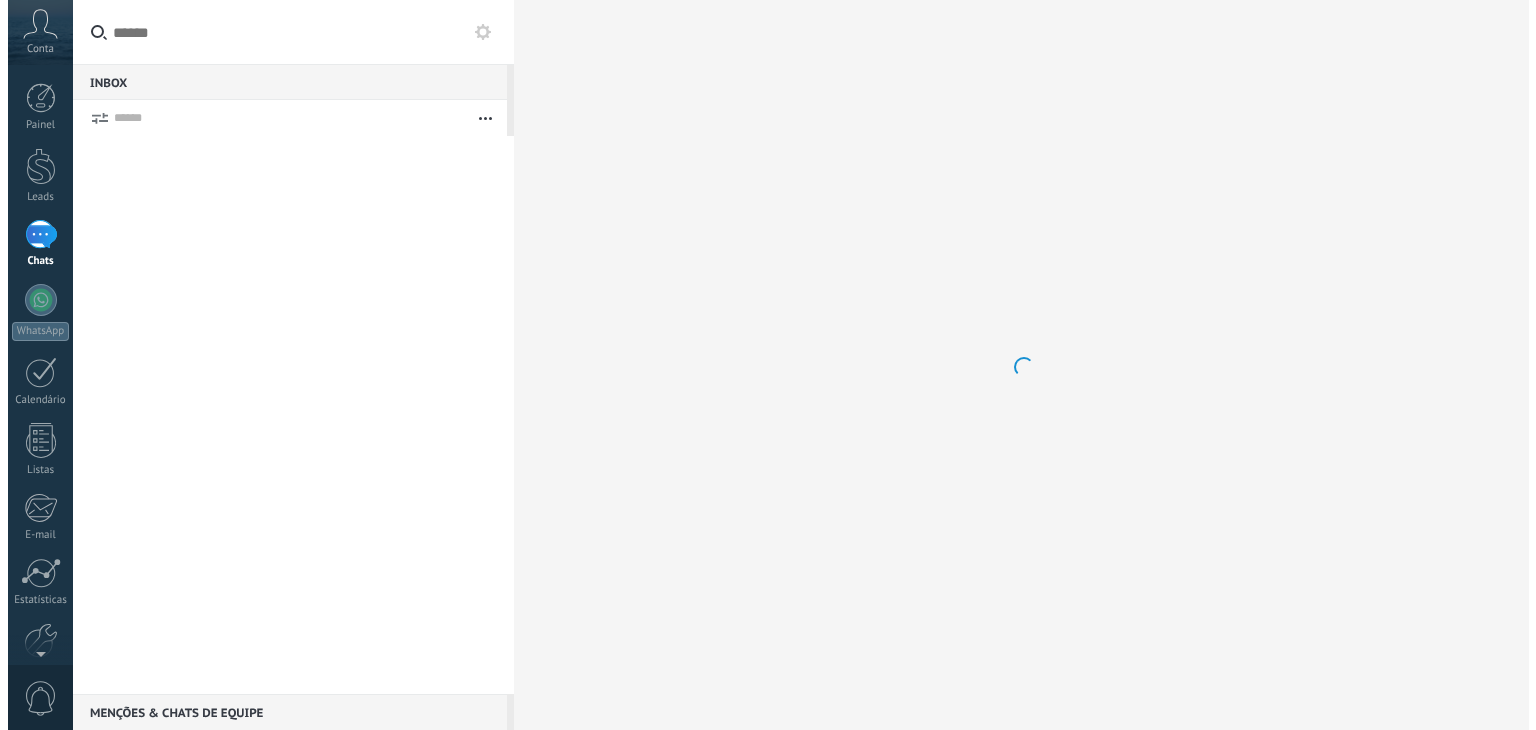 scroll, scrollTop: 0, scrollLeft: 0, axis: both 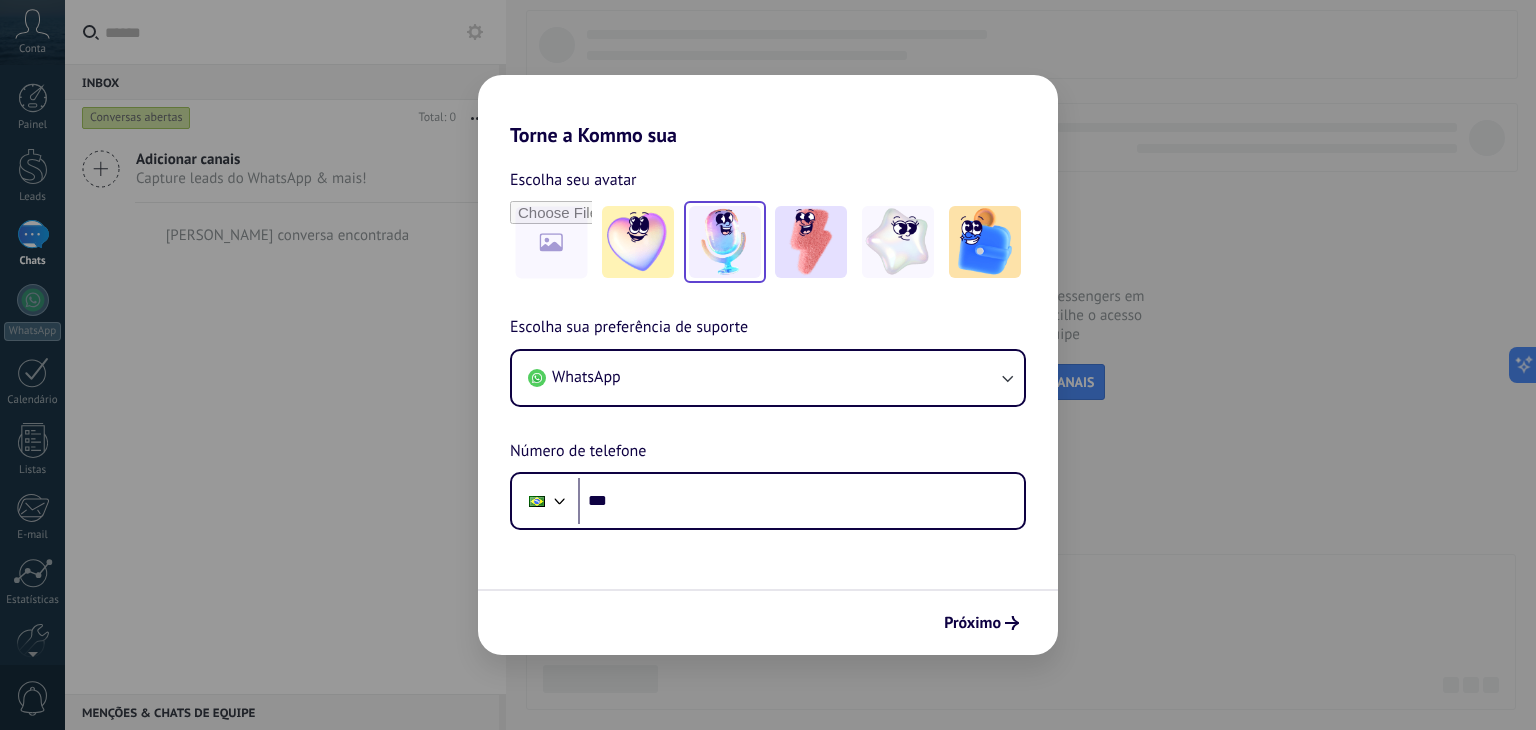click at bounding box center (725, 242) 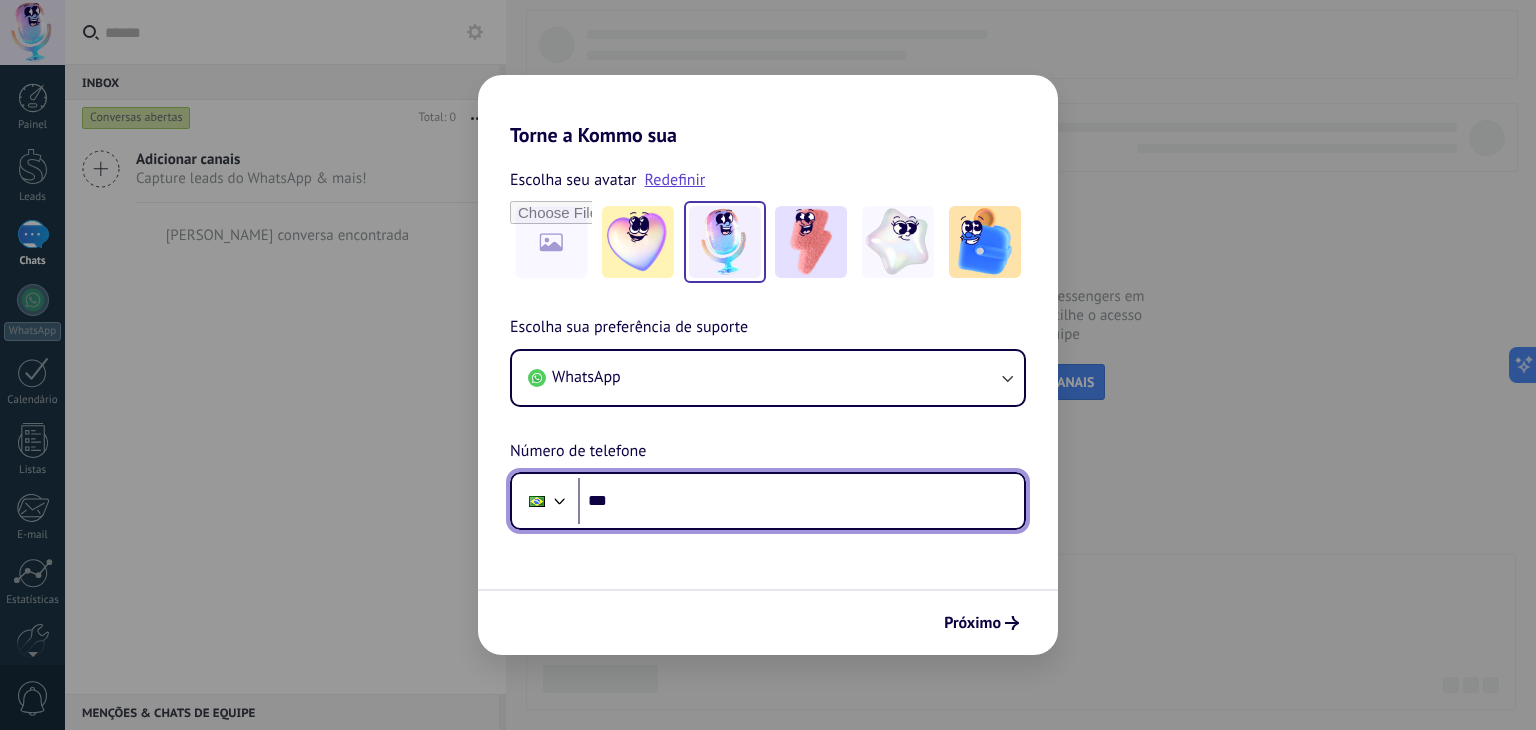 click on "***" at bounding box center [801, 501] 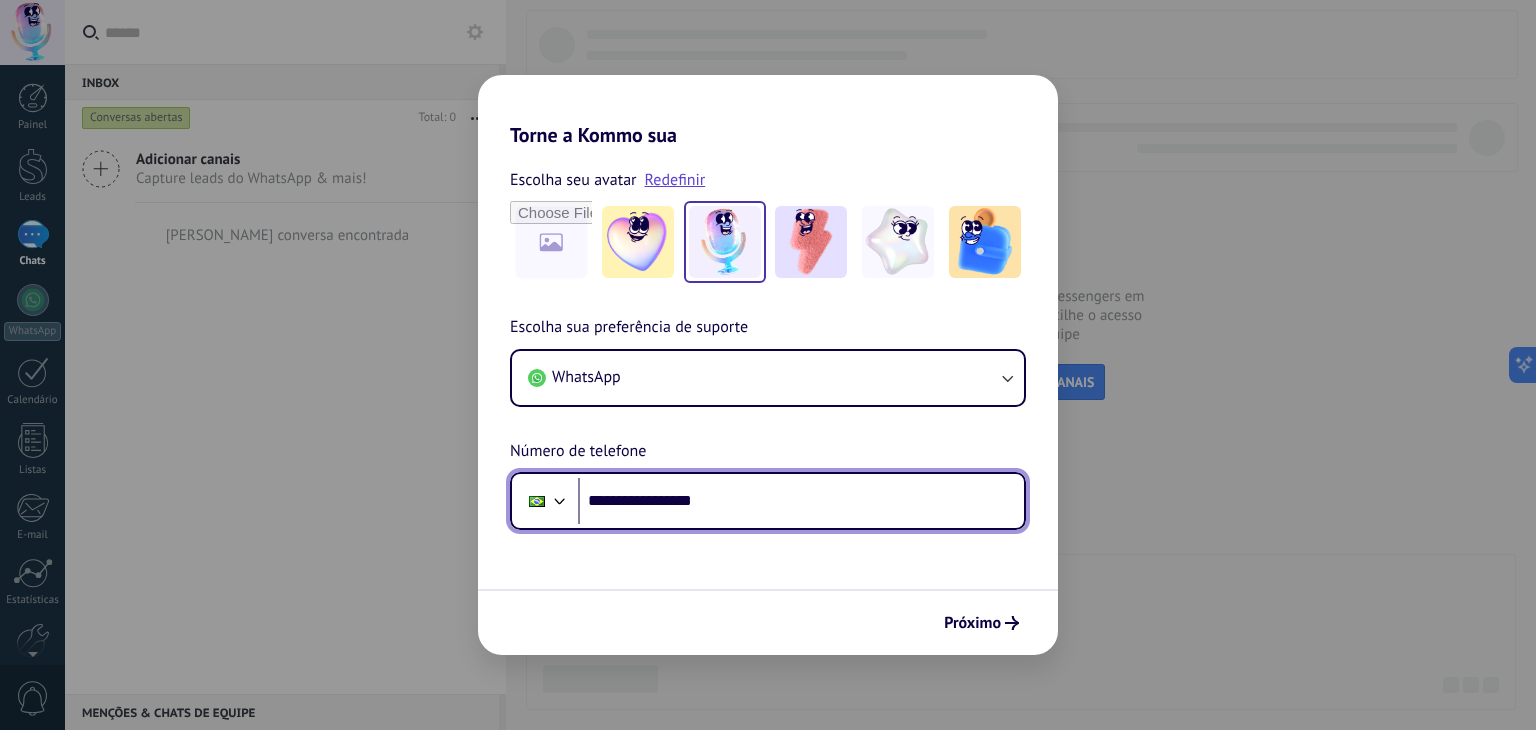 type on "**********" 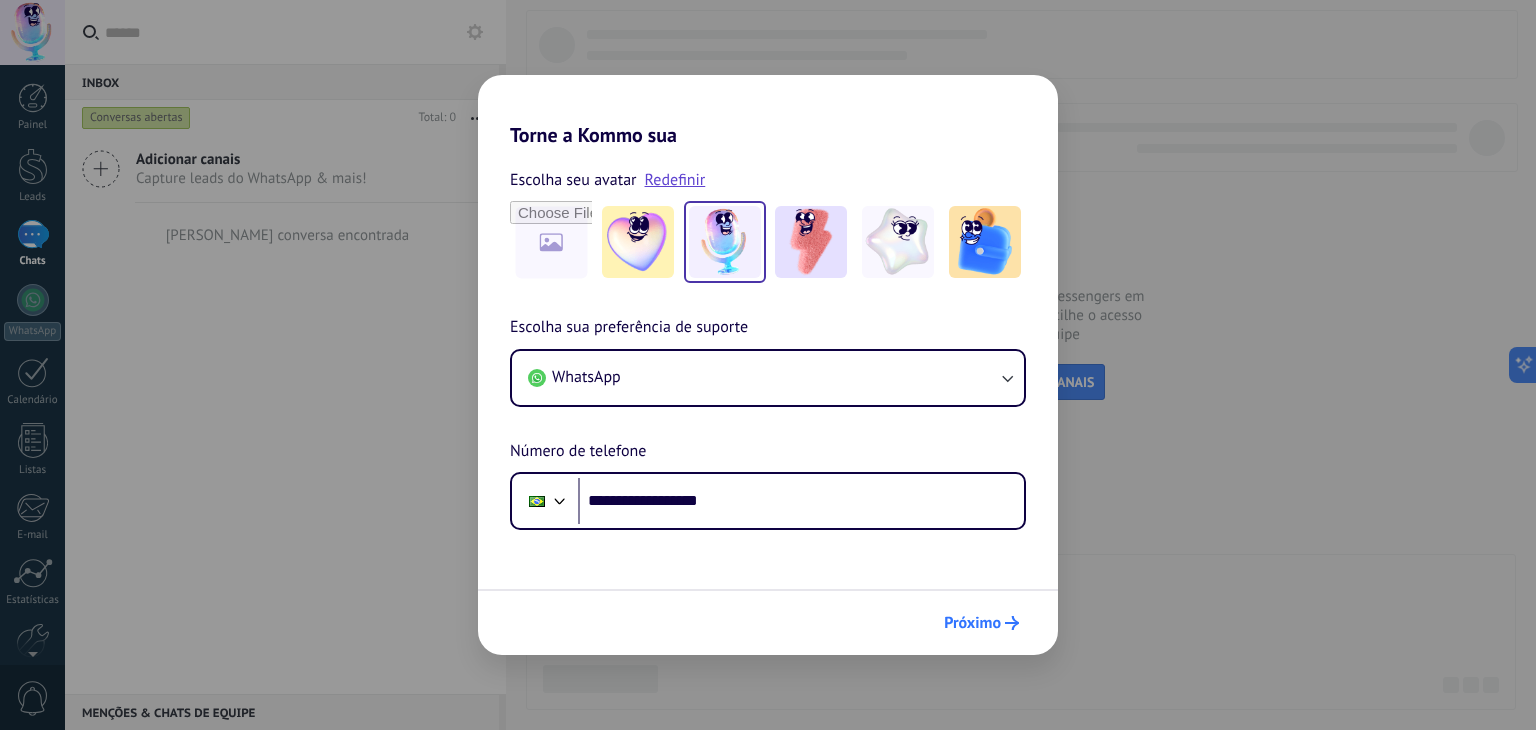 click on "Próximo" at bounding box center [972, 623] 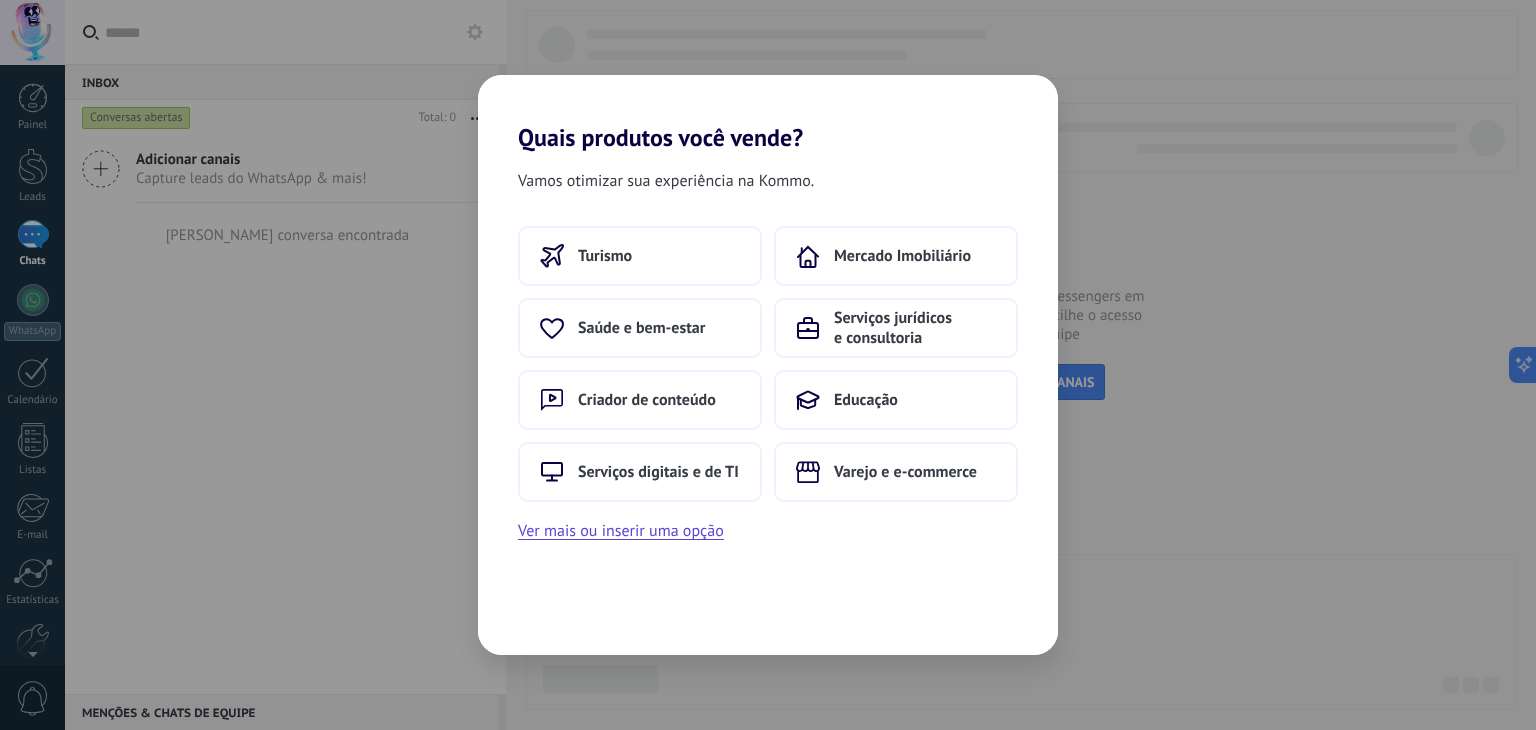 scroll, scrollTop: 0, scrollLeft: 0, axis: both 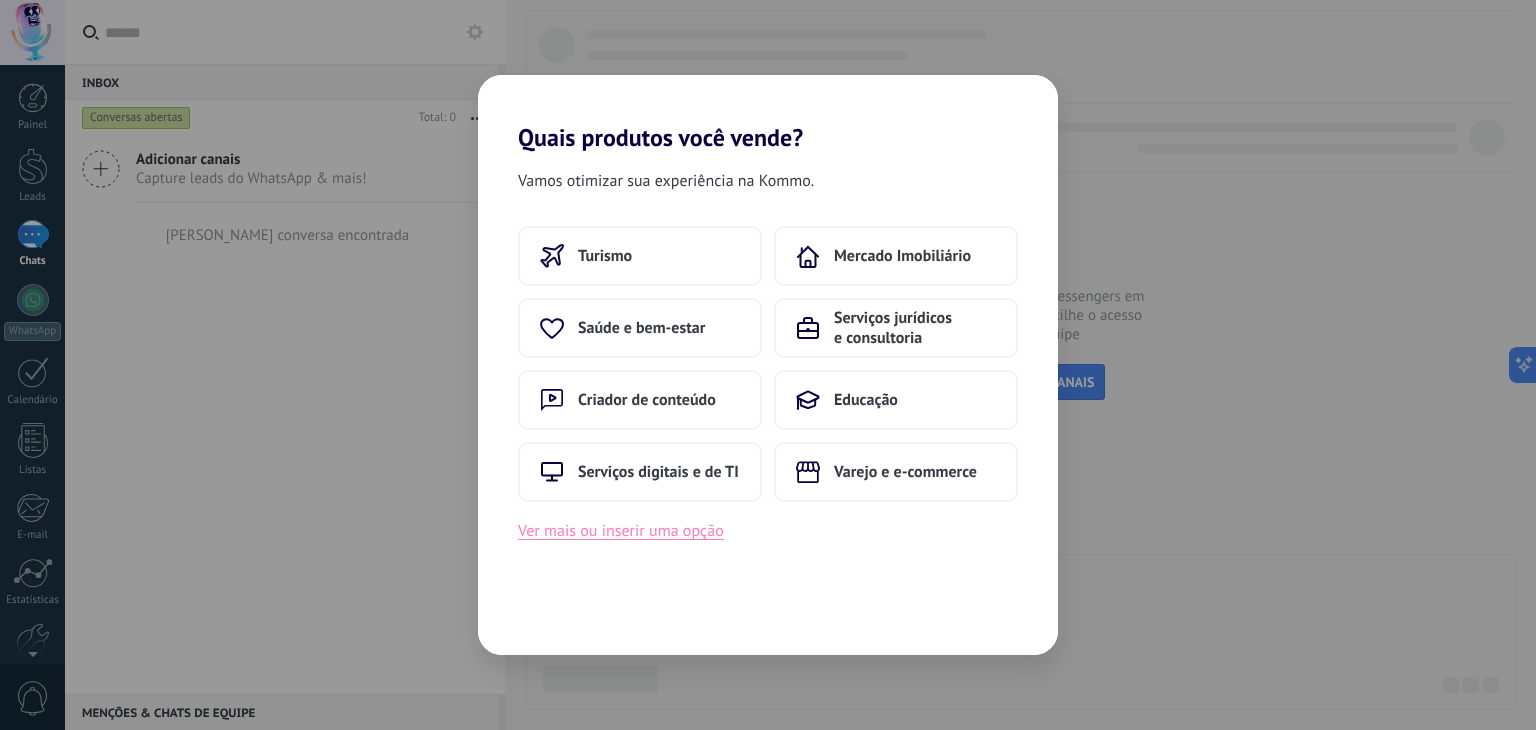 click on "Ver mais ou inserir uma opção" at bounding box center (621, 531) 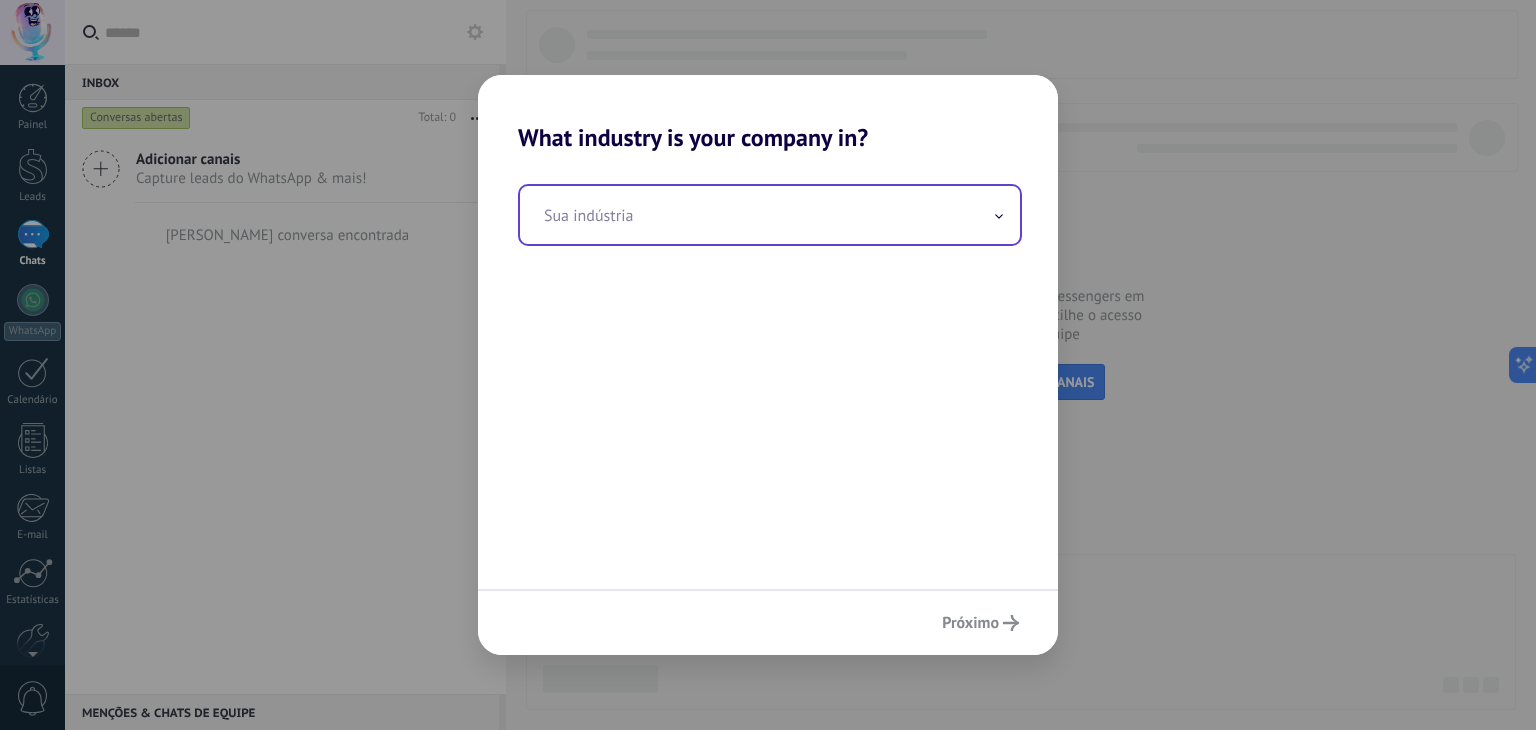 click at bounding box center [770, 215] 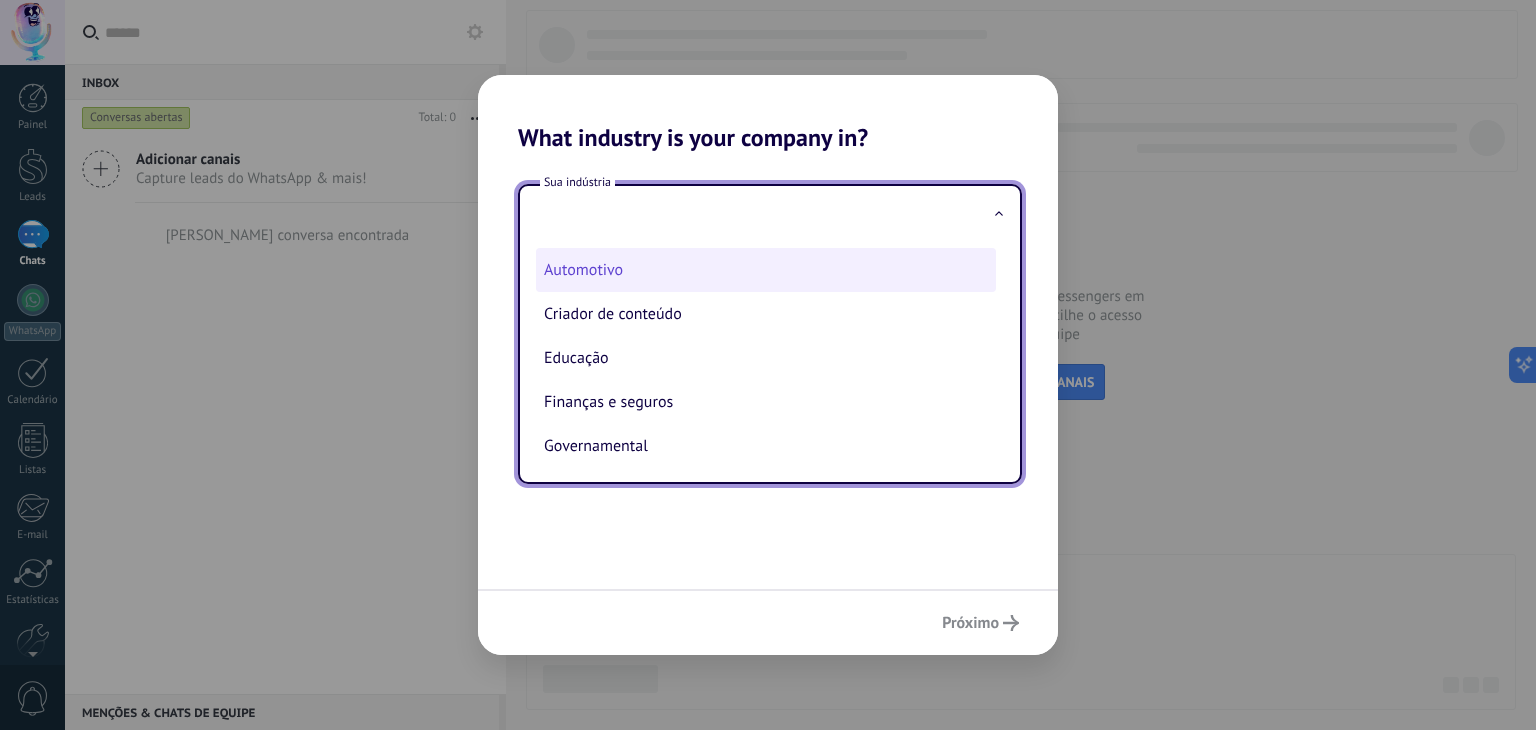 click on "Automotivo" at bounding box center [766, 270] 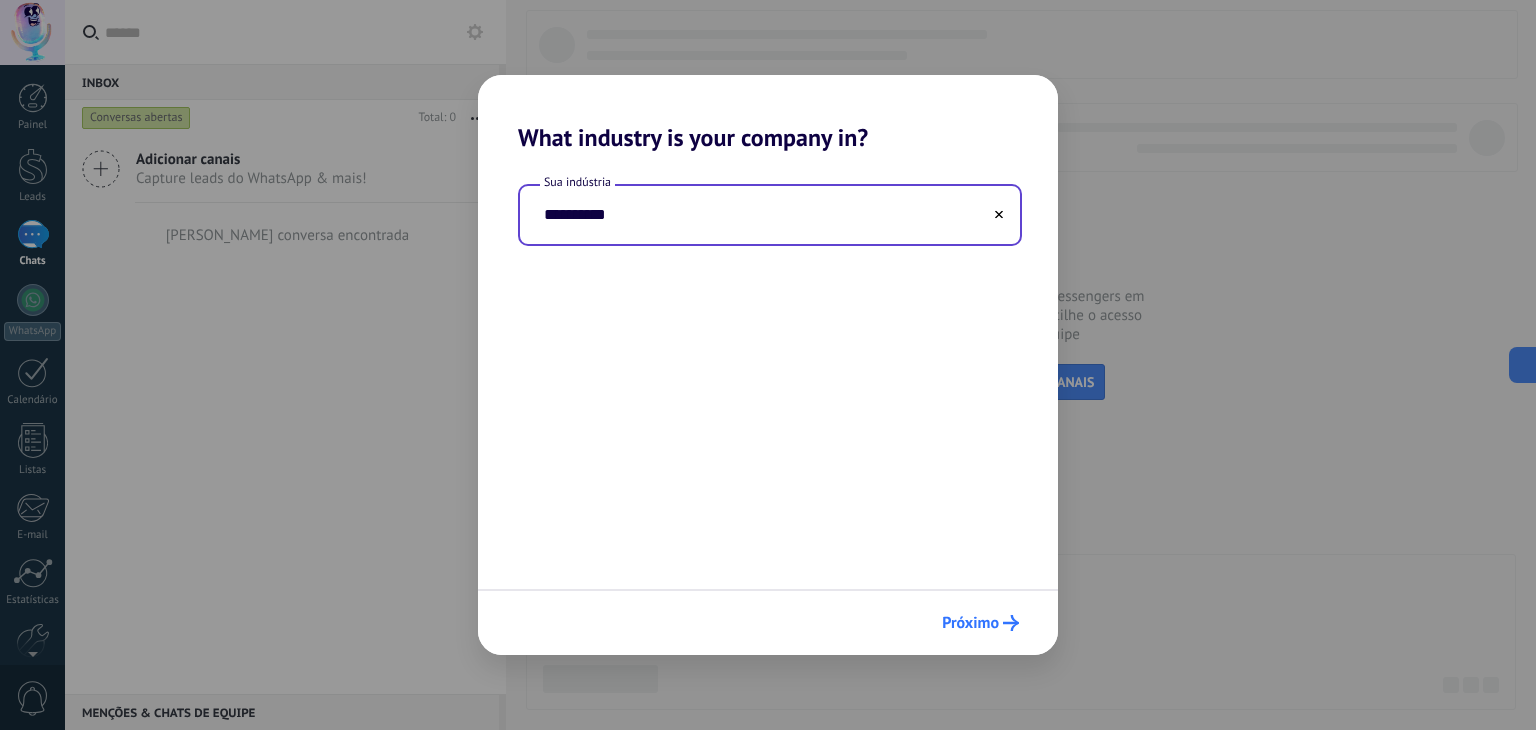 click on "Próximo" at bounding box center [970, 623] 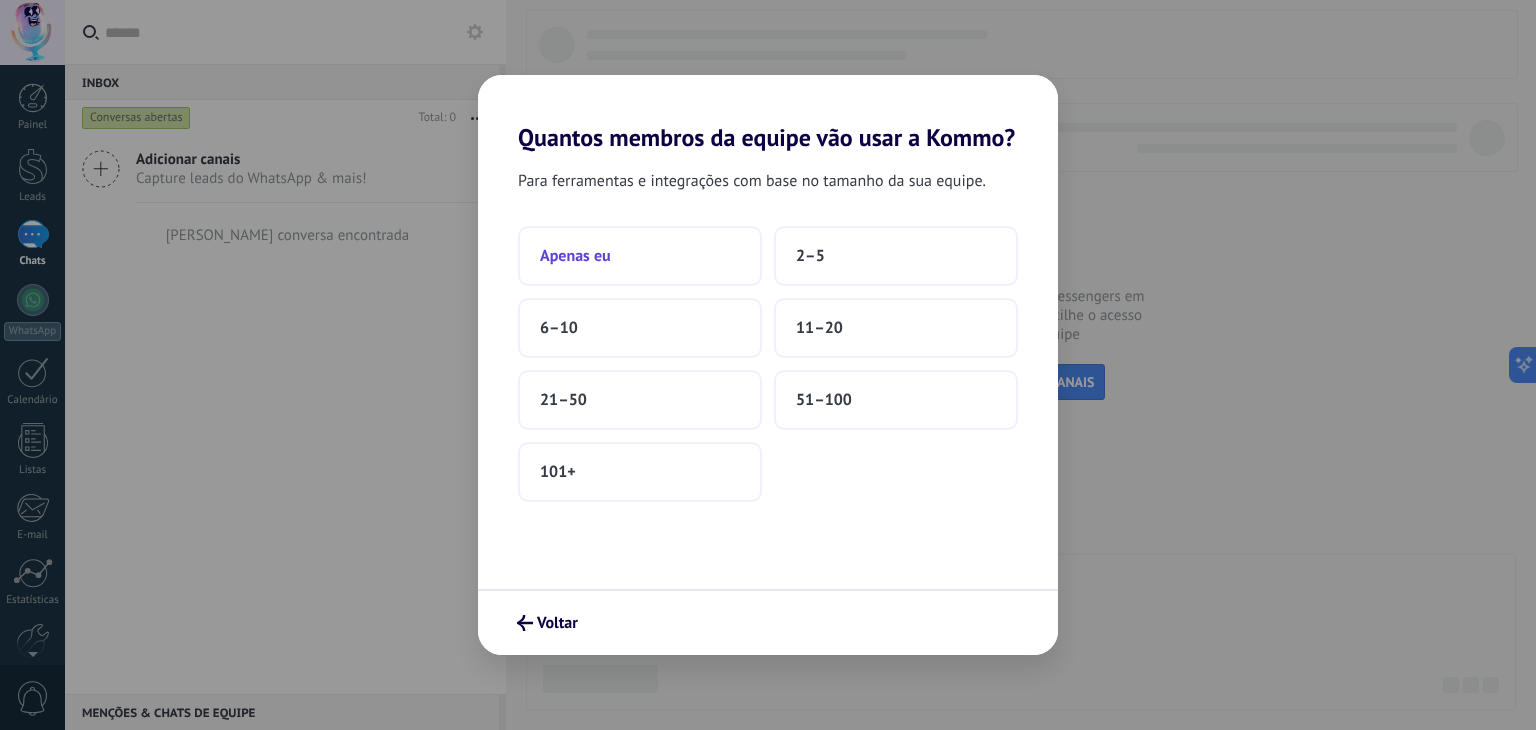 click on "Apenas eu" at bounding box center (640, 256) 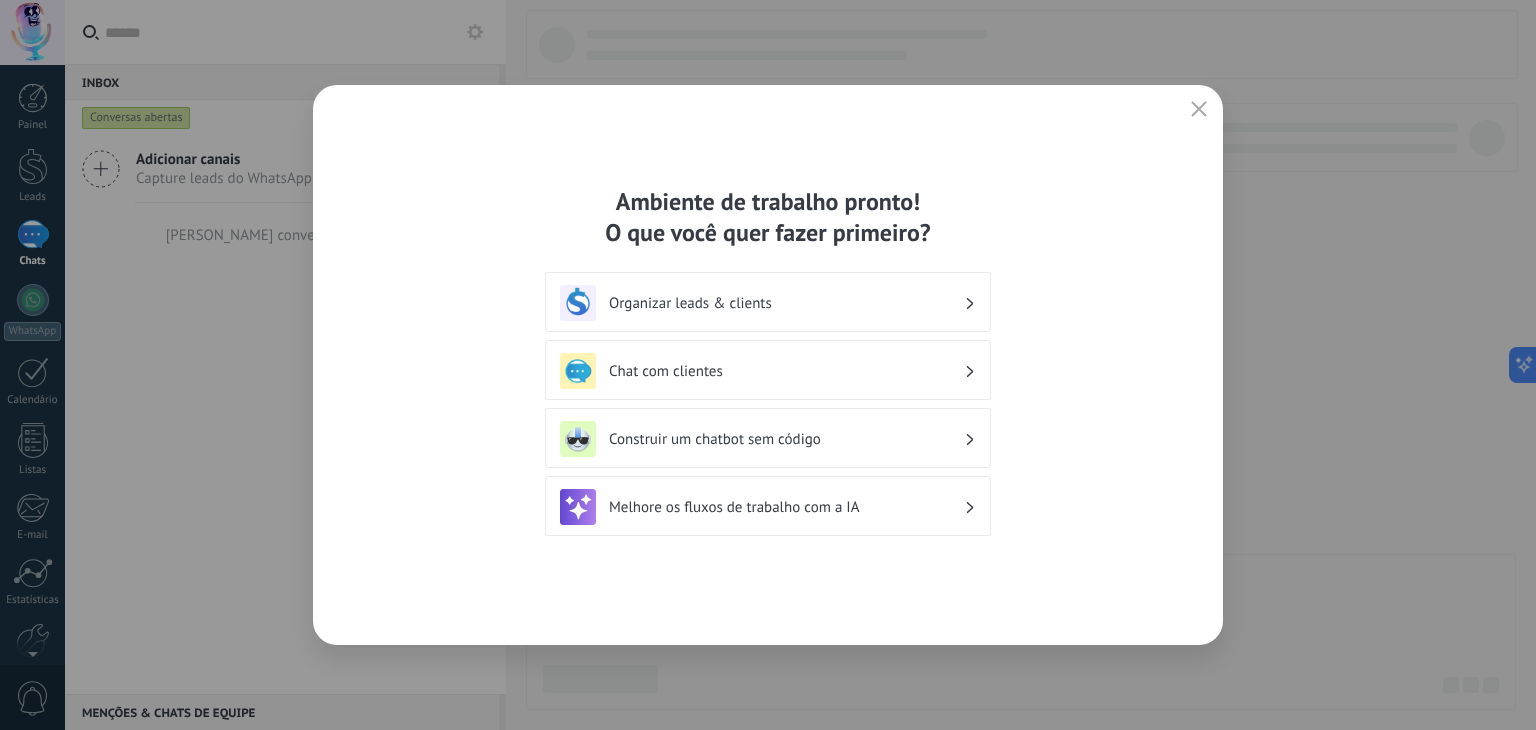 click on "Chat com clientes" at bounding box center (768, 370) 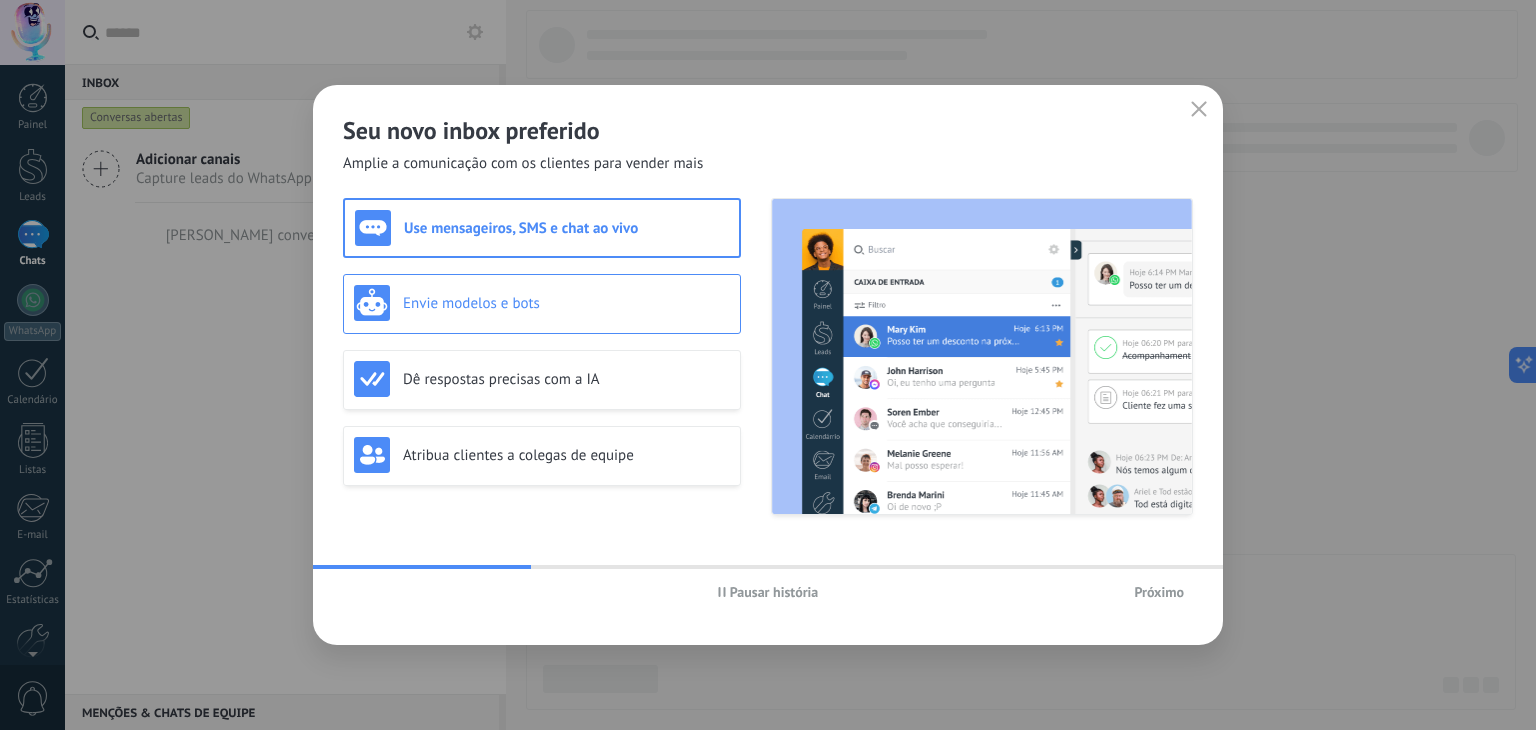 click on "Envie modelos e bots" at bounding box center (566, 303) 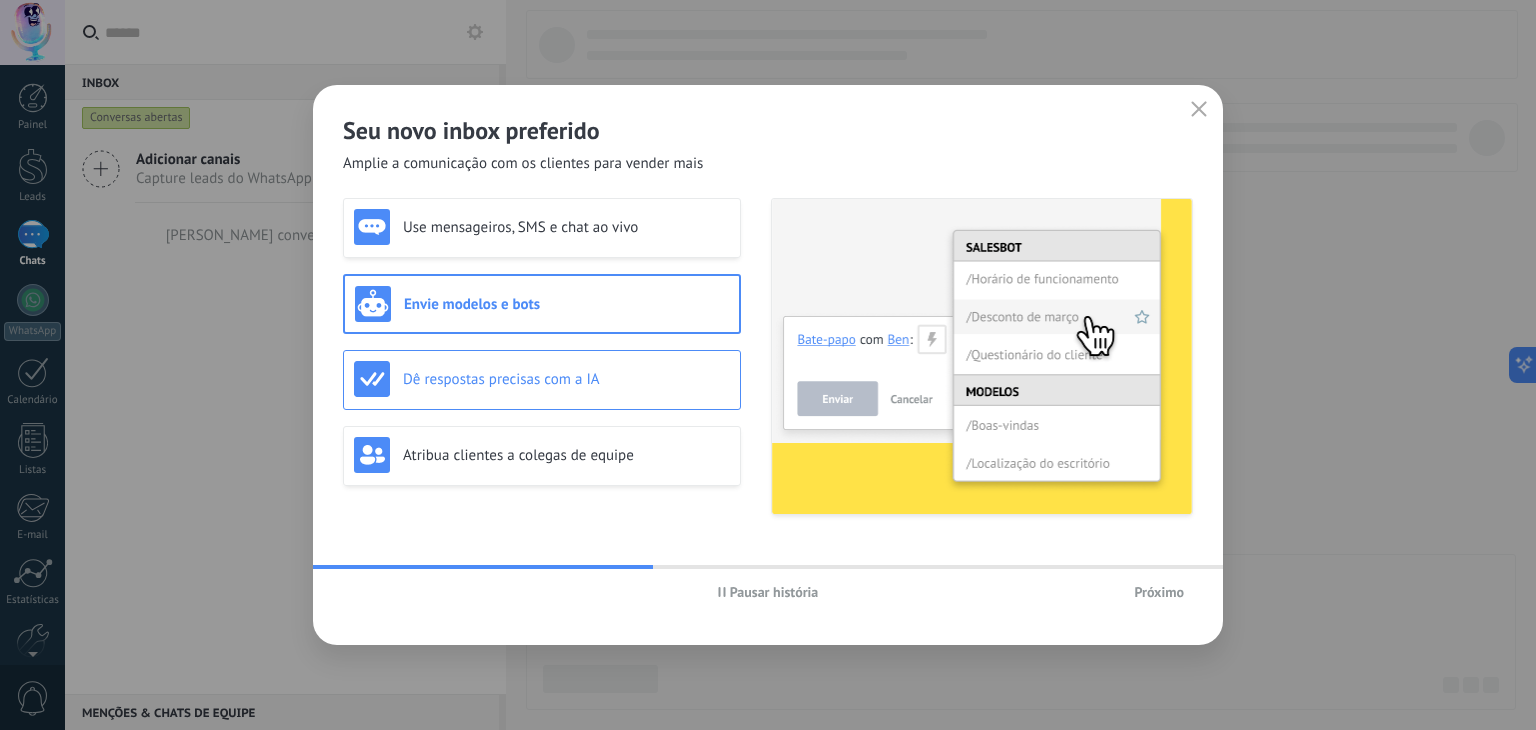 click on "Dê respostas precisas com a IA" at bounding box center (542, 379) 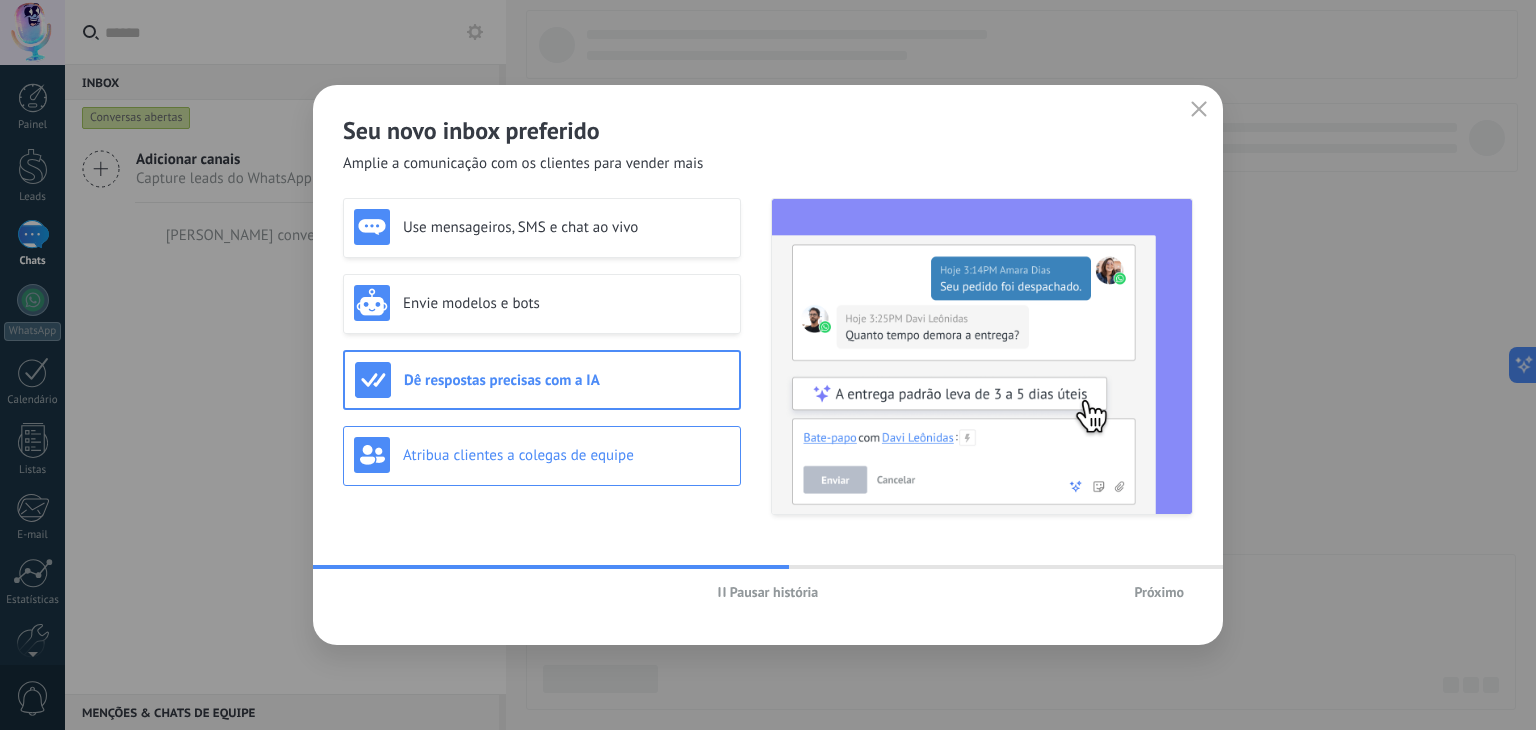 click on "Atribua clientes a colegas de equipe" at bounding box center (542, 455) 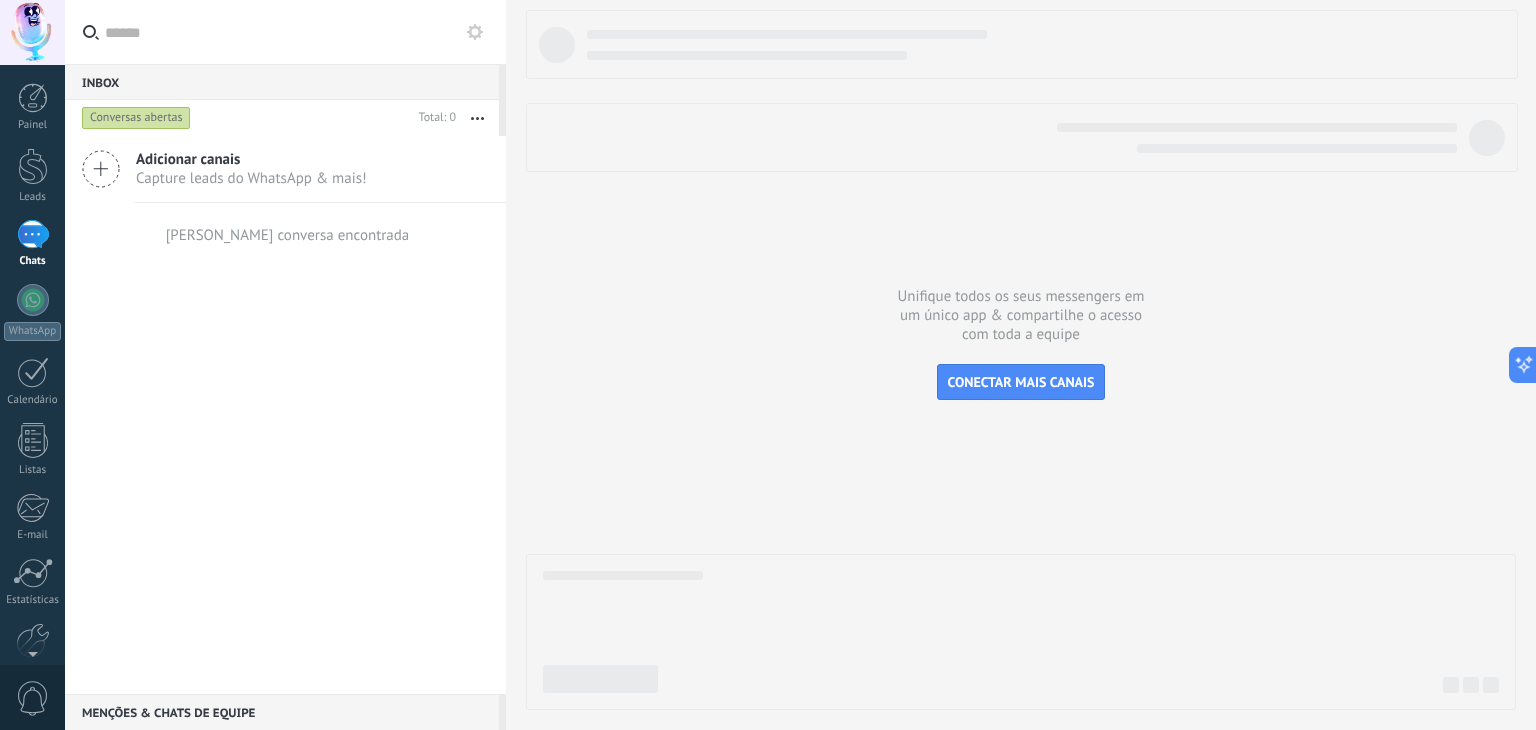 scroll, scrollTop: 101, scrollLeft: 0, axis: vertical 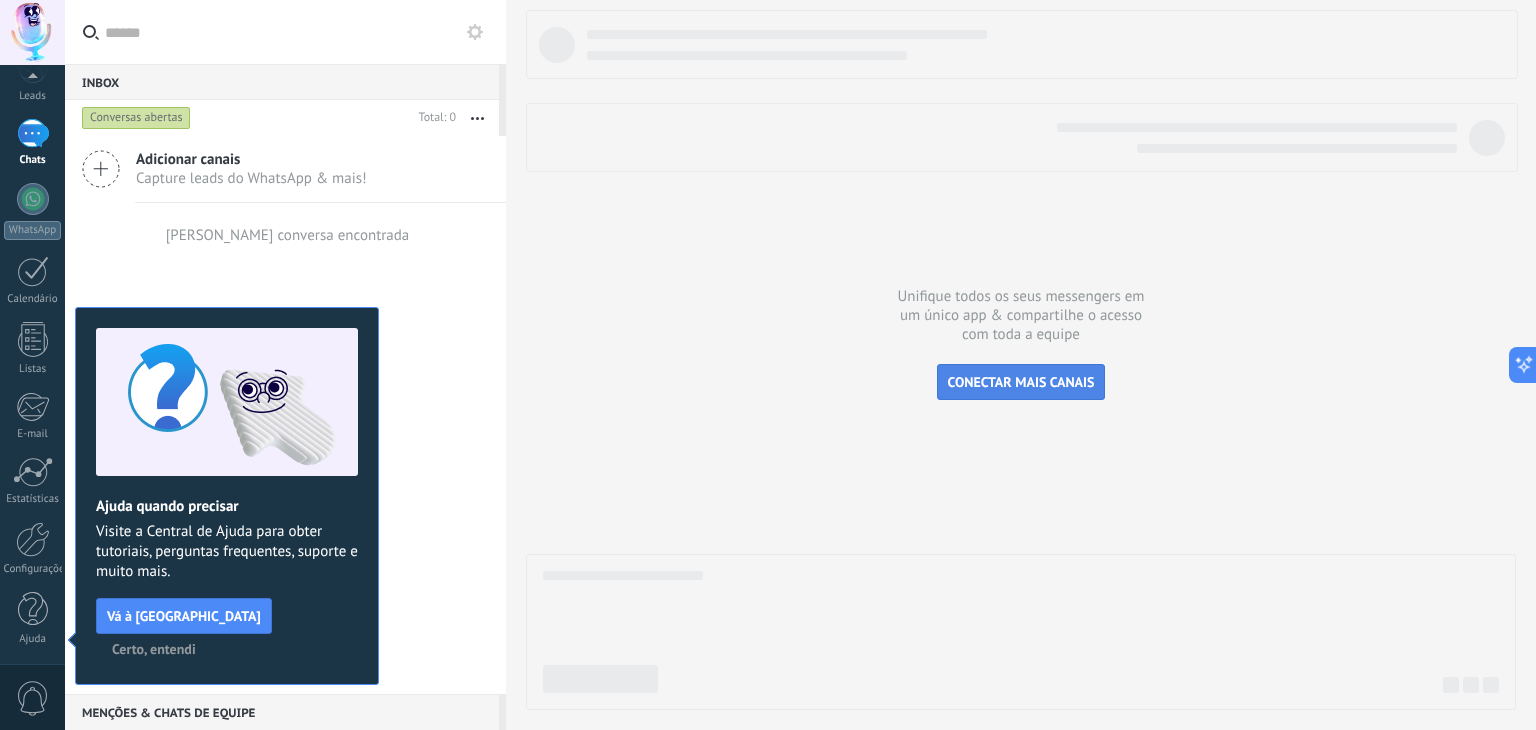 click on "CONECTAR MAIS CANAIS" at bounding box center (1021, 382) 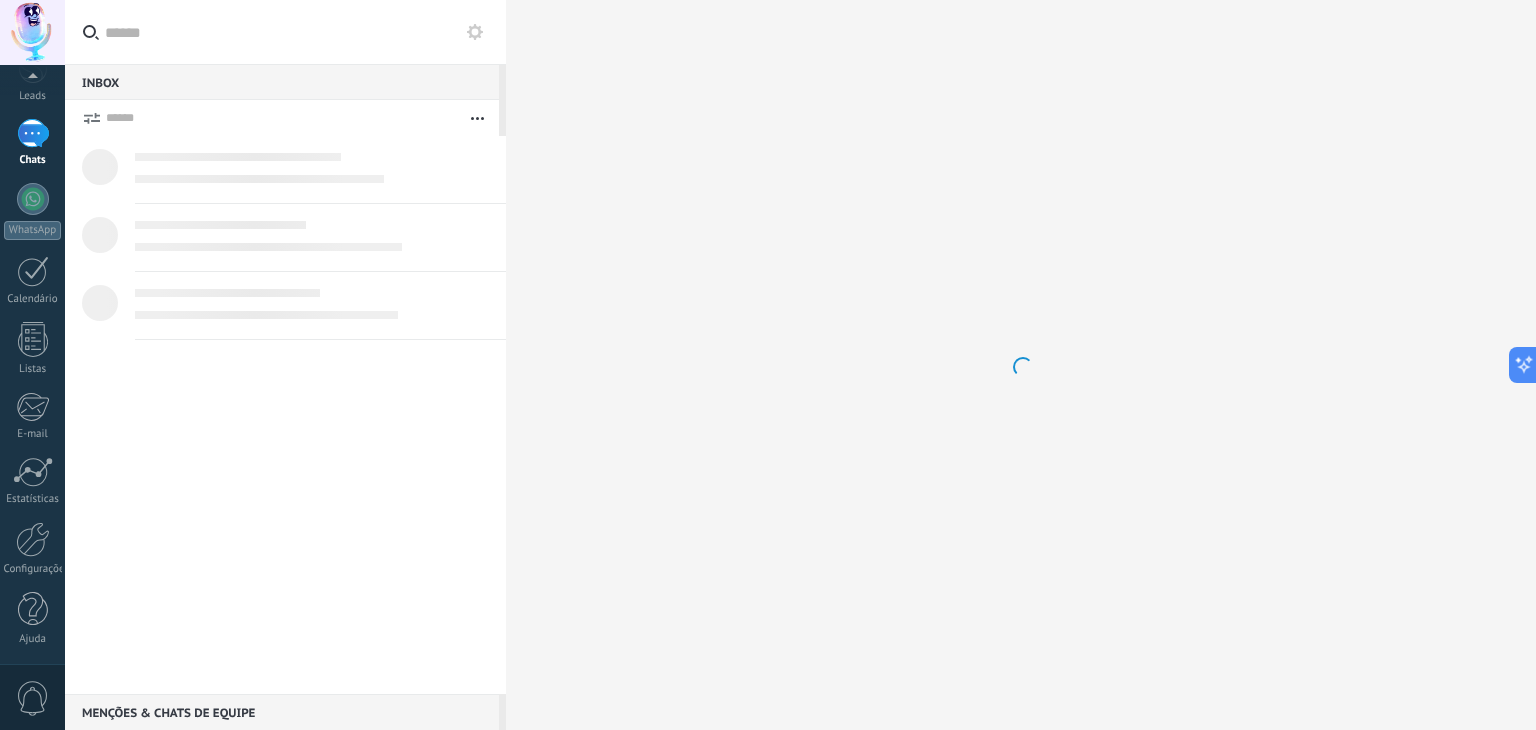 scroll, scrollTop: 0, scrollLeft: 0, axis: both 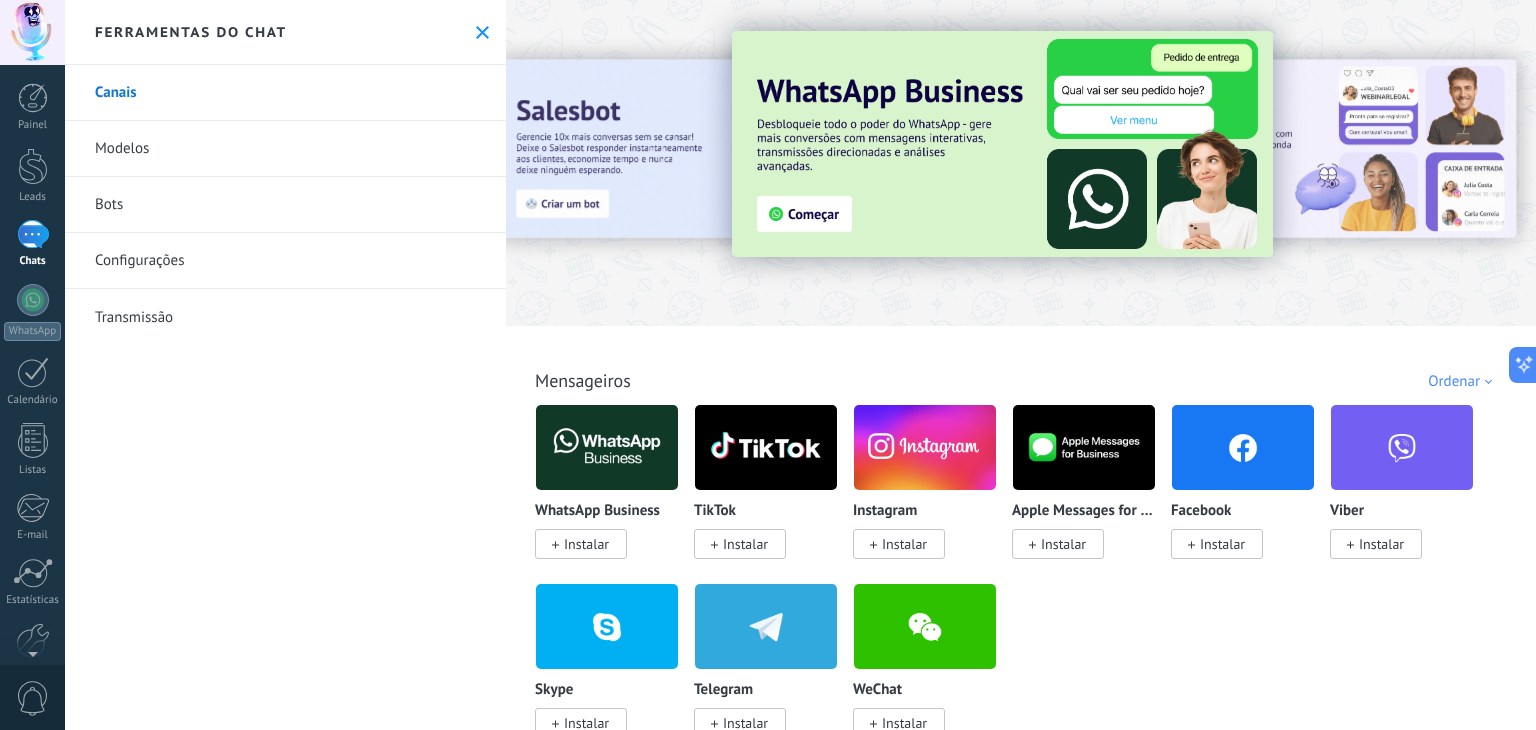 click at bounding box center (33, 234) 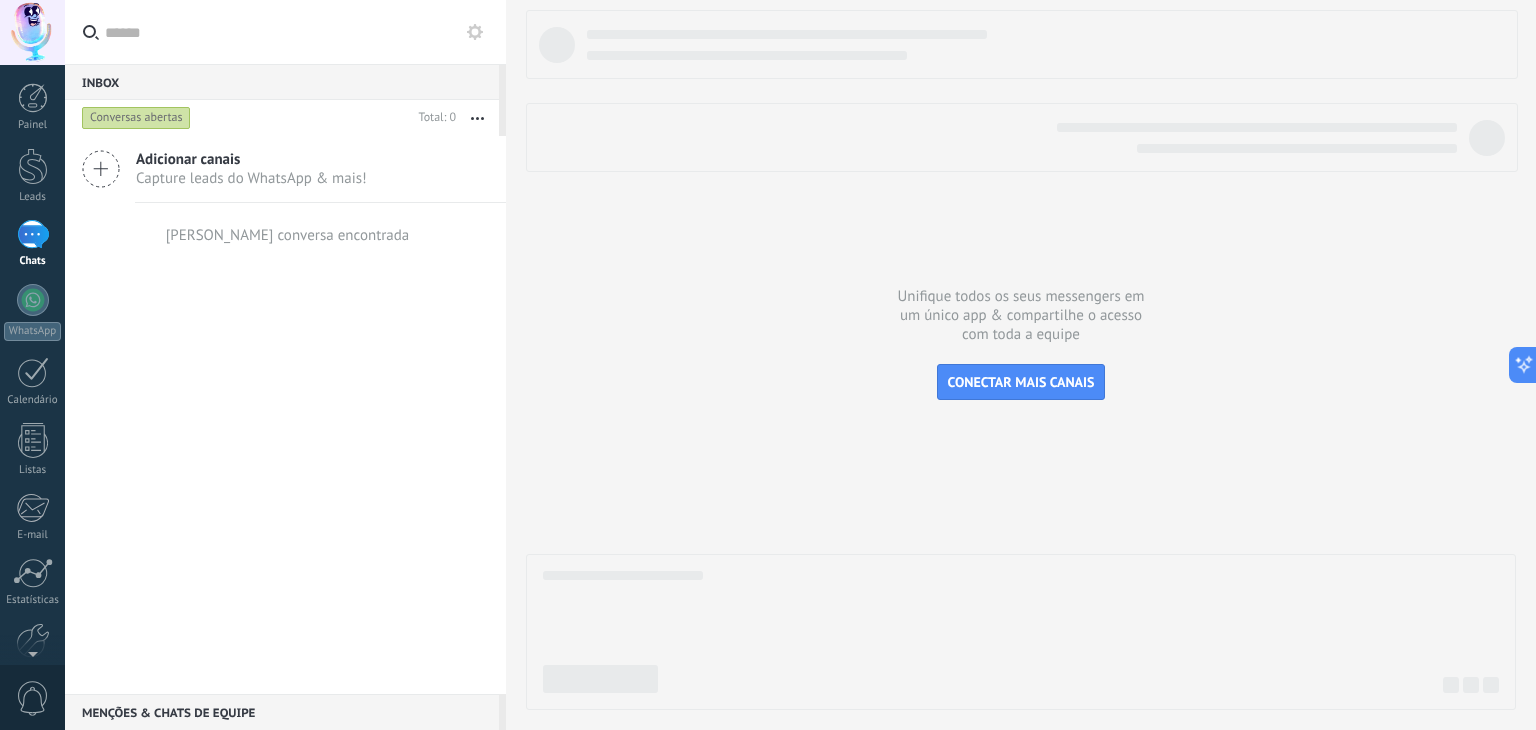 click on "Capture leads do WhatsApp & mais!" at bounding box center [251, 178] 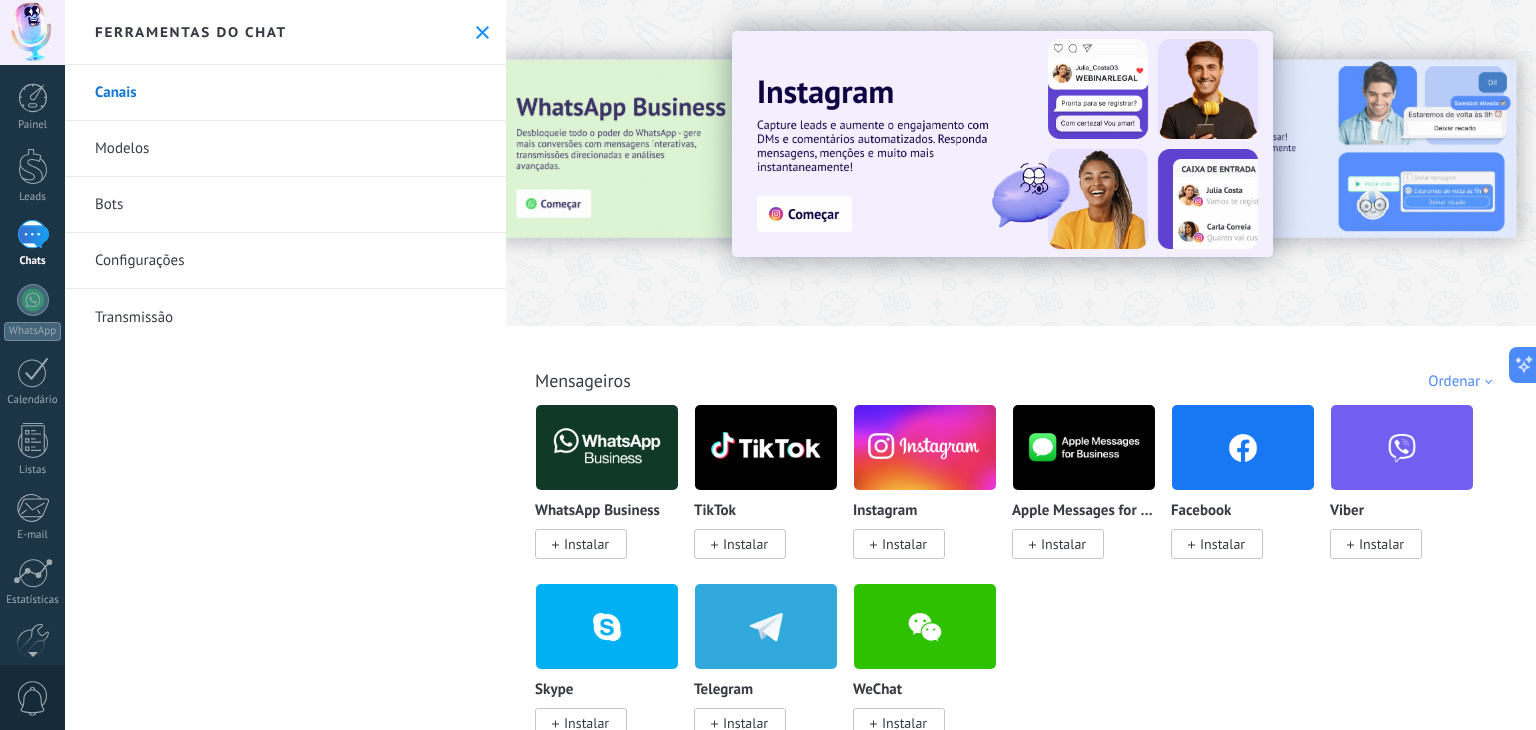 click on "Instalar" at bounding box center [586, 544] 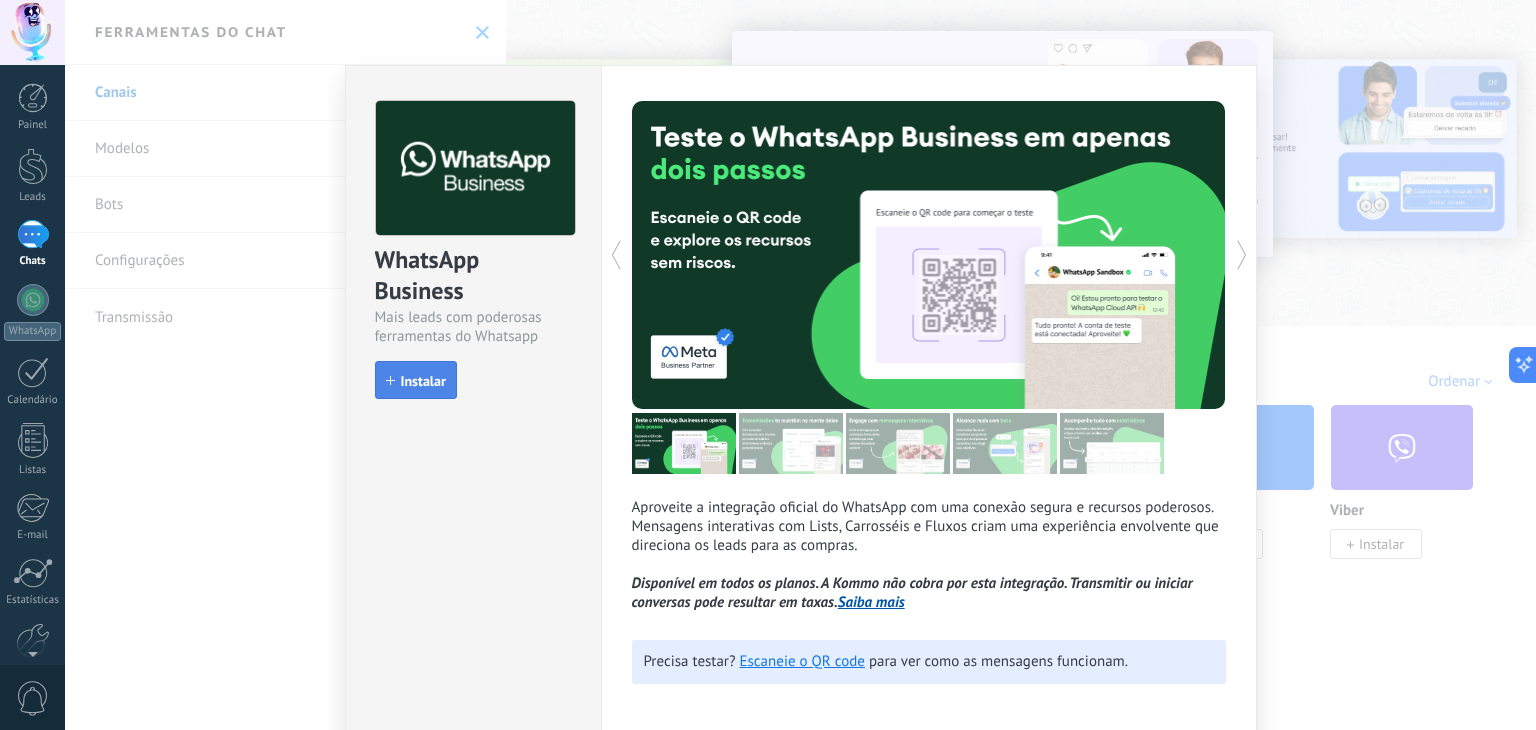 click on "Instalar" at bounding box center (423, 381) 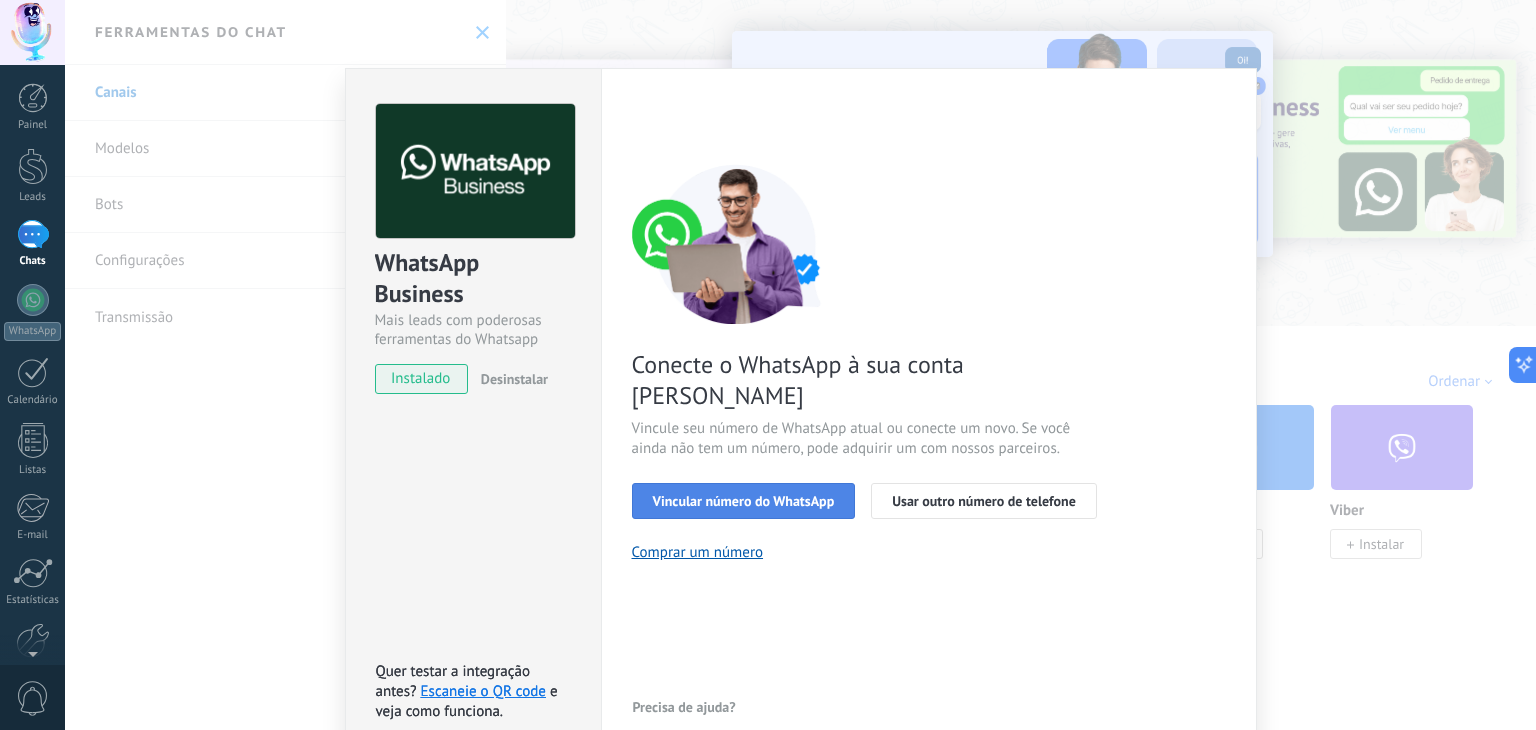 click on "Vincular número do WhatsApp" at bounding box center (744, 501) 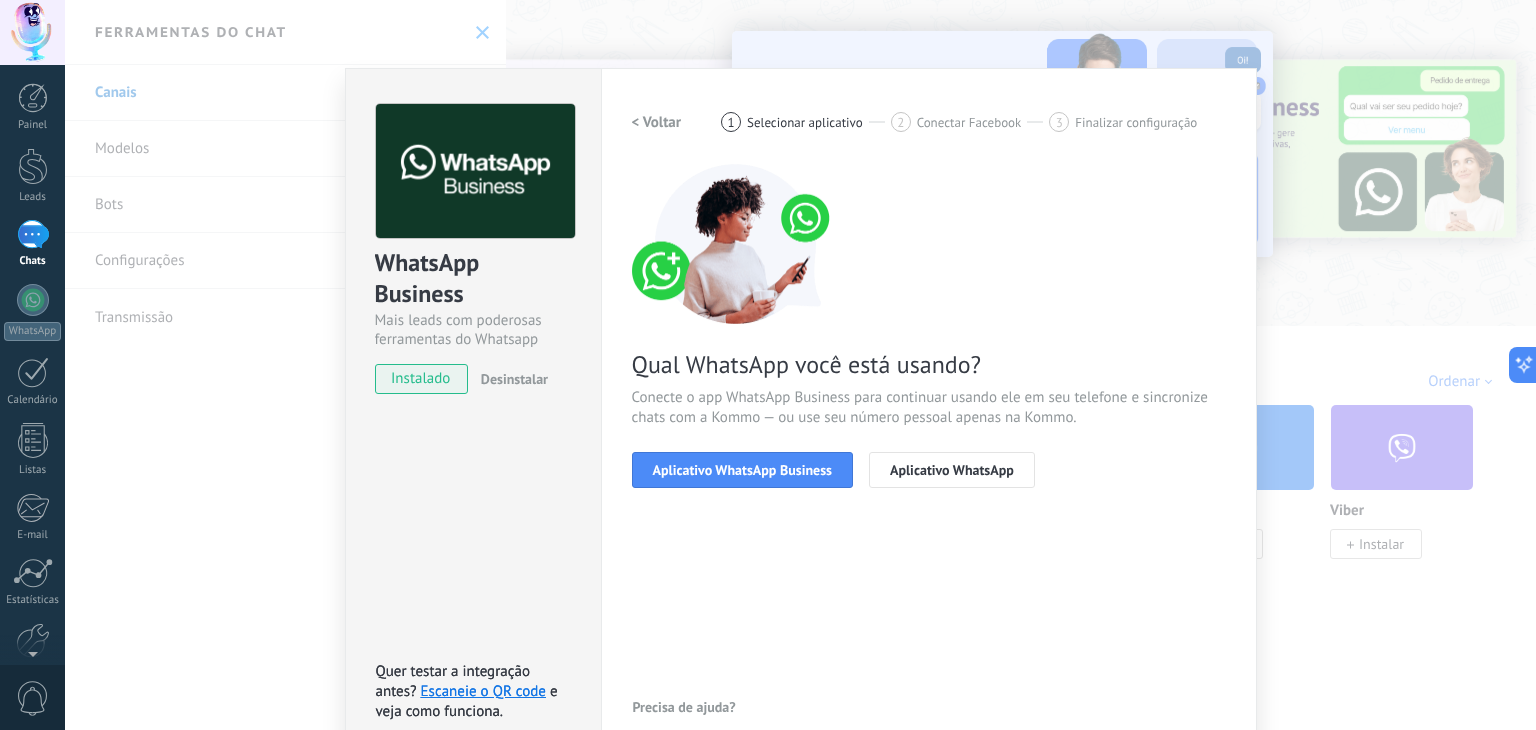 click on "Aplicativo WhatsApp Business" at bounding box center [742, 470] 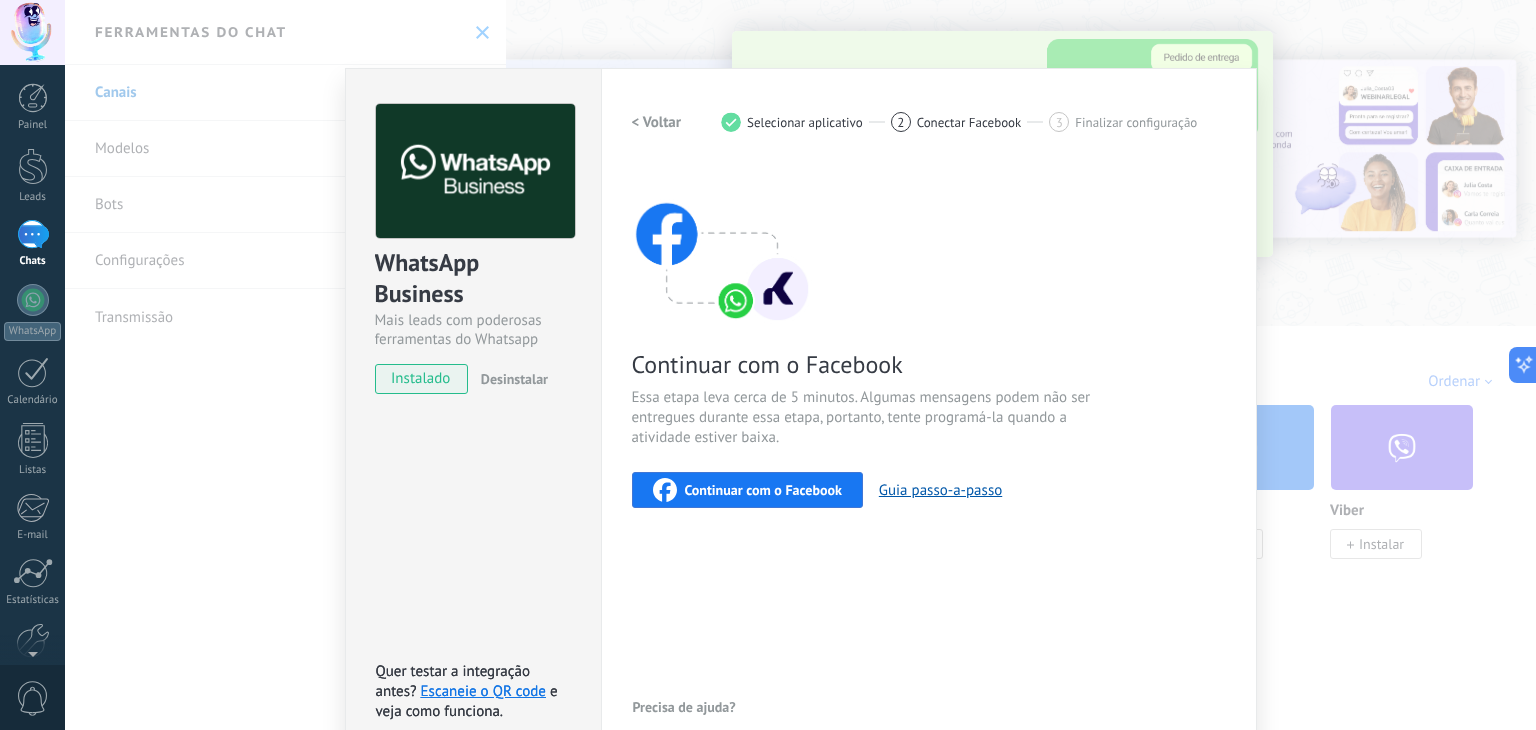 click on "Continuar com o Facebook" at bounding box center (763, 490) 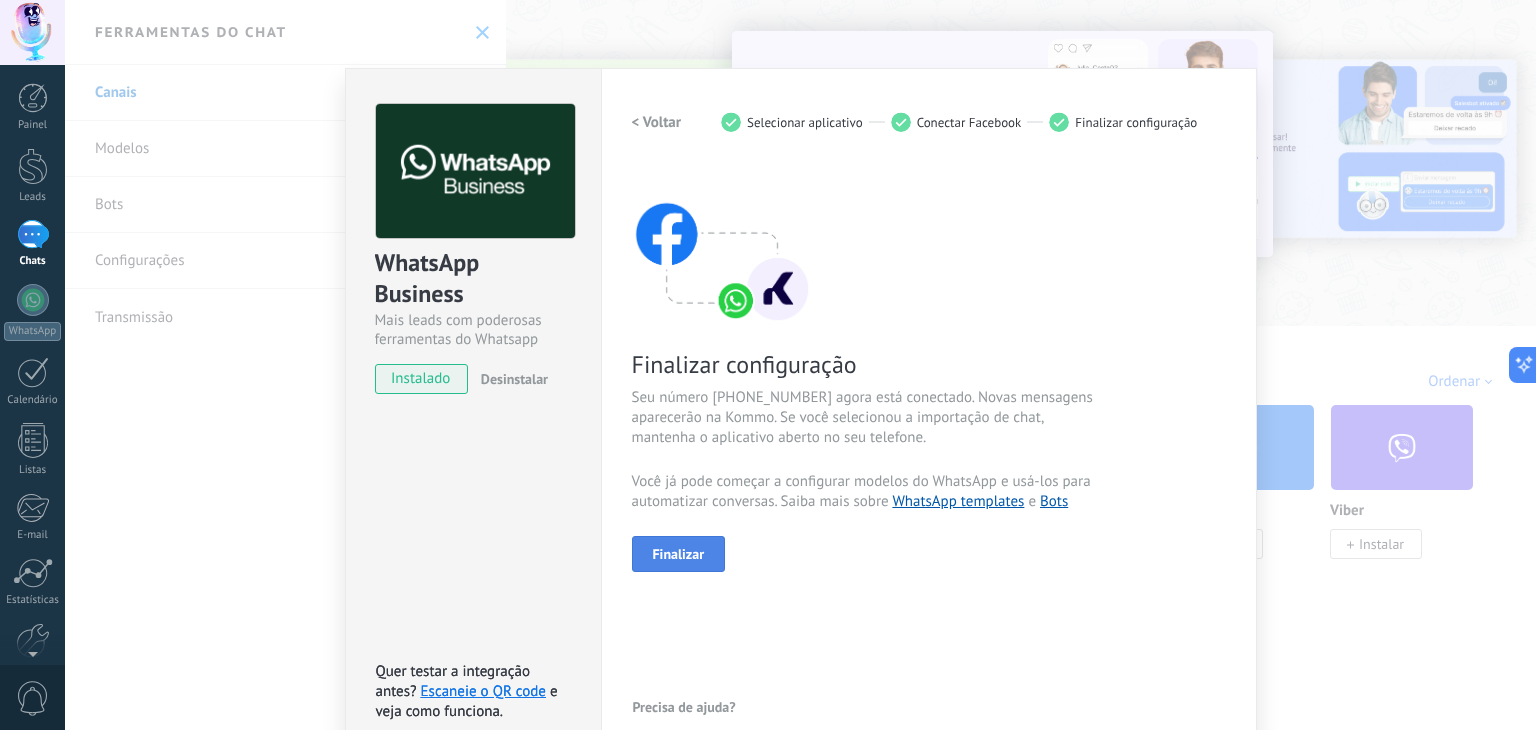 click on "Finalizar" at bounding box center (679, 554) 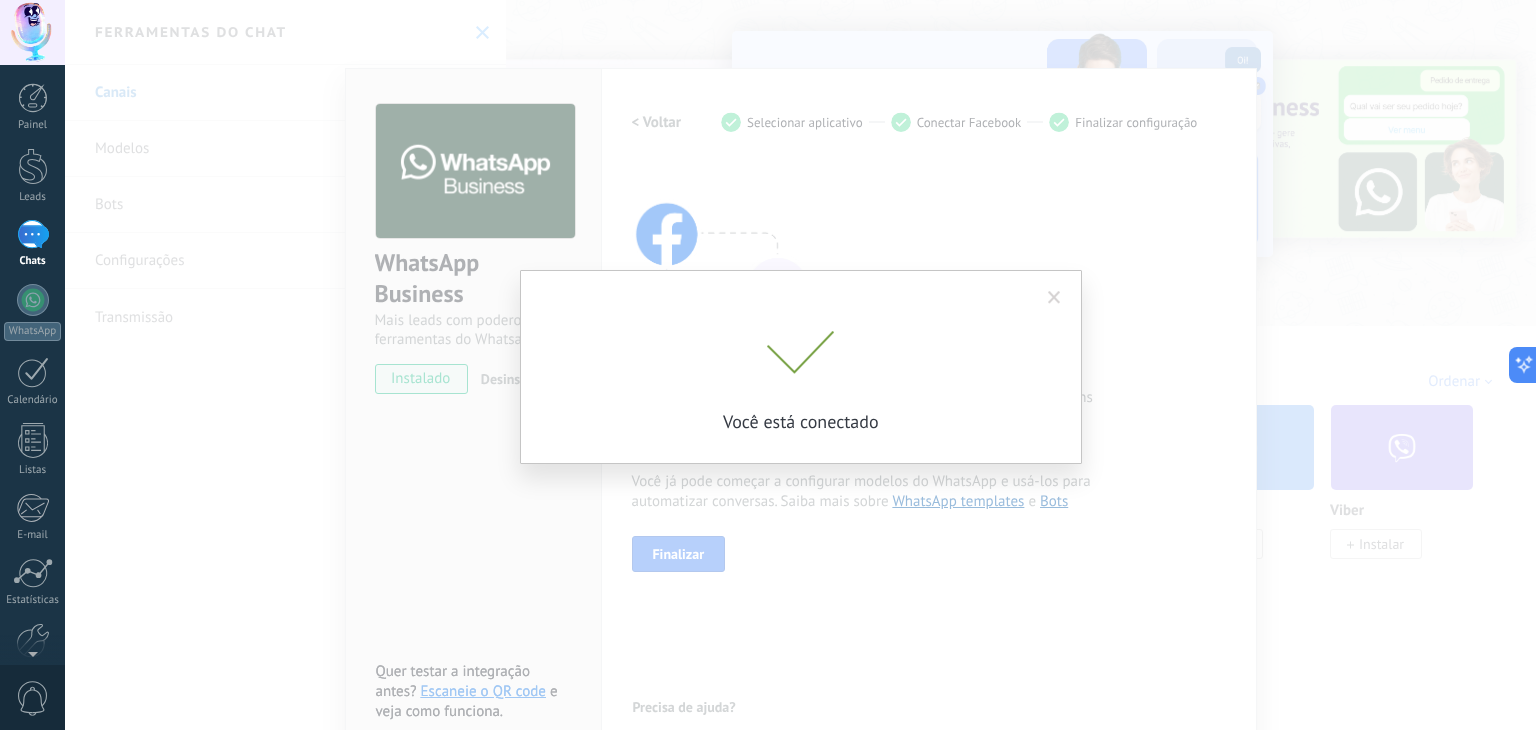 click on "Você está conectado" at bounding box center (801, 367) 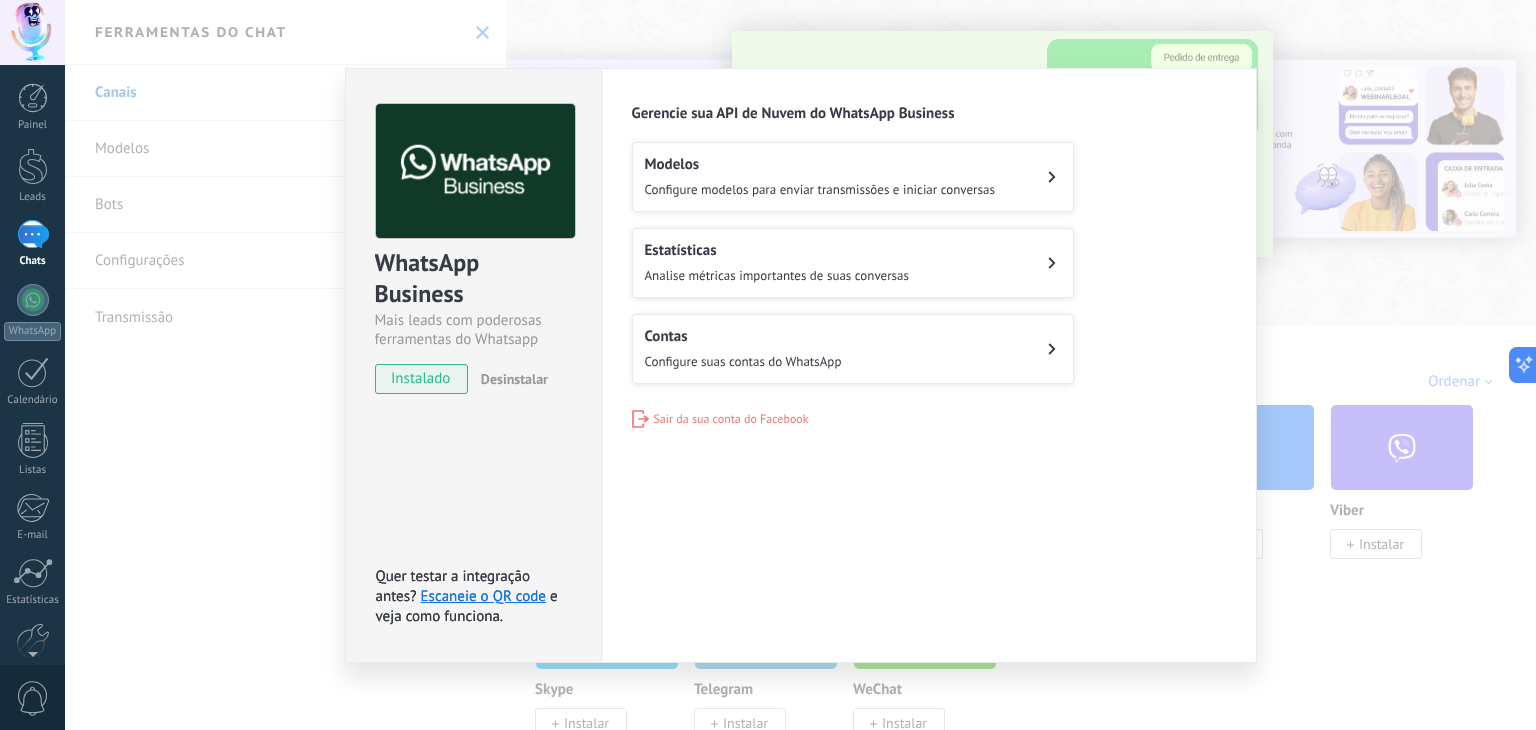 click on "Estatísticas" at bounding box center [777, 250] 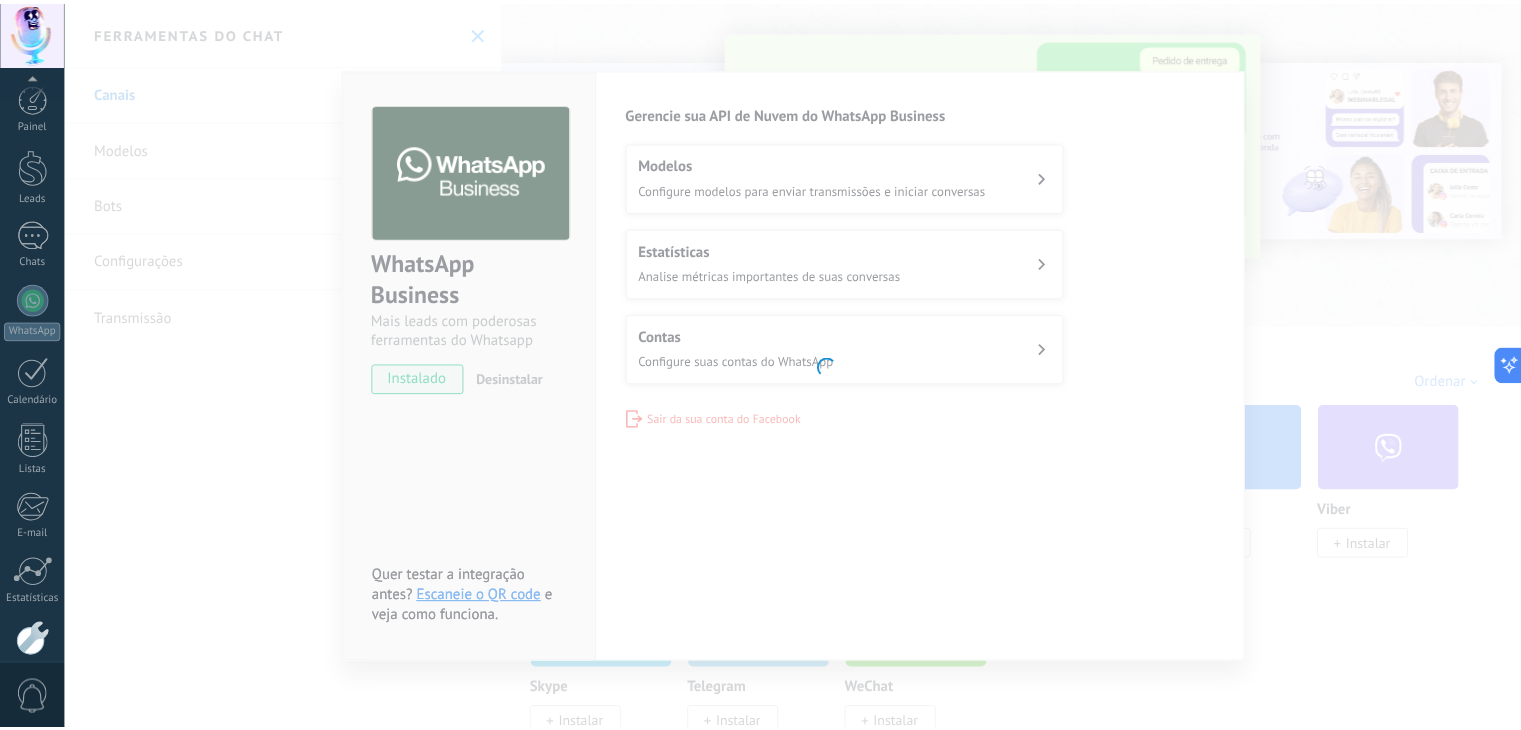 scroll, scrollTop: 101, scrollLeft: 0, axis: vertical 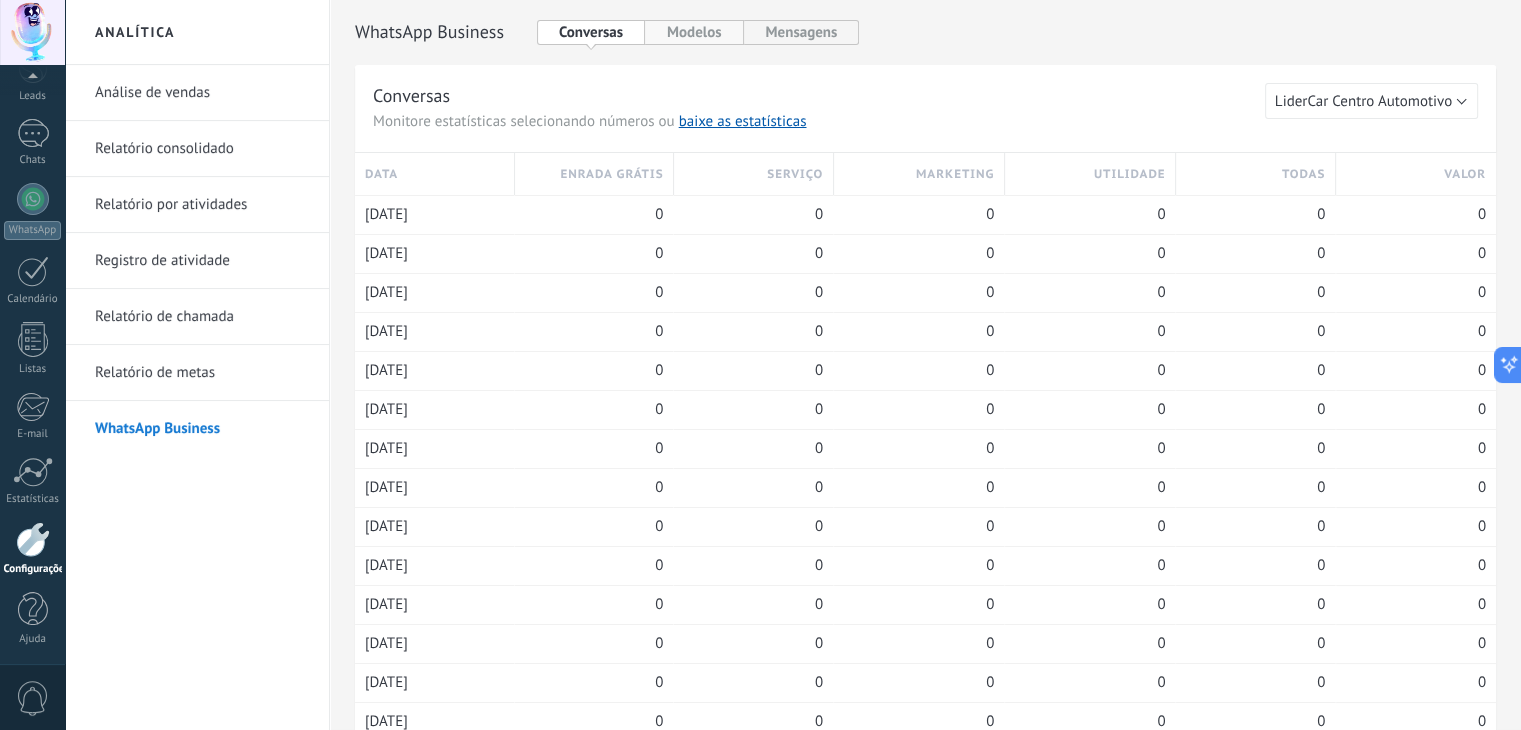click on "Modelos" at bounding box center [694, 32] 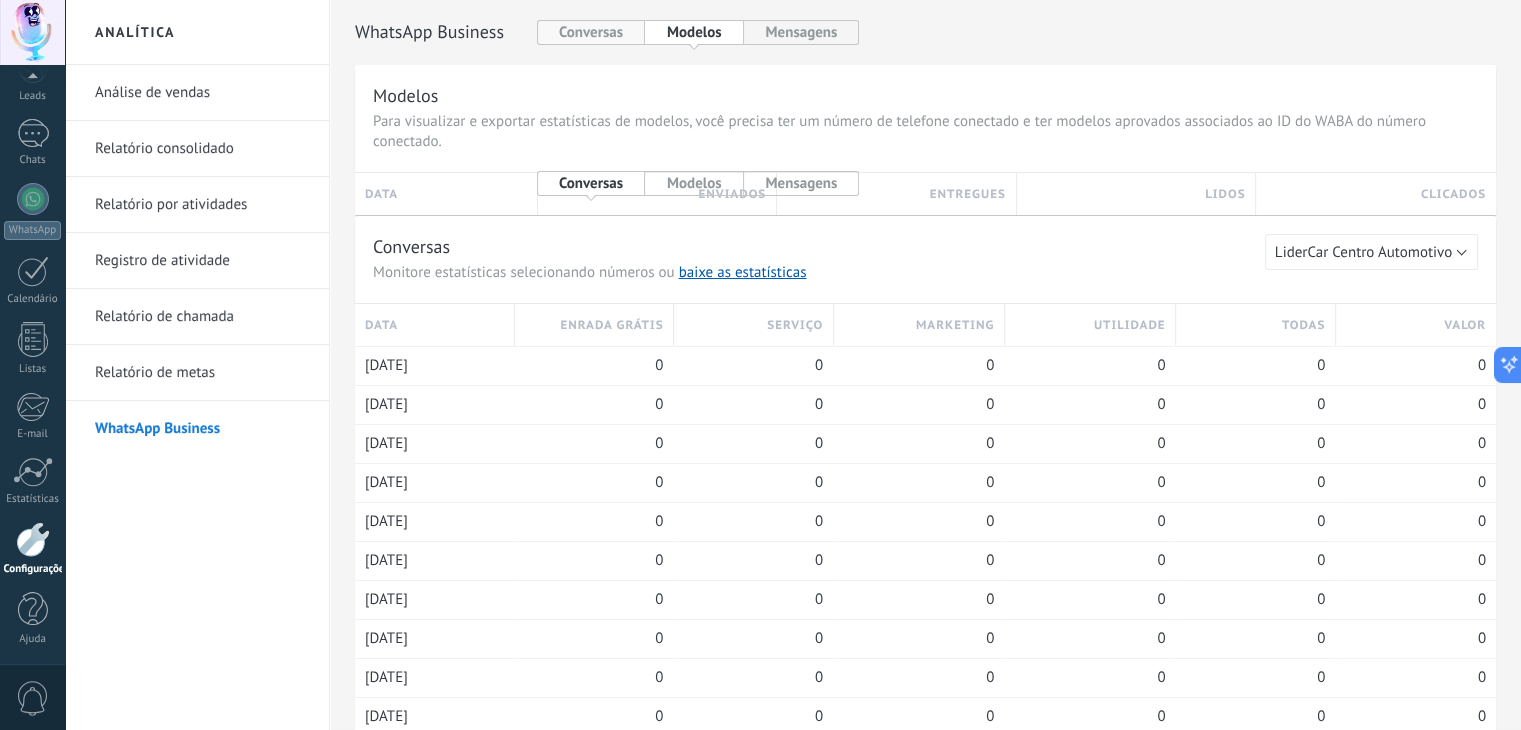 click on "Conversas" at bounding box center [591, 32] 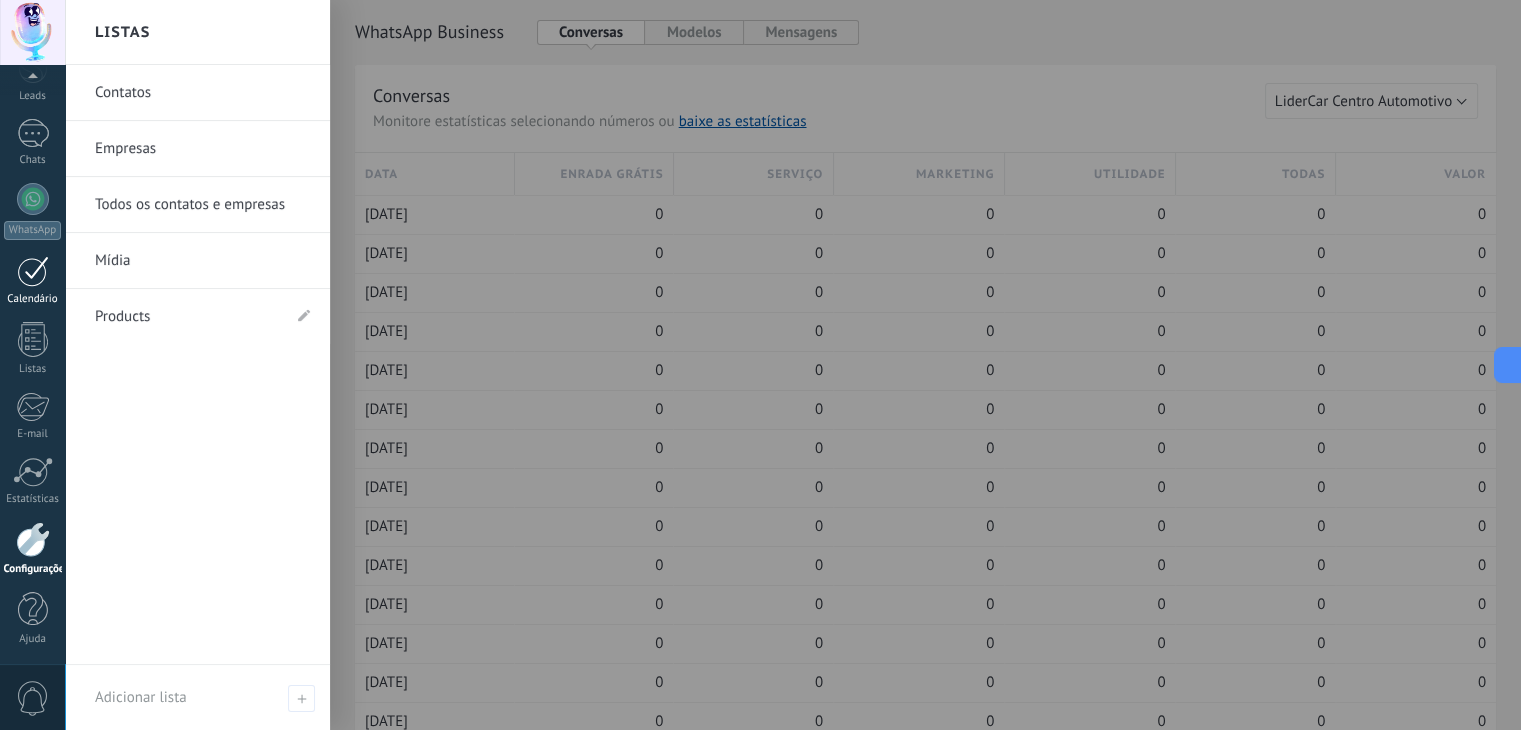 click at bounding box center (33, 271) 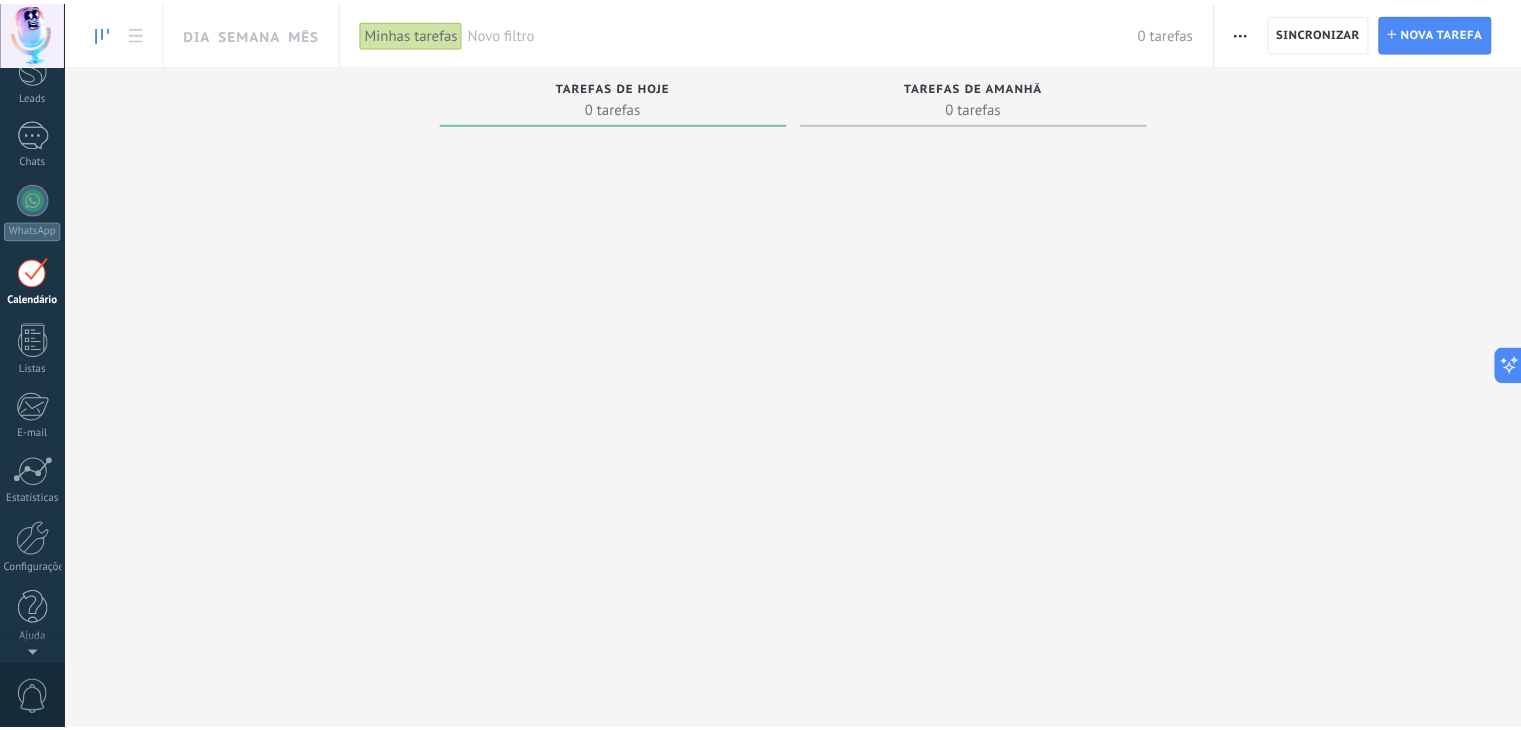 scroll, scrollTop: 0, scrollLeft: 0, axis: both 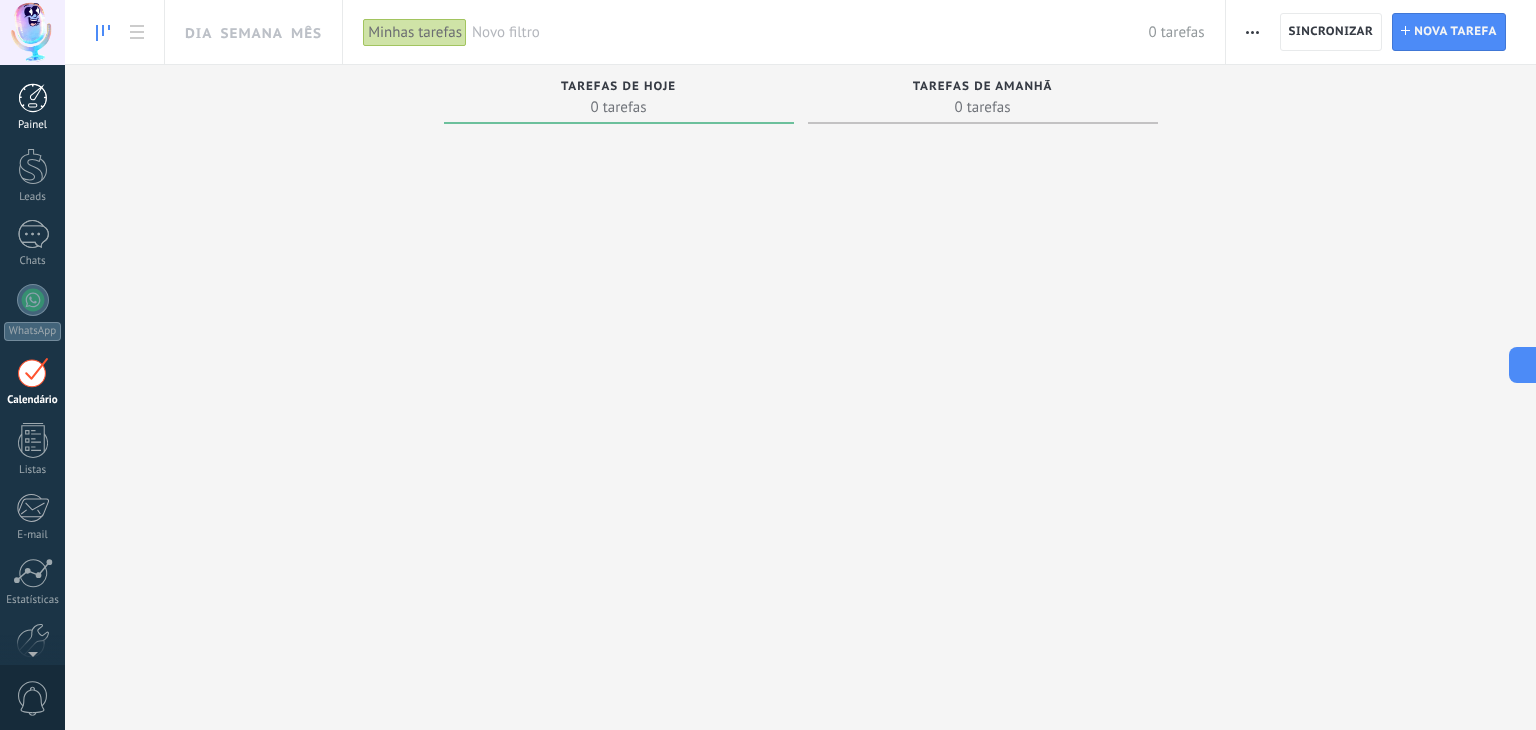 click at bounding box center [33, 98] 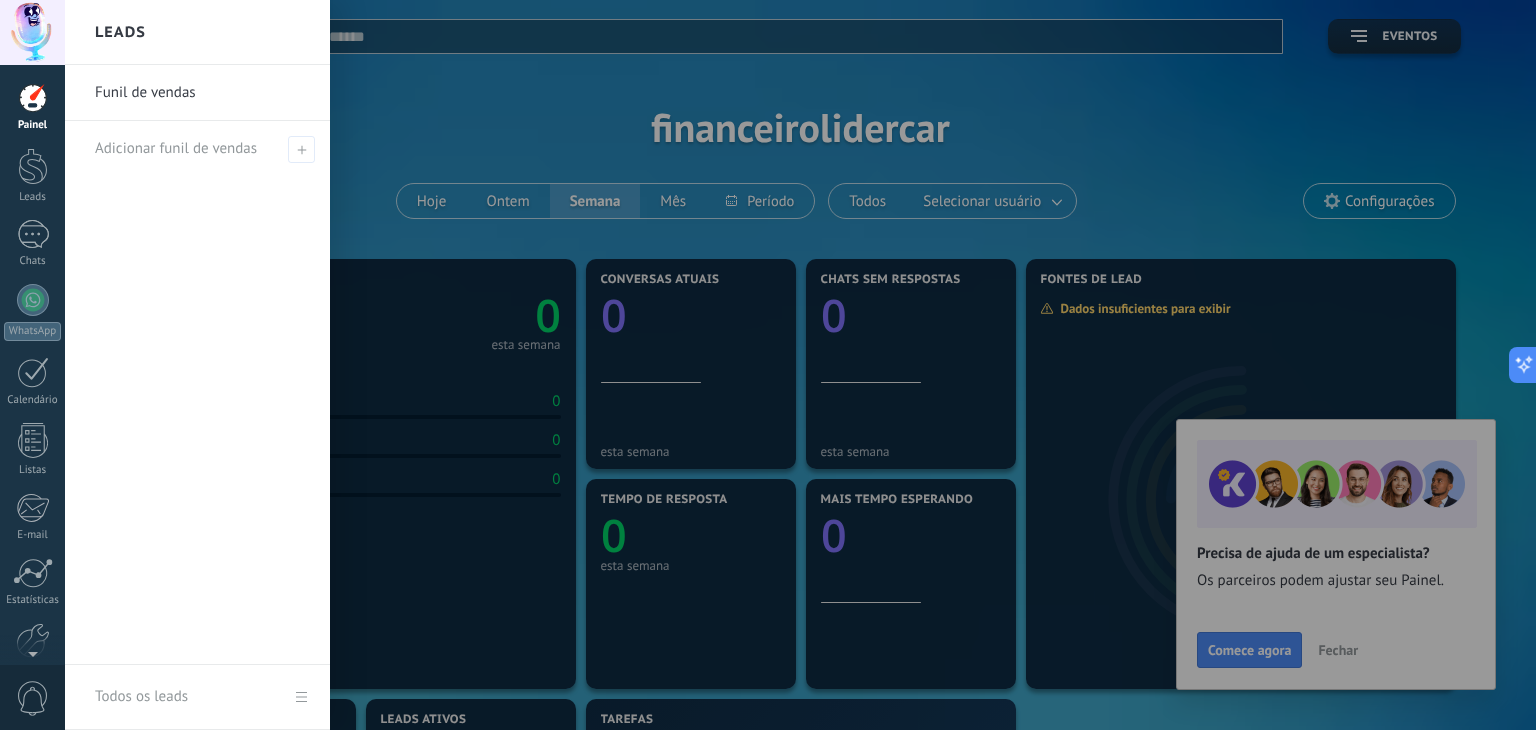 click at bounding box center [833, 365] 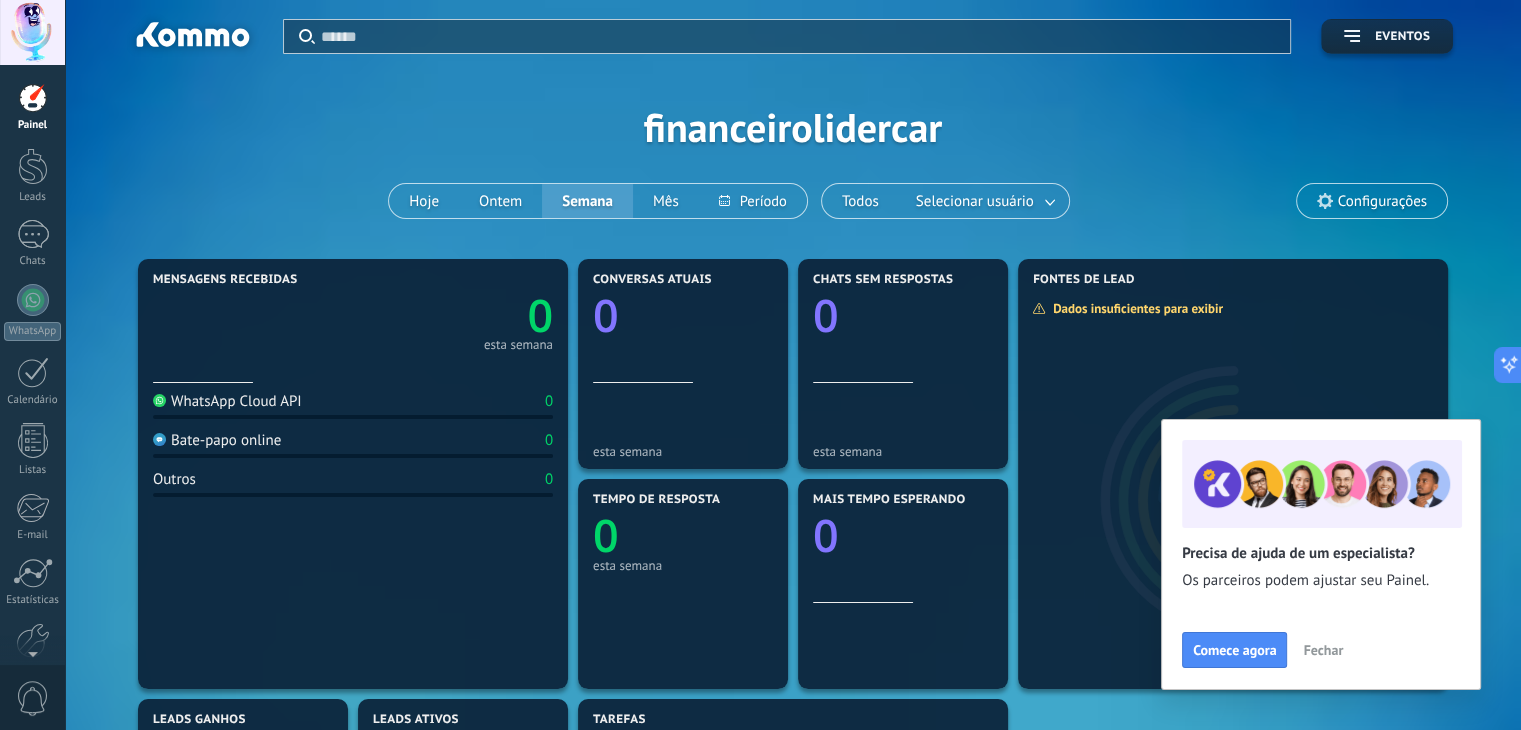 click on "Fechar" at bounding box center (1323, 650) 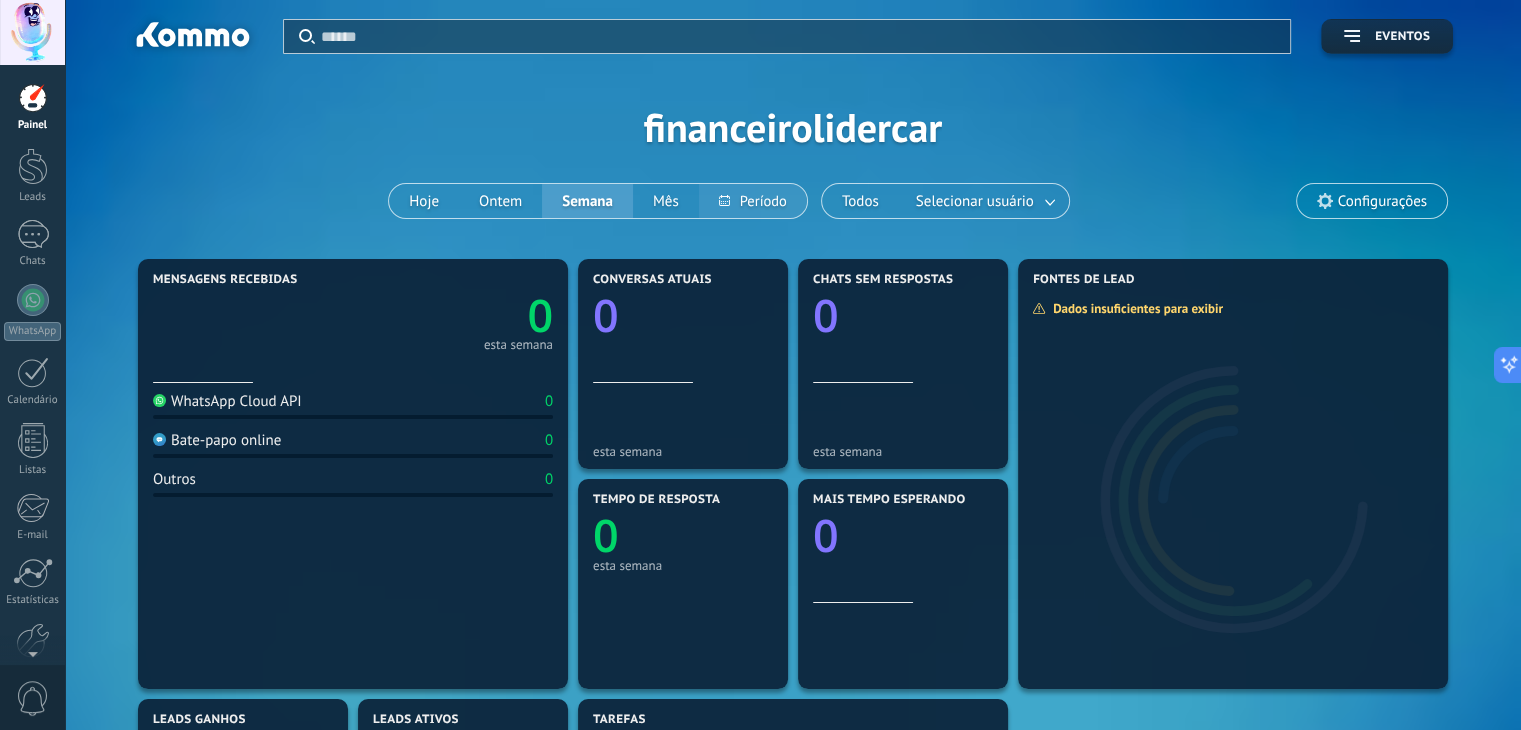 click at bounding box center [753, 201] 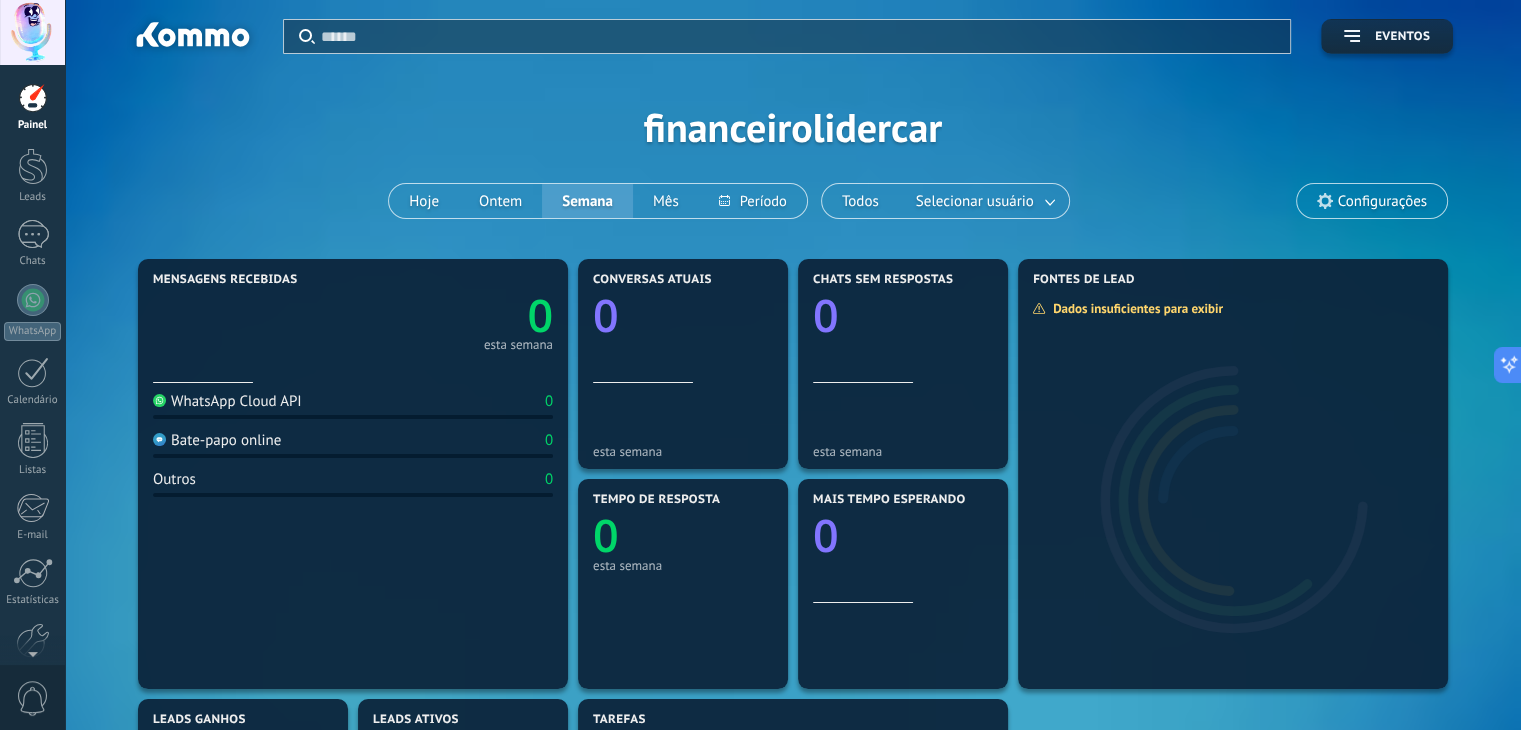 click on "Aplicar Eventos financeirolidercar Hoje Ontem Semana Mês Todos Selecionar usuário Configurações" at bounding box center (793, 127) 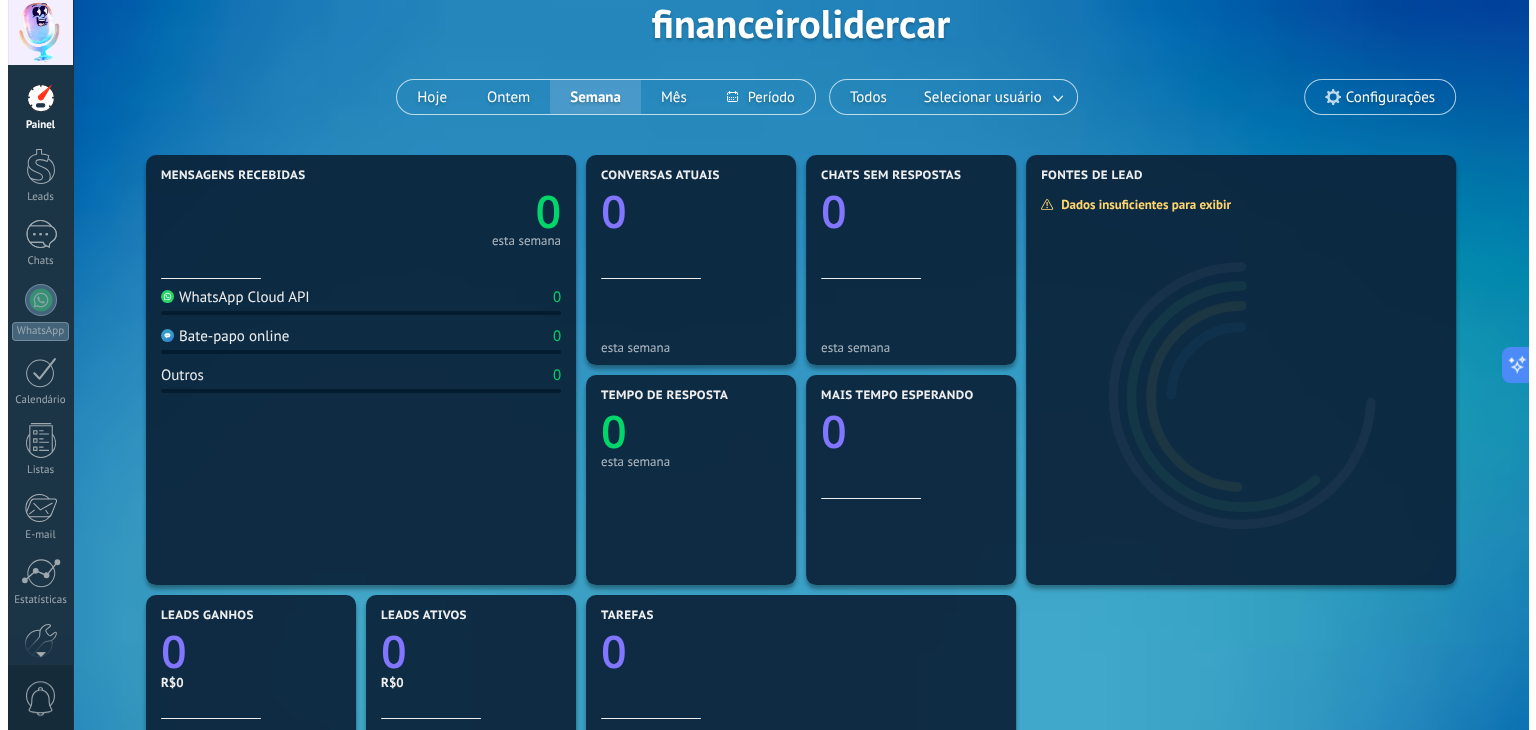 scroll, scrollTop: 0, scrollLeft: 0, axis: both 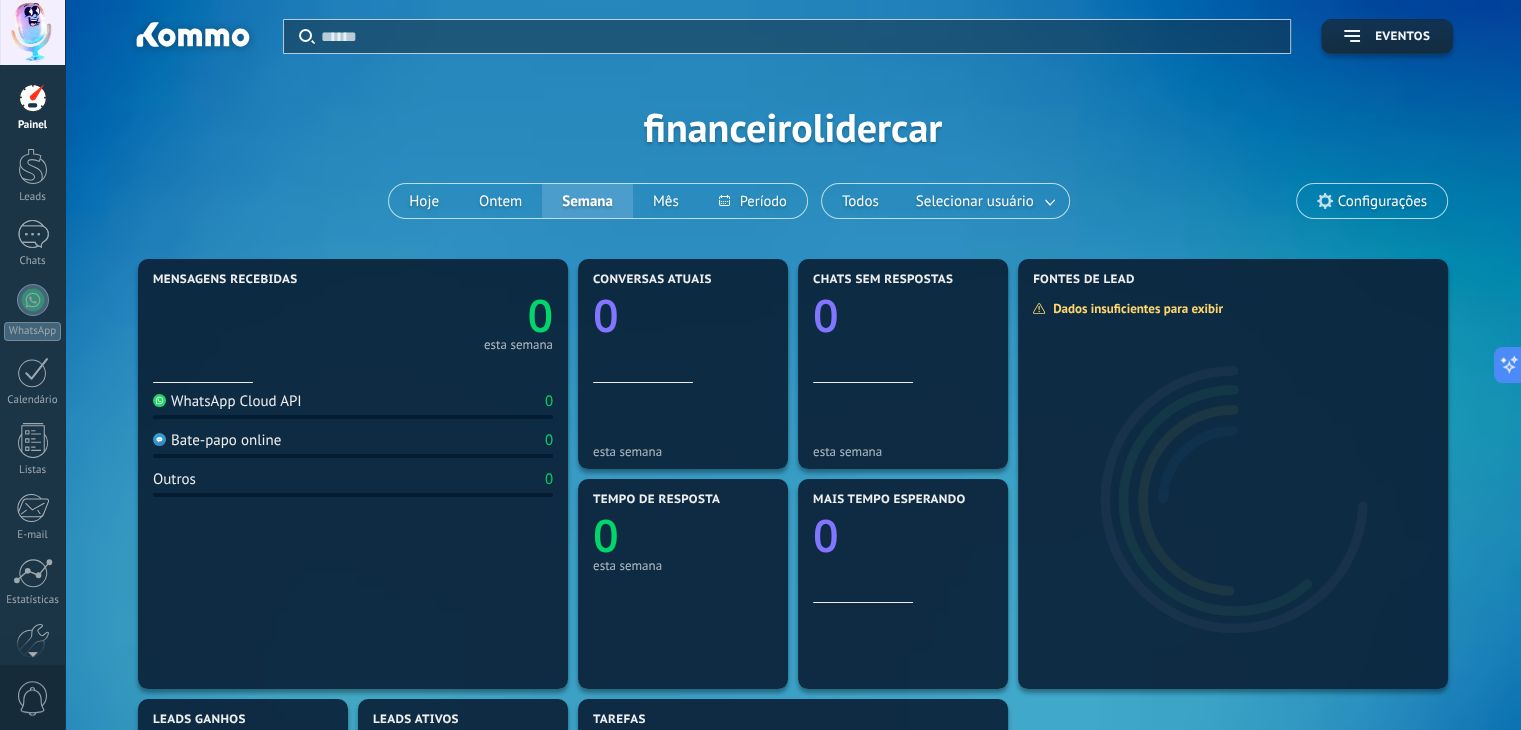 click on "Aplicar Eventos financeirolidercar Hoje Ontem Semana Mês Todos Selecionar usuário Configurações" at bounding box center (793, 127) 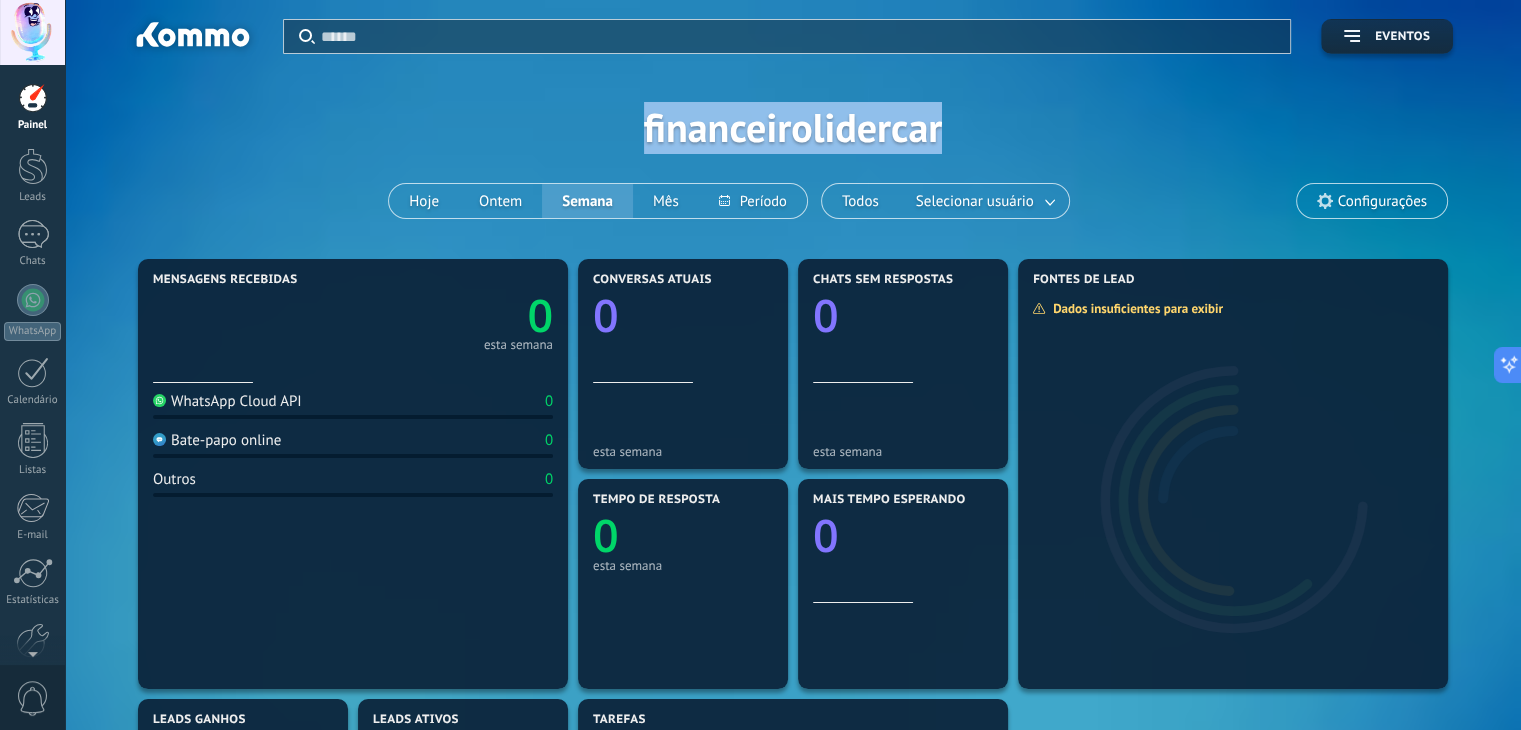 click on "Aplicar Eventos financeirolidercar Hoje Ontem Semana Mês Todos Selecionar usuário Configurações" at bounding box center [793, 127] 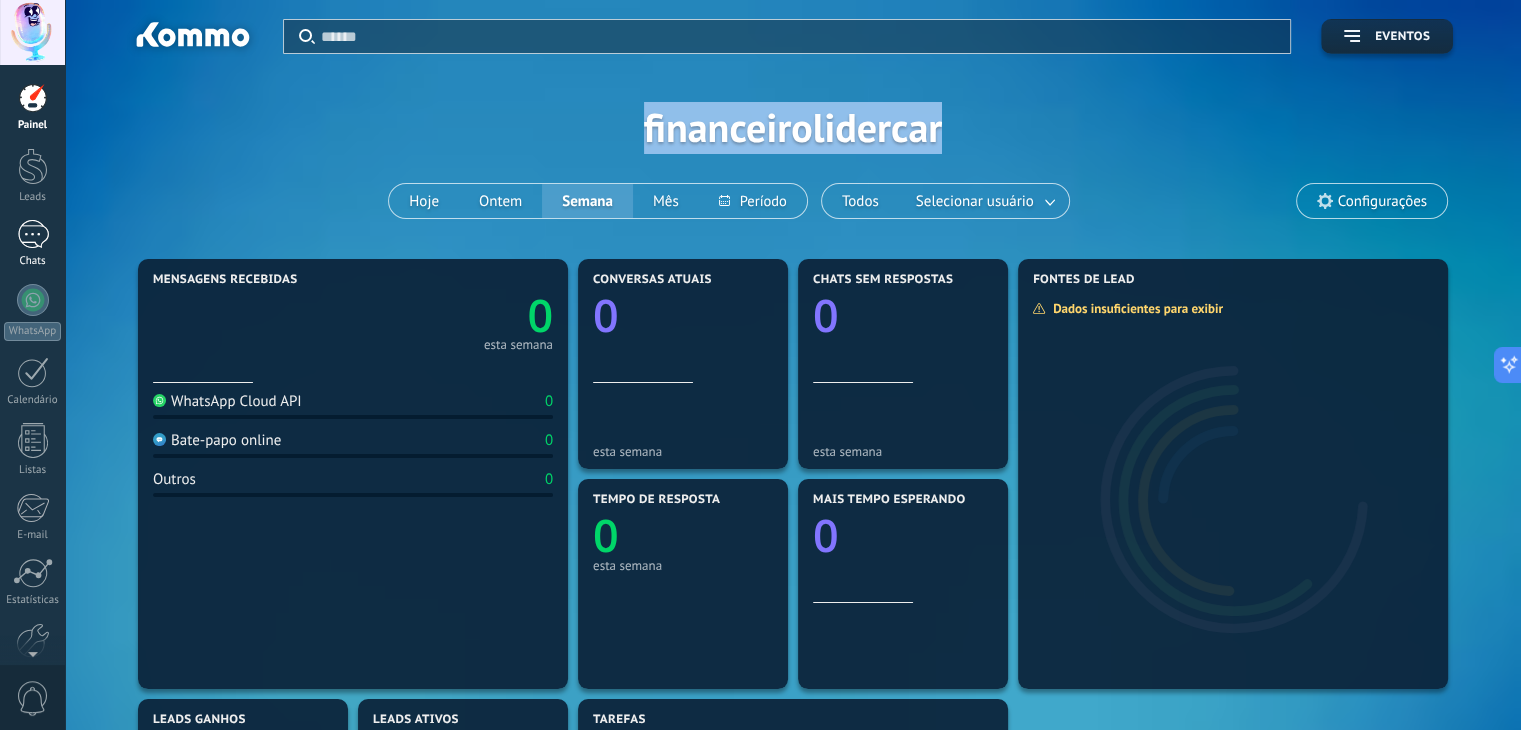 click at bounding box center [33, 234] 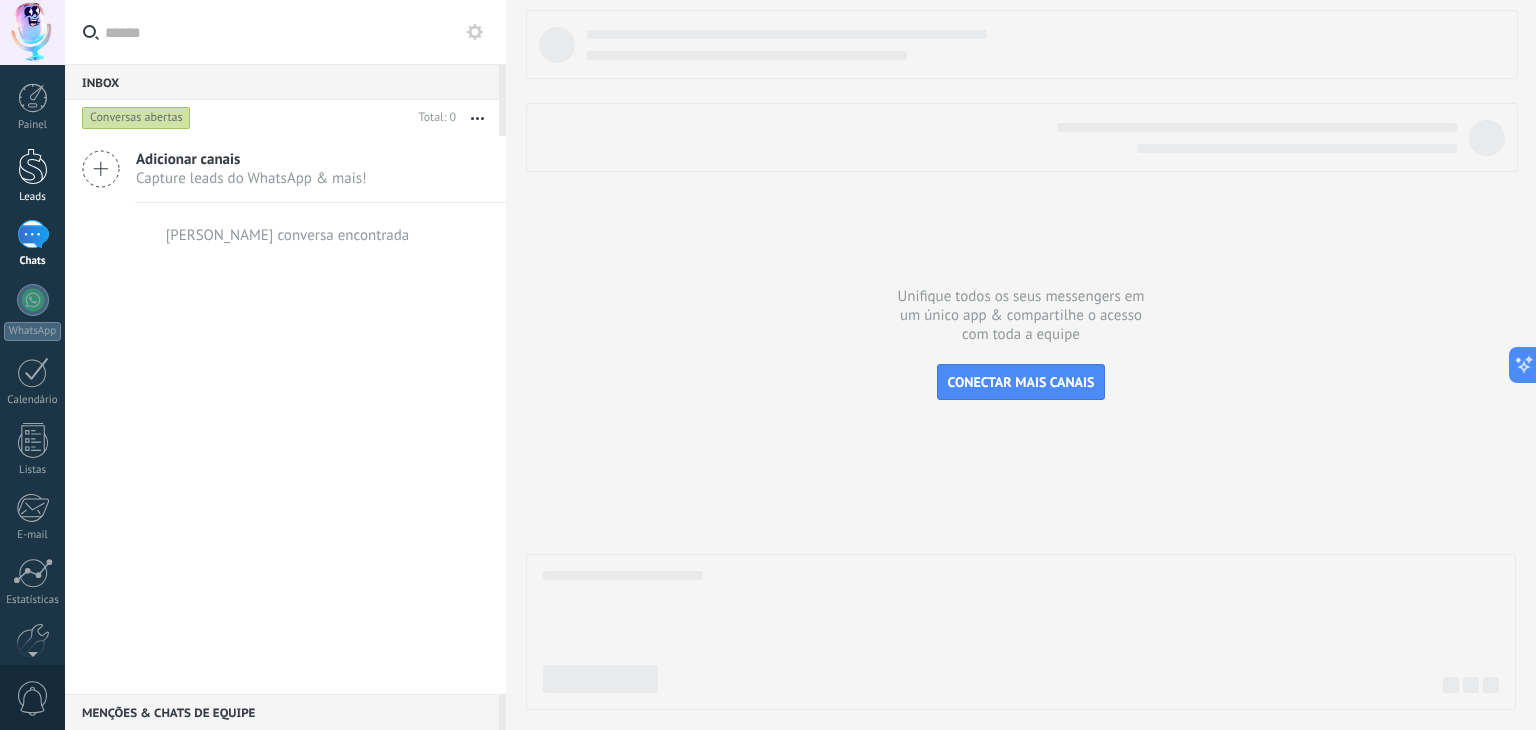 click at bounding box center [33, 166] 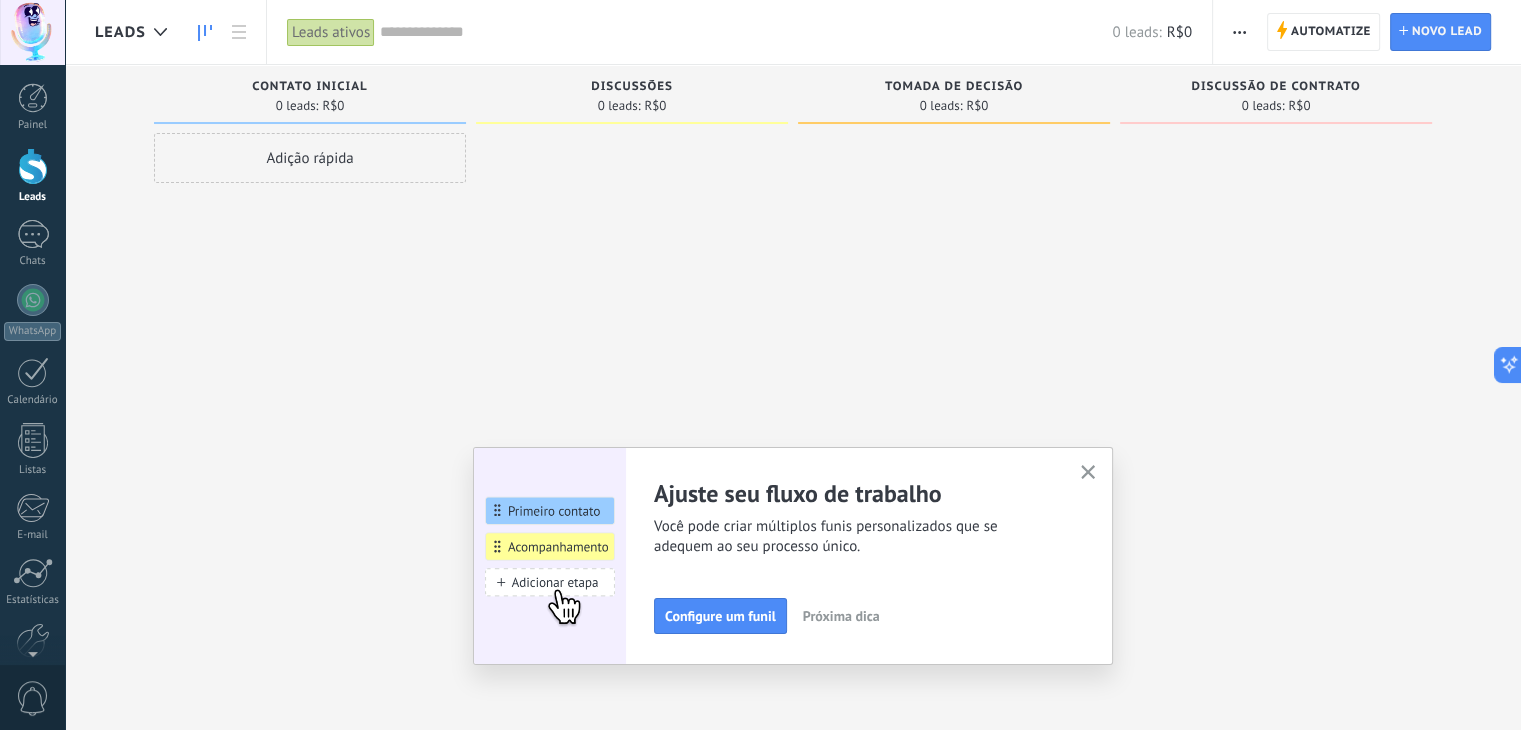 click 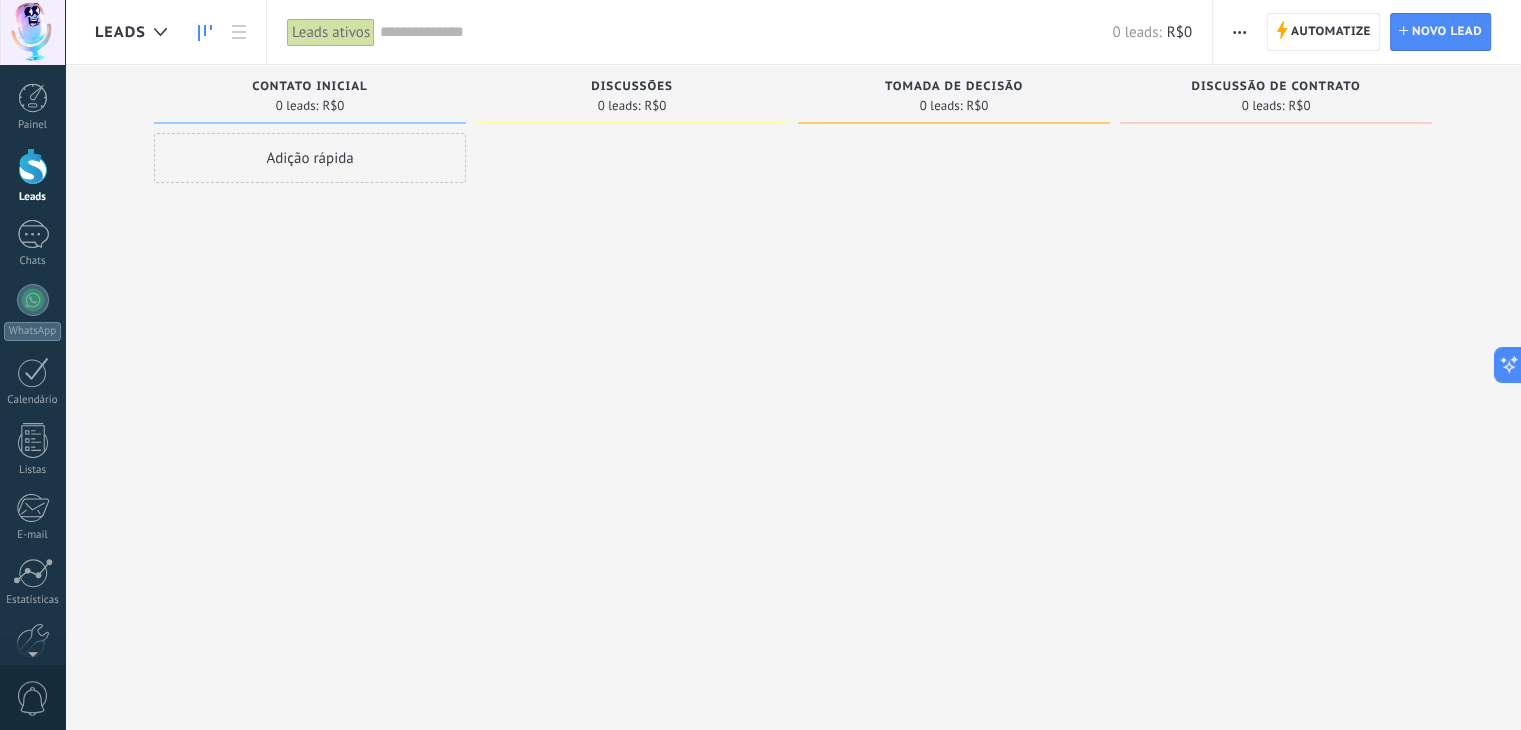 click on "Adição rápida" at bounding box center (310, 158) 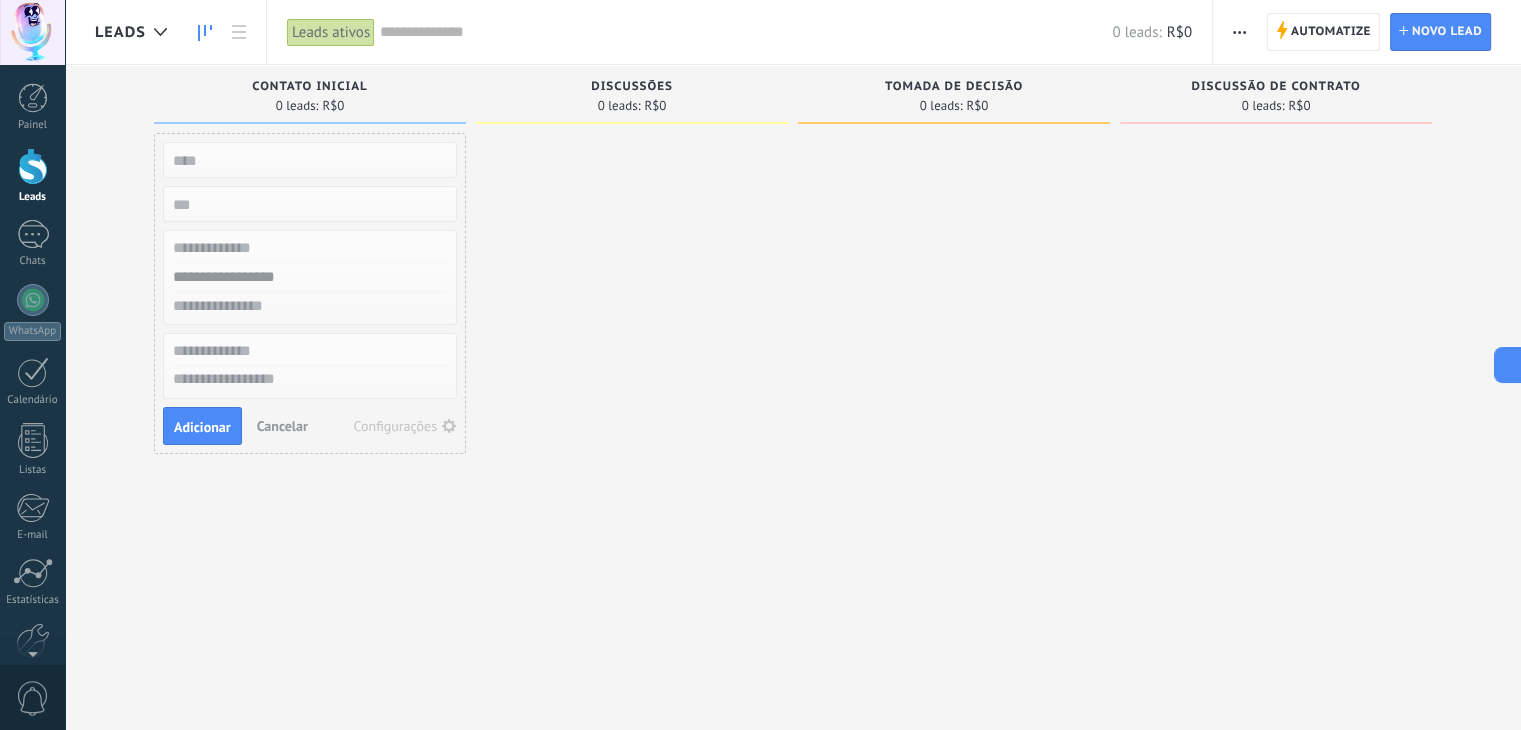 click at bounding box center (632, 367) 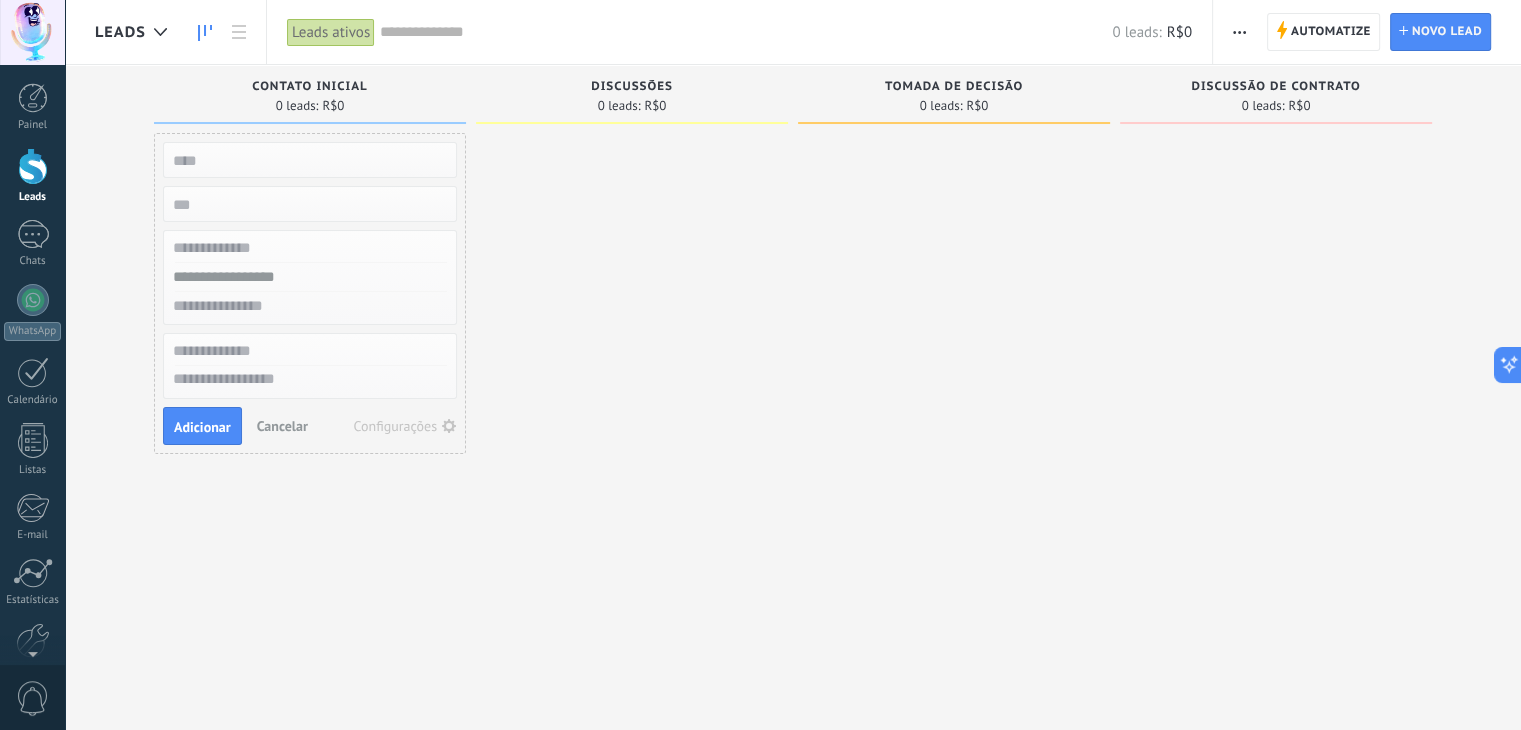 click on "0 leads:" at bounding box center (619, 106) 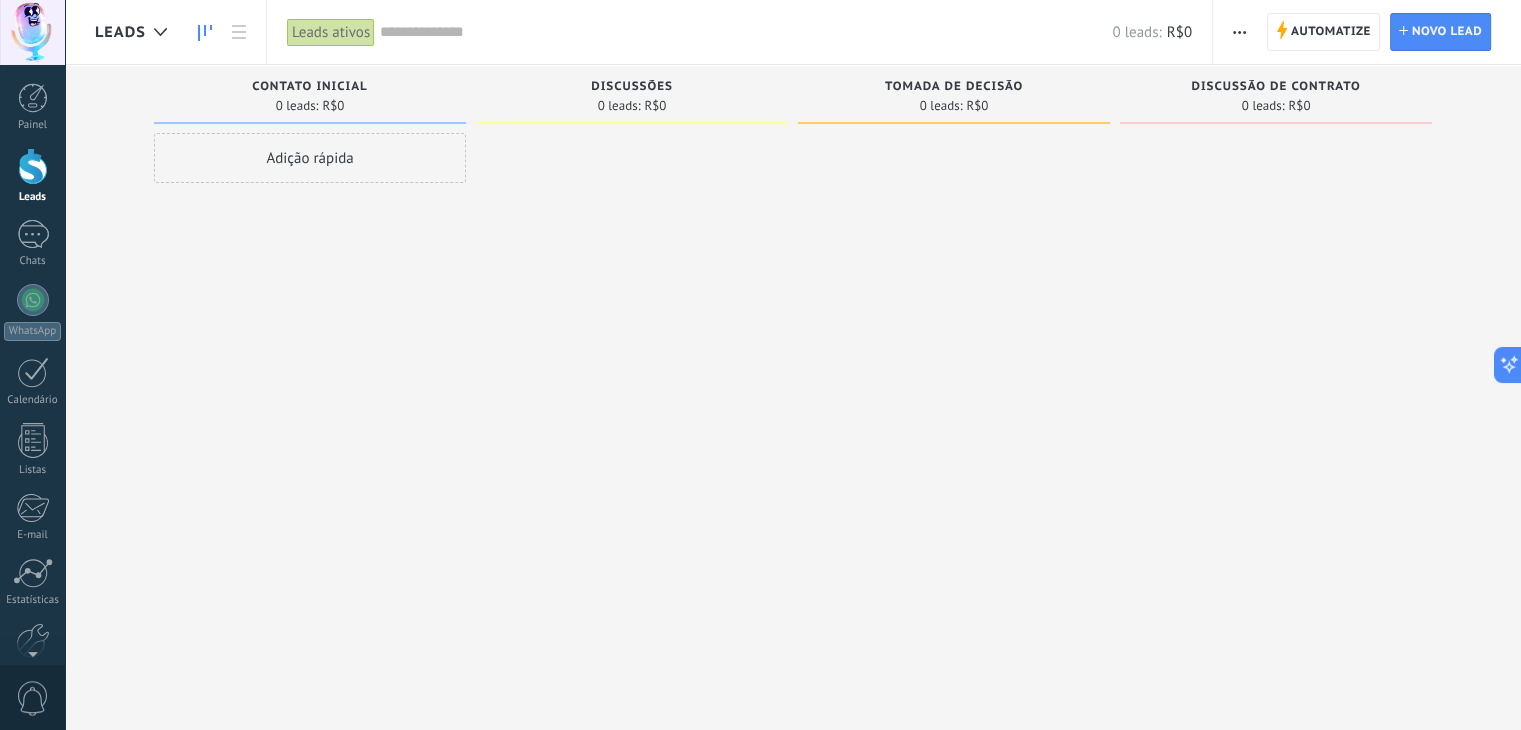 click on "Discussões" at bounding box center (632, 87) 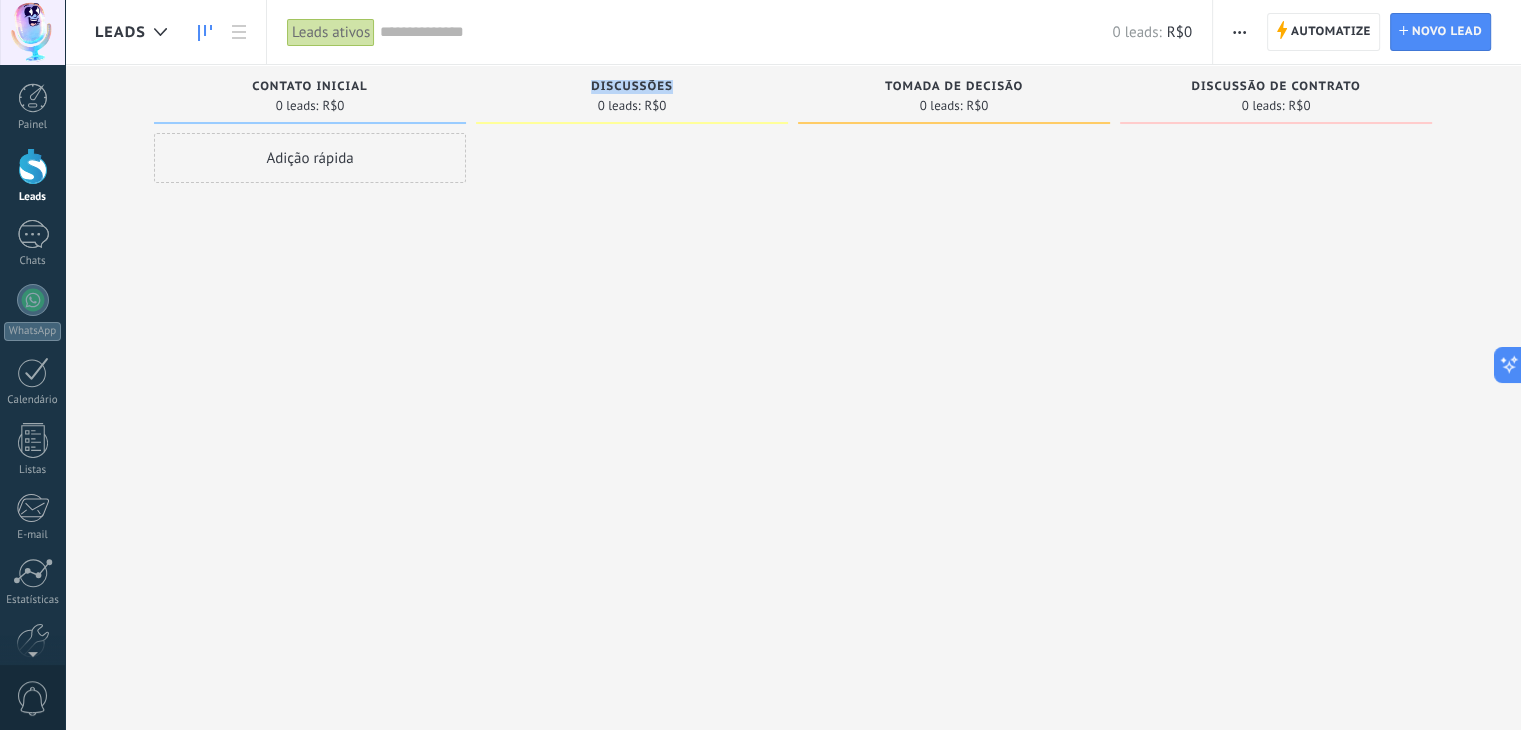 click on "Discussões" at bounding box center [632, 87] 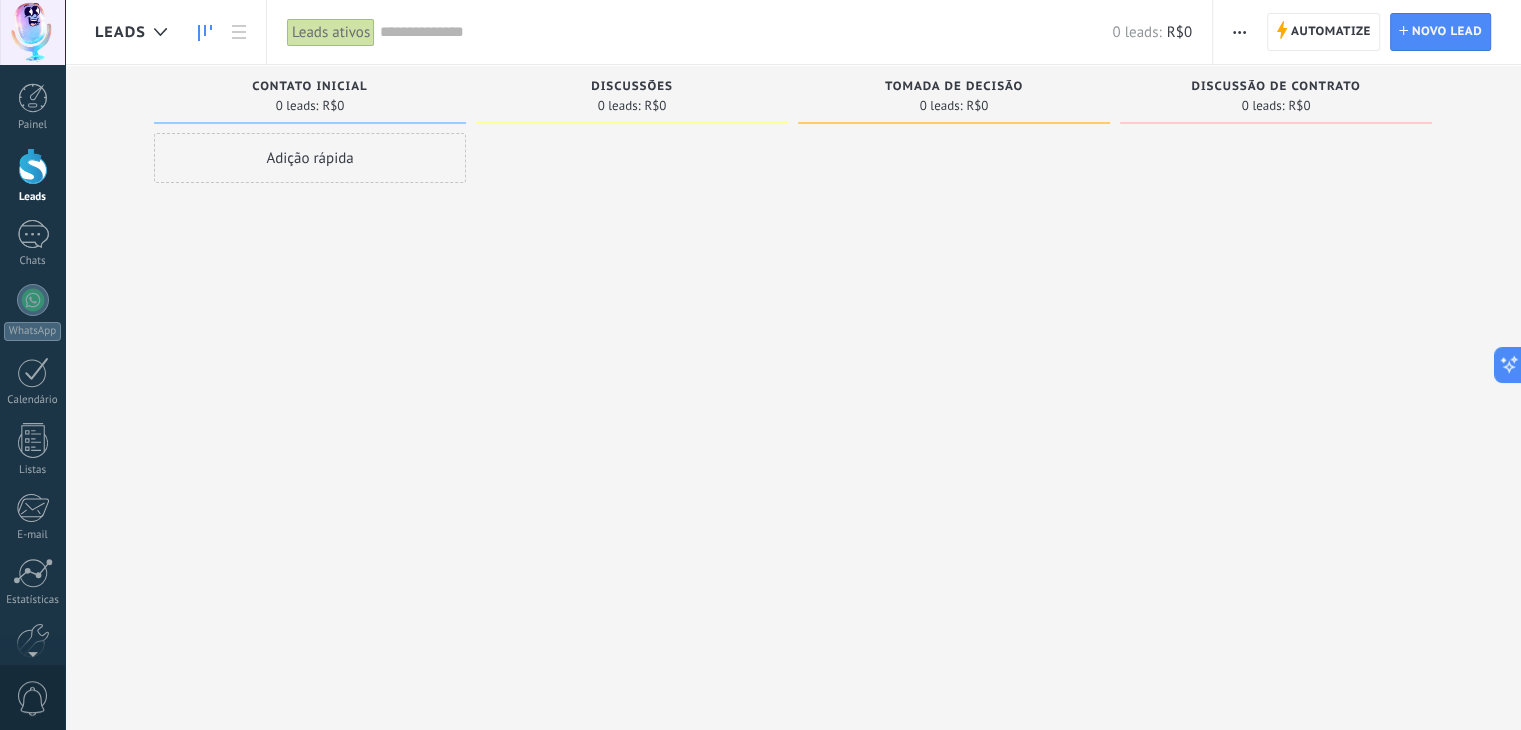click on "Tomada de decisão 0 leads:  R$0" at bounding box center (954, 99) 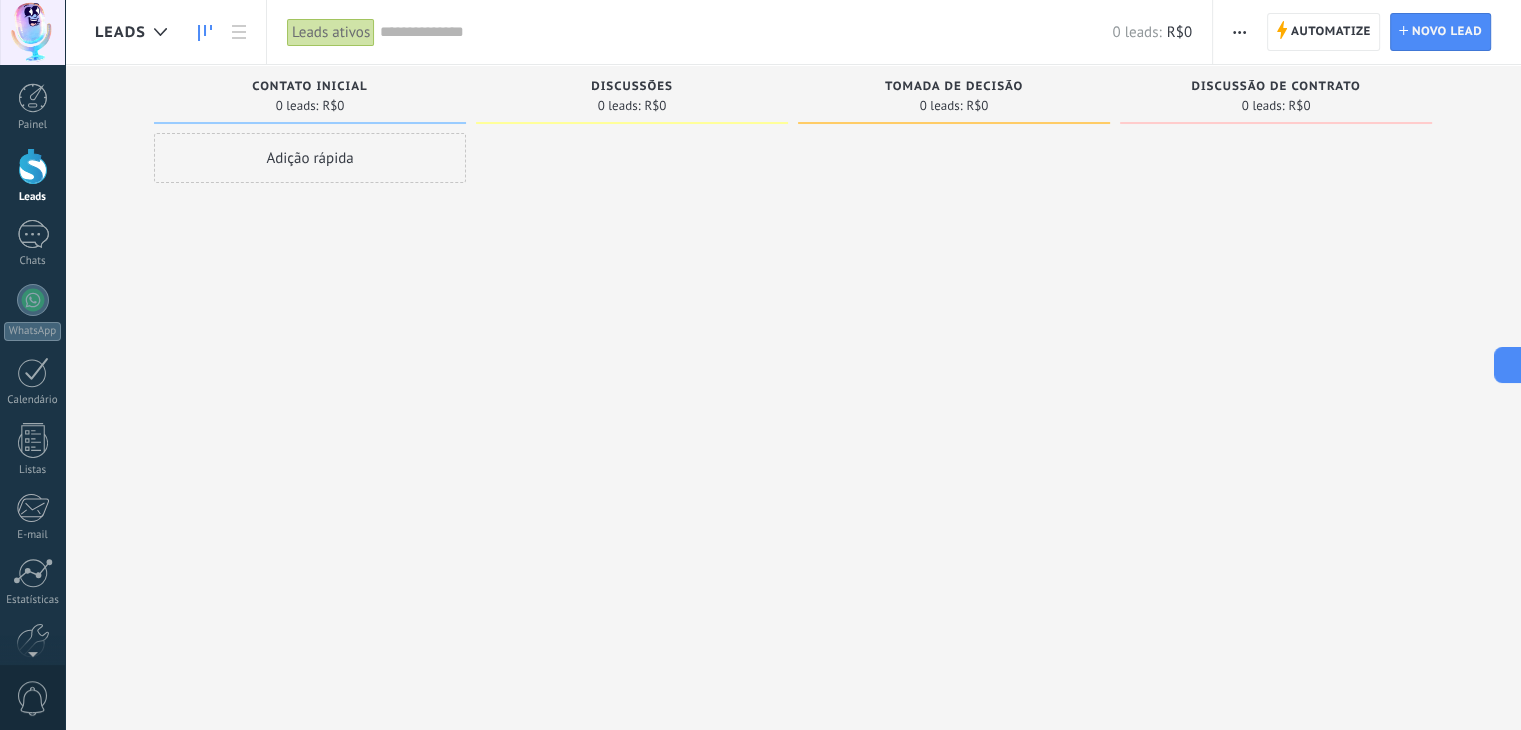 click on "Discussão de contrato" at bounding box center (1275, 87) 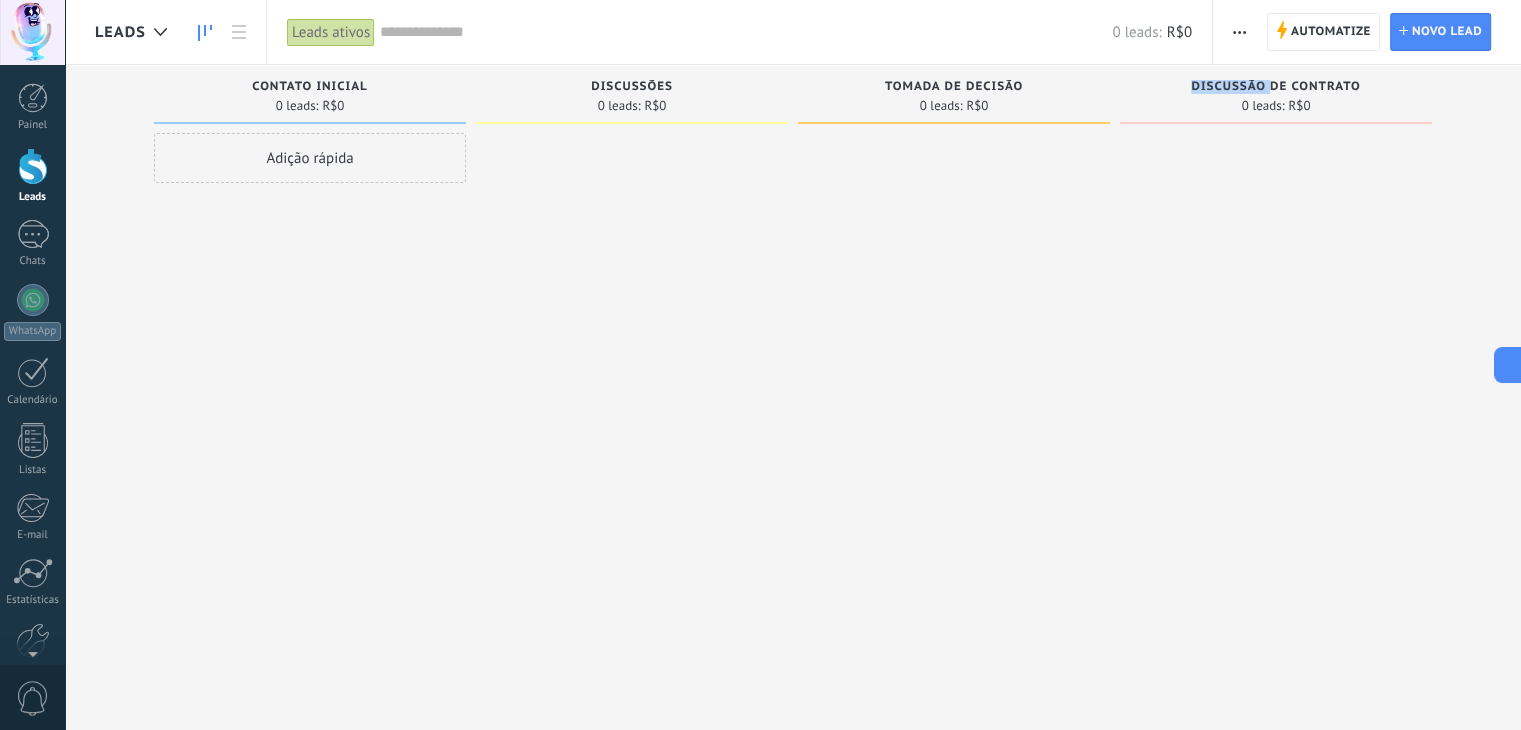 click on "Discussão de contrato" at bounding box center (1275, 87) 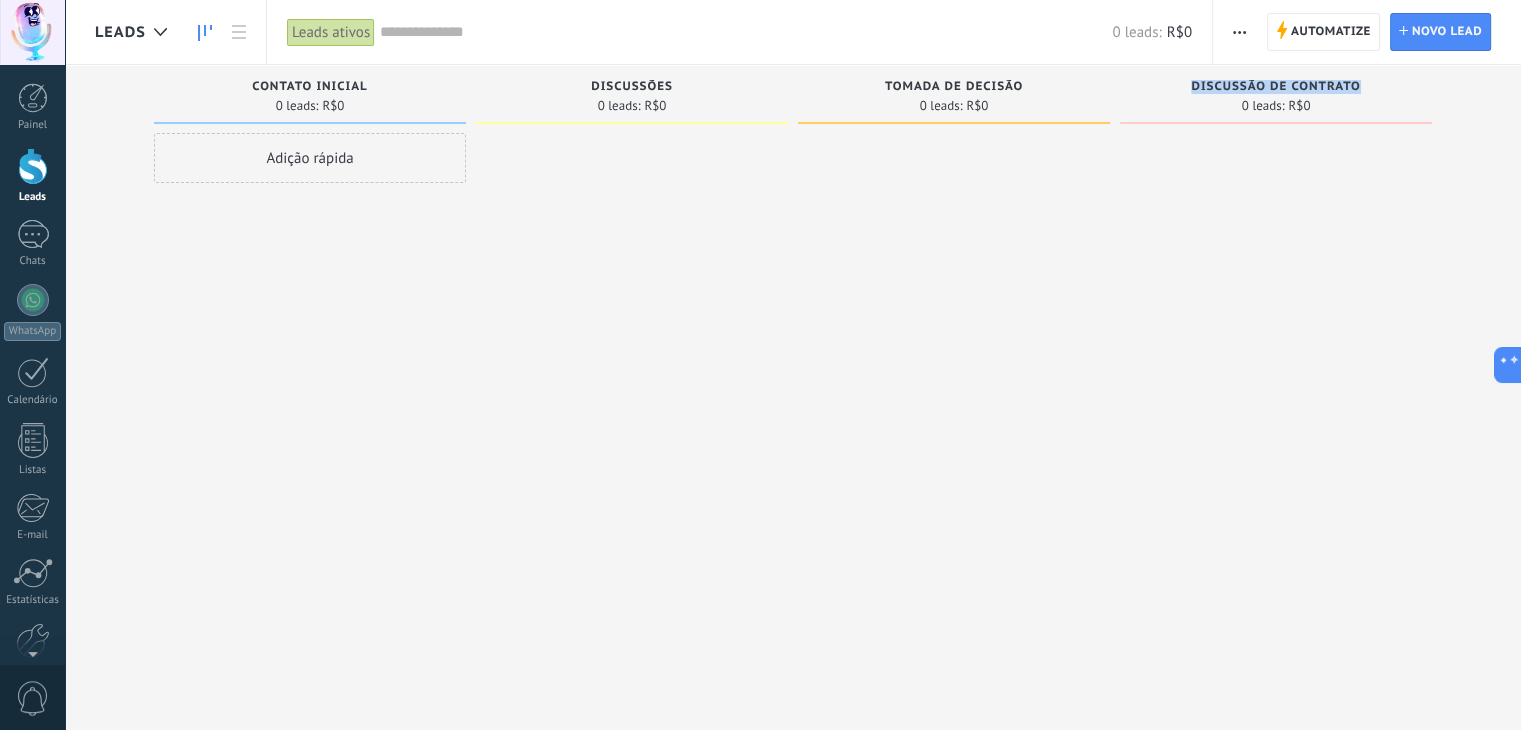 click on "Discussão de contrato" at bounding box center (1275, 87) 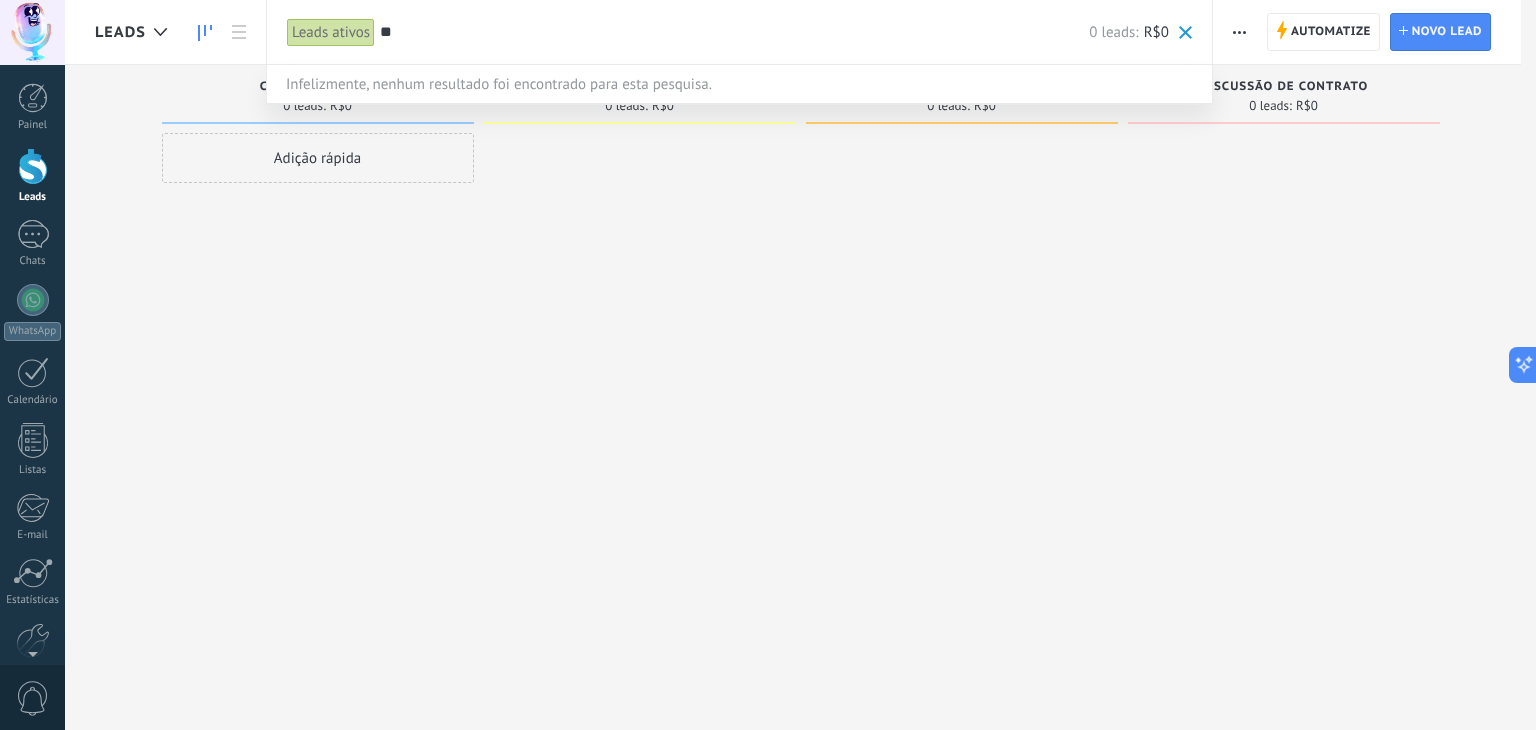 type on "*" 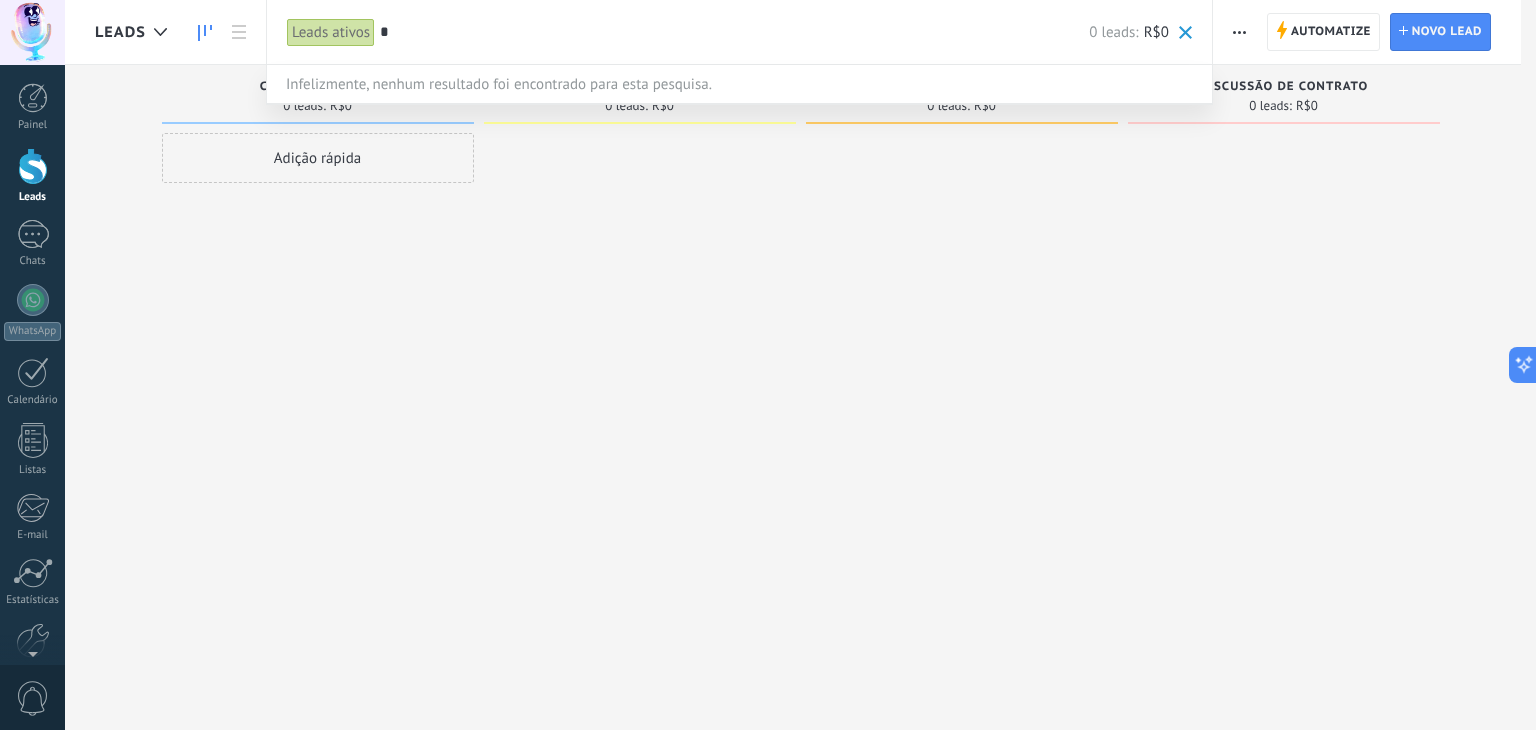 type 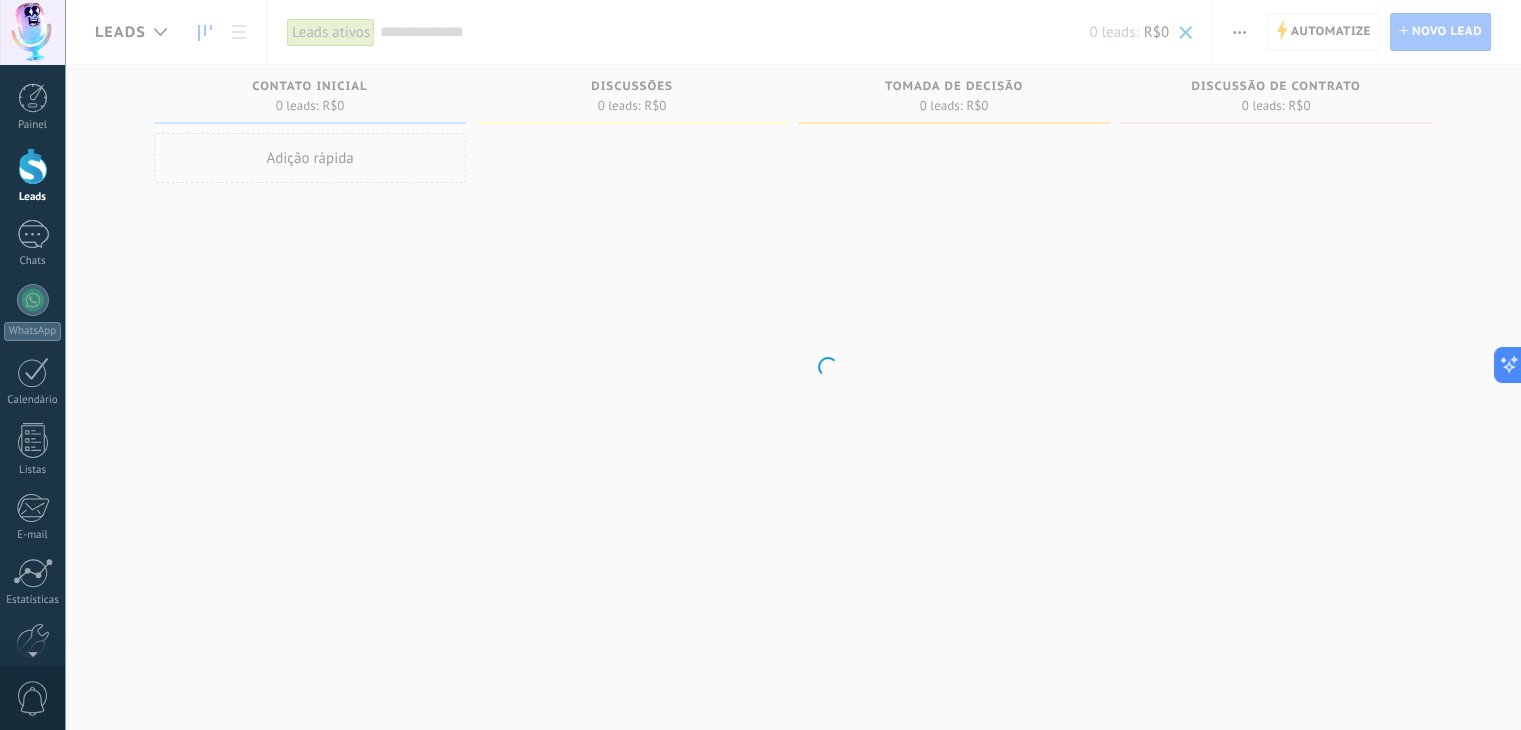 click on ".abccls-1,.abccls-2{fill-rule:evenodd}.abccls-2{fill:#fff} .abfcls-1{fill:none}.abfcls-2{fill:#fff} .abncls-1{isolation:isolate}.abncls-2{opacity:.06}.abncls-2,.abncls-3,.abncls-6{mix-blend-mode:multiply}.abncls-3{opacity:.15}.abncls-4,.abncls-8{fill:#fff}.abncls-5{fill:url(#abnlinear-gradient)}.abncls-6{opacity:.04}.abncls-7{fill:url(#abnlinear-gradient-2)}.abncls-8{fill-rule:evenodd} .abqst0{fill:#ffa200} .abwcls-1{fill:#252525} .cls-1{isolation:isolate} .acicls-1{fill:none} .aclcls-1{fill:#232323} .acnst0{display:none} .addcls-1,.addcls-2{fill:none;stroke-miterlimit:10}.addcls-1{stroke:#dfe0e5}.addcls-2{stroke:#a1a7ab} .adecls-1,.adecls-2{fill:none;stroke-miterlimit:10}.adecls-1{stroke:#dfe0e5}.adecls-2{stroke:#a1a7ab} .adqcls-1{fill:#8591a5;fill-rule:evenodd} .aeccls-1{fill:#5c9f37} .aeecls-1{fill:#f86161} .aejcls-1{fill:#8591a5;fill-rule:evenodd} .aekcls-1{fill-rule:evenodd} .aelcls-1{fill-rule:evenodd;fill:currentColor} .aemcls-1{fill-rule:evenodd;fill:currentColor} .aencls-2{fill:#f86161;opacity:.3}" at bounding box center [760, 365] 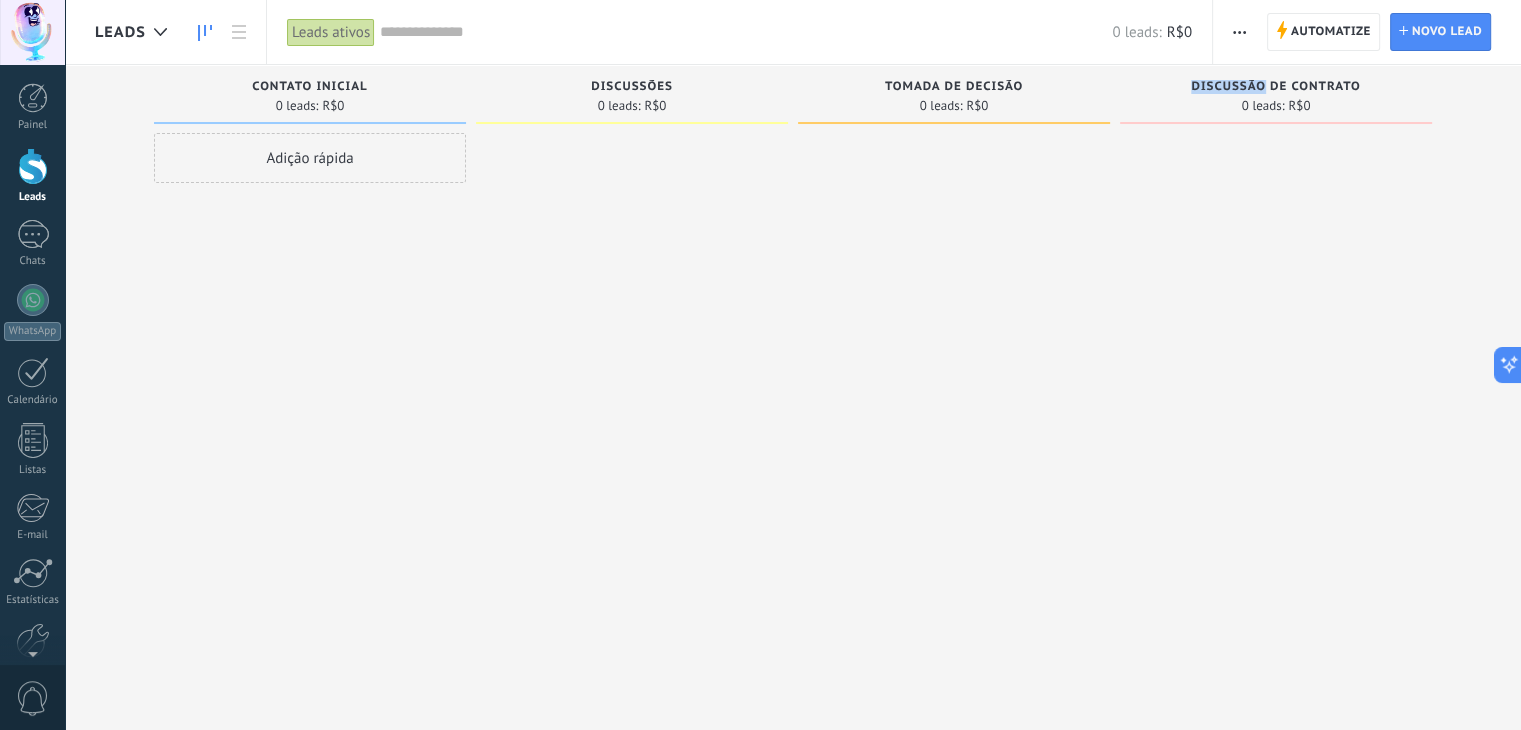drag, startPoint x: 1264, startPoint y: 86, endPoint x: 1094, endPoint y: 169, distance: 189.17981 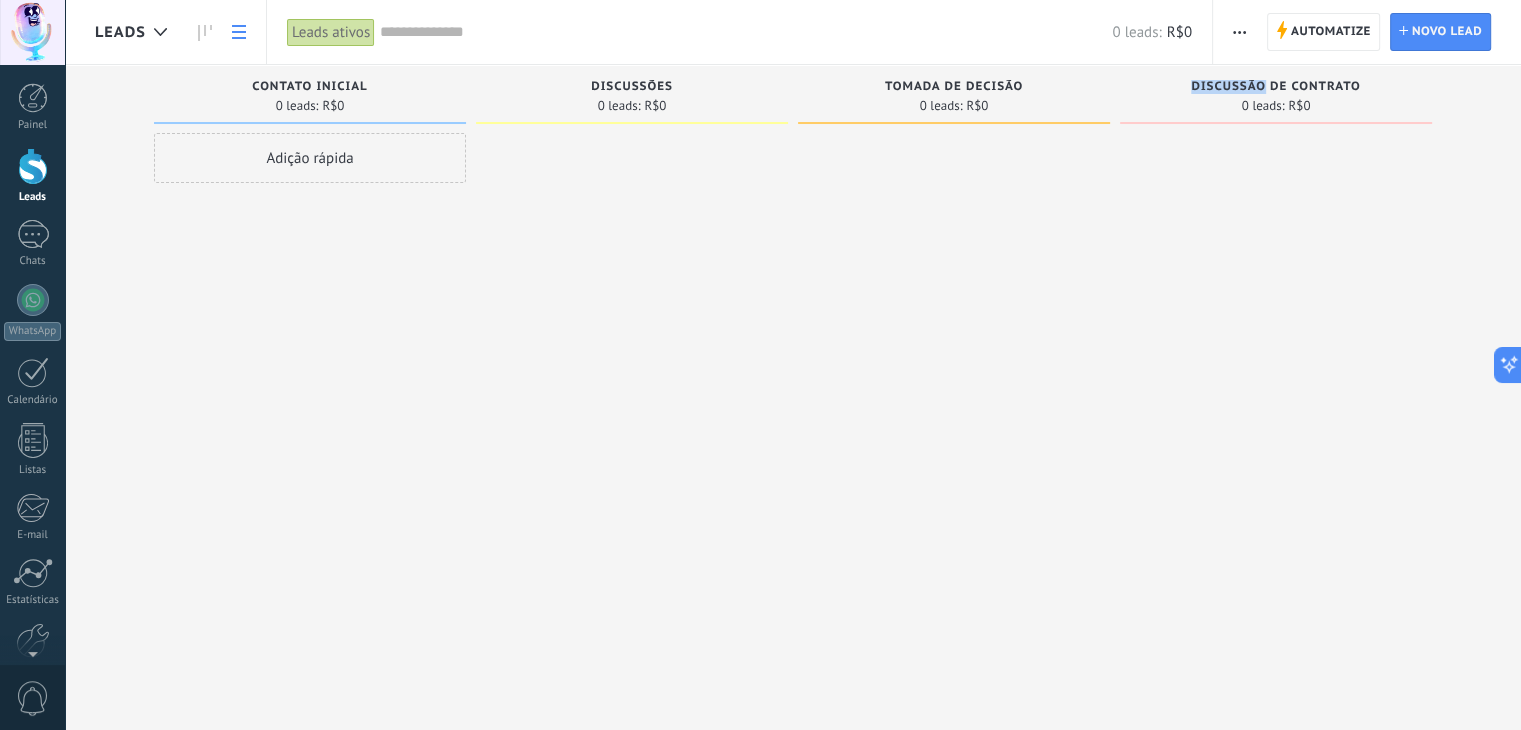 click 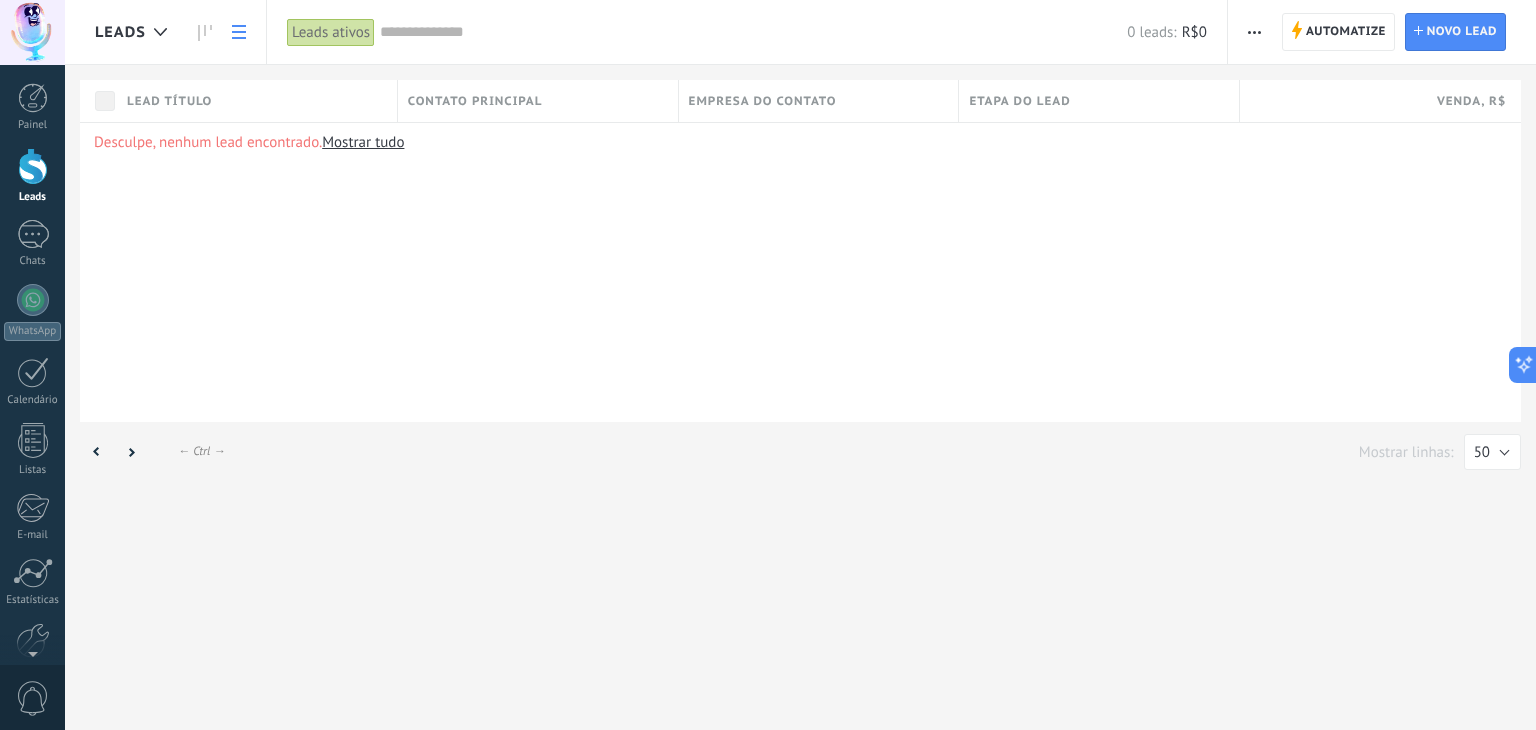click on "Contato principal" at bounding box center (475, 101) 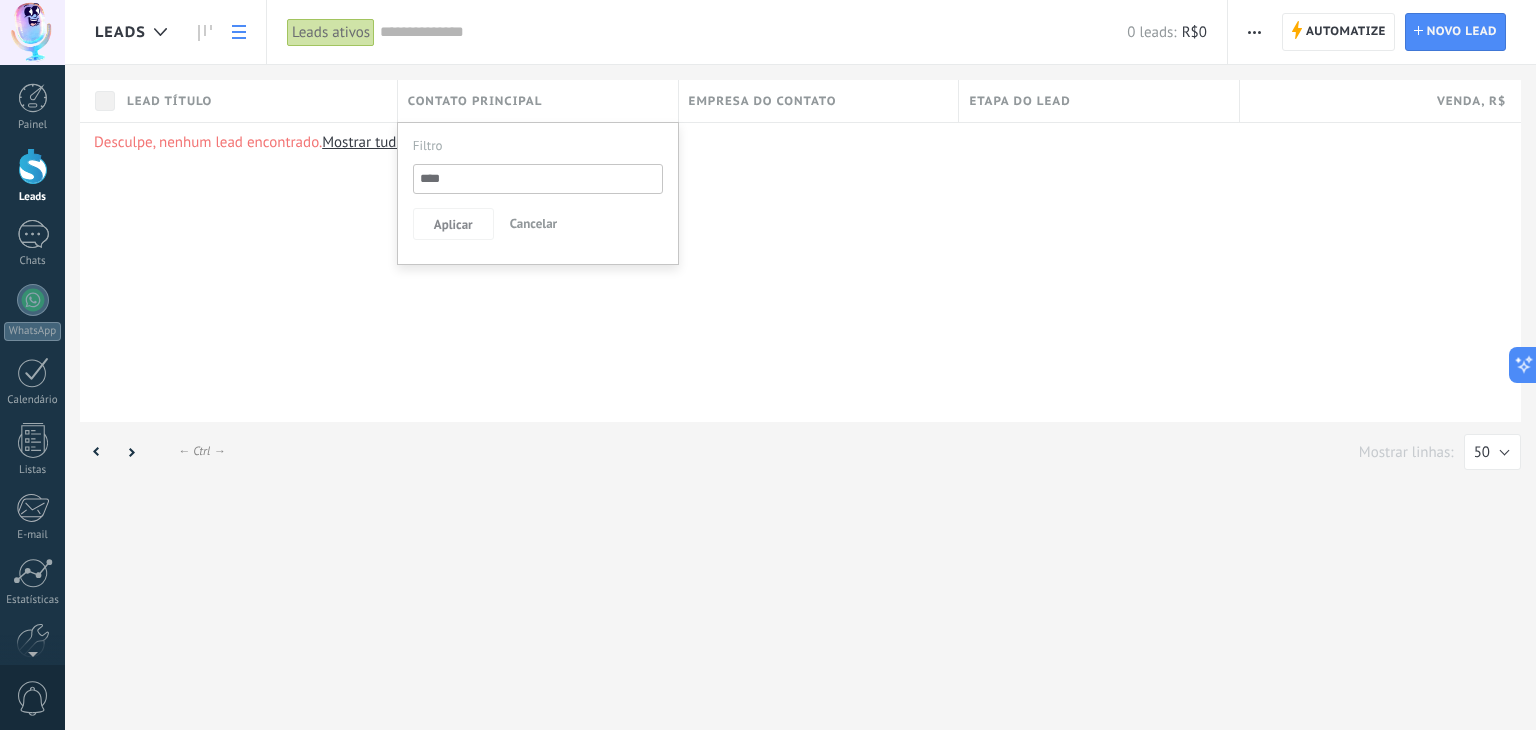 click on "Contato principal" at bounding box center (475, 101) 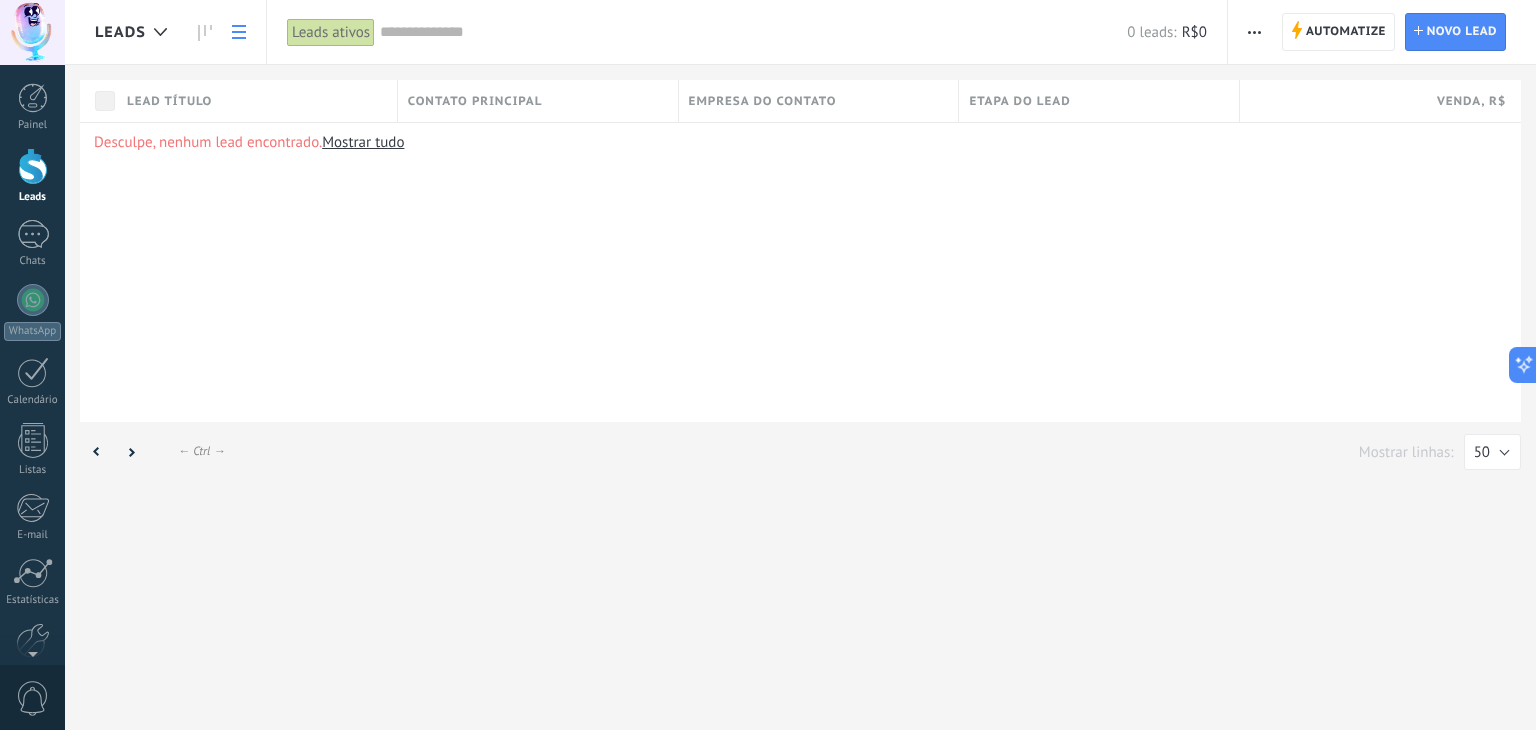 click on "Contato principal" at bounding box center (475, 101) 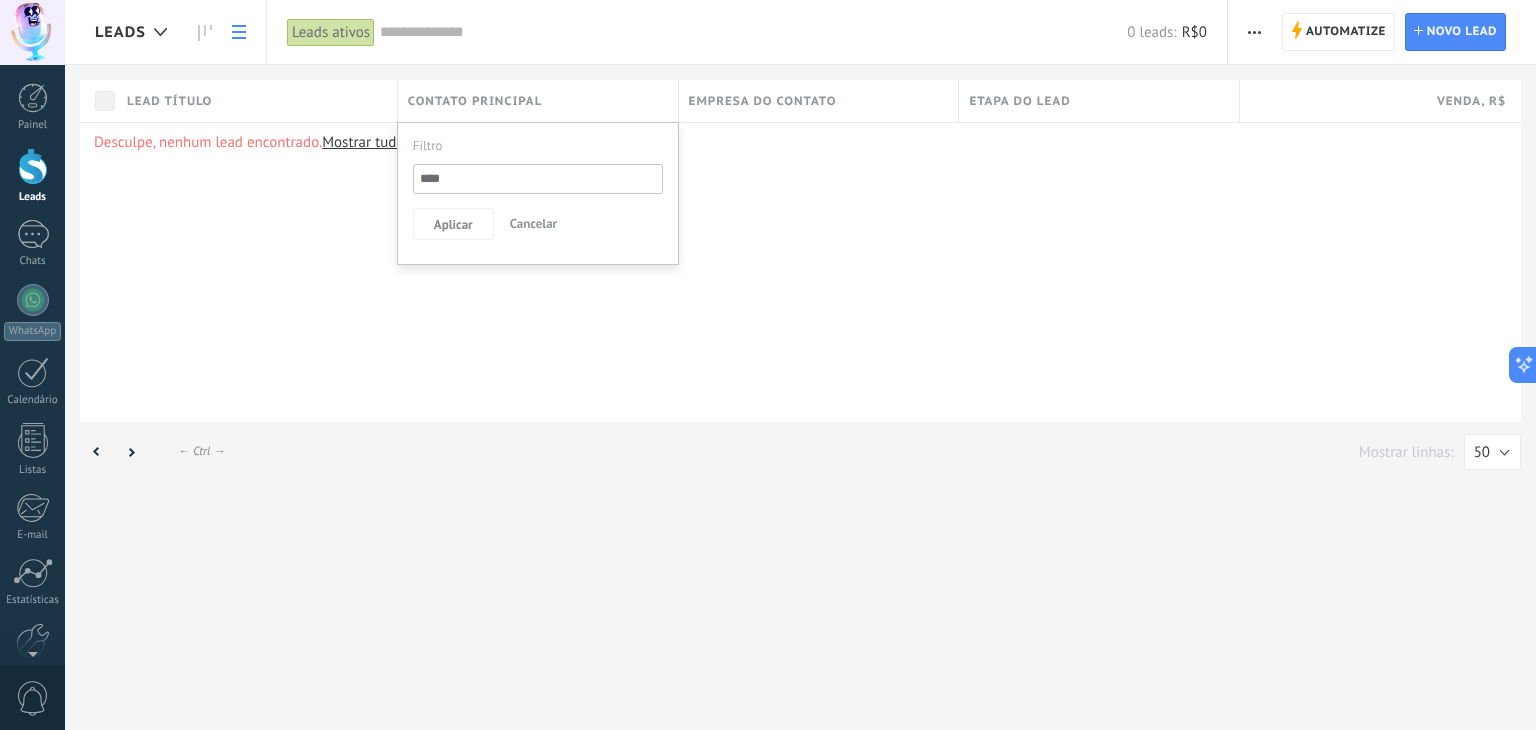 click at bounding box center [768, 32] 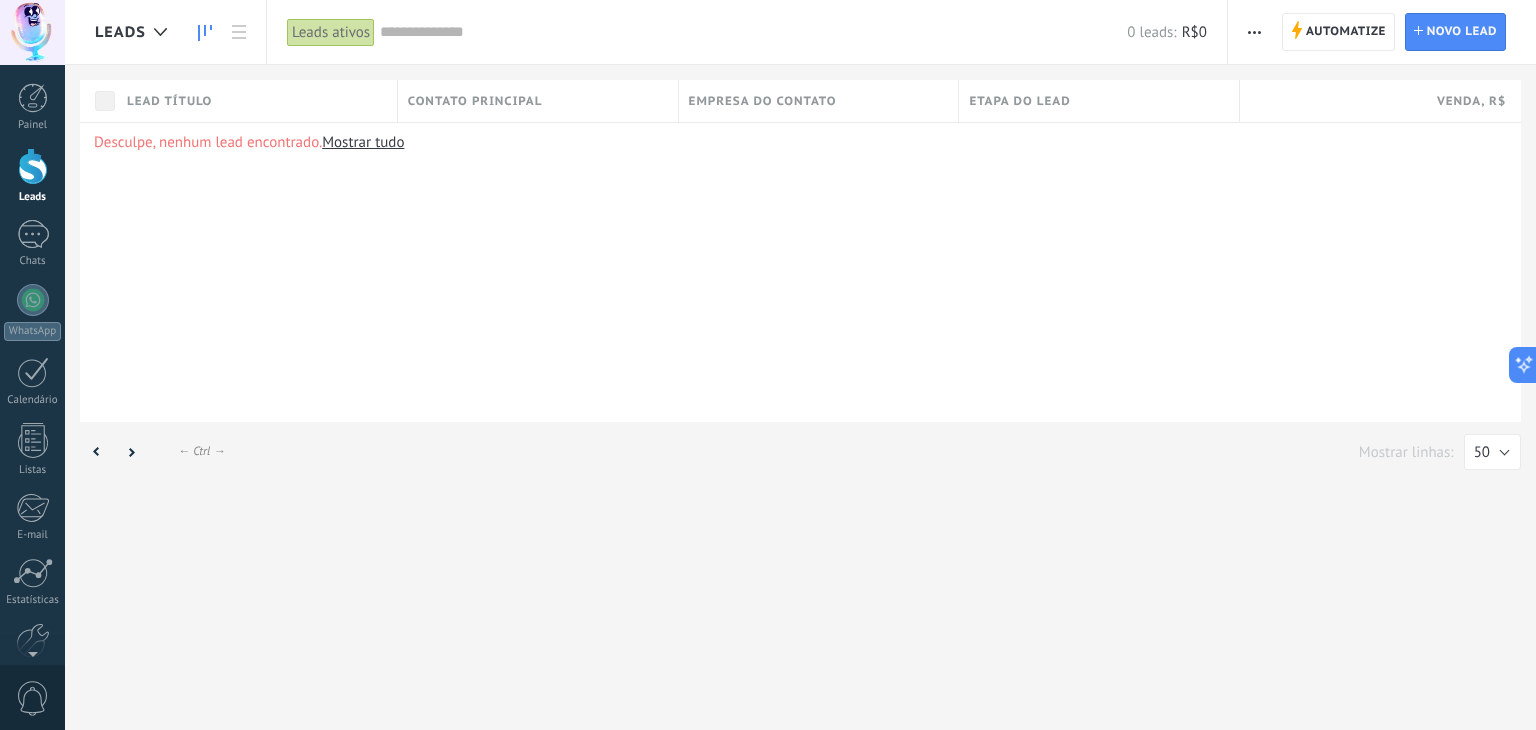 click 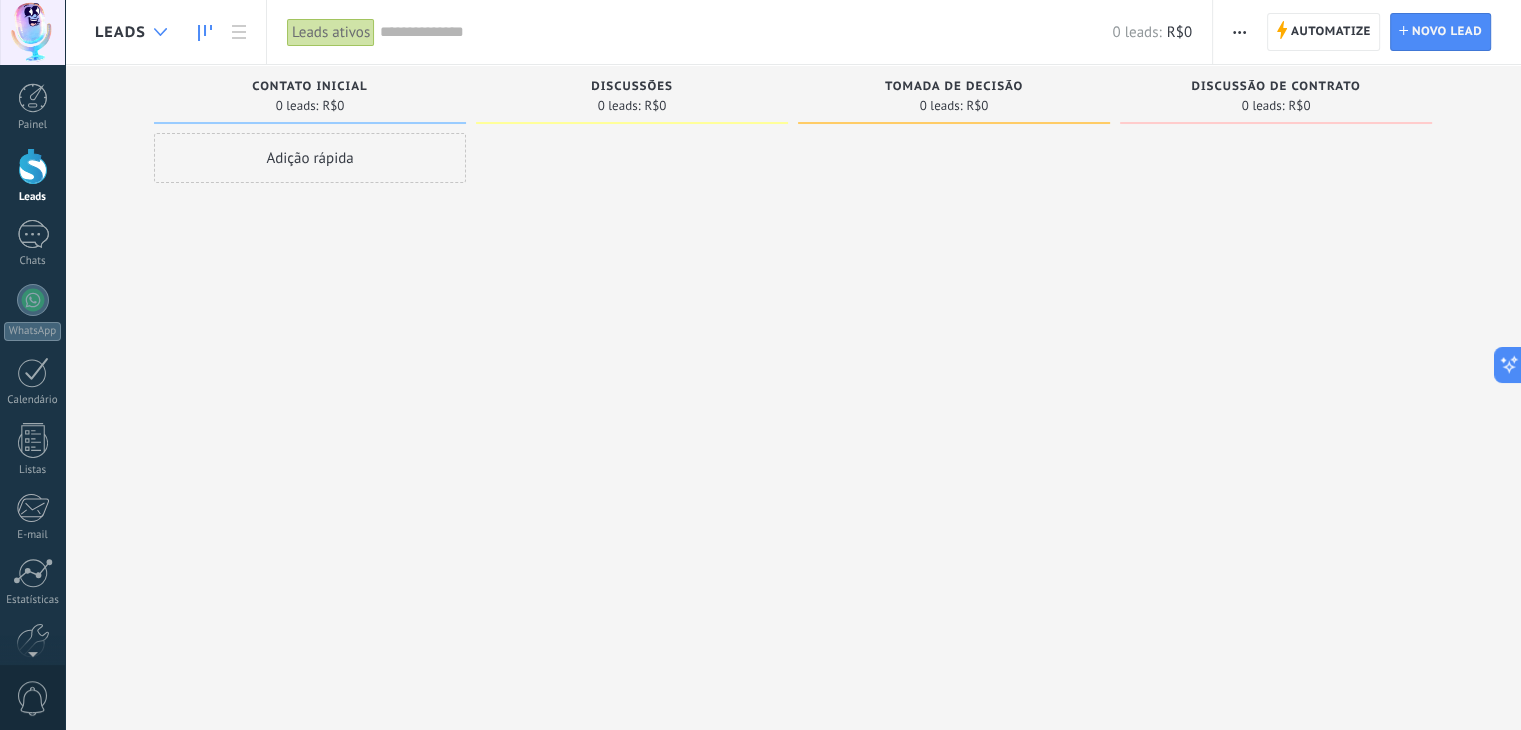 click at bounding box center (160, 32) 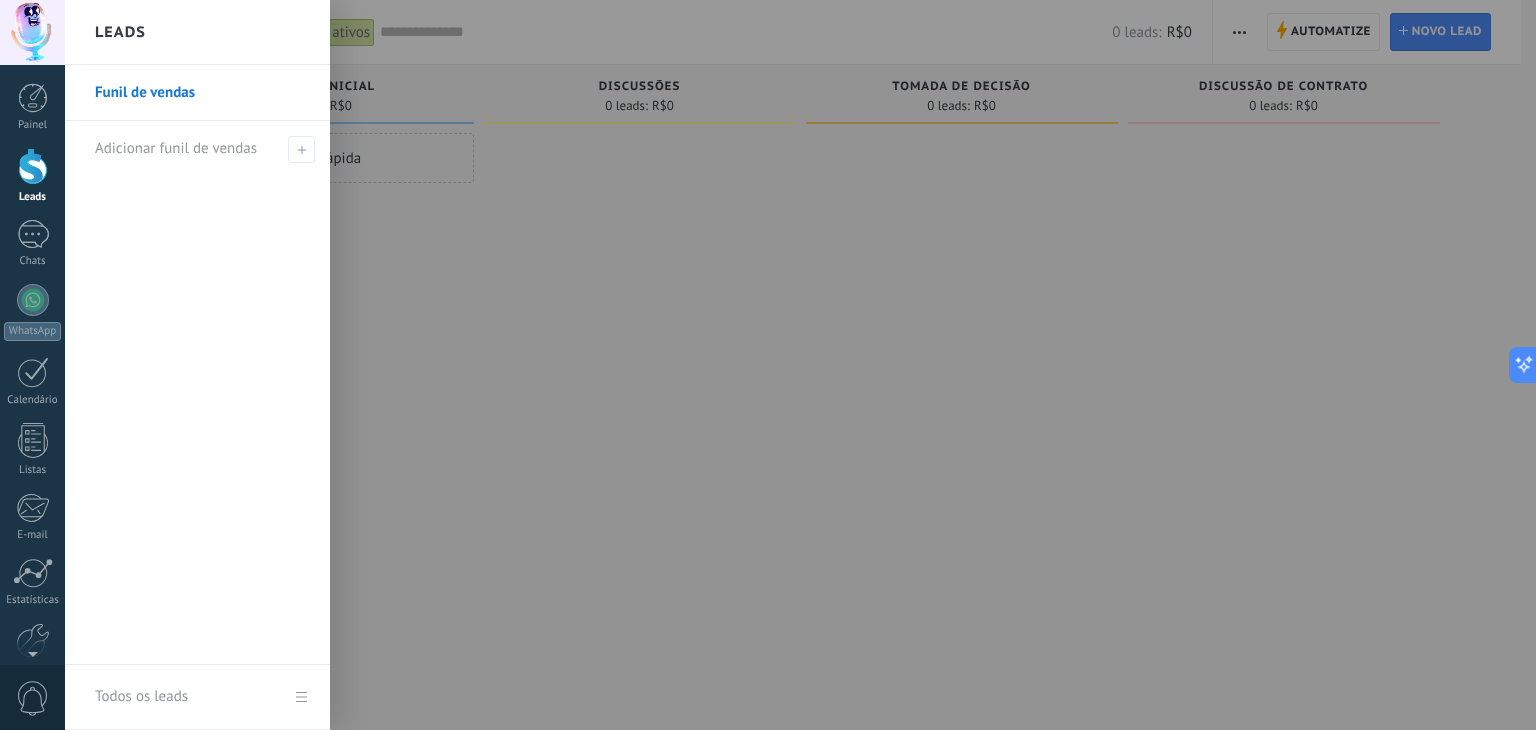 click at bounding box center (833, 365) 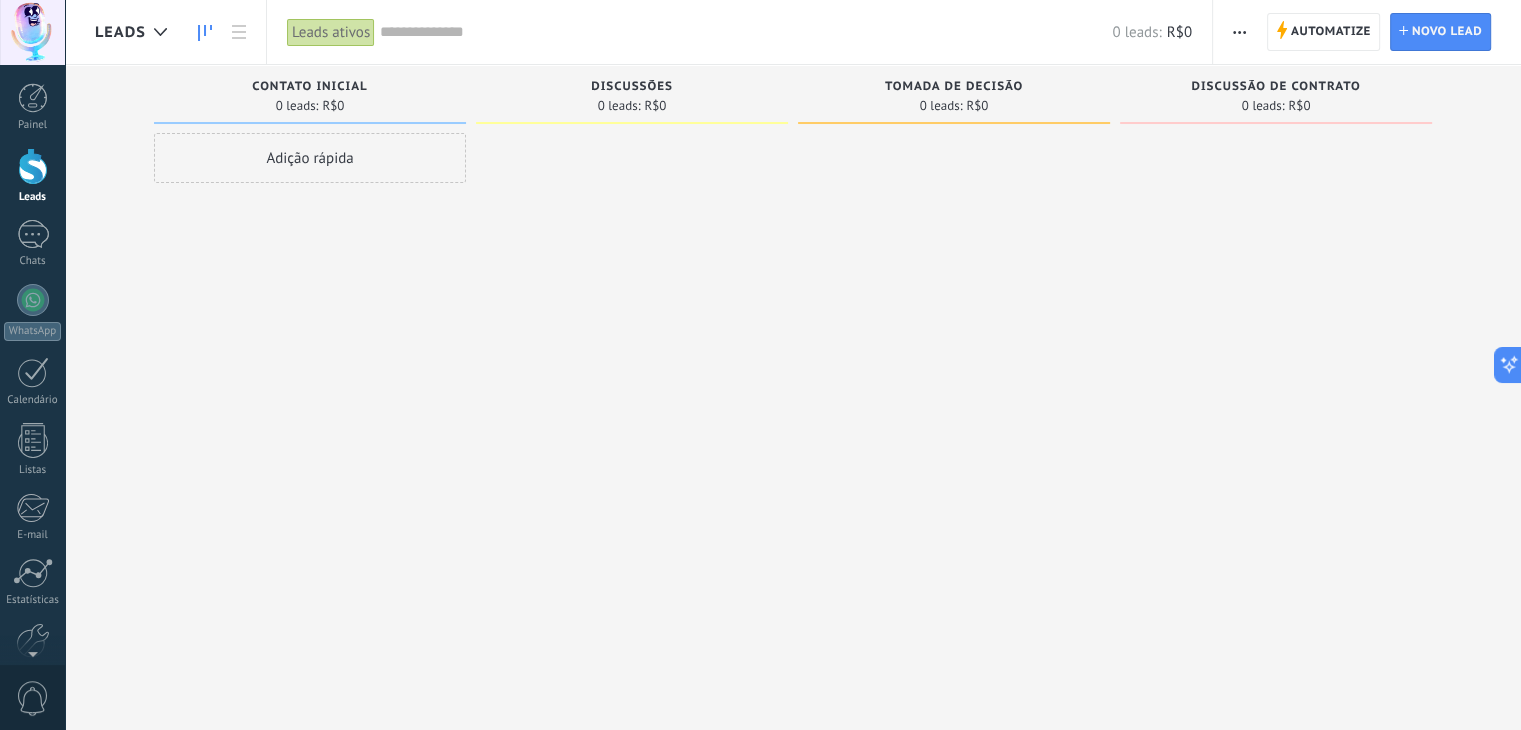 click at bounding box center (1239, 32) 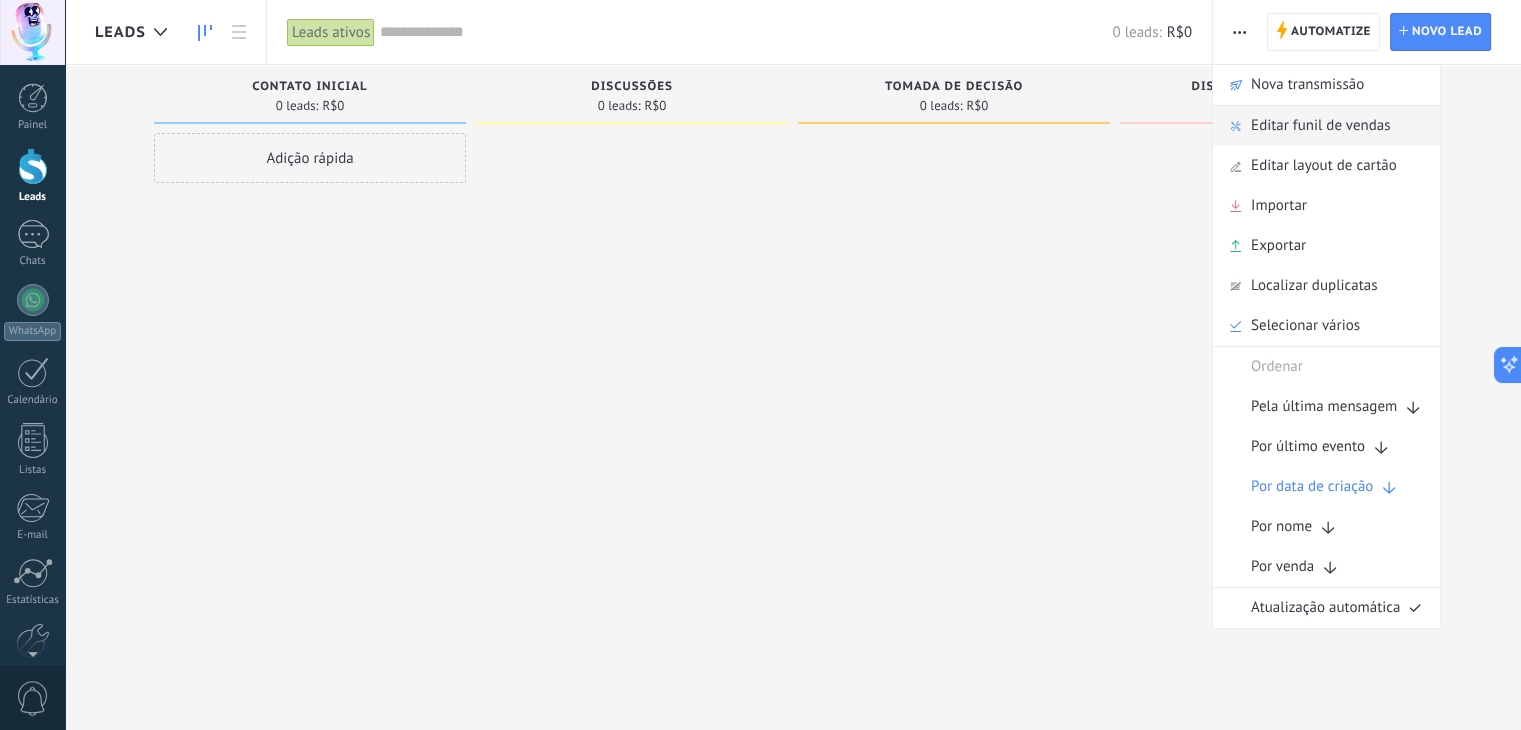 click on "Editar funil de vendas" at bounding box center [1320, 126] 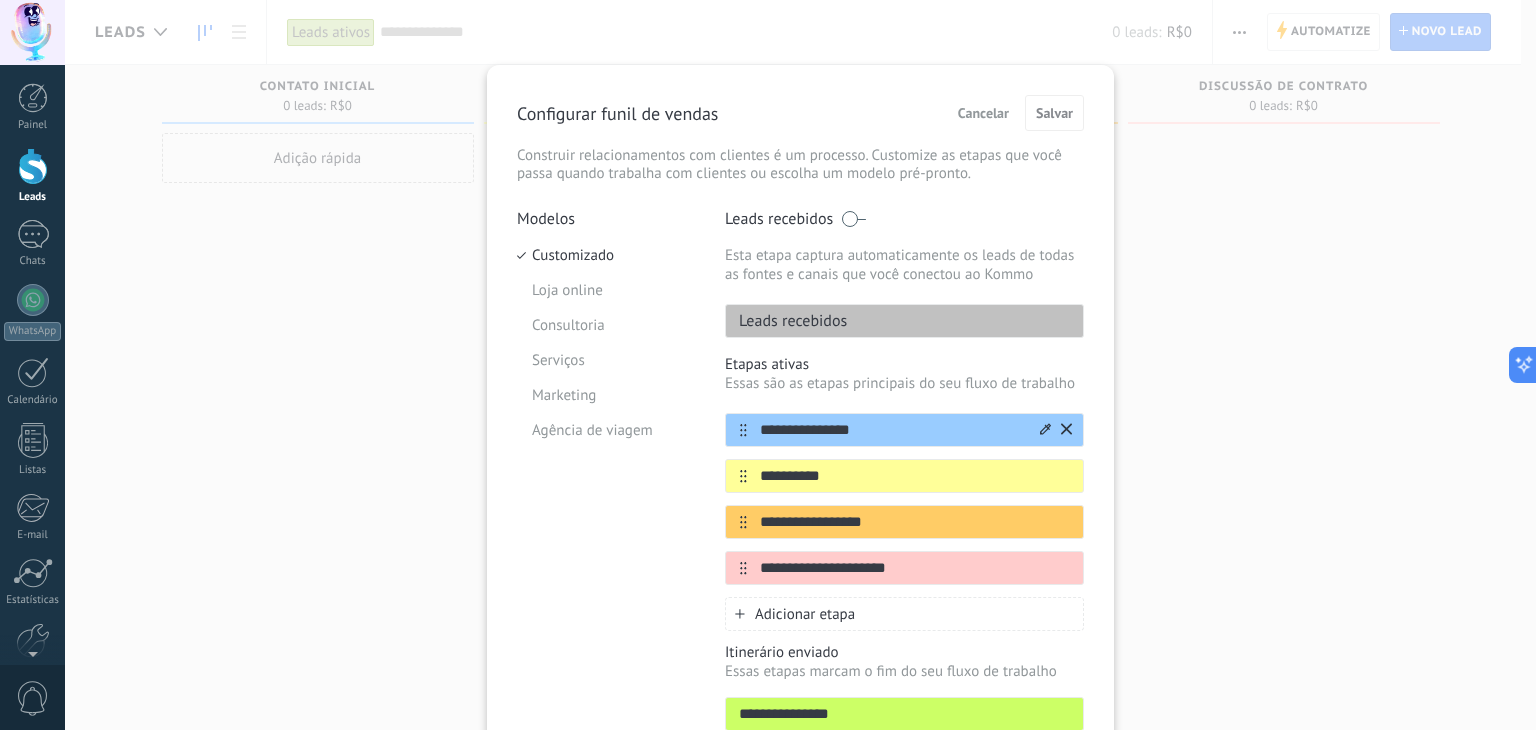 scroll, scrollTop: 152, scrollLeft: 0, axis: vertical 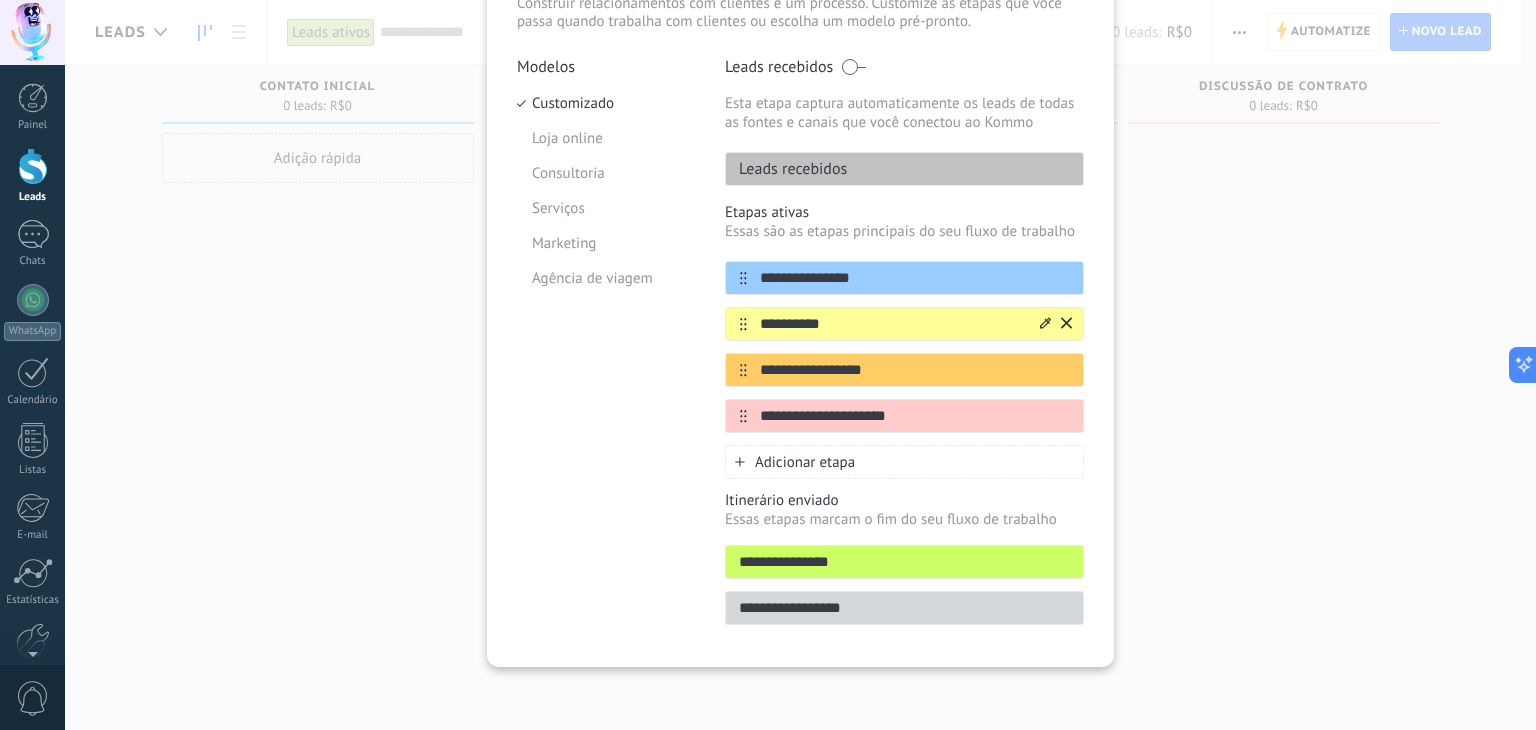 click on "**********" at bounding box center [892, 324] 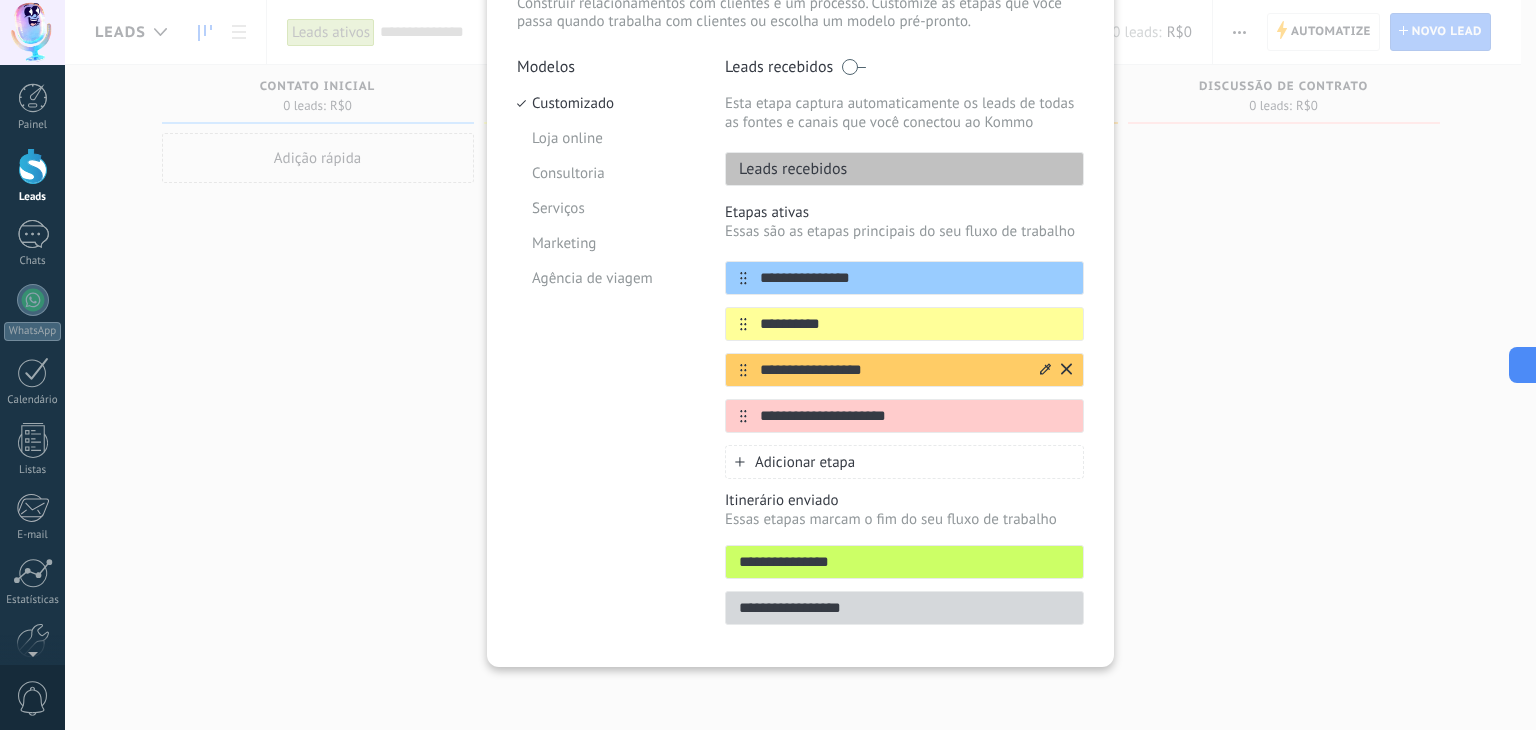 type on "**********" 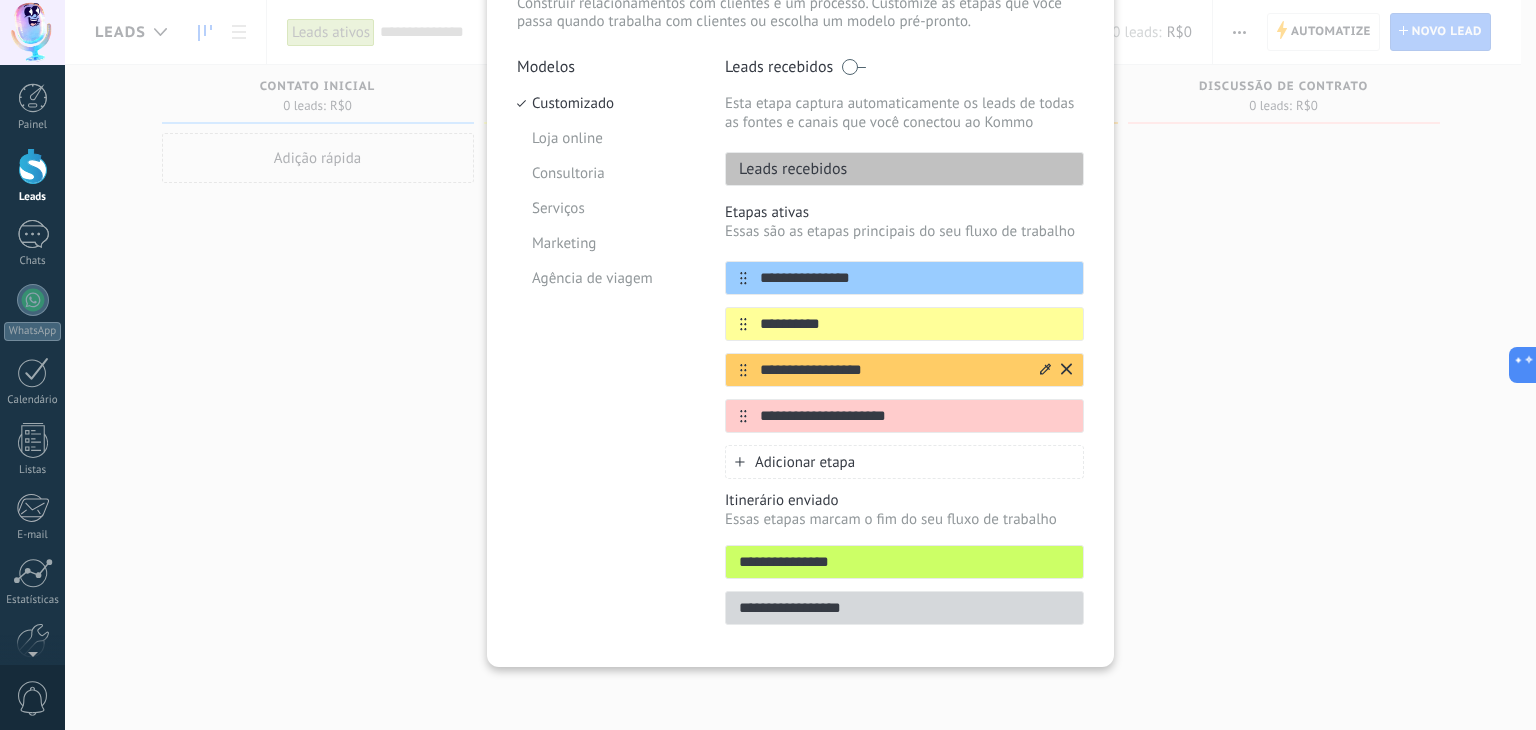 click on "**********" at bounding box center [892, 370] 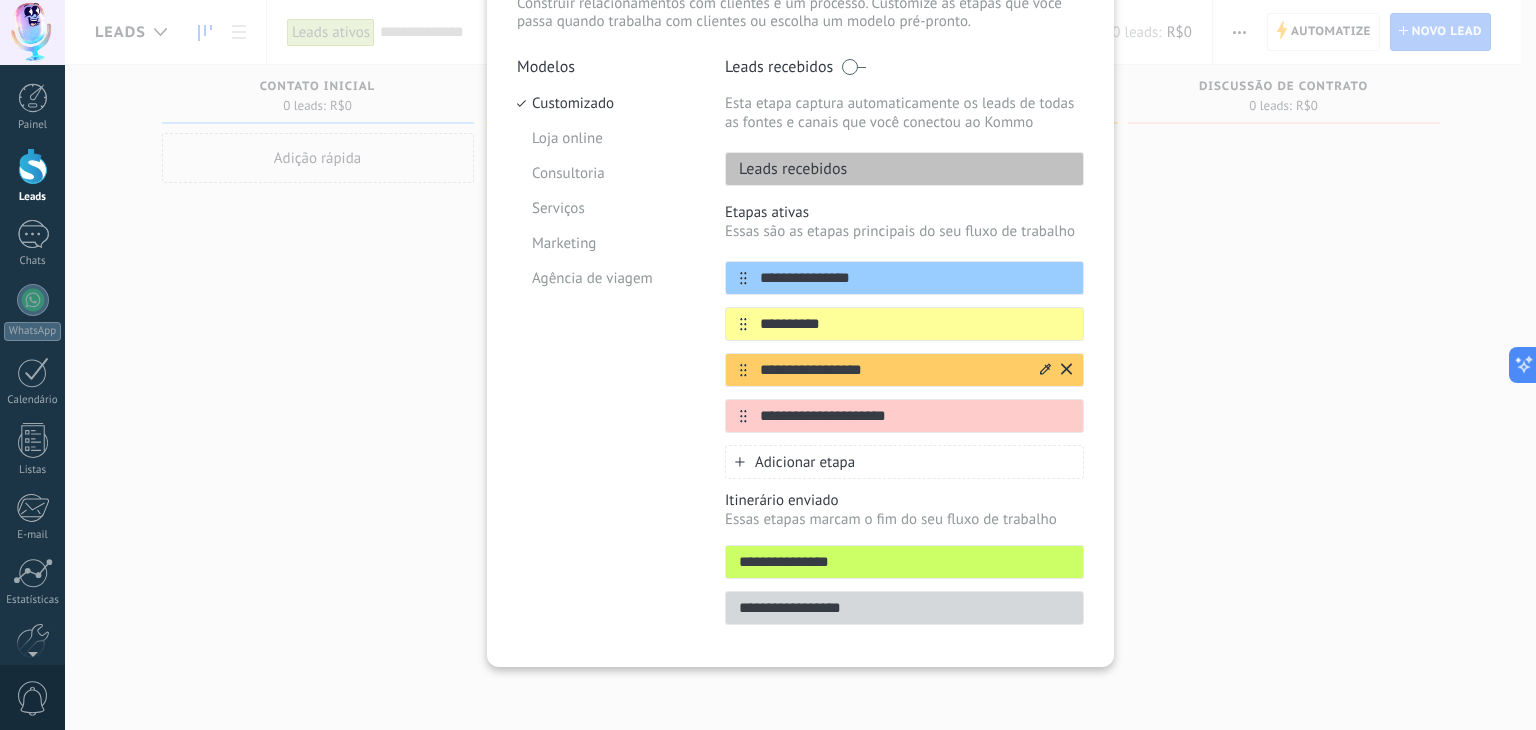click on "**********" at bounding box center [892, 370] 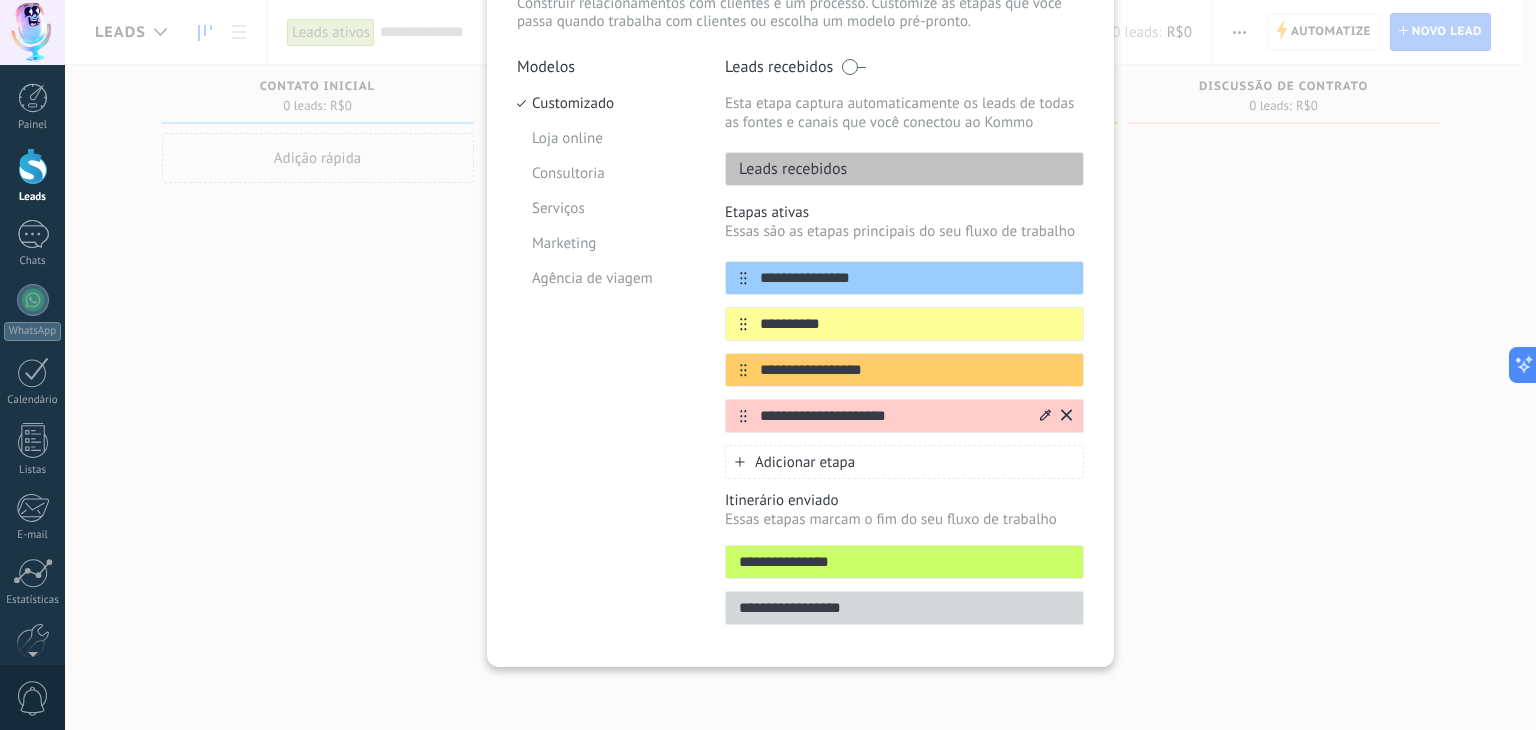 click on "**********" at bounding box center (904, 416) 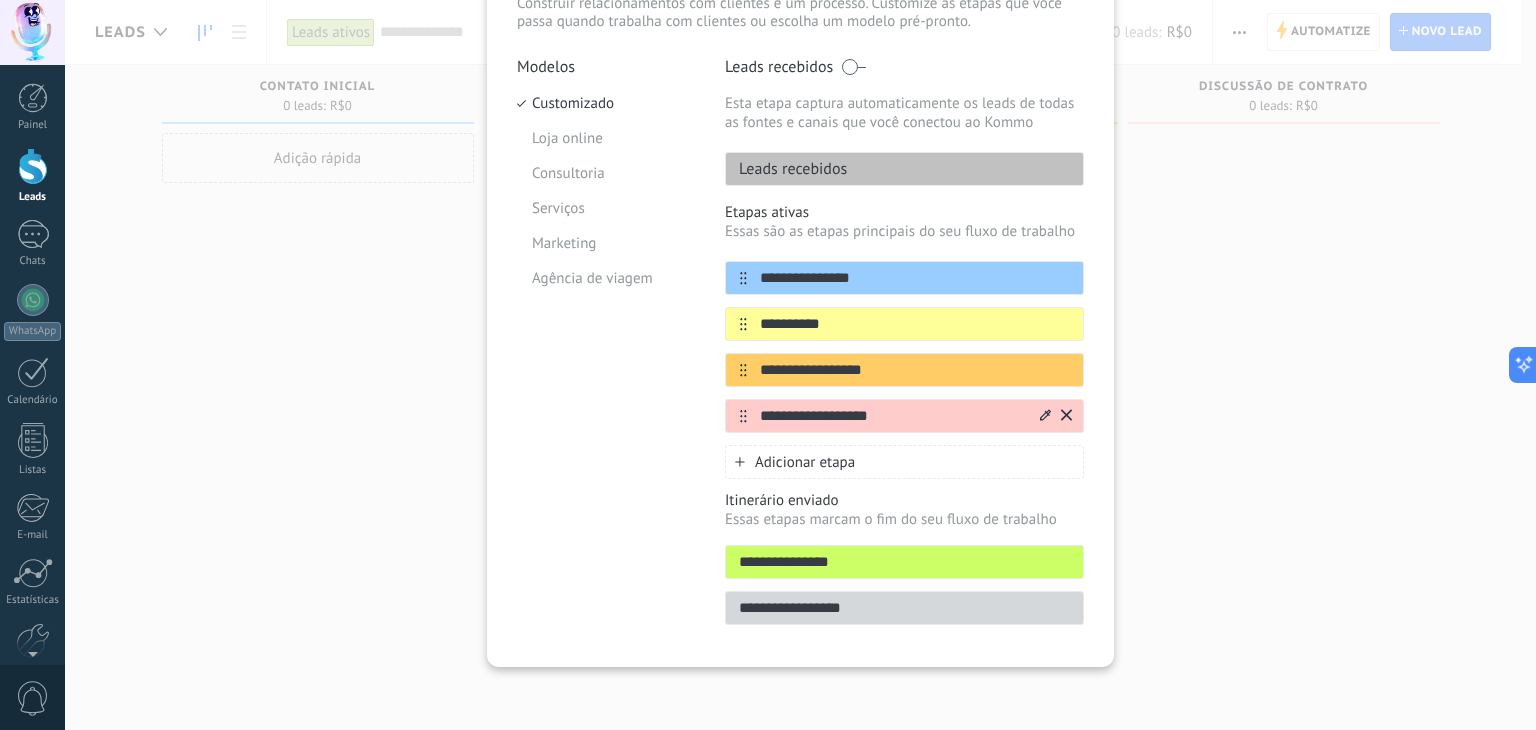 click on "**********" at bounding box center (892, 416) 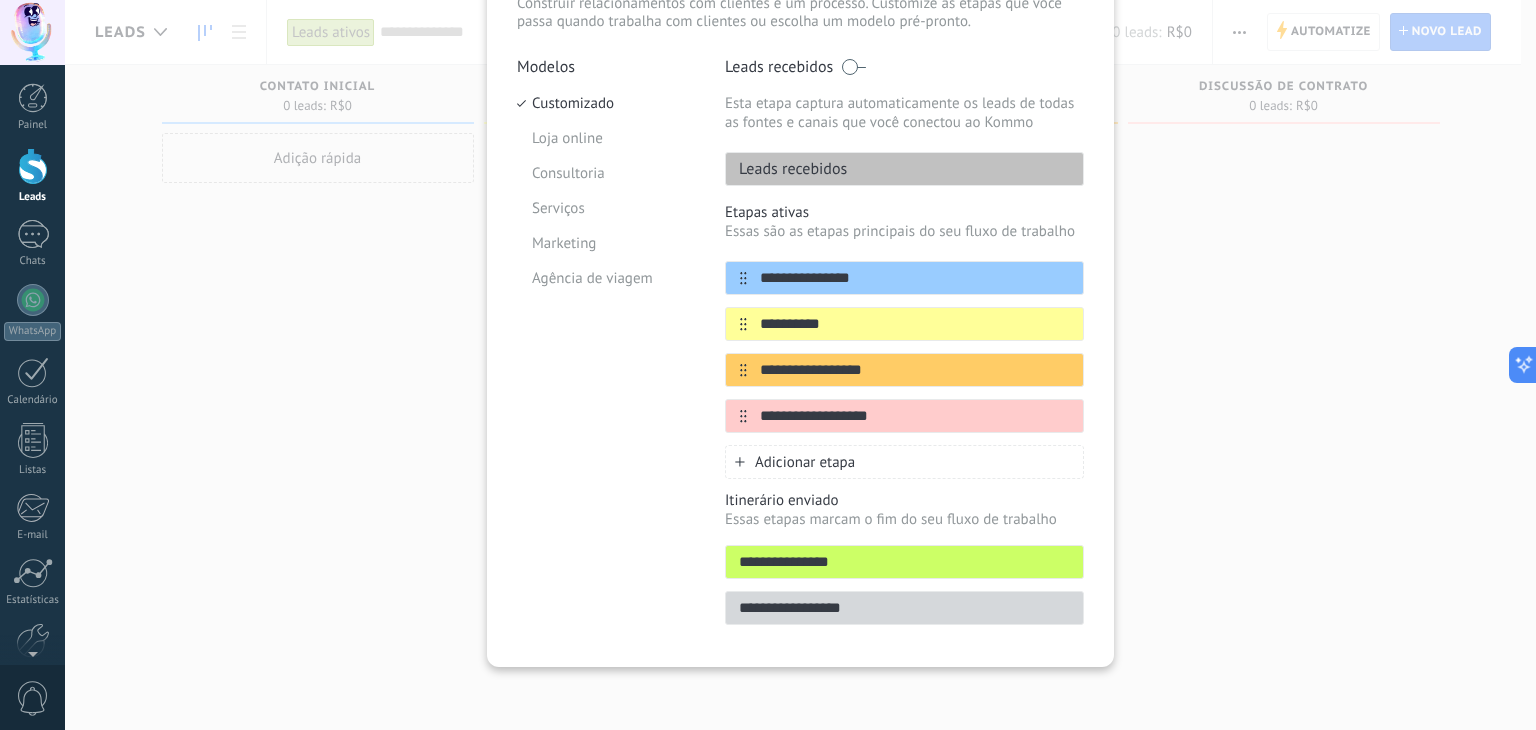 type on "**********" 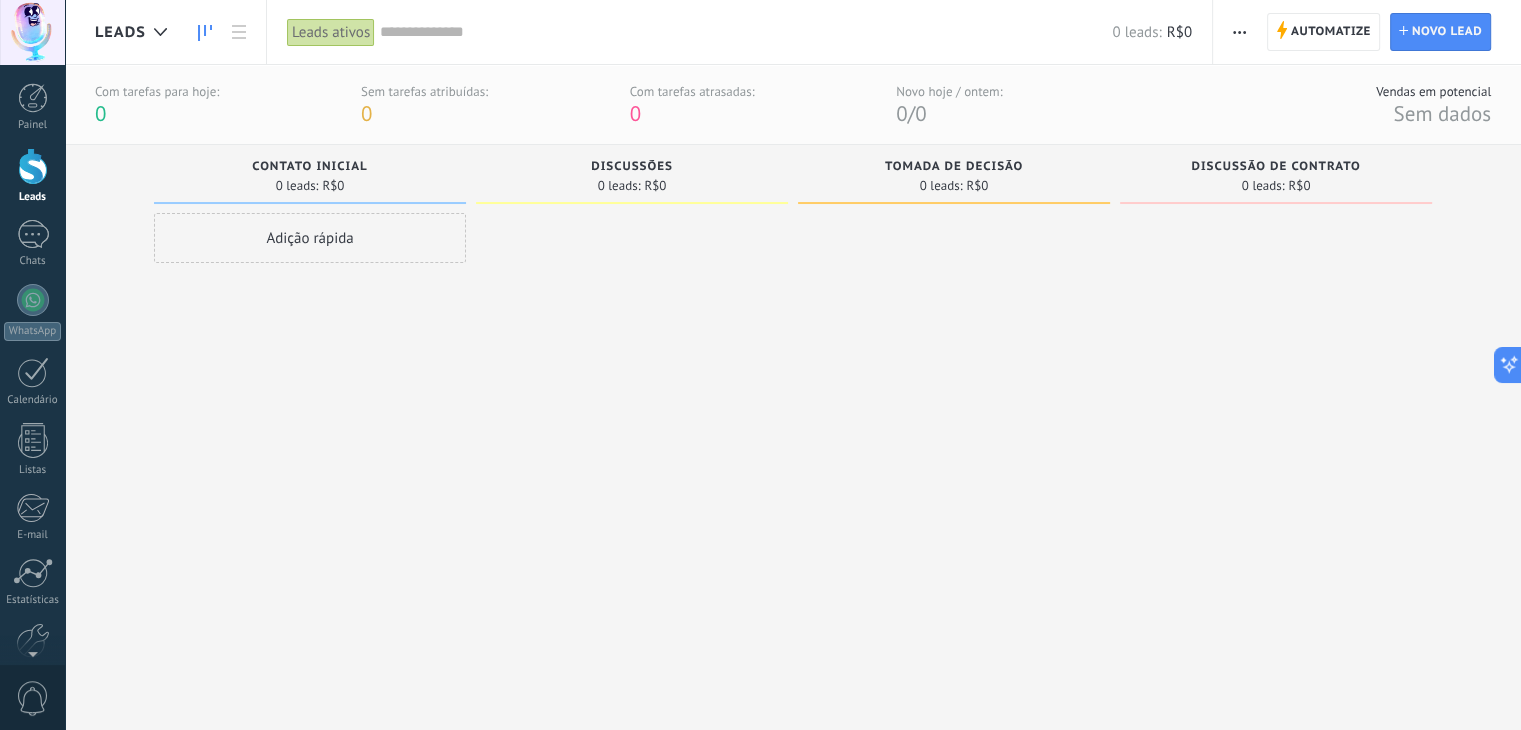 click at bounding box center (632, 447) 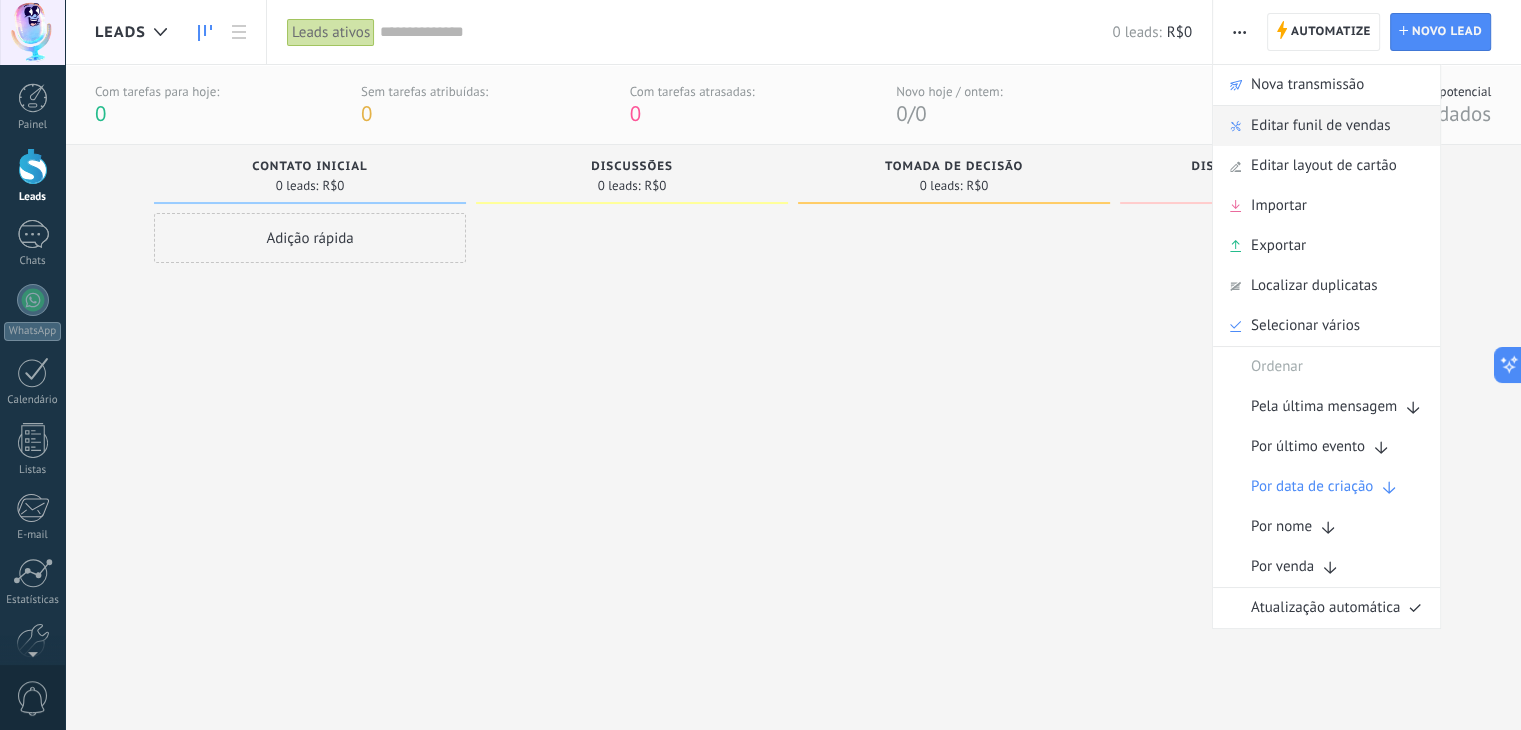 click on "Editar funil de vendas" at bounding box center (1320, 126) 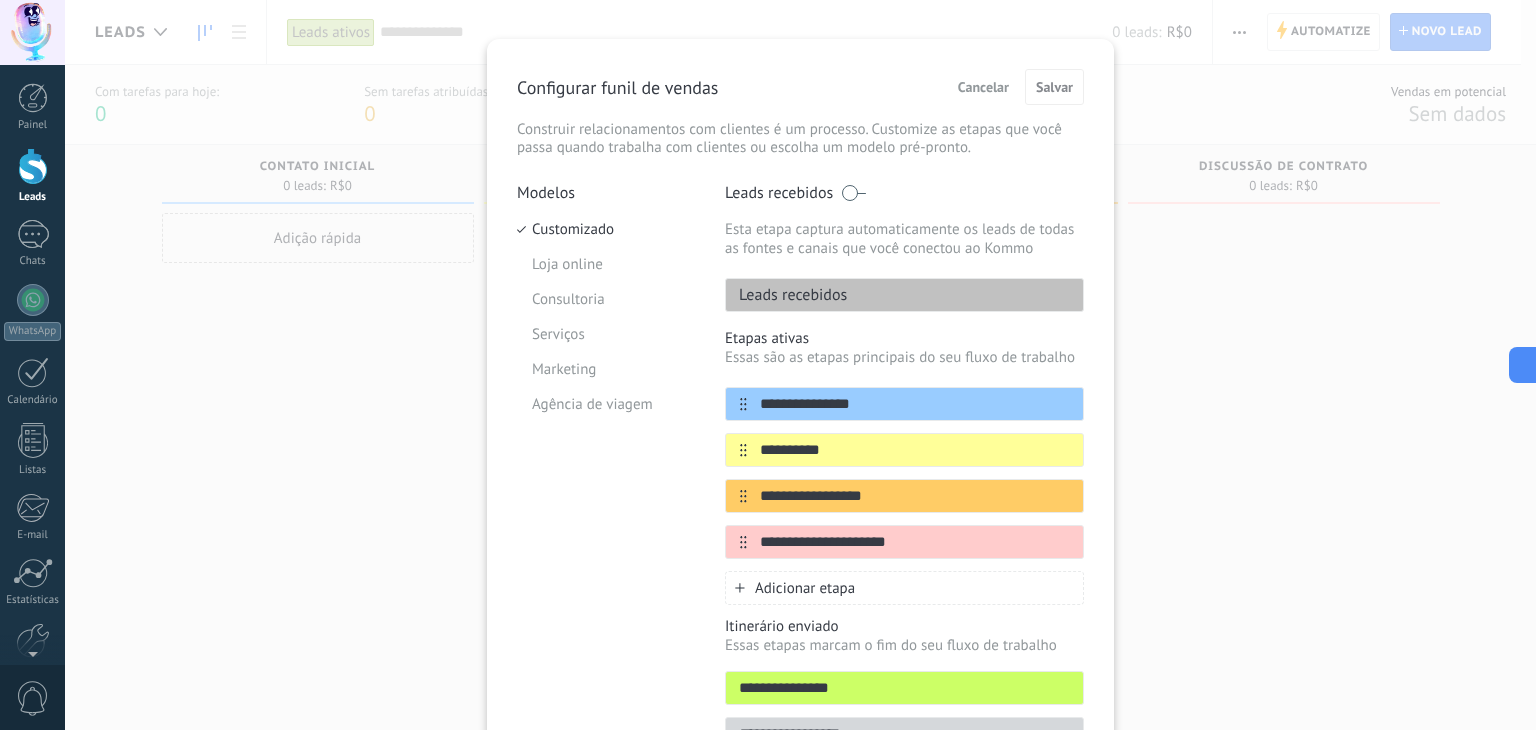 scroll, scrollTop: 32, scrollLeft: 0, axis: vertical 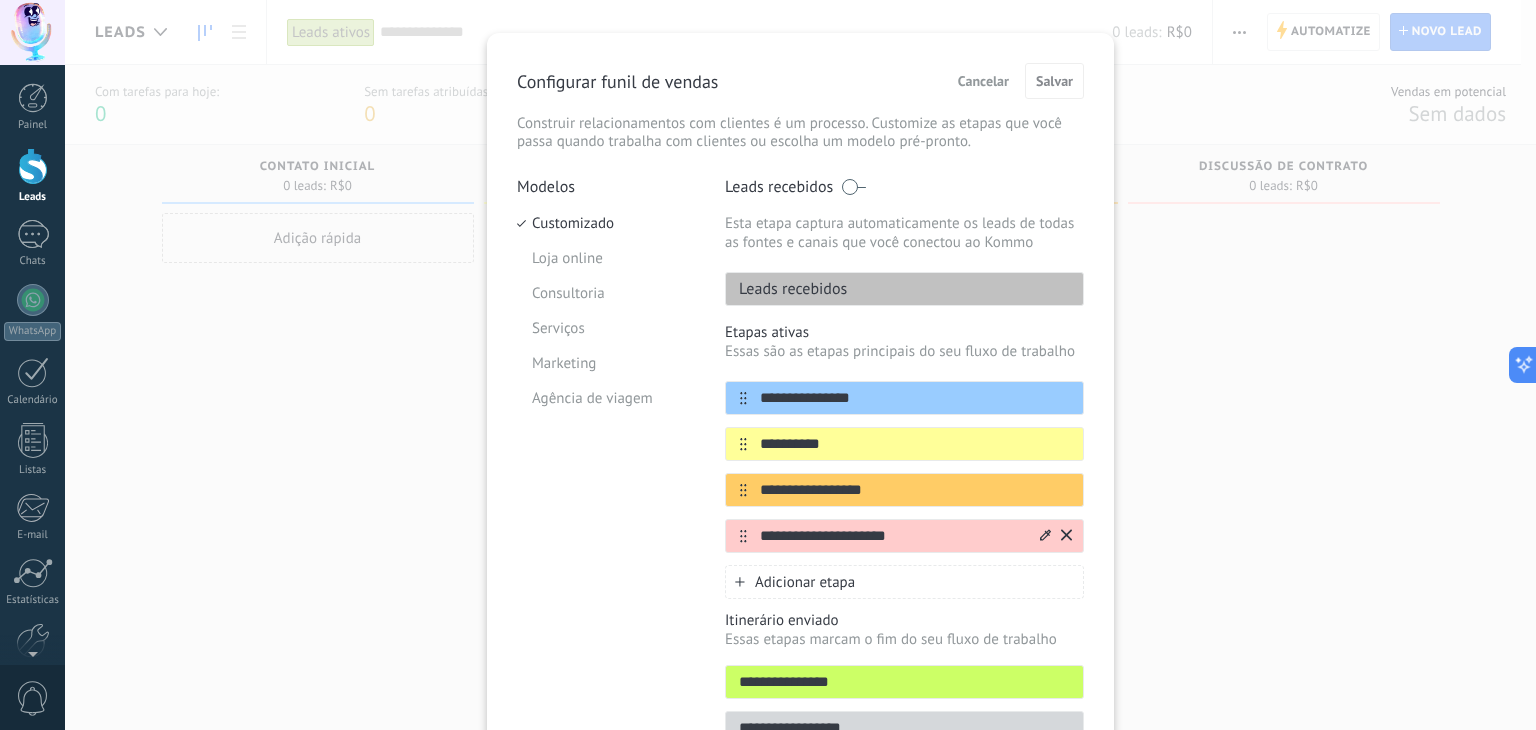 click on "**********" at bounding box center [892, 536] 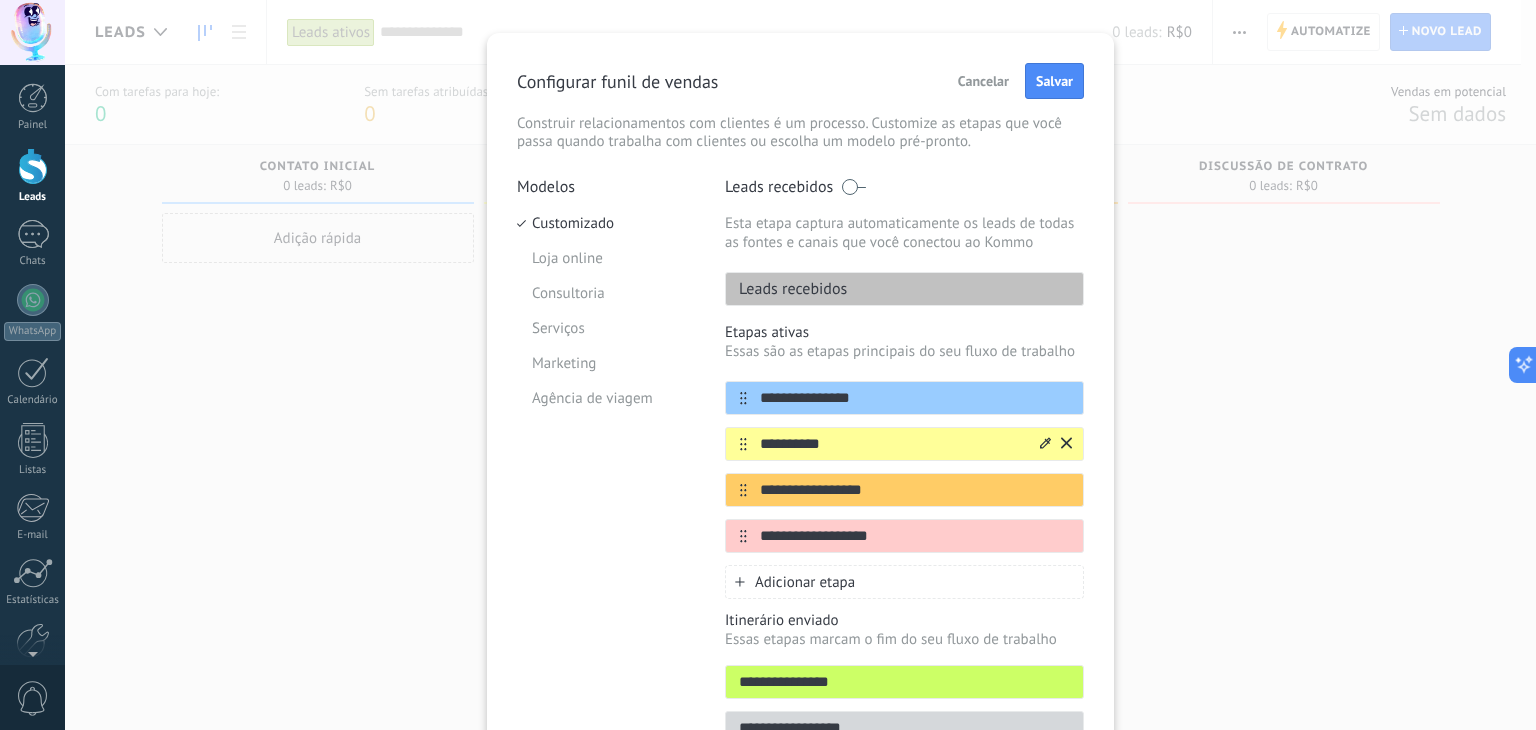 type on "**********" 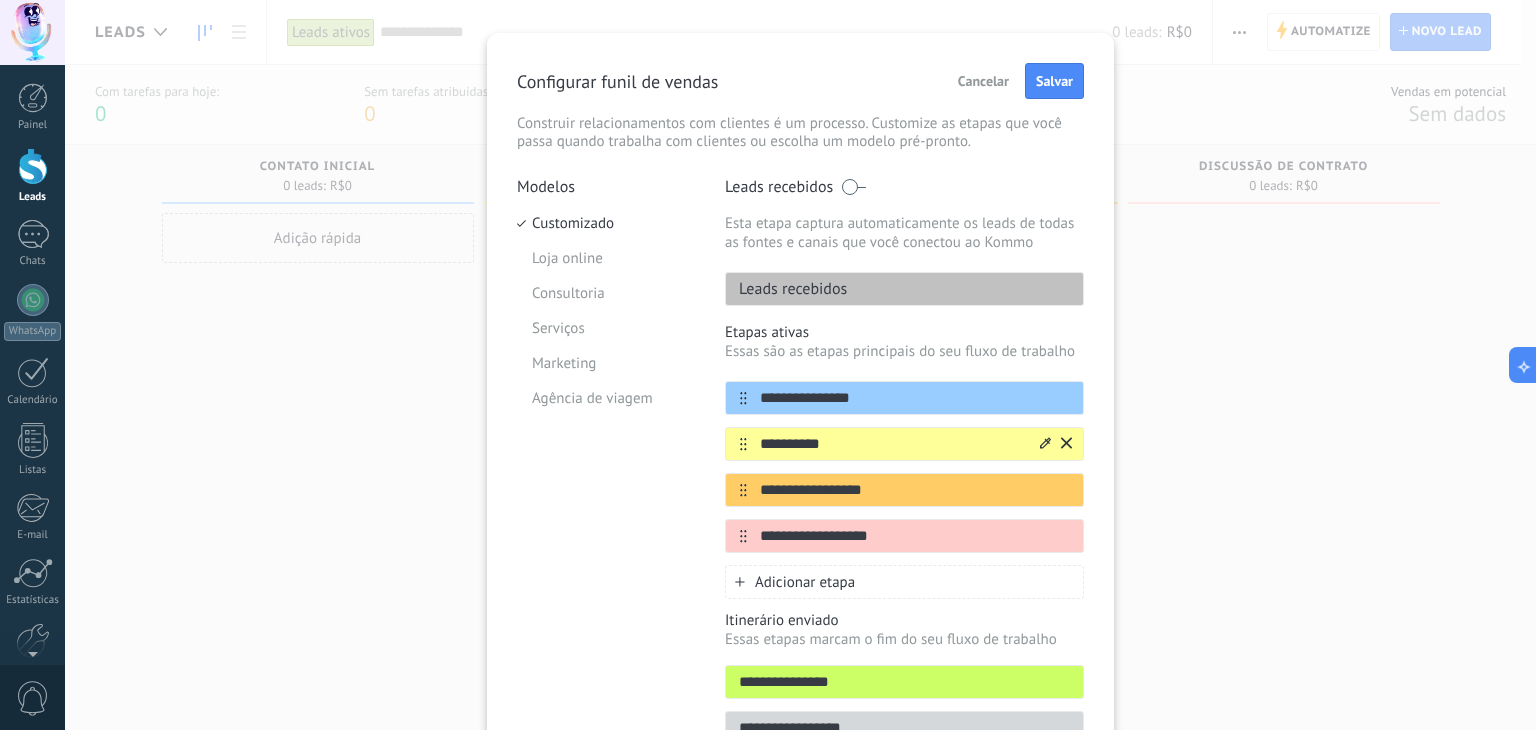 drag, startPoint x: 828, startPoint y: 437, endPoint x: 740, endPoint y: 446, distance: 88.45903 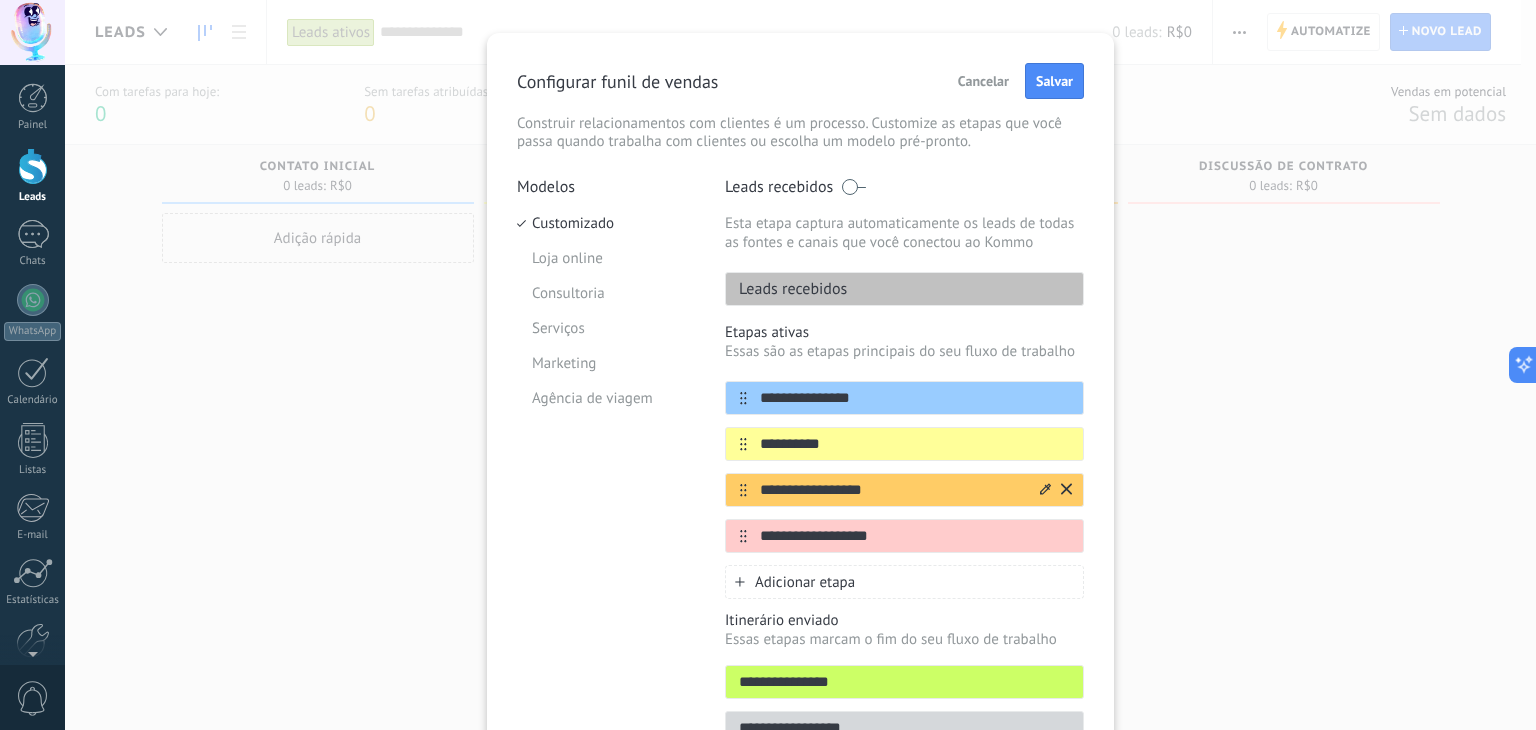 type on "**********" 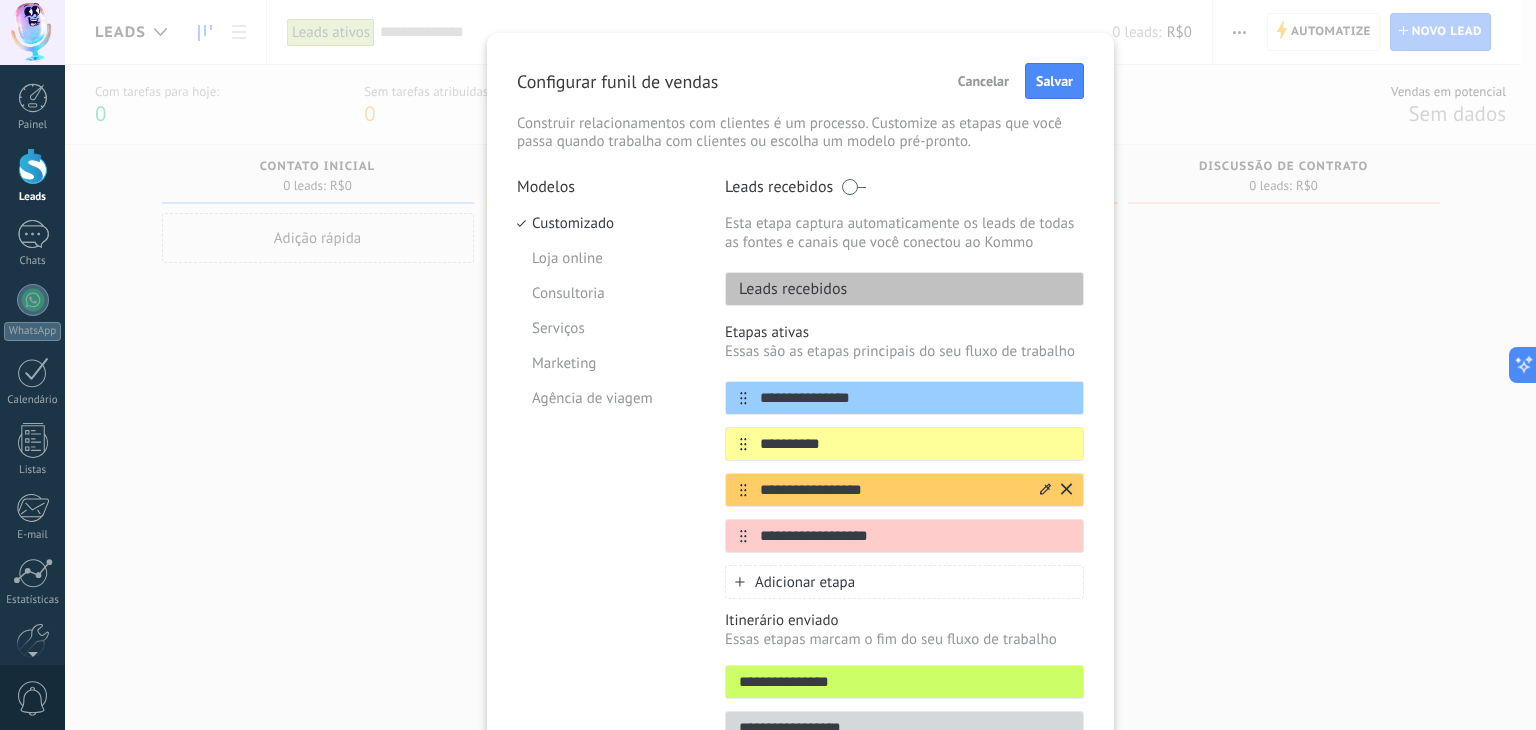 click on "**********" at bounding box center [892, 490] 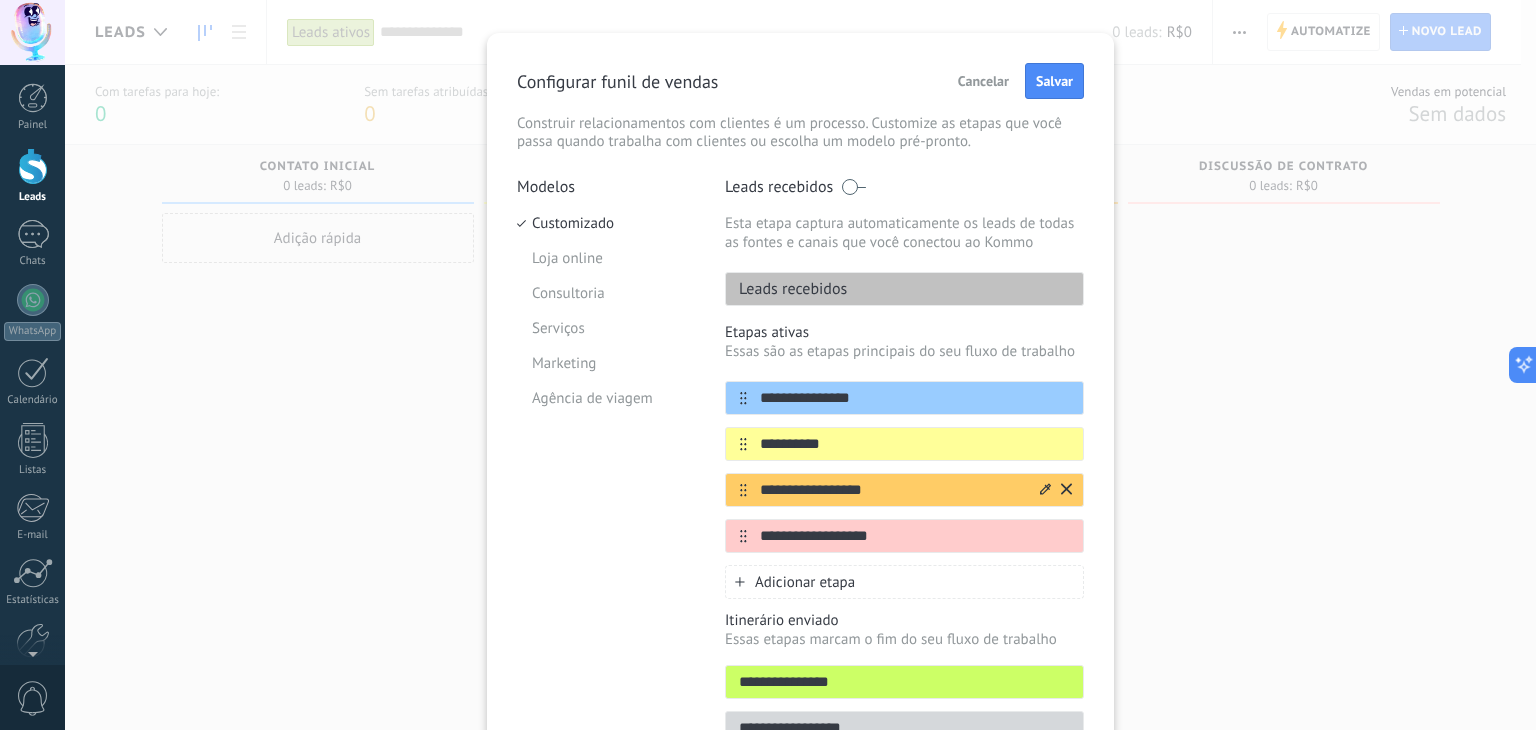 type on "*" 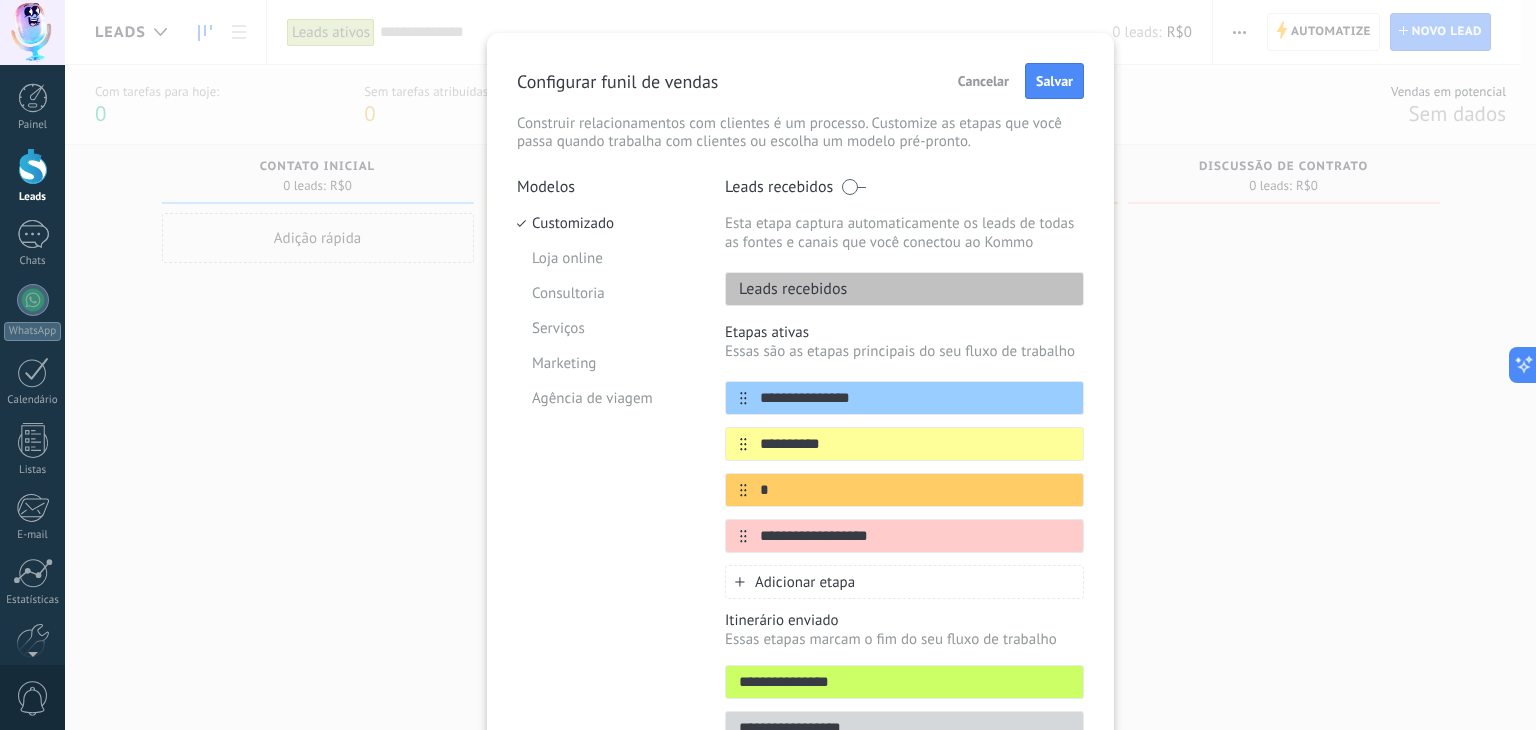 click on "**********" at bounding box center (904, 467) 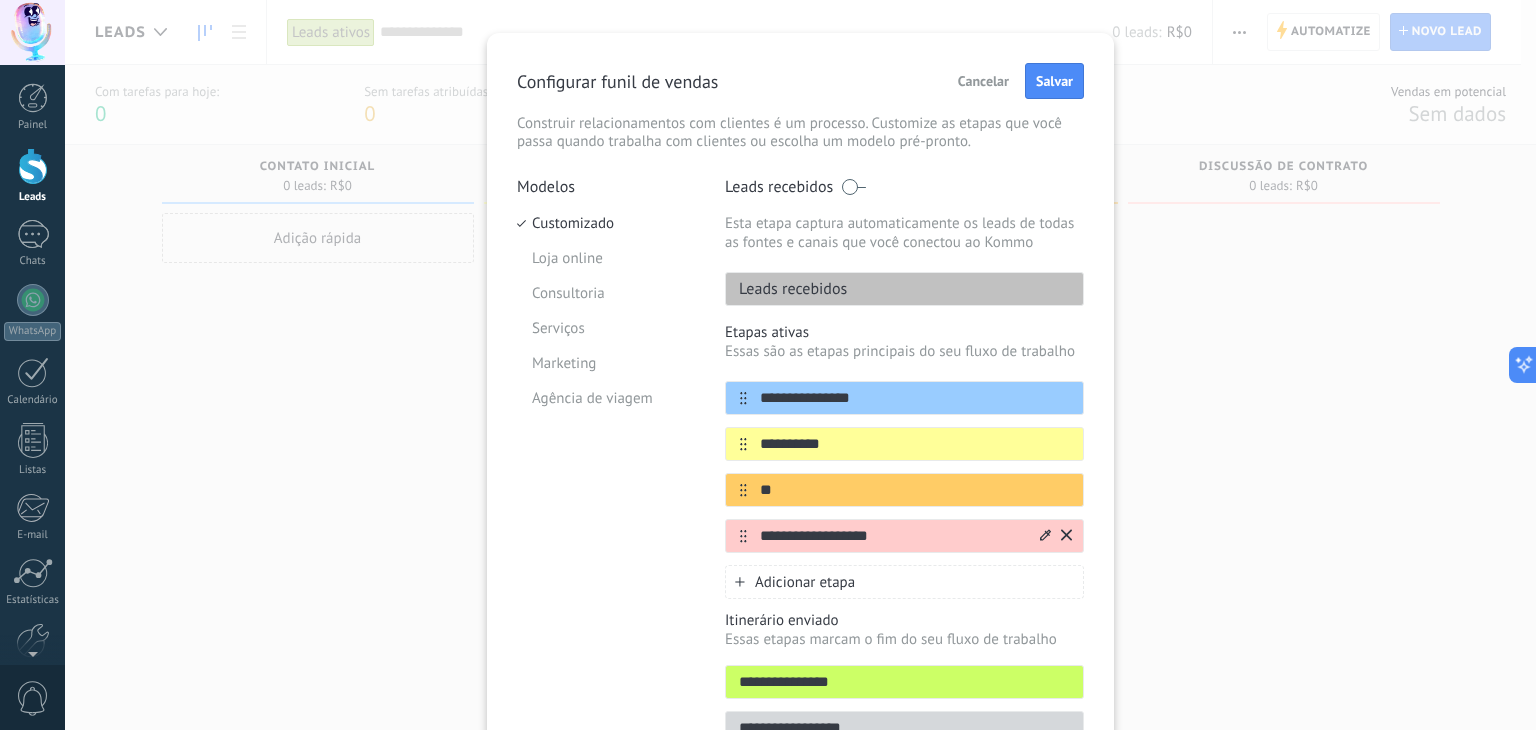 type on "*" 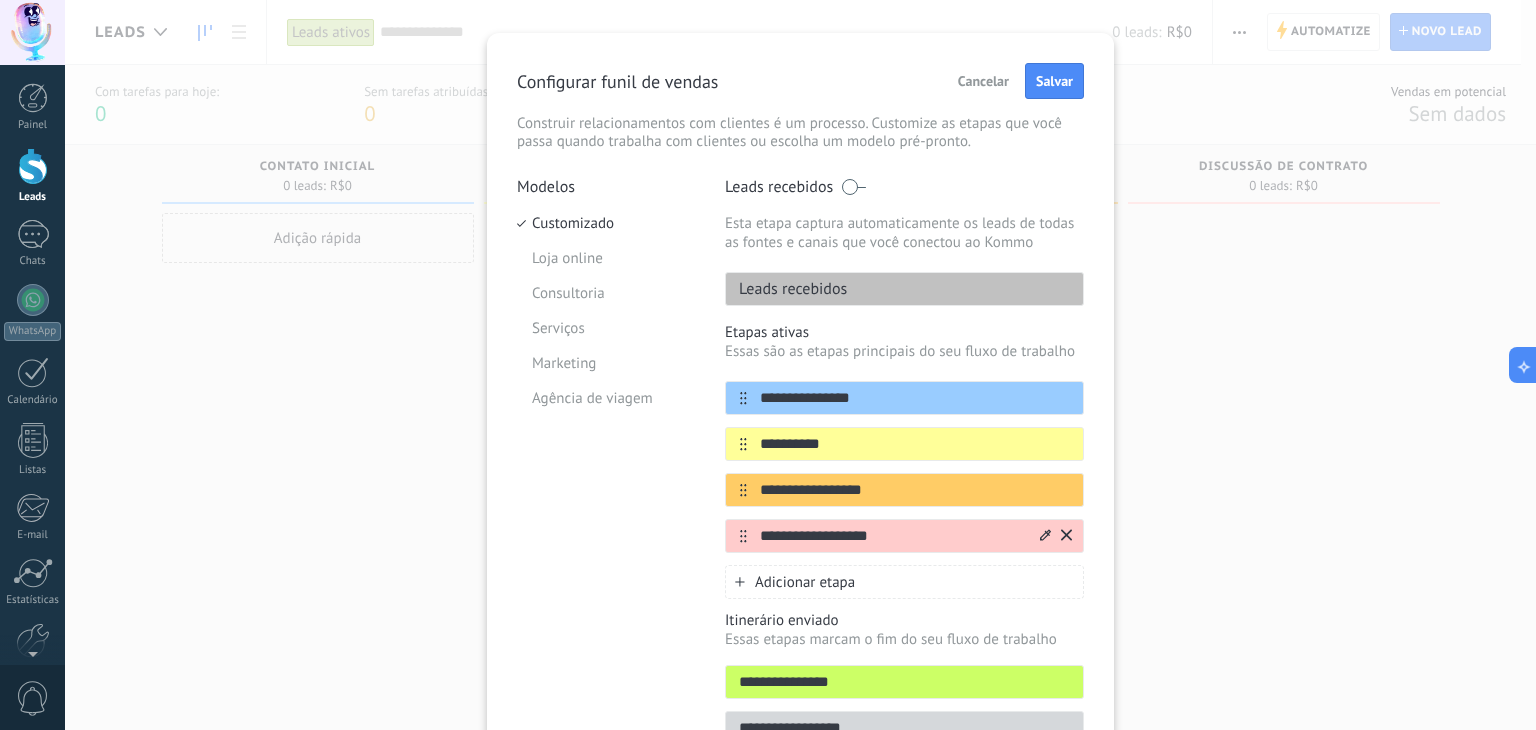 type on "**********" 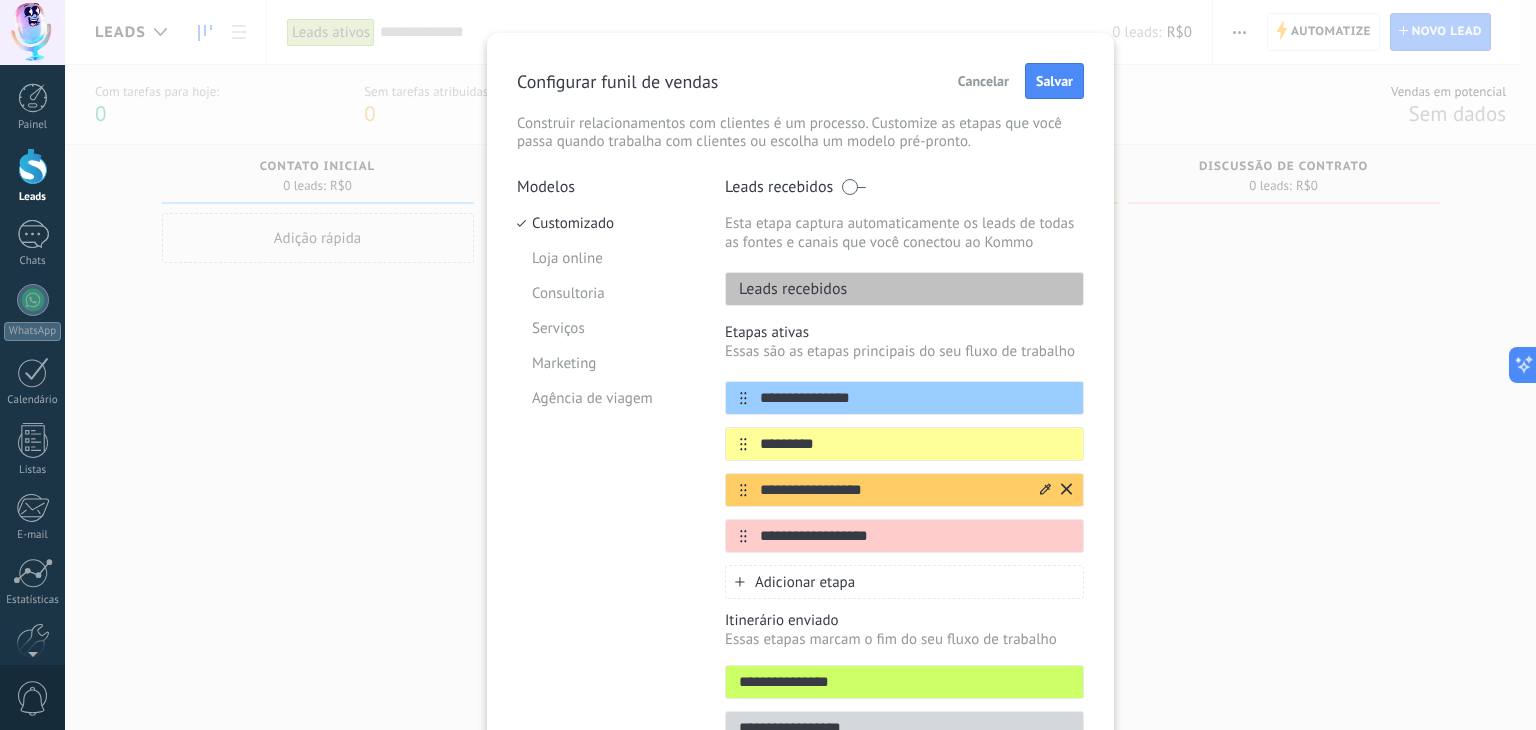 type on "*********" 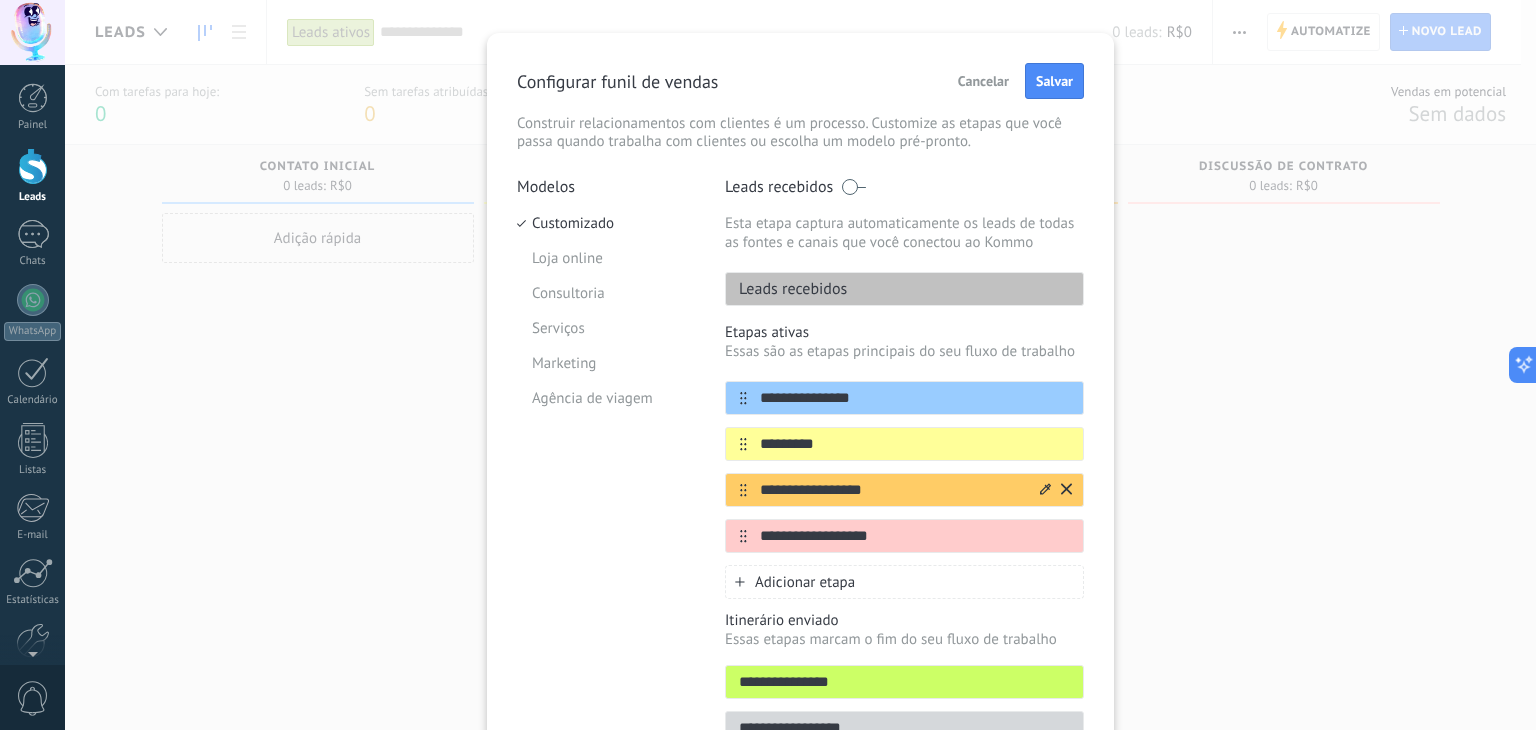 drag, startPoint x: 835, startPoint y: 486, endPoint x: 753, endPoint y: 477, distance: 82.492424 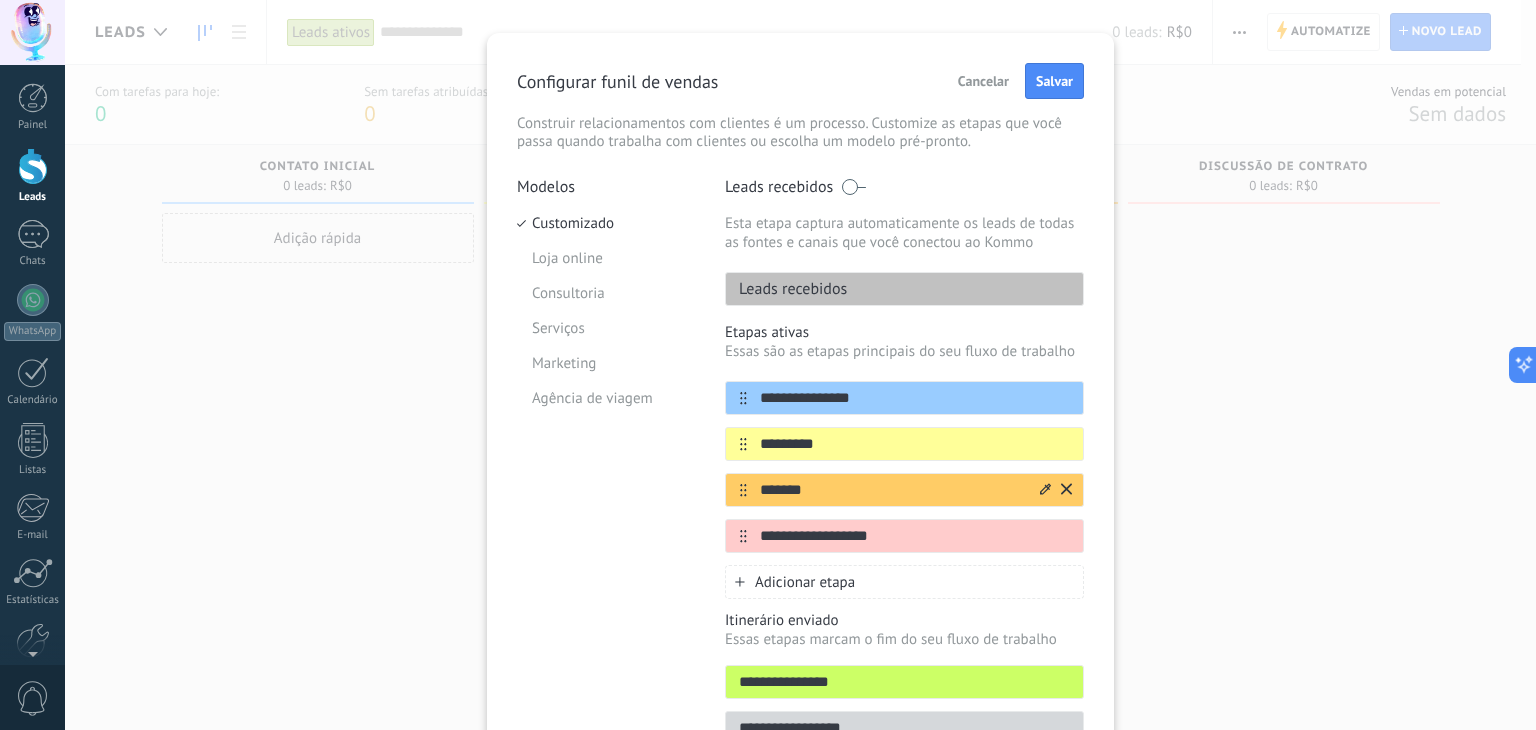 click on "*******" at bounding box center [892, 490] 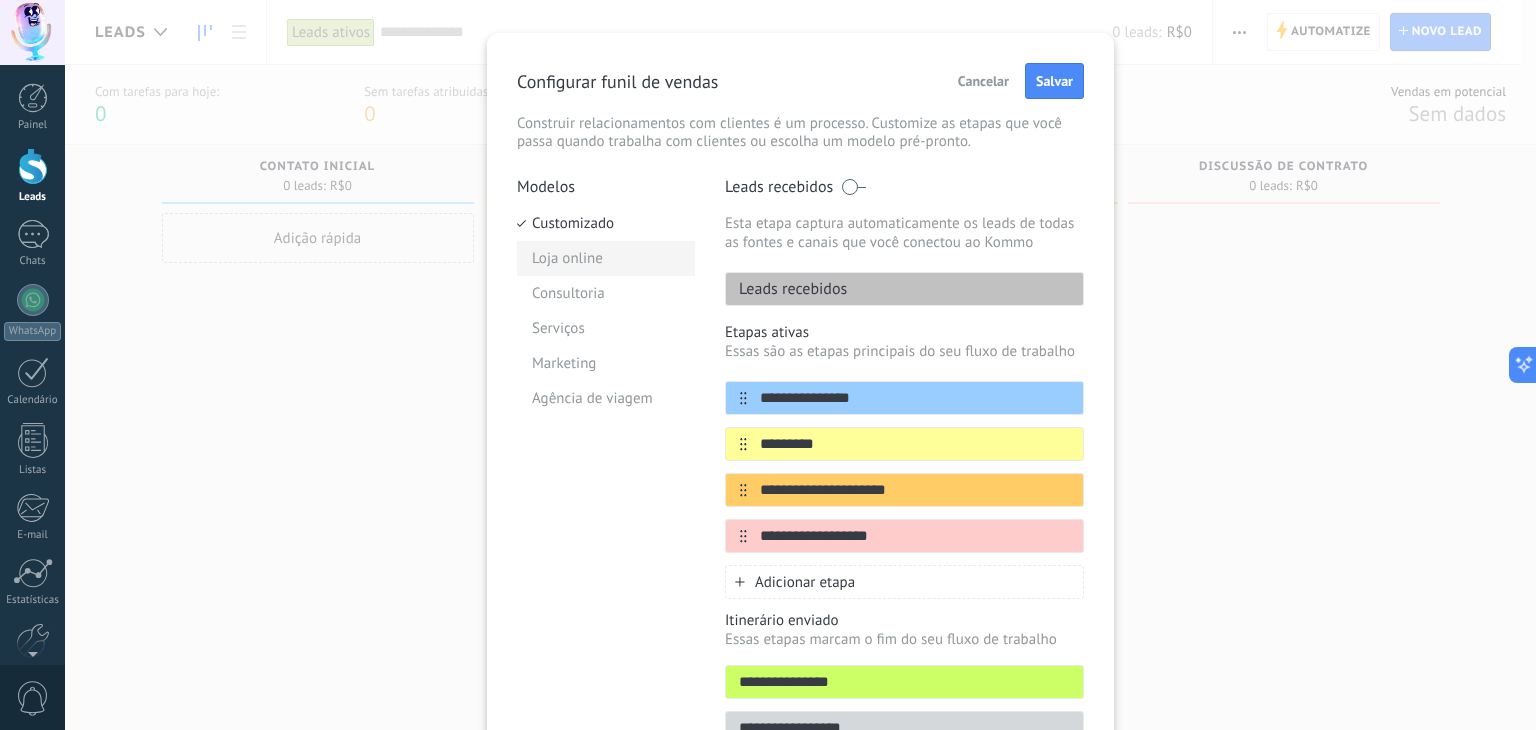 type on "**********" 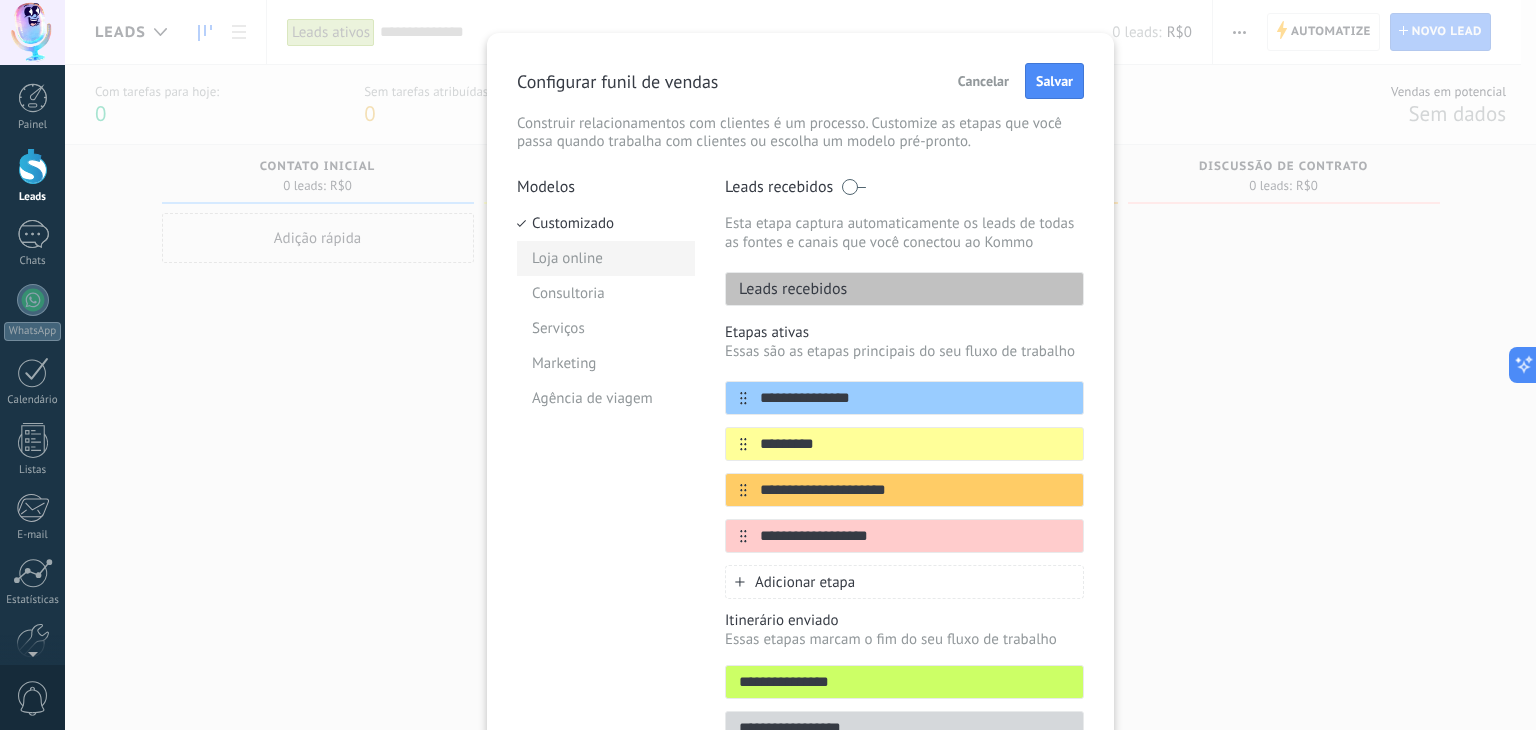 click on "Loja online" at bounding box center [606, 258] 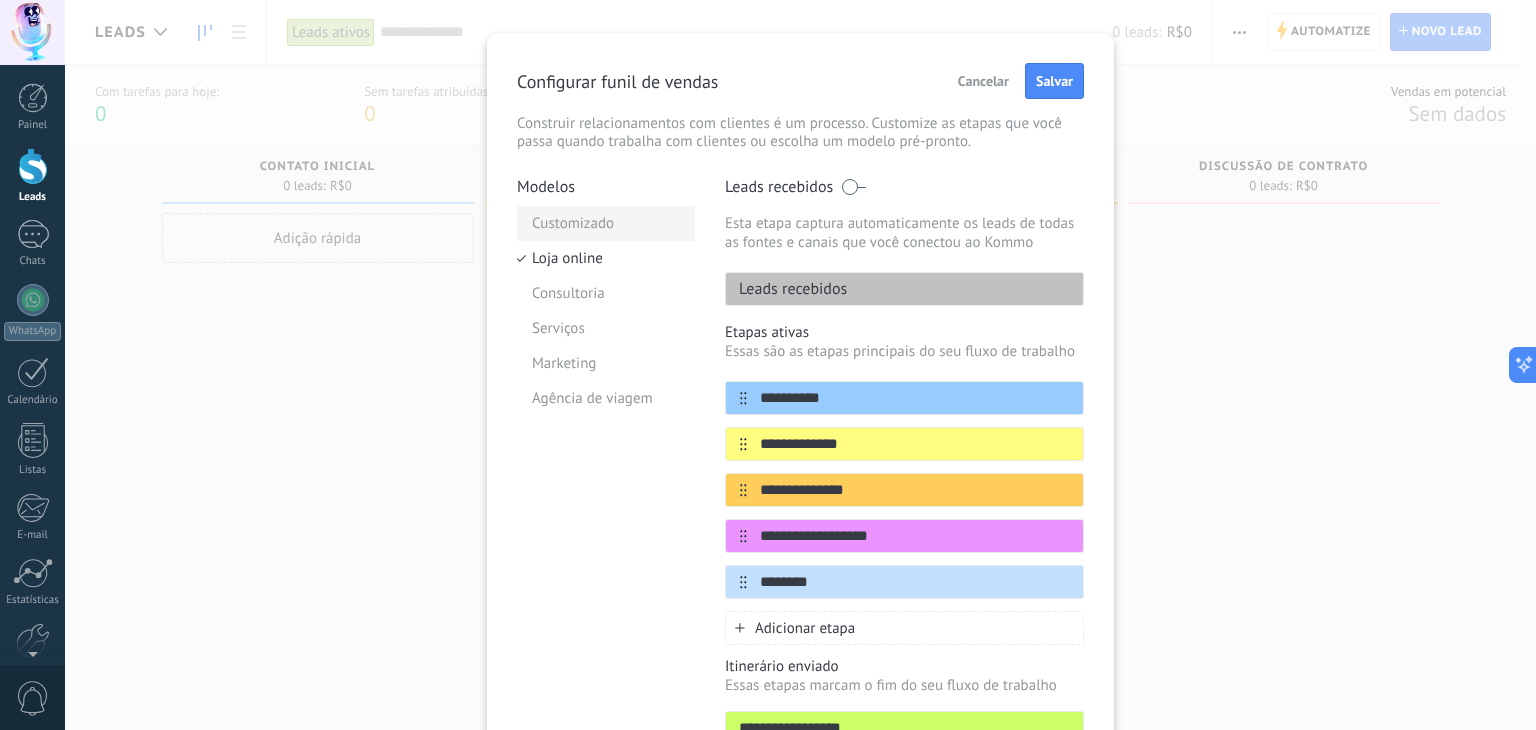 click on "Customizado" at bounding box center (606, 223) 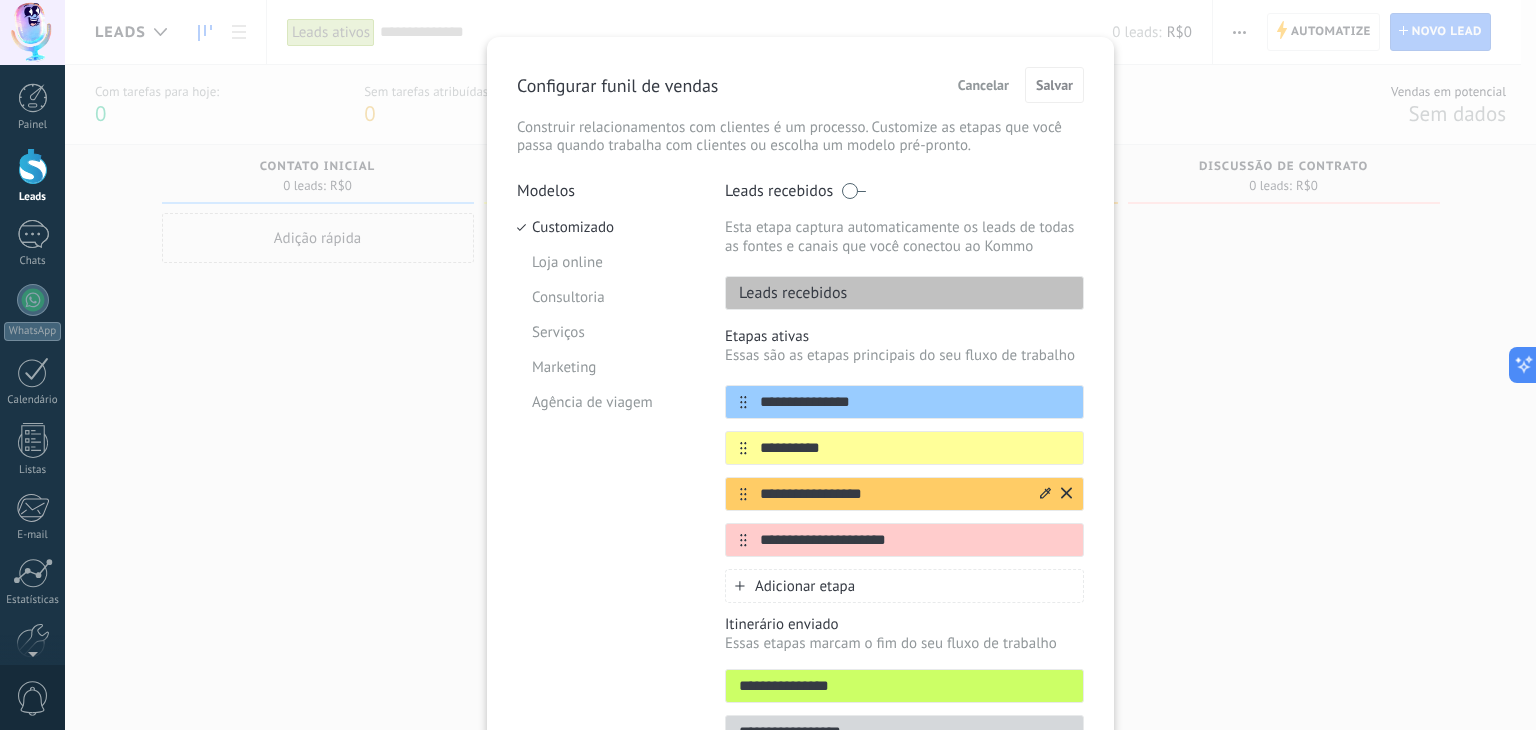 scroll, scrollTop: 0, scrollLeft: 0, axis: both 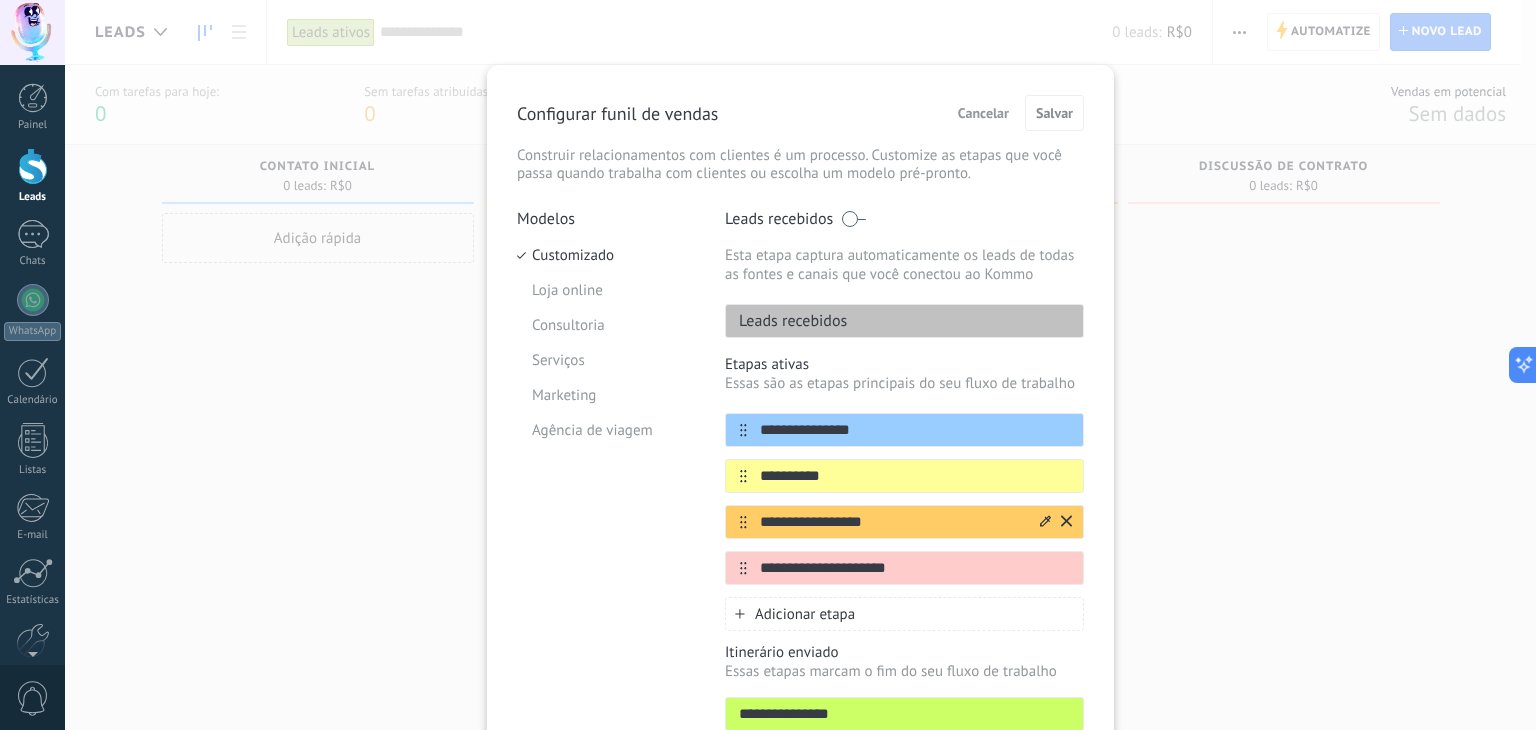drag, startPoint x: 836, startPoint y: 520, endPoint x: 756, endPoint y: 521, distance: 80.00625 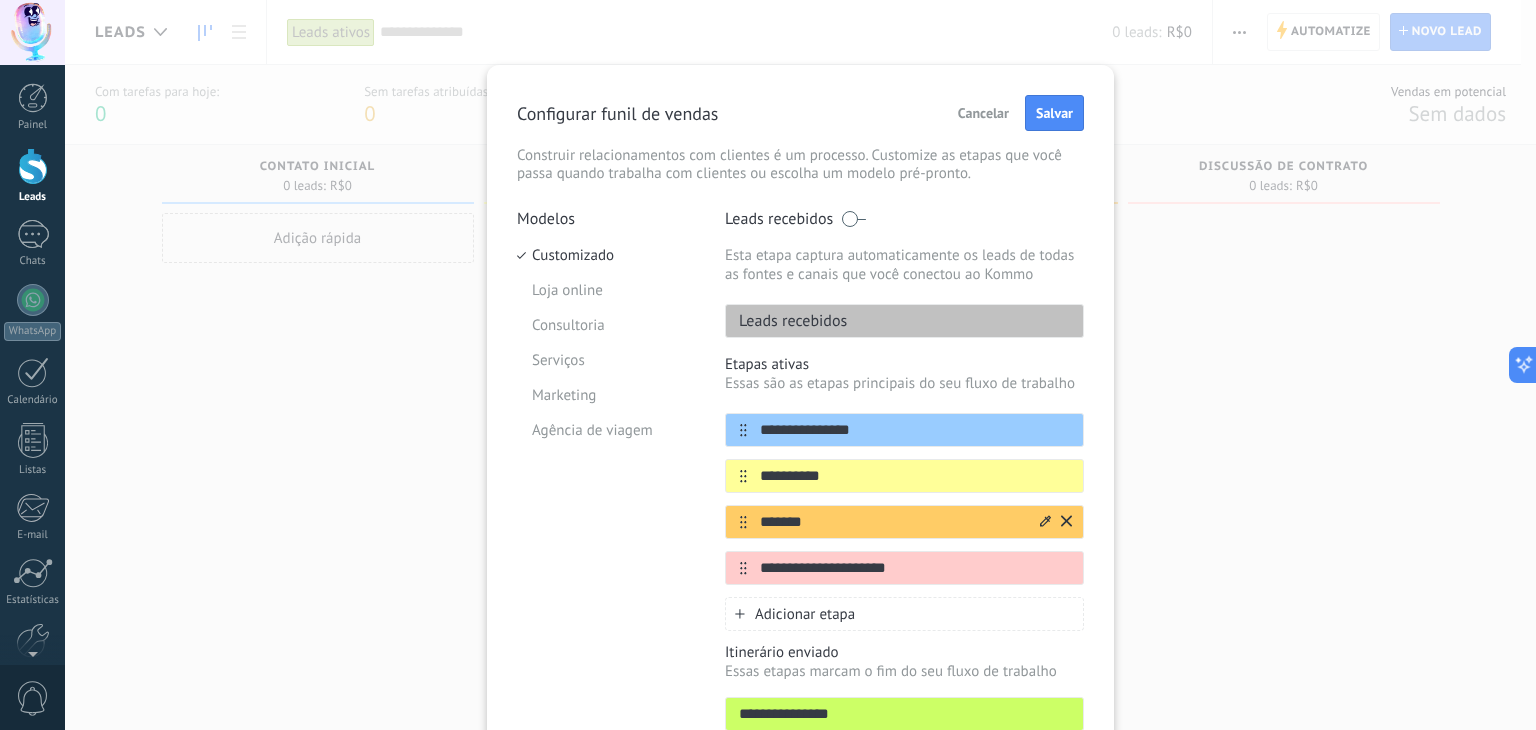 click on "*******" at bounding box center [892, 522] 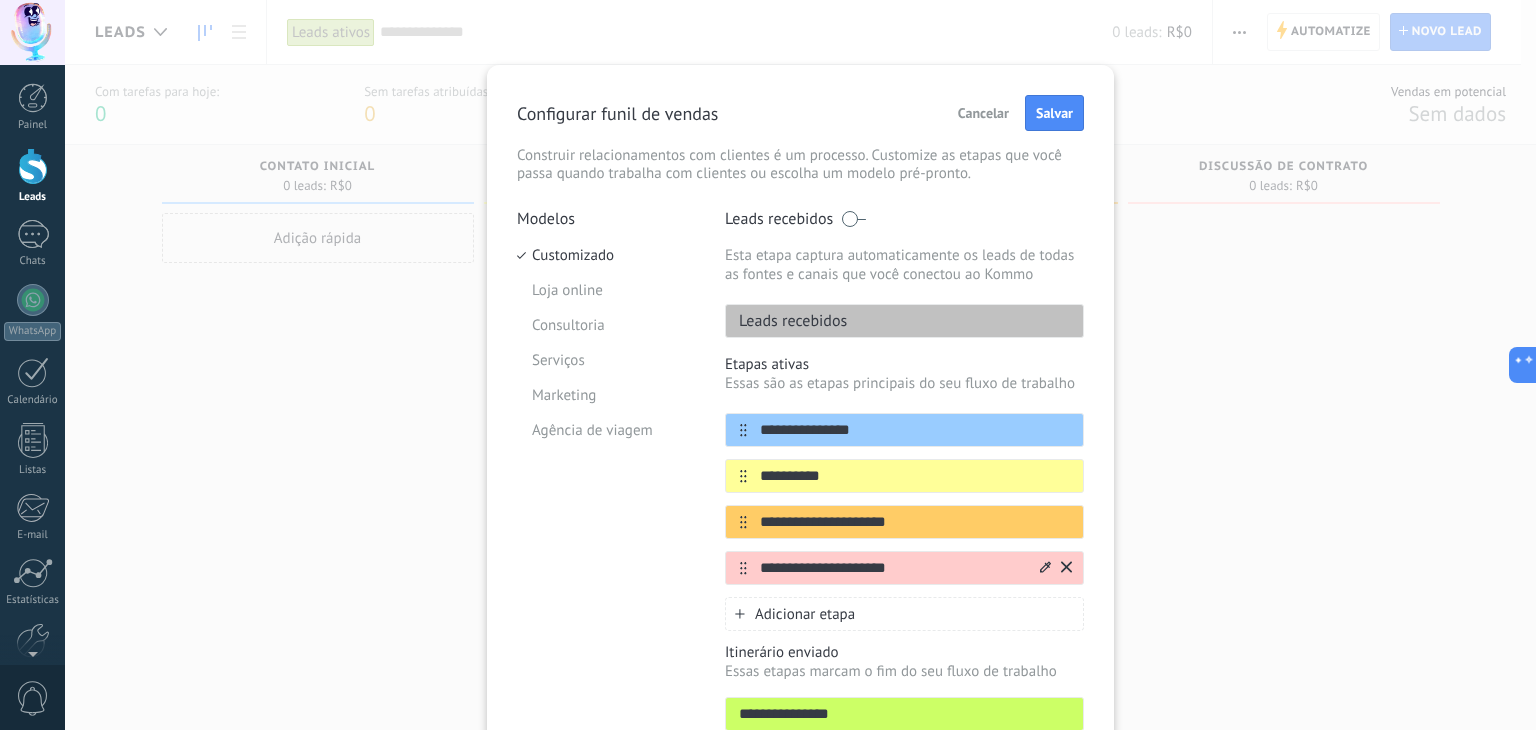type on "**********" 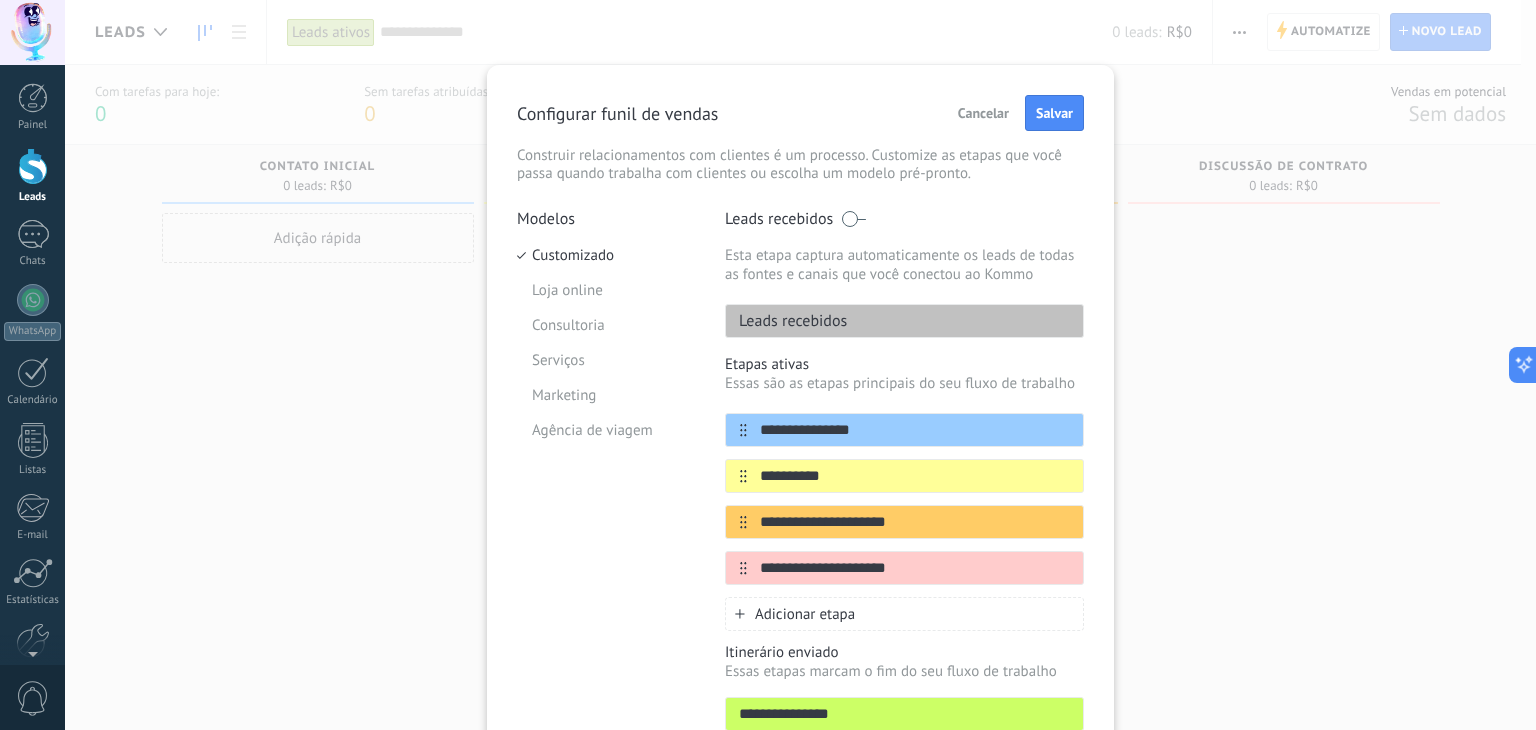 drag, startPoint x: 810, startPoint y: 566, endPoint x: 681, endPoint y: 555, distance: 129.46814 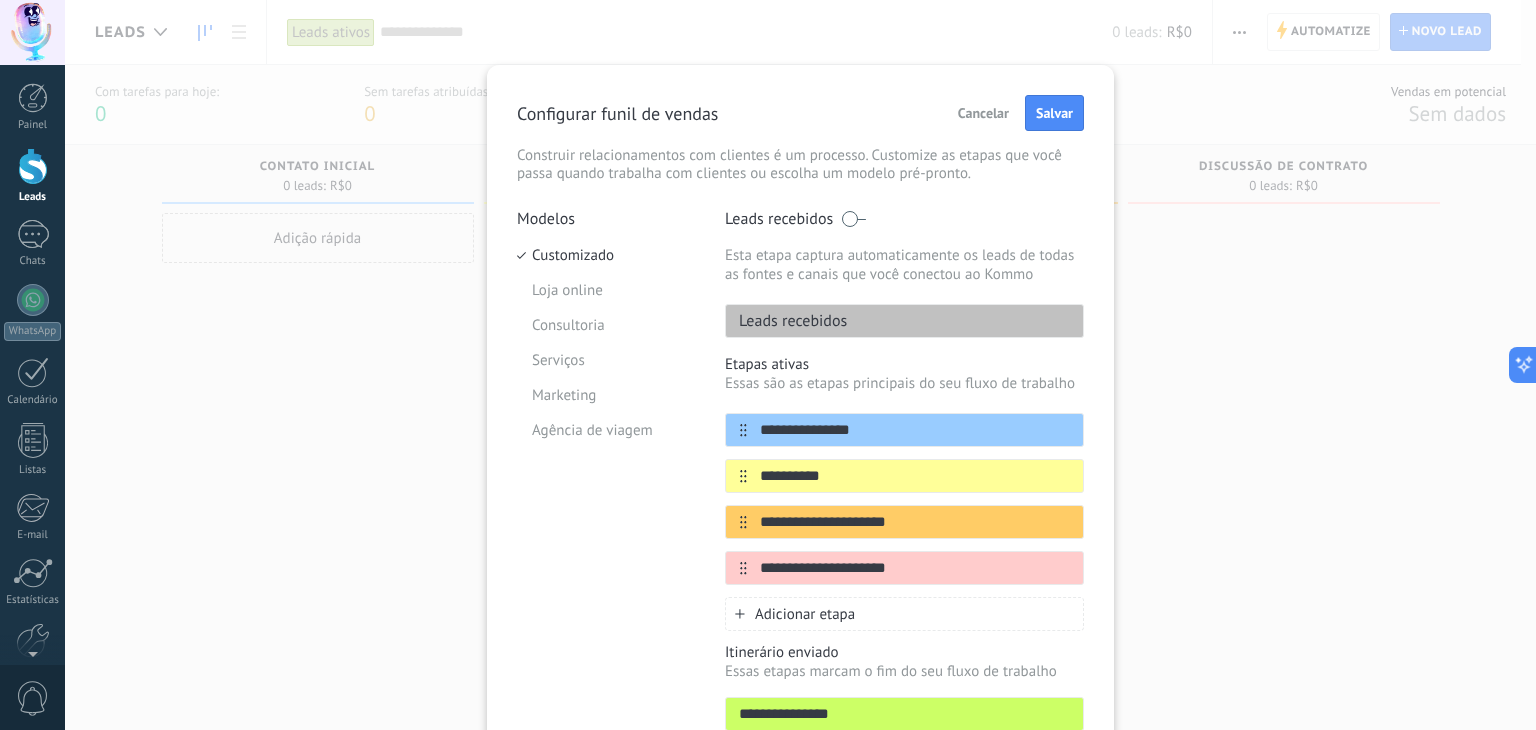 click on "**********" at bounding box center [800, 499] 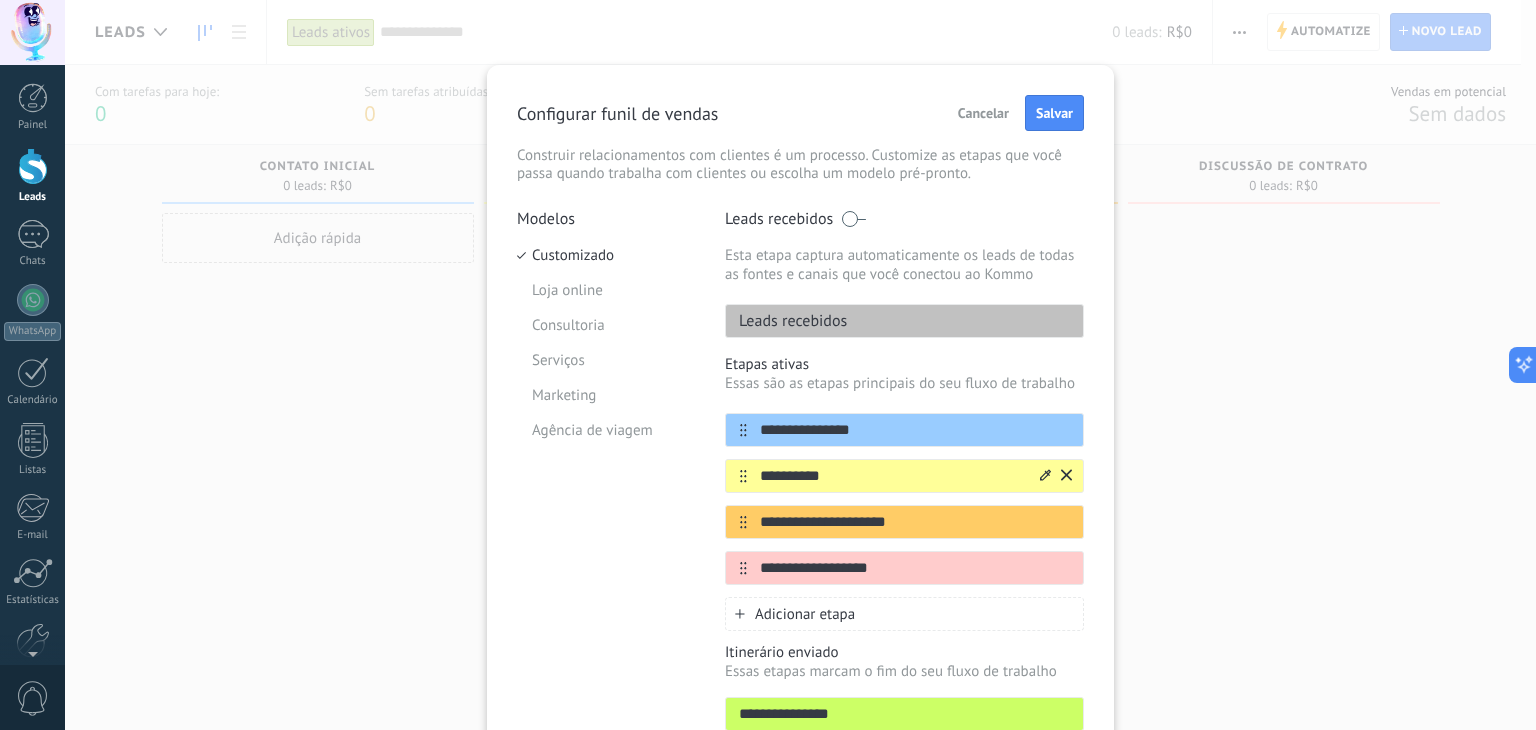 type on "**********" 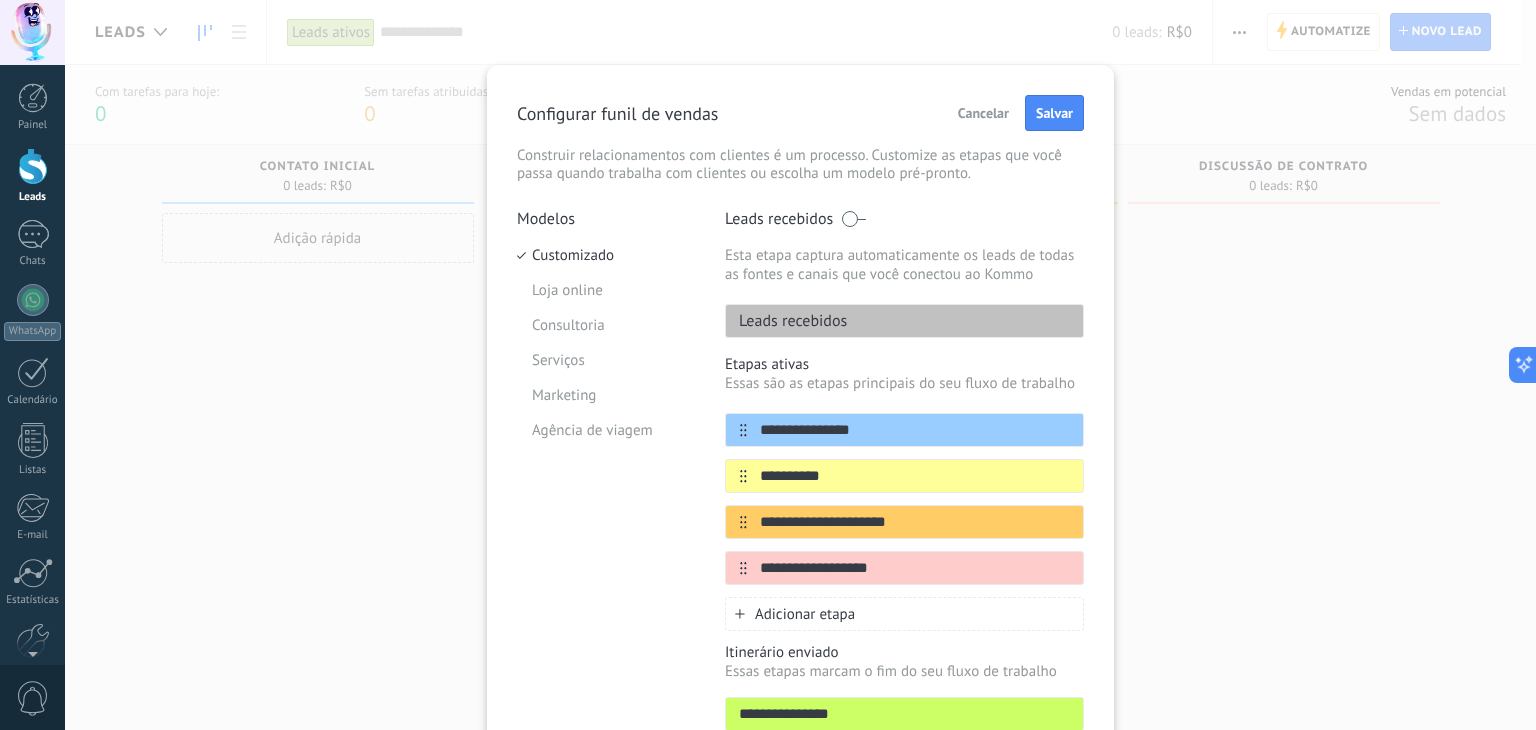 drag, startPoint x: 842, startPoint y: 465, endPoint x: 711, endPoint y: 467, distance: 131.01526 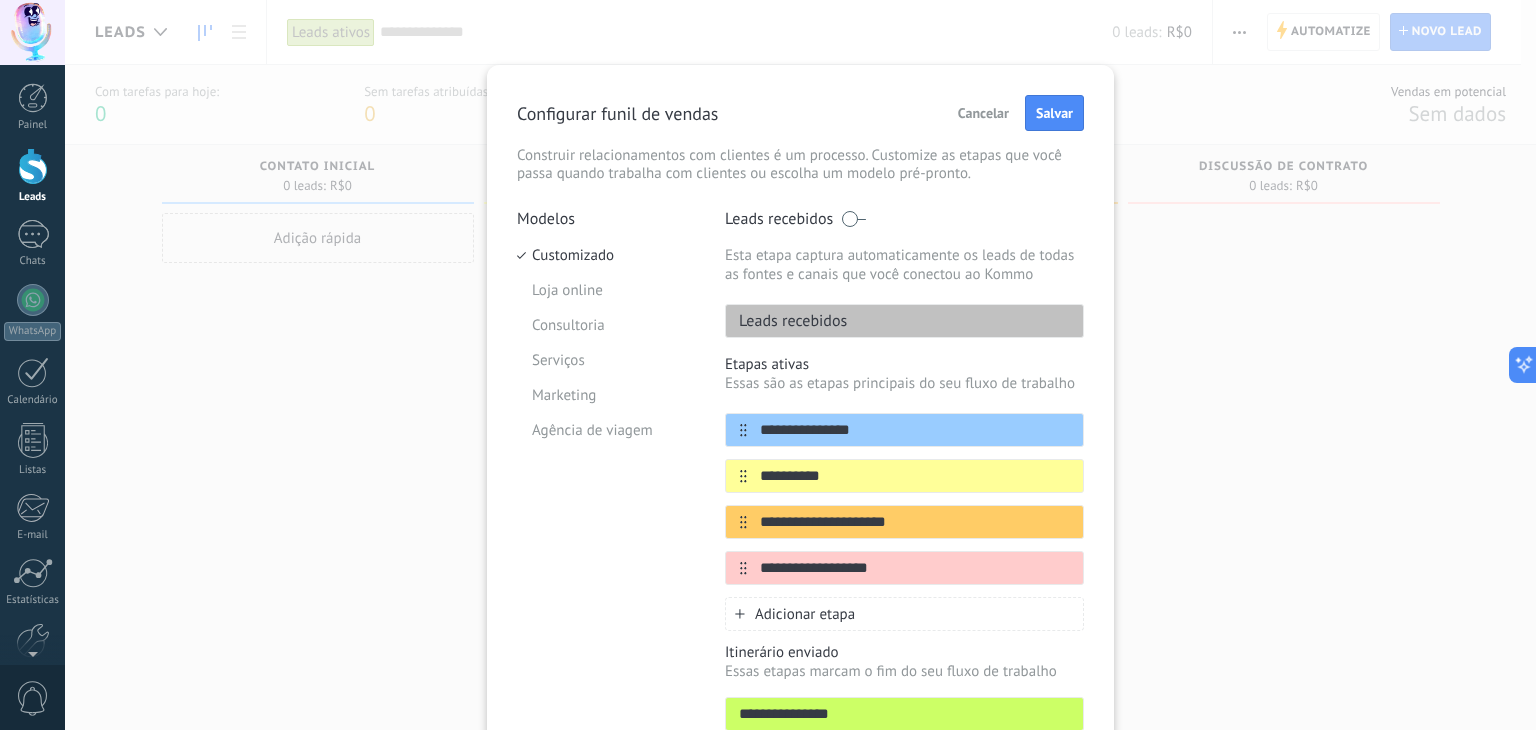 click on "**********" at bounding box center [800, 499] 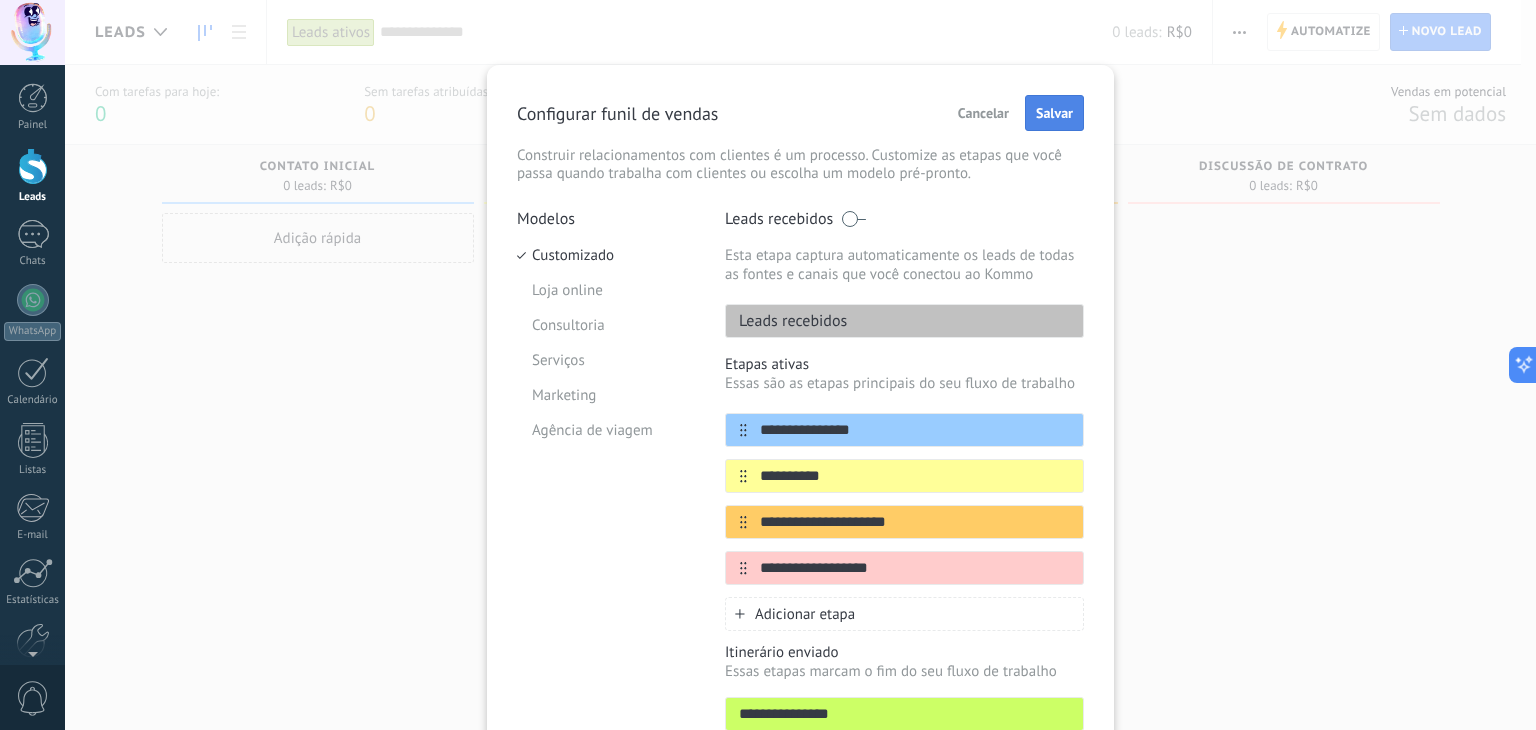 type on "**********" 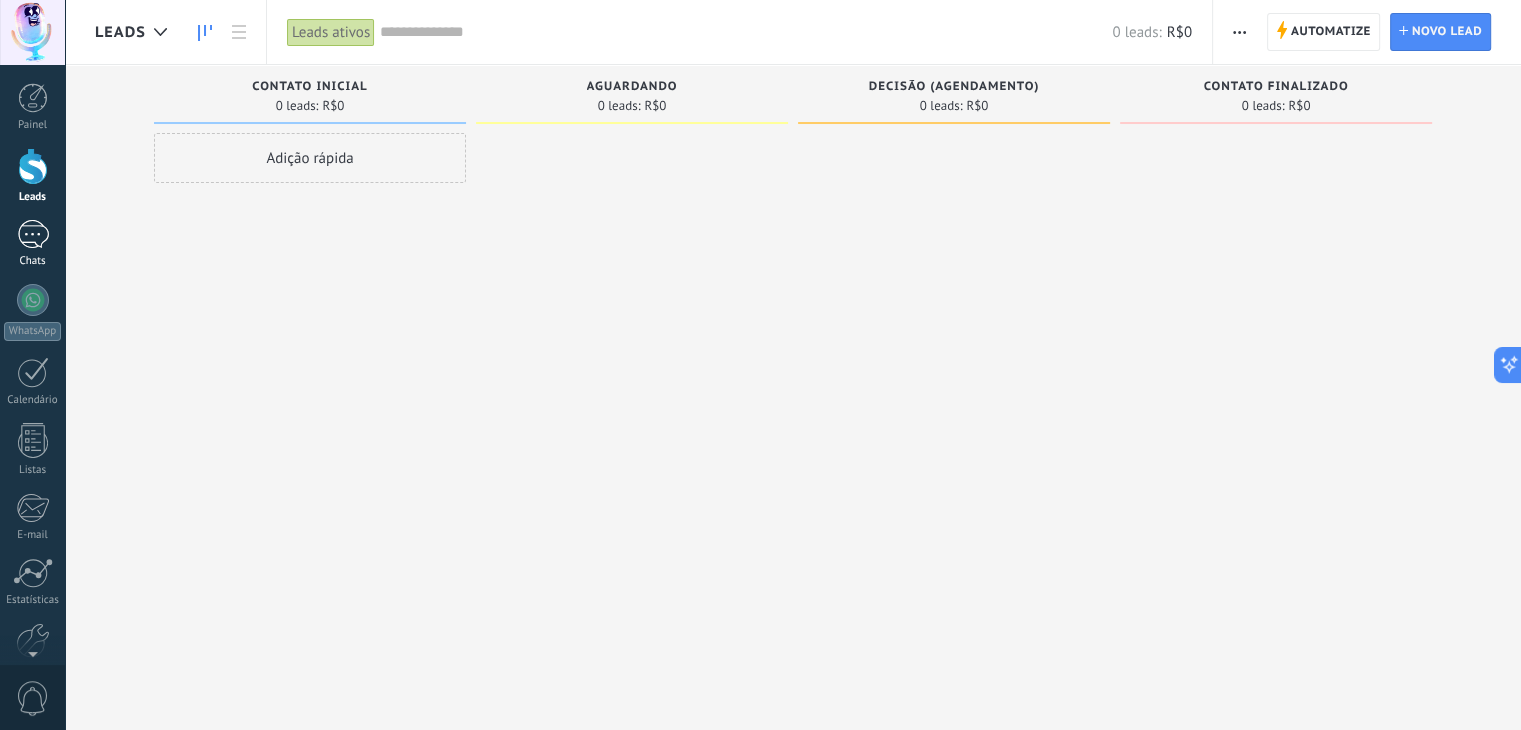 click at bounding box center [33, 234] 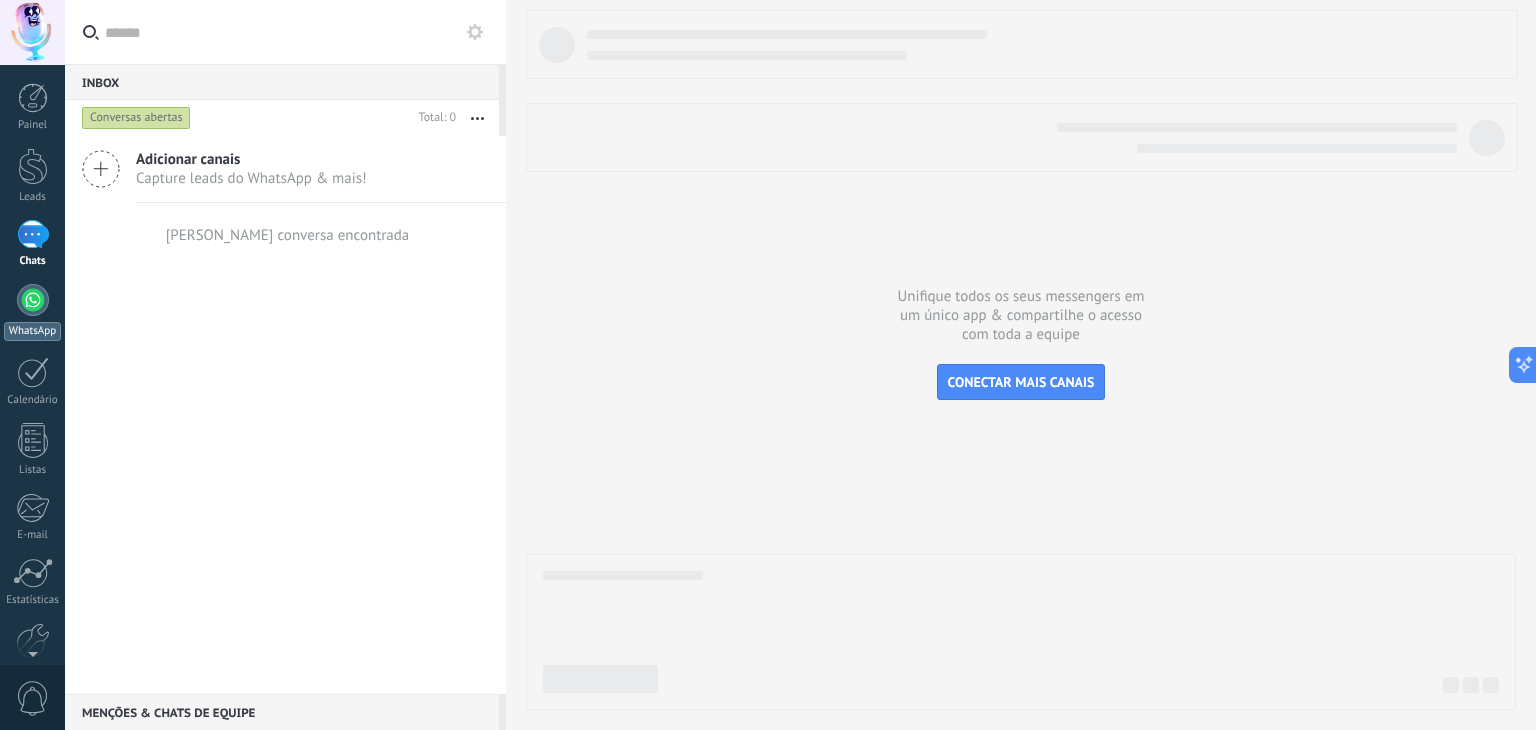 click at bounding box center [33, 300] 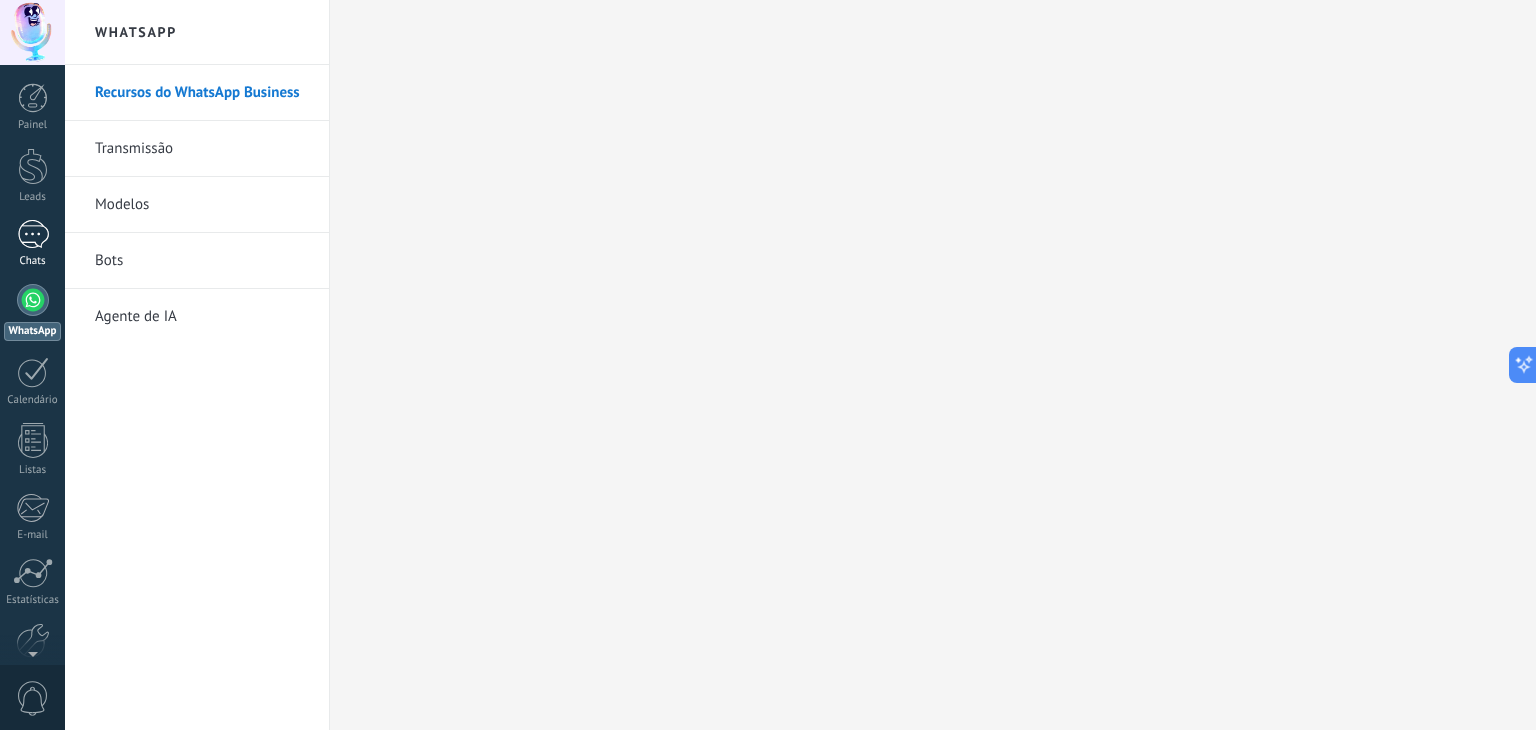 click at bounding box center (33, 234) 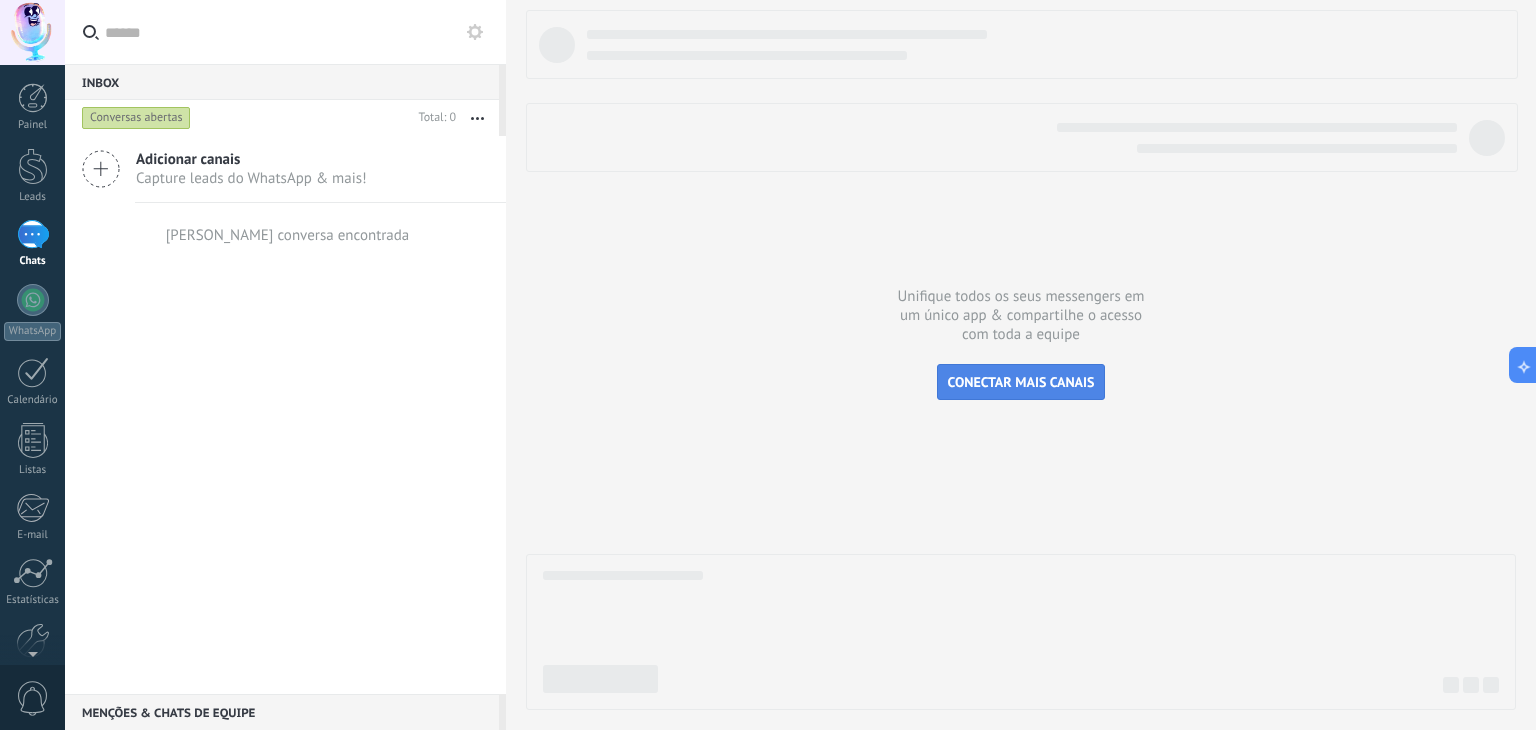 click on "CONECTAR MAIS CANAIS" at bounding box center [1021, 382] 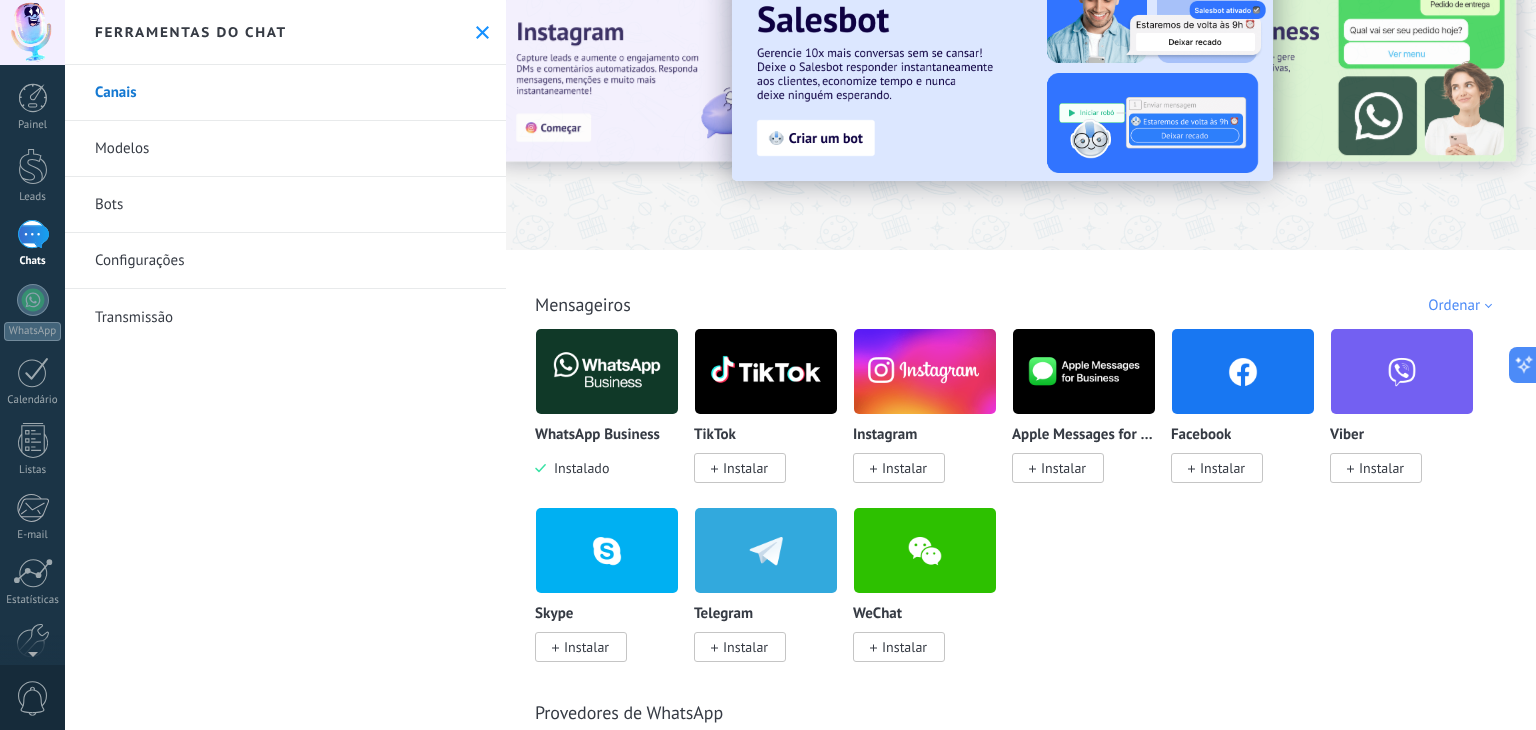 scroll, scrollTop: 0, scrollLeft: 0, axis: both 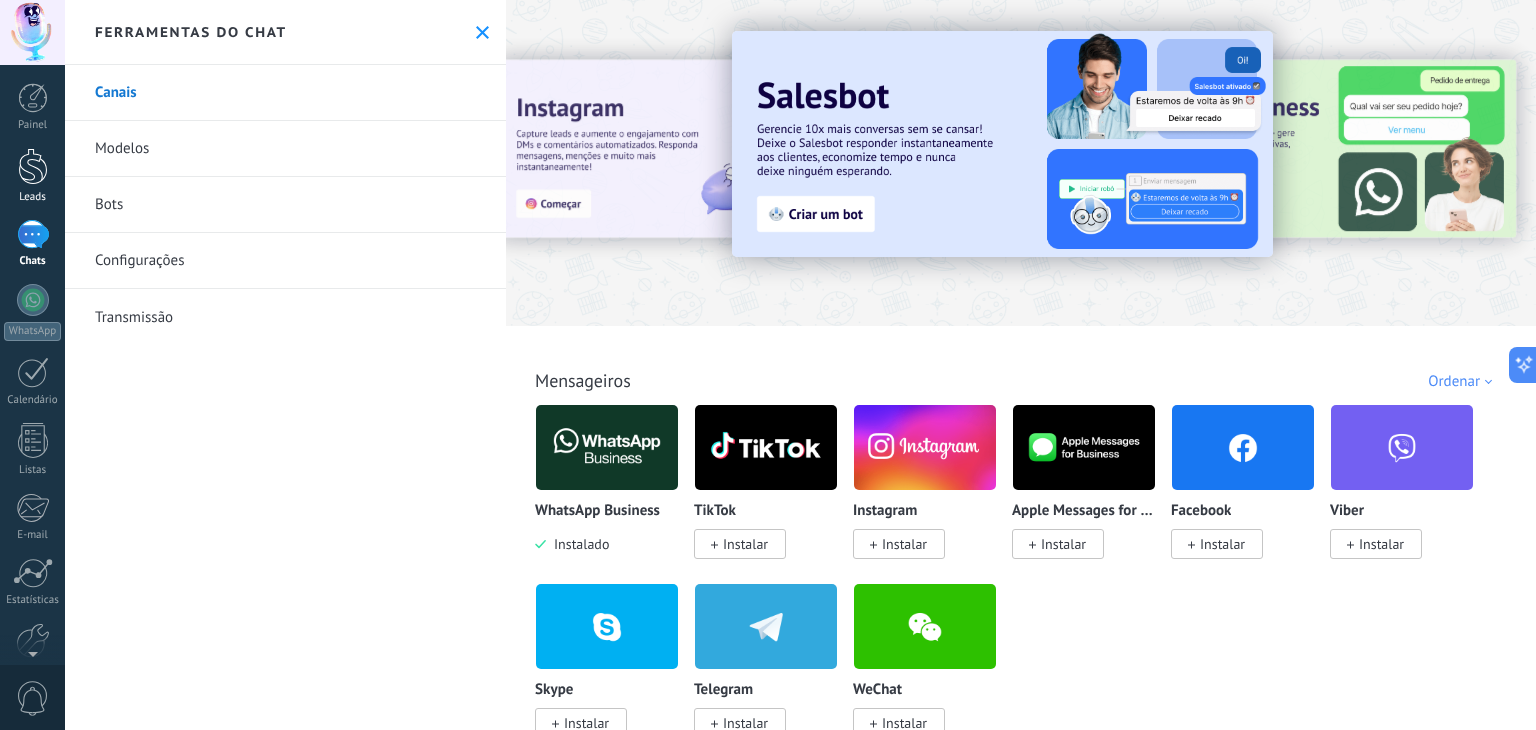 click at bounding box center [33, 166] 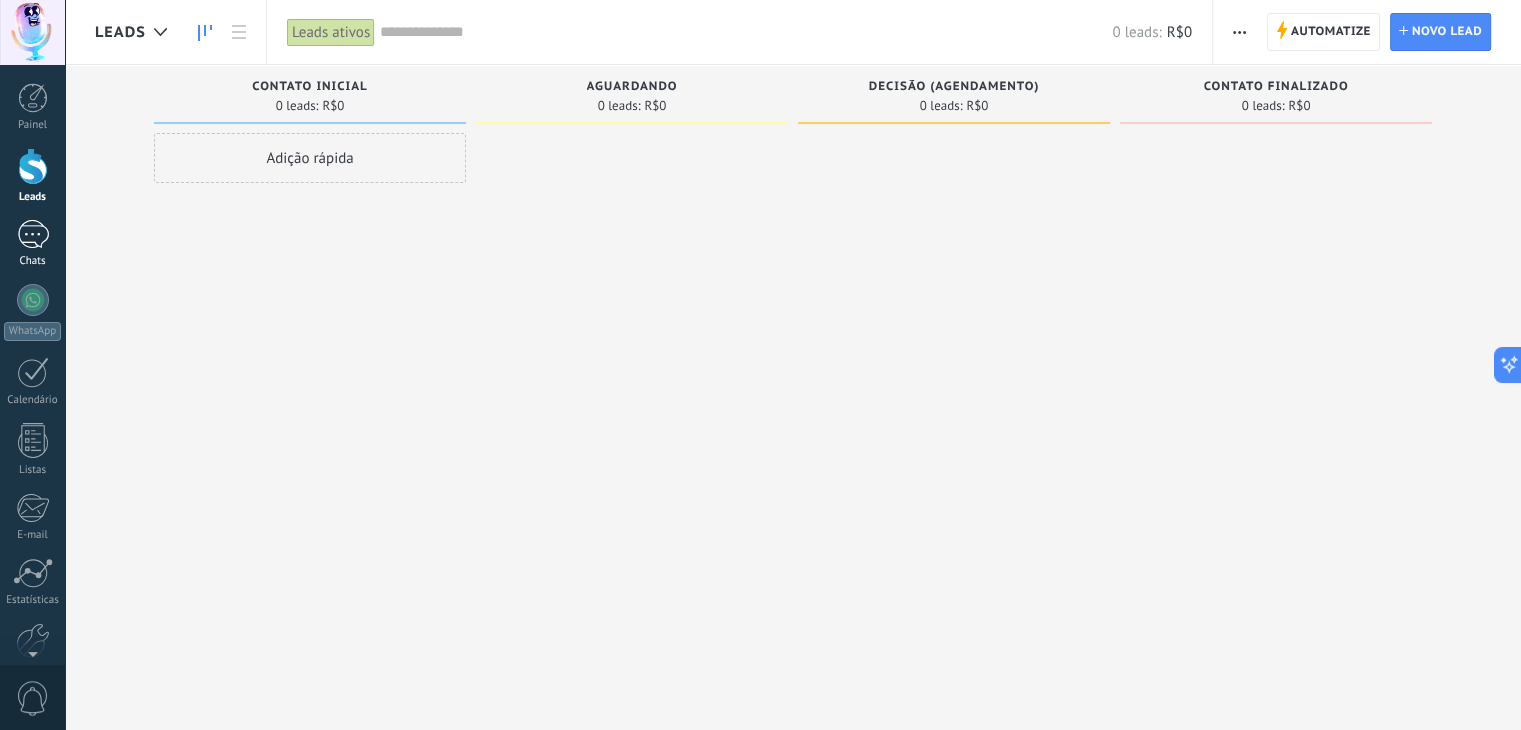 click at bounding box center (33, 234) 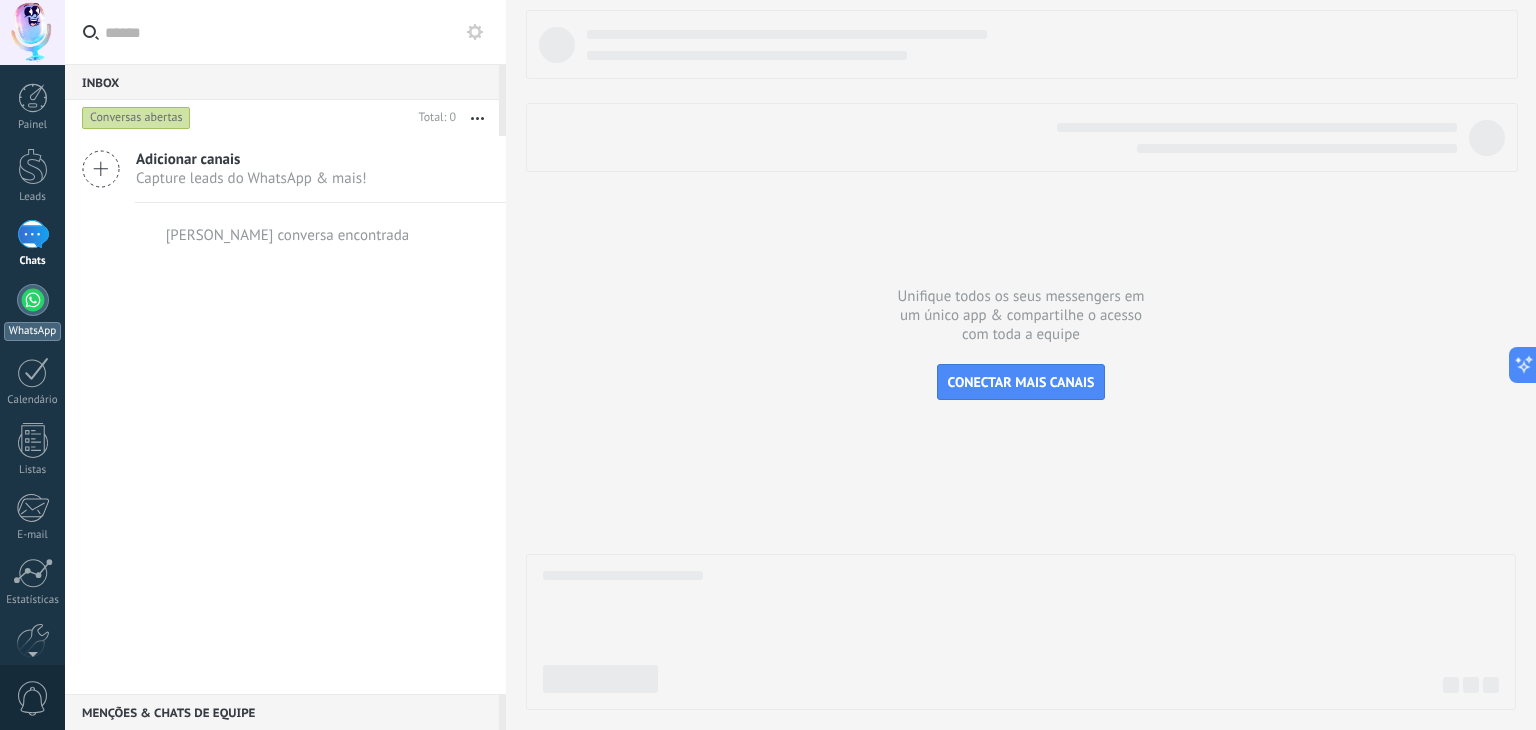 click at bounding box center [33, 300] 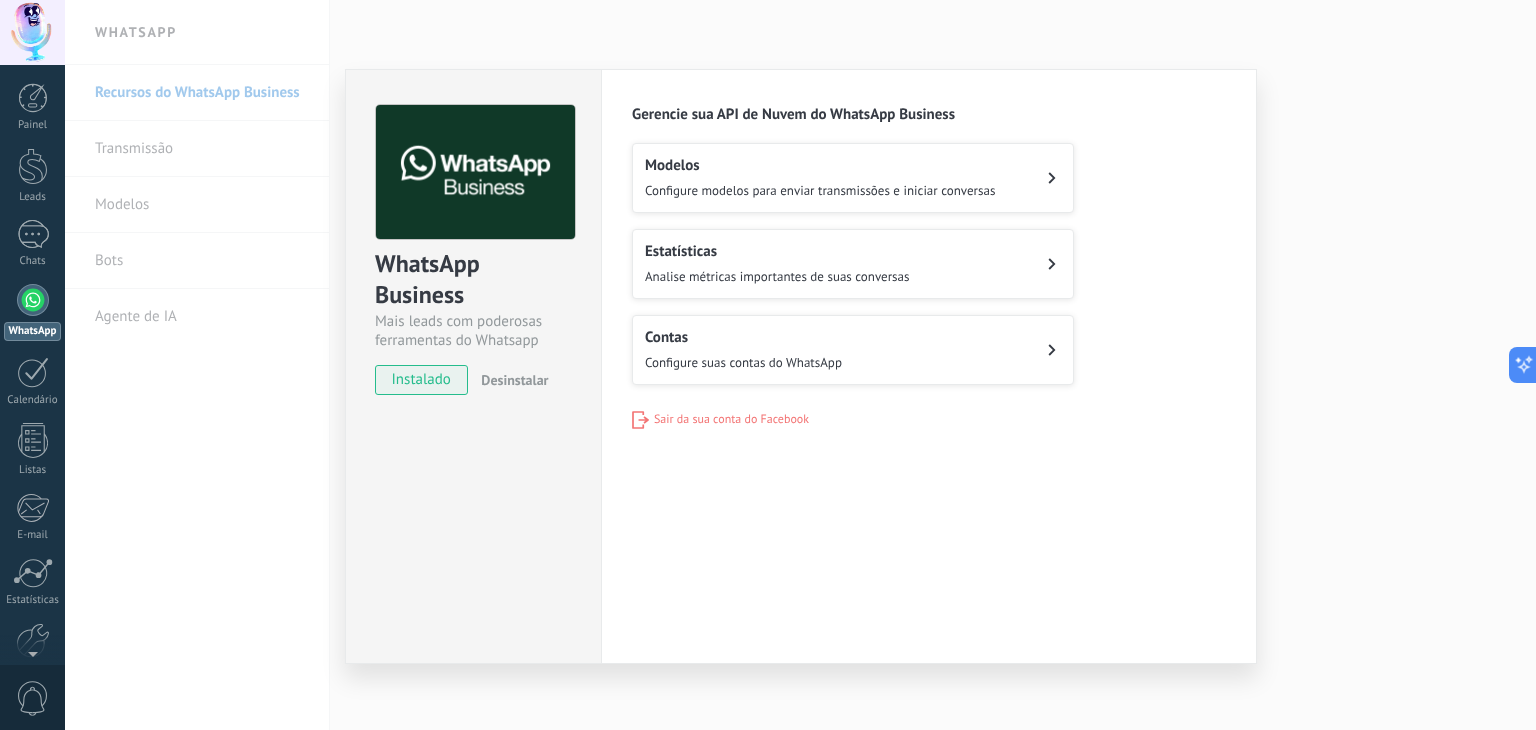 click on "WhatsApp Business Mais leads com poderosas ferramentas do Whatsapp instalado Desinstalar Configurações Autorização Esta aba registra os usuários que permitiram acesso à esta conta. Se você quiser remover a possibilidade de um usuário de enviar solicitações para a conta em relação a esta integração, você pode revogar o acesso. Se o acesso de todos os usuários for revogado, a integração parará de funcionar. Este app está instalado, mas ninguém concedeu acesso ainda. WhatsApp Cloud API Mais _:  [PERSON_NAME] sua API de Nuvem do WhatsApp Business Modelos Configure modelos para enviar transmissões e iniciar conversas Estatísticas Analise métricas importantes de suas conversas Contas Configure suas contas do WhatsApp Sair da sua conta do Facebook" at bounding box center (800, 365) 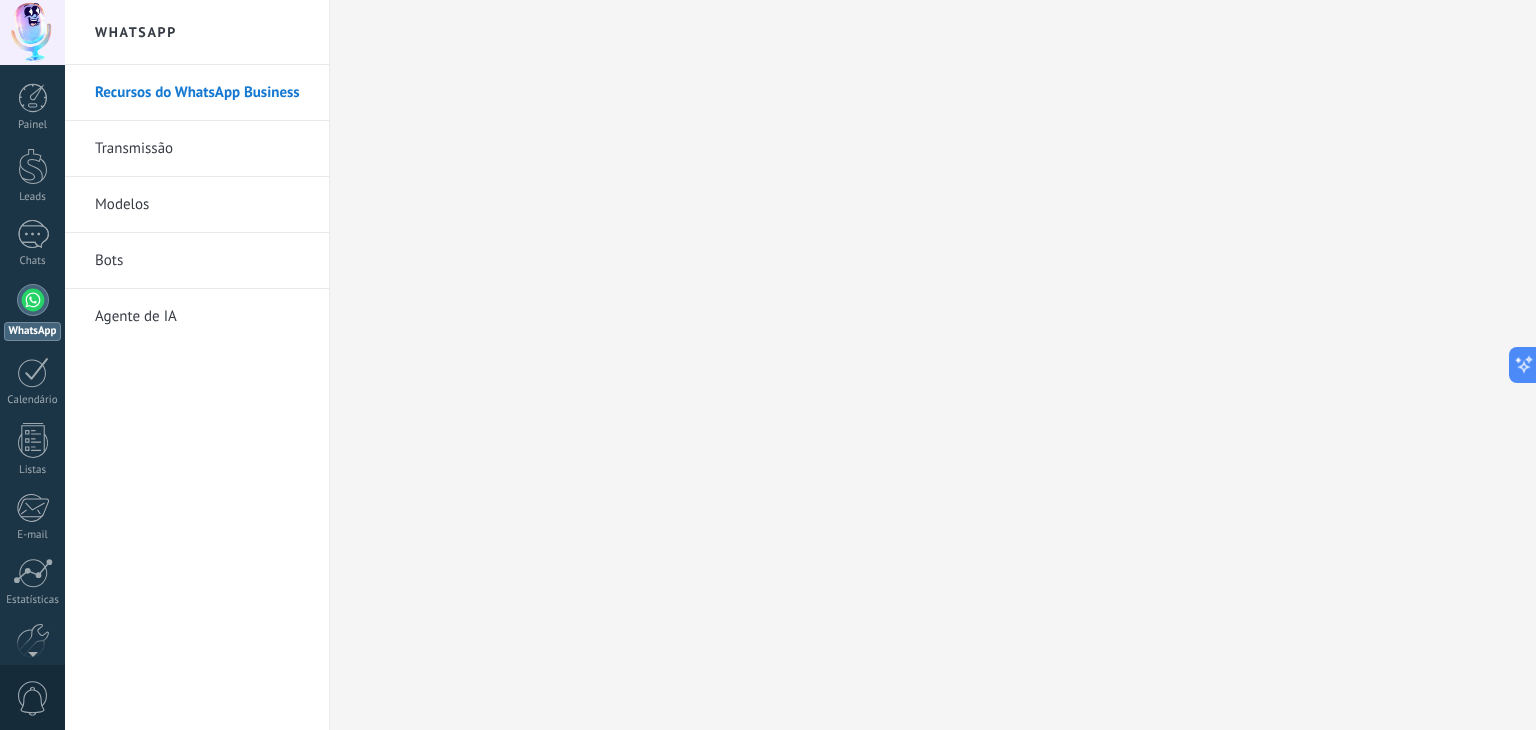 click on "Transmissão" at bounding box center [202, 149] 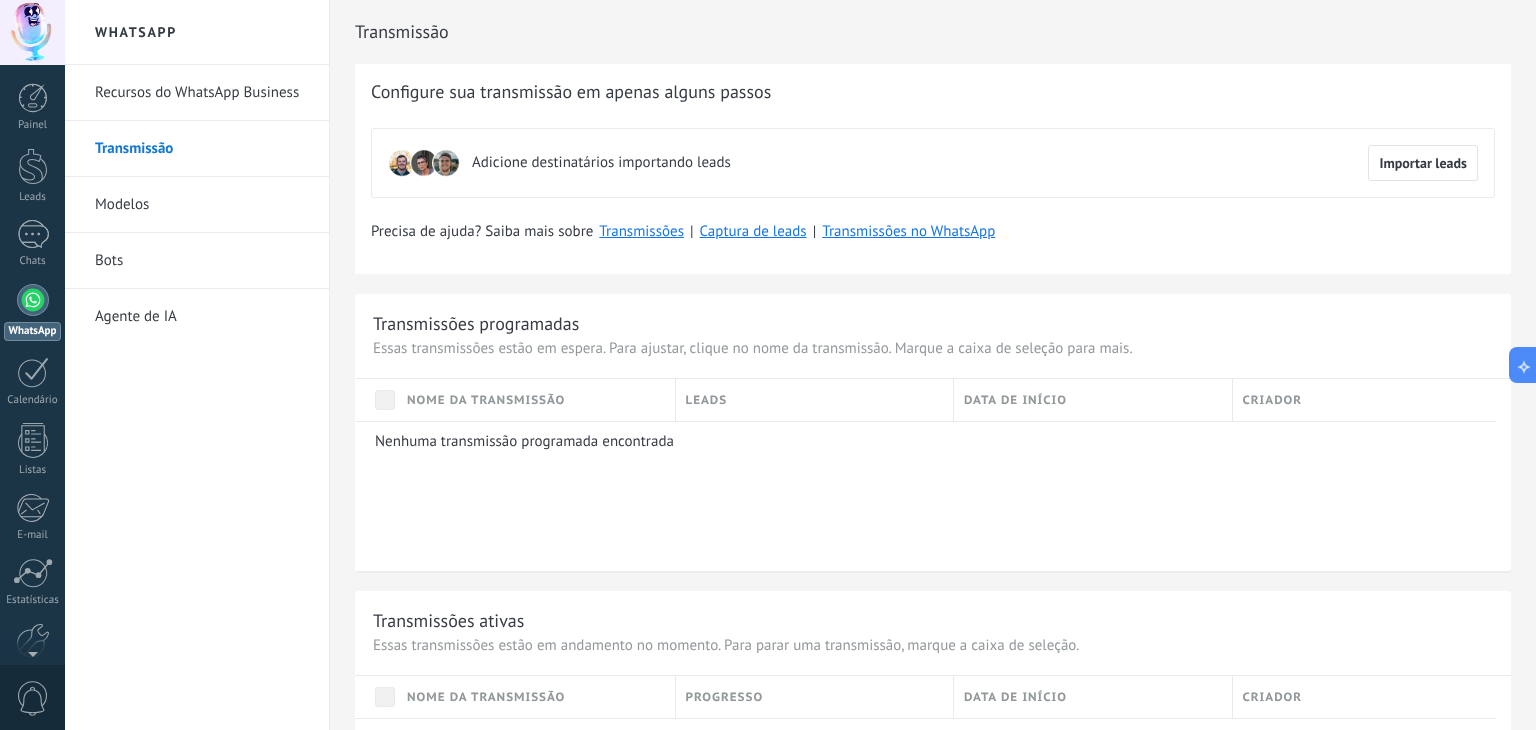 click on "Modelos" at bounding box center [202, 205] 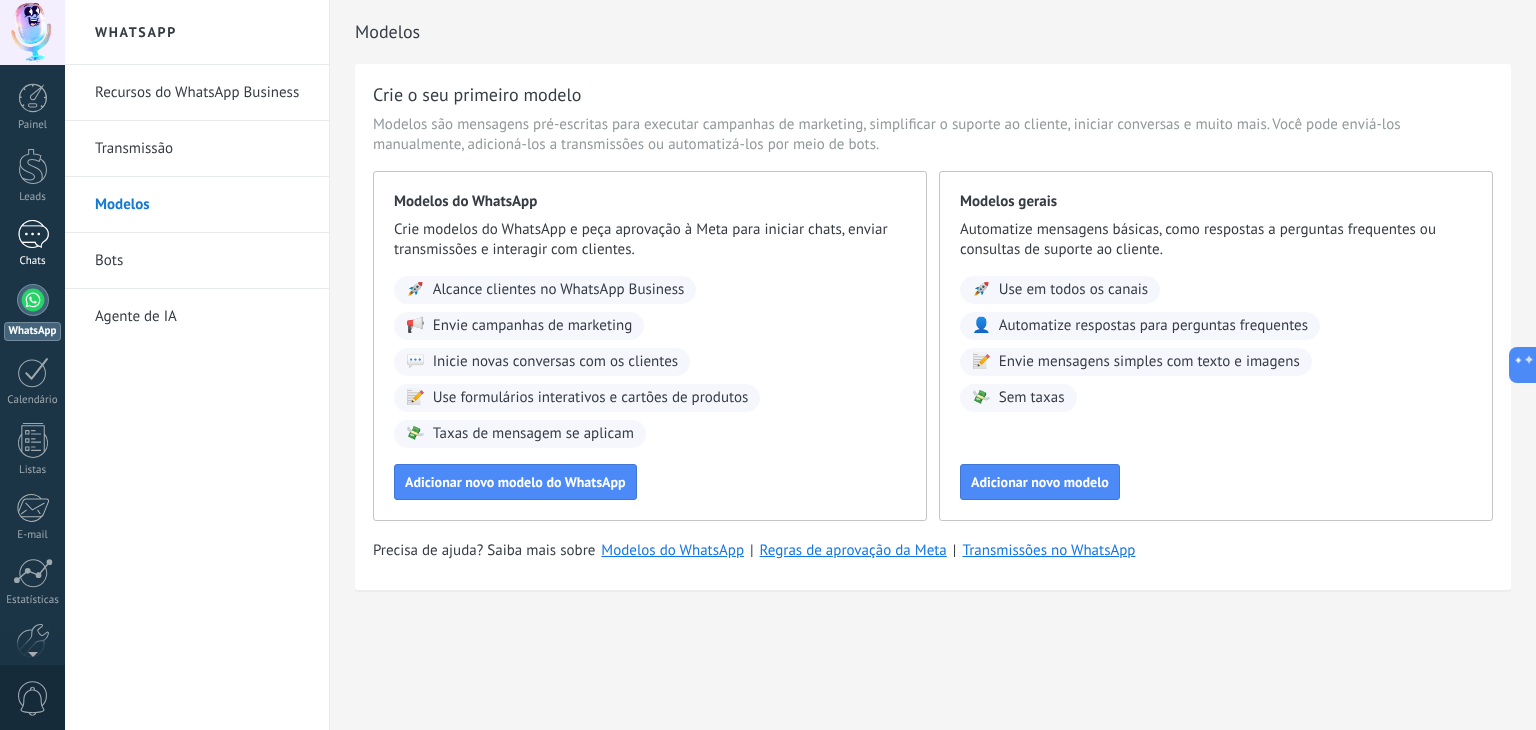 click at bounding box center (33, 234) 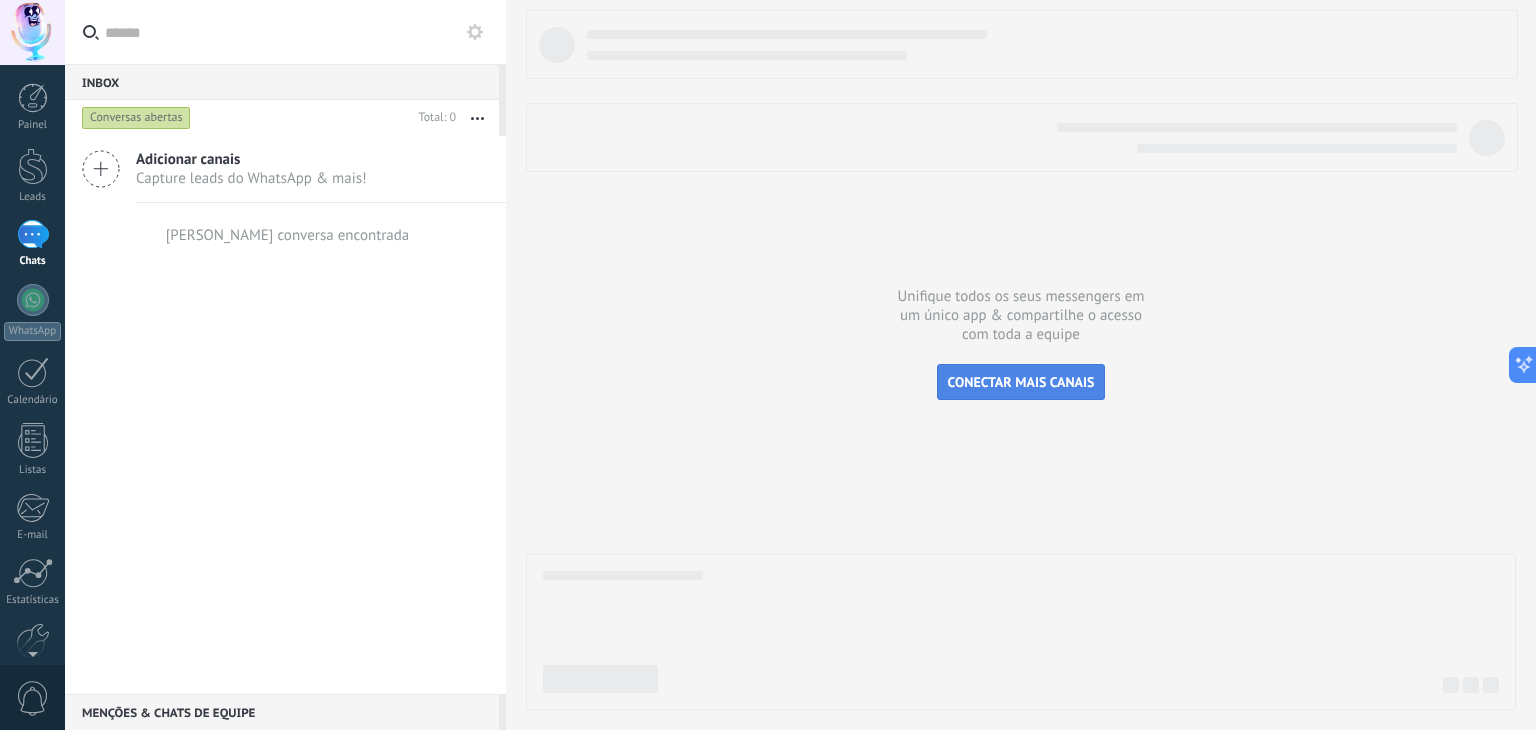 click on "CONECTAR MAIS CANAIS" at bounding box center [1021, 382] 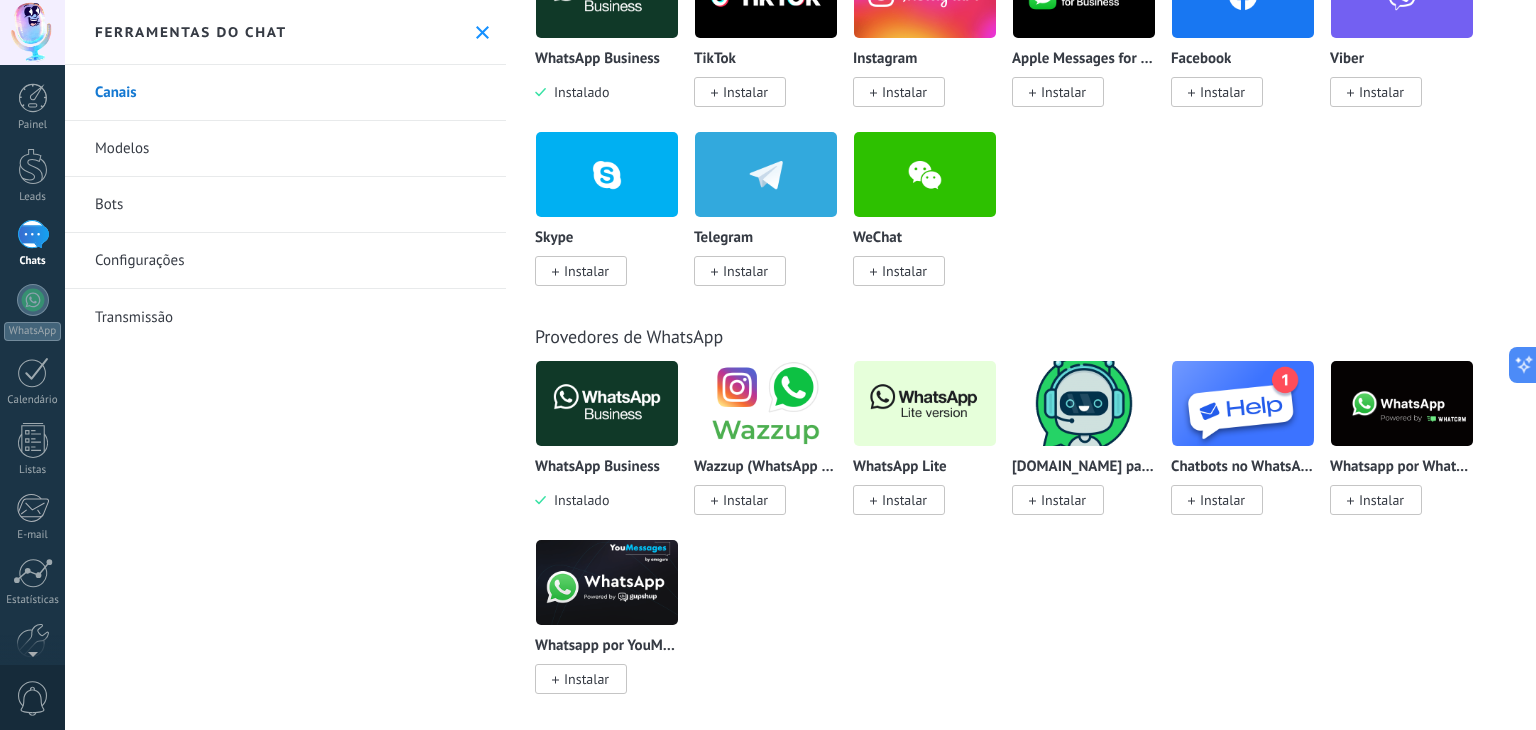 scroll, scrollTop: 0, scrollLeft: 0, axis: both 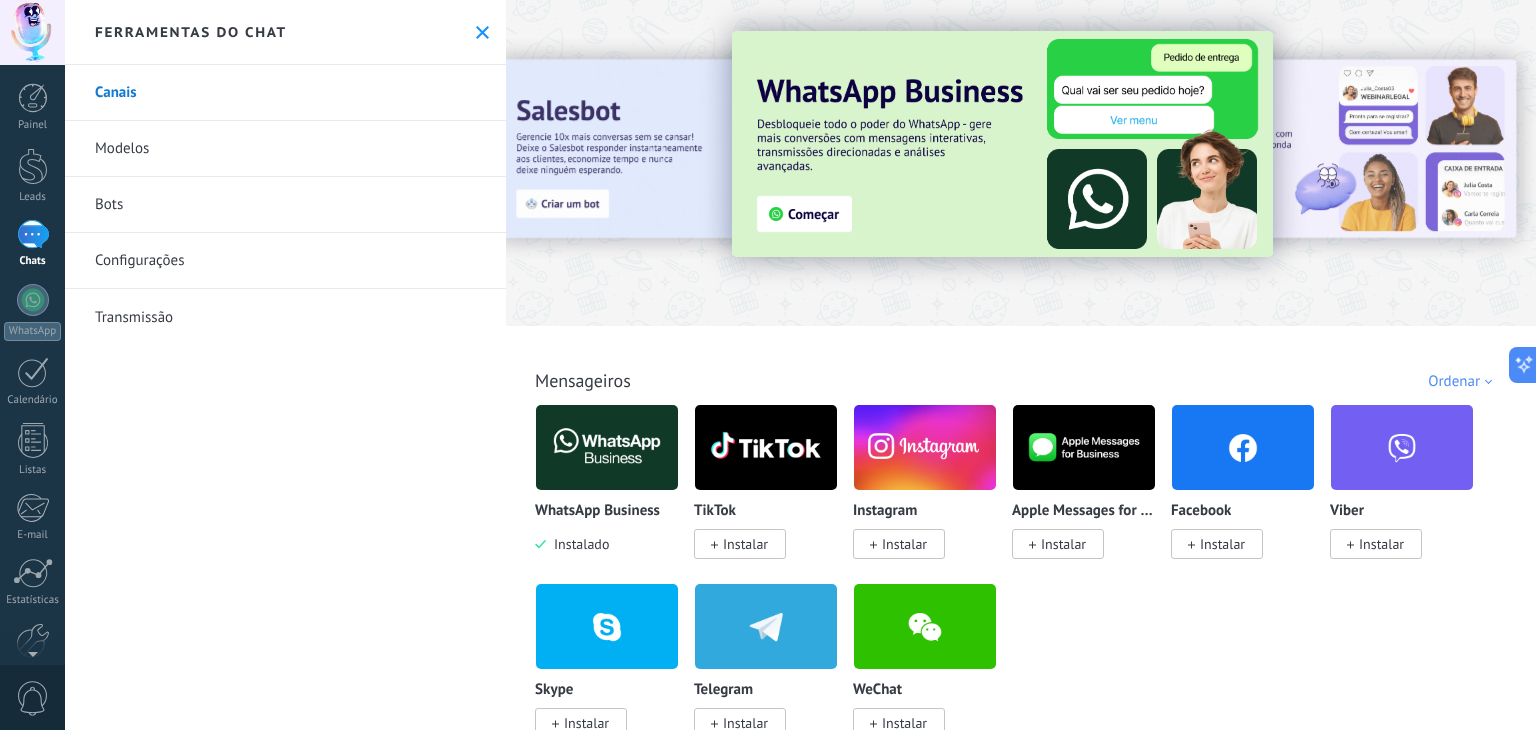 click at bounding box center (33, 234) 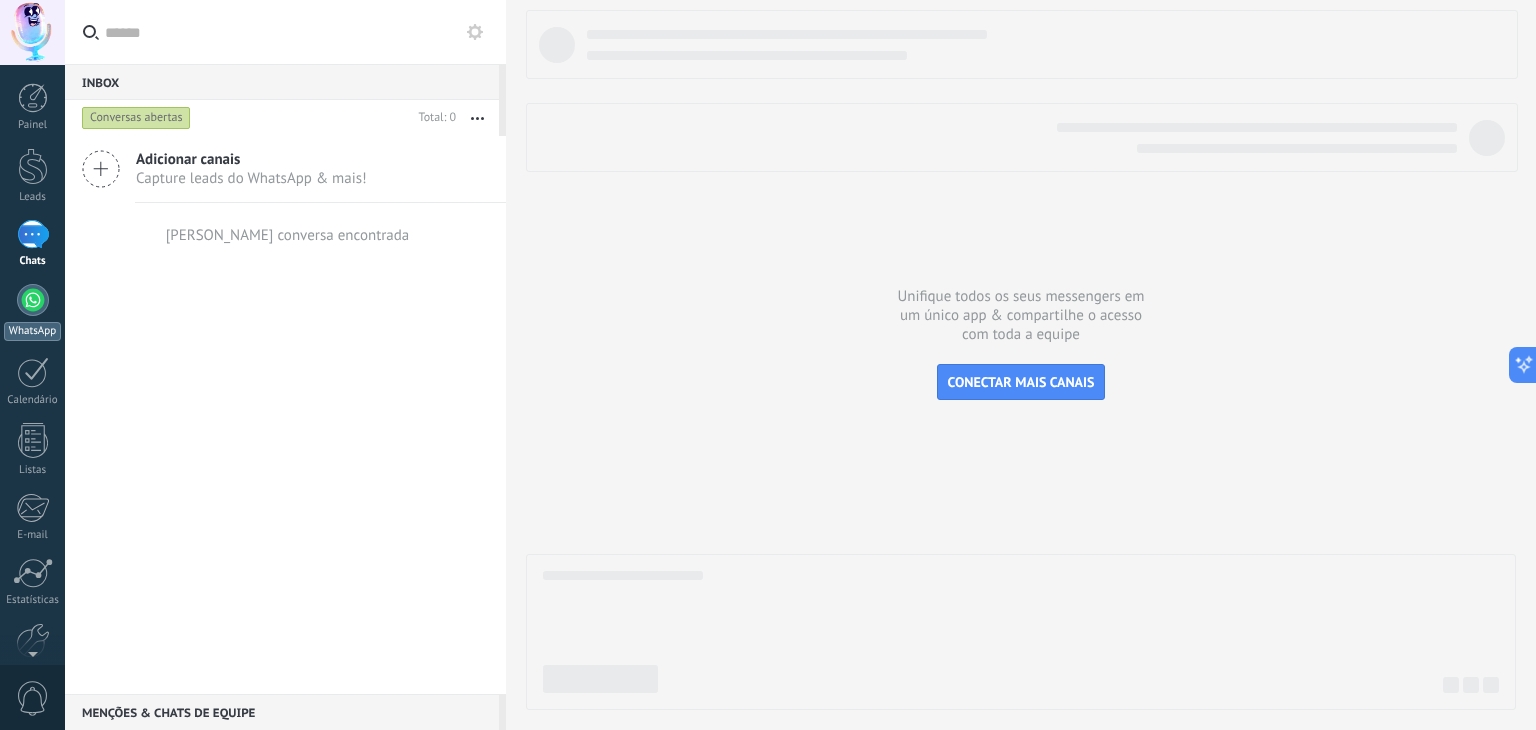 click on "WhatsApp" at bounding box center (32, 312) 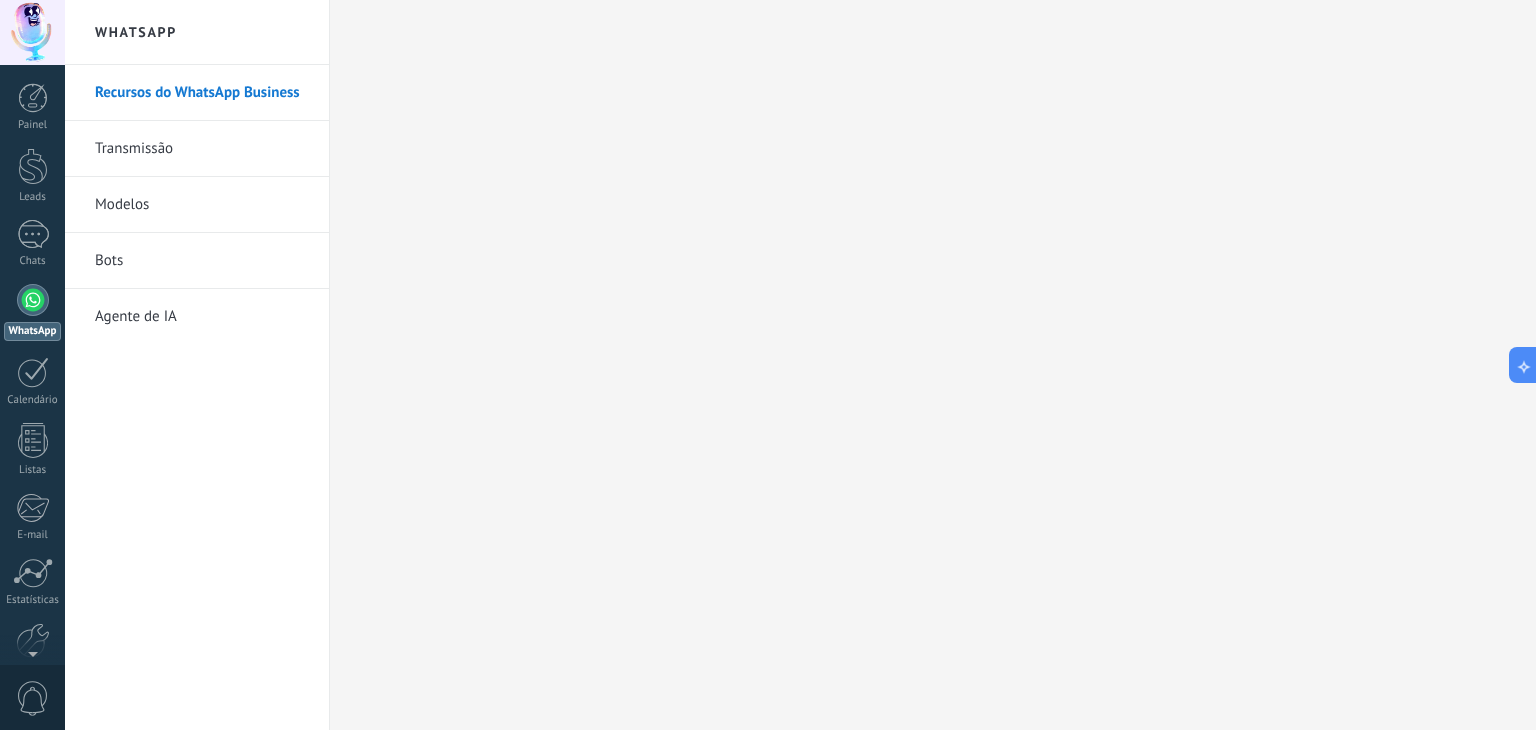 scroll, scrollTop: 101, scrollLeft: 0, axis: vertical 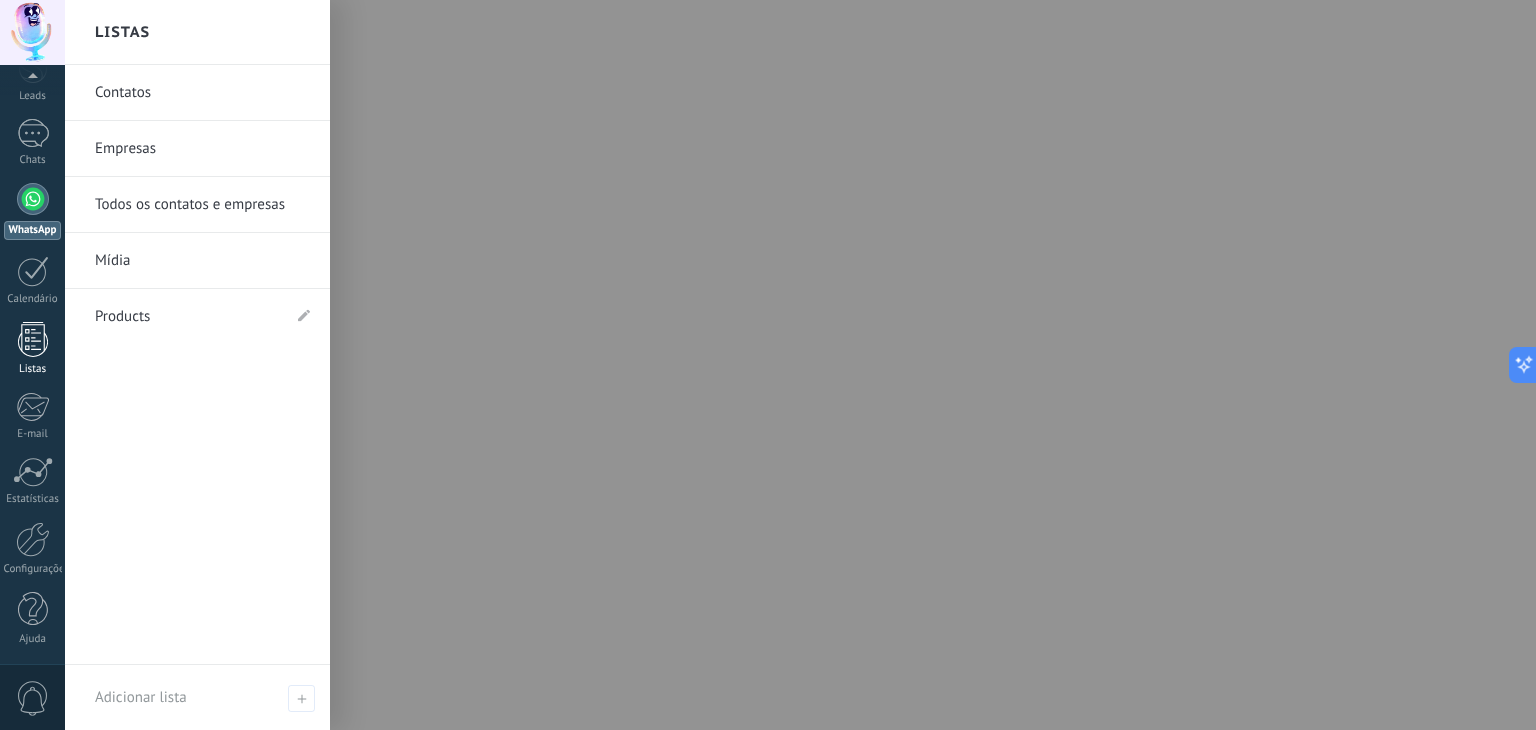 click at bounding box center [33, 339] 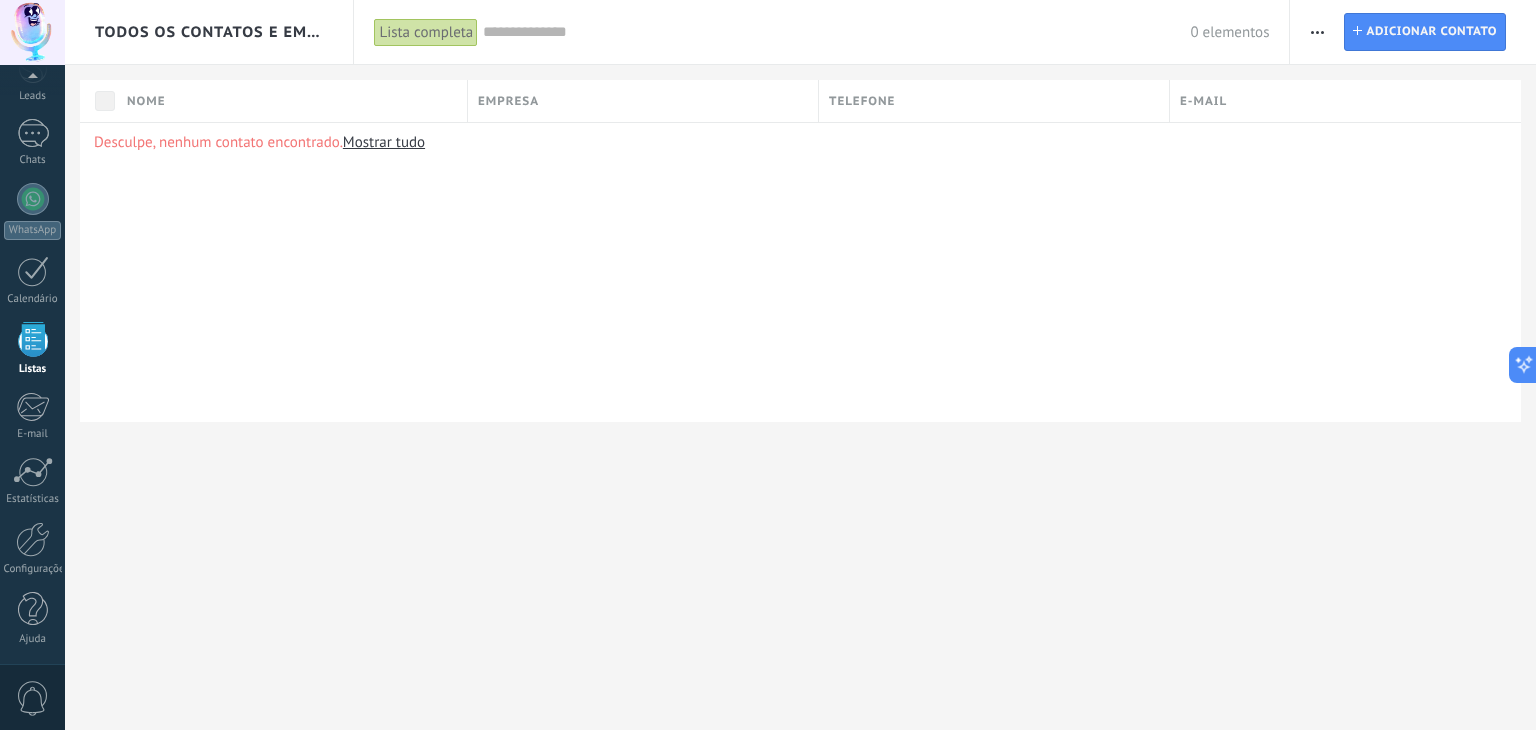scroll, scrollTop: 51, scrollLeft: 0, axis: vertical 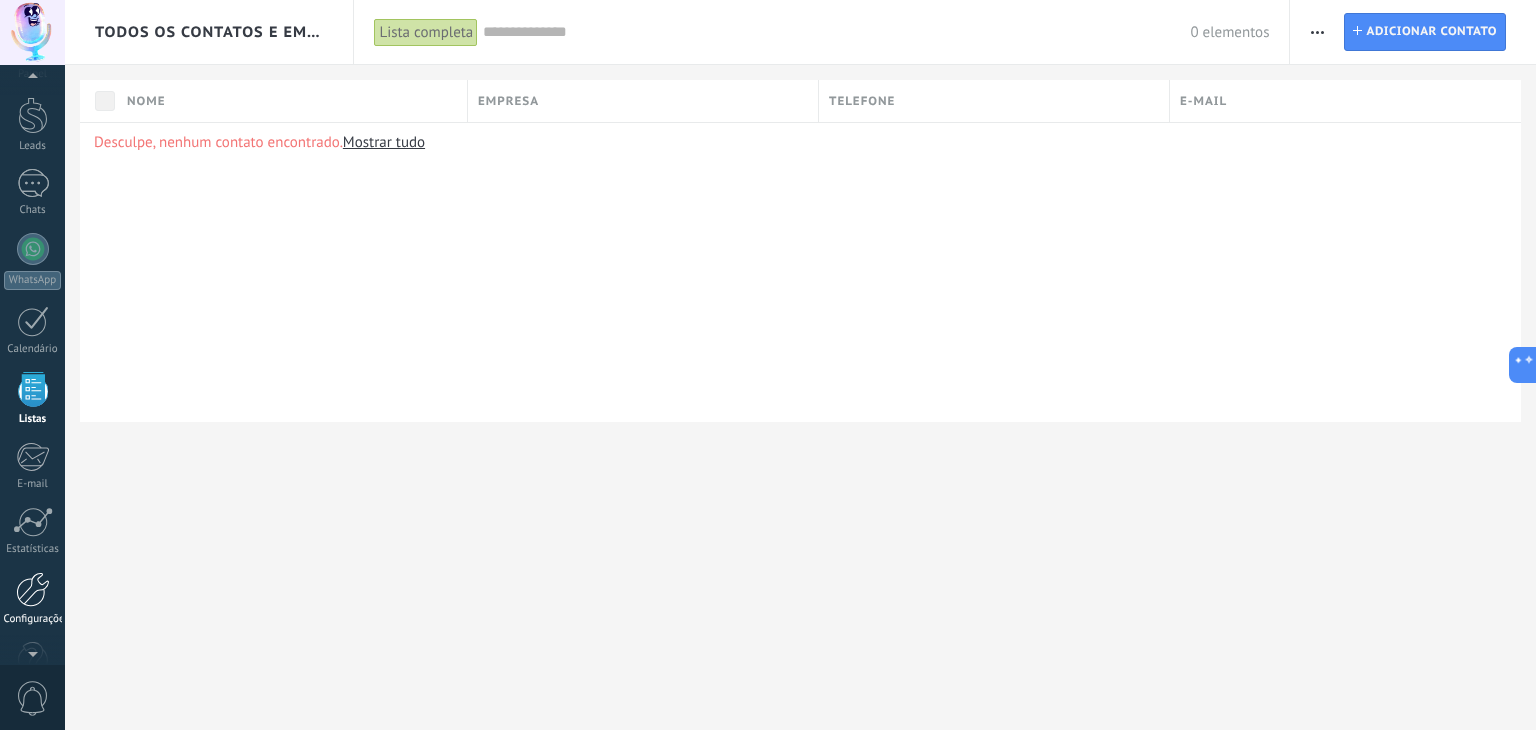 click at bounding box center [33, 589] 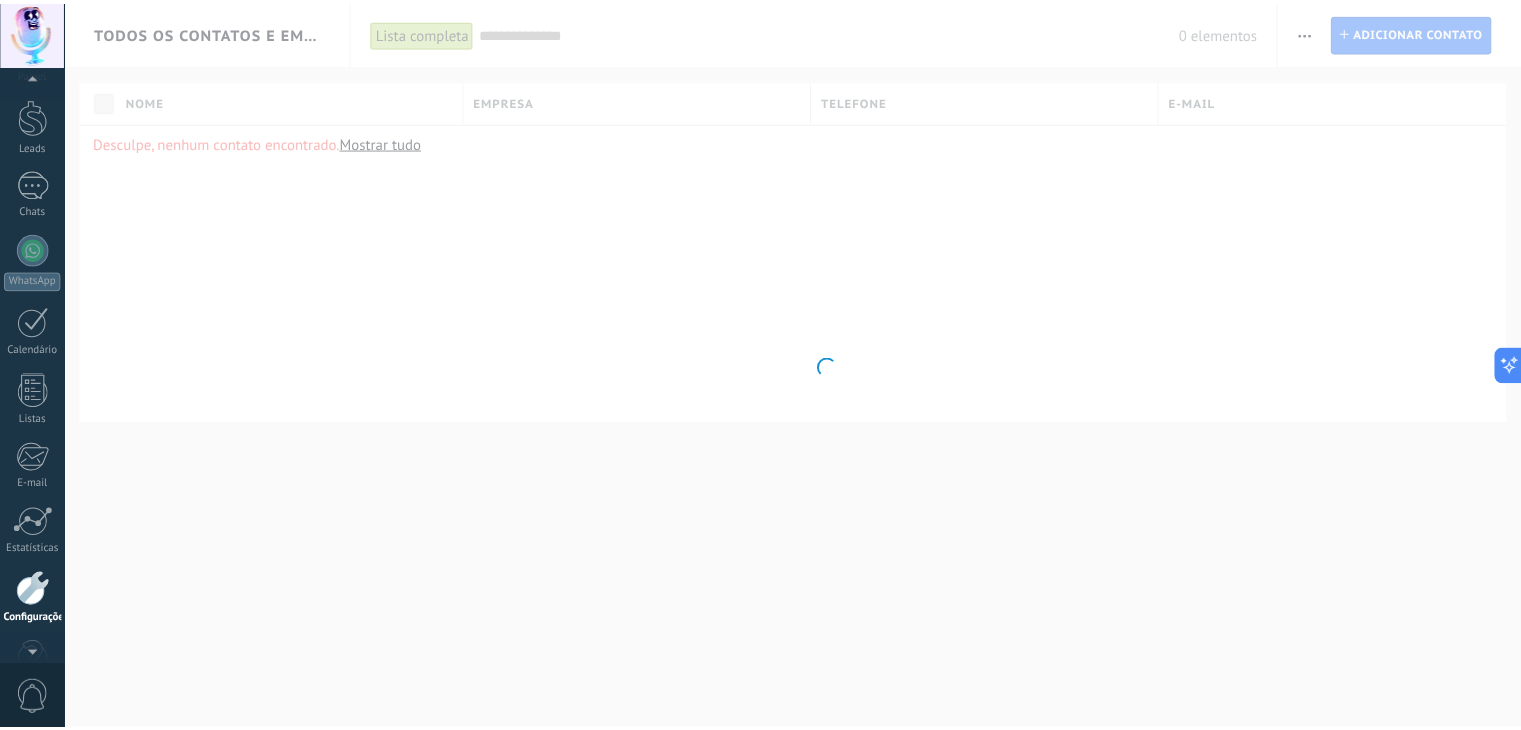 scroll, scrollTop: 101, scrollLeft: 0, axis: vertical 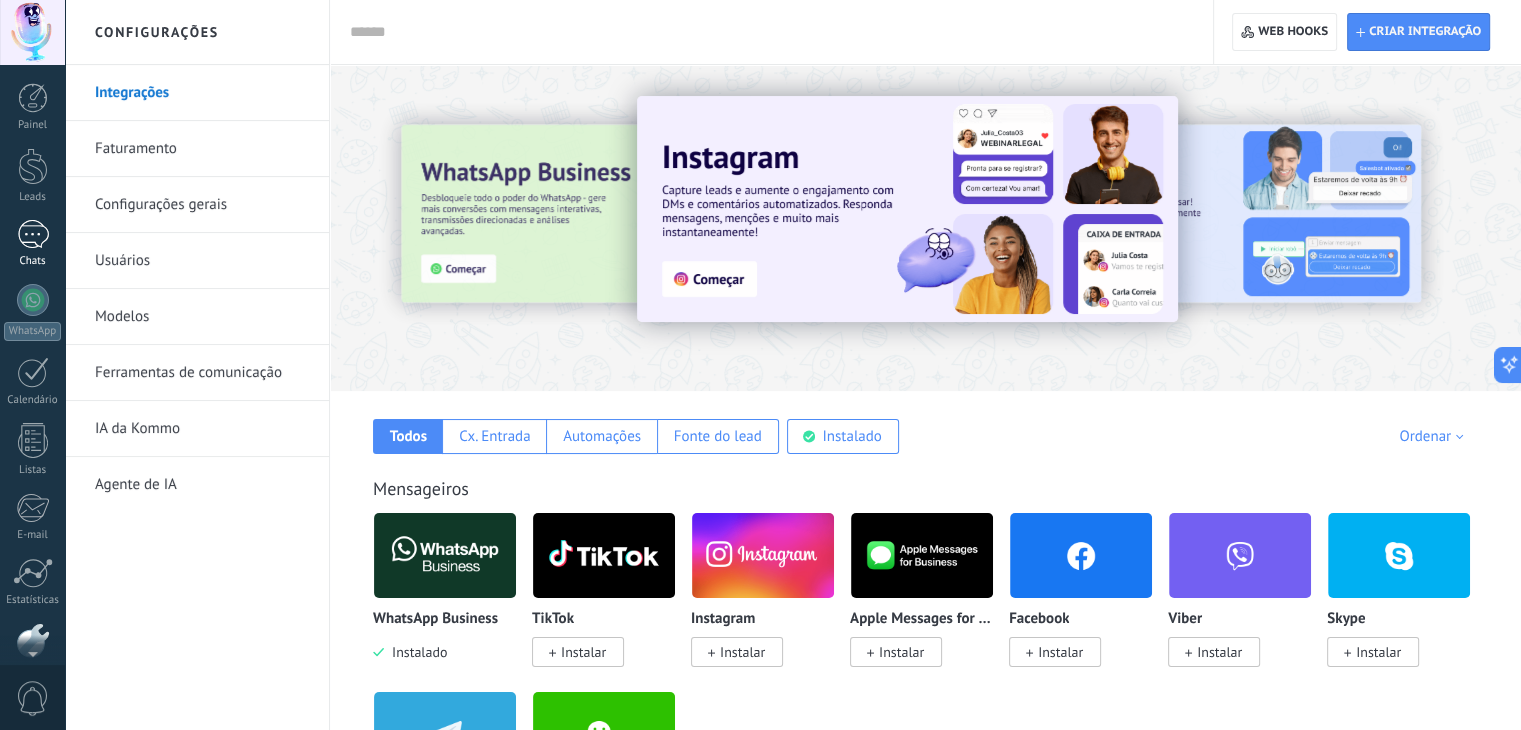 click at bounding box center (33, 234) 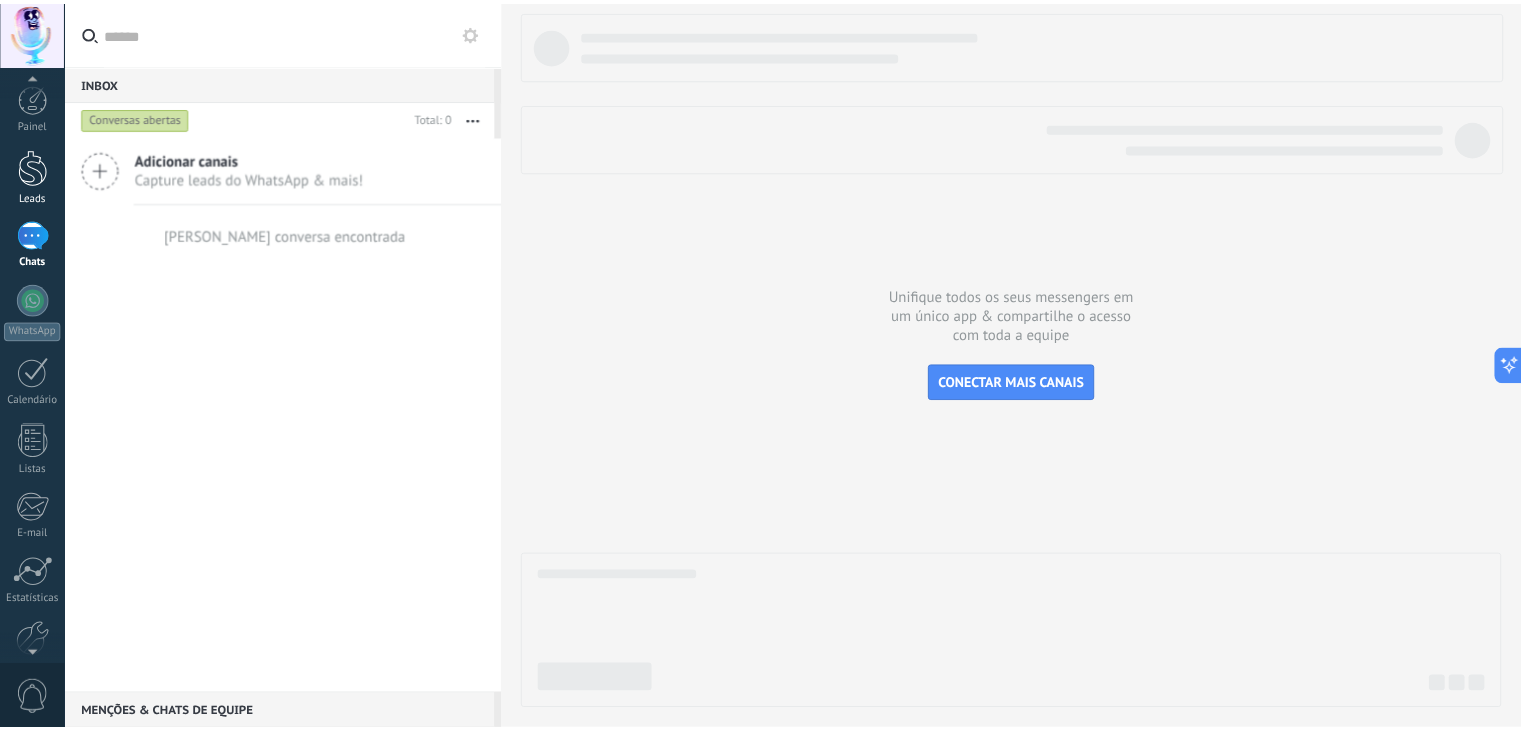 scroll, scrollTop: 101, scrollLeft: 0, axis: vertical 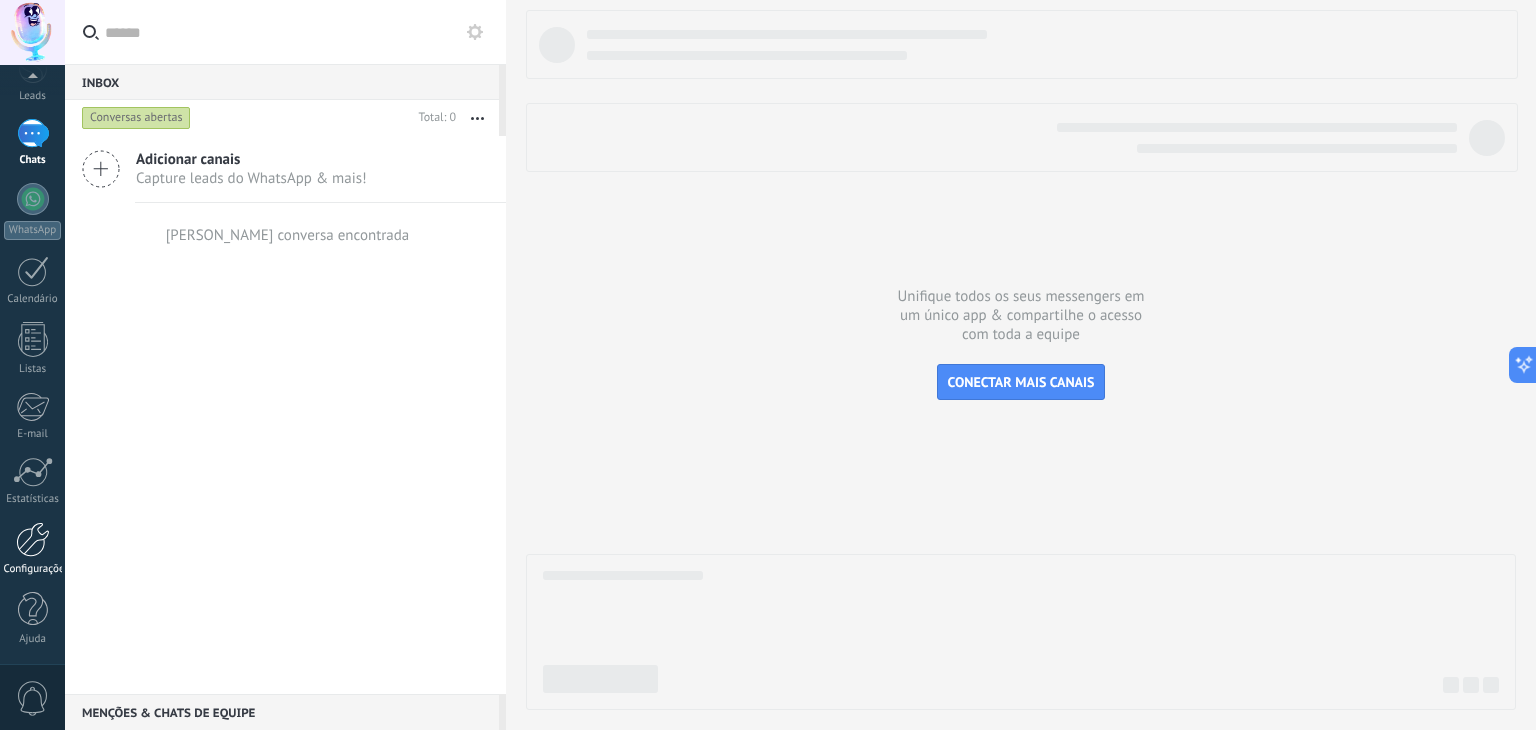 click at bounding box center (33, 539) 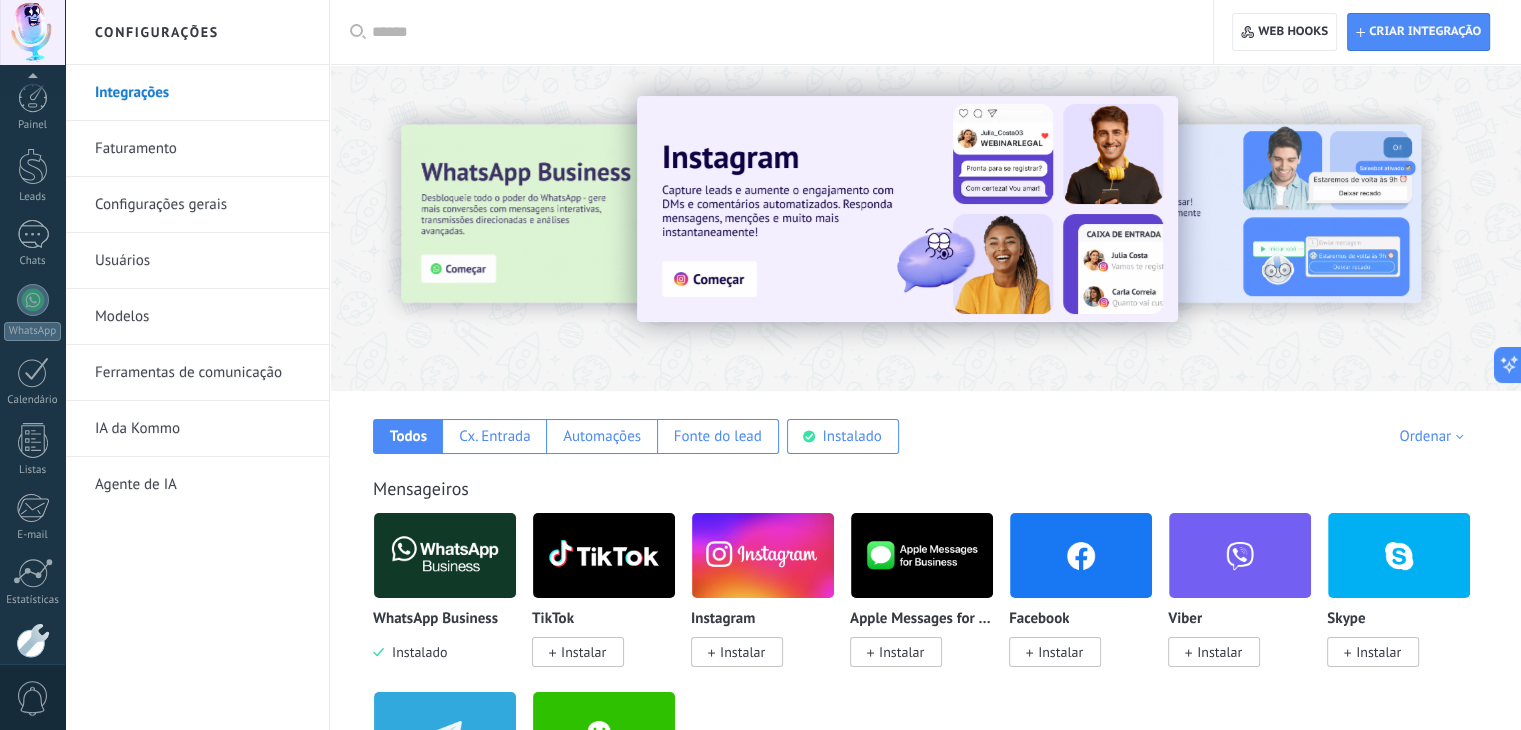 scroll, scrollTop: 101, scrollLeft: 0, axis: vertical 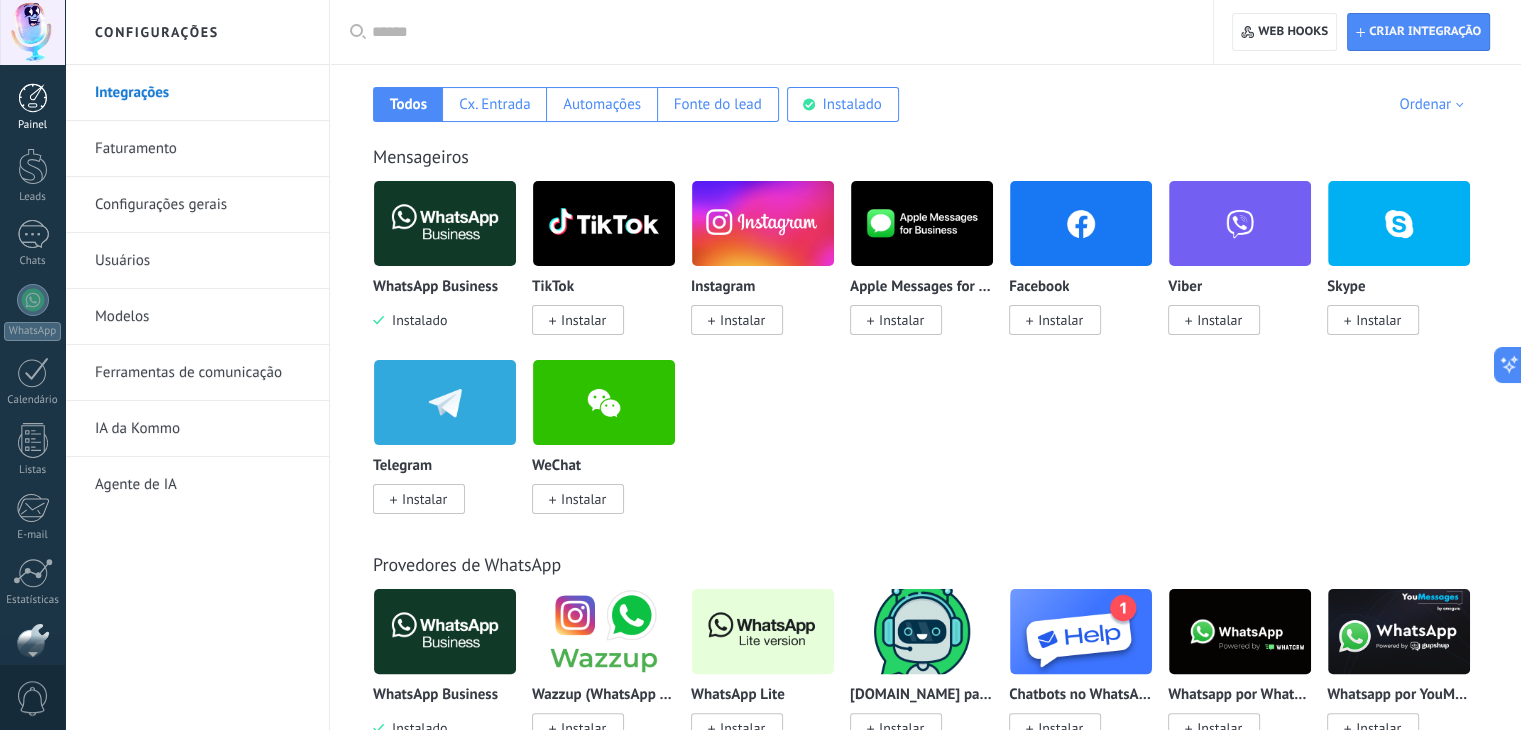 click at bounding box center [33, 98] 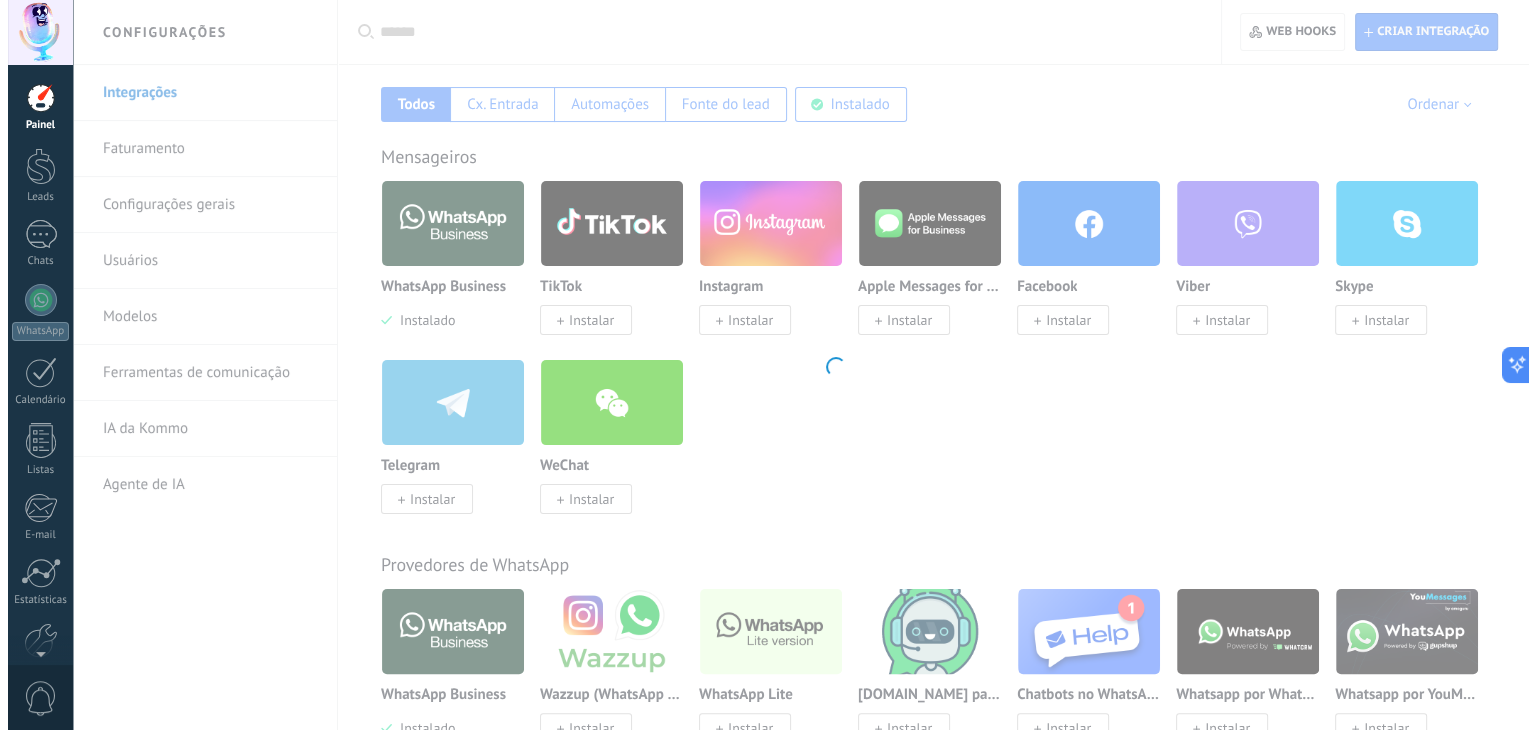 scroll, scrollTop: 0, scrollLeft: 0, axis: both 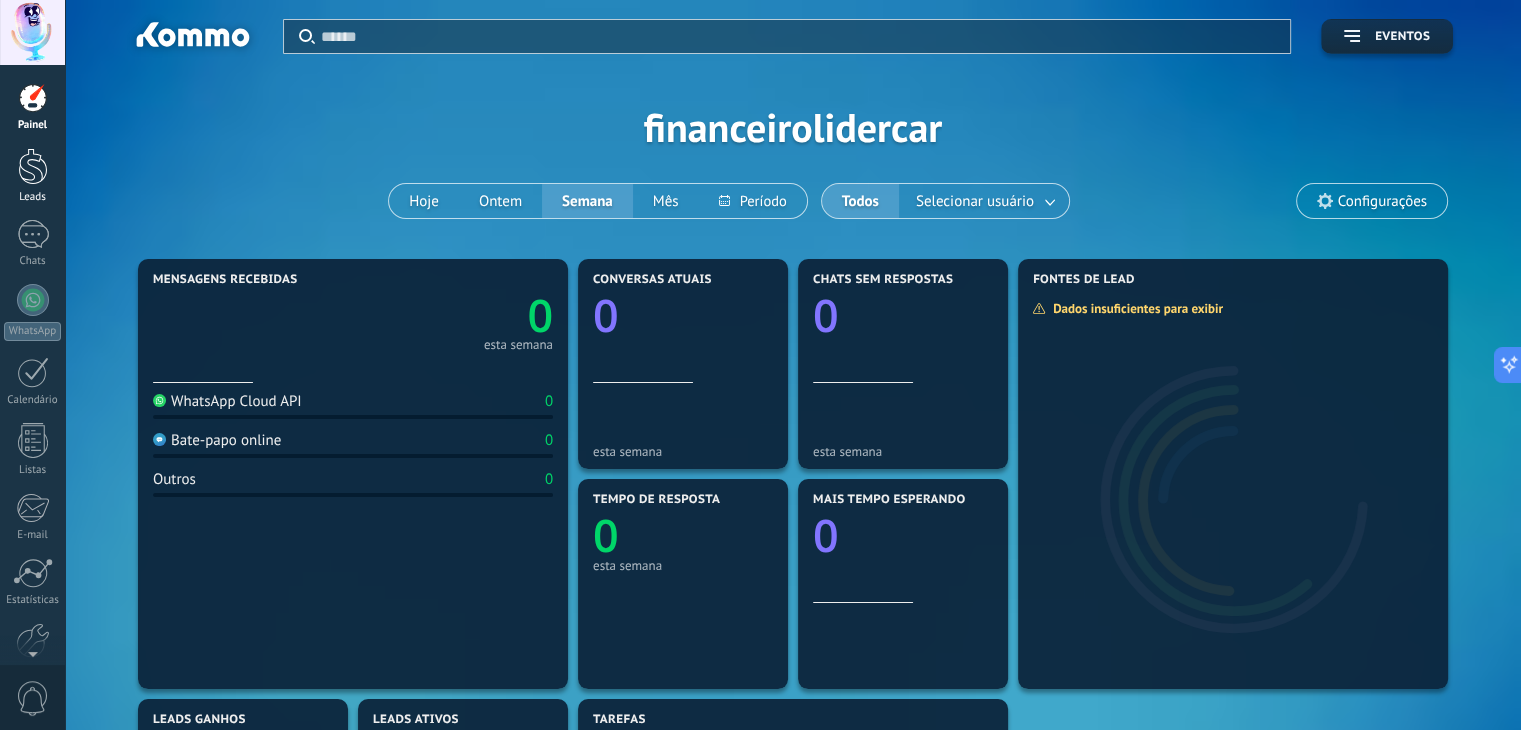 click at bounding box center (33, 166) 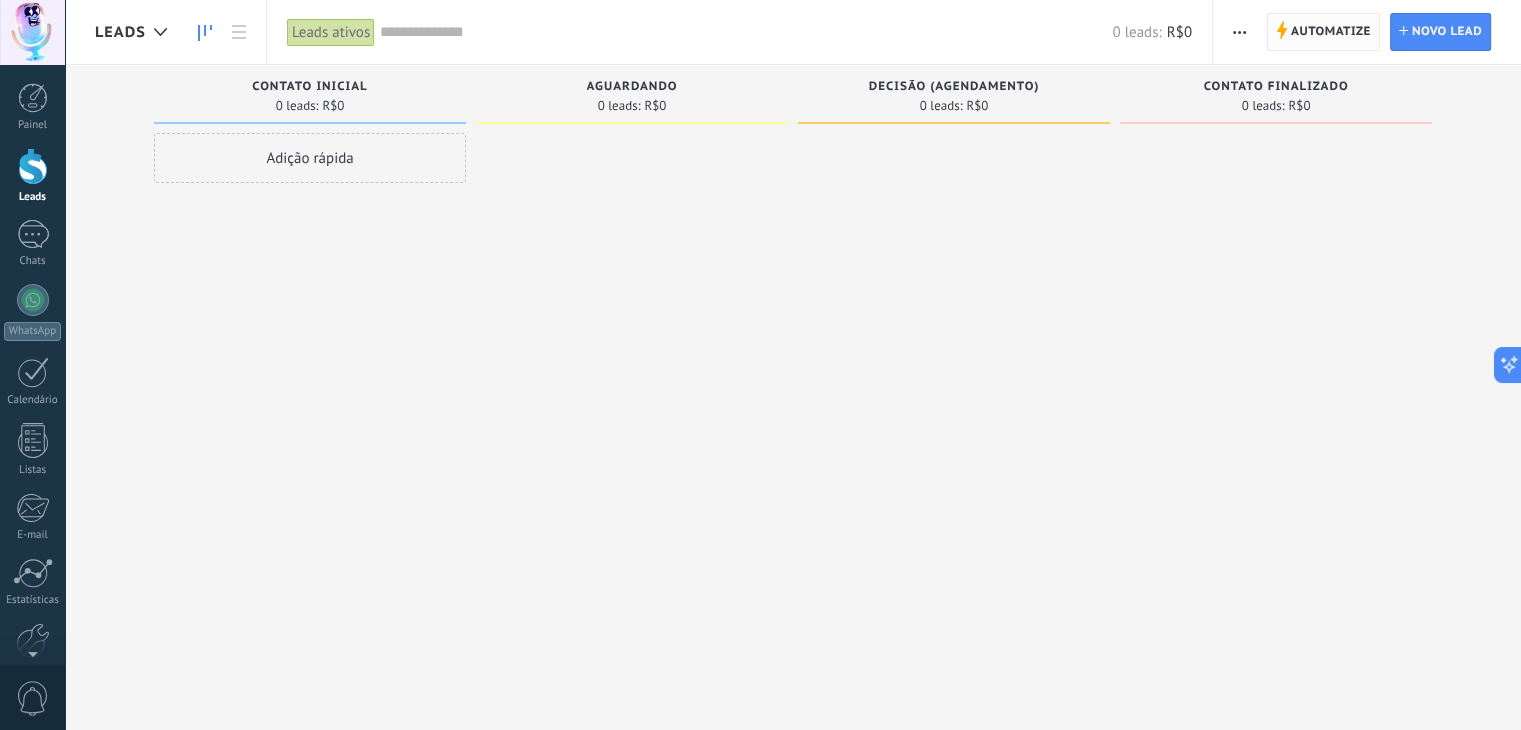 click on "Automatize" at bounding box center (1331, 32) 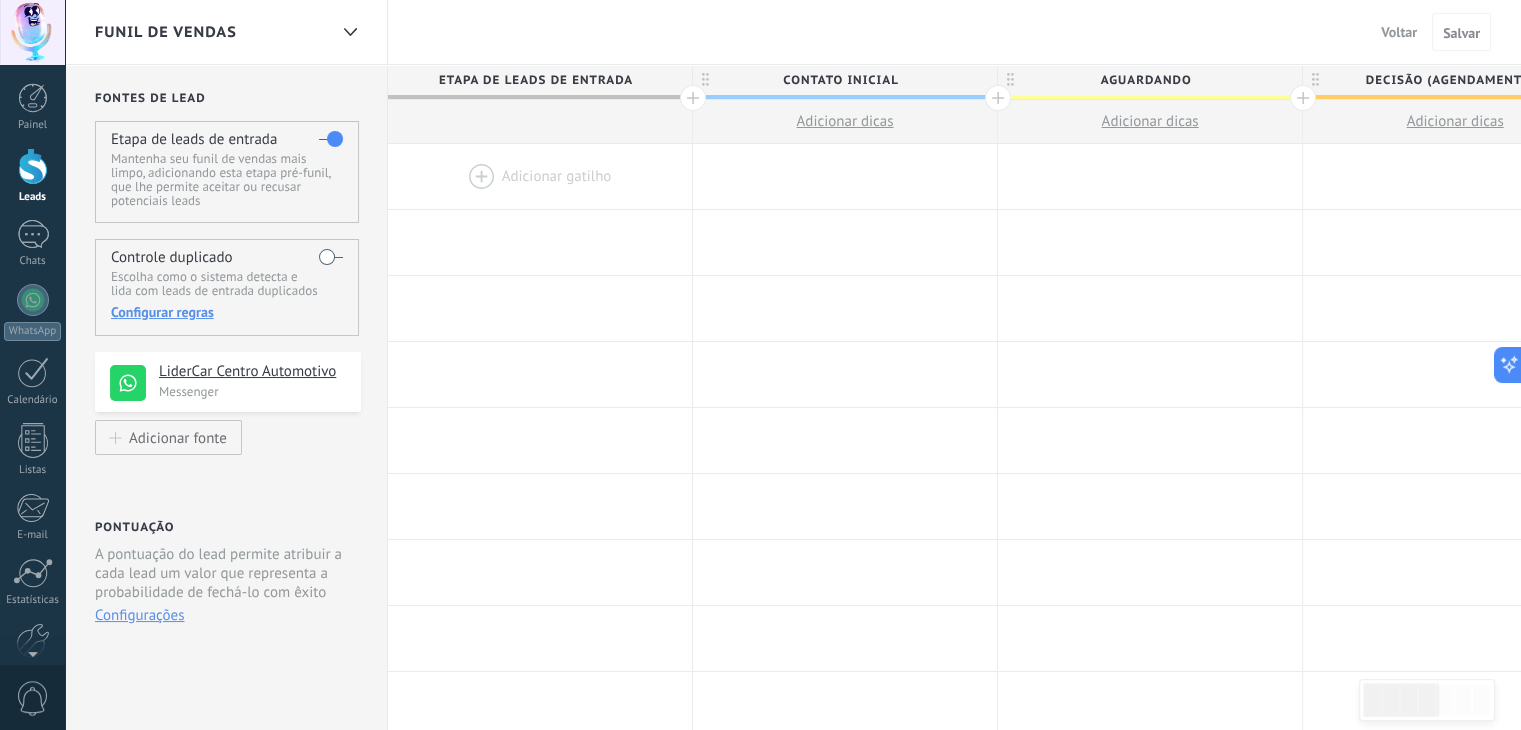 click at bounding box center [540, 176] 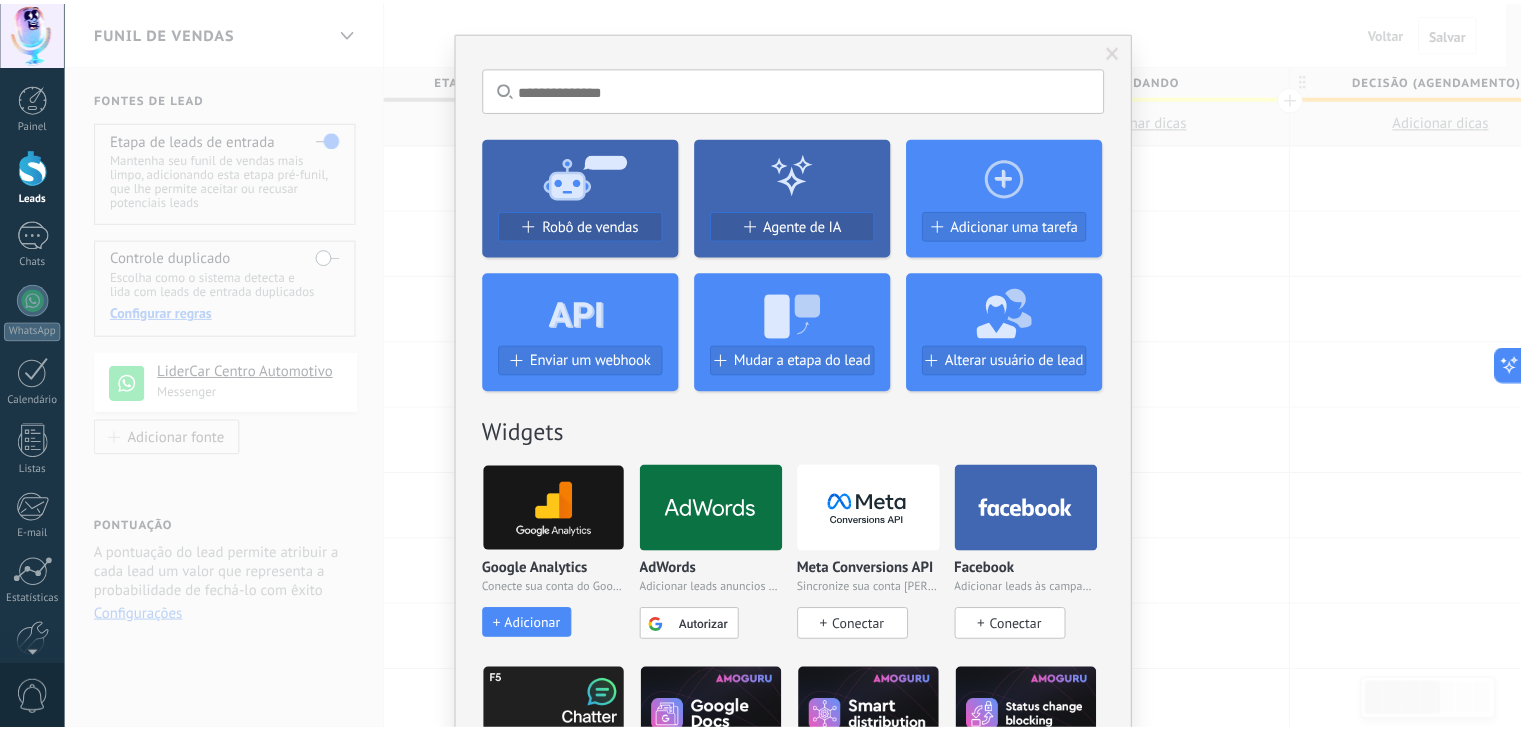 scroll, scrollTop: 0, scrollLeft: 0, axis: both 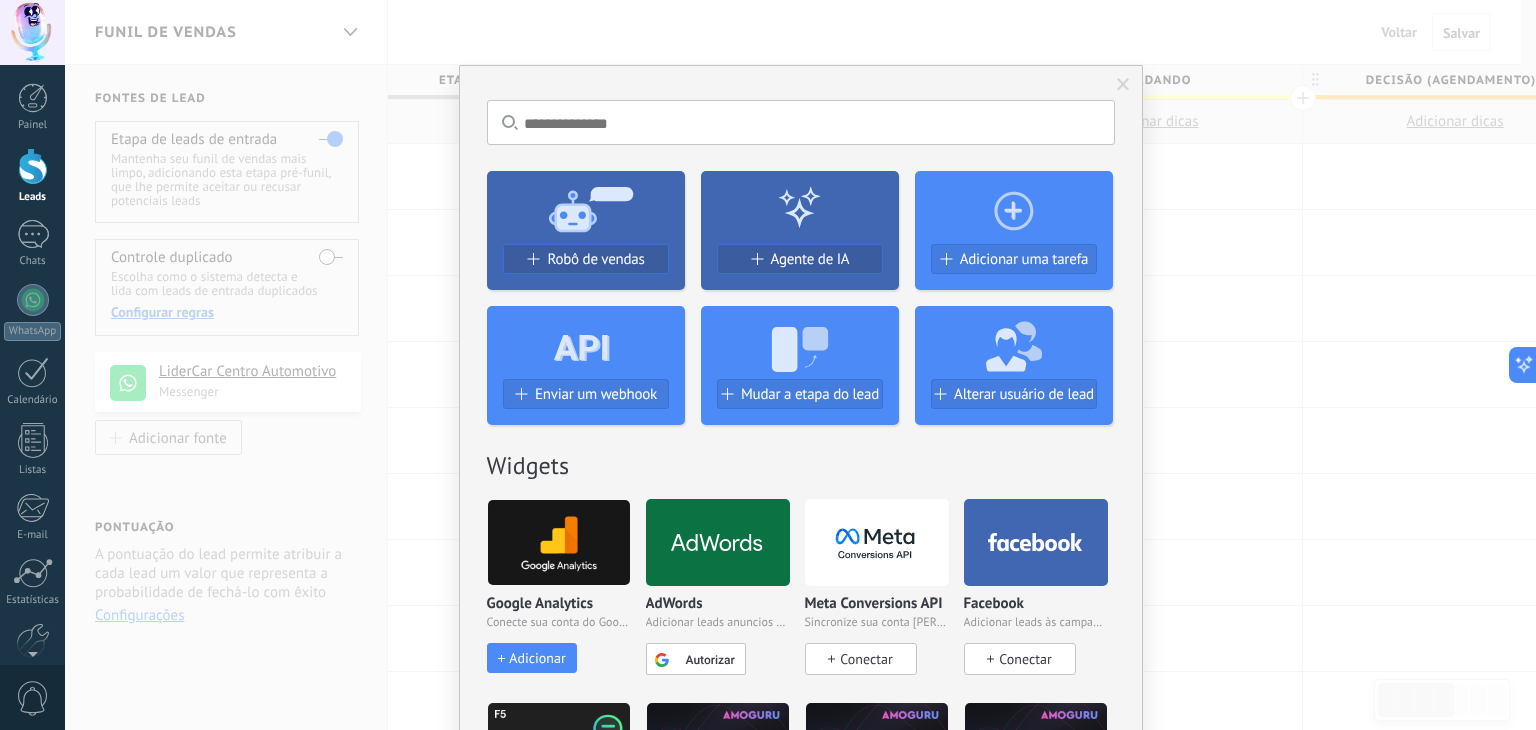 click at bounding box center (1123, 85) 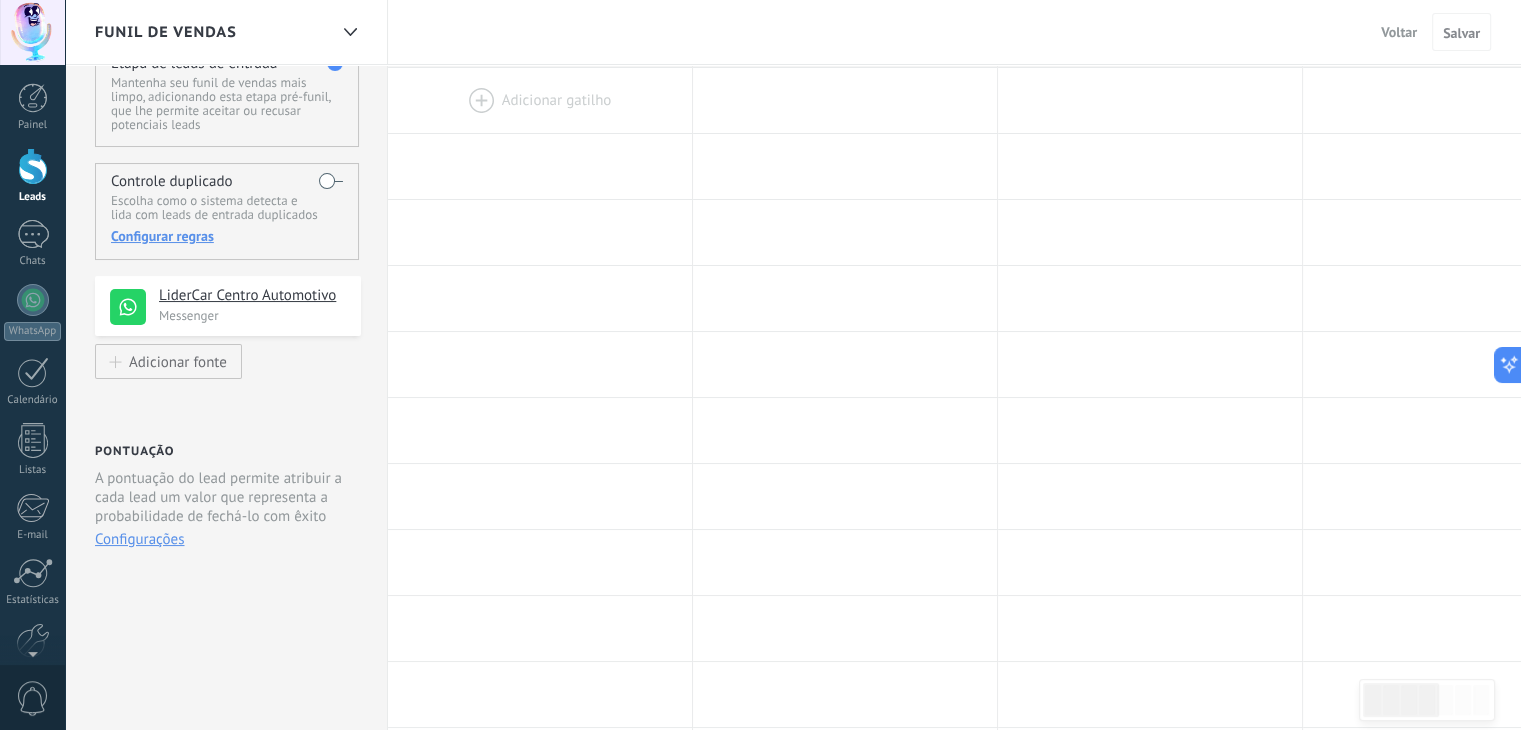 scroll, scrollTop: 0, scrollLeft: 0, axis: both 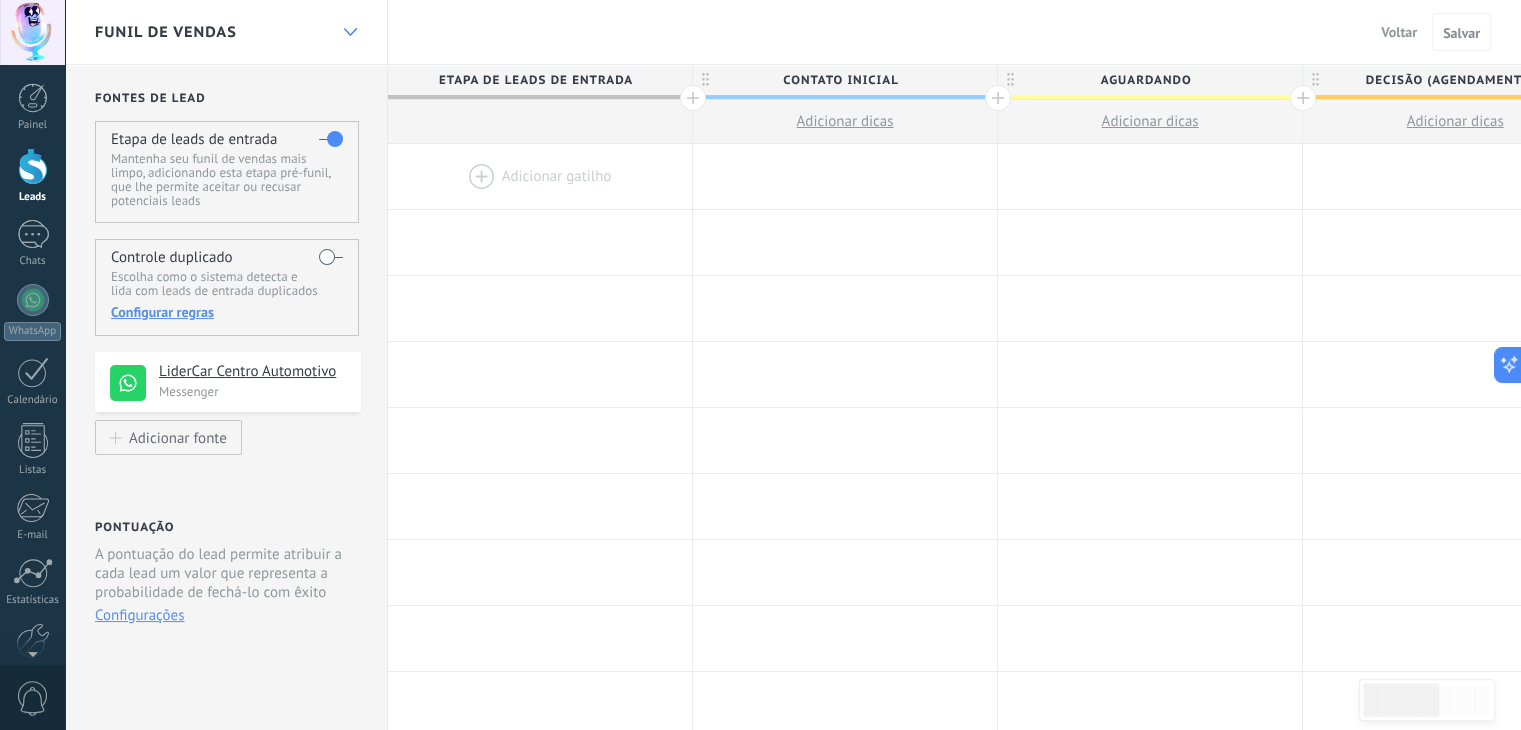 drag, startPoint x: 332, startPoint y: 8, endPoint x: 344, endPoint y: 25, distance: 20.808653 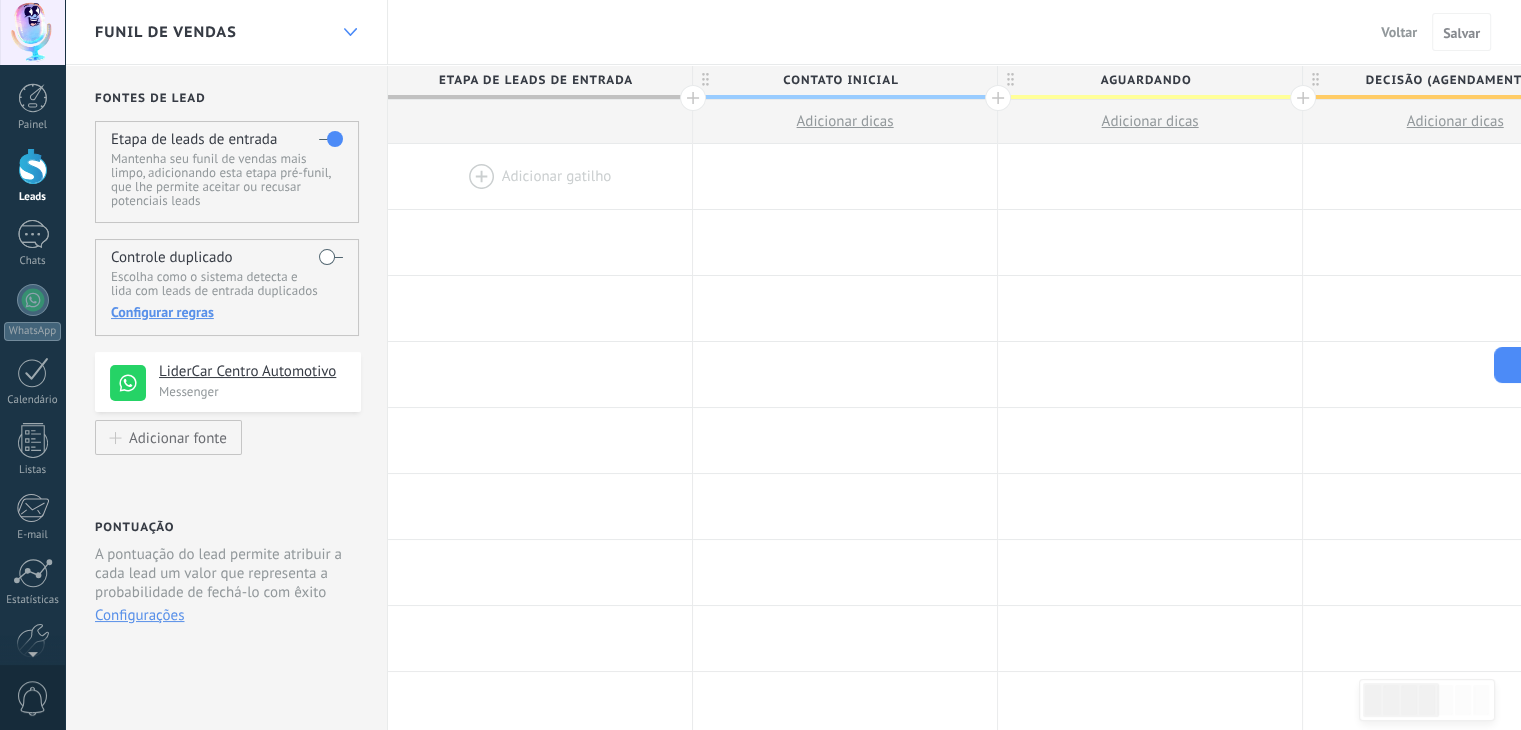 click at bounding box center [350, 32] 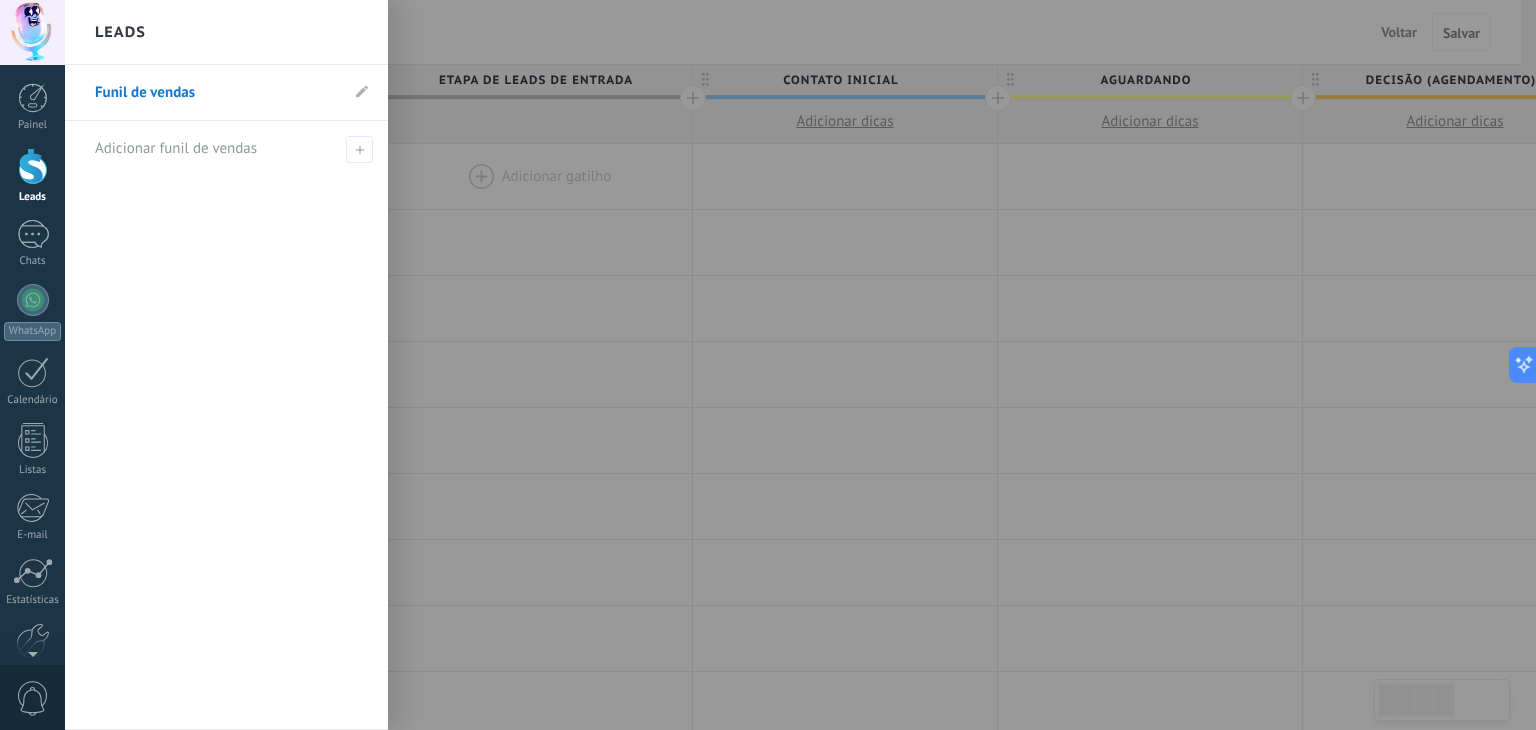 click on "Leads" at bounding box center [226, 32] 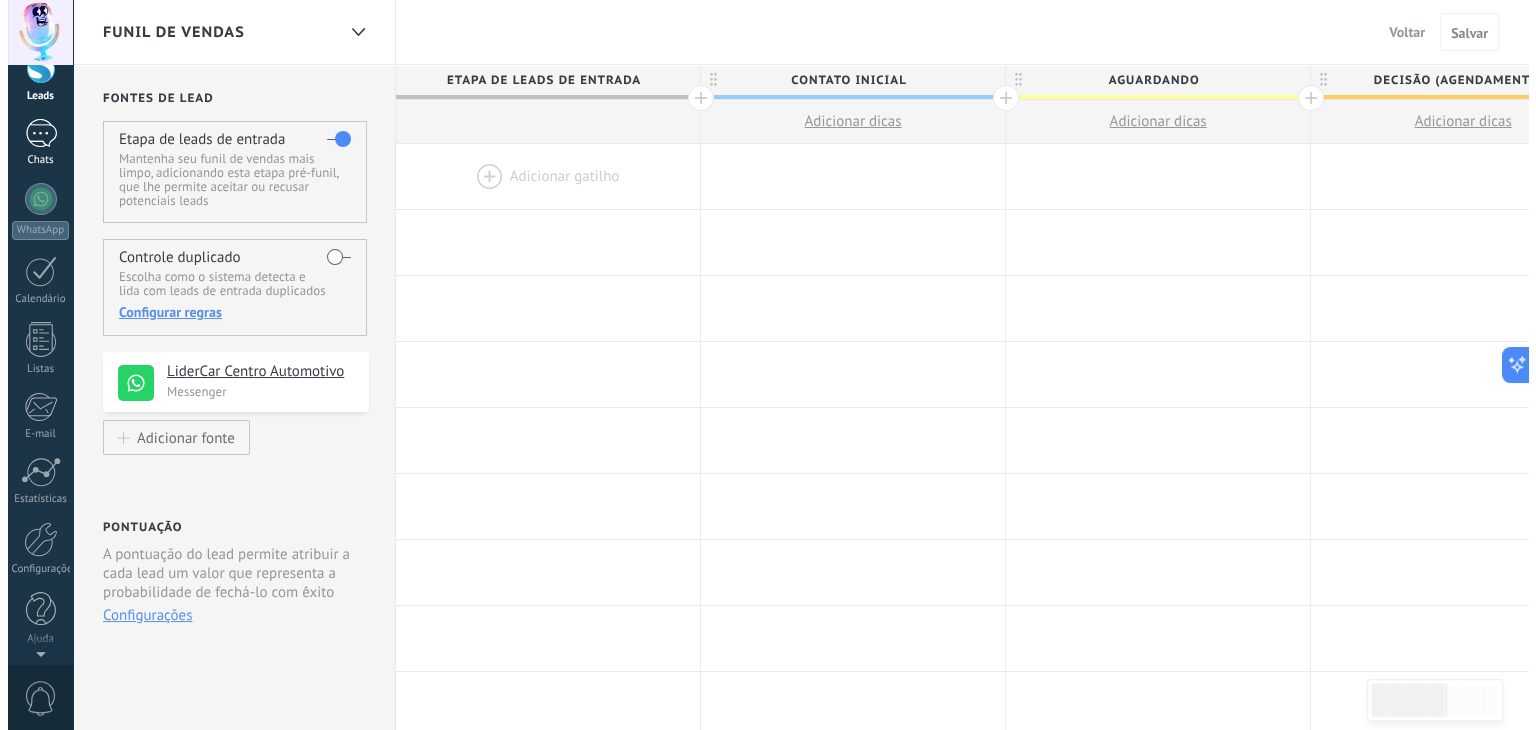 scroll, scrollTop: 0, scrollLeft: 0, axis: both 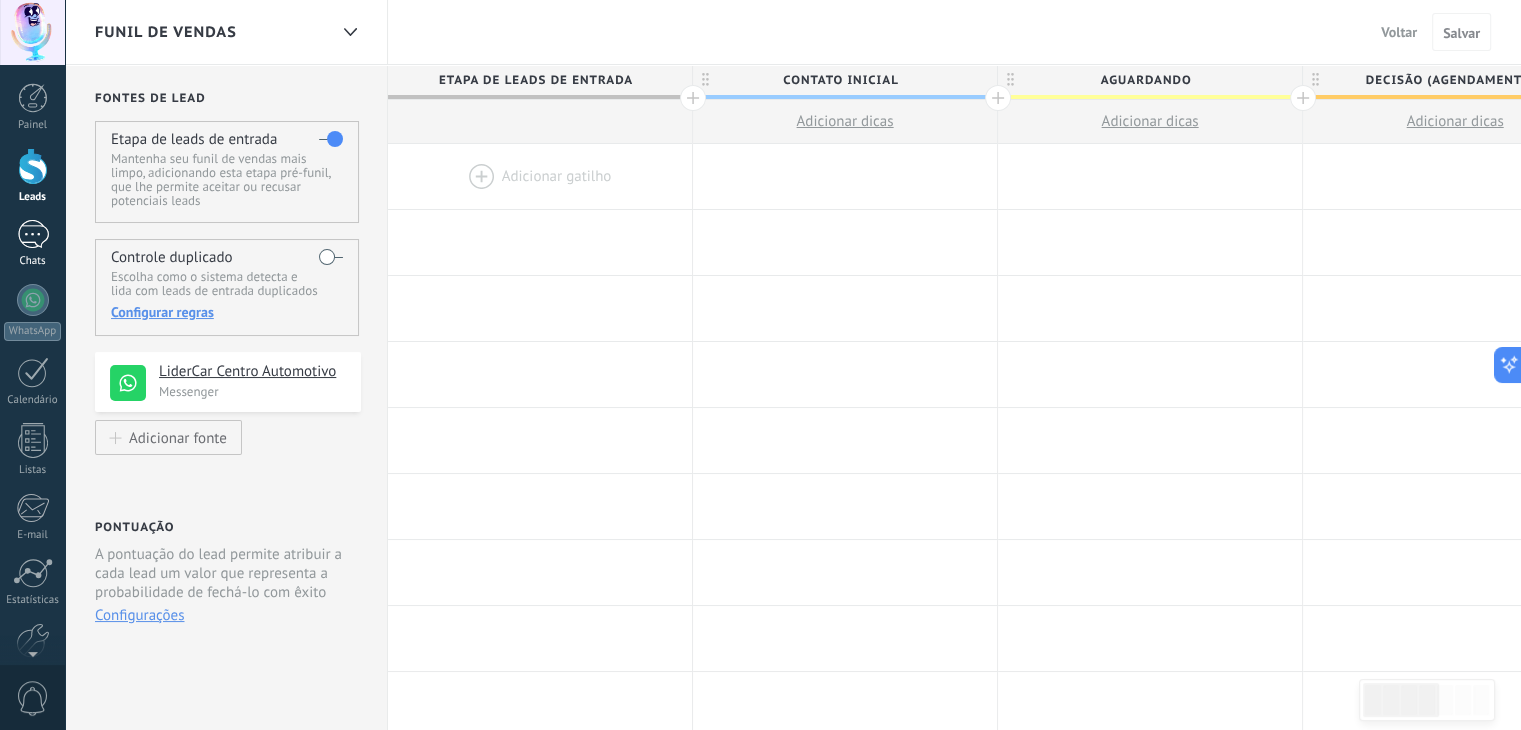 click at bounding box center [33, 234] 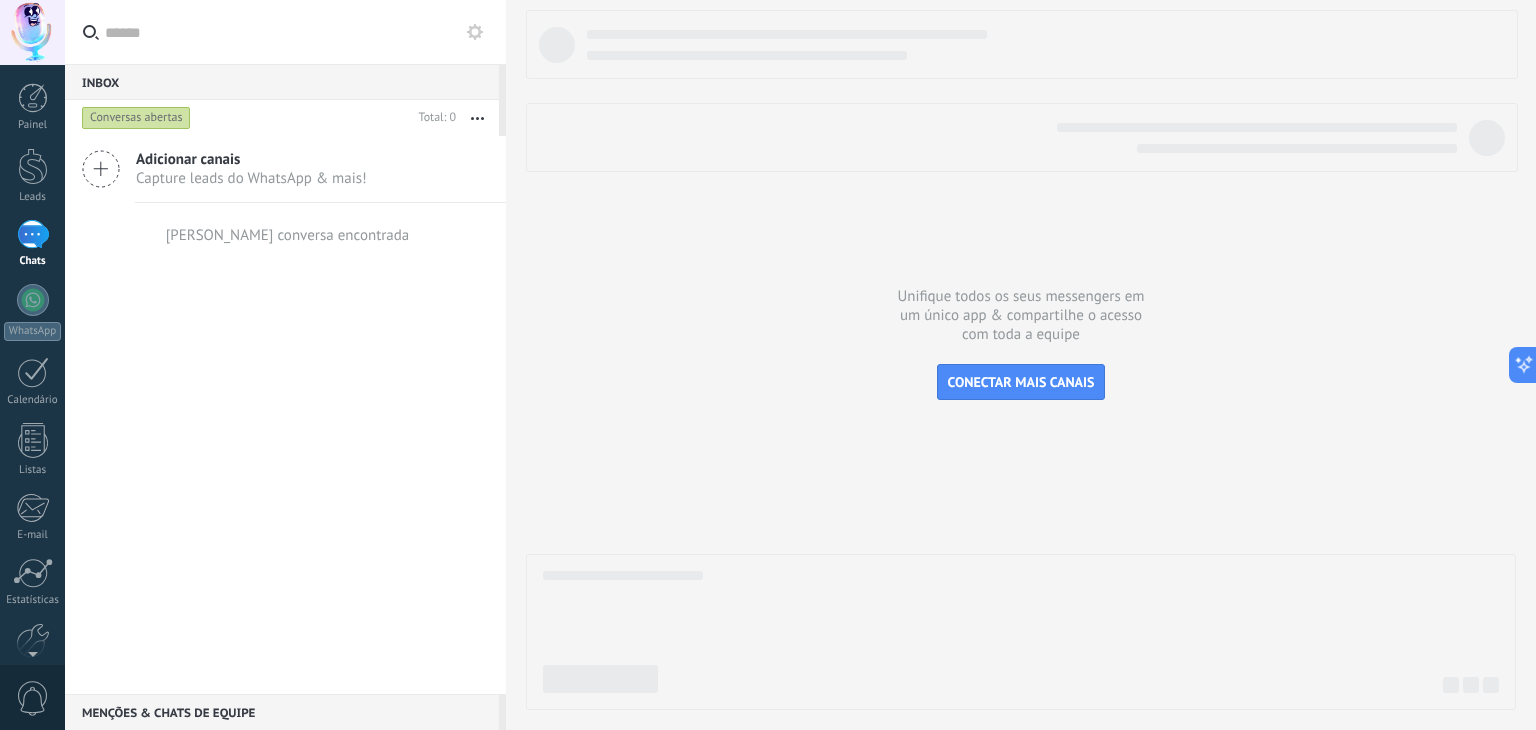 click at bounding box center (475, 32) 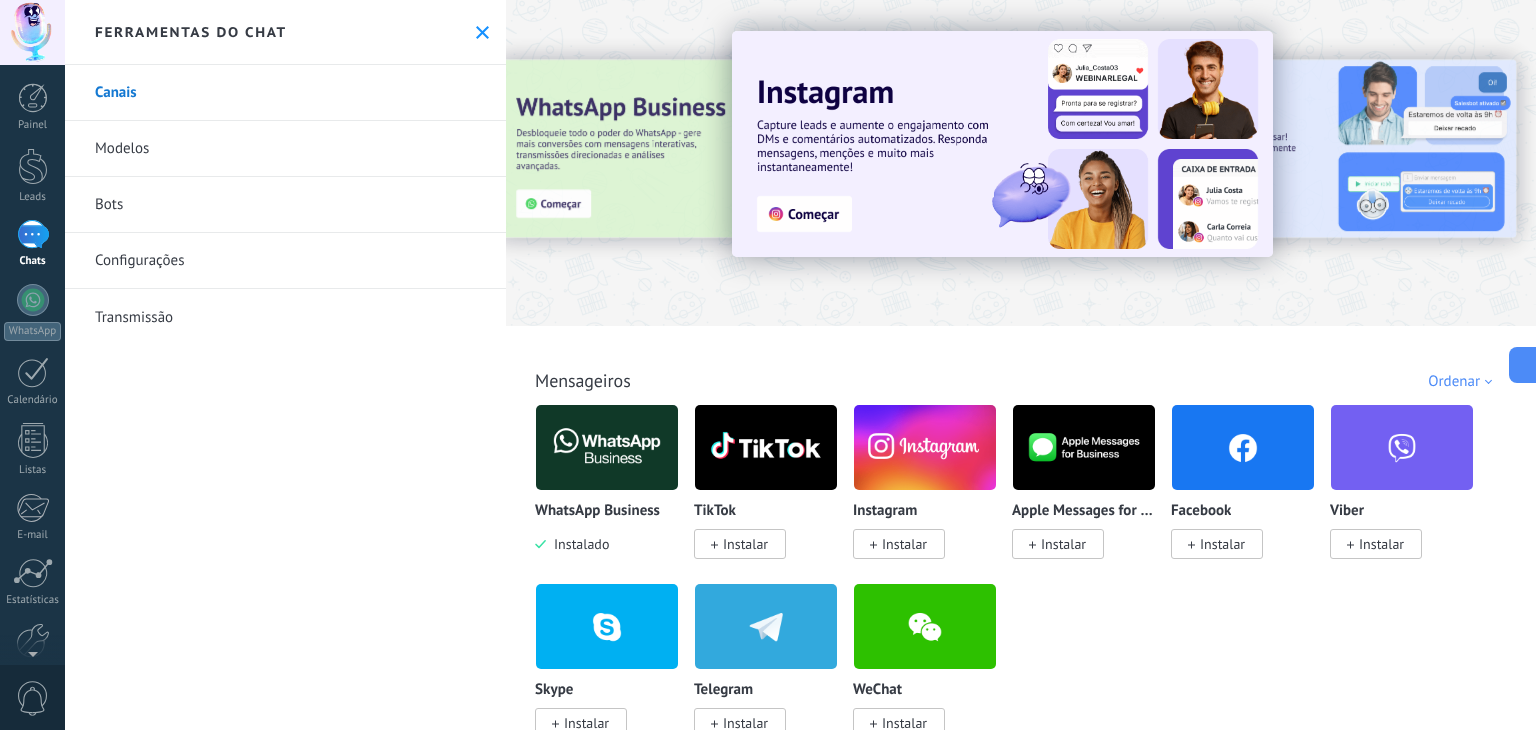 click on "Bots" at bounding box center [285, 205] 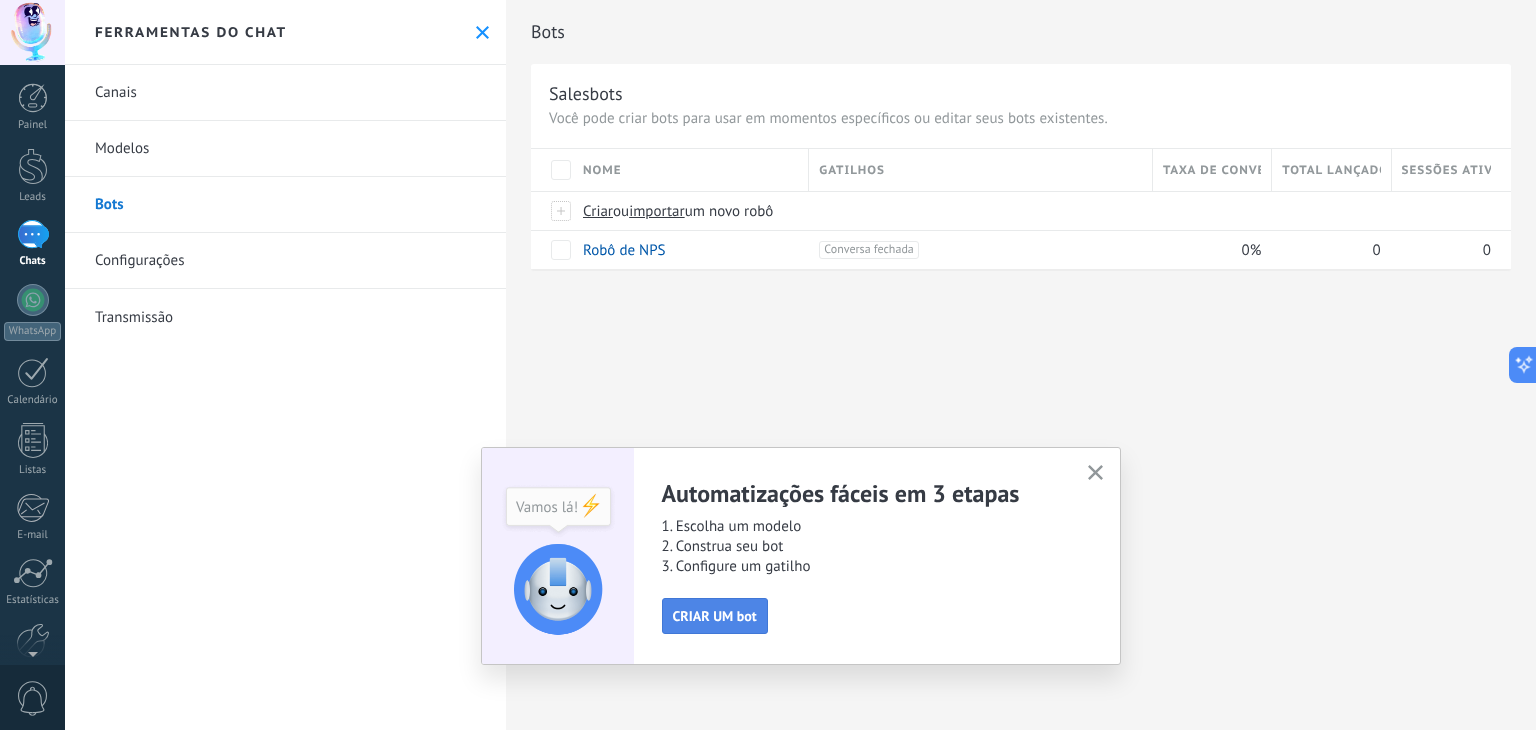 click on "CRIAR UM bot" at bounding box center [715, 616] 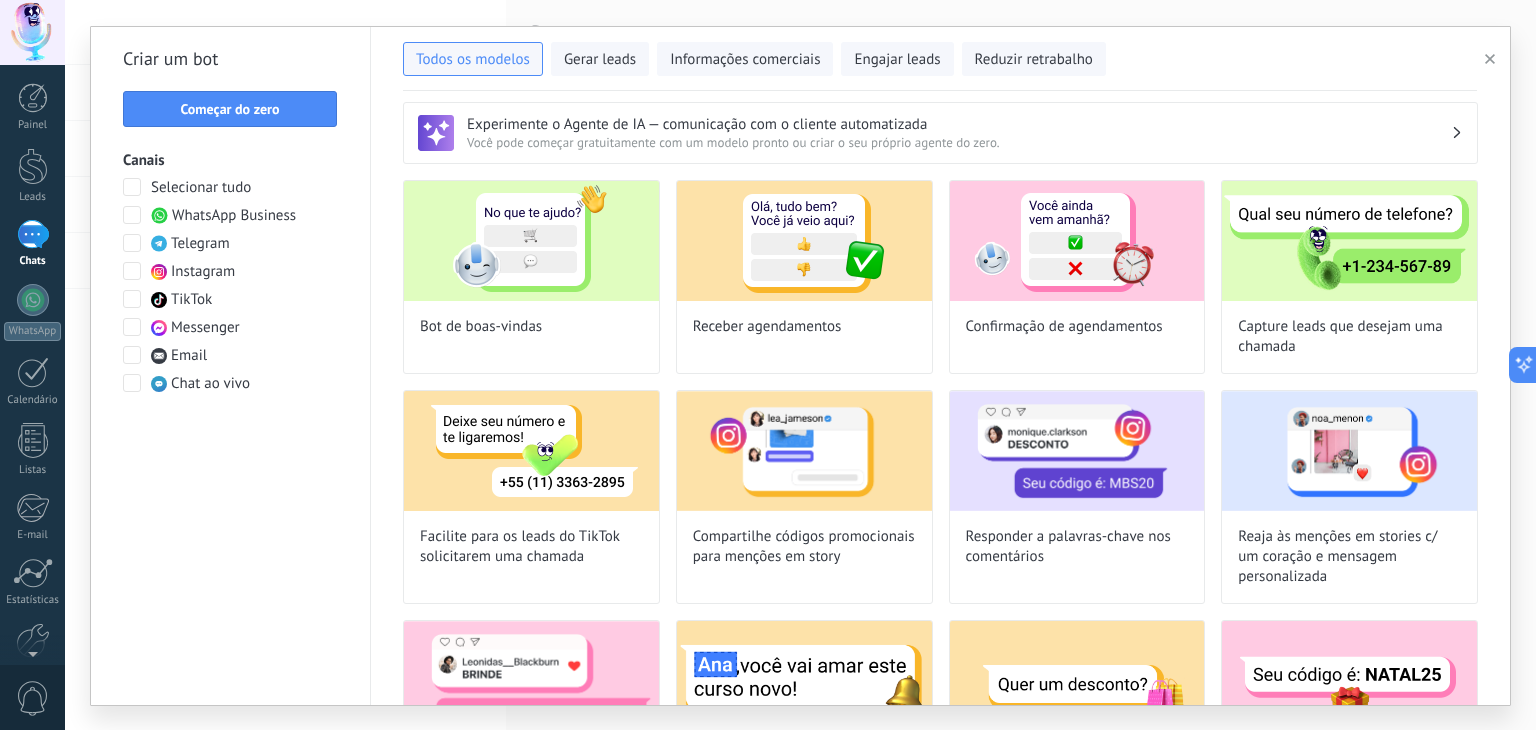 scroll, scrollTop: 0, scrollLeft: 0, axis: both 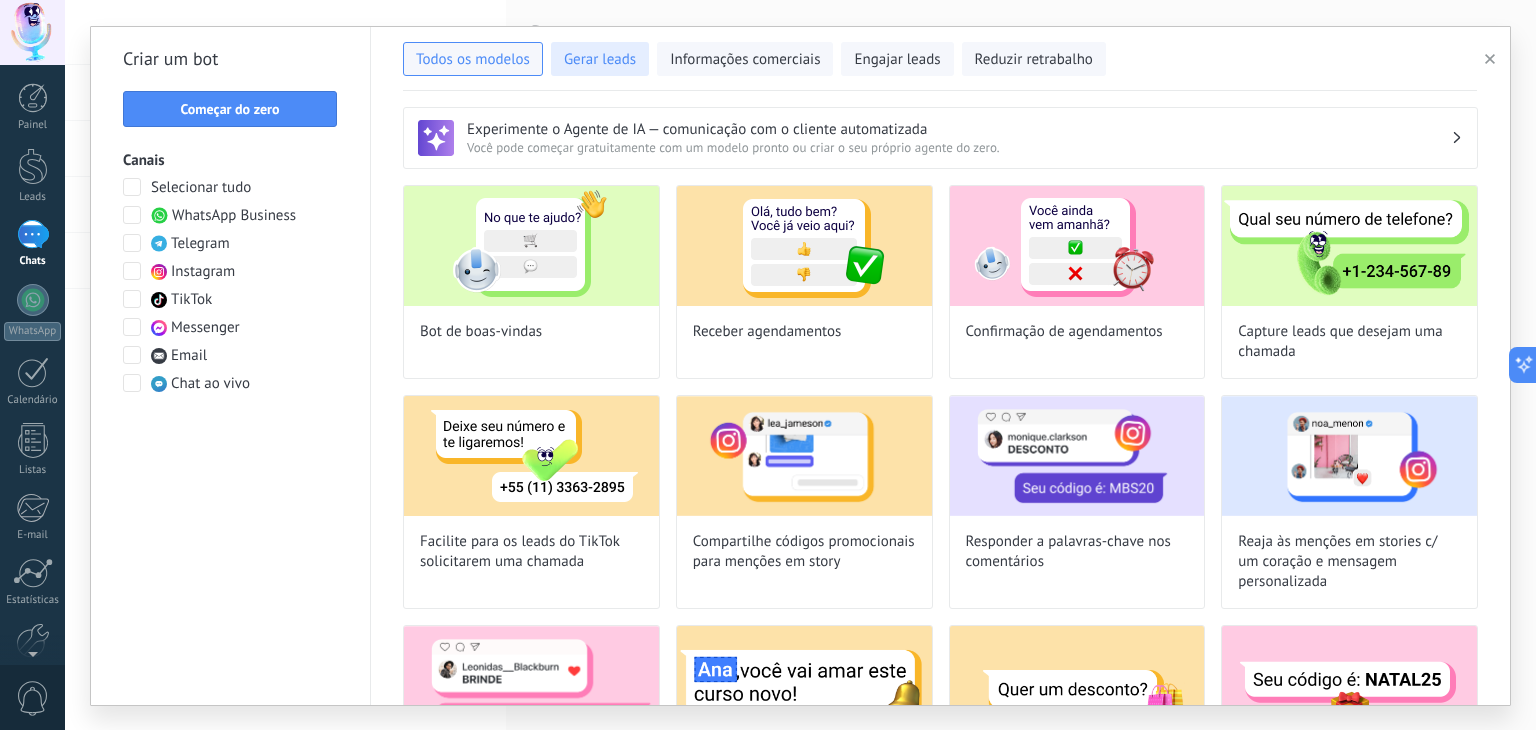 click on "Gerar leads" at bounding box center [600, 60] 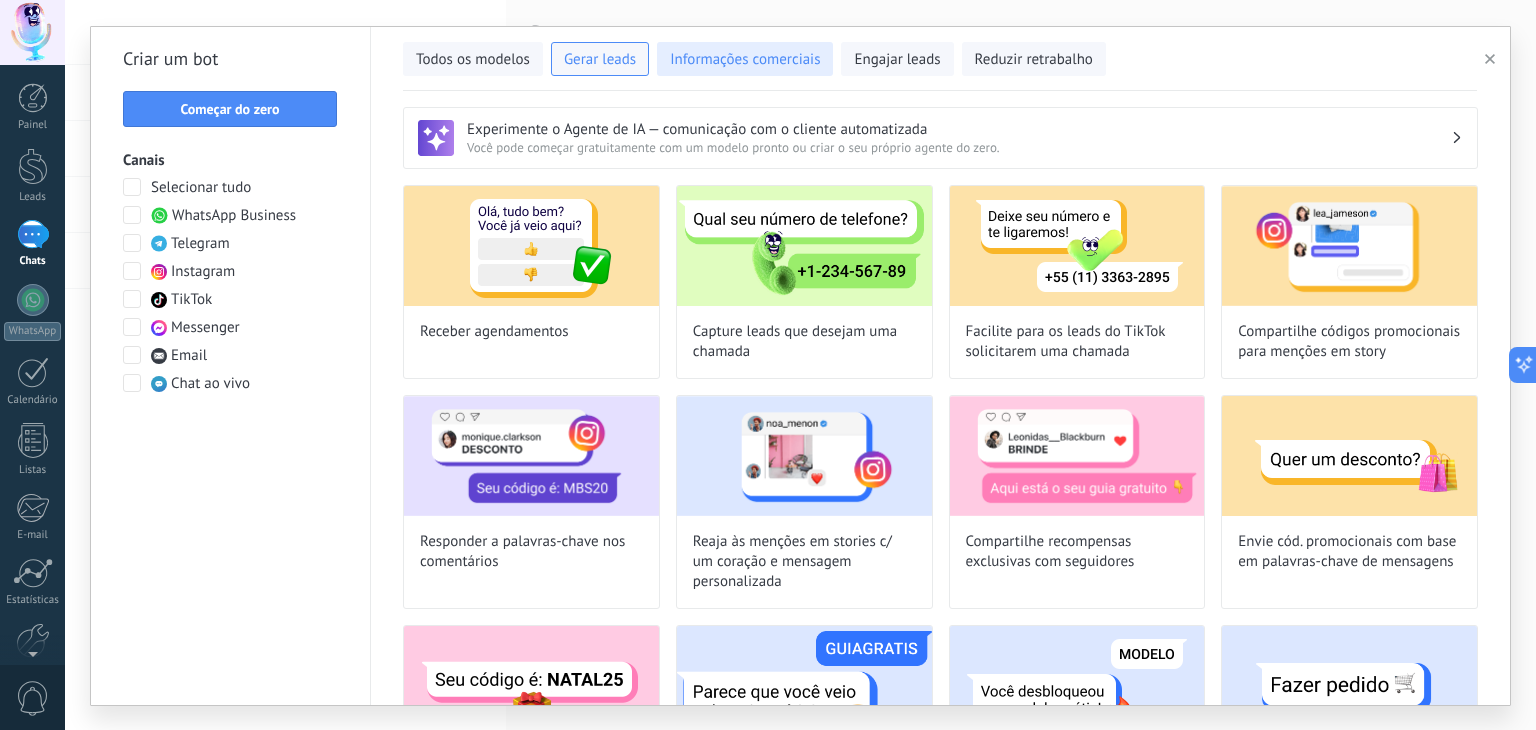 click on "Informações comerciais" at bounding box center [745, 60] 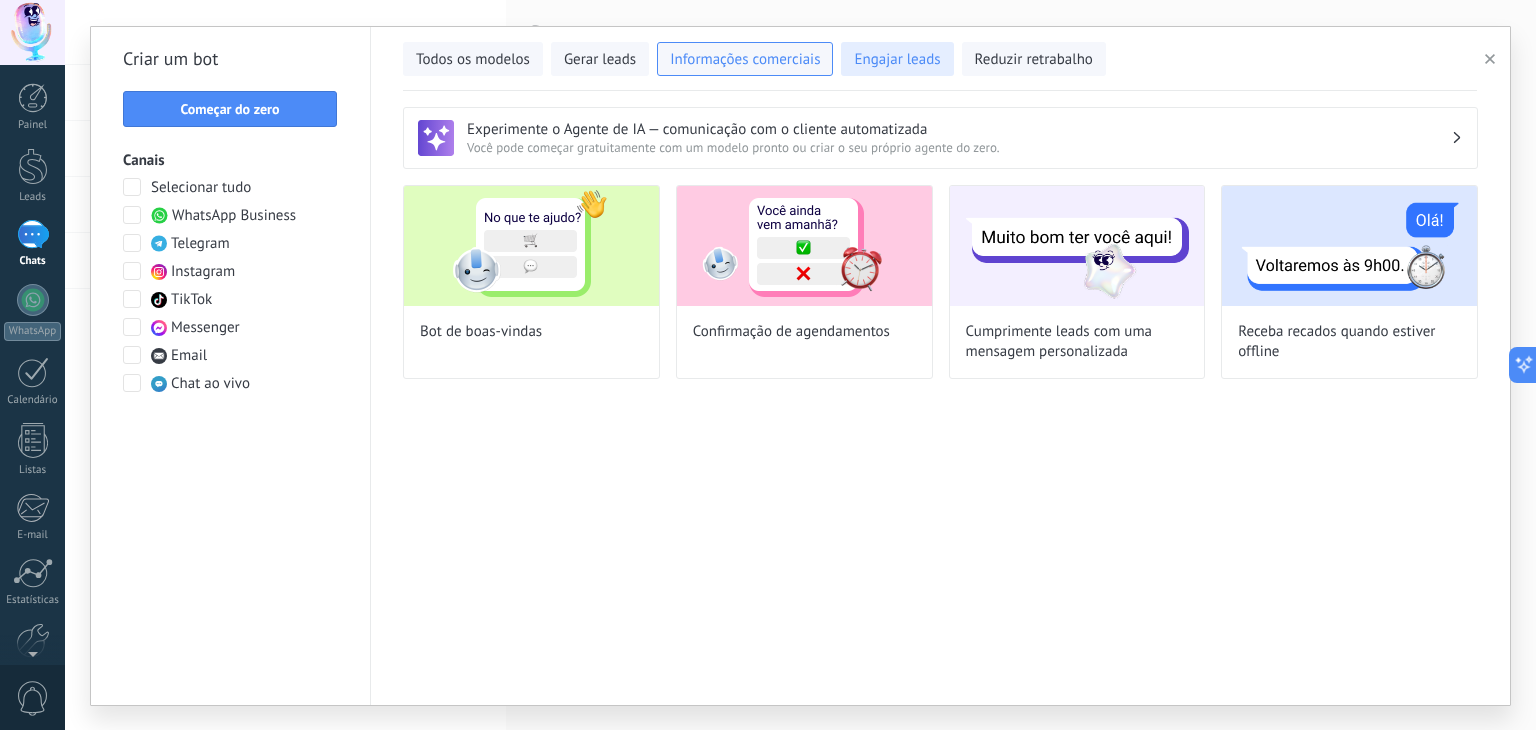 click on "Engajar leads" at bounding box center [897, 60] 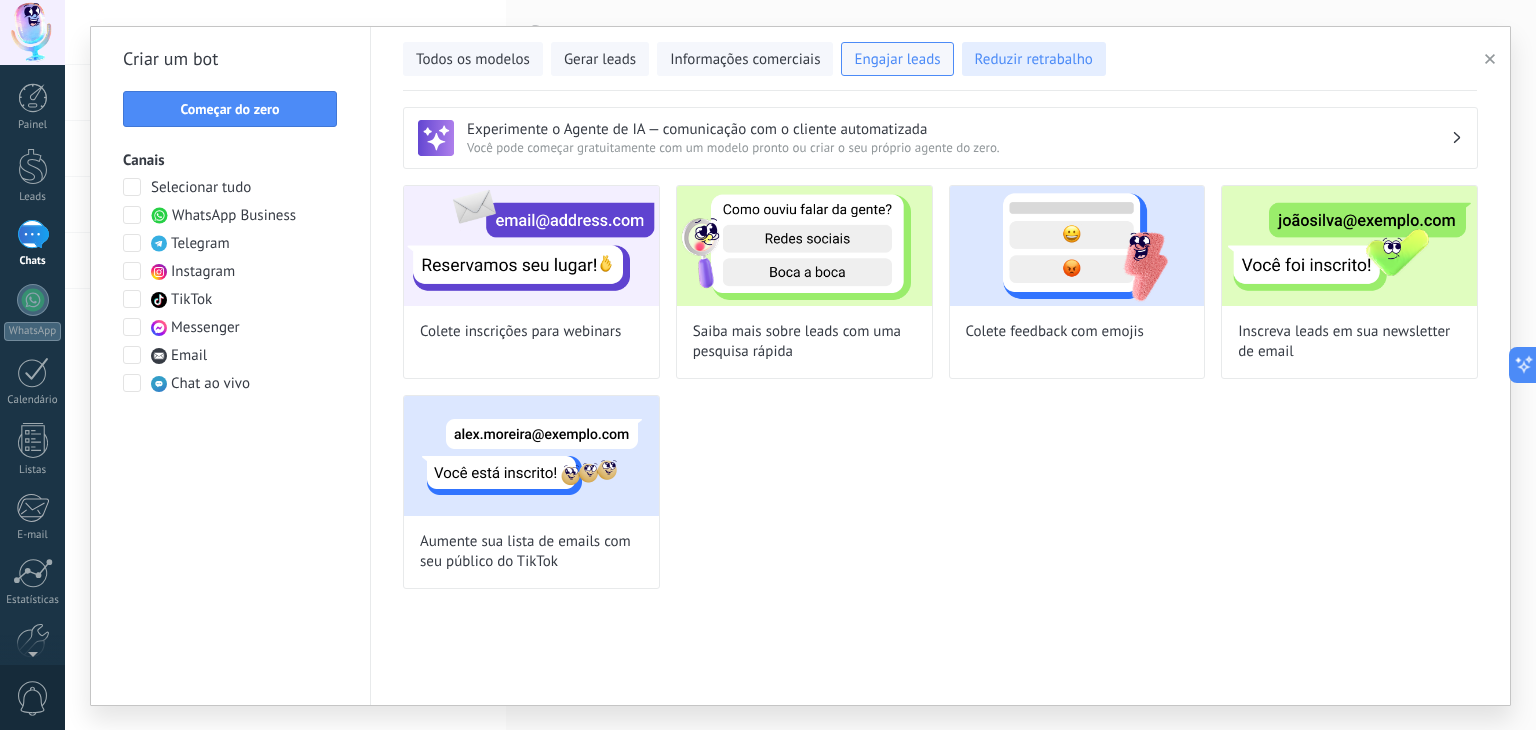 click on "Reduzir retrabalho" at bounding box center (1034, 60) 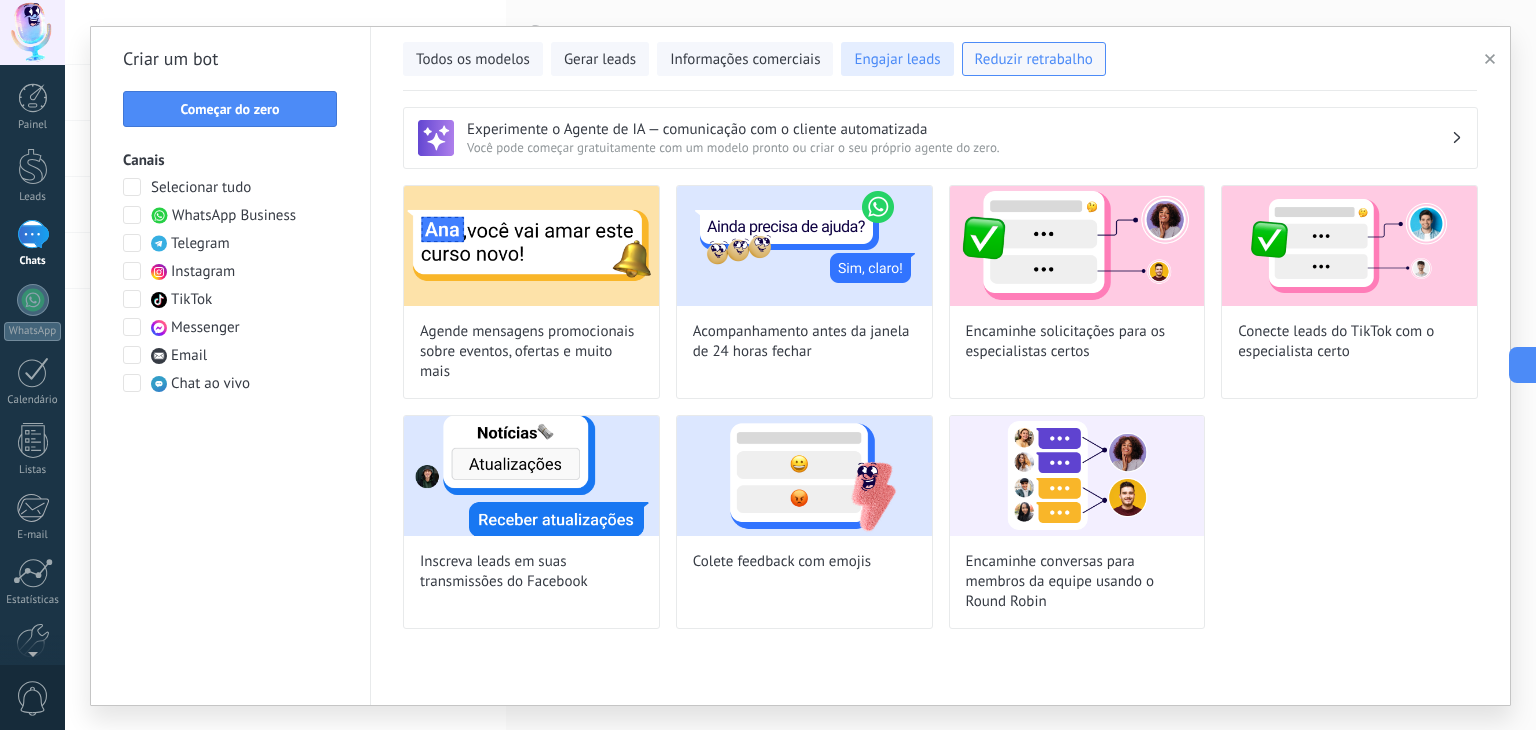 click on "Engajar leads" at bounding box center (897, 60) 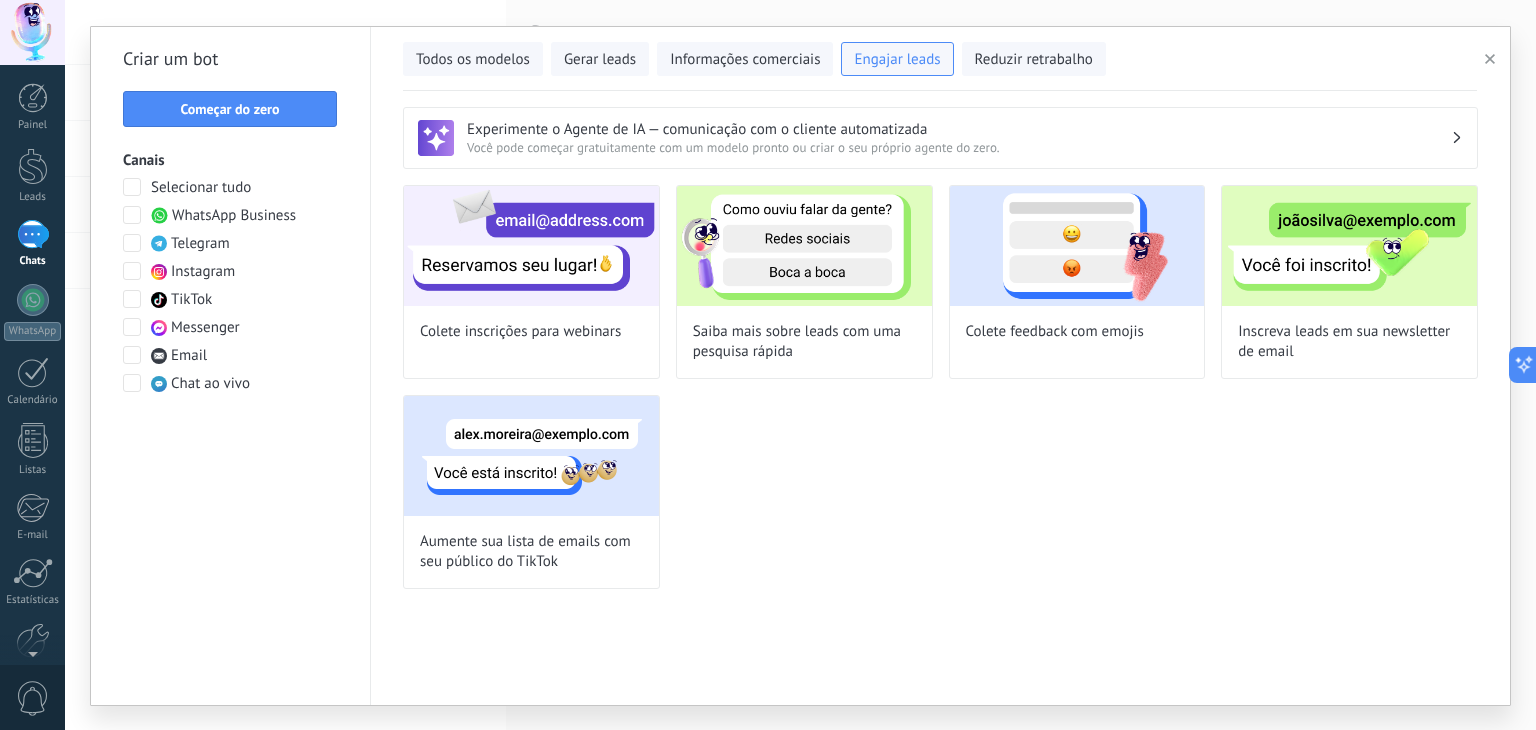 click at bounding box center (132, 215) 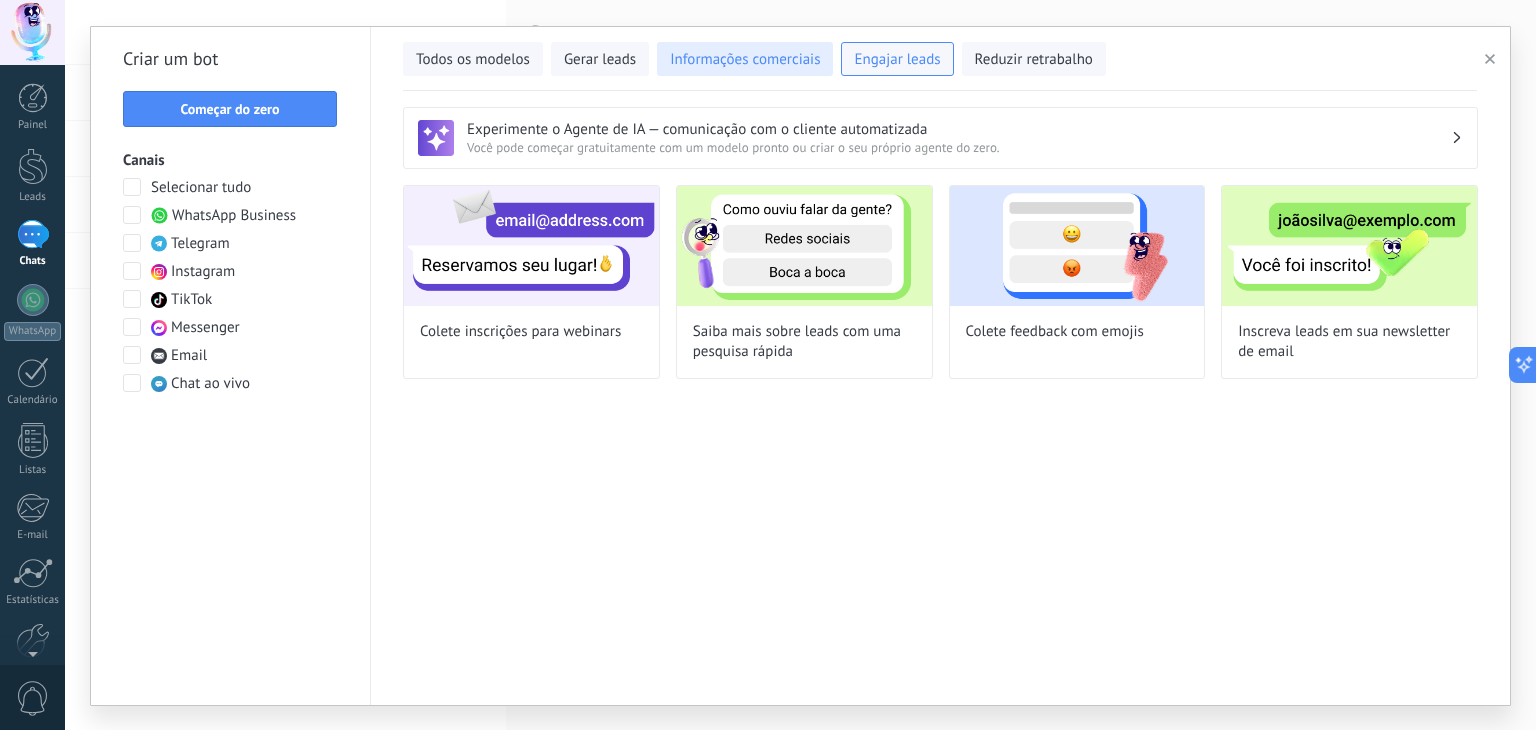 click on "Informações comerciais" at bounding box center (745, 60) 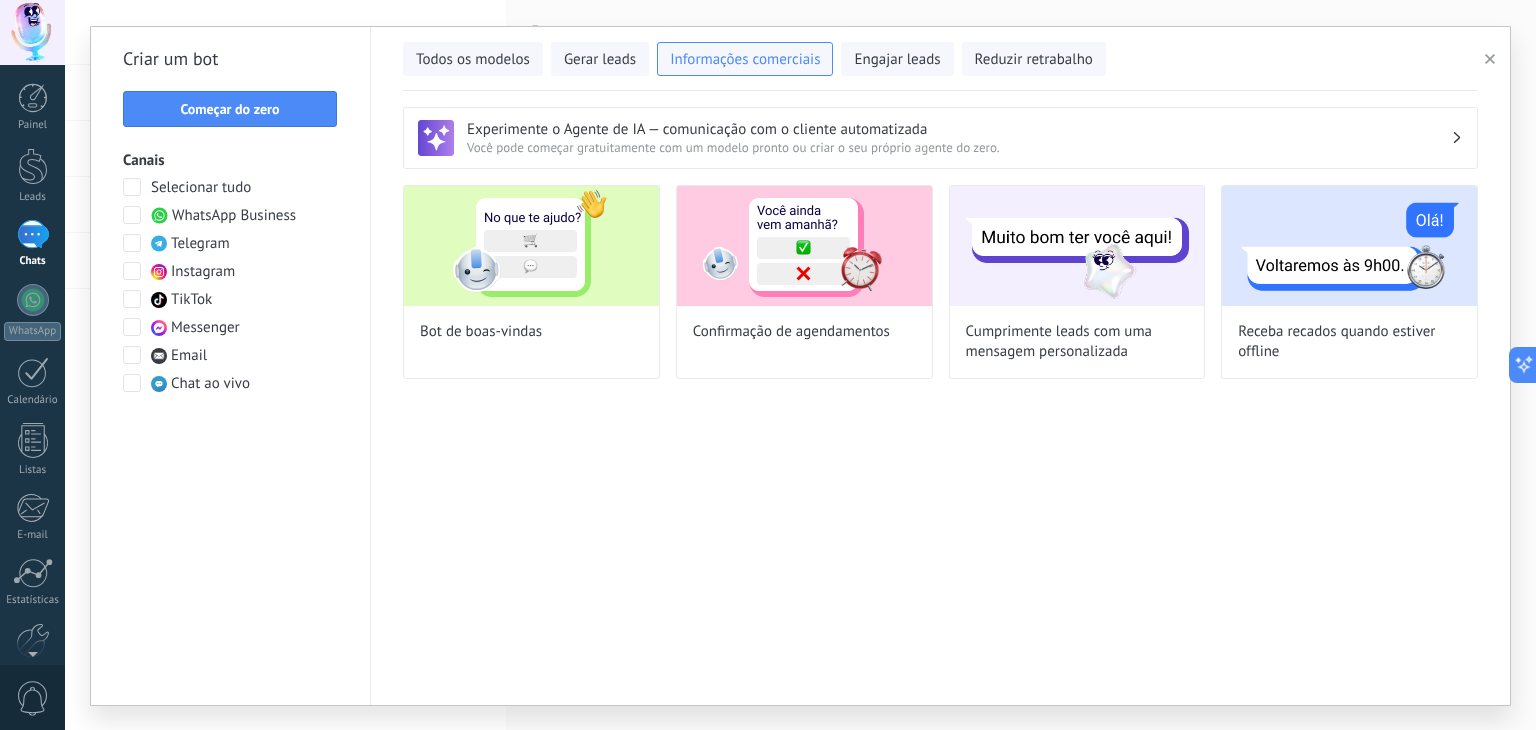 click at bounding box center [132, 271] 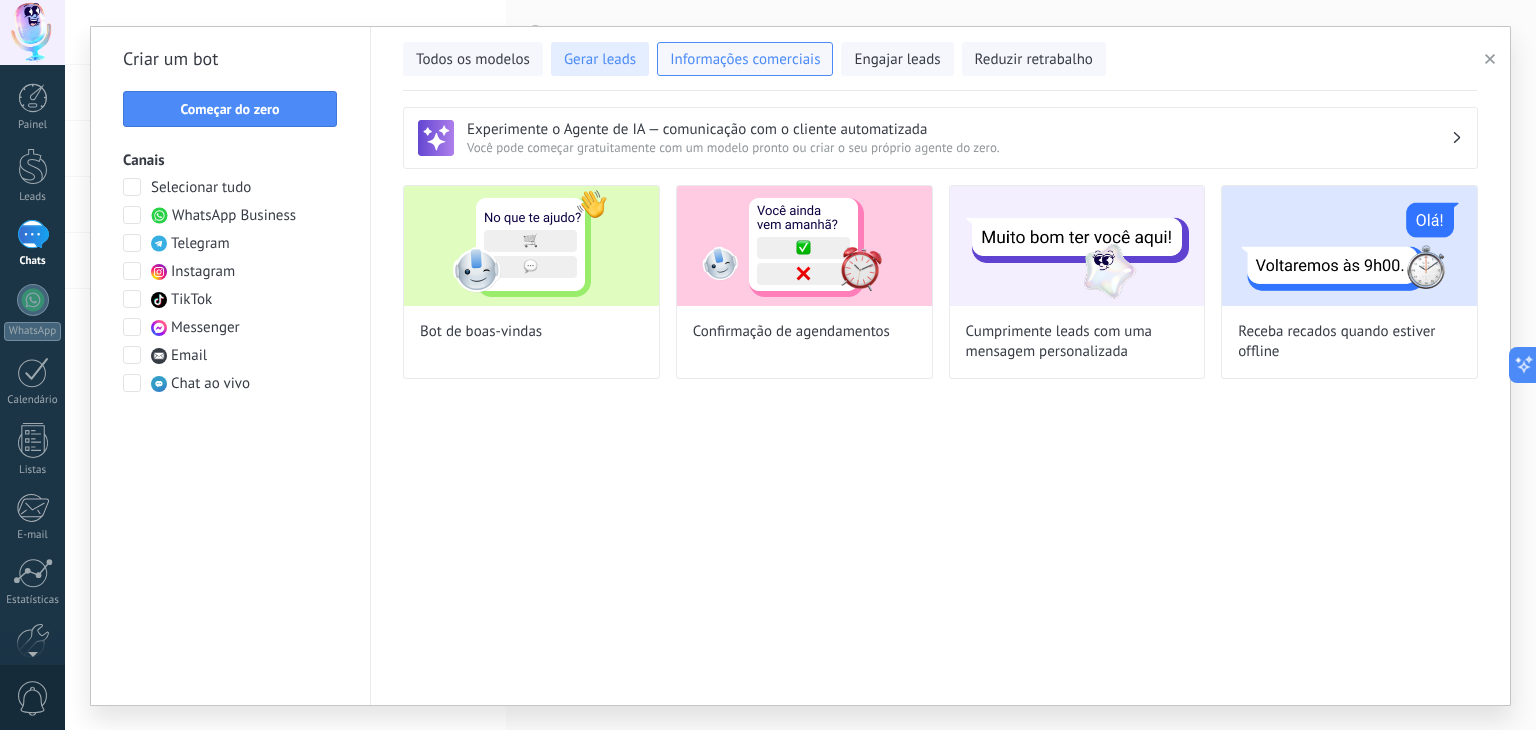 click on "Gerar leads" at bounding box center [600, 59] 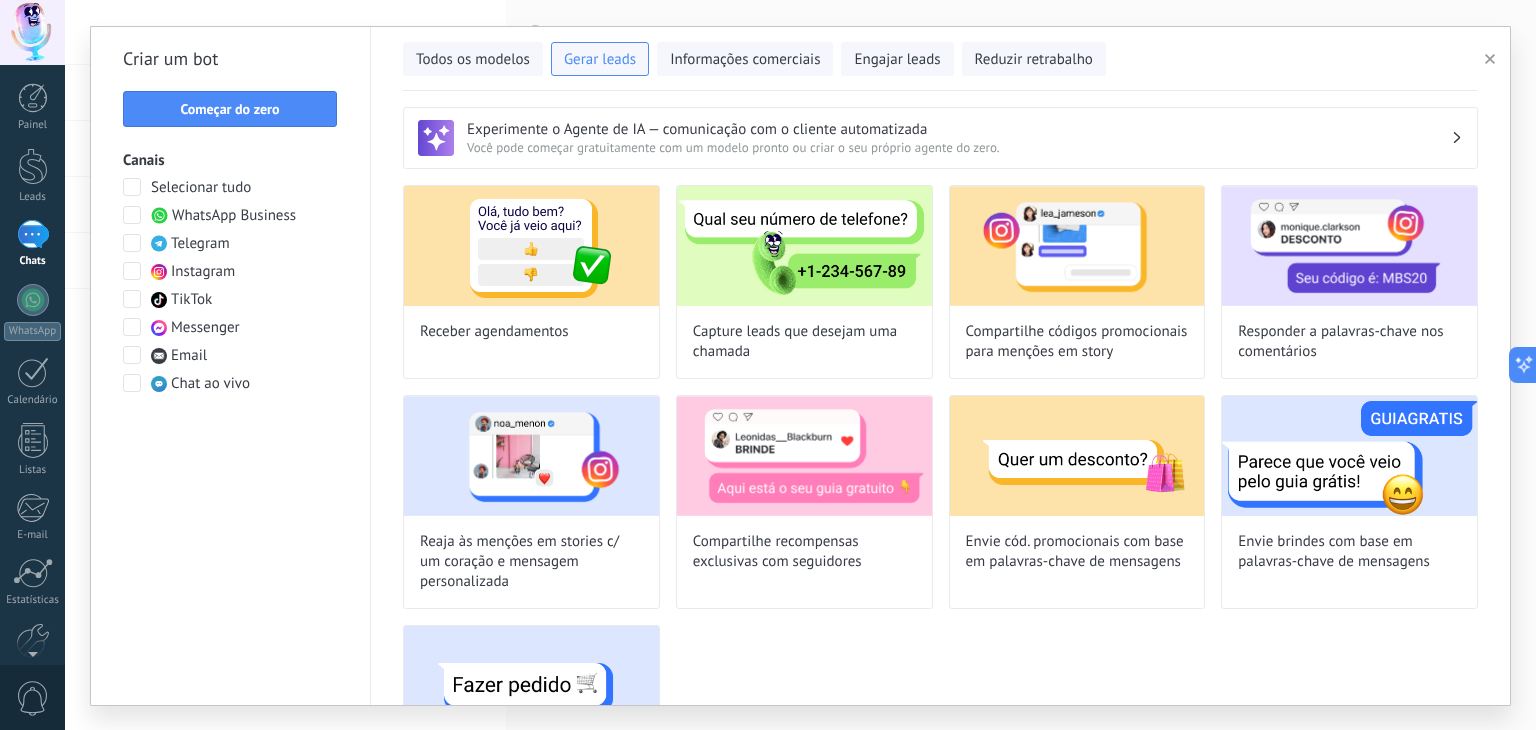 click on "Todos os modelos Gerar leads Informações comerciais Engajar leads Reduzir retrabalho" at bounding box center (940, 59) 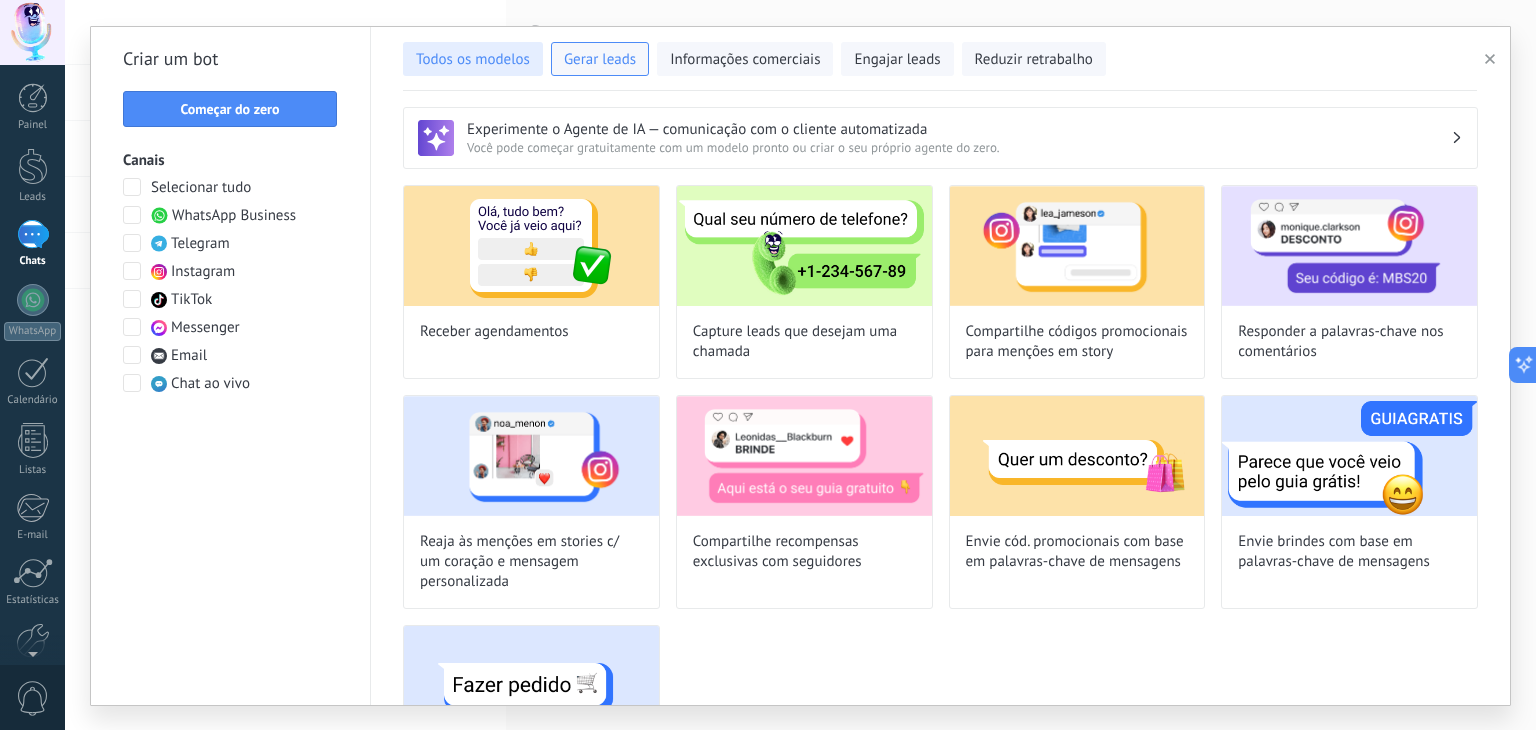 click on "Todos os modelos" at bounding box center (473, 60) 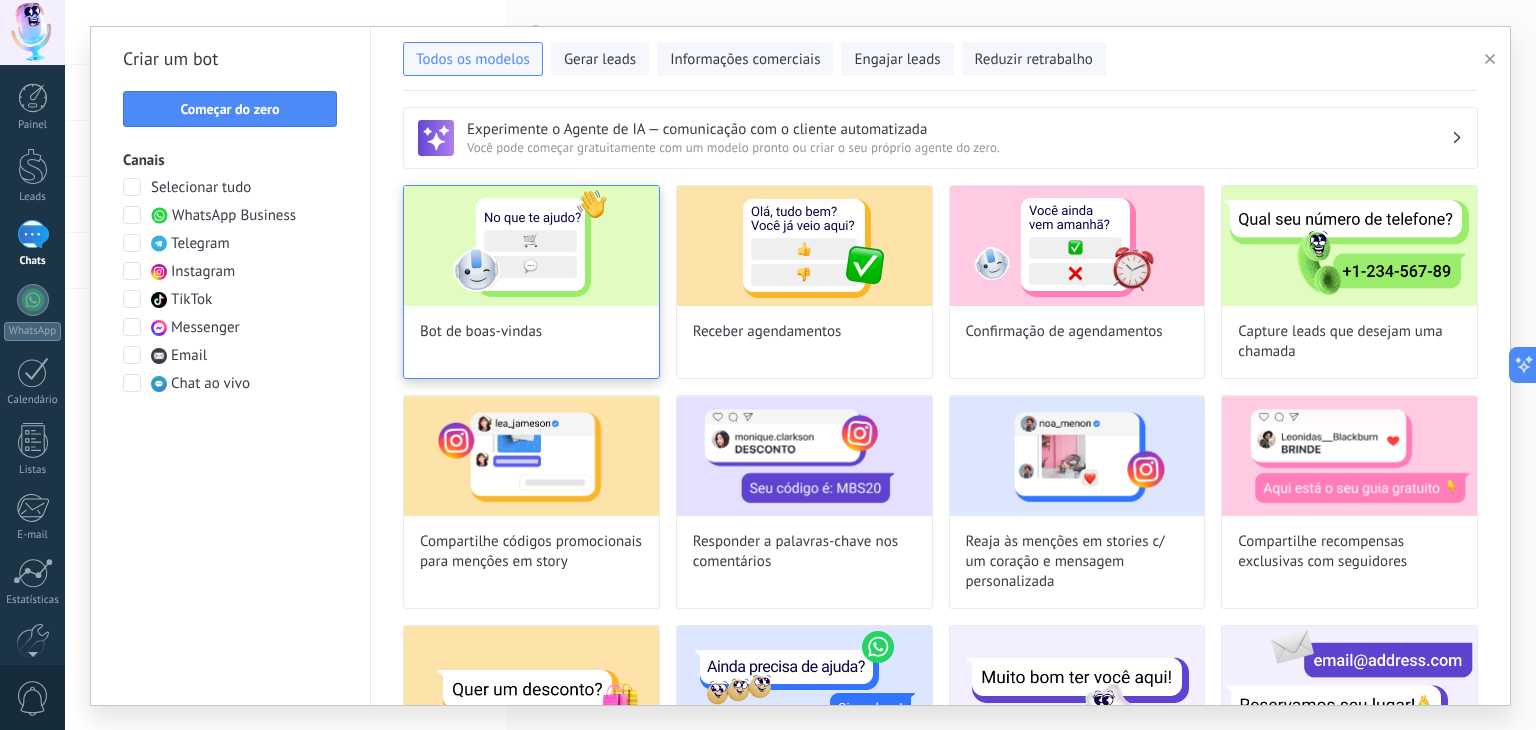 click at bounding box center [531, 246] 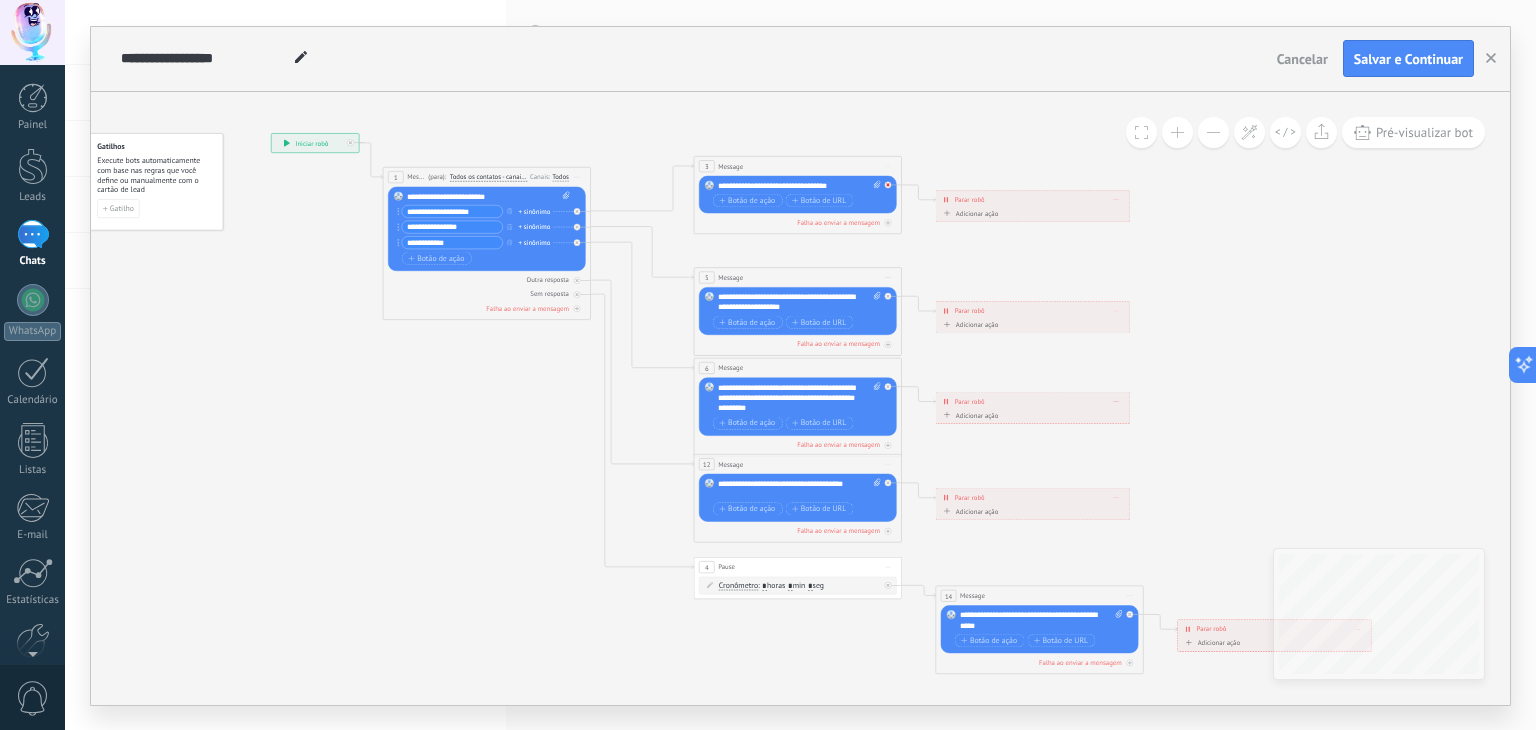 click at bounding box center [888, 184] 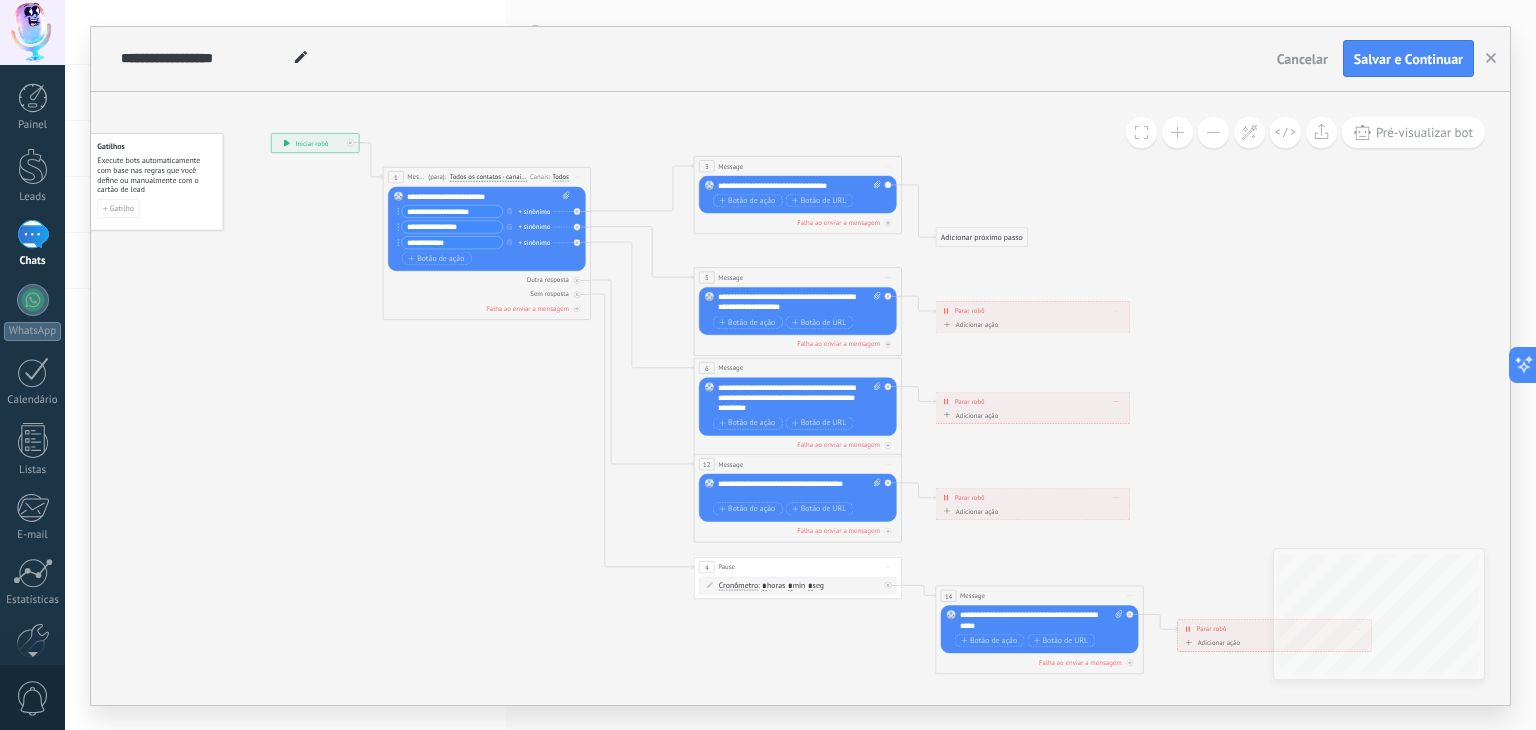 click 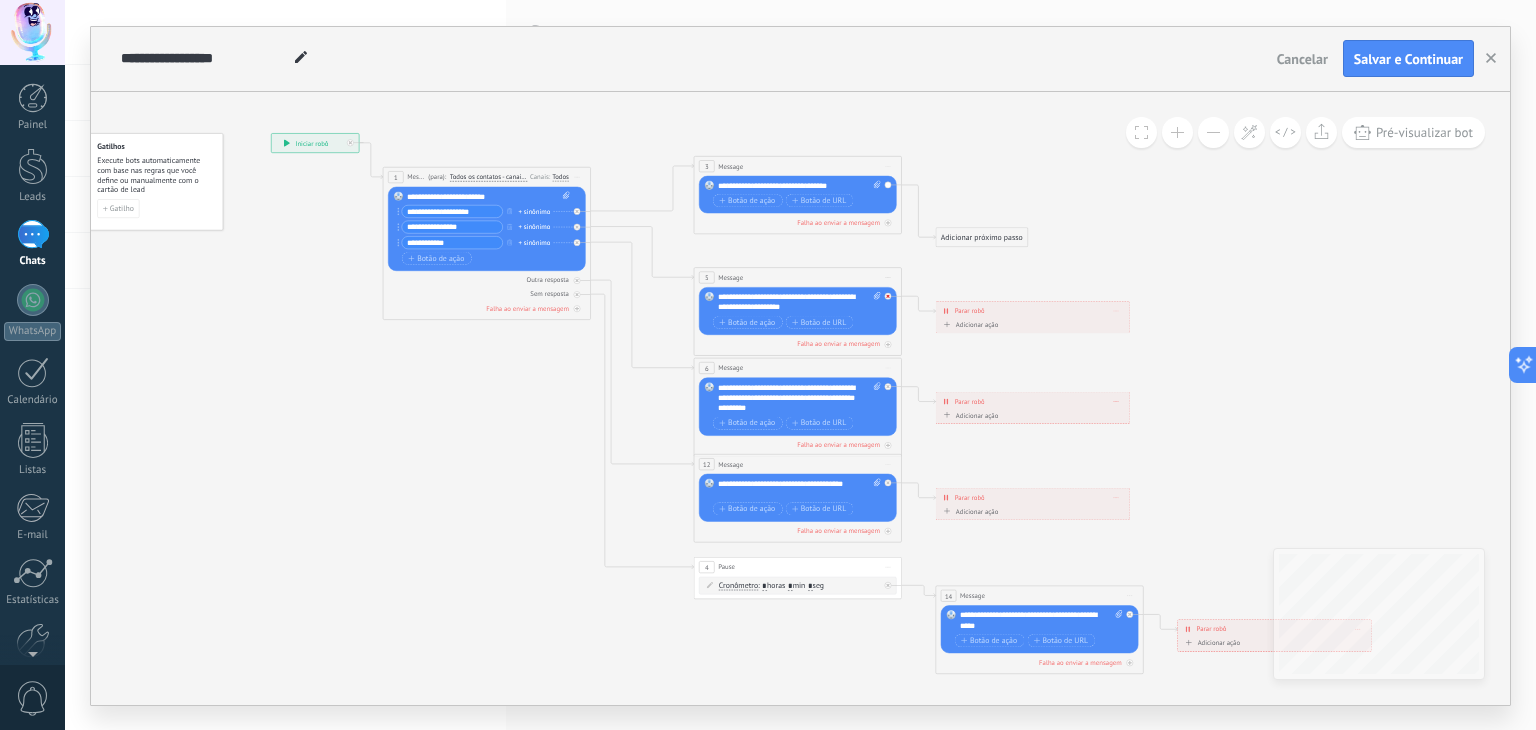 click 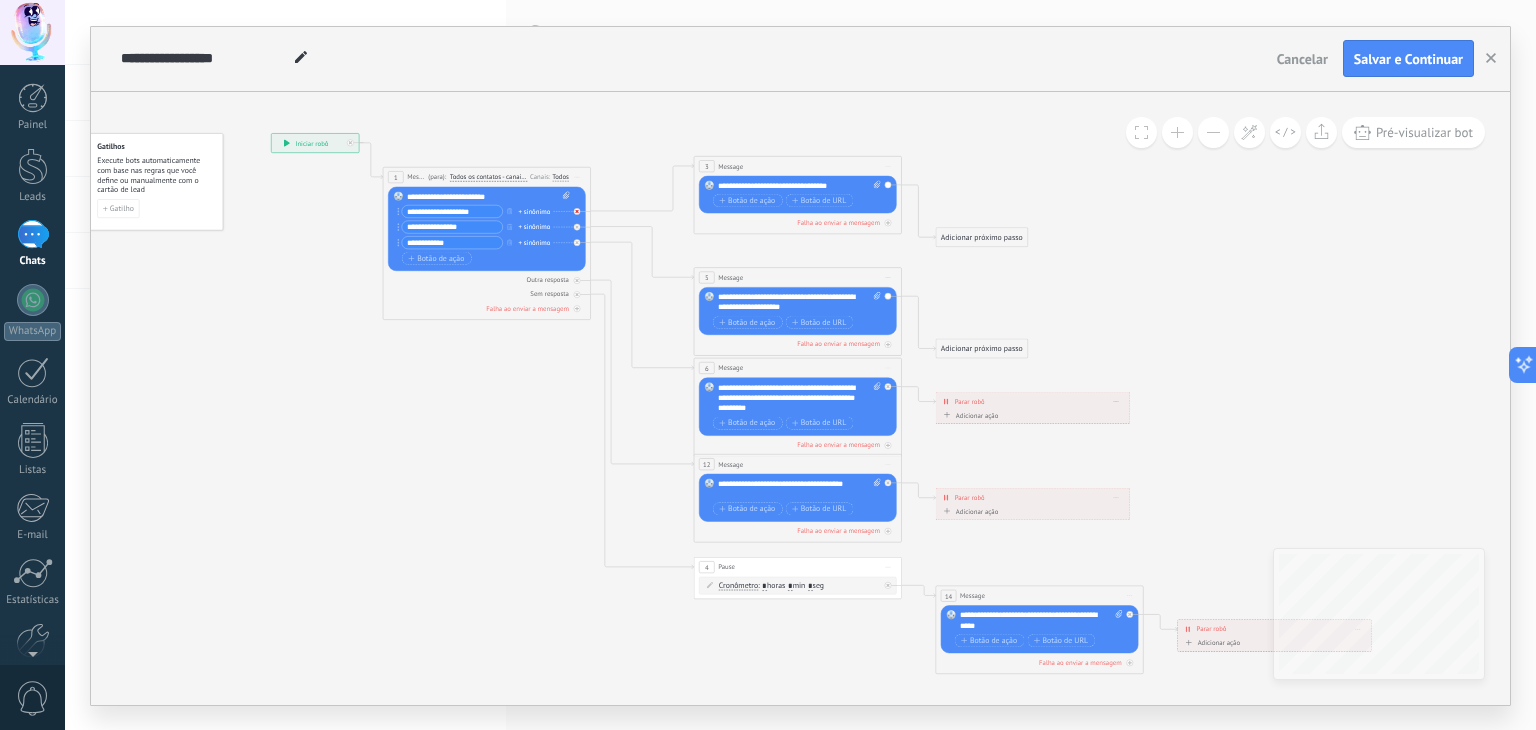 click 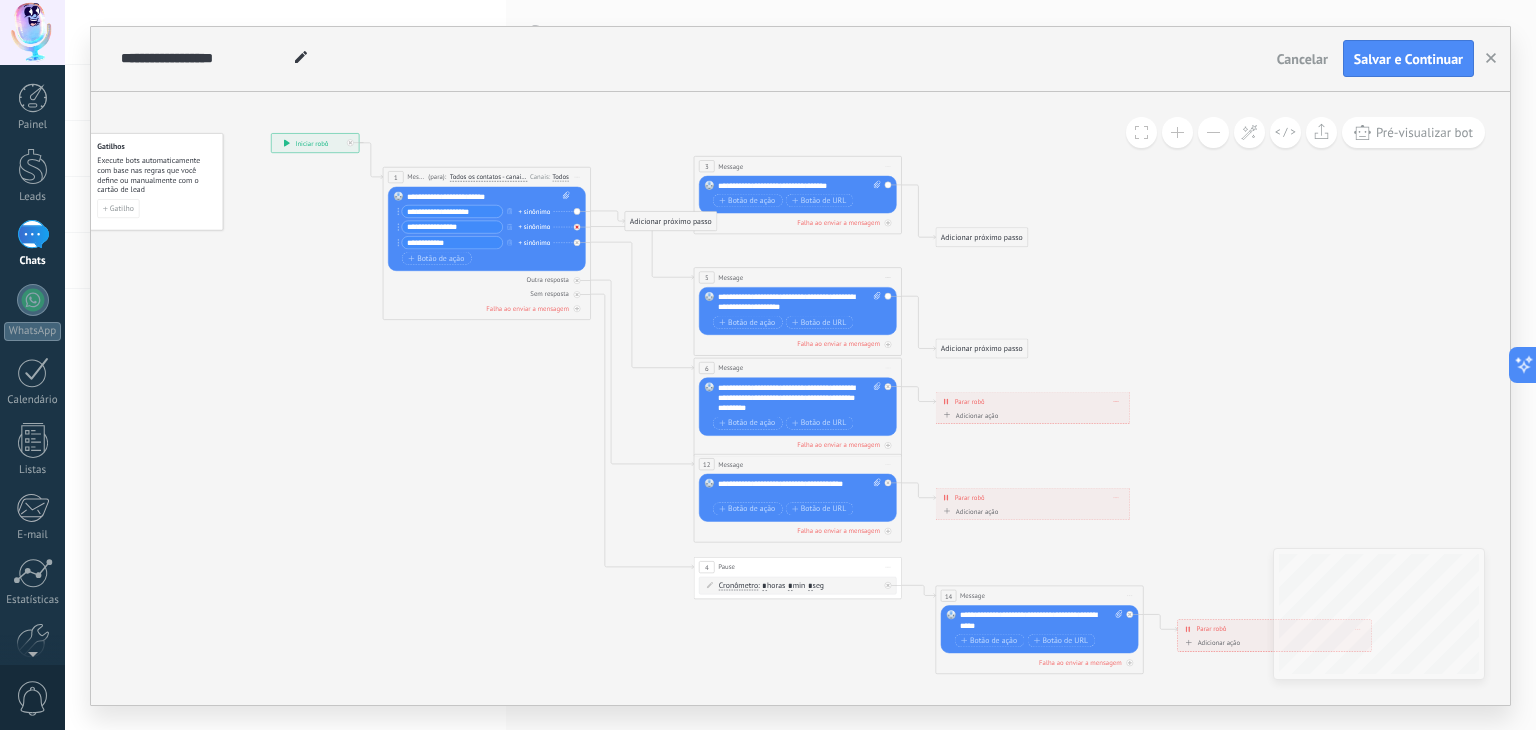 click at bounding box center [580, 224] 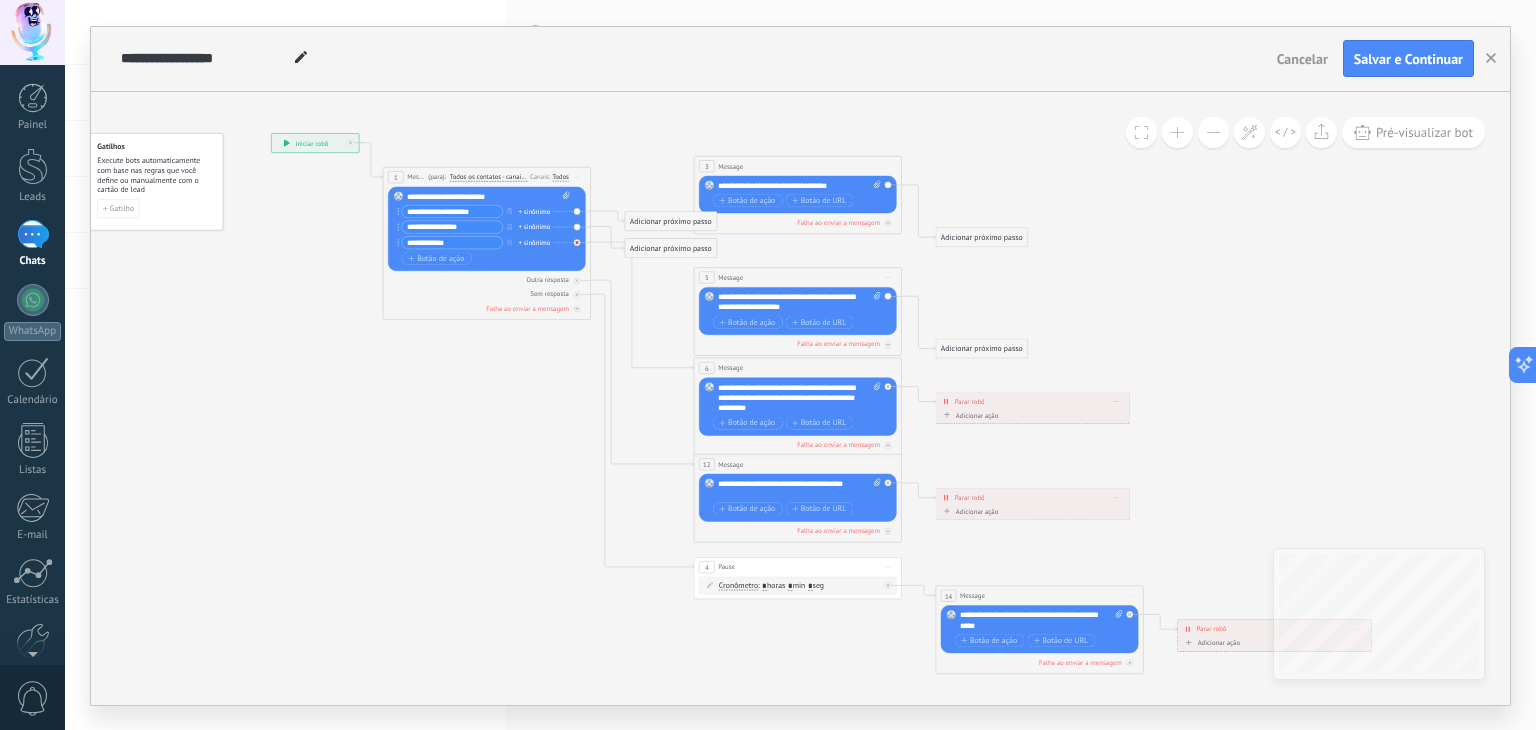 click at bounding box center [580, 239] 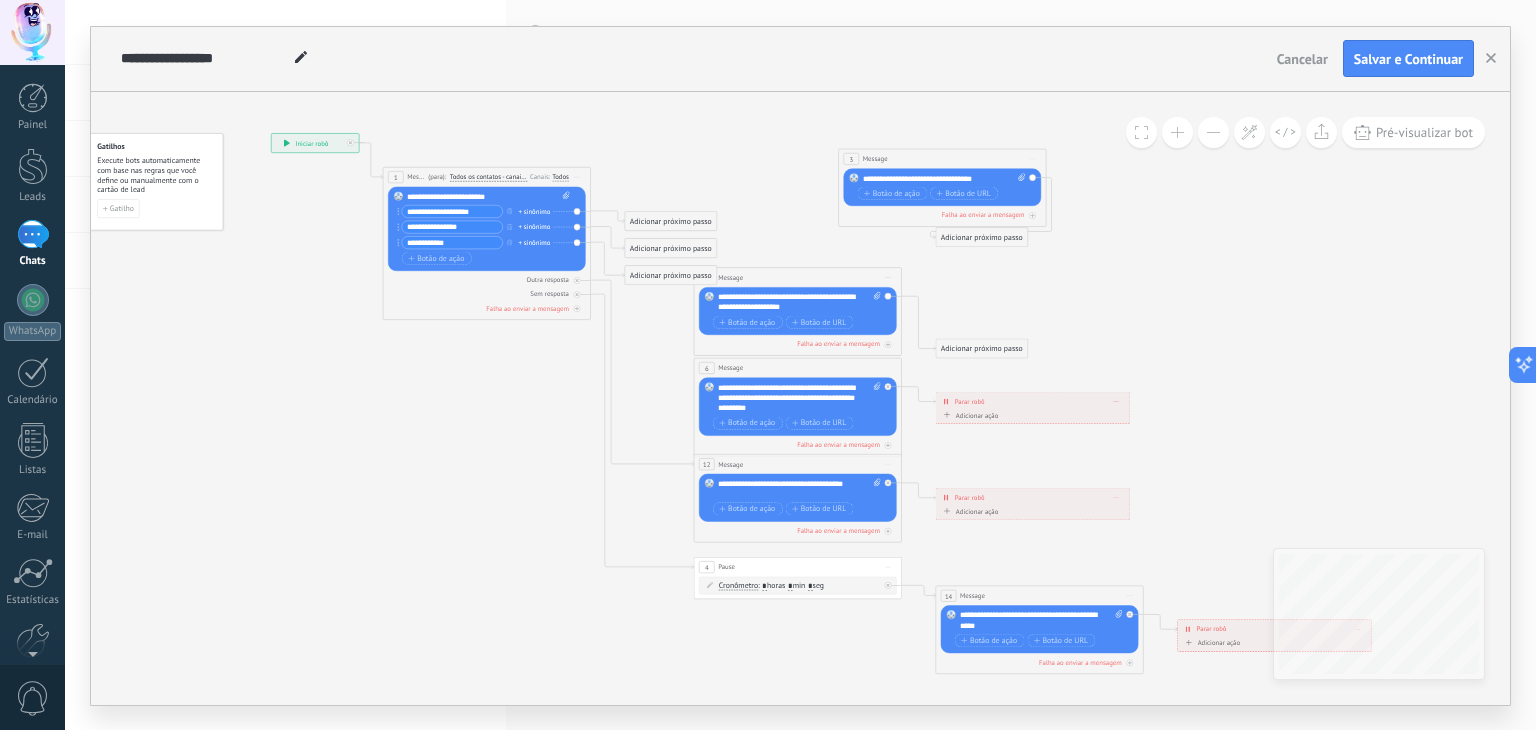 drag, startPoint x: 775, startPoint y: 157, endPoint x: 920, endPoint y: 149, distance: 145.22052 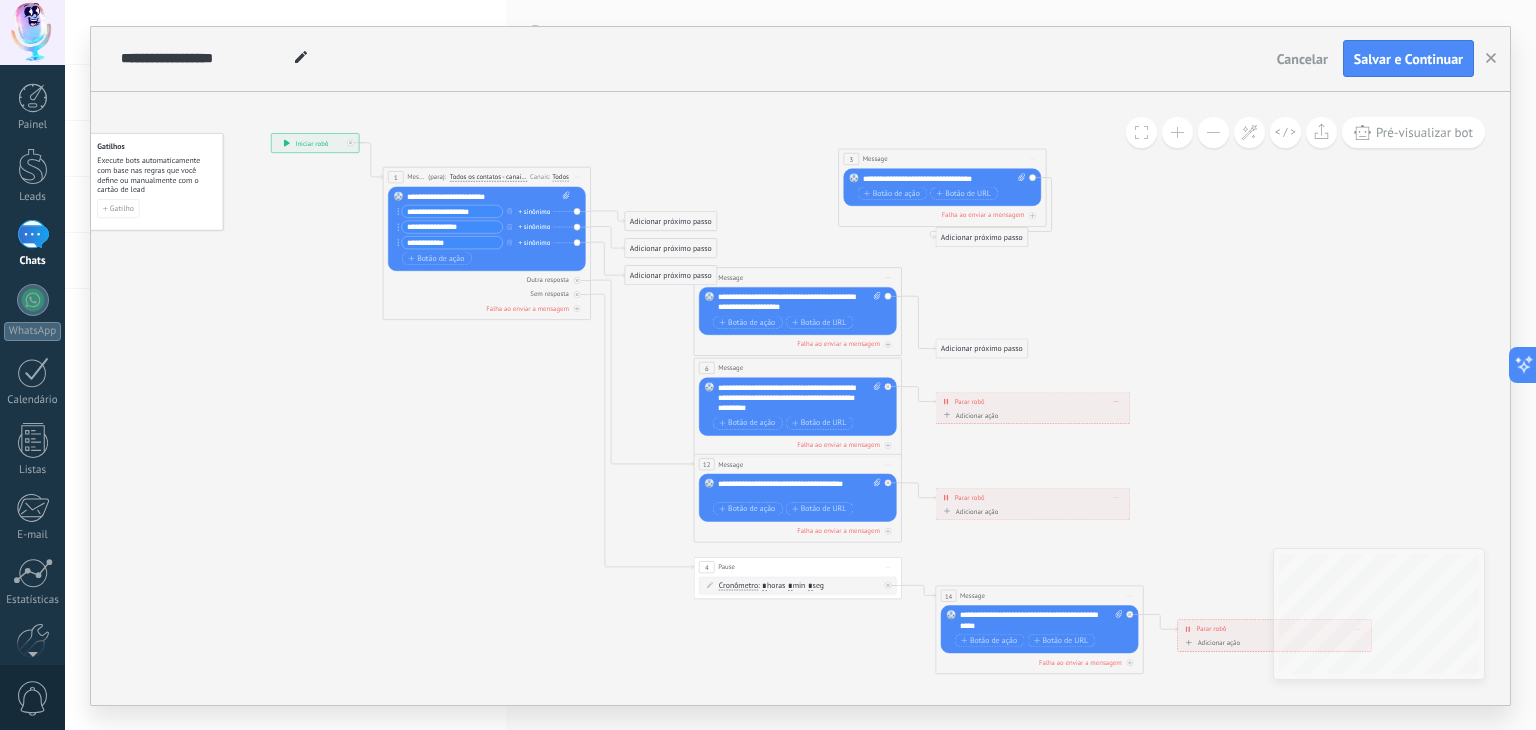 click on "3
Message
*******
(para):
Todos os contatos - canais selecionados
Todos os contatos - canais selecionados
Todos os contatos - canal primário
Contato principal - canais selecionados
Contato principal - canal primário
Todos os contatos - canais selecionados
Todos os contatos - canais selecionados
Todos os contatos - canal primário
Contato principal - canais selecionados" at bounding box center (942, 158) 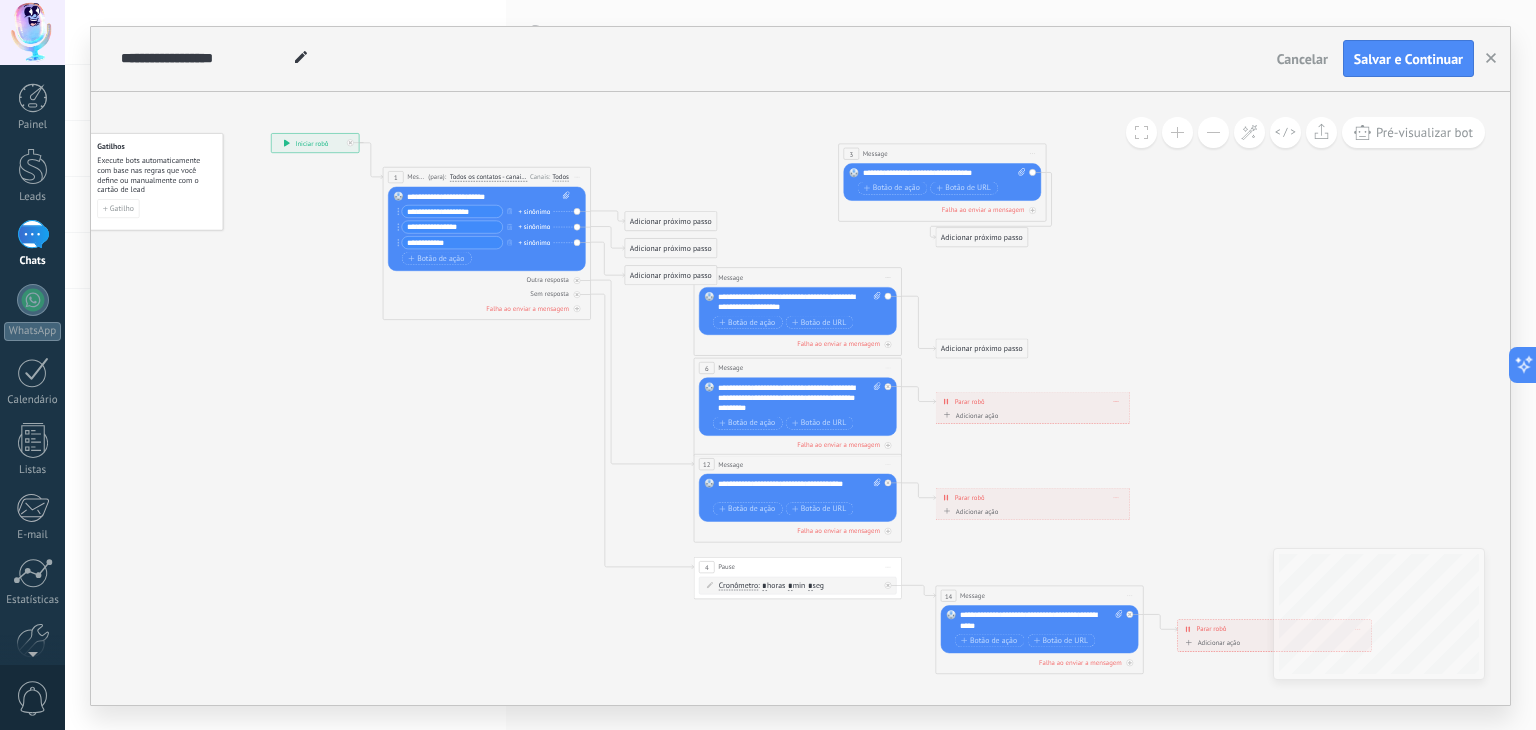 click on "3
Message
*******
(para):
Todos os contatos - canais selecionados
Todos os contatos - canais selecionados
Todos os contatos - canal primário
Contato principal - canais selecionados
Contato principal - canal primário
Todos os contatos - canais selecionados
Todos os contatos - canais selecionados
Todos os contatos - canal primário
Contato principal - canais selecionados" at bounding box center [942, 153] 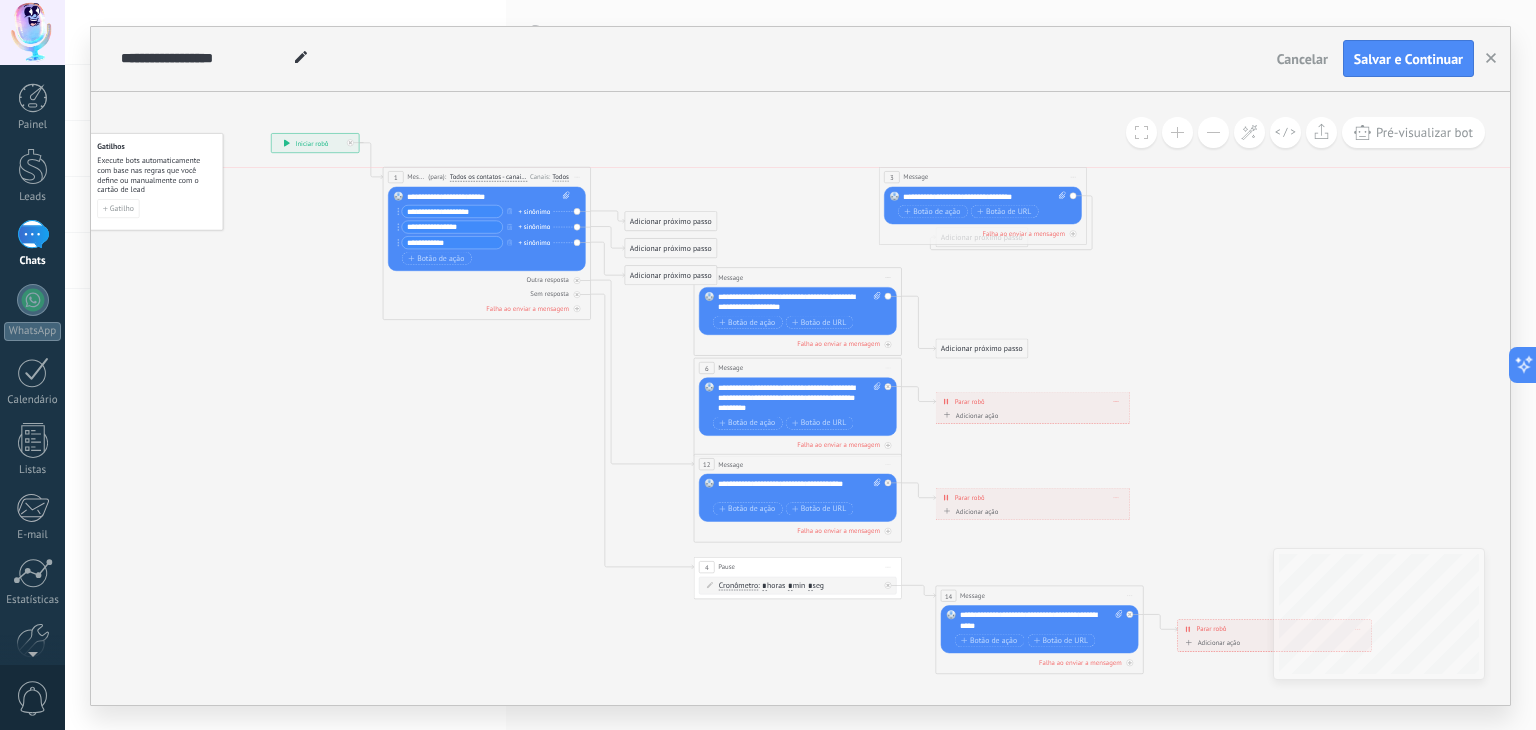 drag, startPoint x: 940, startPoint y: 149, endPoint x: 982, endPoint y: 177, distance: 50.47772 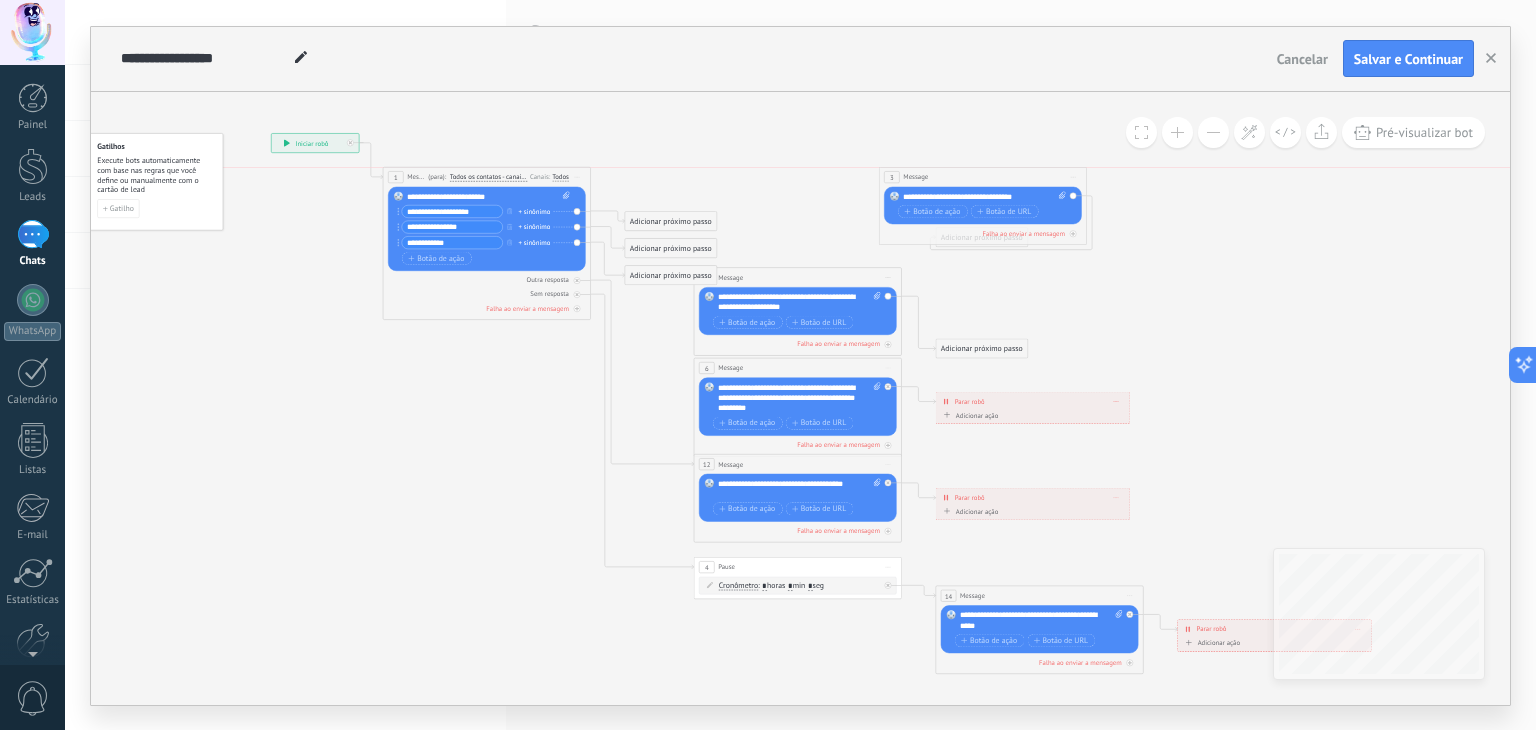 click on "3
Message
*******
(para):
Todos os contatos - canais selecionados
Todos os contatos - canais selecionados
Todos os contatos - canal primário
Contato principal - canais selecionados
Contato principal - canal primário
Todos os contatos - canais selecionados
Todos os contatos - canais selecionados
Todos os contatos - canal primário
Contato principal - canais selecionados" at bounding box center (982, 176) 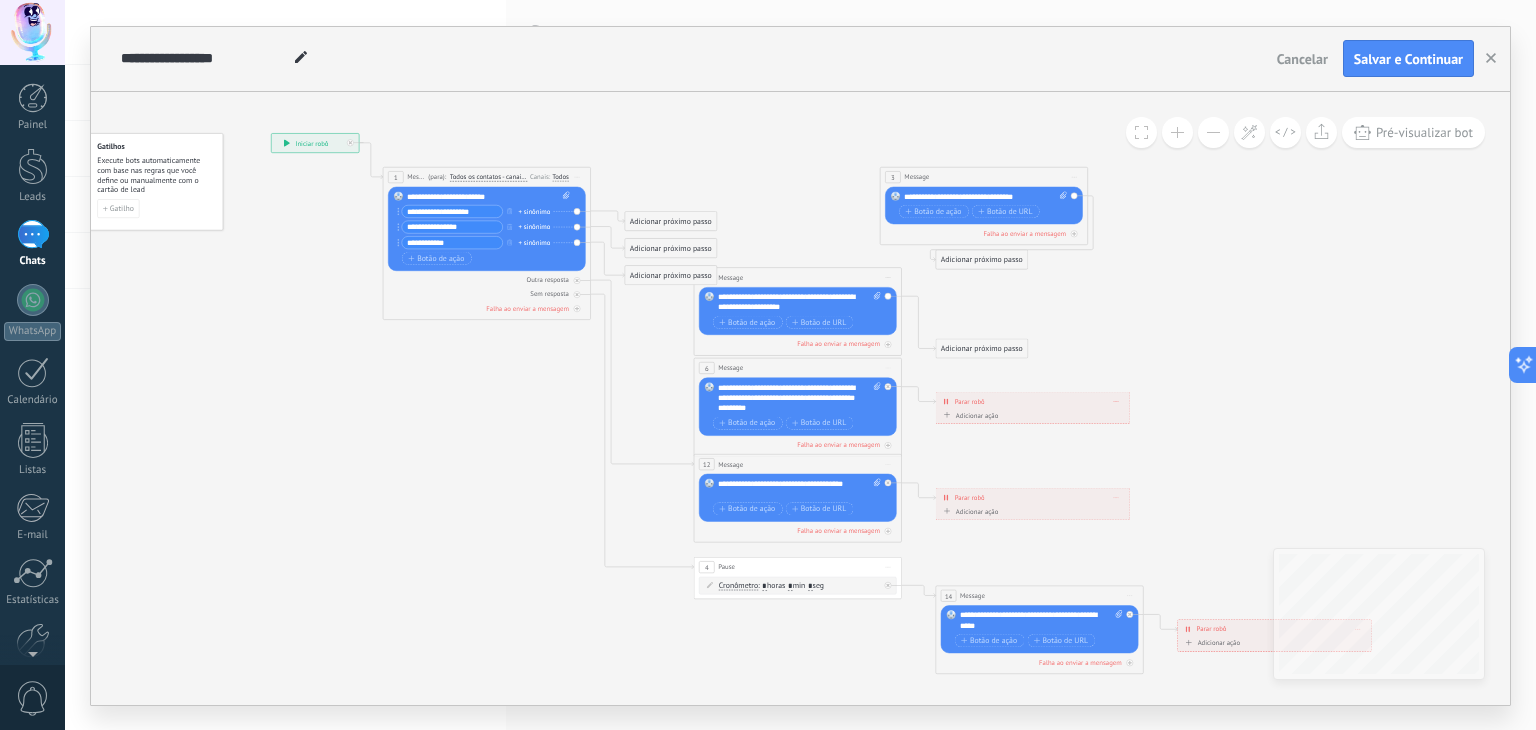 click on "Message" at bounding box center [916, 177] 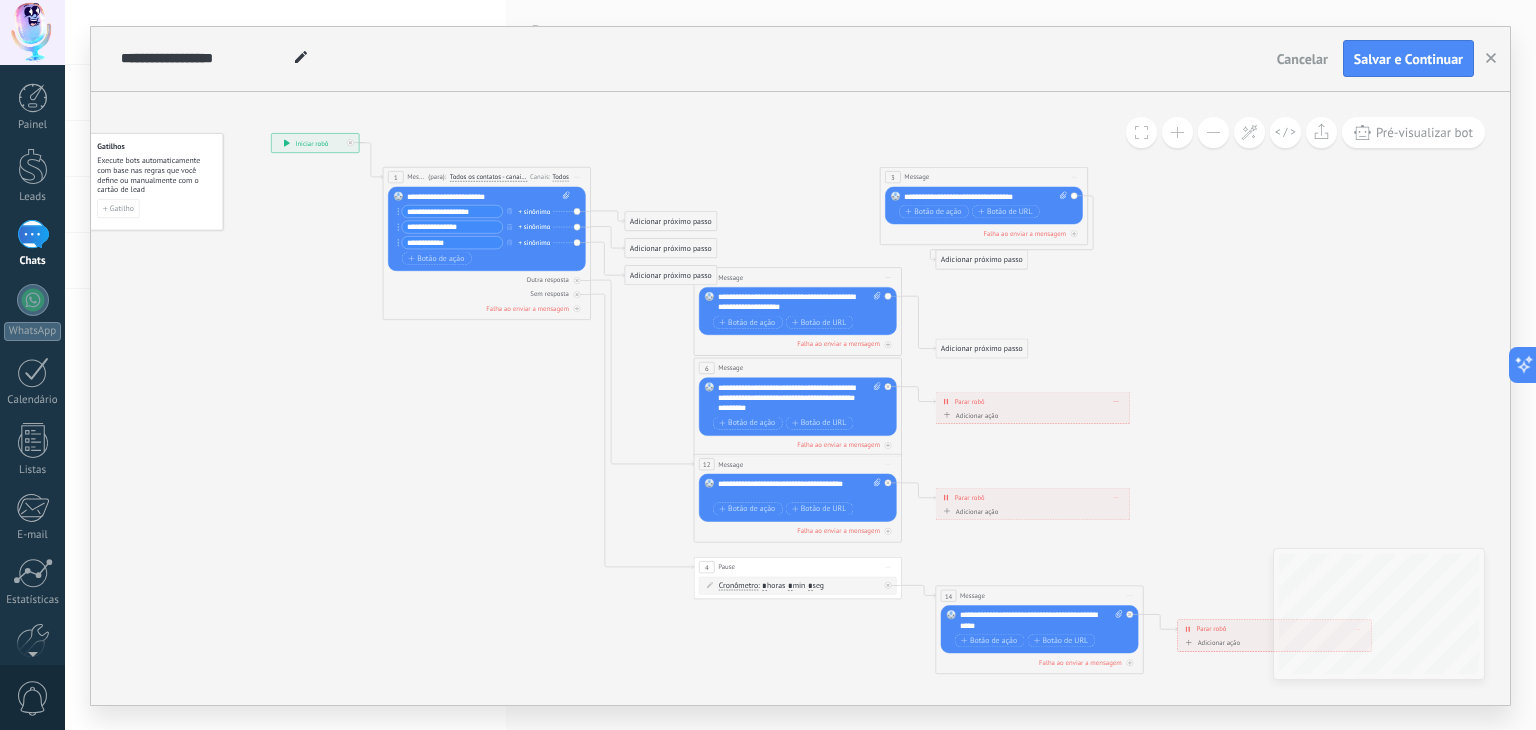 drag, startPoint x: 908, startPoint y: 177, endPoint x: 932, endPoint y: 137, distance: 46.647614 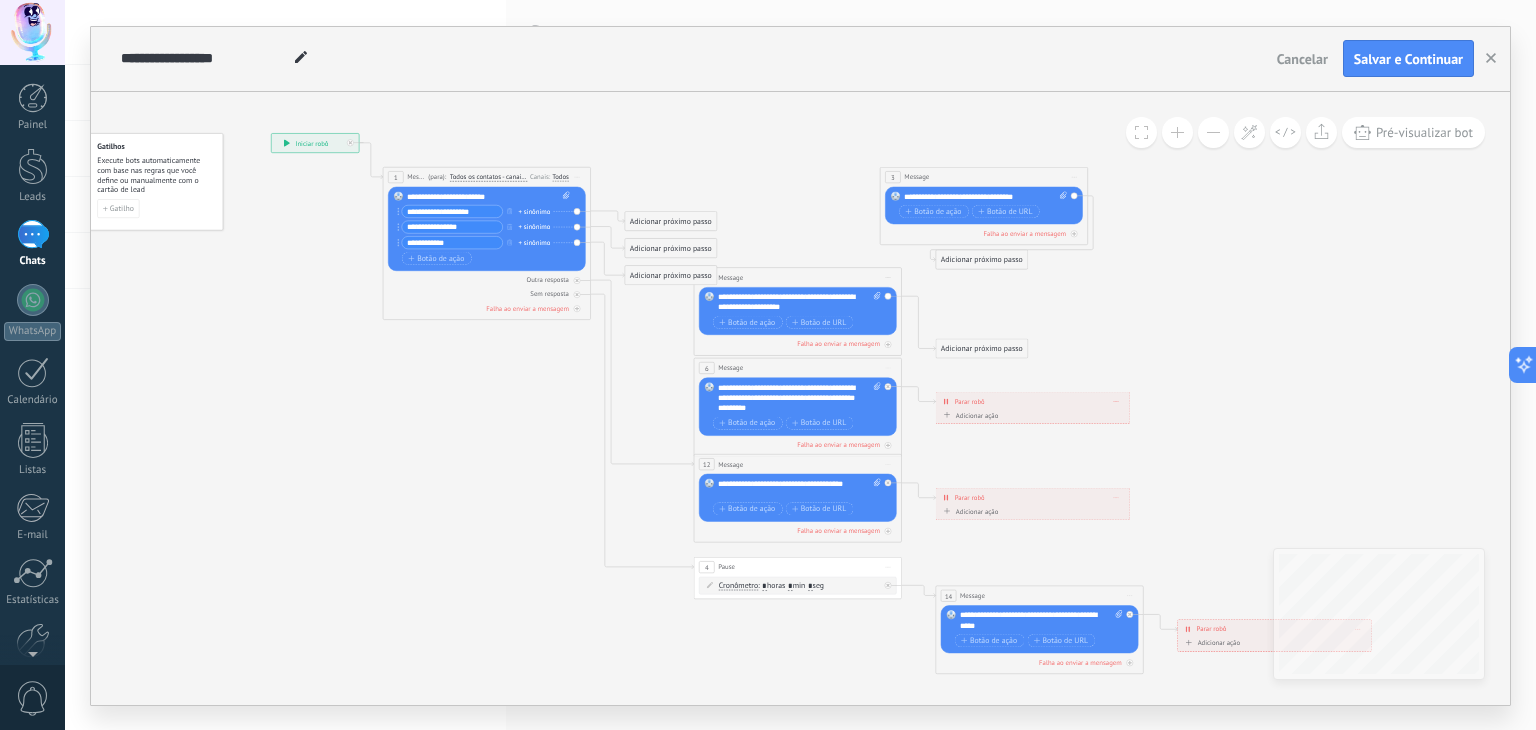 click 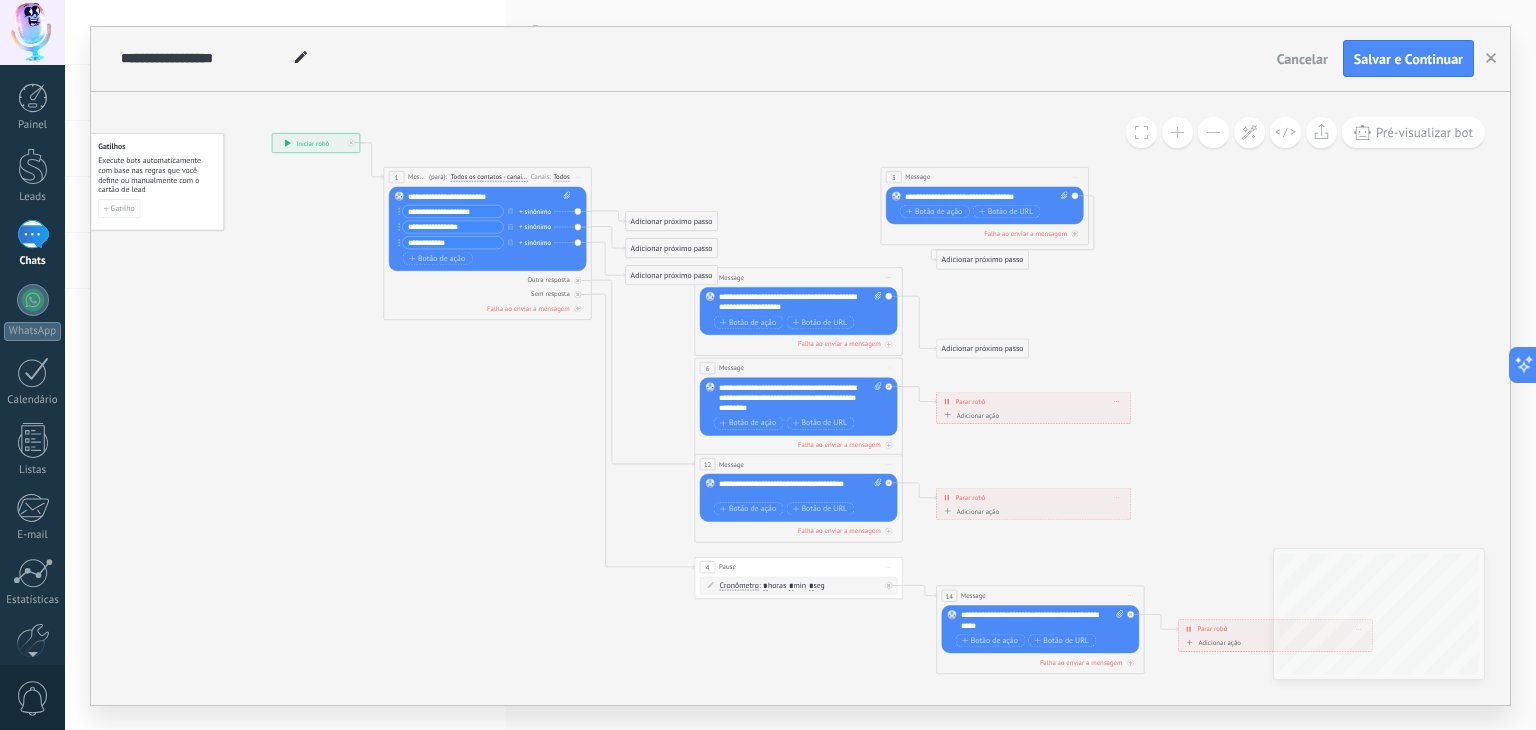 drag, startPoint x: 911, startPoint y: 188, endPoint x: 974, endPoint y: 173, distance: 64.7611 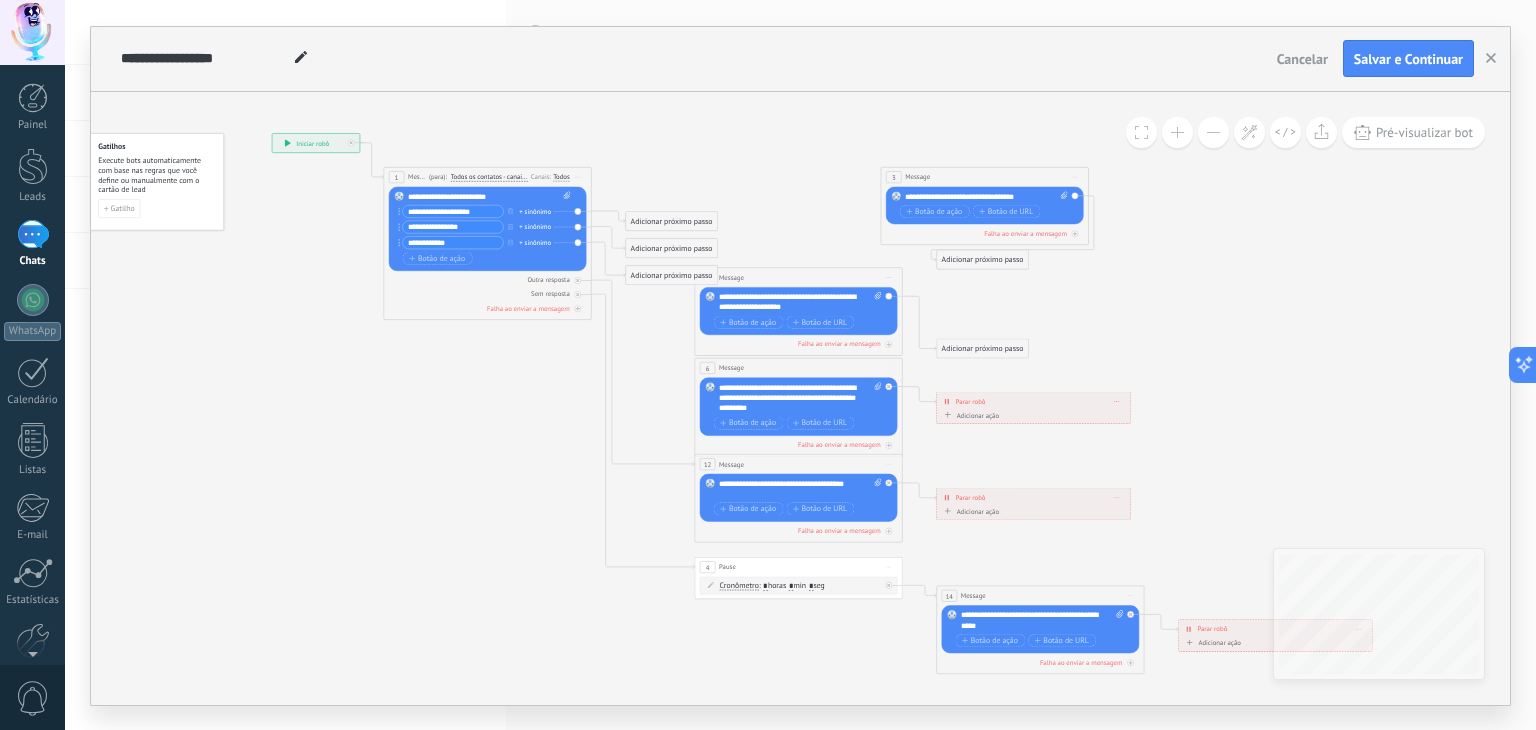click on "3
Message
*******
(para):
Todos os contatos - canais selecionados
Todos os contatos - canais selecionados
Todos os contatos - canal primário
Contato principal - canais selecionados
Contato principal - canal primário
Todos os contatos - canais selecionados
Todos os contatos - canais selecionados
Todos os contatos - canal primário
Contato principal - canais selecionados" at bounding box center [985, 206] 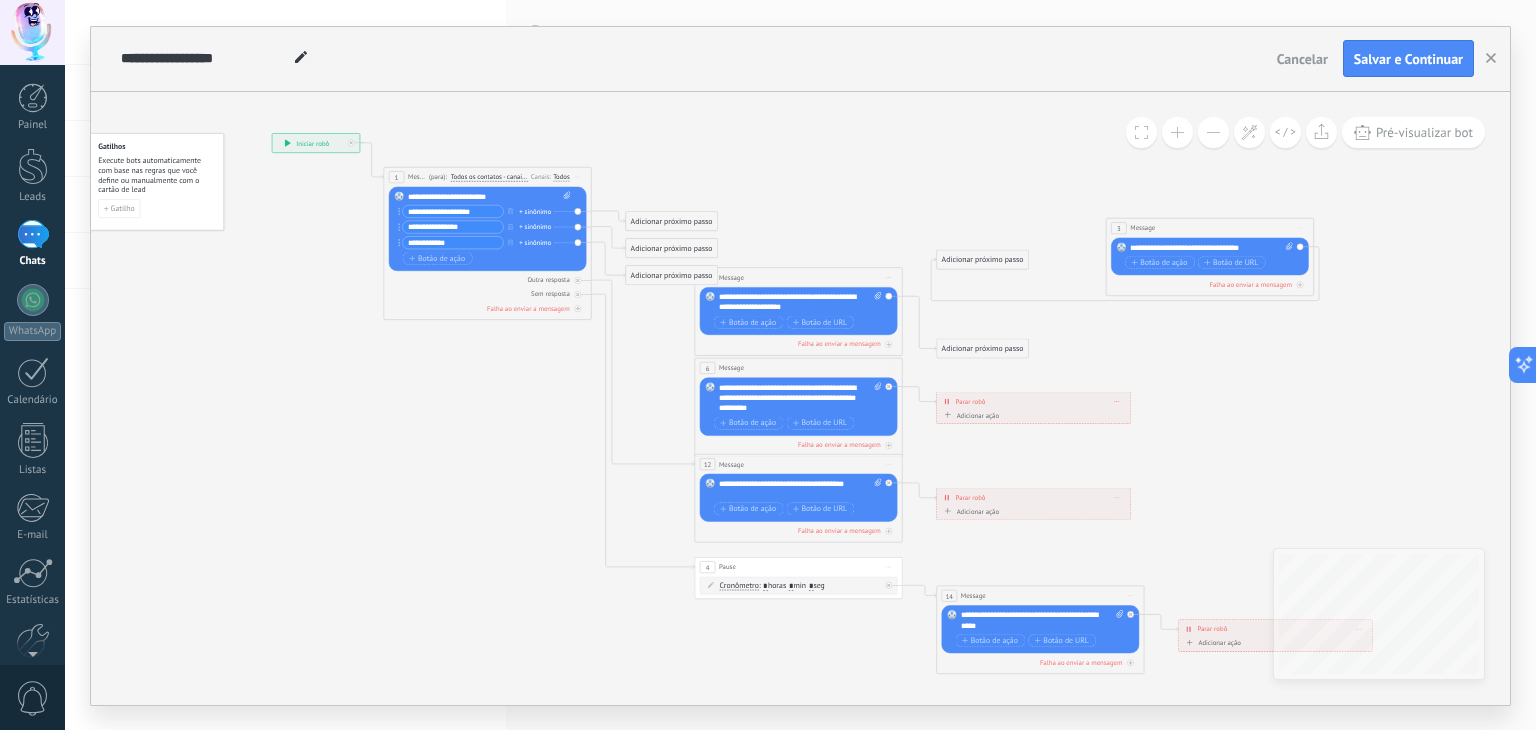 drag, startPoint x: 974, startPoint y: 173, endPoint x: 1086, endPoint y: 229, distance: 125.21981 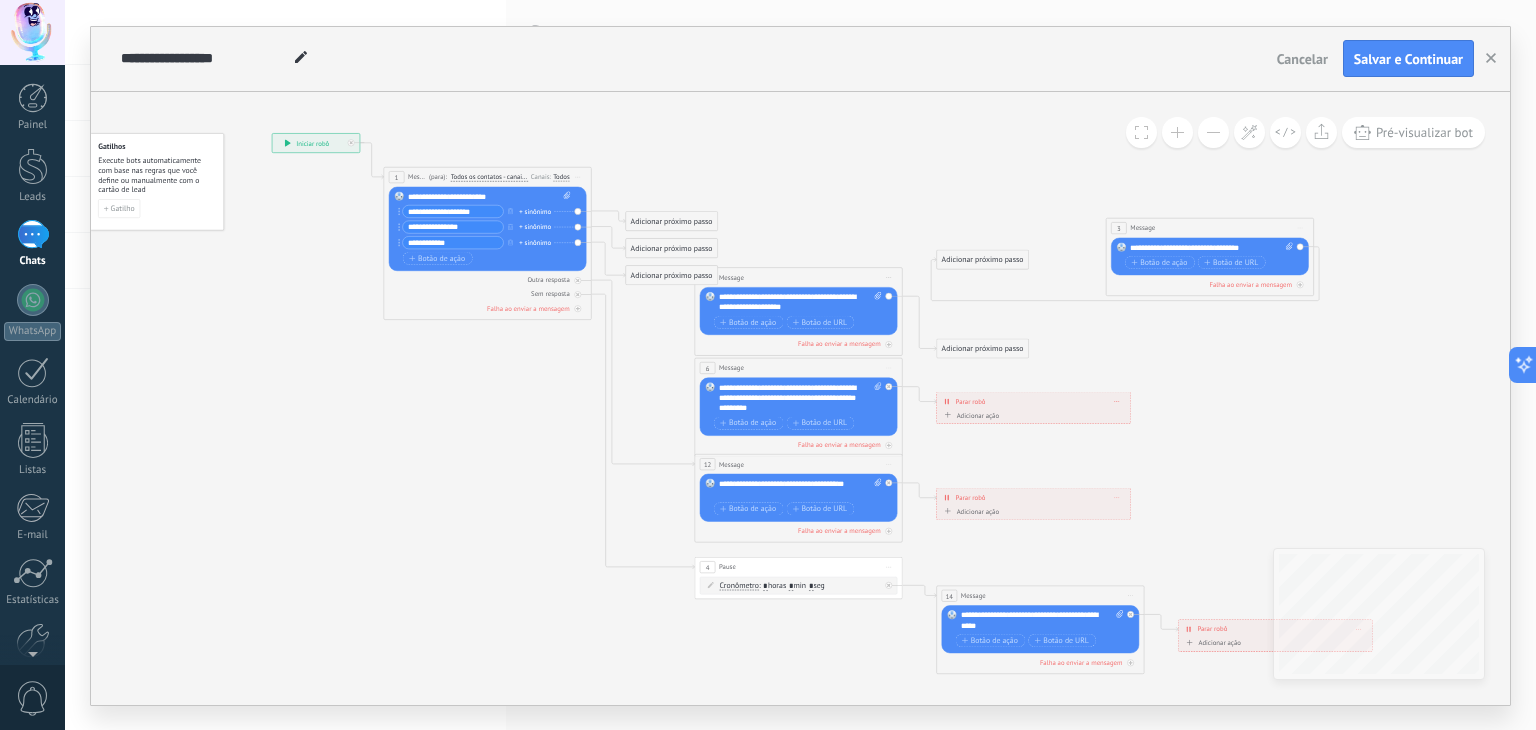 click on "3
Message
*******
(para):
Todos os contatos - canais selecionados
Todos os contatos - canais selecionados
Todos os contatos - canal primário
Contato principal - canais selecionados
Contato principal - canal primário
Todos os contatos - canais selecionados
Todos os contatos - canais selecionados
Todos os contatos - canal primário
Contato principal - canais selecionados" at bounding box center (1209, 227) 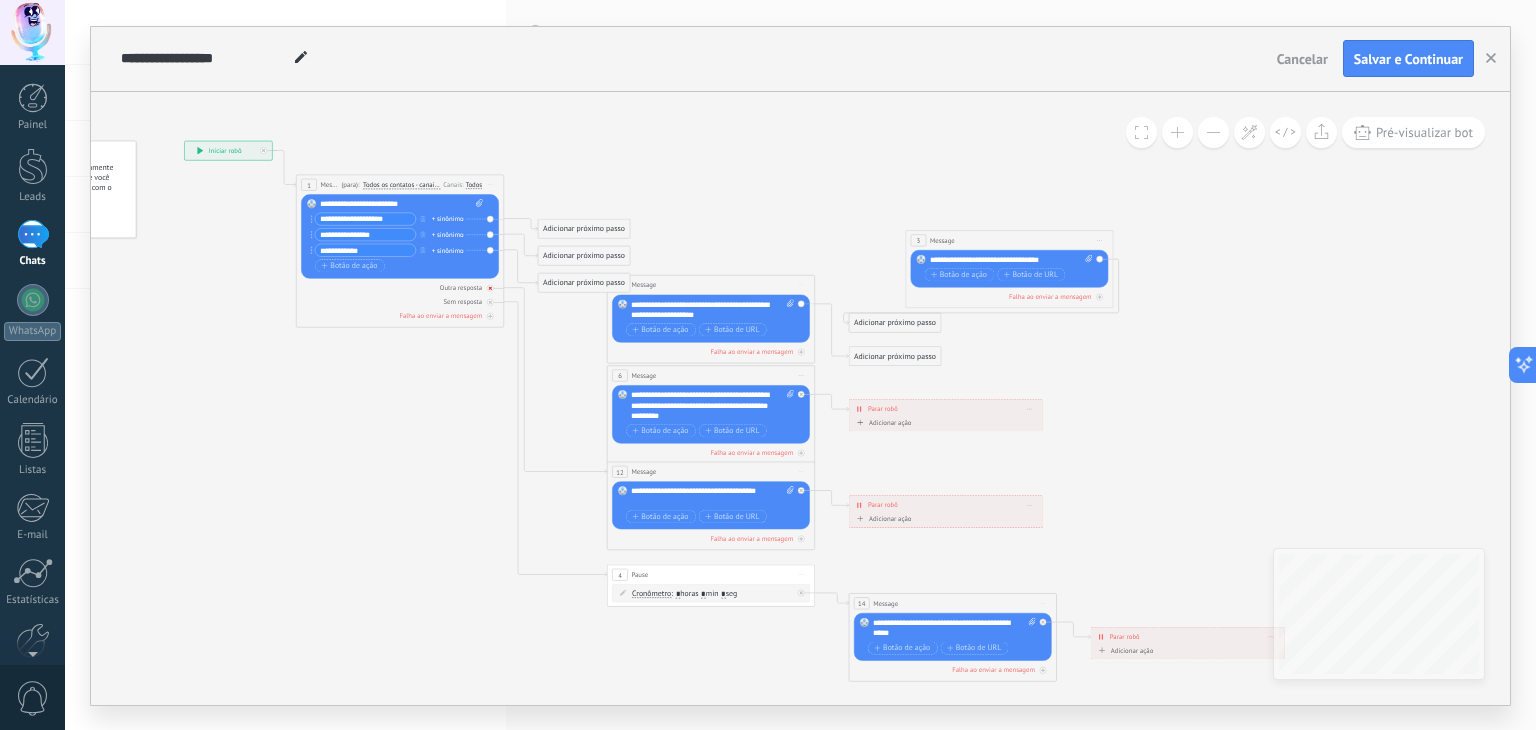 click at bounding box center [490, 287] 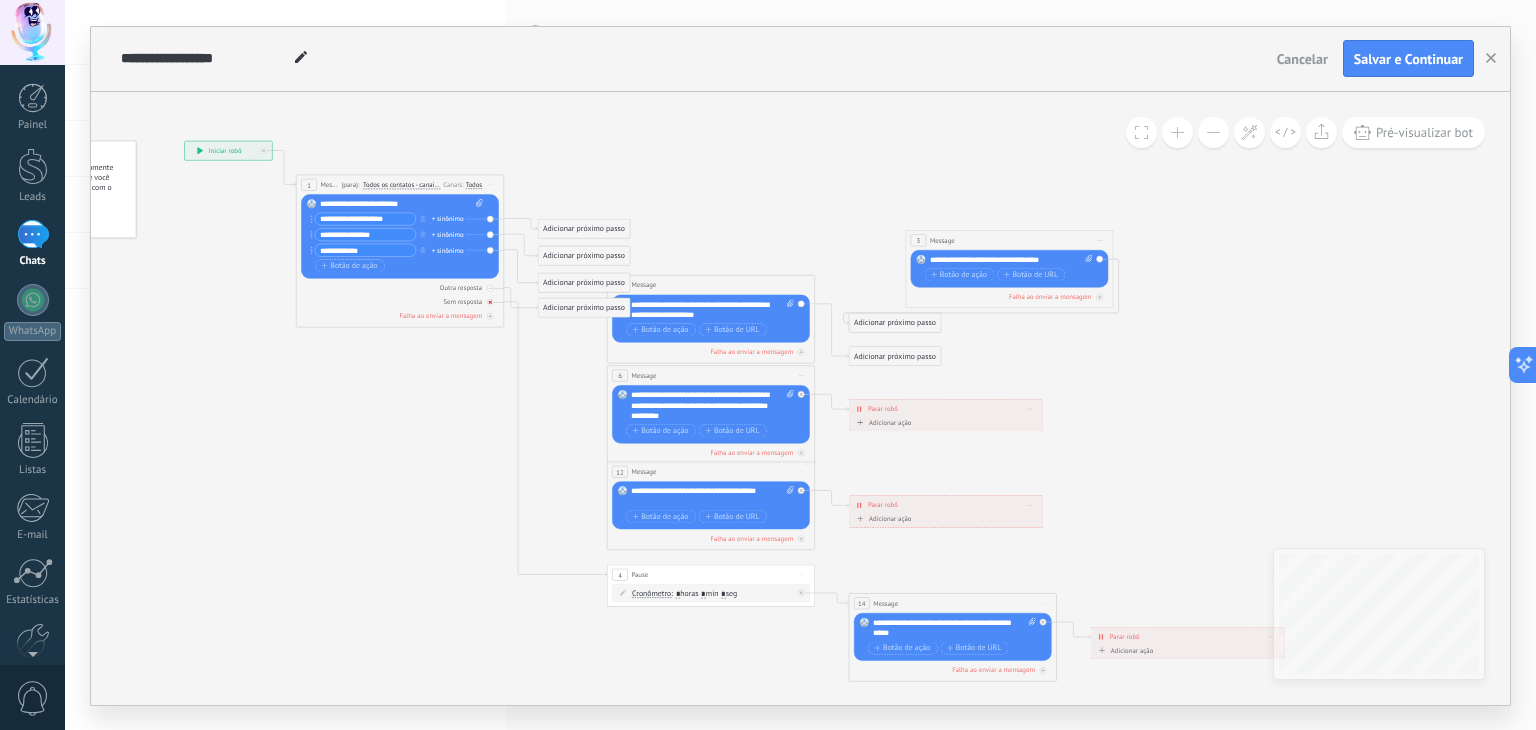 click 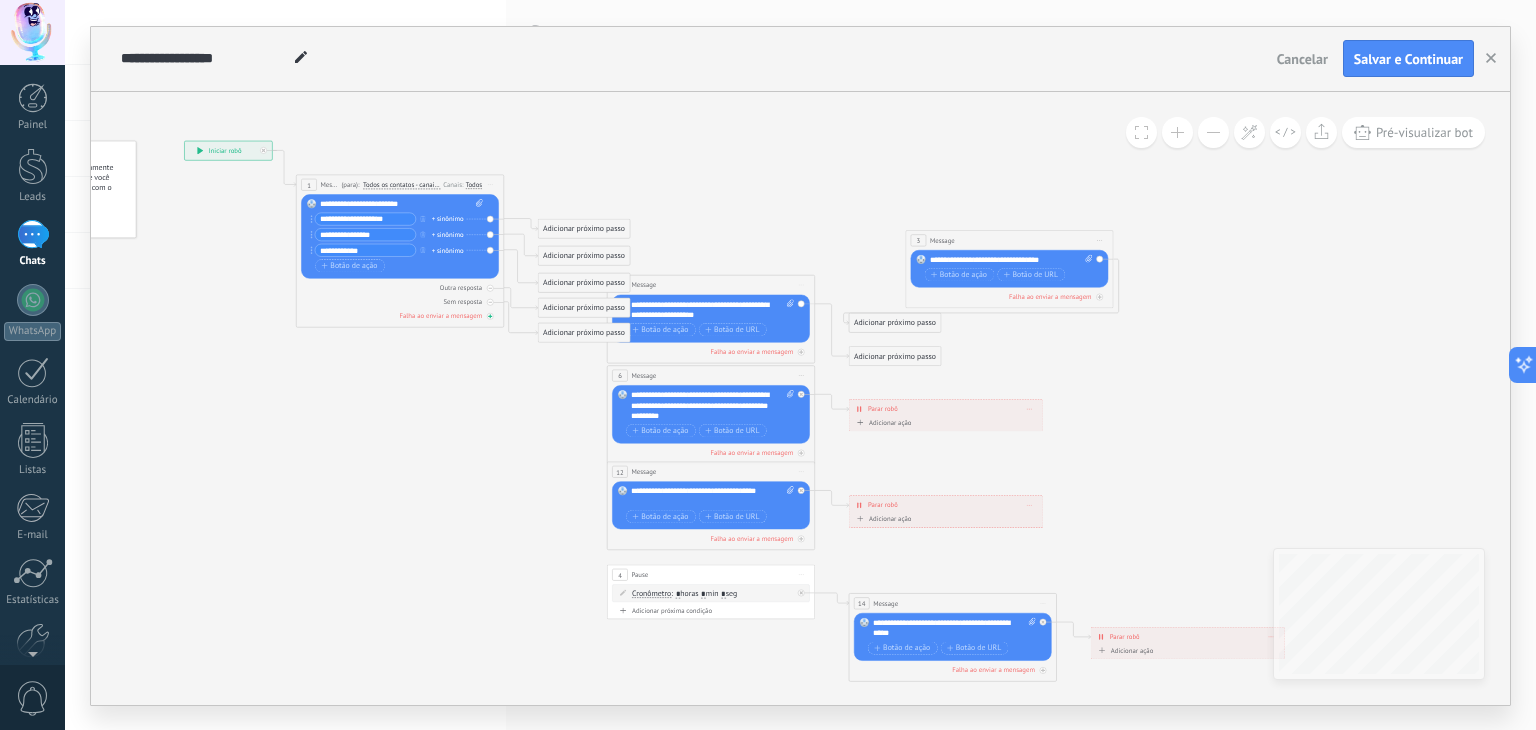 click on "Falha ao enviar a mensagem" at bounding box center [400, 315] 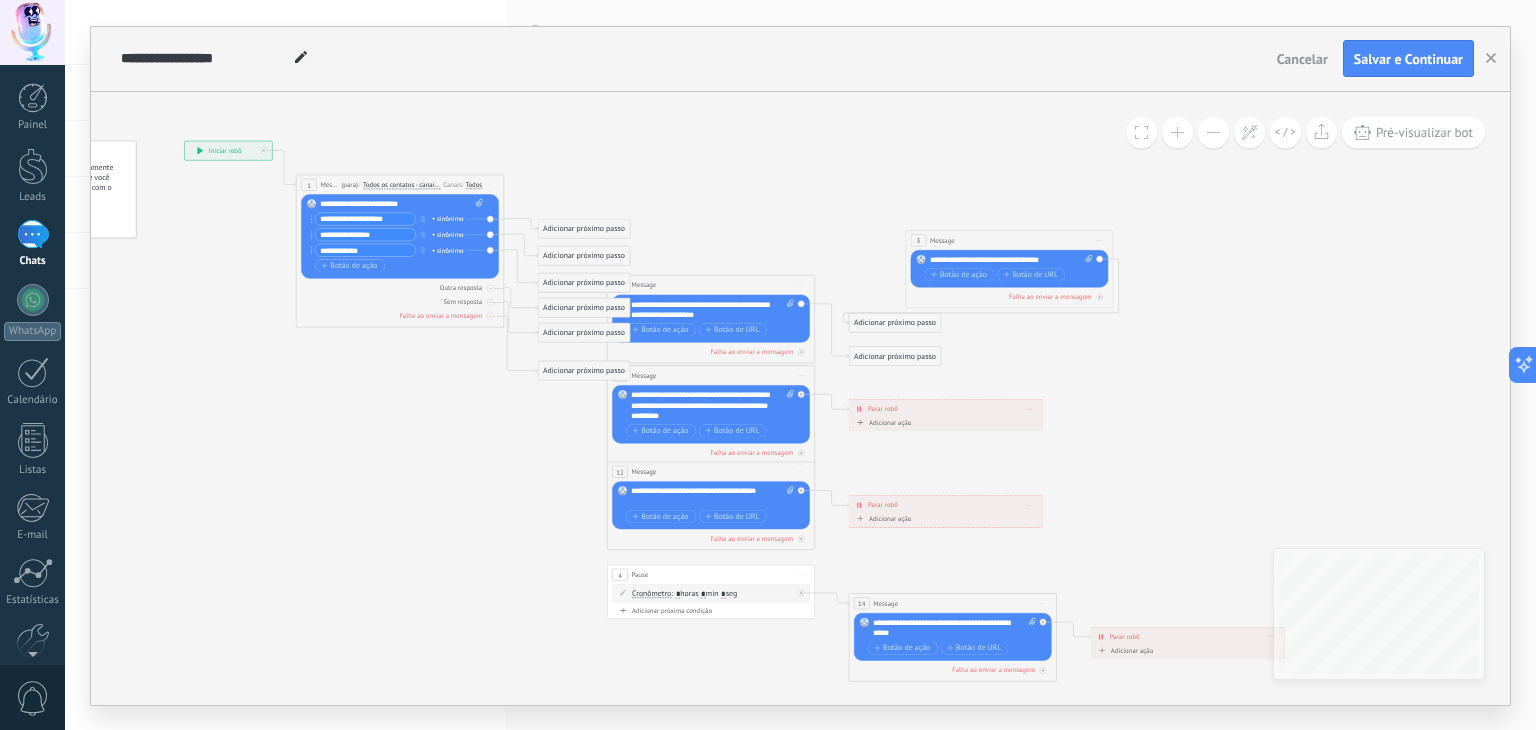 click on "Substituir
Remover
Converter para mensagem de voz
Arraste a imagem aqui para anexá-la.
Adicionar imagem
Upload
Arraste e solte
Arquivo não encontrado
Inserir mensagem do robô..." at bounding box center (400, 236) 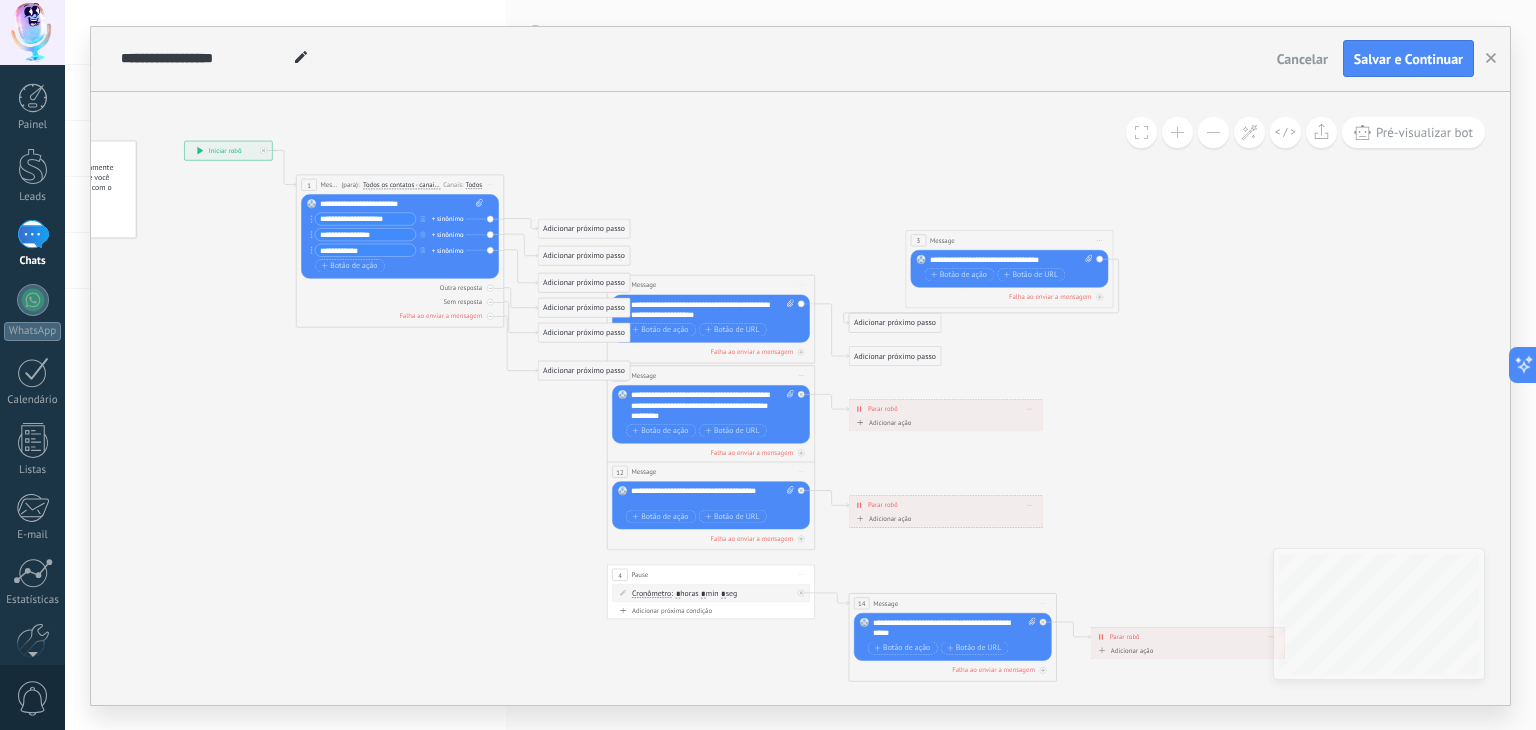 click on "Substituir
Remover
Converter para mensagem de voz
Arraste a imagem aqui para anexá-la.
Adicionar imagem
Upload
Arraste e solte
Arquivo não encontrado
Inserir mensagem do robô..." at bounding box center [400, 236] 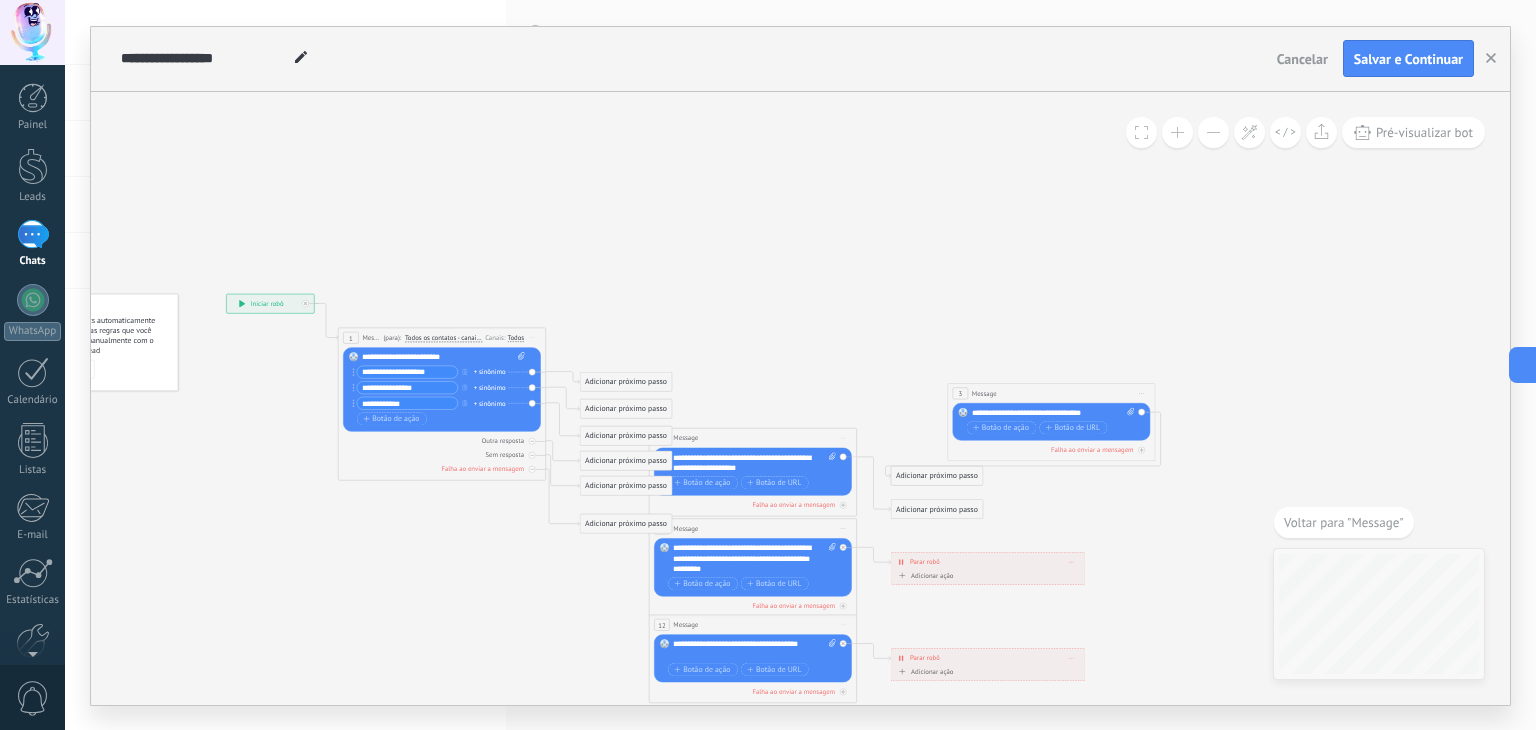 click on "Adicionar próximo passo" at bounding box center [625, 381] 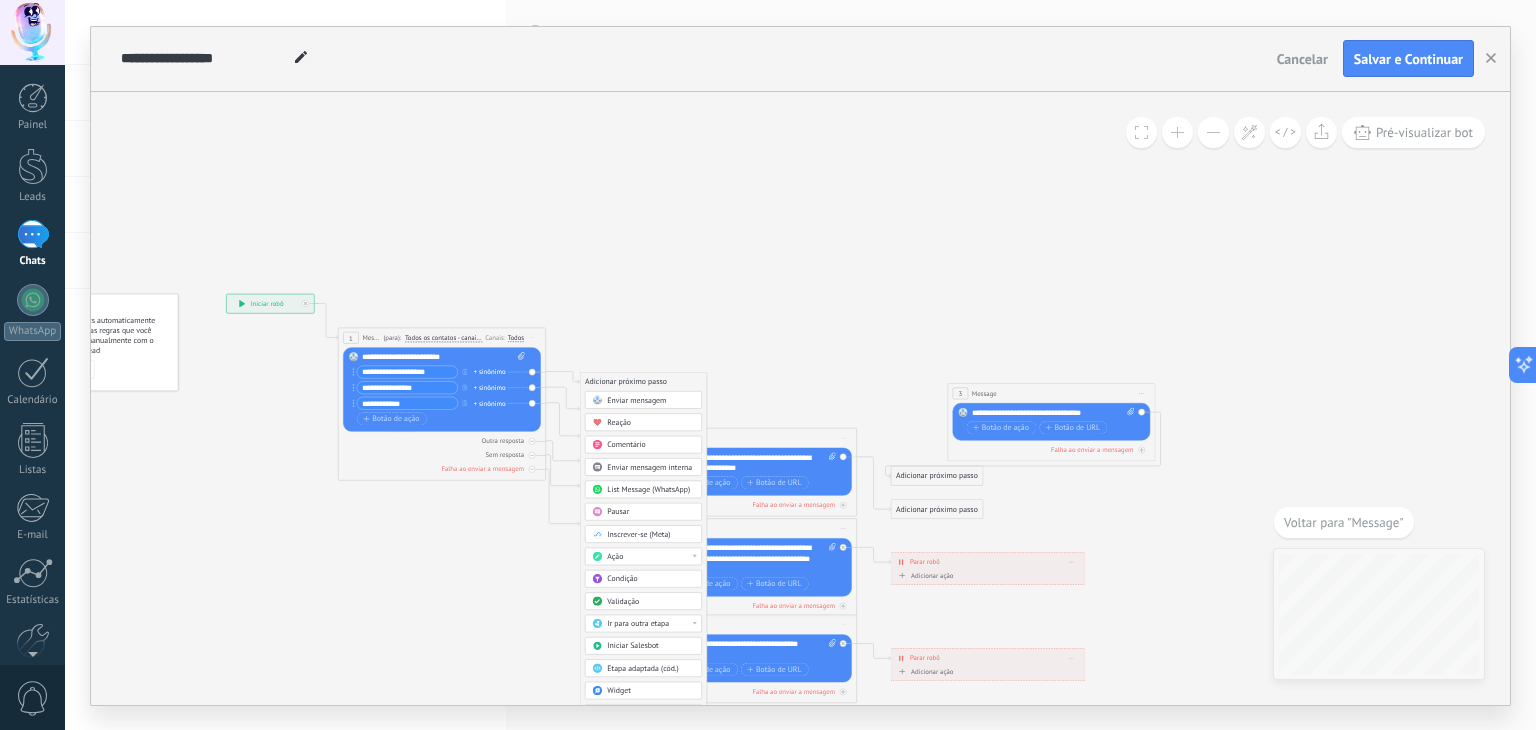 click on "Condição" at bounding box center [650, 579] 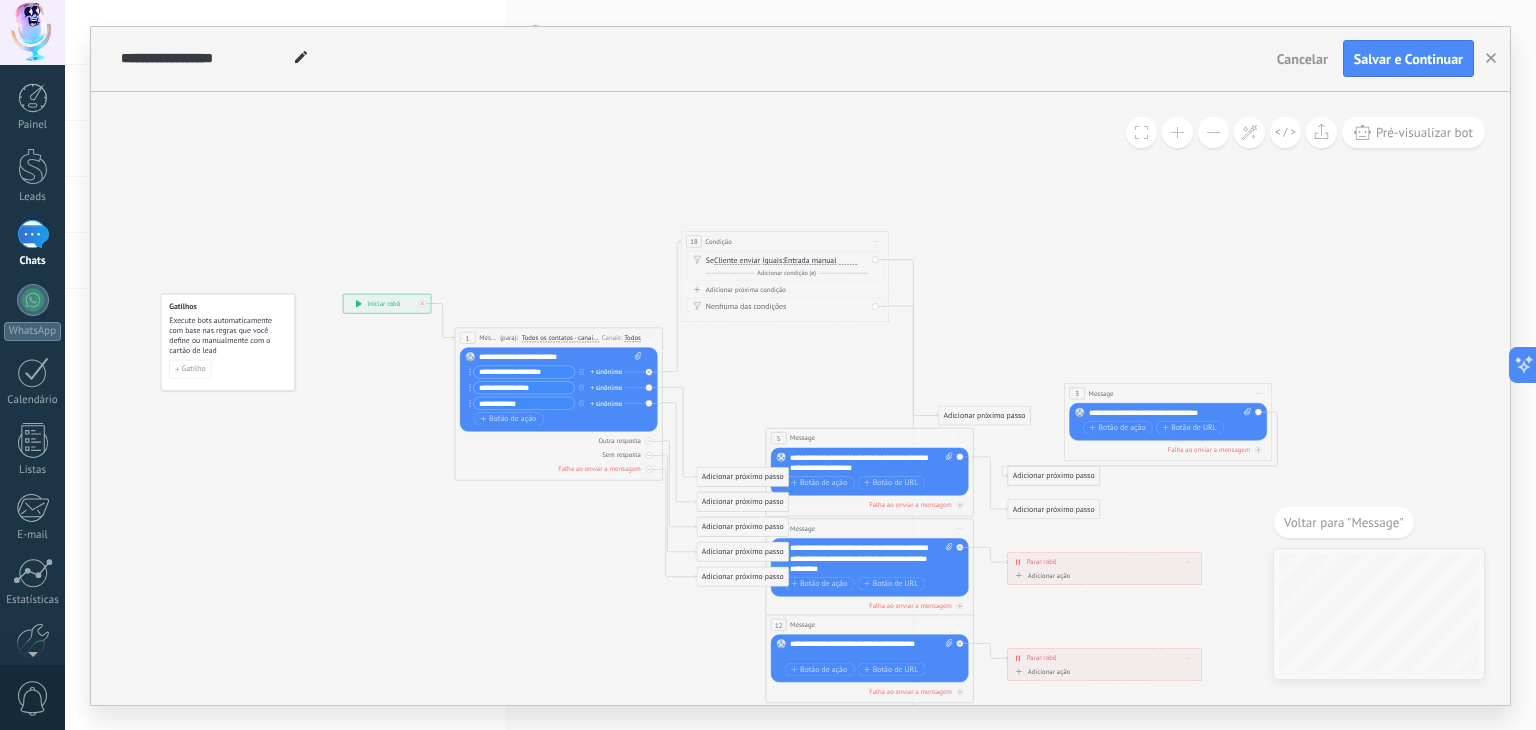 drag, startPoint x: 762, startPoint y: 383, endPoint x: 747, endPoint y: 243, distance: 140.80128 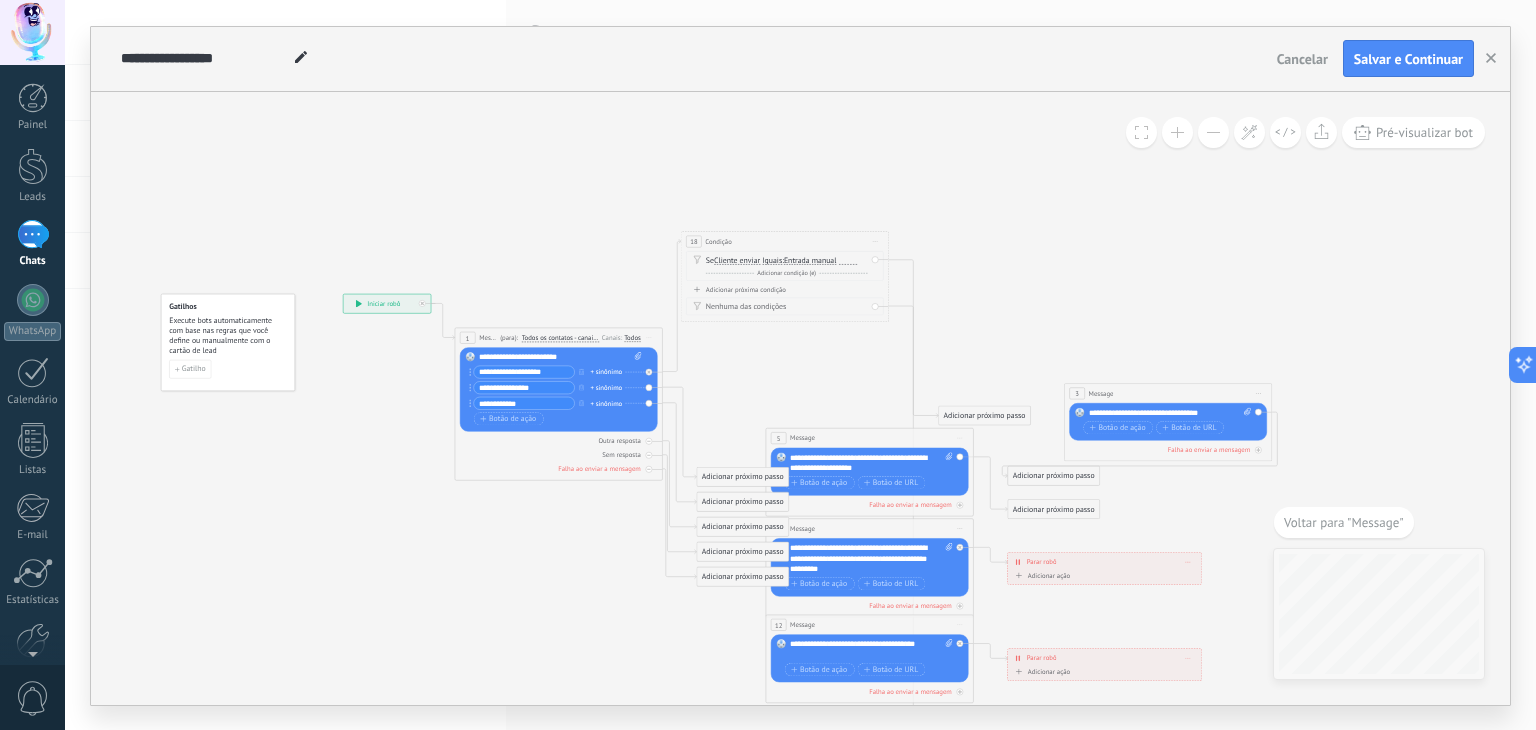 click on "18
Condição
********
Iniciar pré-visualização aqui
Renomear
Duplicar
Excluir" at bounding box center (784, 241) 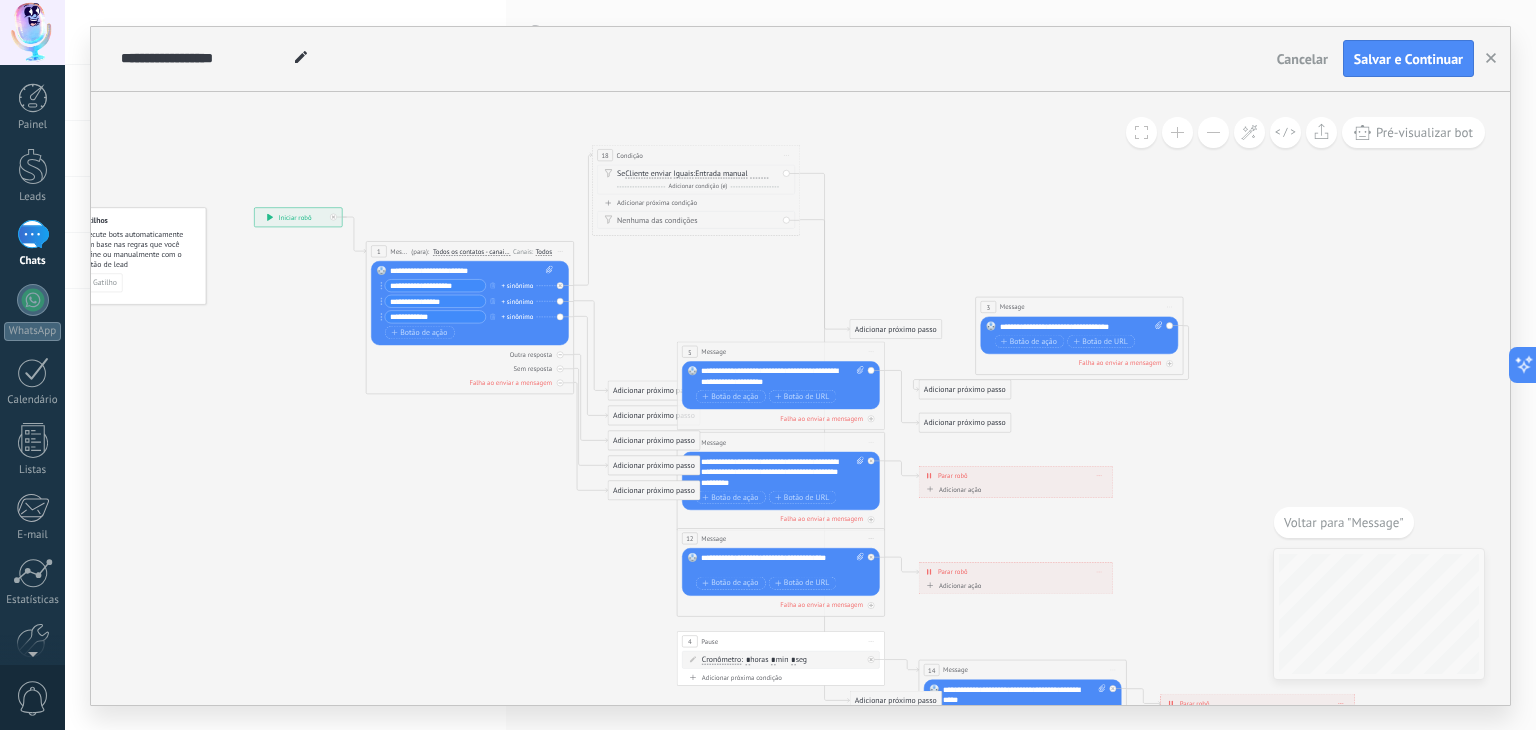 click on "**********" at bounding box center [782, 376] 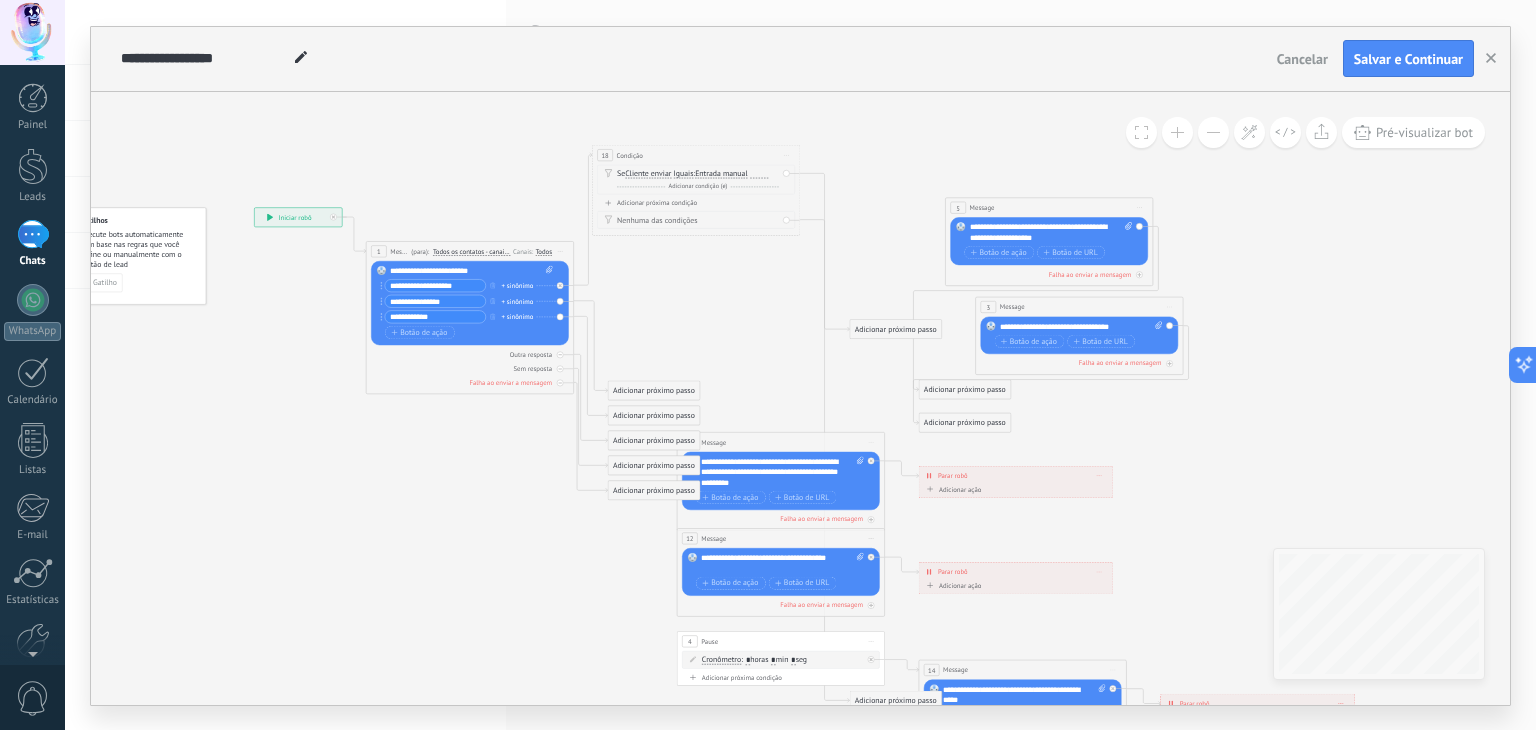 drag, startPoint x: 792, startPoint y: 349, endPoint x: 1061, endPoint y: 205, distance: 305.118 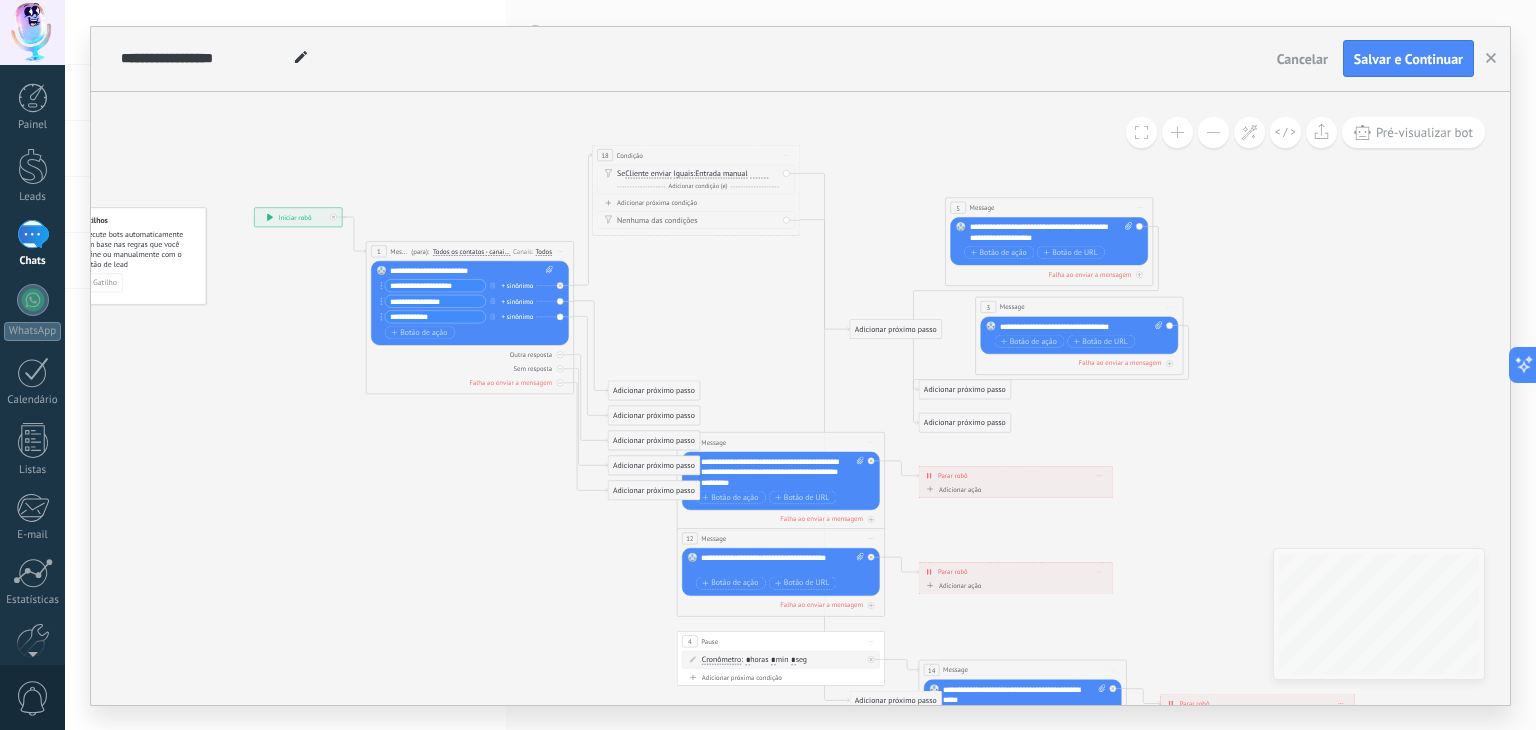 click on "5
Message
*******
(para):
Todos os contatos - canais selecionados
Todos os contatos - canais selecionados
Todos os contatos - canal primário
Contato principal - canais selecionados
Contato principal - canal primário
Todos os contatos - canais selecionados
Todos os contatos - canais selecionados
Todos os contatos - canal primário
Contato principal - canais selecionados" at bounding box center [1049, 207] 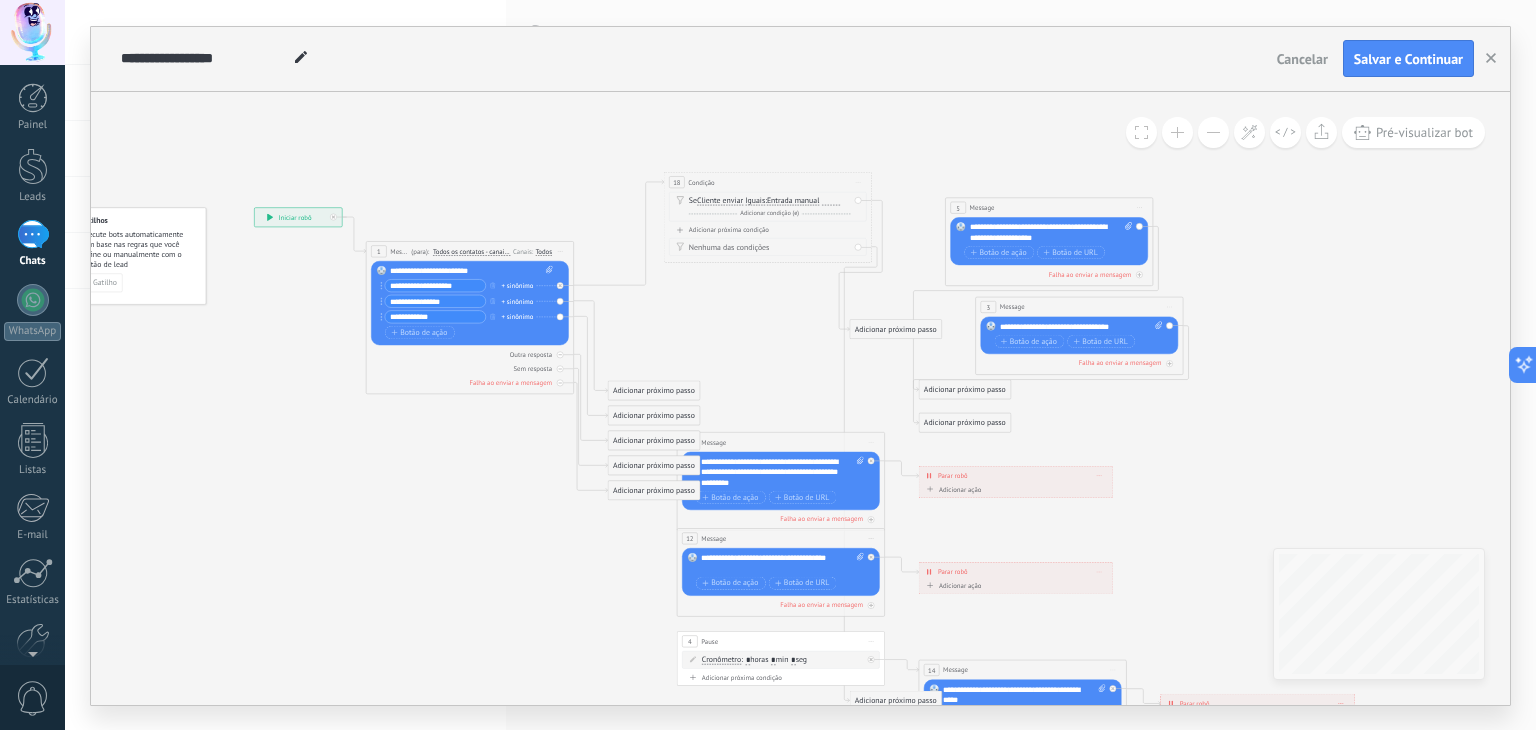 drag, startPoint x: 634, startPoint y: 153, endPoint x: 706, endPoint y: 181, distance: 77.25283 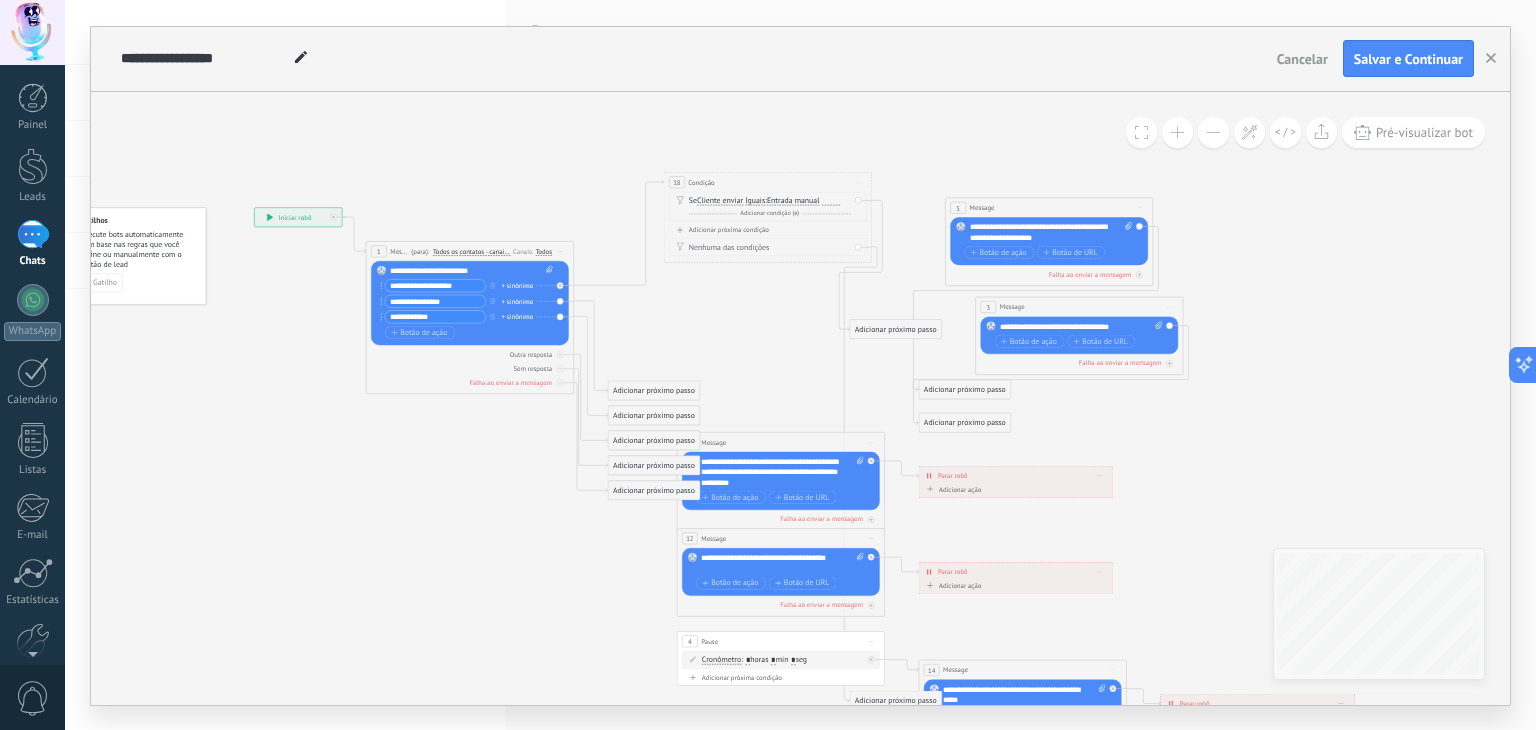 click on "Condição" at bounding box center [701, 182] 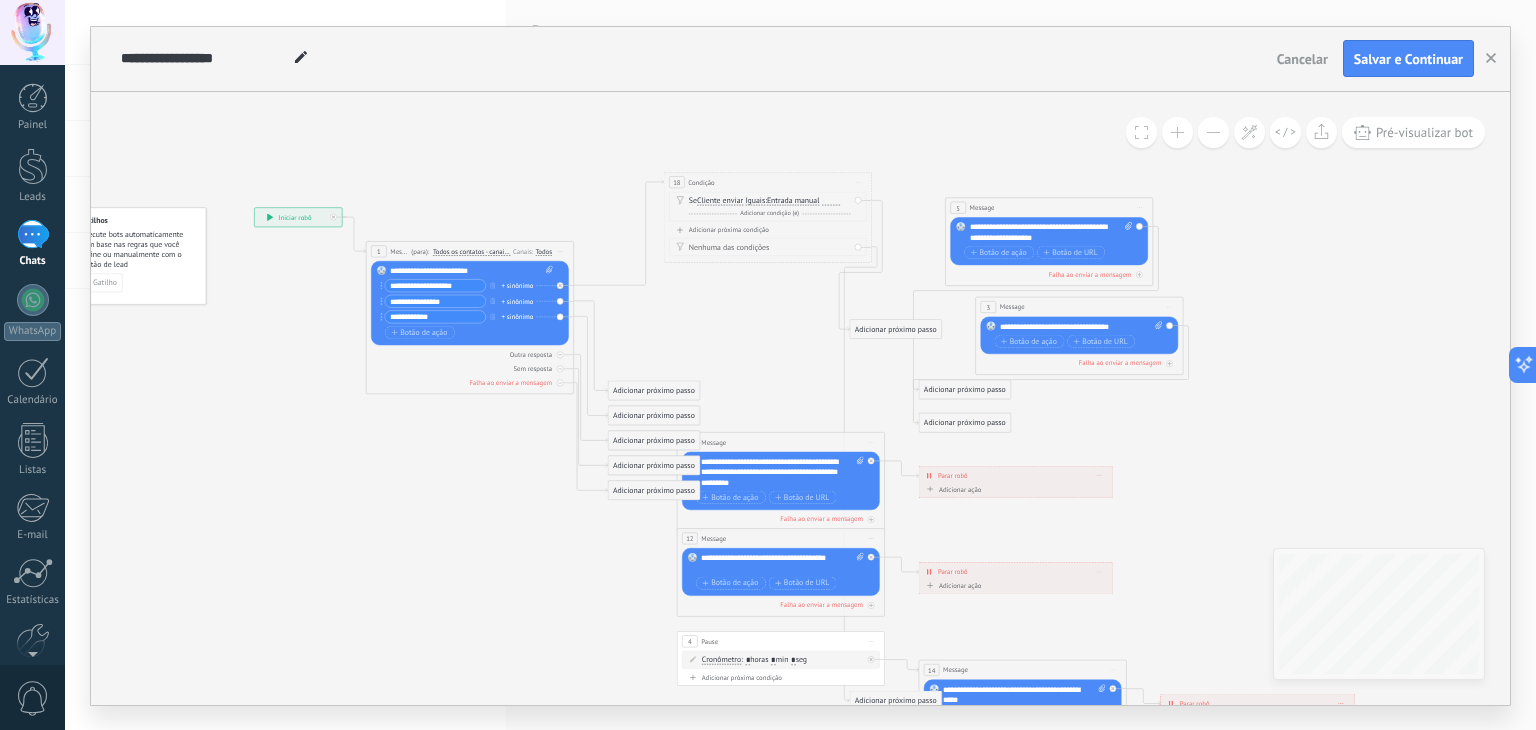 click at bounding box center (1141, 132) 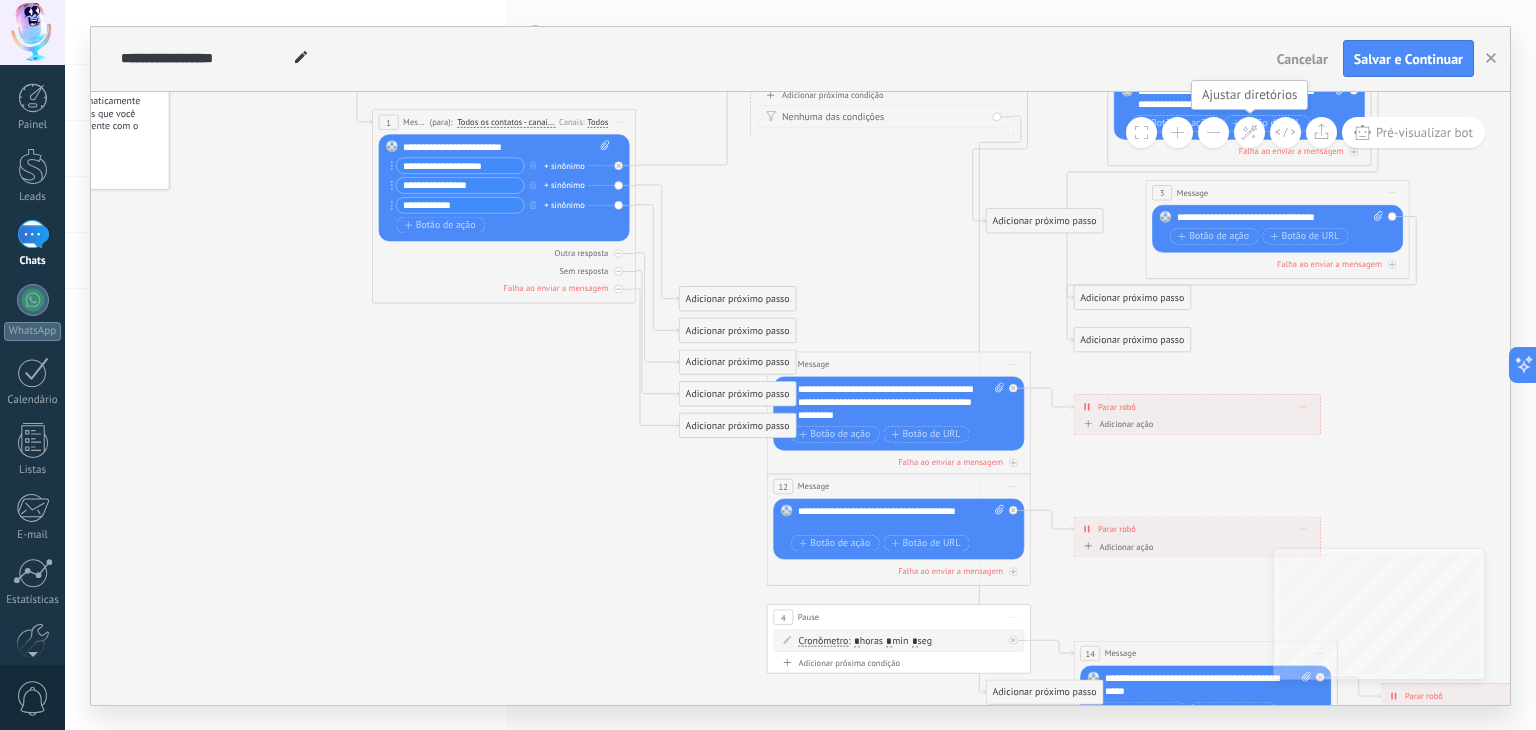 click at bounding box center (1249, 132) 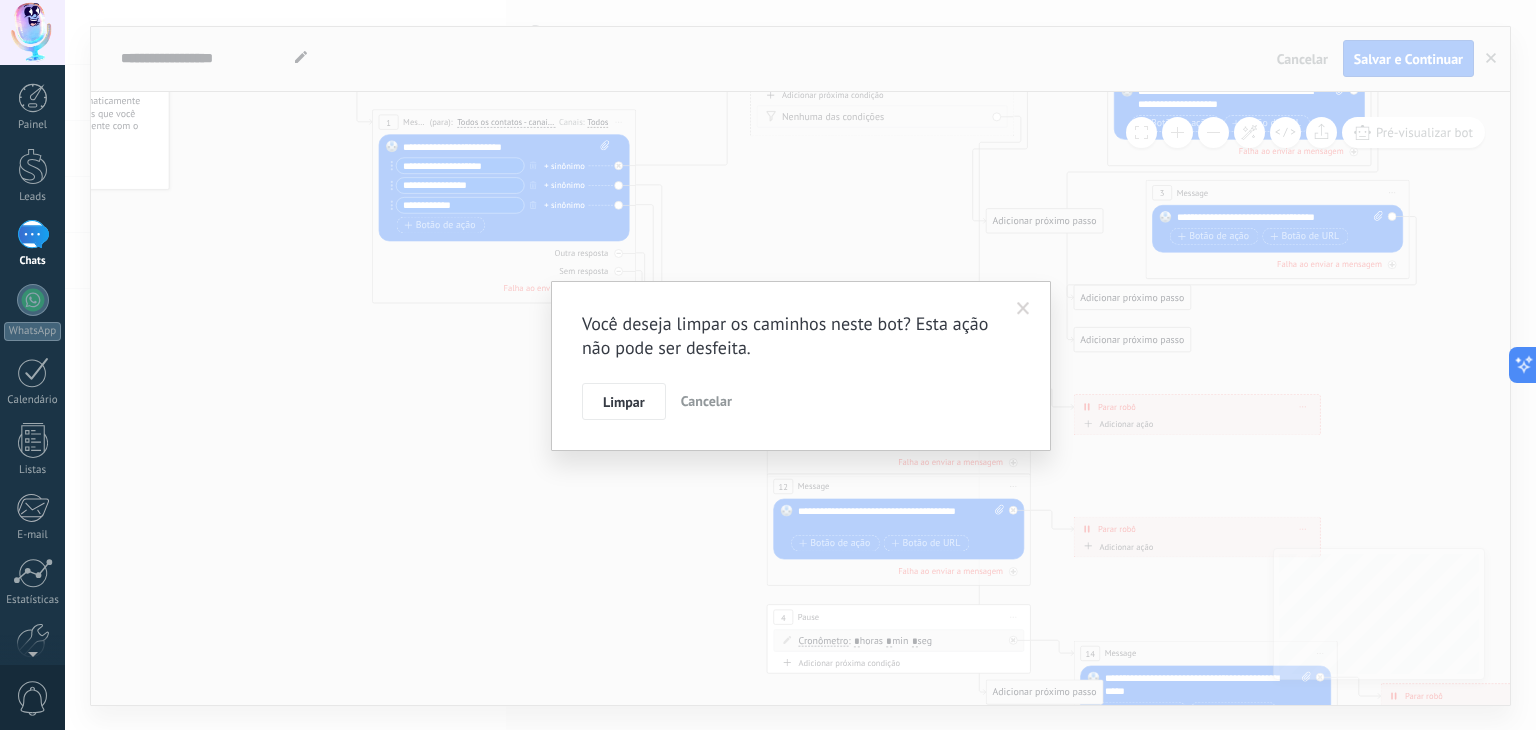 click at bounding box center [1023, 309] 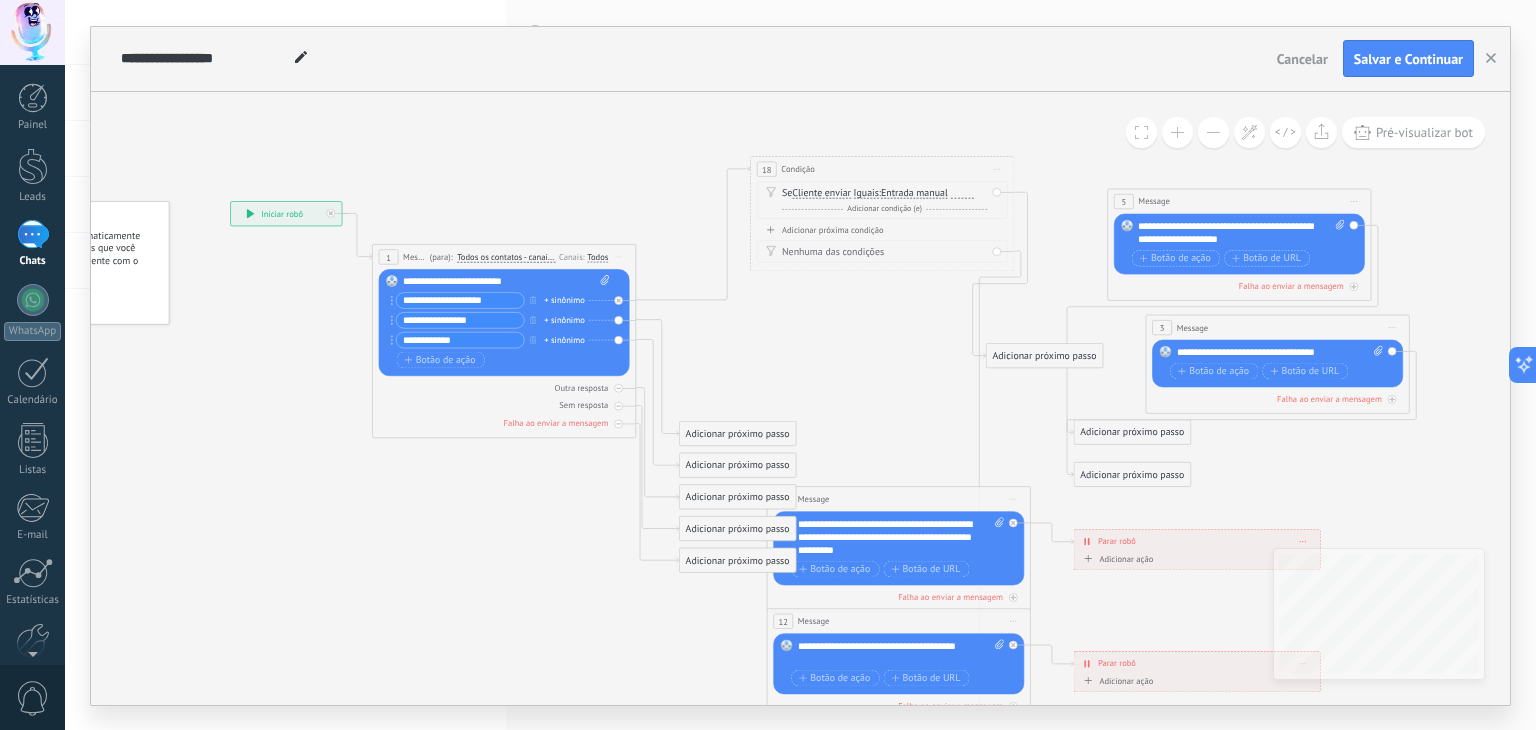 click on "Iniciar pré-visualização aqui
Renomear
Duplicar
Excluir" at bounding box center (997, 168) 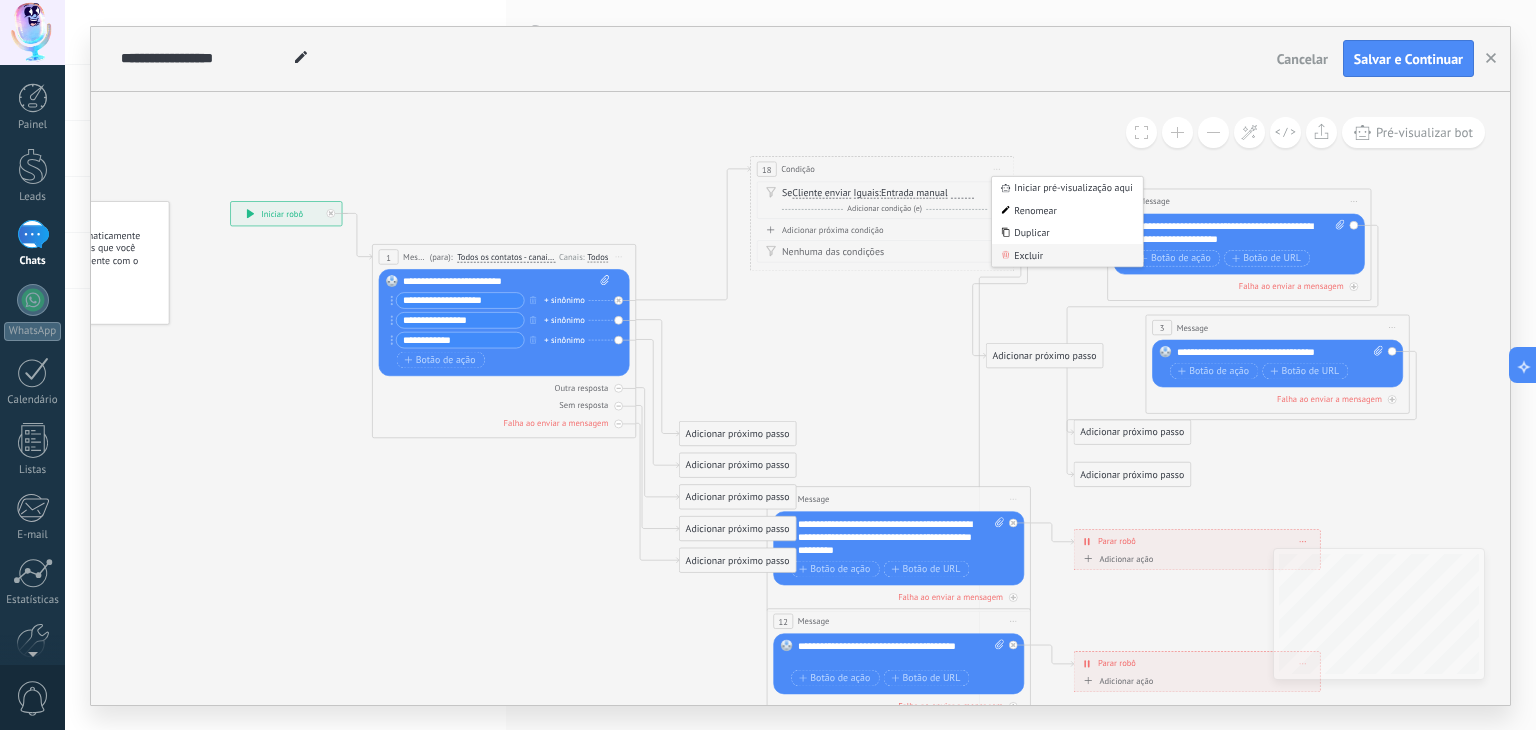 click on "Excluir" at bounding box center (1067, 255) 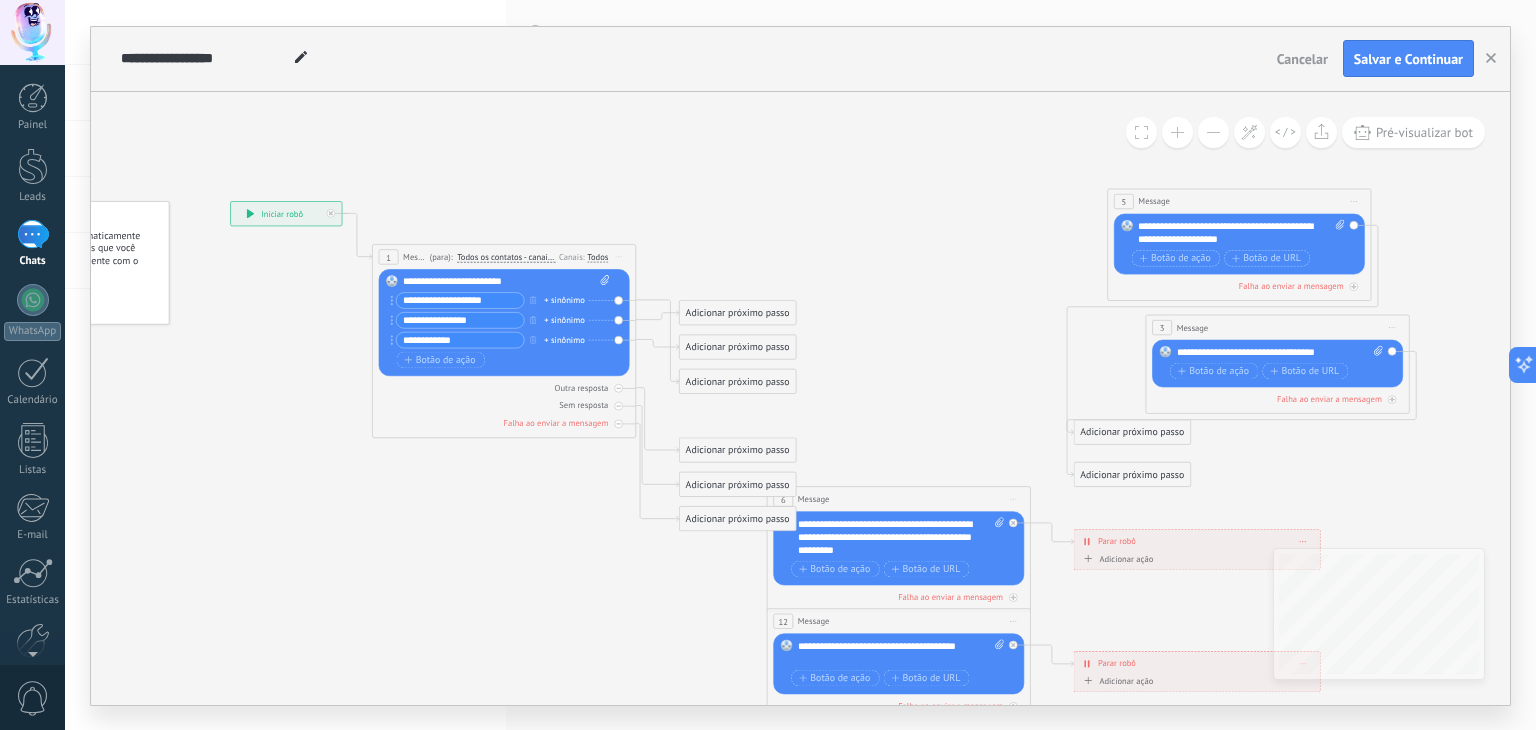 click 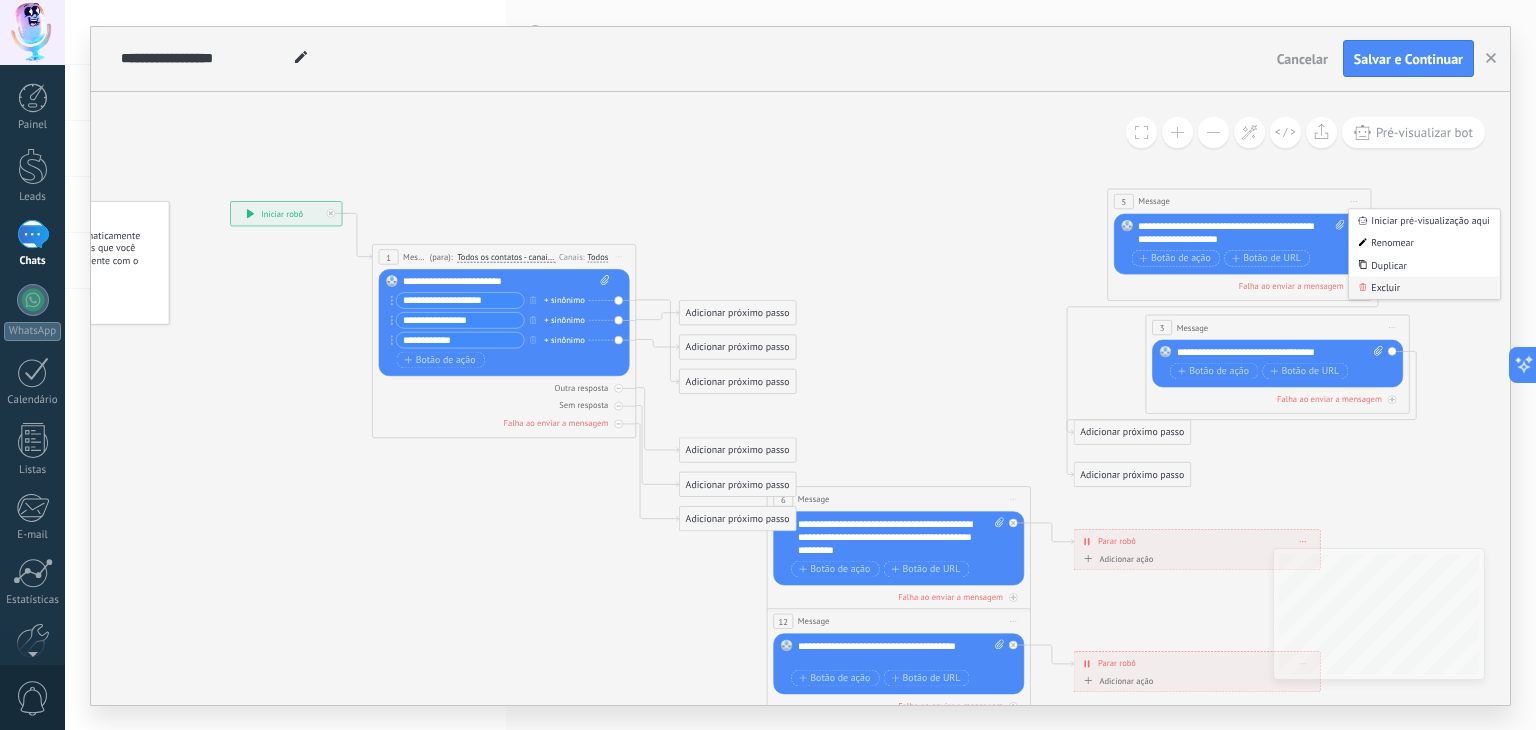 click on "Excluir" at bounding box center [1424, 287] 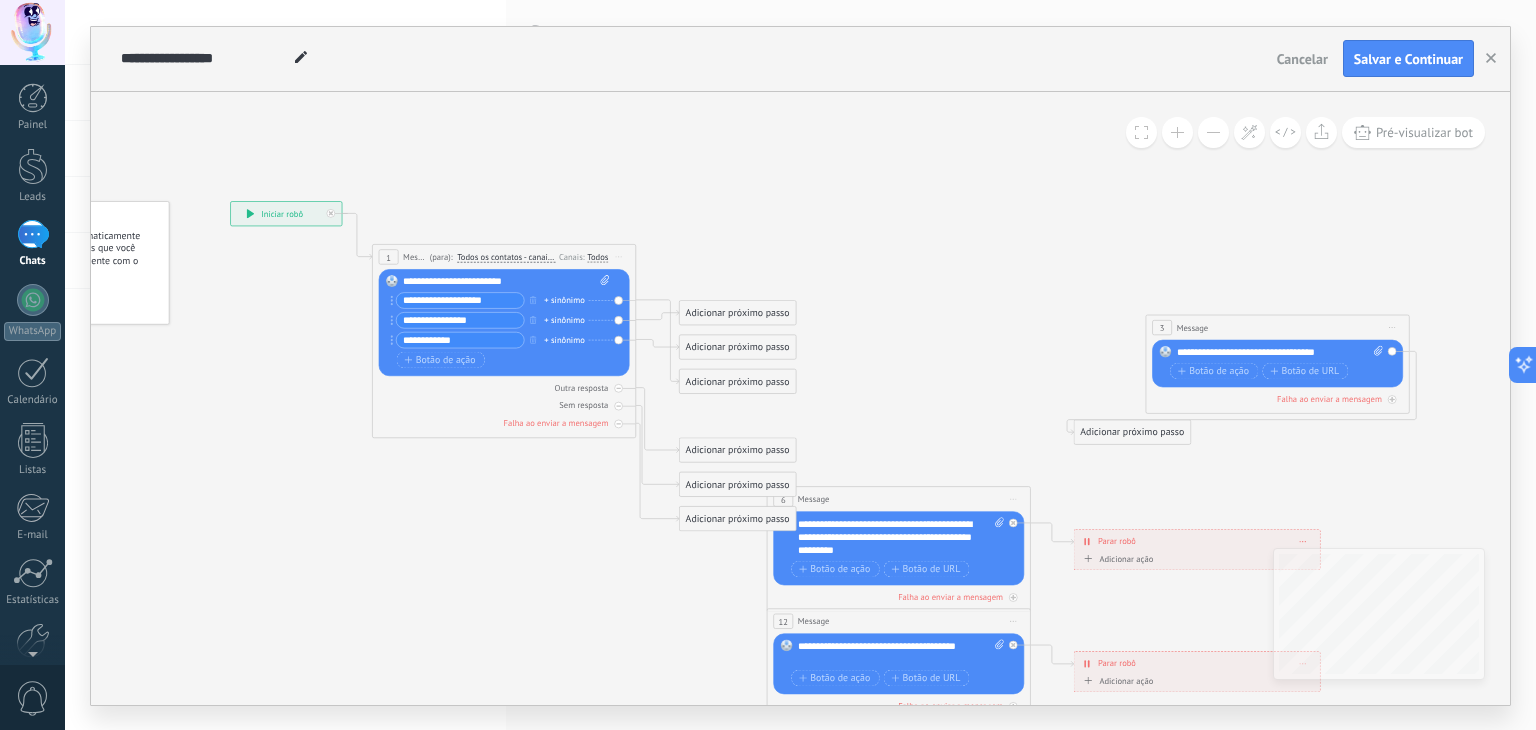 click on "Iniciar pré-visualização aqui
Renomear
Duplicar
Excluir" at bounding box center (1392, 327) 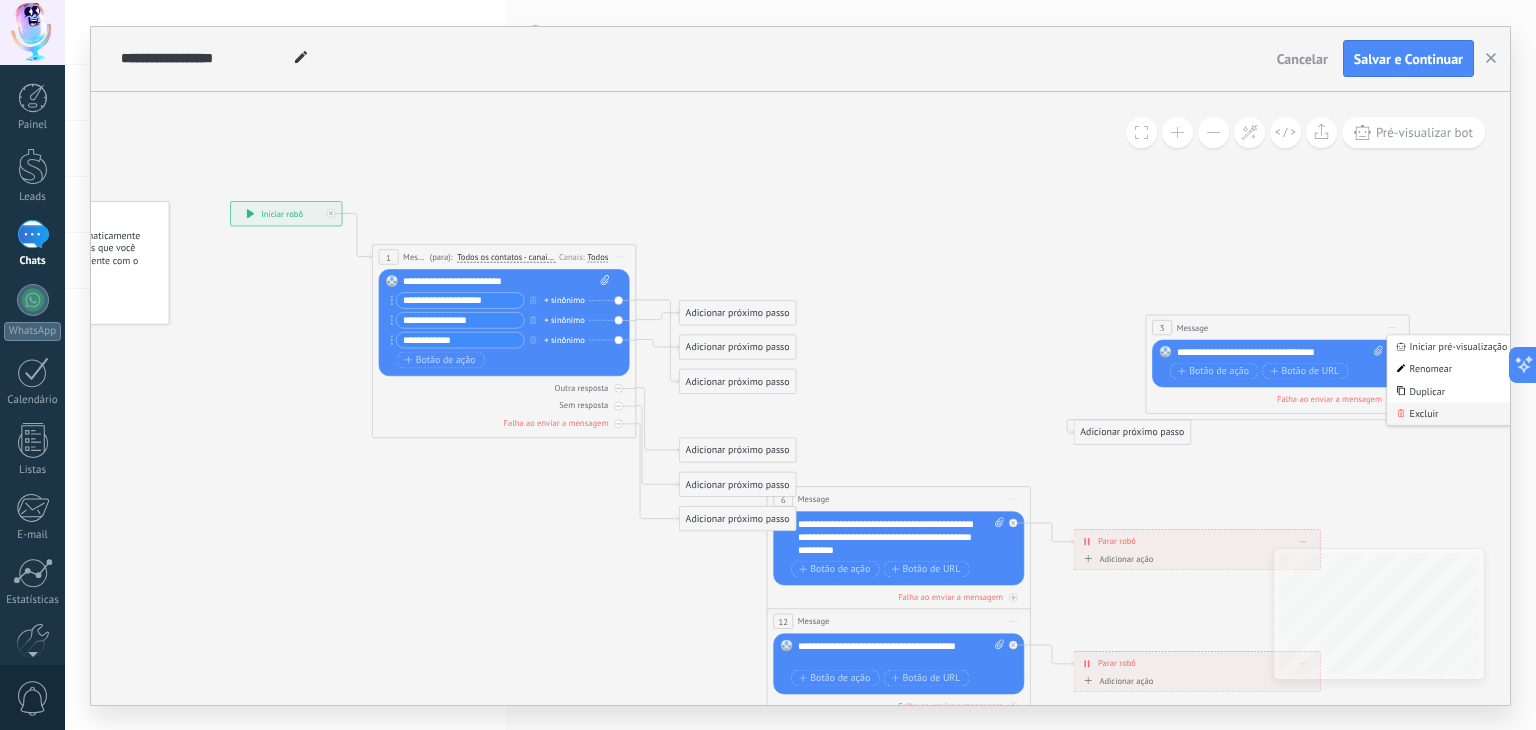 click 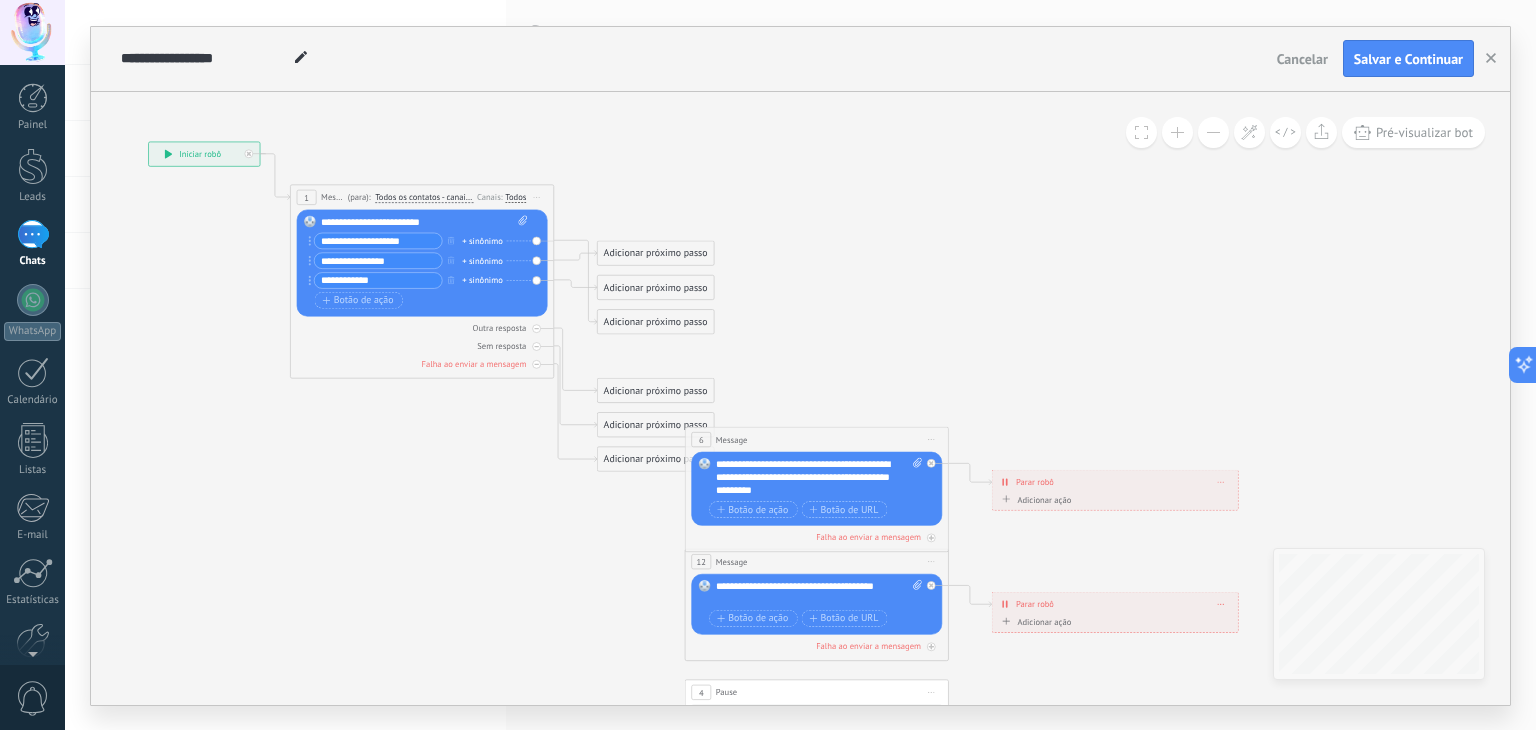 click 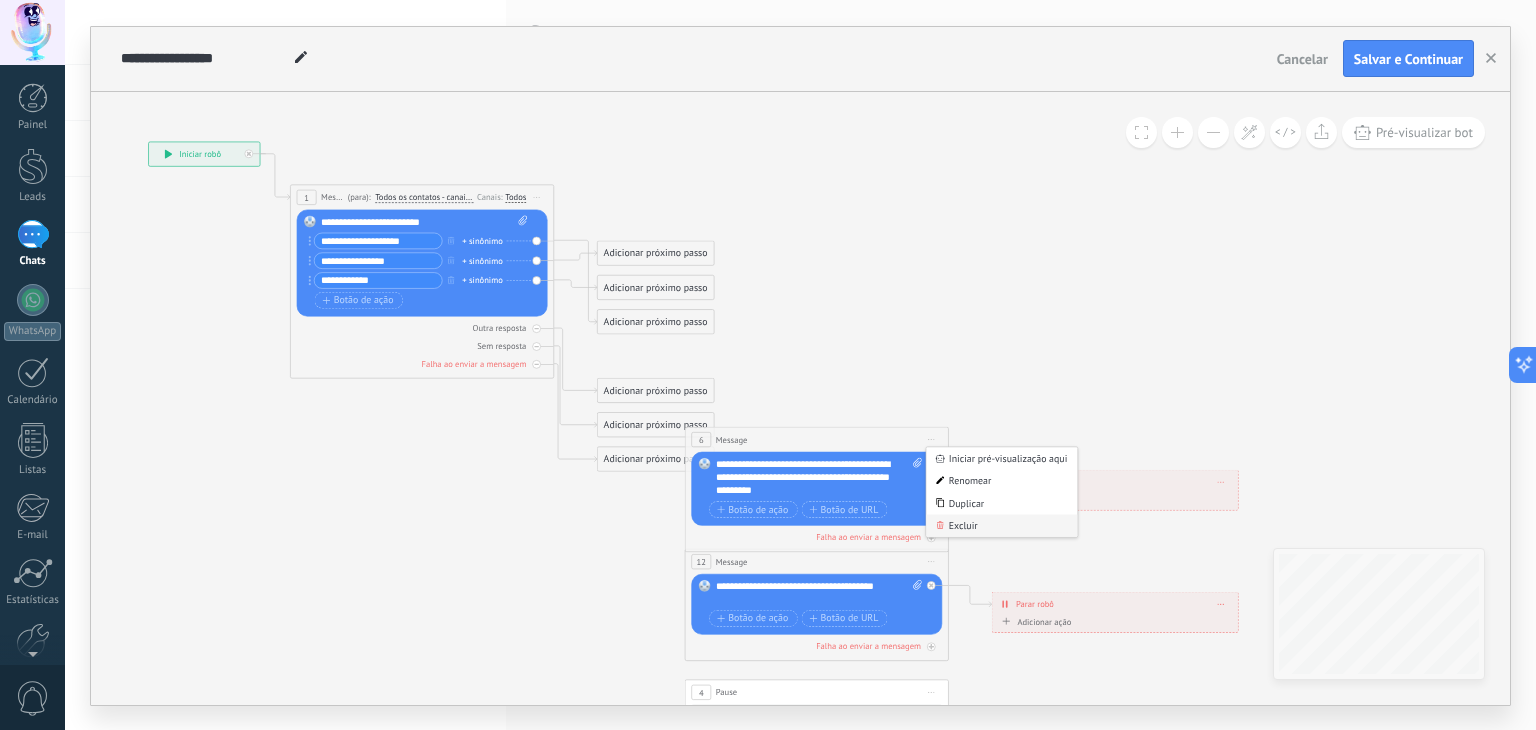 click on "Excluir" at bounding box center (1001, 525) 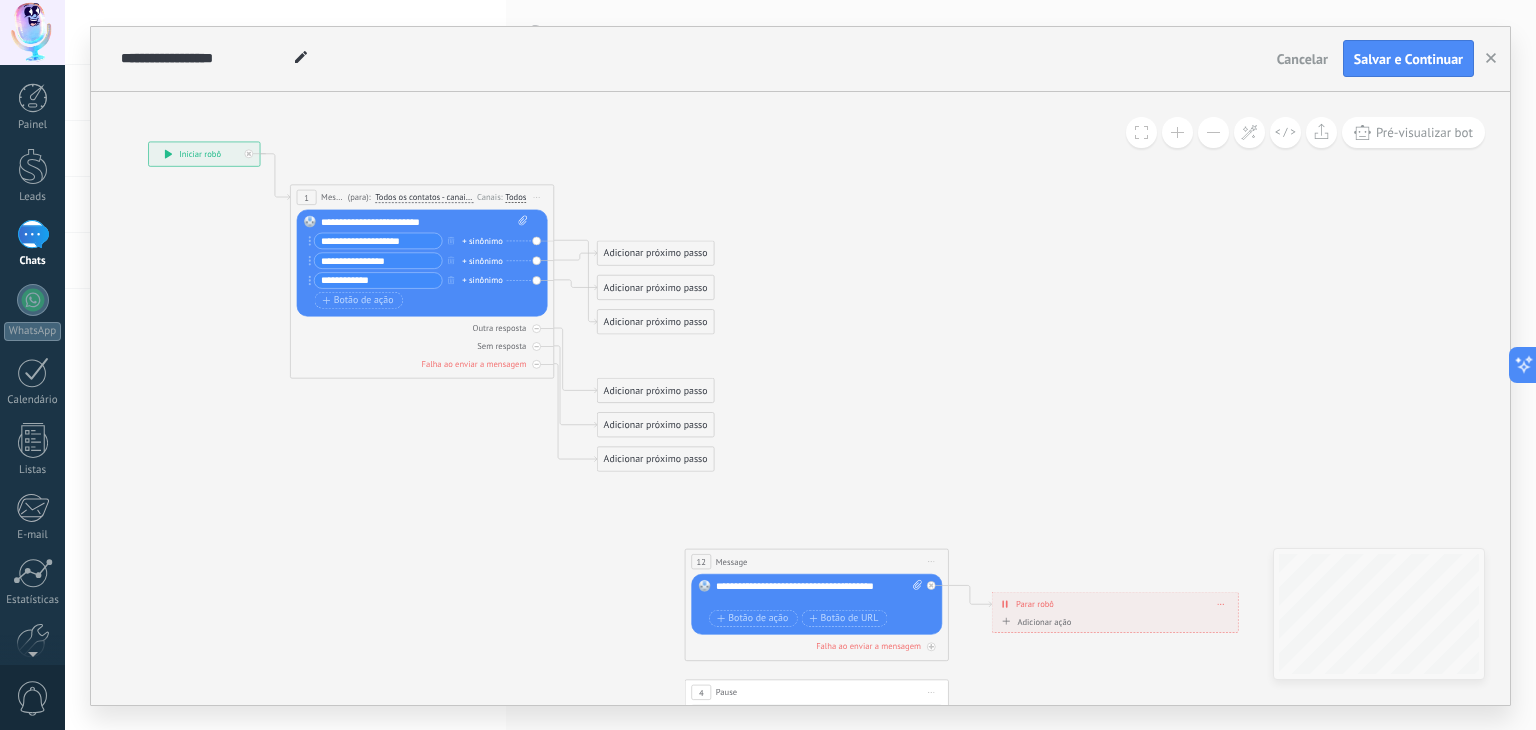 click on "Iniciar pré-visualização aqui
Renomear
Duplicar
Excluir" at bounding box center [931, 561] 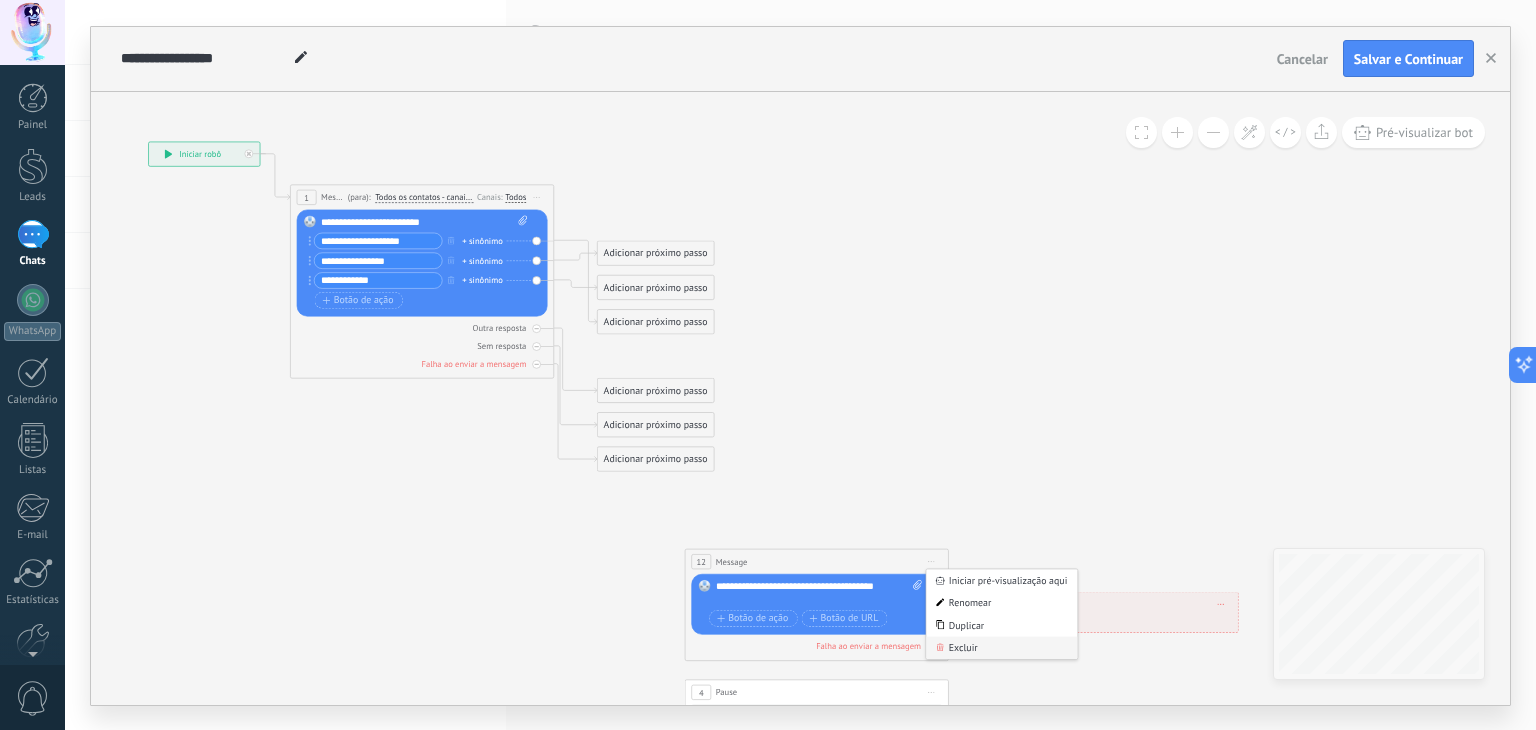 click on "Excluir" at bounding box center (1001, 647) 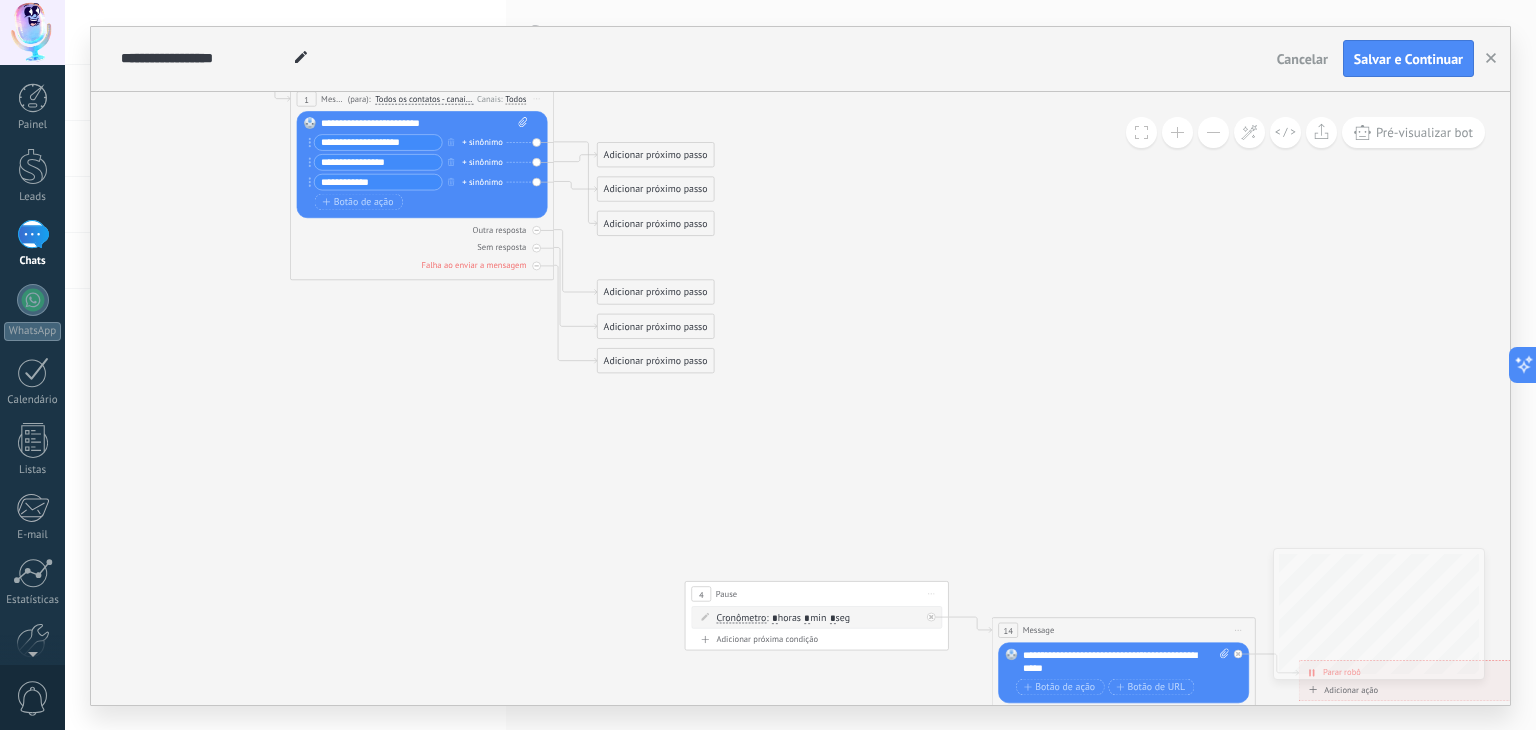 click on "Iniciar pré-visualização aqui
Renomear
Duplicar
Excluir" at bounding box center (931, 593) 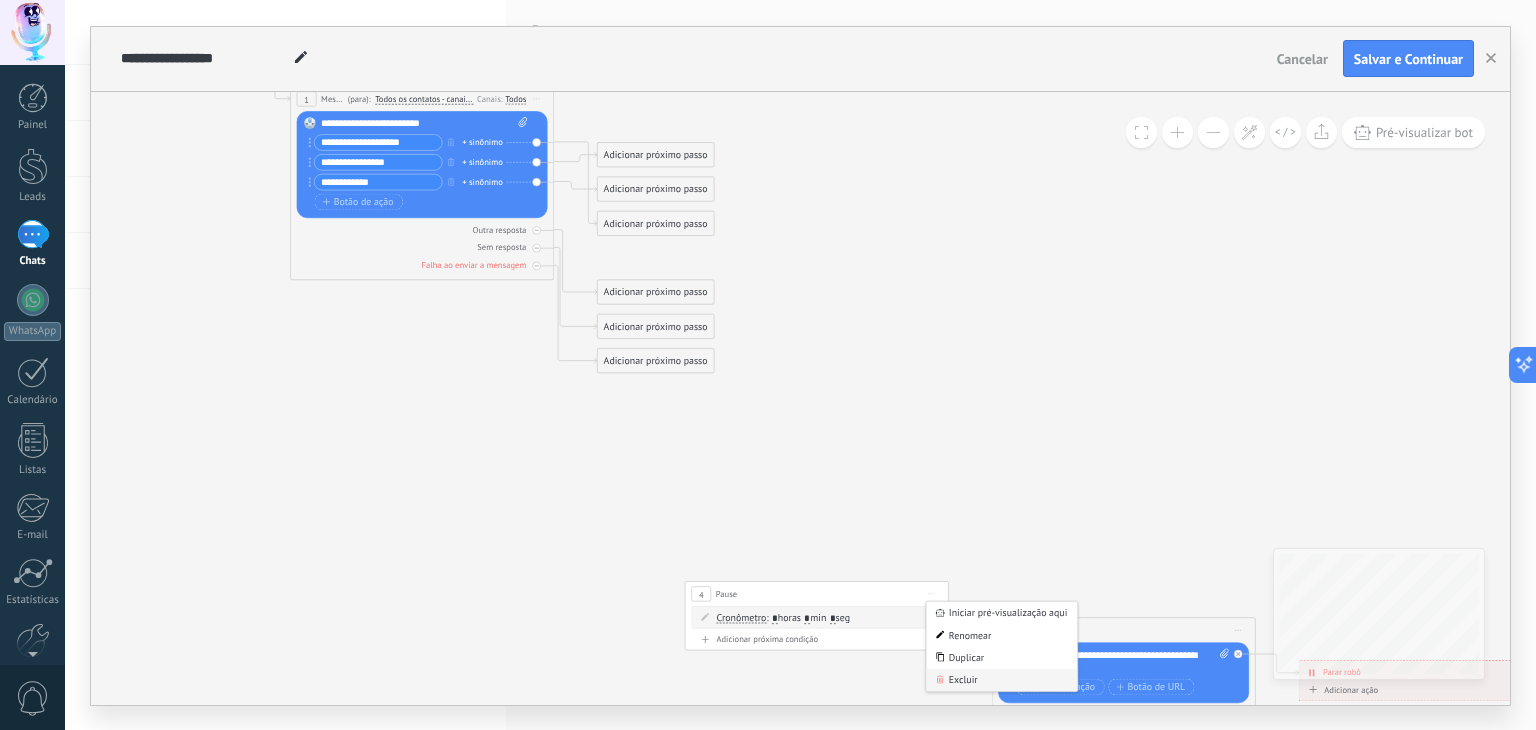 click on "Excluir" at bounding box center (1001, 679) 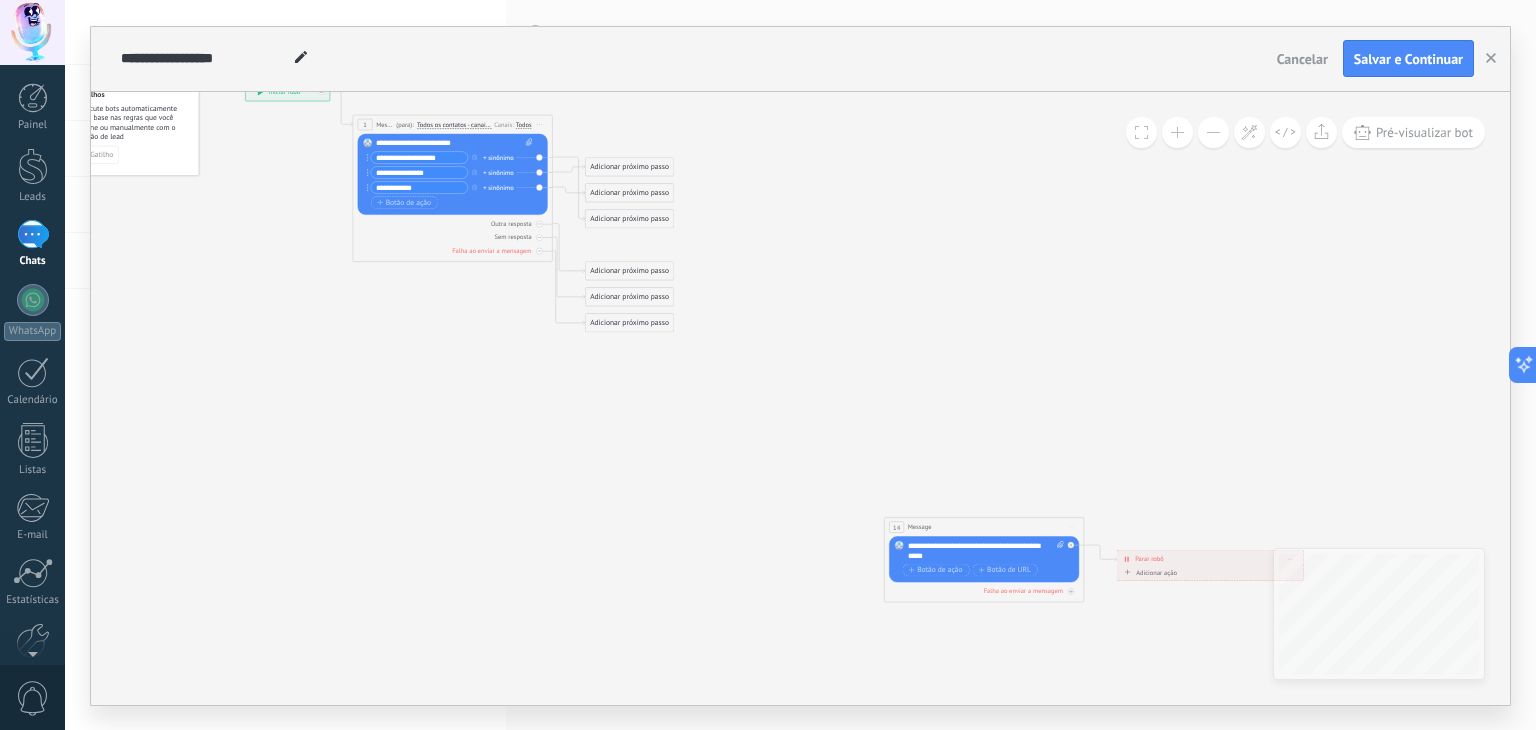 click on "Iniciar pré-visualização aqui
Renomear
Duplicar
Excluir" at bounding box center [1071, 526] 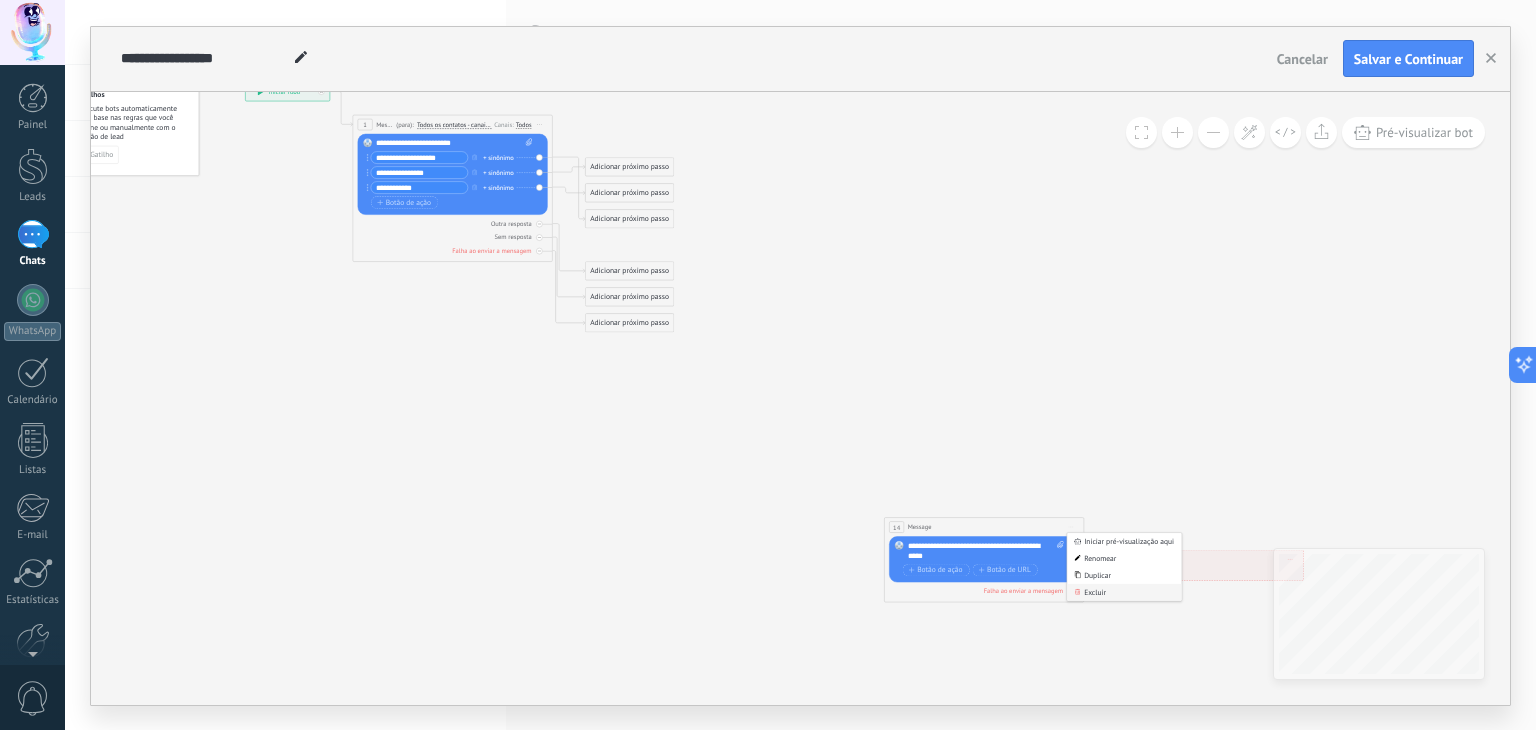 click on "Excluir" at bounding box center (1124, 591) 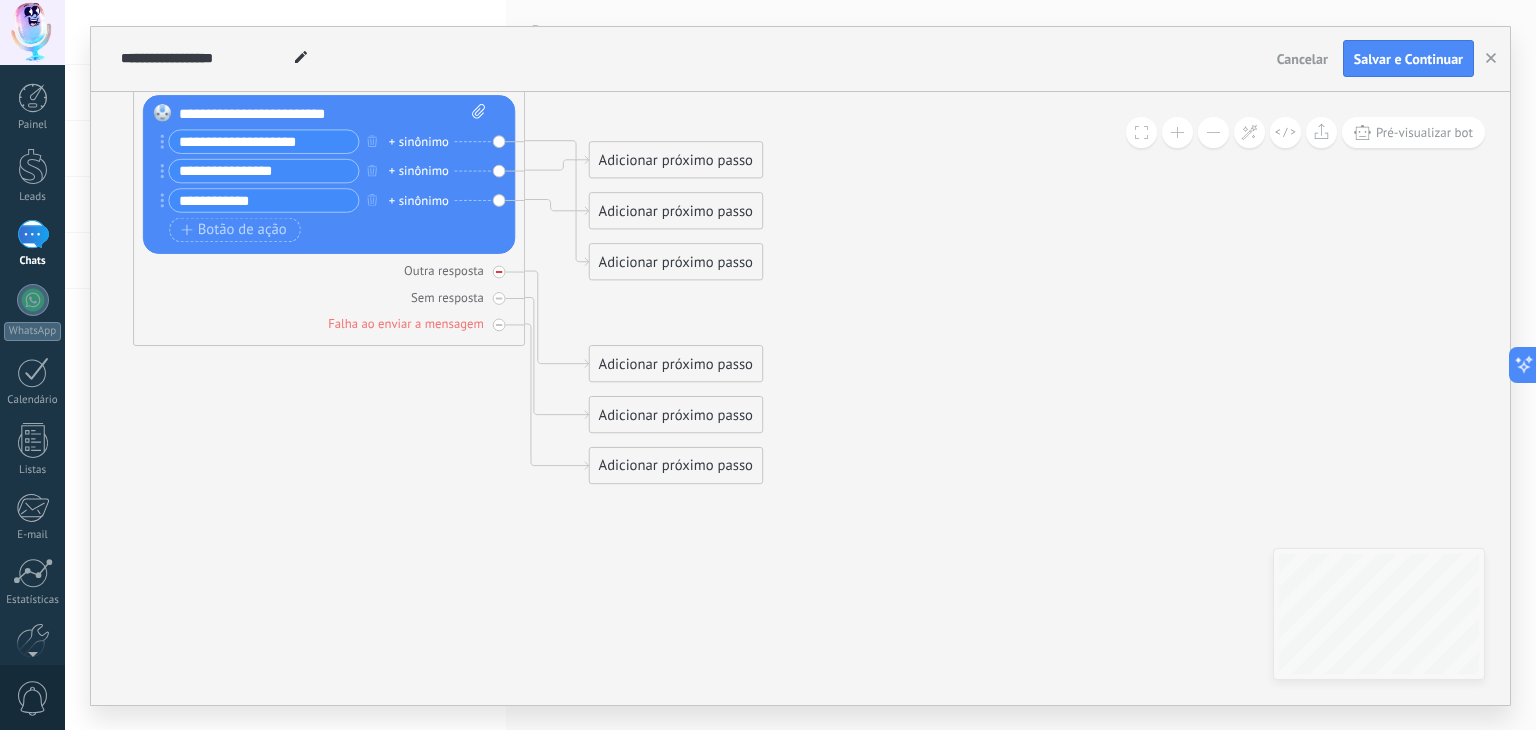 click 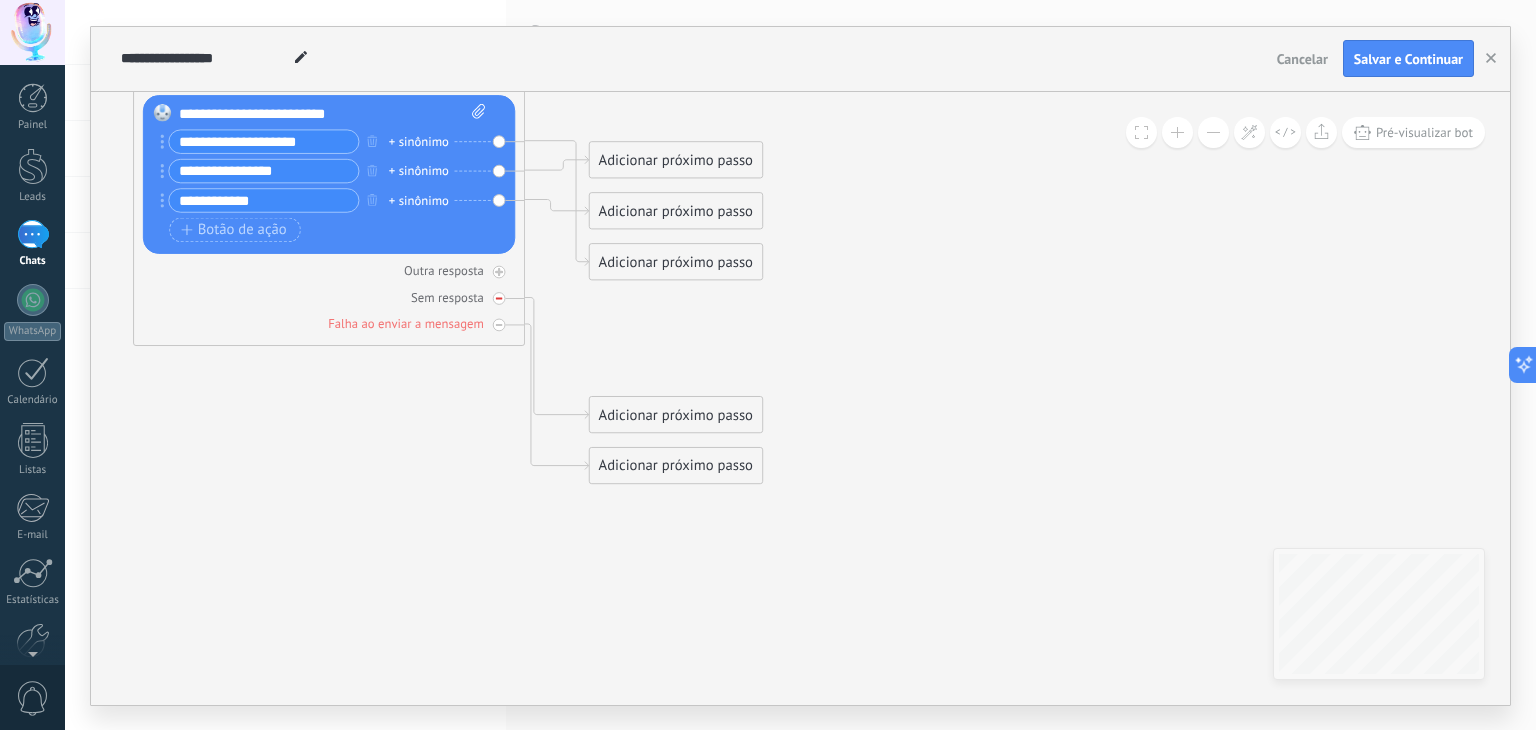 click 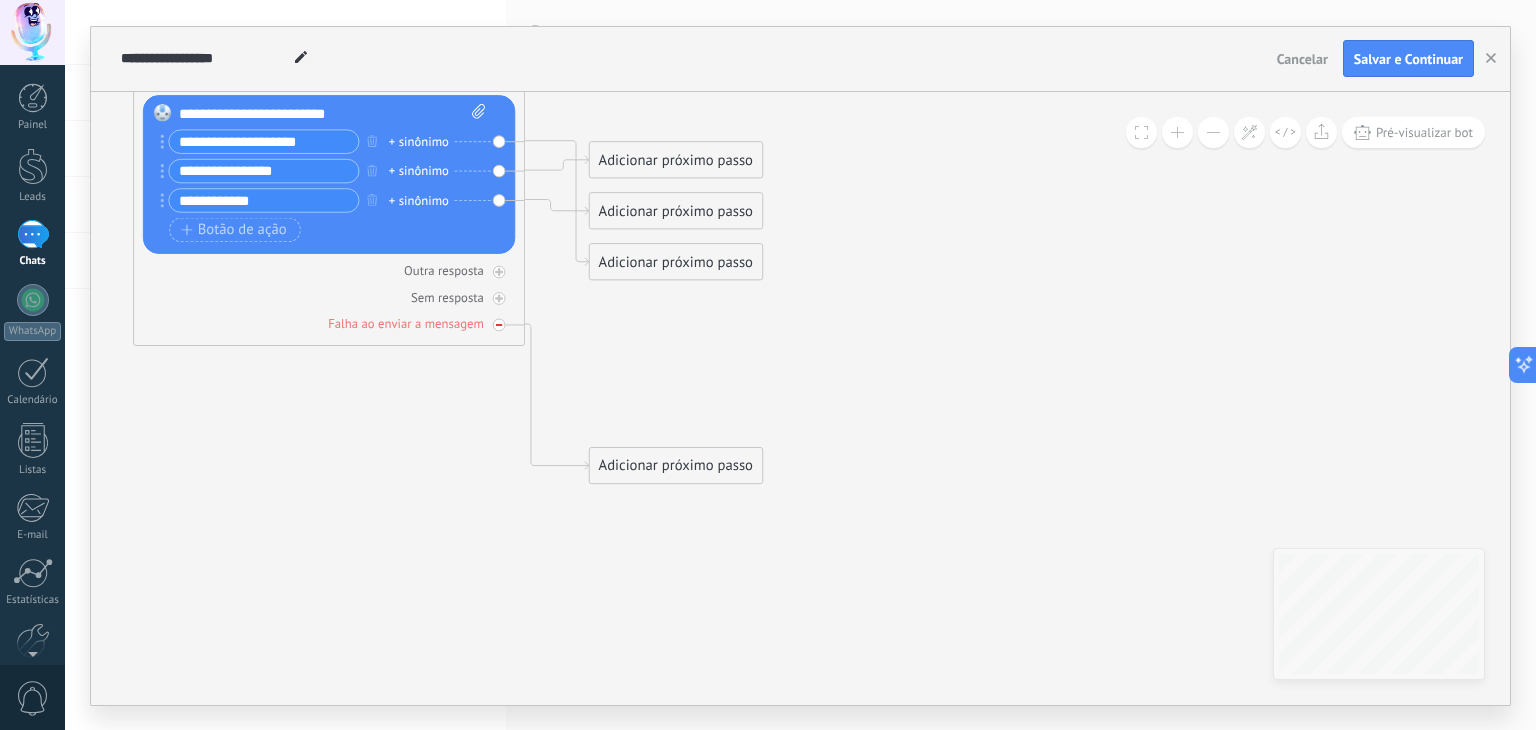 click on "Falha ao enviar a mensagem" at bounding box center [329, 323] 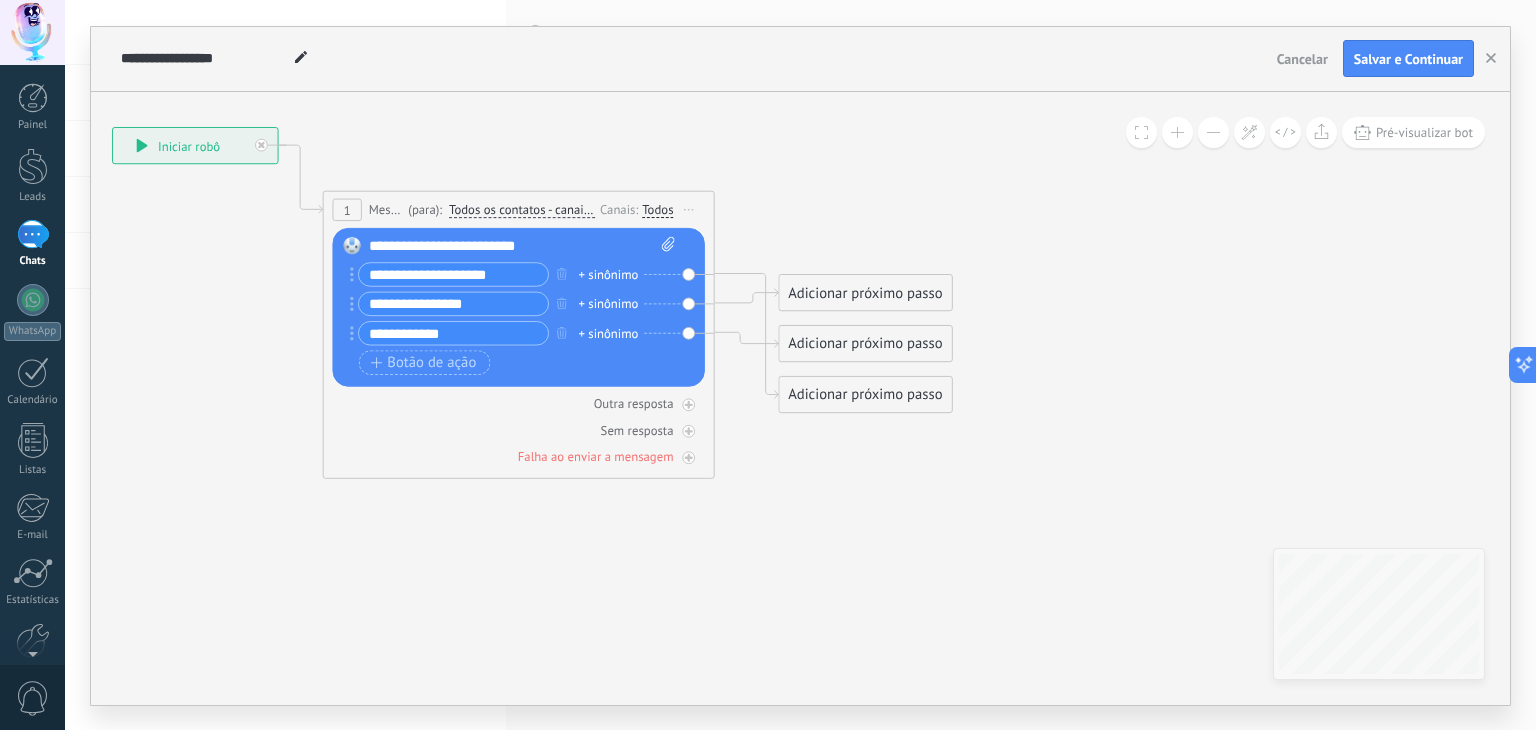 click on "**********" at bounding box center (523, 246) 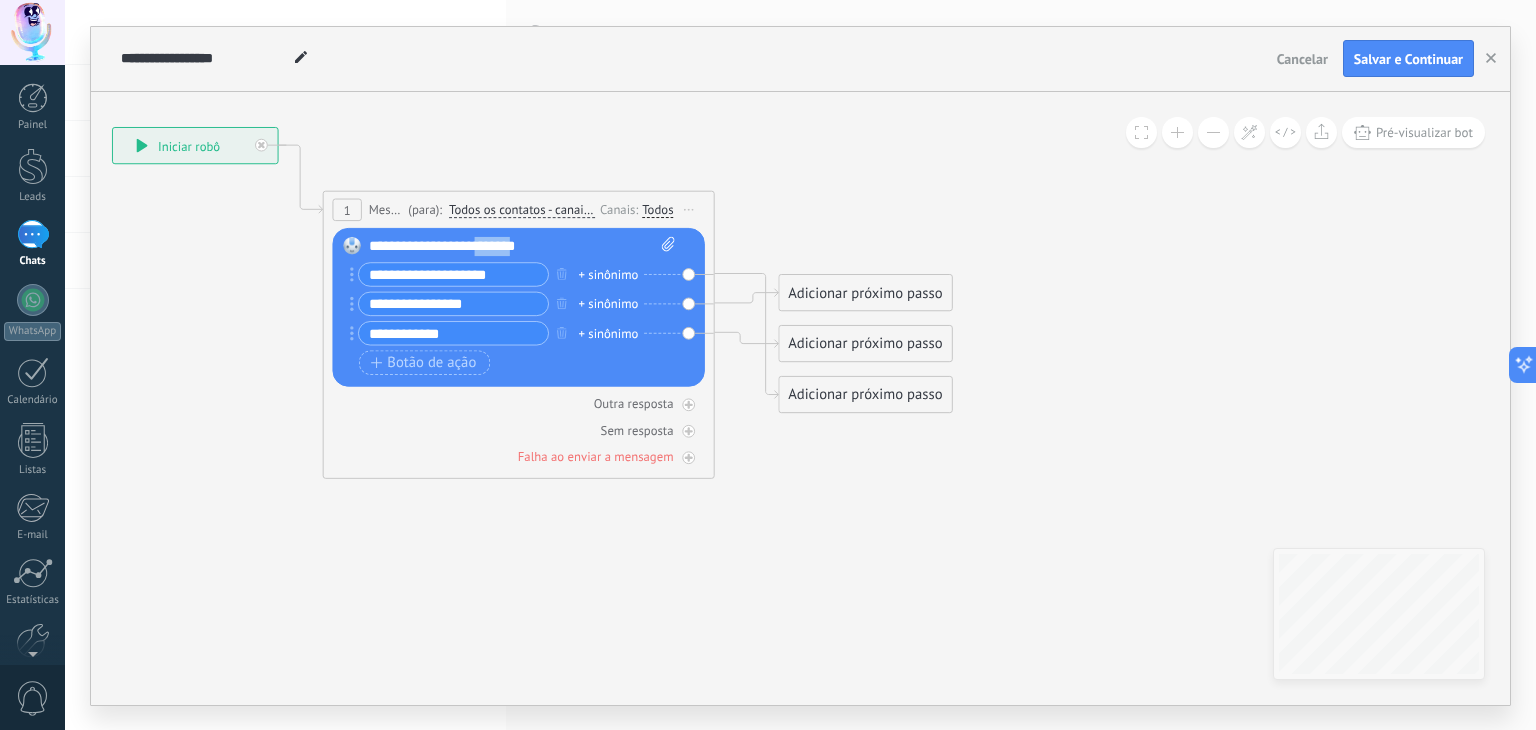 click on "**********" at bounding box center [523, 246] 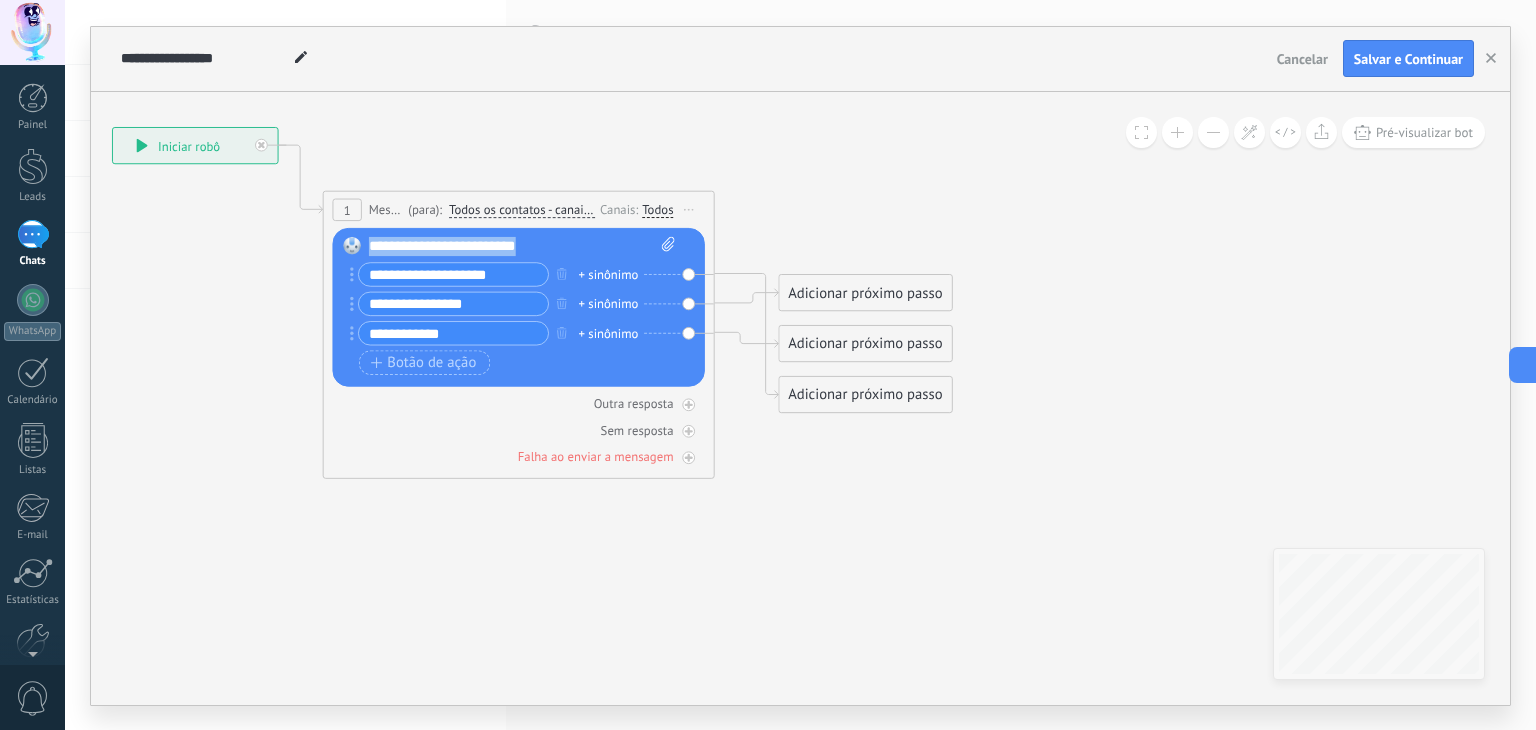 click on "**********" at bounding box center (523, 246) 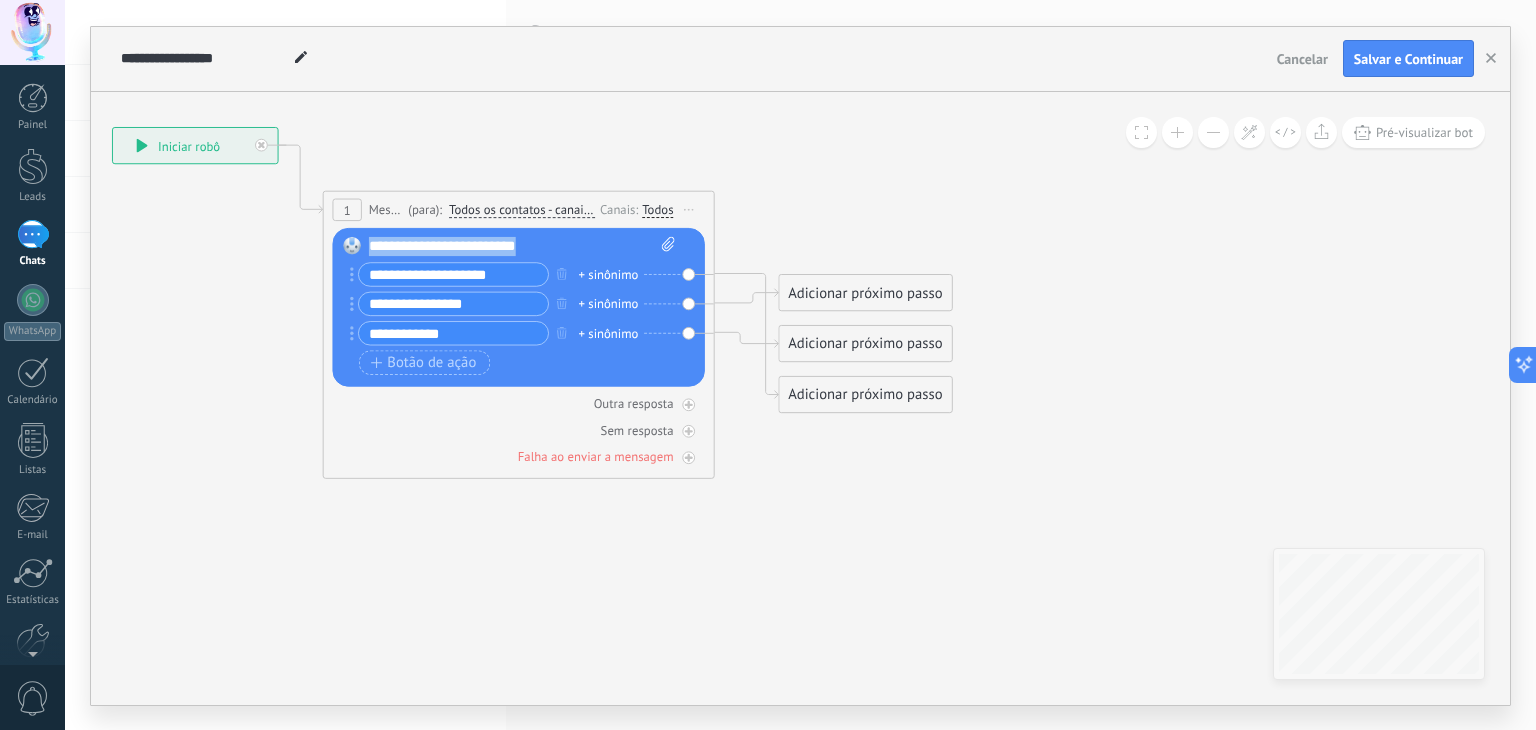 click on "**********" at bounding box center (523, 246) 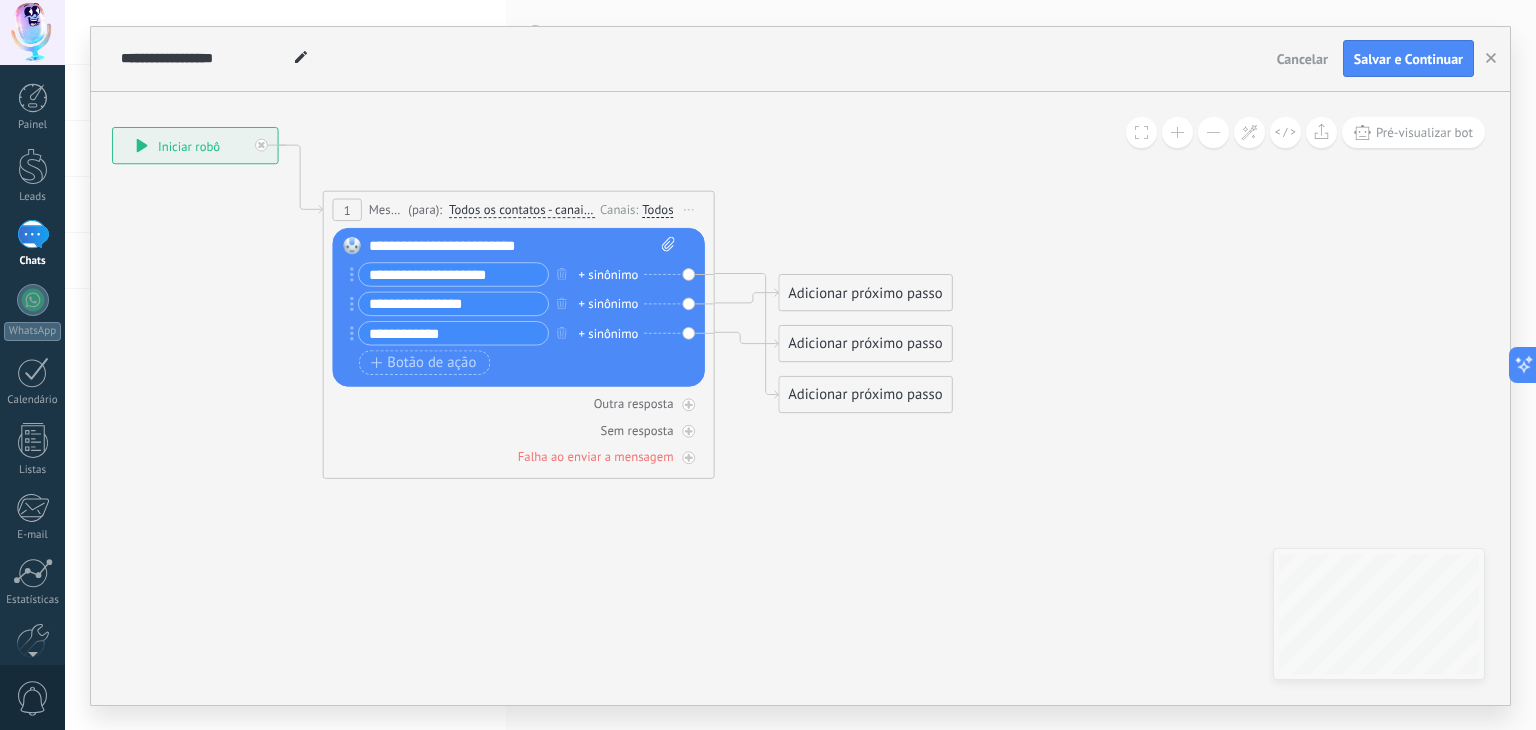 click on "**********" at bounding box center (523, 246) 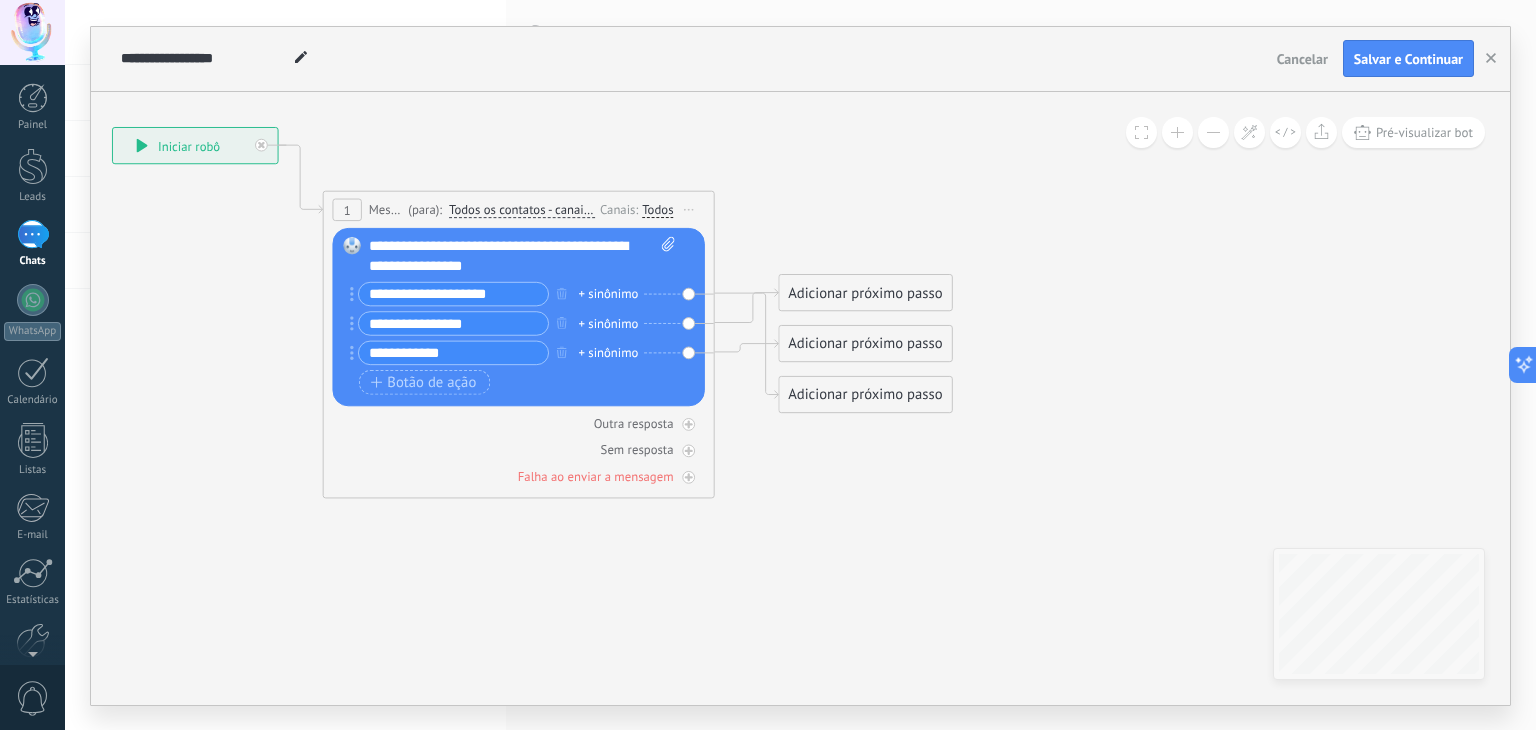 drag, startPoint x: 510, startPoint y: 329, endPoint x: 393, endPoint y: 340, distance: 117.51595 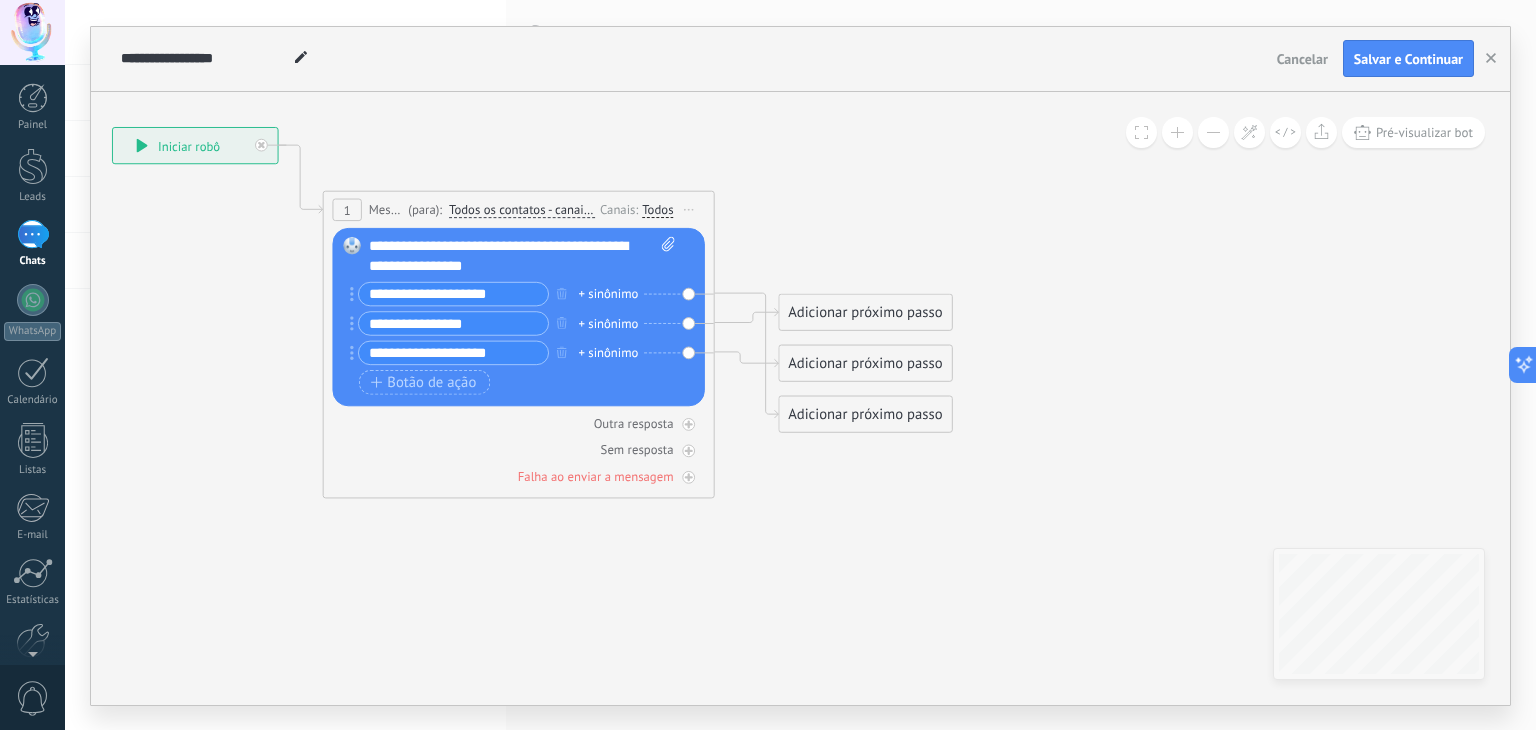 type on "**********" 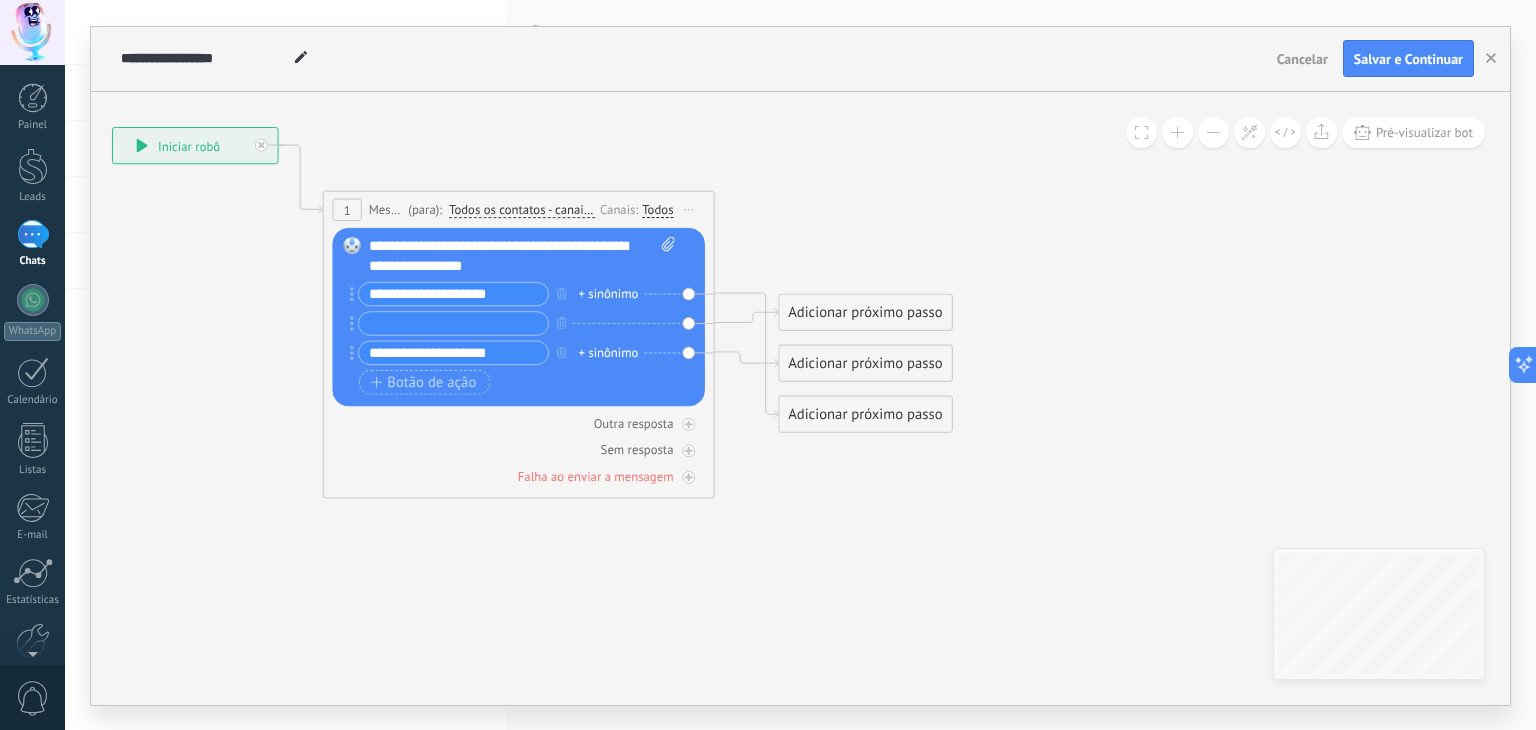 type 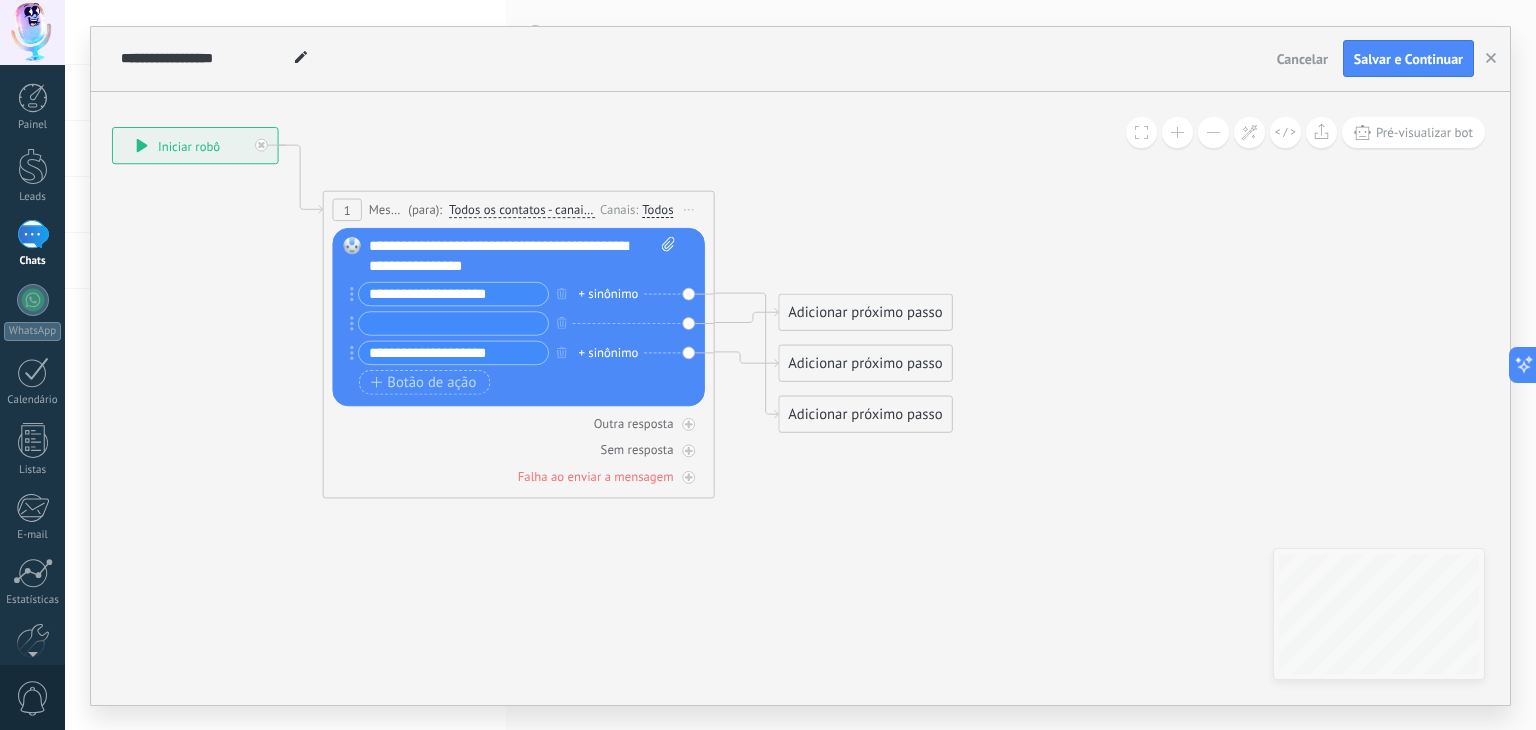 click on "Substituir
Remover
Converter para mensagem de voz
Arraste a imagem aqui para anexá-la.
Adicionar imagem
Upload
Arraste e solte
Arquivo não encontrado
Inserir mensagem do robô..." at bounding box center (518, 317) 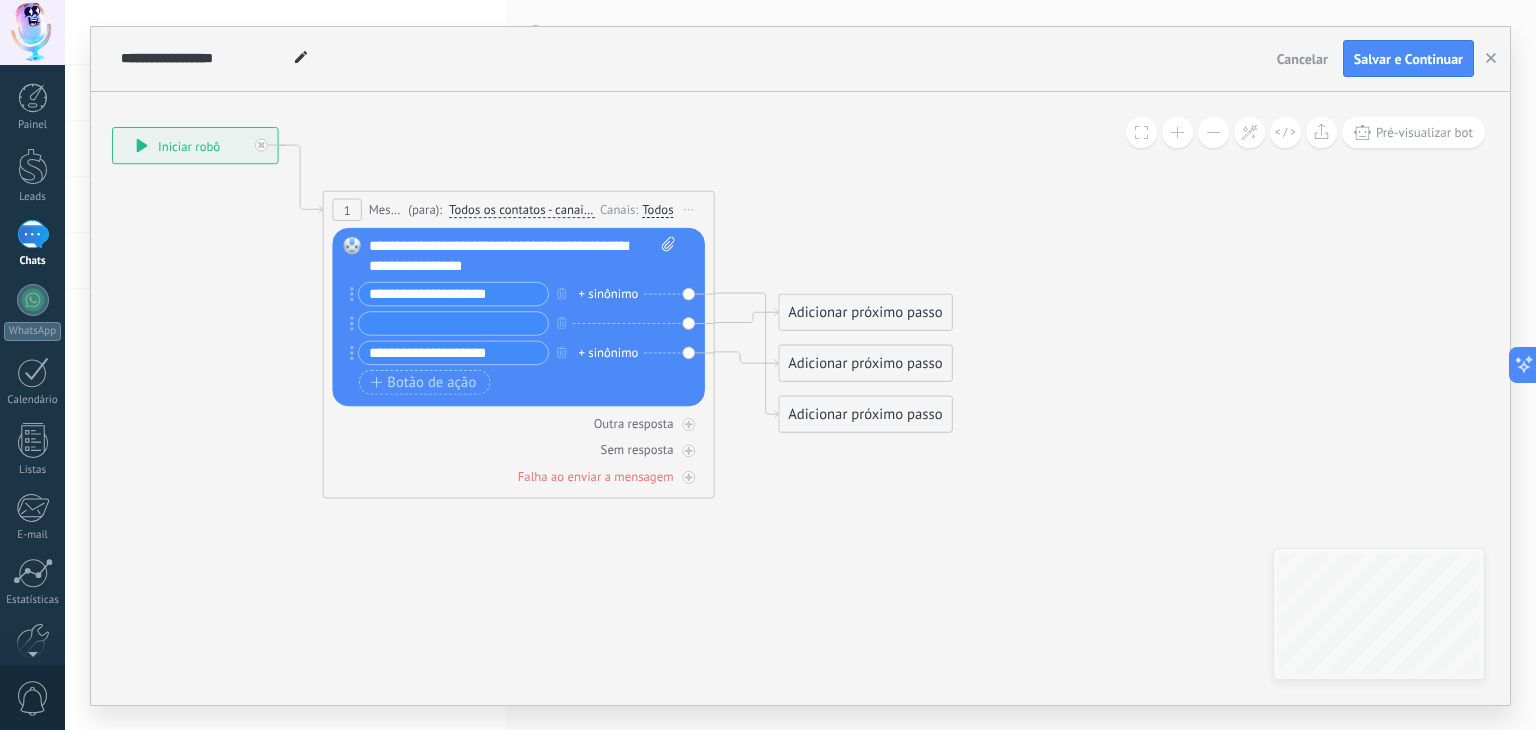 click 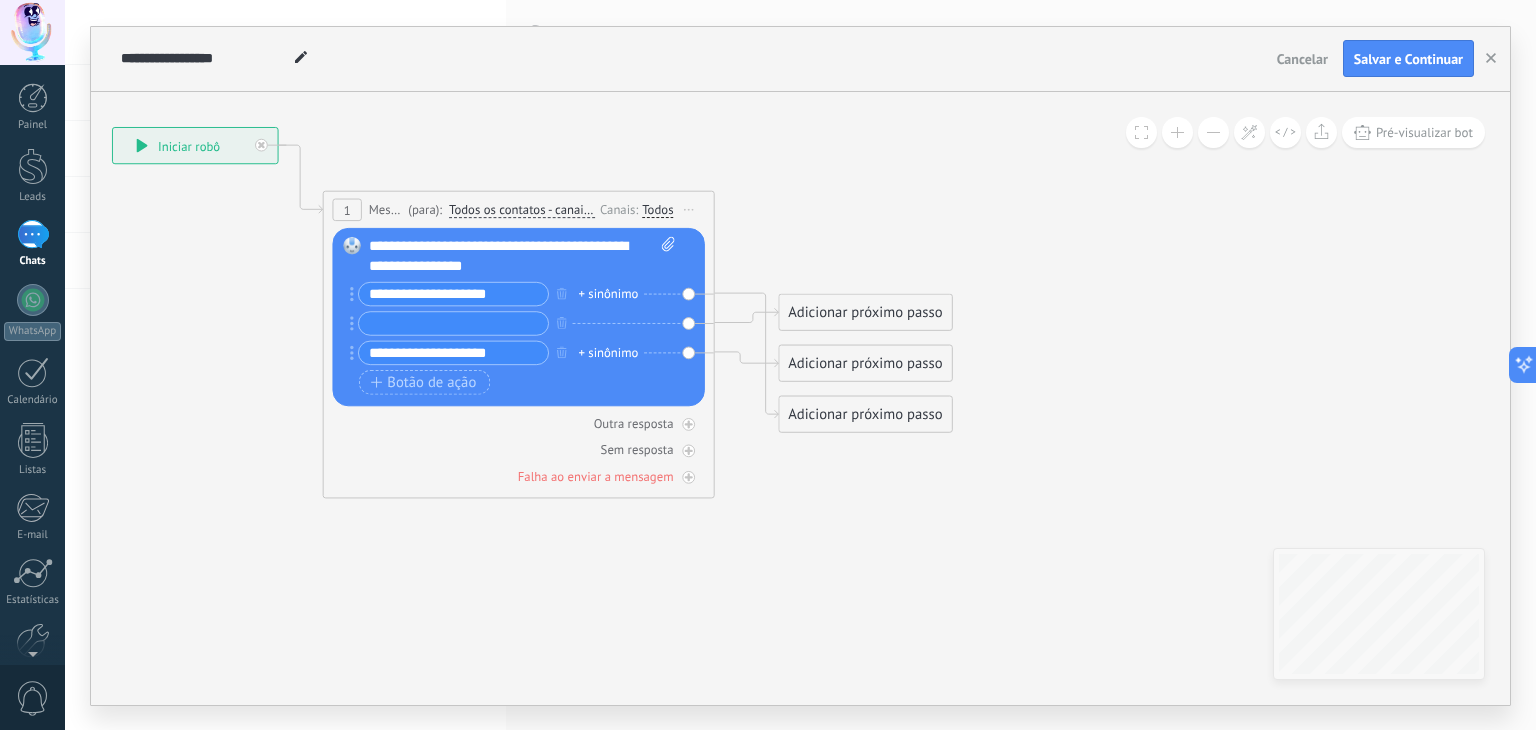 click on "Substituir
Remover
Converter para mensagem de voz
Arraste a imagem aqui para anexá-la.
Adicionar imagem
Upload
Arraste e solte
Arquivo não encontrado
Inserir mensagem do robô..." at bounding box center [518, 317] 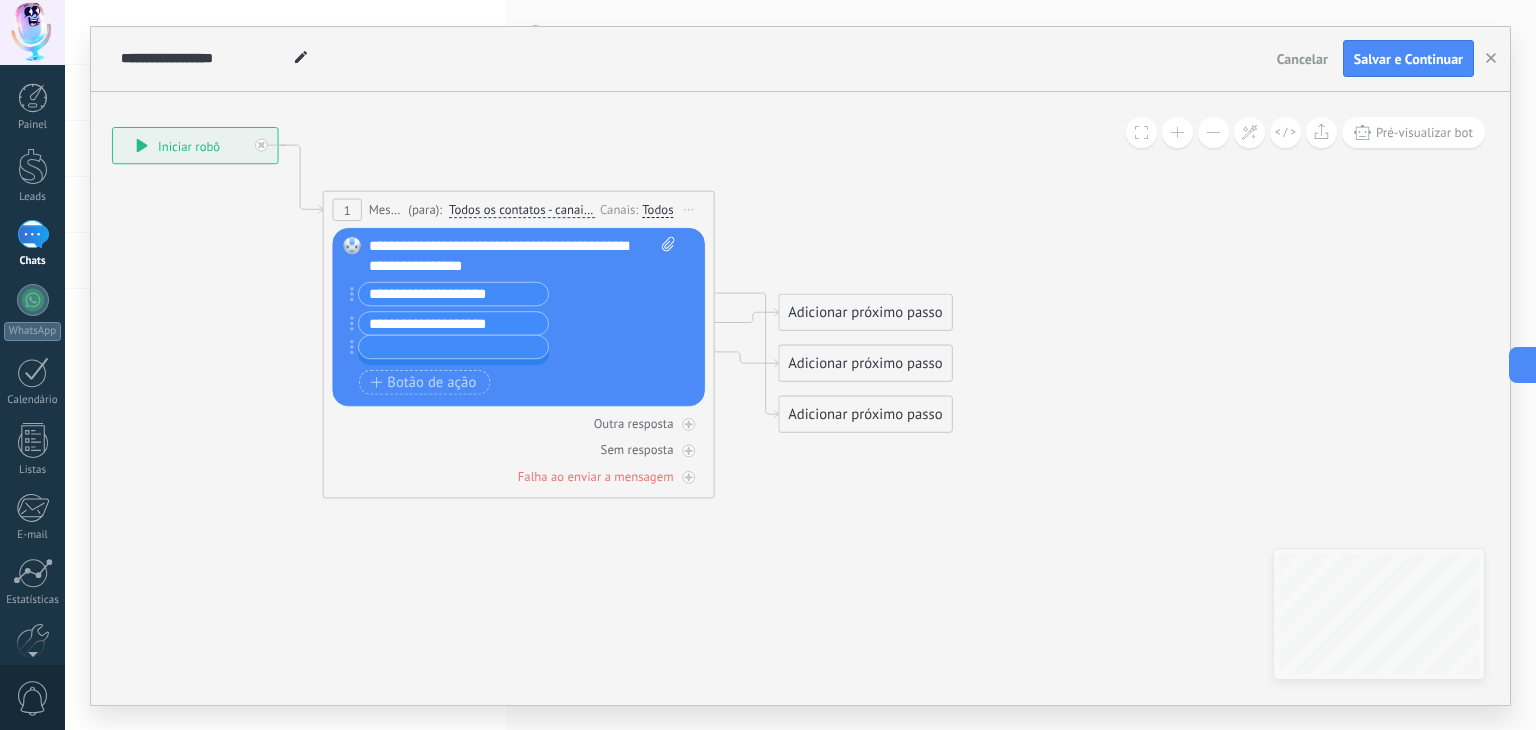 drag, startPoint x: 350, startPoint y: 325, endPoint x: 350, endPoint y: 360, distance: 35 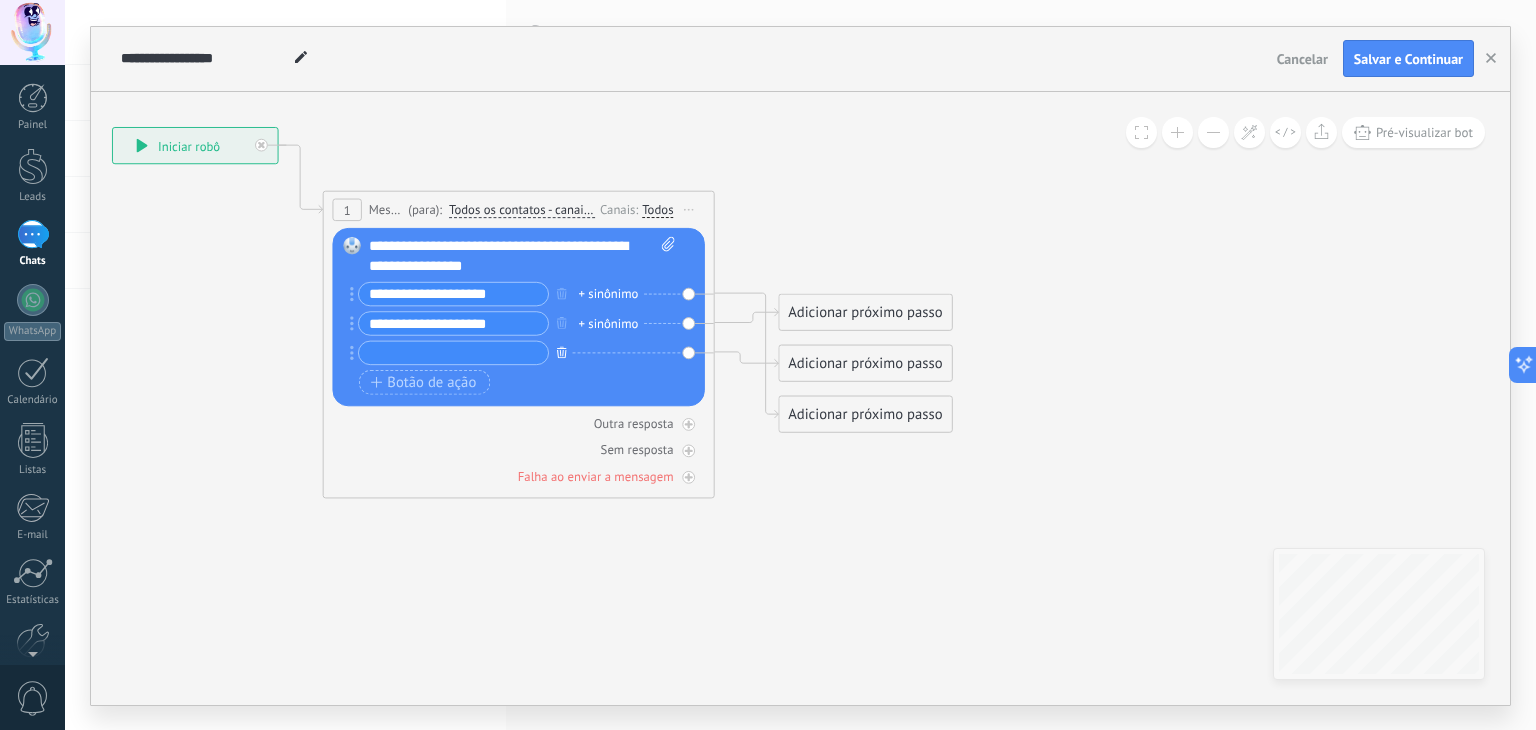 click at bounding box center (562, 351) 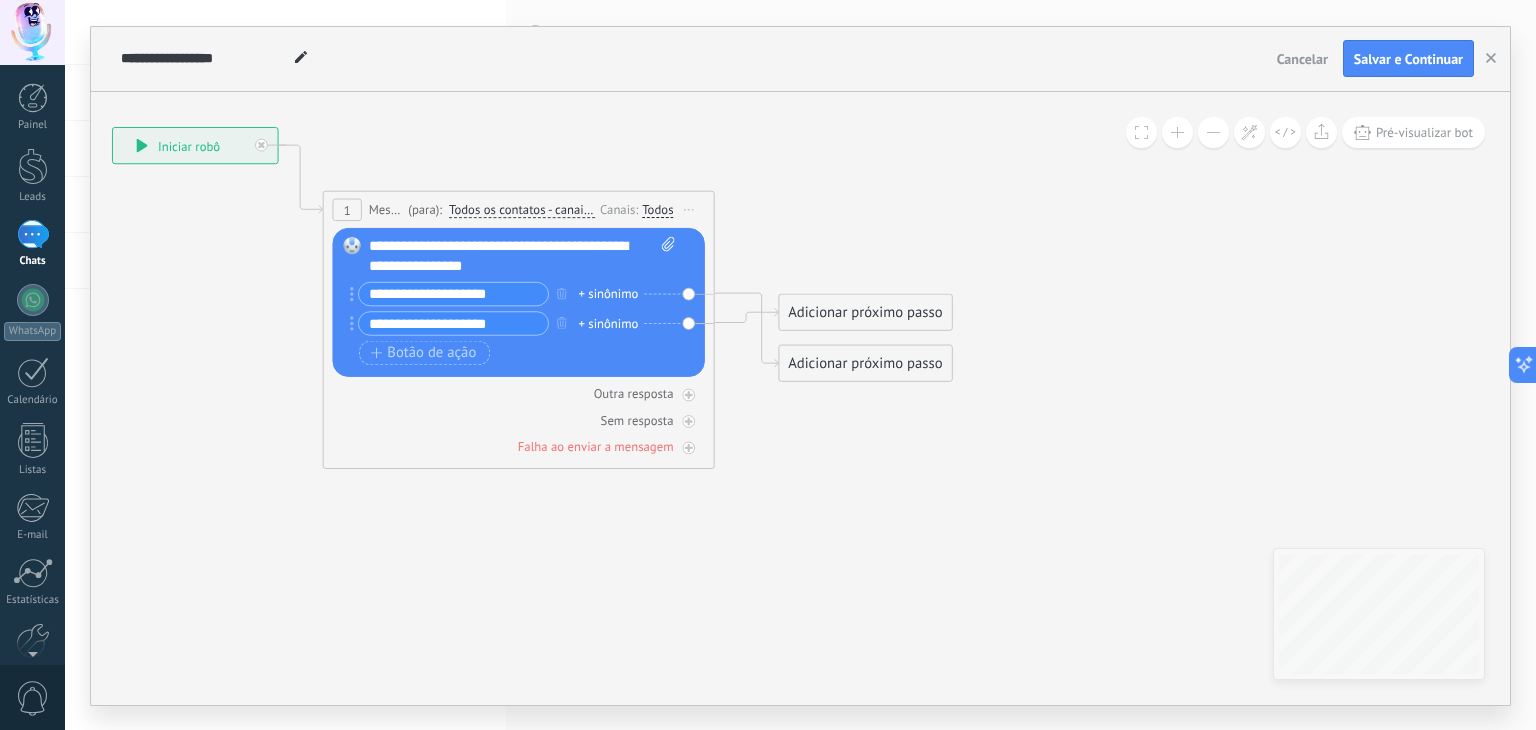 drag, startPoint x: 517, startPoint y: 289, endPoint x: 323, endPoint y: 282, distance: 194.12625 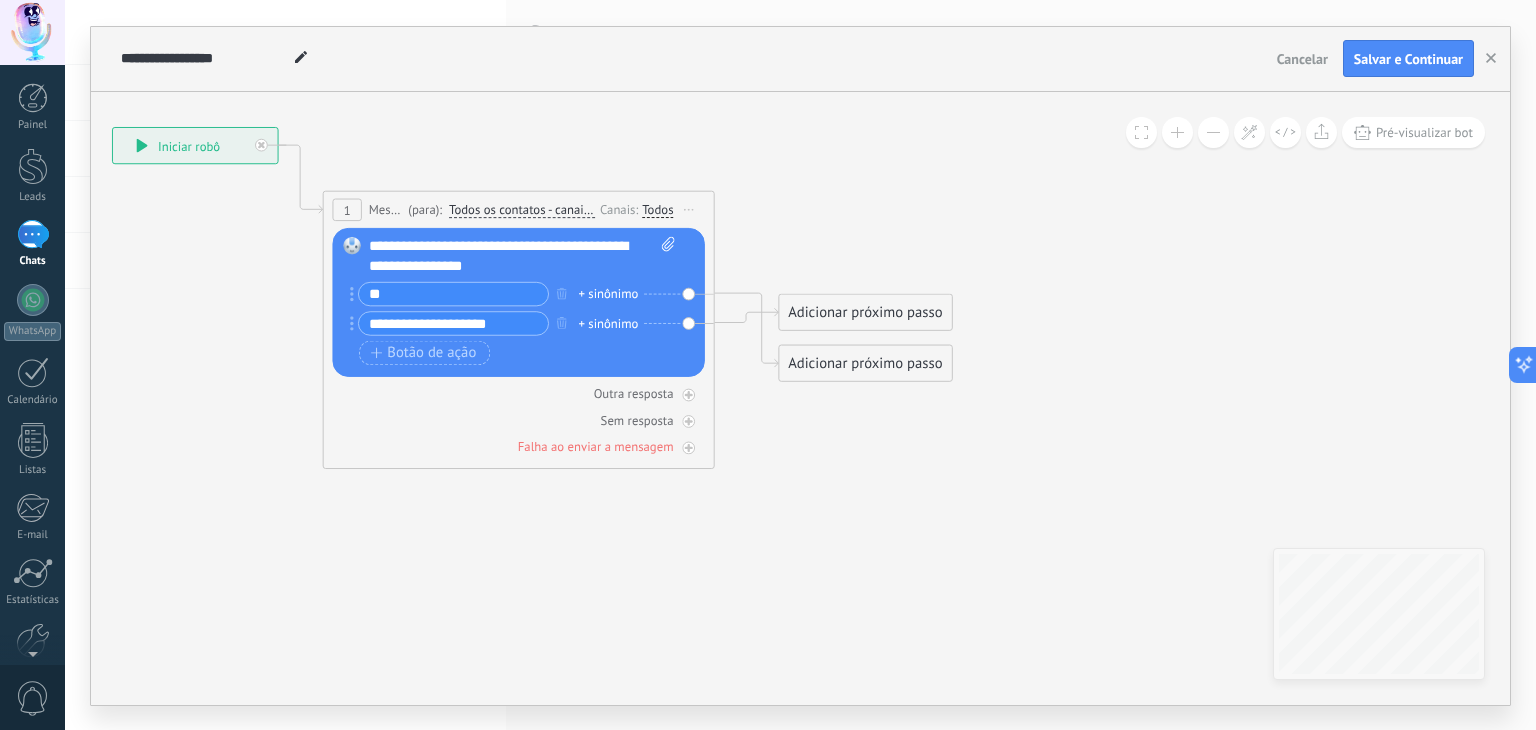type on "*" 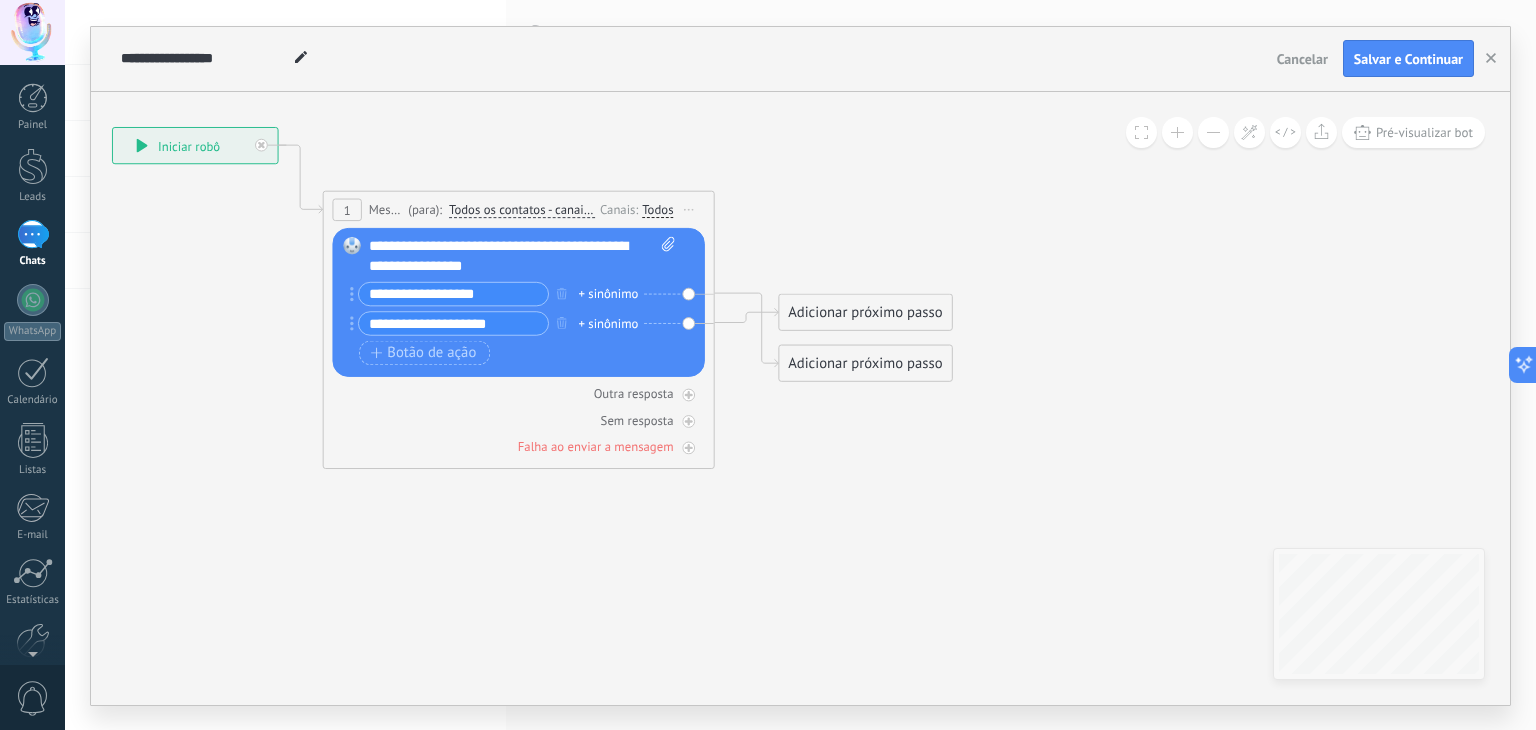 type on "**********" 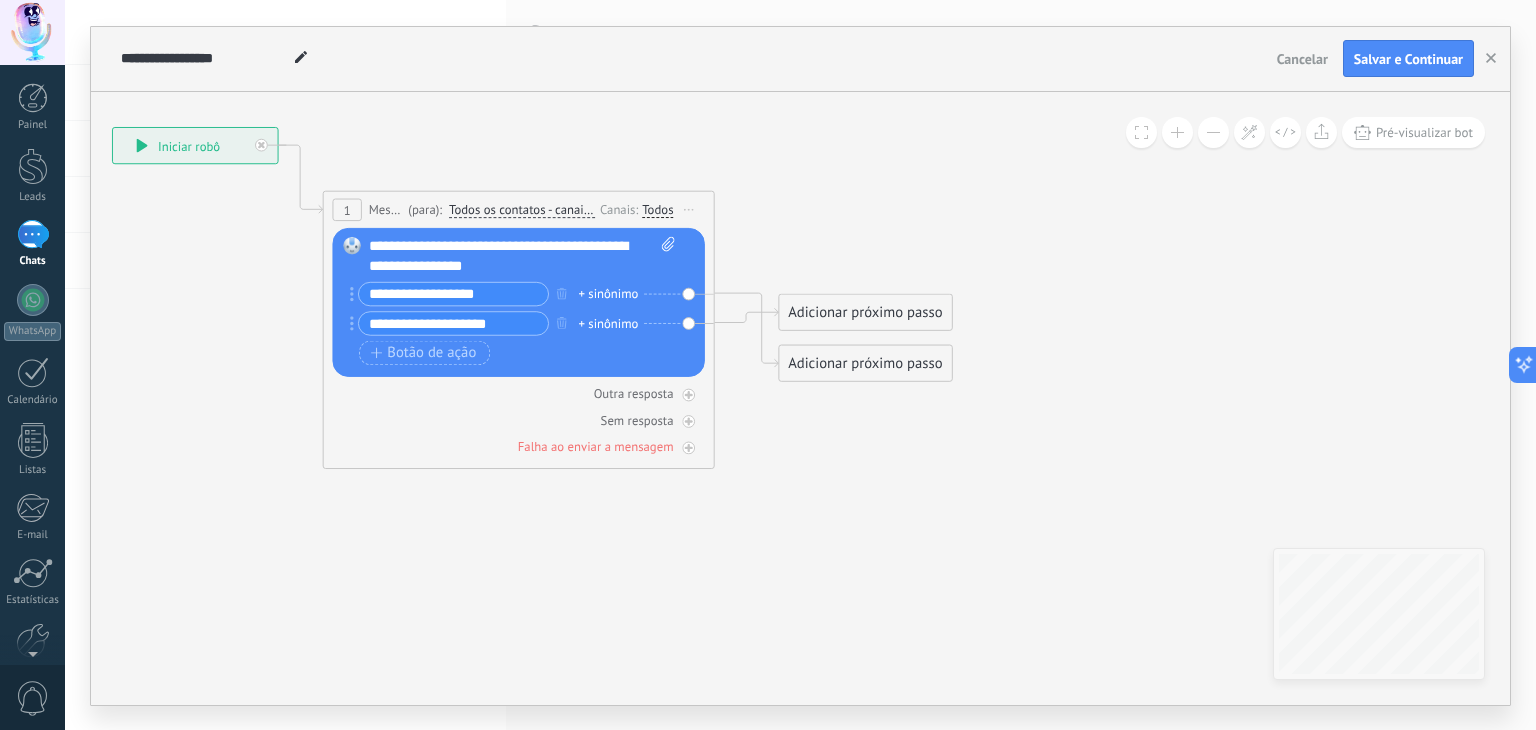 drag, startPoint x: 512, startPoint y: 326, endPoint x: 357, endPoint y: 321, distance: 155.08063 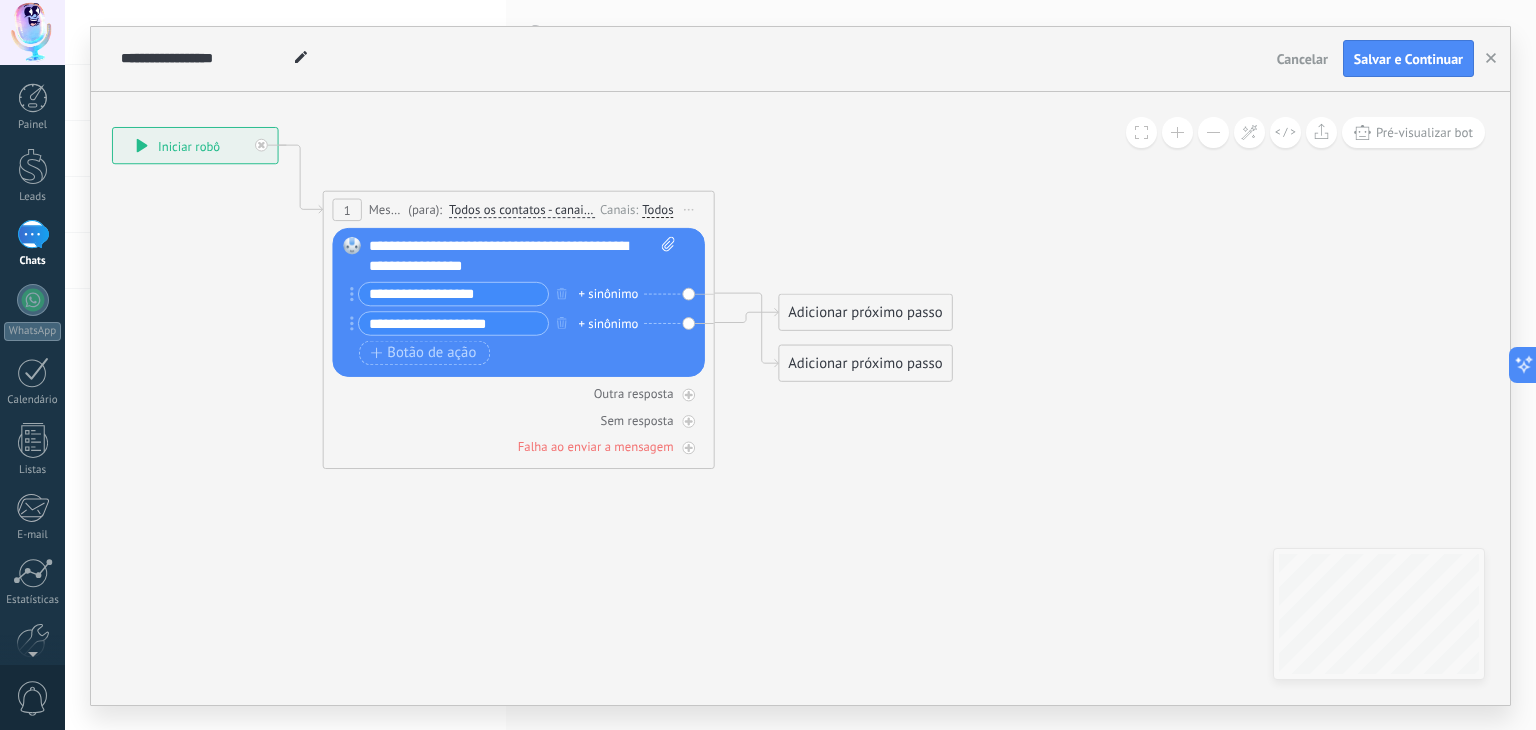 drag, startPoint x: 498, startPoint y: 295, endPoint x: 346, endPoint y: 307, distance: 152.47295 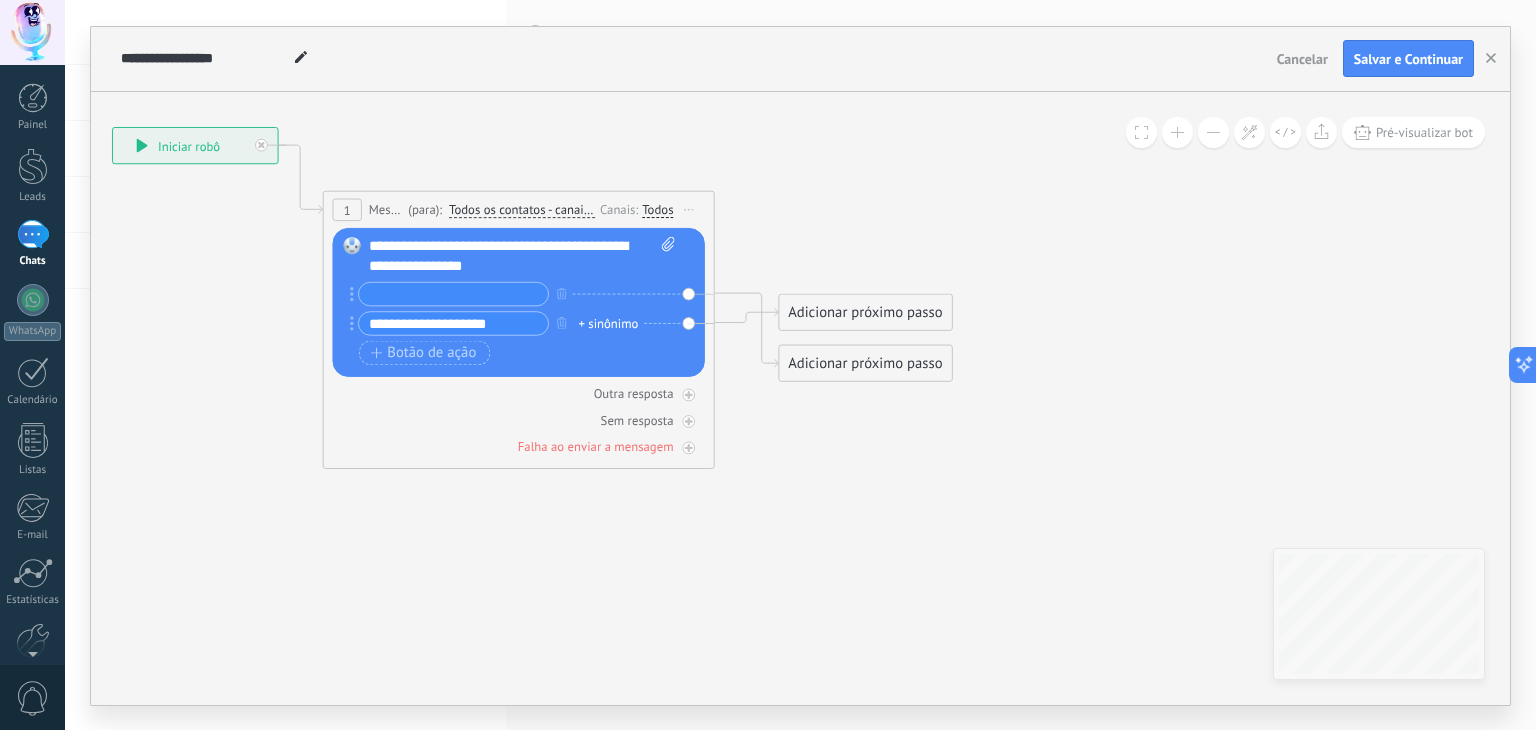 click at bounding box center (453, 293) 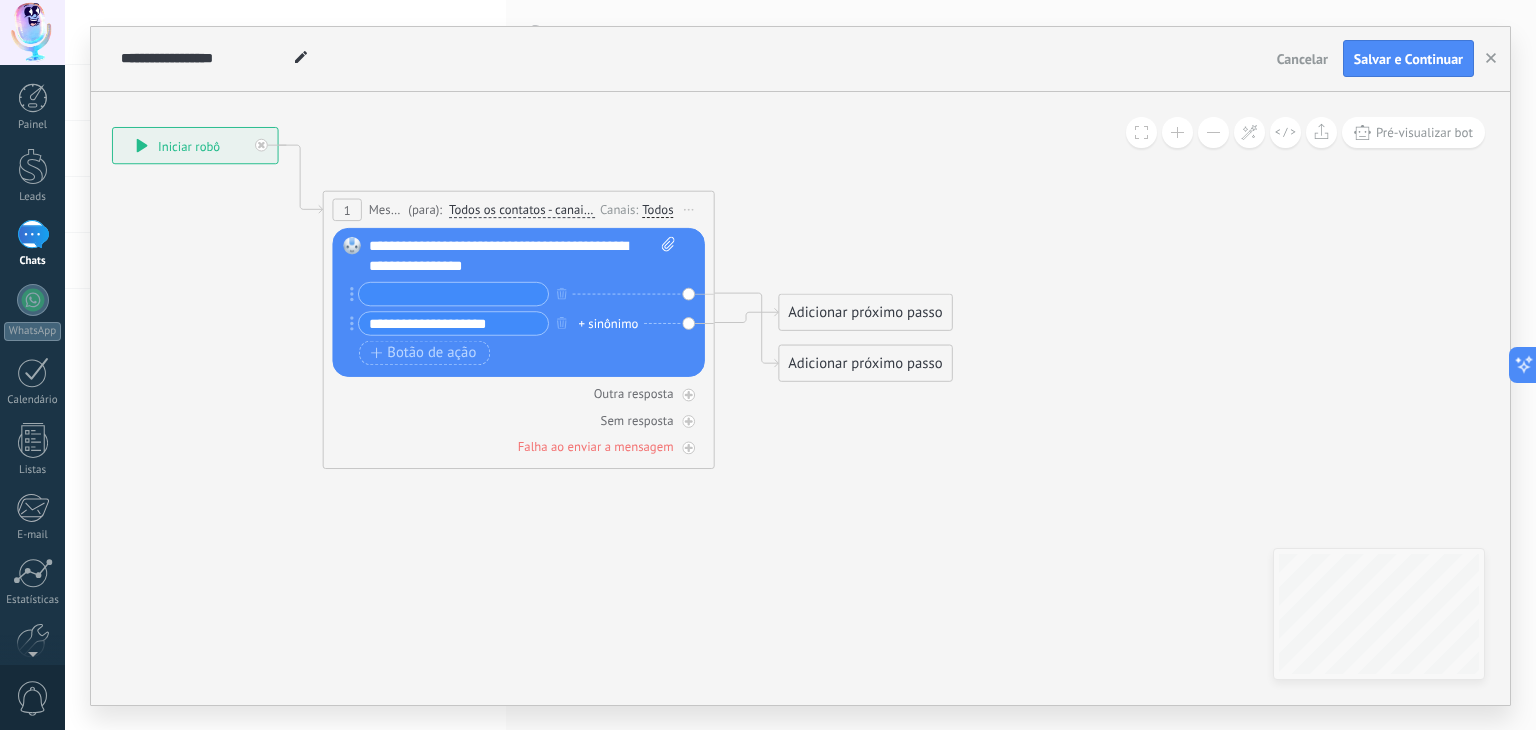 click at bounding box center (453, 293) 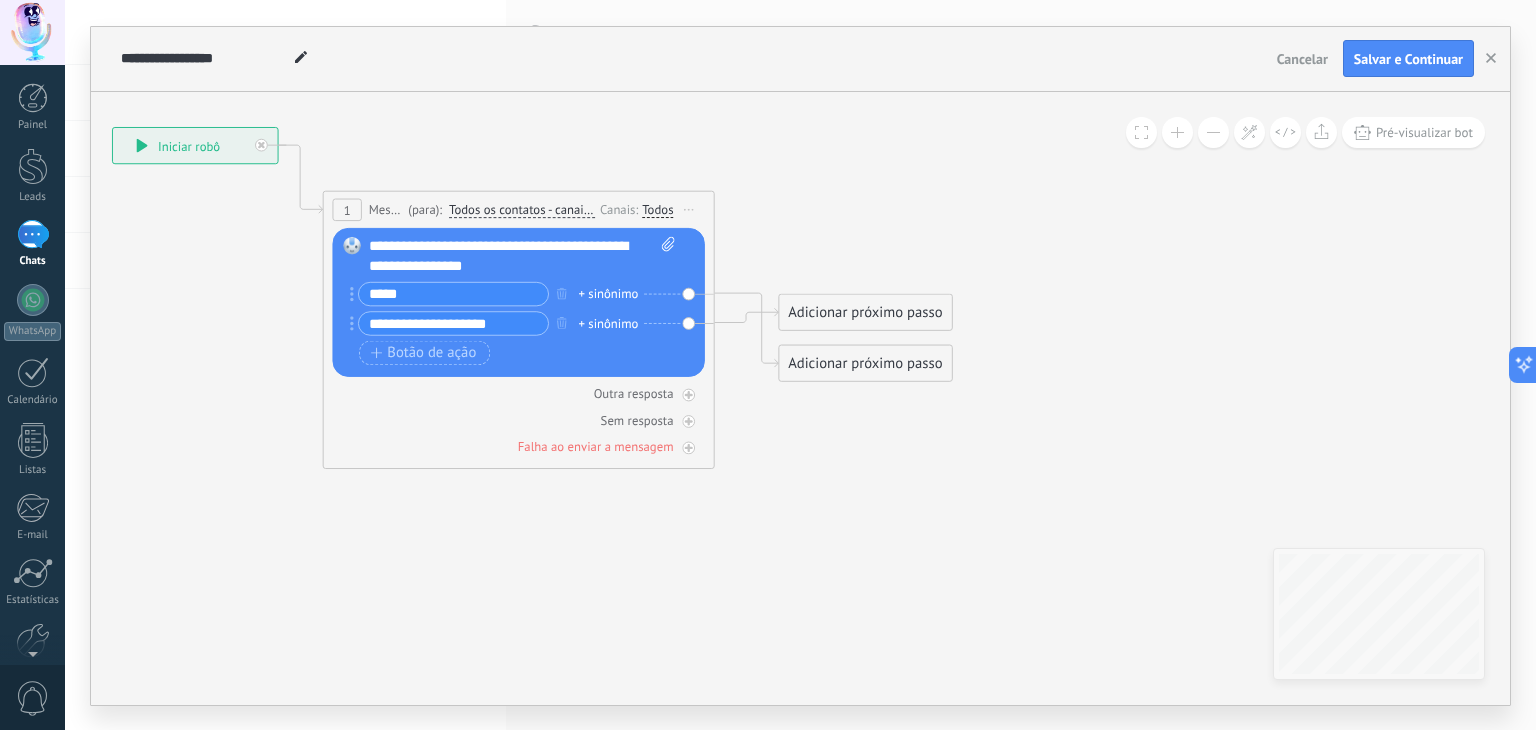 type on "*****" 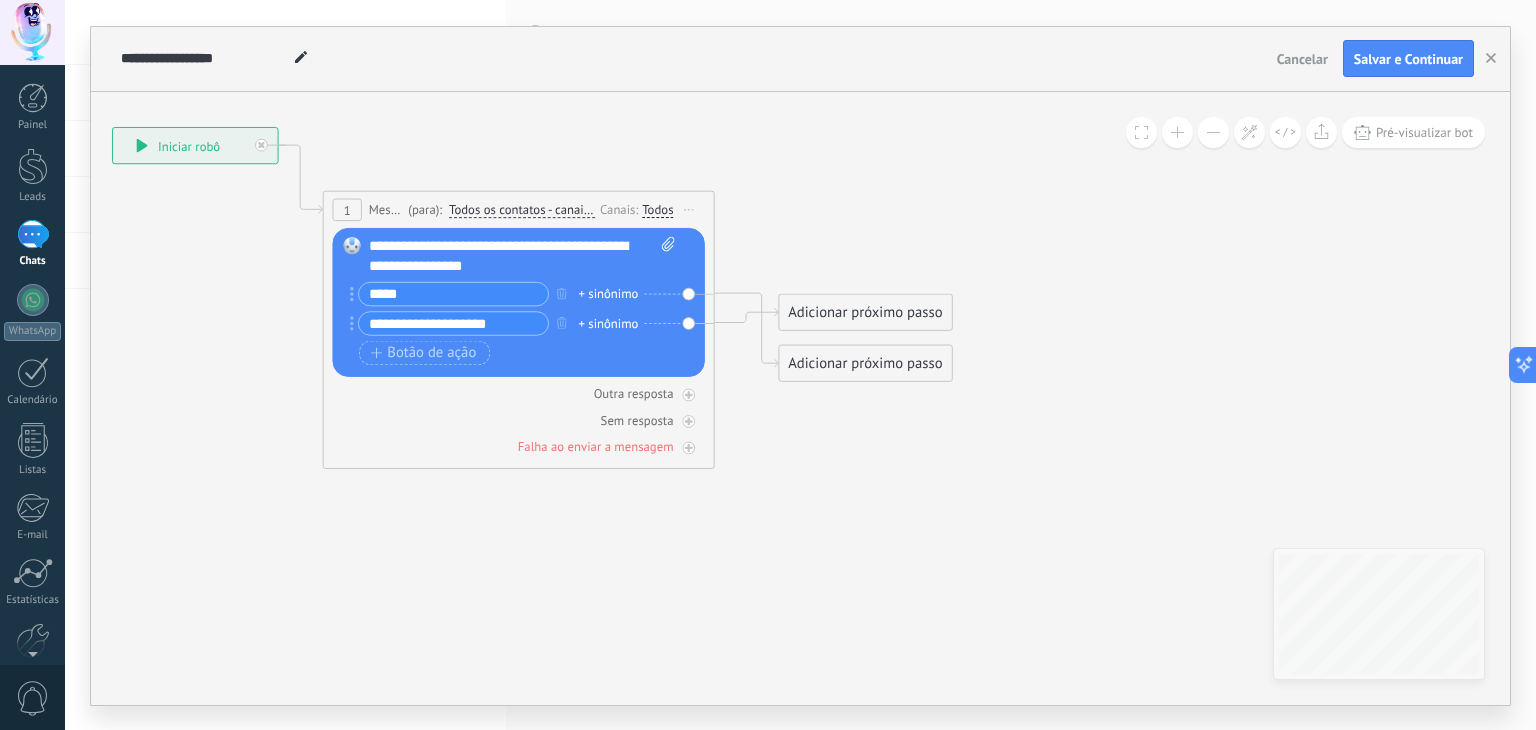 drag, startPoint x: 512, startPoint y: 325, endPoint x: 302, endPoint y: 313, distance: 210.34258 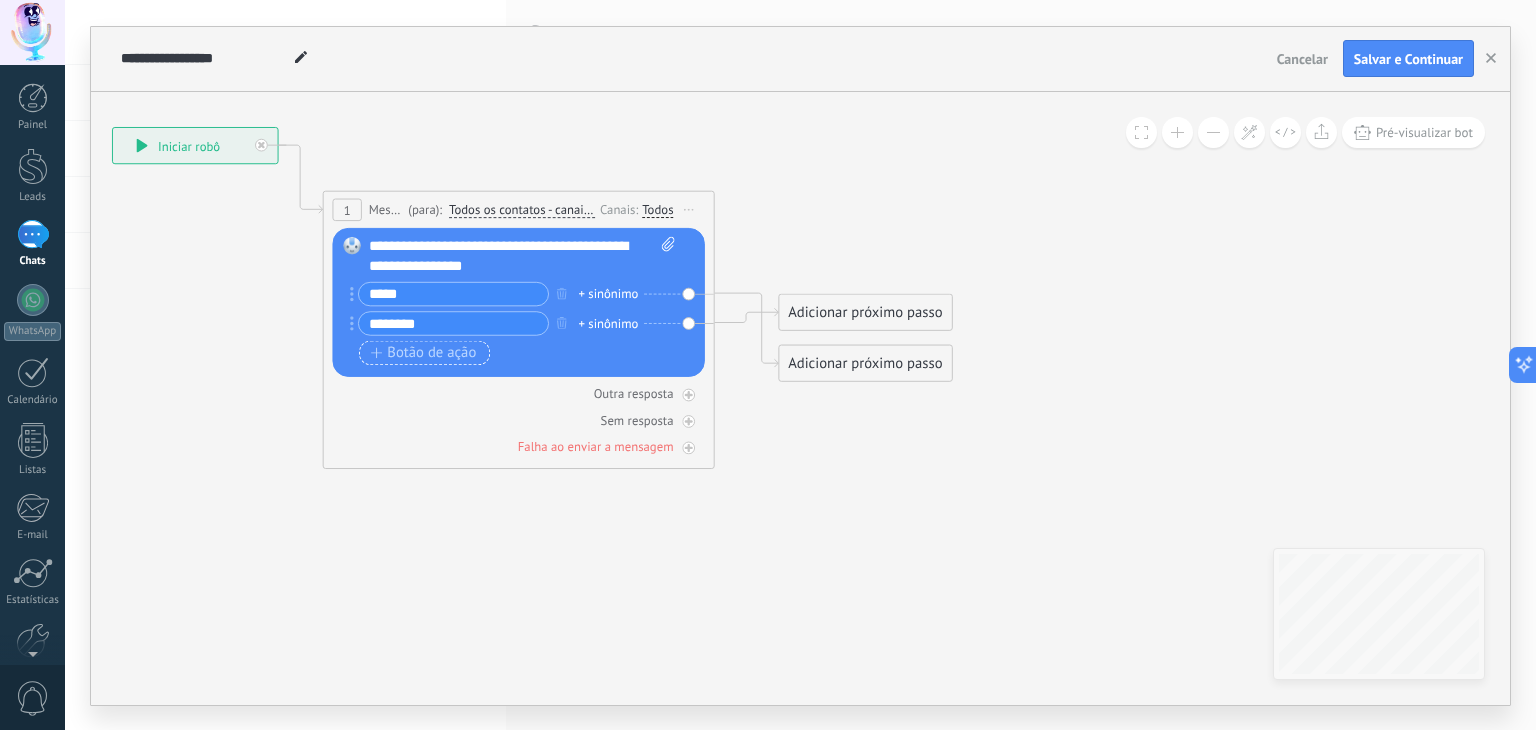 type on "********" 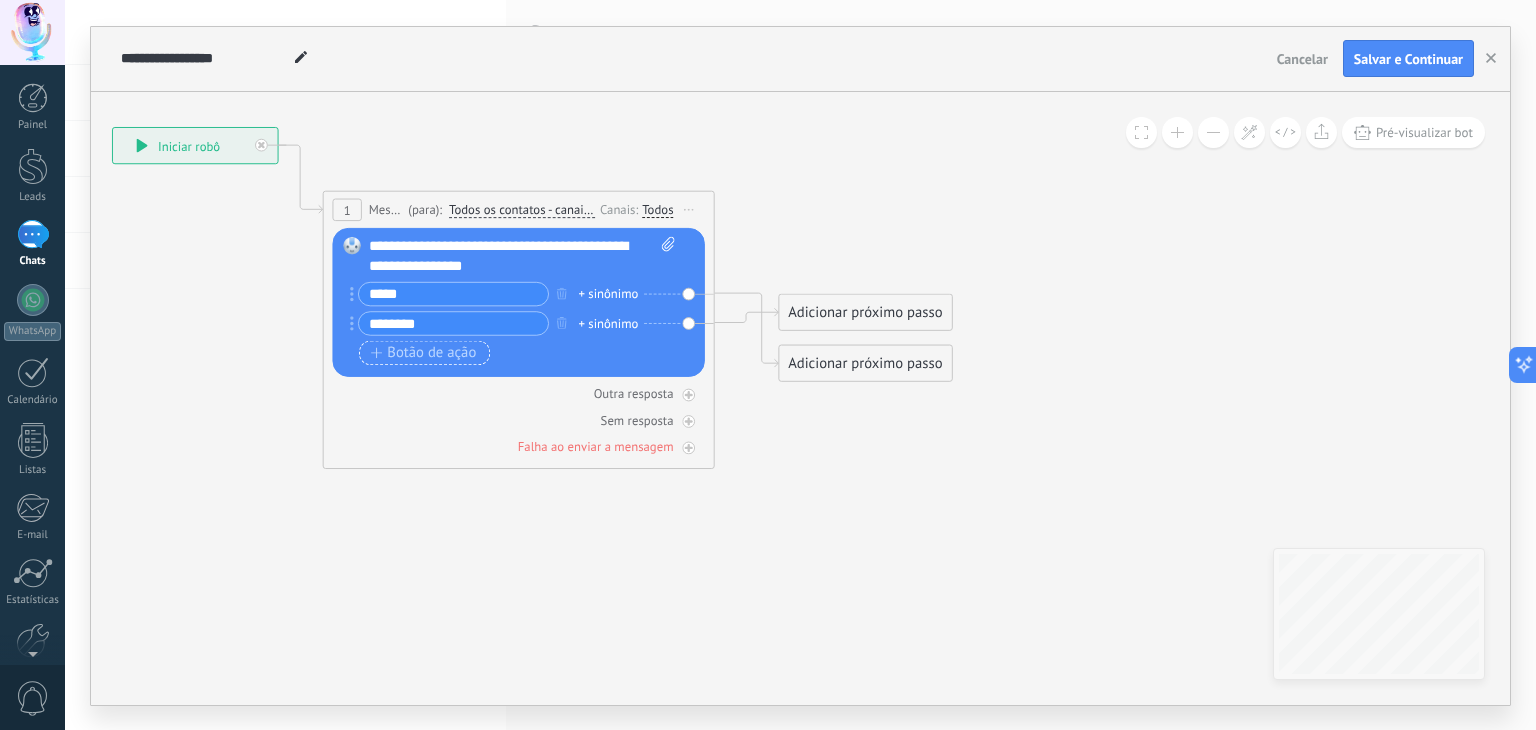 click on "Botão de ação" at bounding box center (424, 353) 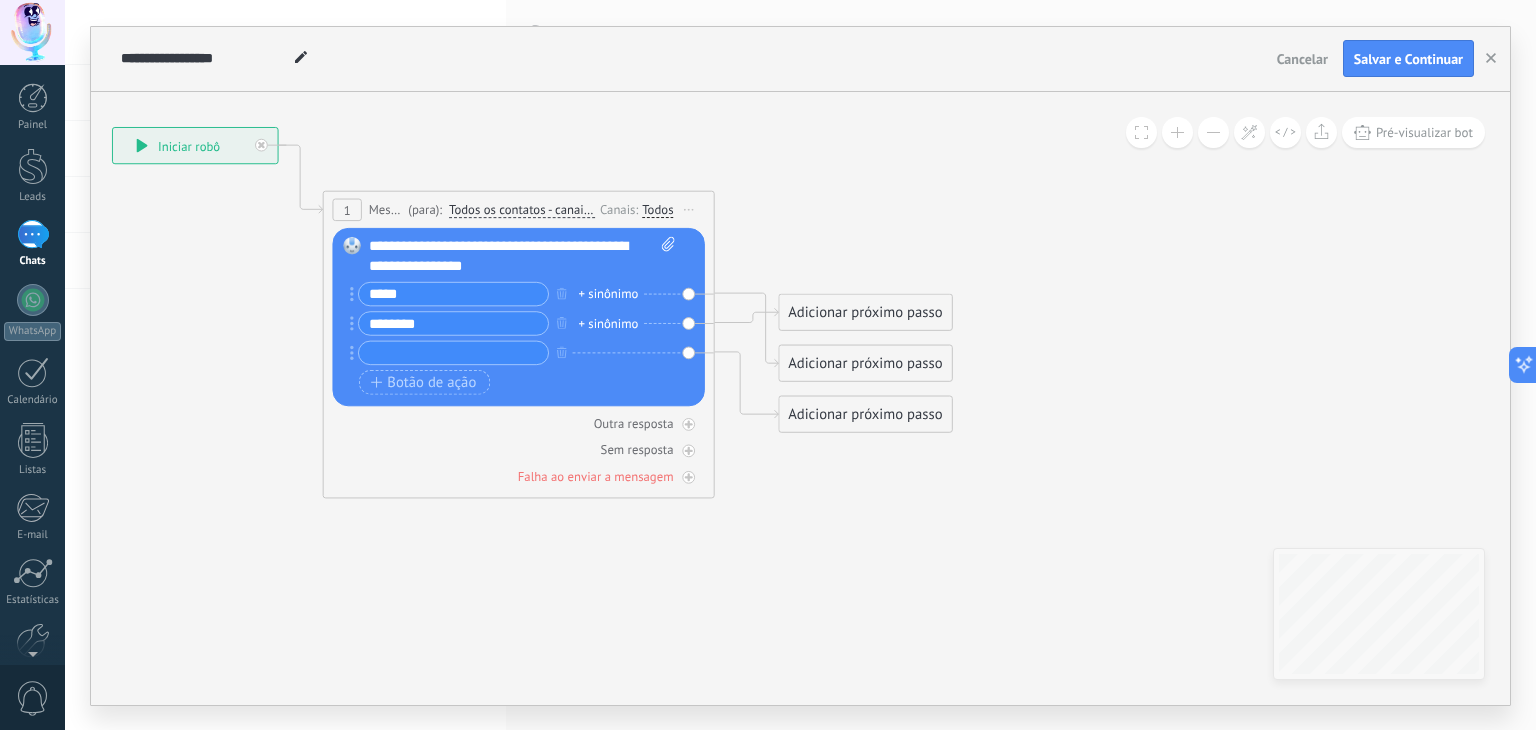 click at bounding box center [453, 352] 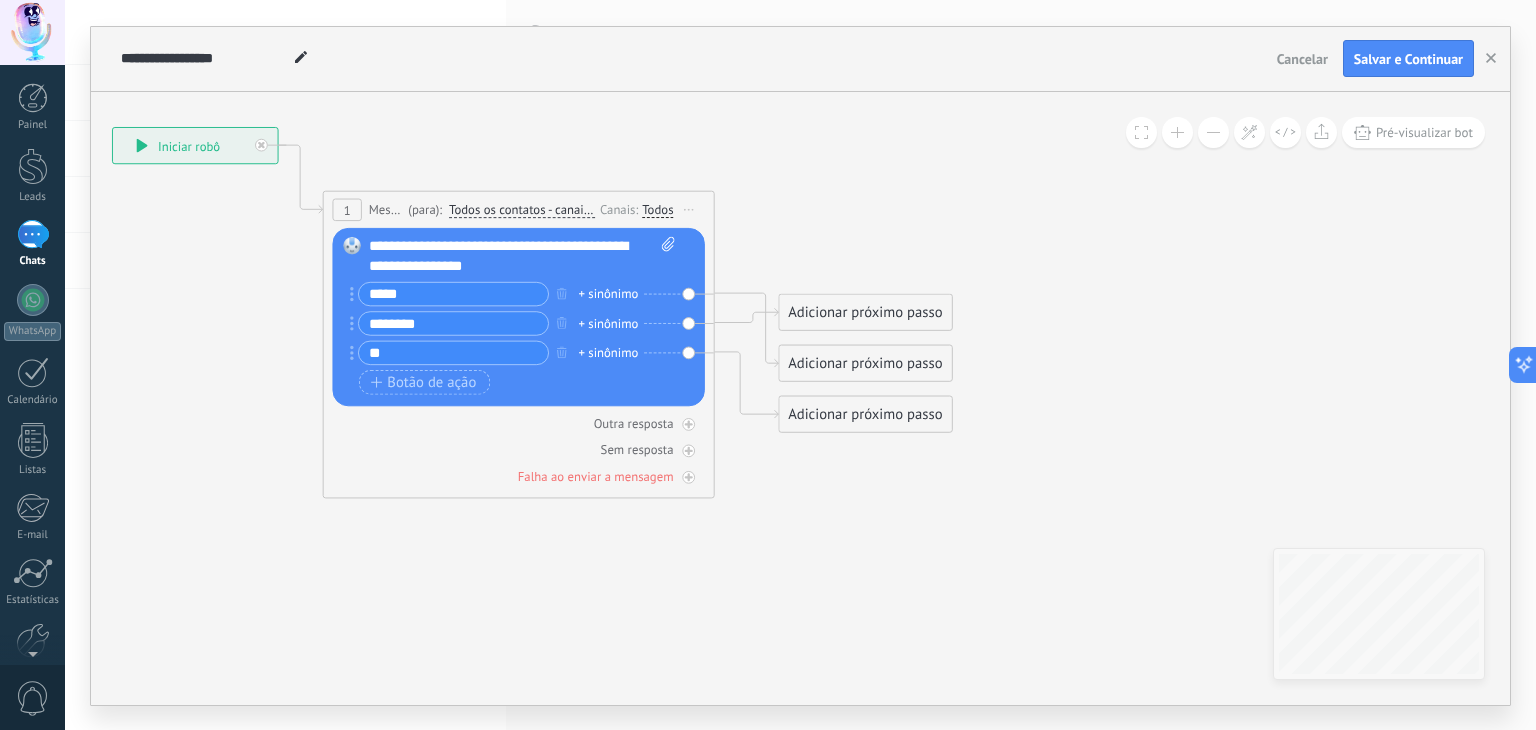 type on "*" 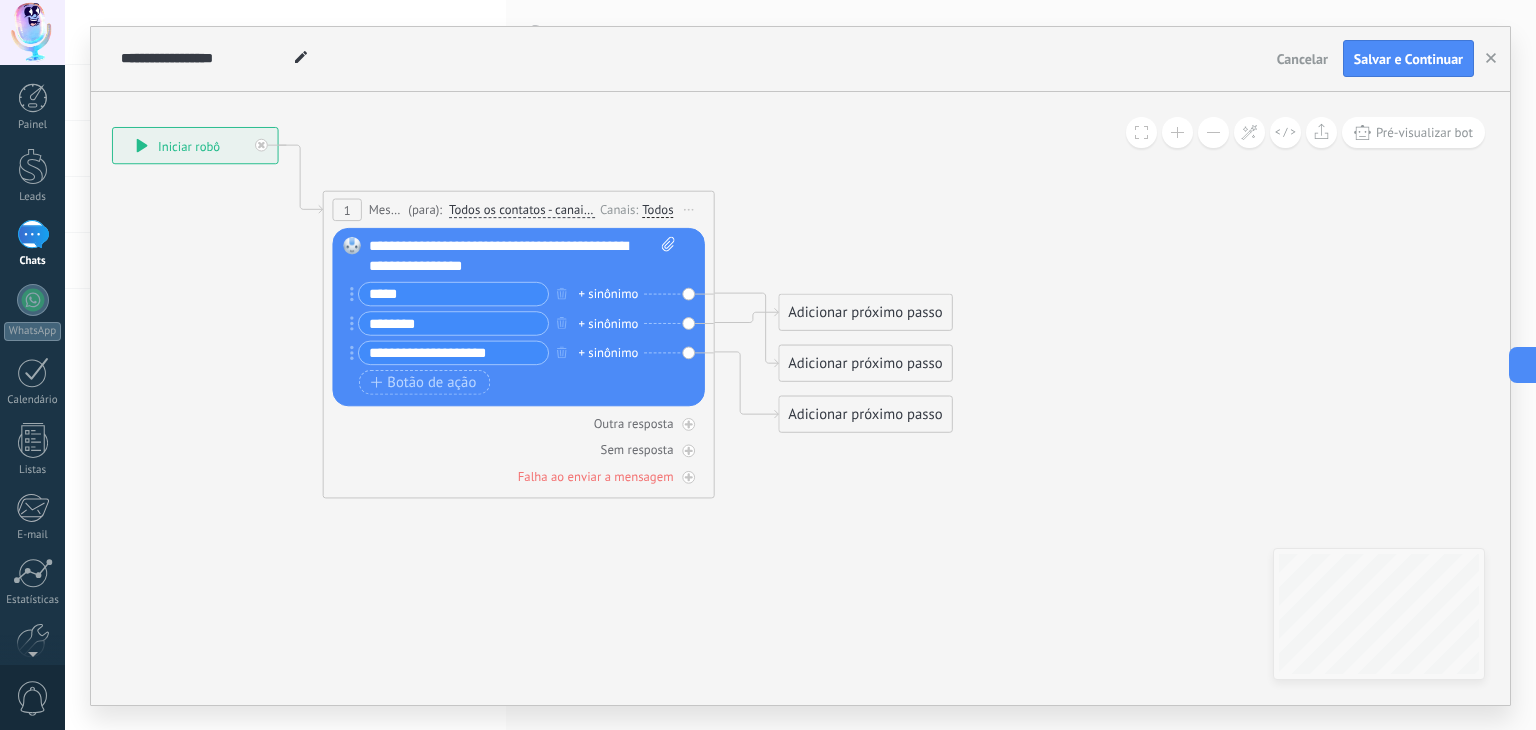 type on "**********" 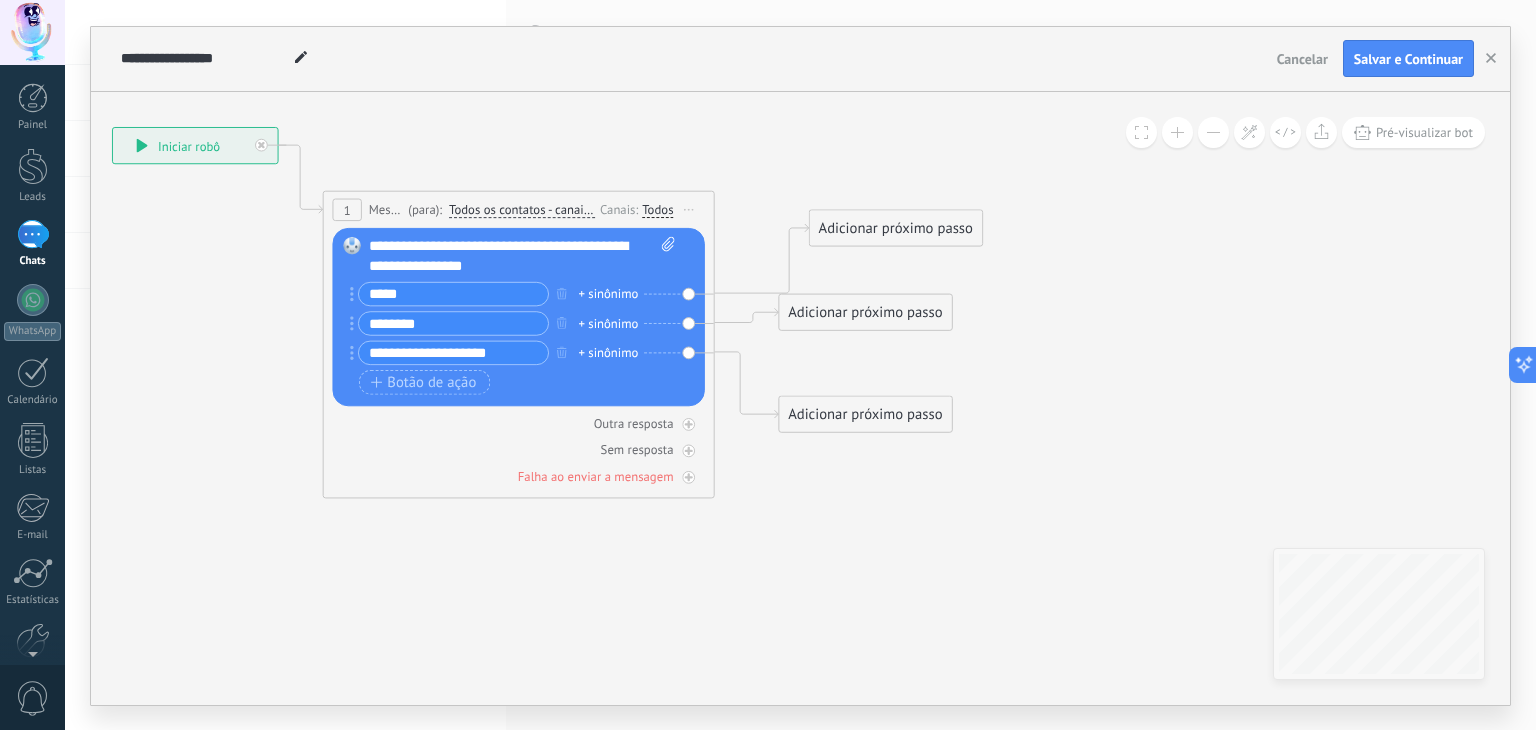 drag, startPoint x: 826, startPoint y: 361, endPoint x: 857, endPoint y: 225, distance: 139.48836 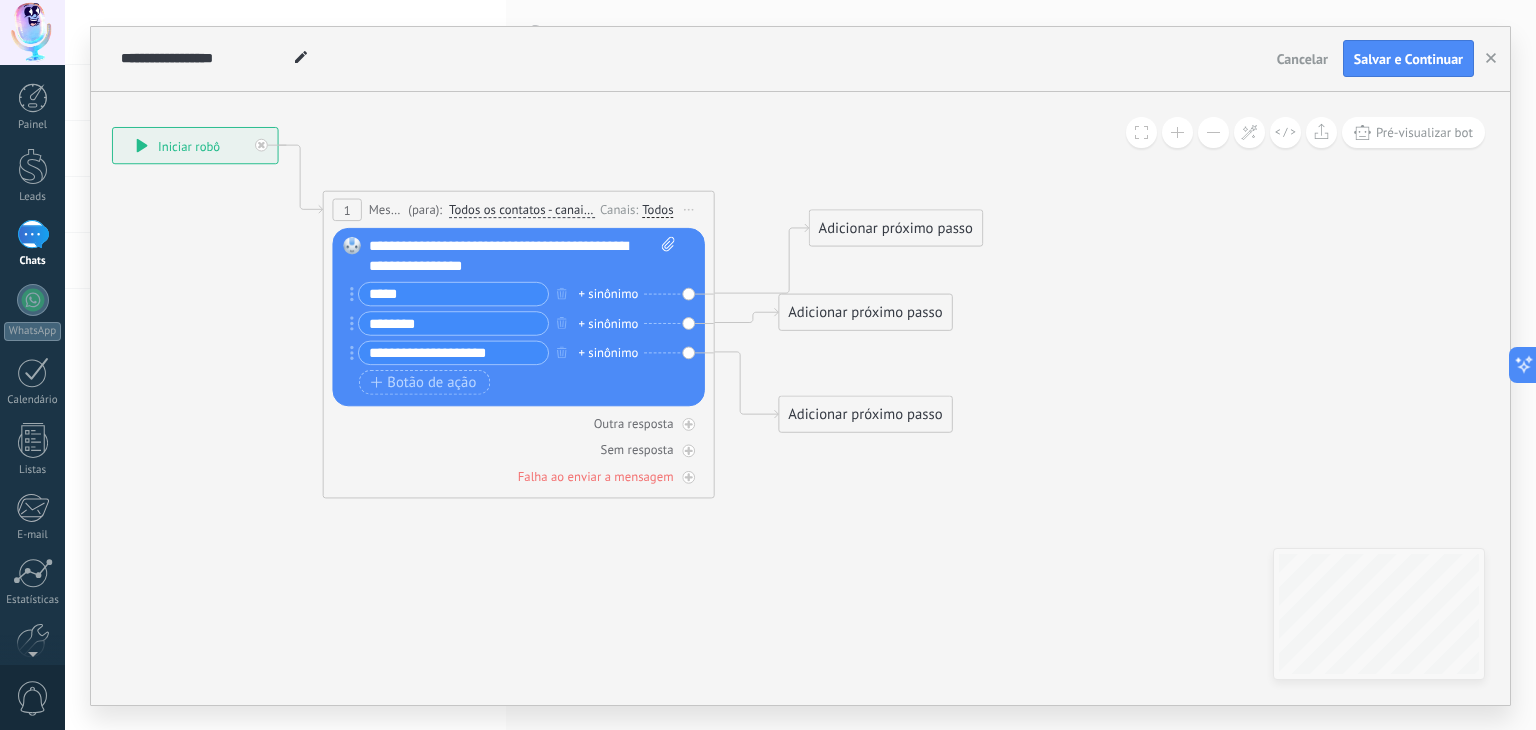 click on "Adicionar próximo passo" at bounding box center [896, 228] 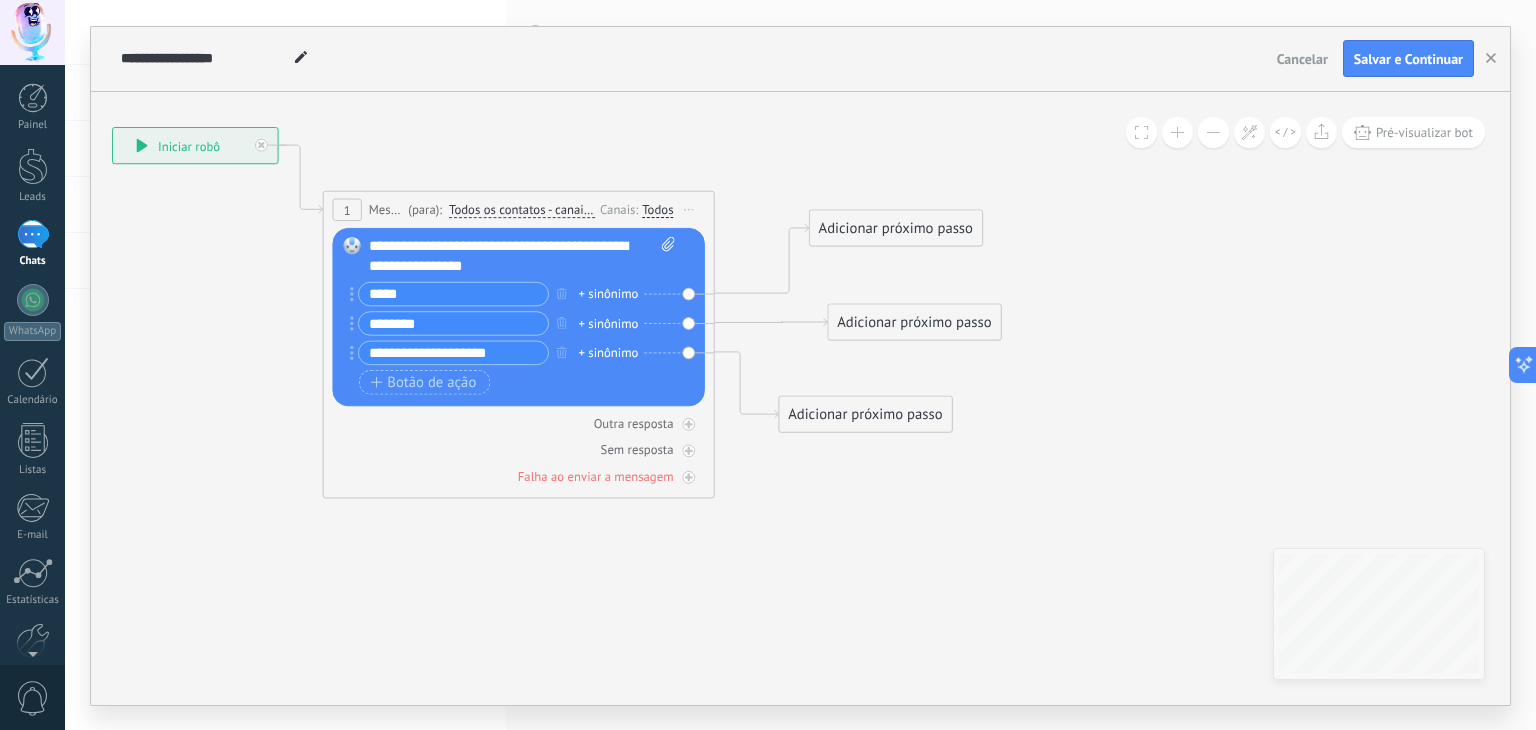 drag, startPoint x: 836, startPoint y: 298, endPoint x: 886, endPoint y: 308, distance: 50.990196 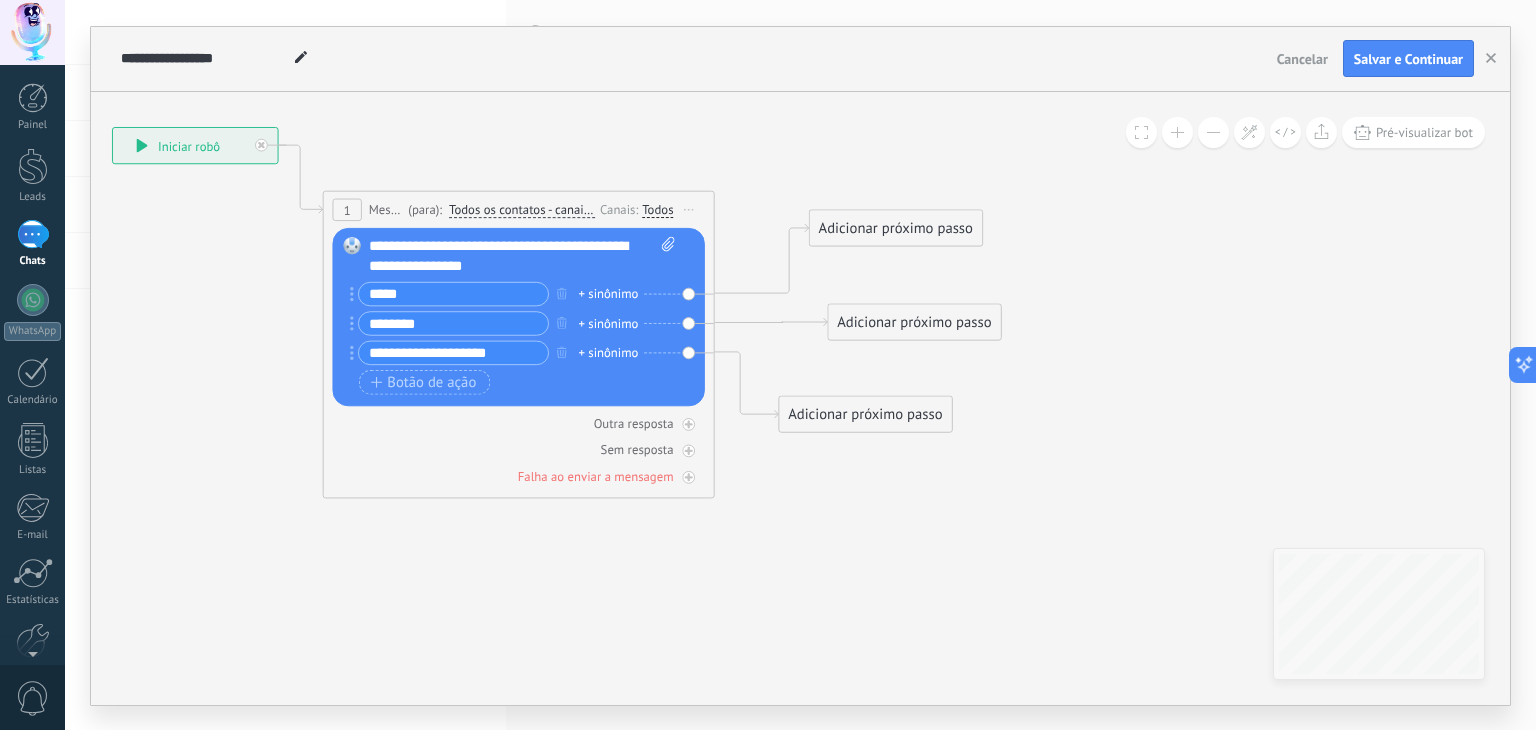 click on "Adicionar próximo passo" at bounding box center (914, 322) 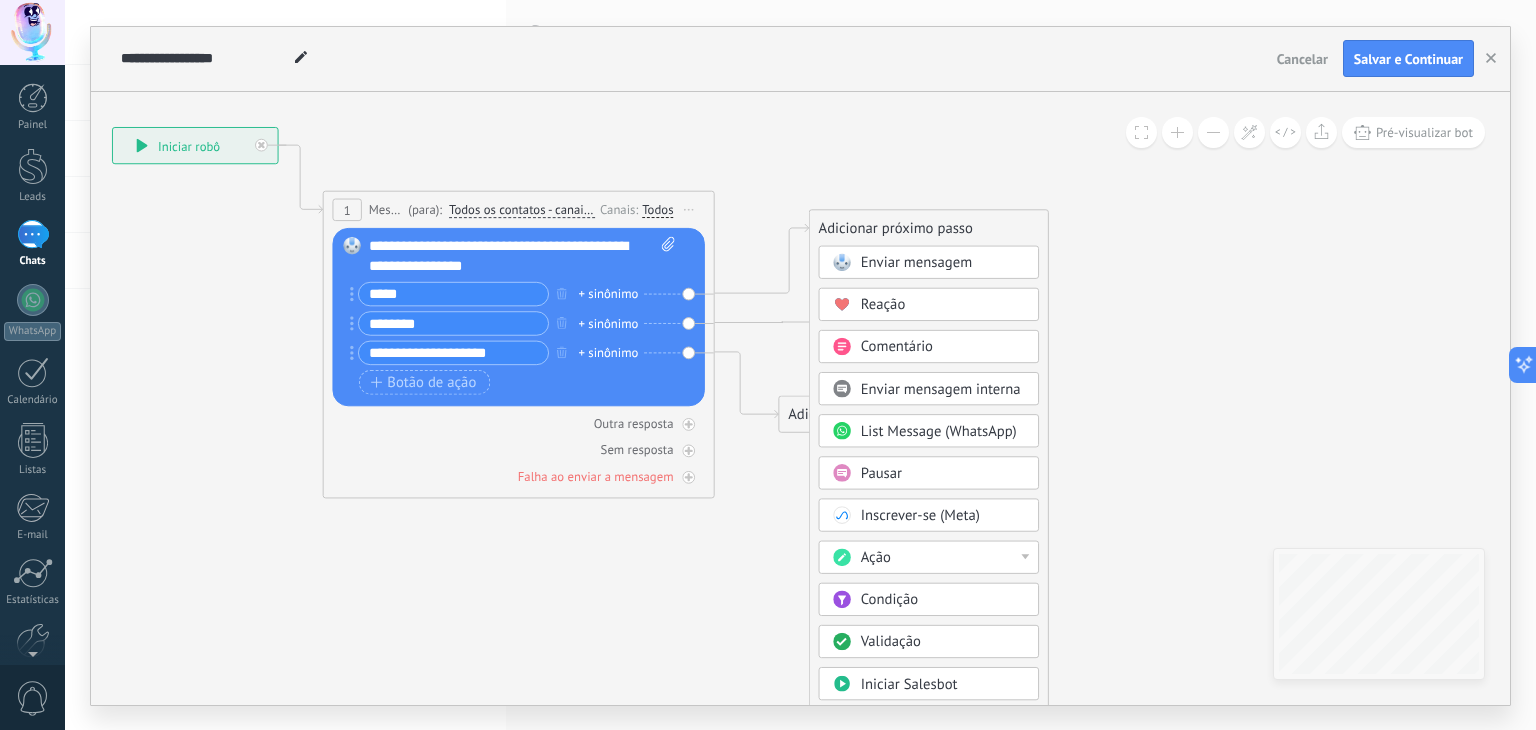 click on "Adicionar próximo passo" at bounding box center (929, 228) 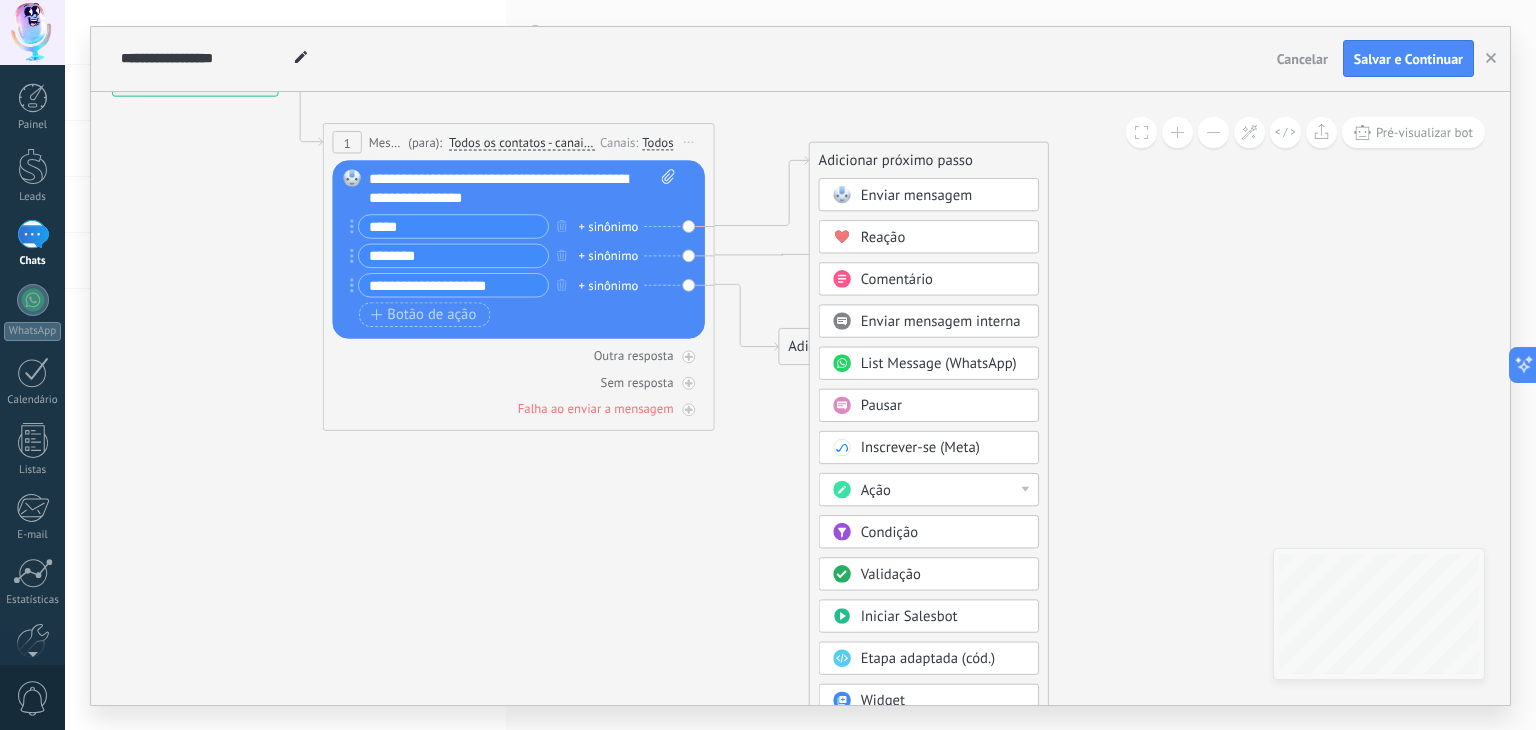 click on "Ação" at bounding box center (929, 489) 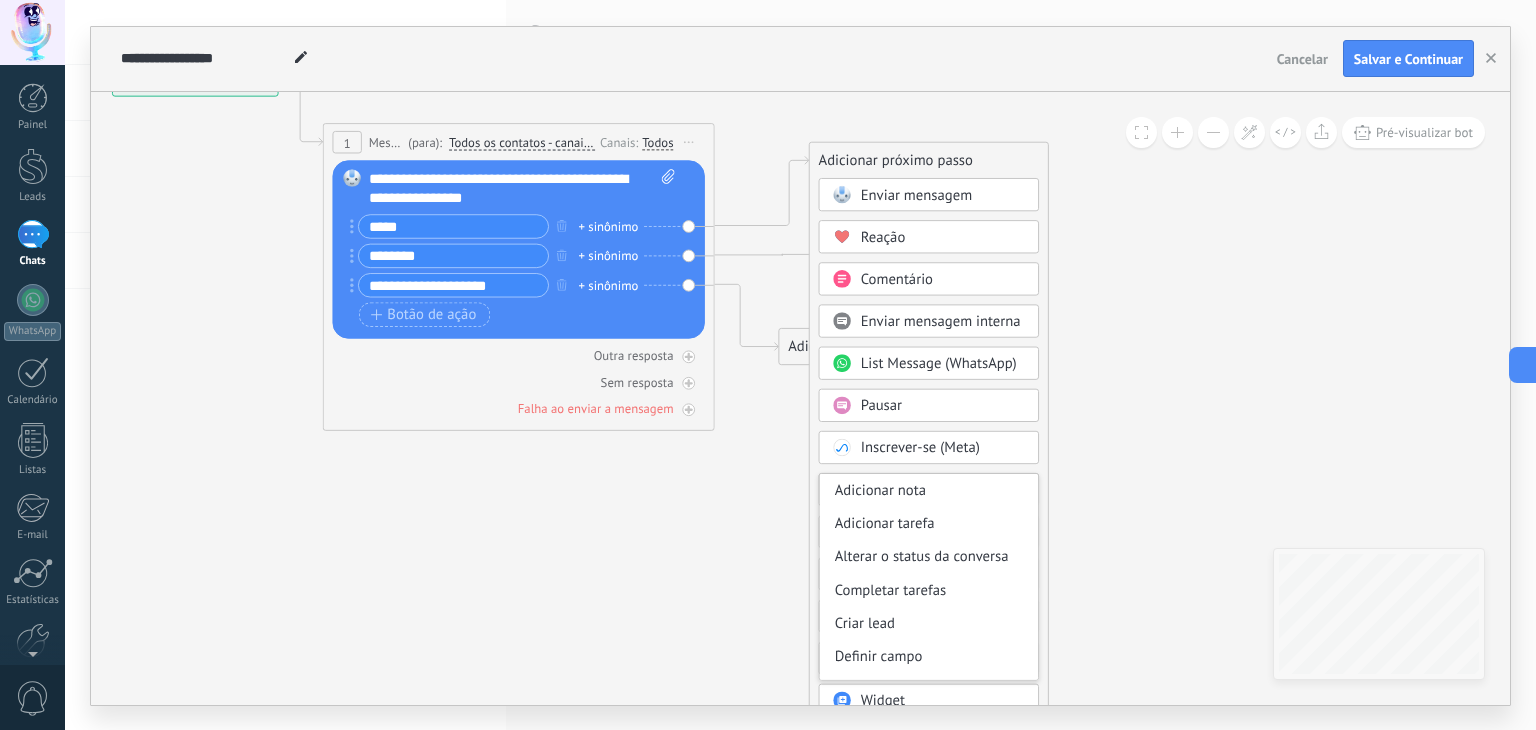 click 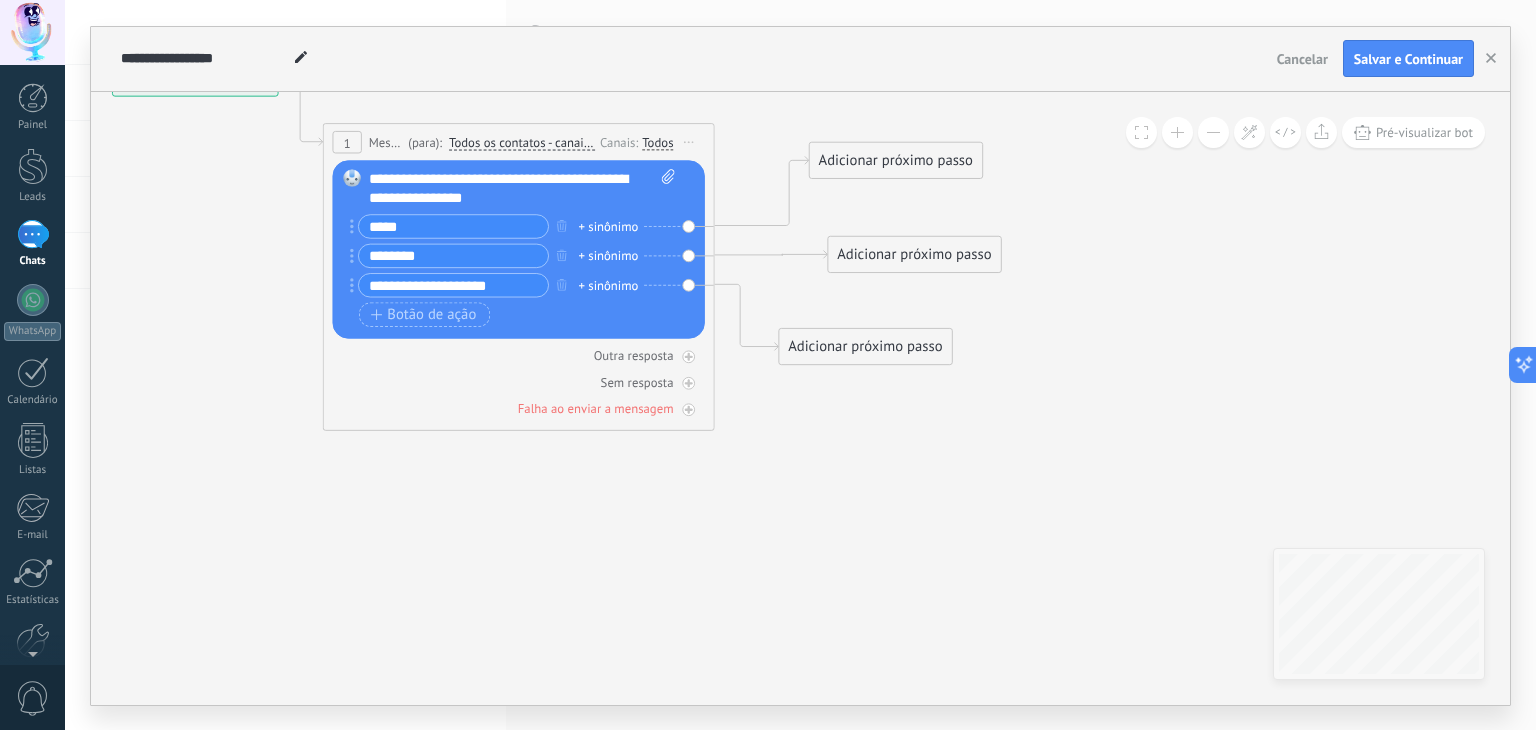 click on "Adicionar próximo passo" at bounding box center (896, 160) 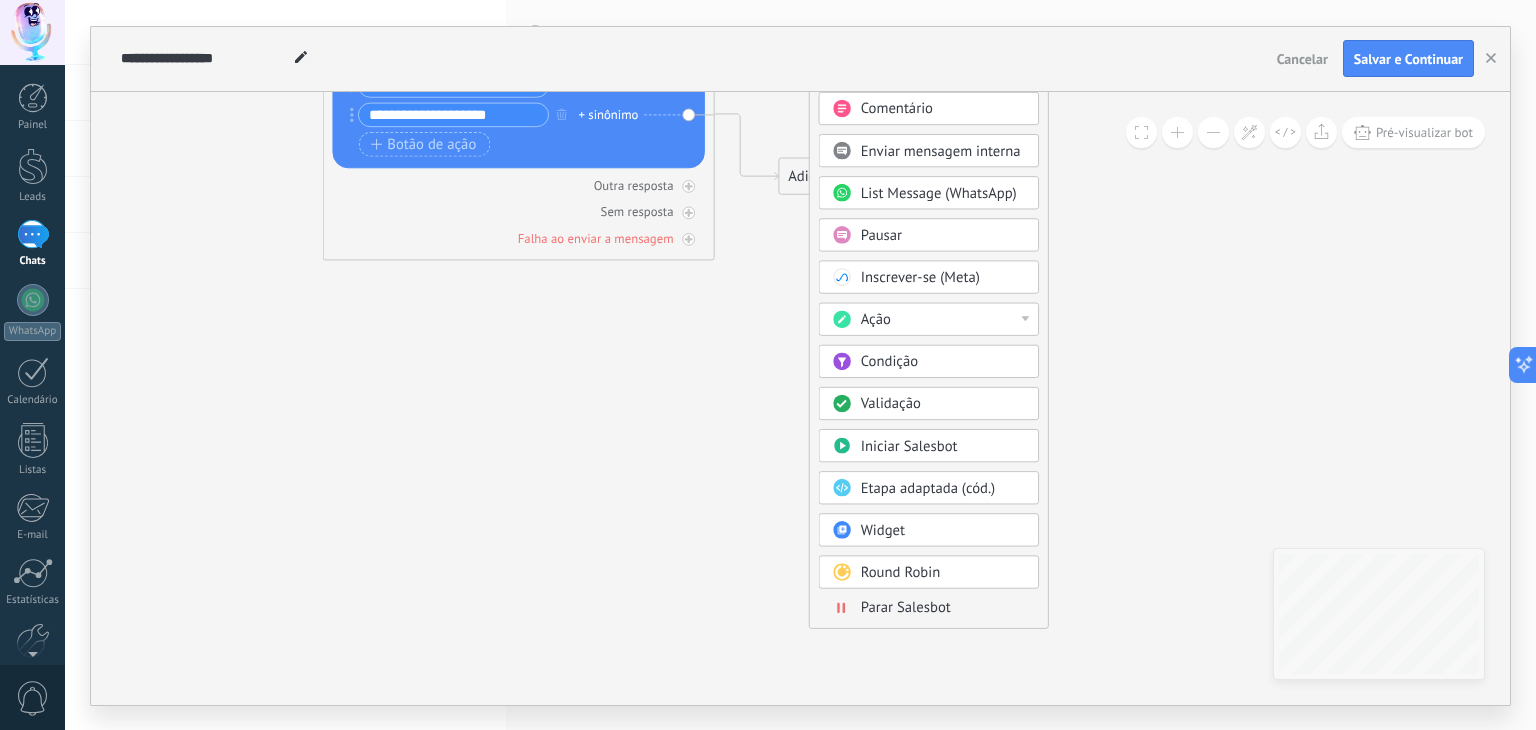 click on "Iniciar Salesbot" at bounding box center [909, 445] 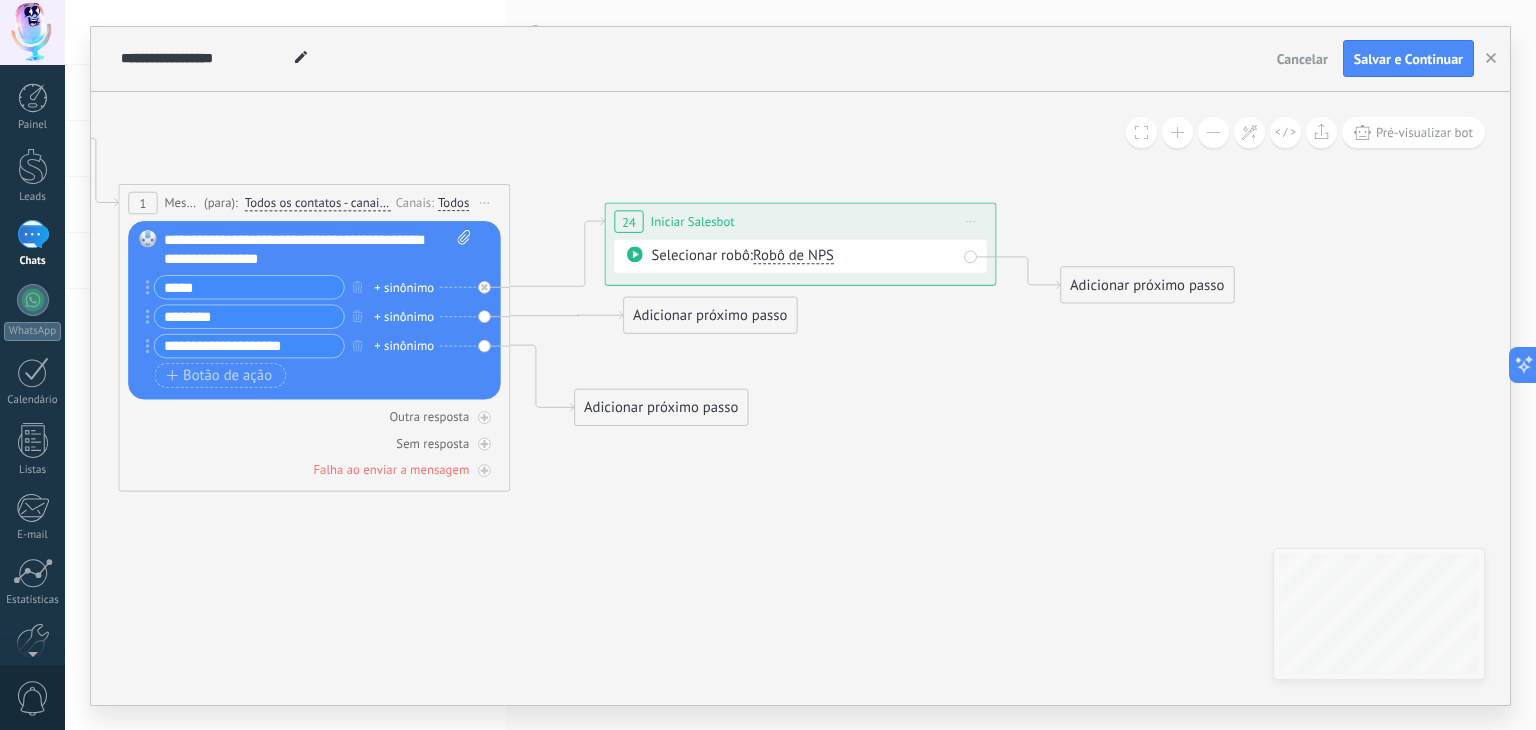 click 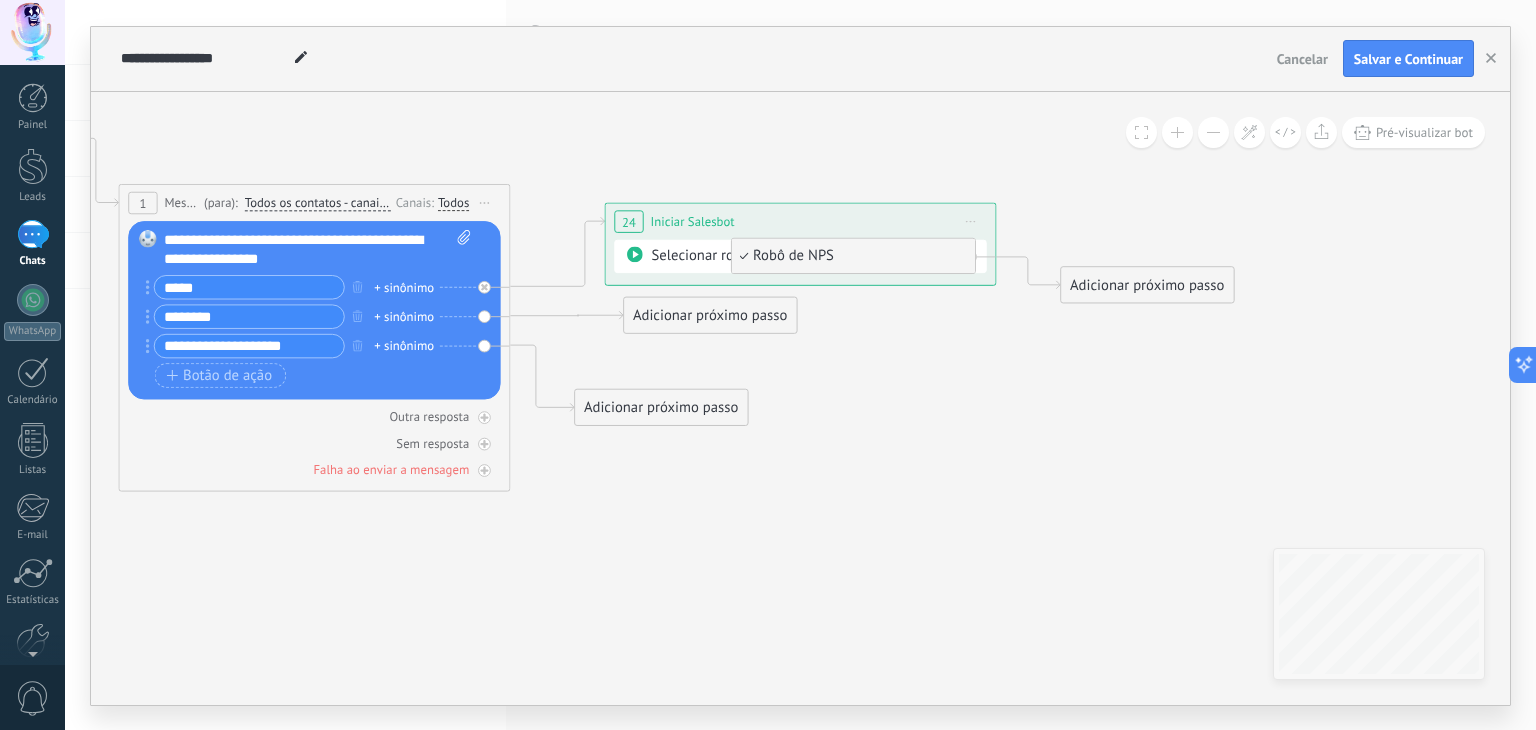 click on "Robô de NPS" at bounding box center (849, 256) 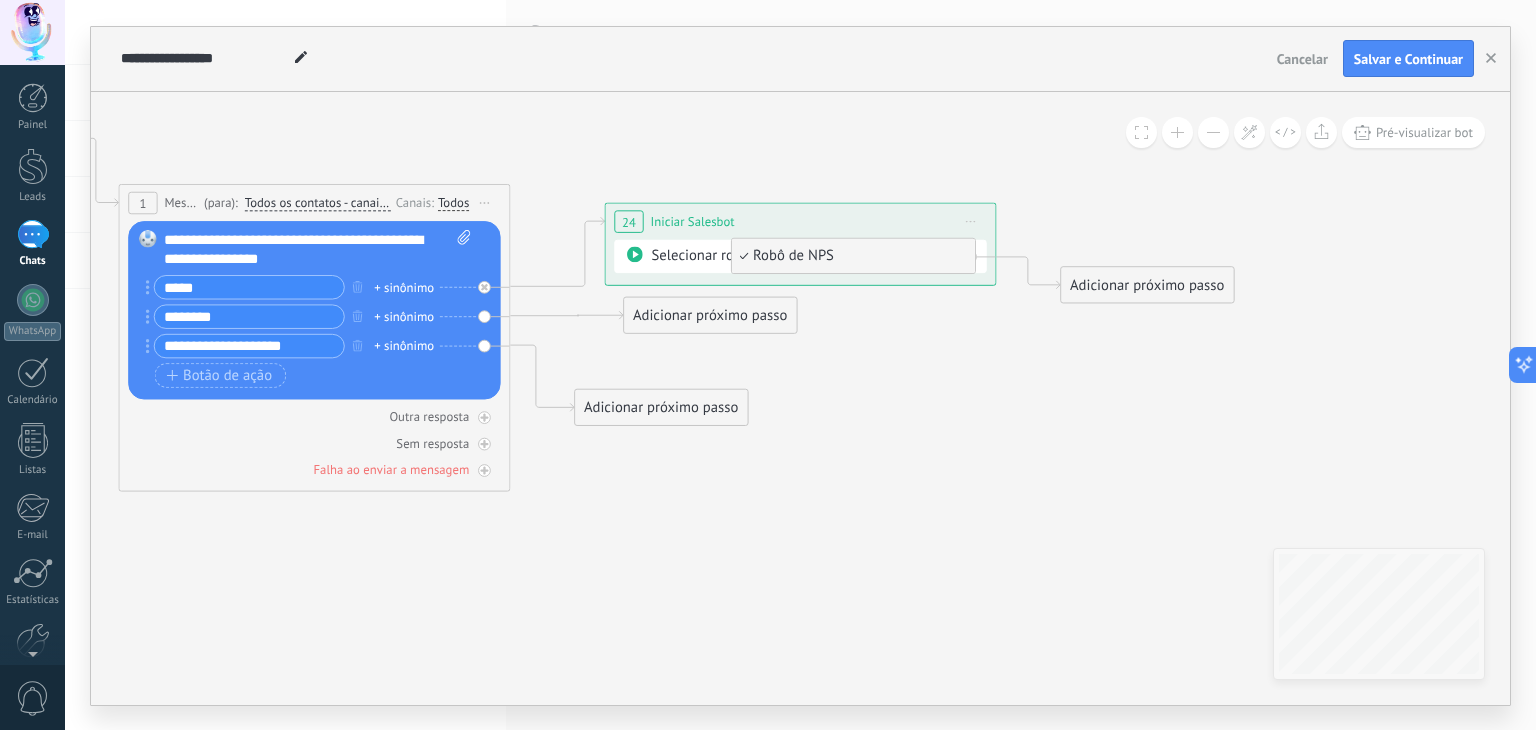 click on "Iniciar Salesbot" at bounding box center (693, 221) 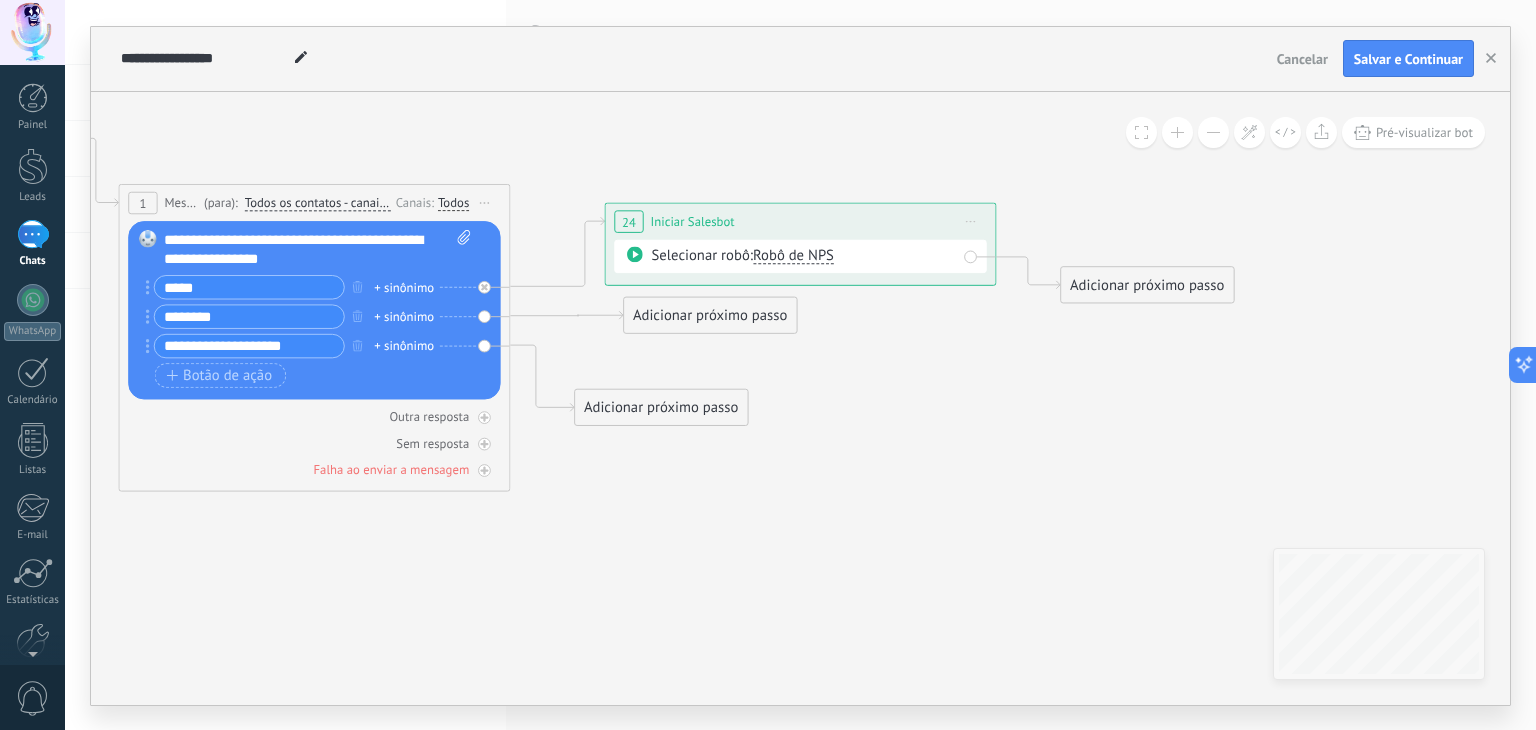 click on "Iniciar pré-visualização aqui
Renomear
Duplicar
Excluir" at bounding box center [970, 221] 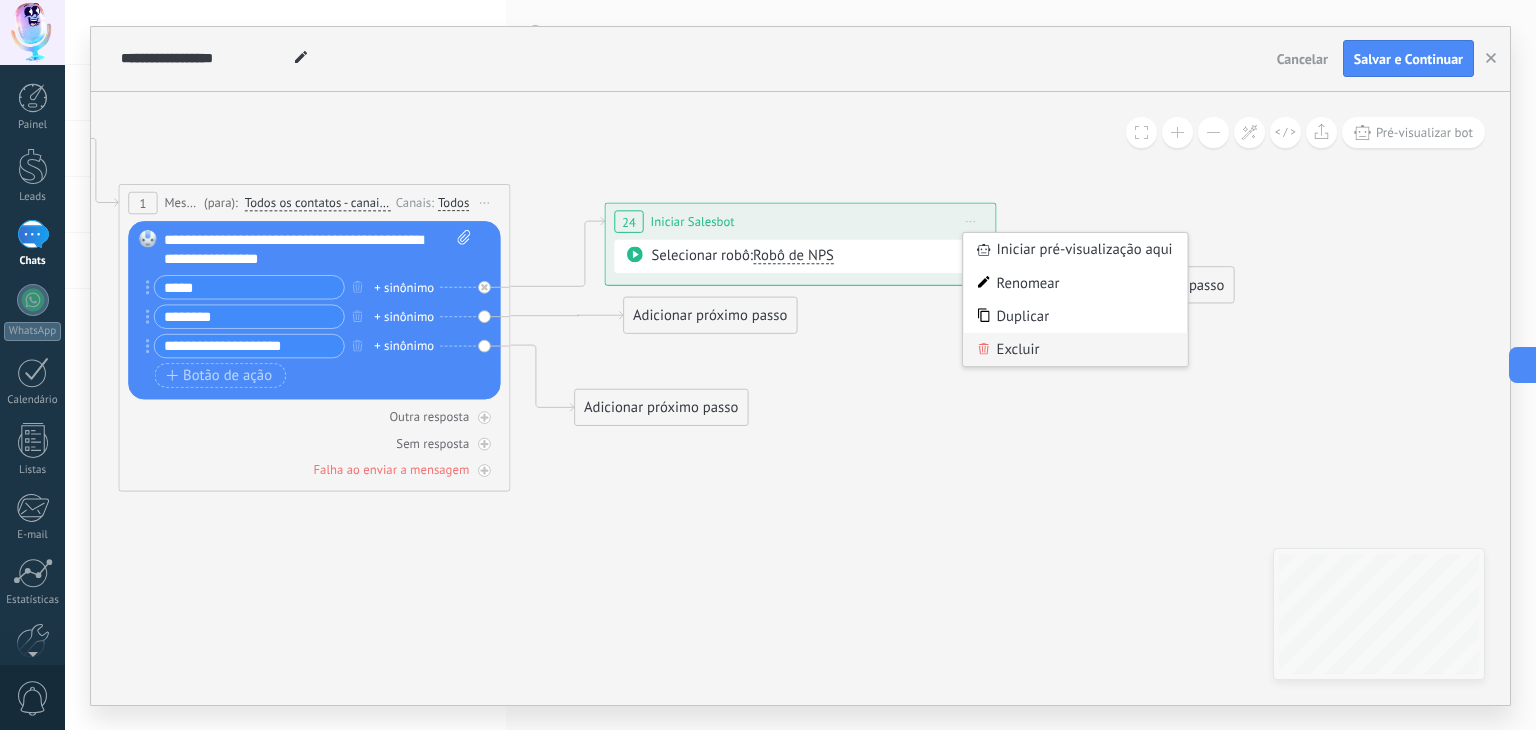 click on "Excluir" at bounding box center (1075, 348) 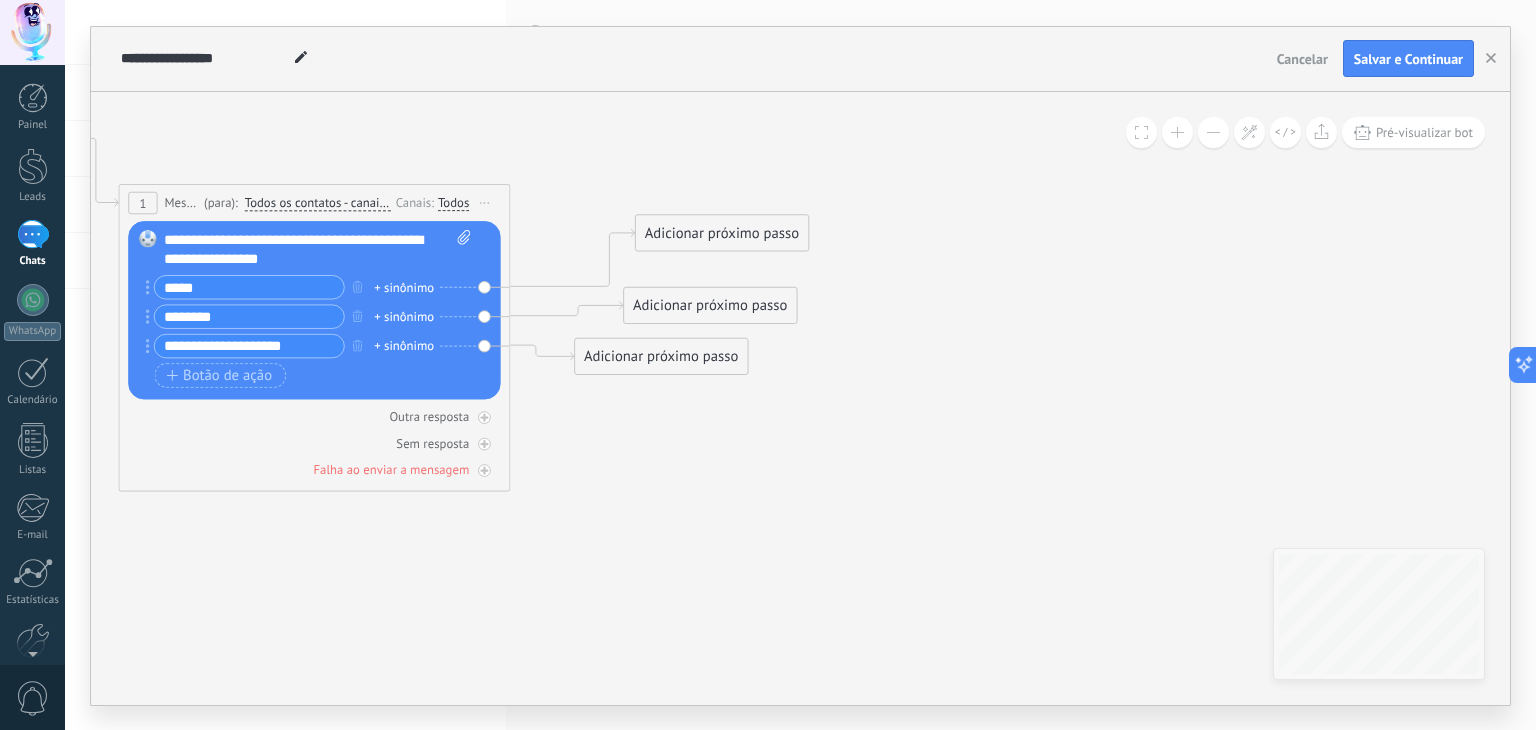 drag, startPoint x: 632, startPoint y: 380, endPoint x: 692, endPoint y: 221, distance: 169.9441 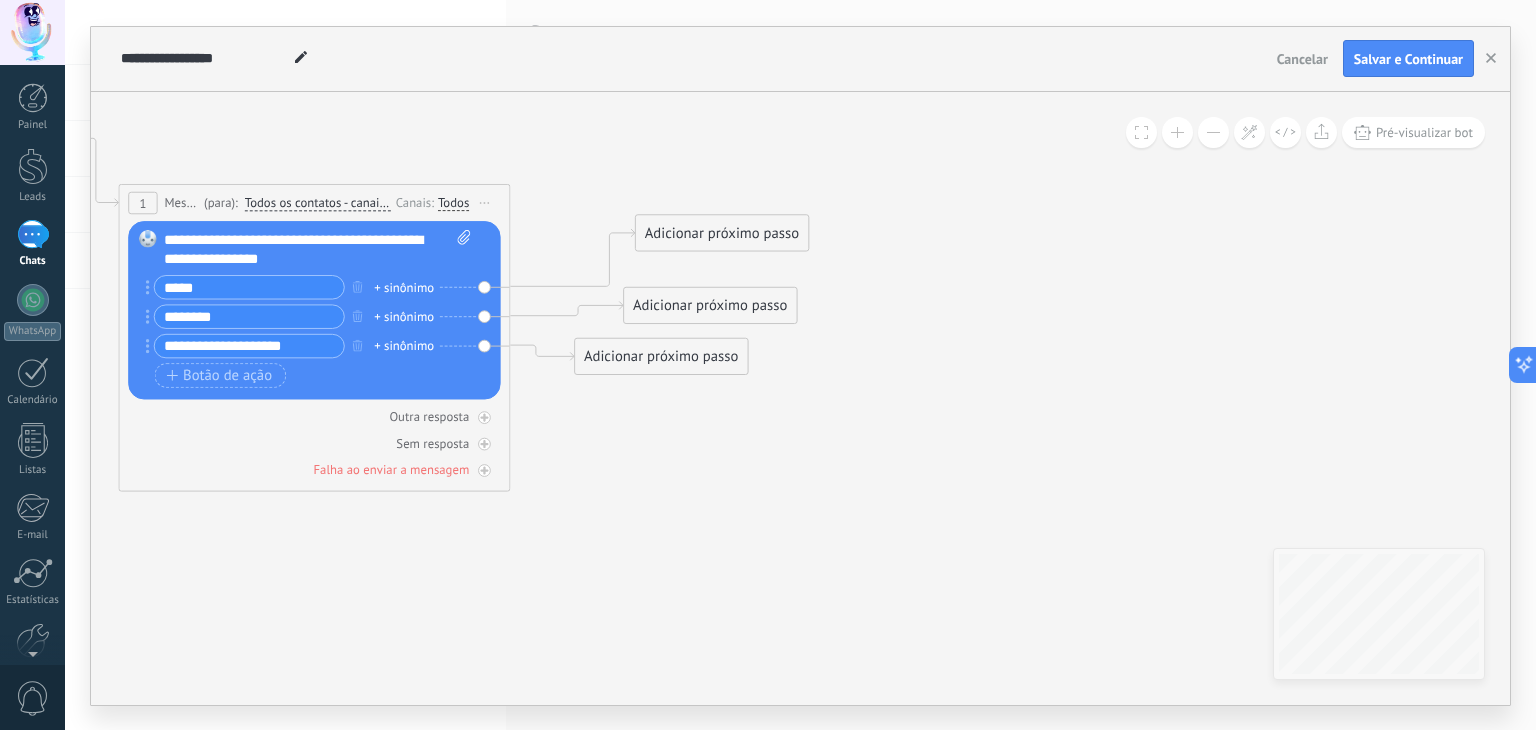 click on "Adicionar próximo passo" at bounding box center (722, 233) 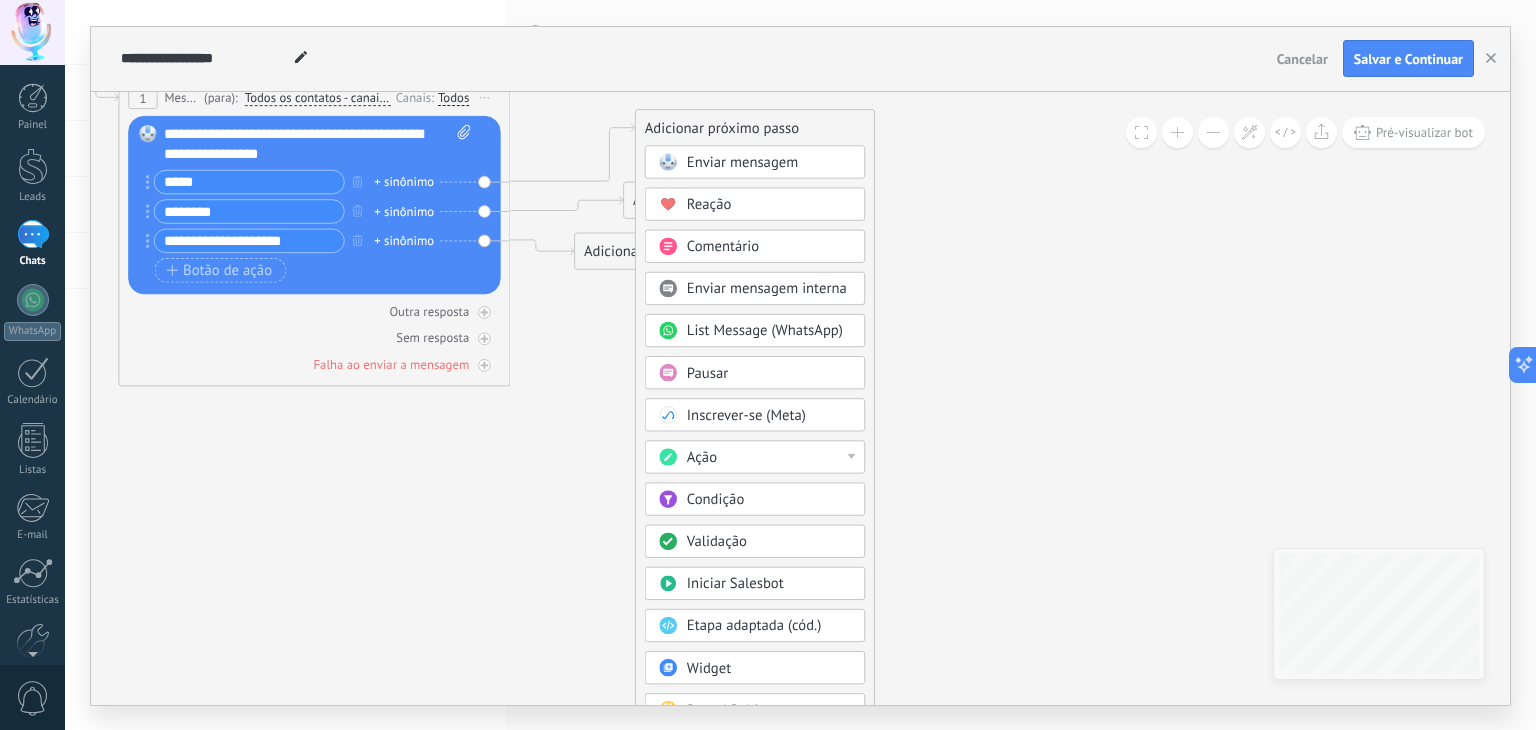 click on ".abccls-1,.abccls-2{fill-rule:evenodd}.abccls-2{fill:#fff} .abfcls-1{fill:none}.abfcls-2{fill:#fff} .abncls-1{isolation:isolate}.abncls-2{opacity:.06}.abncls-2,.abncls-3,.abncls-6{mix-blend-mode:multiply}.abncls-3{opacity:.15}.abncls-4,.abncls-8{fill:#fff}.abncls-5{fill:url(#abnlinear-gradient)}.abncls-6{opacity:.04}.abncls-7{fill:url(#abnlinear-gradient-2)}.abncls-8{fill-rule:evenodd} .abqst0{fill:#ffa200} .abwcls-1{fill:#252525} .cls-1{isolation:isolate} .acicls-1{fill:none} .aclcls-1{fill:#232323} .acnst0{display:none} .addcls-1,.addcls-2{fill:none;stroke-miterlimit:10}.addcls-1{stroke:#dfe0e5}.addcls-2{stroke:#a1a7ab} .adecls-1,.adecls-2{fill:none;stroke-miterlimit:10}.adecls-1{stroke:#dfe0e5}.adecls-2{stroke:#a1a7ab} .adqcls-1{fill:#8591a5;fill-rule:evenodd} .aeccls-1{fill:#5c9f37} .aeecls-1{fill:#f86161} .aejcls-1{fill:#8591a5;fill-rule:evenodd} .aekcls-1{fill-rule:evenodd} .aelcls-1{fill-rule:evenodd;fill:currentColor} .aemcls-1{fill-rule:evenodd;fill:currentColor} .aencls-2{fill:#f86161;opacity:.3}" at bounding box center (768, 365) 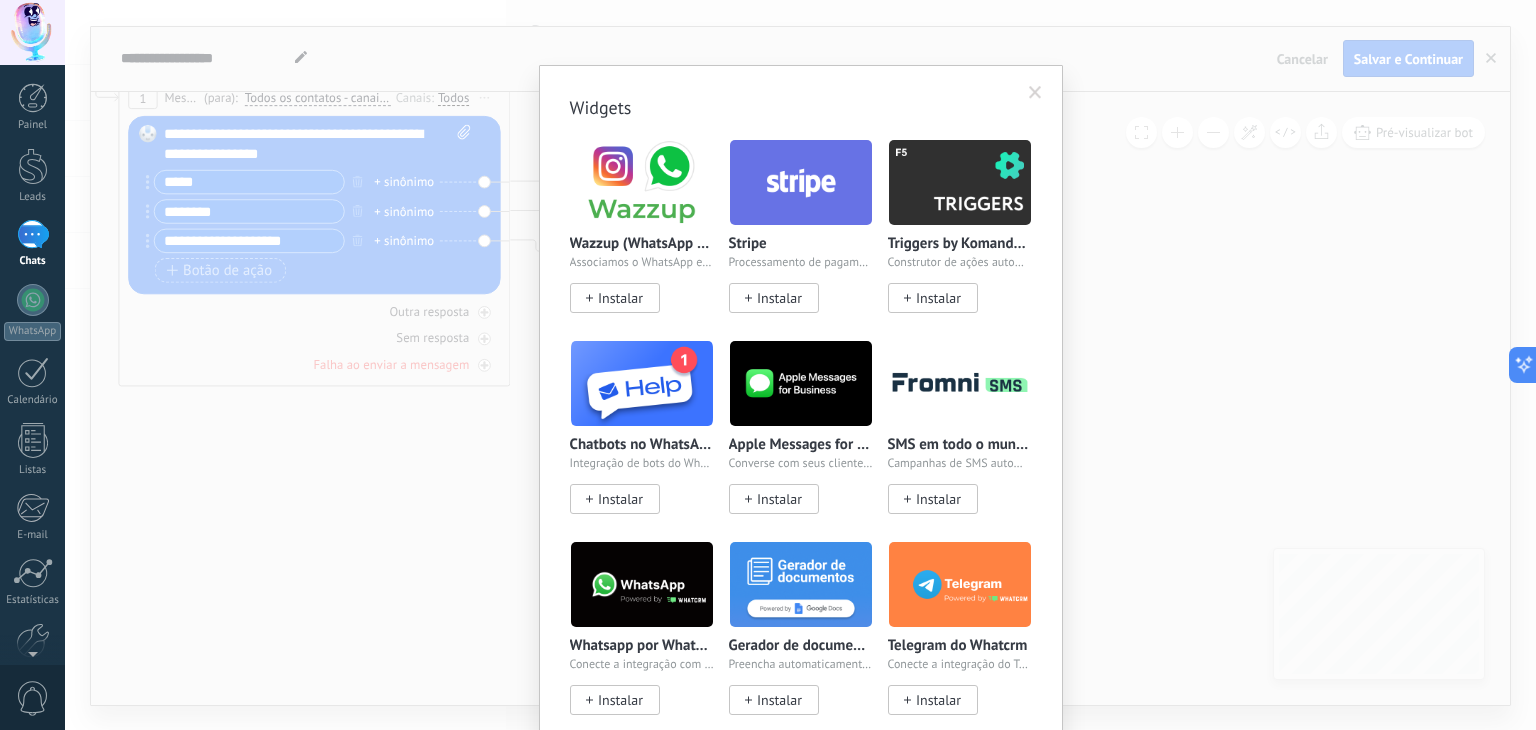 click at bounding box center [1035, 93] 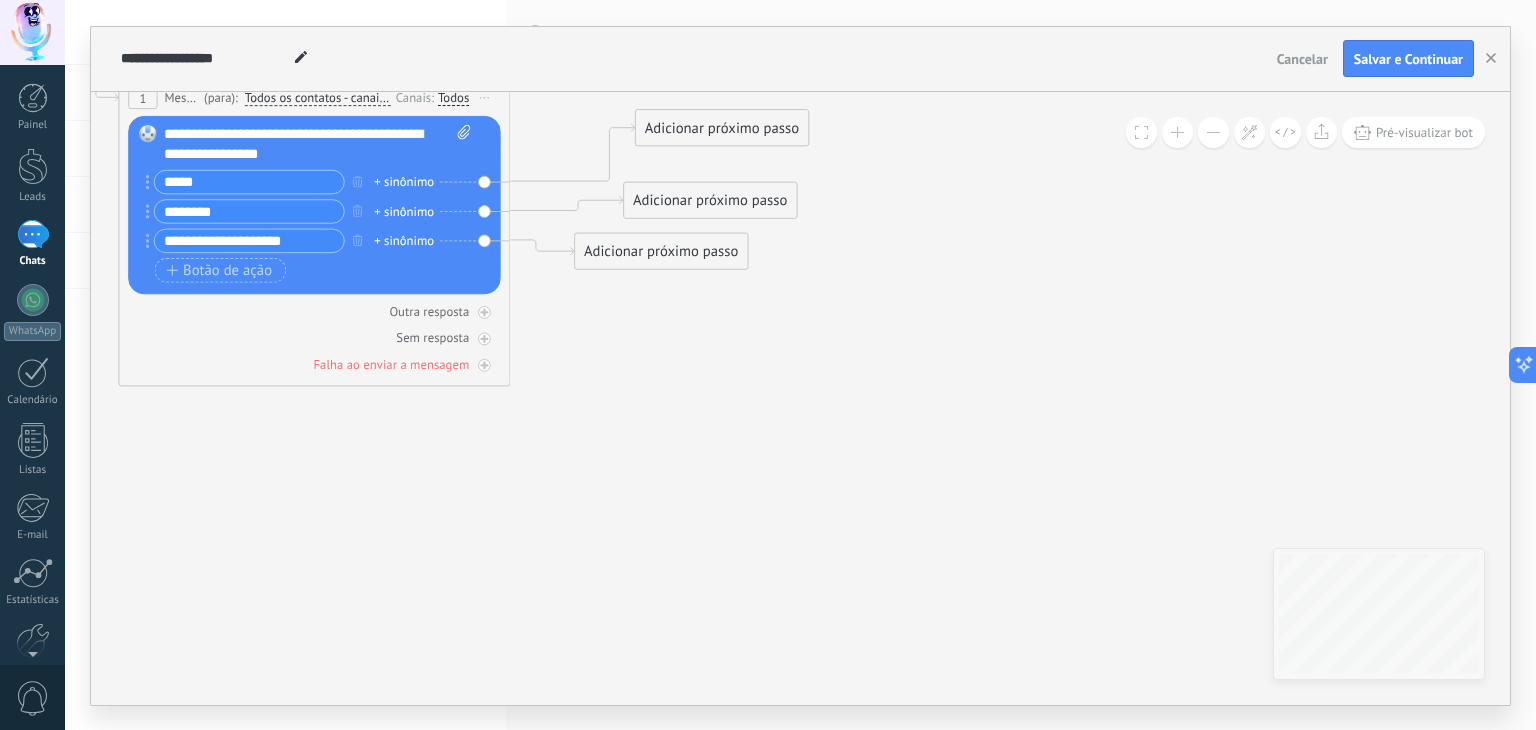 click on "Adicionar próximo passo" at bounding box center (722, 128) 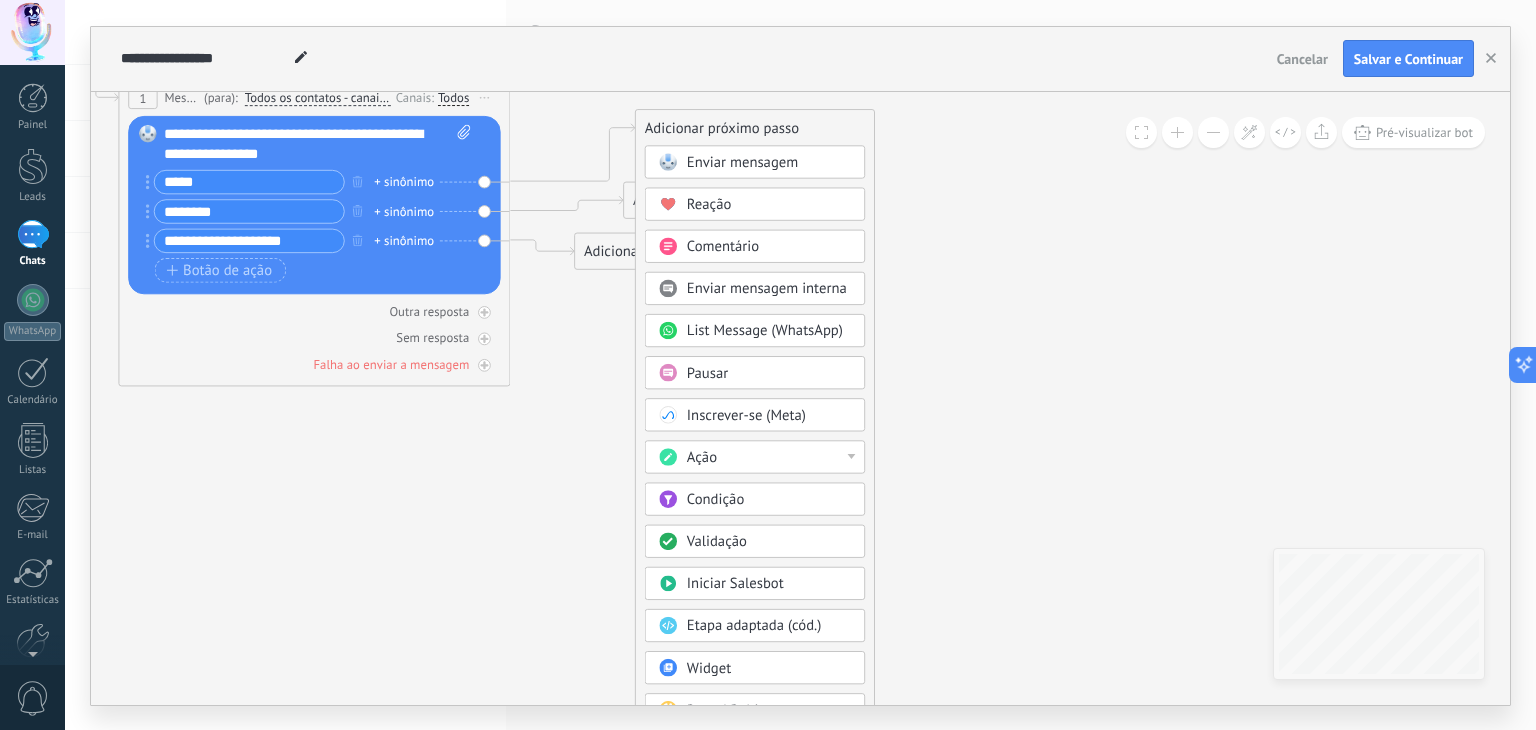click on "Ação" at bounding box center (769, 458) 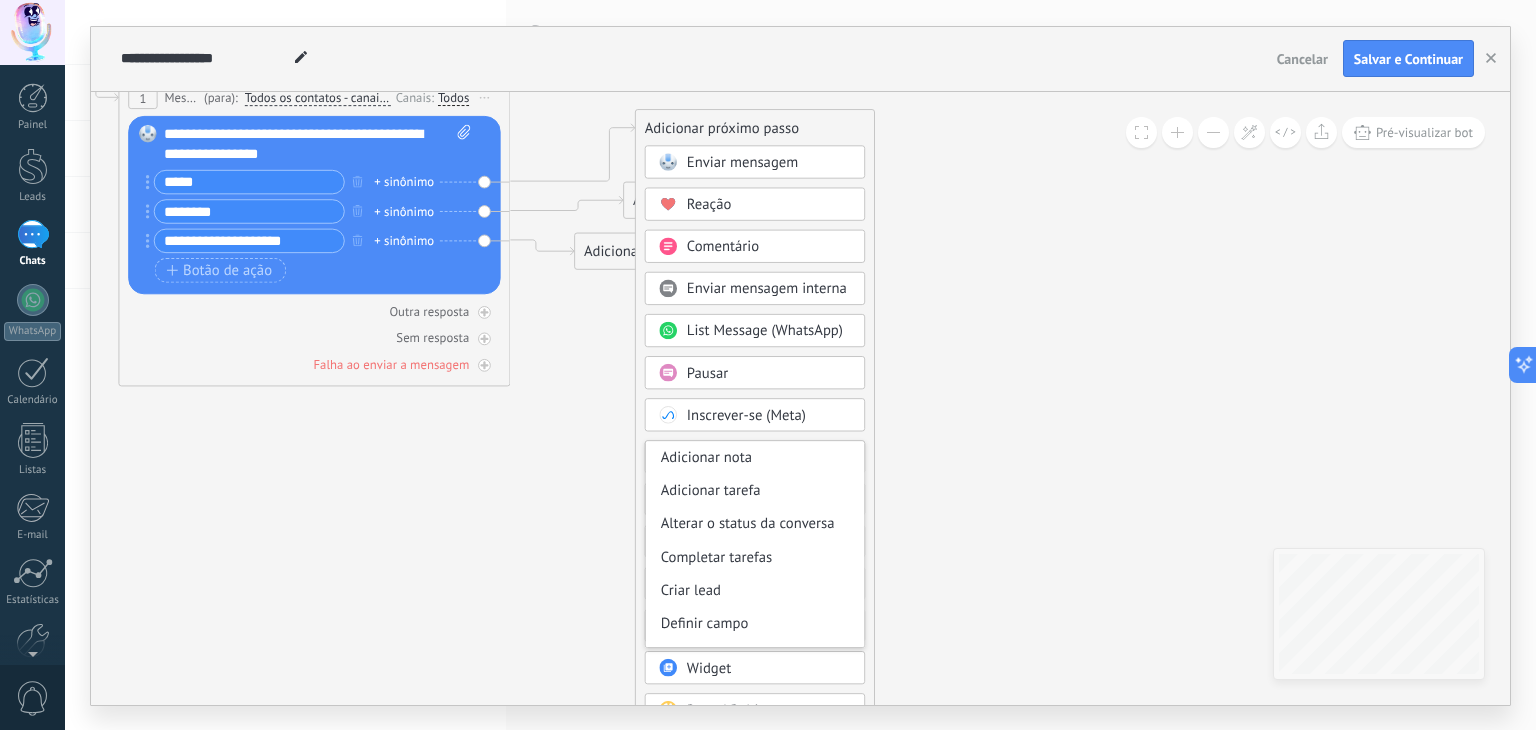 click 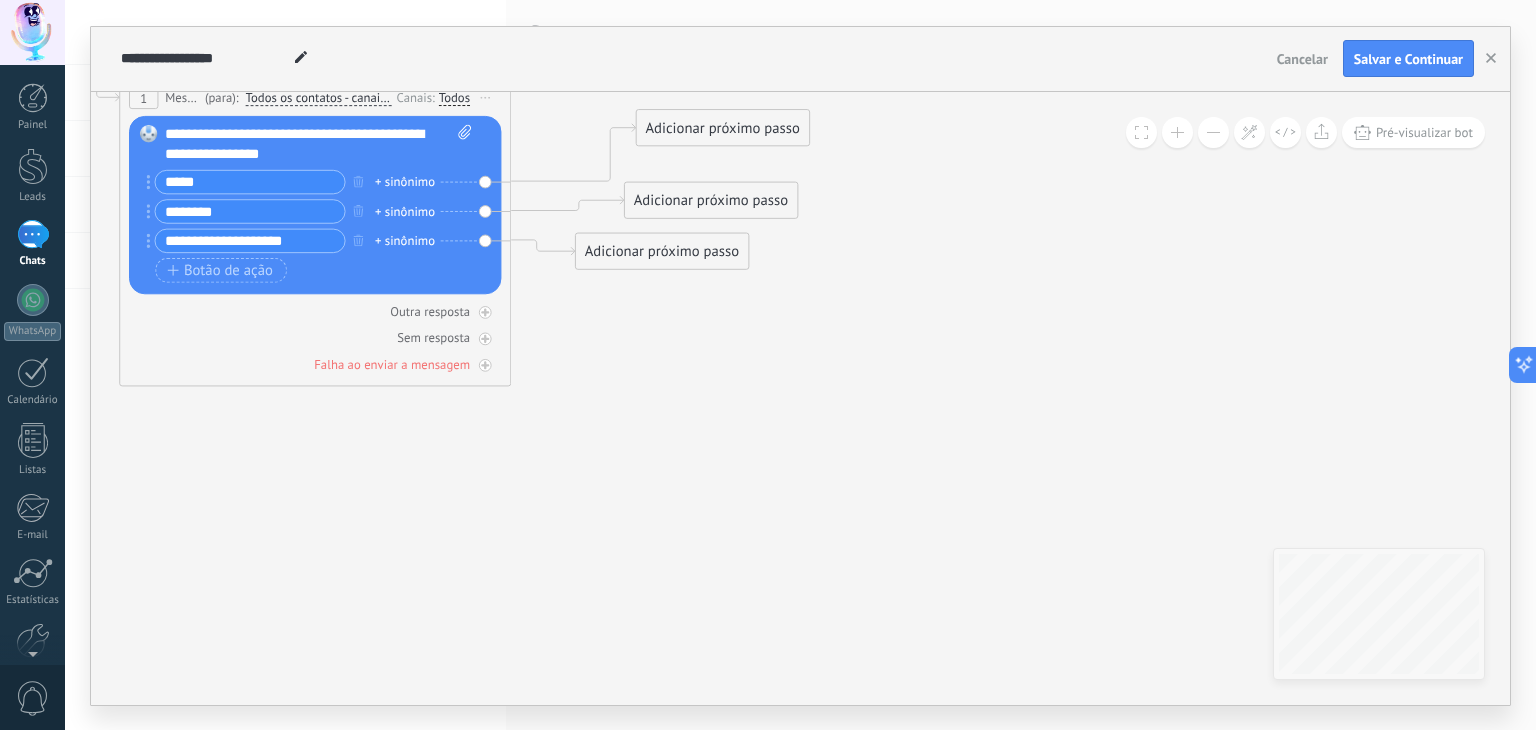 click on "Adicionar próximo passo" at bounding box center [723, 128] 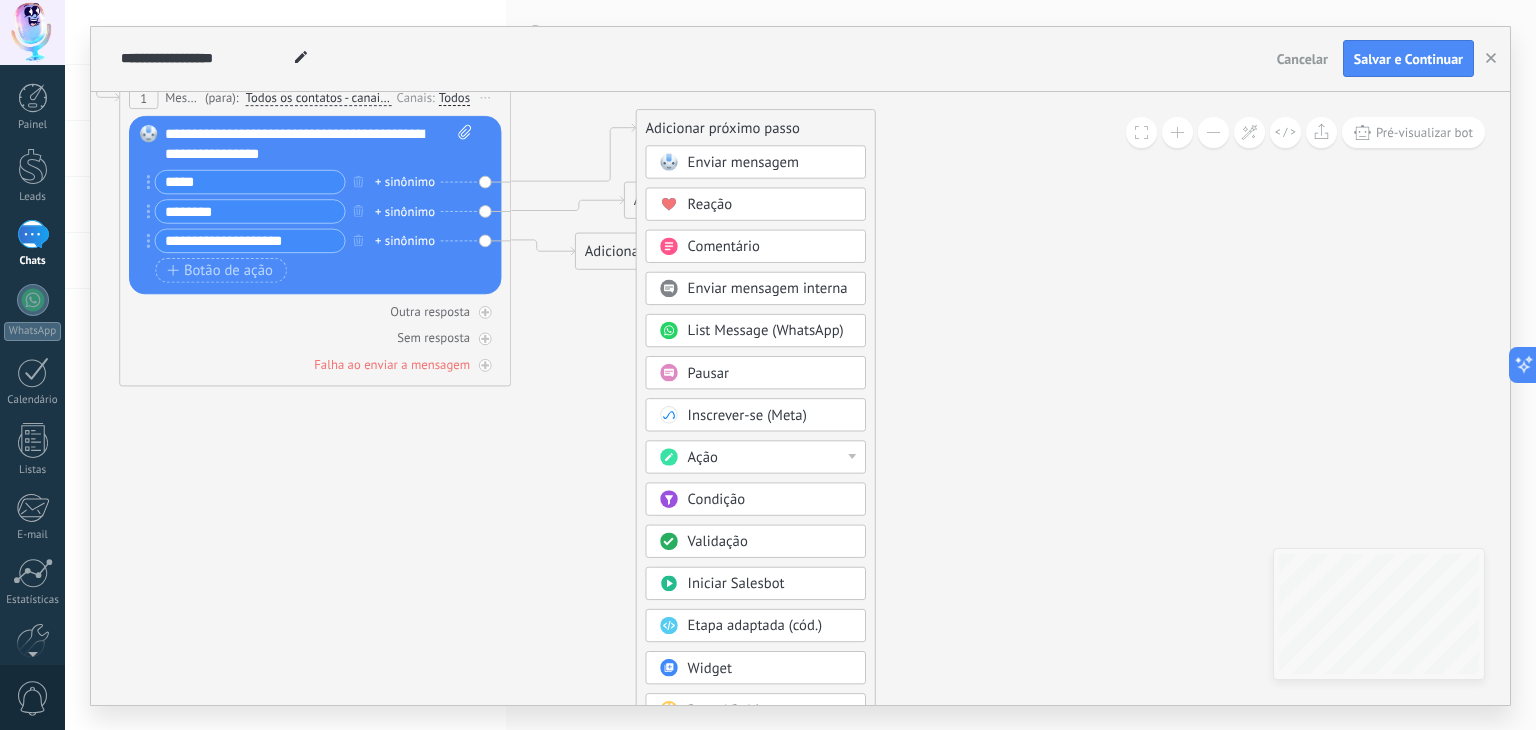 click on "Condição" at bounding box center [770, 500] 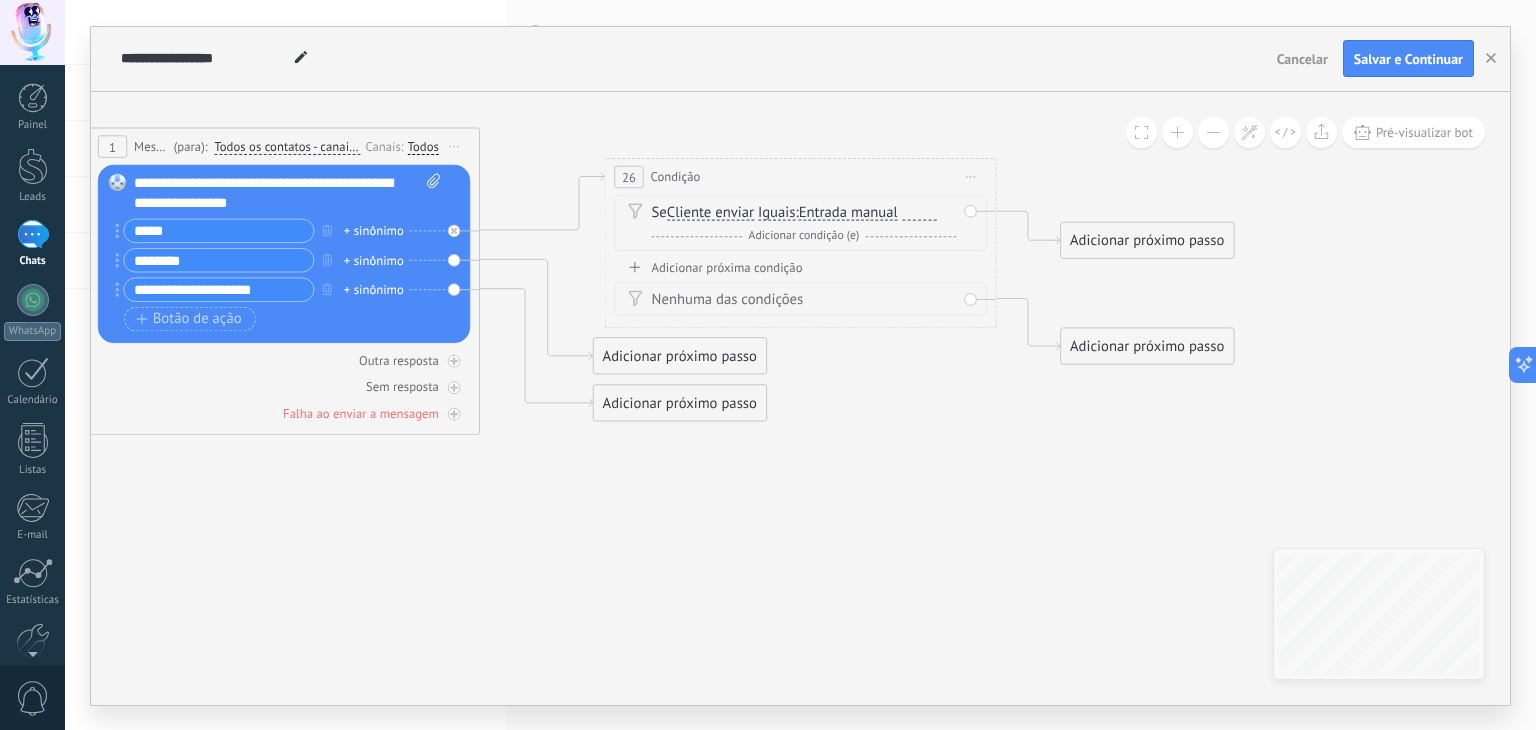 click on "Adicionar próxima condição" at bounding box center (800, 266) 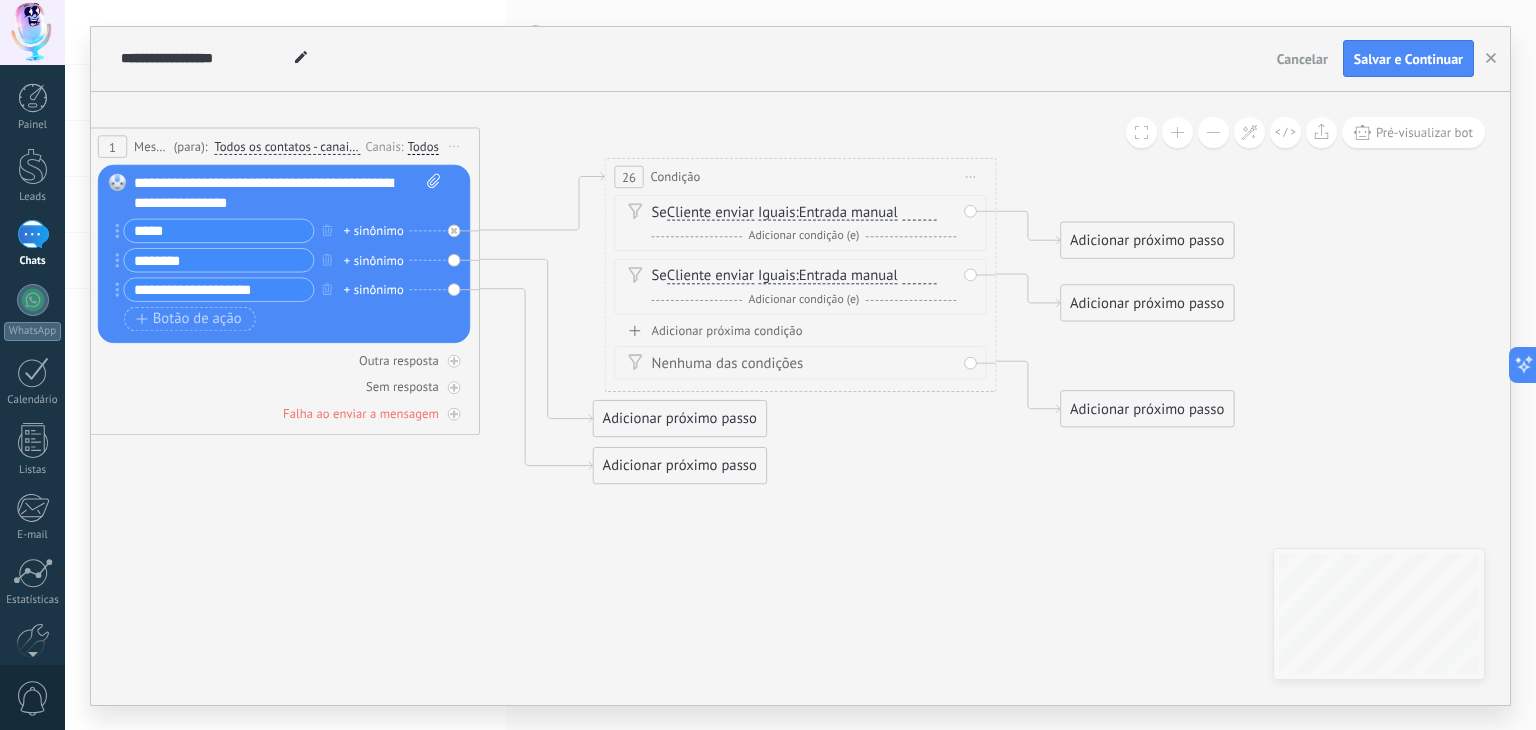 click on "Adicionar próximo passo" at bounding box center (1147, 240) 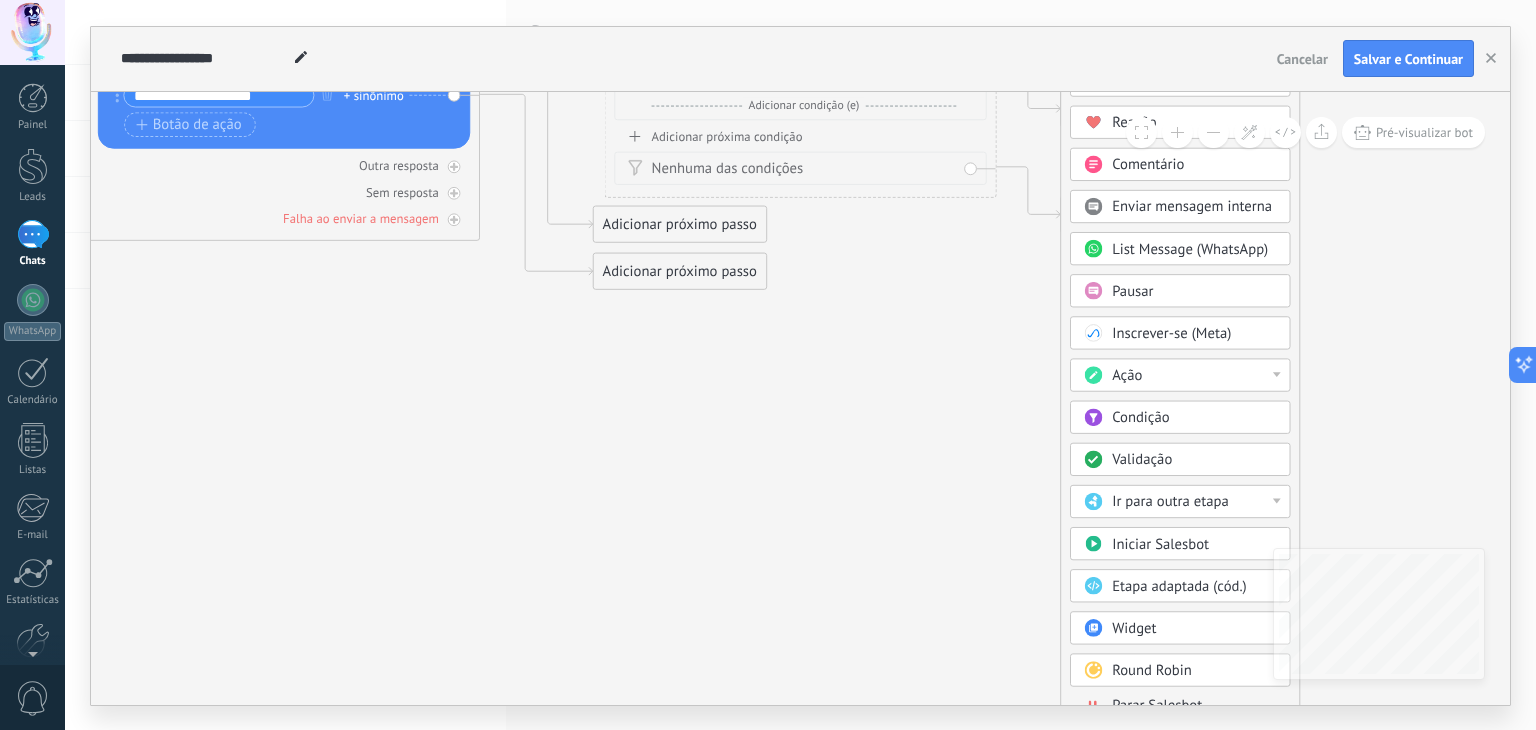 click on "Ir para outra etapa" at bounding box center [1170, 501] 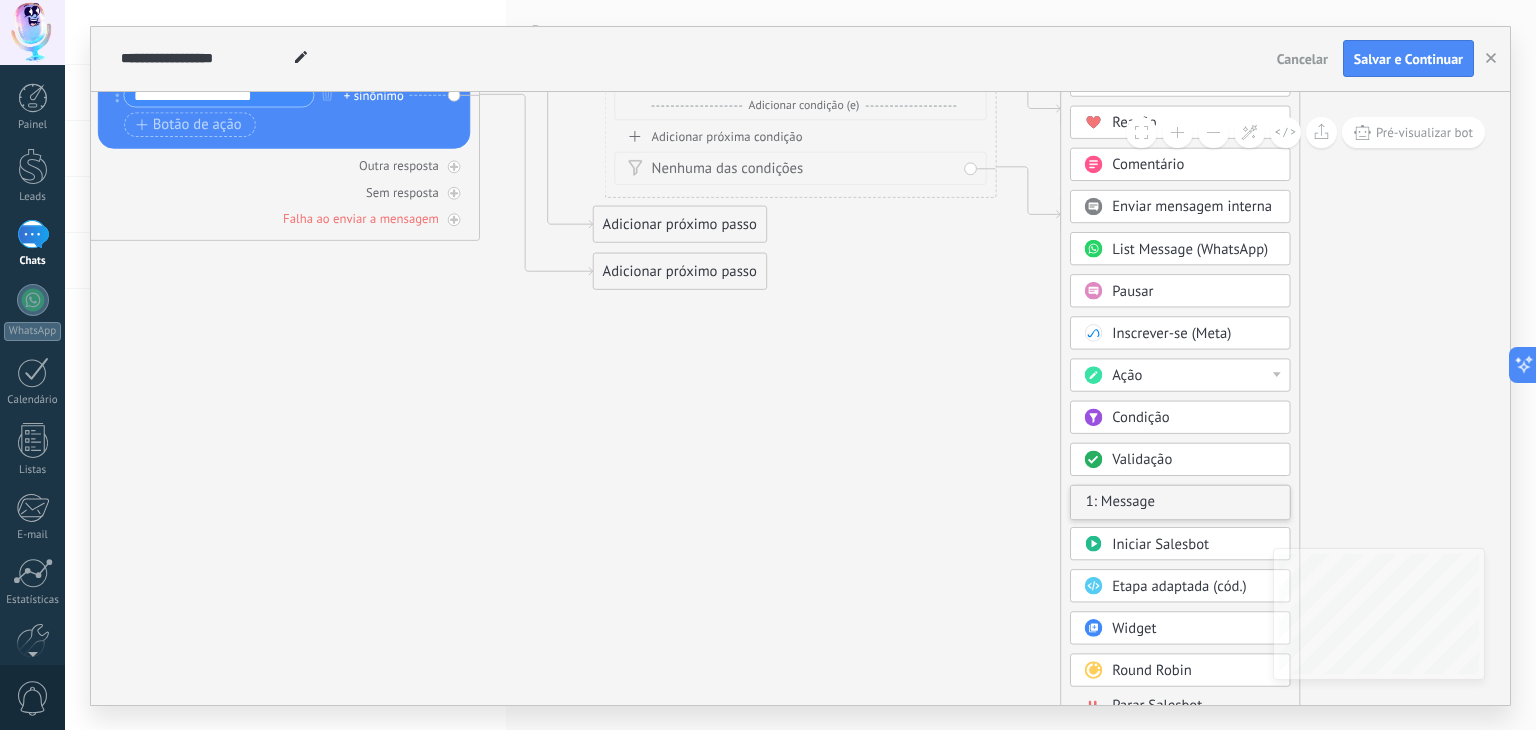 click on "1: Message" at bounding box center [1180, 501] 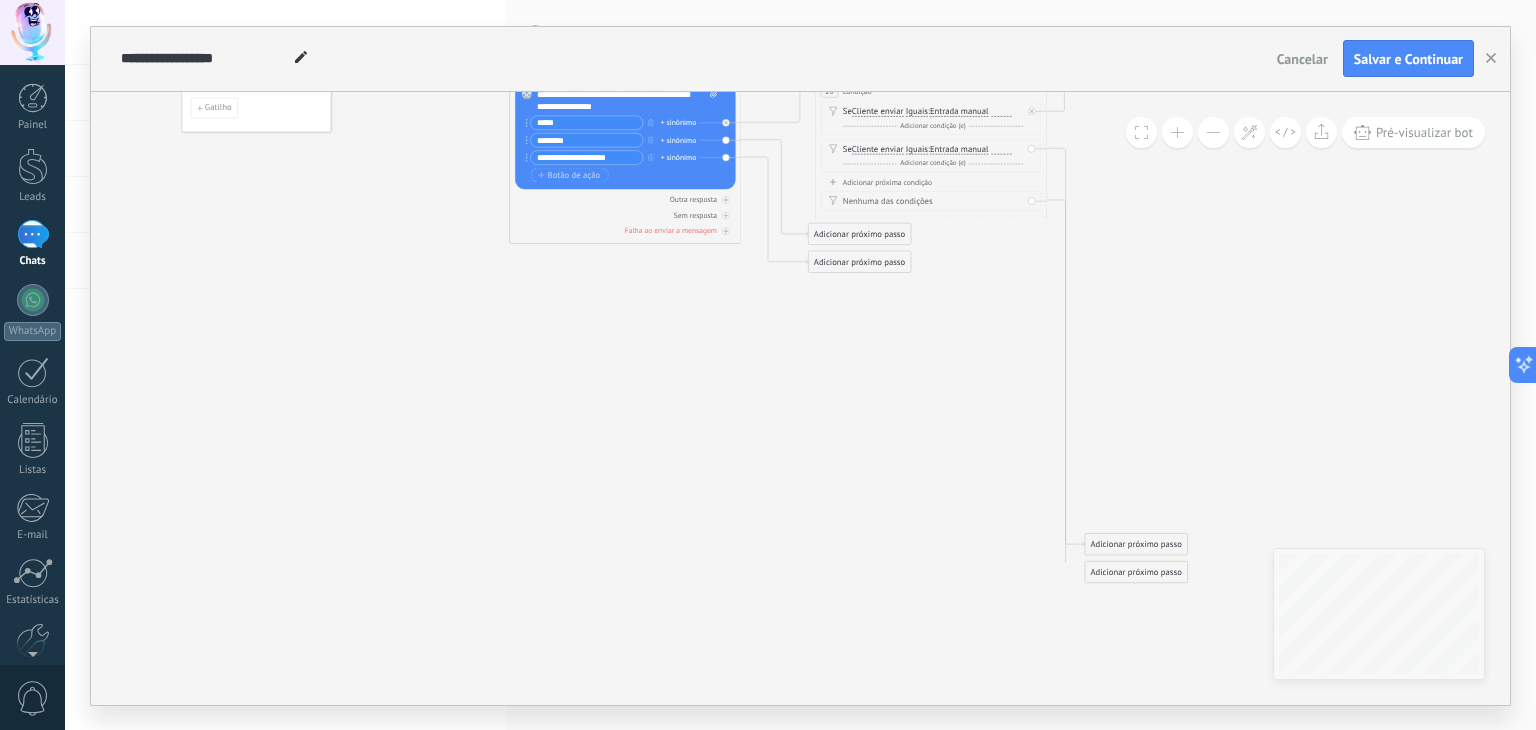 drag, startPoint x: 1214, startPoint y: 613, endPoint x: 1084, endPoint y: 521, distance: 159.26079 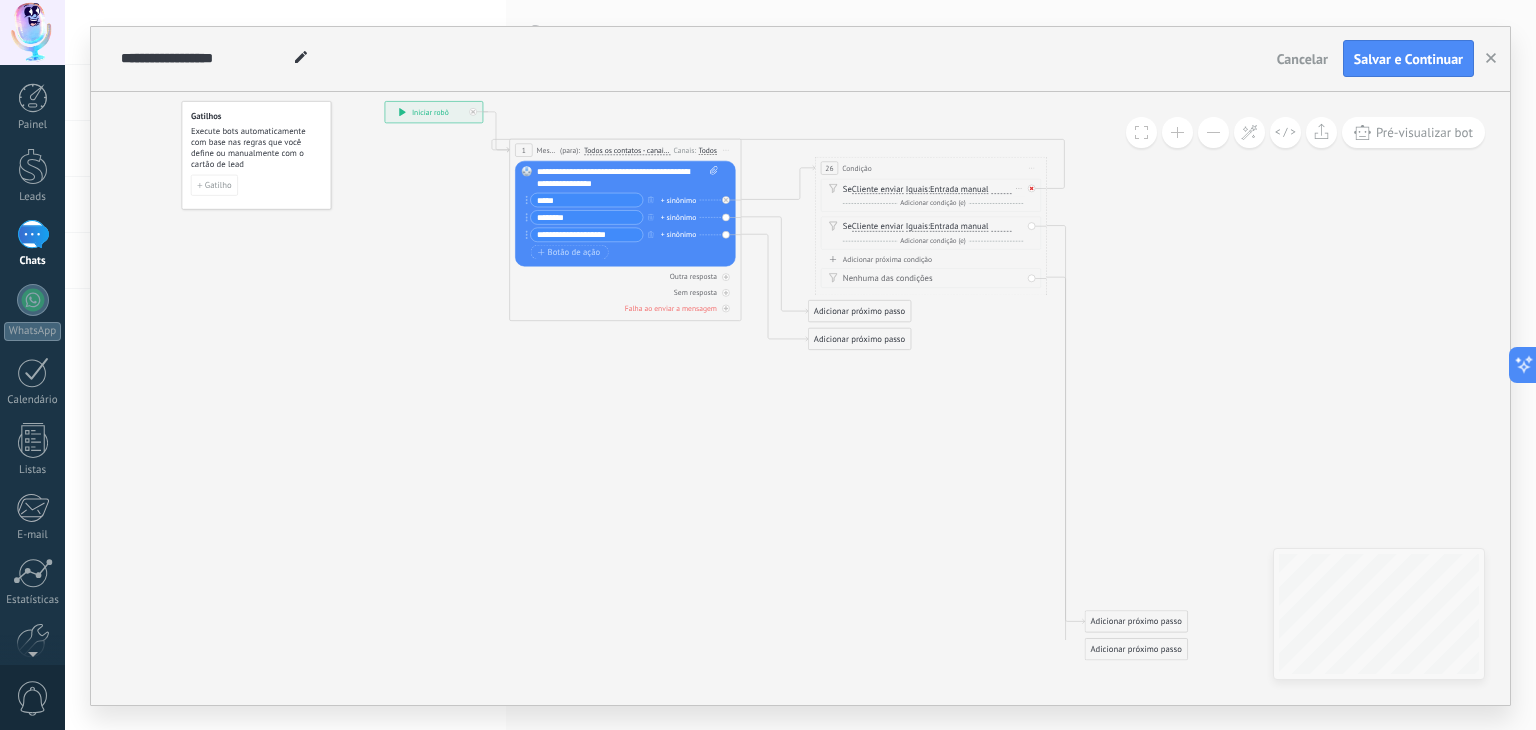 click 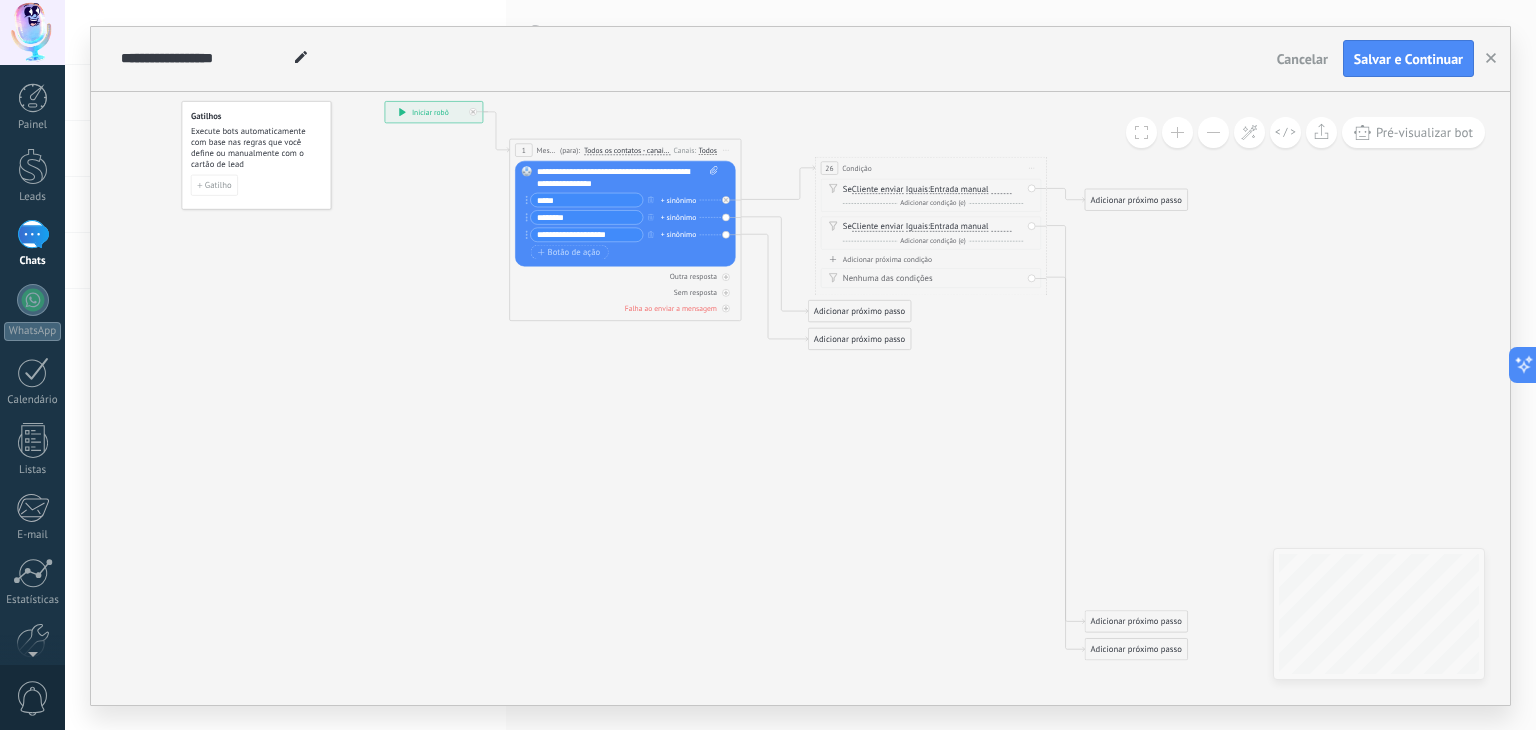 click on "Iniciar pré-visualização aqui
Renomear
Duplicar
Excluir" at bounding box center (1032, 167) 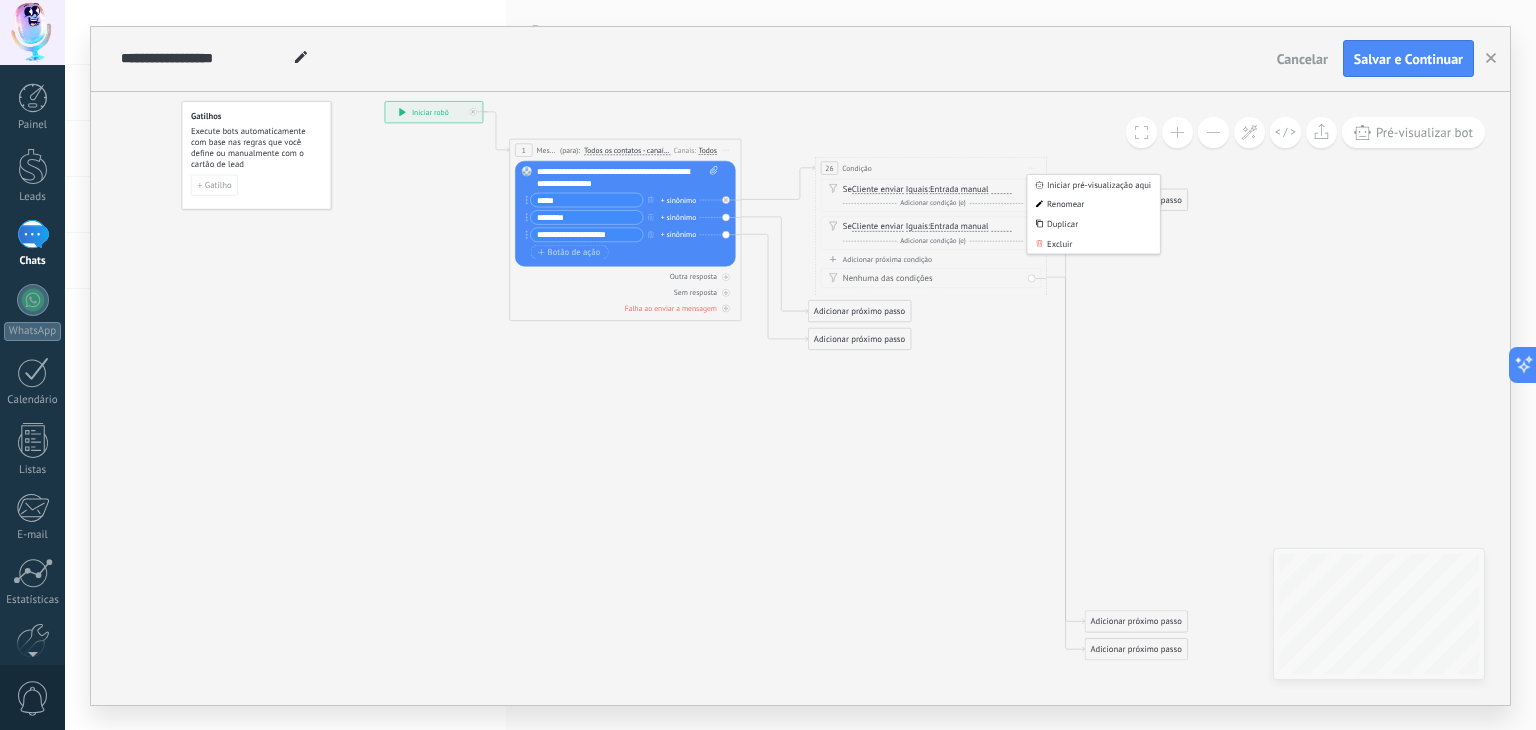click on "Excluir" at bounding box center (1093, 244) 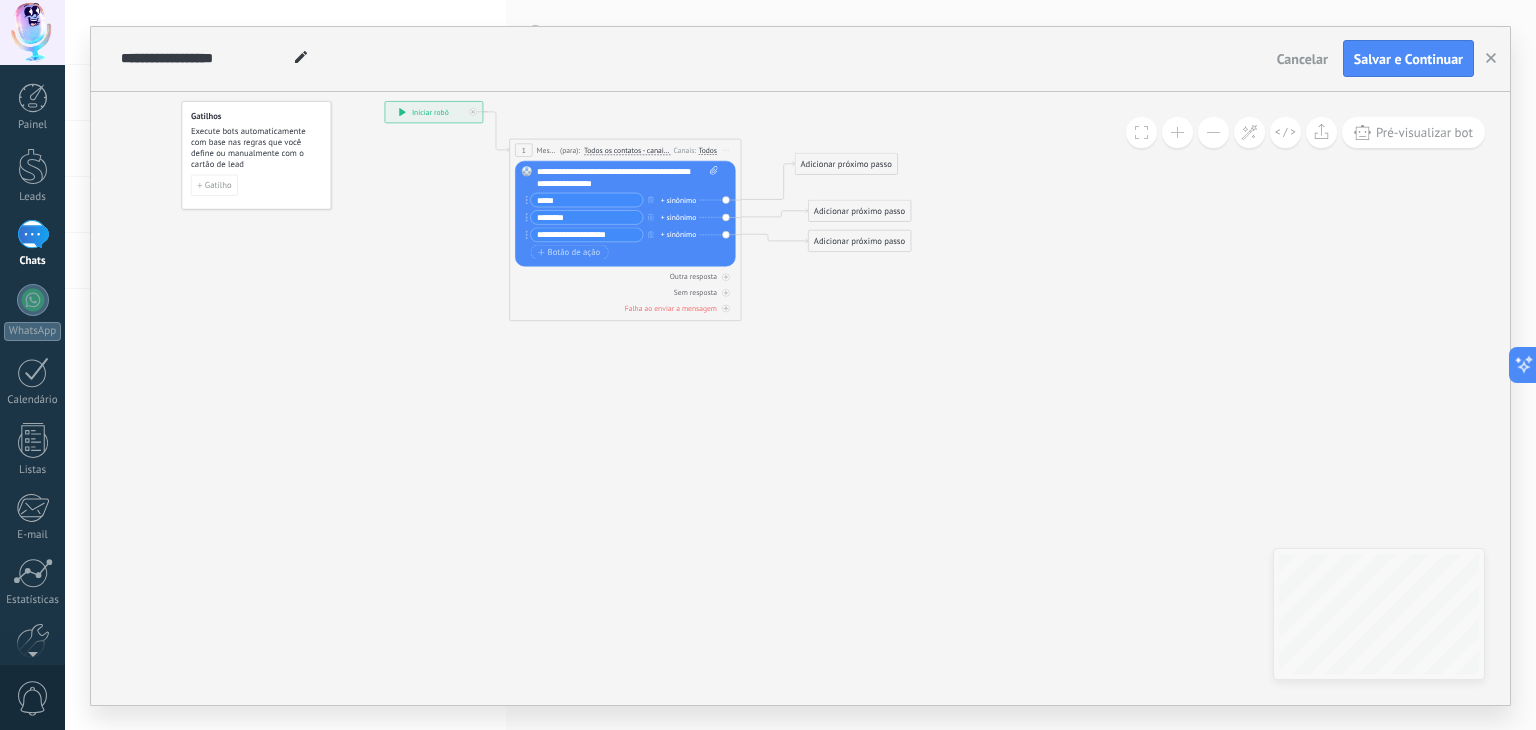 drag, startPoint x: 808, startPoint y: 267, endPoint x: 824, endPoint y: 160, distance: 108.18965 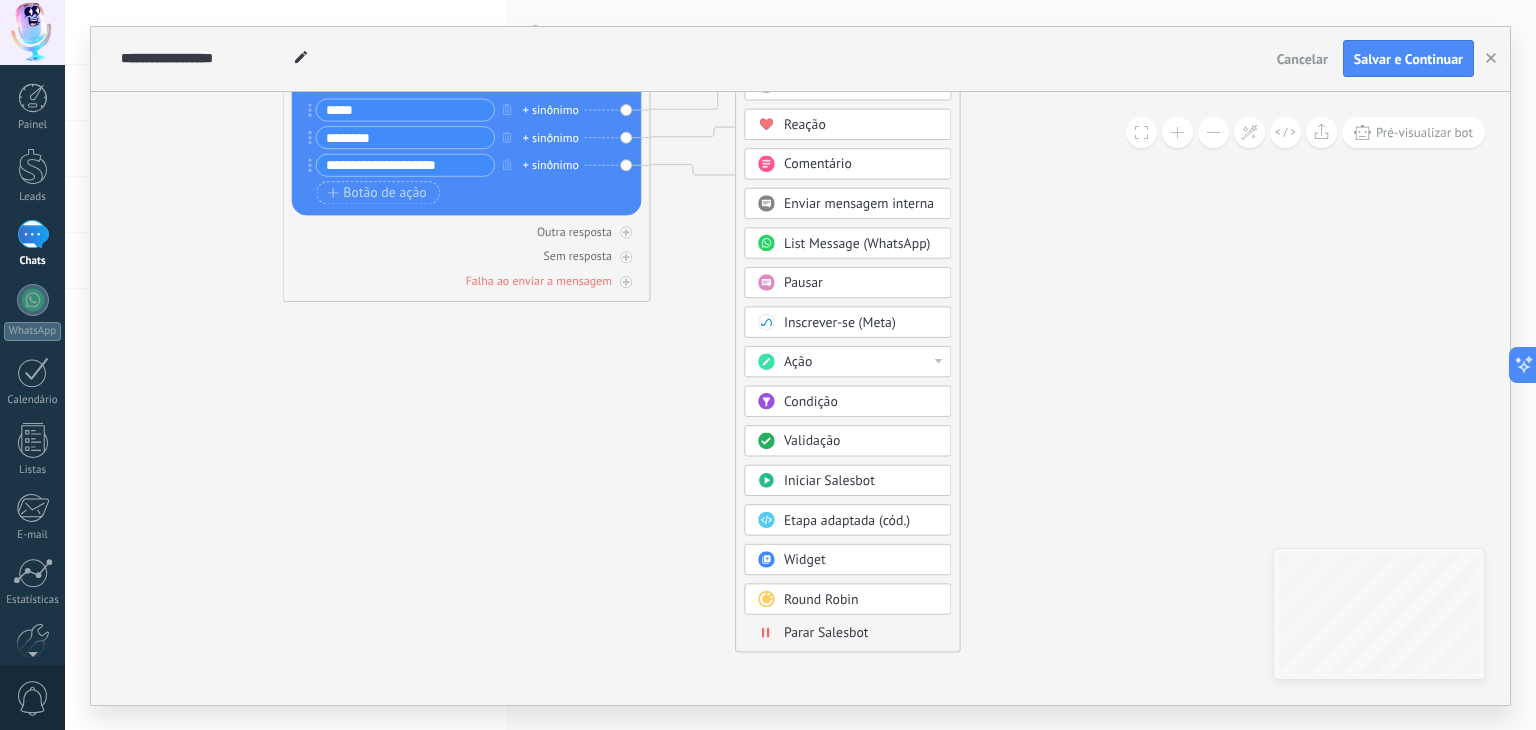 click on "Iniciar Salesbot" at bounding box center [829, 480] 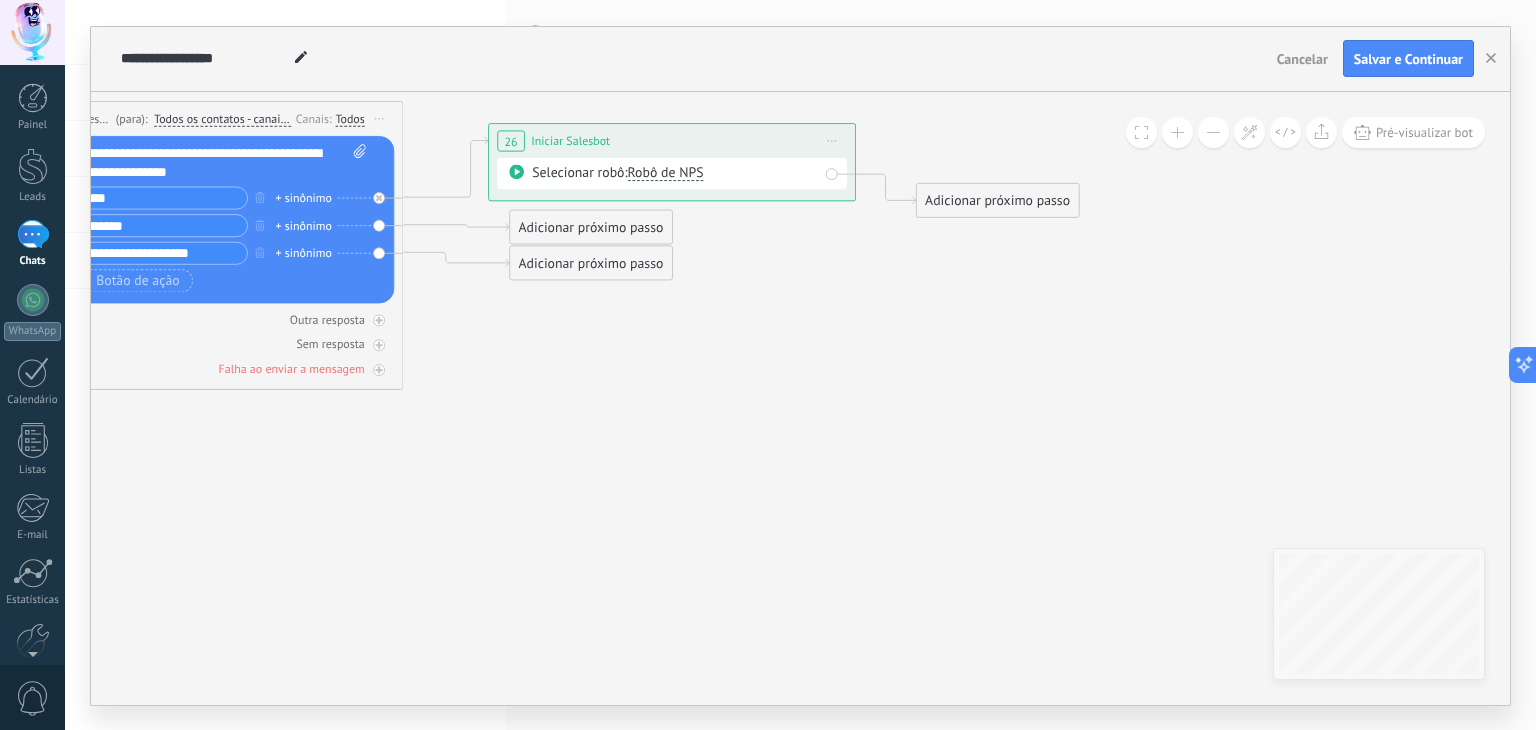 click on "Adicionar próximo passo" at bounding box center (997, 200) 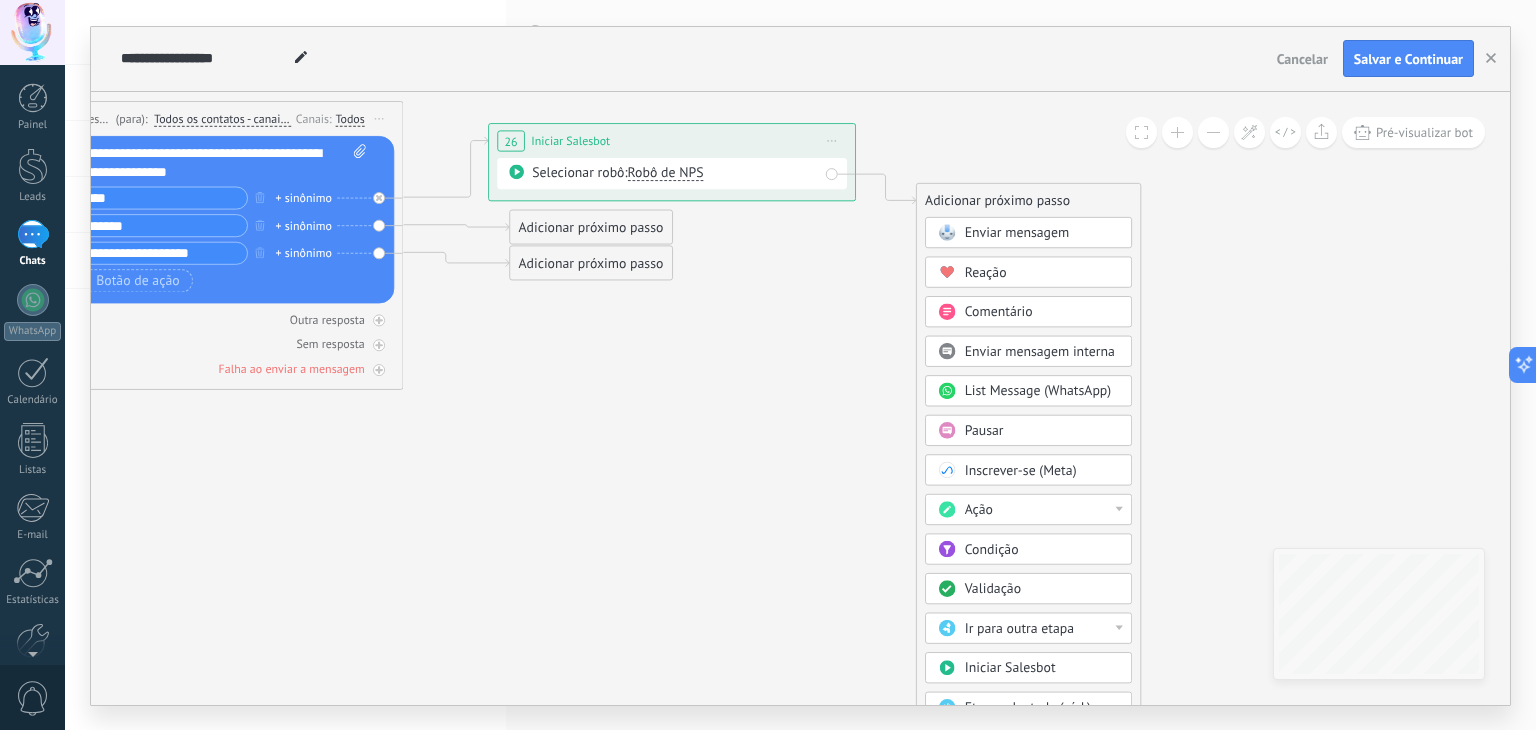 click on "Ir para outra etapa" at bounding box center [1042, 628] 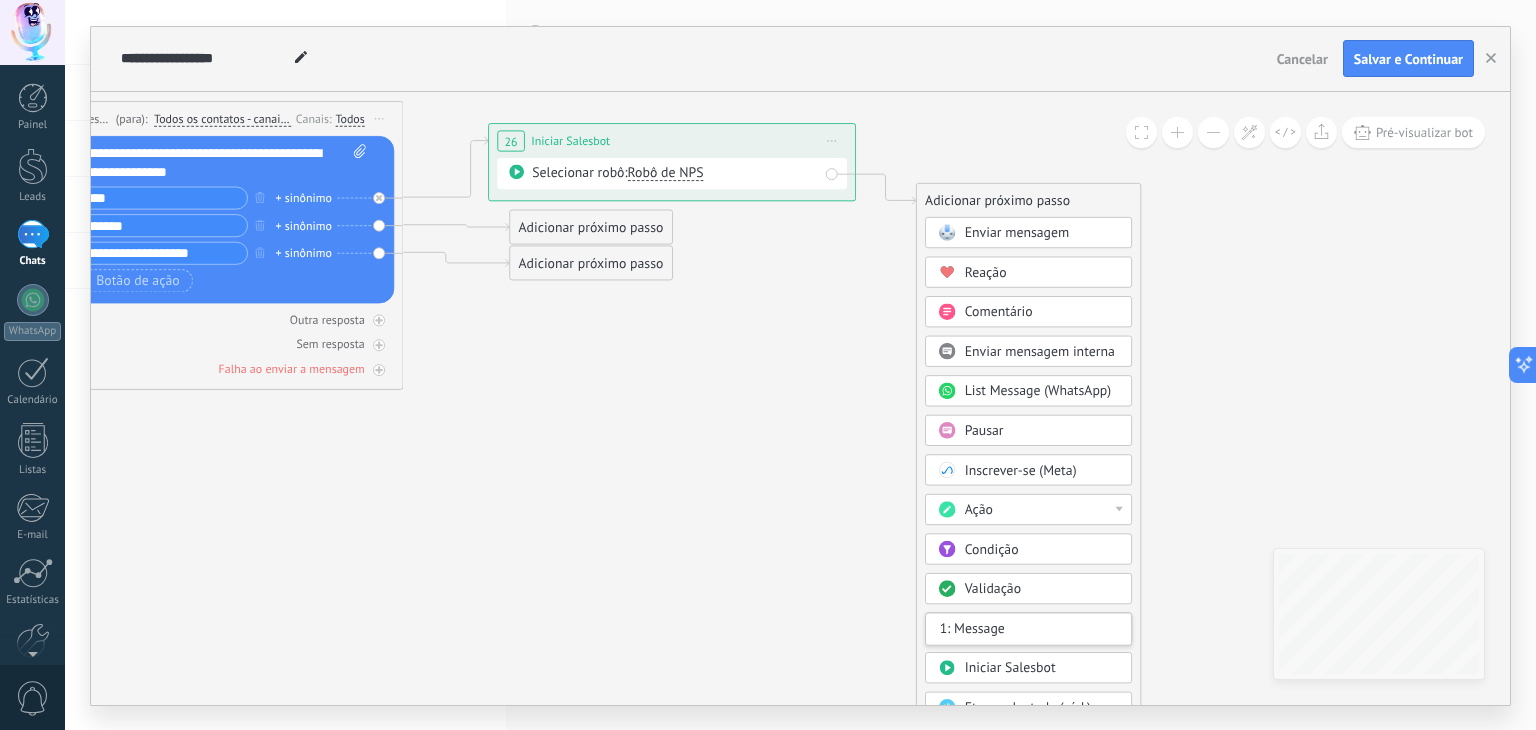 click at bounding box center (1119, 508) 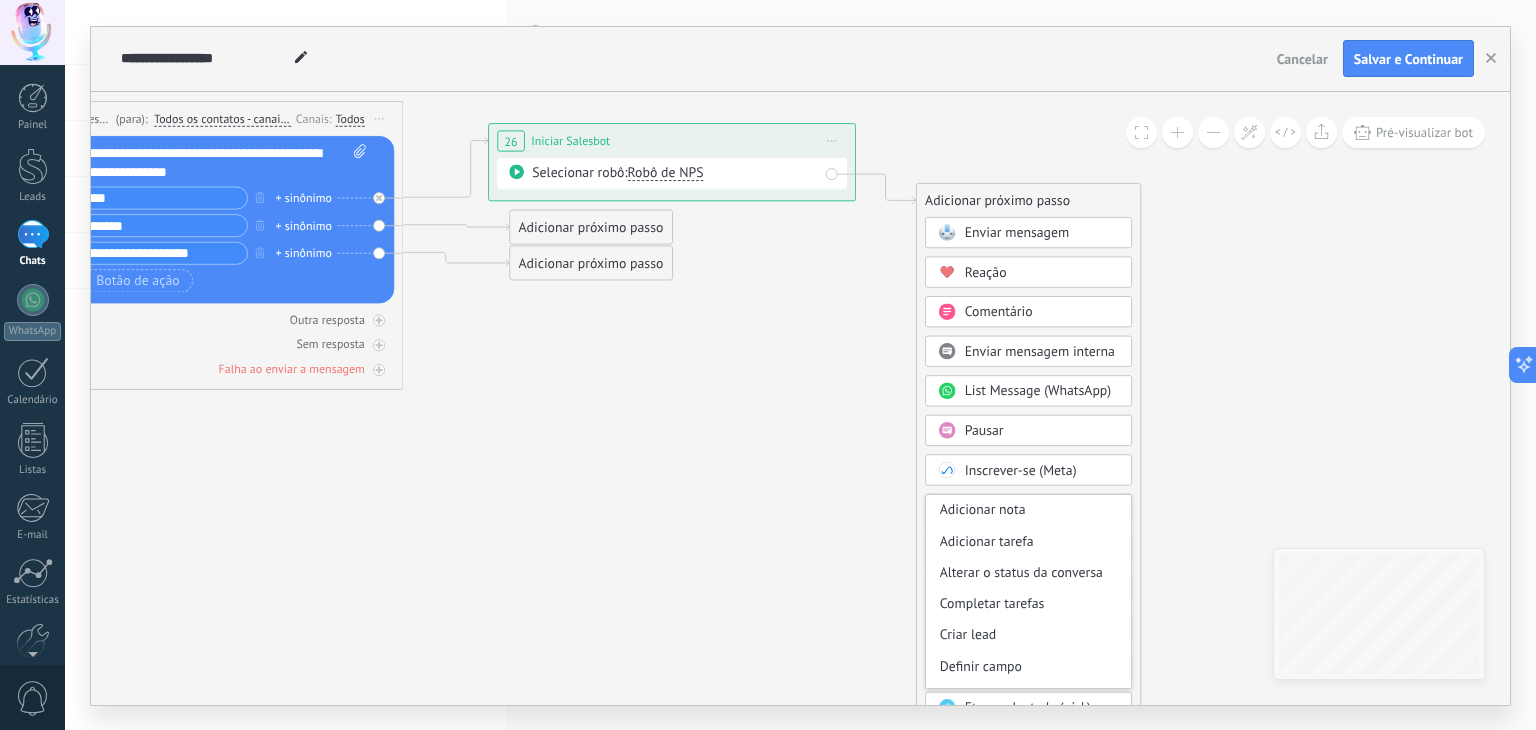 click 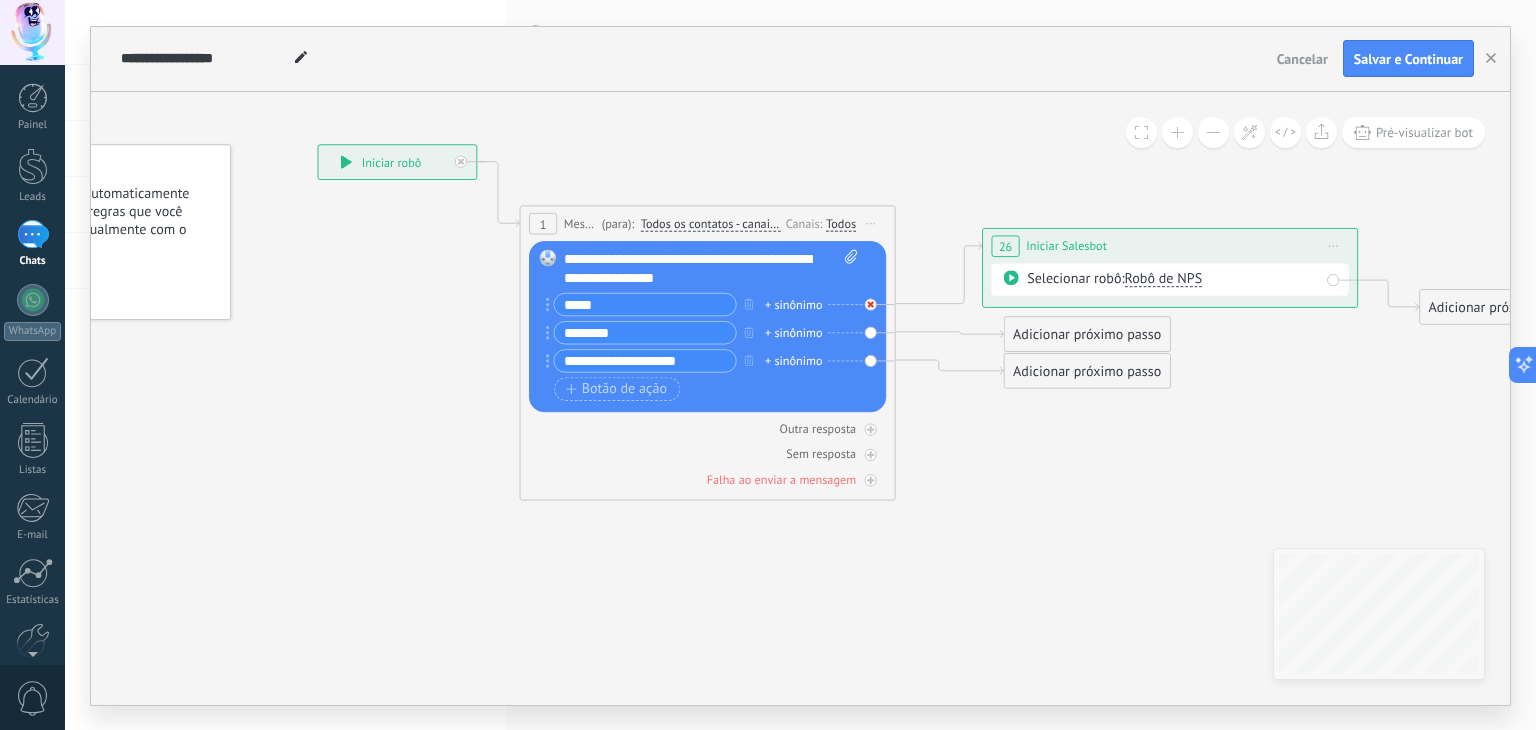 click at bounding box center [871, 304] 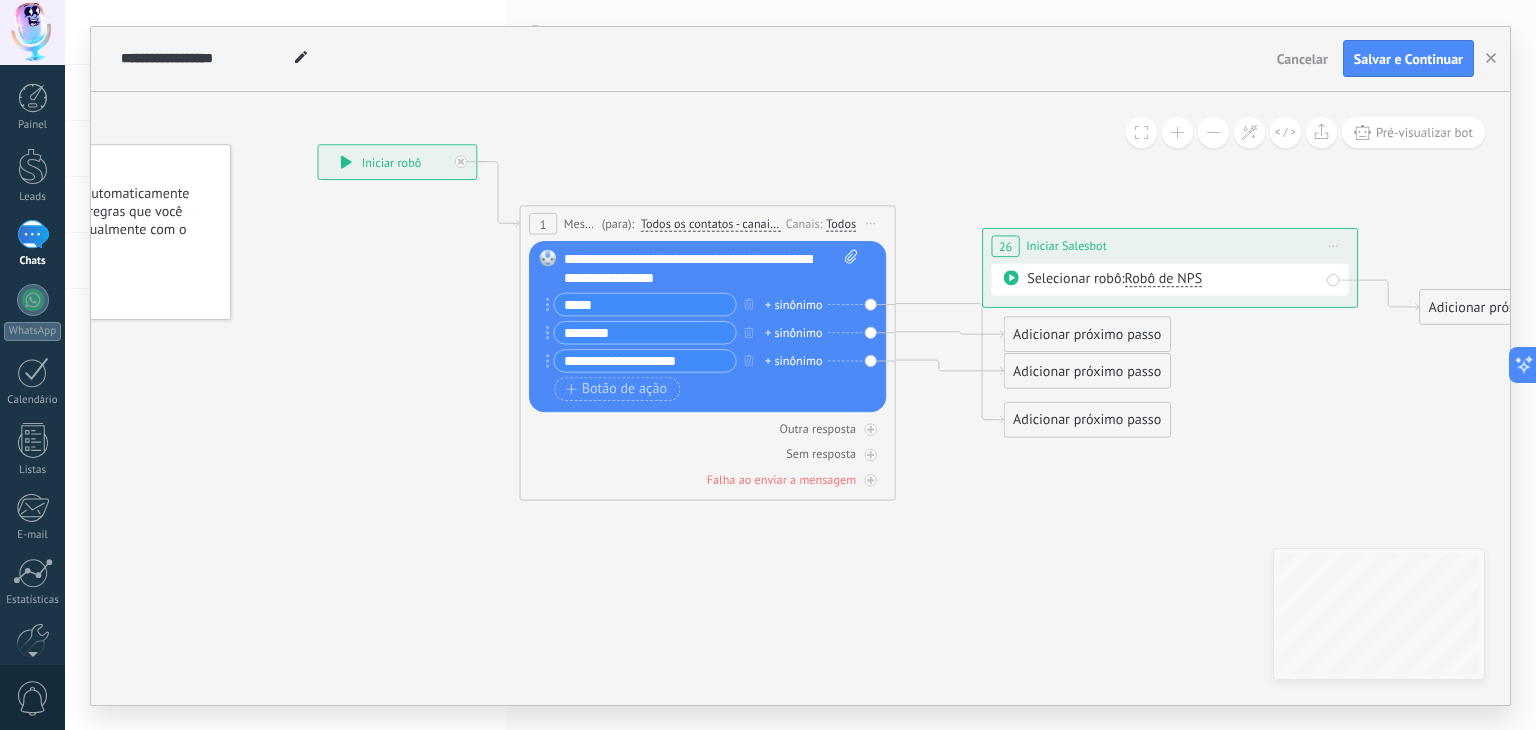 click on "Iniciar pré-visualização aqui
Renomear
Duplicar
Excluir" at bounding box center (1334, 245) 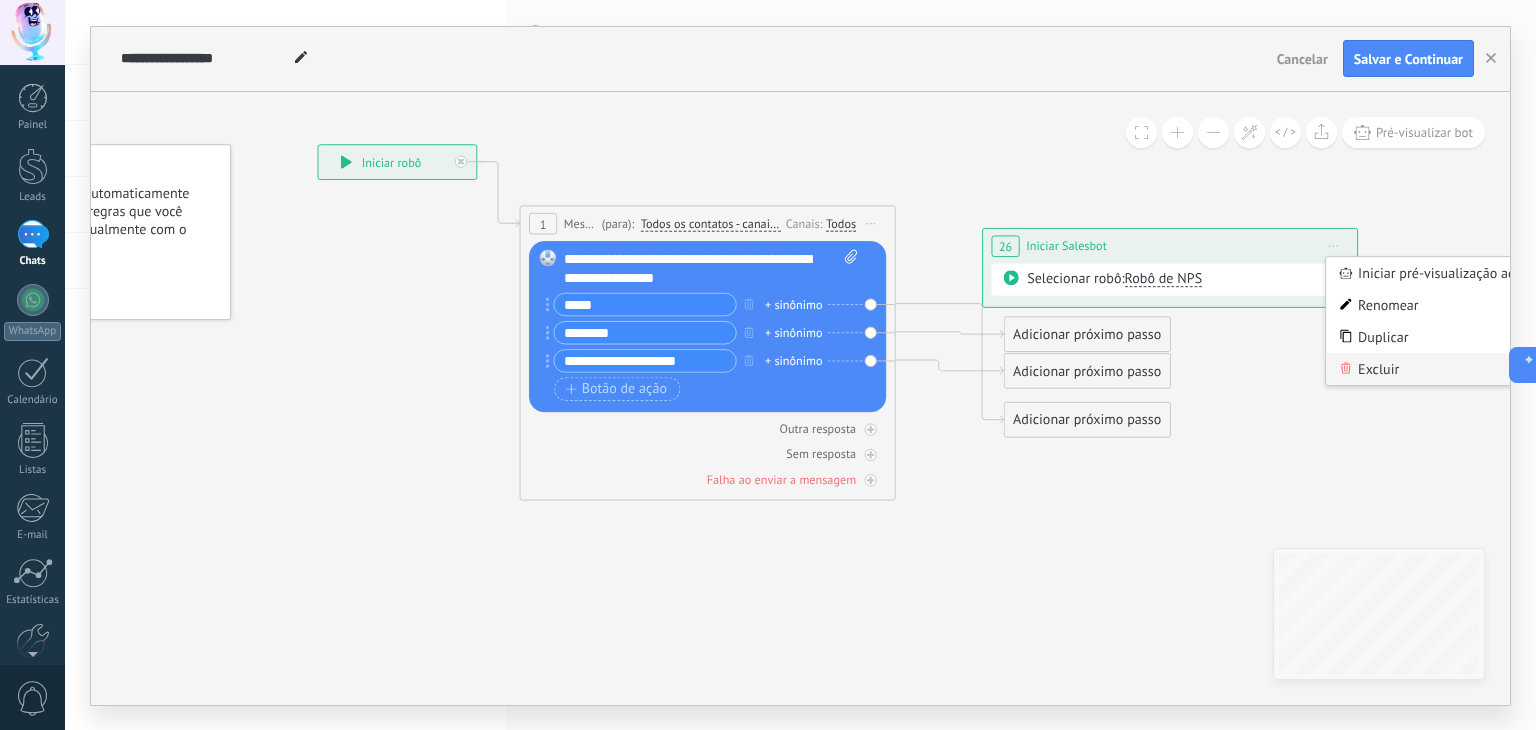click on "Excluir" at bounding box center [1433, 369] 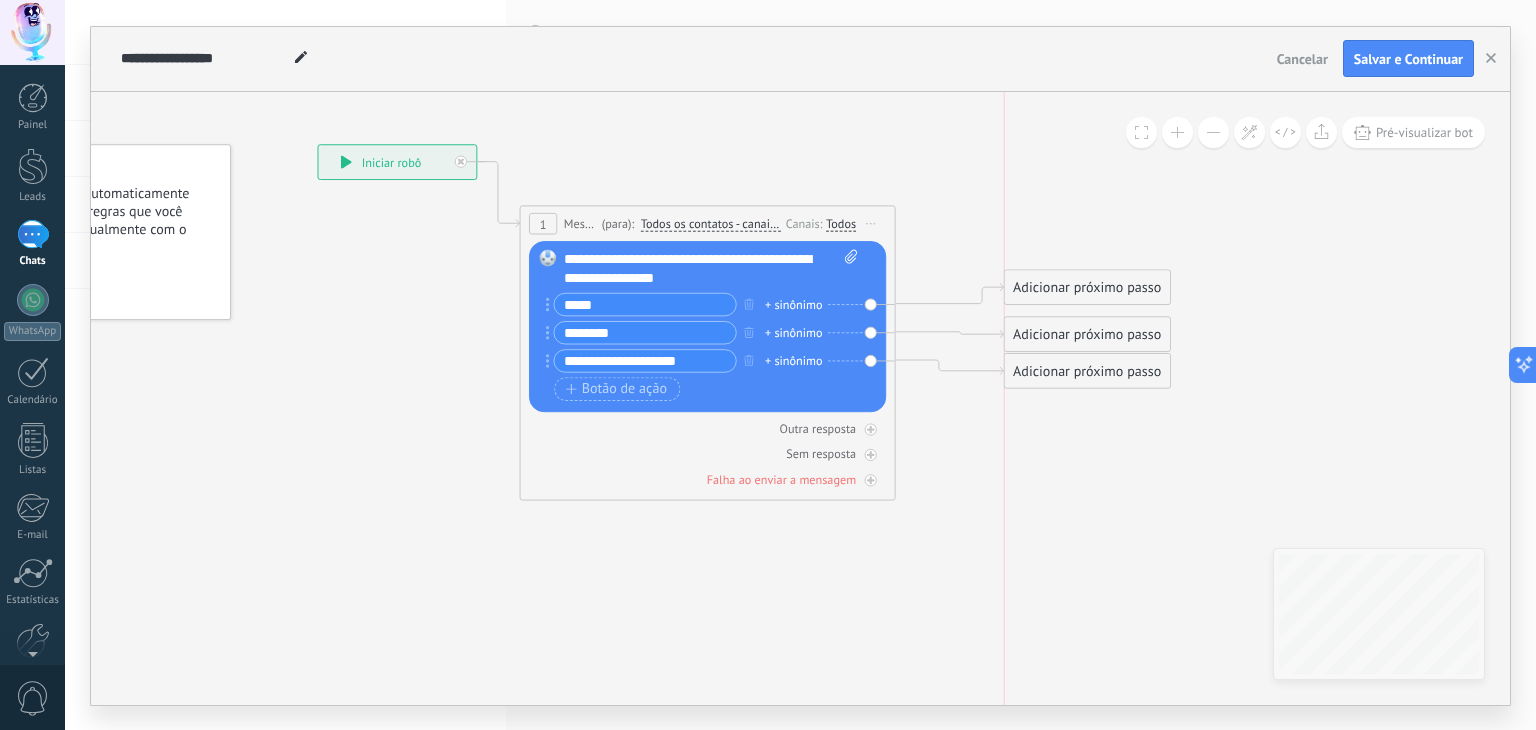 drag, startPoint x: 1106, startPoint y: 426, endPoint x: 1104, endPoint y: 294, distance: 132.01515 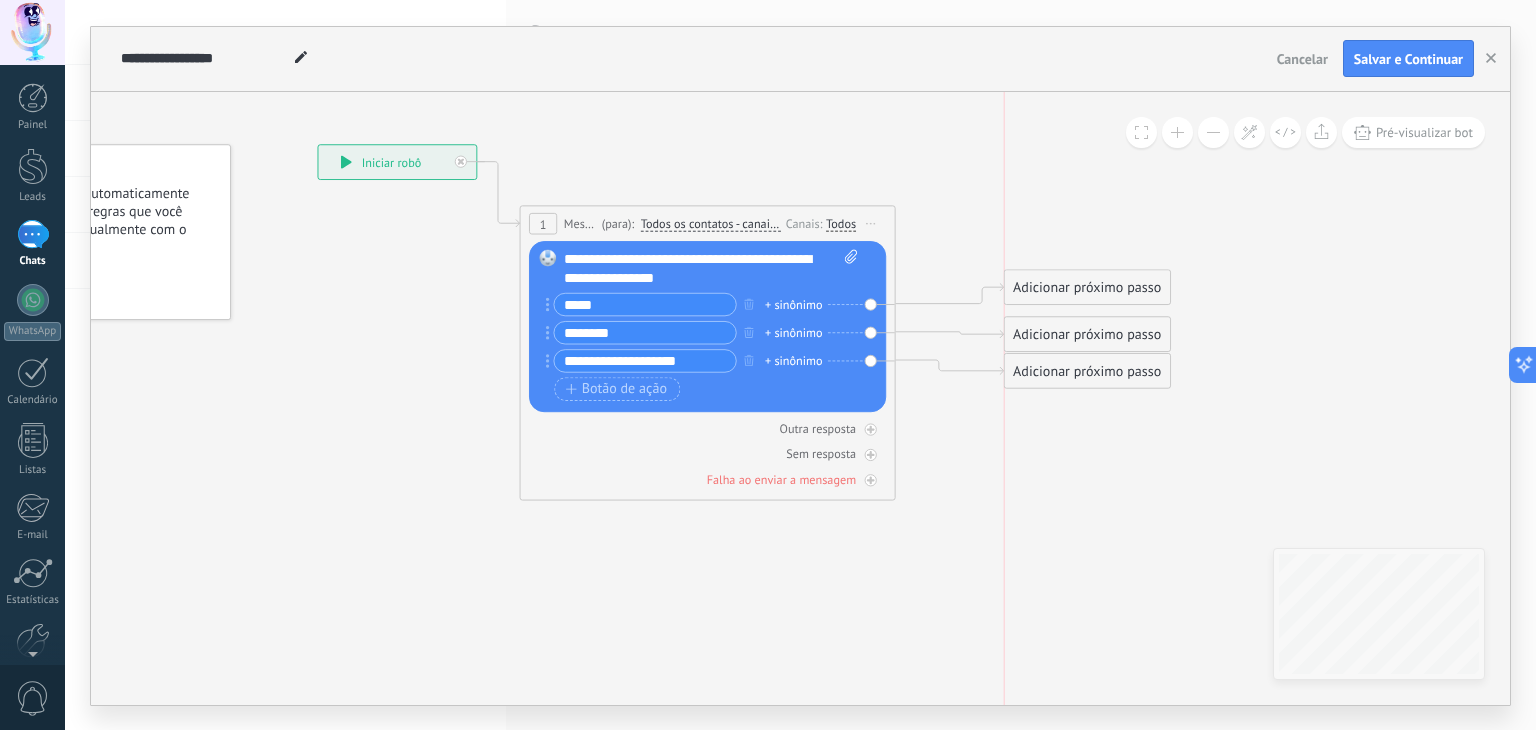 click on "Adicionar próximo passo" at bounding box center [1087, 287] 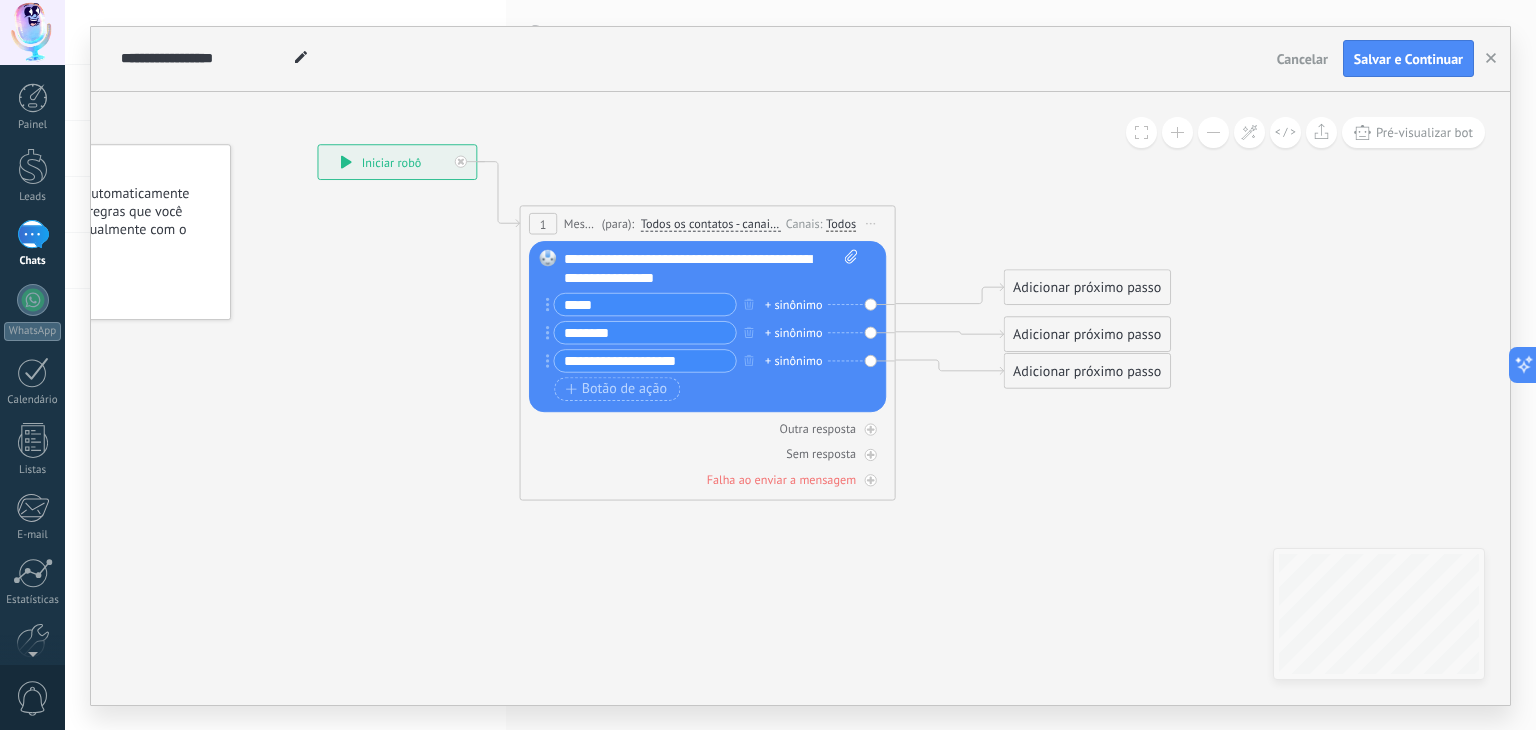 click 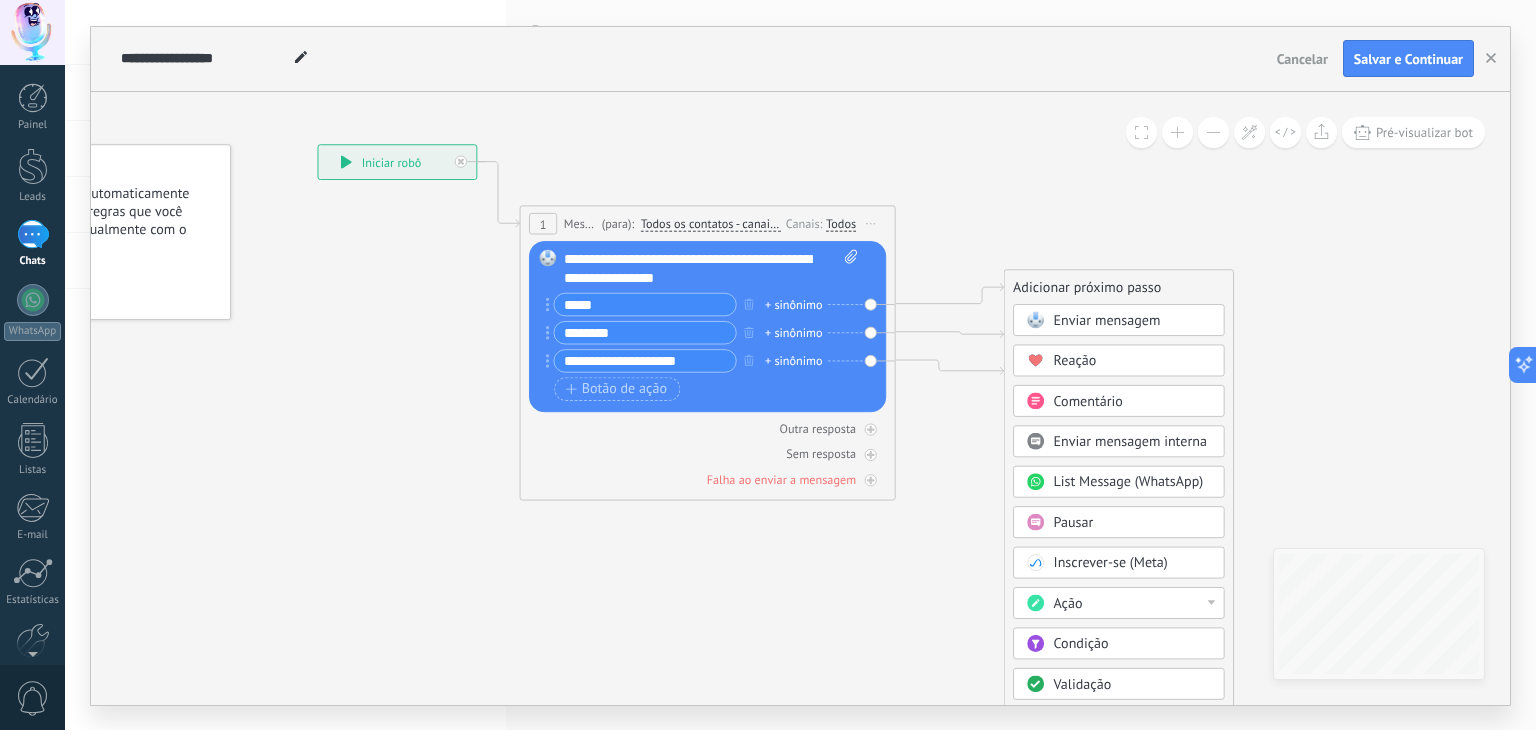 click on "List Message (WhatsApp)" at bounding box center [1129, 482] 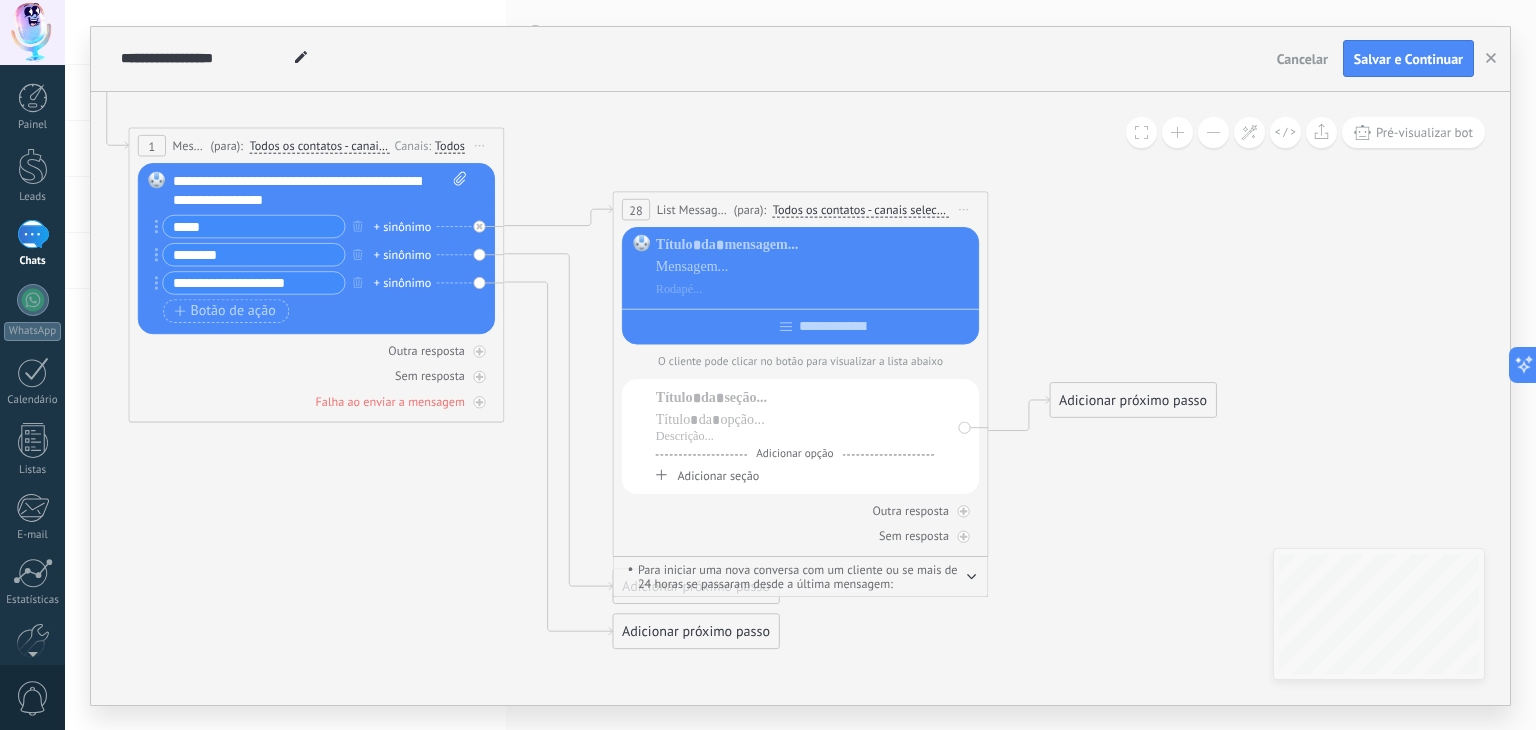 scroll, scrollTop: 0, scrollLeft: 0, axis: both 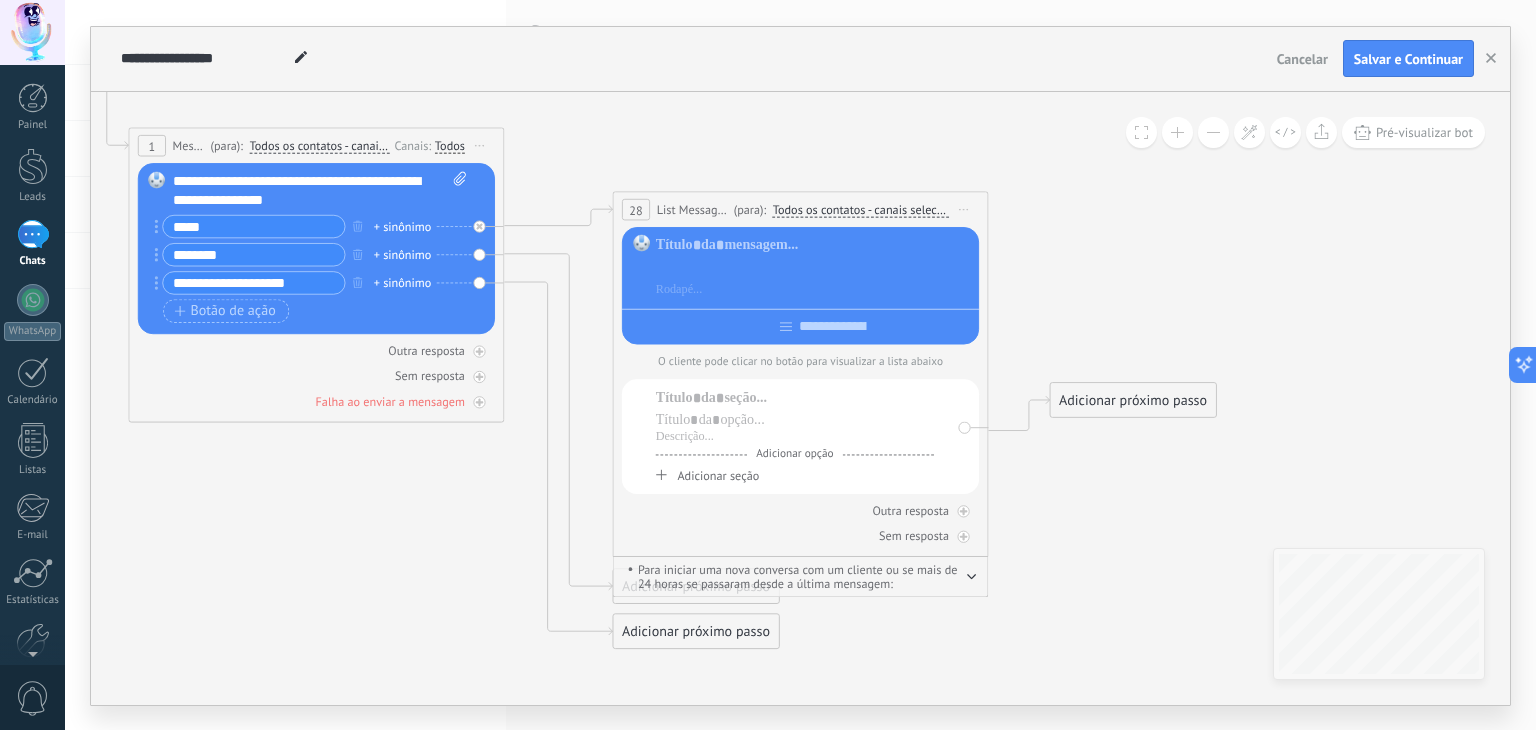 click at bounding box center (814, 267) 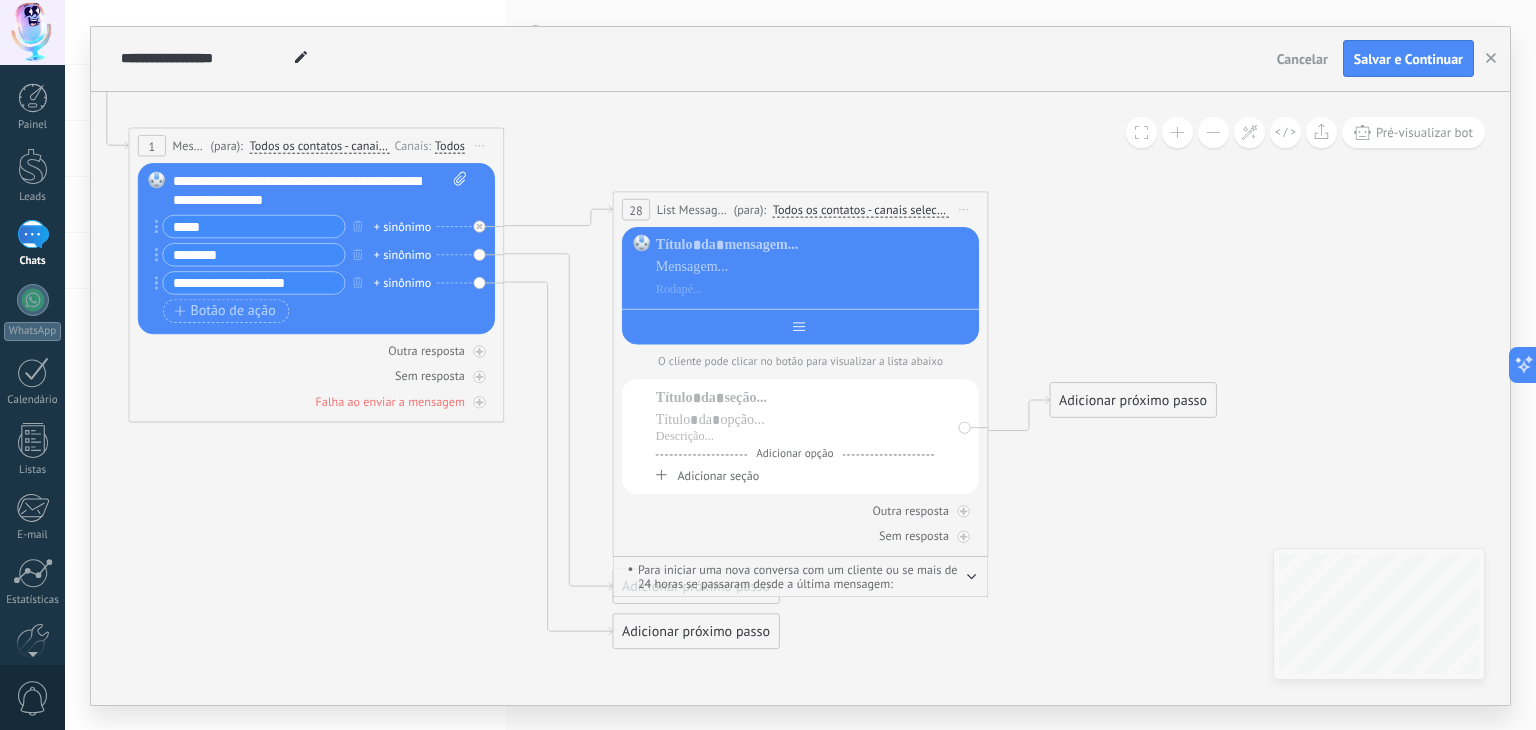 click at bounding box center [800, 322] 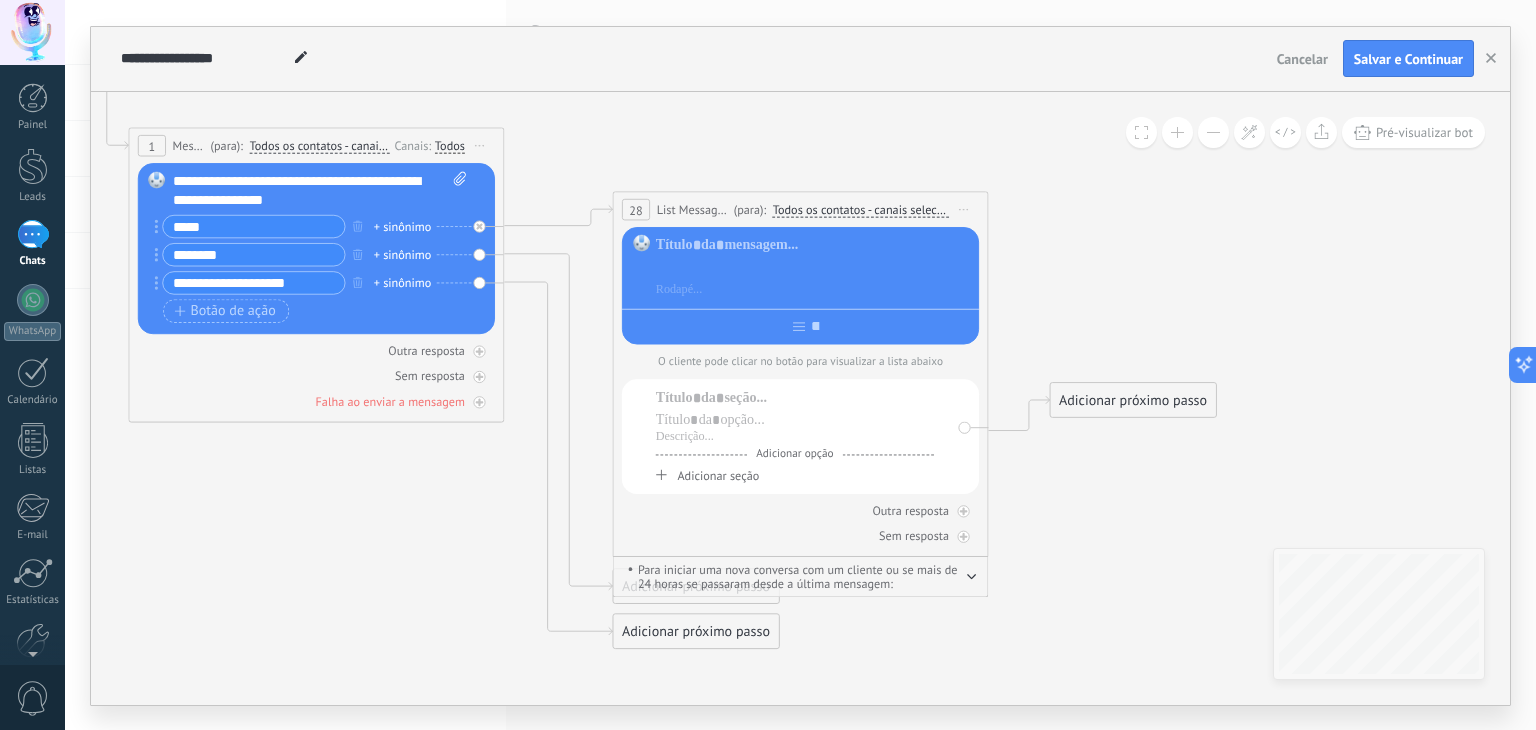 click at bounding box center [814, 267] 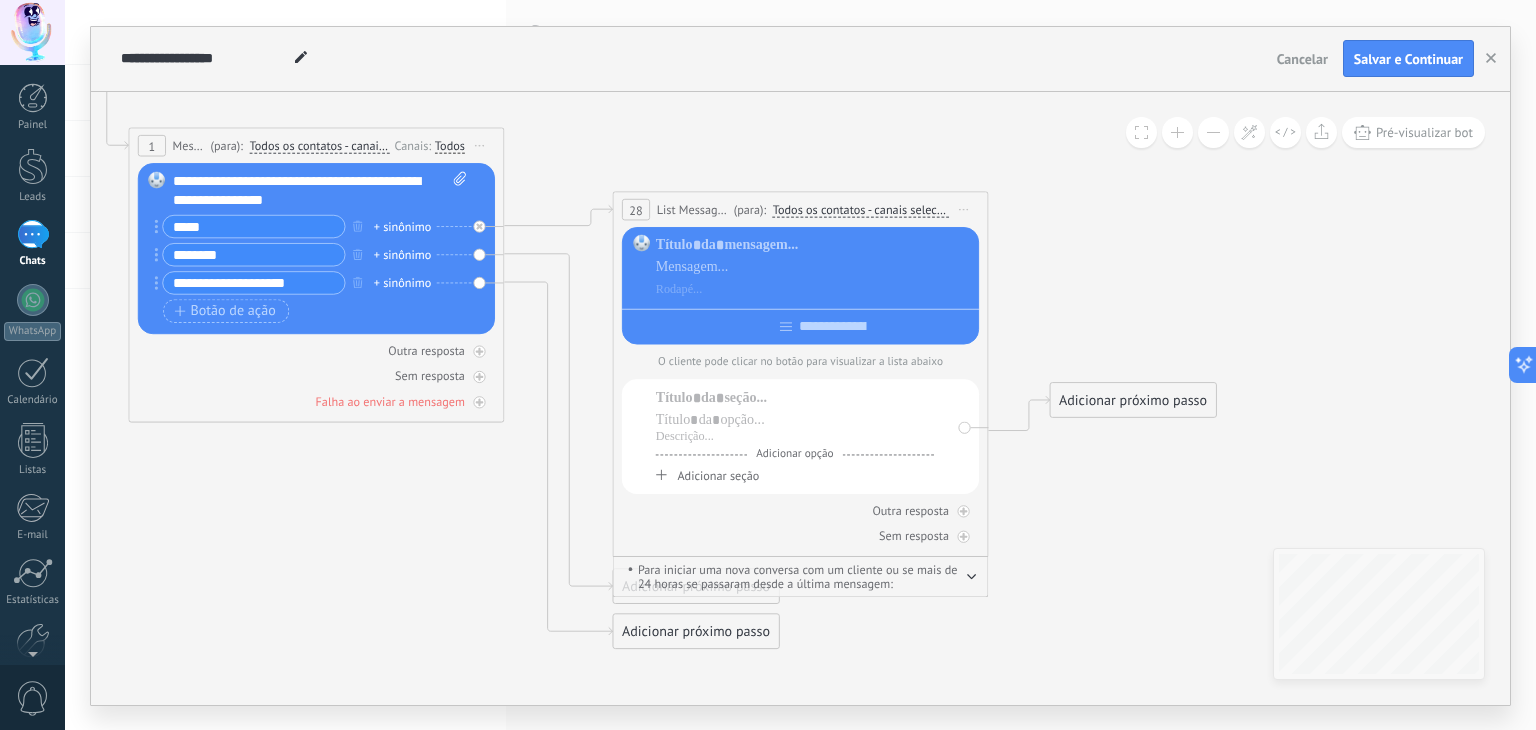 click on "Substituir
Remover
Converter para mensagem de voz
Arraste a imagem aqui para anexá-la.
Adicionar imagem
Upload
Arraste e solte
Arquivo não encontrado
Inserir mensagem do robô..." at bounding box center [316, 248] 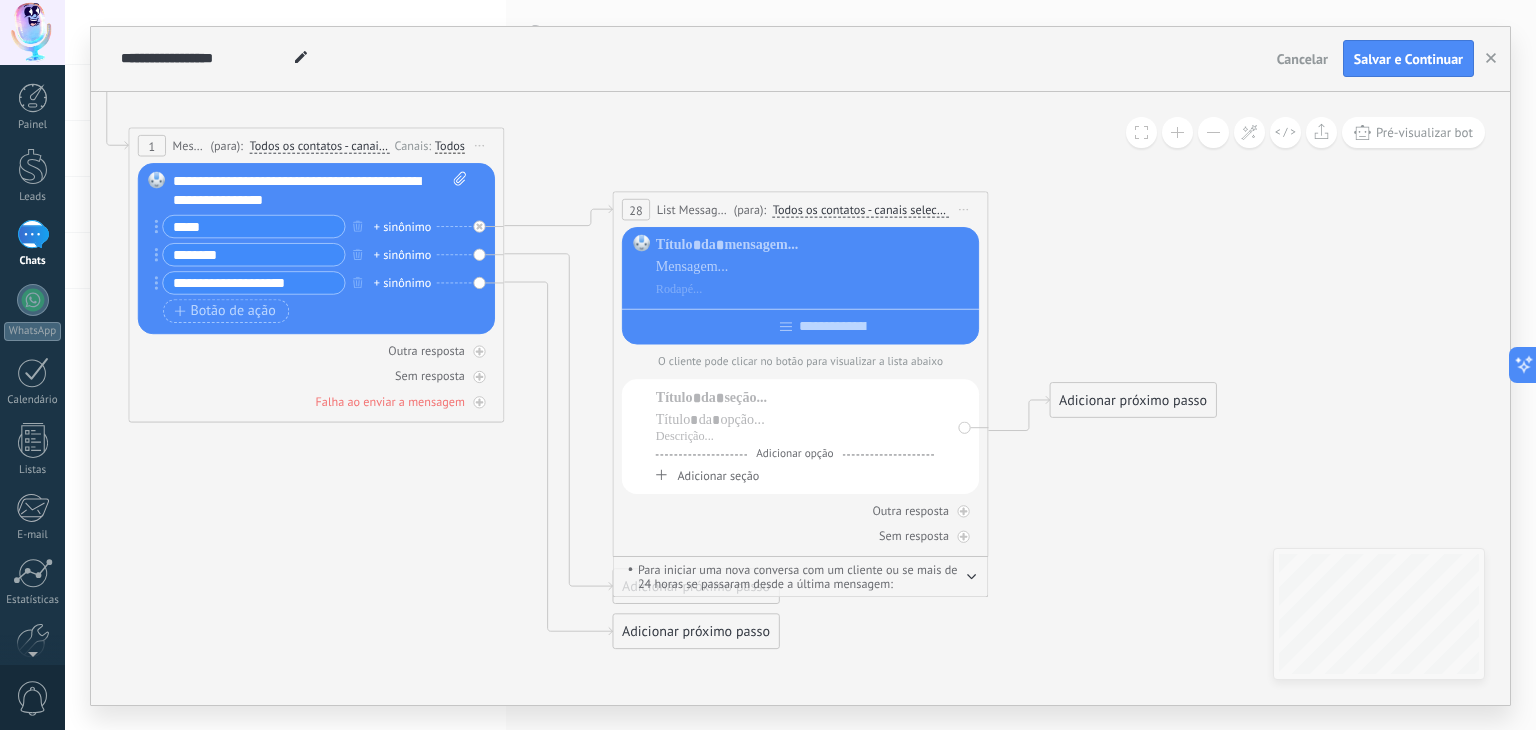 drag, startPoint x: 648, startPoint y: 647, endPoint x: 663, endPoint y: 628, distance: 24.207438 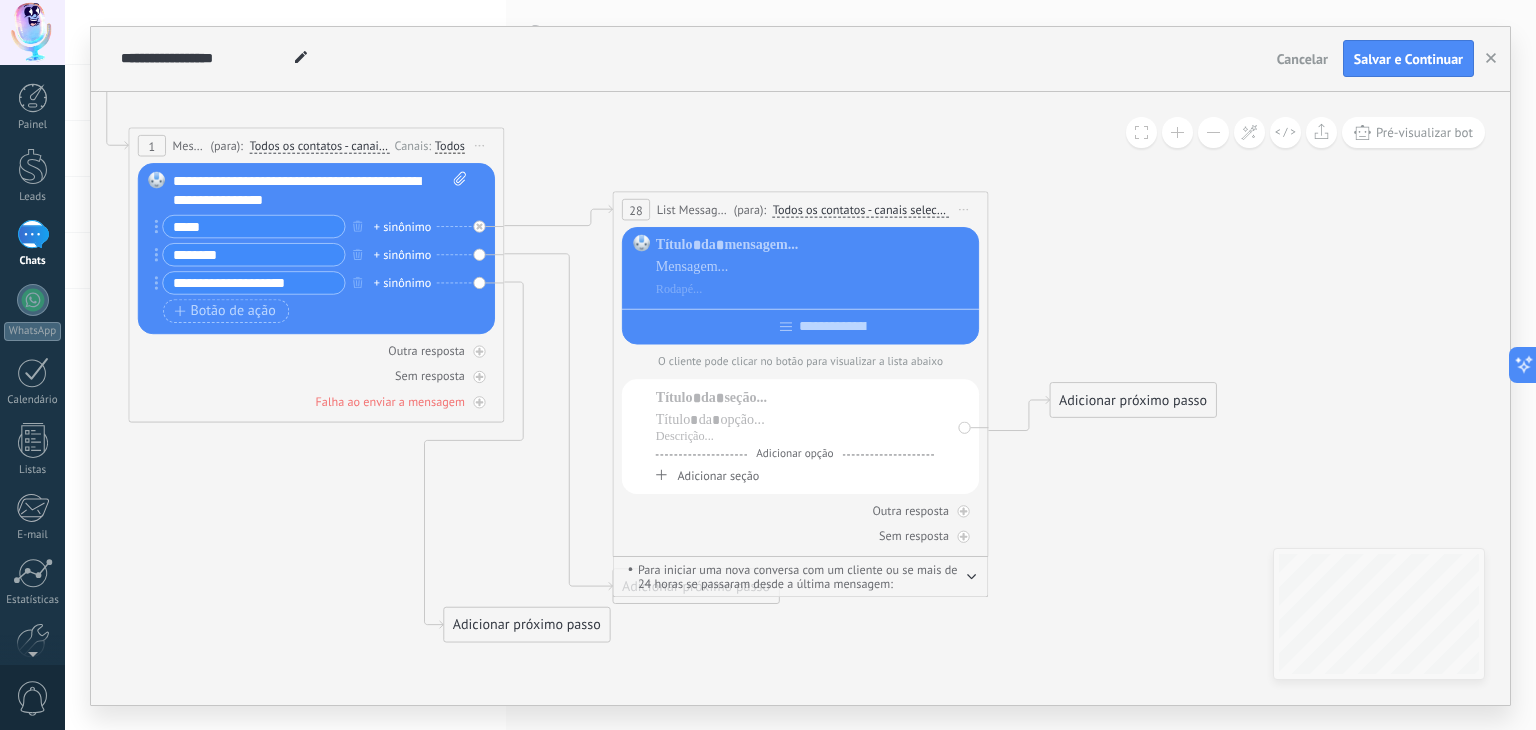 drag, startPoint x: 664, startPoint y: 628, endPoint x: 495, endPoint y: 621, distance: 169.14491 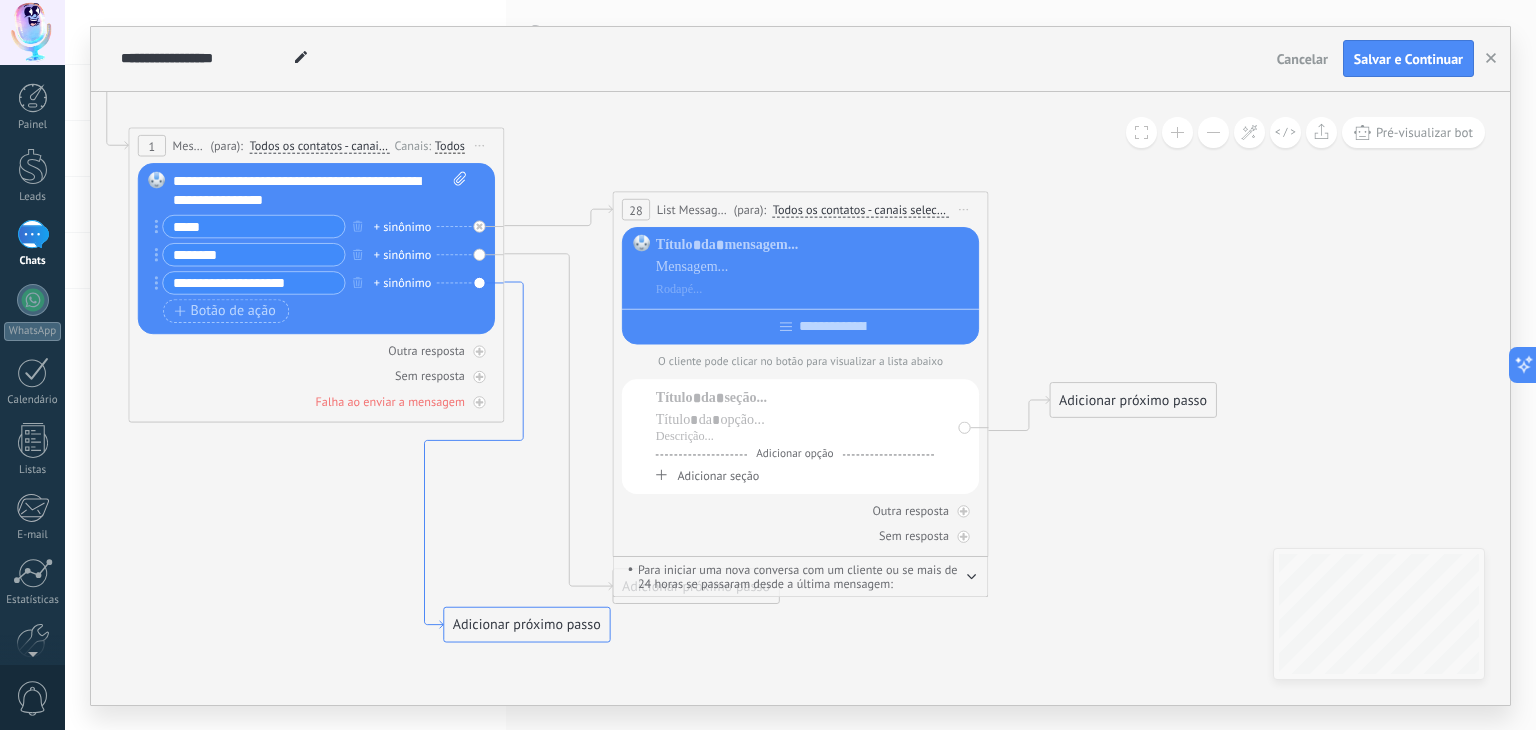 click 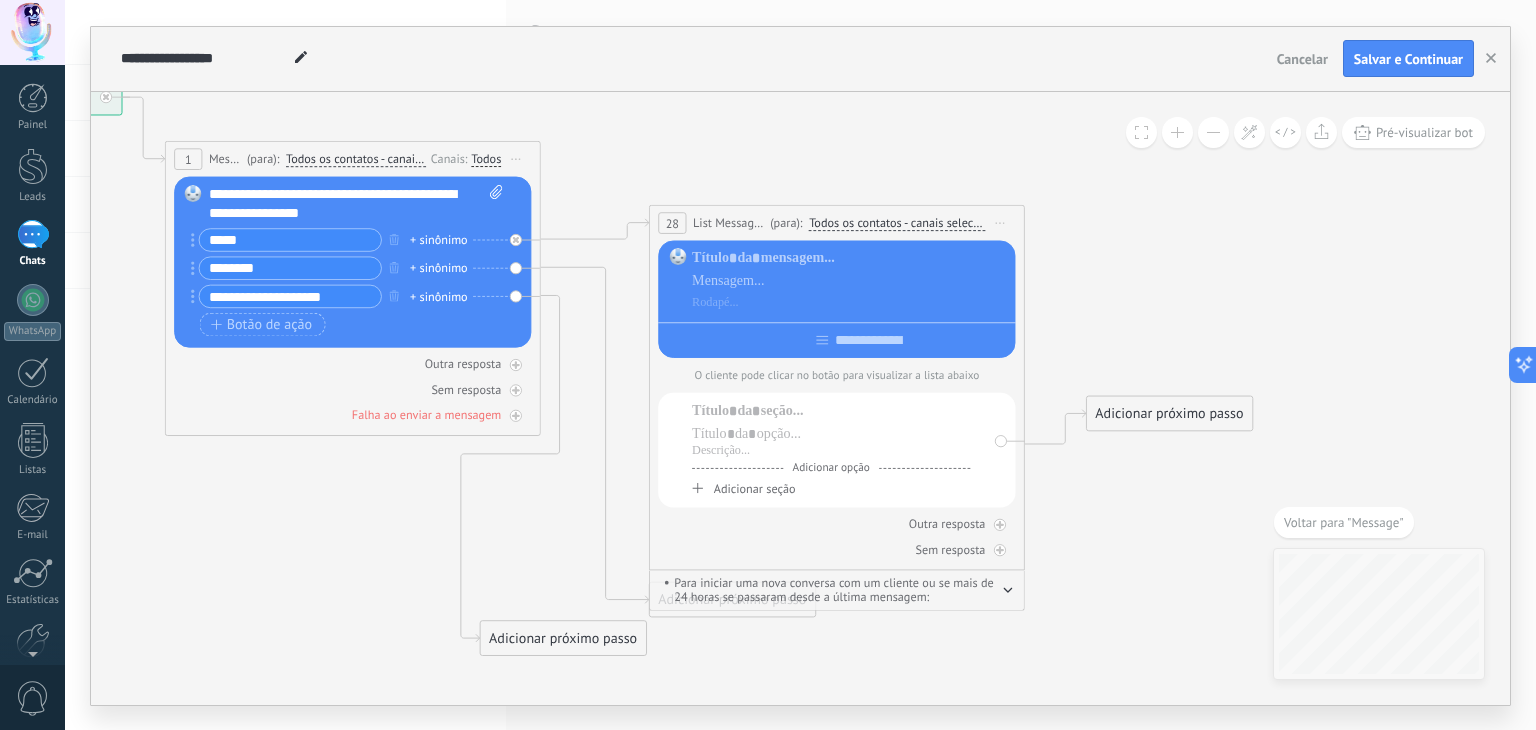 click 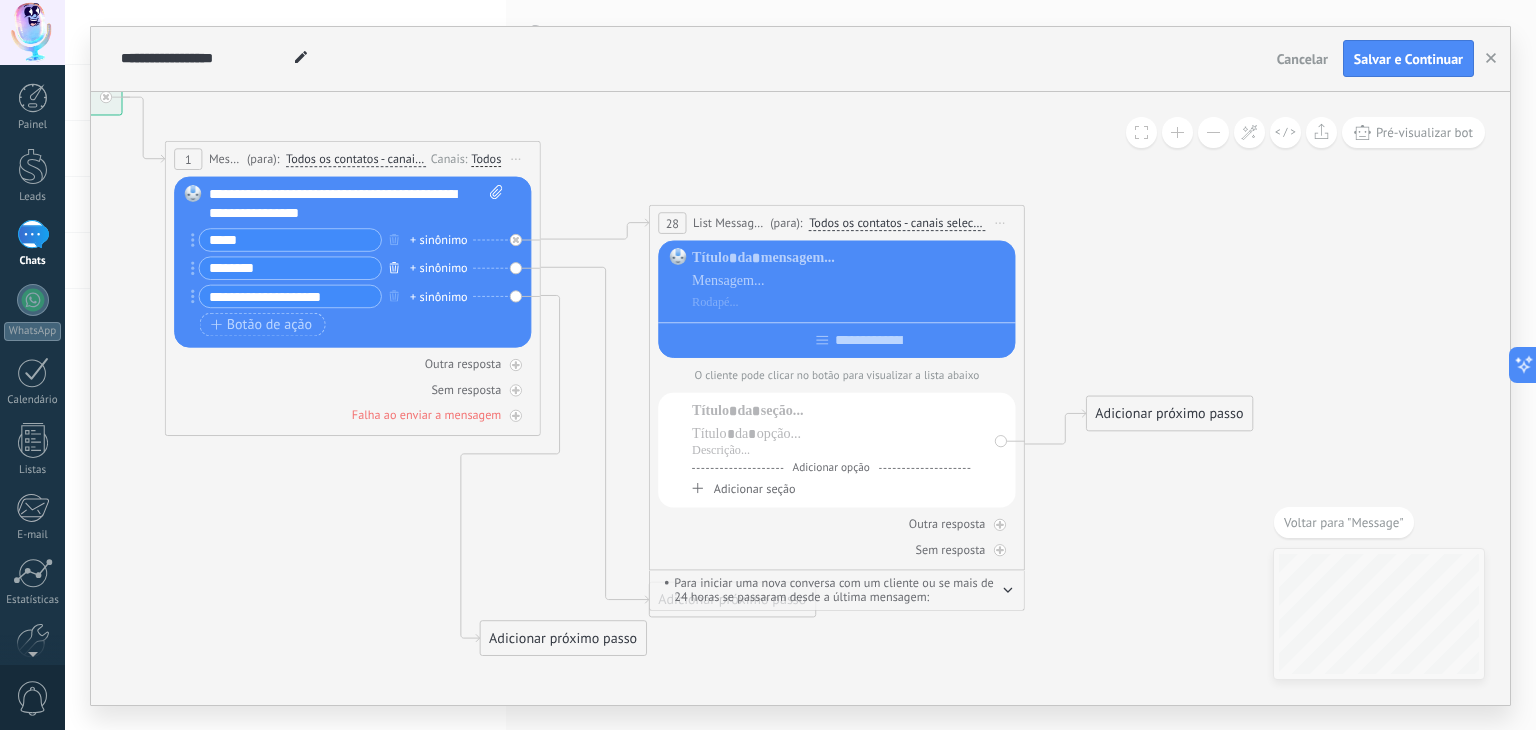 click at bounding box center (394, 267) 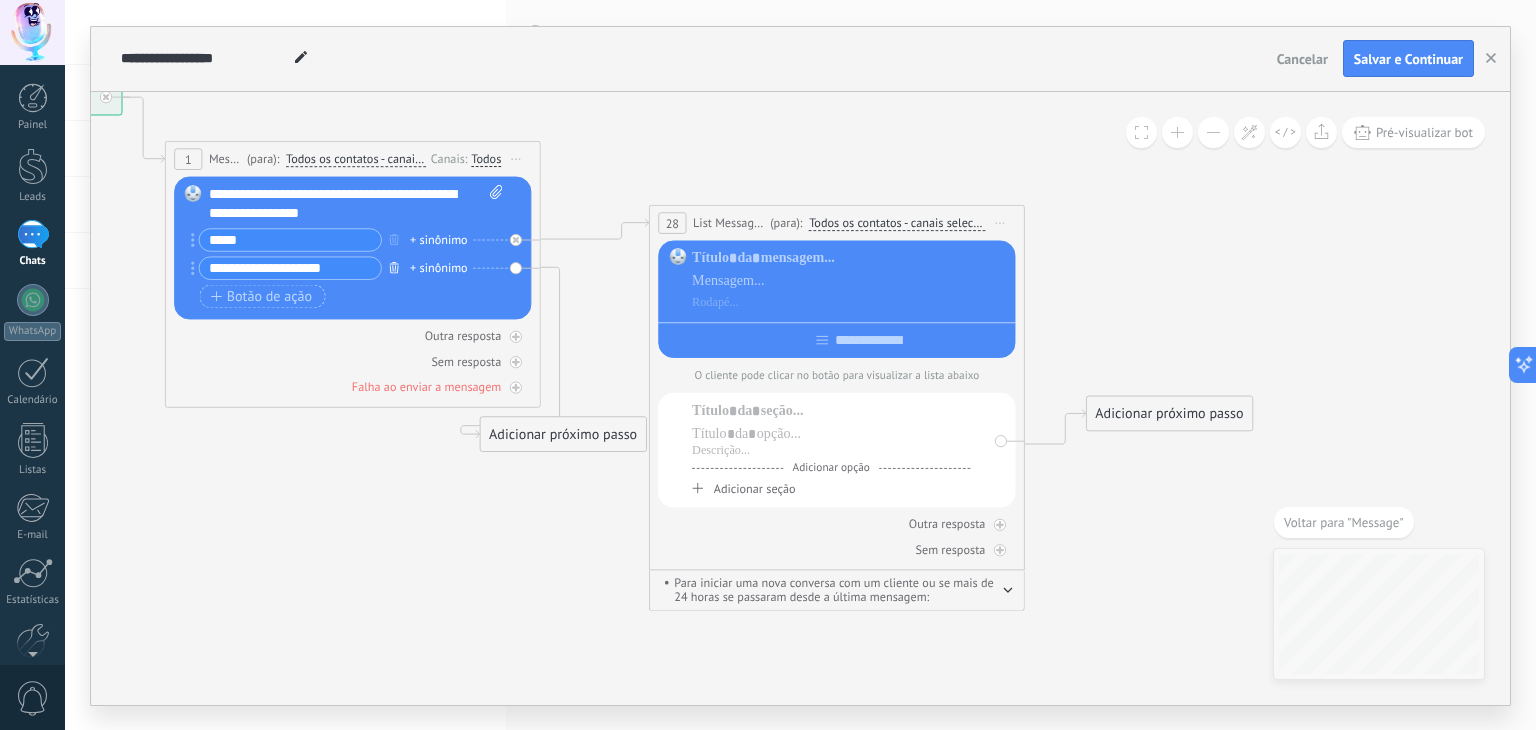 click 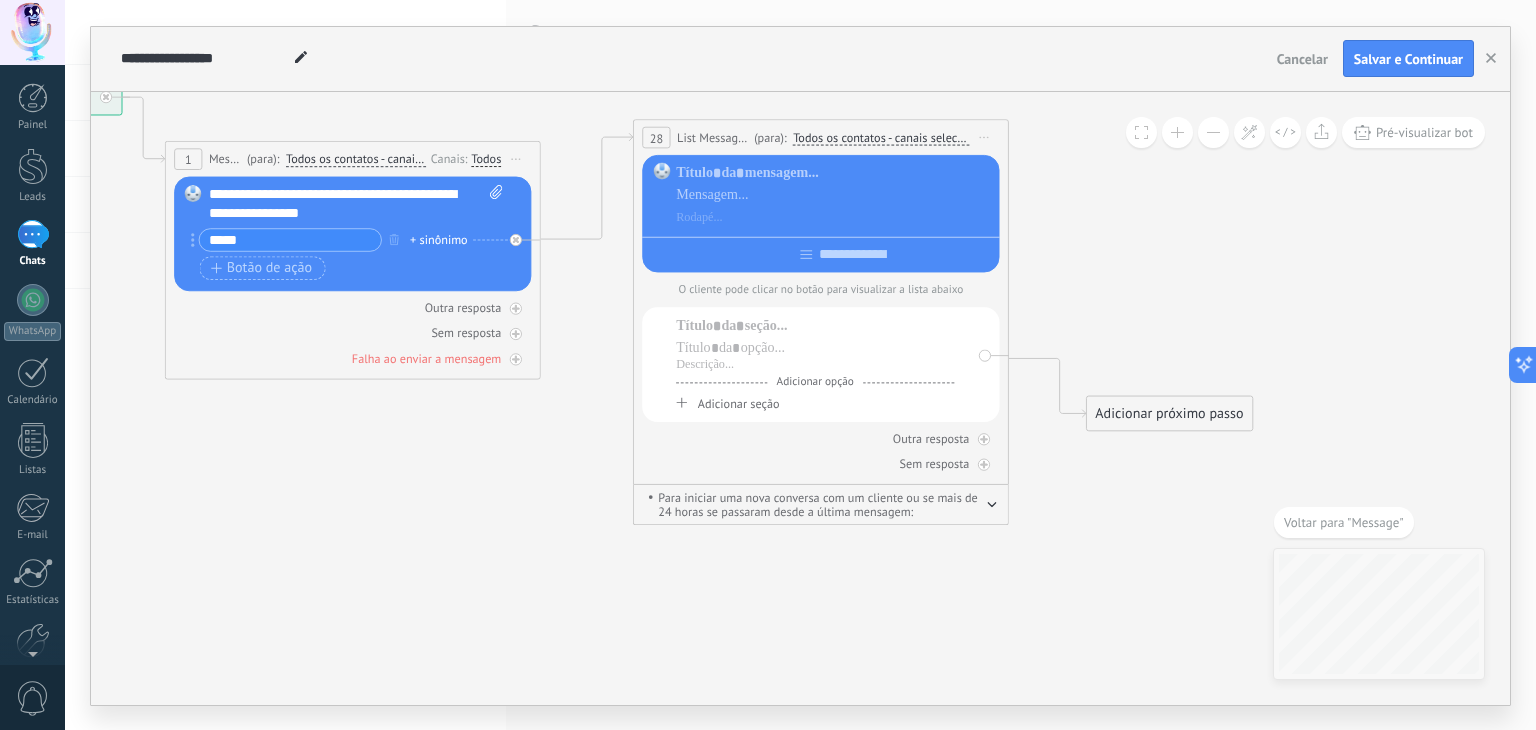 drag, startPoint x: 744, startPoint y: 208, endPoint x: 709, endPoint y: 137, distance: 79.15807 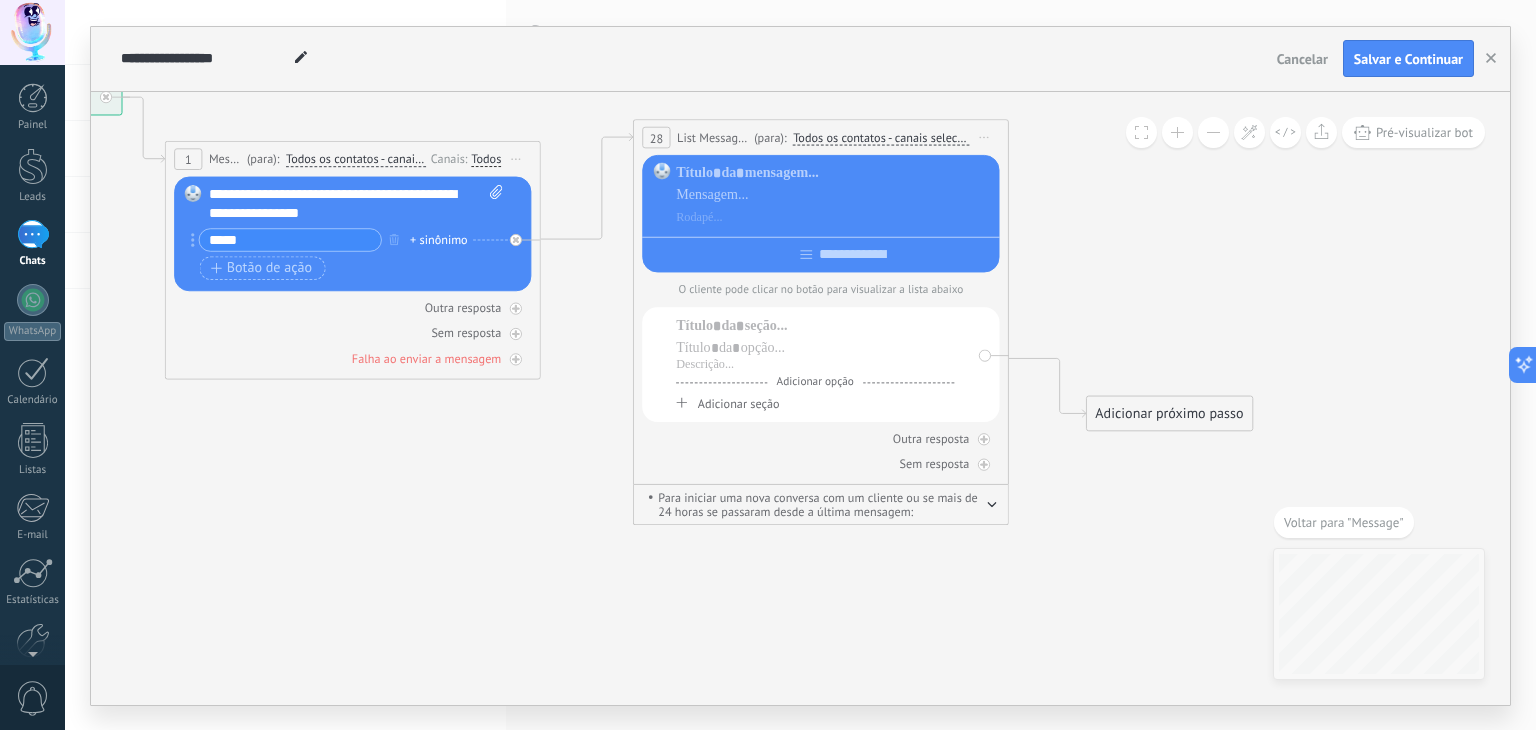 click on "List Message (WhatsApp)" at bounding box center [713, 137] 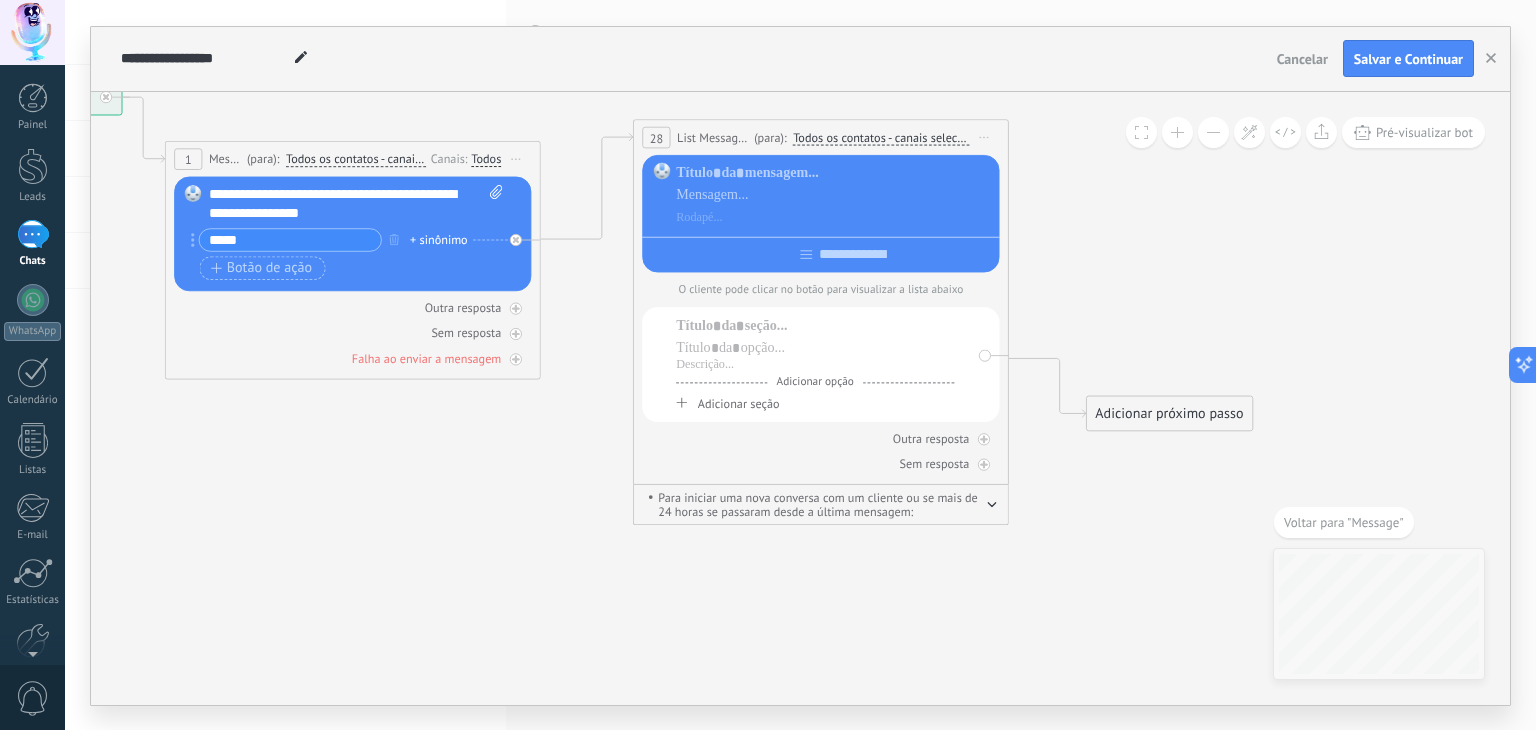 click at bounding box center (834, 195) 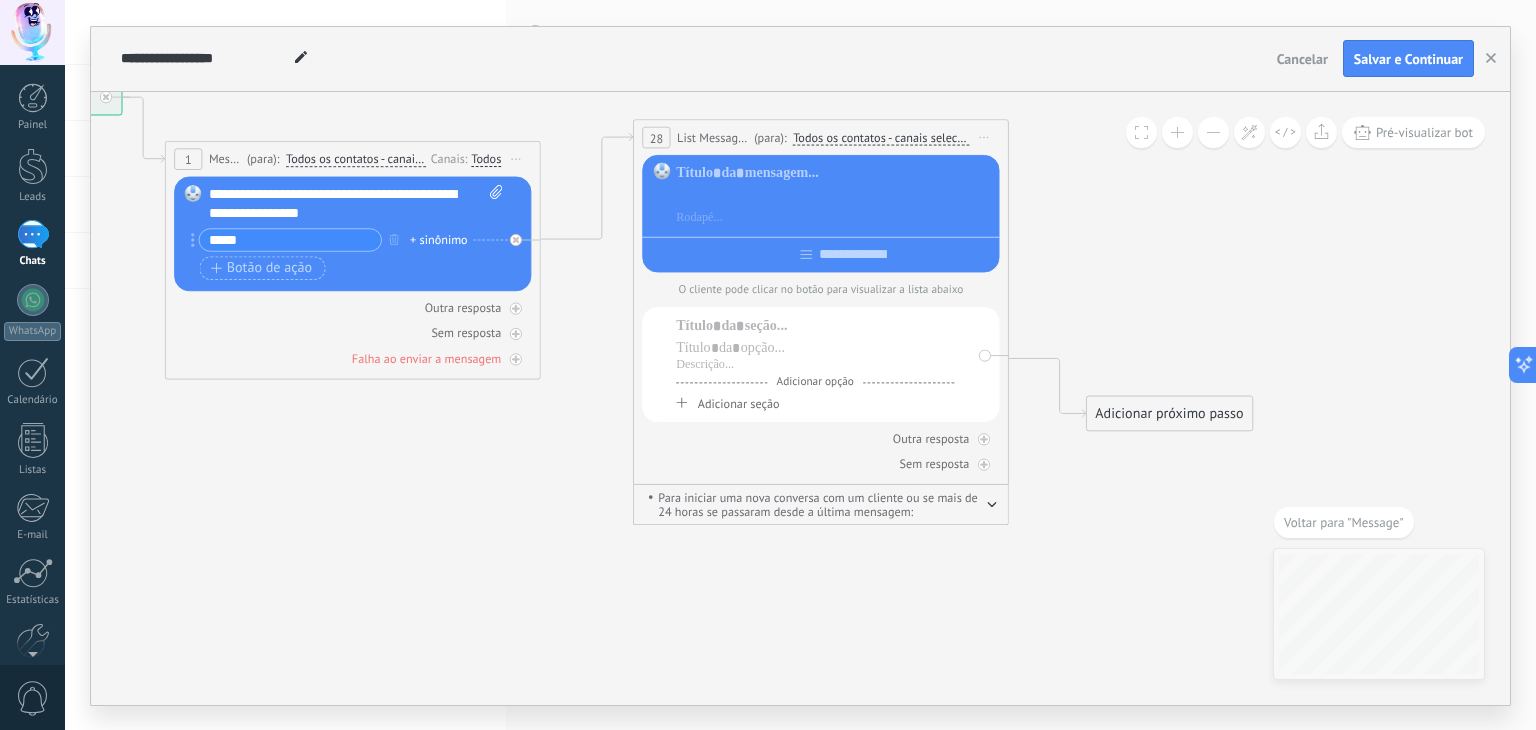 click at bounding box center (834, 195) 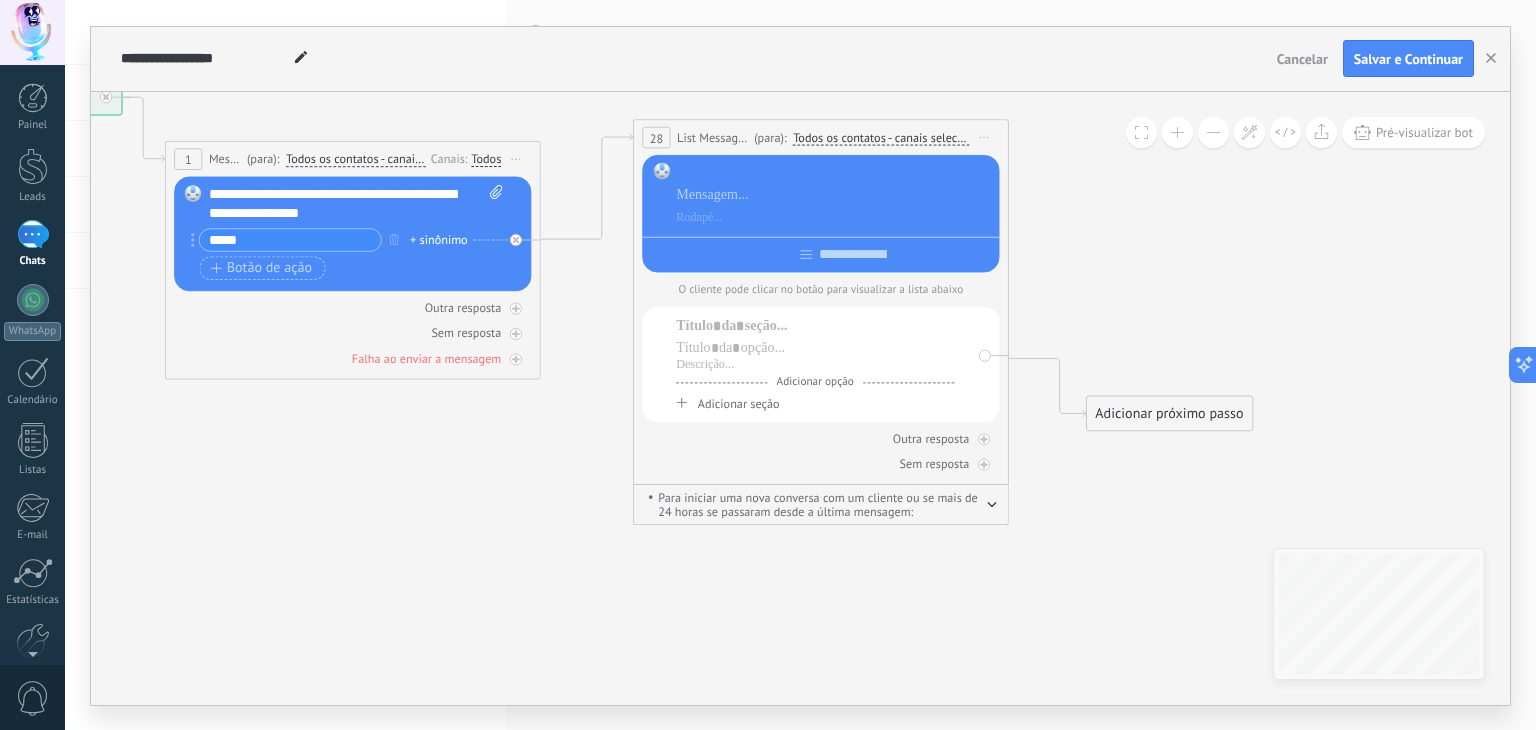 click at bounding box center (834, 172) 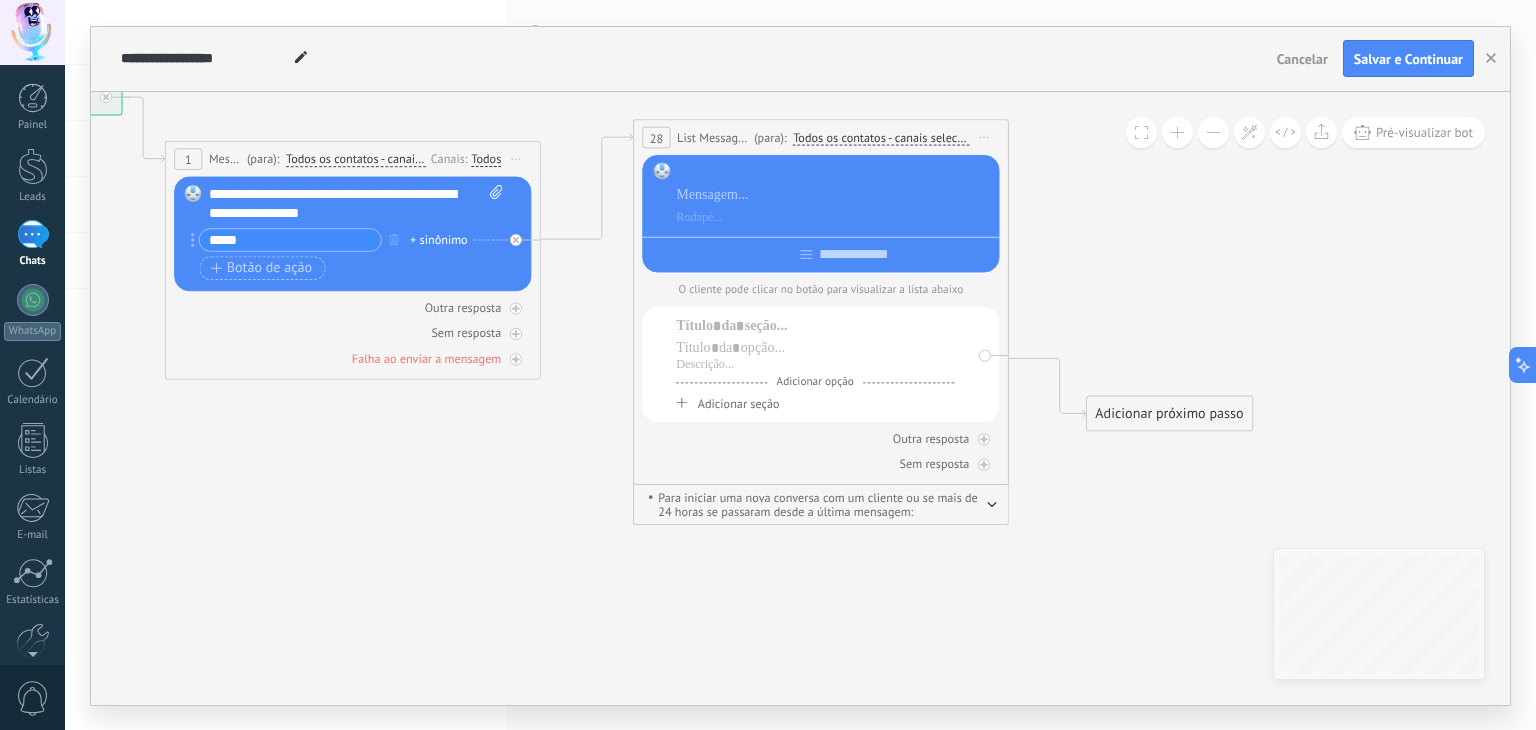 type 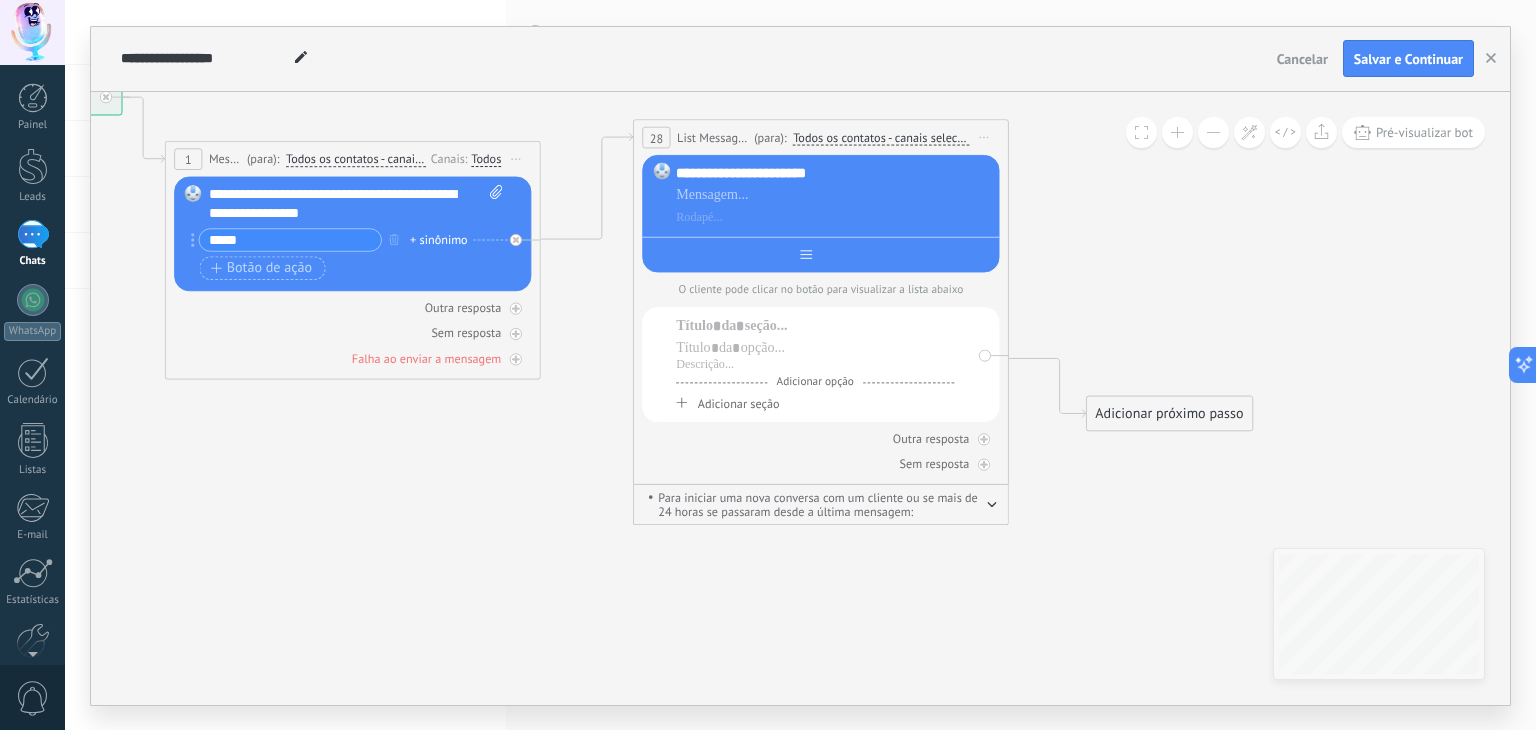 click at bounding box center [852, 254] 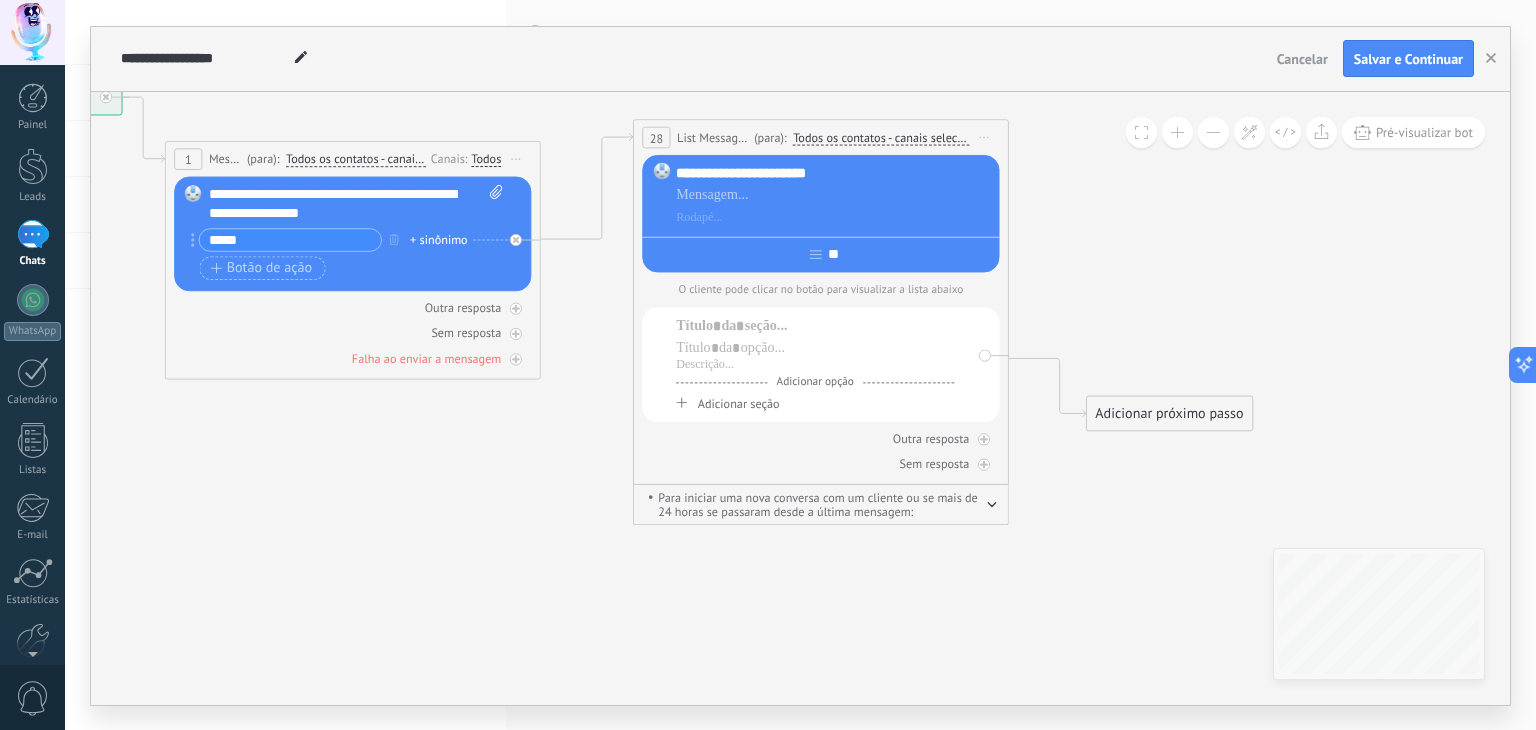 click on "O cliente pode clicar no botão para visualizar a lista abaixo" at bounding box center (820, 289) 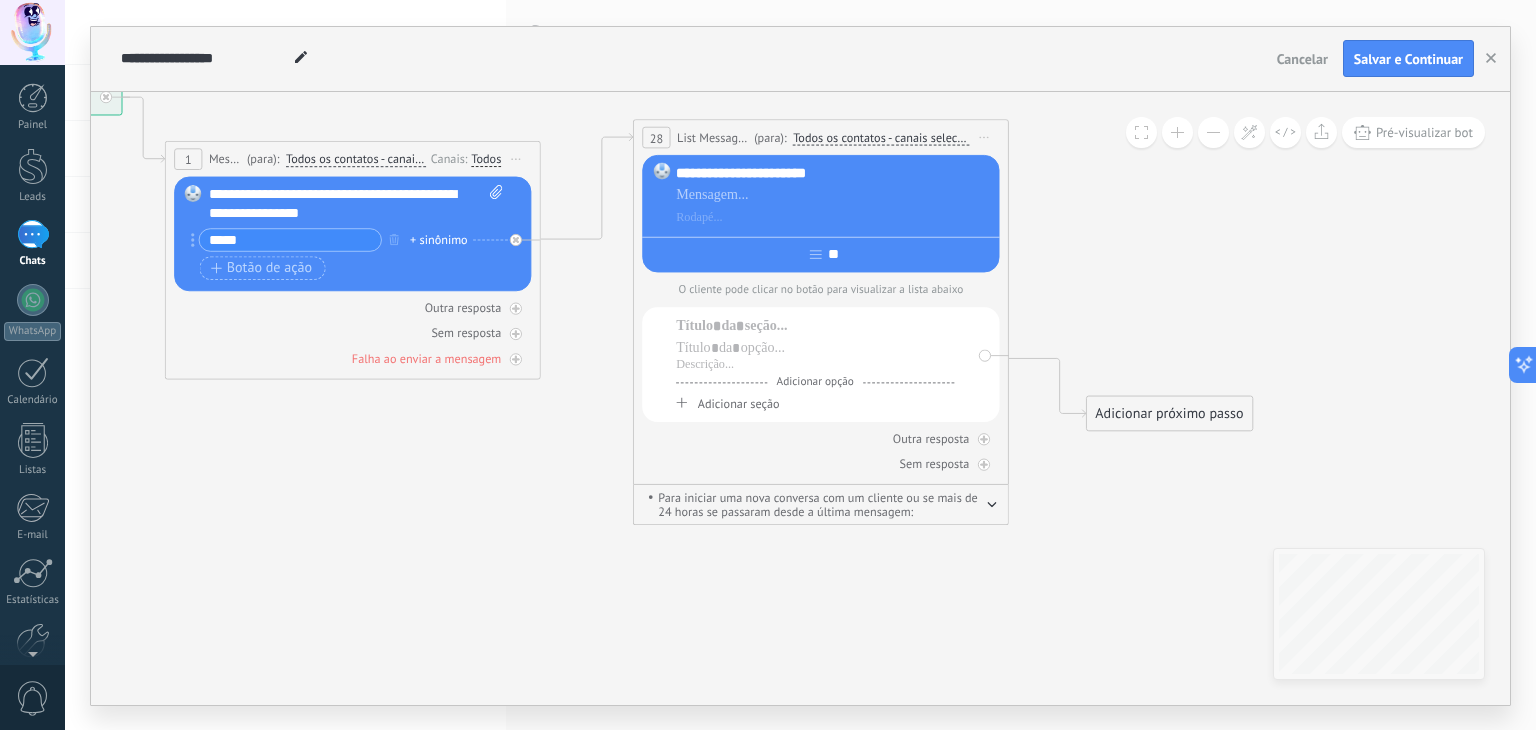 click 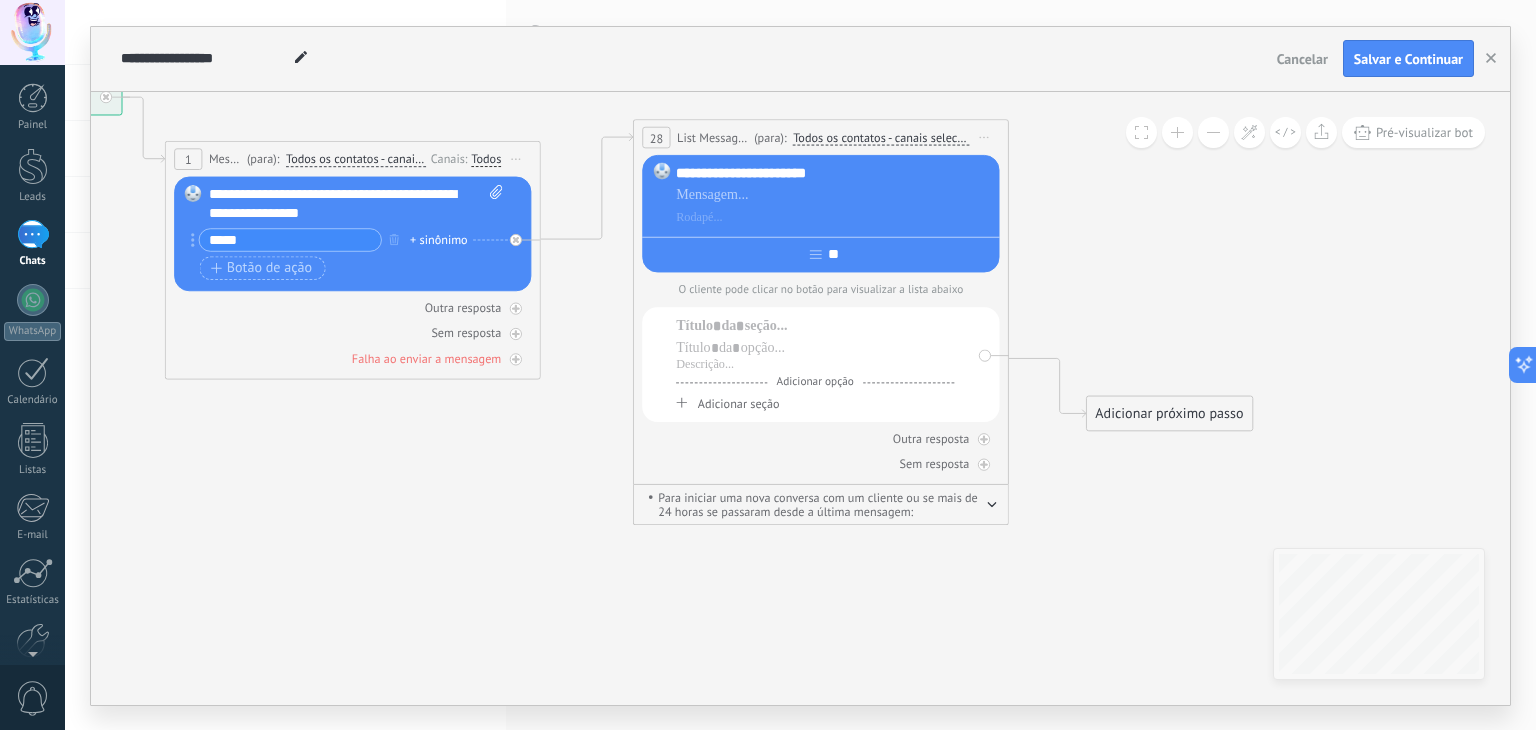 click 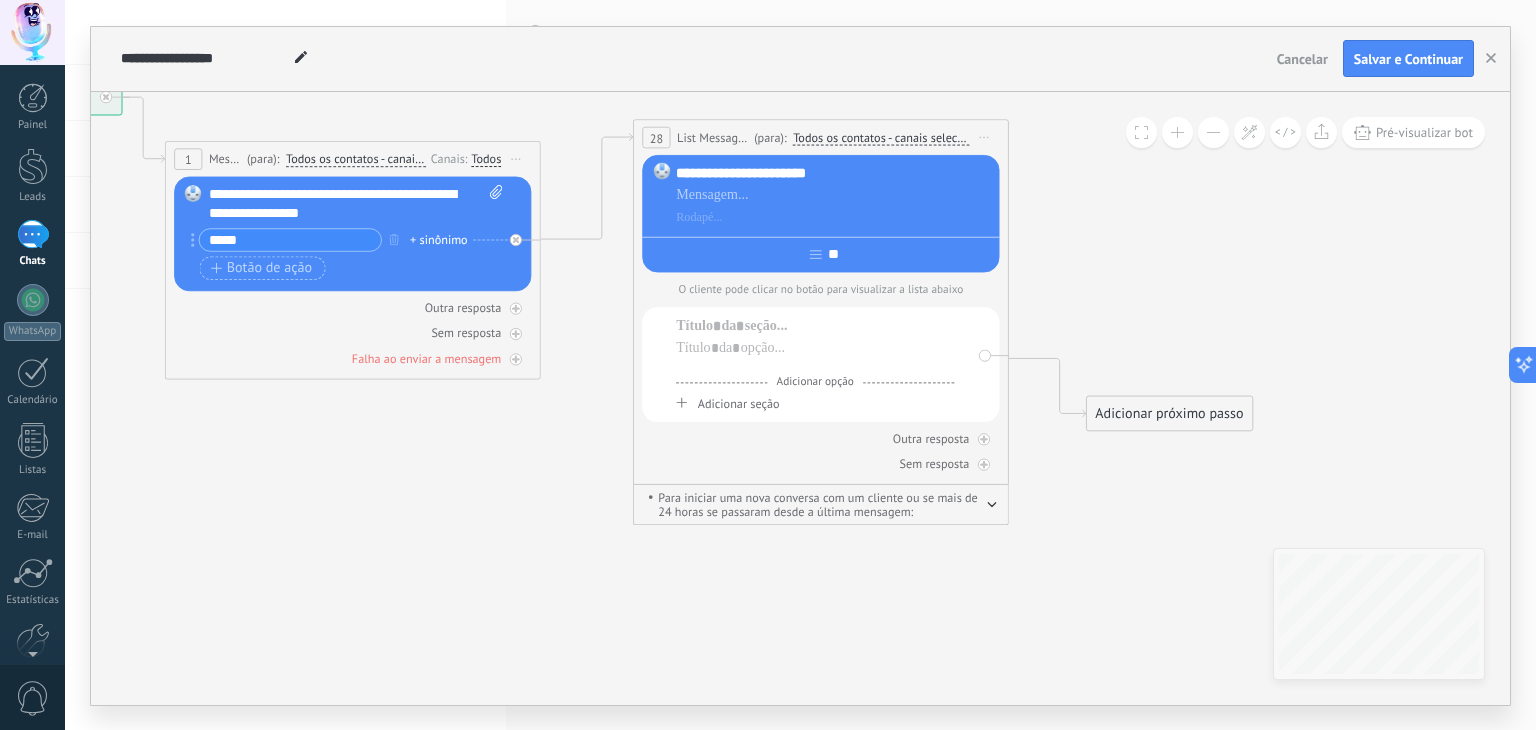 click at bounding box center [815, 365] 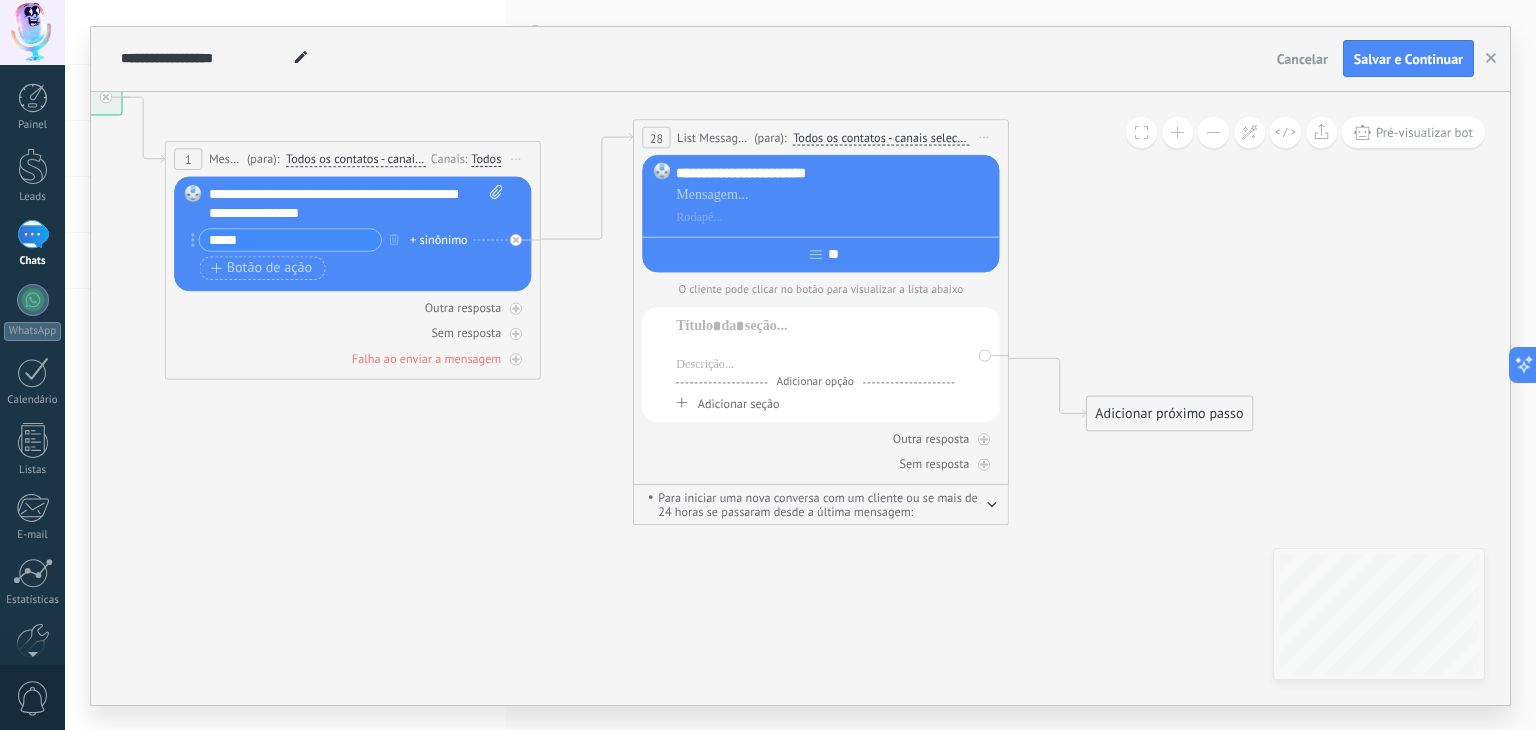 click at bounding box center [815, 348] 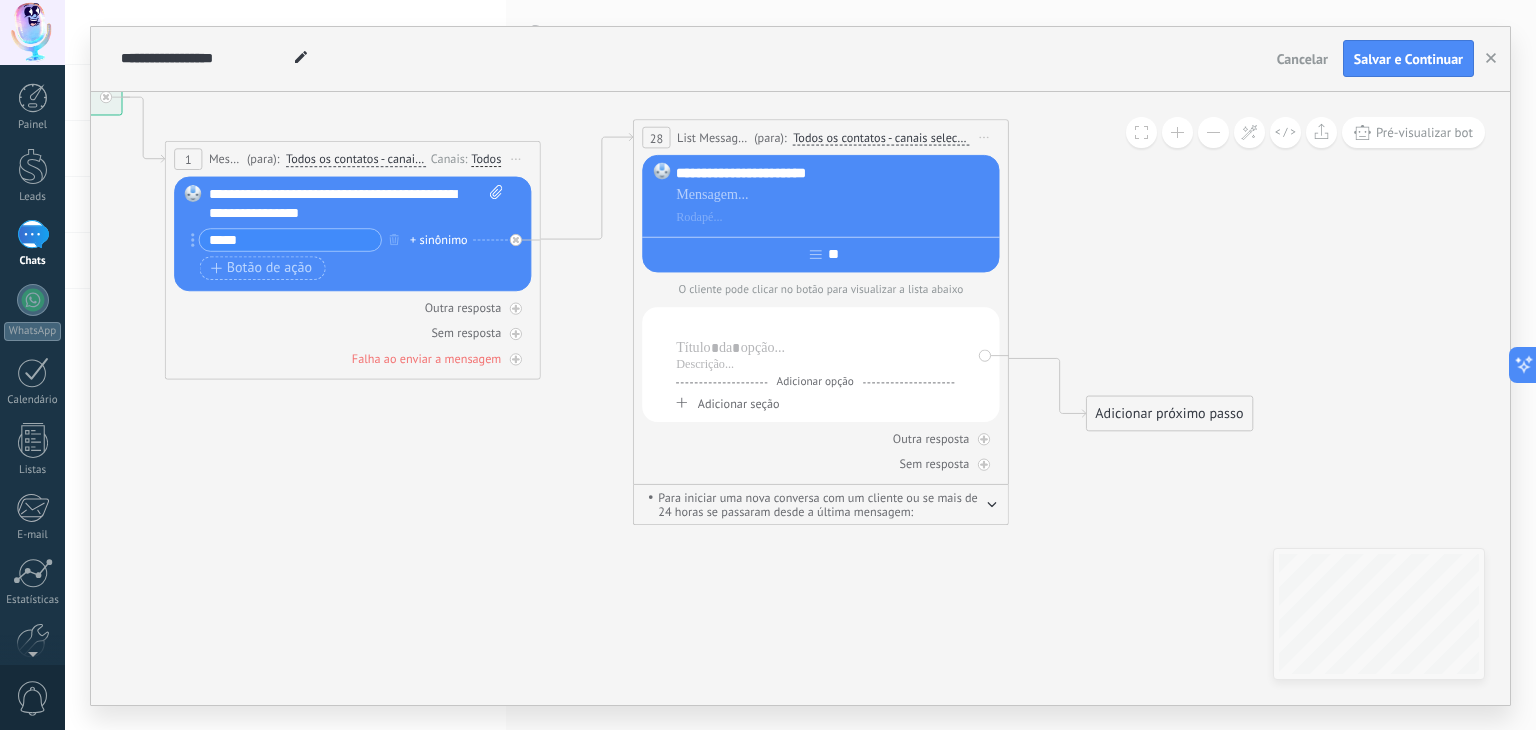 click at bounding box center [815, 325] 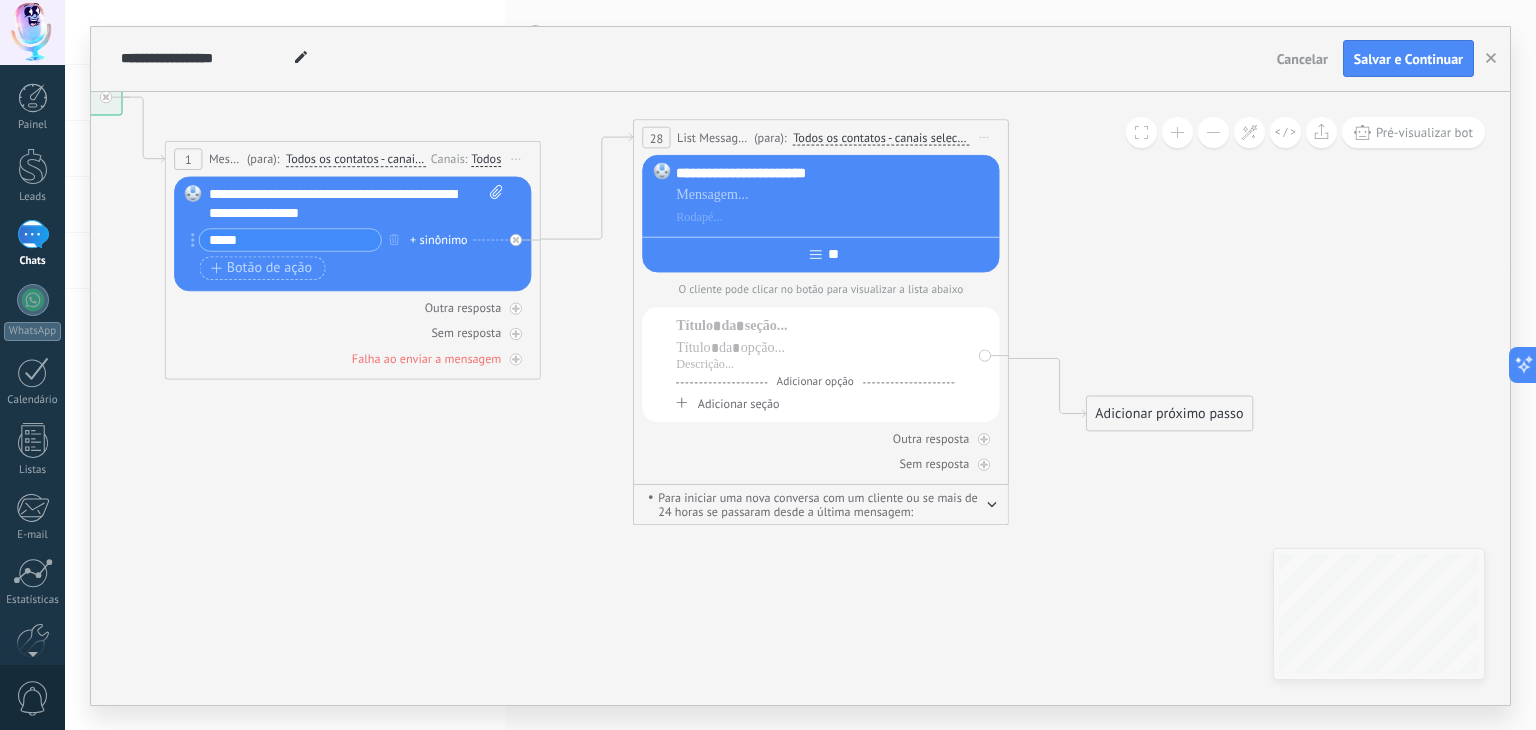 click on "**" at bounding box center (835, 254) 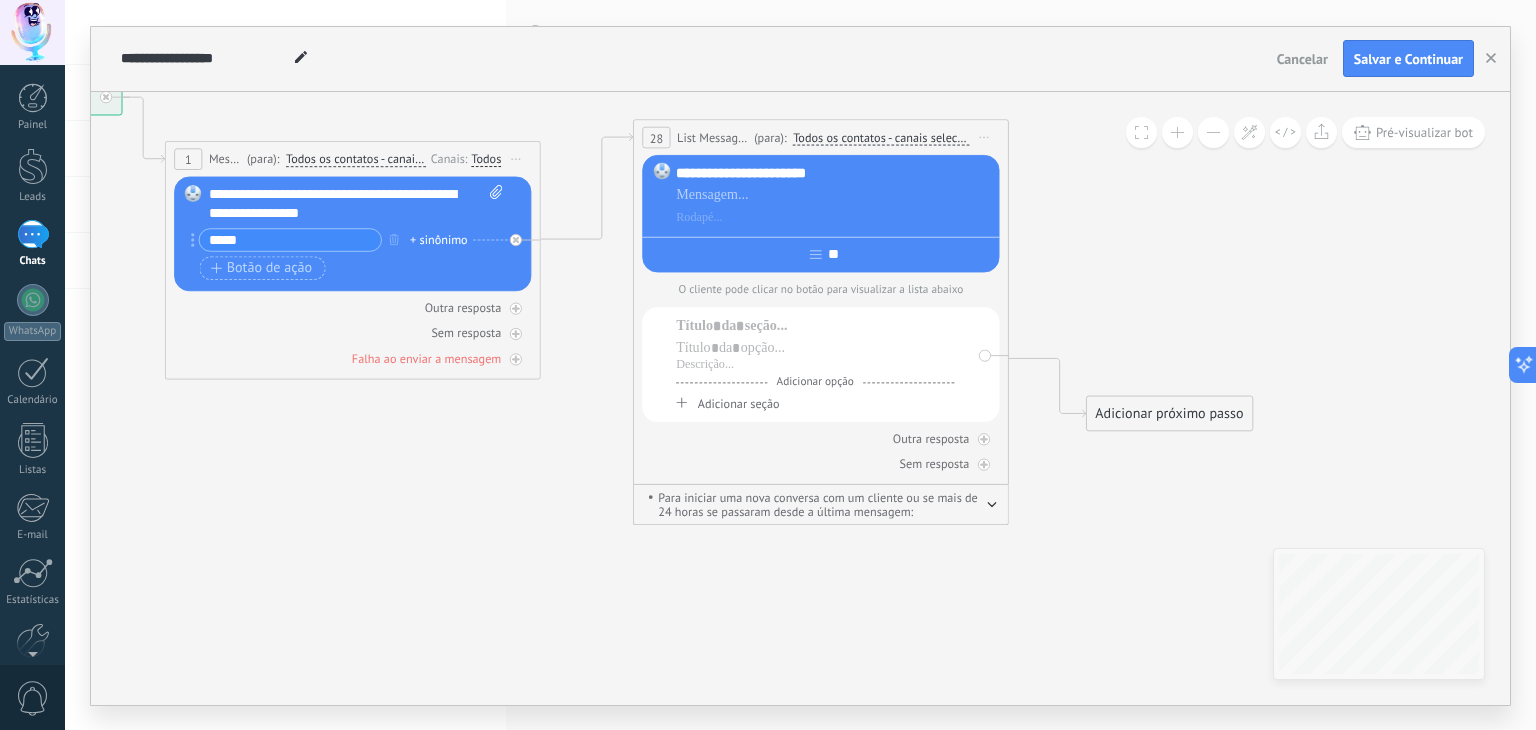 click 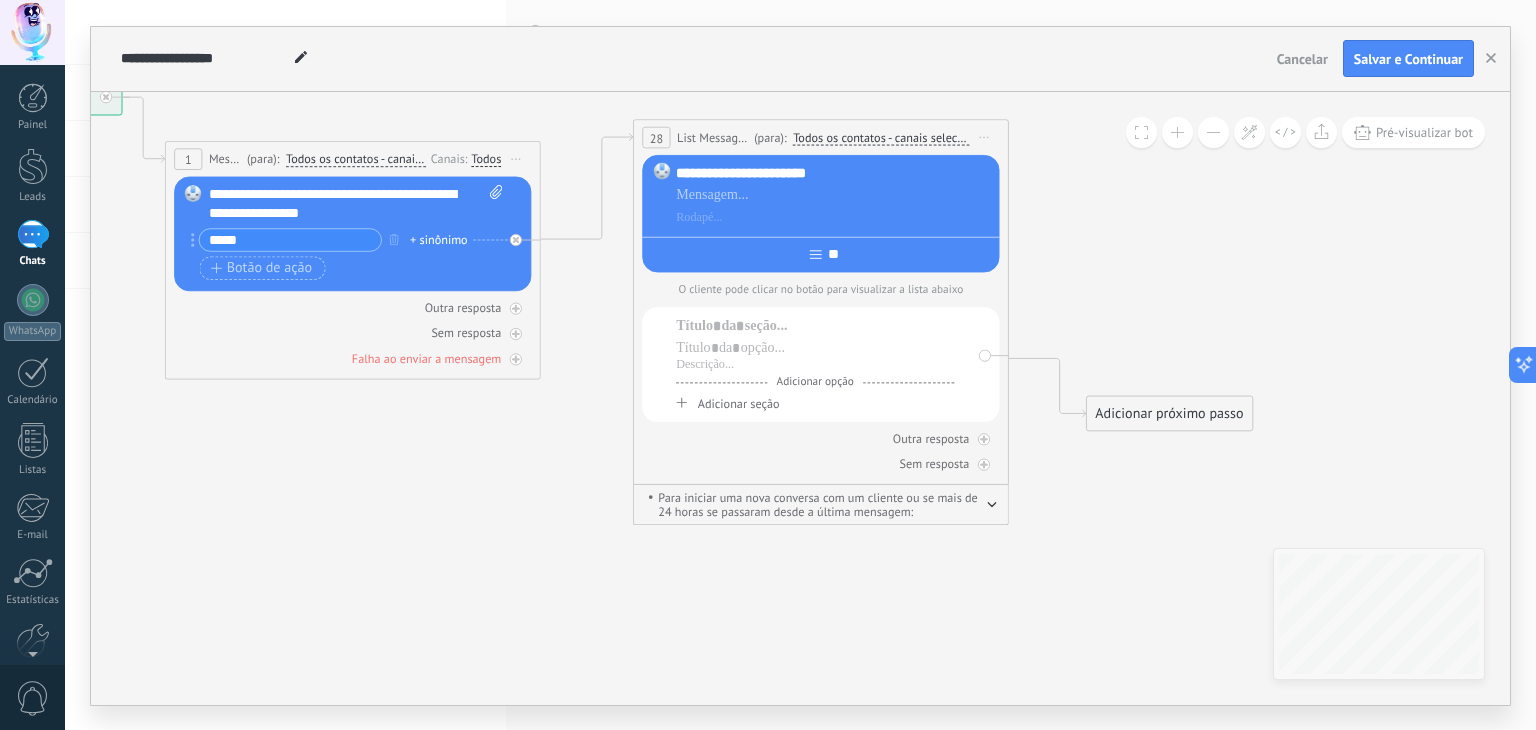 click on "**" at bounding box center (835, 254) 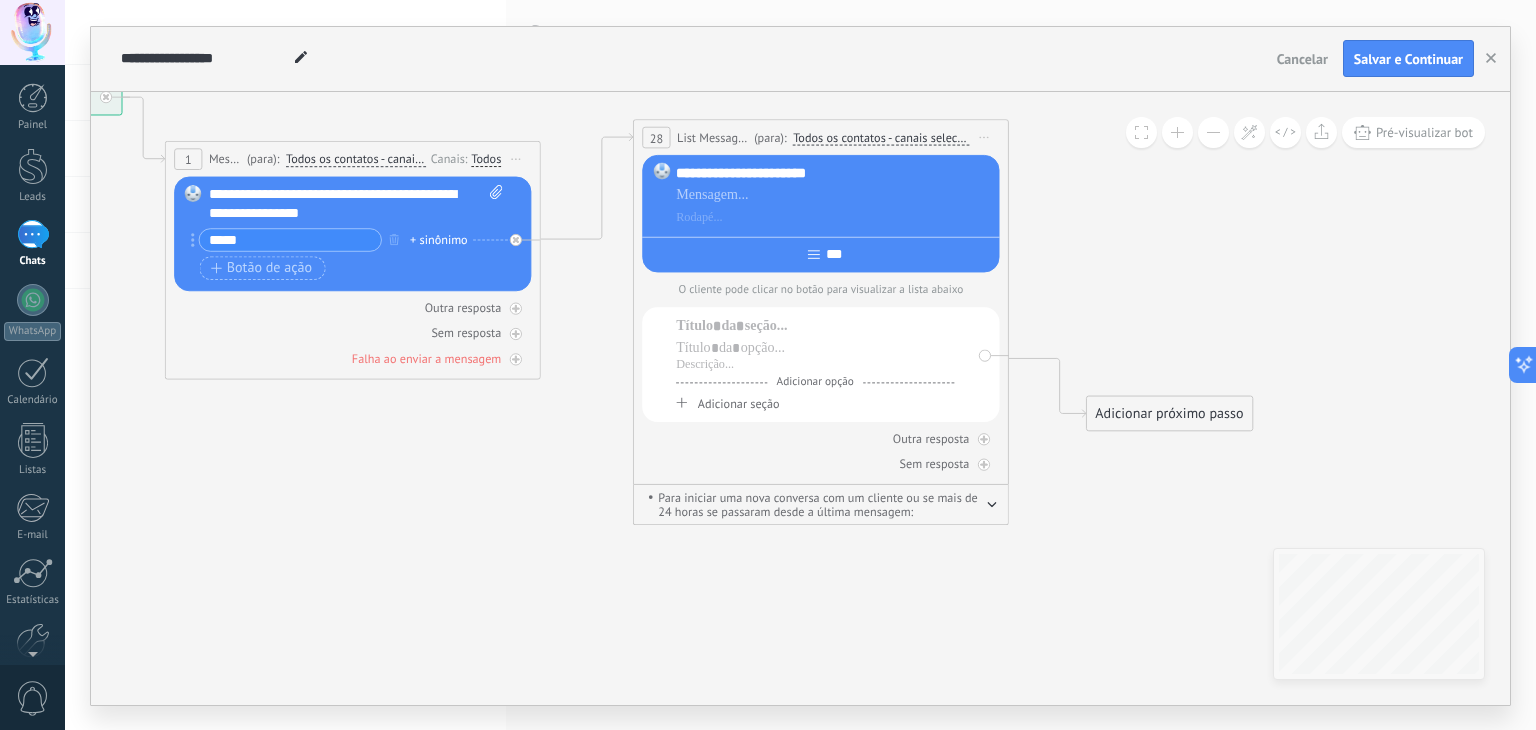 type on "**" 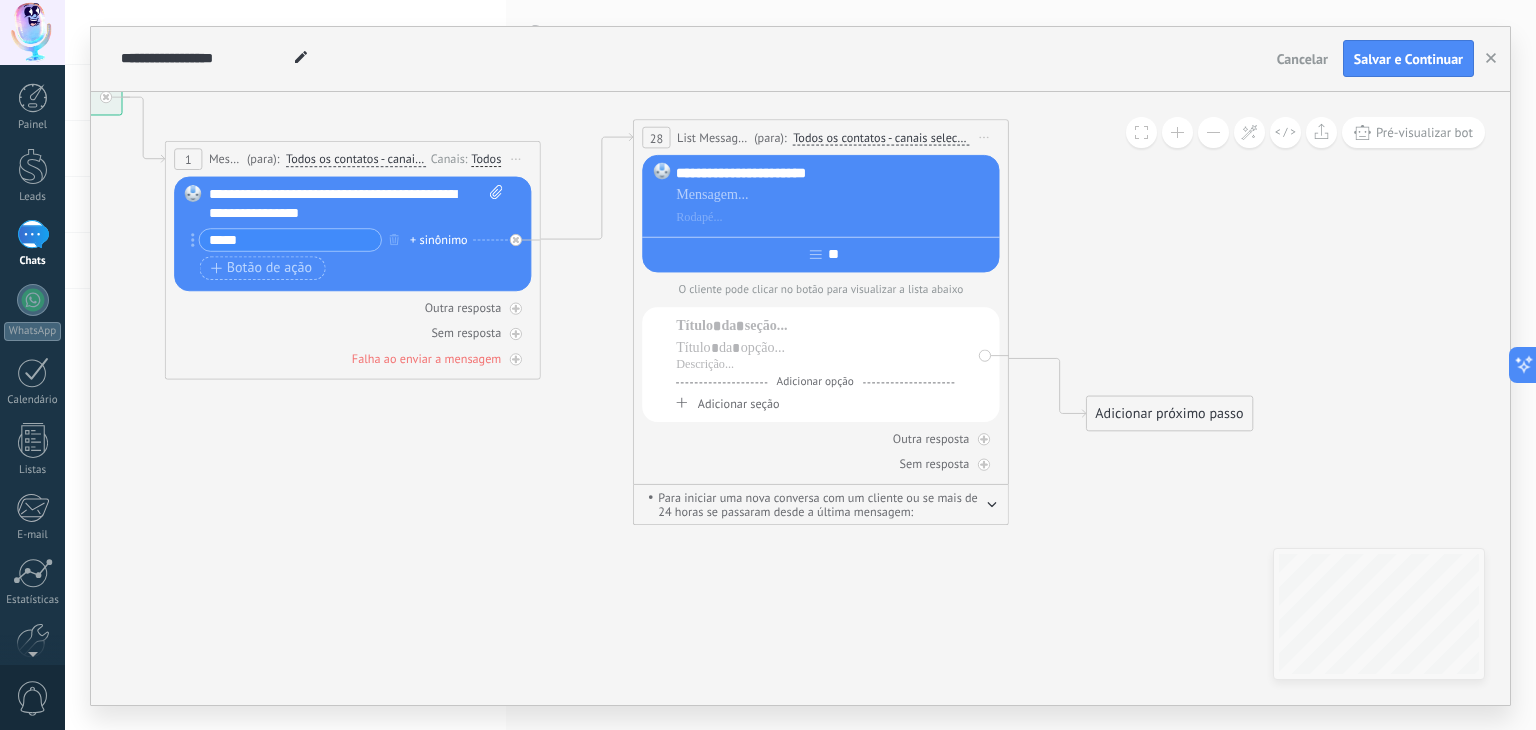 click 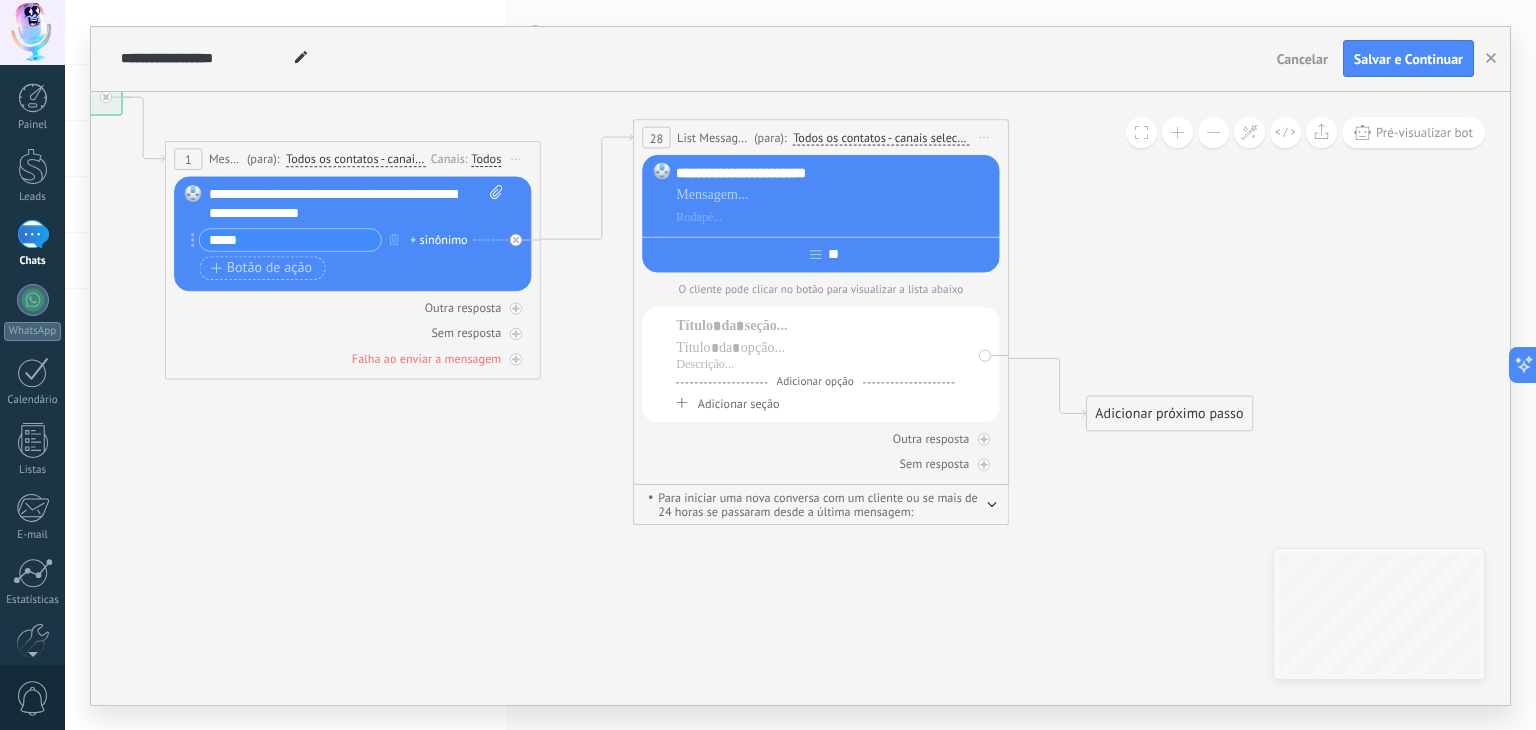click on "Todos os contatos - canais selecionados do WhatsApp" at bounding box center (881, 137) 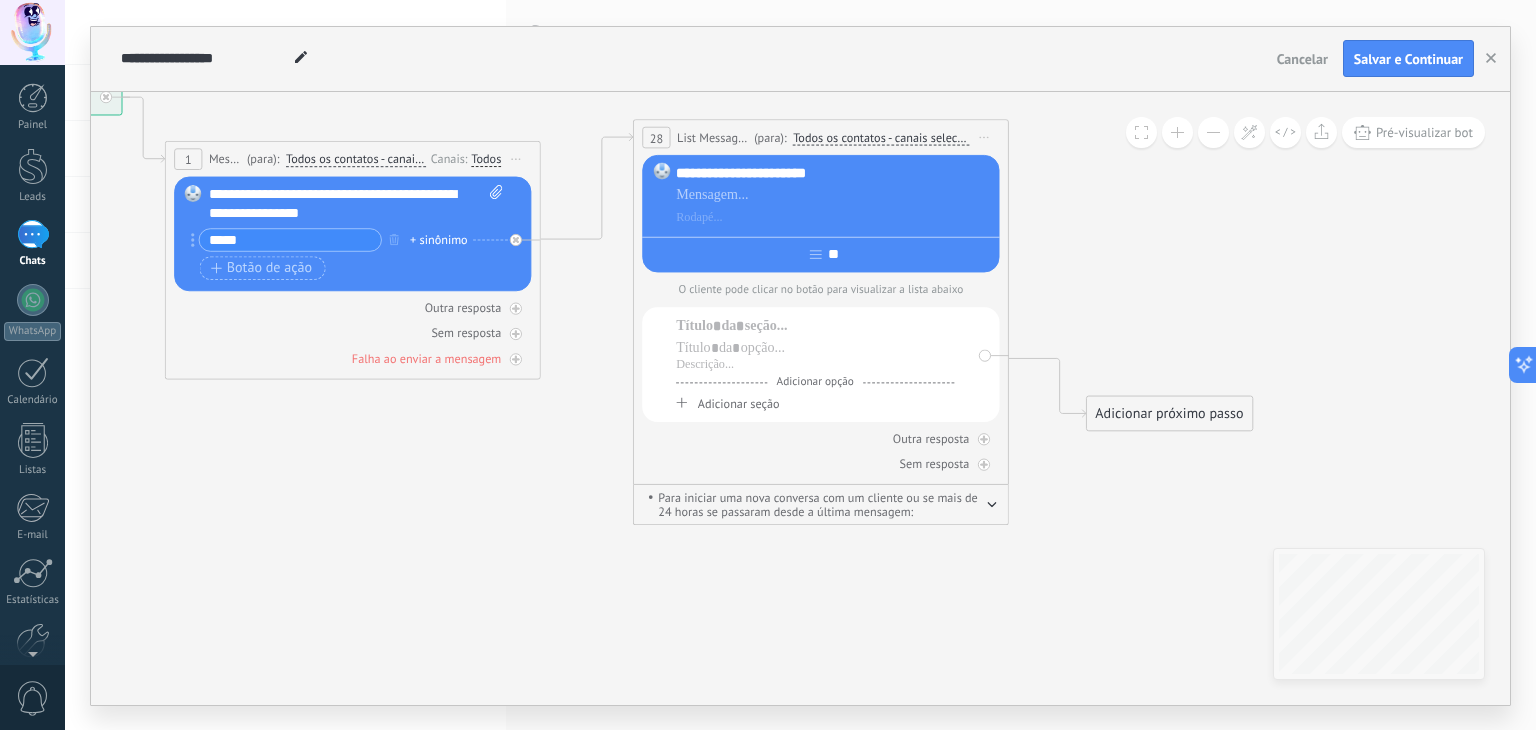 click on "Todos os contatos - canais selecionados do WhatsApp" at bounding box center [927, 138] 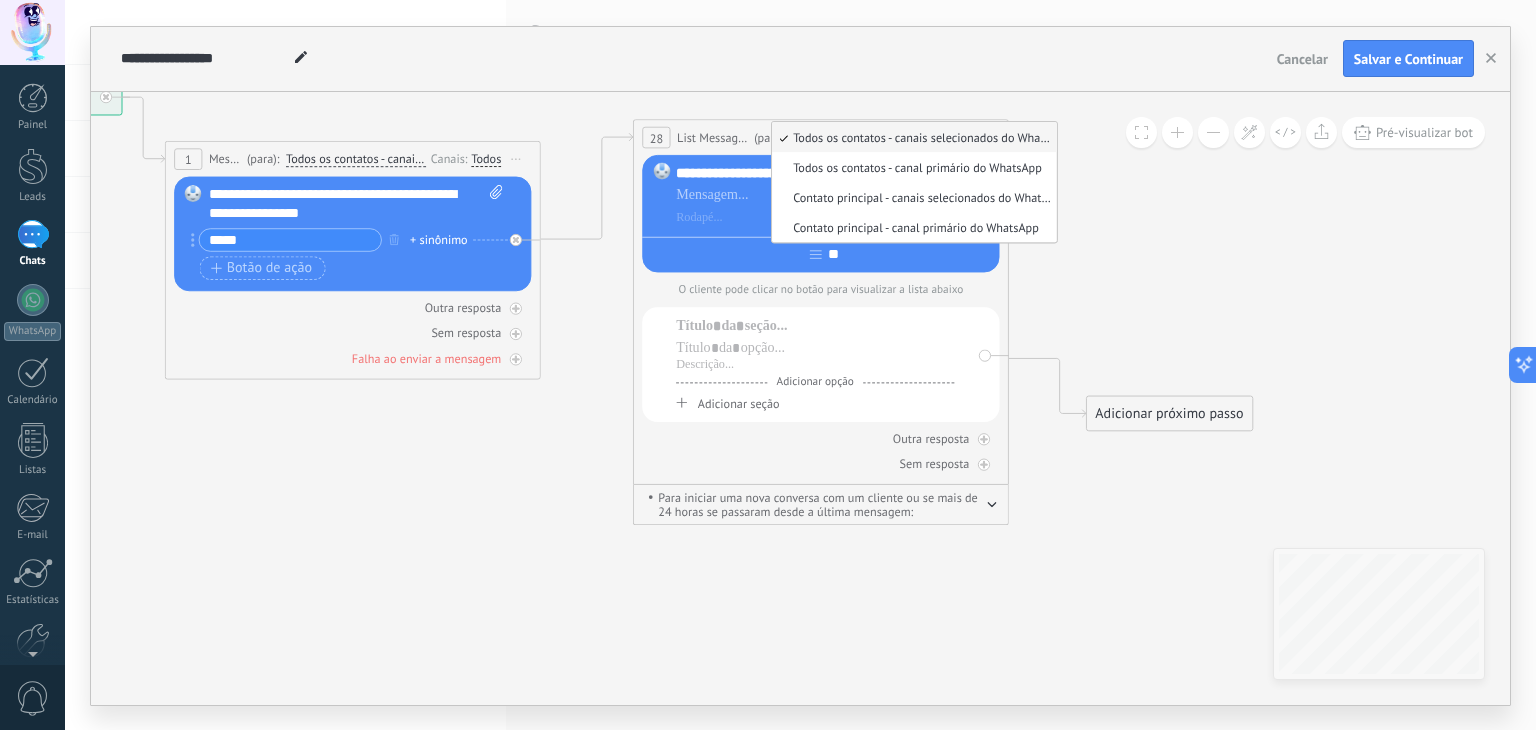 click 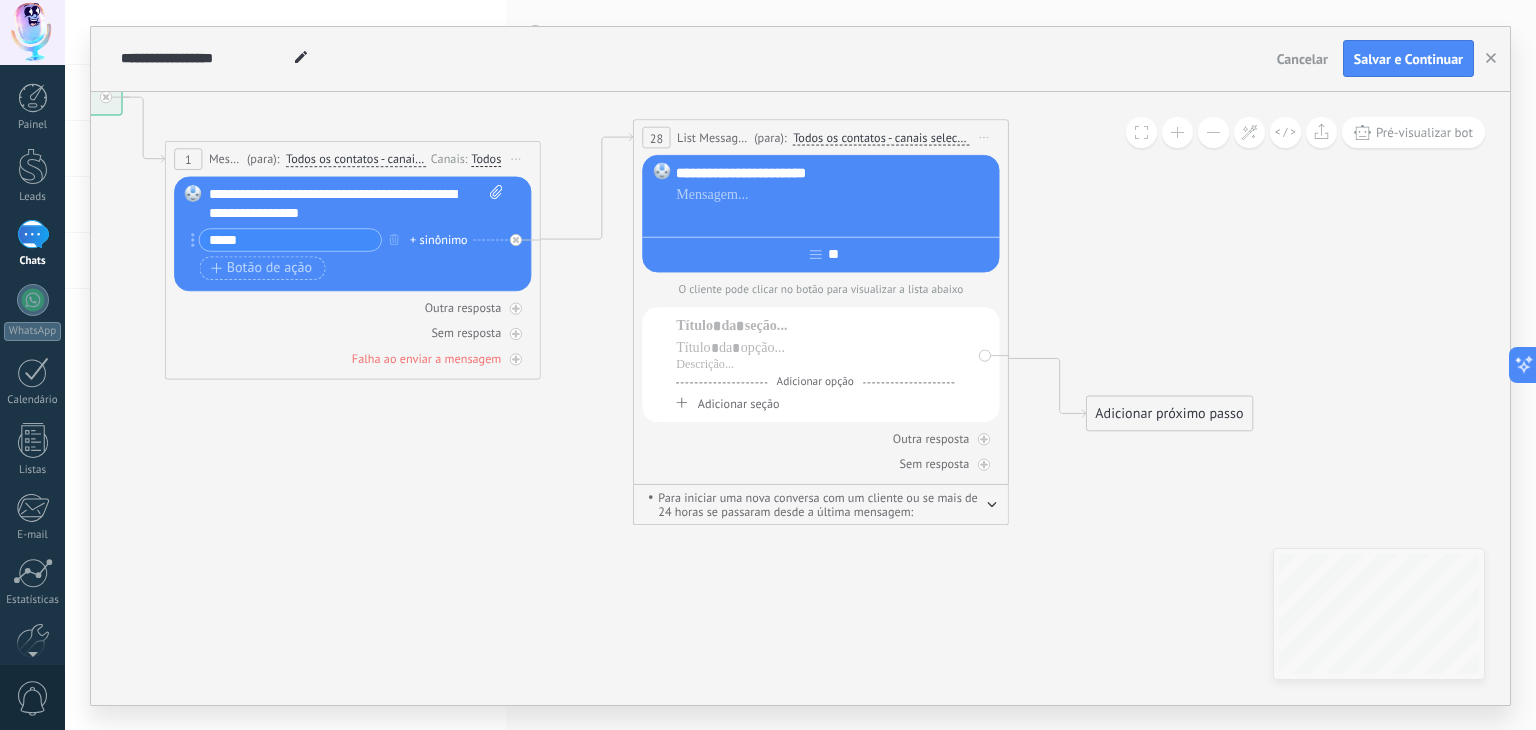 click at bounding box center [834, 217] 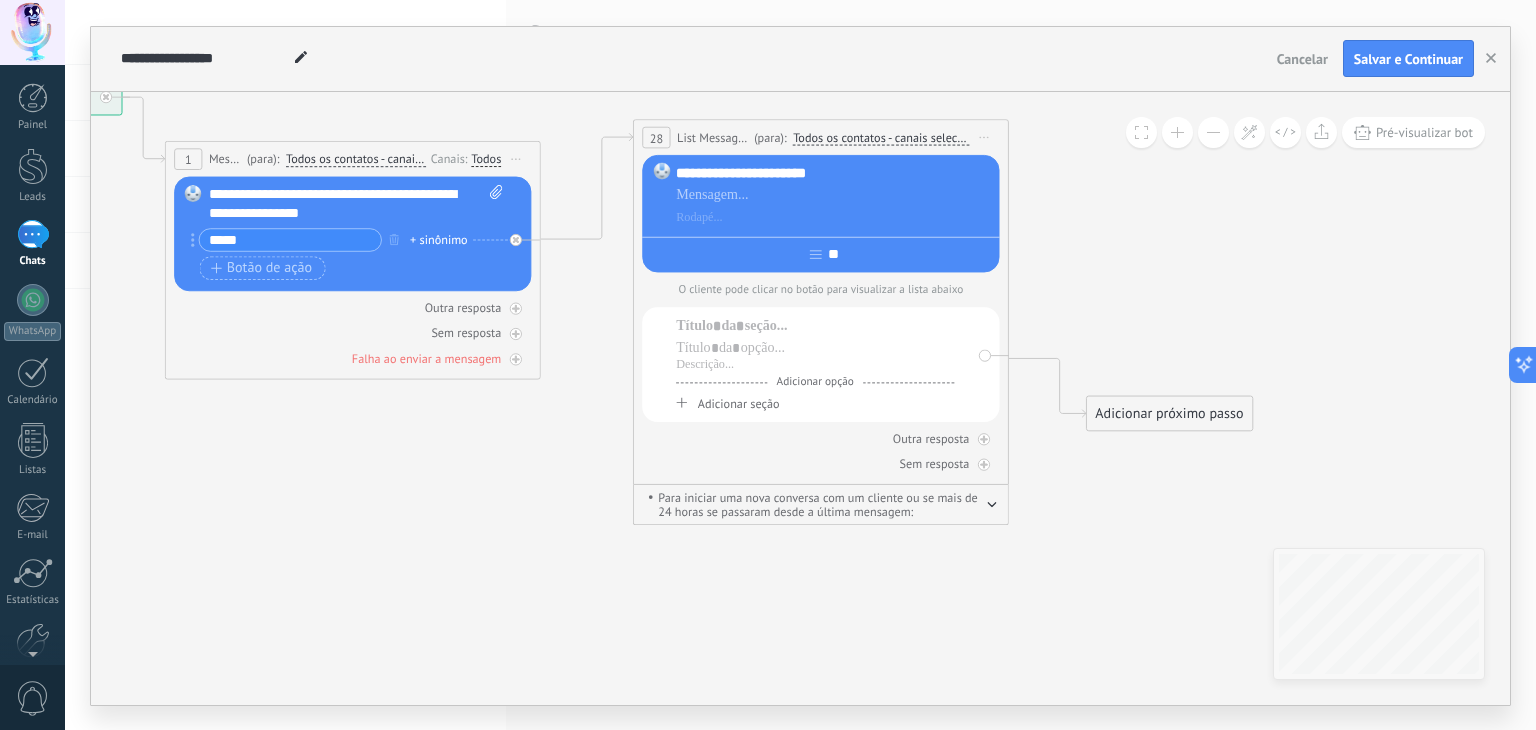 click 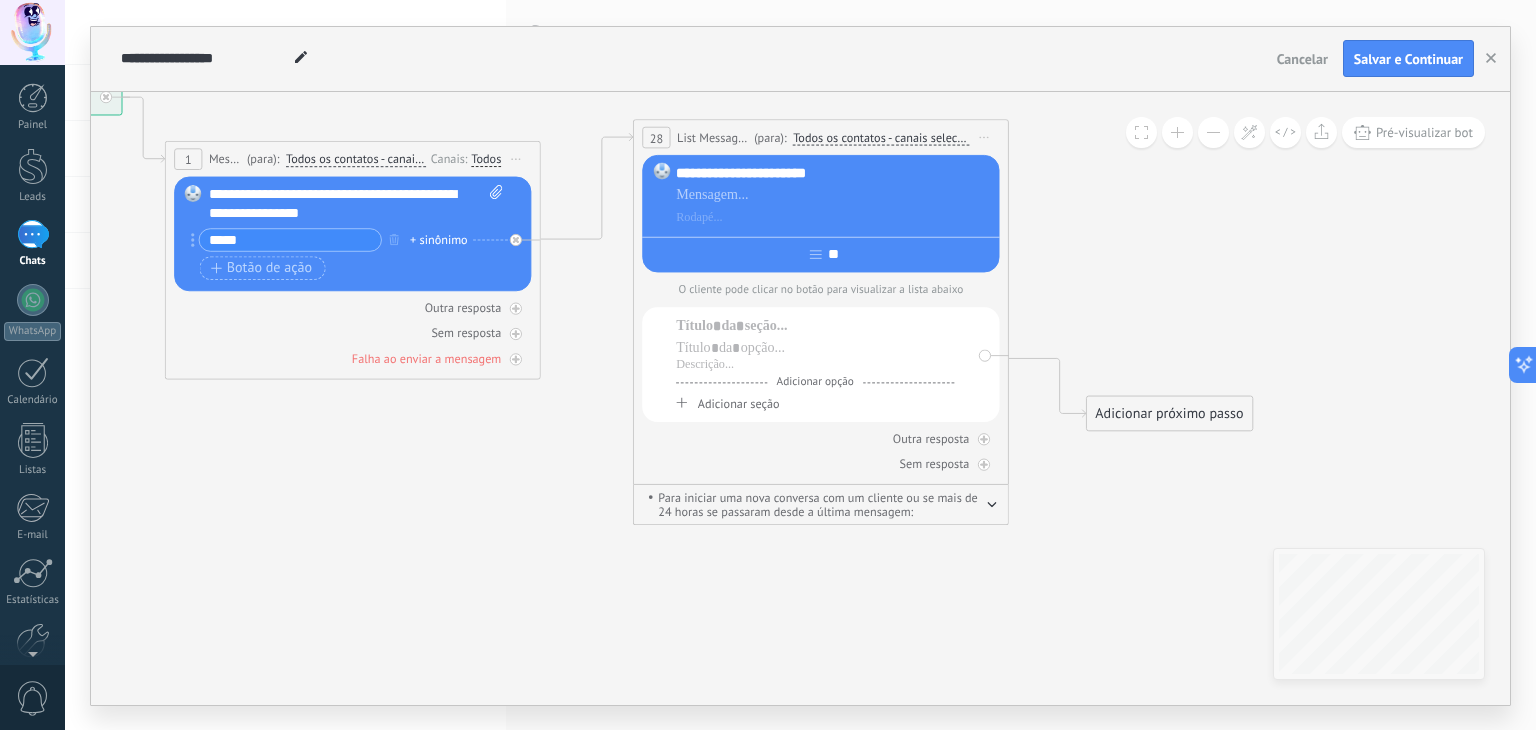 click on "Message" at bounding box center [225, 159] 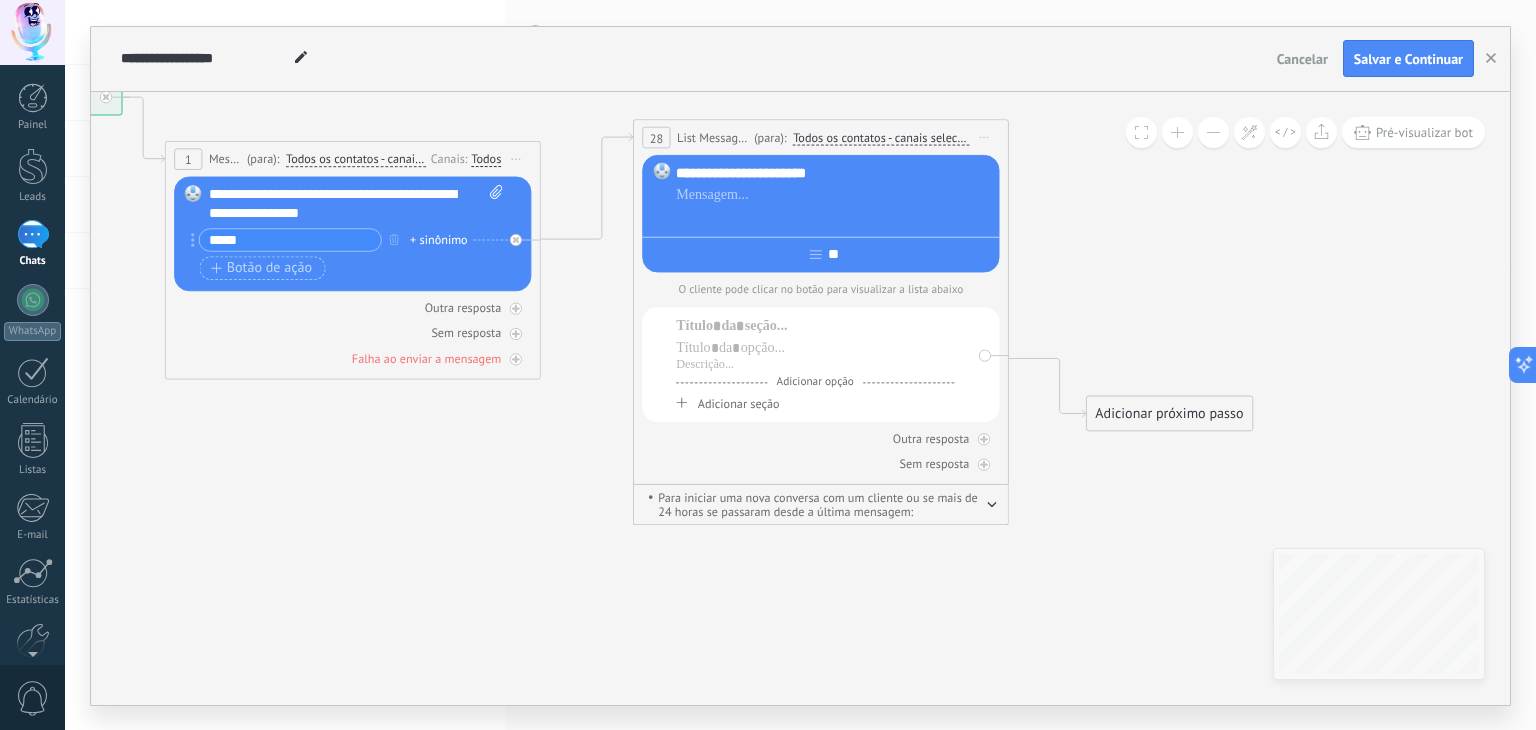 click at bounding box center [834, 217] 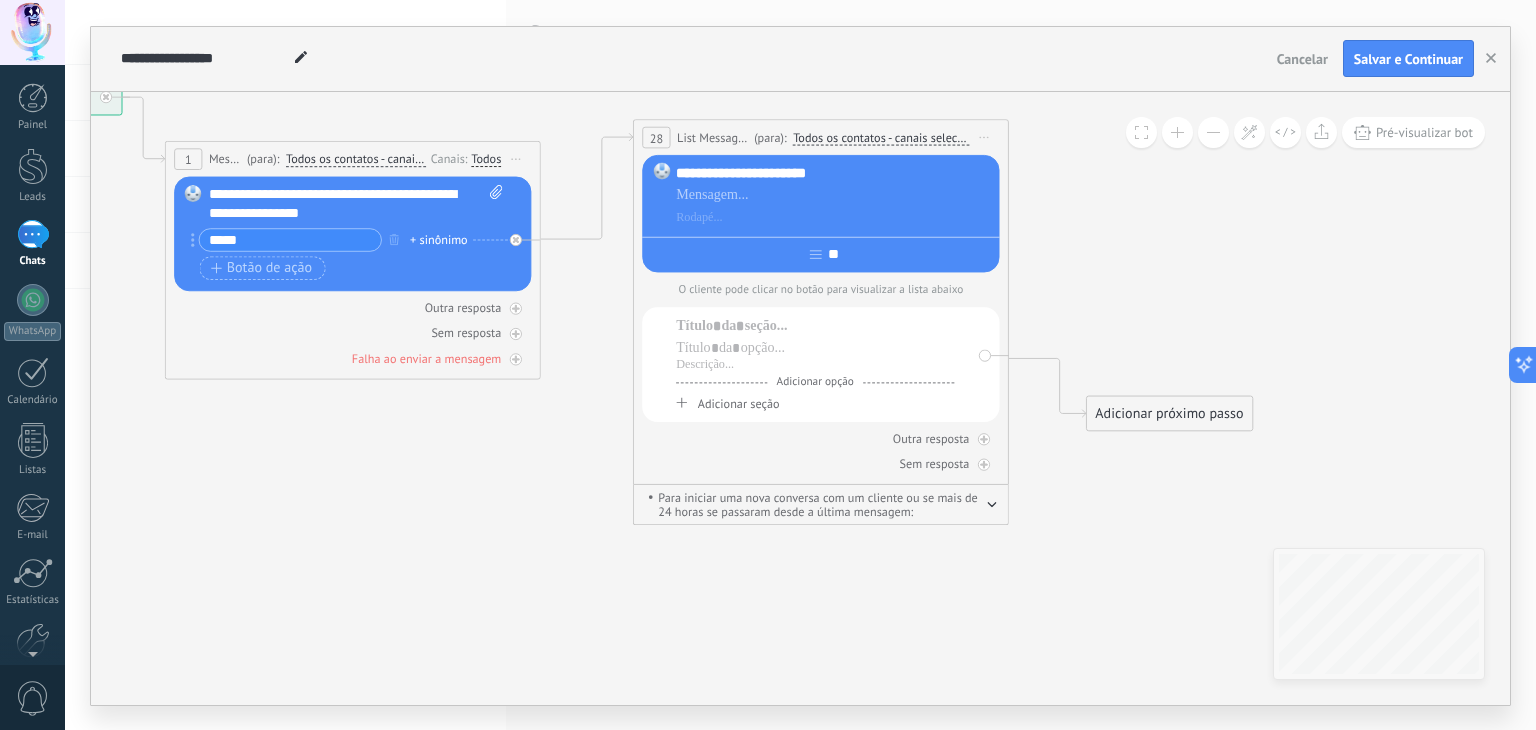 click on "1" at bounding box center [188, 159] 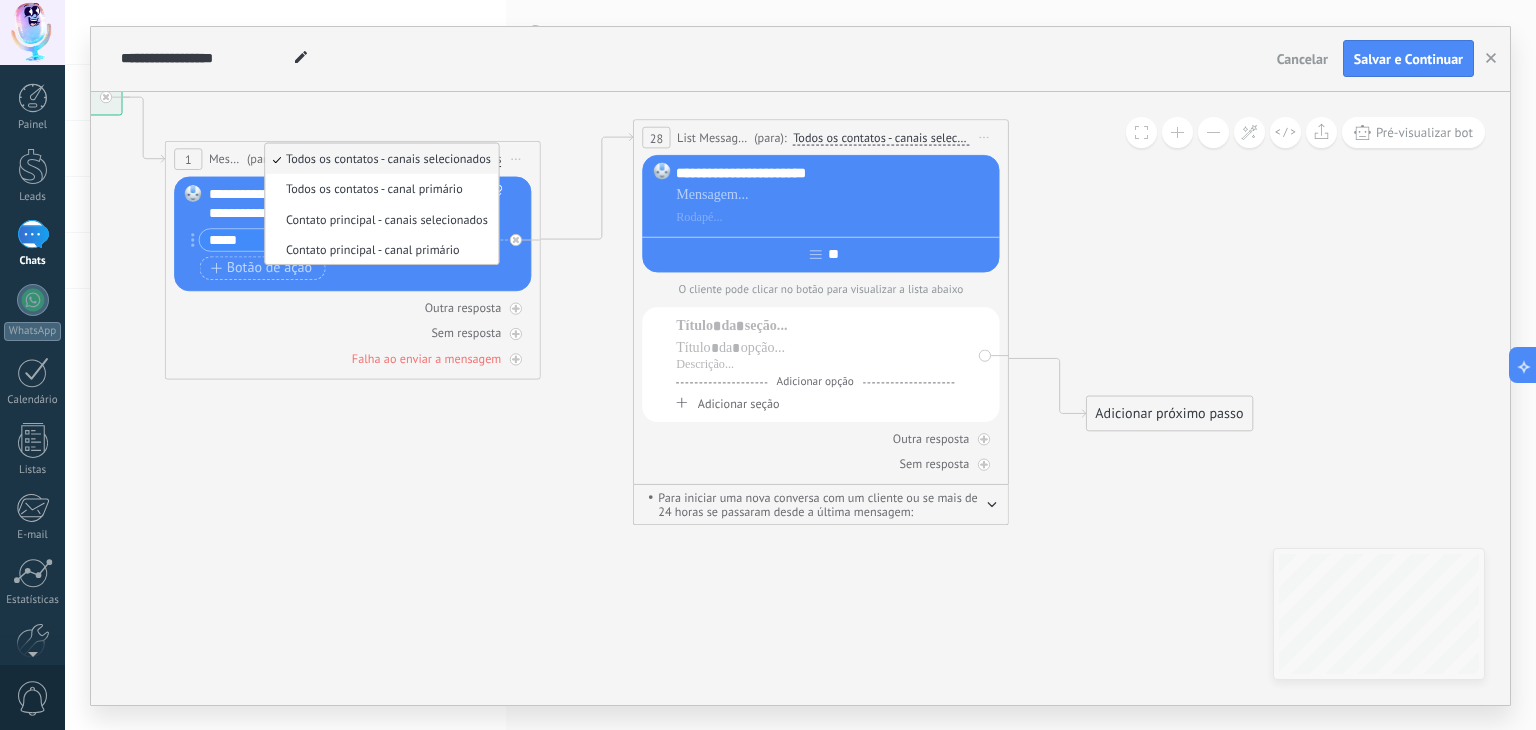 click 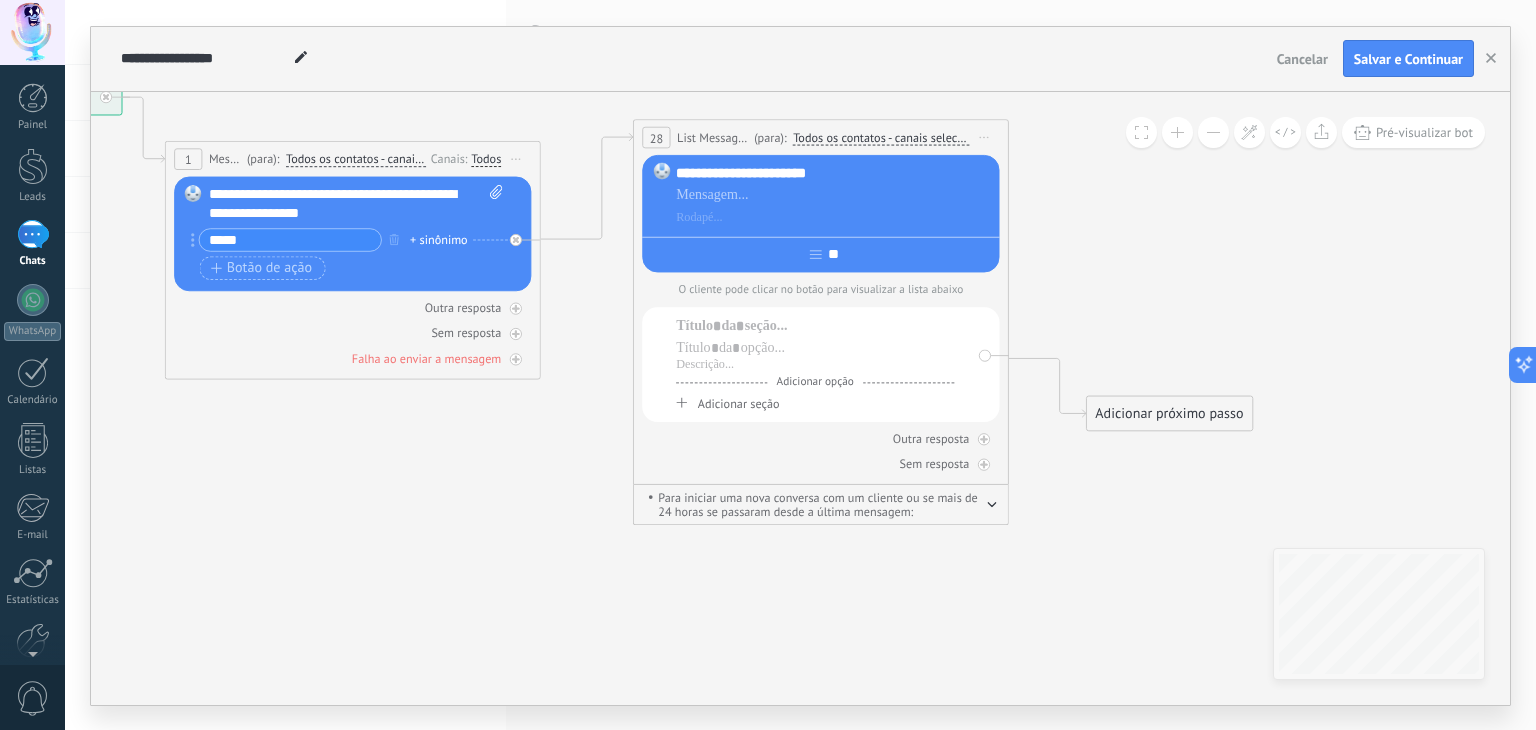 click on "Iniciar pré-visualização aqui
Renomear
Duplicar
Excluir" at bounding box center (516, 158) 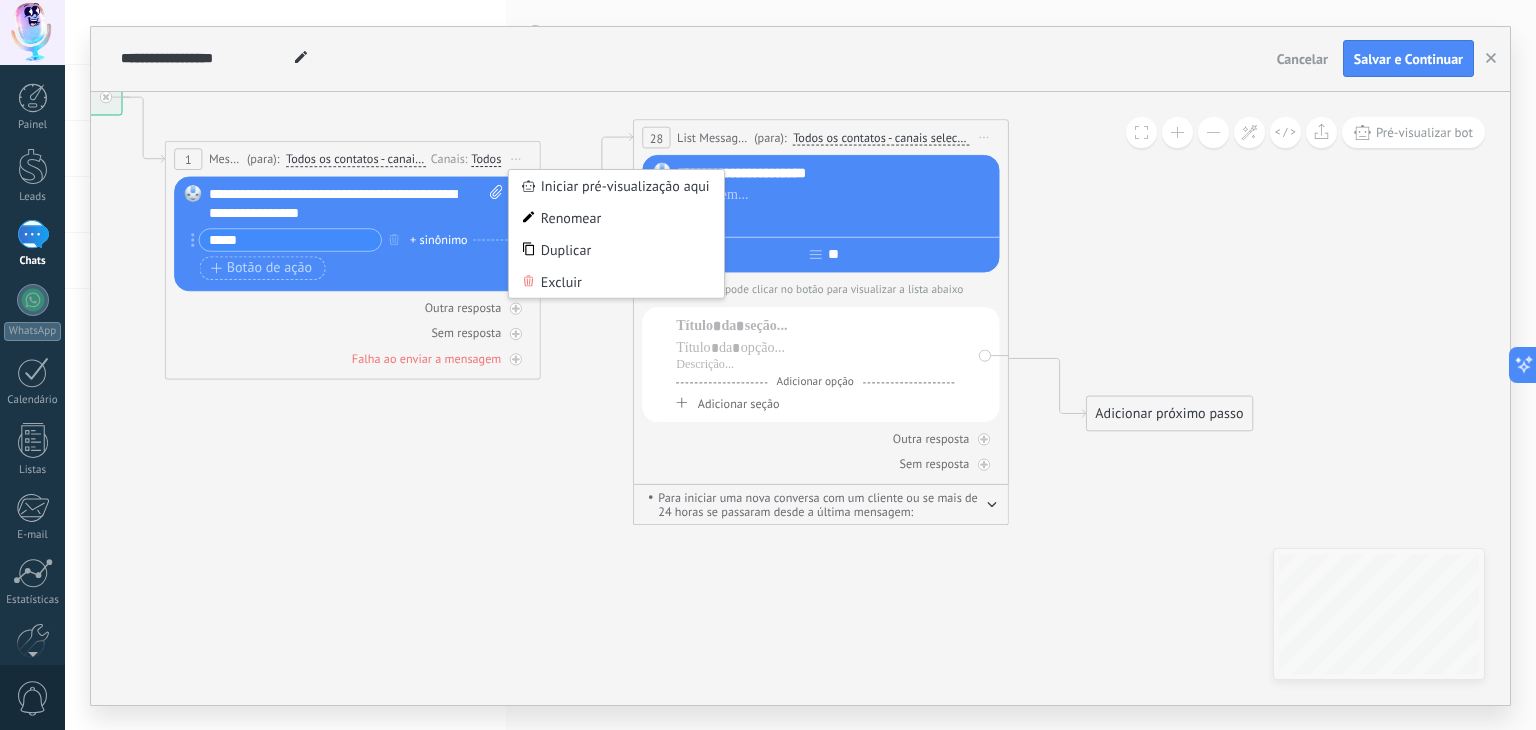 click on "**********" at bounding box center [821, 302] 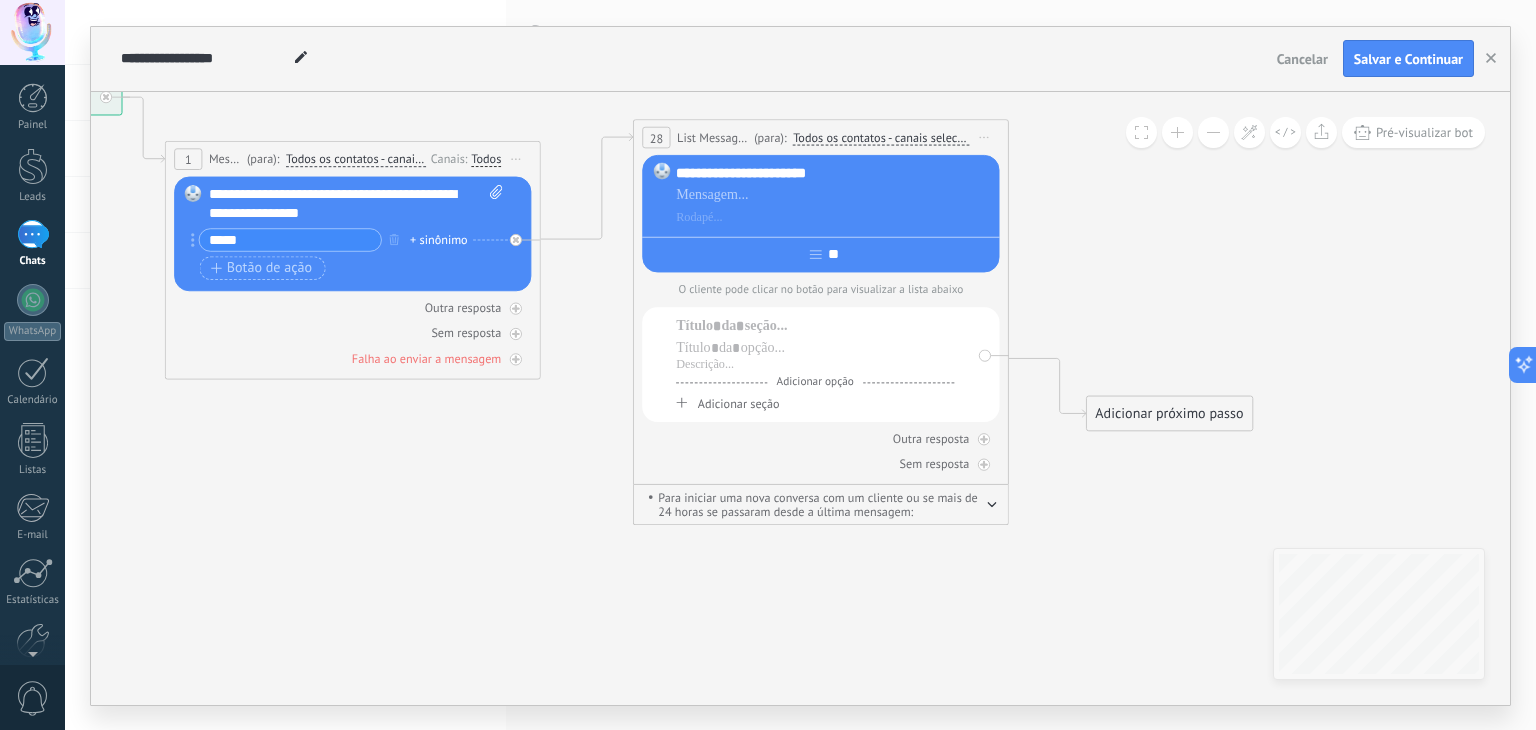 click on "Iniciar pré-visualização aqui
Renomear
Duplicar
Excluir" at bounding box center [984, 137] 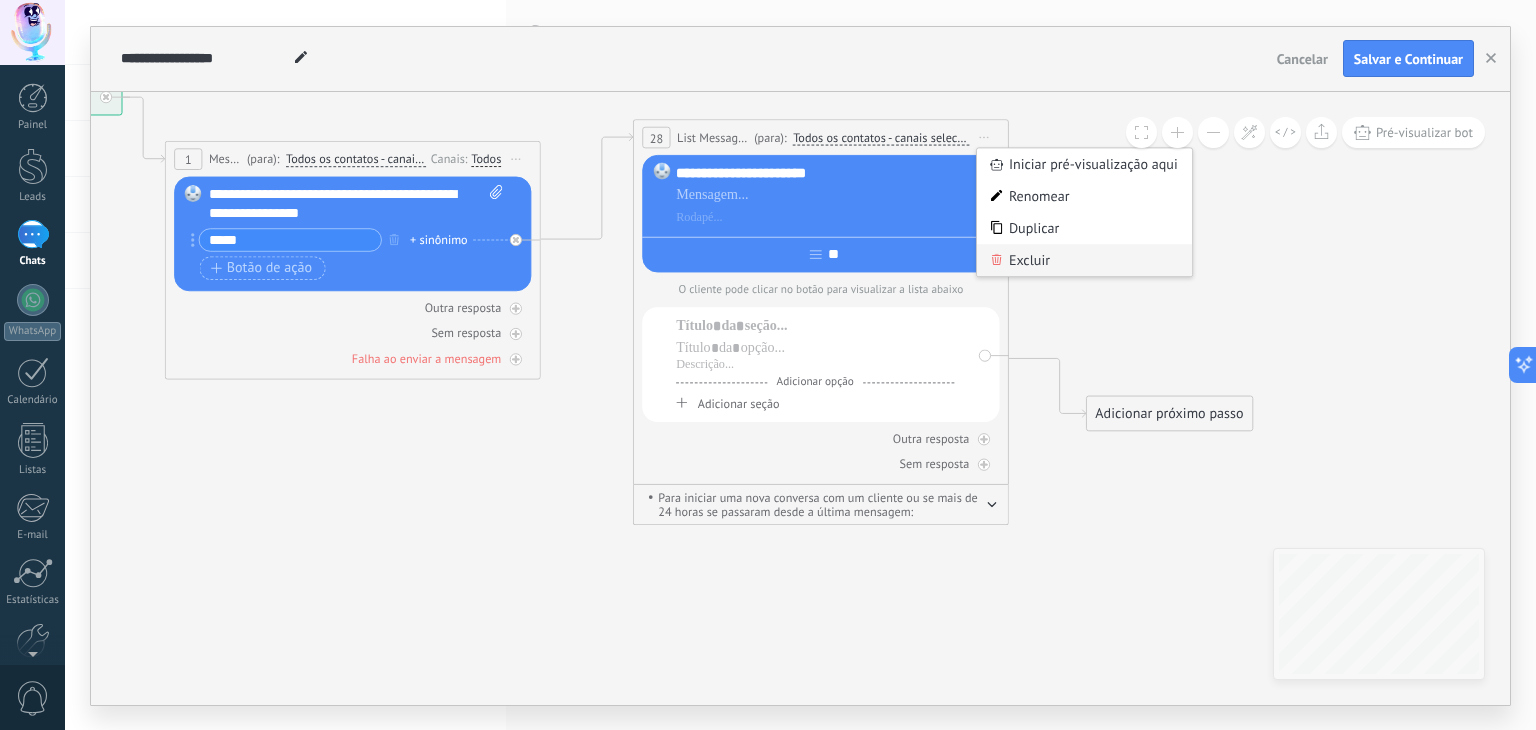 click on "Excluir" at bounding box center (1084, 260) 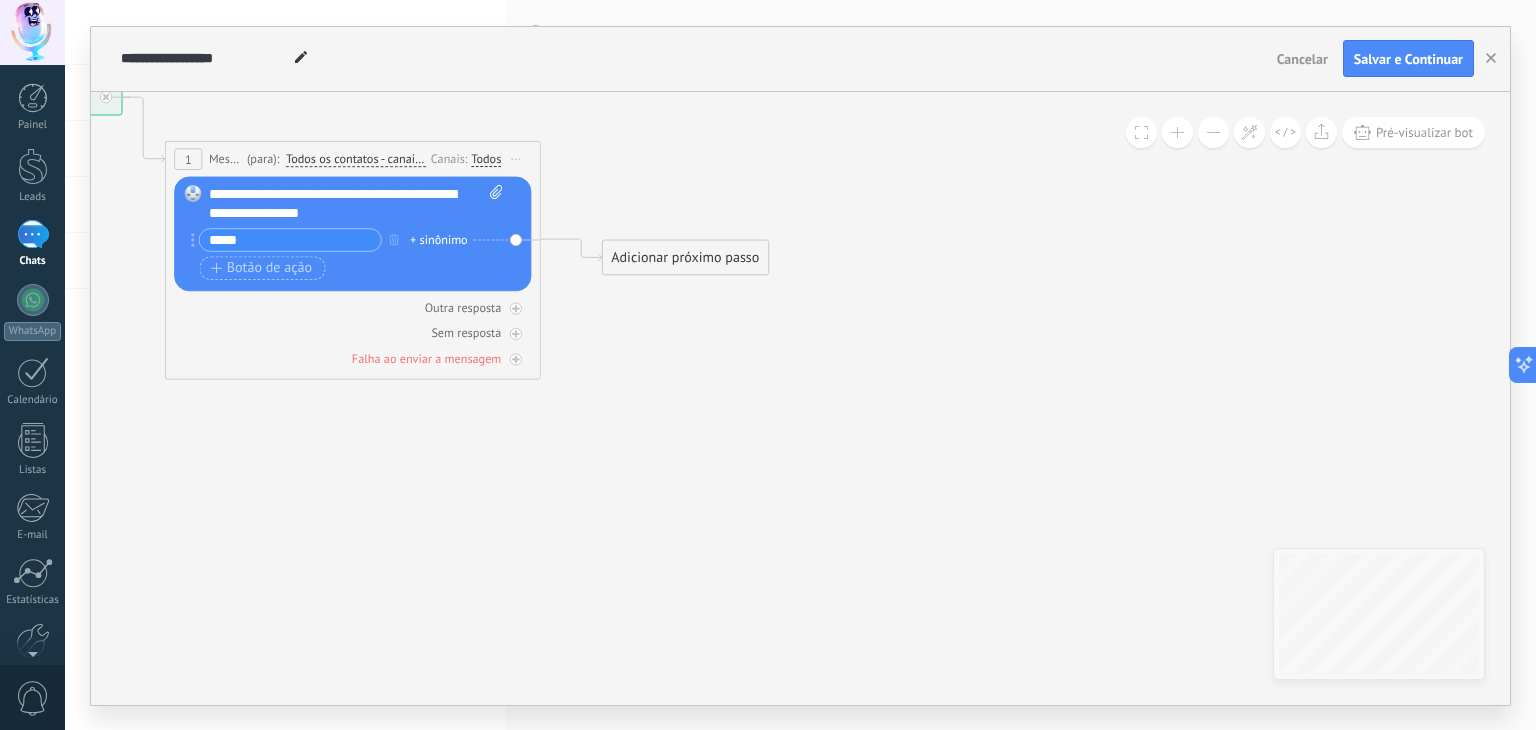 click on "Iniciar pré-visualização aqui
Renomear
Duplicar
Excluir" at bounding box center (516, 158) 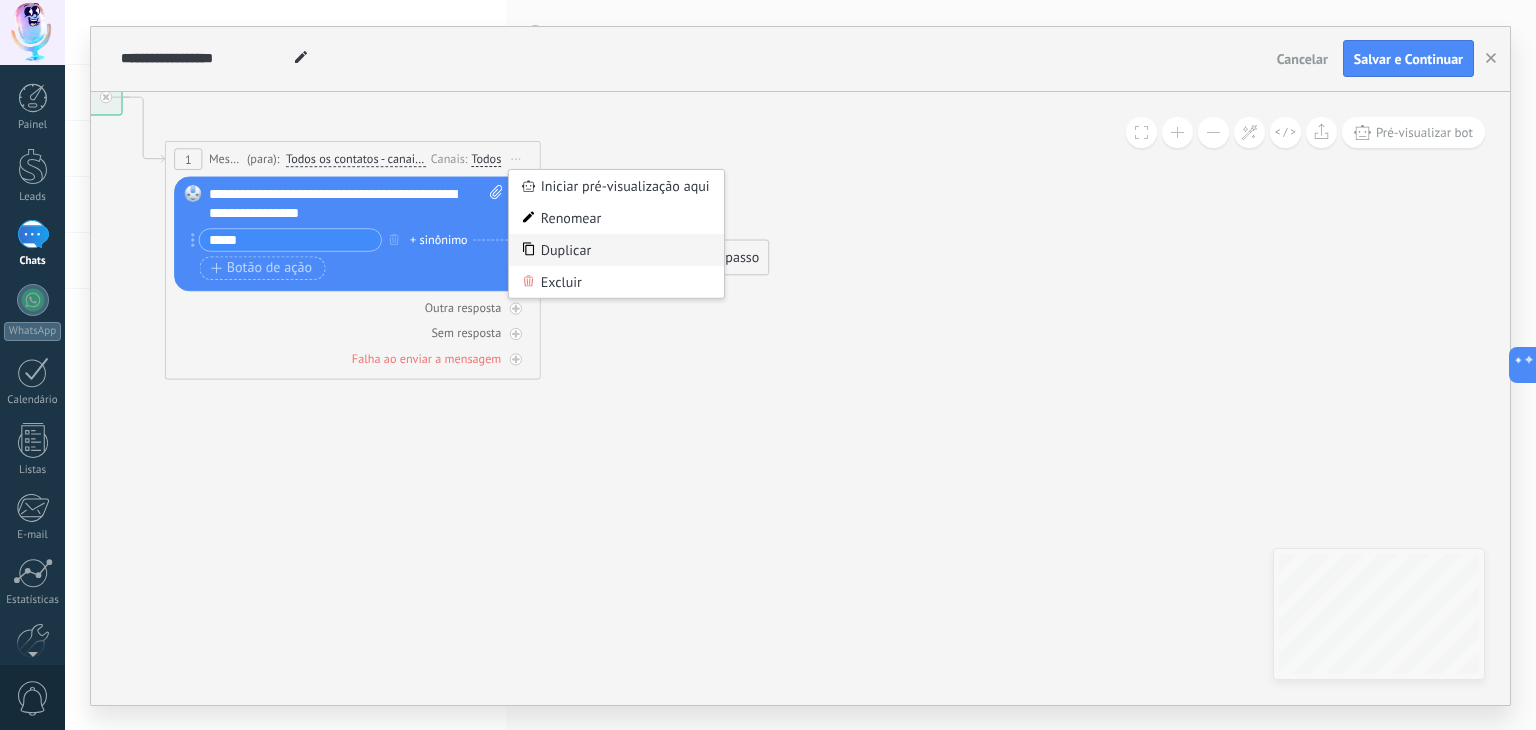 click on "Duplicar" at bounding box center (616, 250) 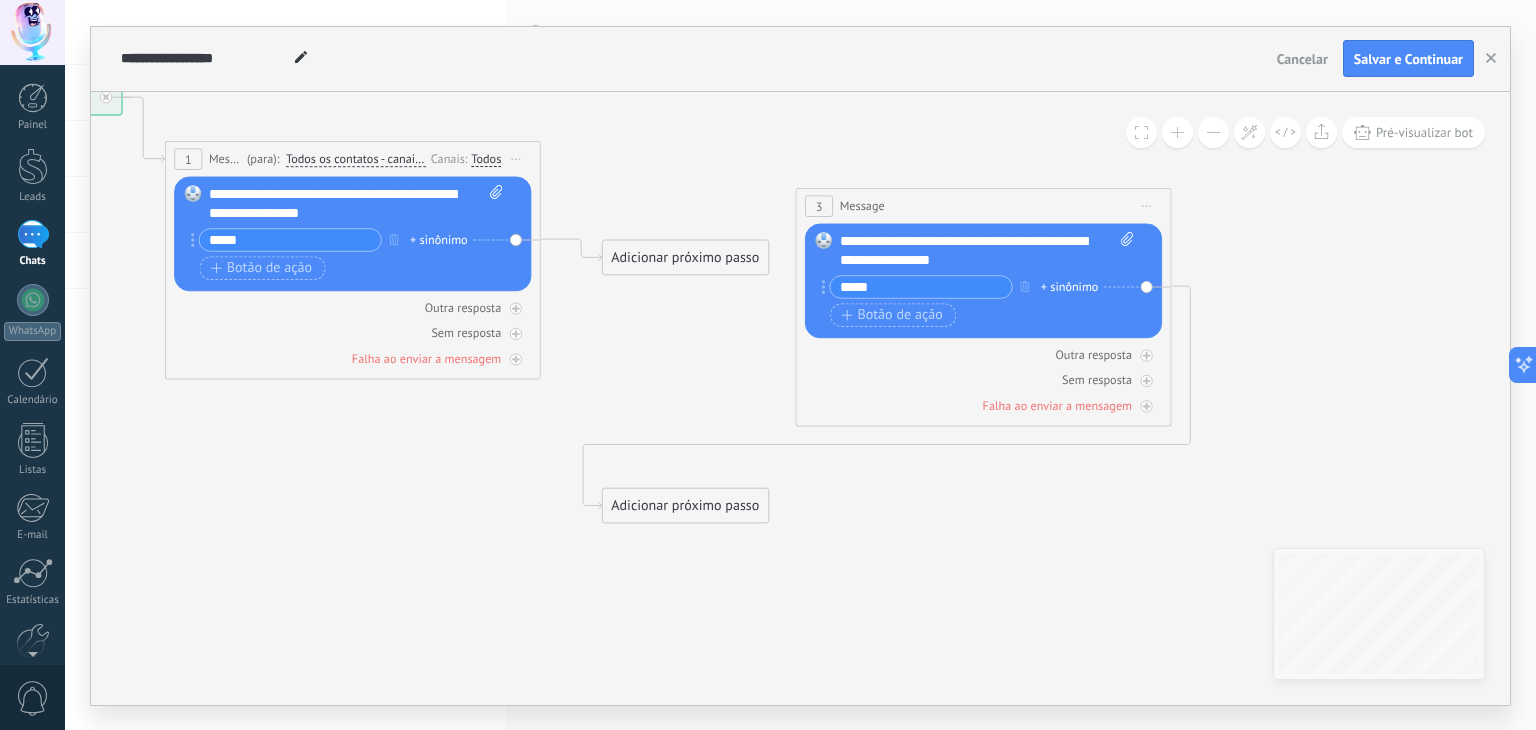 drag, startPoint x: 426, startPoint y: 445, endPoint x: 1000, endPoint y: 177, distance: 633.4824 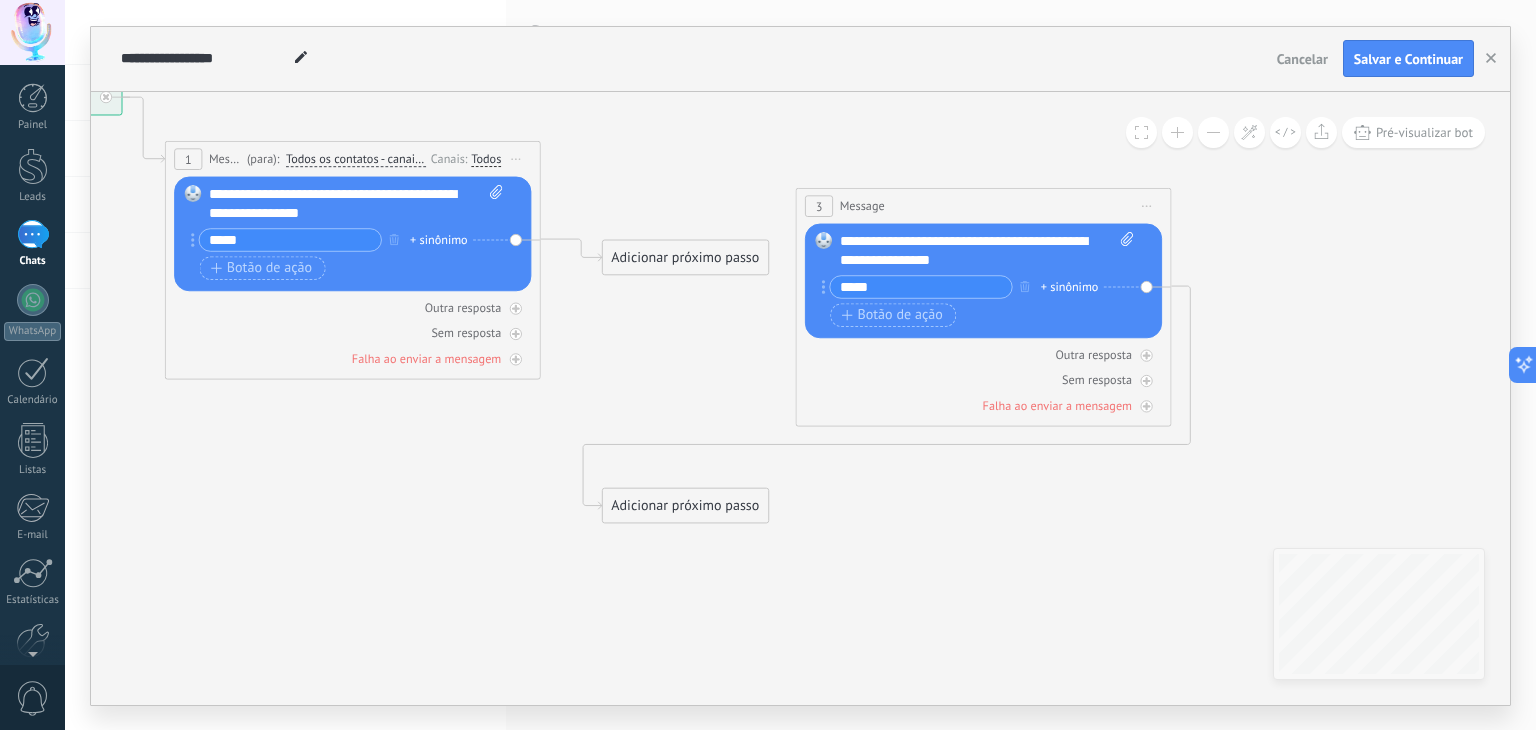 click on "3
Message
*******
(para):
Todos os contatos - canais selecionados
Todos os contatos - canais selecionados
Todos os contatos - canal primário
Contato principal - canais selecionados
Contato principal - canal primário
Todos os contatos - canais selecionados
Todos os contatos - canais selecionados
Todos os contatos - canal primário
Contato principal - canais selecionados" at bounding box center (983, 205) 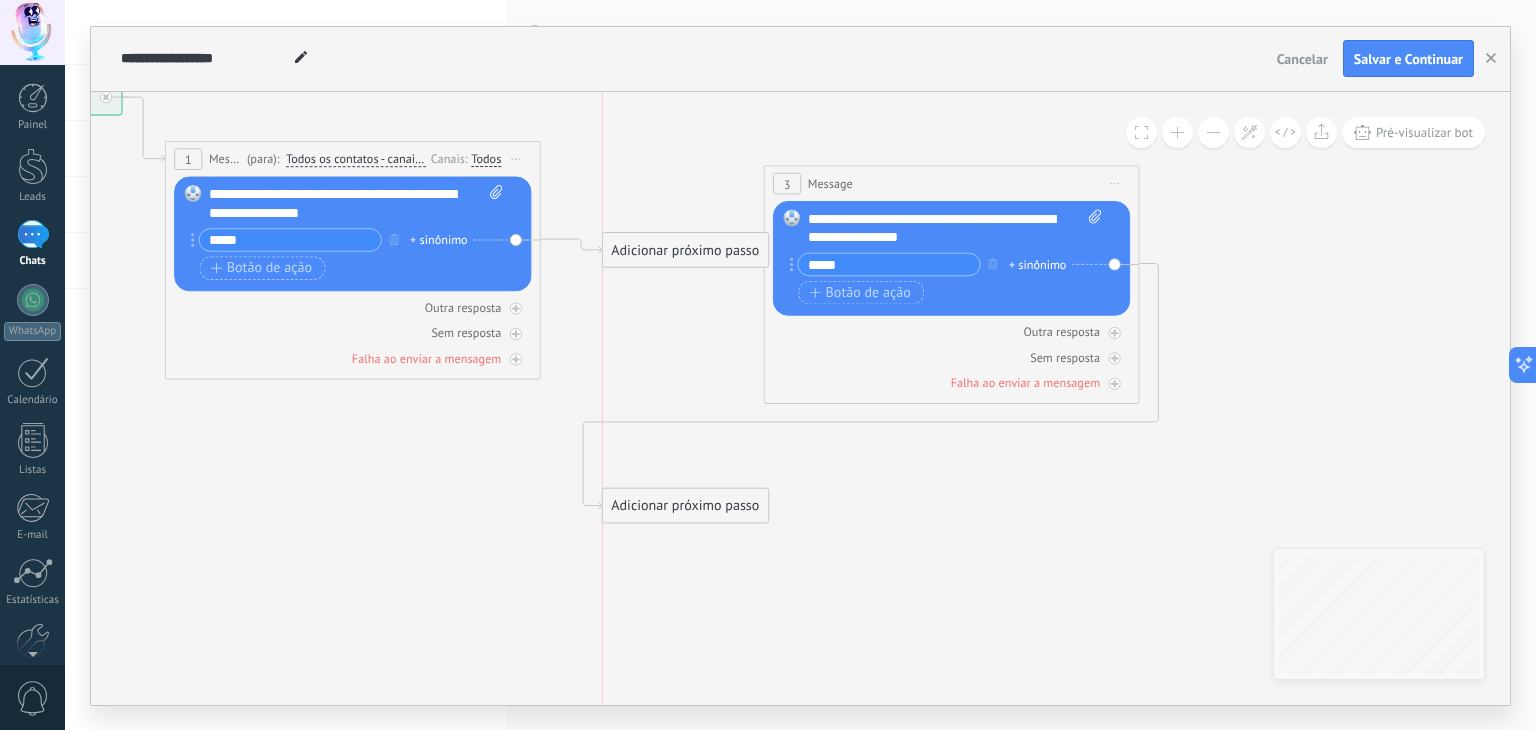 drag, startPoint x: 648, startPoint y: 250, endPoint x: 613, endPoint y: 237, distance: 37.336308 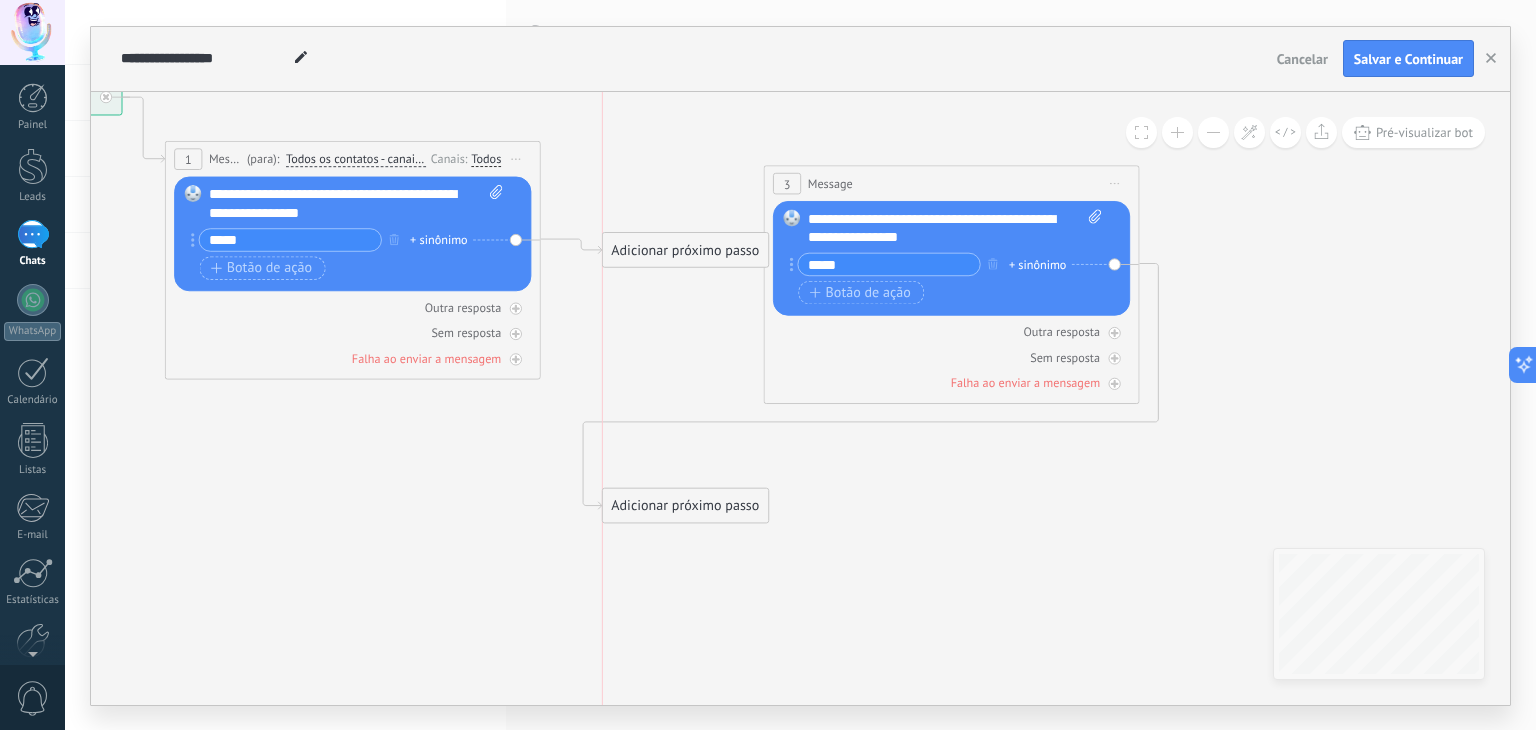 click on "Adicionar próximo passo" at bounding box center [685, 249] 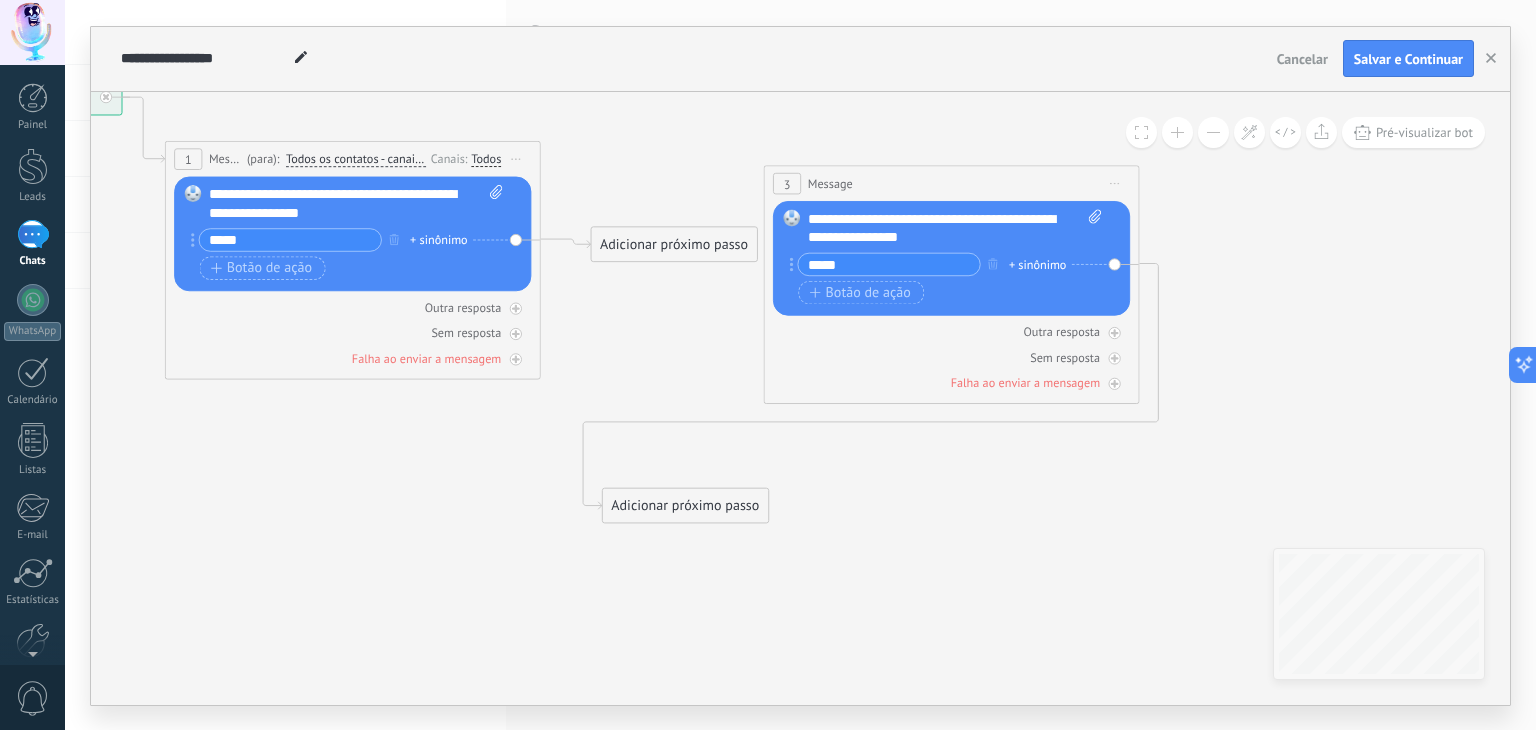 click on "Substituir
Remover
Converter para mensagem de voz
Arraste a imagem aqui para anexá-la.
Adicionar imagem
Upload
Arraste e solte
Arquivo não encontrado
Inserir mensagem do robô..." at bounding box center [352, 233] 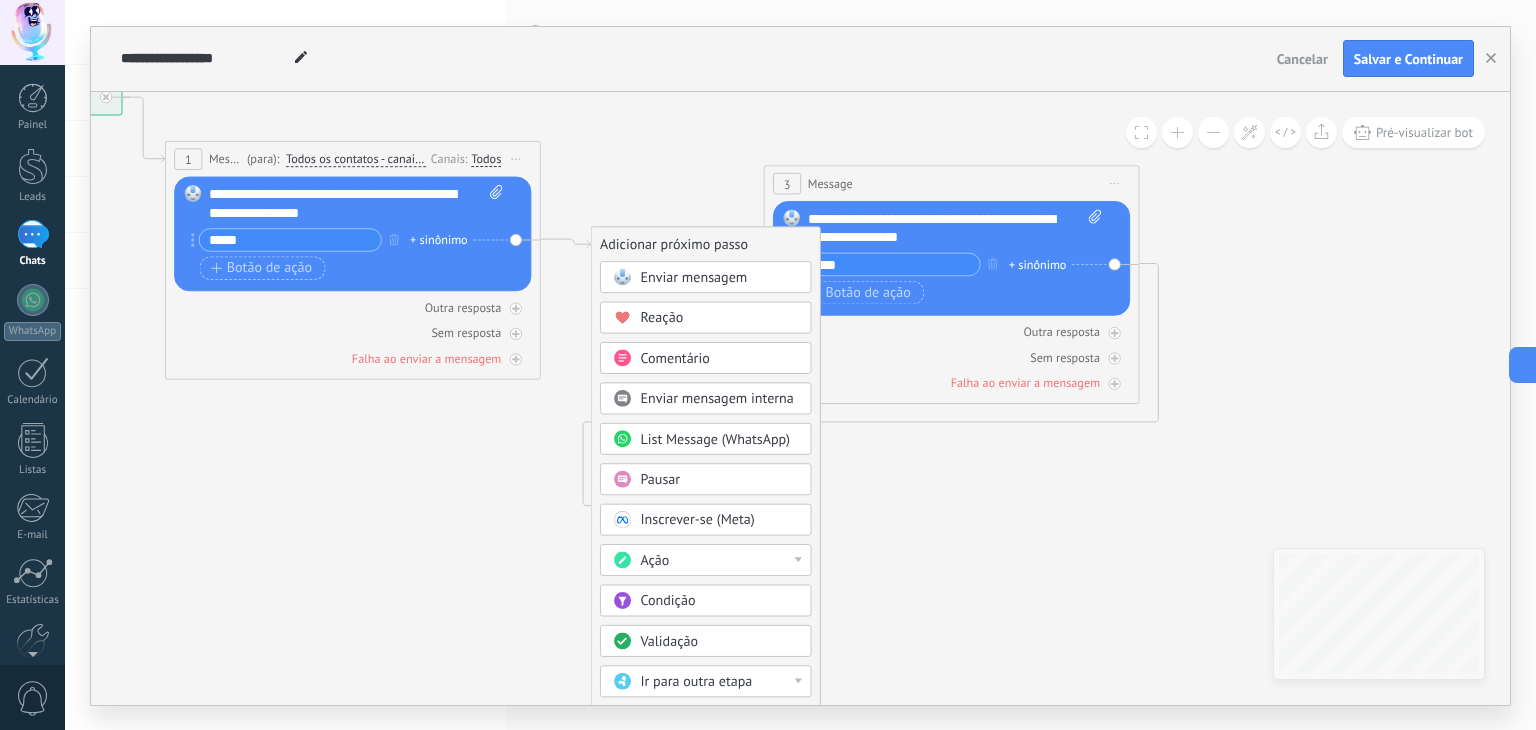 click on "Adicionar próximo passo" at bounding box center (706, 244) 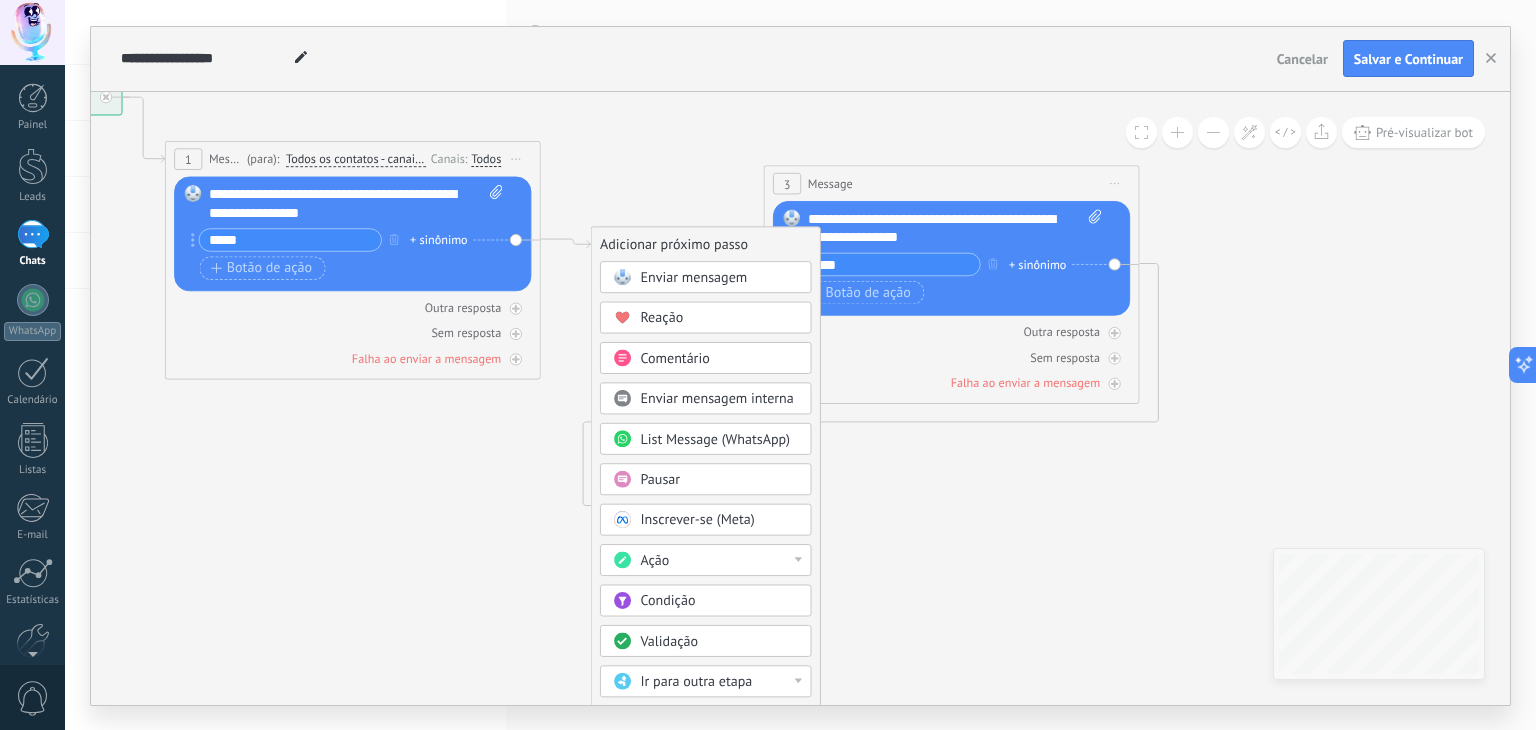 click on "Substituir
Remover
Converter para mensagem de voz
Arraste a imagem aqui para anexá-la.
Adicionar imagem
Upload
Arraste e solte
Arquivo não encontrado
Inserir mensagem do robô..." at bounding box center (352, 233) 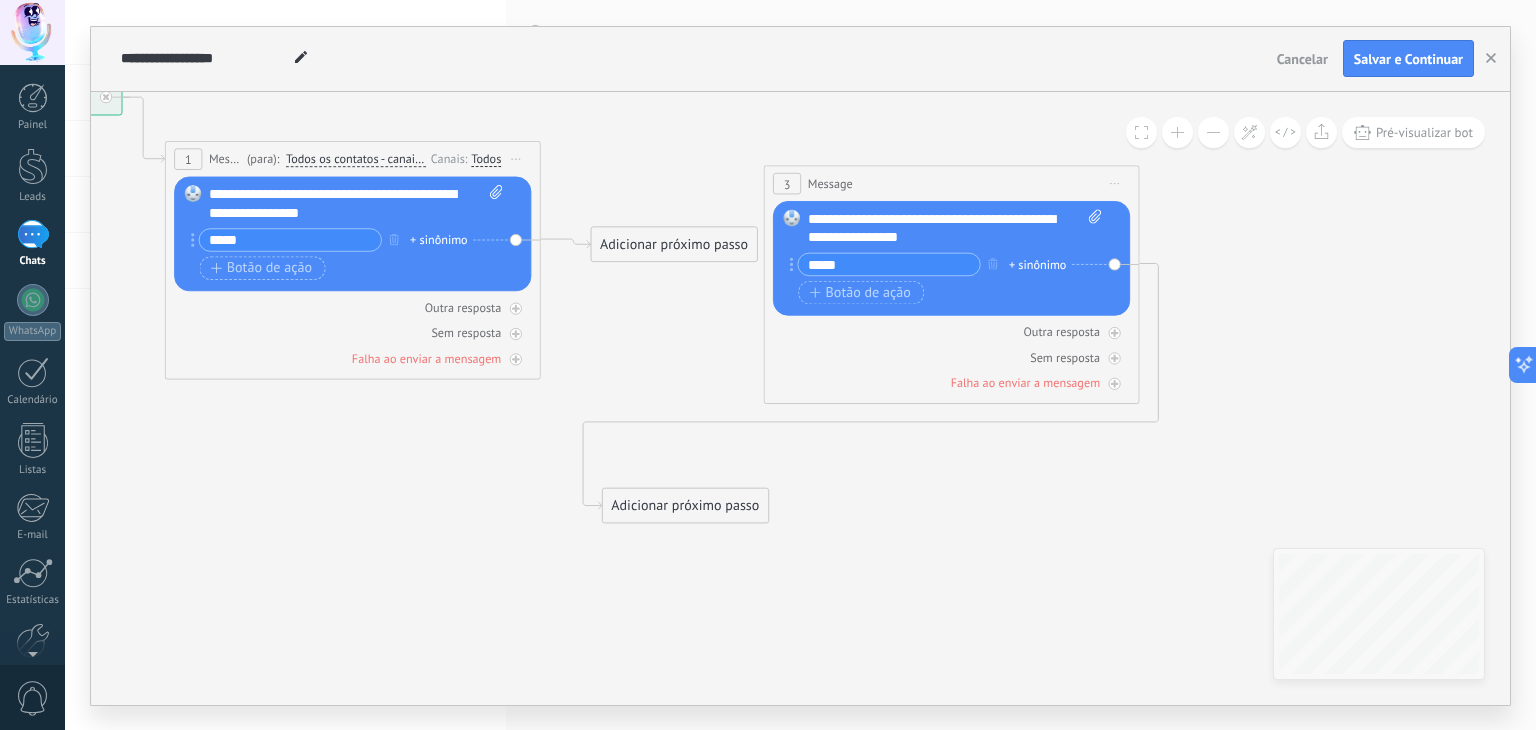 drag, startPoint x: 518, startPoint y: 240, endPoint x: 595, endPoint y: 163, distance: 108.89445 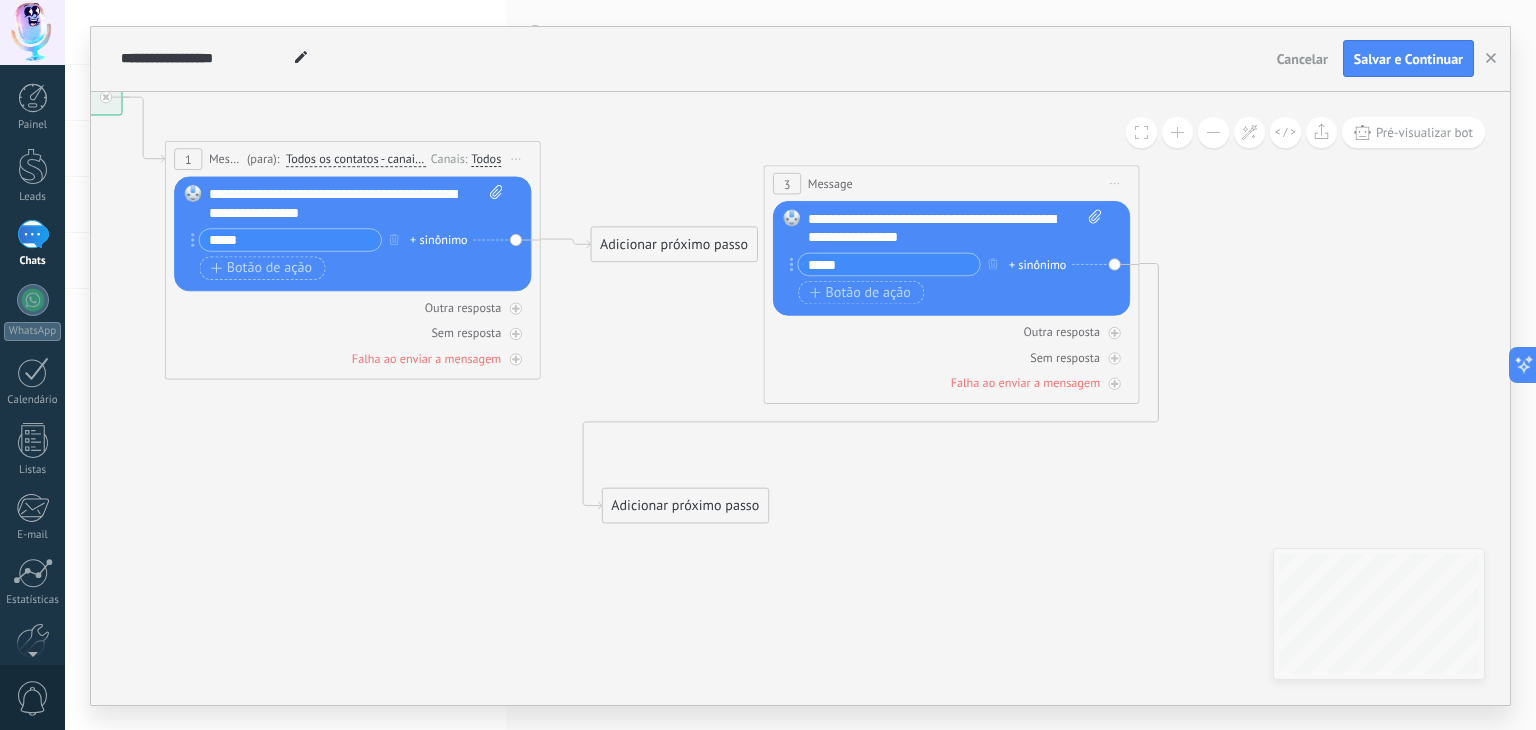 click 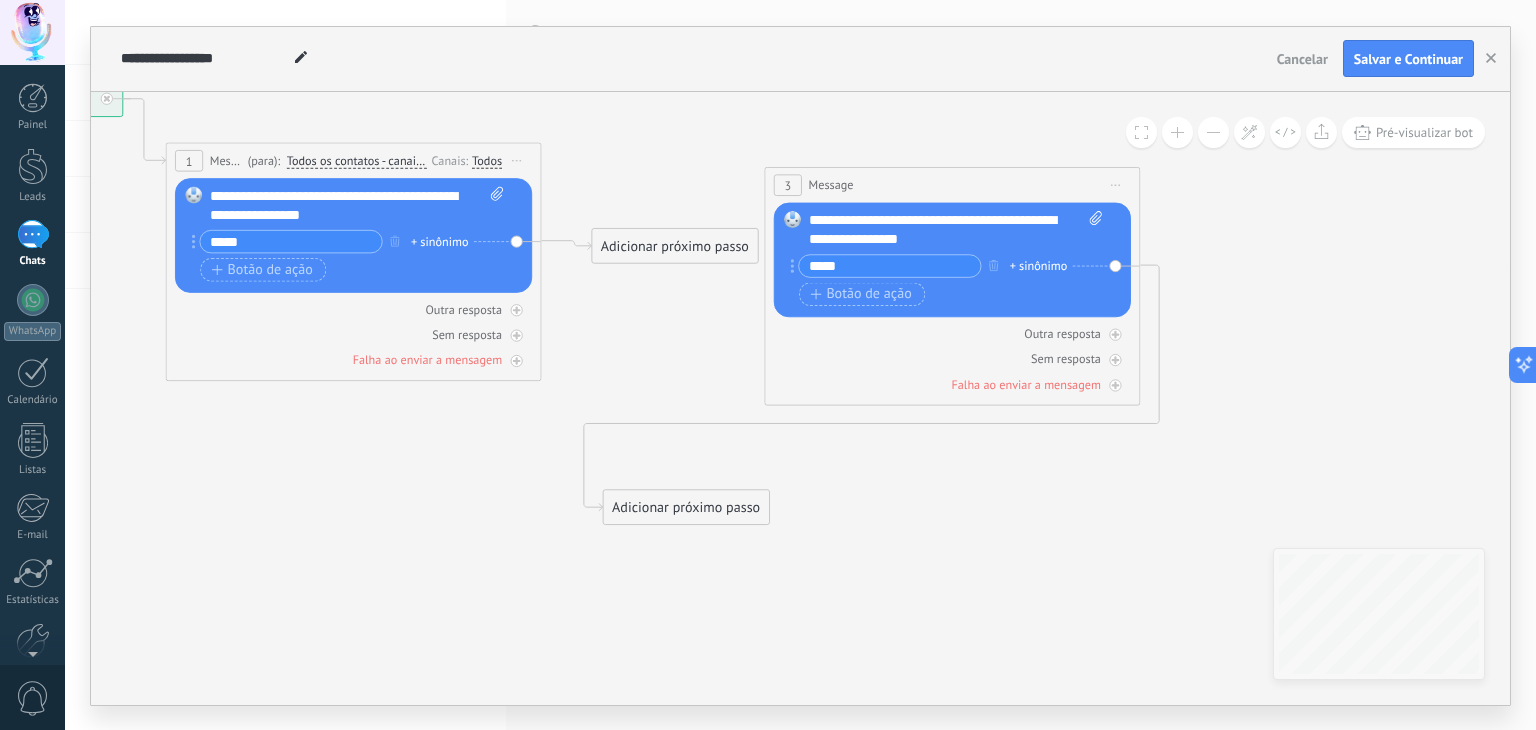 click 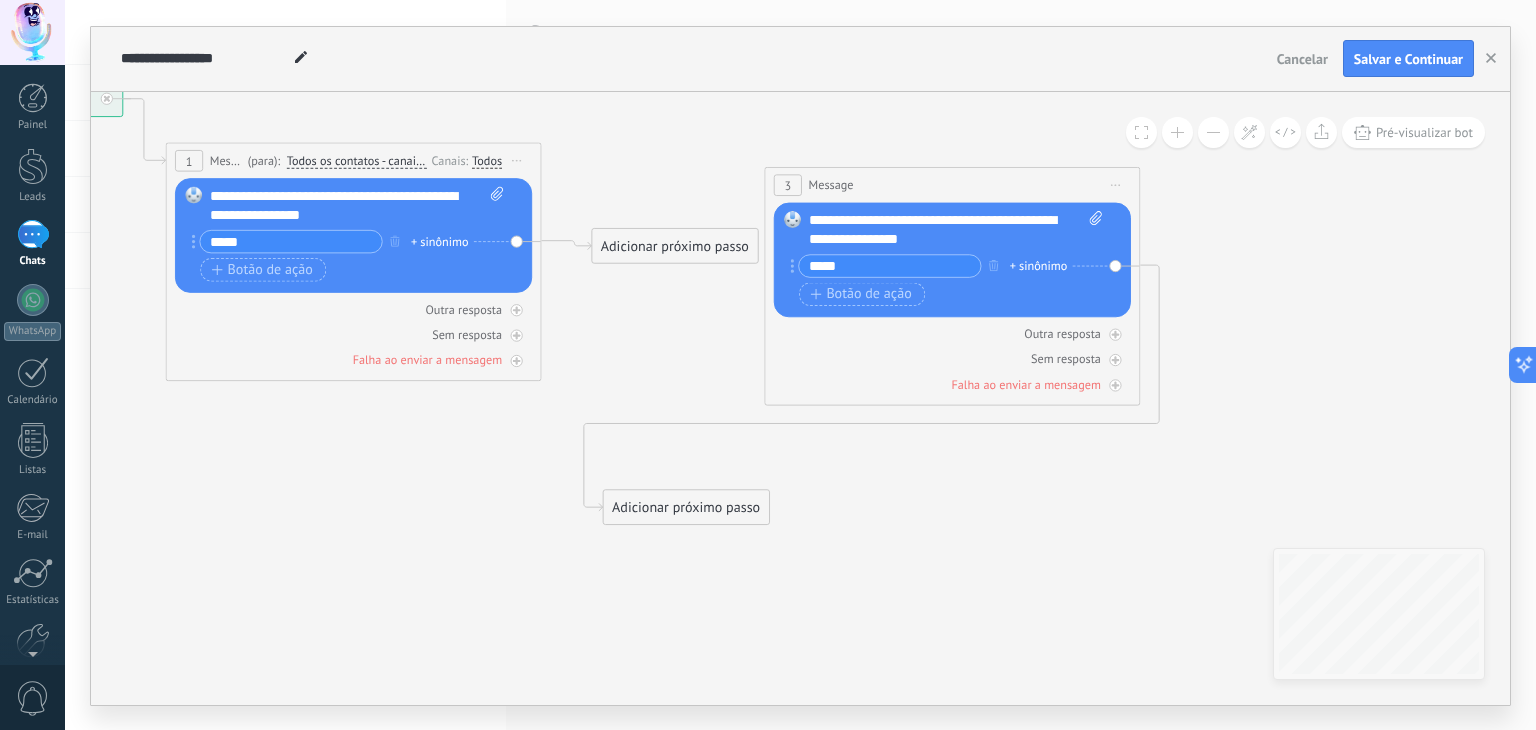 click on "Upload" at bounding box center [0, 0] 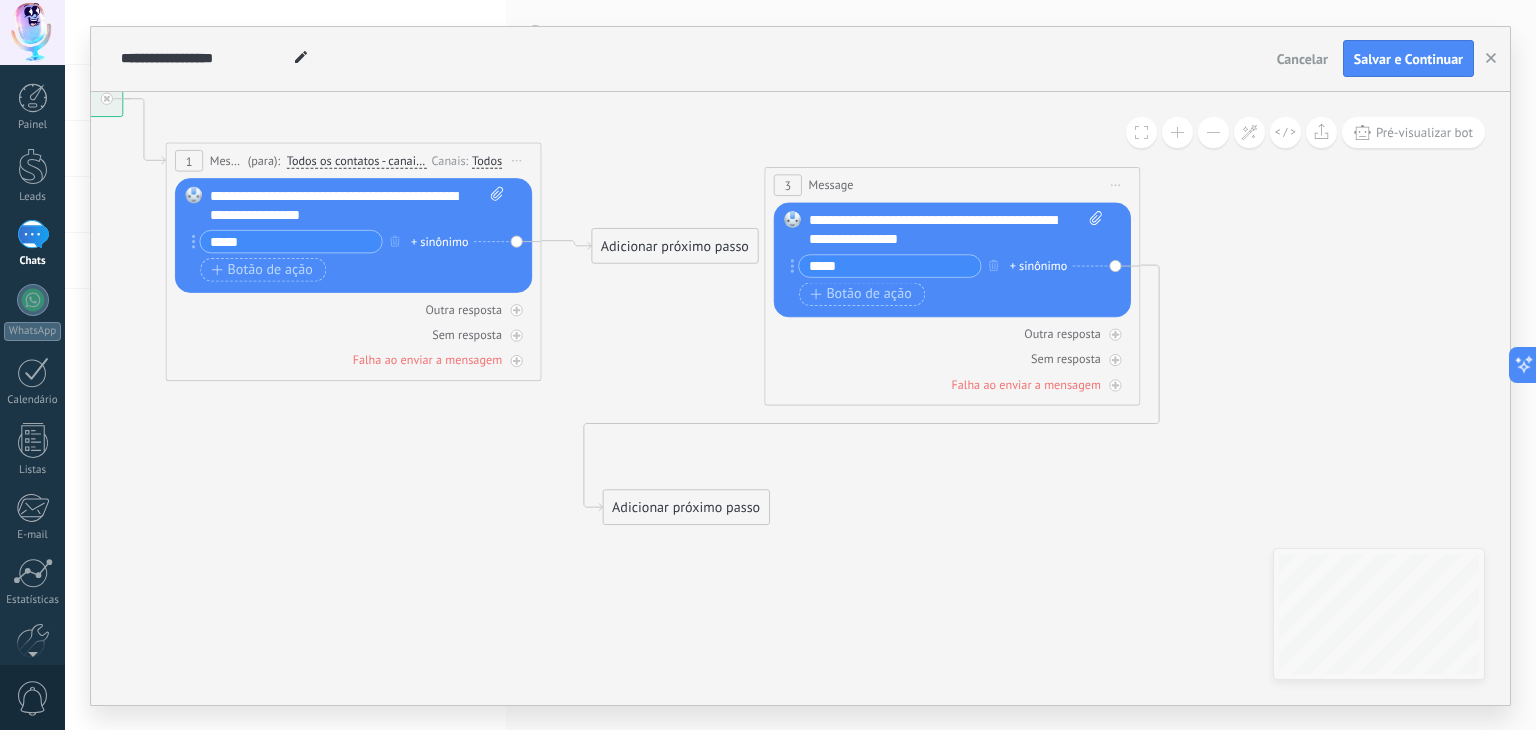 click on "Message" at bounding box center [831, 185] 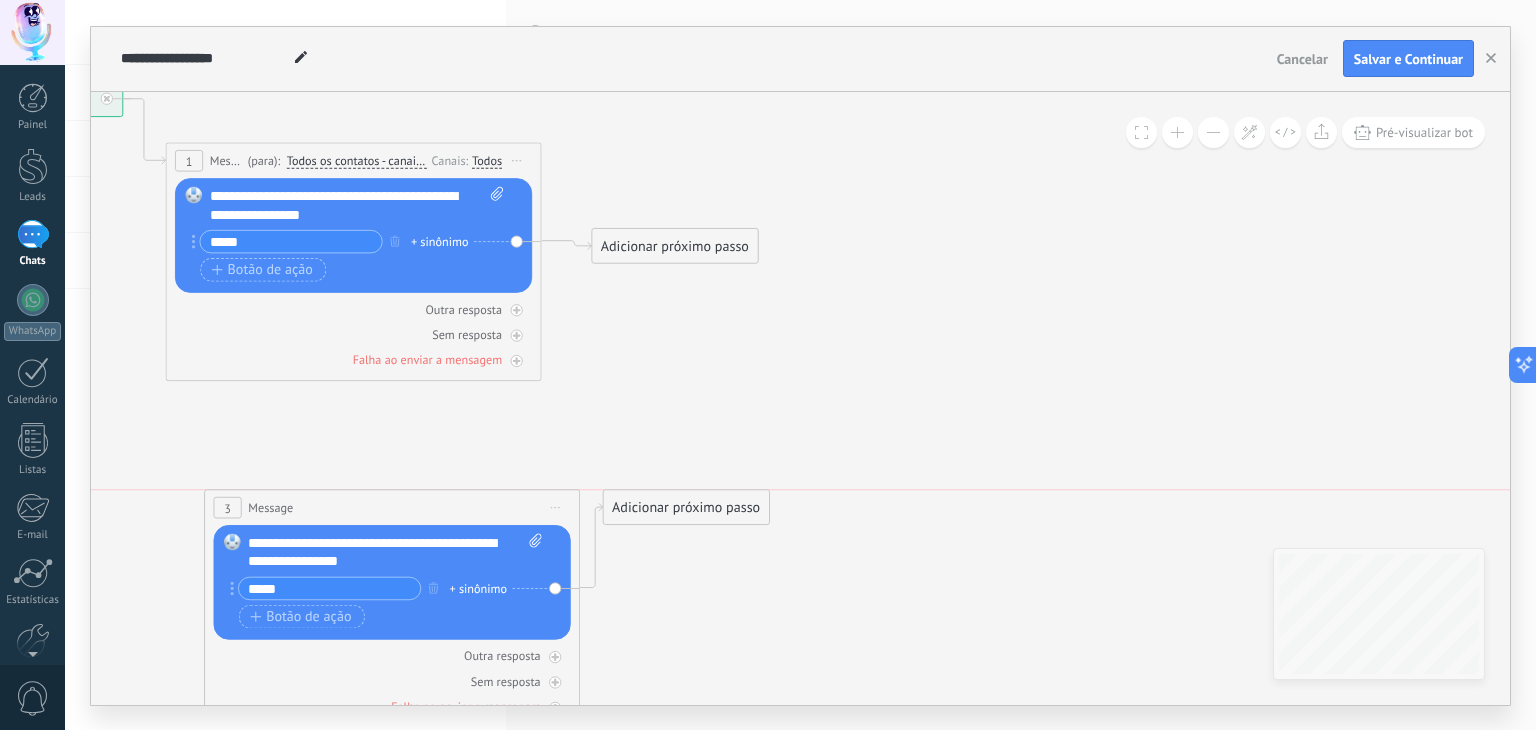 drag, startPoint x: 853, startPoint y: 190, endPoint x: 296, endPoint y: 518, distance: 646.4 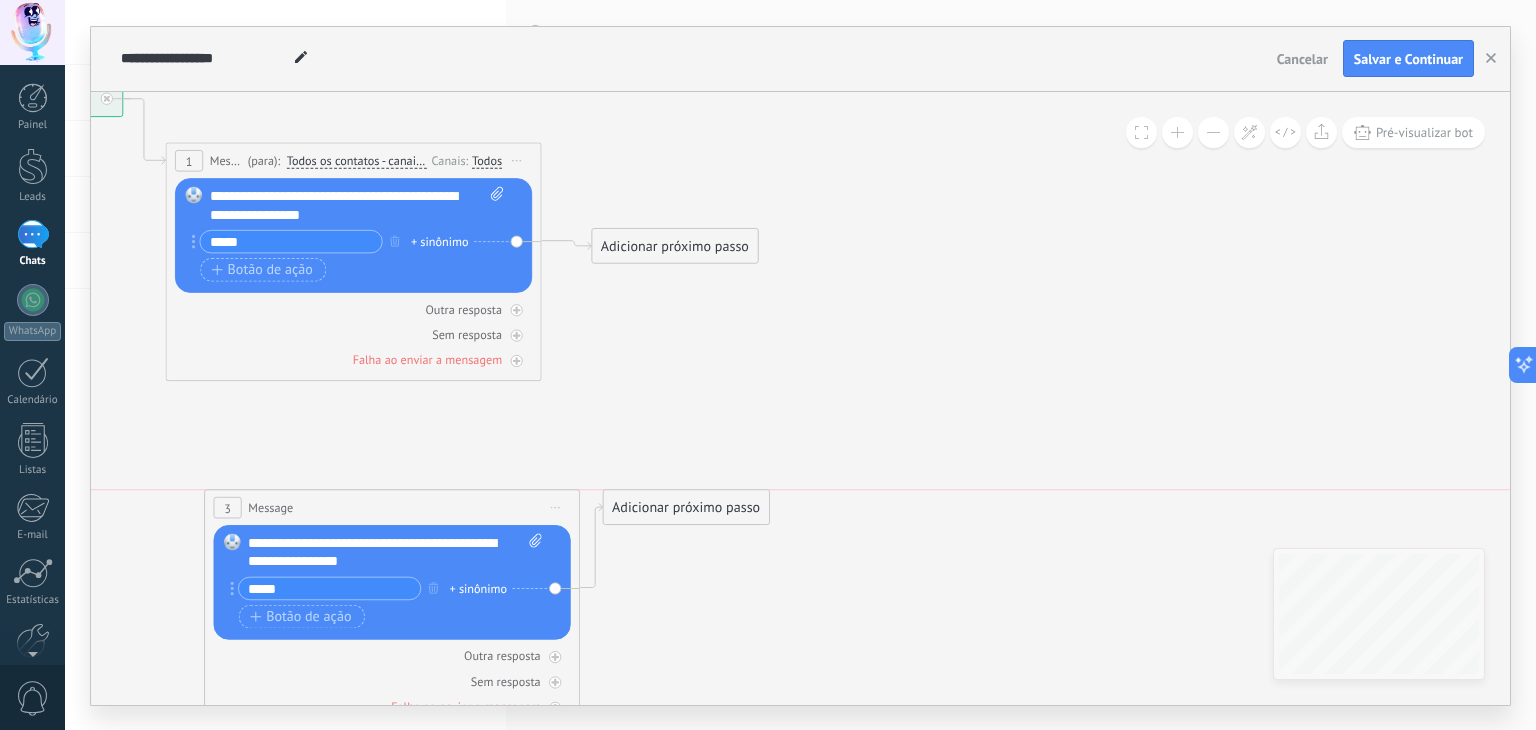 click on "3
Message
*******
(para):
Todos os contatos - canais selecionados
Todos os contatos - canais selecionados
Todos os contatos - canal primário
Contato principal - canais selecionados
Contato principal - canal primário
Todos os contatos - canais selecionados
Todos os contatos - canais selecionados
Todos os contatos - canal primário
Contato principal - canais selecionados" at bounding box center (392, 507) 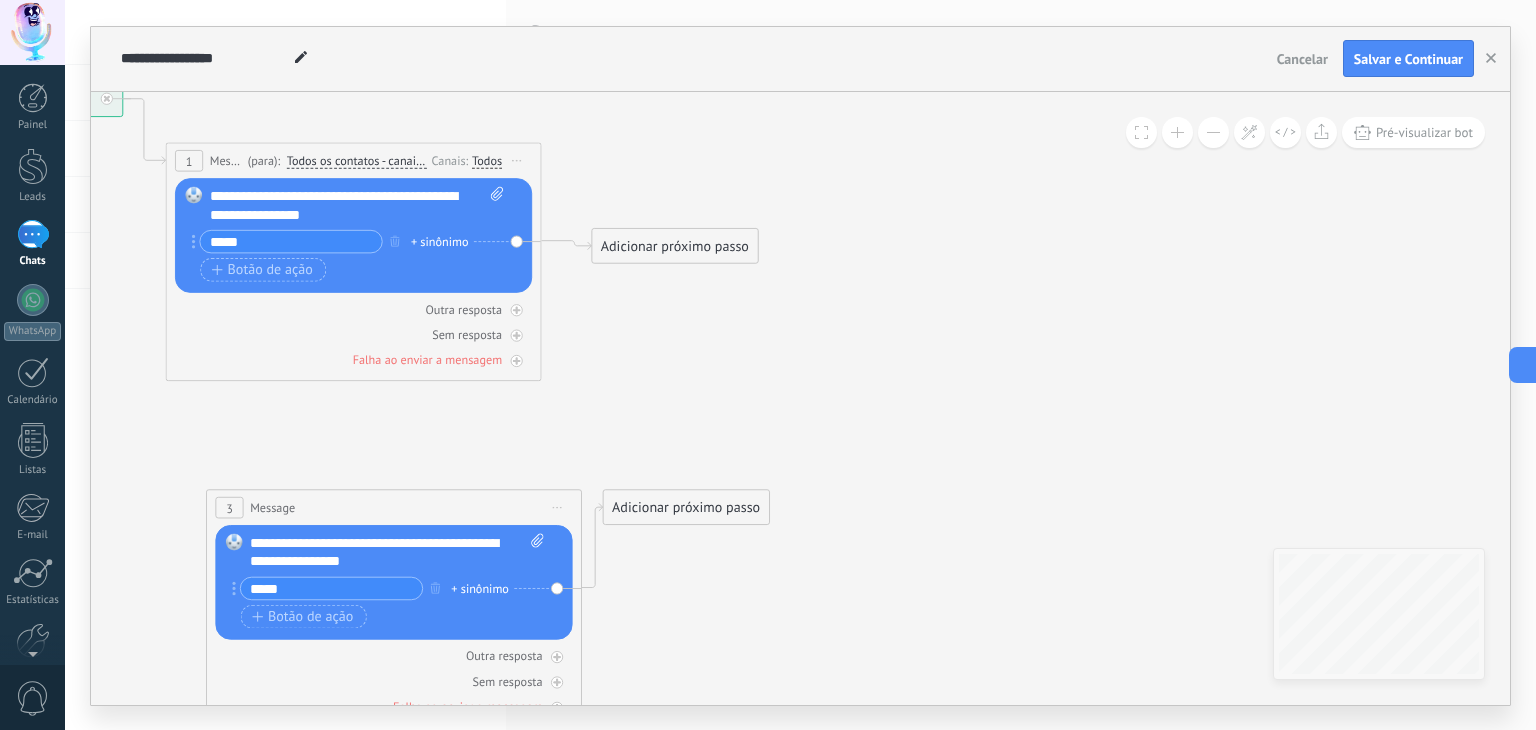 click on "Adicionar próximo passo" at bounding box center [674, 245] 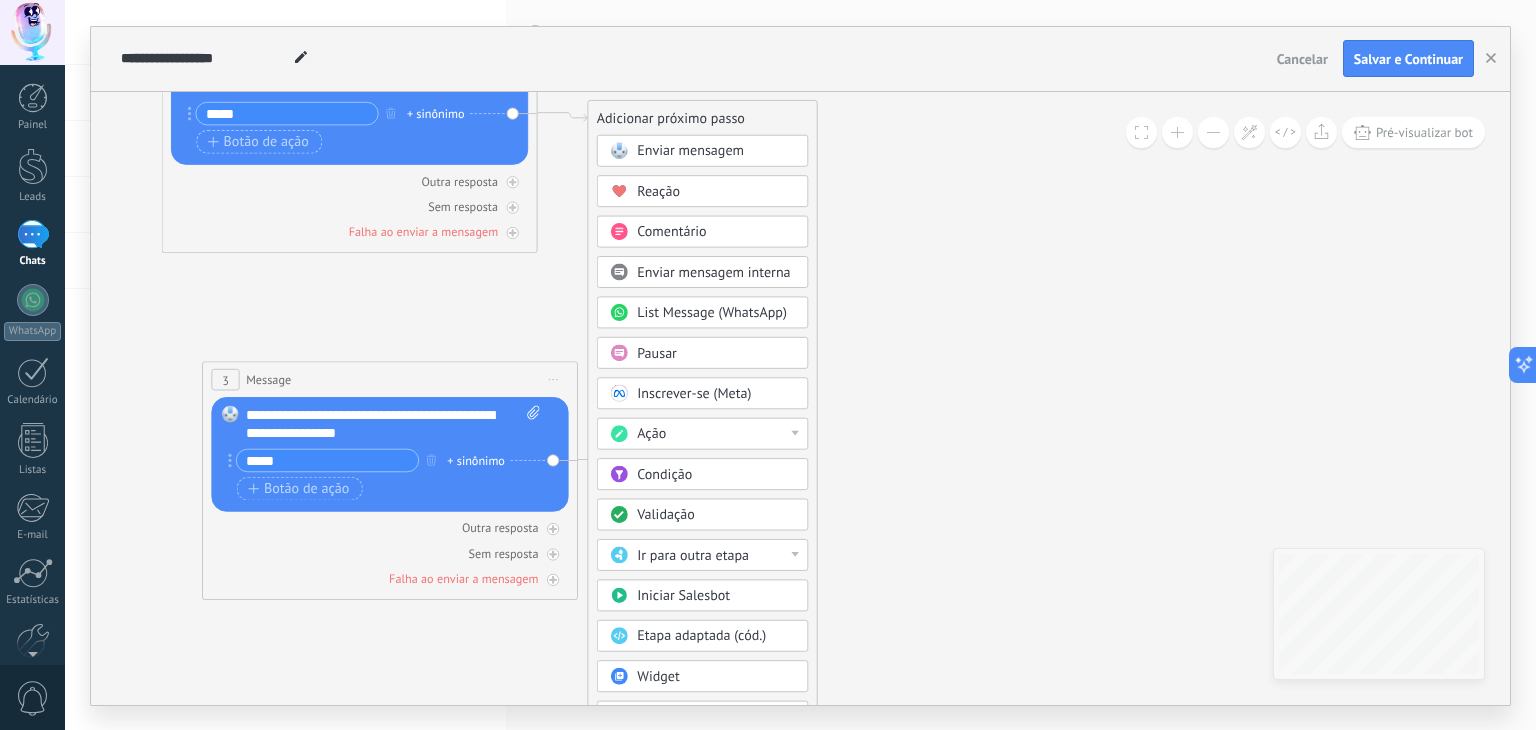 click on "Ação" at bounding box center (716, 434) 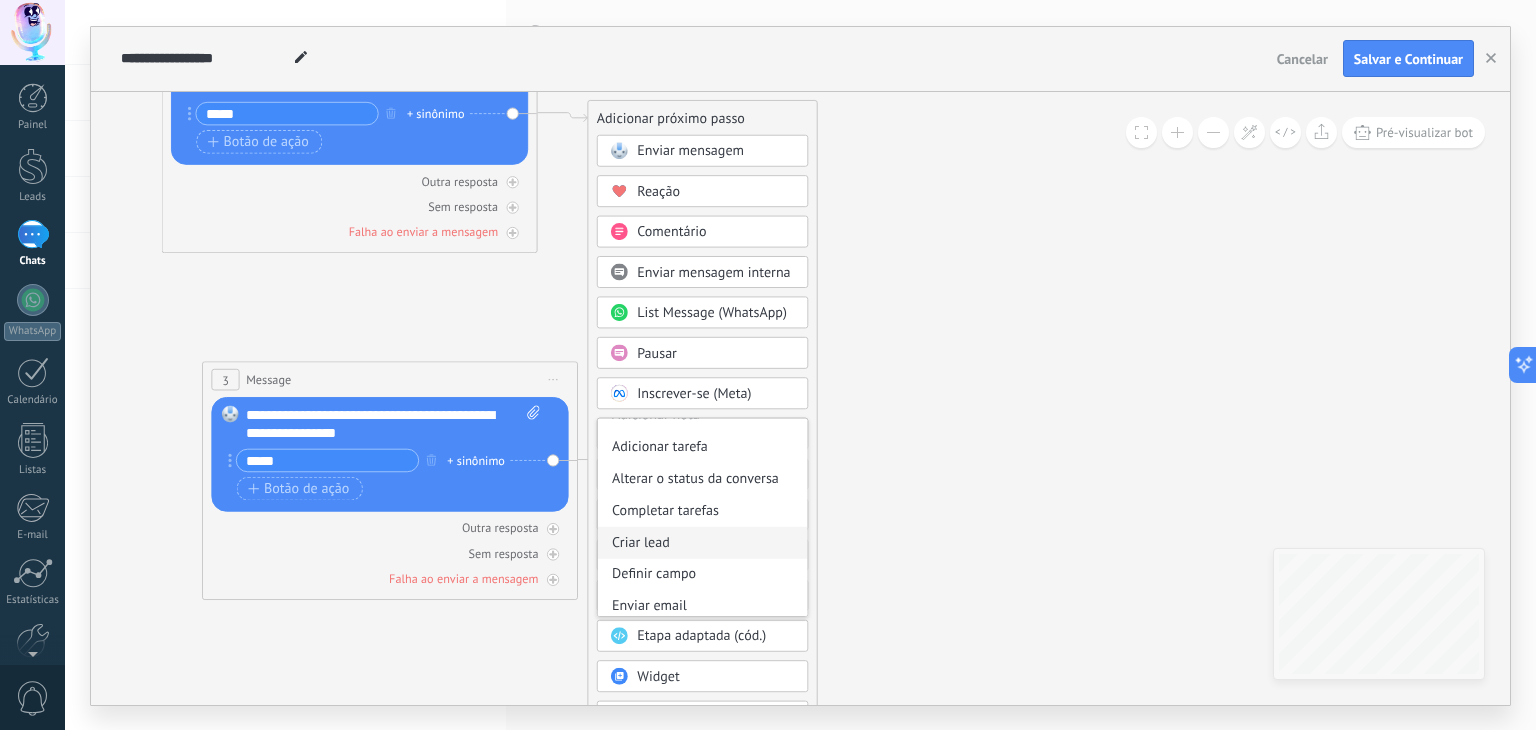 scroll, scrollTop: 0, scrollLeft: 0, axis: both 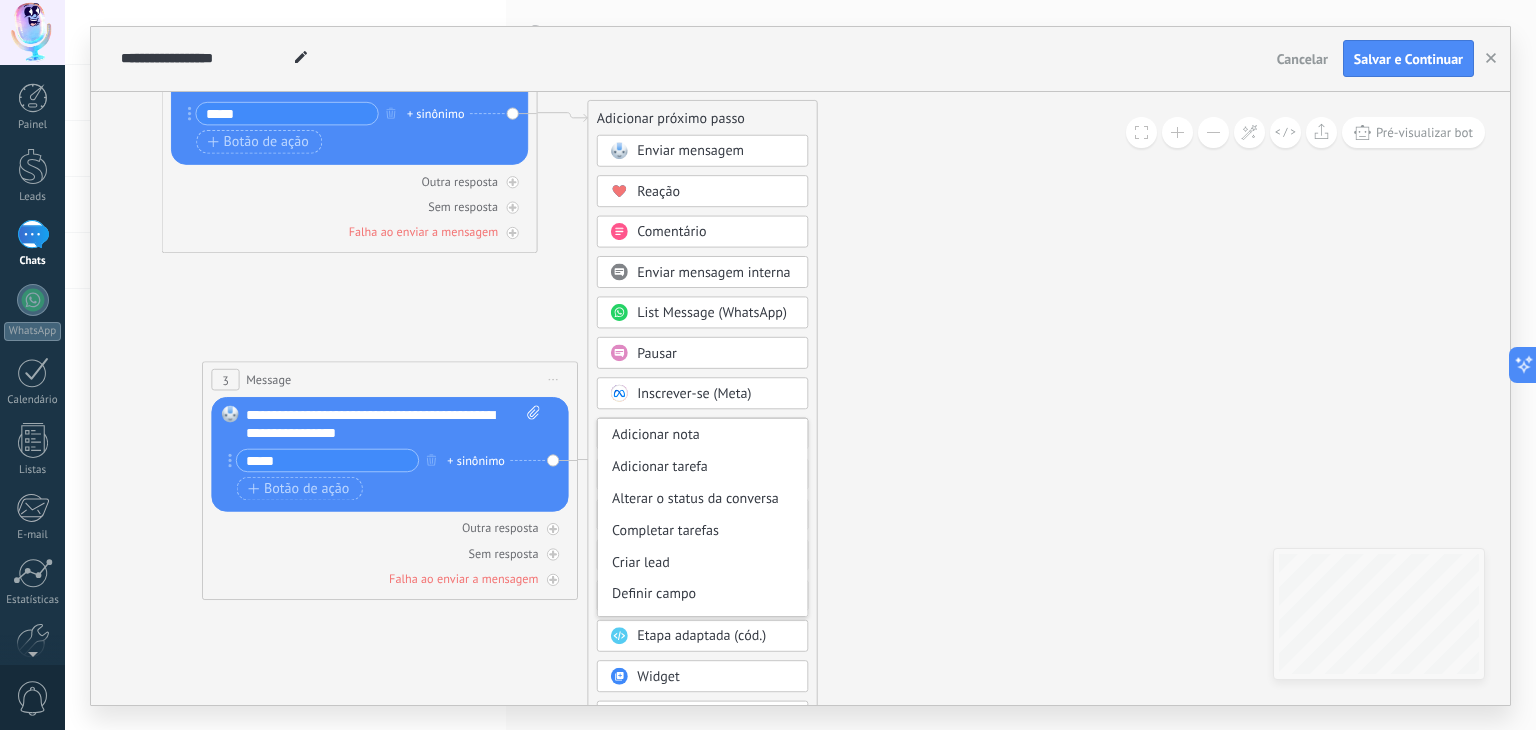 click 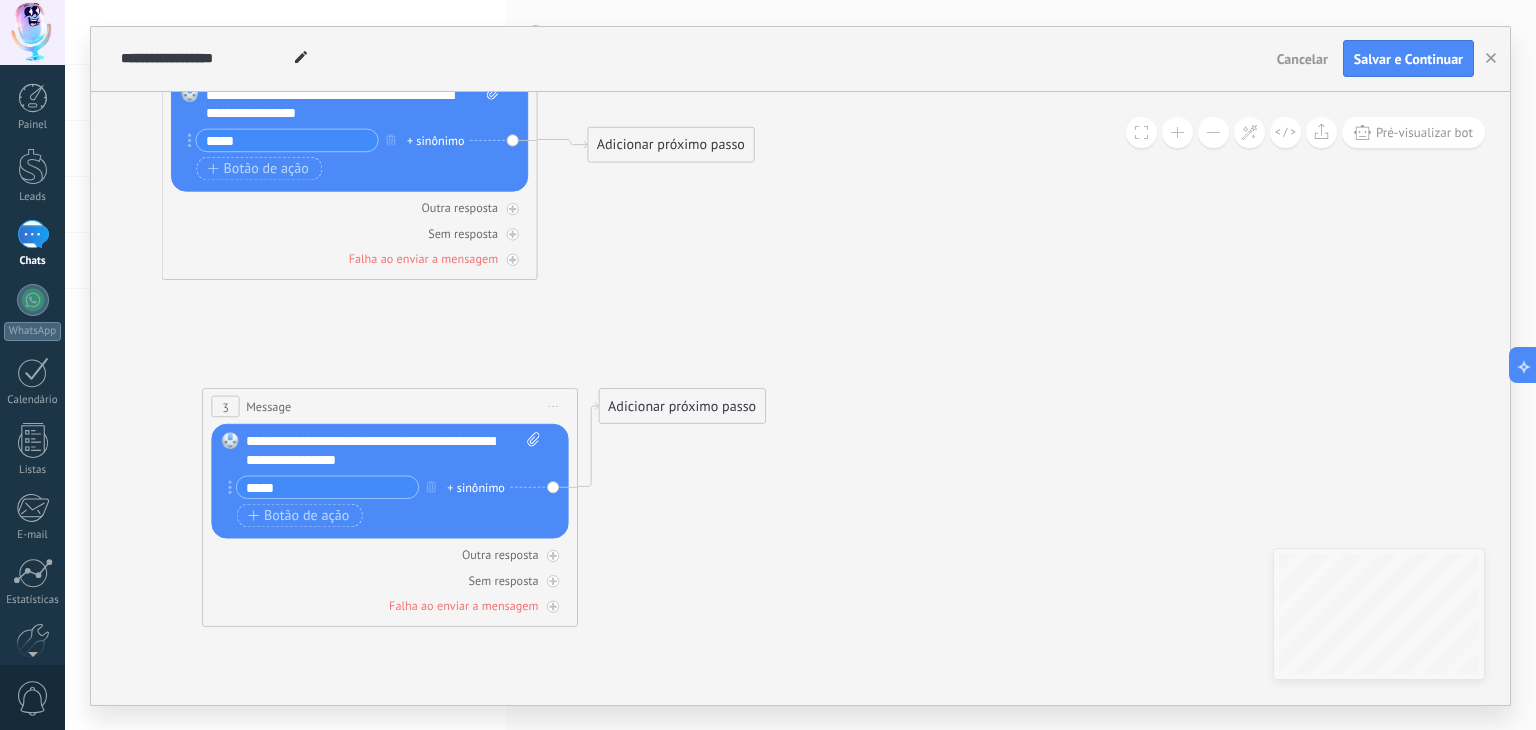 click 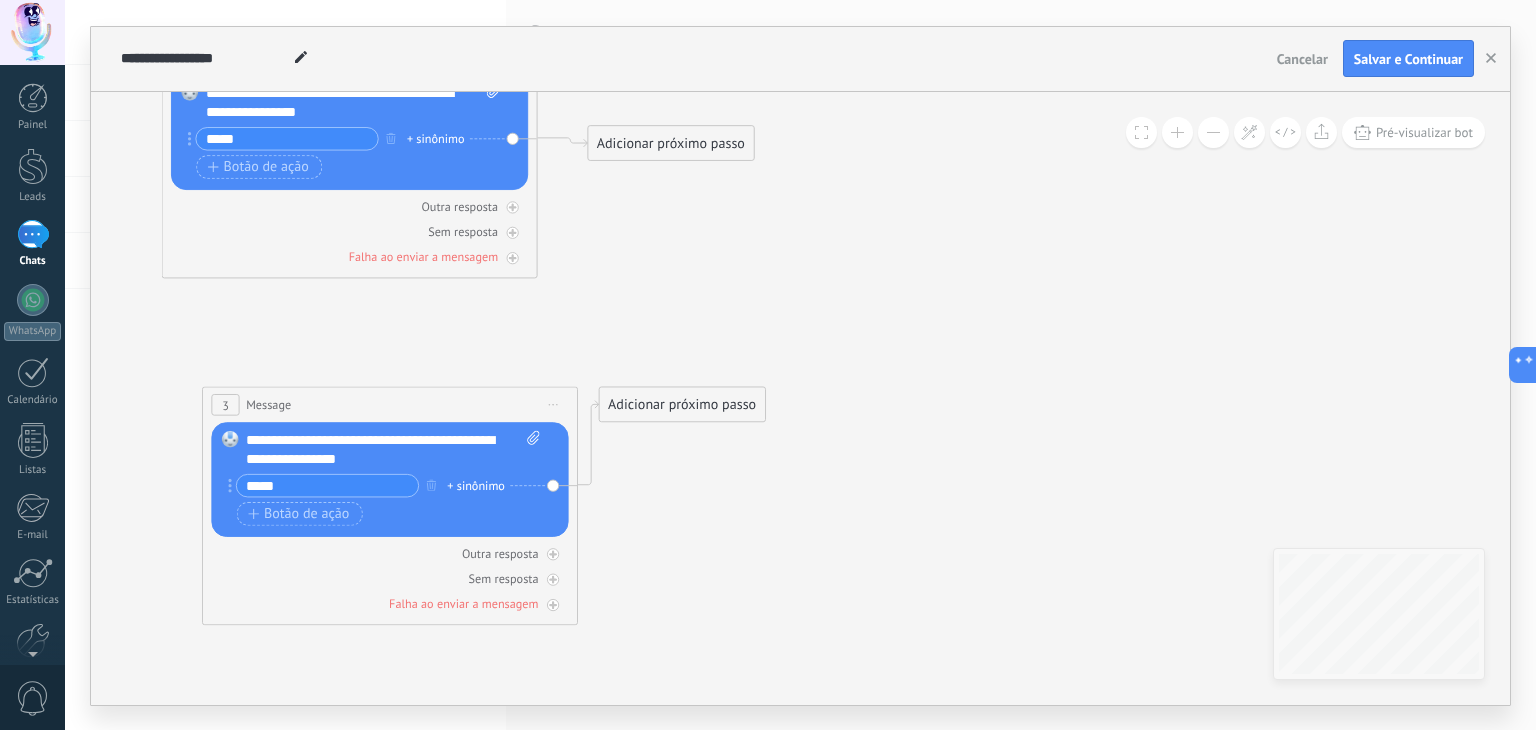 click on "Adicionar próximo passo
Enviar mensagem
Enviar mensagem
Enviar mensagem
Reação
Comentário
Enviar mensagem interna" at bounding box center [670, 143] 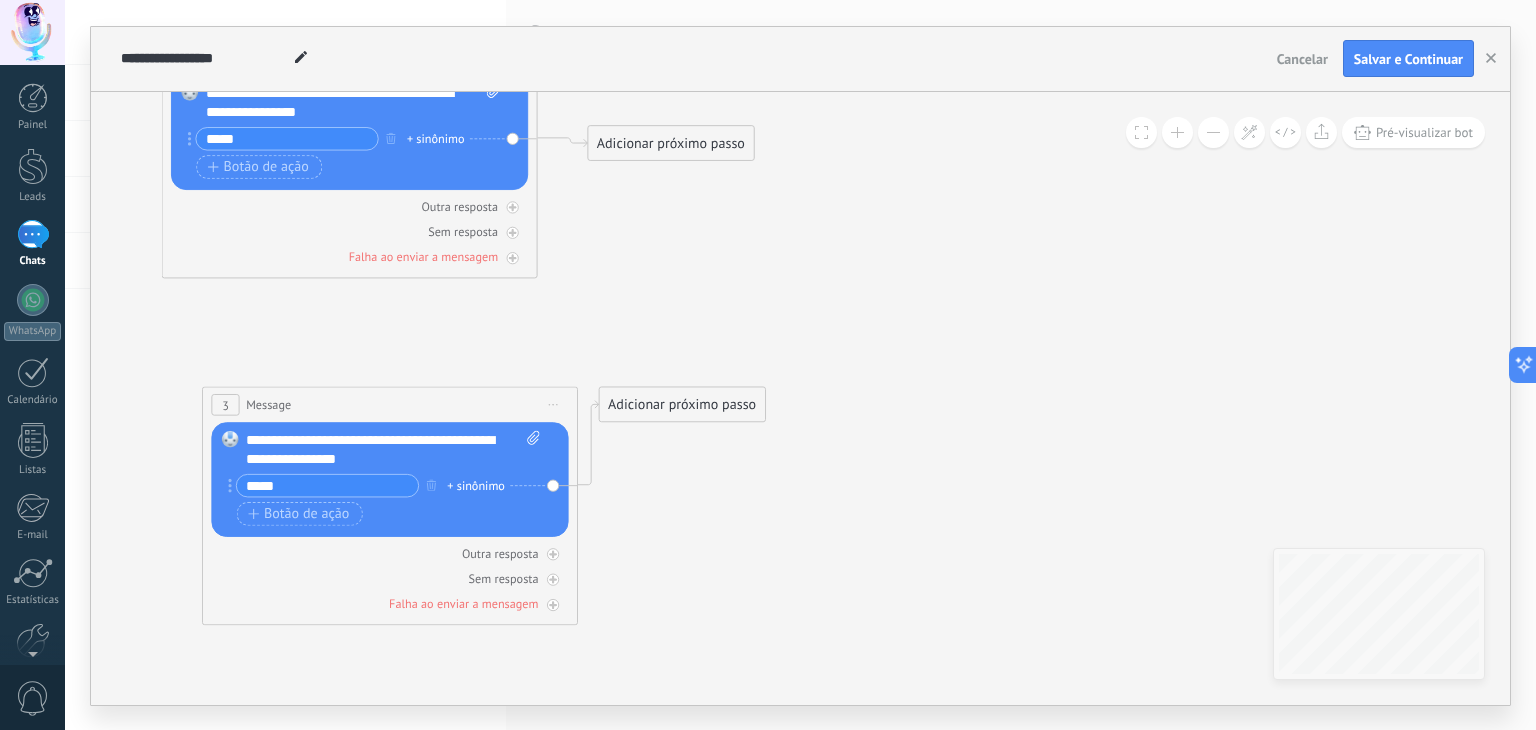 click on "Adicionar próximo passo" at bounding box center (670, 143) 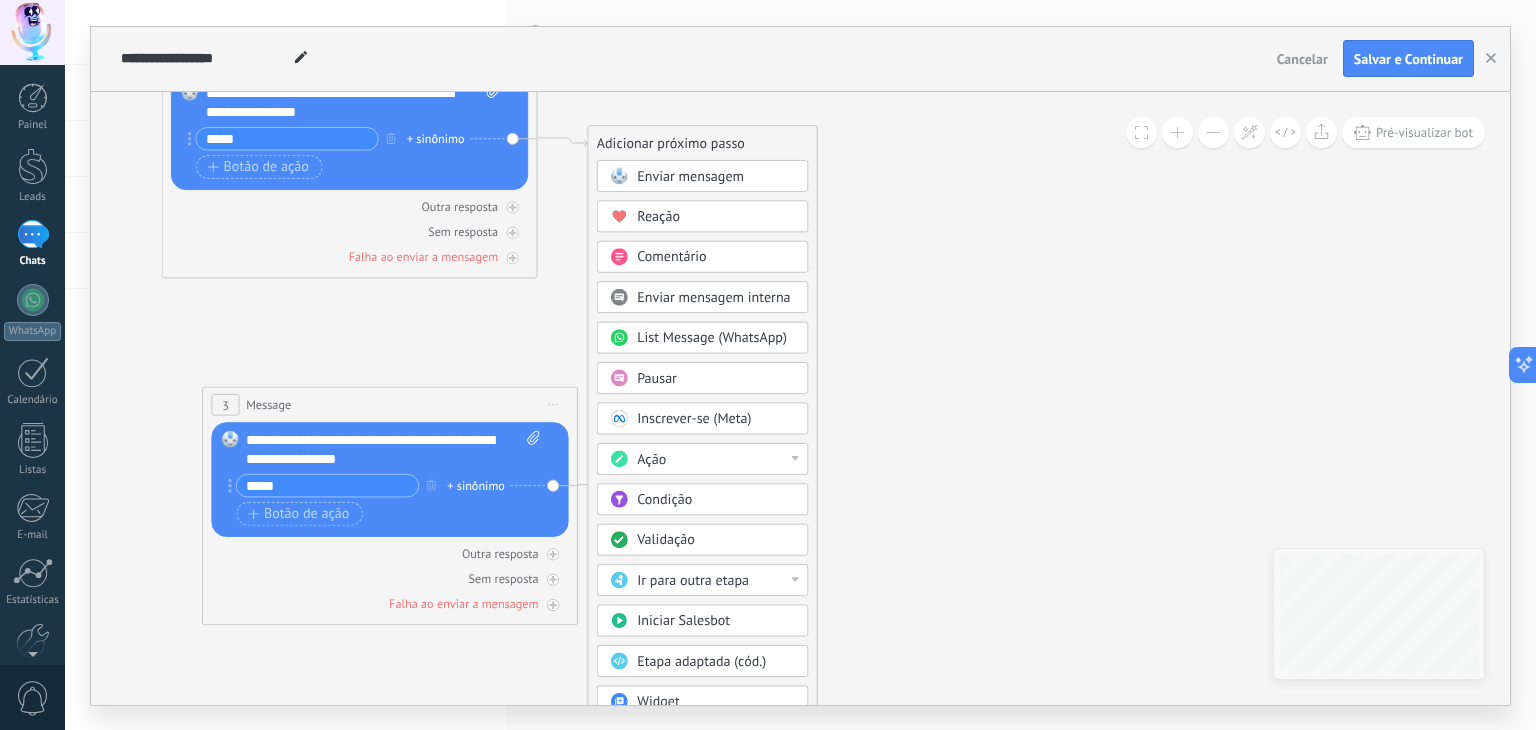 click on "List Message (WhatsApp)" at bounding box center [712, 338] 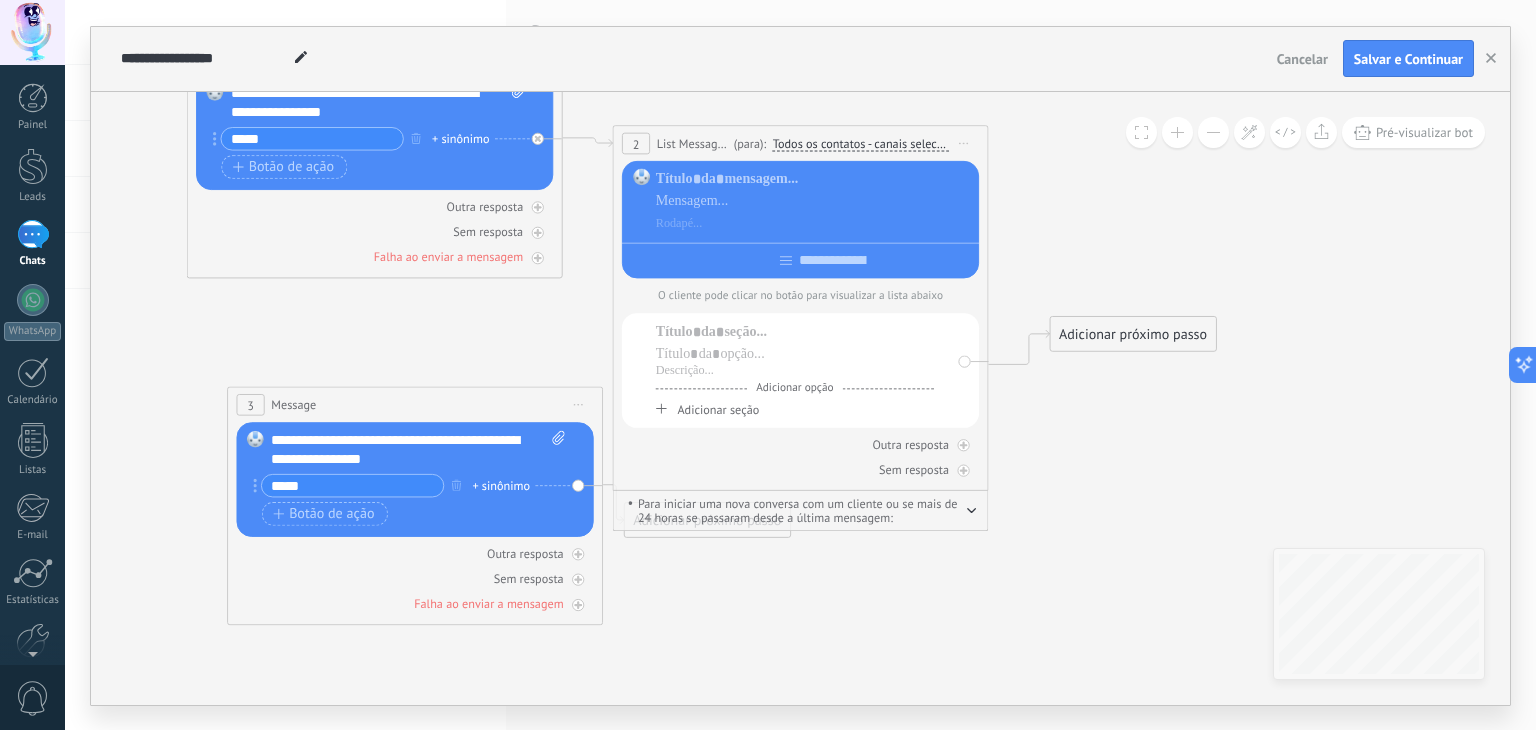 click on "Iniciar pré-visualização aqui
Renomear
Duplicar
Excluir" at bounding box center (964, 142) 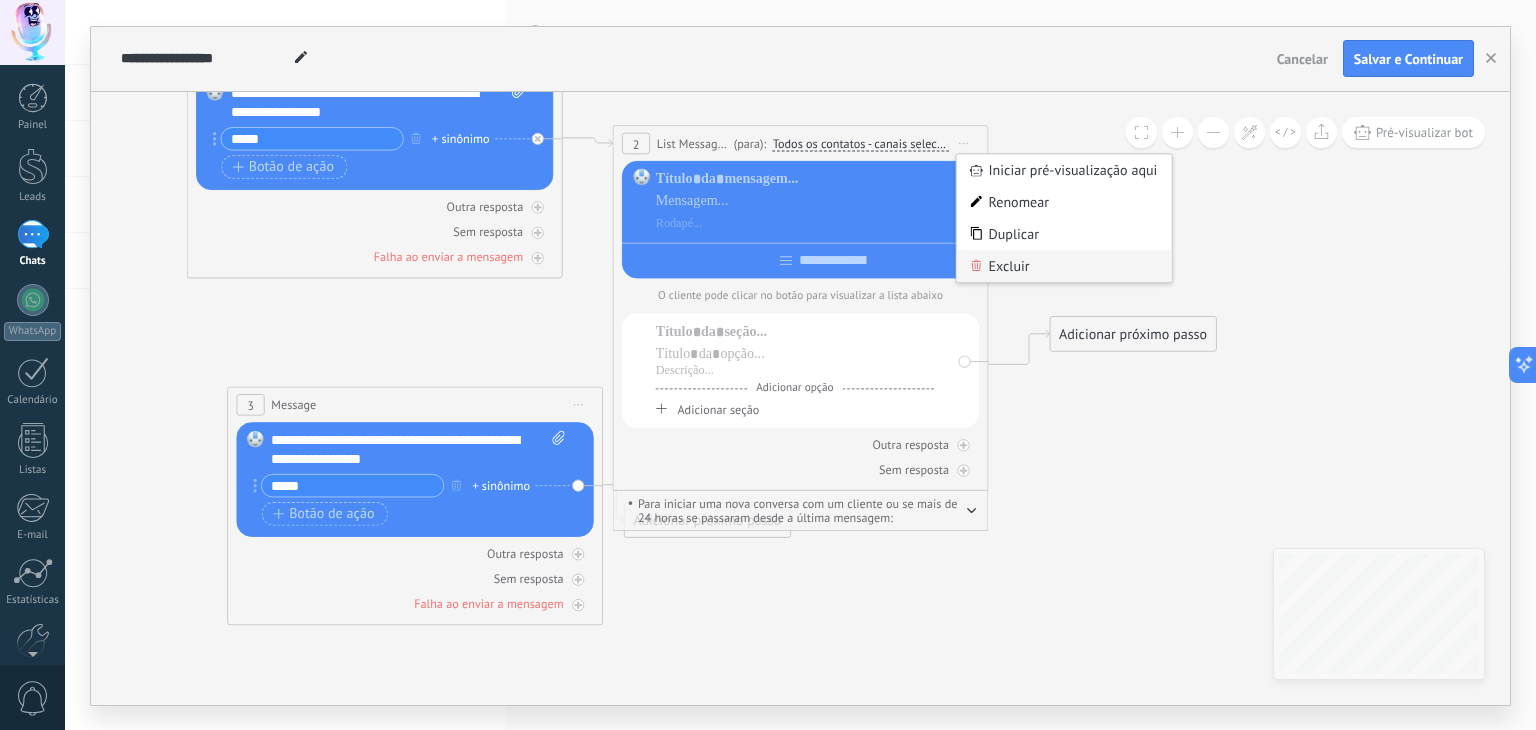click on "Excluir" at bounding box center (1064, 266) 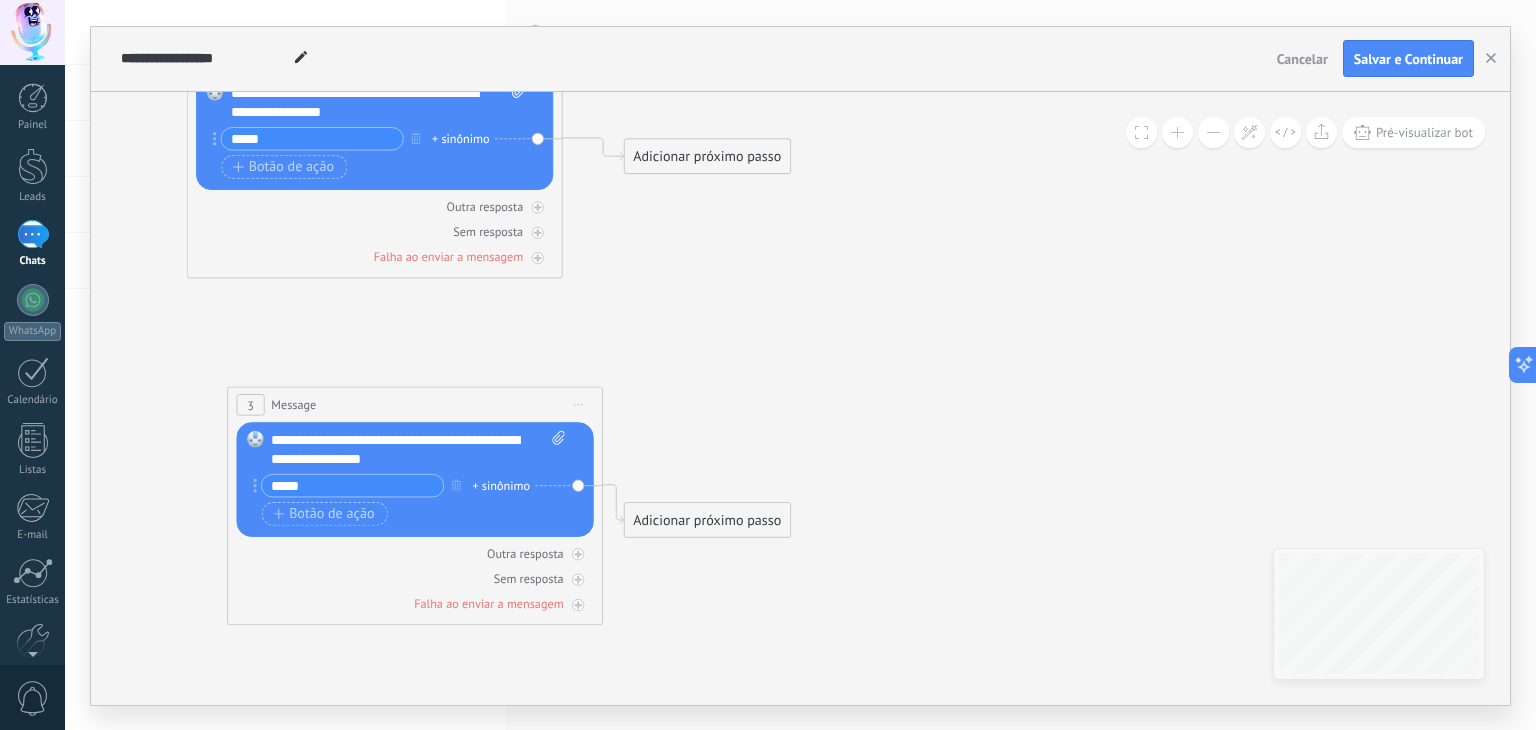 click on "Adicionar próximo passo" at bounding box center (707, 156) 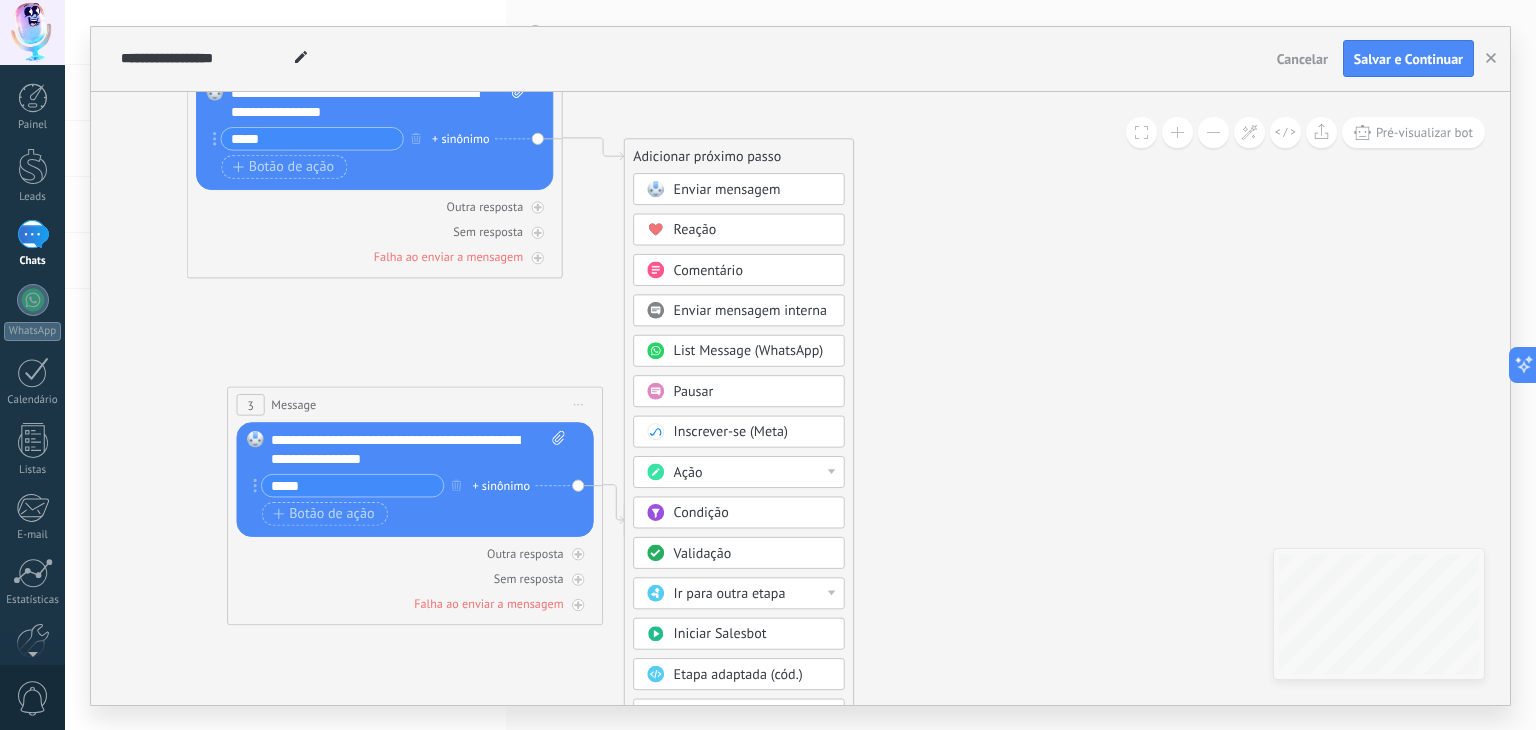 click on "Enviar mensagem" at bounding box center (739, 189) 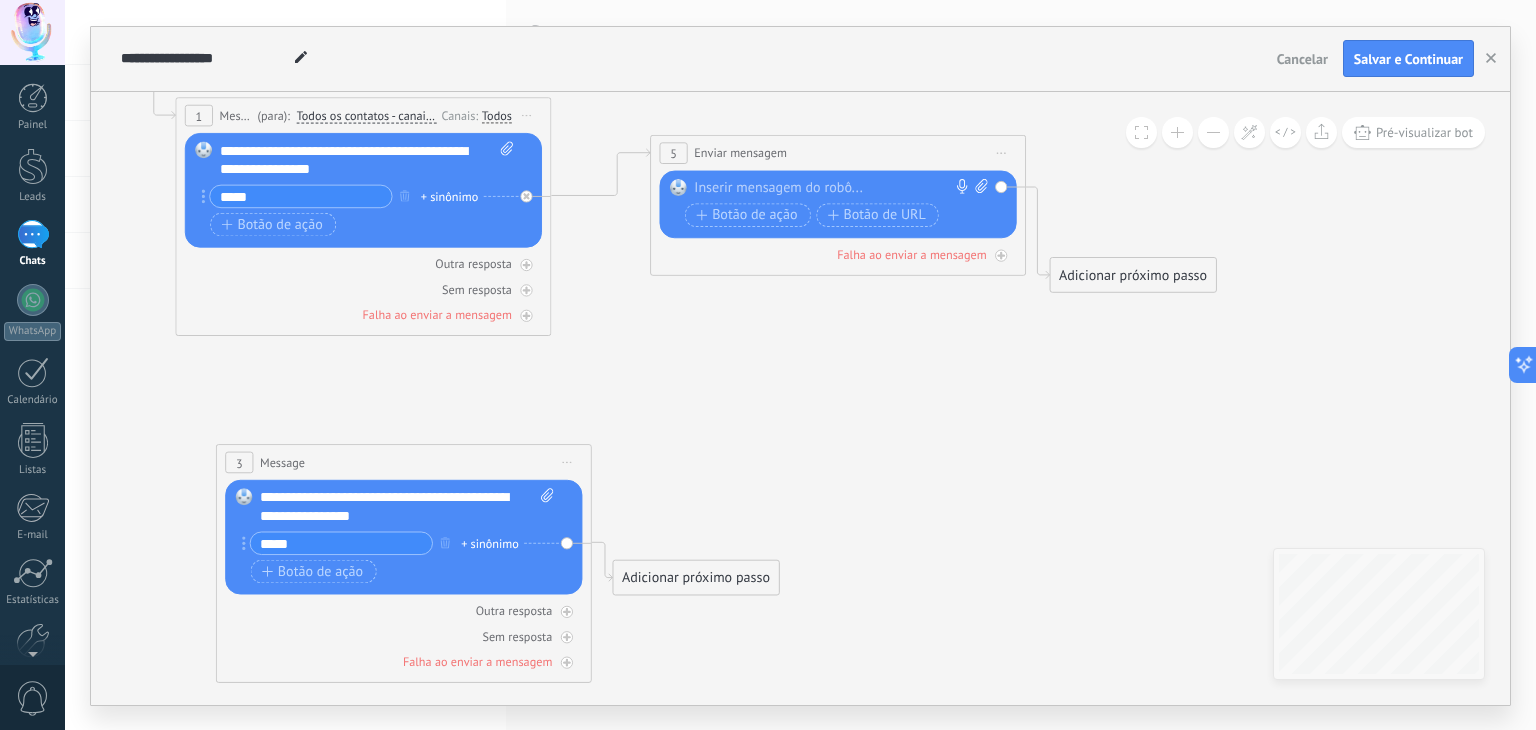 drag, startPoint x: 720, startPoint y: 214, endPoint x: 759, endPoint y: 153, distance: 72.40166 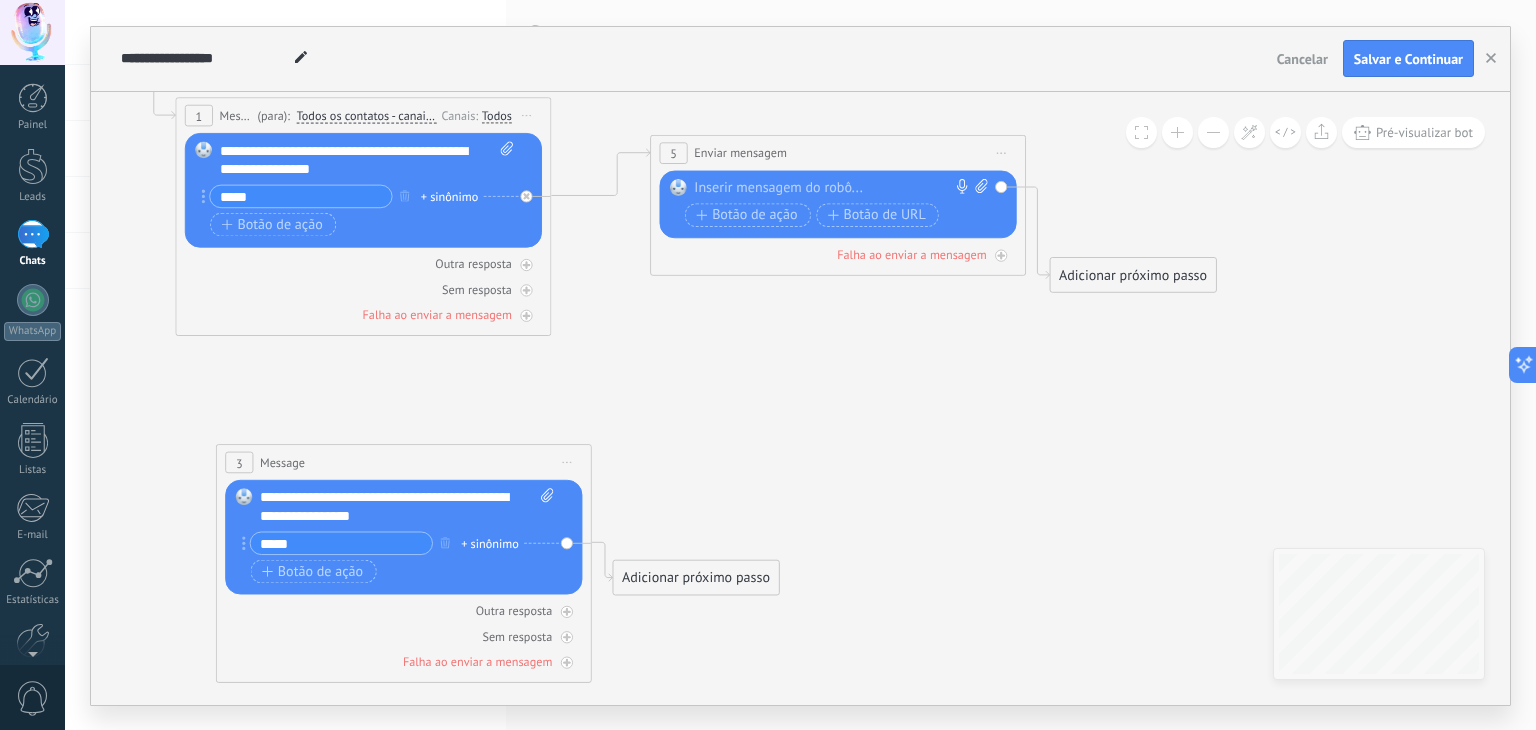 click on "Enviar mensagem" at bounding box center [740, 153] 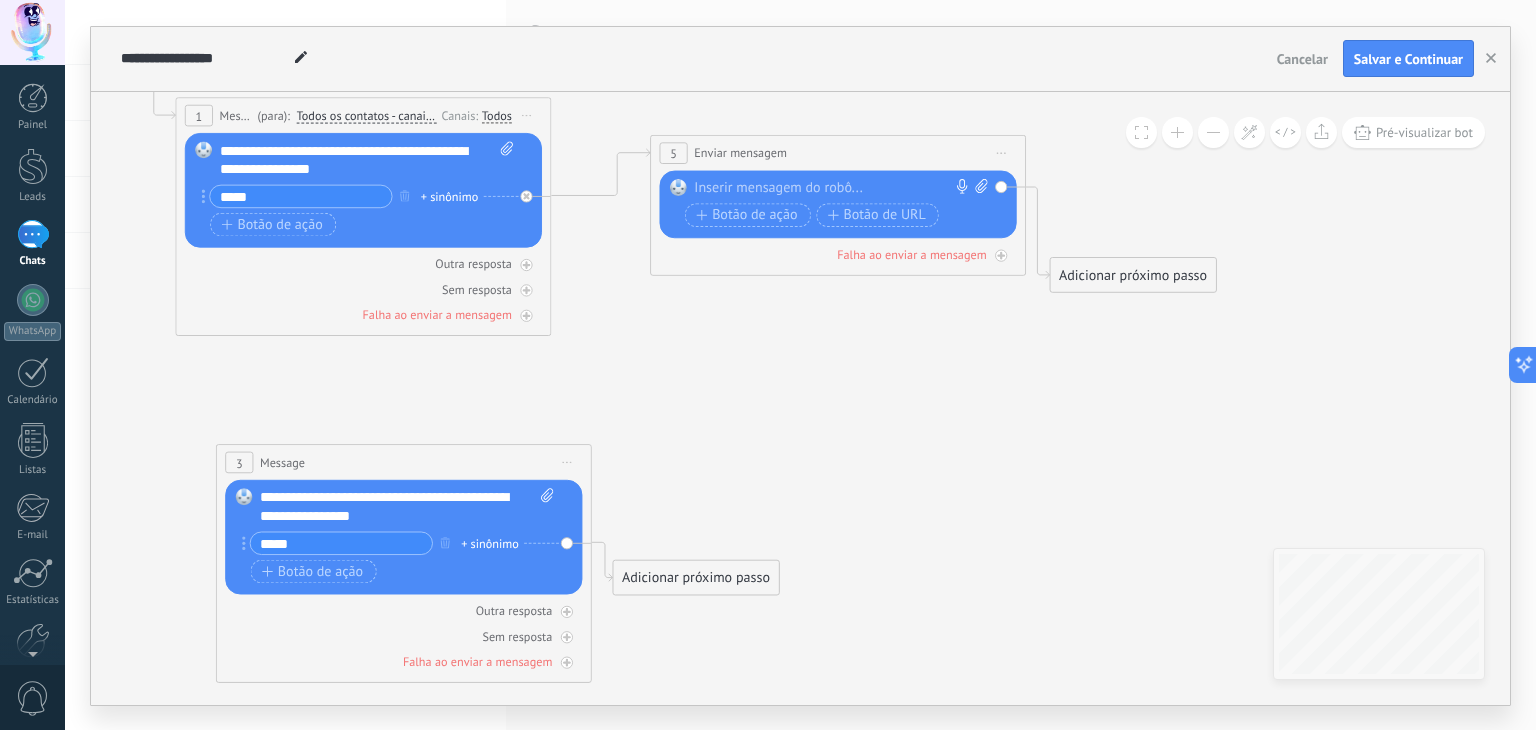 click on "Iniciar pré-visualização aqui
Renomear
Duplicar
Excluir" at bounding box center [567, 461] 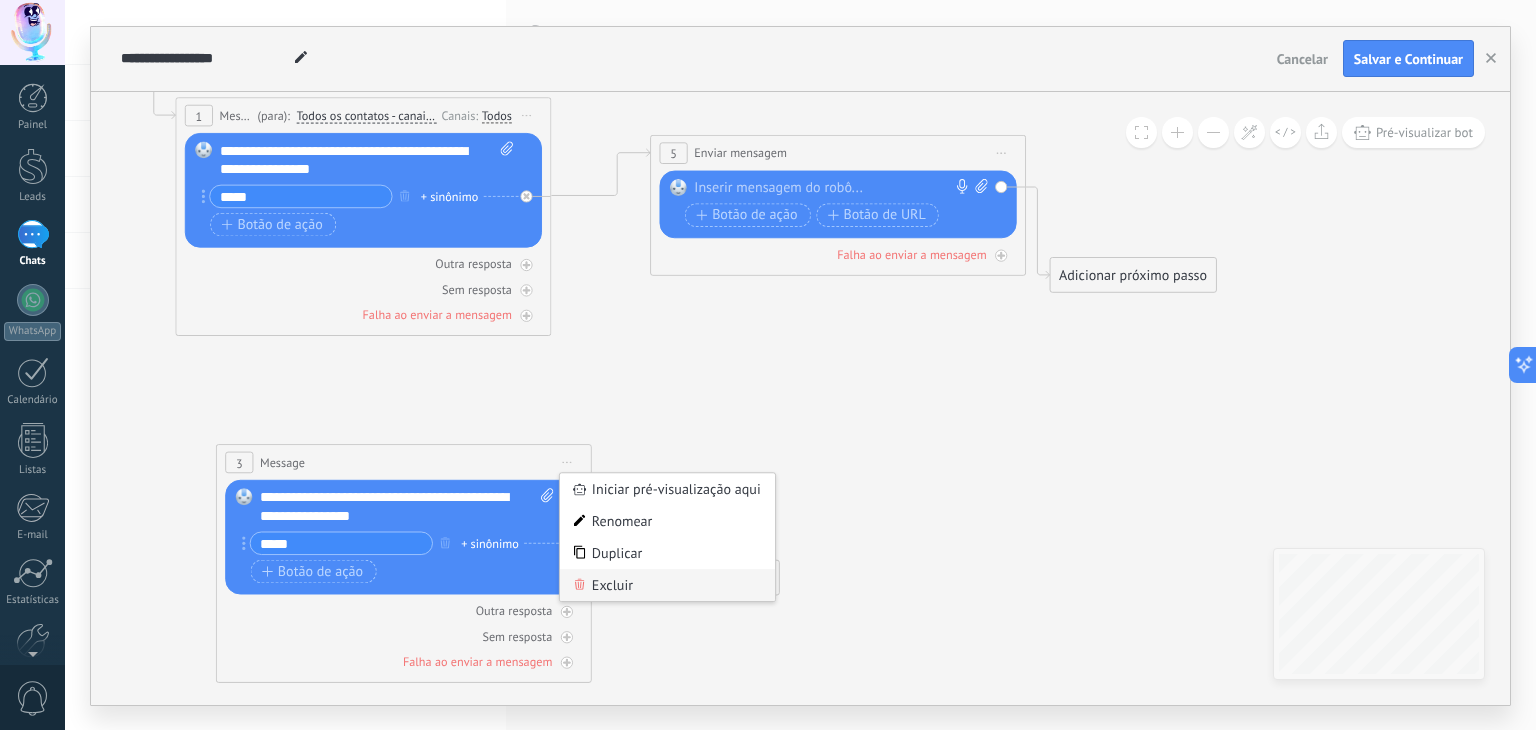 click on "Excluir" at bounding box center (667, 585) 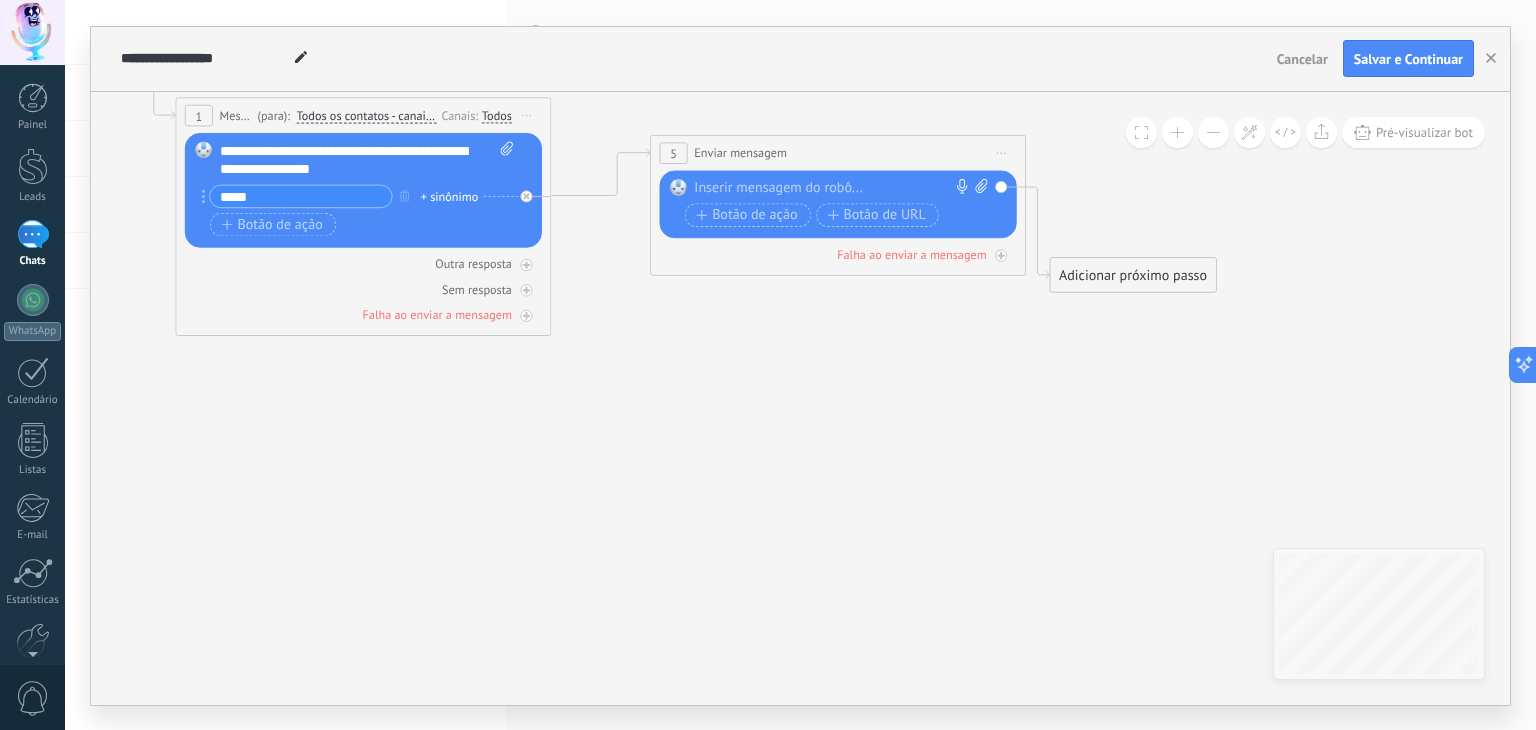 click on "Adicionar próximo passo" at bounding box center (1133, 274) 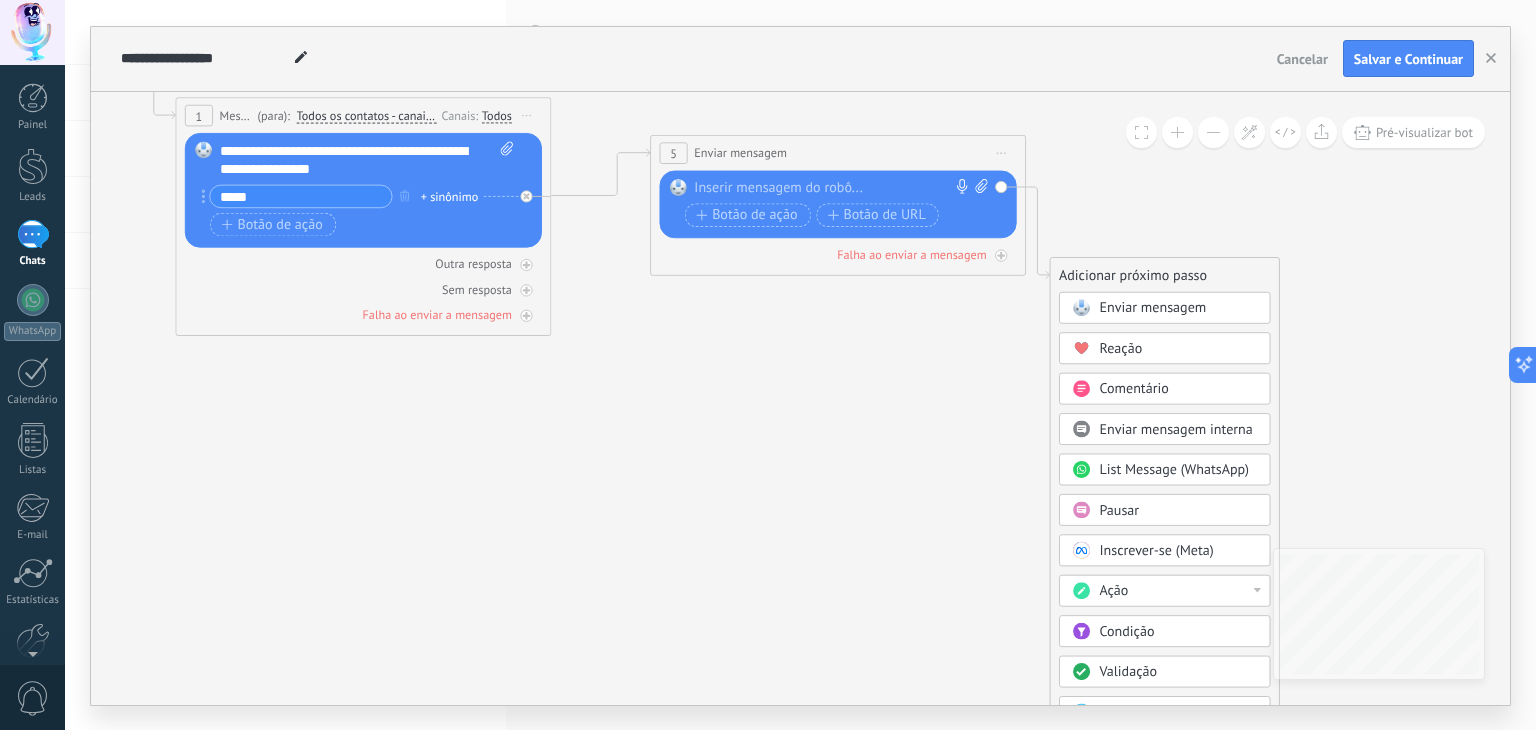 click 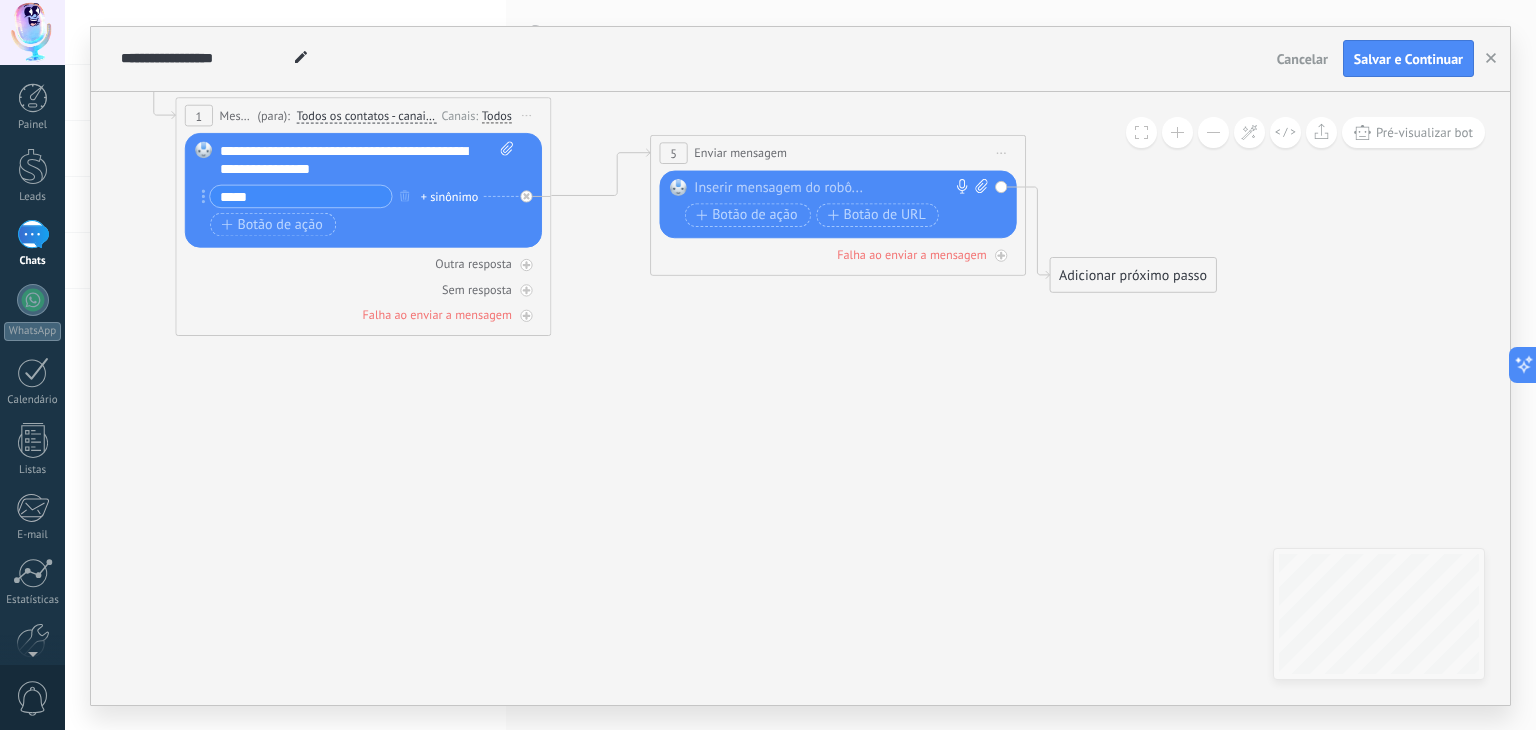 click at bounding box center [833, 188] 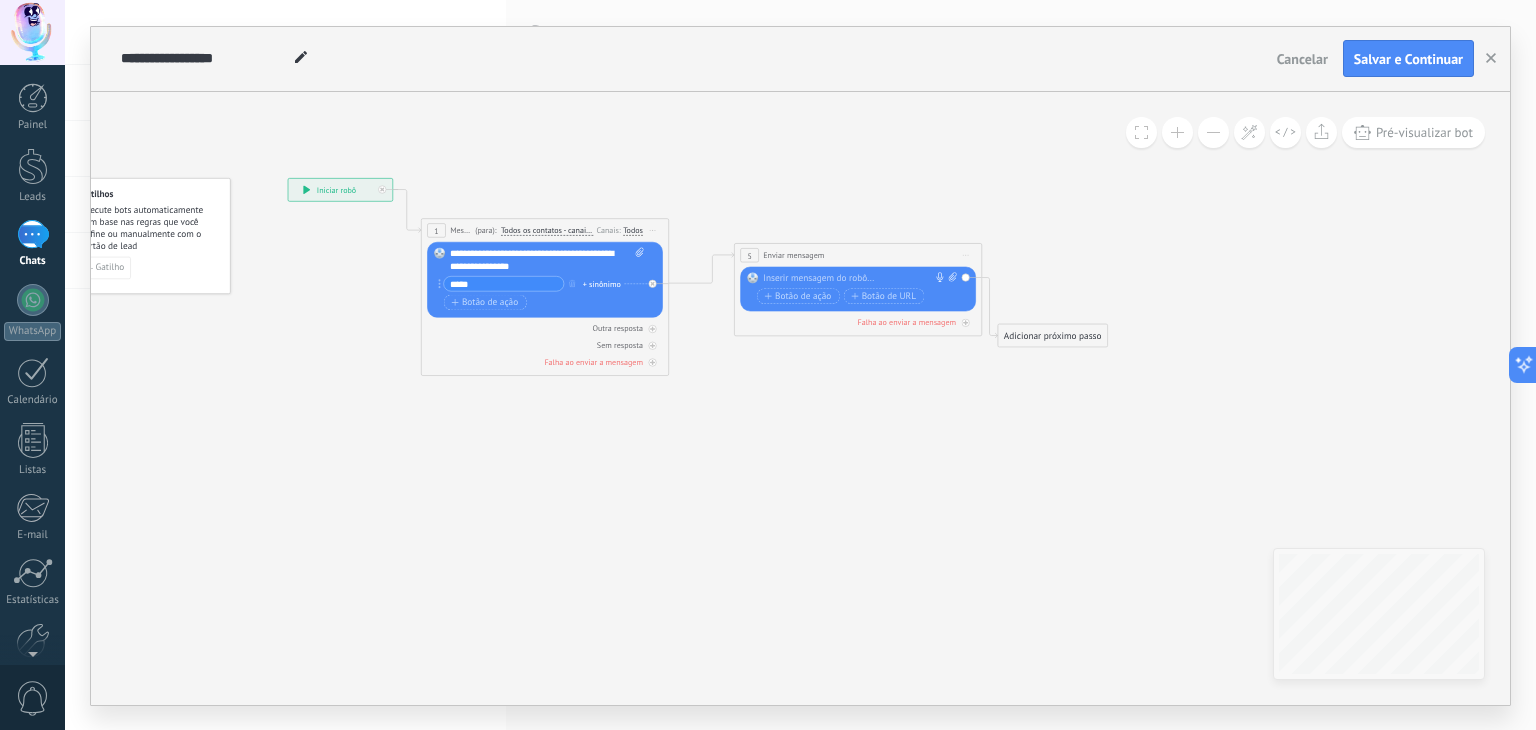 click on "**********" at bounding box center [800, 59] 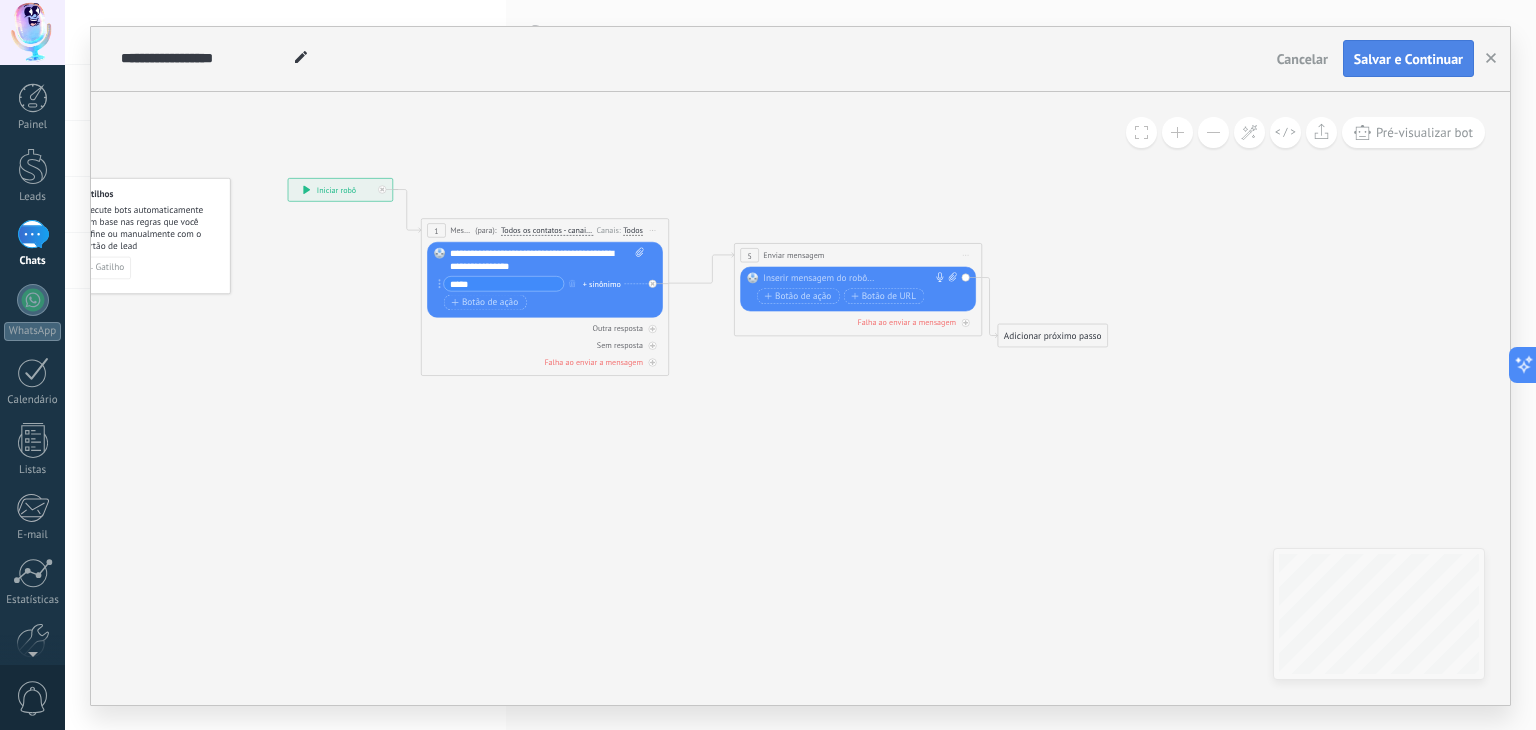 click on "Salvar e Continuar" at bounding box center [1408, 59] 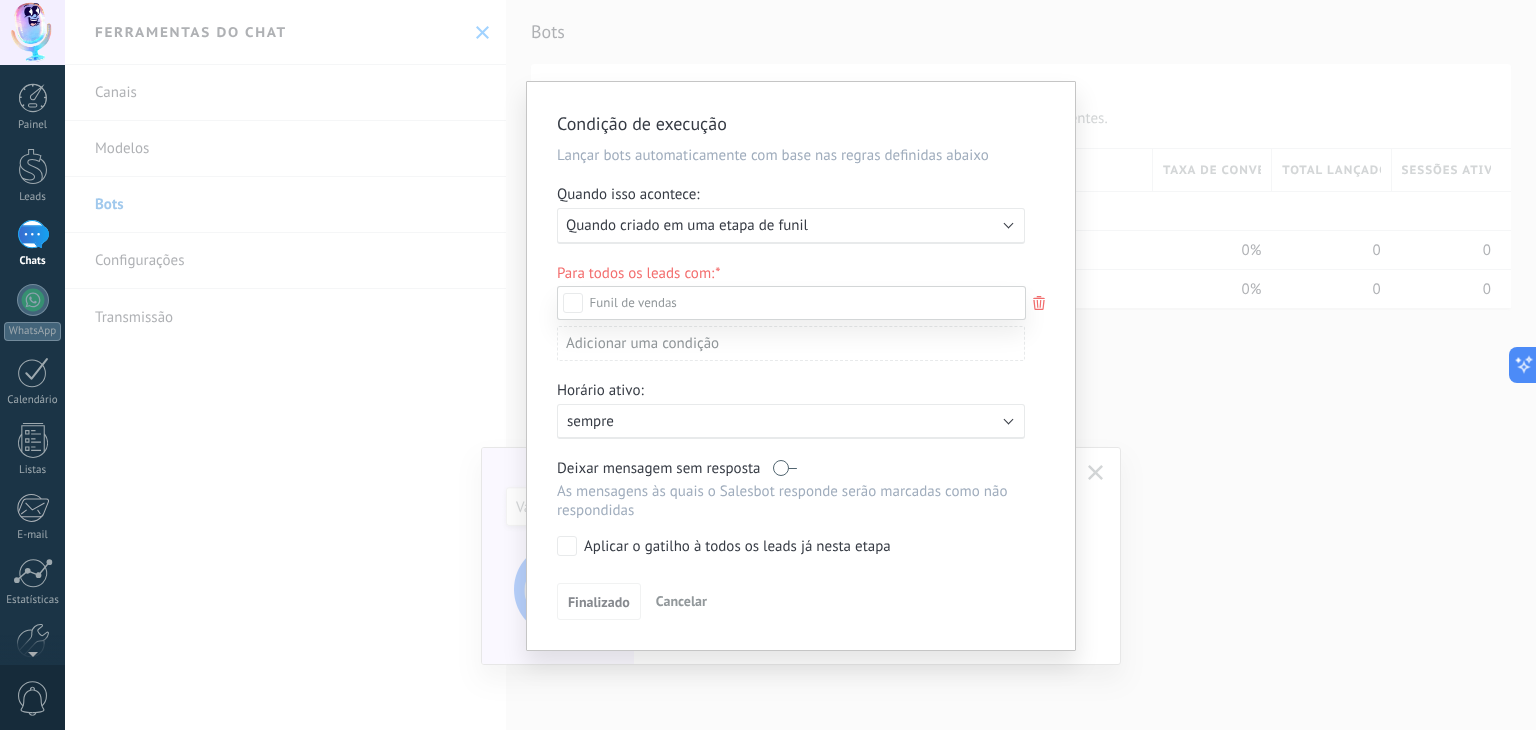 click at bounding box center (800, 365) 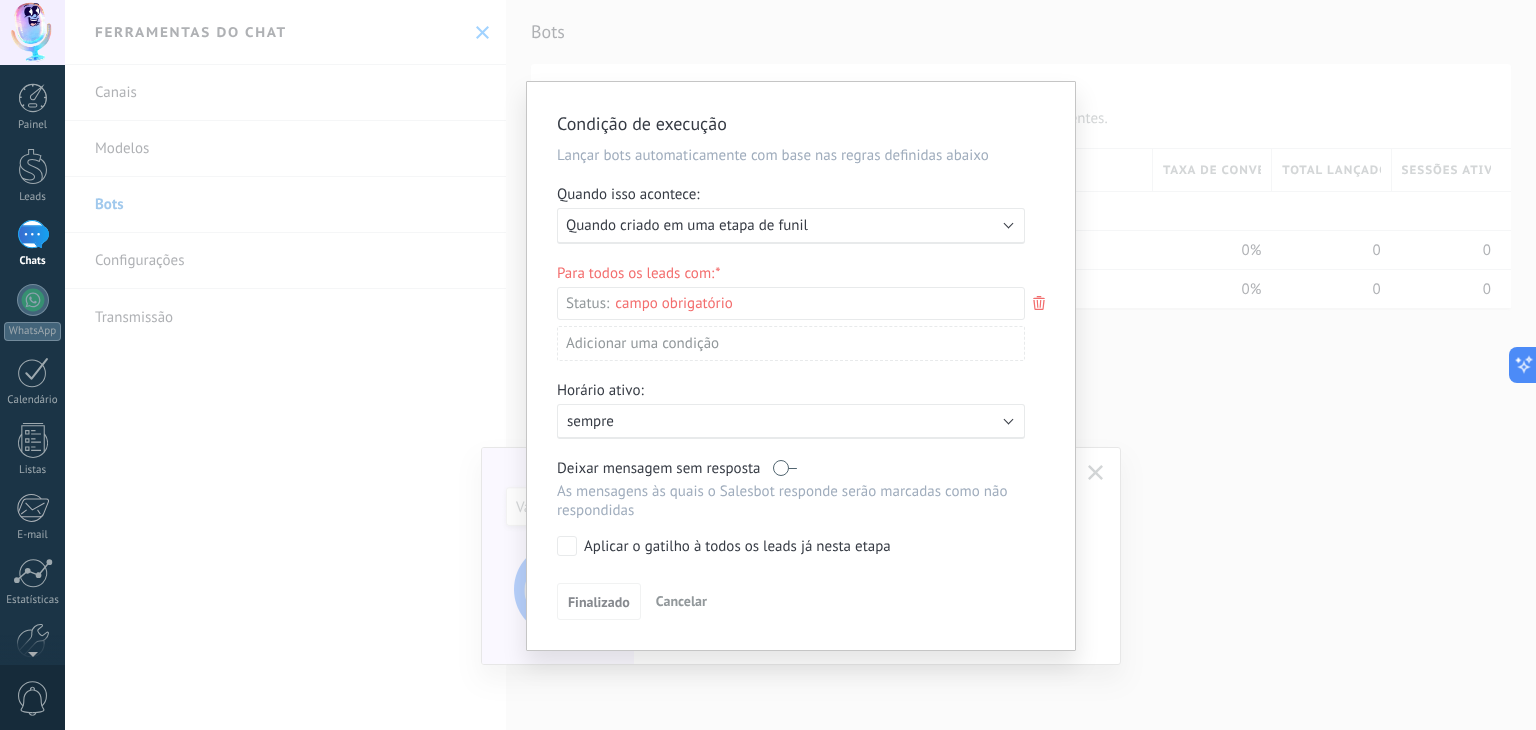 click on "Executar:  Quando criado em uma etapa de funil" at bounding box center (783, 225) 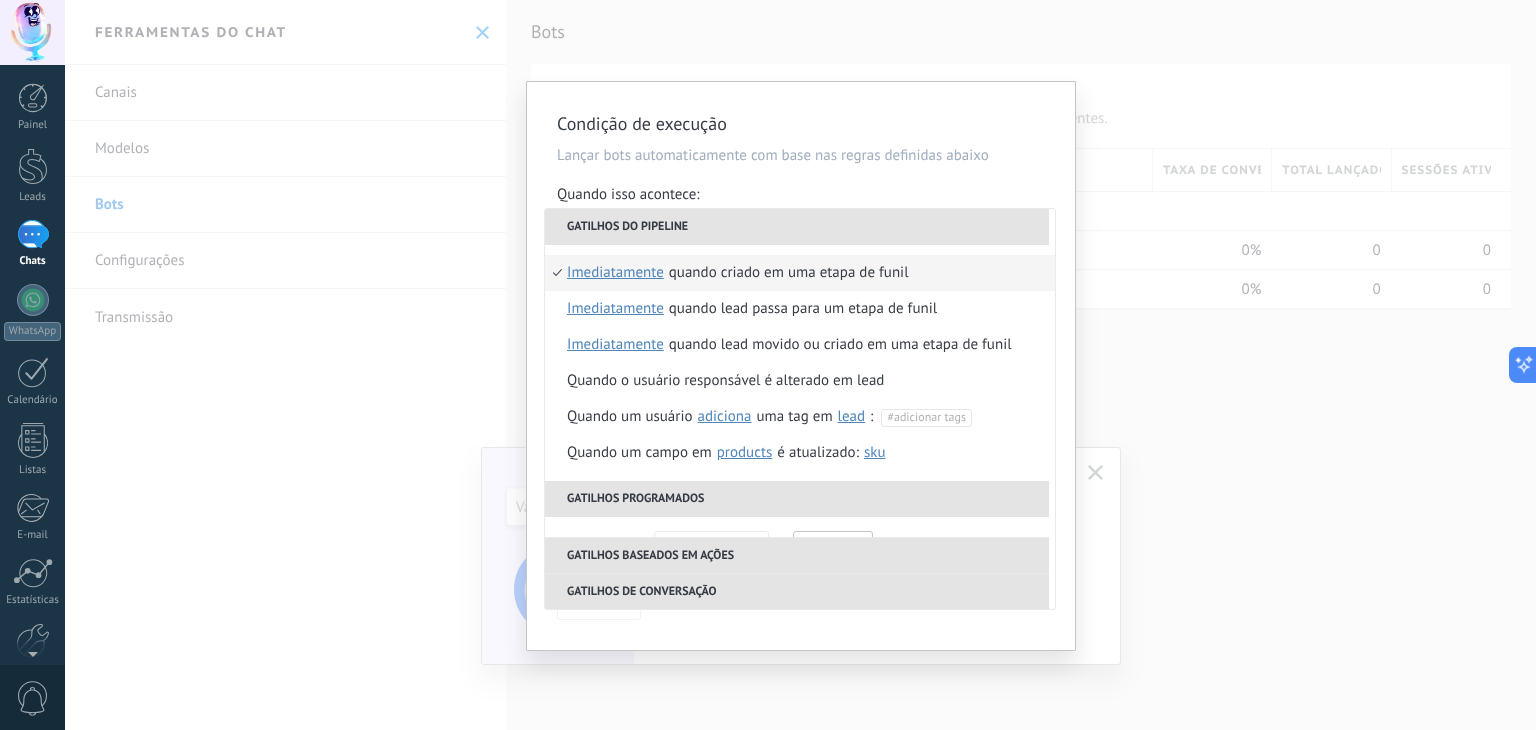 click on "Gatilhos do pipeline" at bounding box center [797, 227] 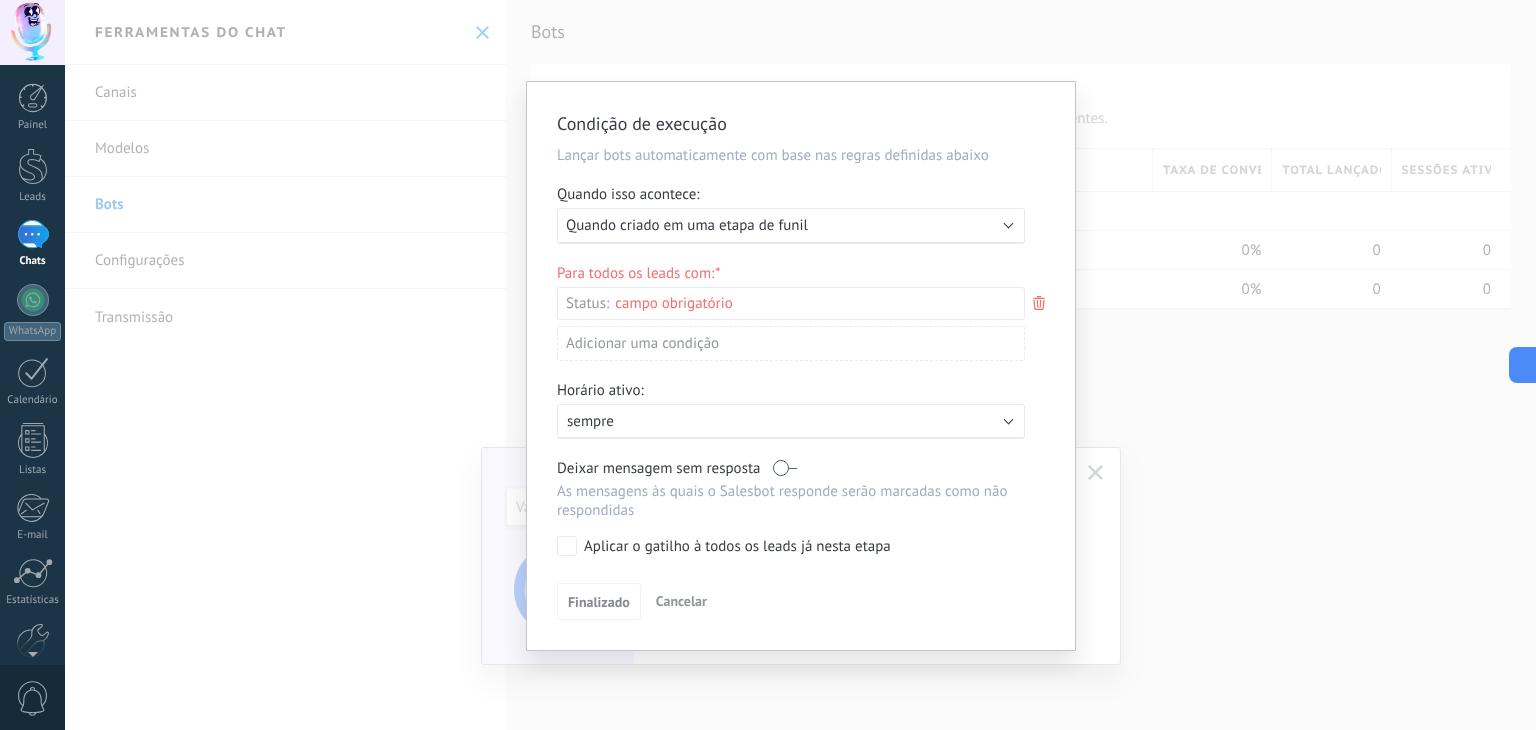 click on "Etapa de leads de entrada Contato inicial Aguardando Decisão (Agendamento) Contato Finalizado Fechado - ganho Fechado - perdido" at bounding box center (0, 0) 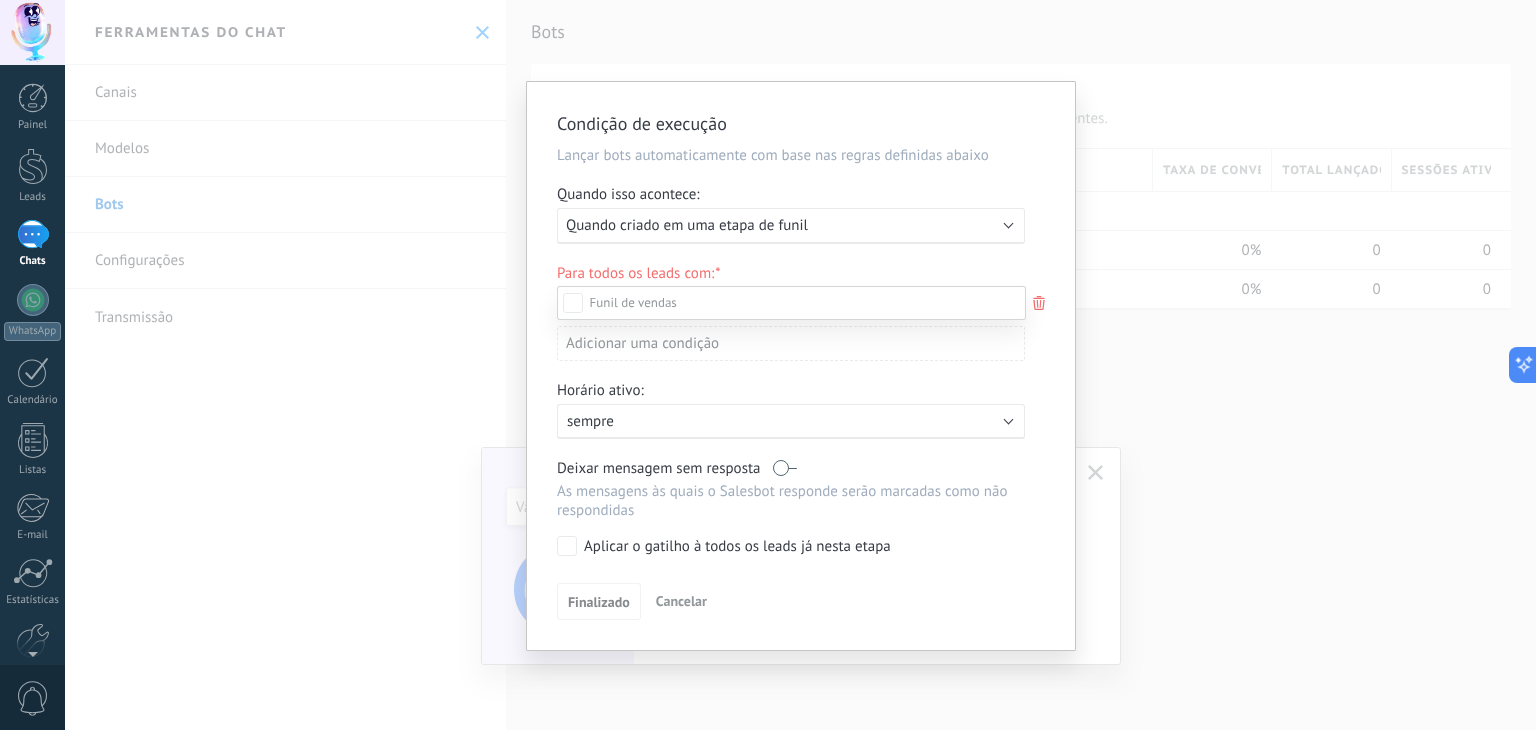 click at bounding box center (800, 365) 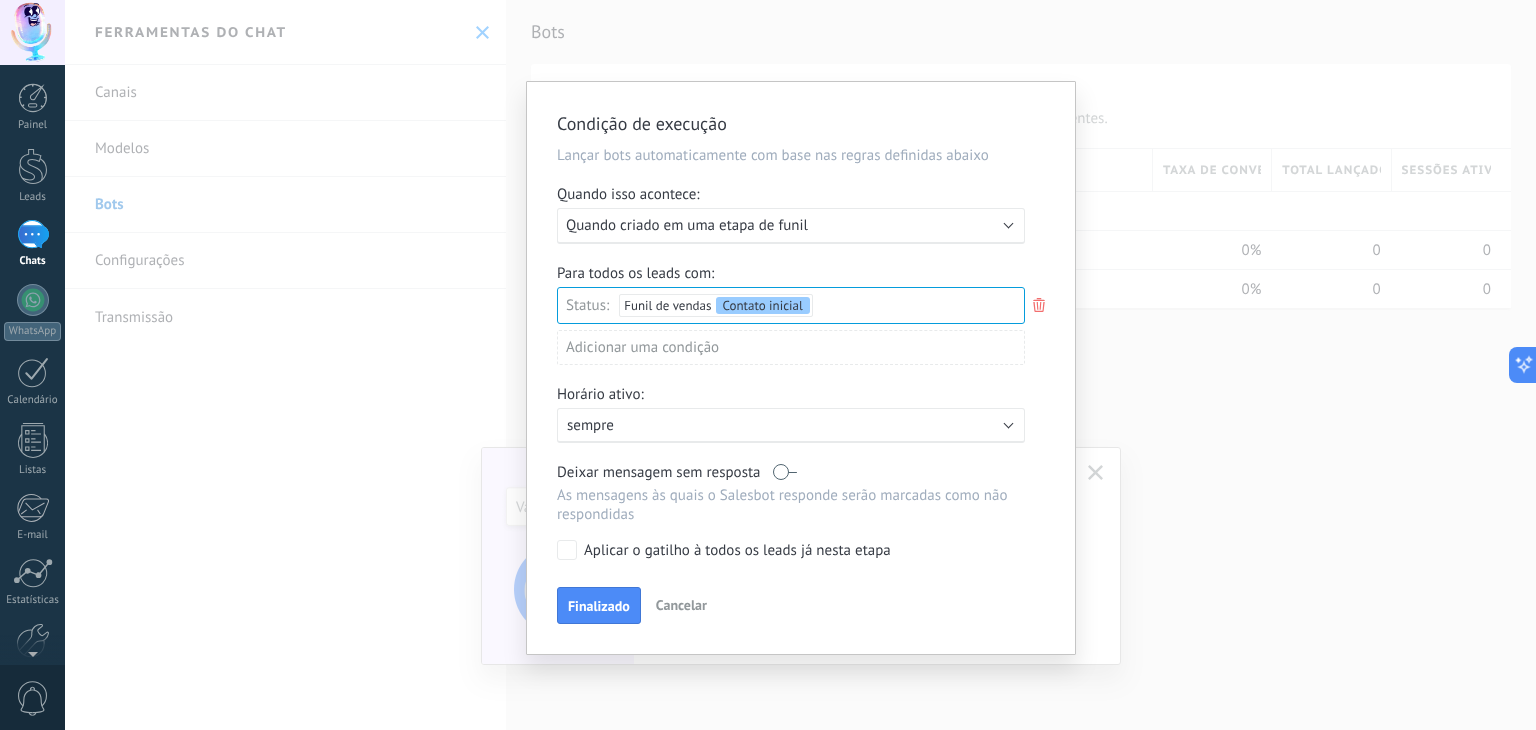 click on "sempre" at bounding box center (742, 425) 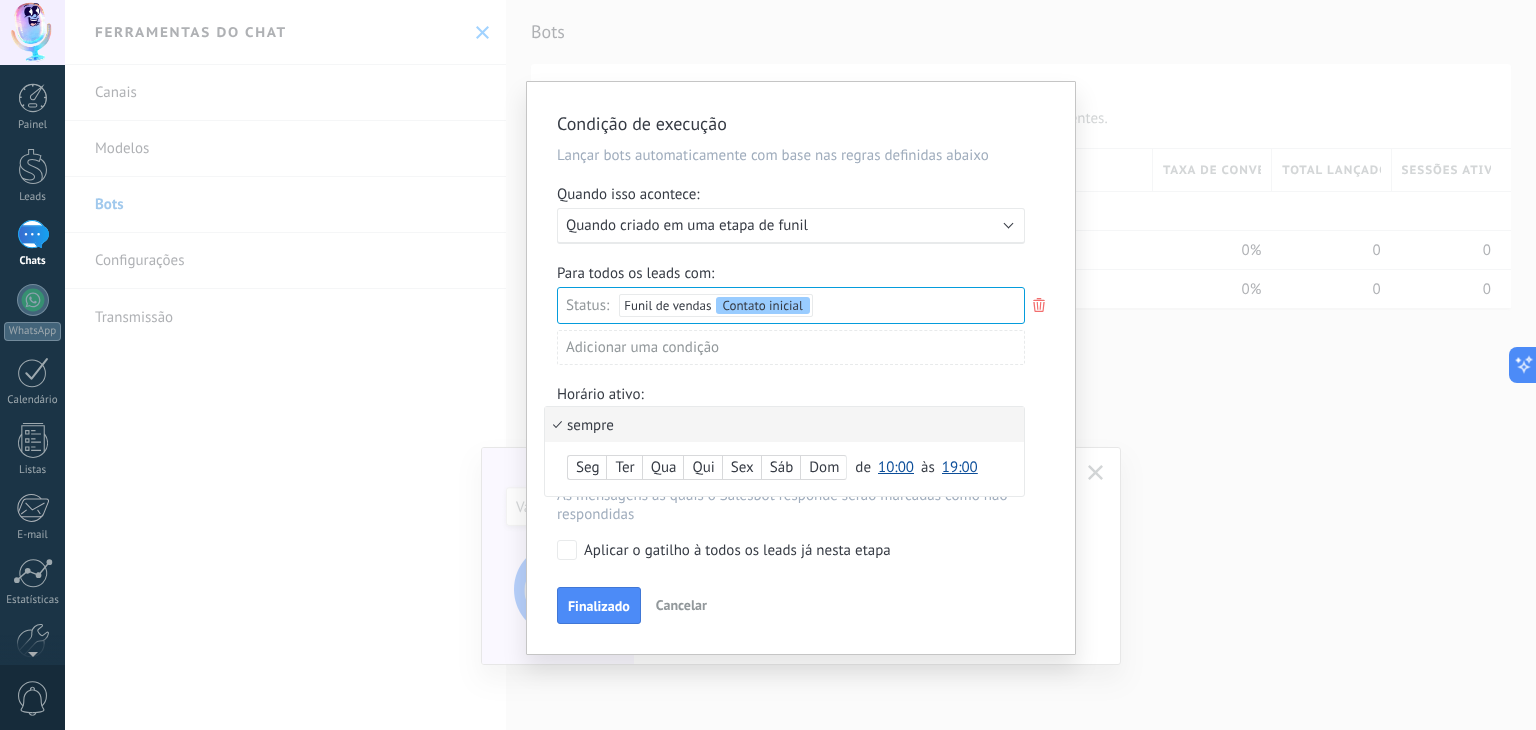 click on "Seg" at bounding box center [587, 468] 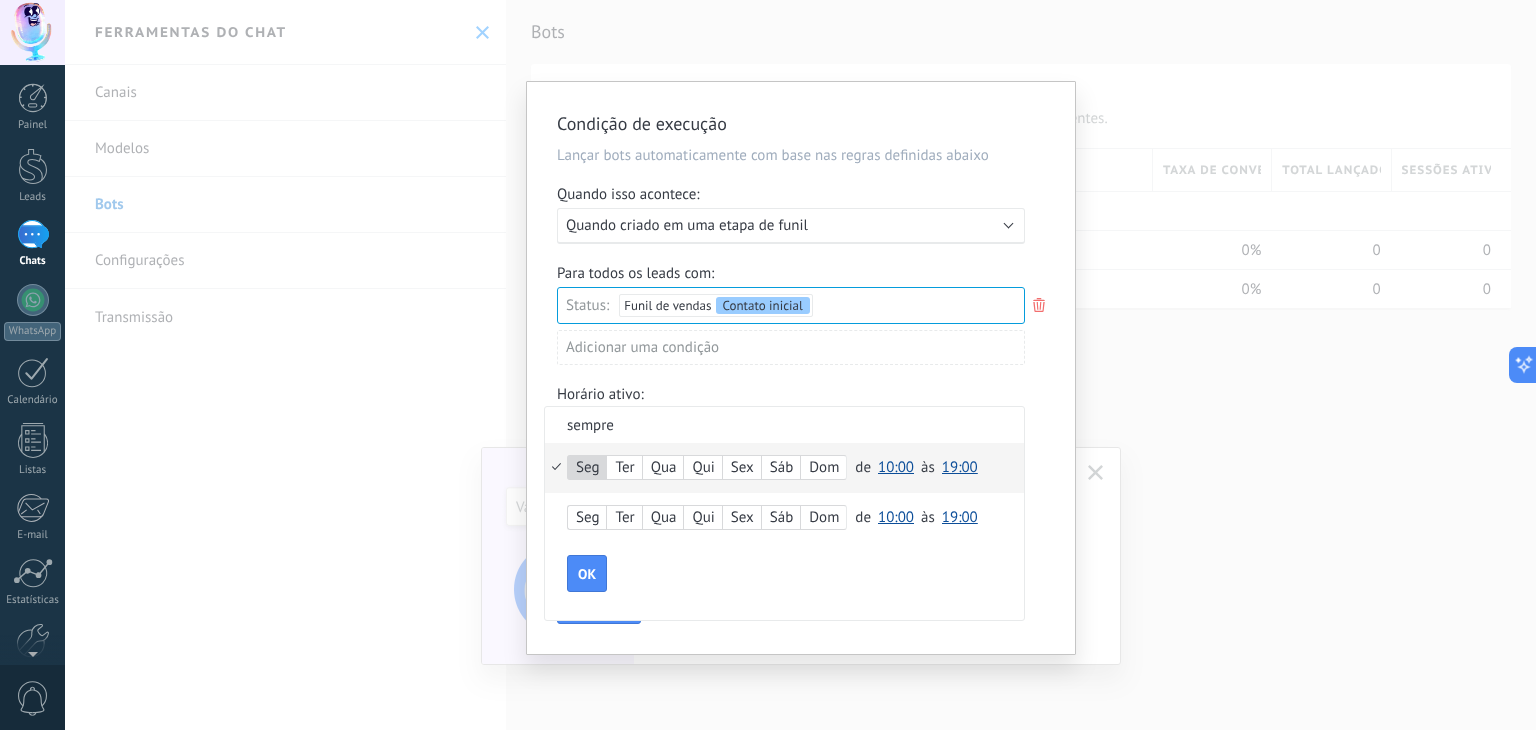 click on "Ter" at bounding box center [624, 468] 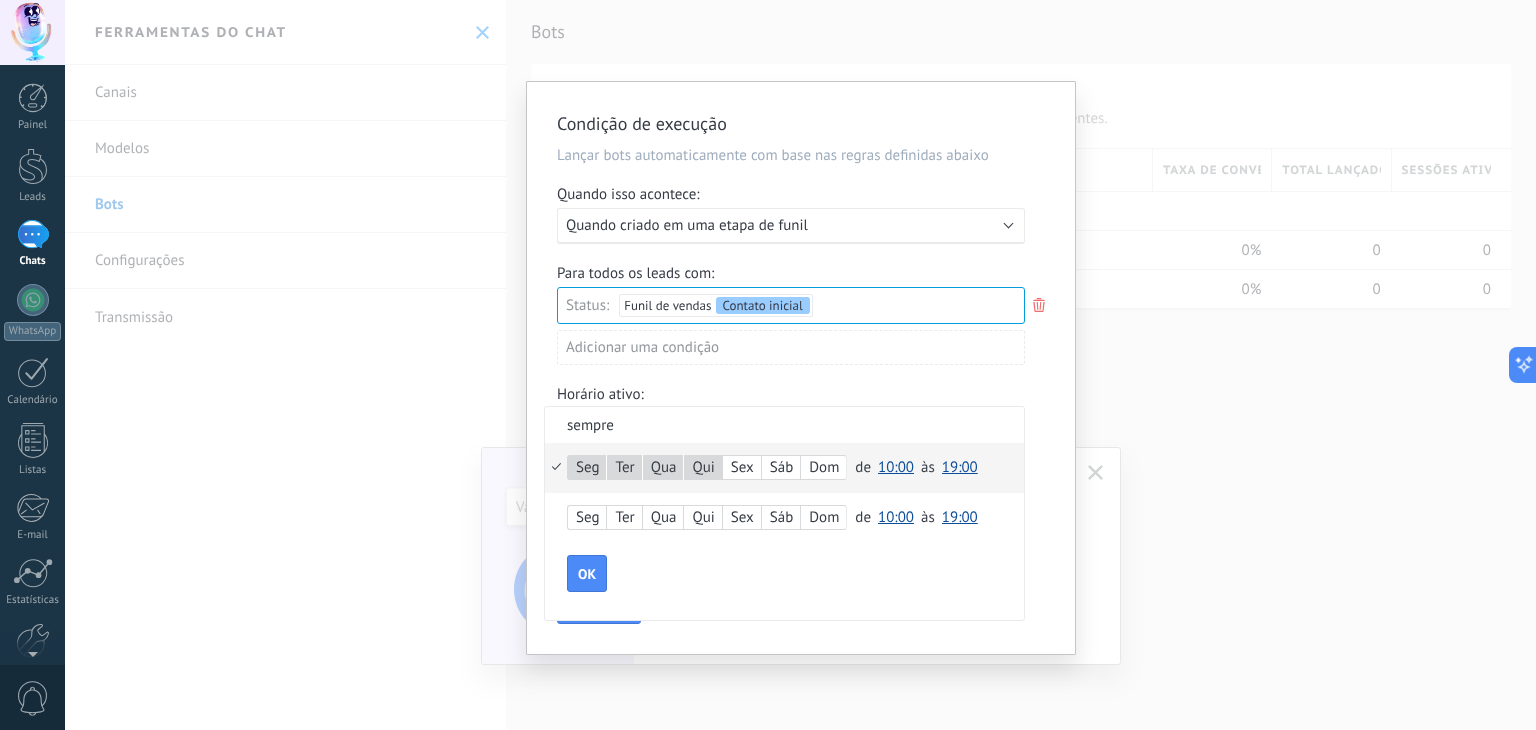click on "Sex" at bounding box center [742, 468] 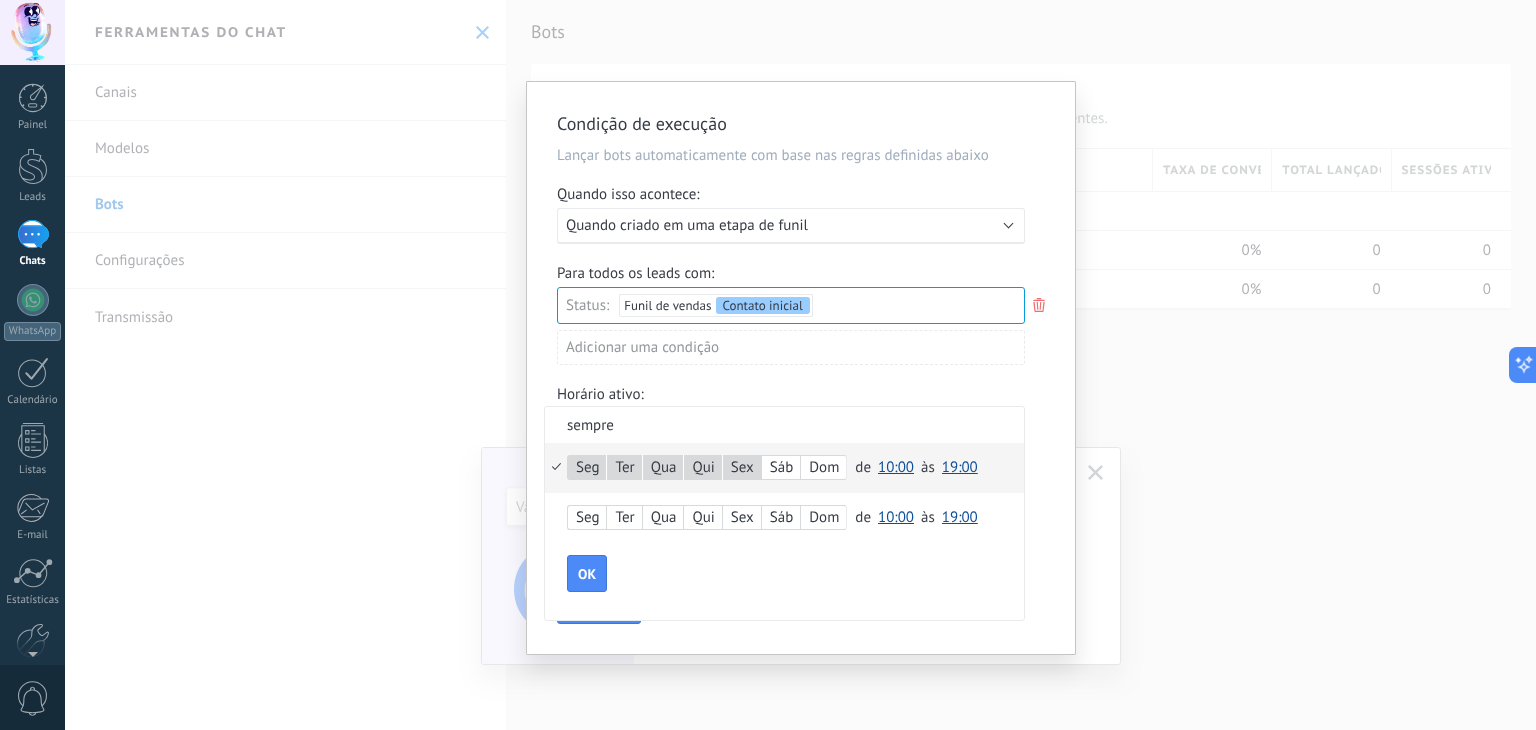 click on "10:00" at bounding box center [896, 467] 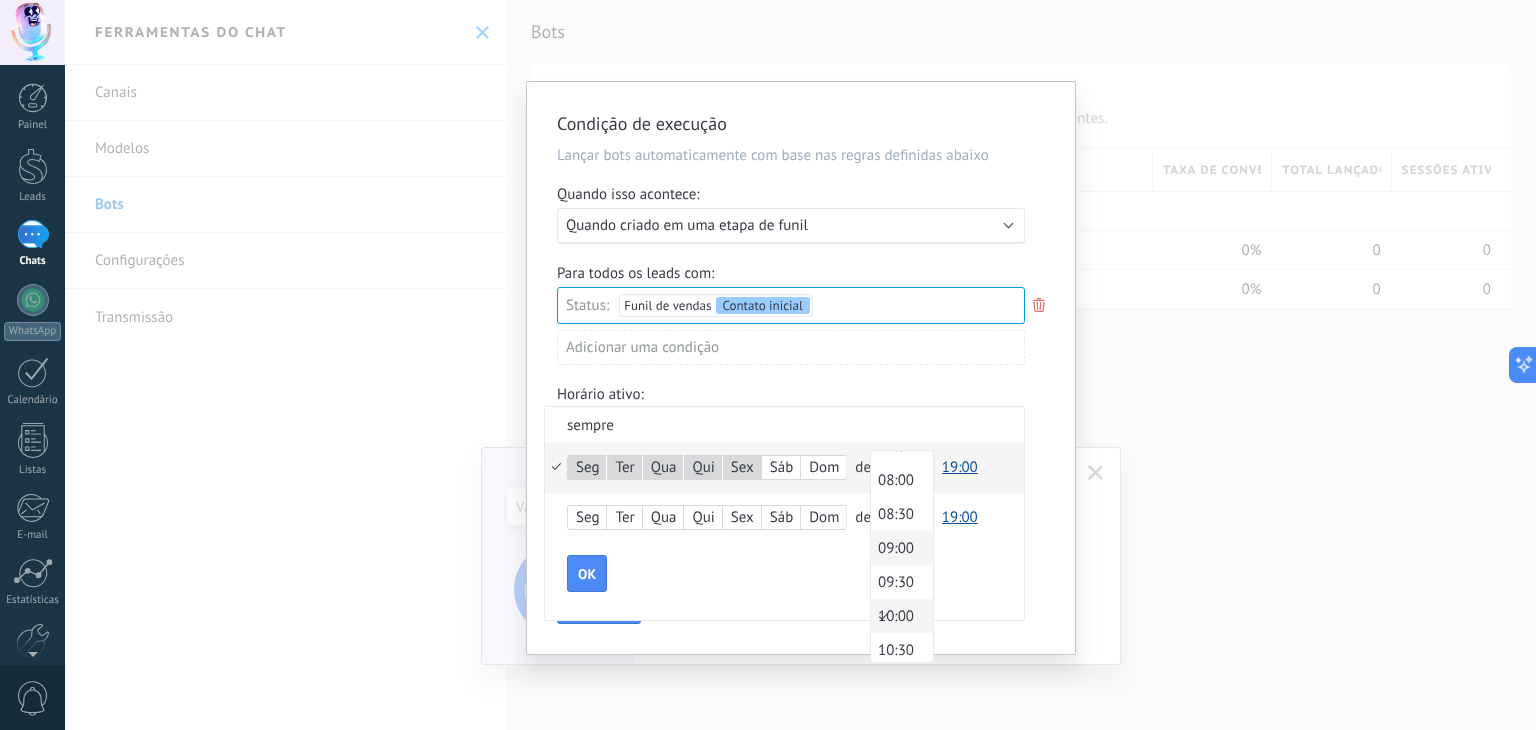 scroll, scrollTop: 529, scrollLeft: 0, axis: vertical 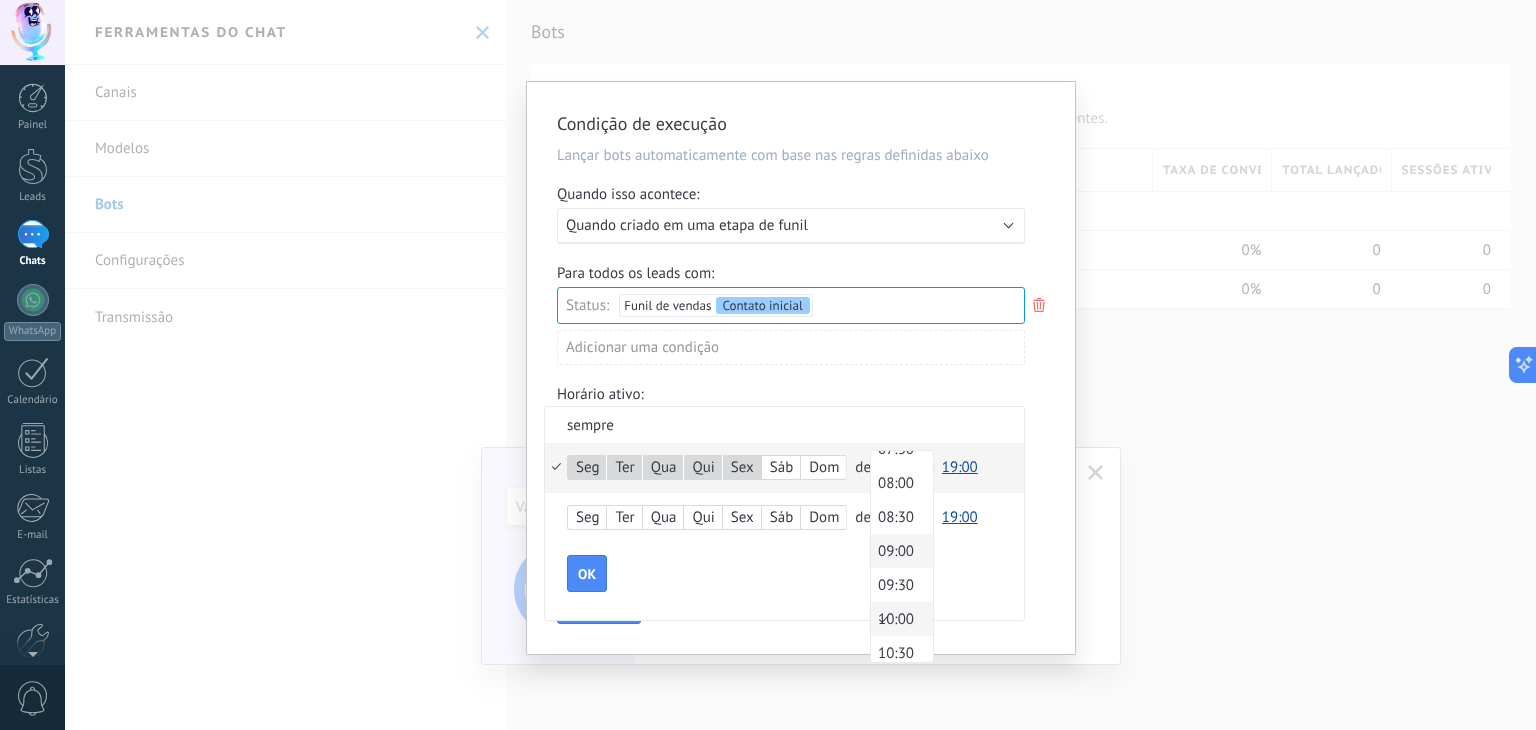 click on "08:00" at bounding box center [899, 483] 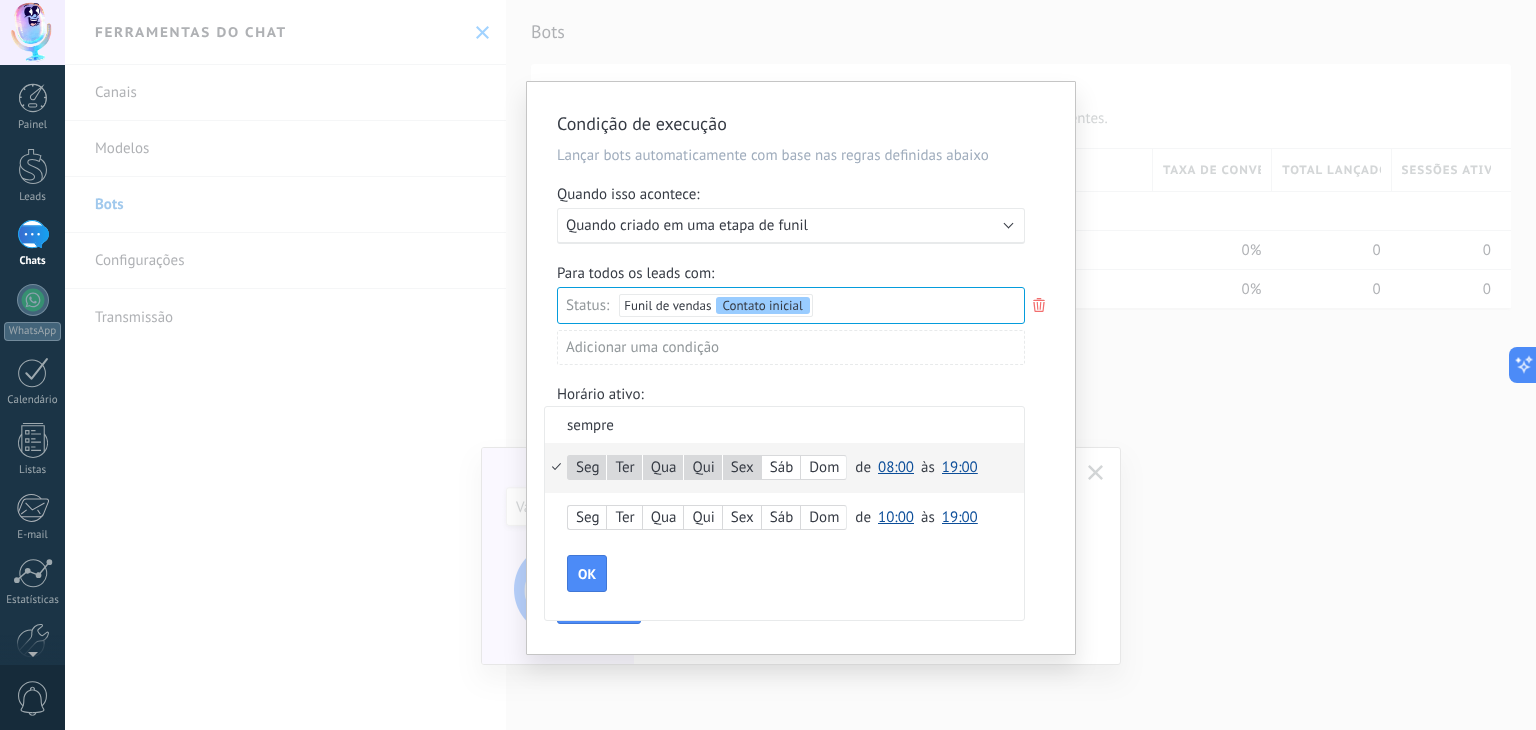 click on "sempre" at bounding box center (784, 424) 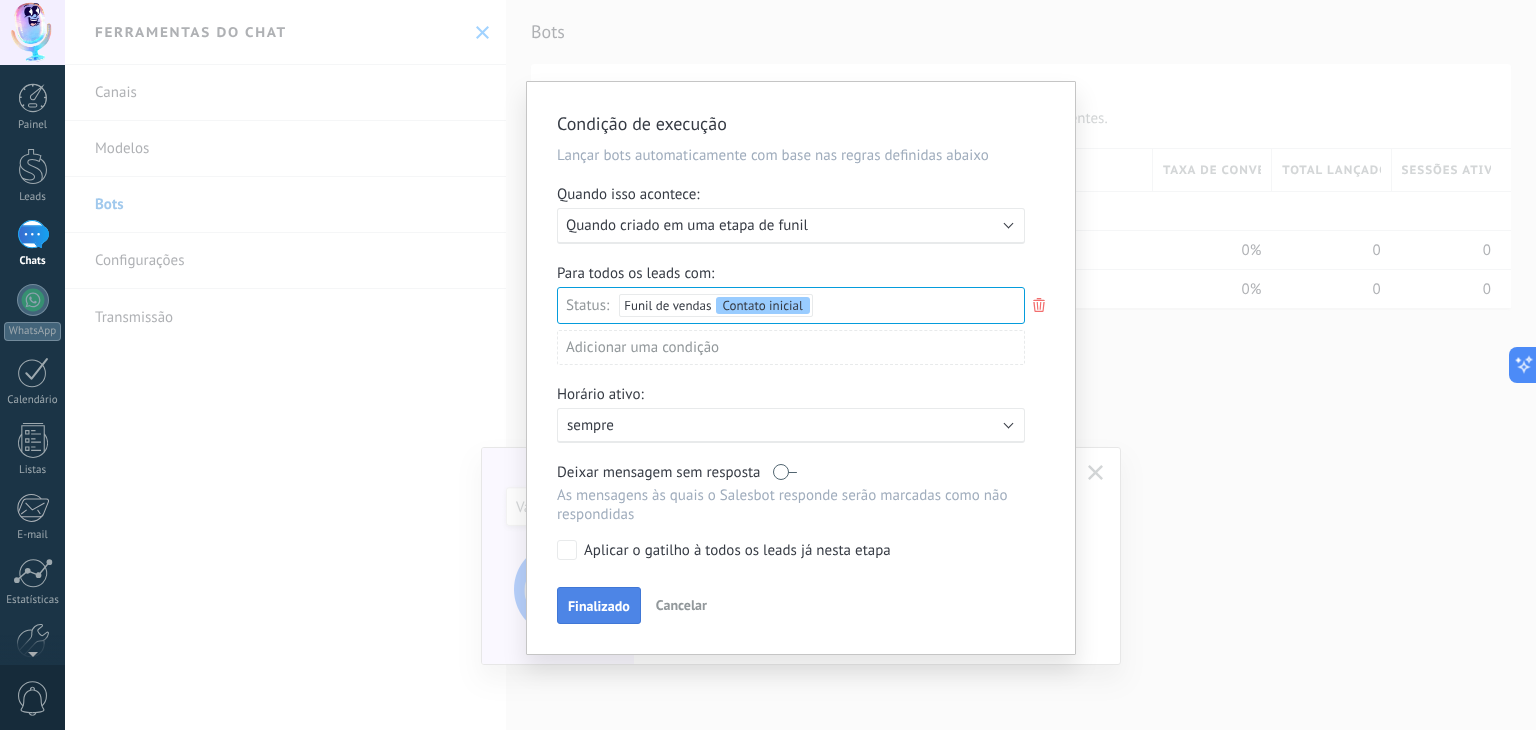 click on "Finalizado" at bounding box center (599, 606) 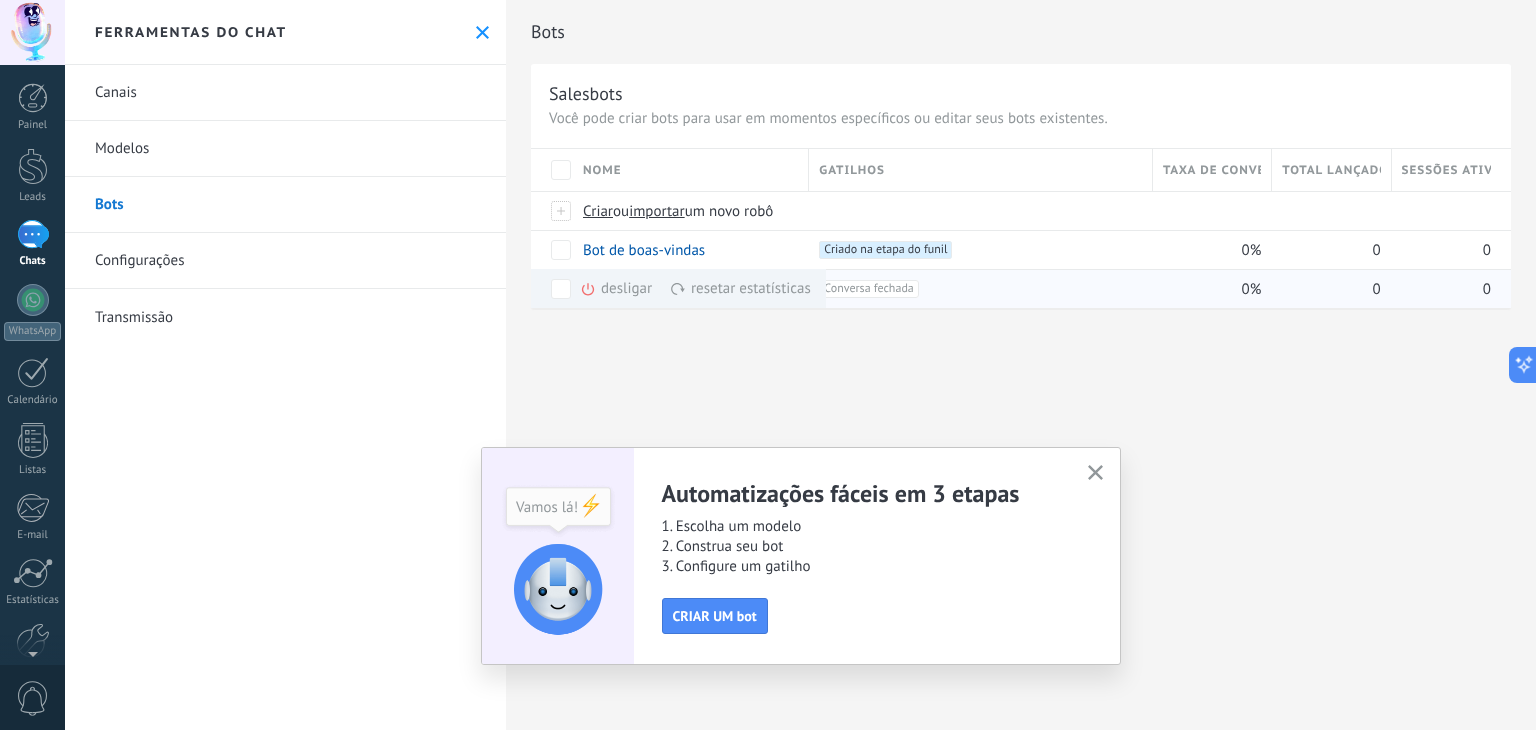 click on "desligar mais" at bounding box center (652, 288) 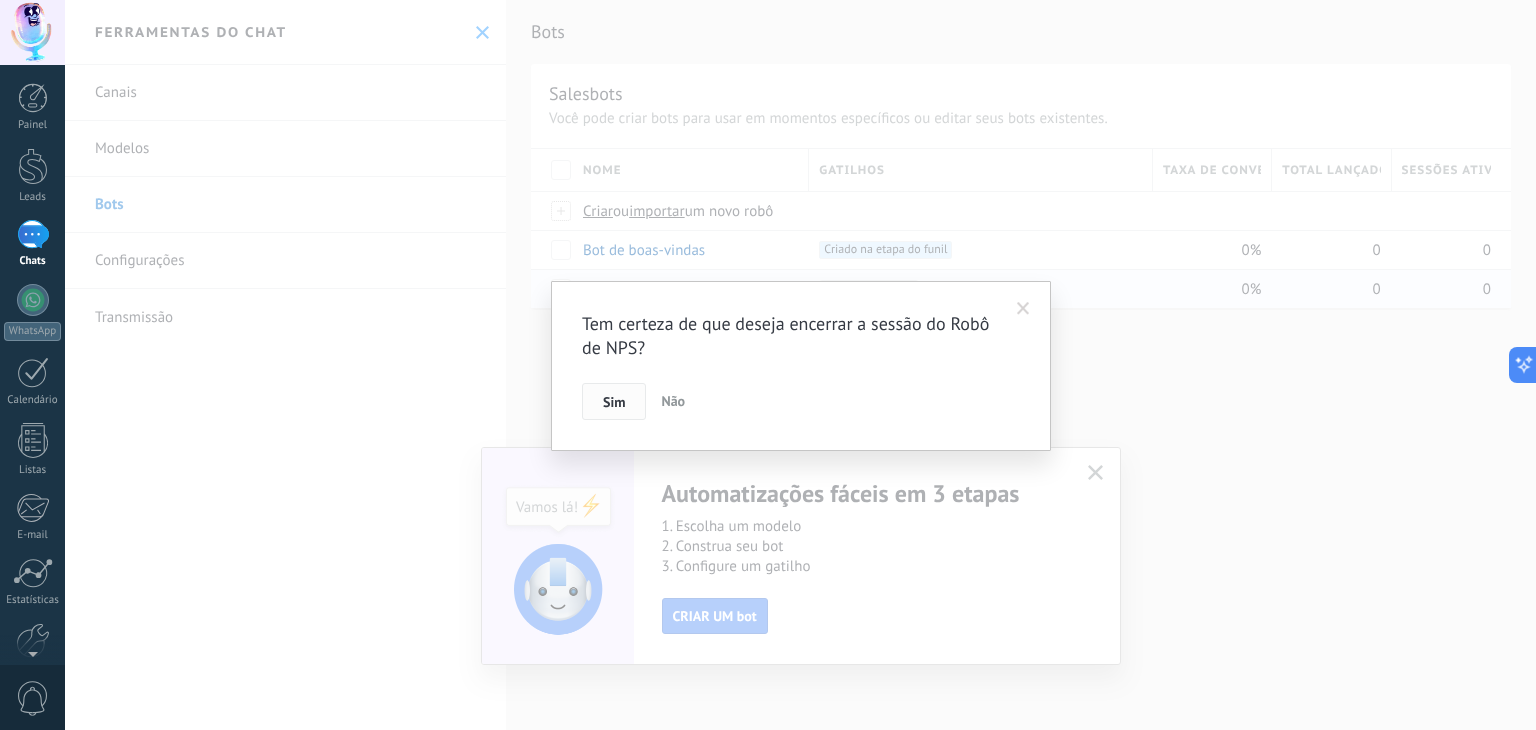 click on "Sim" at bounding box center (614, 402) 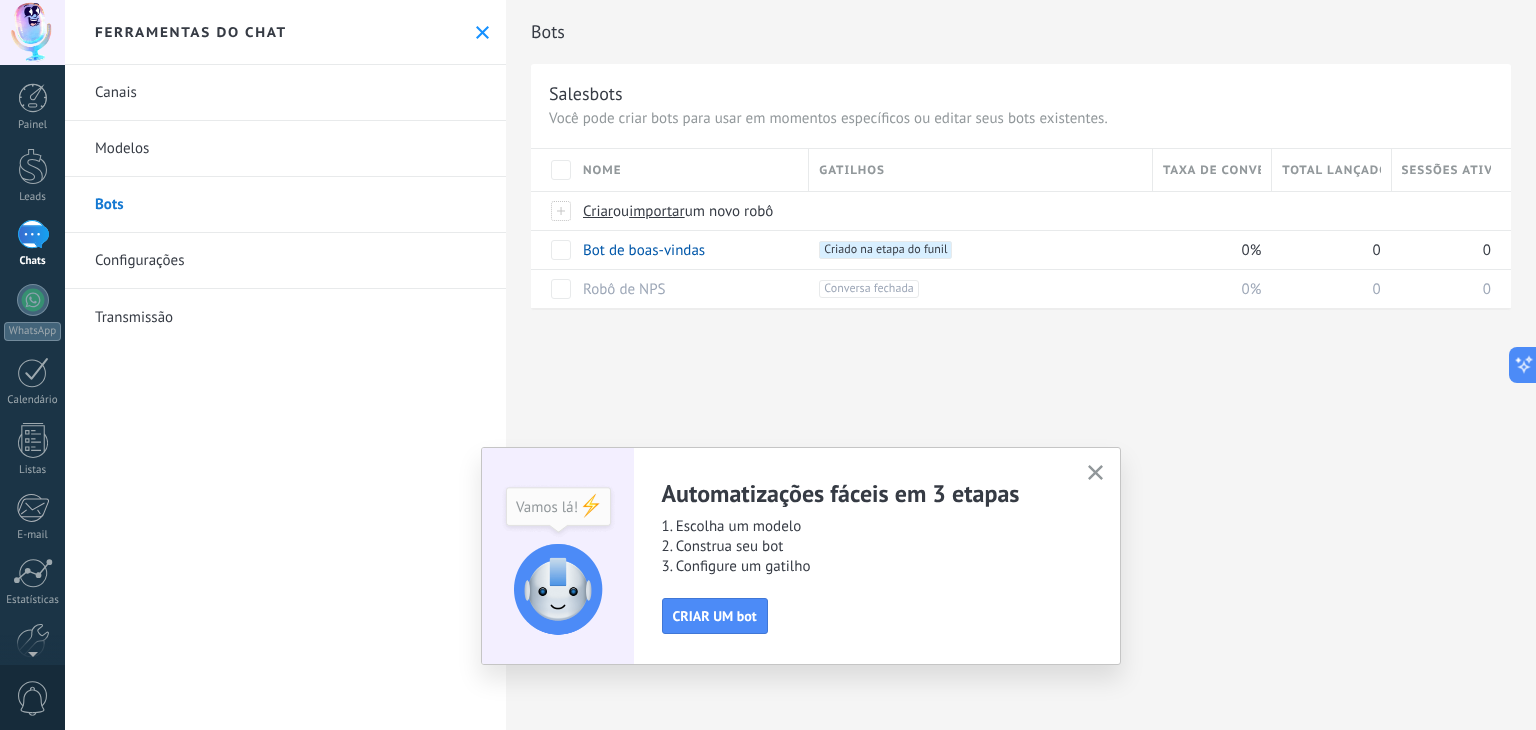 click at bounding box center (1095, 473) 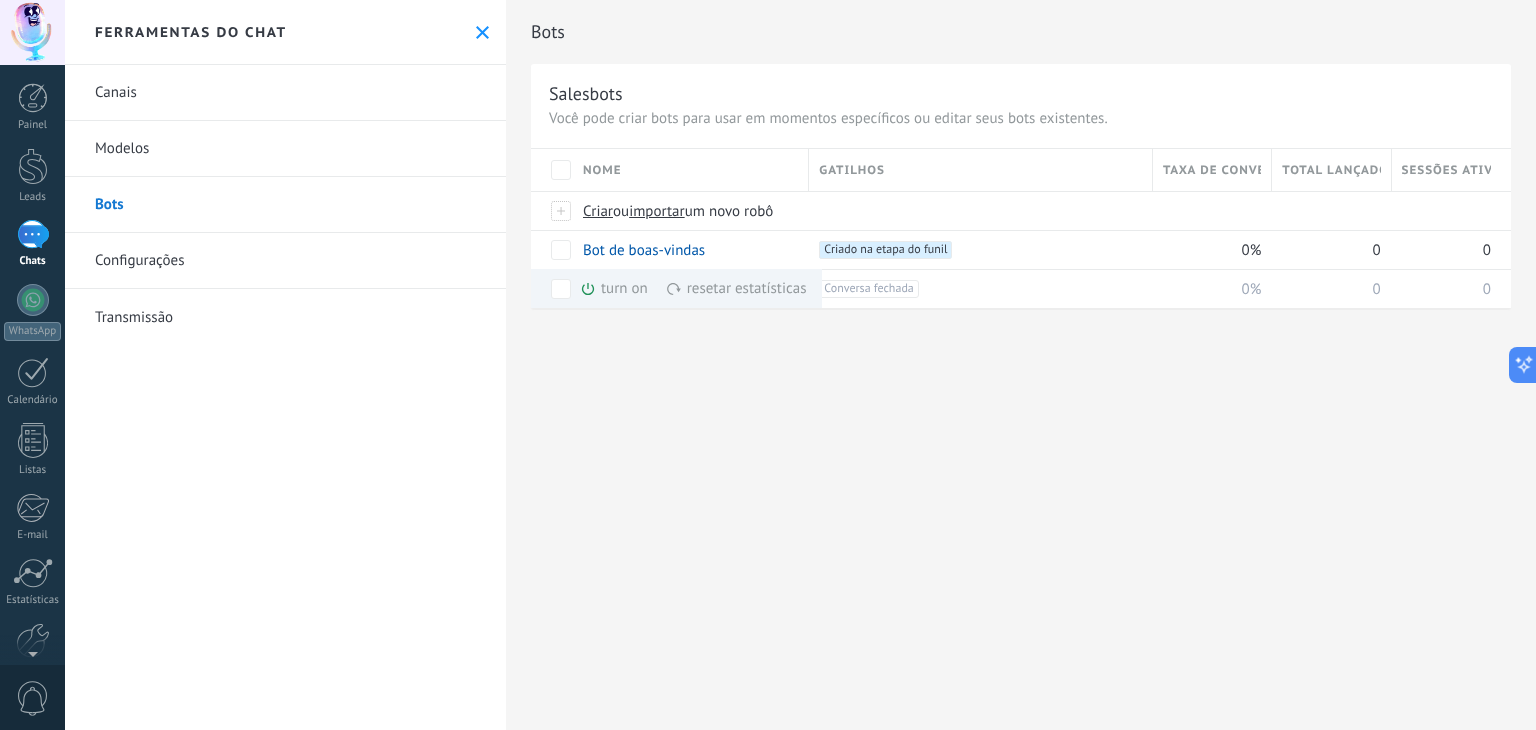 click on "Bots Salesbots Você pode criar bots para usar em momentos específicos ou editar seus bots existentes. Faça upgrade para o Avançado Nome Gatilhos Taxa de conversão Total lançado Sessões ativas        Criar  ou  importar  um novo robô              Bot de boas-vindas +1 Criado na etapa do funil +0 0% 0 0        turn on mais resetar estatísticas mais Robô de NPS +1 Conversa fechada +0 0% 0 0 Mostrar mais avançado Rastrear cliques em links Reduzir links longos e rastrear cliques: quando habilitado, os URLs enviados serão substituídos por links de rastreamento. Uma vez clicado, um evento será registrado no feed do lead. Selecione abaixo quais fontes usam esse recurso abaixo WhatsApp Business Ativação de IA Russo Inglês Espanhol Português Indonésia Turco Inglês Última atualização: Atualizar conjunto de dados Deixar mensagem sem resposta Quando um usuário do Kommo entra em um chat, o bot entra no modo de descanso. Depois de 5 minutos 10 minutos 15 minutos 30 minutos 1 hora 6 horas Açao" at bounding box center (1021, 175) 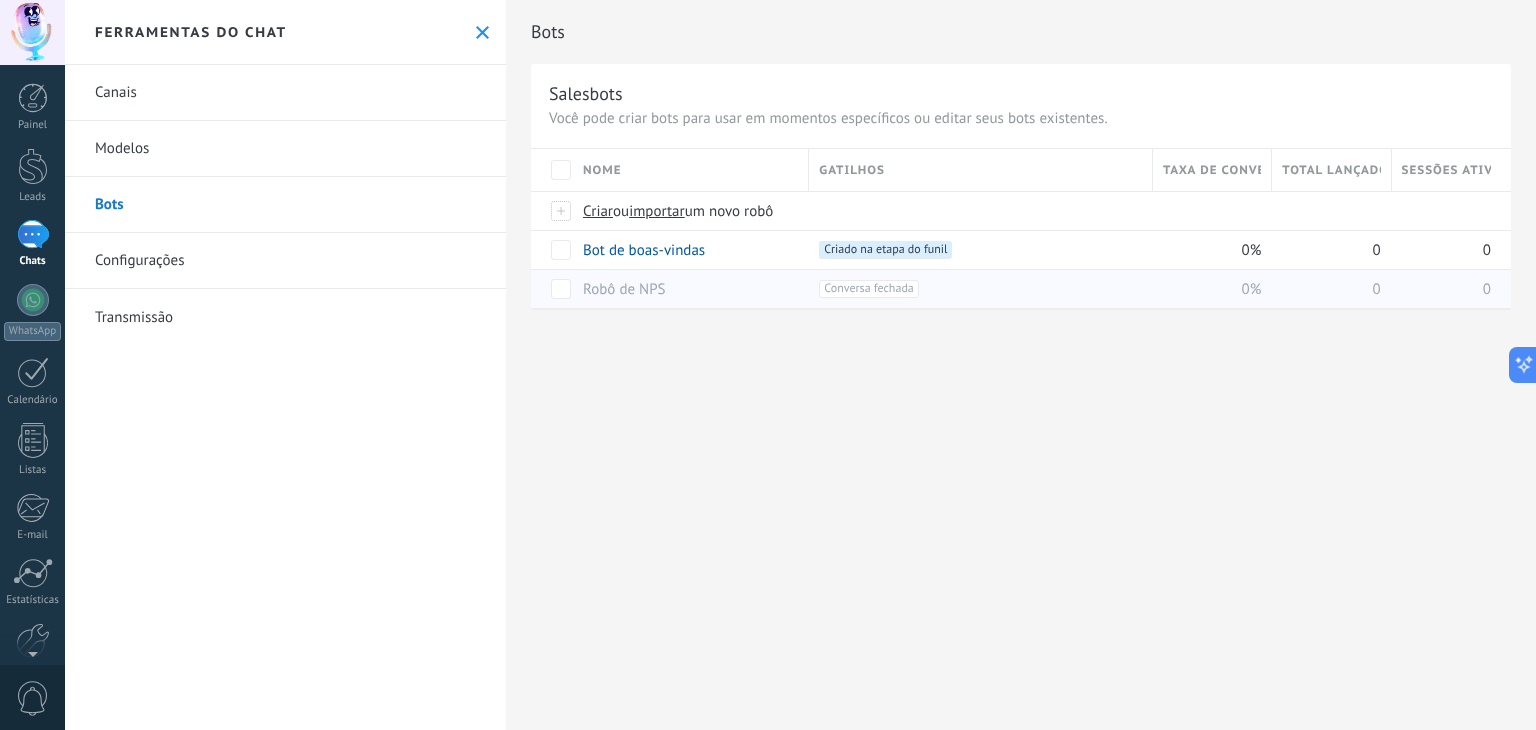 click on "Bots Salesbots Você pode criar bots para usar em momentos específicos ou editar seus bots existentes. Faça upgrade para o Avançado Nome Gatilhos Taxa de conversão Total lançado Sessões ativas        Criar  ou  importar  um novo robô              Bot de boas-vindas +1 Criado na etapa do funil +0 0% 0 0        Robô de NPS +1 Conversa fechada +0 0% 0 0 Mostrar mais avançado Rastrear cliques em links Reduzir links longos e rastrear cliques: quando habilitado, os URLs enviados serão substituídos por links de rastreamento. Uma vez clicado, um evento será registrado no feed do lead. Selecione abaixo quais fontes usam esse recurso abaixo WhatsApp Business Ativação de IA Russo Inglês Espanhol Português Indonésia Turco Inglês Última atualização: Atualizar conjunto de dados Deixar mensagem sem resposta Quando um usuário do Kommo entra em um chat, o bot entra no modo de descanso. Depois de 5 minutos 10 minutos 15 minutos 30 minutos 1 hora 6 horas 24 horas 5 minutos Intenção Açao Limite" at bounding box center (1021, 365) 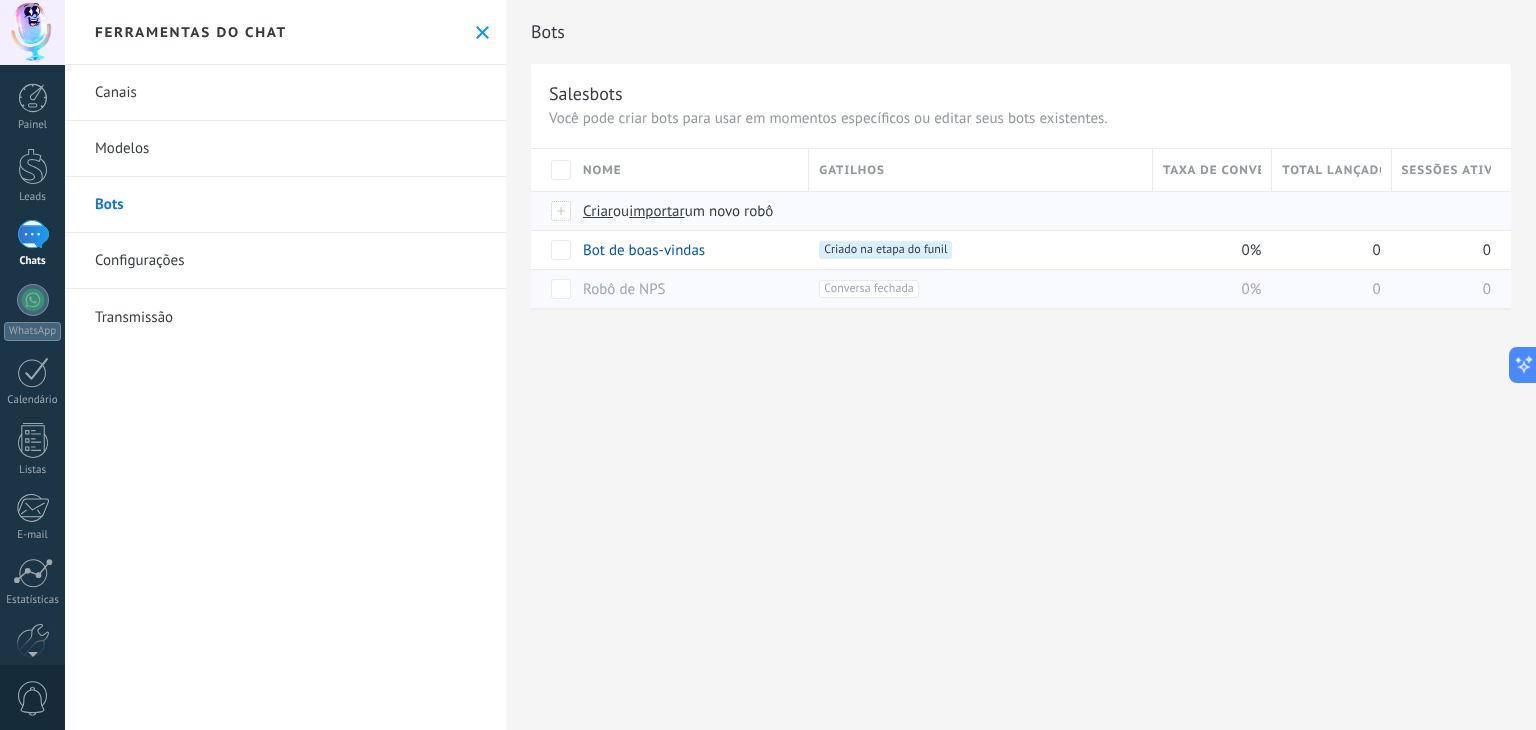 click on "Criar" at bounding box center [598, 211] 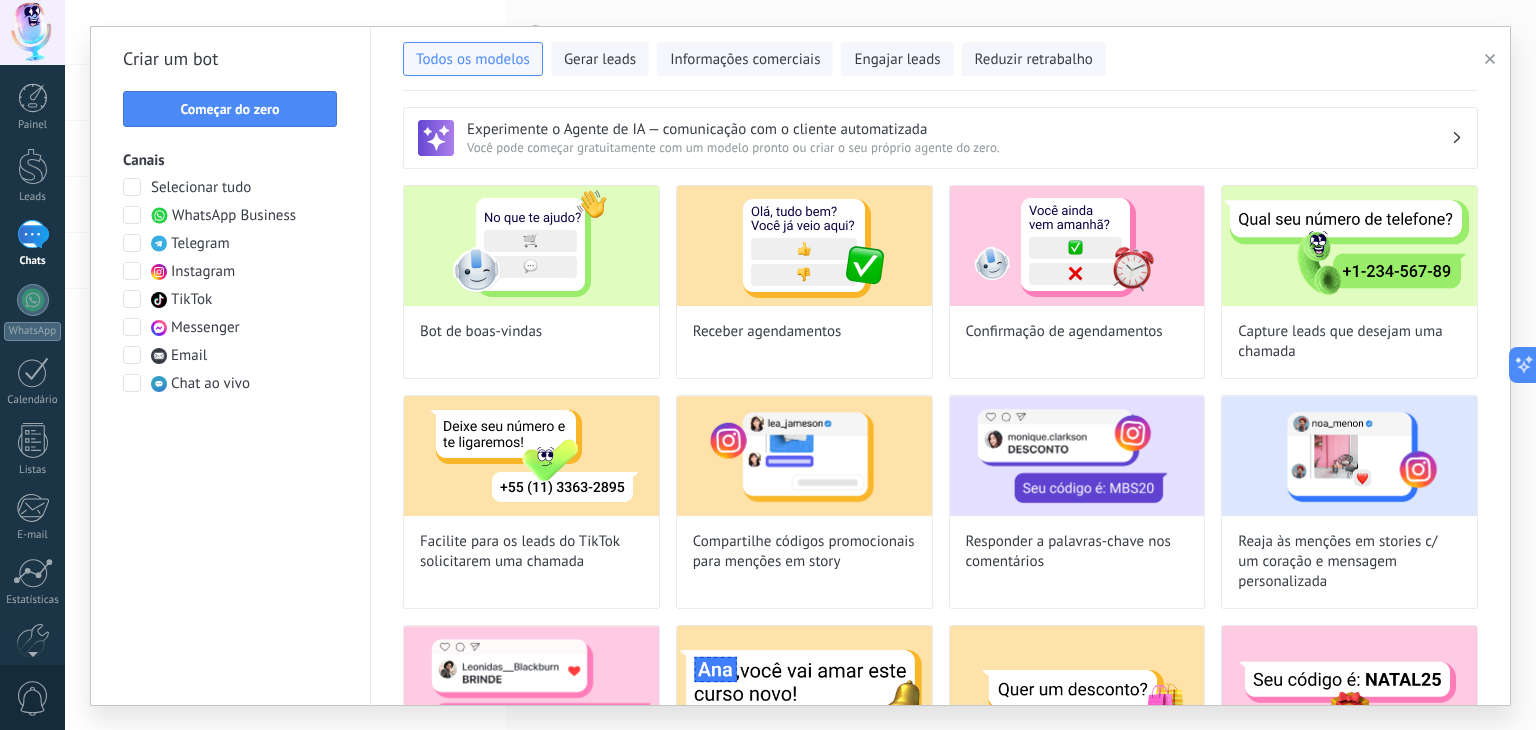 click at bounding box center [132, 215] 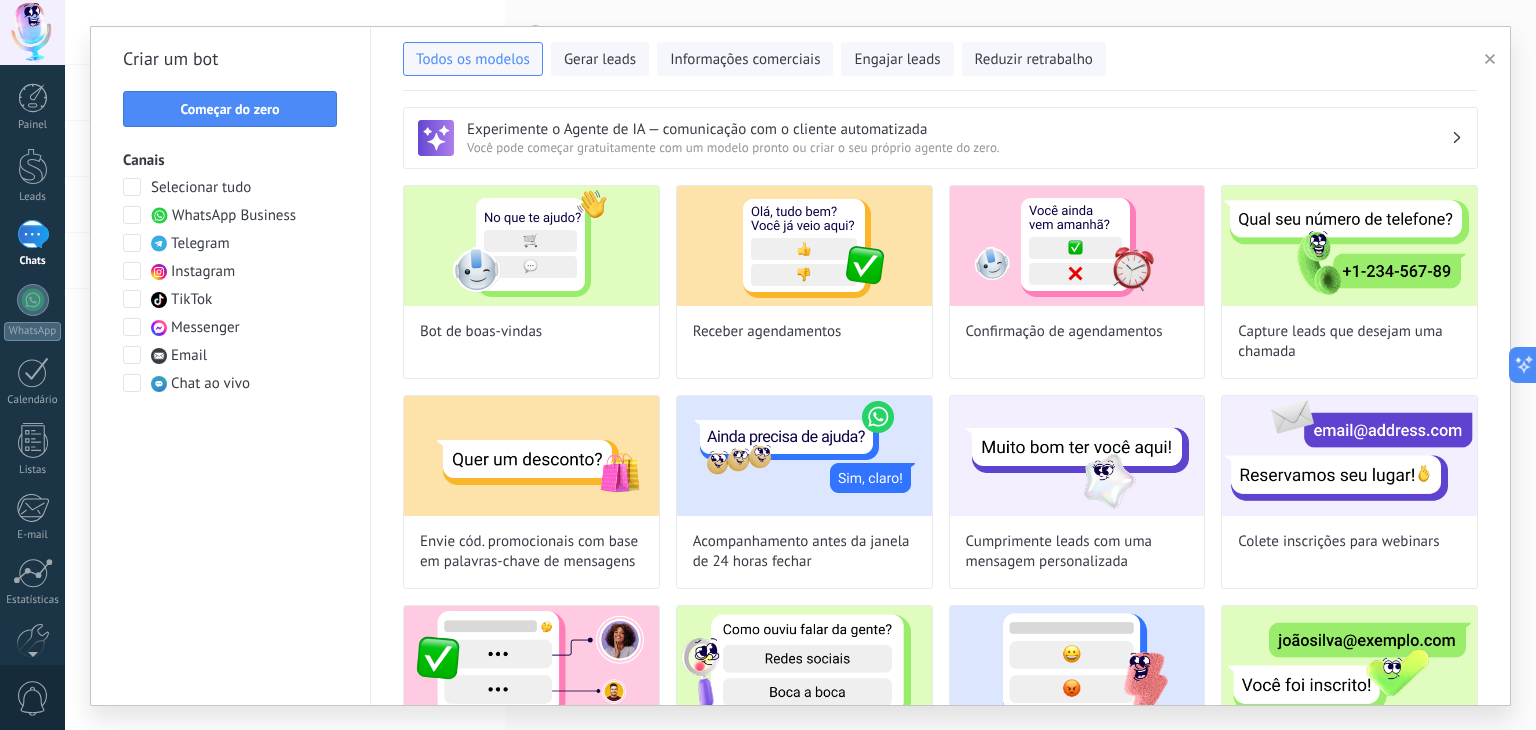 click at bounding box center (132, 271) 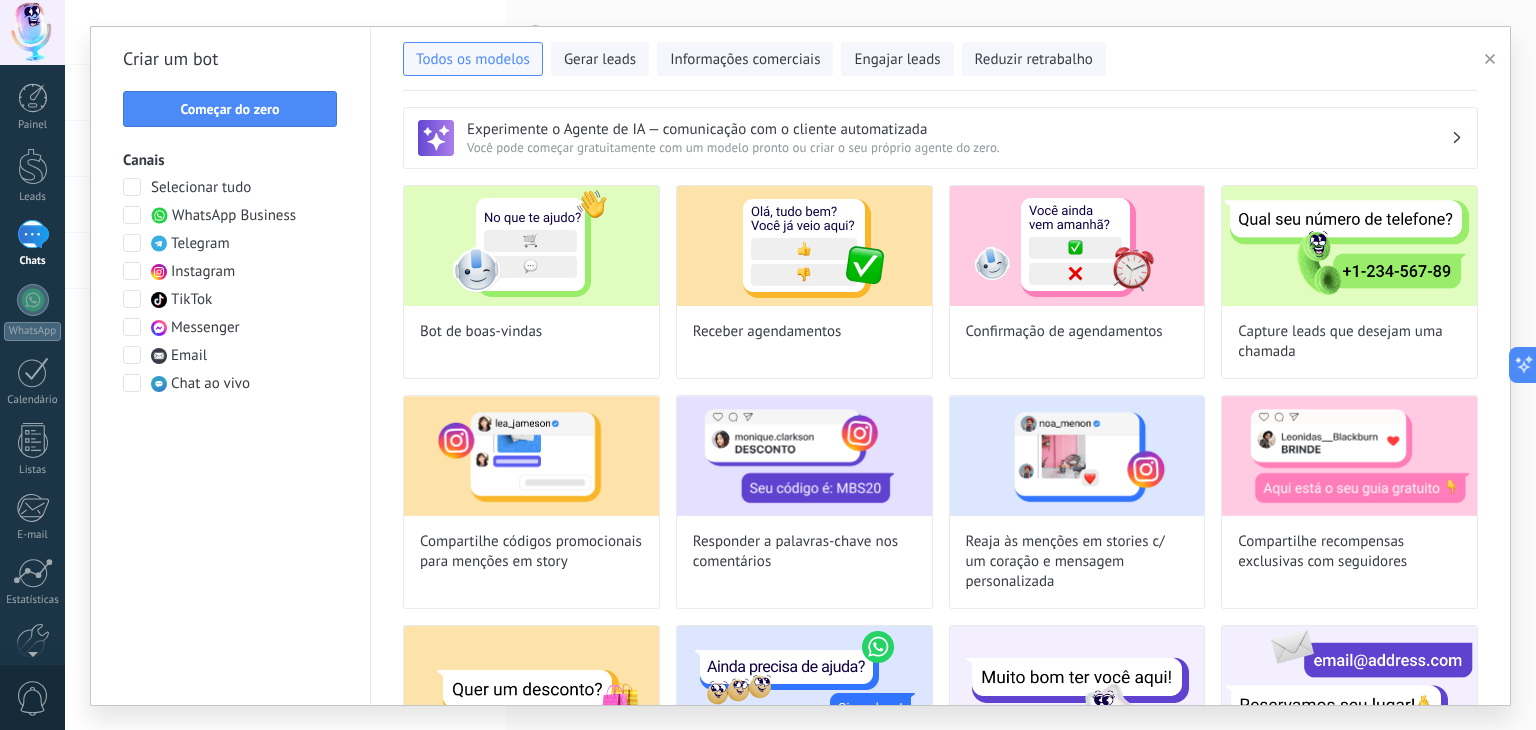 click at bounding box center [132, 327] 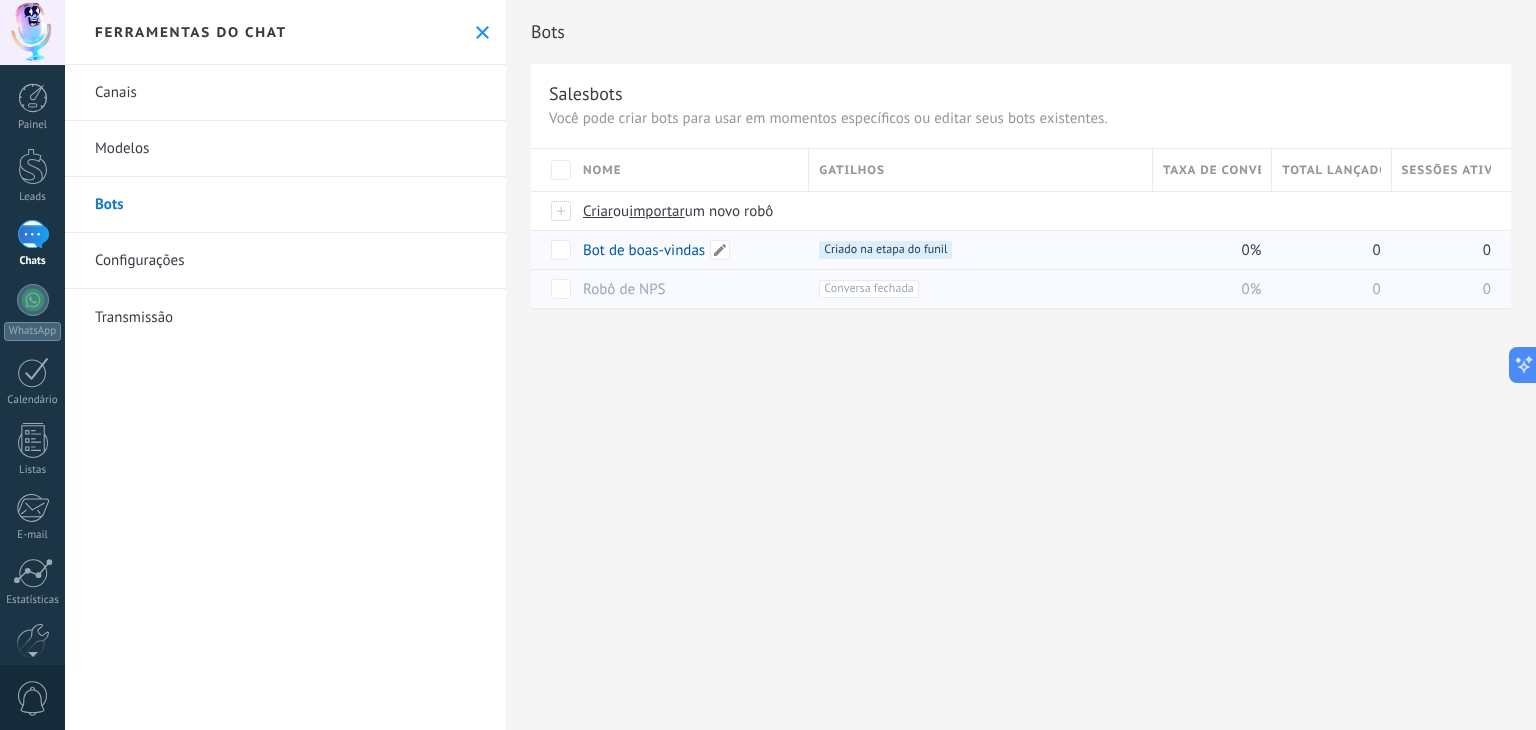 click on "Bot de boas-vindas" at bounding box center [644, 250] 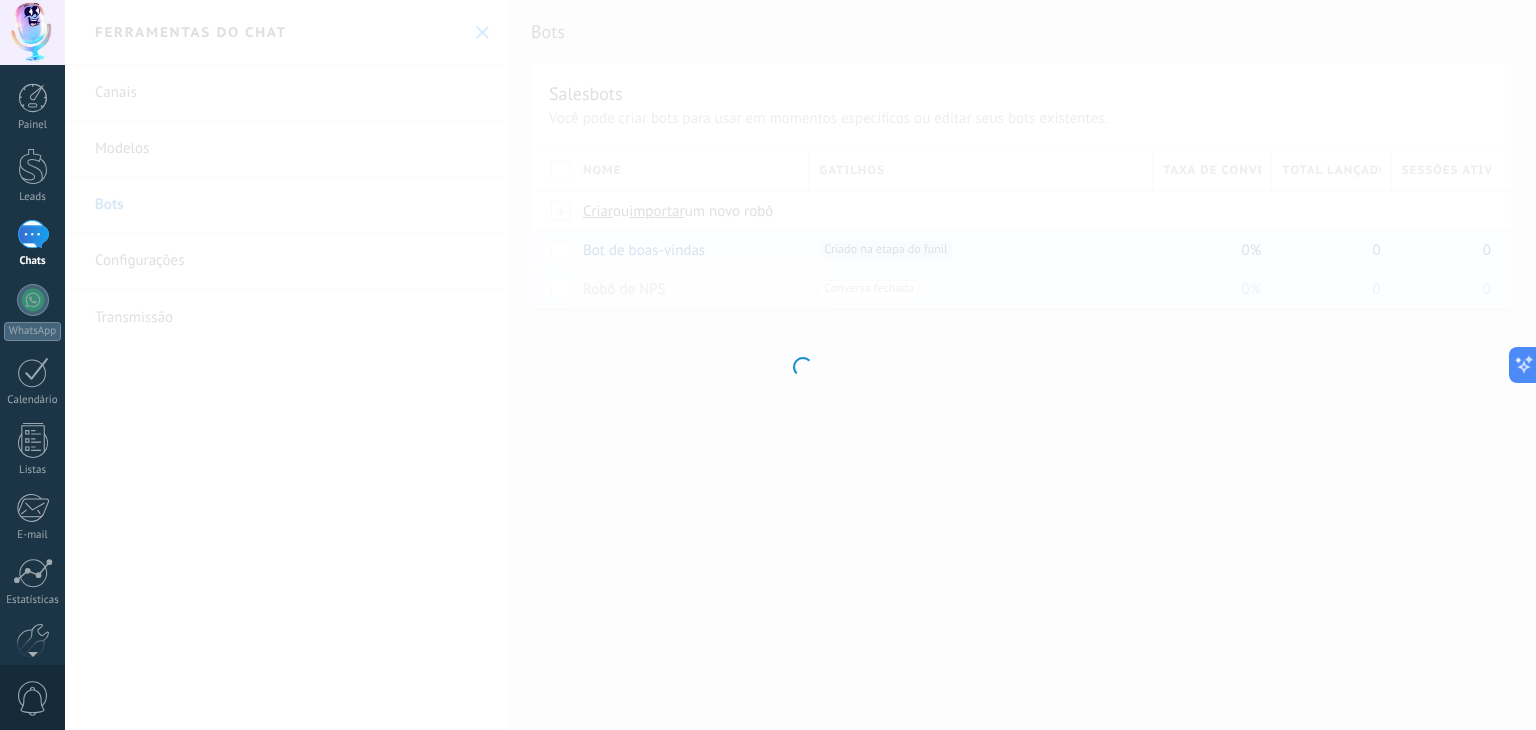 type on "**********" 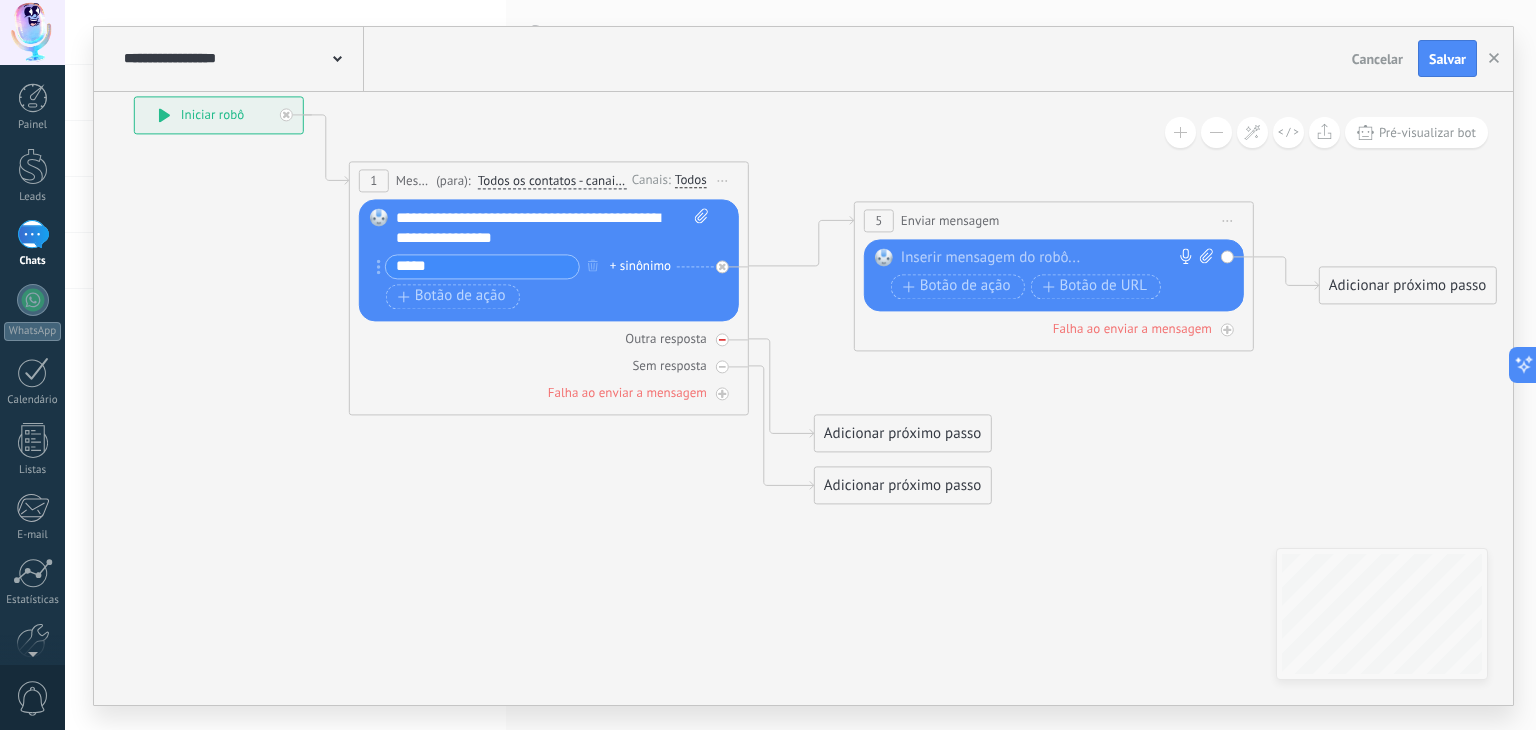 click 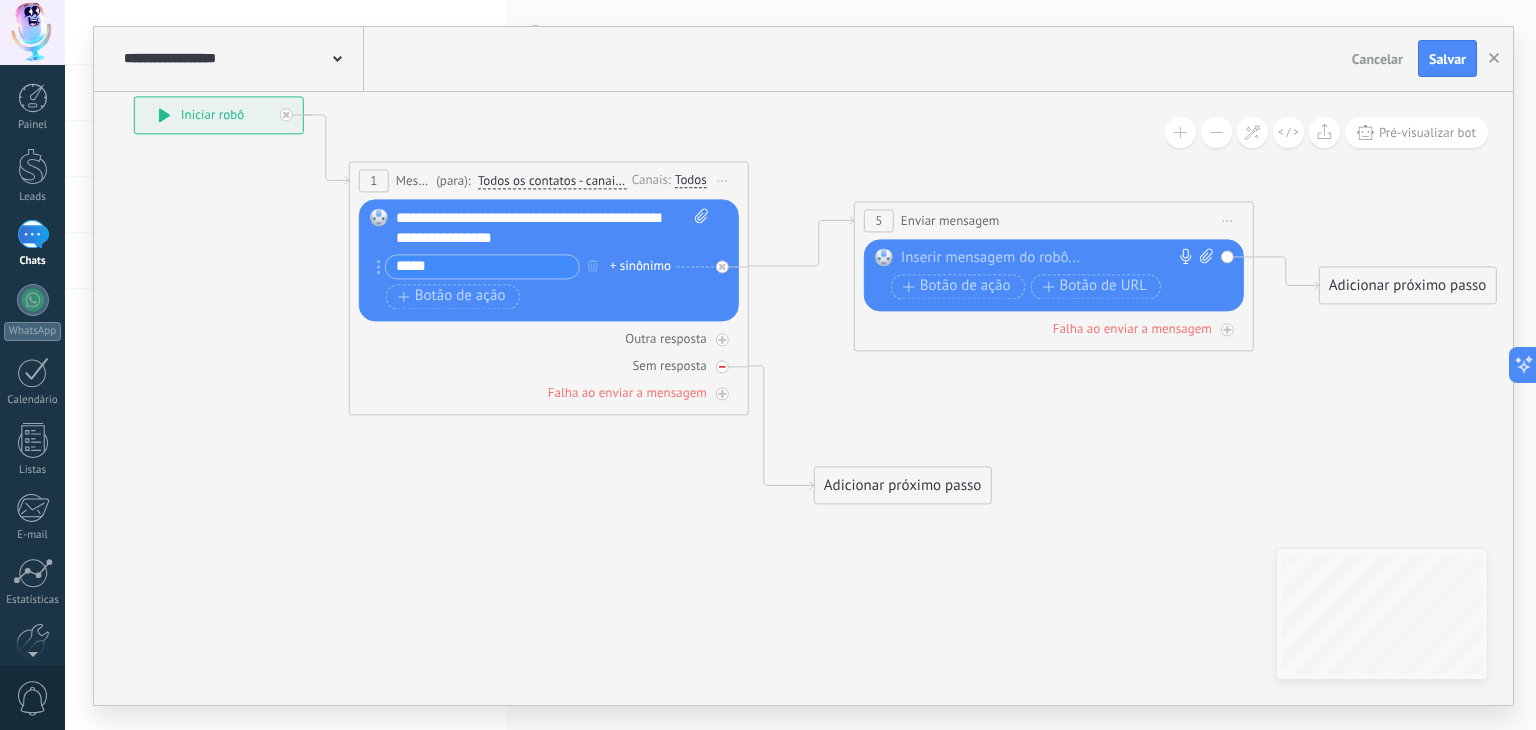 click at bounding box center (722, 366) 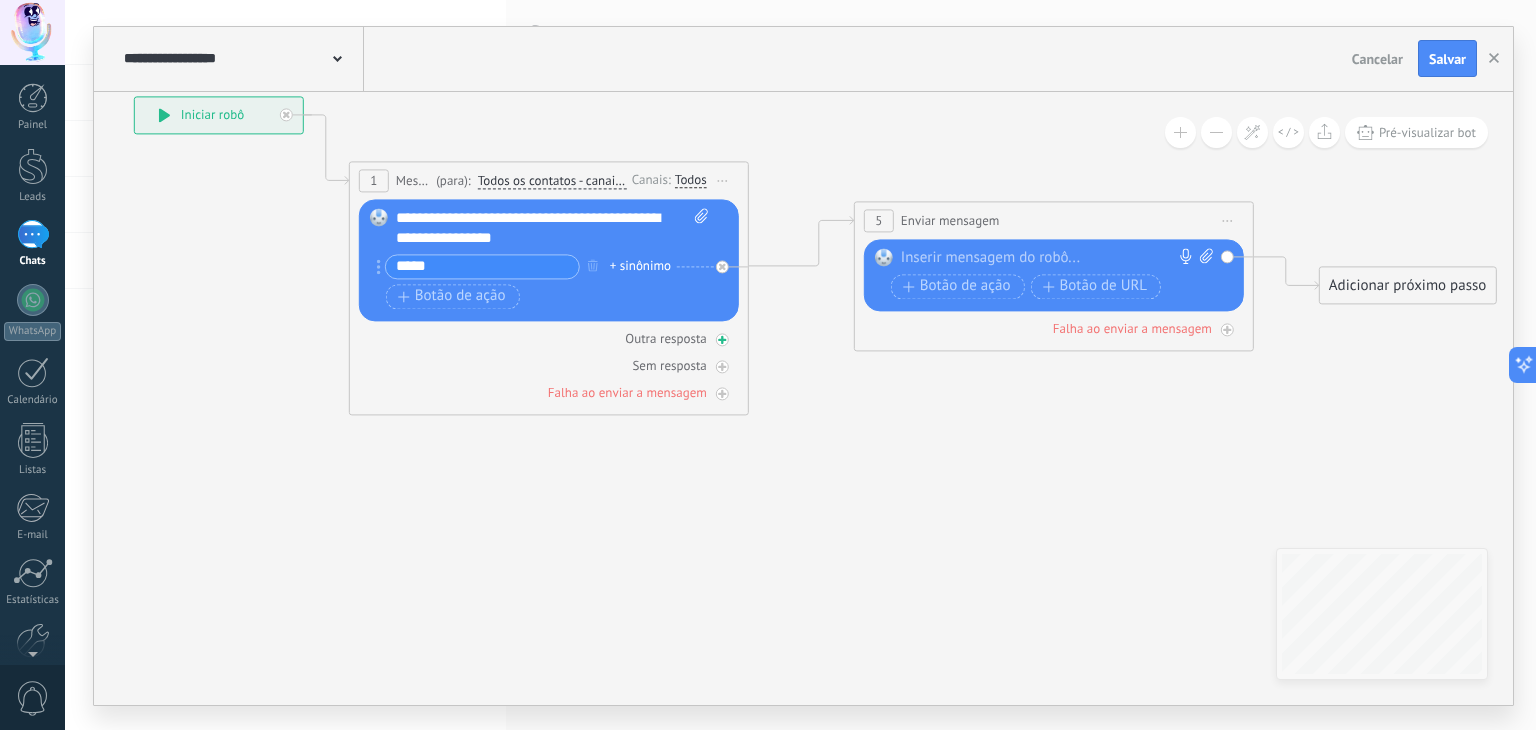 click 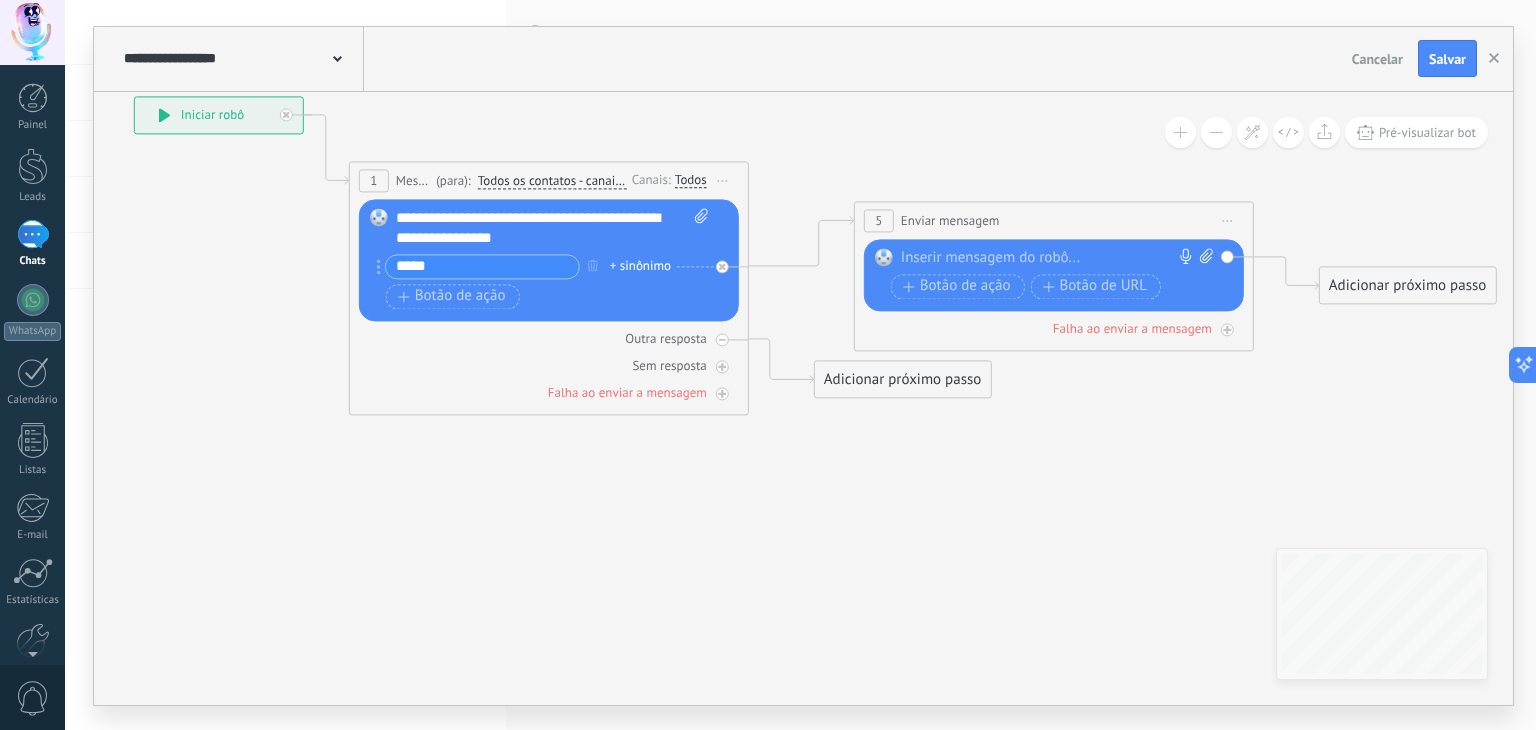 click 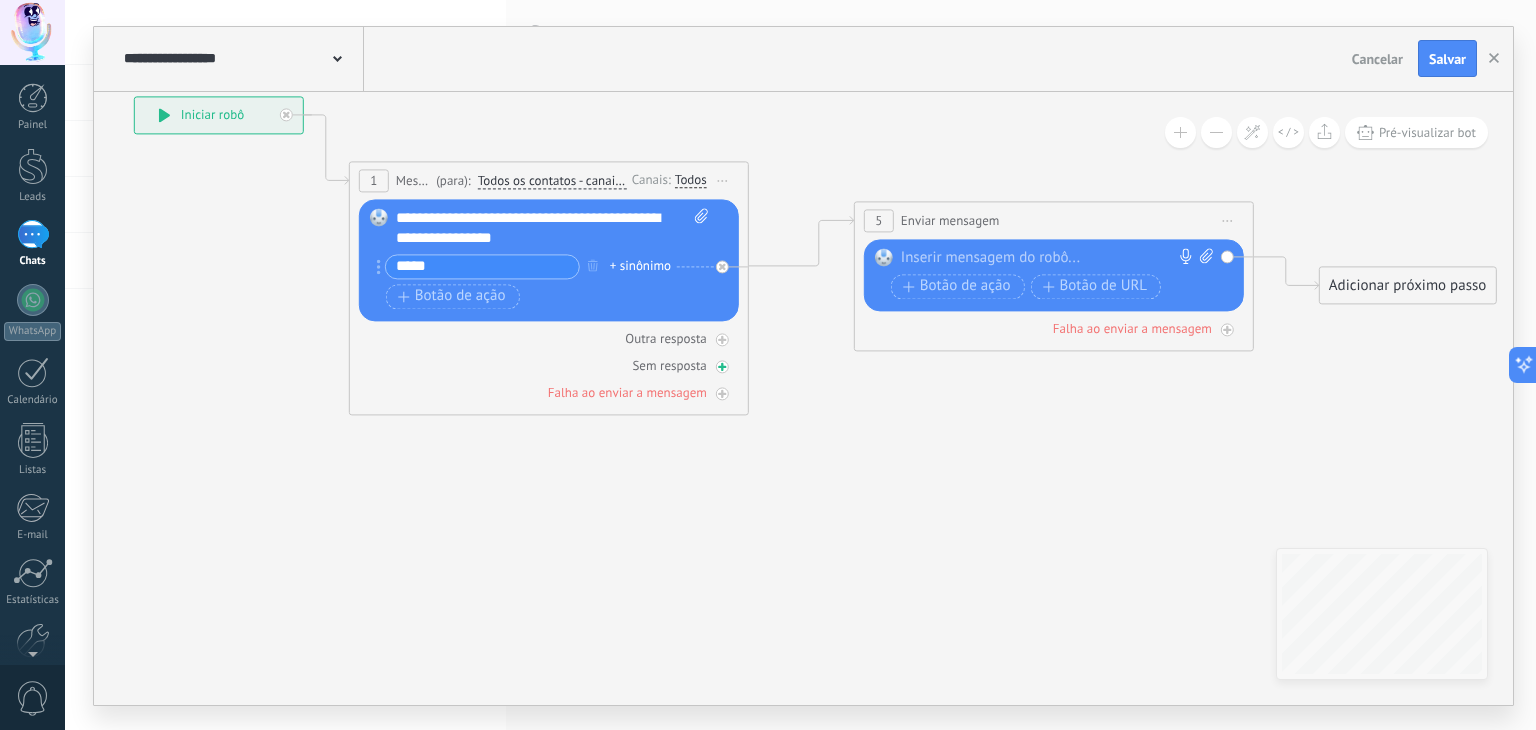click at bounding box center (722, 366) 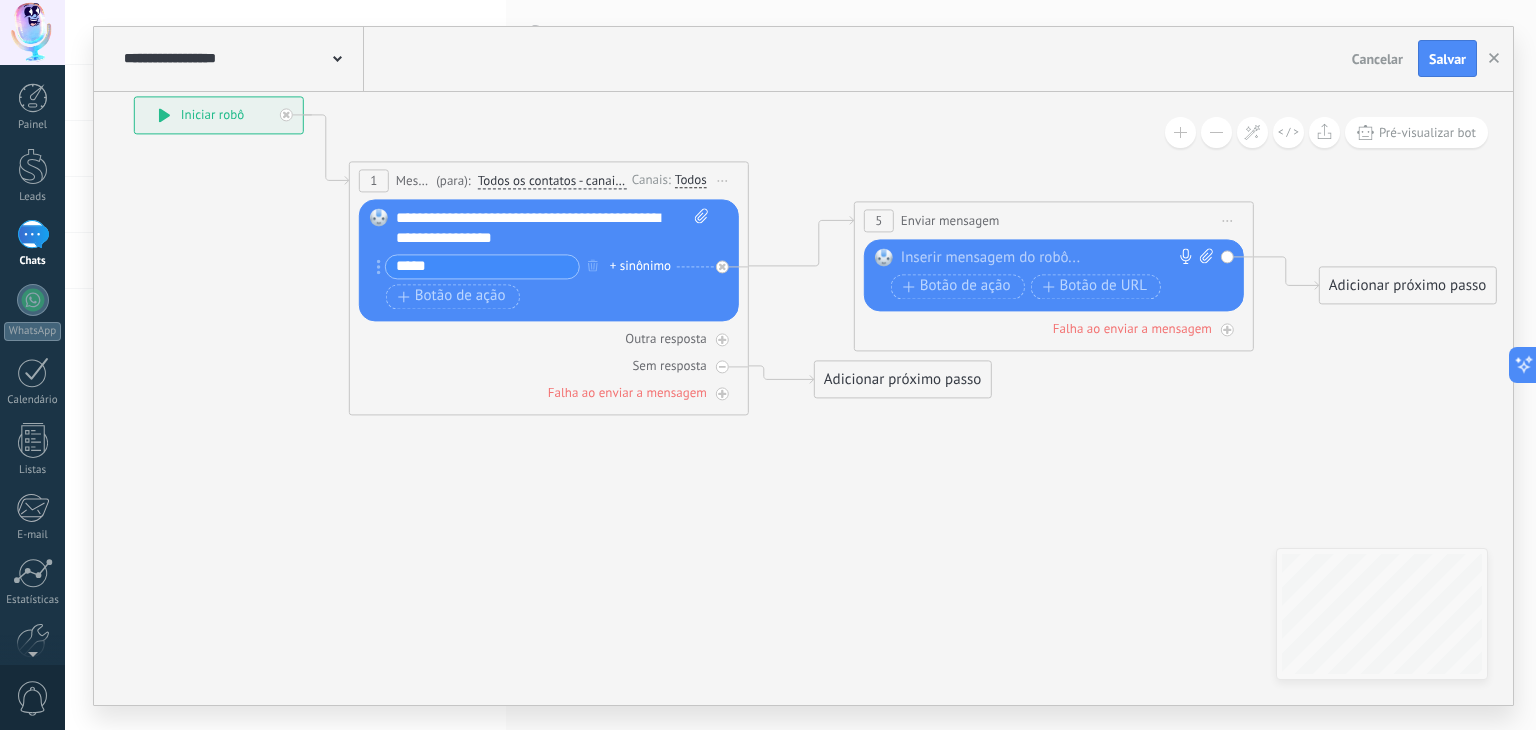 click at bounding box center (722, 366) 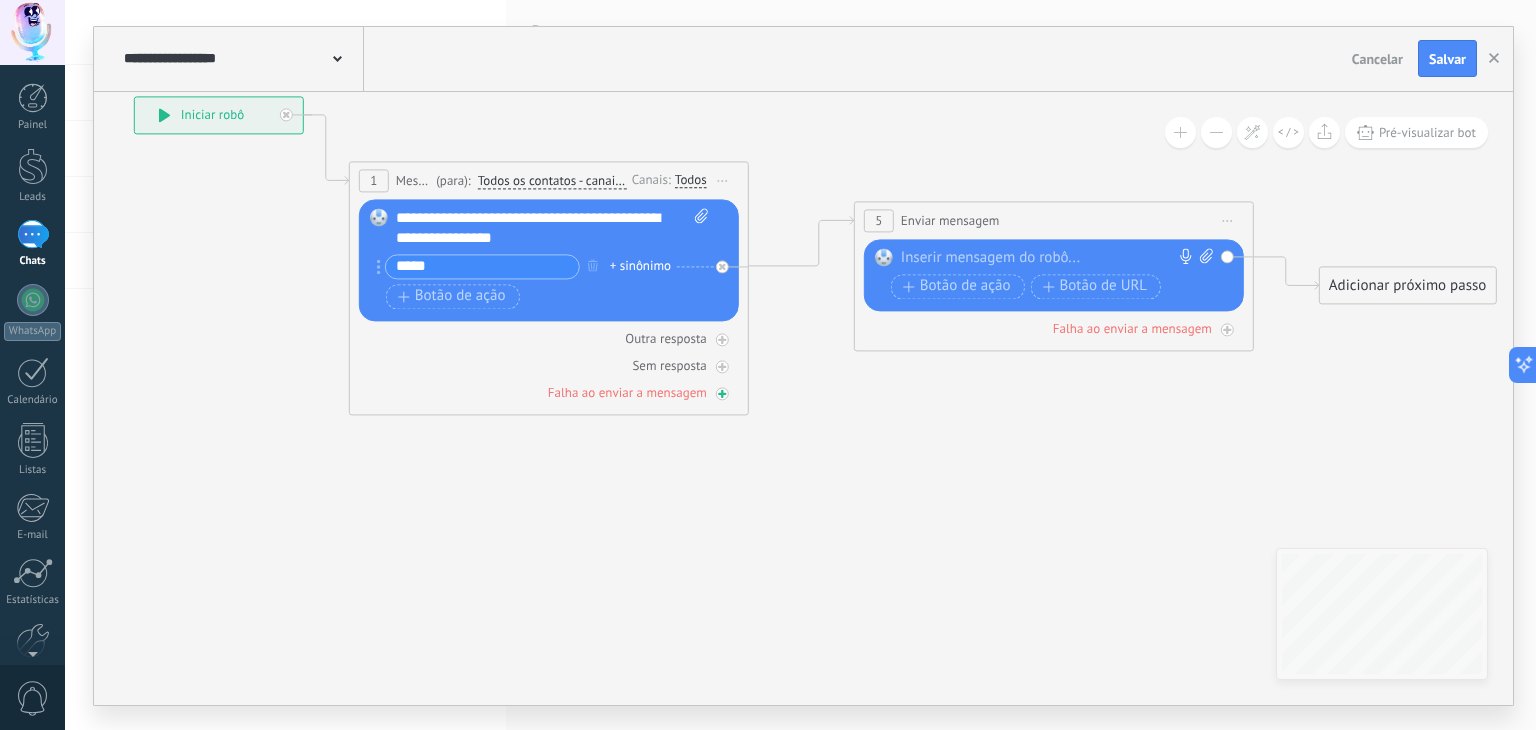 click at bounding box center (722, 393) 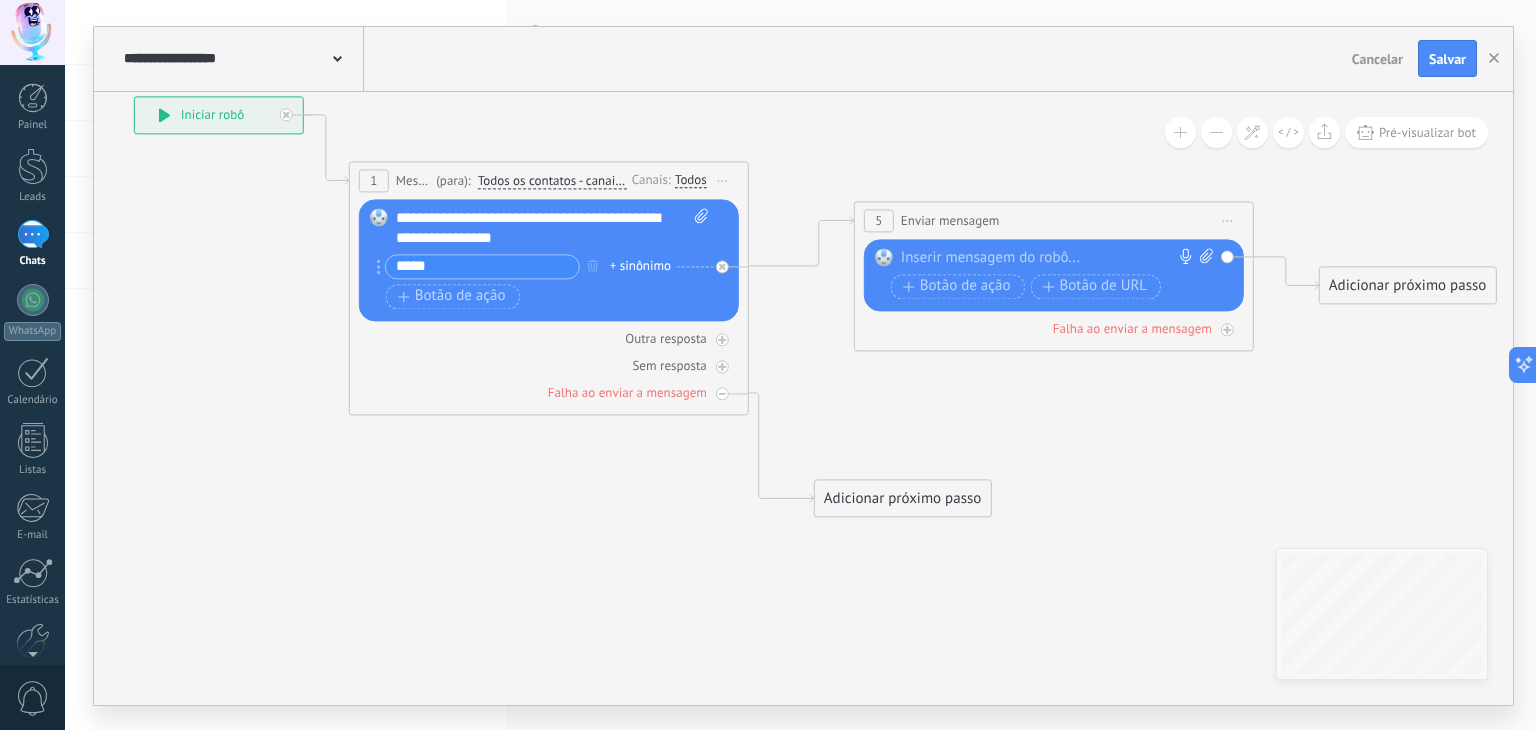 click at bounding box center (722, 393) 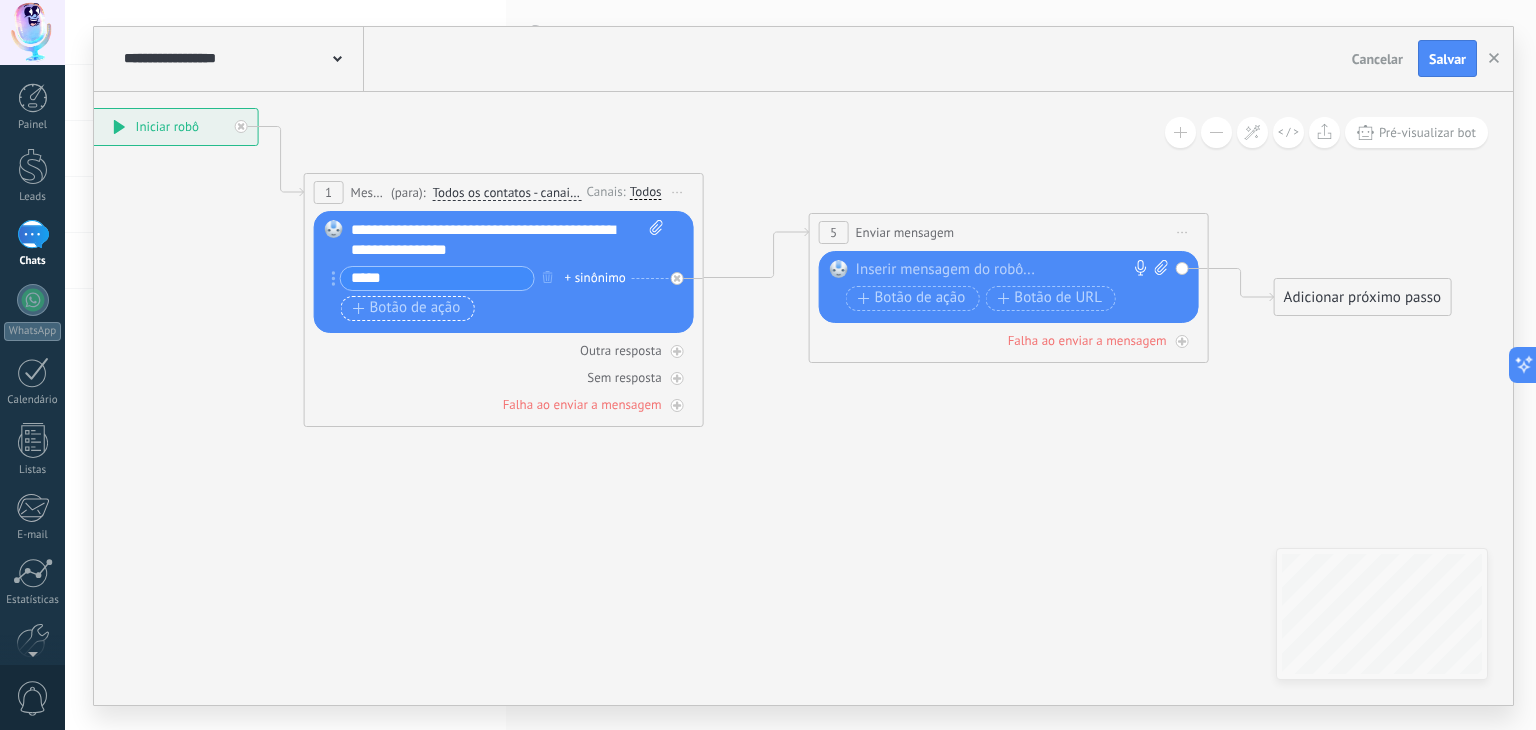 click on "Botão de ação" at bounding box center [407, 308] 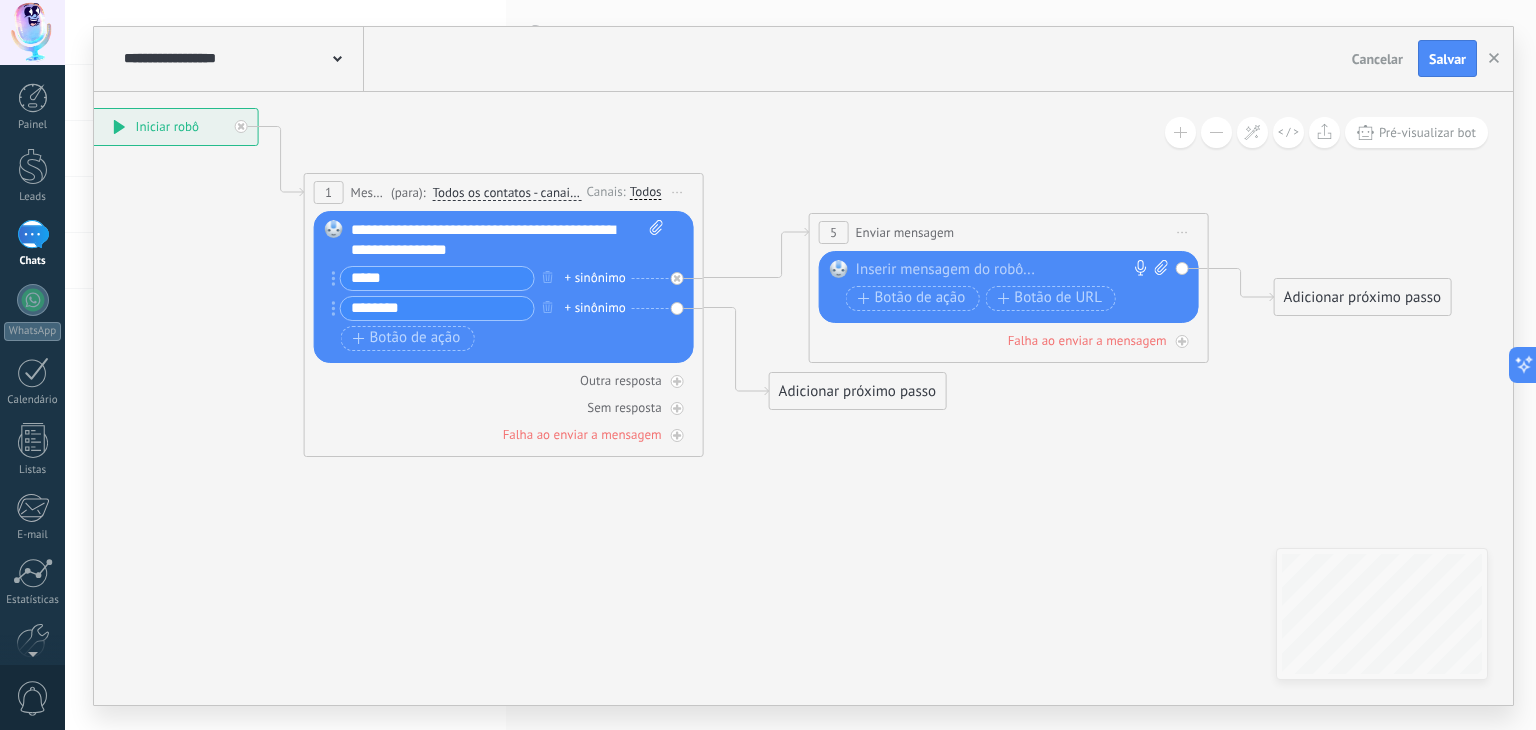 type on "********" 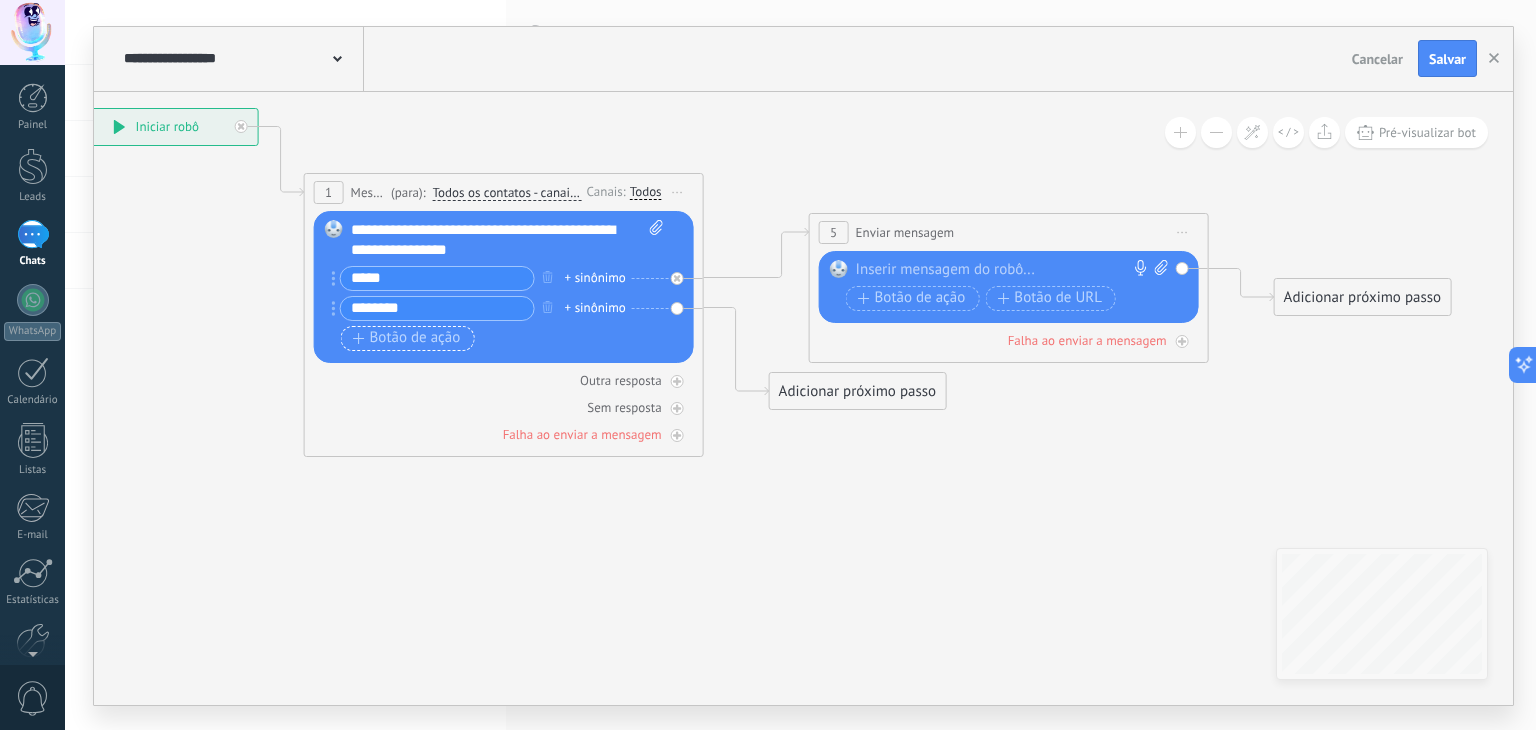 click on "Botão de ação" at bounding box center [407, 338] 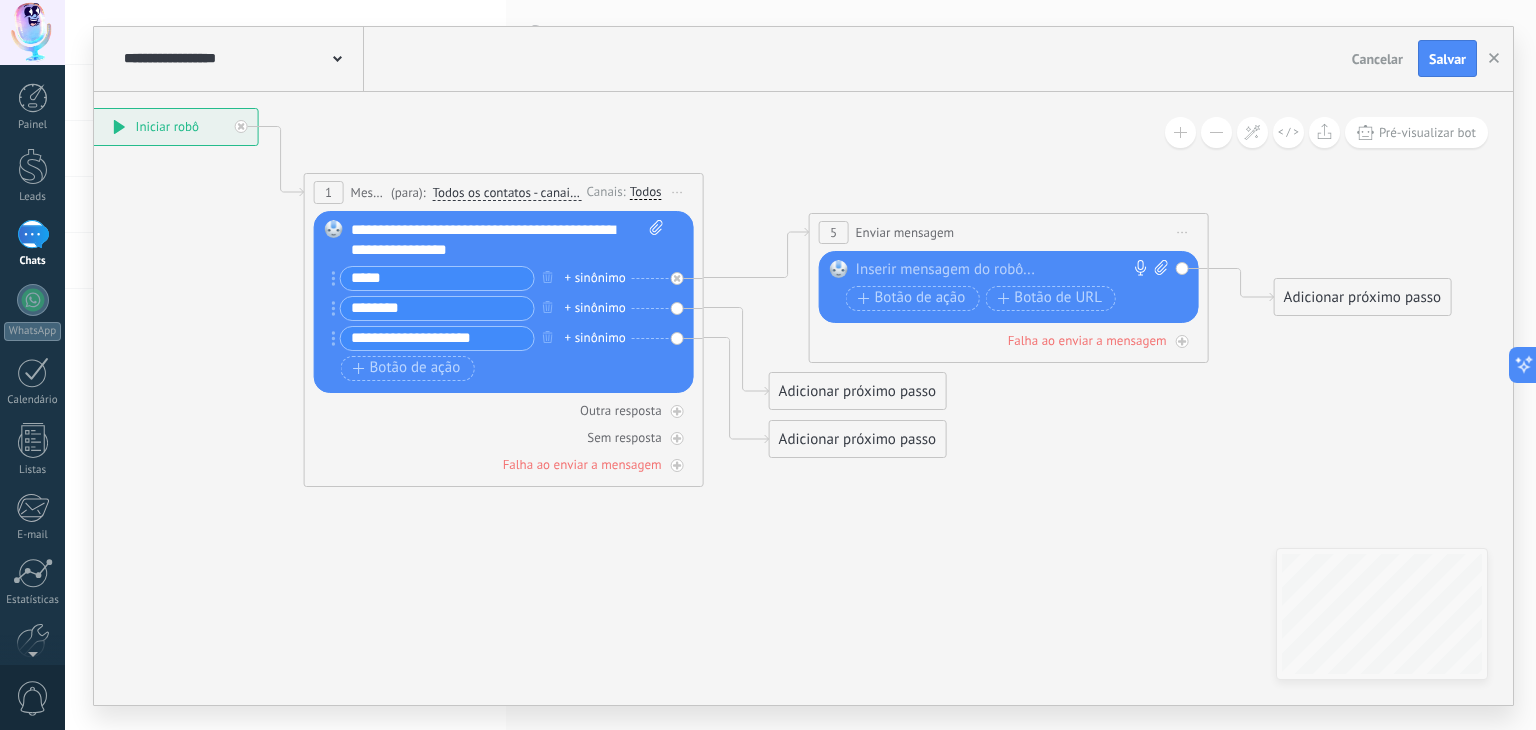 type on "**********" 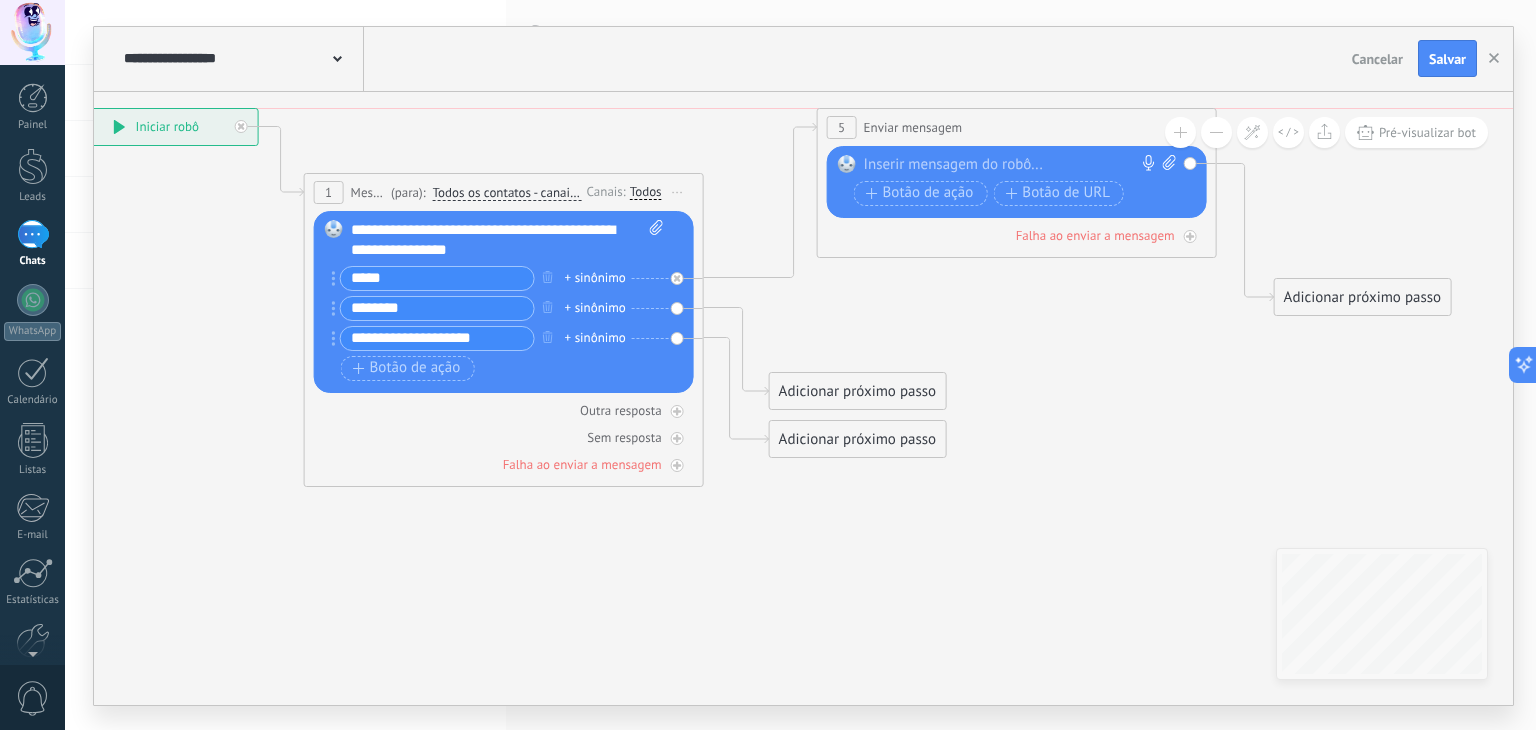 drag, startPoint x: 1001, startPoint y: 235, endPoint x: 1011, endPoint y: 126, distance: 109.457756 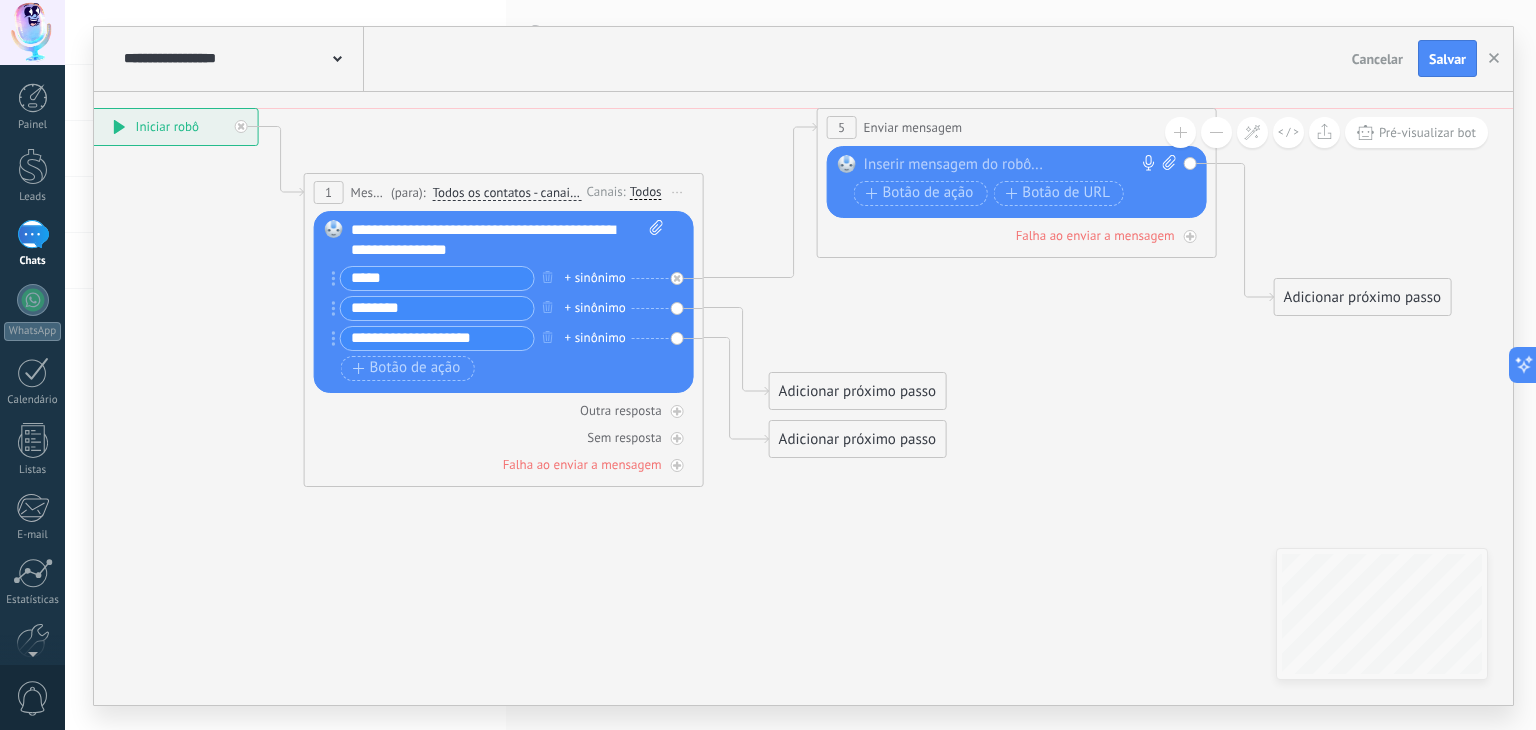 click on "**********" at bounding box center [1017, 127] 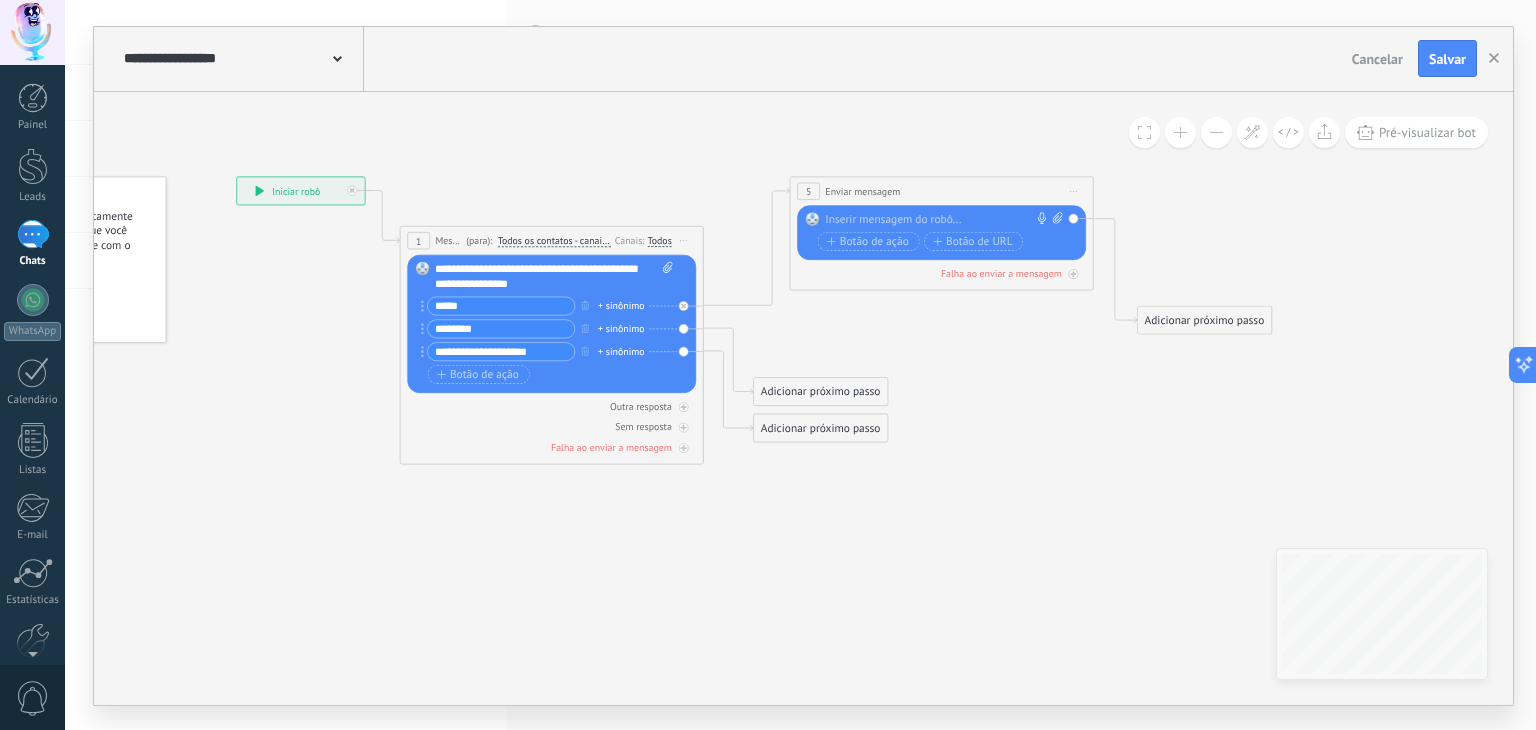 click at bounding box center (938, 219) 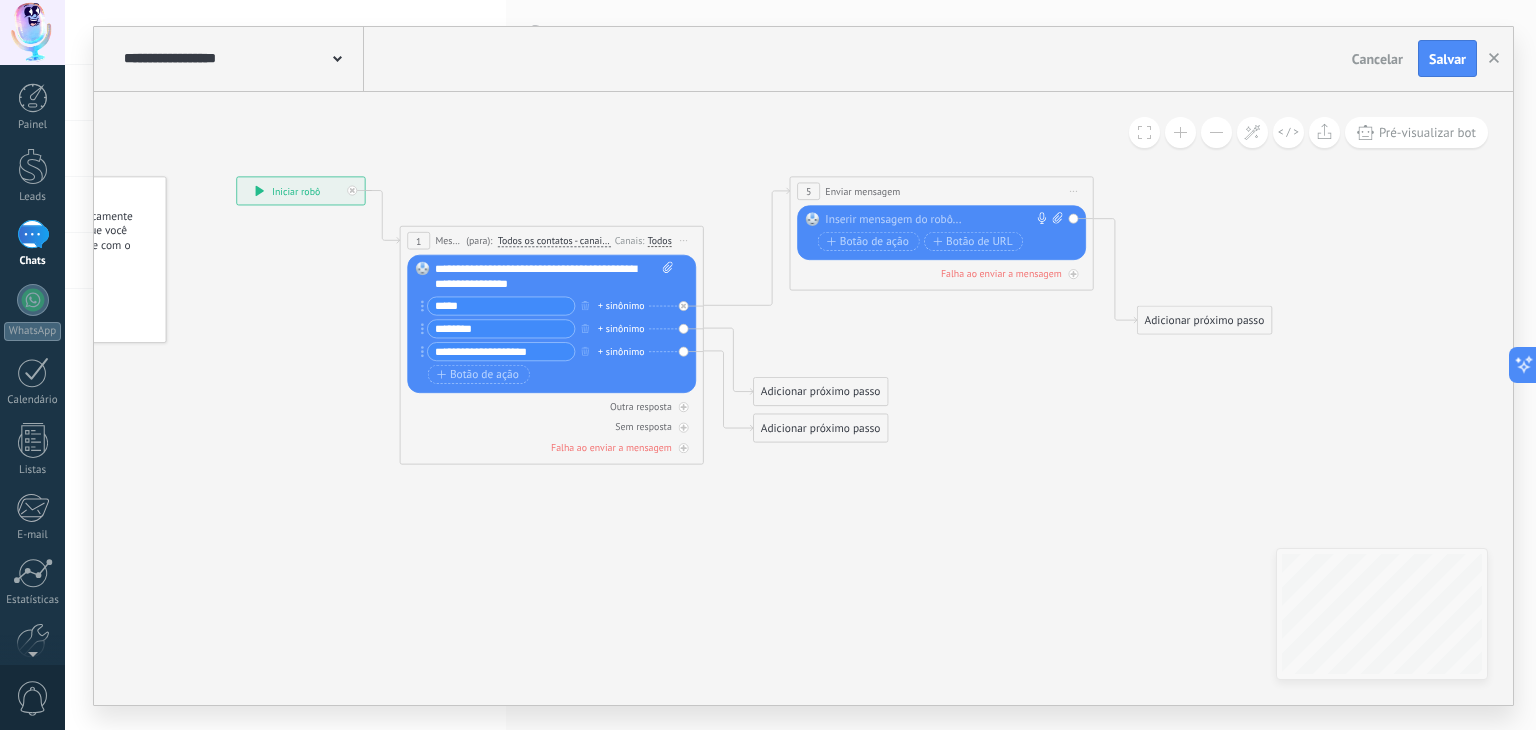 type 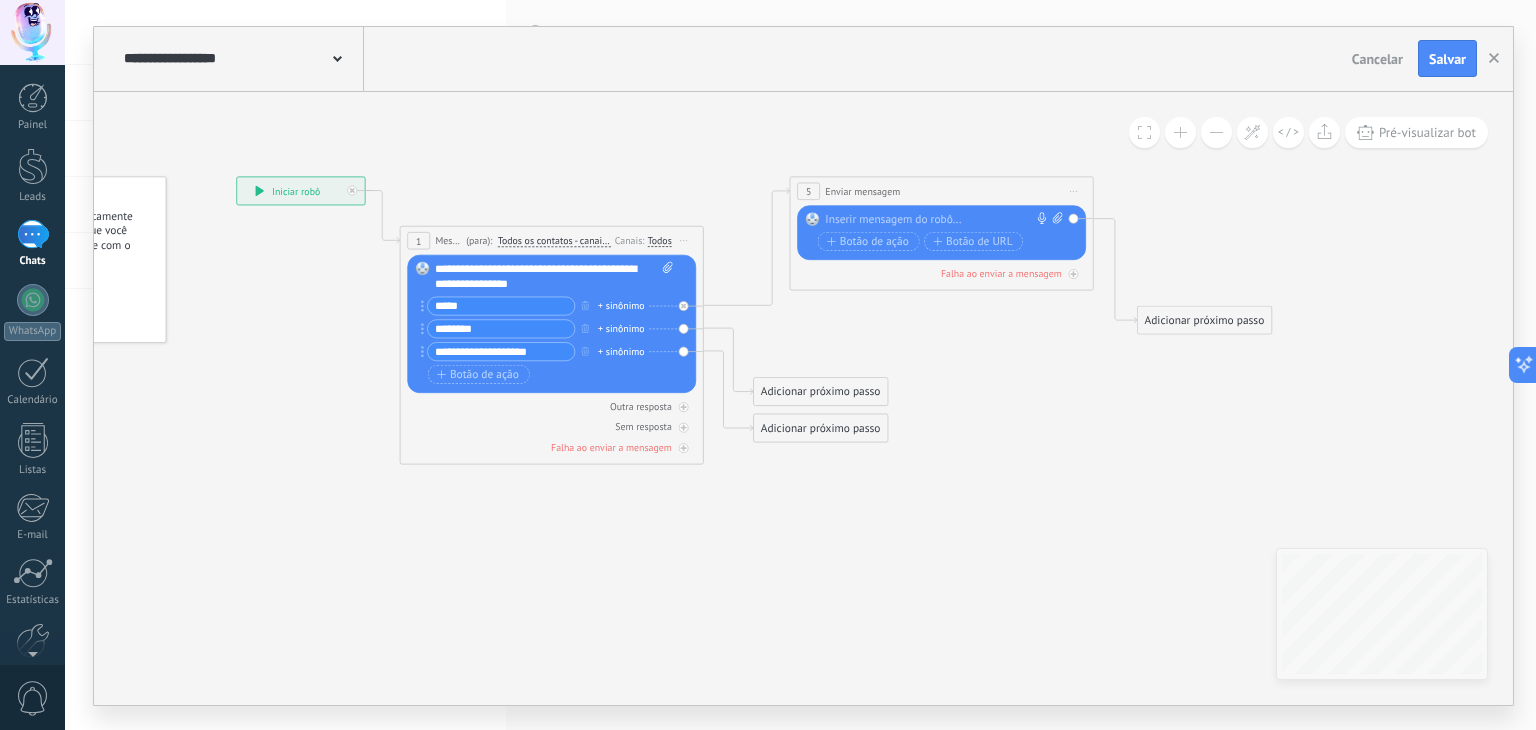 click at bounding box center (938, 219) 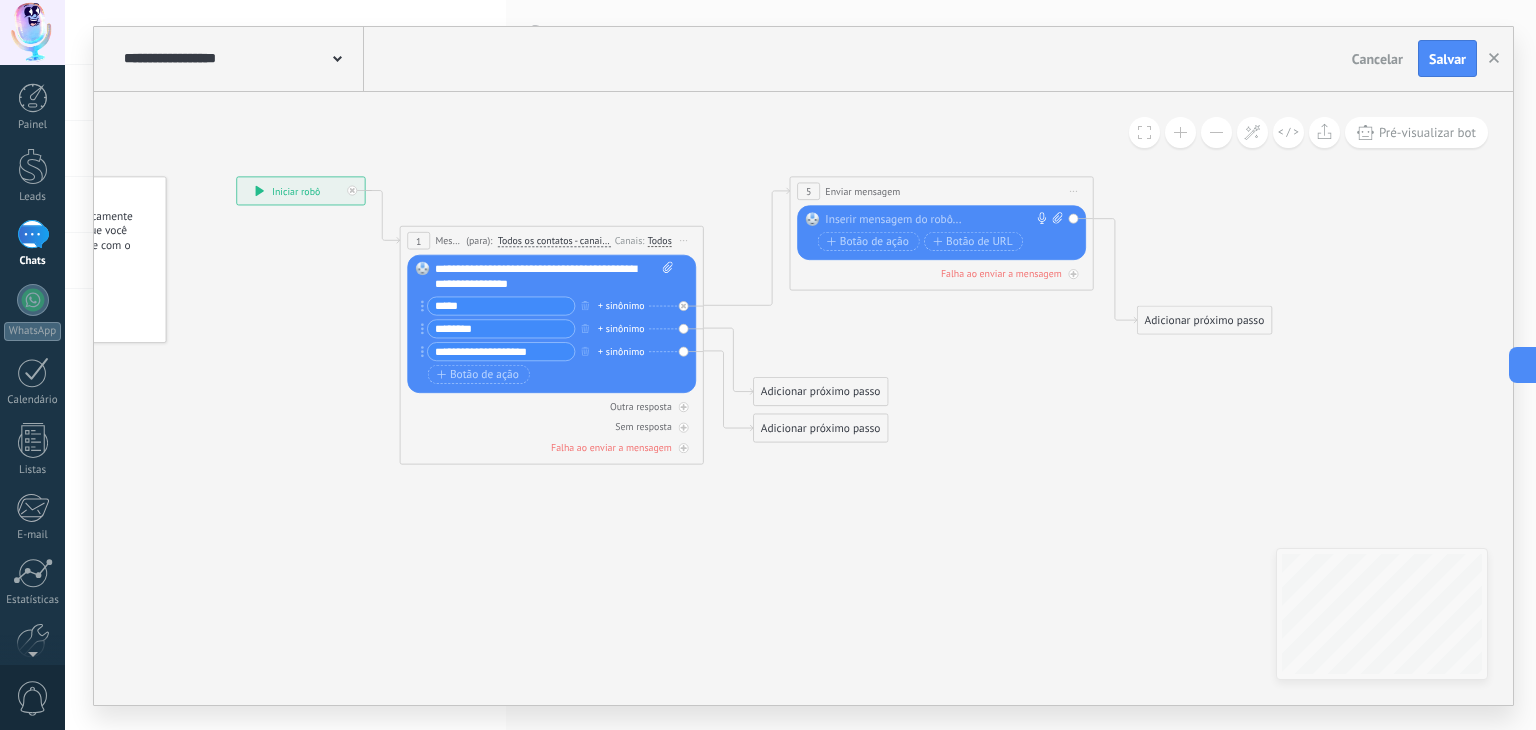 click 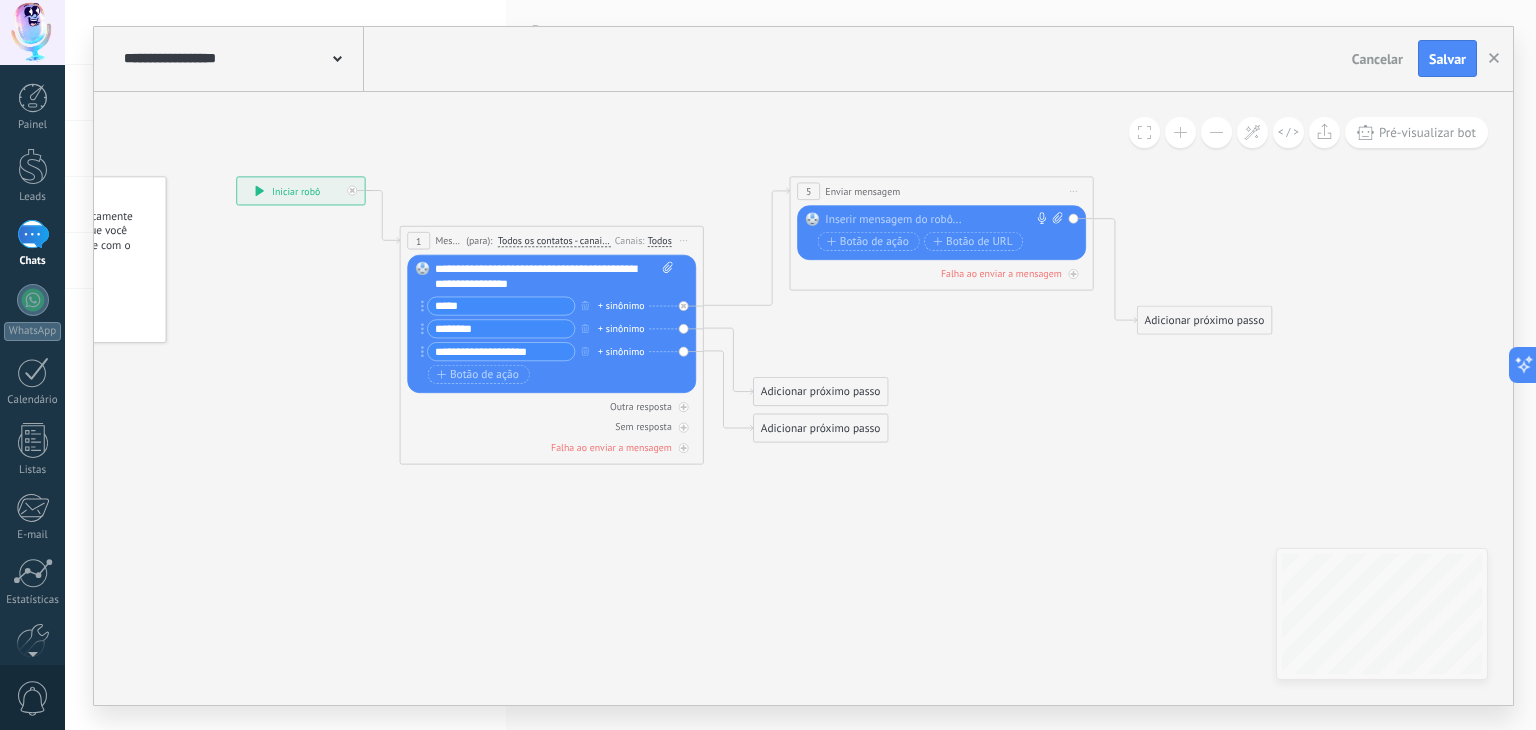 click at bounding box center [938, 219] 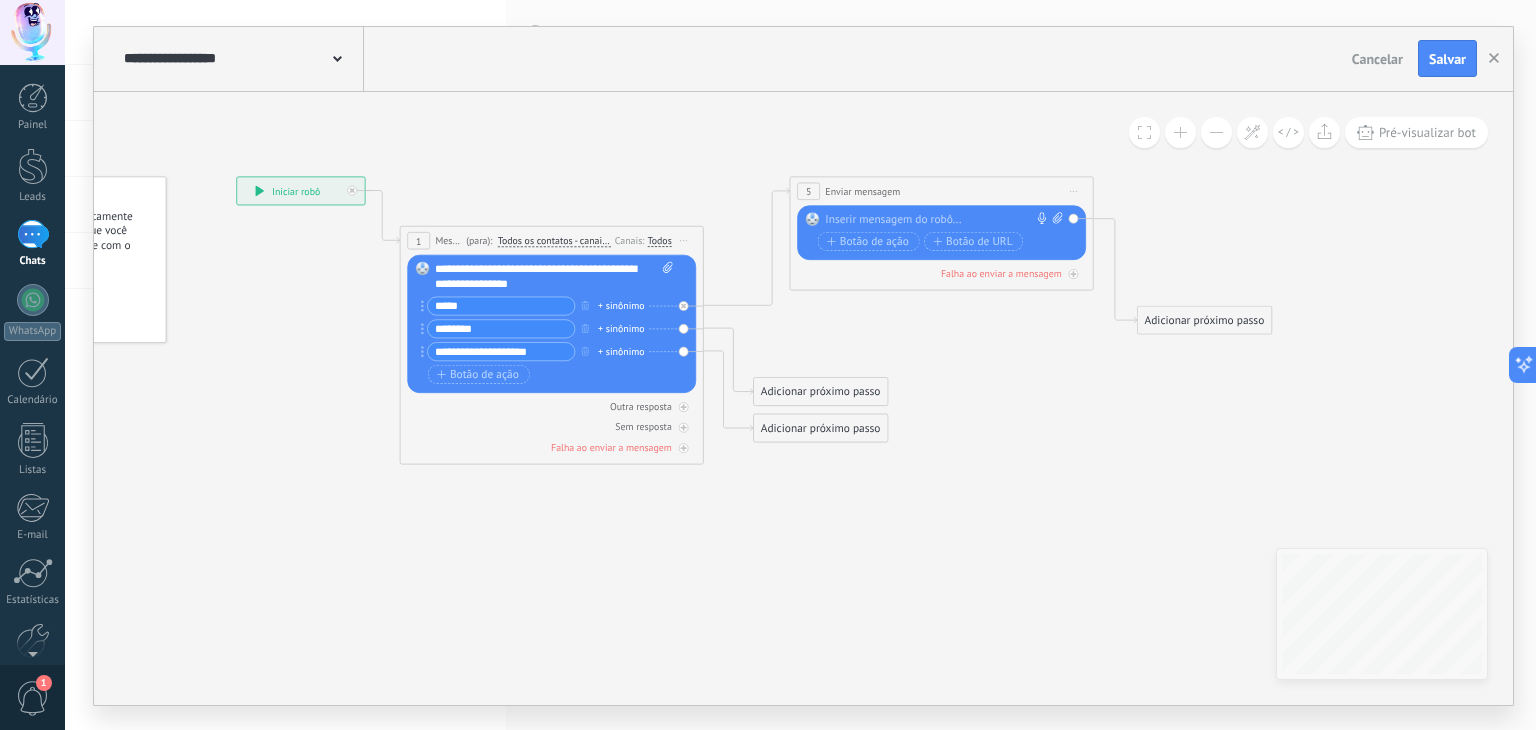 click 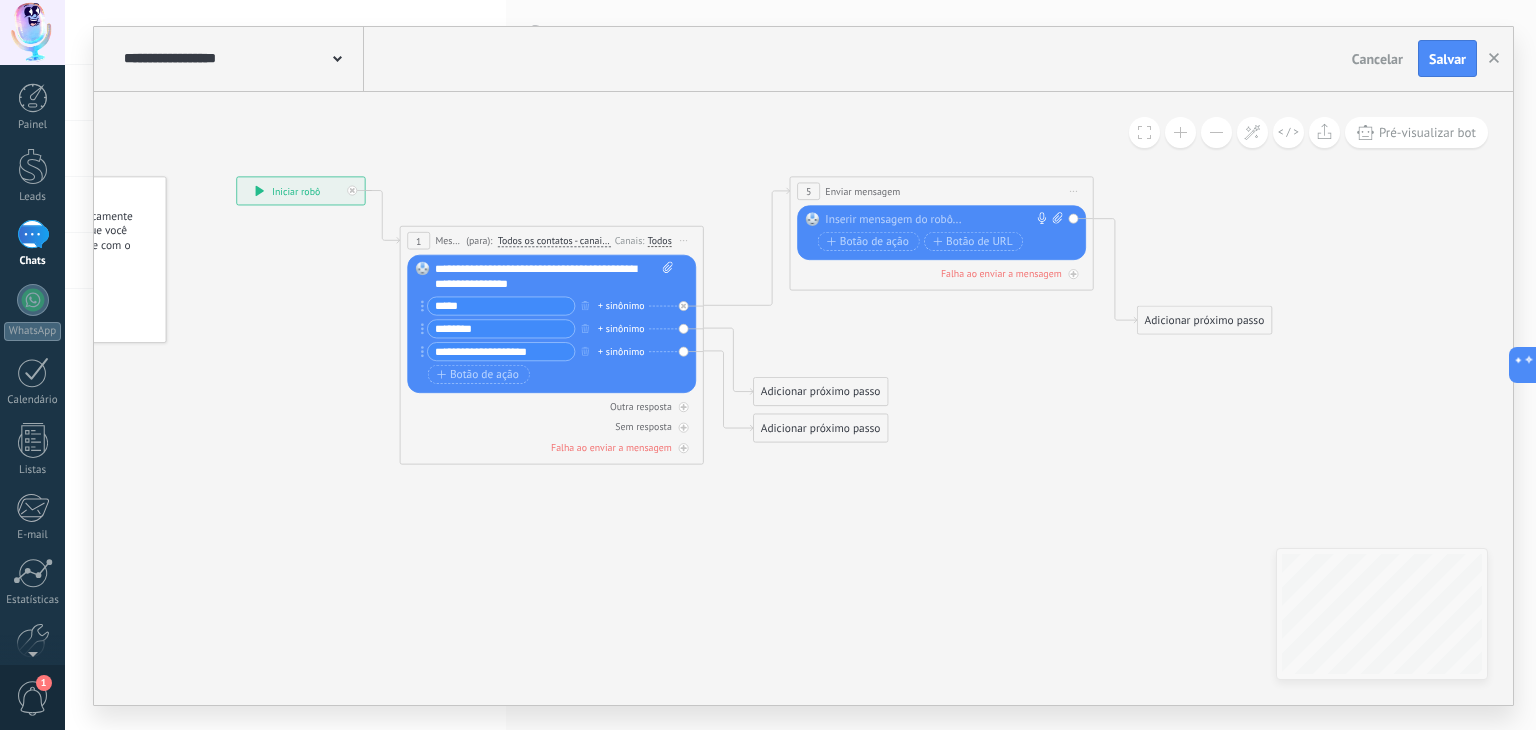 click on "Iniciar pré-visualização aqui
Renomear
Duplicar
Excluir" at bounding box center (684, 240) 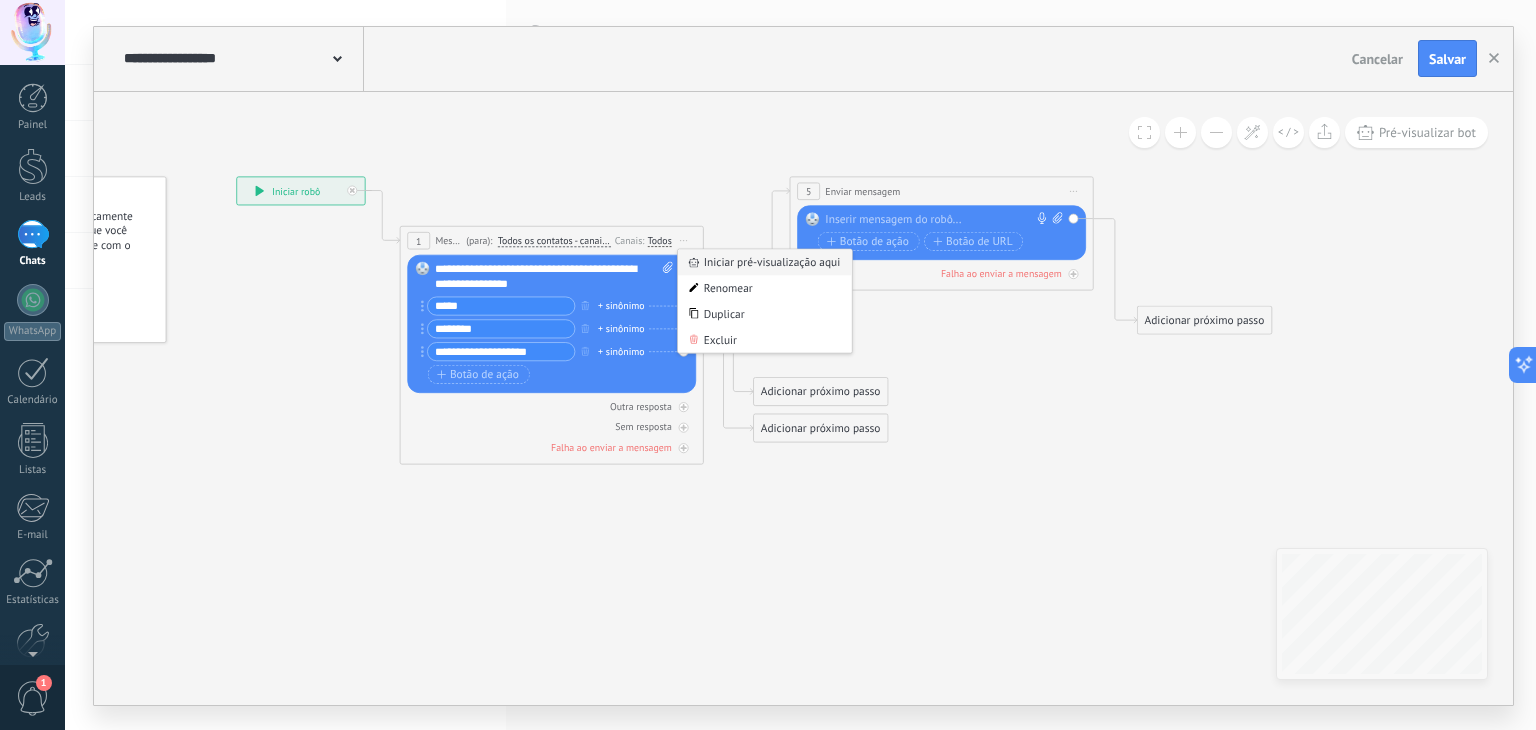 click on "Iniciar pré-visualização aqui" at bounding box center (765, 262) 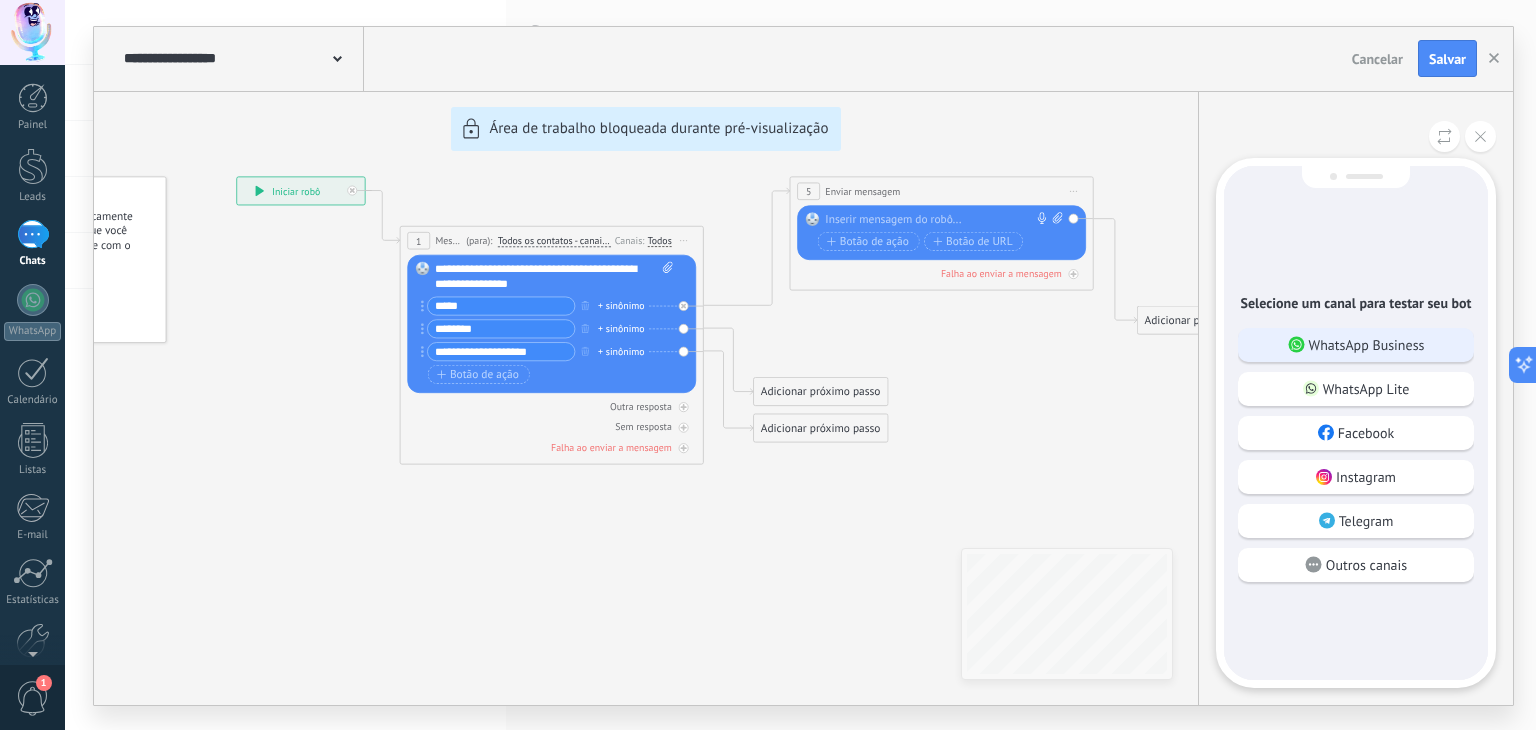 click on "WhatsApp Business" at bounding box center (1356, 345) 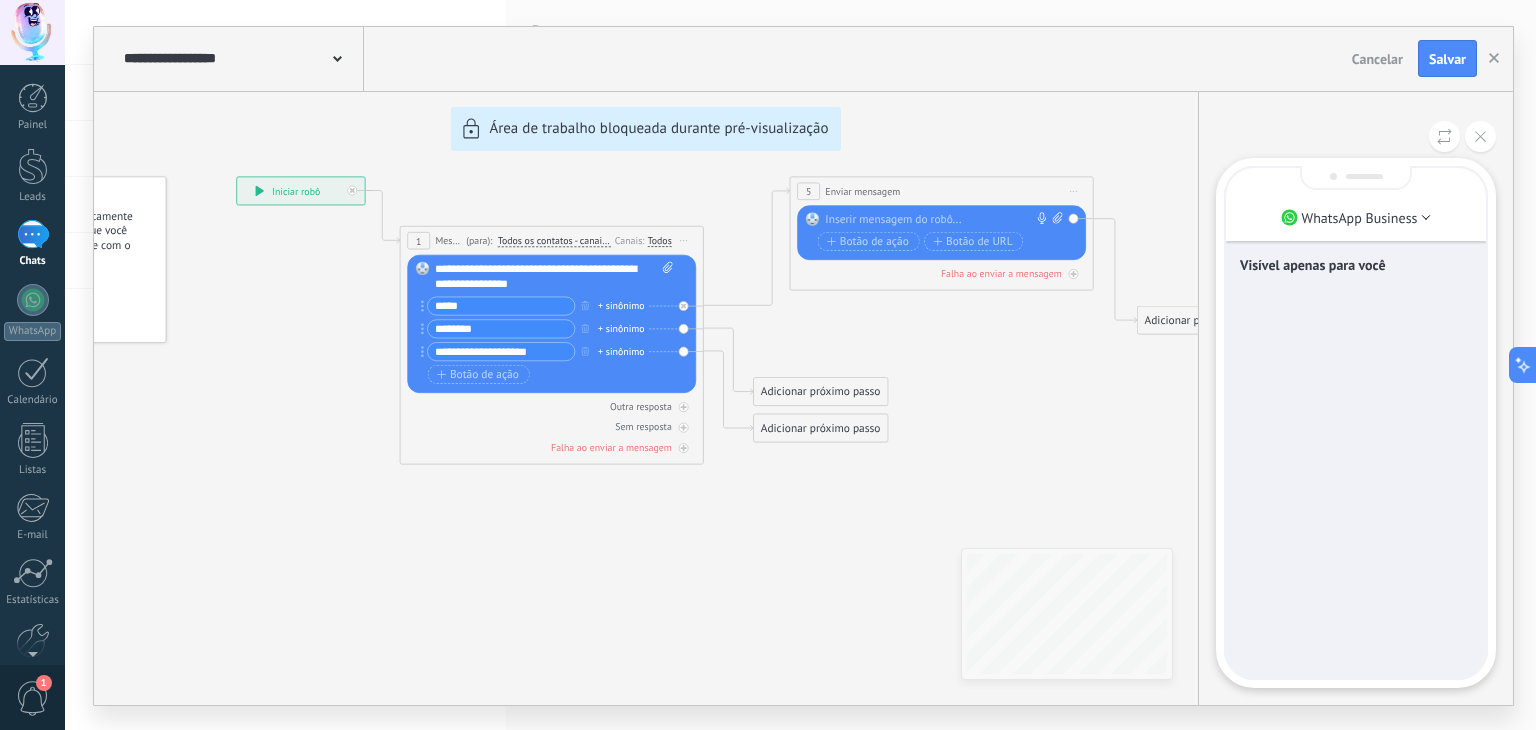 click on "Visível apenas para você" at bounding box center [1356, 423] 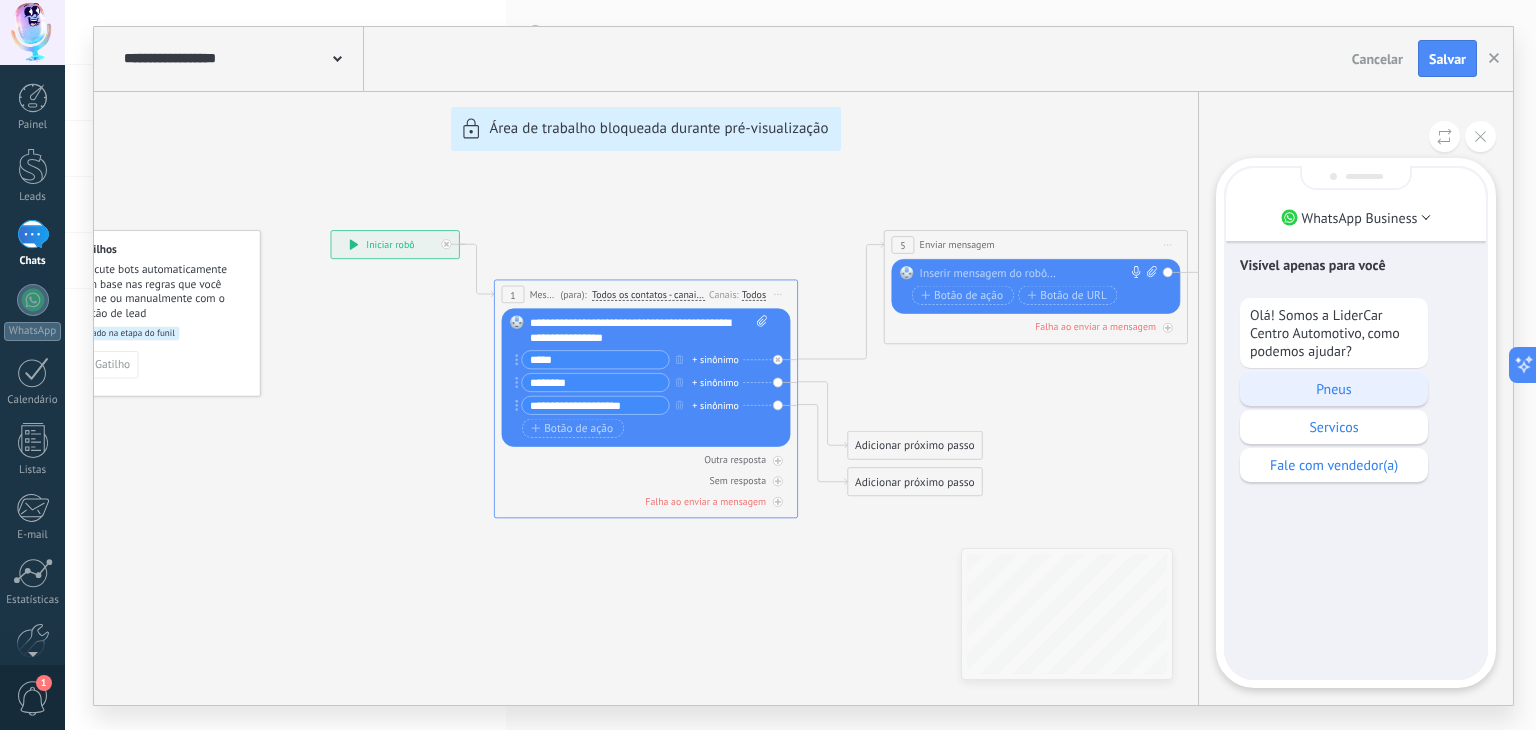 click on "Pneus" at bounding box center [1334, 389] 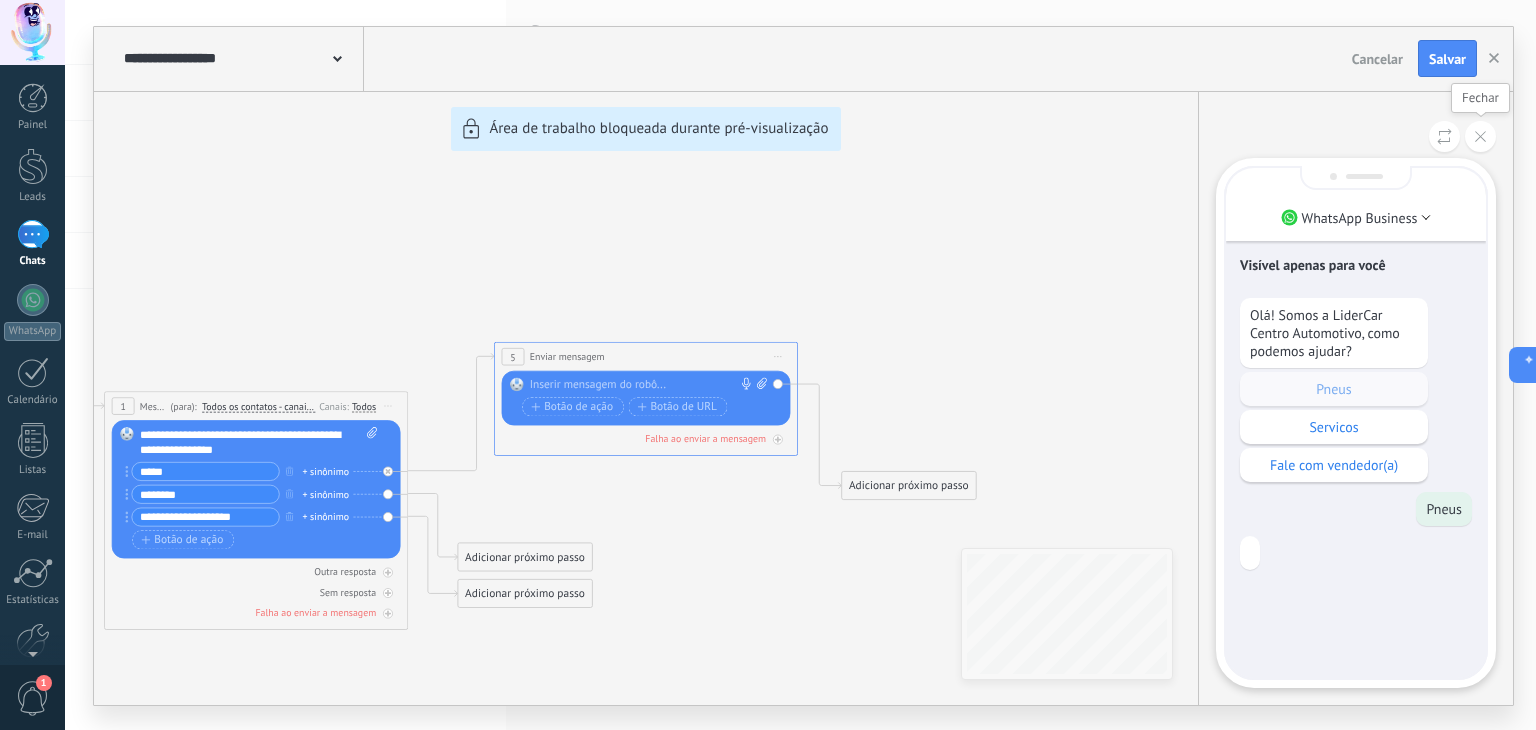 click at bounding box center (1480, 136) 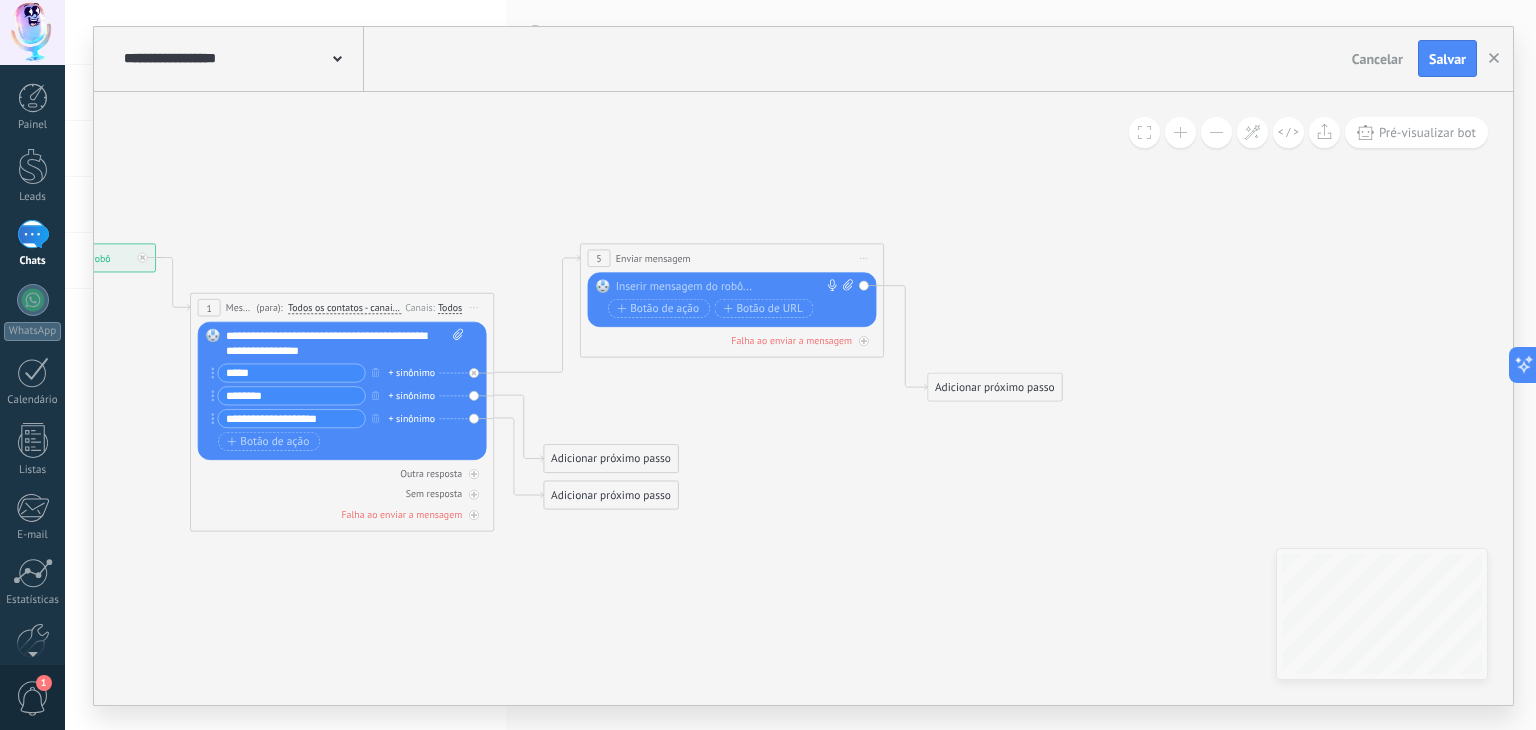 click at bounding box center [729, 286] 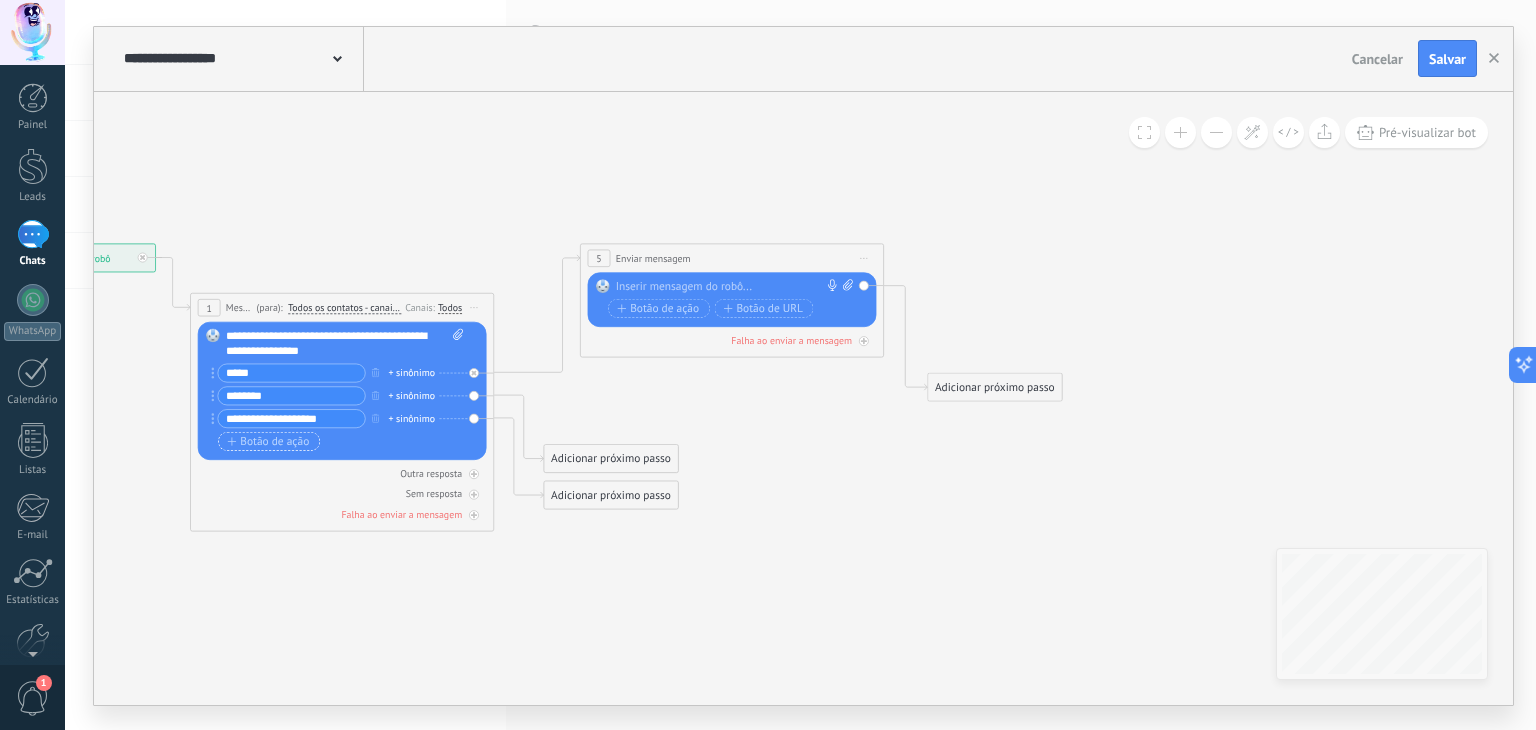 click on "Botão de ação" at bounding box center (268, 441) 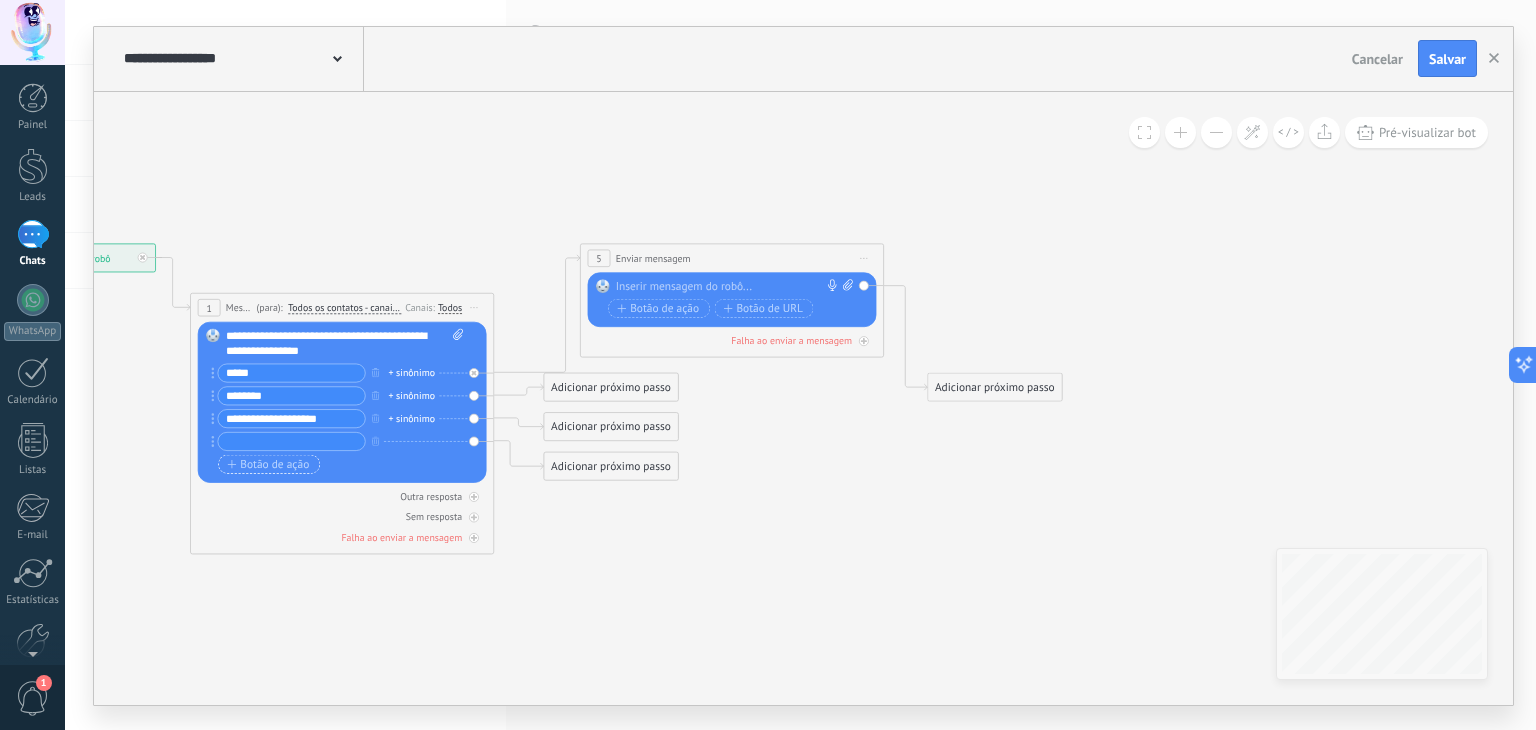 click on "Botão de ação" at bounding box center (269, 463) 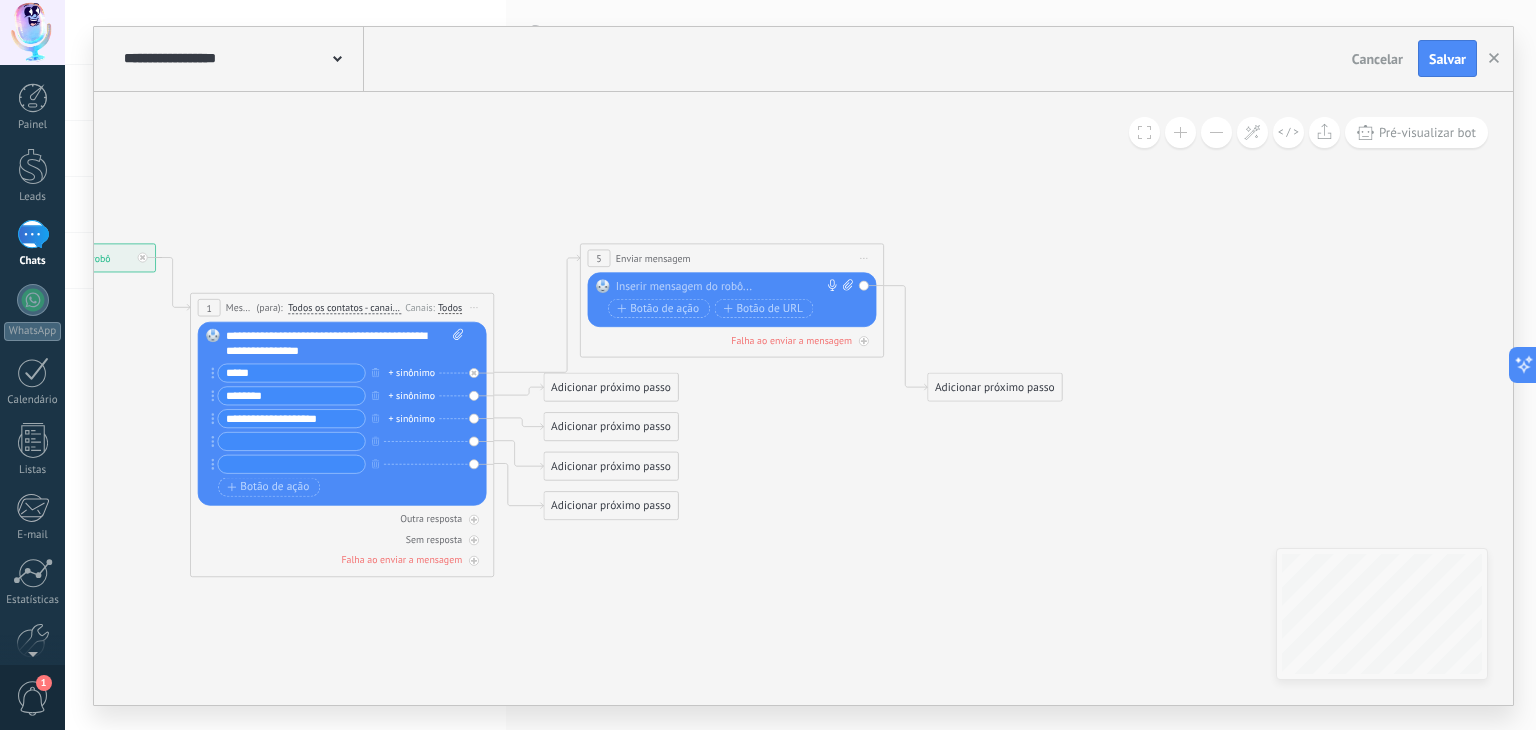 drag, startPoint x: 206, startPoint y: 441, endPoint x: 212, endPoint y: 416, distance: 25.70992 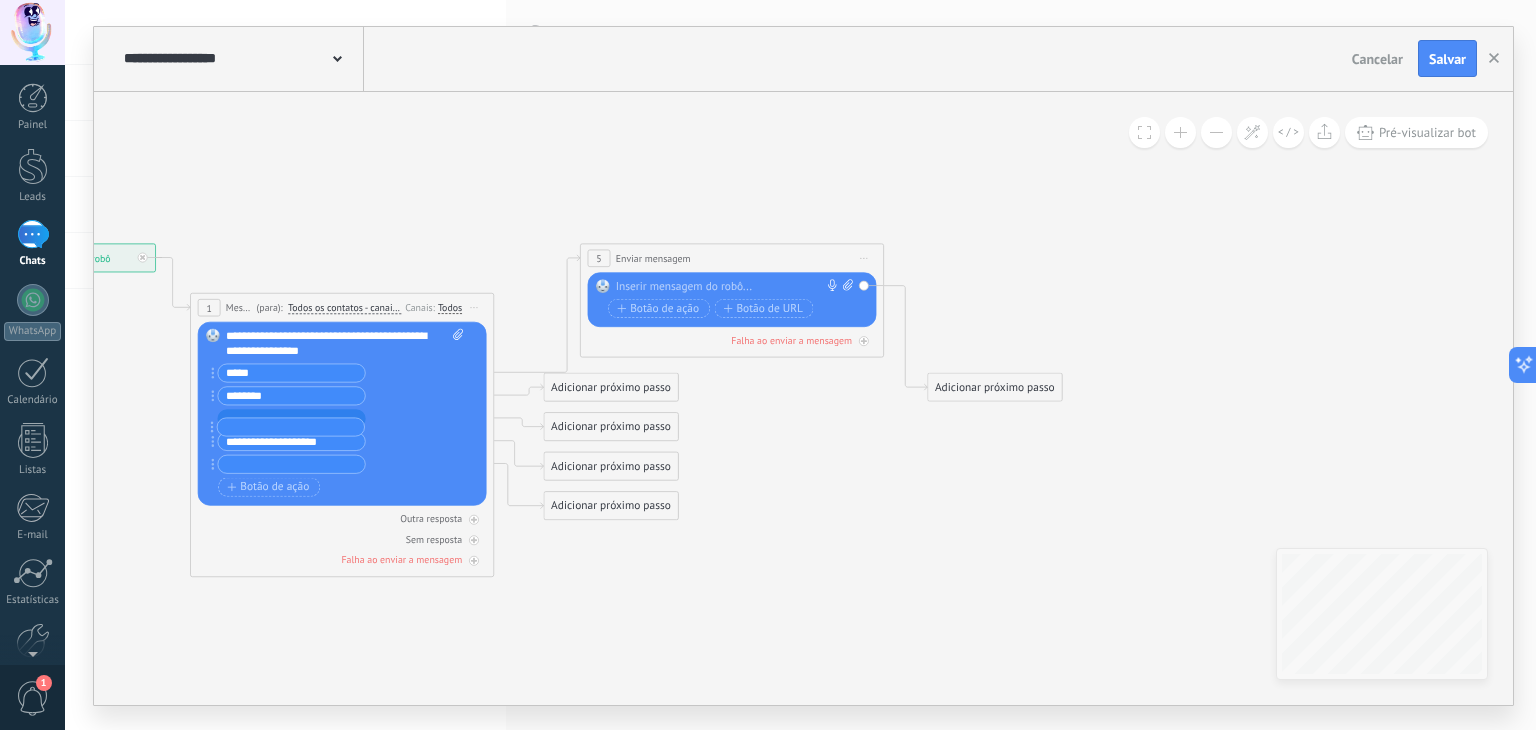 drag, startPoint x: 211, startPoint y: 439, endPoint x: 210, endPoint y: 414, distance: 25.019993 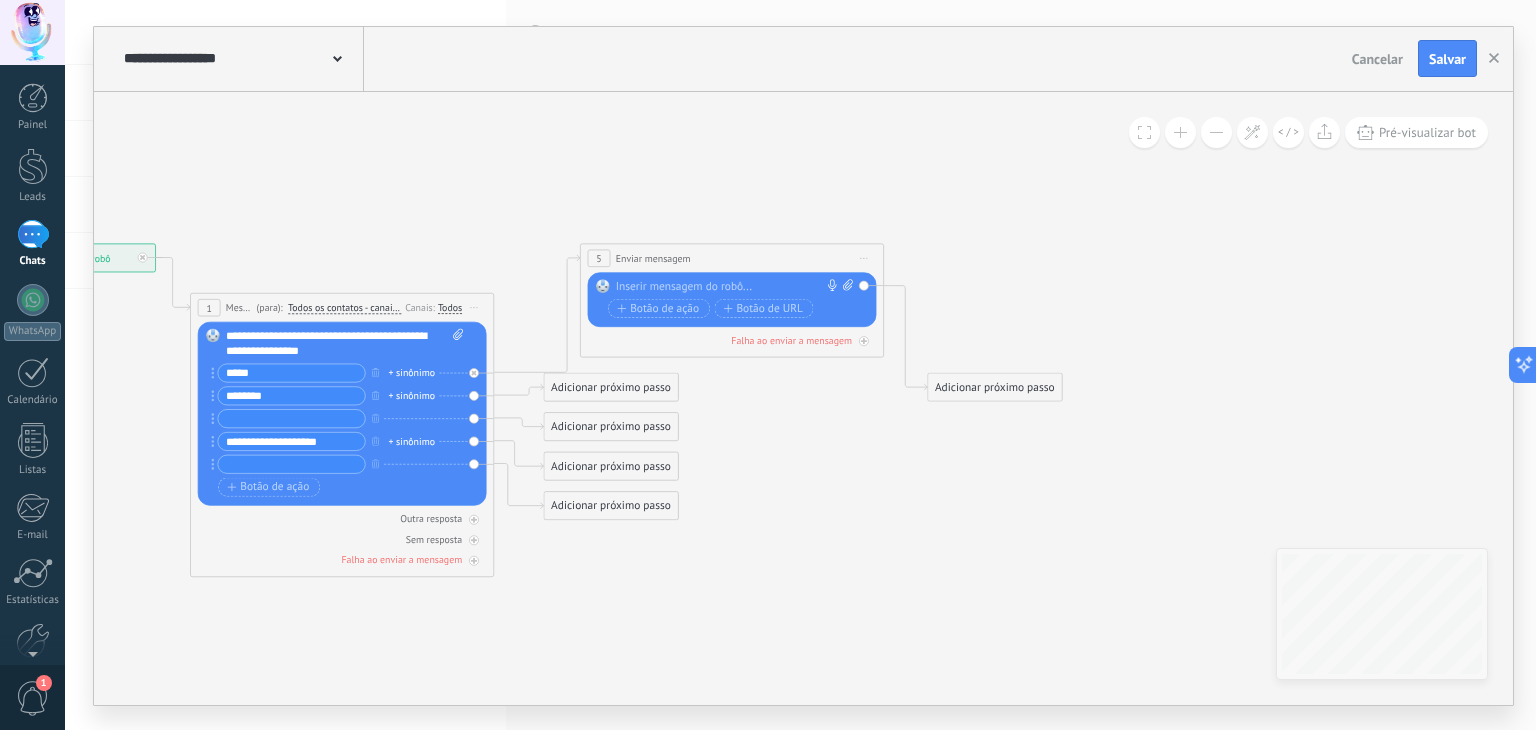 click at bounding box center (291, 418) 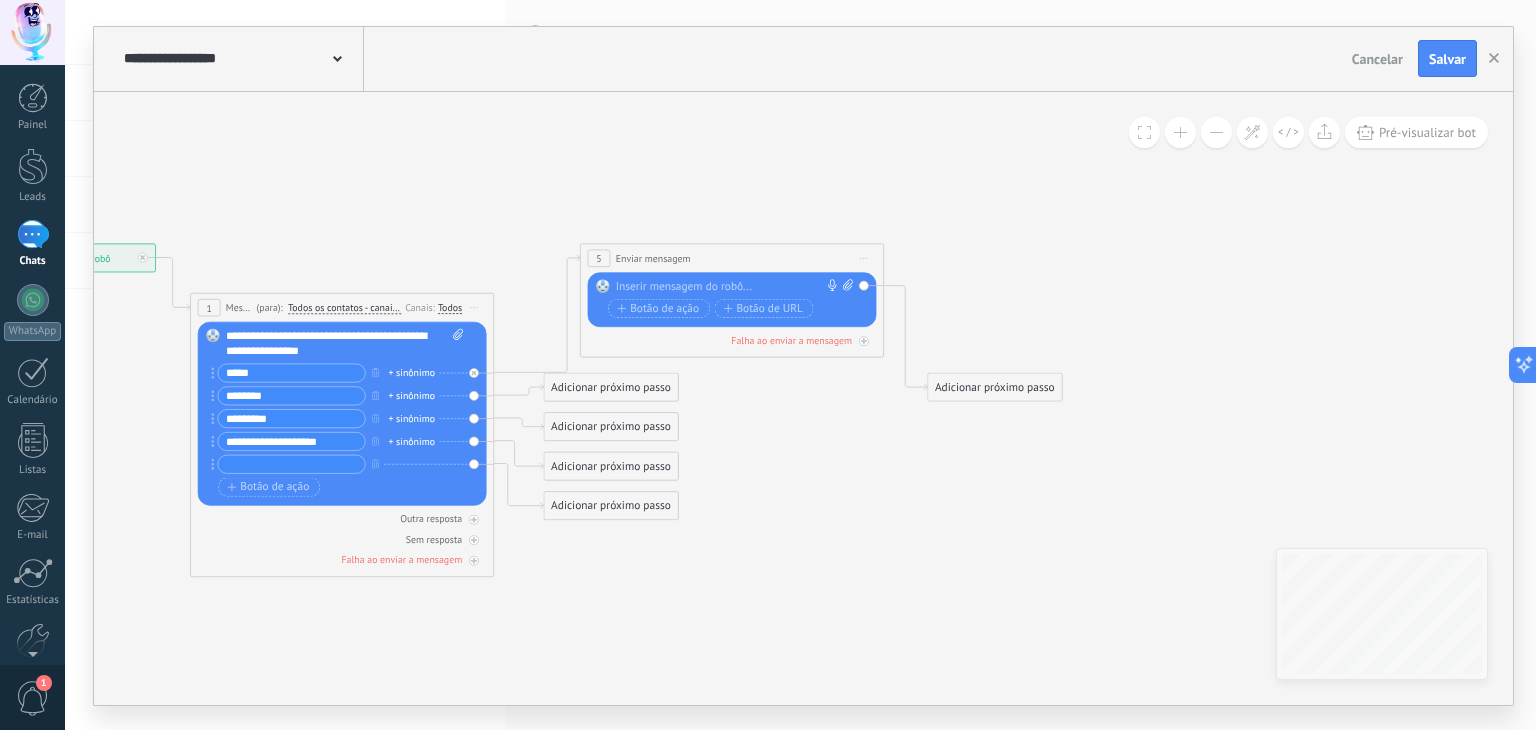 drag, startPoint x: 308, startPoint y: 414, endPoint x: 207, endPoint y: 431, distance: 102.4207 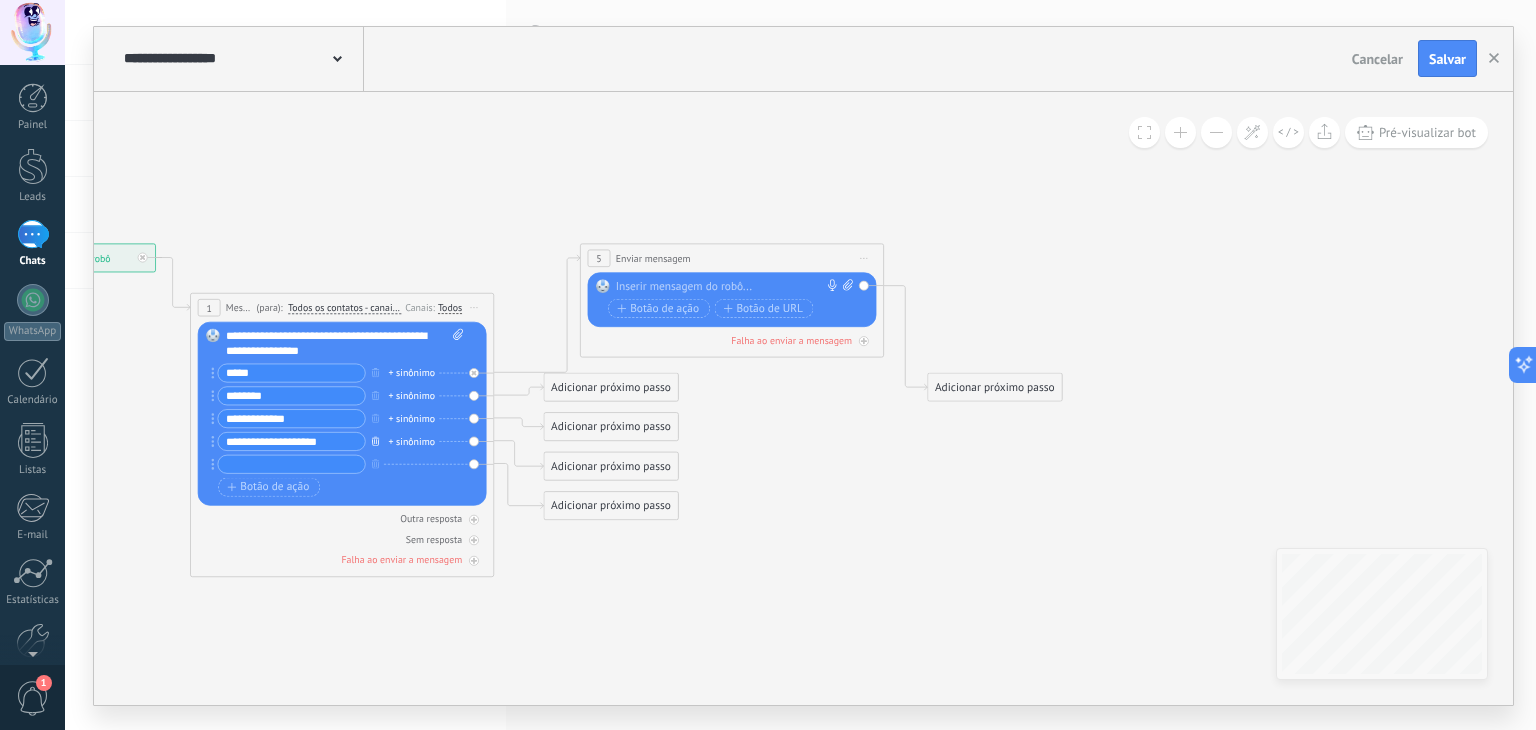 type on "**********" 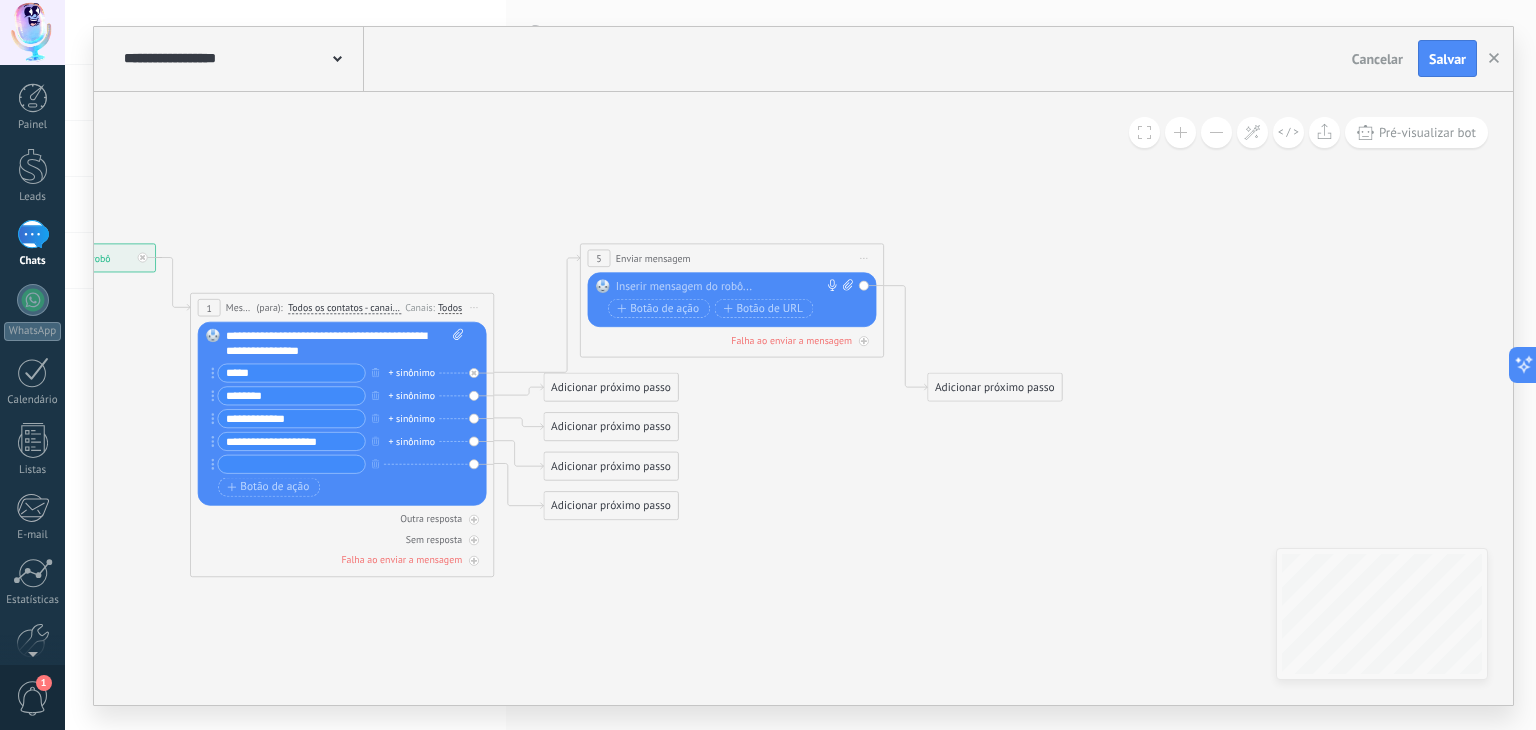 drag, startPoint x: 272, startPoint y: 392, endPoint x: 197, endPoint y: 400, distance: 75.42546 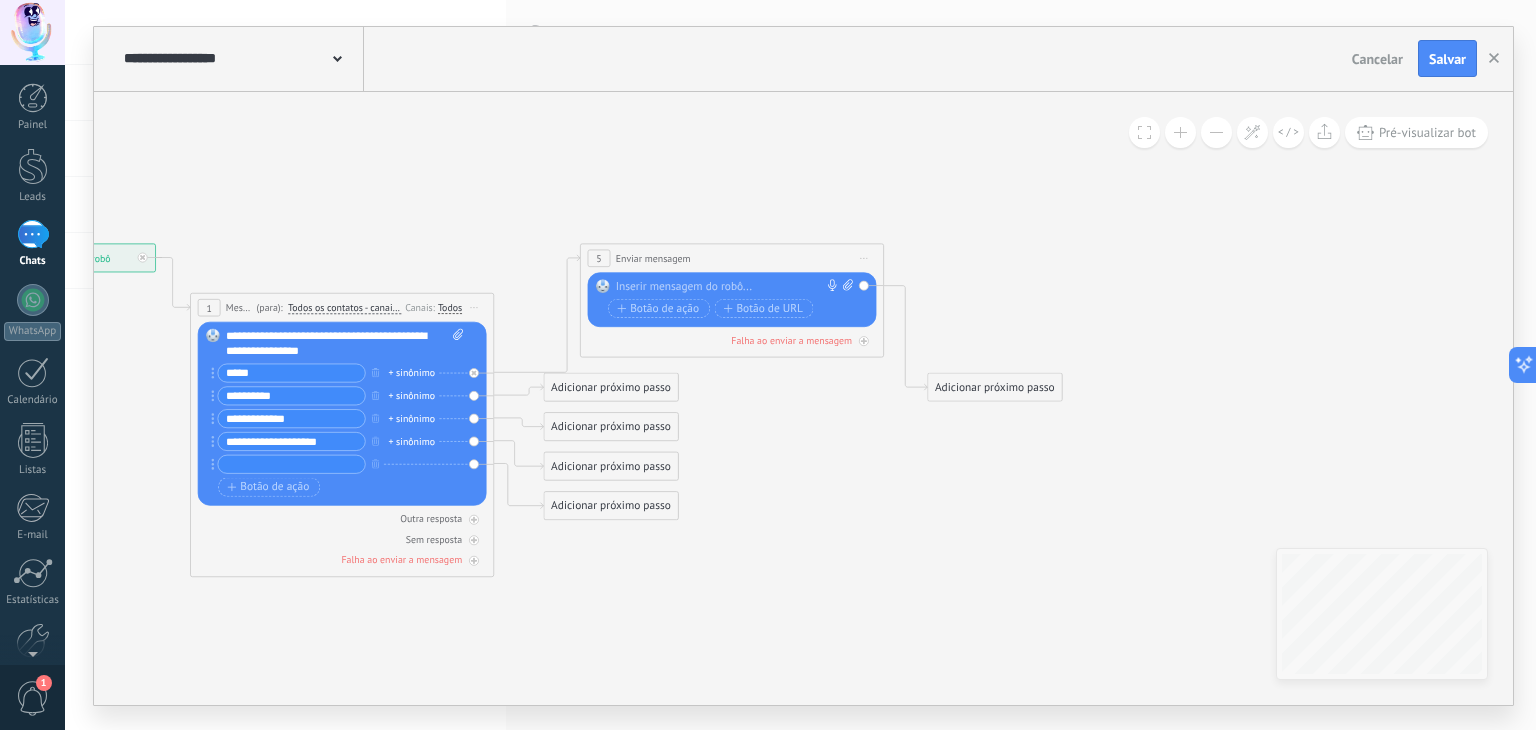 type on "**********" 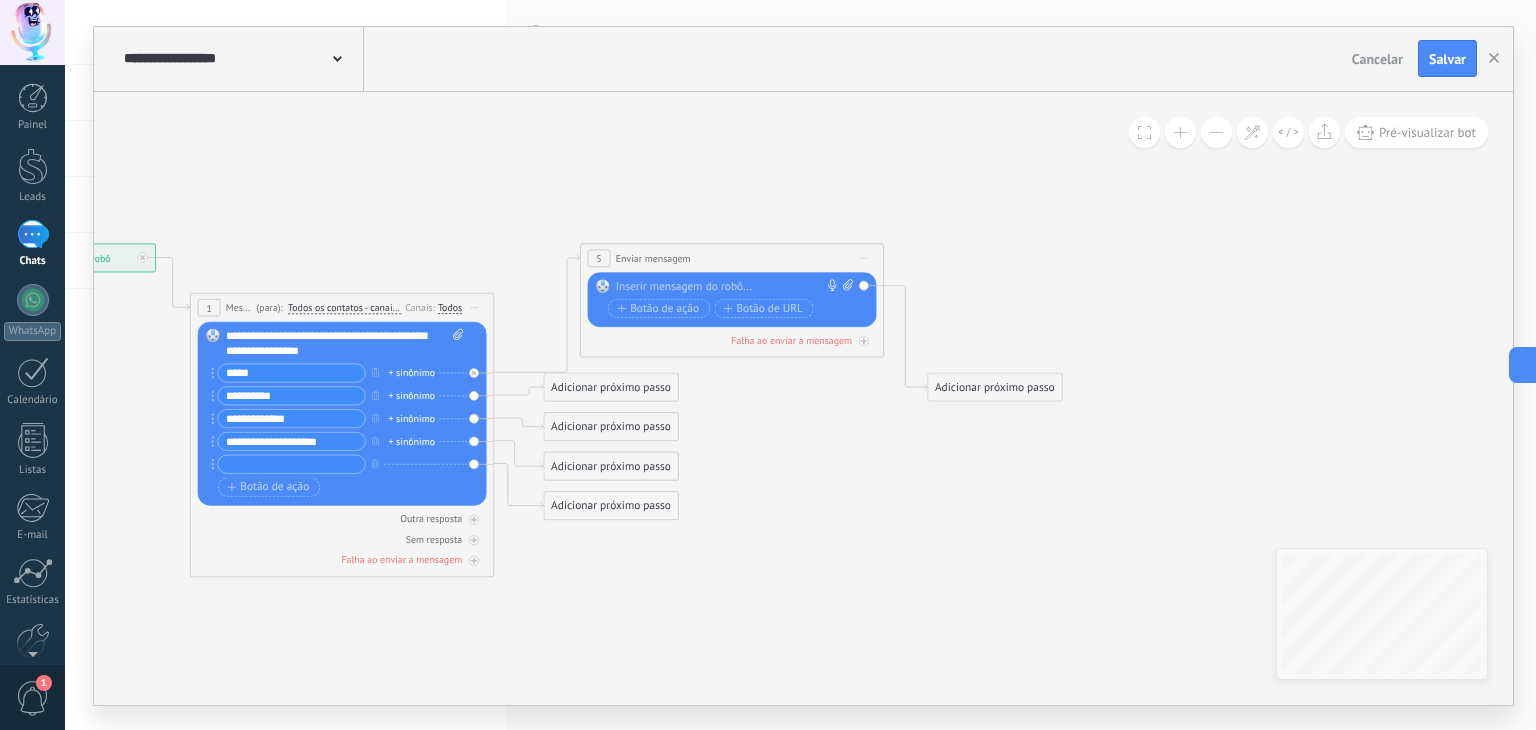 click at bounding box center [291, 463] 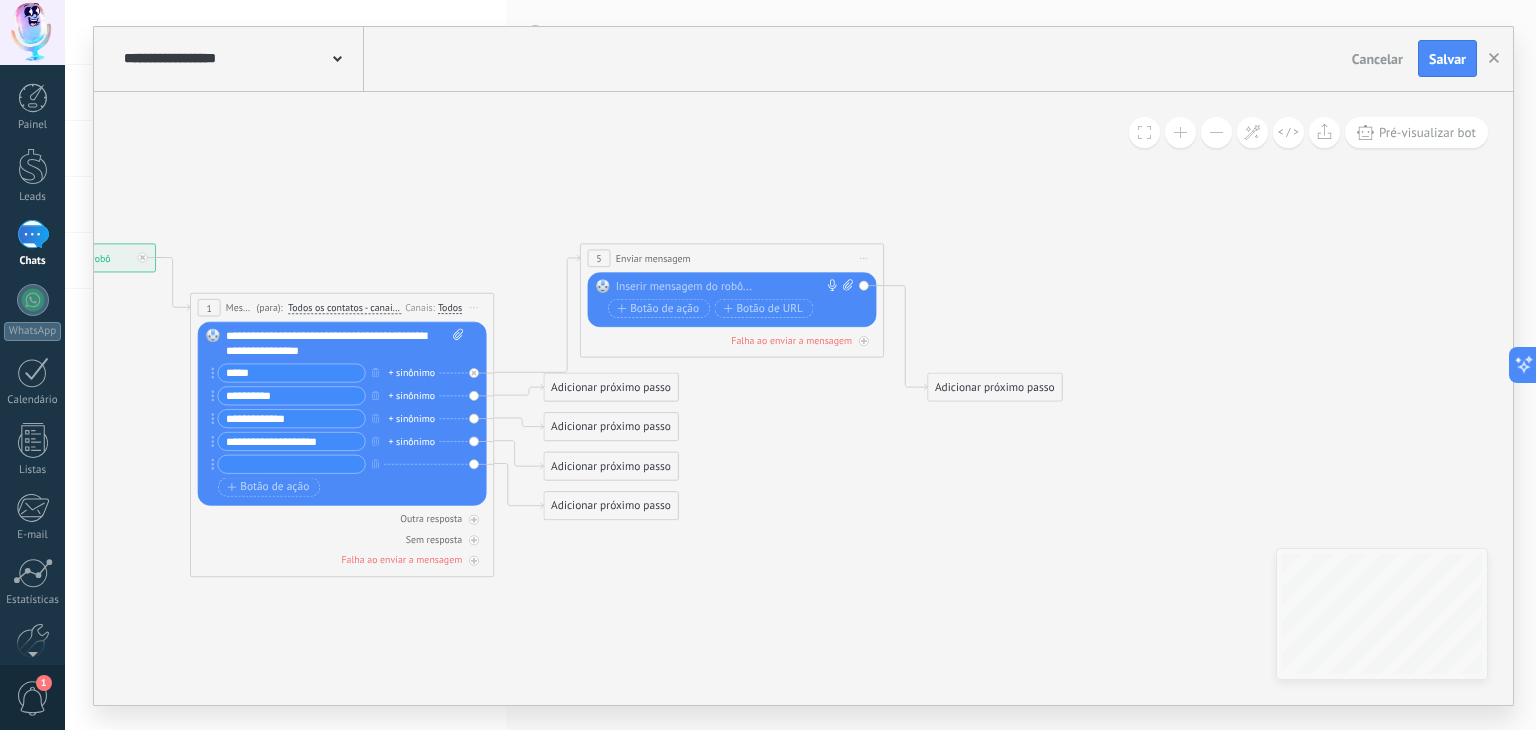 paste on "*******" 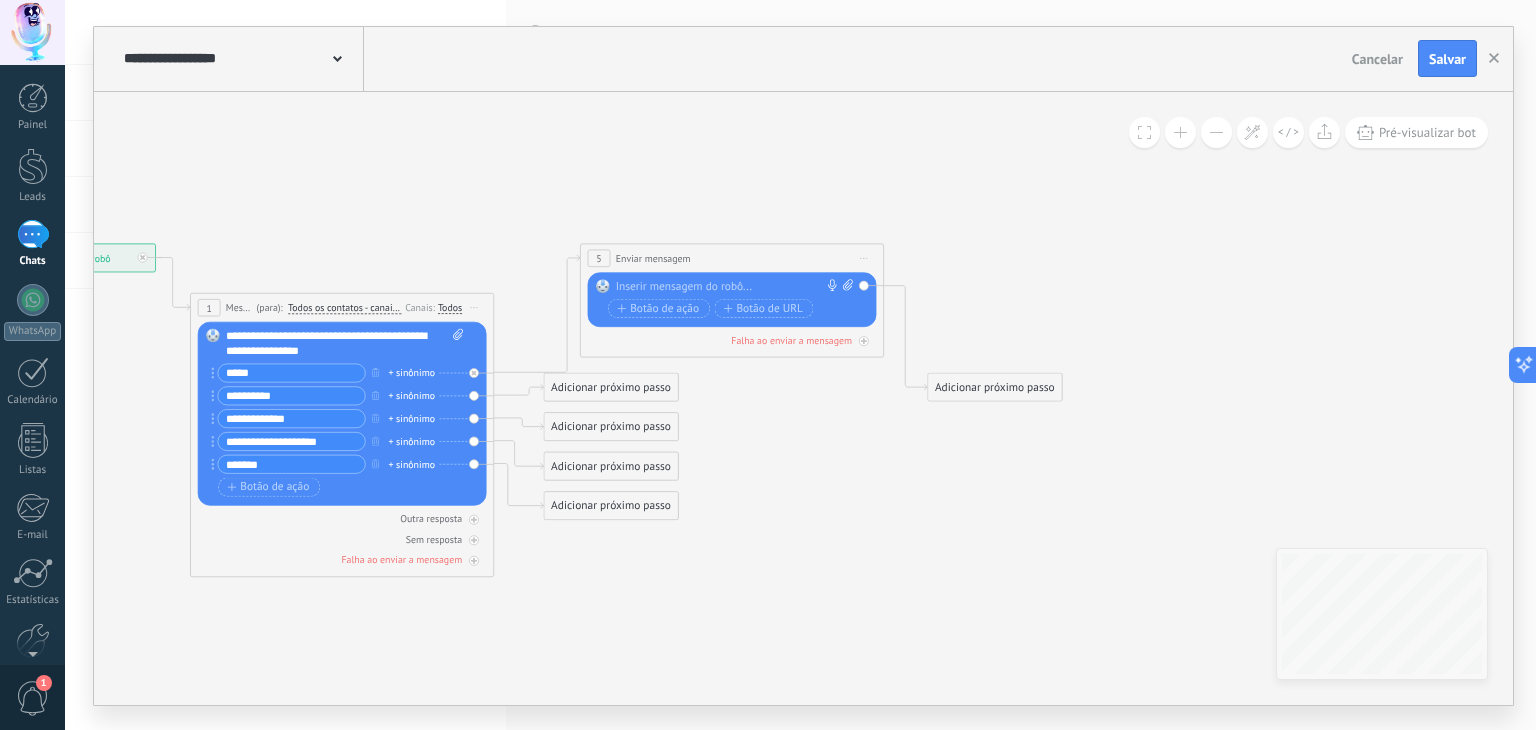 click on "*******" at bounding box center (291, 463) 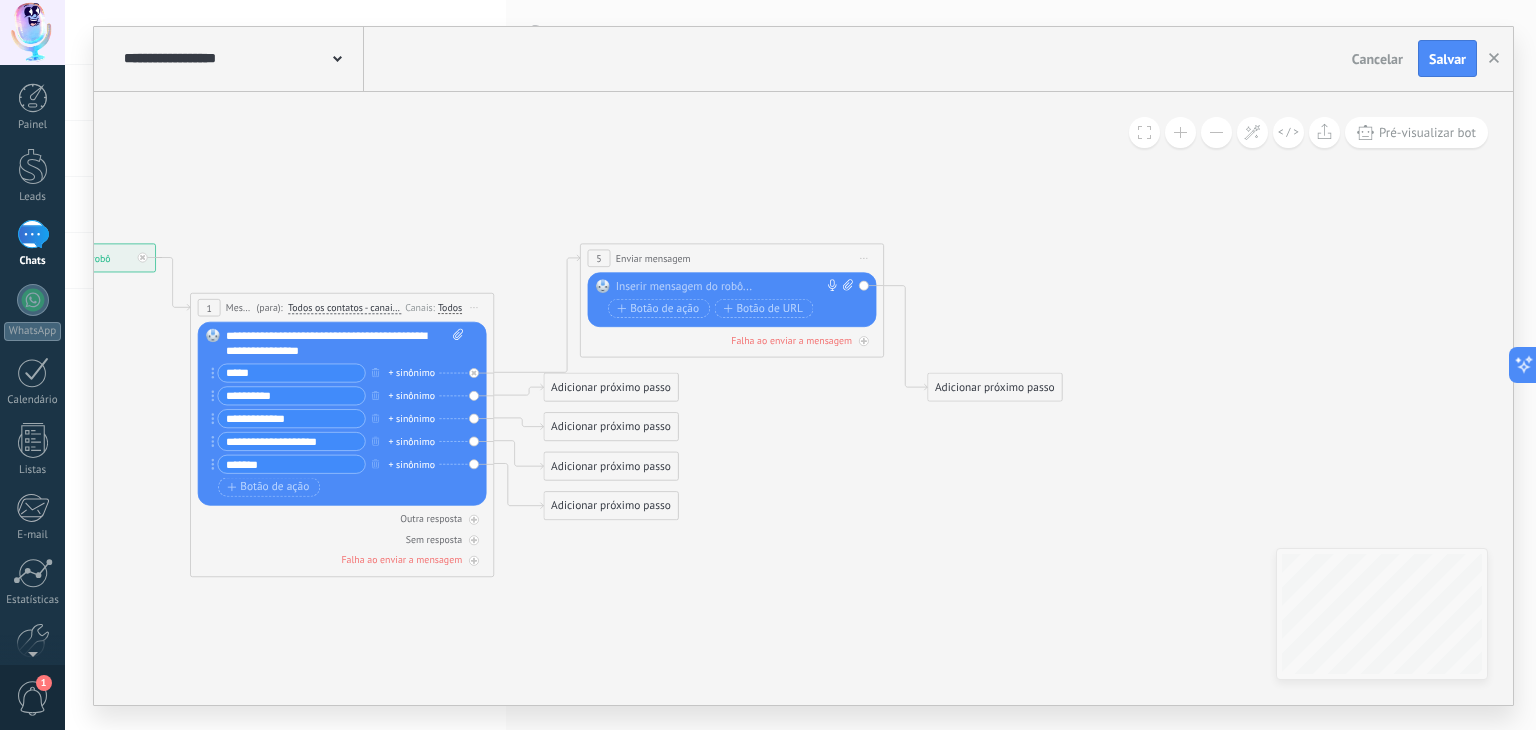 type on "*******" 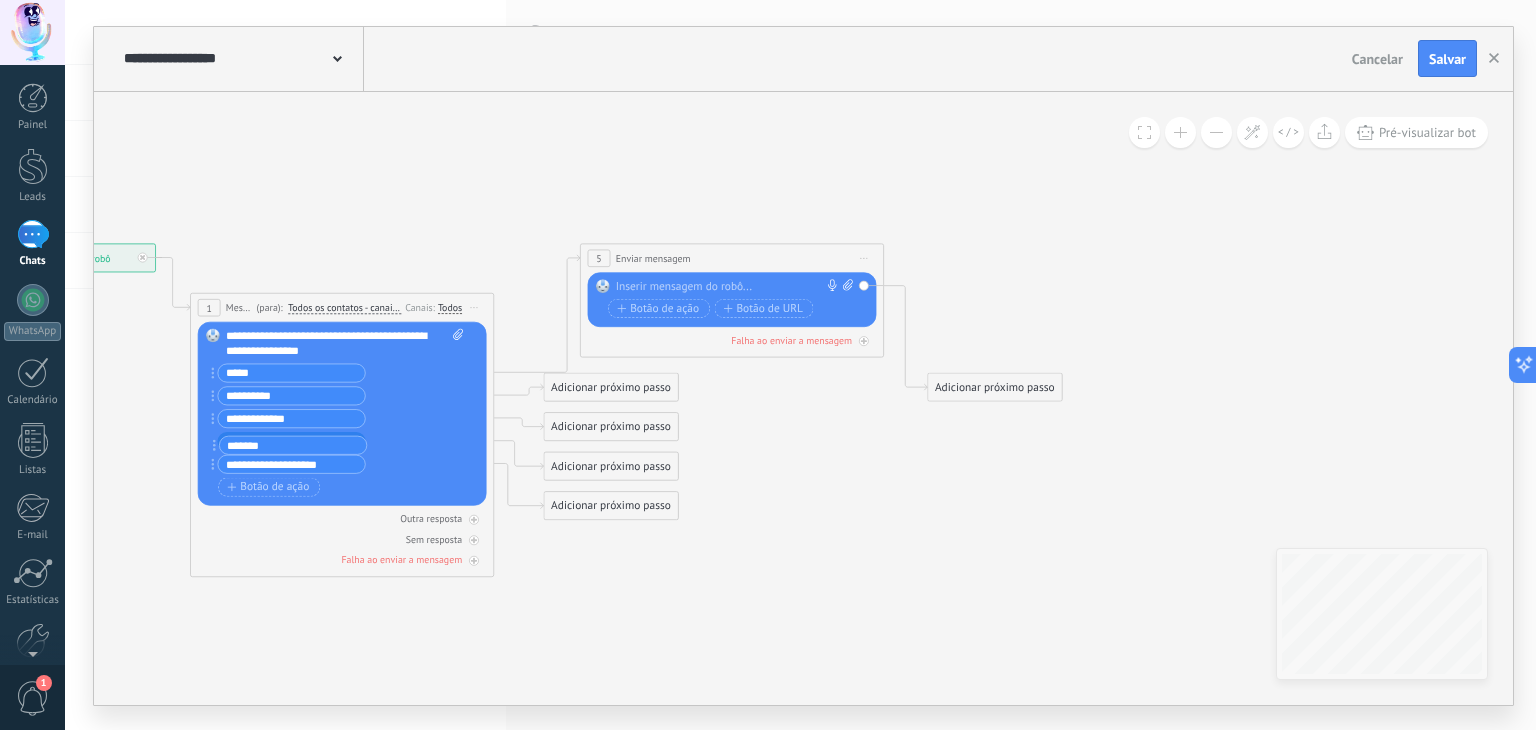 drag, startPoint x: 210, startPoint y: 463, endPoint x: 212, endPoint y: 437, distance: 26.076809 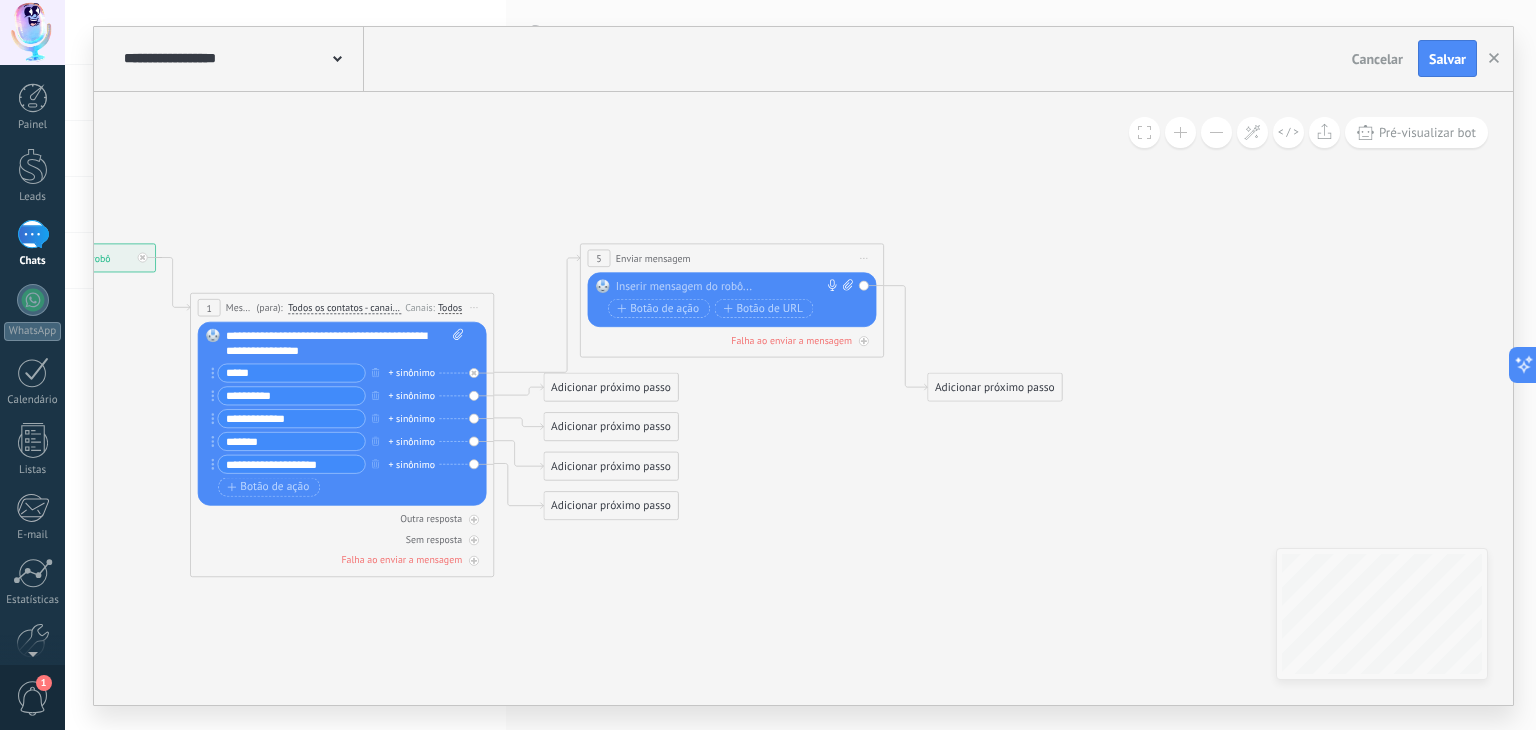click on "*******" at bounding box center [291, 440] 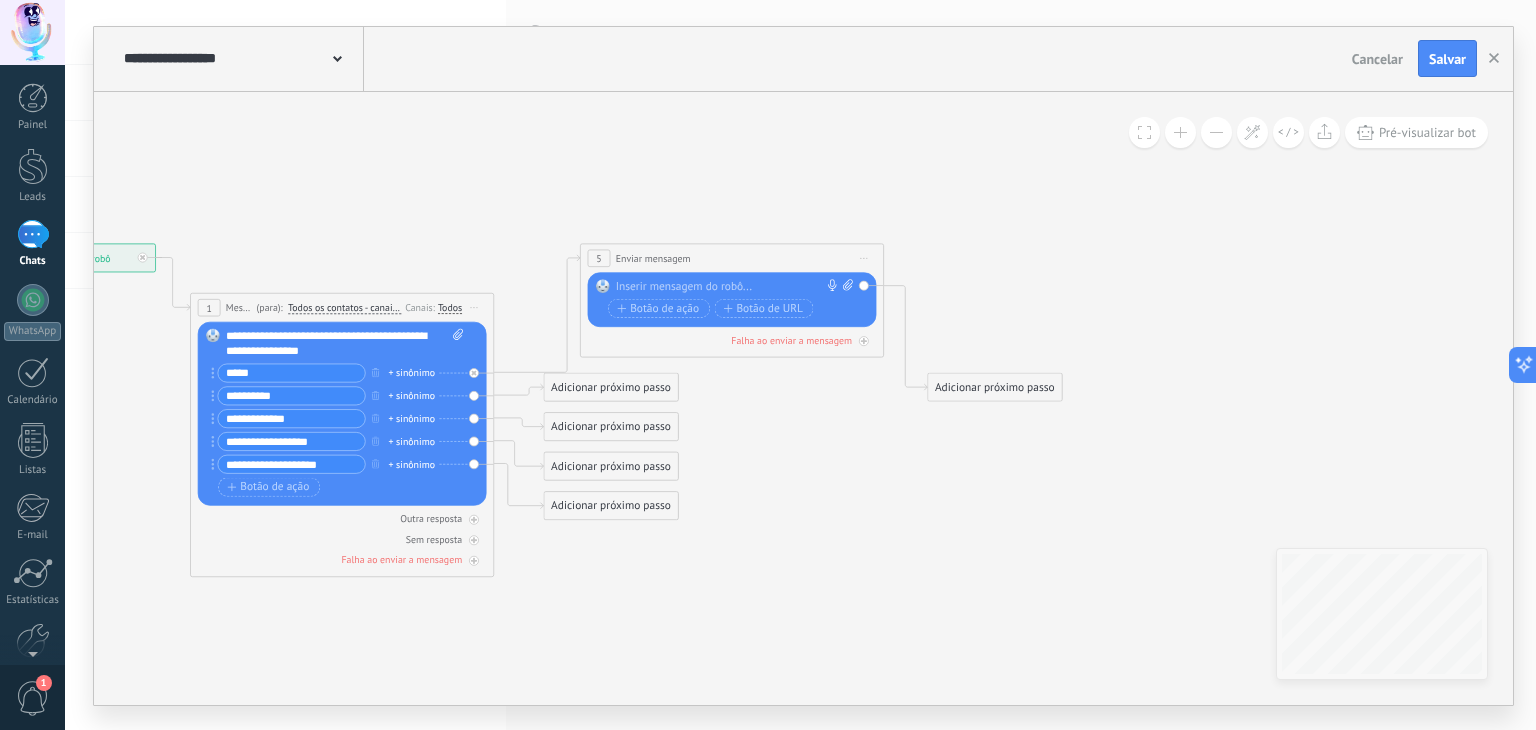 type on "**********" 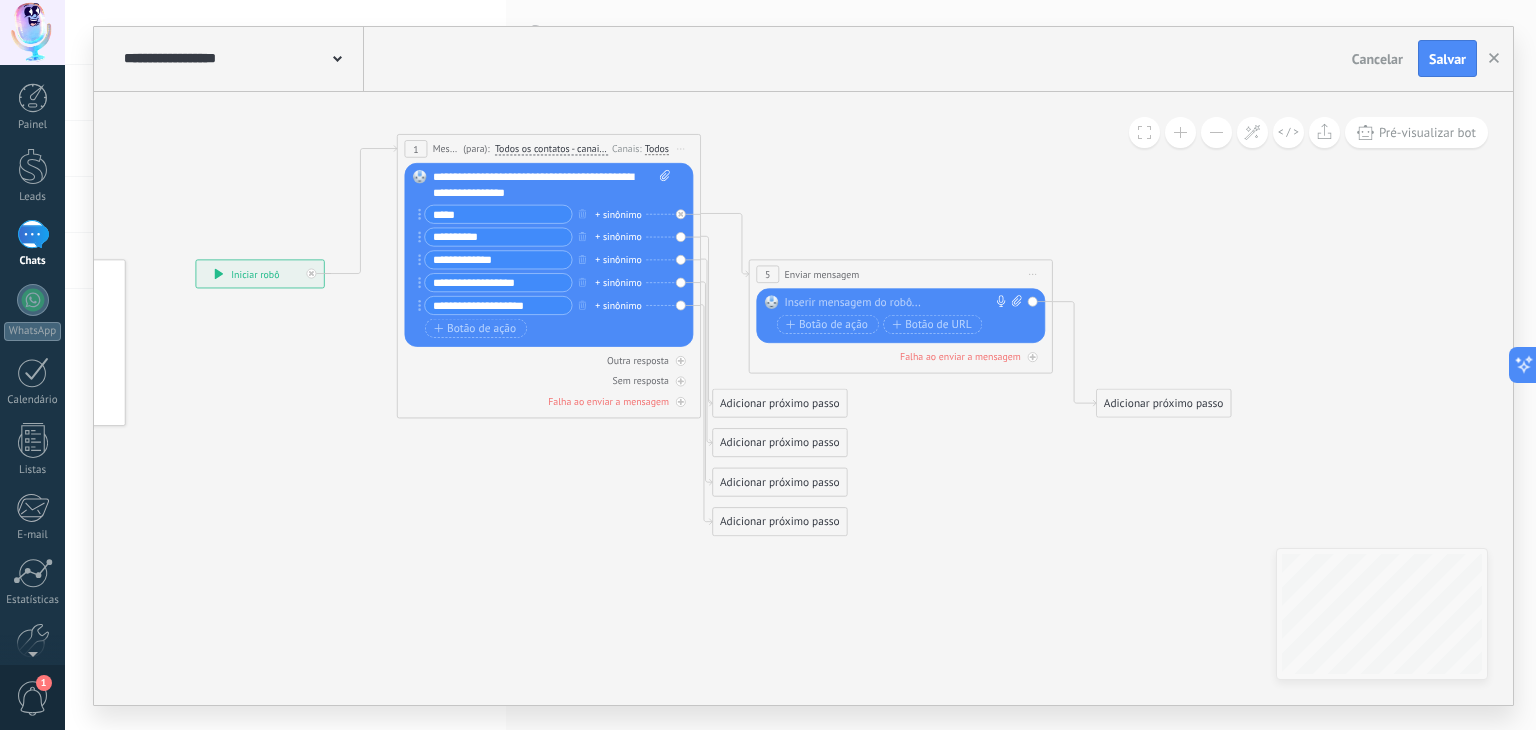 drag, startPoint x: 420, startPoint y: 317, endPoint x: 459, endPoint y: 141, distance: 180.26924 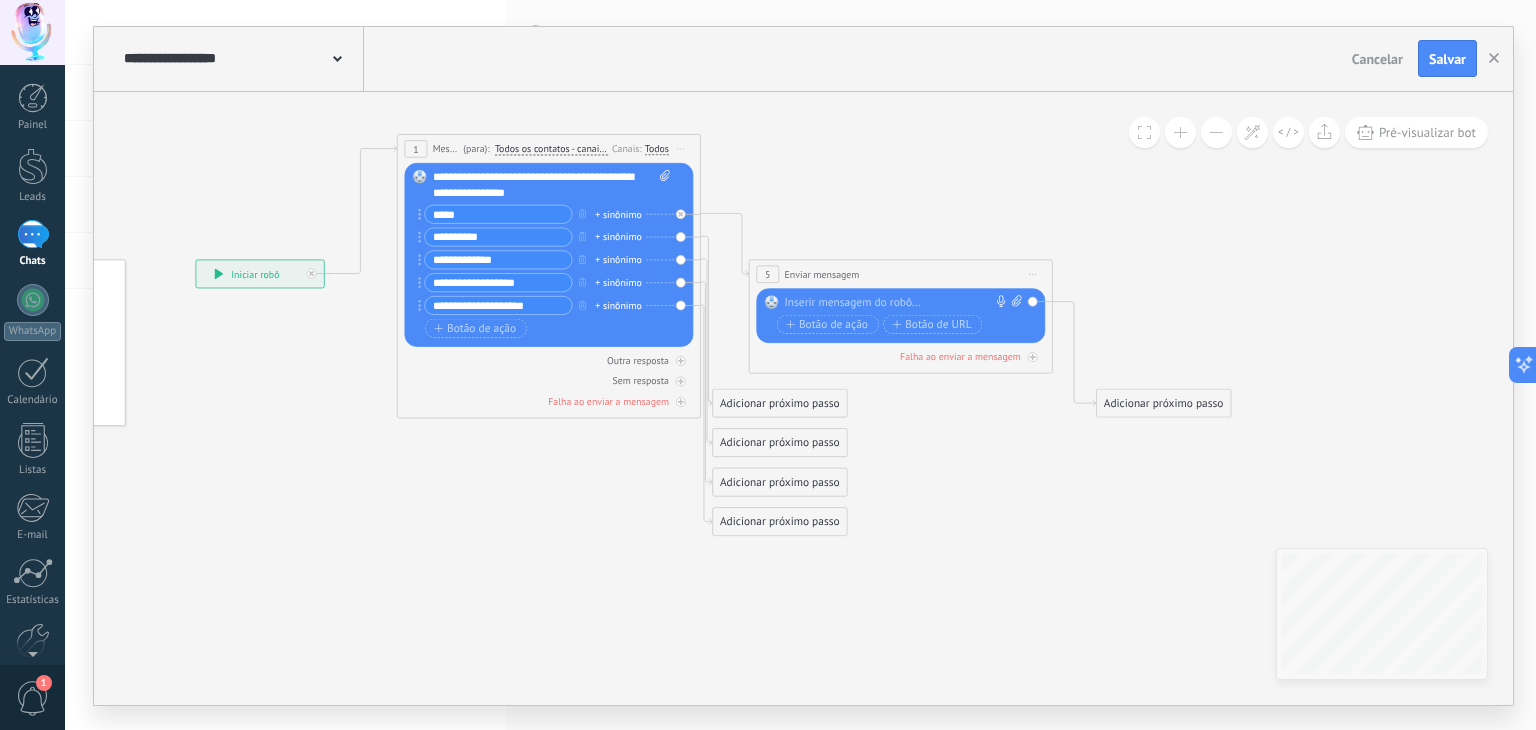 click on "(para):
Todos os contatos - canais selecionados
Todos os contatos - canais selecionados
Todos os contatos - canal primário
Contato principal - canais selecionados
Contato principal - canal primário
Todos os contatos - canais selecionados
Todos os contatos - canais selecionados
Todos os contatos - canal primário
Contato principal - canais selecionados
Contato principal - canal primário" at bounding box center (534, 148) 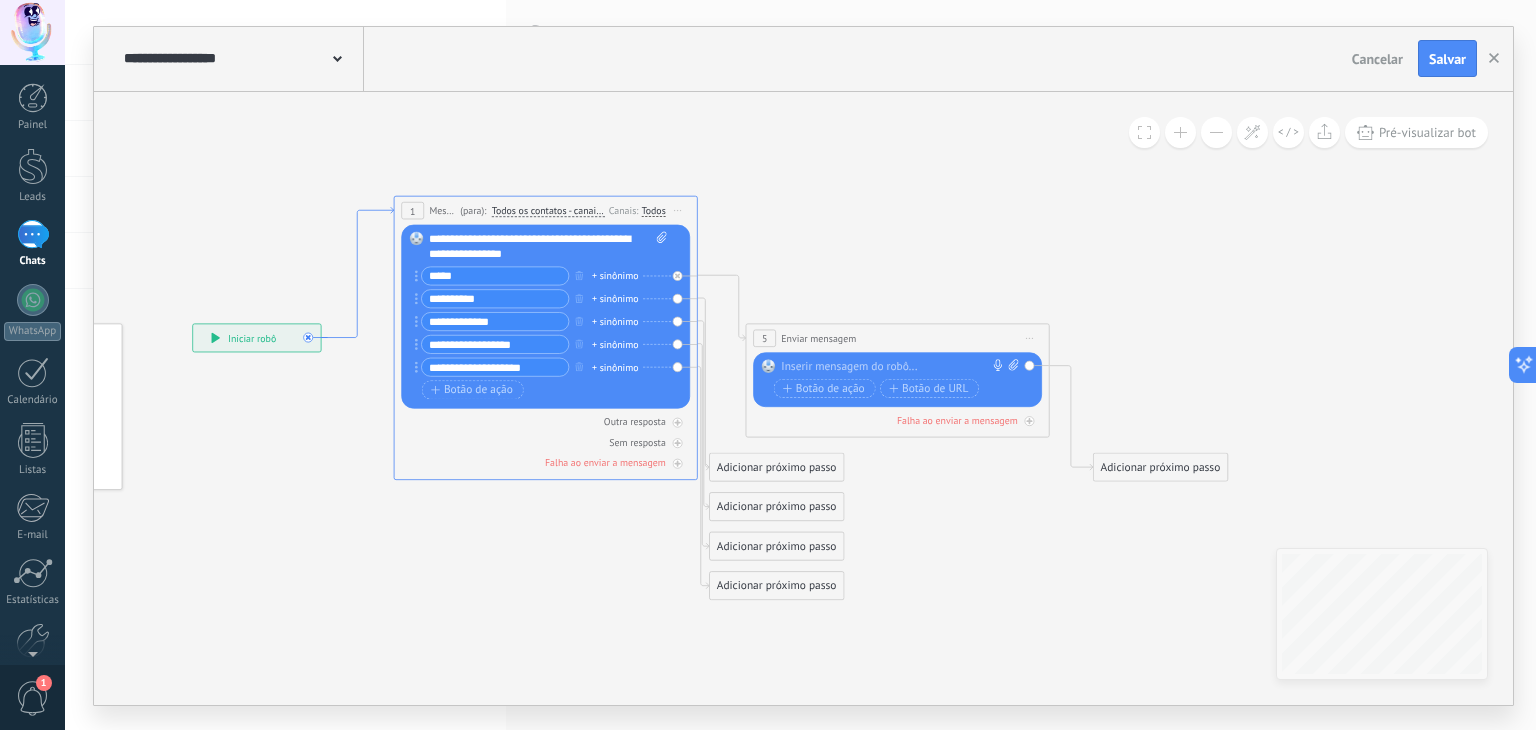 drag, startPoint x: 392, startPoint y: 149, endPoint x: 388, endPoint y: 213, distance: 64.12488 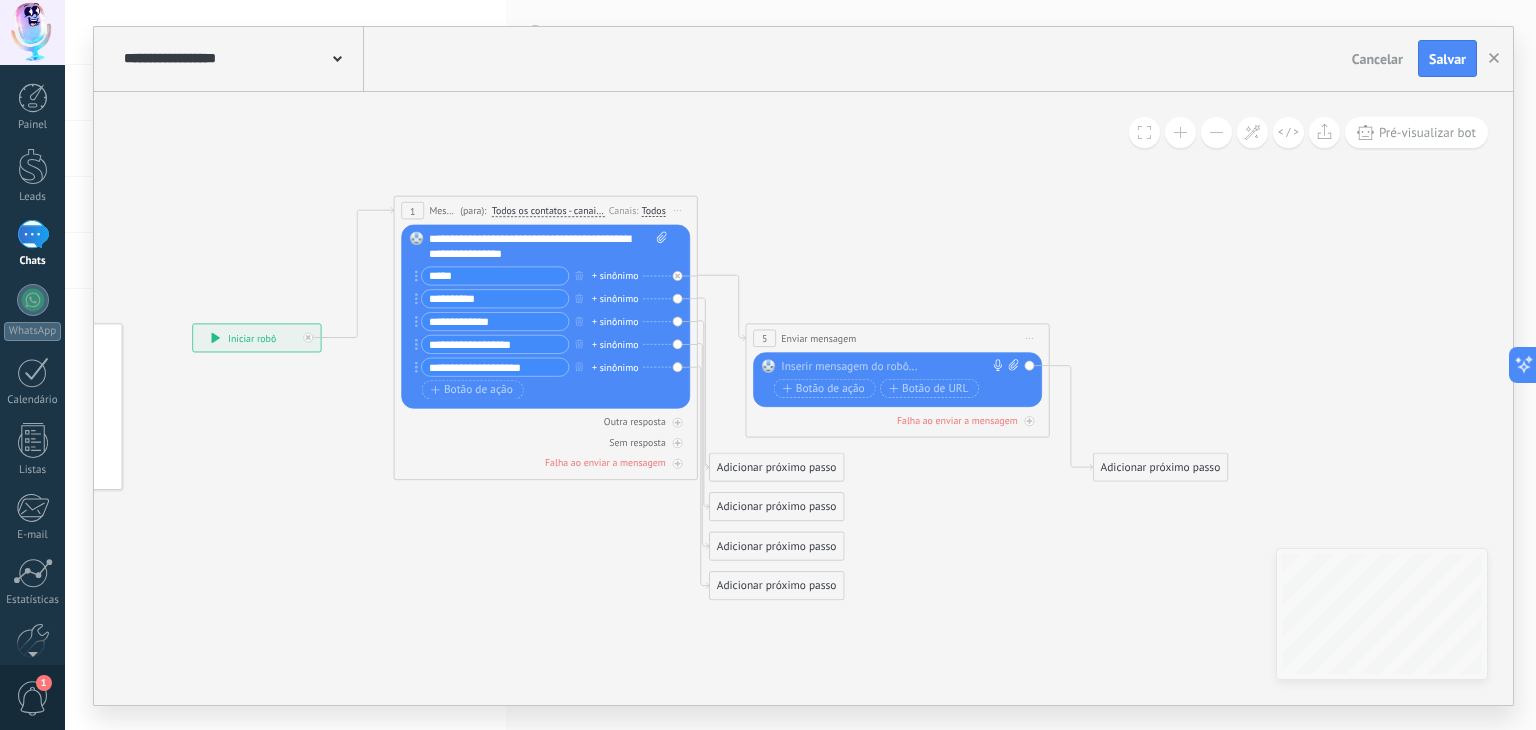 click 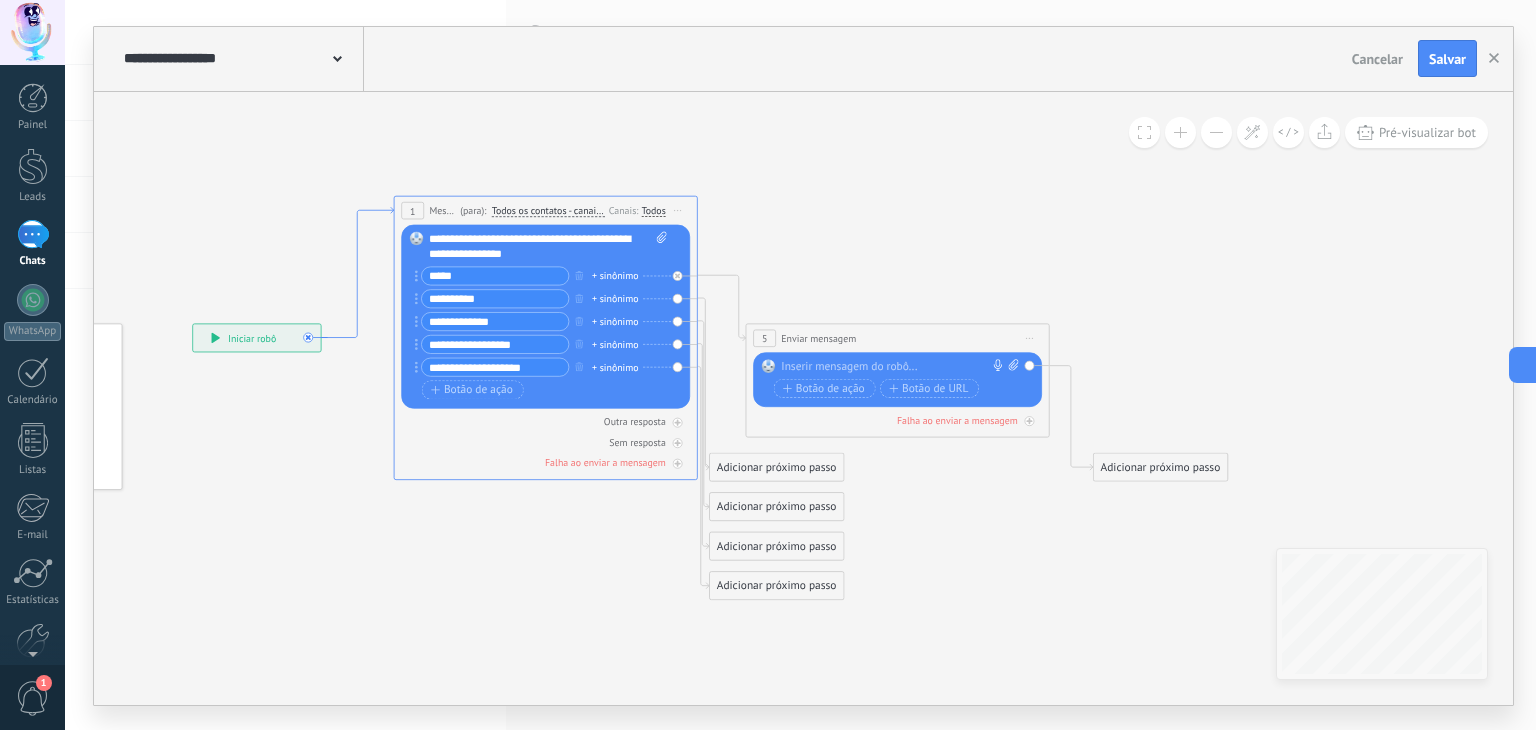 click 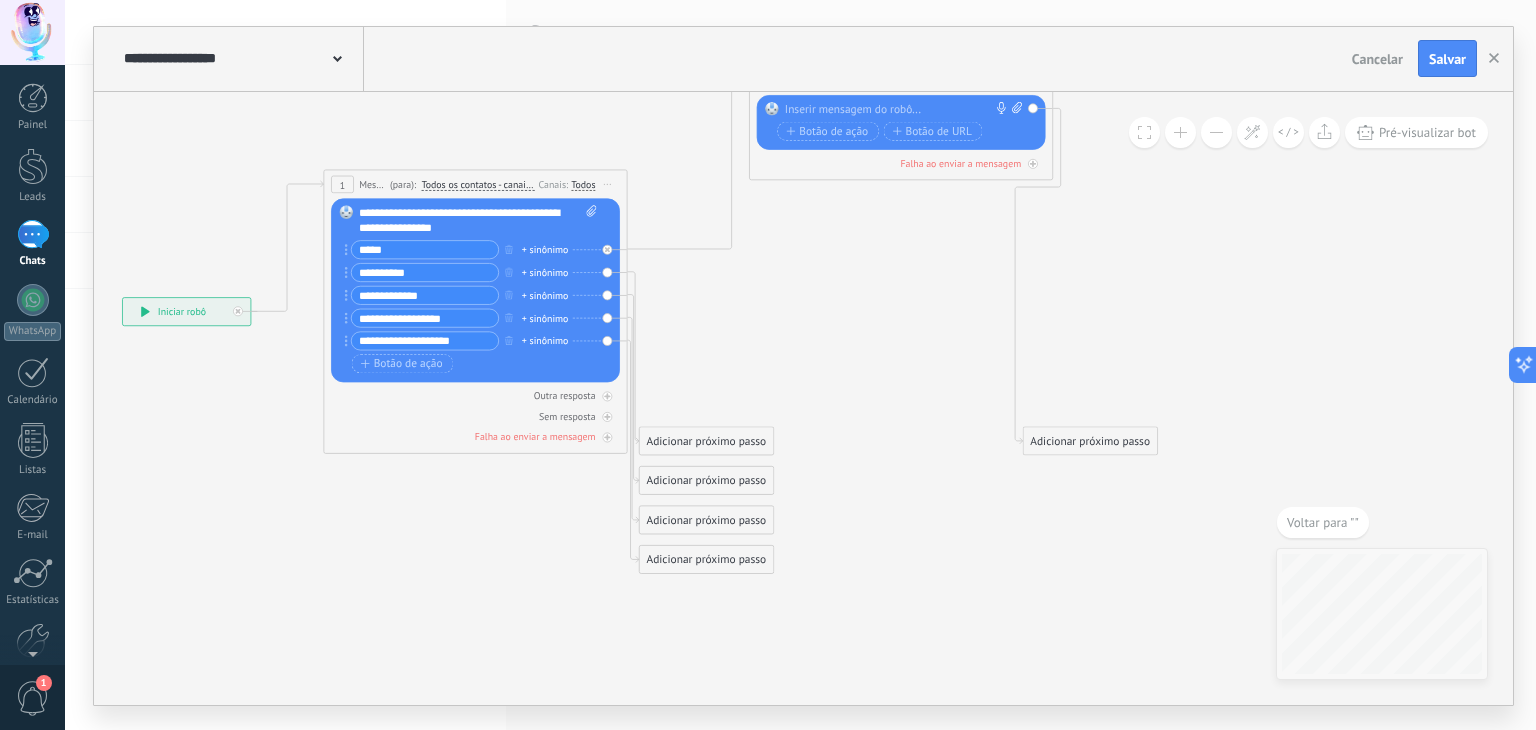 drag, startPoint x: 791, startPoint y: 311, endPoint x: 865, endPoint y: 81, distance: 241.61125 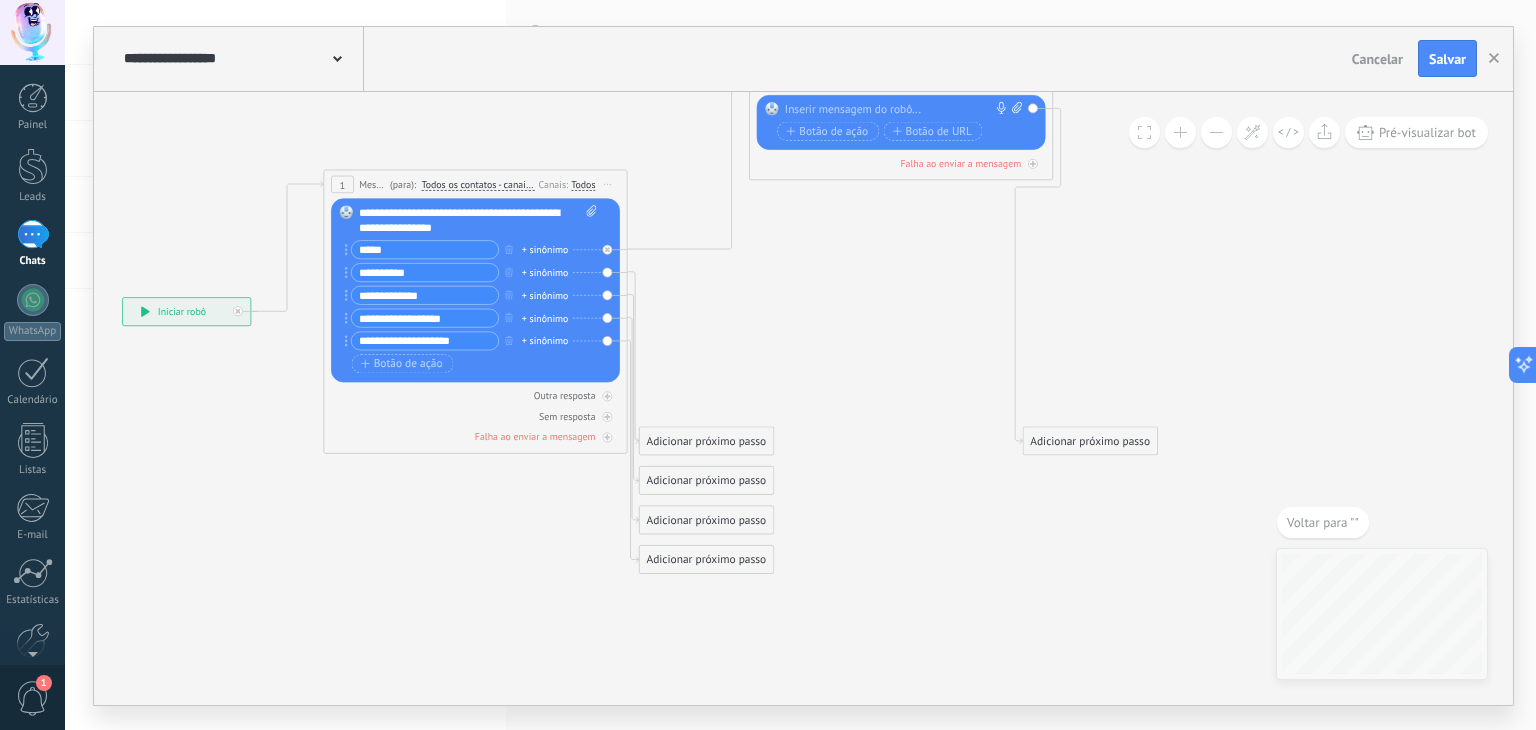 click on "**********" at bounding box center (803, 366) 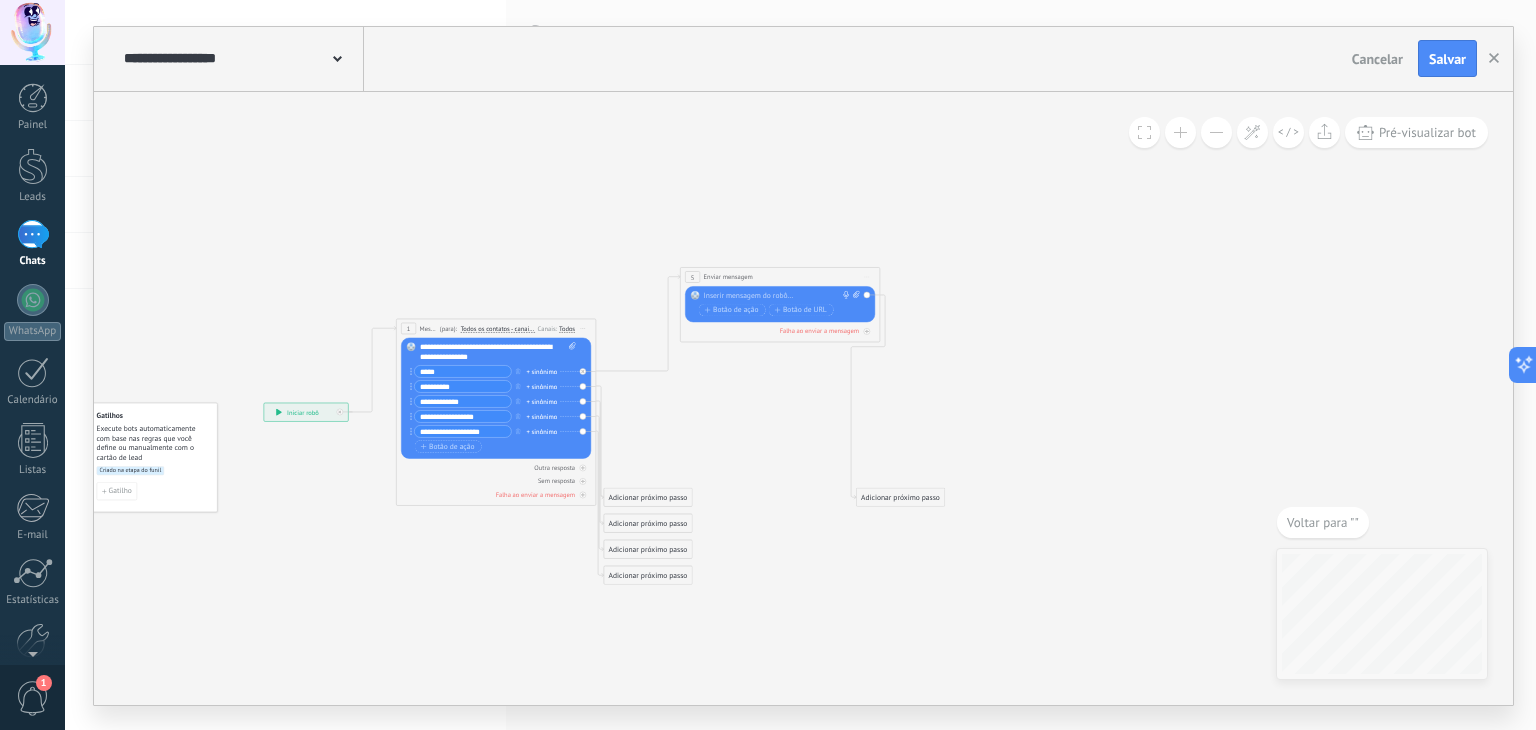 drag, startPoint x: 746, startPoint y: 260, endPoint x: 750, endPoint y: 277, distance: 17.464249 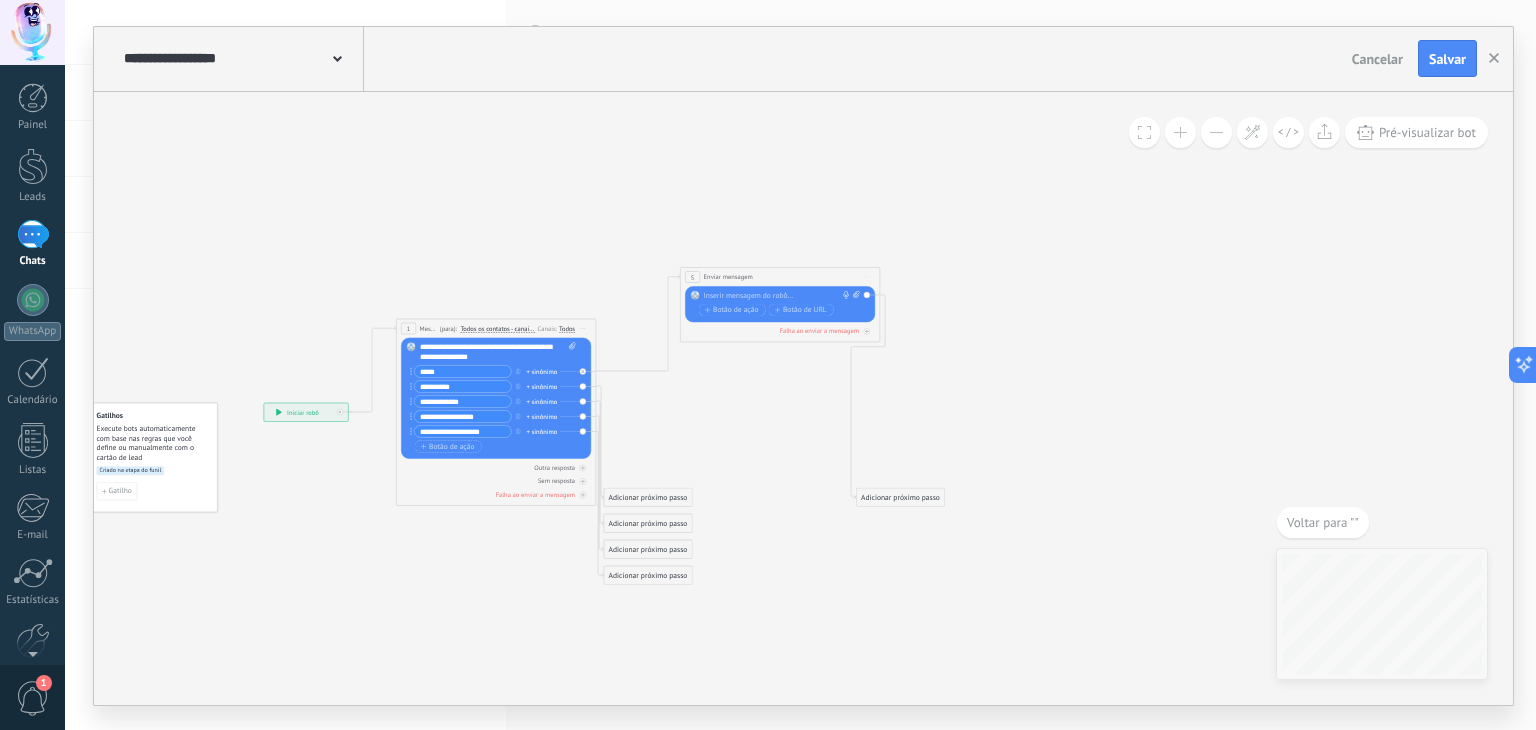 click on "Enviar mensagem" at bounding box center [728, 277] 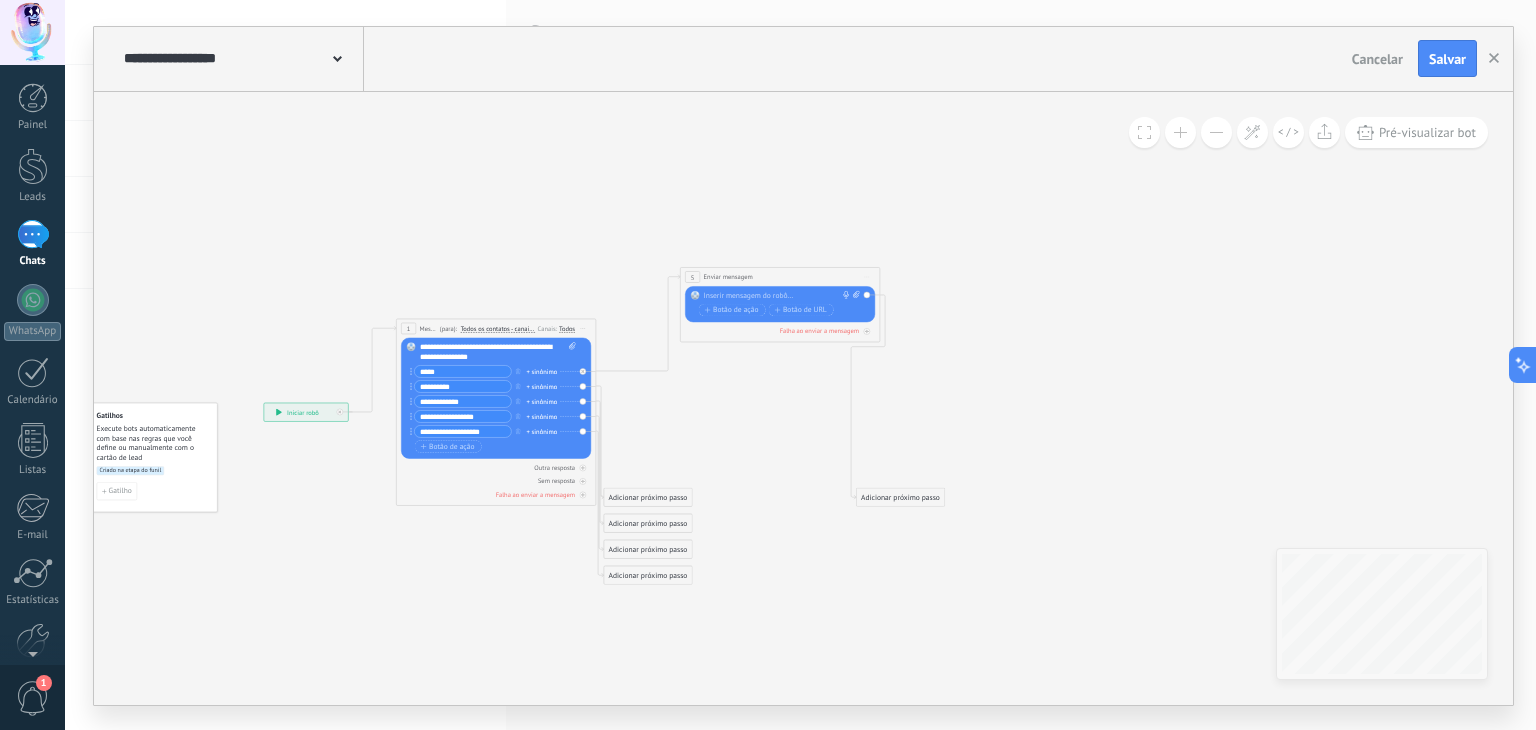 click on "Adicionar próximo passo" at bounding box center (901, 497) 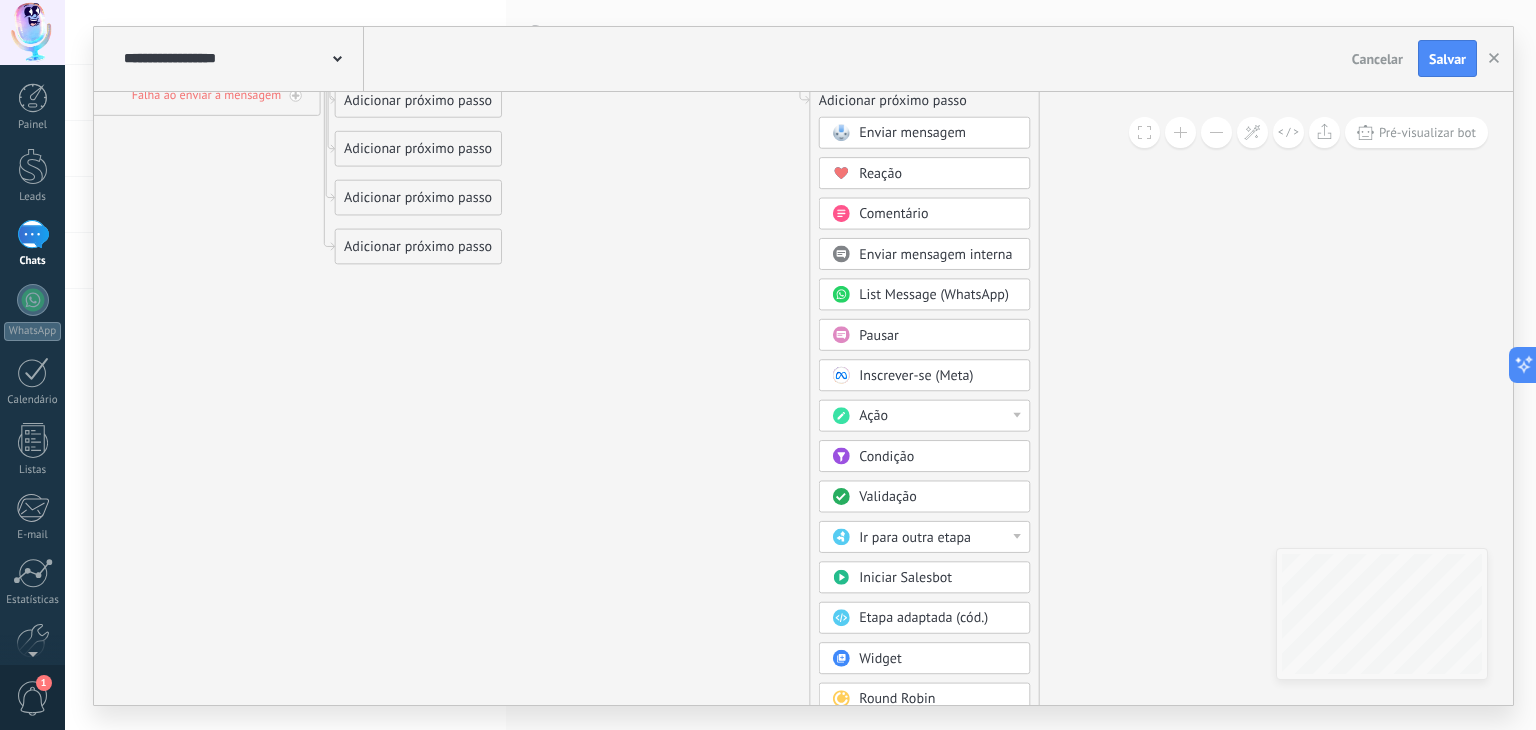 click on "Ir para outra etapa" at bounding box center [938, 537] 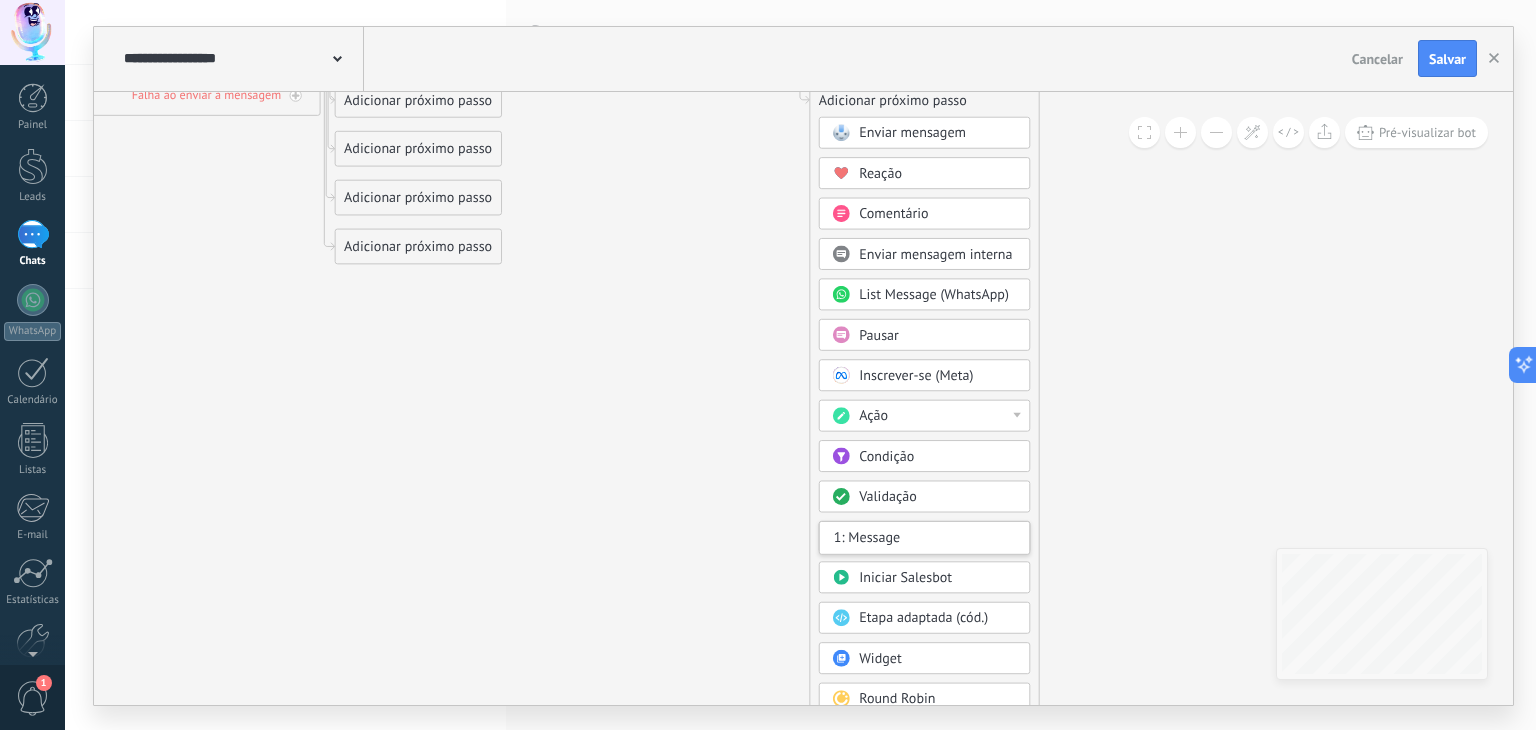 click on "1: Message" at bounding box center (925, 537) 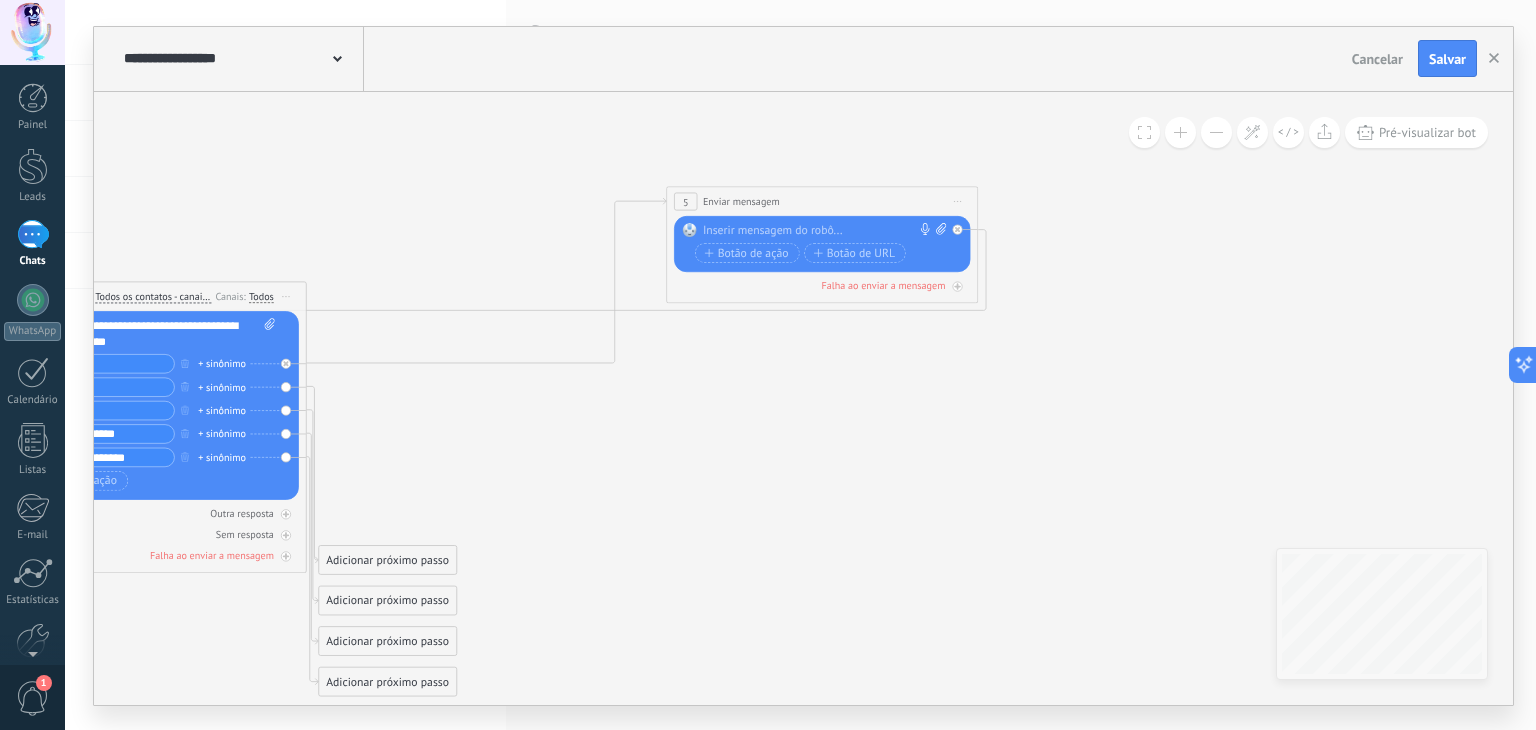 drag, startPoint x: 589, startPoint y: 215, endPoint x: 795, endPoint y: 217, distance: 206.0097 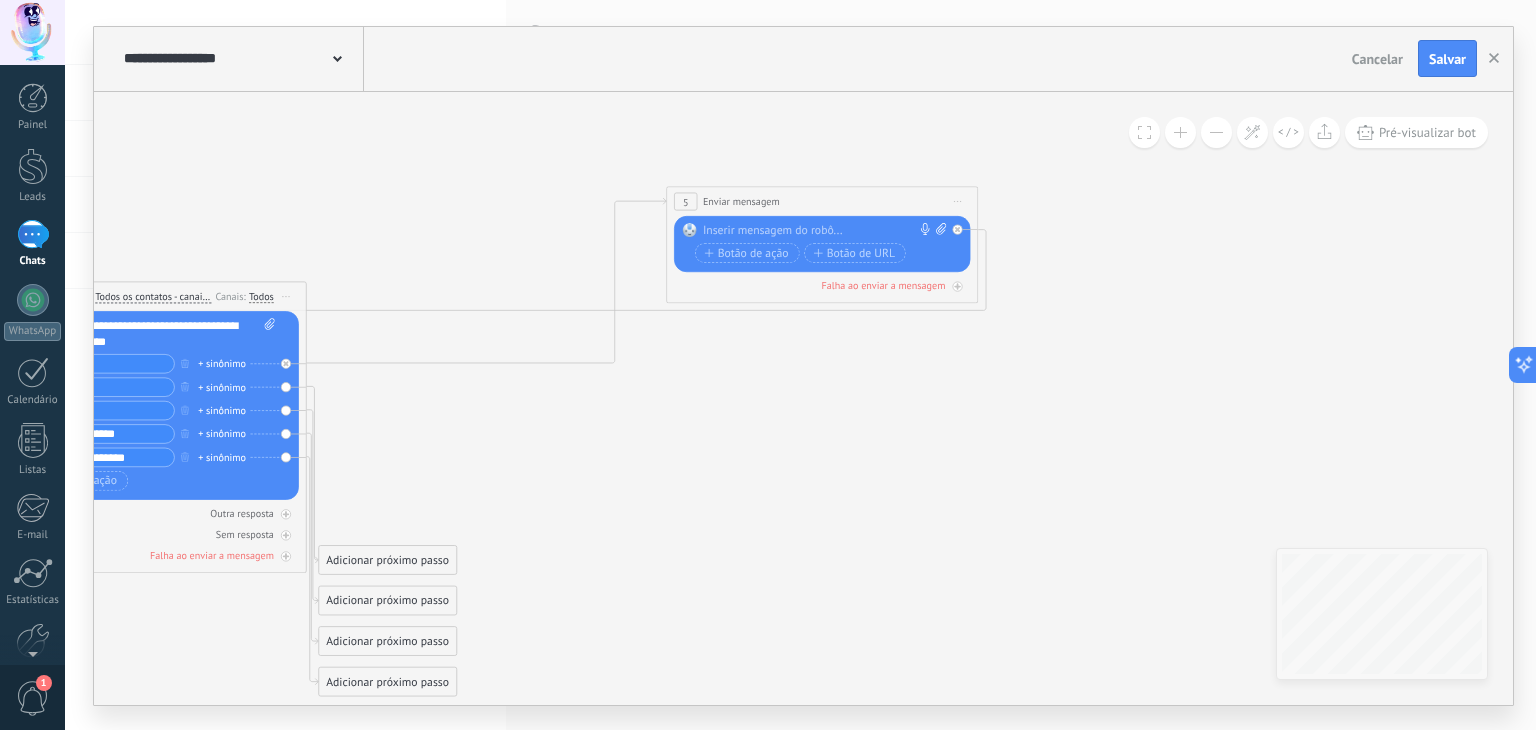 click on "**********" at bounding box center [822, 201] 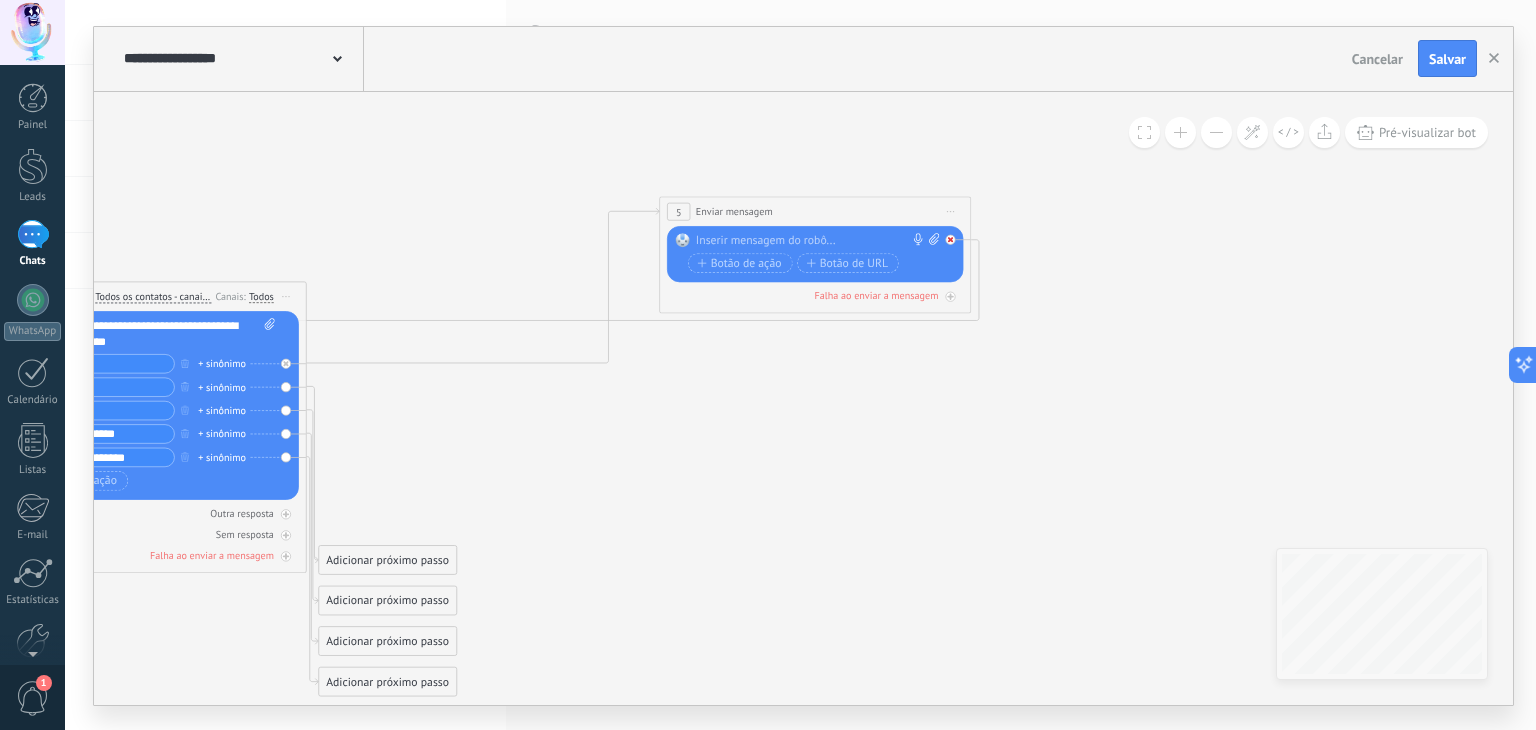 click at bounding box center (950, 239) 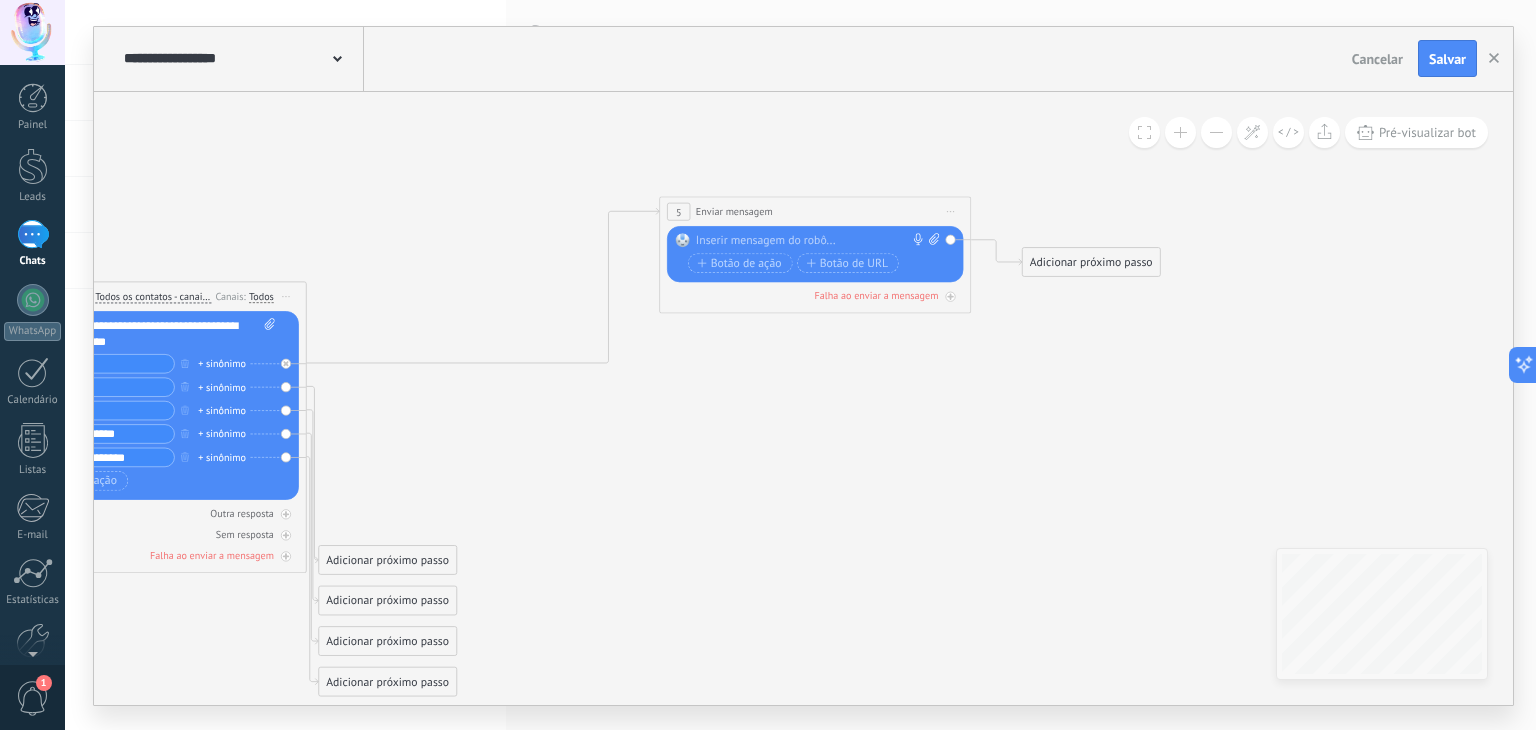 click on "Adicionar próximo passo" at bounding box center [1091, 262] 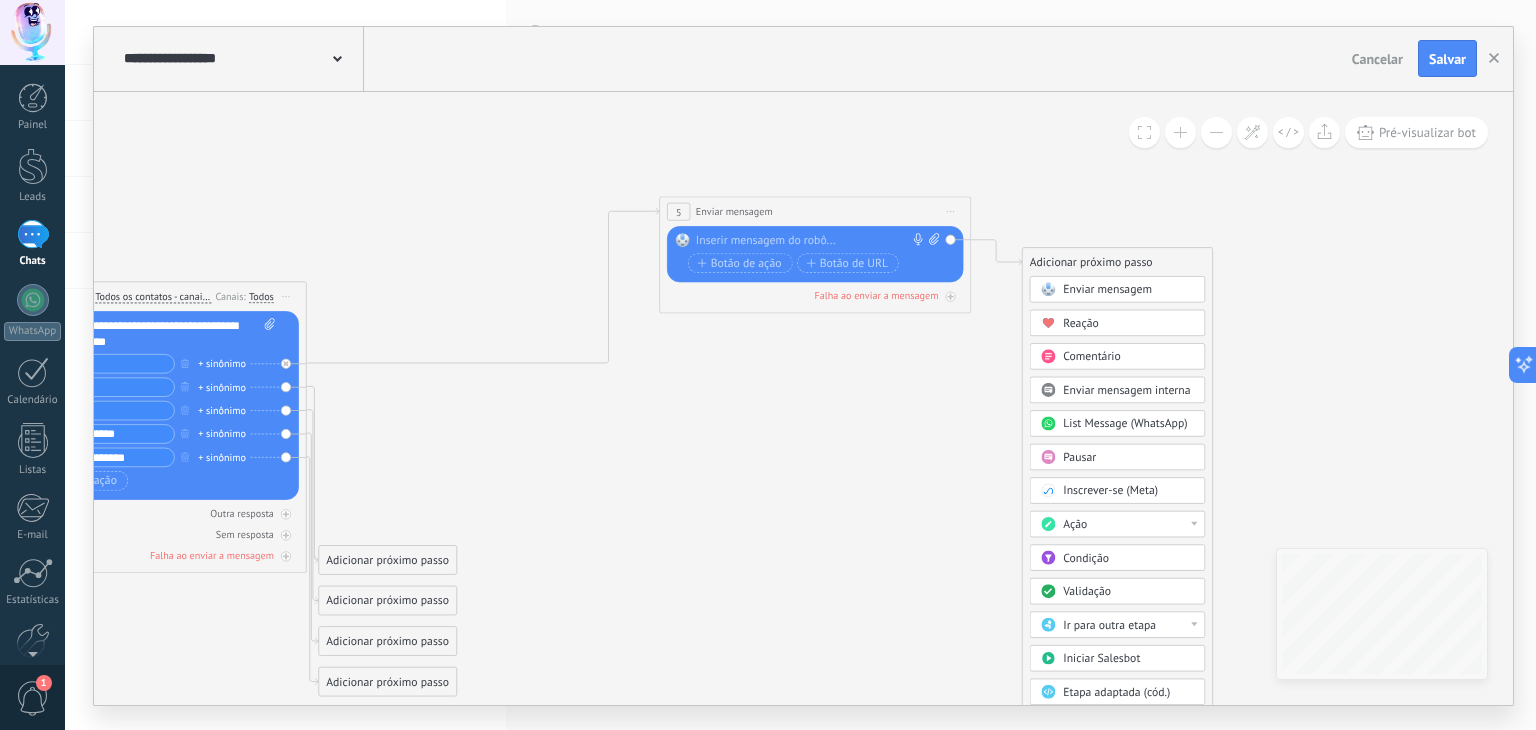 click on "List Message (WhatsApp)" at bounding box center (1125, 423) 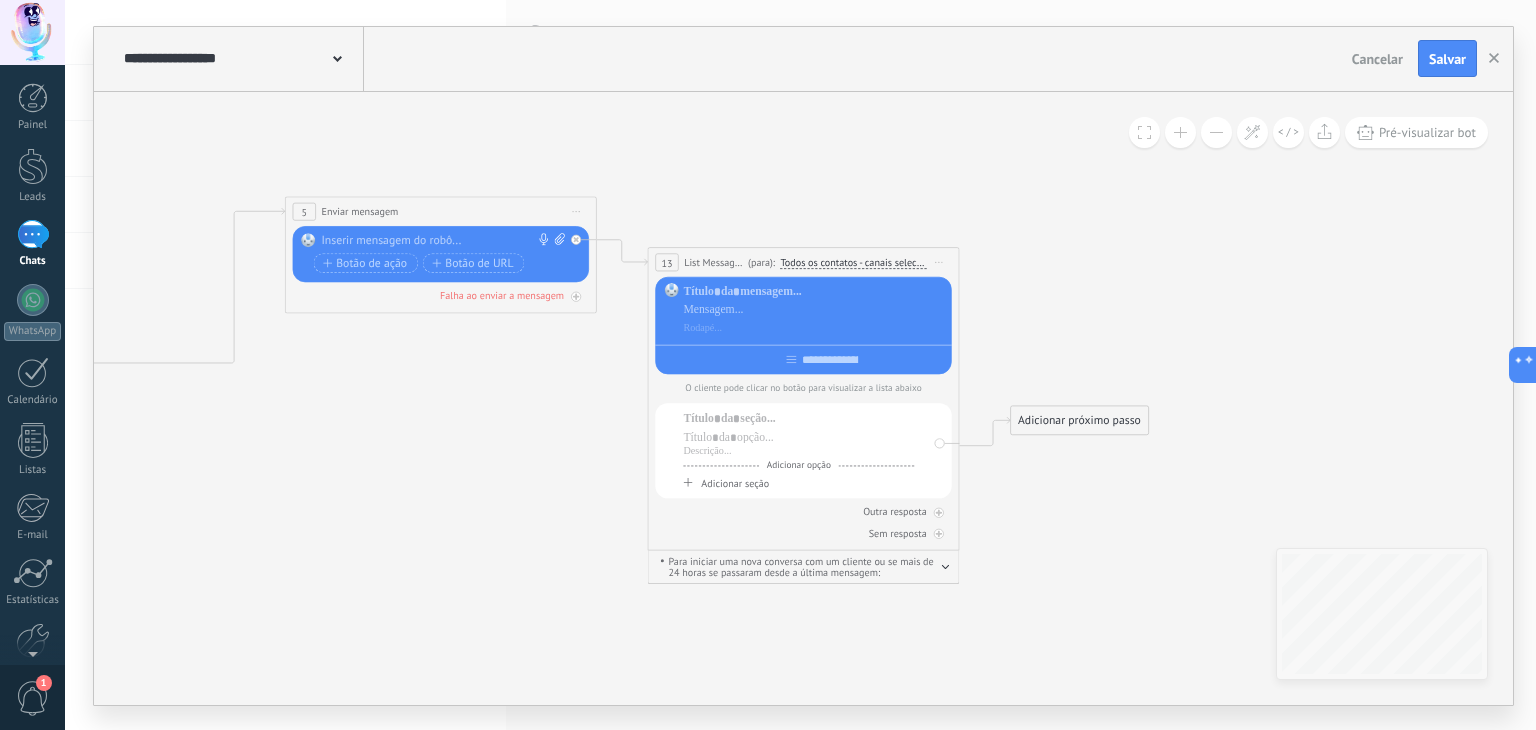 click 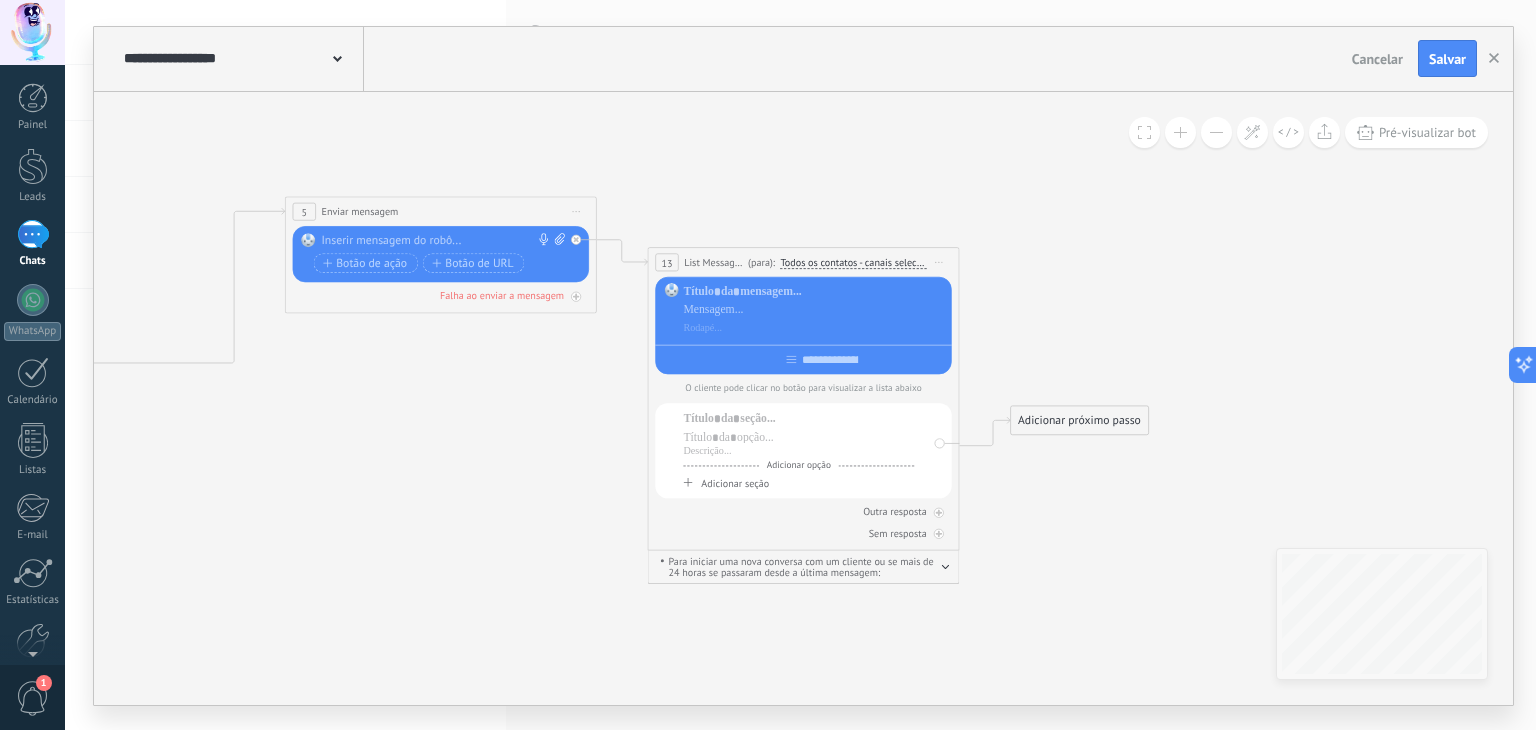 click on "Iniciar pré-visualização aqui
Renomear
Duplicar
Excluir" at bounding box center (939, 262) 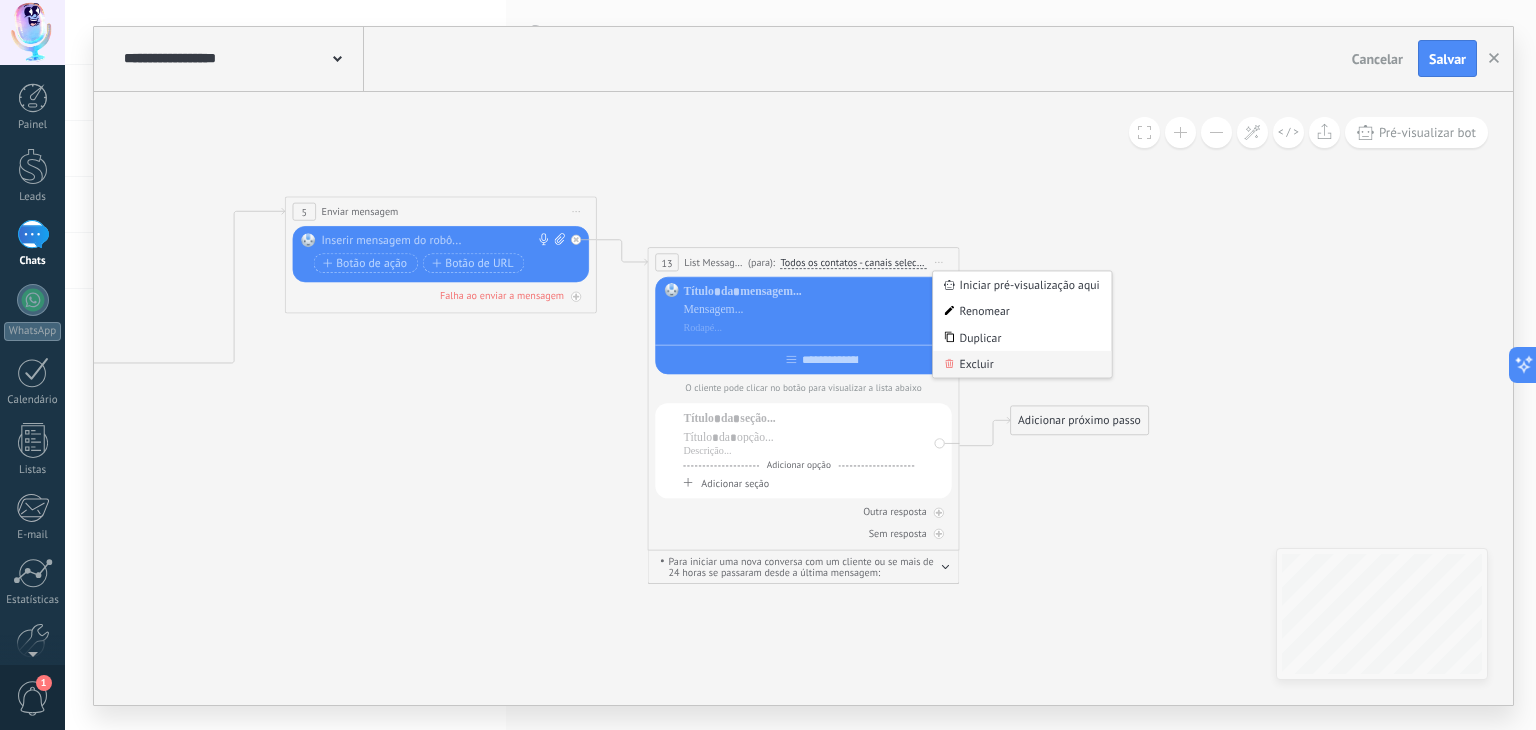 click on "Excluir" at bounding box center [1022, 364] 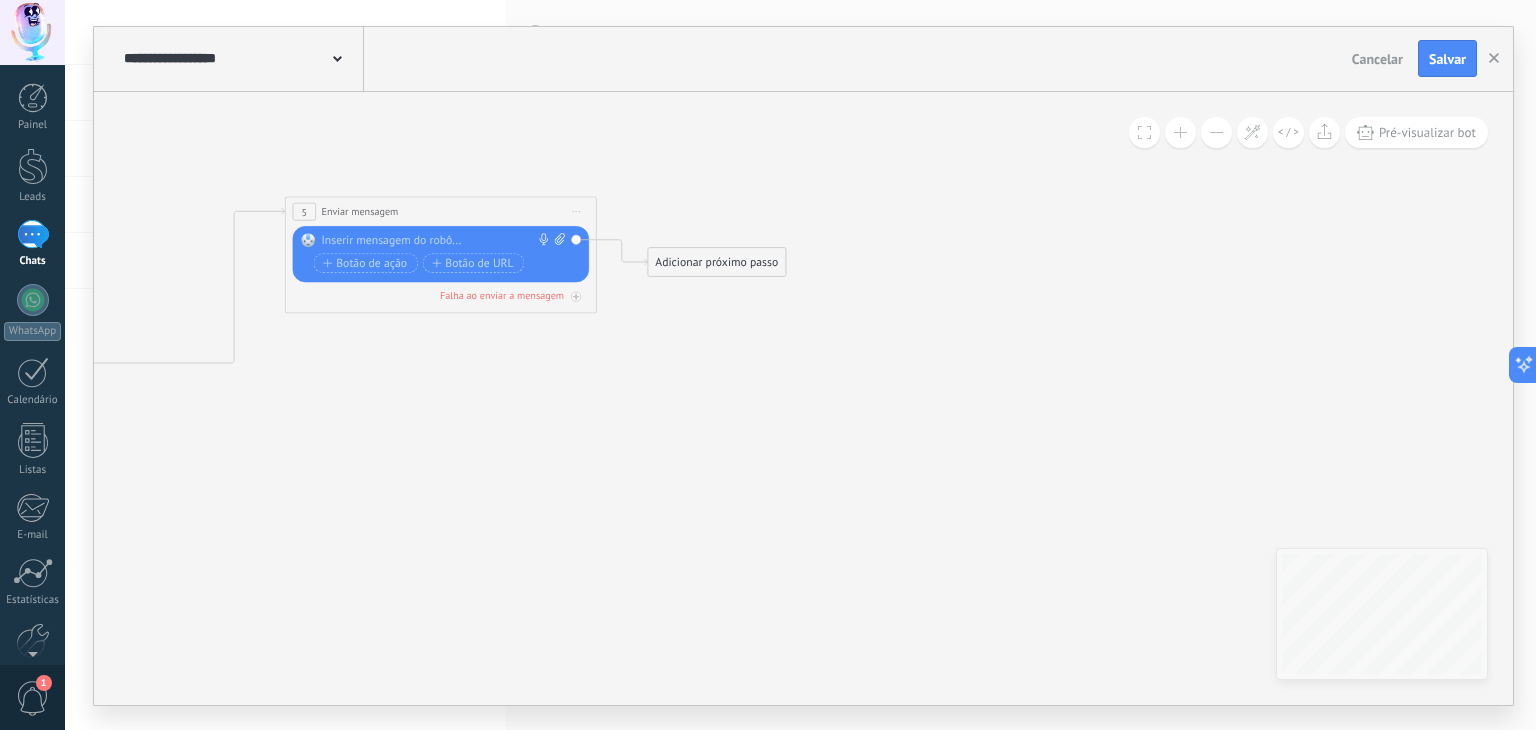 click on "Adicionar próximo passo" at bounding box center (716, 262) 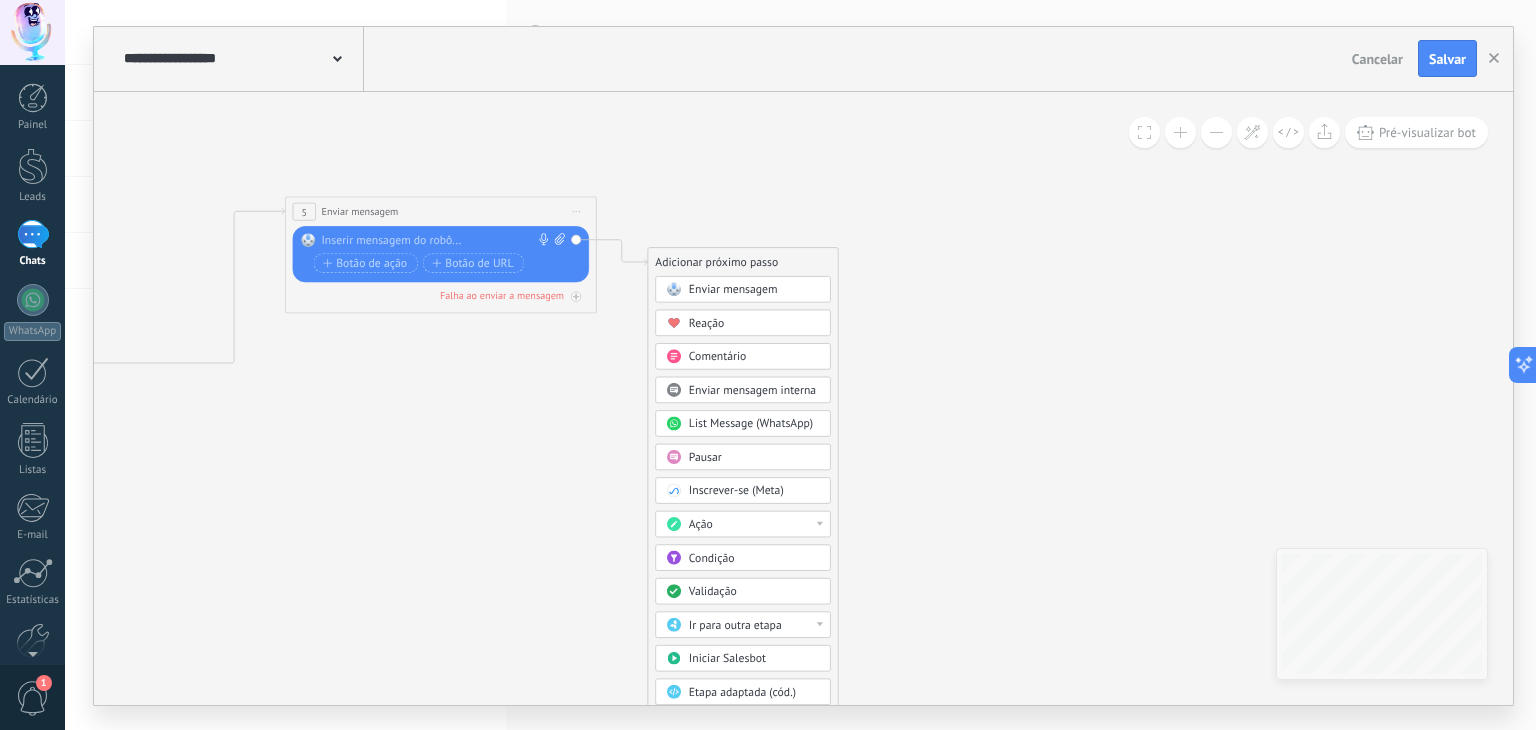 click on "Ação" at bounding box center (743, 523) 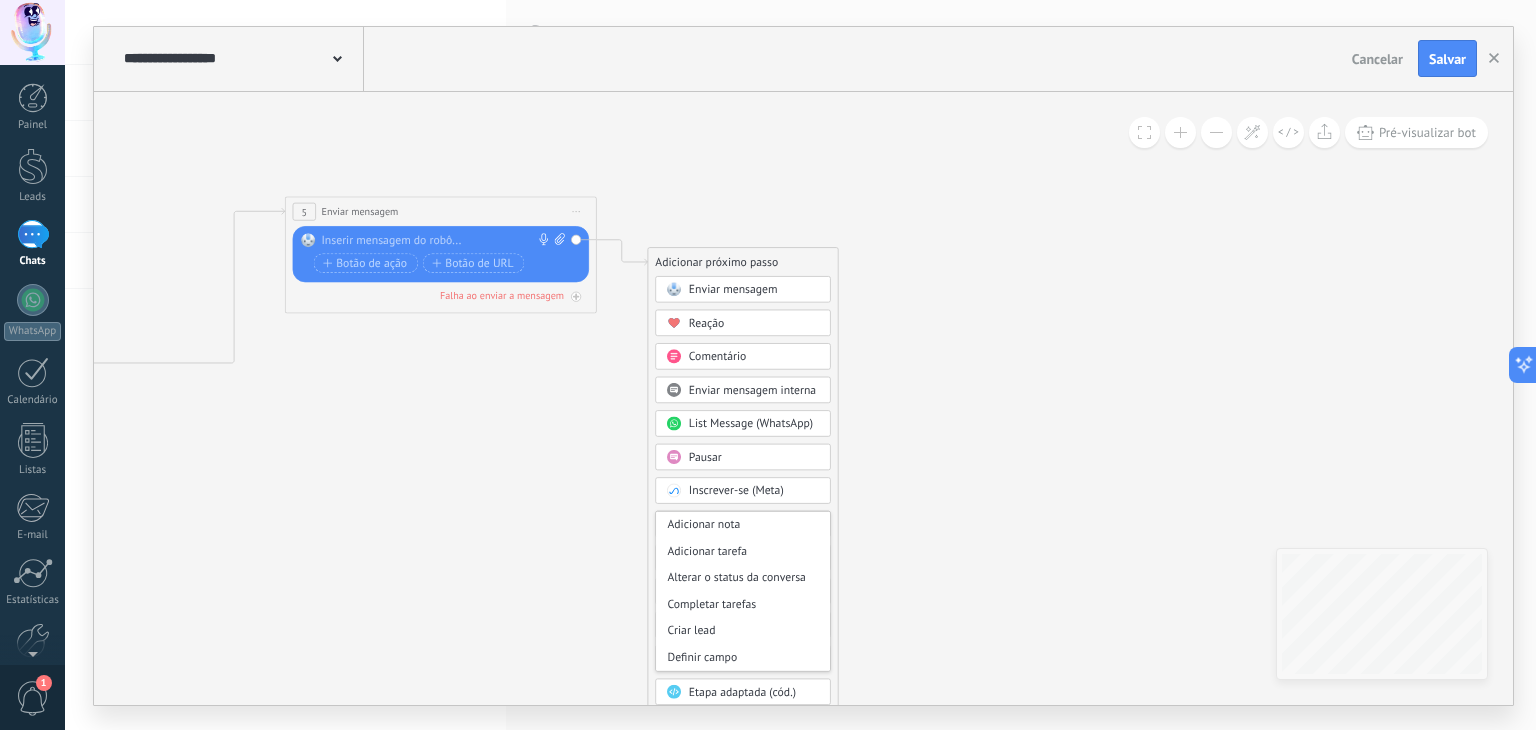 click 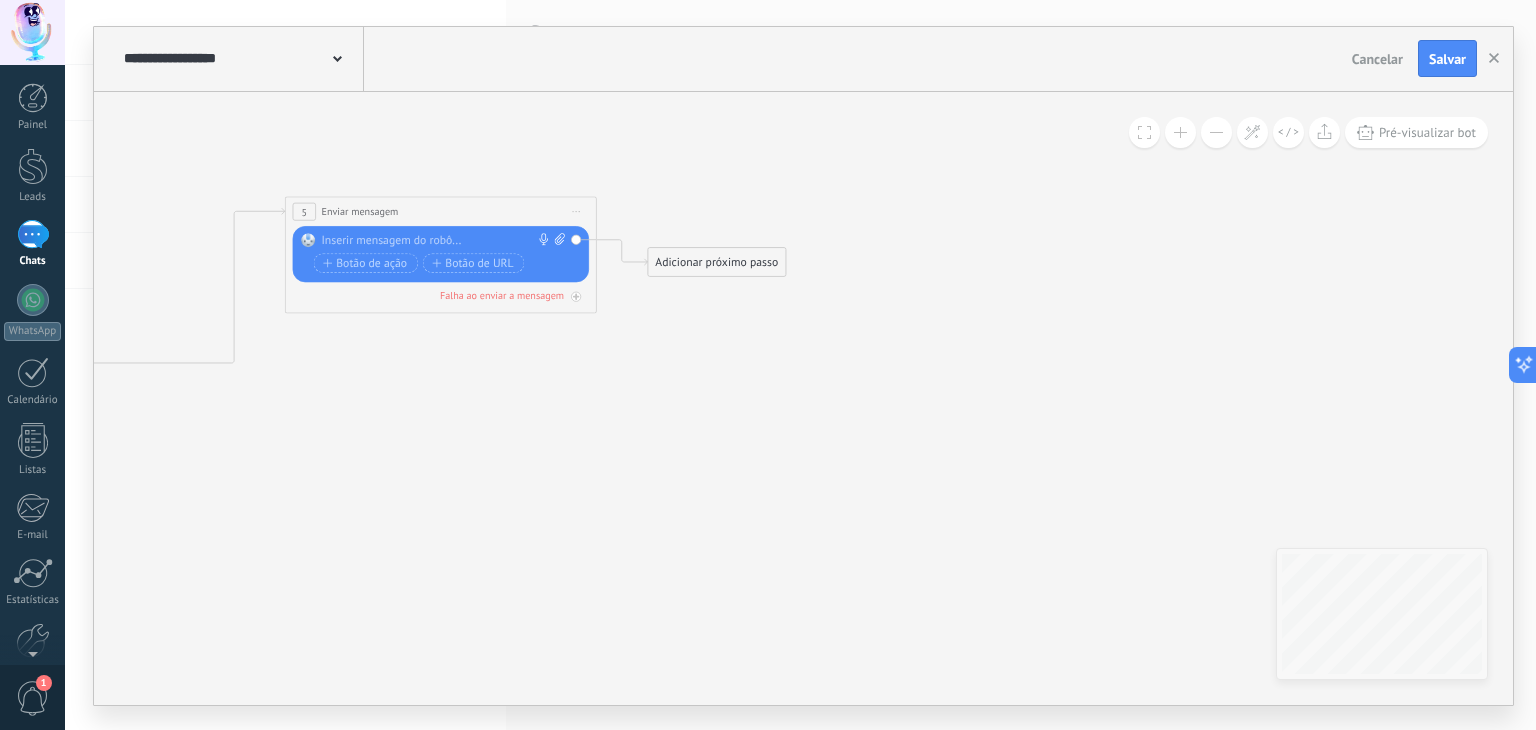 click on "Adicionar próximo passo" at bounding box center (716, 262) 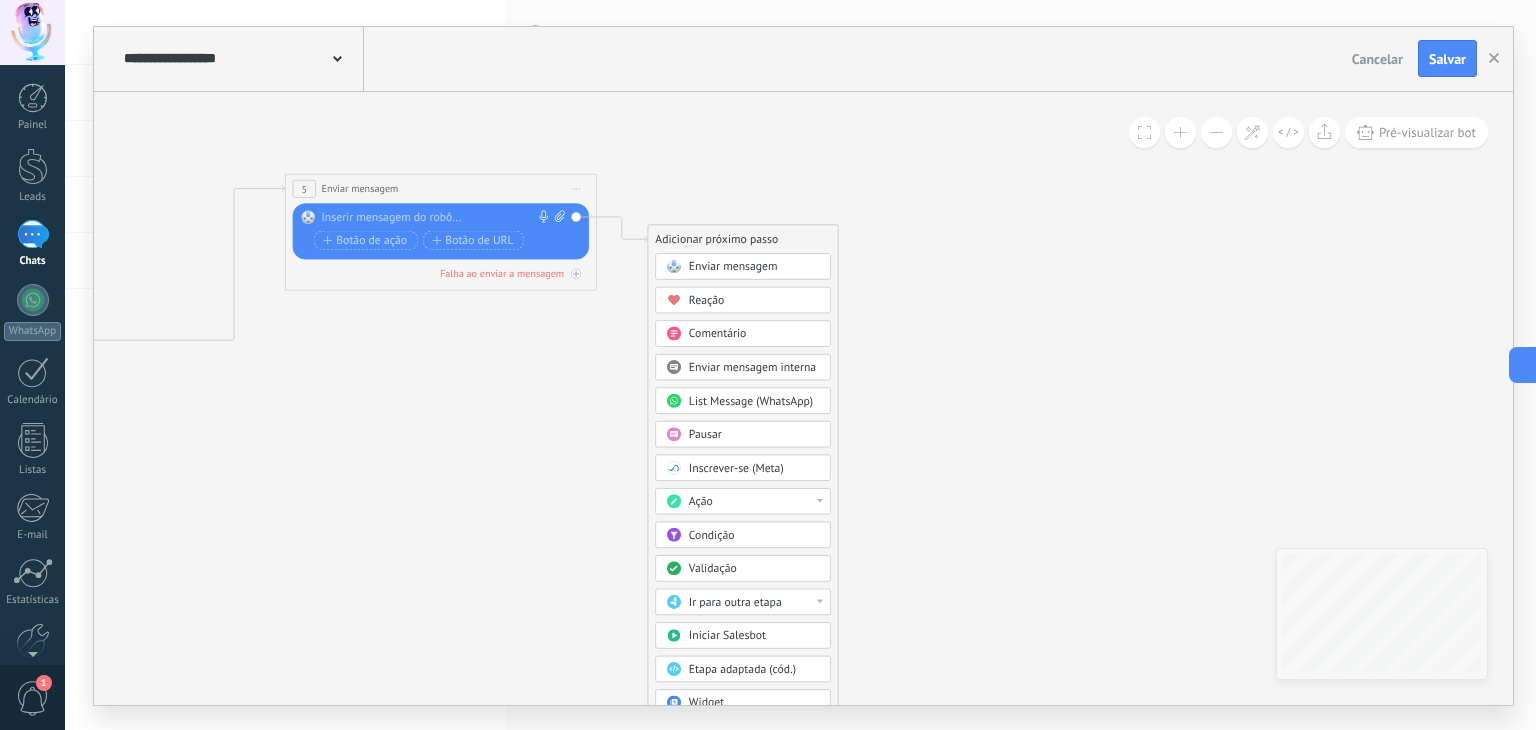 click on "Comentário" at bounding box center (718, 333) 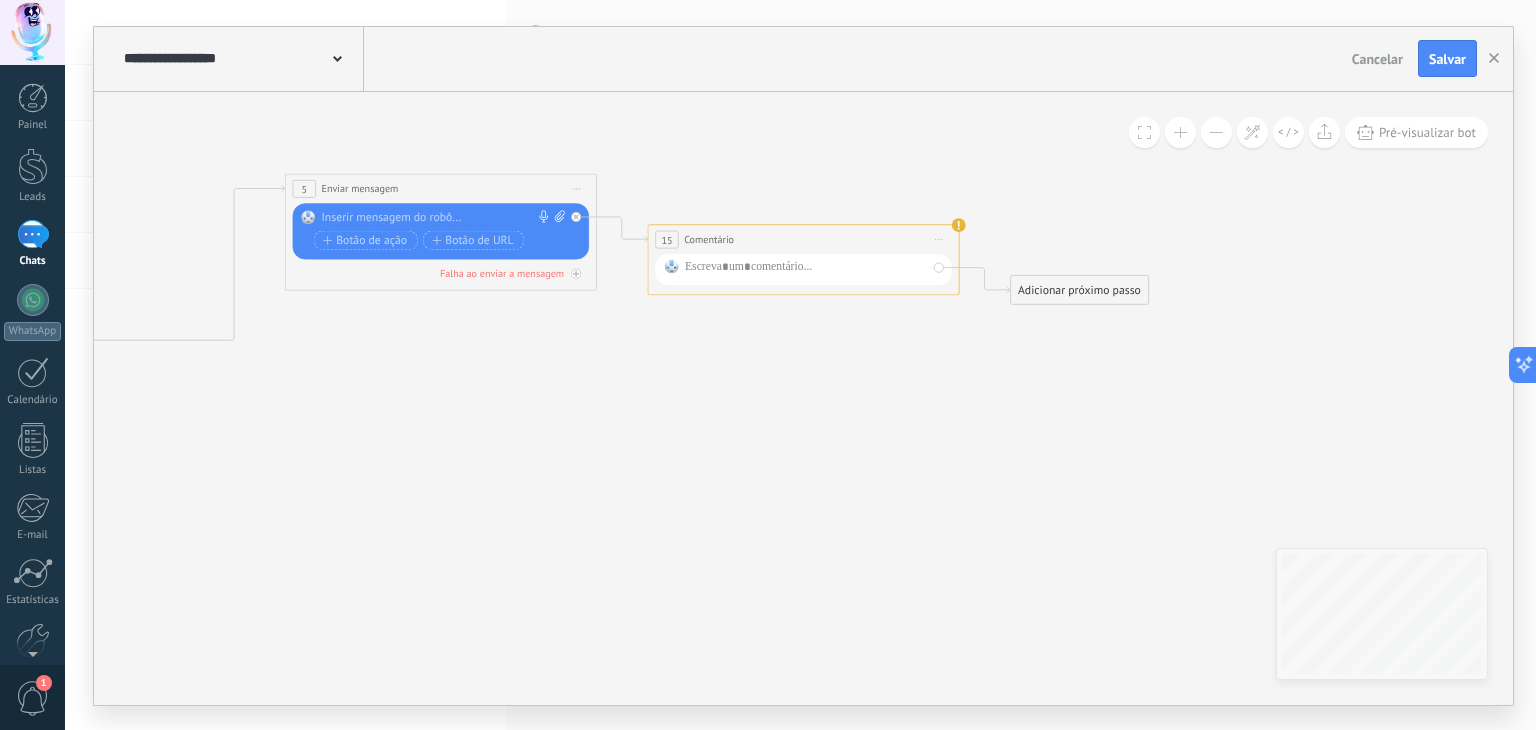 click on "Iniciar pré-visualização aqui
Renomear
Duplicar
Excluir" at bounding box center (939, 239) 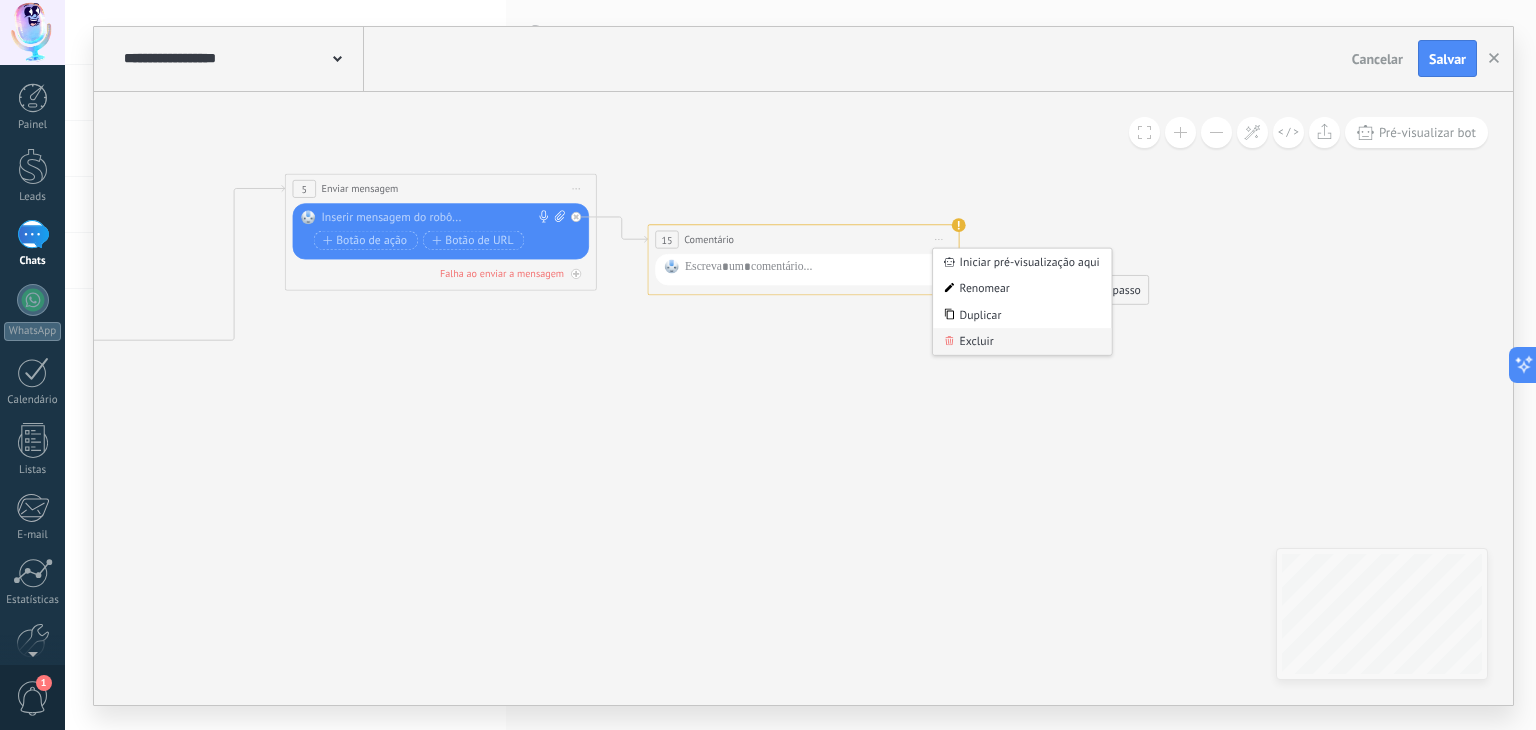 click 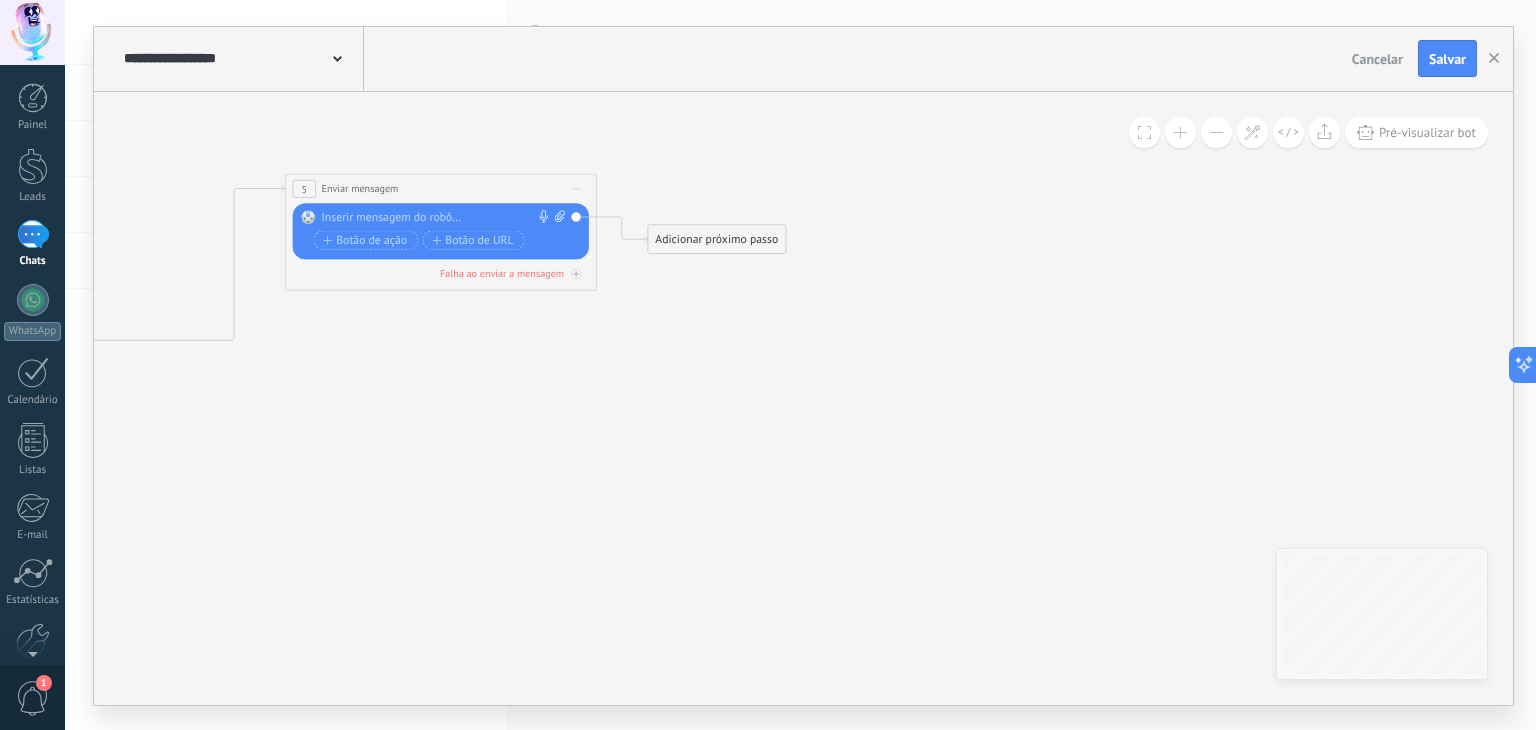 click on "Adicionar próximo passo" at bounding box center (716, 239) 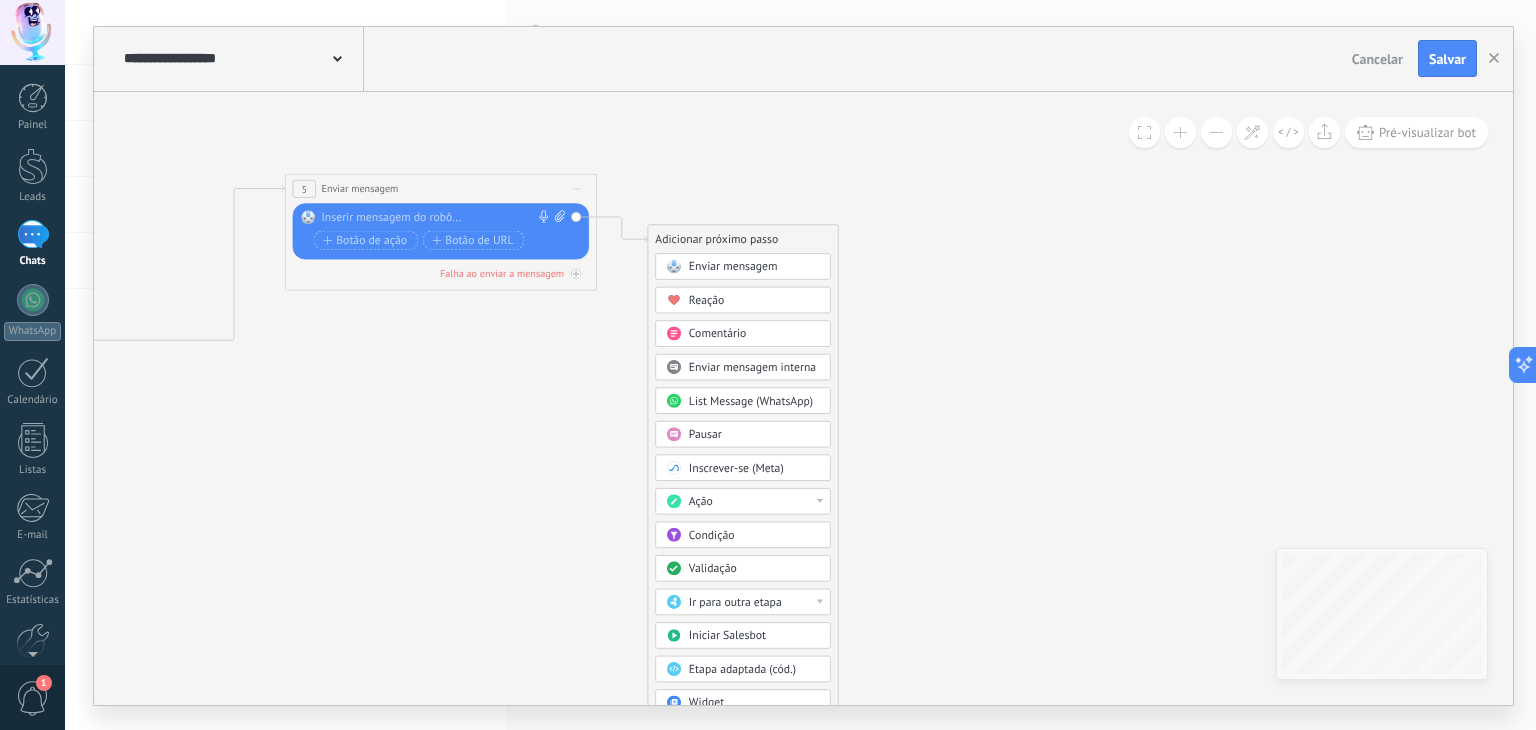 click on "Reação" at bounding box center [707, 300] 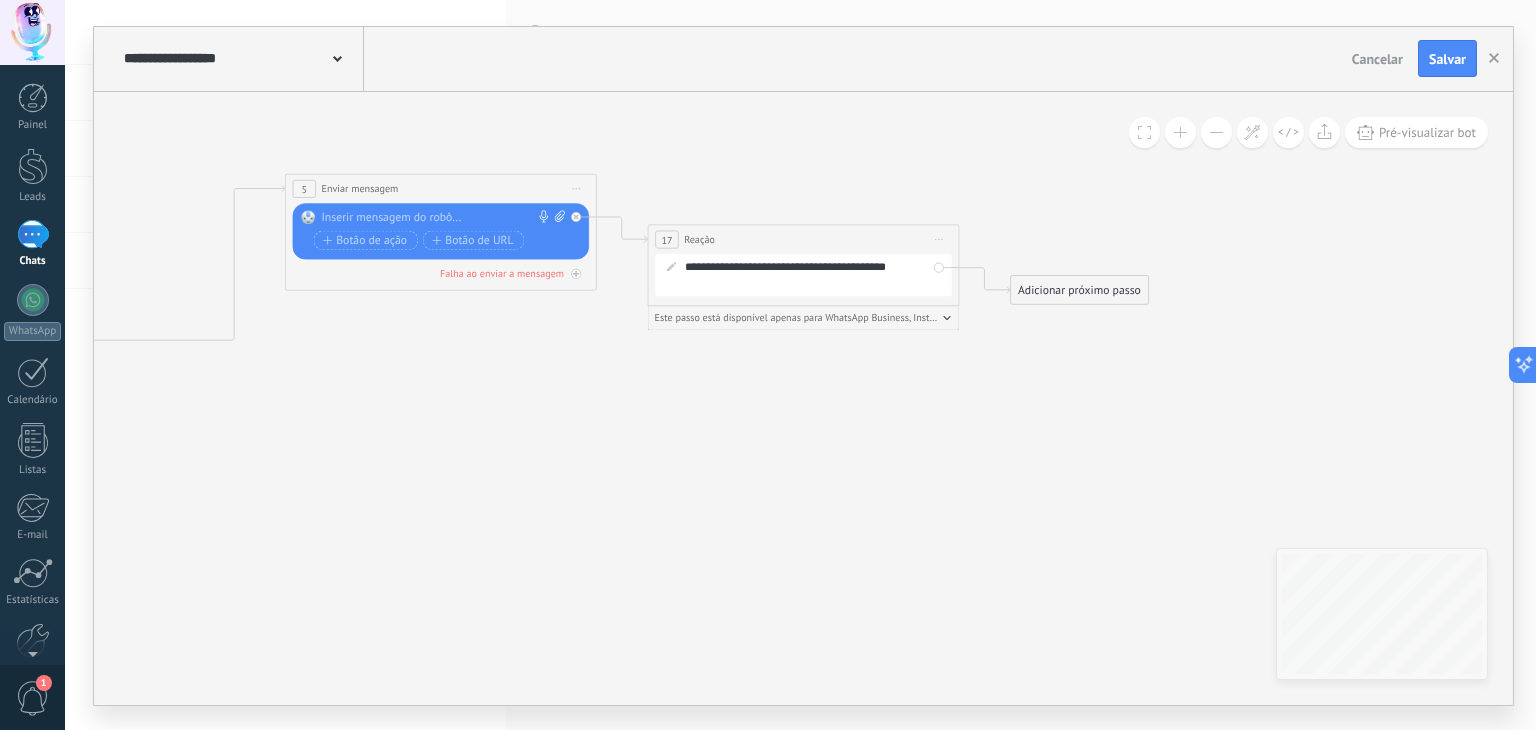 drag, startPoint x: 941, startPoint y: 241, endPoint x: 926, endPoint y: 281, distance: 42.72002 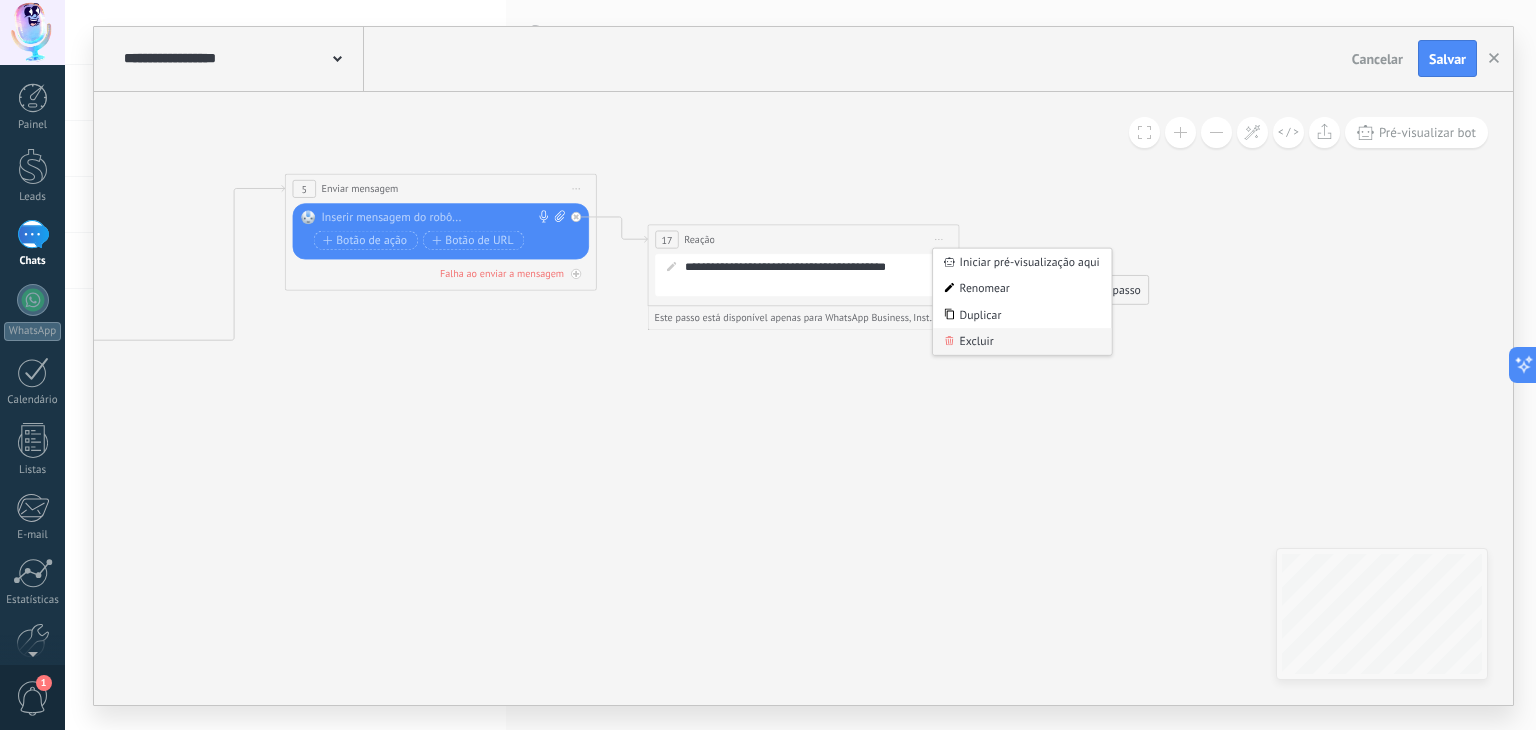 click on "Excluir" at bounding box center [1022, 341] 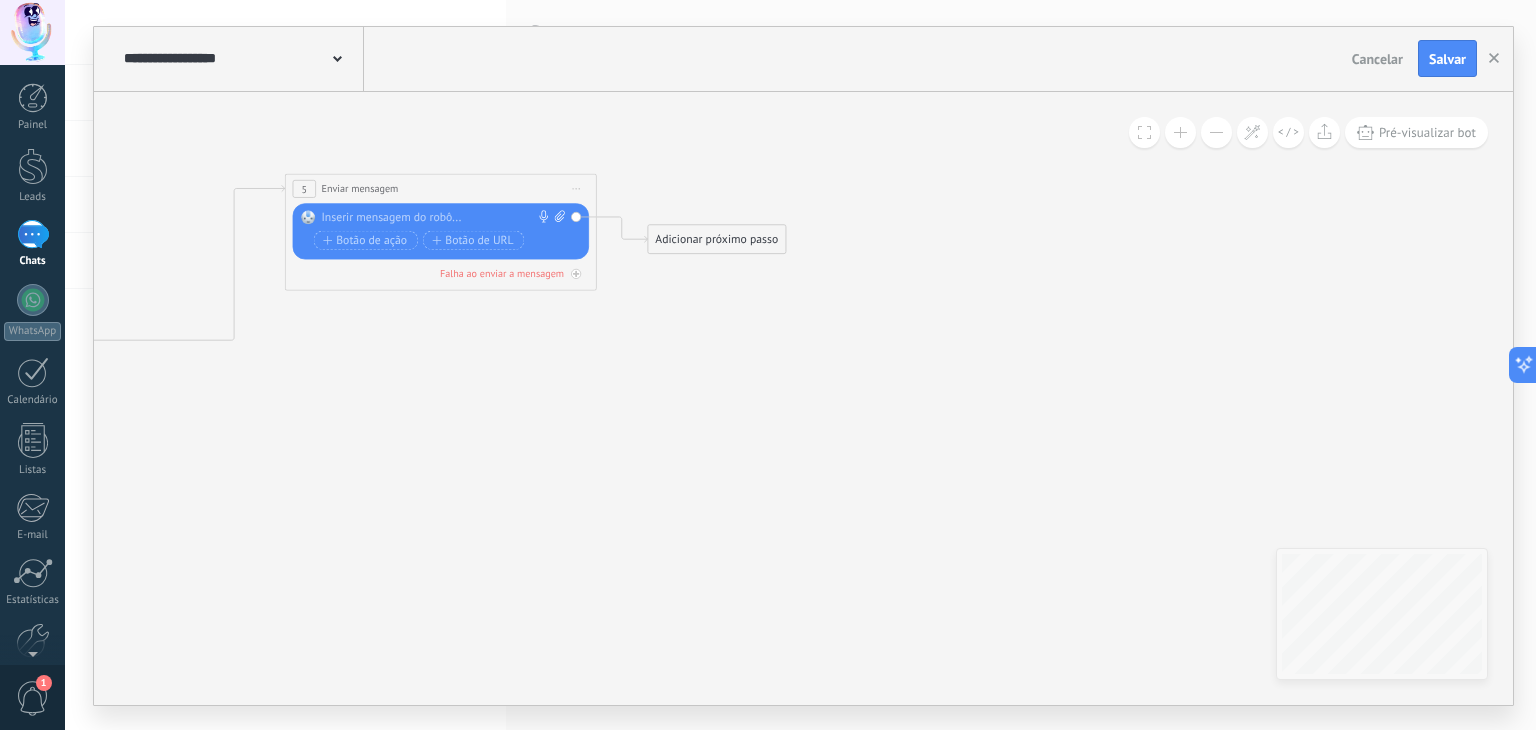 click on "Adicionar próximo passo" at bounding box center (716, 239) 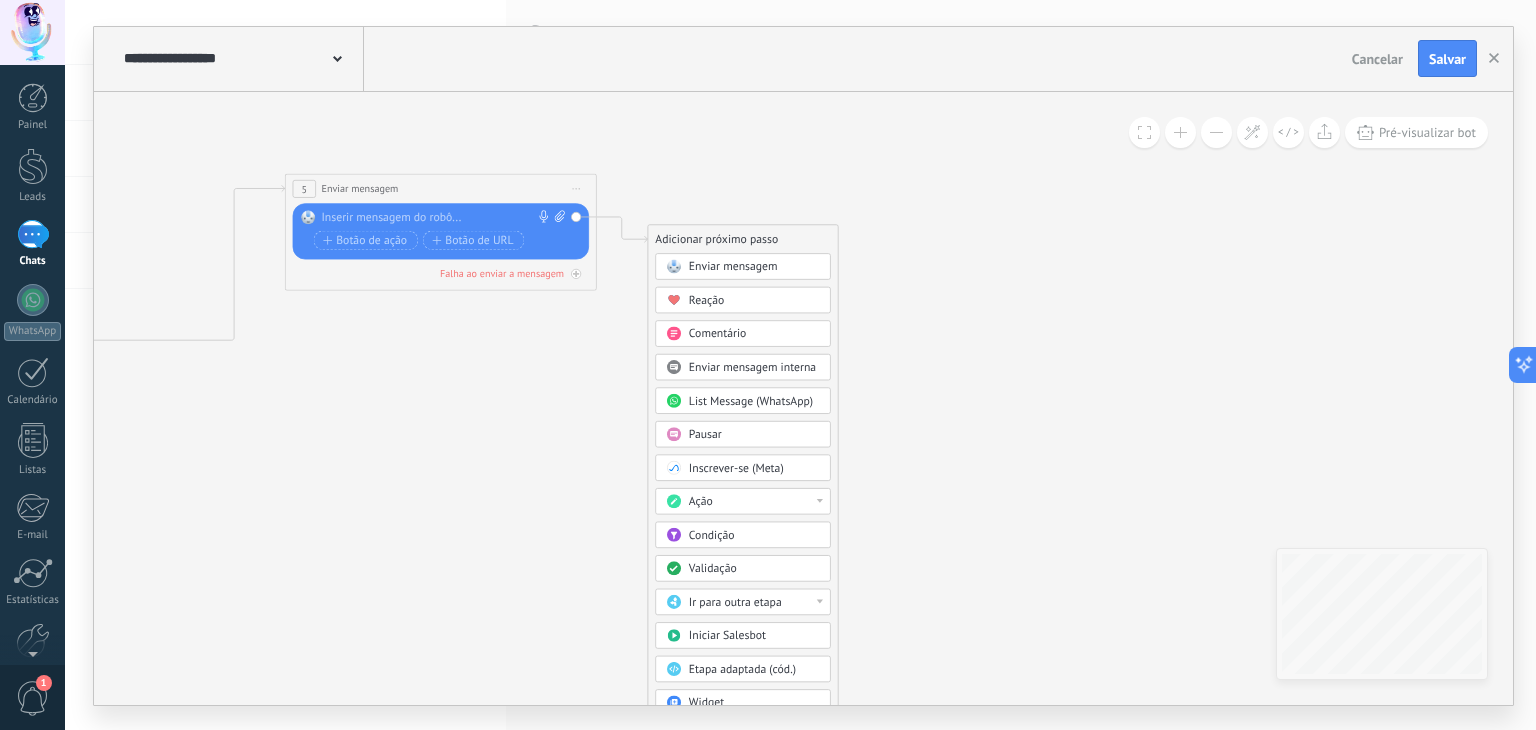 click on "Ação" at bounding box center (754, 502) 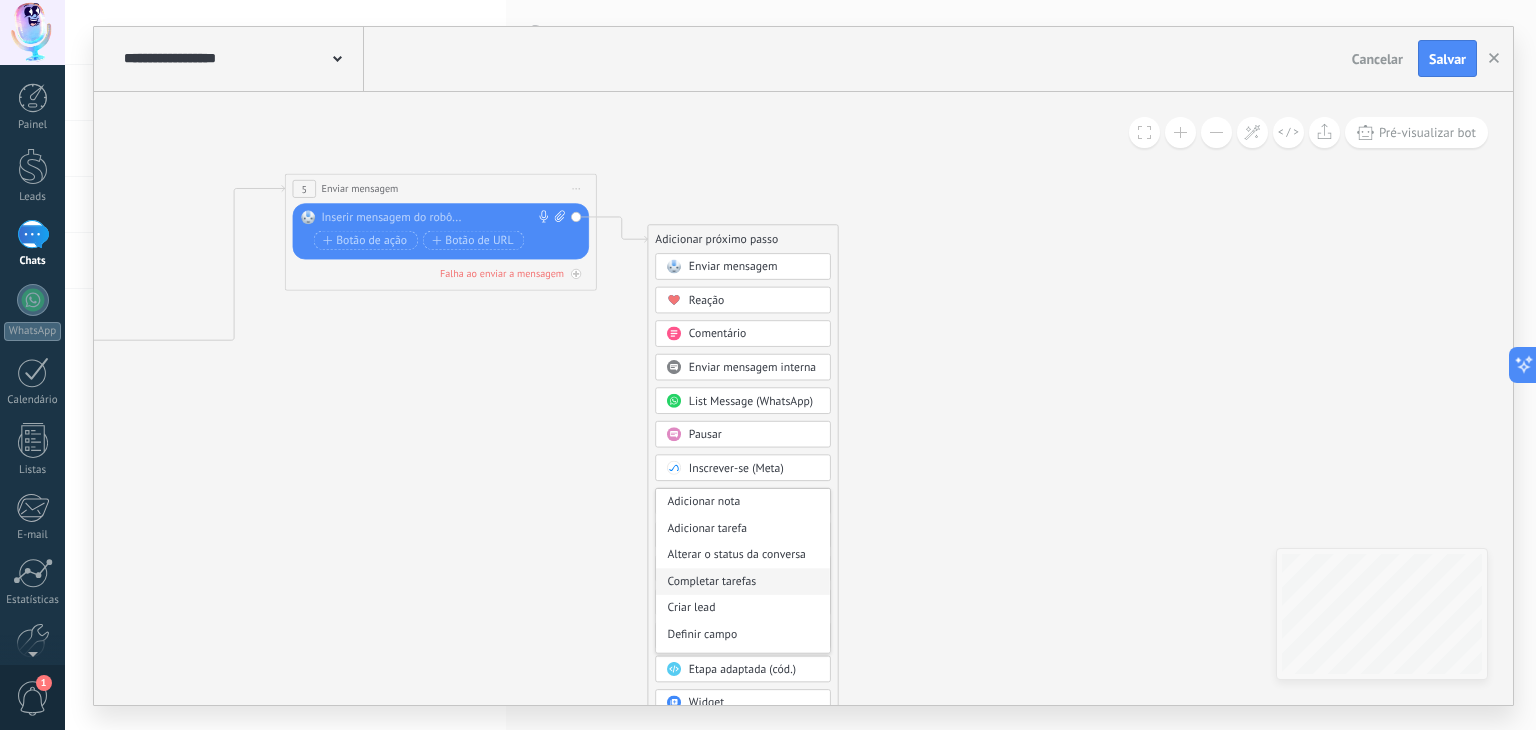 scroll, scrollTop: 265, scrollLeft: 0, axis: vertical 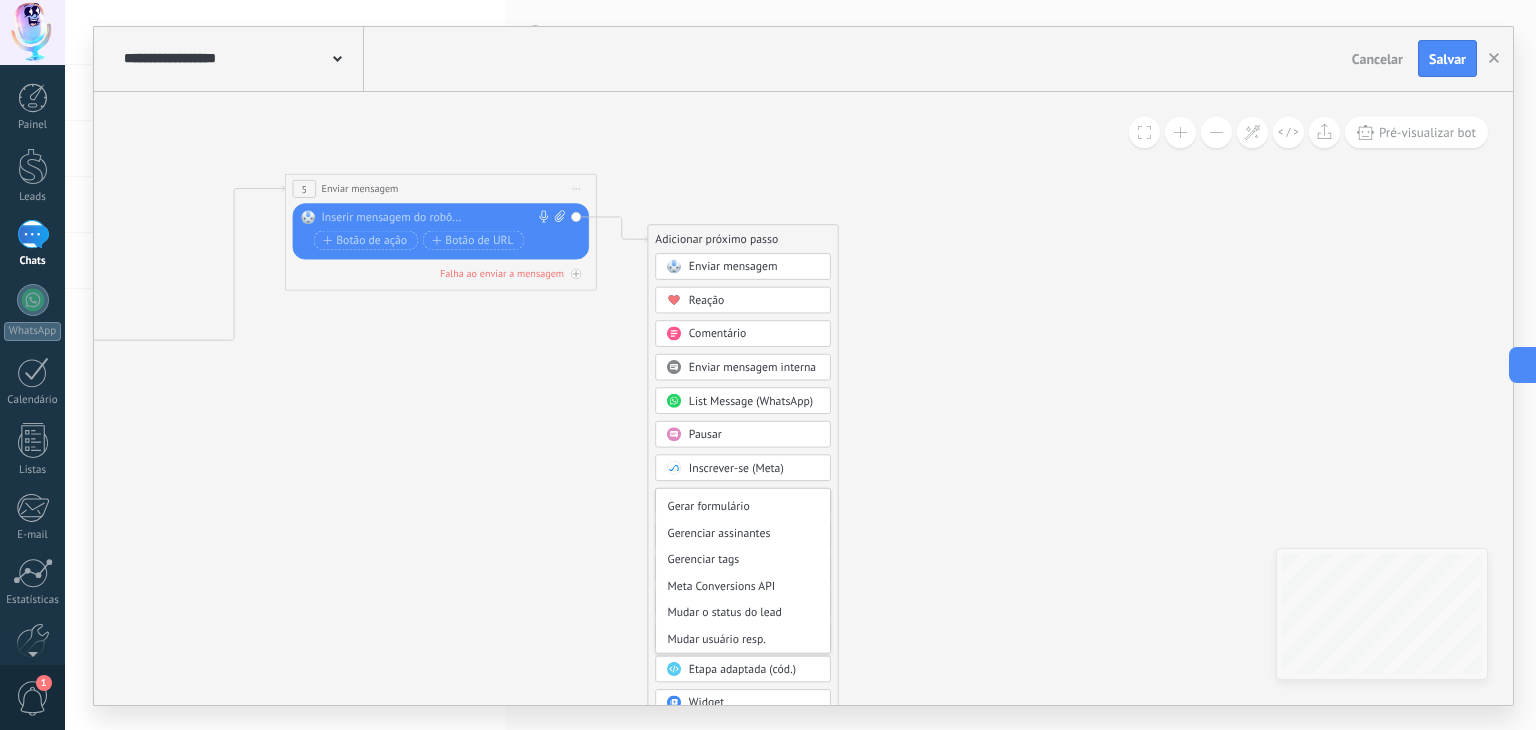 click 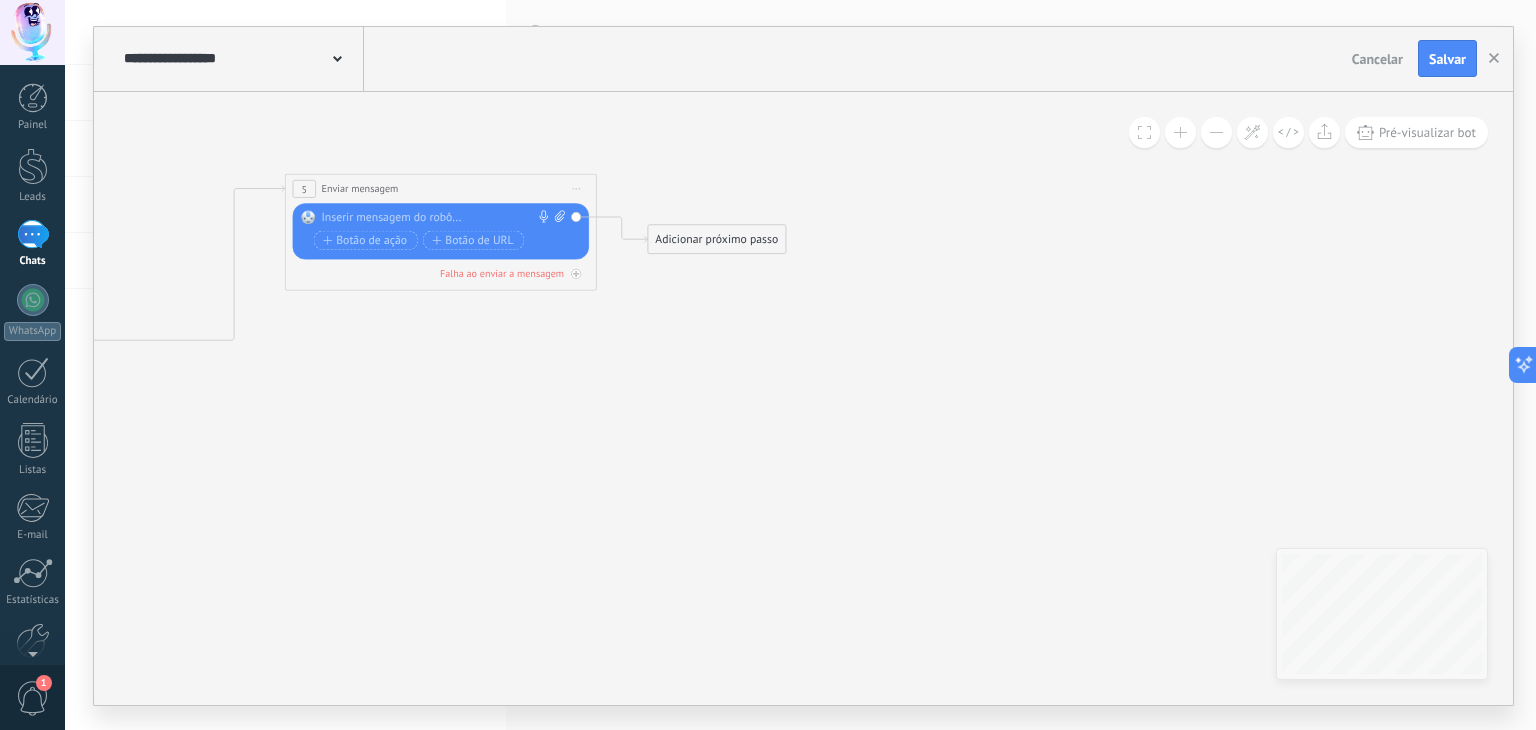 click on "Adicionar próximo passo" at bounding box center (716, 239) 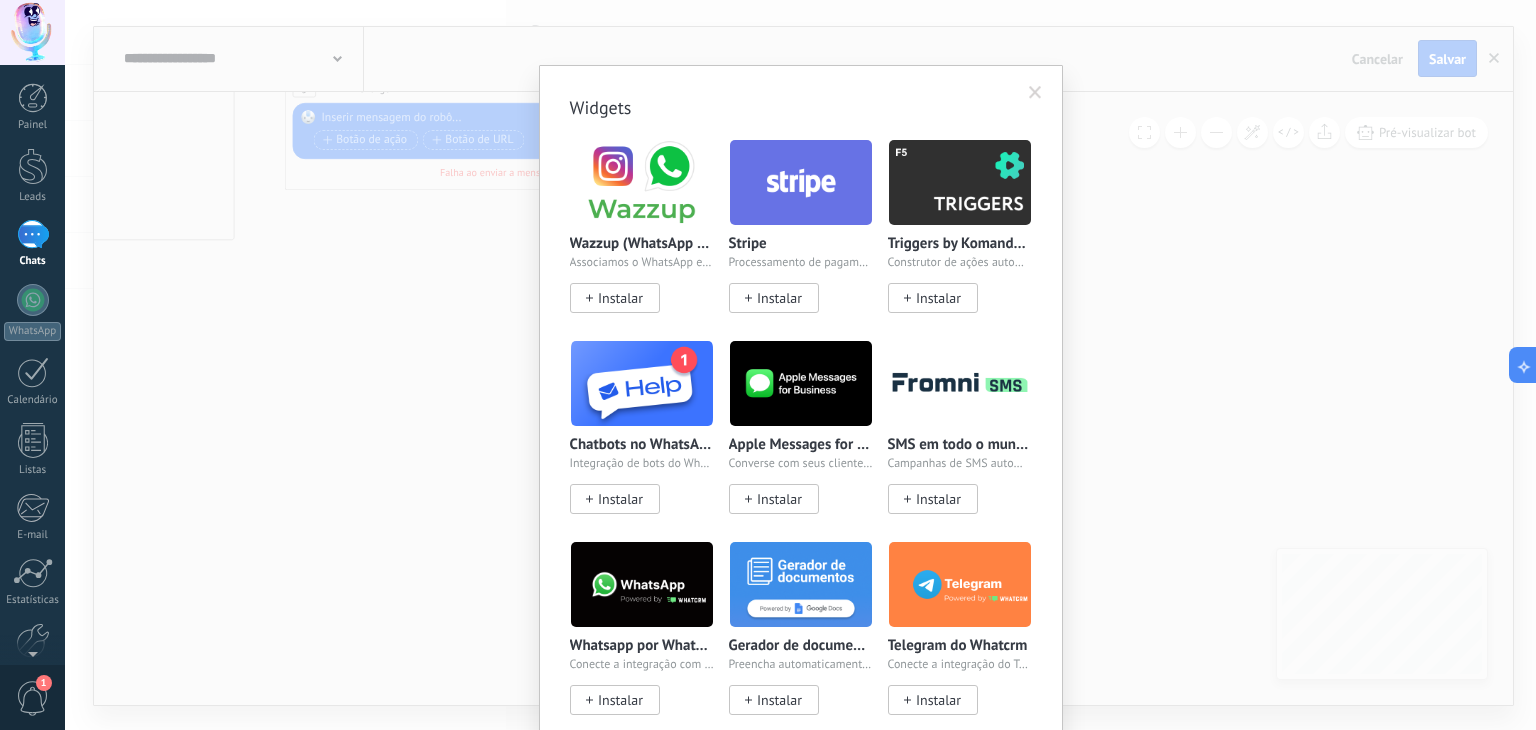 click on ".abccls-1,.abccls-2{fill-rule:evenodd}.abccls-2{fill:#fff} .abfcls-1{fill:none}.abfcls-2{fill:#fff} .abncls-1{isolation:isolate}.abncls-2{opacity:.06}.abncls-2,.abncls-3,.abncls-6{mix-blend-mode:multiply}.abncls-3{opacity:.15}.abncls-4,.abncls-8{fill:#fff}.abncls-5{fill:url(#abnlinear-gradient)}.abncls-6{opacity:.04}.abncls-7{fill:url(#abnlinear-gradient-2)}.abncls-8{fill-rule:evenodd} .abqst0{fill:#ffa200} .abwcls-1{fill:#252525} .cls-1{isolation:isolate} .acicls-1{fill:none} .aclcls-1{fill:#232323} .acnst0{display:none} .addcls-1,.addcls-2{fill:none;stroke-miterlimit:10}.addcls-1{stroke:#dfe0e5}.addcls-2{stroke:#a1a7ab} .adecls-1,.adecls-2{fill:none;stroke-miterlimit:10}.adecls-1{stroke:#dfe0e5}.adecls-2{stroke:#a1a7ab} .adqcls-1{fill:#8591a5;fill-rule:evenodd} .aeccls-1{fill:#5c9f37} .aeecls-1{fill:#f86161} .aejcls-1{fill:#8591a5;fill-rule:evenodd} .aekcls-1{fill-rule:evenodd} .aelcls-1{fill-rule:evenodd;fill:currentColor} .aemcls-1{fill-rule:evenodd;fill:currentColor} .aencls-2{fill:#f86161;opacity:.3}" at bounding box center (768, 365) 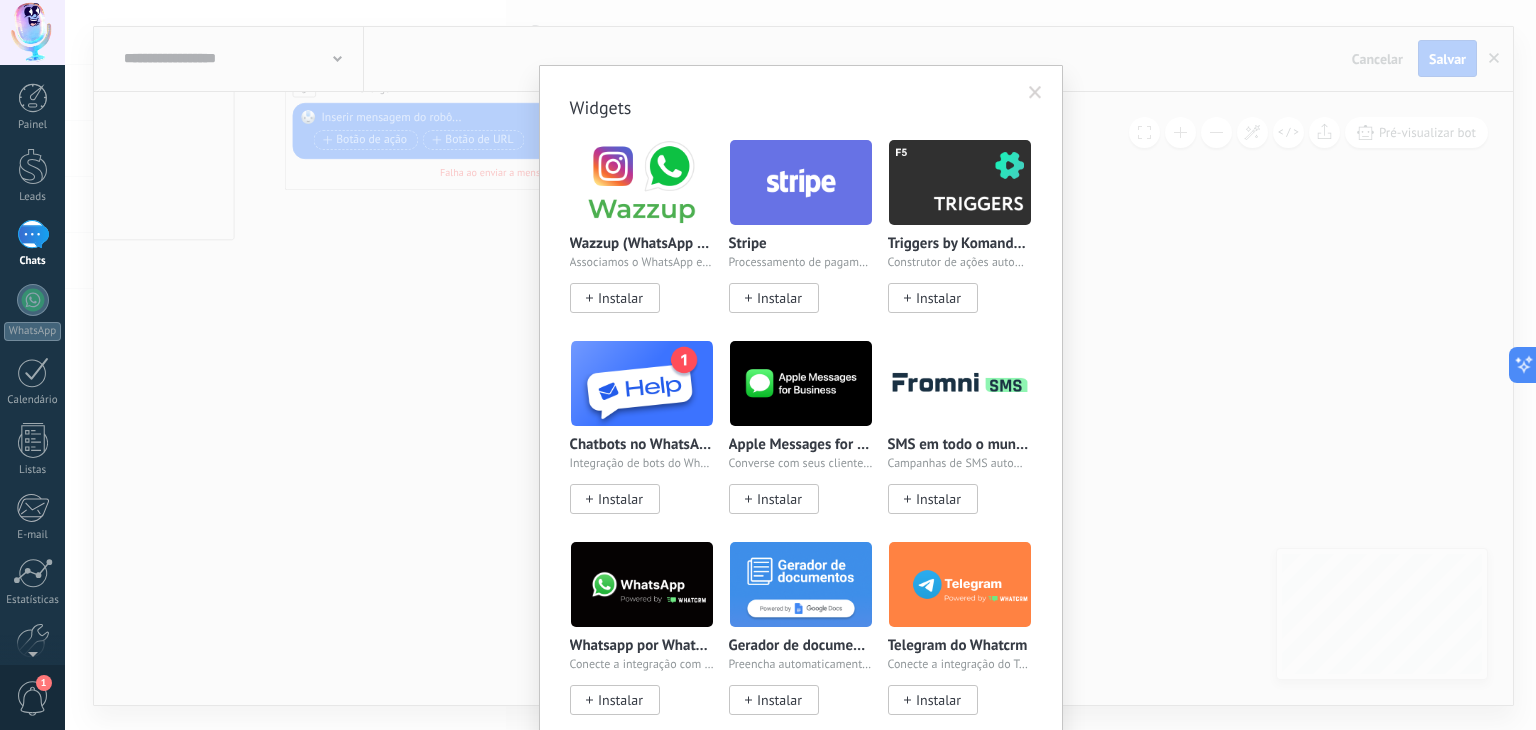 click at bounding box center [1035, 93] 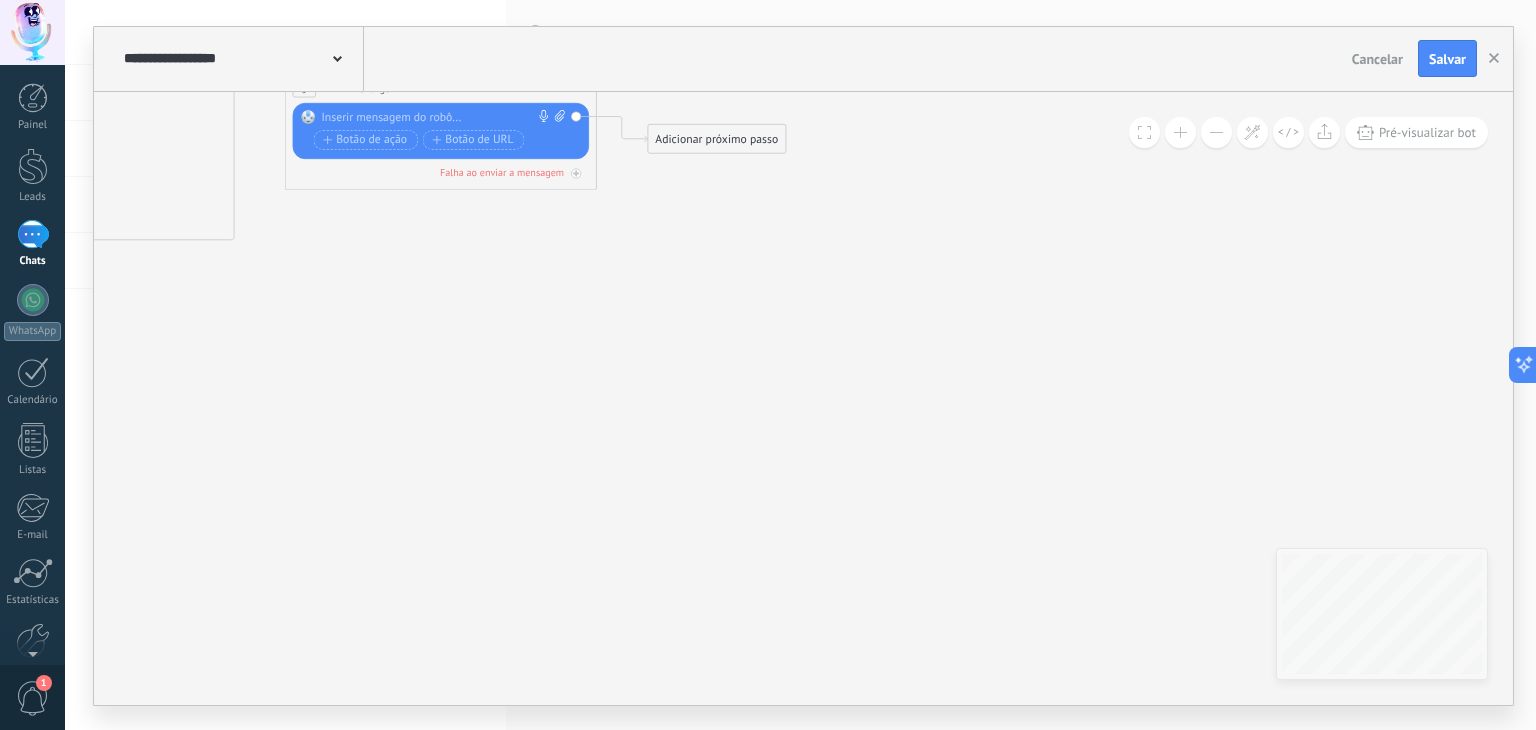 click on "Adicionar próximo passo" at bounding box center [716, 139] 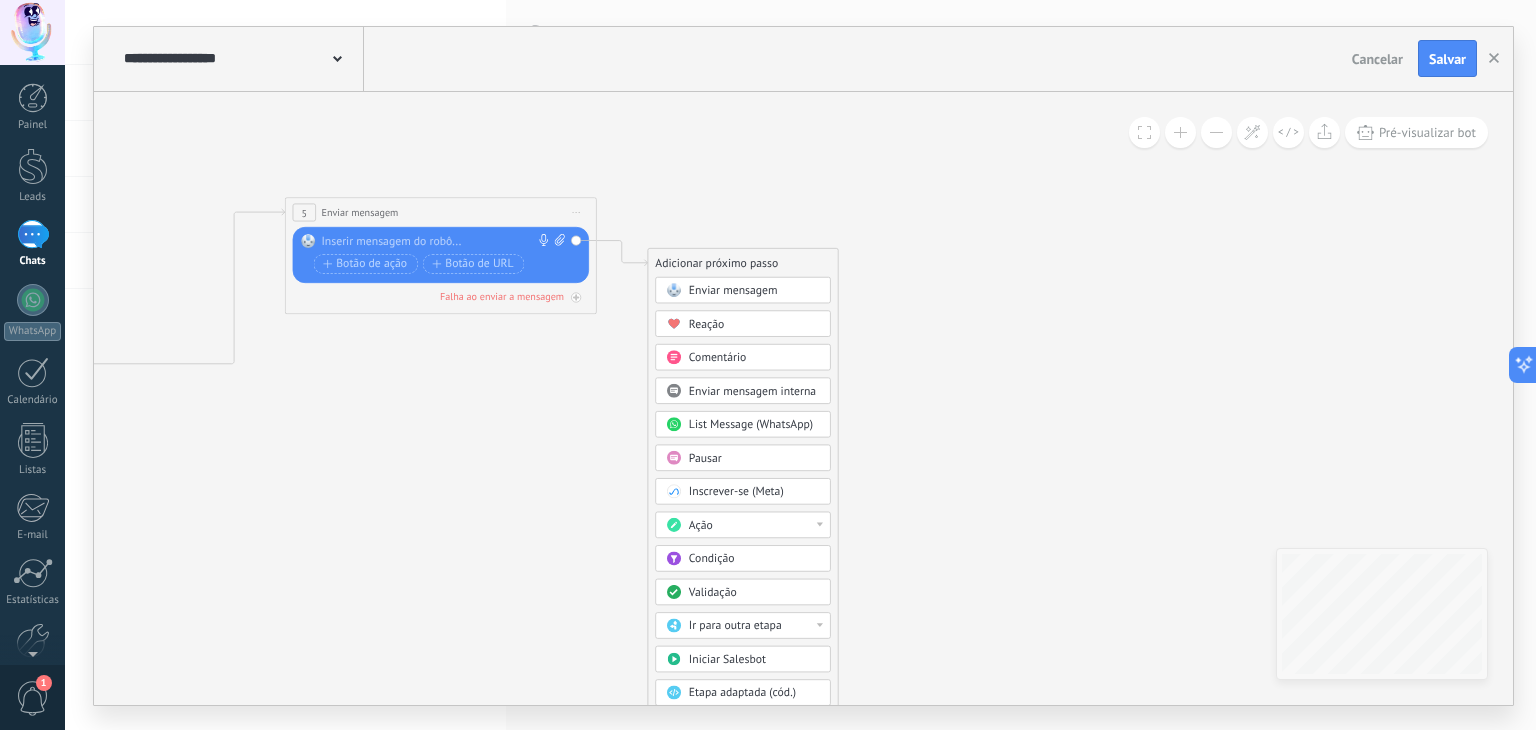 click on "Ação" at bounding box center (743, 524) 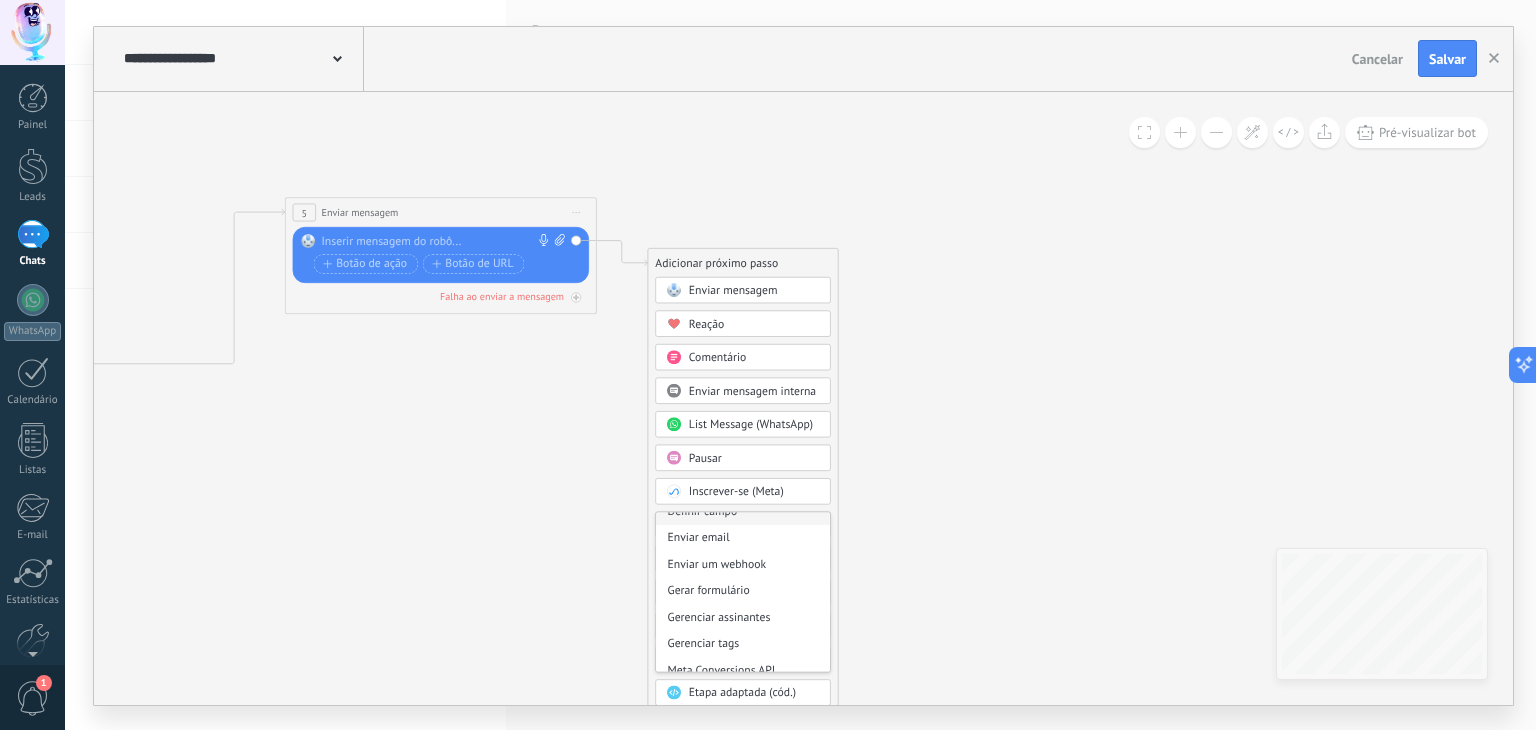 scroll, scrollTop: 272, scrollLeft: 0, axis: vertical 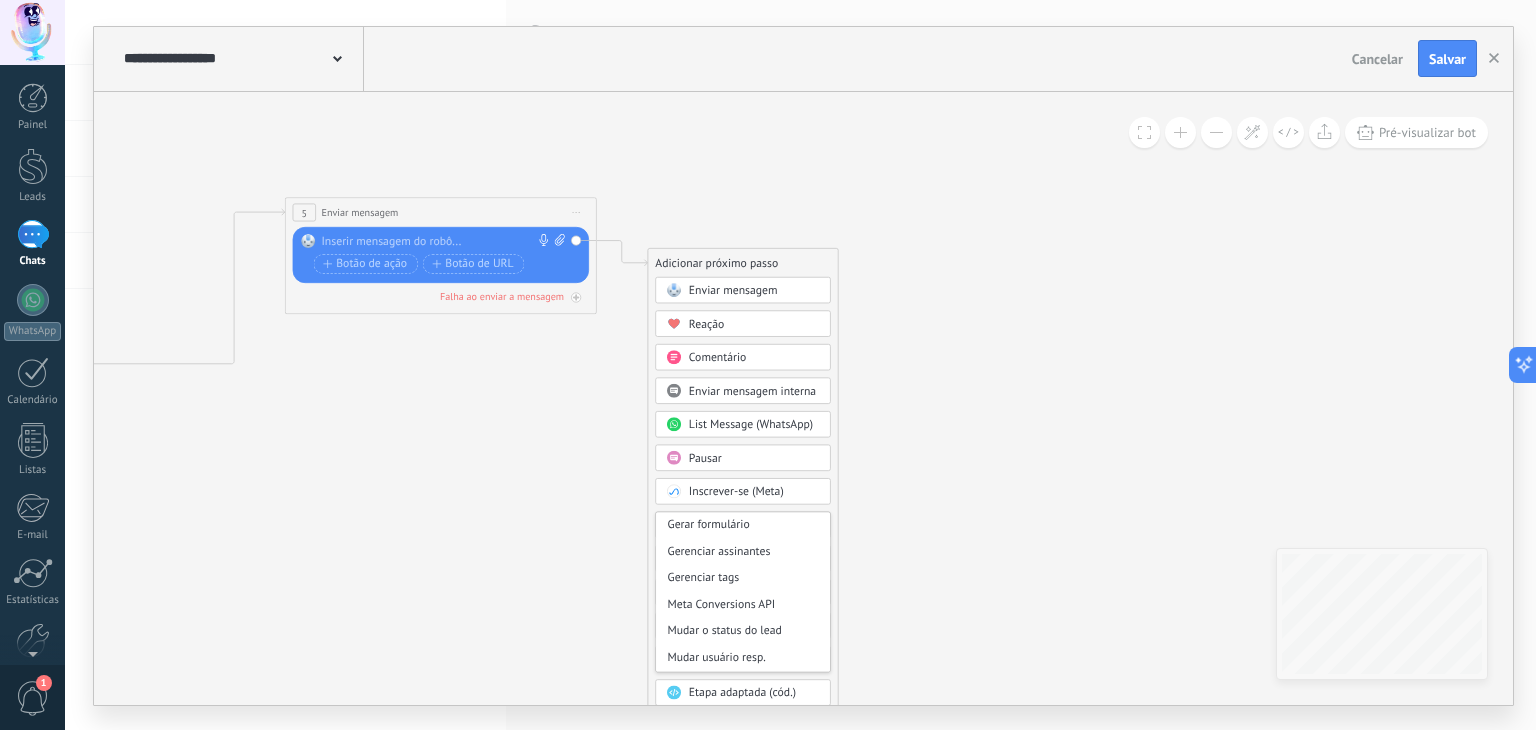 click 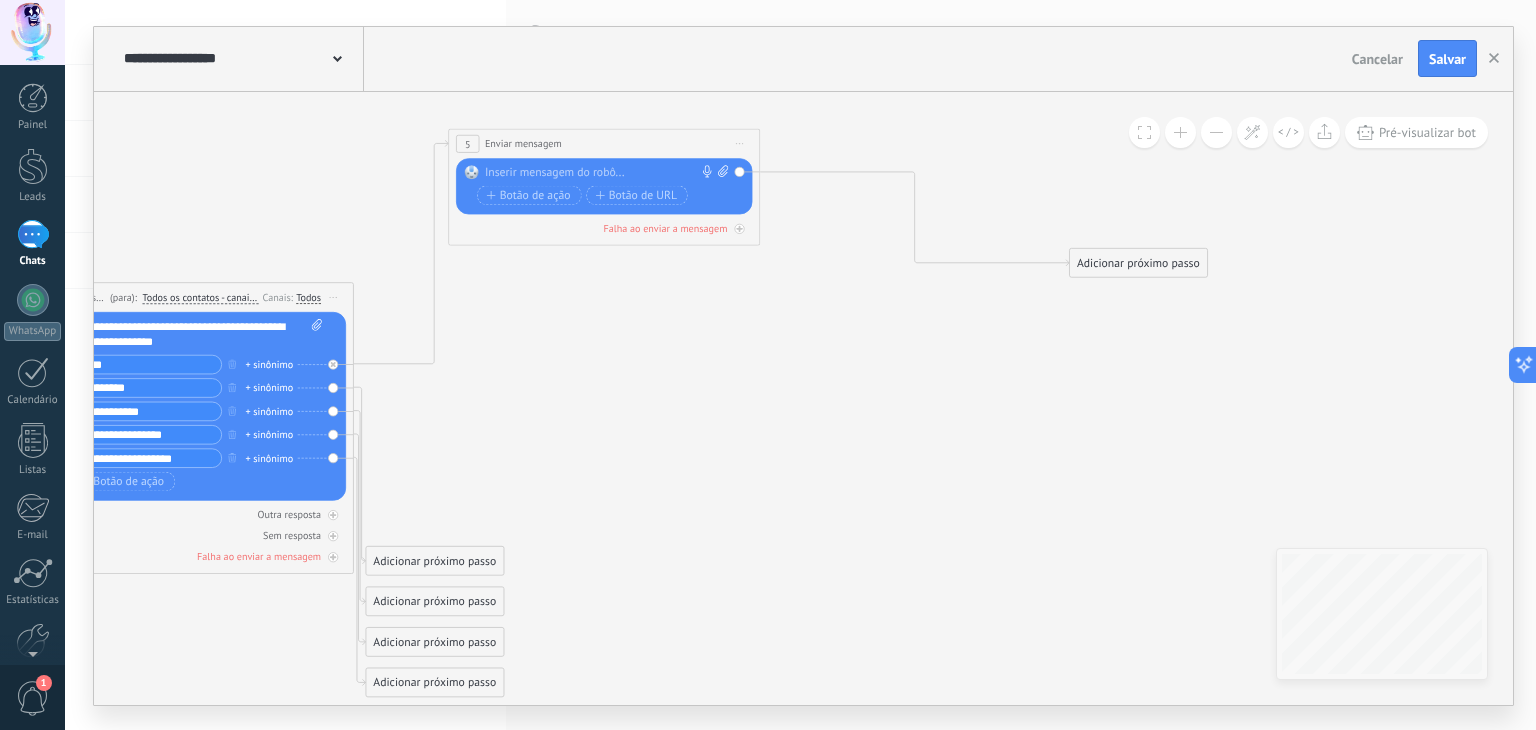 drag, startPoint x: 819, startPoint y: 205, endPoint x: 561, endPoint y: 137, distance: 266.8108 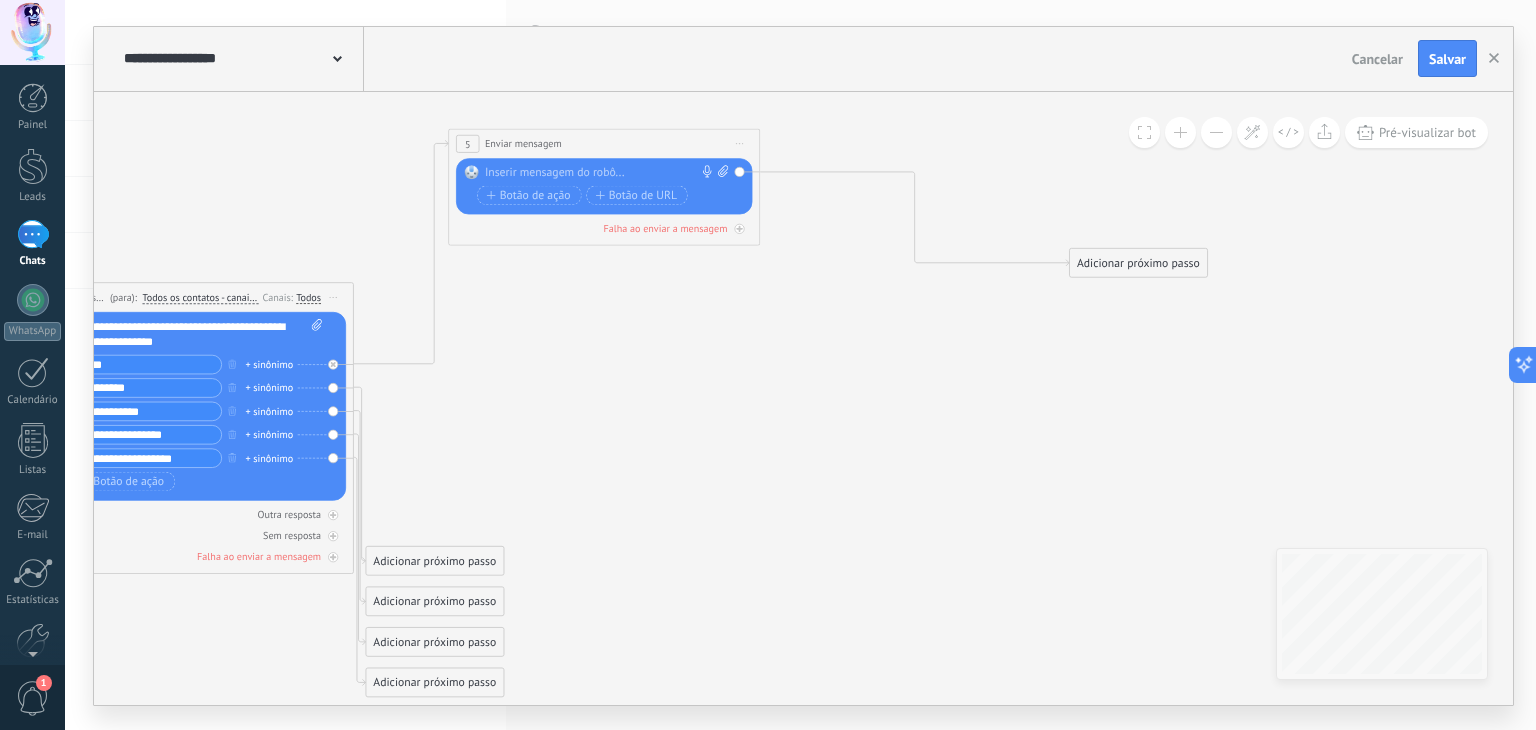 click on "**********" at bounding box center (604, 143) 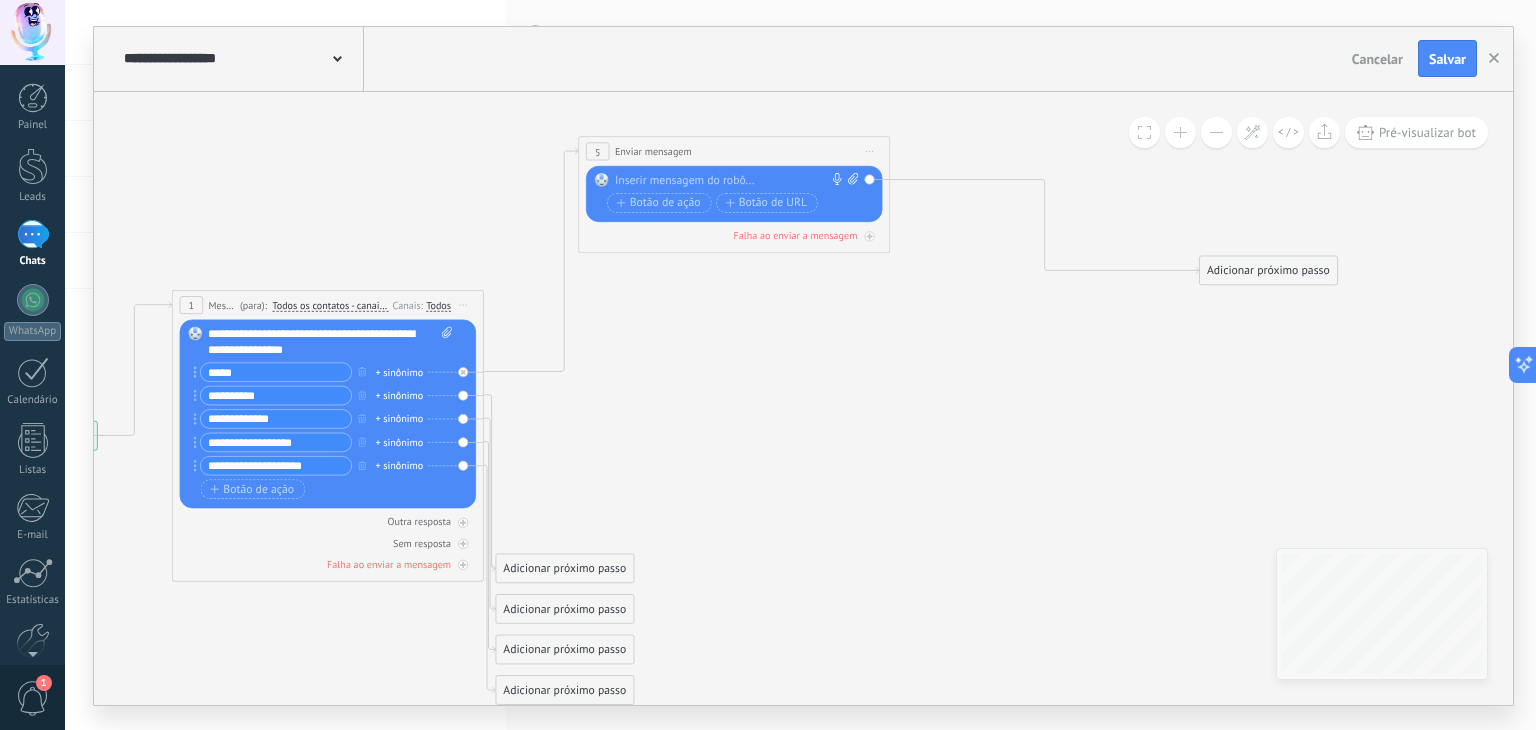 click at bounding box center (731, 180) 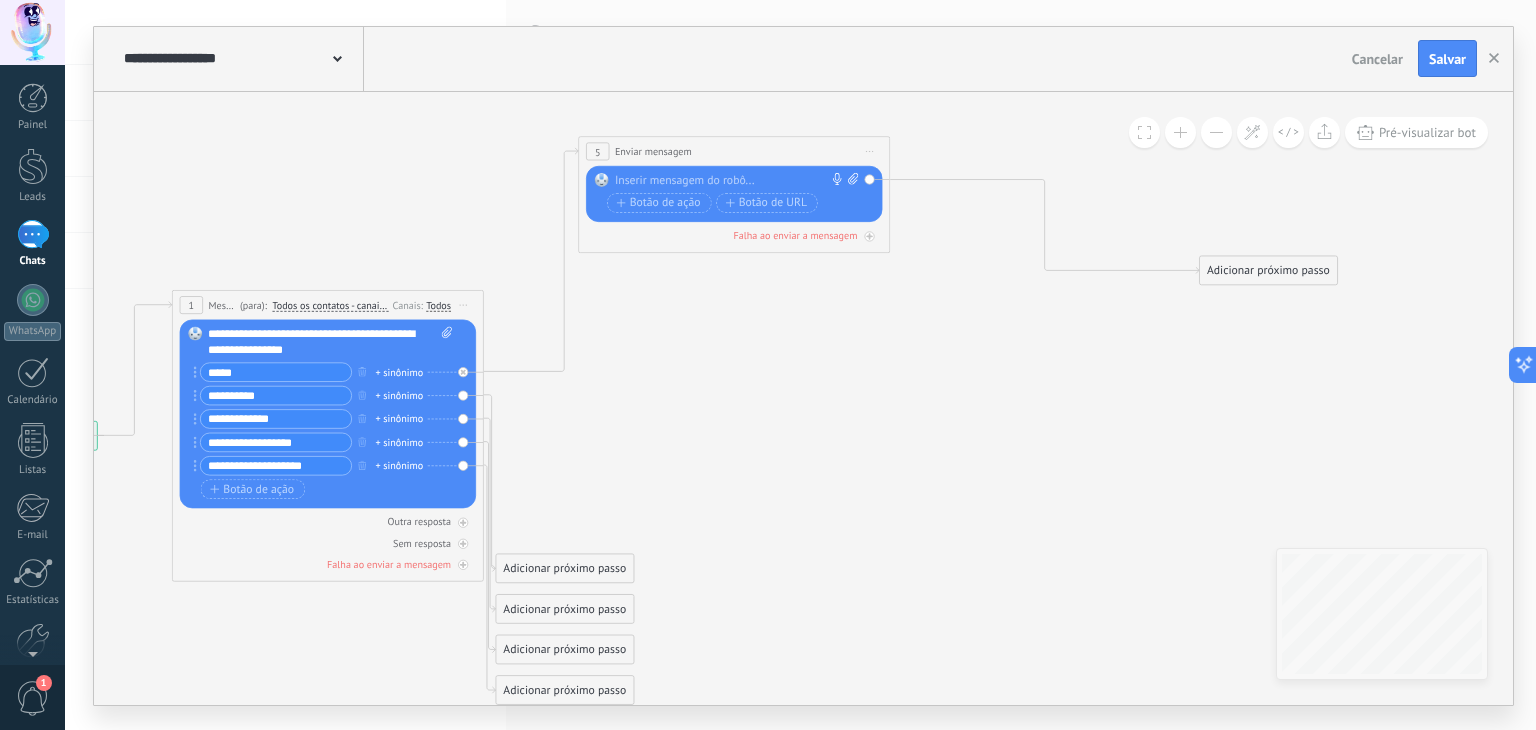 type 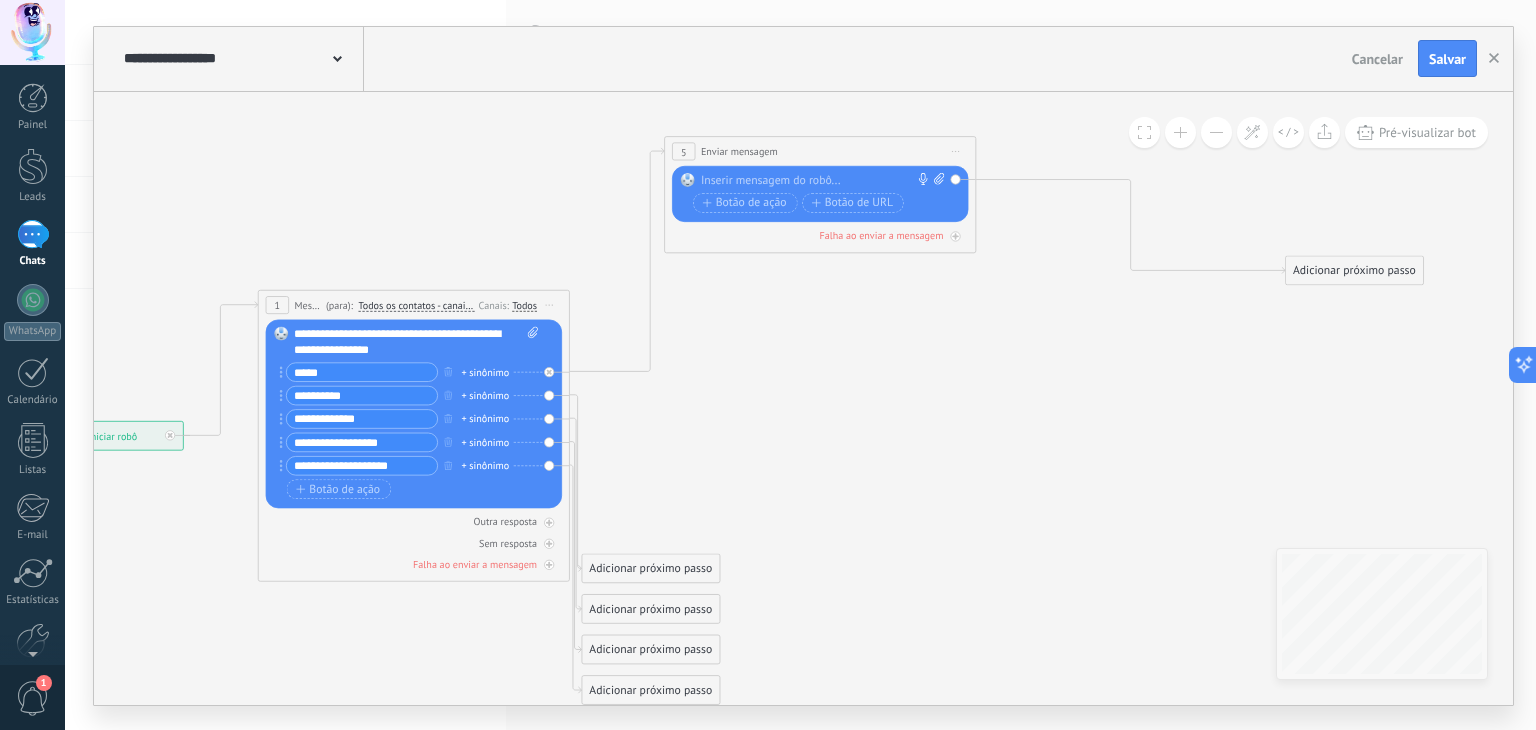 click at bounding box center [337, 57] 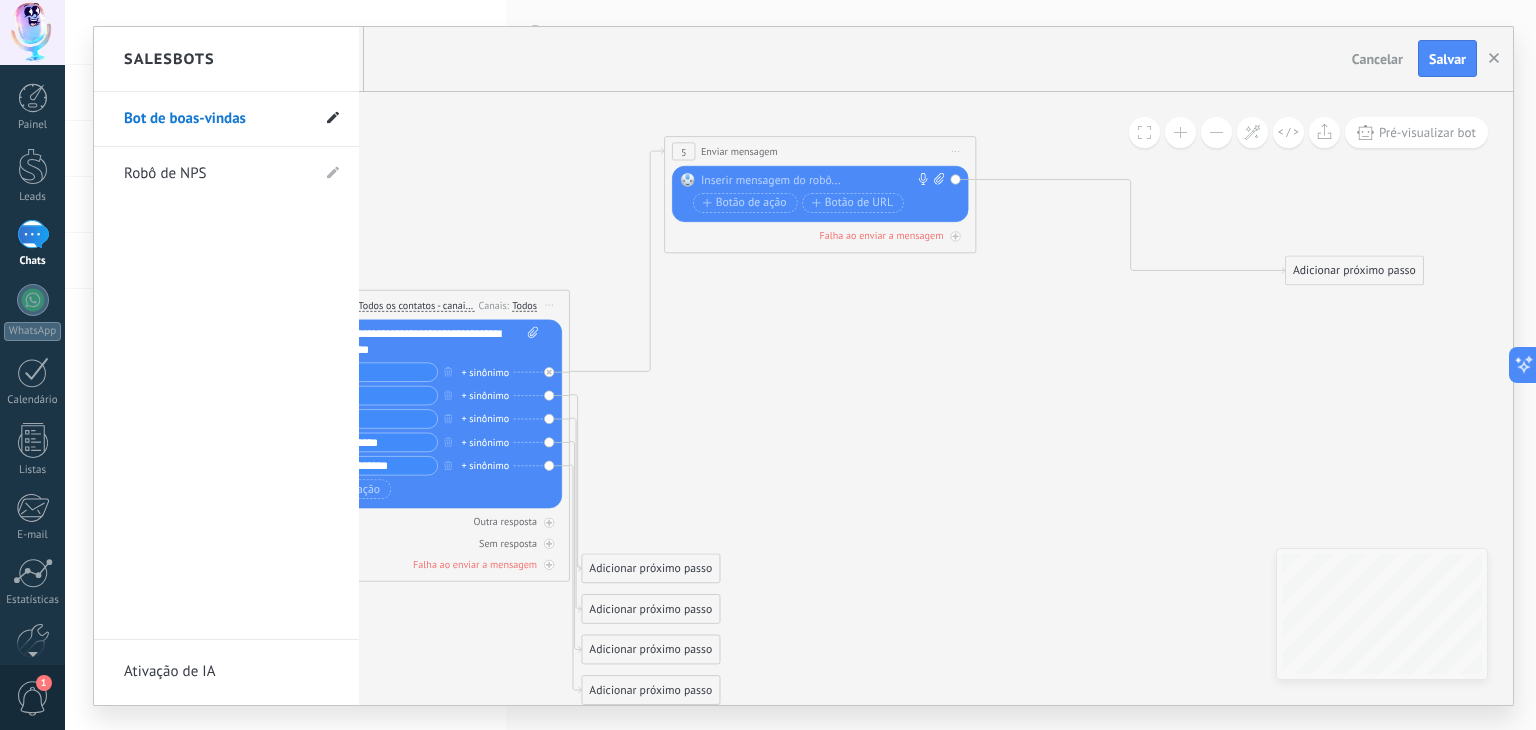 click 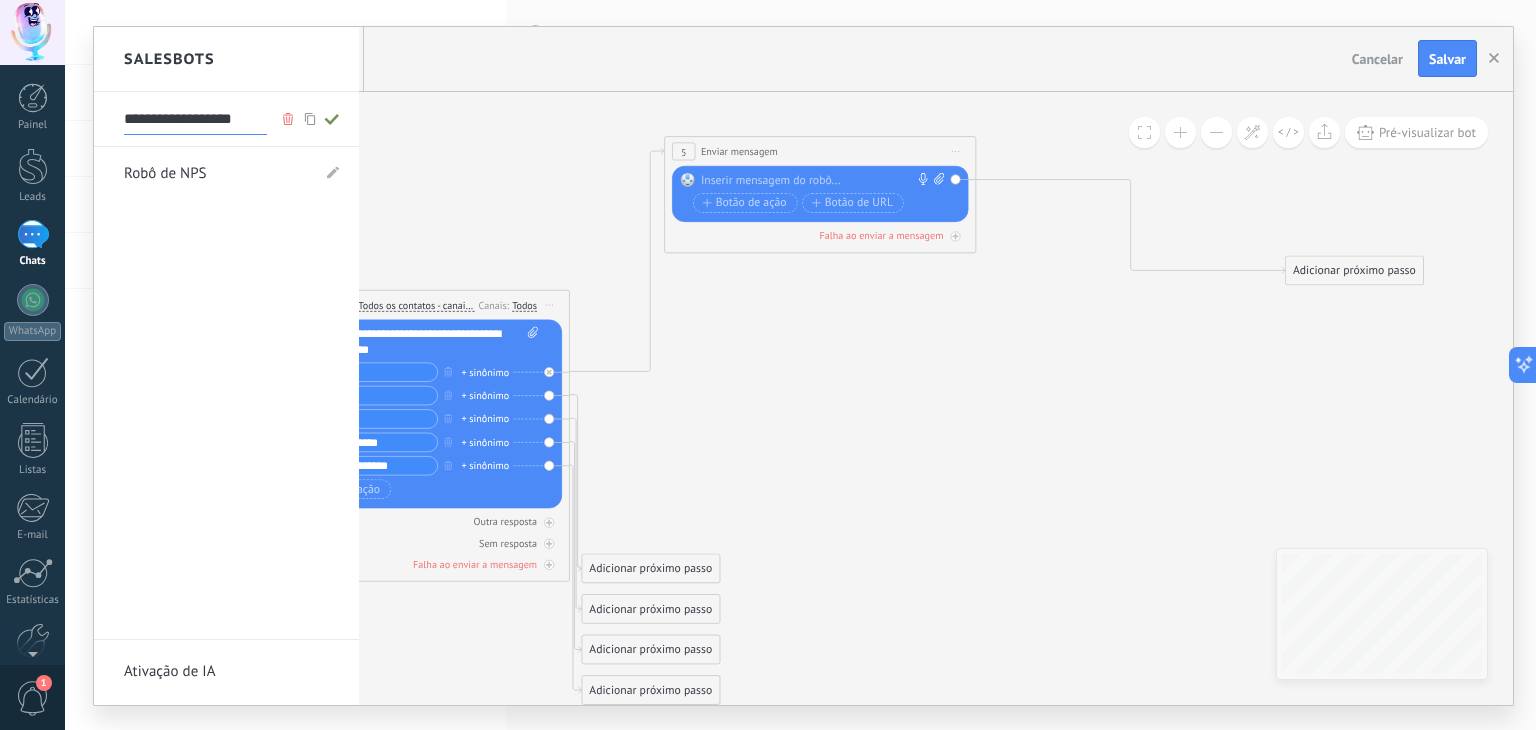 click on "**********" at bounding box center [195, 119] 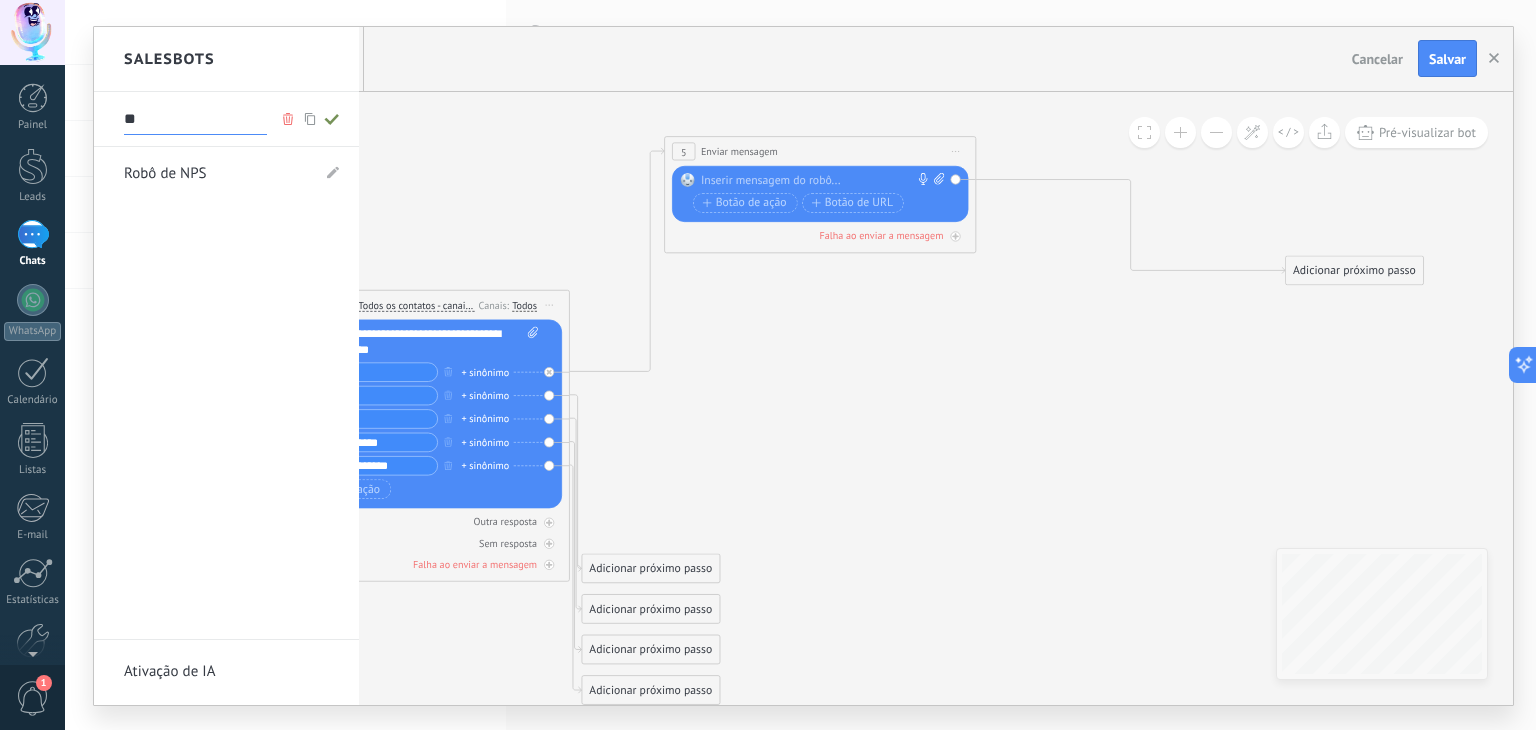 type on "*" 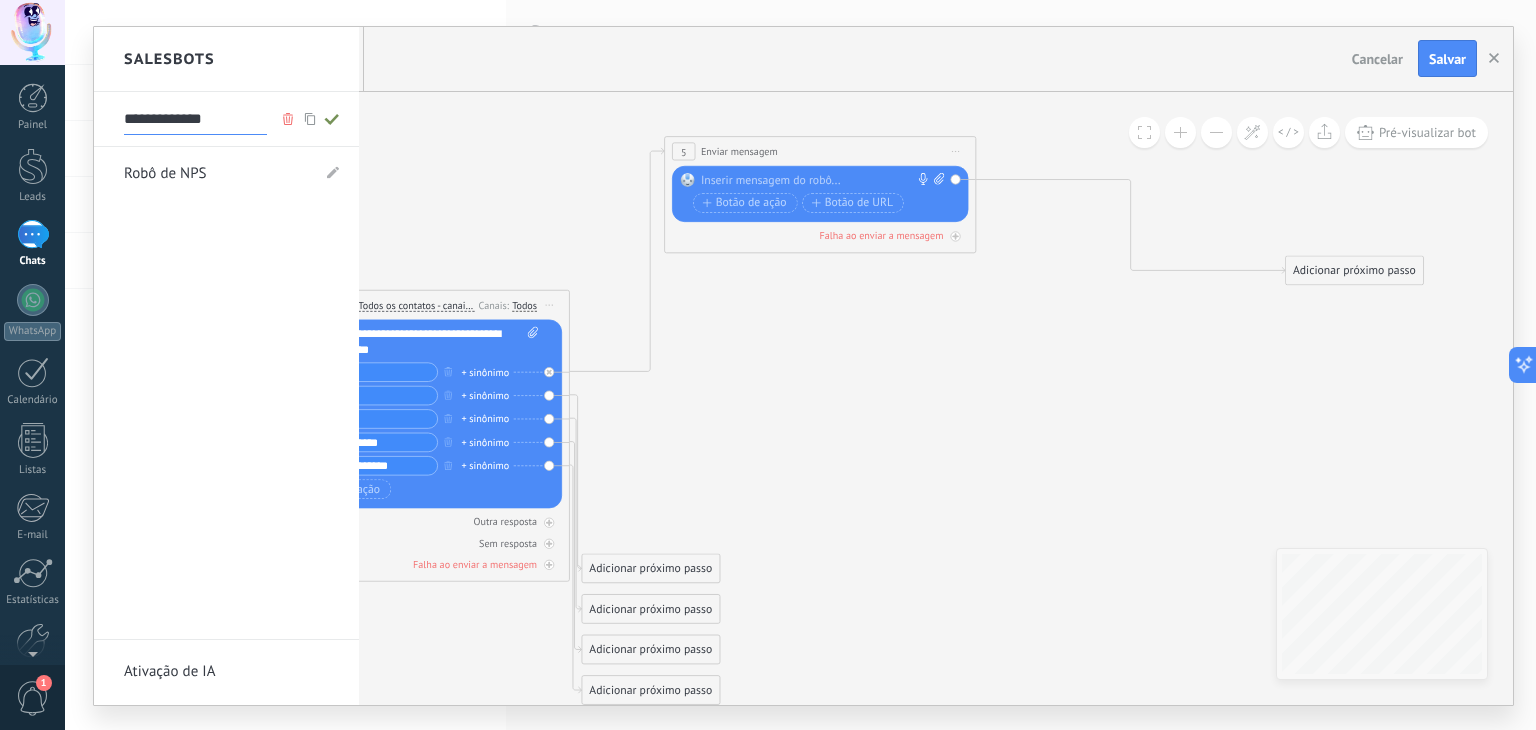 type on "**********" 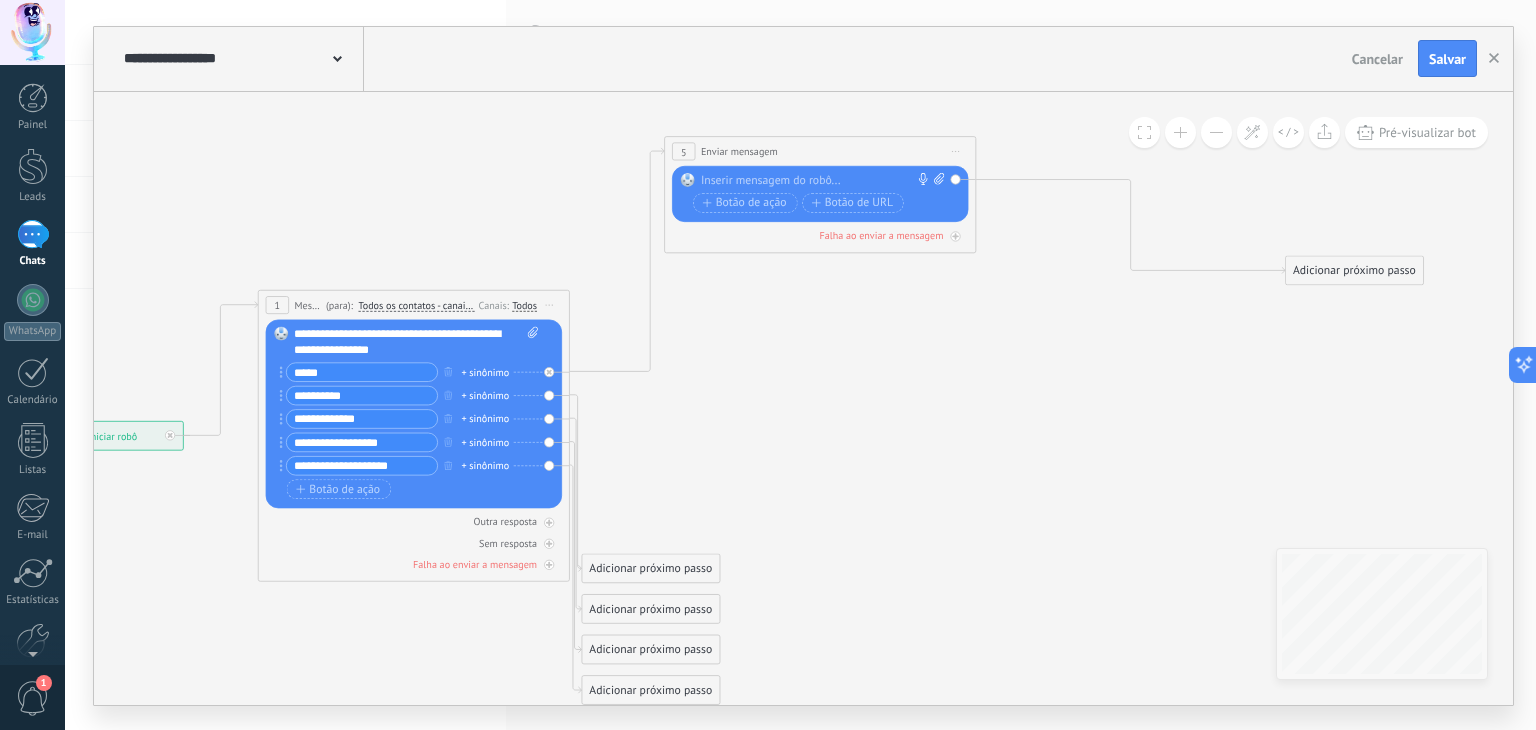 click 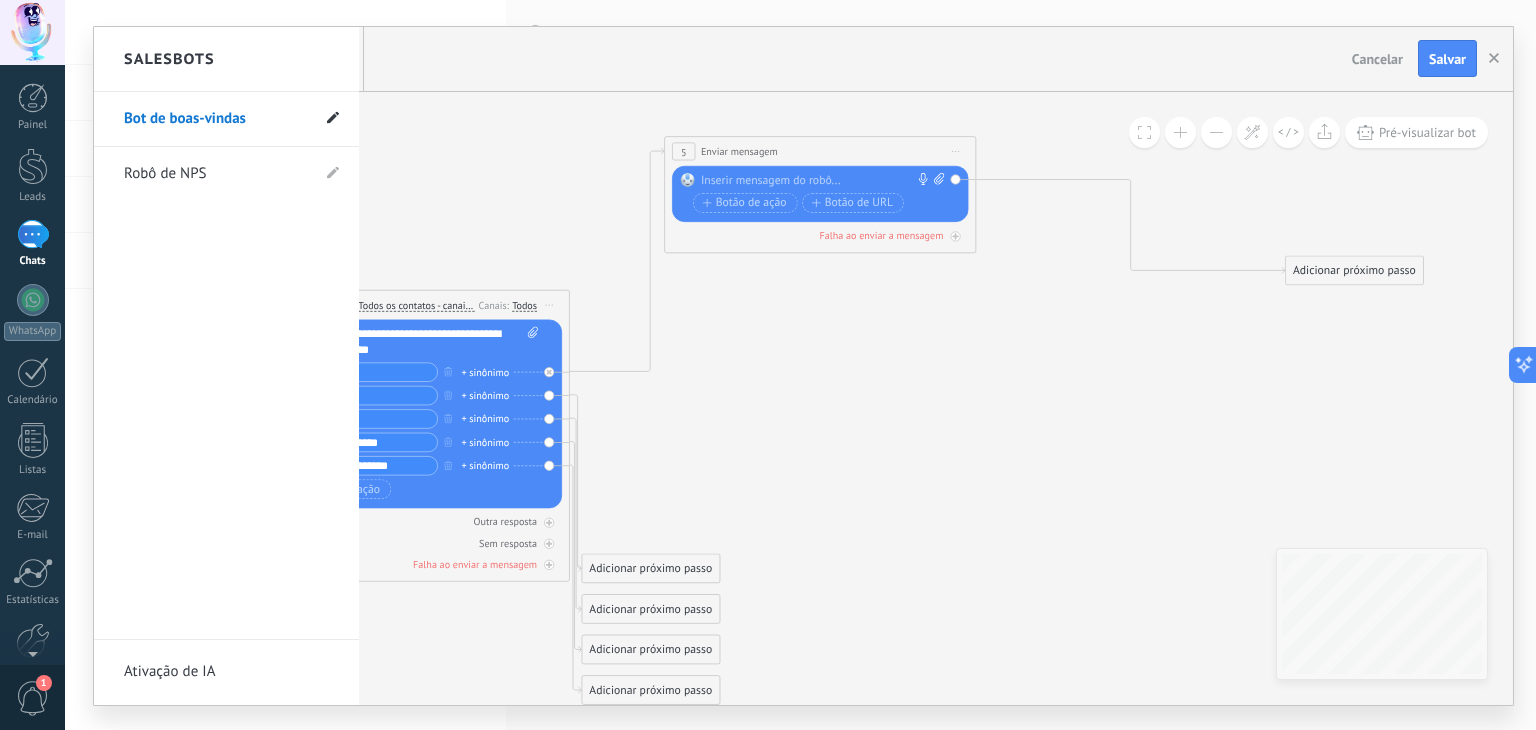 click 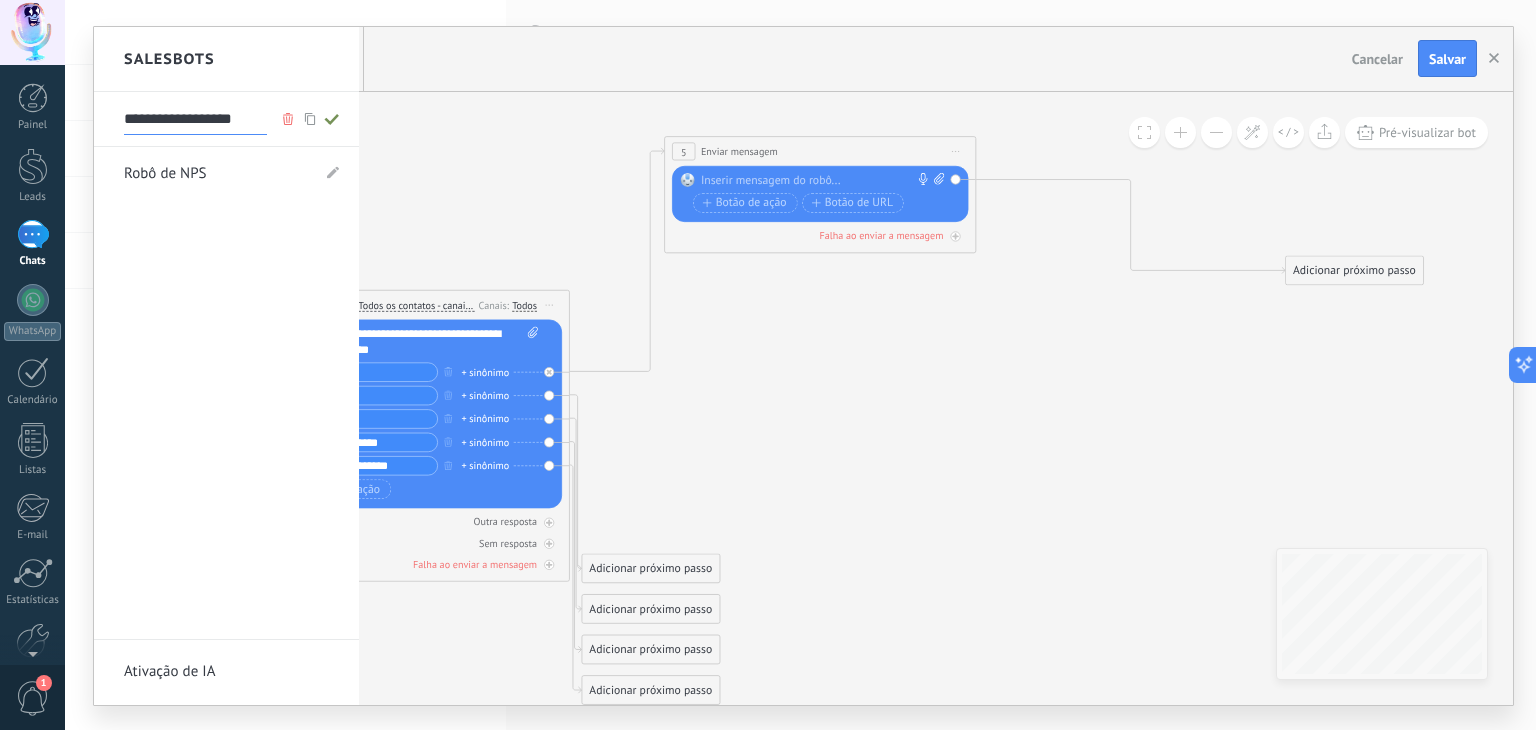 click on "**********" at bounding box center [195, 119] 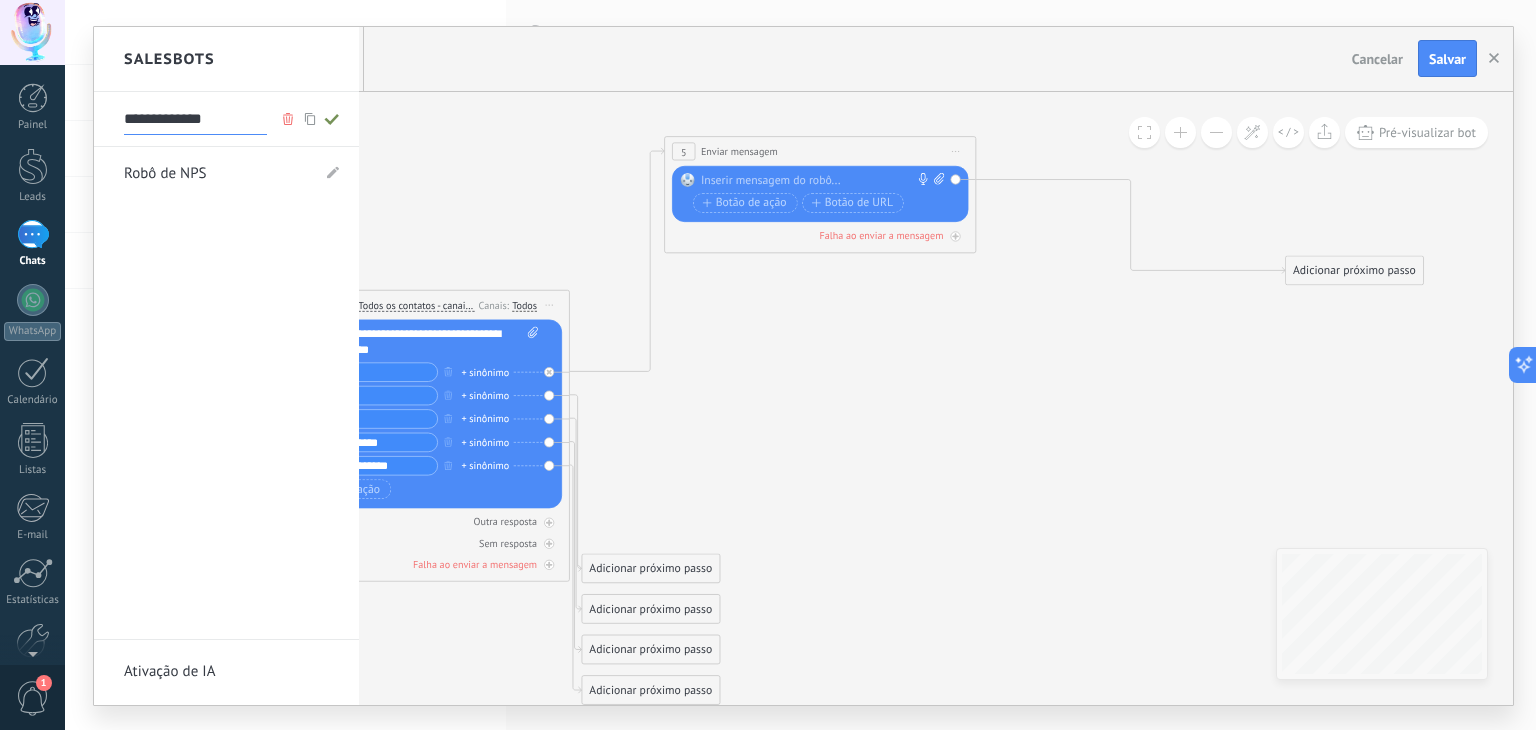 type on "**********" 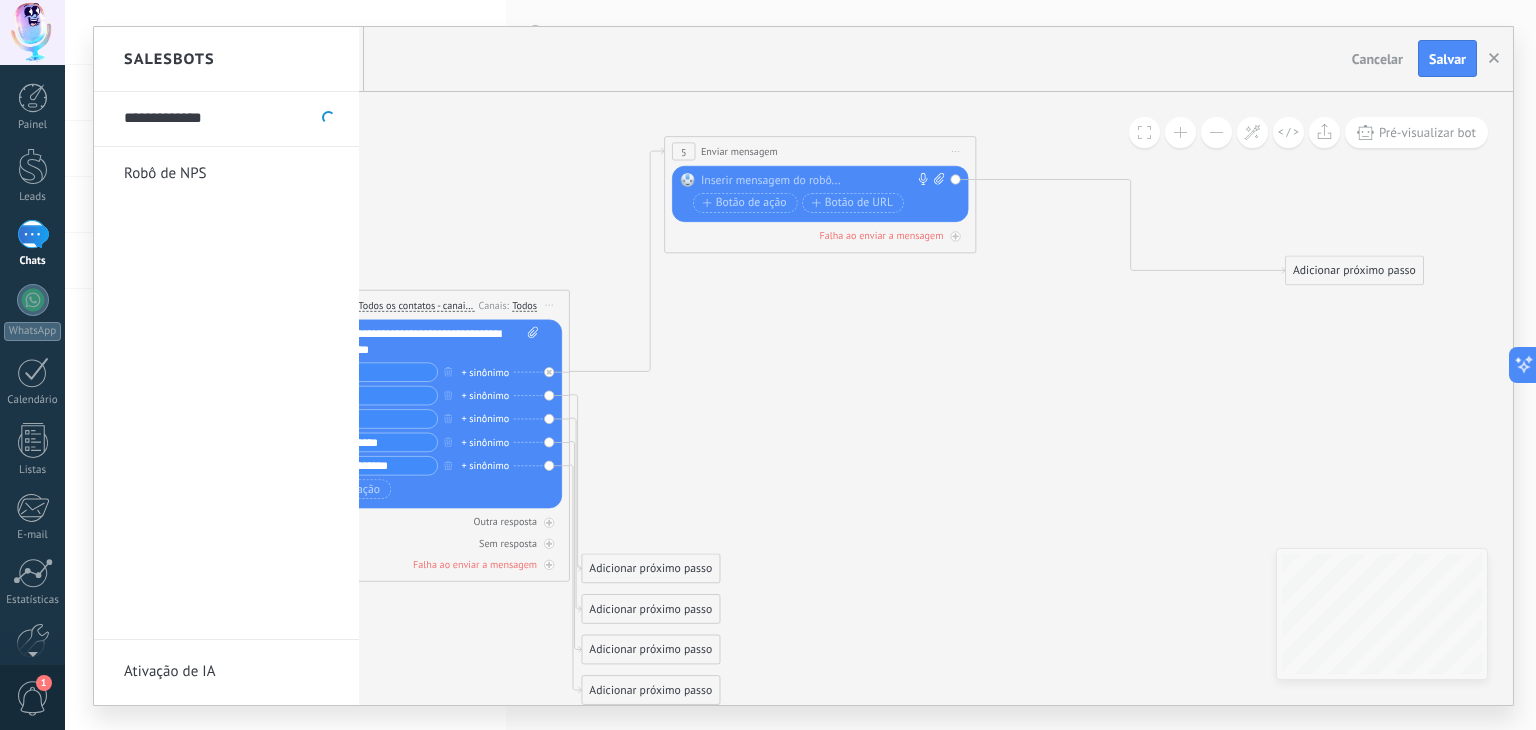 click at bounding box center [803, 366] 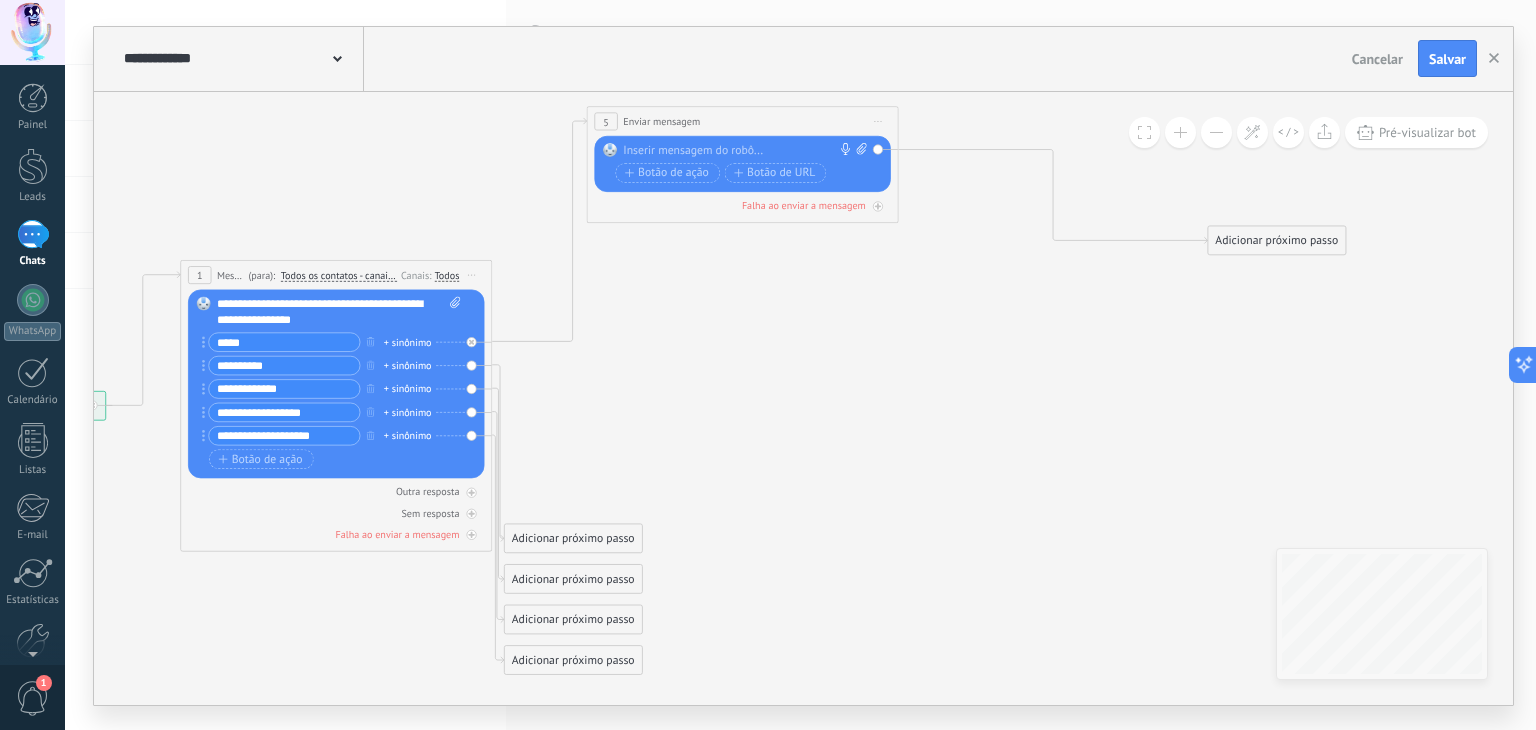 click at bounding box center (739, 150) 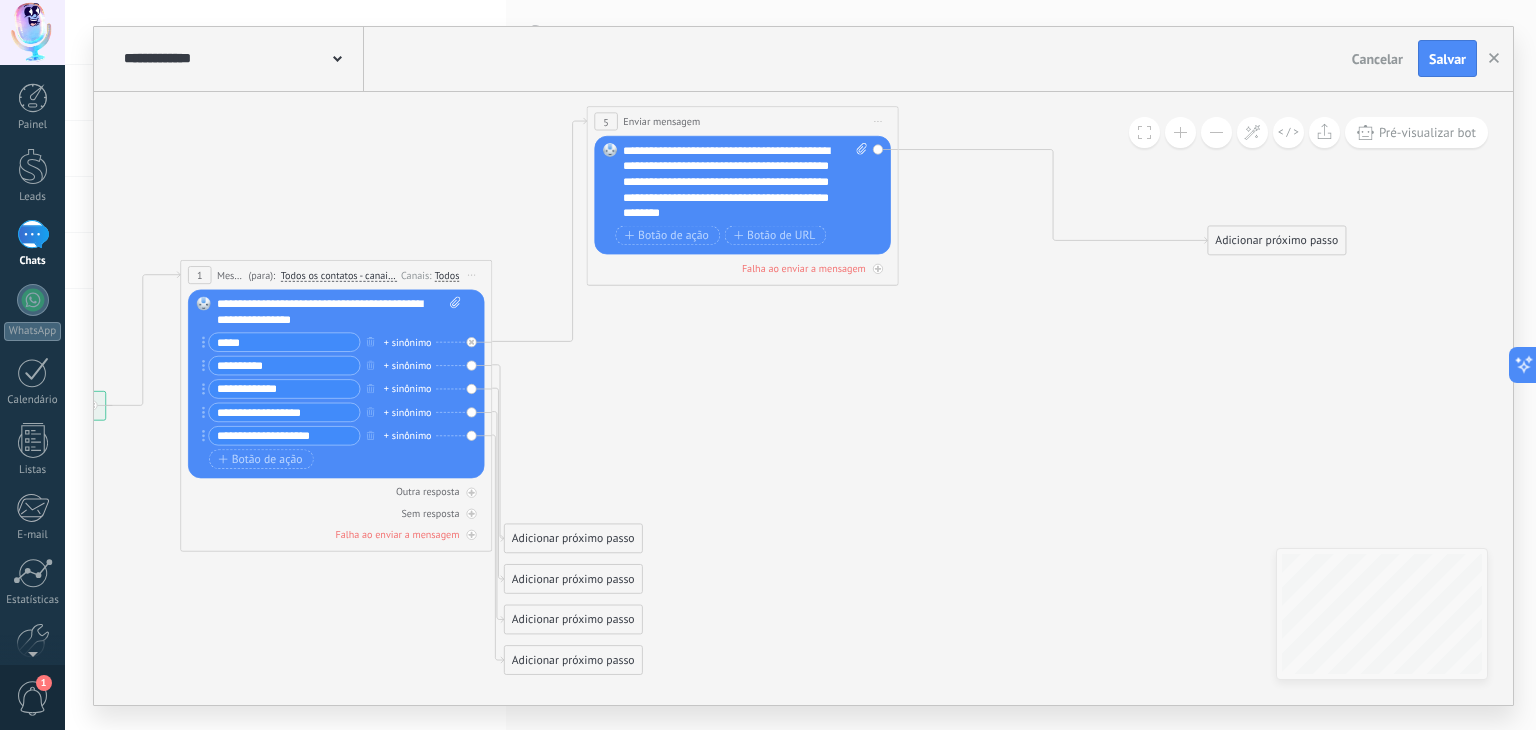 click on "**********" at bounding box center (745, 181) 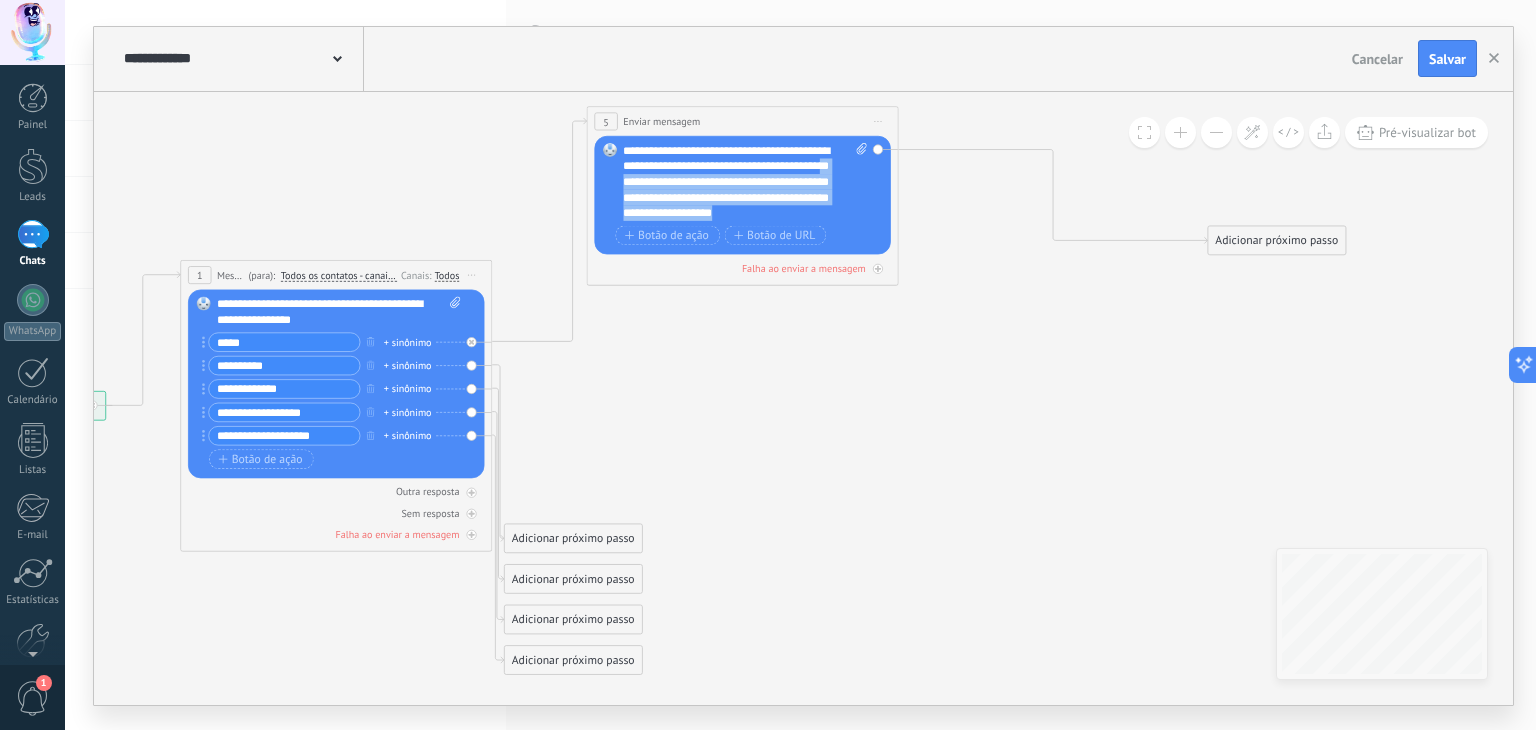 drag, startPoint x: 688, startPoint y: 181, endPoint x: 848, endPoint y: 221, distance: 164.92422 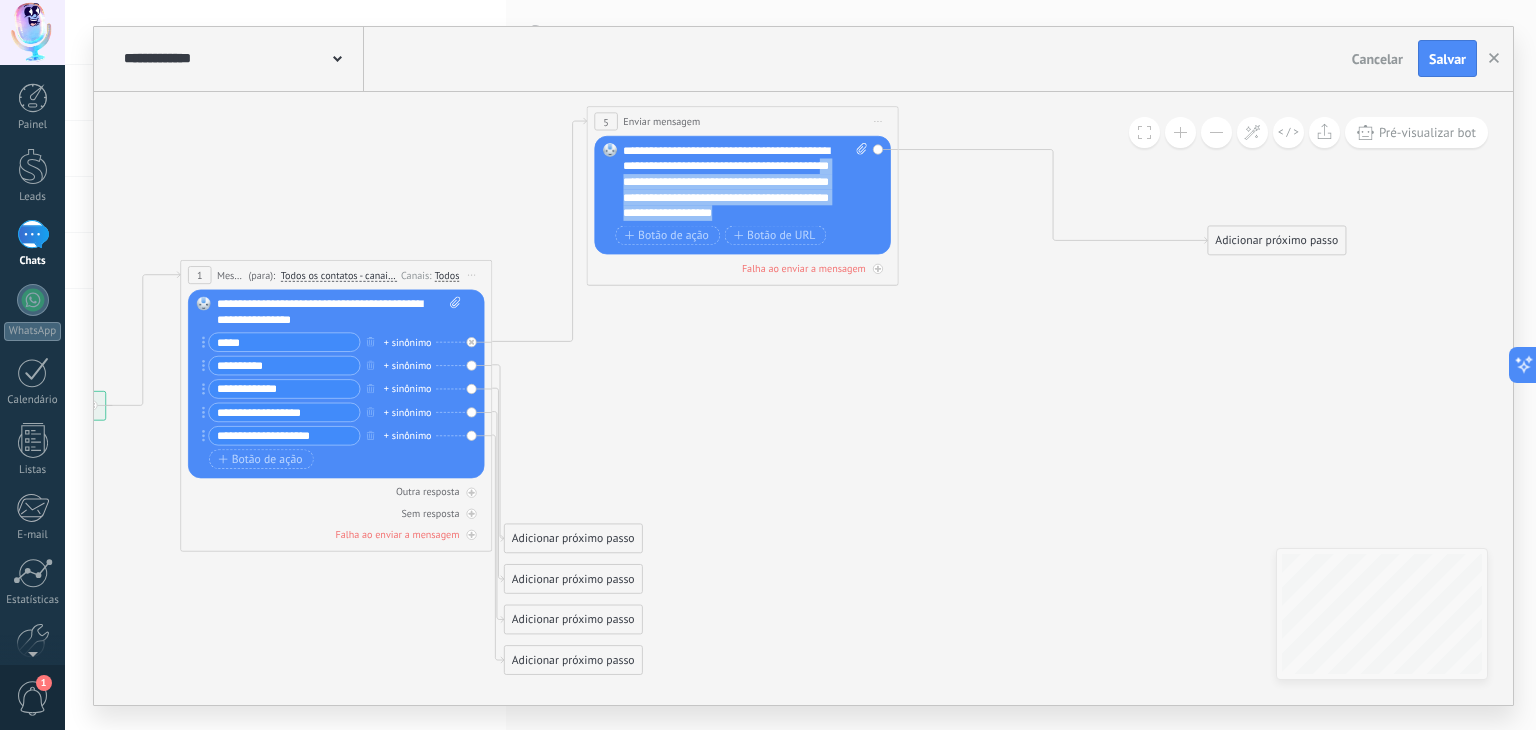 click on "Substituir
Remover
Converter para mensagem de voz
Arraste a imagem aqui para anexá-la.
Adicionar imagem
Upload
Arraste e solte
Arquivo não encontrado
Inserir mensagem do robô..." at bounding box center (744, 195) 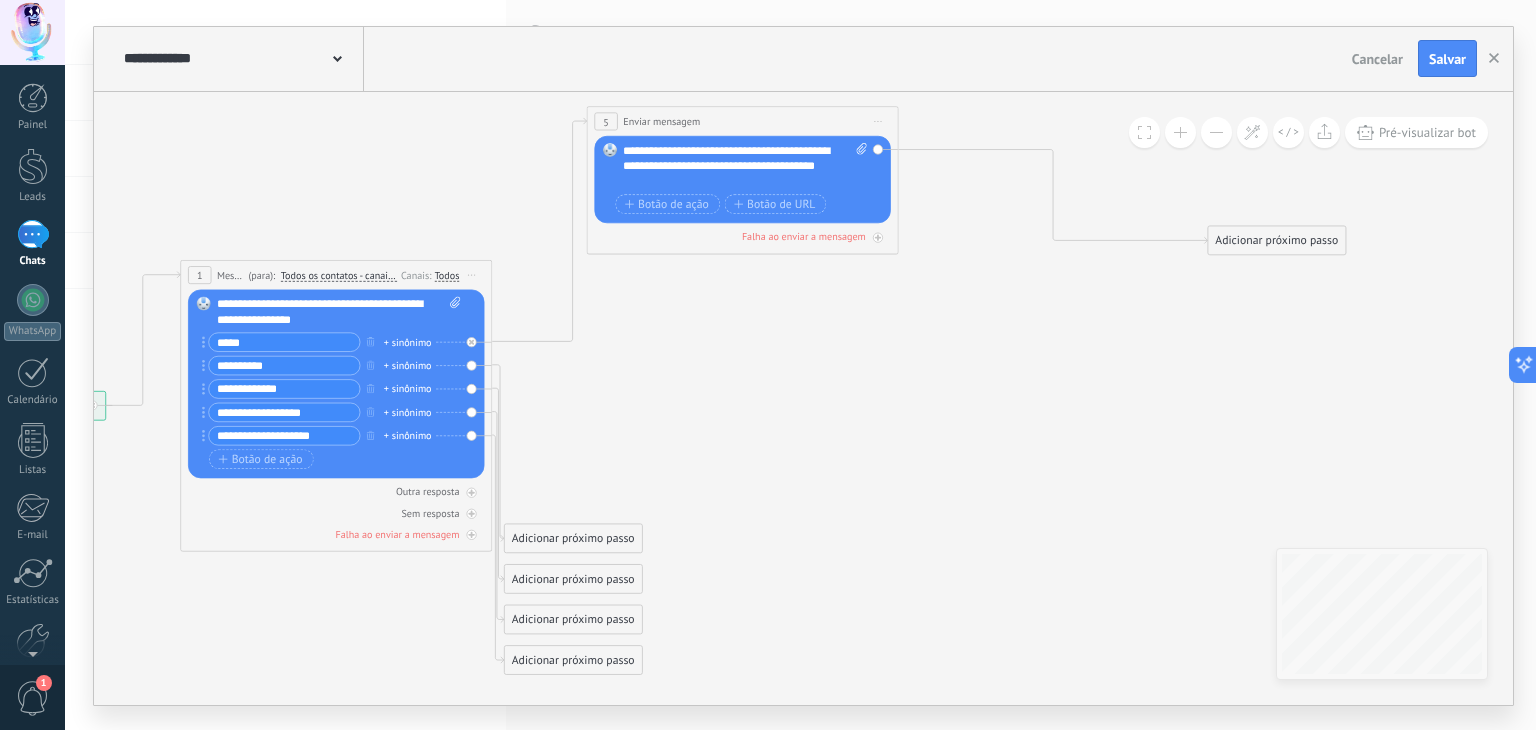 click 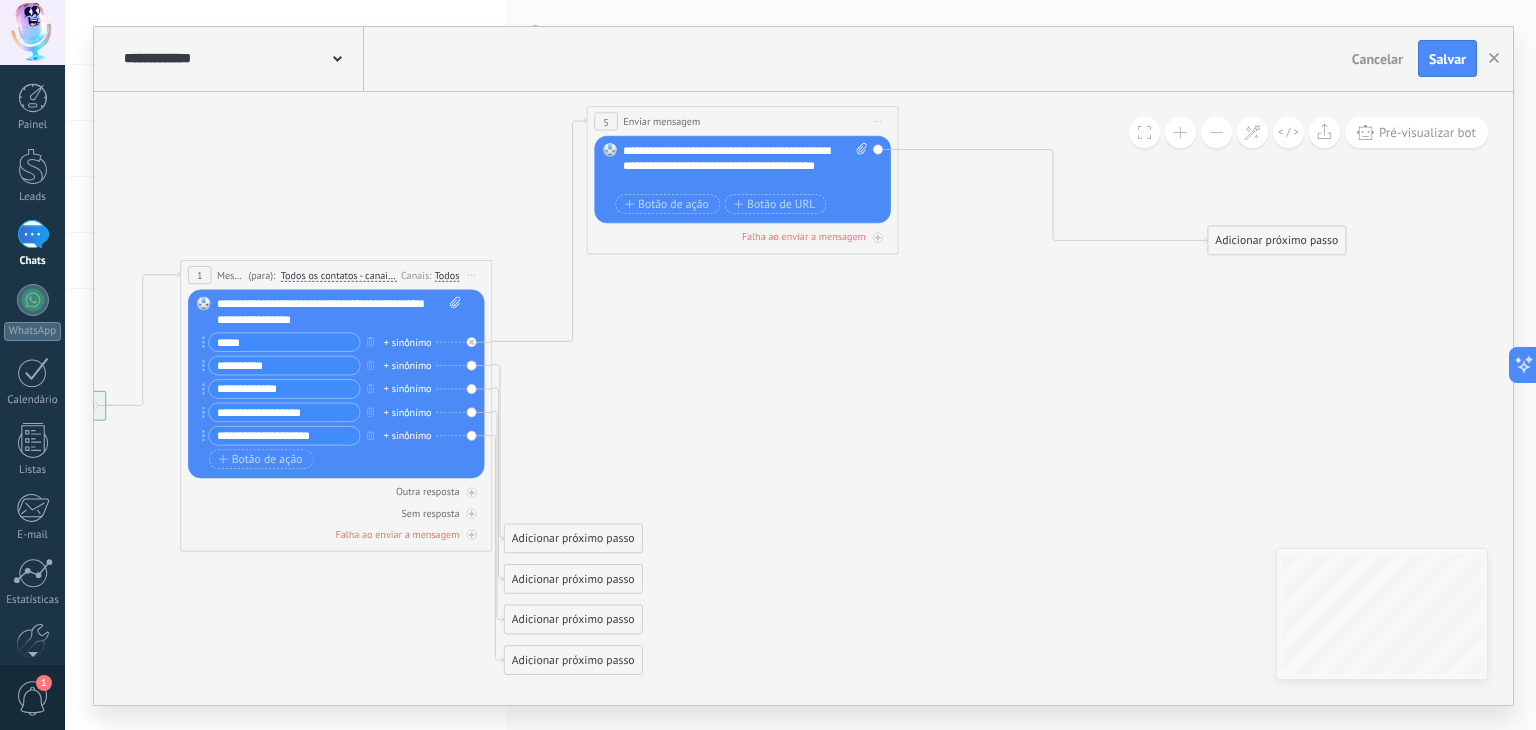 click on "**********" at bounding box center [745, 165] 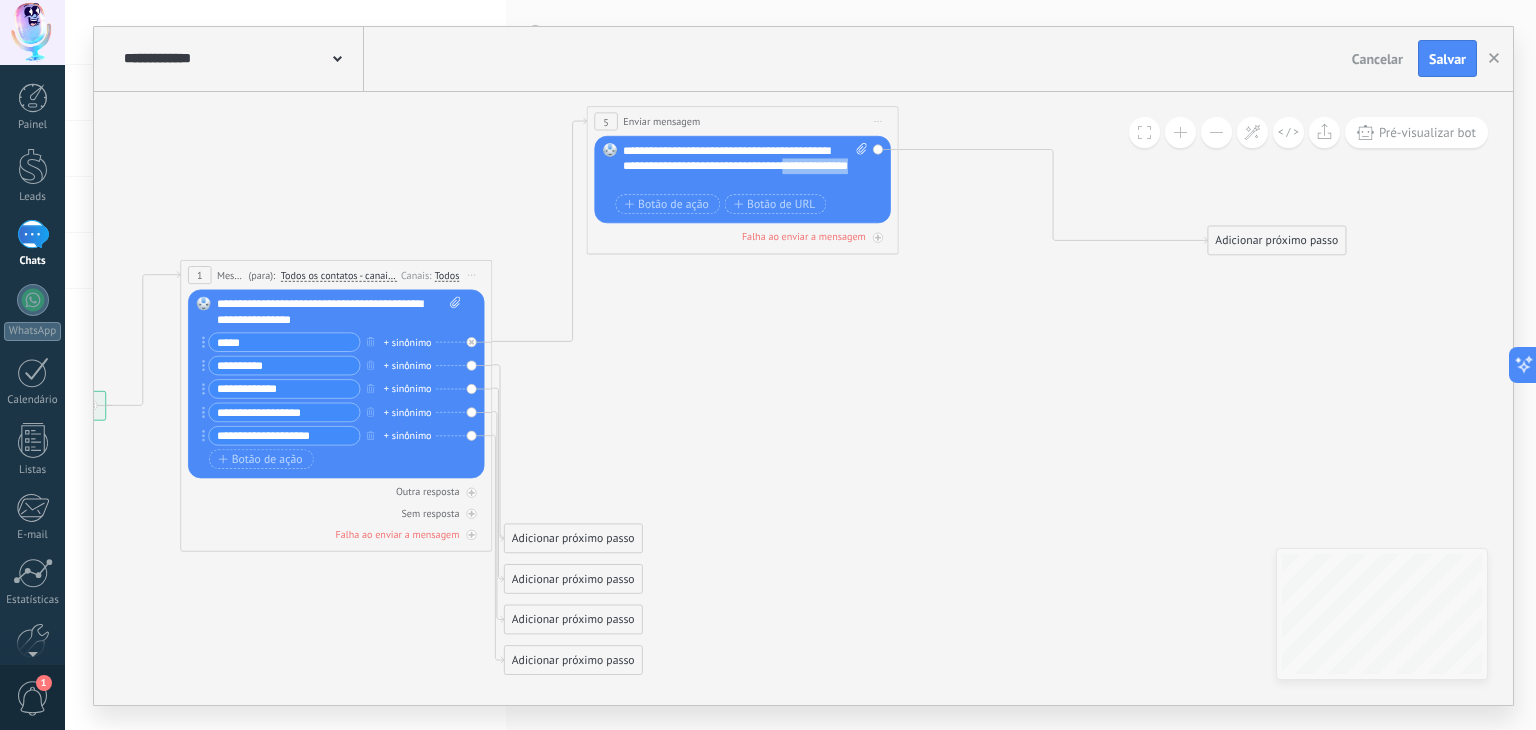 drag, startPoint x: 744, startPoint y: 188, endPoint x: 668, endPoint y: 181, distance: 76.321686 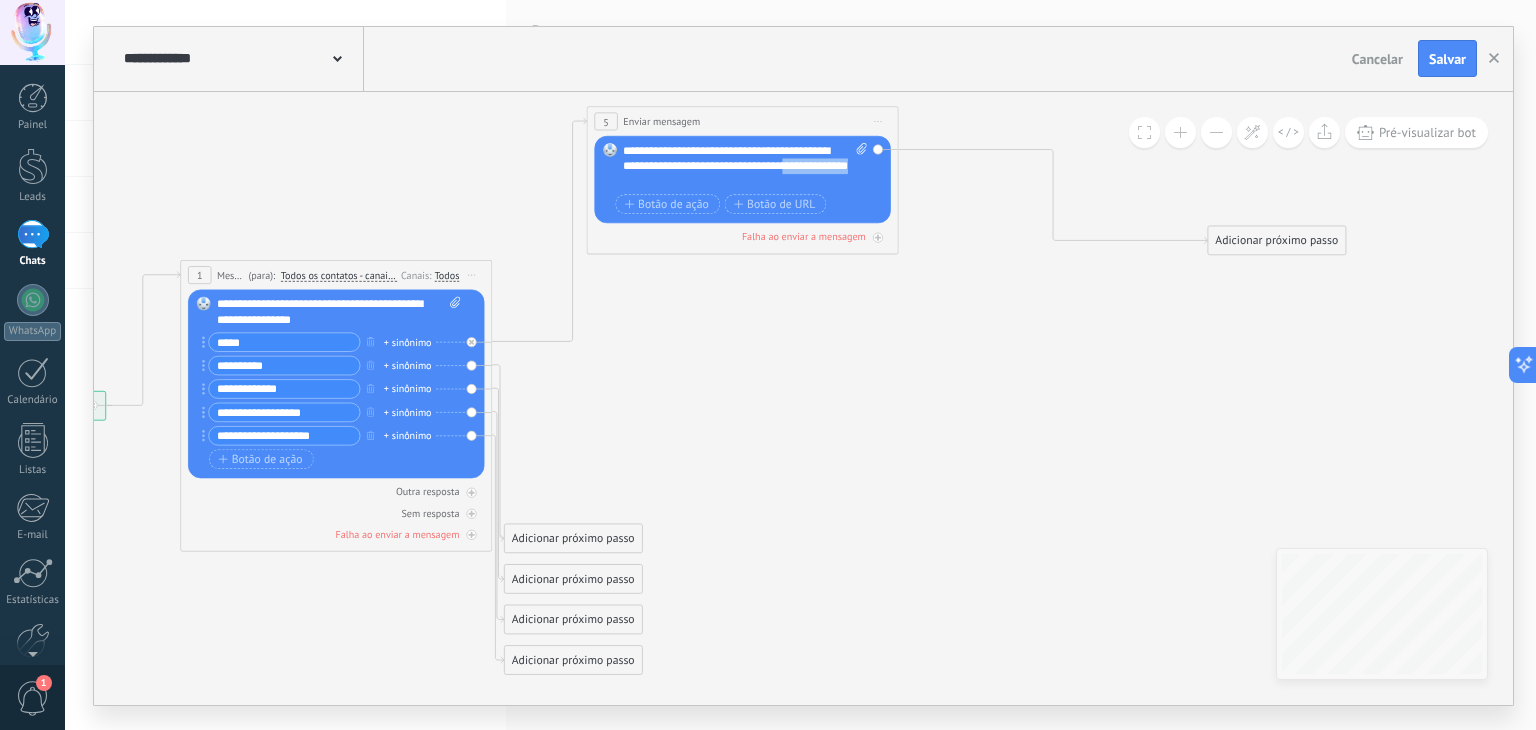 click on "**********" at bounding box center [745, 165] 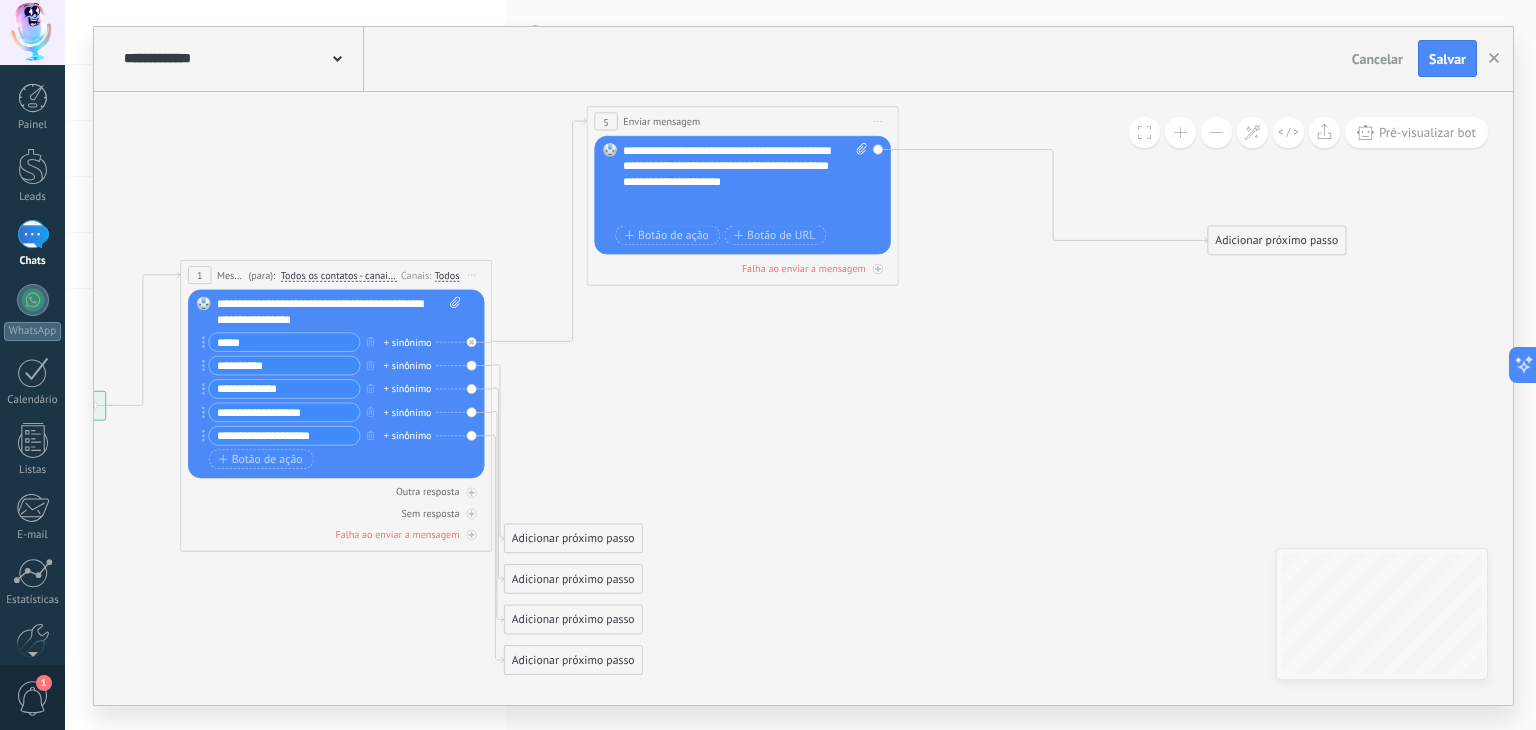 click on "**********" at bounding box center (745, 181) 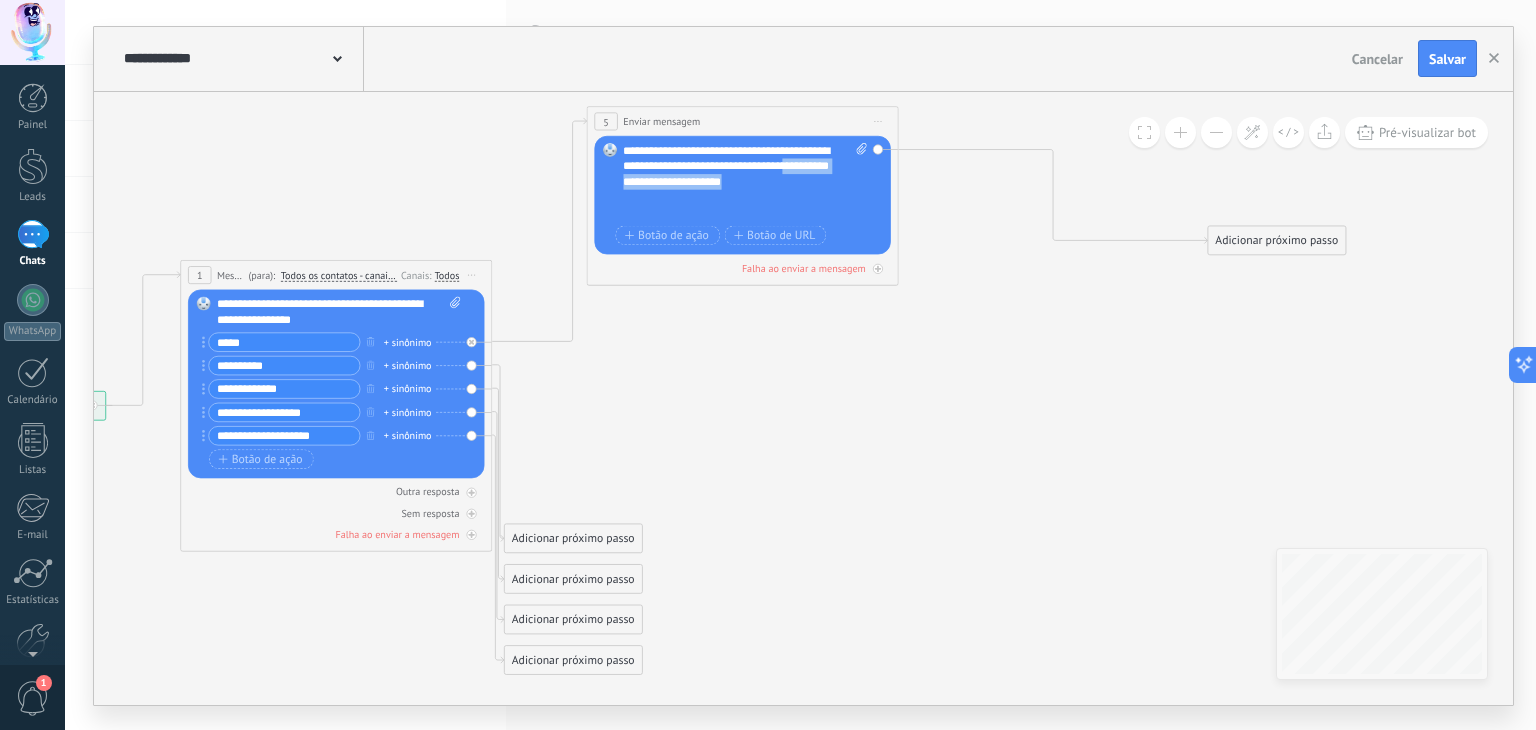 drag, startPoint x: 667, startPoint y: 182, endPoint x: 859, endPoint y: 186, distance: 192.04166 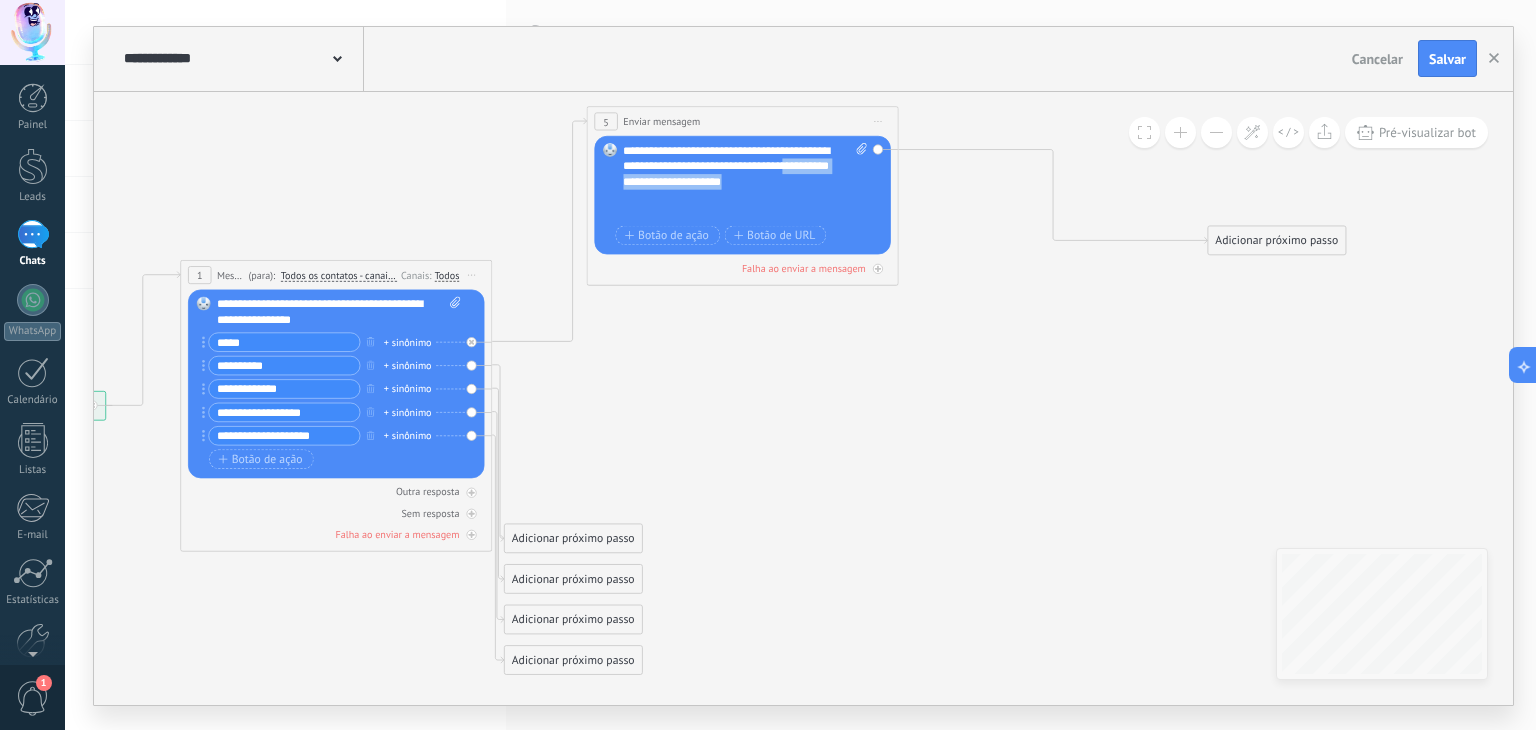 copy on "**********" 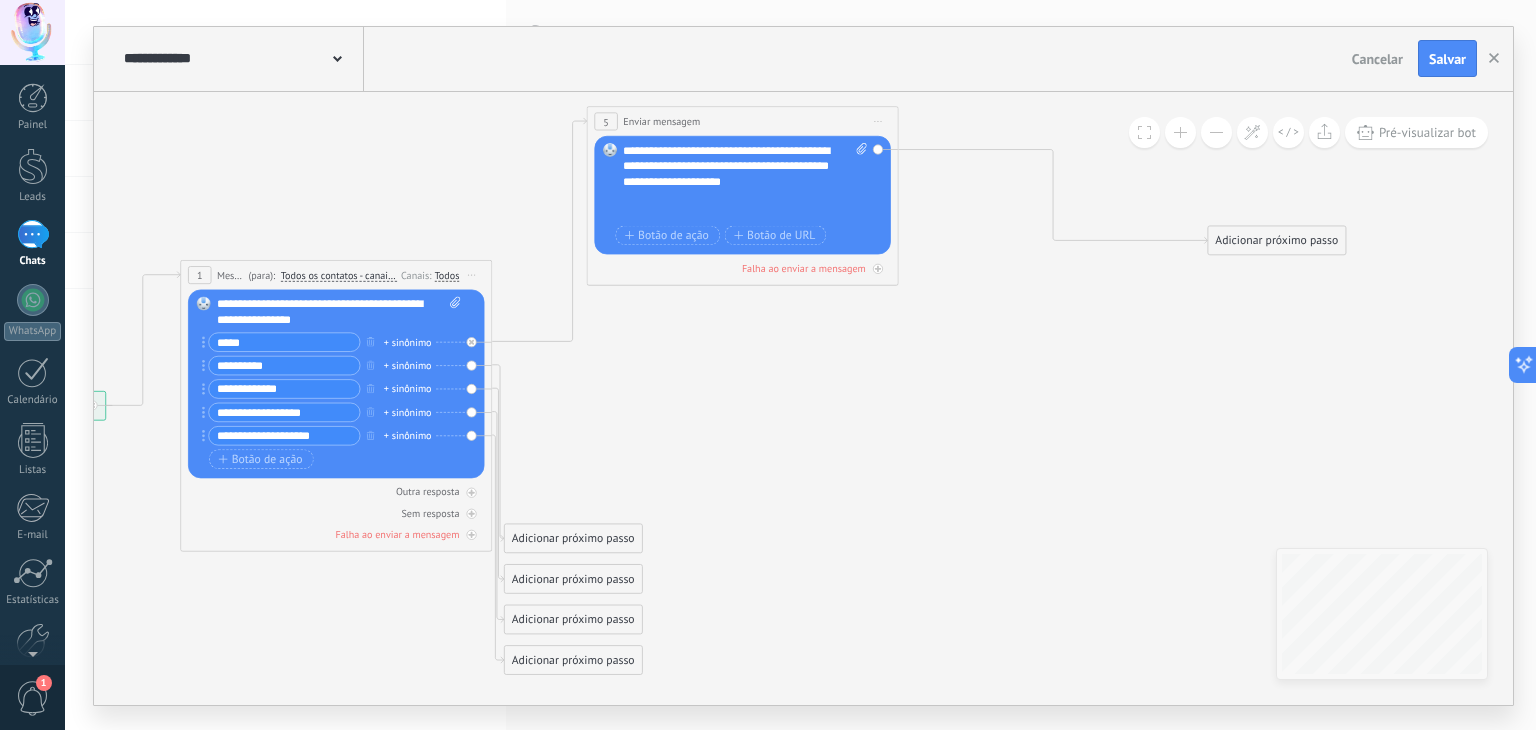 click on "**********" at bounding box center [745, 181] 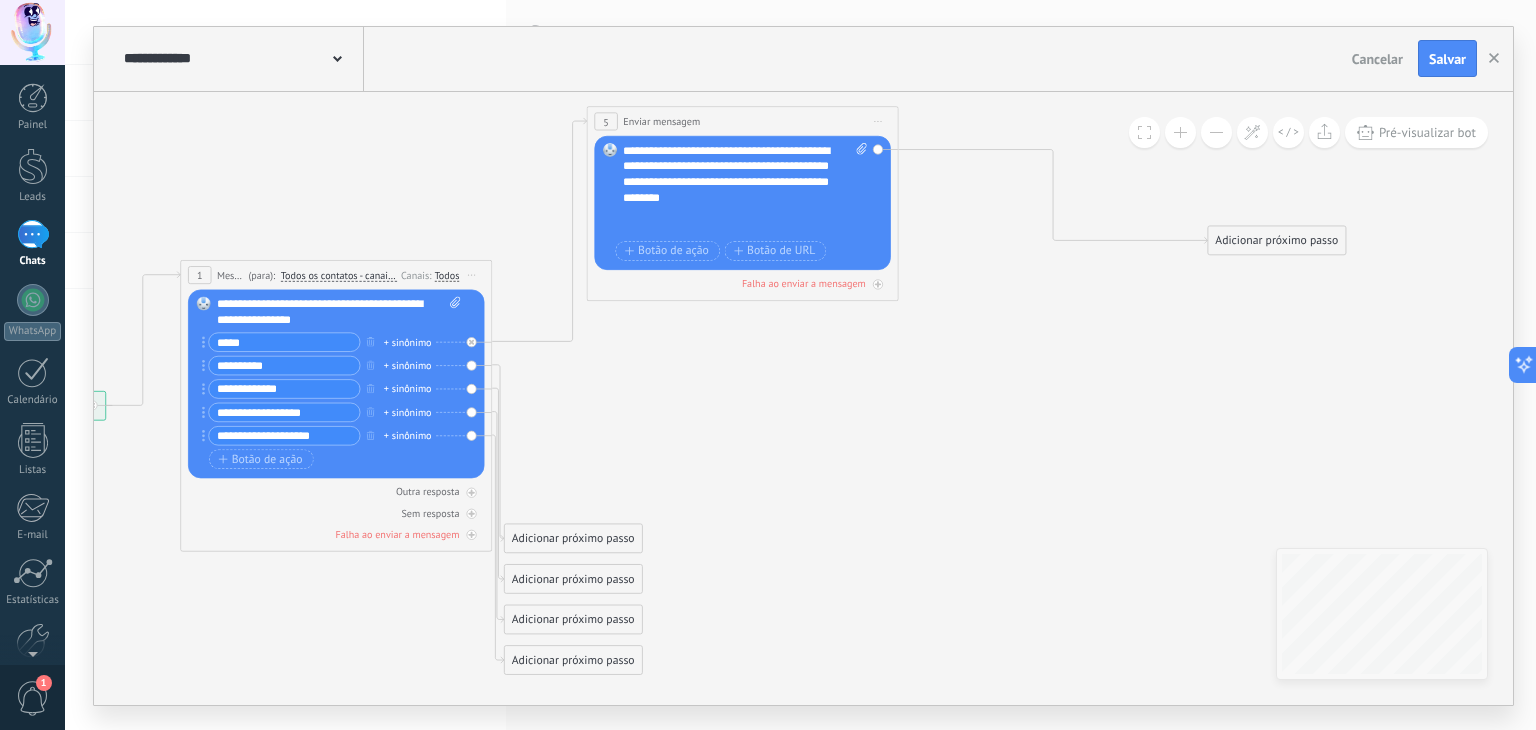 click on "**********" at bounding box center (745, 189) 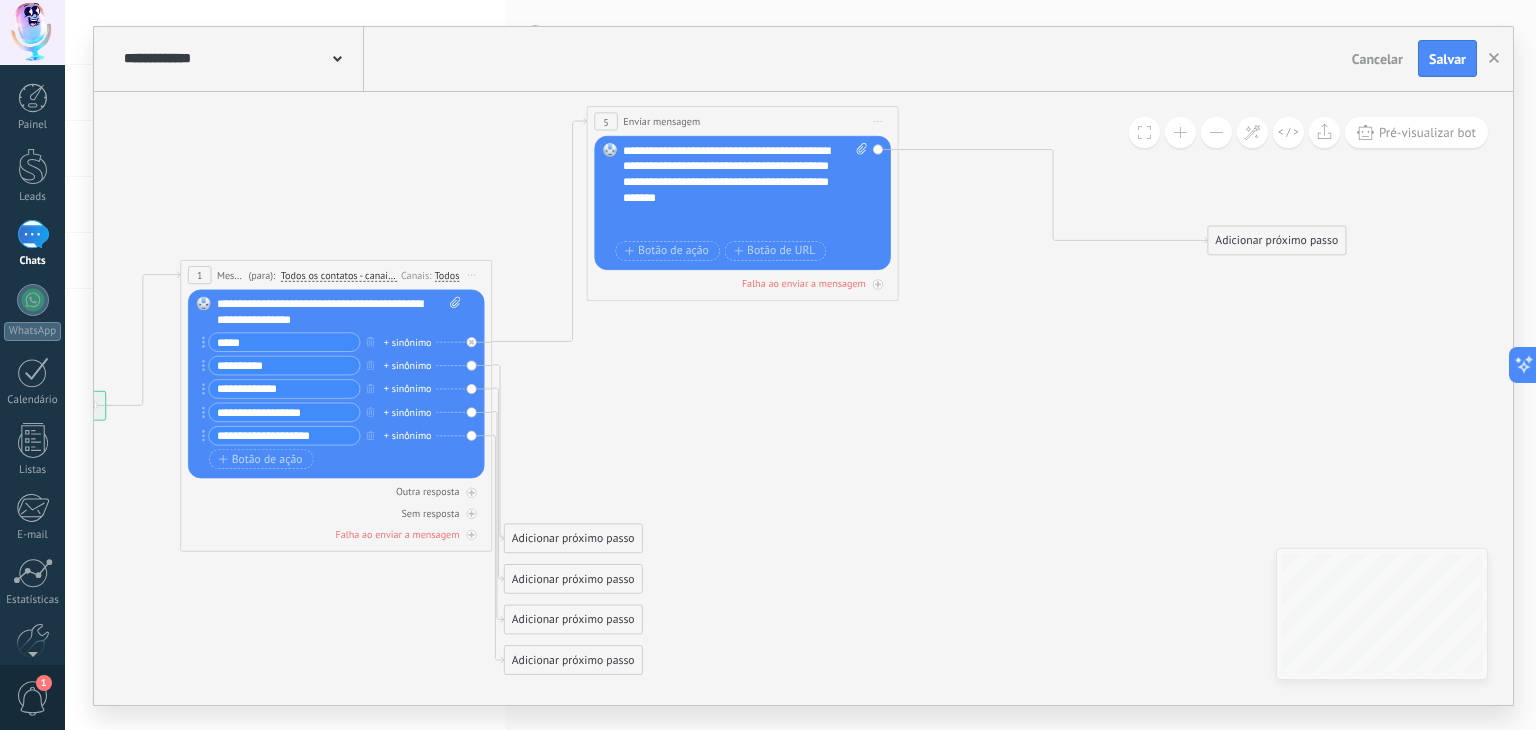 click on "**********" at bounding box center (745, 189) 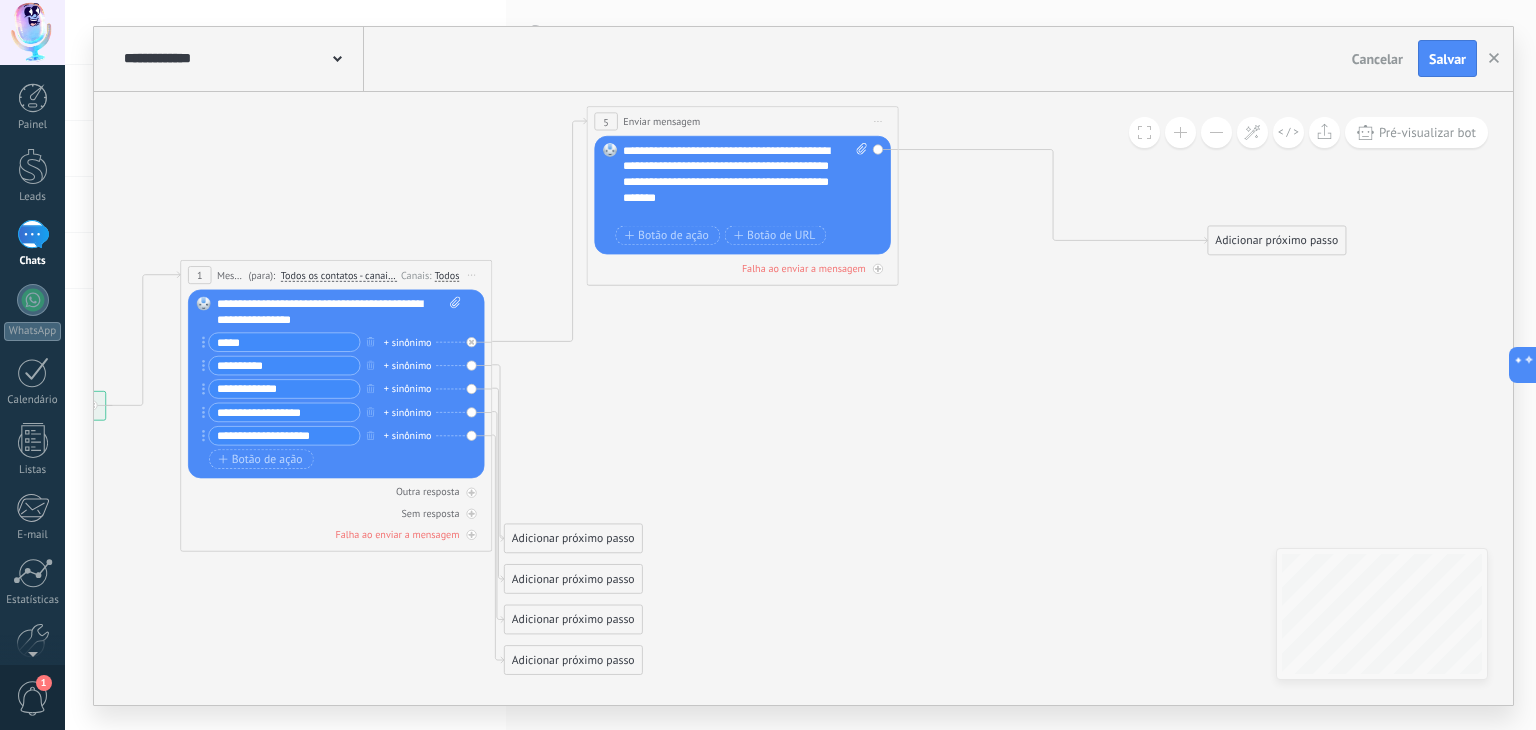 click 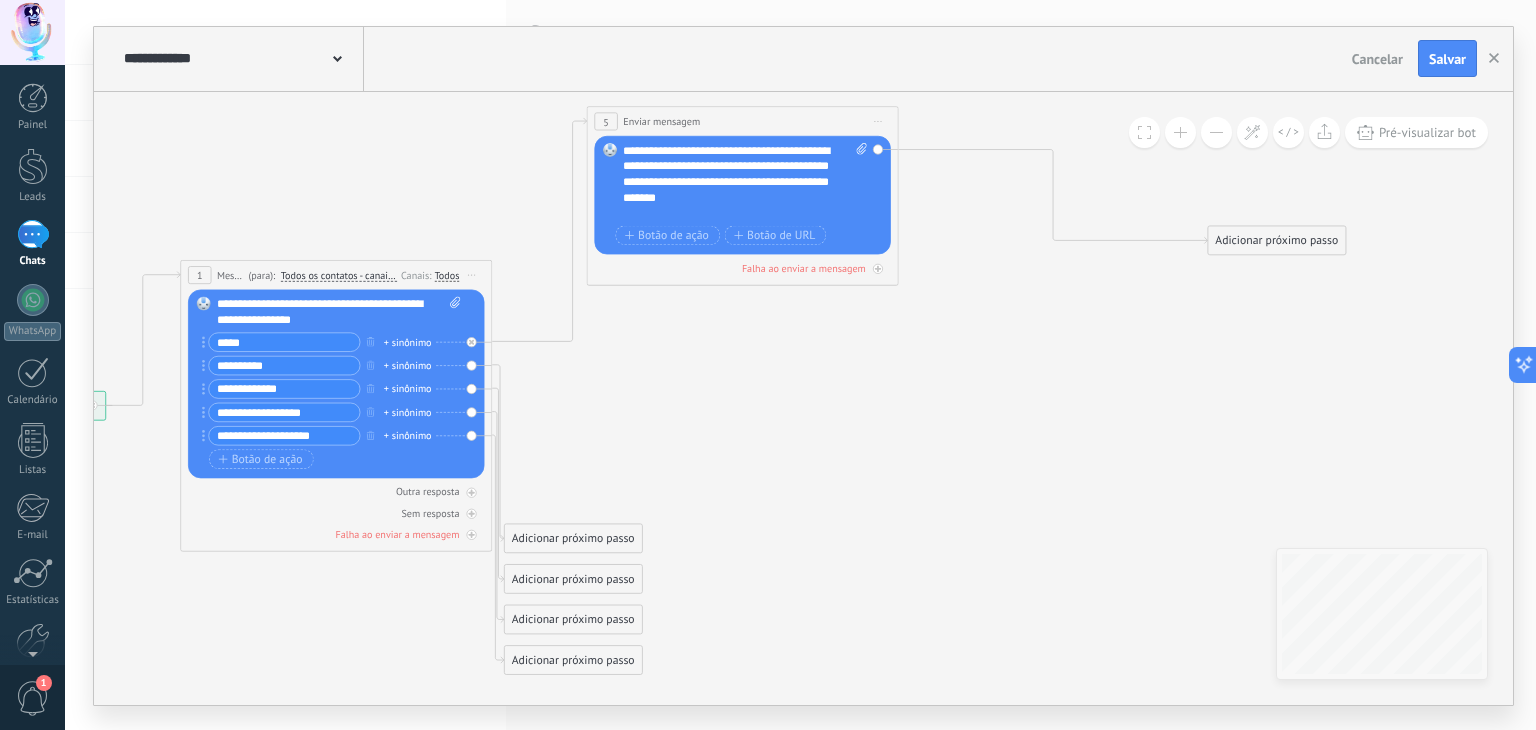 click on "**********" at bounding box center (745, 181) 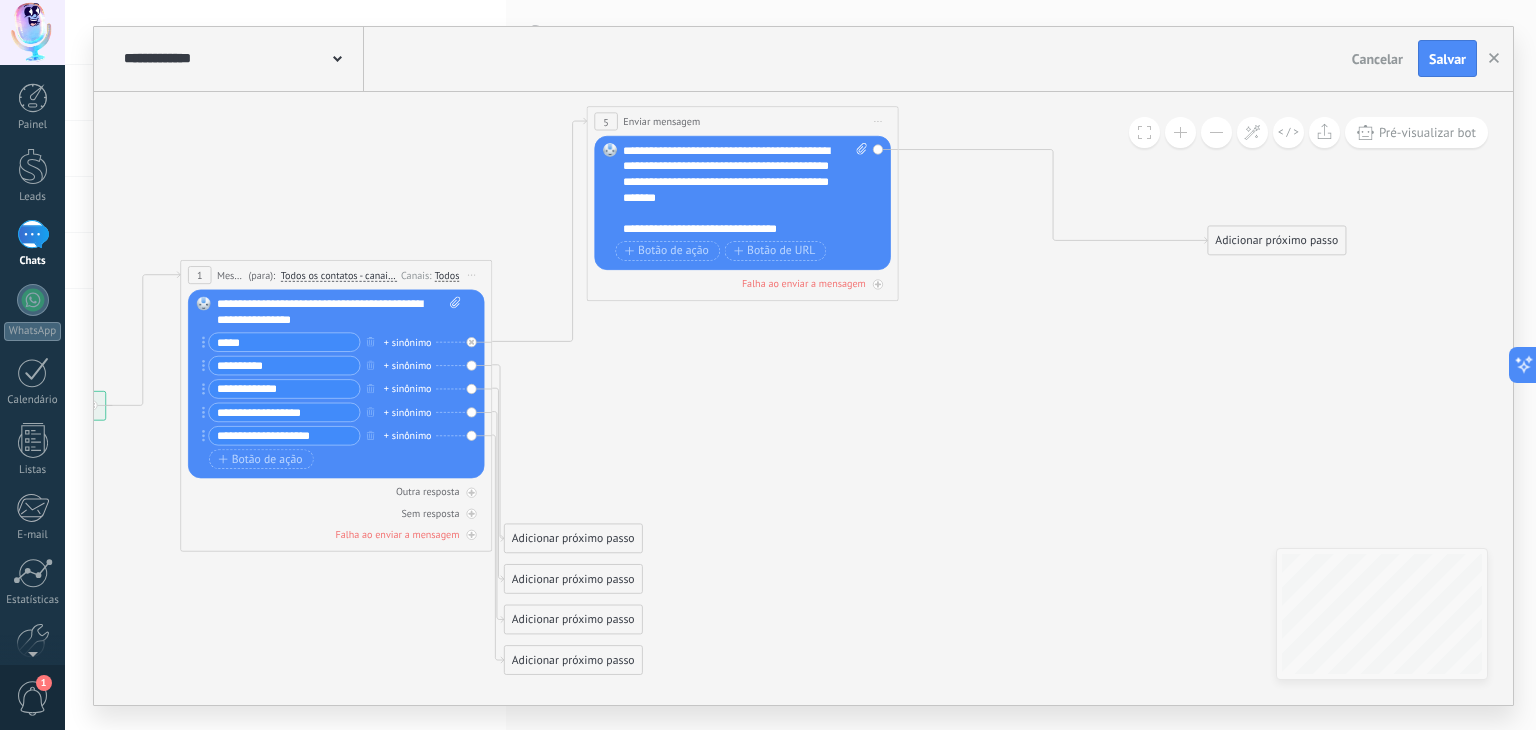 click 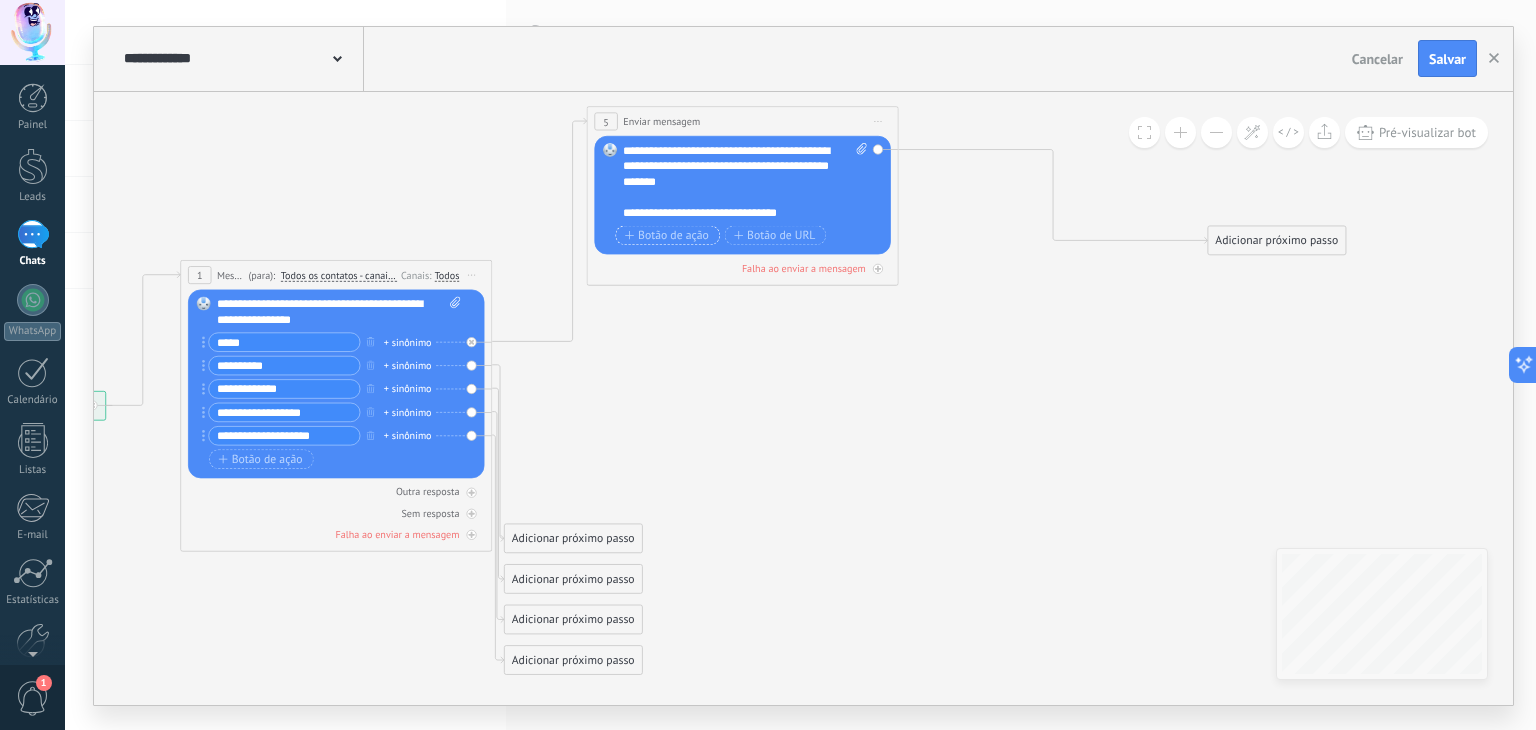 click on "Botão de ação" at bounding box center [667, 235] 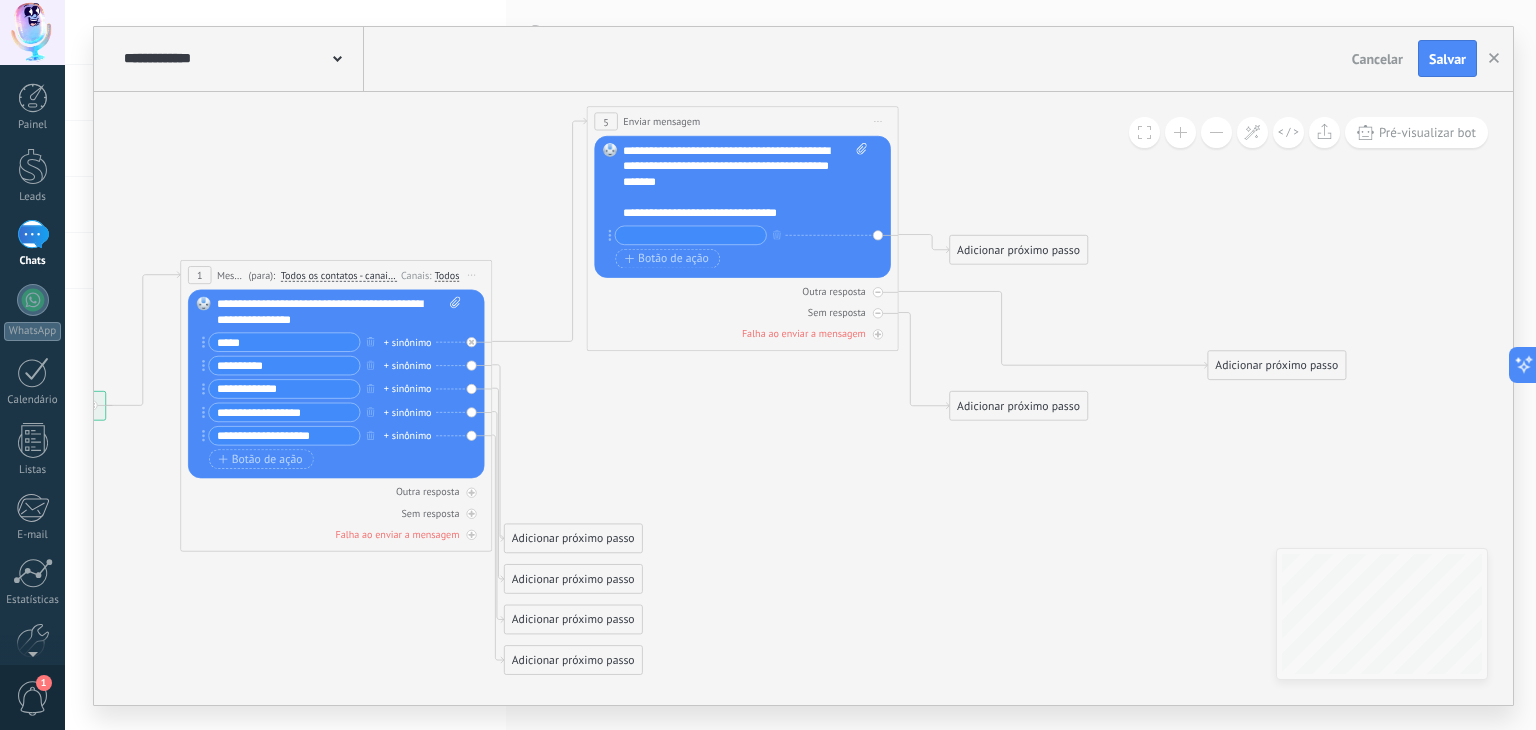 click 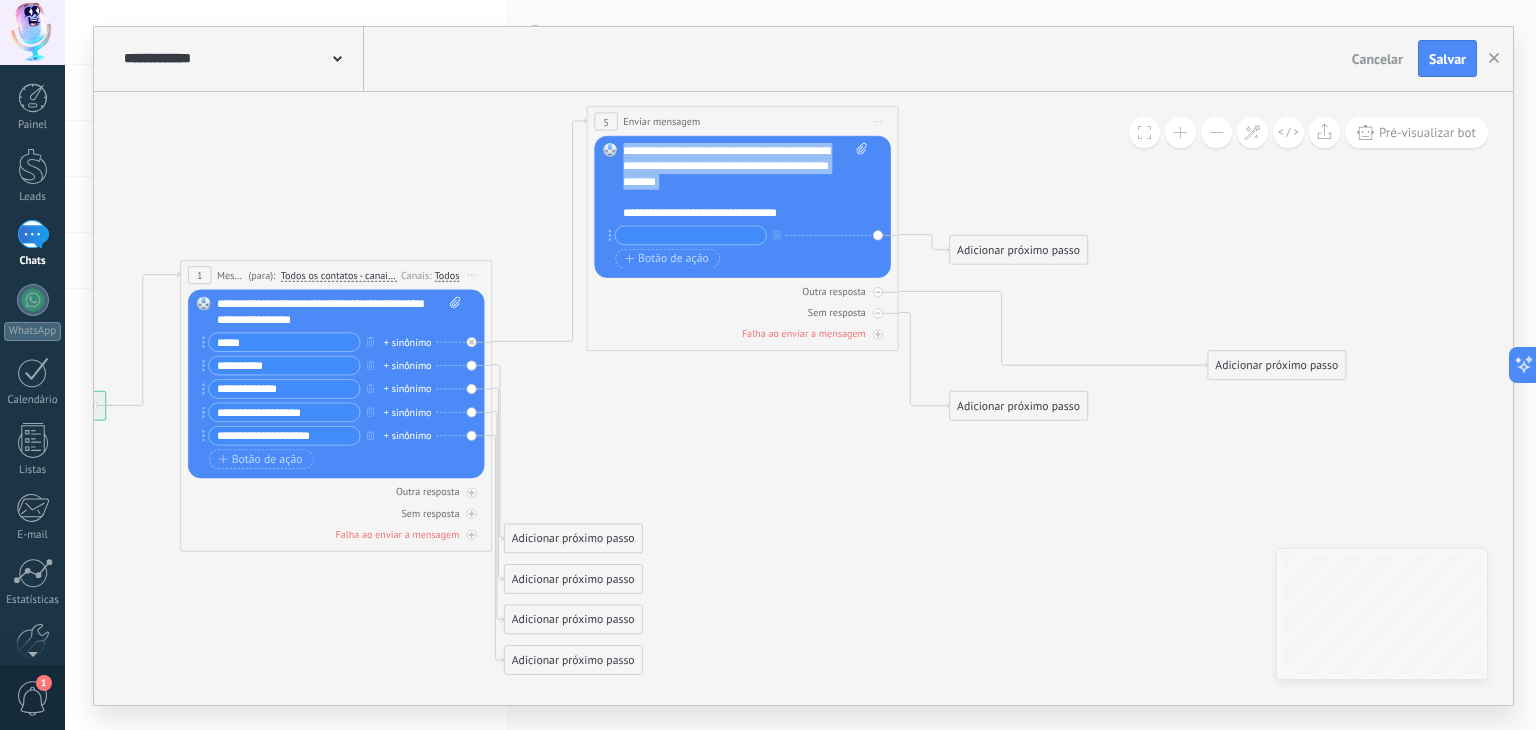 drag, startPoint x: 759, startPoint y: 189, endPoint x: 617, endPoint y: 134, distance: 152.27934 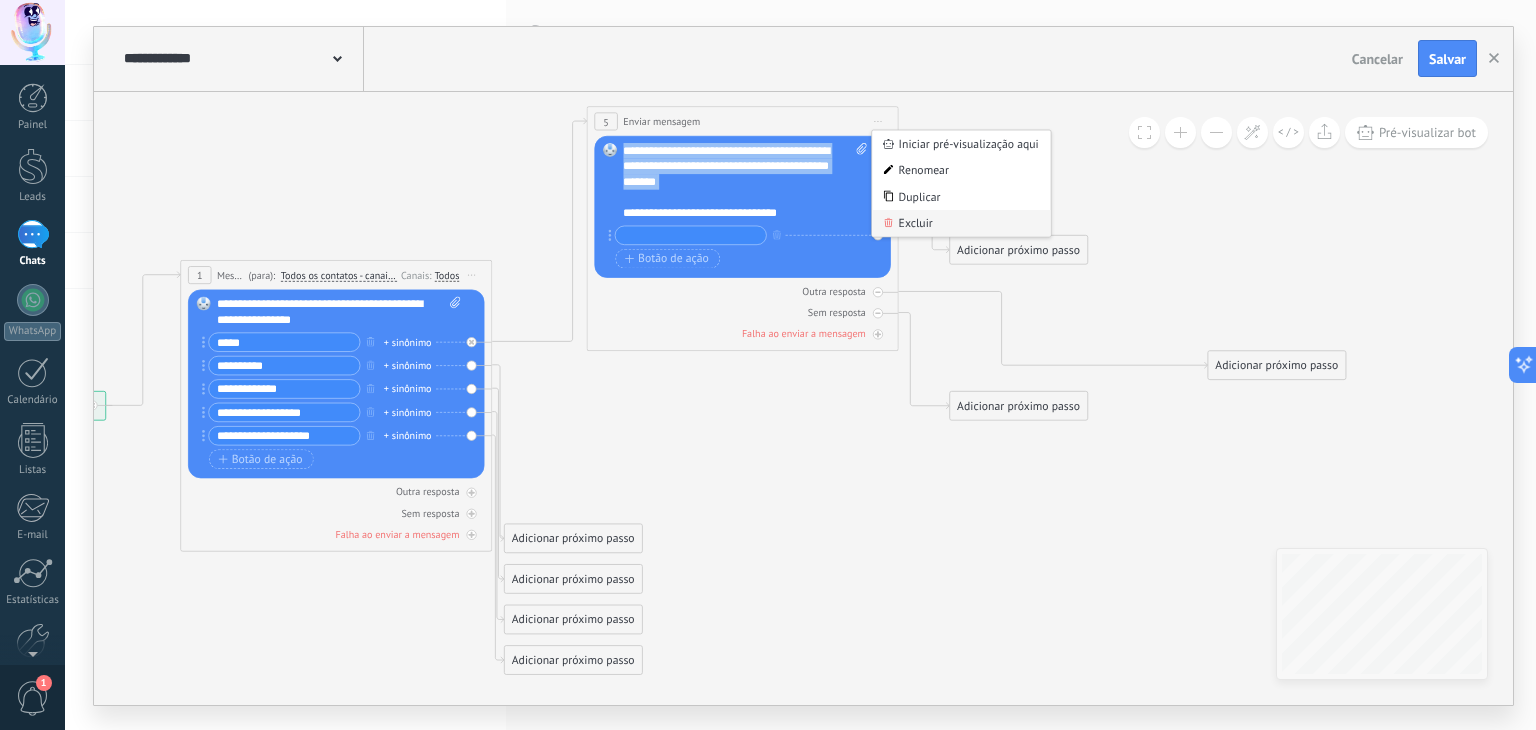 click on "Excluir" at bounding box center [961, 223] 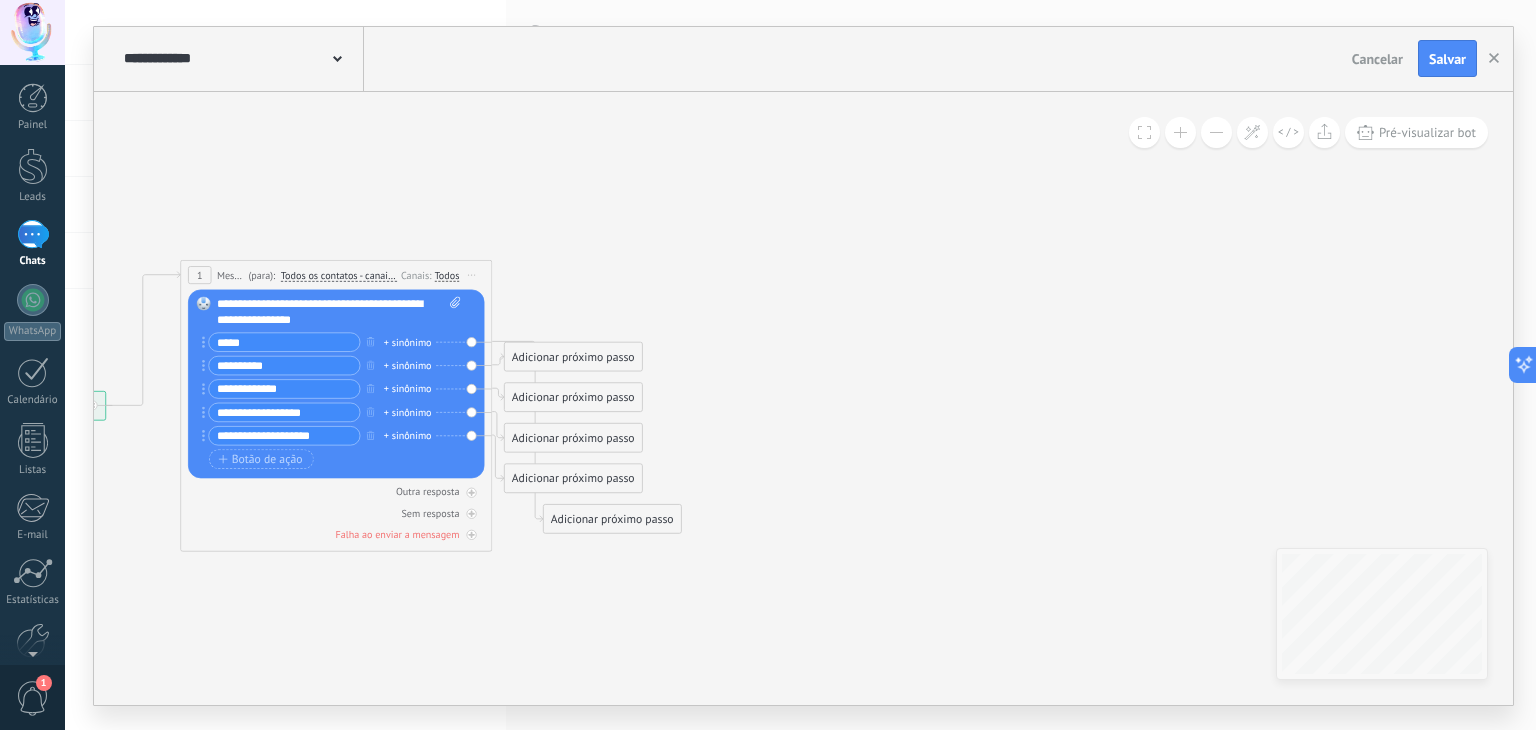 click 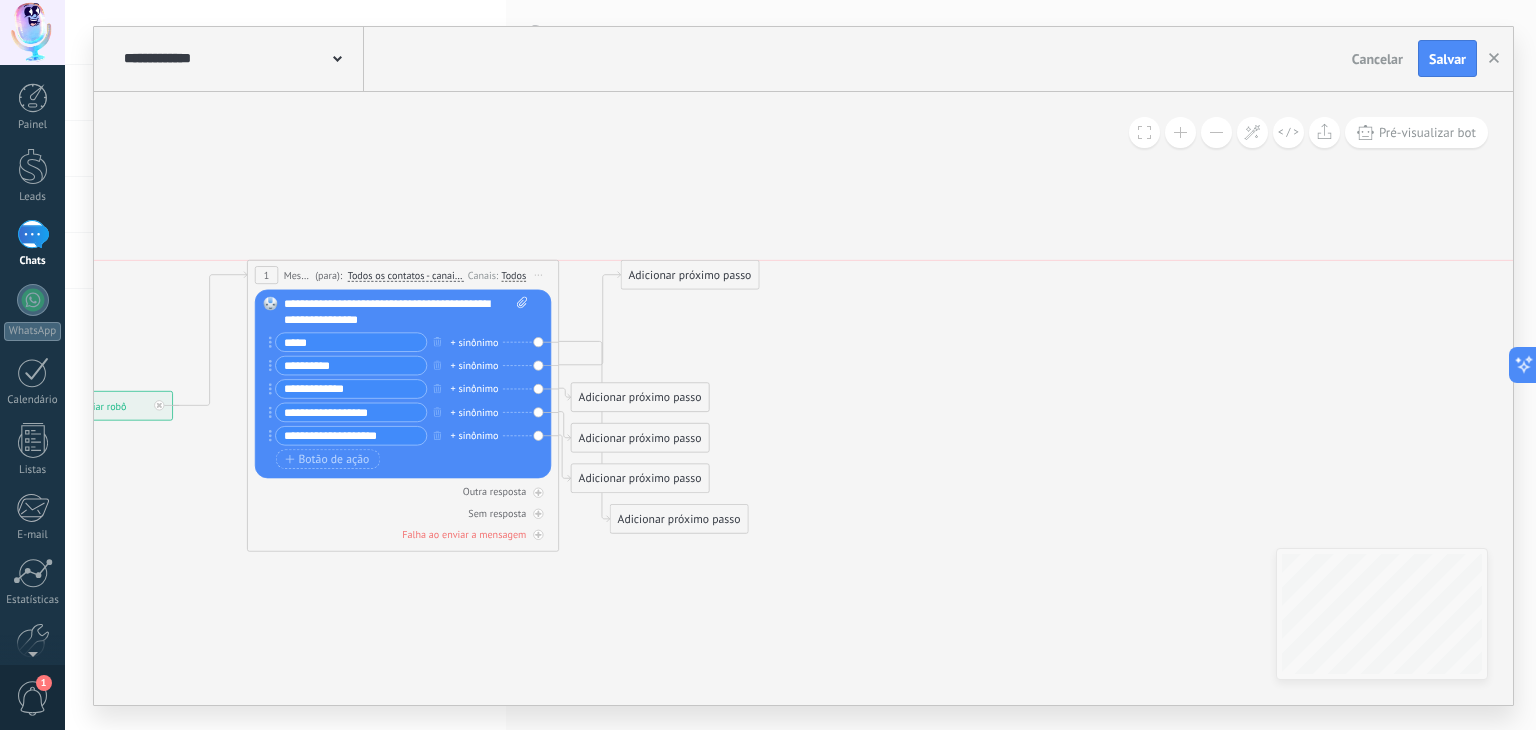 drag, startPoint x: 659, startPoint y: 347, endPoint x: 709, endPoint y: 268, distance: 93.49332 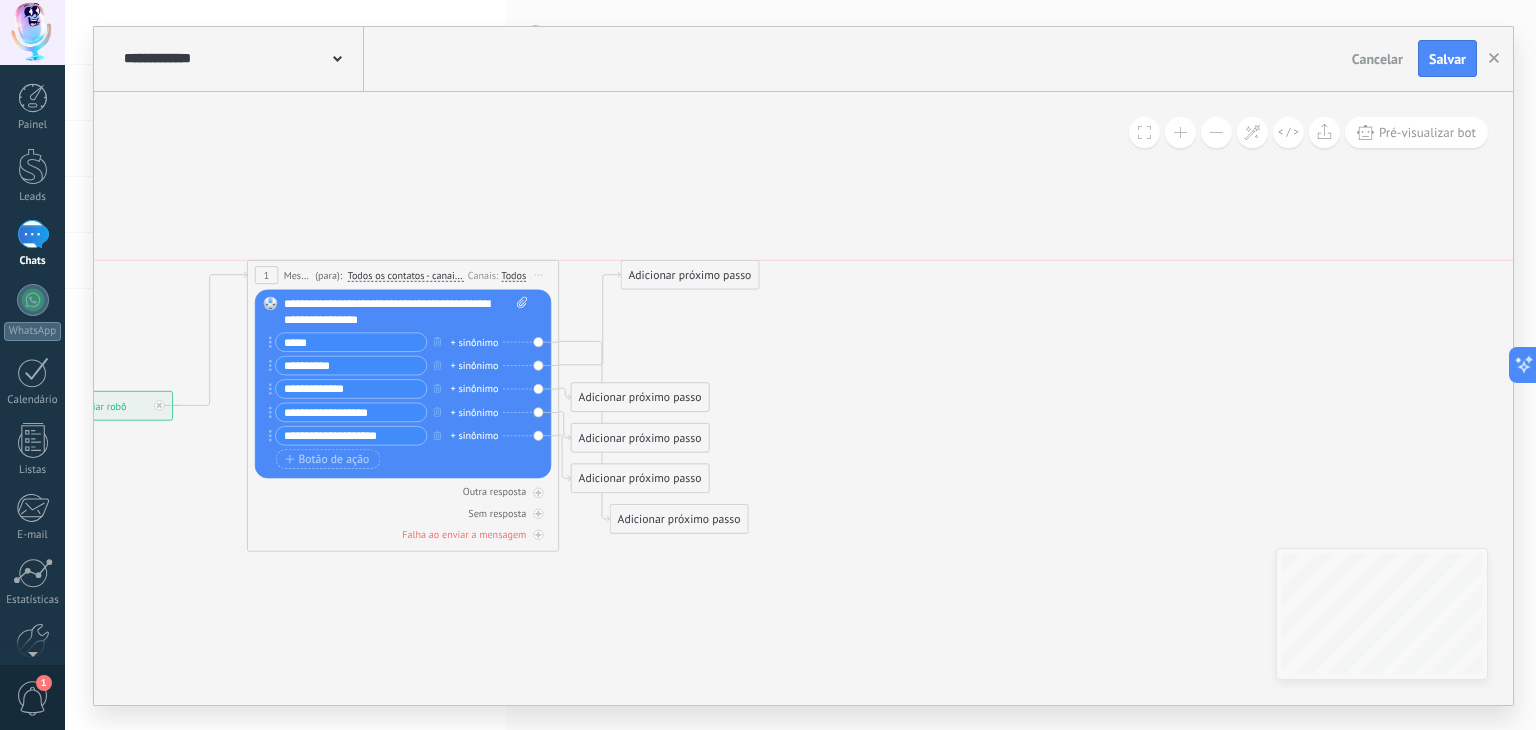 click on "Adicionar próximo passo" at bounding box center [689, 275] 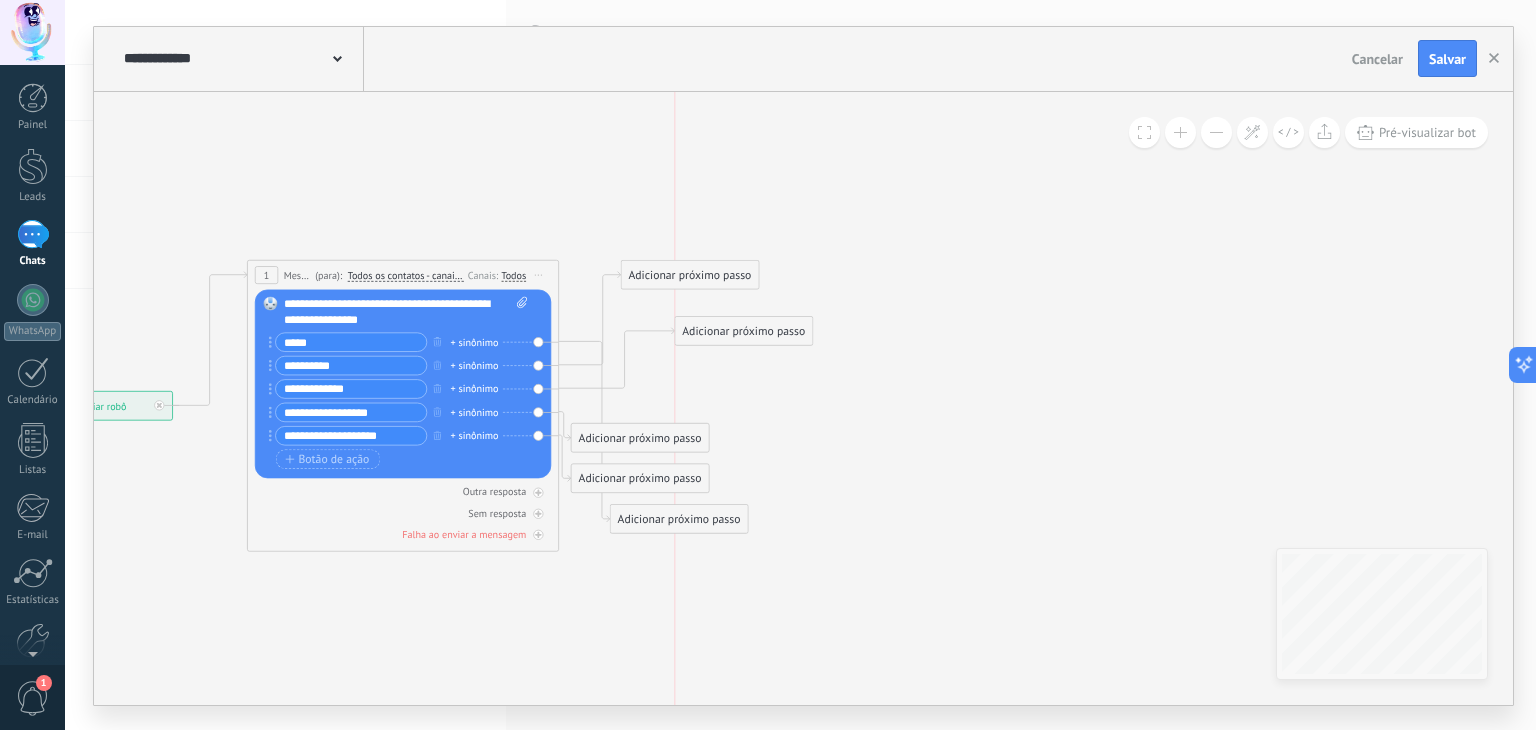 drag, startPoint x: 644, startPoint y: 399, endPoint x: 753, endPoint y: 333, distance: 127.424484 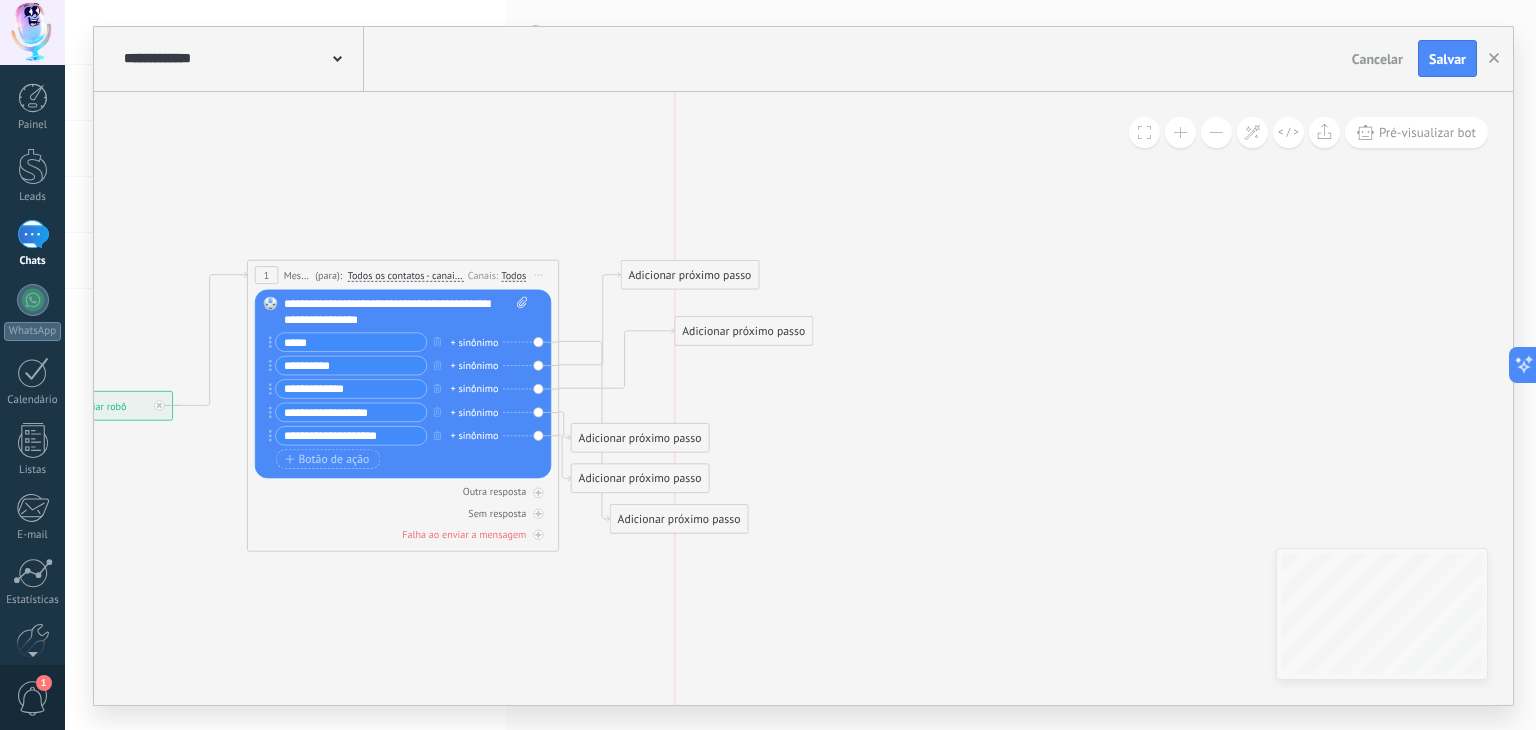click on "Adicionar próximo passo" at bounding box center [743, 331] 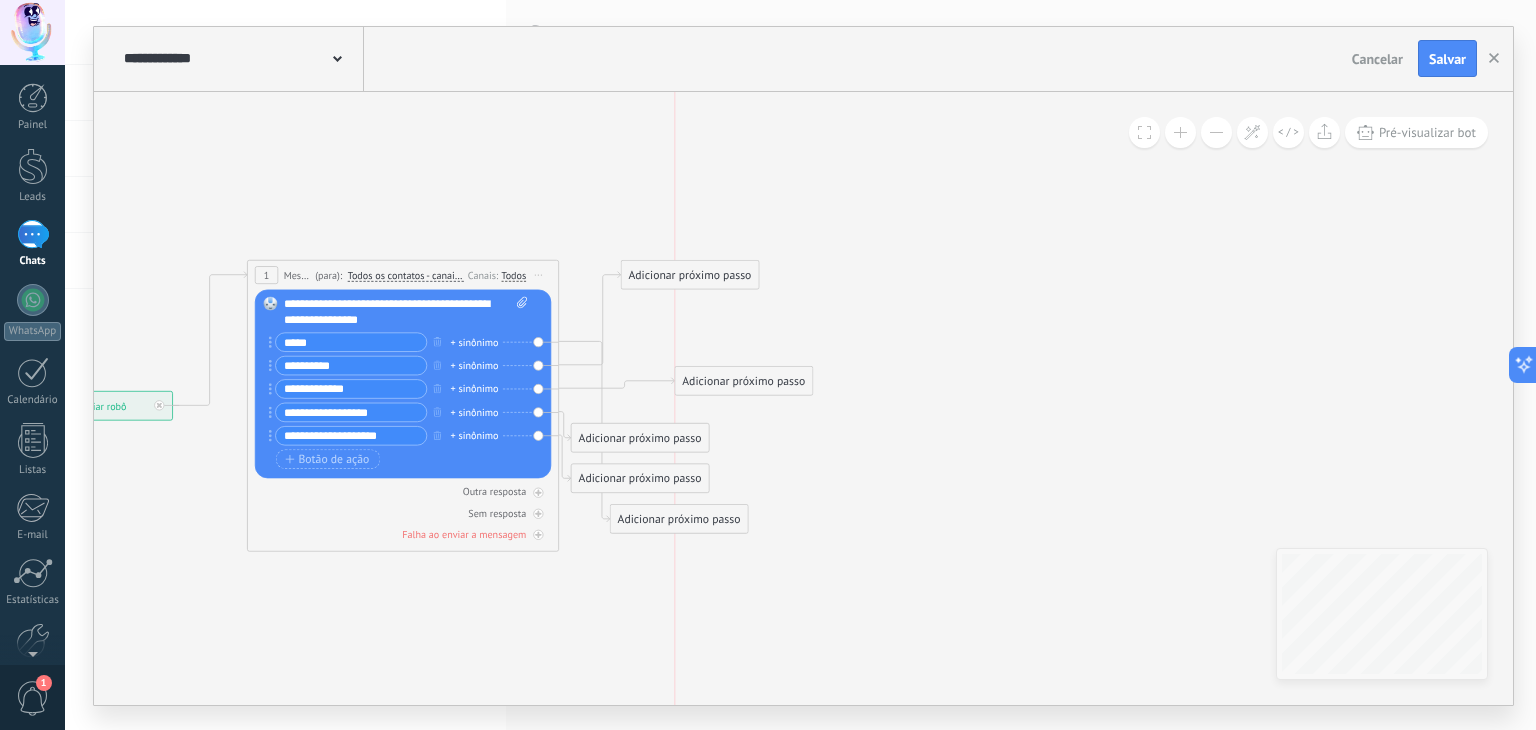 drag, startPoint x: 751, startPoint y: 334, endPoint x: 757, endPoint y: 385, distance: 51.351727 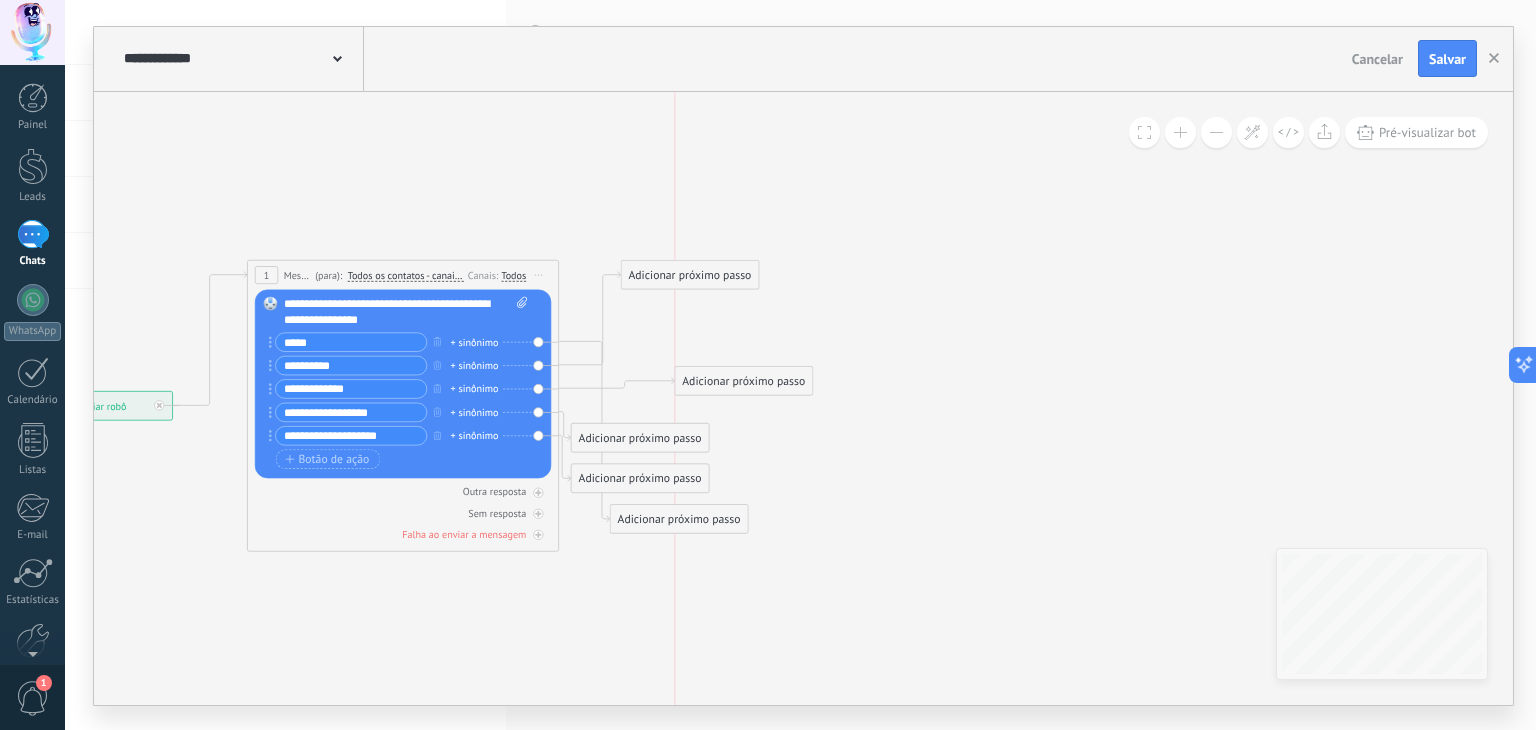 click on "Adicionar próximo passo" at bounding box center [743, 381] 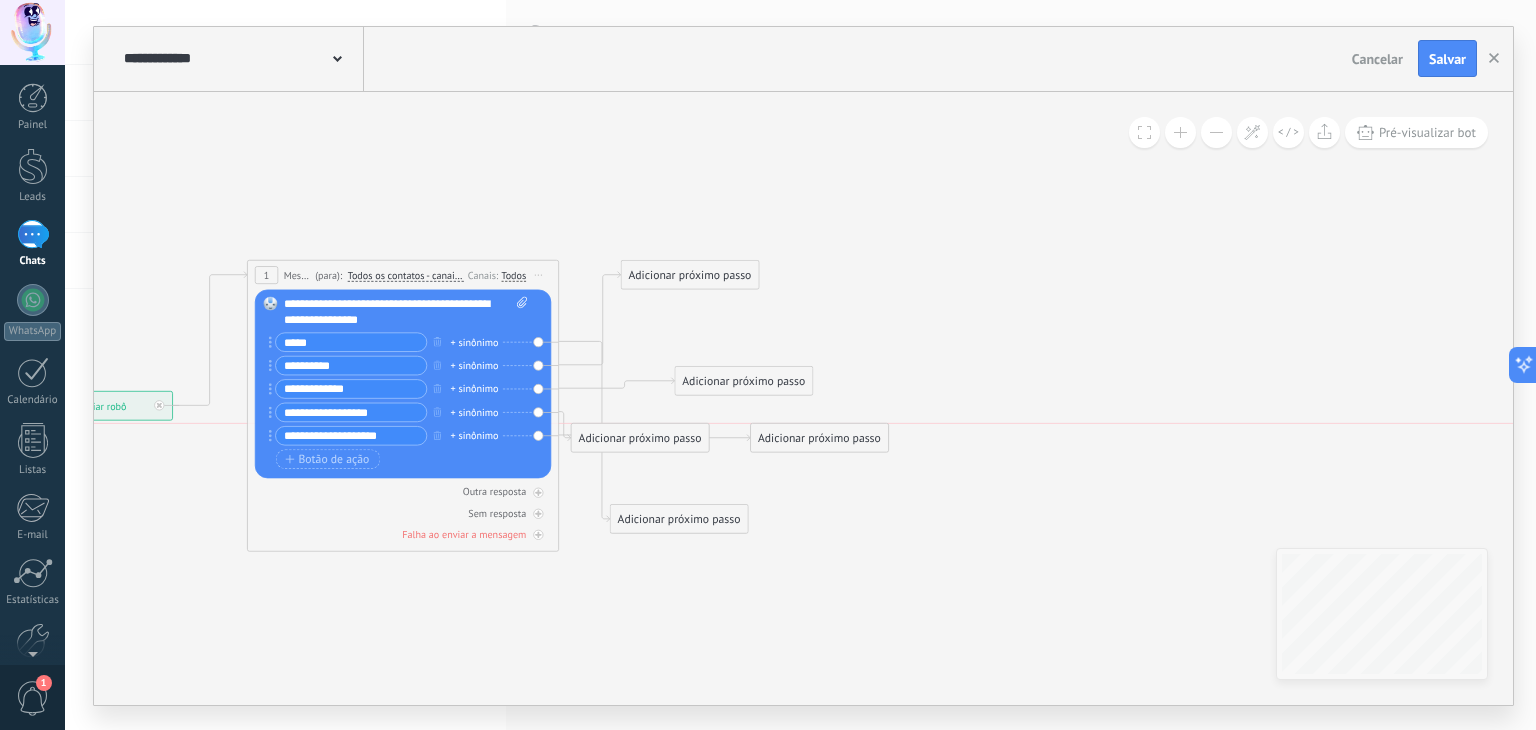 drag, startPoint x: 657, startPoint y: 481, endPoint x: 864, endPoint y: 483, distance: 207.00966 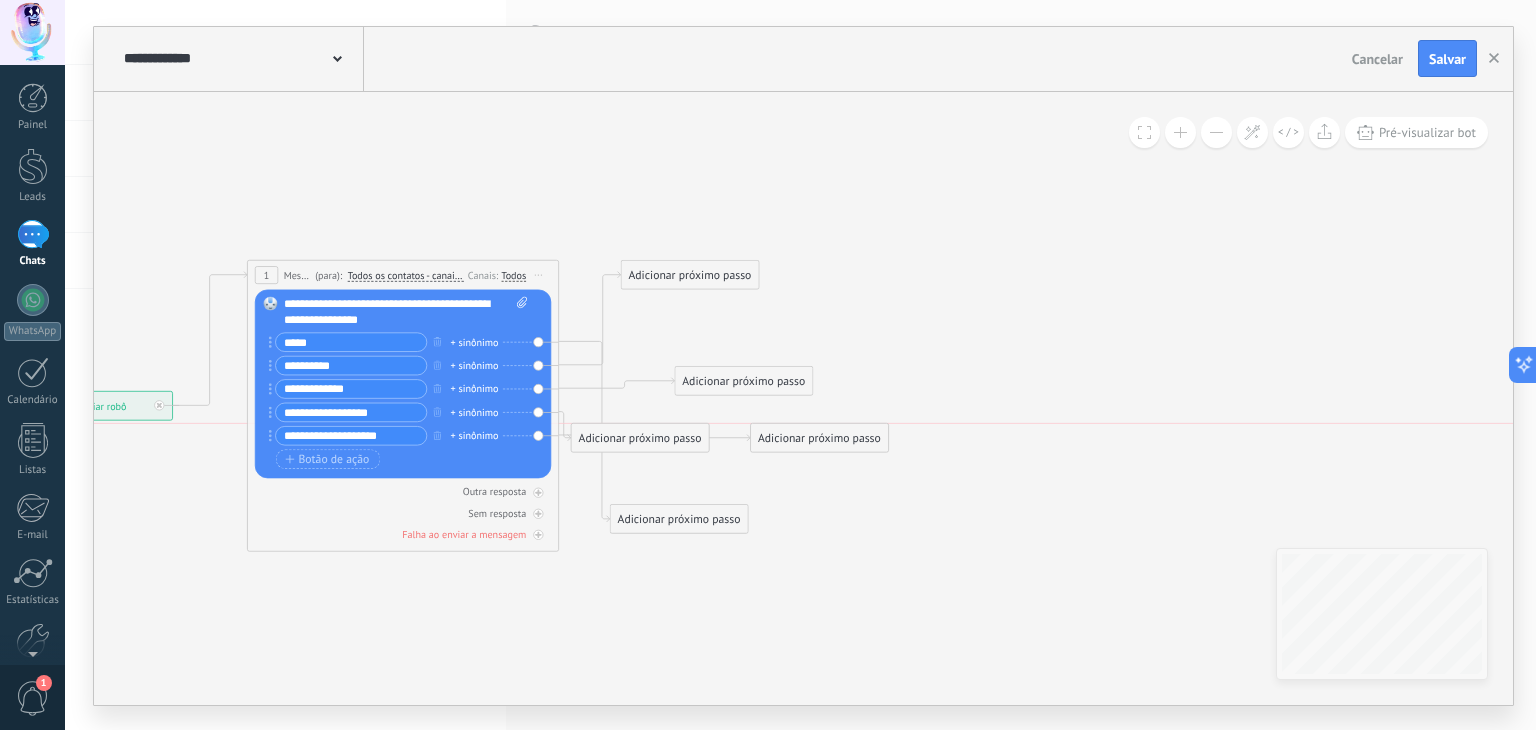 click on "Adicionar próximo passo" at bounding box center (819, 438) 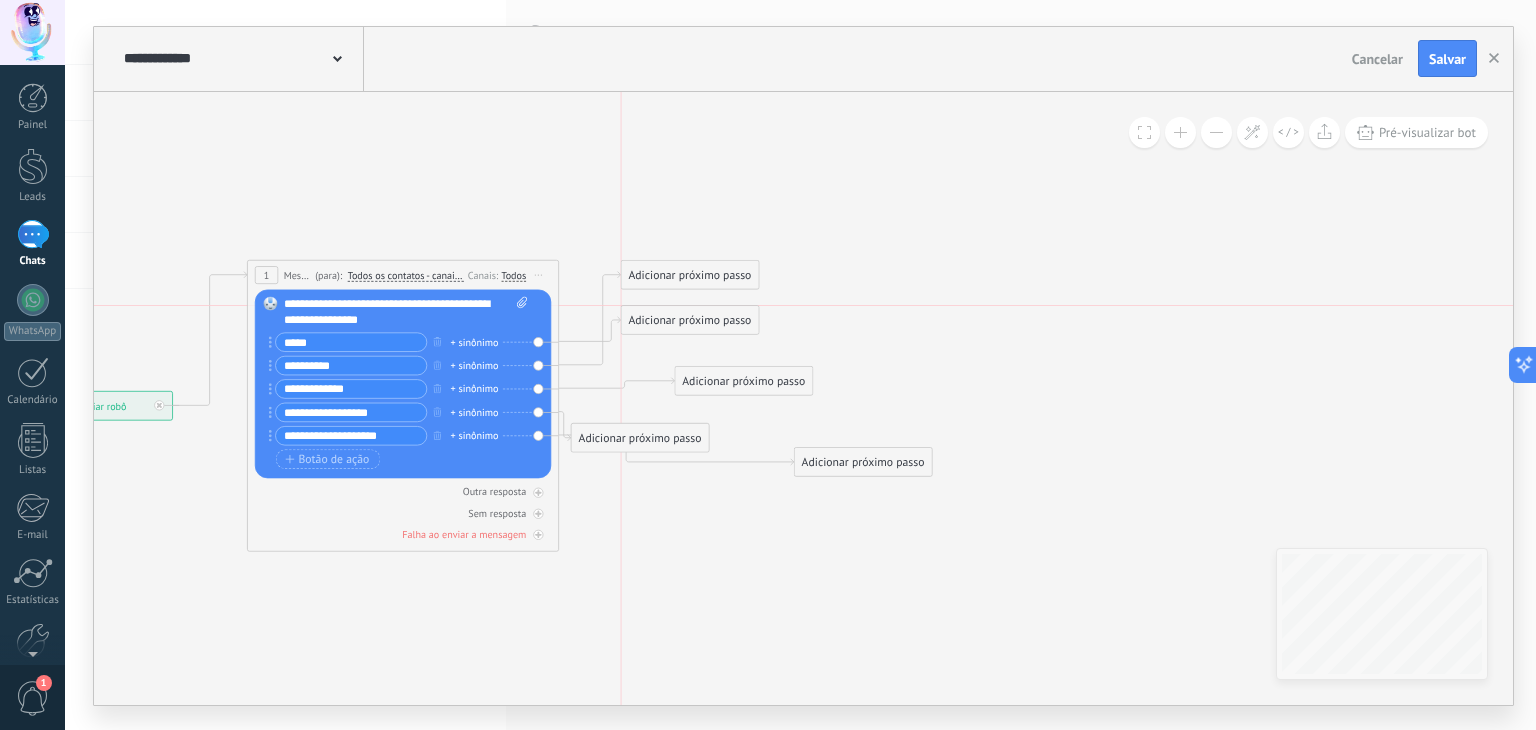 drag, startPoint x: 767, startPoint y: 376, endPoint x: 735, endPoint y: 323, distance: 61.91123 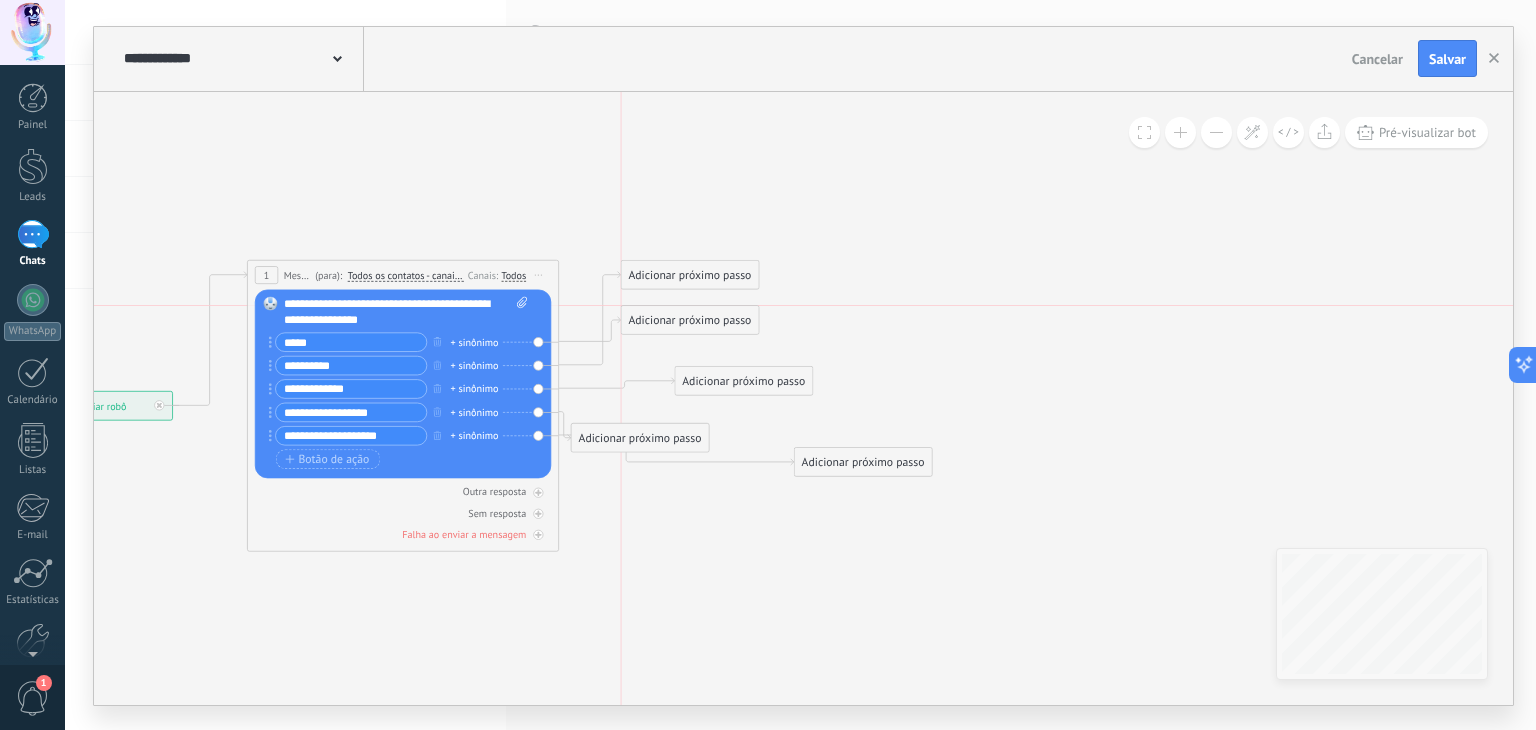 click on "Adicionar próximo passo" at bounding box center [689, 320] 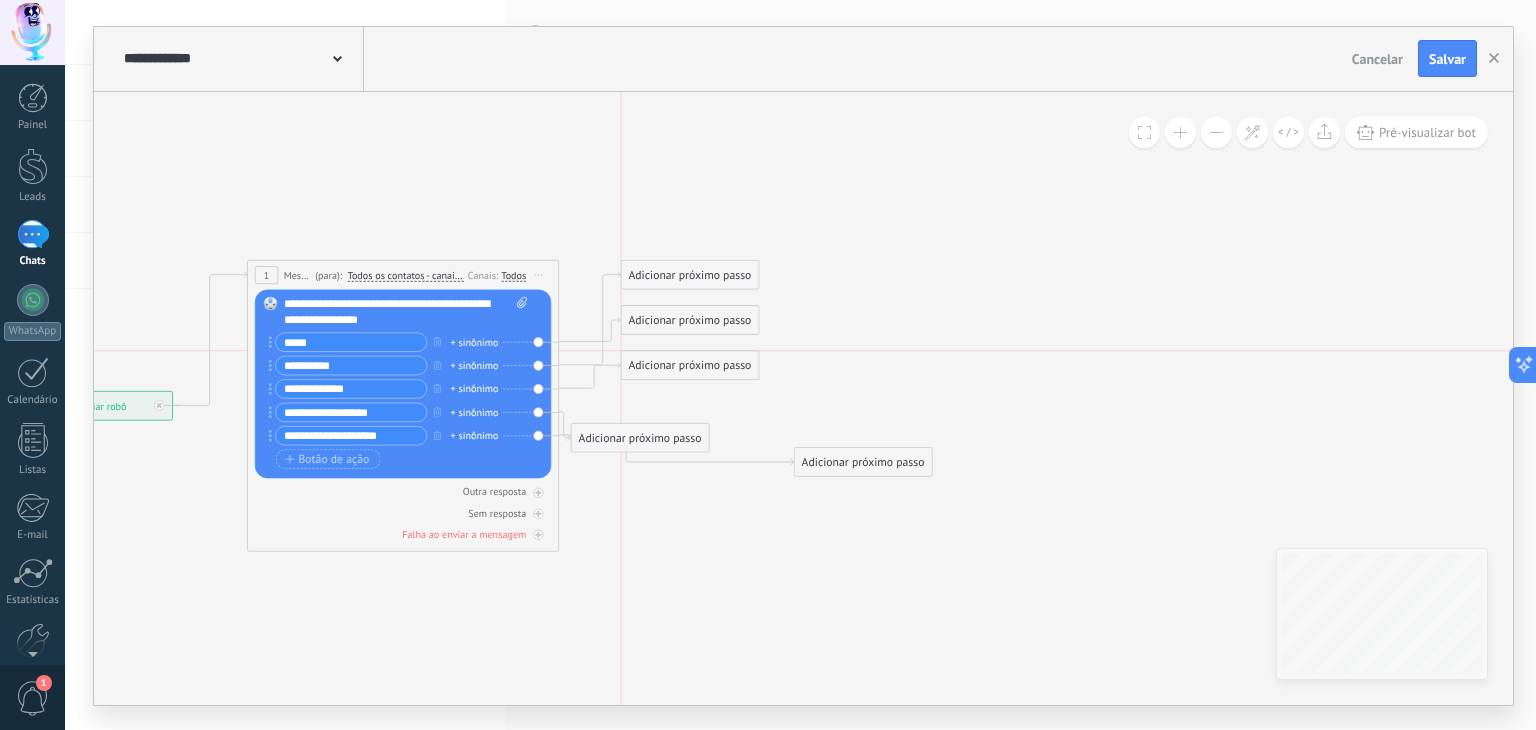 drag, startPoint x: 714, startPoint y: 381, endPoint x: 664, endPoint y: 364, distance: 52.810986 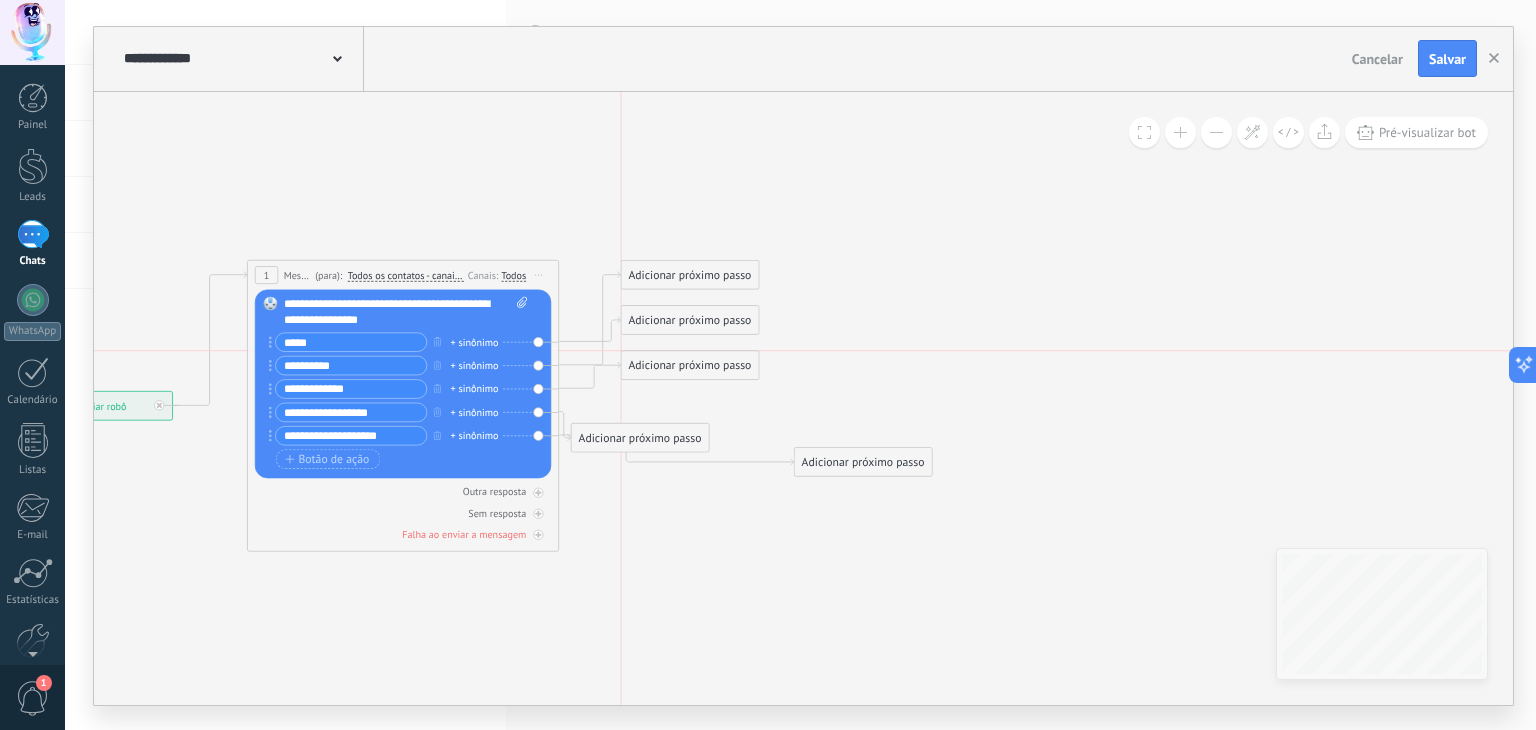 click on "Adicionar próximo passo" at bounding box center [689, 365] 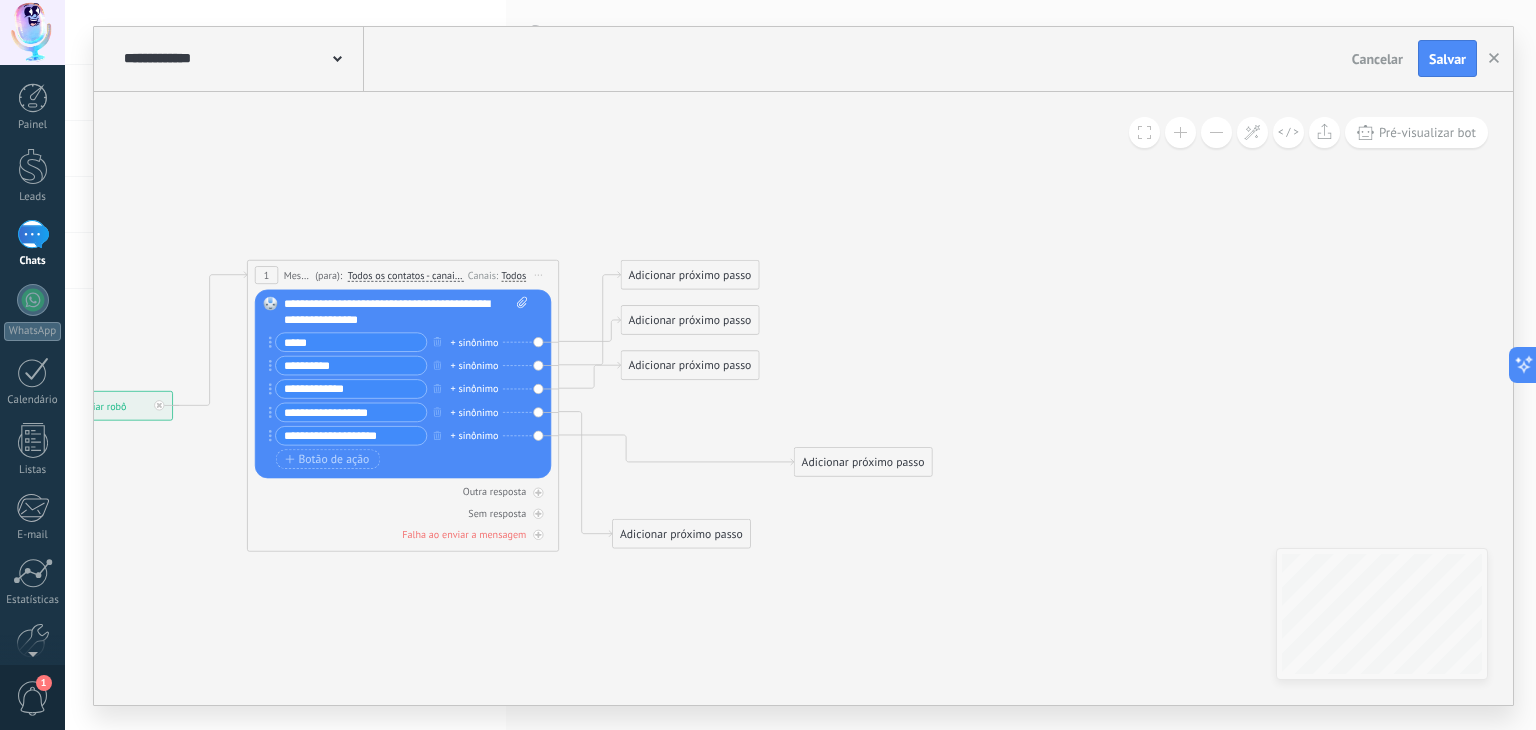 drag, startPoint x: 648, startPoint y: 438, endPoint x: 730, endPoint y: 526, distance: 120.283 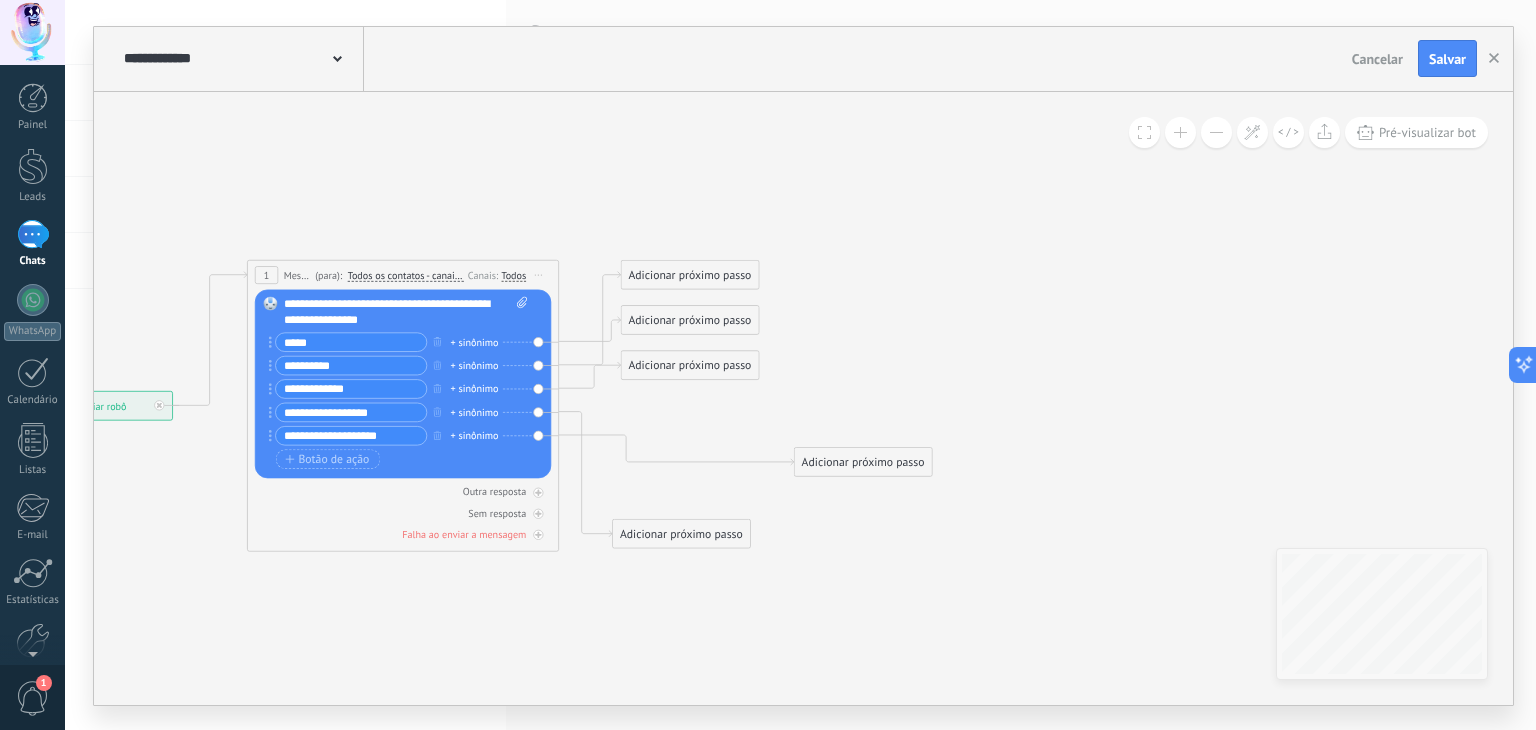 click on "Adicionar próximo passo" at bounding box center (681, 534) 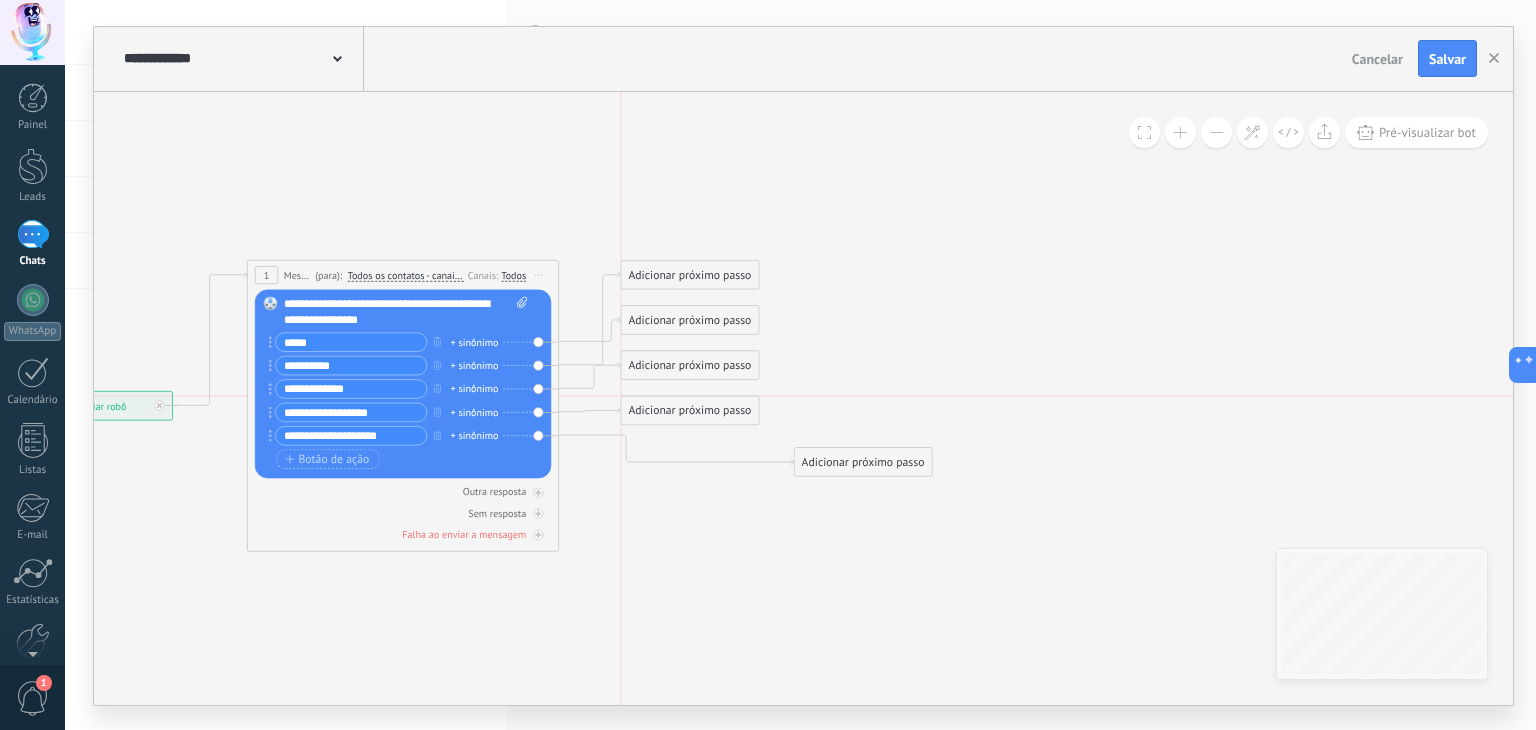 drag, startPoint x: 719, startPoint y: 537, endPoint x: 715, endPoint y: 409, distance: 128.06248 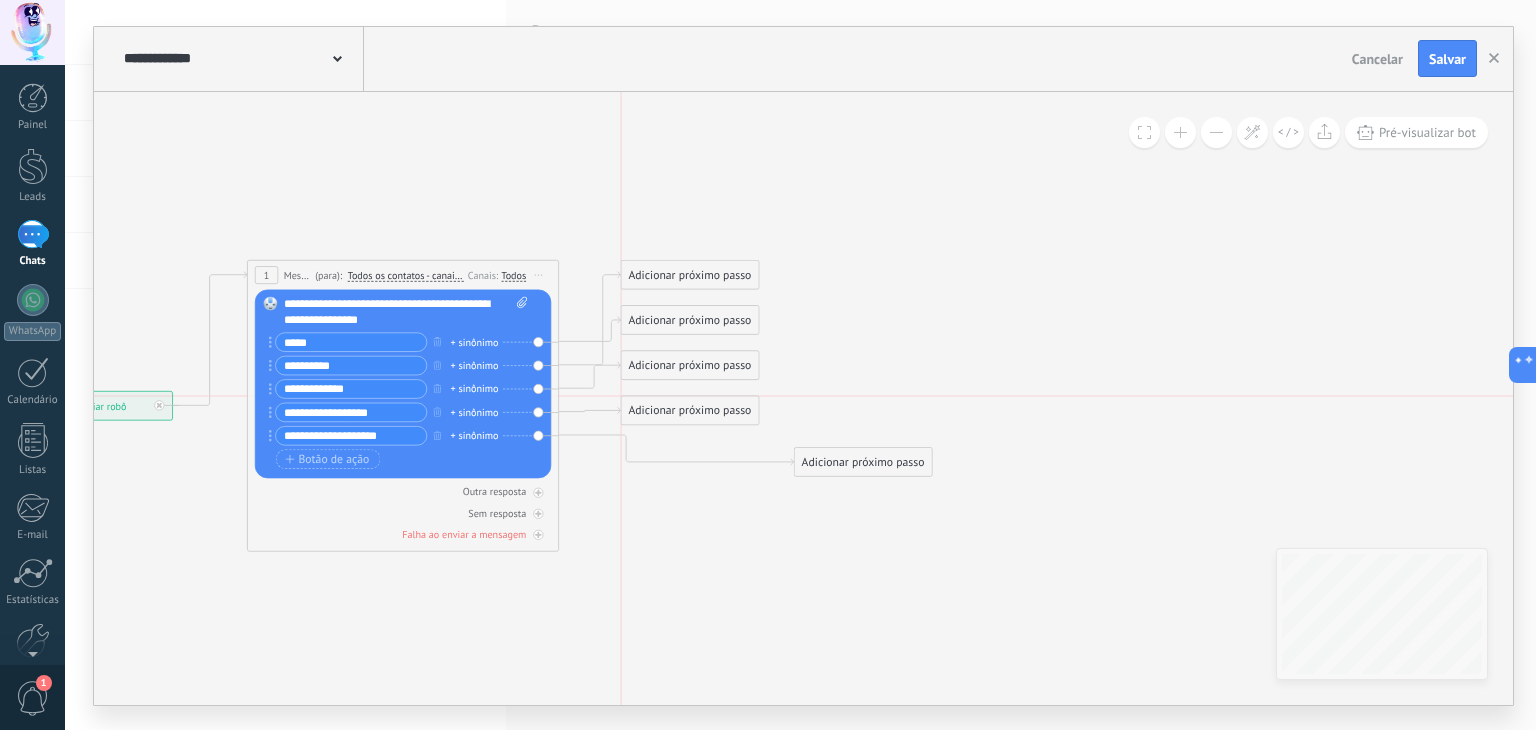 click on "Adicionar próximo passo" at bounding box center (689, 411) 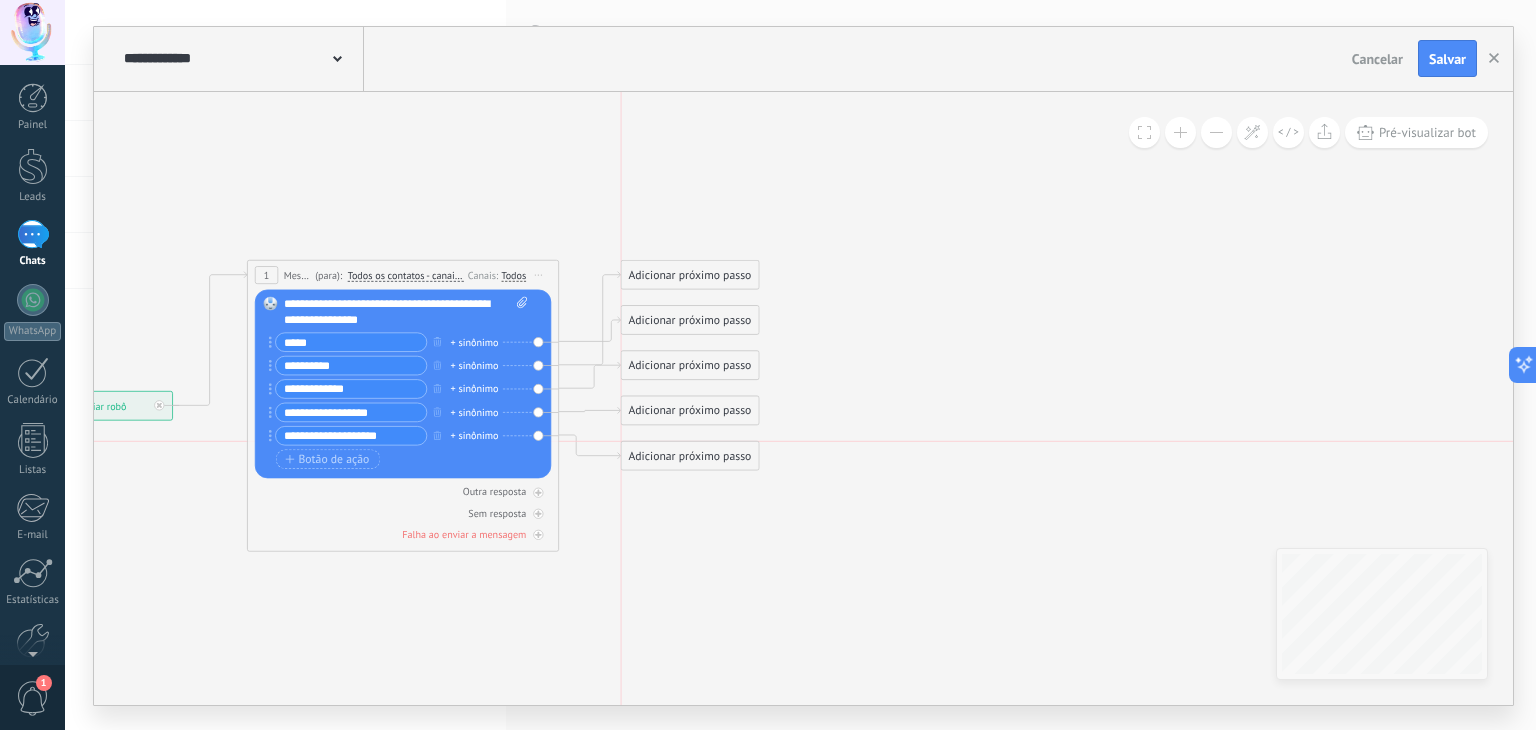 drag, startPoint x: 804, startPoint y: 458, endPoint x: 628, endPoint y: 445, distance: 176.47946 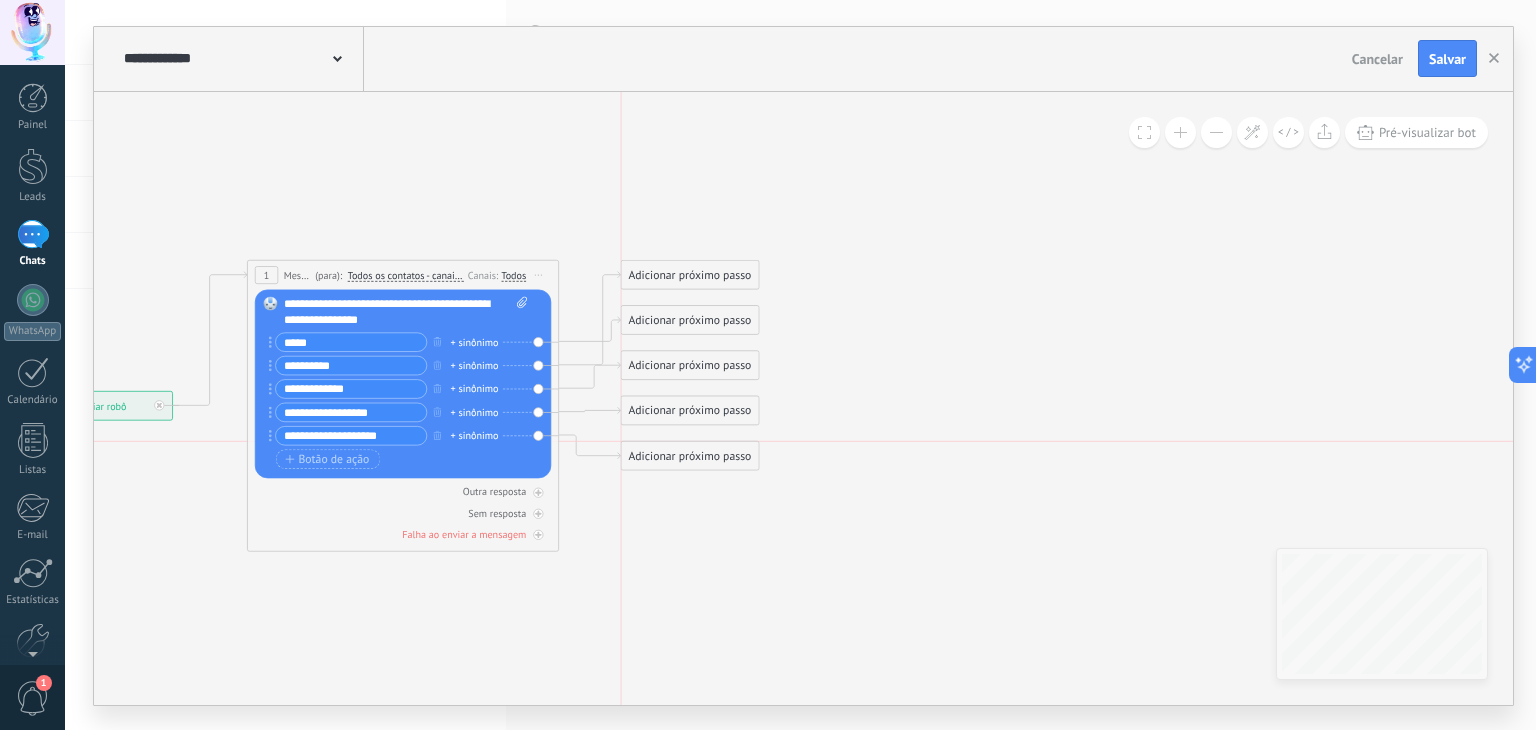 click on "Adicionar próximo passo" at bounding box center (689, 456) 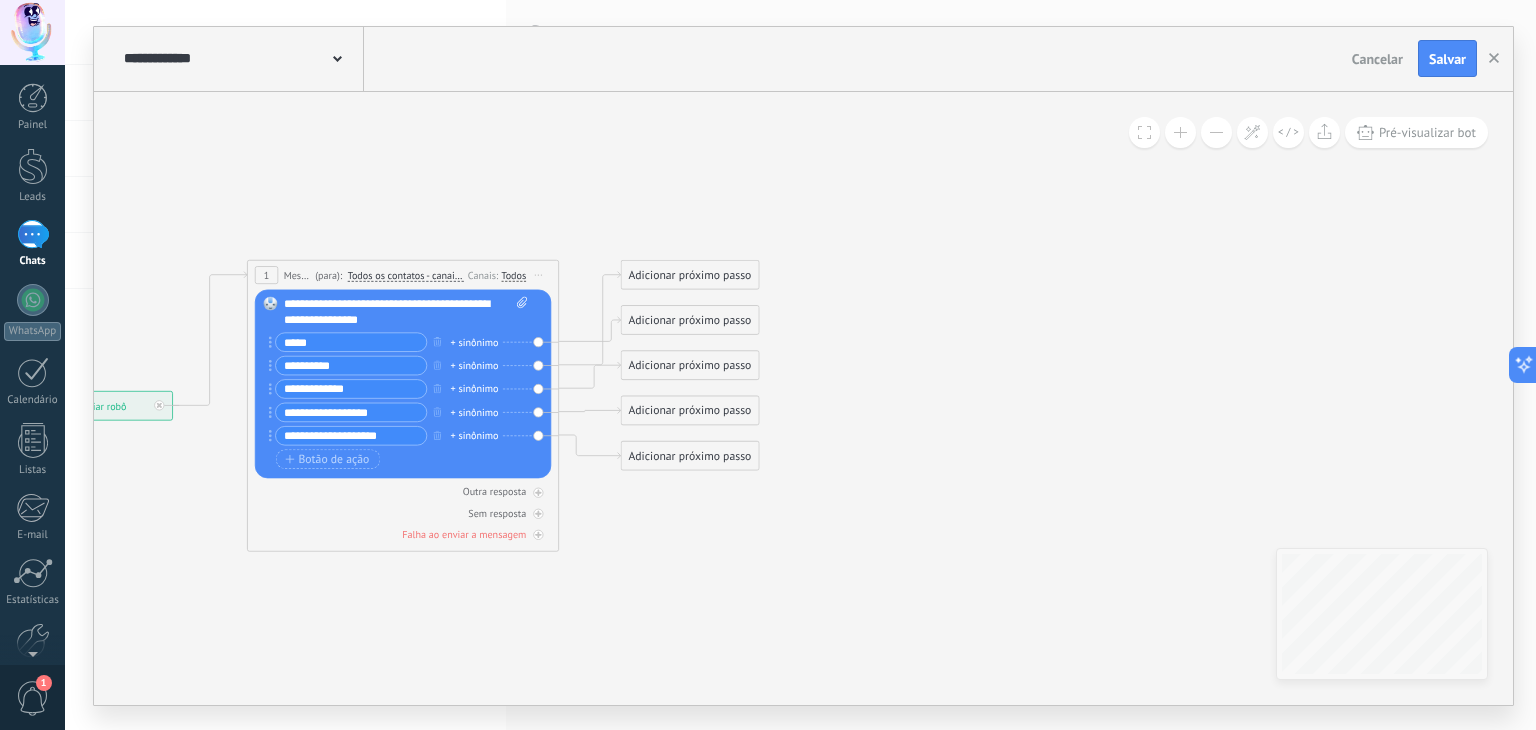 click 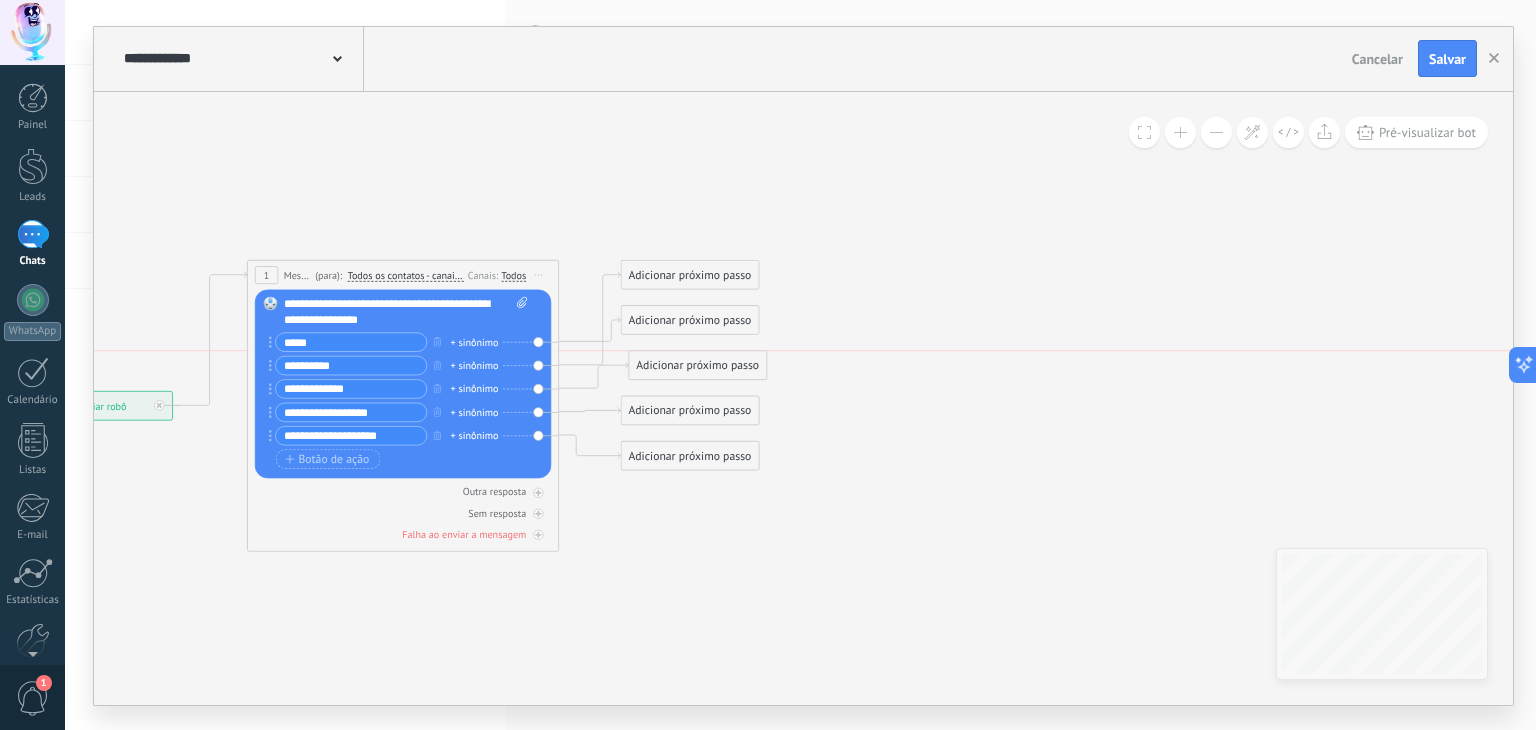 drag, startPoint x: 729, startPoint y: 369, endPoint x: 739, endPoint y: 366, distance: 10.440307 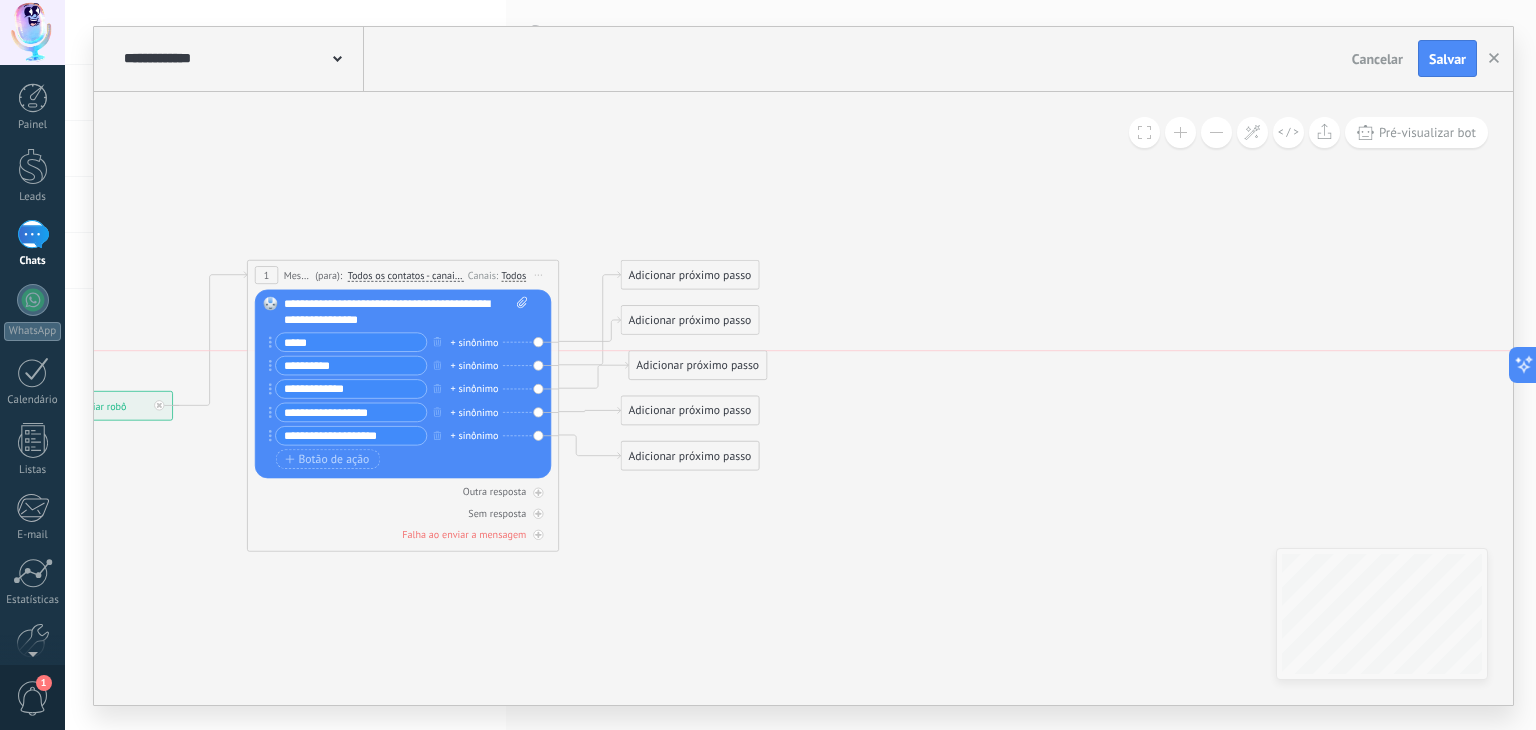 click on "Adicionar próximo passo" at bounding box center (697, 365) 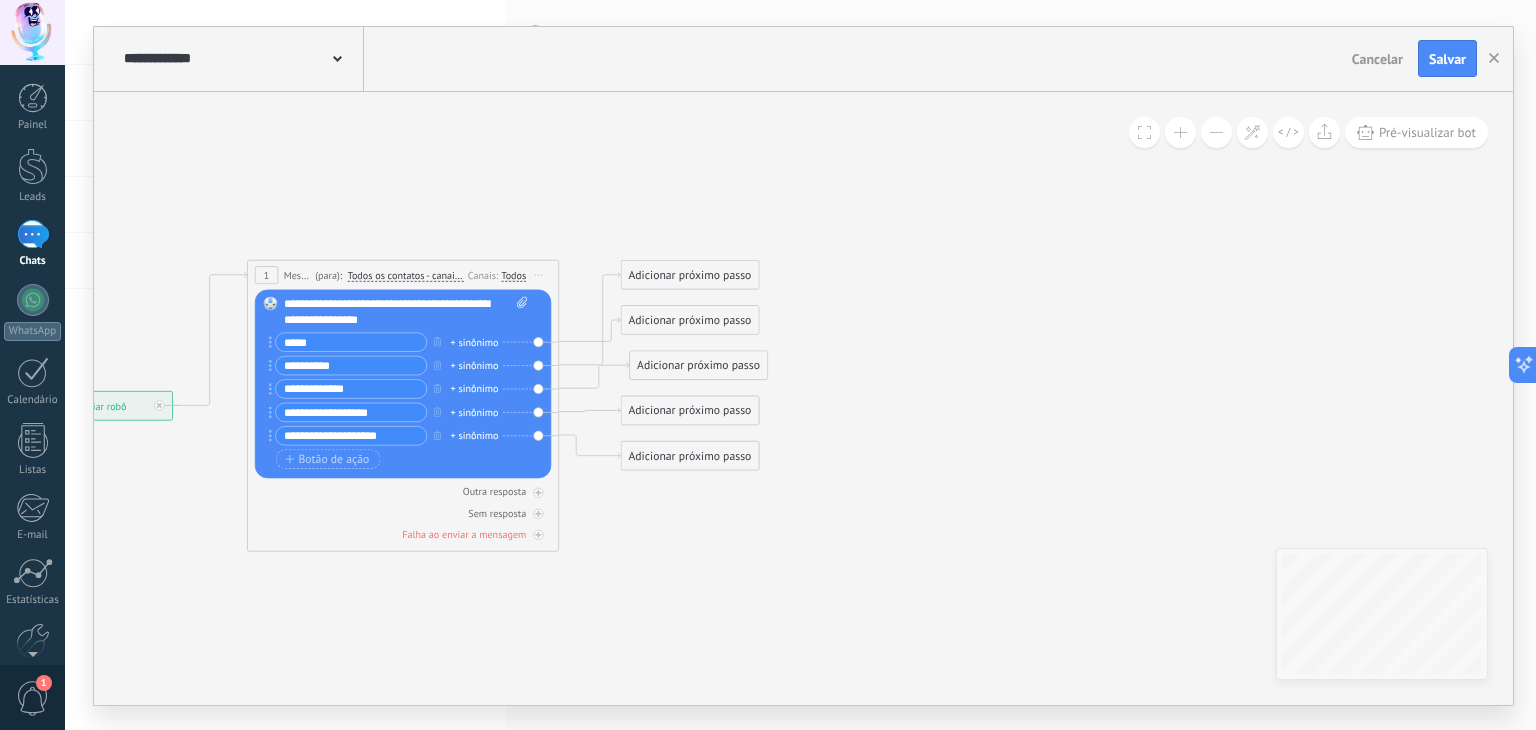 click on "Adicionar próximo passo" at bounding box center (689, 275) 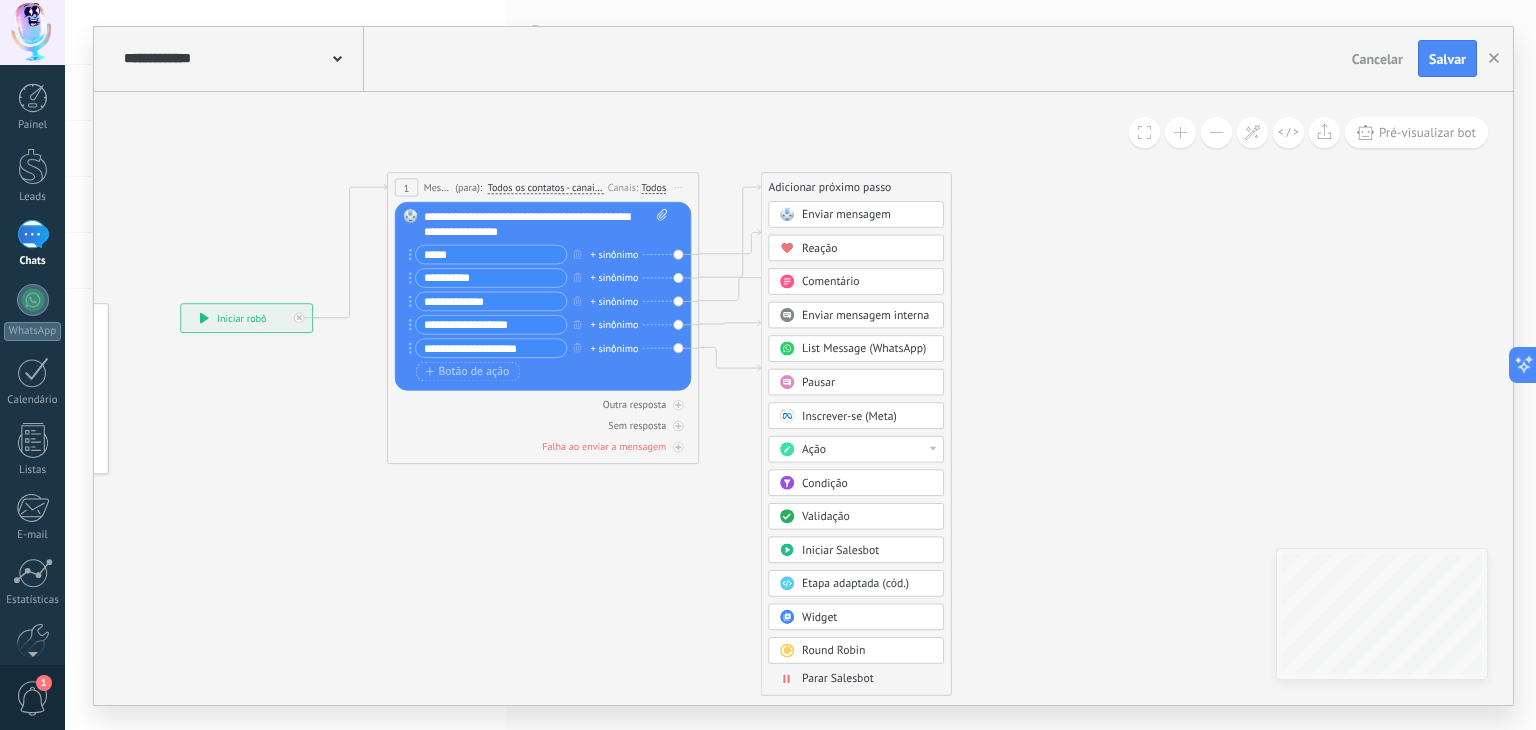 click 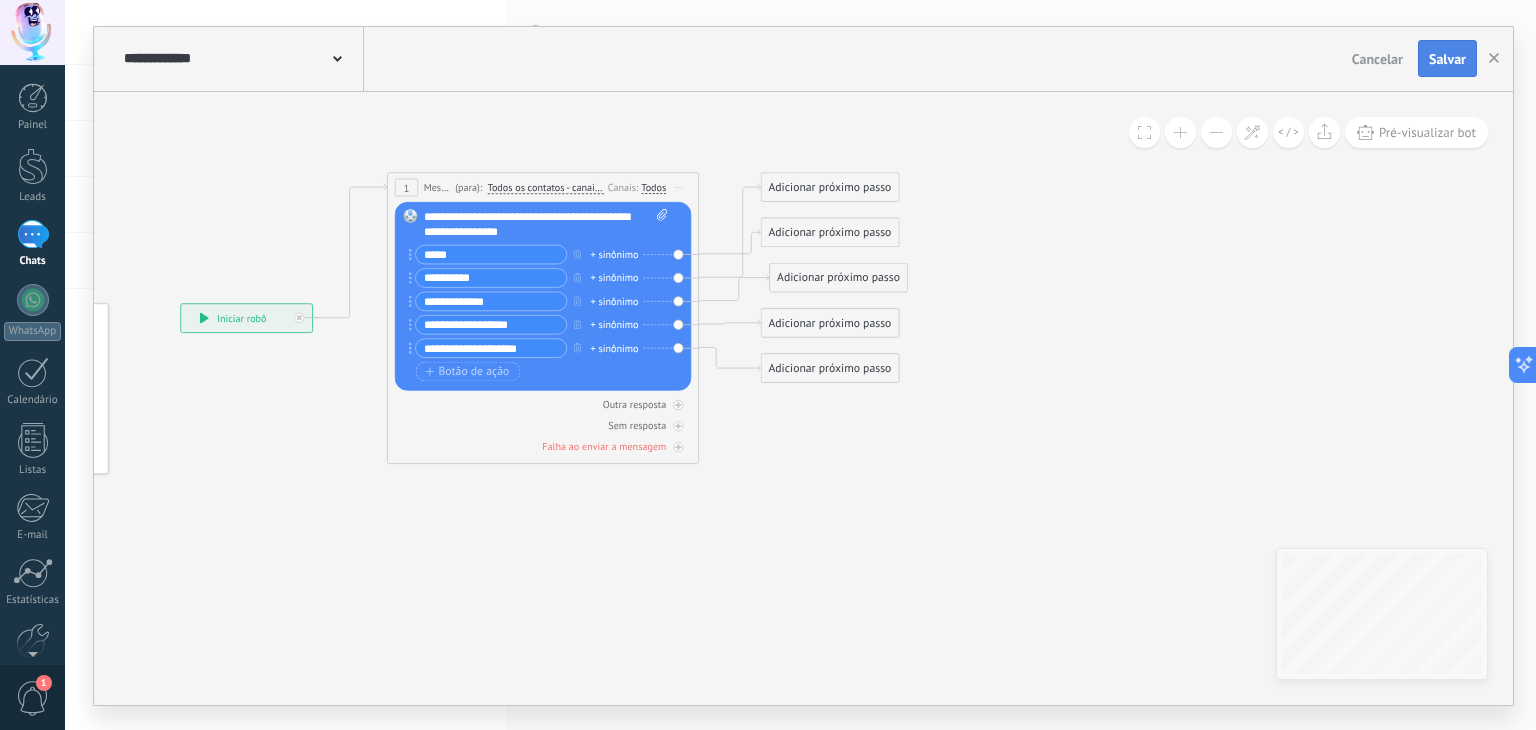 click on "Salvar" at bounding box center (1447, 59) 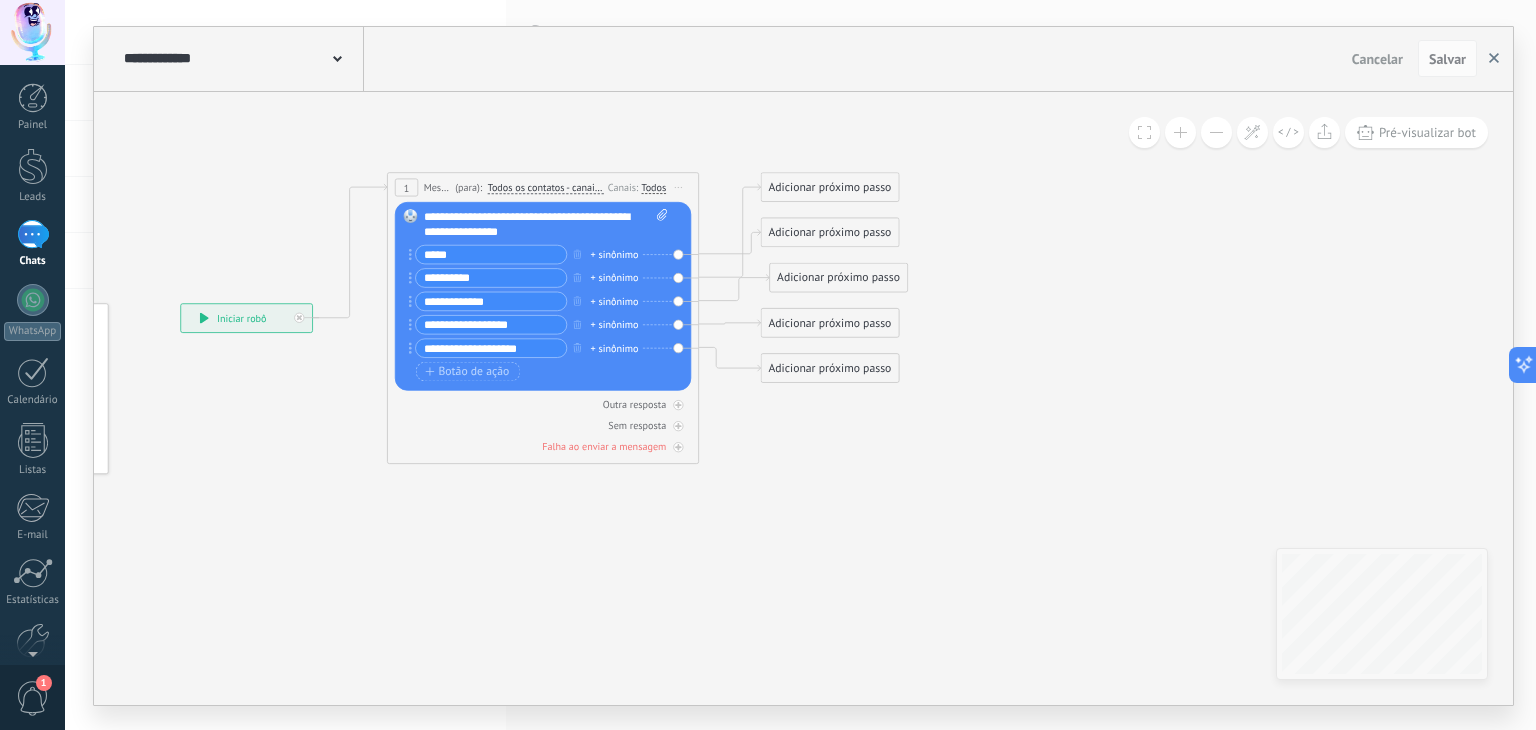click 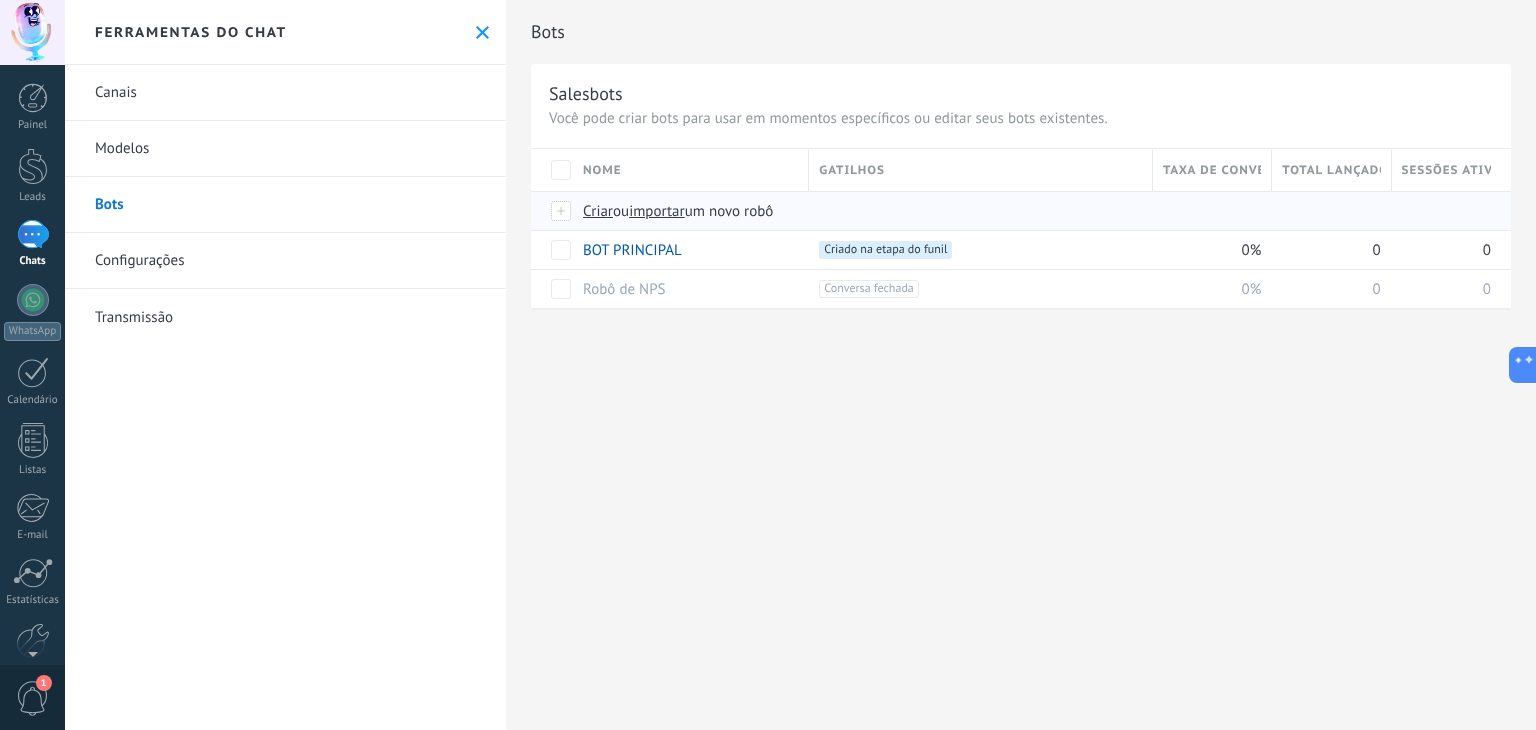 click on "Criar" at bounding box center [598, 211] 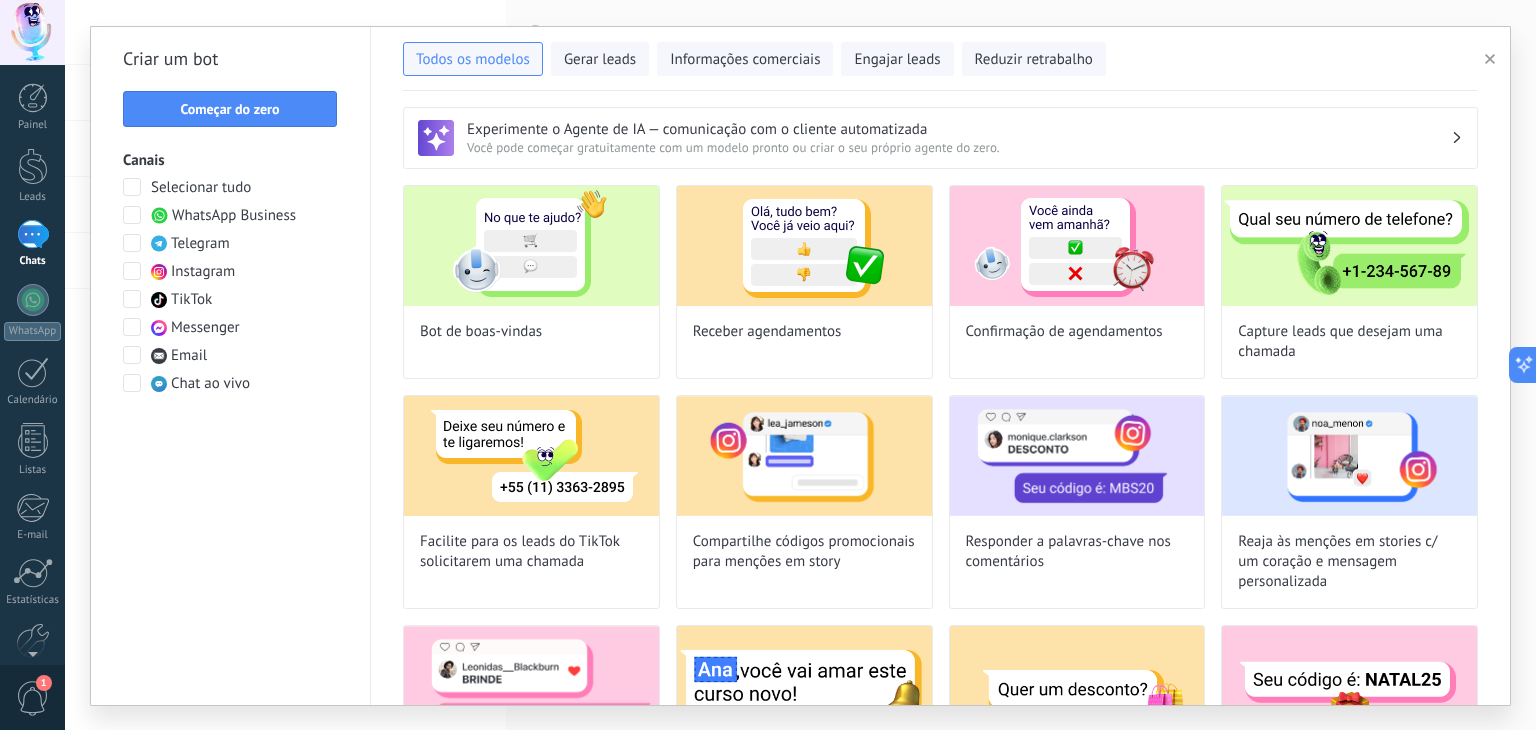 click at bounding box center (531, 246) 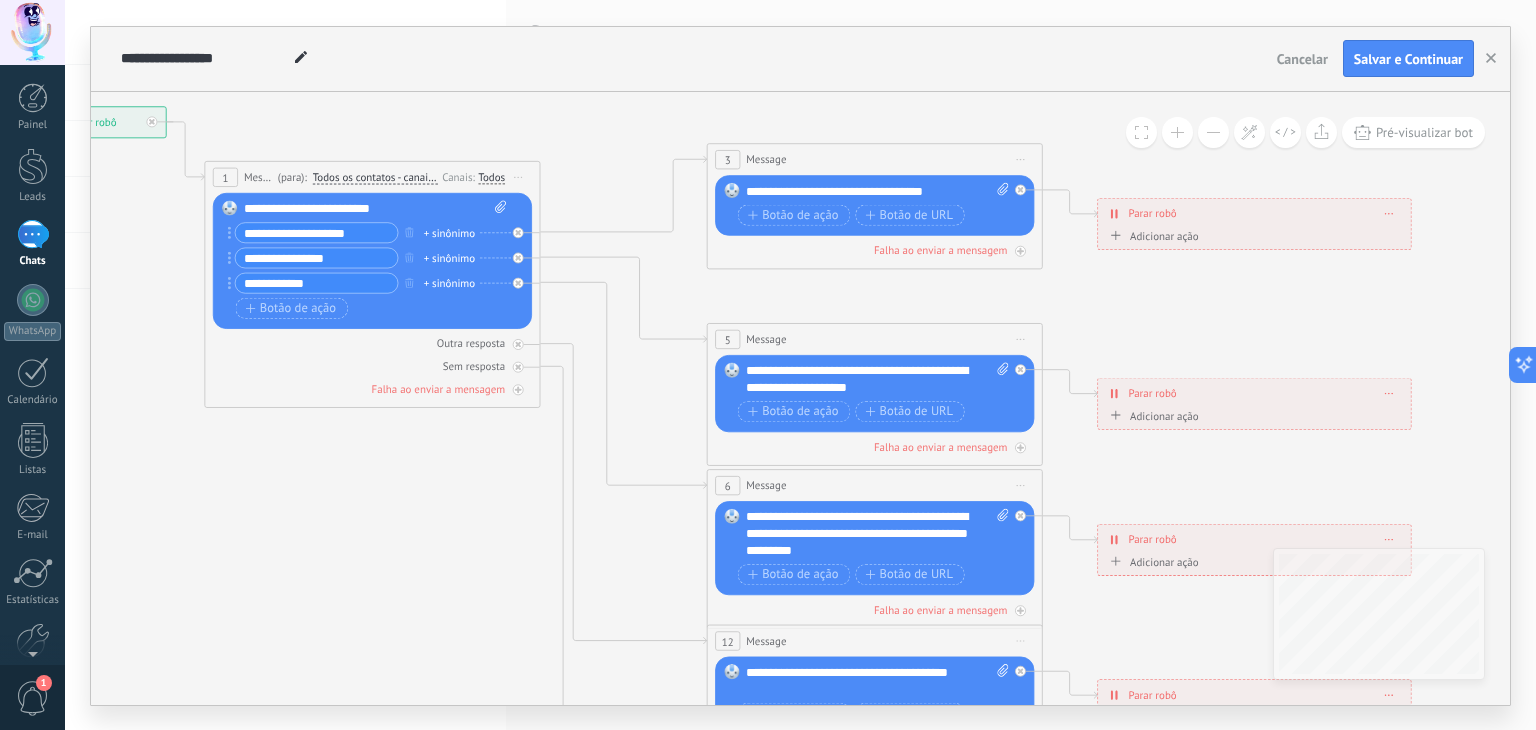 click on "Iniciar pré-visualização aqui
Renomear
Duplicar
Excluir" at bounding box center [1020, 159] 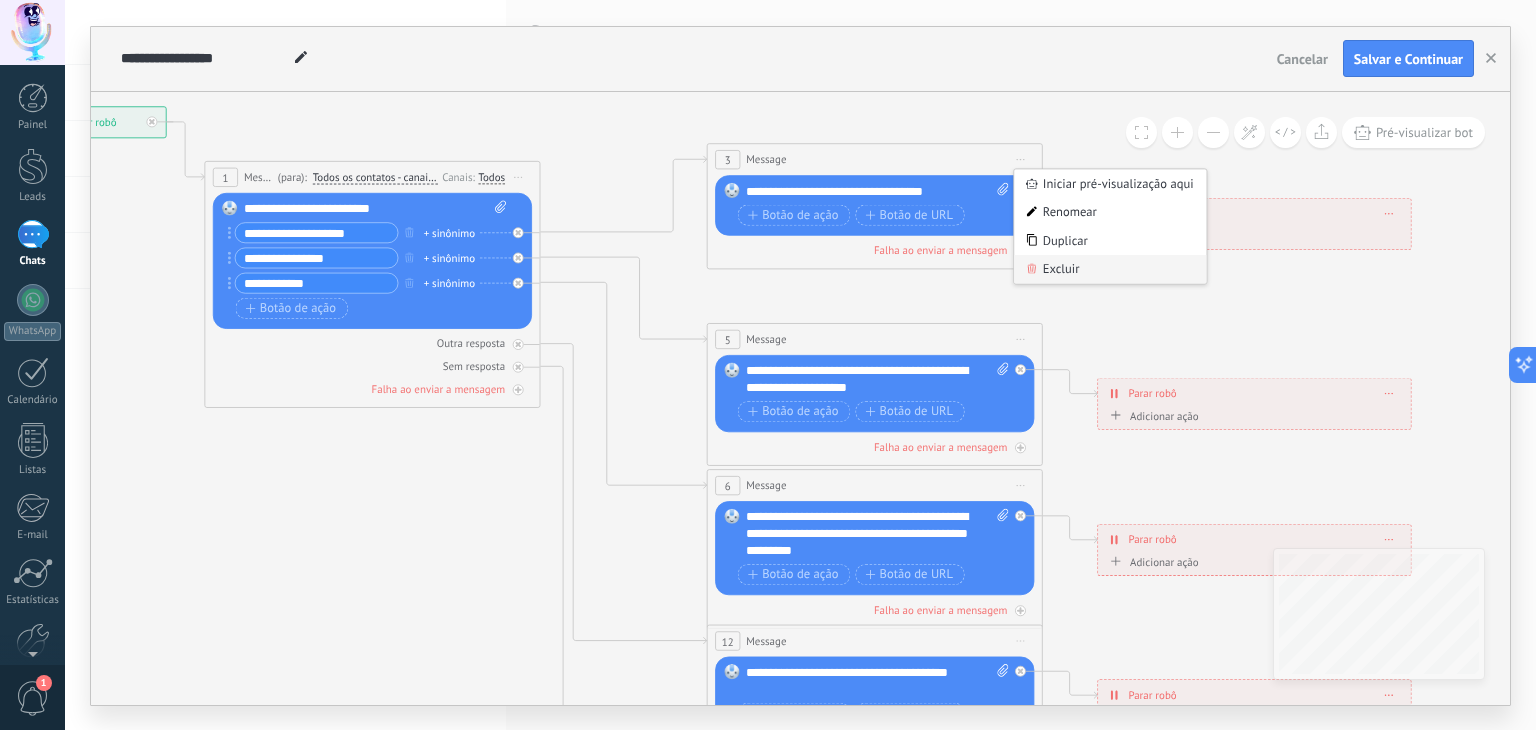 click on "Excluir" at bounding box center (1110, 269) 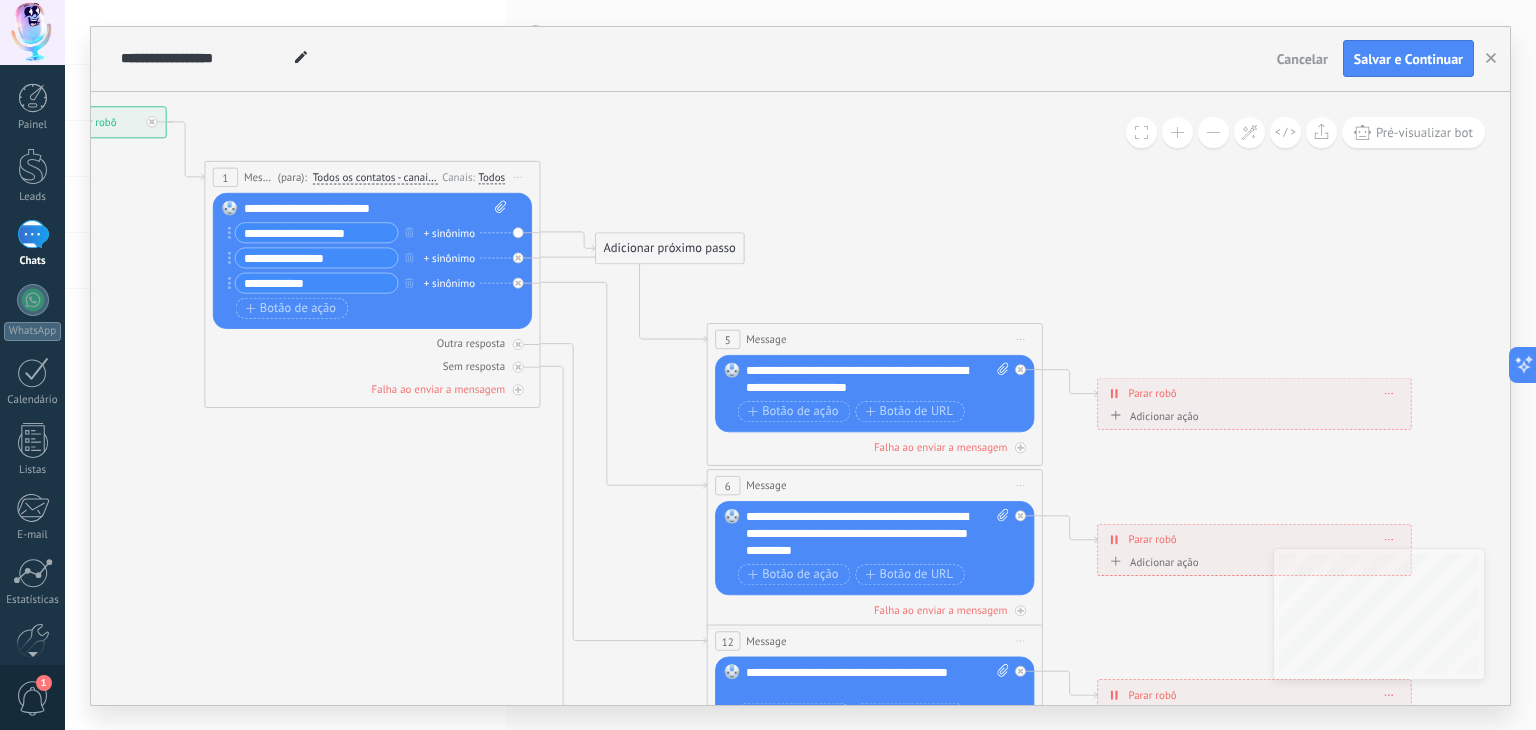 click on "Iniciar pré-visualização aqui
Renomear
Duplicar
Excluir" at bounding box center [1020, 339] 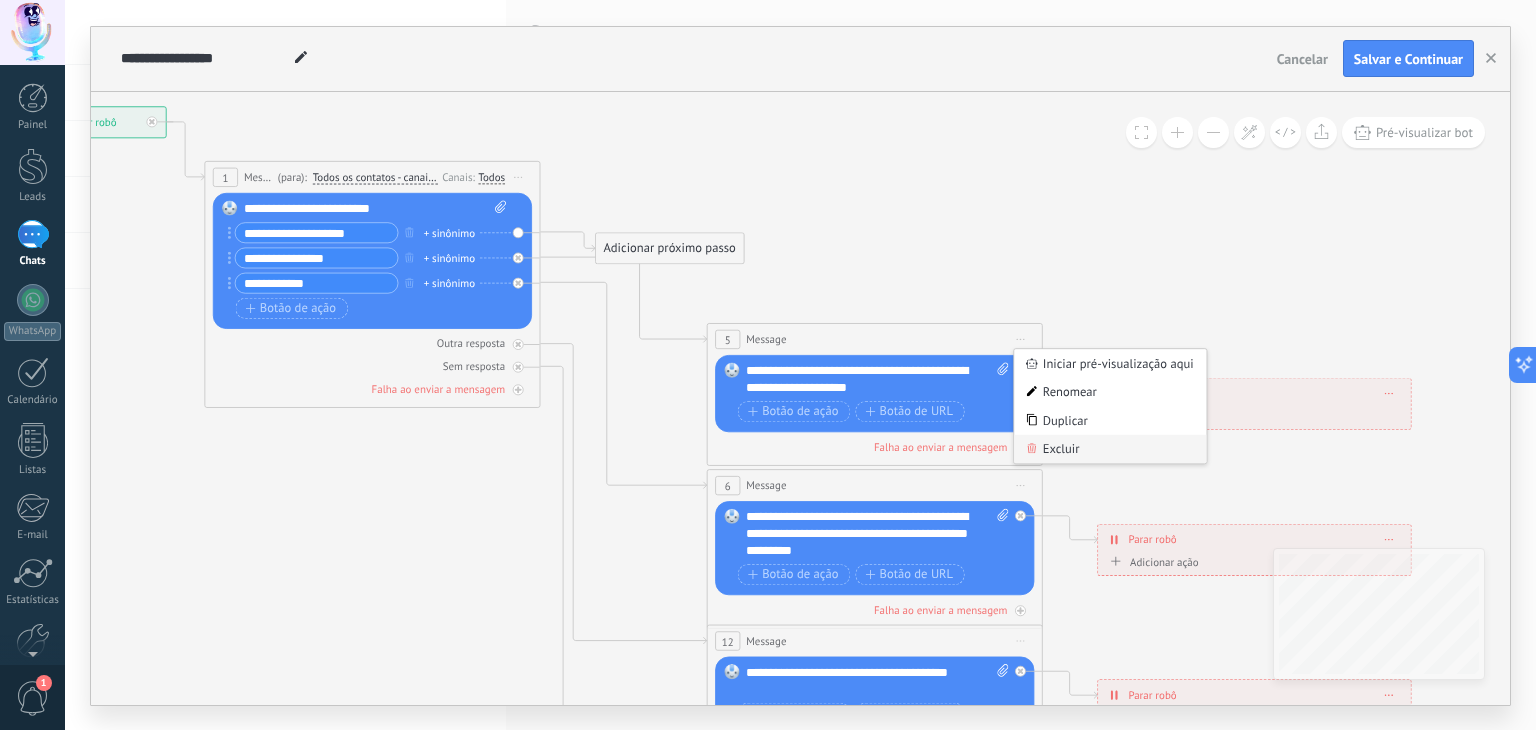 click on "Excluir" at bounding box center [1110, 448] 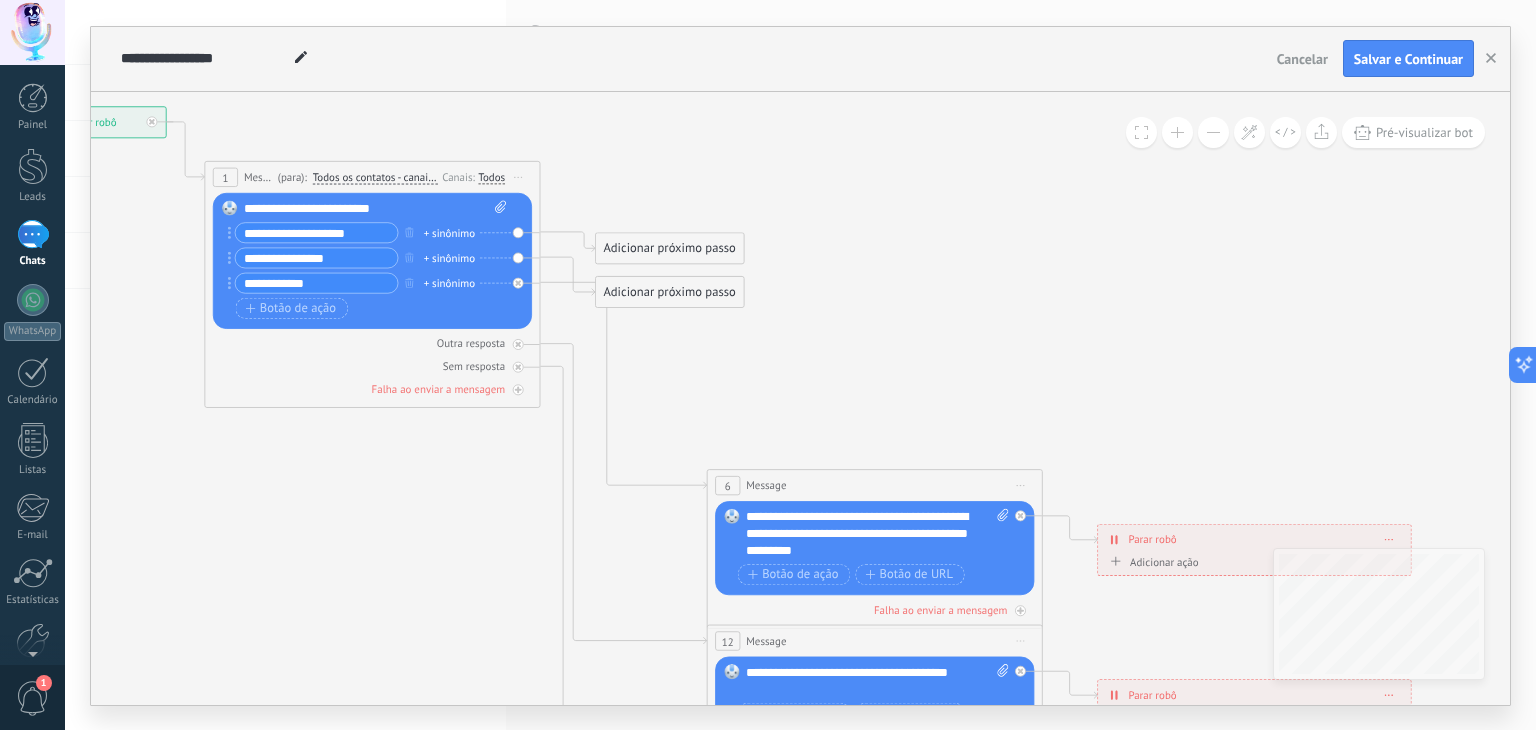 drag, startPoint x: 1024, startPoint y: 482, endPoint x: 1023, endPoint y: 508, distance: 26.019224 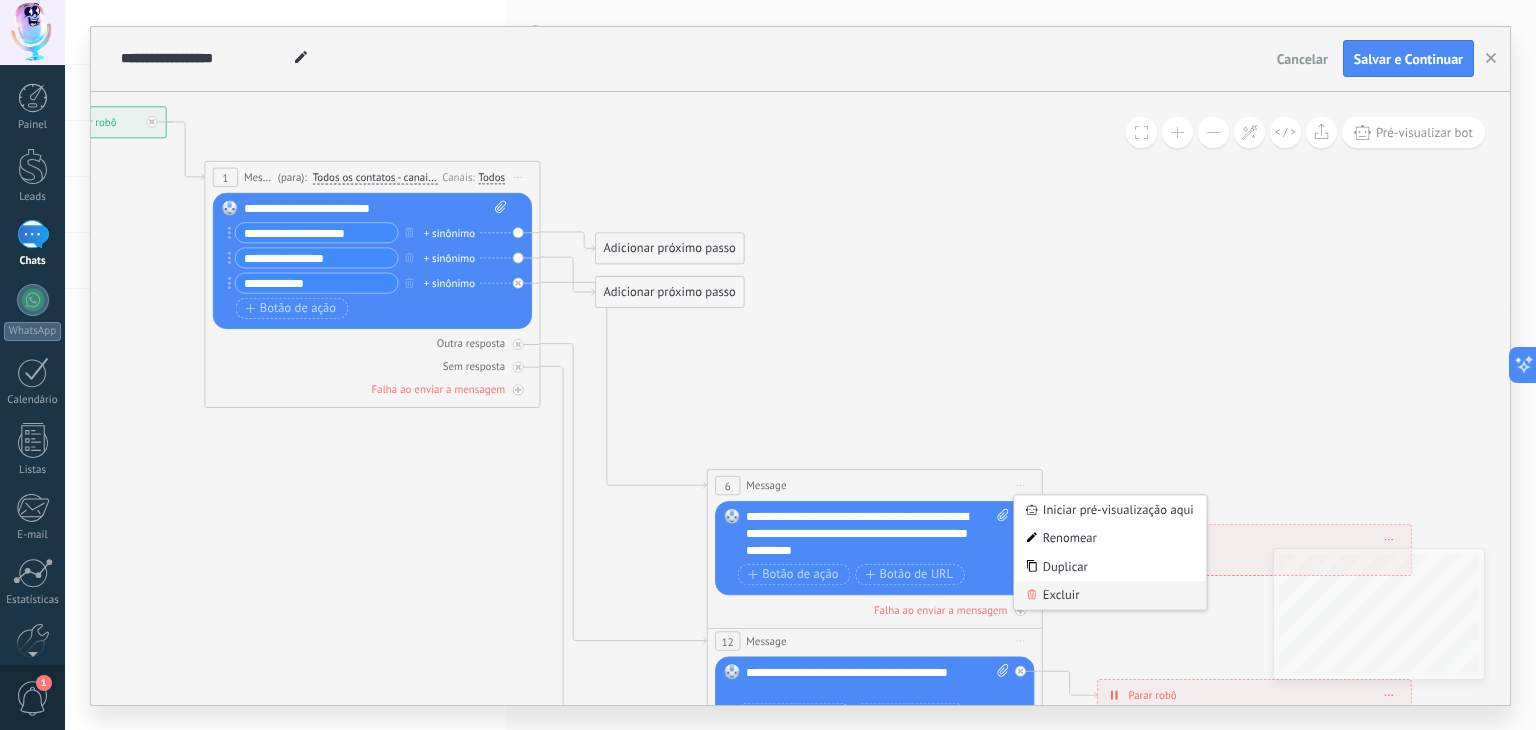click 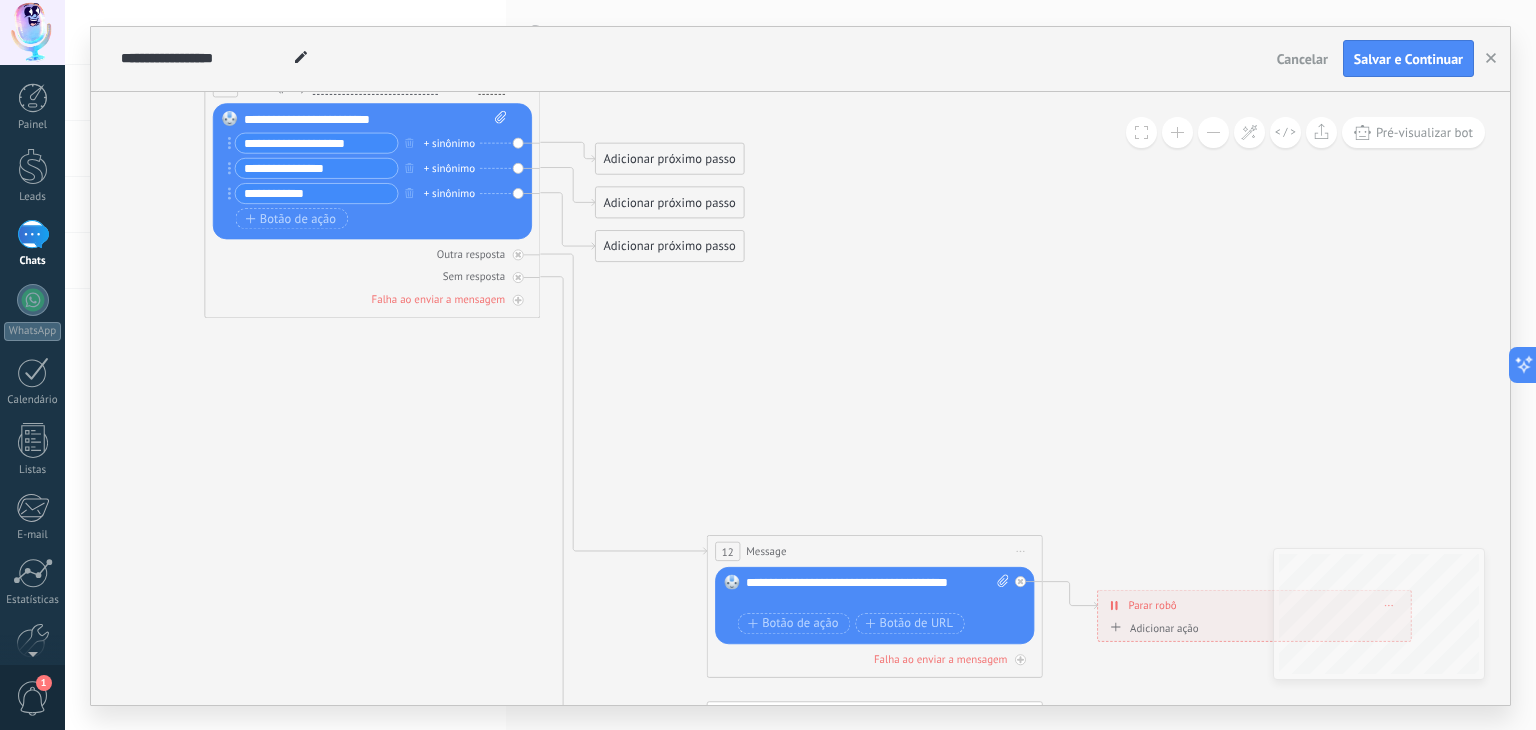 drag, startPoint x: 1023, startPoint y: 537, endPoint x: 1021, endPoint y: 549, distance: 12.165525 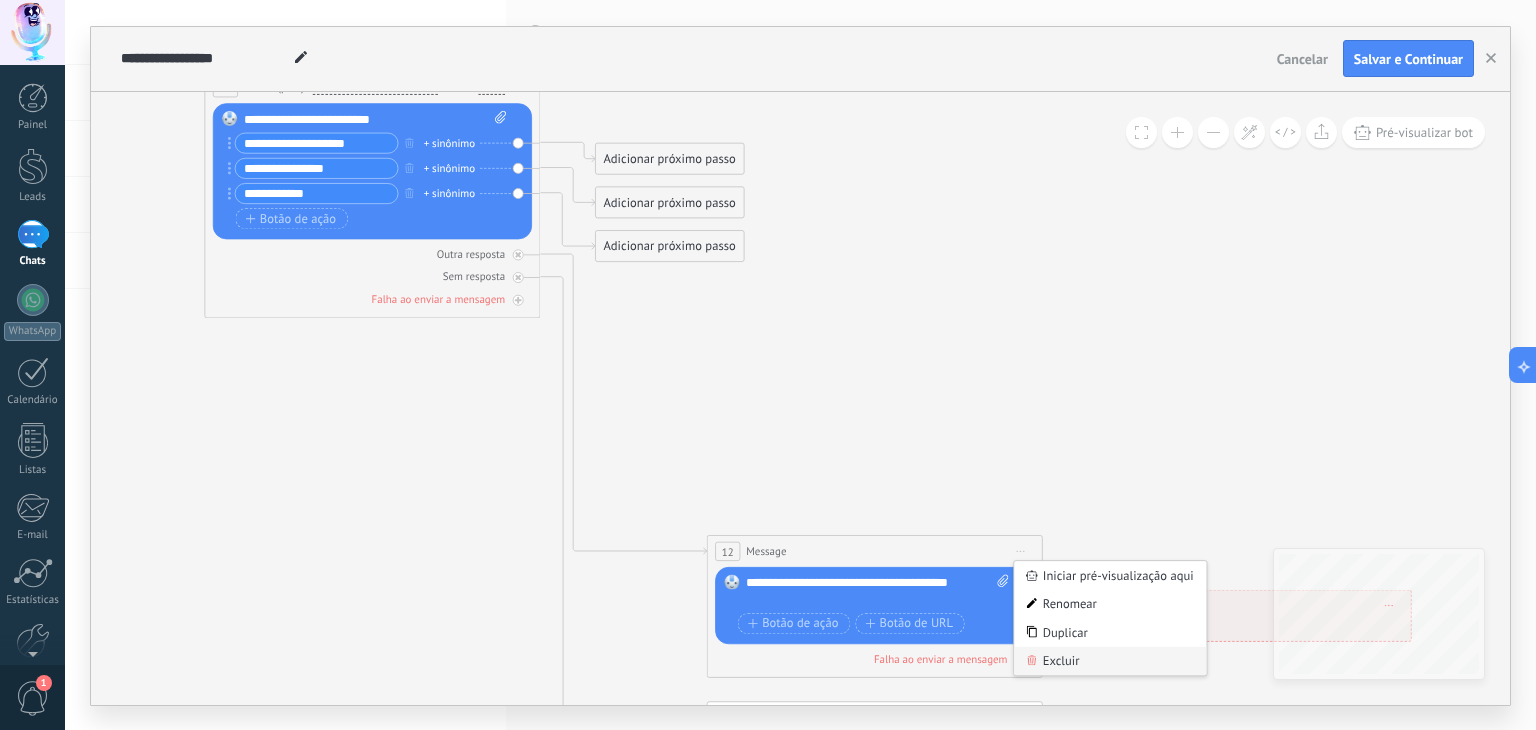 click 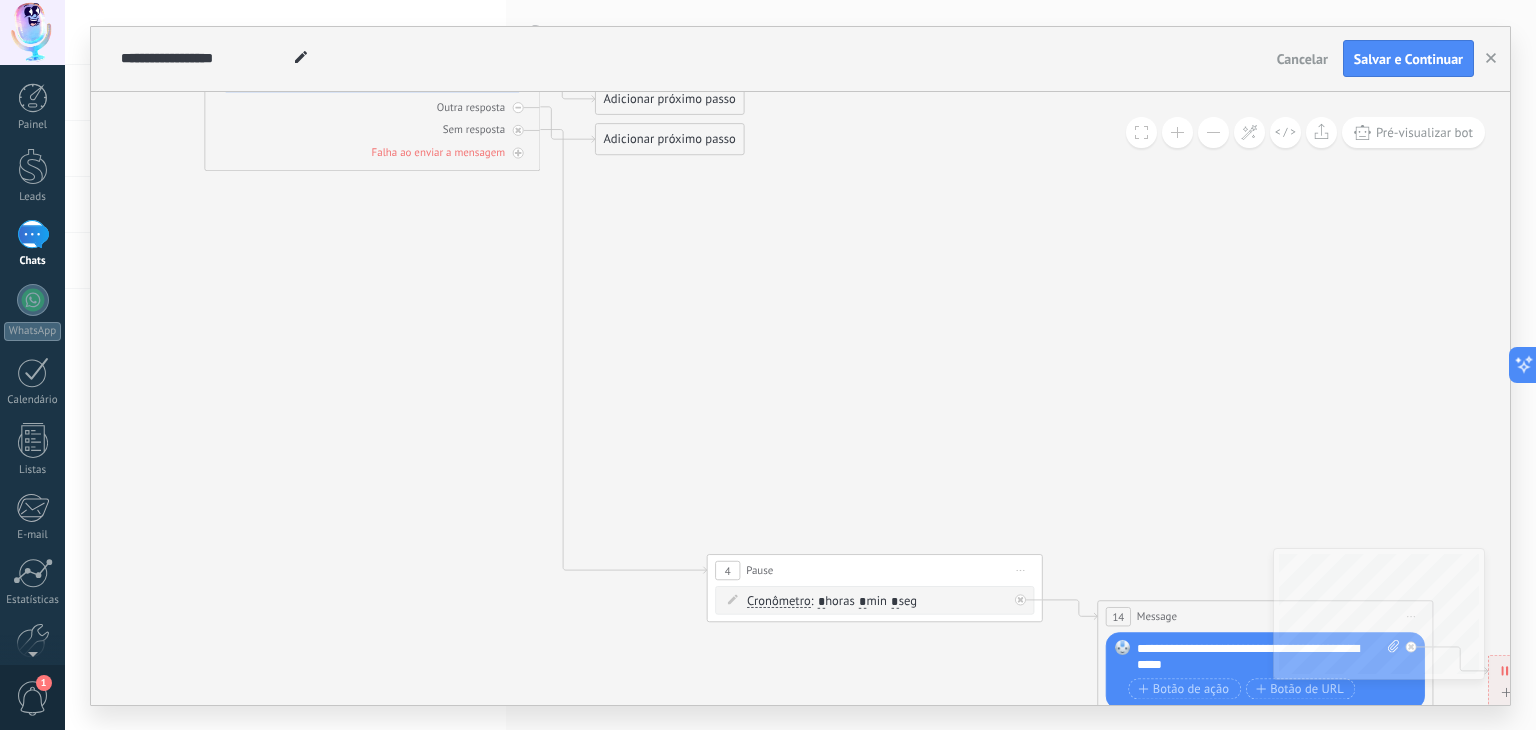 click on "Iniciar pré-visualização aqui
Renomear
Duplicar
Excluir" at bounding box center [1020, 570] 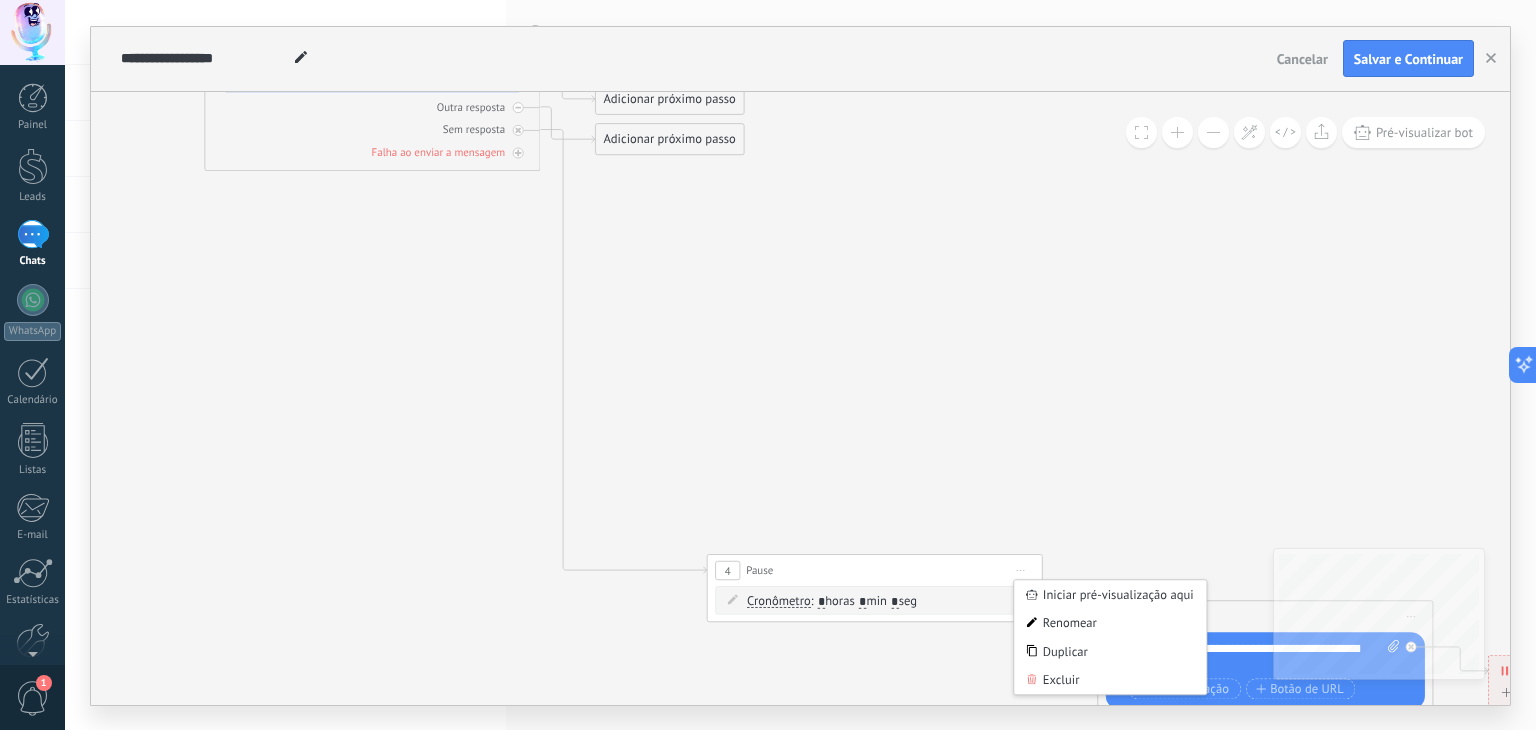 click 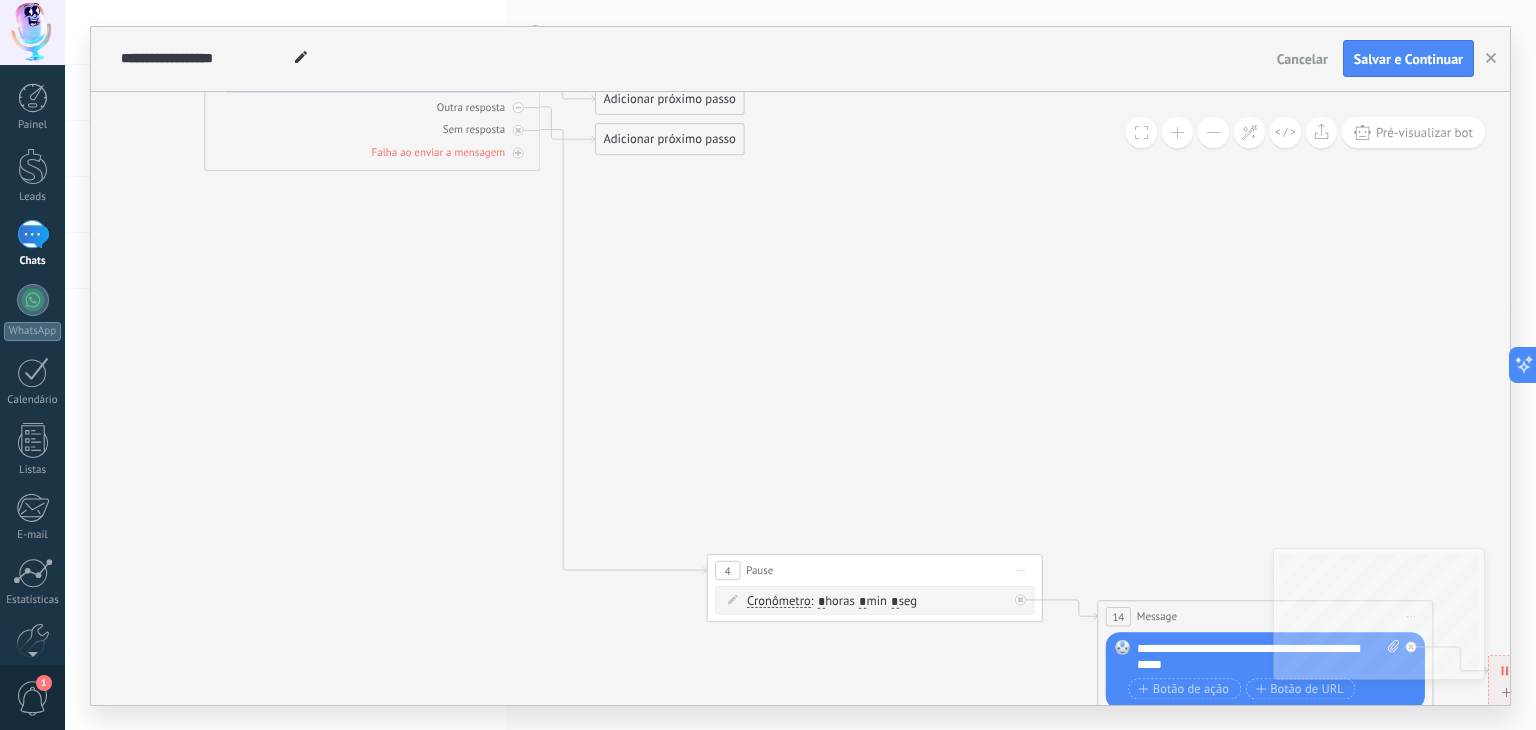 click on "Iniciar pré-visualização aqui
Renomear
Duplicar
Excluir" at bounding box center [1020, 570] 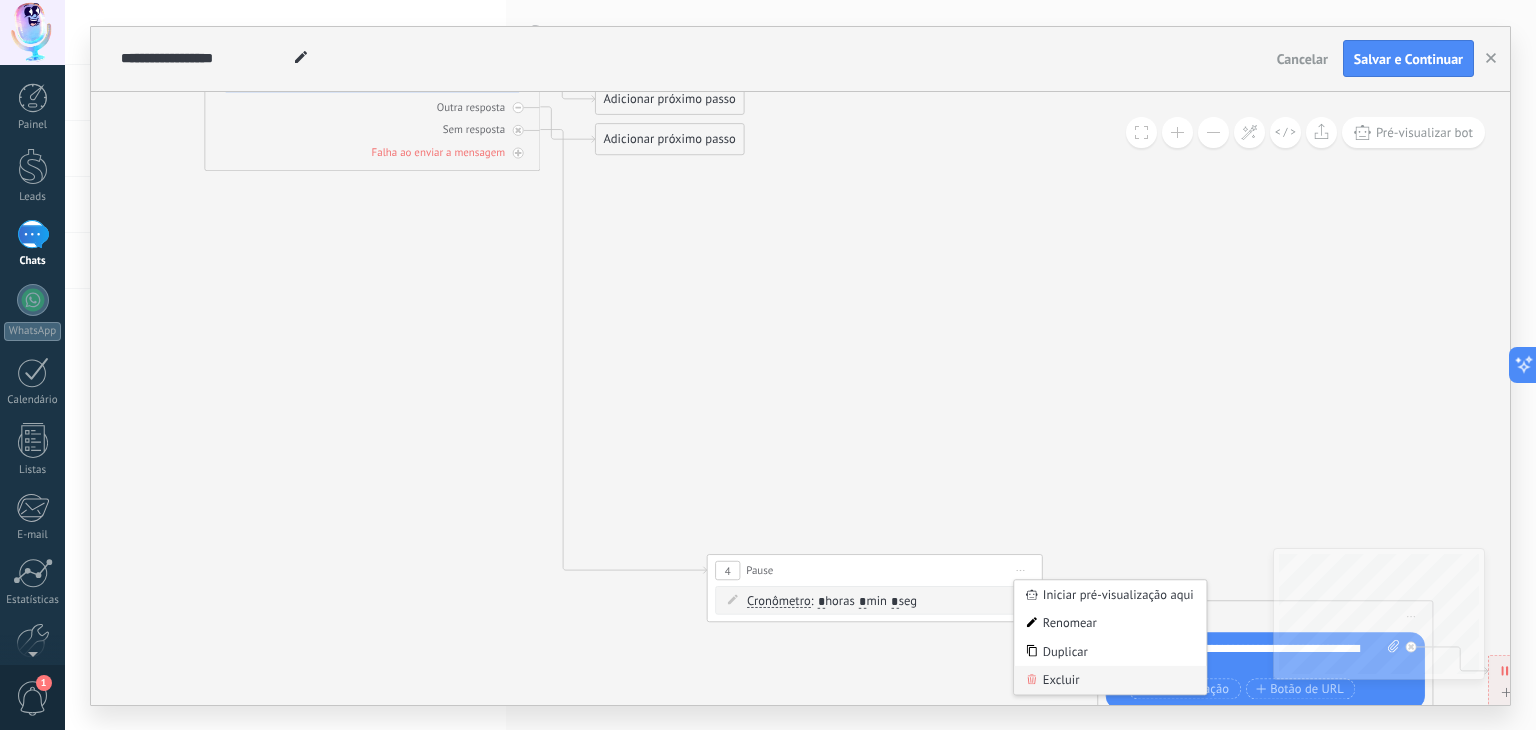 click on "Excluir" at bounding box center [1110, 679] 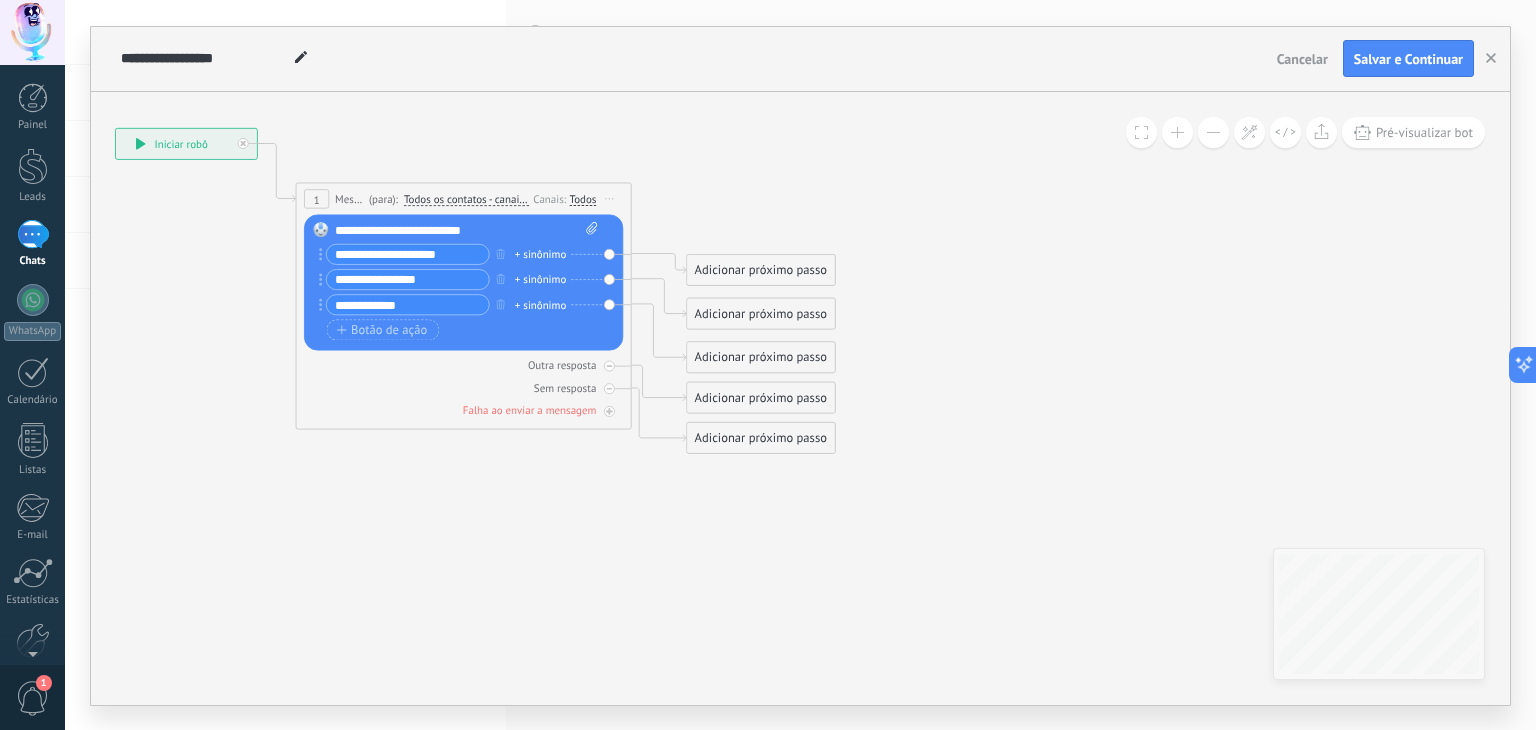 click on "**********" at bounding box center [467, 230] 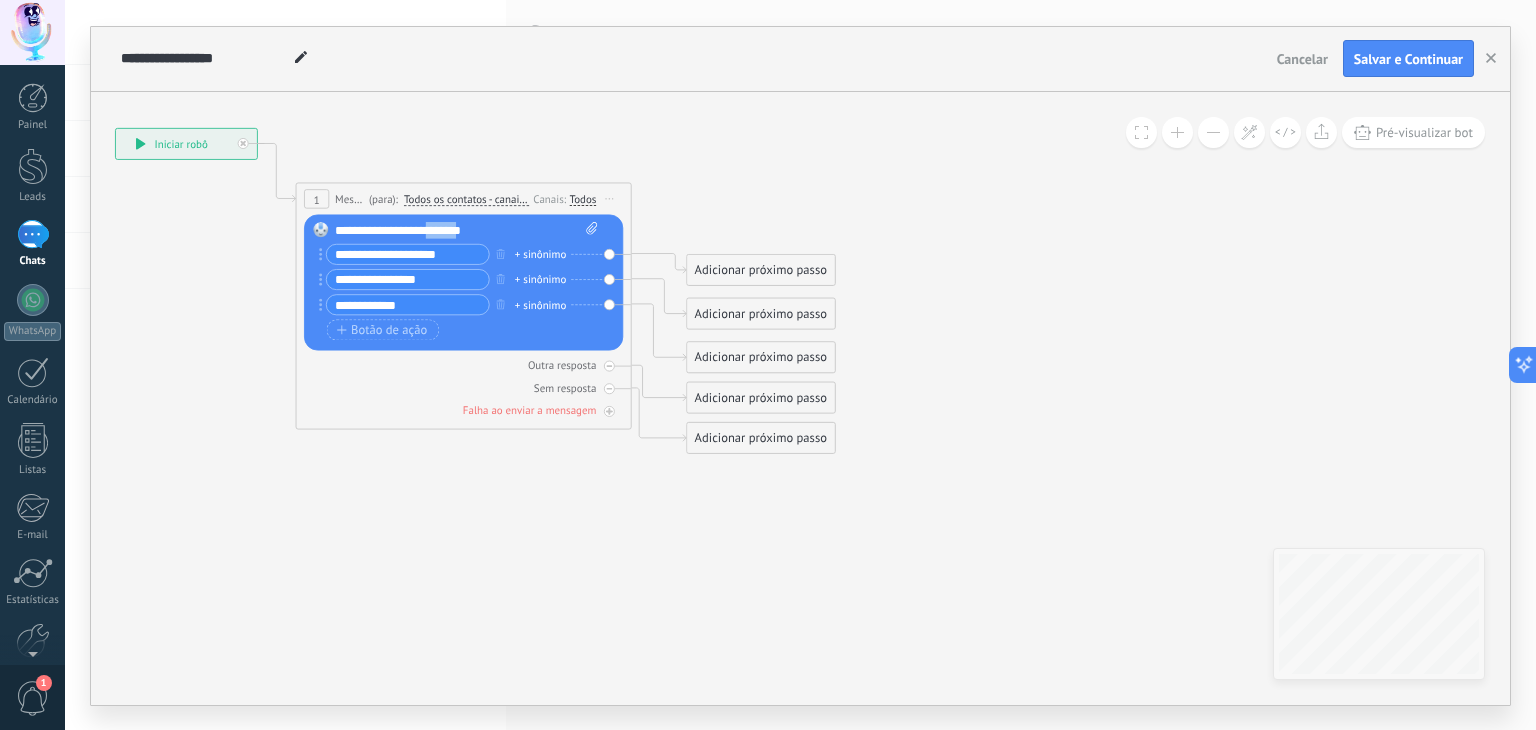 click on "**********" at bounding box center (467, 230) 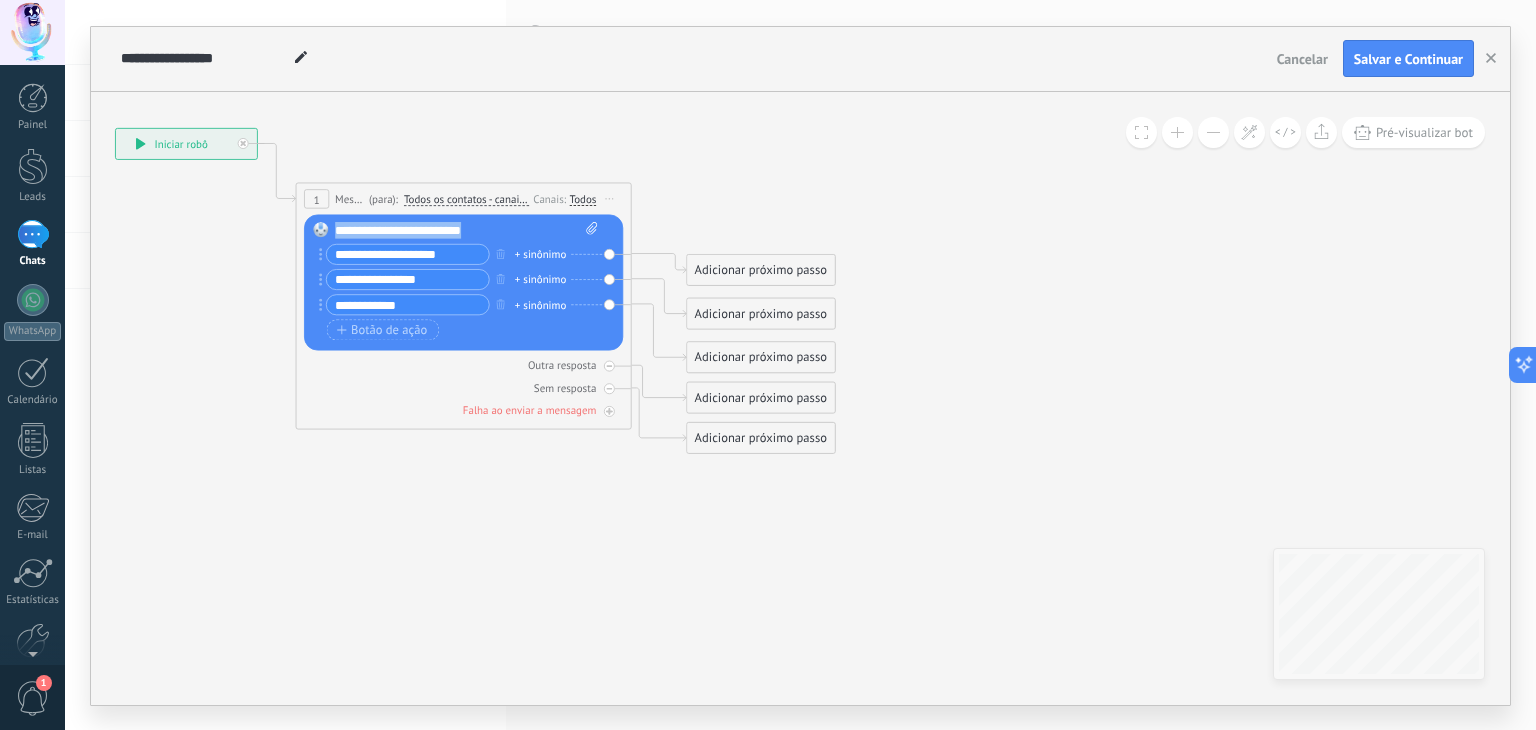 click on "**********" at bounding box center (467, 230) 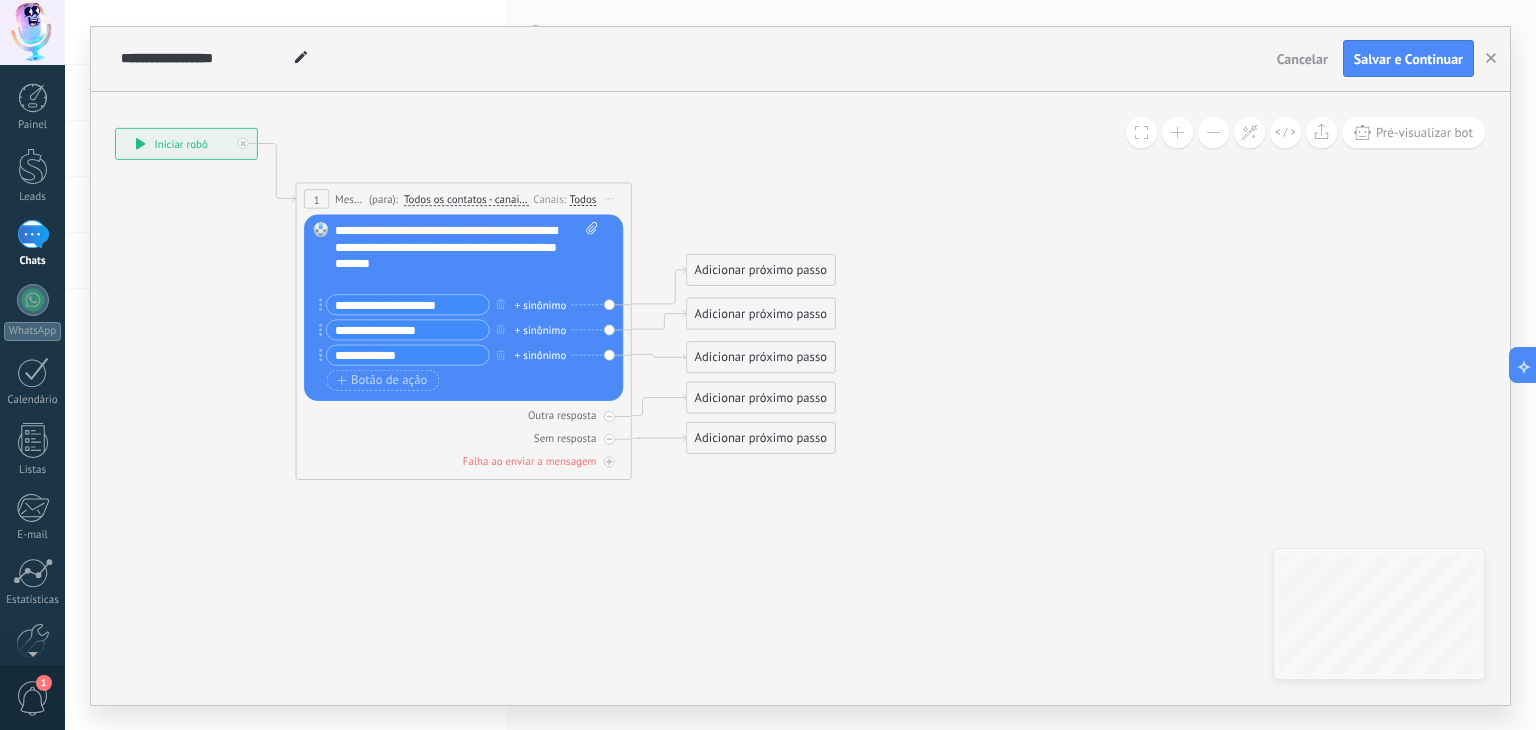 click on "Outra resposta
Sem resposta
Falha ao enviar a mensagem" at bounding box center [463, 435] 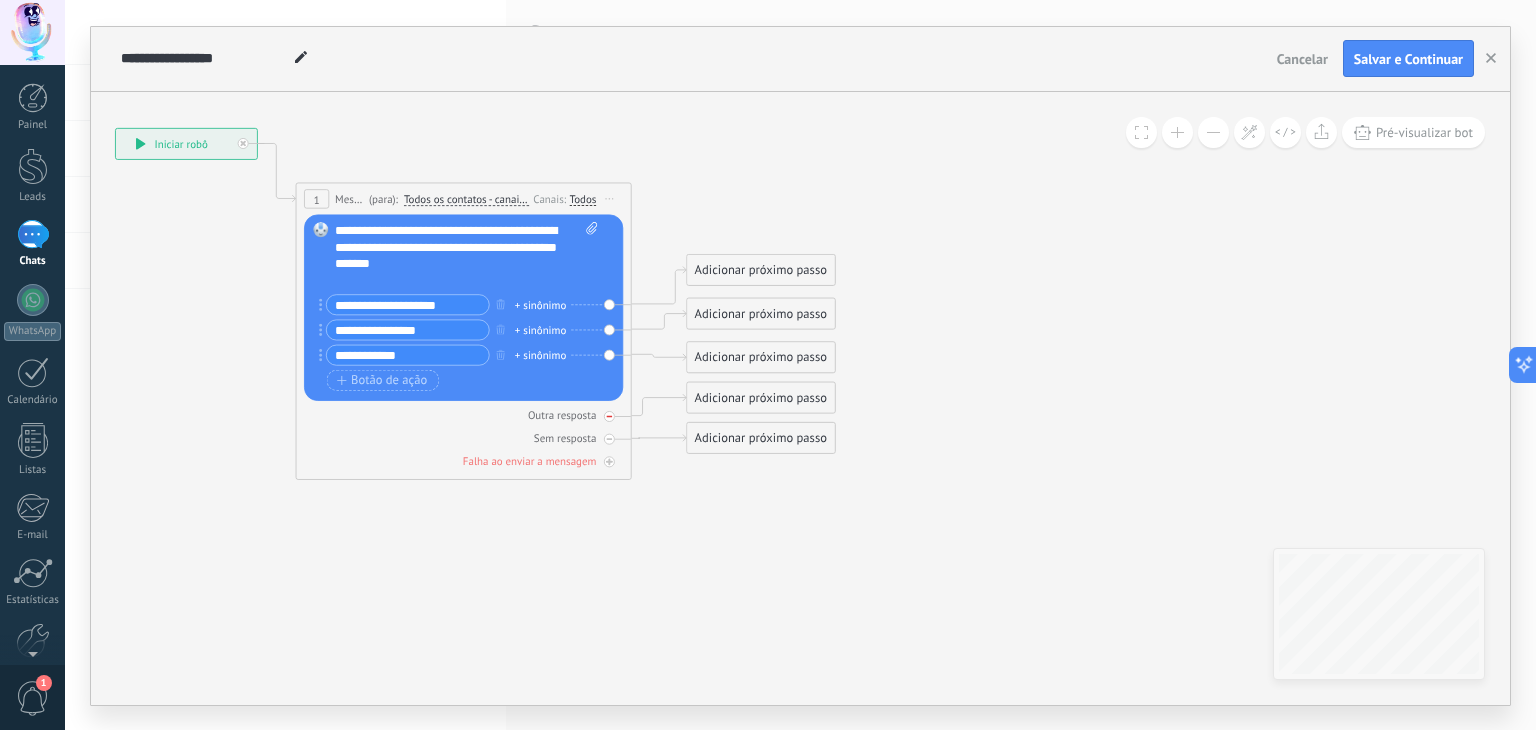 click at bounding box center (609, 416) 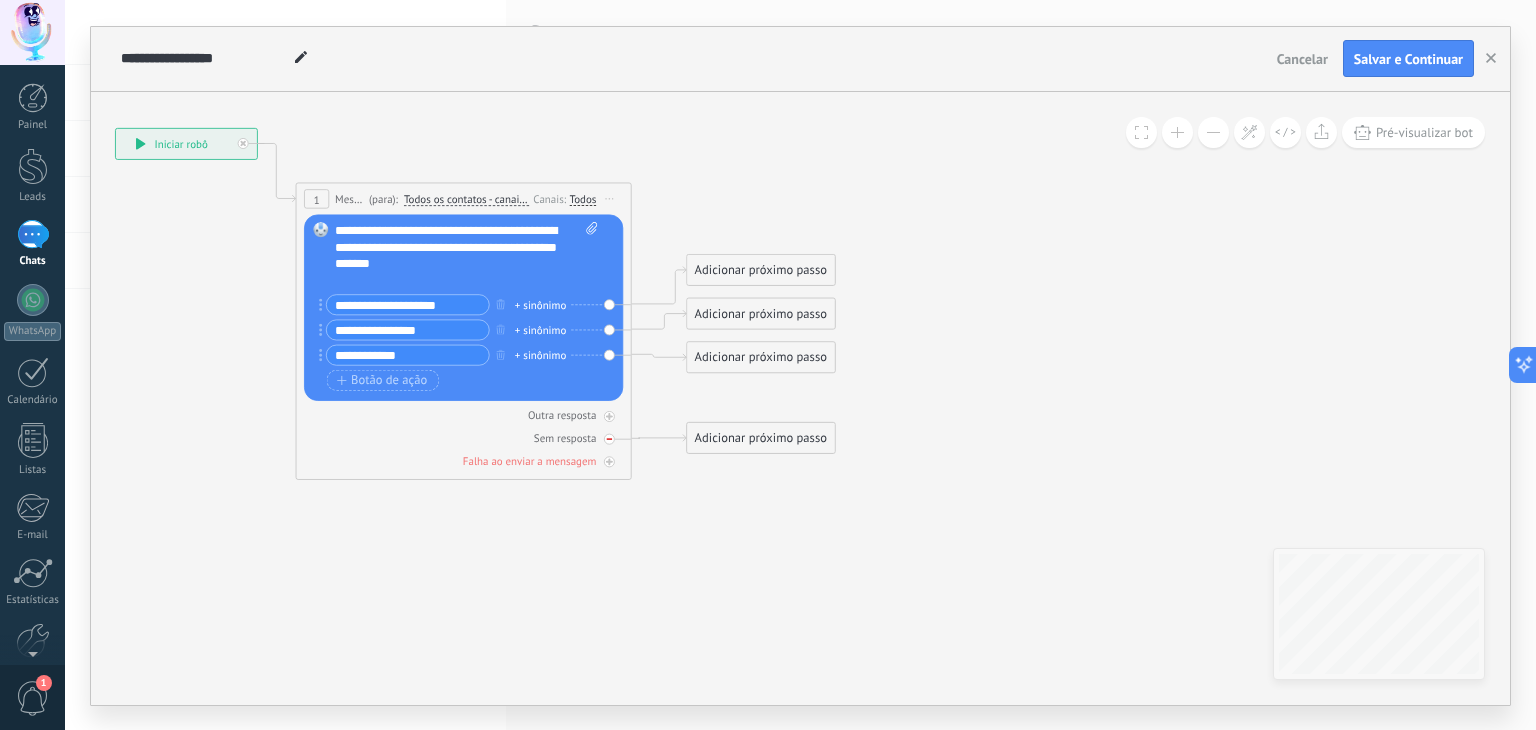 click 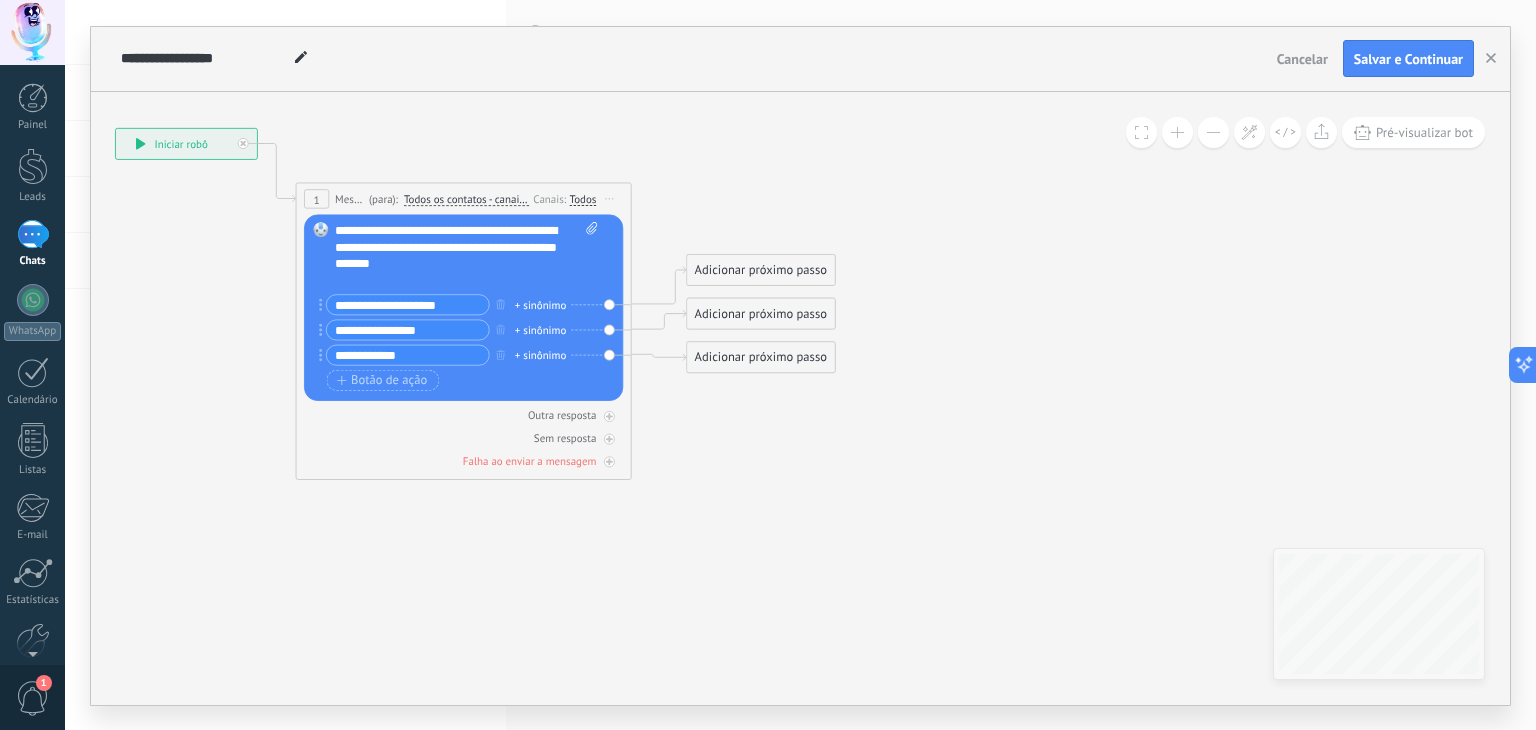 click 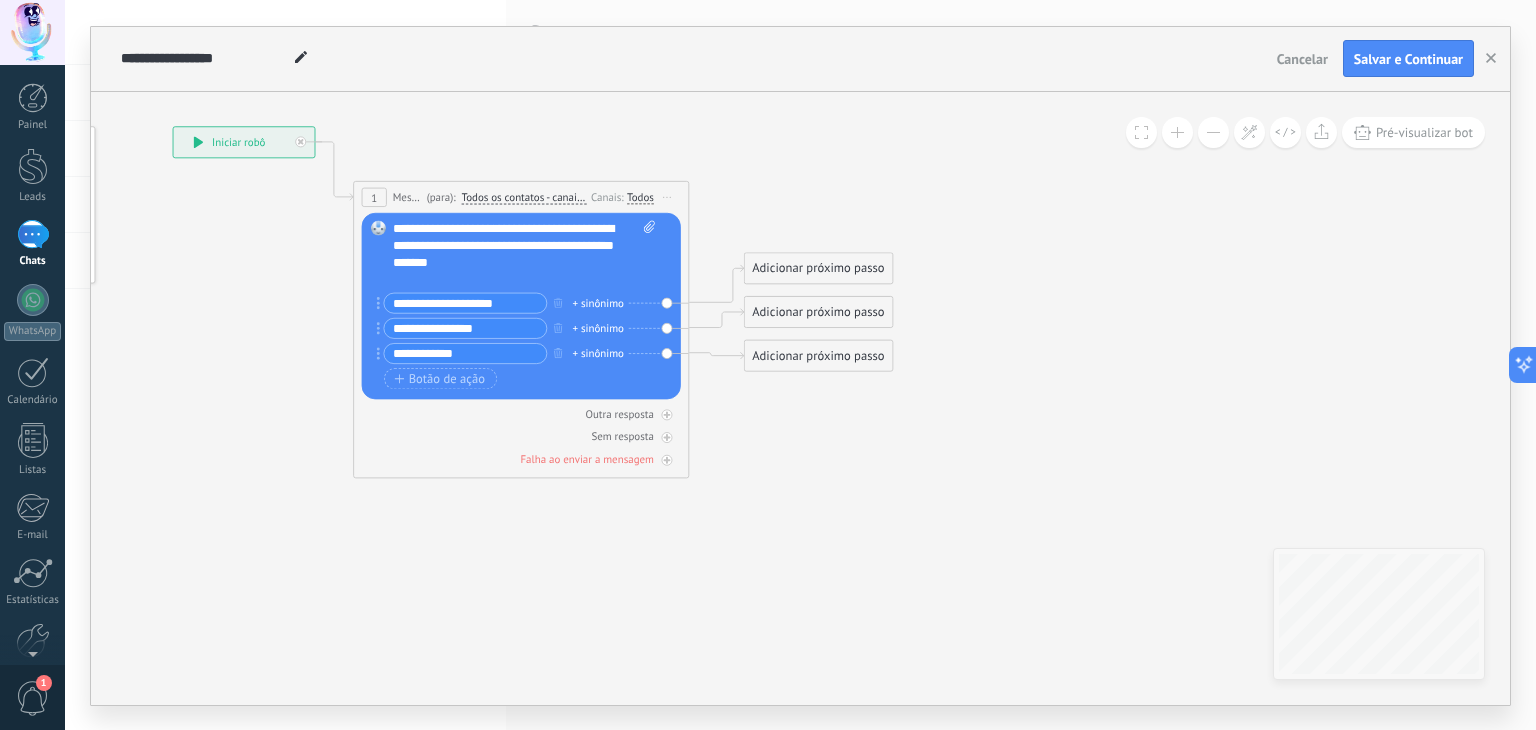 drag, startPoint x: 508, startPoint y: 304, endPoint x: 327, endPoint y: 297, distance: 181.13531 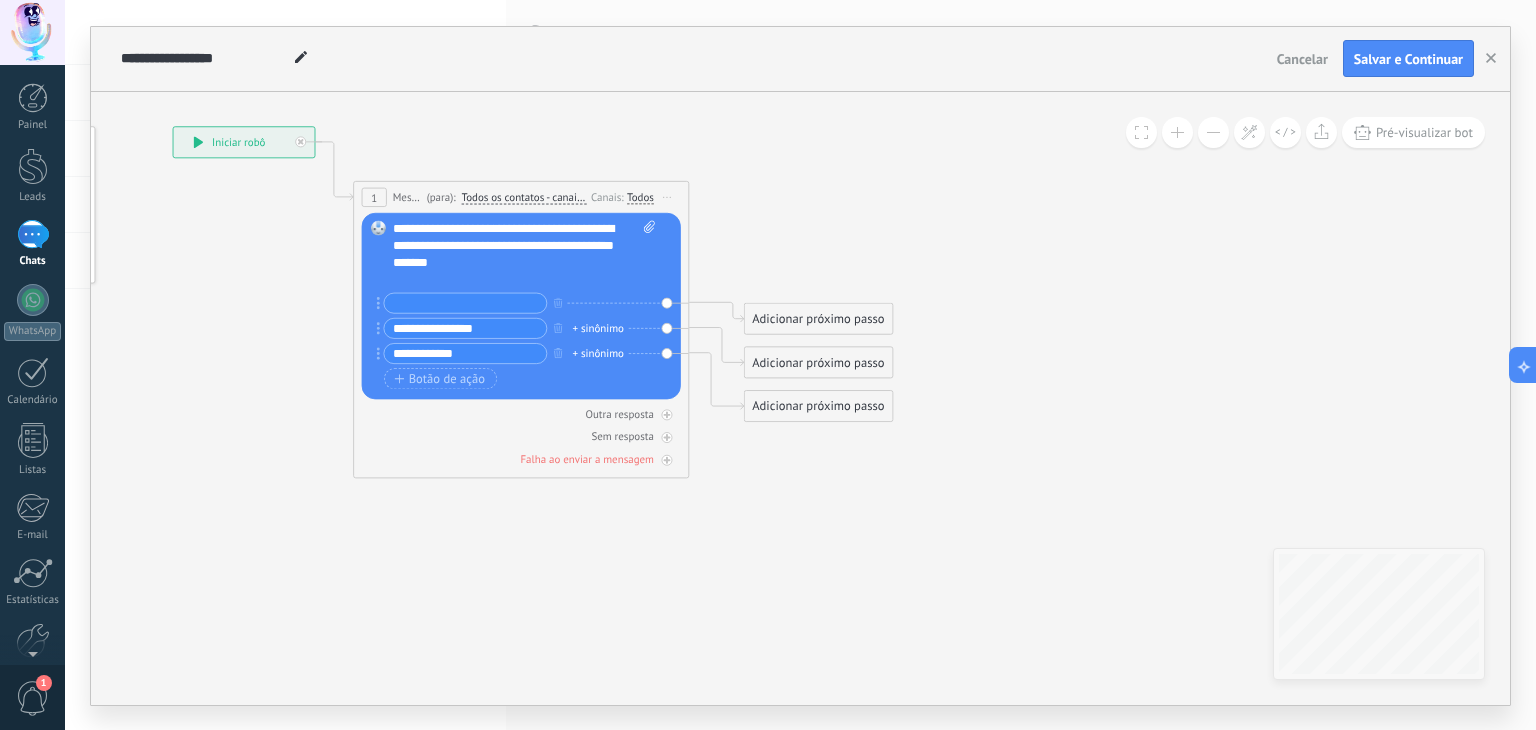 type 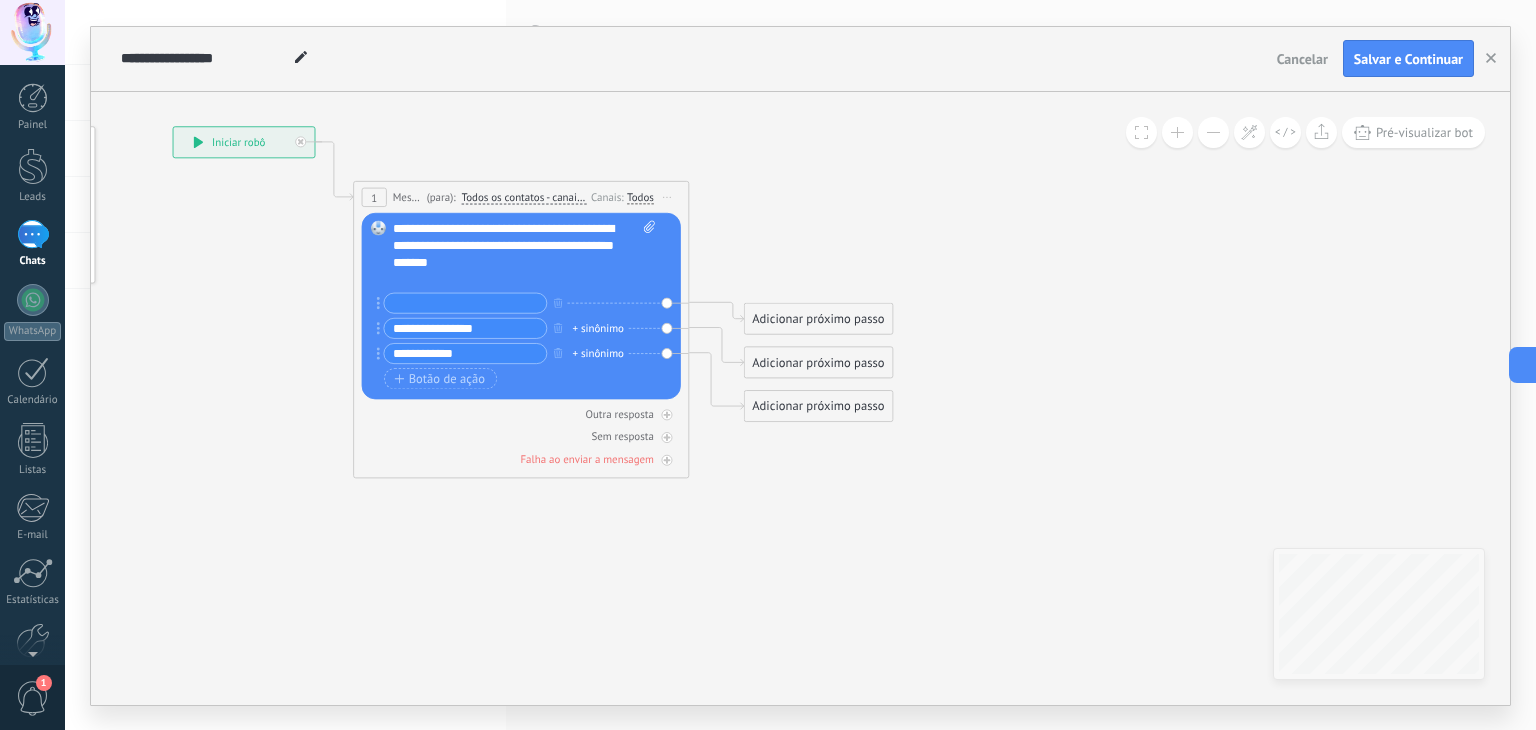 drag, startPoint x: 500, startPoint y: 326, endPoint x: 339, endPoint y: 321, distance: 161.07762 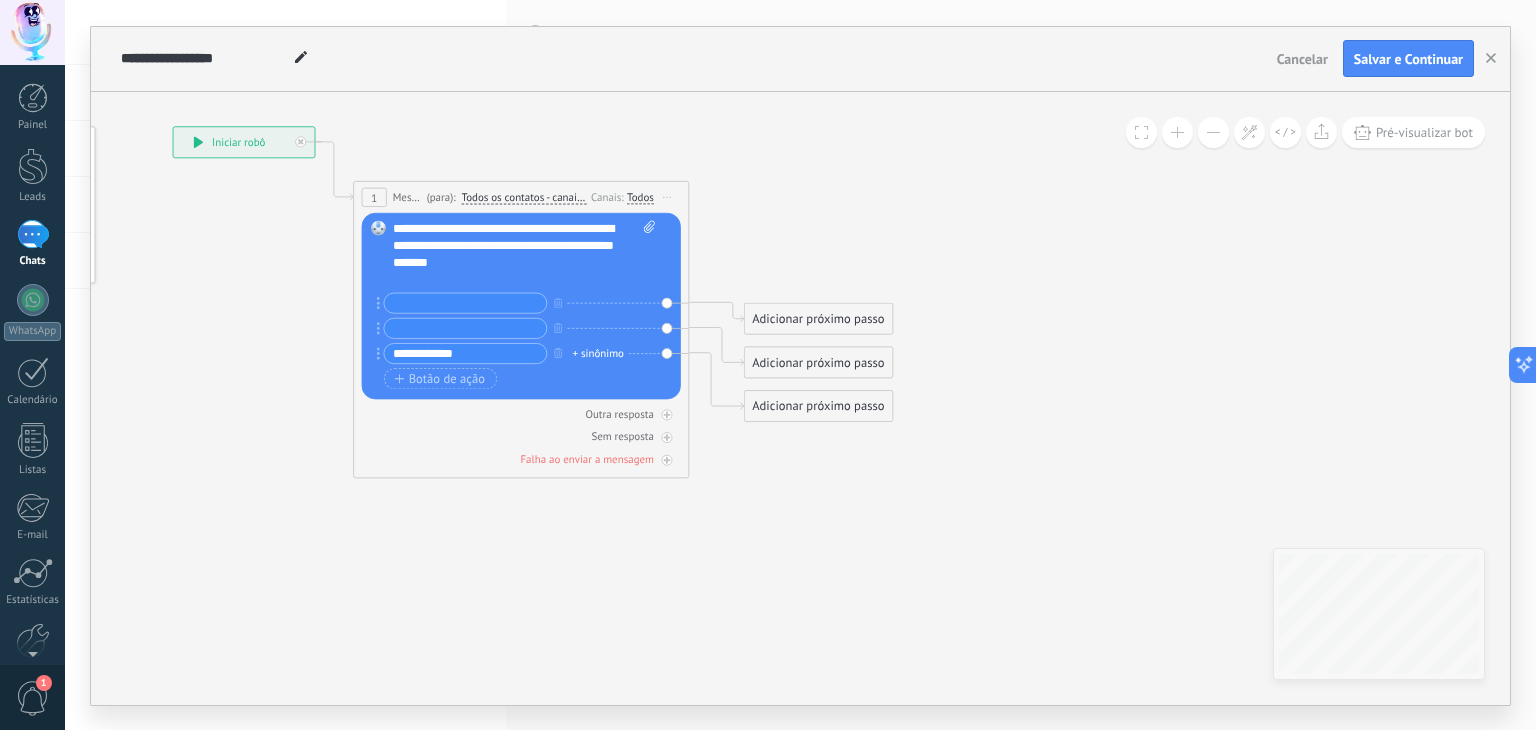type 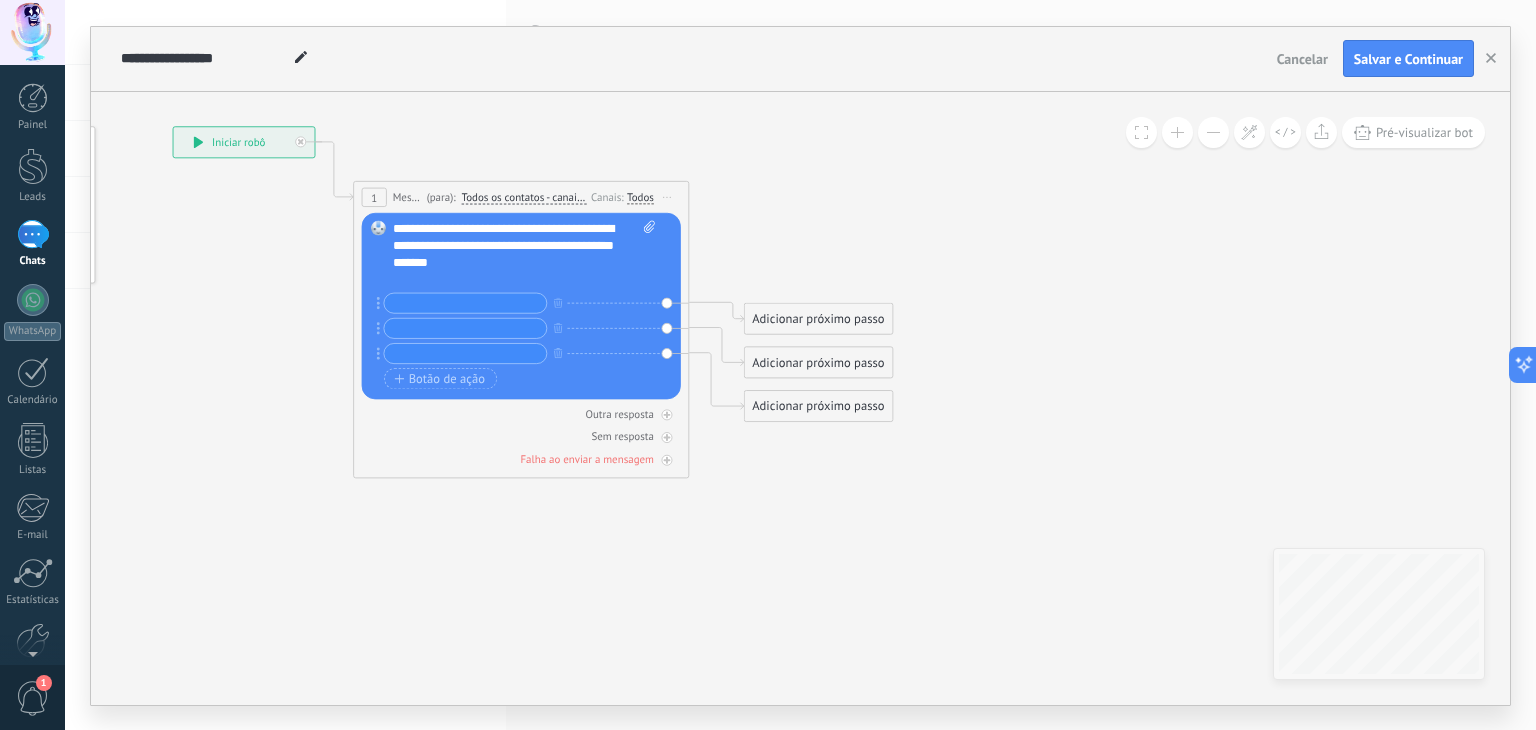 type 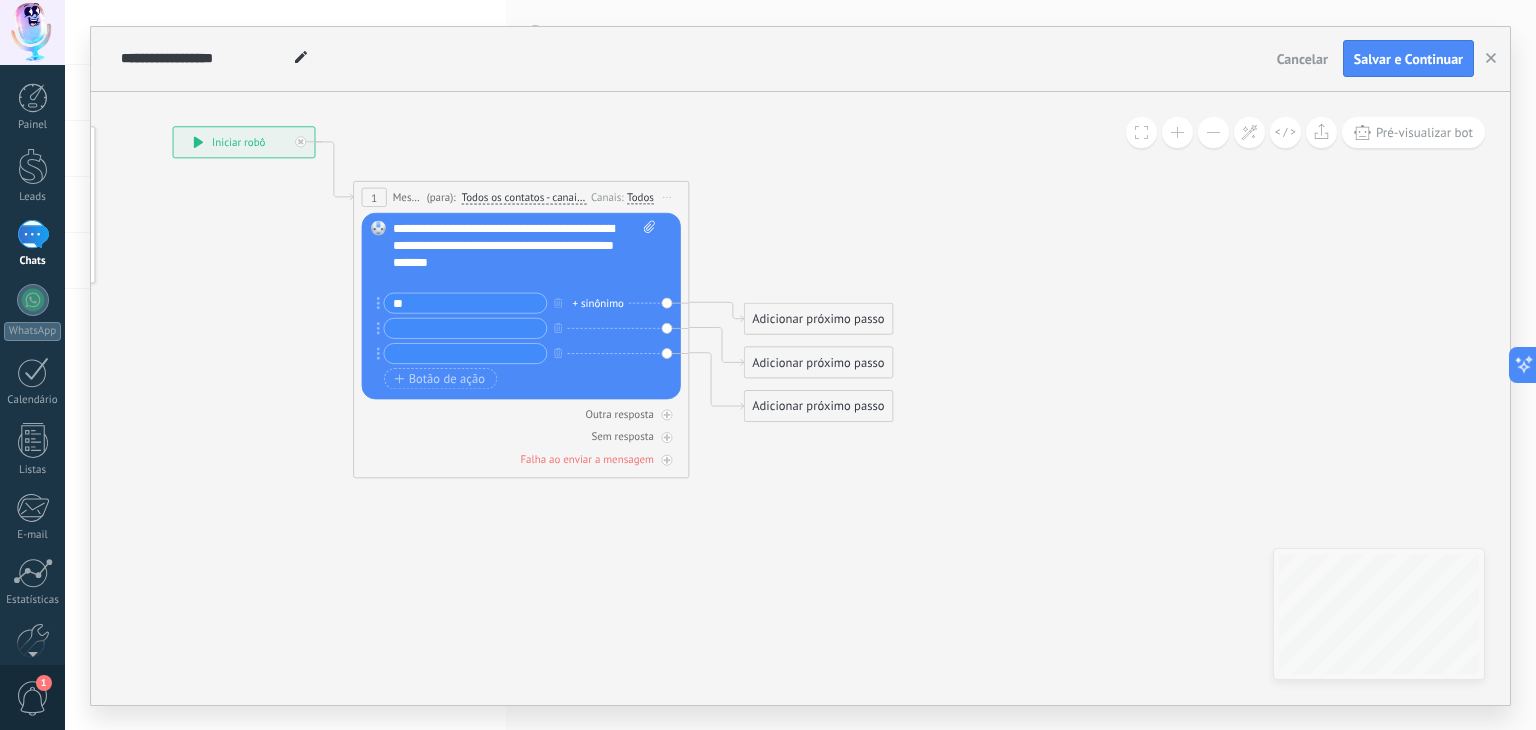 type on "*" 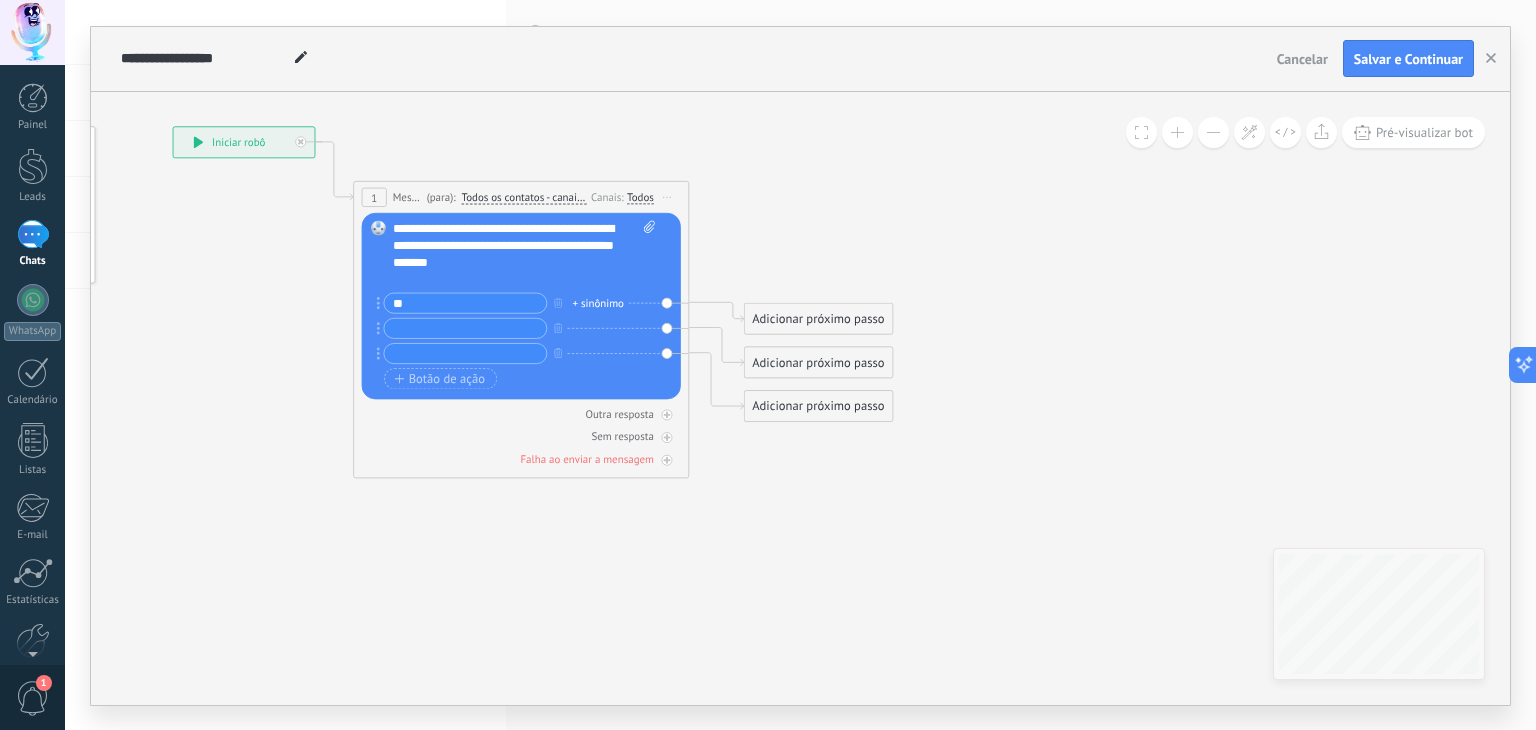 type on "*" 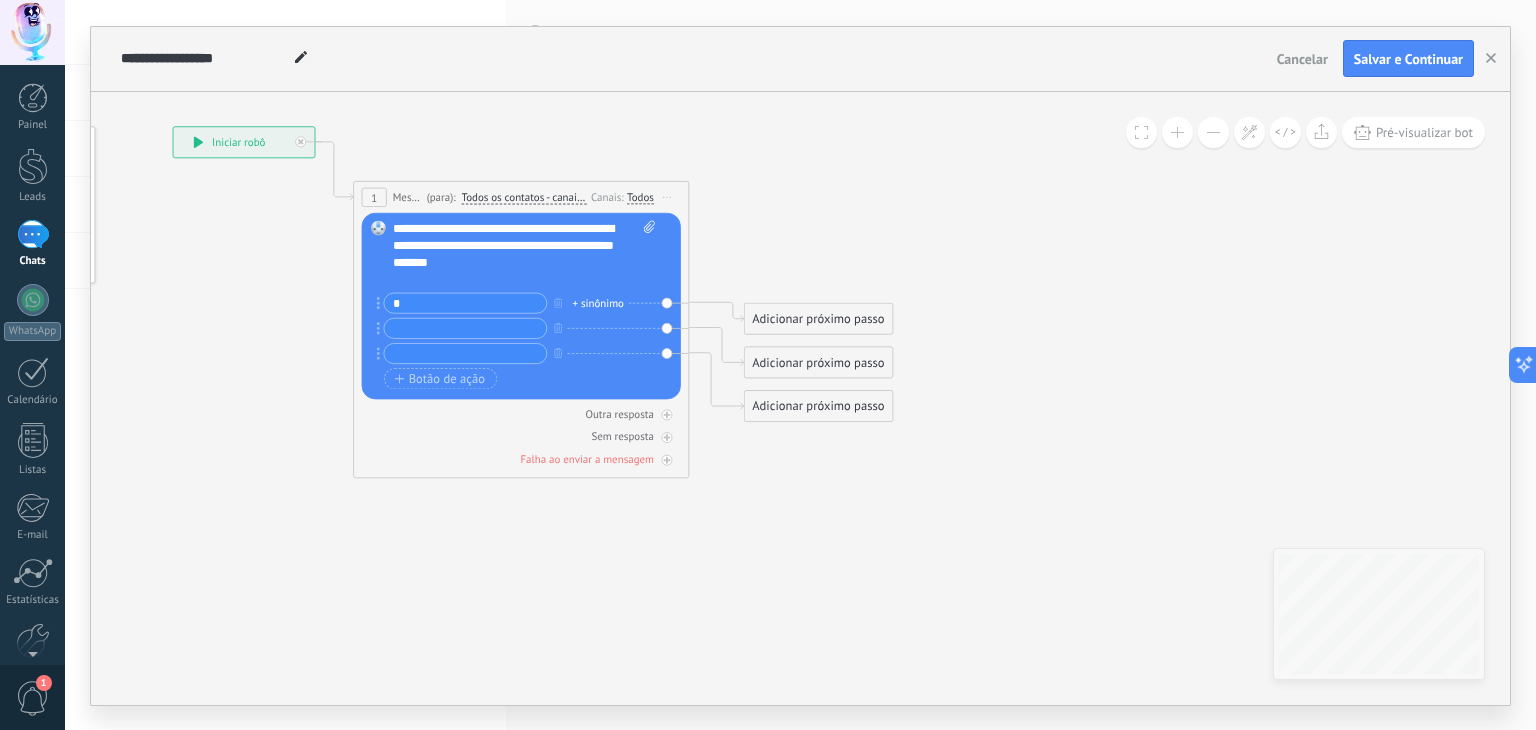 type on "*" 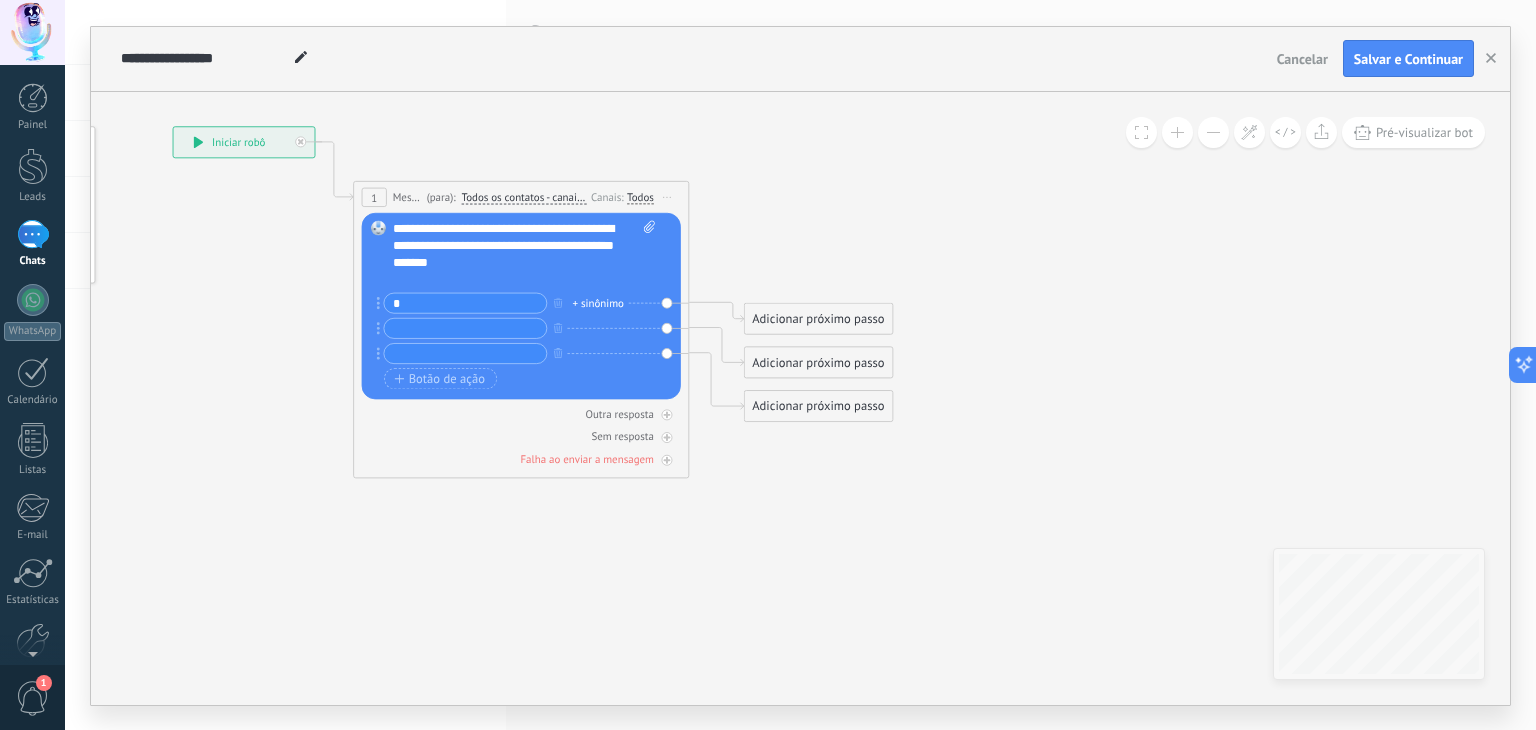 click on "*
+ sinônimo" at bounding box center [512, 302] 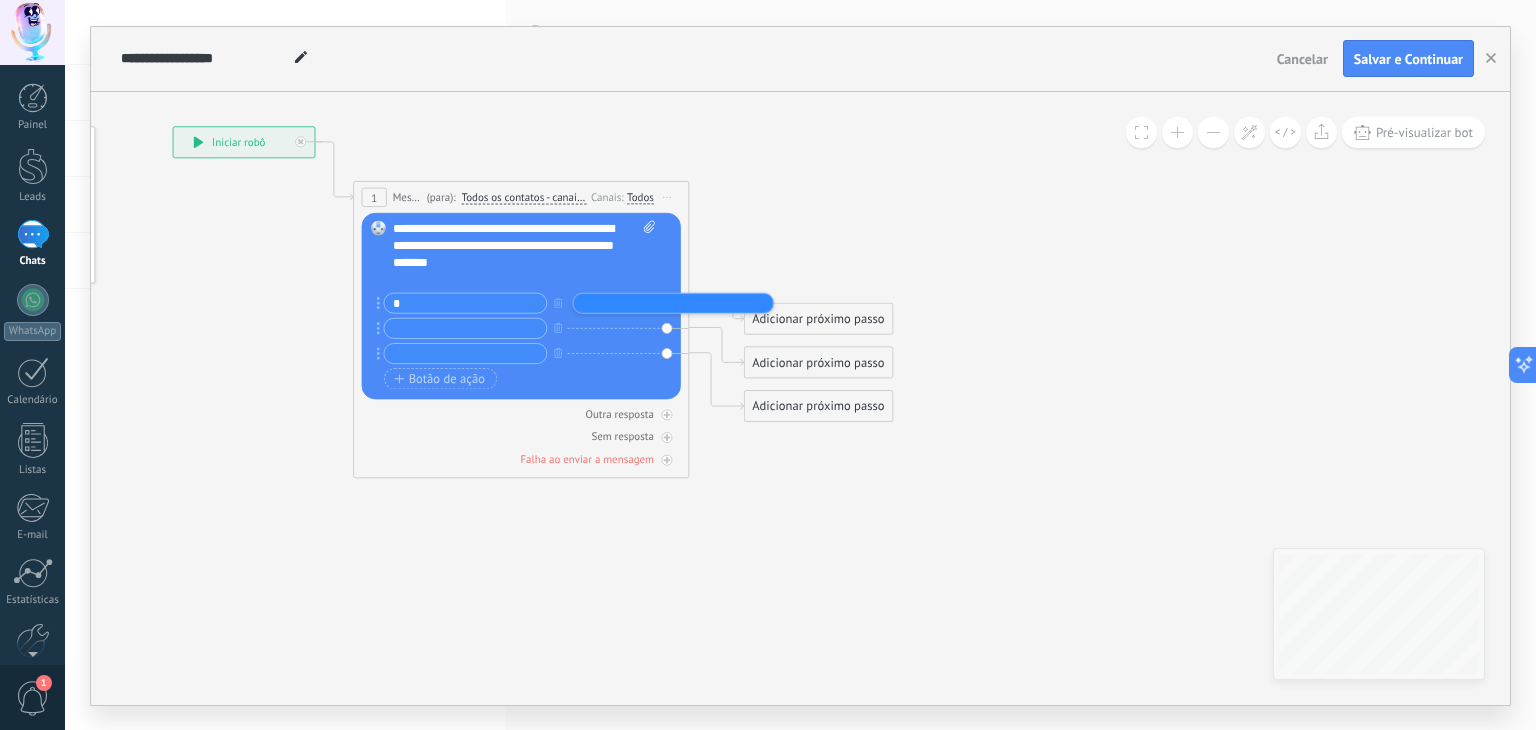 click 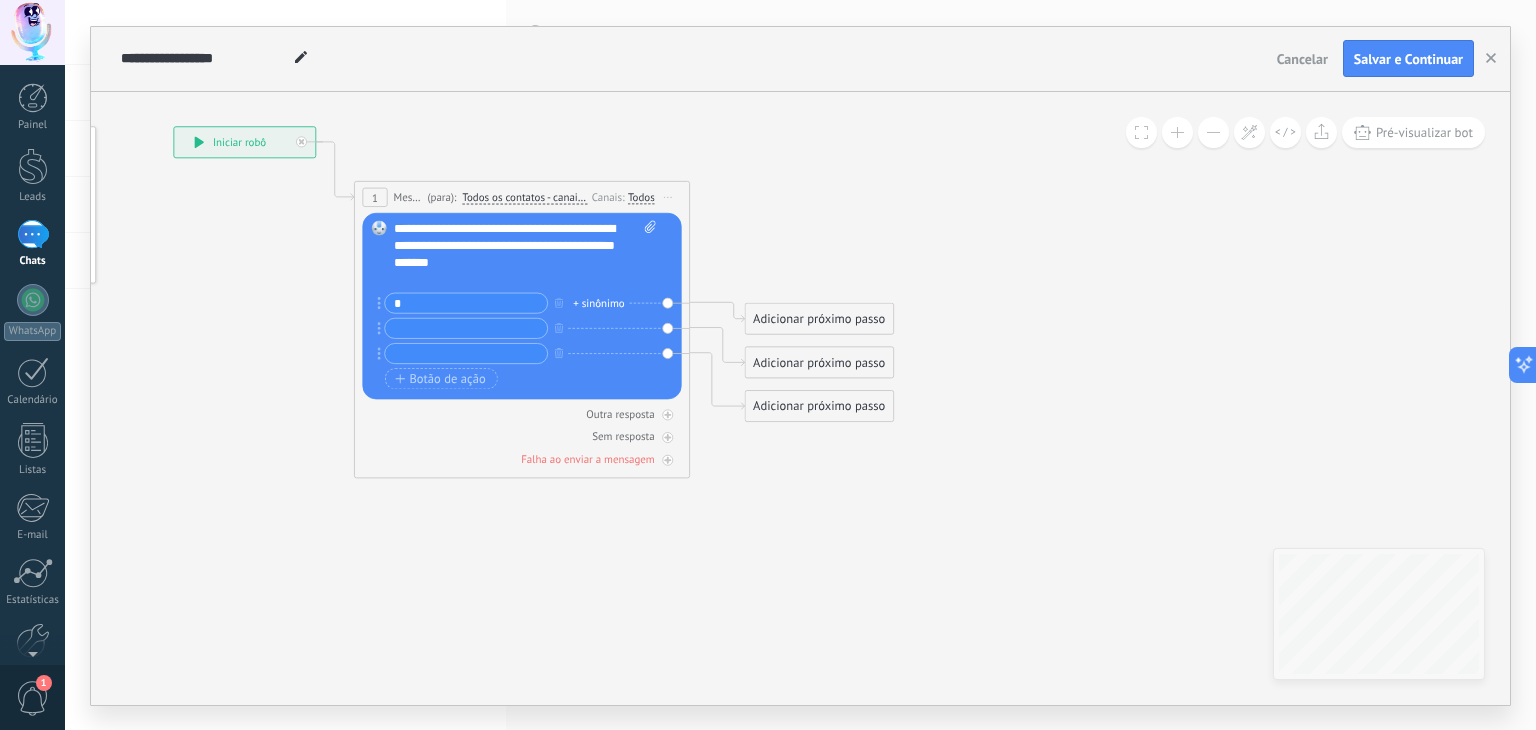 click on "**********" at bounding box center [525, 306] 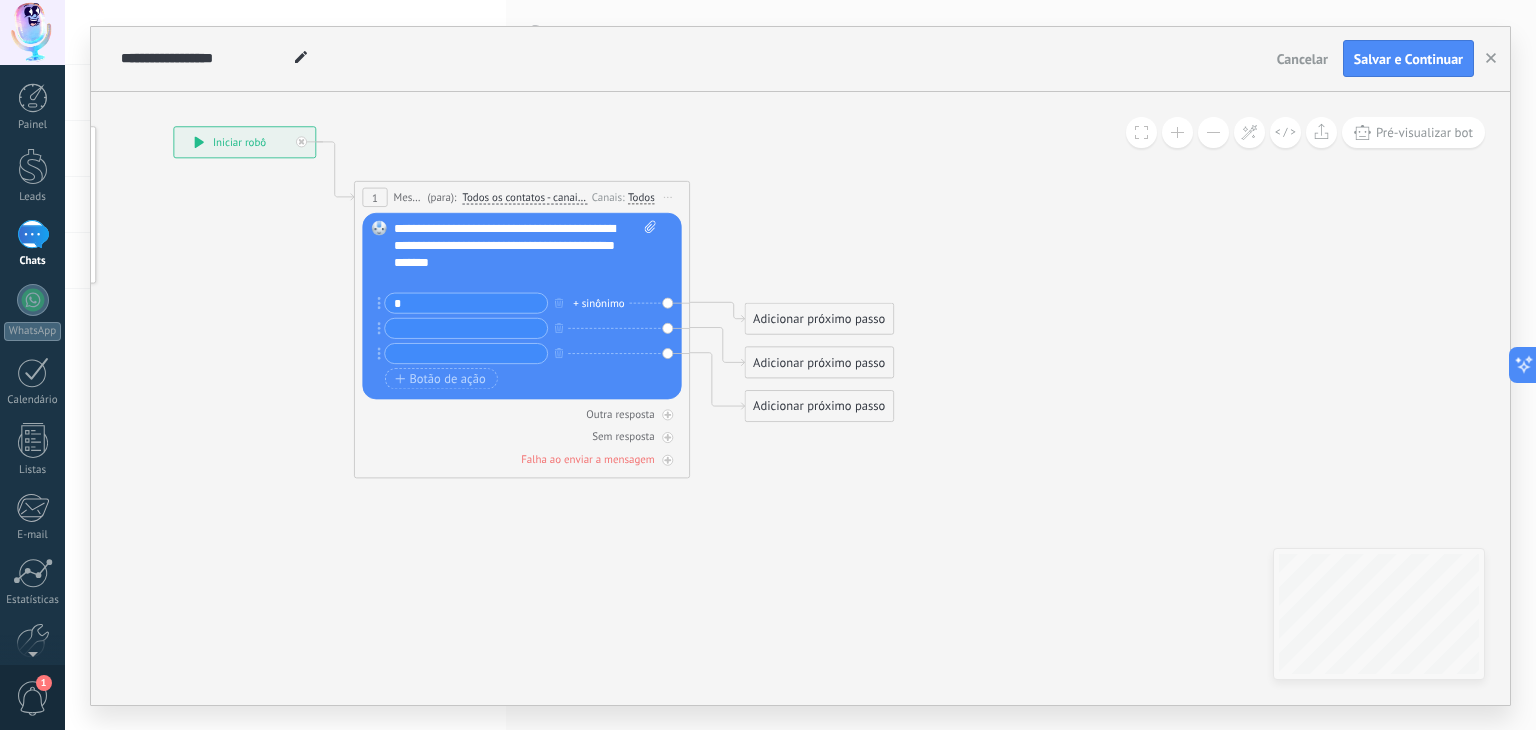 click on "*" at bounding box center (466, 302) 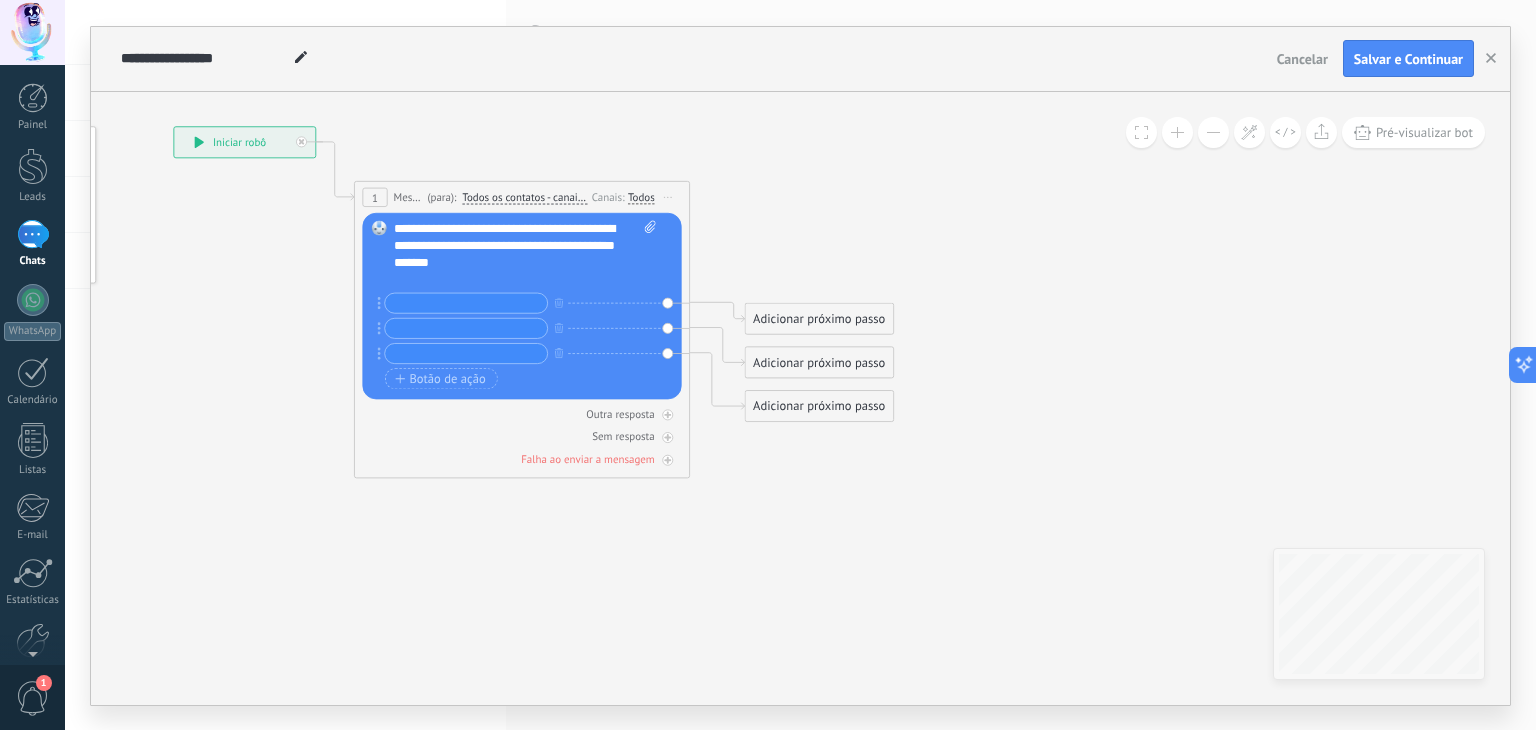 click at bounding box center [517, 278] 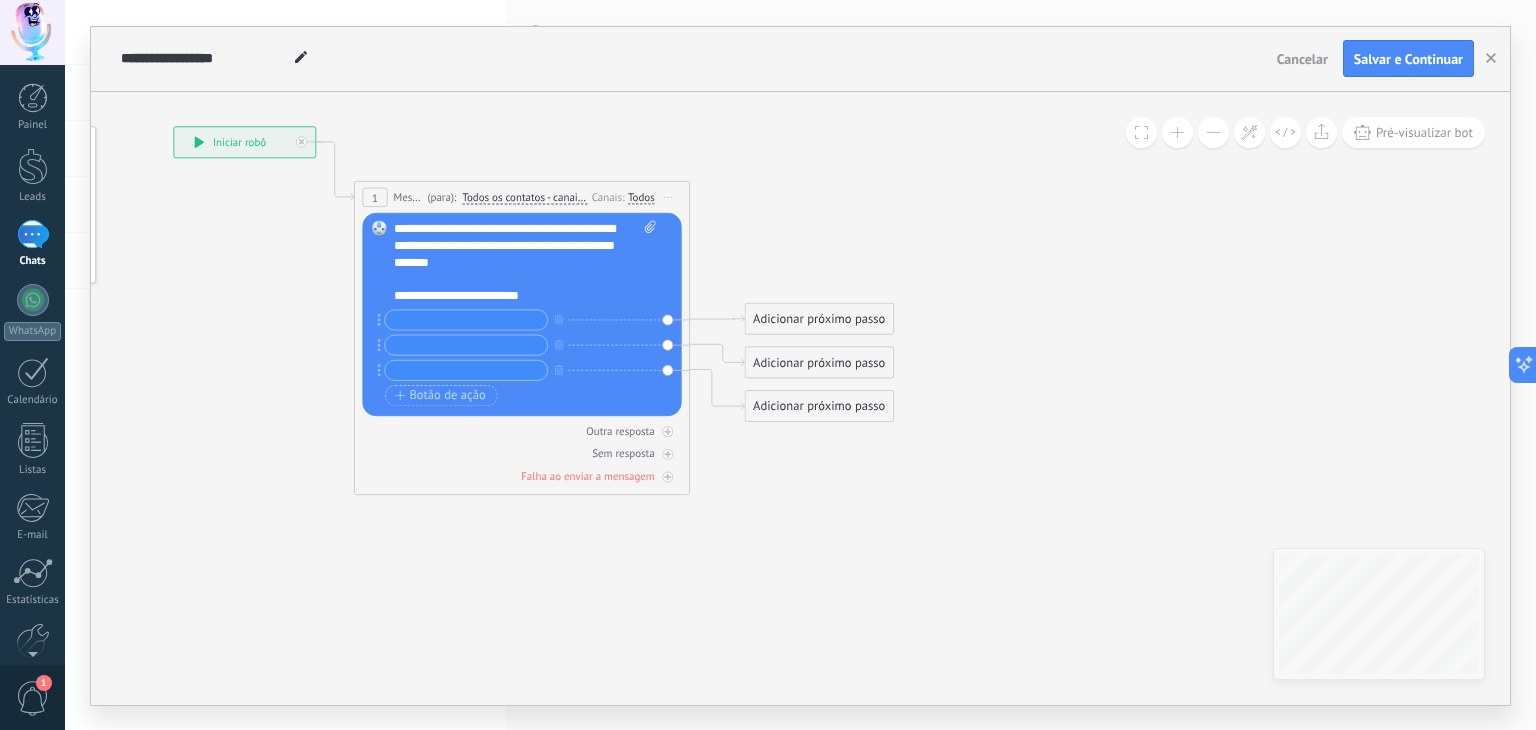 click at bounding box center [466, 319] 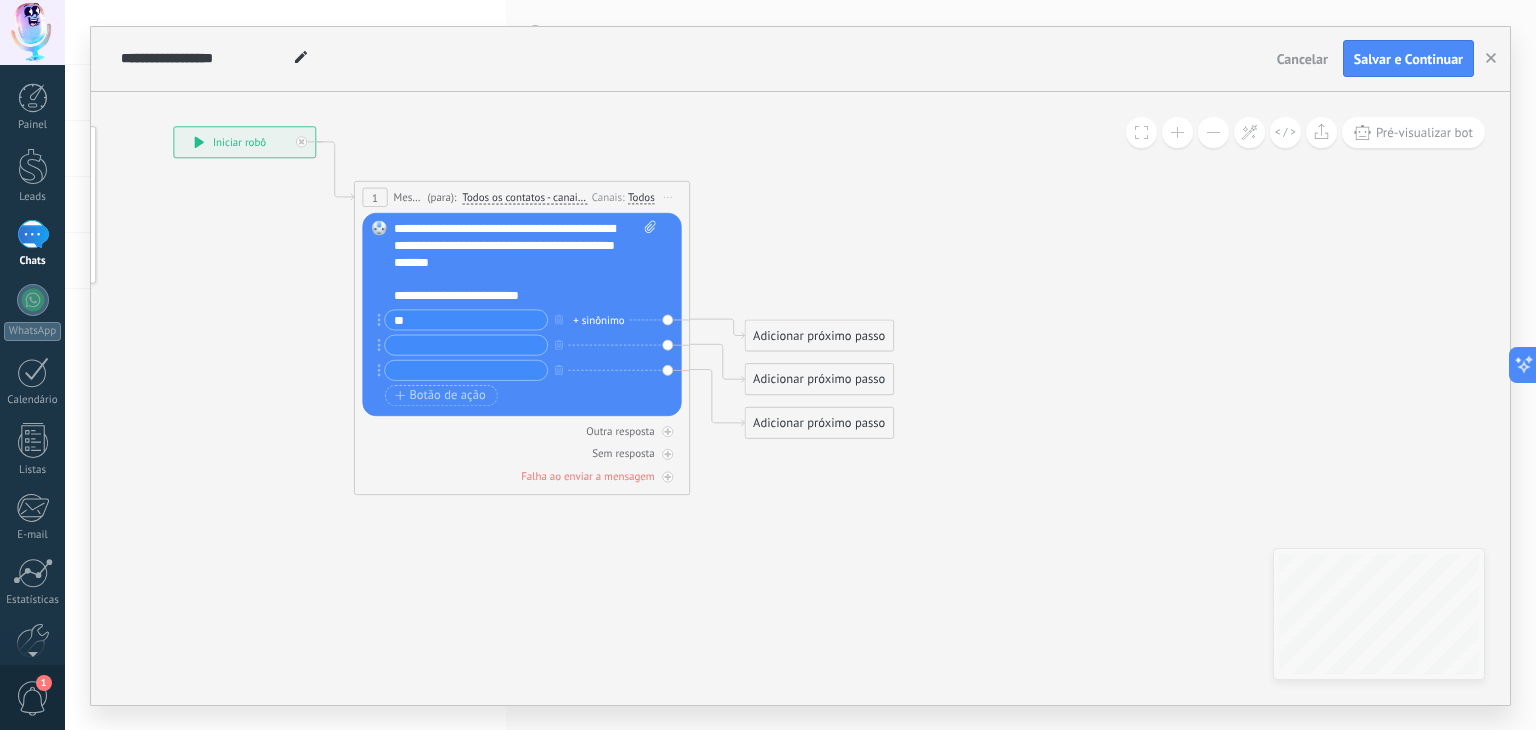 type on "**" 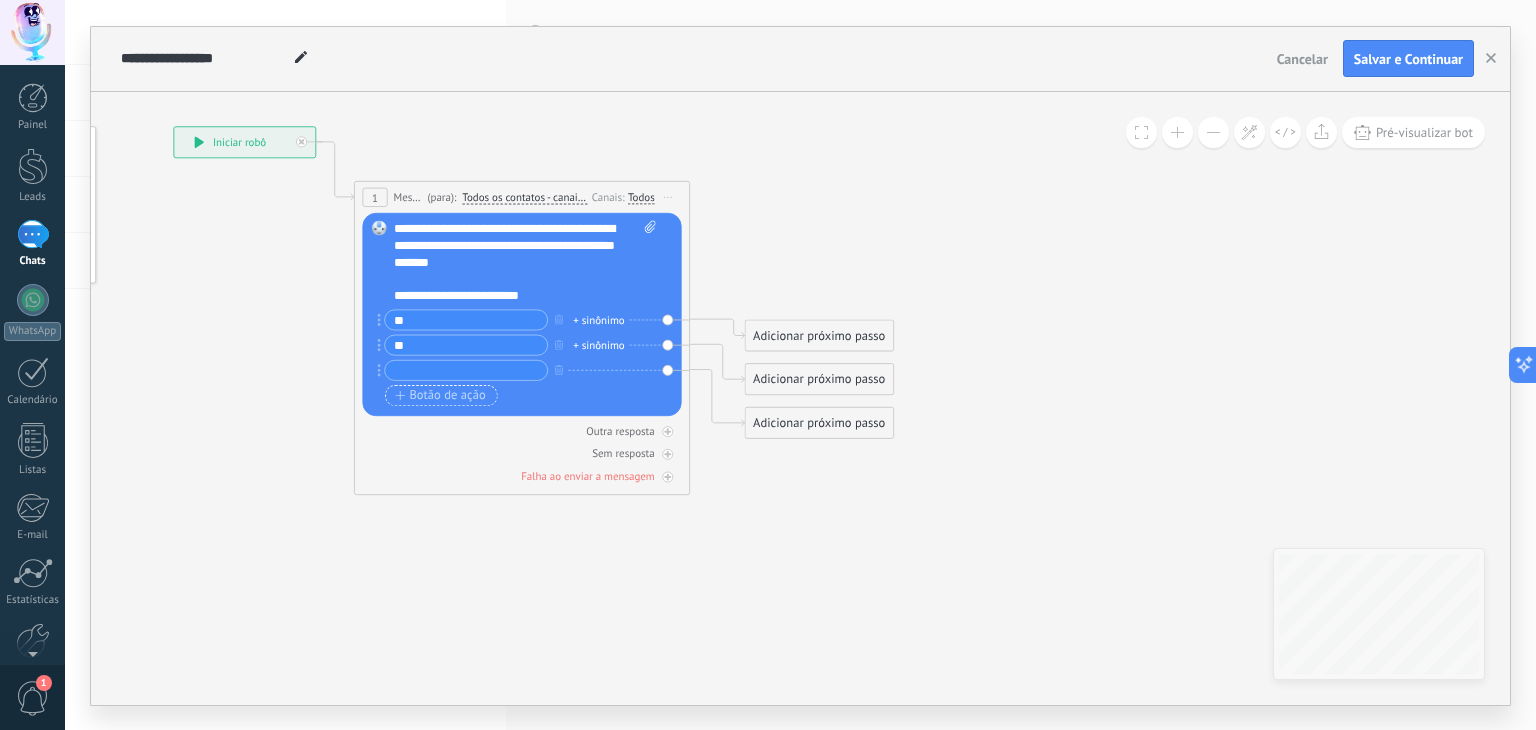 type on "**" 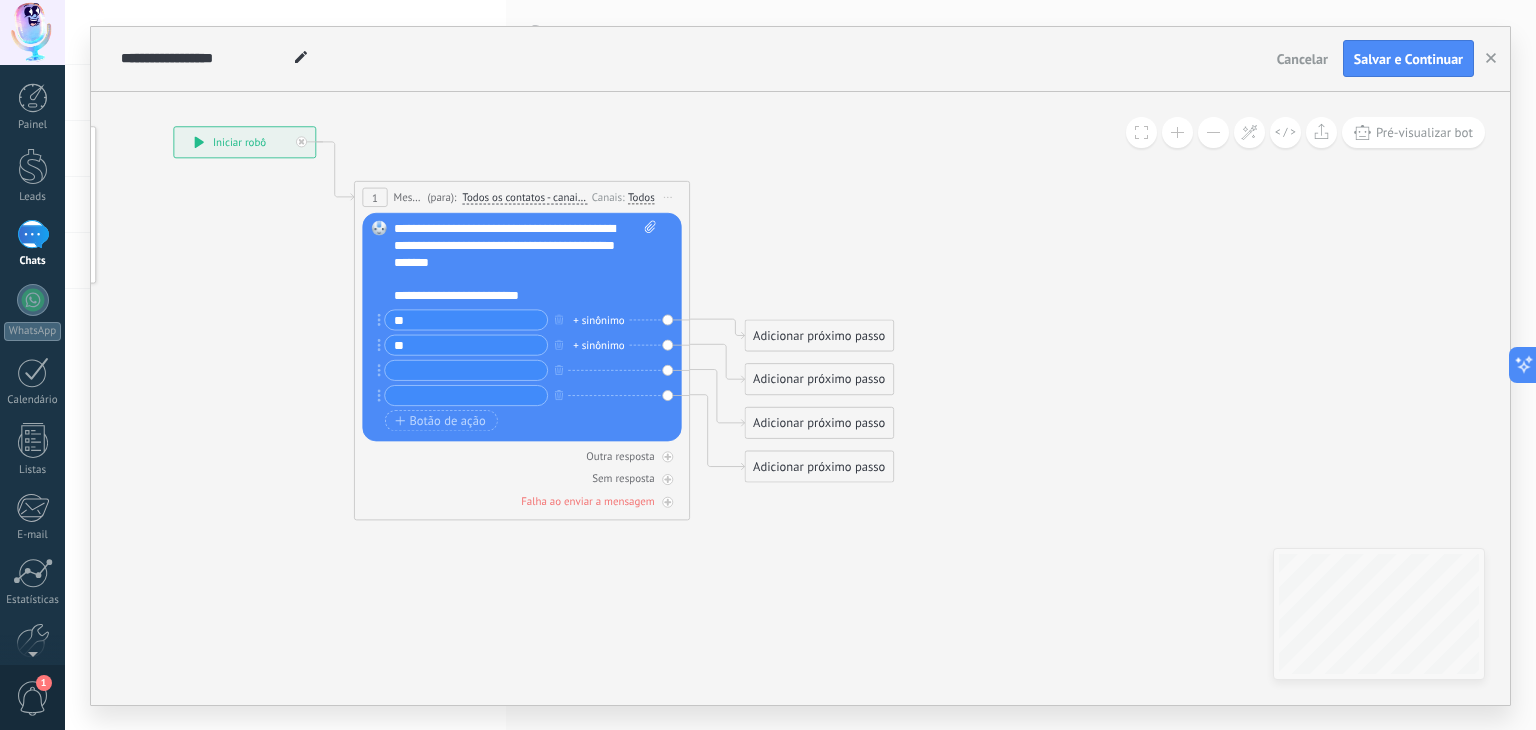 click at bounding box center (466, 369) 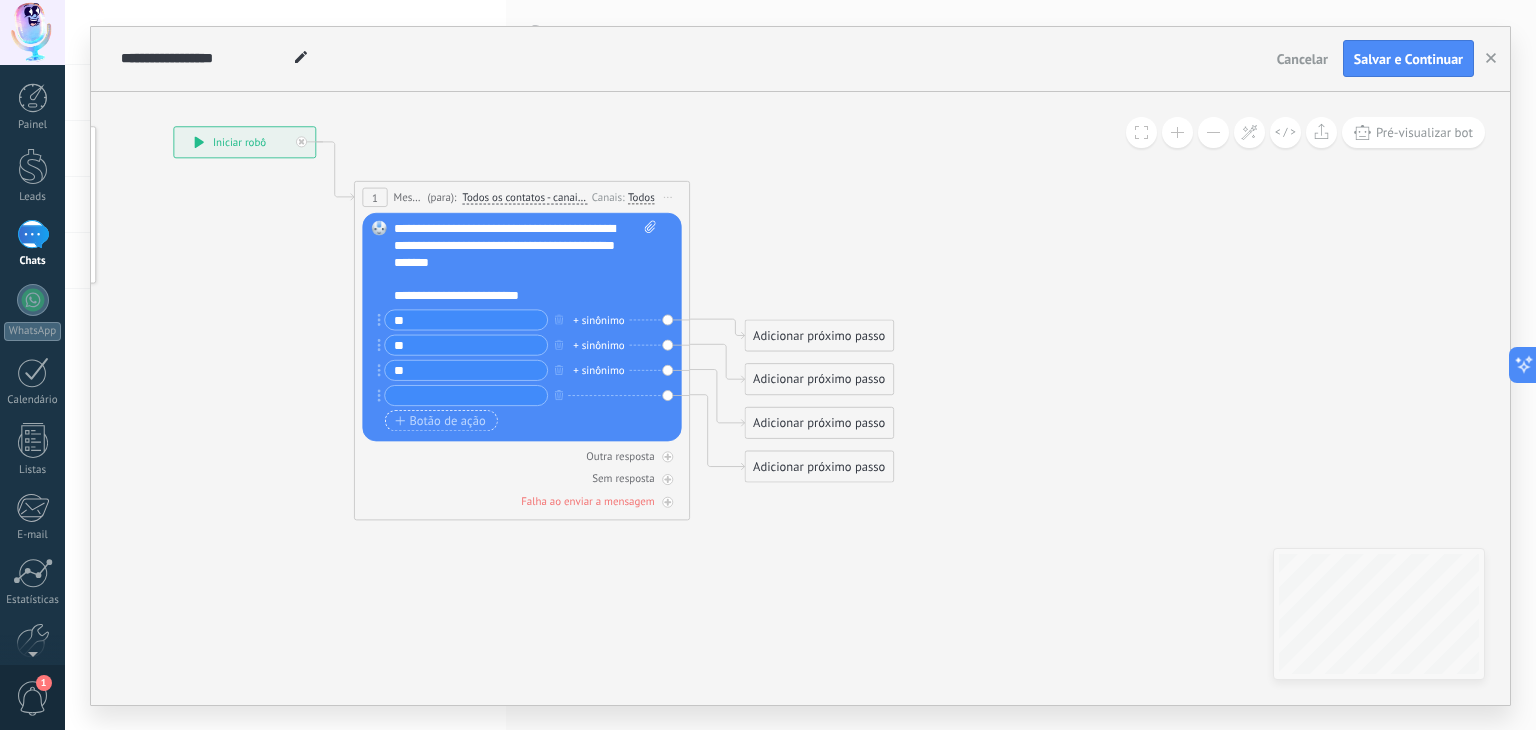 type on "**" 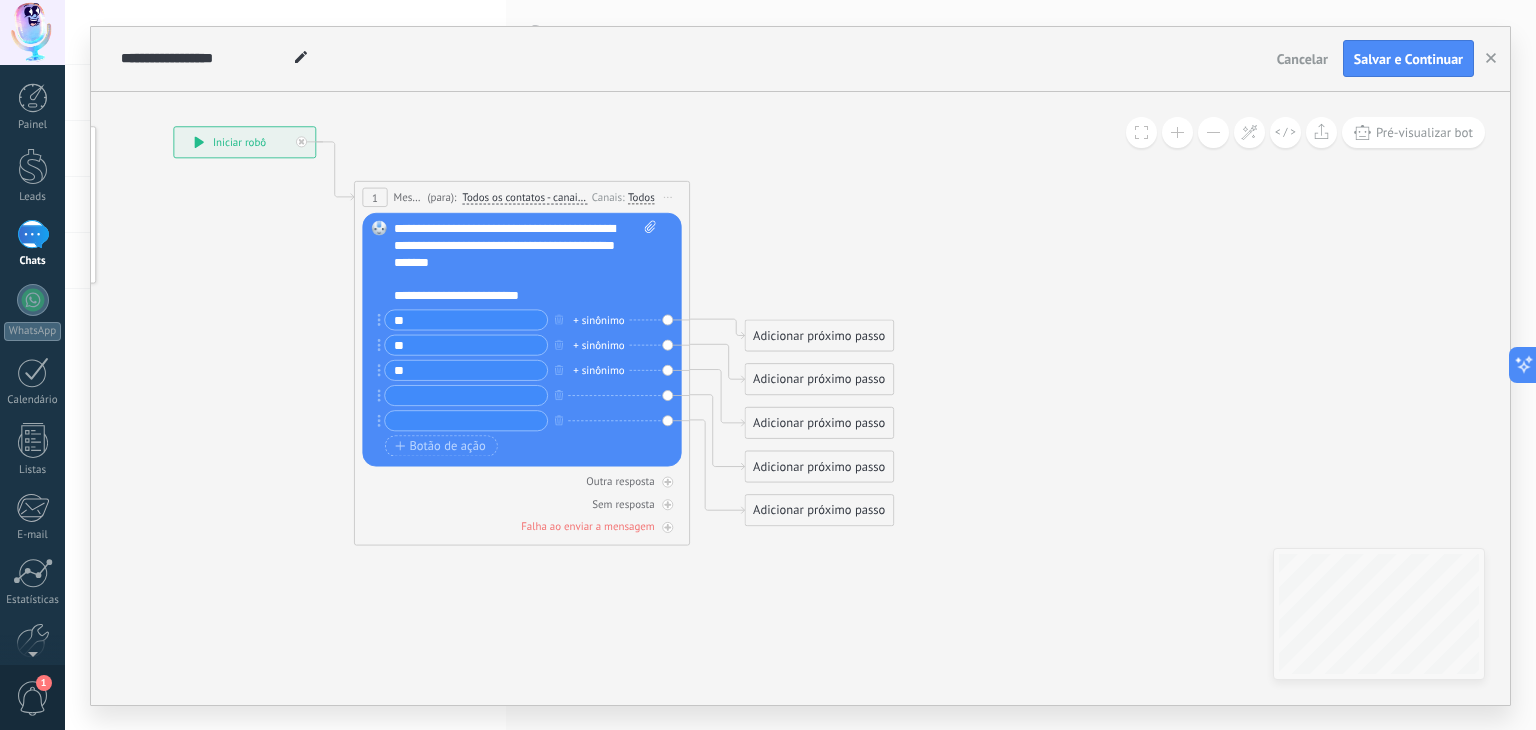 click at bounding box center (466, 395) 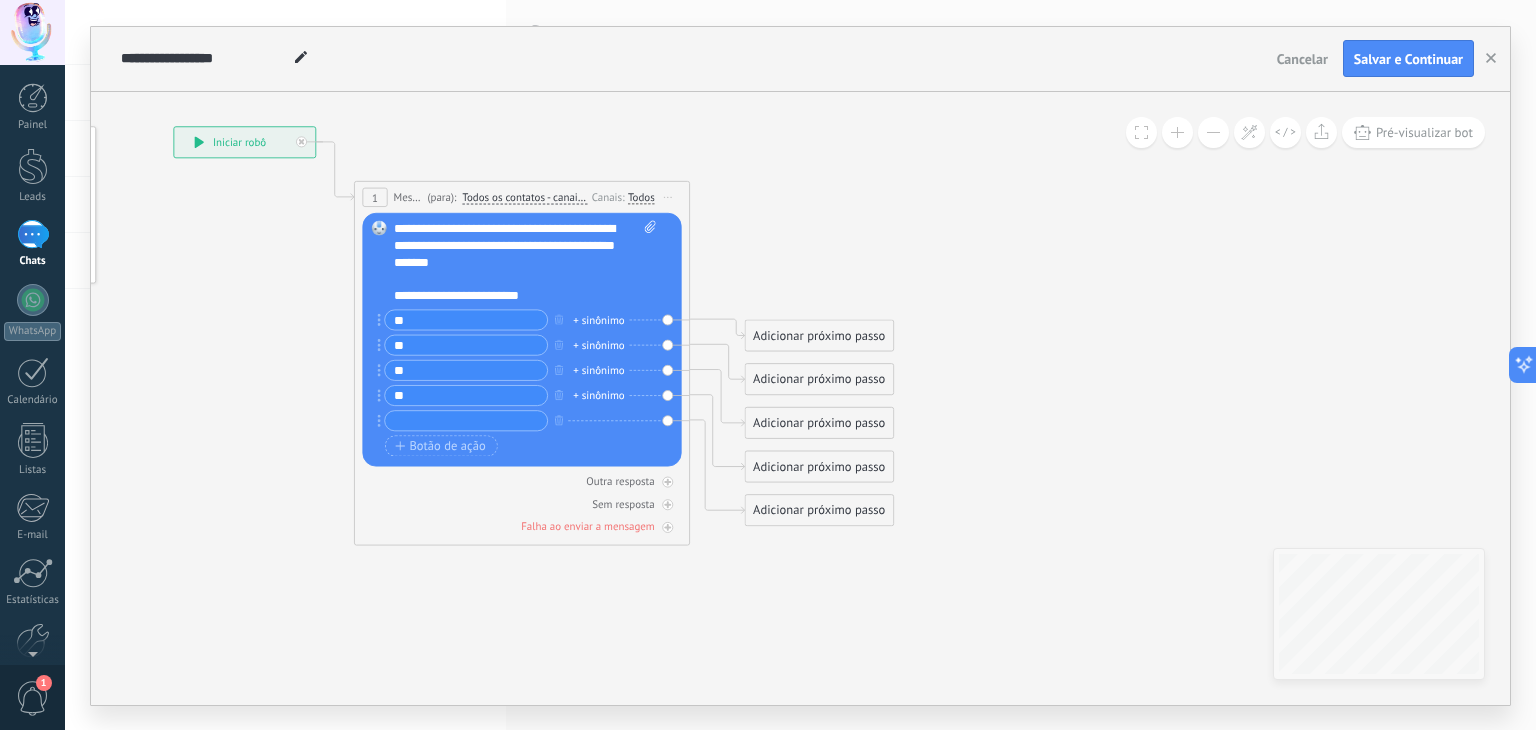 type on "**" 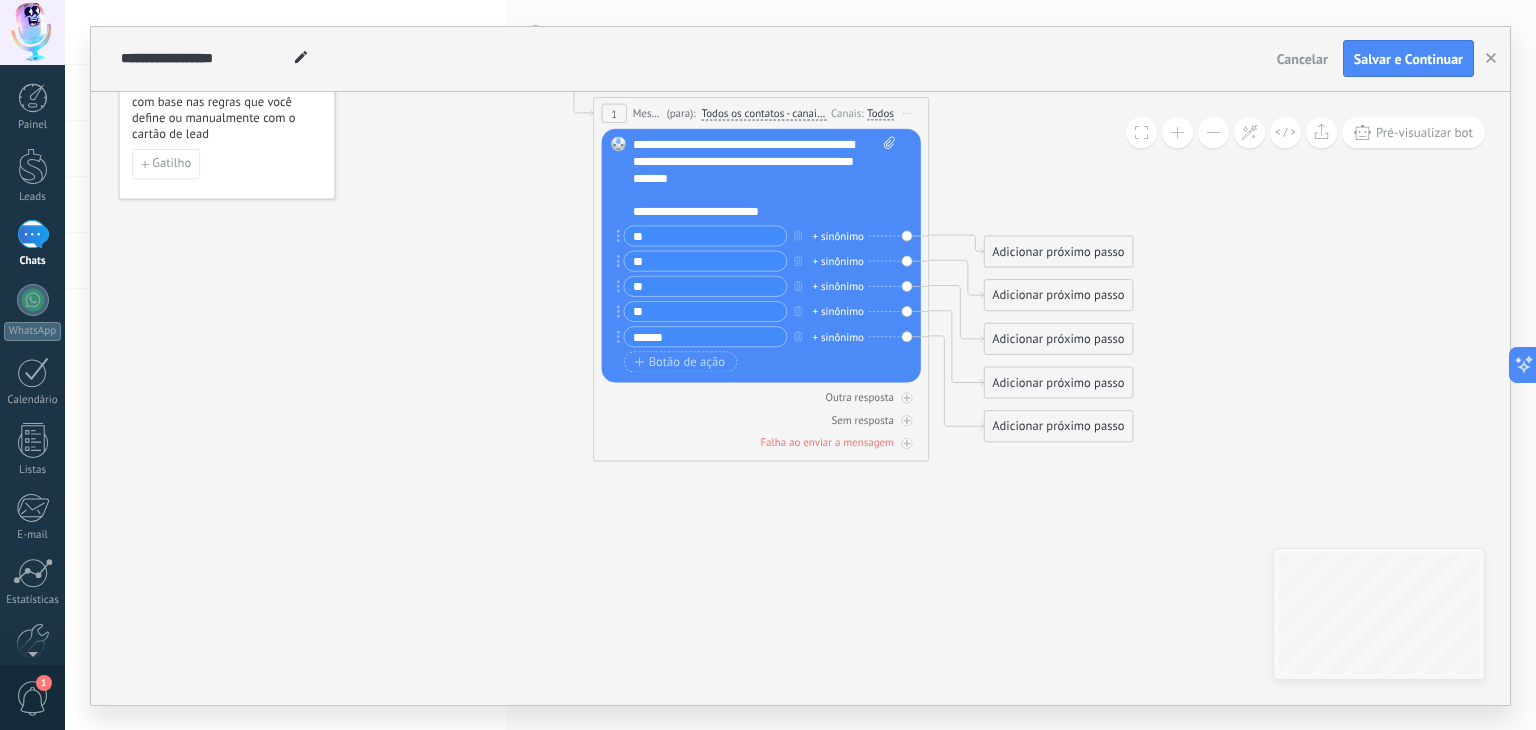 type on "******" 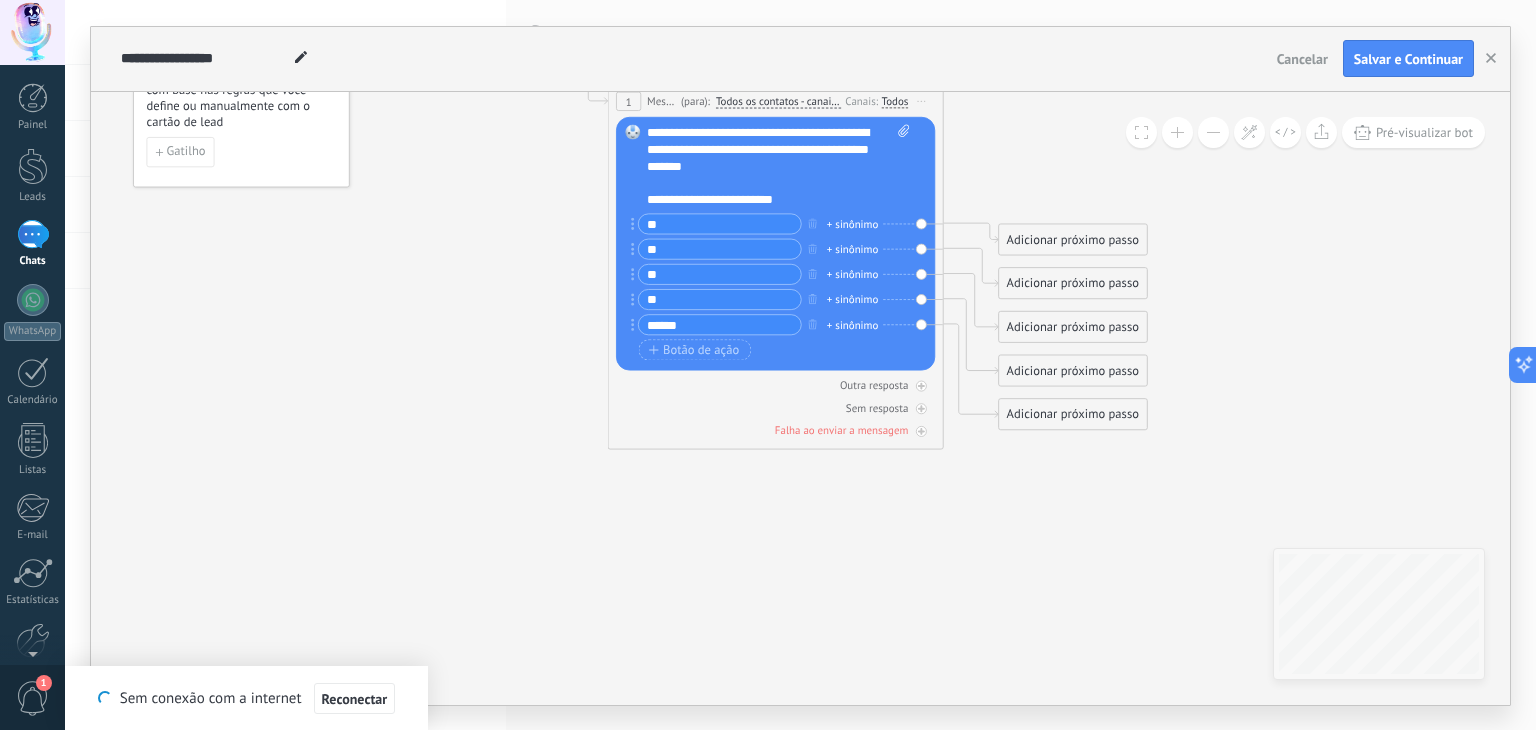 click 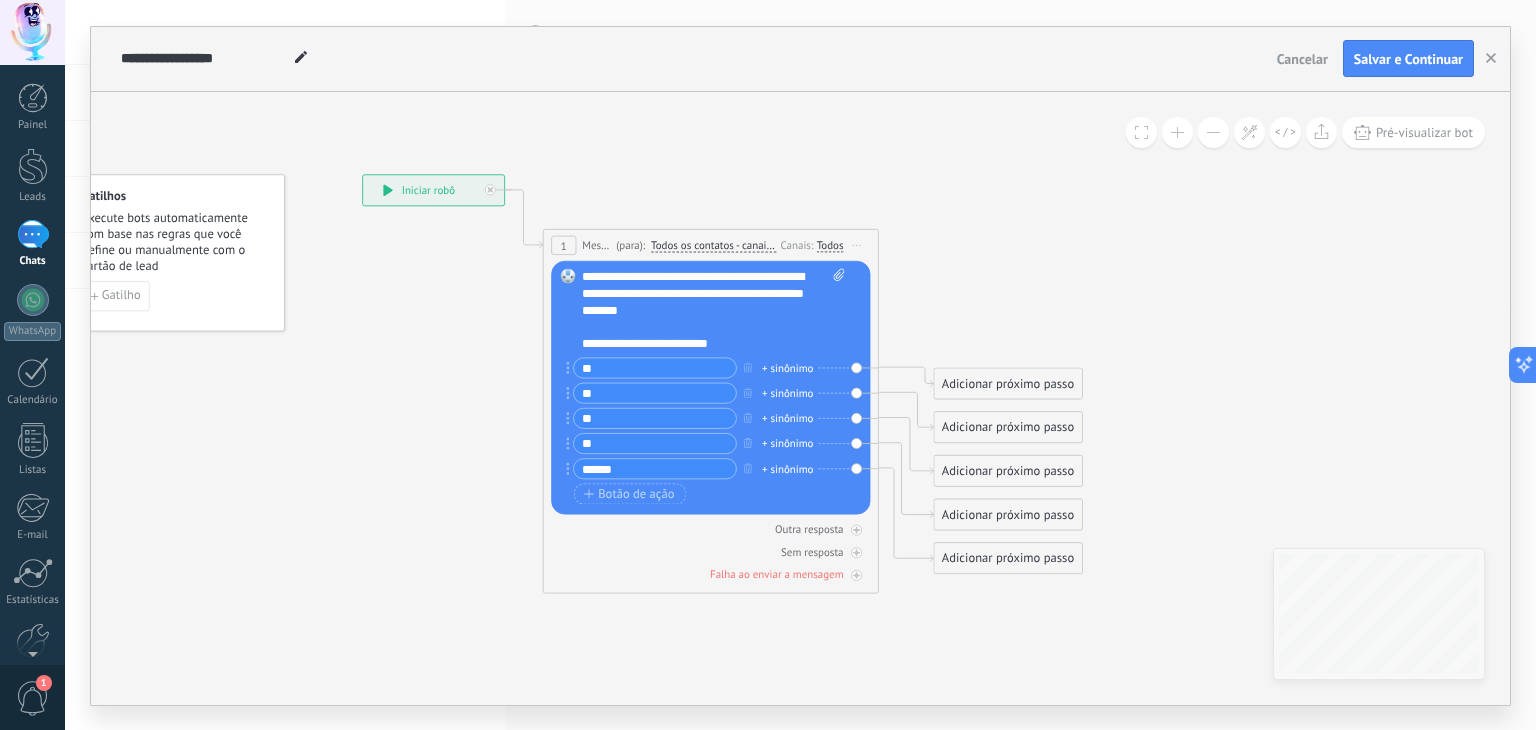 drag, startPoint x: 502, startPoint y: 345, endPoint x: 436, endPoint y: 489, distance: 158.40454 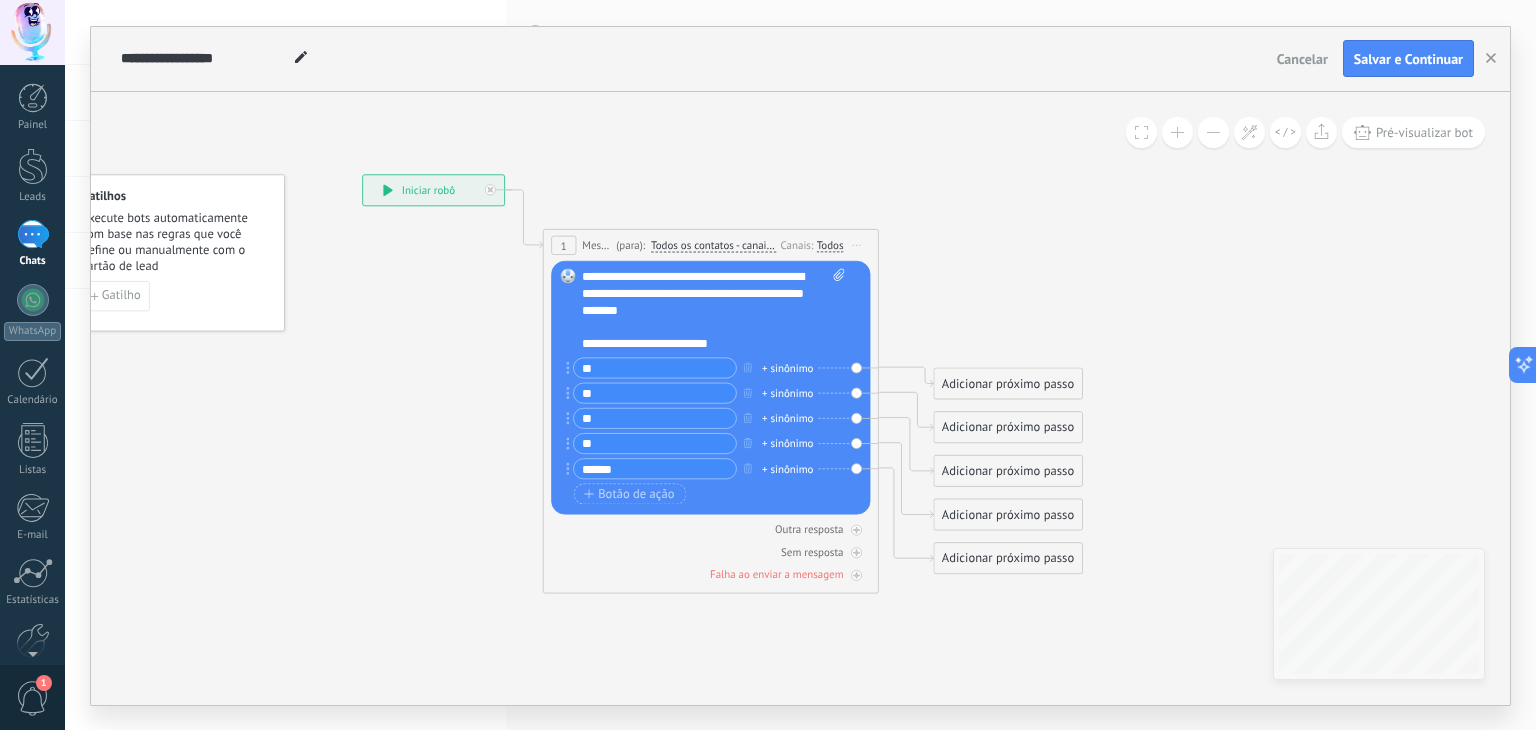 click 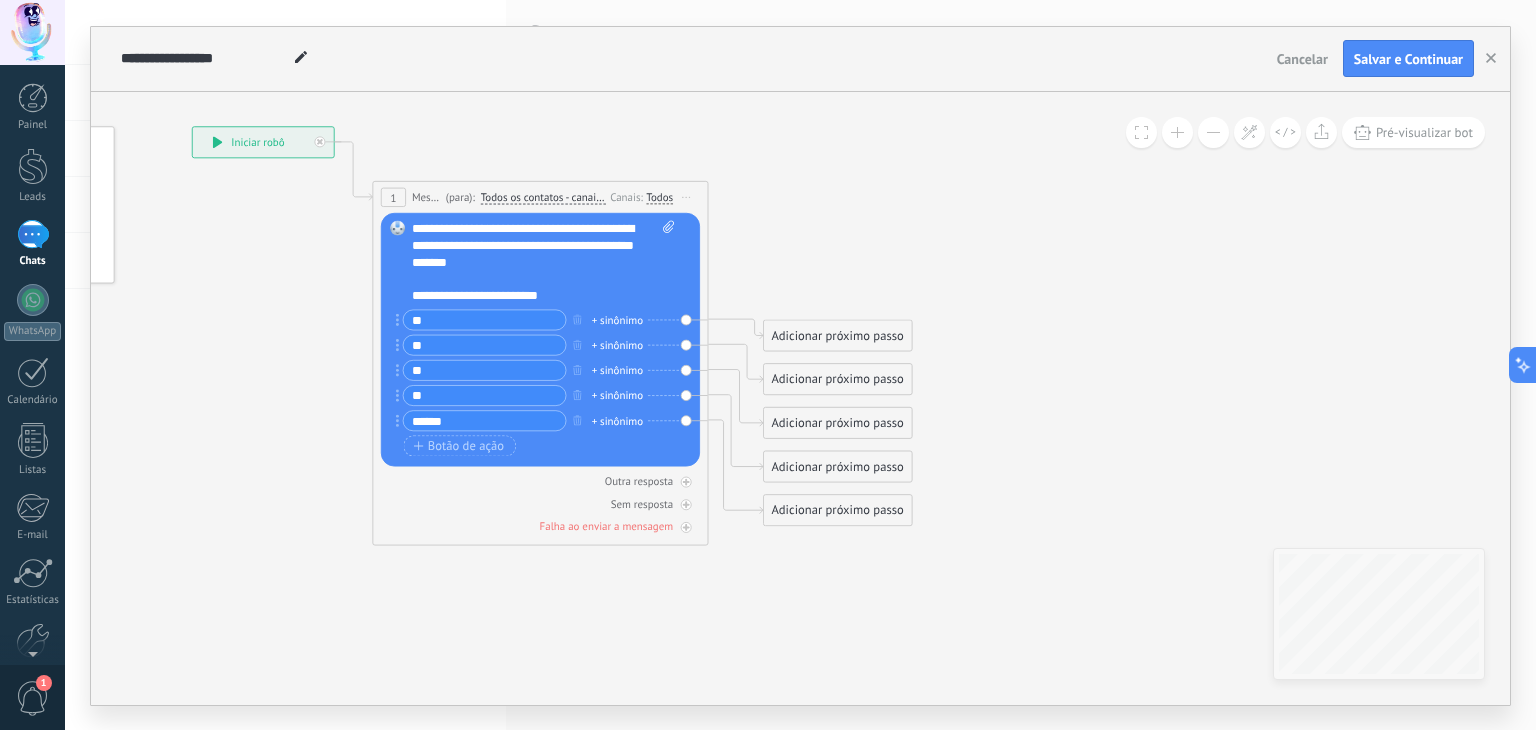 drag, startPoint x: 440, startPoint y: 487, endPoint x: 267, endPoint y: 437, distance: 180.08054 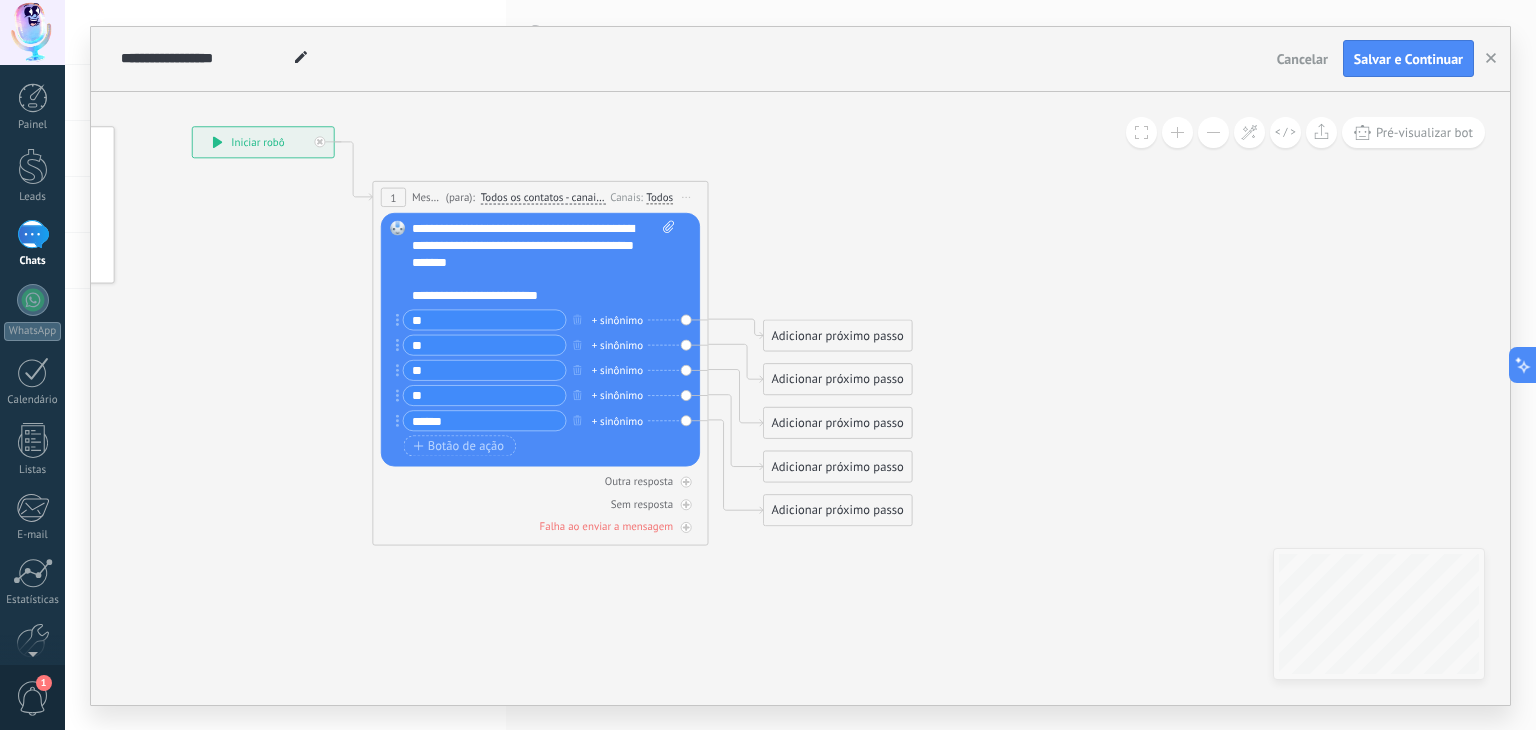 click 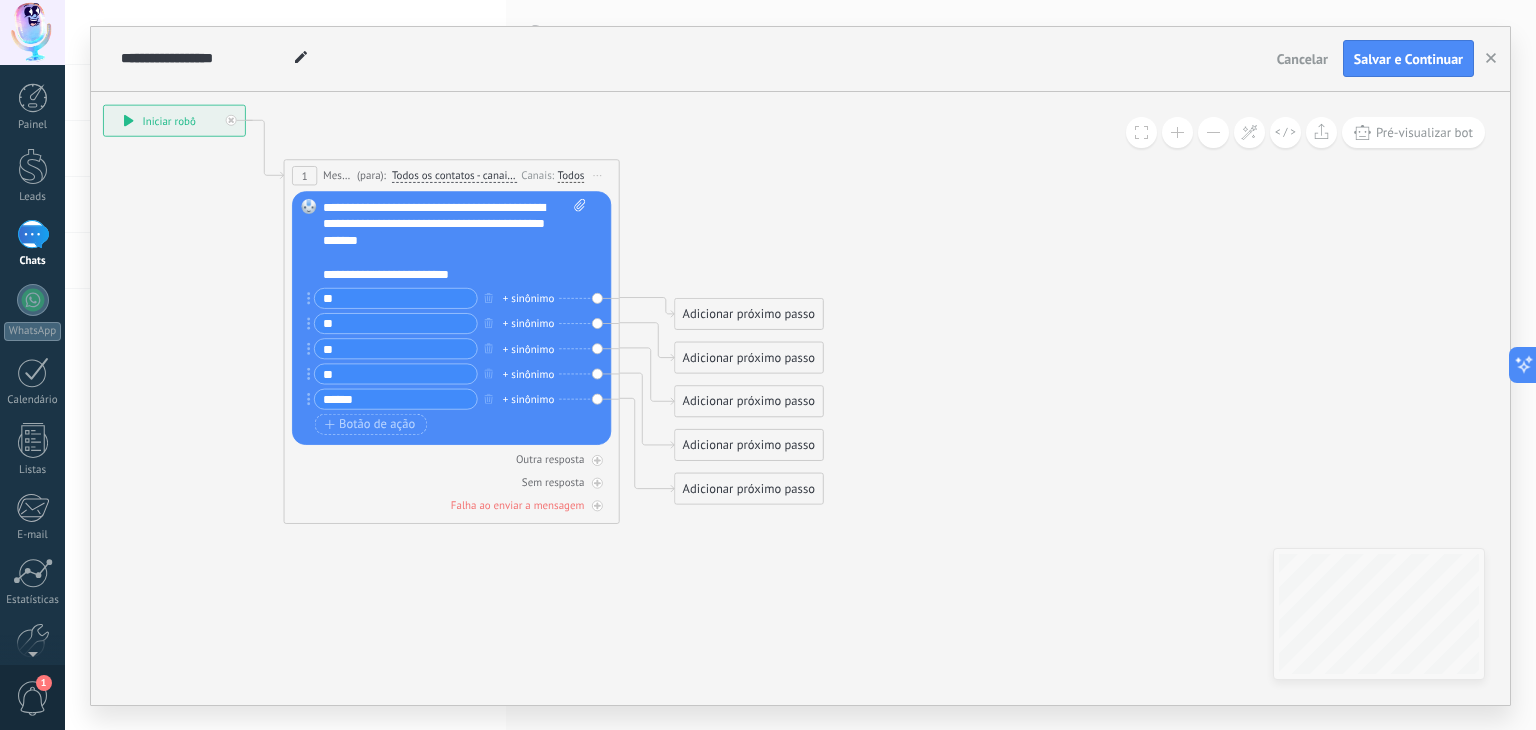 drag, startPoint x: 267, startPoint y: 437, endPoint x: 180, endPoint y: 417, distance: 89.26926 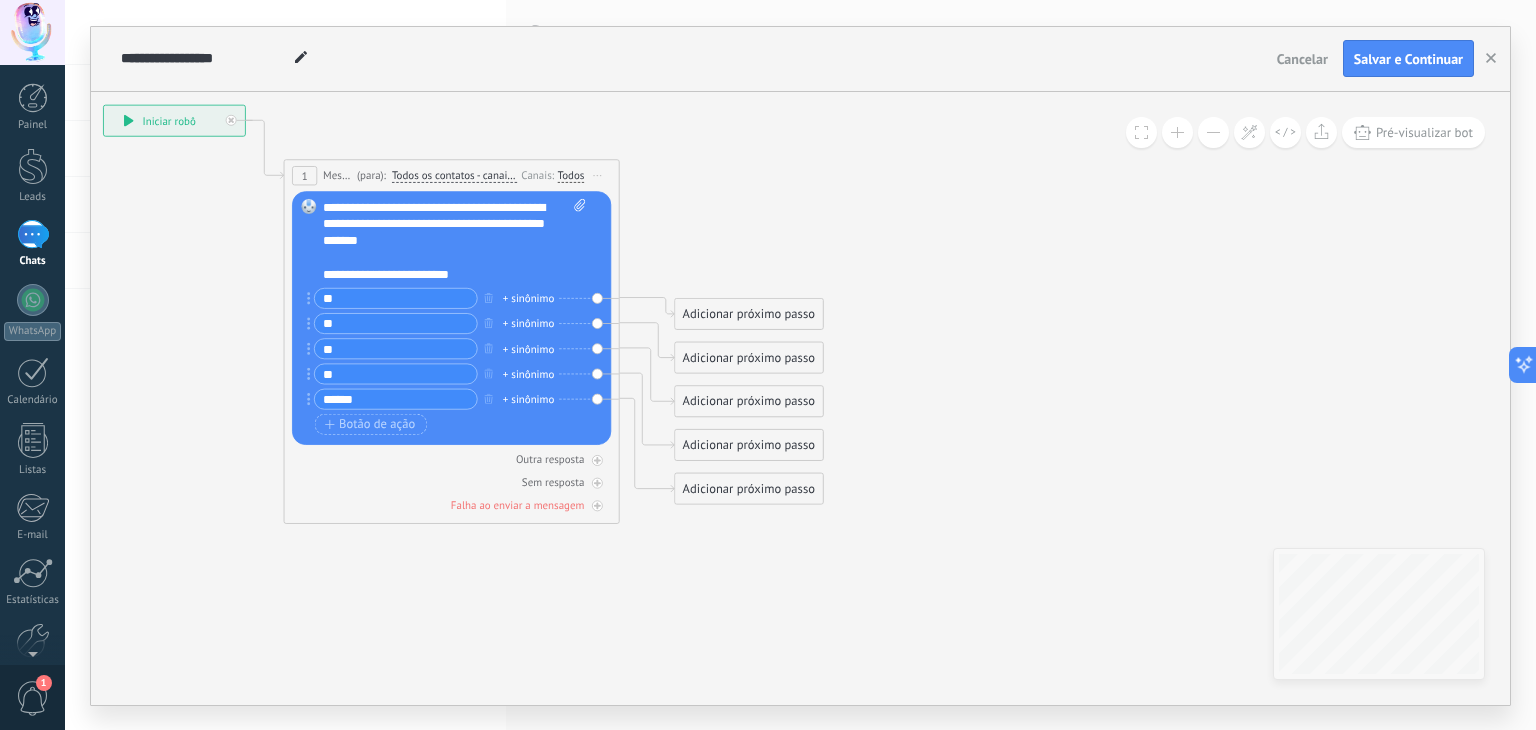 click 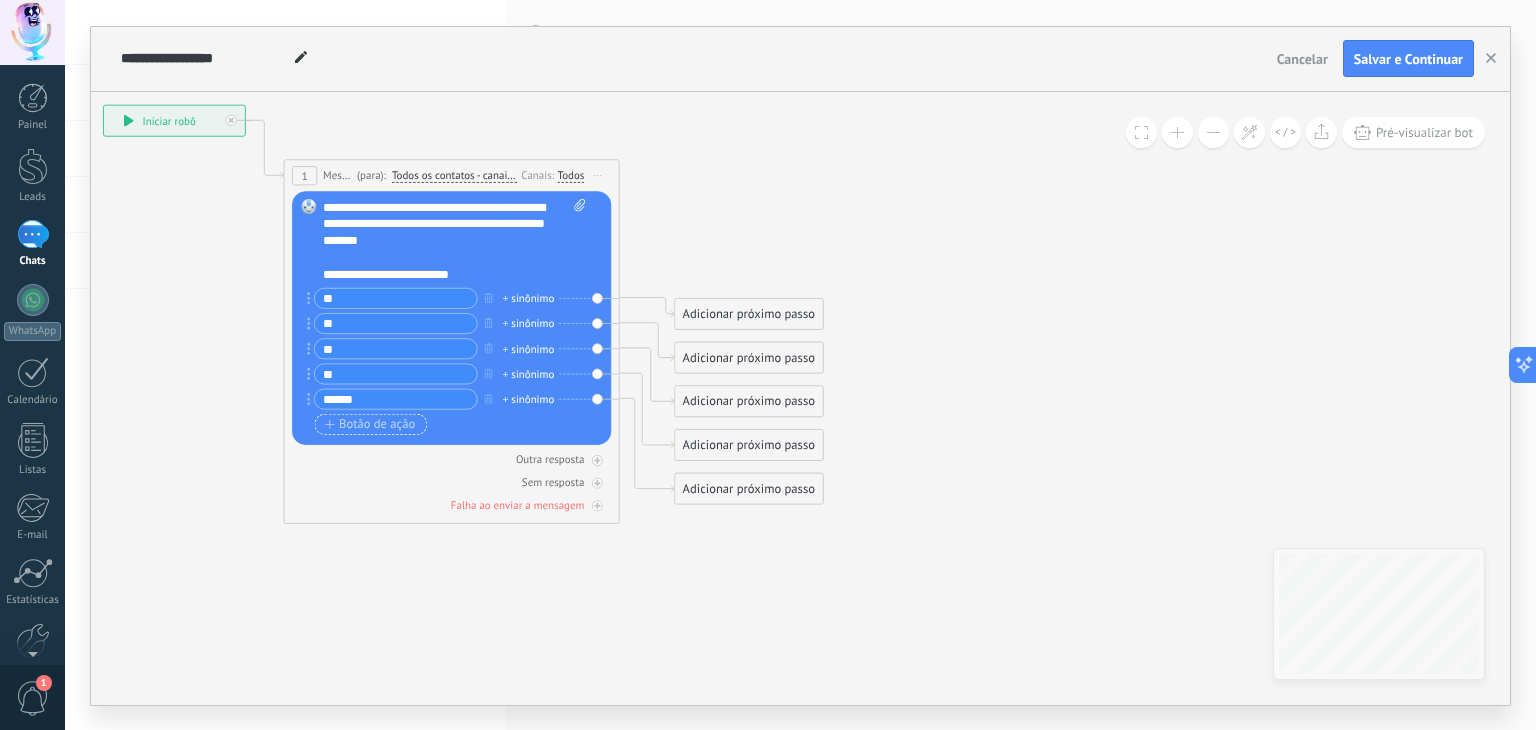click on "Botão de ação" at bounding box center (370, 423) 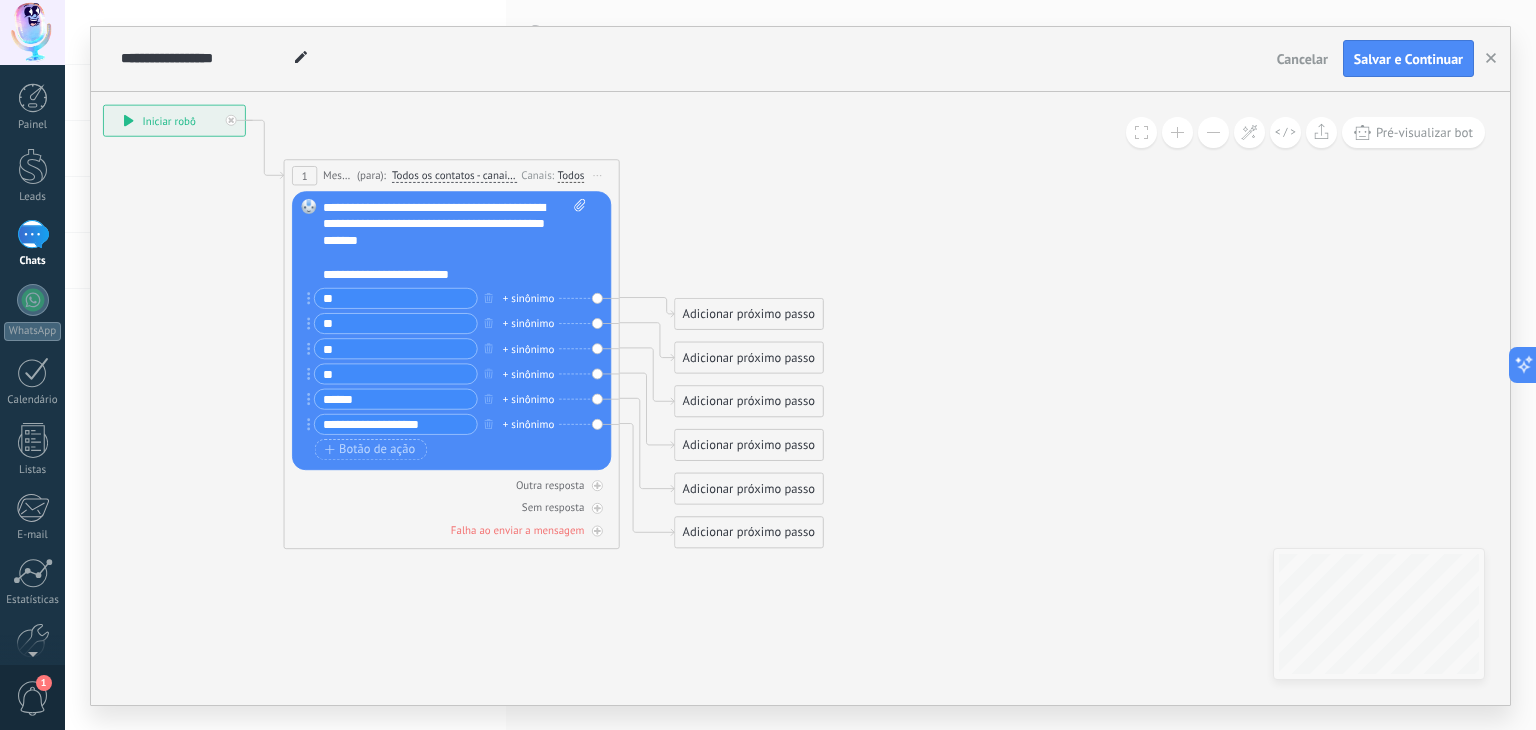 type on "**********" 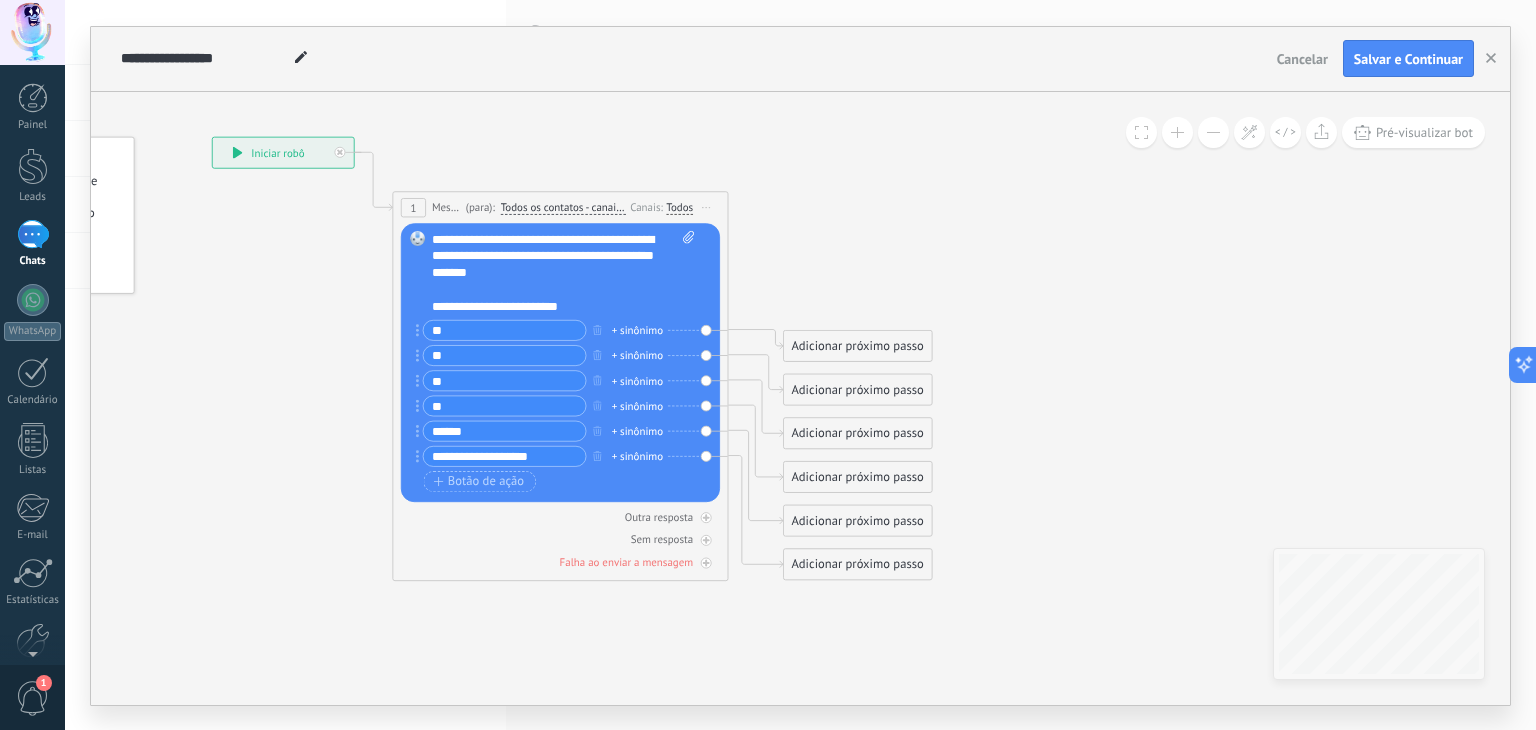 drag, startPoint x: 264, startPoint y: 318, endPoint x: 372, endPoint y: 350, distance: 112.64102 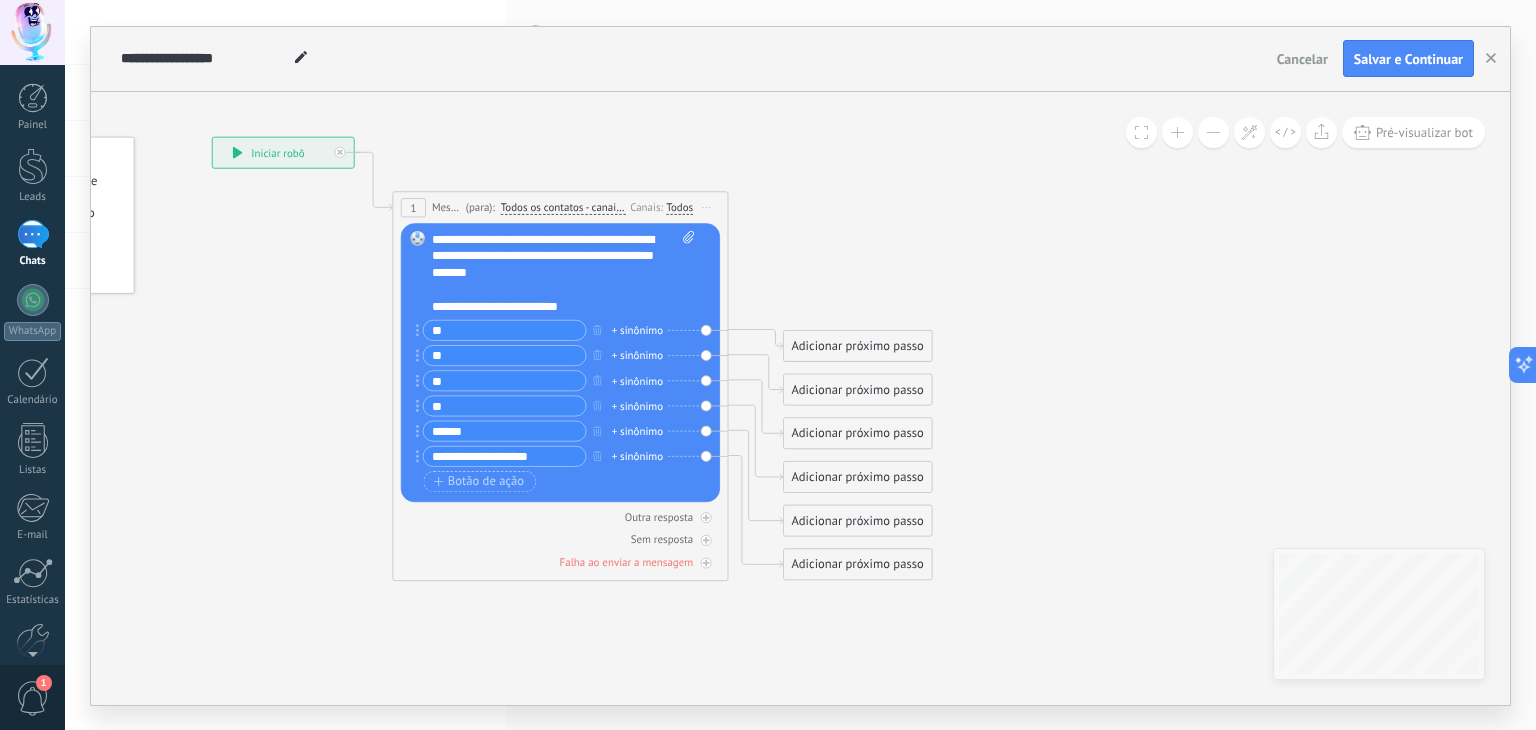 click 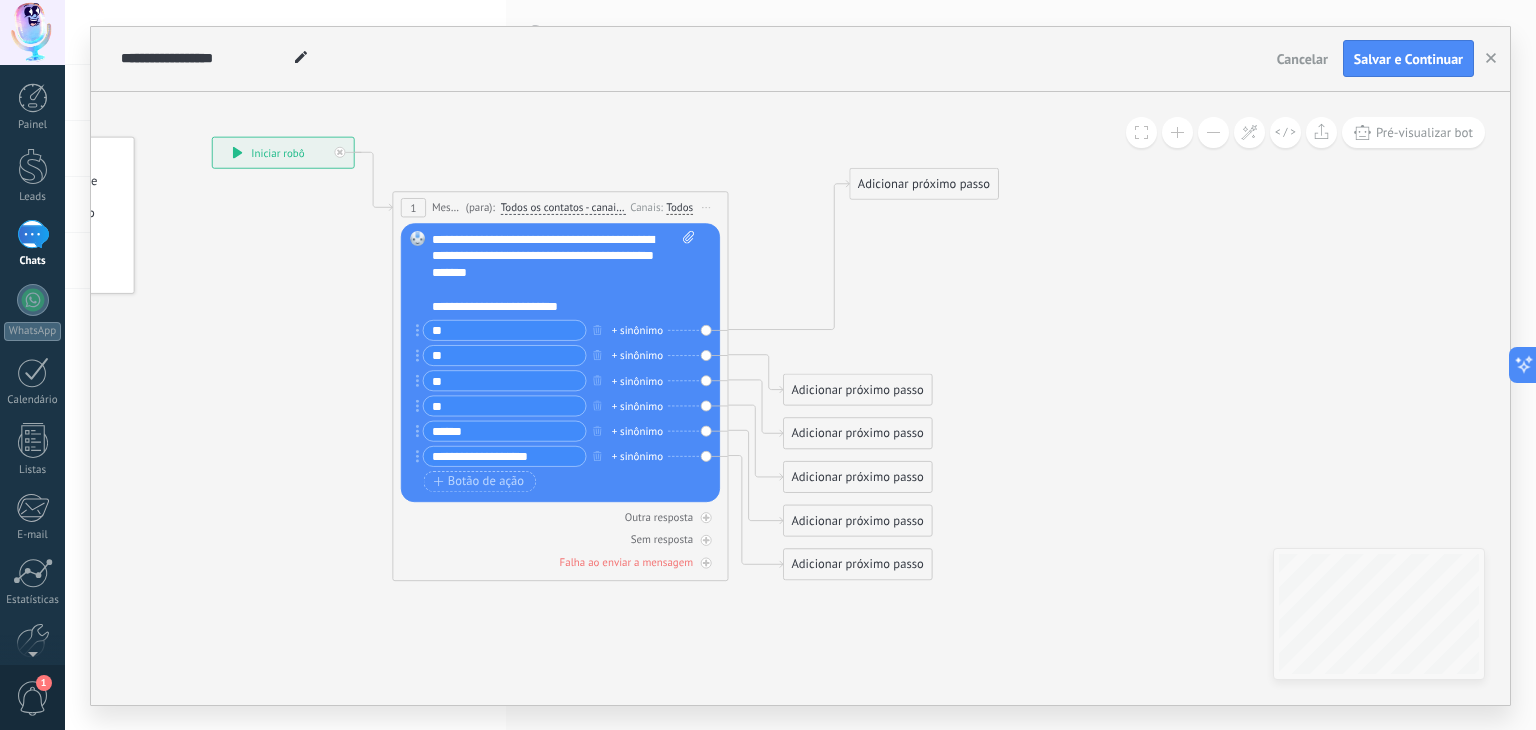 drag, startPoint x: 857, startPoint y: 339, endPoint x: 924, endPoint y: 177, distance: 175.3083 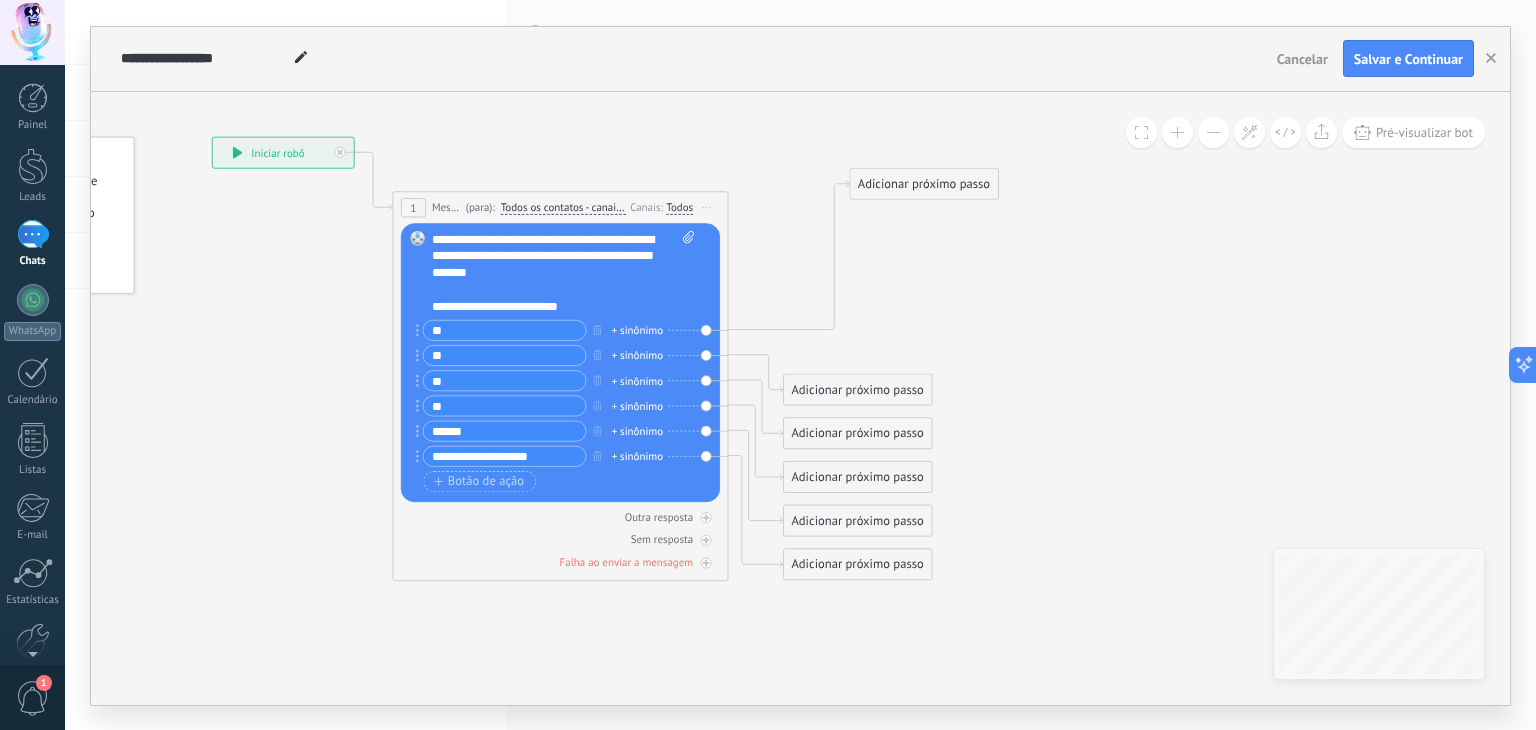 click on "Adicionar próximo passo" at bounding box center (923, 184) 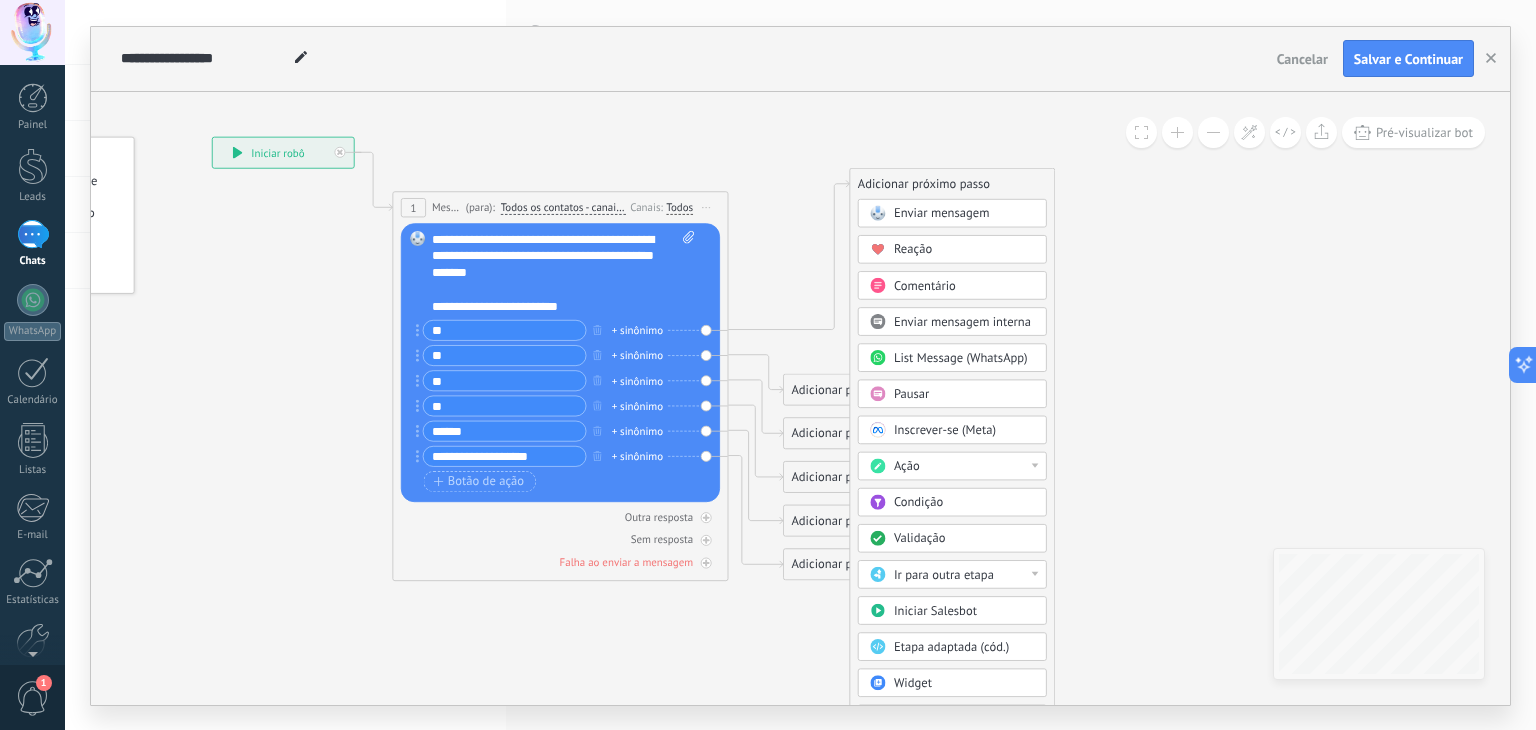 click on "Enviar mensagem" at bounding box center (941, 213) 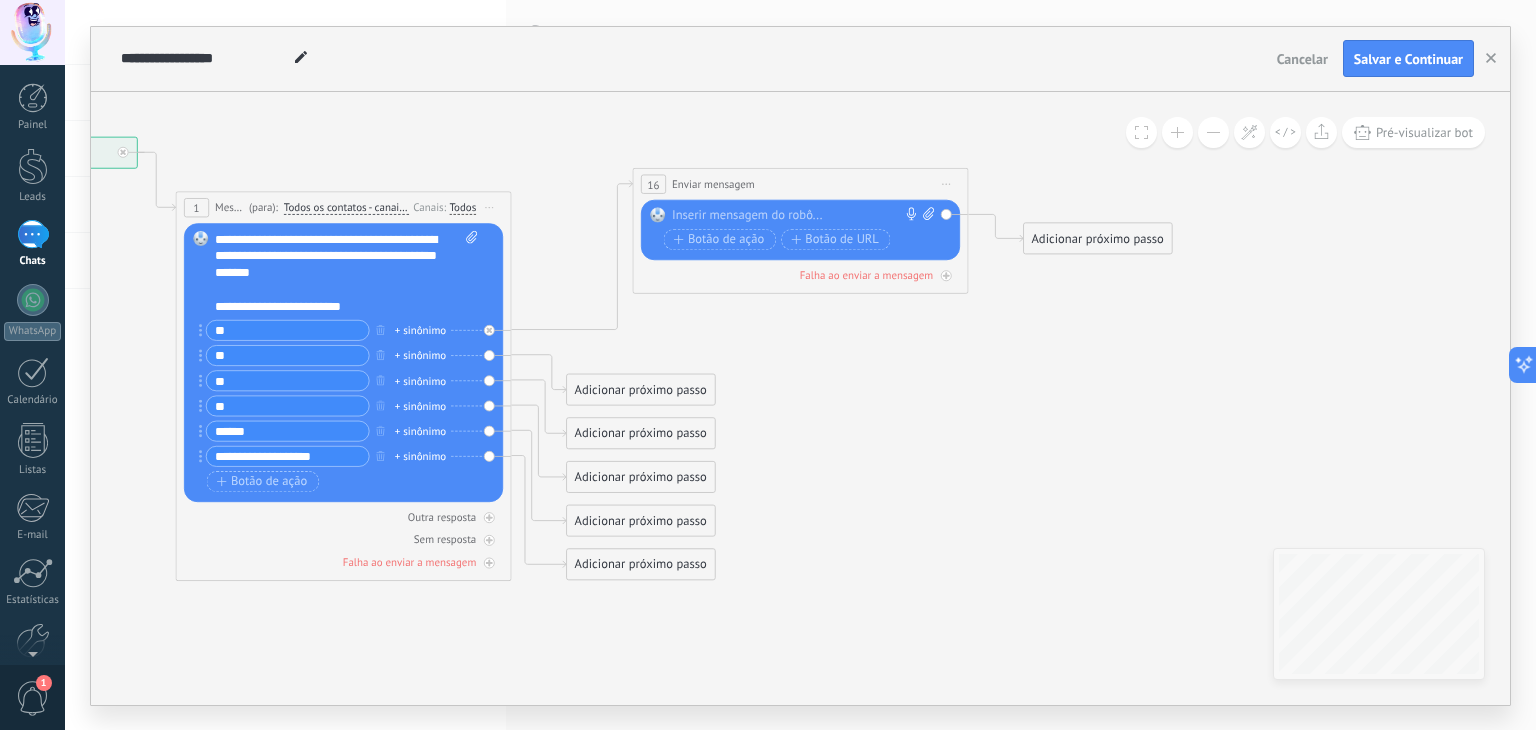 click at bounding box center (796, 215) 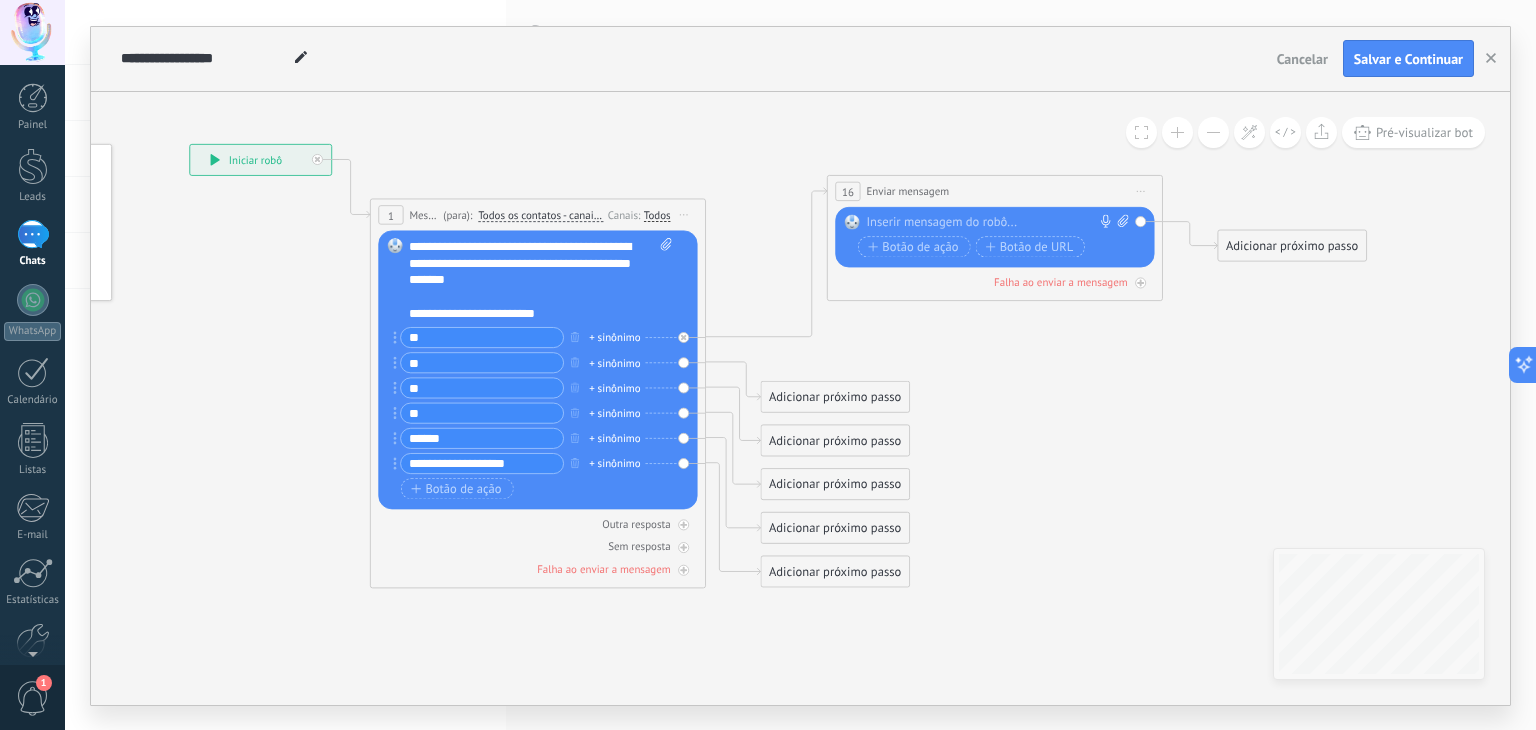 drag, startPoint x: 614, startPoint y: 162, endPoint x: 752, endPoint y: 168, distance: 138.13037 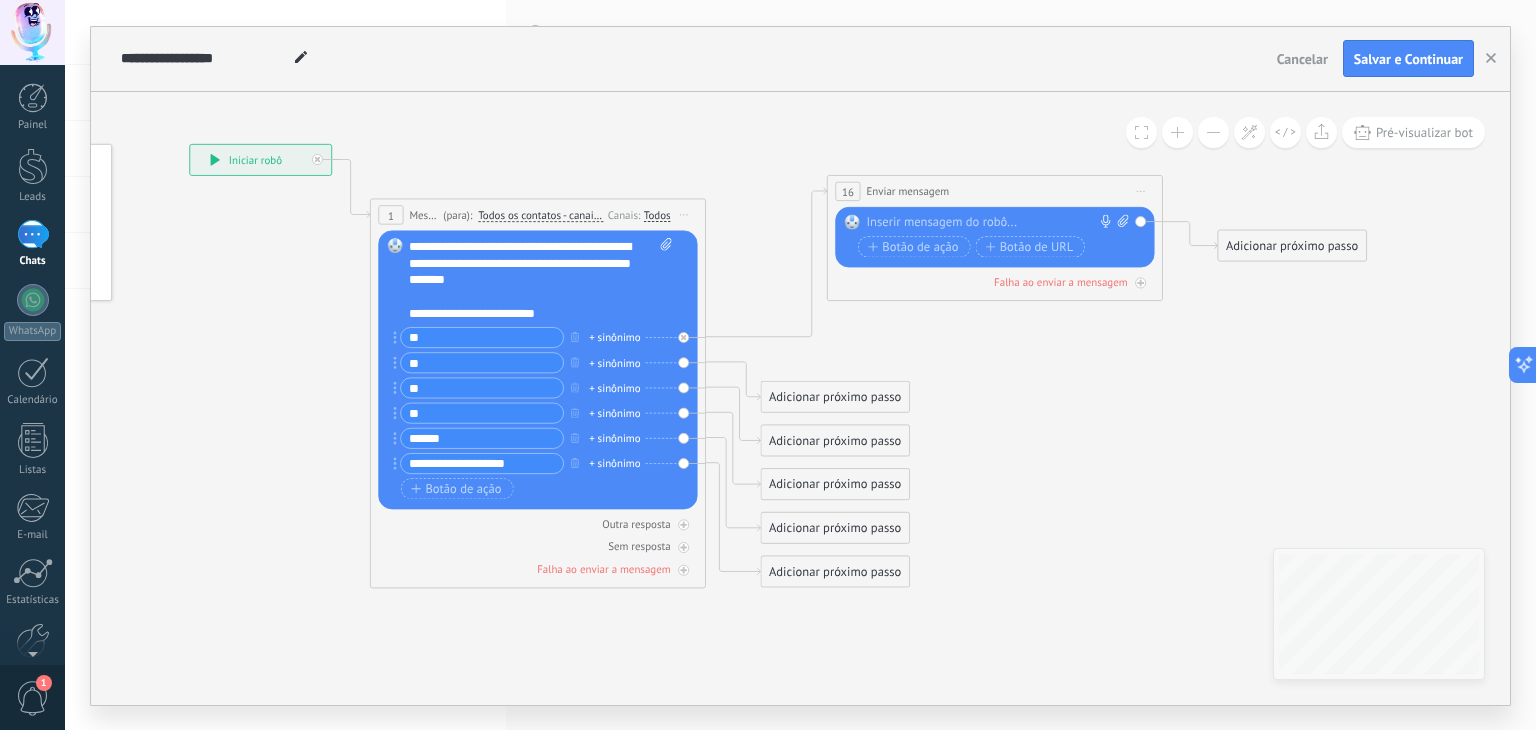click 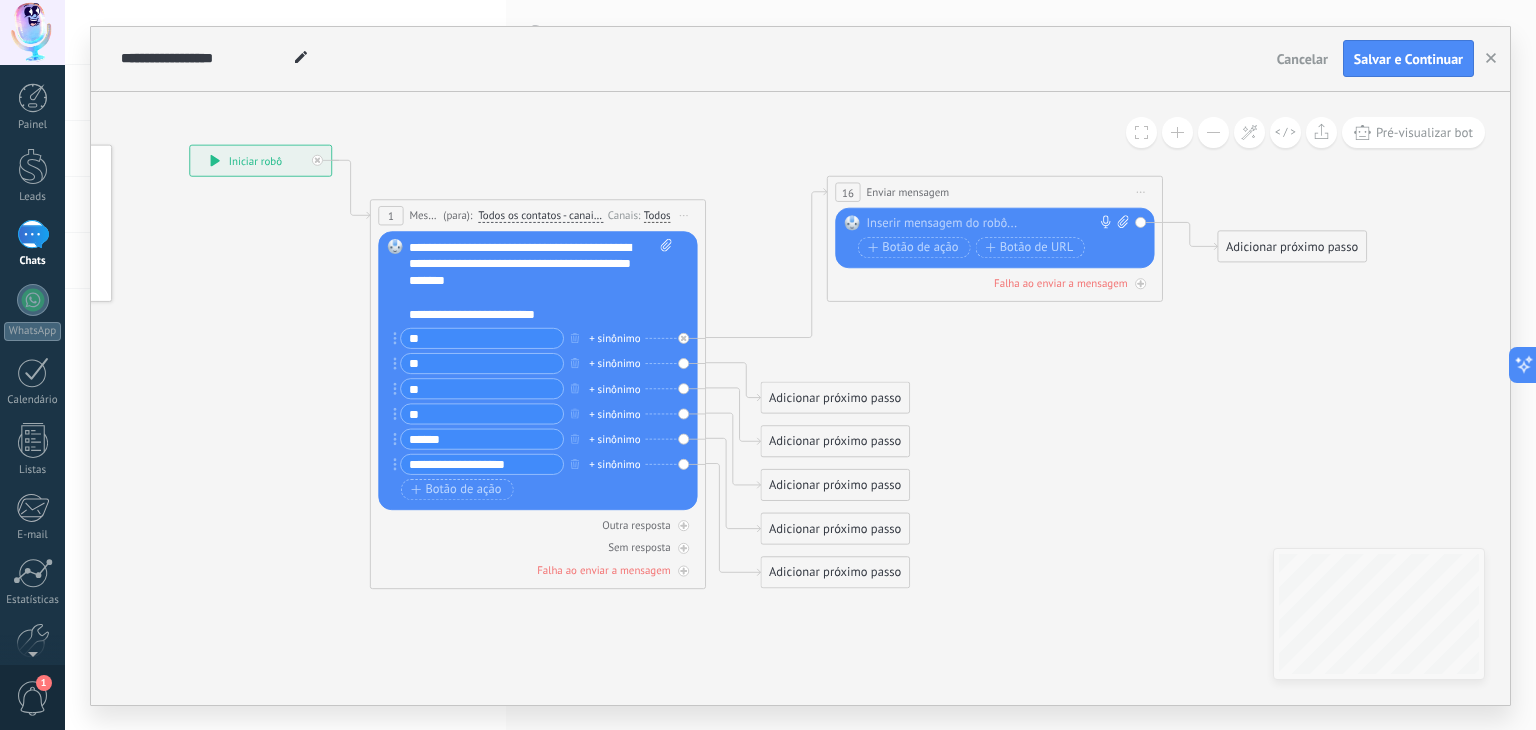 click 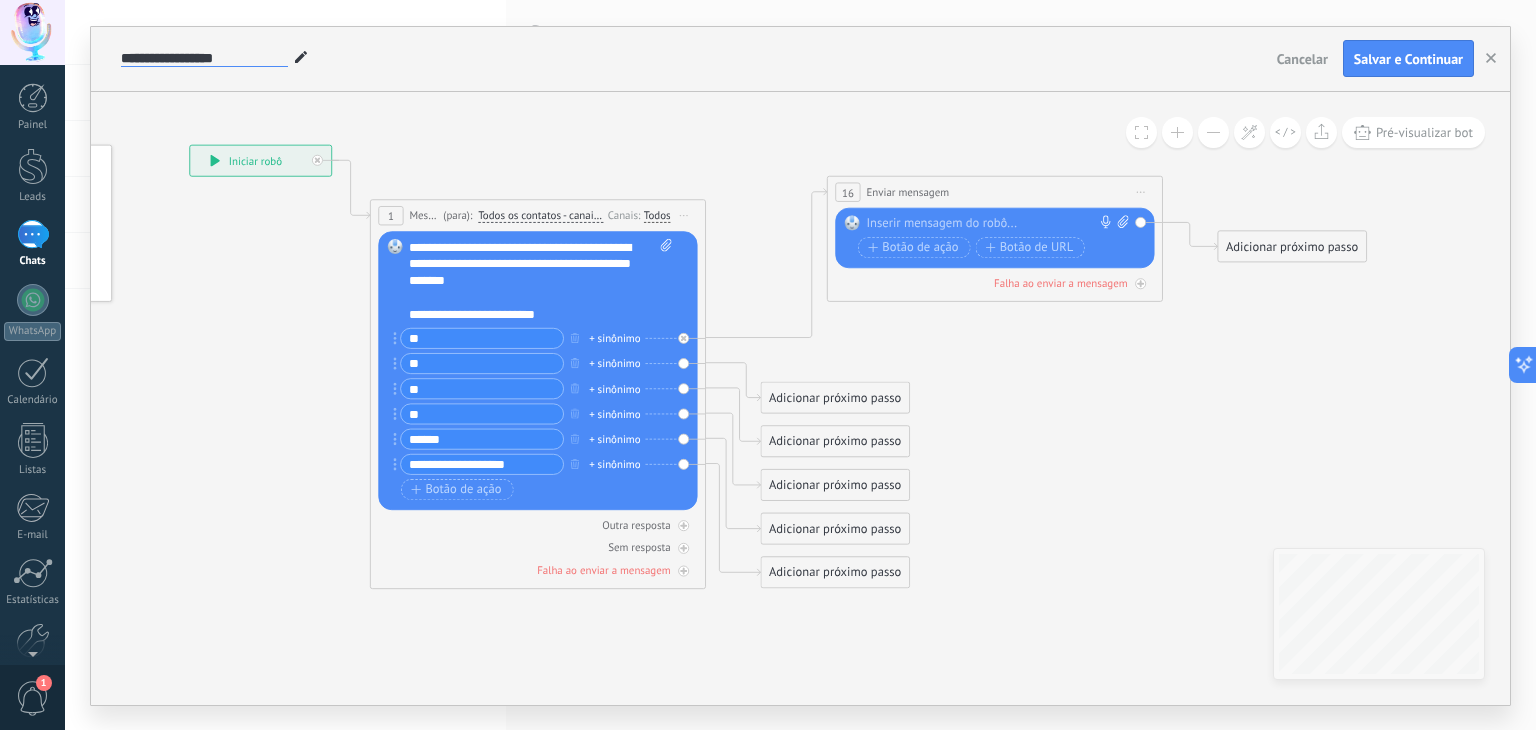 click on "**********" at bounding box center (204, 59) 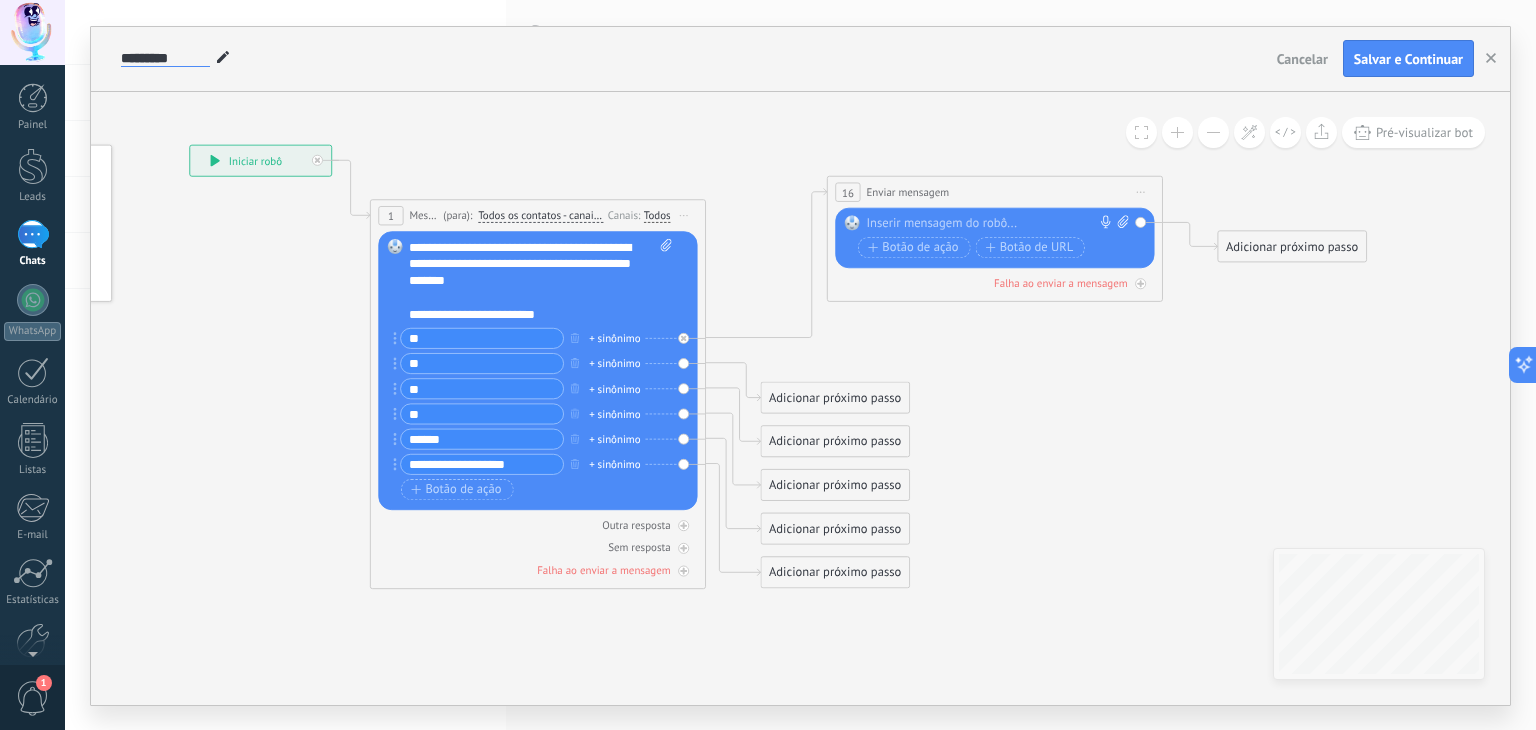 type on "*********" 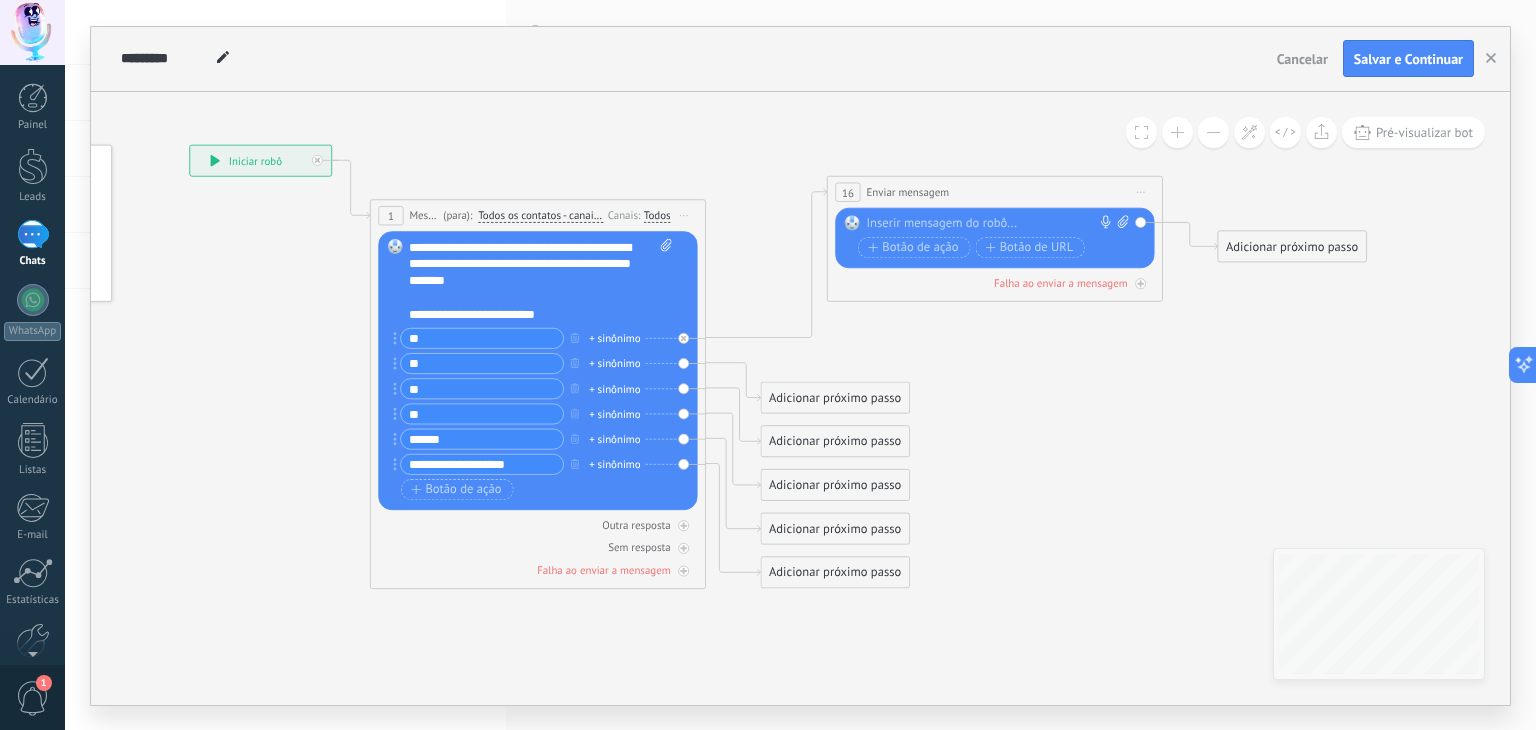 click 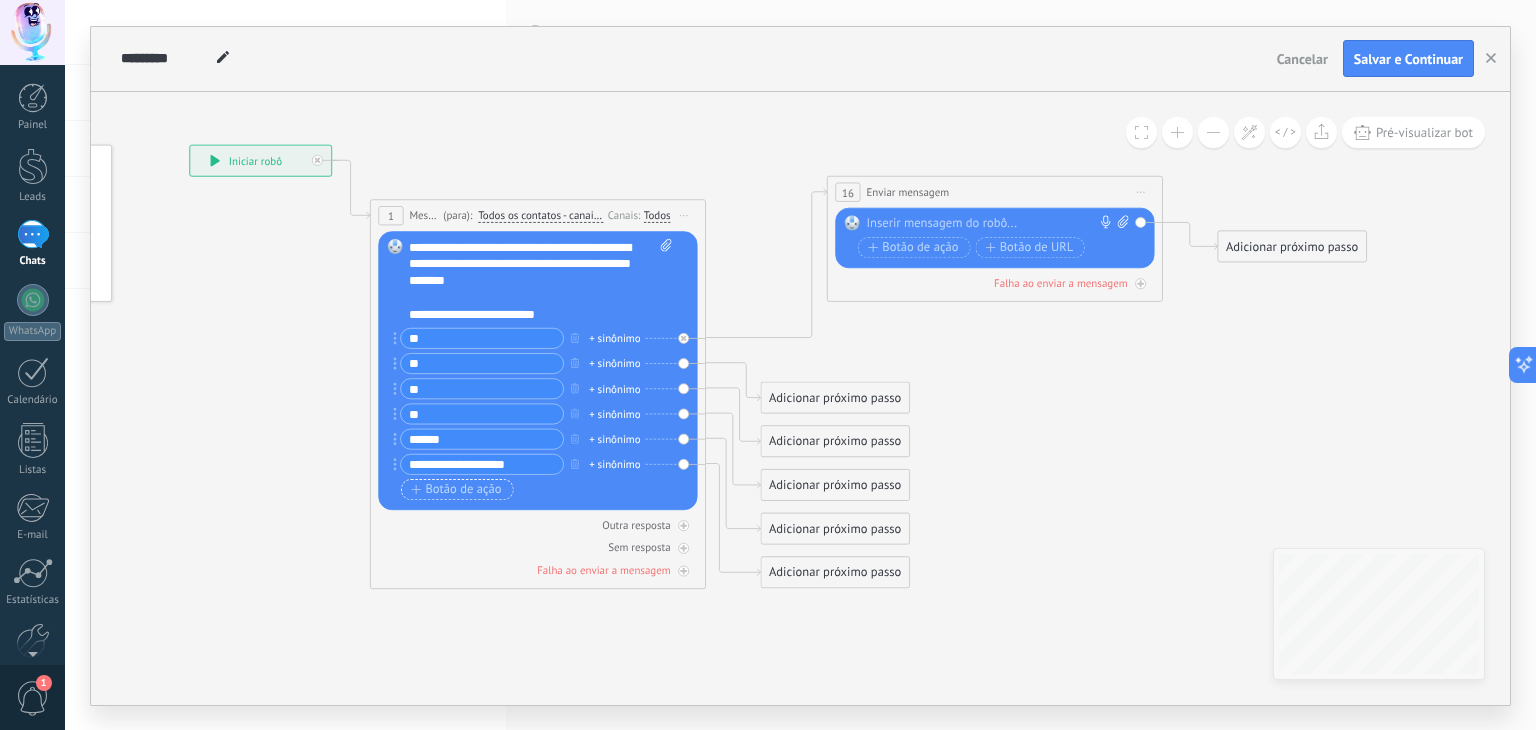 click 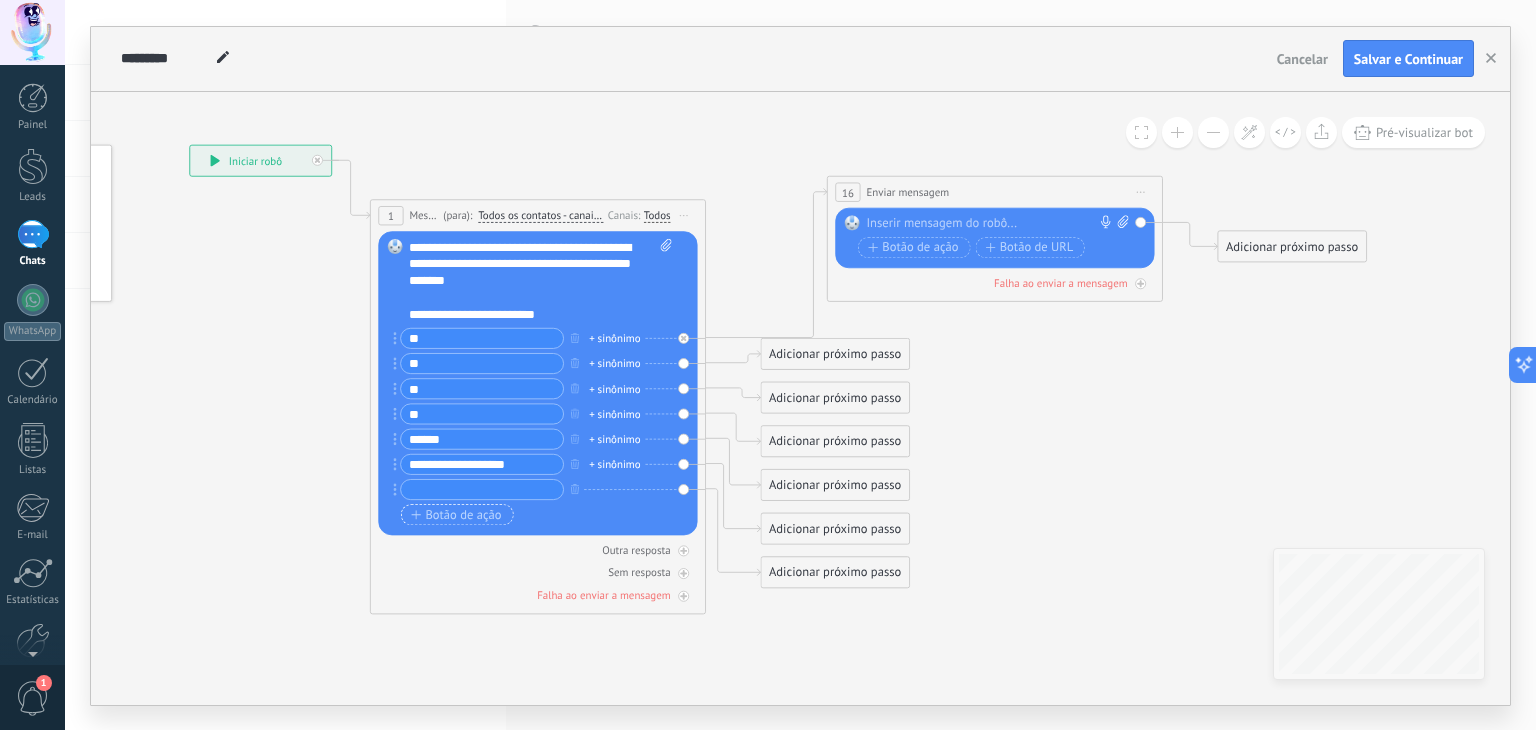 type on "*" 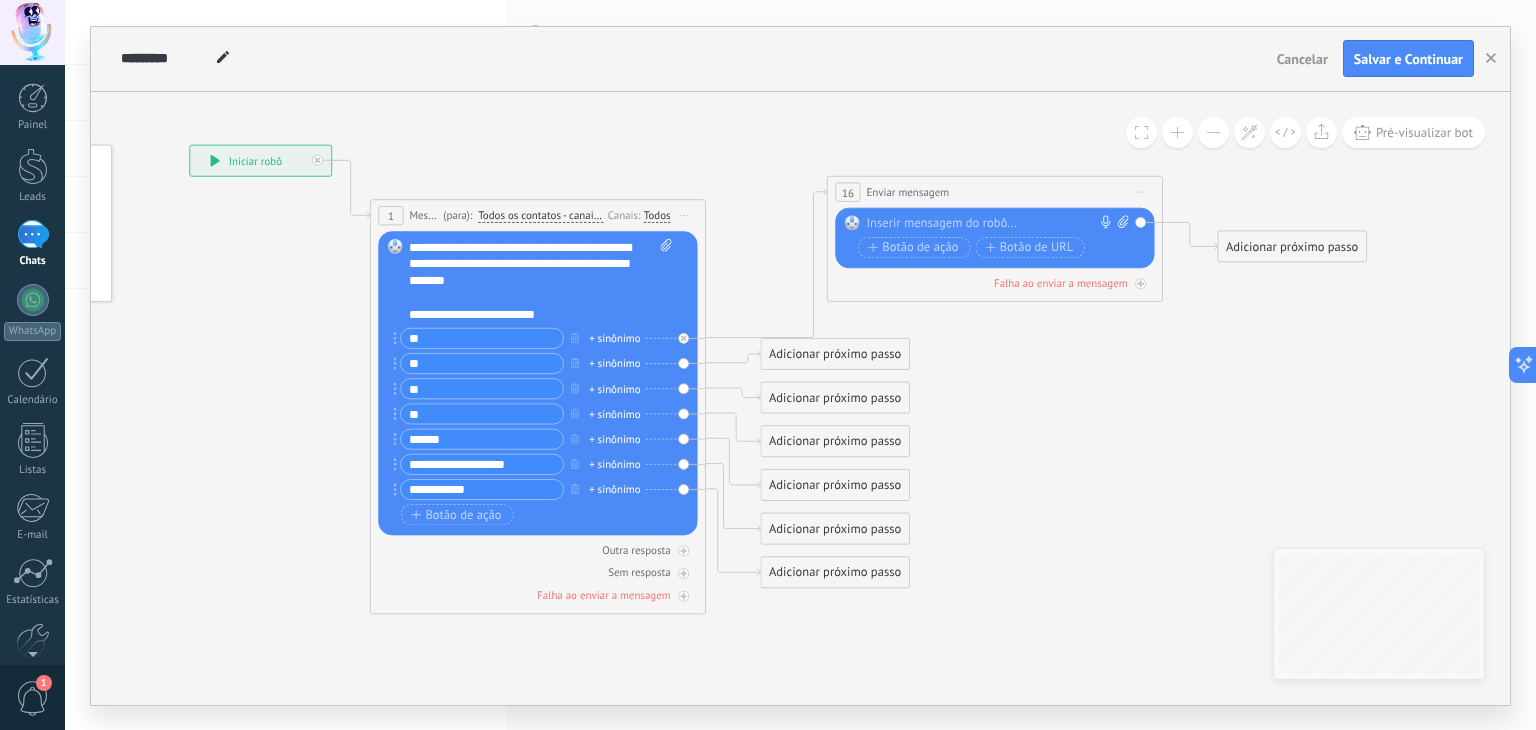 type on "**********" 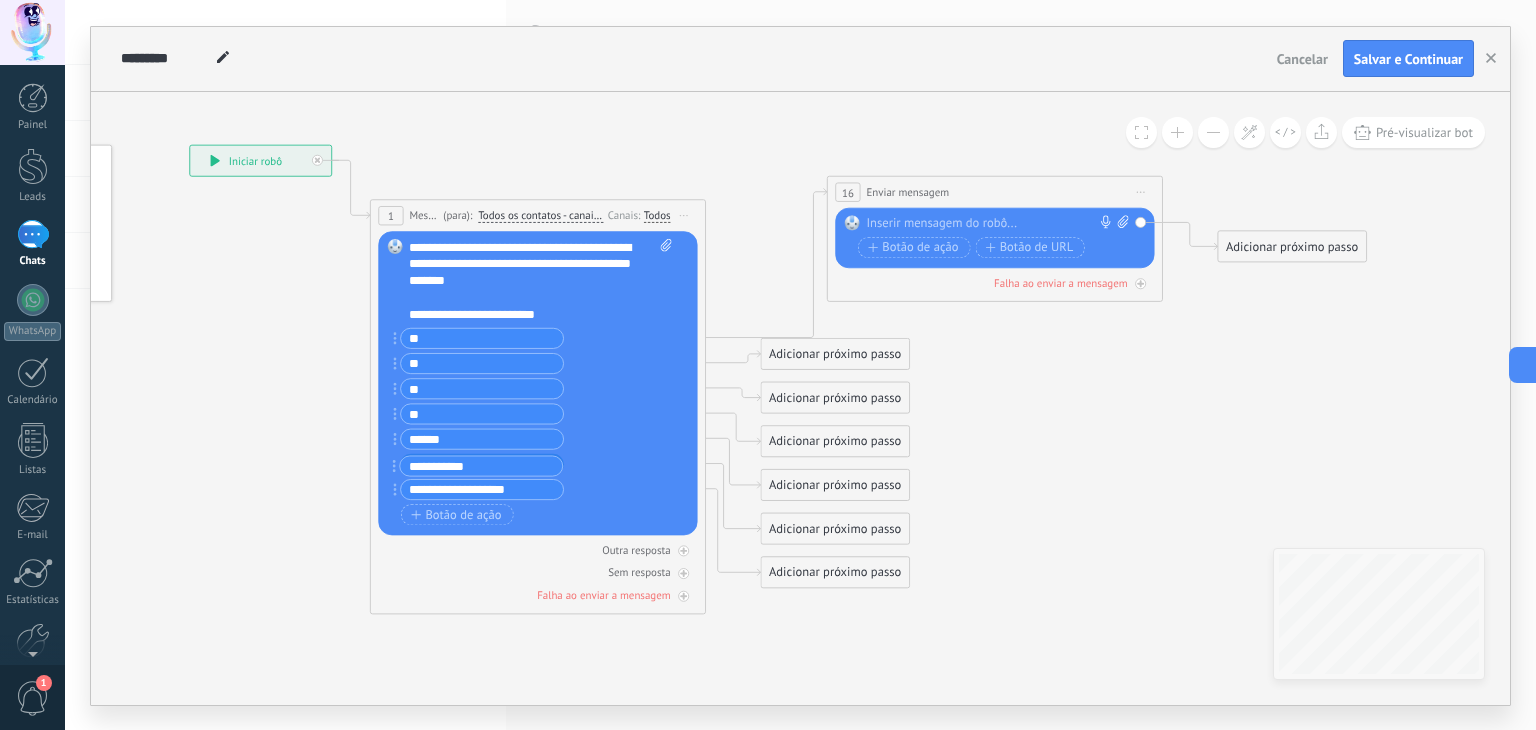 drag, startPoint x: 392, startPoint y: 488, endPoint x: 394, endPoint y: 463, distance: 25.079872 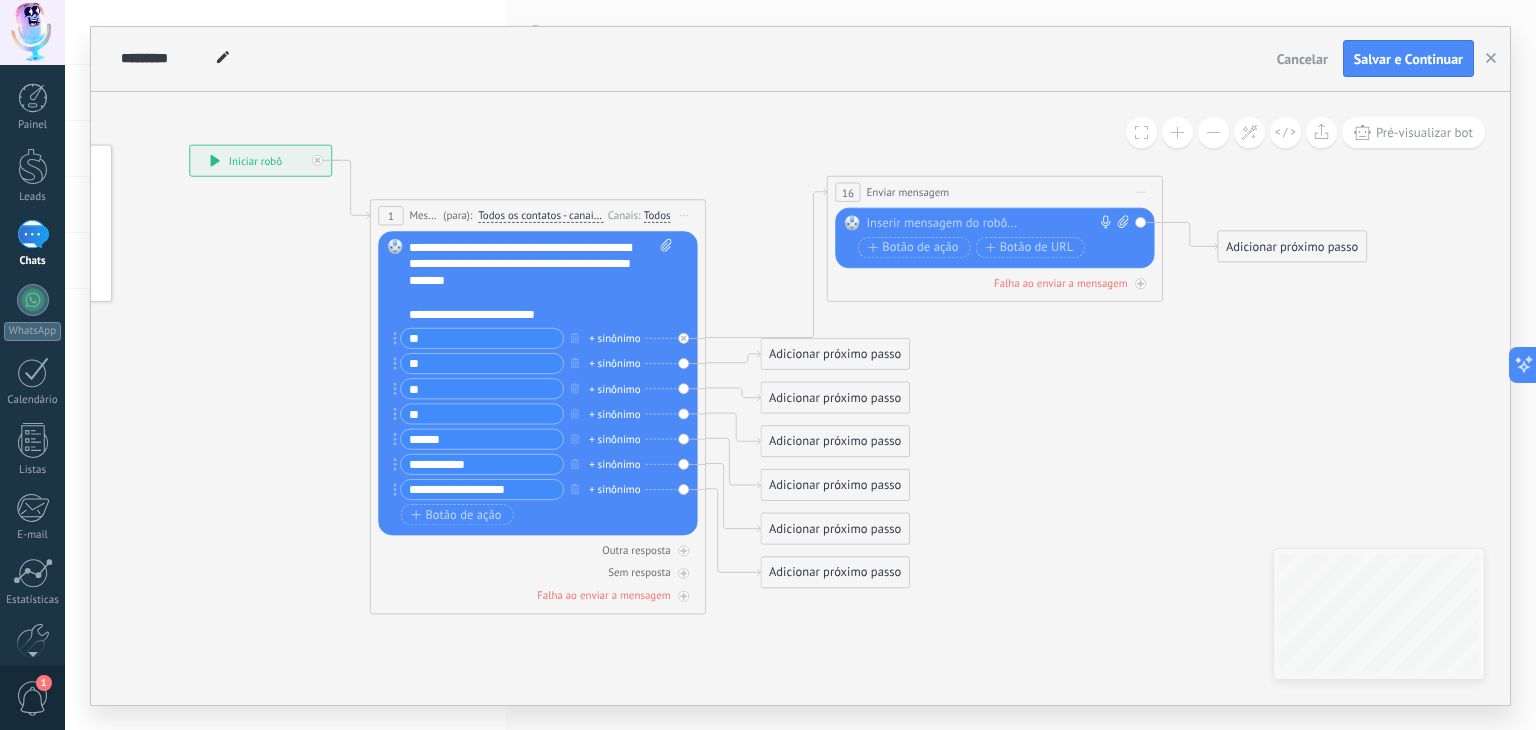 click on "**********" at bounding box center (482, 463) 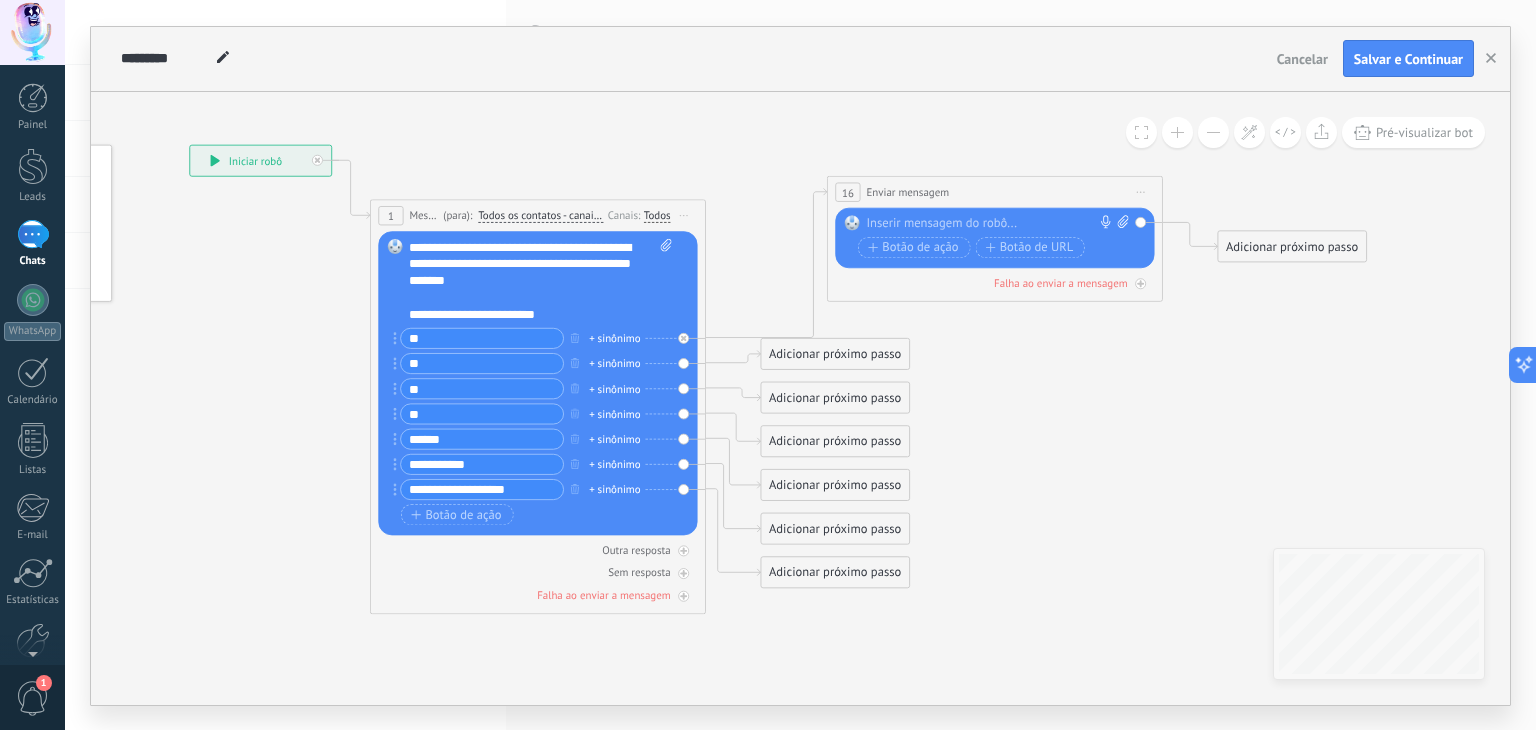 click on "Pré-visualizar bot" at bounding box center [1413, 132] 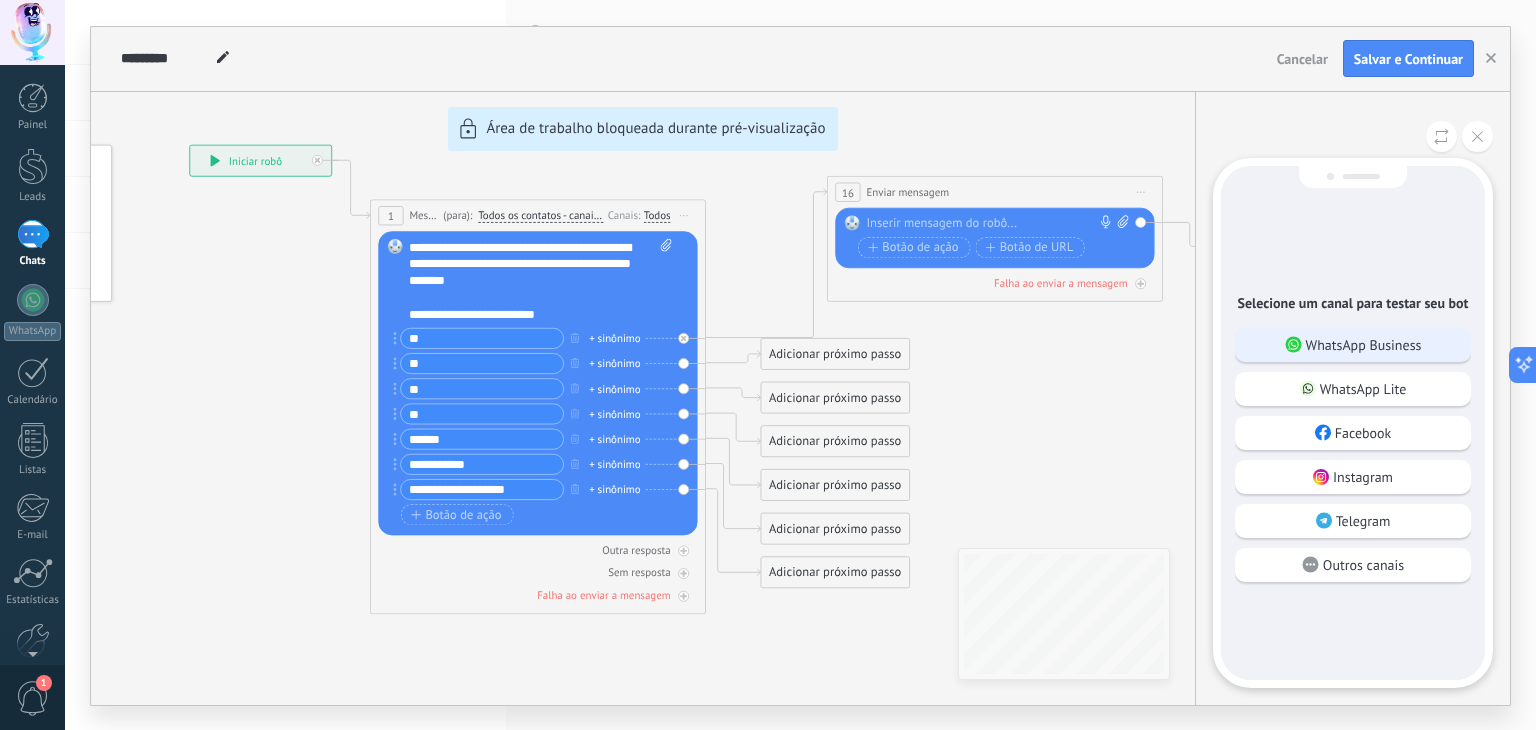 click on "WhatsApp Business" at bounding box center (1364, 345) 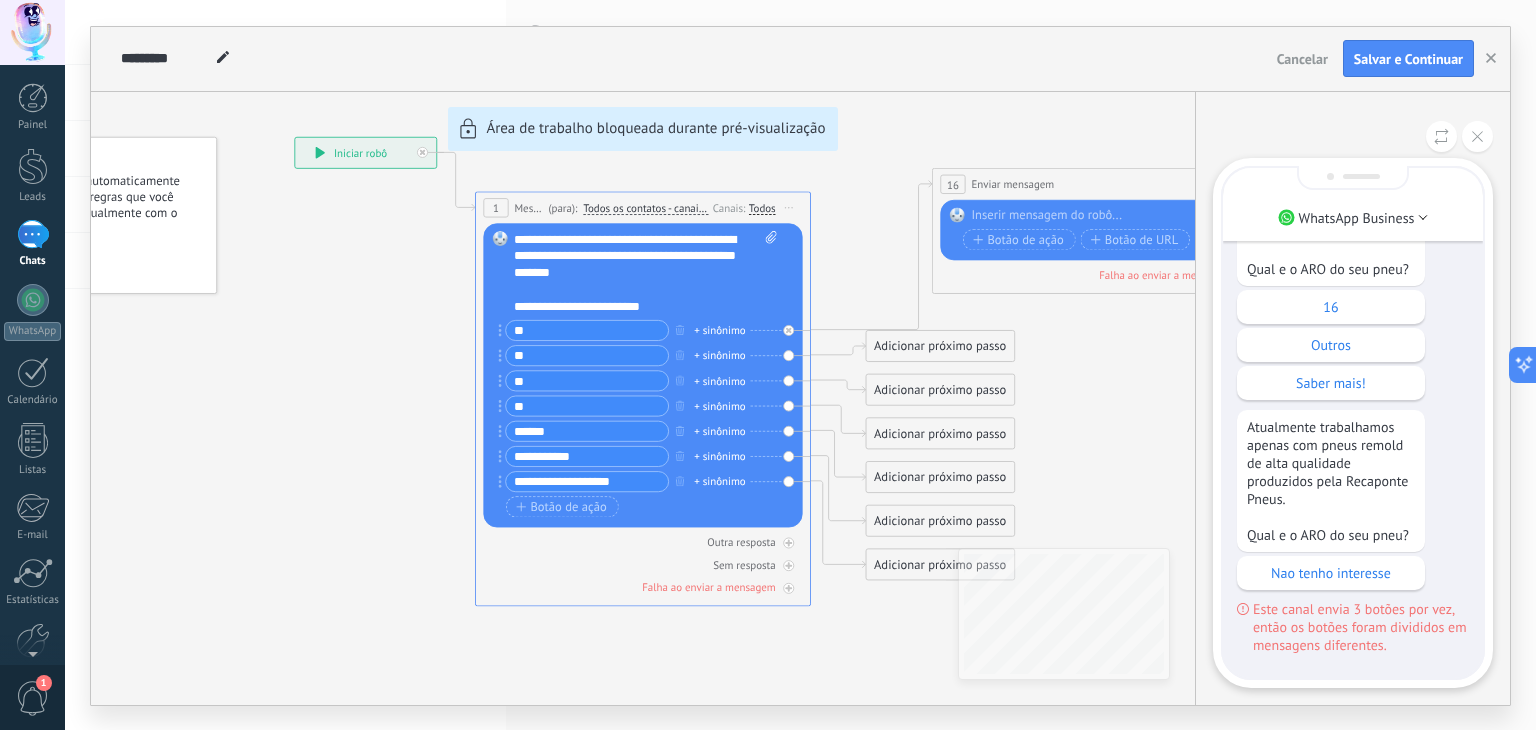scroll, scrollTop: -431, scrollLeft: 0, axis: vertical 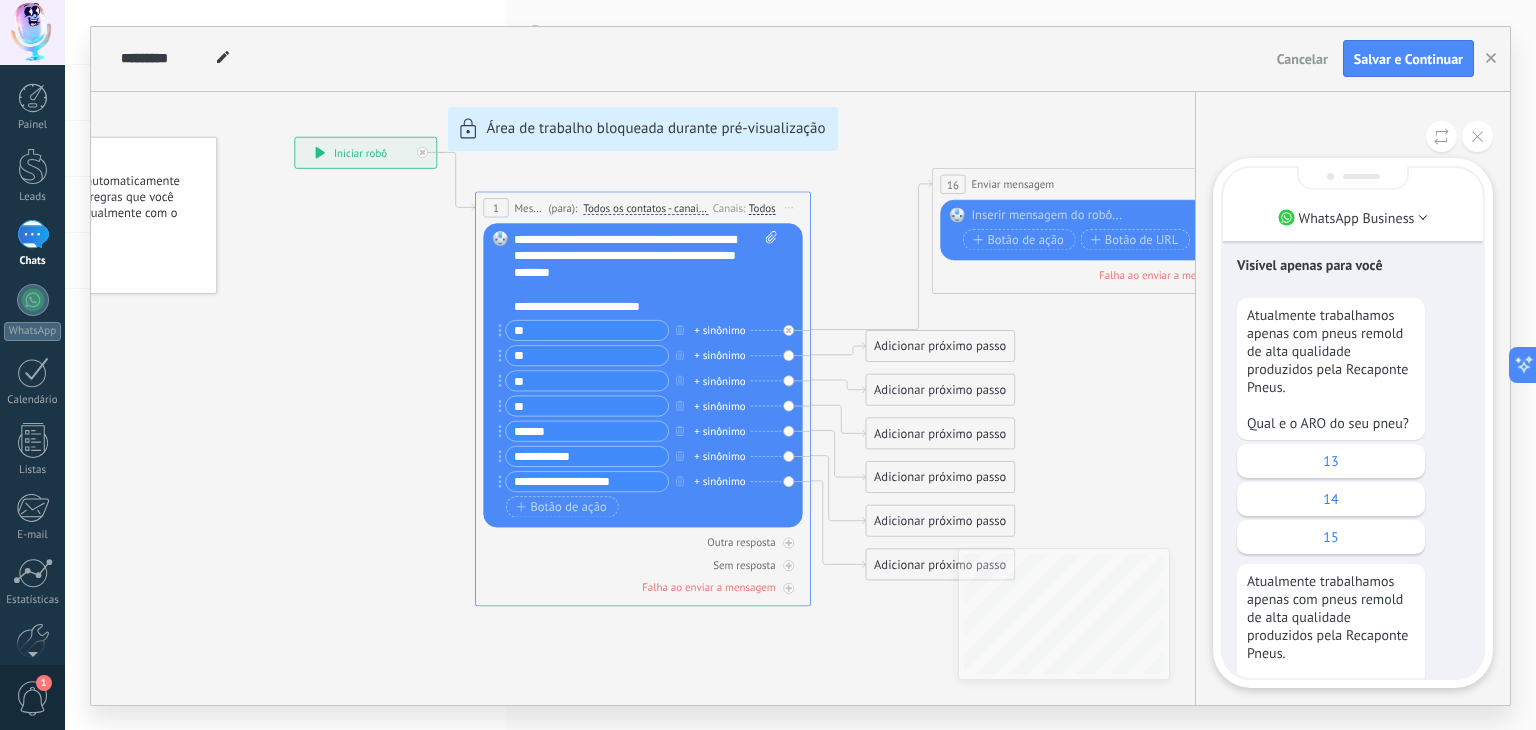 click on "WhatsApp Business Visível apenas para você Atualmente trabalhamos apenas com pneus remold de alta qualidade produzidos pela Recaponte Pneus.
Qual e o ARO do seu pneu? 13 14 15 Atualmente trabalhamos apenas com pneus remold de alta qualidade produzidos pela Recaponte Pneus.
Qual e o ARO do seu pneu? 16 Outros Saber mais! Atualmente trabalhamos apenas com pneus remold de alta qualidade produzidos pela Recaponte Pneus.
Qual e o ARO do seu pneu? Nao tenho interesse Este canal envia 3 botões por vez, então os botões foram divididos em mensagens diferentes." at bounding box center (1352, 398) 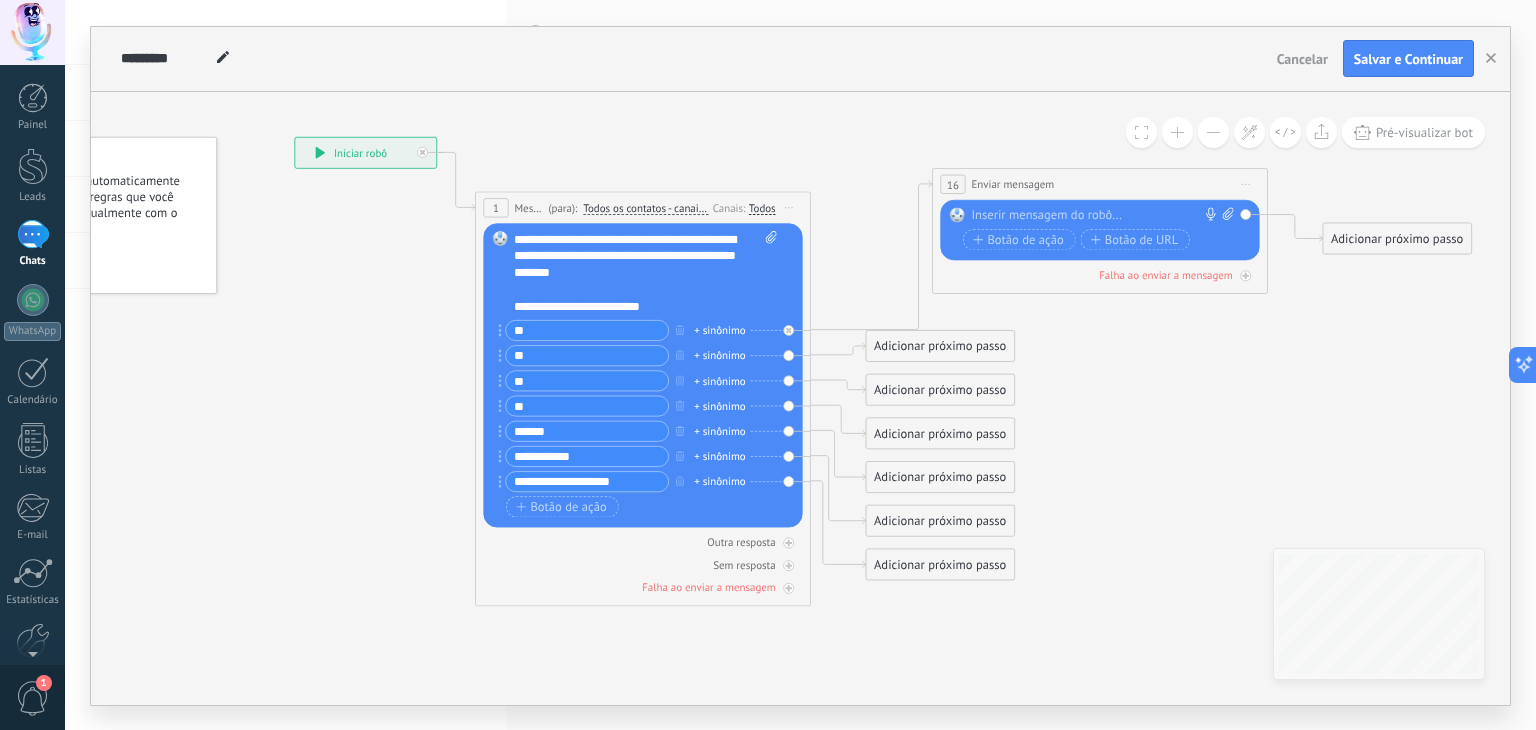 click on "**" at bounding box center (587, 329) 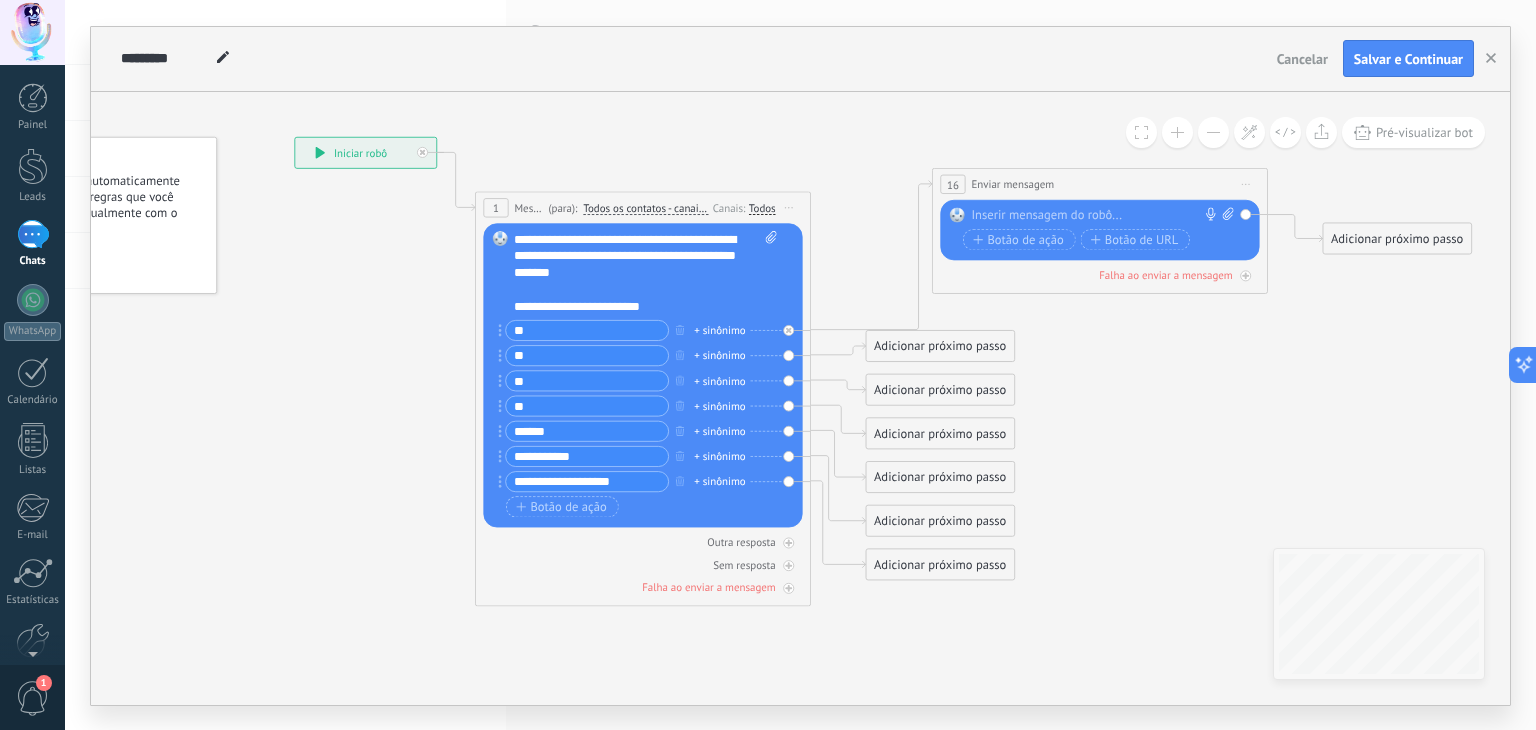 type on "*" 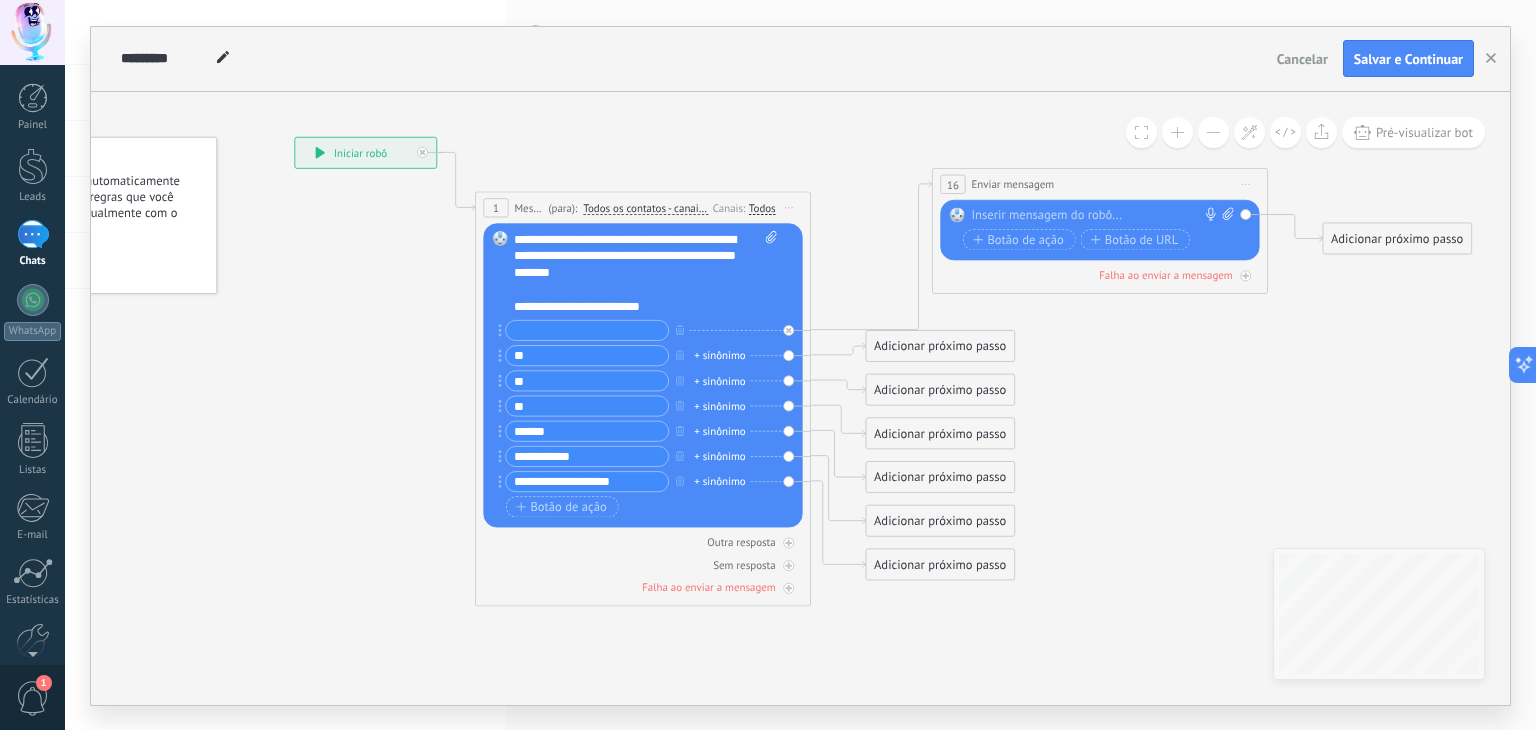 type 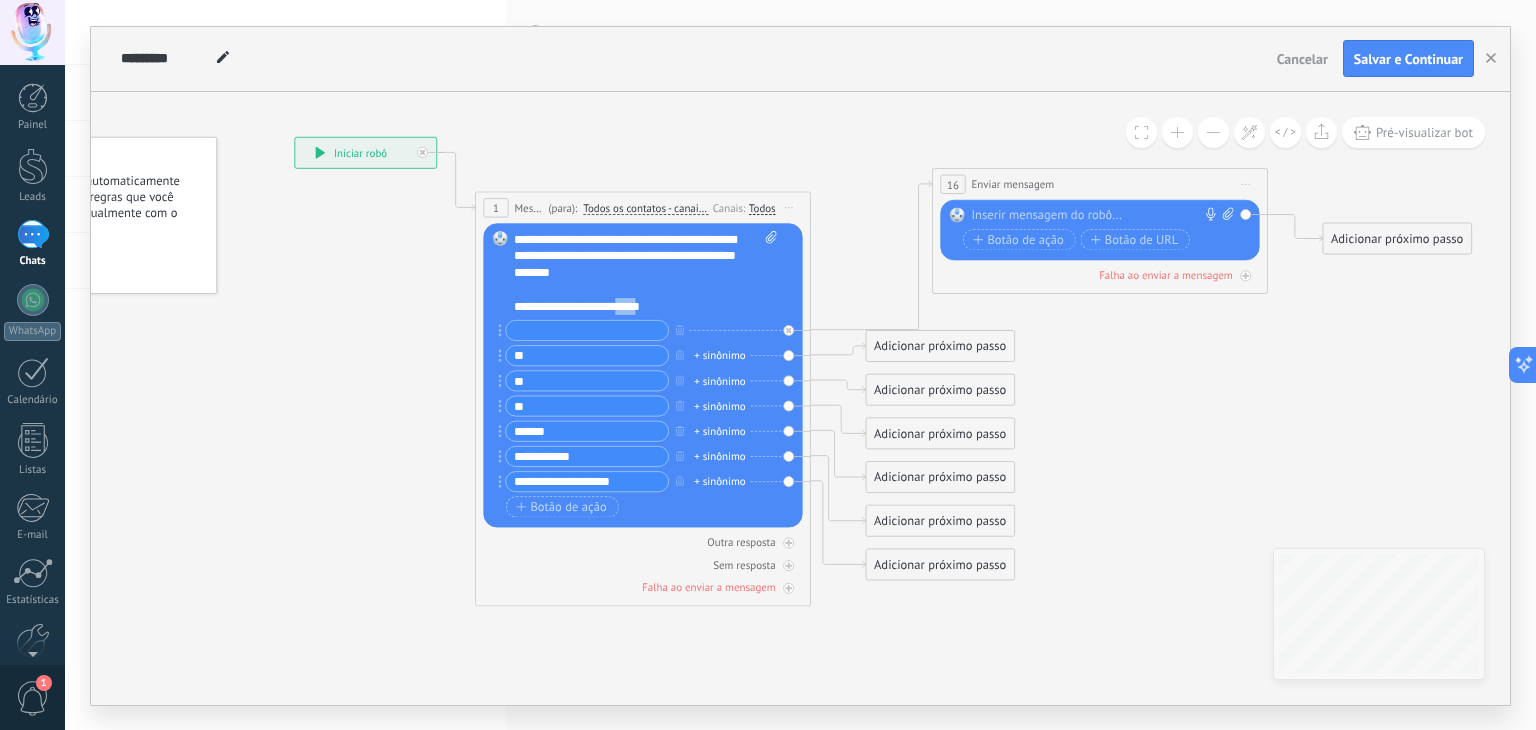 click on "**********" at bounding box center [631, 306] 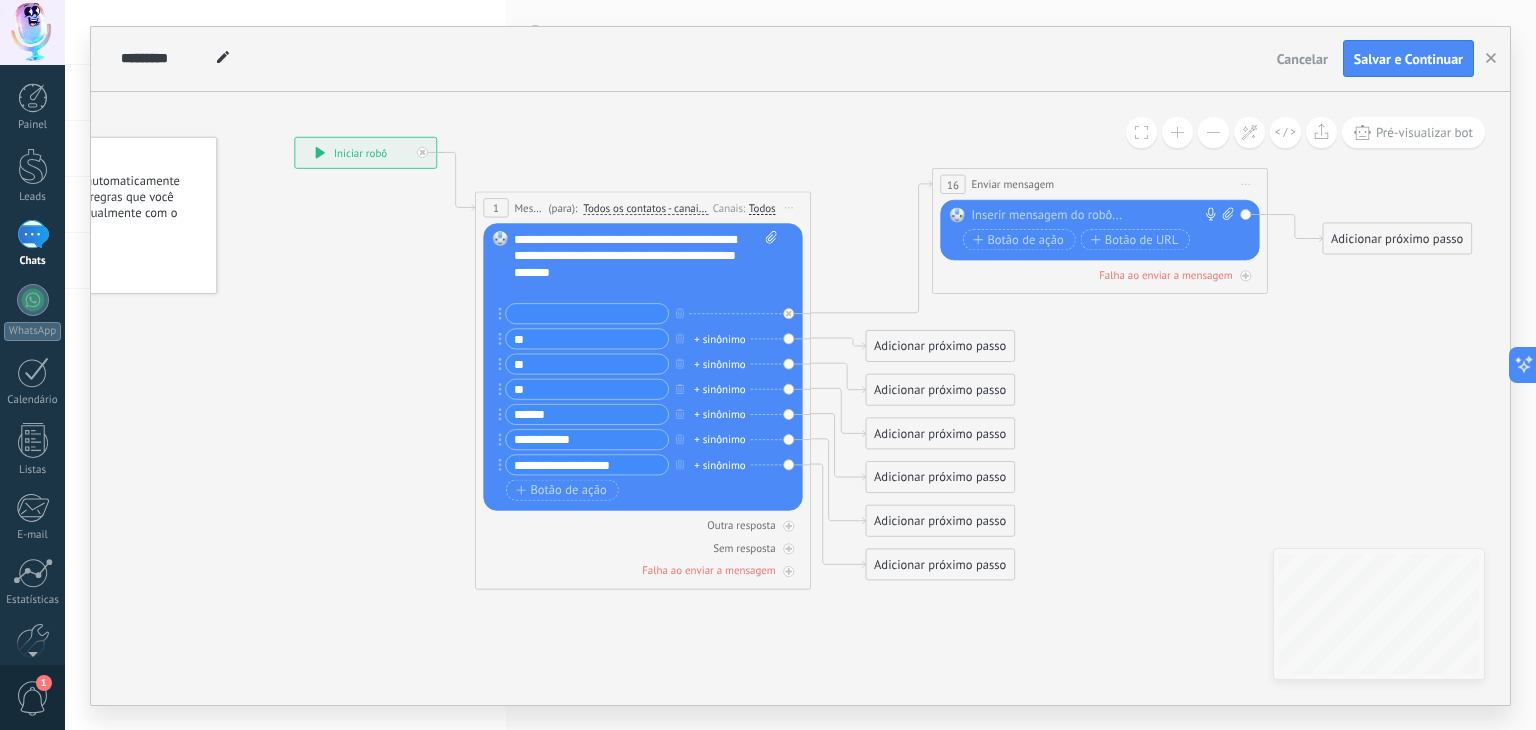 click 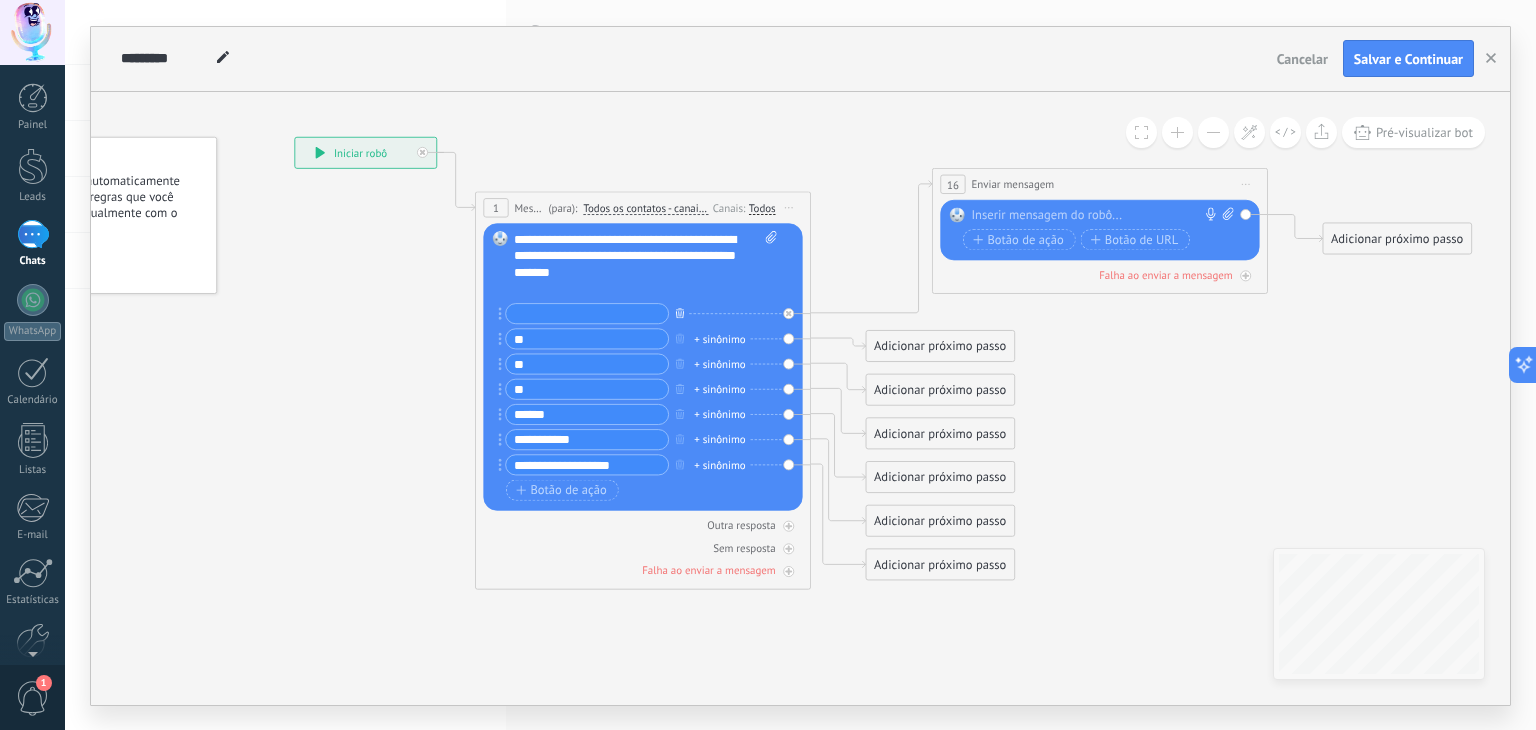 click 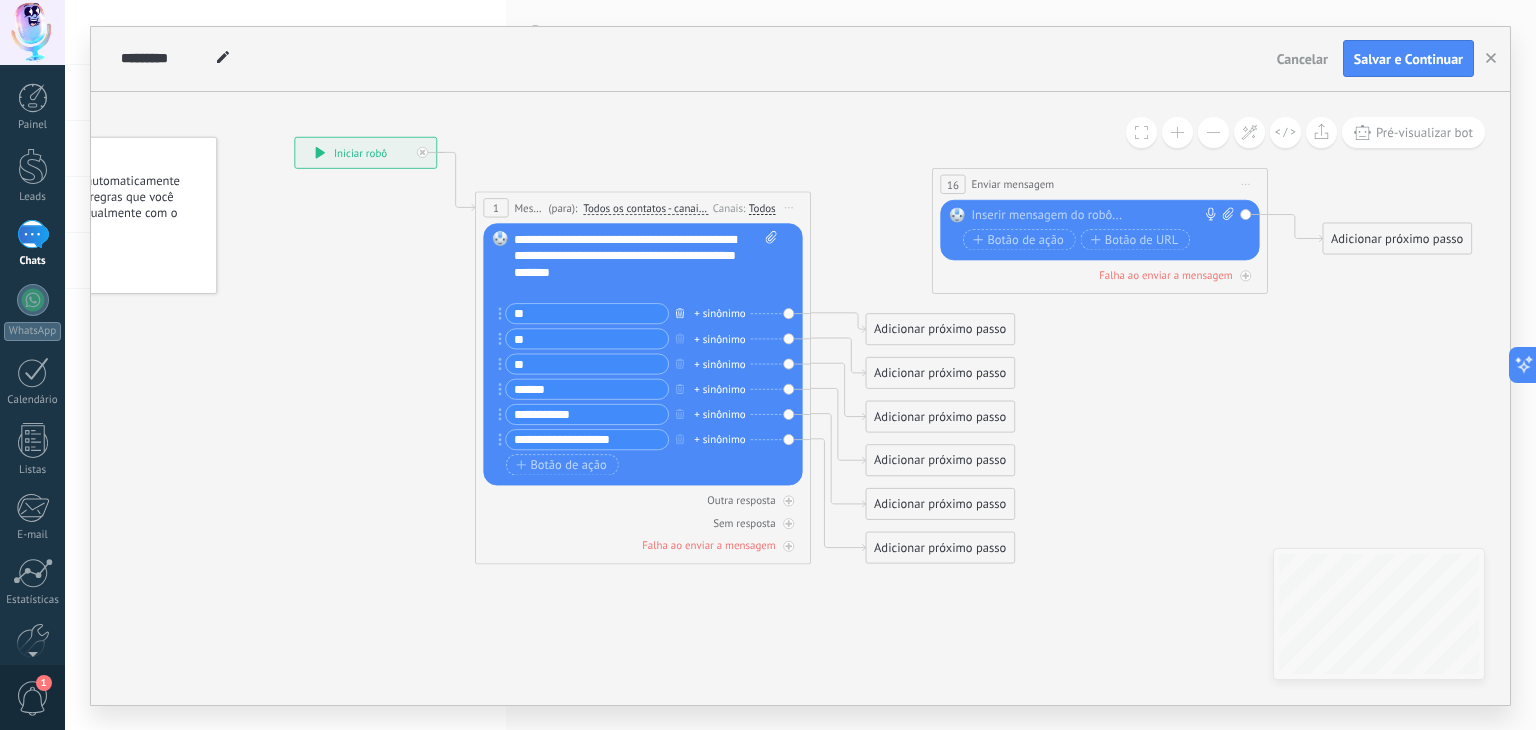click 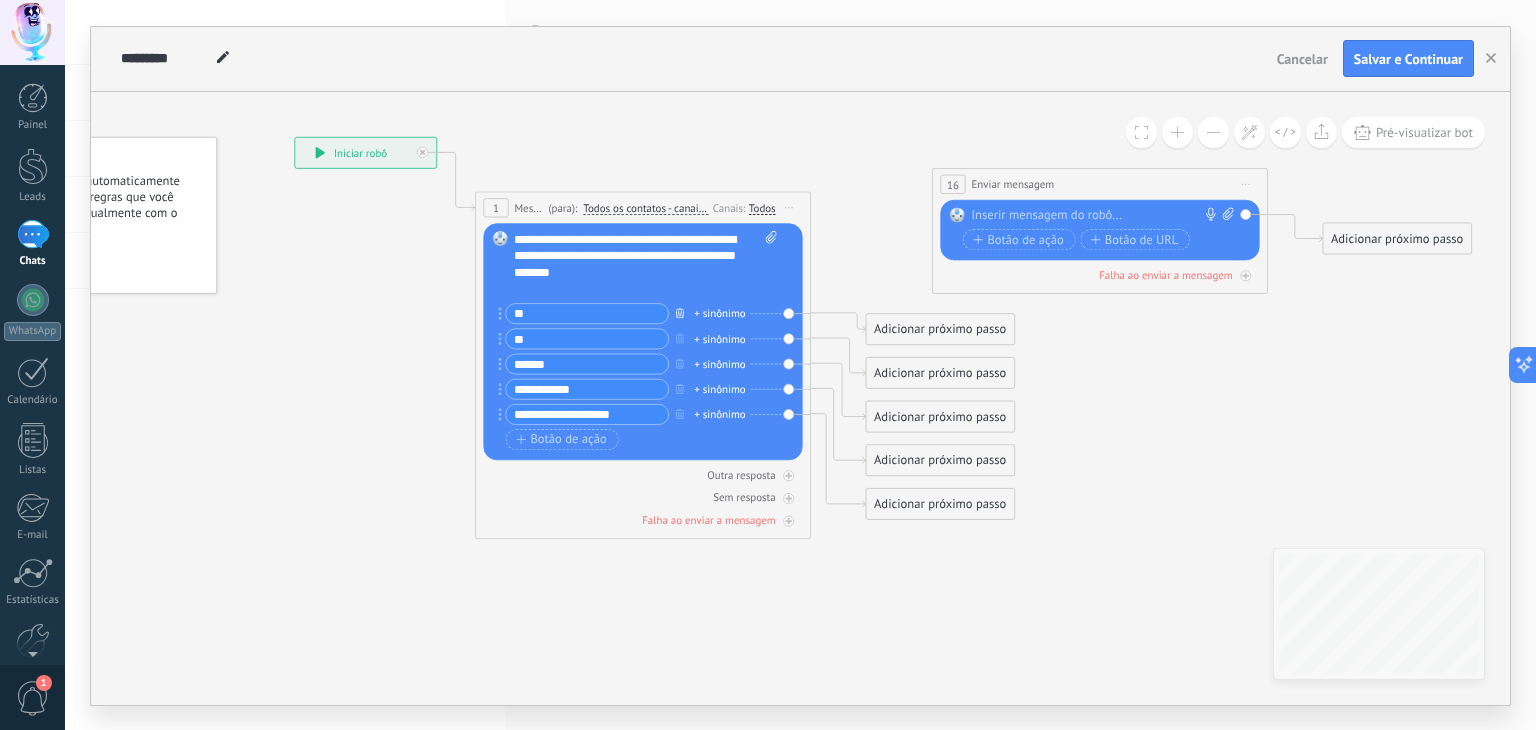 click 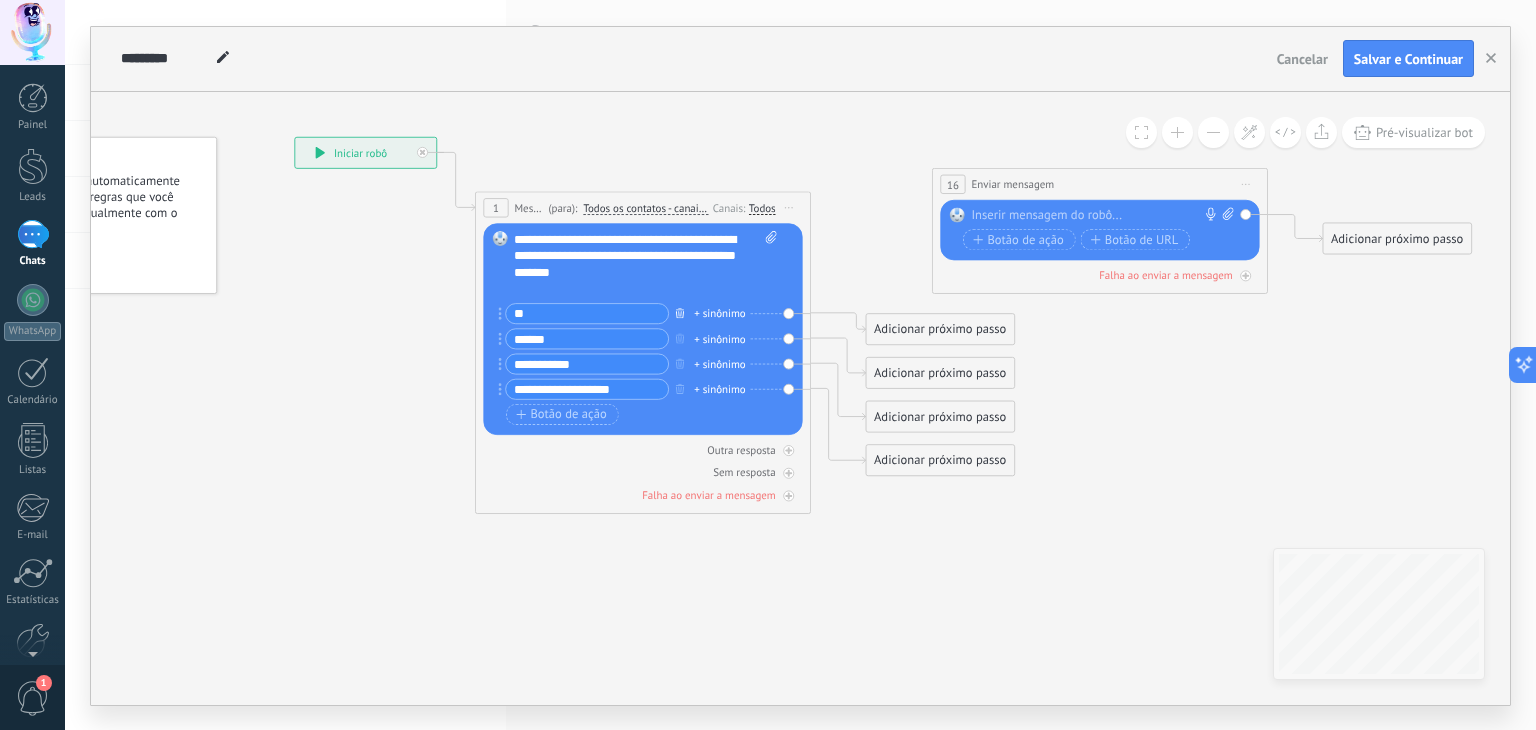 click 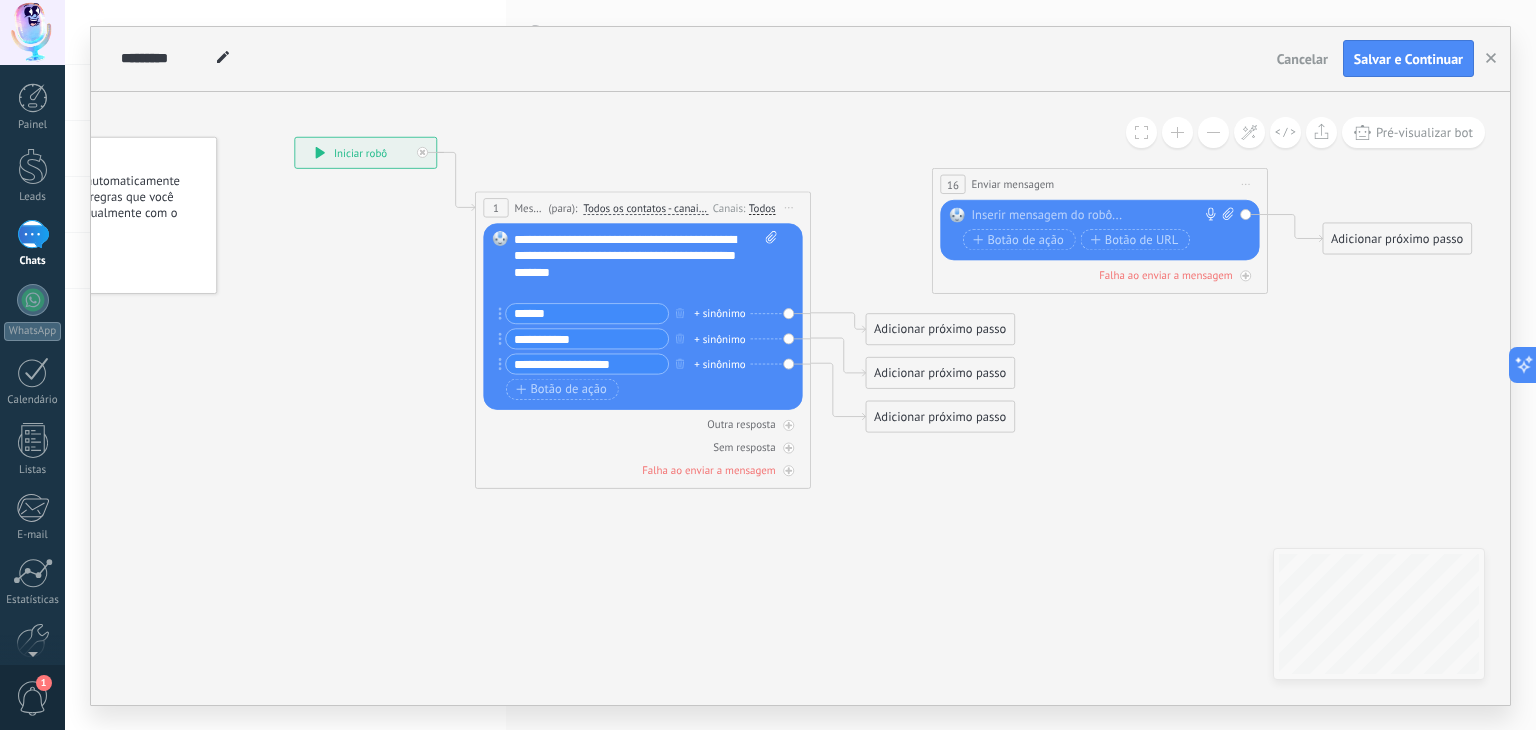drag, startPoint x: 584, startPoint y: 305, endPoint x: 499, endPoint y: 311, distance: 85.2115 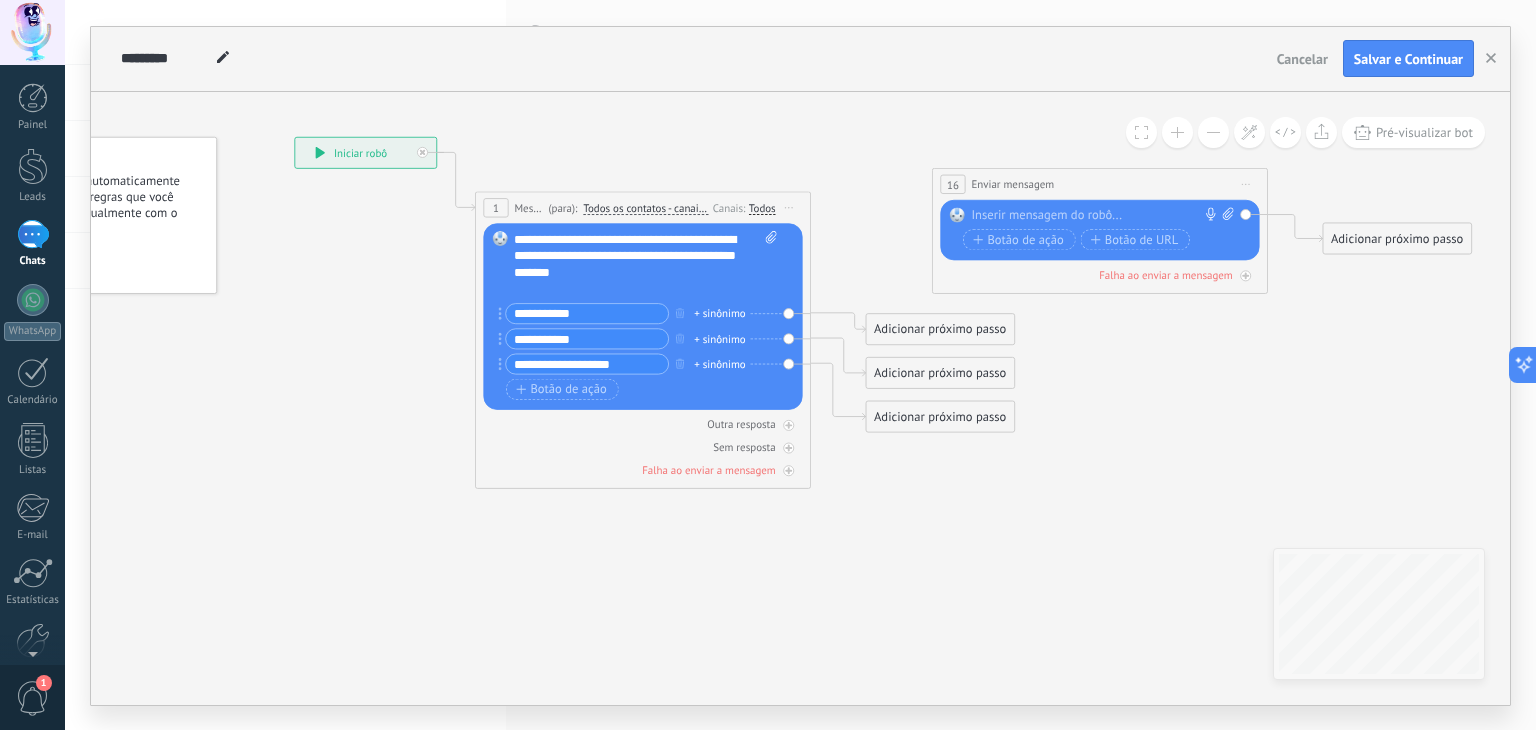 drag, startPoint x: 593, startPoint y: 313, endPoint x: 548, endPoint y: 313, distance: 45 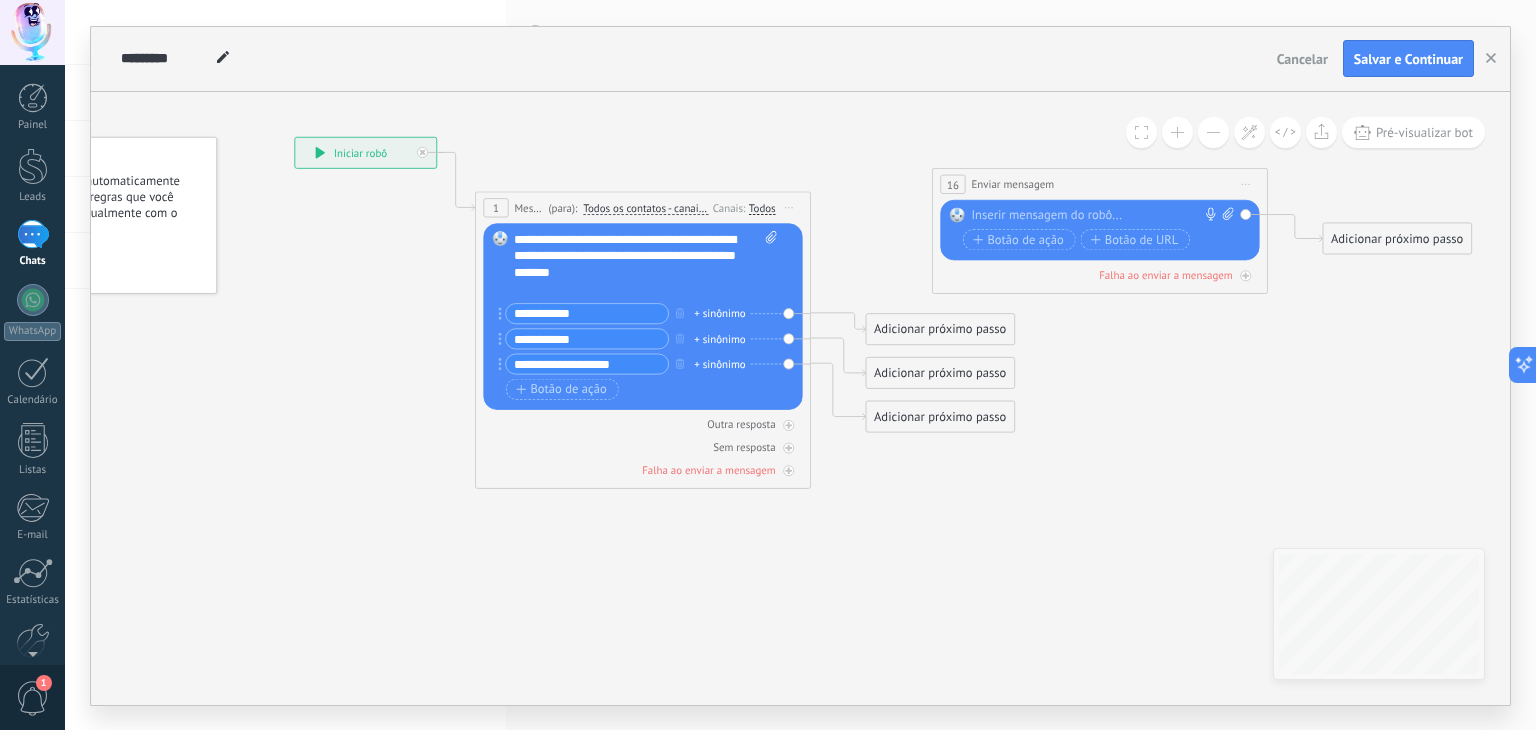 click on "**********" at bounding box center (587, 313) 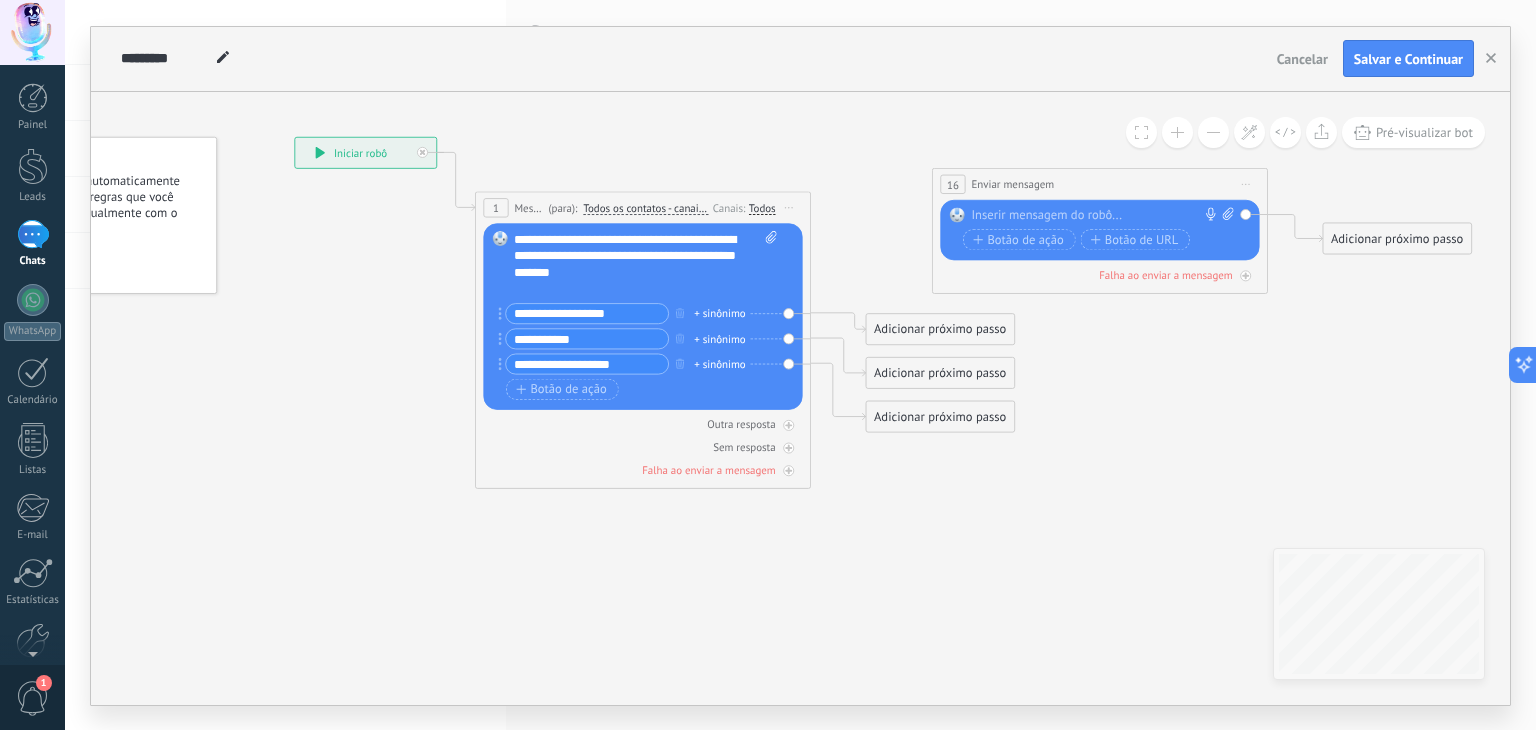 type on "**********" 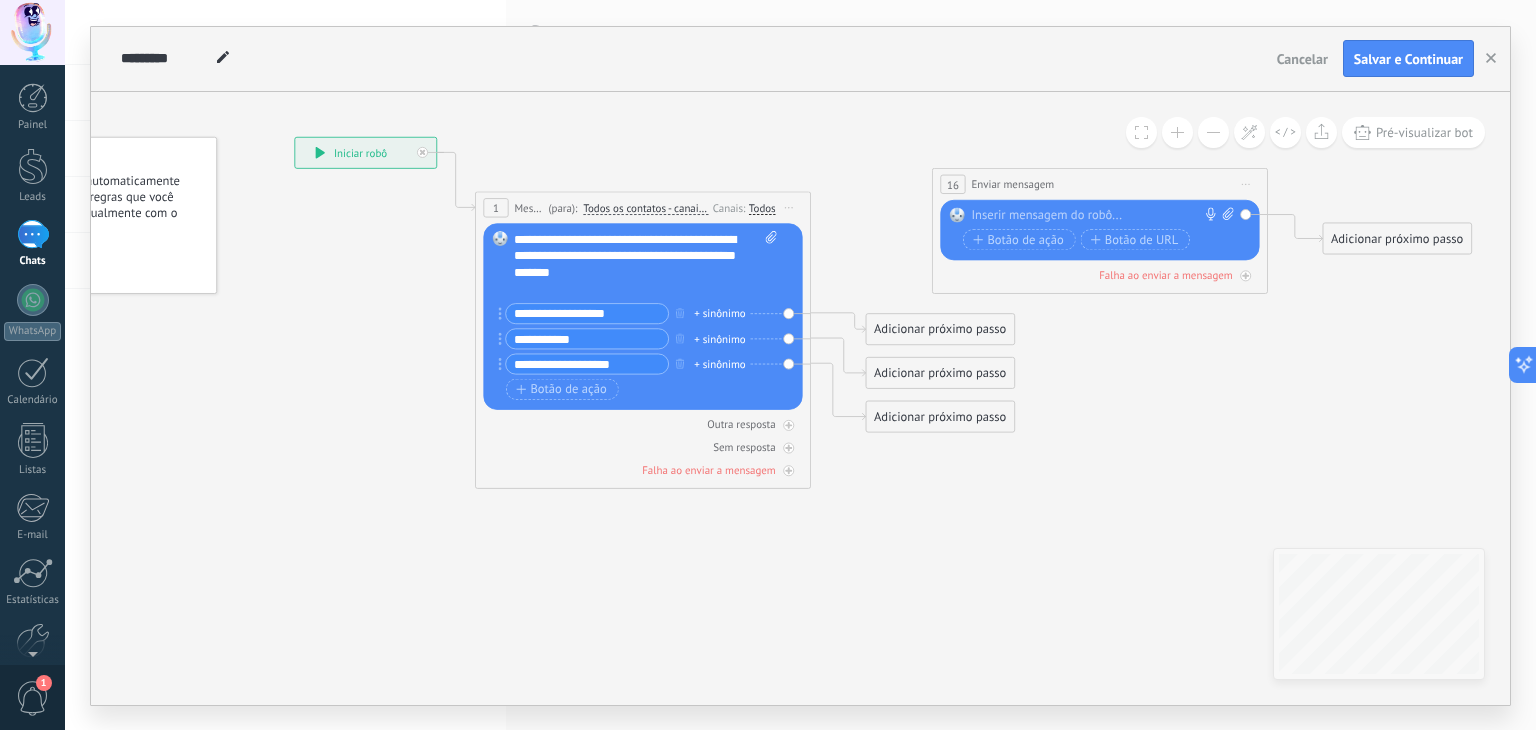 drag, startPoint x: 610, startPoint y: 336, endPoint x: 515, endPoint y: 342, distance: 95.189285 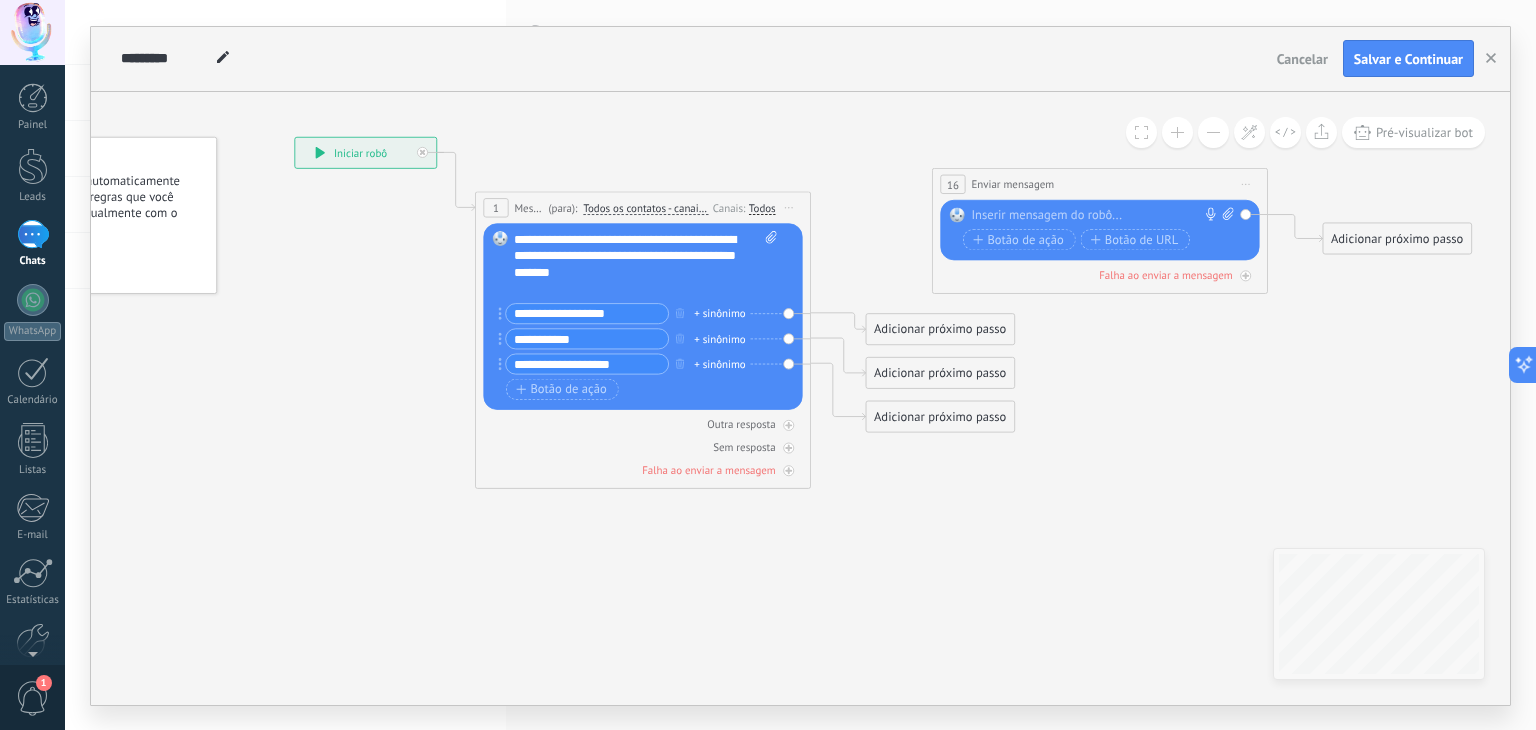 click on "**********" at bounding box center (587, 338) 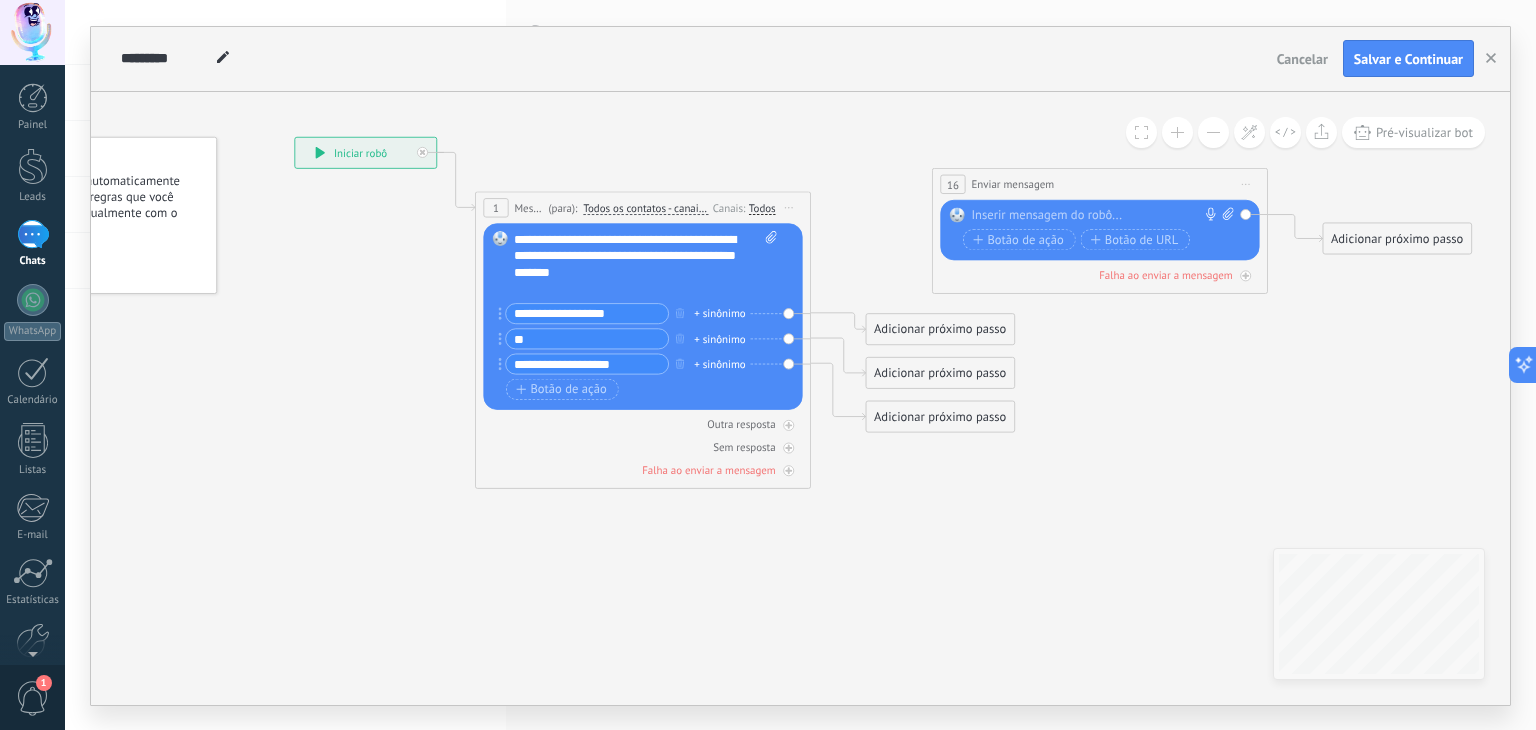 type on "*" 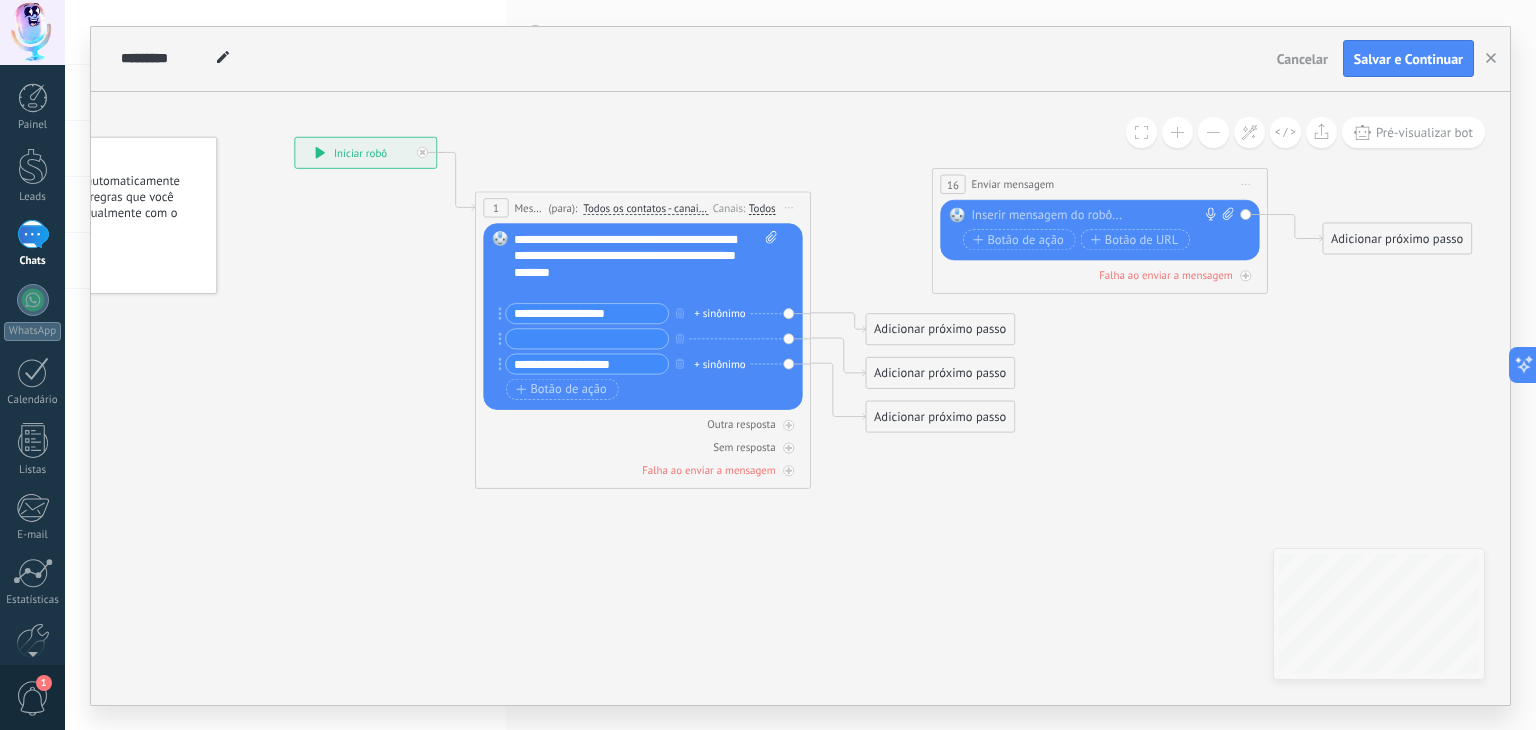 type 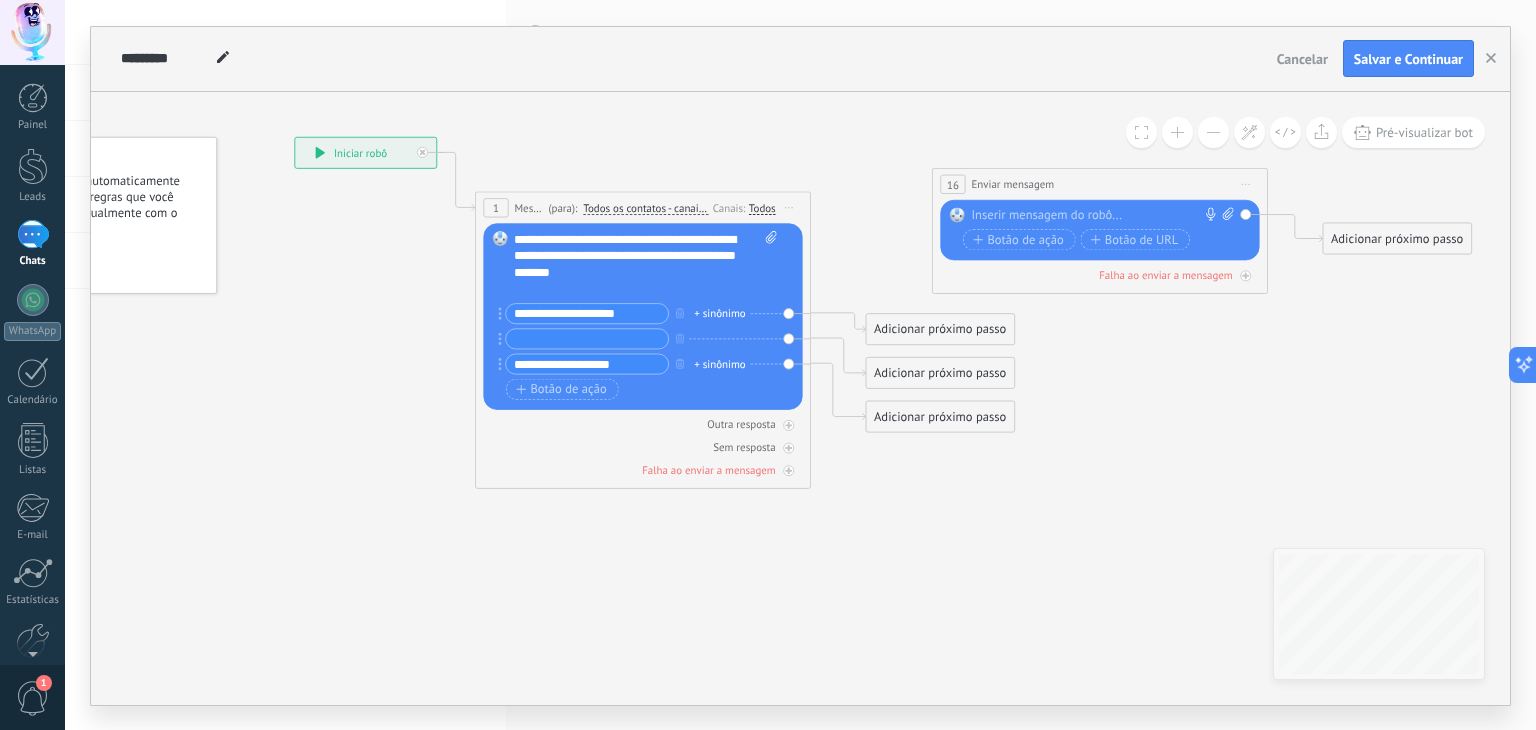 type on "**********" 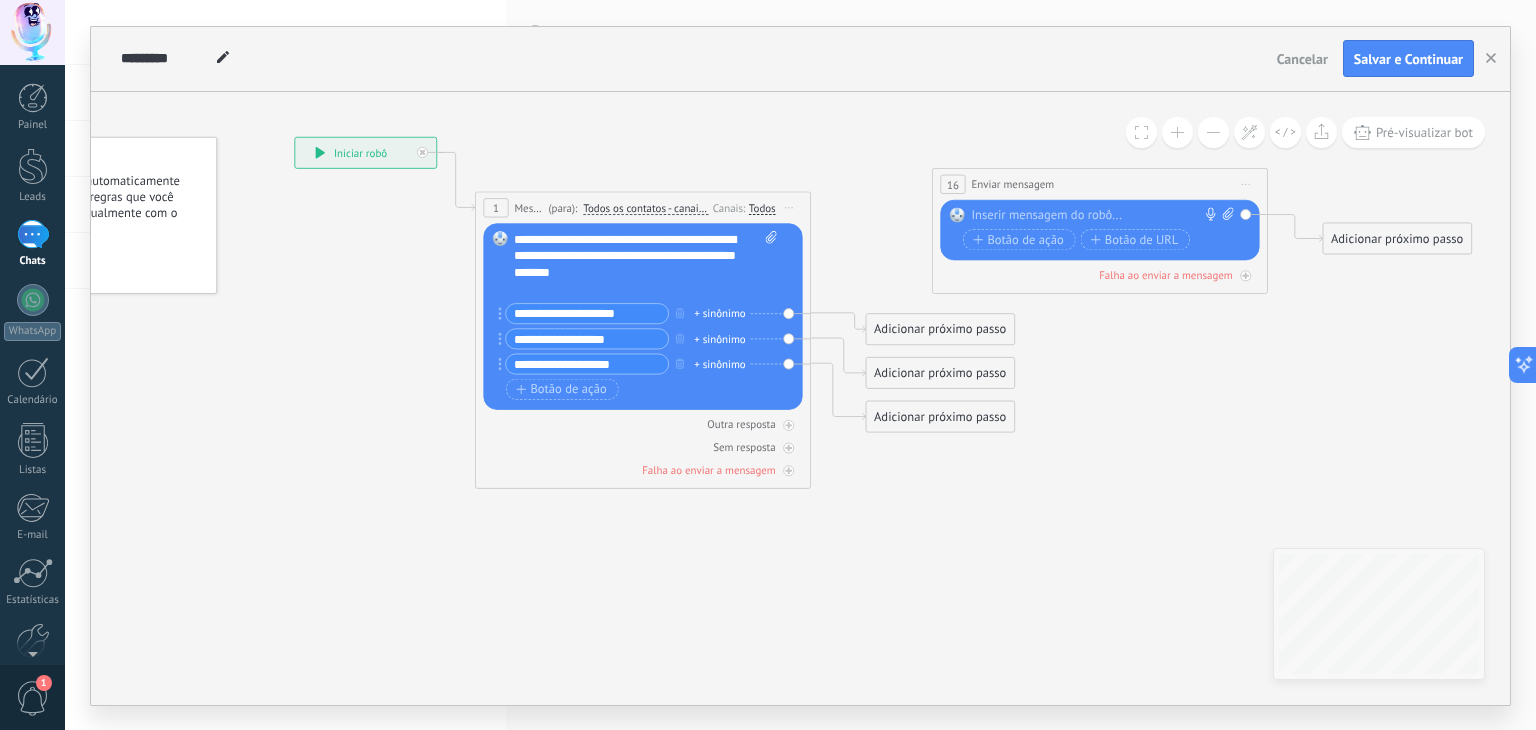 type on "**********" 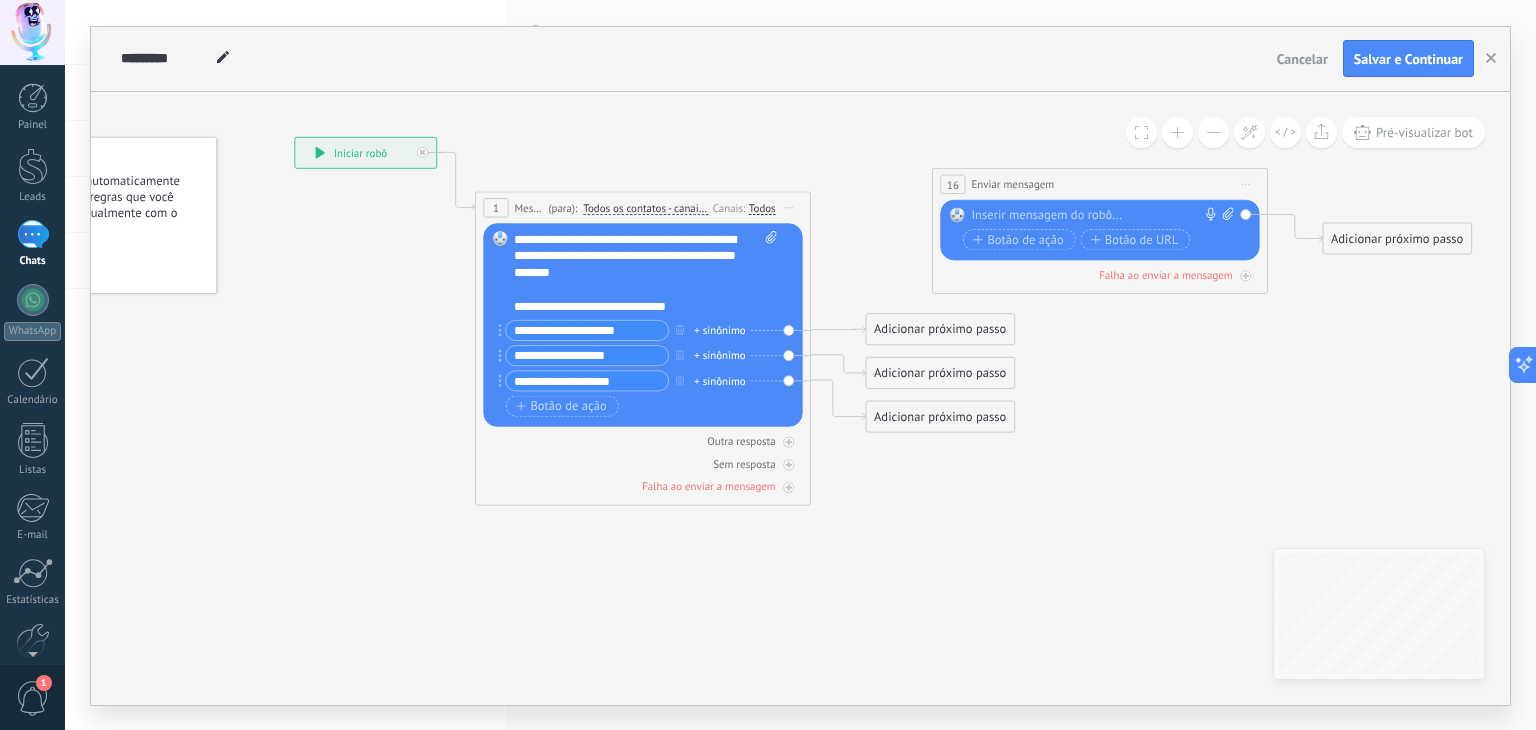 drag, startPoint x: 560, startPoint y: 328, endPoint x: 633, endPoint y: 333, distance: 73.171036 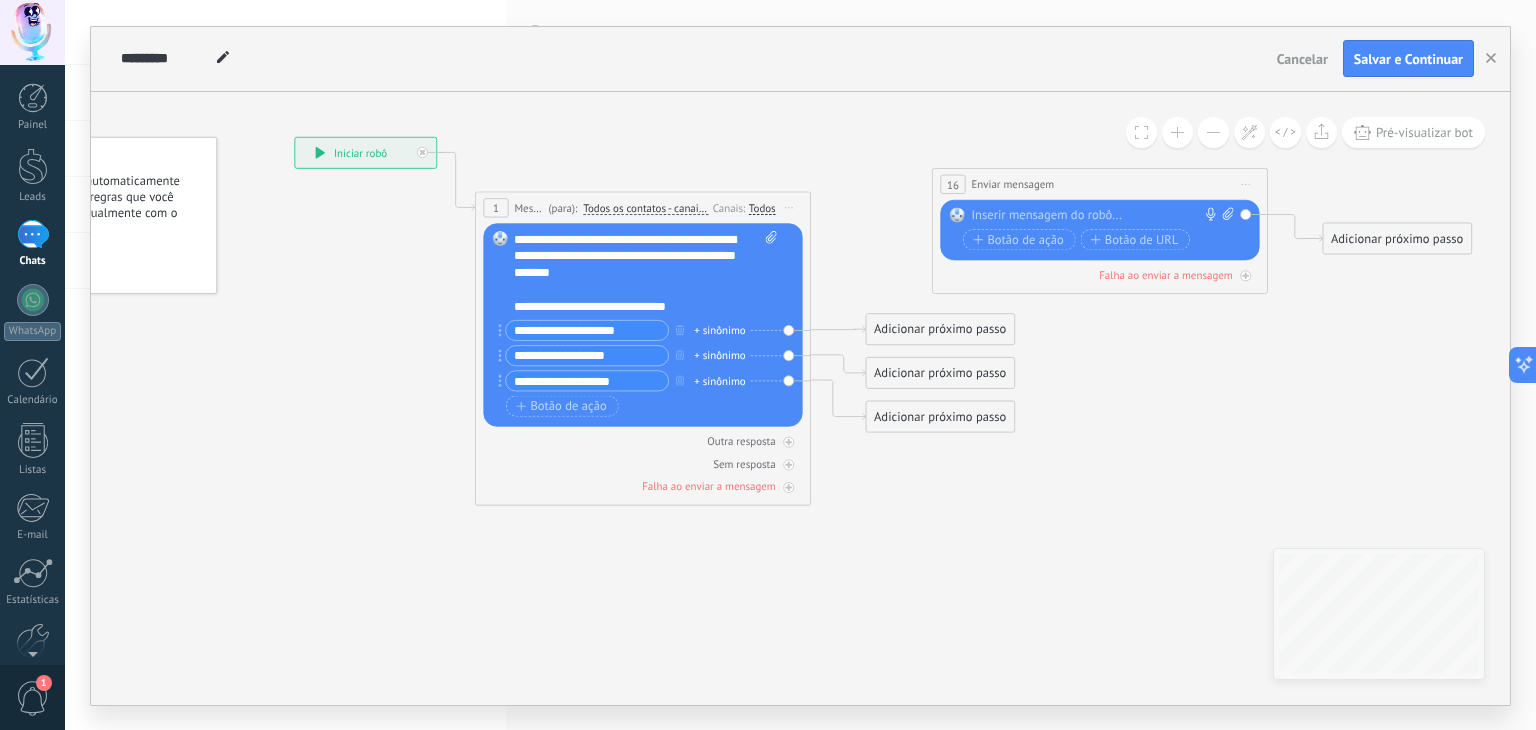 click on "**********" at bounding box center [587, 329] 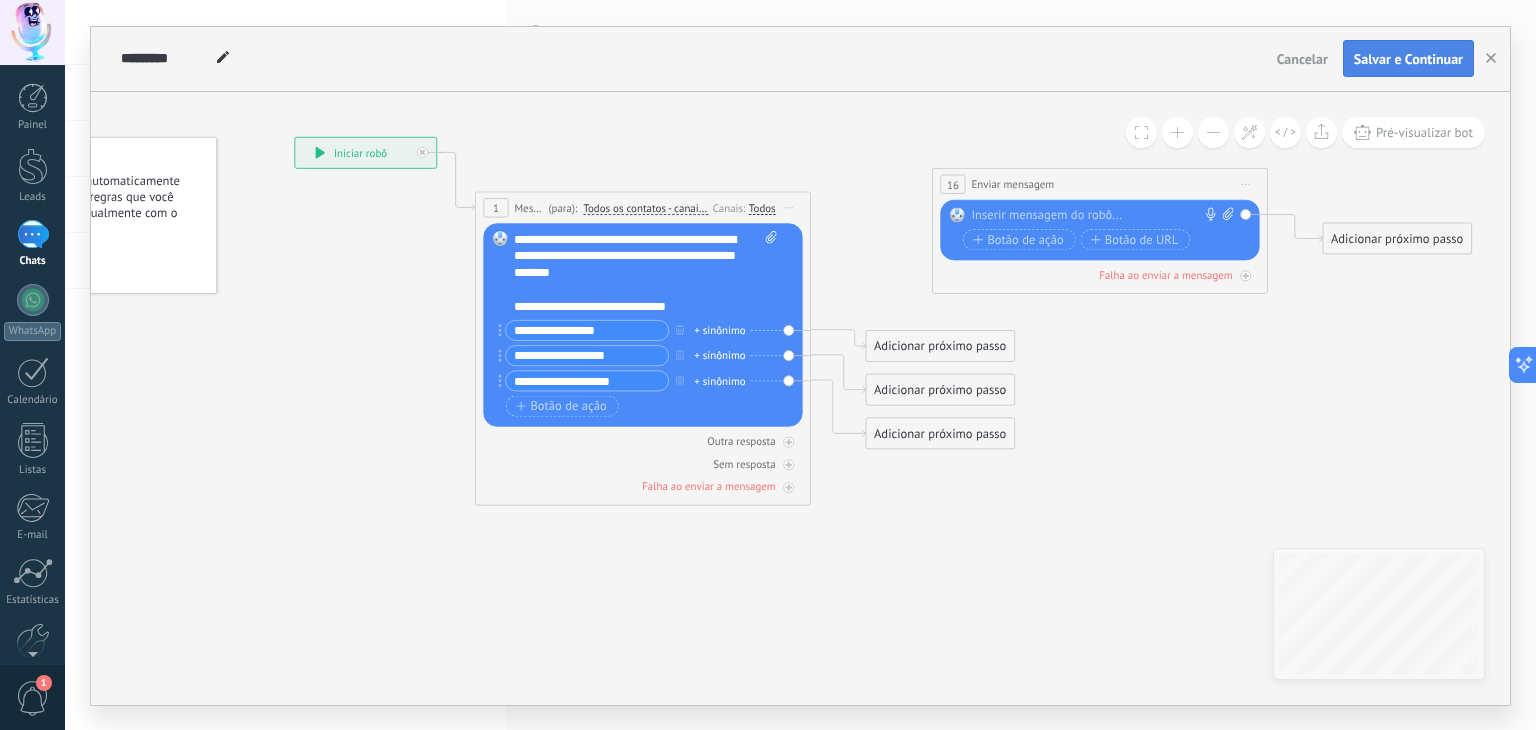 type on "**********" 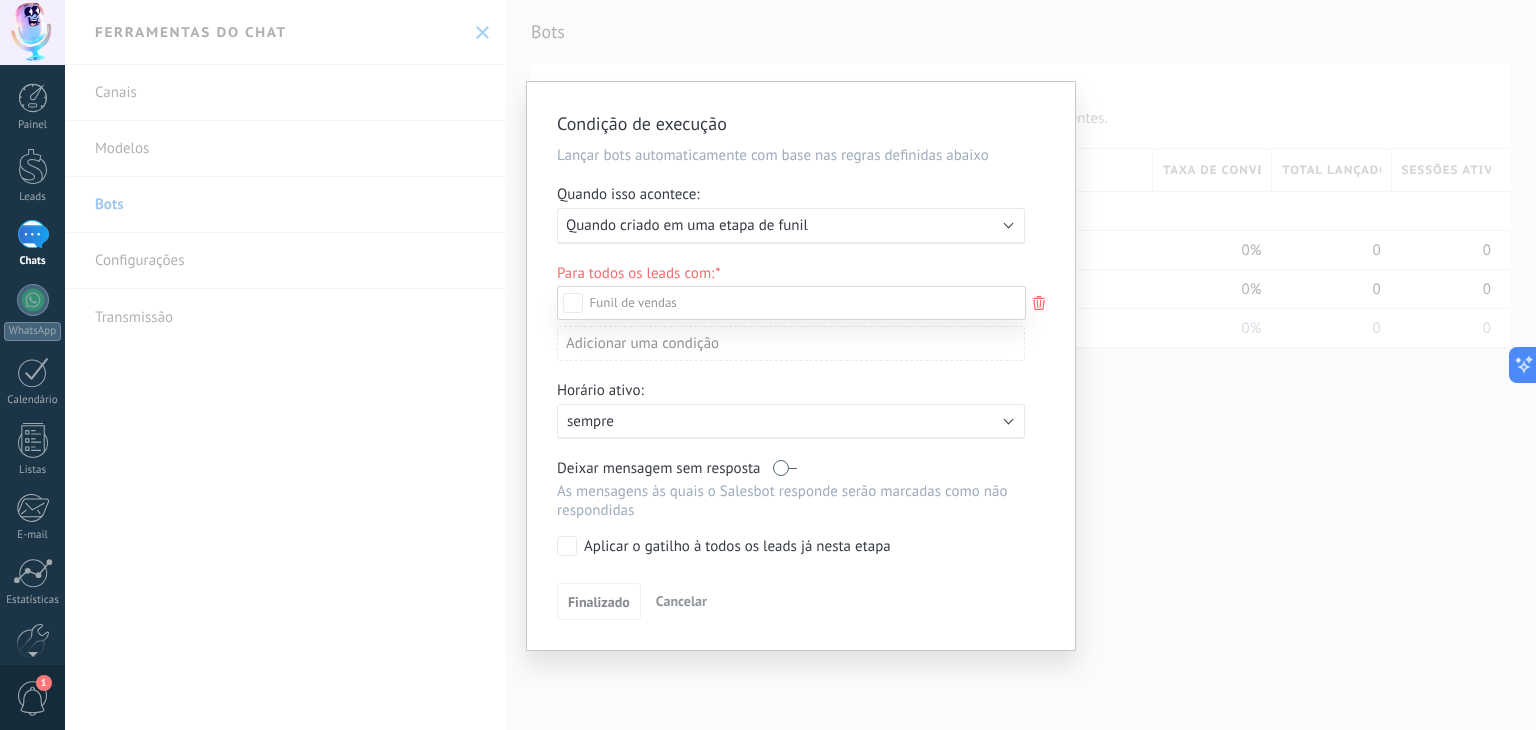 click at bounding box center (800, 365) 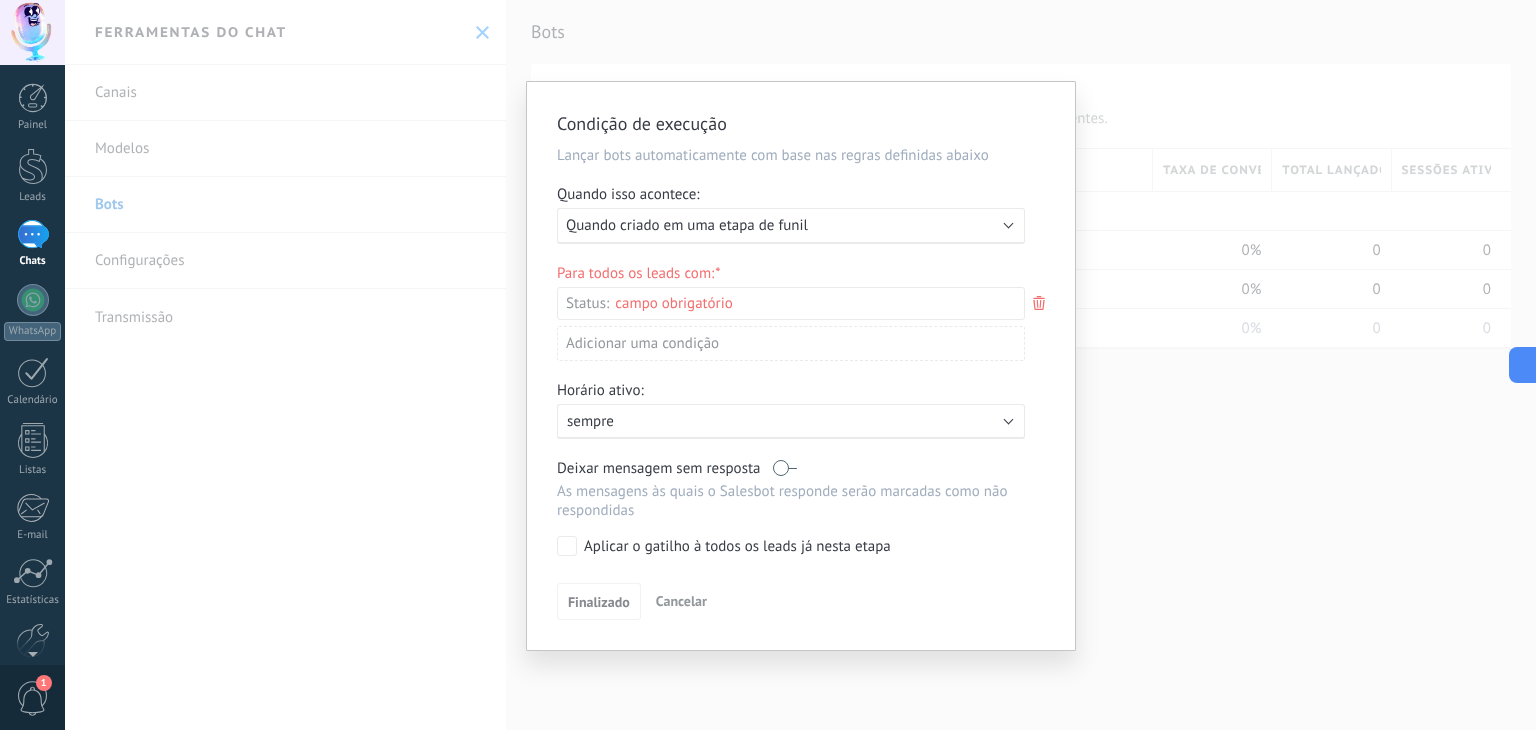 click on "Quando criado em uma etapa de funil" at bounding box center (687, 225) 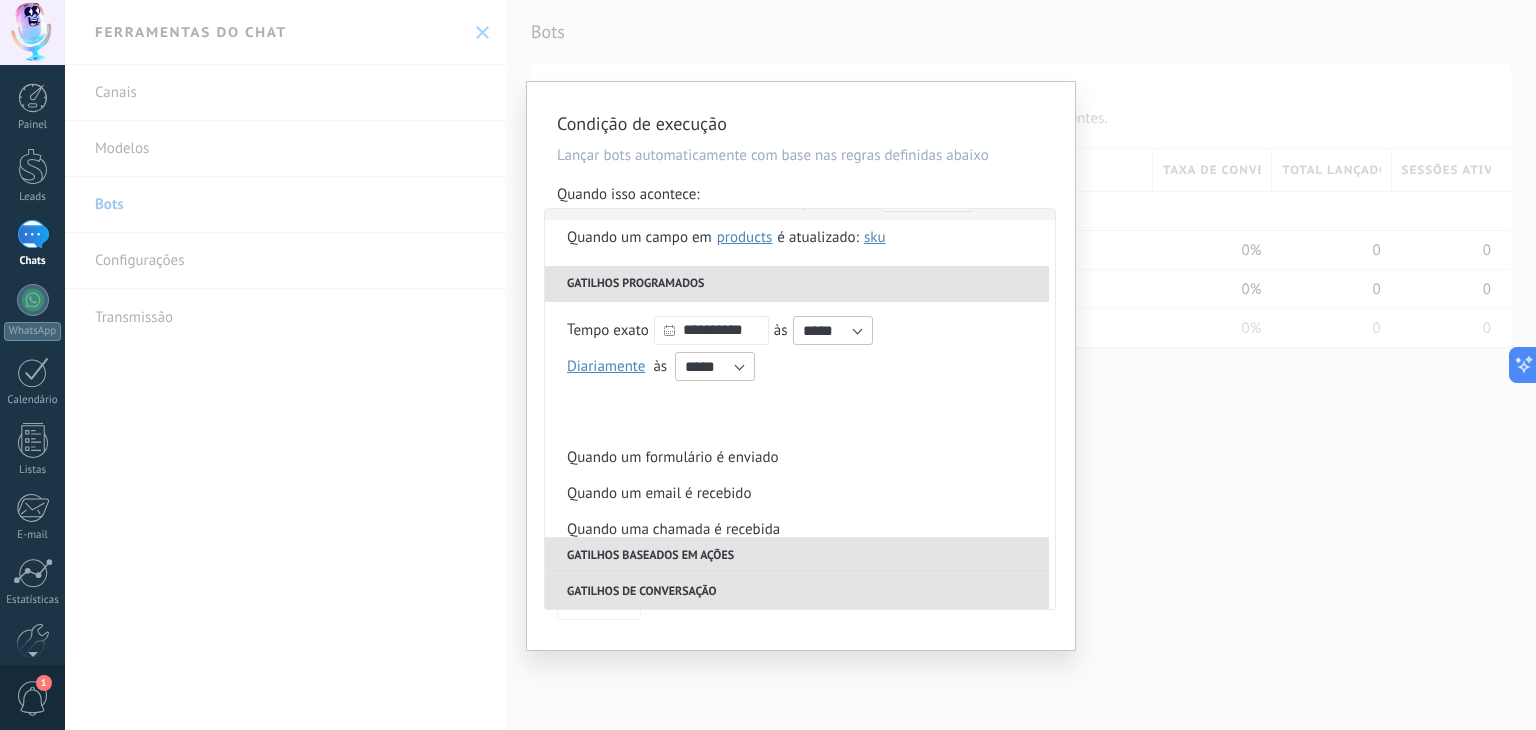 scroll, scrollTop: 0, scrollLeft: 0, axis: both 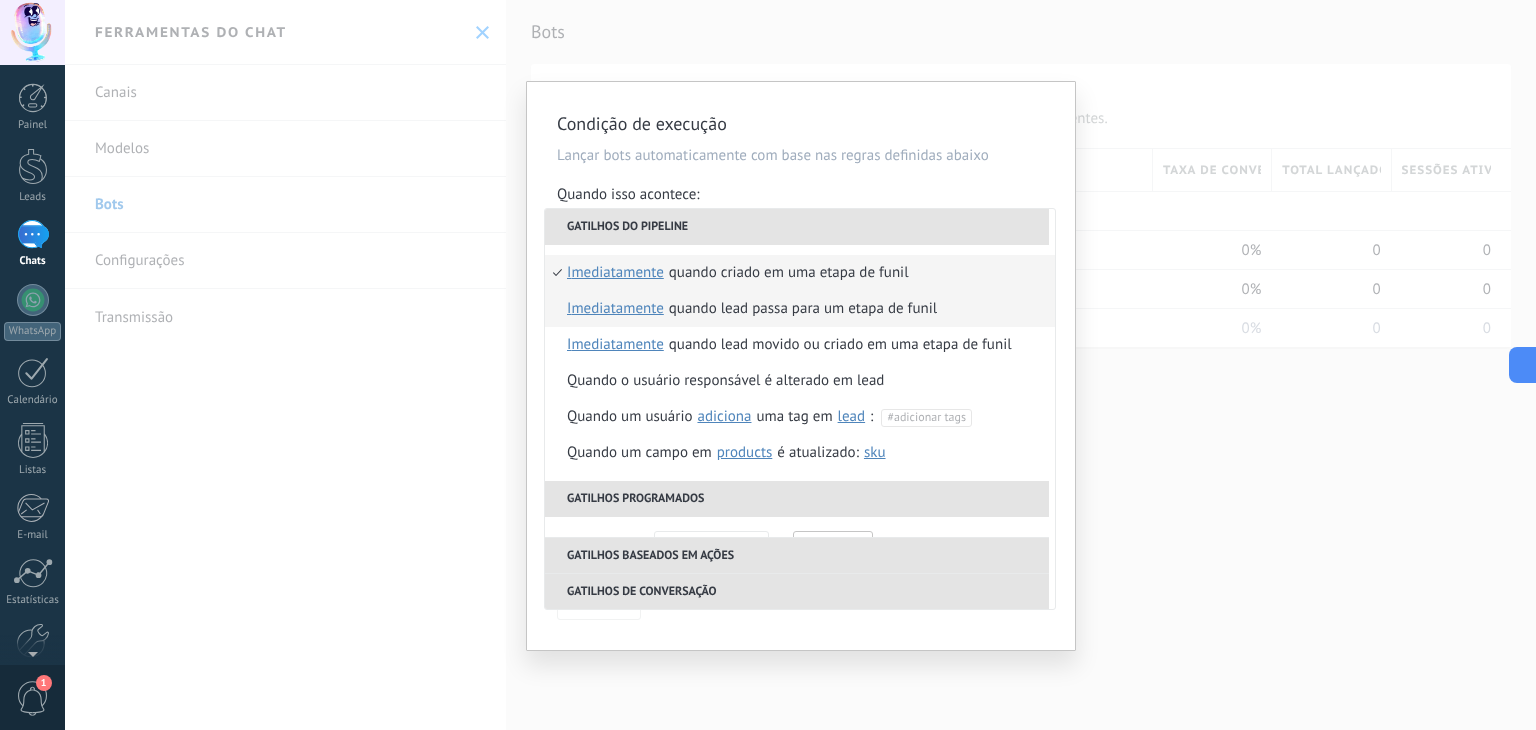 click on "Quando lead passa para um etapa de funil" at bounding box center [803, 309] 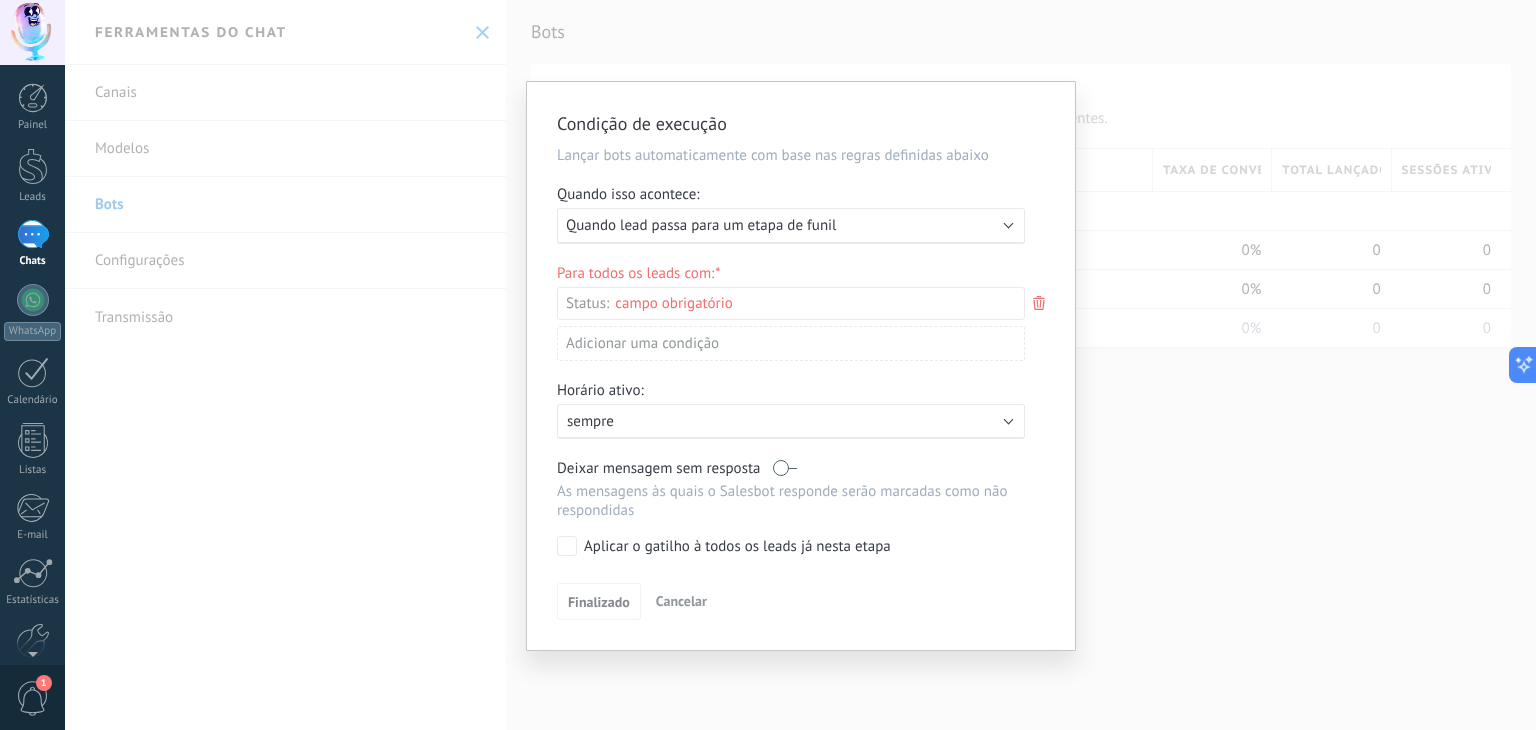 click on "Etapa de leads de entrada Contato inicial Aguardando Decisão (Agendamento) Contato Finalizado Fechado - ganho Fechado - perdido" at bounding box center [0, 0] 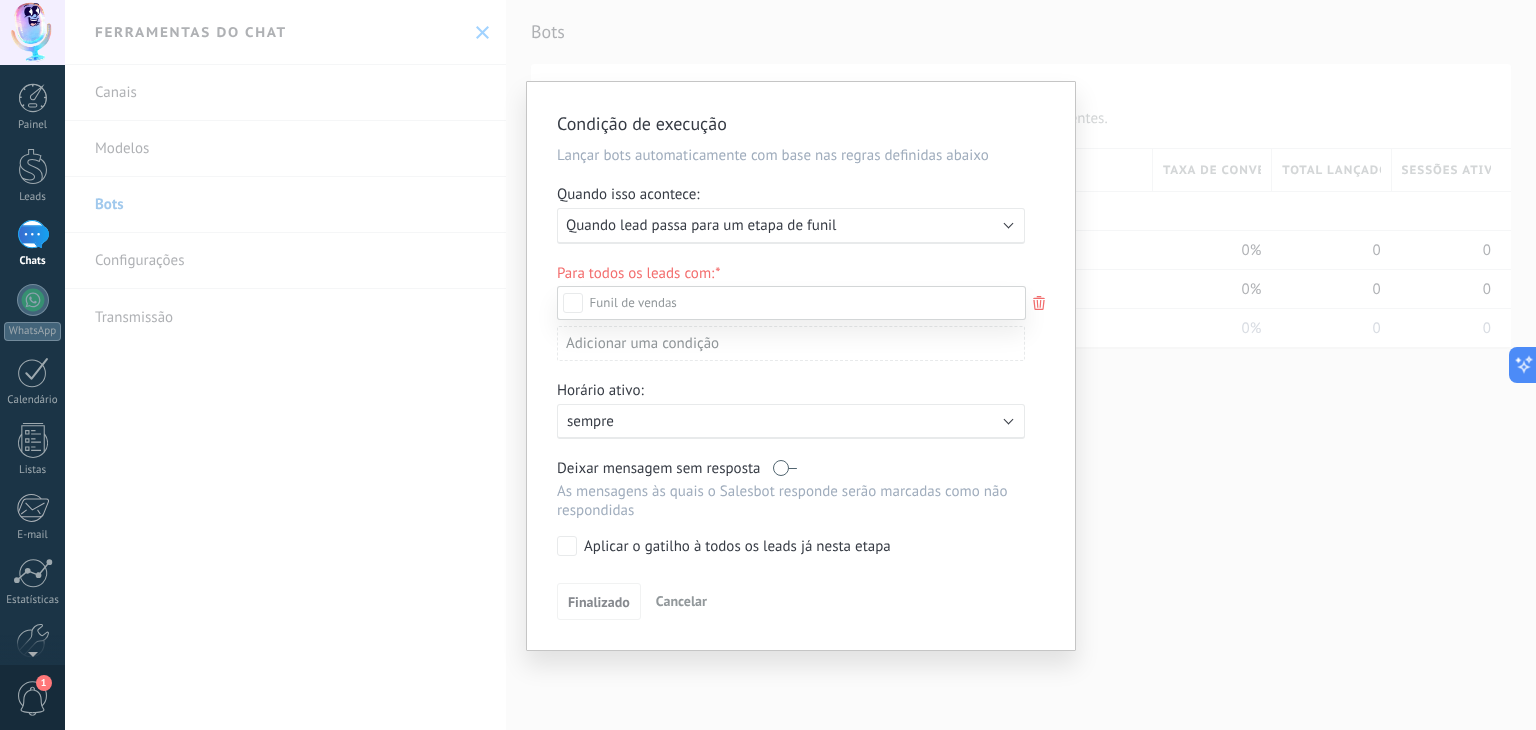 click at bounding box center (791, 303) 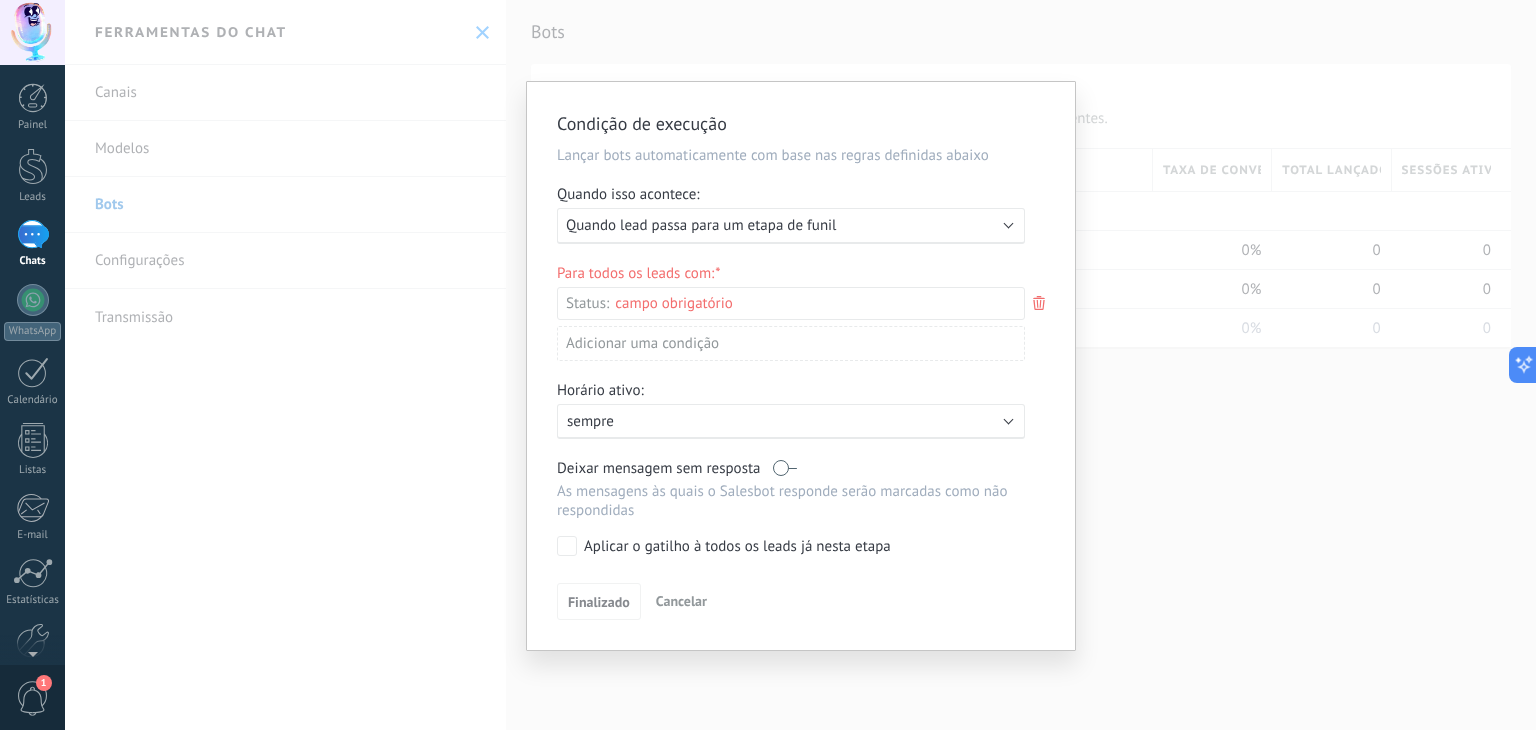 click on "Quando lead passa para um etapa de funil" at bounding box center (701, 225) 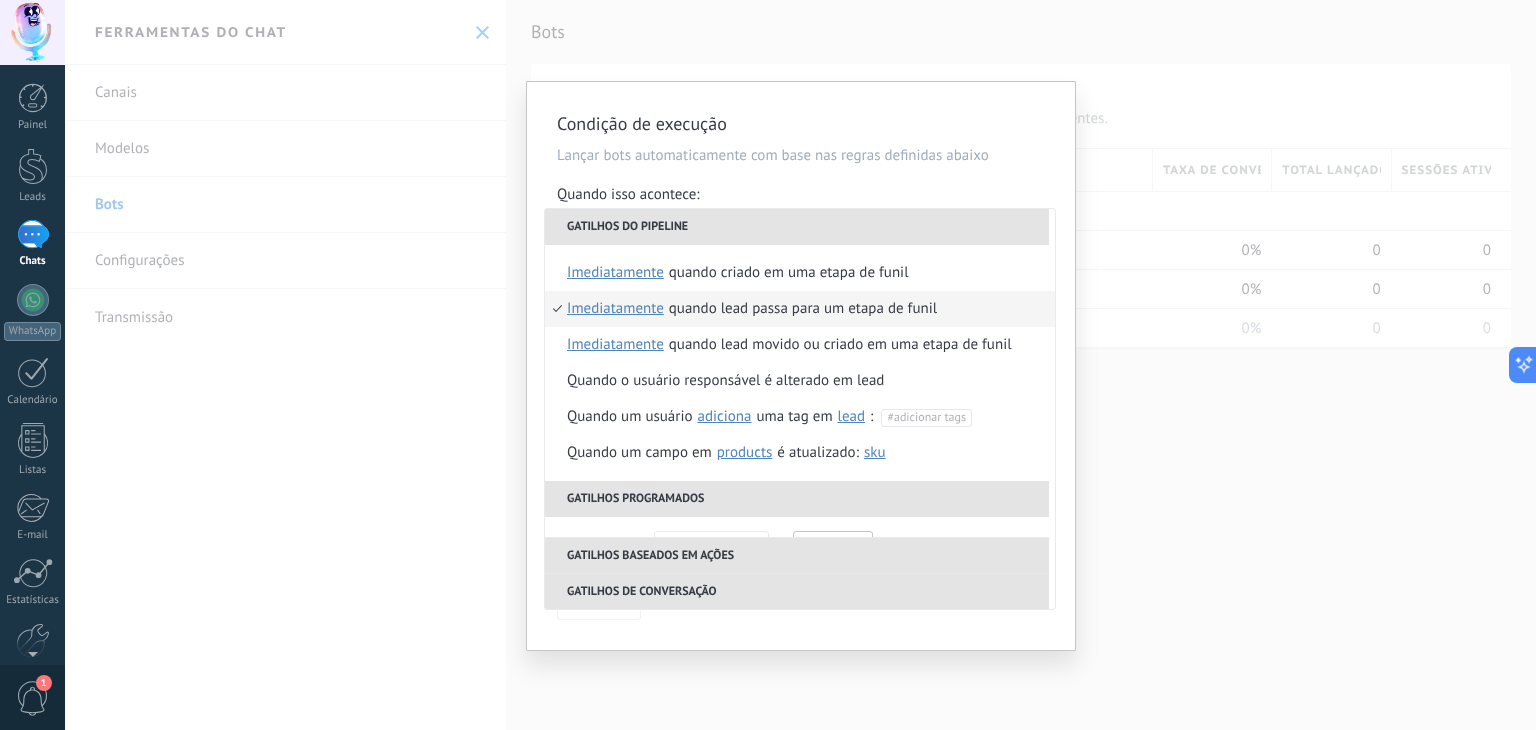 click on "Quando lead passa para um etapa de funil" at bounding box center (803, 309) 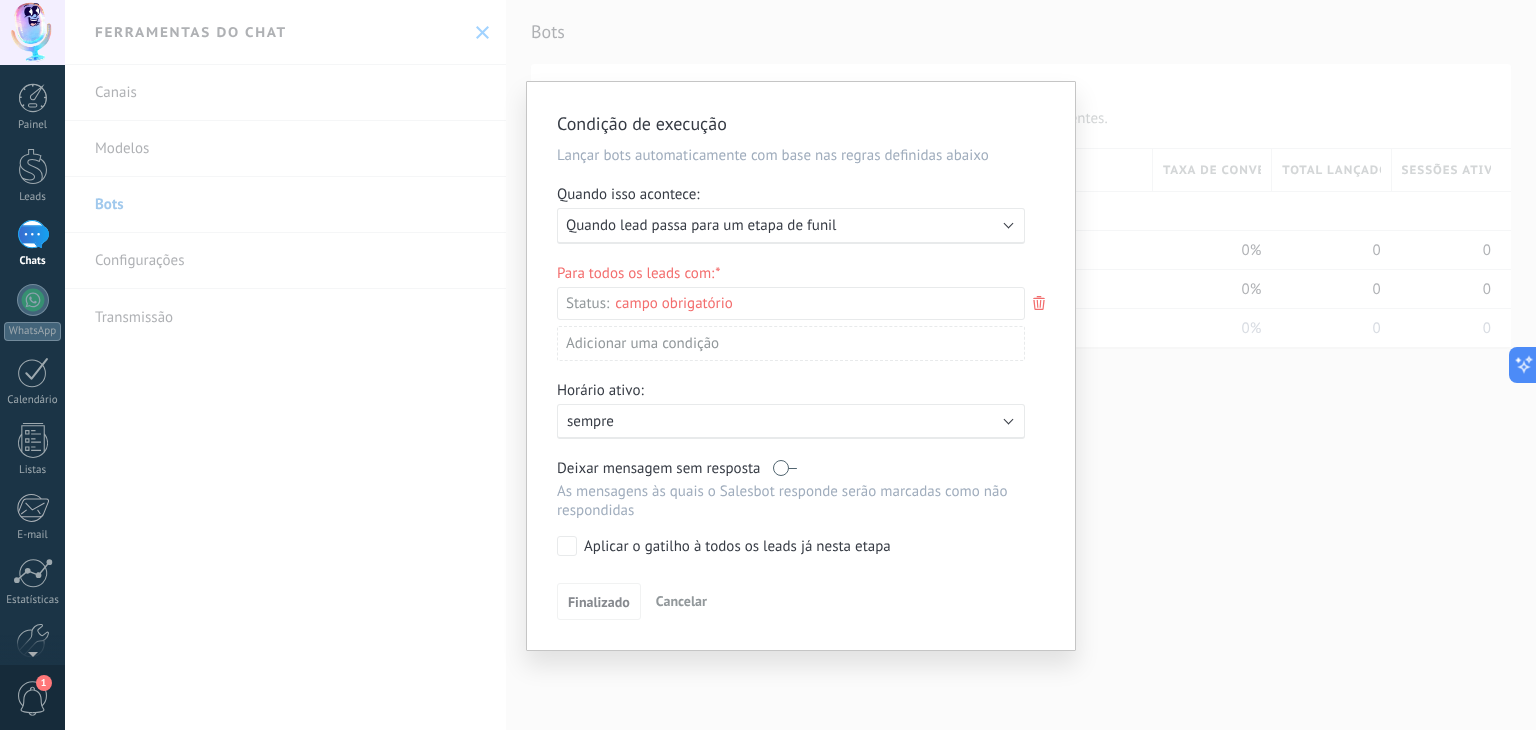 click on "Etapa de leads de entrada Contato inicial Aguardando Decisão (Agendamento) Contato Finalizado Fechado - ganho Fechado - perdido" at bounding box center (0, 0) 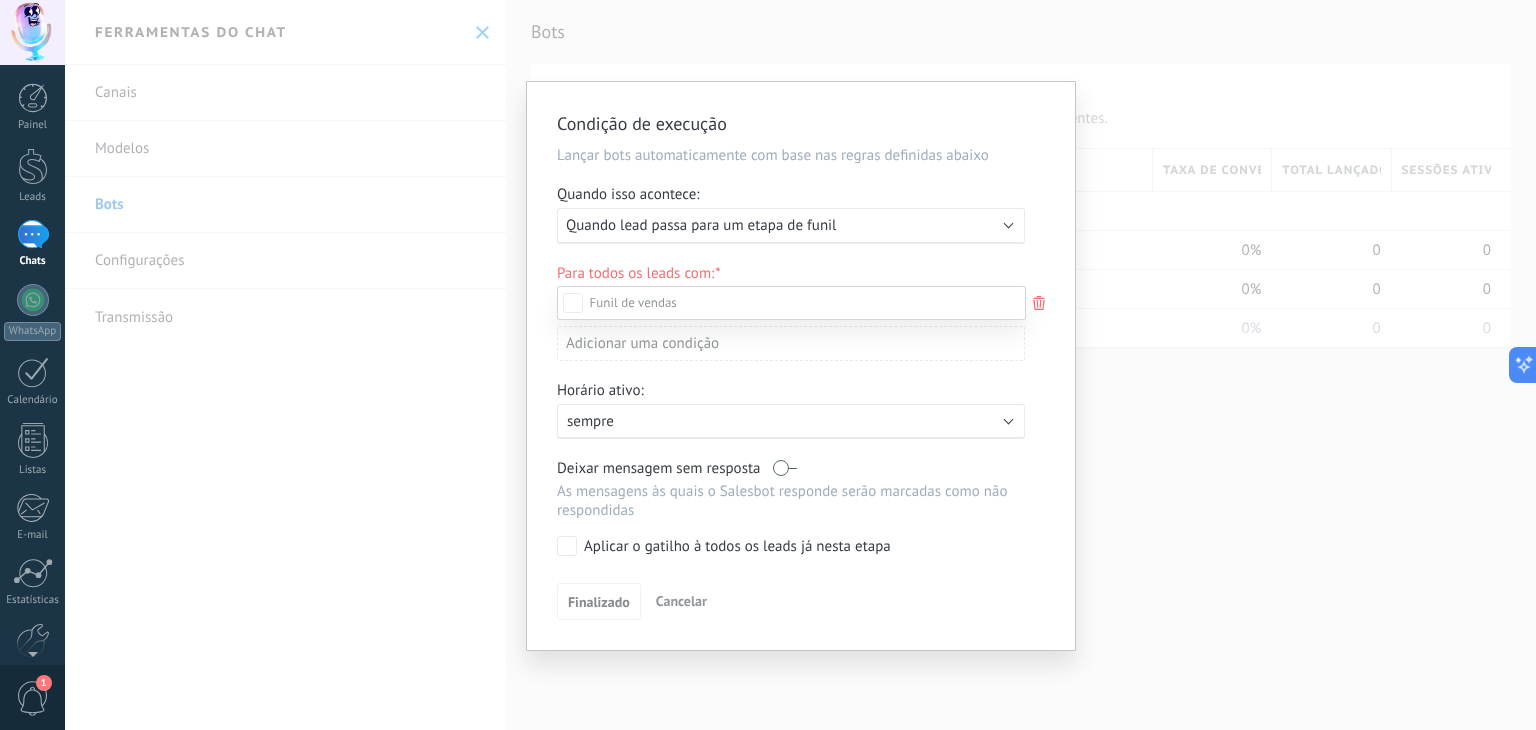 click at bounding box center [791, 303] 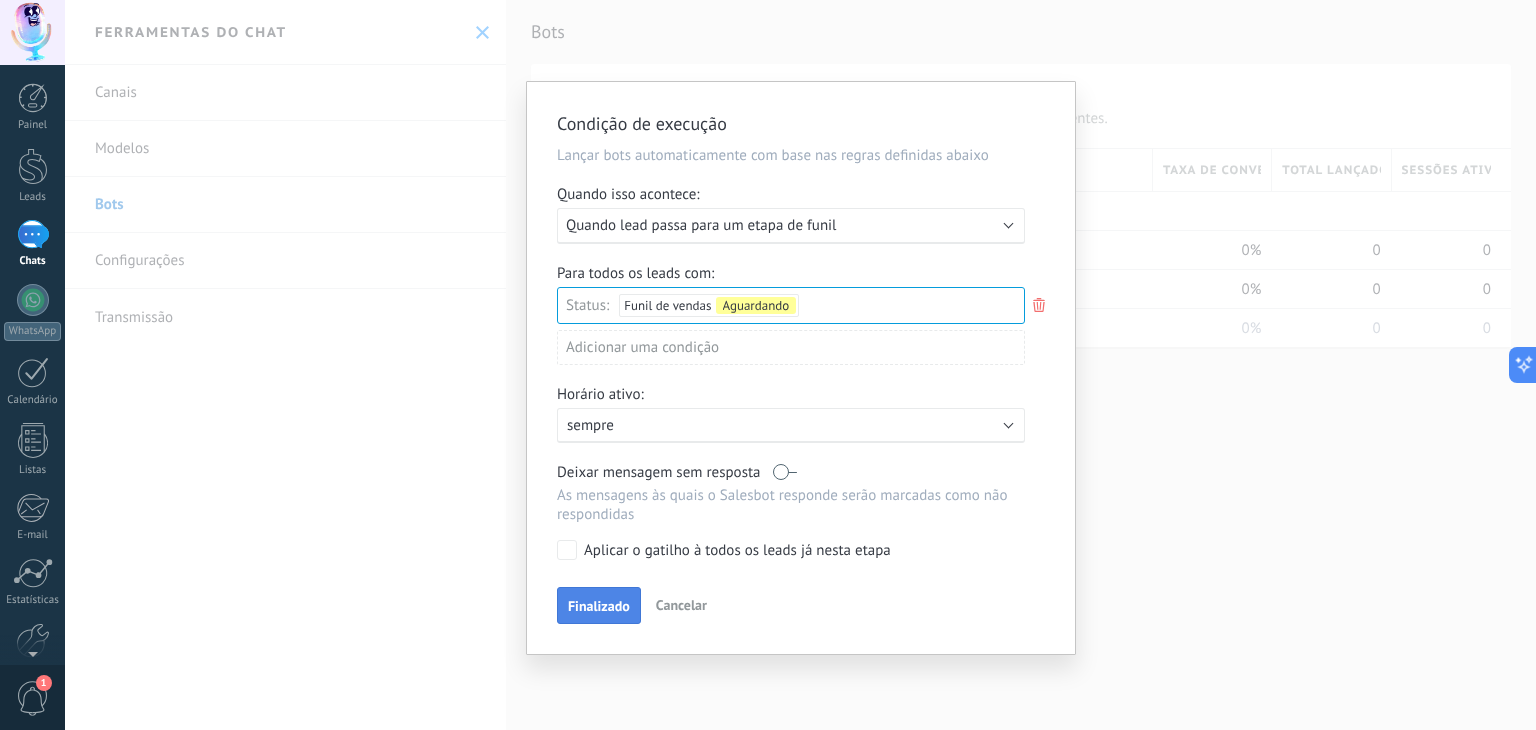 click on "Finalizado" at bounding box center [599, 606] 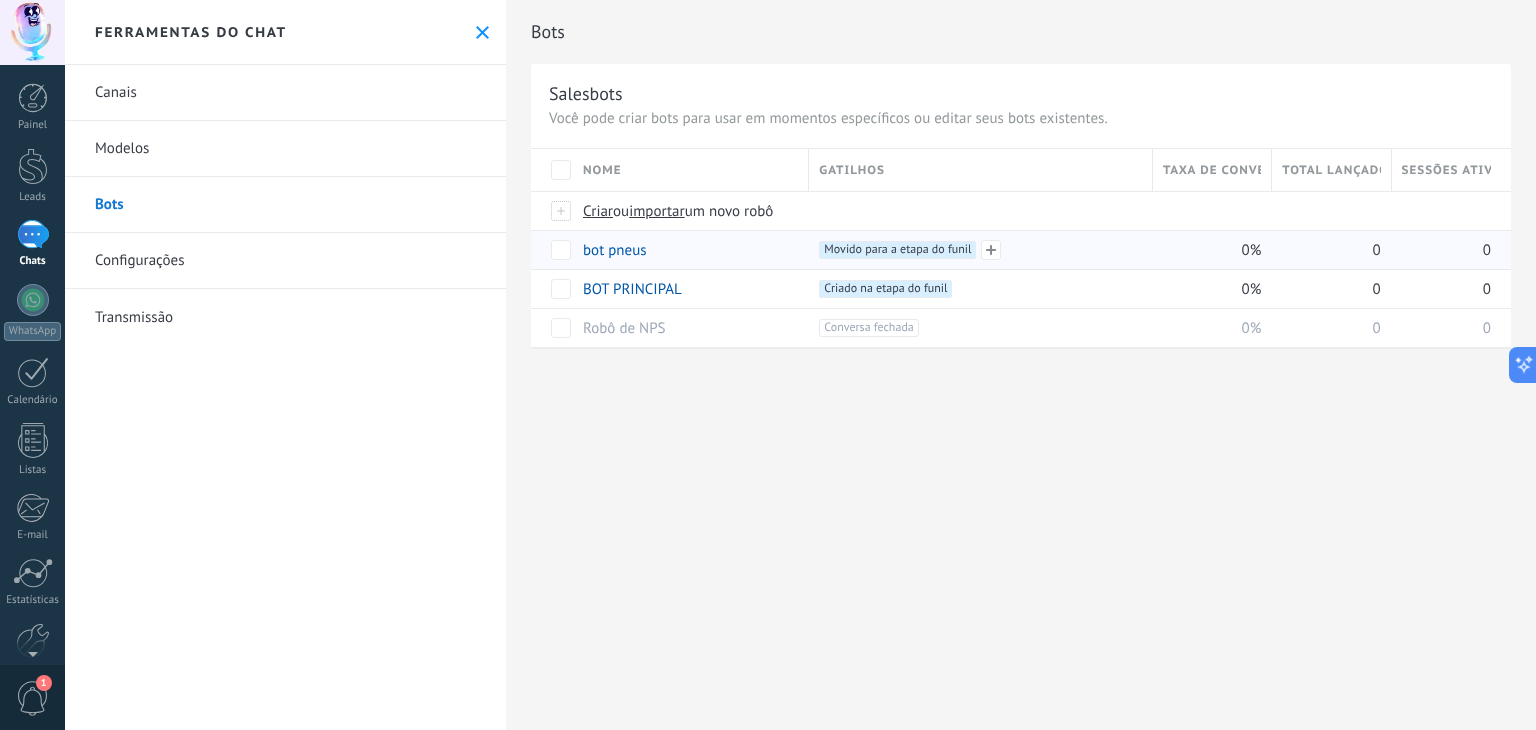 click on "Movido para a etapa do funil +0" at bounding box center [897, 250] 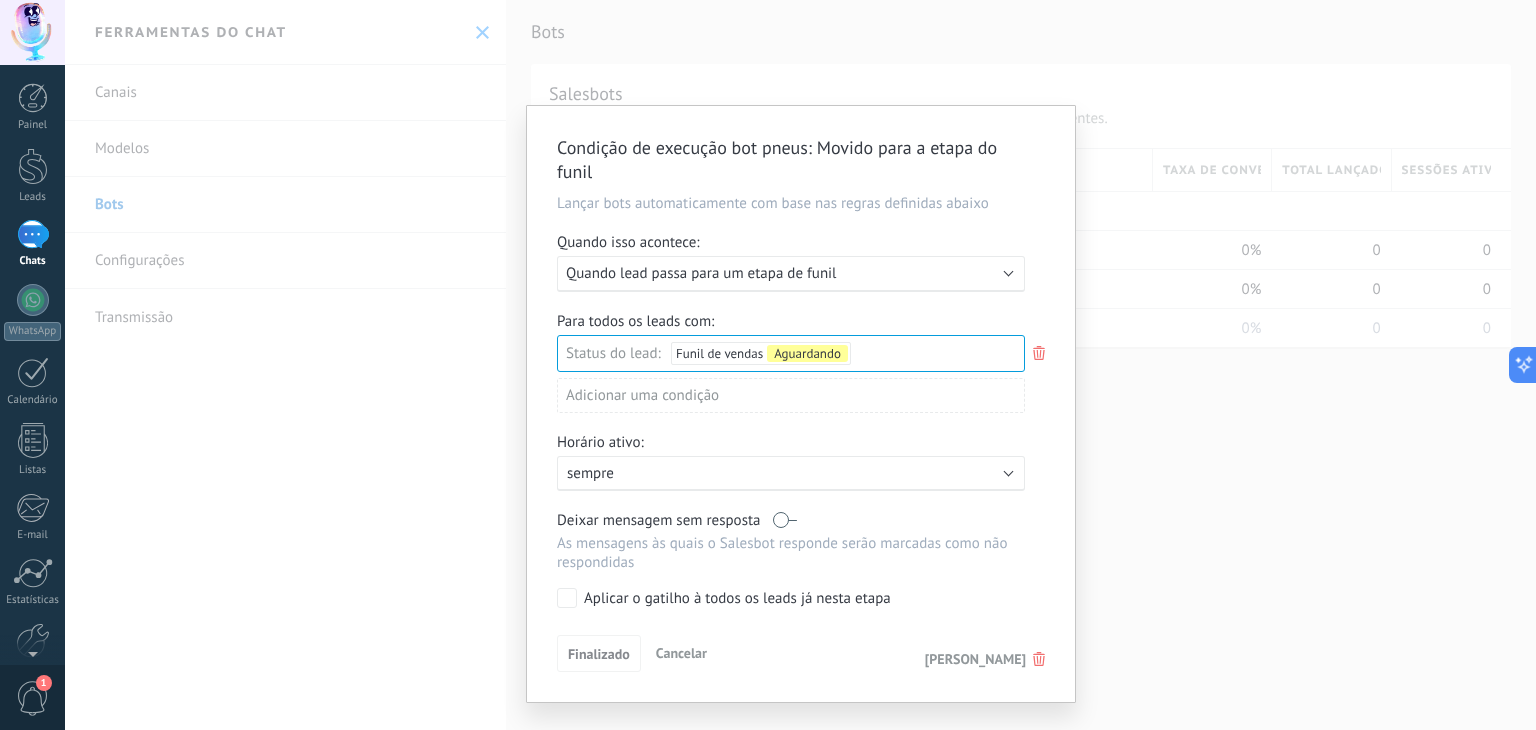 click on "Condição de execução bot pneus : Movido para a etapa do funil Lançar bots automaticamente com base nas regras definidas abaixo Quando isso acontece: Executar:  Quando lead passa para um etapa de funil Para todos os leads com: Status do lead: Funil de vendas Aguardando Etapa de leads de entrada Contato inicial Aguardando Decisão (Agendamento) Contato Finalizado Fechado - ganho Fechado - perdido Adicionar uma condição Horário ativo: Ativo:  sempre Deixar mensagem sem resposta As mensagens às quais o Salesbot responde serão marcadas como não respondidas Aplicar o gatilho à todos os leads já nesta etapa Finalizado Cancelar Apagar gatilho" at bounding box center [800, 365] 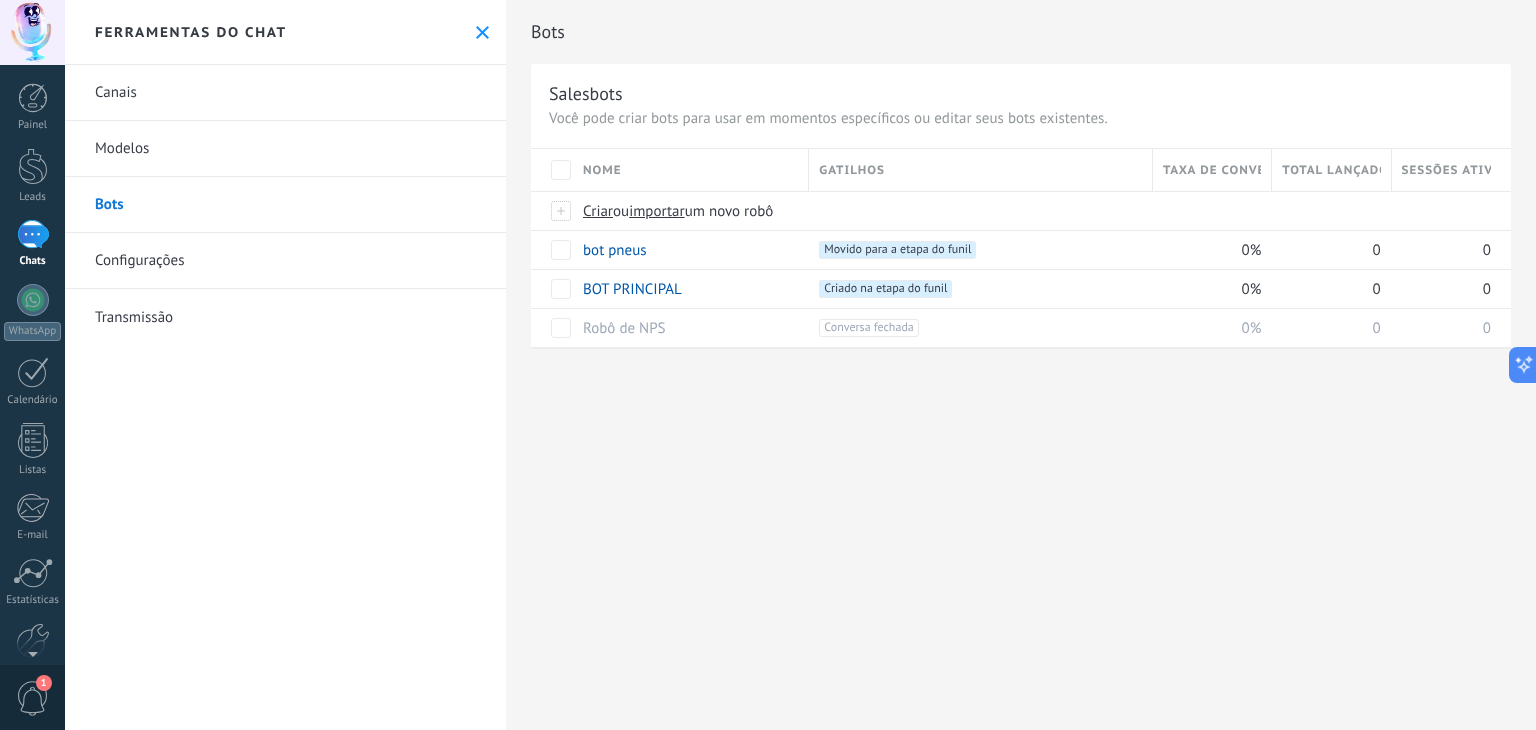 click on "Bots Salesbots Você pode criar bots para usar em momentos específicos ou editar seus bots existentes. Faça upgrade para o Avançado Nome Gatilhos Taxa de conversão Total lançado Sessões ativas        Criar  ou  importar  um novo robô              bot pneus +1 Movido para a etapa do funil +0 0% 0 0        BOT PRINCIPAL +1 Criado na etapa do funil +0 0% 0 0        Robô de NPS +1 Conversa fechada +0 0% 0 0 Mostrar mais avançado Rastrear cliques em links Reduzir links longos e rastrear cliques: quando habilitado, os URLs enviados serão substituídos por links de rastreamento. Uma vez clicado, um evento será registrado no feed do lead. Selecione abaixo quais fontes usam esse recurso abaixo WhatsApp Business Ativação de IA Russo Inglês Espanhol Português Indonésia Turco Inglês Última atualização: Atualizar conjunto de dados Deixar mensagem sem resposta Quando um usuário do Kommo entra em um chat, o bot entra no modo de descanso. Depois de 5 minutos 10 minutos 15 minutos 30 minutos 1 hora" at bounding box center [1021, 365] 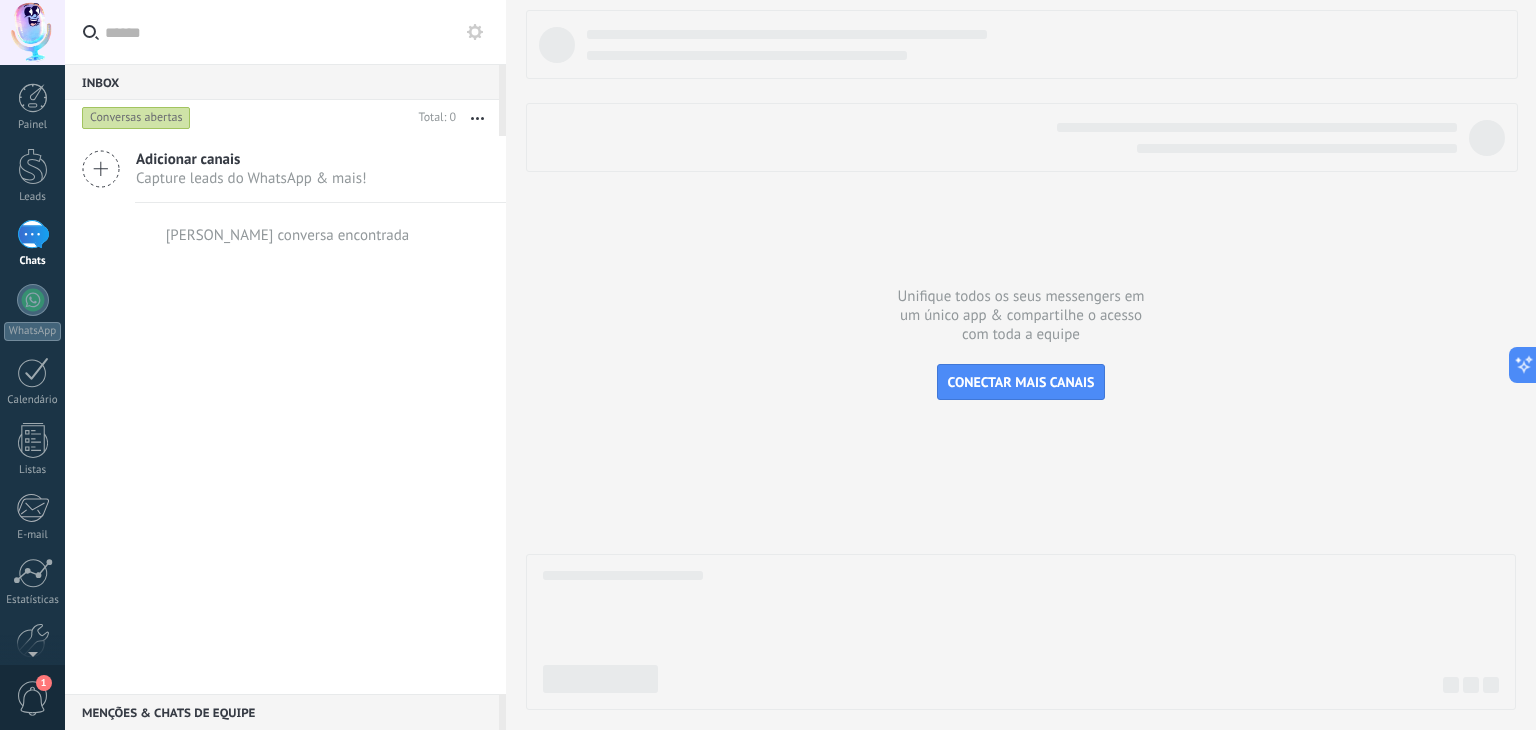 click on "Conversas abertas" at bounding box center (136, 118) 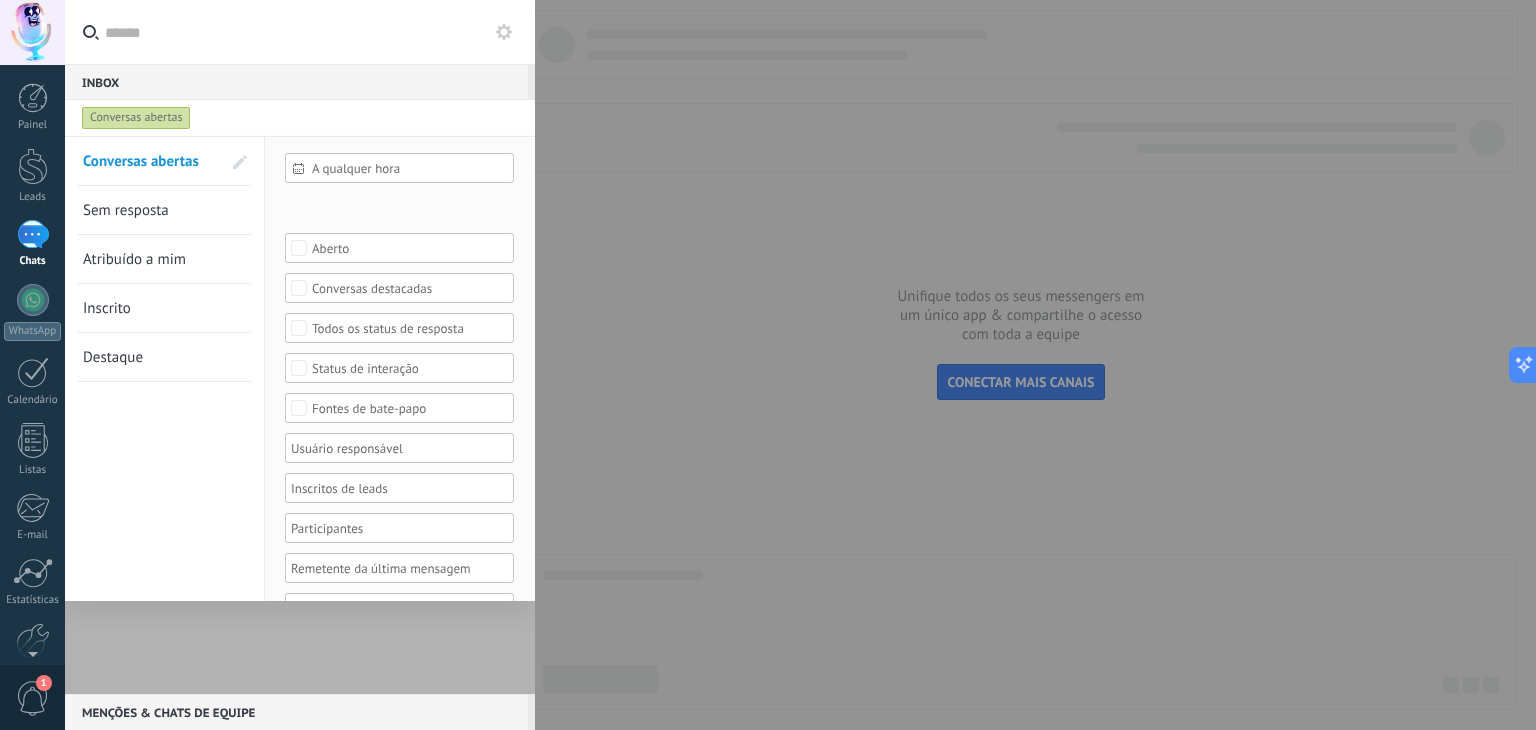 click on "Conversas abertas" at bounding box center (136, 118) 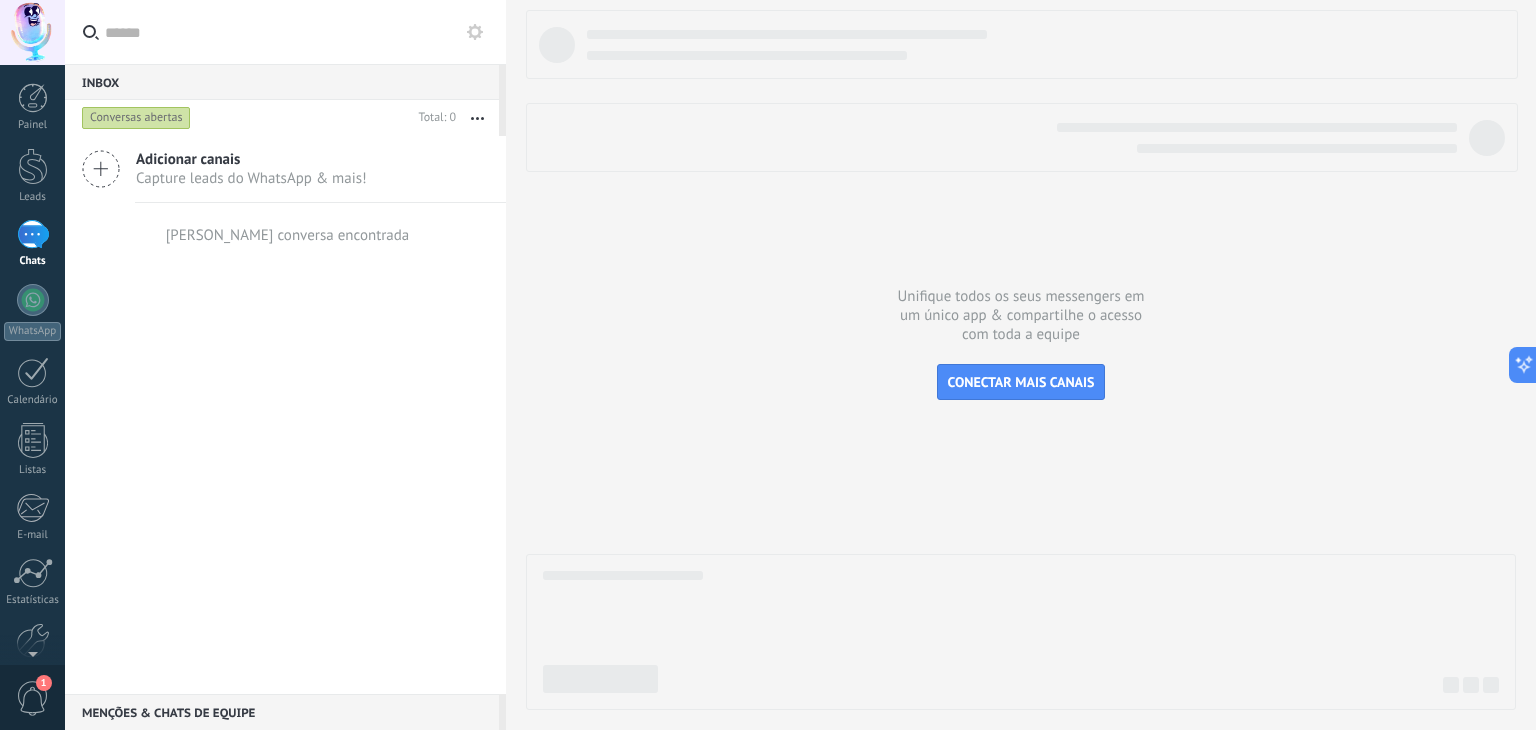 click 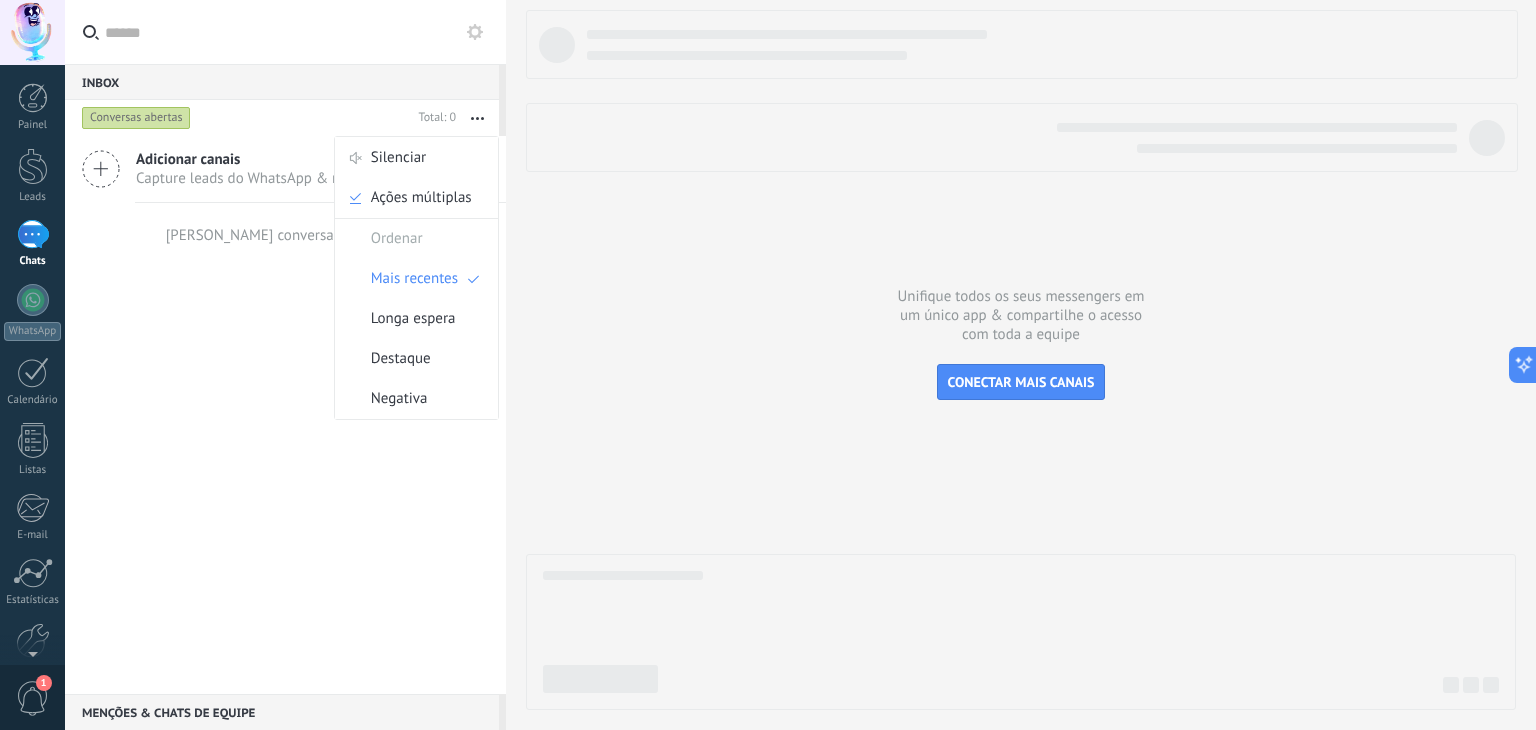 click 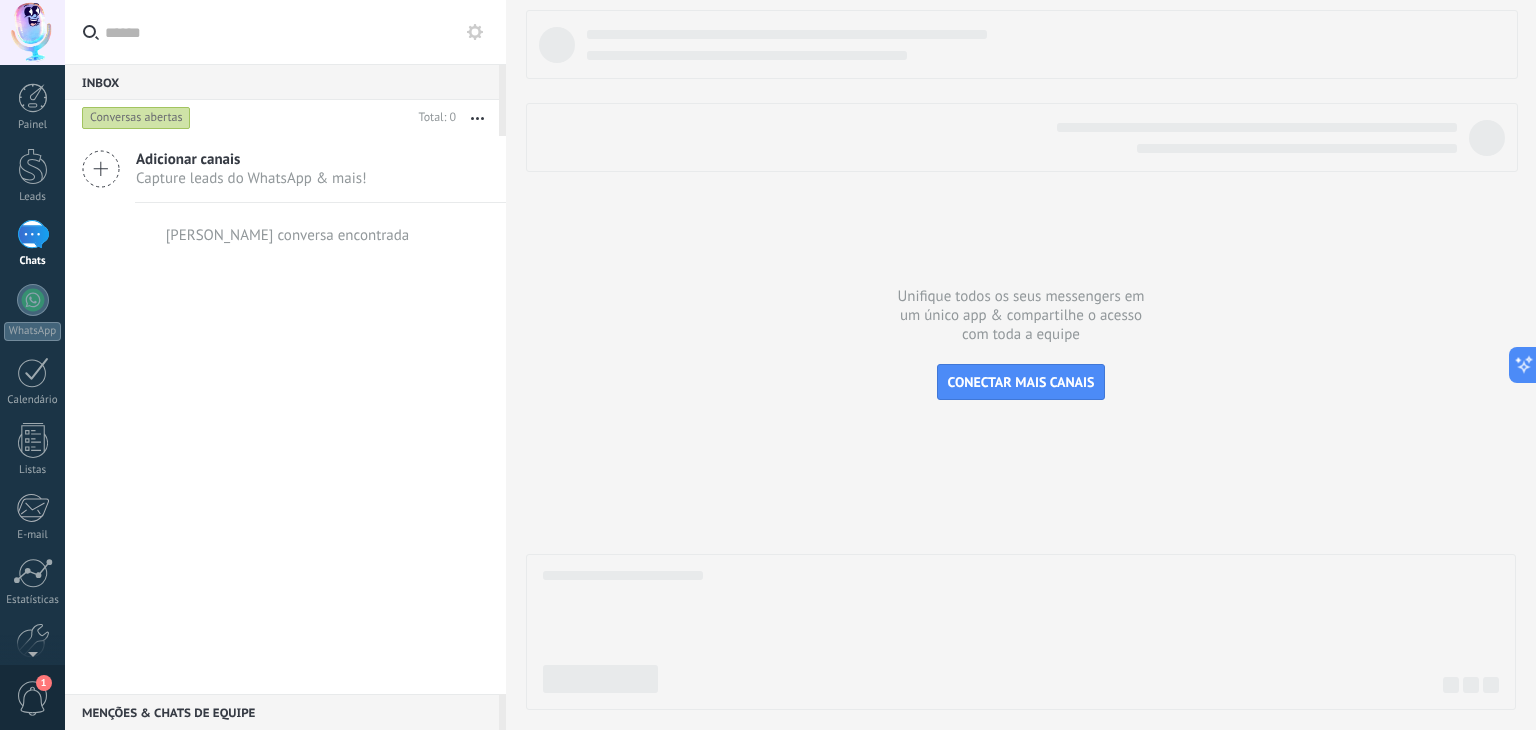 click on "[PERSON_NAME] conversa encontrada" at bounding box center (286, 235) 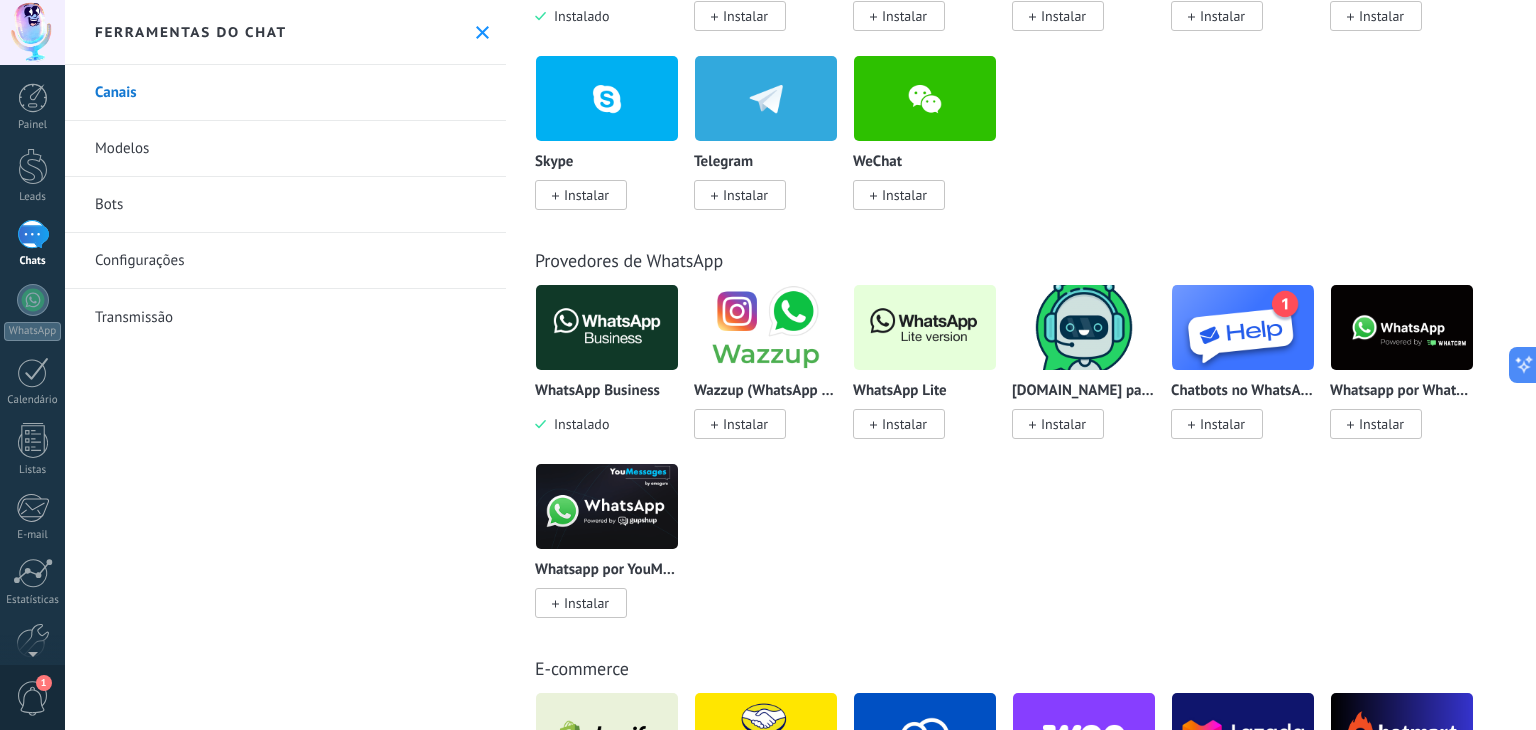 scroll, scrollTop: 0, scrollLeft: 0, axis: both 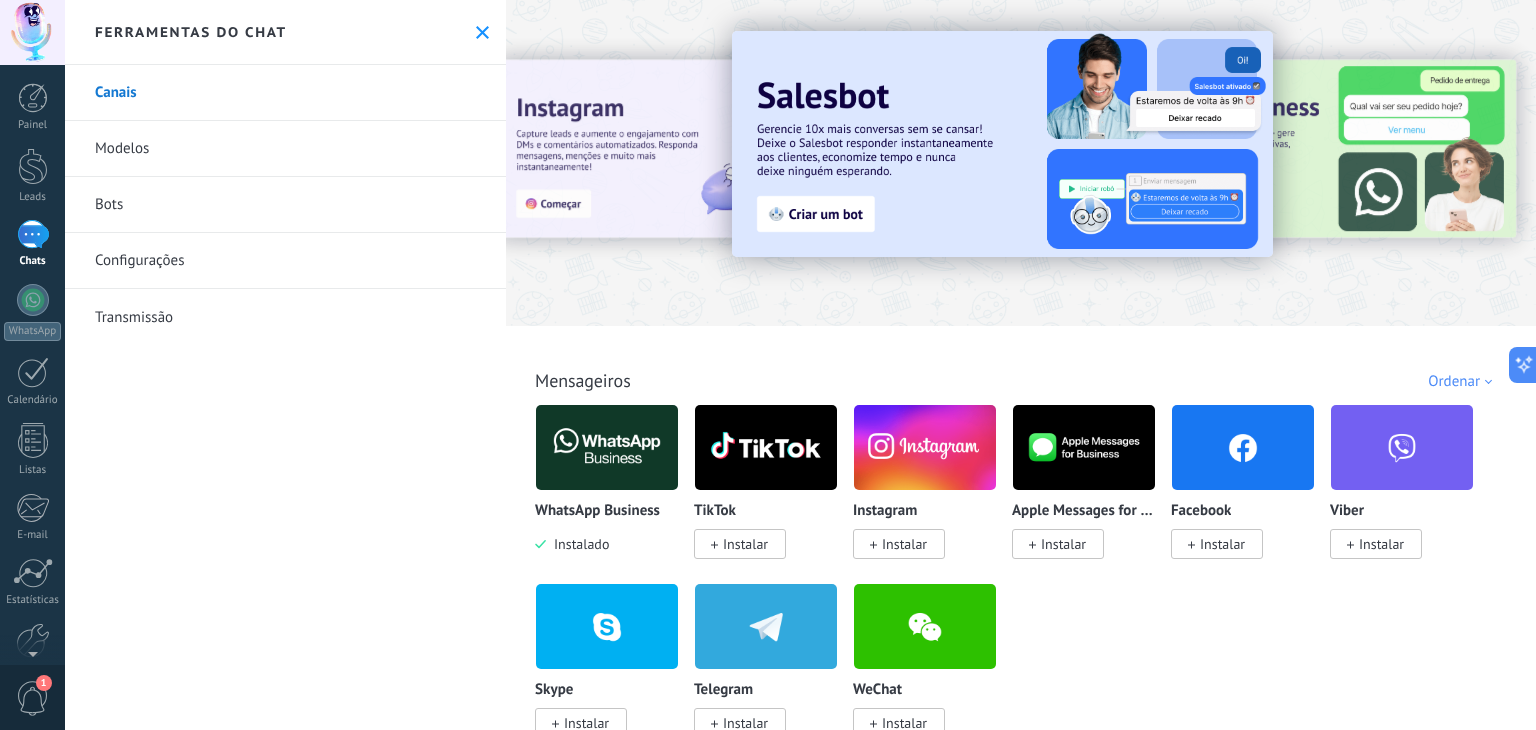 click at bounding box center [33, 234] 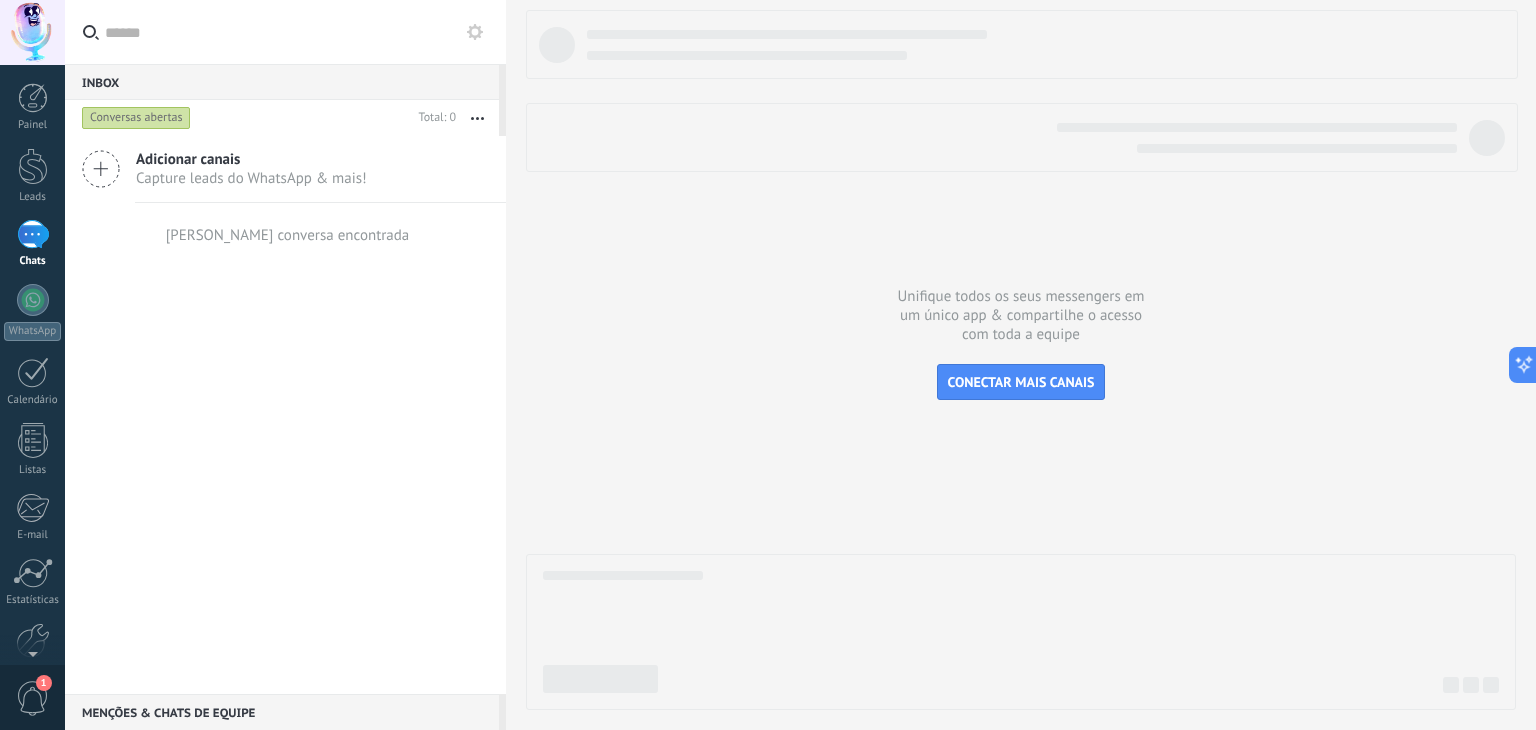 click at bounding box center [477, 118] 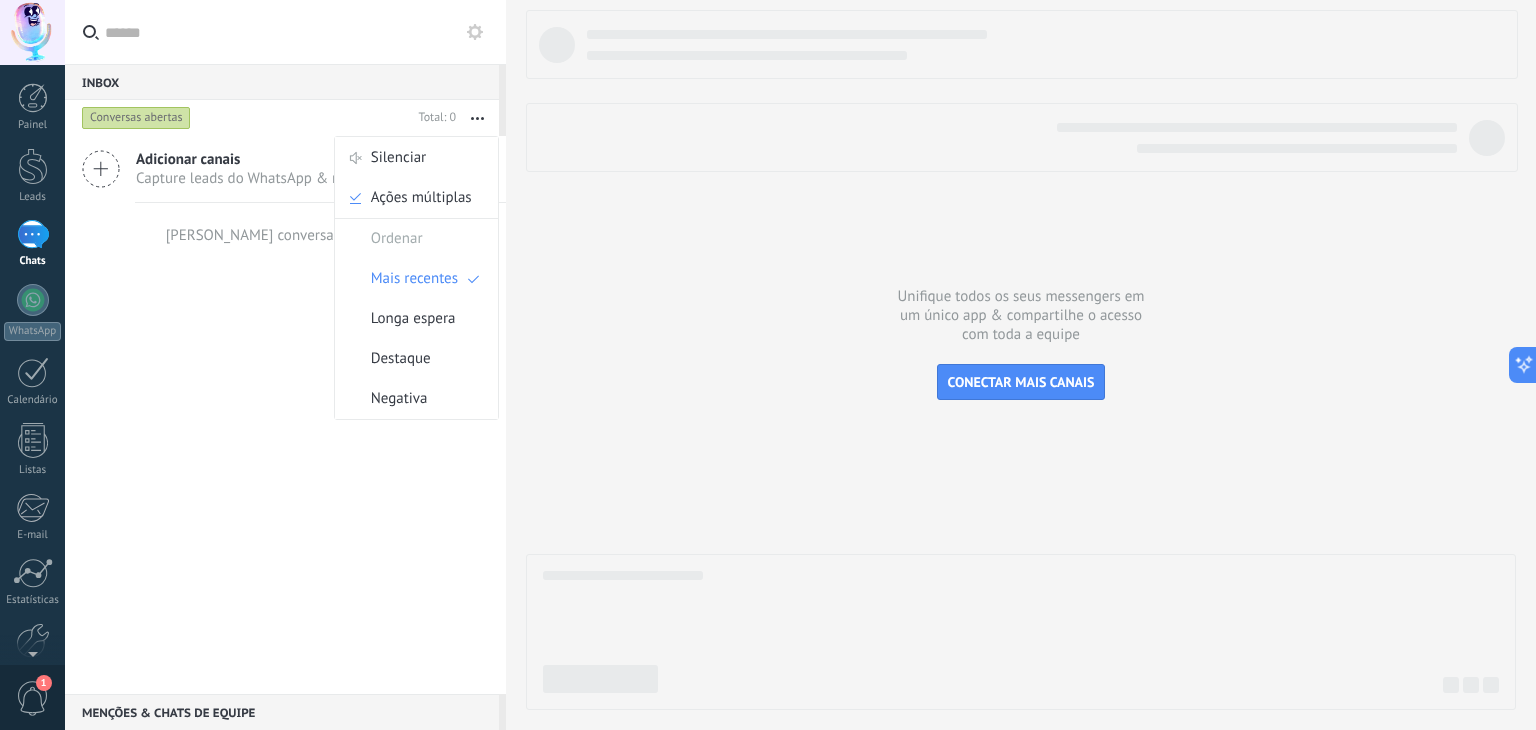 click on "Adicionar canais
Capture leads do WhatsApp & mais!" at bounding box center [285, 169] 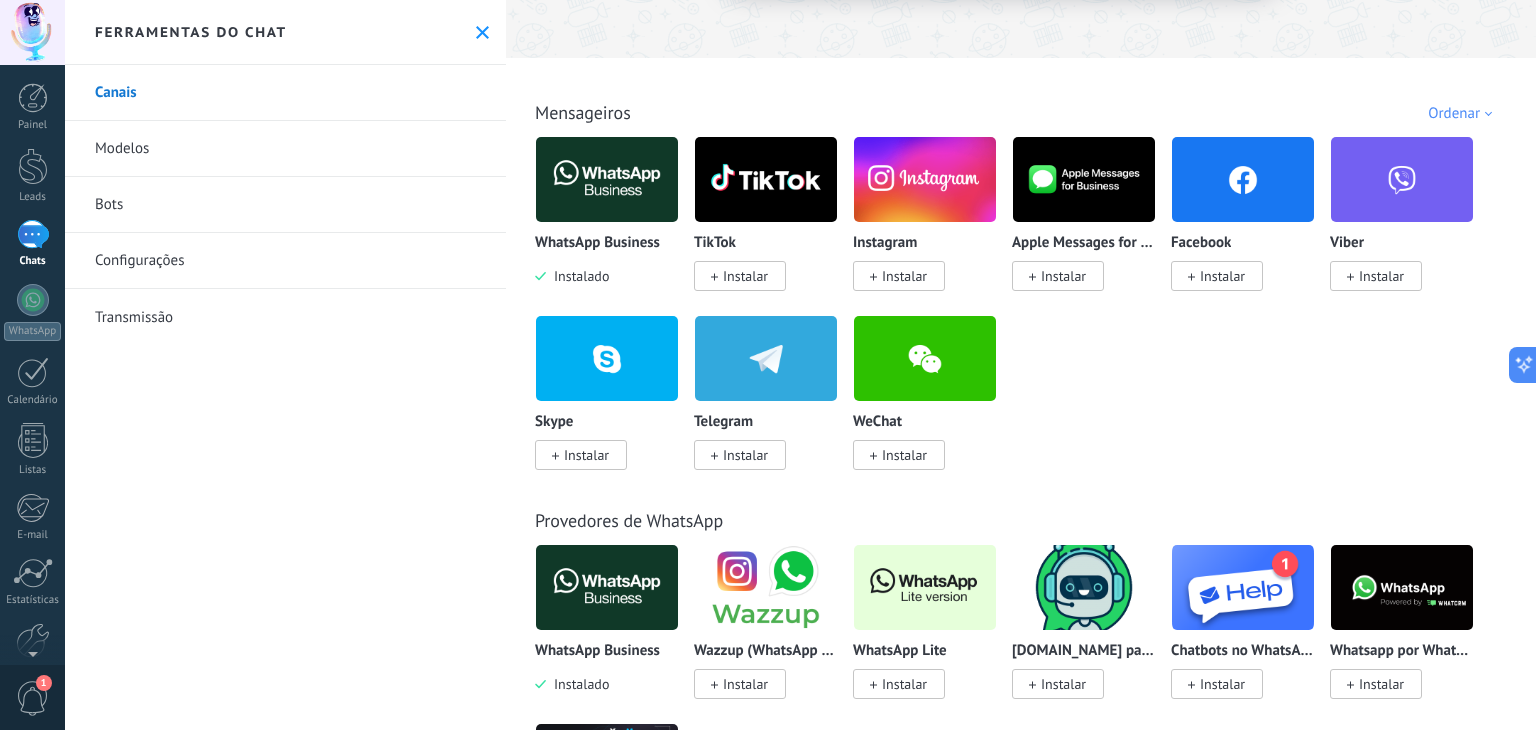 scroll, scrollTop: 275, scrollLeft: 0, axis: vertical 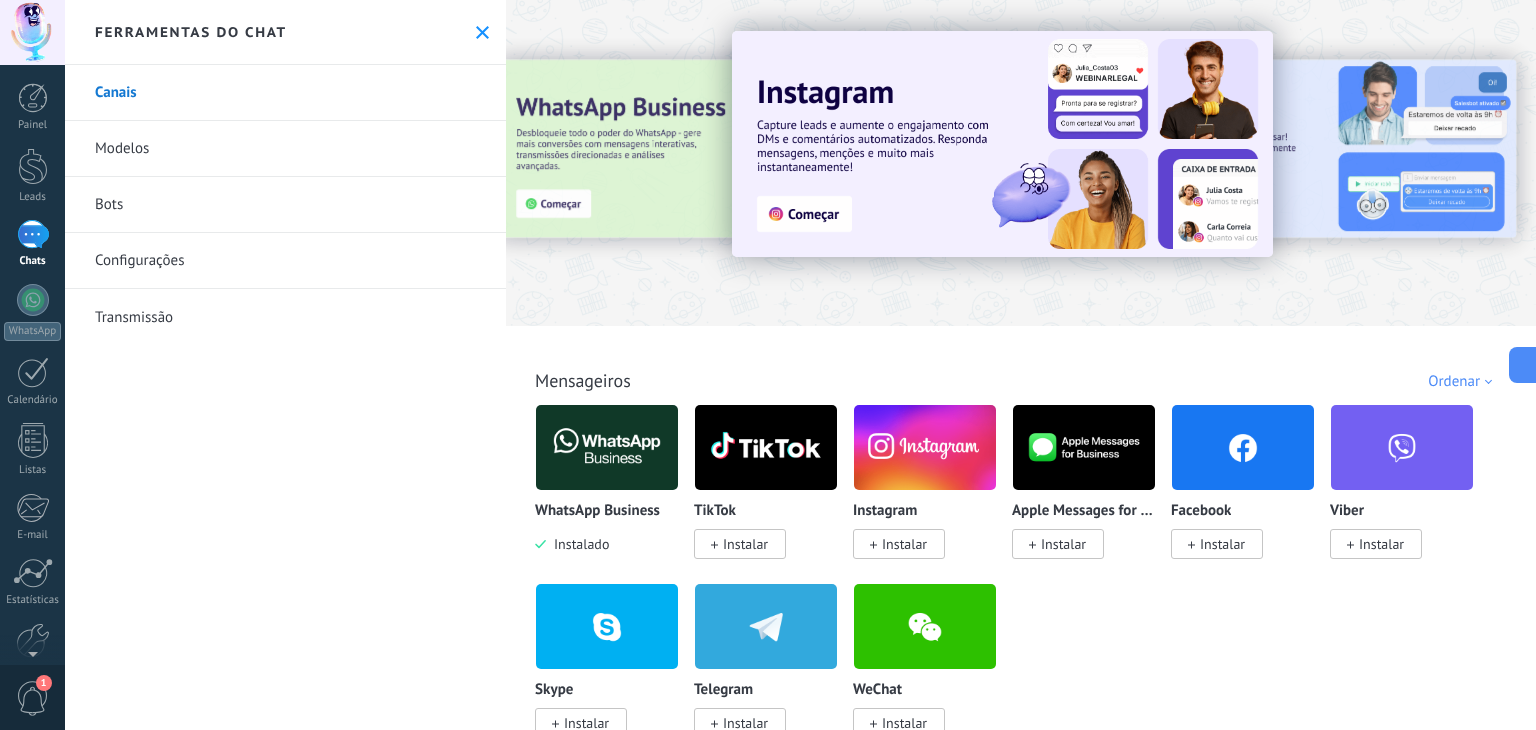 click on "Configurações" at bounding box center [285, 261] 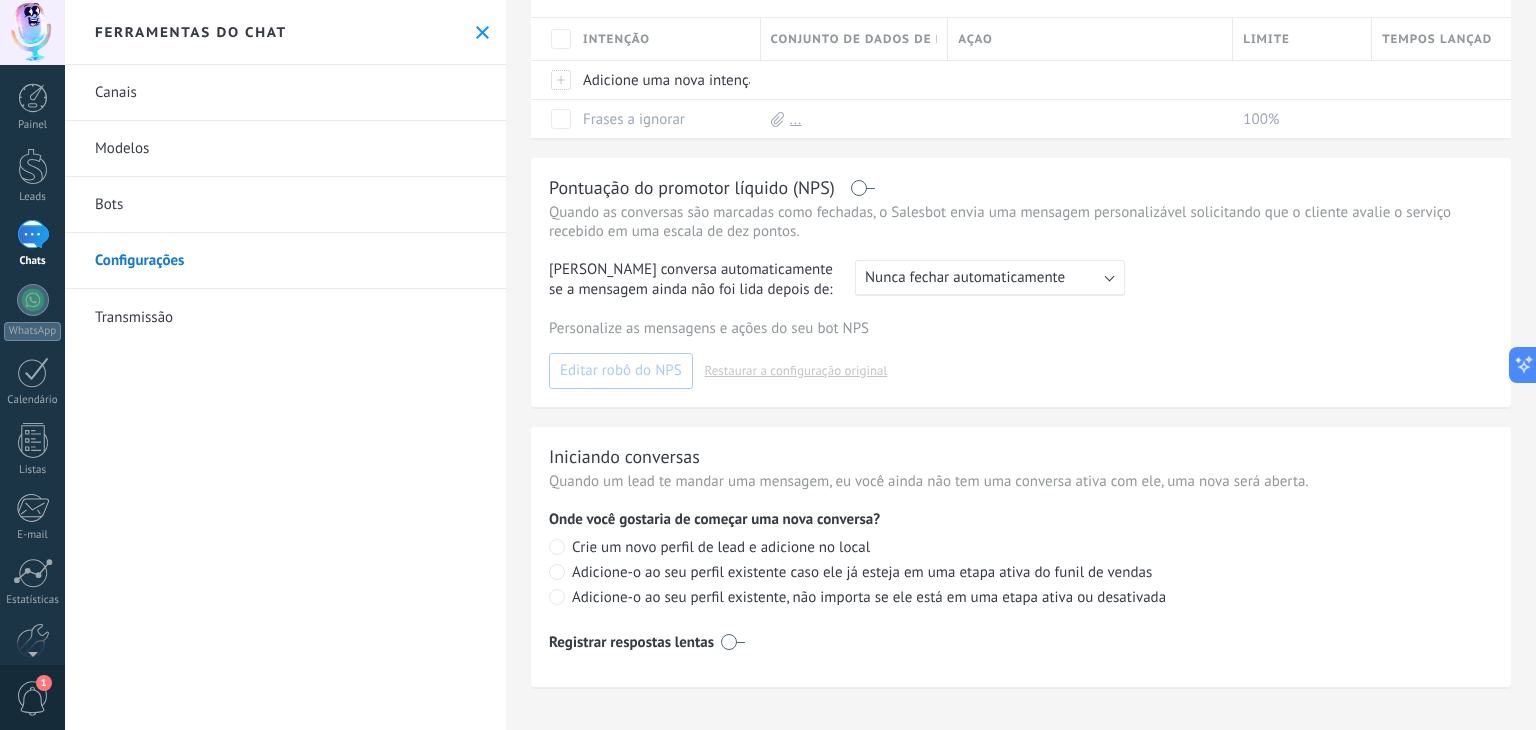 scroll, scrollTop: 0, scrollLeft: 0, axis: both 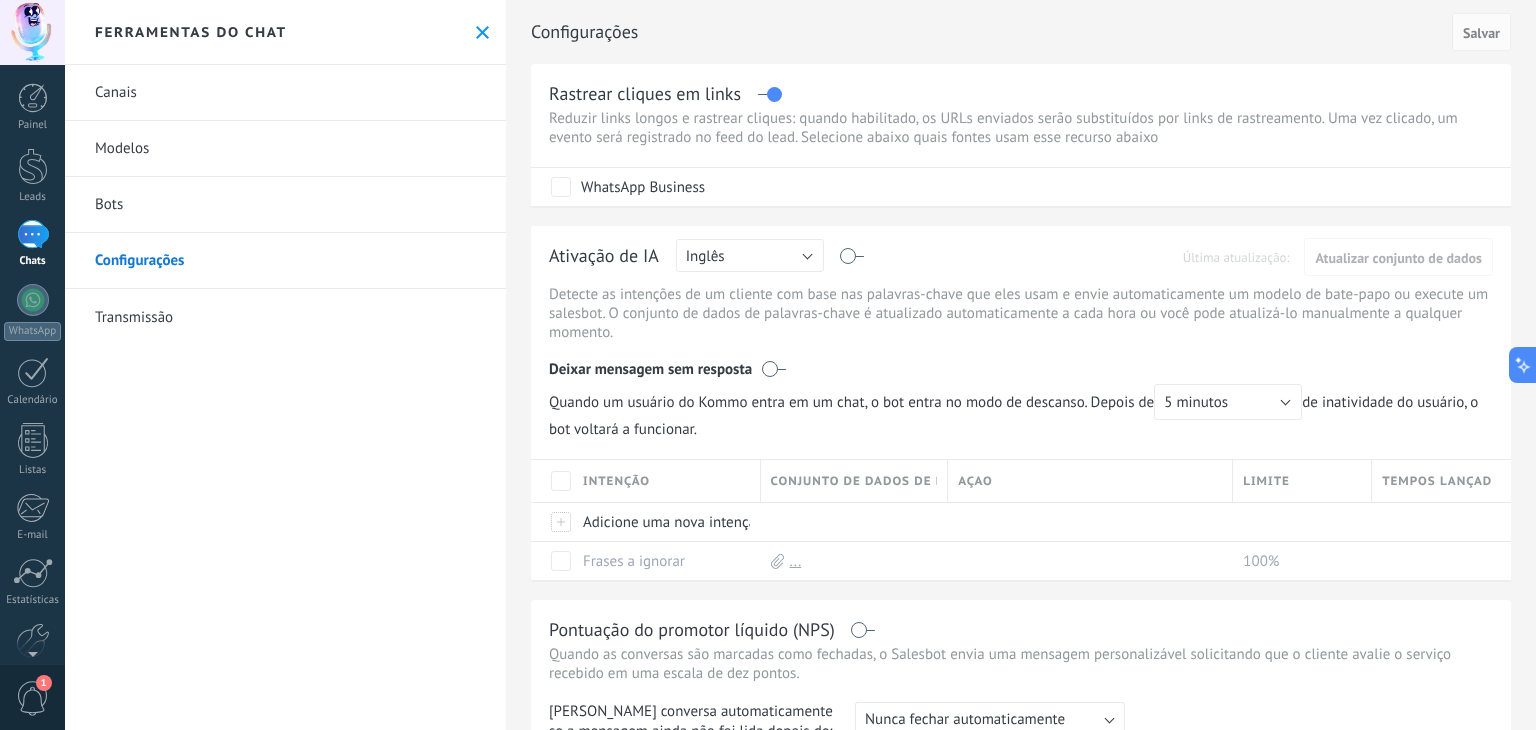 click on "Canais" at bounding box center (285, 93) 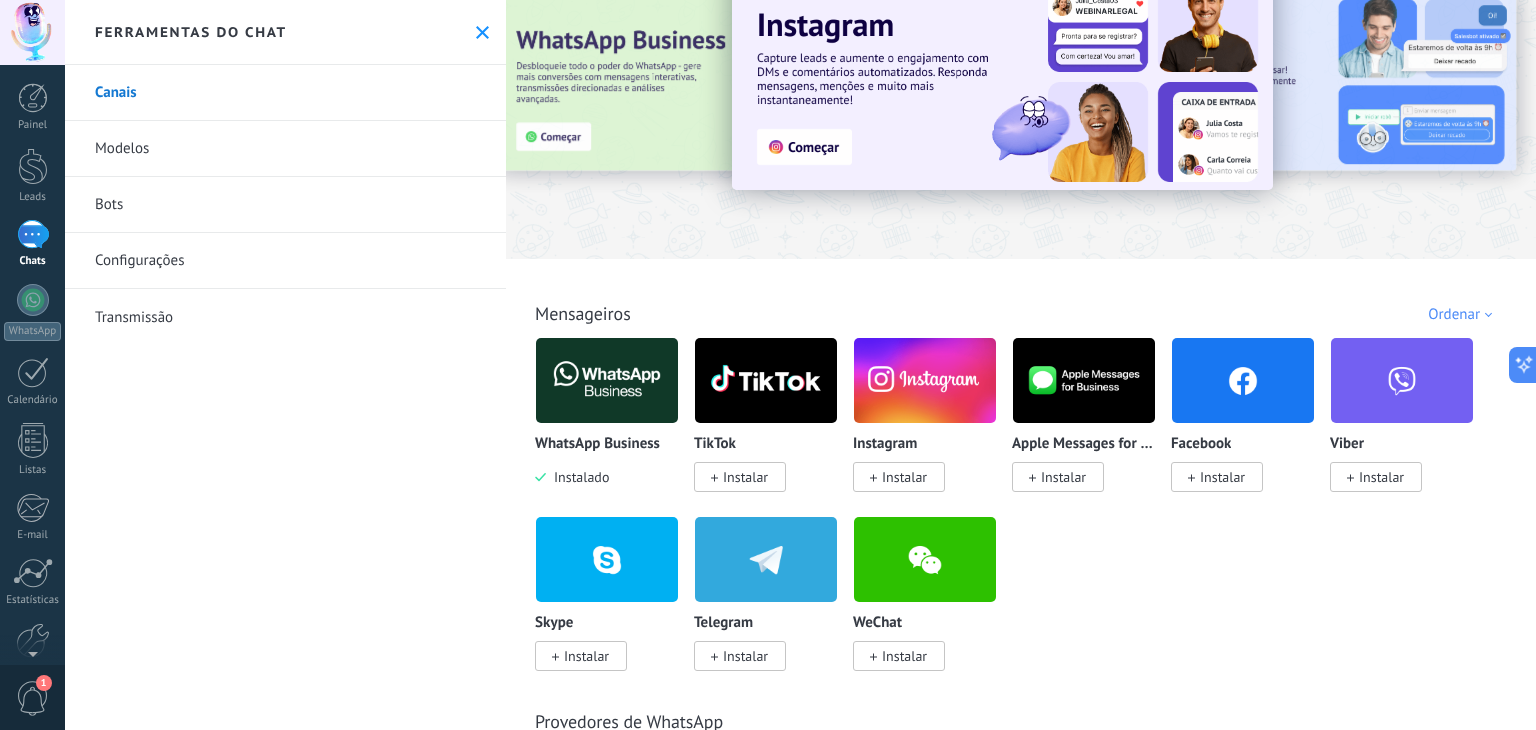 scroll, scrollTop: 120, scrollLeft: 0, axis: vertical 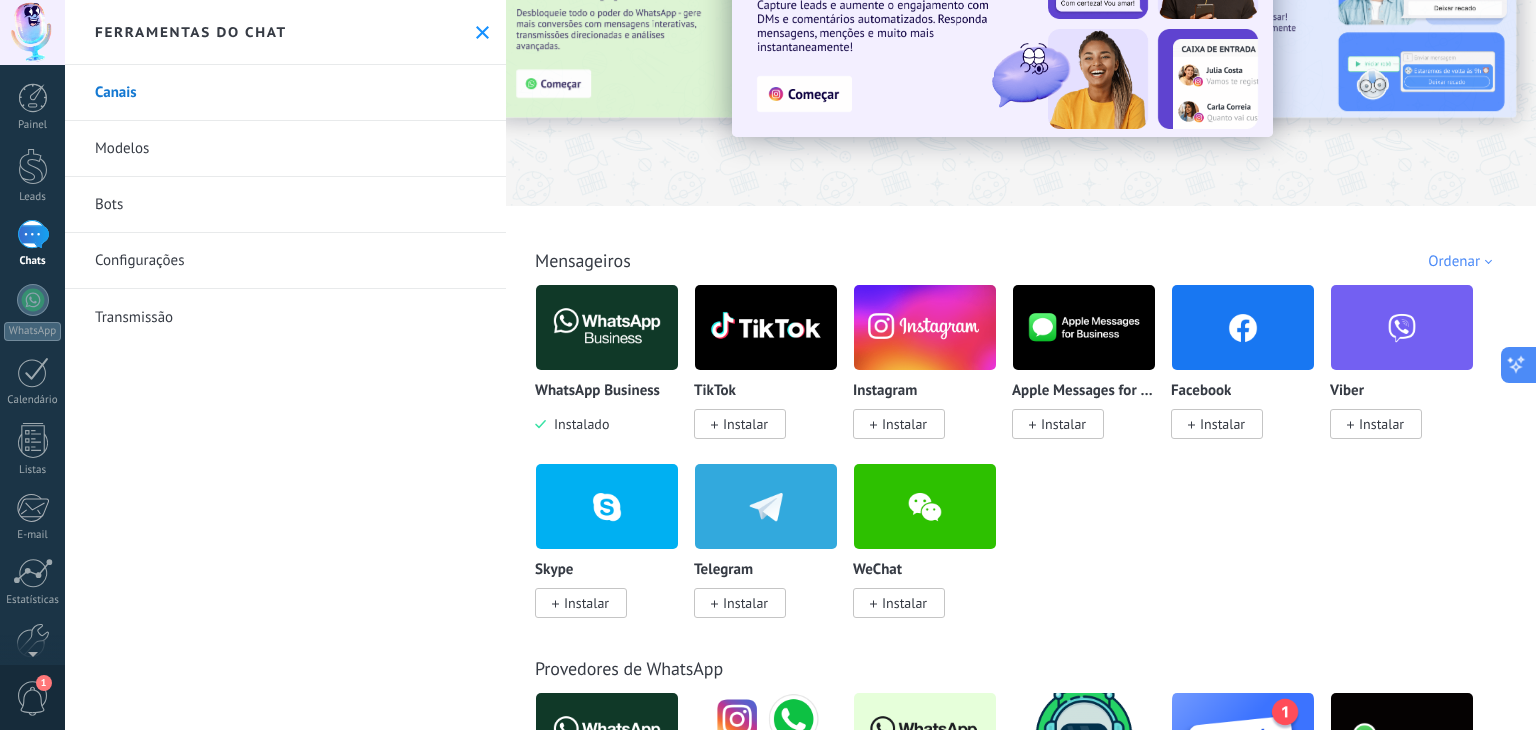 click 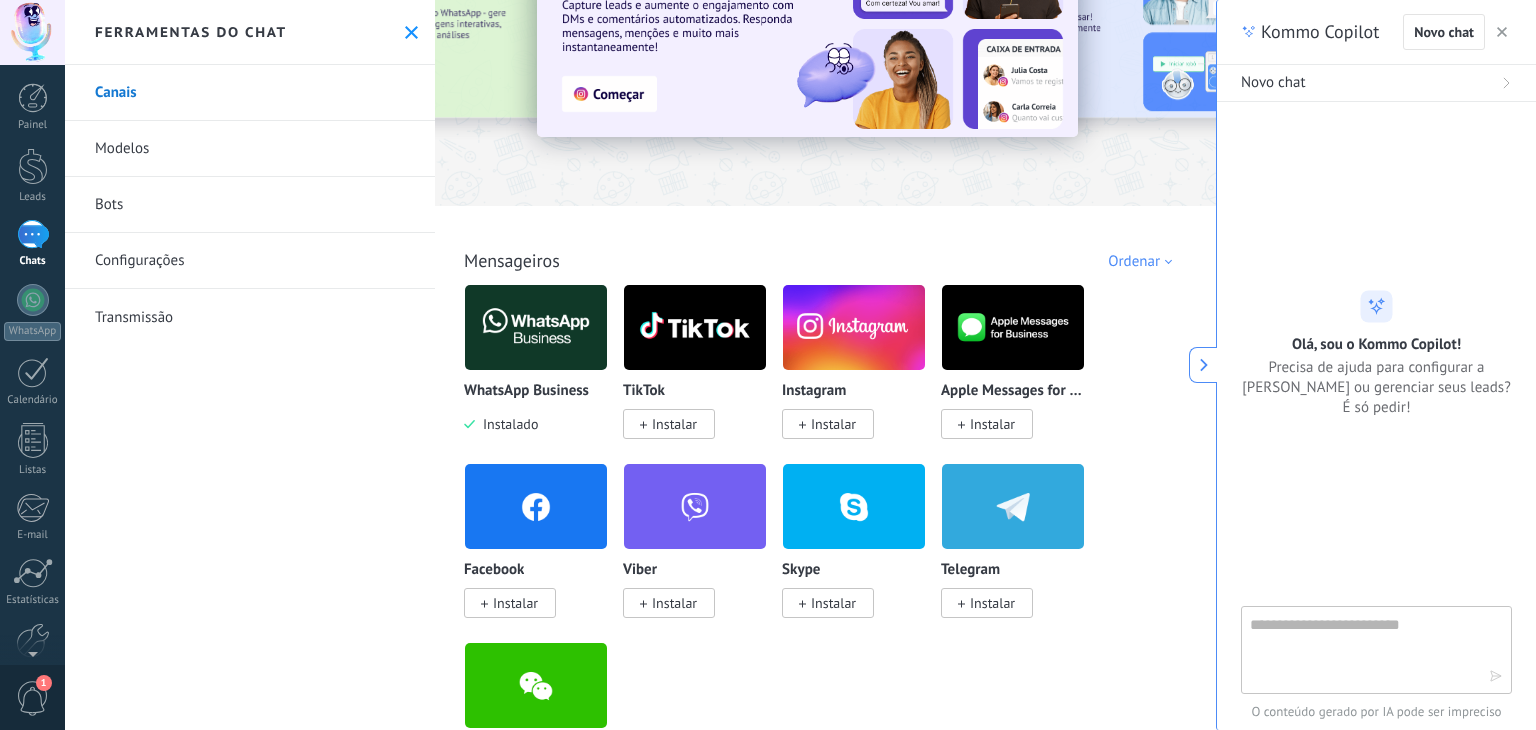 click at bounding box center [1362, 649] 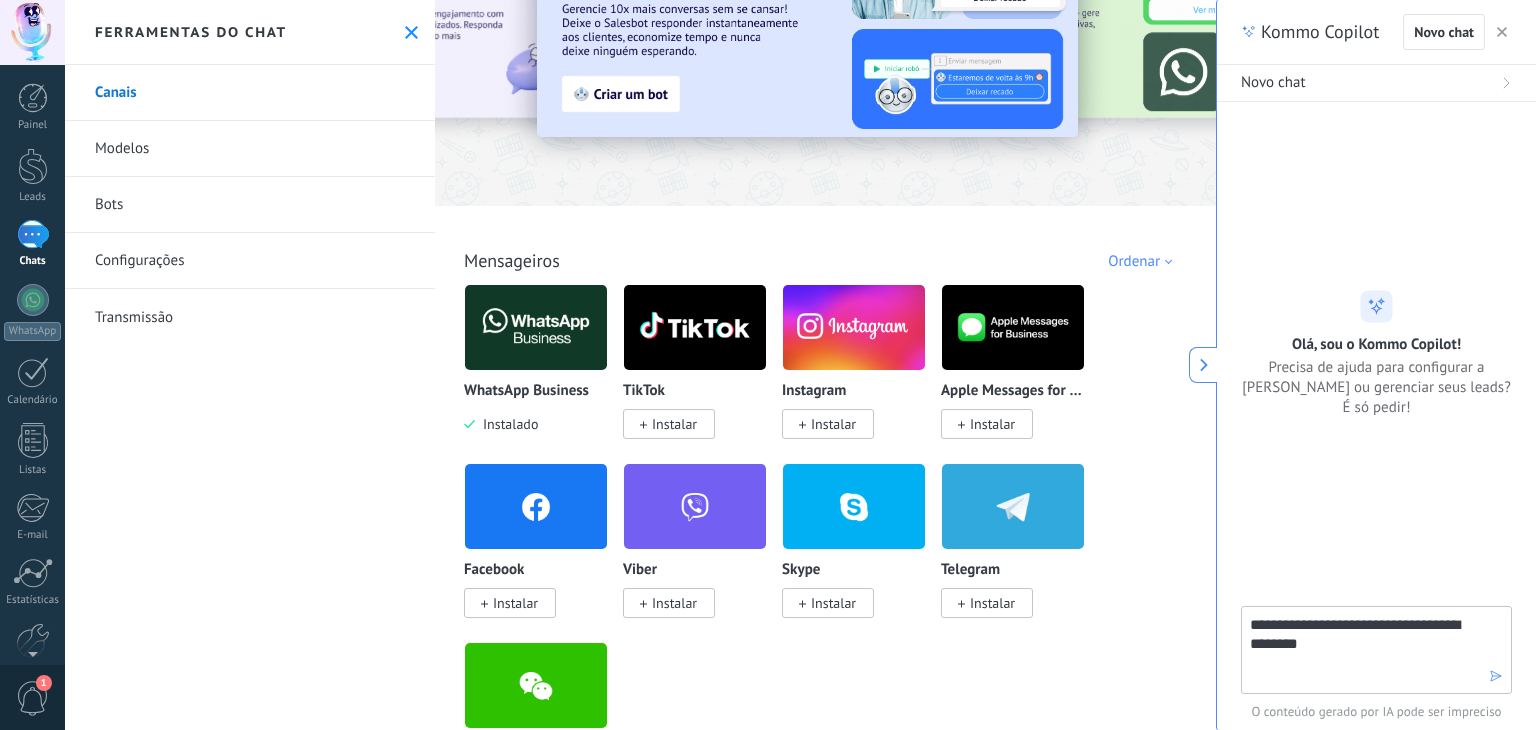 type on "**********" 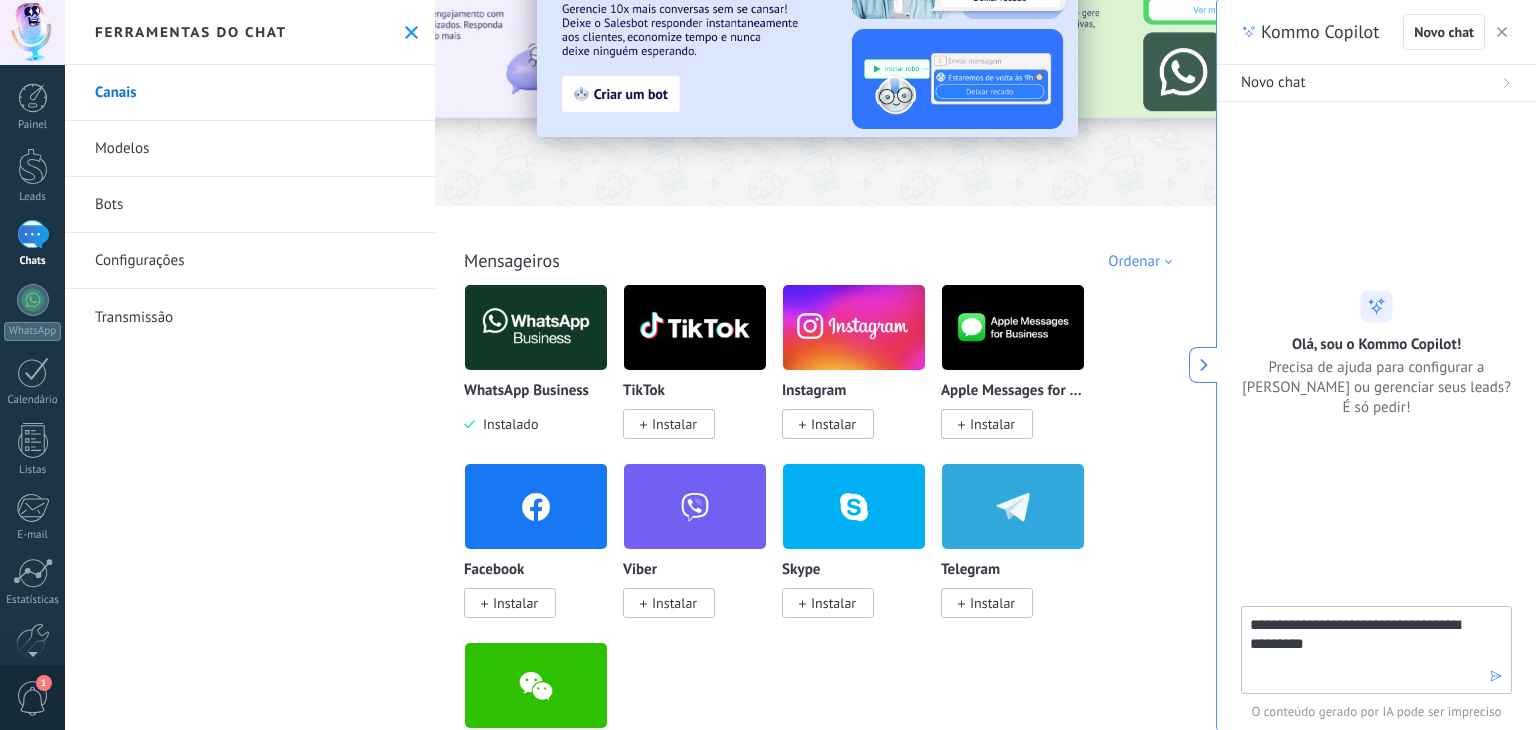 type 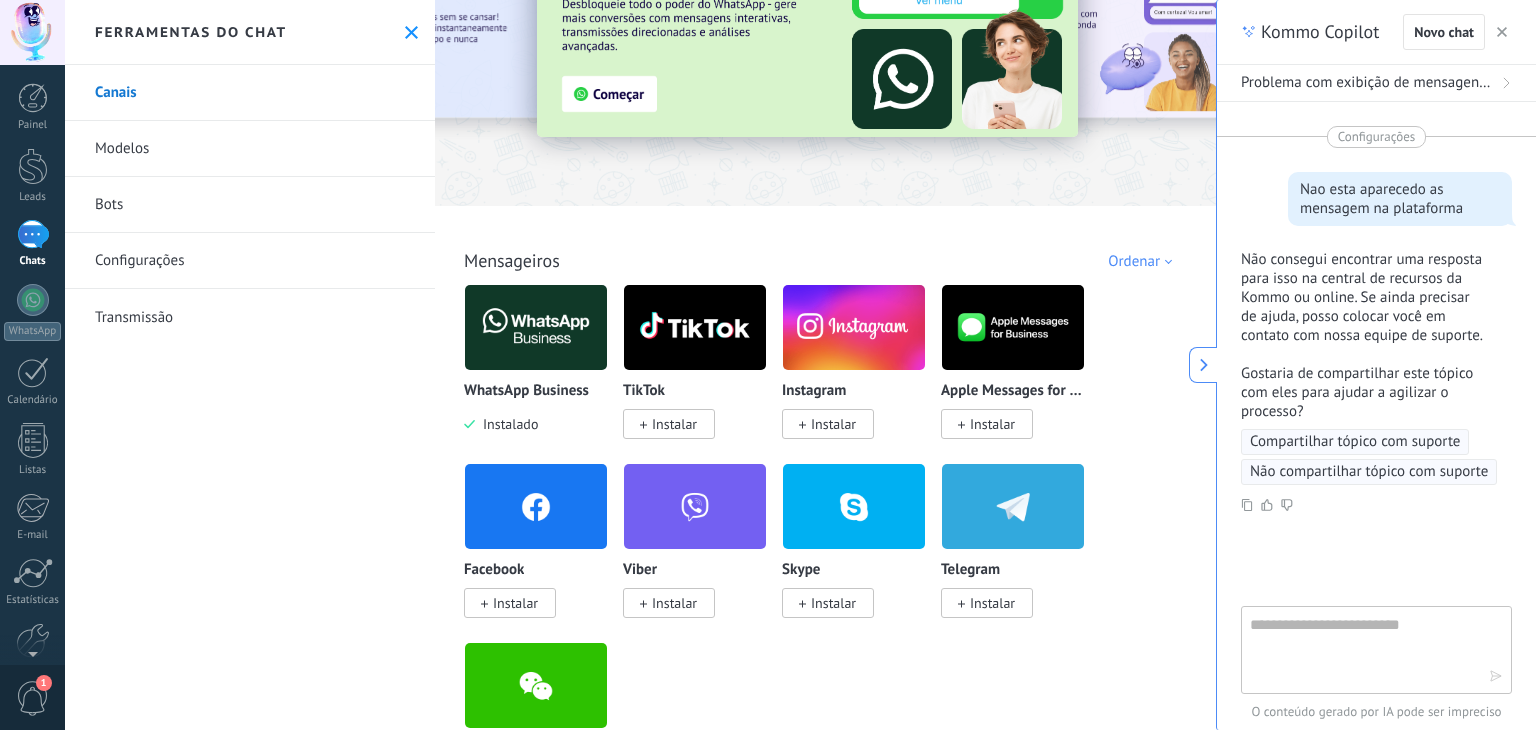 scroll, scrollTop: 58, scrollLeft: 0, axis: vertical 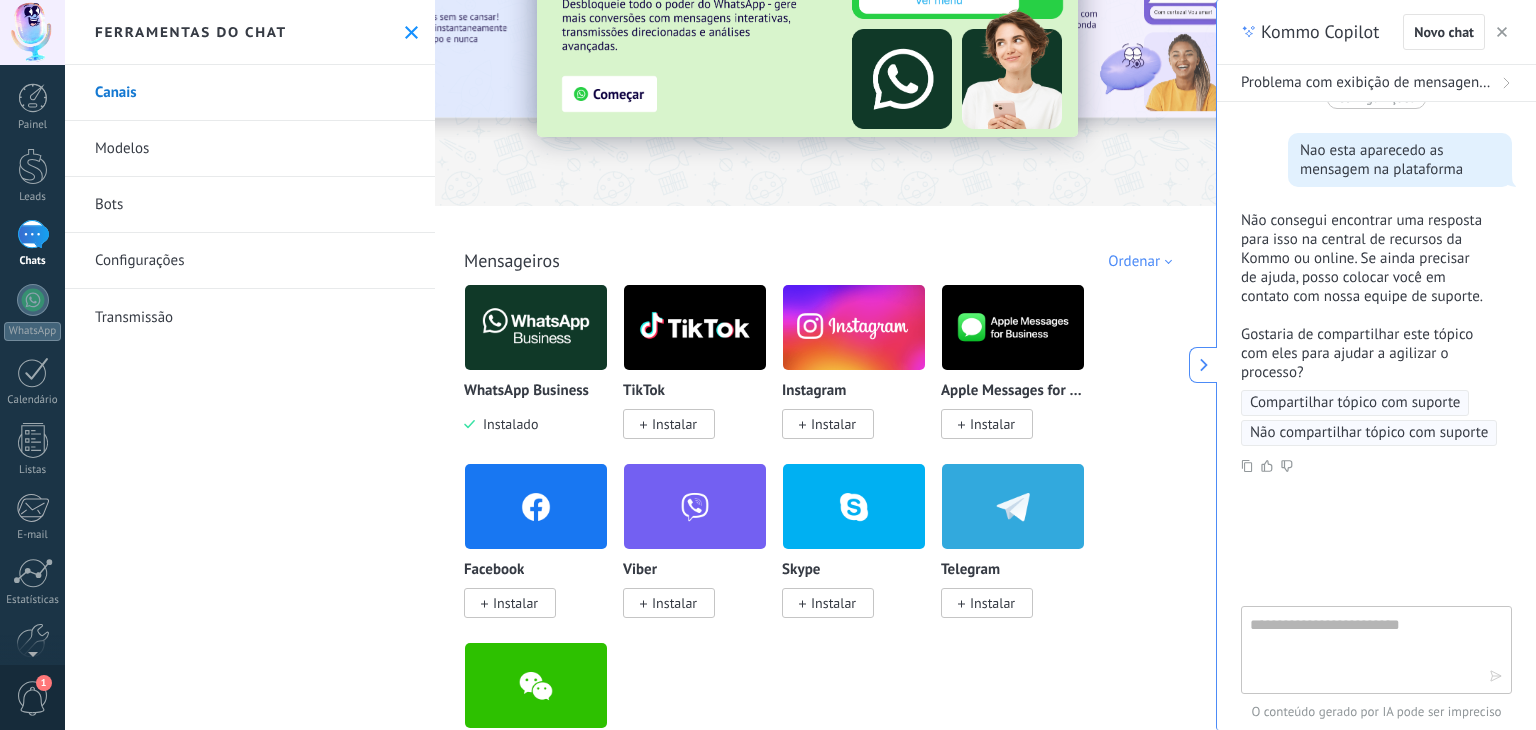 click on "Compartilhar tópico com suporte" at bounding box center [1355, 403] 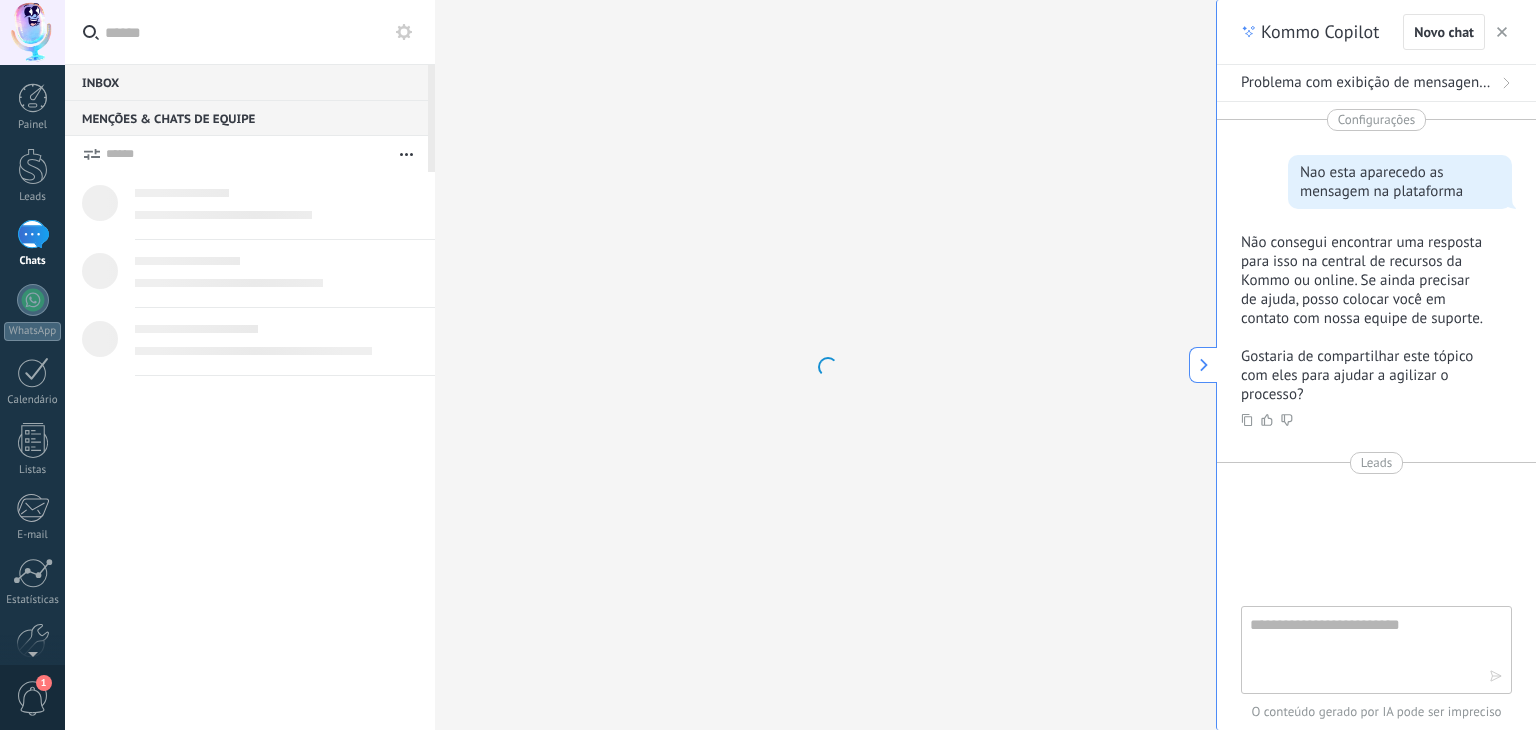 scroll, scrollTop: 36, scrollLeft: 0, axis: vertical 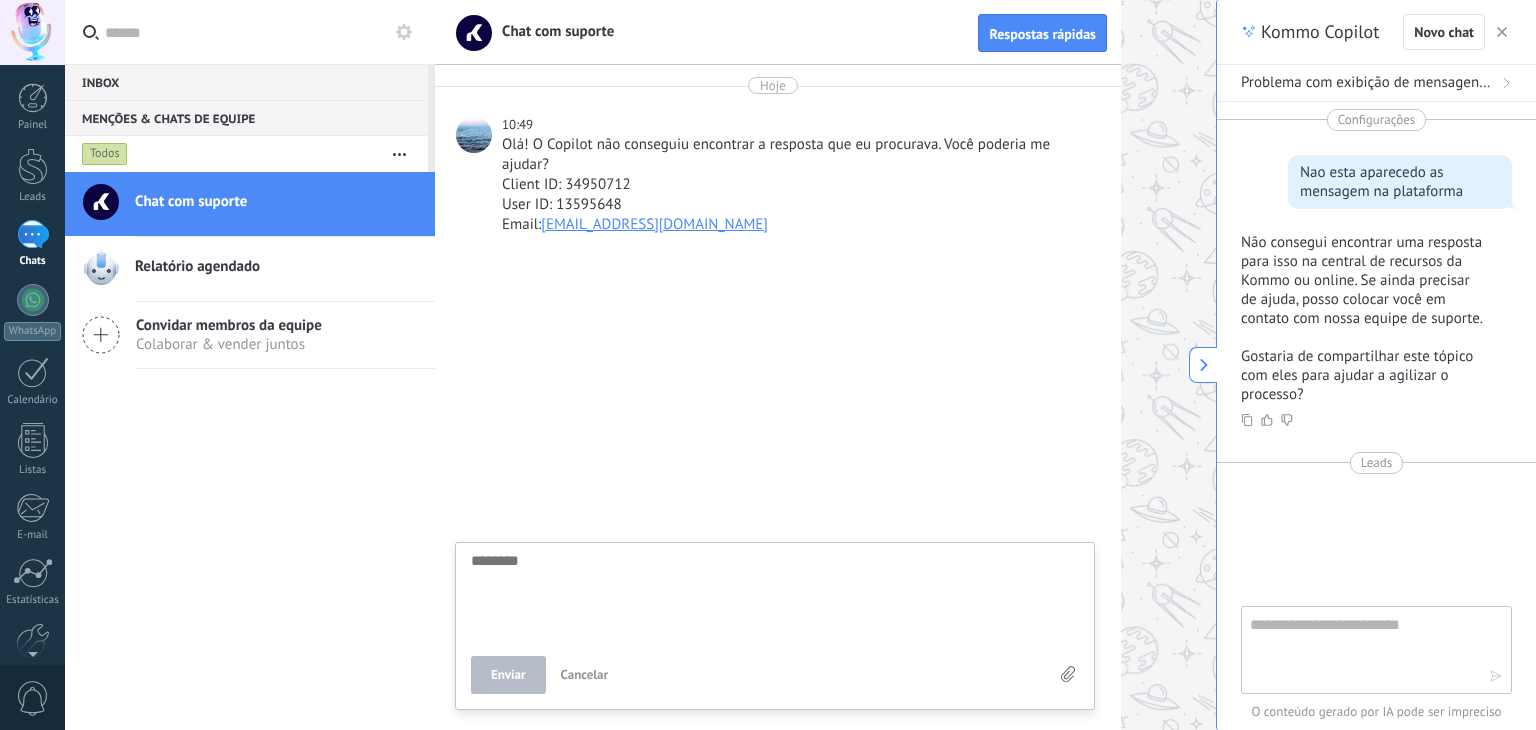 click on "Relatório agendado" at bounding box center (197, 267) 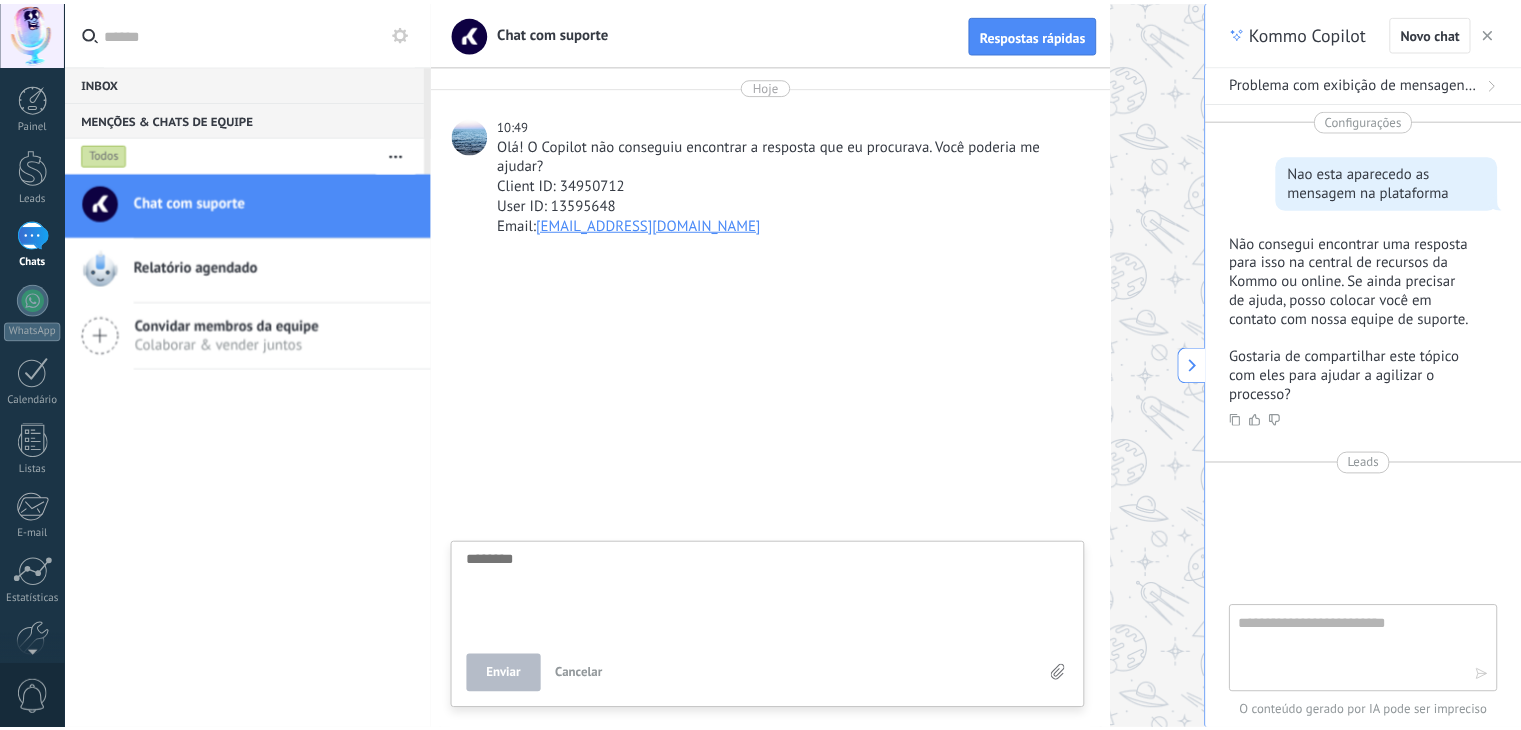 scroll, scrollTop: 19, scrollLeft: 0, axis: vertical 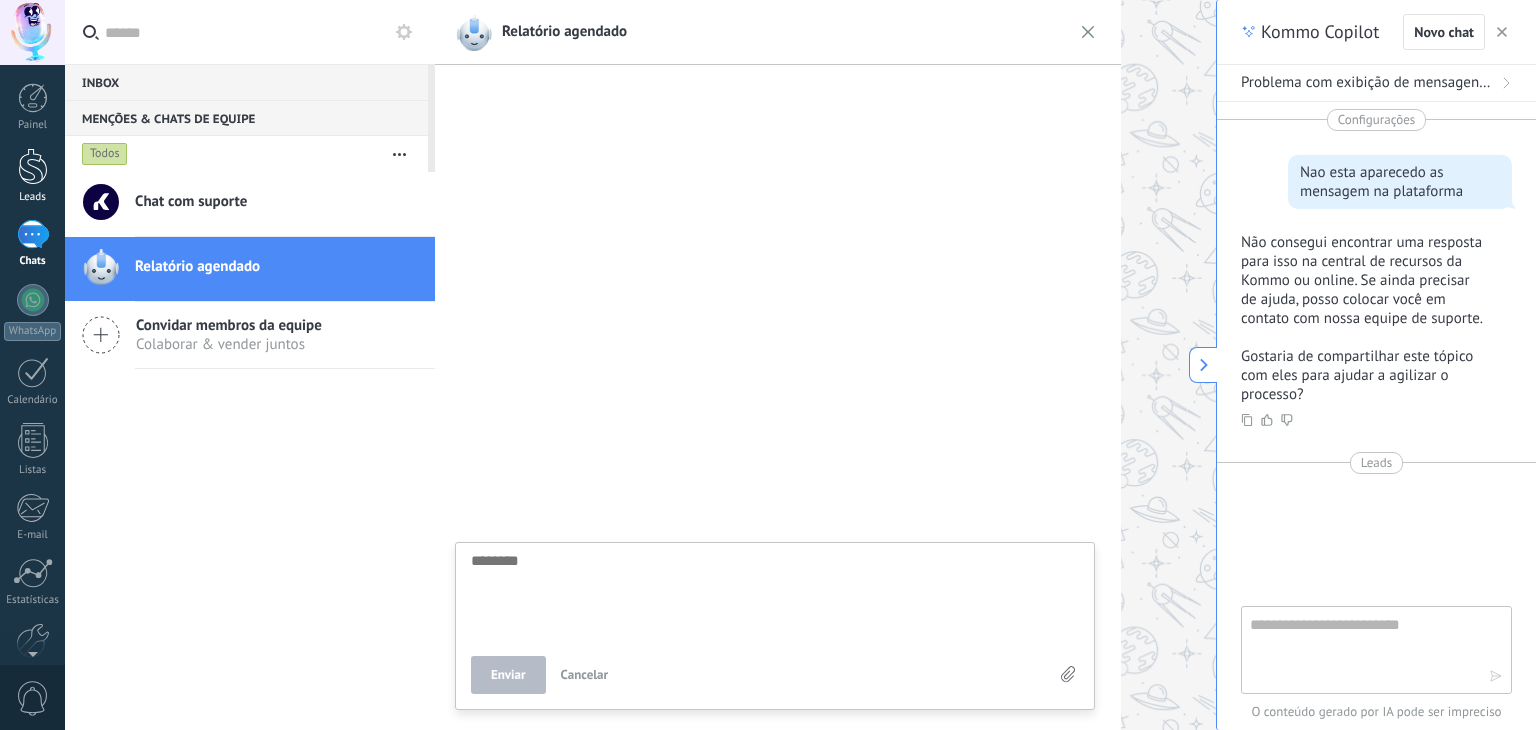 click at bounding box center [33, 166] 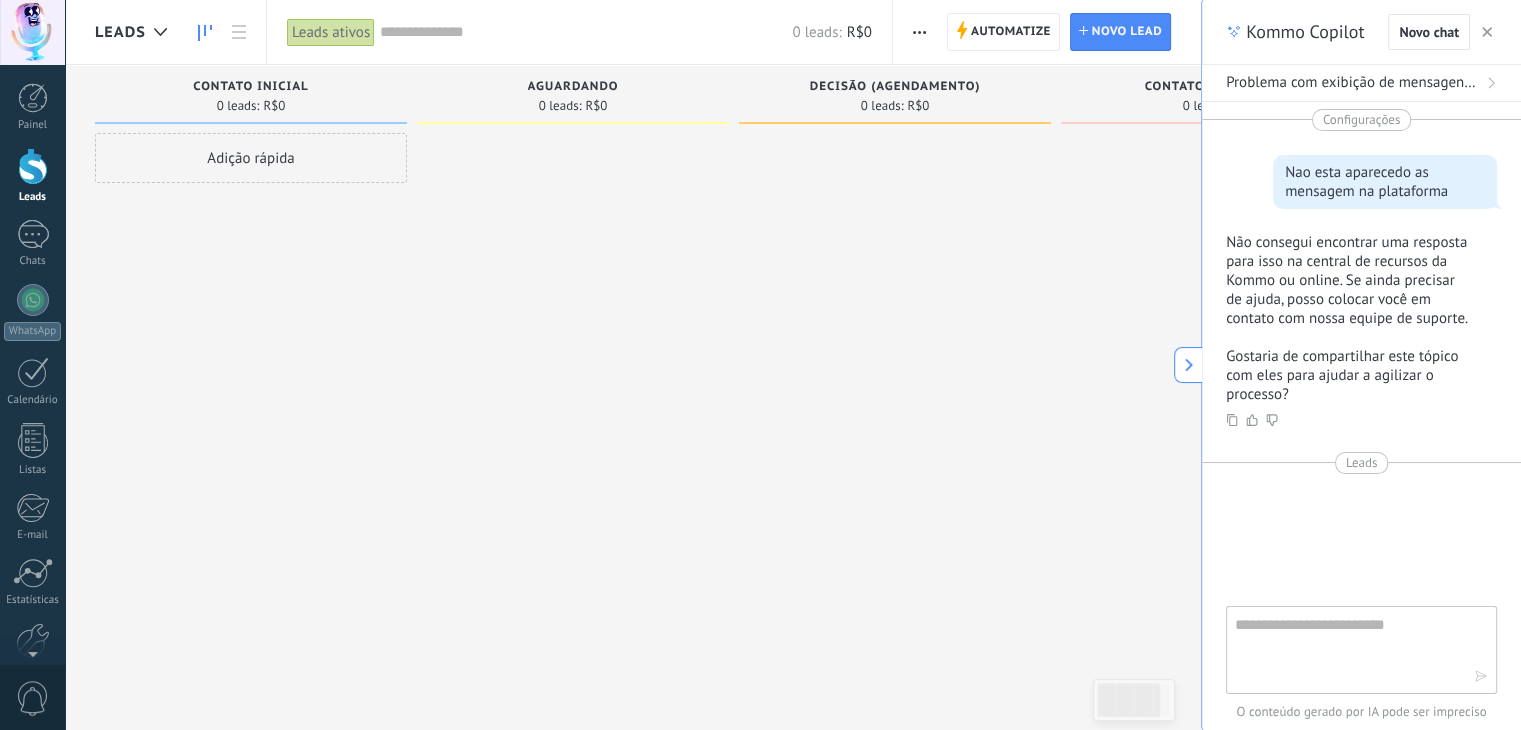 click 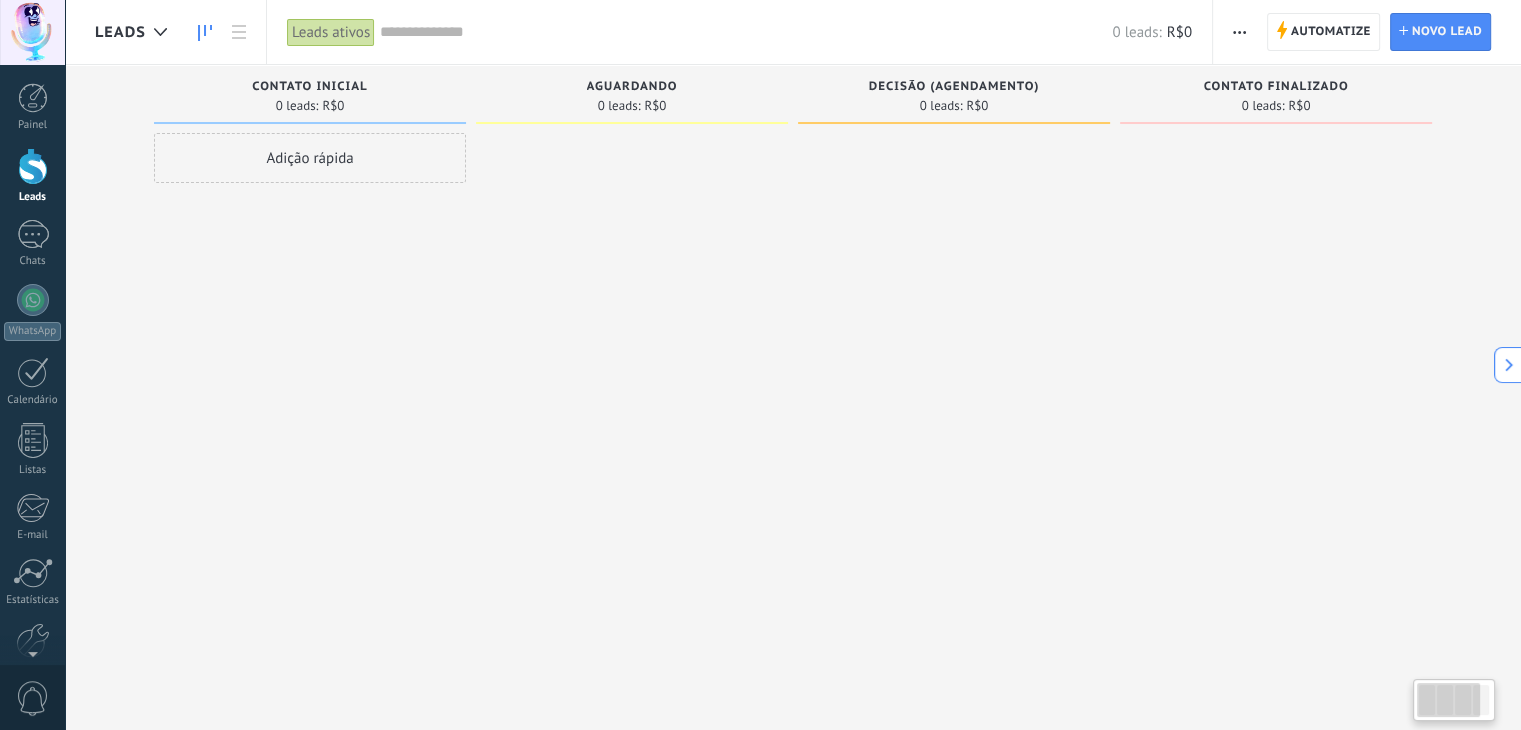 type on "********" 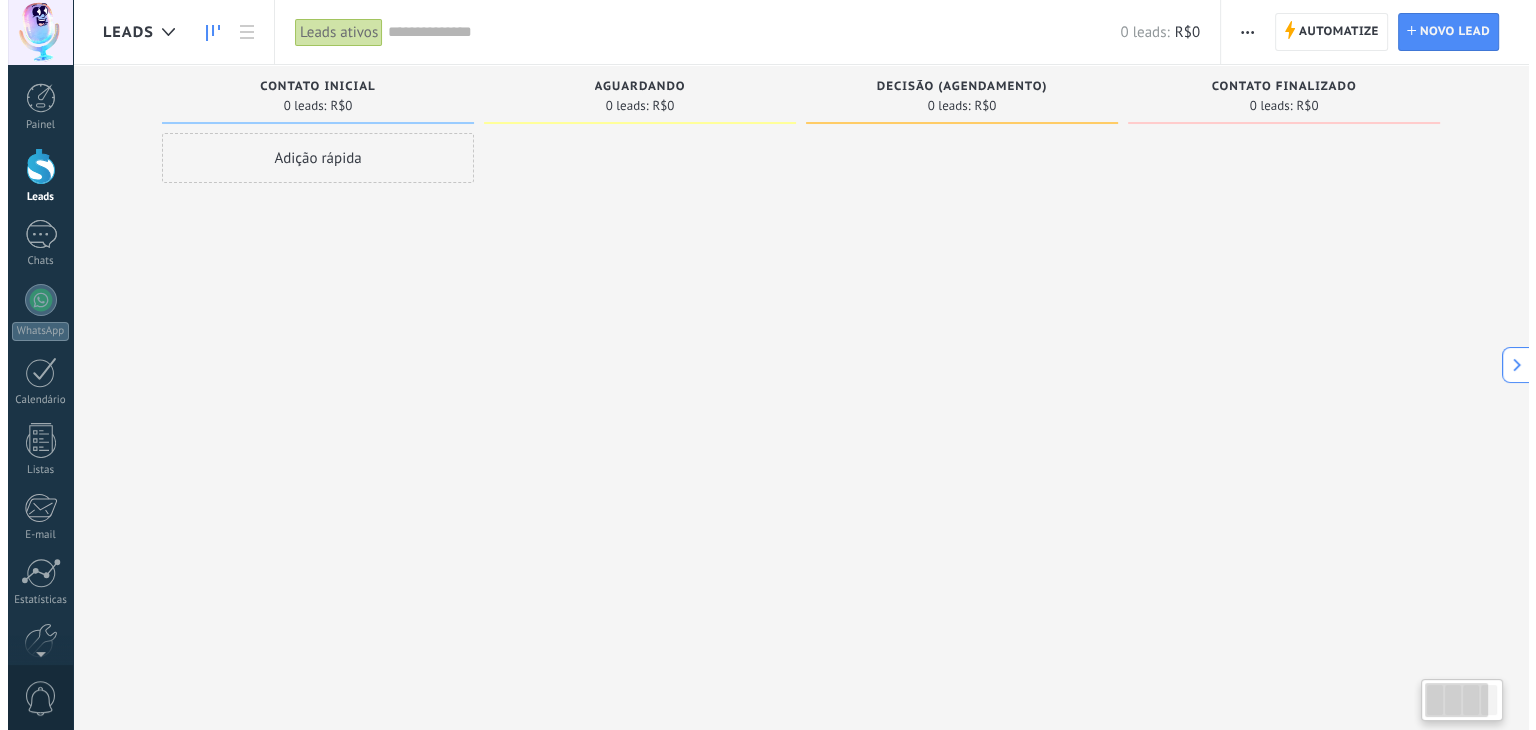 scroll, scrollTop: 19, scrollLeft: 0, axis: vertical 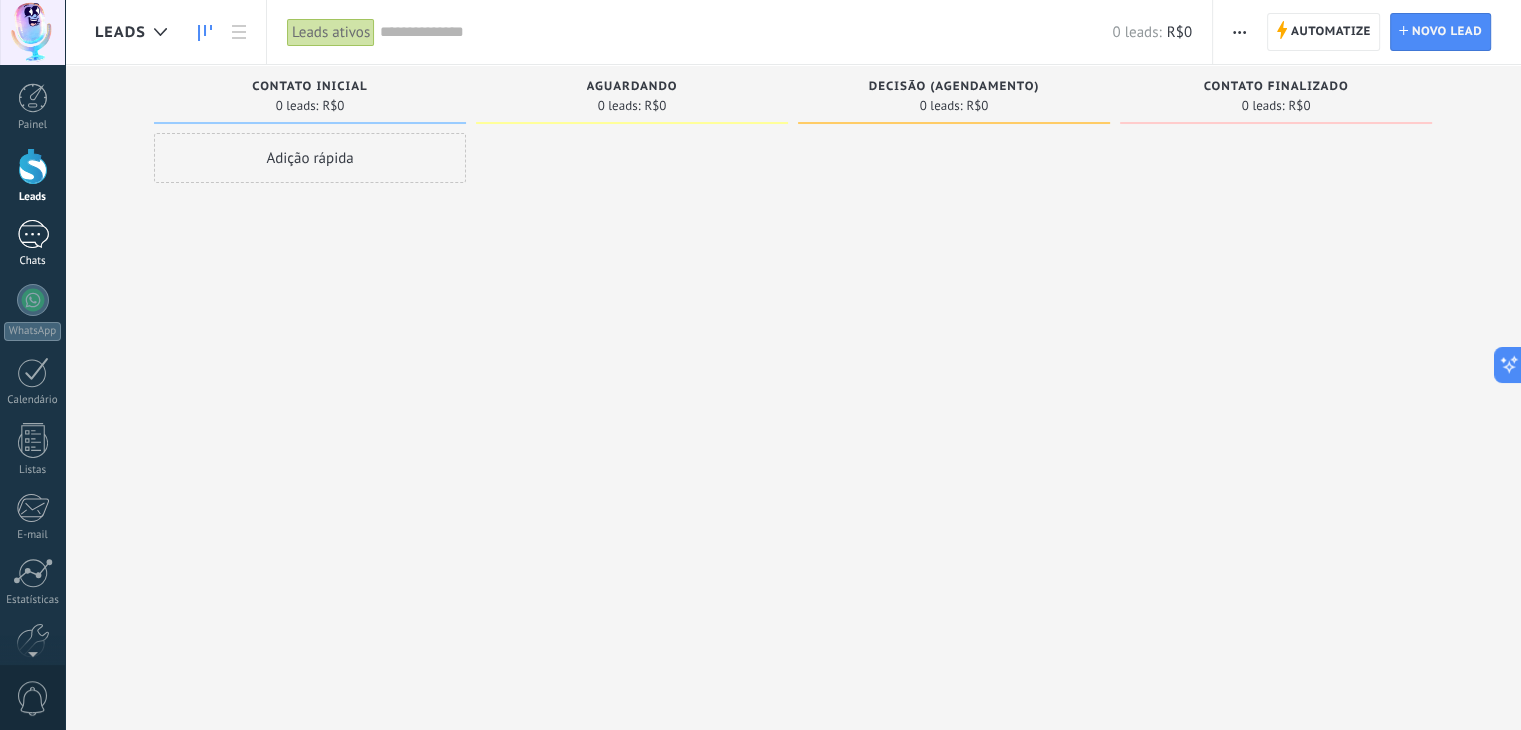 click at bounding box center (33, 234) 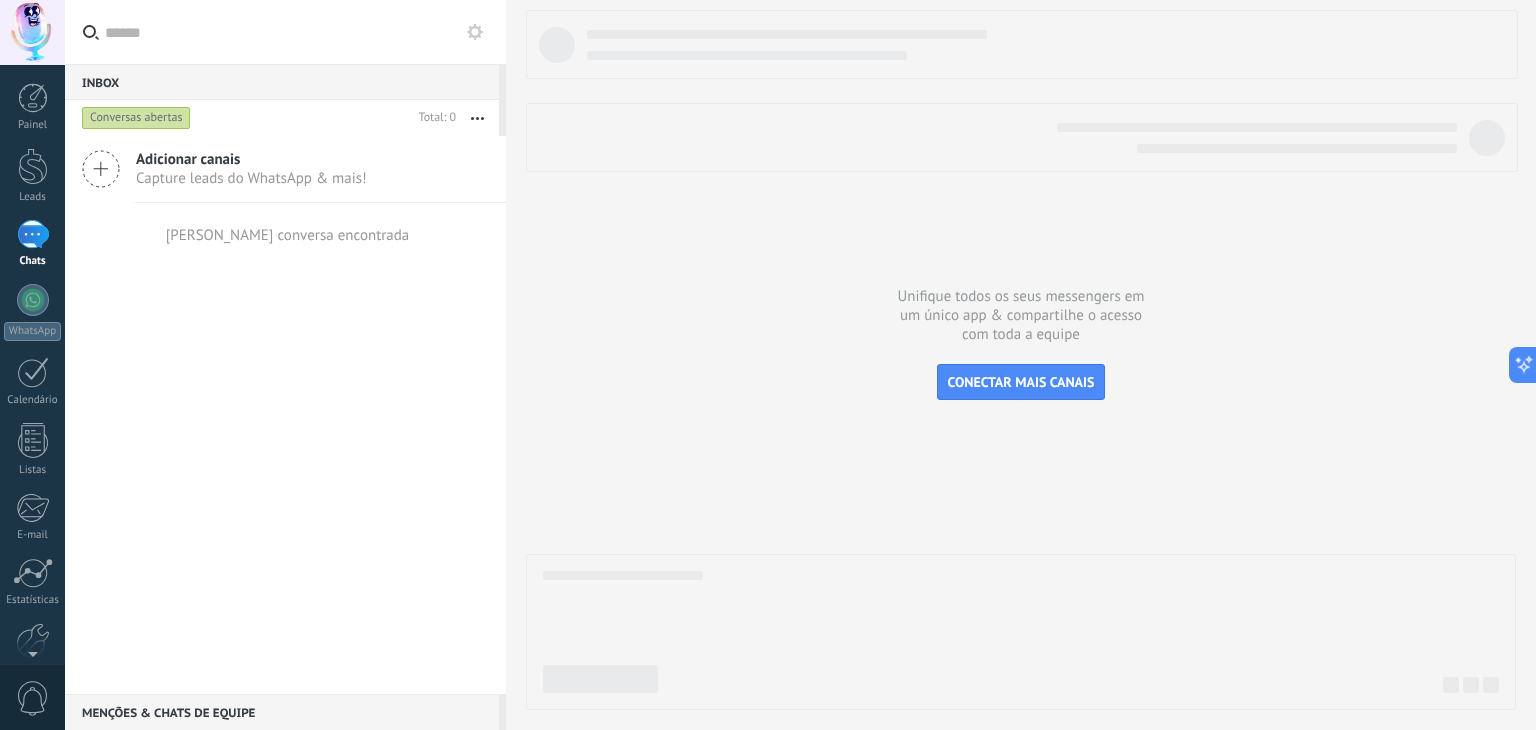 click on "[PERSON_NAME] conversa encontrada" at bounding box center (288, 235) 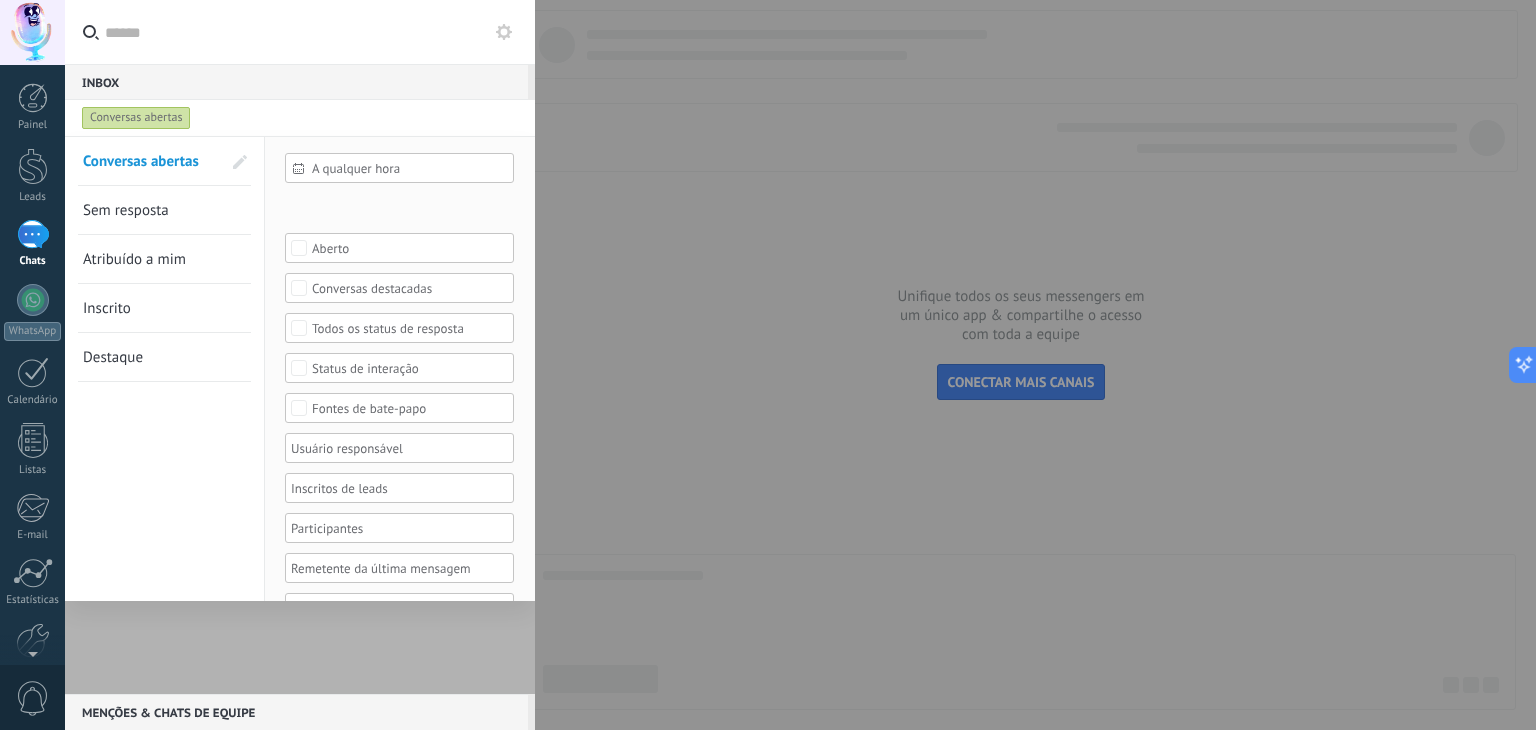 click on "Sem resposta" at bounding box center [126, 210] 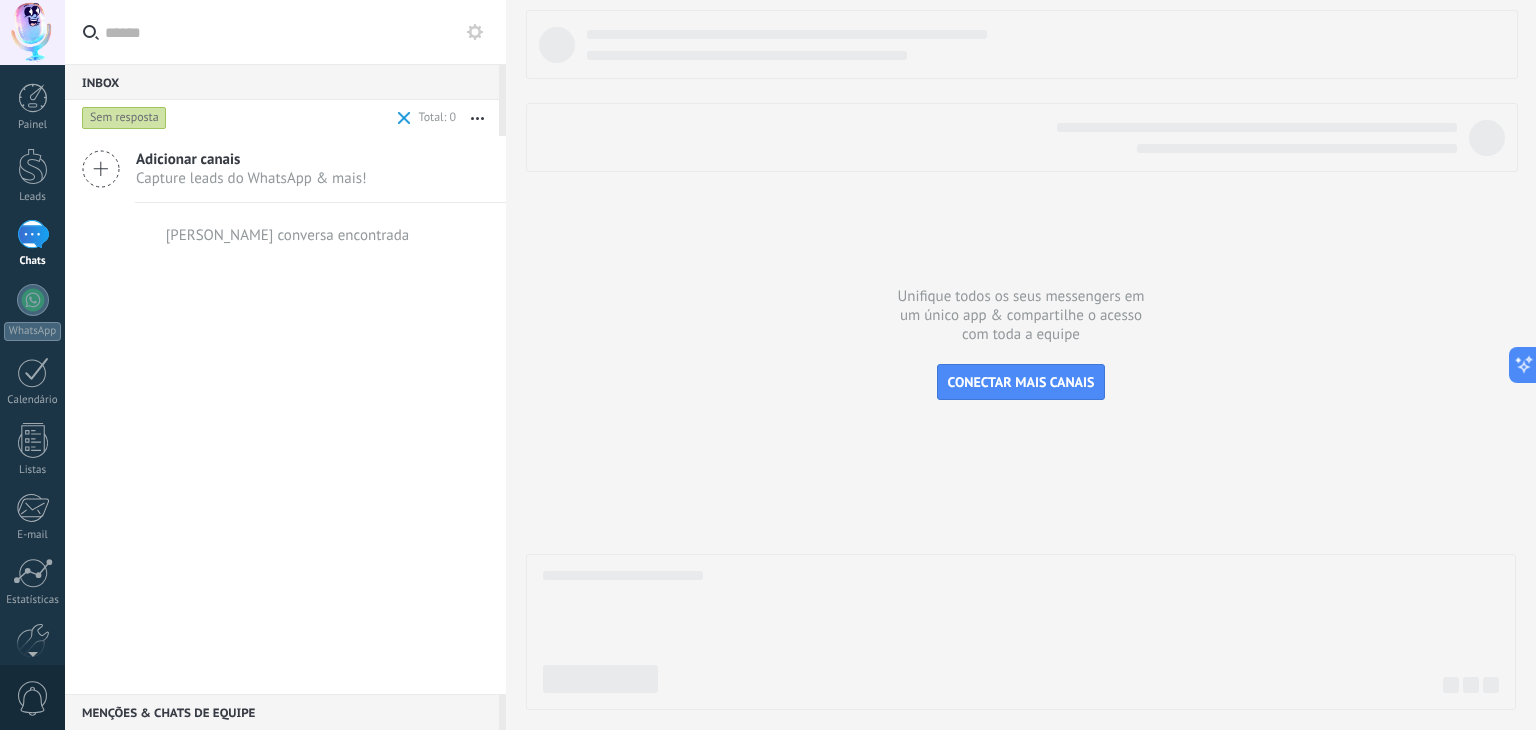 click on "Sem resposta" at bounding box center [124, 118] 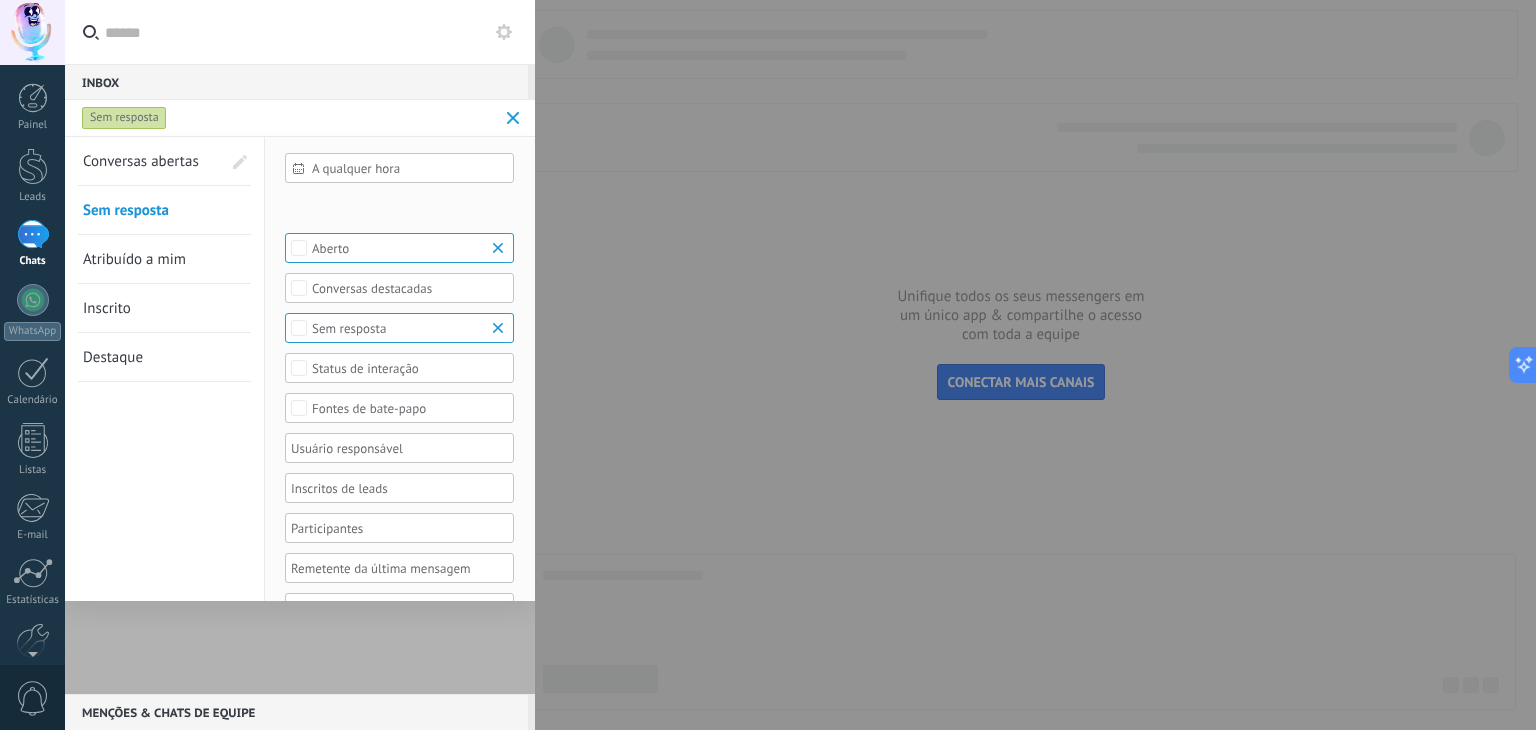 click on "Conversas abertas" at bounding box center (141, 161) 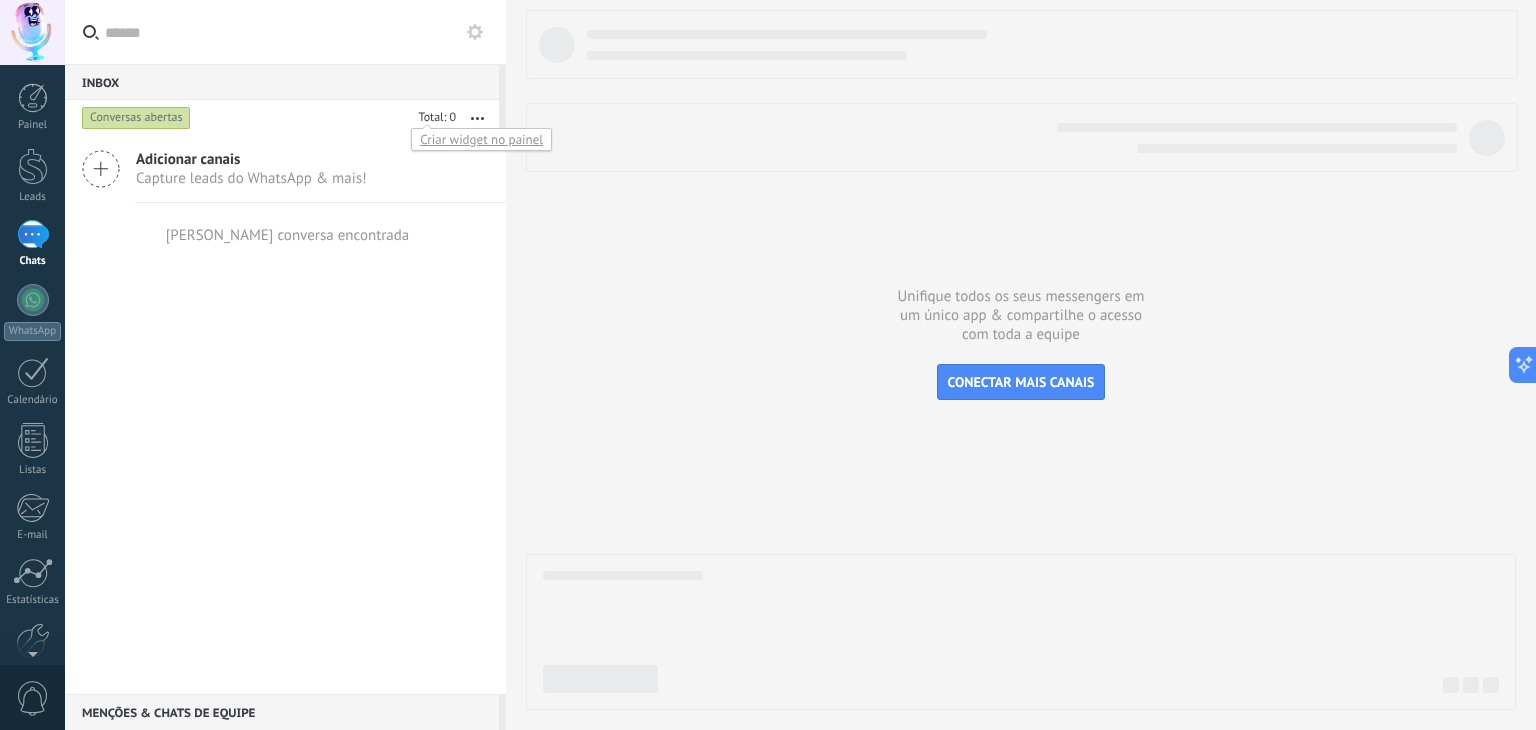 click at bounding box center [434, 119] 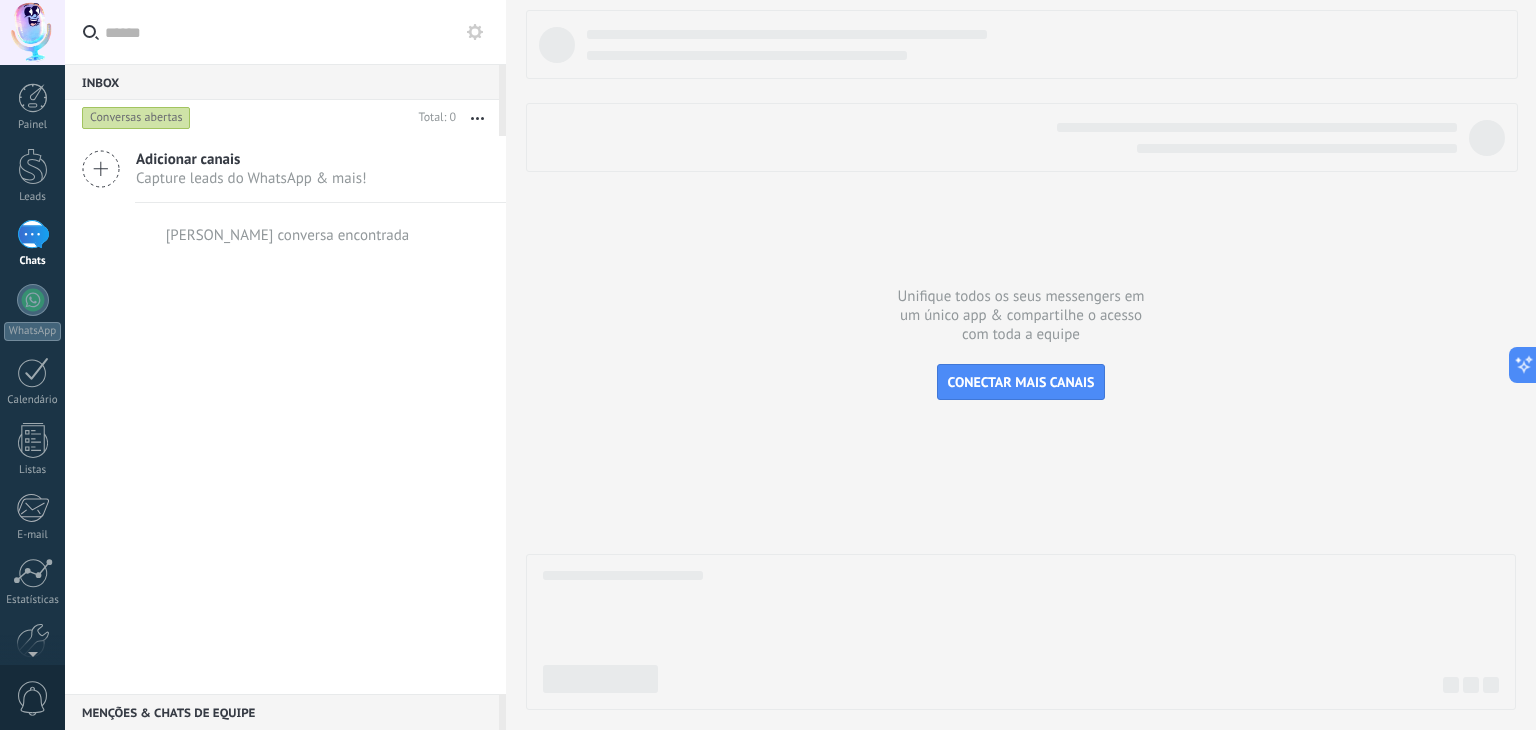 click on "Inbox 0" at bounding box center (282, 82) 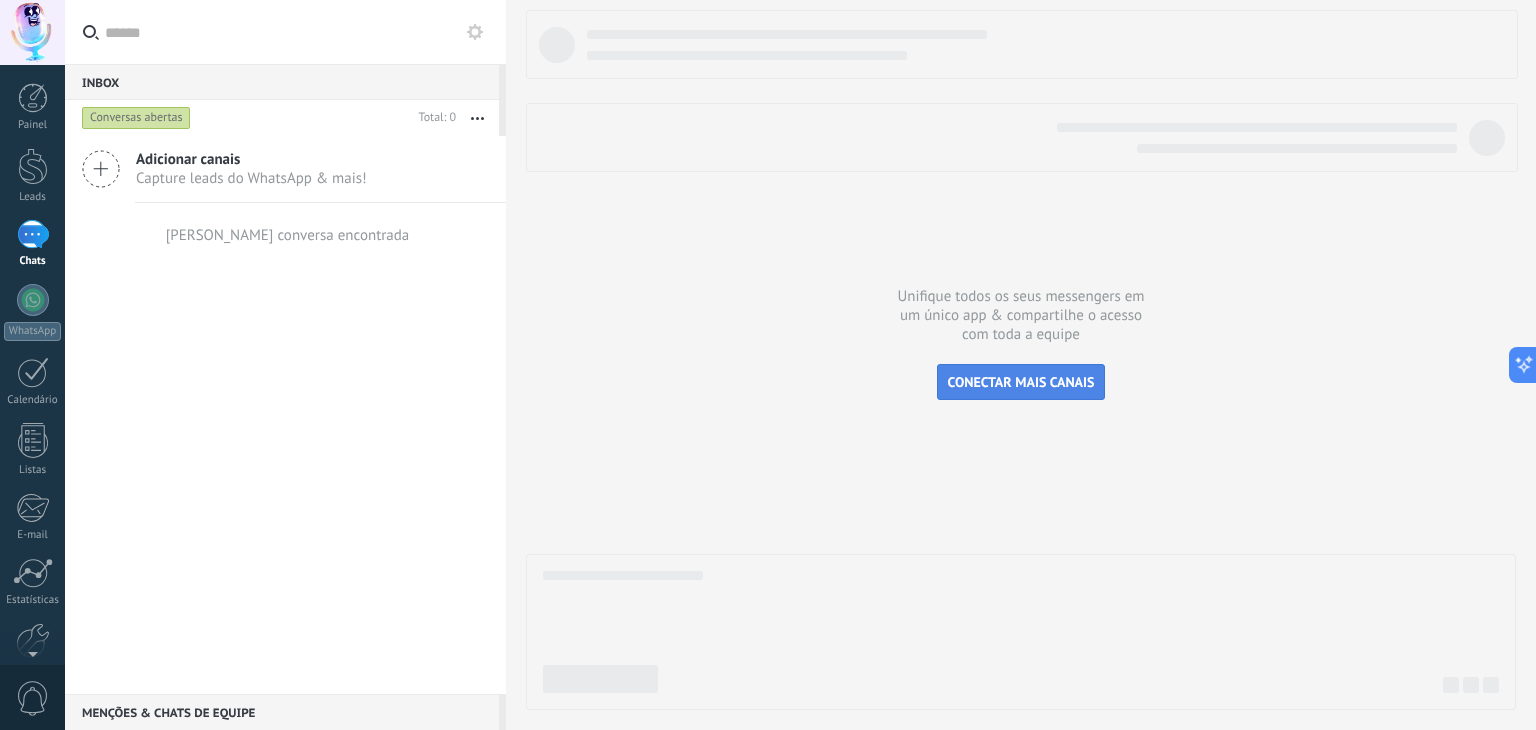 click on "CONECTAR MAIS CANAIS" at bounding box center [1021, 382] 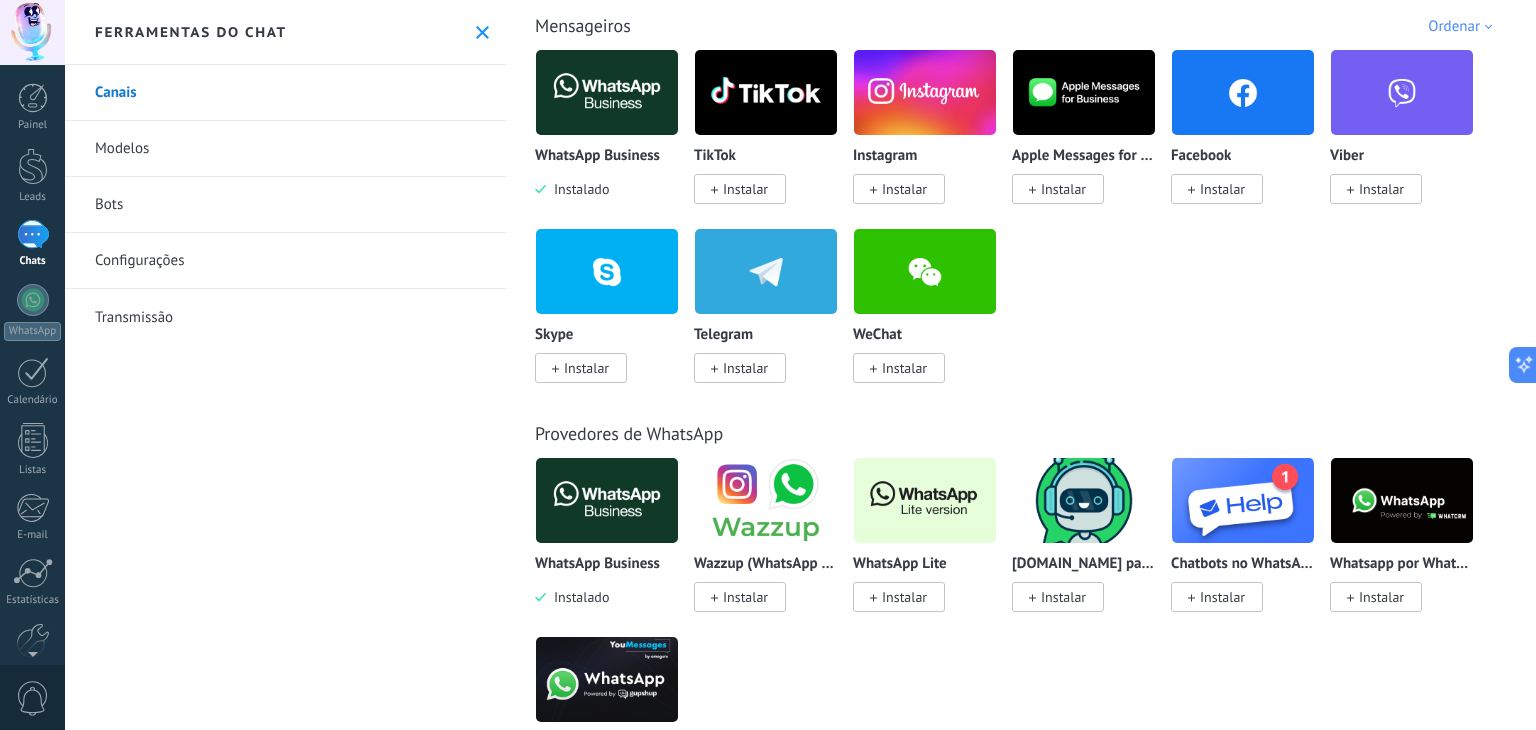 scroll, scrollTop: 354, scrollLeft: 0, axis: vertical 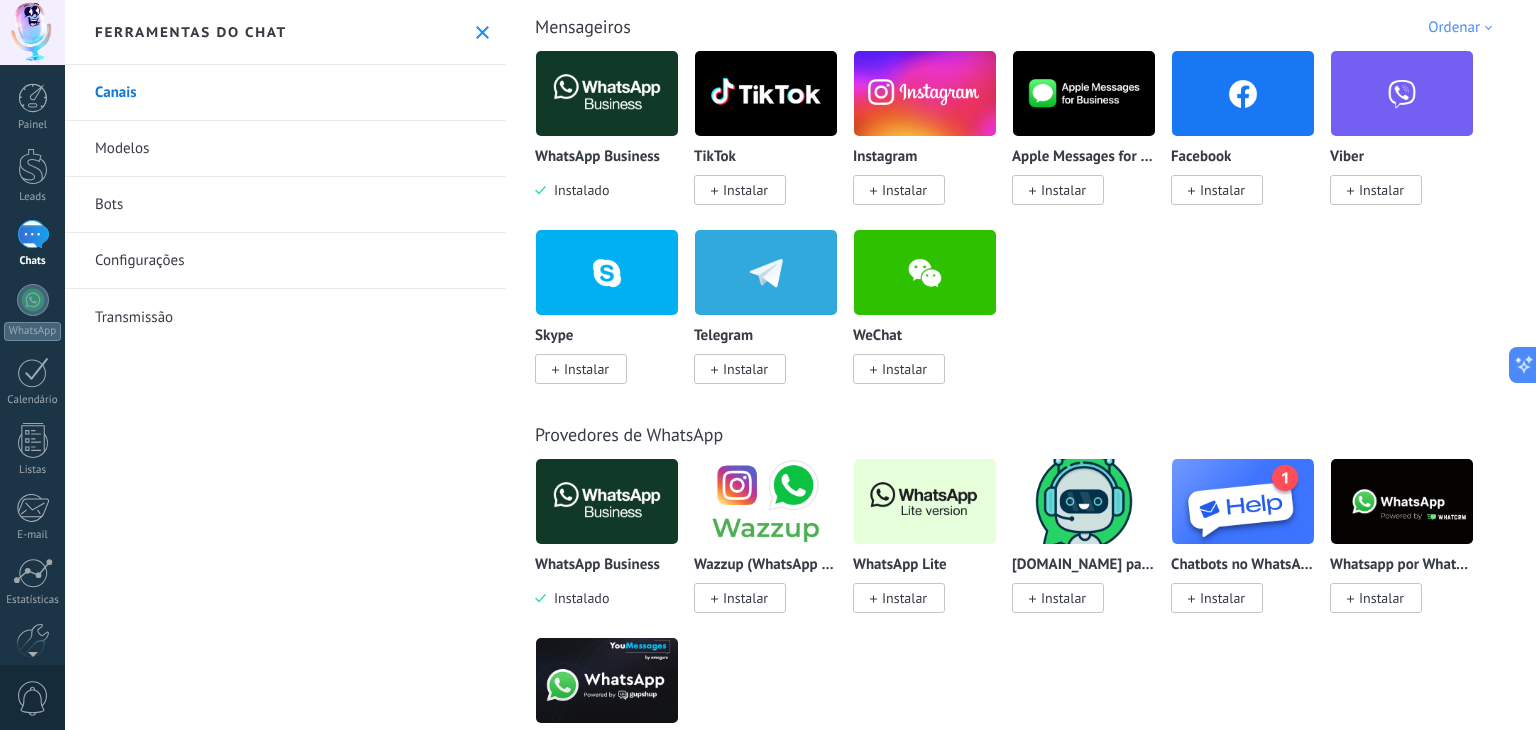 click on "Instalar" at bounding box center (904, 598) 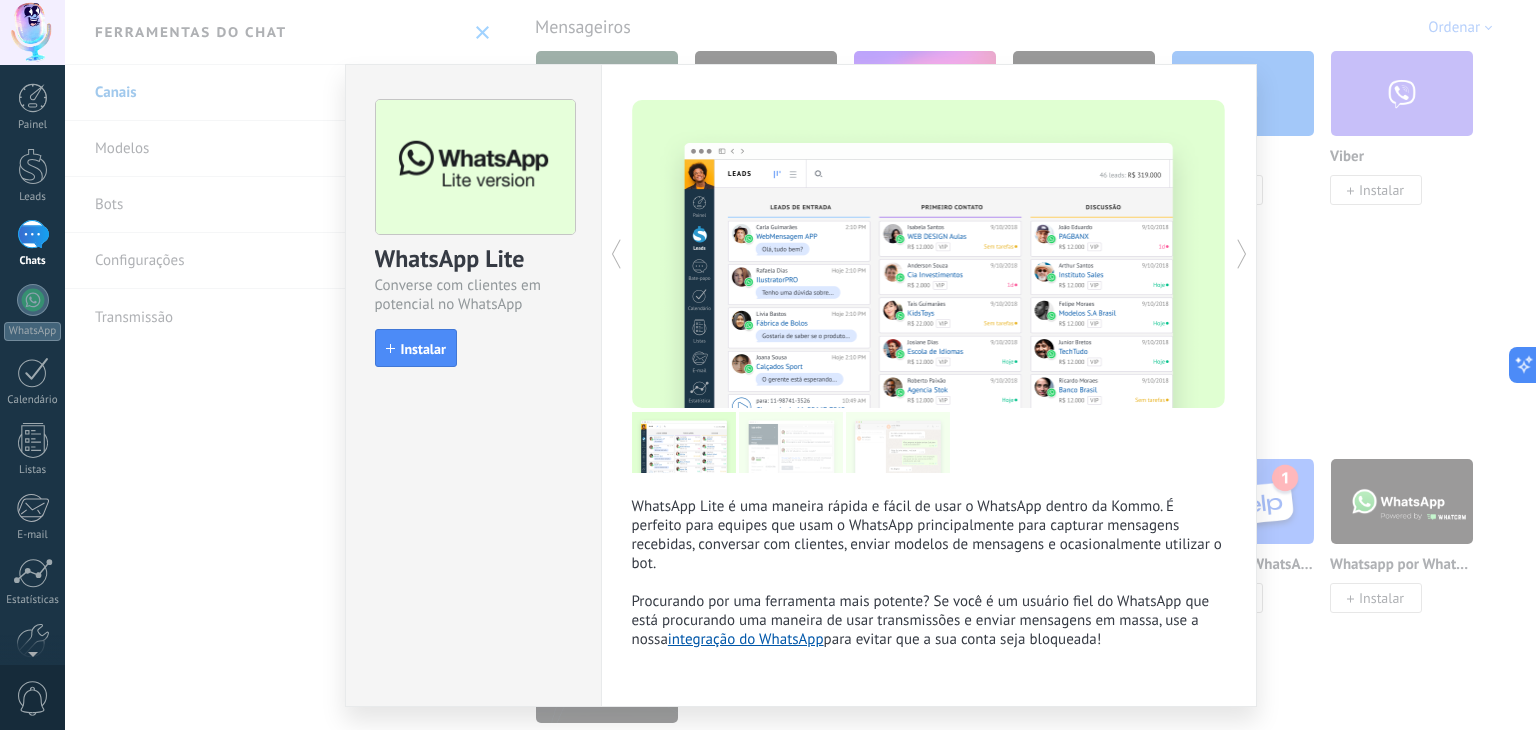 scroll, scrollTop: 0, scrollLeft: 0, axis: both 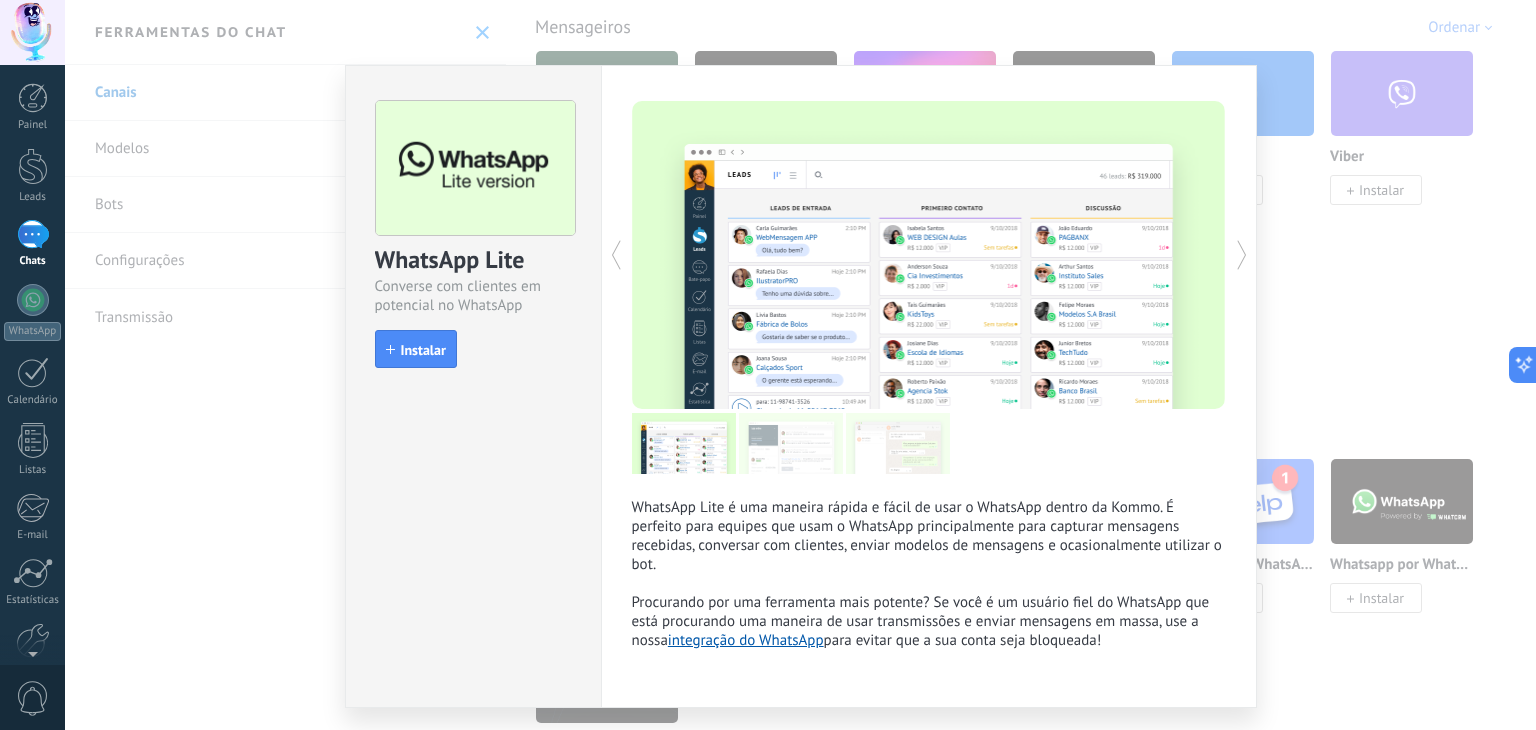 click 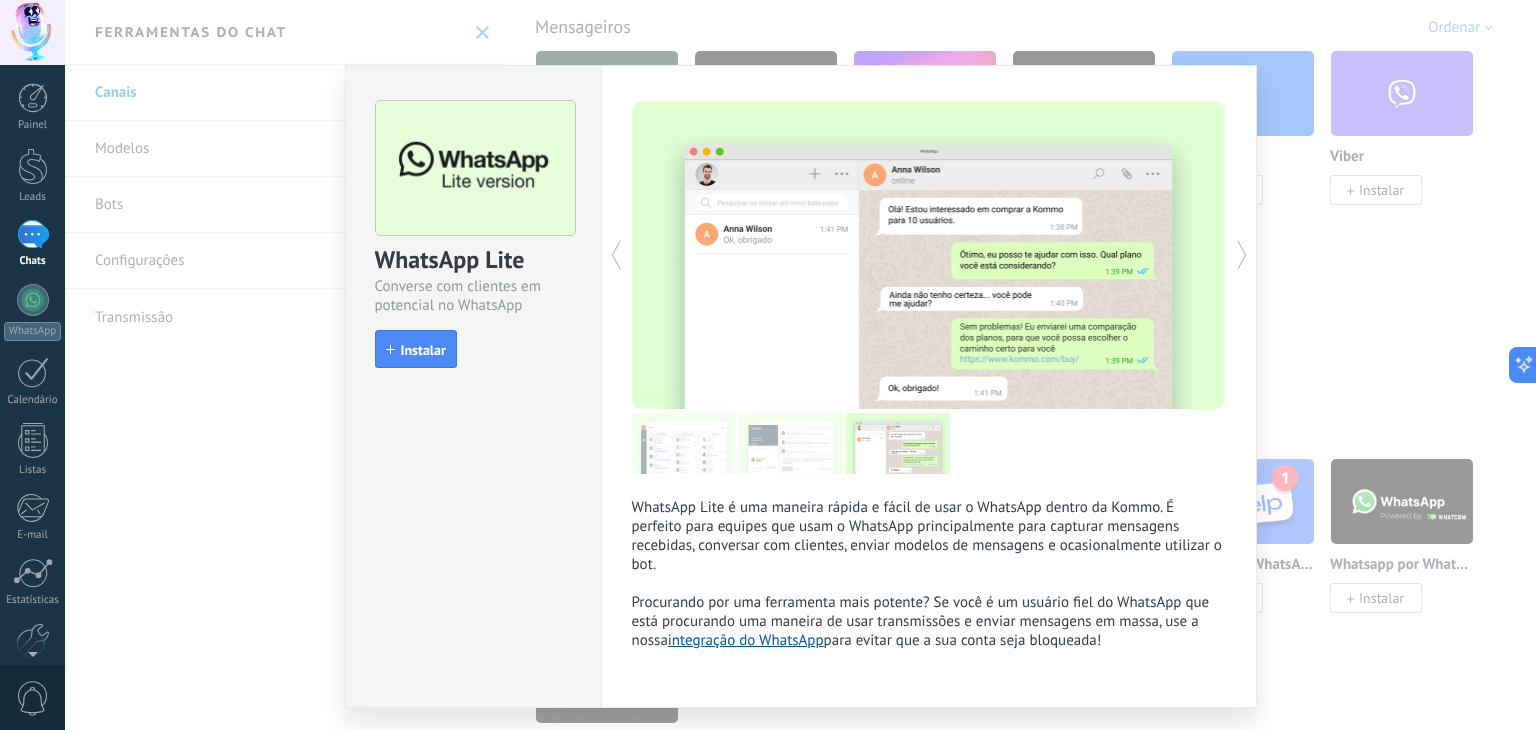 click 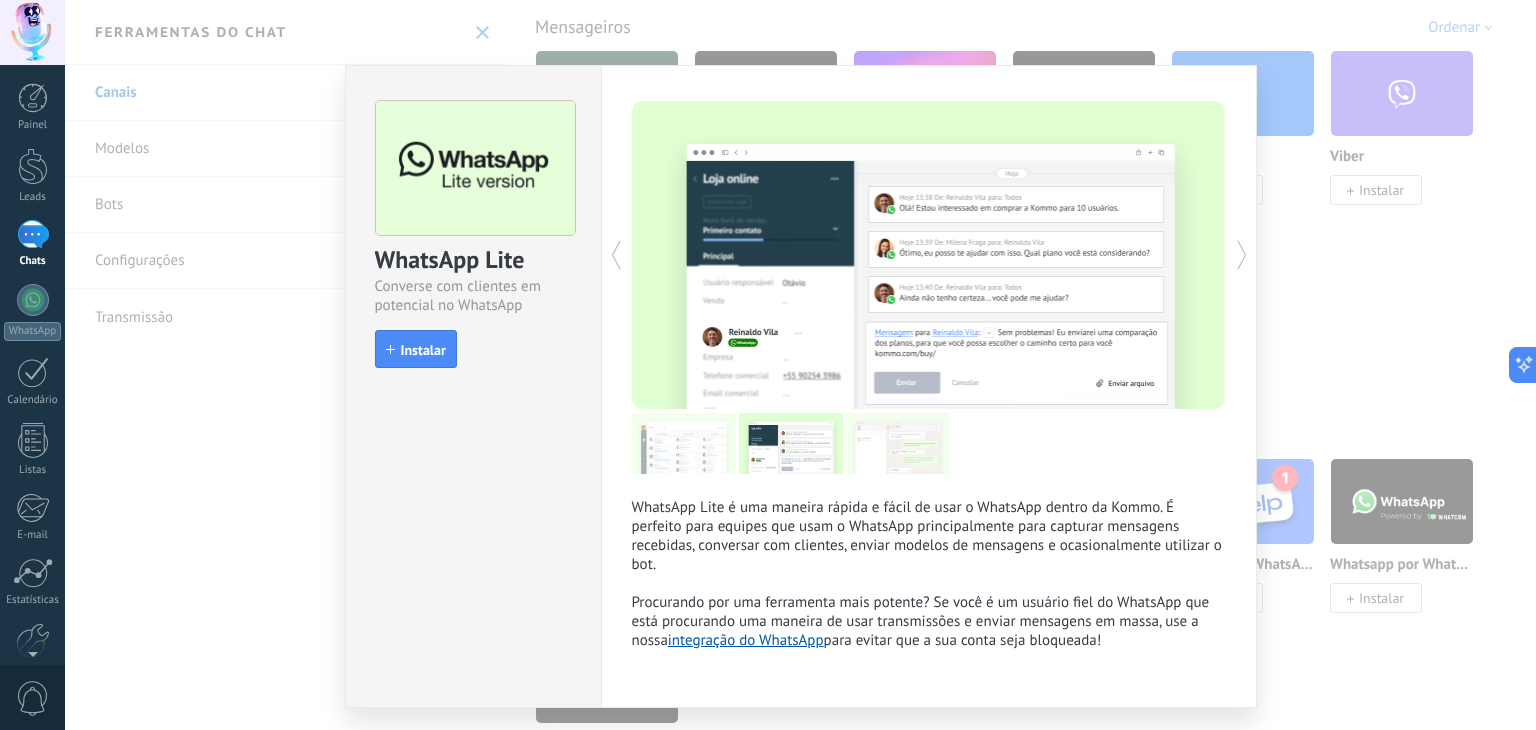 click 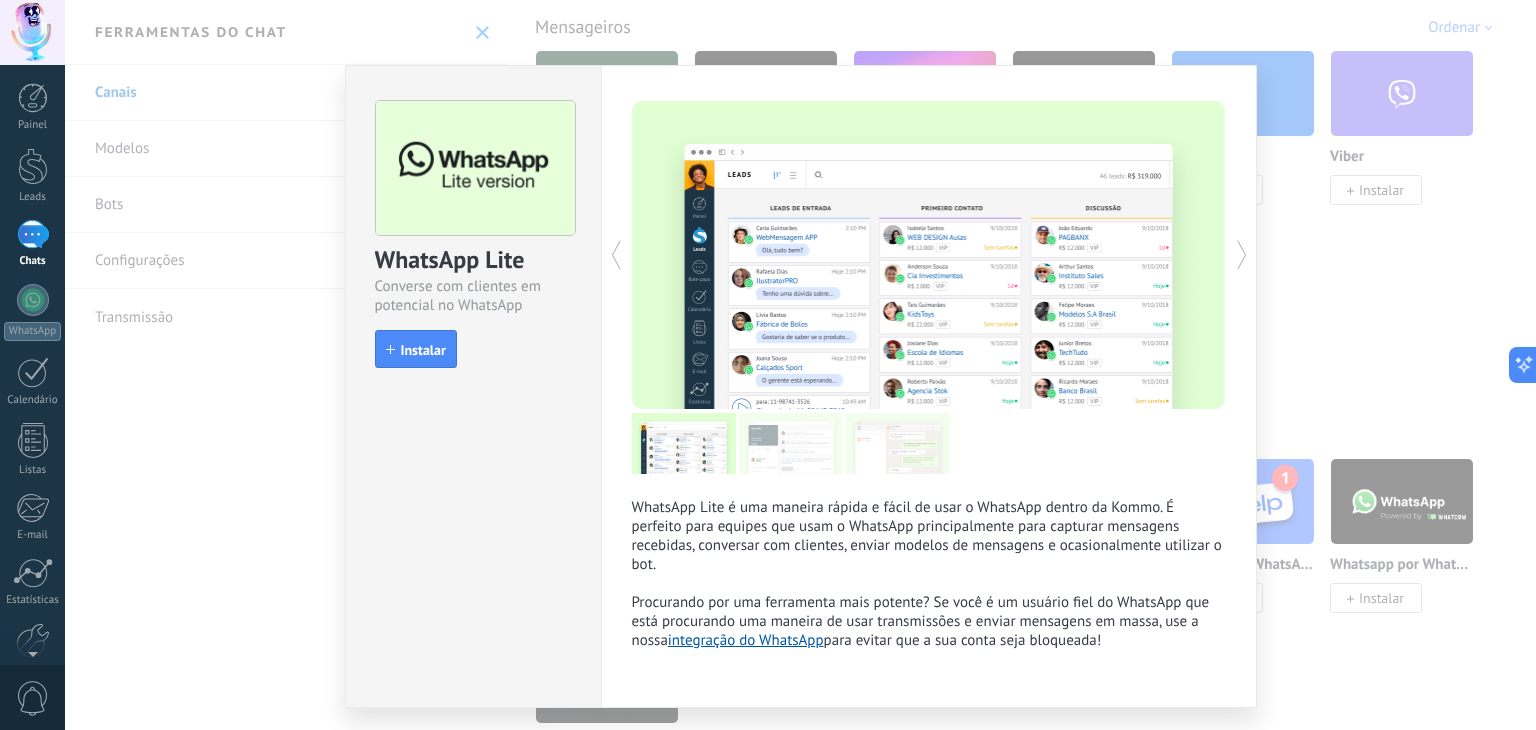 click 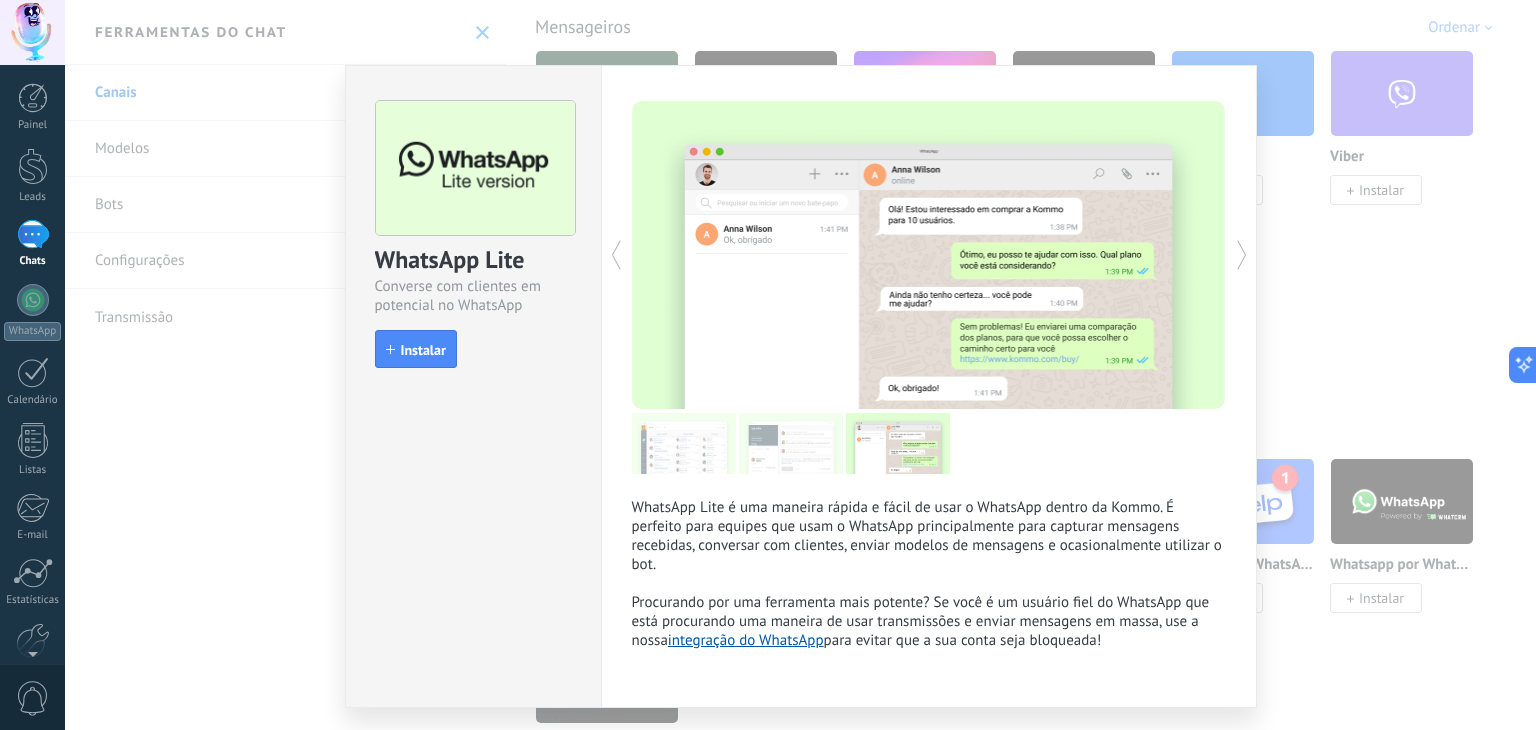 click 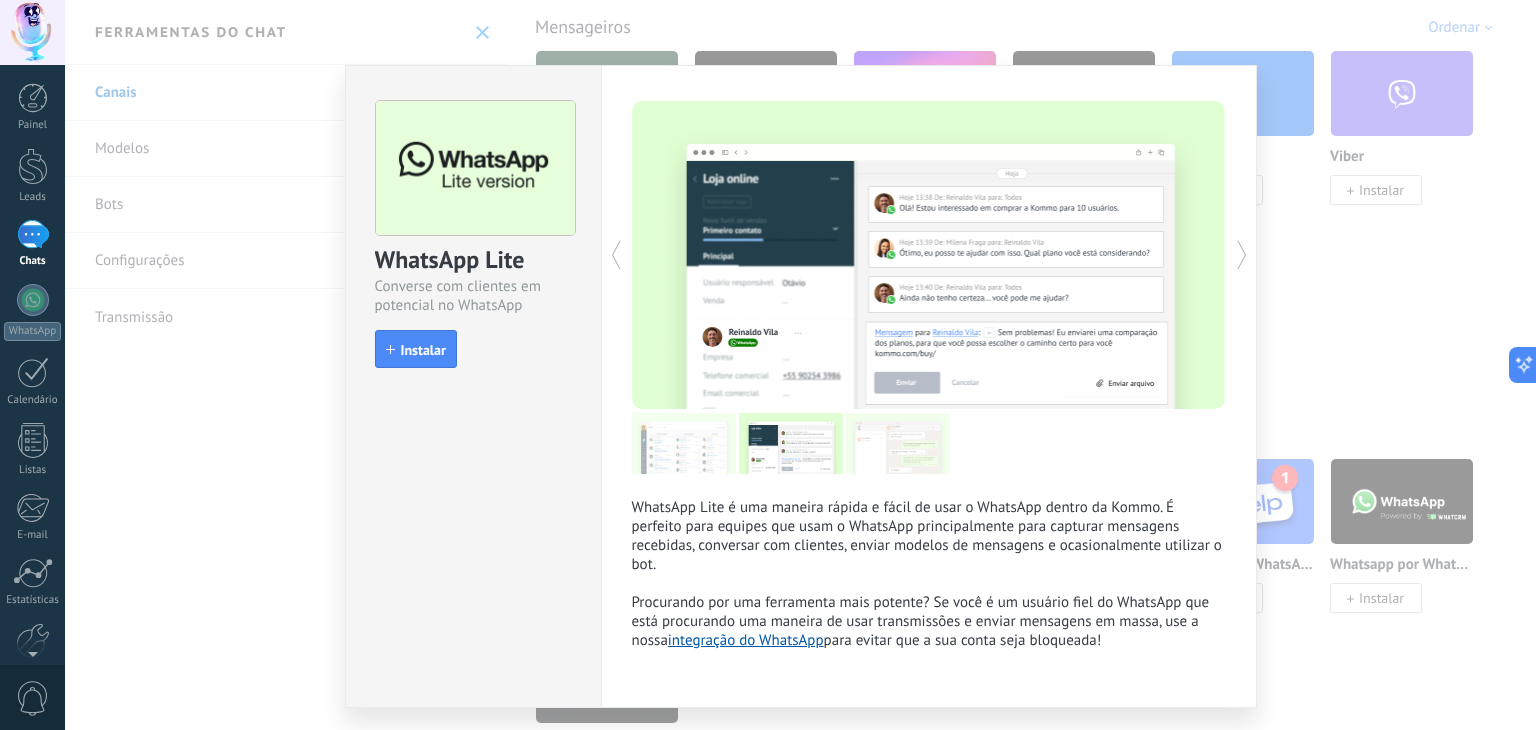 click 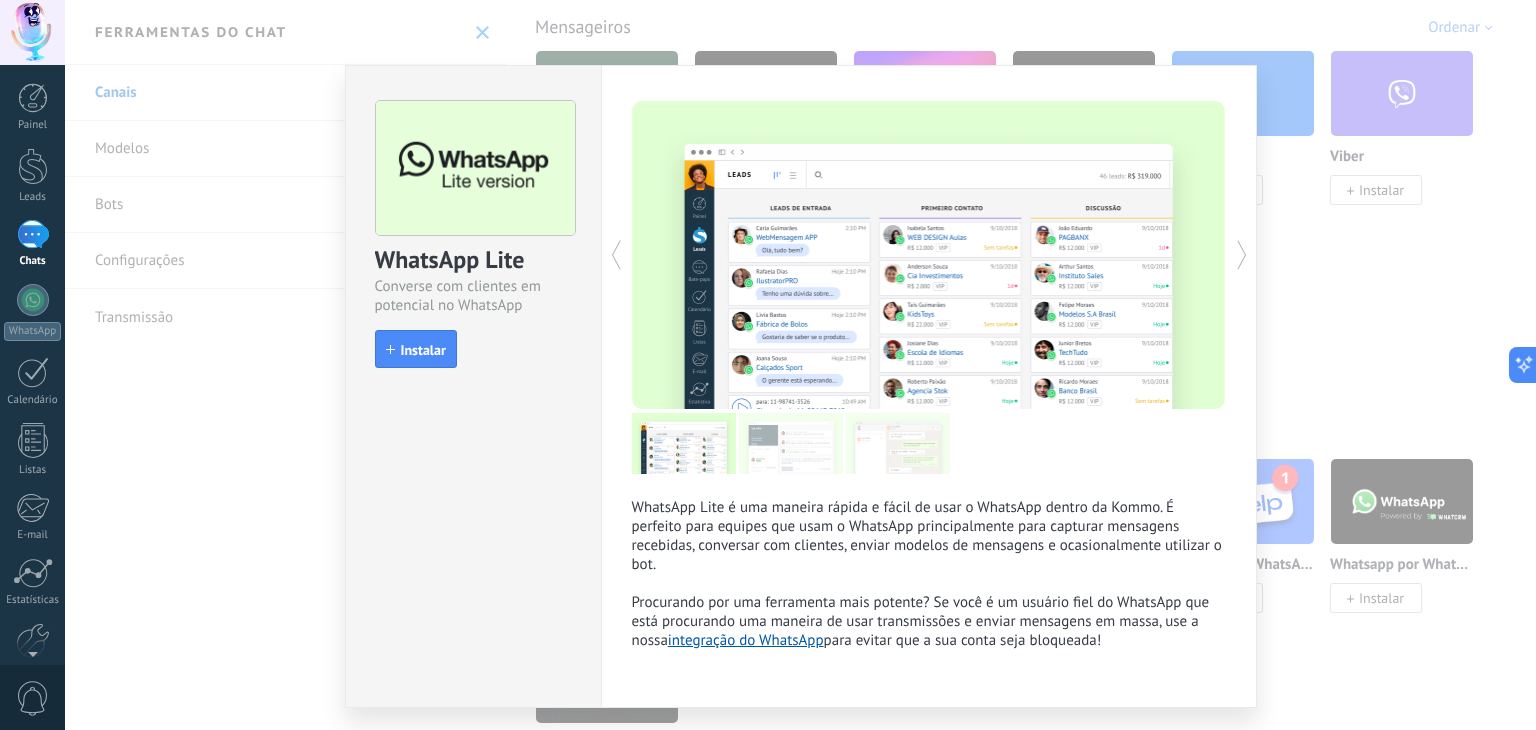 click 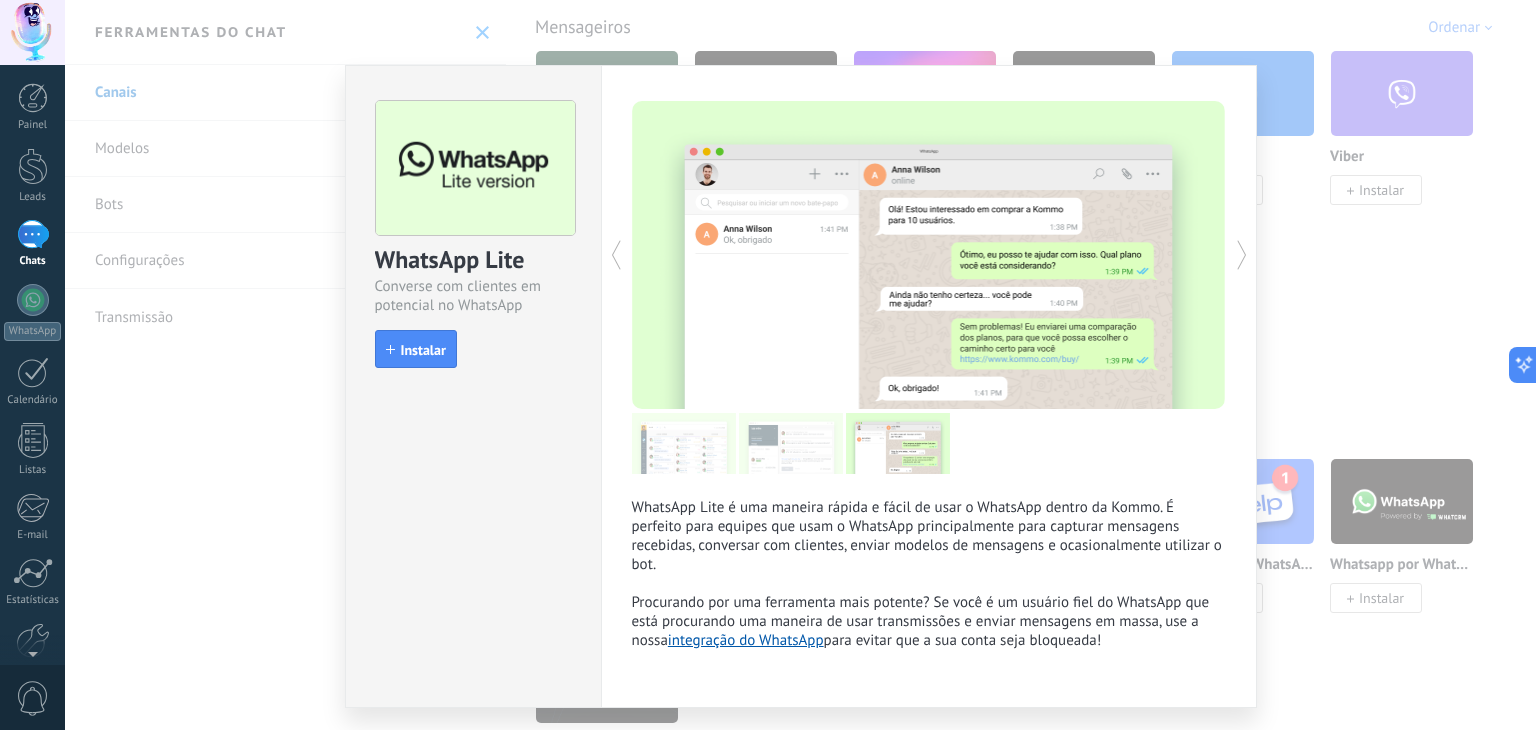 click on "WhatsApp Lite Converse com clientes em potencial no WhatsApp install Instalar WhatsApp Lite é uma maneira rápida e fácil de usar o WhatsApp dentro da Kommo. É perfeito para equipes que usam o WhatsApp principalmente para capturar mensagens recebidas, conversar com clientes, enviar modelos de mensagens e ocasionalmente utilizar o bot.   Procurando por uma ferramenta mais potente? Se você é um usuário fiel do WhatsApp que está procurando uma maneira de usar transmissões e enviar mensagens em massa, use a nossa  integração do WhatsApp  para evitar que a sua conta seja bloqueada! Mais" at bounding box center [800, 365] 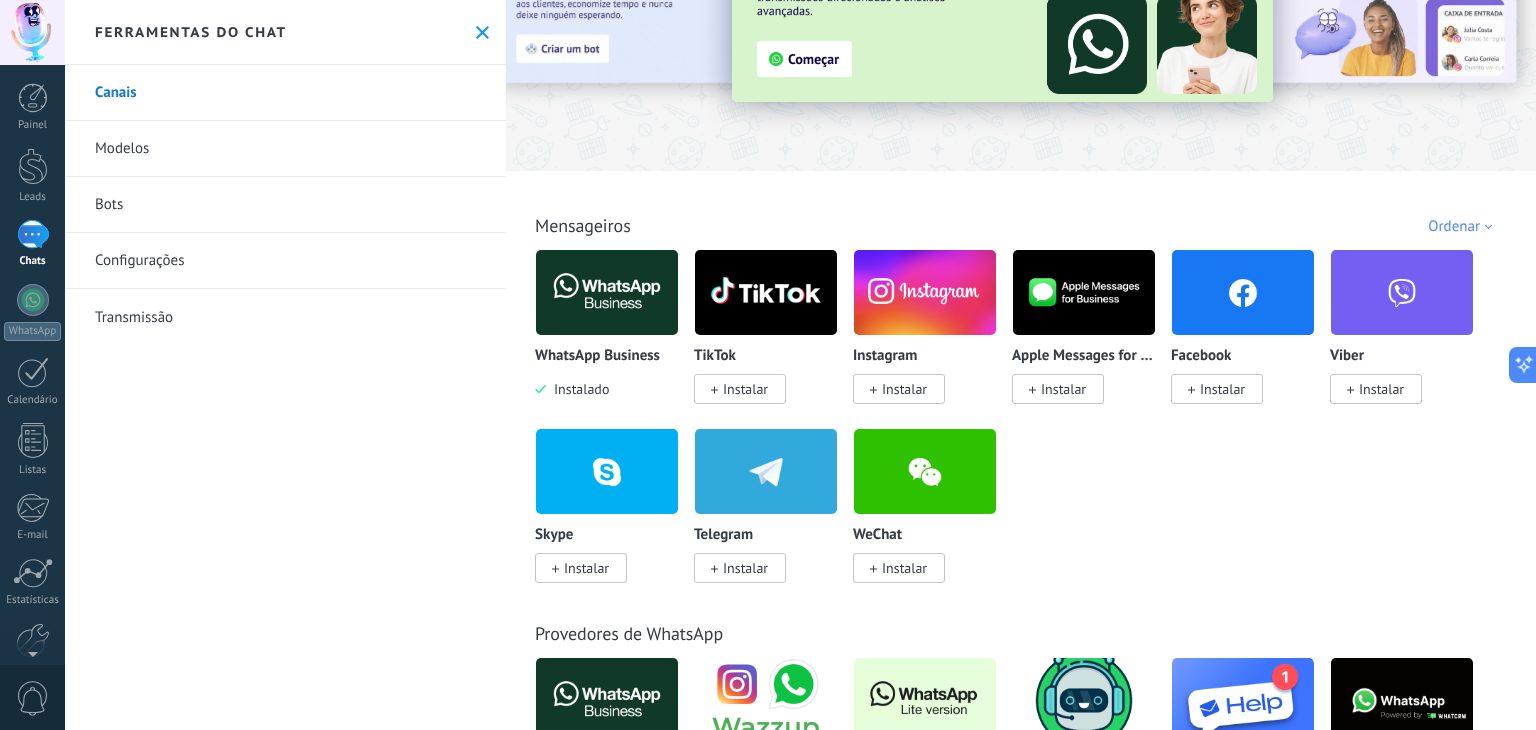 scroll, scrollTop: 154, scrollLeft: 0, axis: vertical 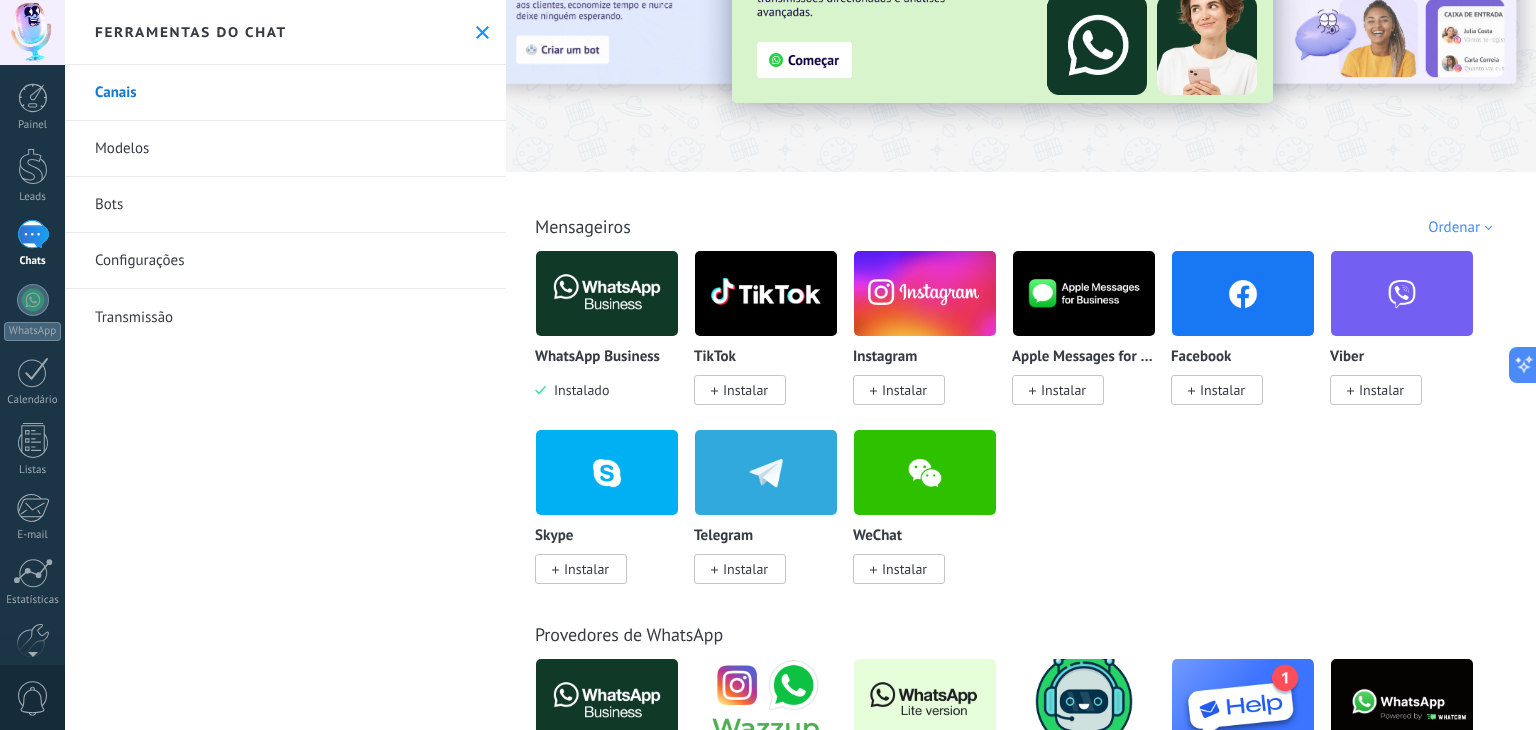 click at bounding box center (607, 293) 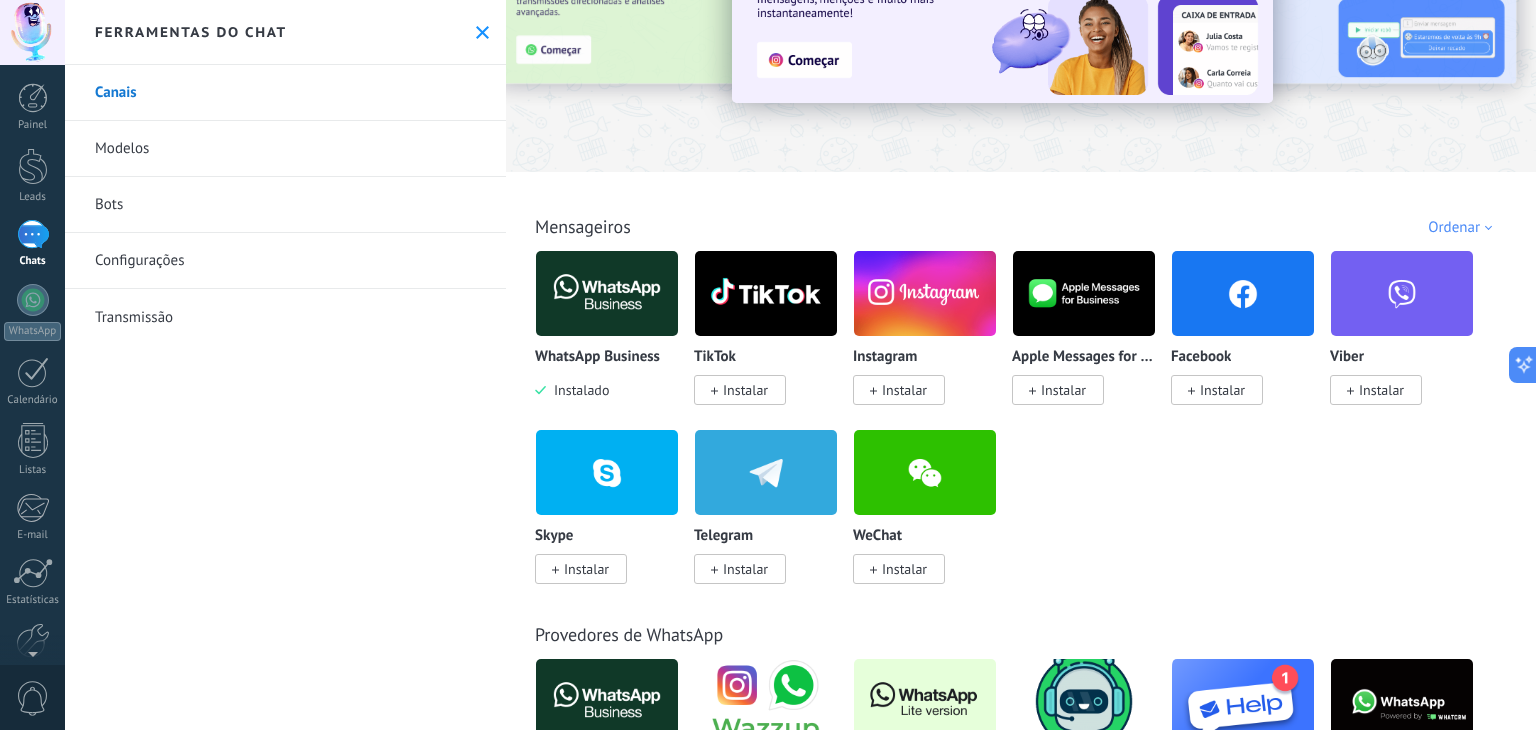click on "WhatsApp Business Instalado" at bounding box center [607, 325] 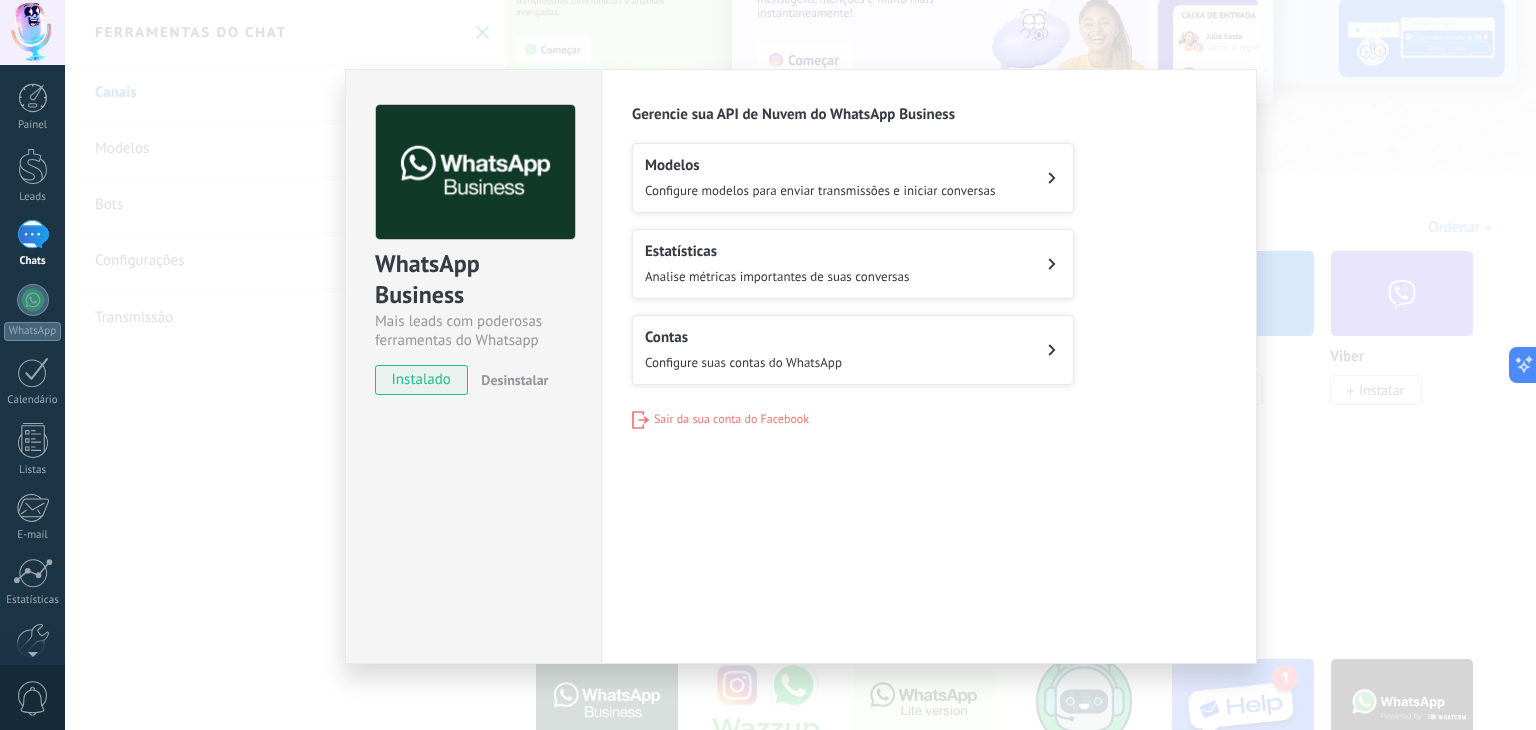 click on "WhatsApp Business Mais leads com poderosas ferramentas do Whatsapp instalado Desinstalar Configurações Autorização Esta aba registra os usuários que permitiram acesso à esta conta. Se você quiser remover a possibilidade de um usuário de enviar solicitações para a conta em relação a esta integração, você pode revogar o acesso. Se o acesso de todos os usuários for revogado, a integração parará de funcionar. Este app está instalado, mas ninguém concedeu acesso ainda. WhatsApp Cloud API Mais _:  [PERSON_NAME] sua API de Nuvem do WhatsApp Business Modelos Configure modelos para enviar transmissões e iniciar conversas Estatísticas Analise métricas importantes de suas conversas Contas Configure suas contas do WhatsApp Sair da sua conta do Facebook" at bounding box center (800, 365) 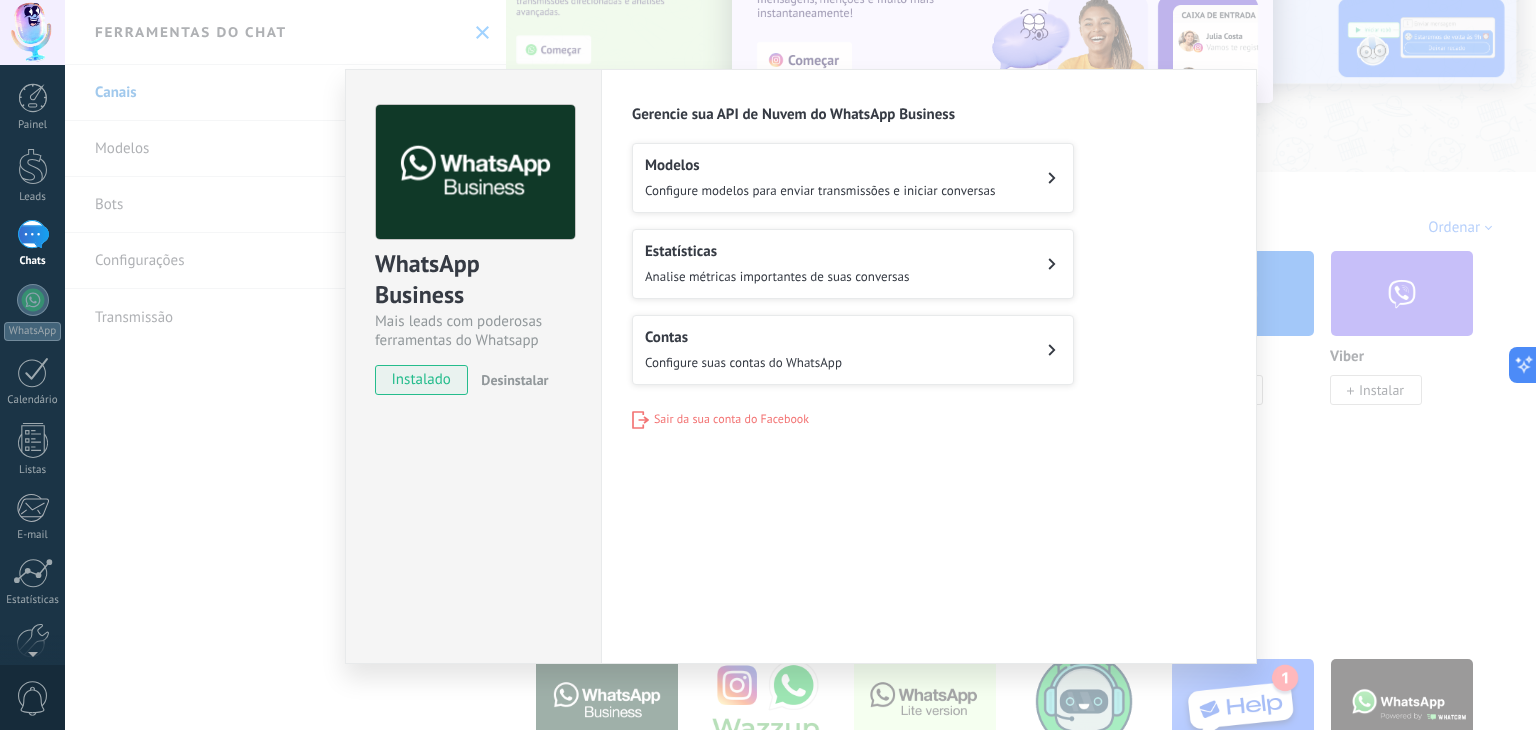 click on "WhatsApp Business Mais leads com poderosas ferramentas do Whatsapp instalado Desinstalar Configurações Autorização Esta aba registra os usuários que permitiram acesso à esta conta. Se você quiser remover a possibilidade de um usuário de enviar solicitações para a conta em relação a esta integração, você pode revogar o acesso. Se o acesso de todos os usuários for revogado, a integração parará de funcionar. Este app está instalado, mas ninguém concedeu acesso ainda. WhatsApp Cloud API Mais _:  [PERSON_NAME] sua API de Nuvem do WhatsApp Business Modelos Configure modelos para enviar transmissões e iniciar conversas Estatísticas Analise métricas importantes de suas conversas Contas Configure suas contas do WhatsApp Sair da sua conta do Facebook" at bounding box center (800, 365) 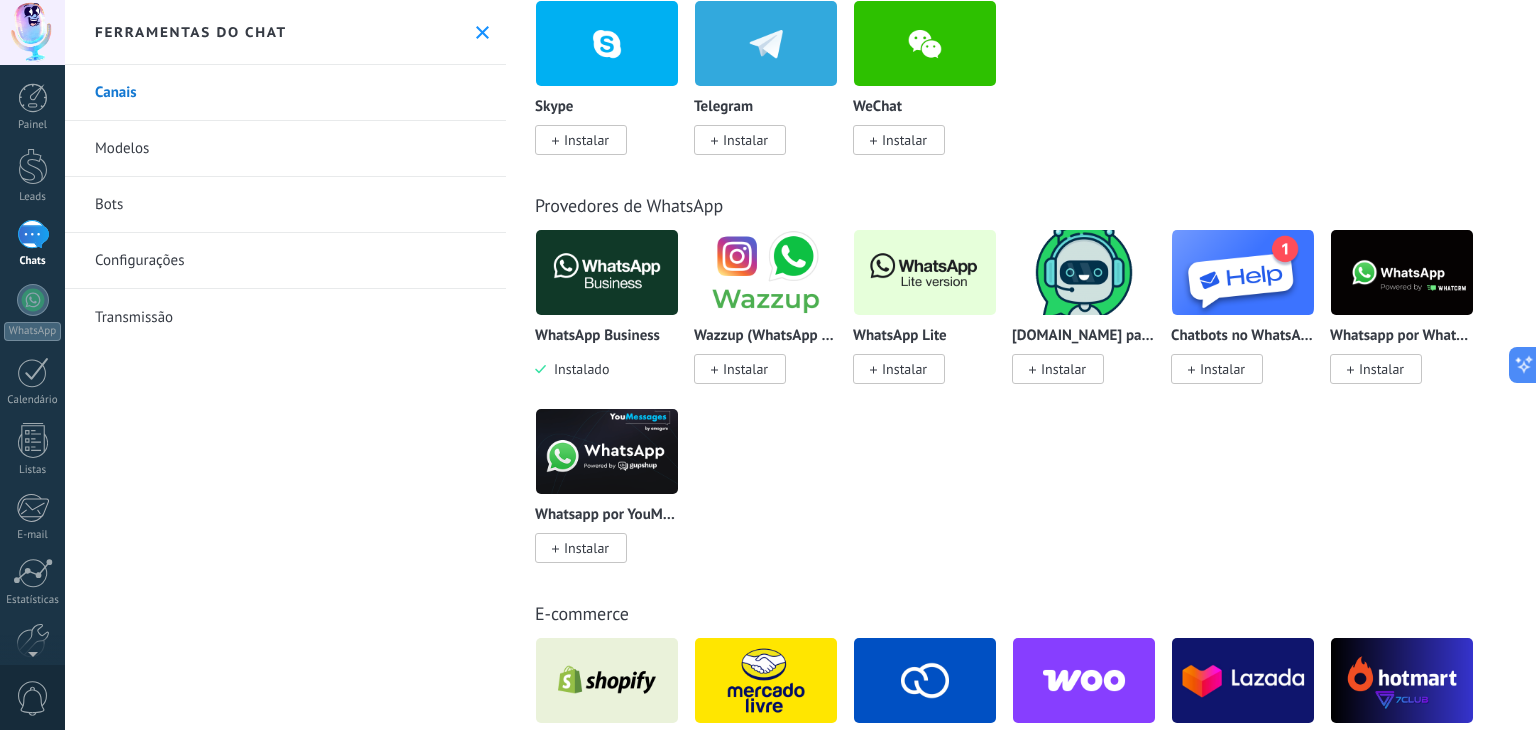 scroll, scrollTop: 590, scrollLeft: 0, axis: vertical 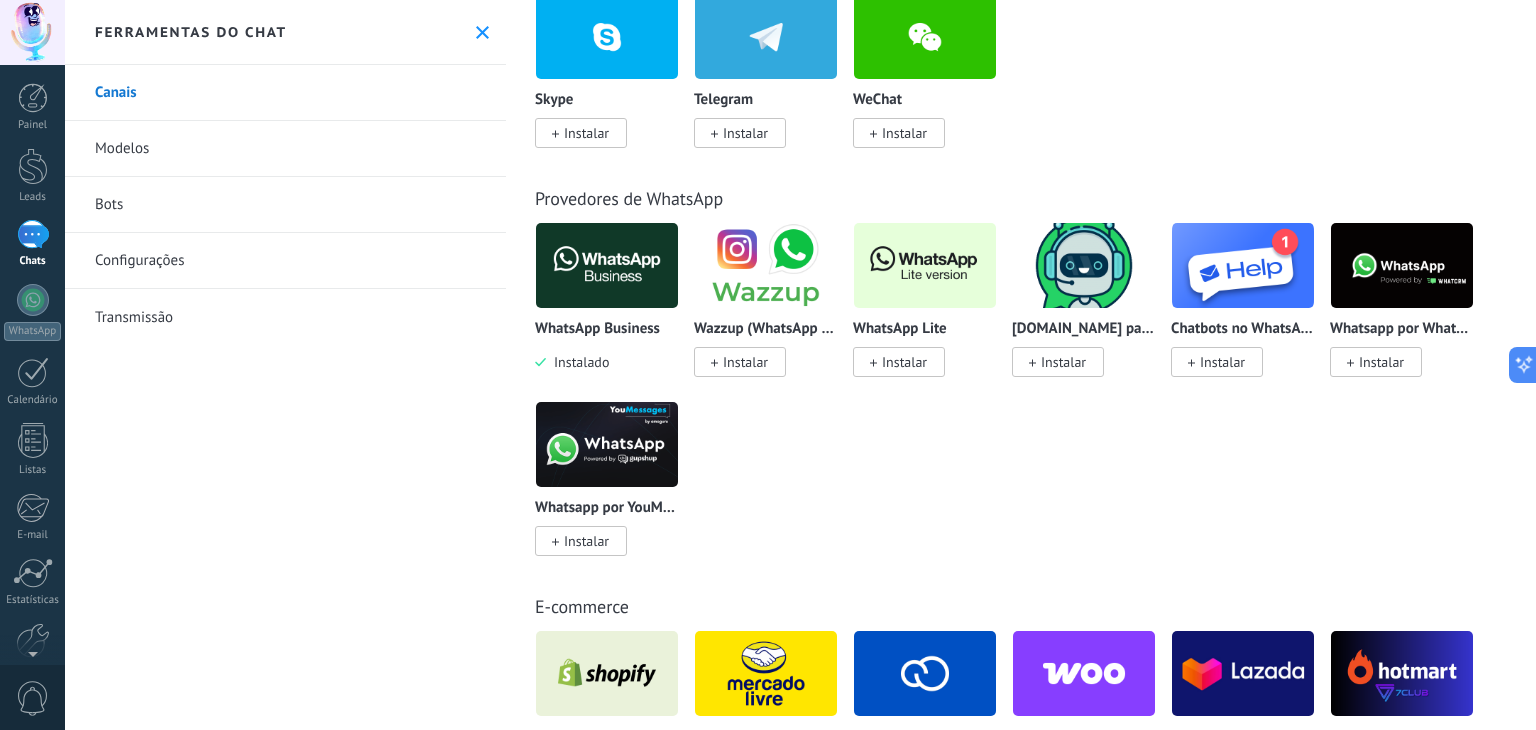 click on "Instalar" at bounding box center (904, 362) 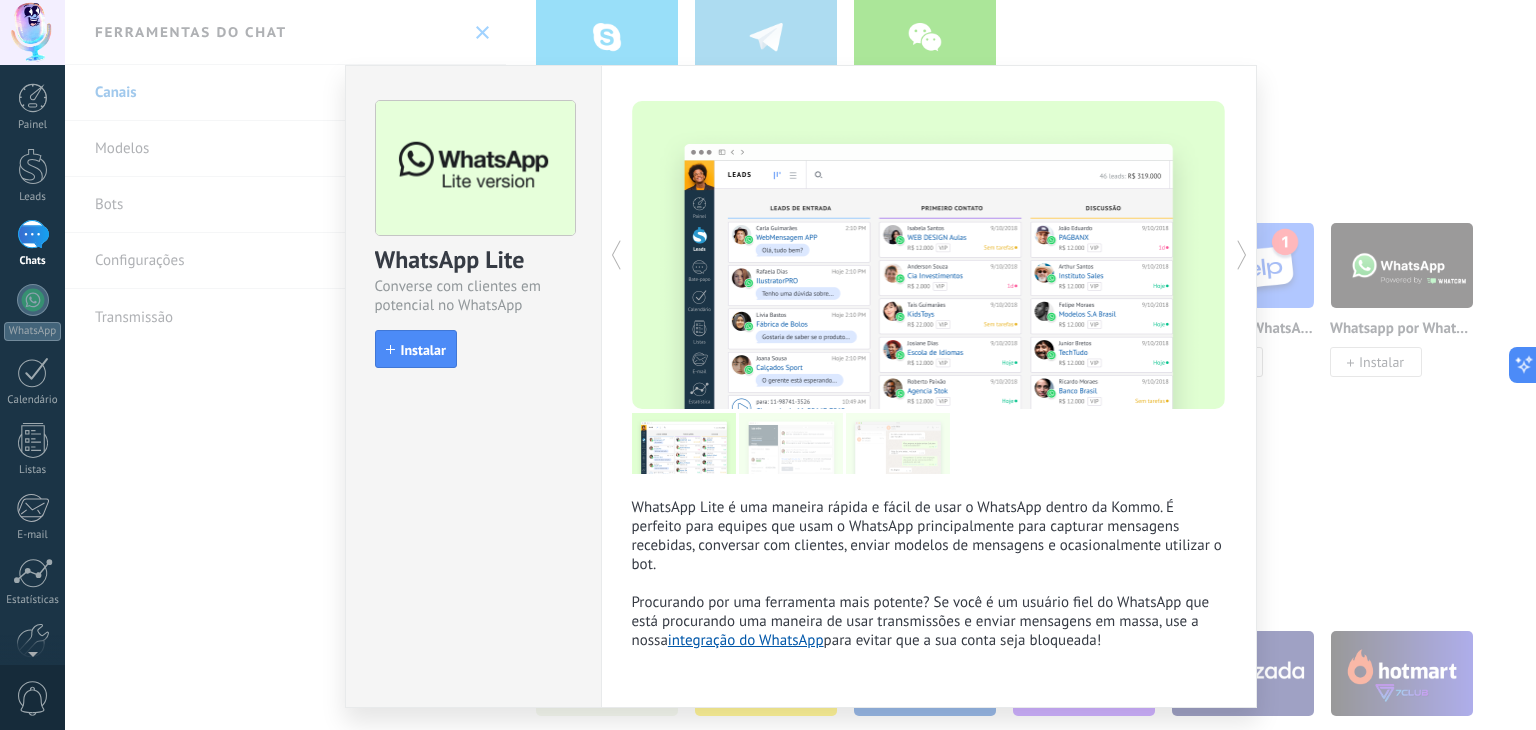 click on "WhatsApp Lite Converse com clientes em potencial no WhatsApp install Instalar" at bounding box center (473, 225) 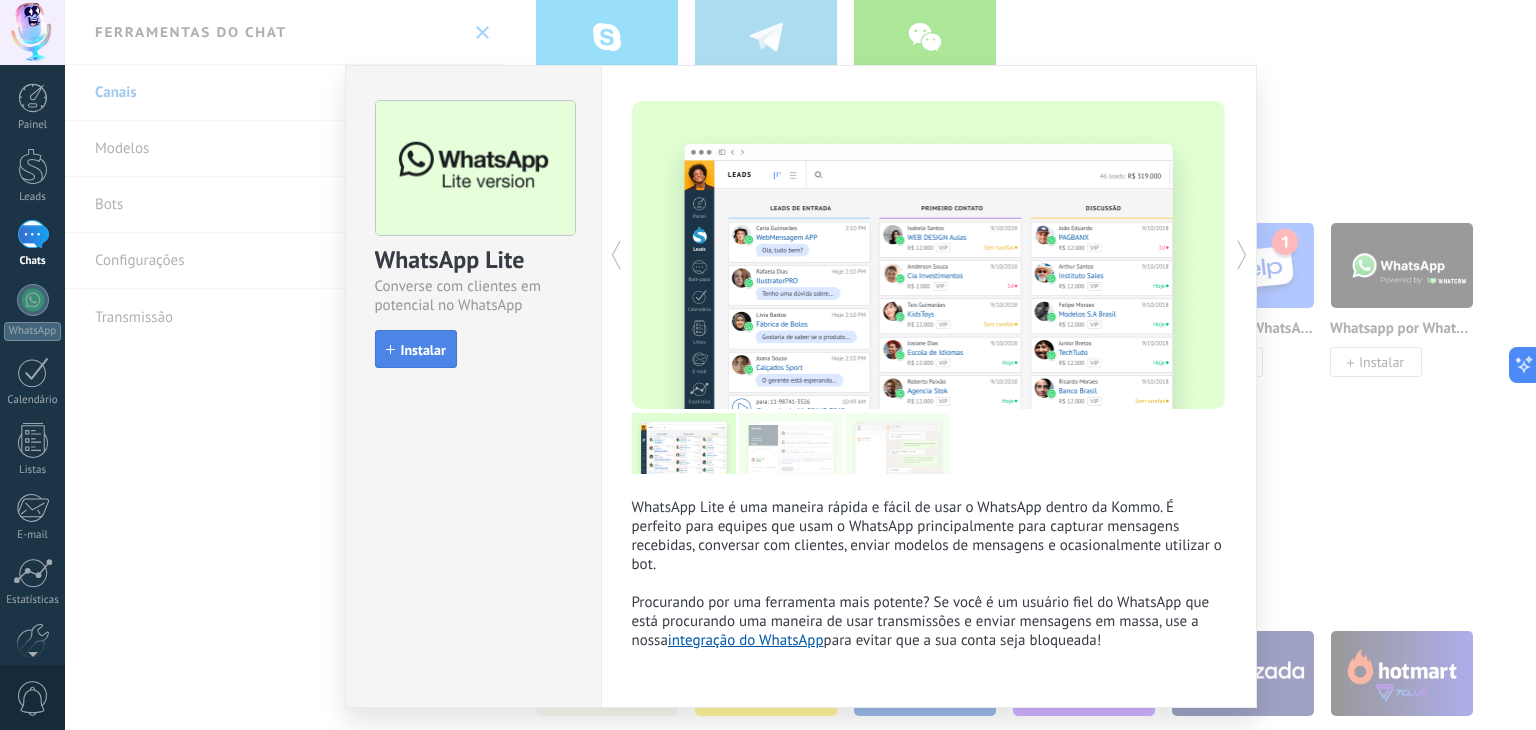 click on "Instalar" at bounding box center (423, 350) 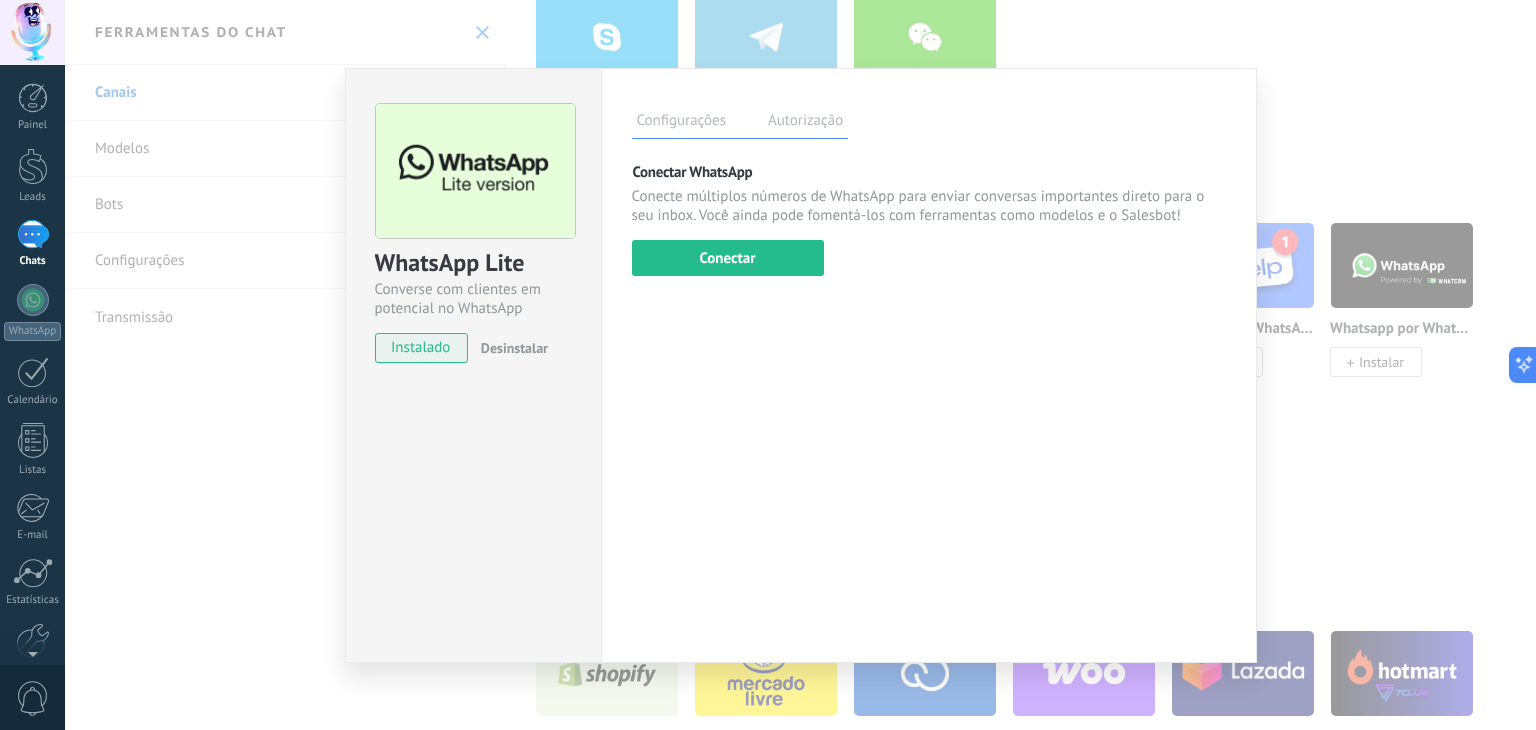 click on "Configurações Autorização Esta aba registra os usuários que permitiram acesso à esta conta. Se você quiser remover a possibilidade de um usuário de enviar solicitações para a conta em relação a esta integração, você pode revogar o acesso. Se o acesso de todos os usuários for revogado, a integração parará de funcionar. Este app está instalado, mas ninguém concedeu acesso ainda. Mais de 2 bilhões de pessoas usam ativamente o WhatsApp para se conectar com amigos, familiares e empresas. Essa integração adiciona o app de mensagem mais popular ao seu arsenal de comunicação: capture automaticamente leads em mensagens recebidas, compartilhe o acesso de bate-papo com toda a equipe e aprimore tudo isso com as ferramentas integradas da Kommo, como o botão de engajamento e o Robô de vendas. Mais _:  Salvar Conectar WhatsApp Conecte múltiplos números de WhatsApp para enviar conversas importantes direto para o seu inbox. Você ainda pode fomentá-los com ferramentas como modelos e o Salesbot!" at bounding box center [929, 365] 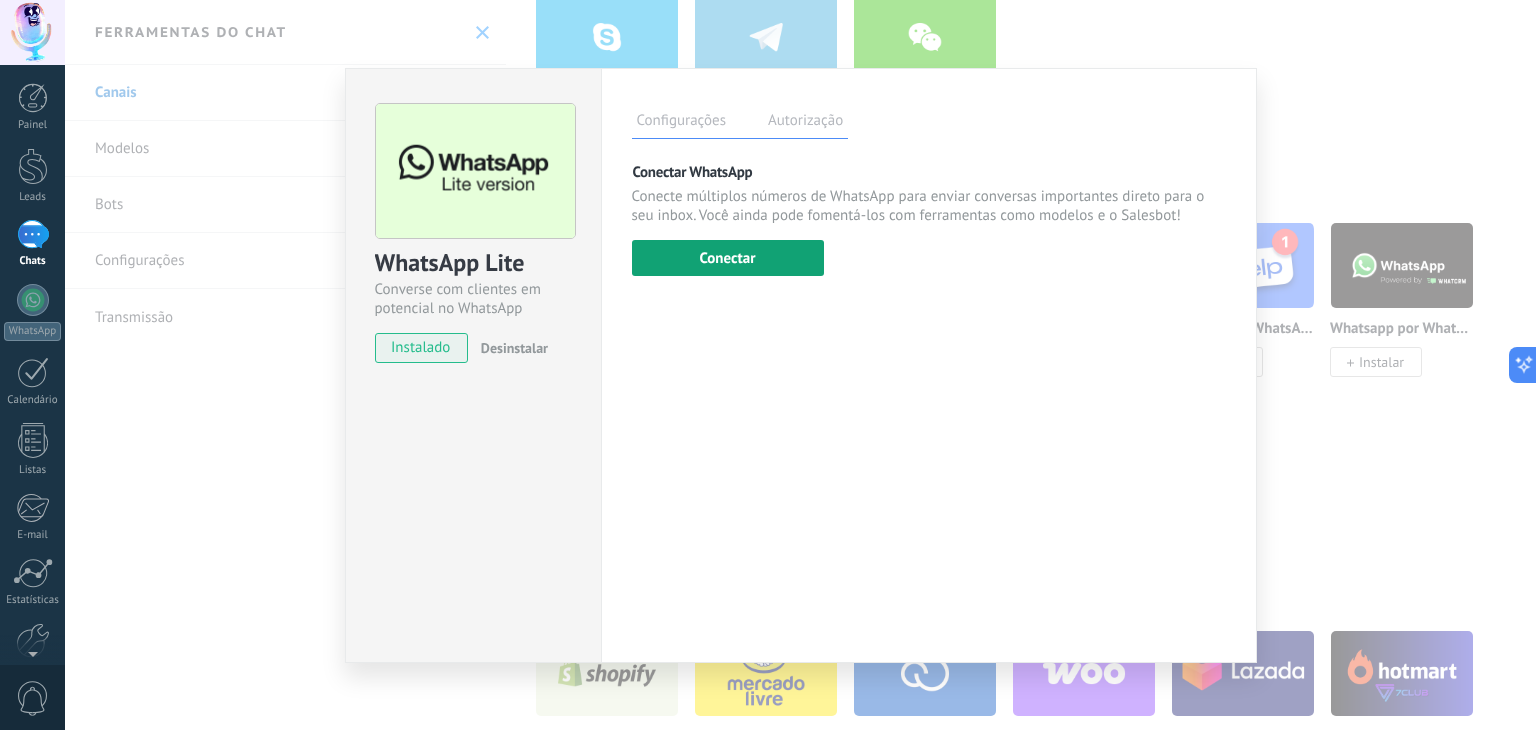 click on "Conectar" at bounding box center [728, 258] 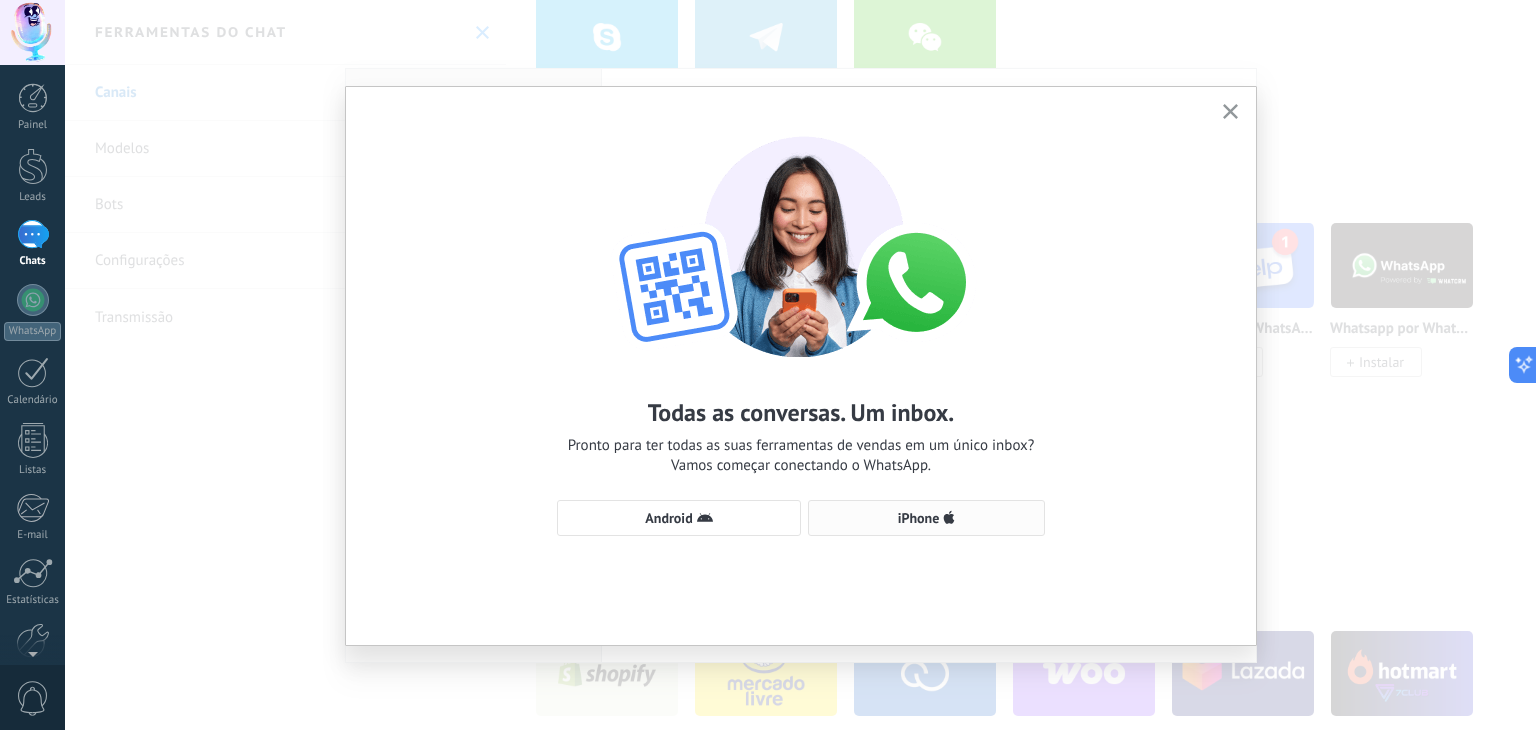 click on "iPhone" at bounding box center (926, 518) 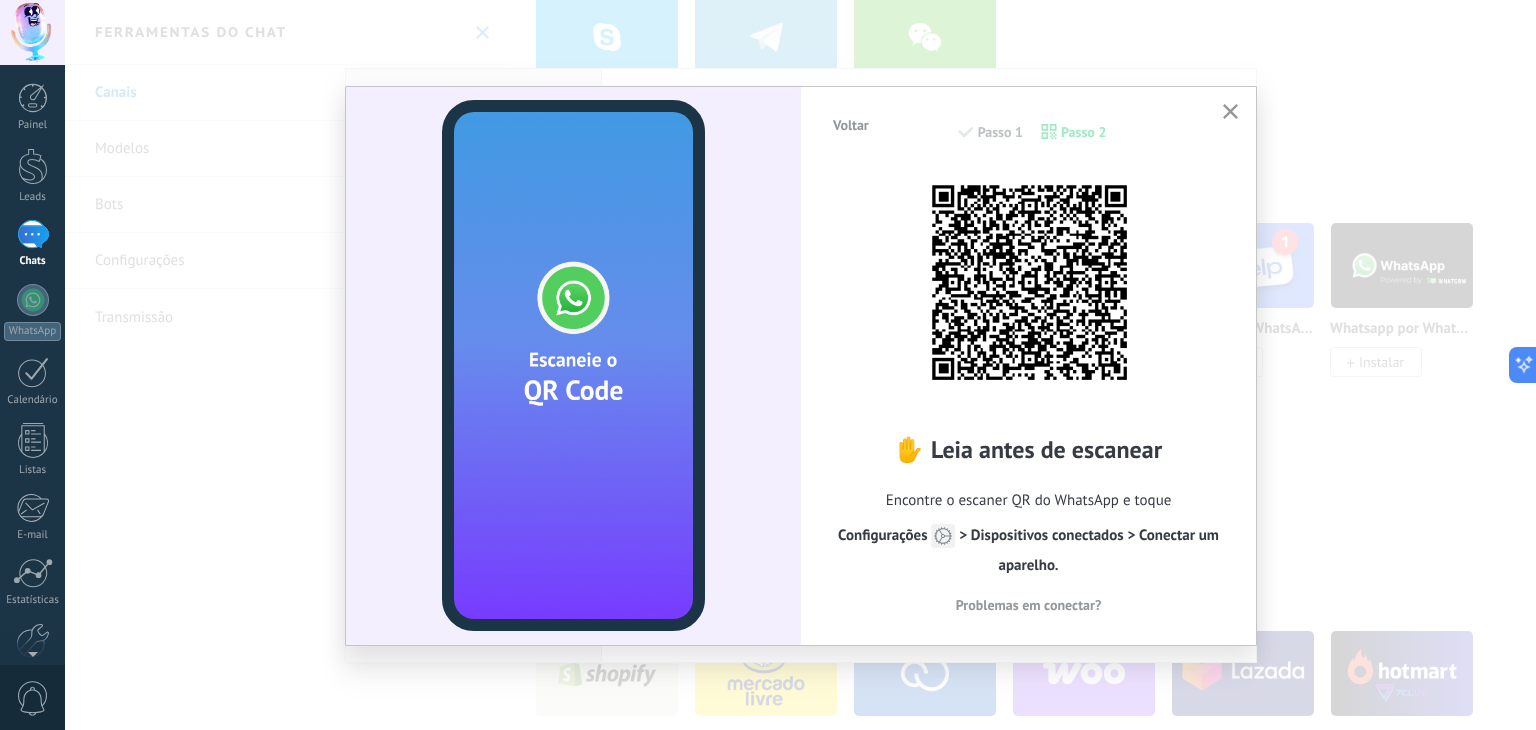 click 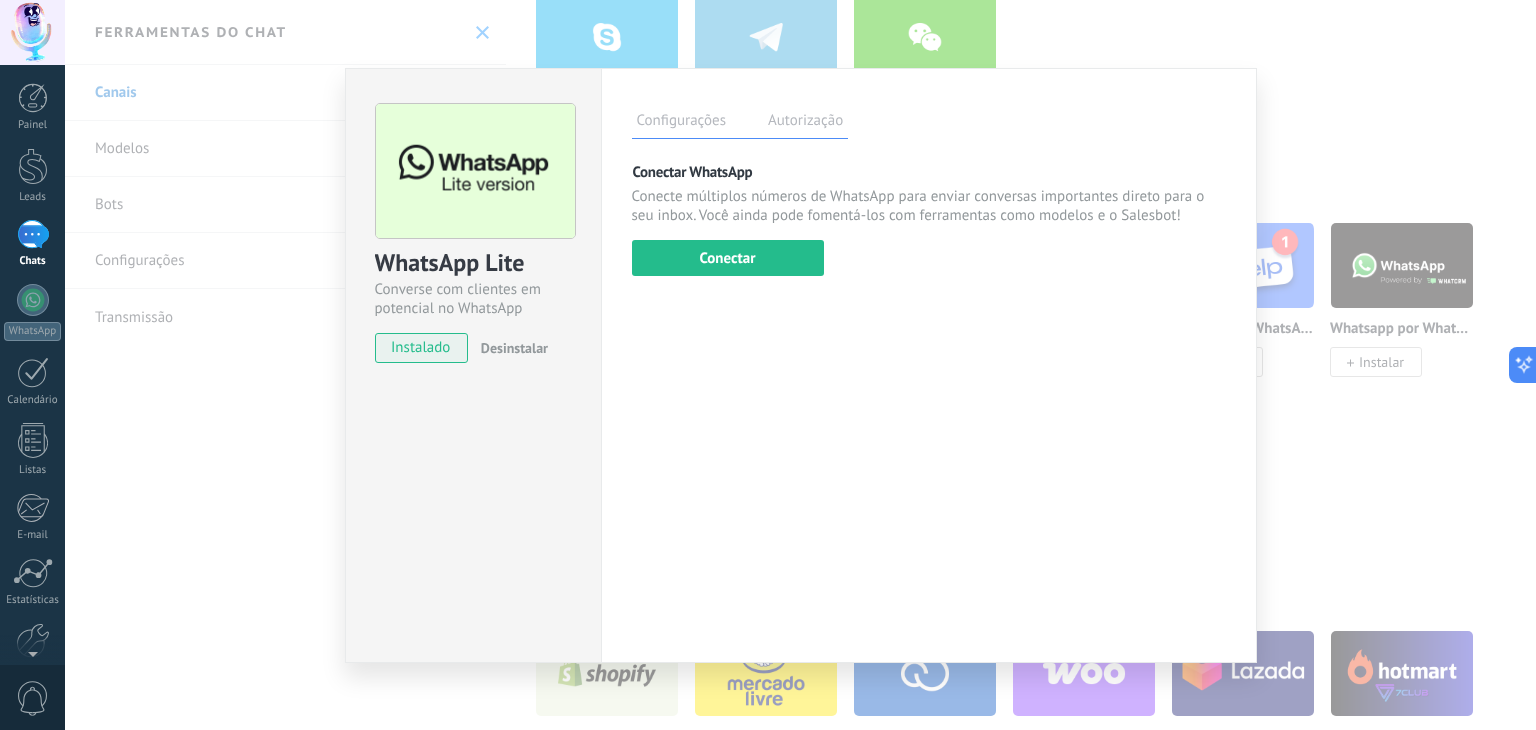 click on "WhatsApp Lite Converse com clientes em potencial no WhatsApp instalado Desinstalar Configurações Autorização Esta aba registra os usuários que permitiram acesso à esta conta. Se você quiser remover a possibilidade de um usuário de enviar solicitações para a conta em relação a esta integração, você pode revogar o acesso. Se o acesso de todos os usuários for revogado, a integração parará de funcionar. Este app está instalado, mas ninguém concedeu acesso ainda. Mais de 2 bilhões de pessoas usam ativamente o WhatsApp para se conectar com amigos, familiares e empresas. Essa integração adiciona o app de mensagem mais popular ao seu arsenal de comunicação: capture automaticamente leads em mensagens recebidas, compartilhe o acesso de bate-papo com toda a equipe e aprimore tudo isso com as ferramentas integradas da Kommo, como o botão de engajamento e o Robô de vendas. Mais _:  Salvar Conectar WhatsApp Conectar" at bounding box center (800, 365) 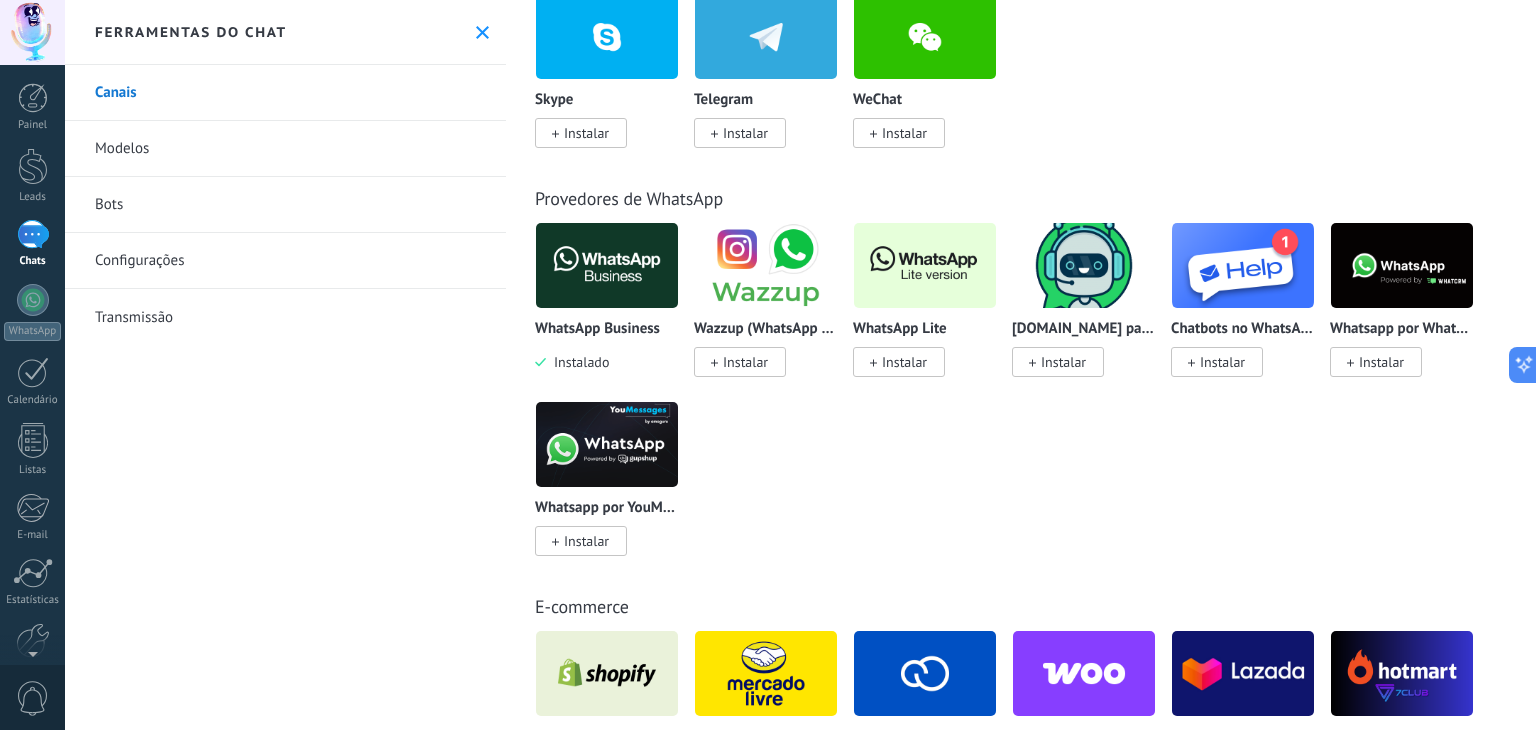 click at bounding box center (607, 265) 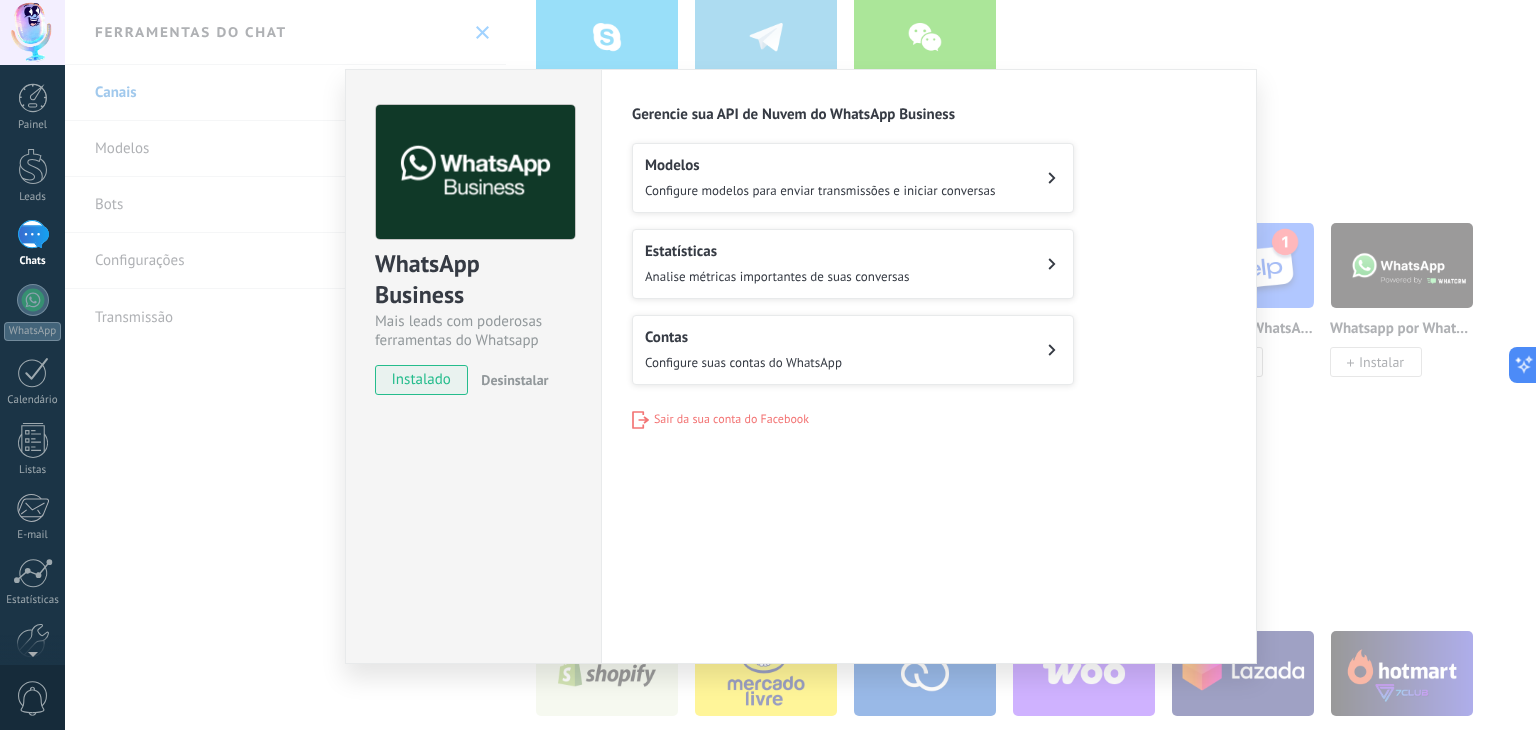 click on "Contas Configure suas contas do WhatsApp" at bounding box center (853, 350) 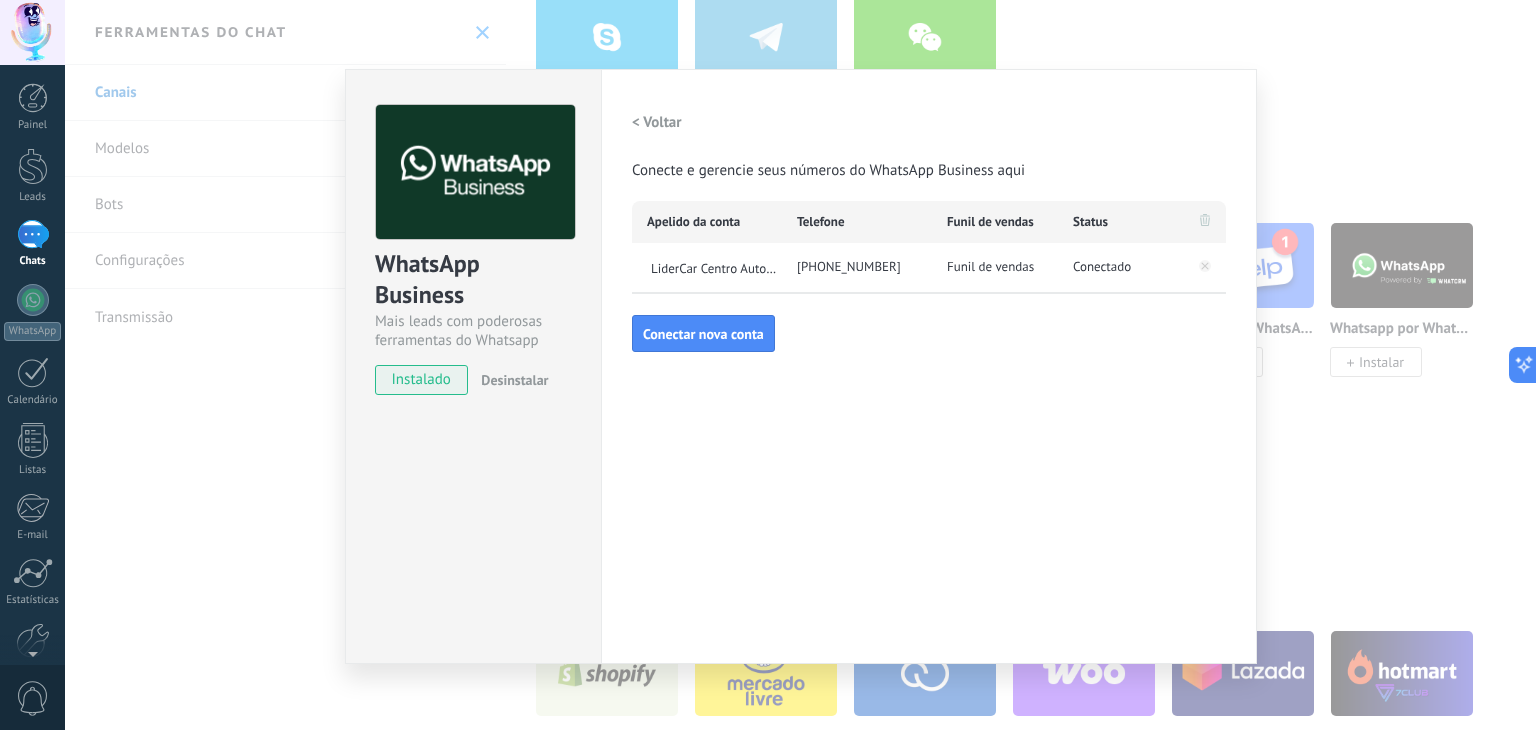 click on "< Voltar" at bounding box center [657, 122] 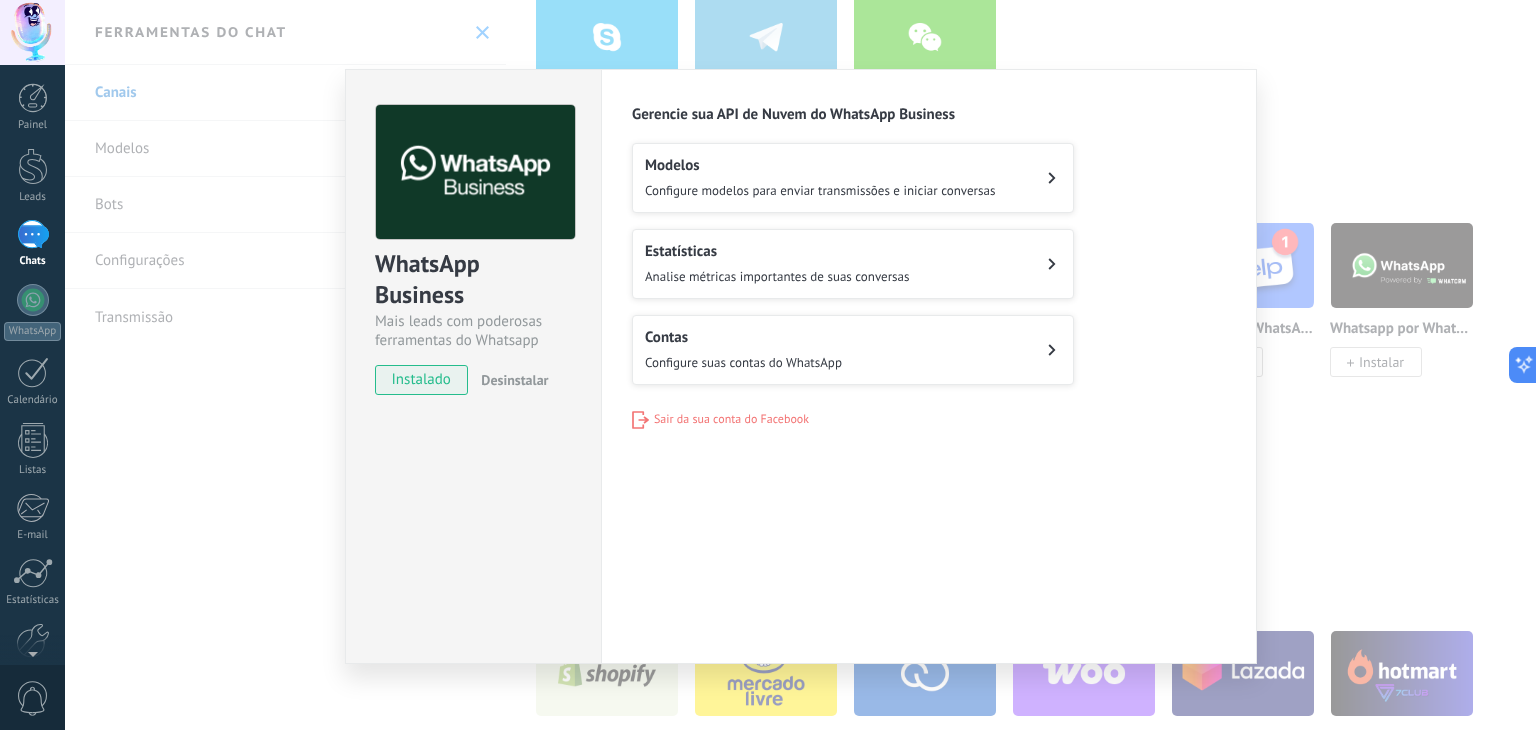 click on "Modelos Configure modelos para enviar transmissões e iniciar conversas" at bounding box center [853, 178] 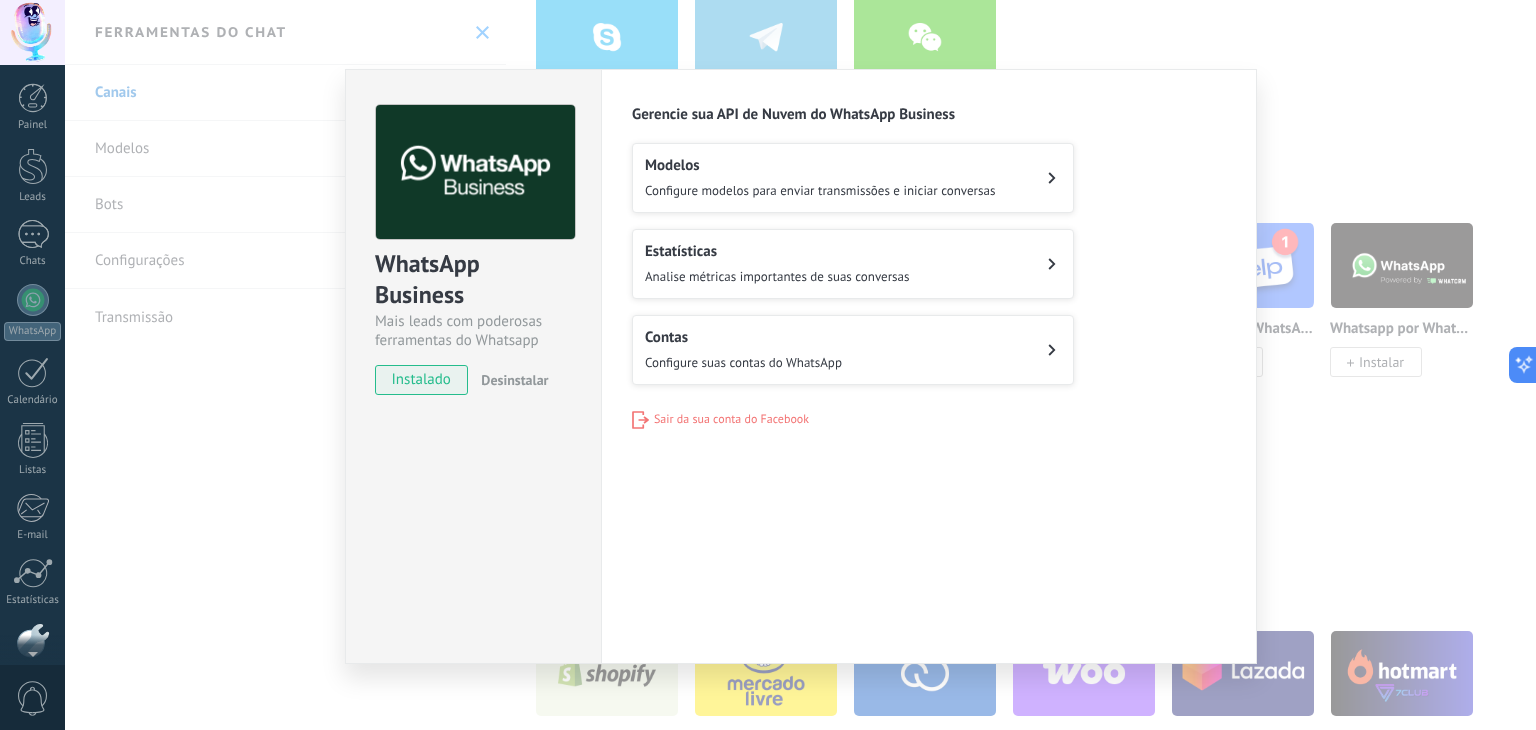 scroll, scrollTop: 0, scrollLeft: 0, axis: both 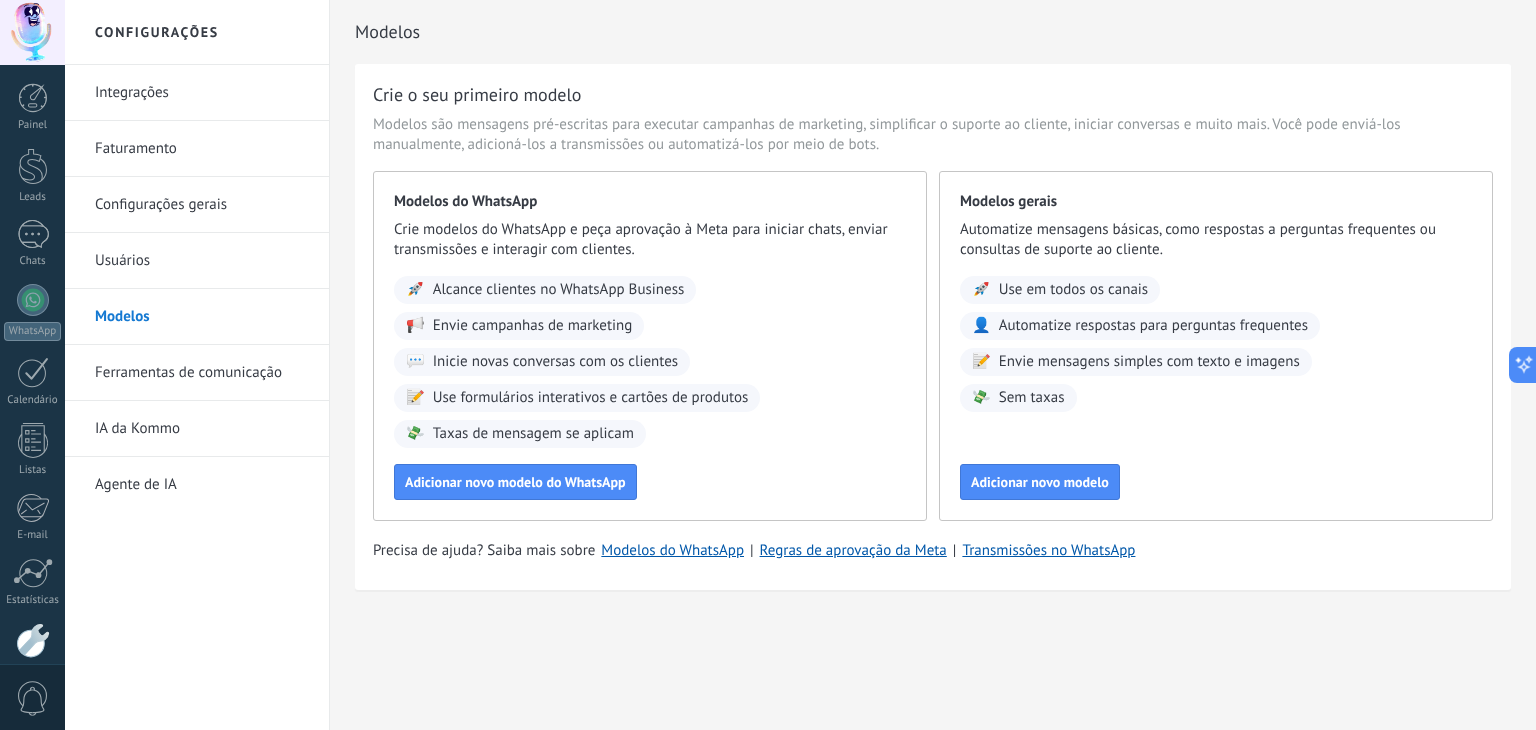 click on "Integrações" at bounding box center (202, 93) 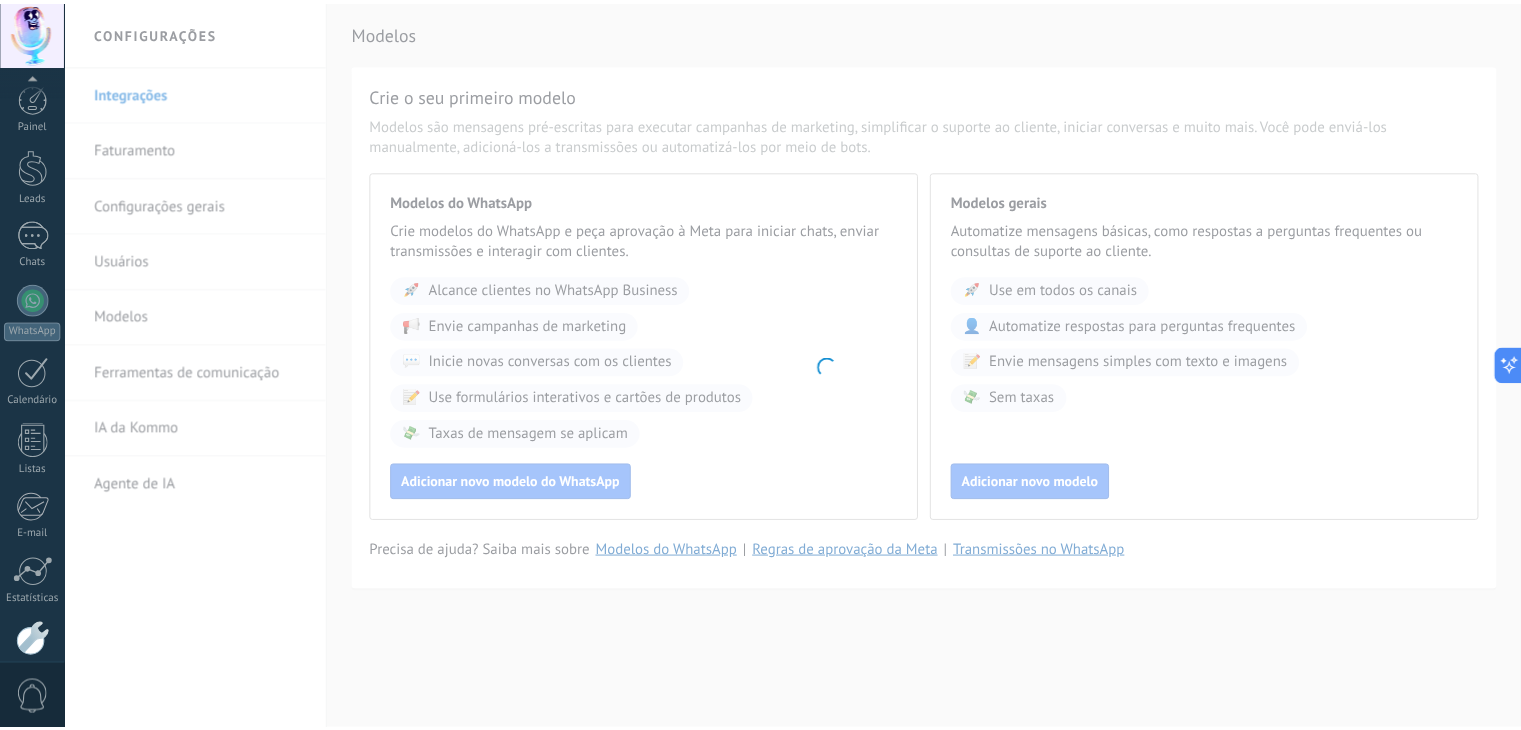 scroll, scrollTop: 101, scrollLeft: 0, axis: vertical 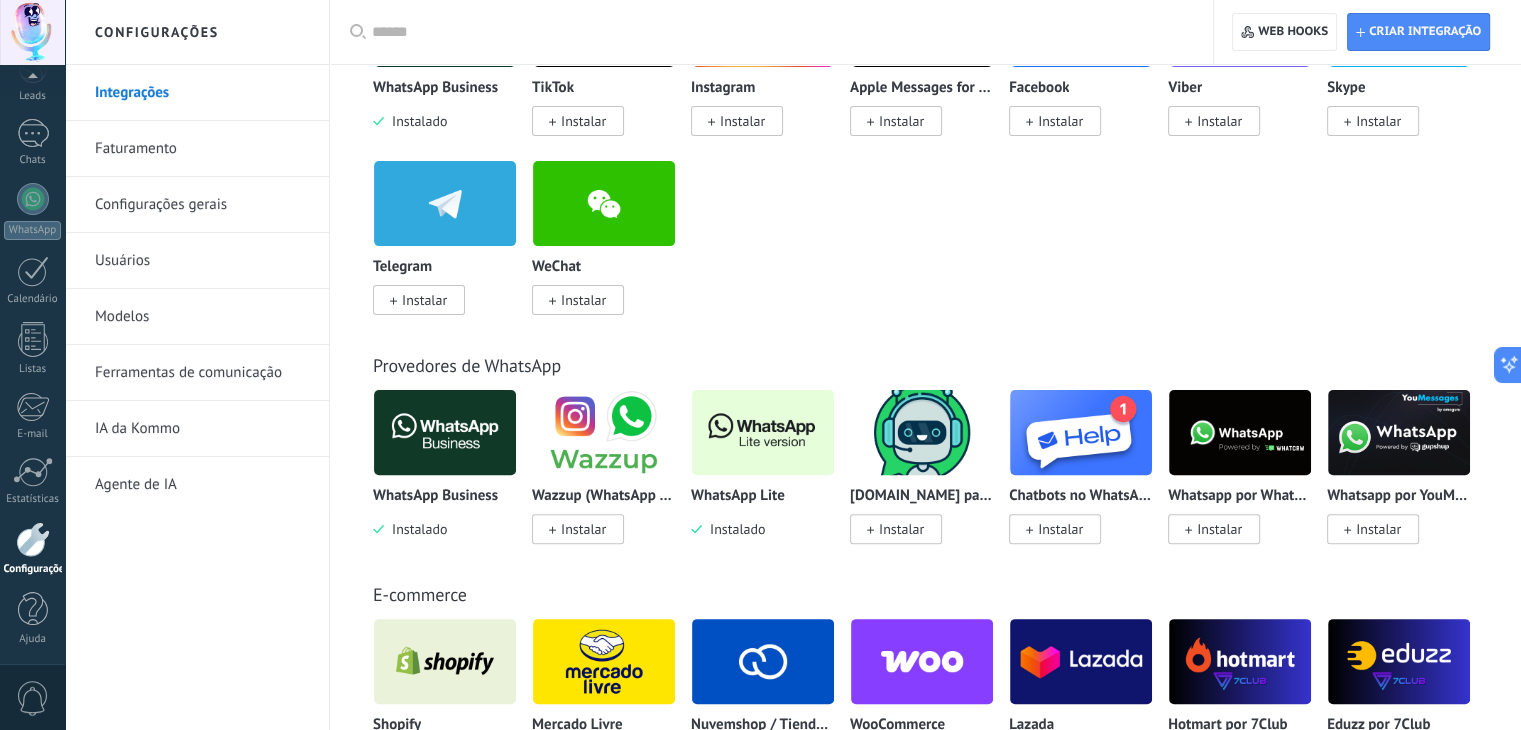 click at bounding box center (763, 432) 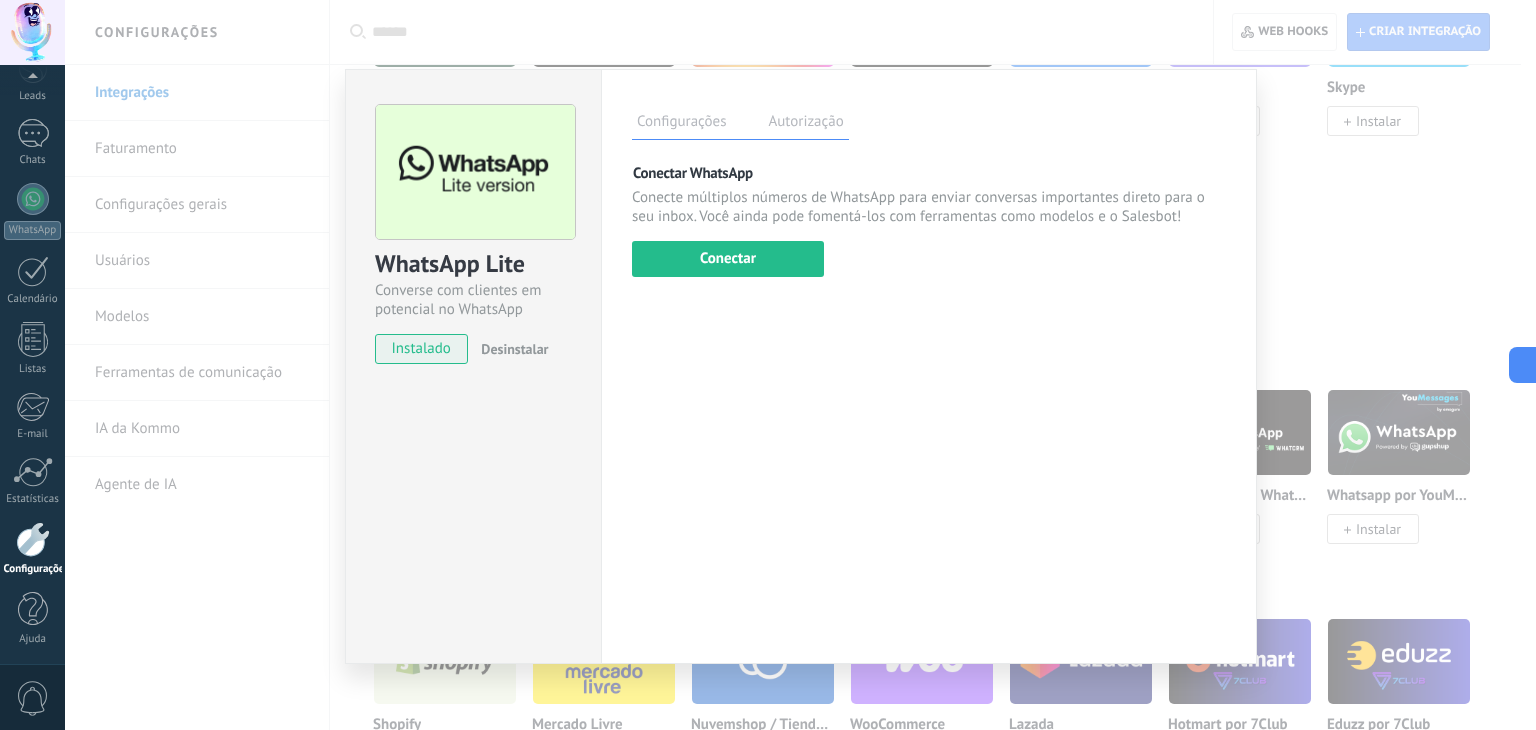 click on "Autorização" at bounding box center [805, 124] 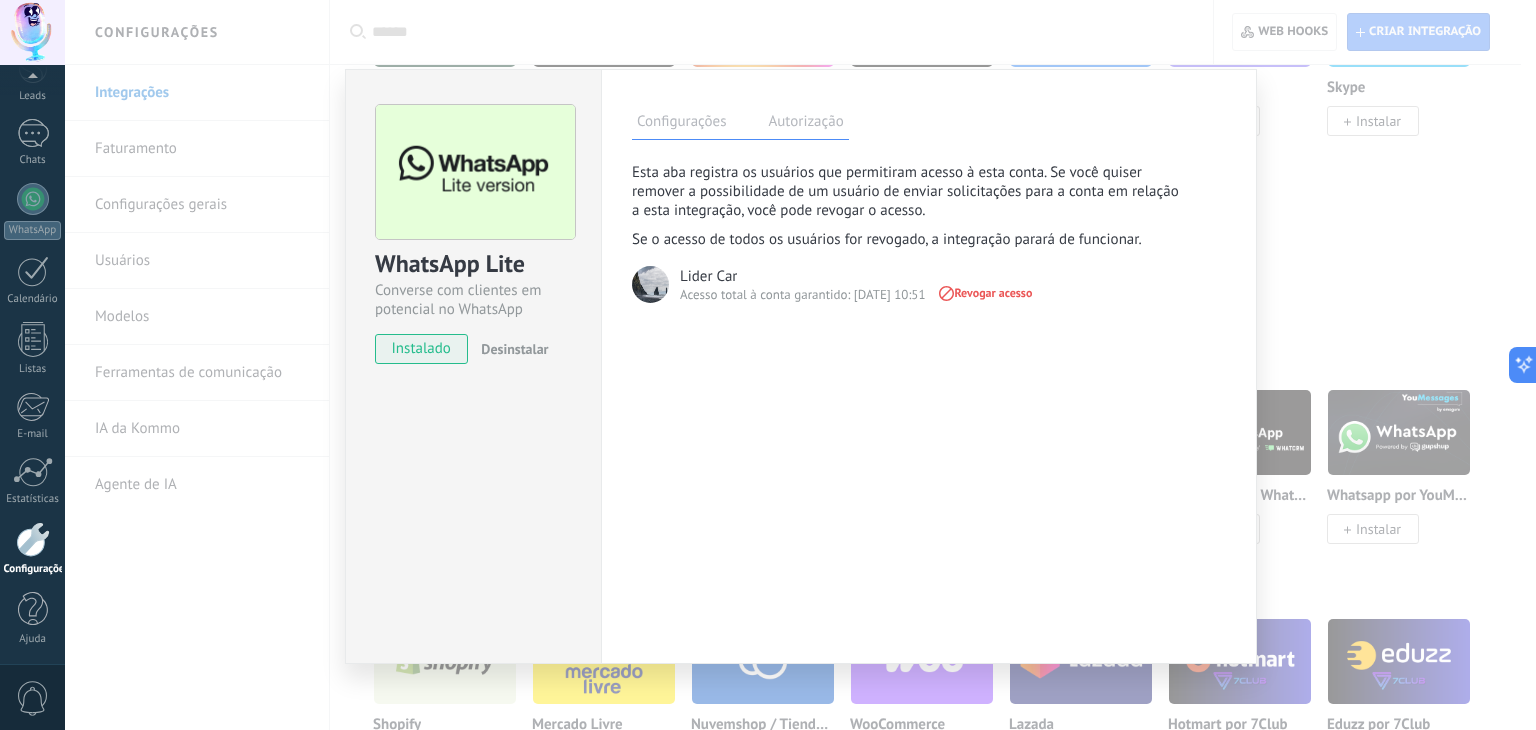 click on "Revogar acesso" at bounding box center [984, 293] 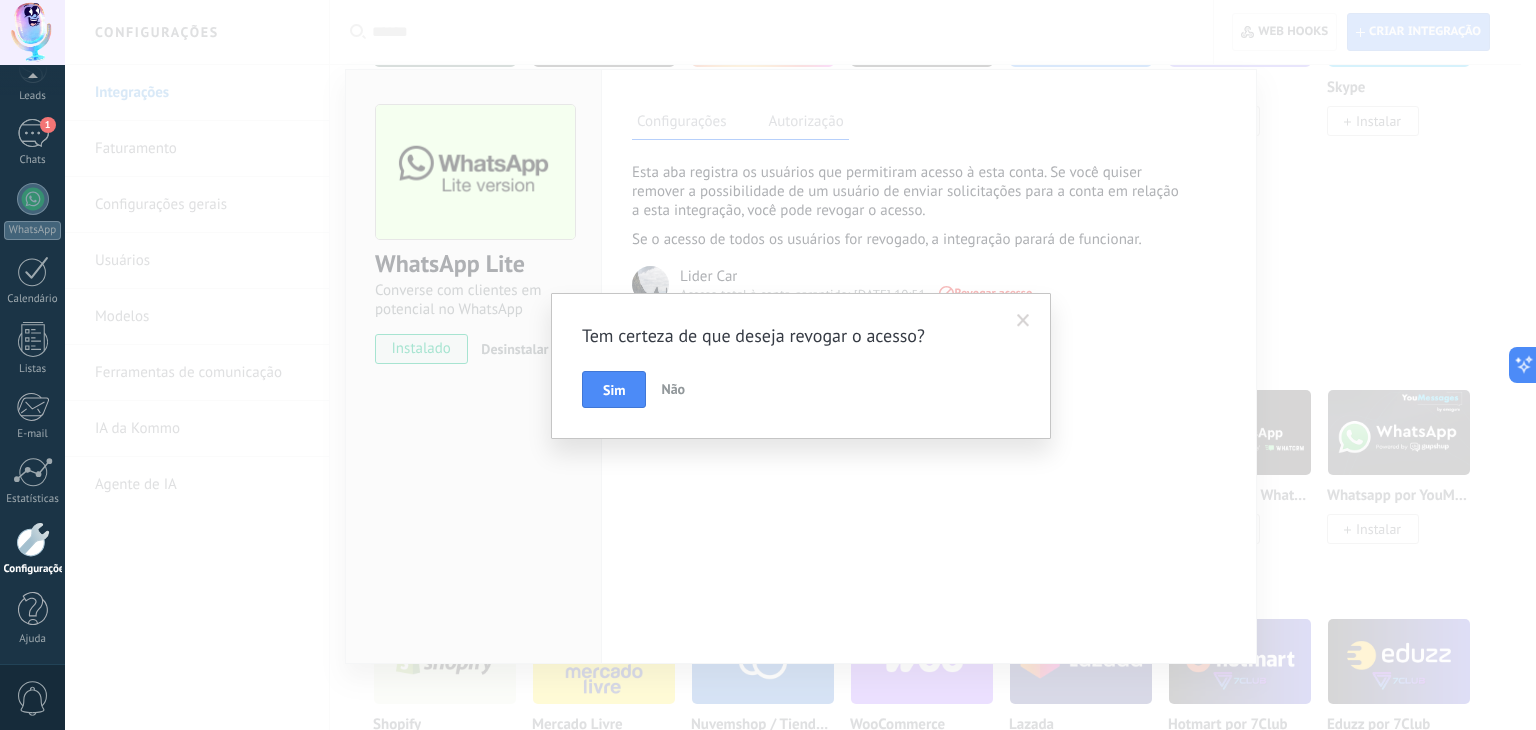 click at bounding box center [1023, 321] 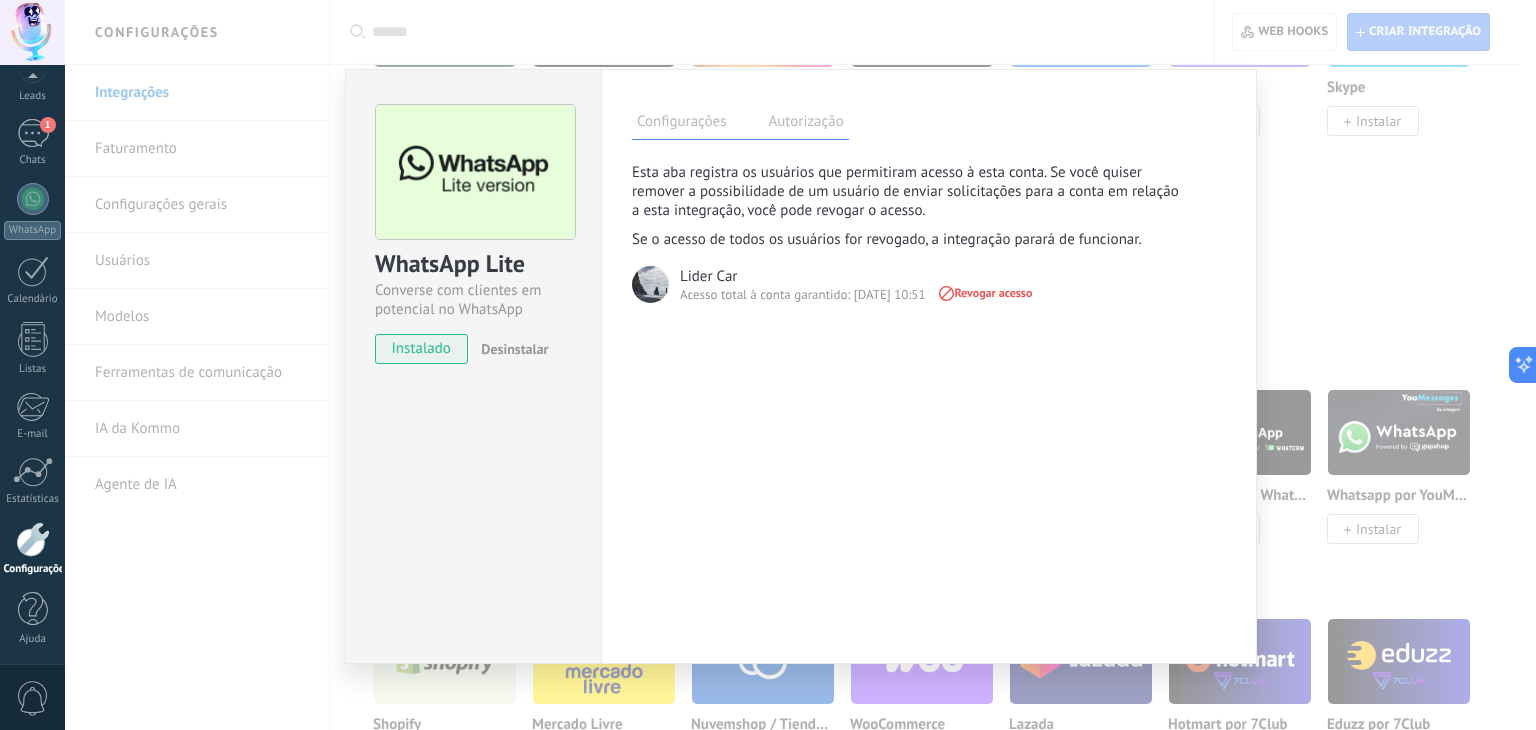 click on "Lider Car Acesso total à conta garantido: 30/07/25 10:51 Revogar acesso" at bounding box center [910, 284] 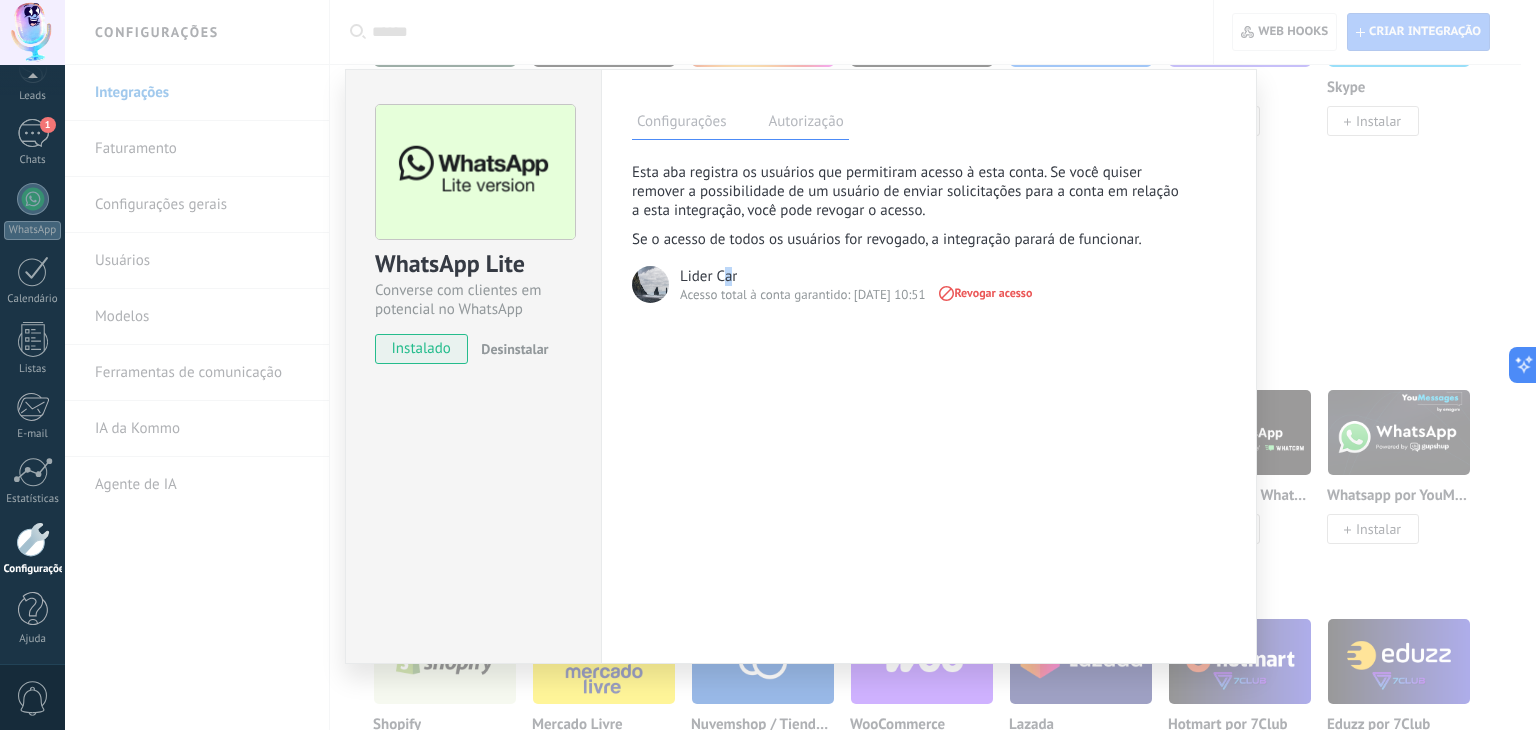 click on "Lider Car" at bounding box center (708, 276) 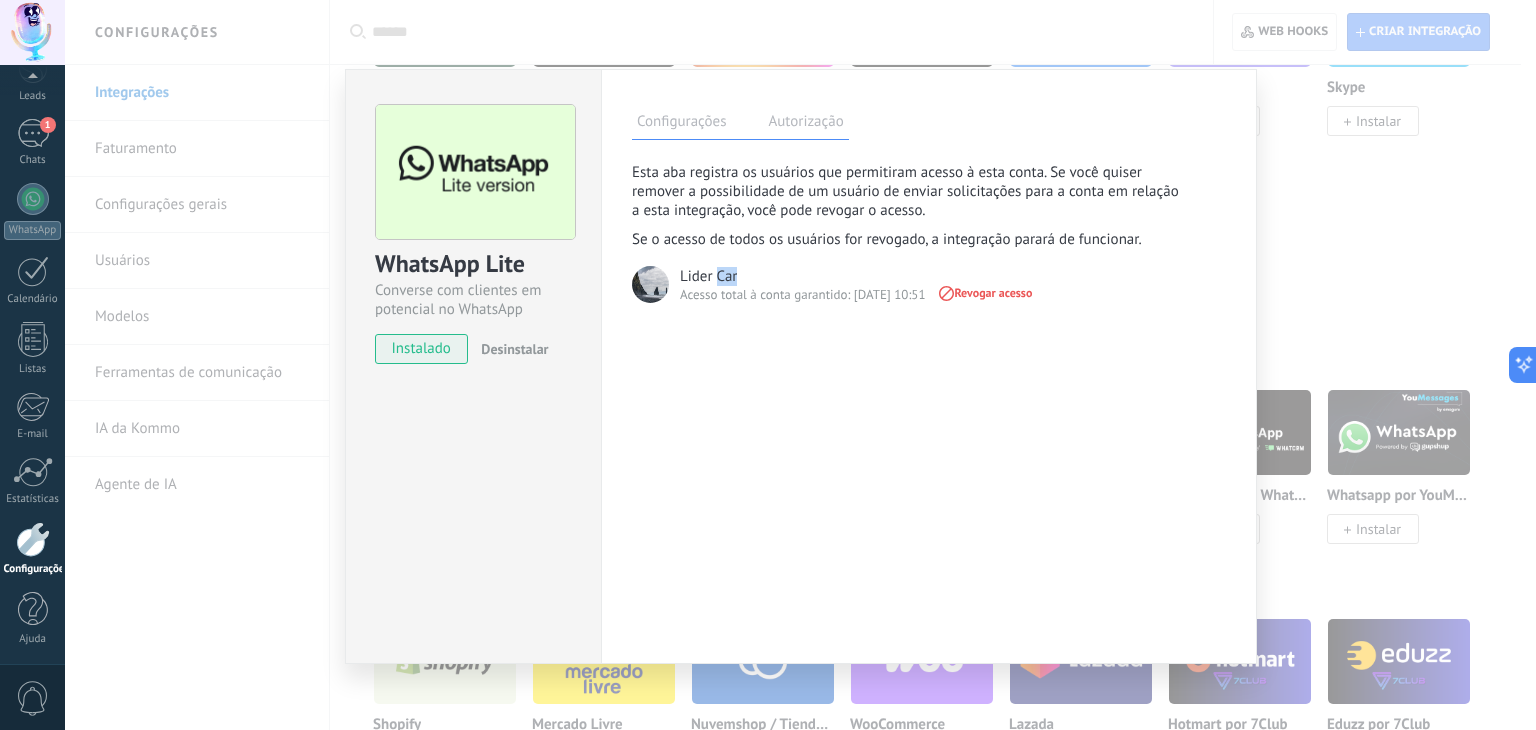 click on "Lider Car" at bounding box center [708, 276] 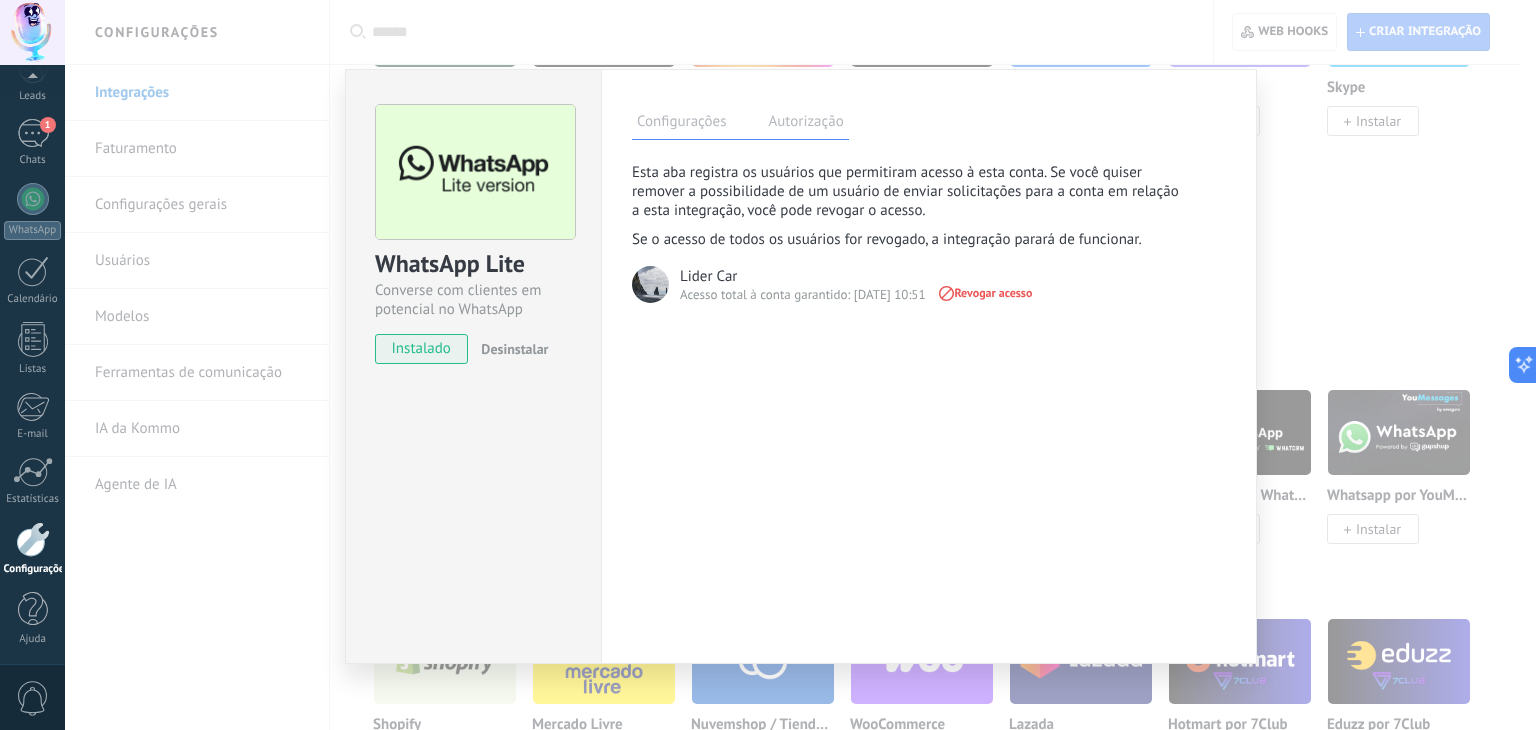 click on "Acesso total à conta garantido: 30/07/25 10:51" at bounding box center [802, 295] 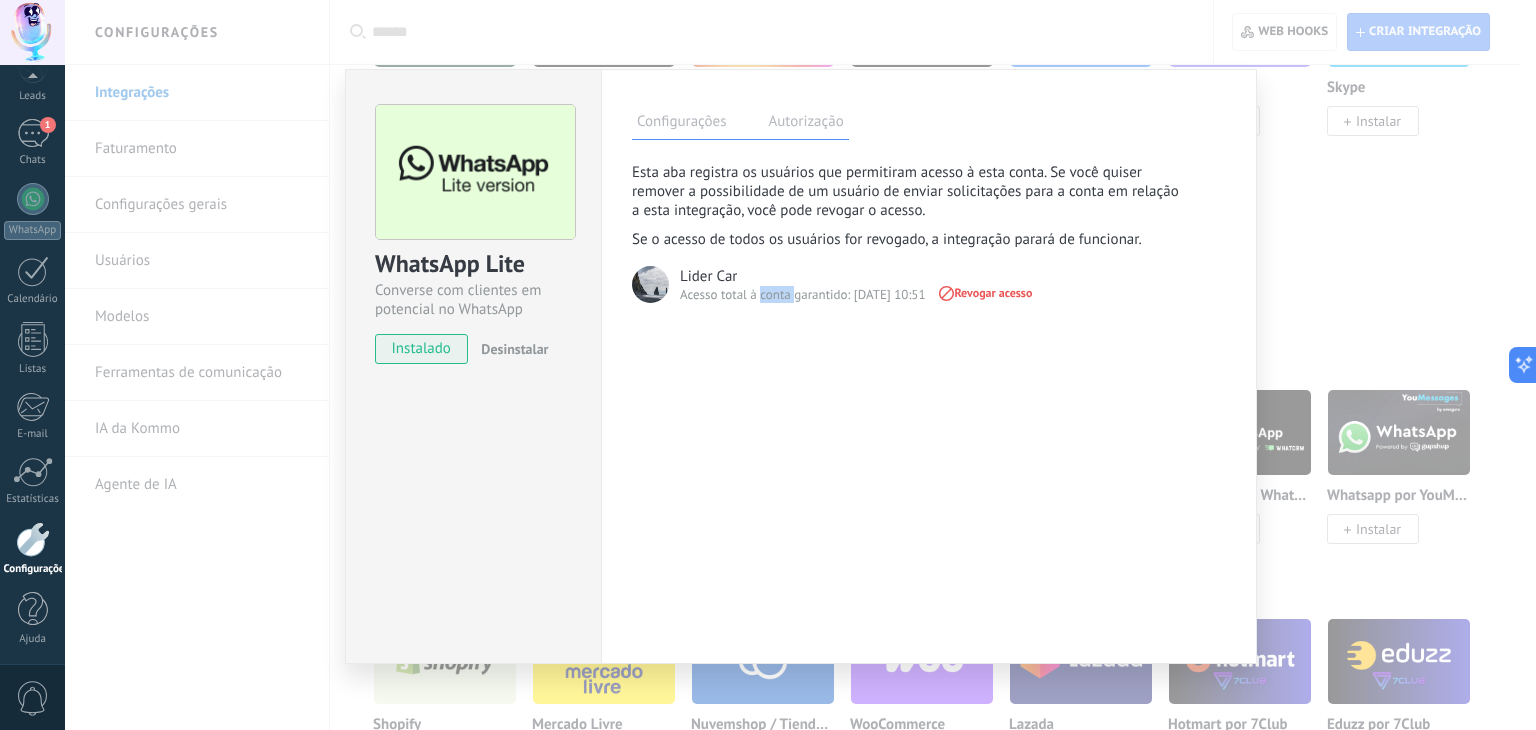 click on "Acesso total à conta garantido: 30/07/25 10:51" at bounding box center (802, 295) 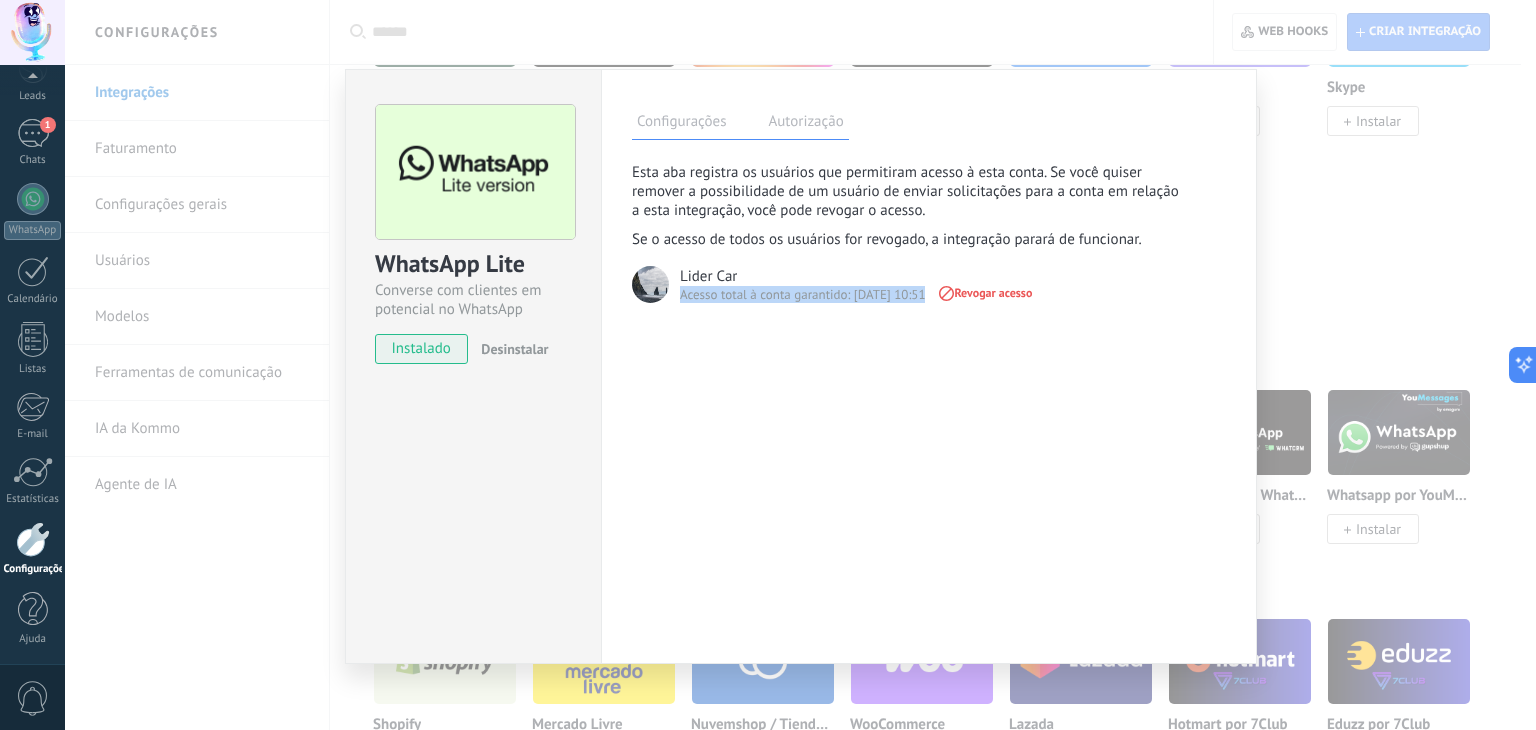 click on "Acesso total à conta garantido: 30/07/25 10:51" at bounding box center (802, 295) 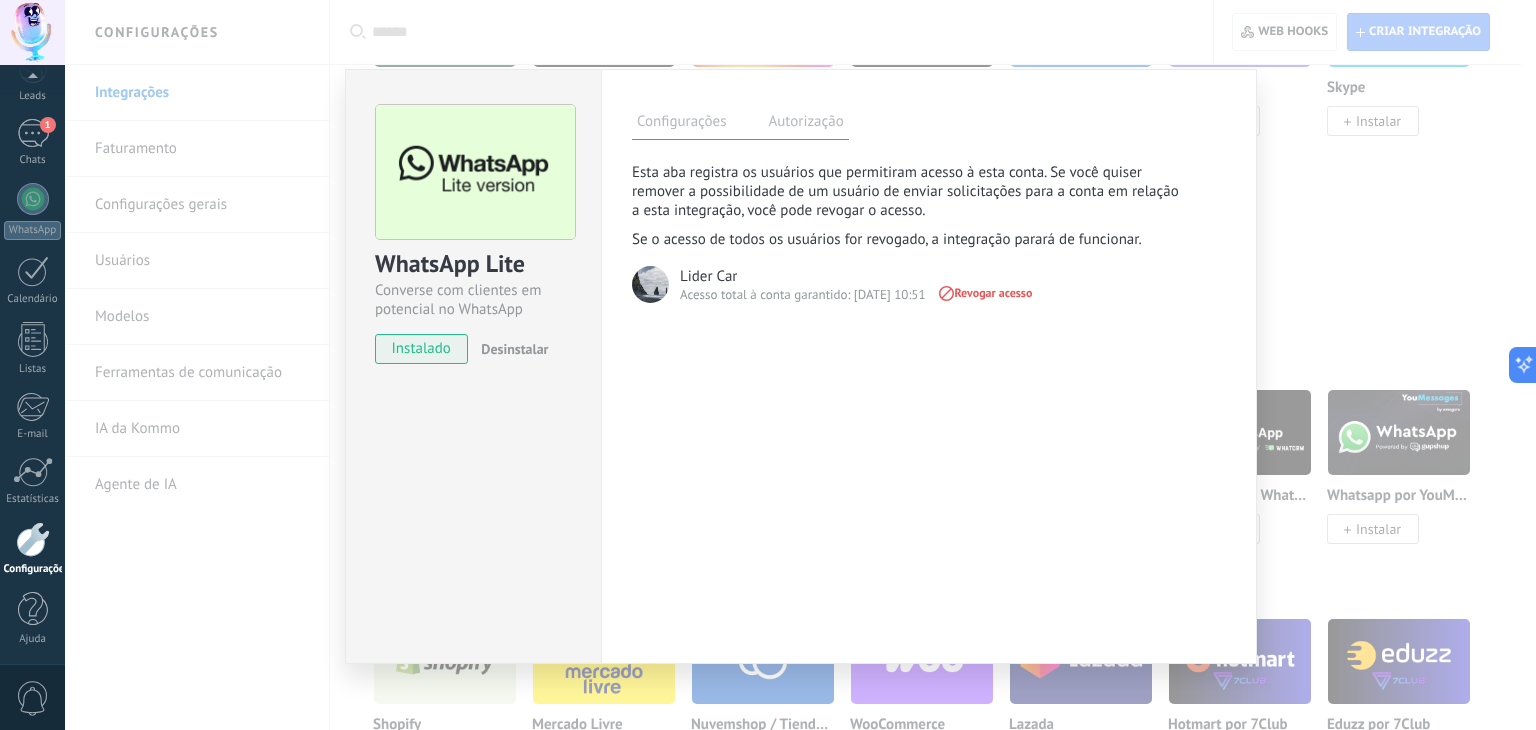 click on "Configurações" at bounding box center [681, 124] 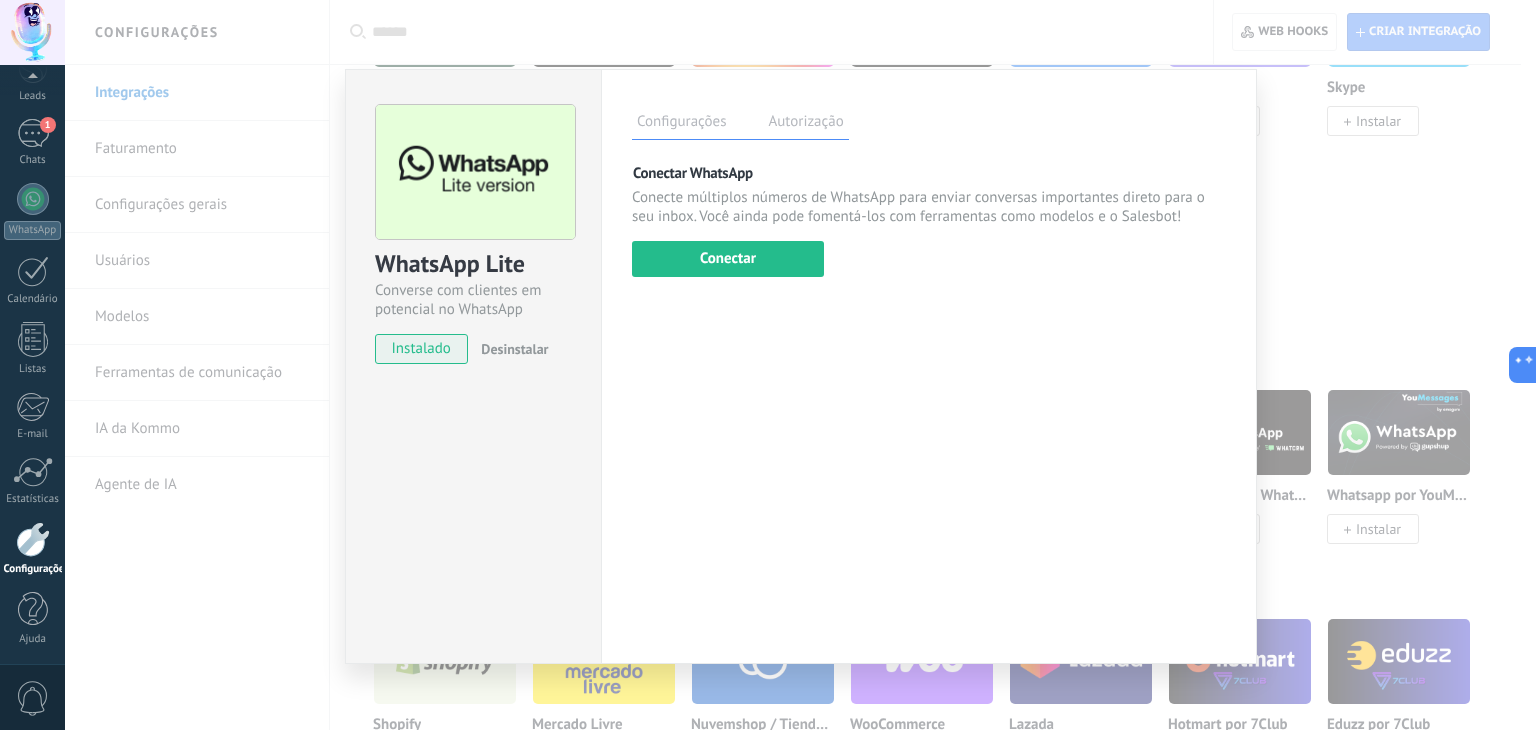 click on "Autorização" at bounding box center (805, 124) 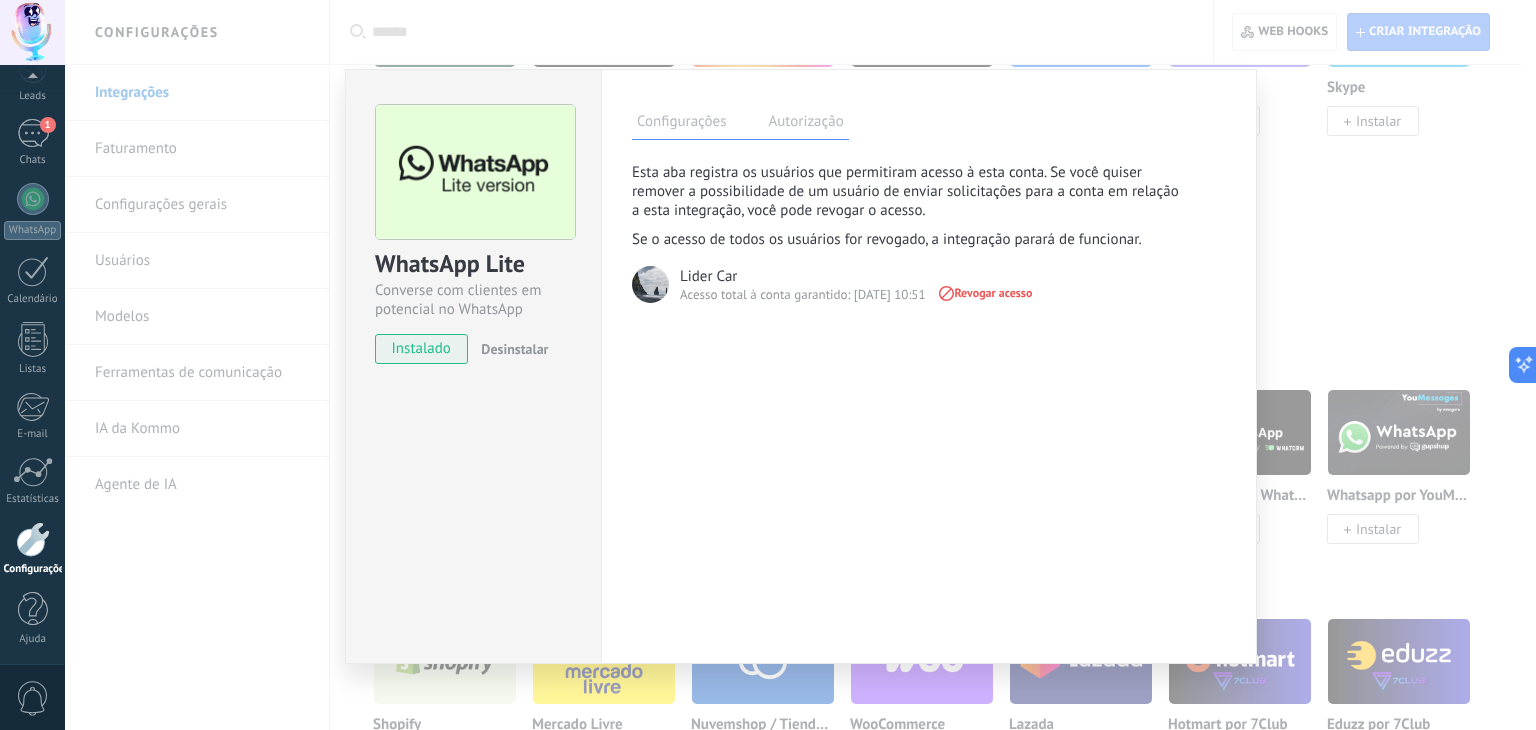 click on "Revogar acesso" at bounding box center (984, 293) 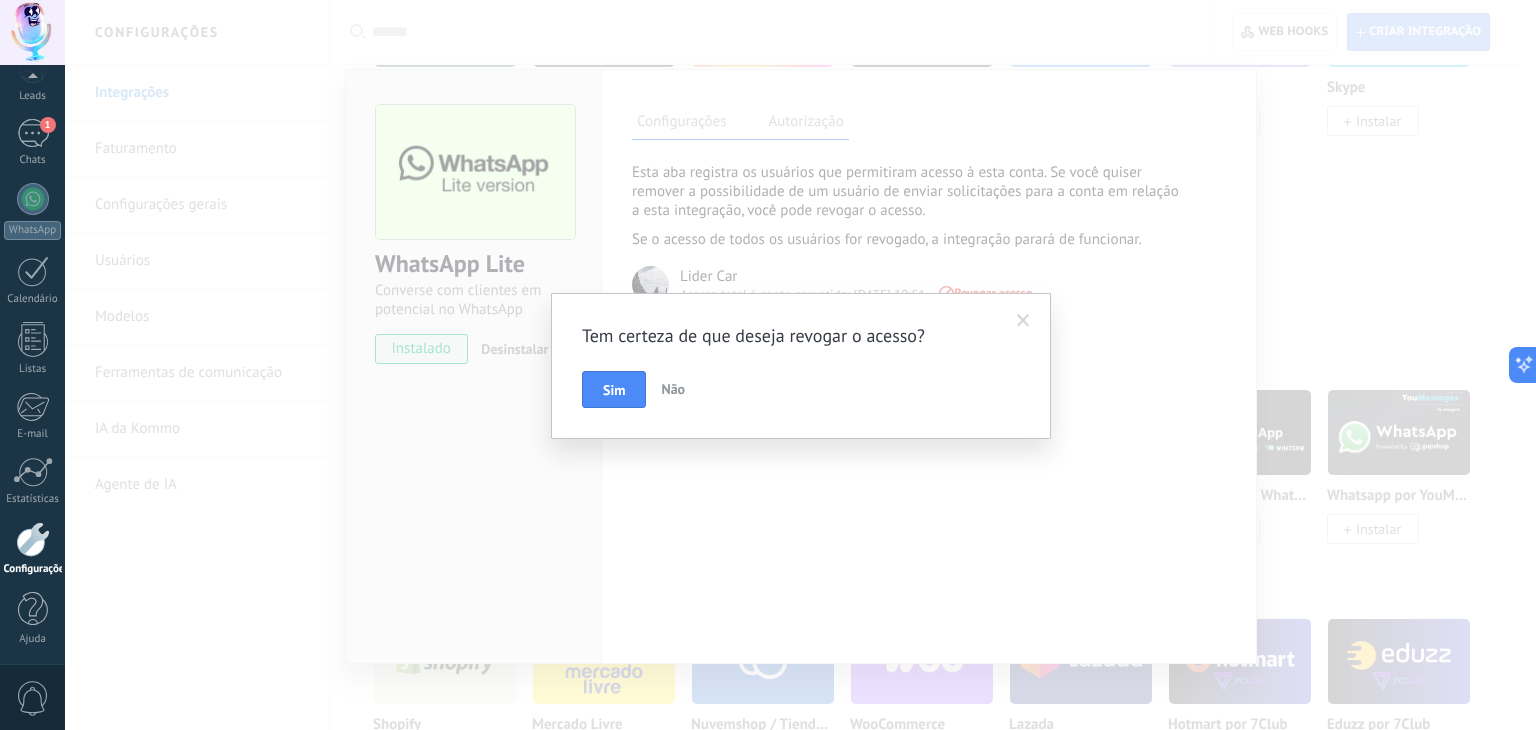 click on "Sim" at bounding box center [614, 390] 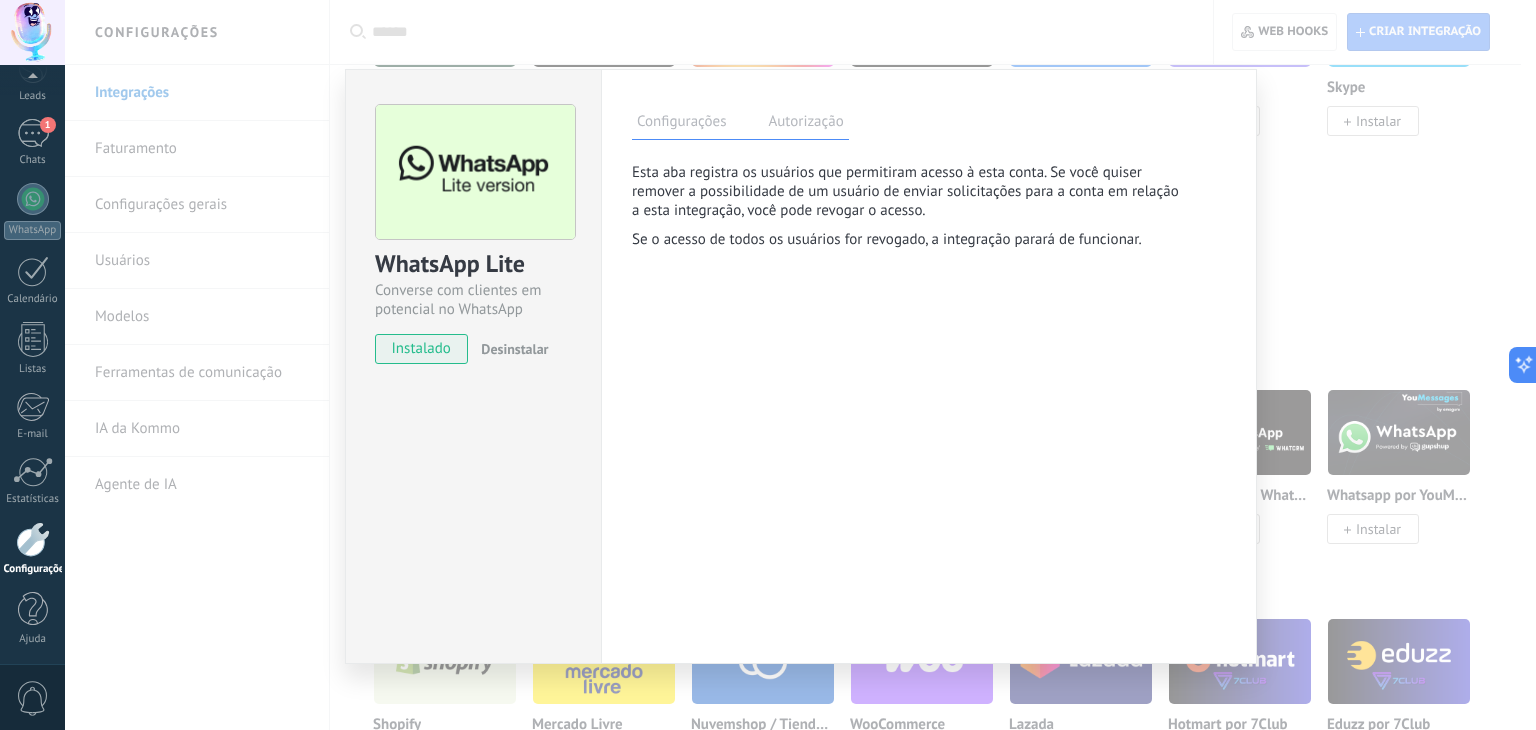 click on "Configurações" at bounding box center [681, 124] 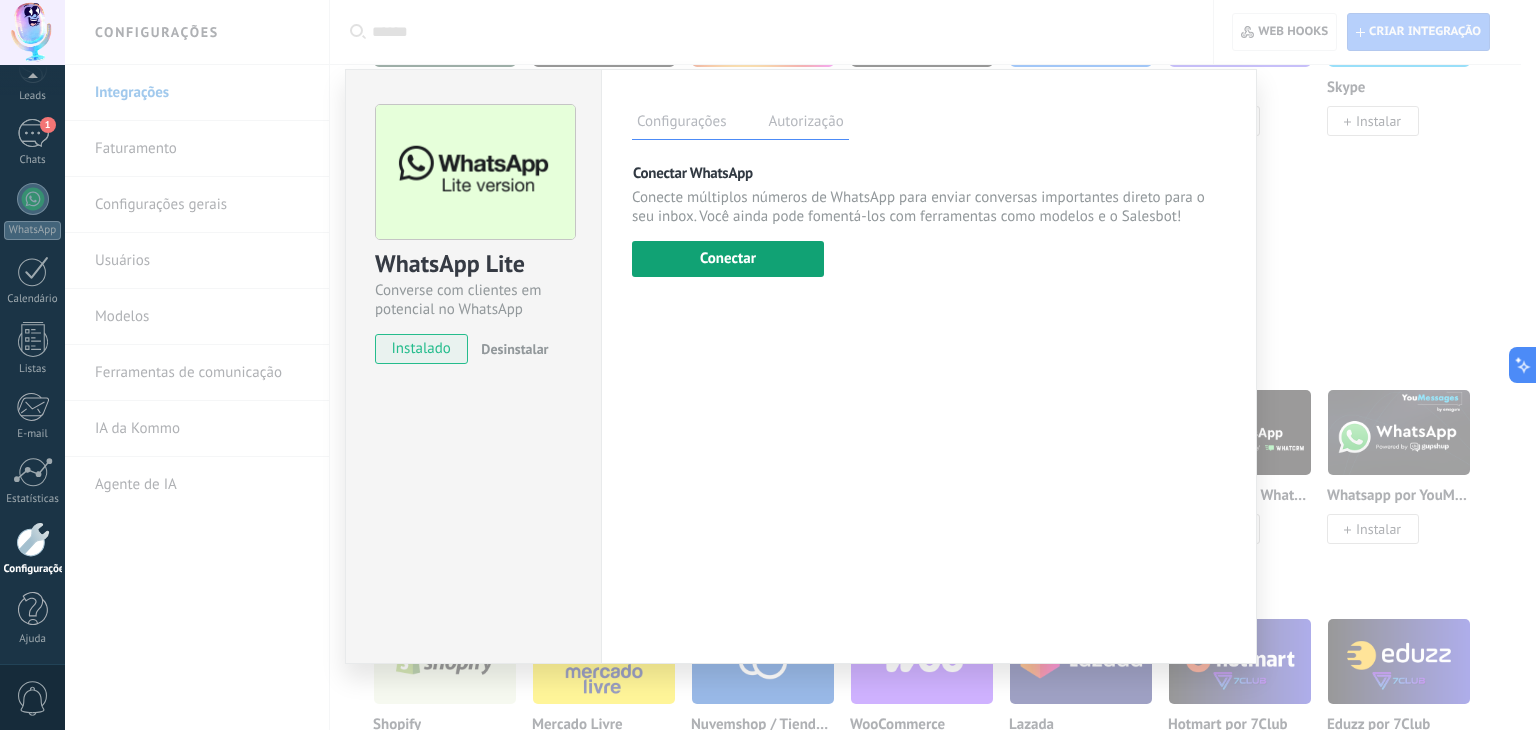 click on "Conectar" at bounding box center (728, 259) 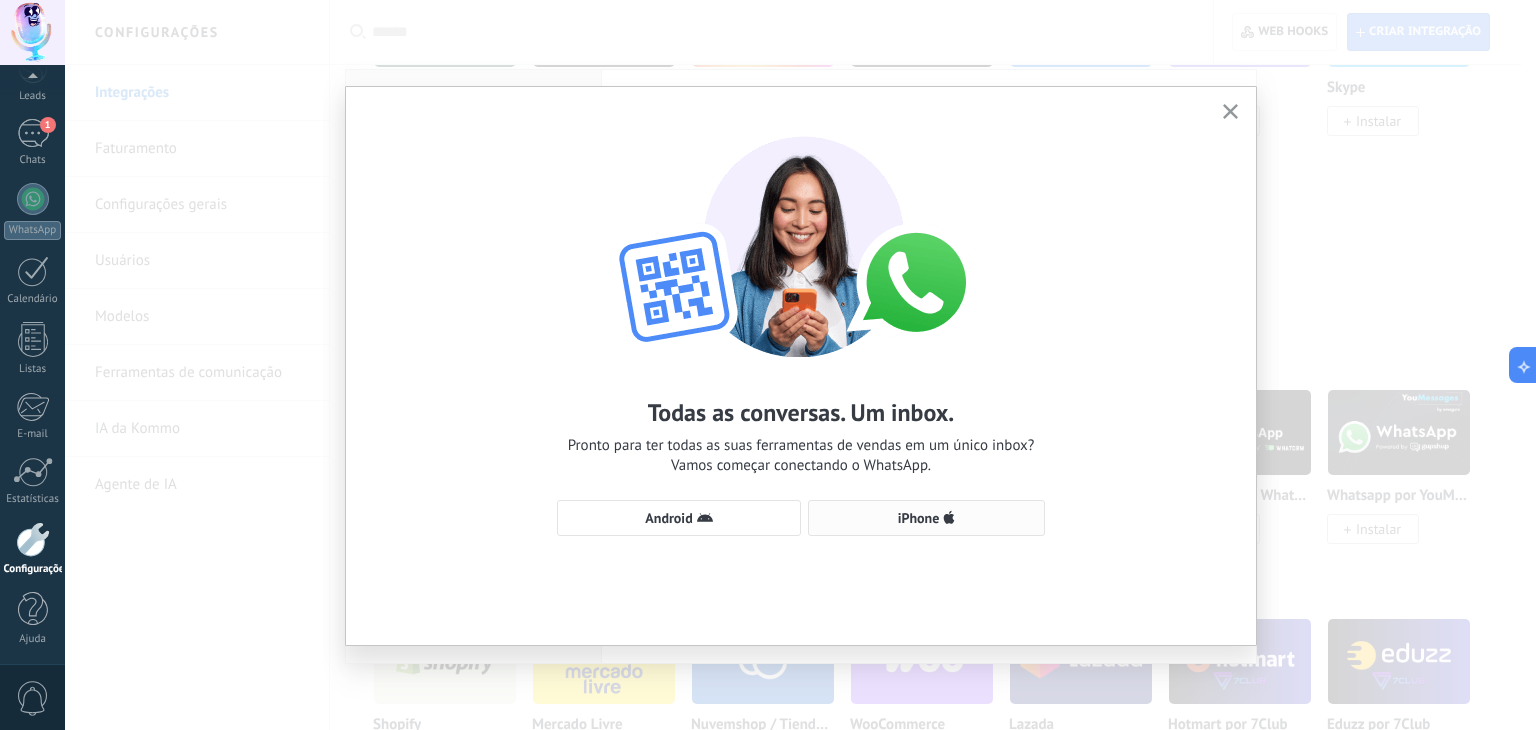 click on "iPhone" at bounding box center (926, 518) 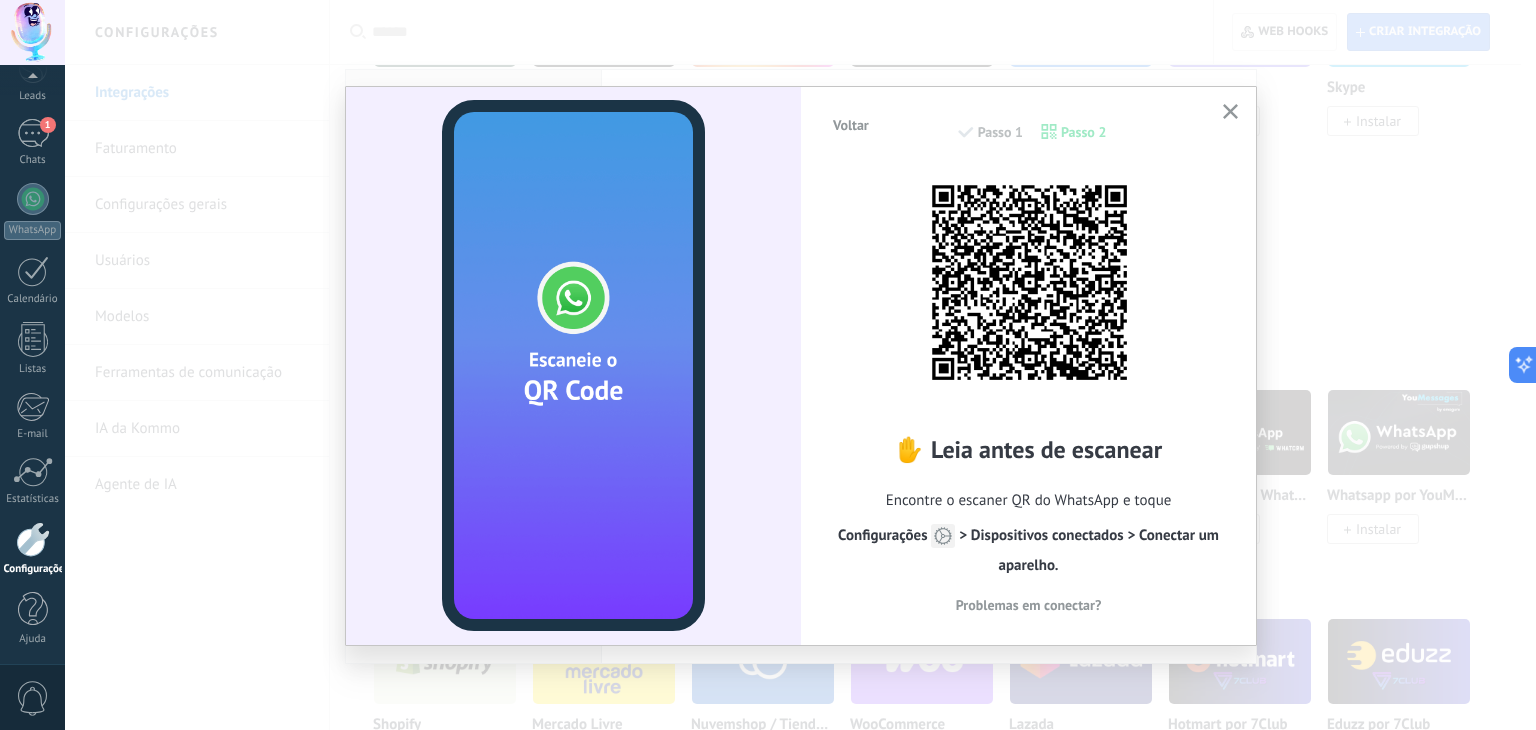click on "Problemas em conectar?" at bounding box center [1029, 605] 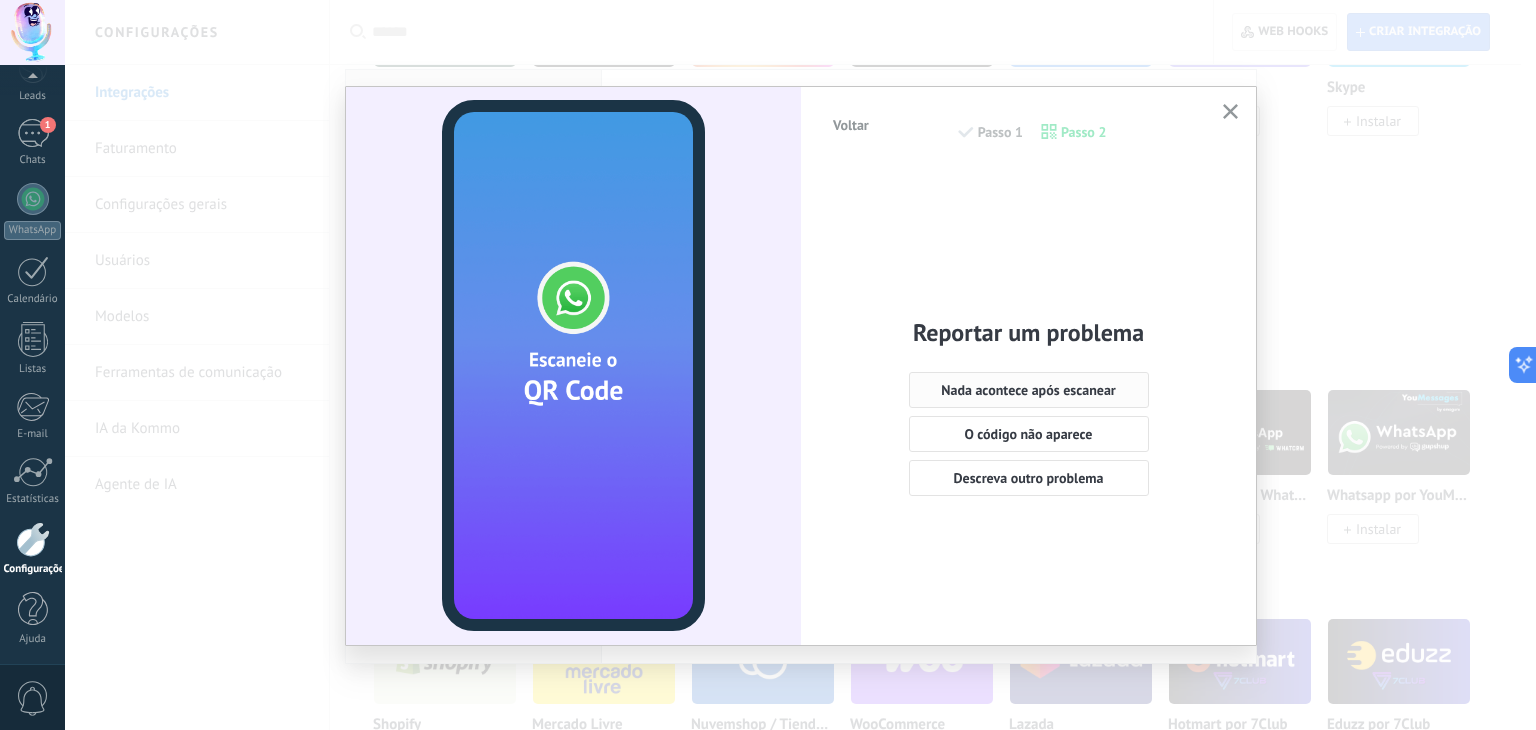 click on "Nada acontece após escanear" at bounding box center (1029, 390) 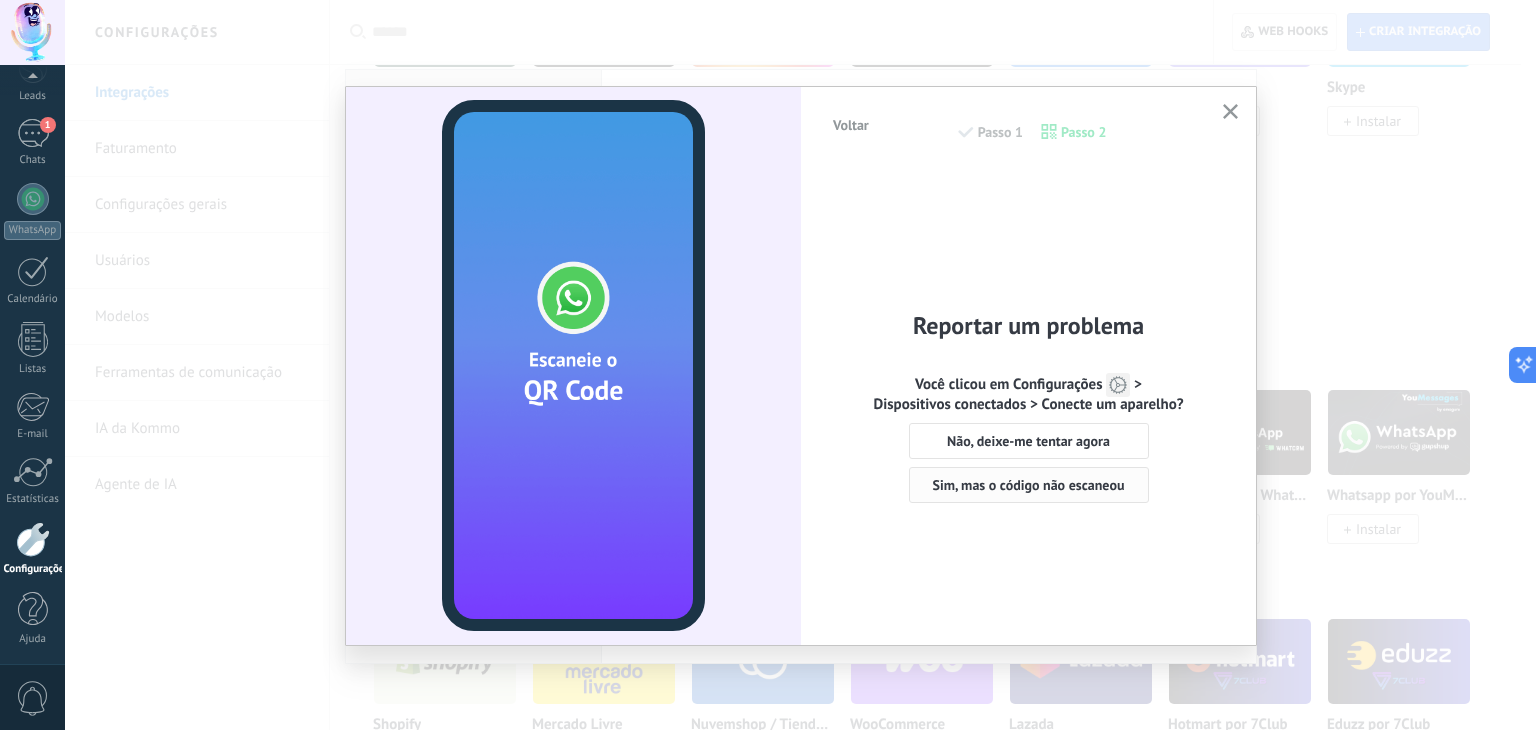 click on "Sim, mas o código não escaneou" at bounding box center (1029, 485) 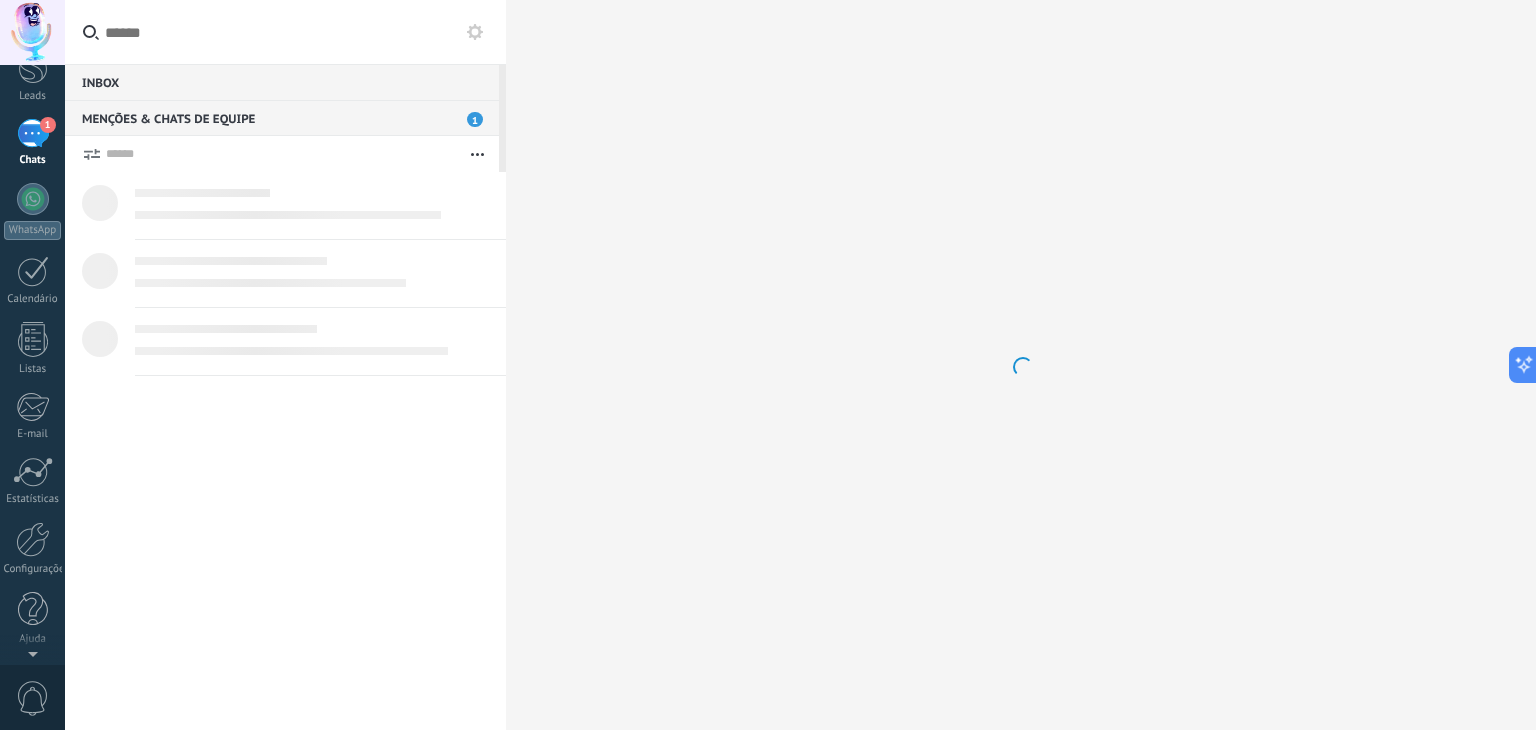 scroll, scrollTop: 0, scrollLeft: 0, axis: both 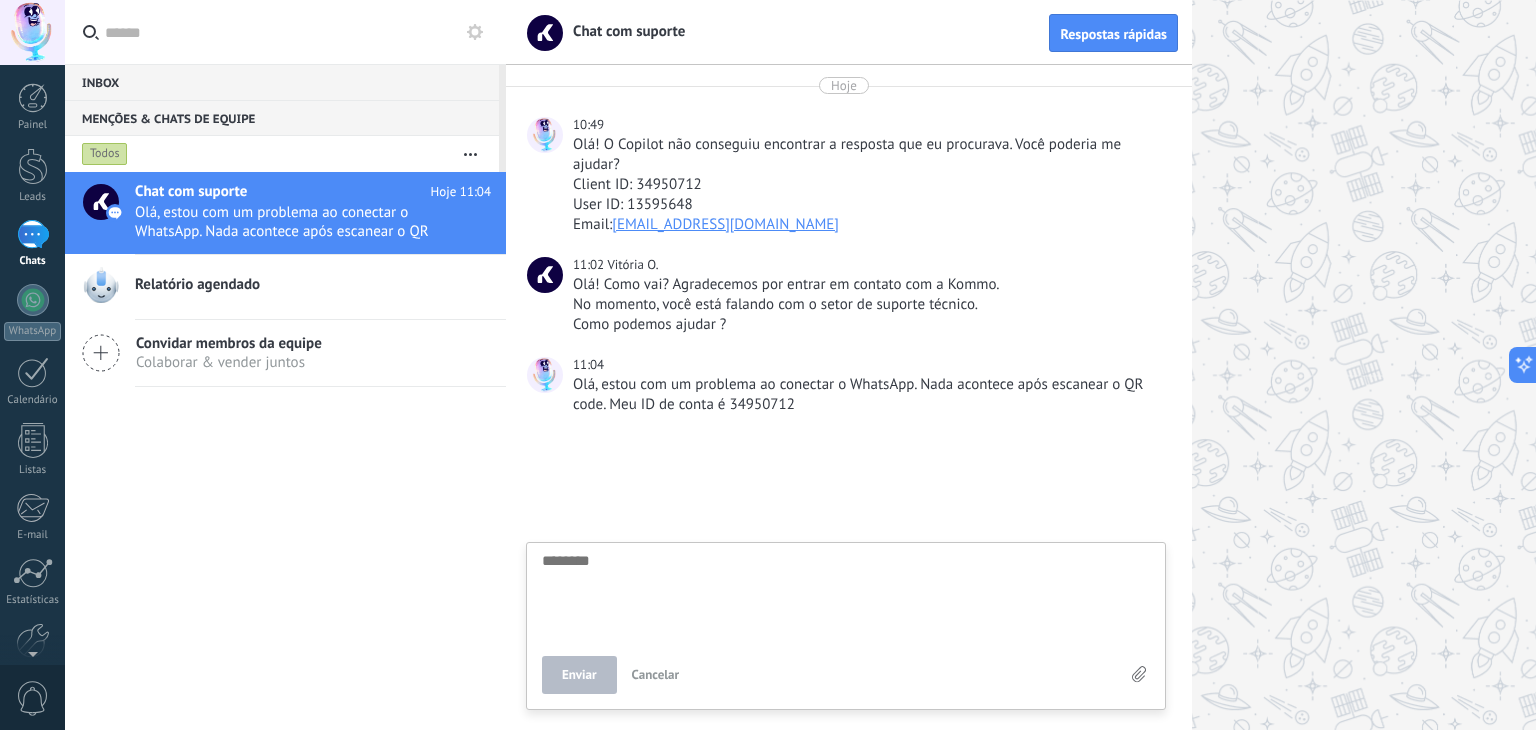 click at bounding box center [846, 594] 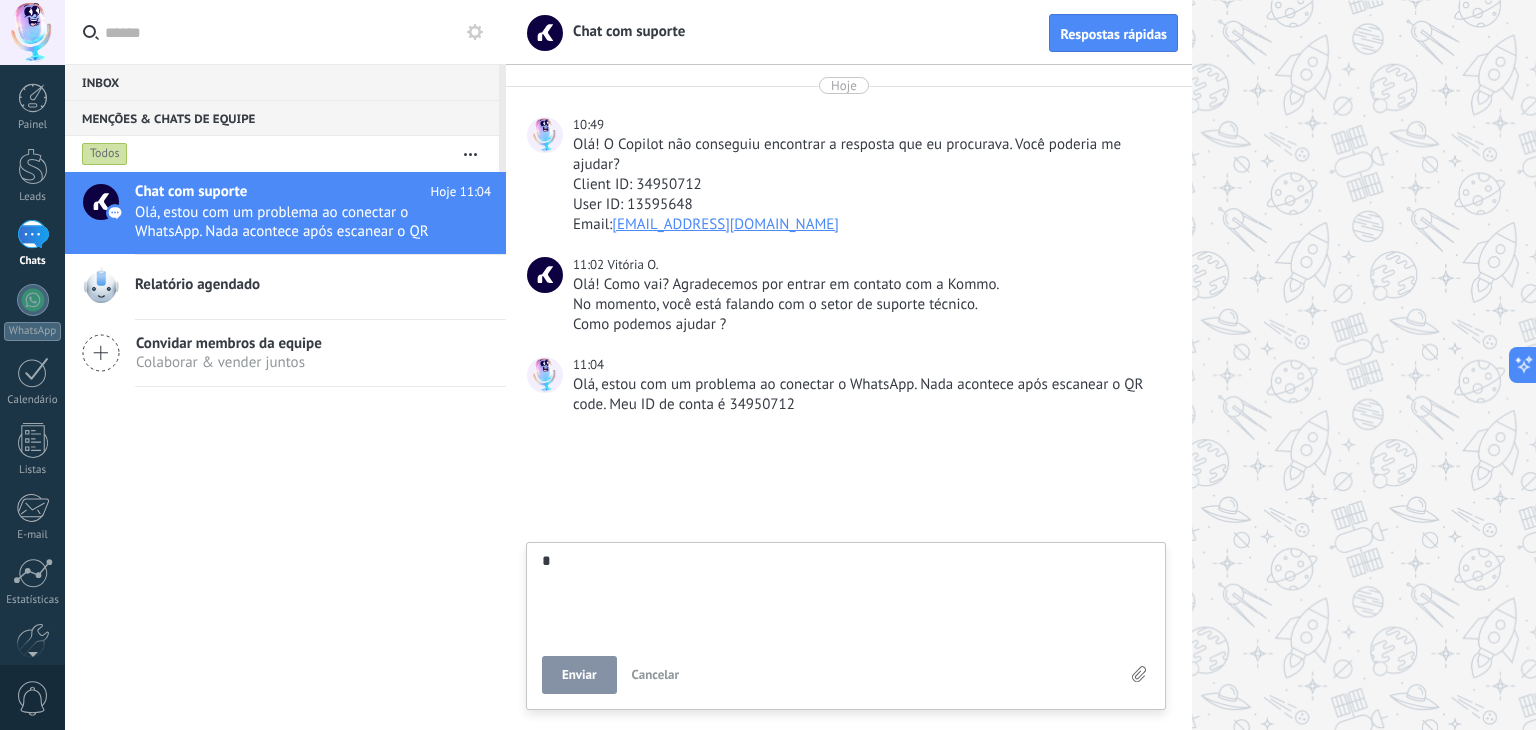 type on "**" 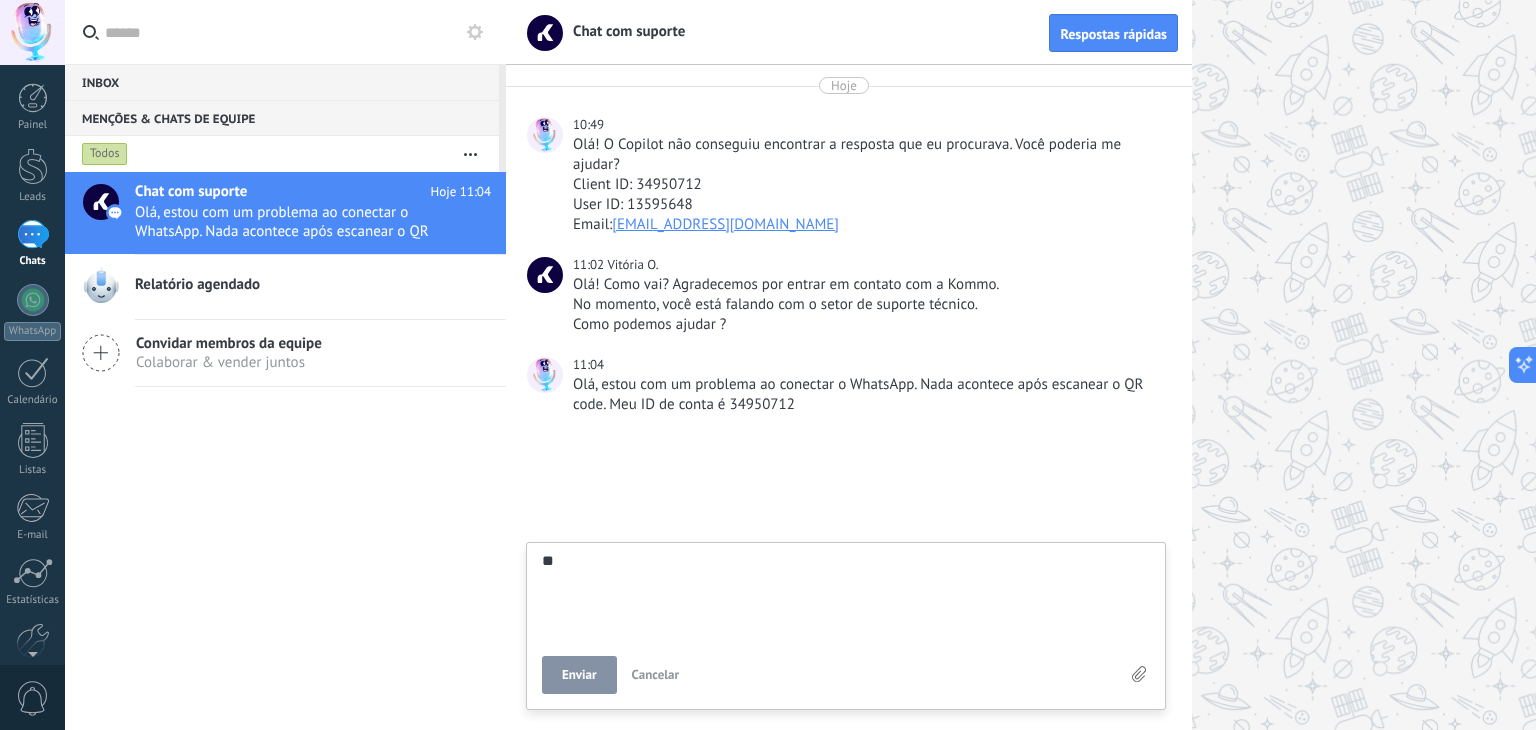 type on "**" 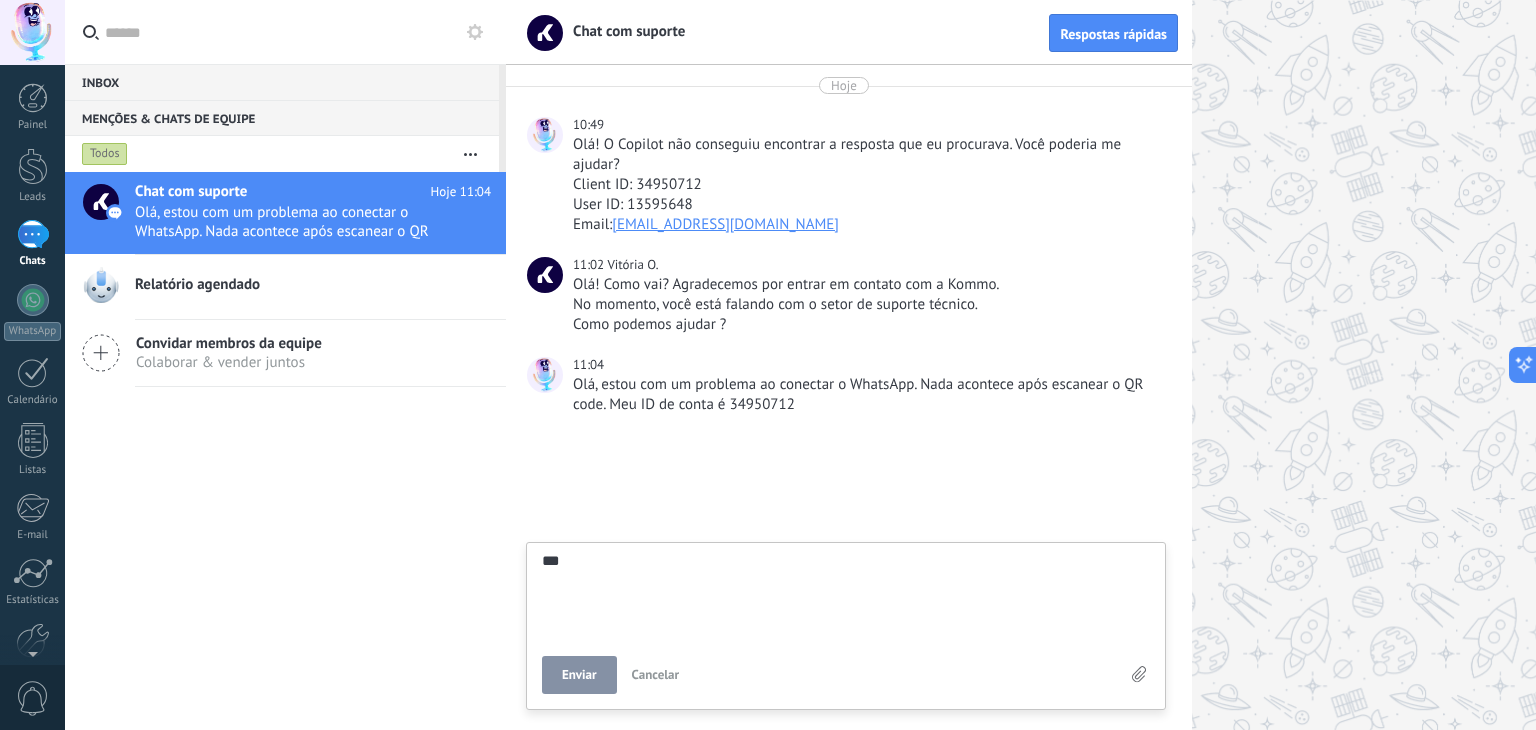 type on "****" 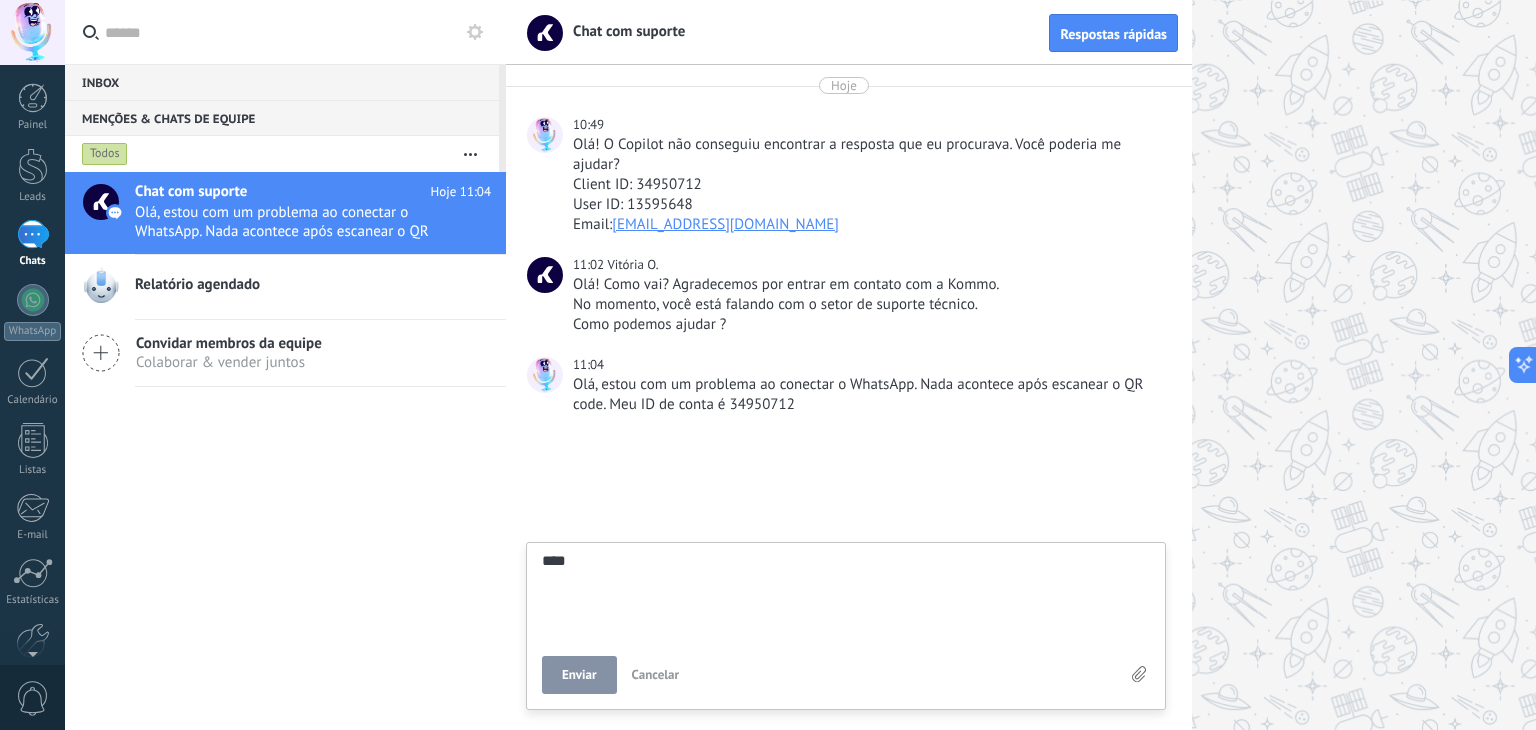 type on "*****" 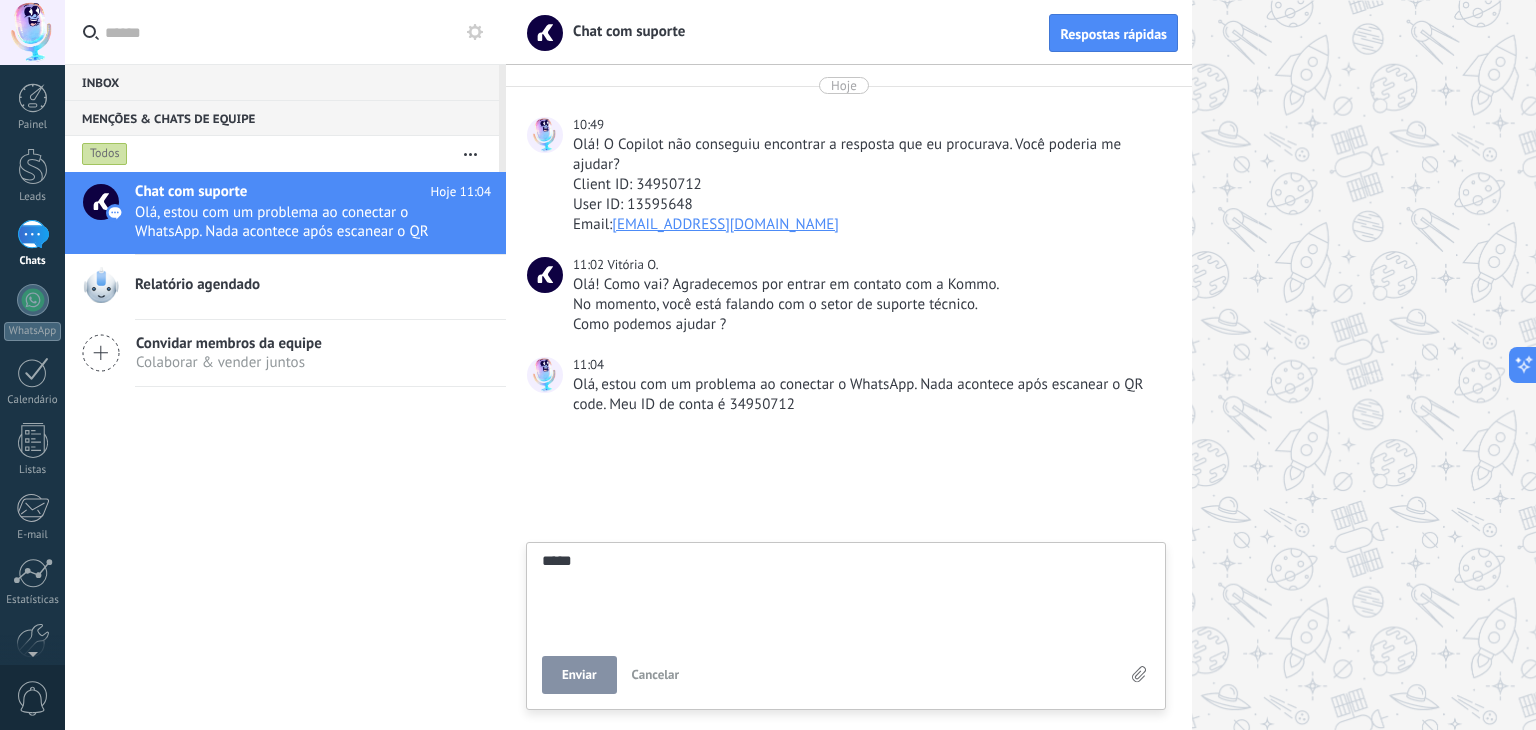 type on "******" 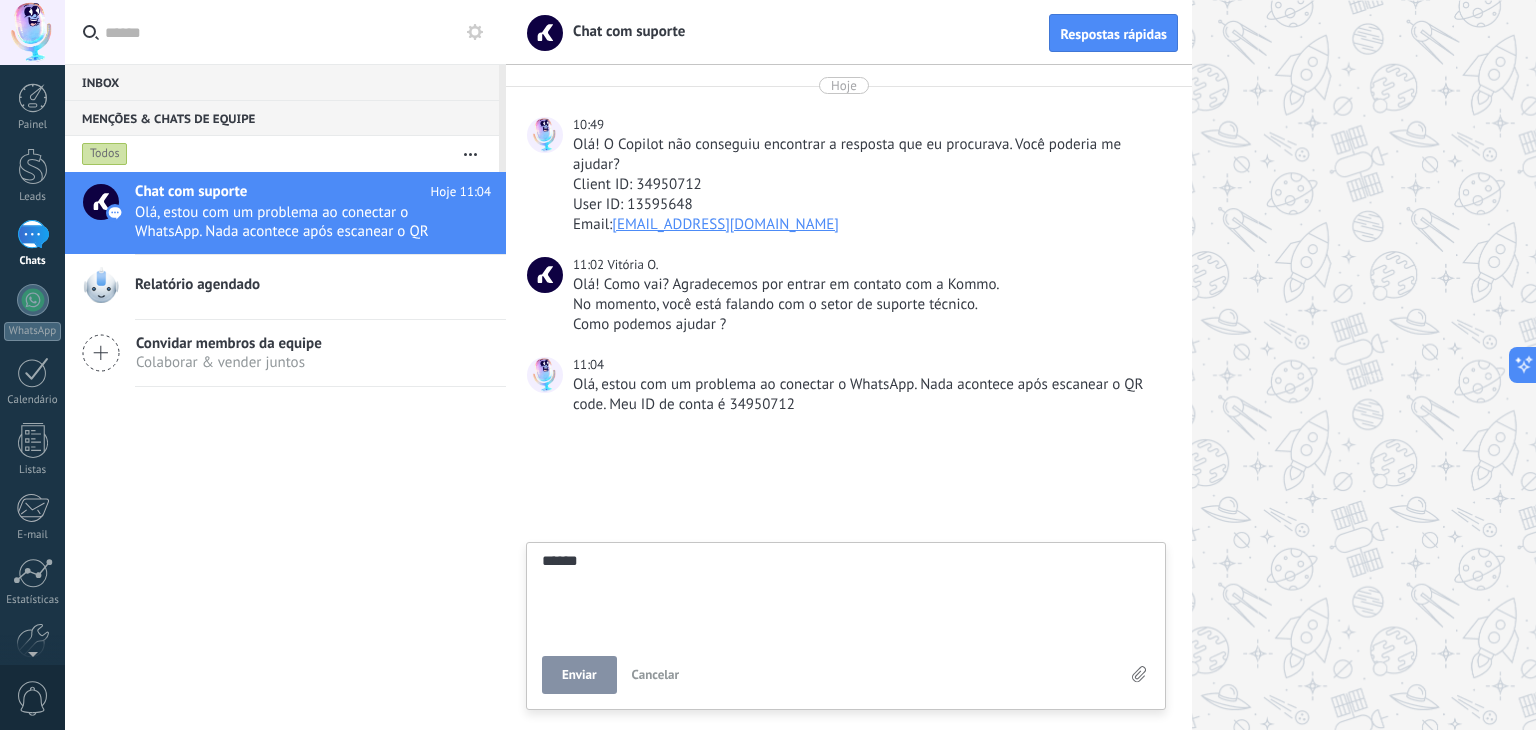 type on "*******" 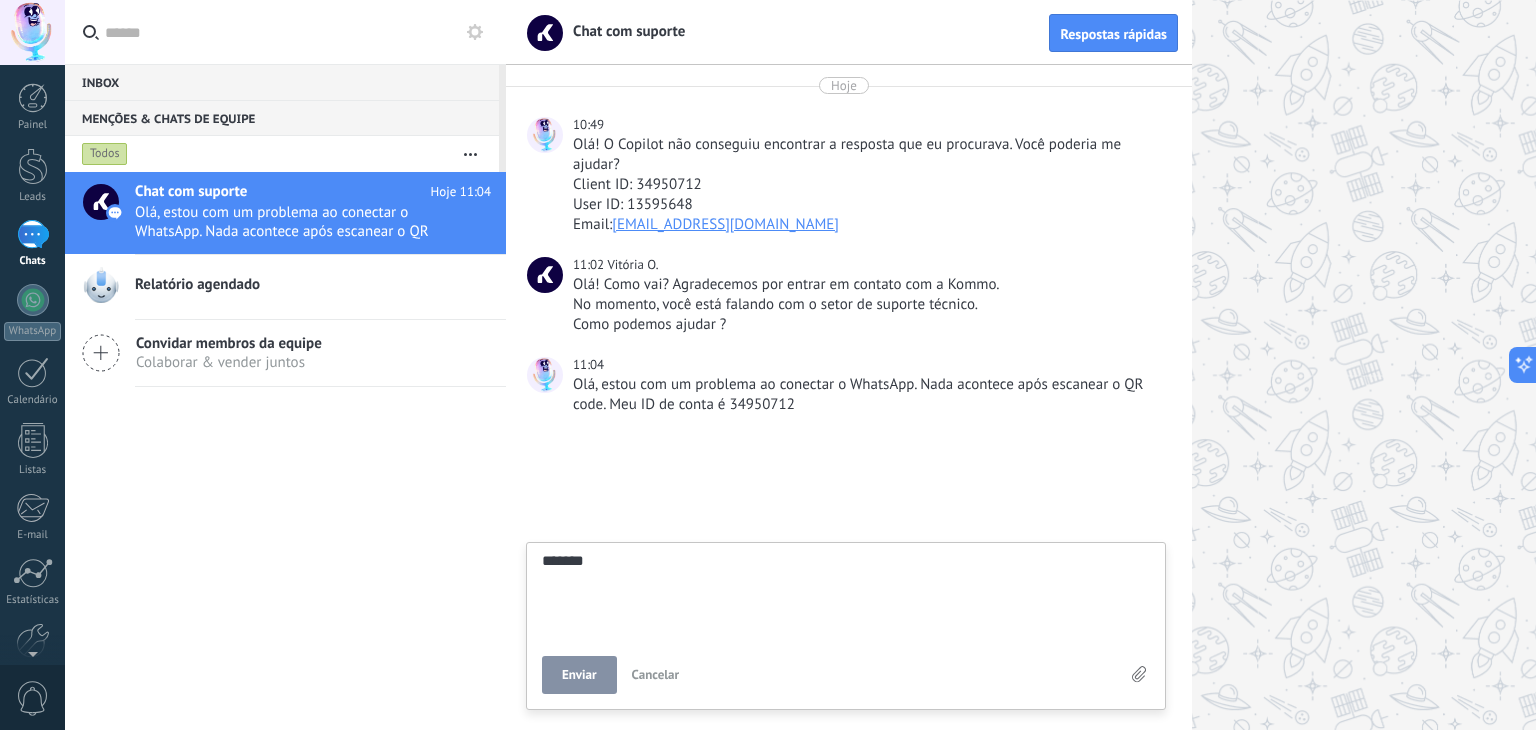 type on "*******" 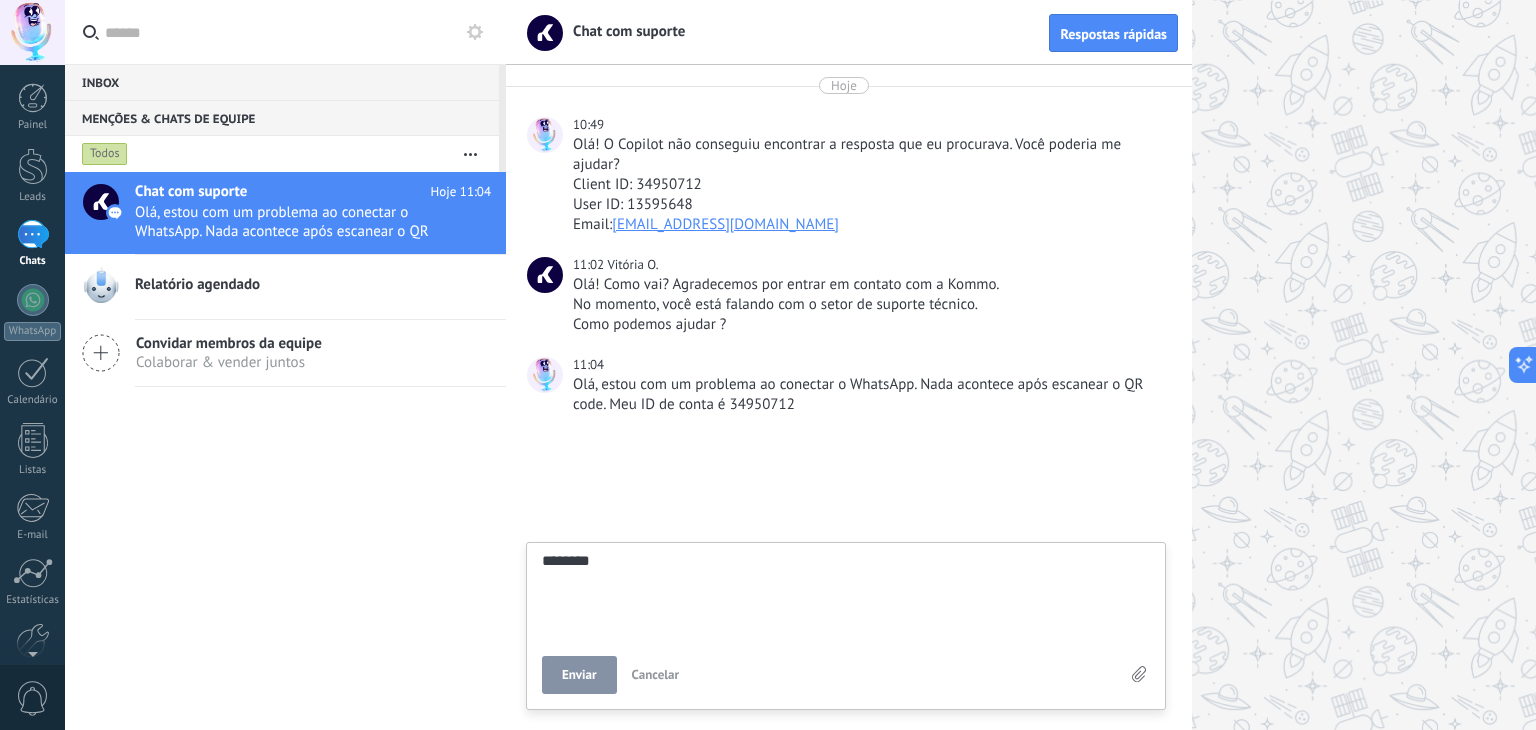 type on "********" 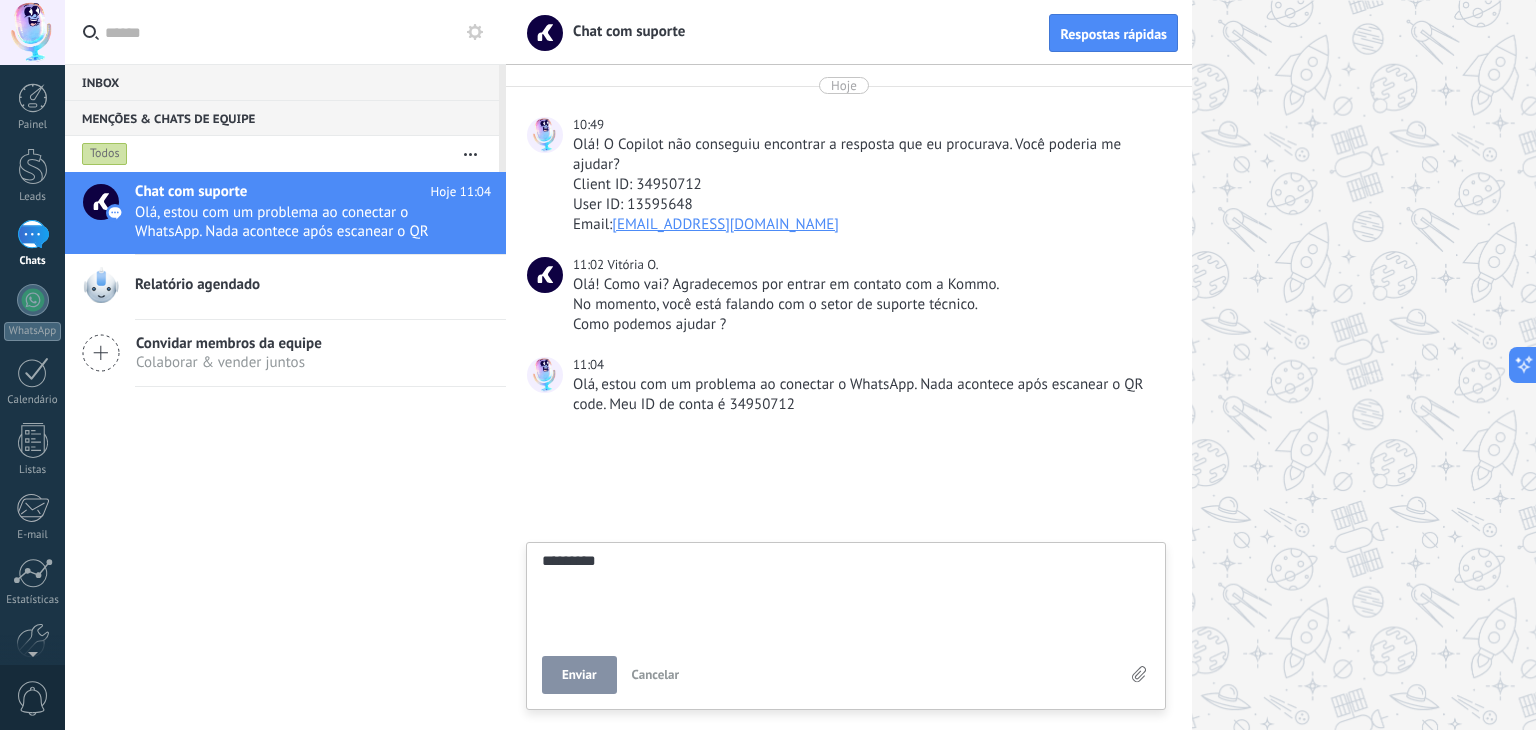 type on "********" 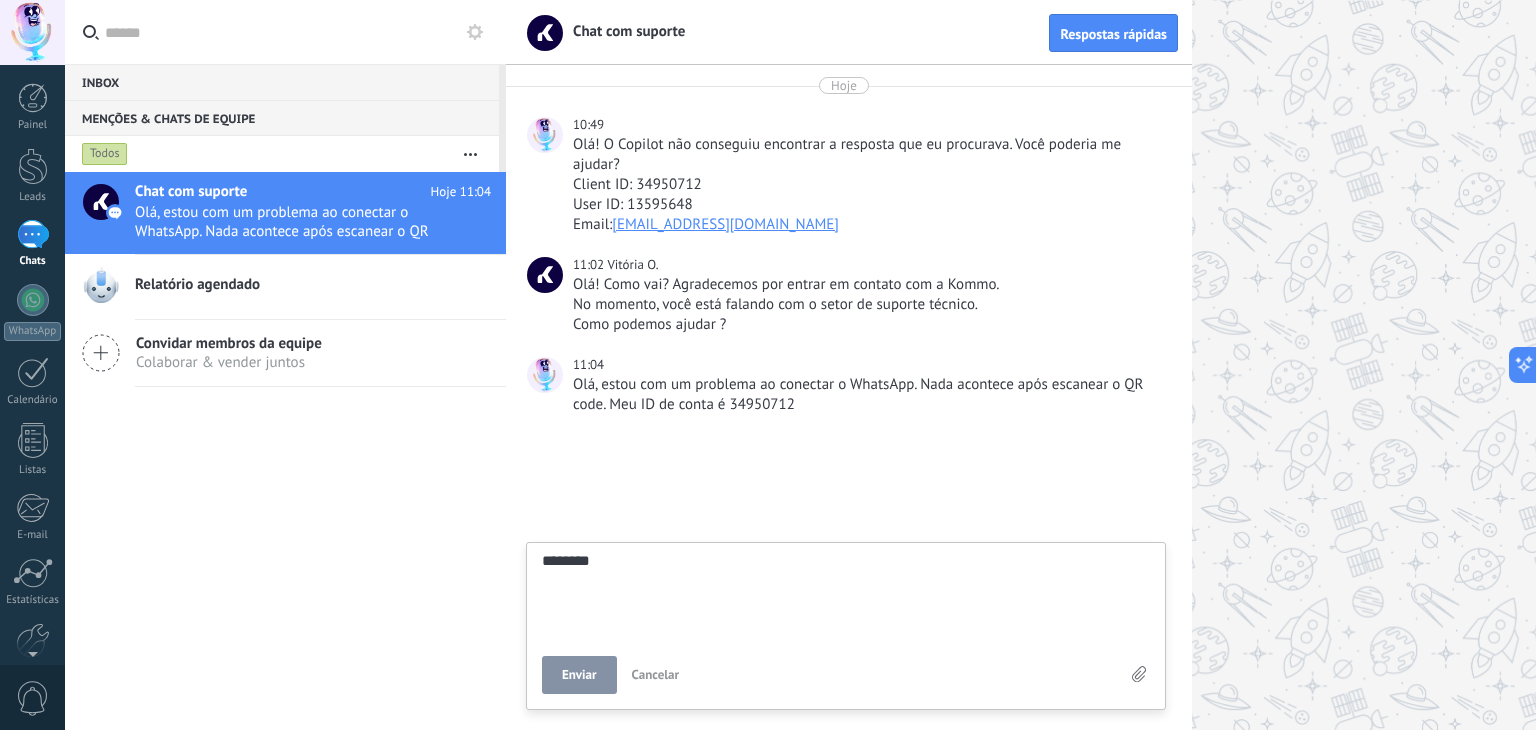 type on "*******" 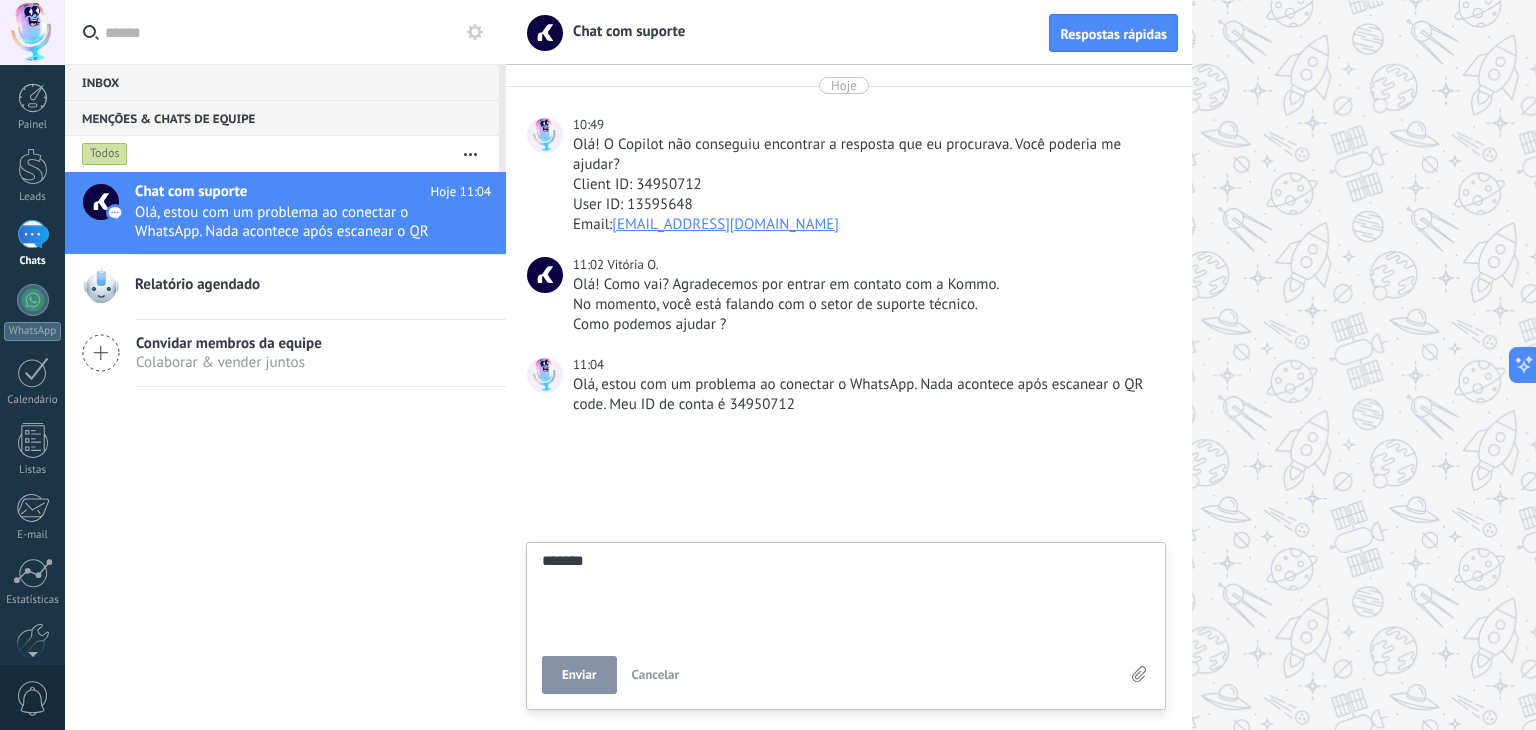 type on "******" 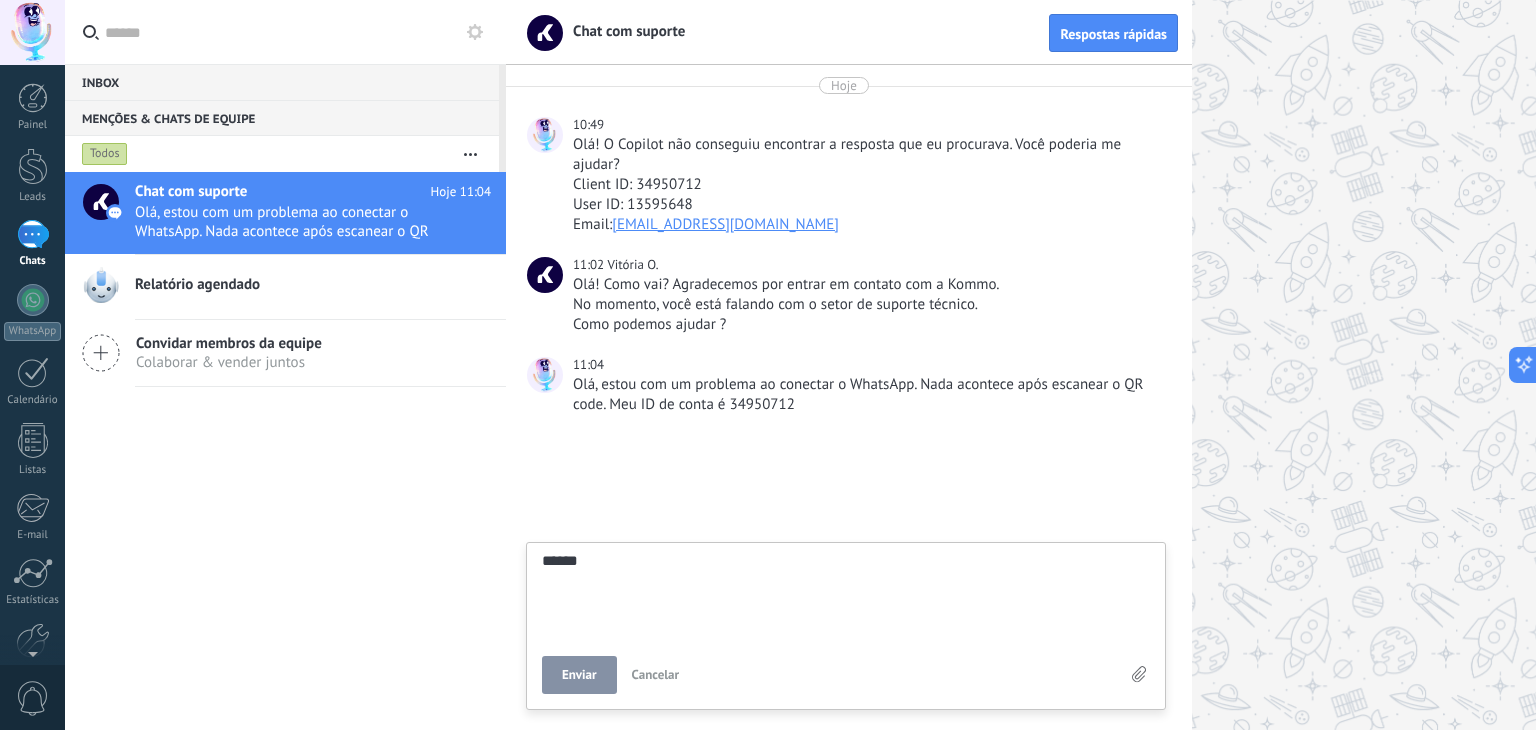 type on "*****" 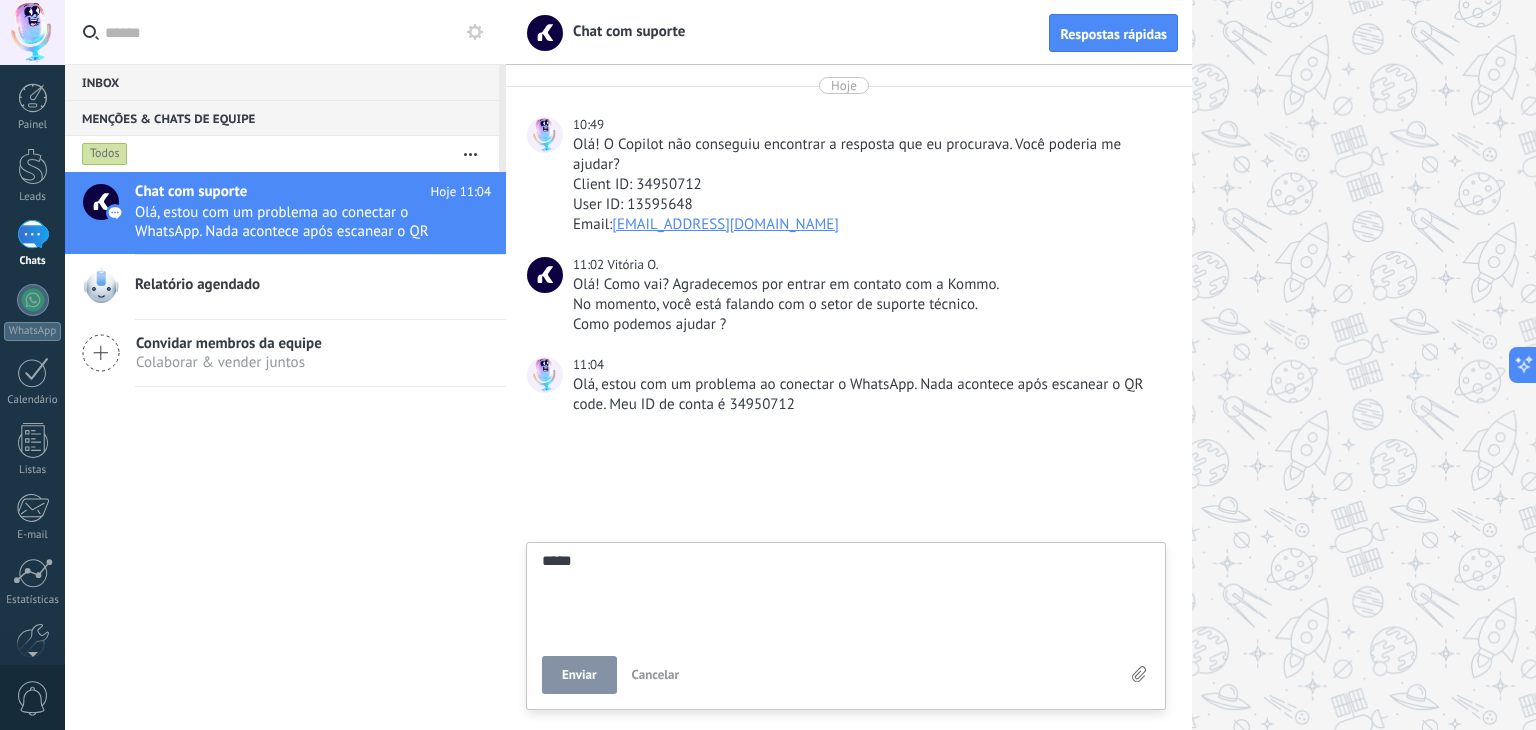 type on "****" 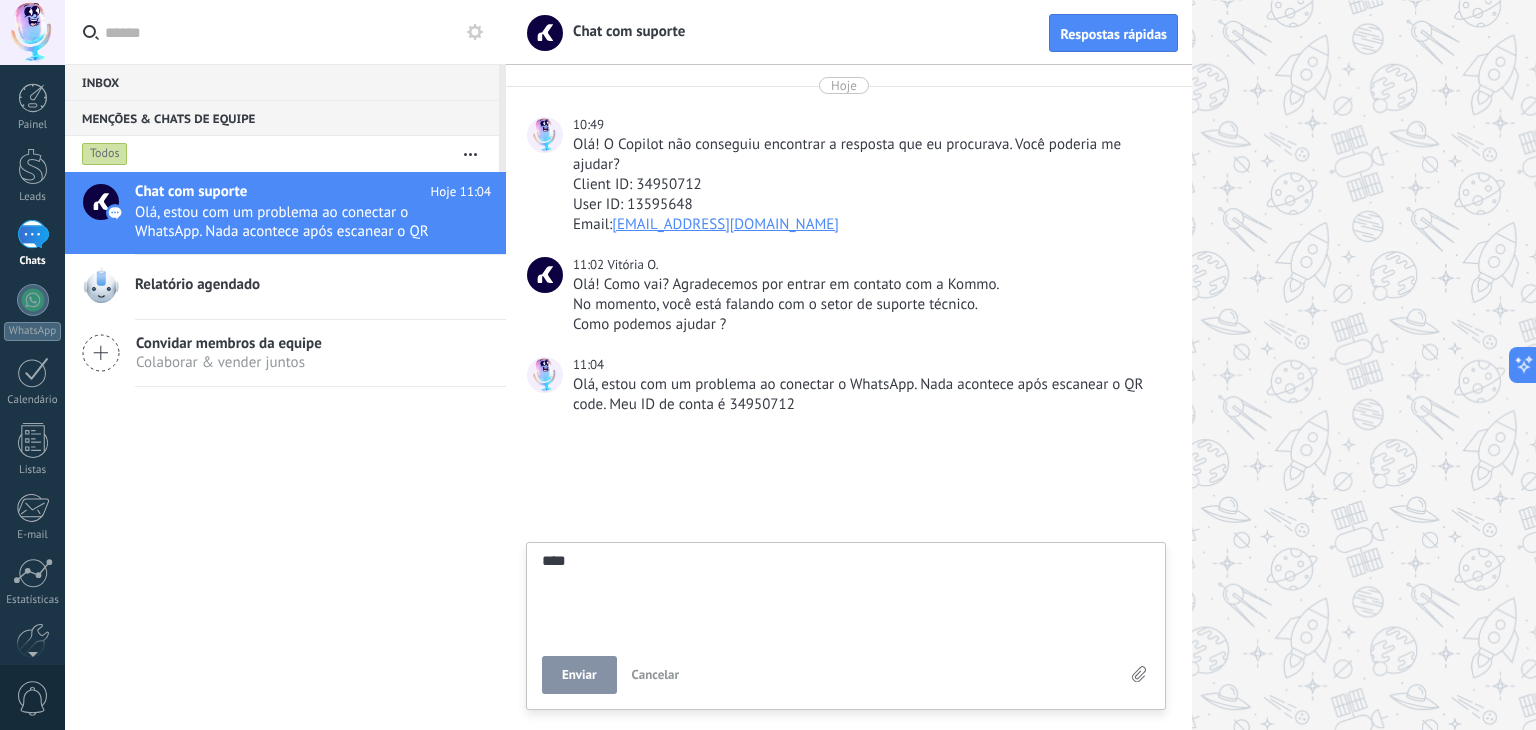 type on "**" 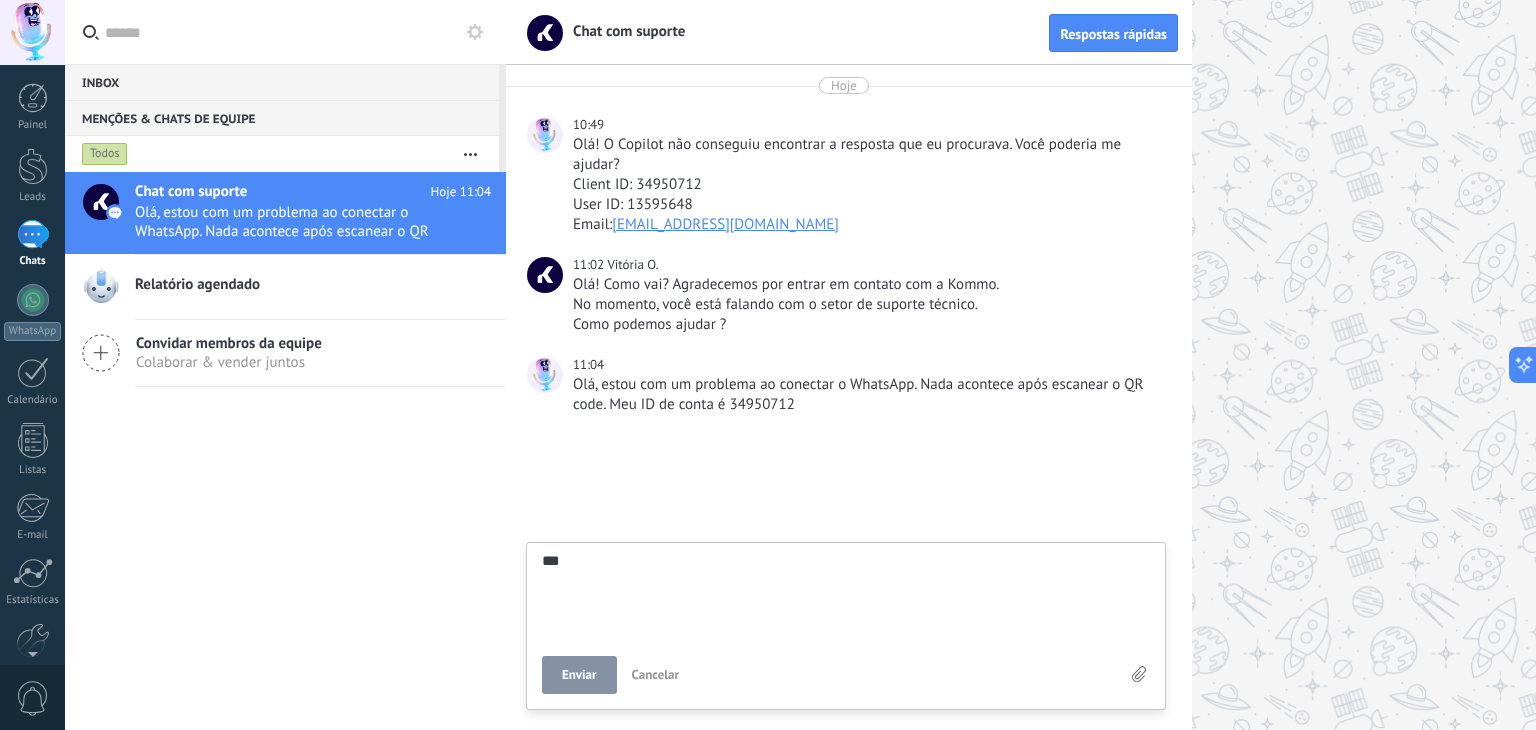 type on "**" 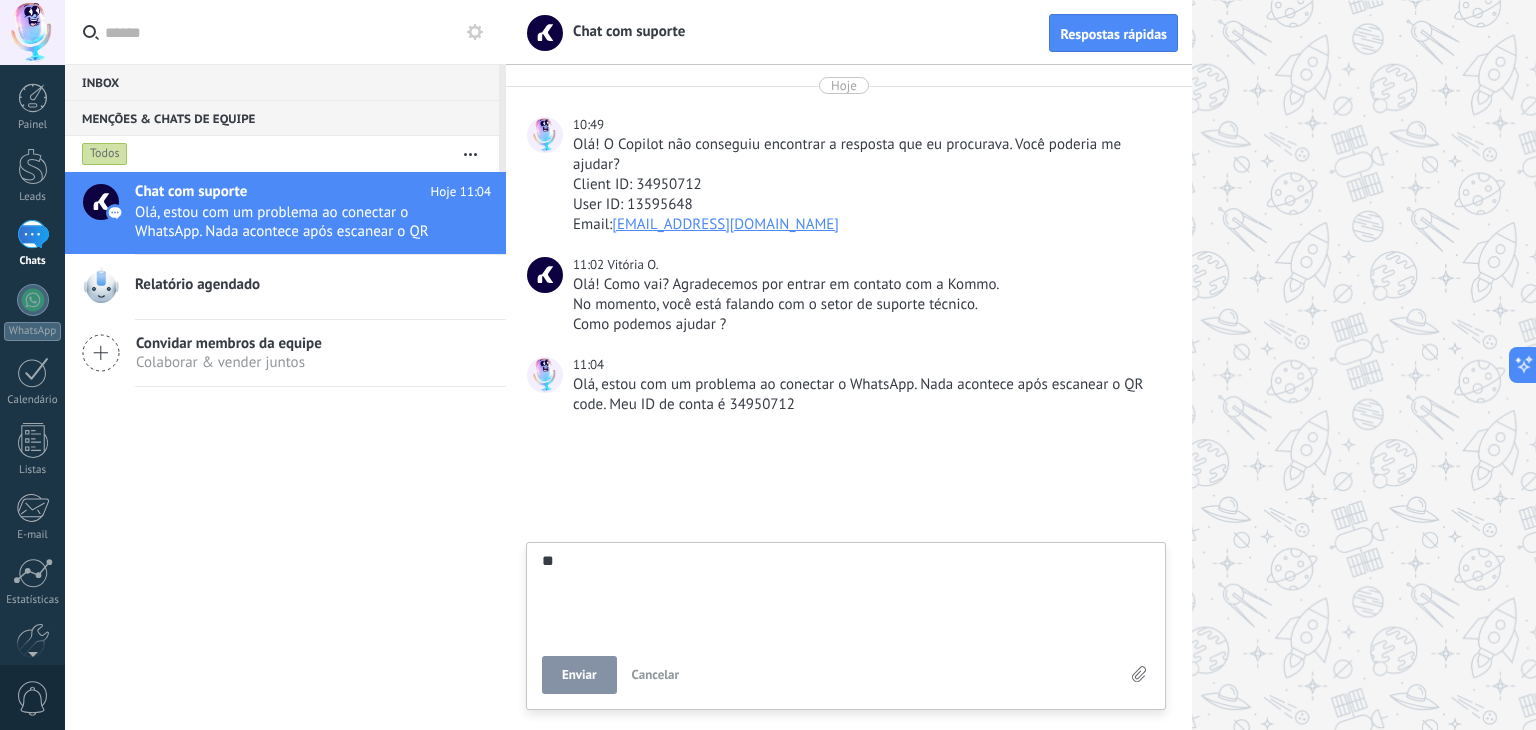 type on "*" 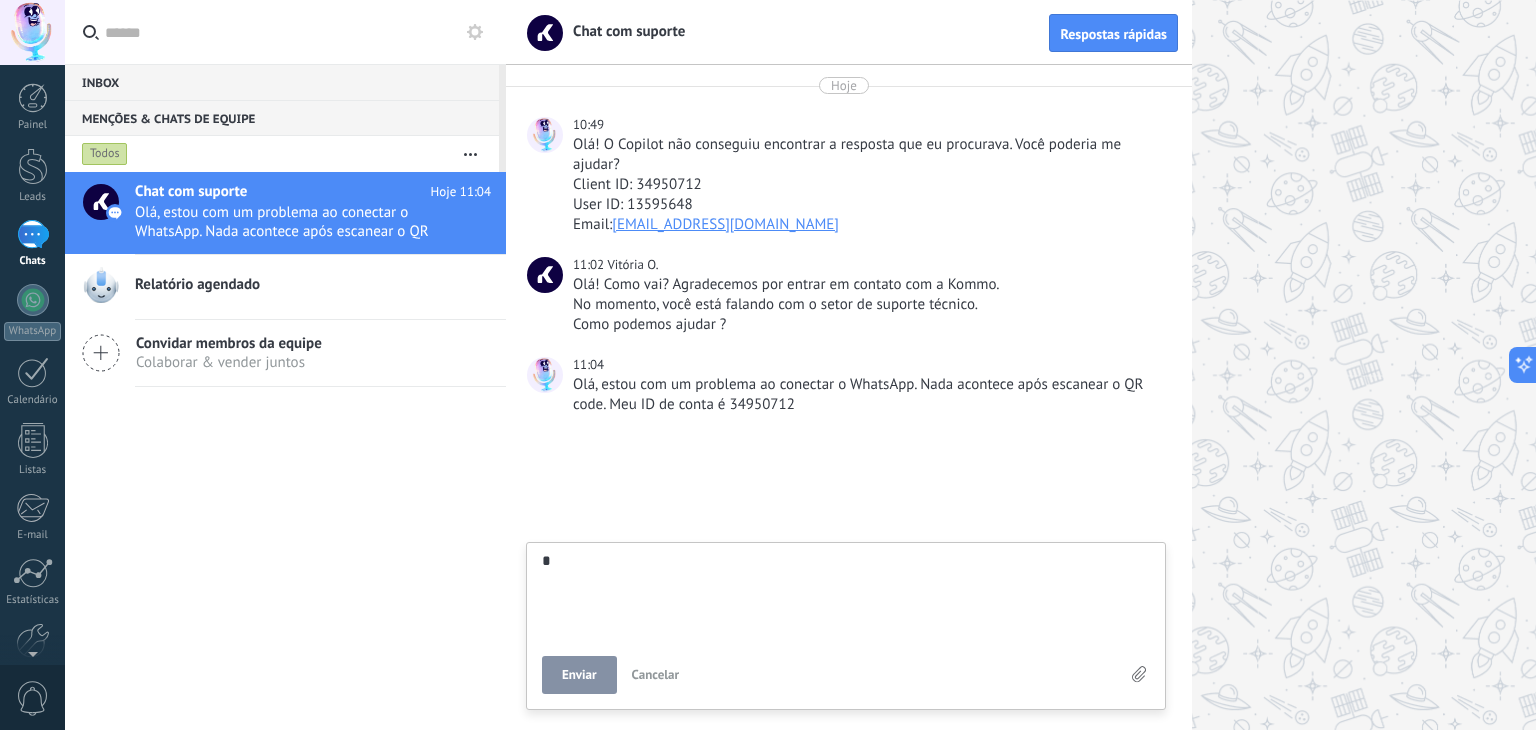 type on "********" 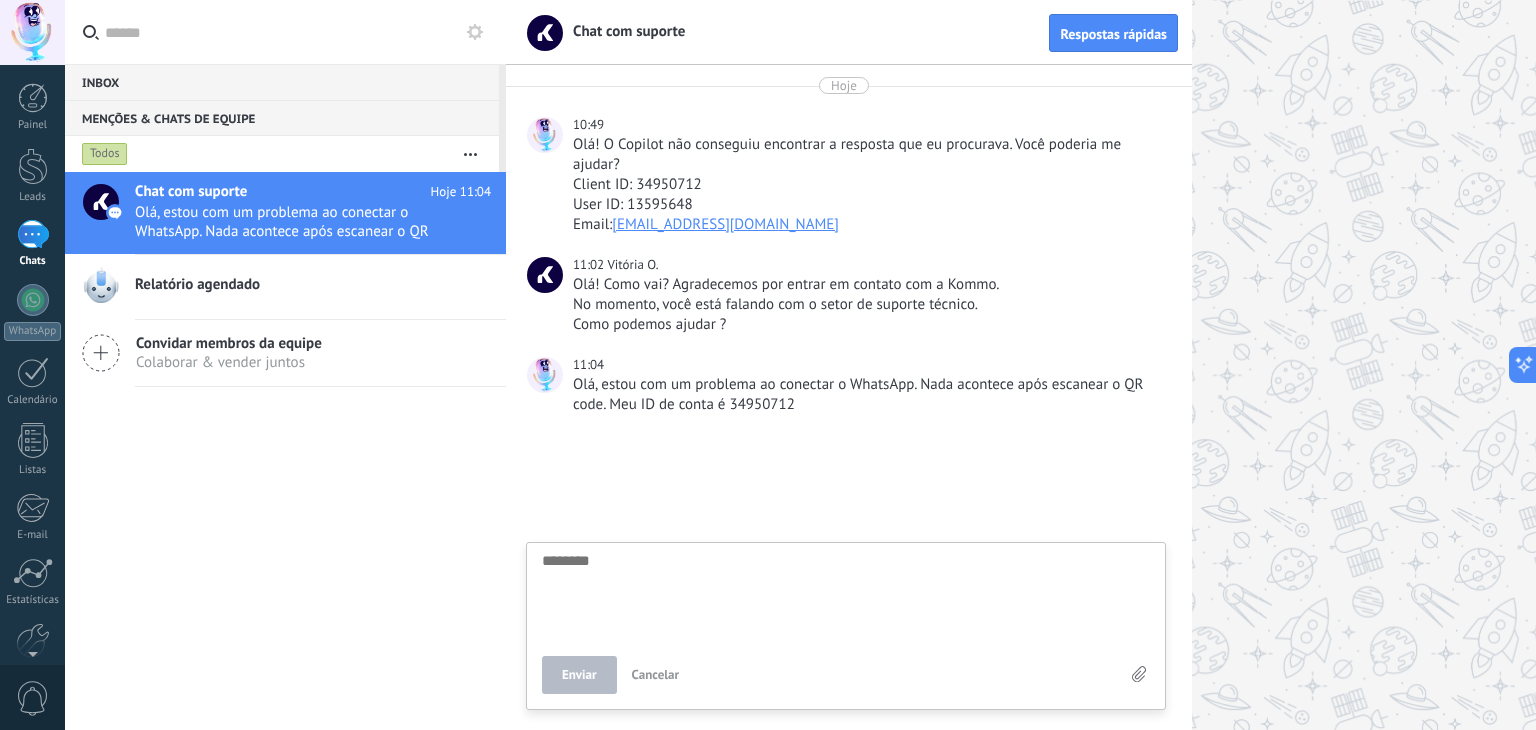 type on "*" 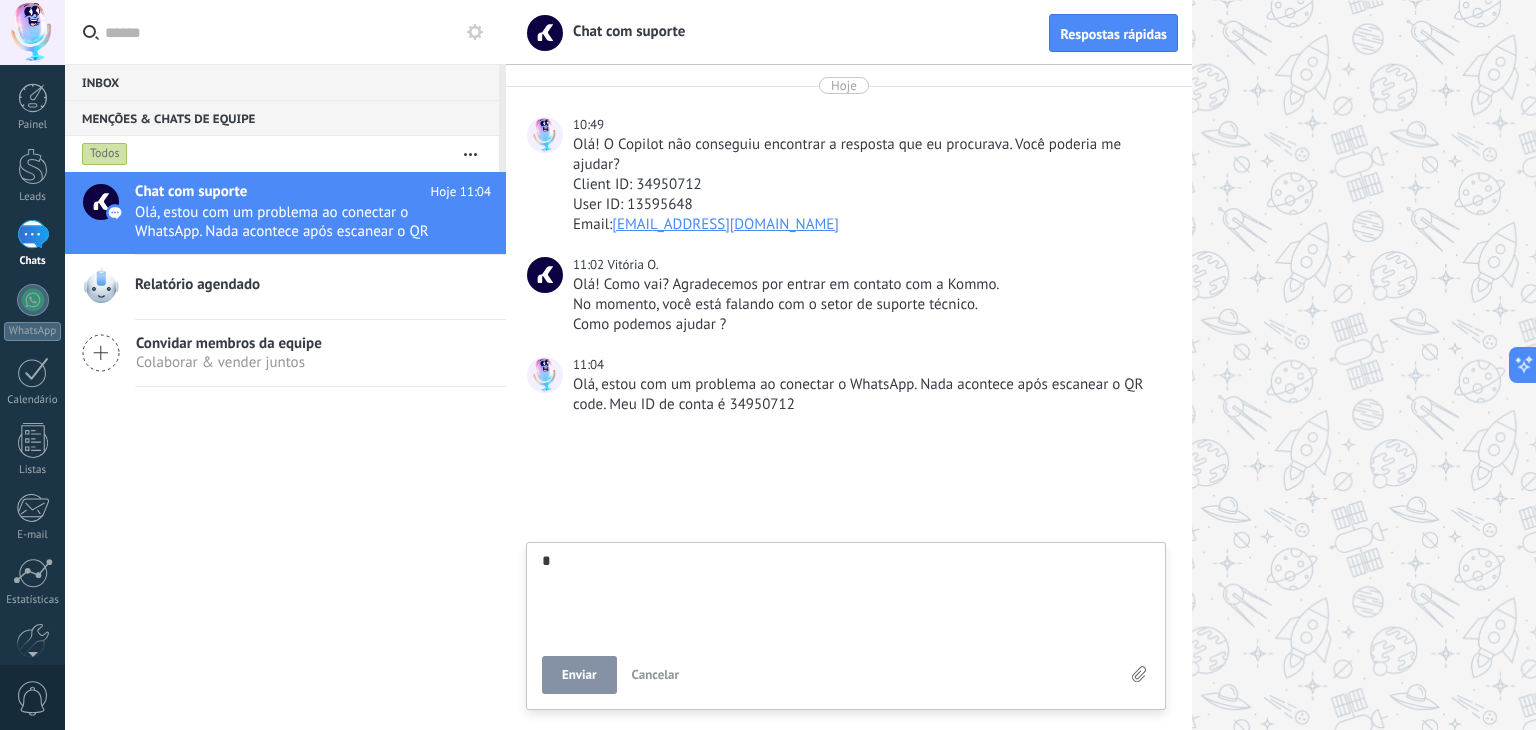 type on "**" 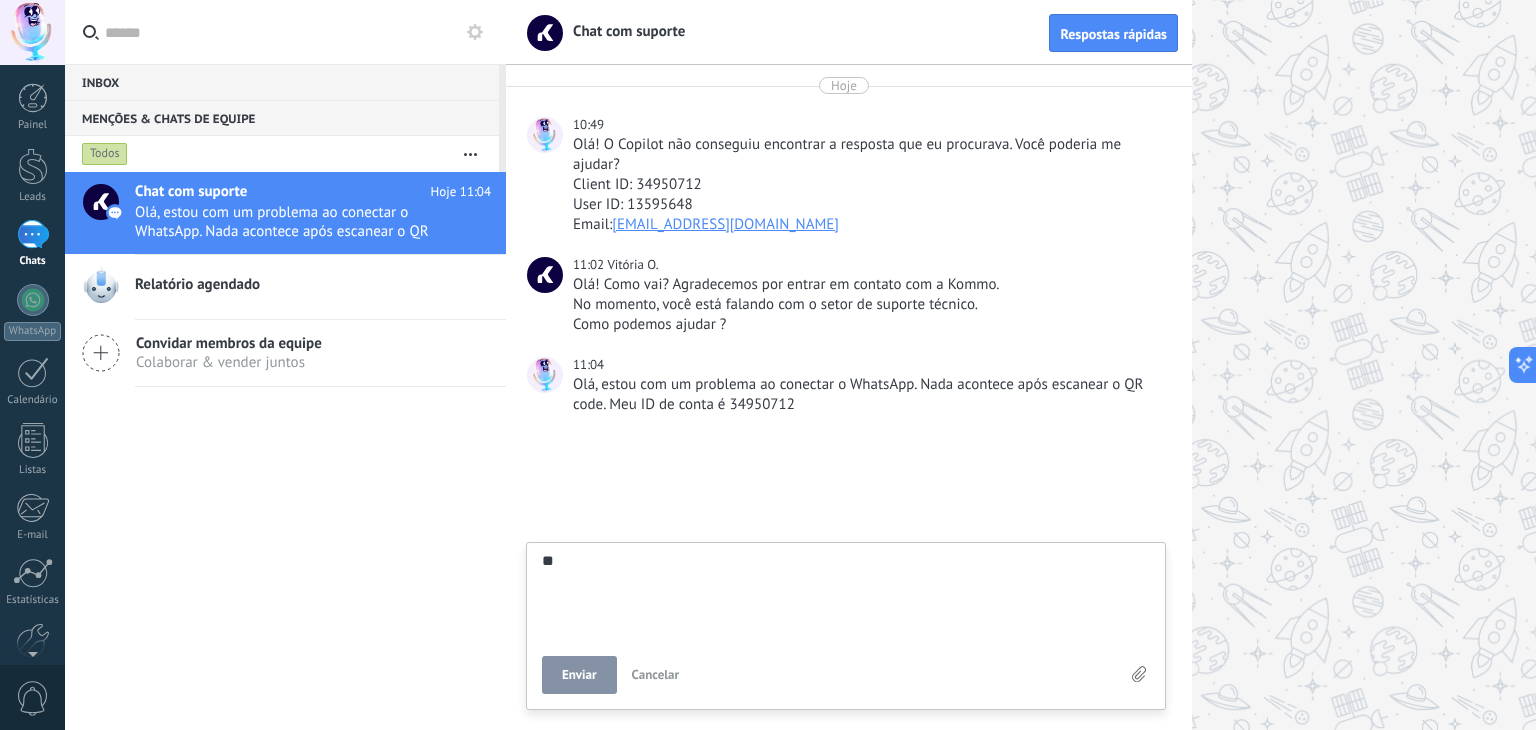 type on "***" 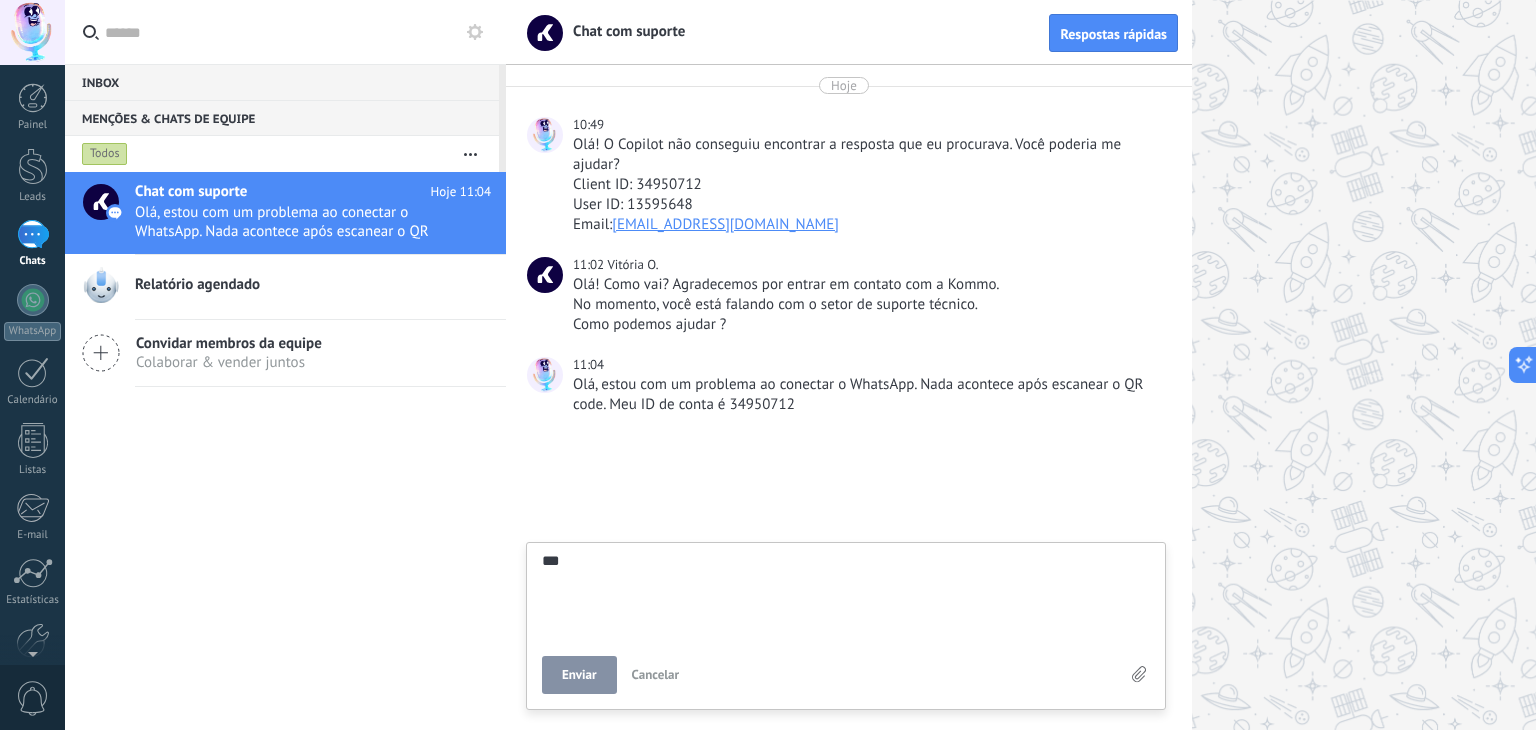 type on "***" 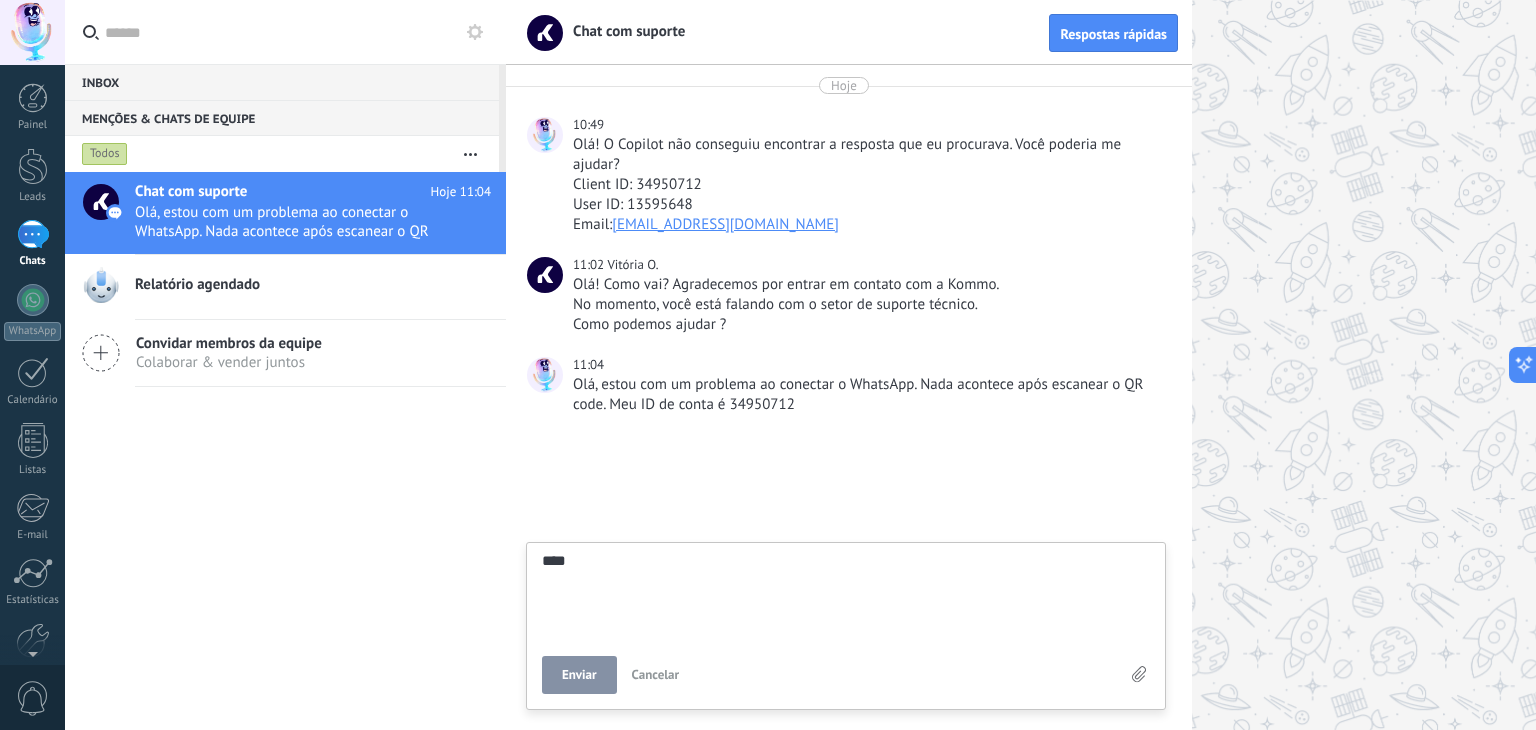 type on "*****" 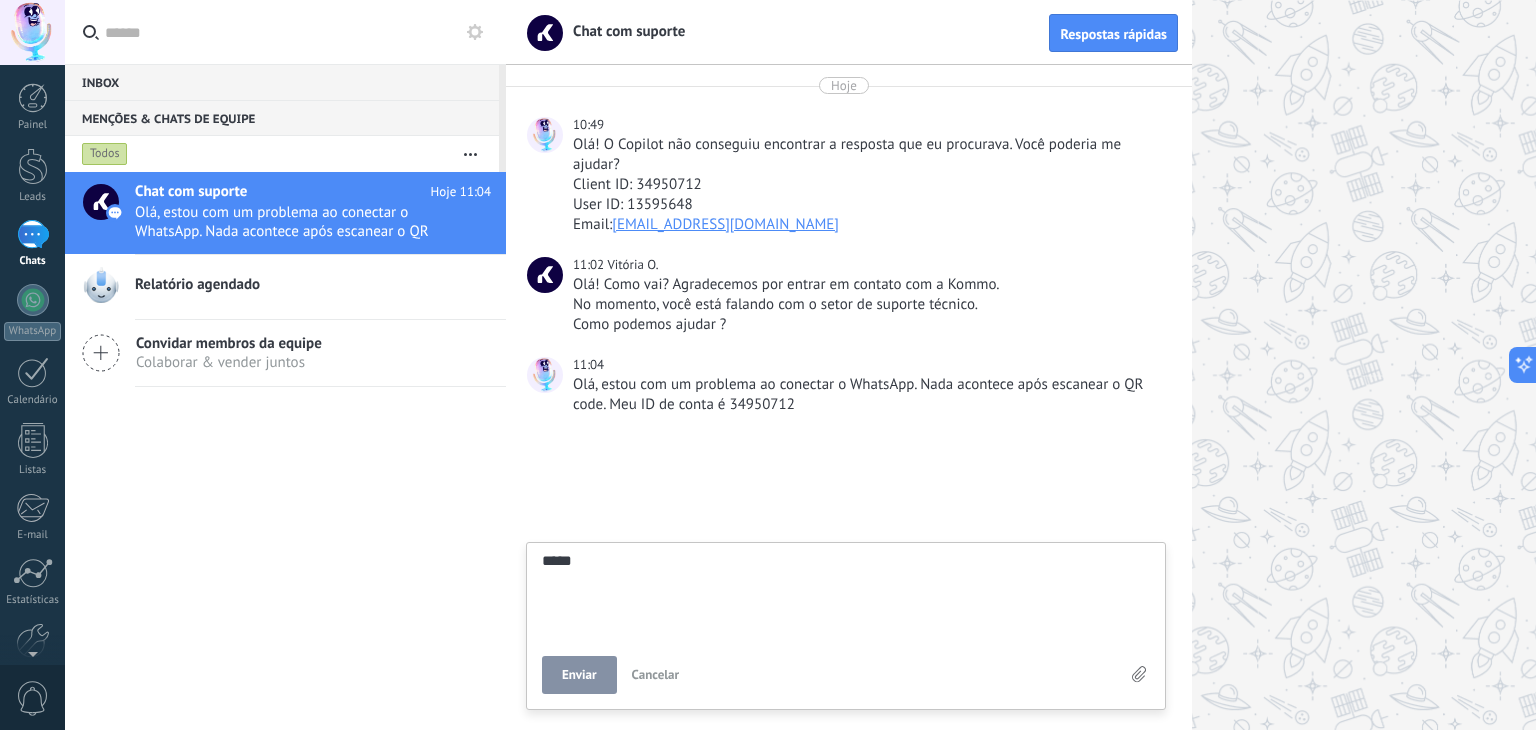 type on "*****" 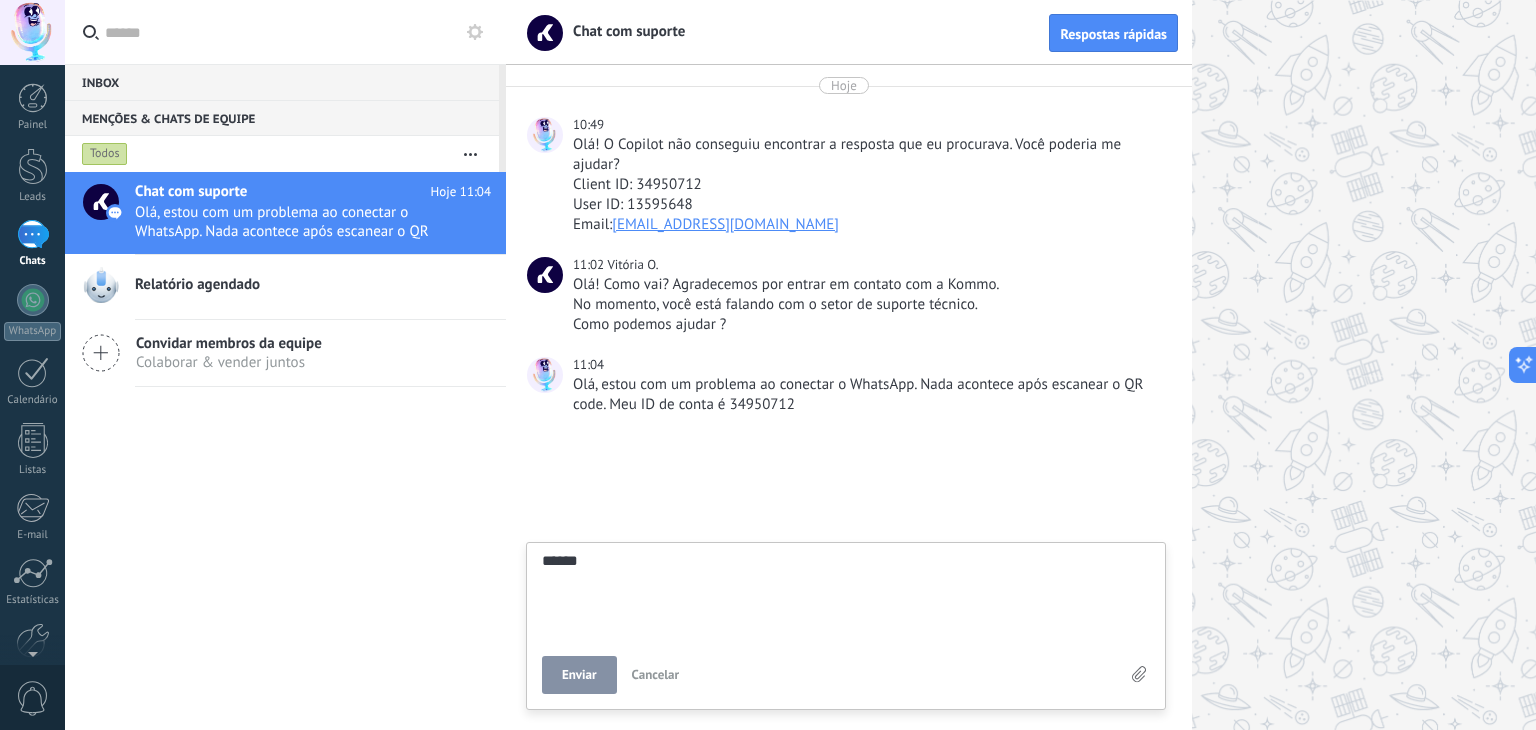 type on "*******" 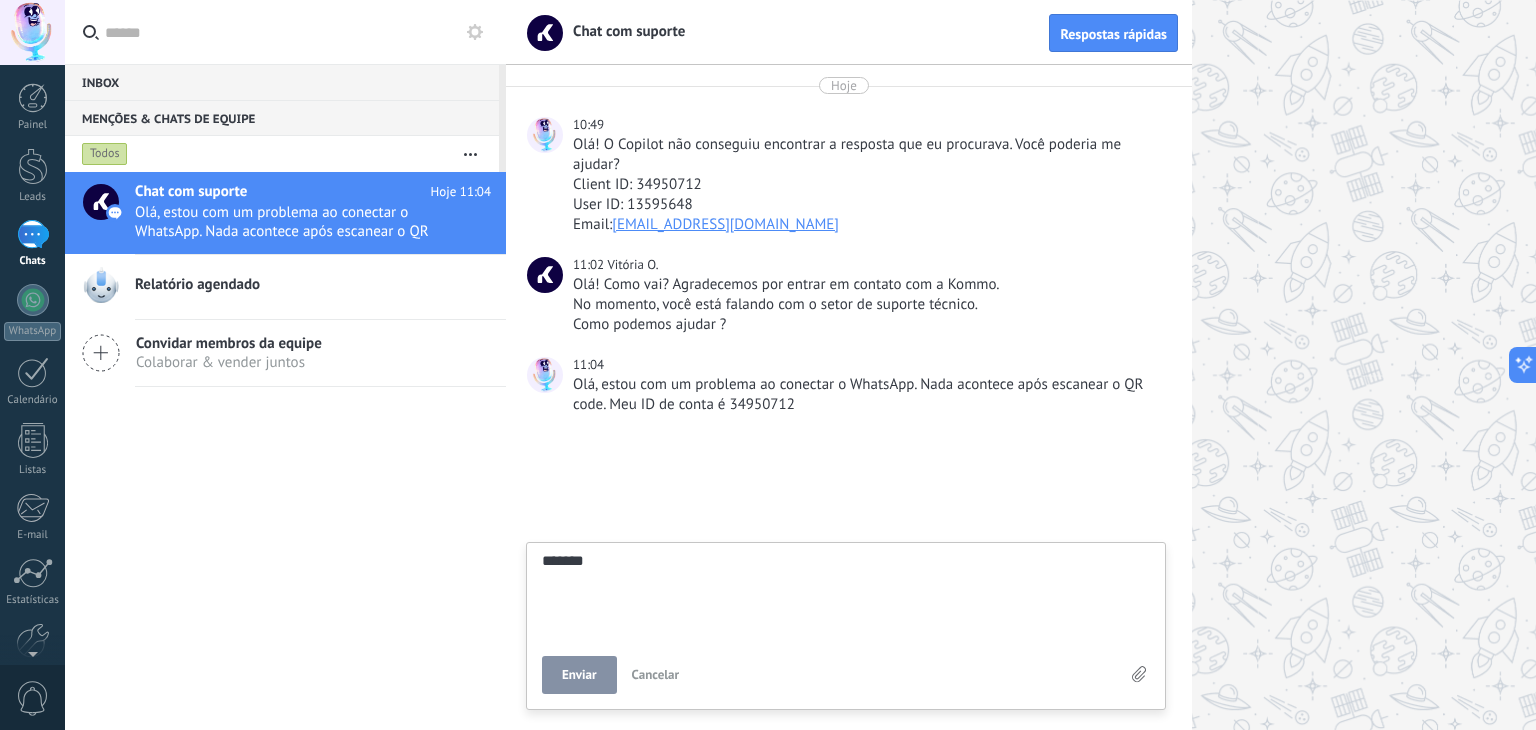 type on "********" 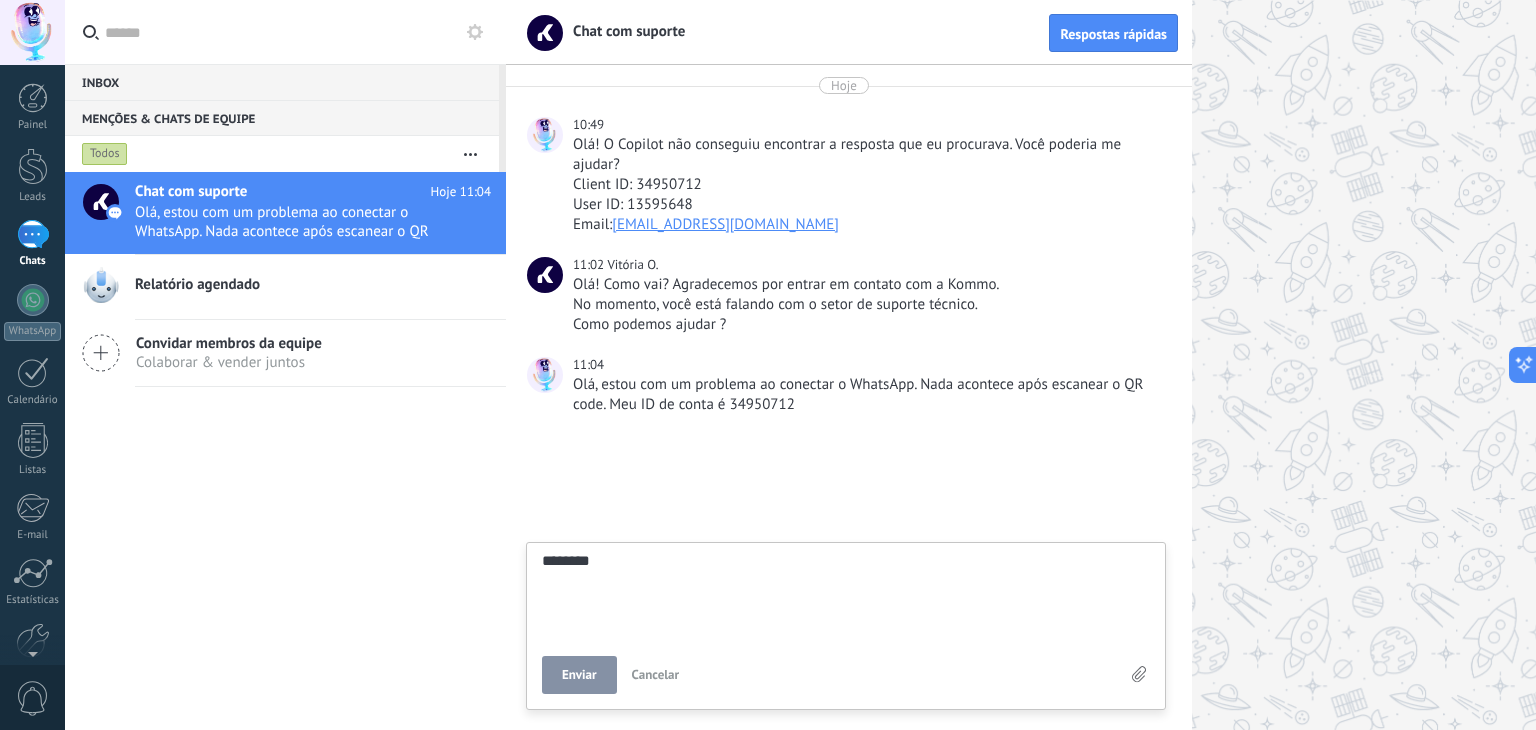 type on "*********" 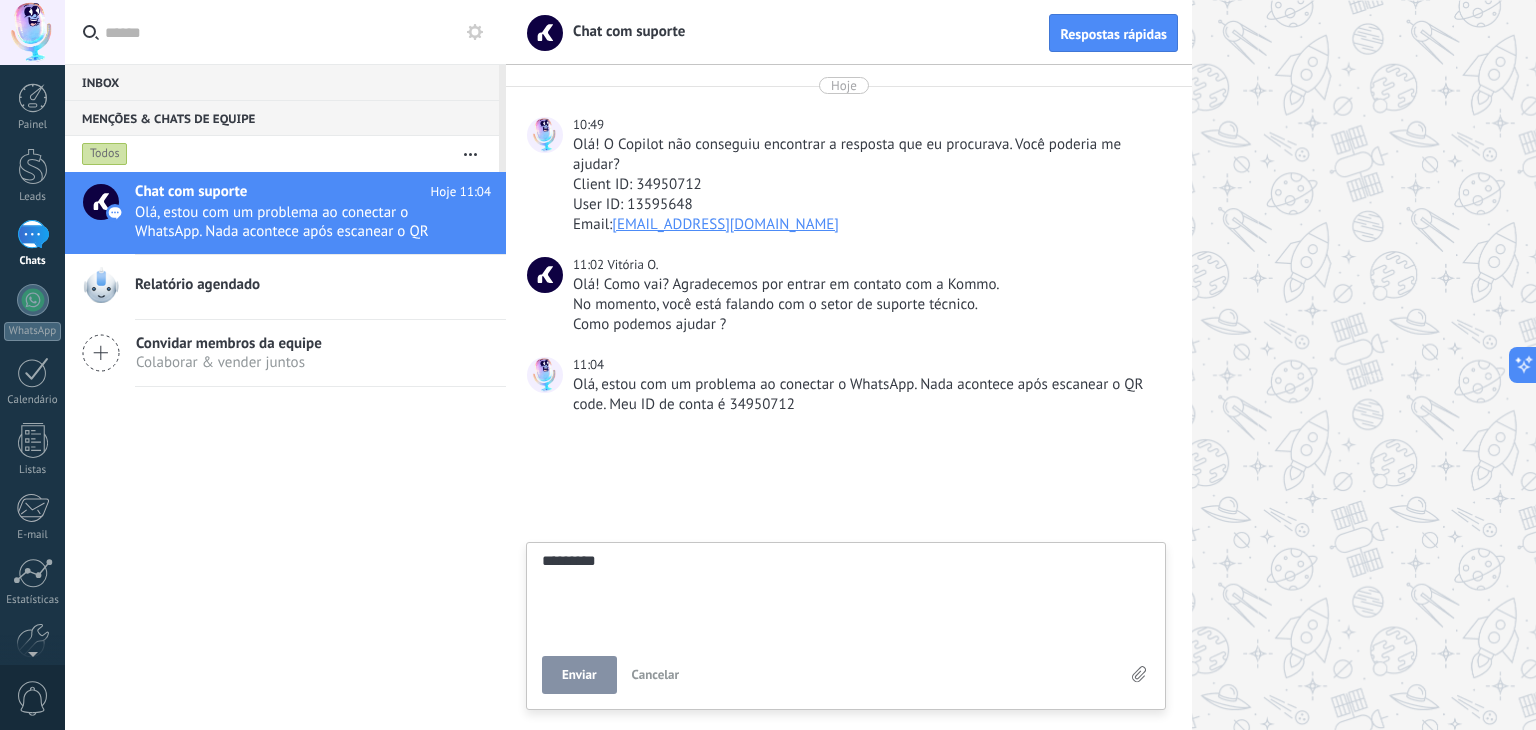 type on "*********" 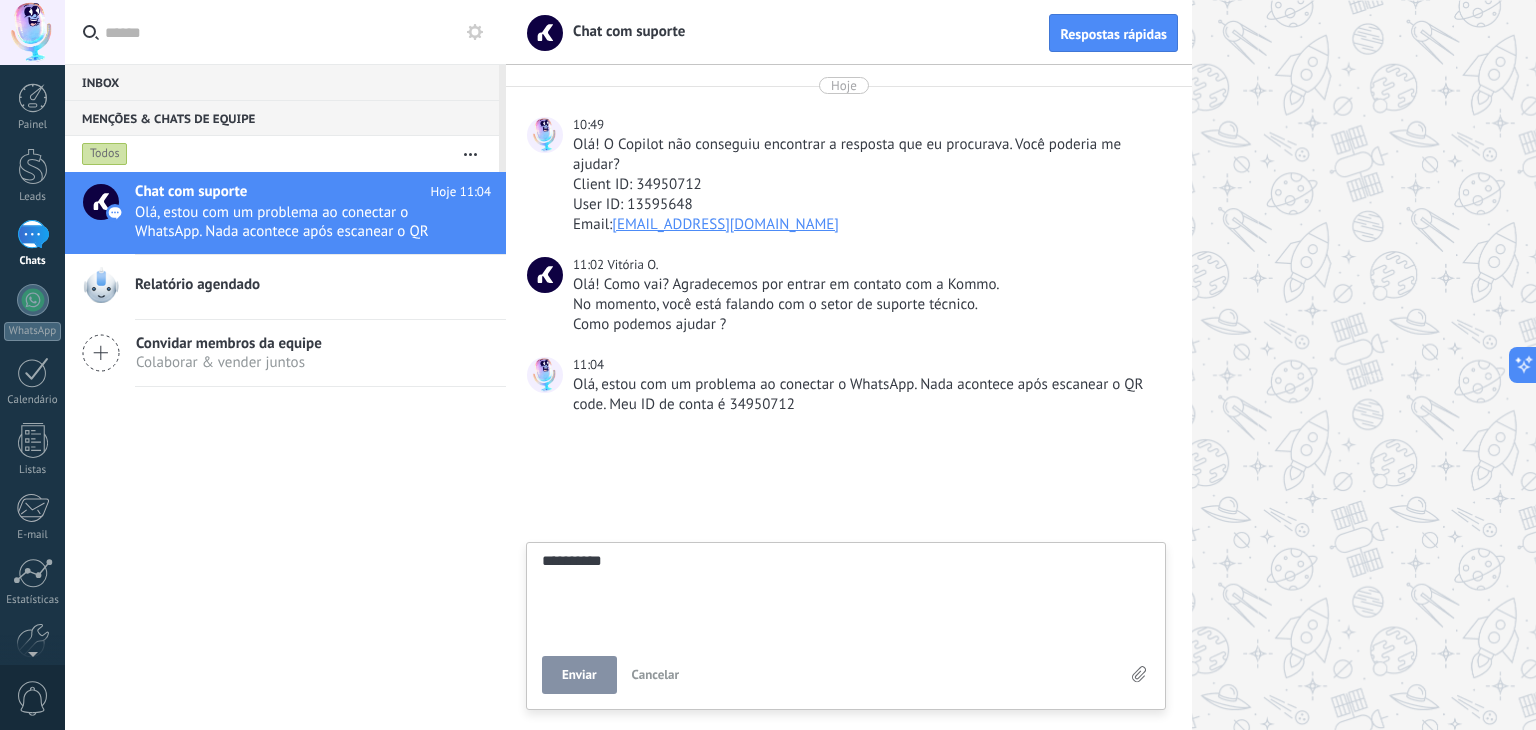 type on "**********" 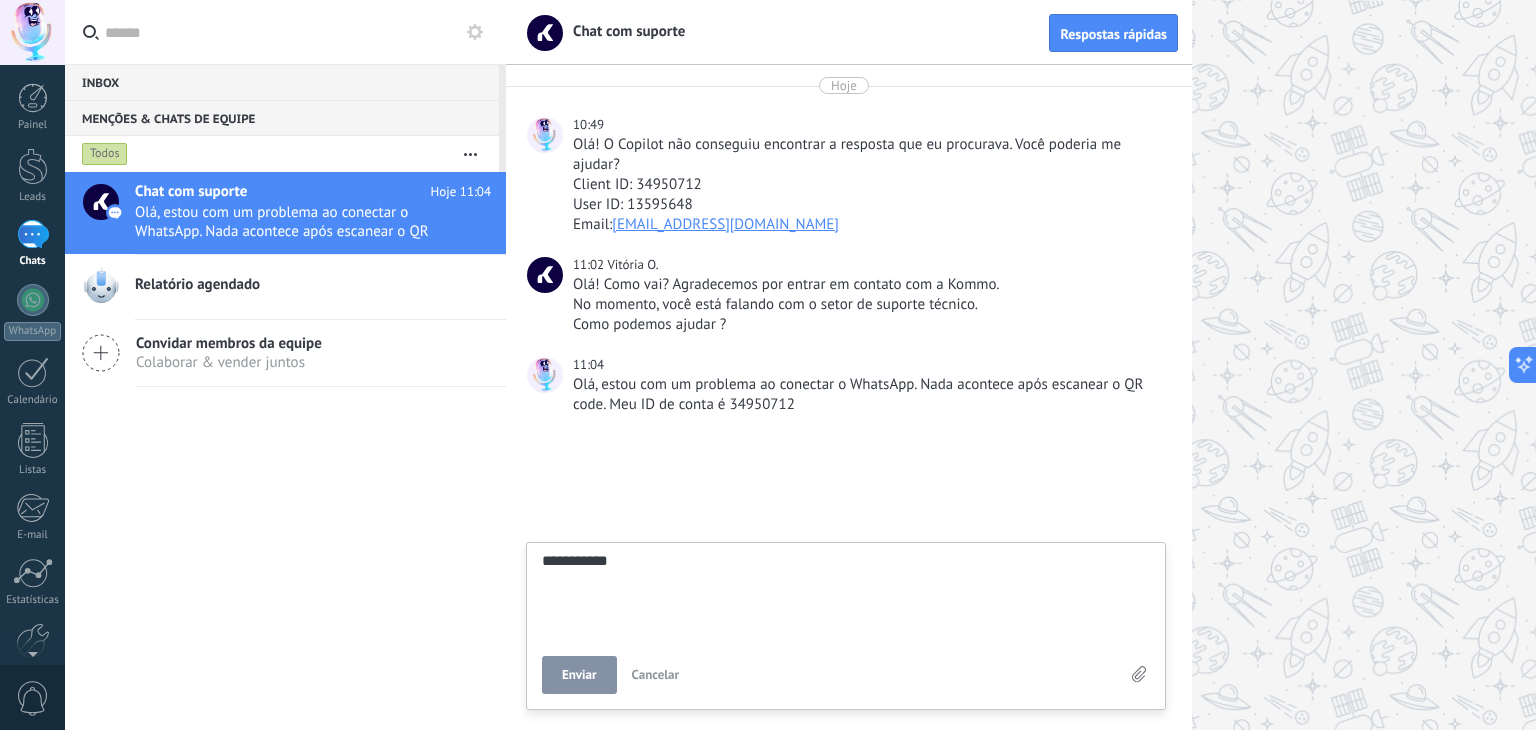 type on "**********" 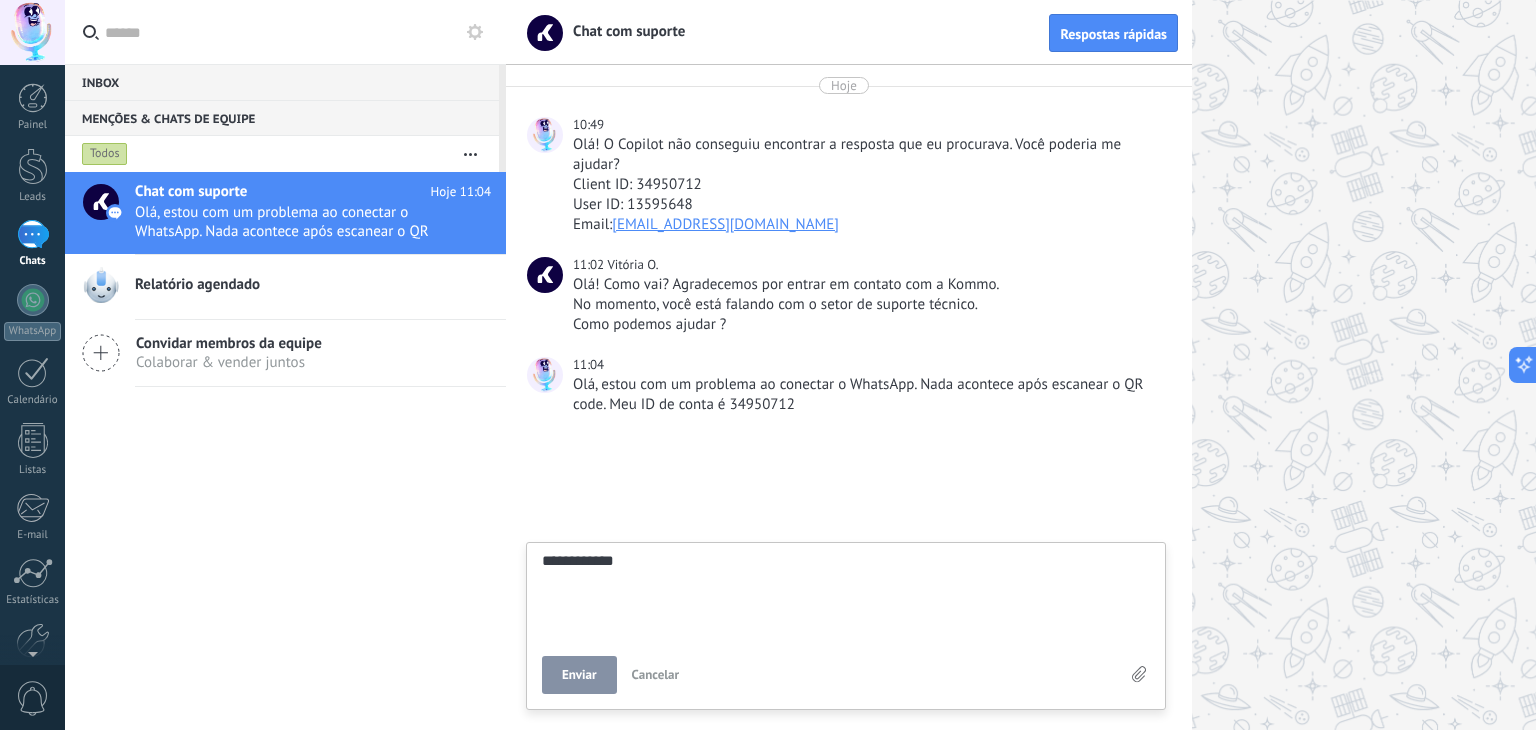 type on "**********" 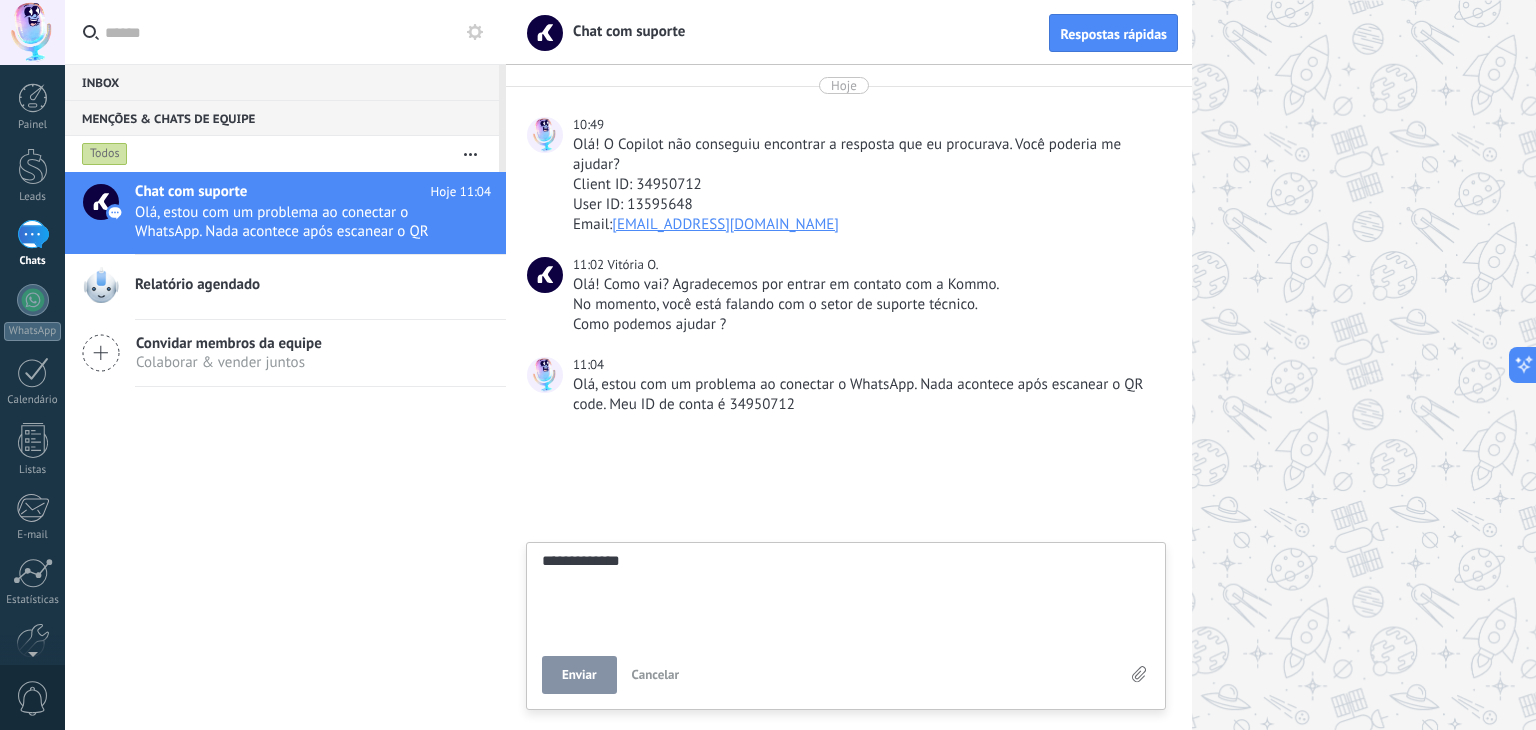 type on "**********" 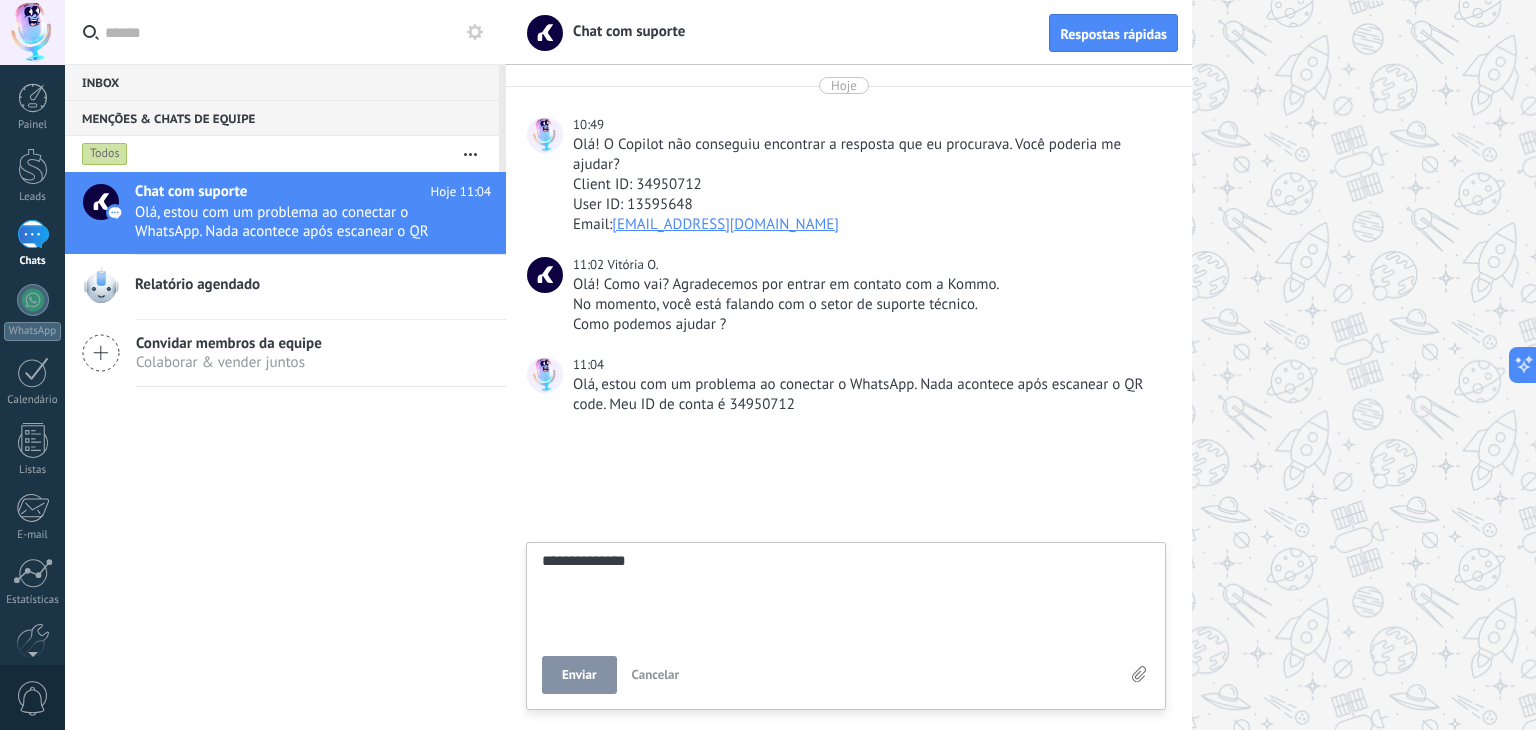 type on "**********" 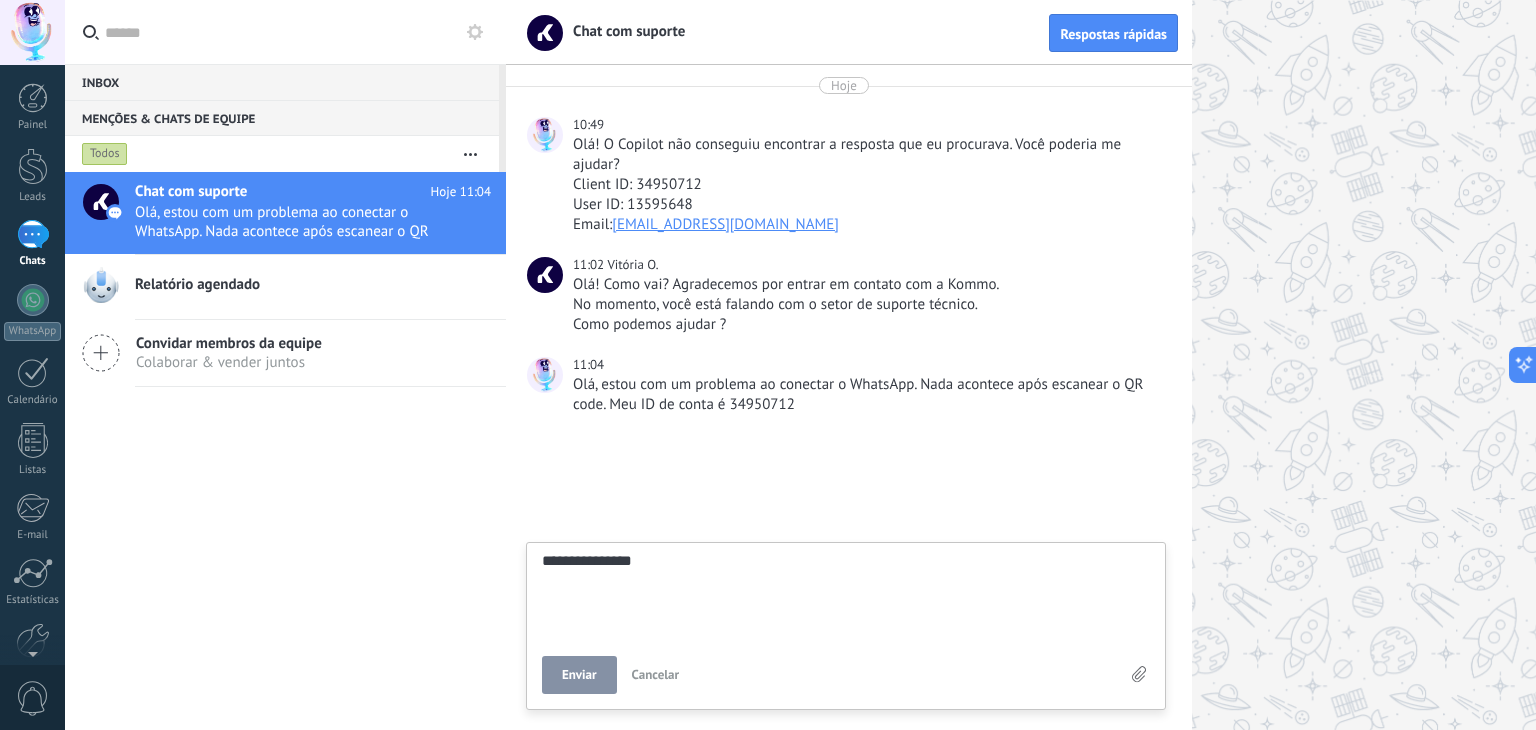 type on "**********" 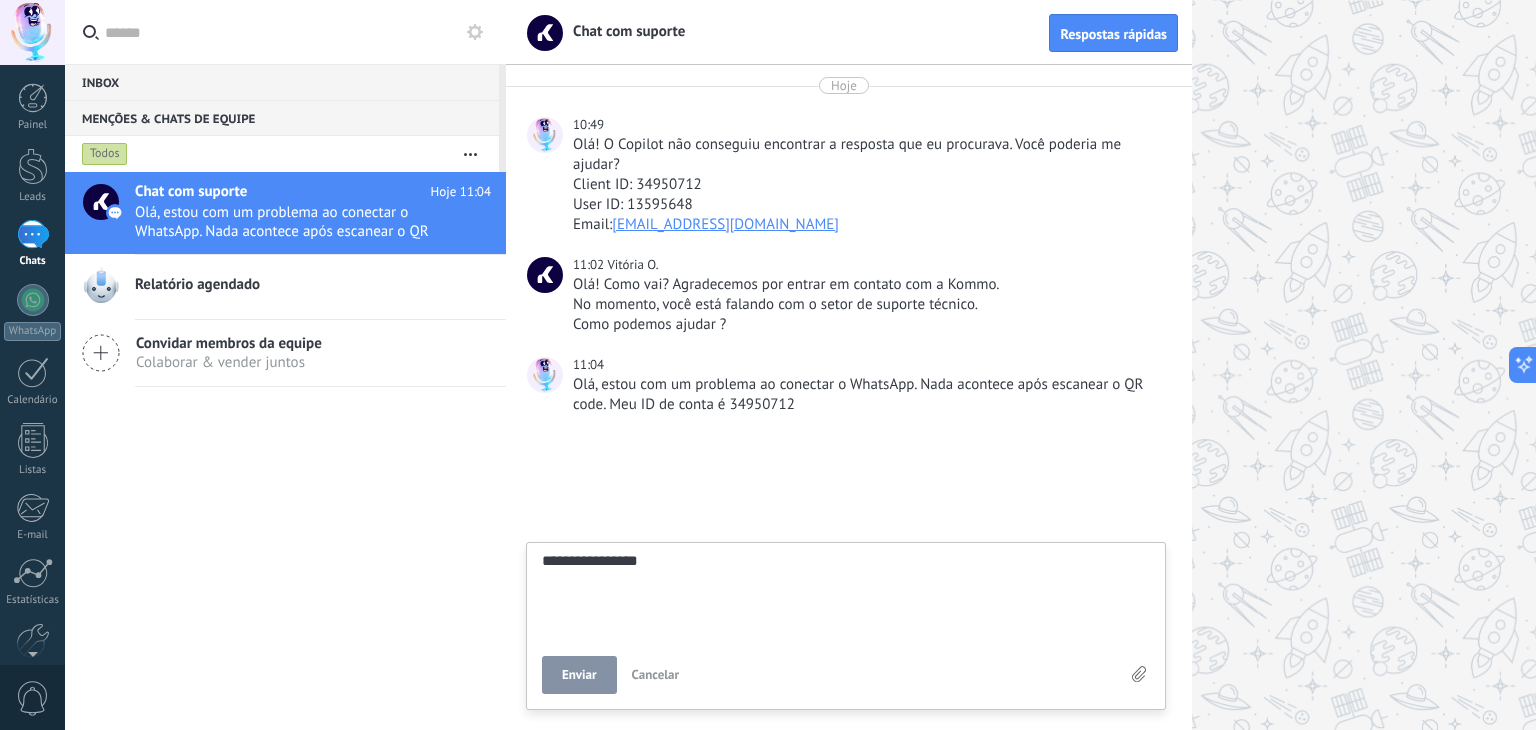 type on "**********" 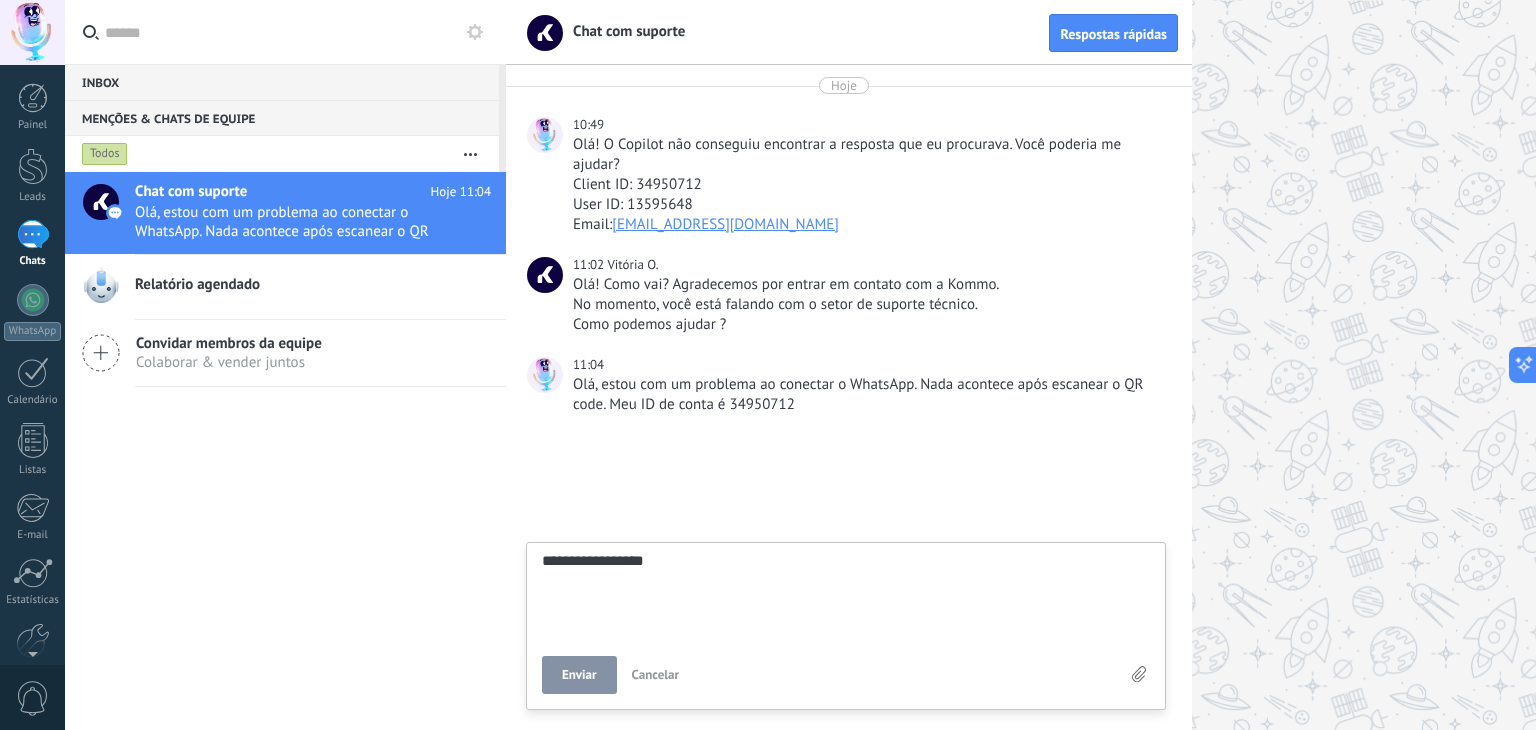 type on "**********" 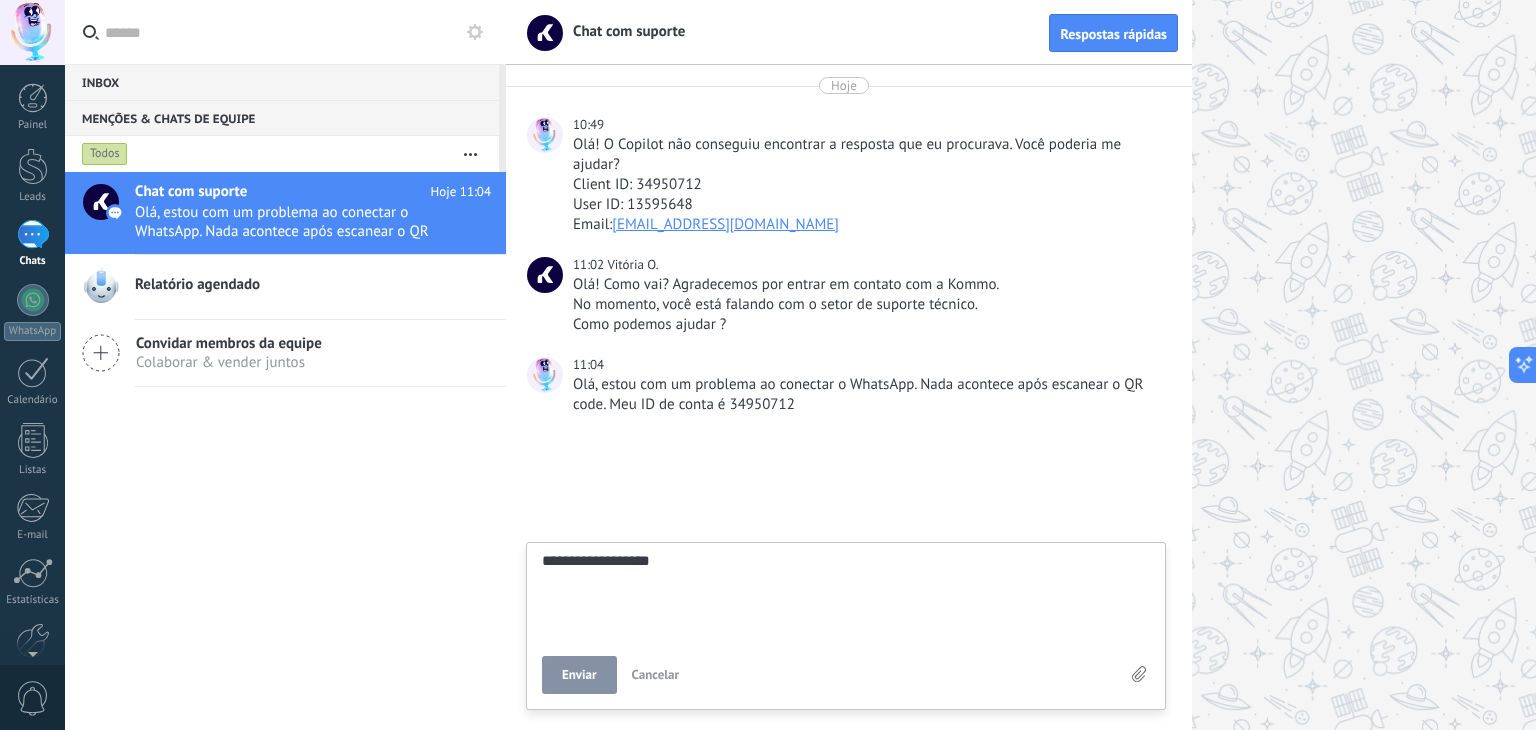 type on "**********" 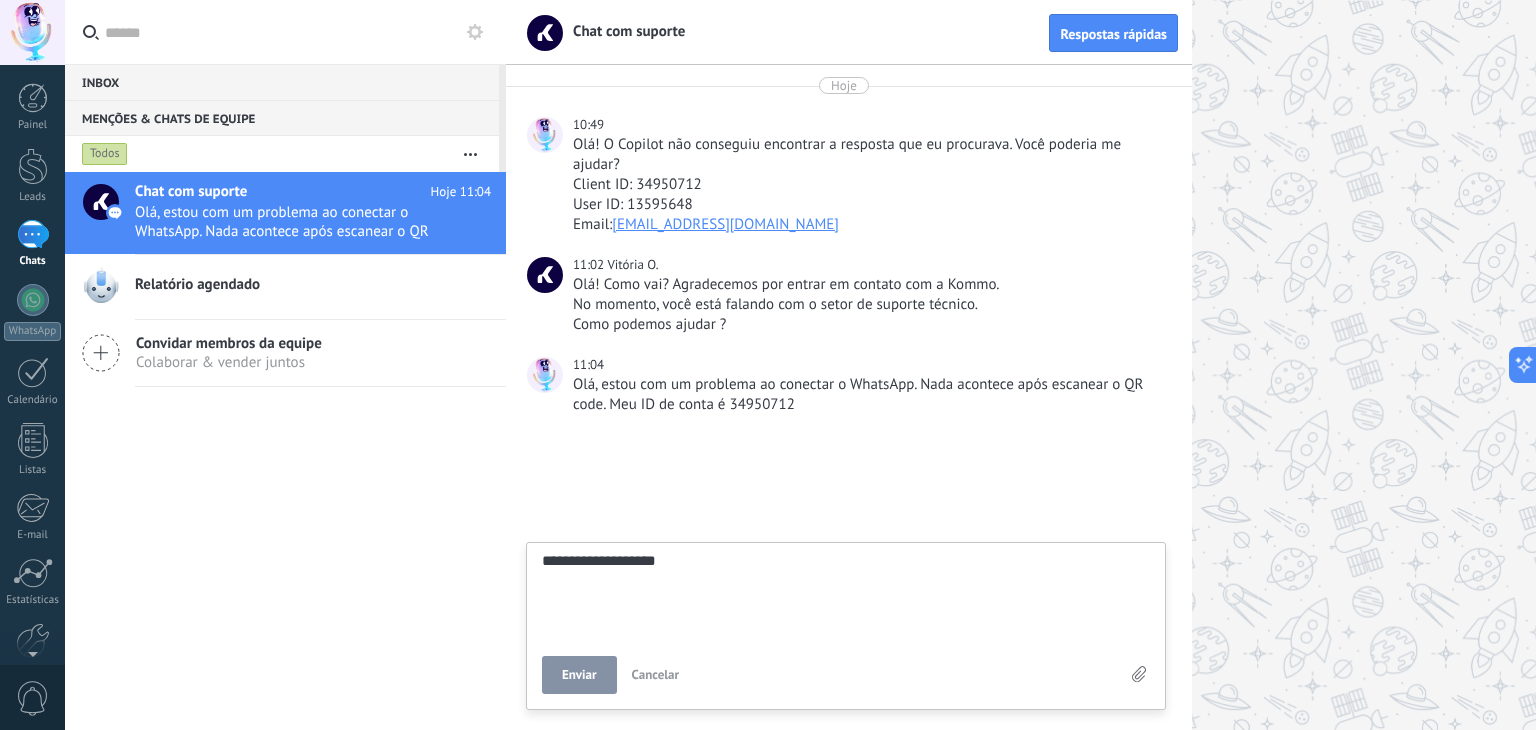 type on "**********" 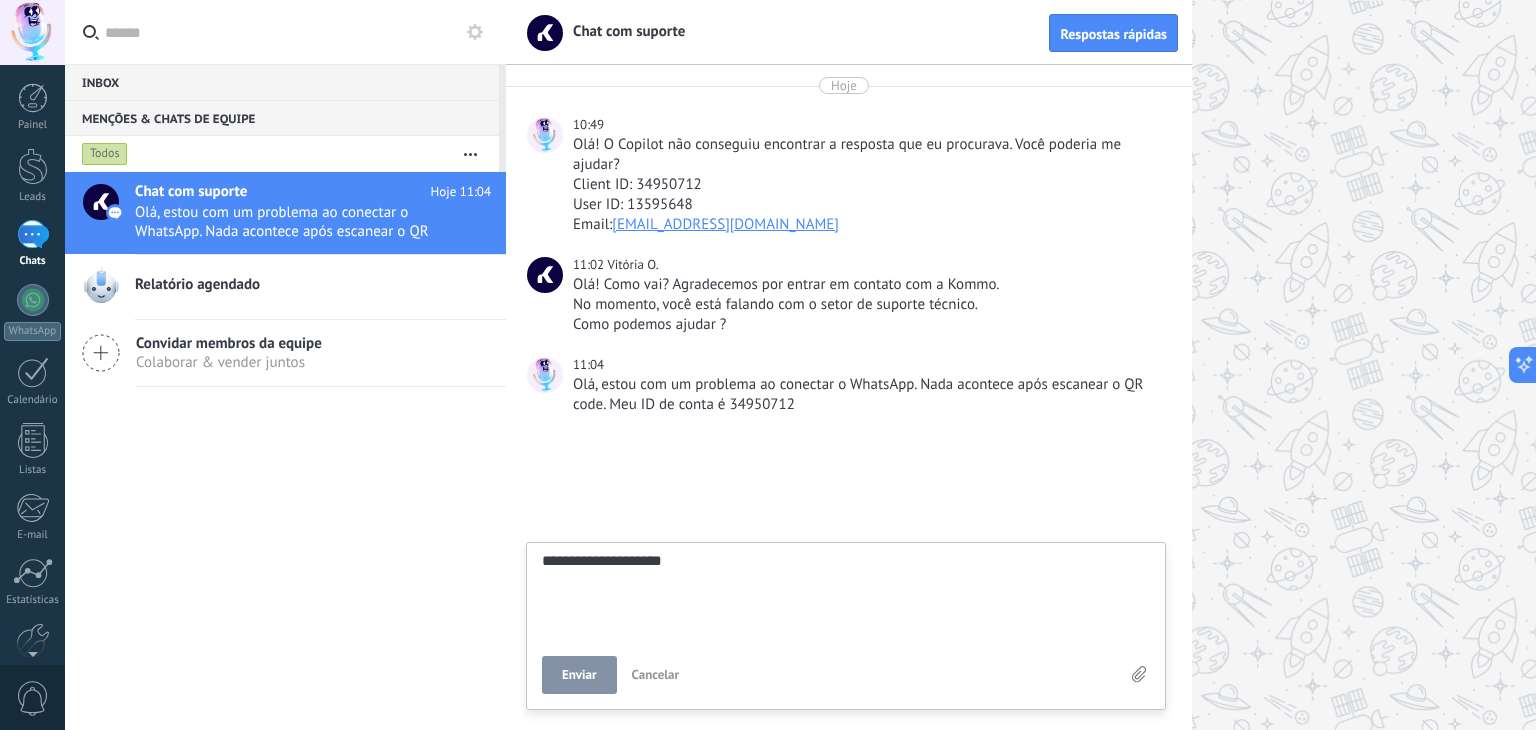type on "**********" 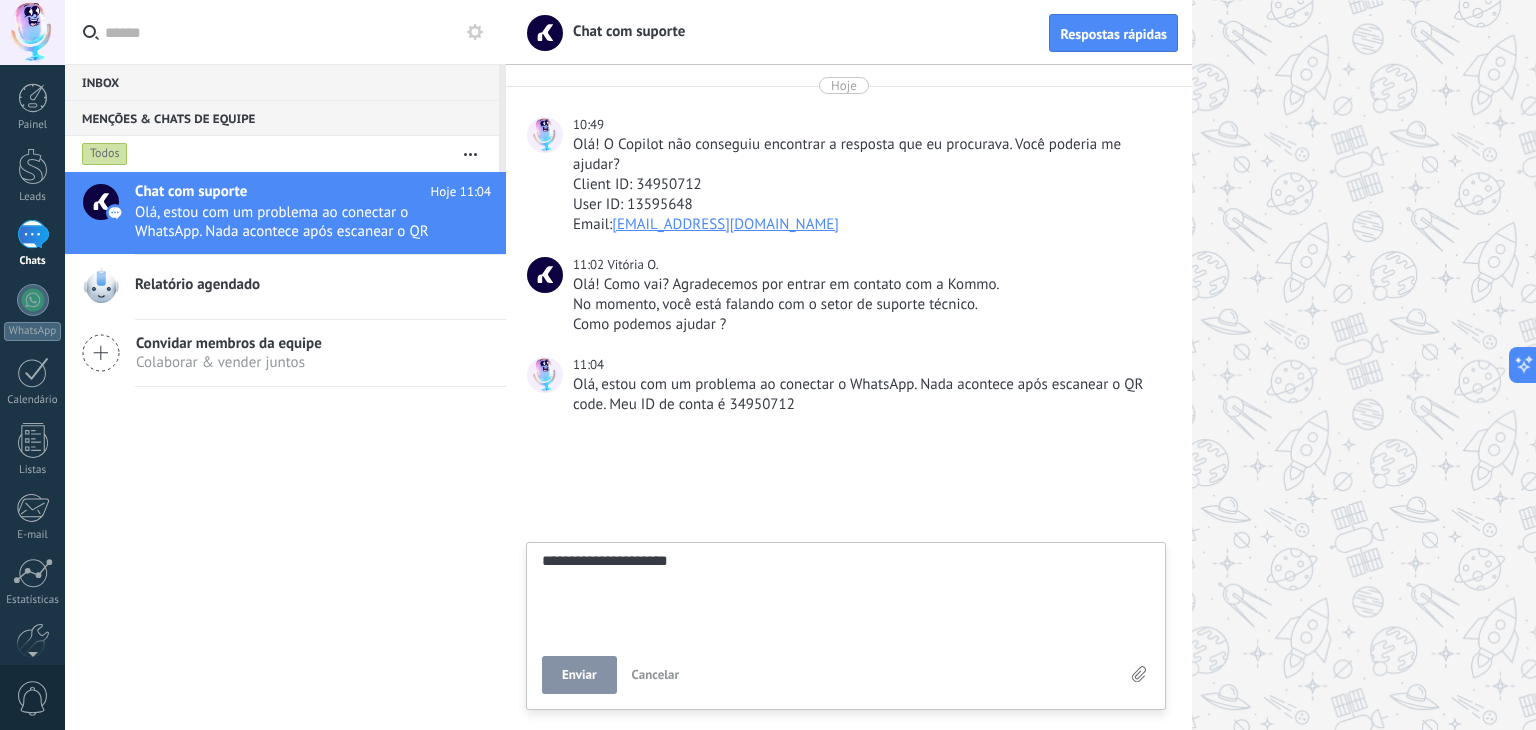 type on "**********" 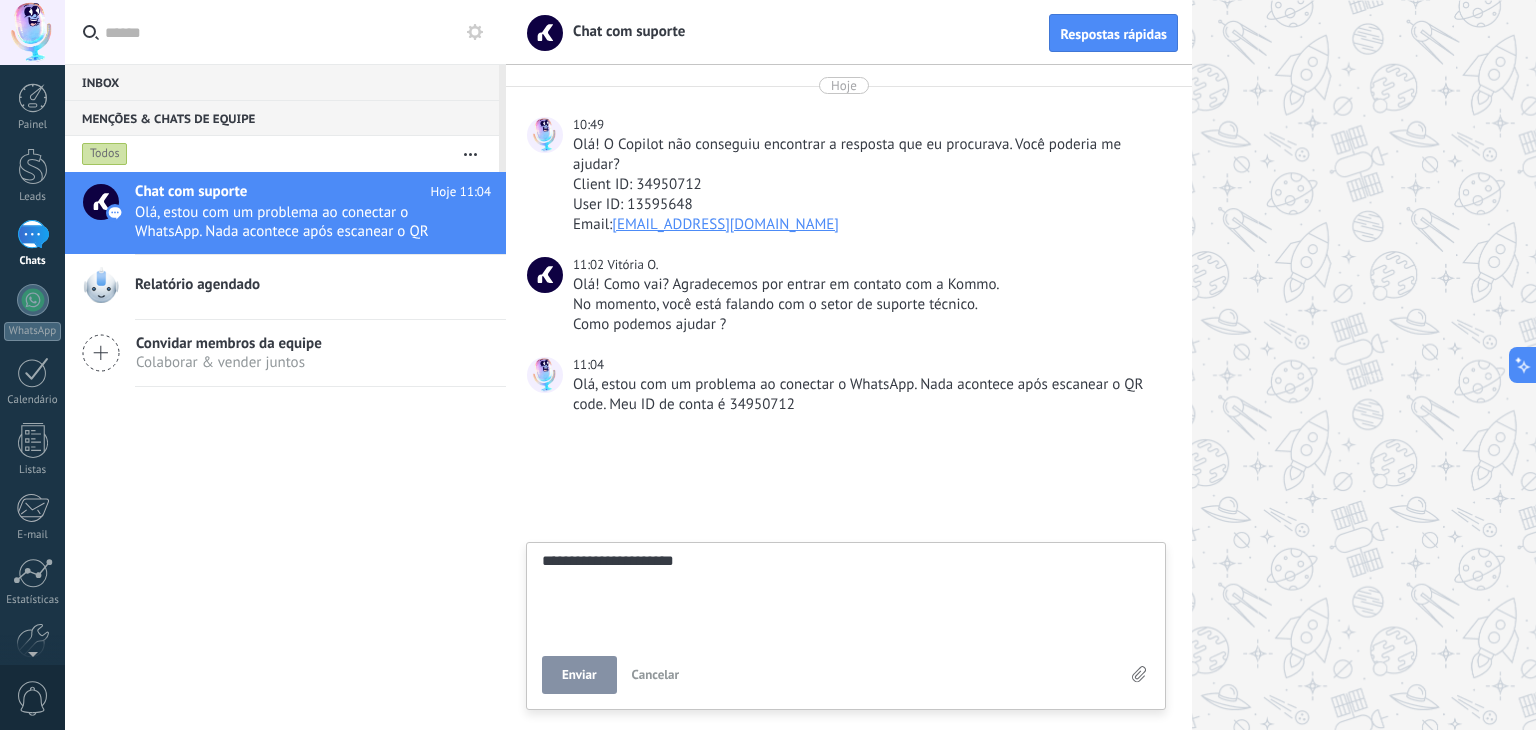 type on "**********" 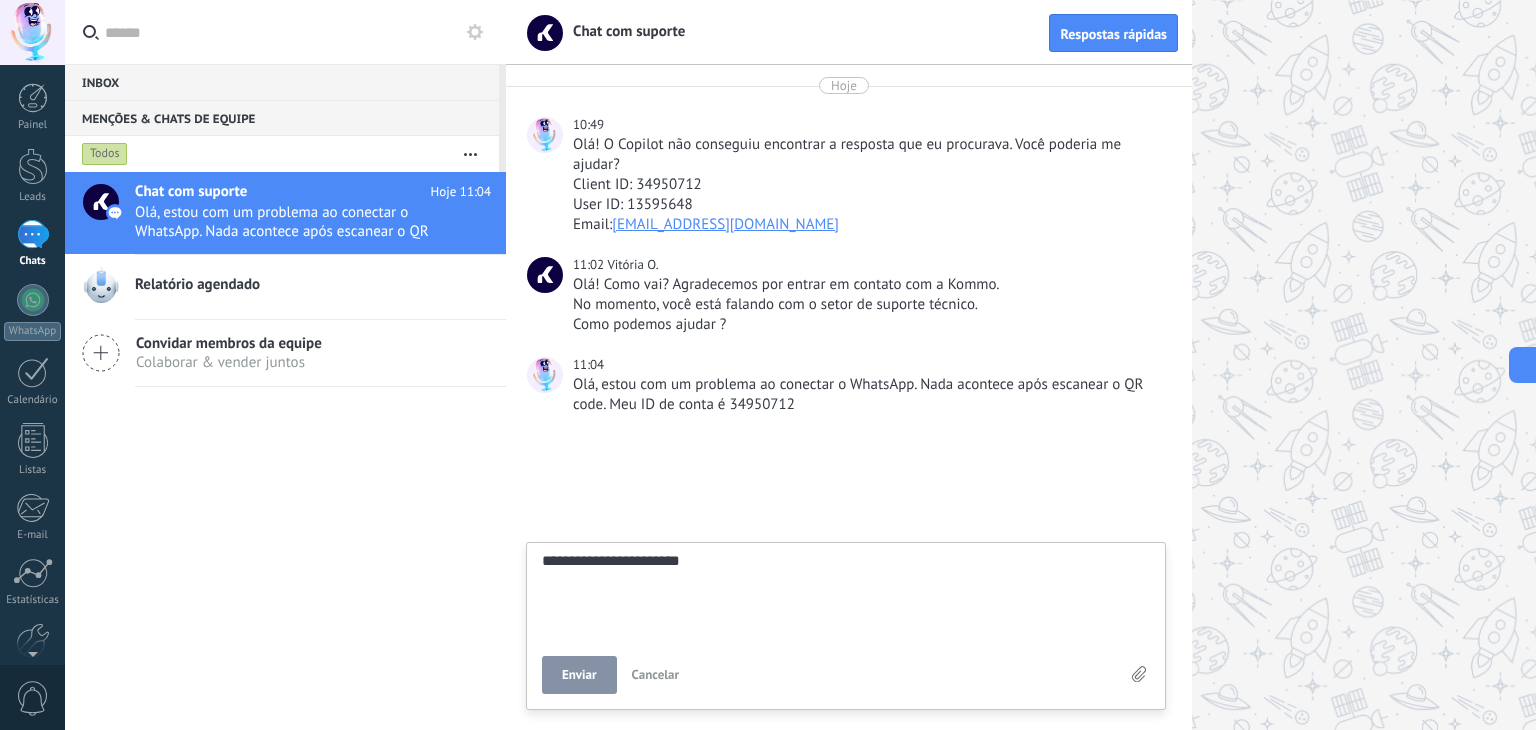 type on "**********" 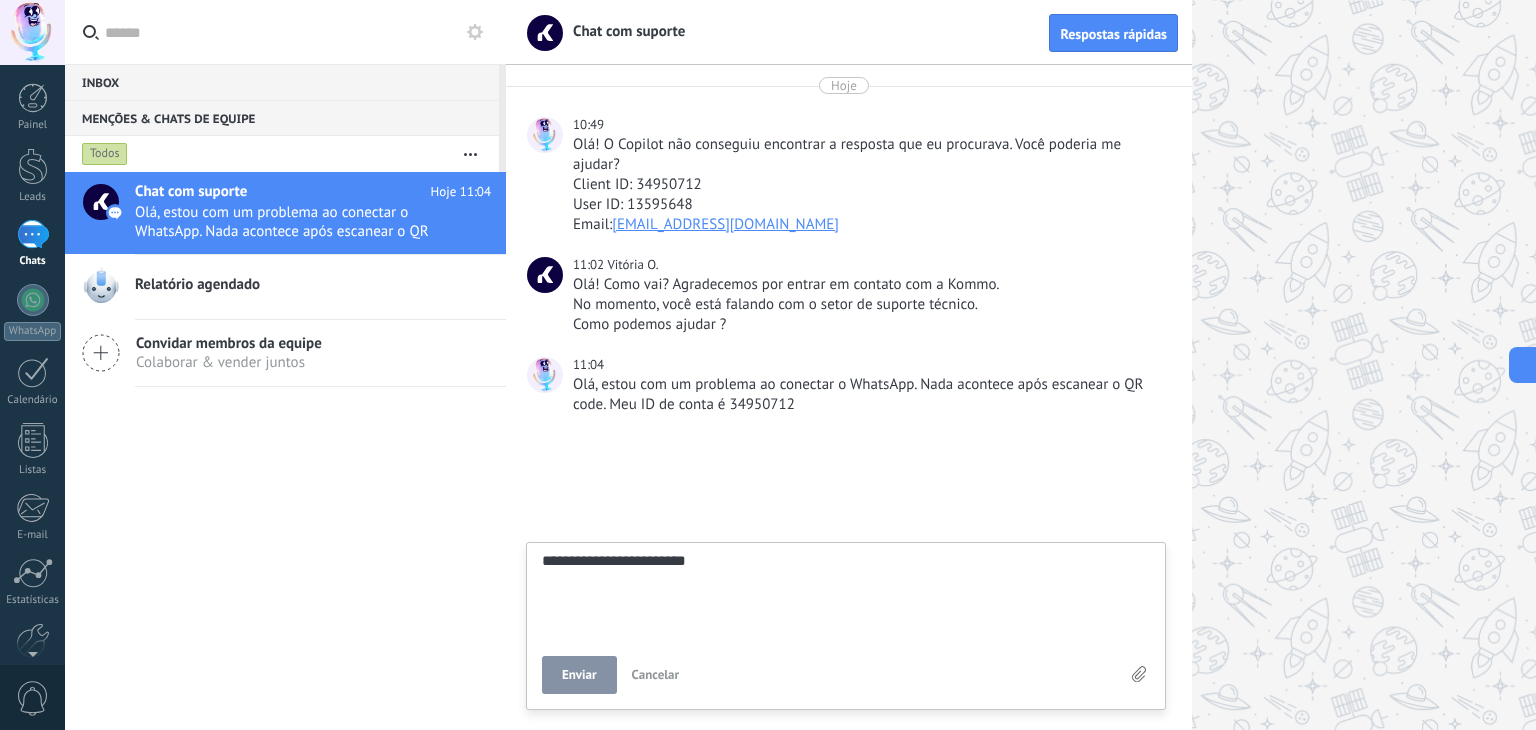 type on "**********" 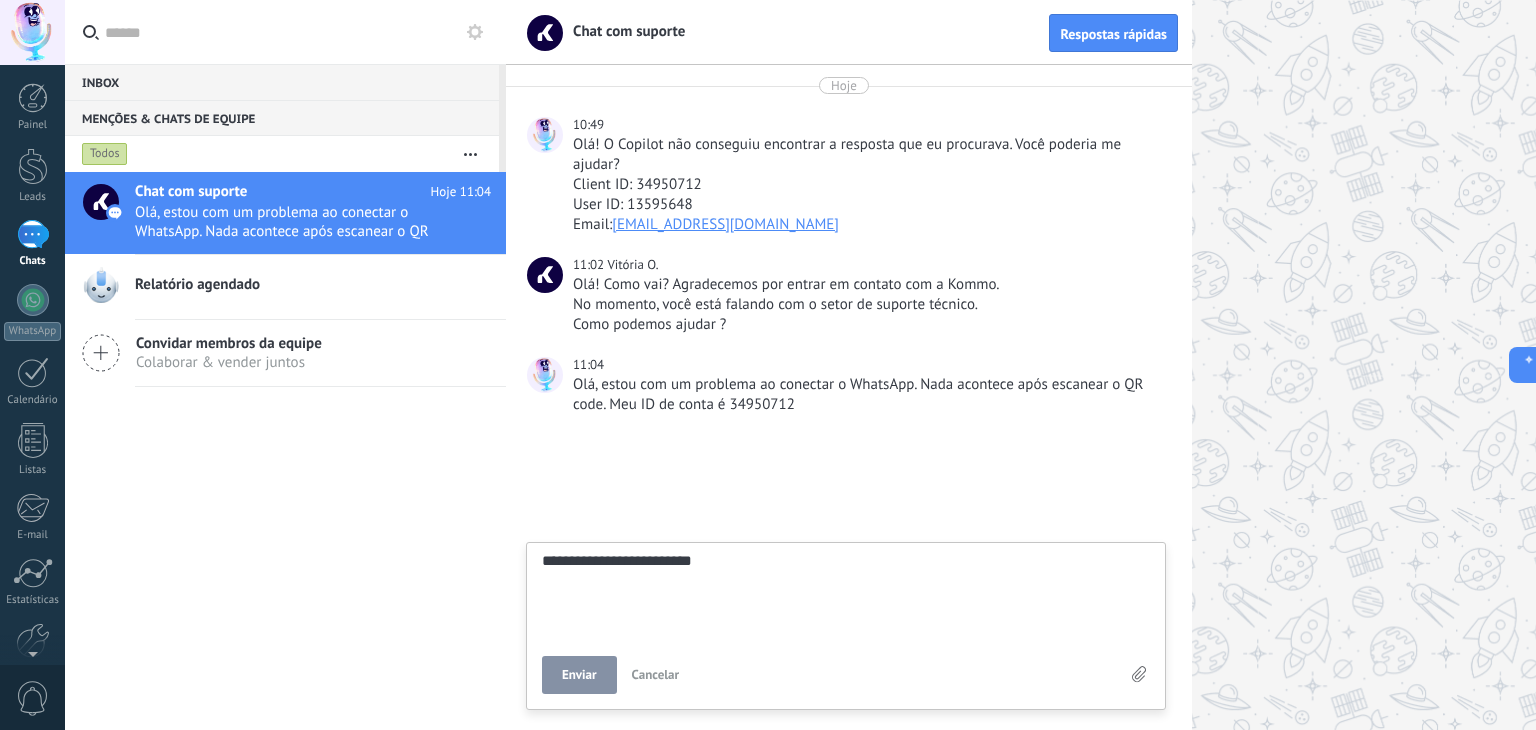 type on "**********" 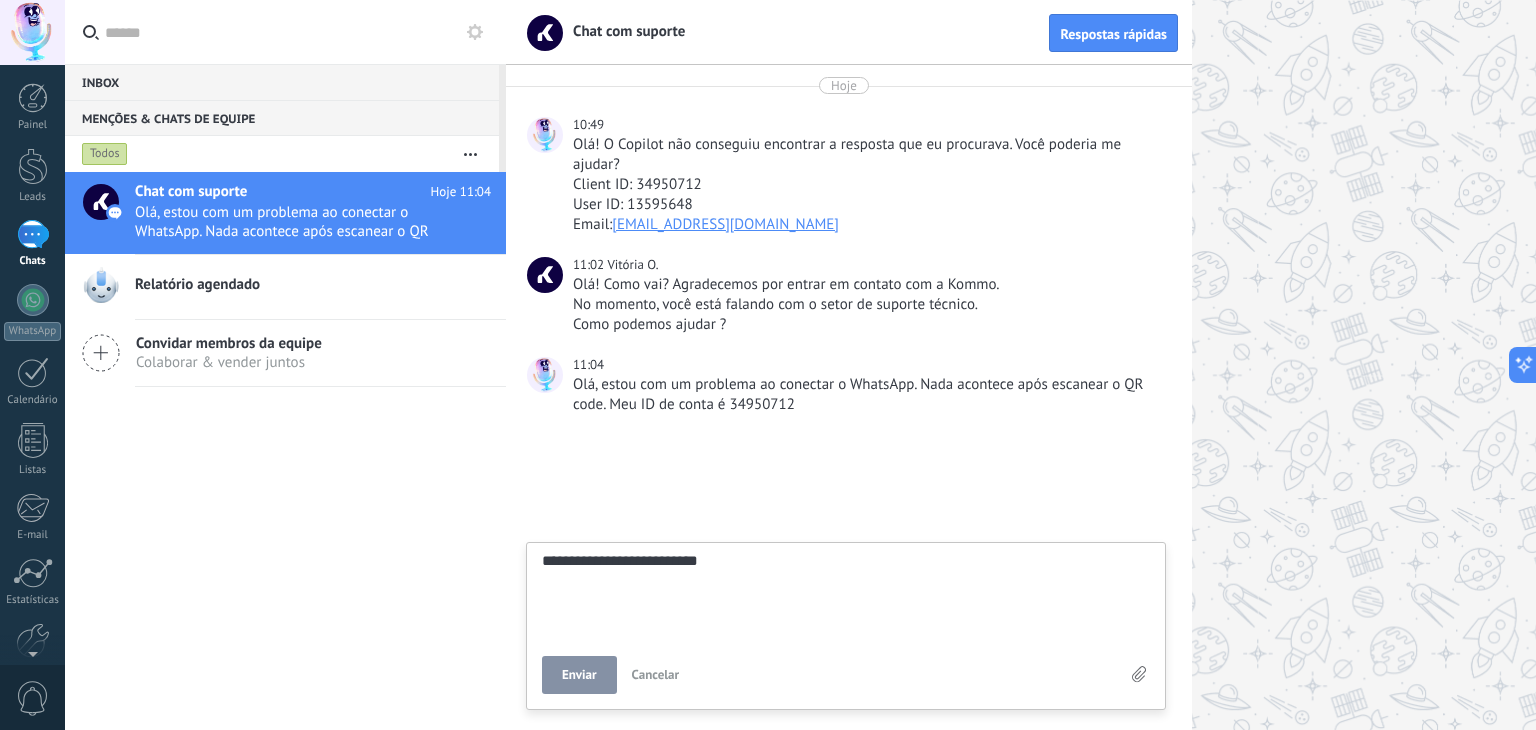 type on "**********" 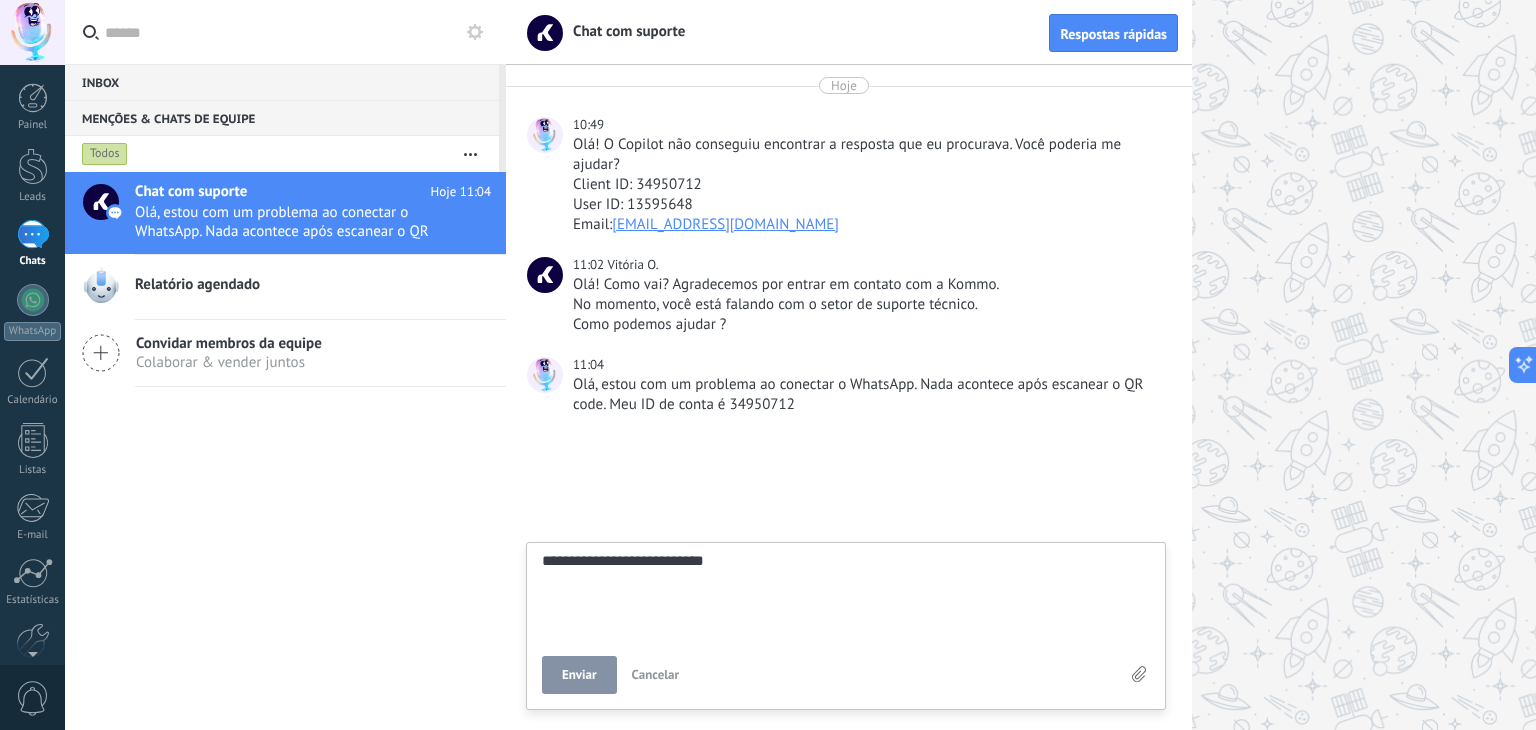 type on "**********" 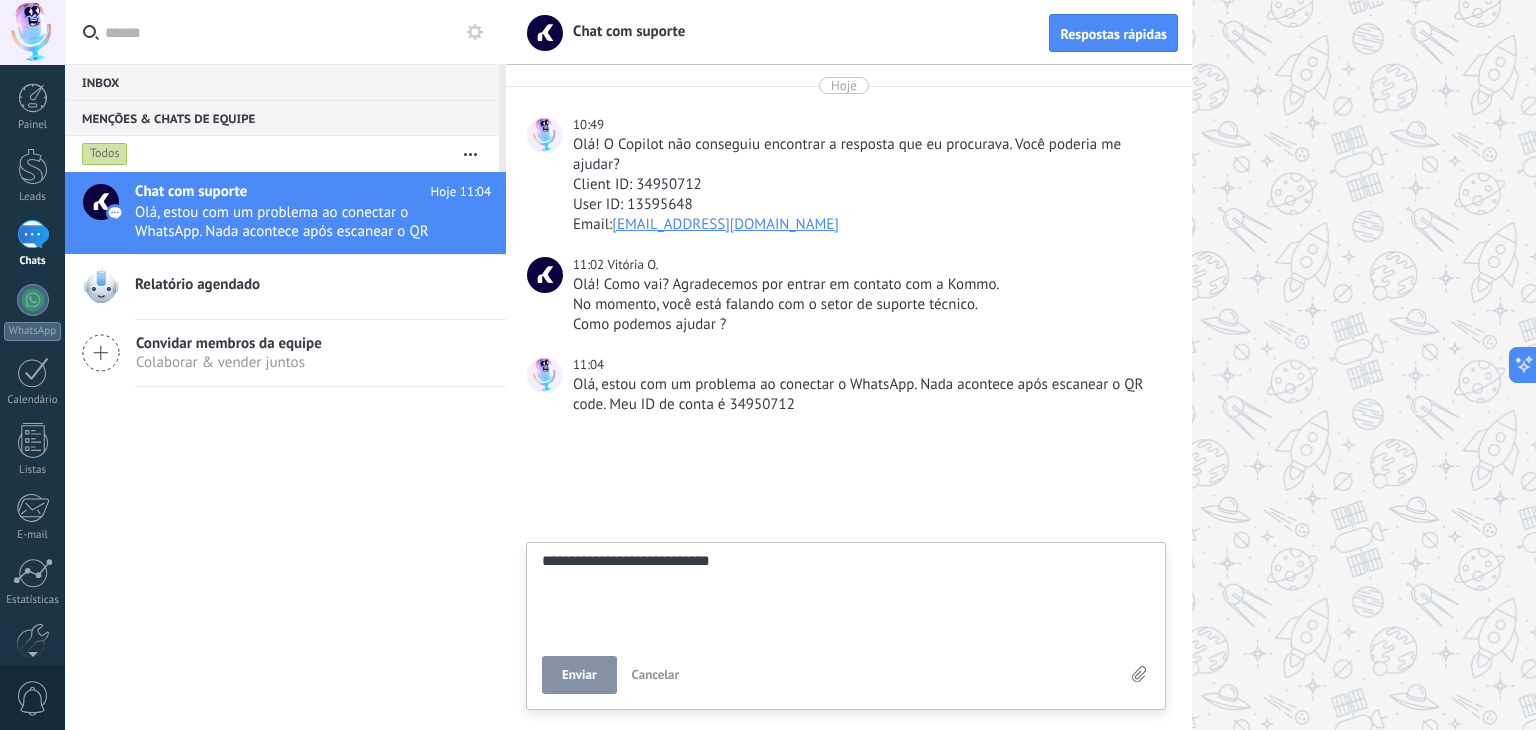 type on "**********" 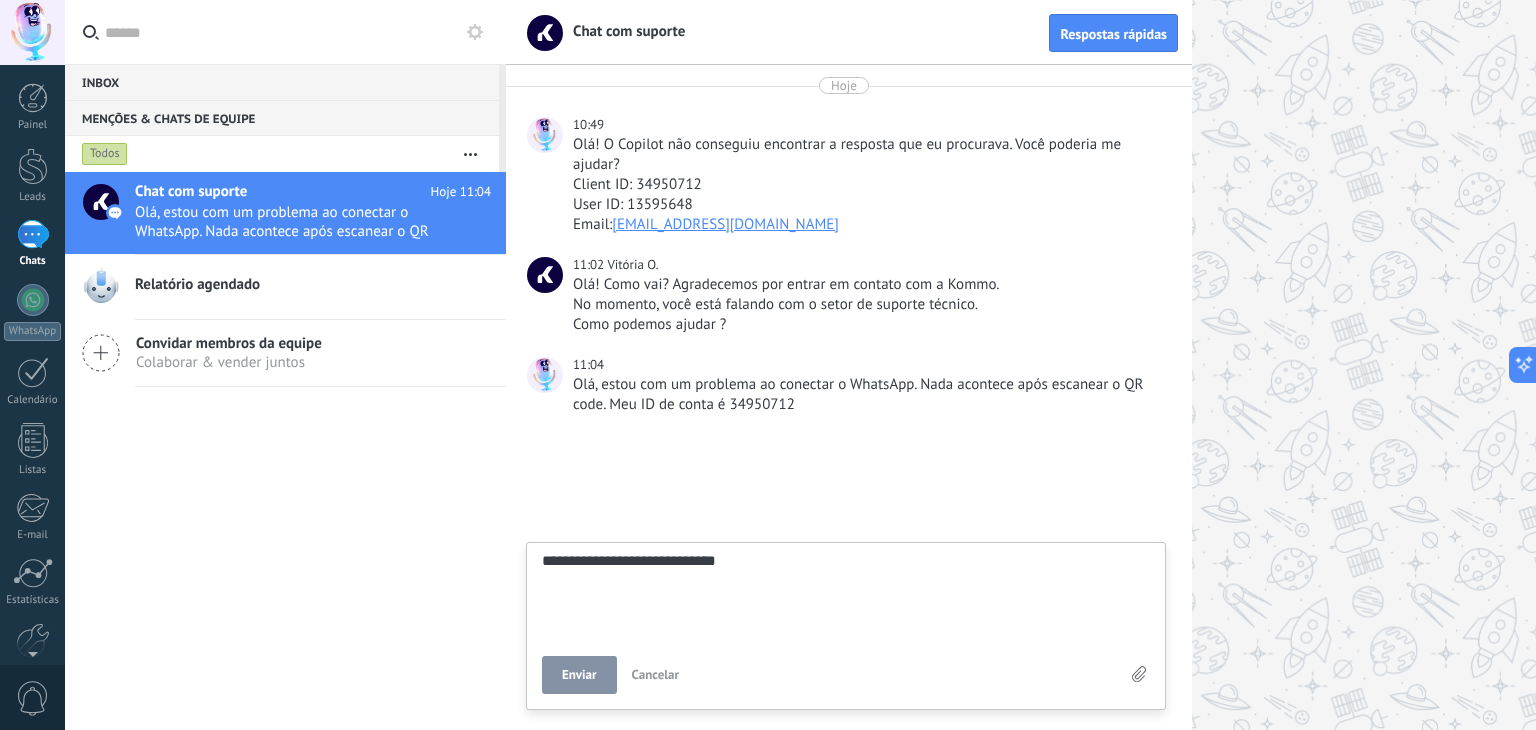 type on "**********" 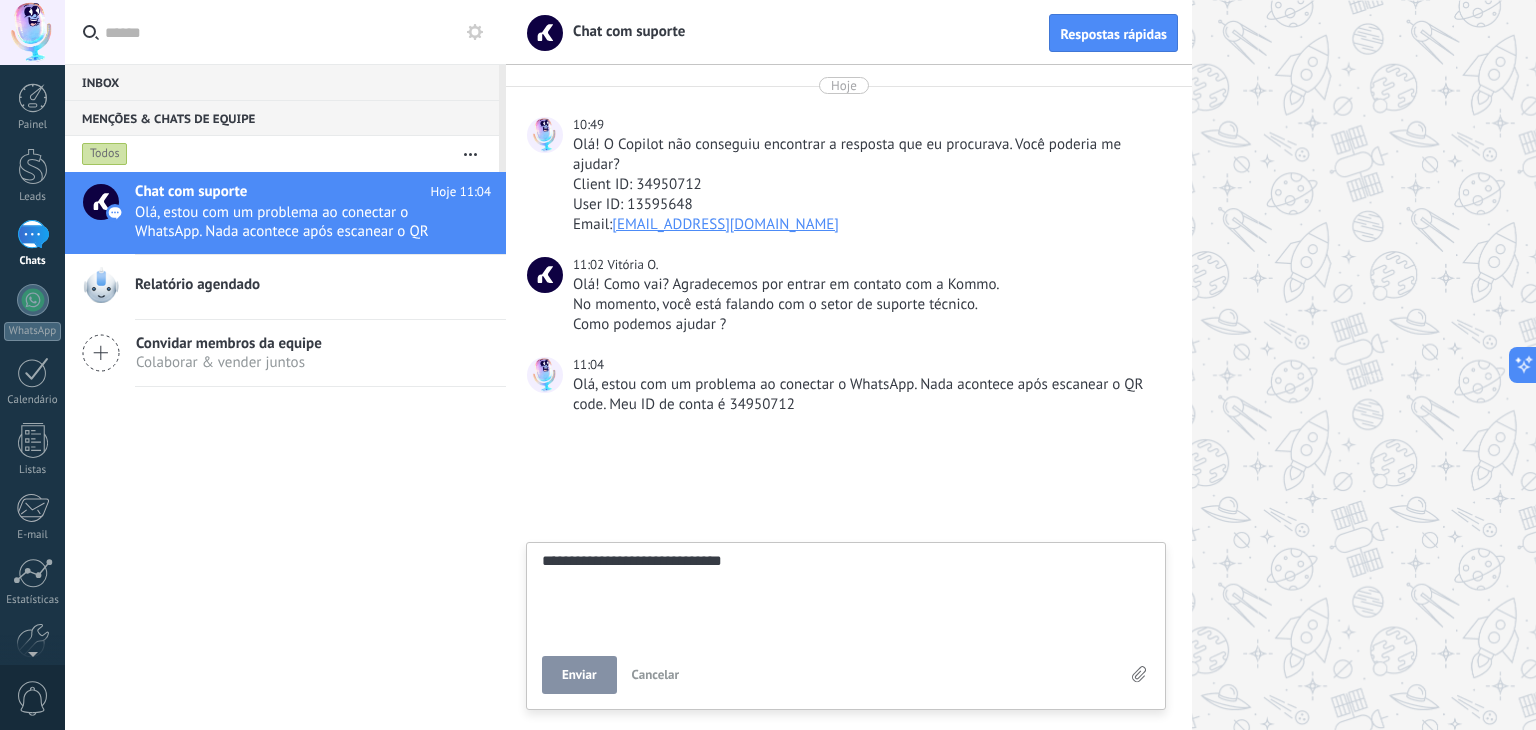 type on "**********" 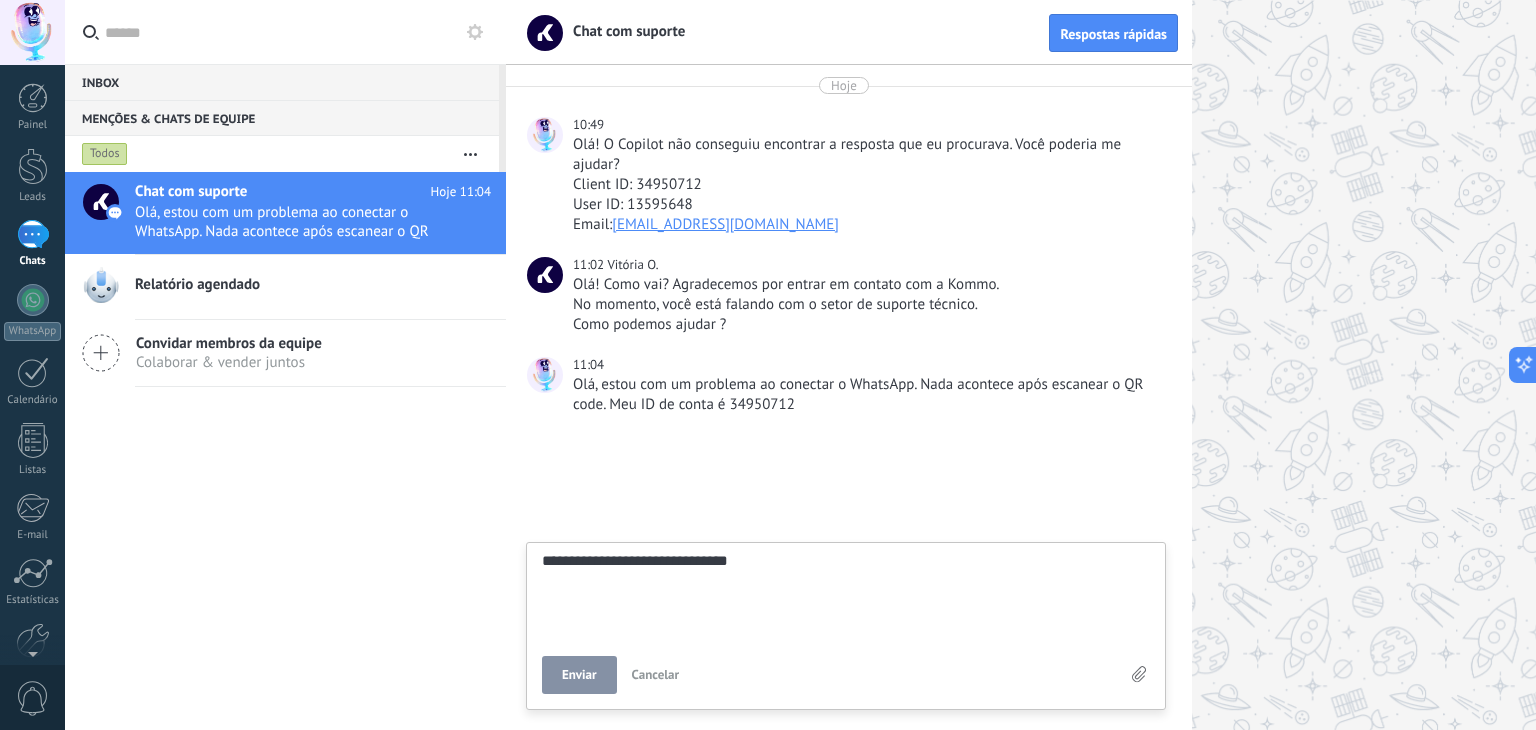 type on "**********" 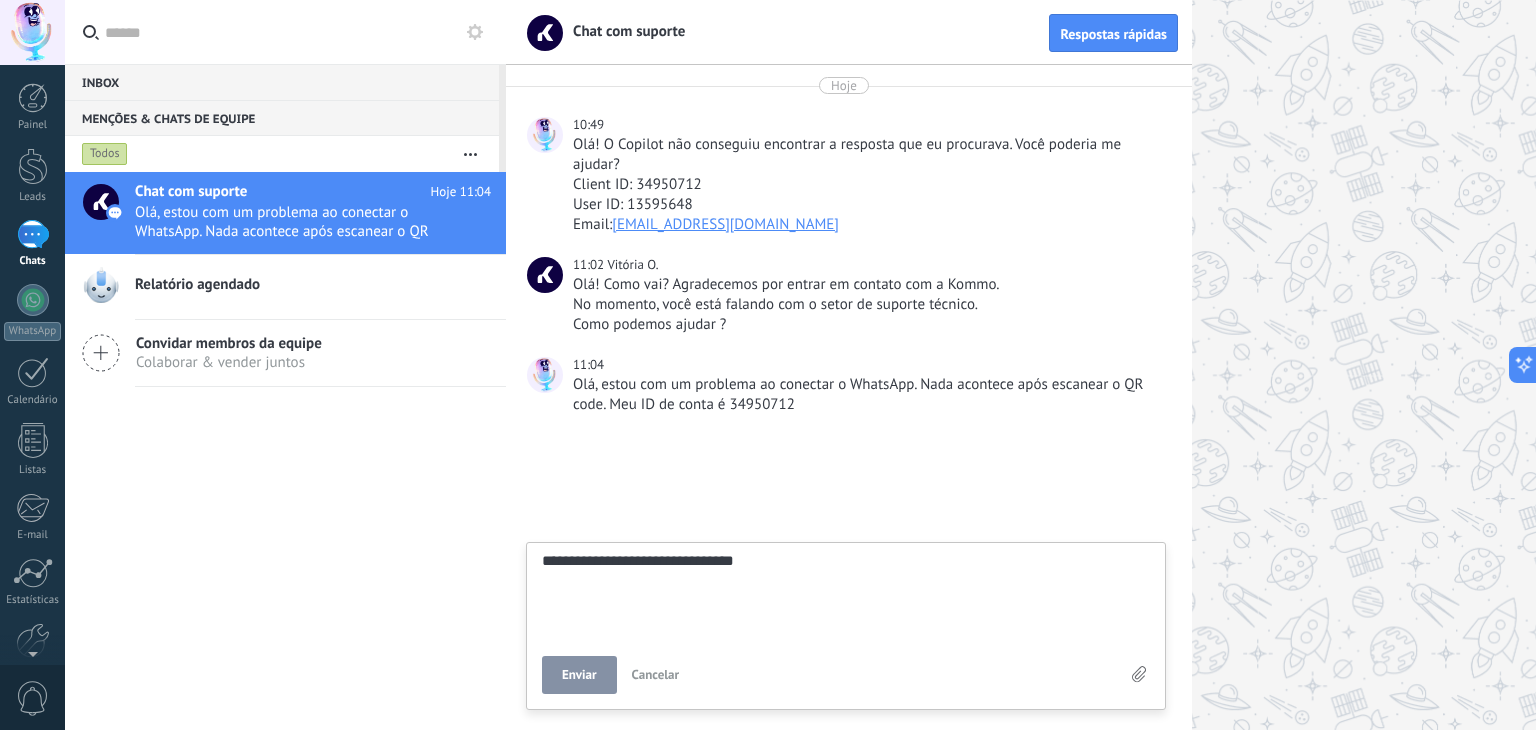type on "**********" 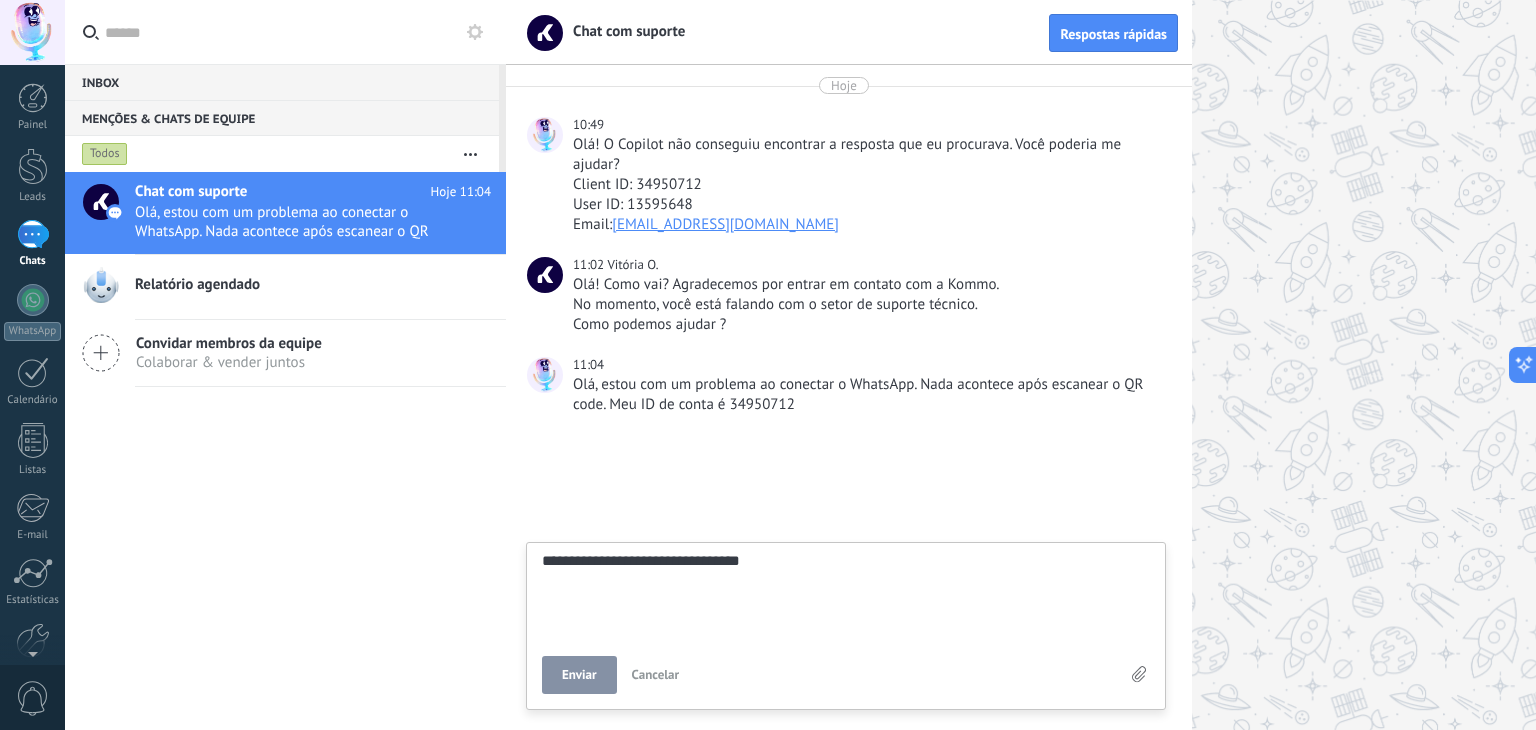 type on "**********" 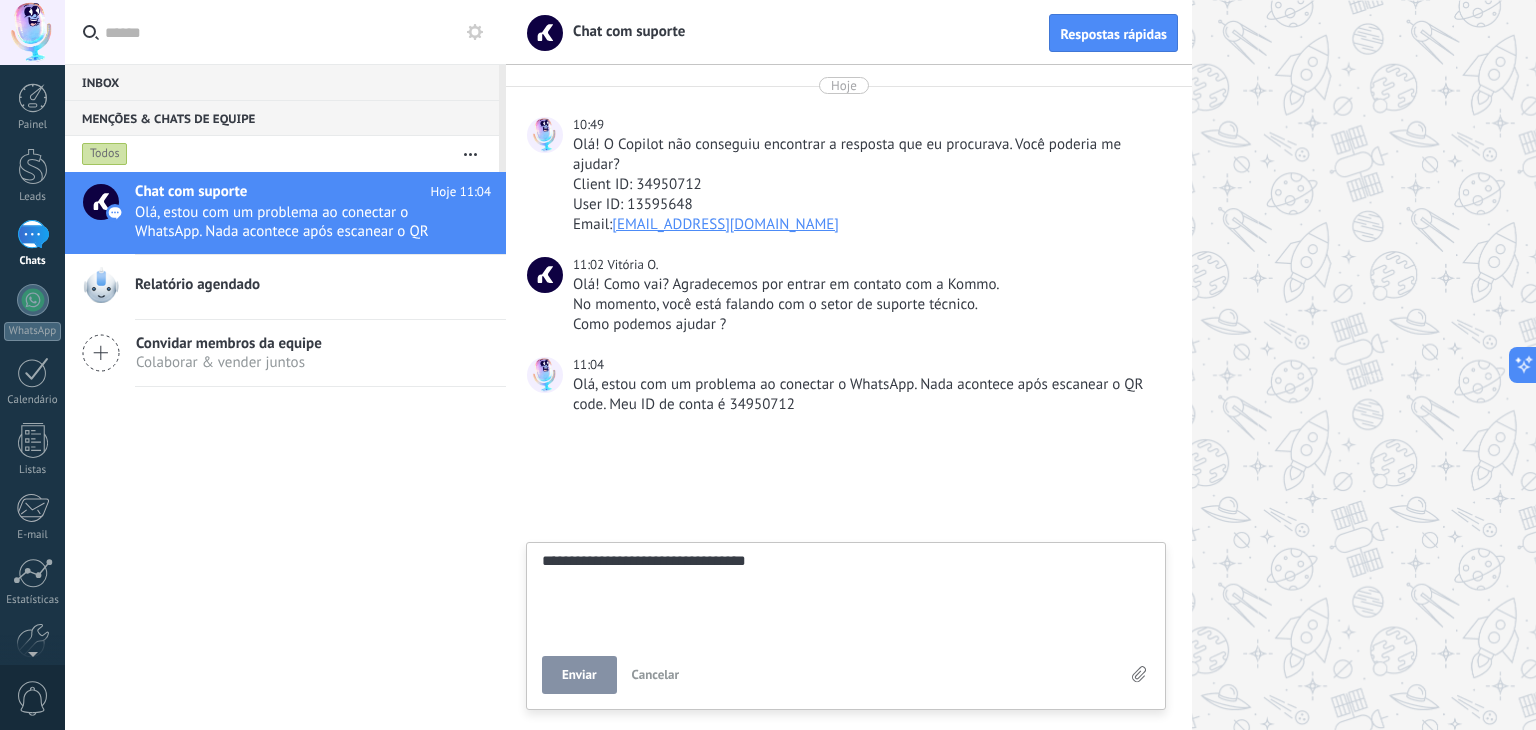 type on "**********" 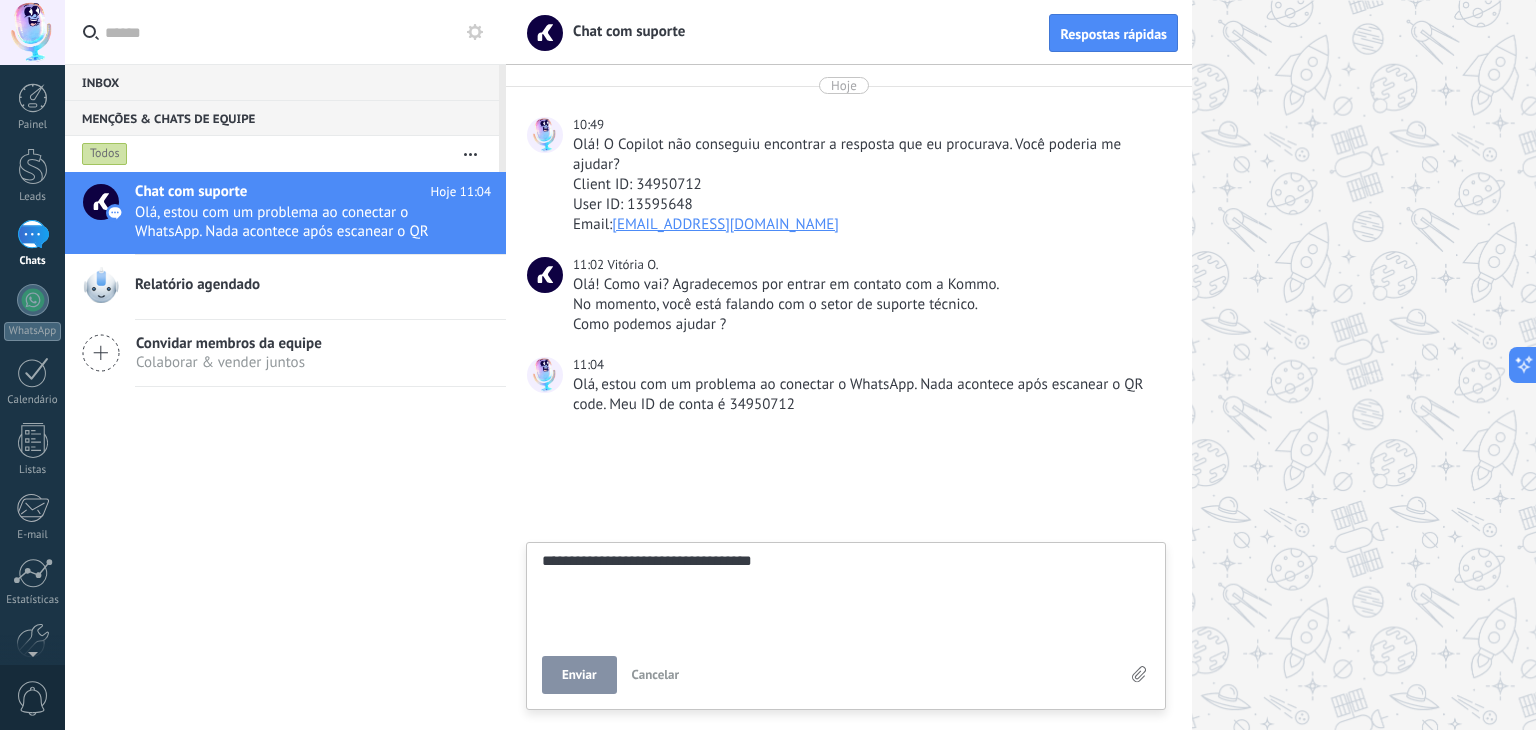 type on "**********" 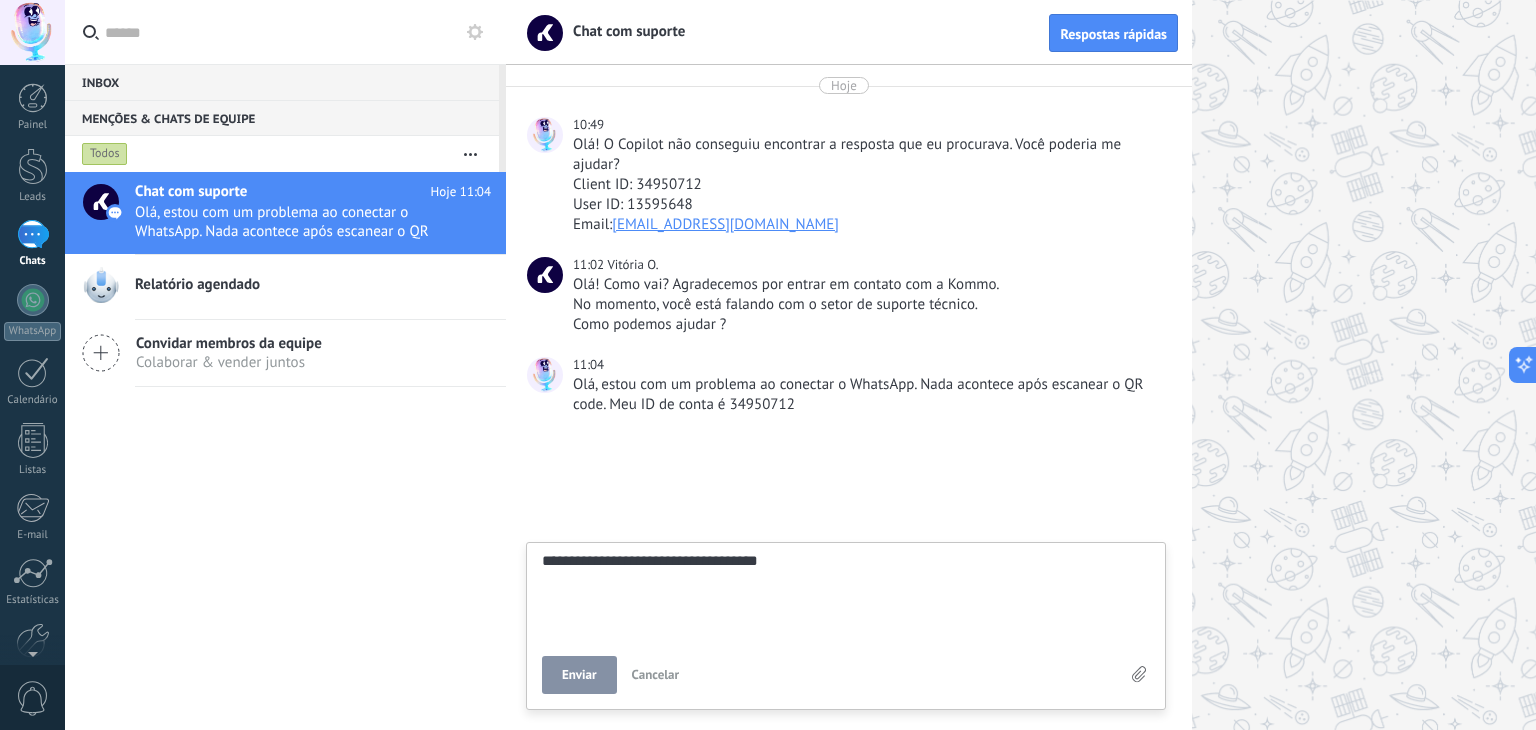 type on "**********" 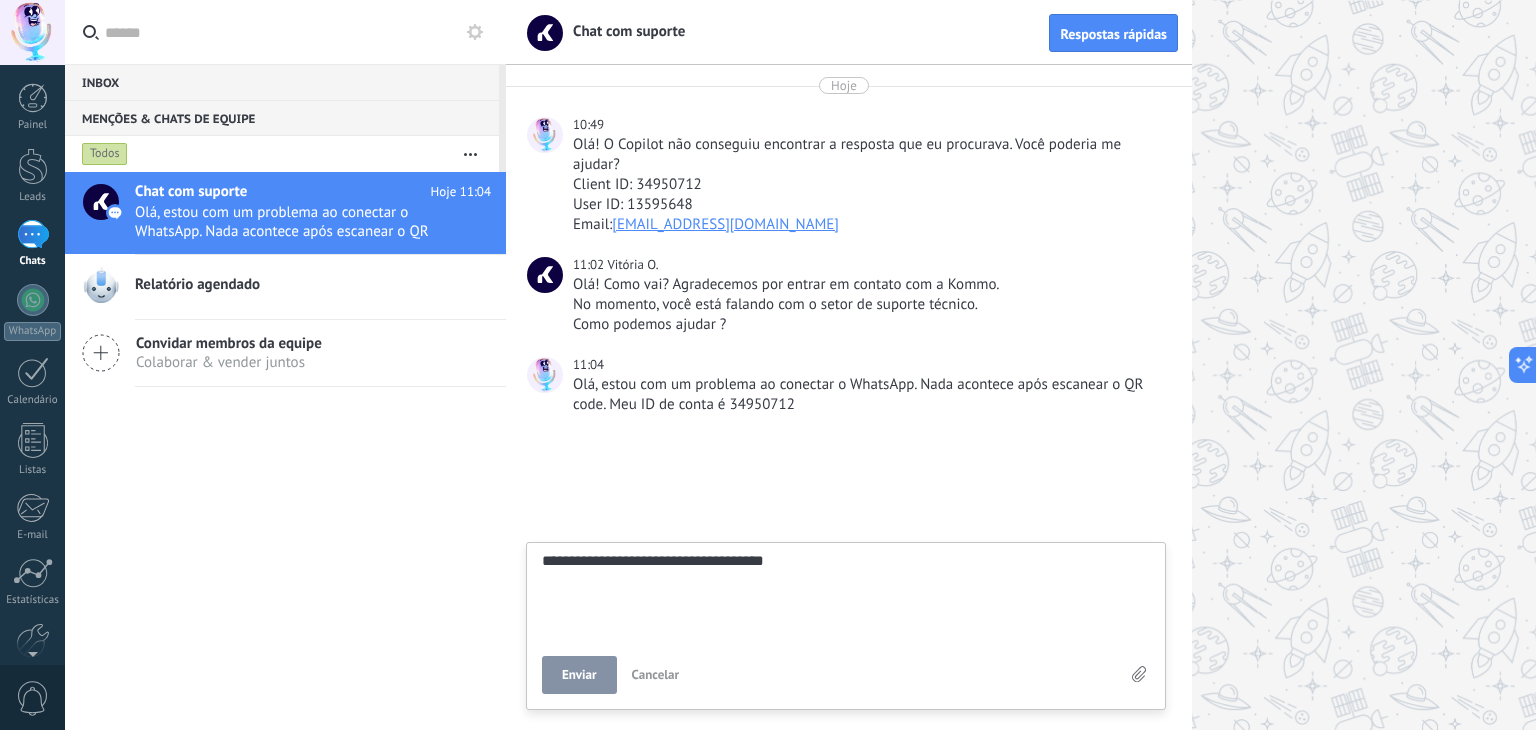 type on "**********" 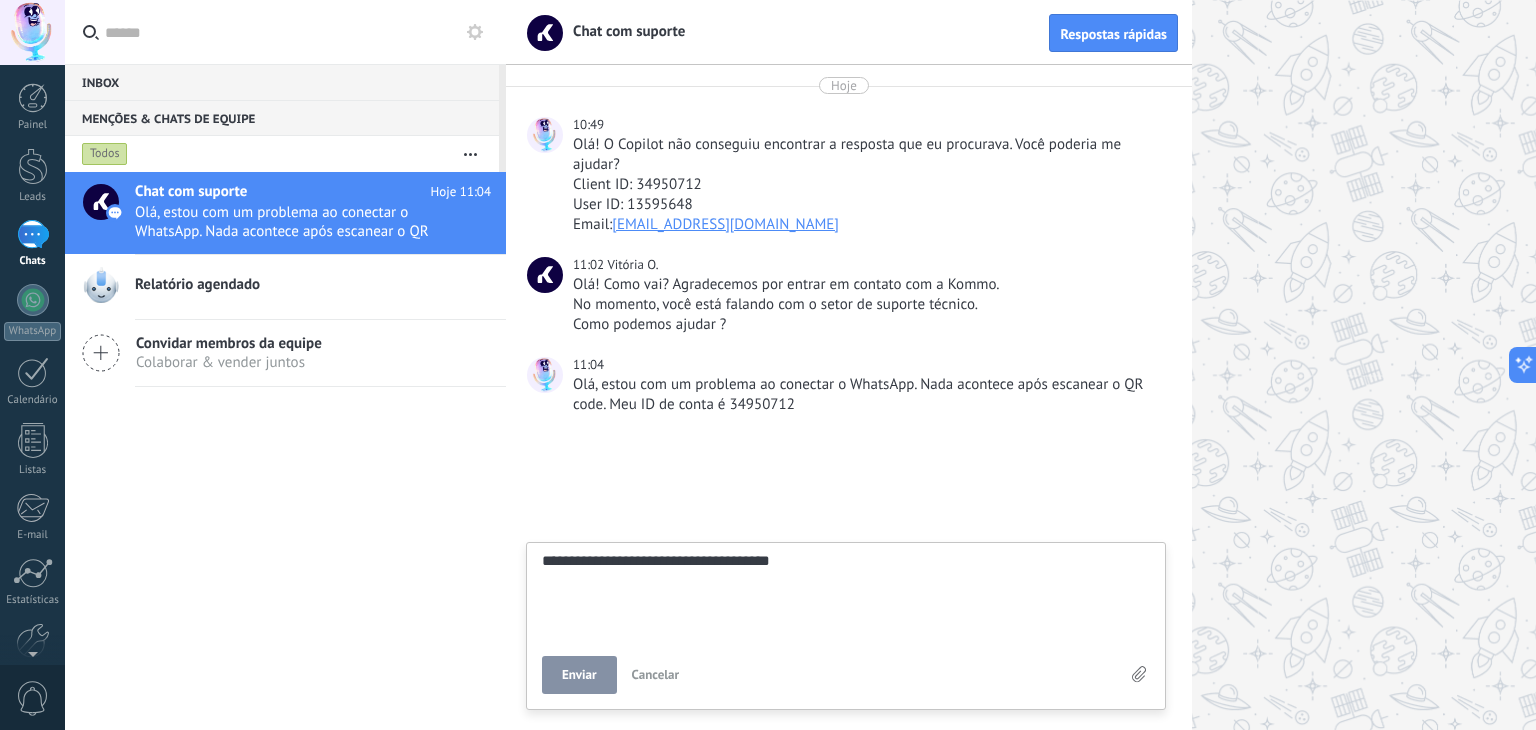 type on "**********" 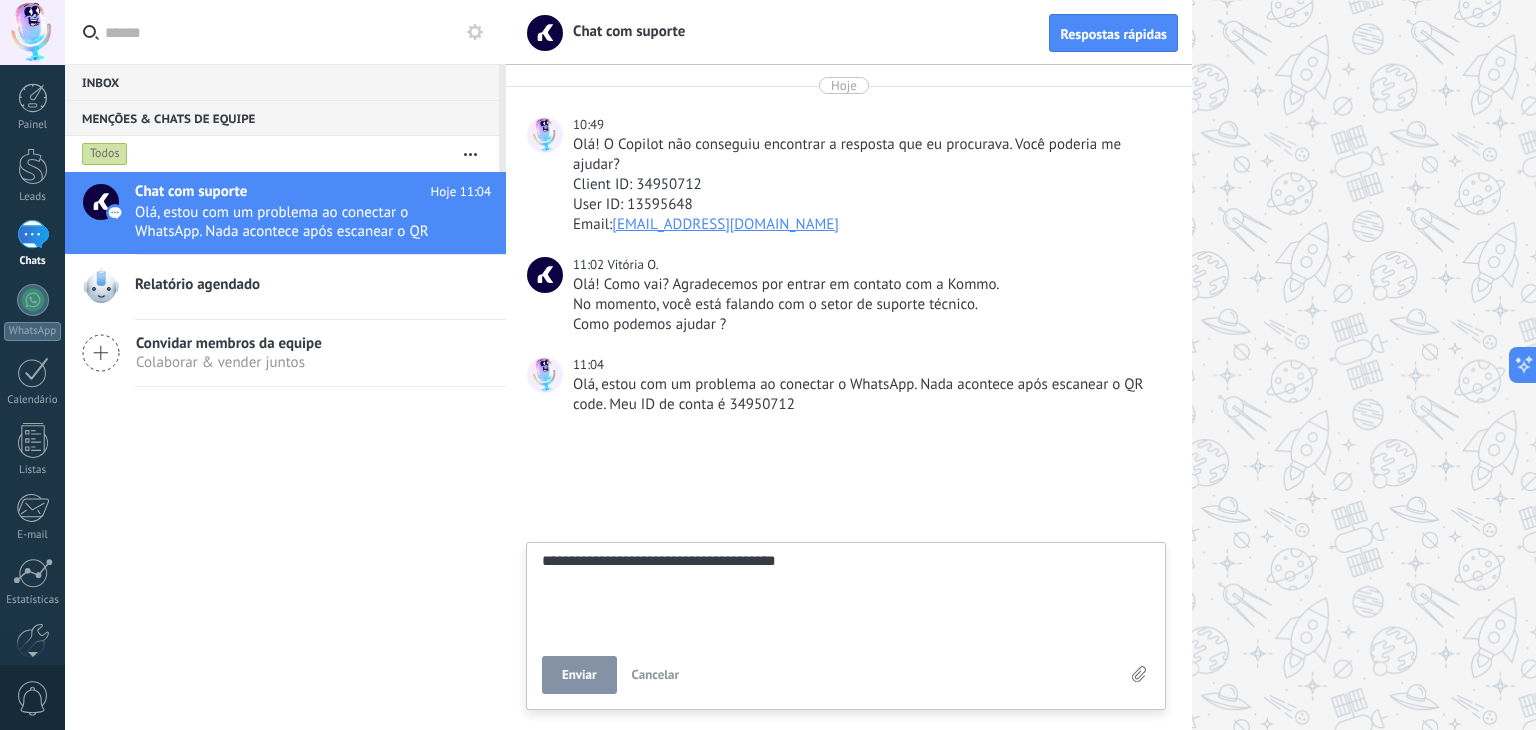 type on "**********" 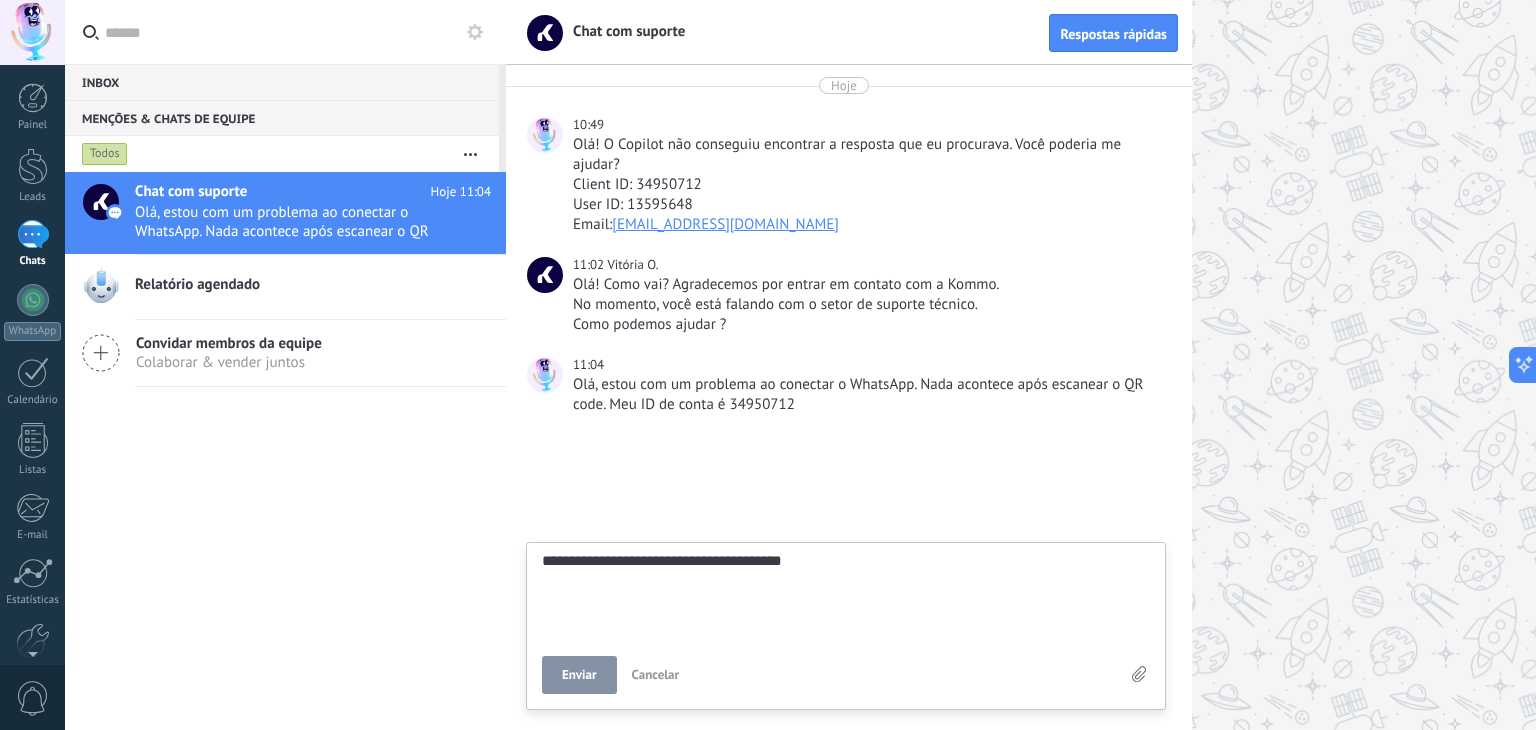 type on "**********" 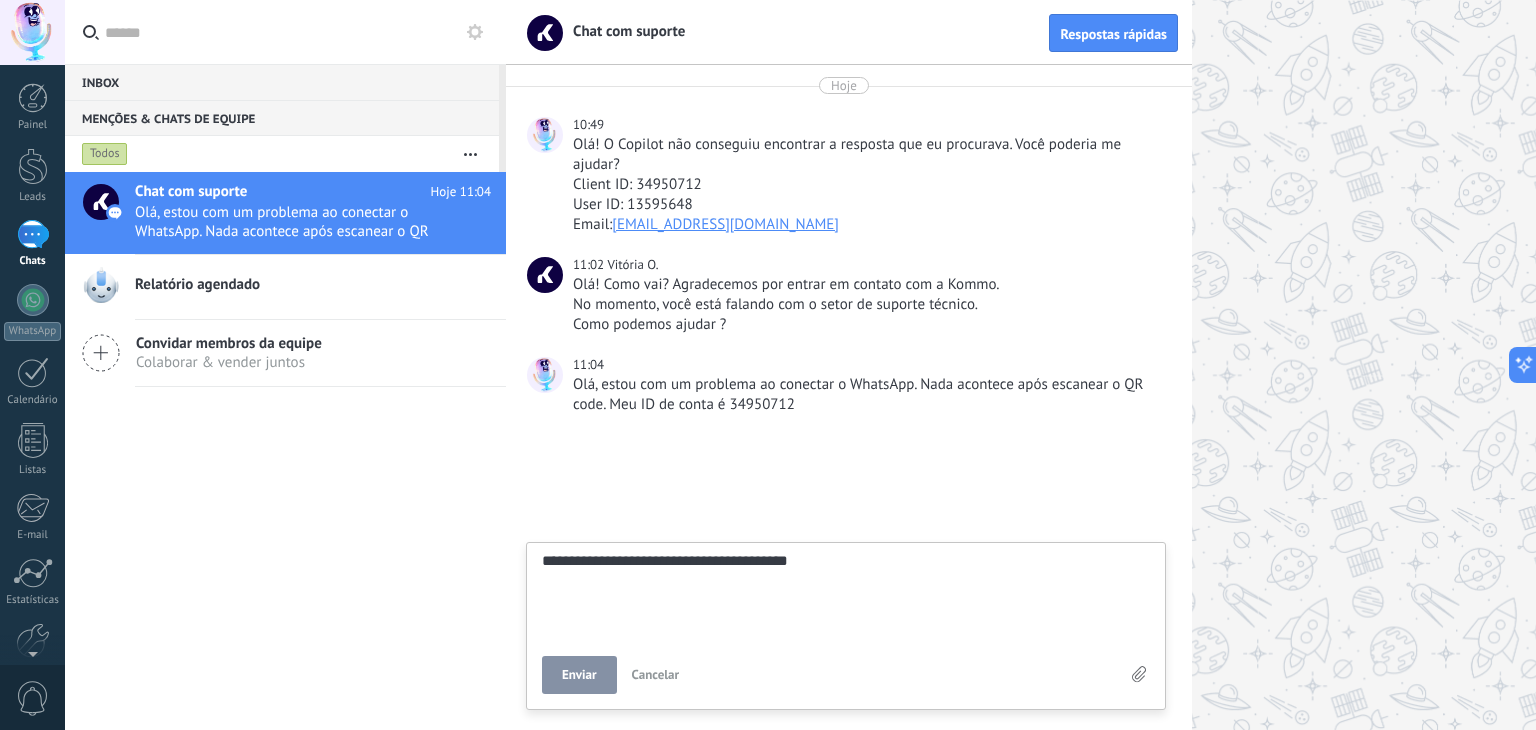 type on "**********" 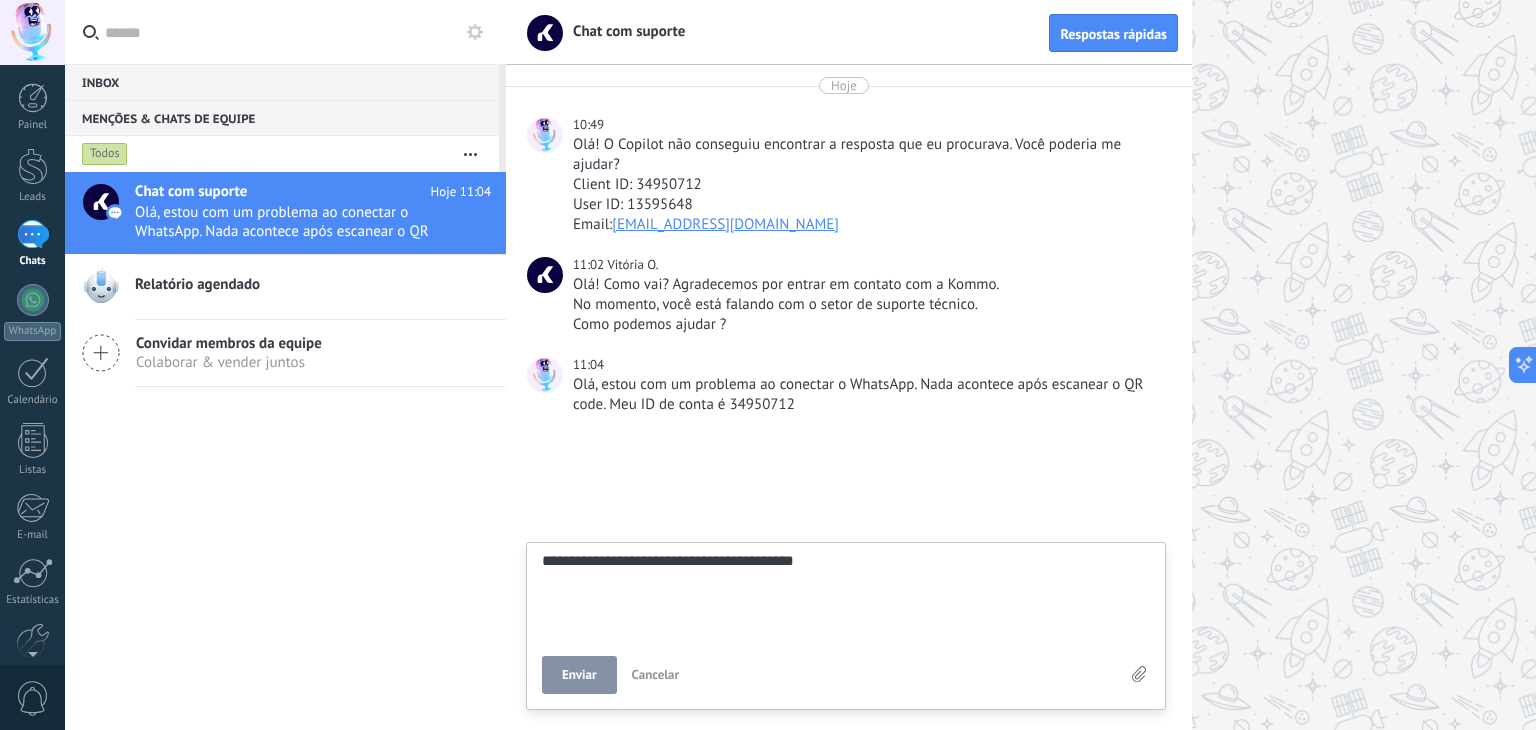 type on "**********" 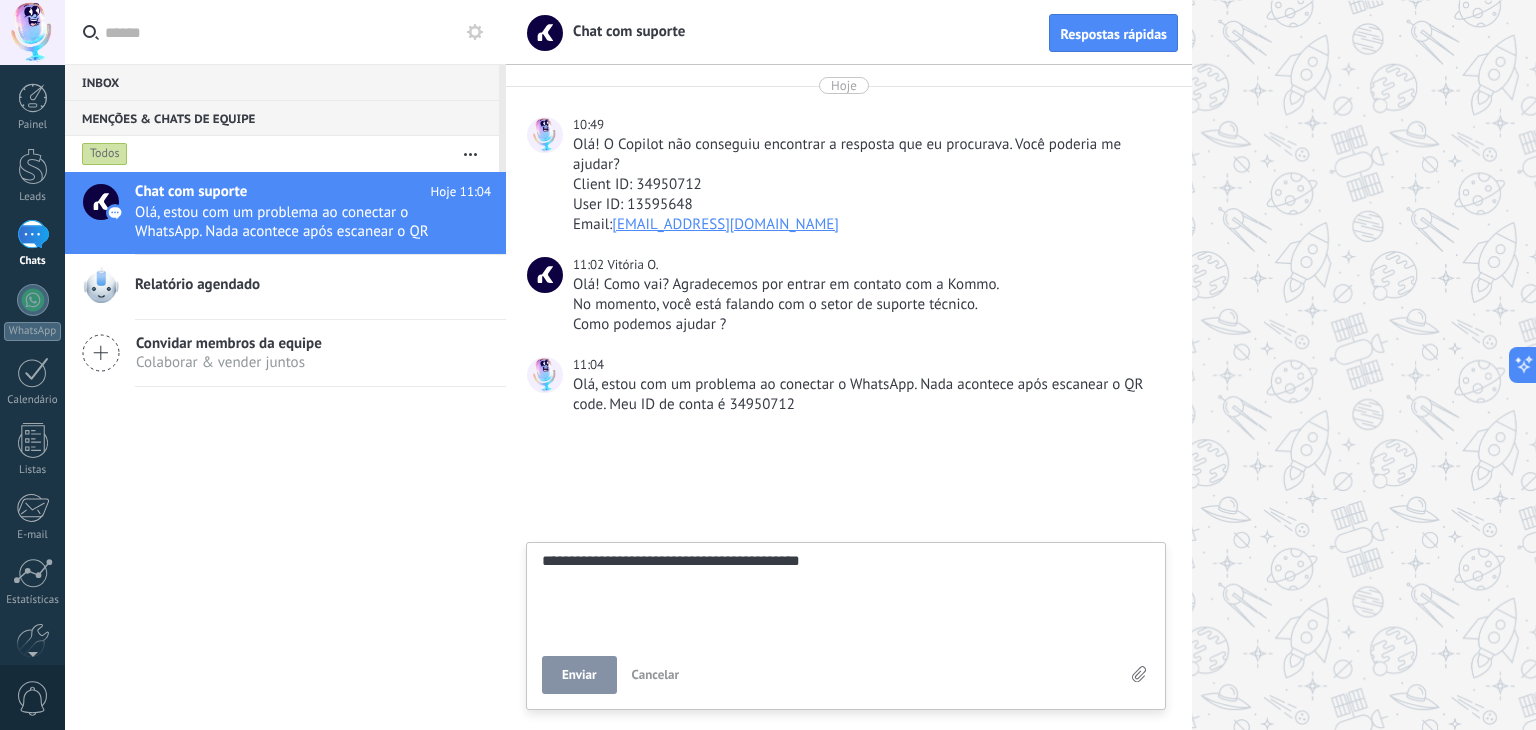 type on "**********" 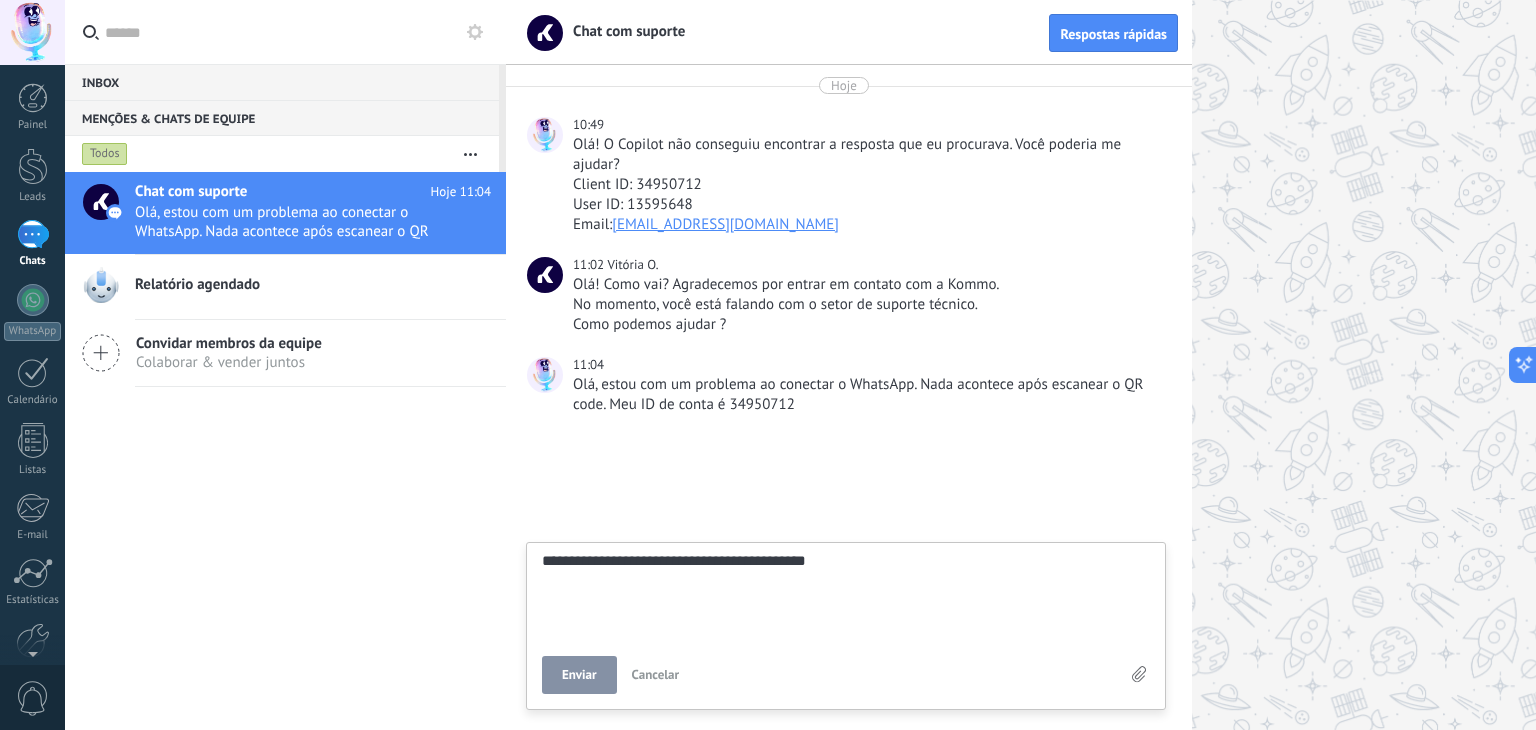 type on "**********" 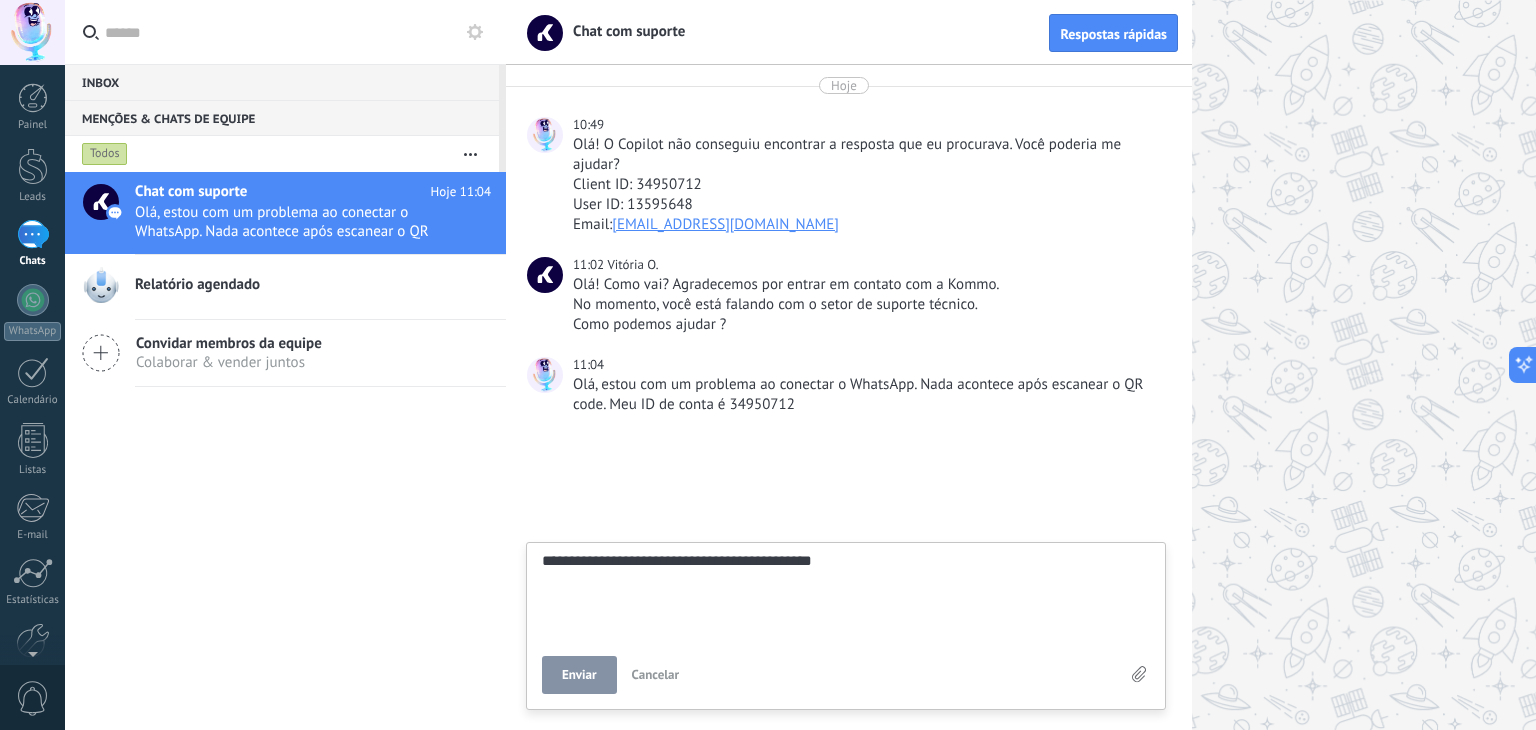 type on "**********" 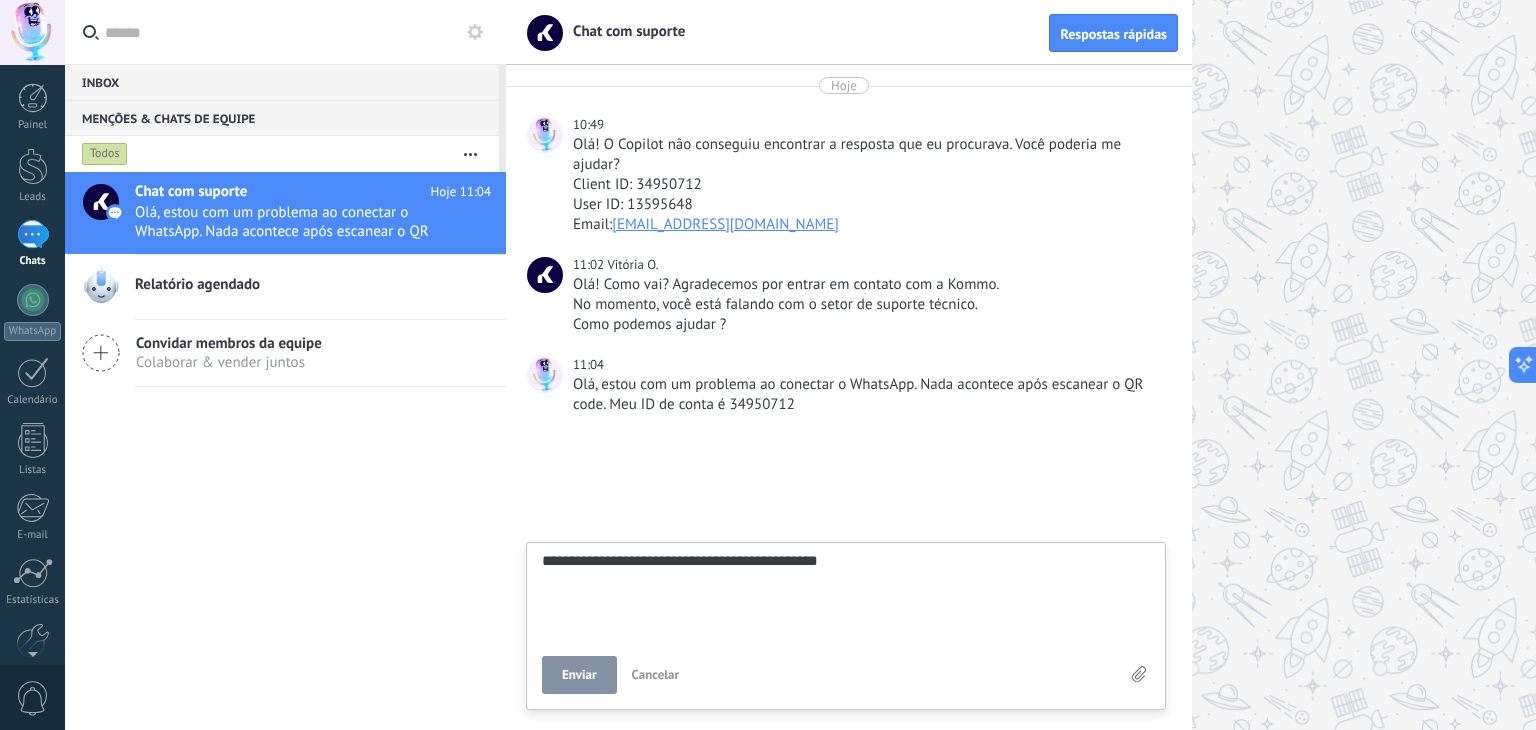 type on "**********" 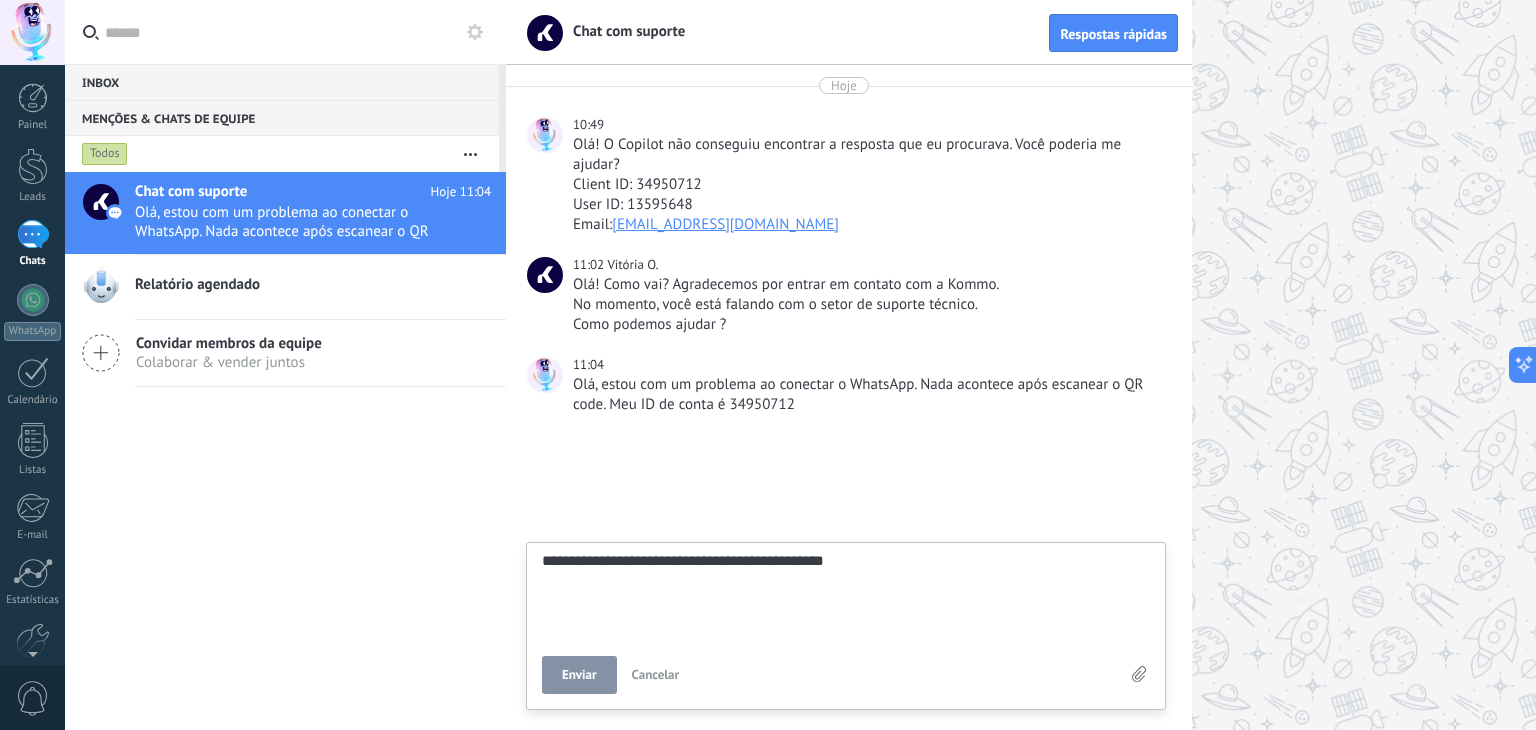 type on "**********" 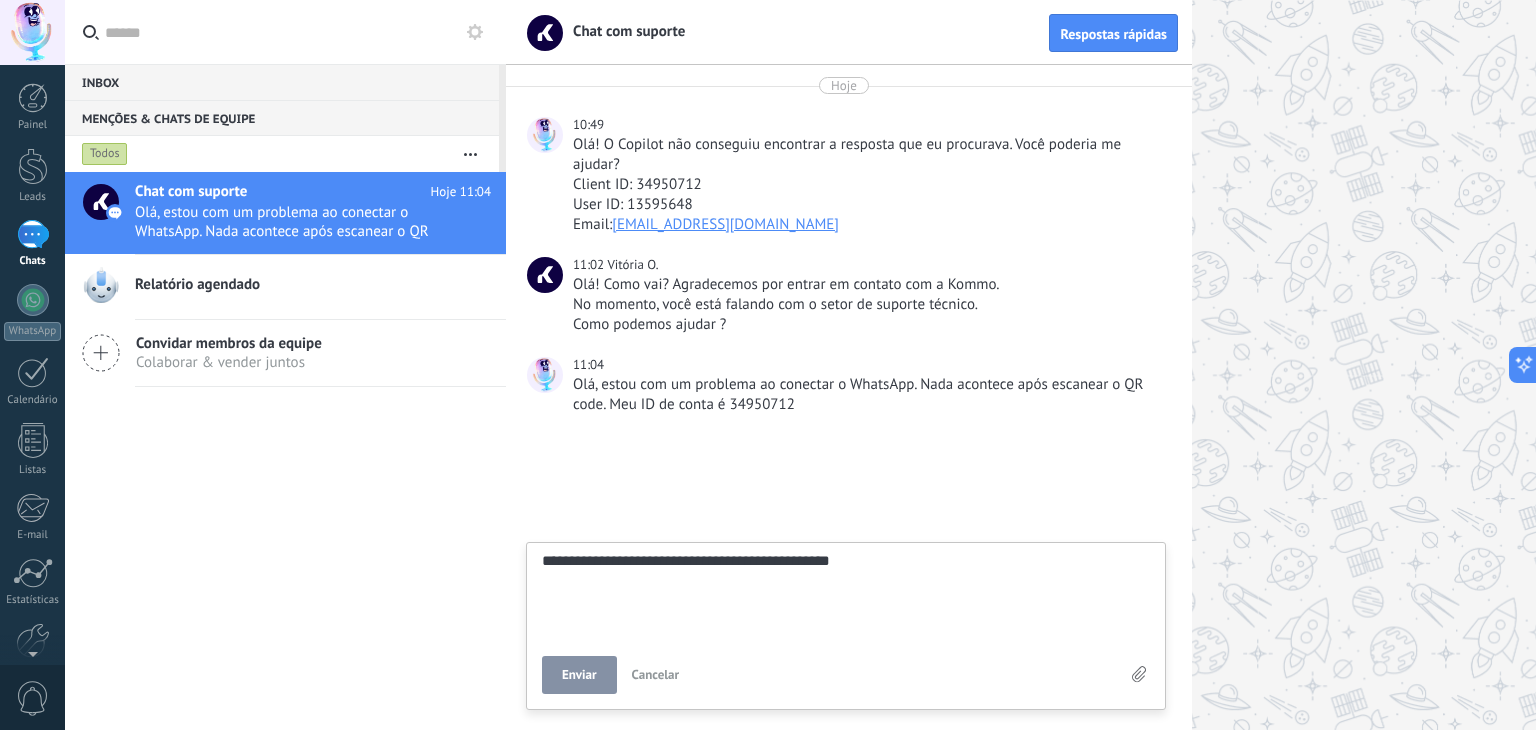 type on "**********" 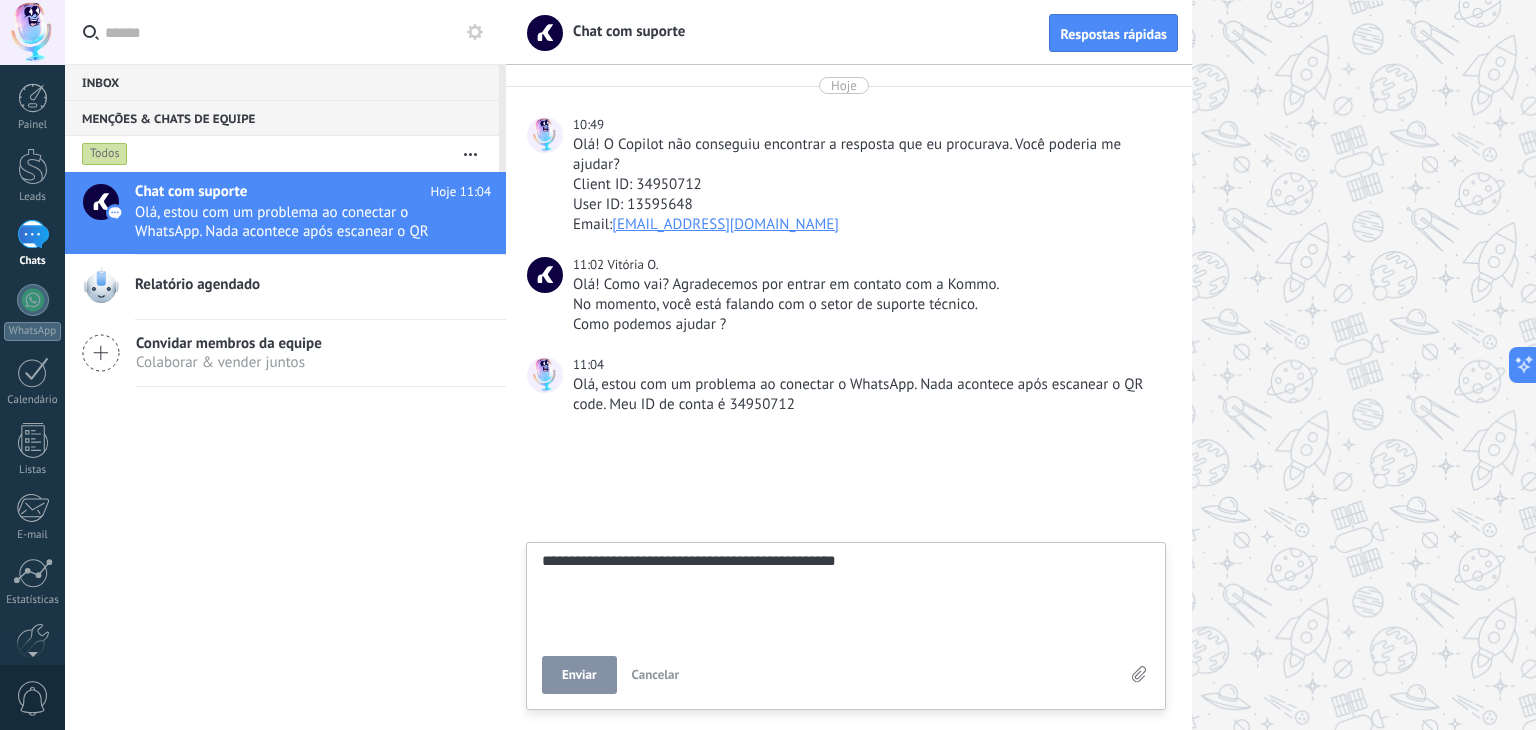 type on "**********" 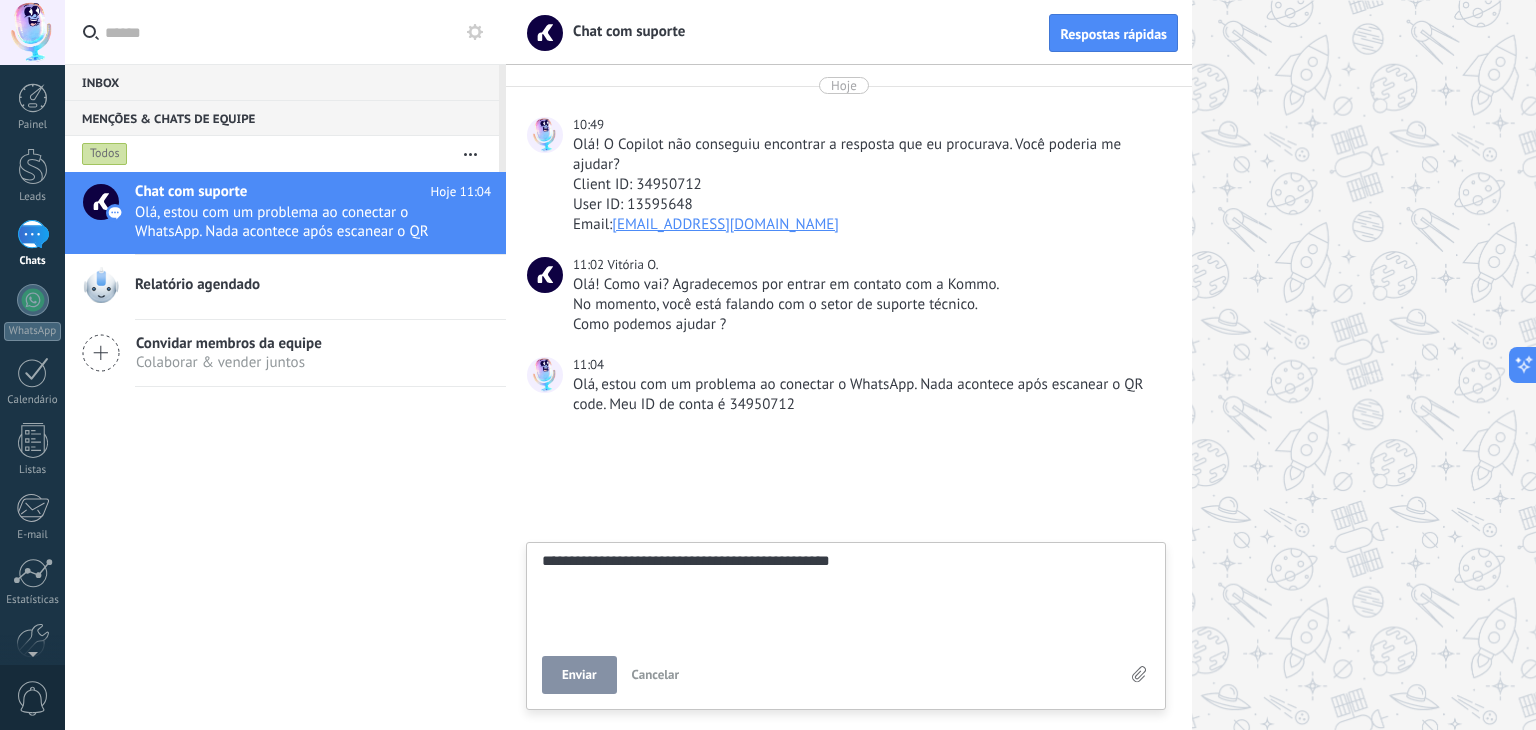 type on "**********" 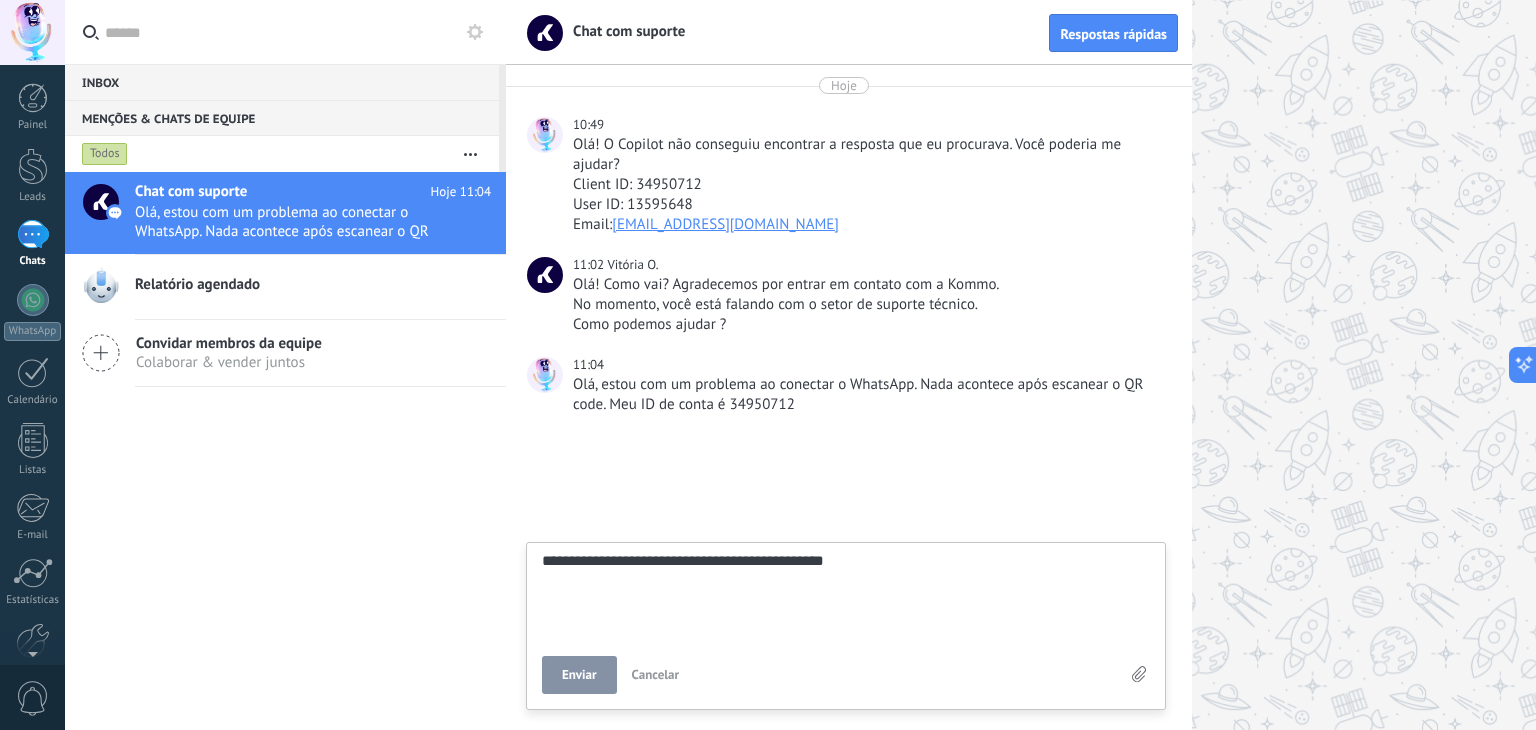 type on "**********" 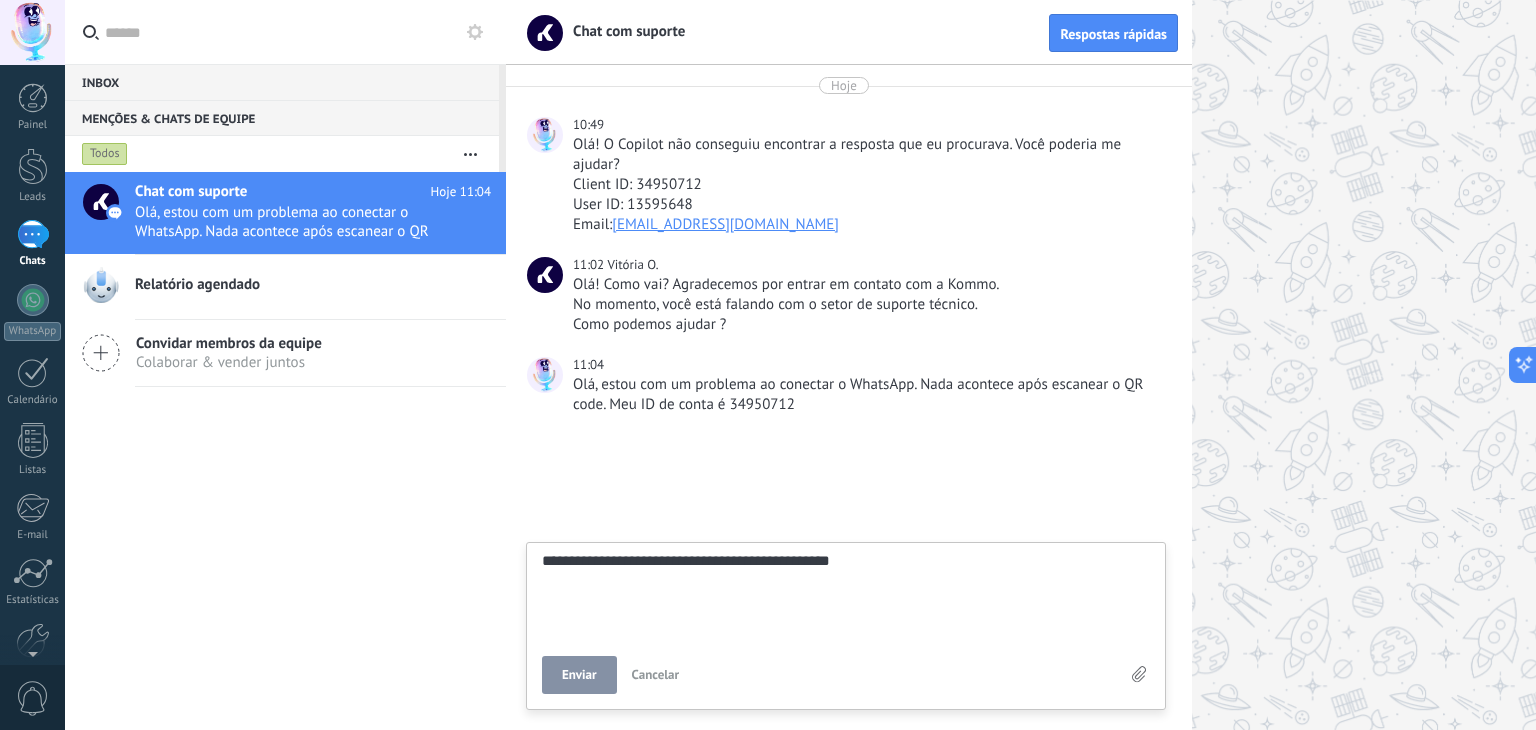 type on "**********" 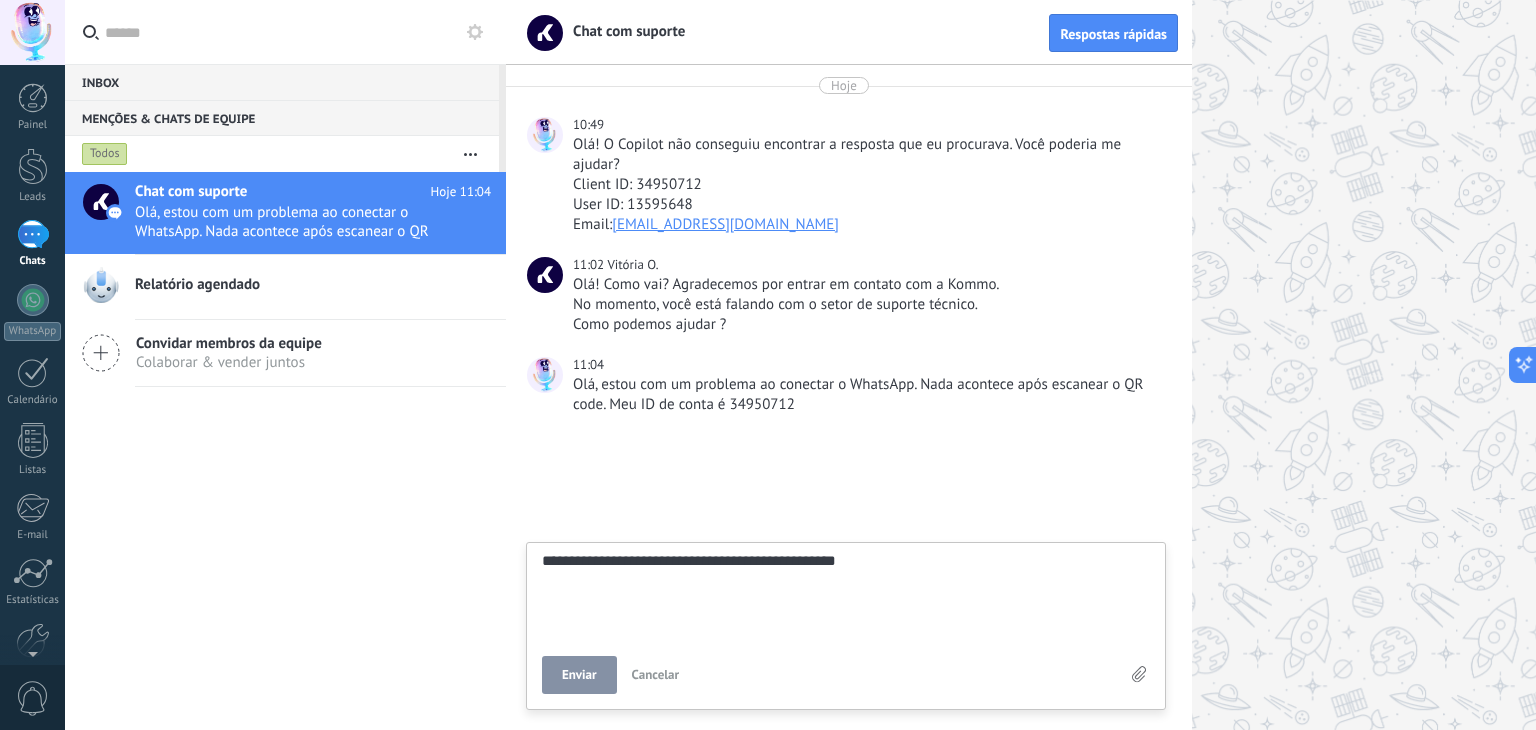 type on "**********" 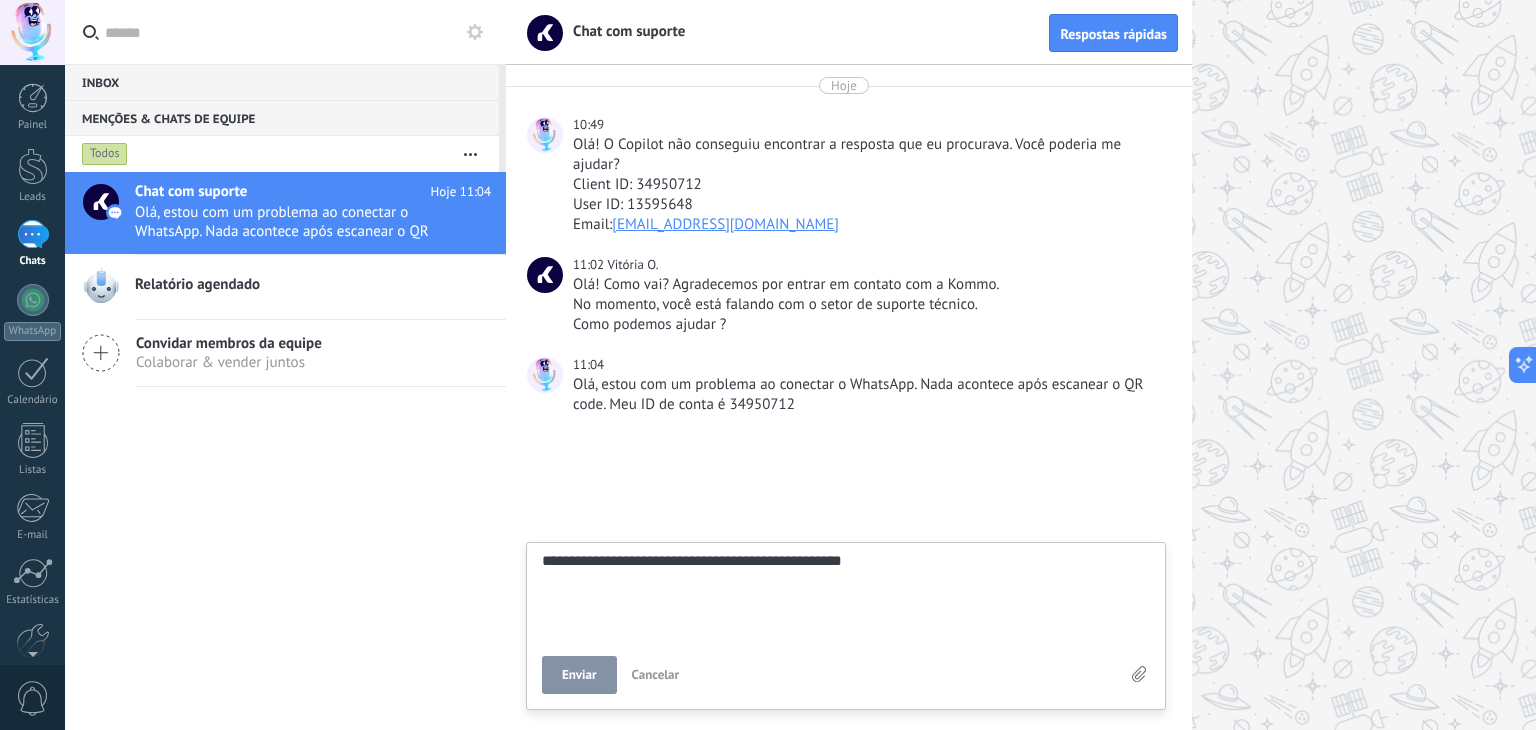 type on "**********" 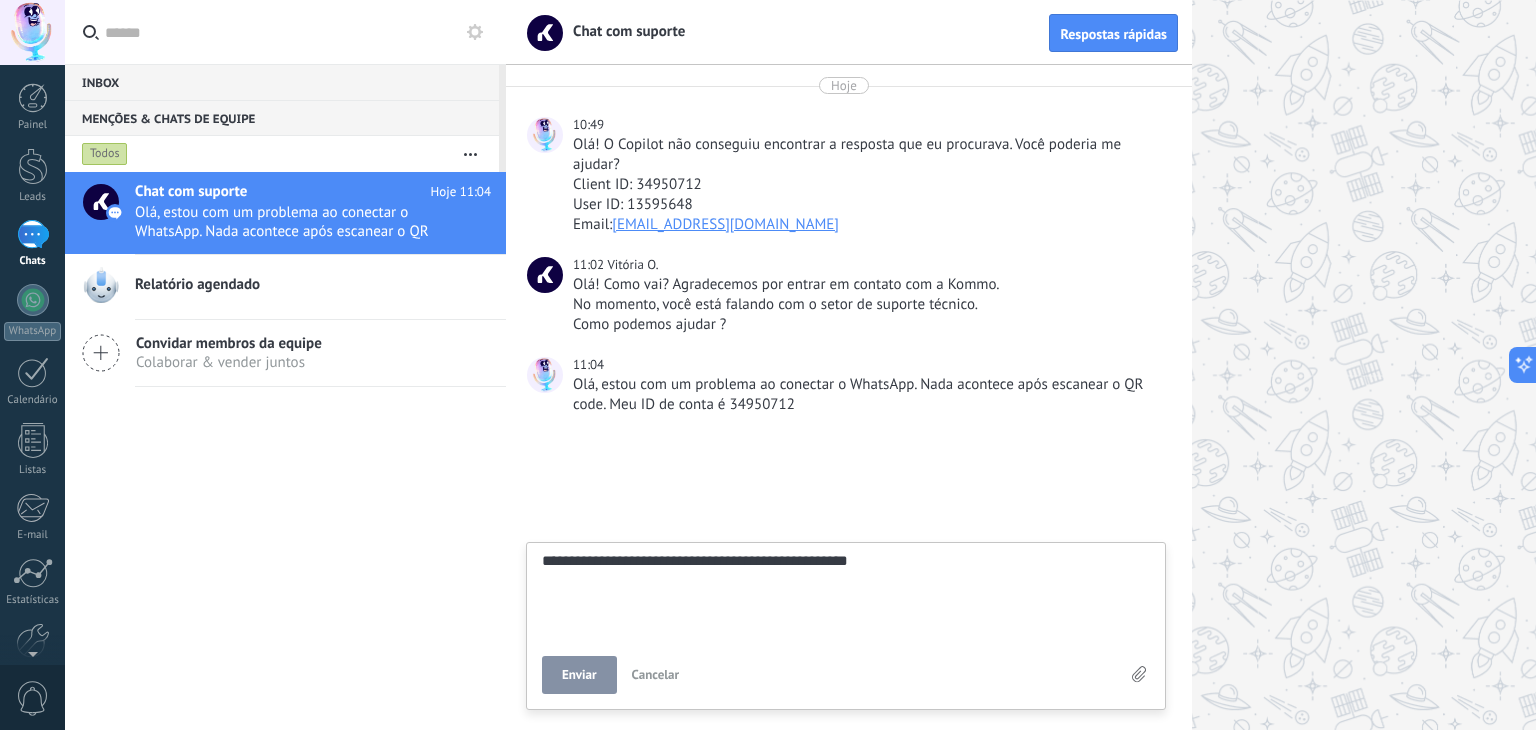 scroll, scrollTop: 38, scrollLeft: 0, axis: vertical 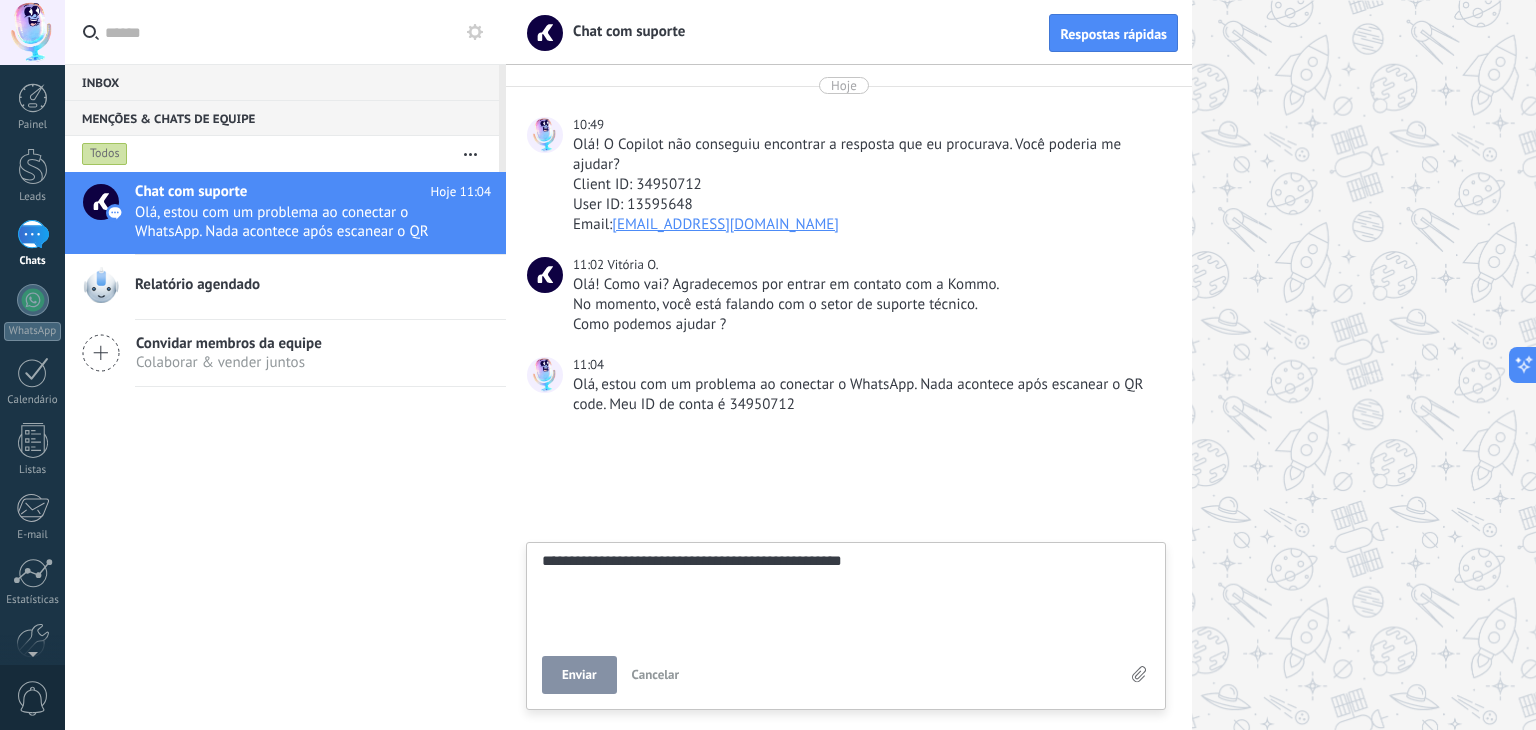 type on "**********" 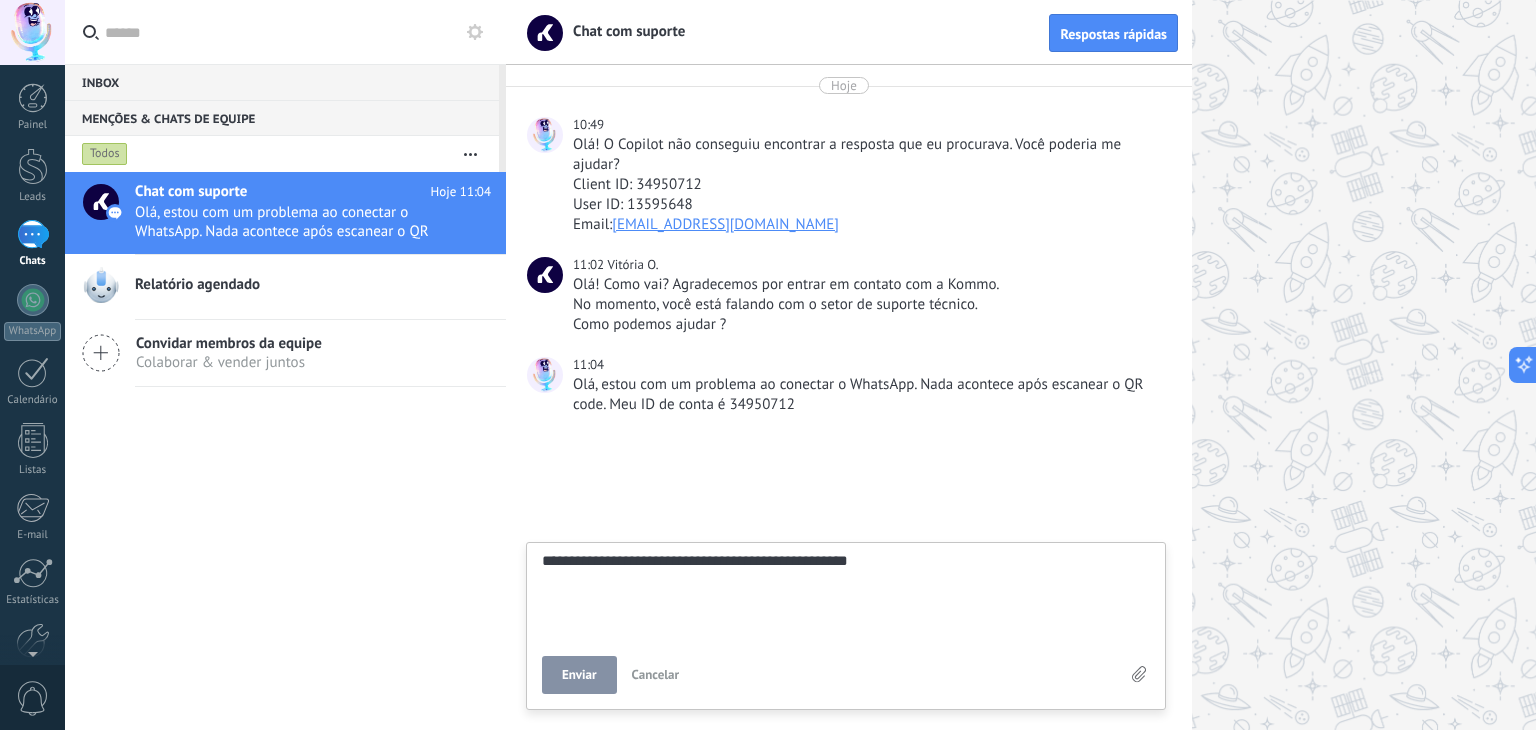 type on "**********" 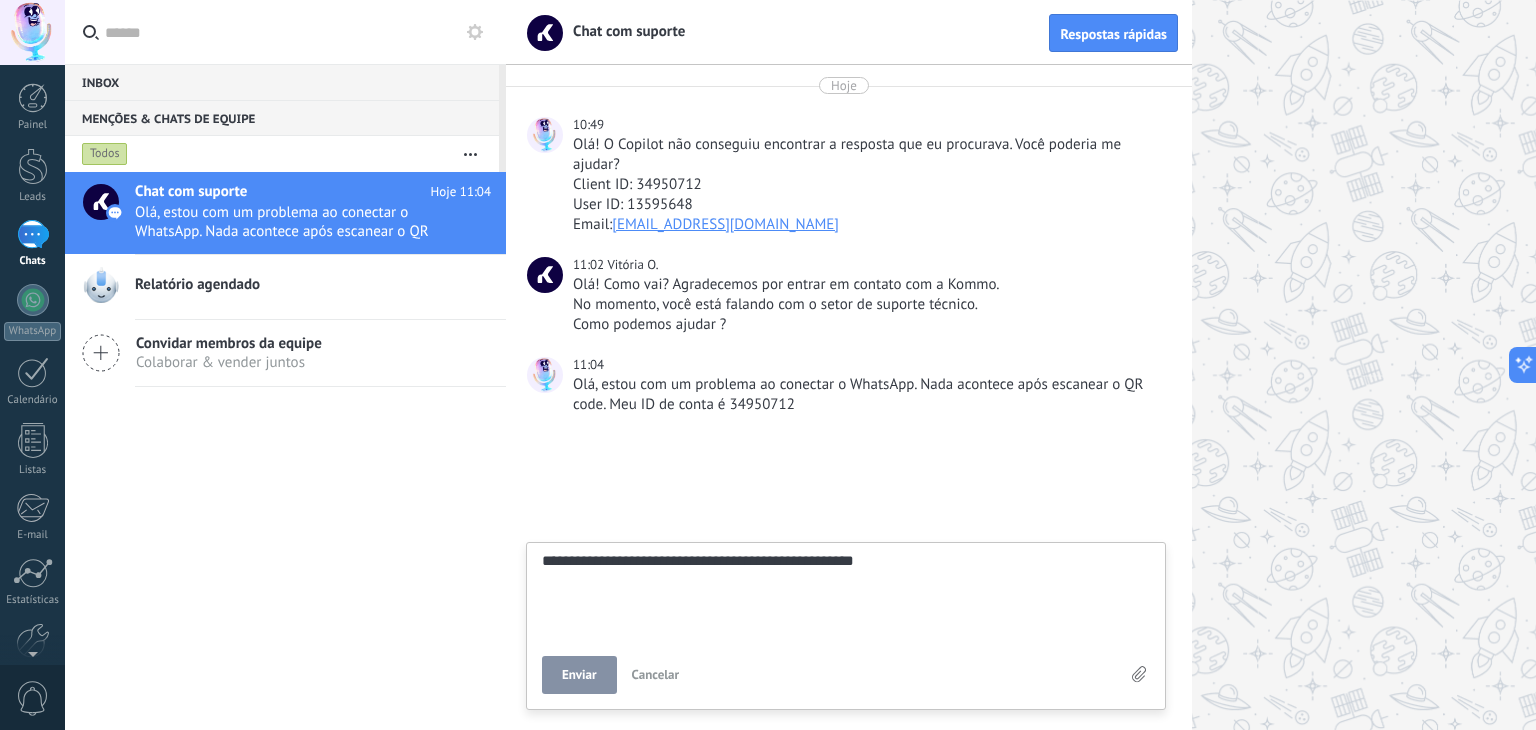 type on "**********" 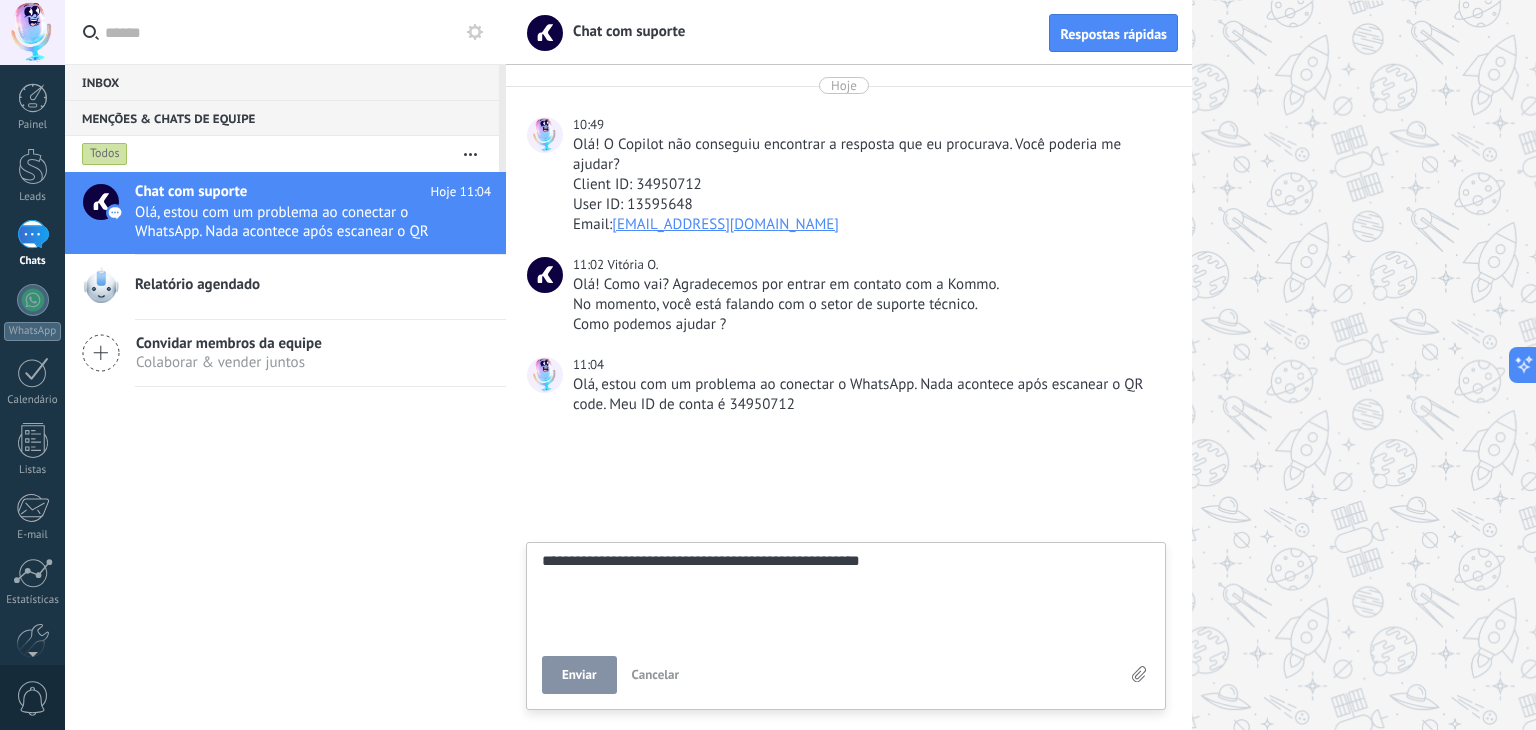 type on "**********" 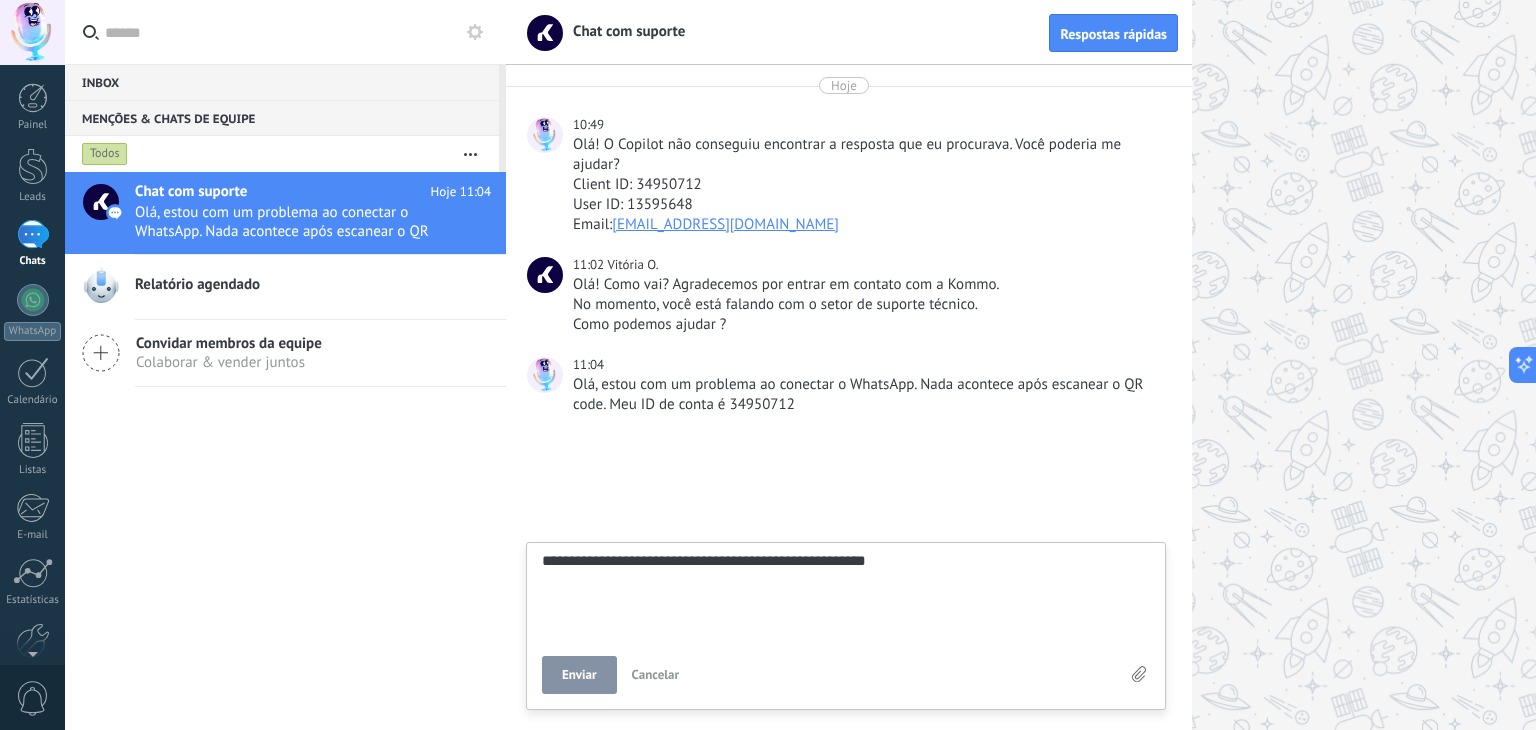 type on "**********" 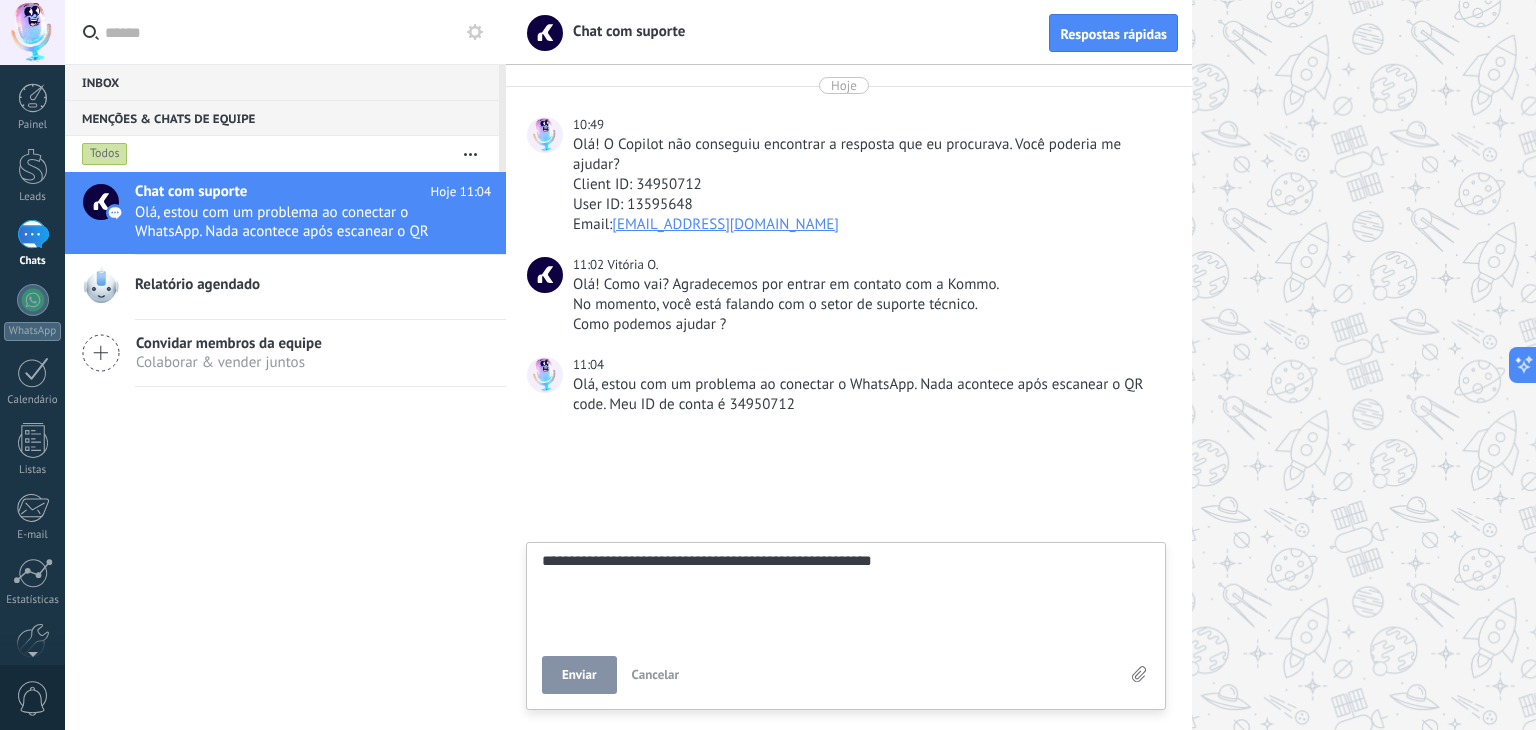 type on "**********" 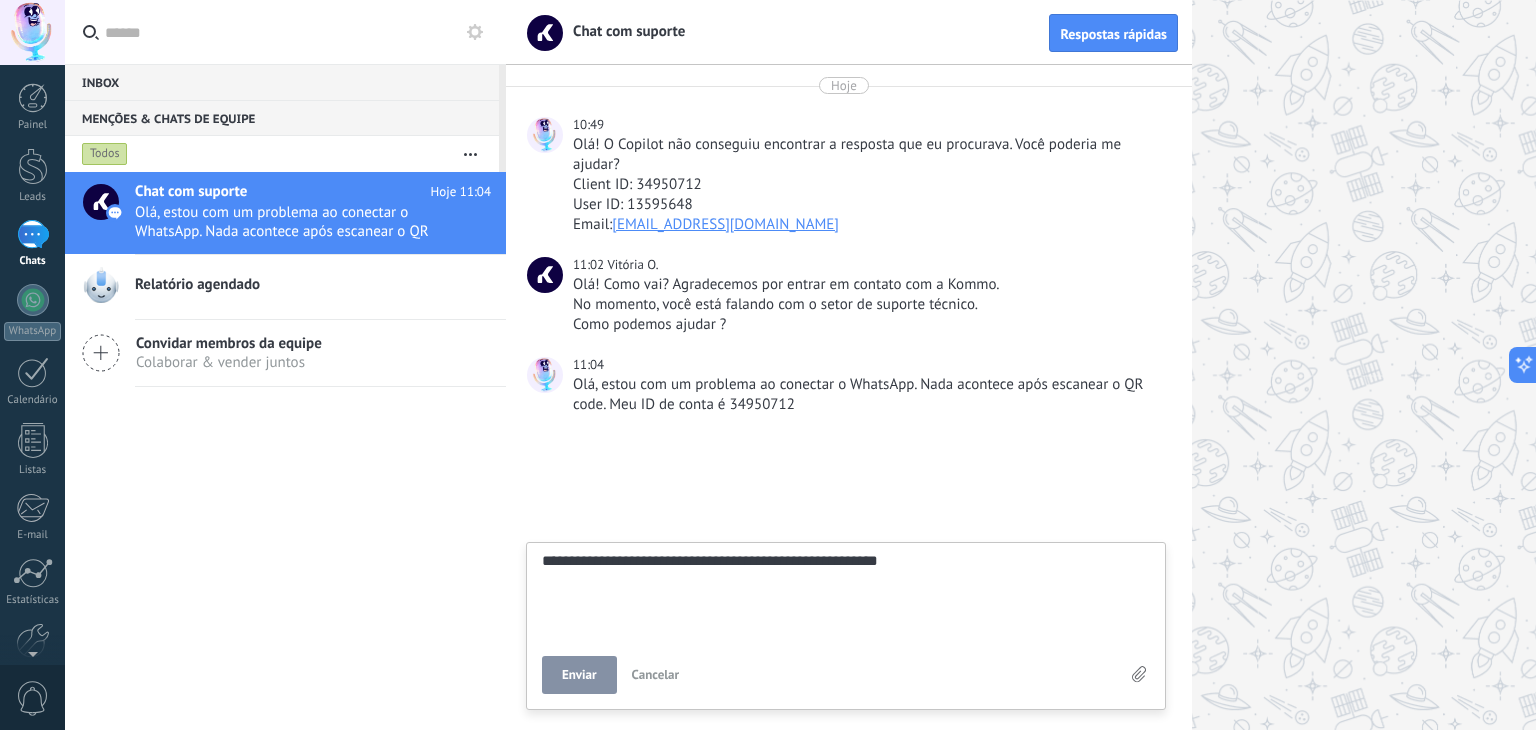 type on "**********" 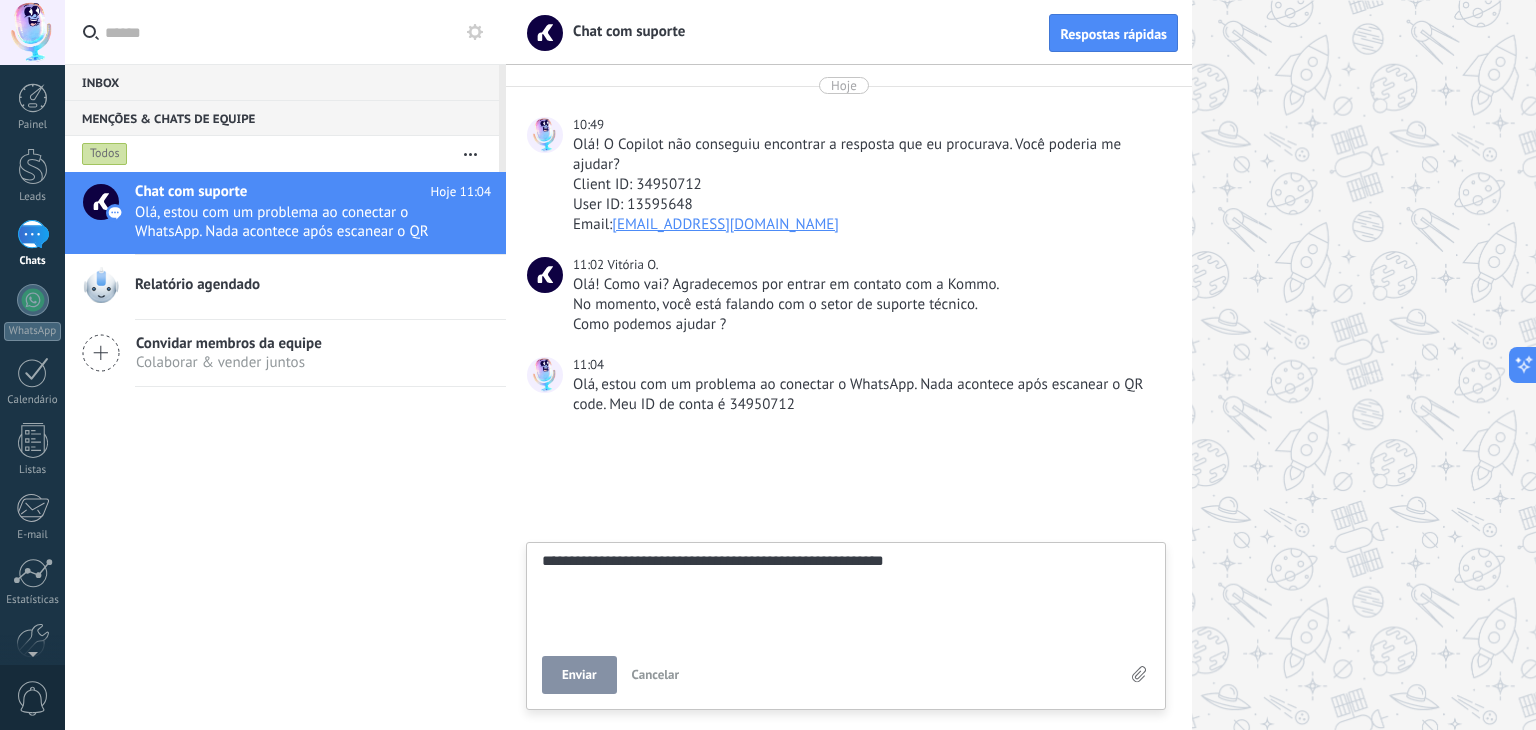 type on "**********" 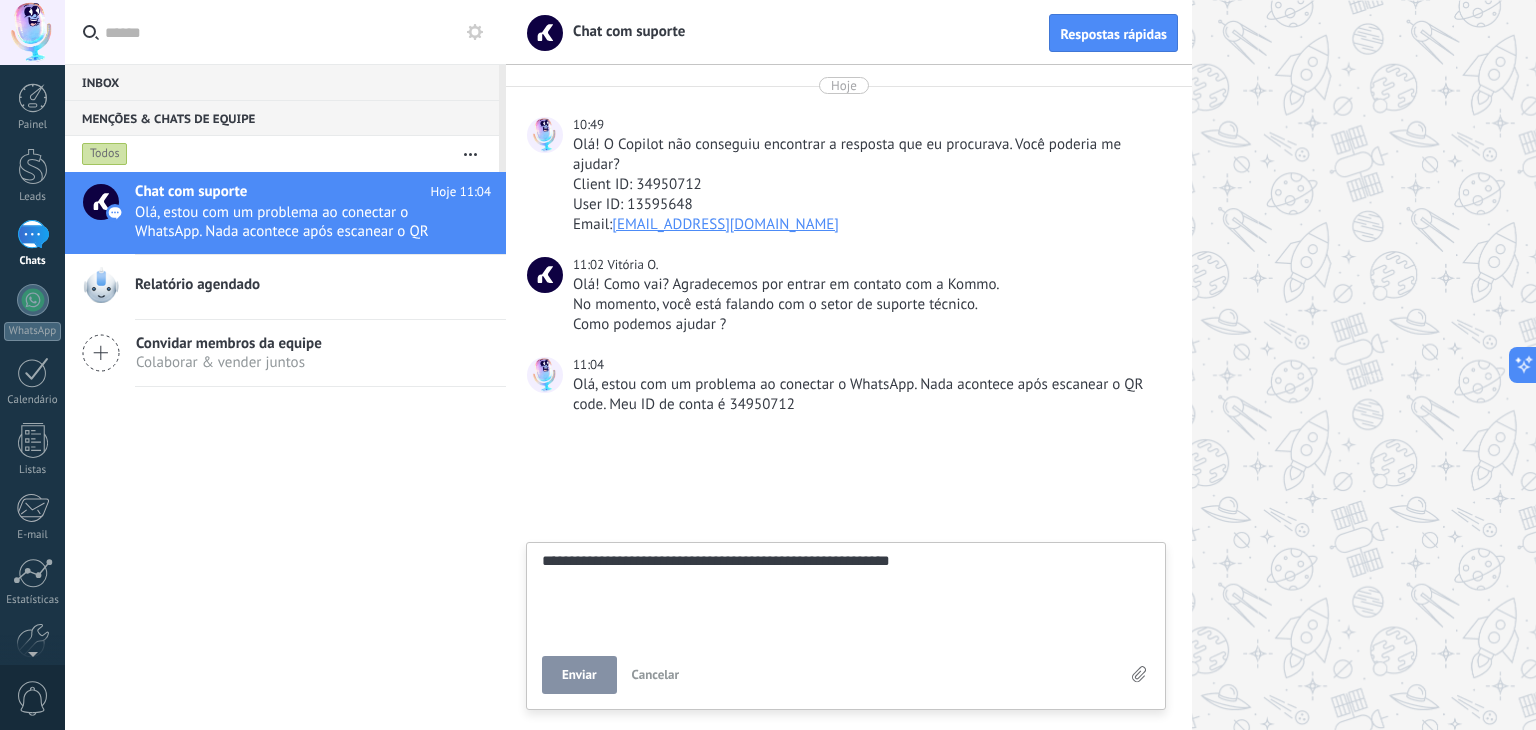 type on "**********" 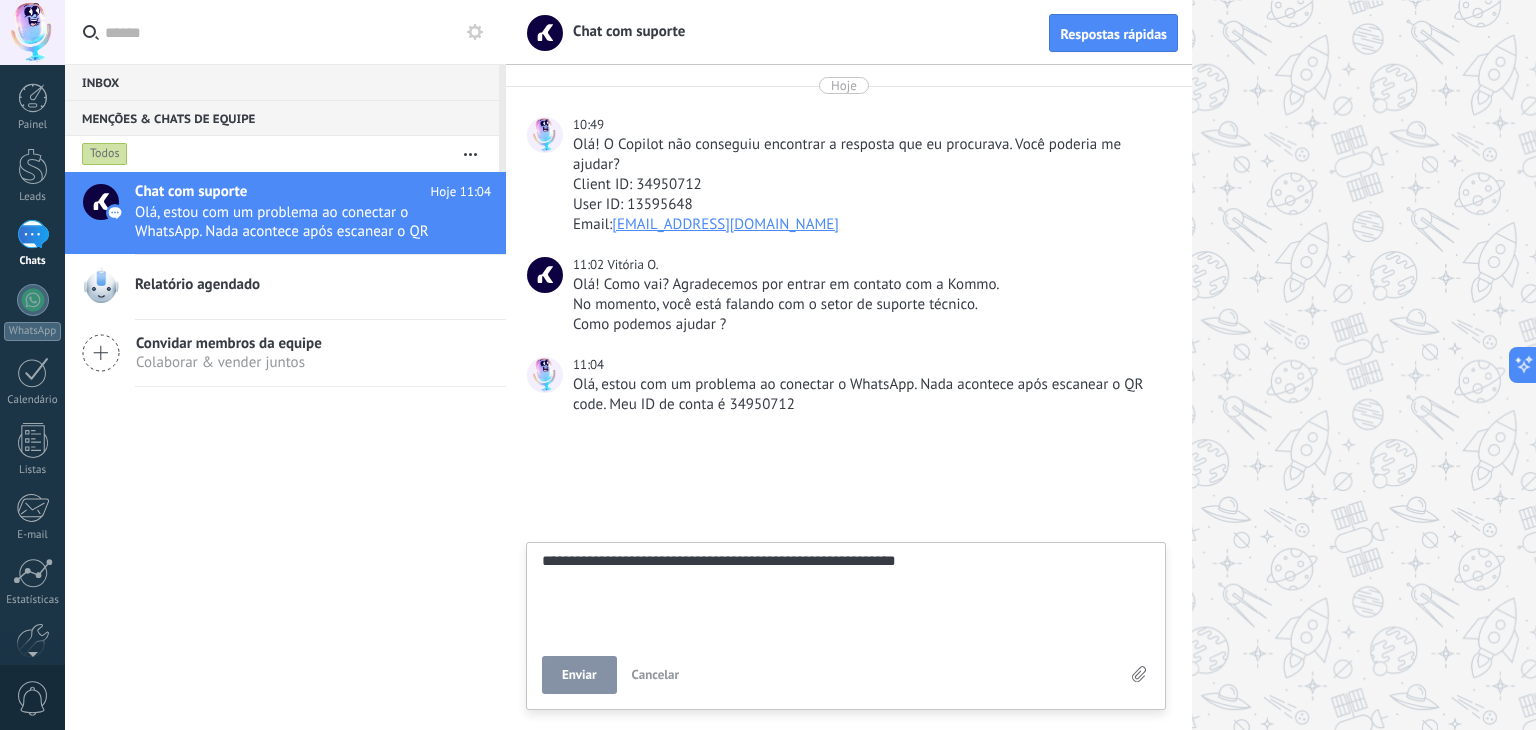 type on "**********" 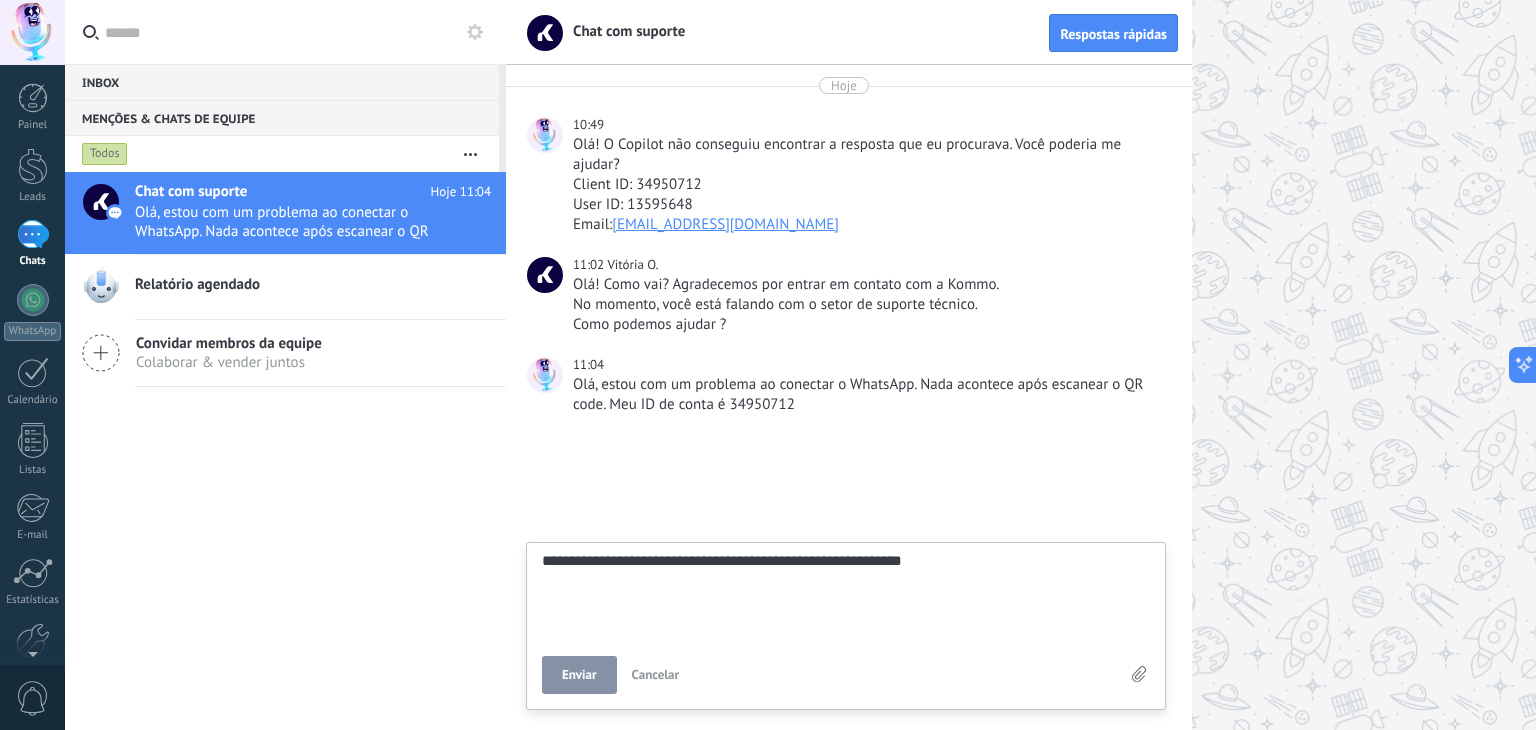 type on "**********" 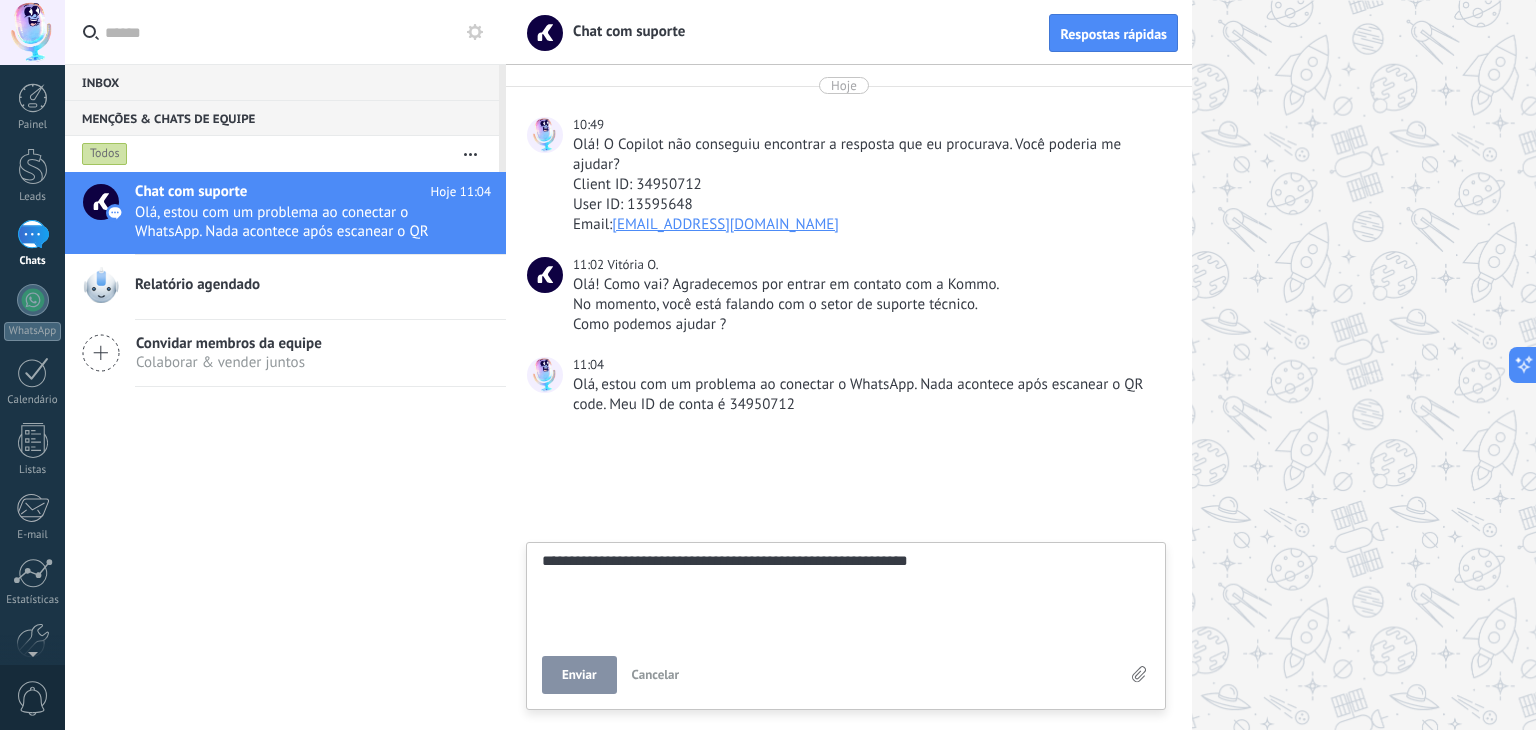 type on "**********" 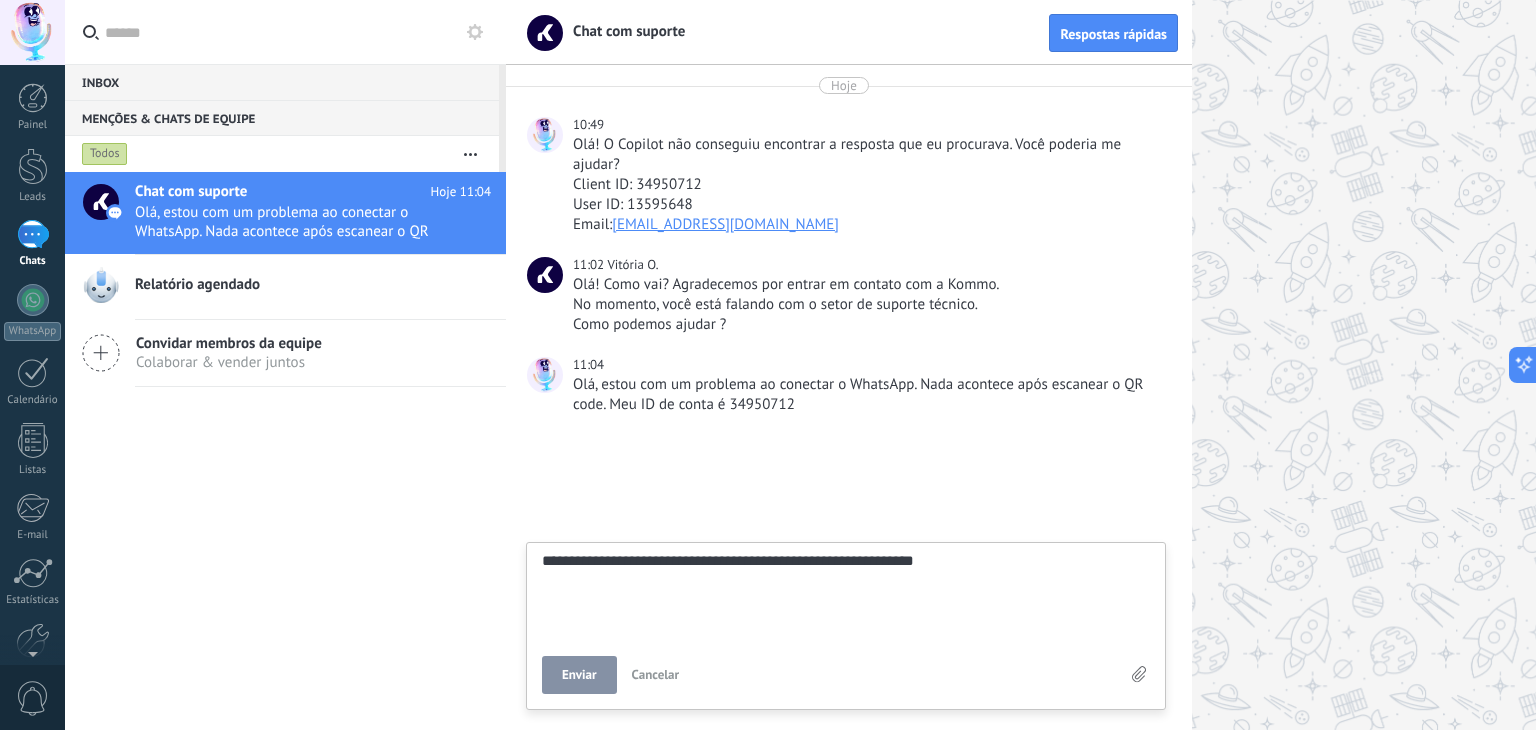 type on "**********" 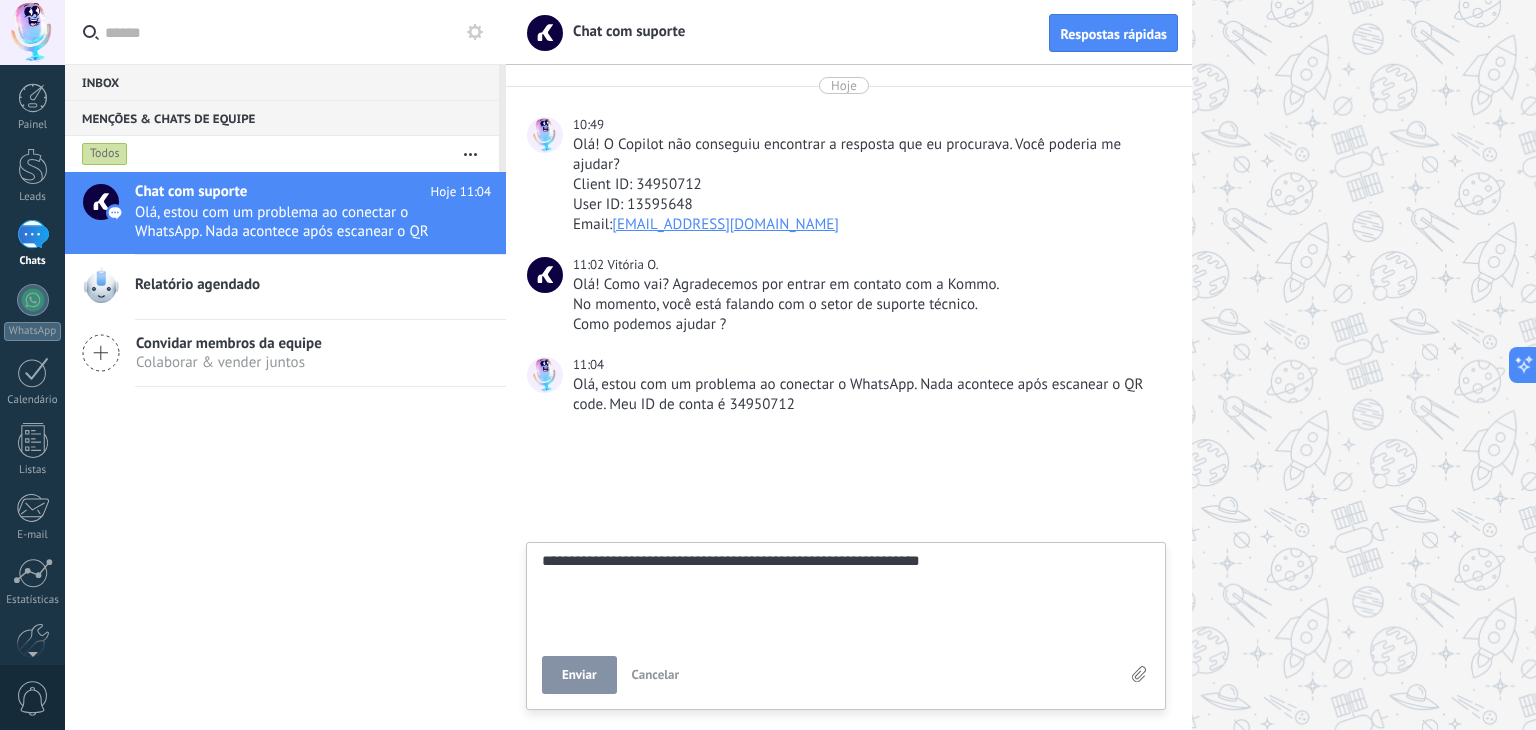 type on "**********" 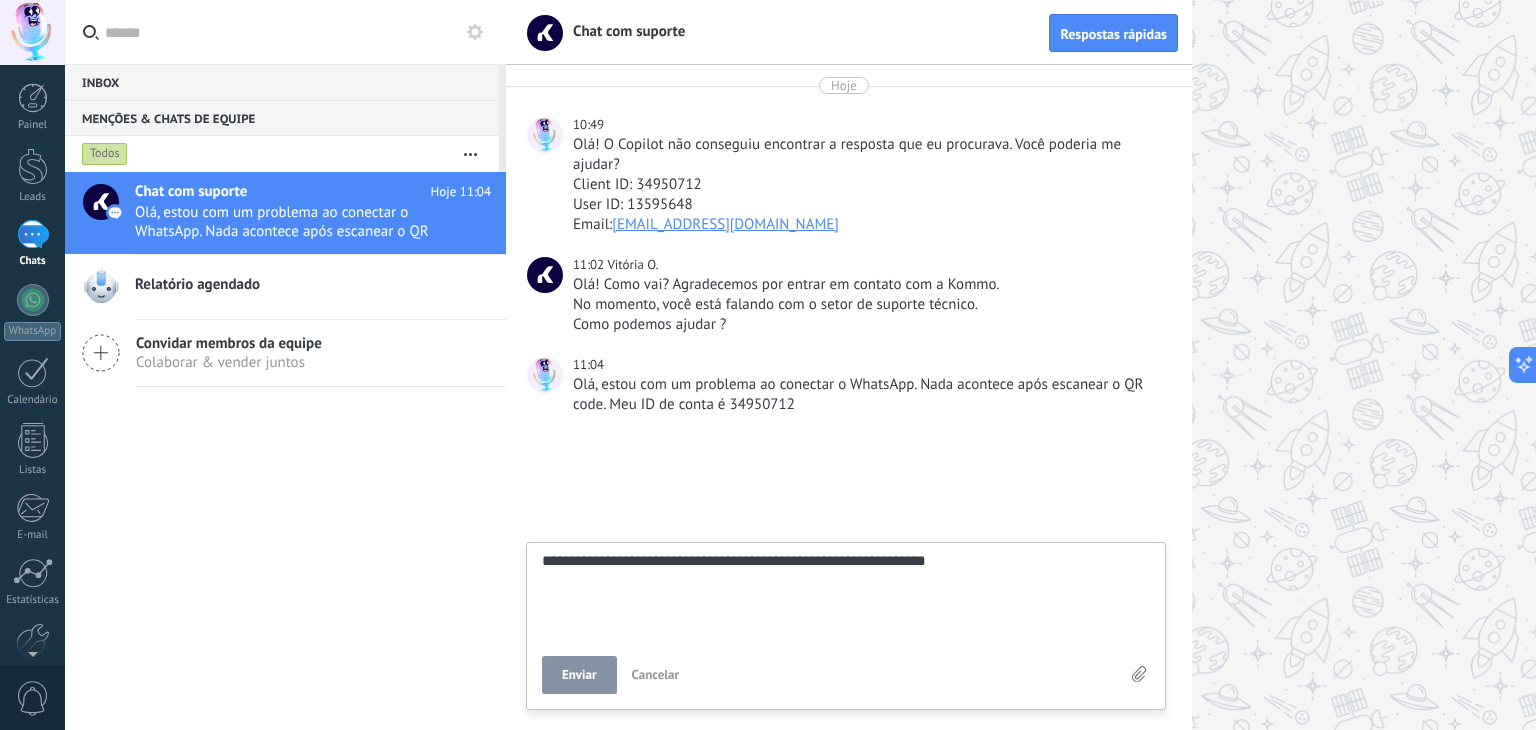 type on "**********" 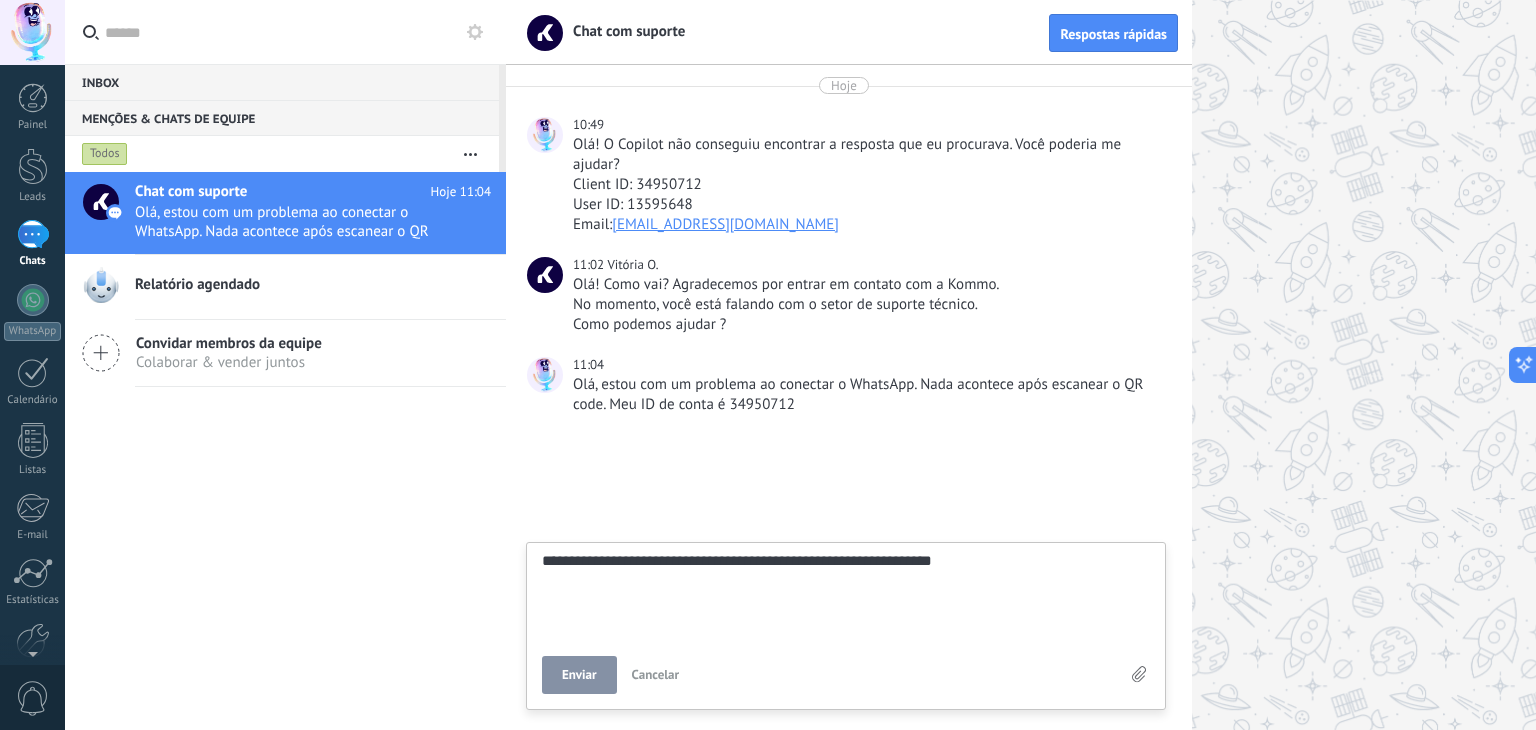 type on "**********" 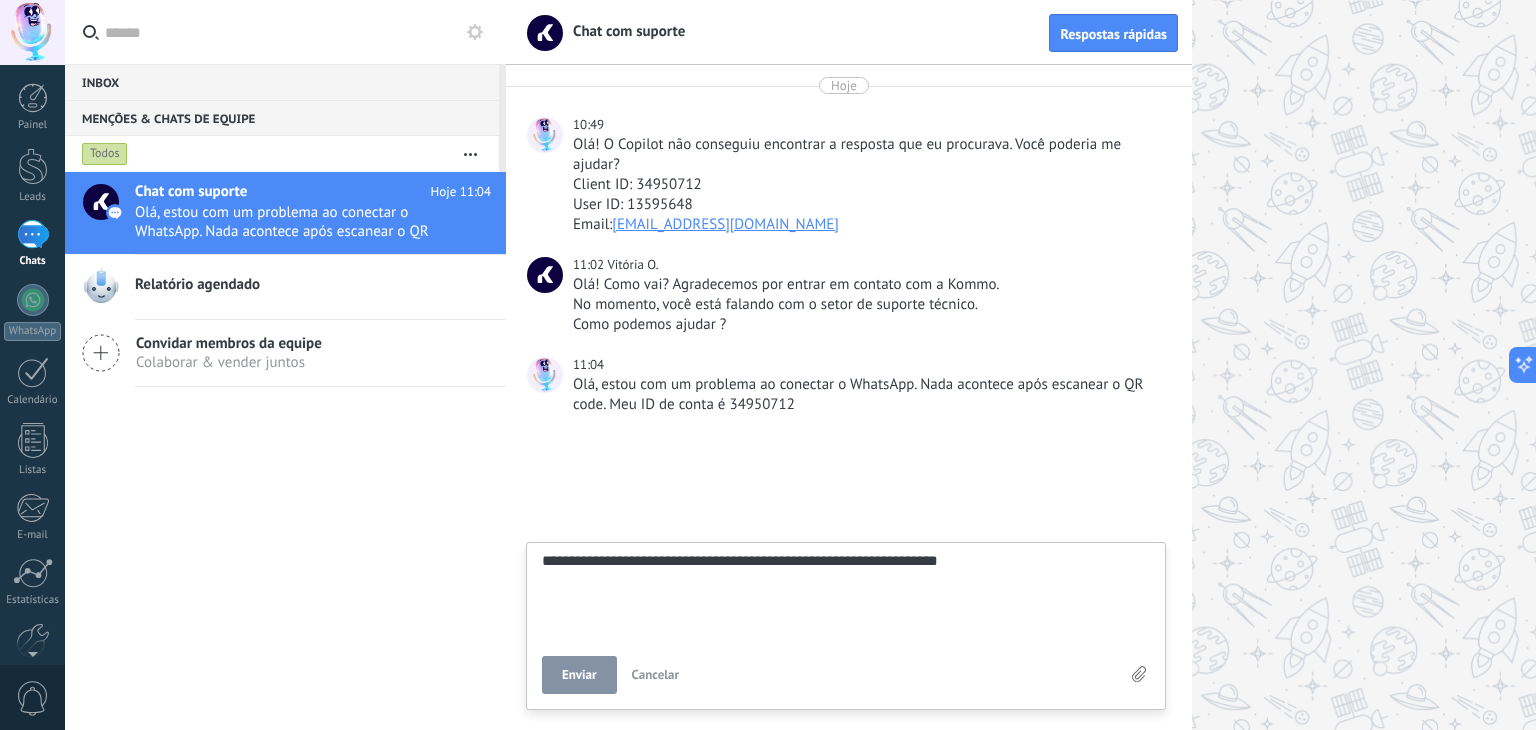 type on "**********" 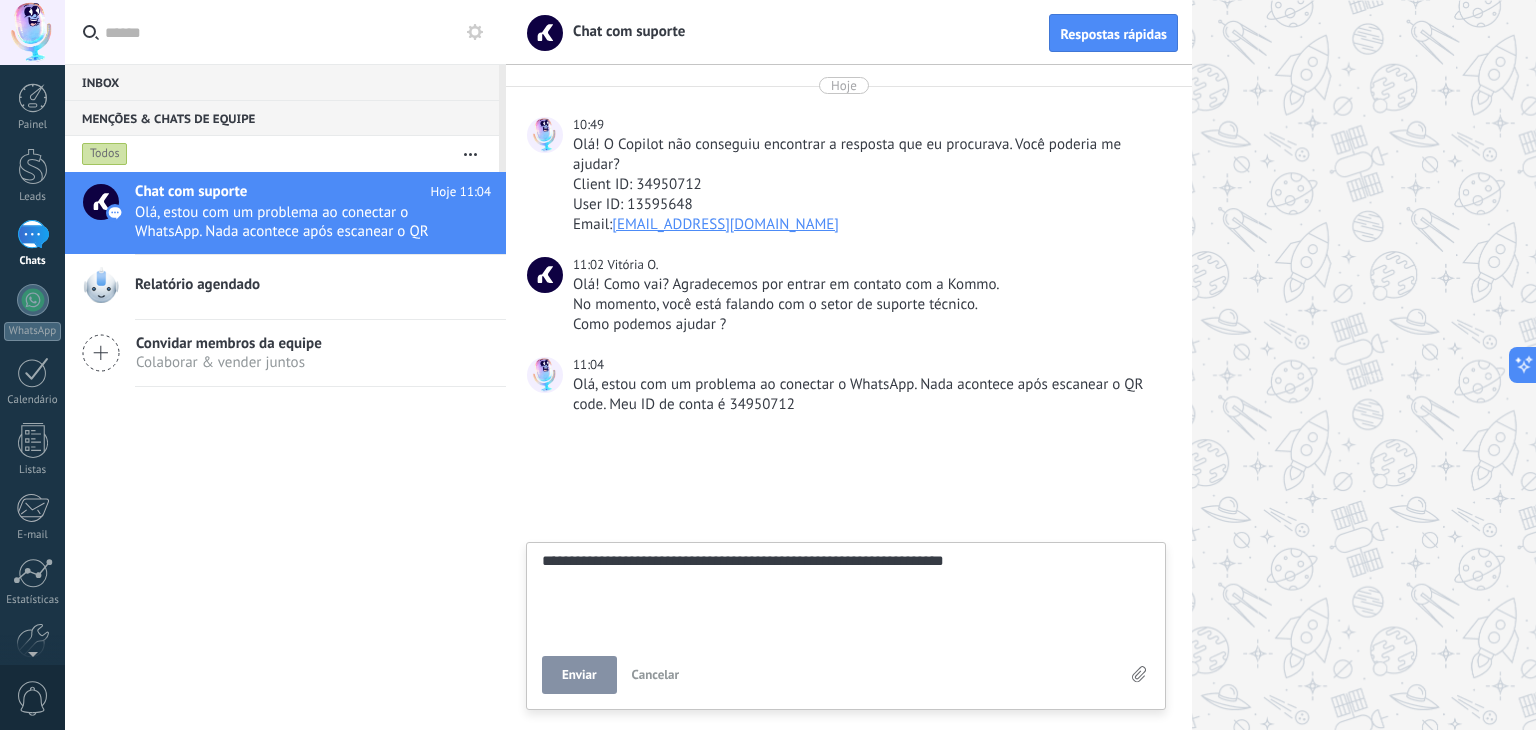type on "**********" 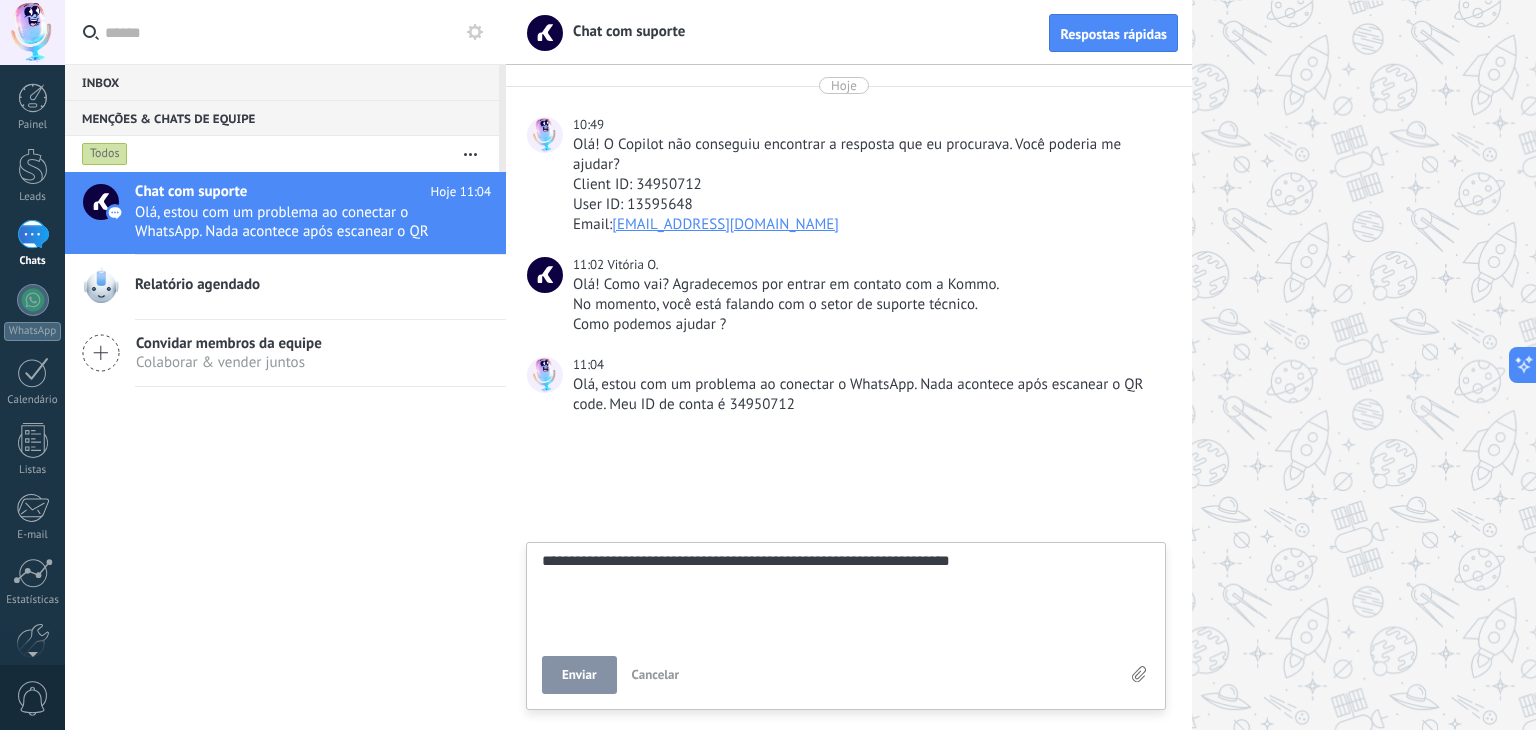 type on "**********" 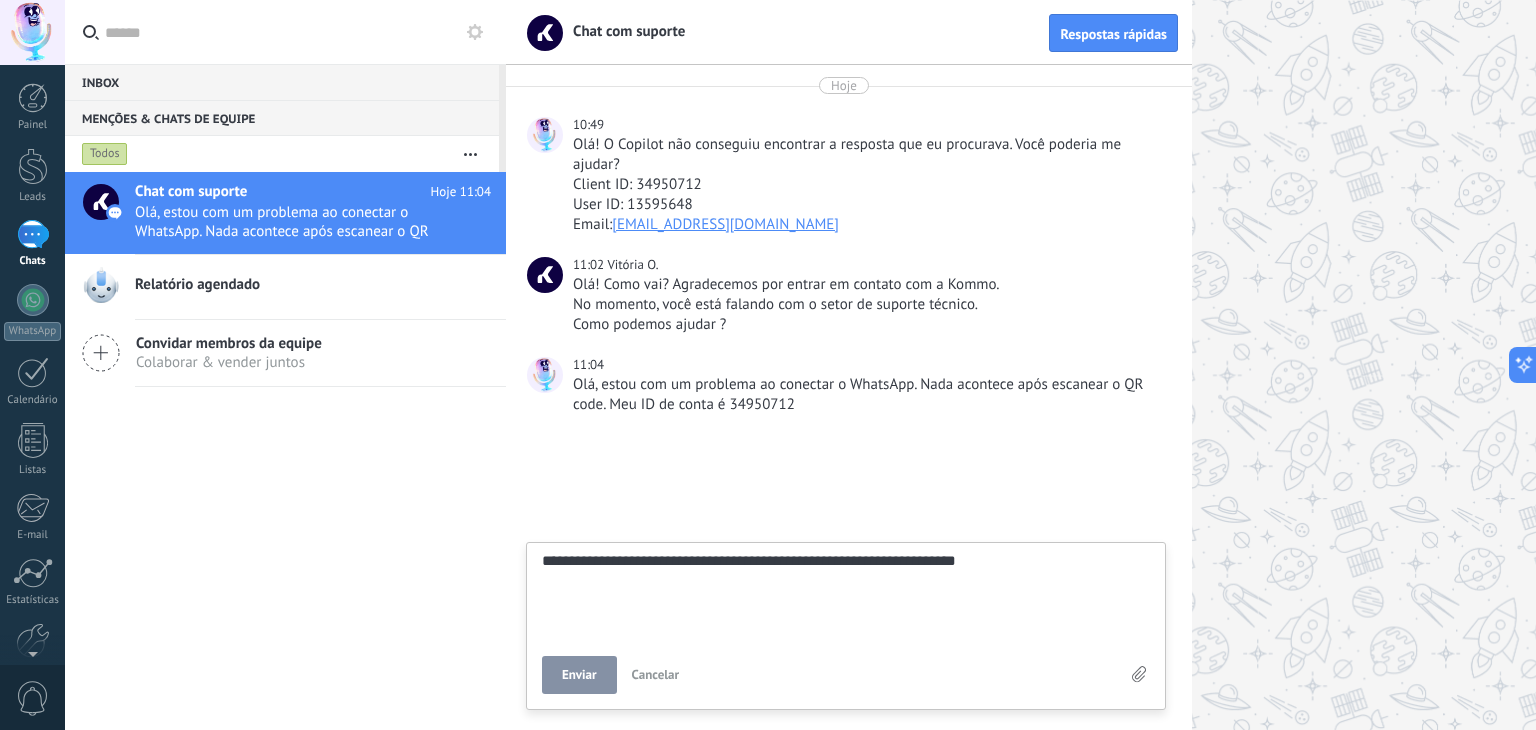 type on "**********" 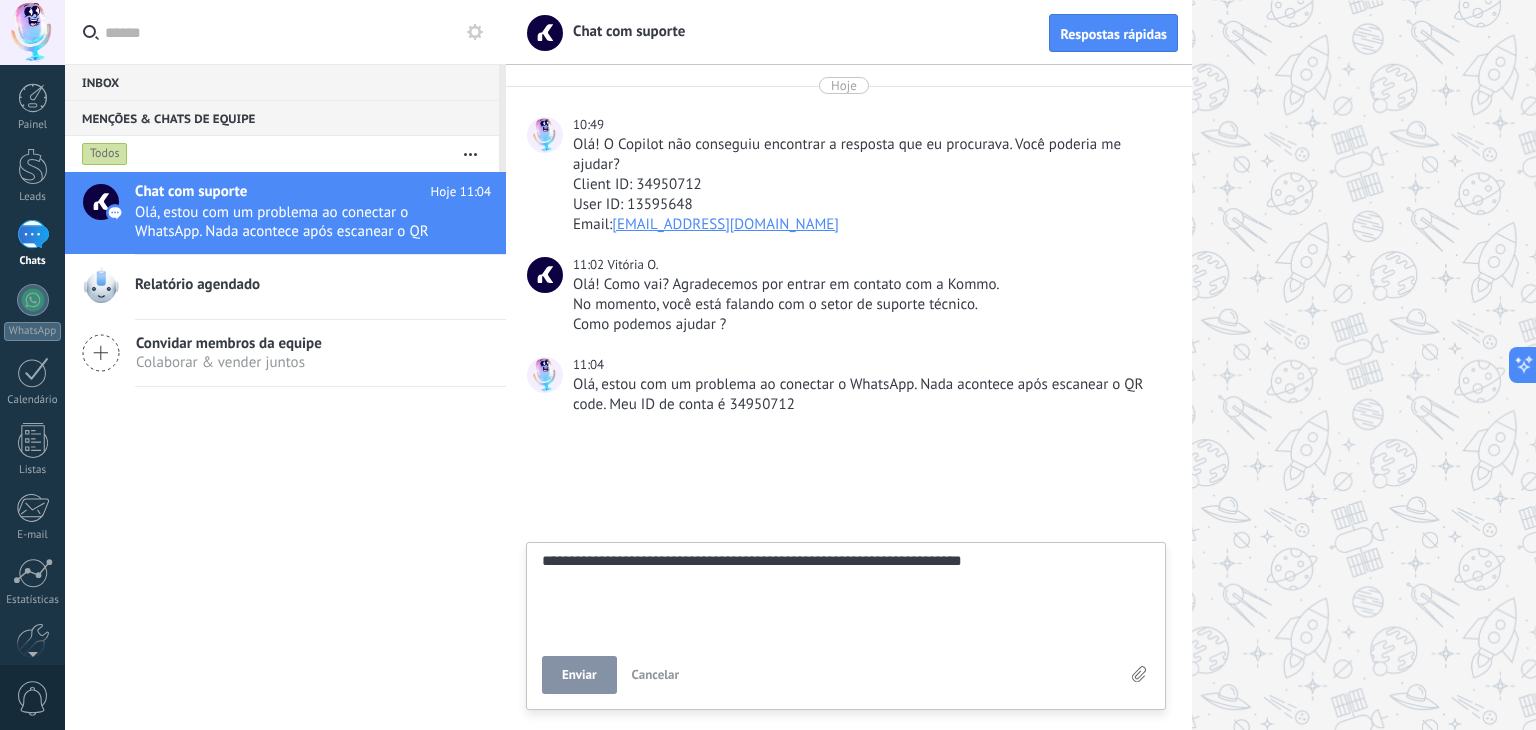 type on "**********" 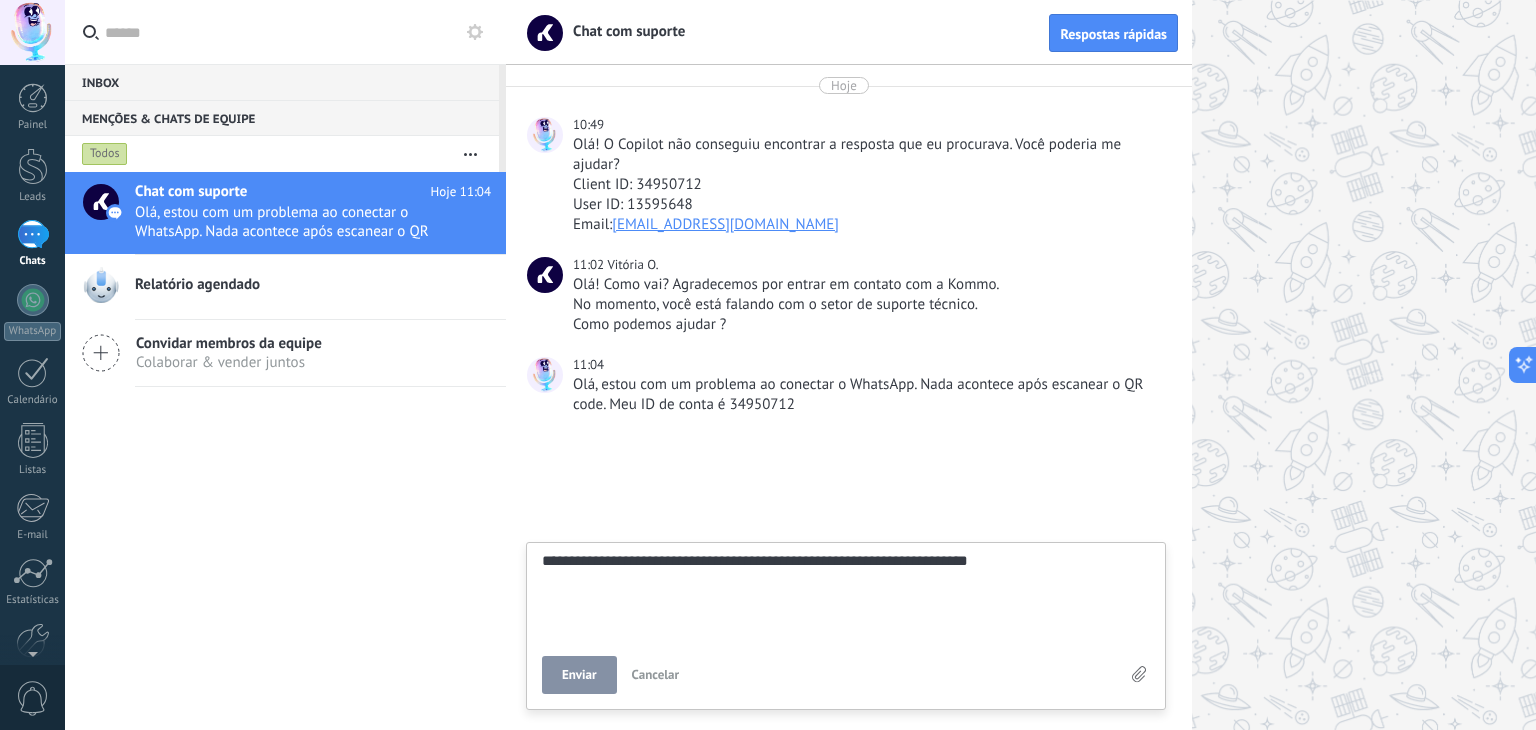 type on "**********" 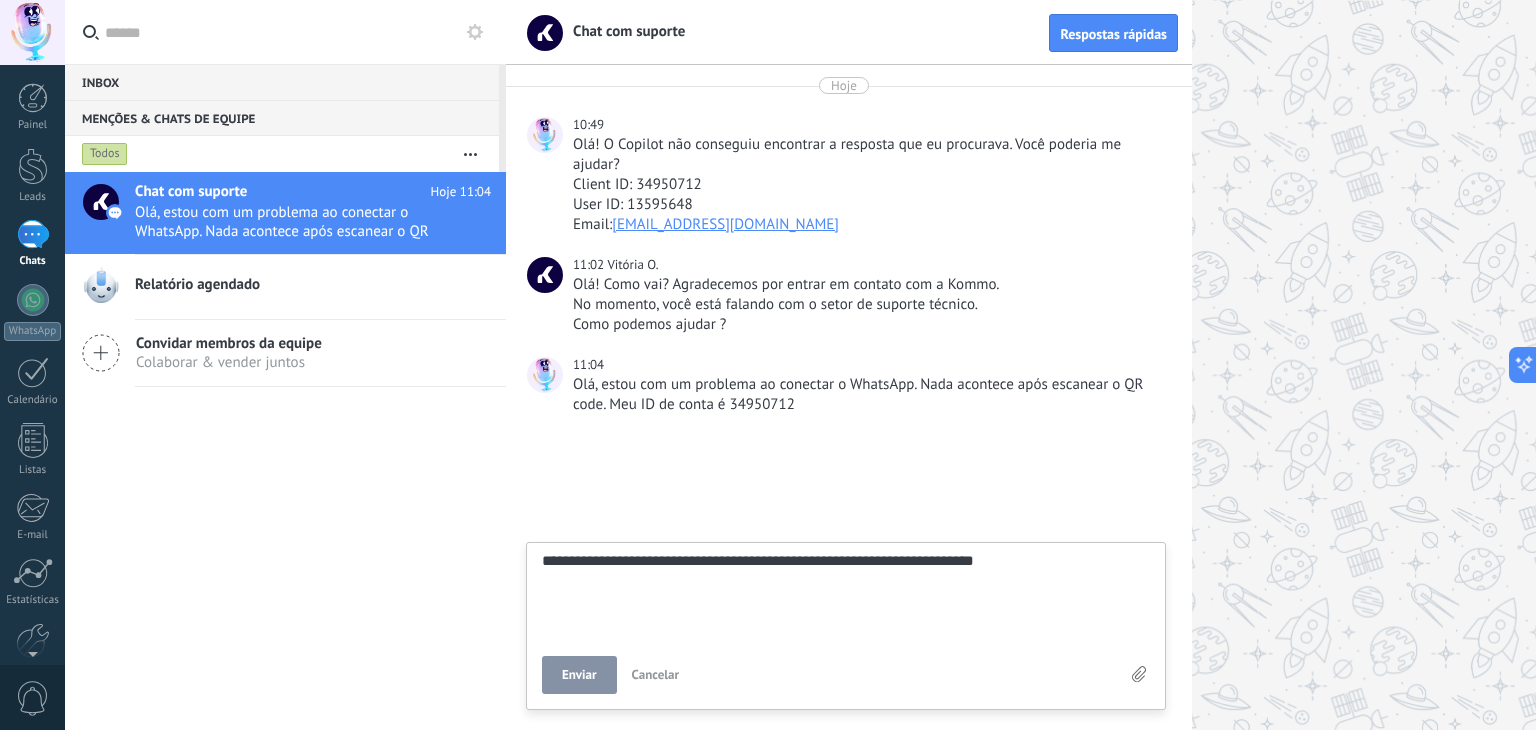 type on "**********" 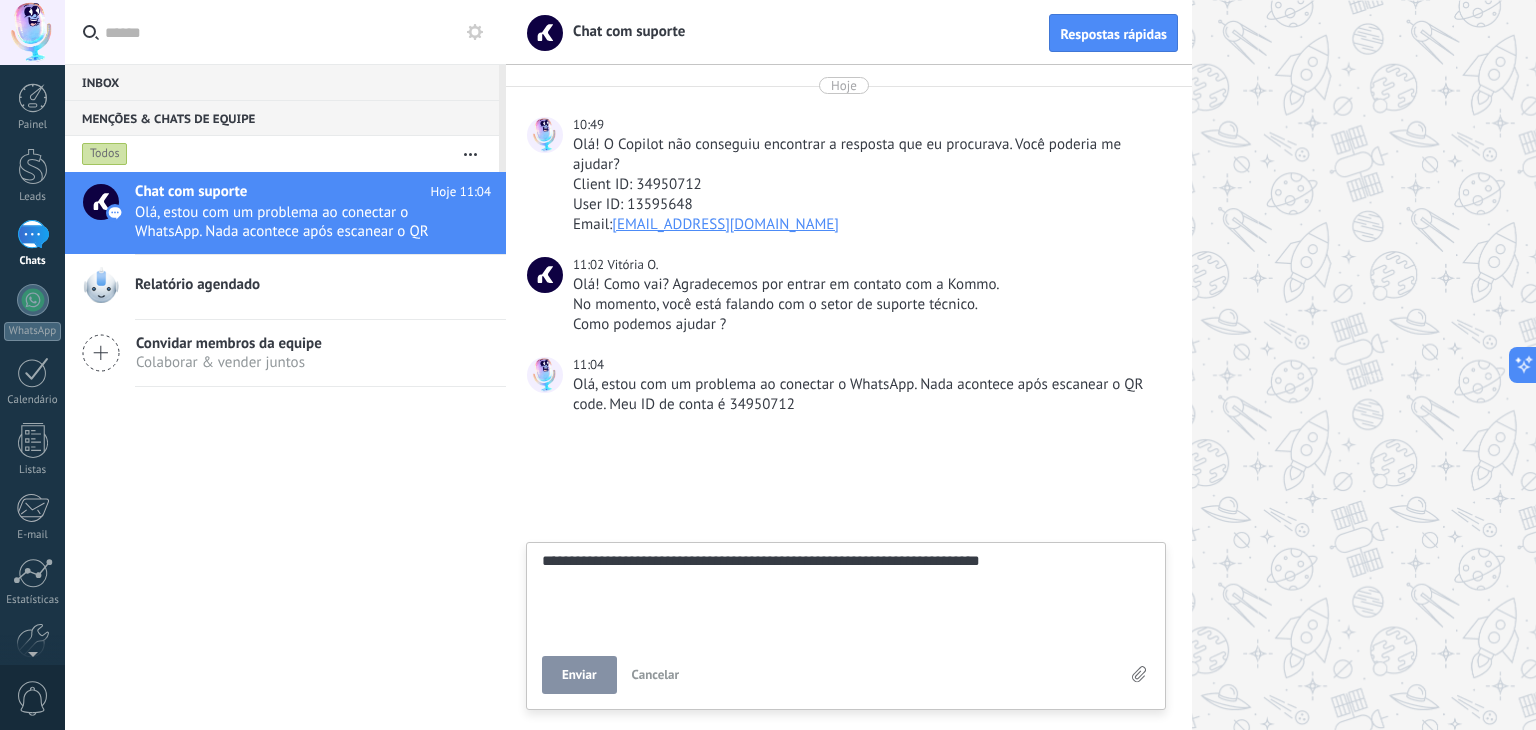 type on "**********" 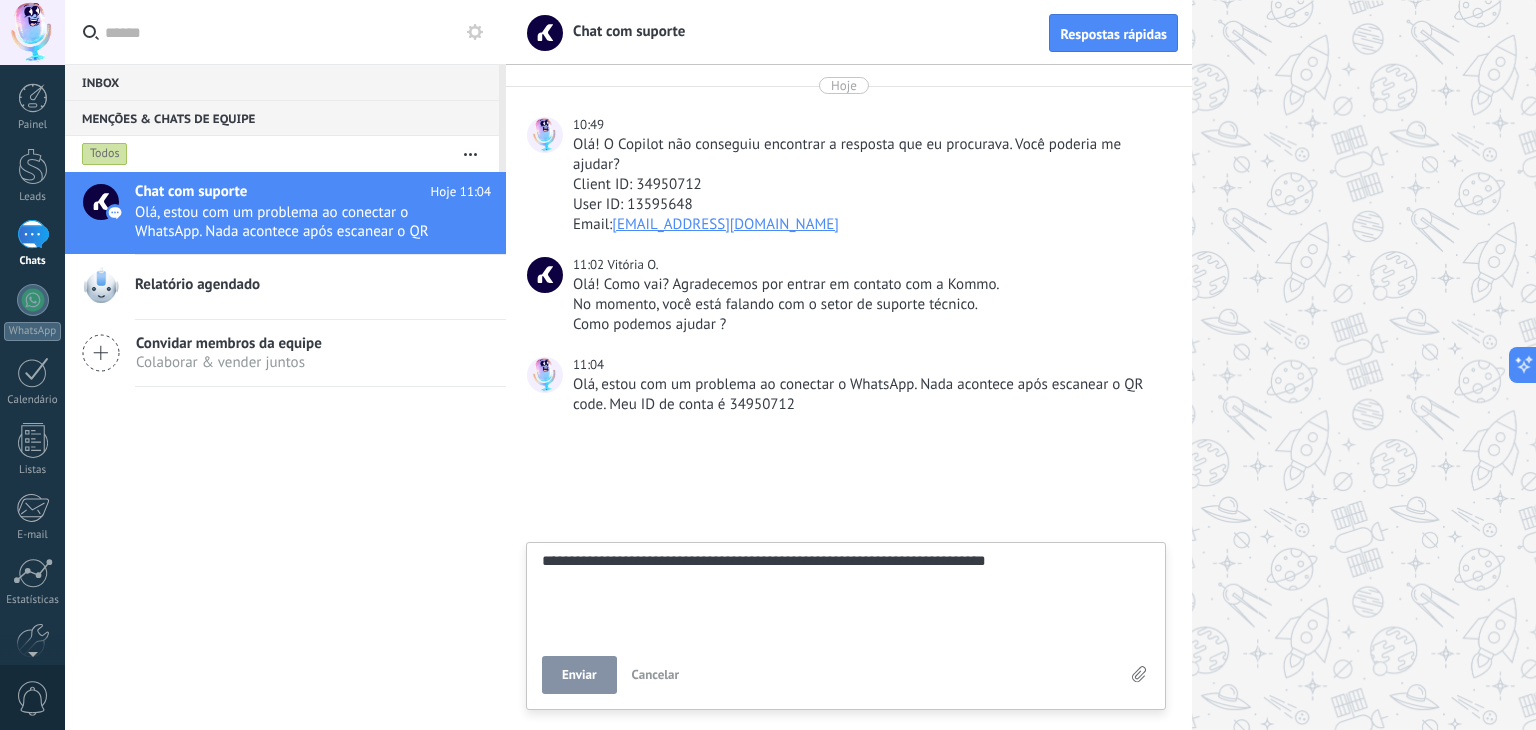 type on "**********" 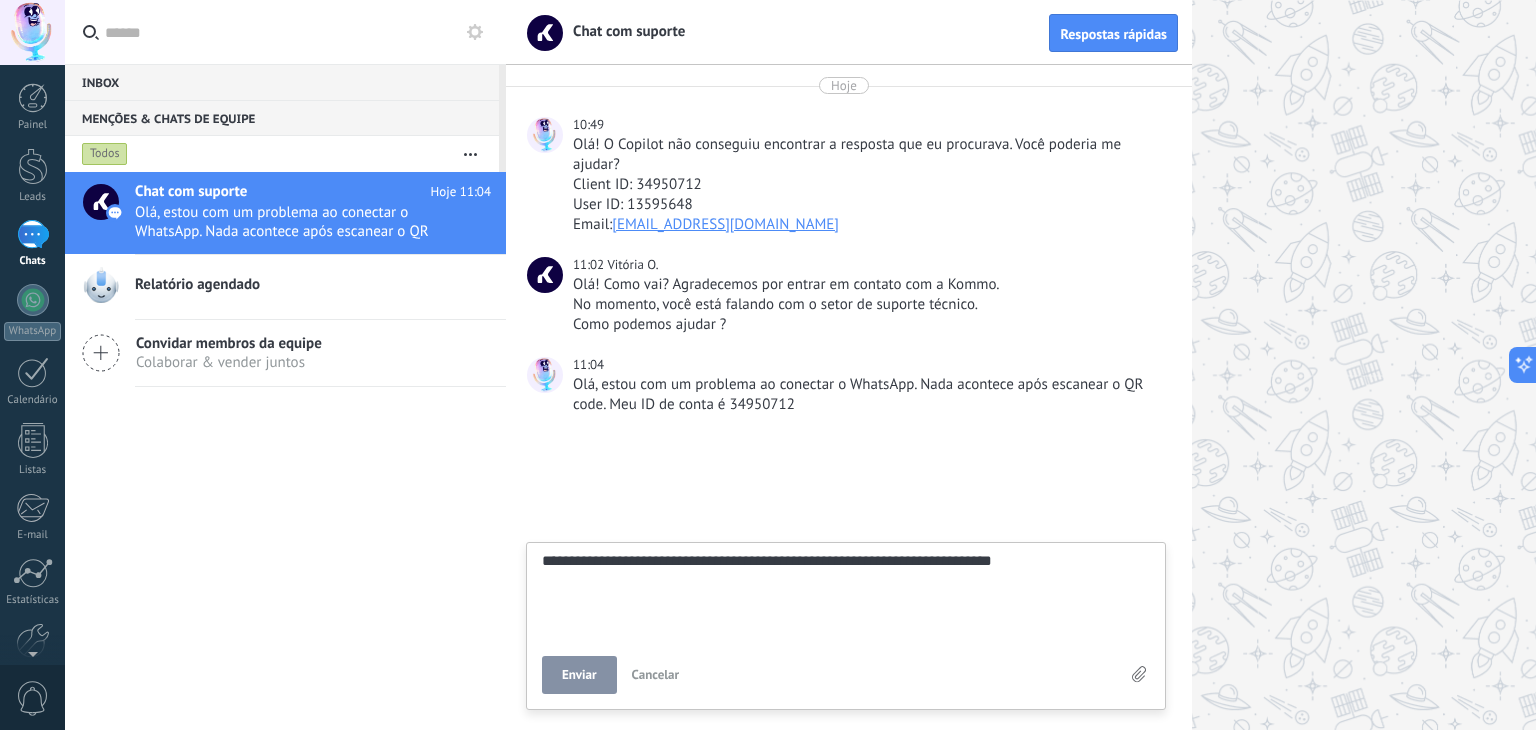 type on "**********" 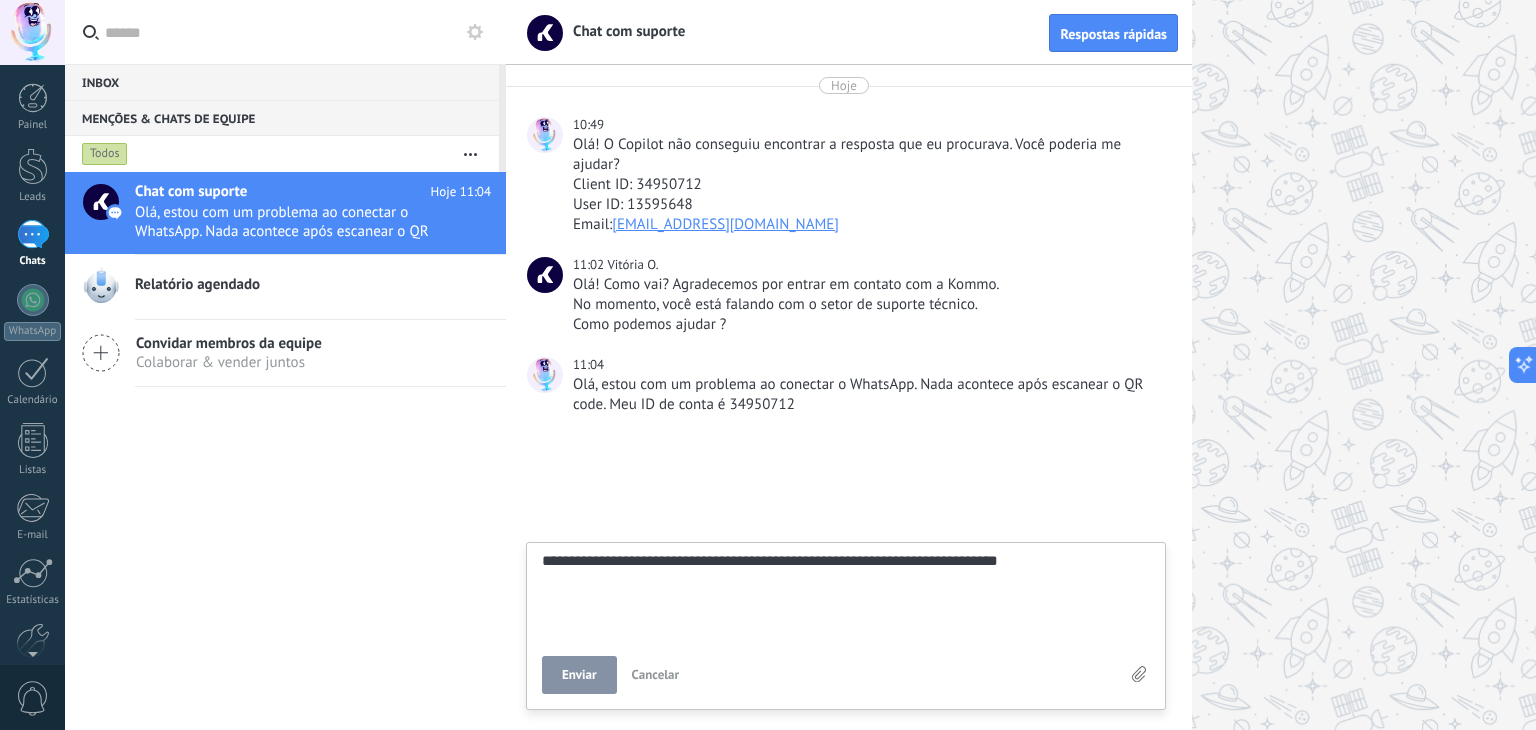 type on "**********" 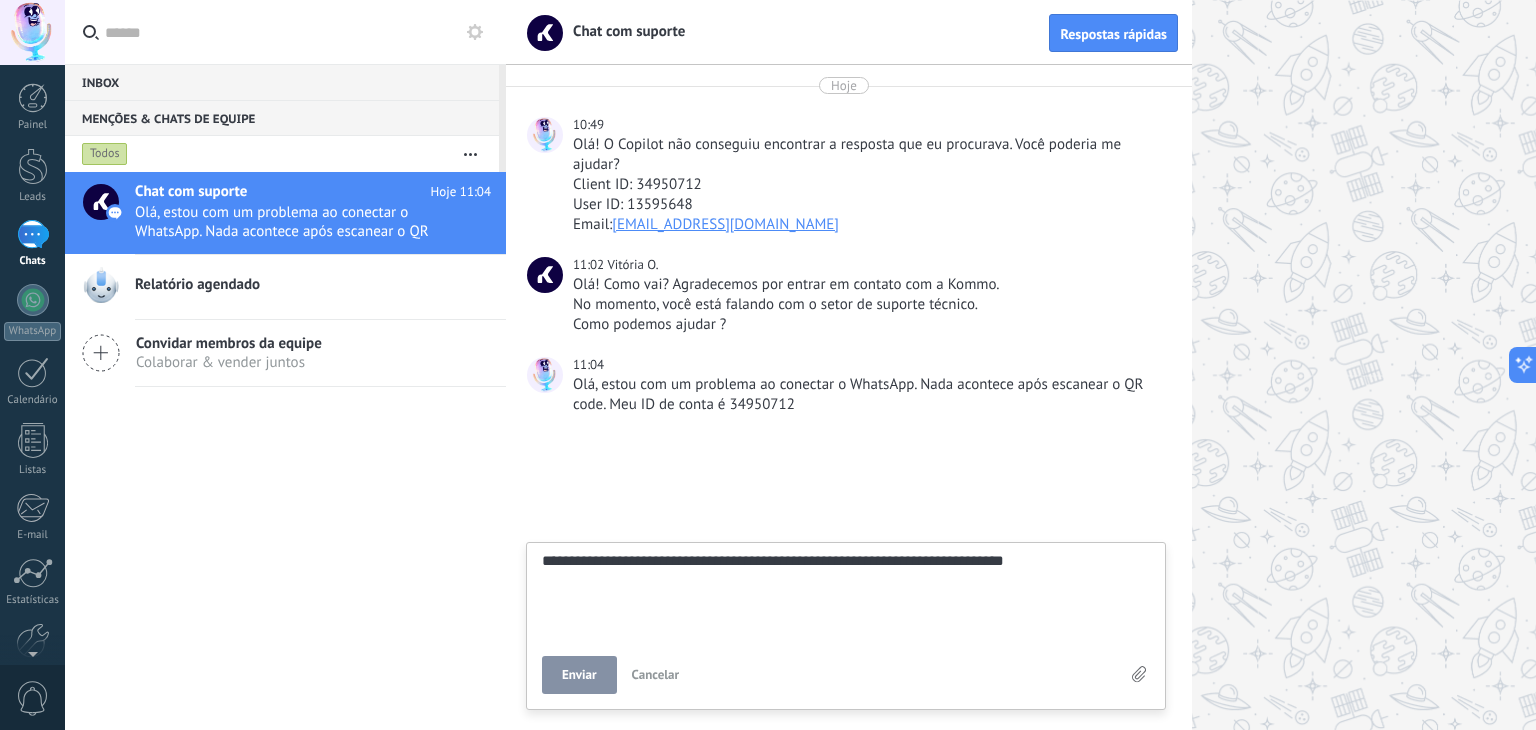 type on "**********" 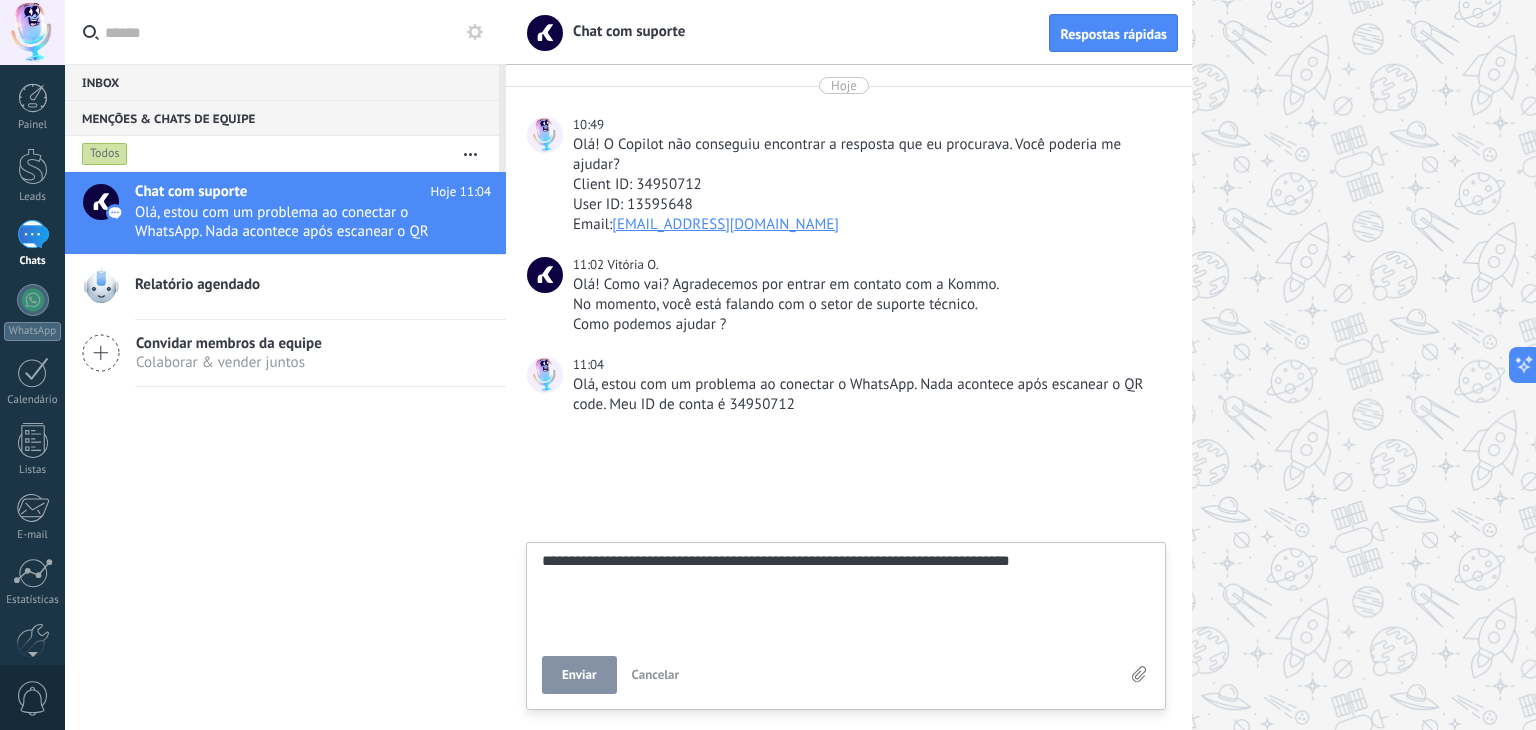 type on "**********" 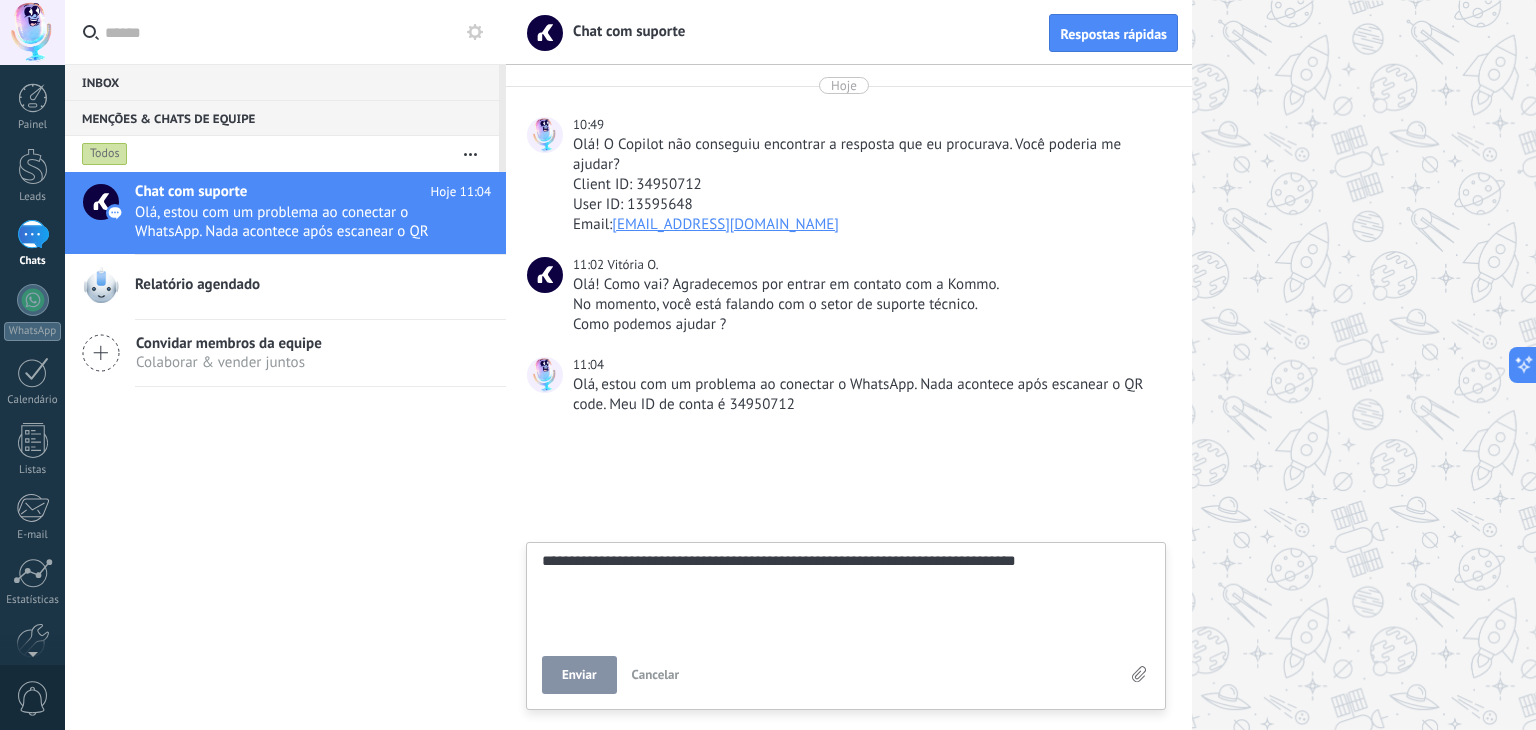 type on "**********" 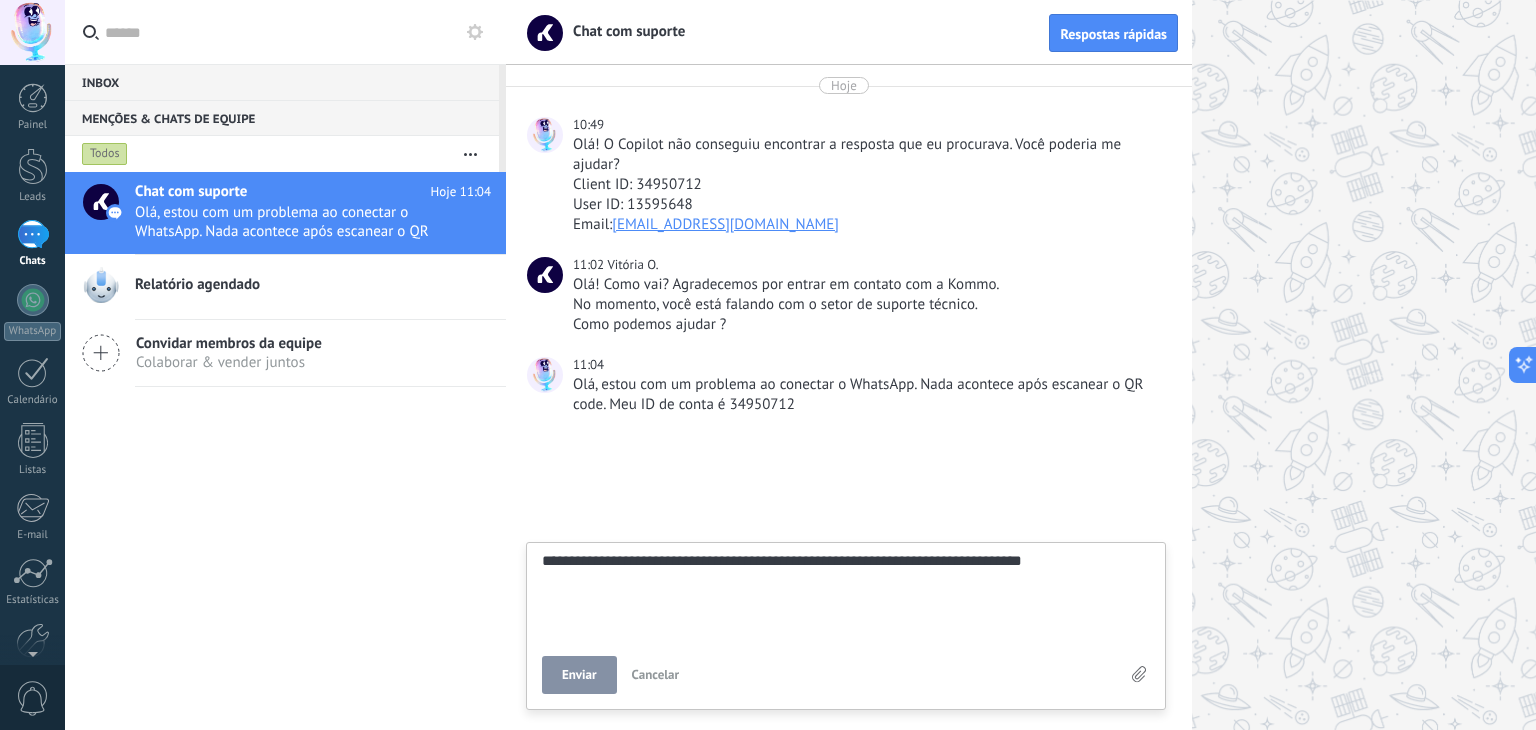 type on "**********" 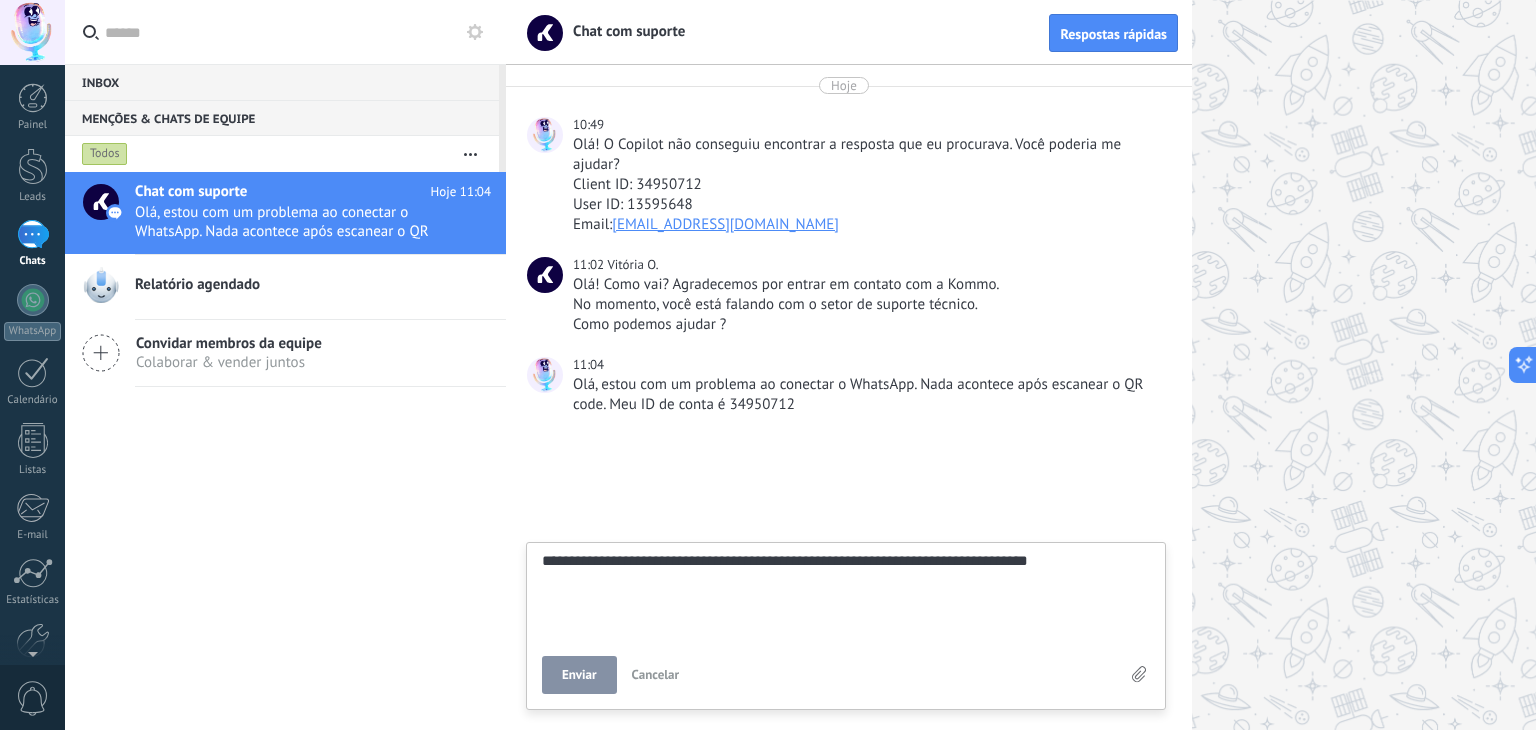 type on "**********" 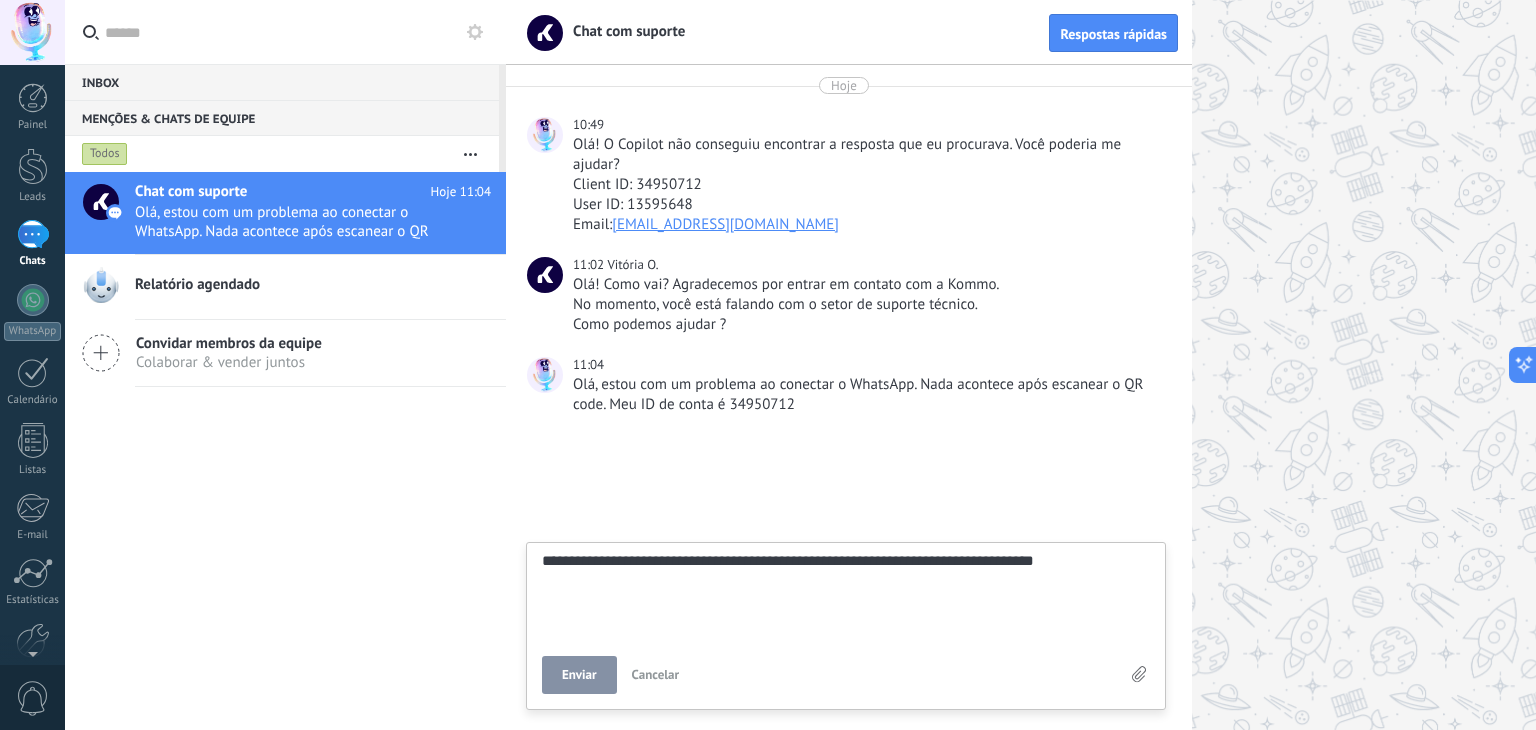 type on "**********" 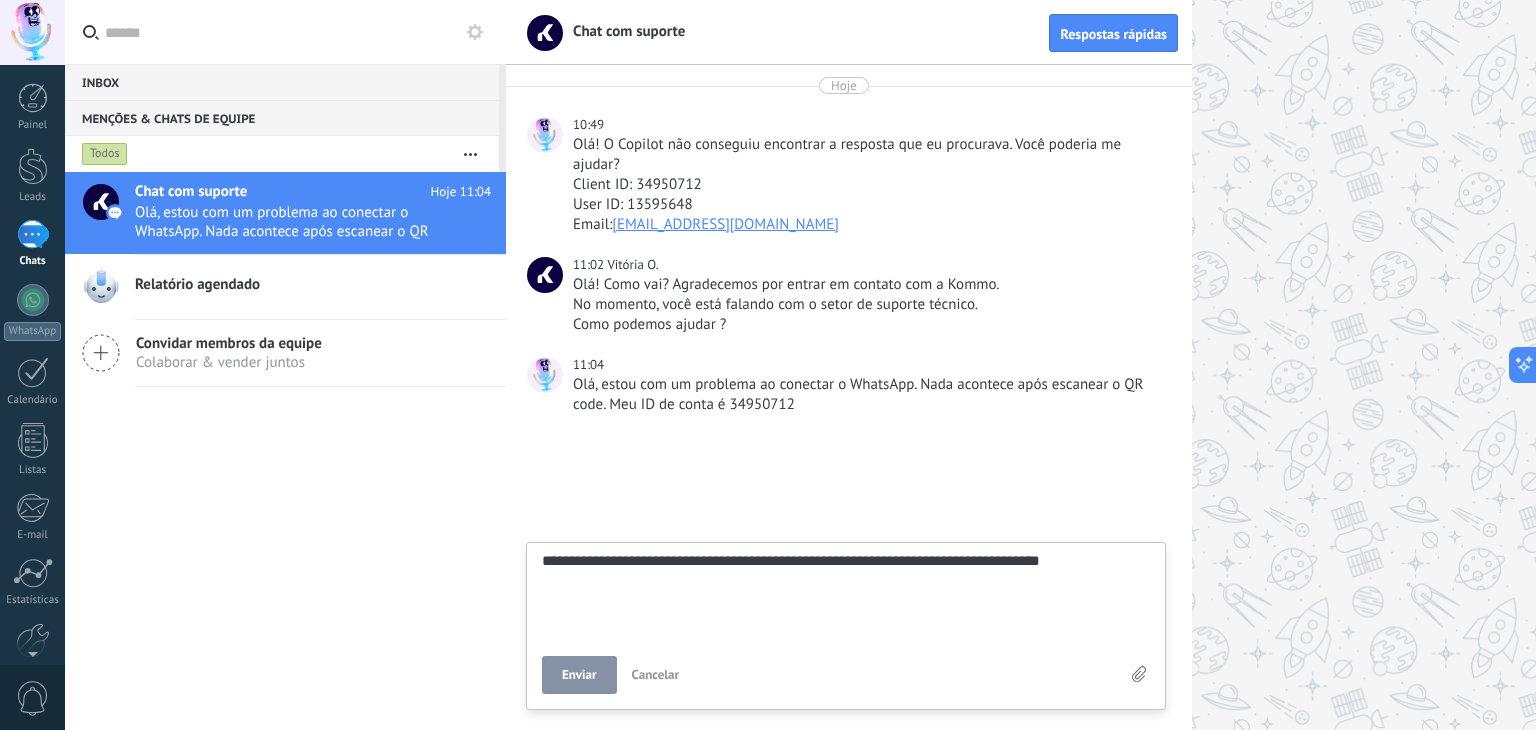 type on "**********" 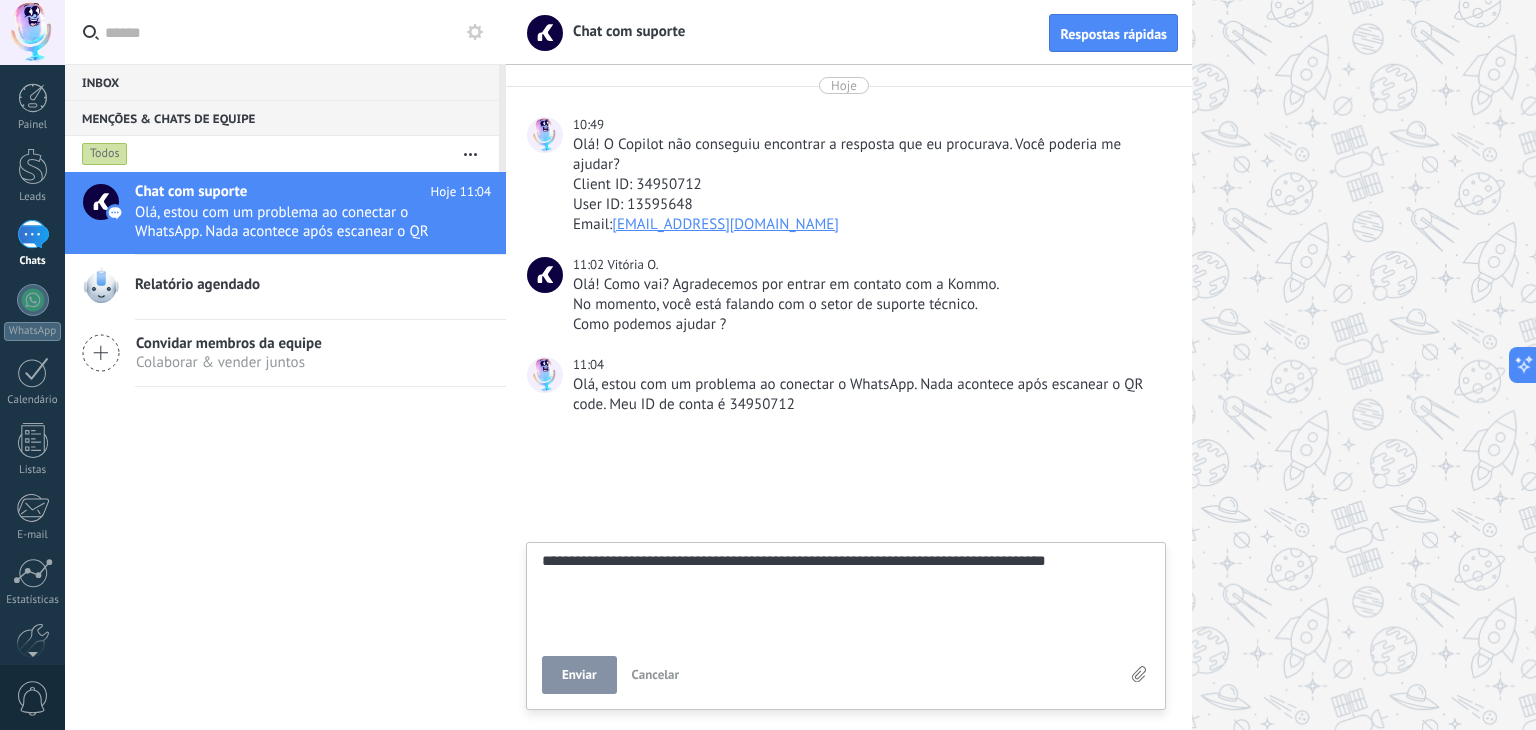 scroll, scrollTop: 19, scrollLeft: 0, axis: vertical 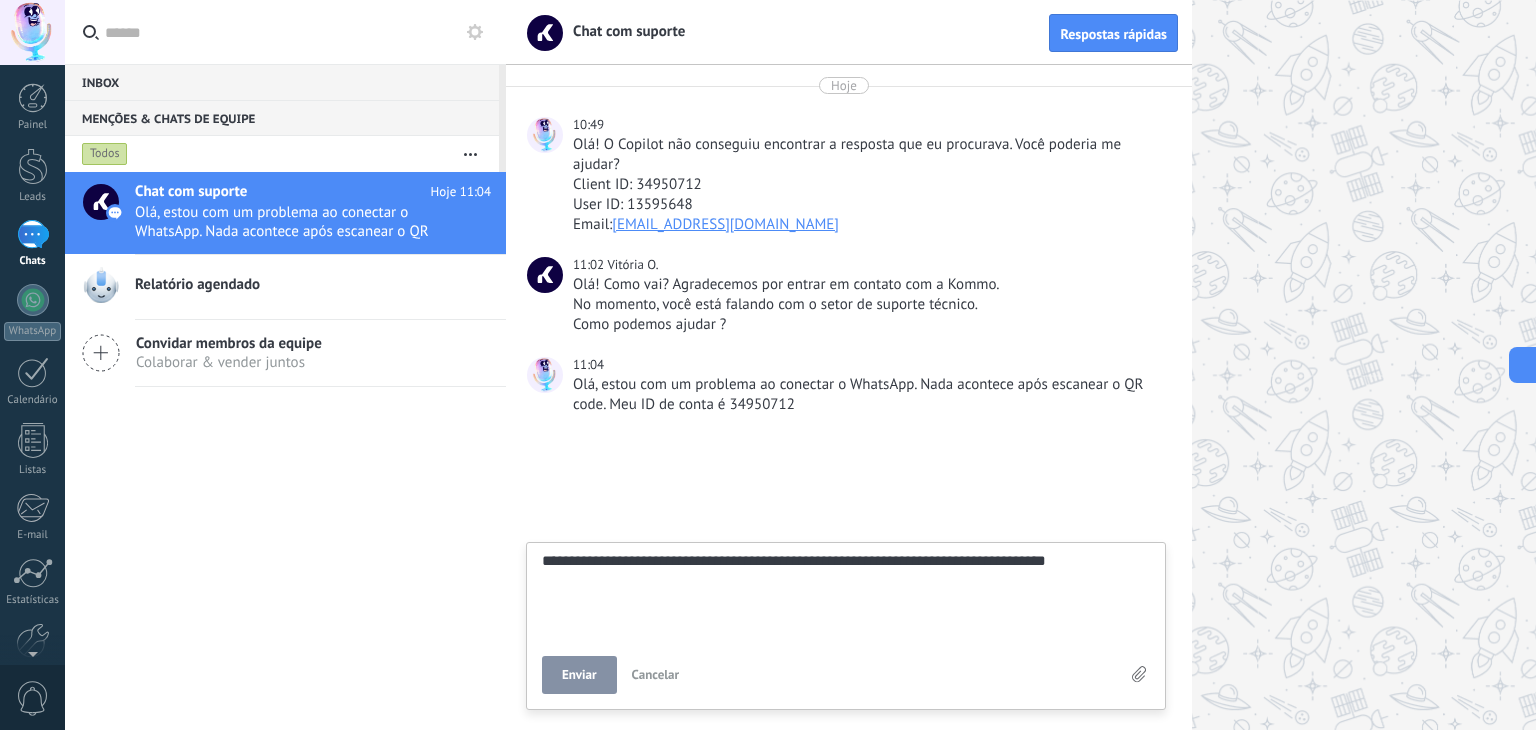 type 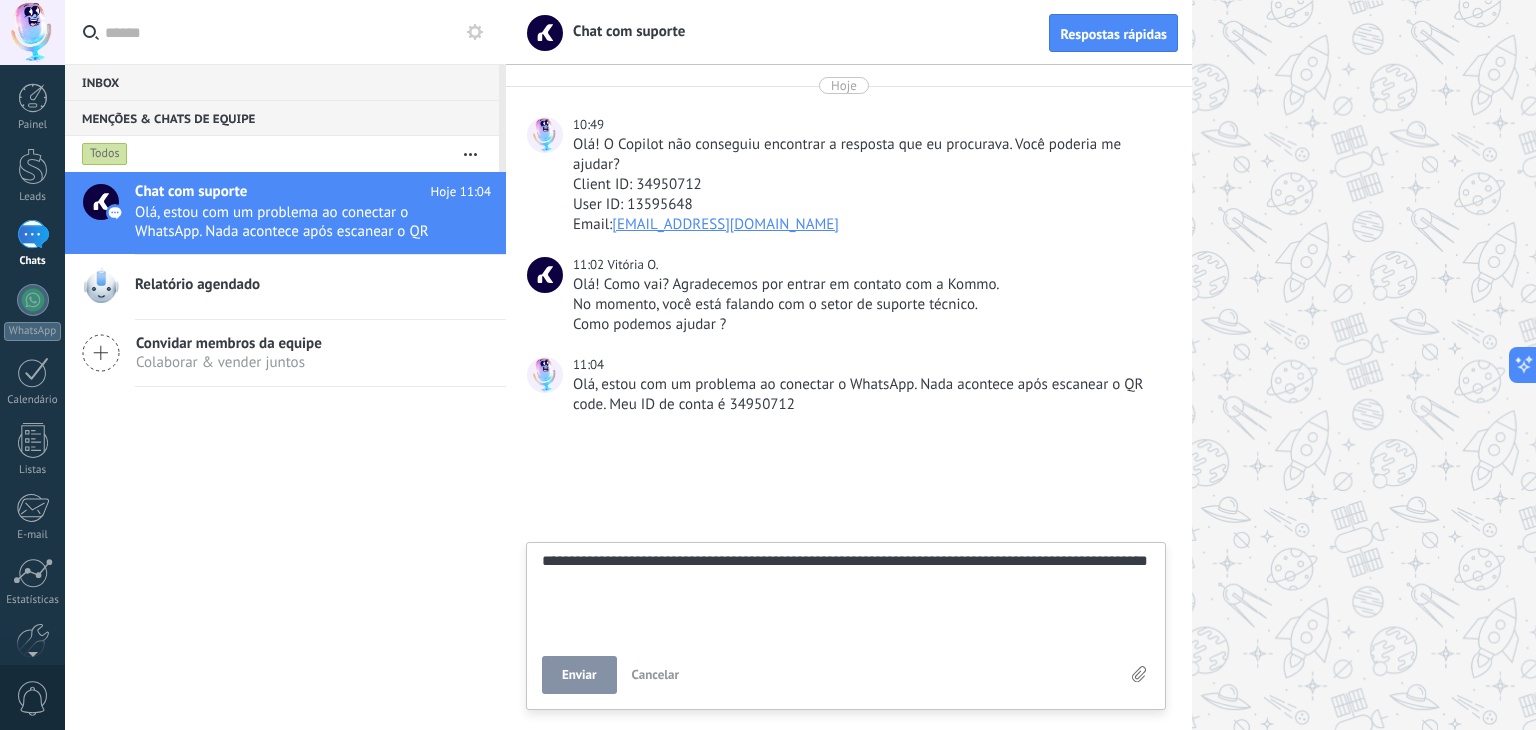 scroll, scrollTop: 38, scrollLeft: 0, axis: vertical 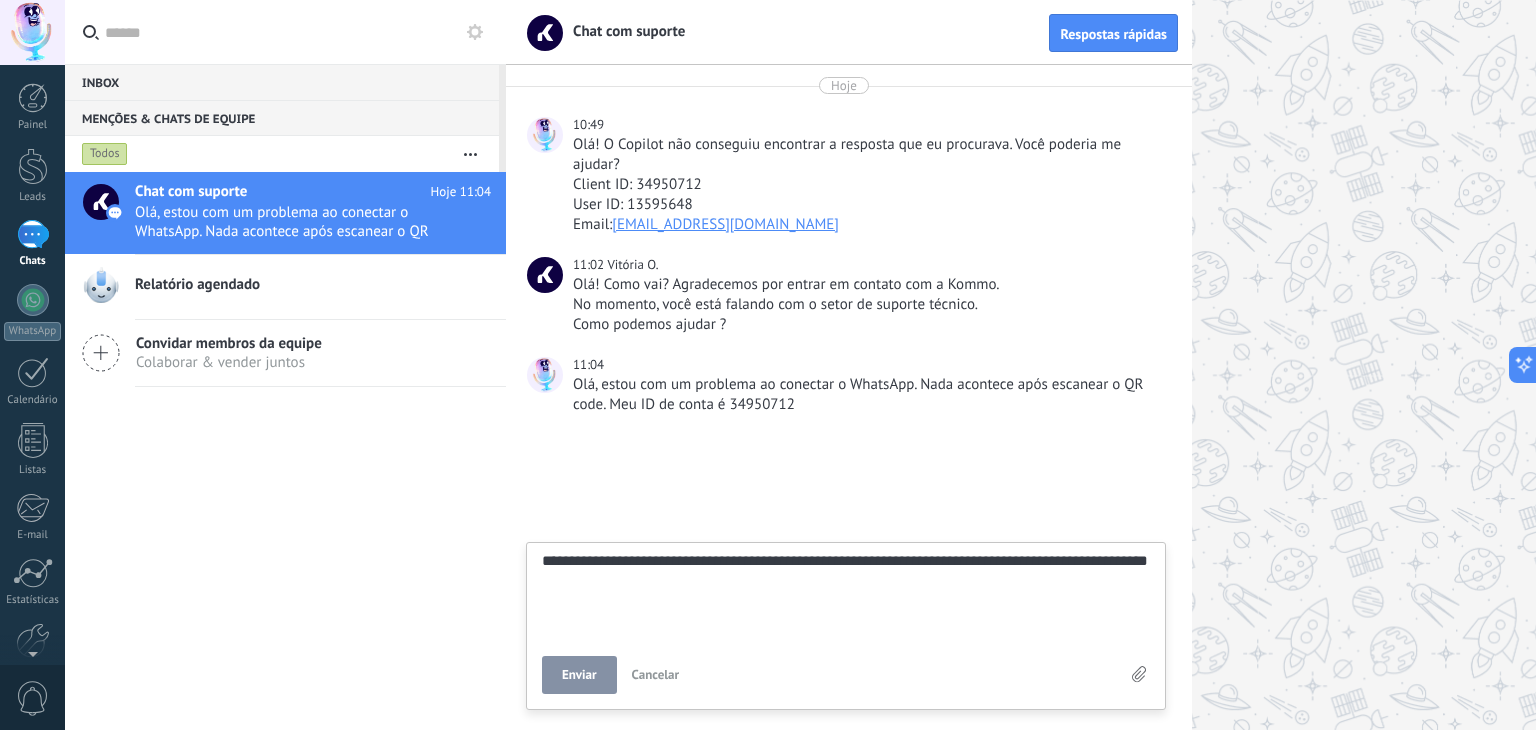 click on "Enviar" at bounding box center [579, 675] 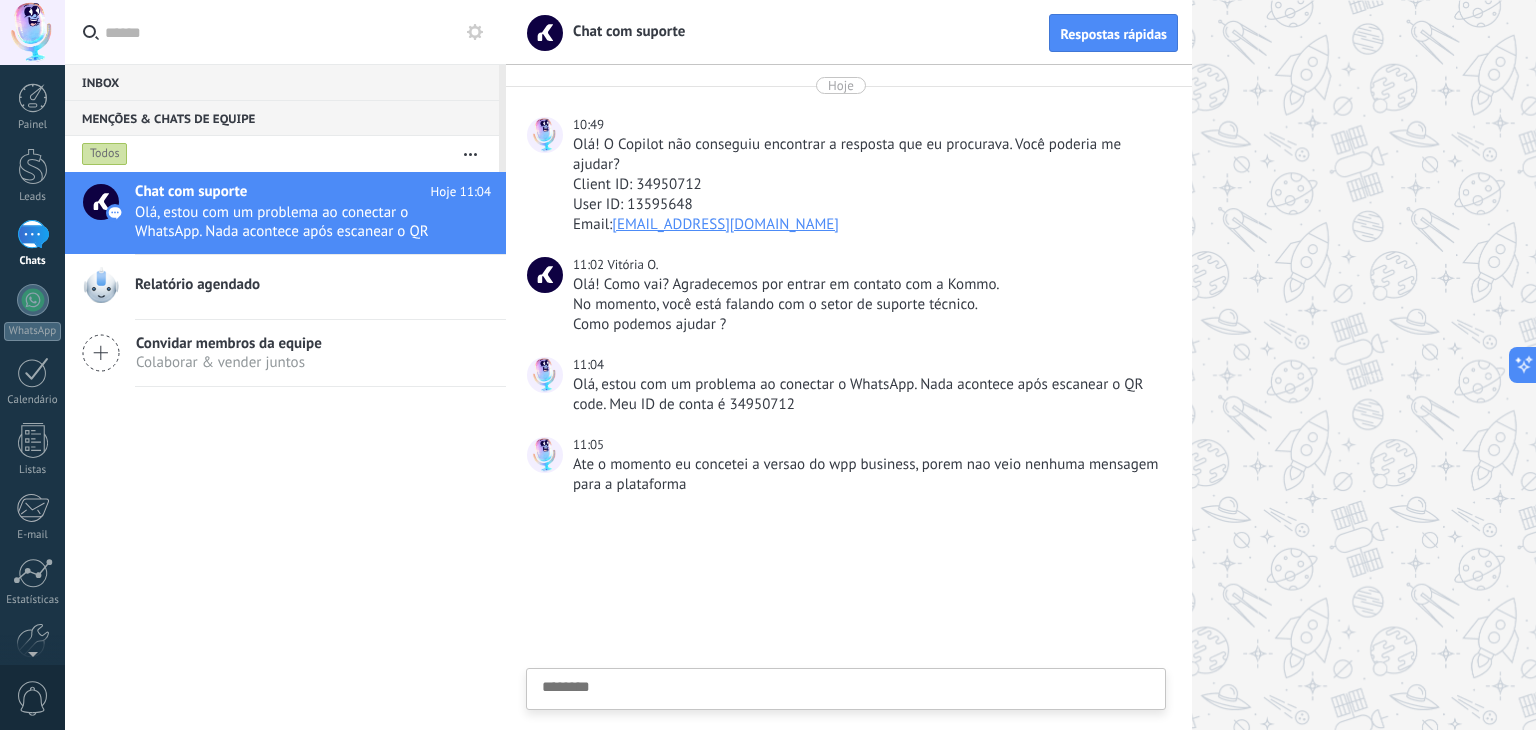 scroll, scrollTop: 0, scrollLeft: 0, axis: both 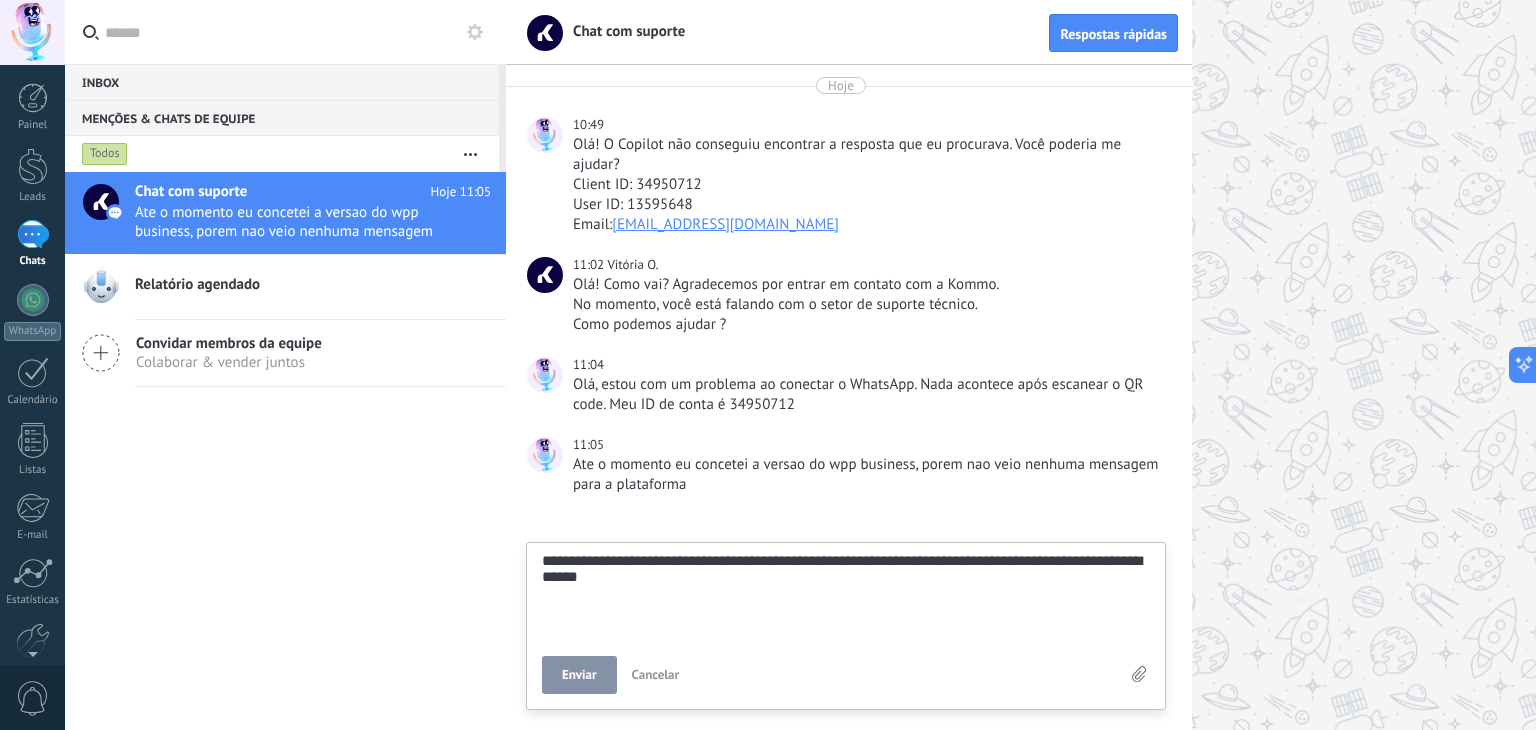 click on "Enviar" at bounding box center [579, 675] 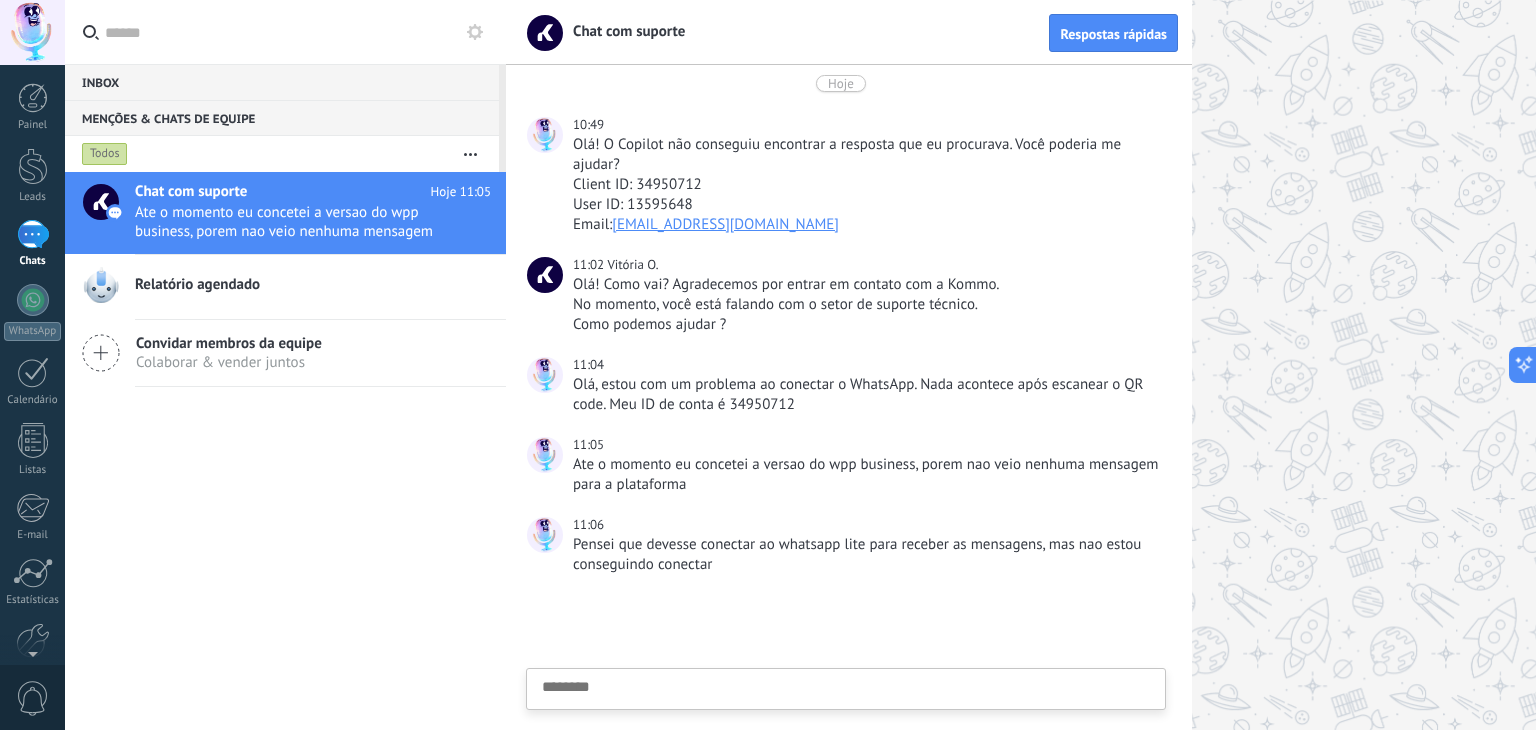 scroll, scrollTop: 80, scrollLeft: 0, axis: vertical 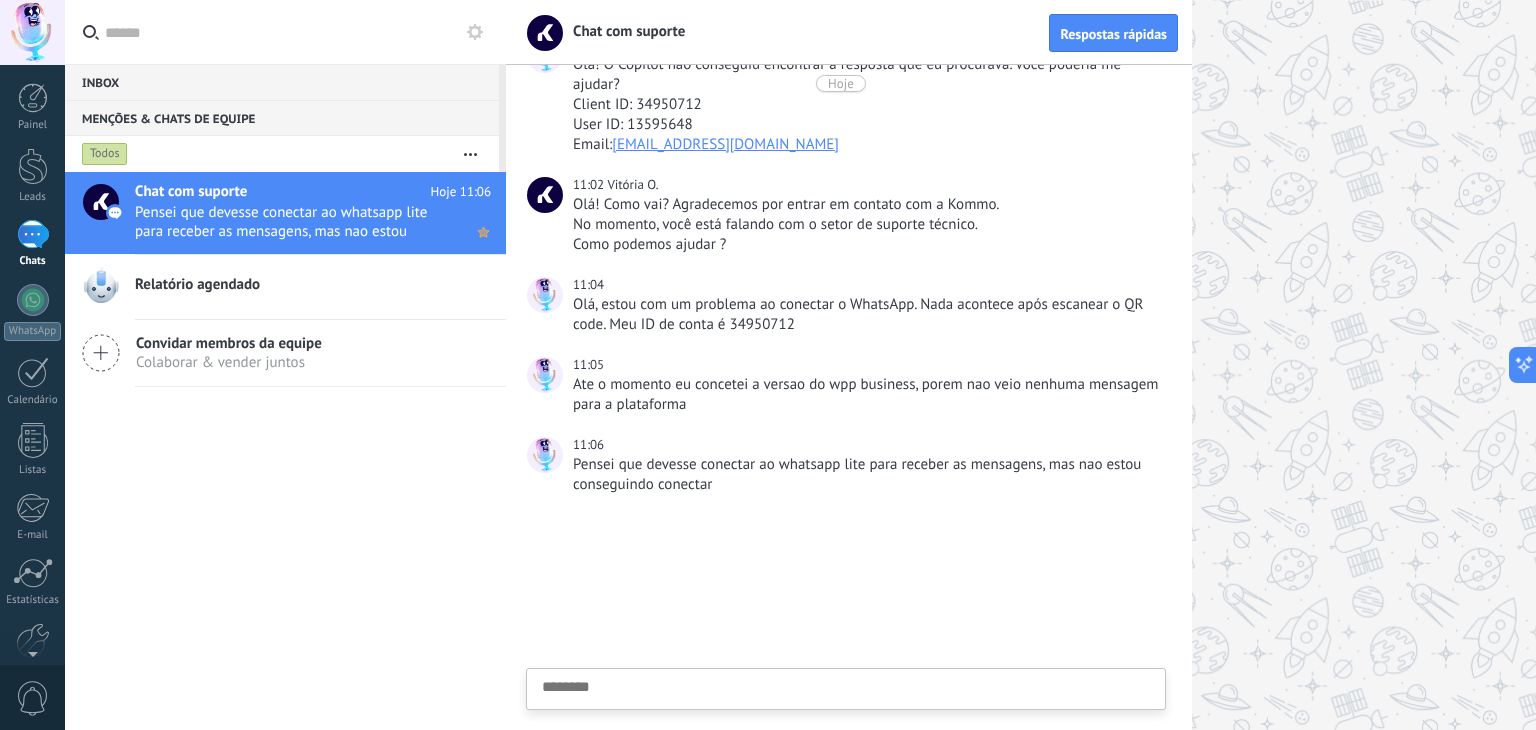 click 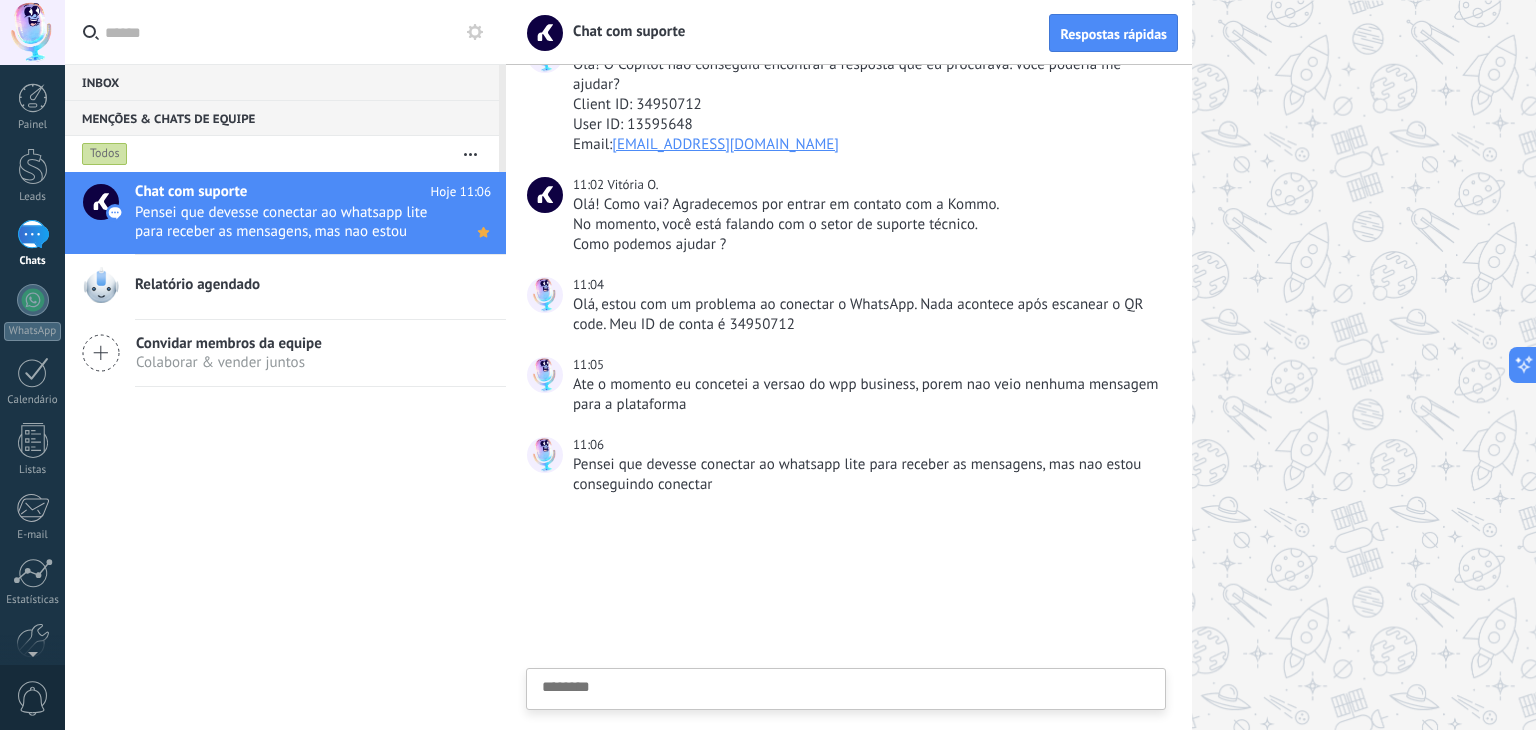 scroll, scrollTop: 0, scrollLeft: 0, axis: both 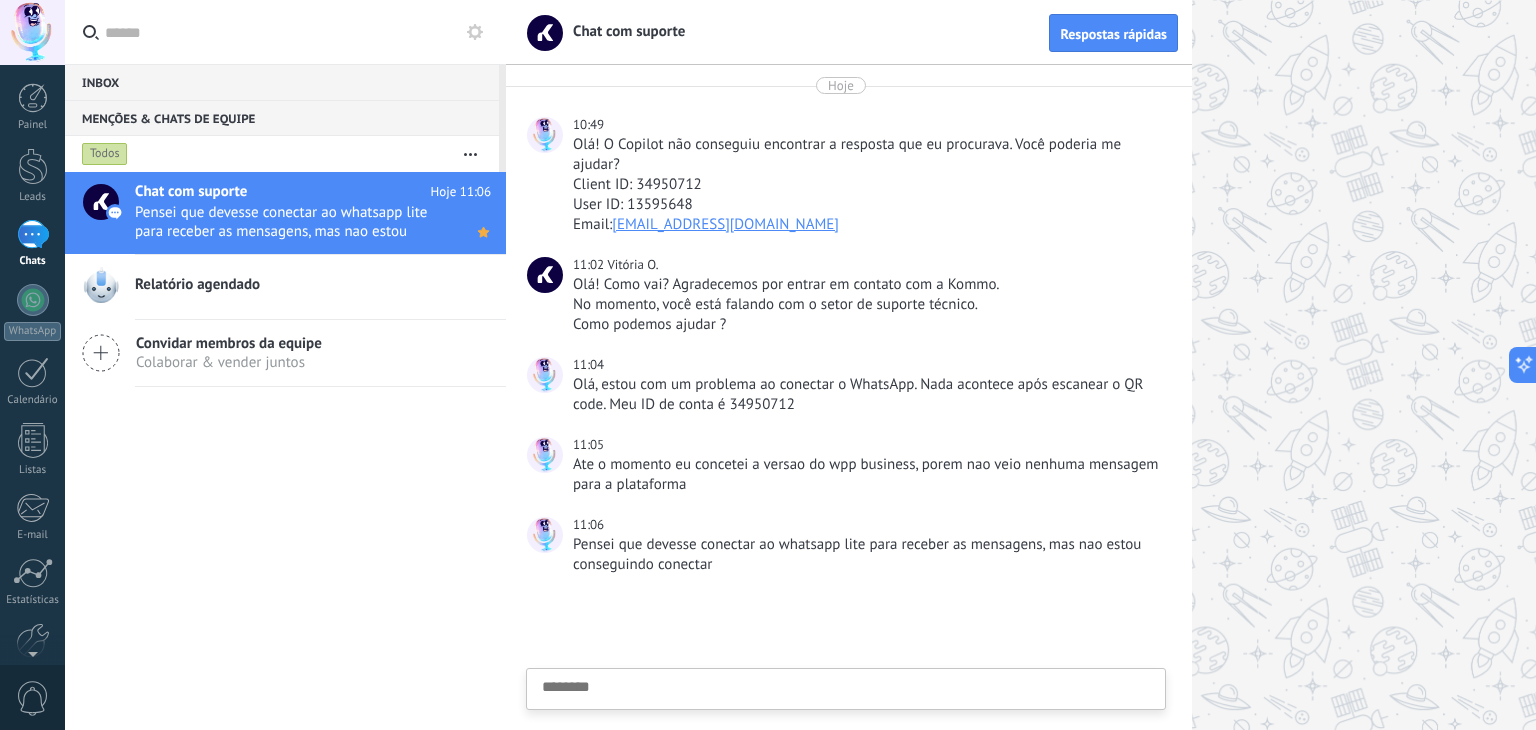 click on "1" at bounding box center (33, 234) 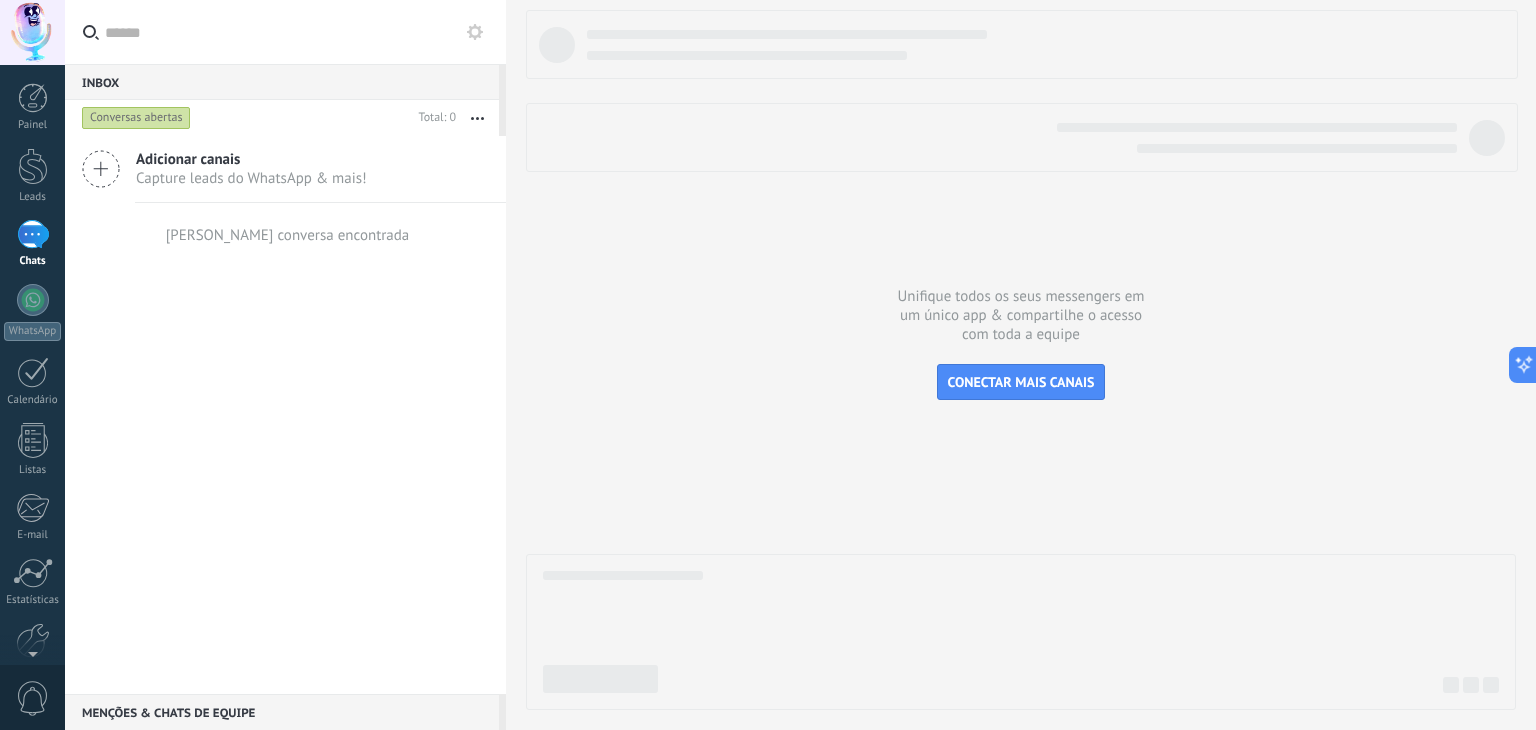 click on "[PERSON_NAME] conversa encontrada" at bounding box center [288, 235] 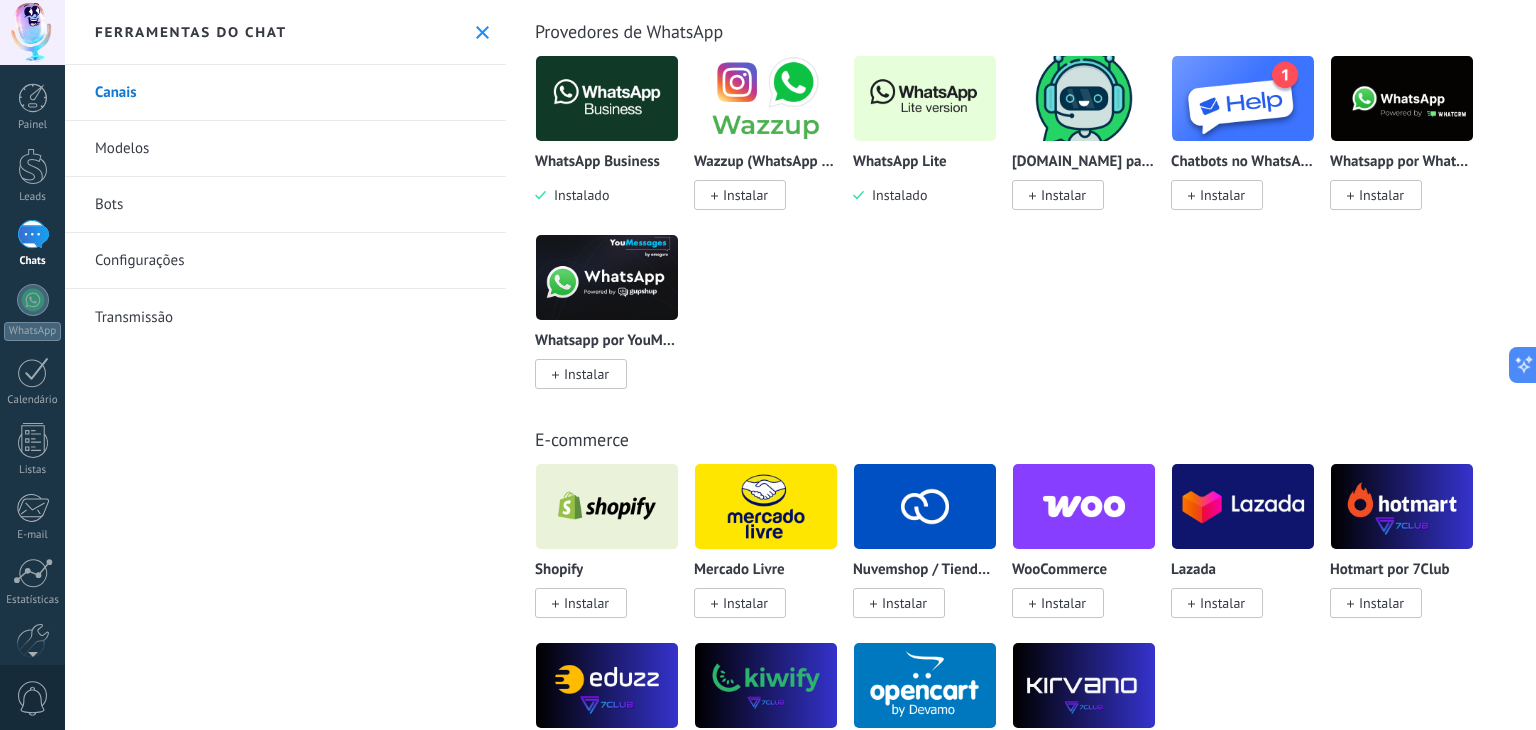 scroll, scrollTop: 567, scrollLeft: 0, axis: vertical 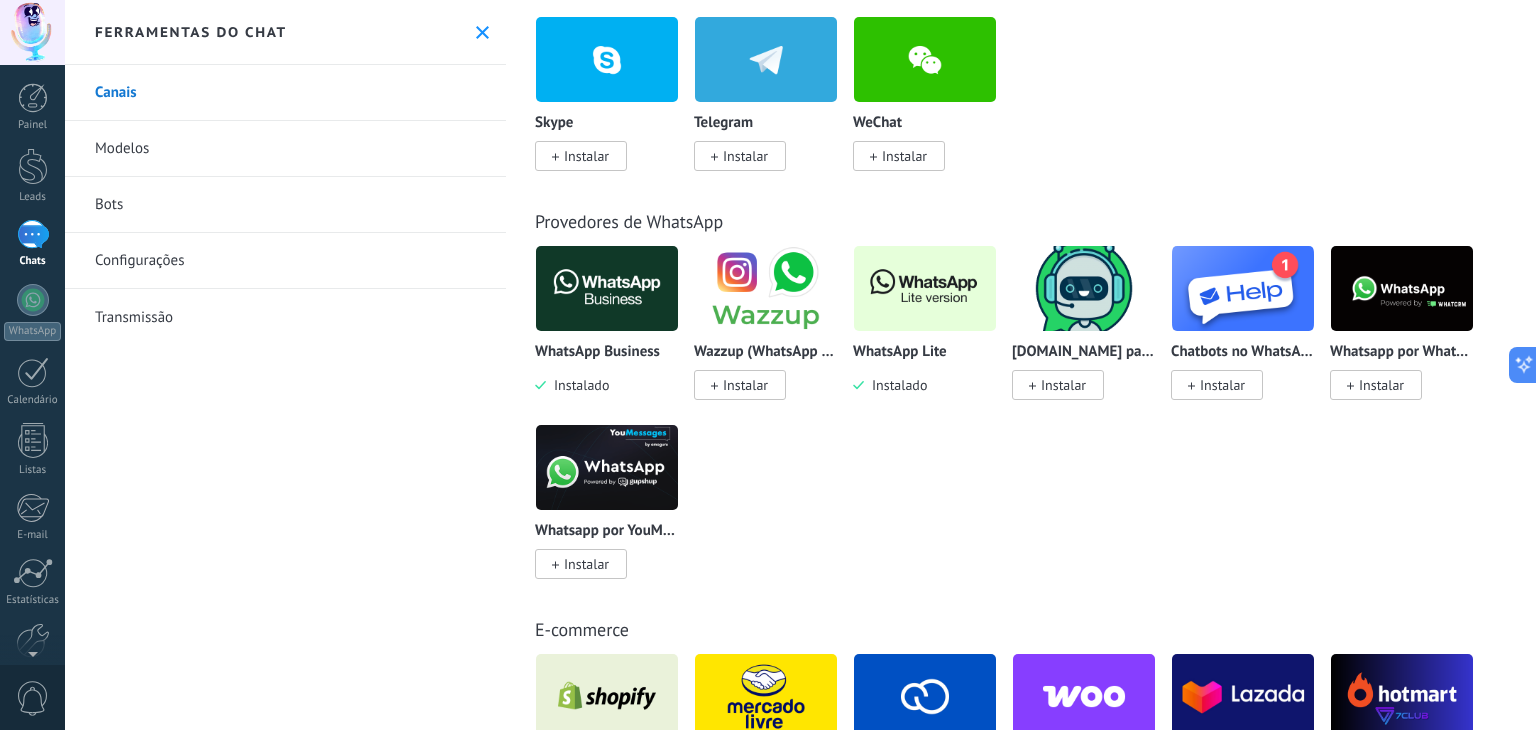 click on "Modelos" at bounding box center [285, 149] 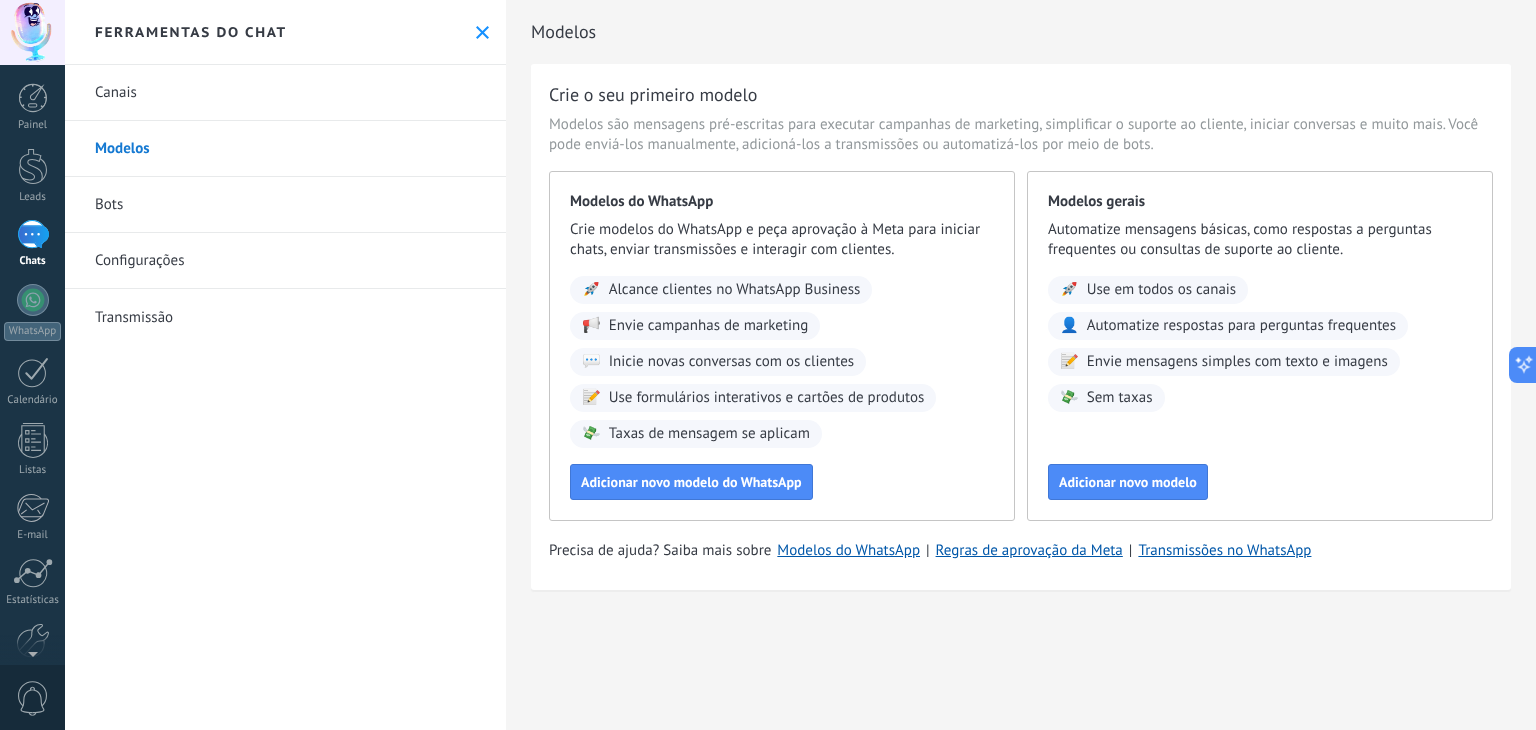 click on "Bots" at bounding box center (285, 205) 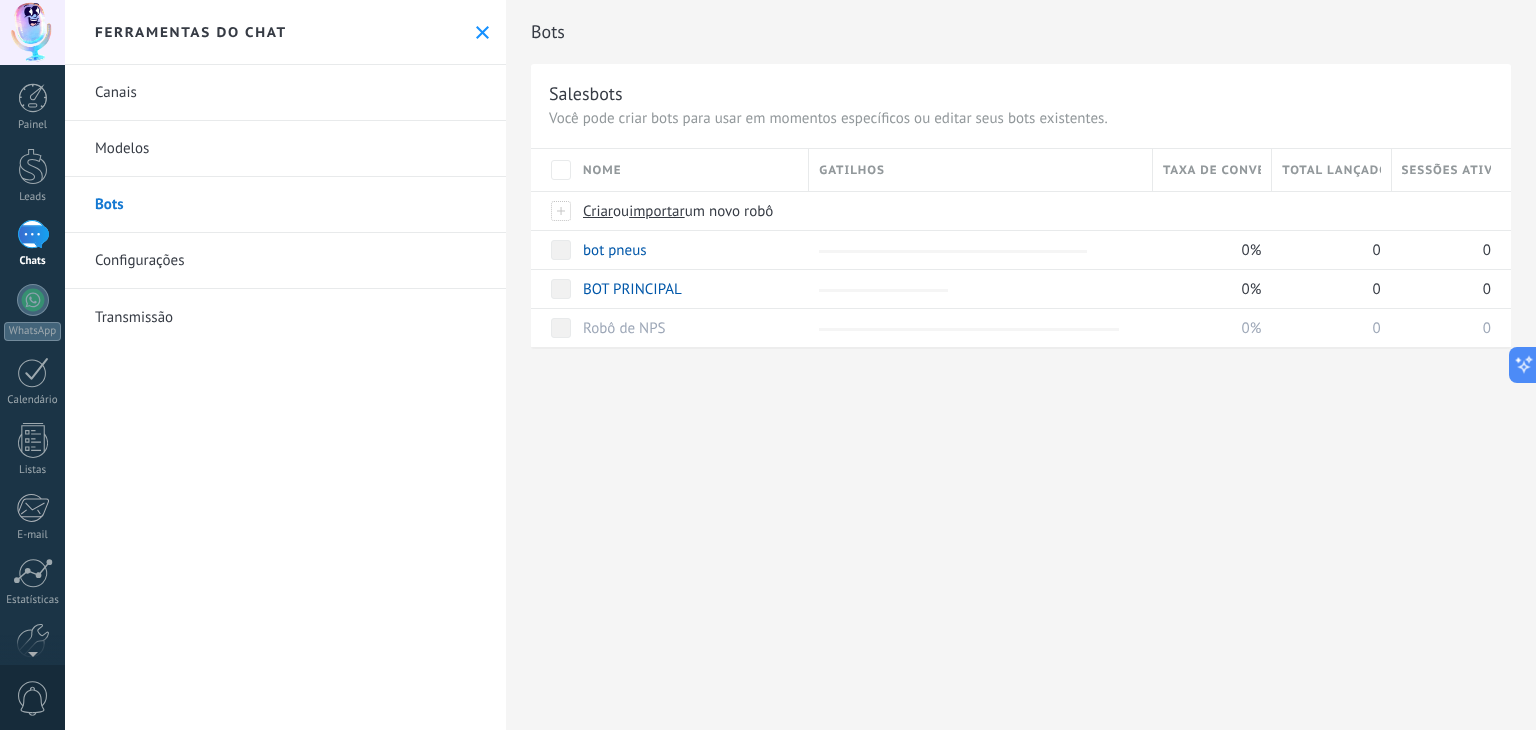 click on "Configurações" at bounding box center [285, 261] 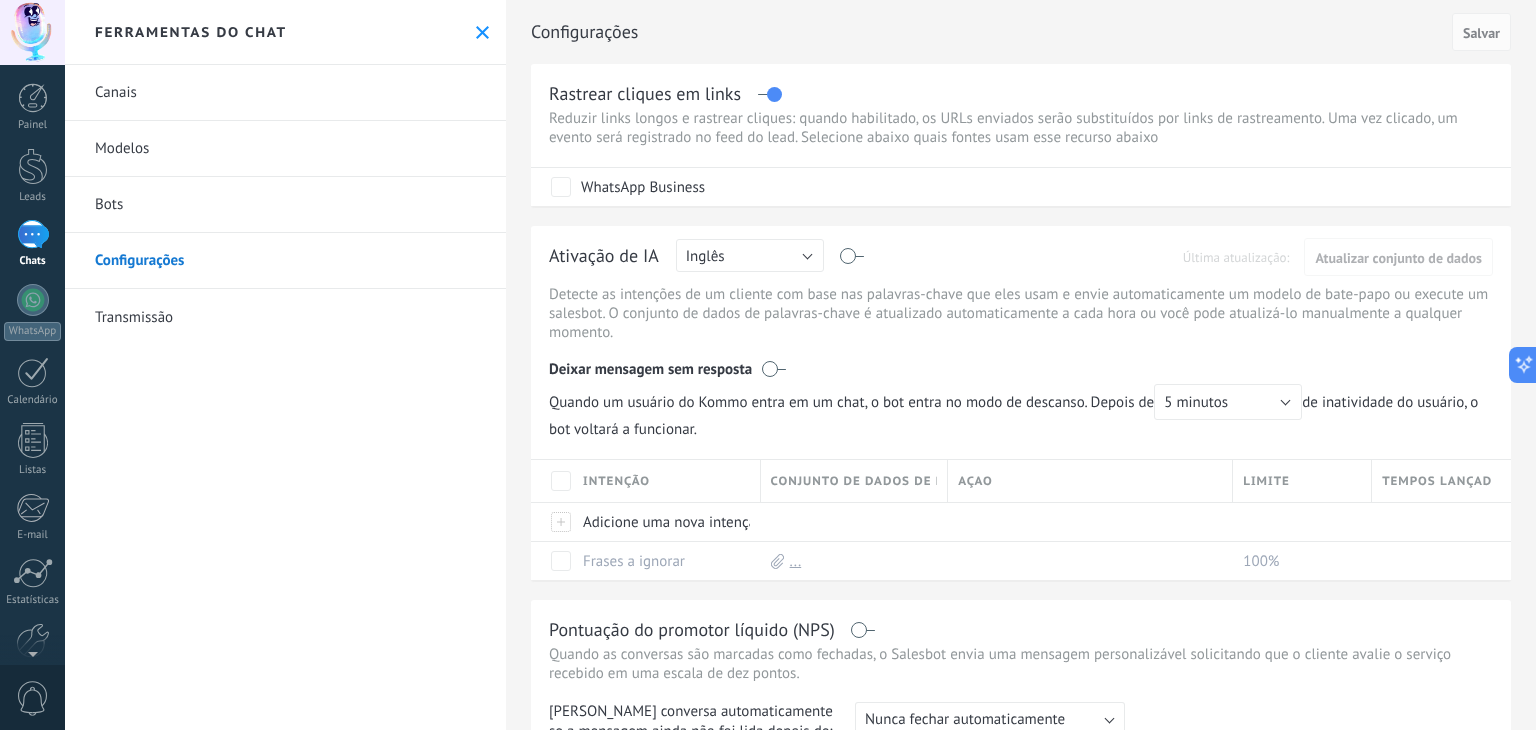 click on "Transmissão" at bounding box center (285, 317) 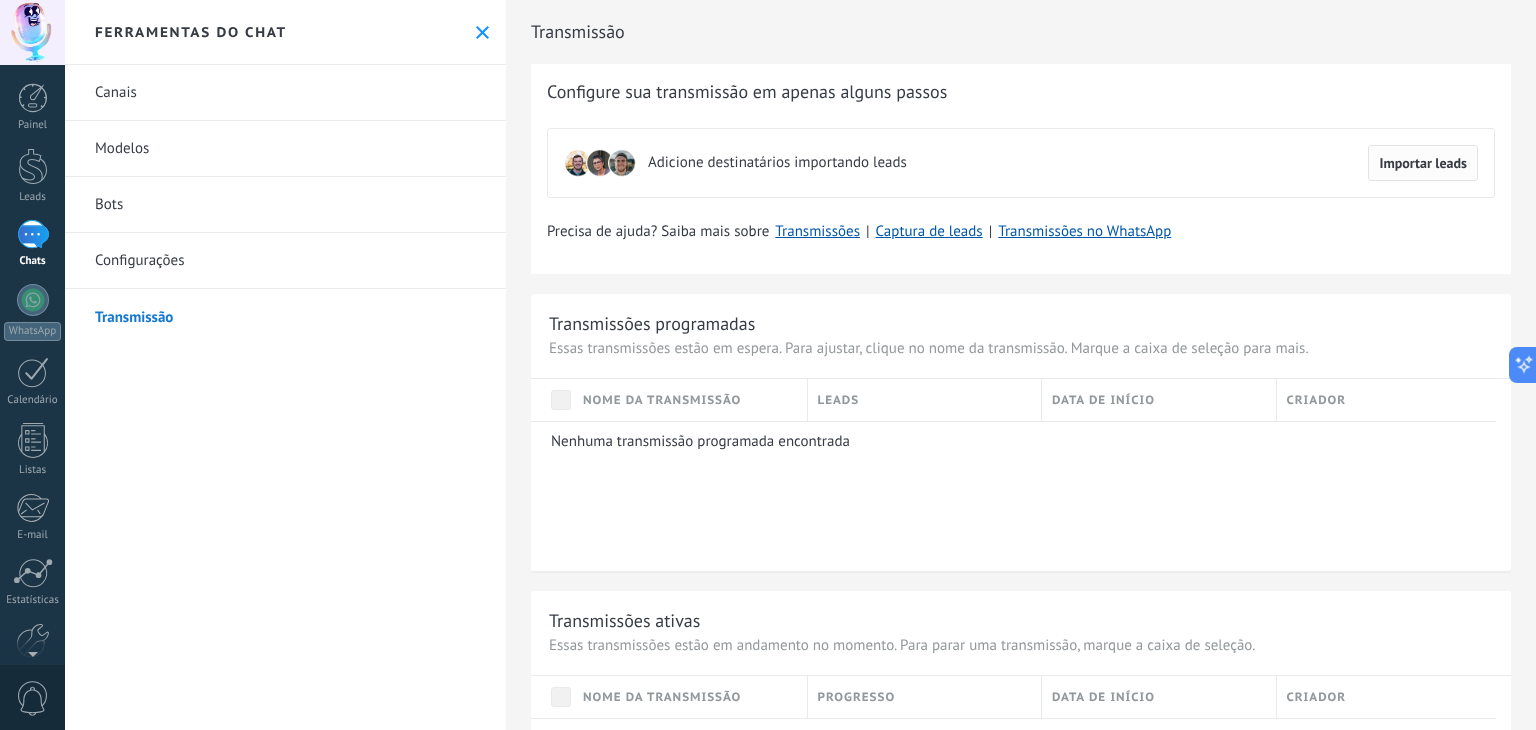 click on "Importar leads" at bounding box center [1423, 163] 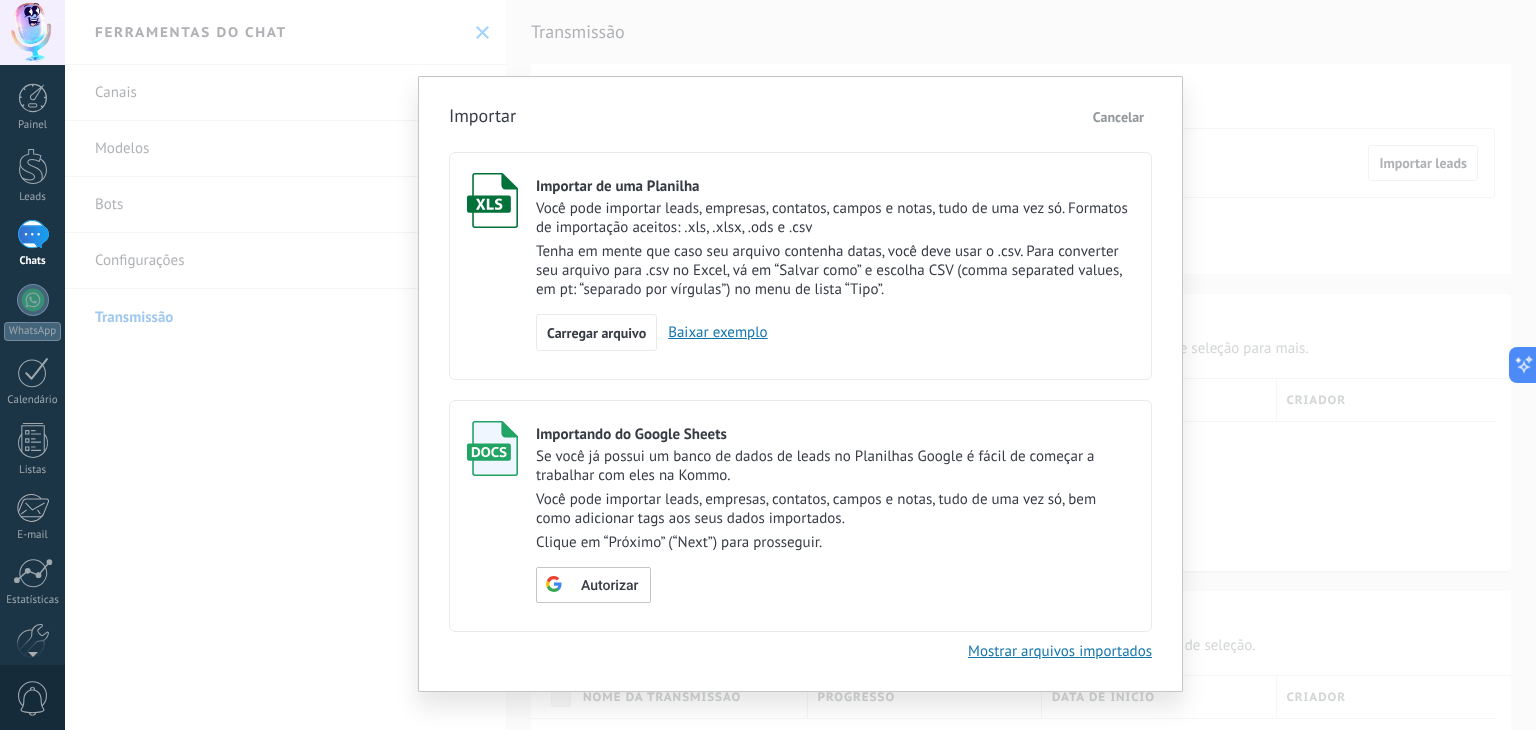 click on "Cancelar" at bounding box center [1118, 117] 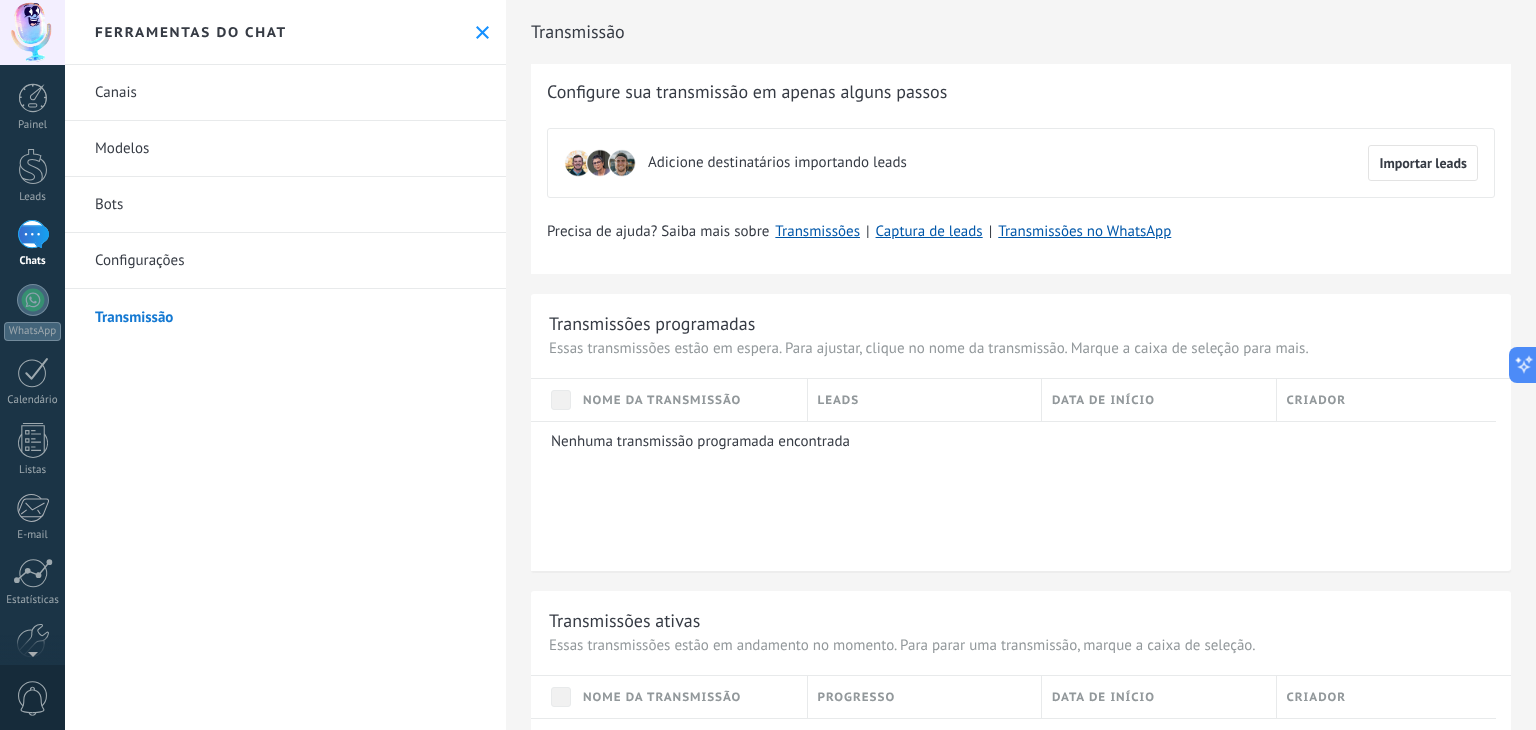 click on "1" at bounding box center [33, 234] 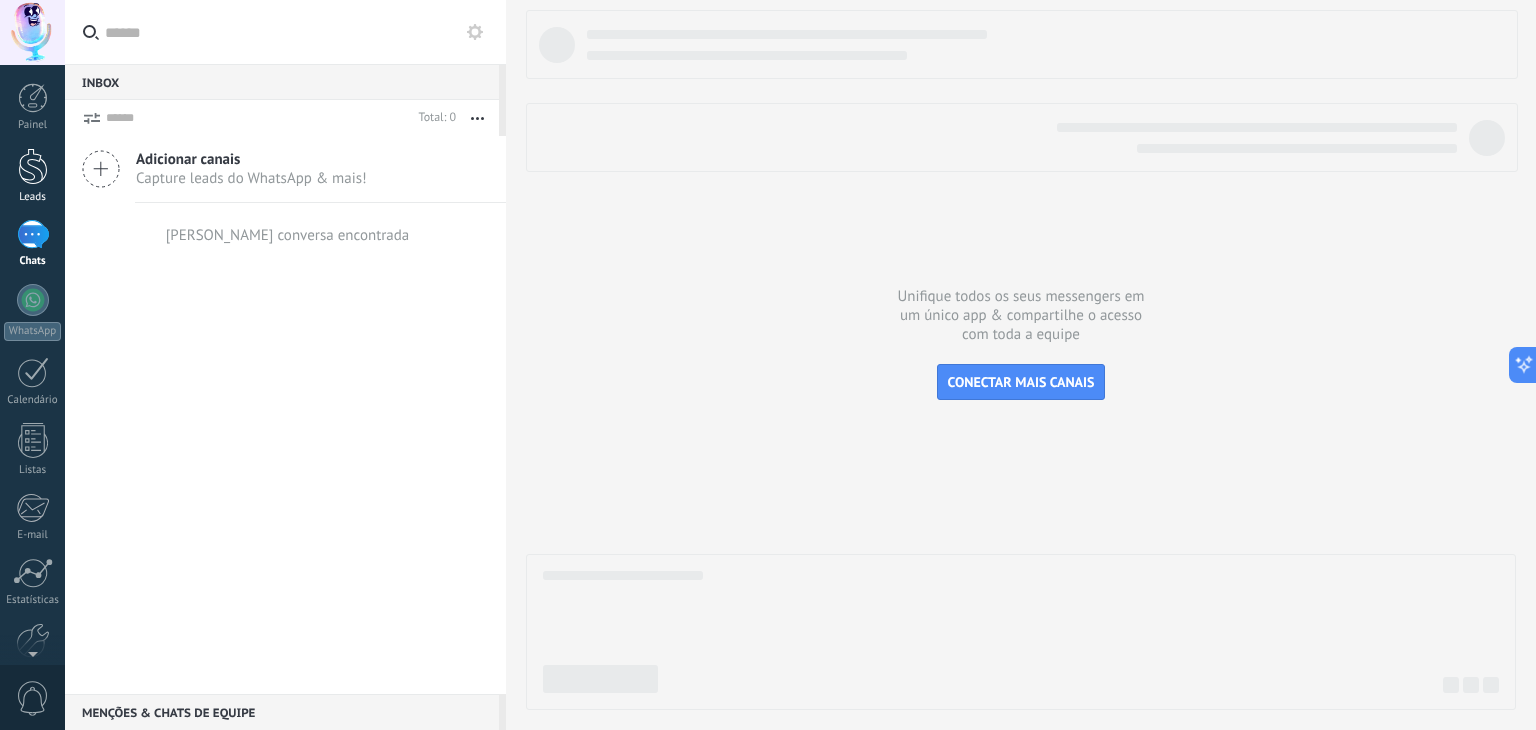 click on "Leads" at bounding box center [33, 197] 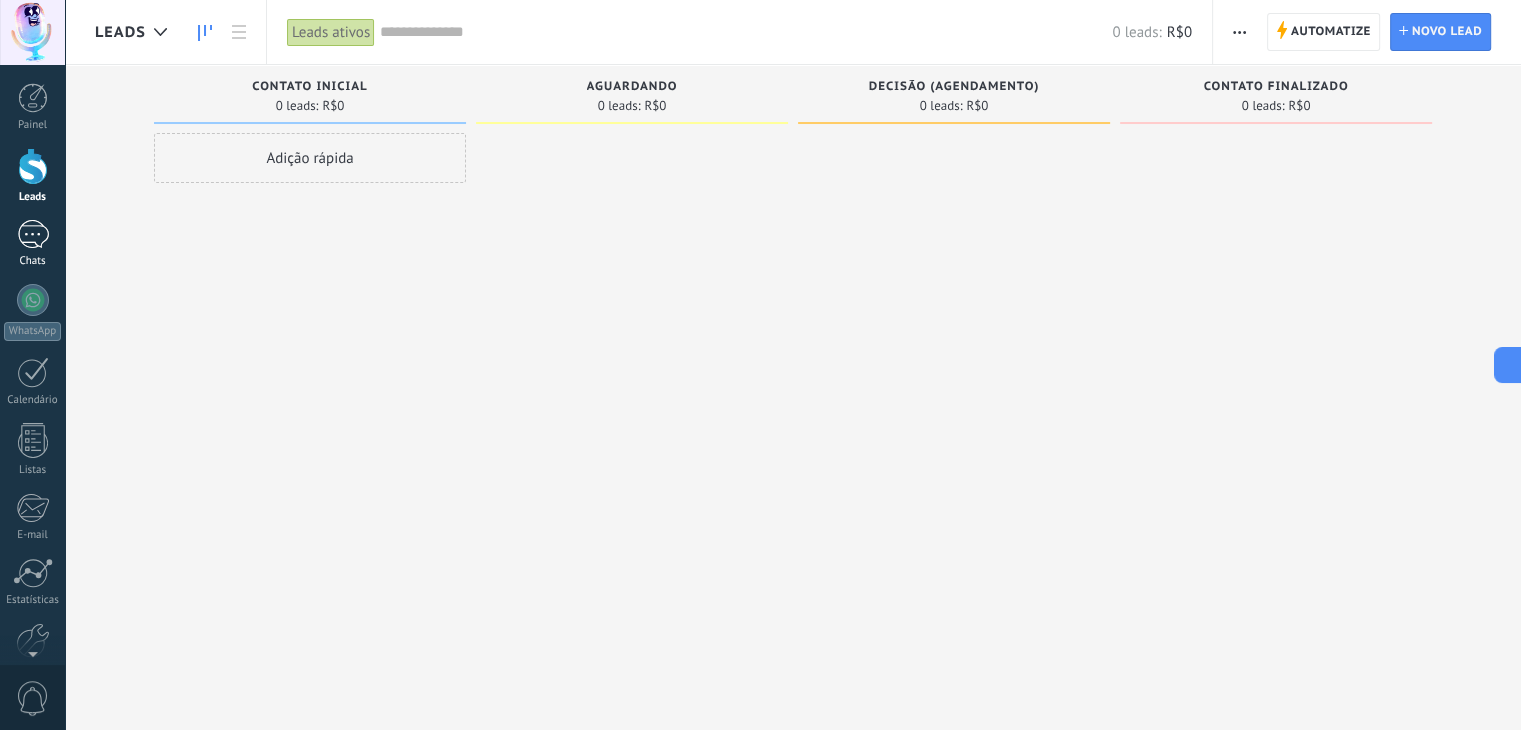 click on "1" at bounding box center (33, 234) 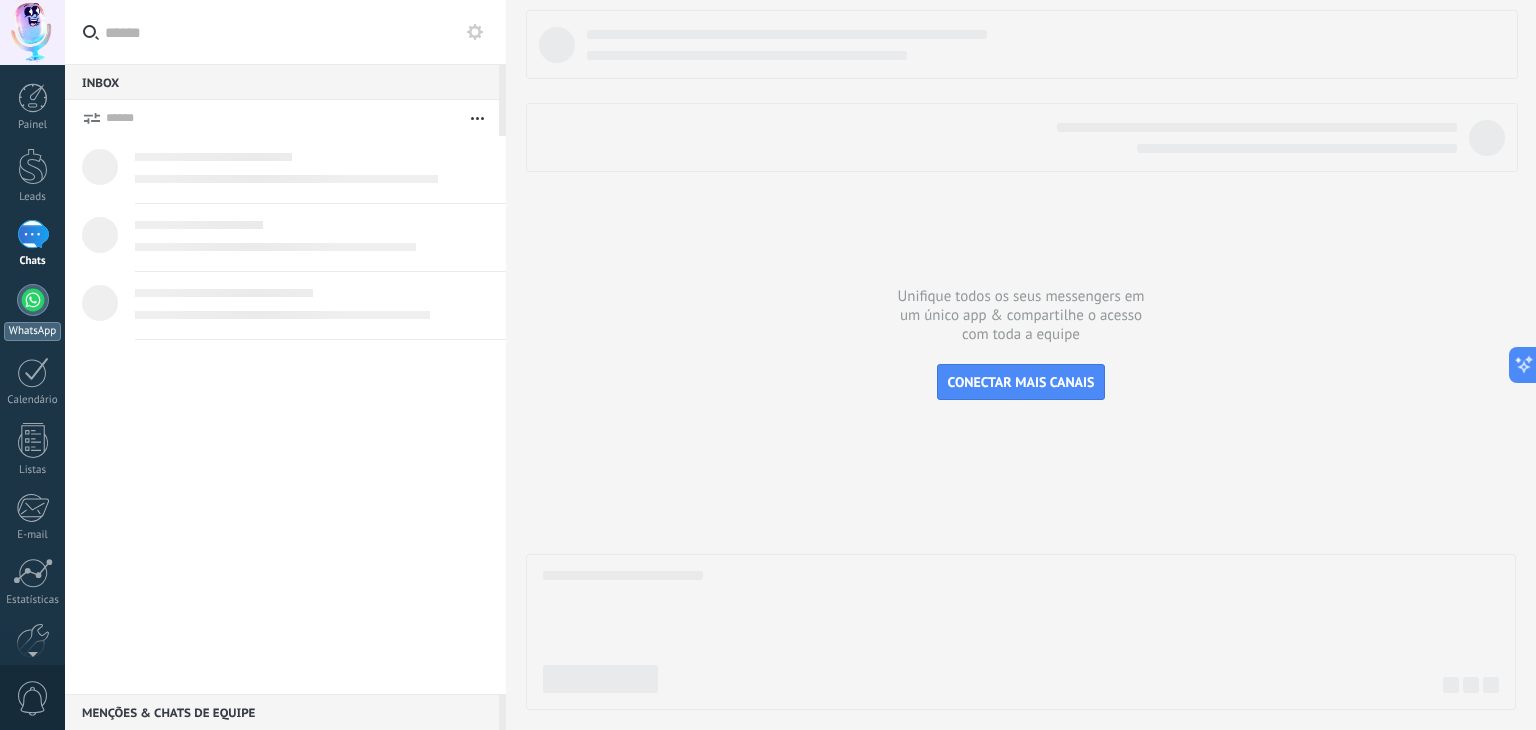 click at bounding box center [33, 300] 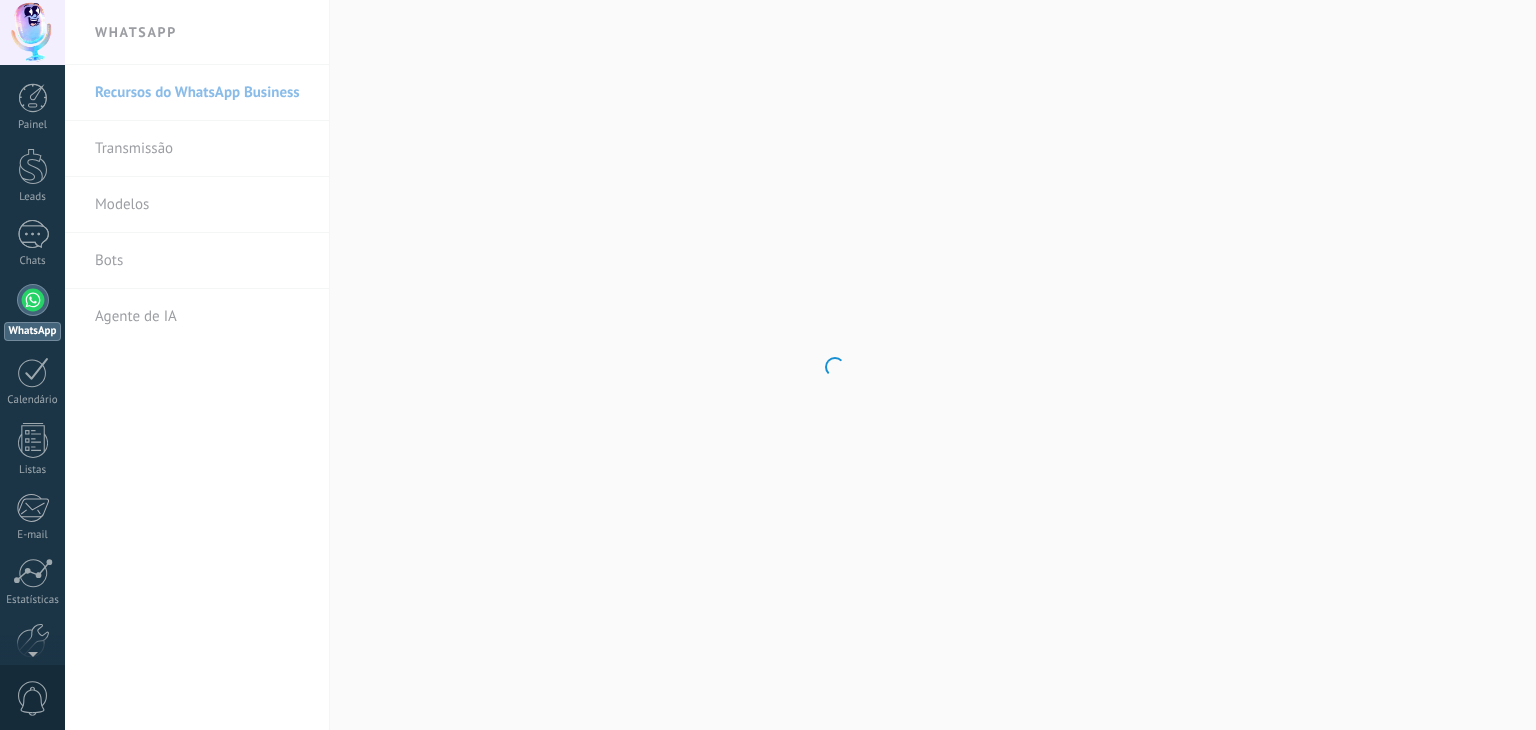 scroll, scrollTop: 0, scrollLeft: 0, axis: both 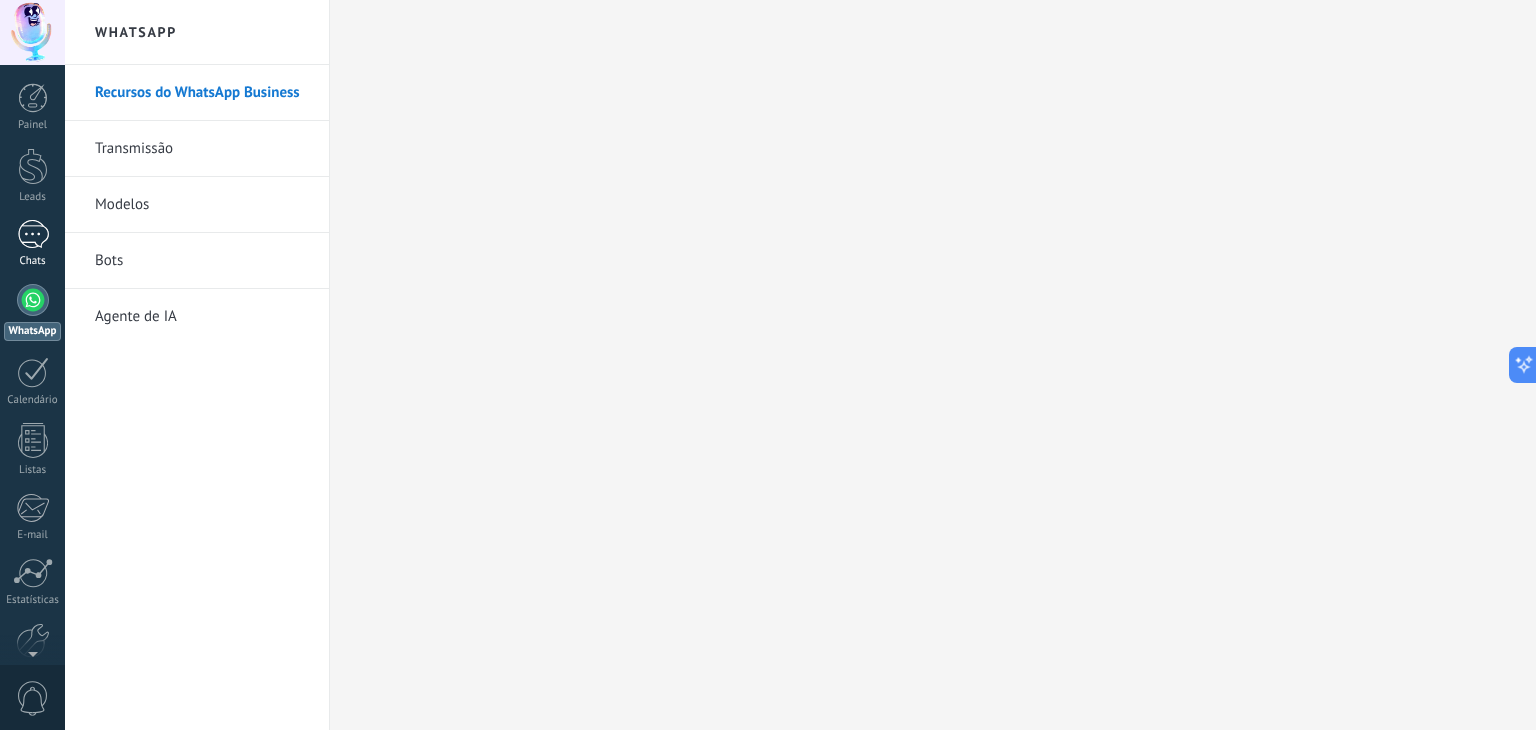 click on "Chats" at bounding box center (32, 244) 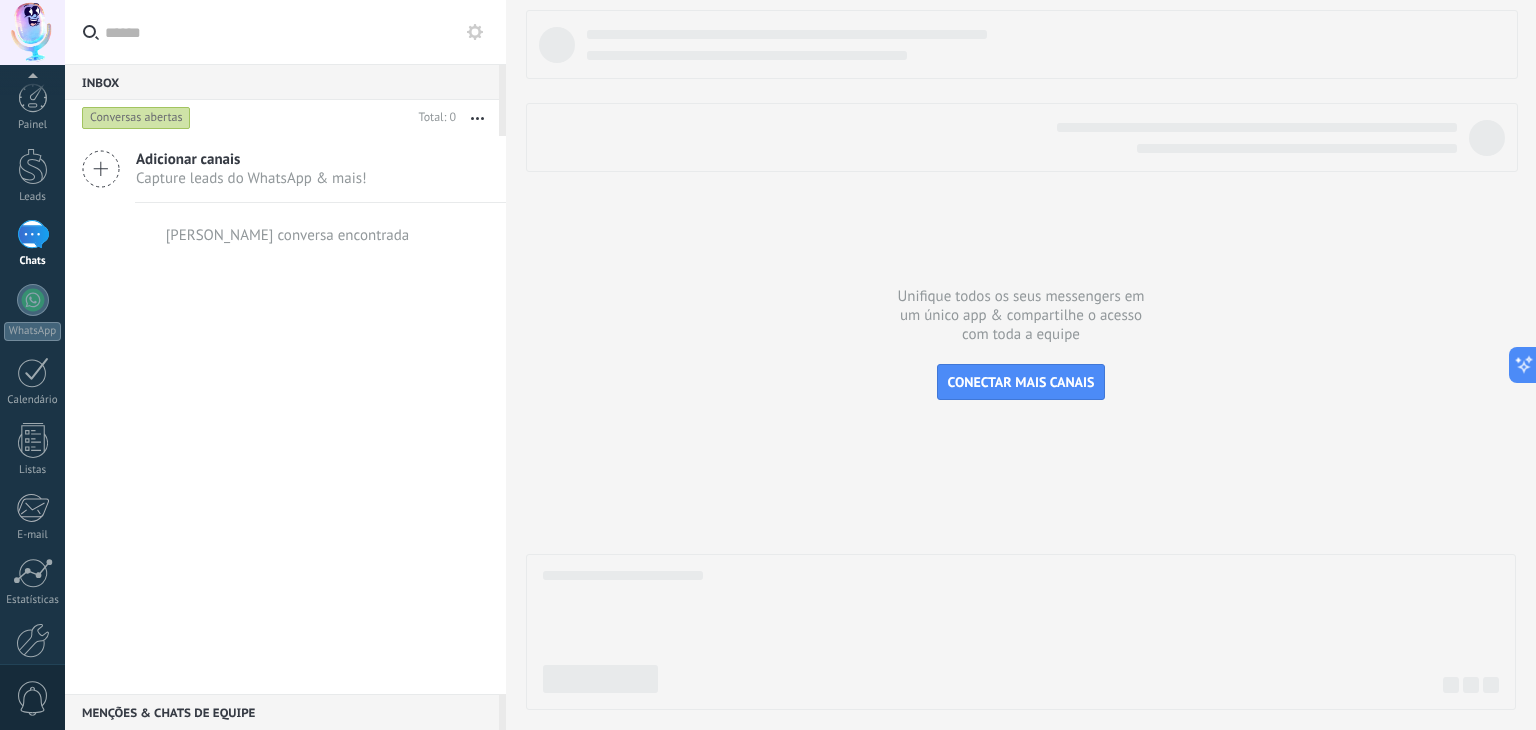 scroll, scrollTop: 101, scrollLeft: 0, axis: vertical 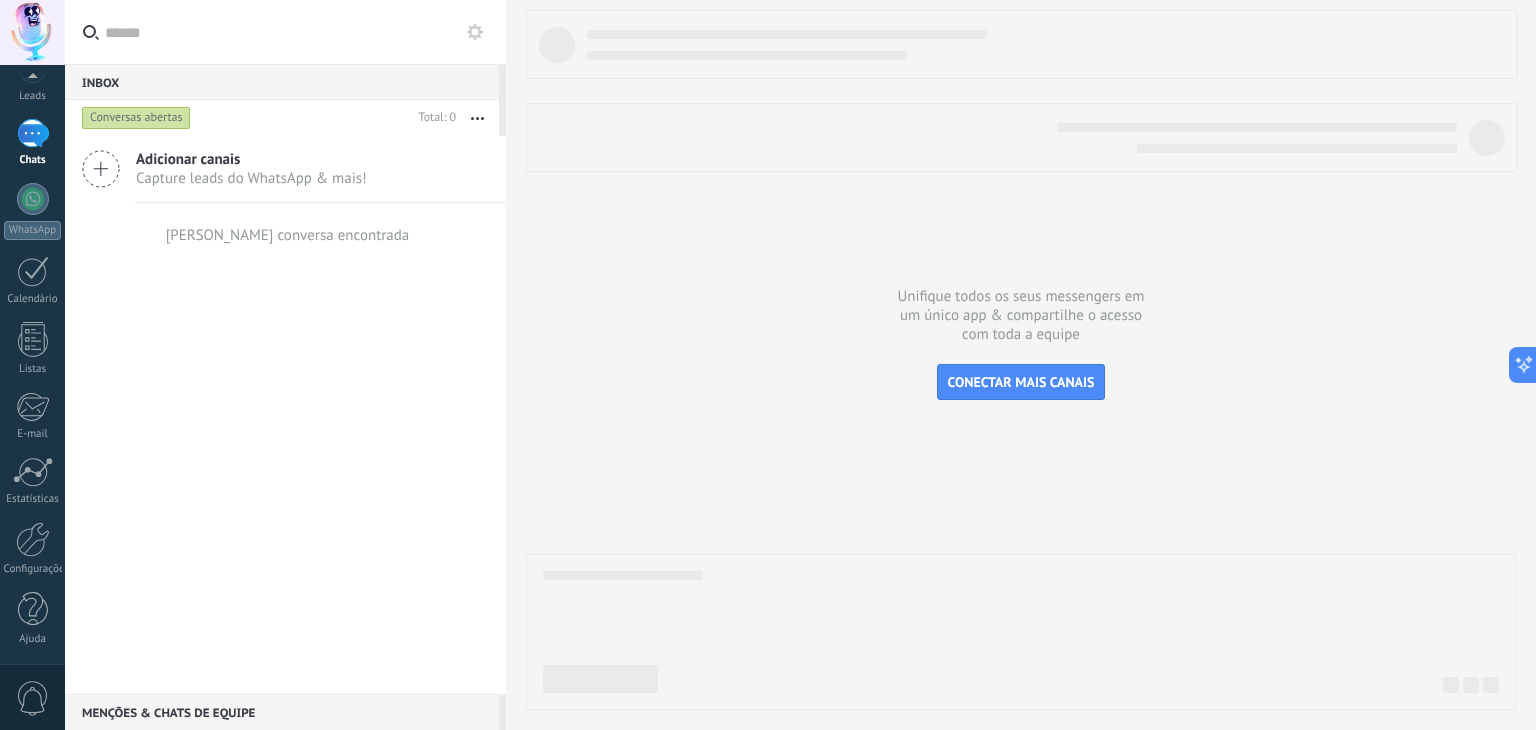 click at bounding box center (33, 609) 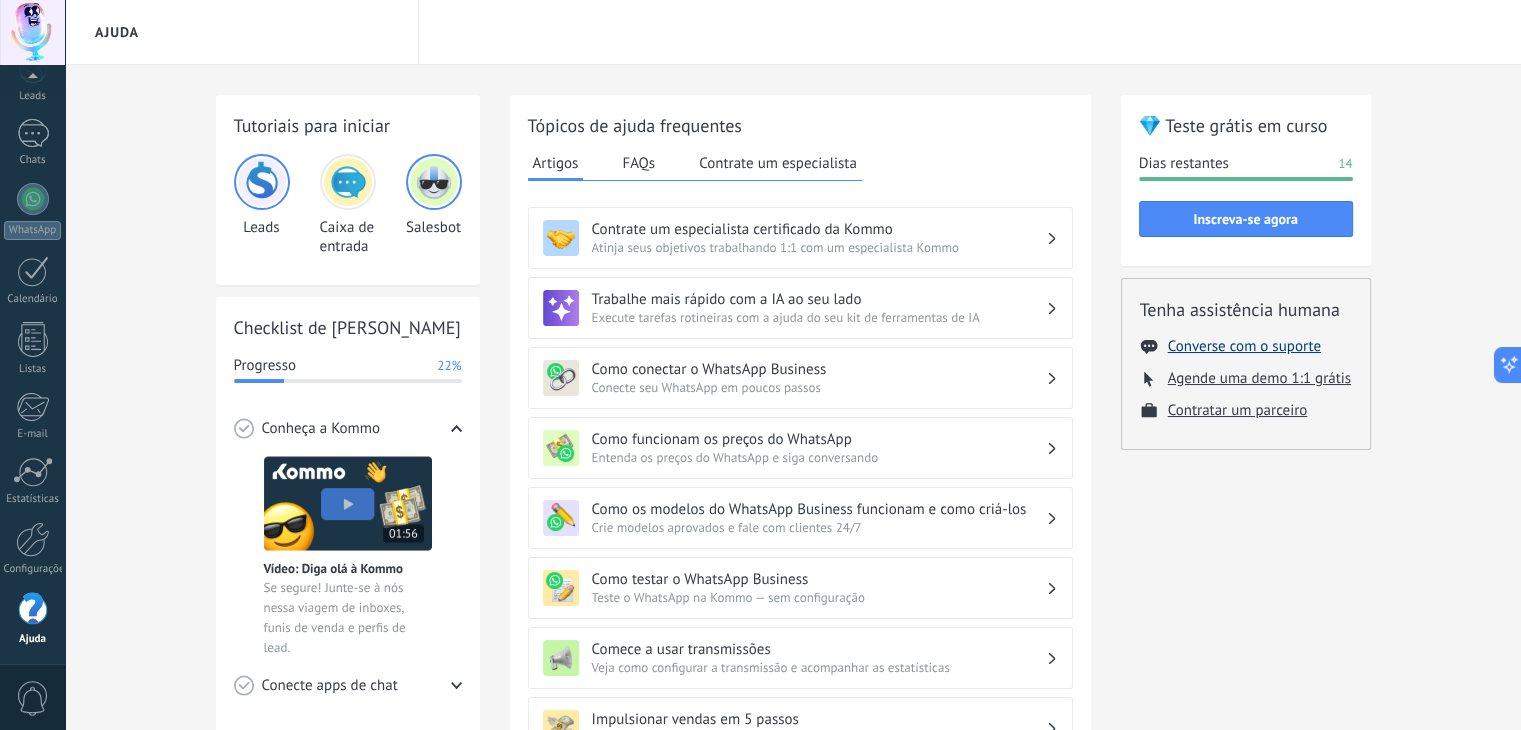 click on "Converse com o suporte" at bounding box center (1244, 346) 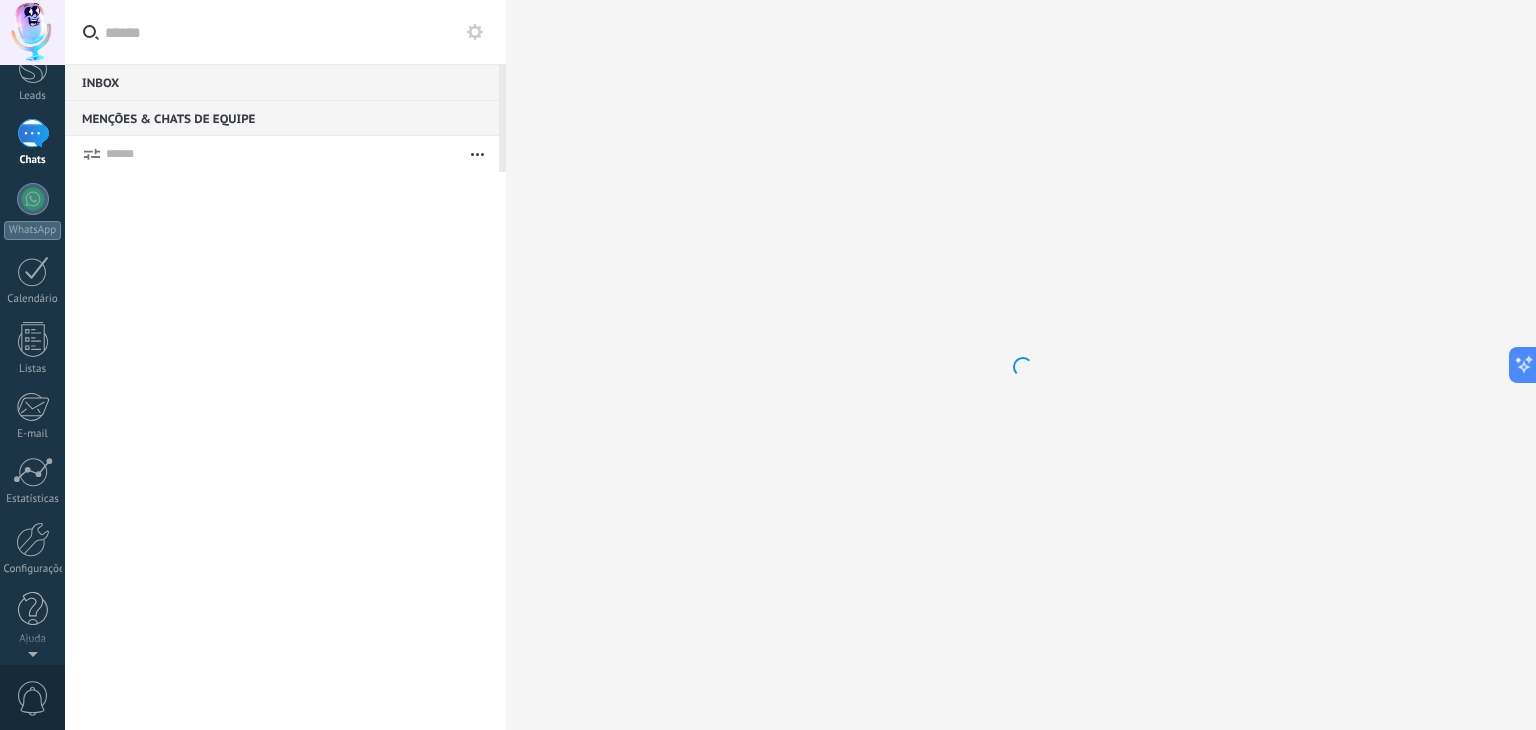 scroll, scrollTop: 0, scrollLeft: 0, axis: both 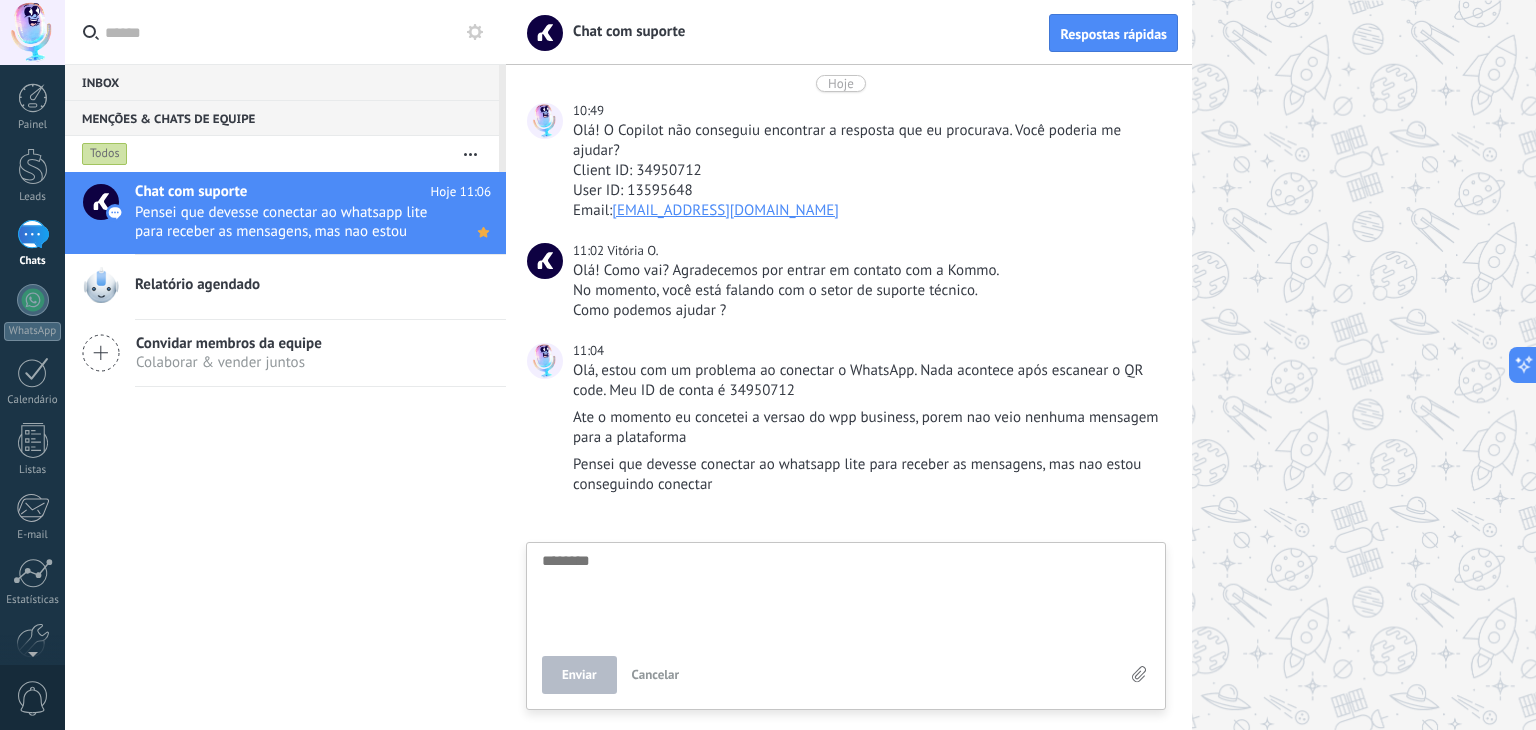 type on "*" 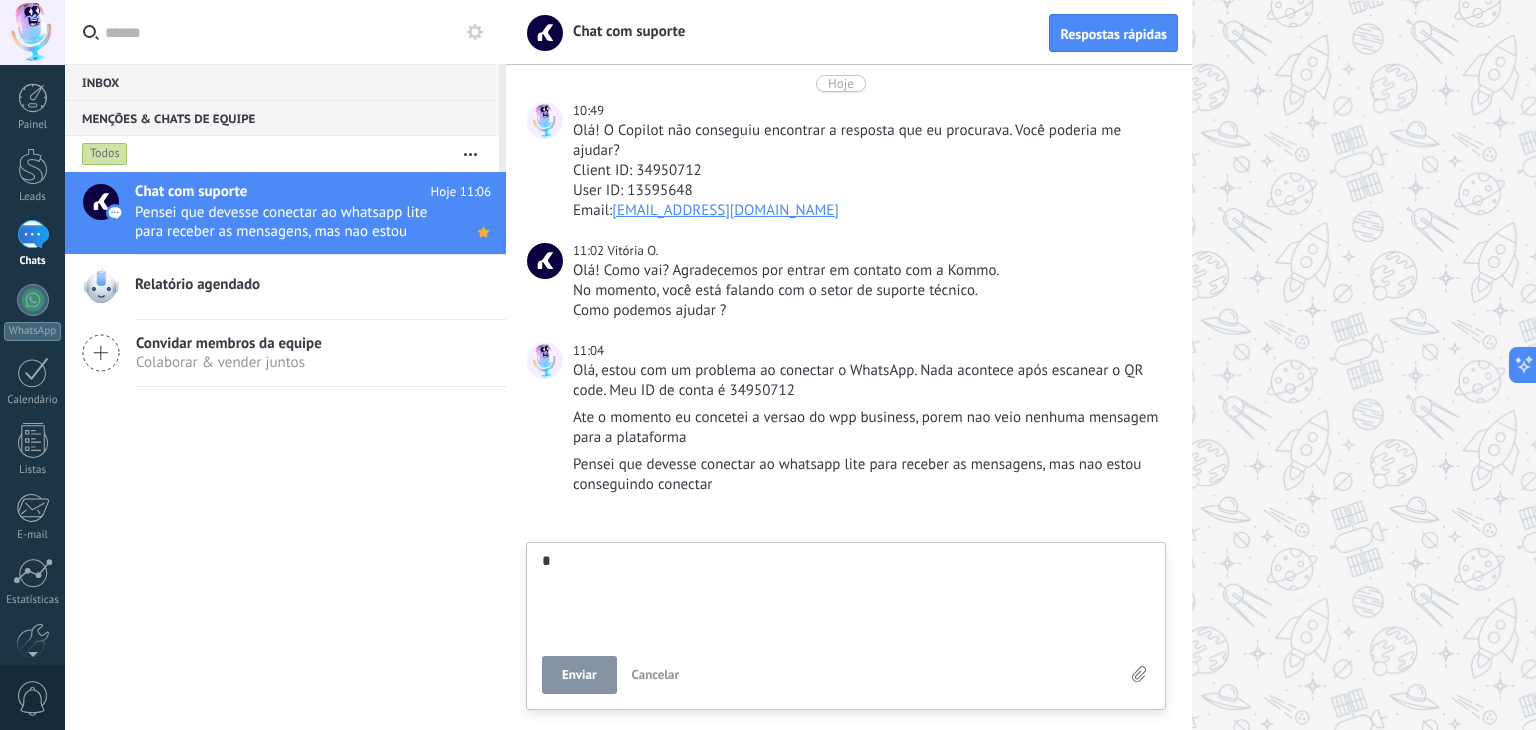 type on "**" 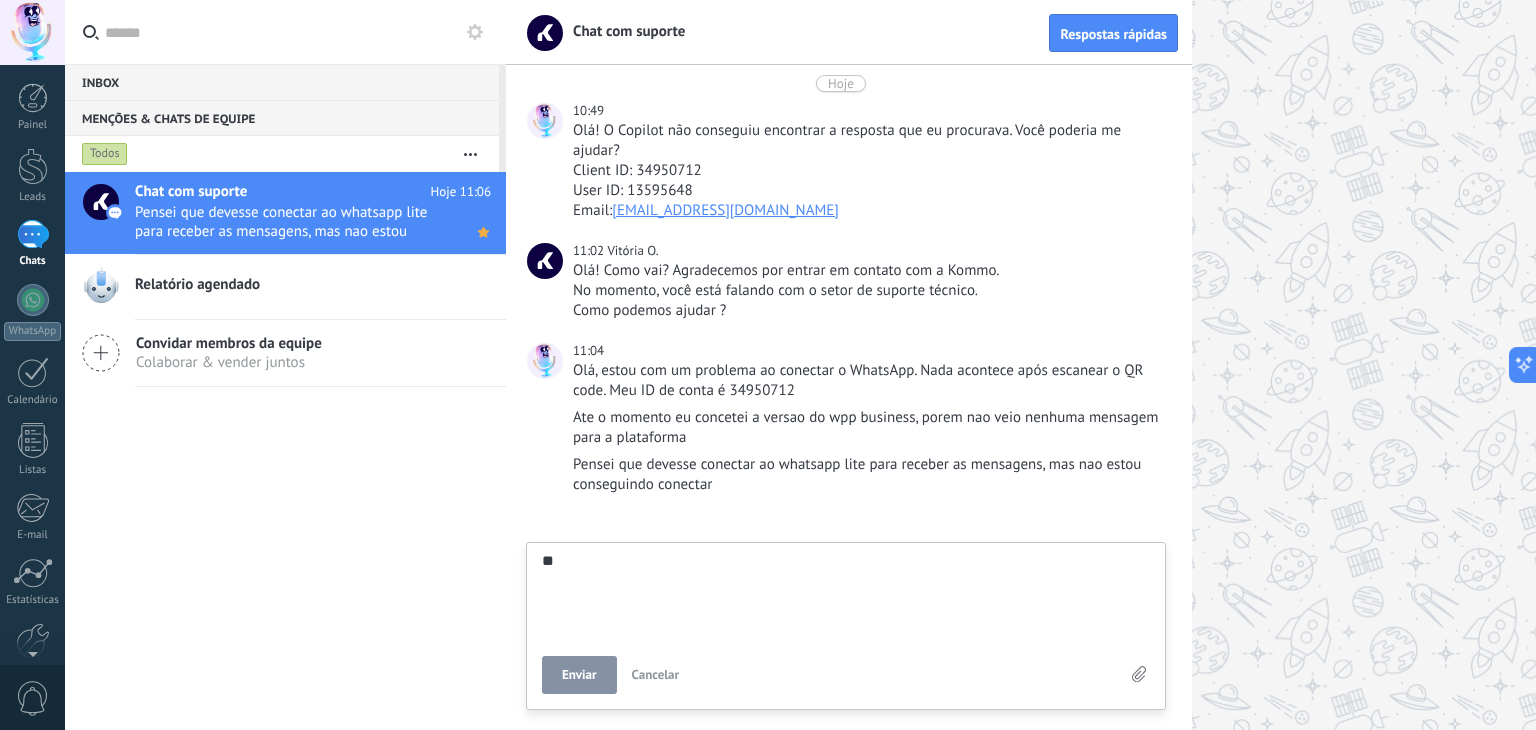 type on "***" 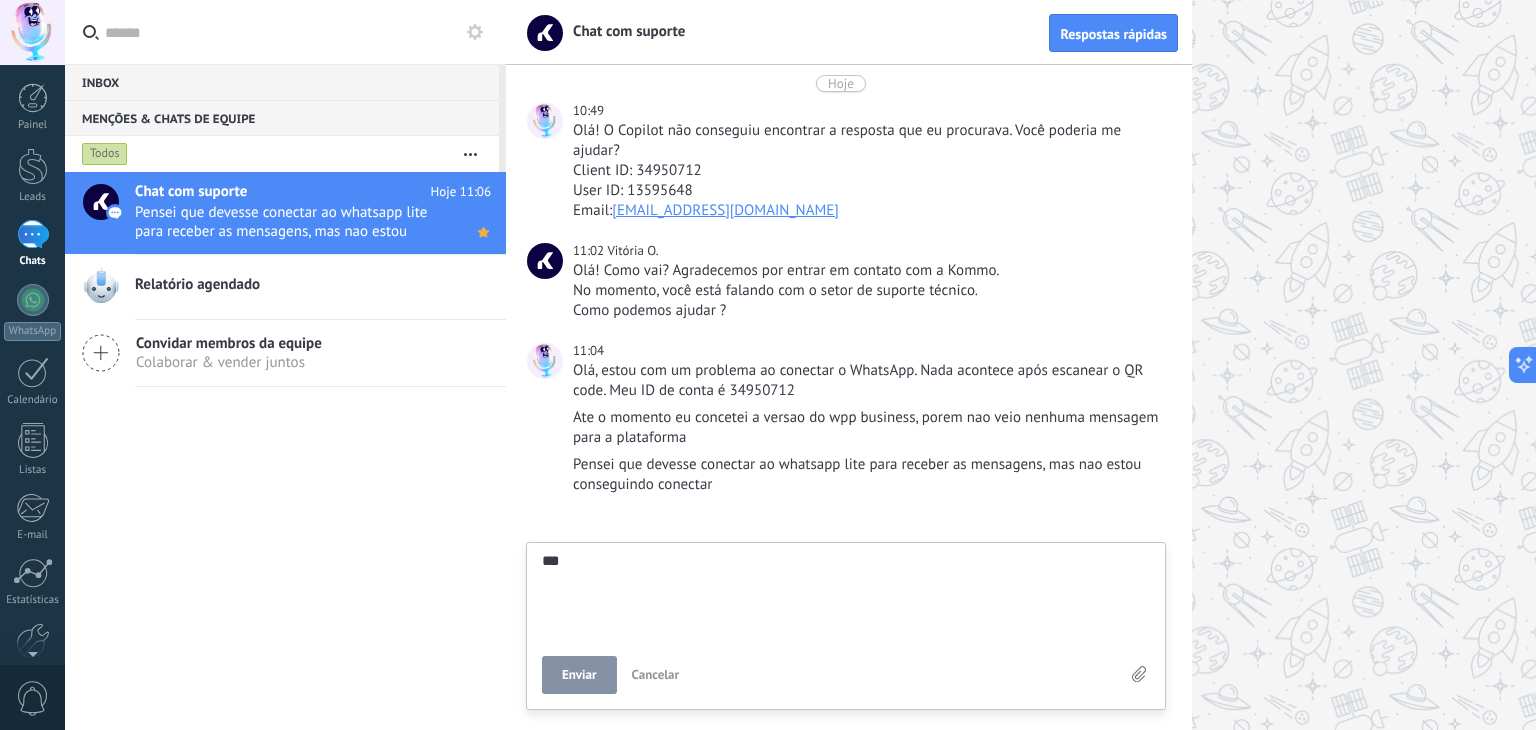 type on "****" 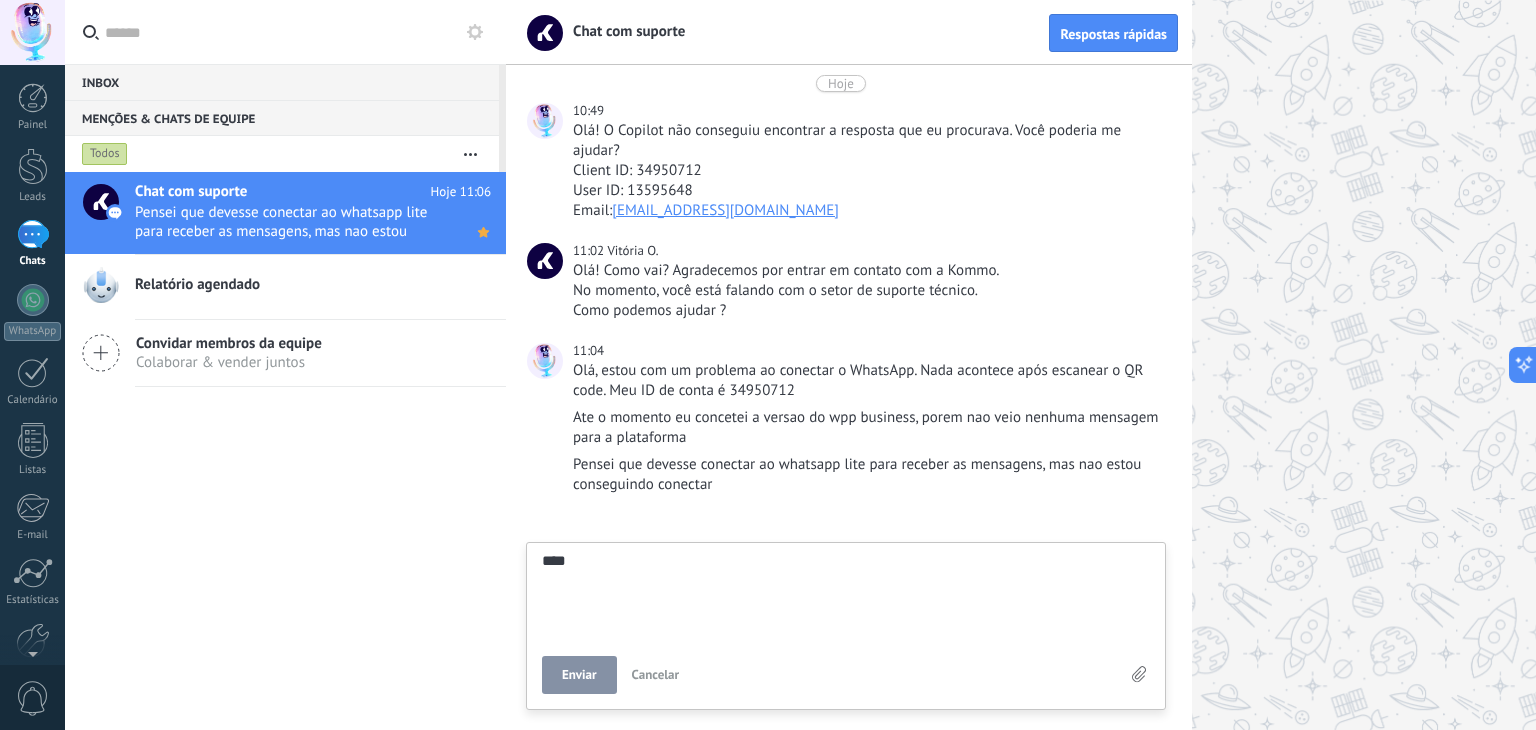 type on "*****" 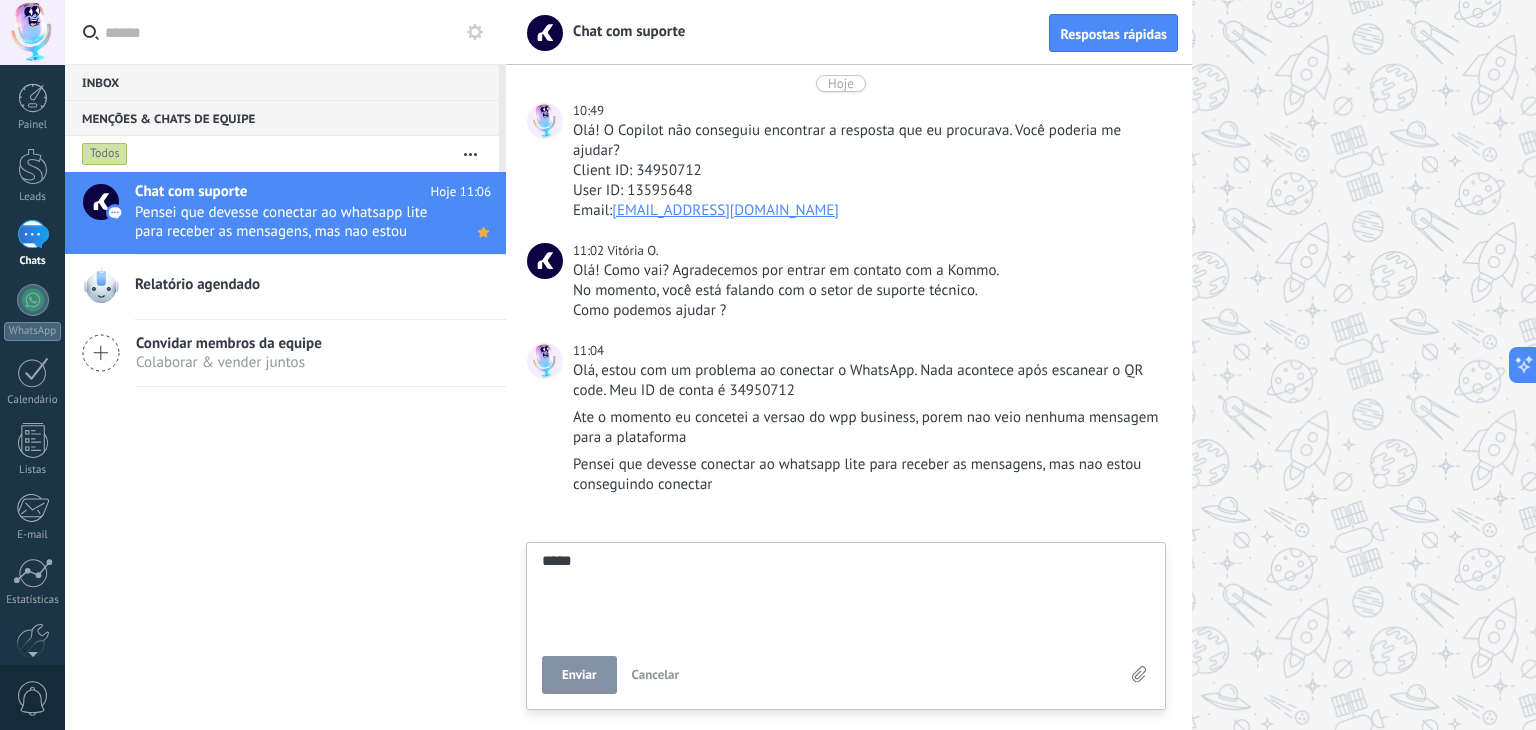 type on "******" 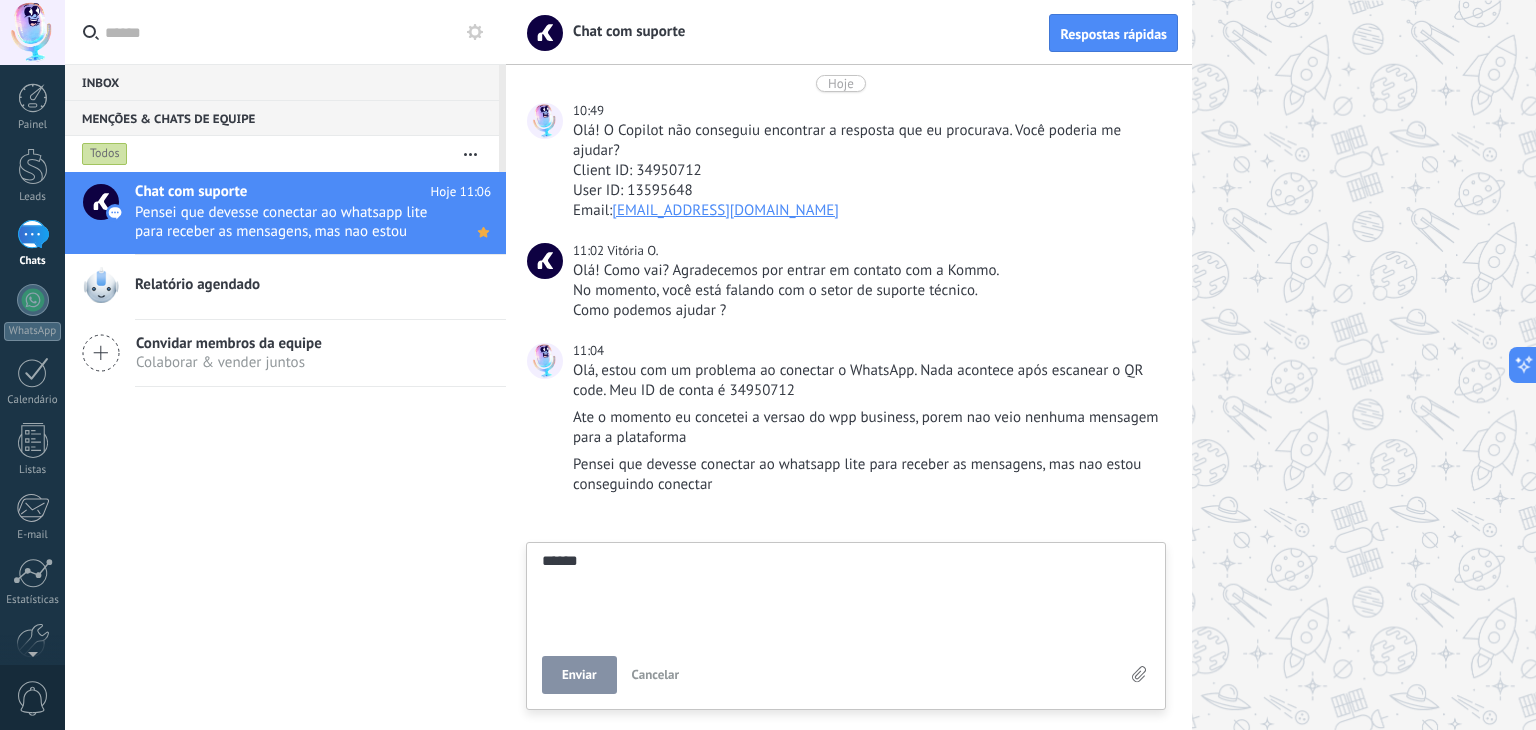 type on "*******" 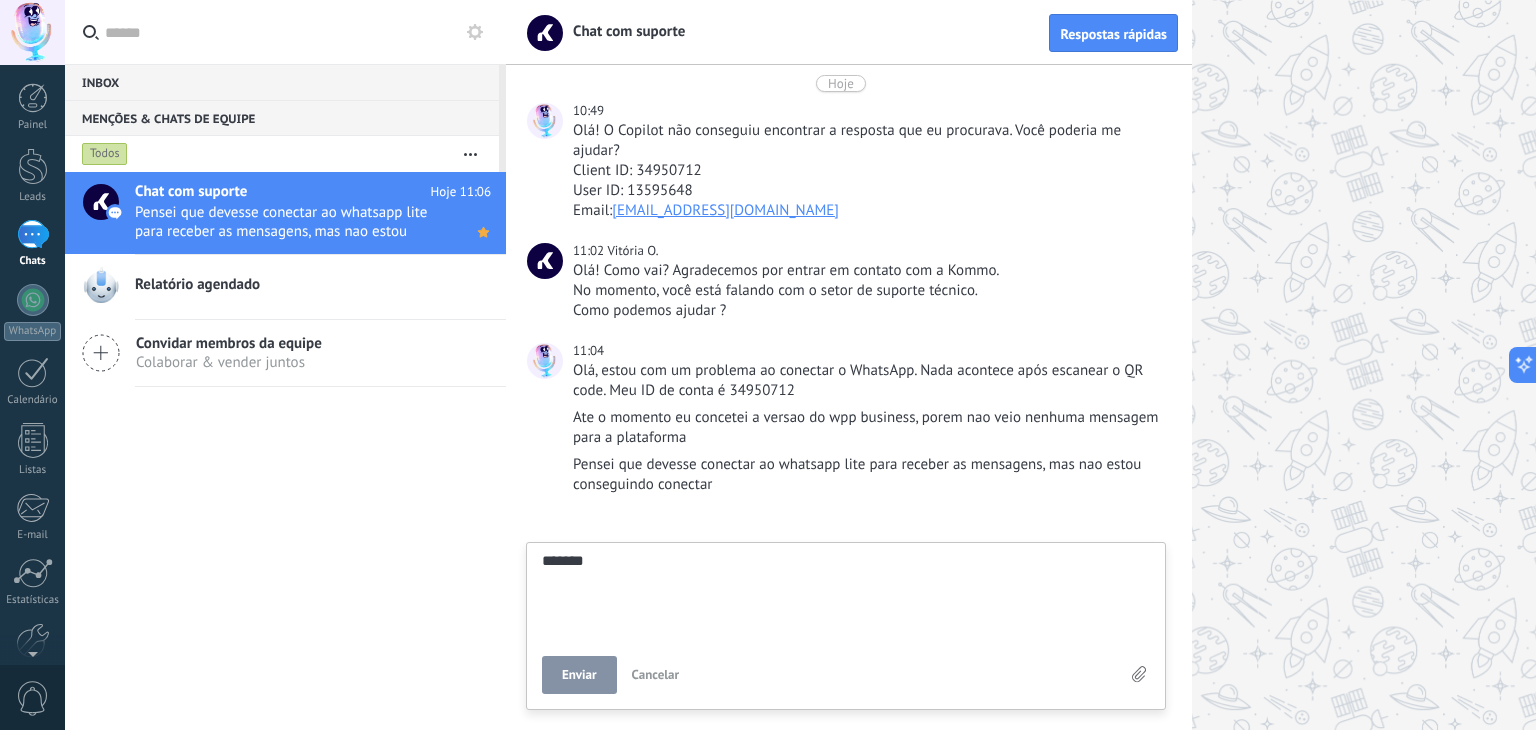 type on "********" 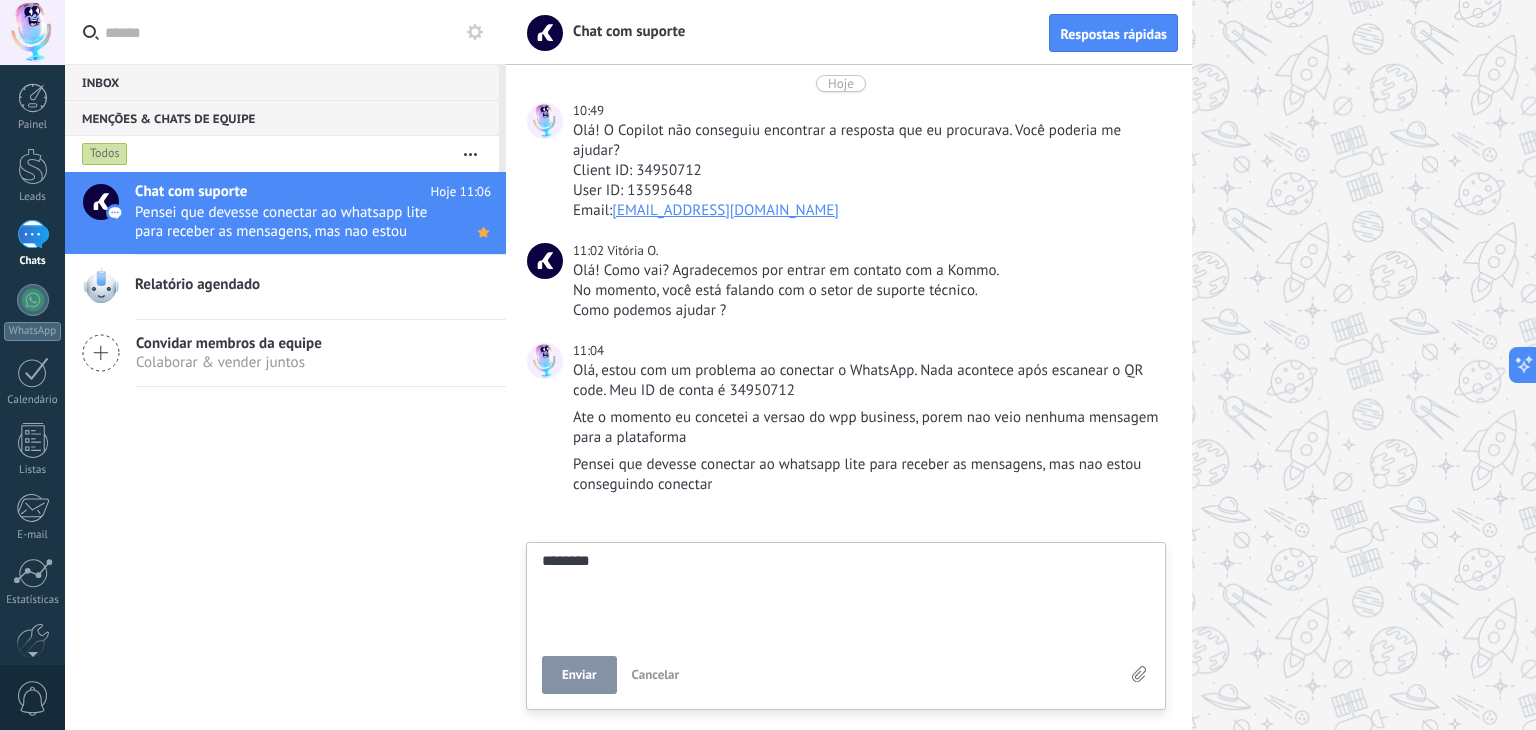 type on "*******" 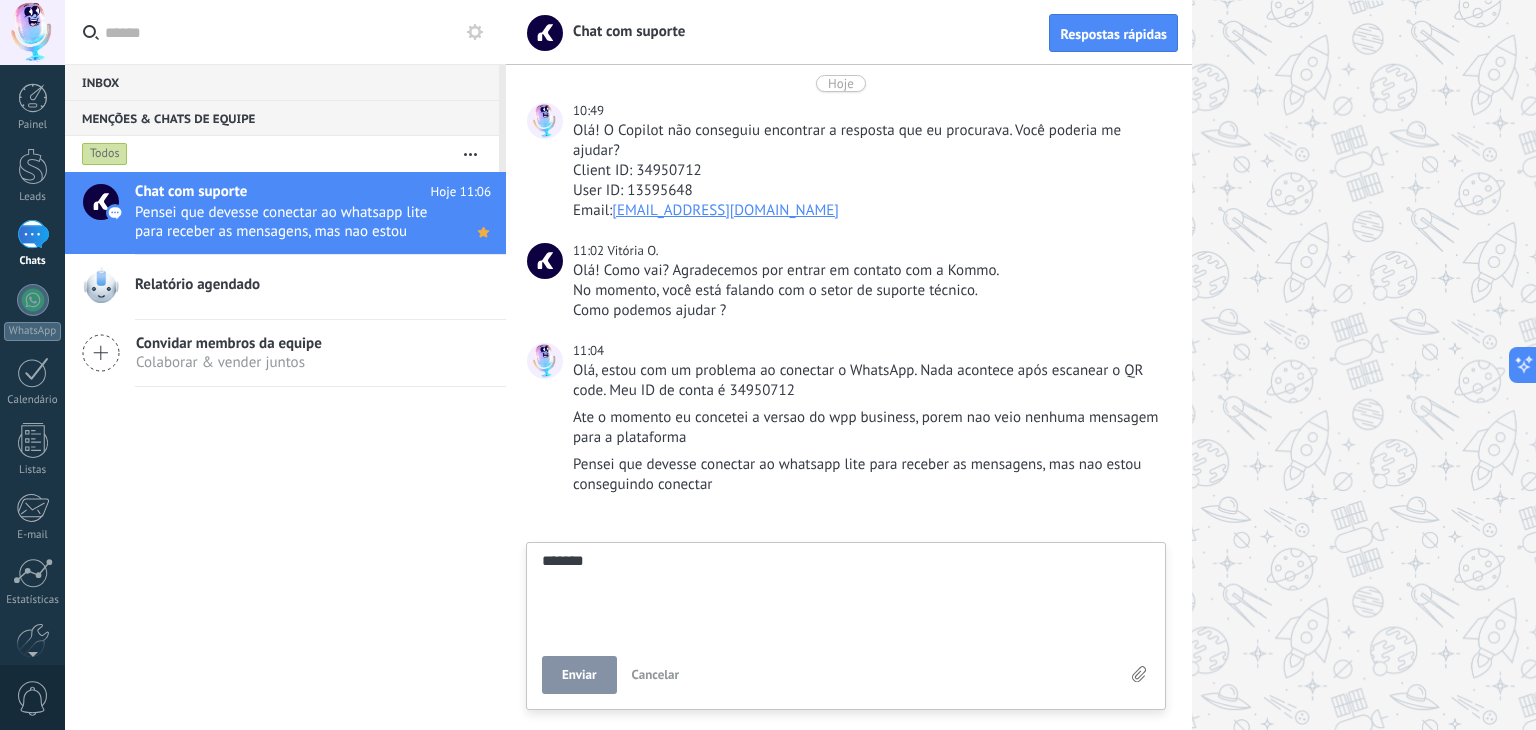 type on "********" 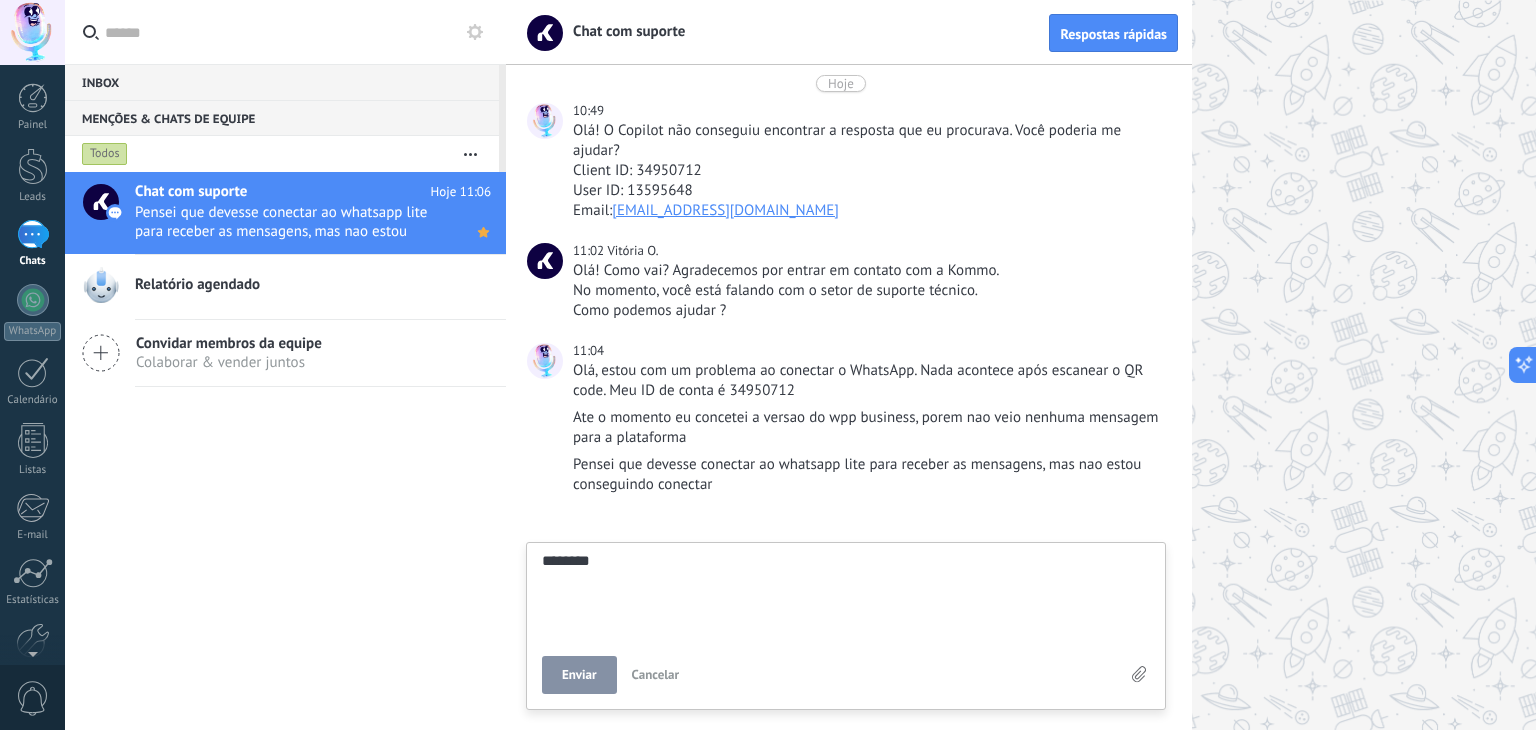 type on "*********" 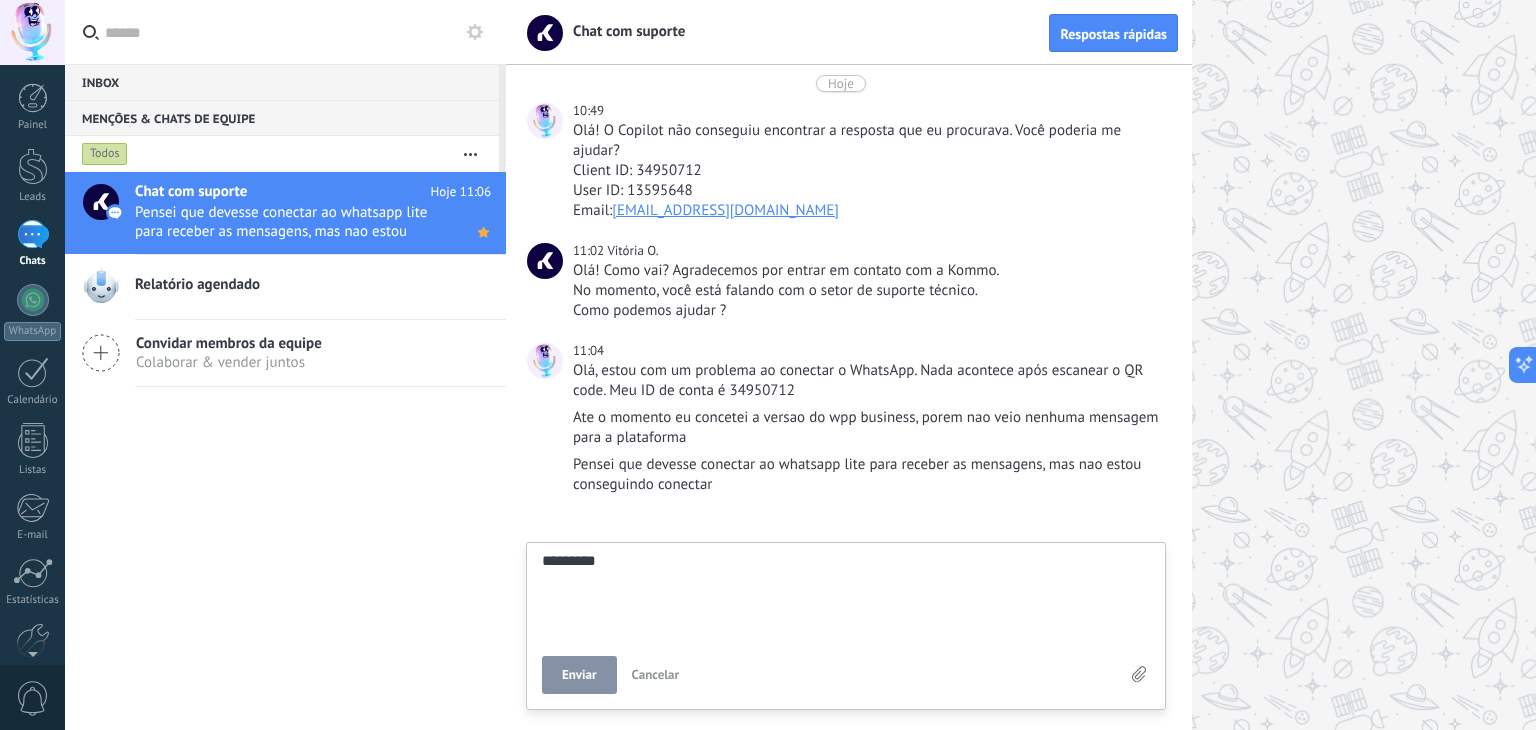 type on "*********" 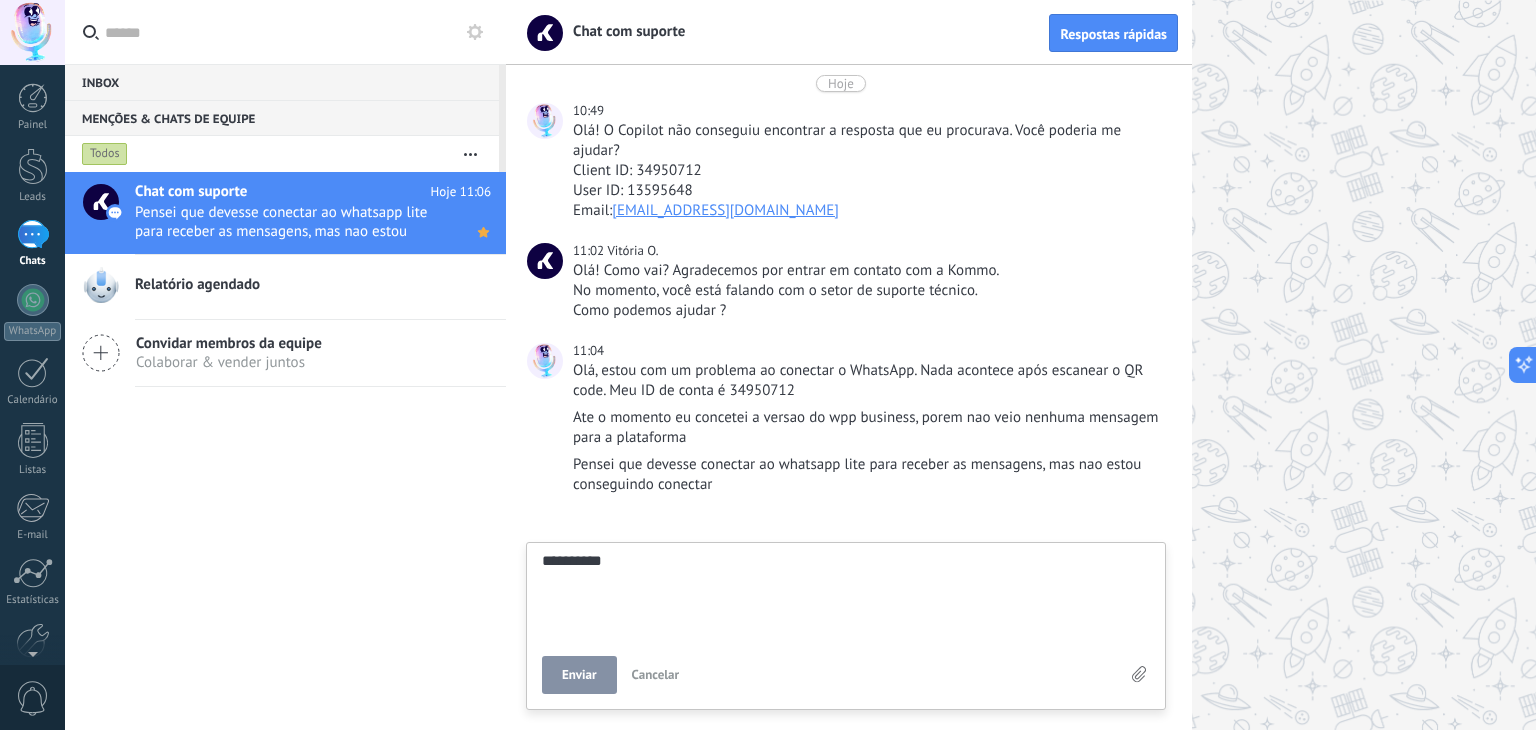 type on "**********" 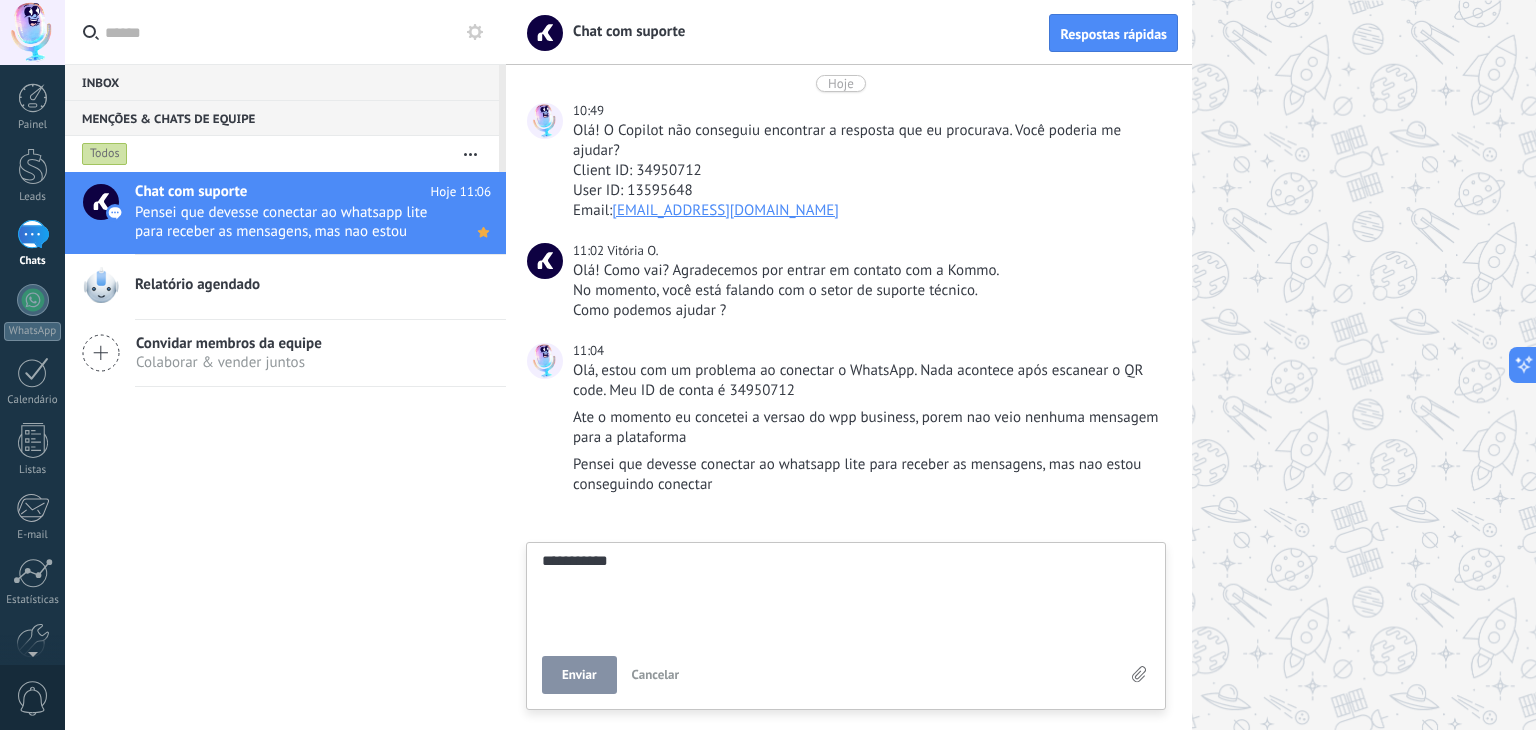 type on "**********" 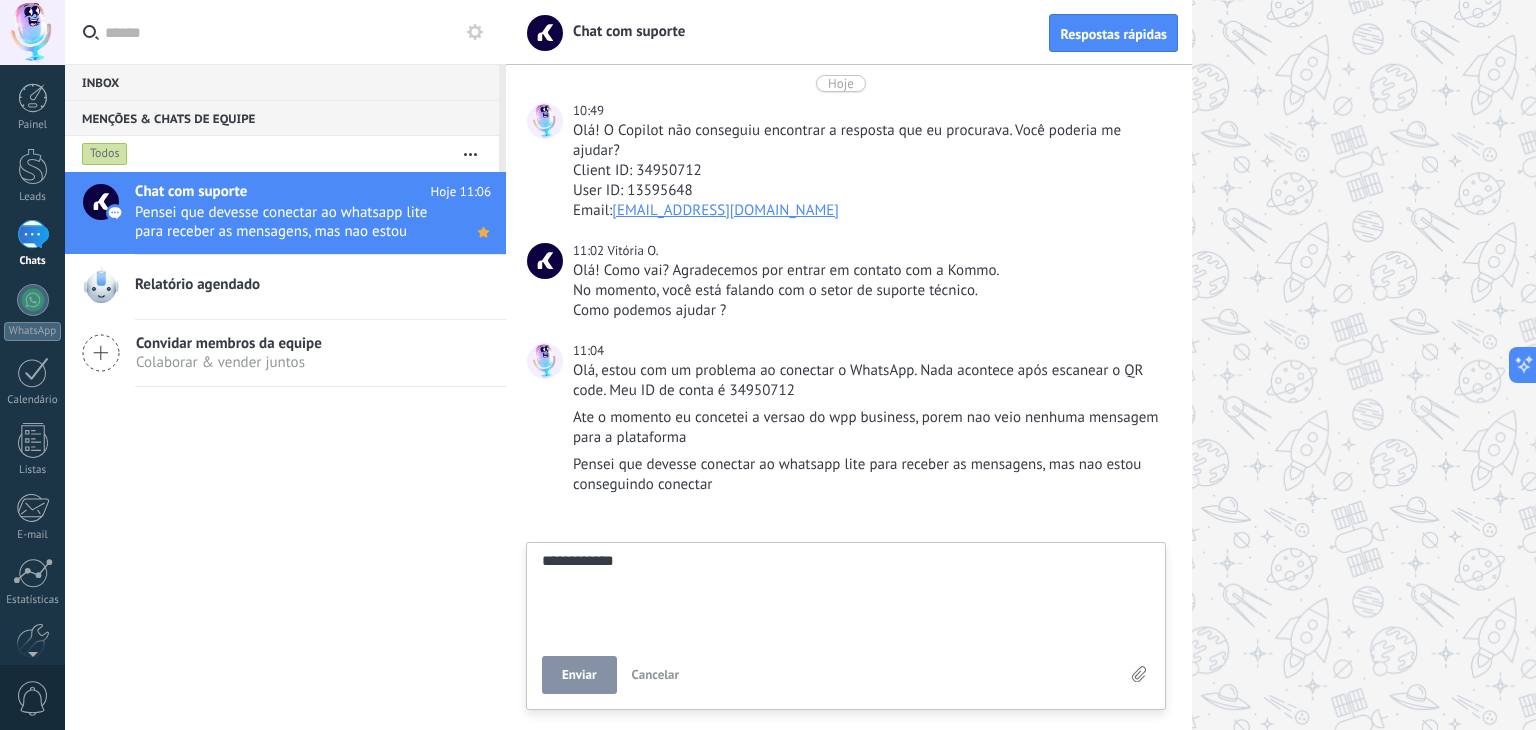 type on "**********" 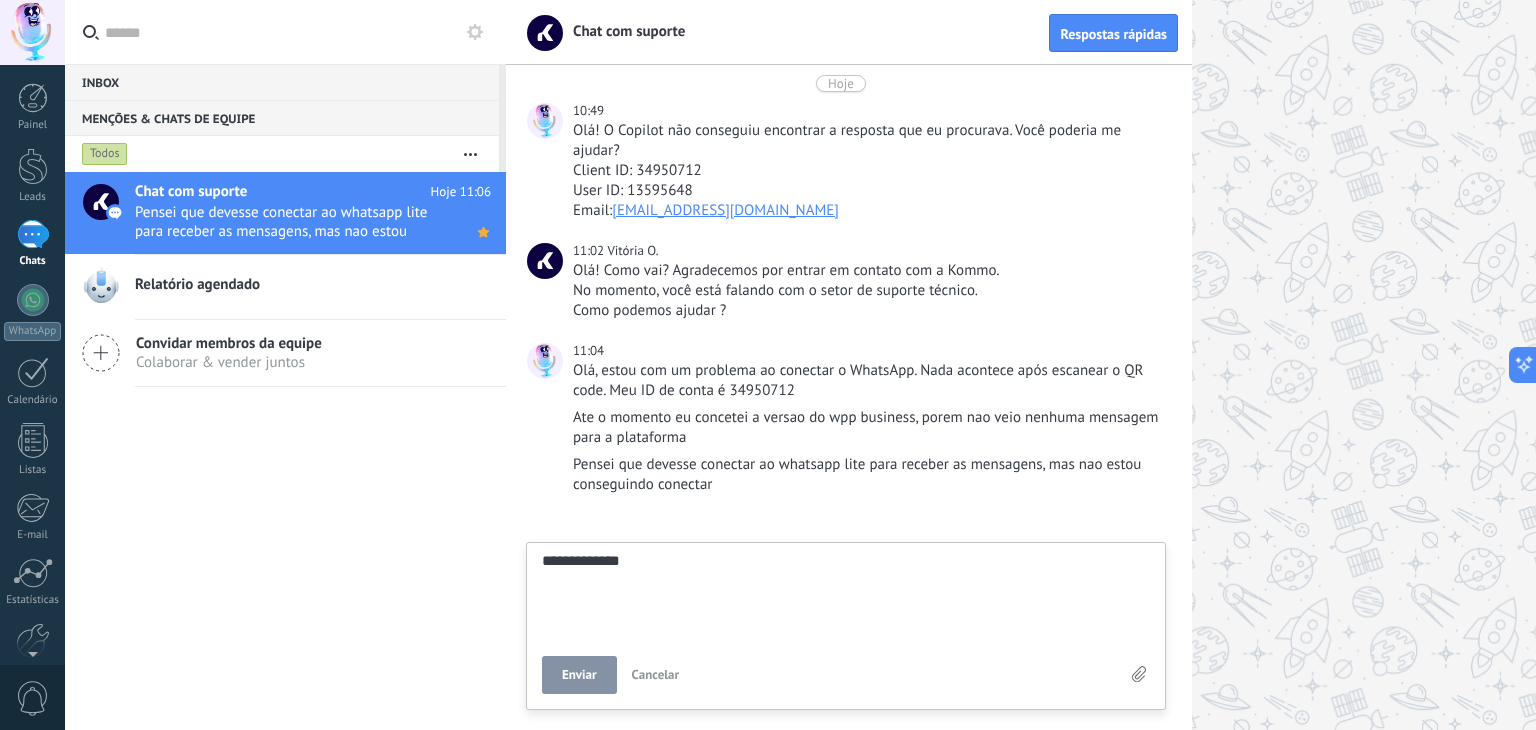 type on "**********" 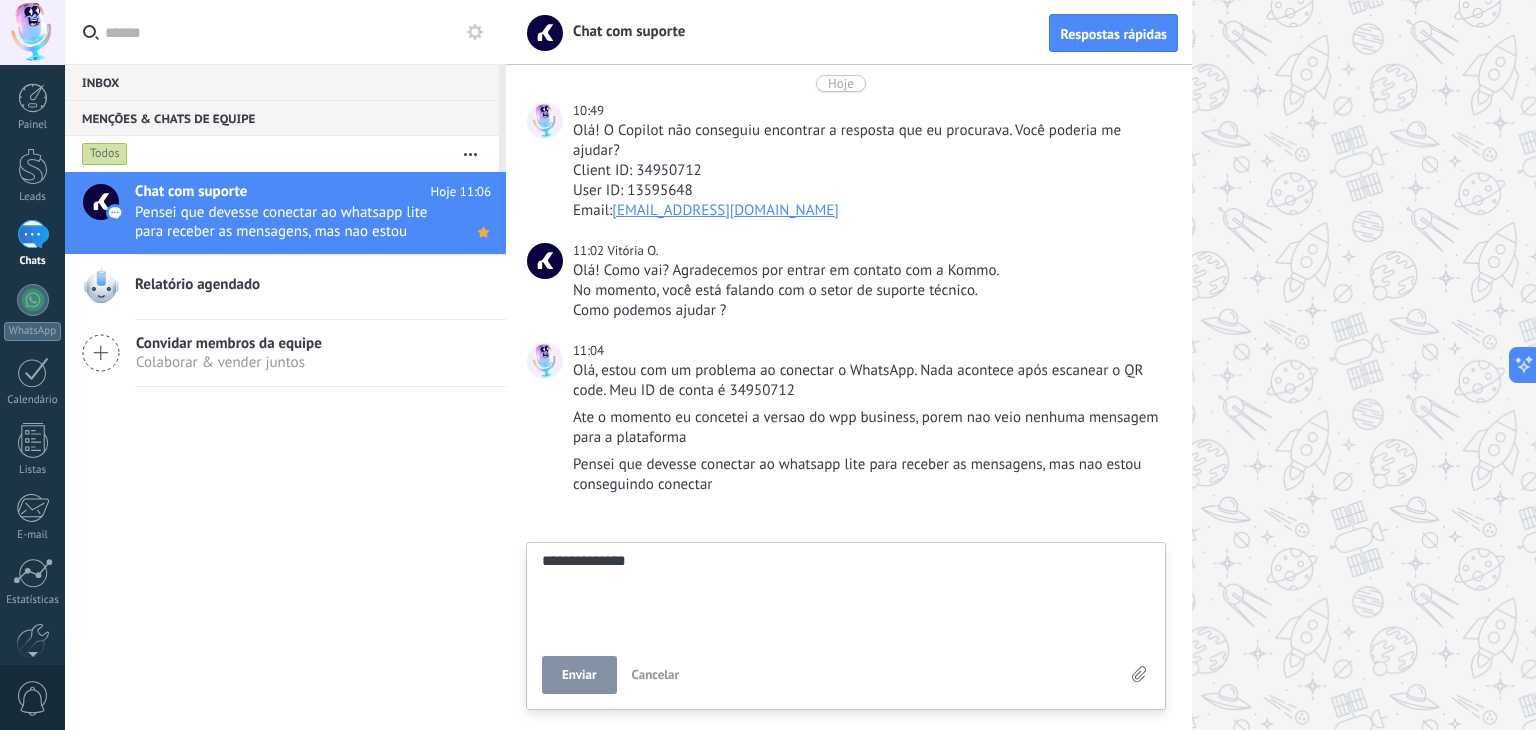 type on "**********" 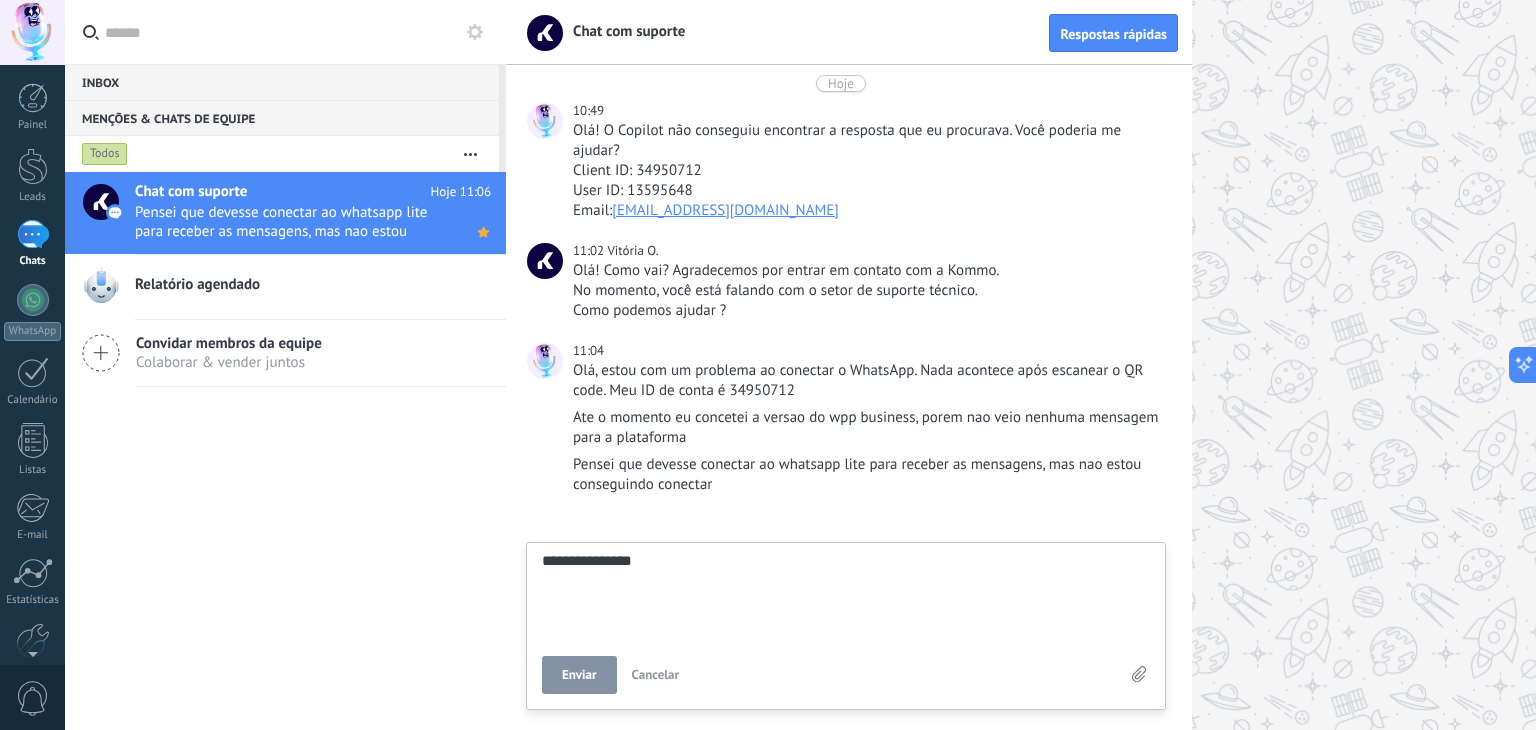 type on "**********" 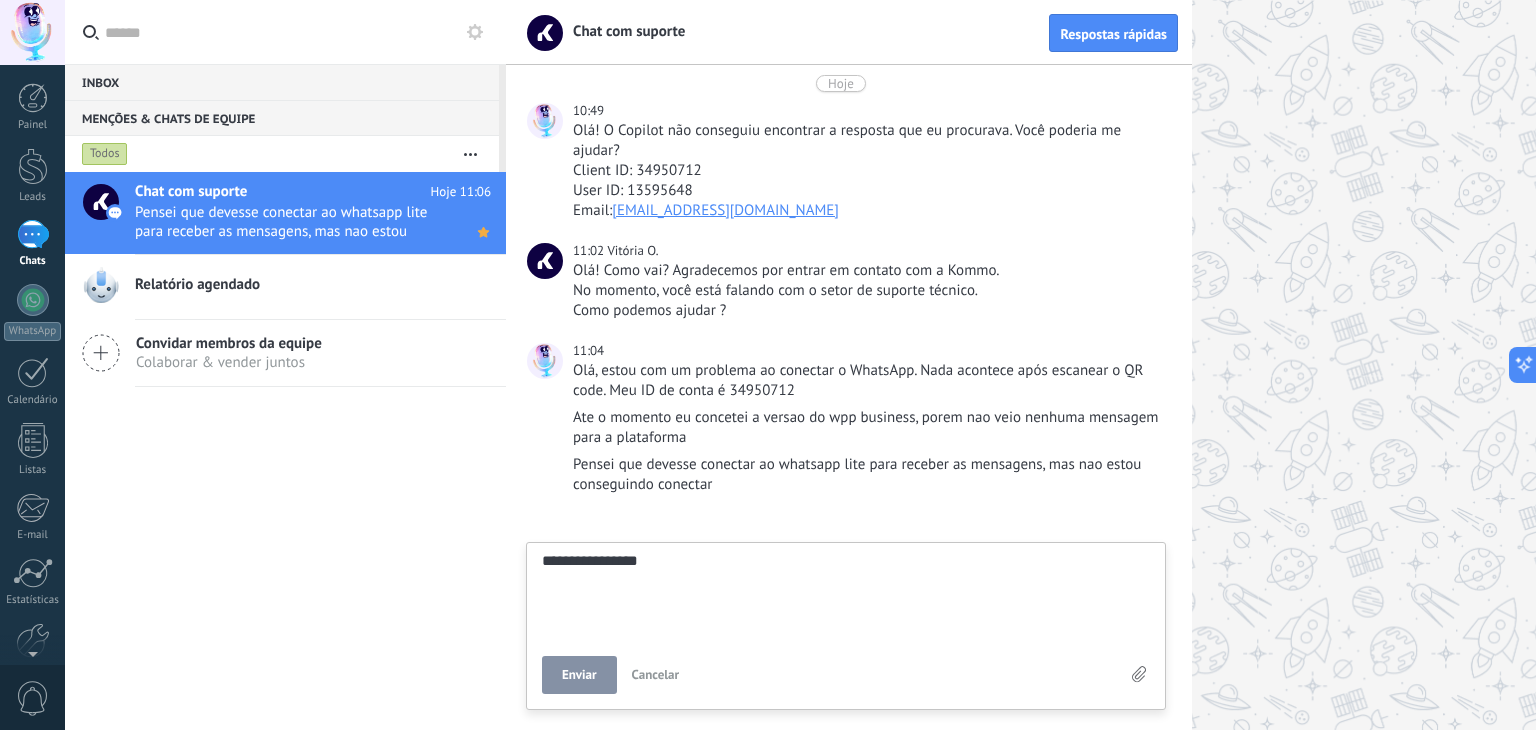 type on "**********" 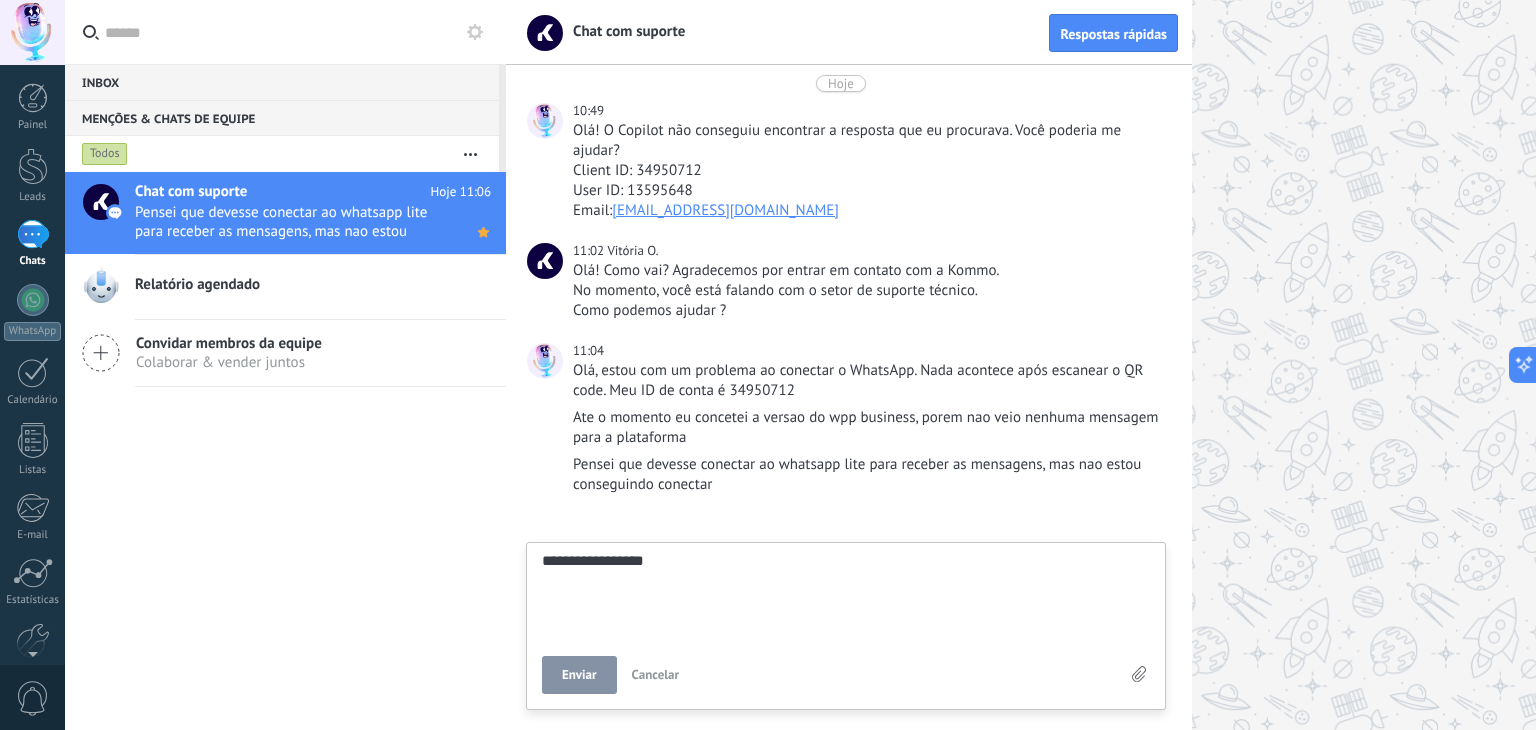 type on "**********" 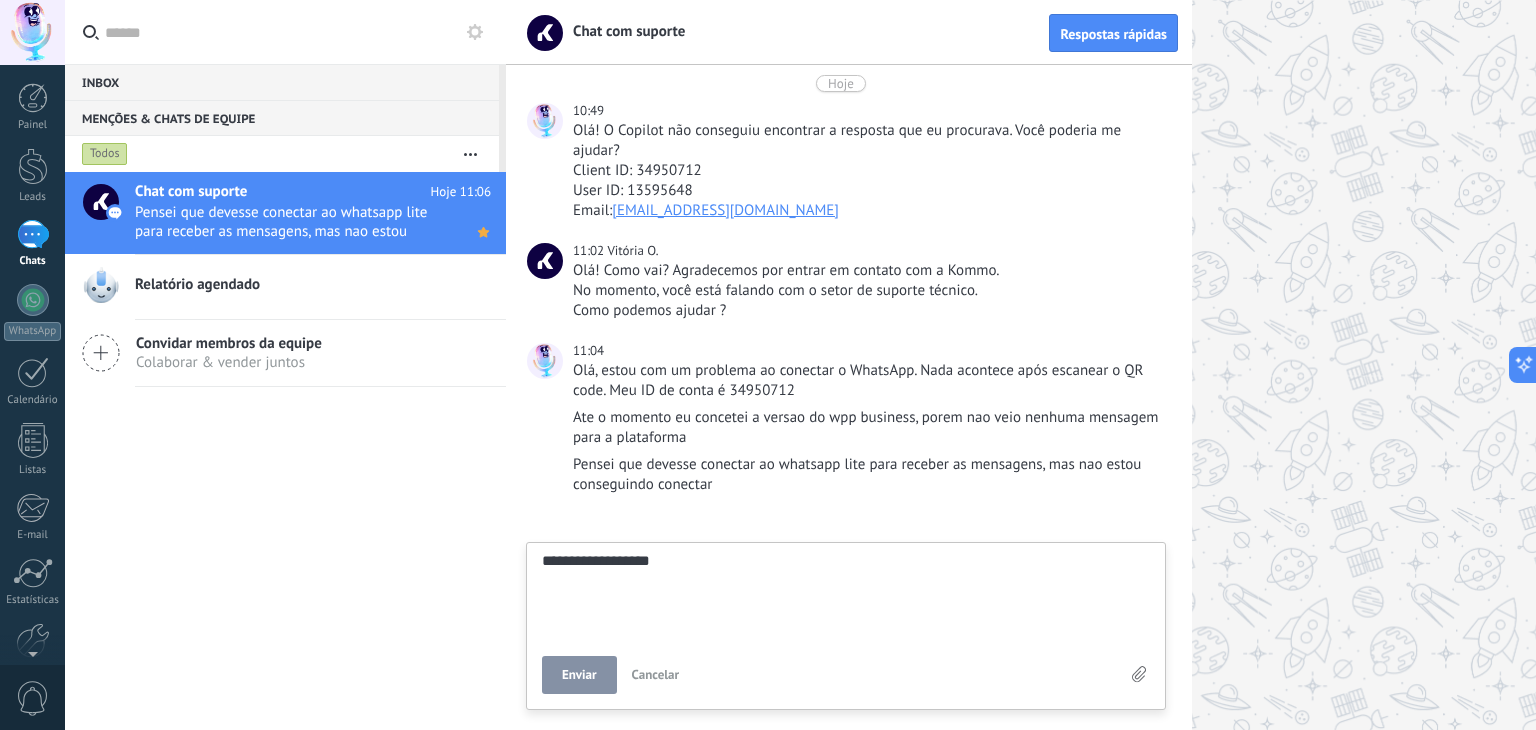 type on "**********" 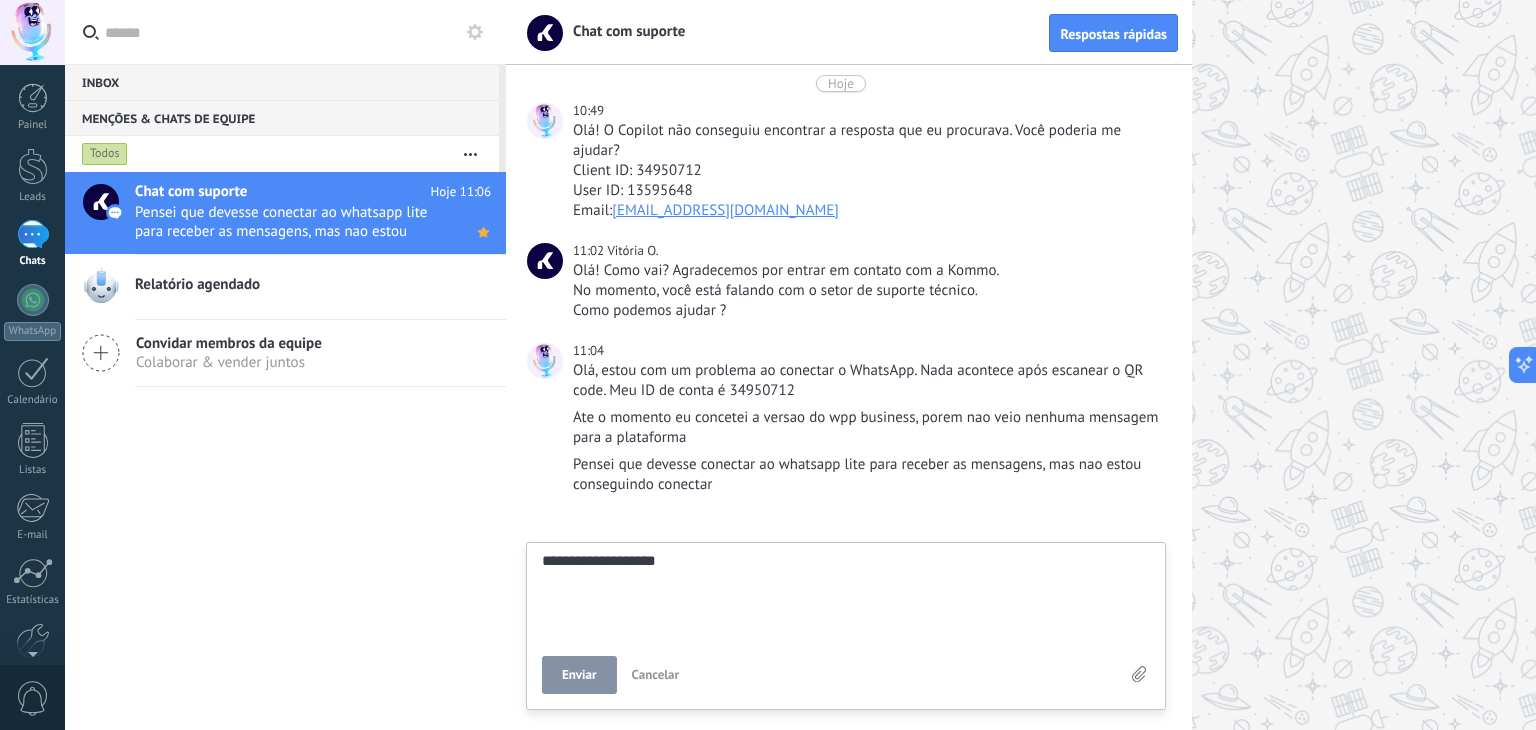 type on "**********" 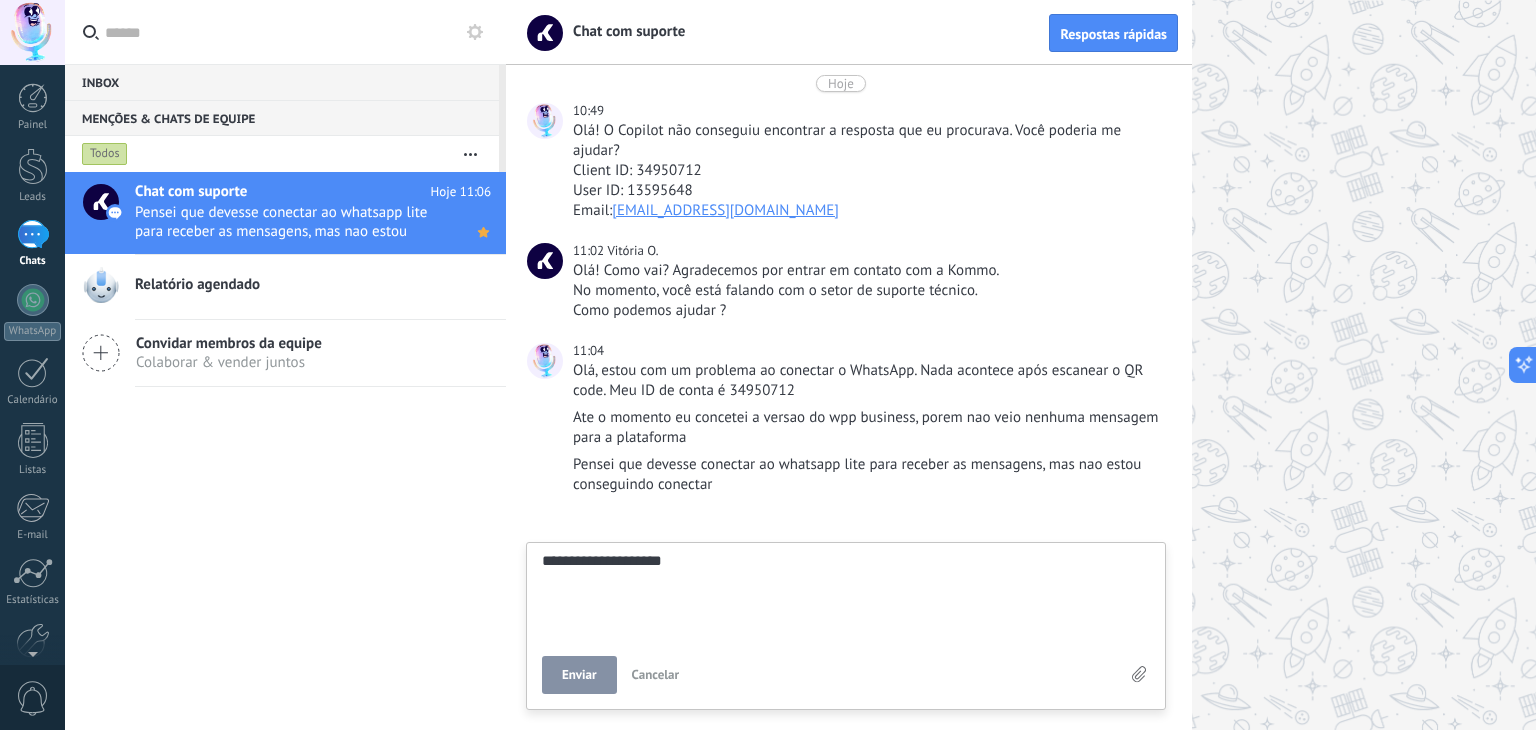 type on "**********" 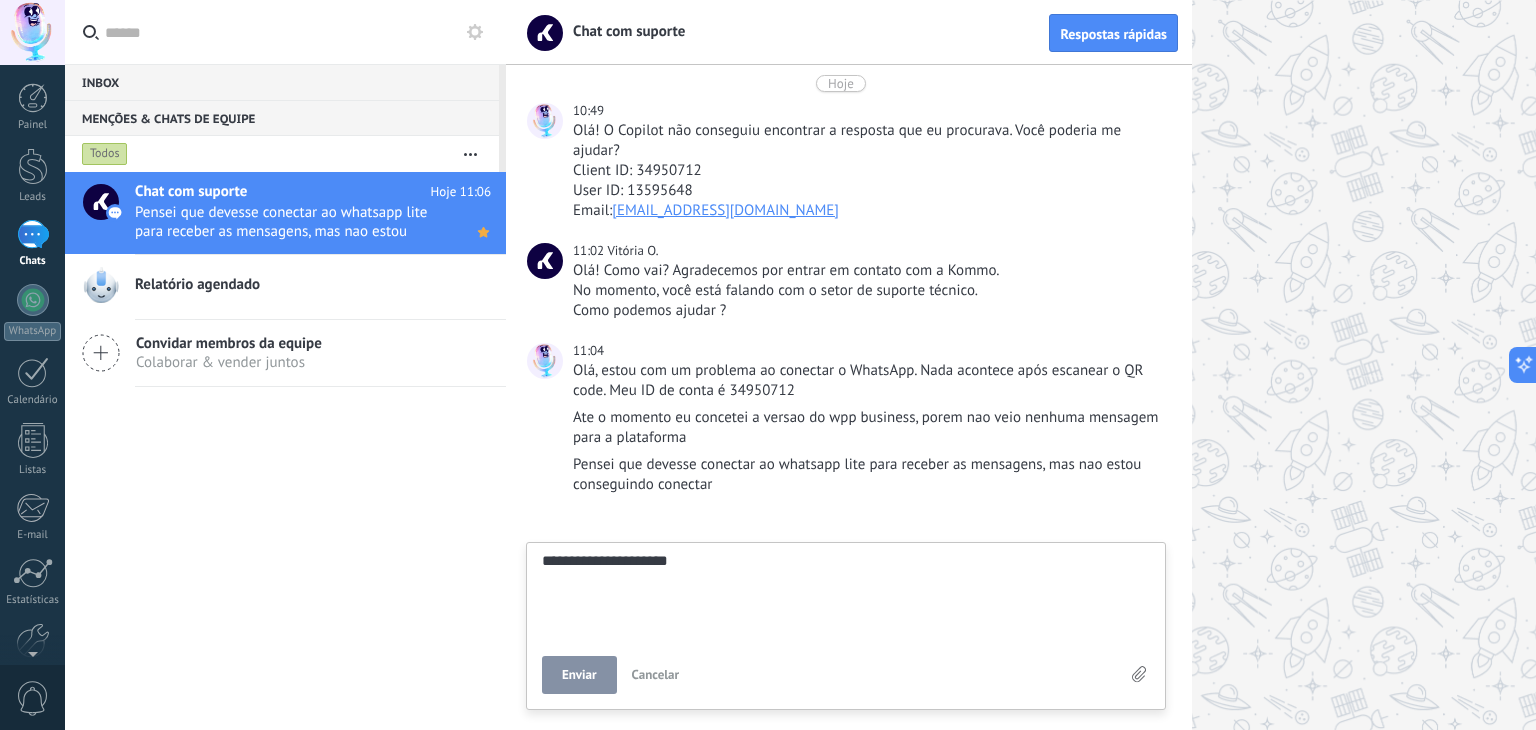 type on "**********" 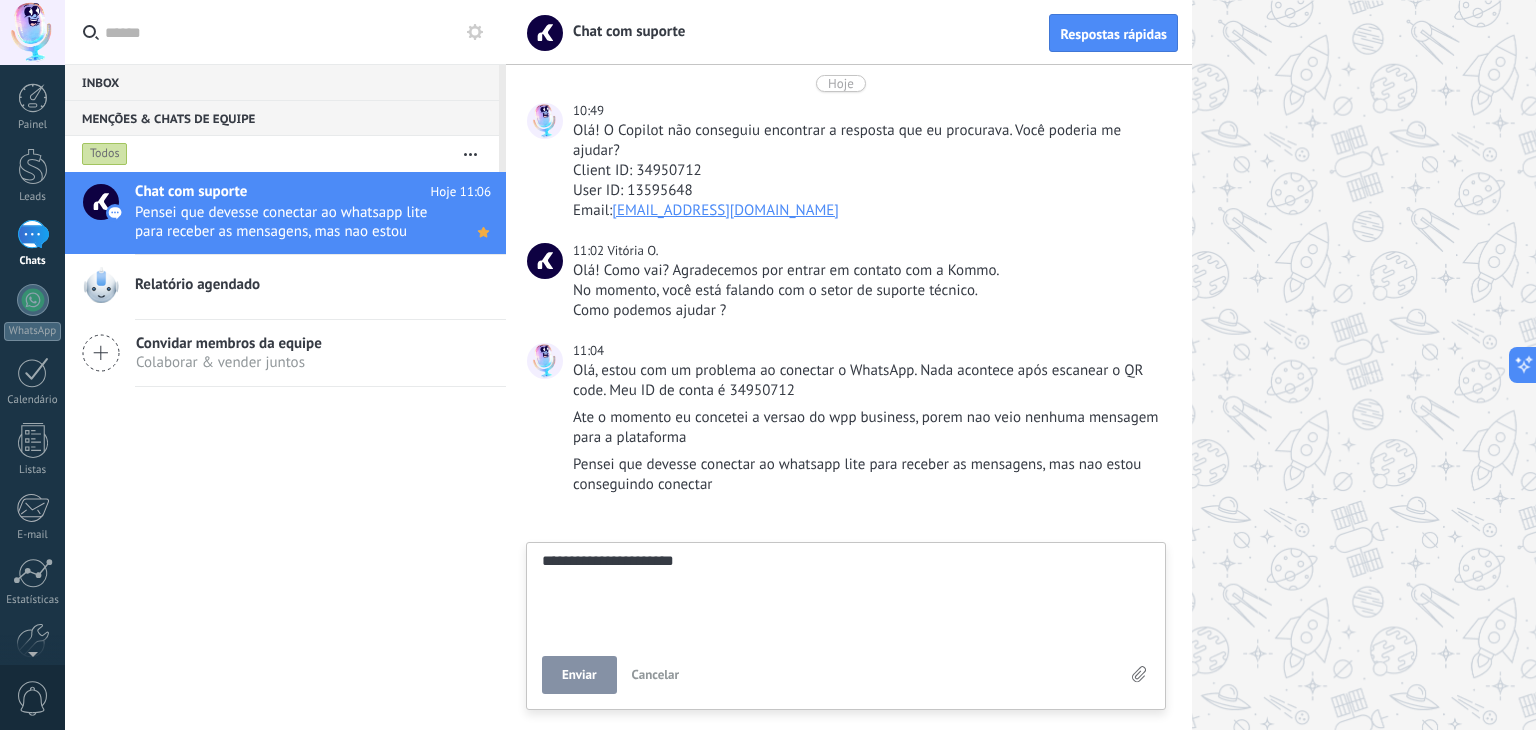type on "**********" 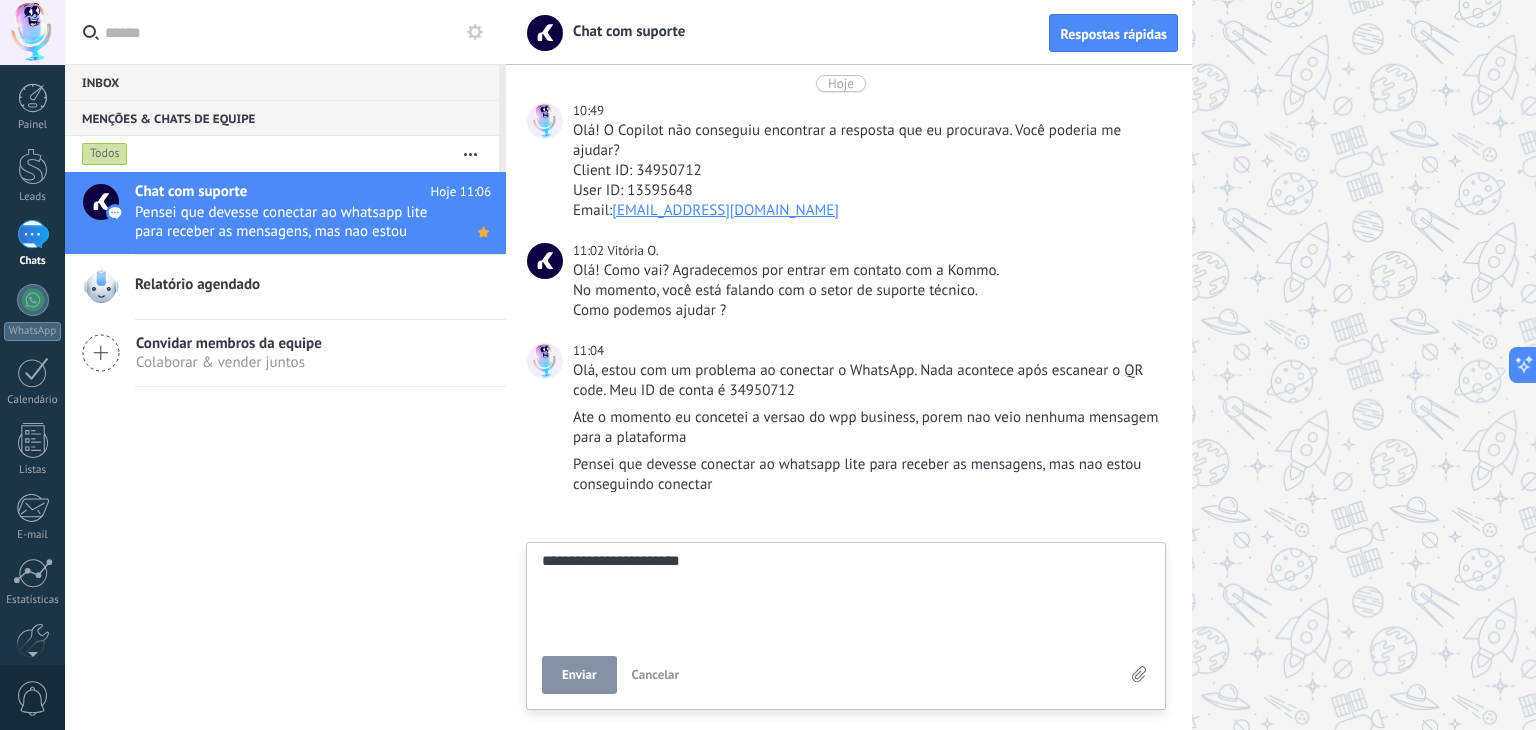type on "**********" 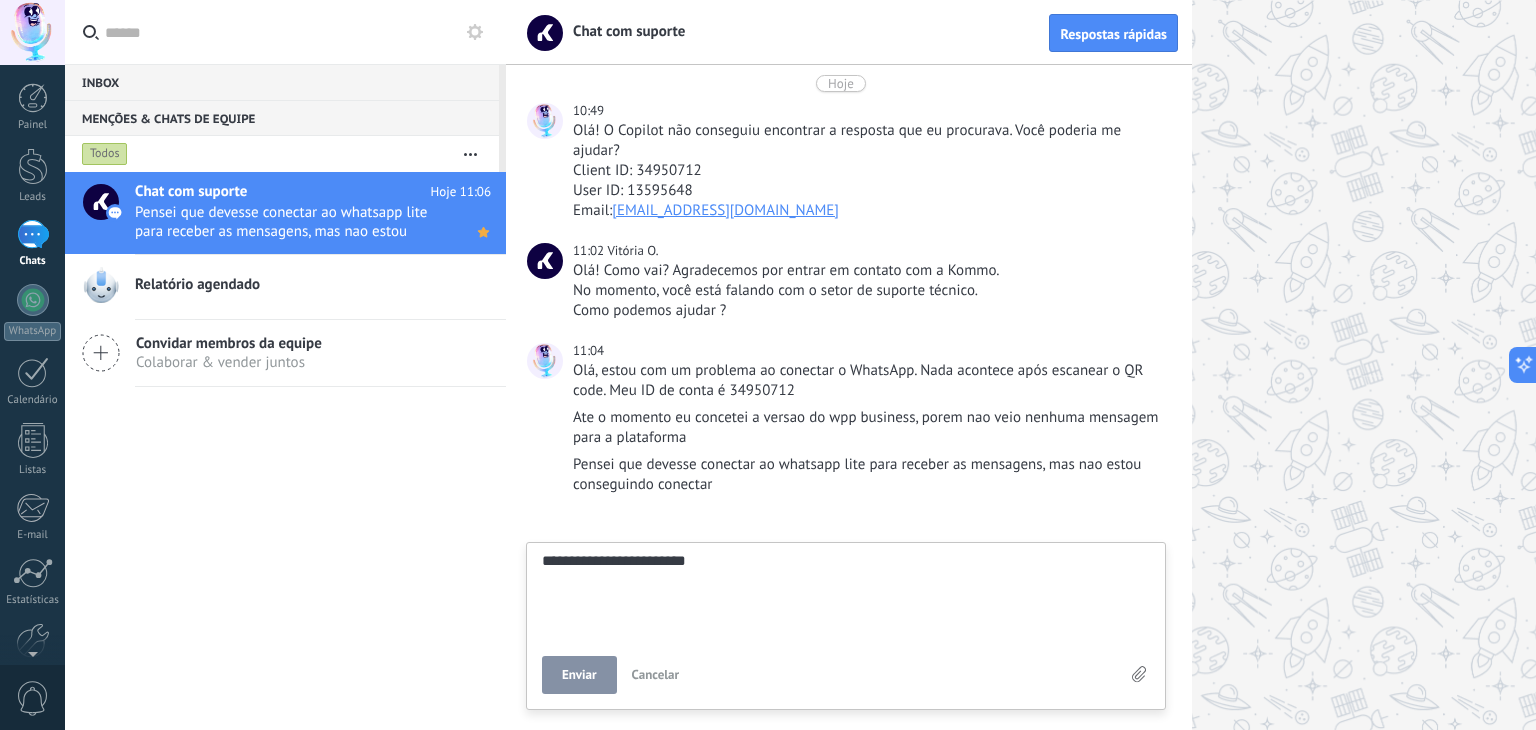 type on "**********" 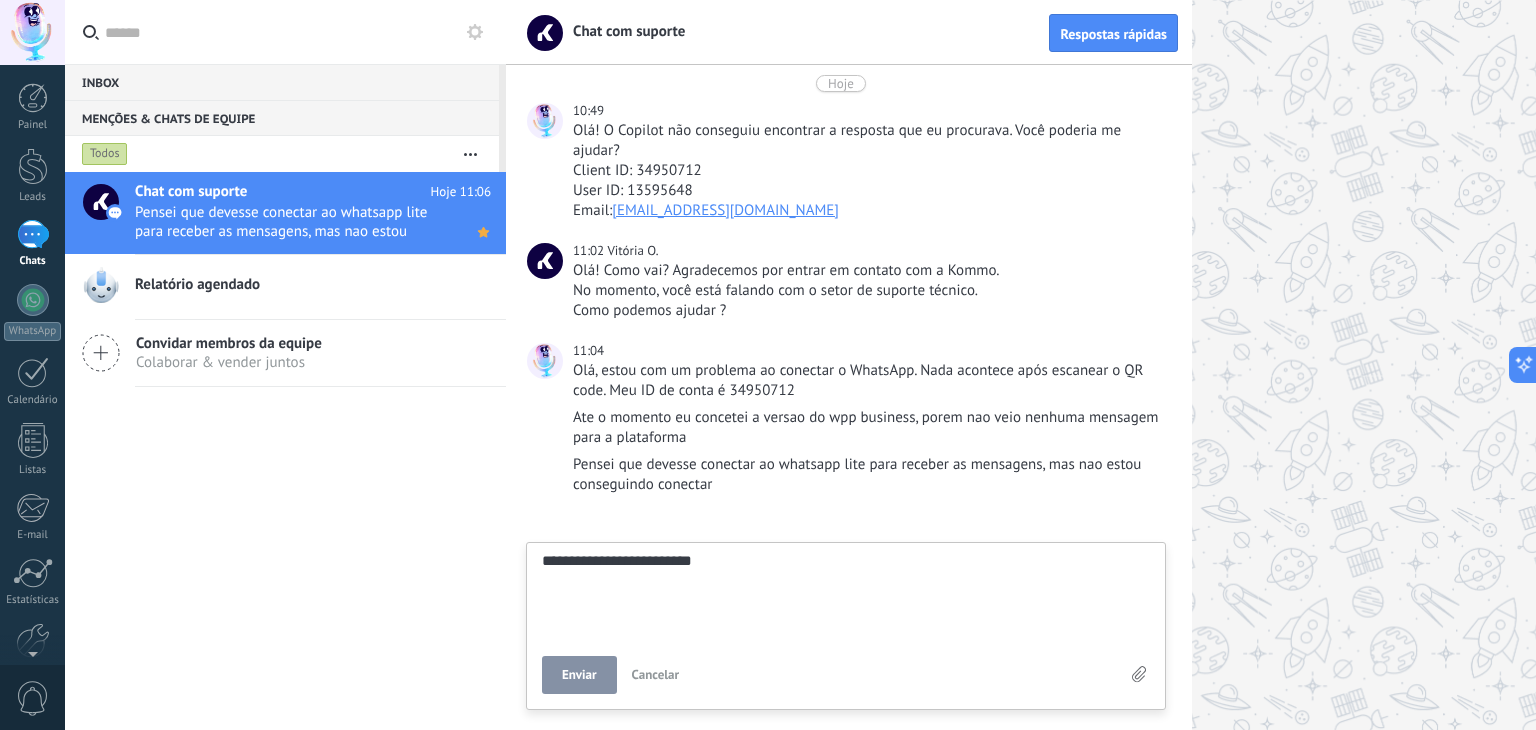 type on "**********" 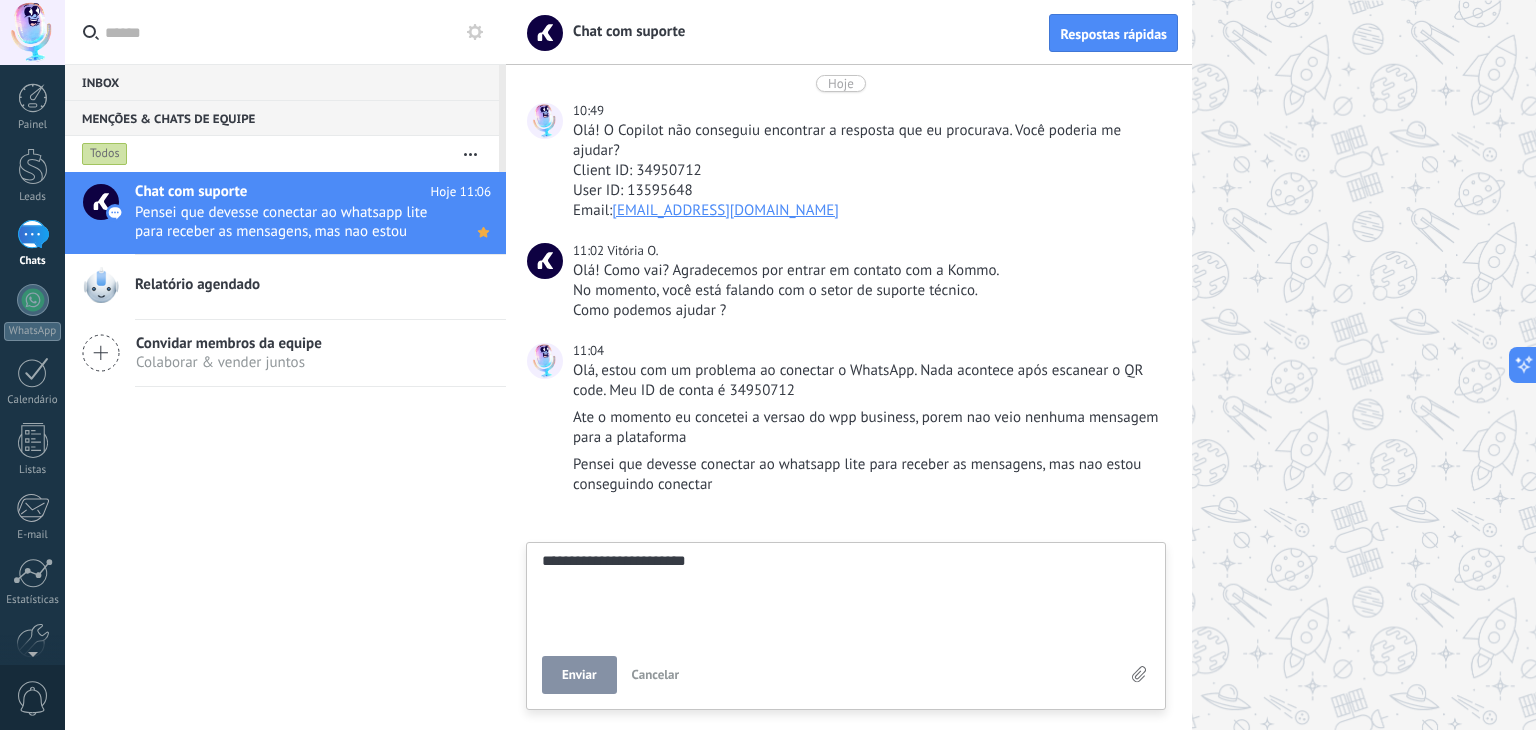 type on "**********" 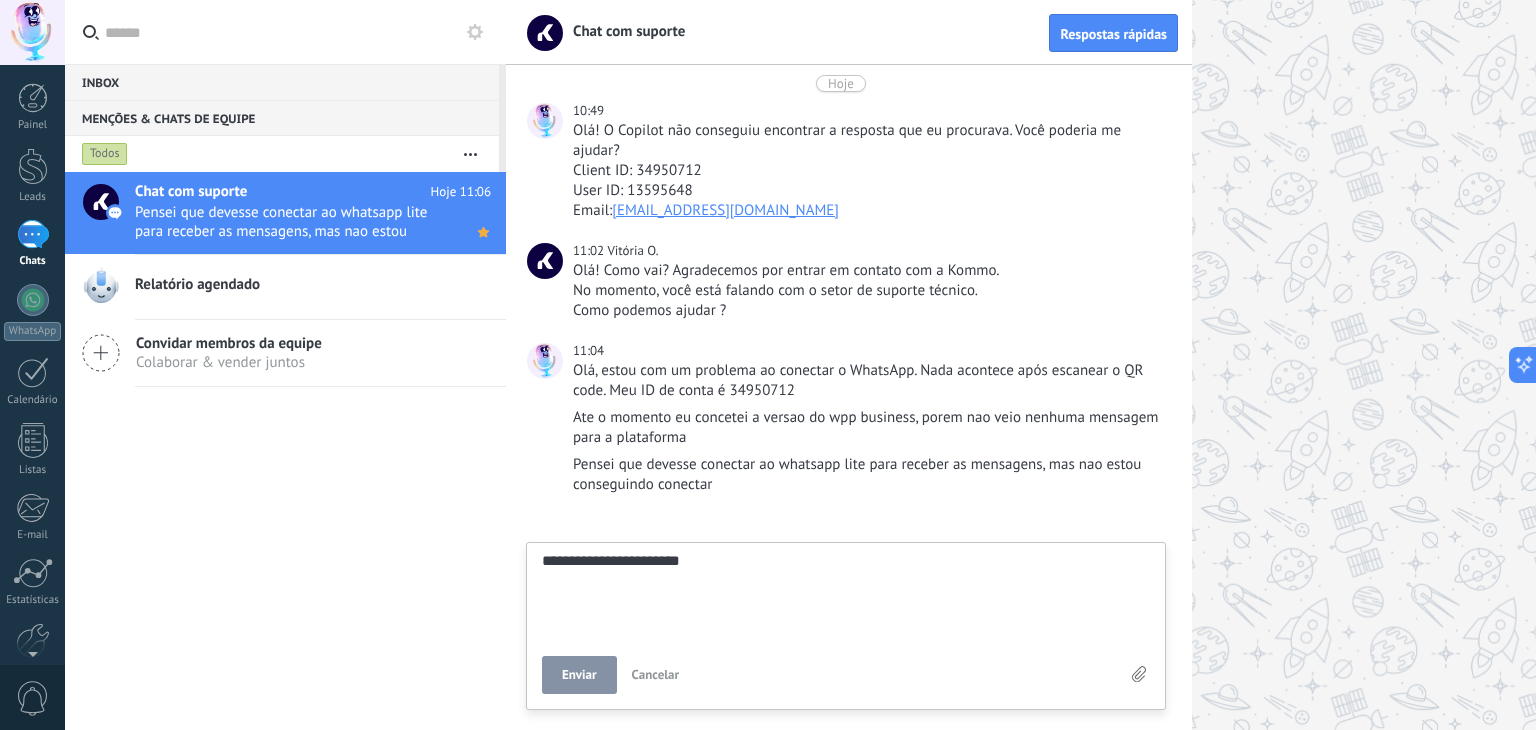 type on "**********" 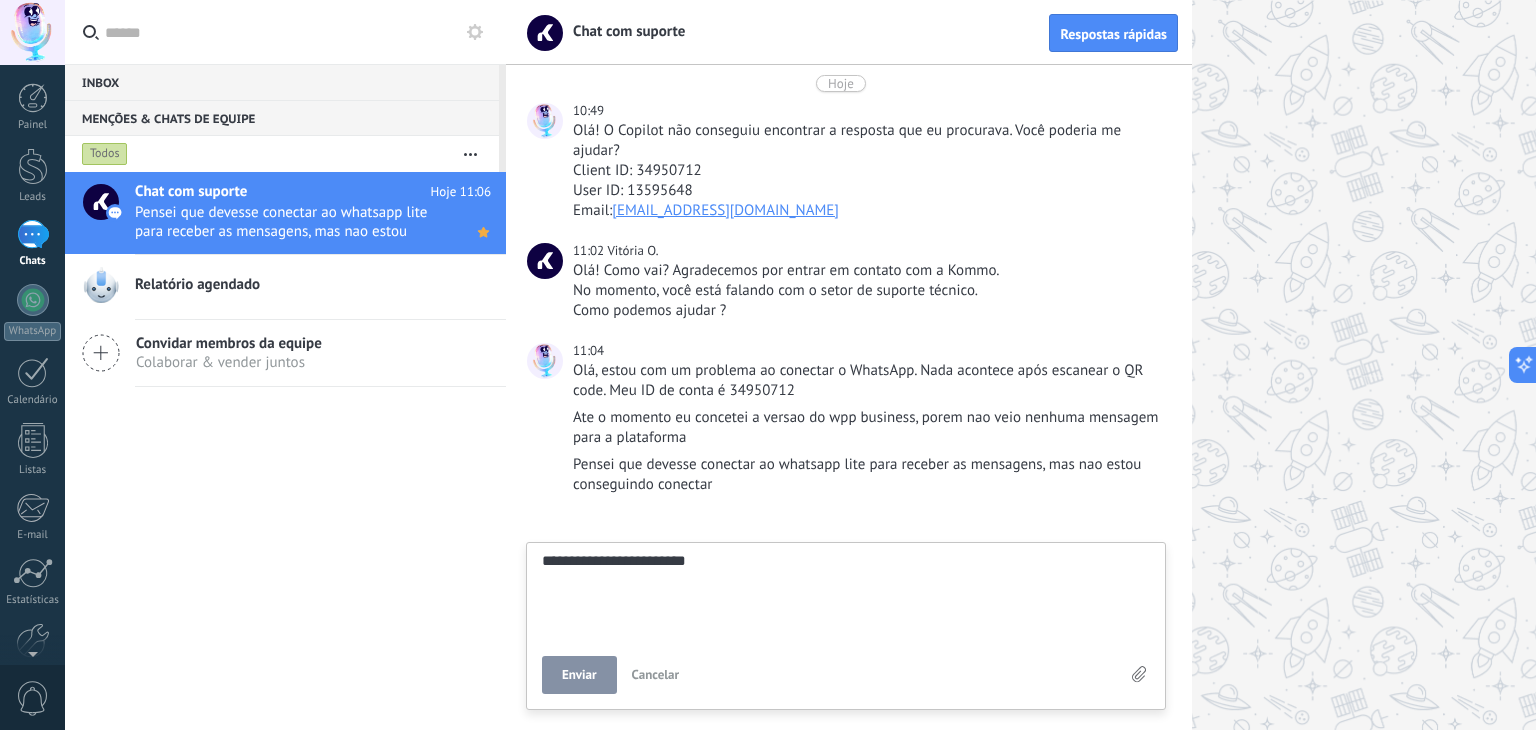 type on "**********" 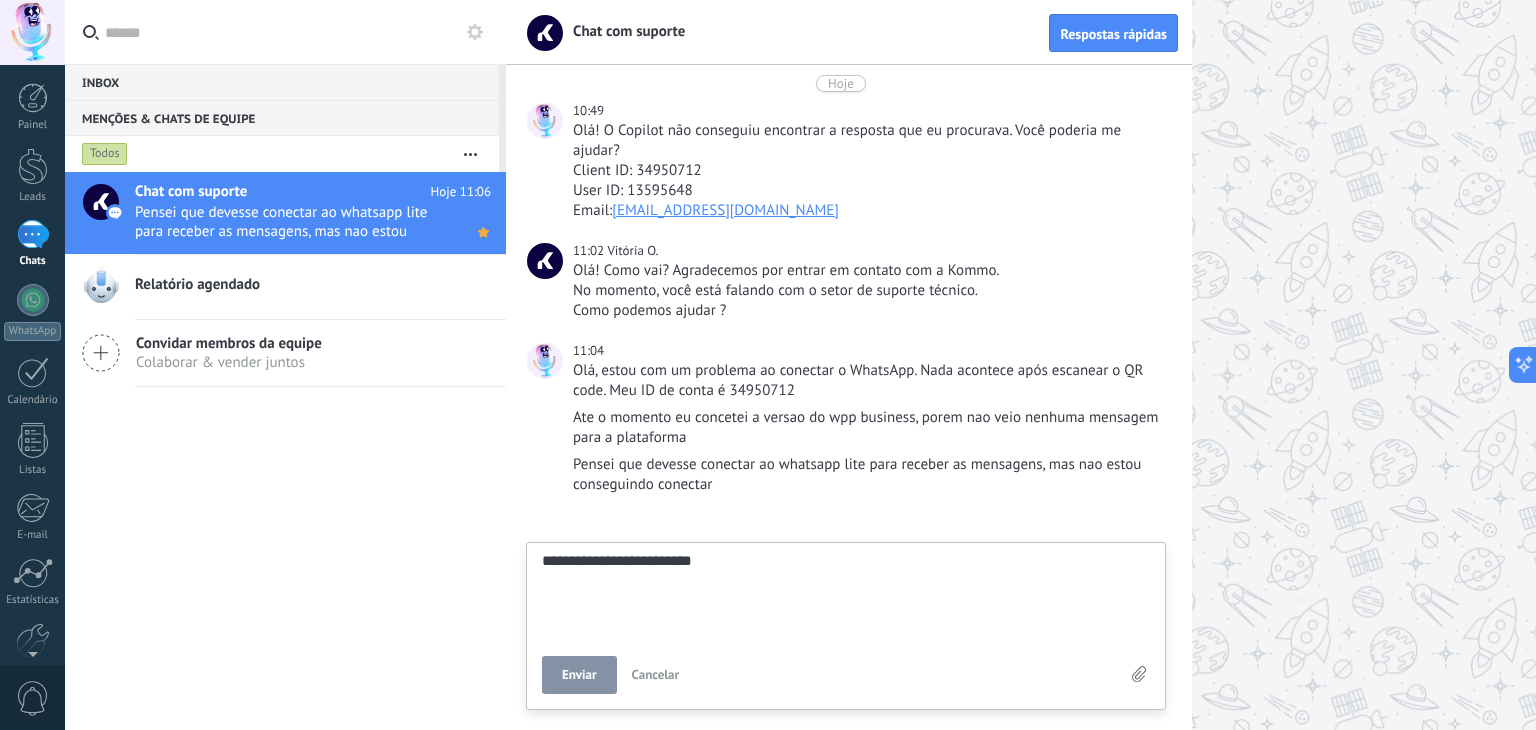 type on "**********" 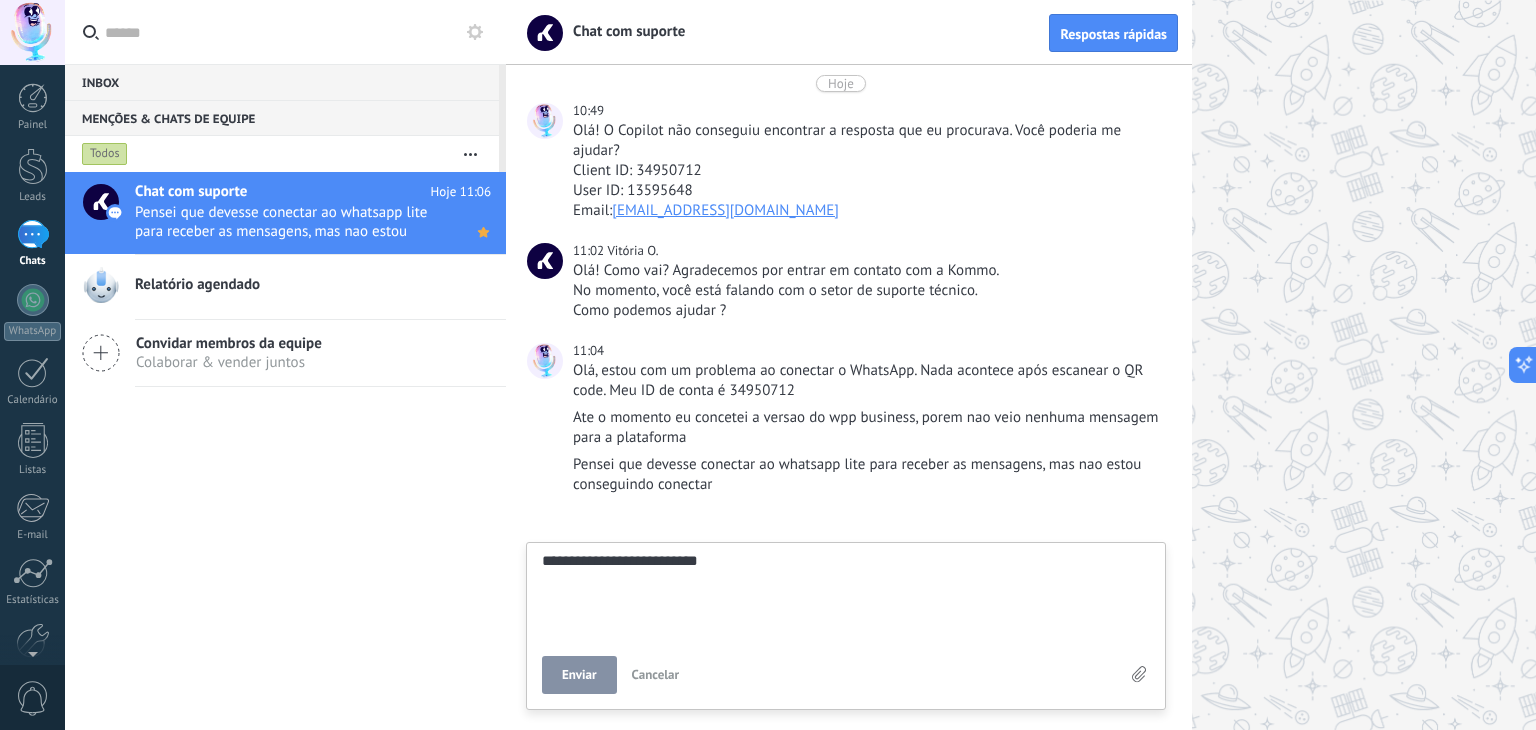 type on "**********" 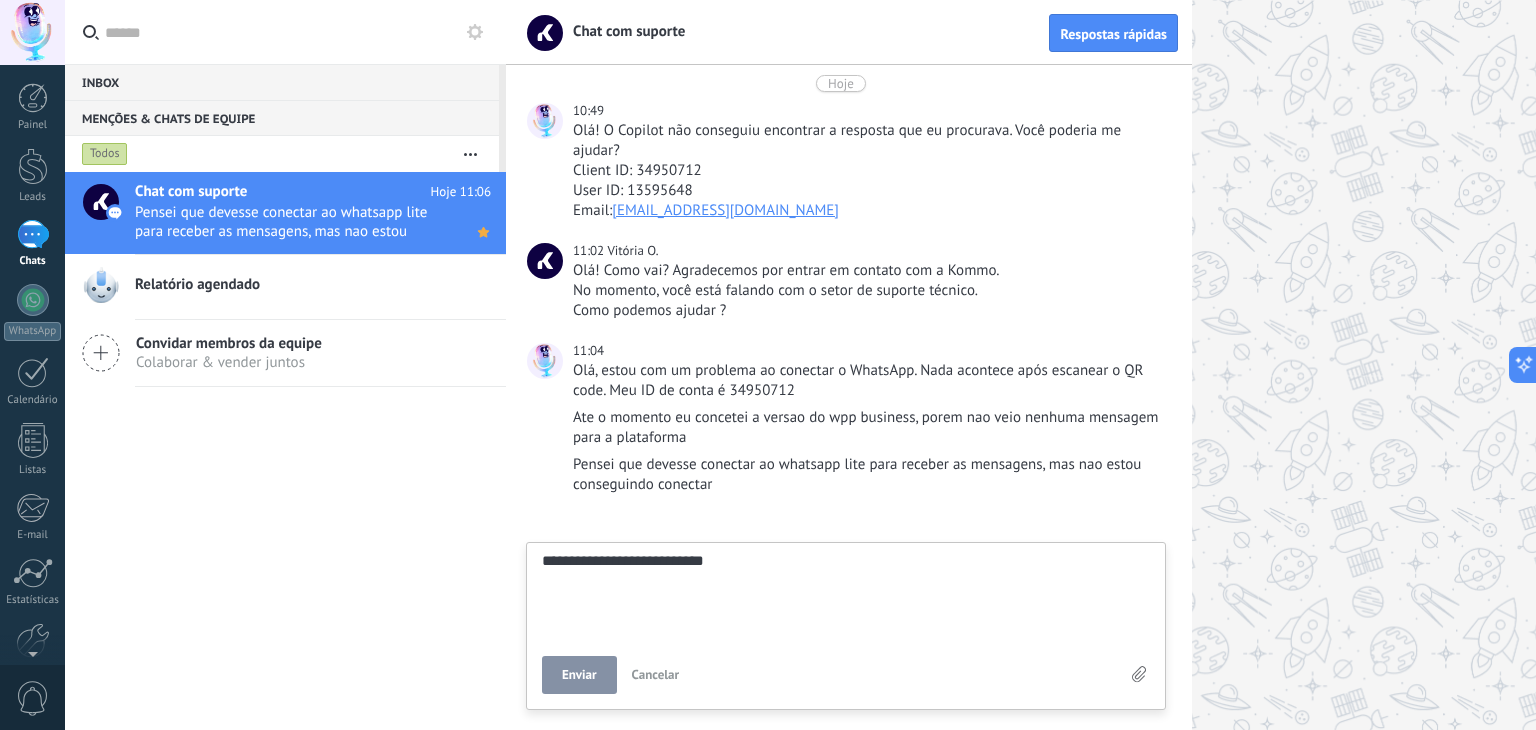 type on "**********" 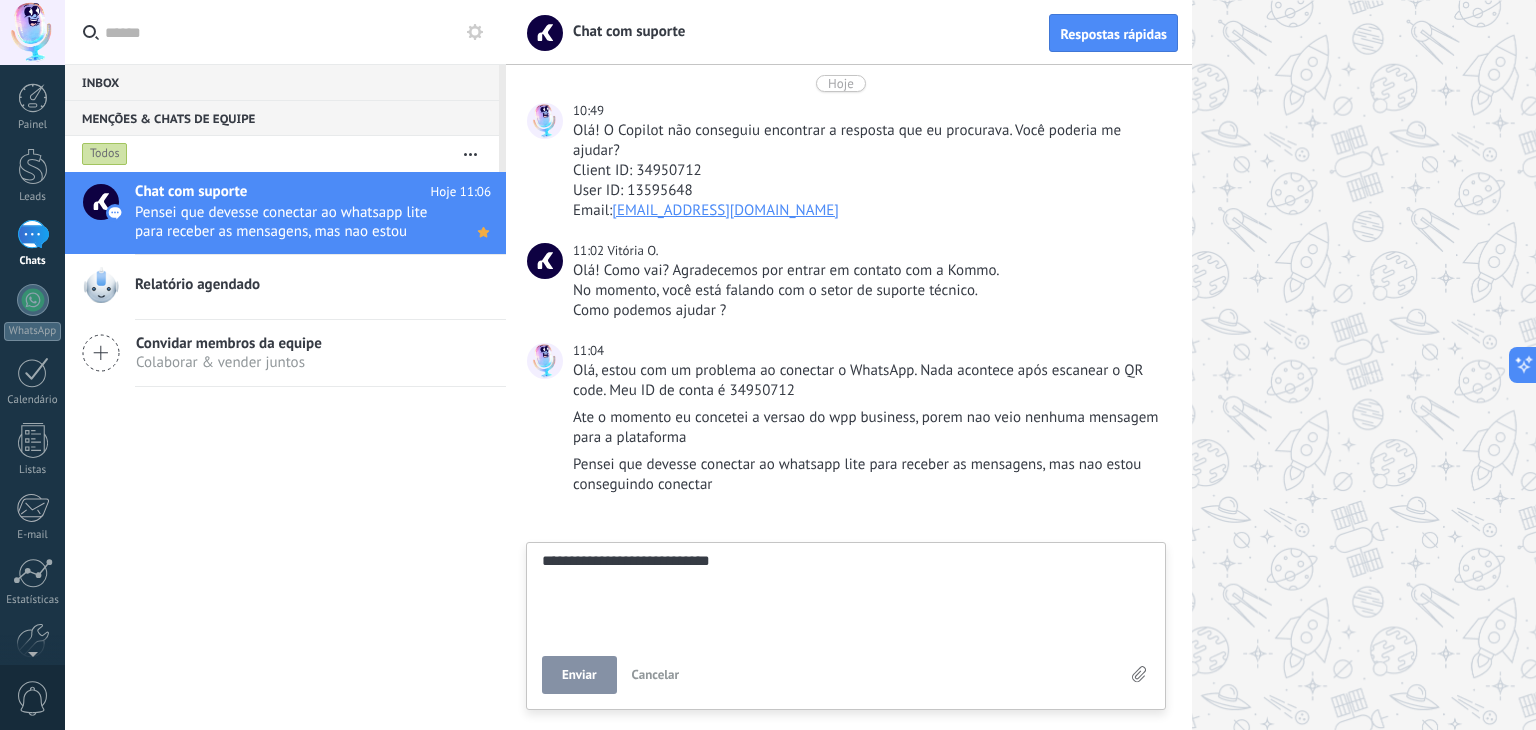 type on "**********" 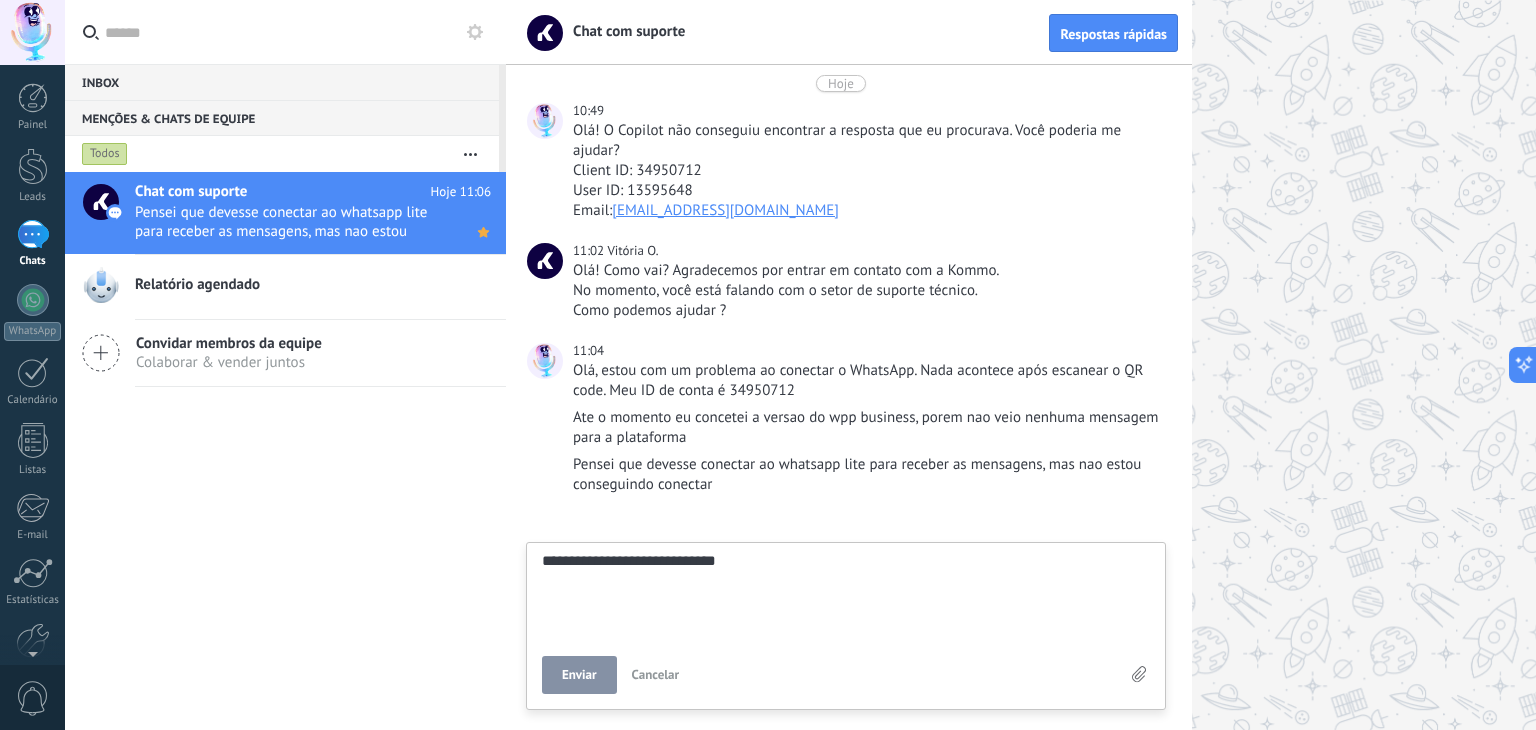 type on "**********" 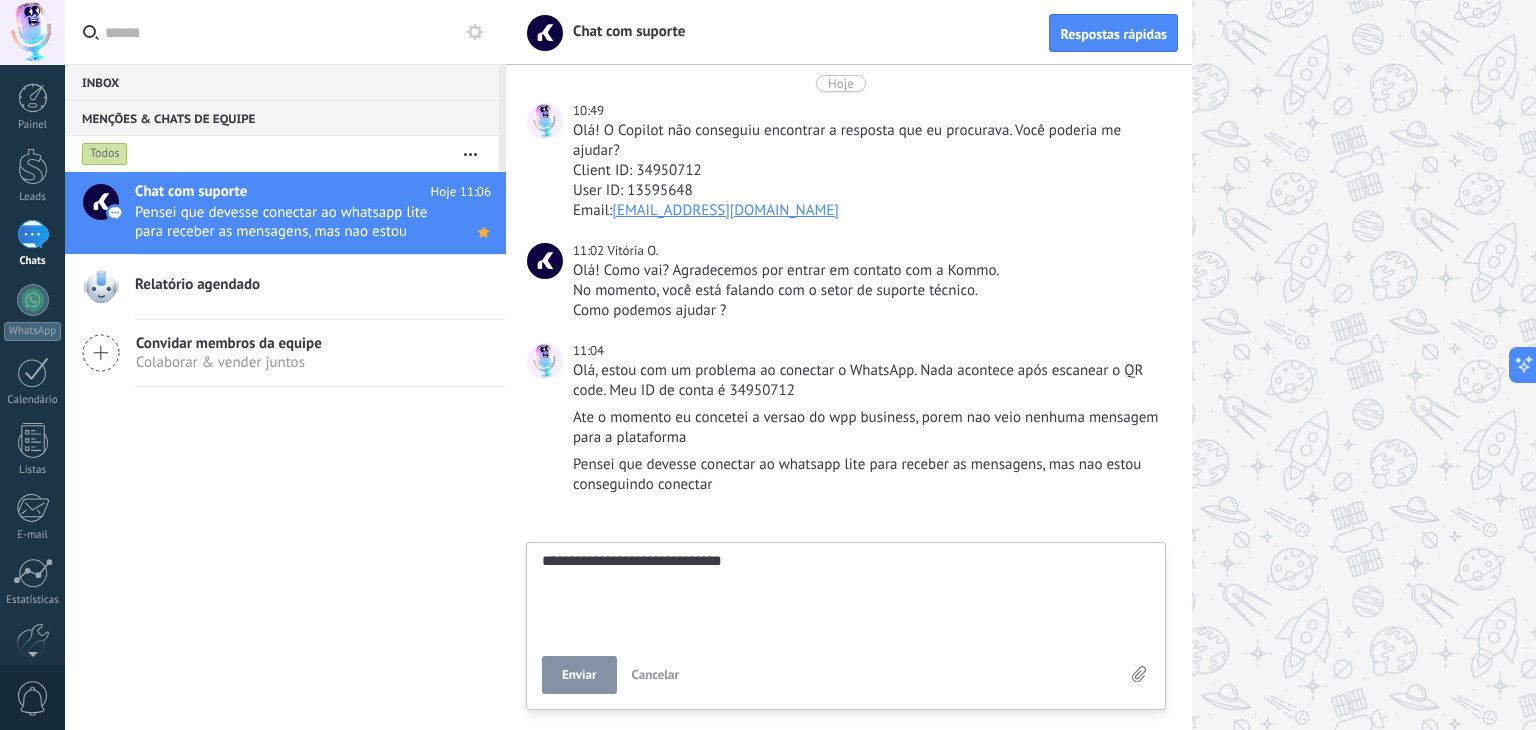 type on "**********" 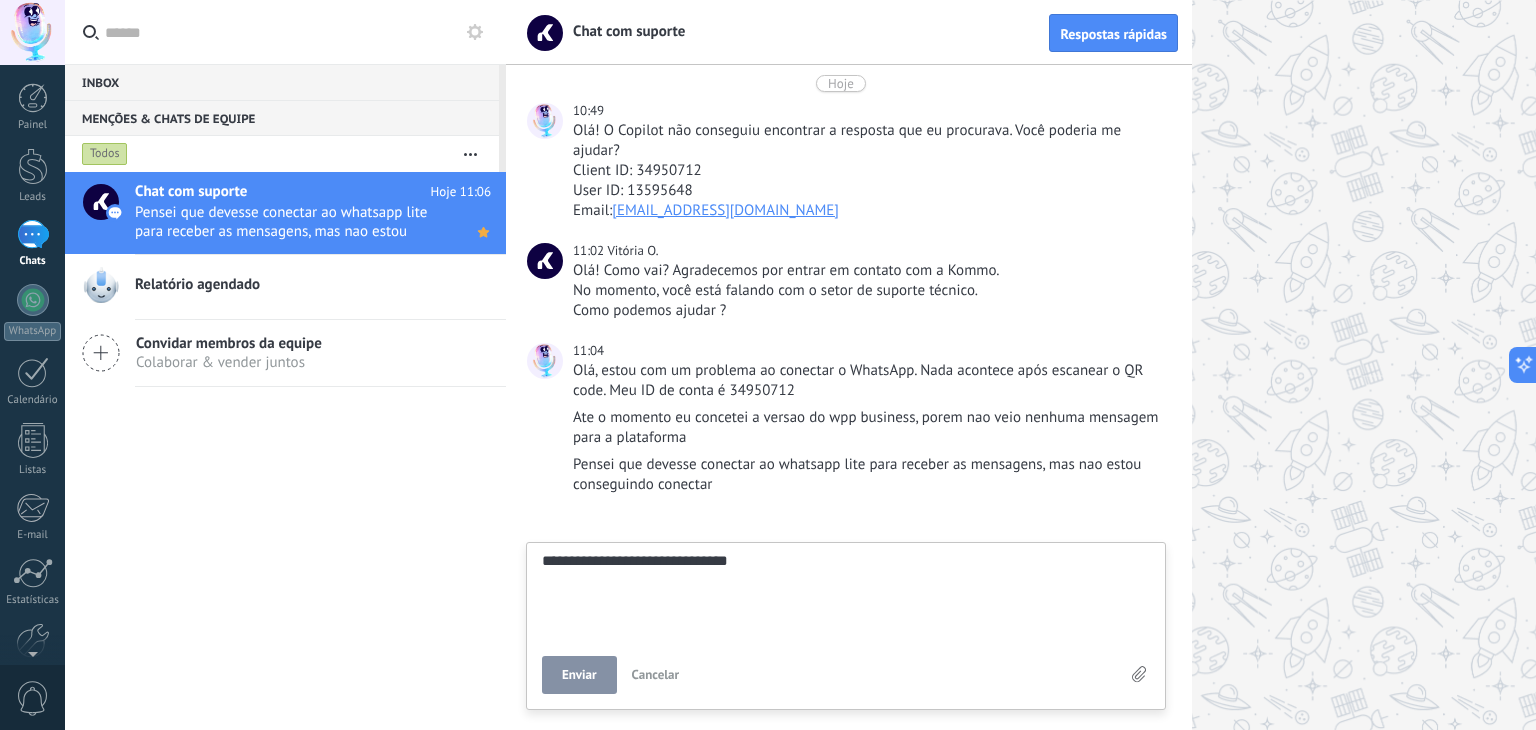 type on "**********" 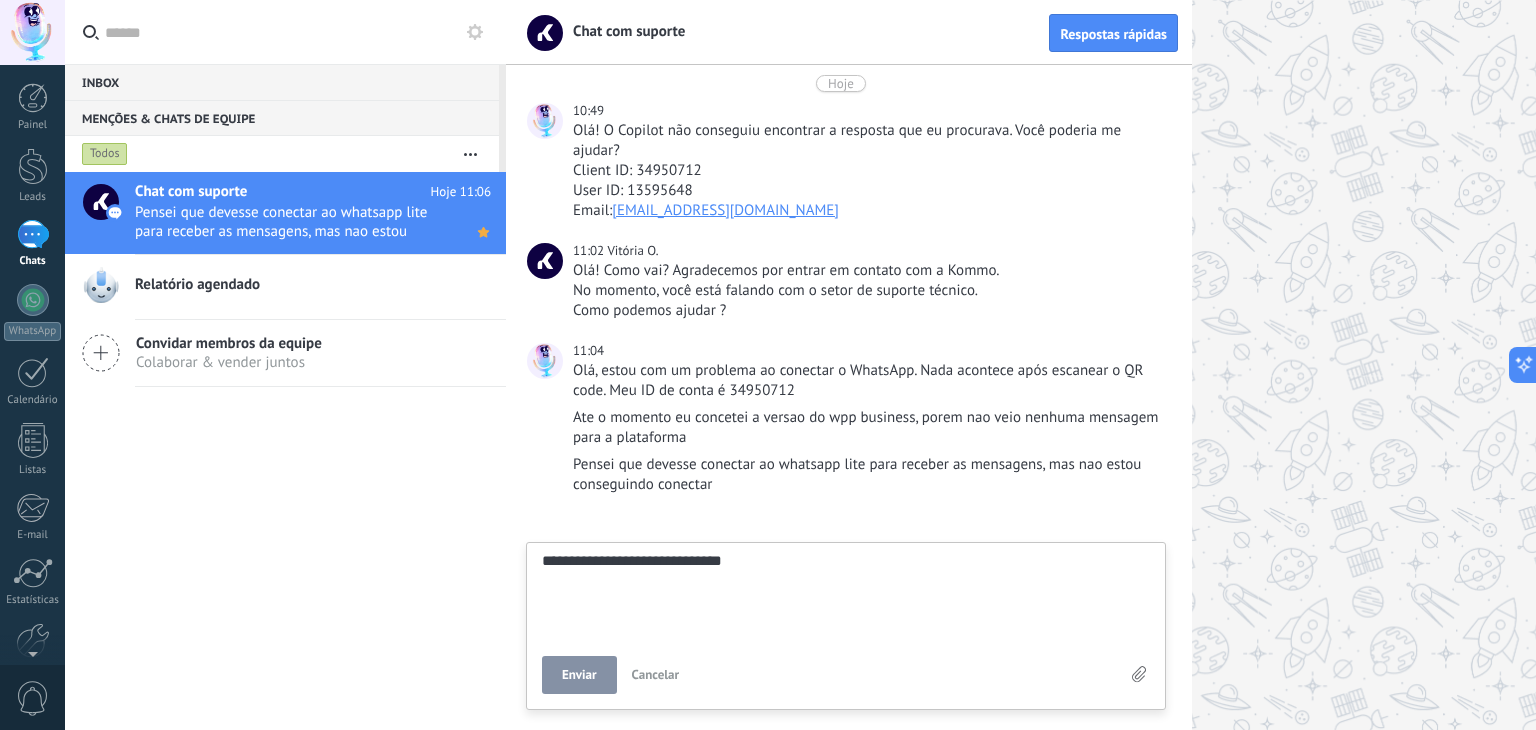 type on "**********" 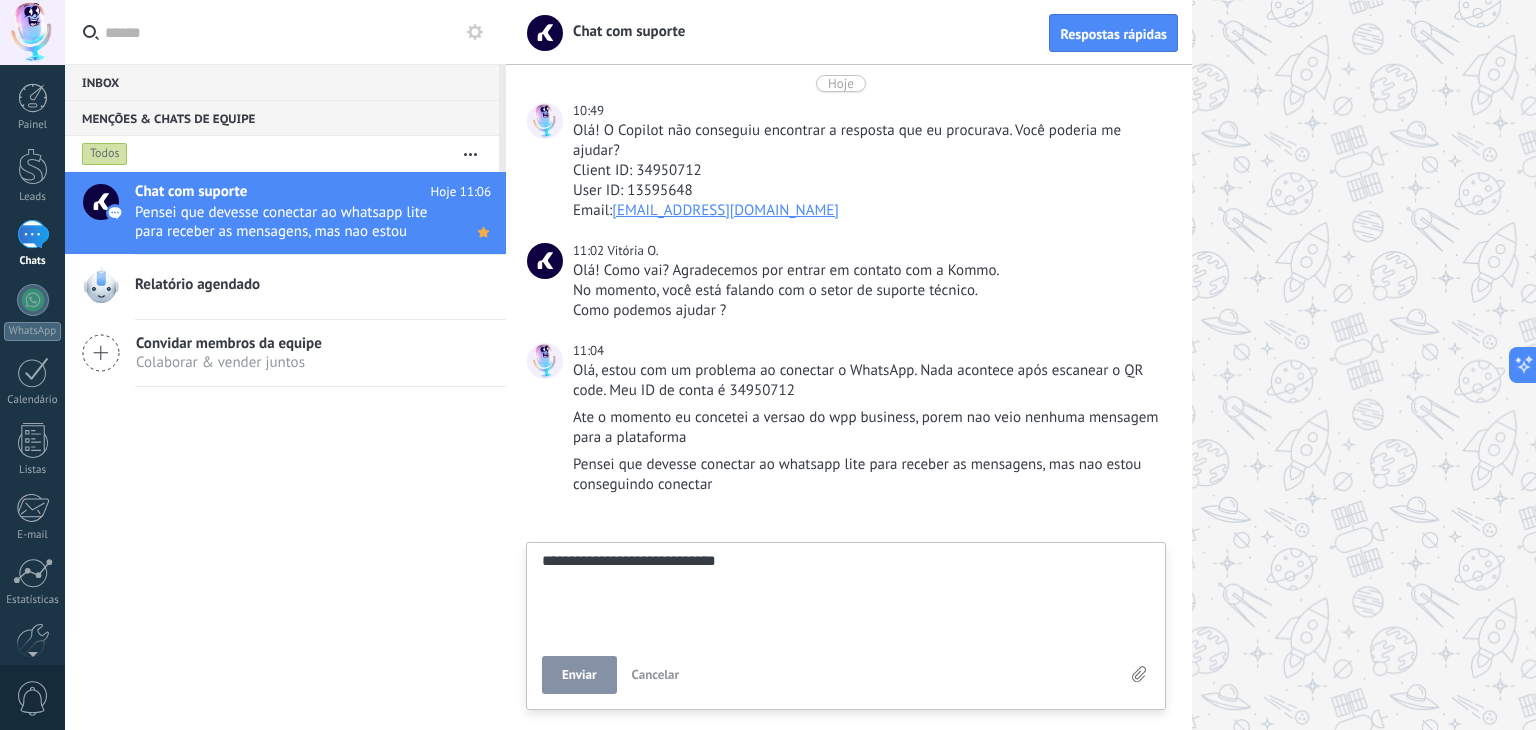 type on "**********" 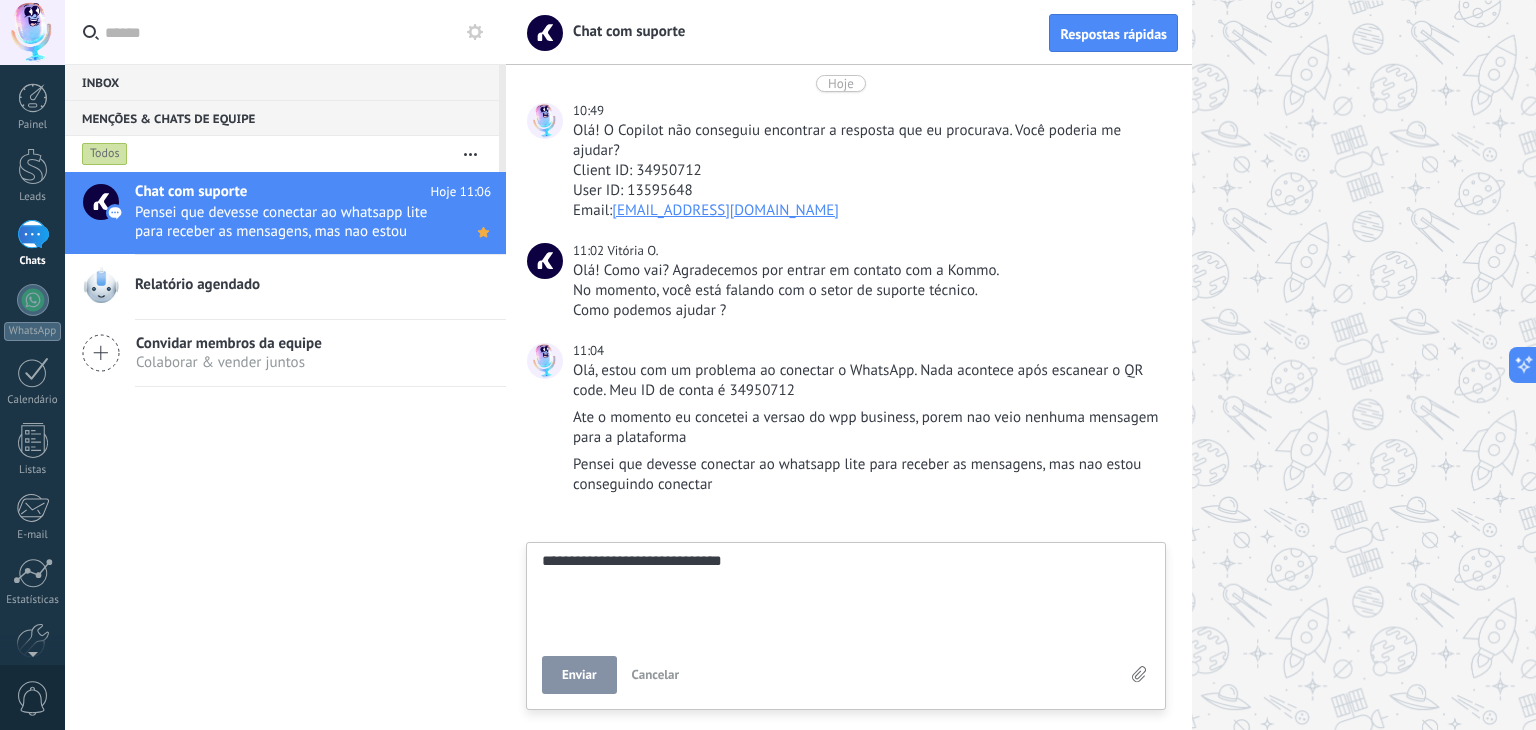 type on "**********" 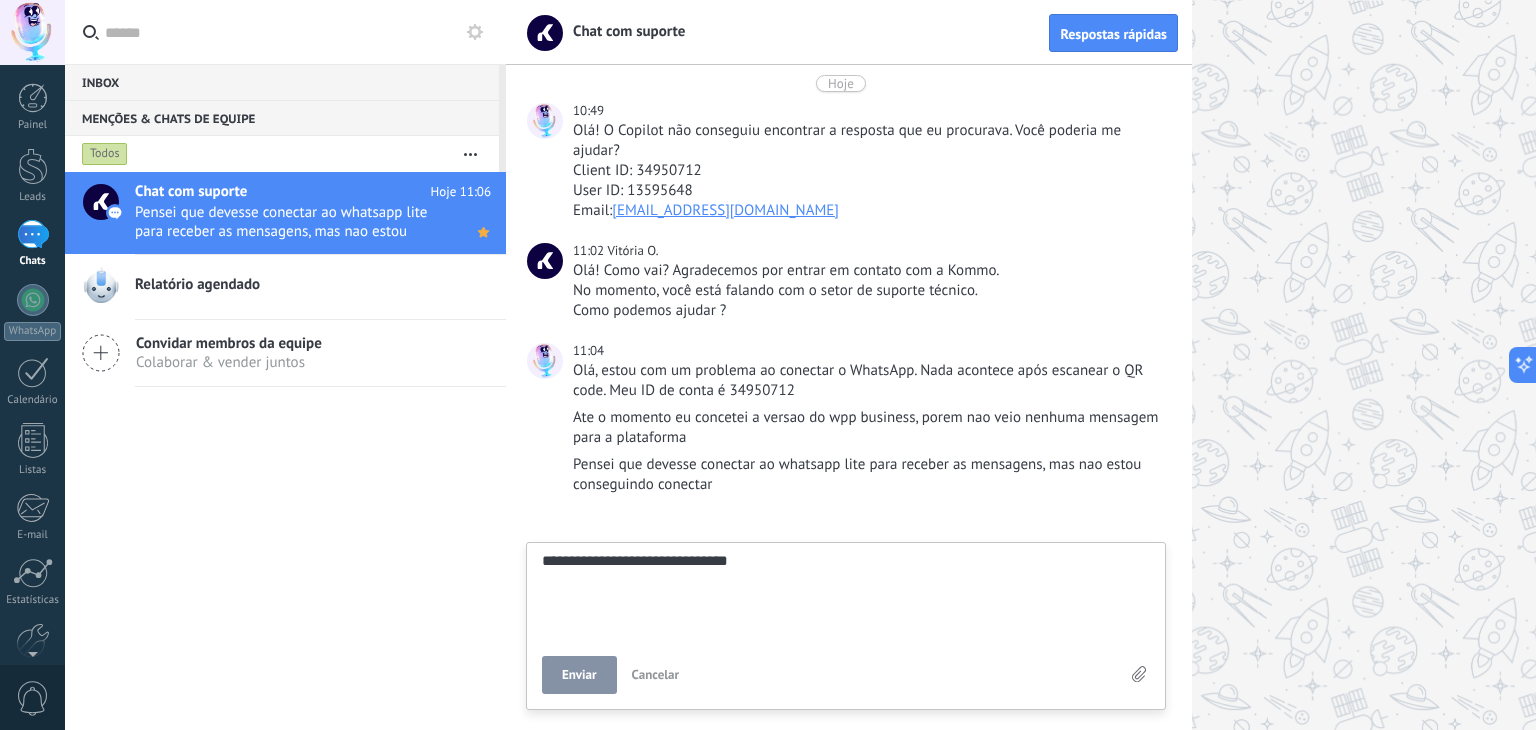 type on "**********" 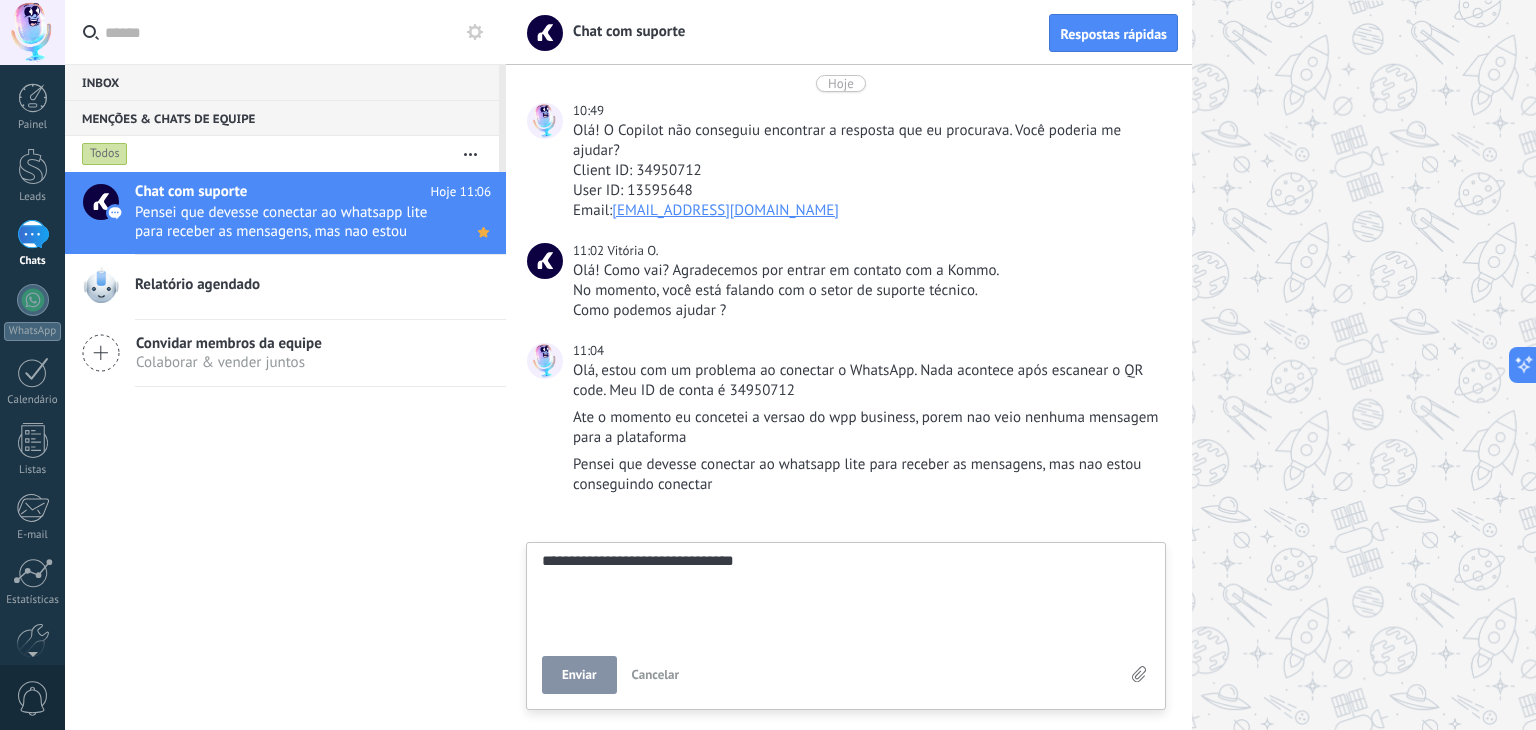 type on "**********" 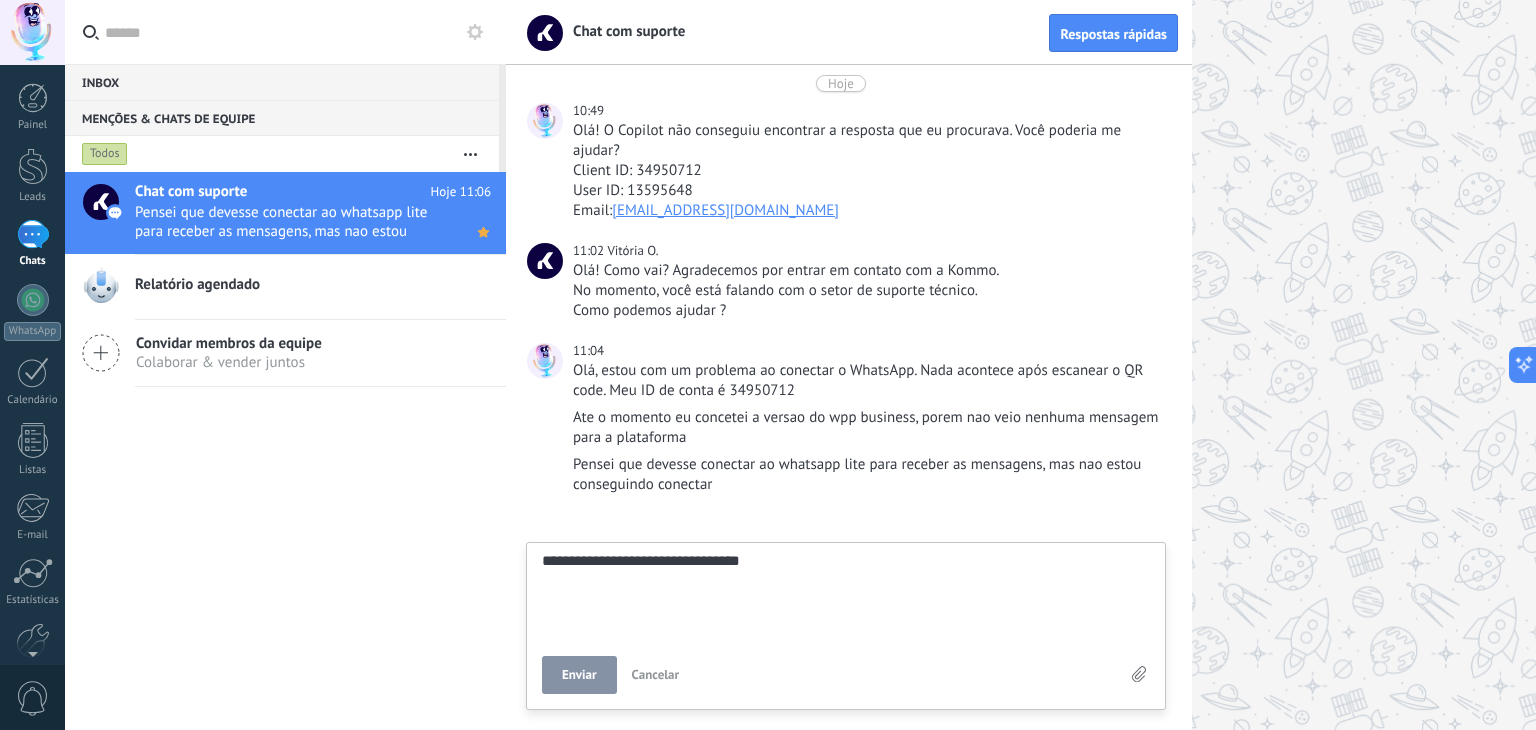 type on "**********" 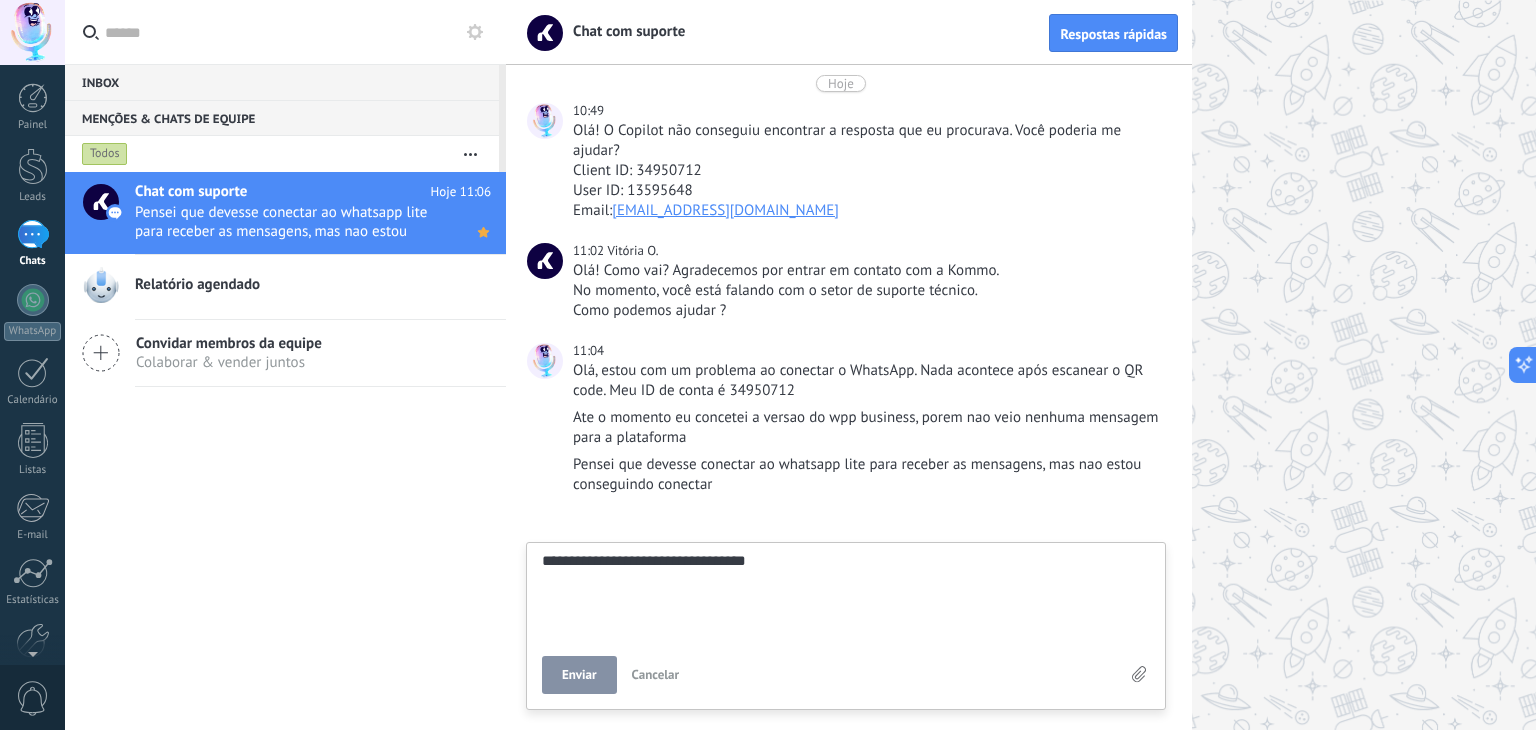 type on "**********" 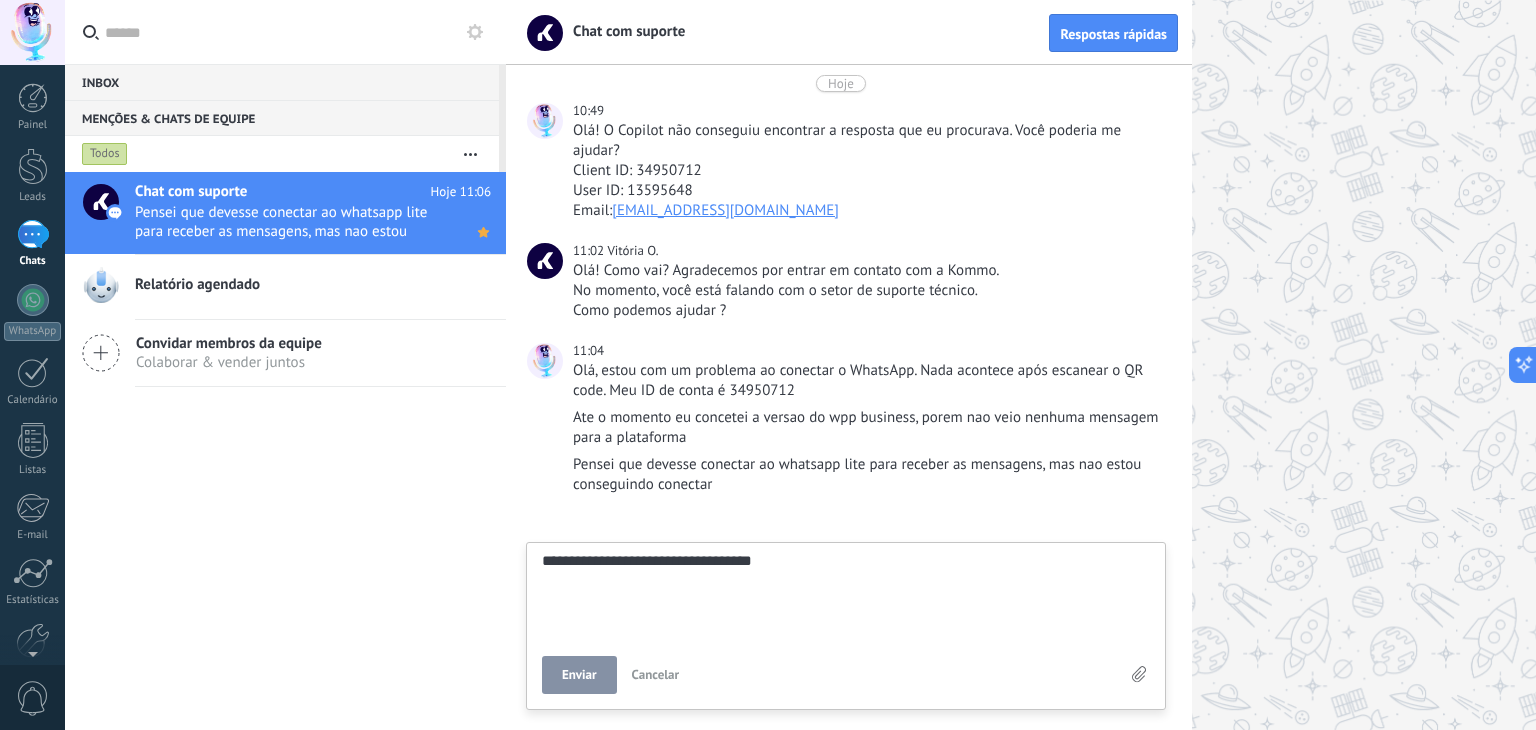 type on "**********" 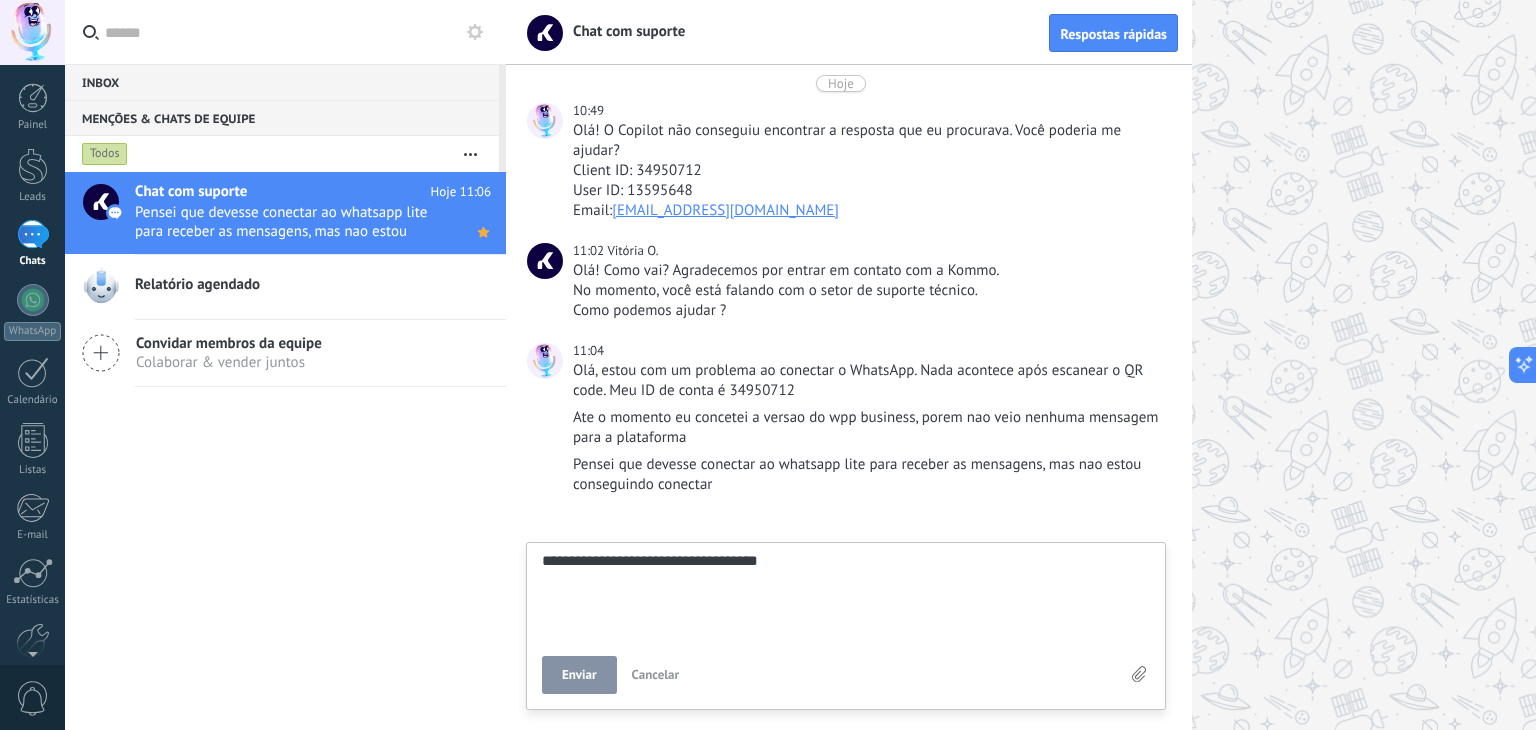 type on "**********" 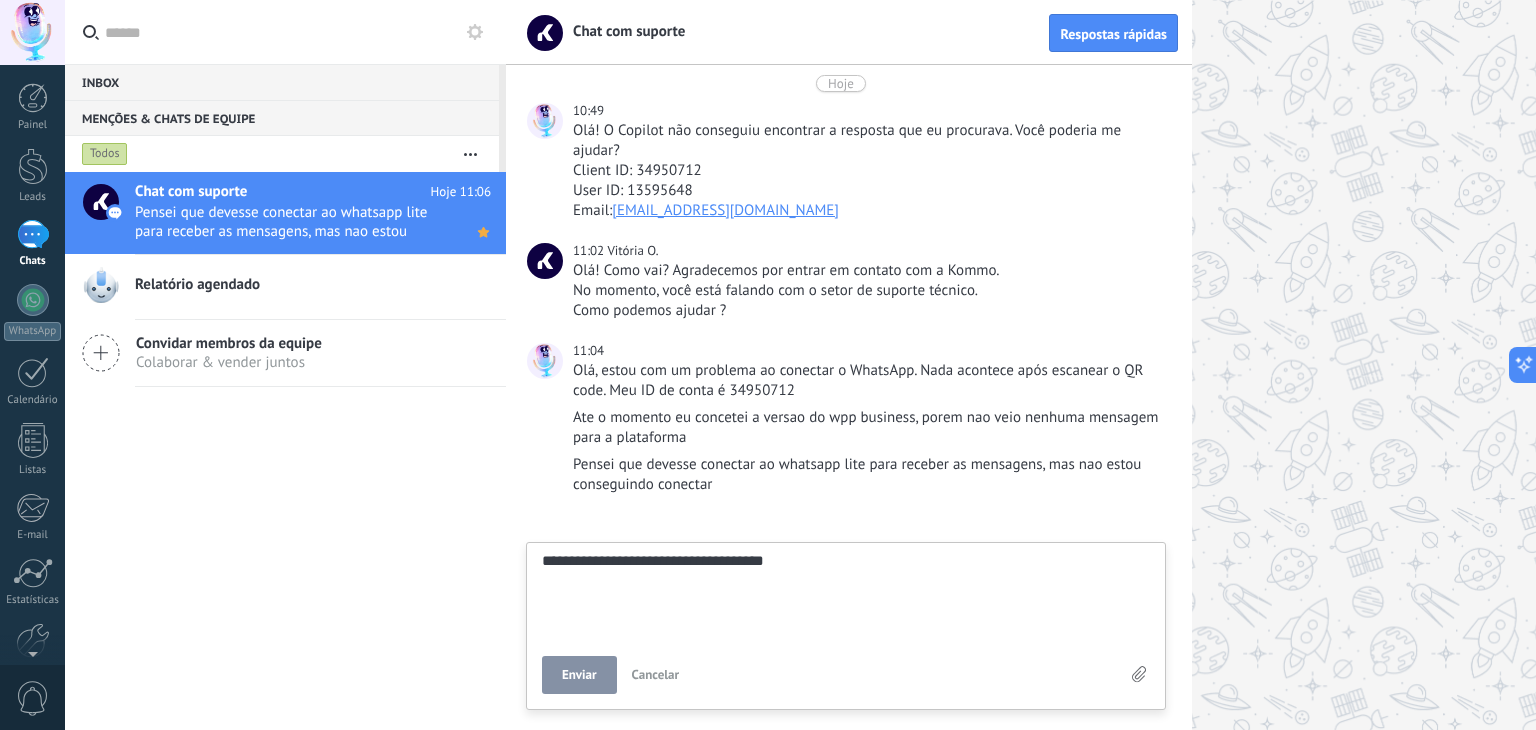 type on "**********" 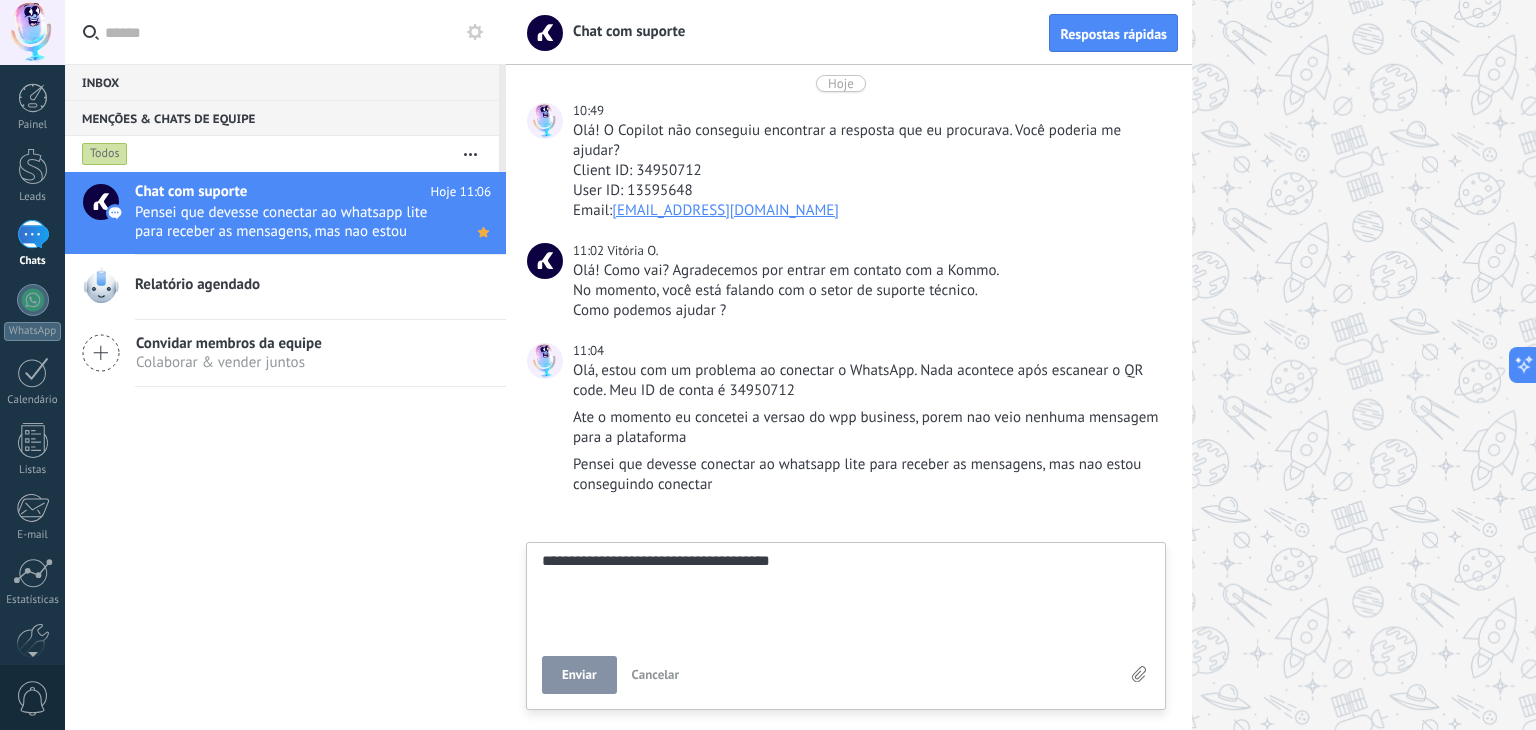 type on "**********" 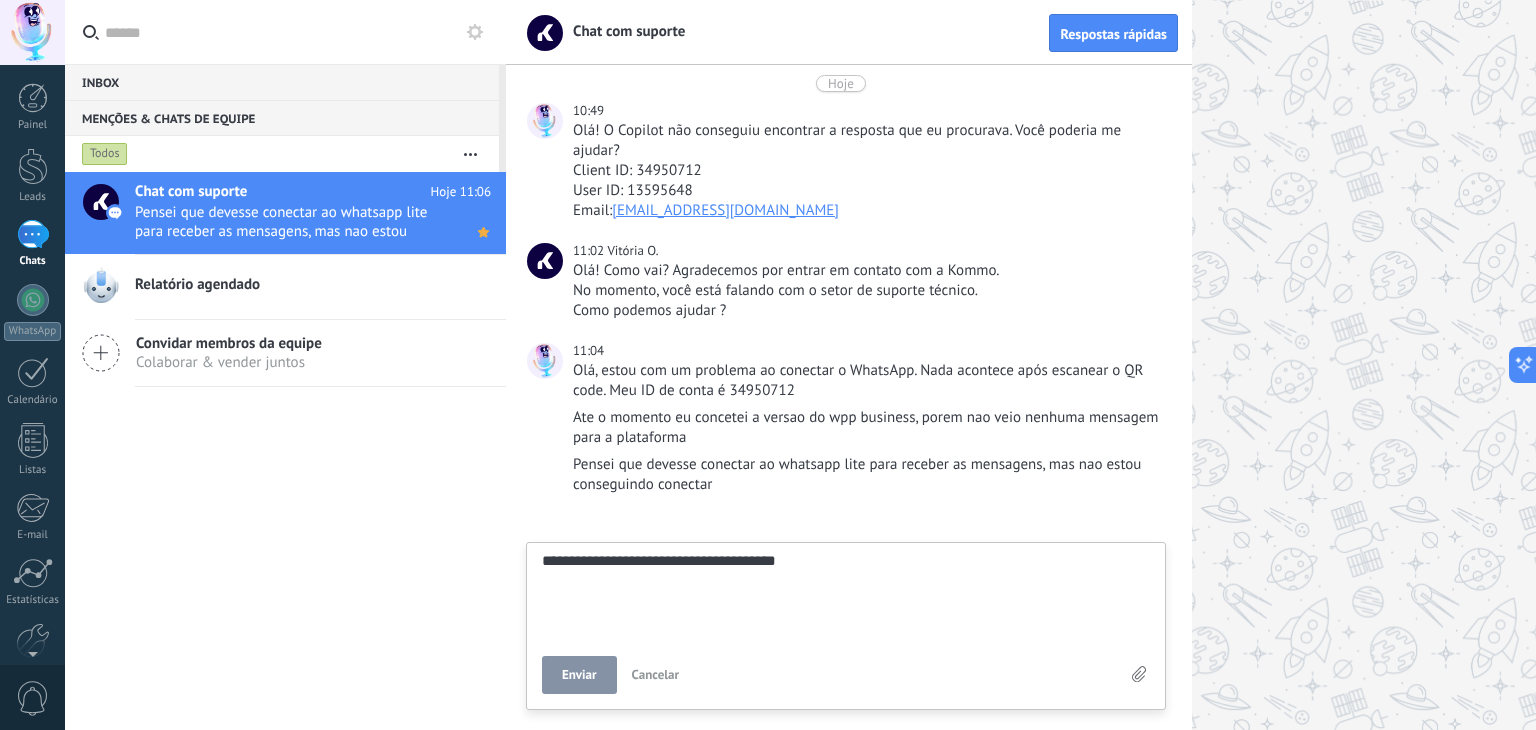 type on "**********" 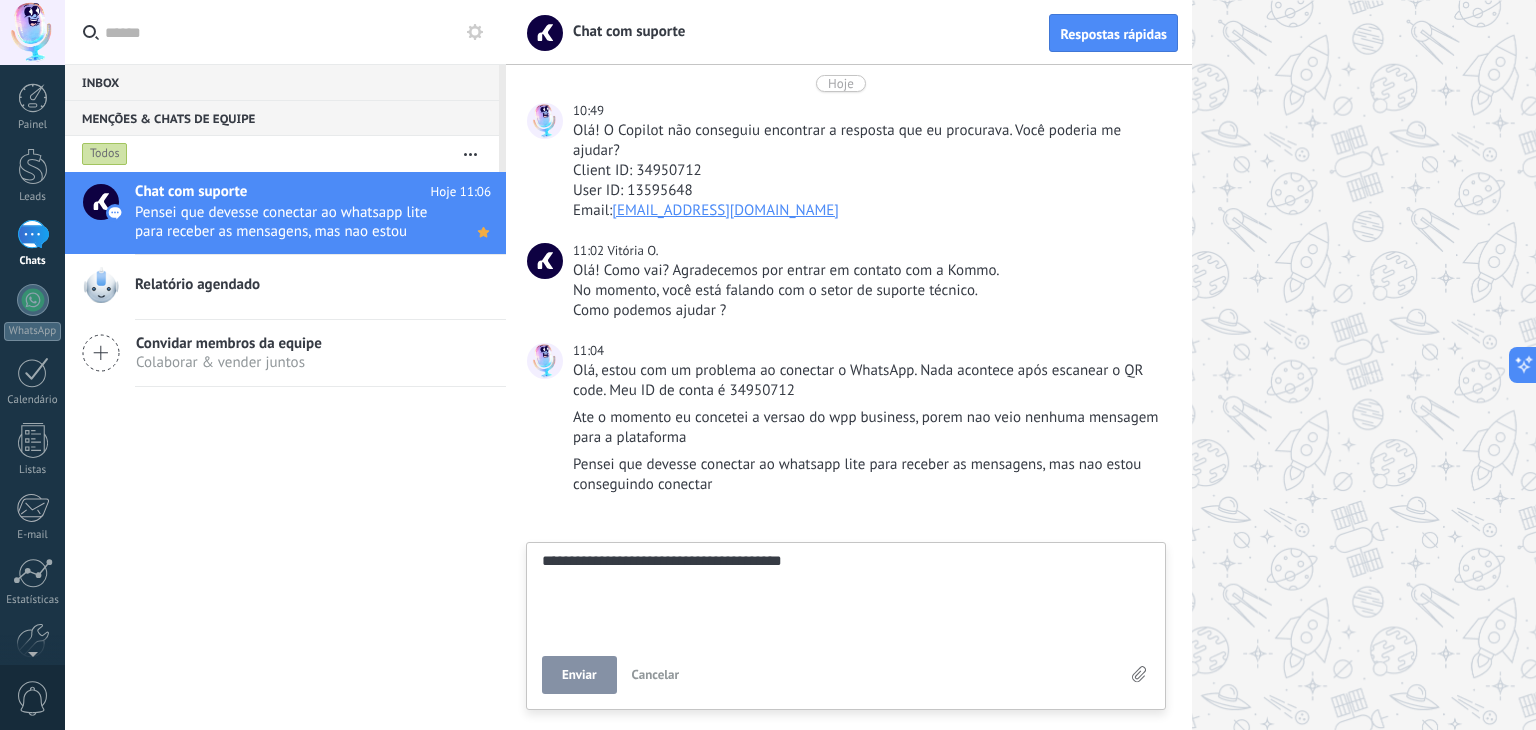type on "**********" 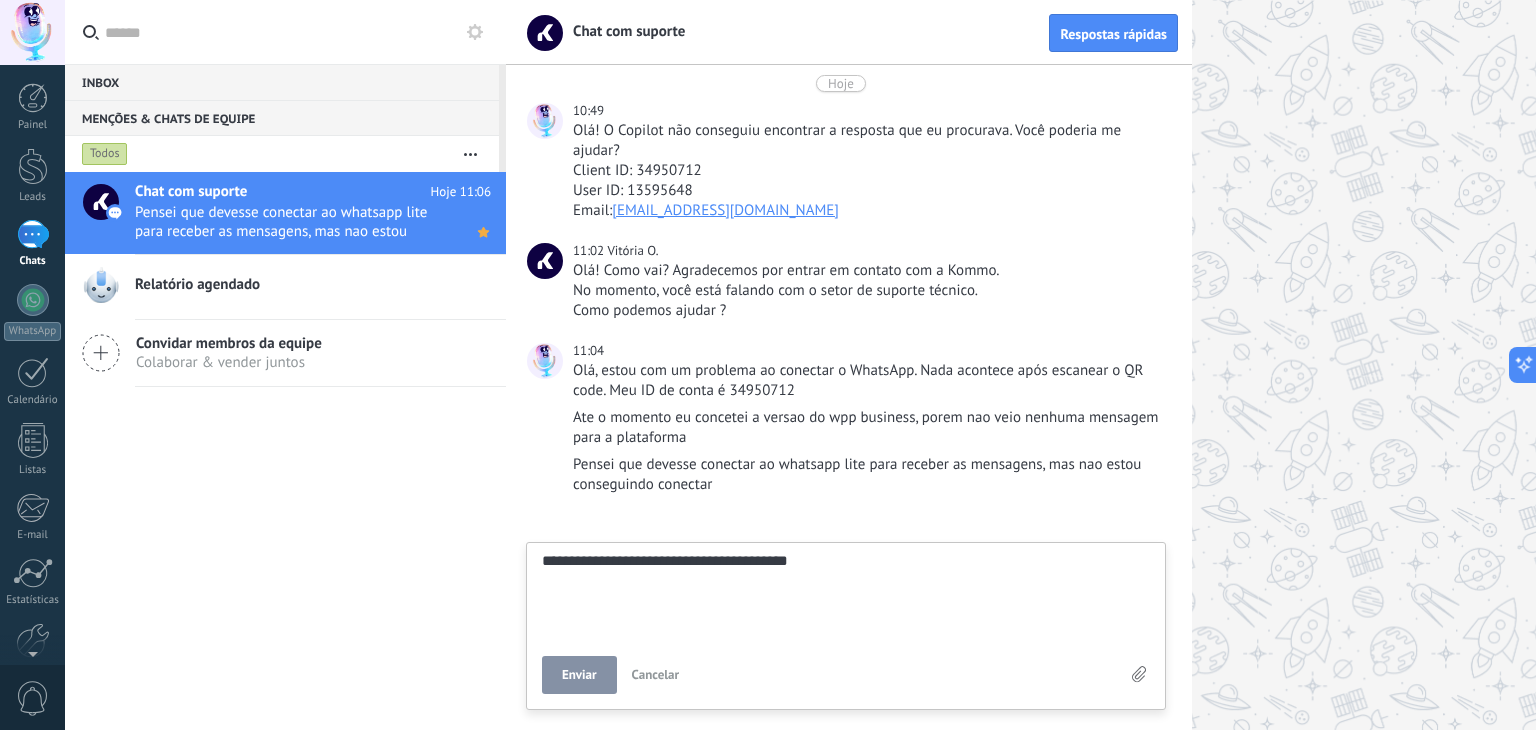 type on "**********" 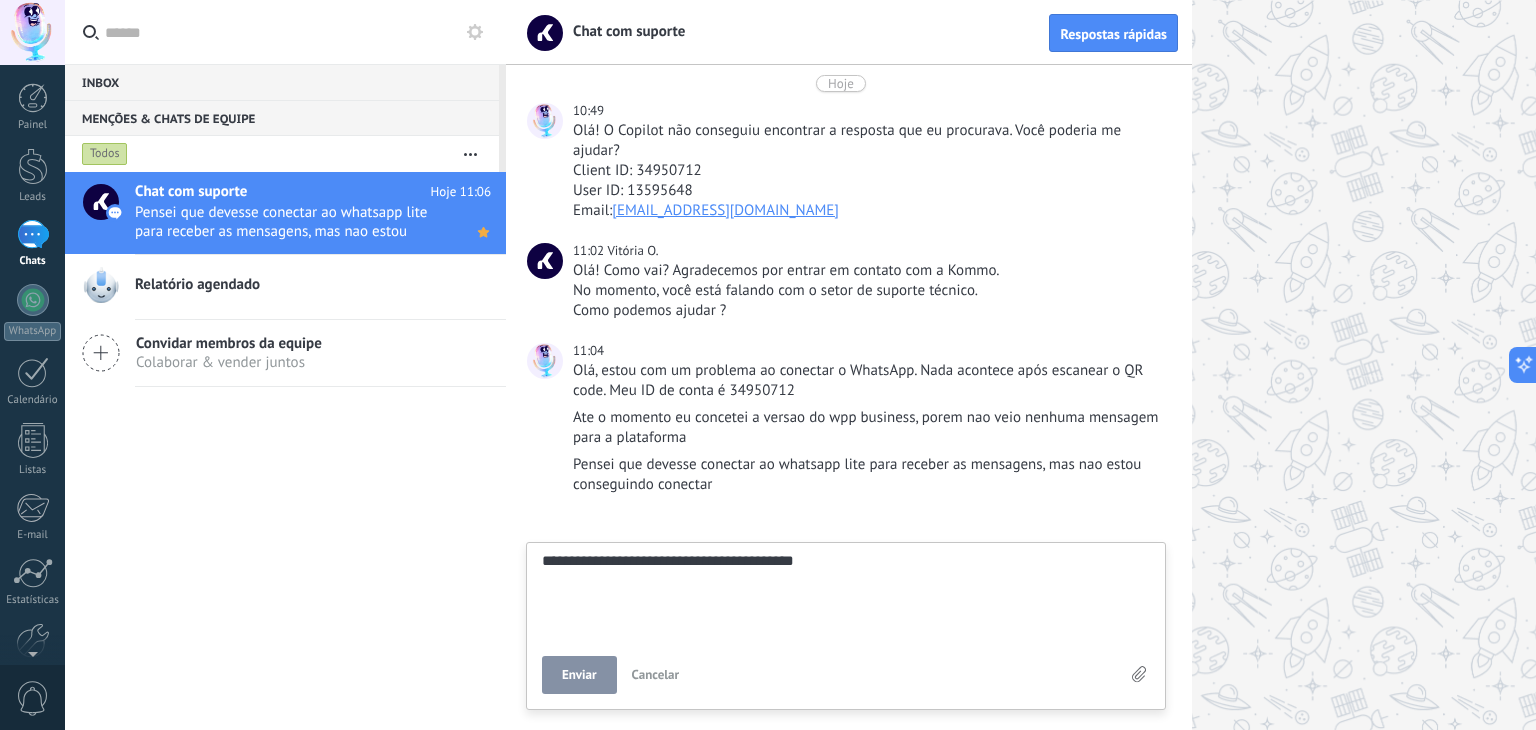 type on "**********" 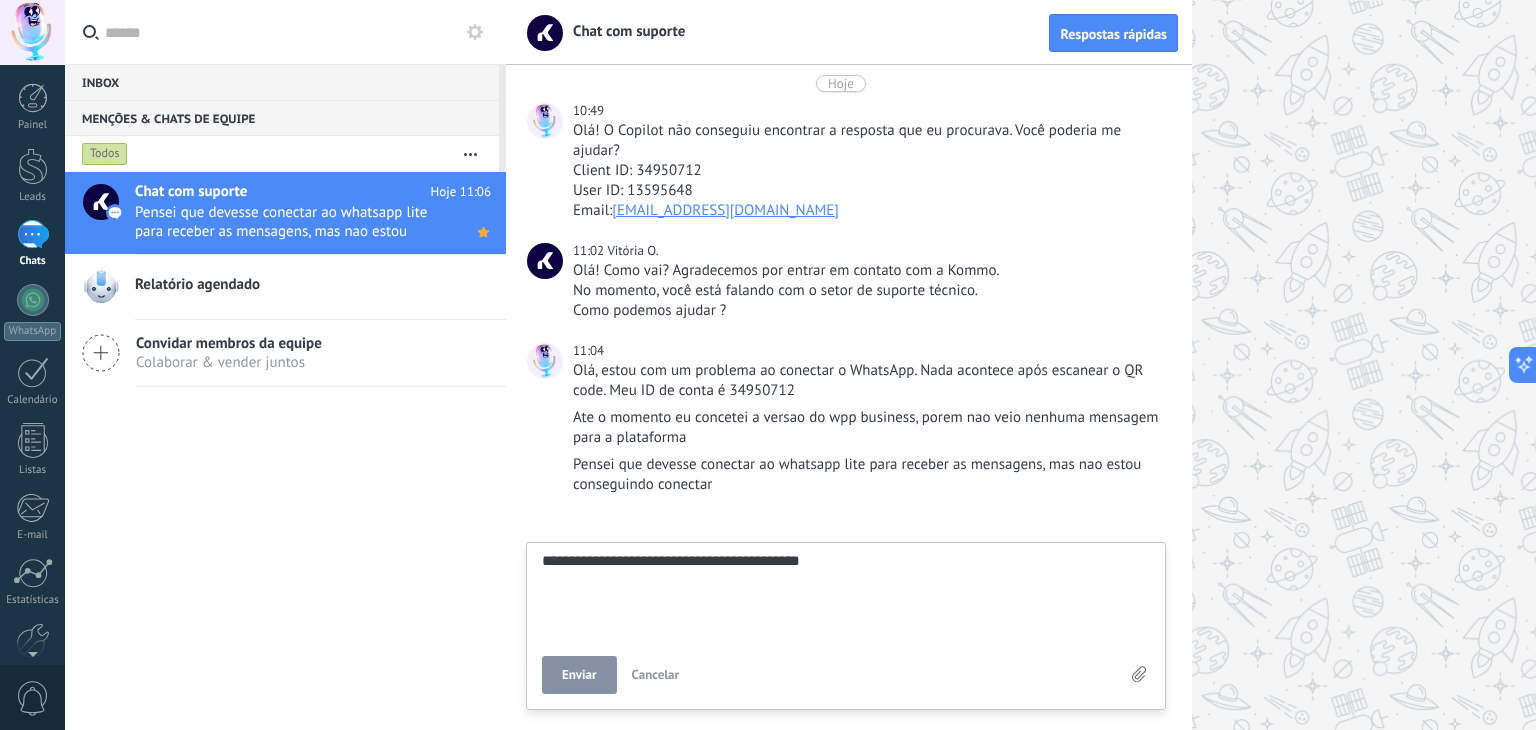 type on "**********" 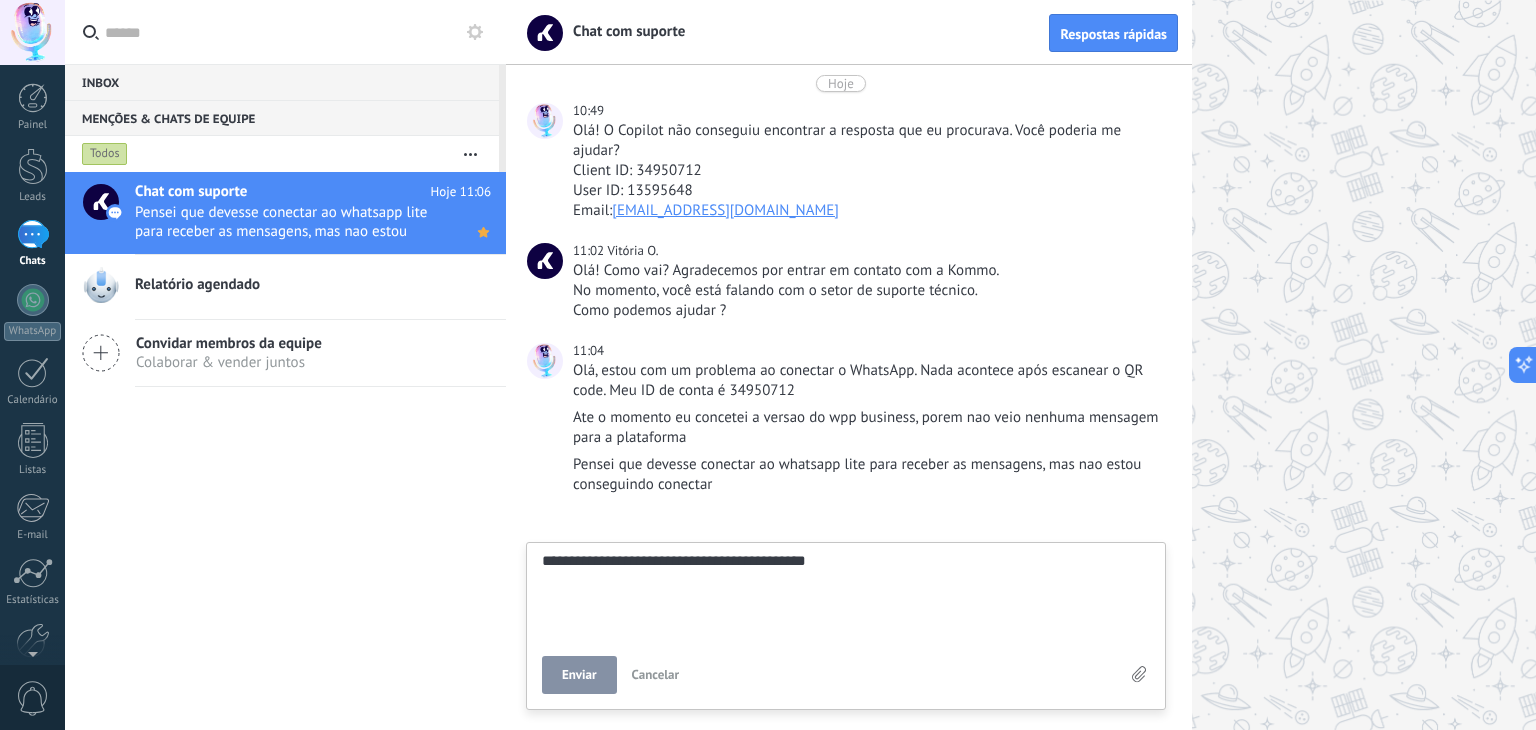 type on "**********" 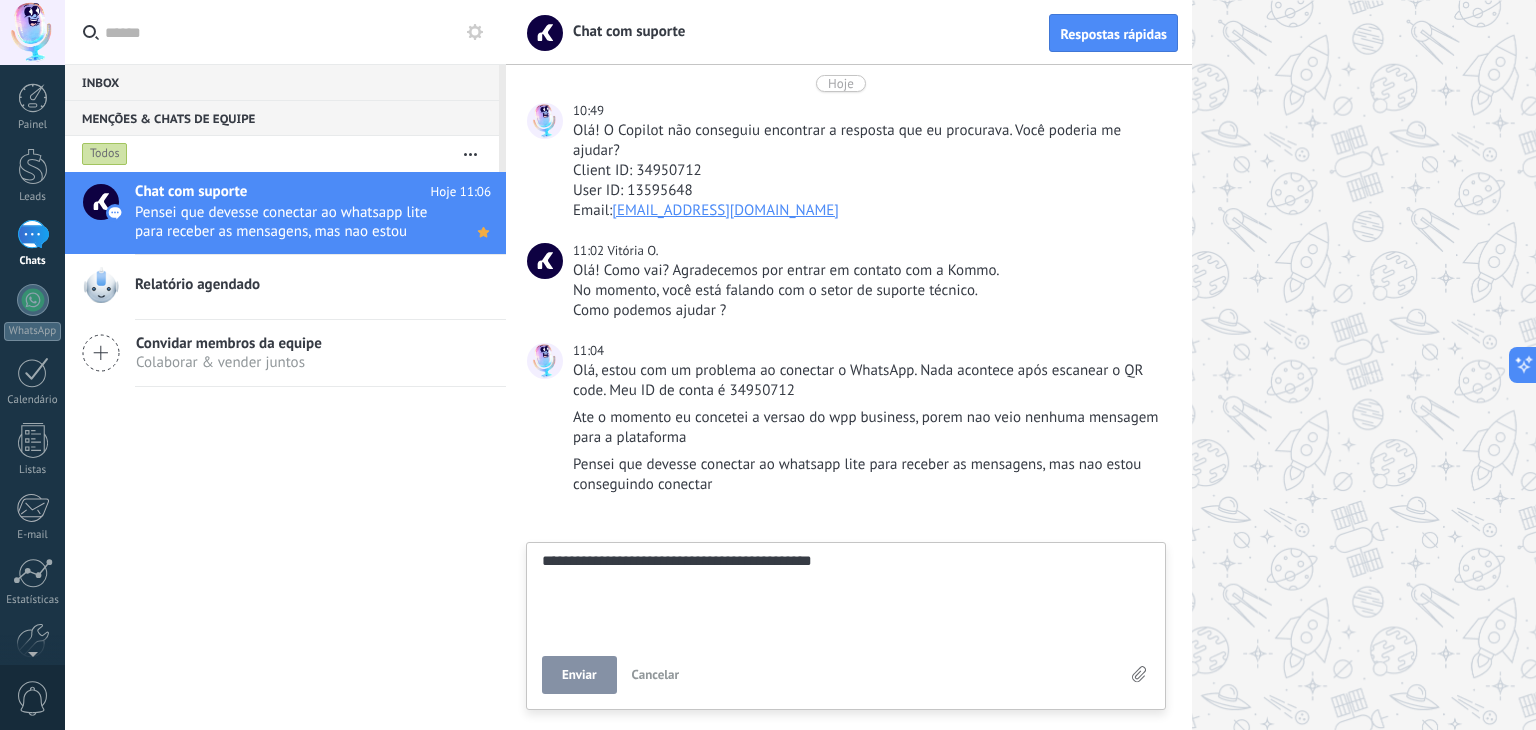 type on "**********" 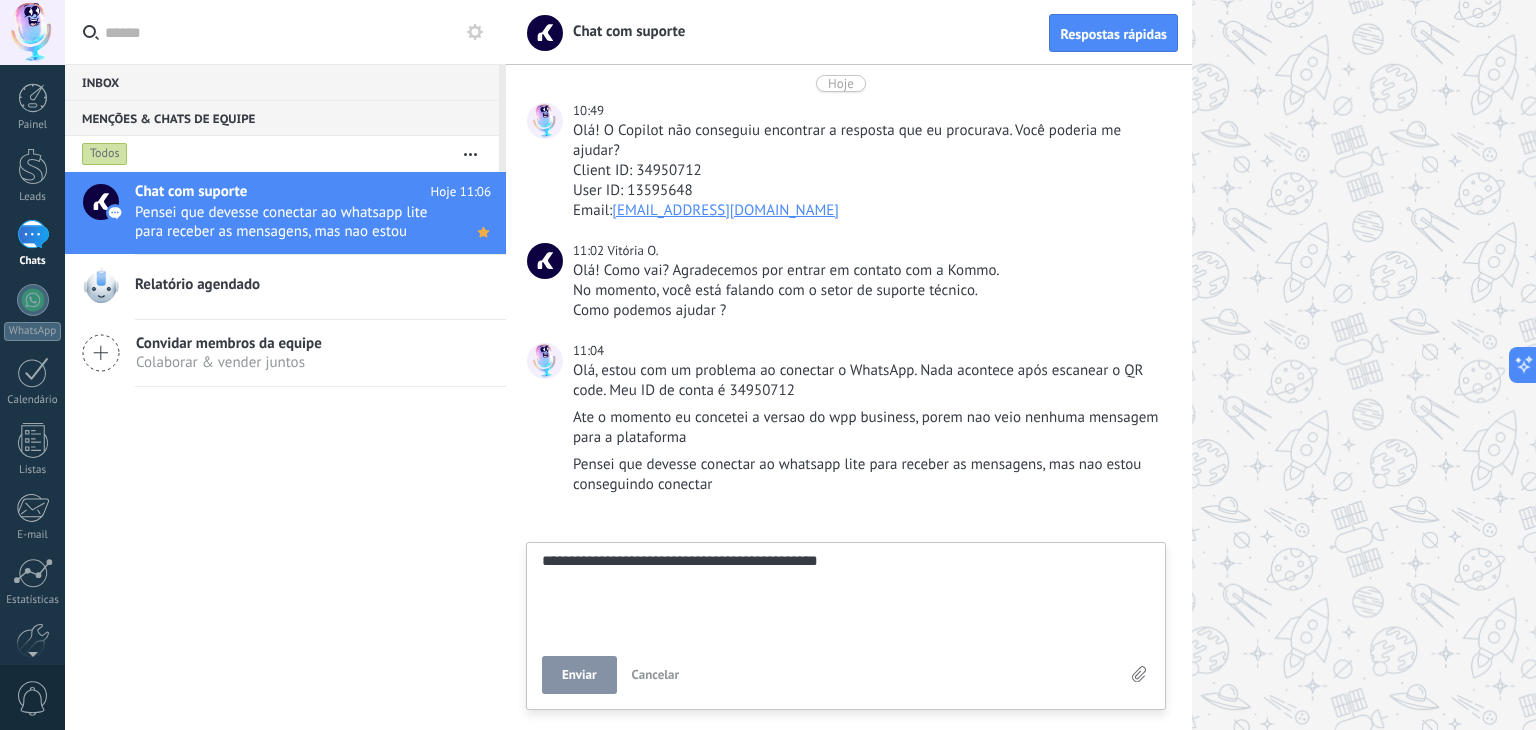 type on "**********" 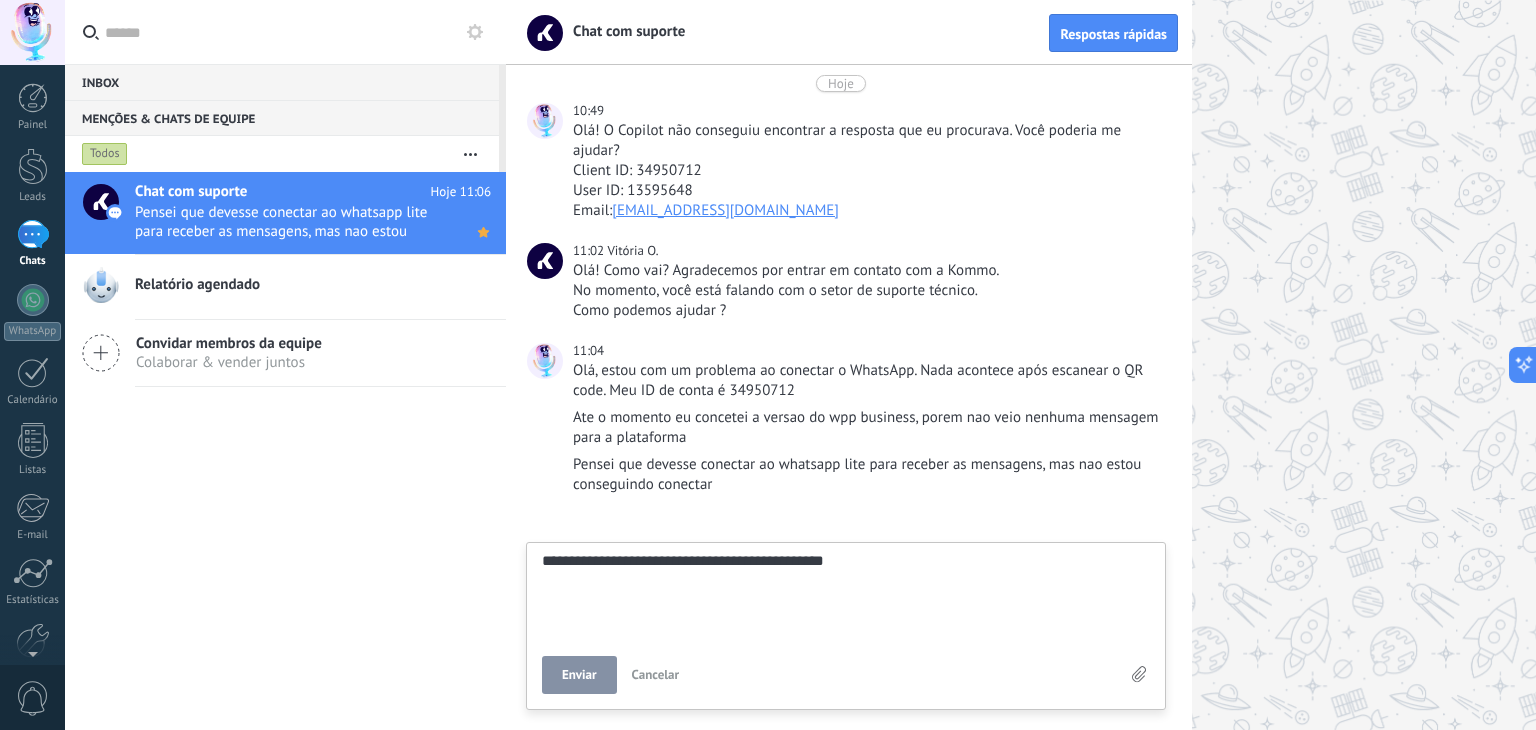 type on "**********" 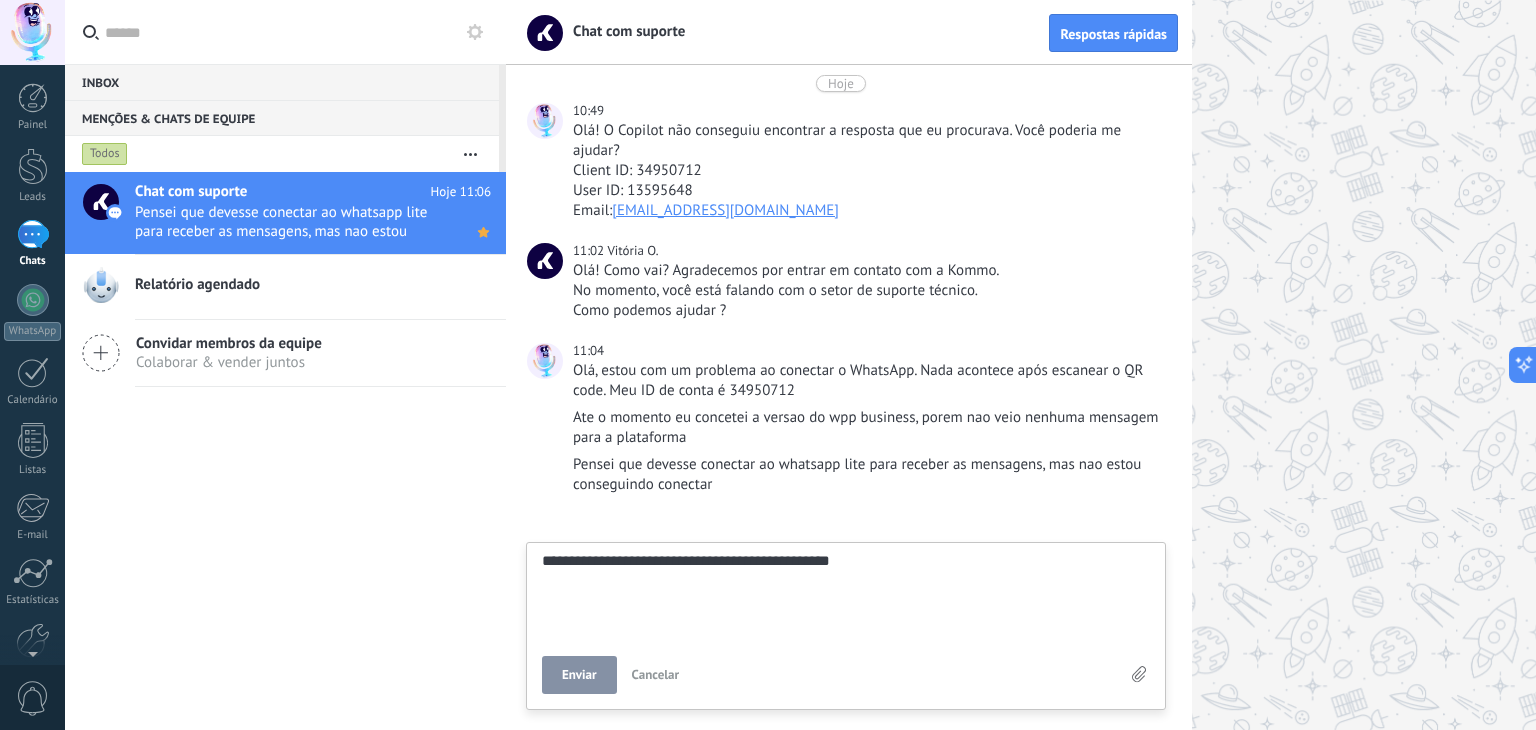 type on "**********" 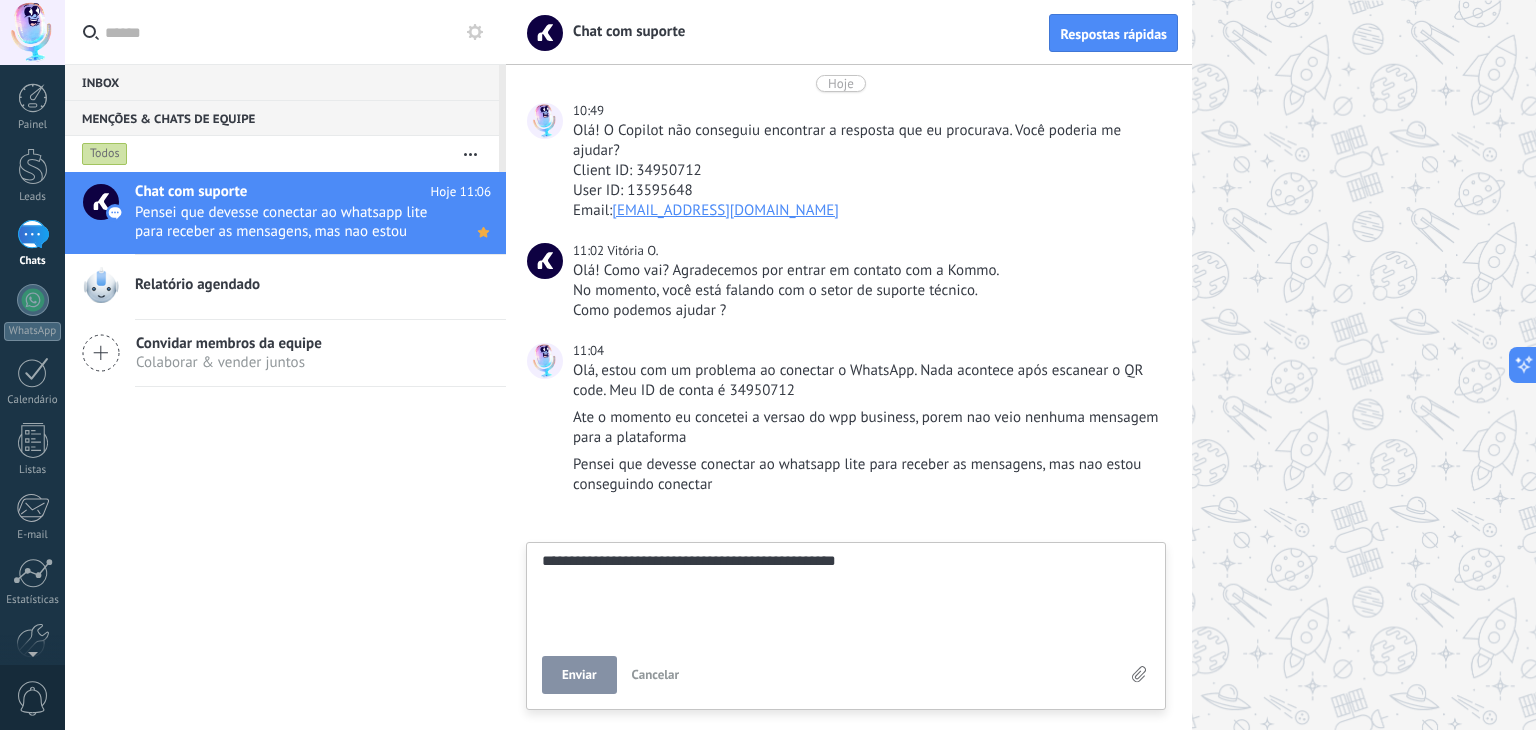 type on "**********" 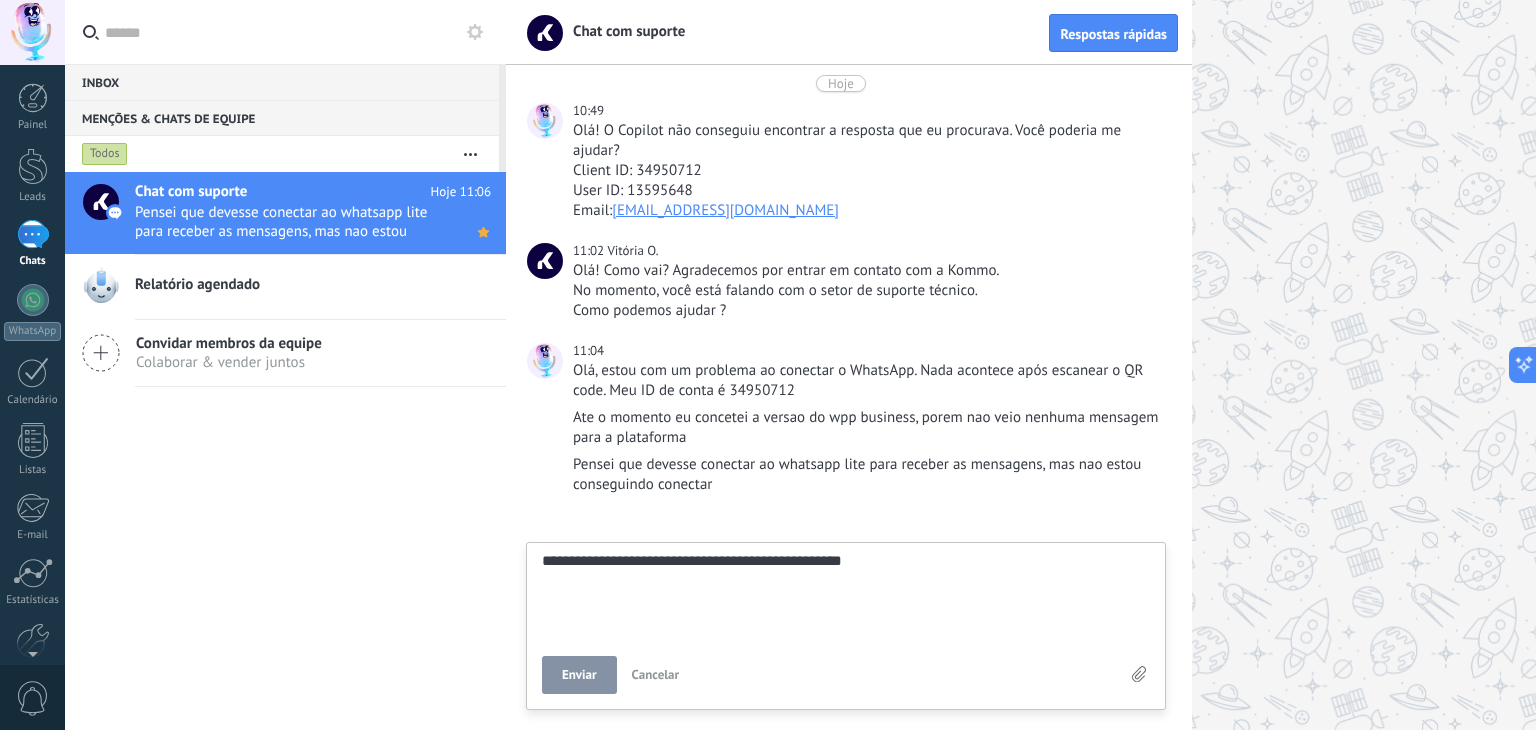 type on "**********" 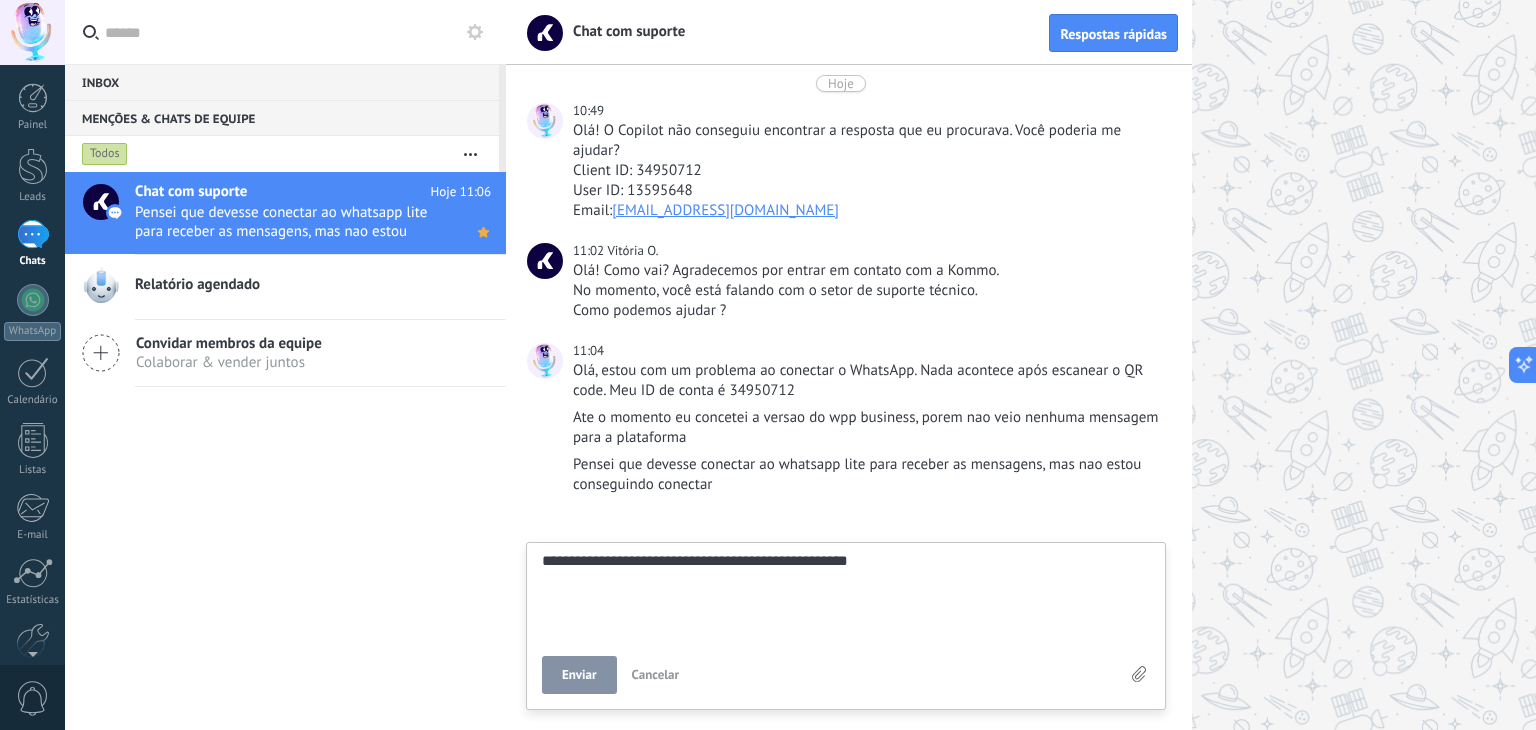 type on "**********" 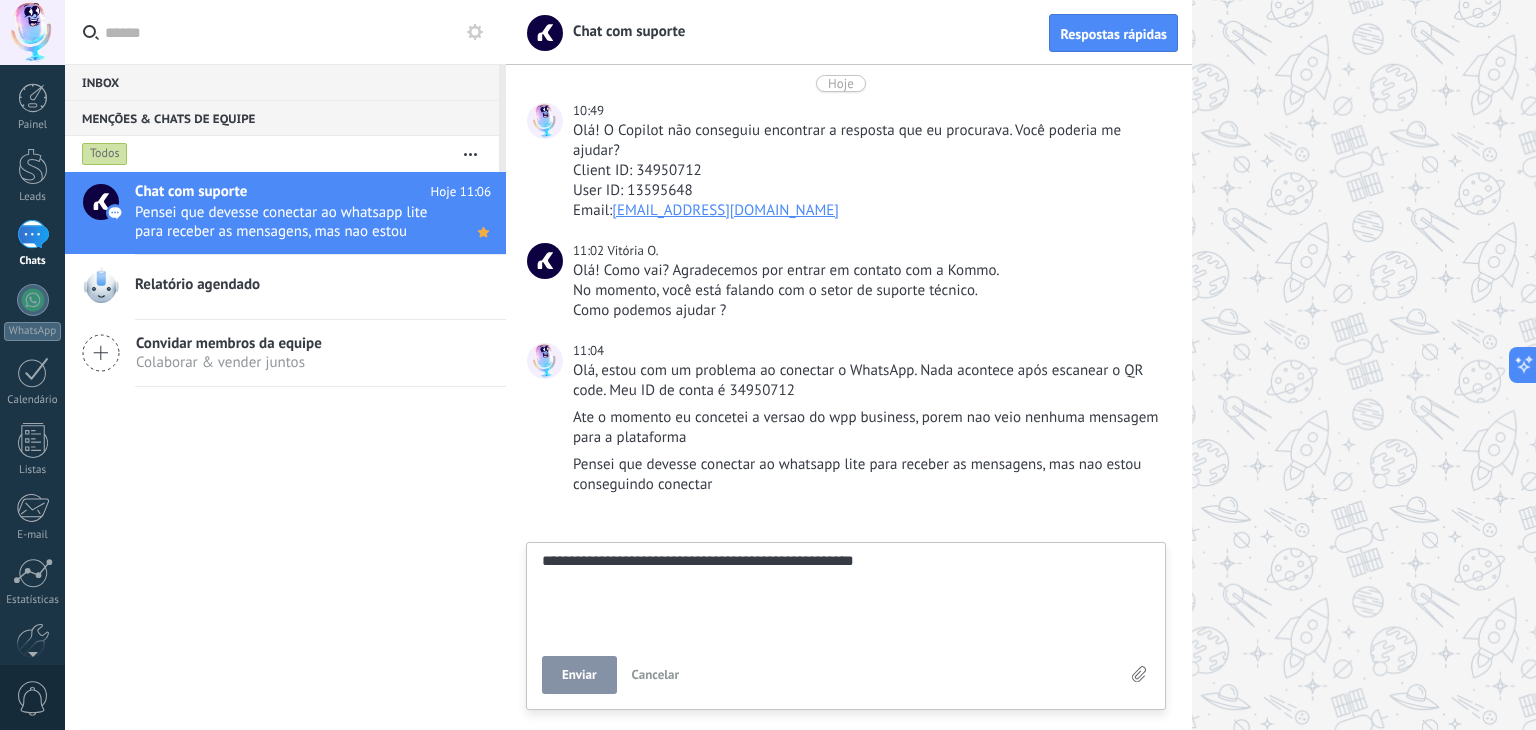 type on "**********" 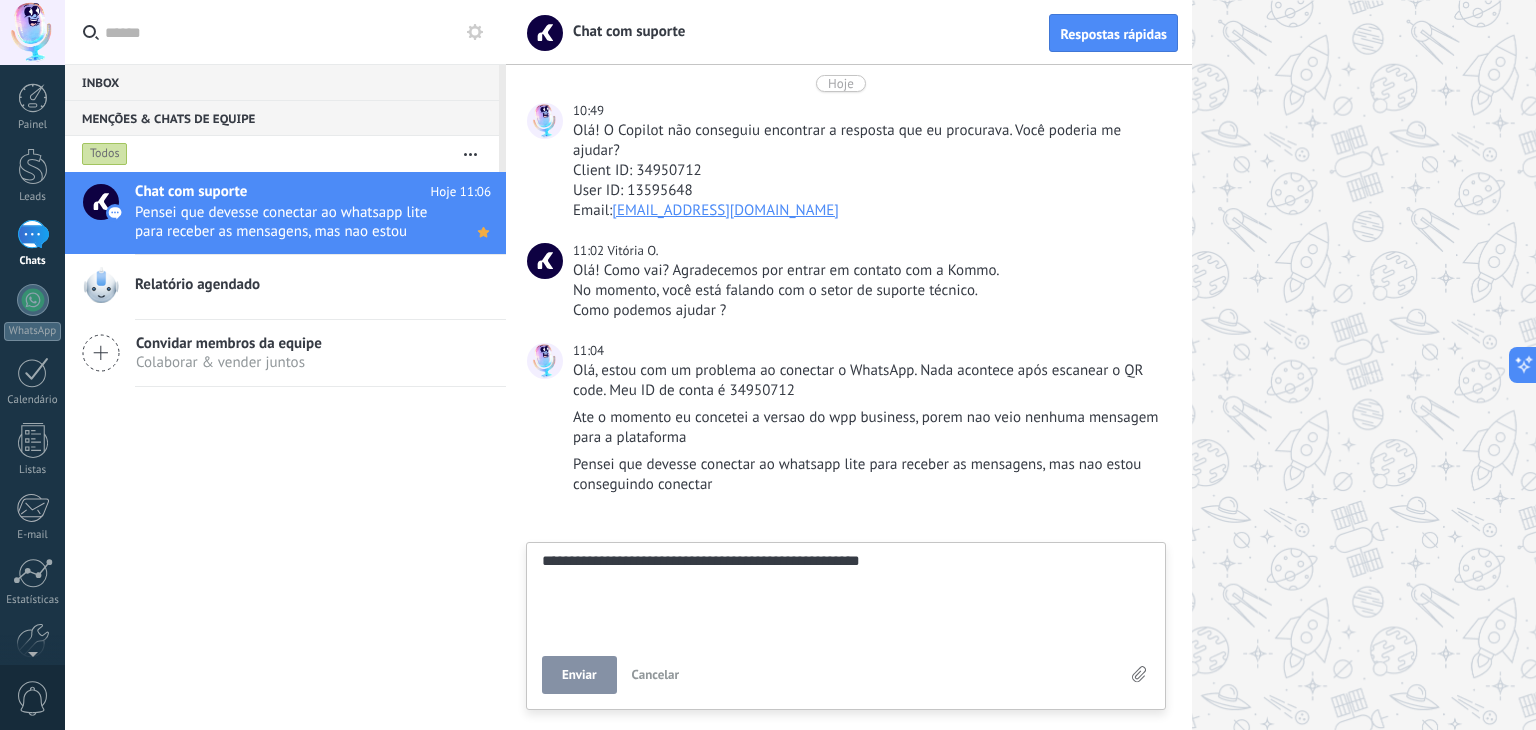 type on "**********" 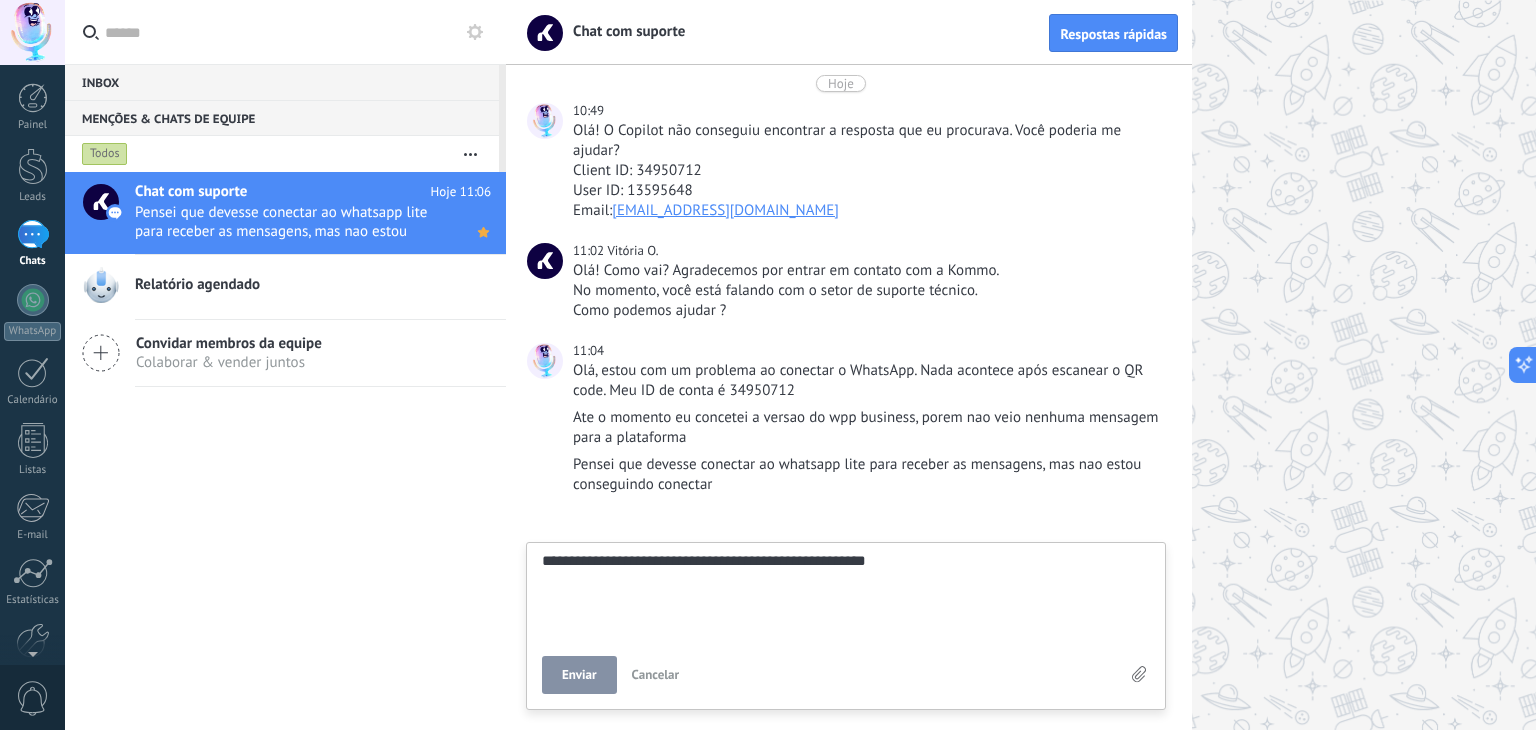 type on "**********" 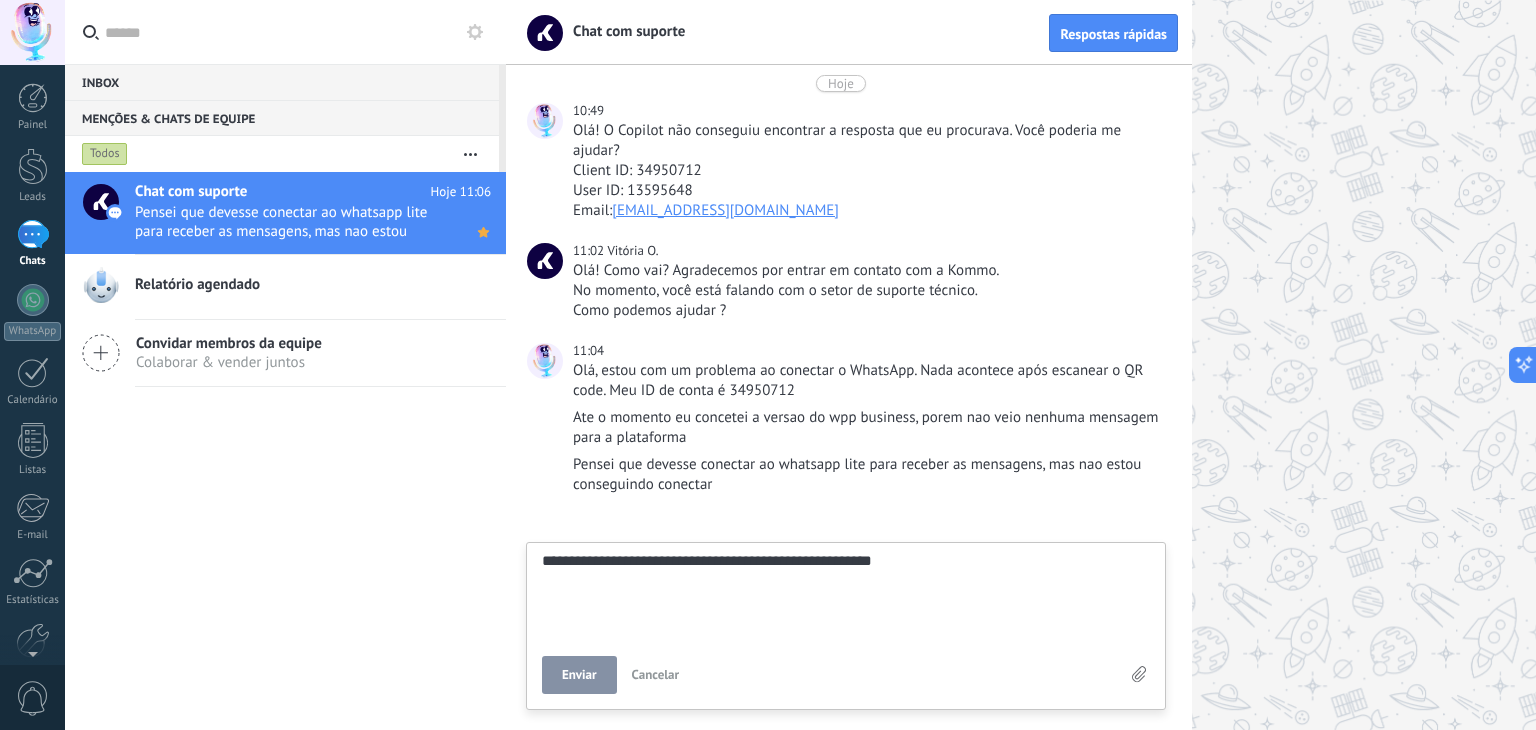 type on "**********" 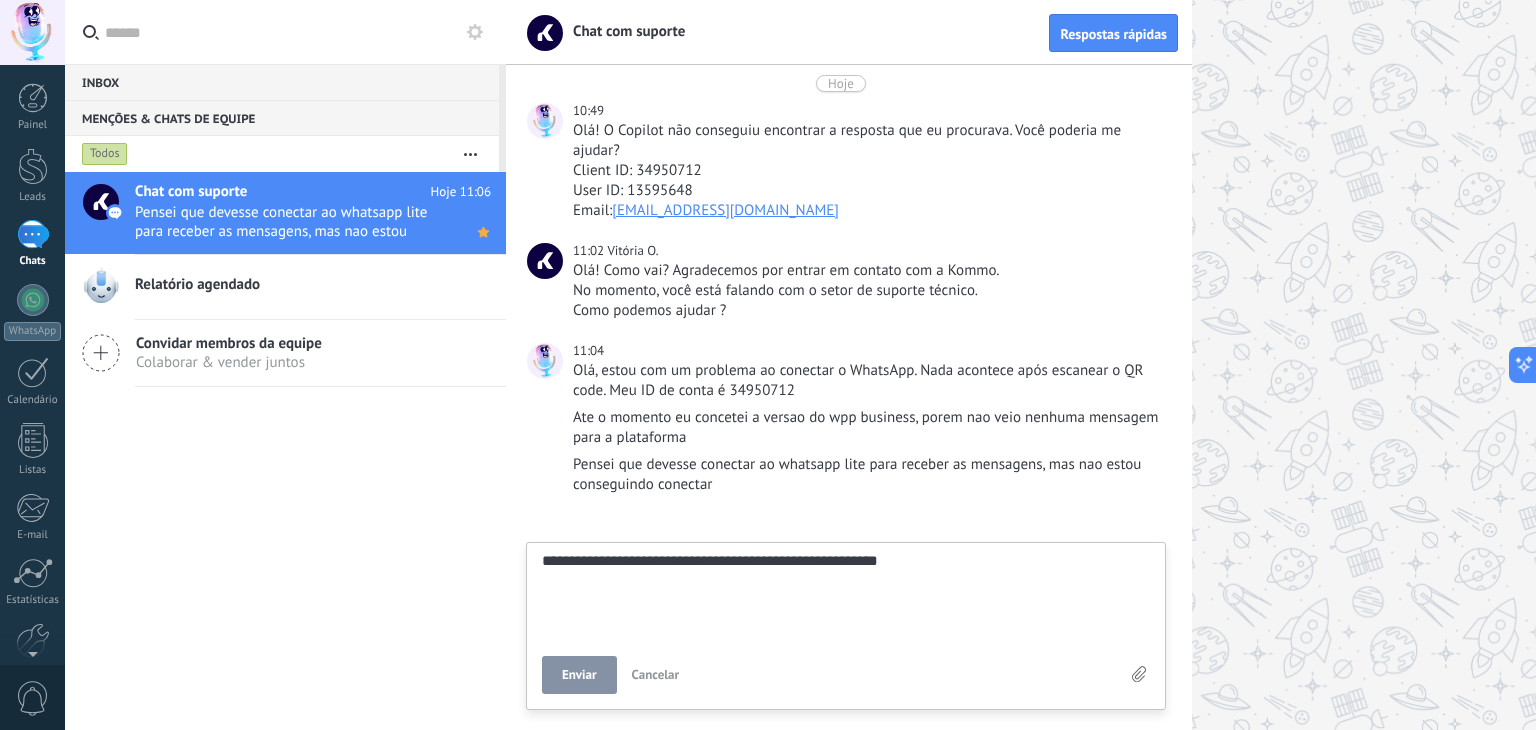 type on "**********" 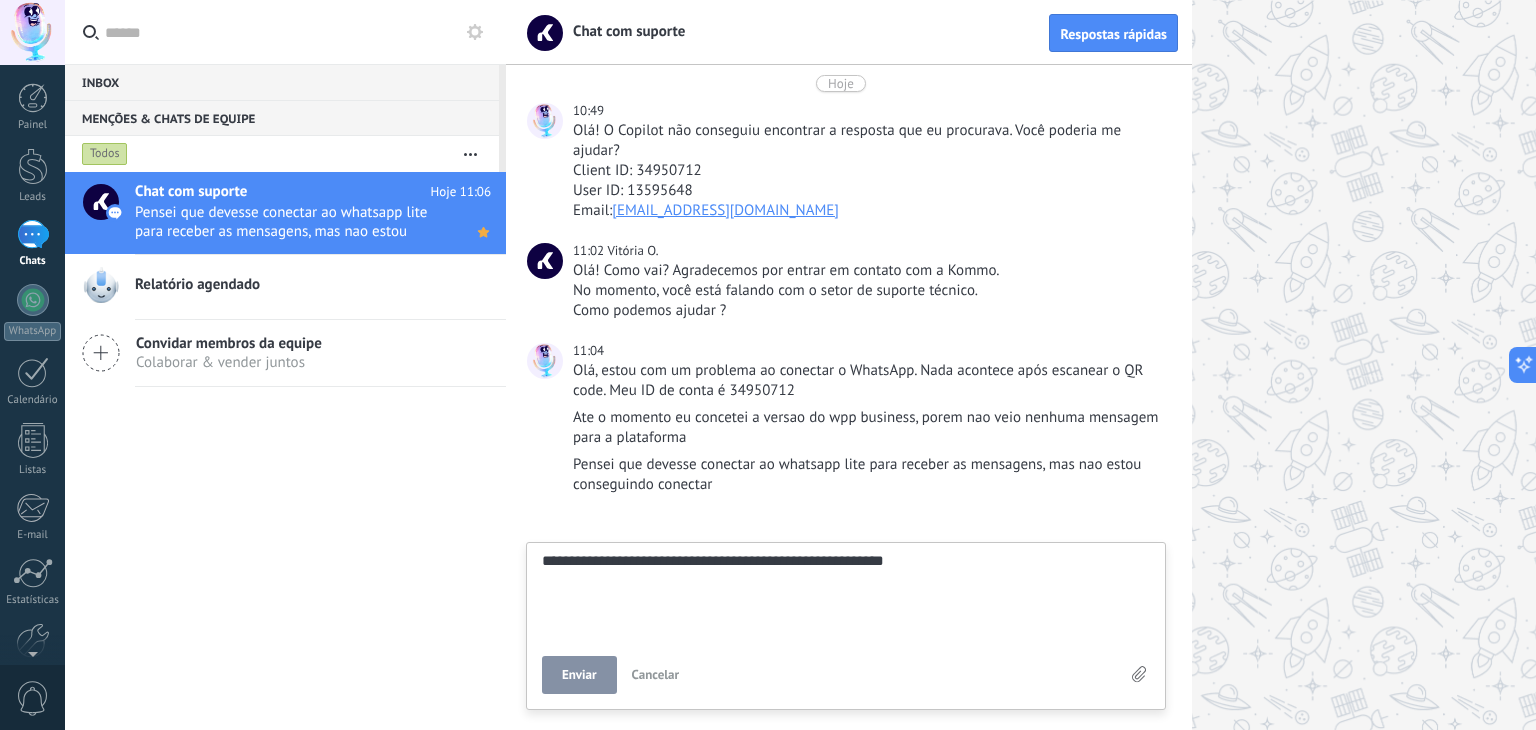 type on "**********" 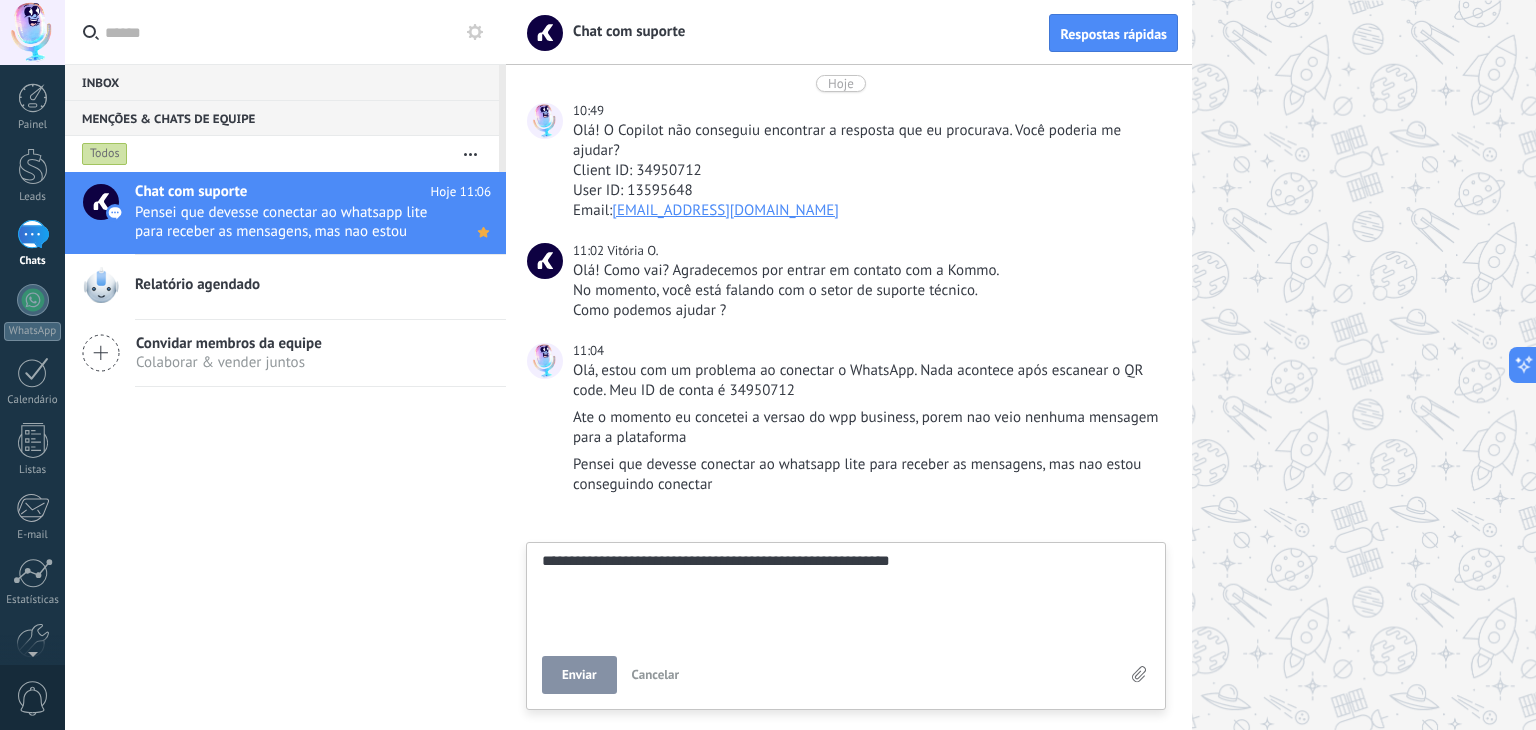 type on "**********" 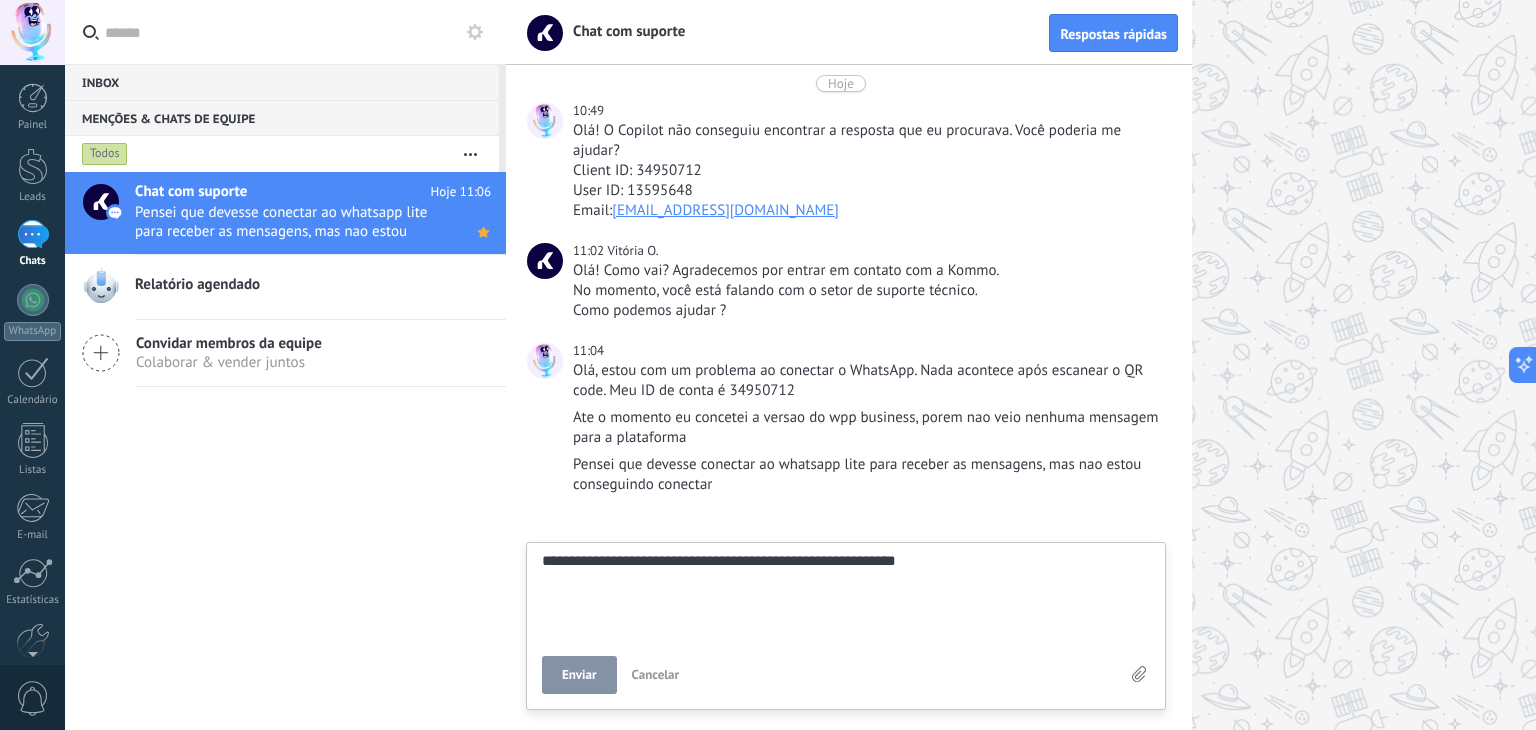 type on "**********" 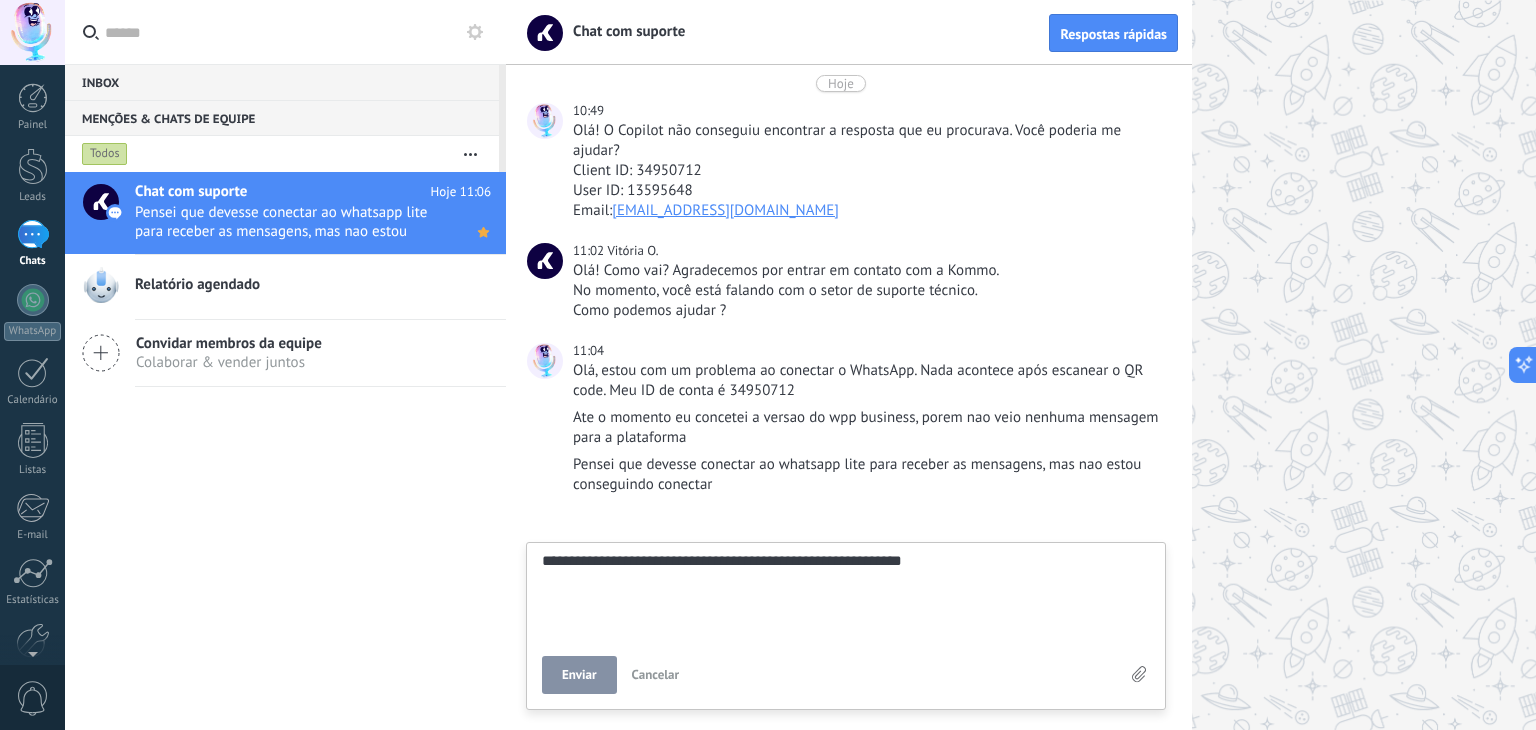 type on "**********" 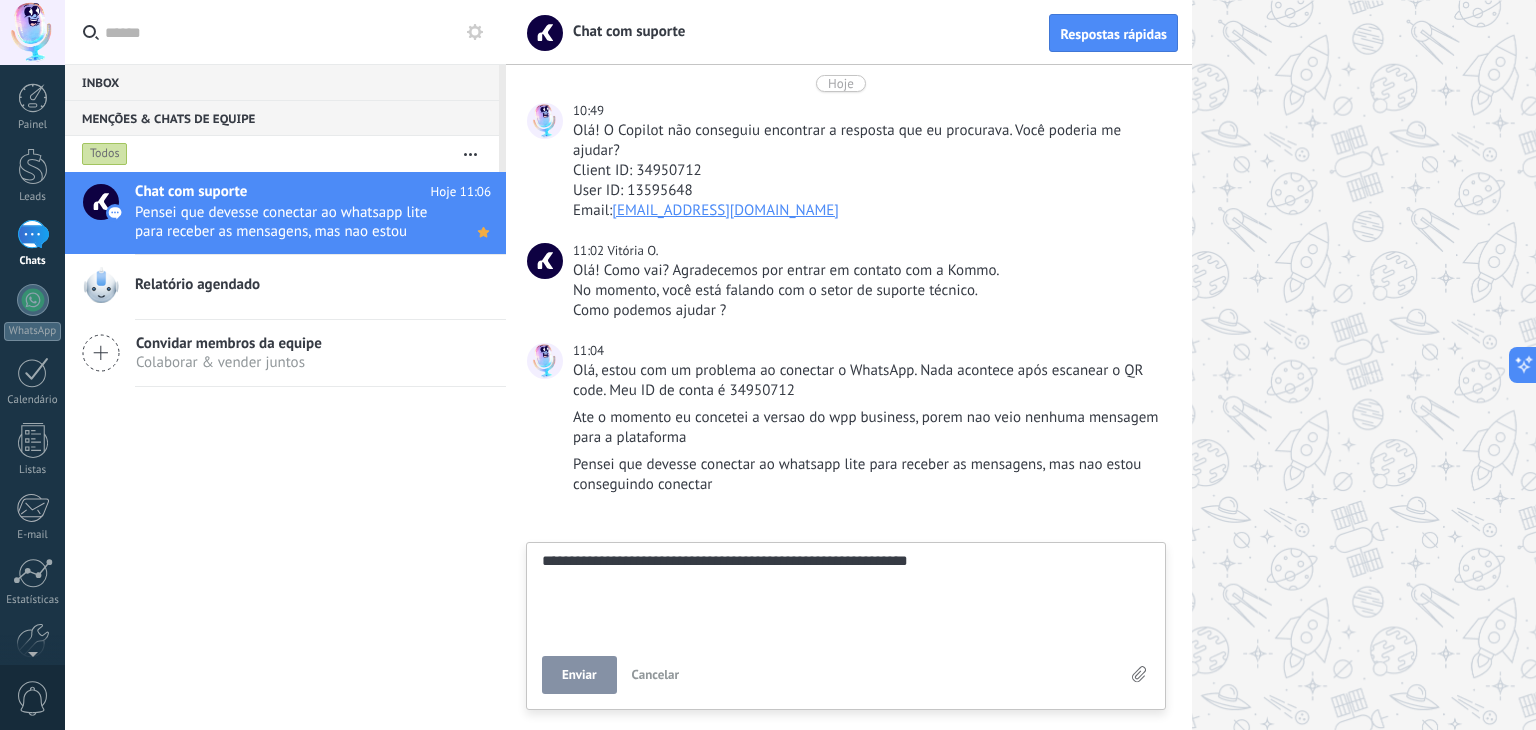 type on "**********" 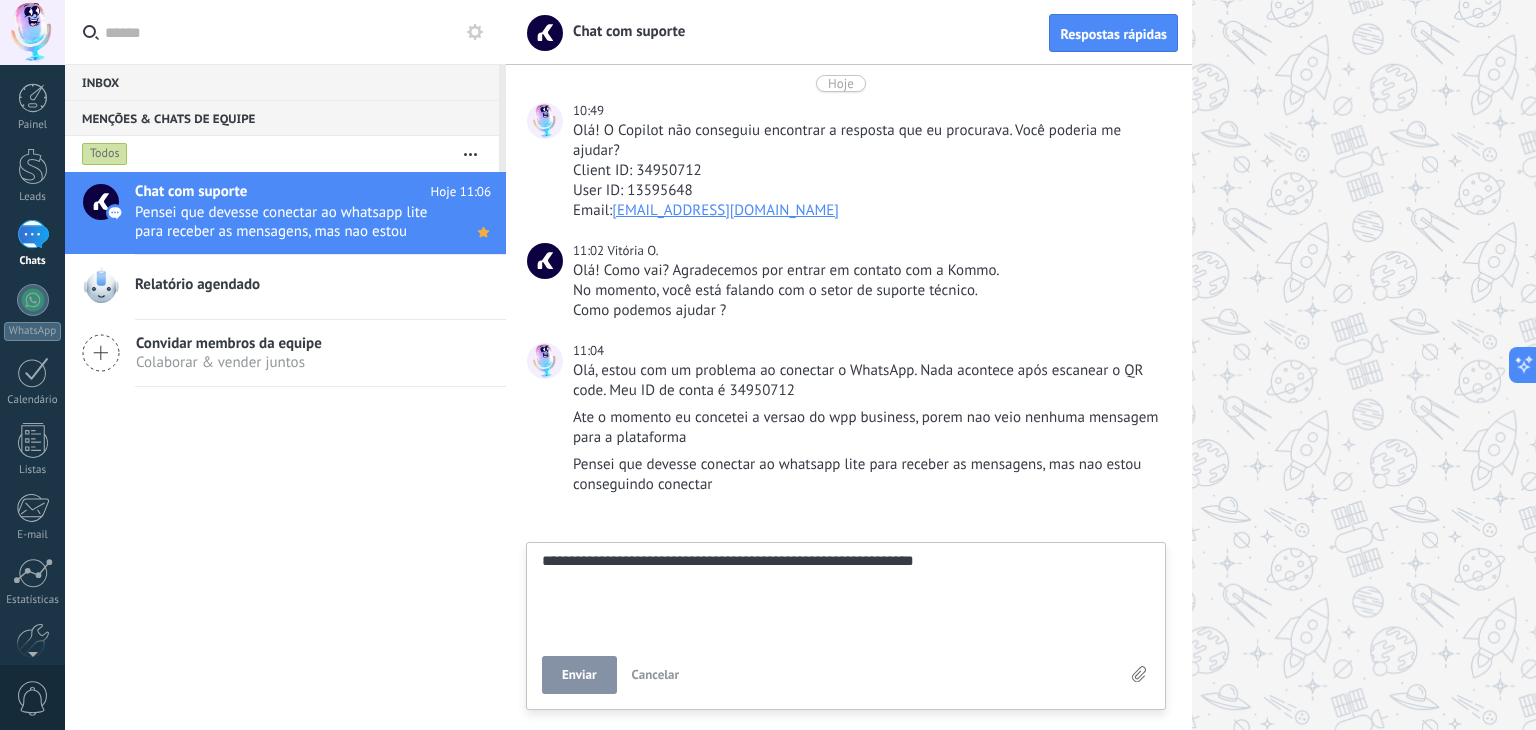 type on "**********" 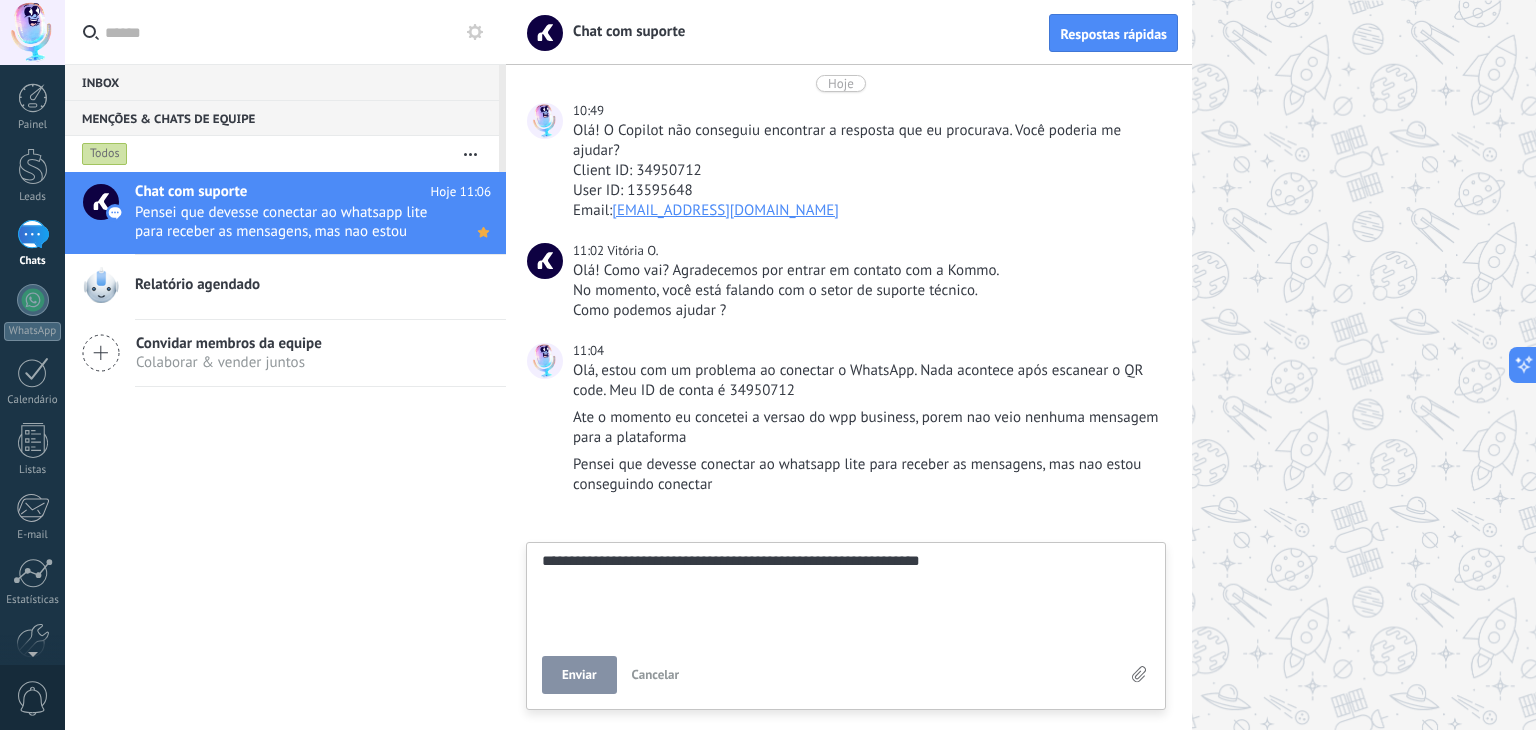 type on "**********" 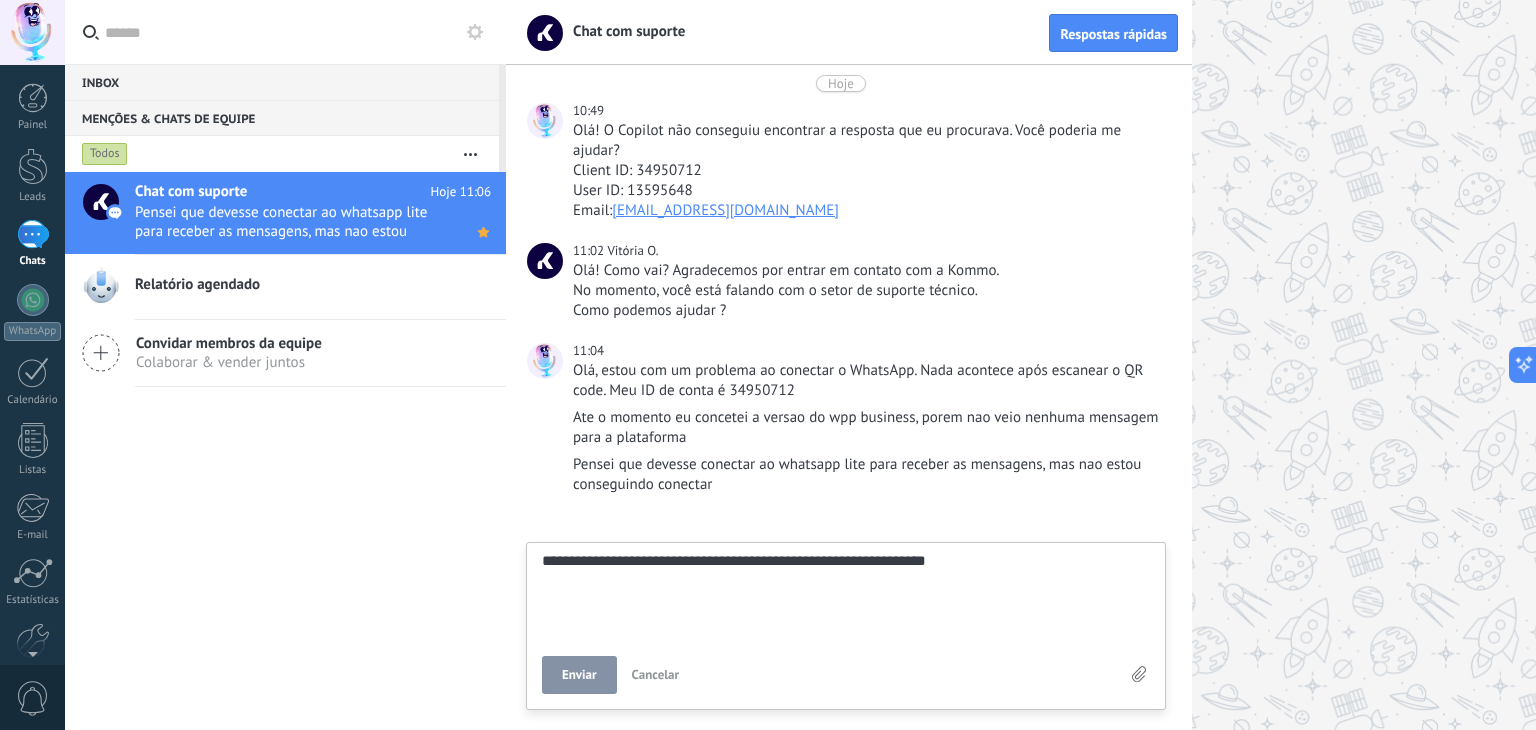 type on "**********" 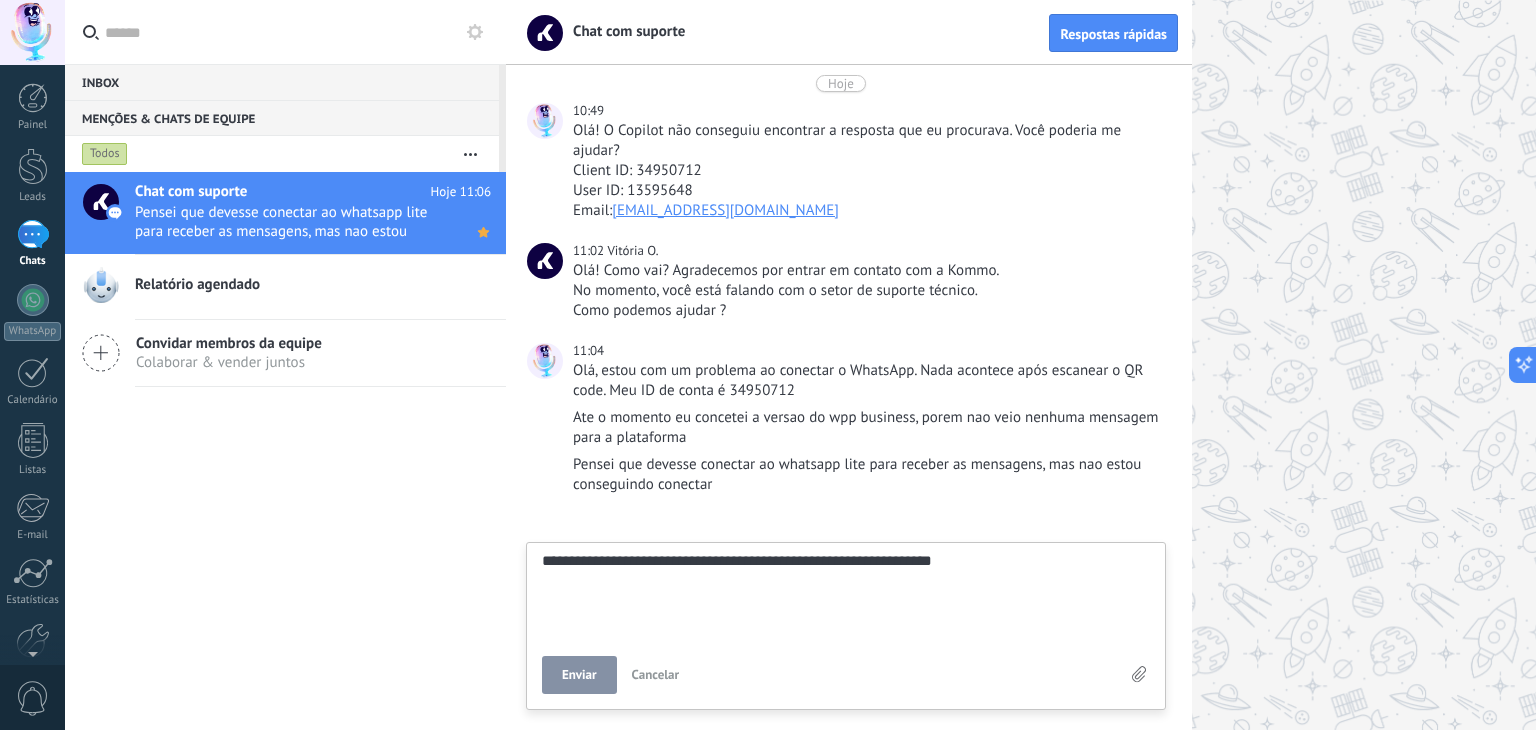 type on "**********" 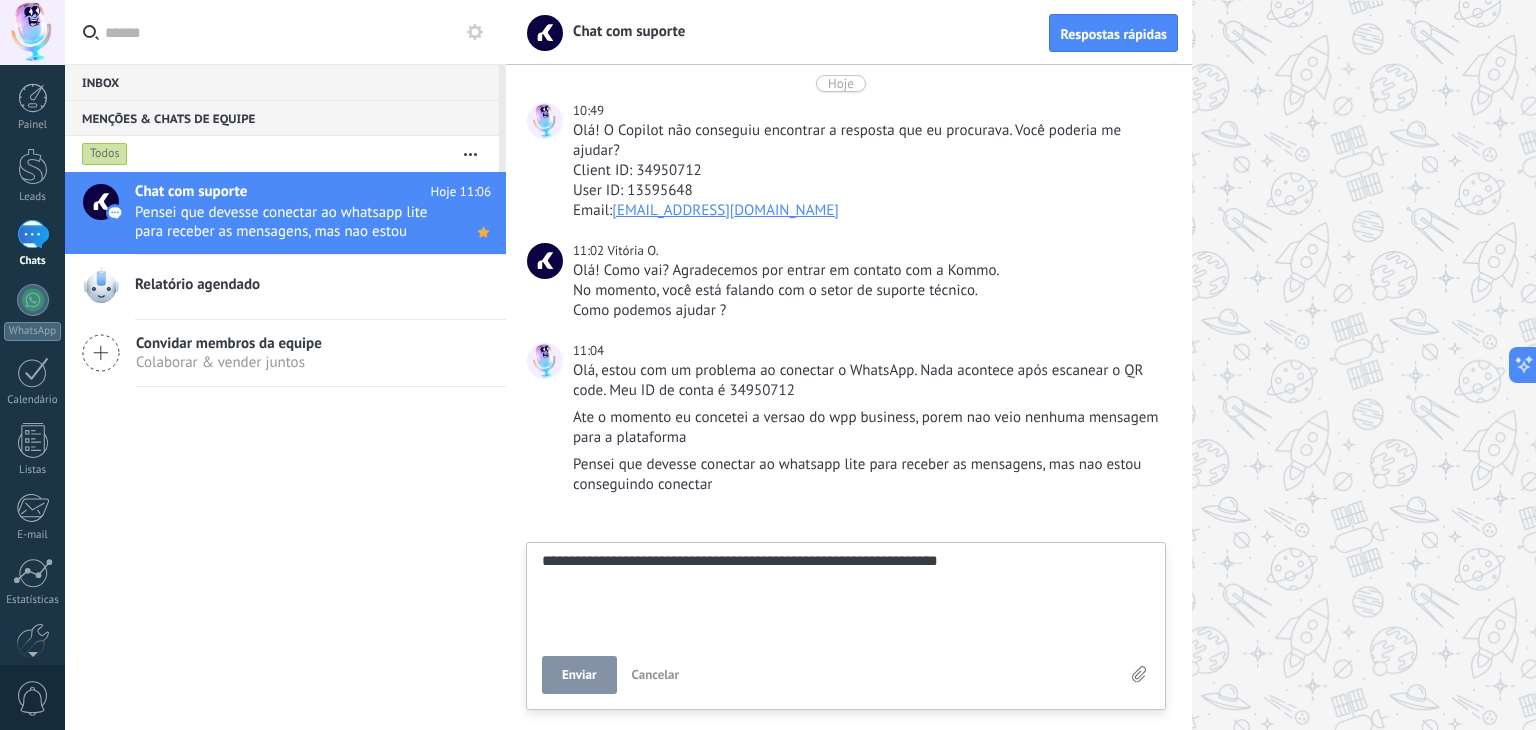 type on "**********" 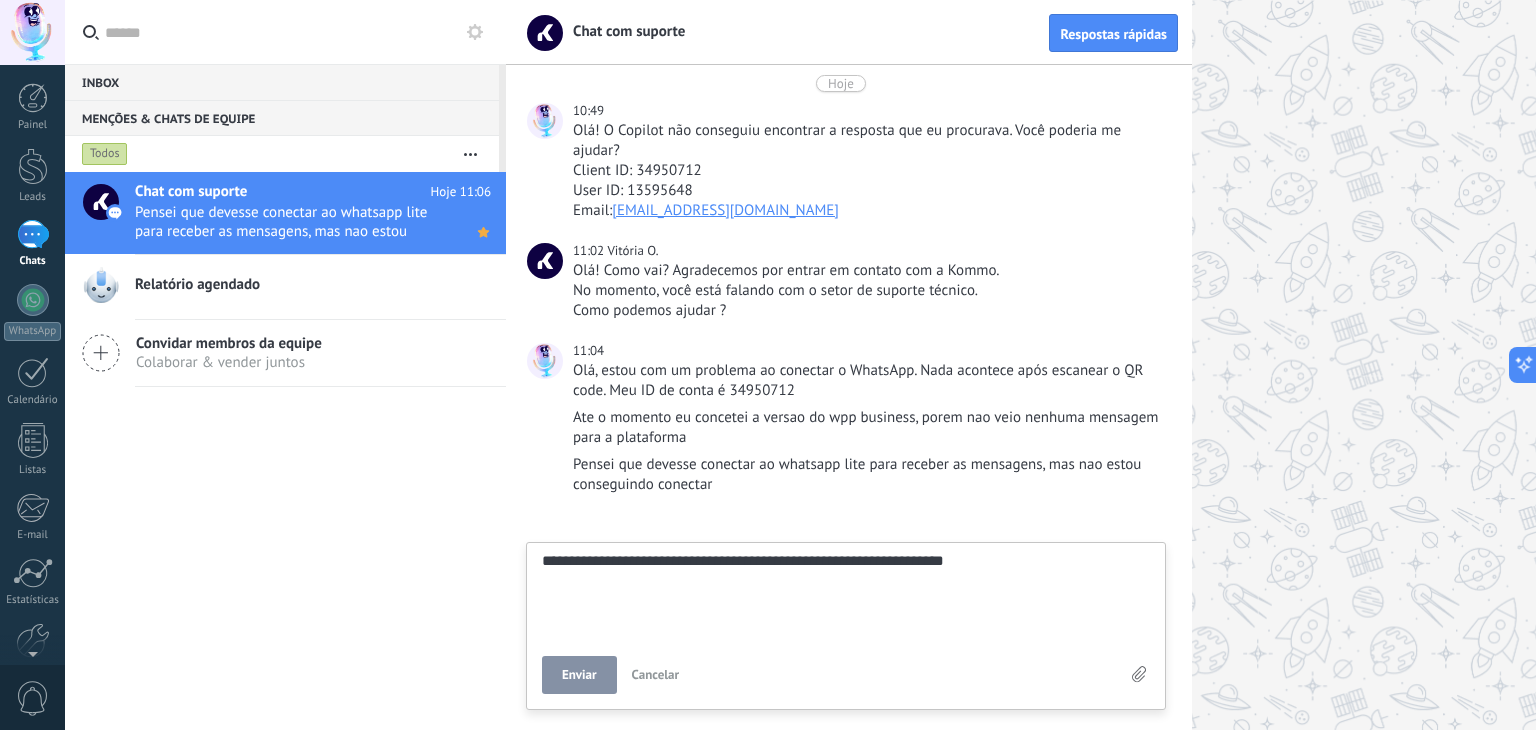 type on "**********" 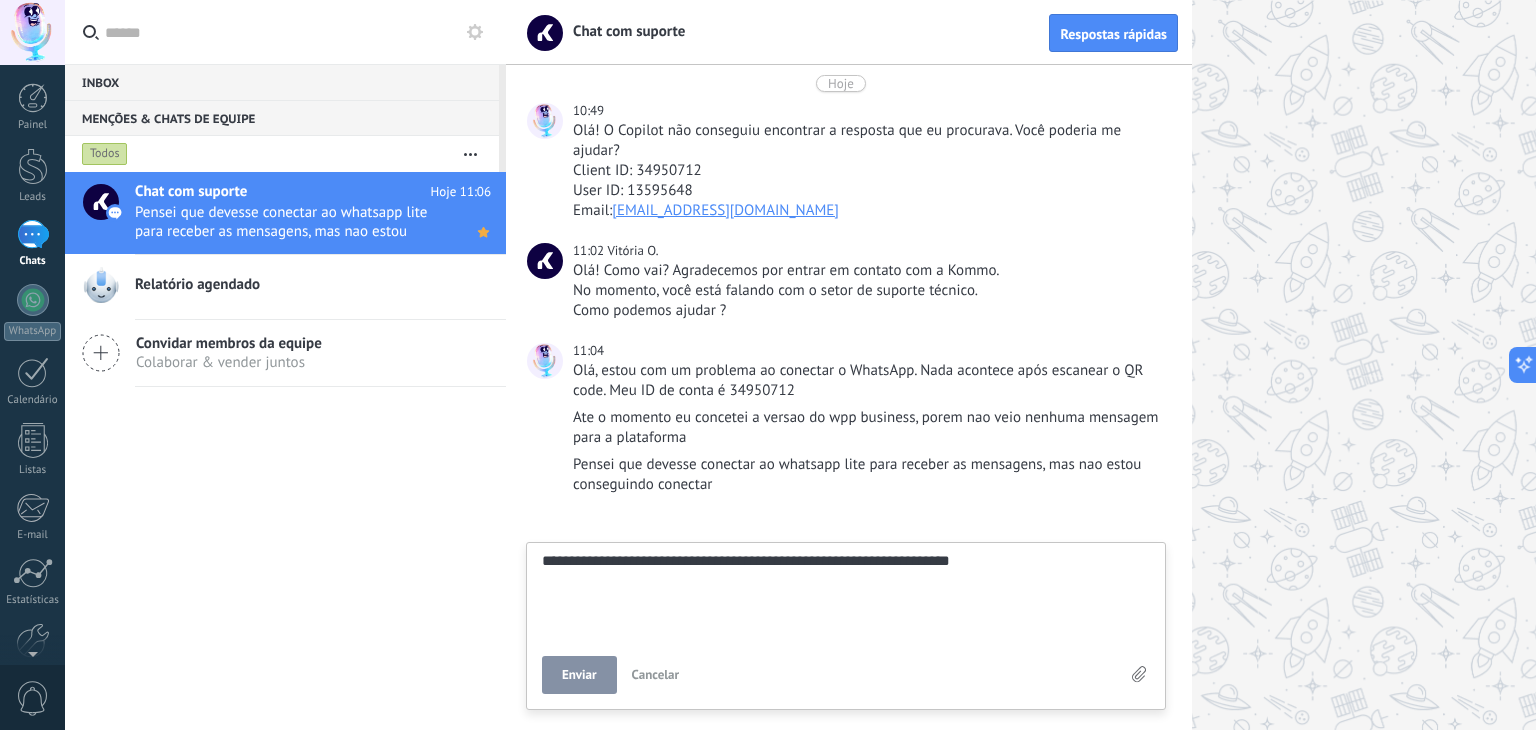 type on "**********" 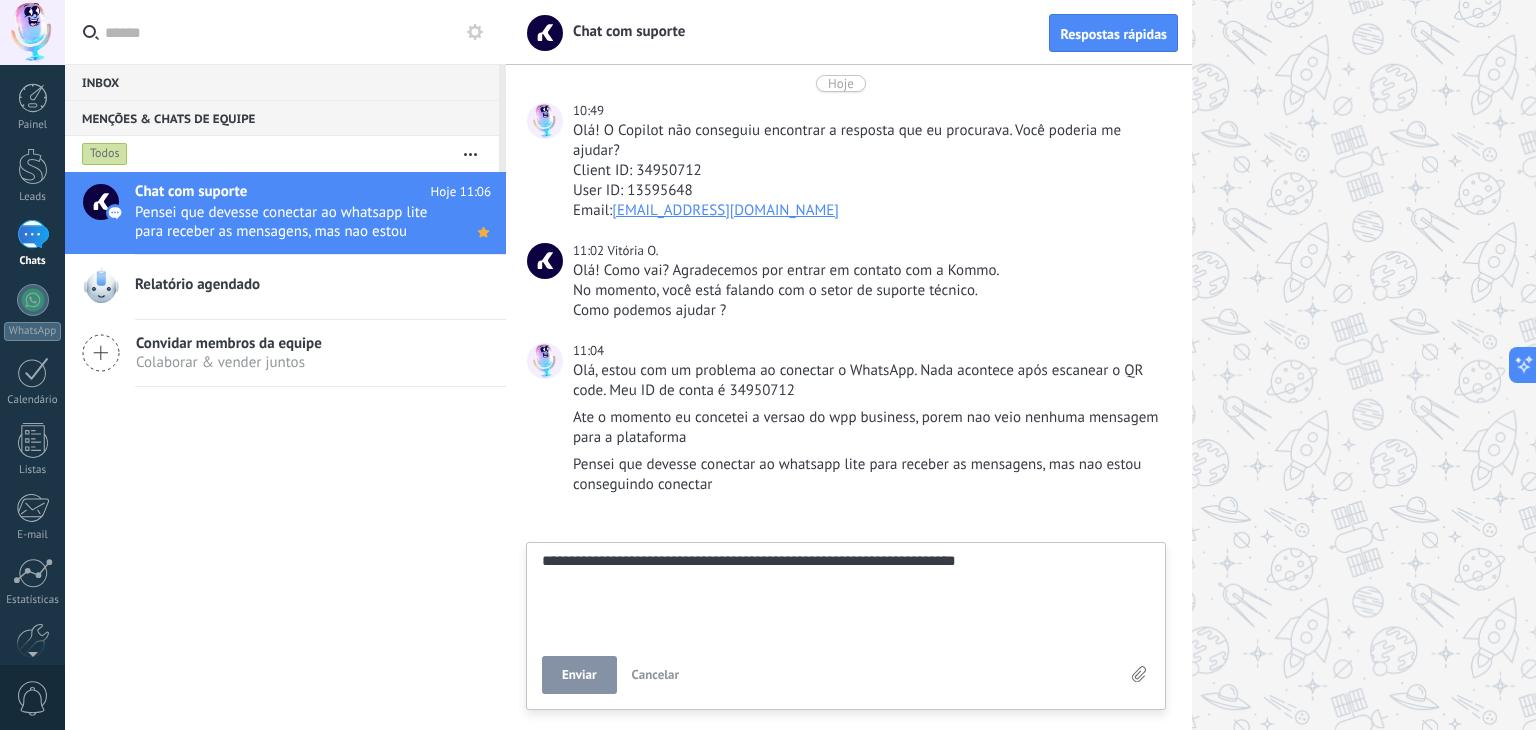 type on "**********" 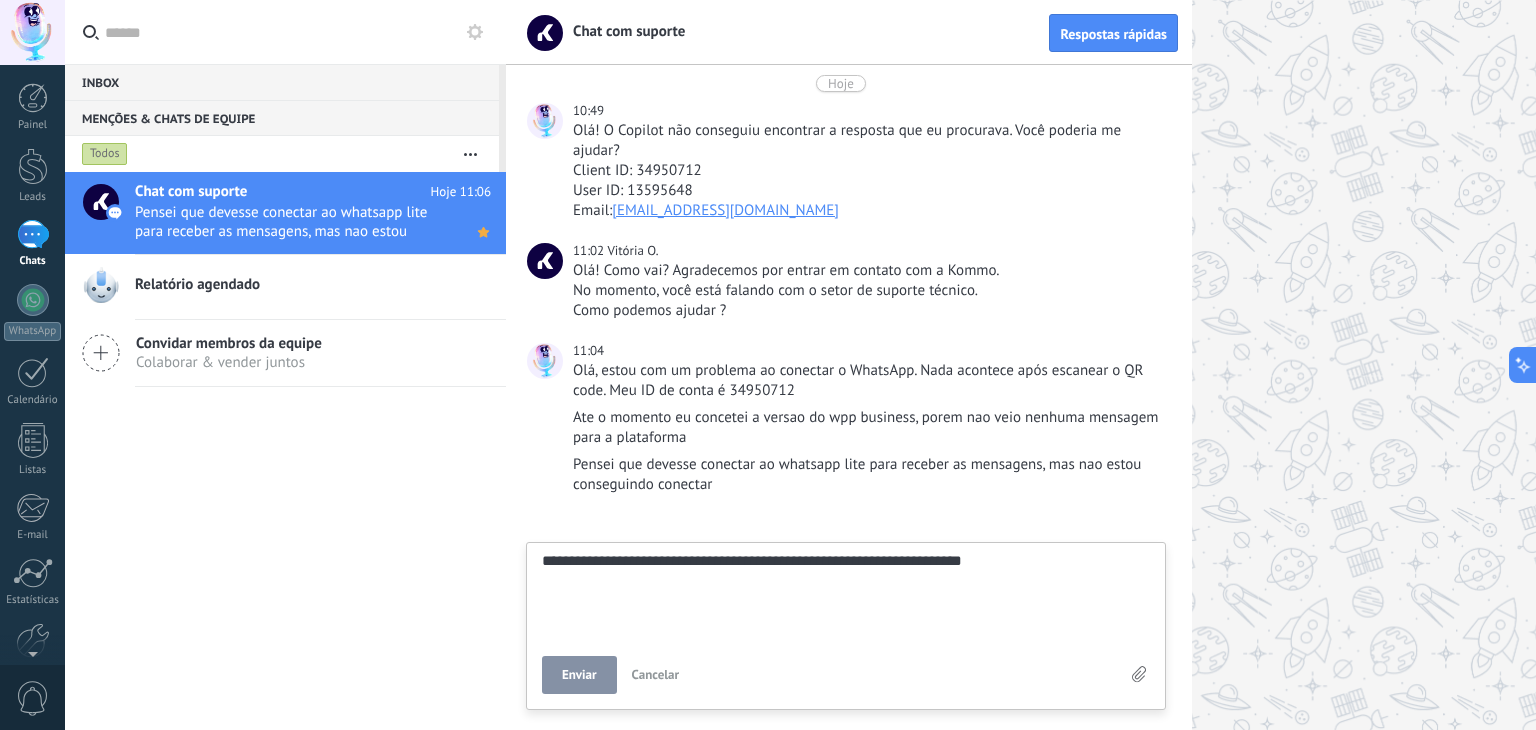 type on "**********" 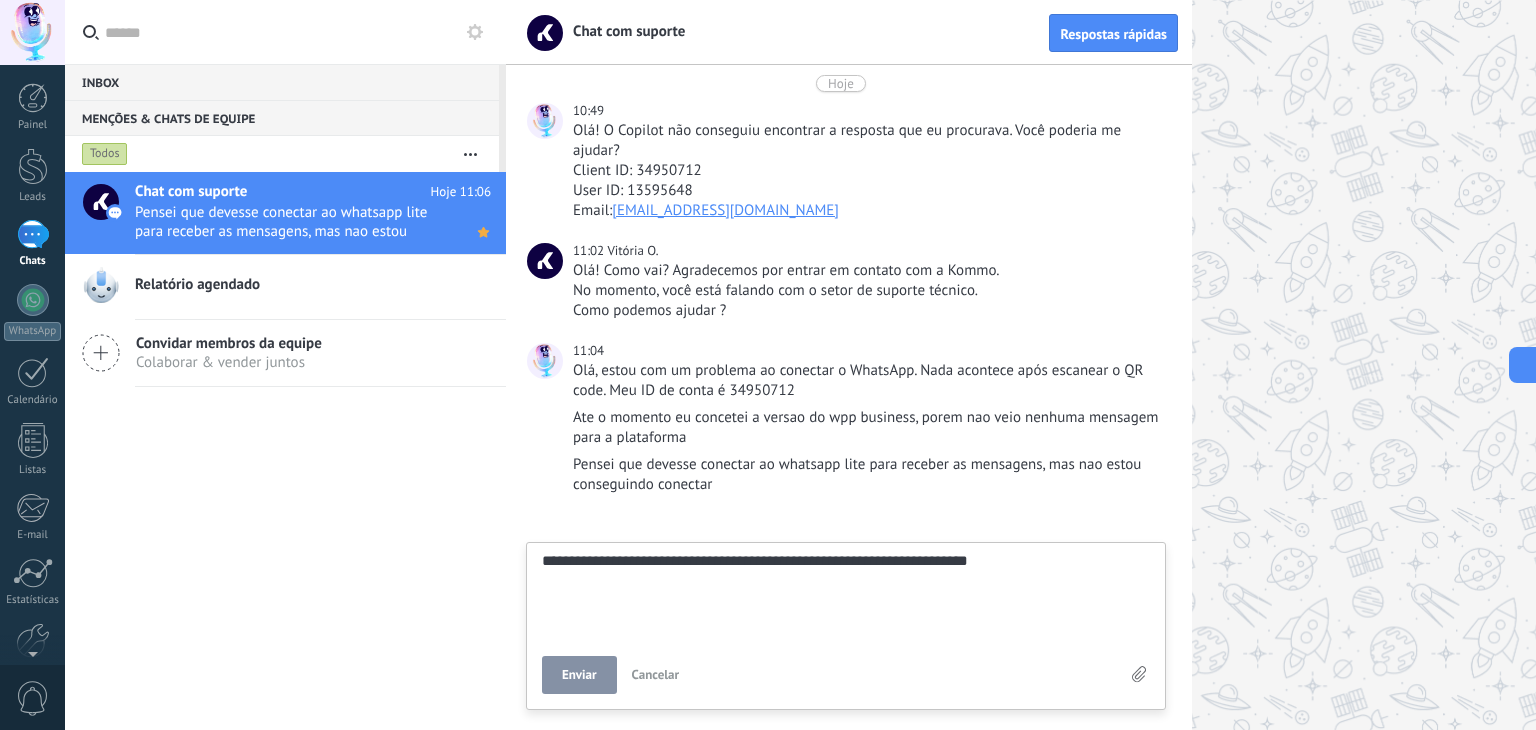 scroll, scrollTop: 19, scrollLeft: 0, axis: vertical 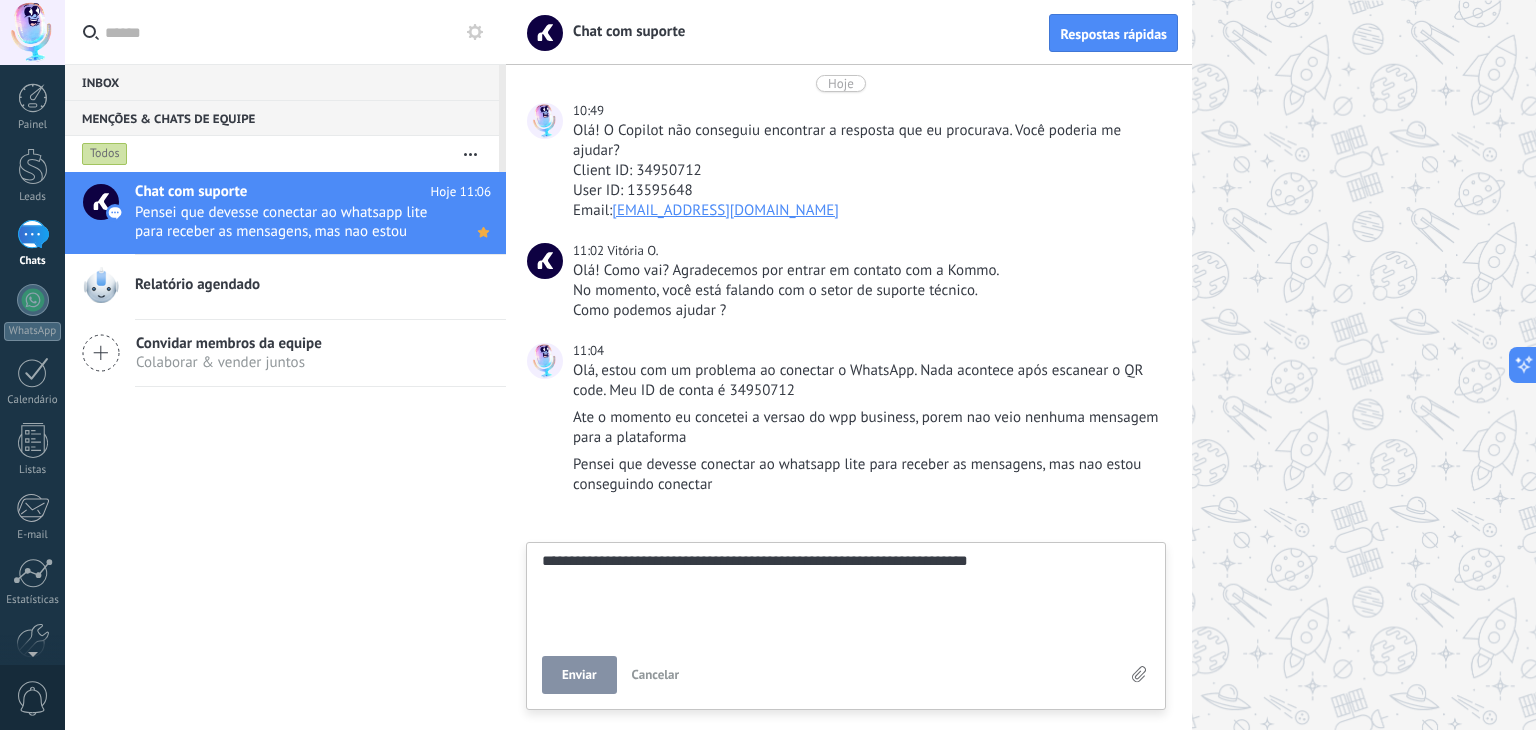 type on "**********" 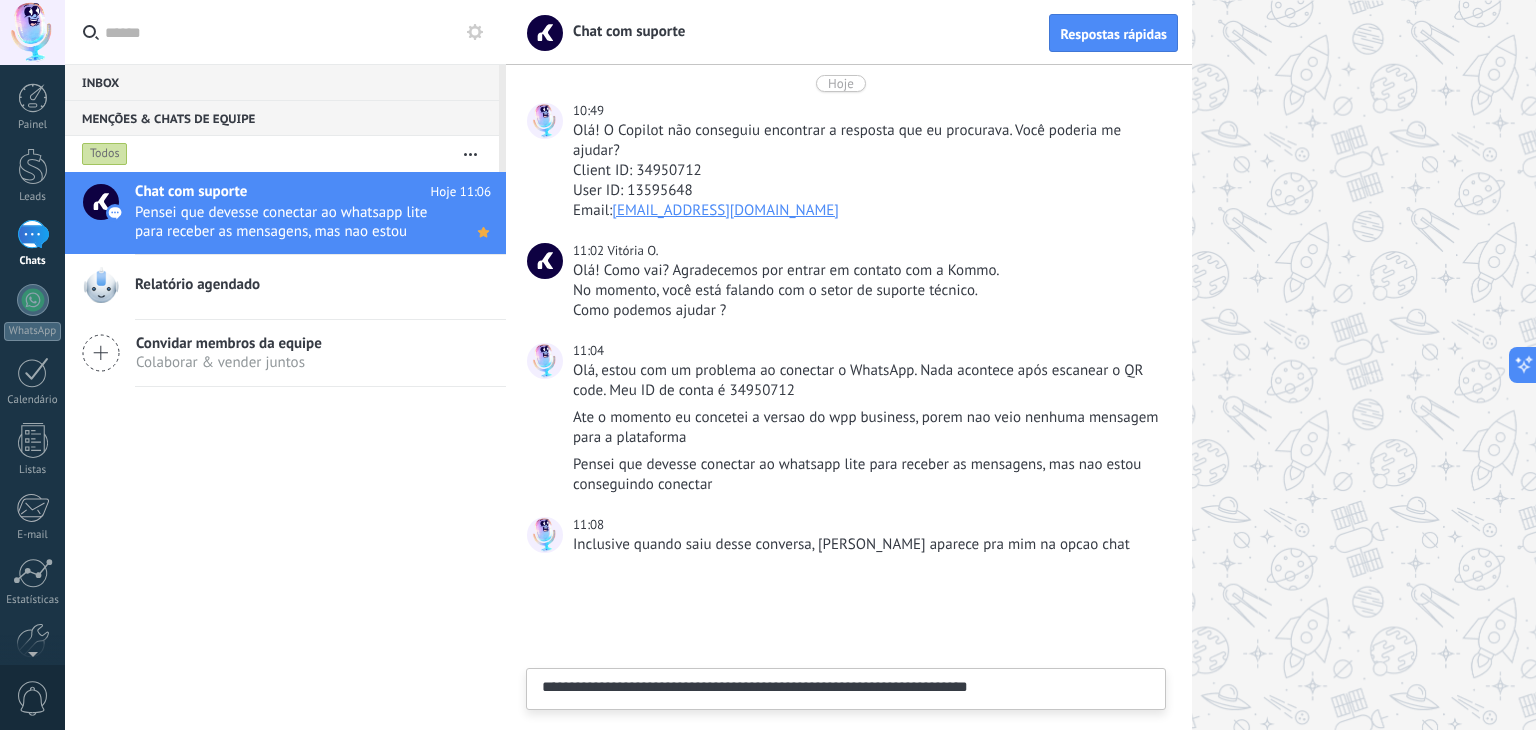 type on "********" 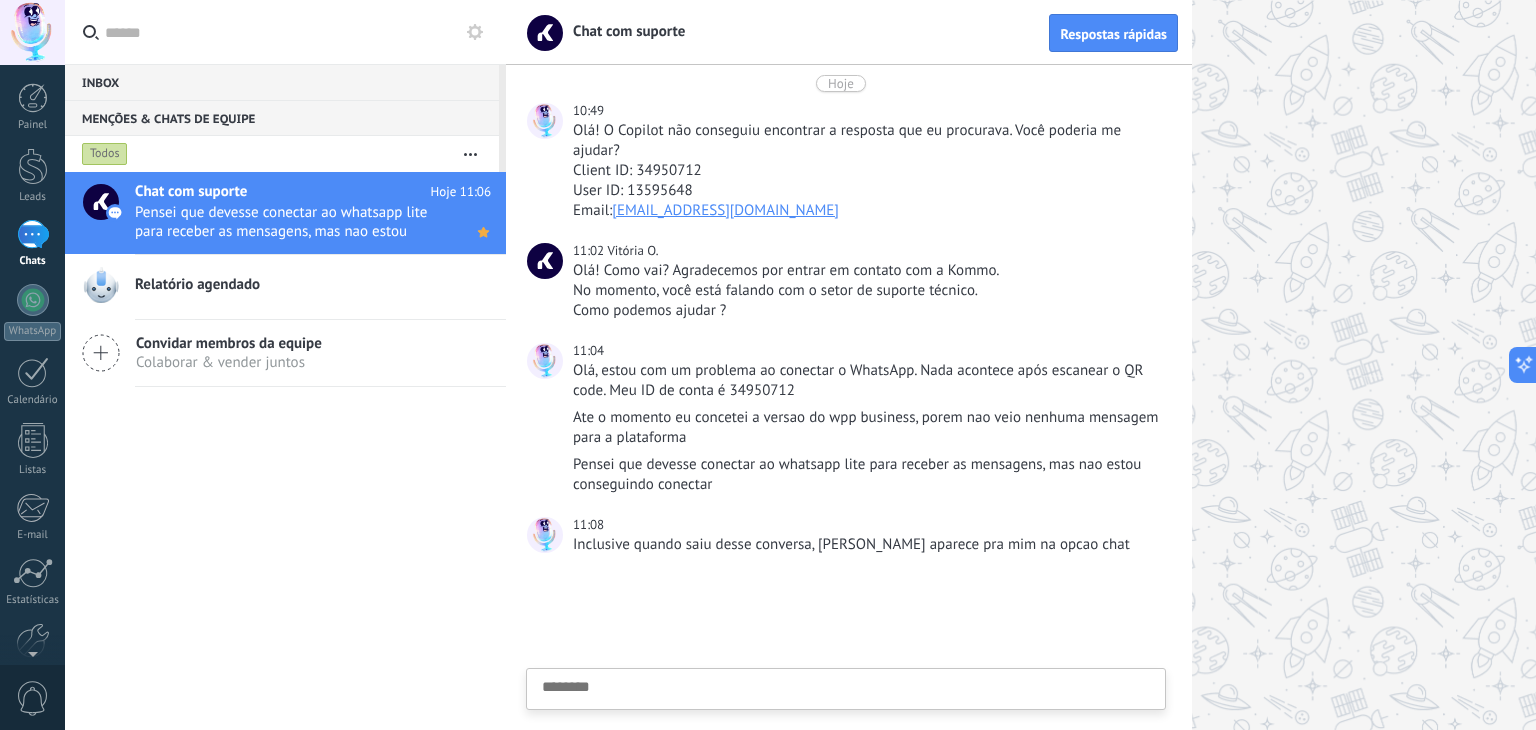 scroll, scrollTop: 74, scrollLeft: 0, axis: vertical 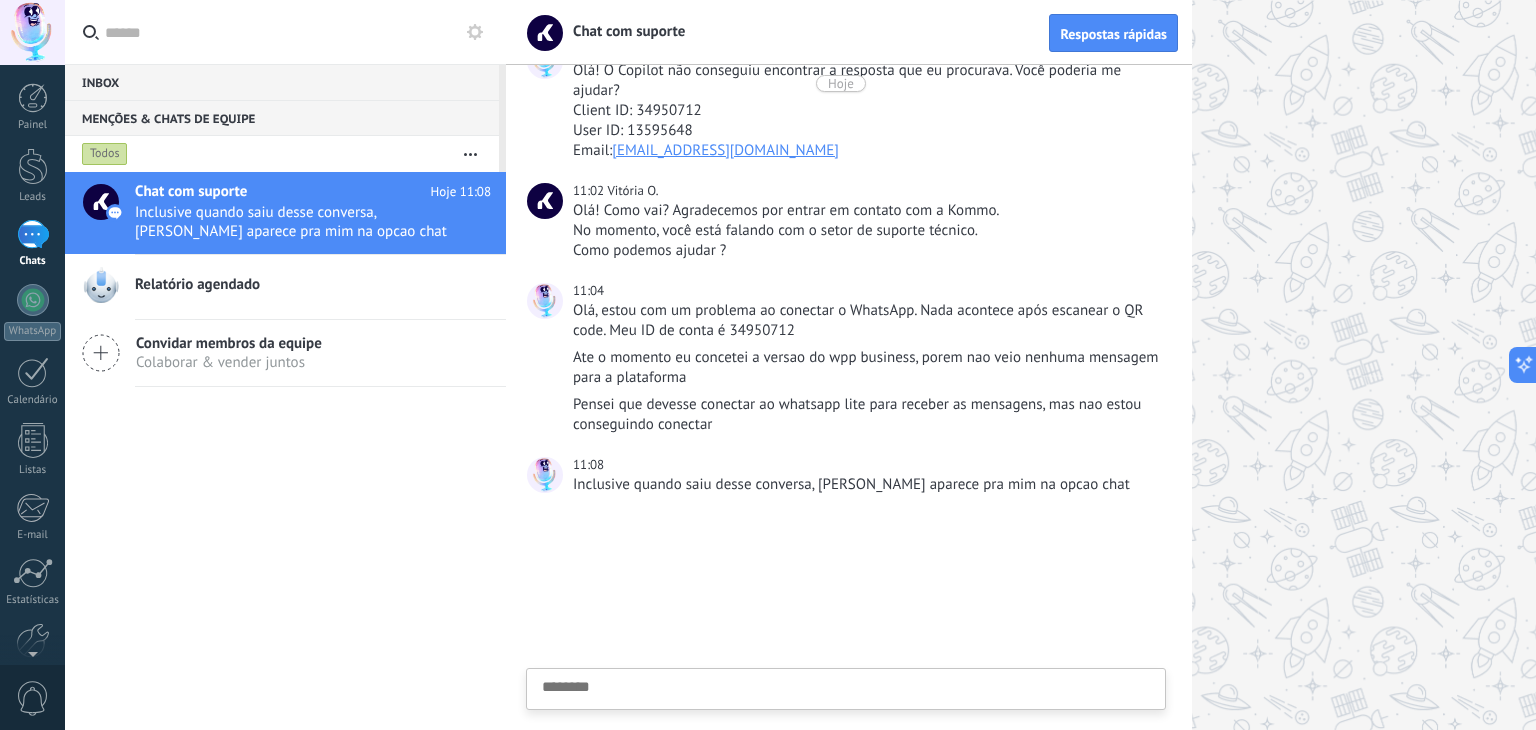 click at bounding box center [33, 234] 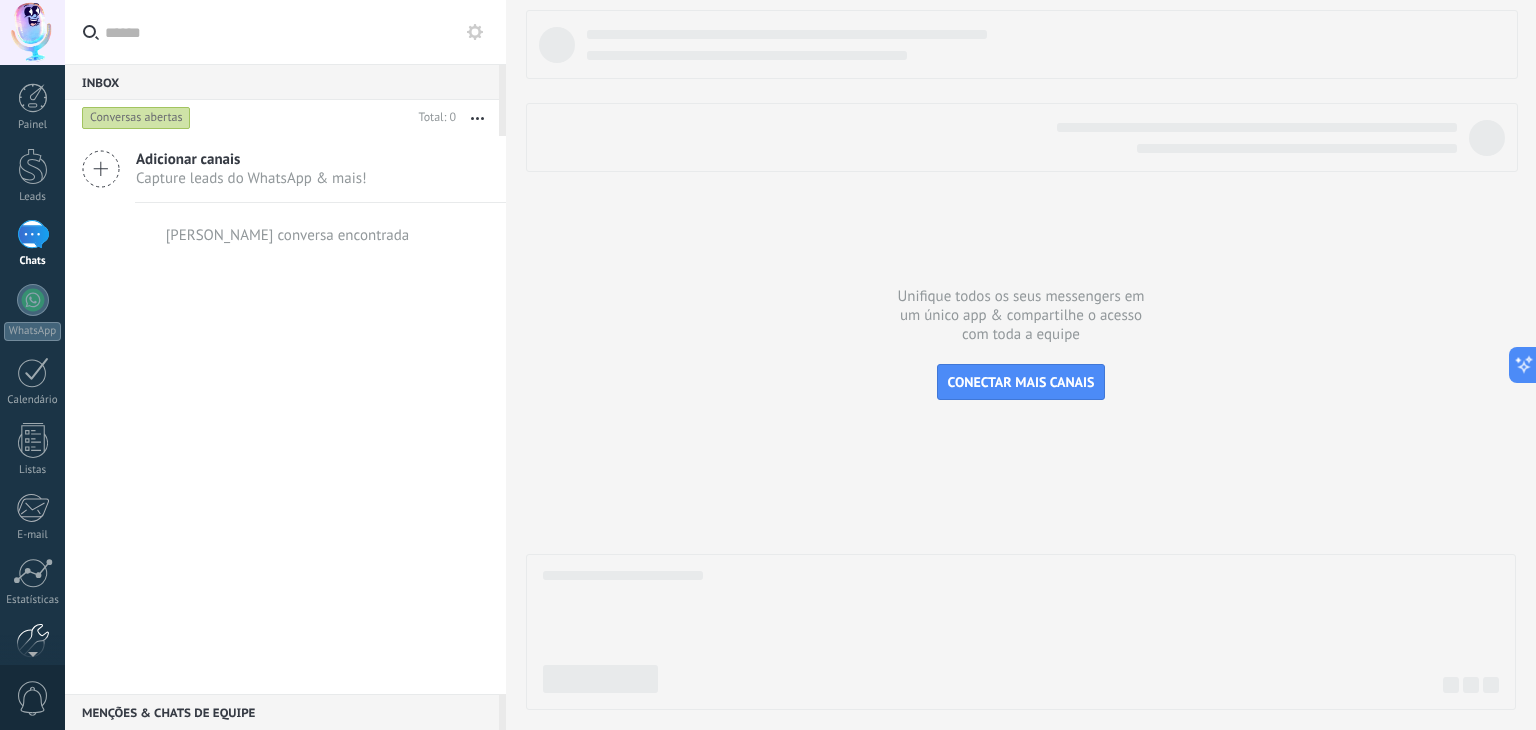 click at bounding box center (33, 640) 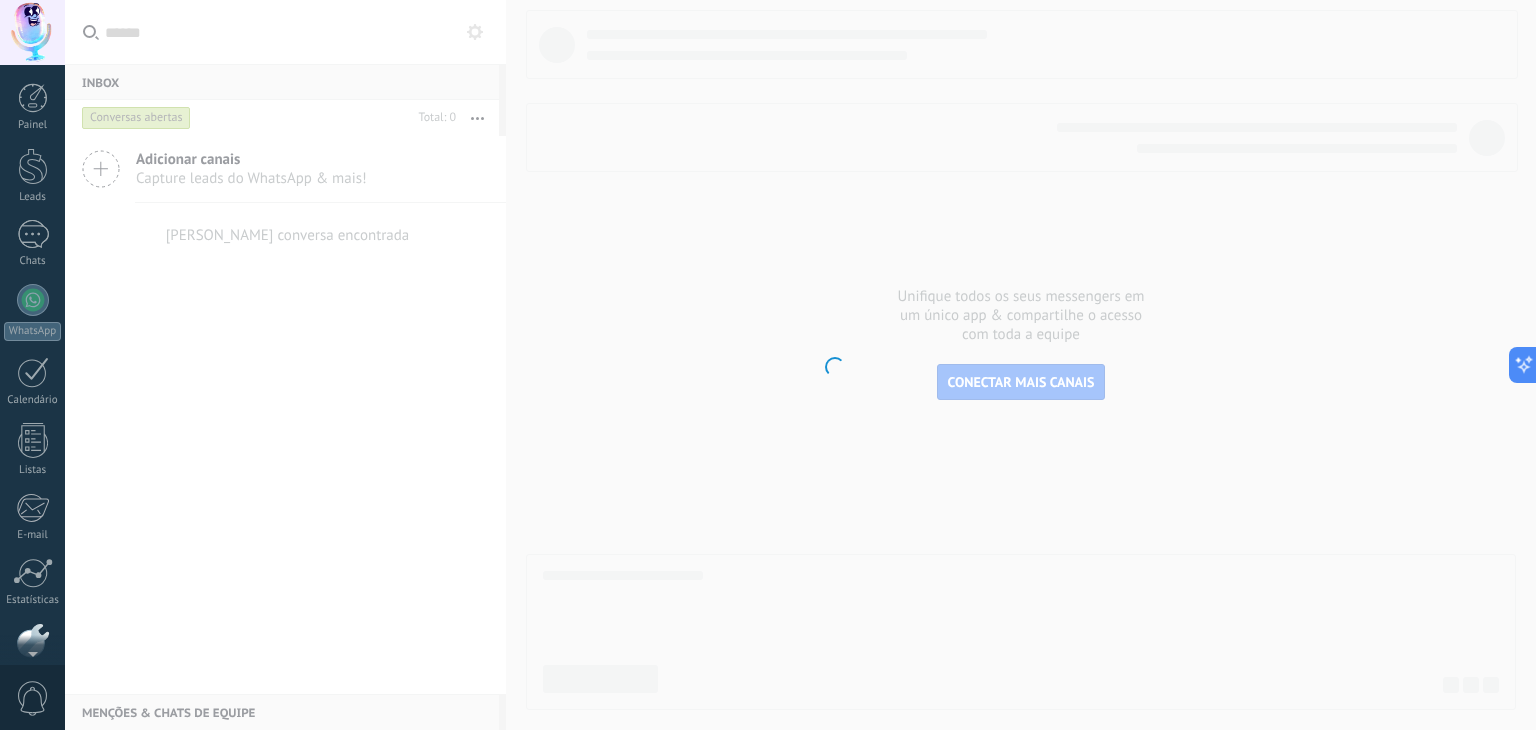 scroll, scrollTop: 0, scrollLeft: 0, axis: both 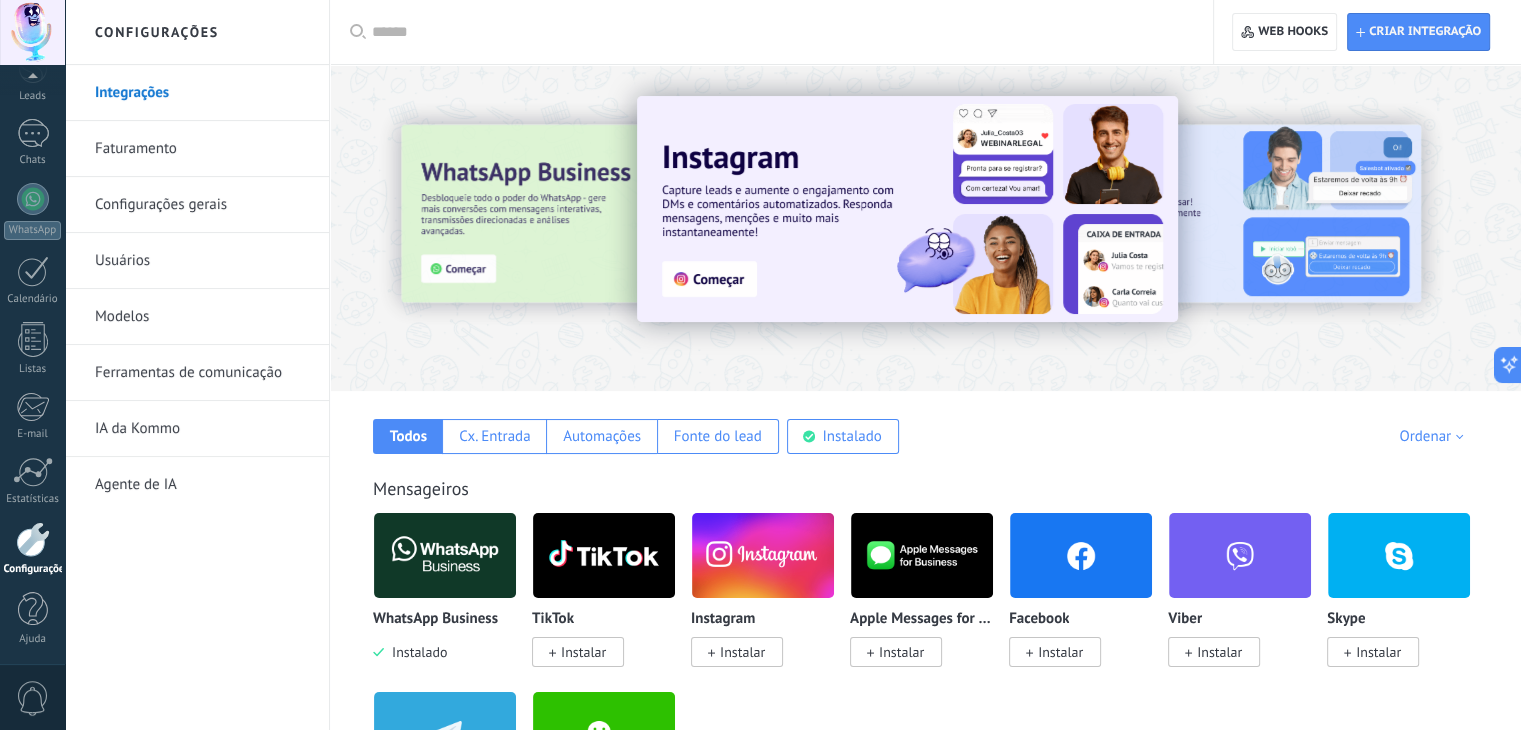 click at bounding box center [1422, 227] 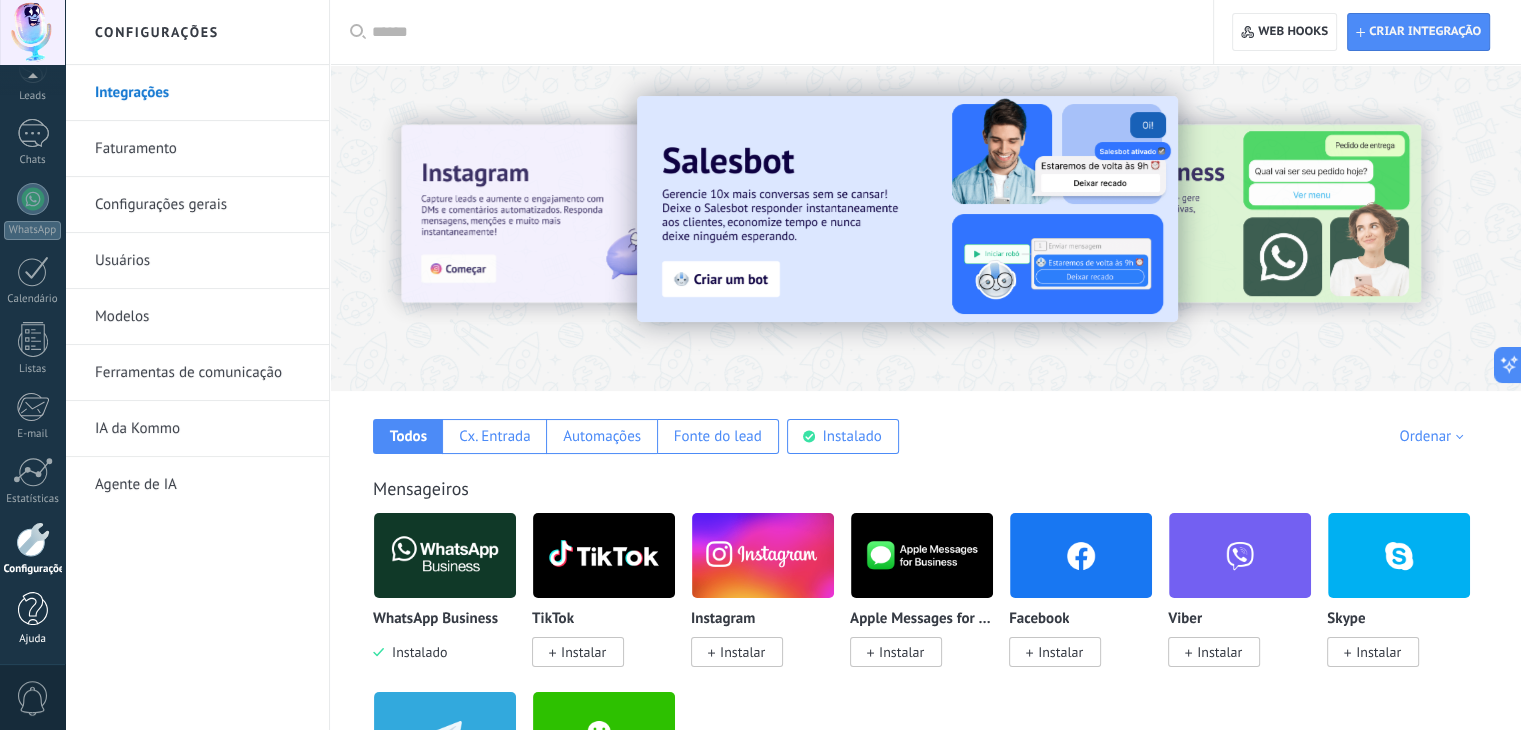 click at bounding box center [33, 609] 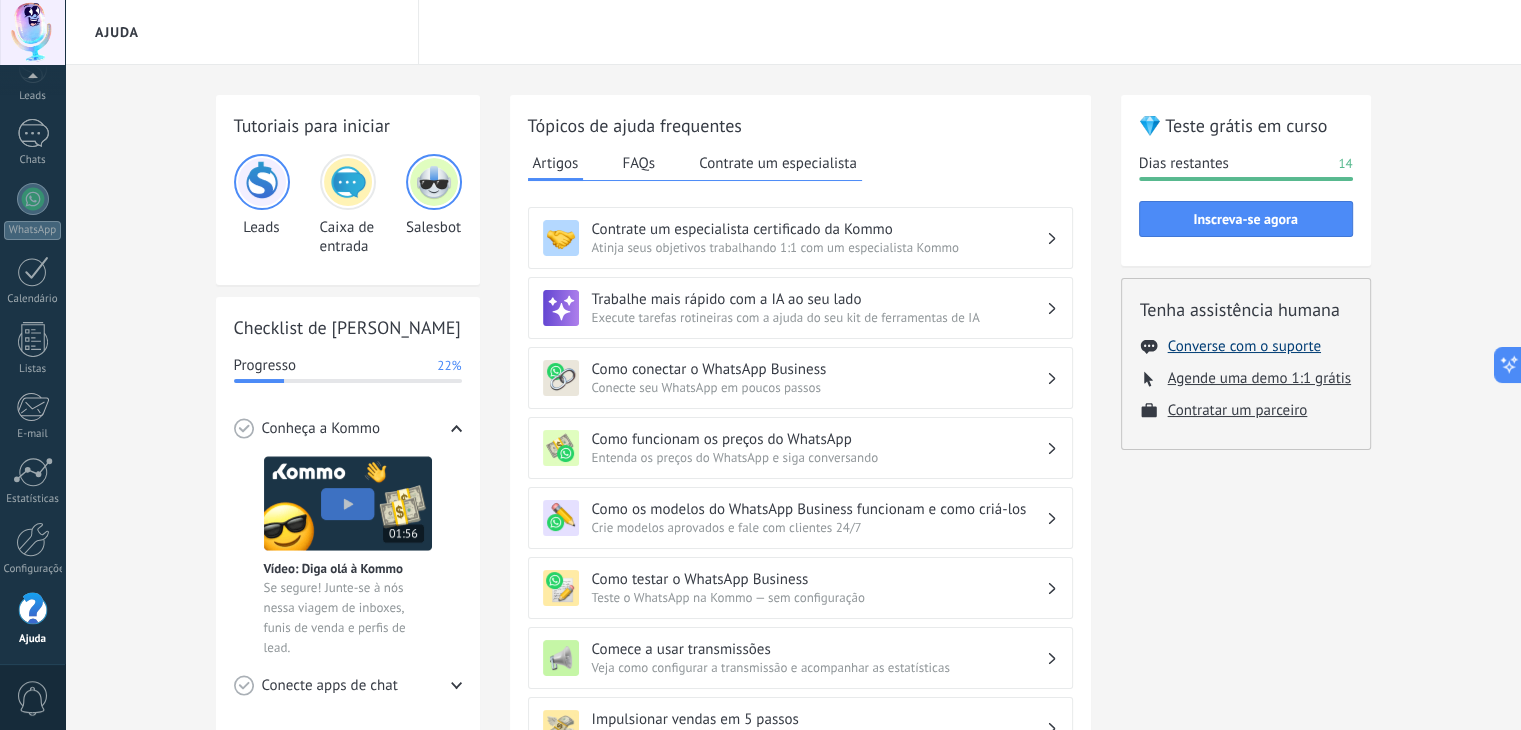 click on "Converse com o suporte" at bounding box center [1244, 346] 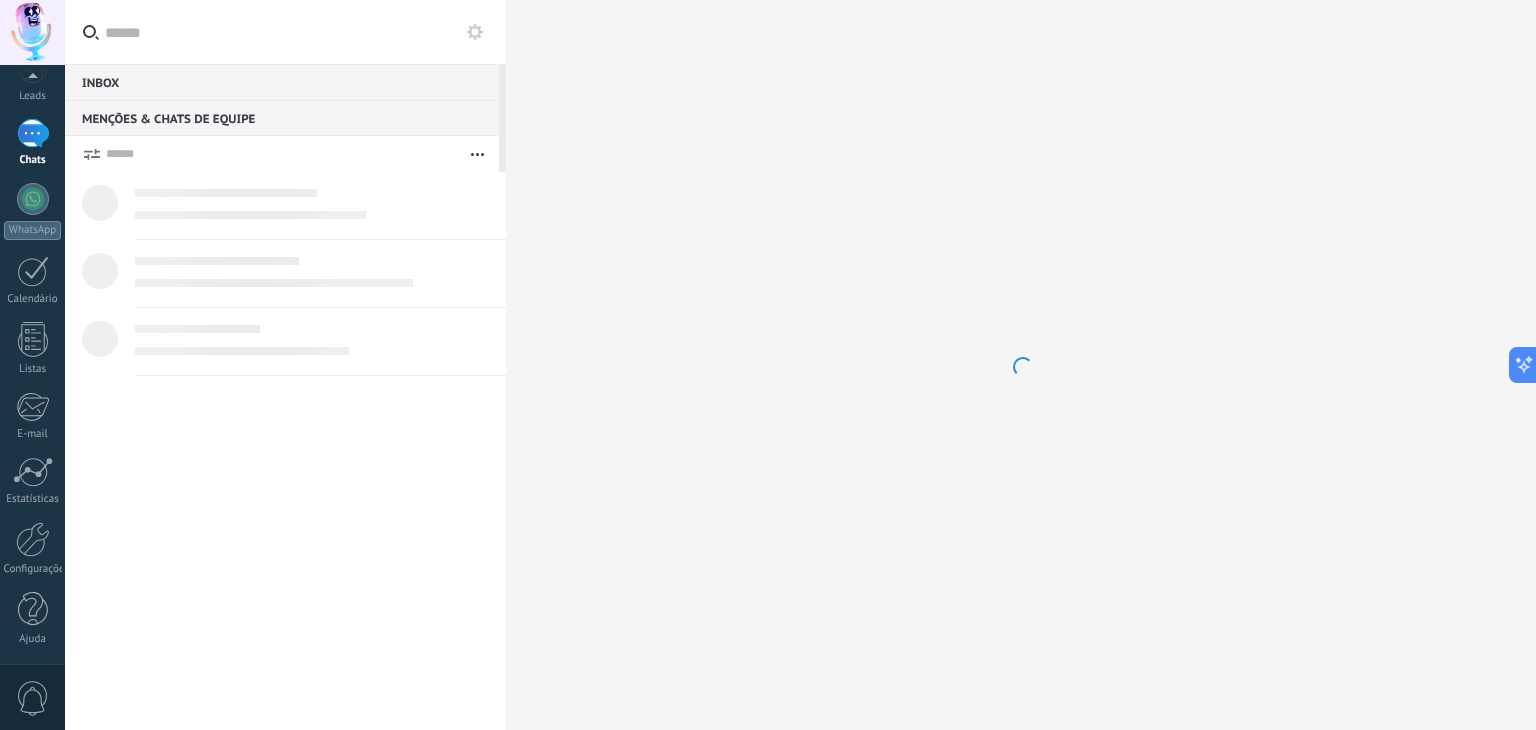 scroll, scrollTop: 0, scrollLeft: 0, axis: both 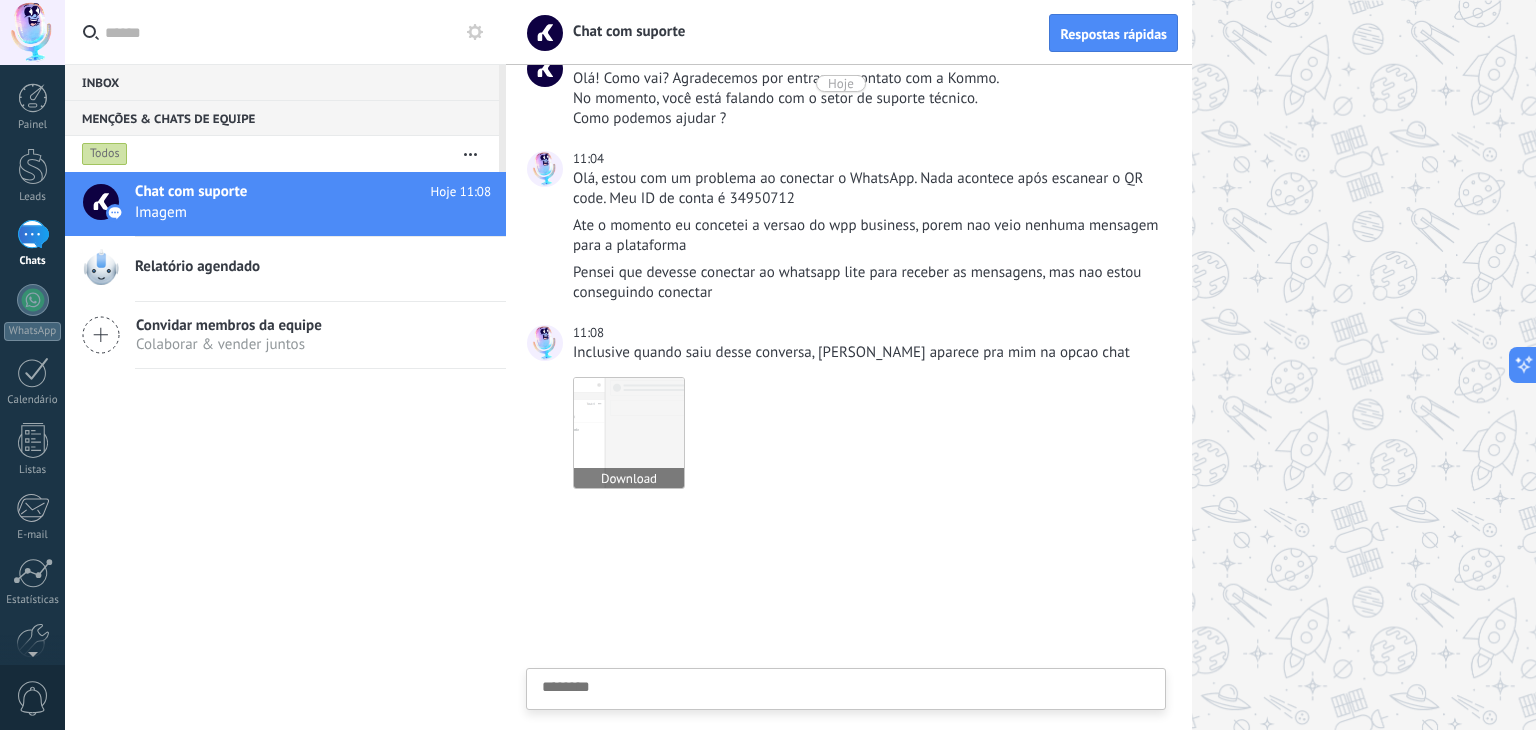 click at bounding box center [629, 433] 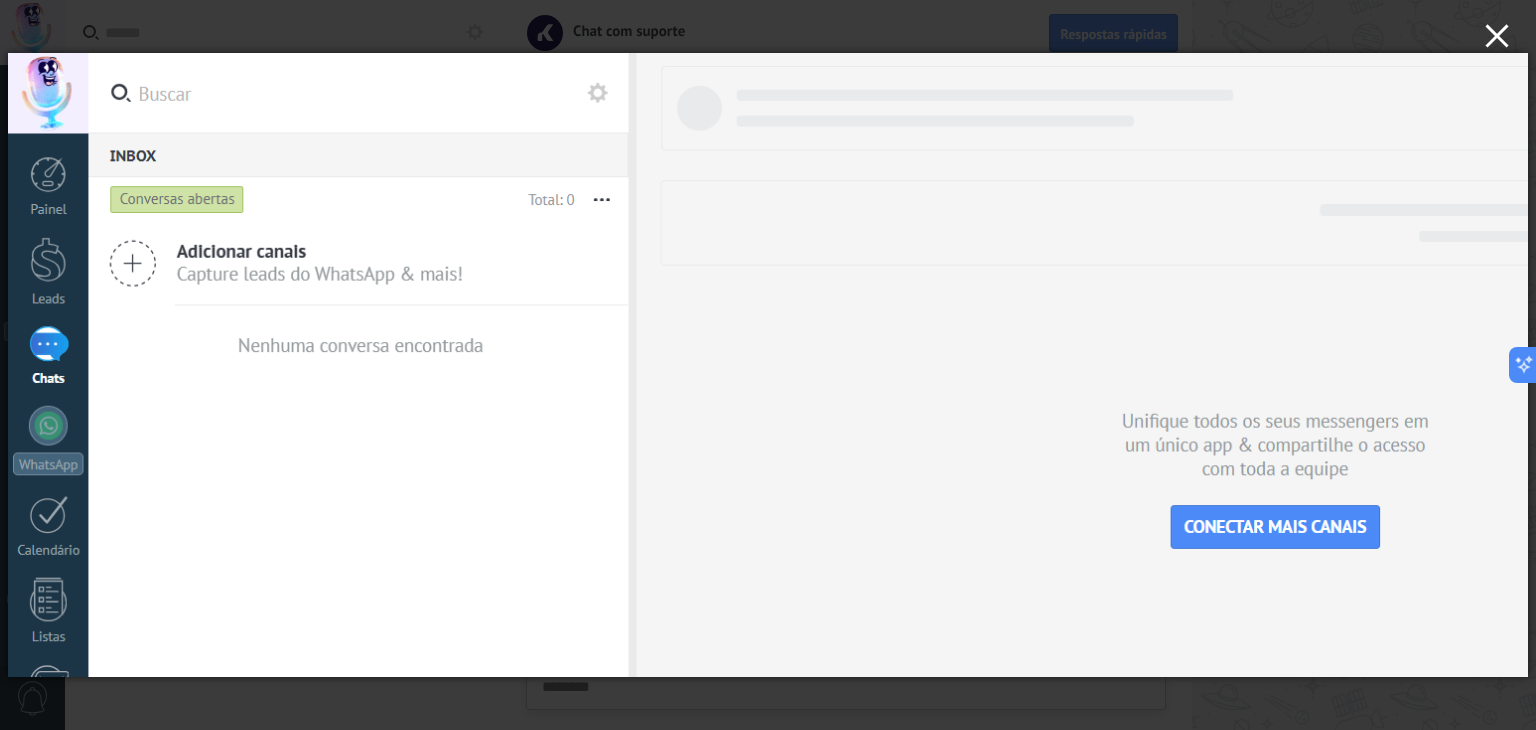 click 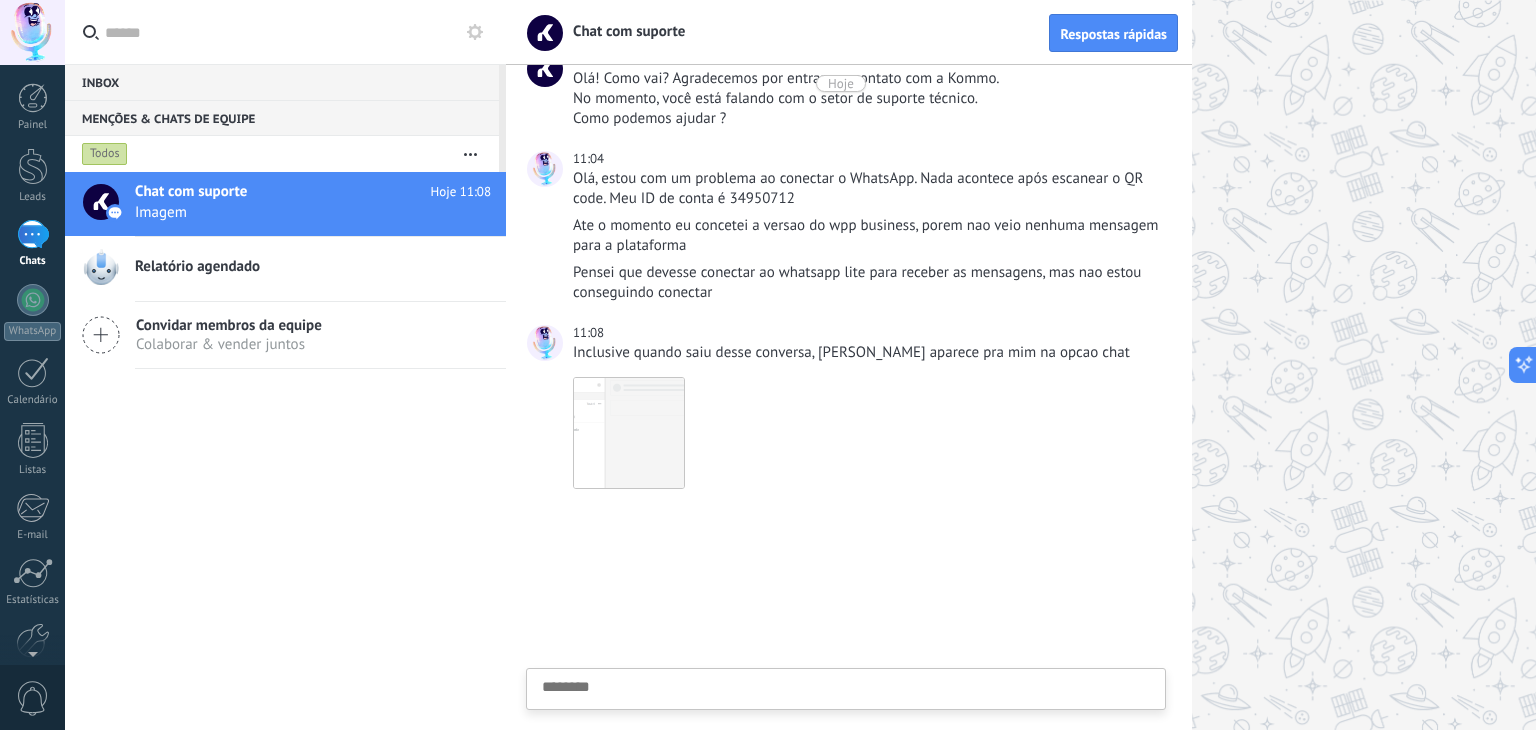 click on "Enviar Cancelar" at bounding box center [846, 689] 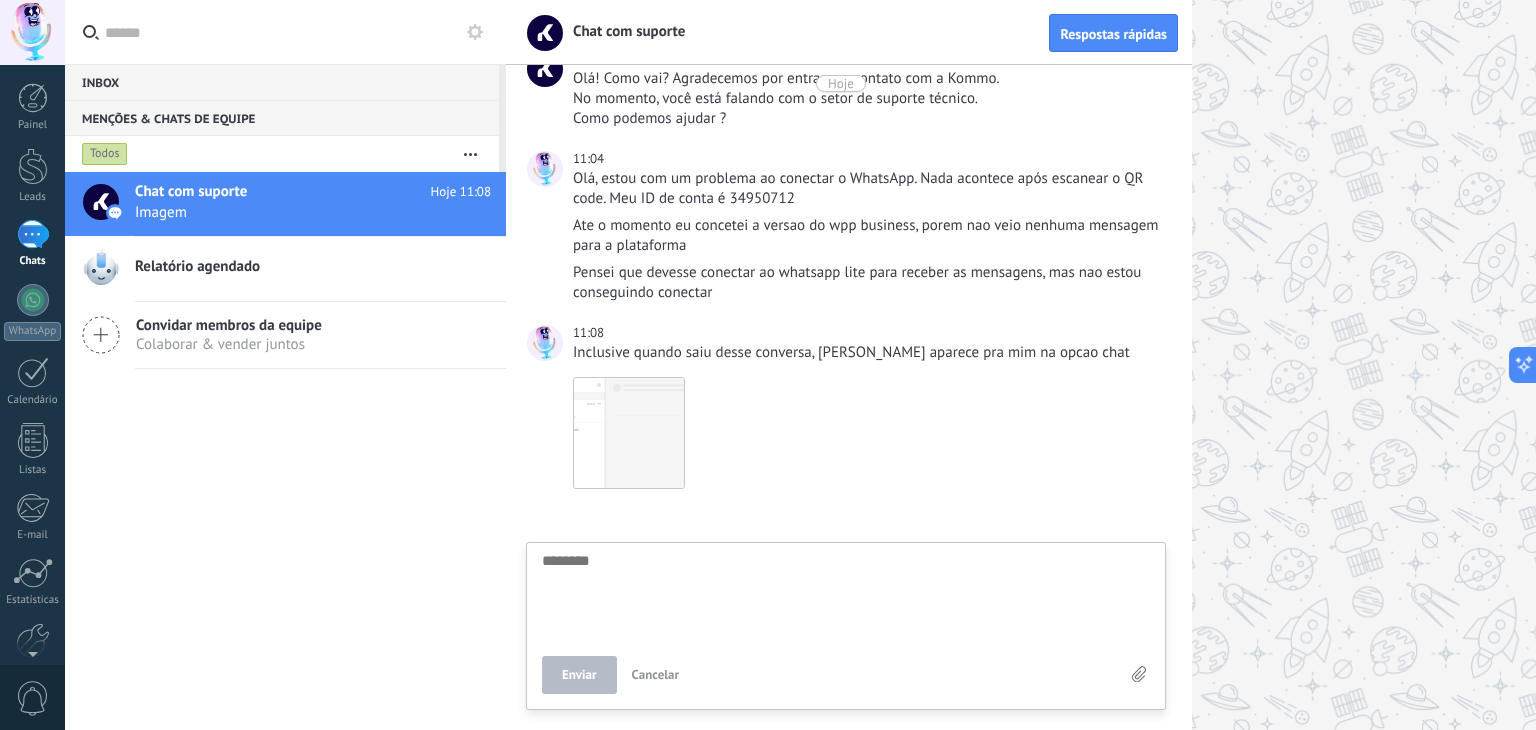 type on "*" 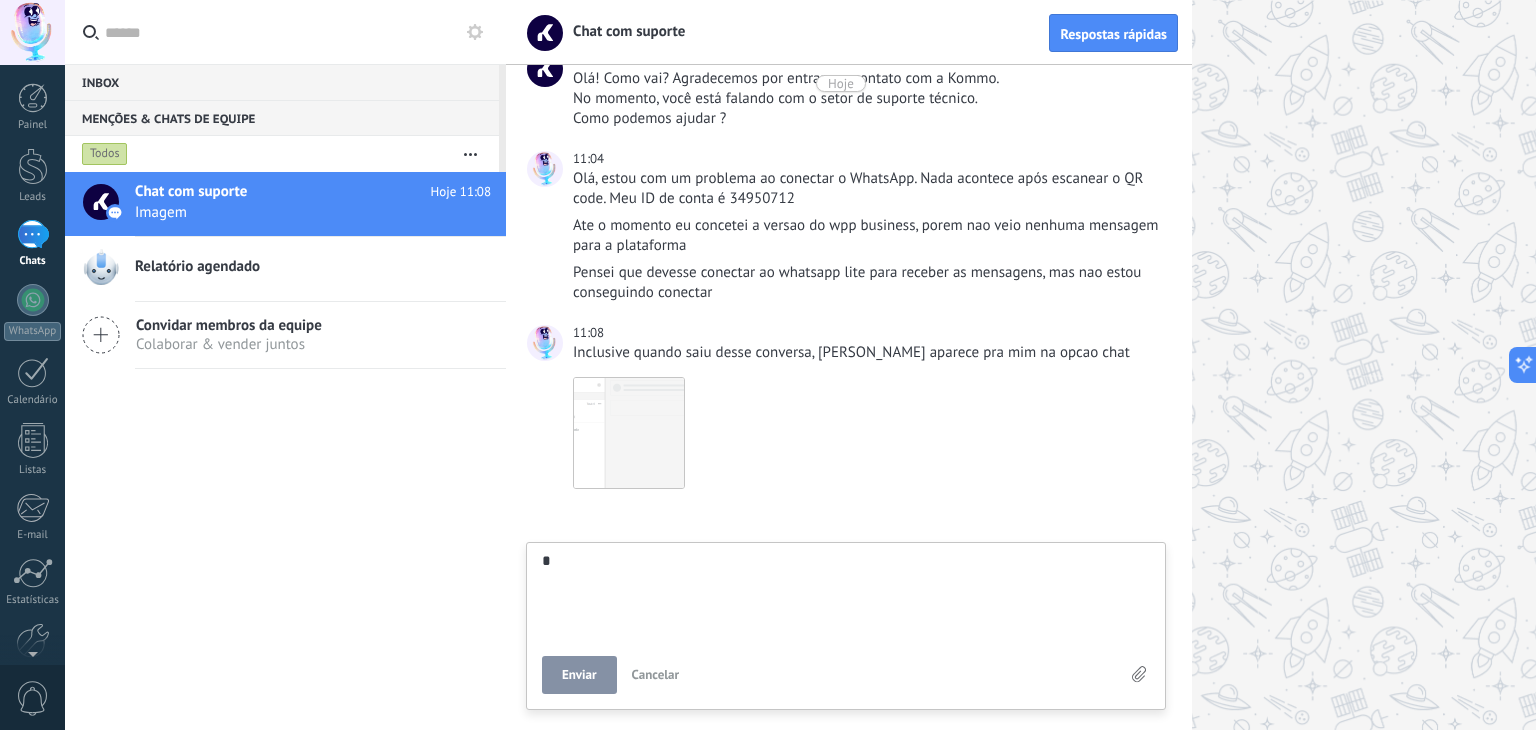 type on "**" 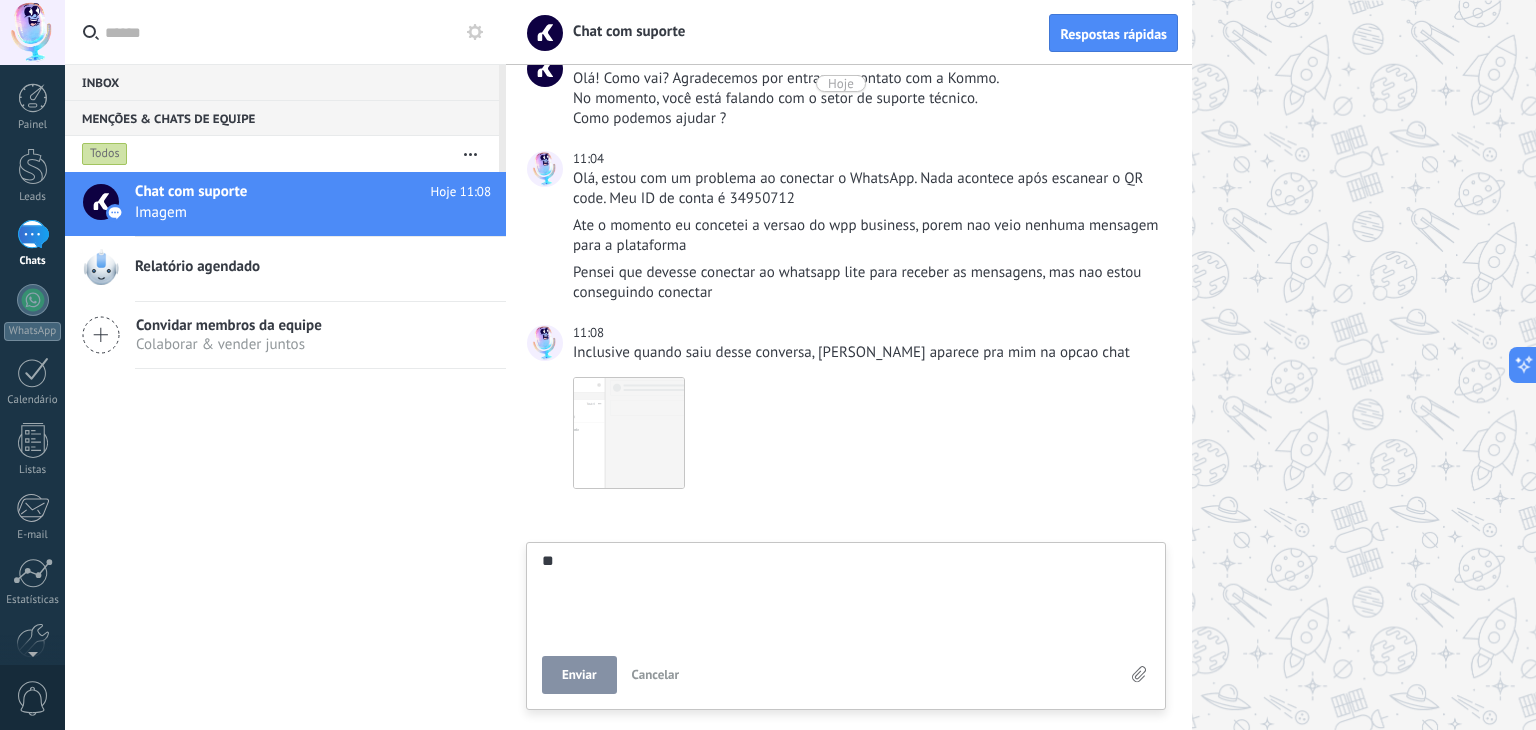 type on "***" 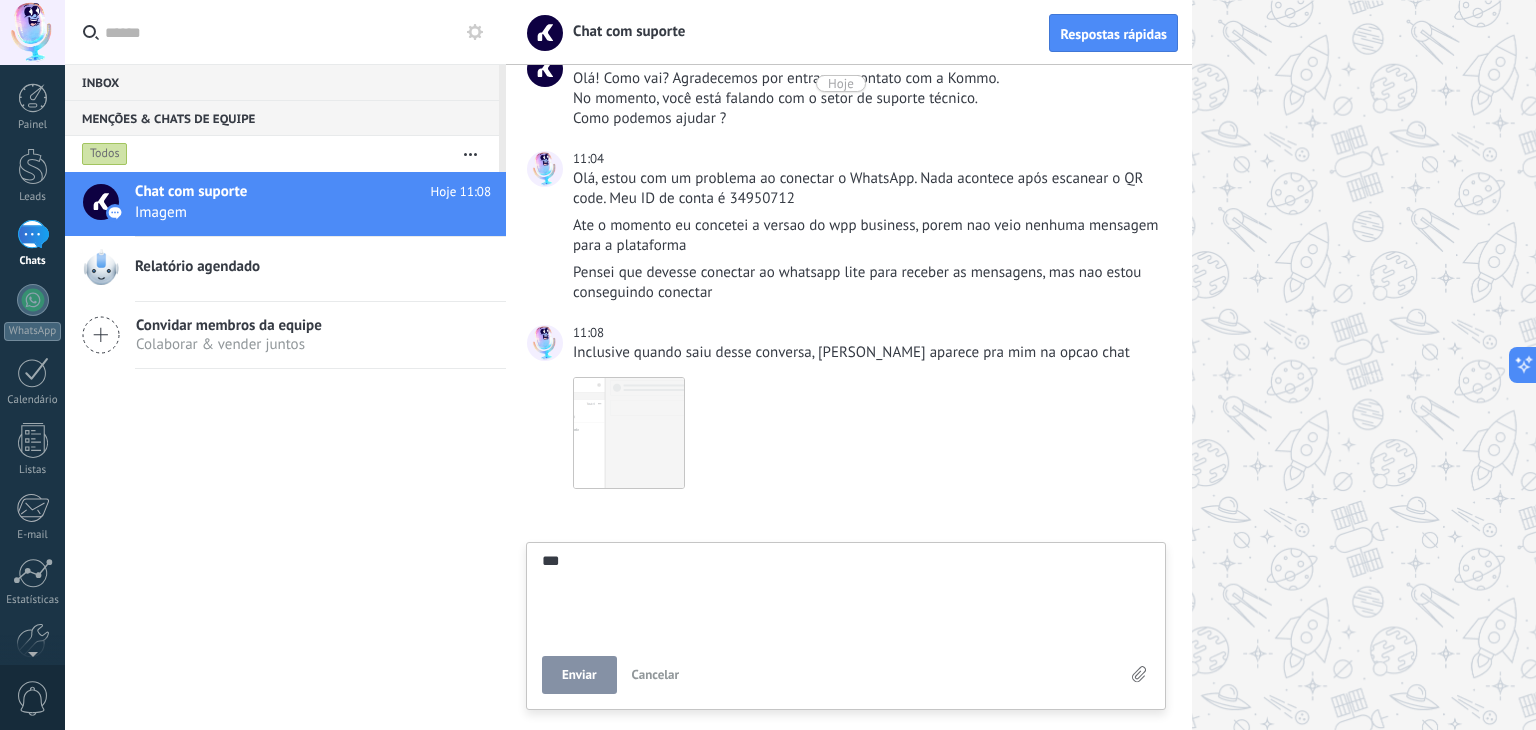 type on "****" 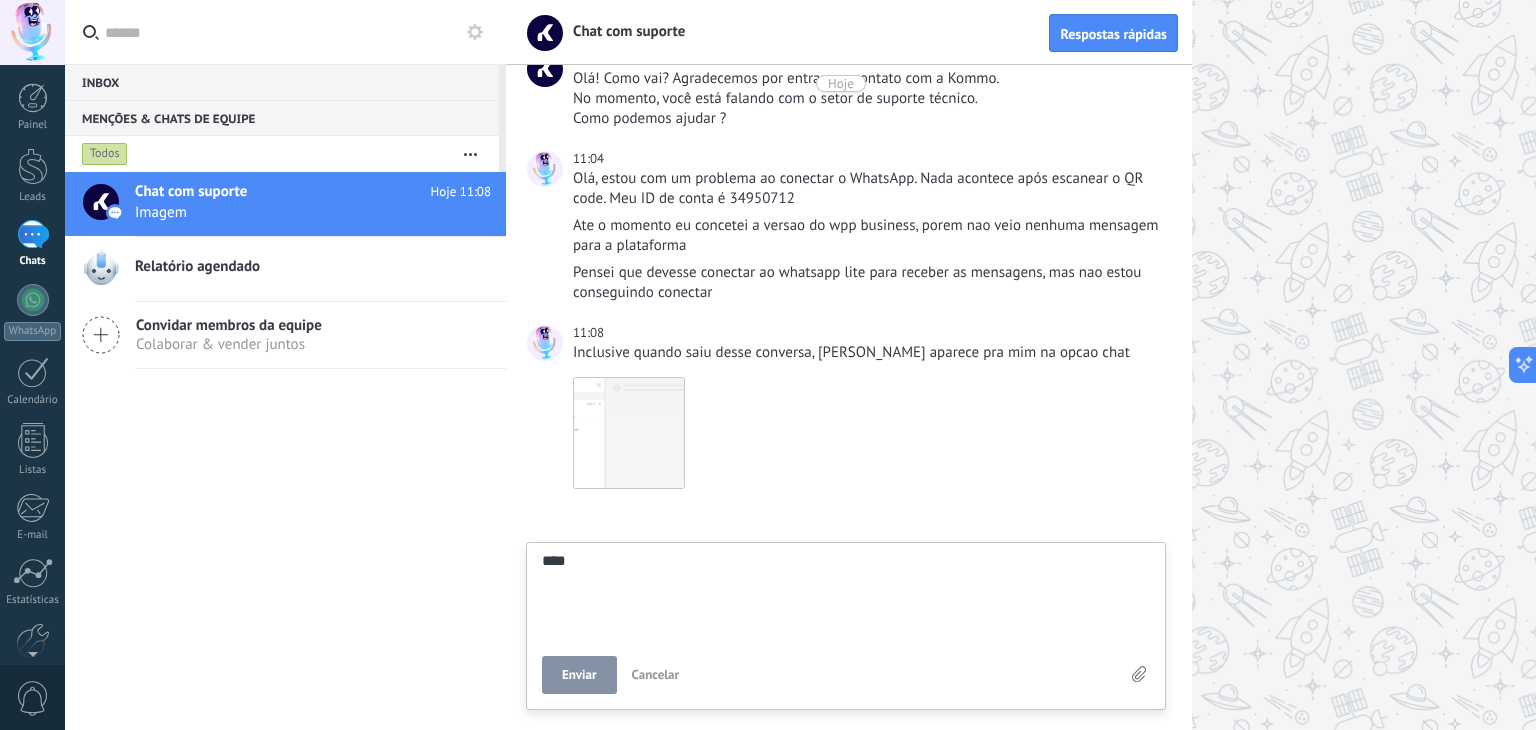 type on "****" 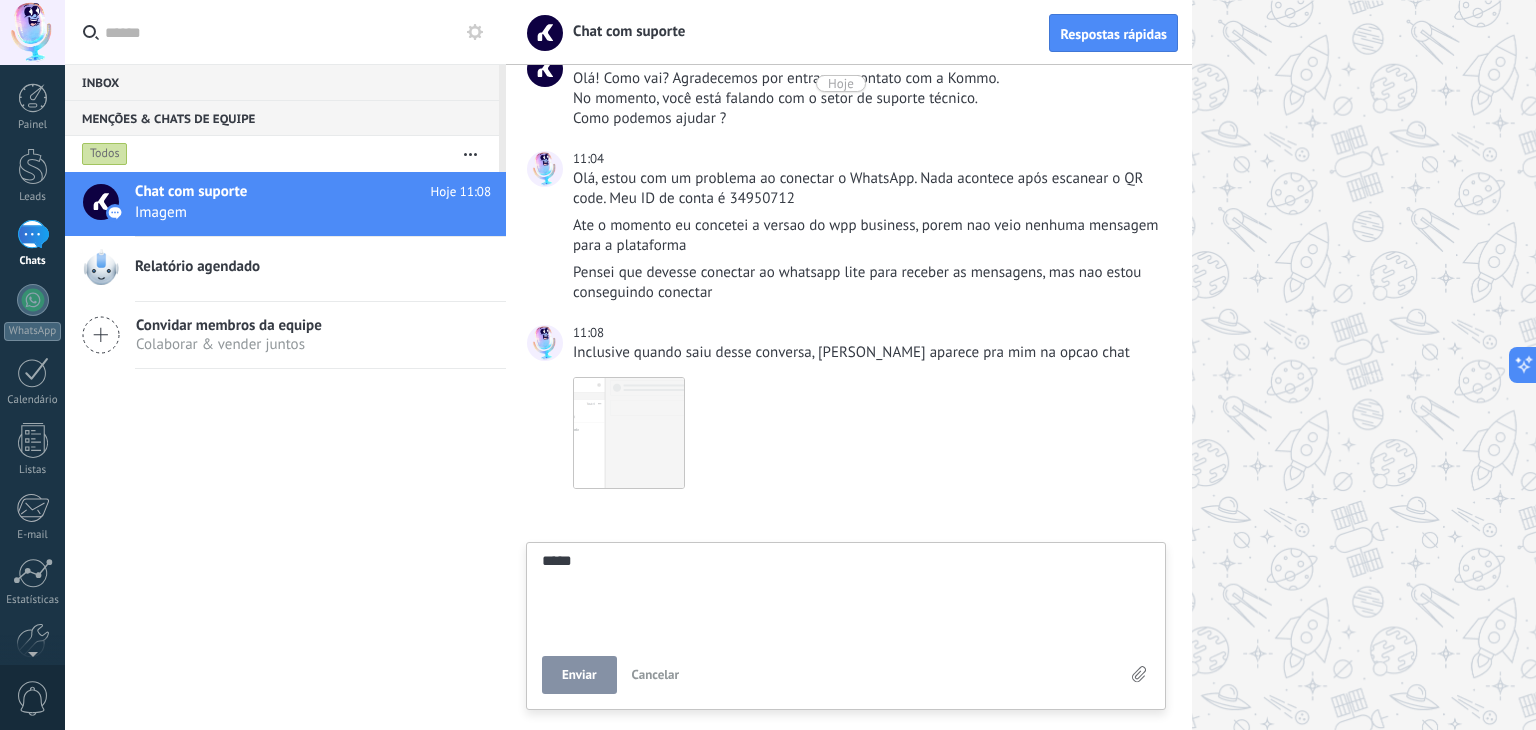 type on "****" 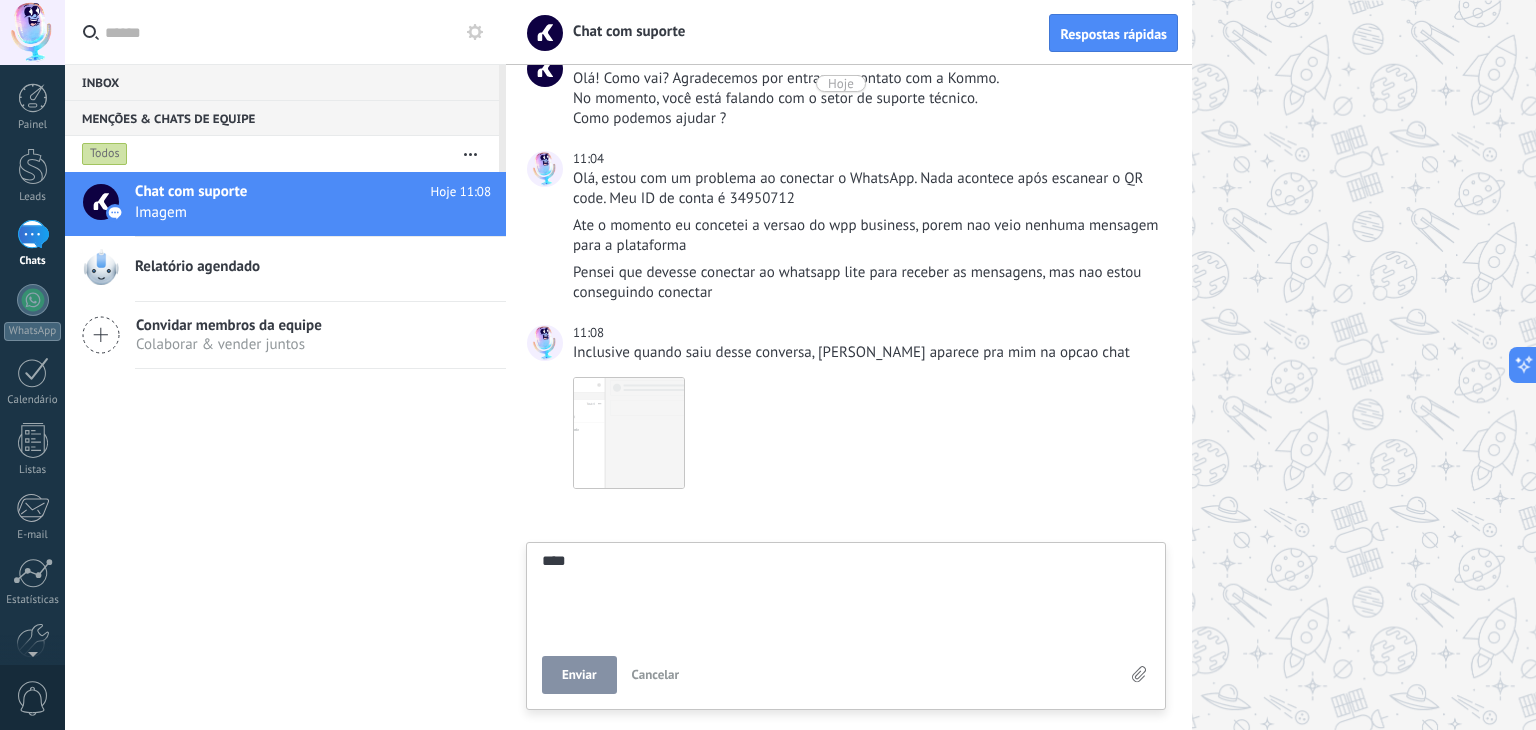 type on "***" 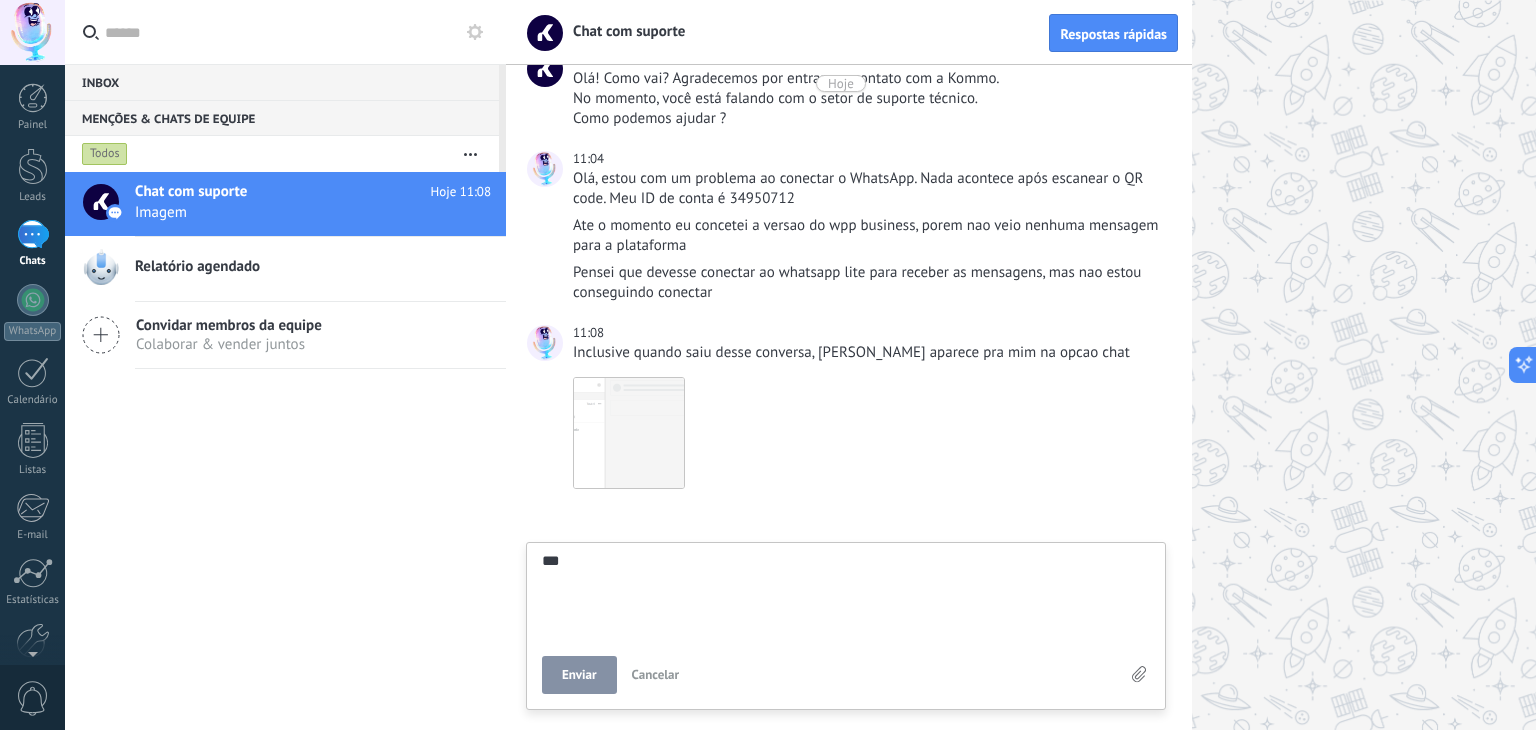 type on "**" 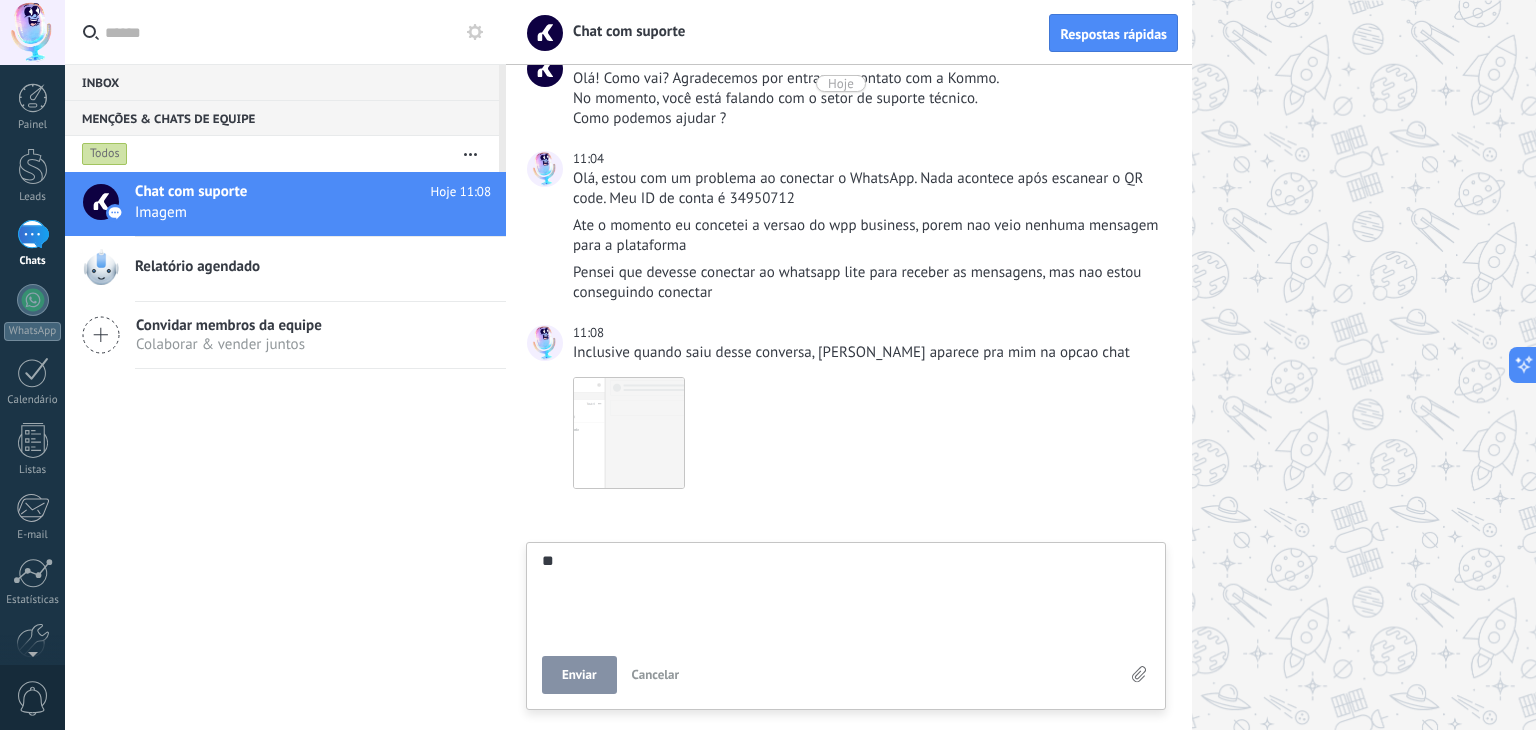 type on "***" 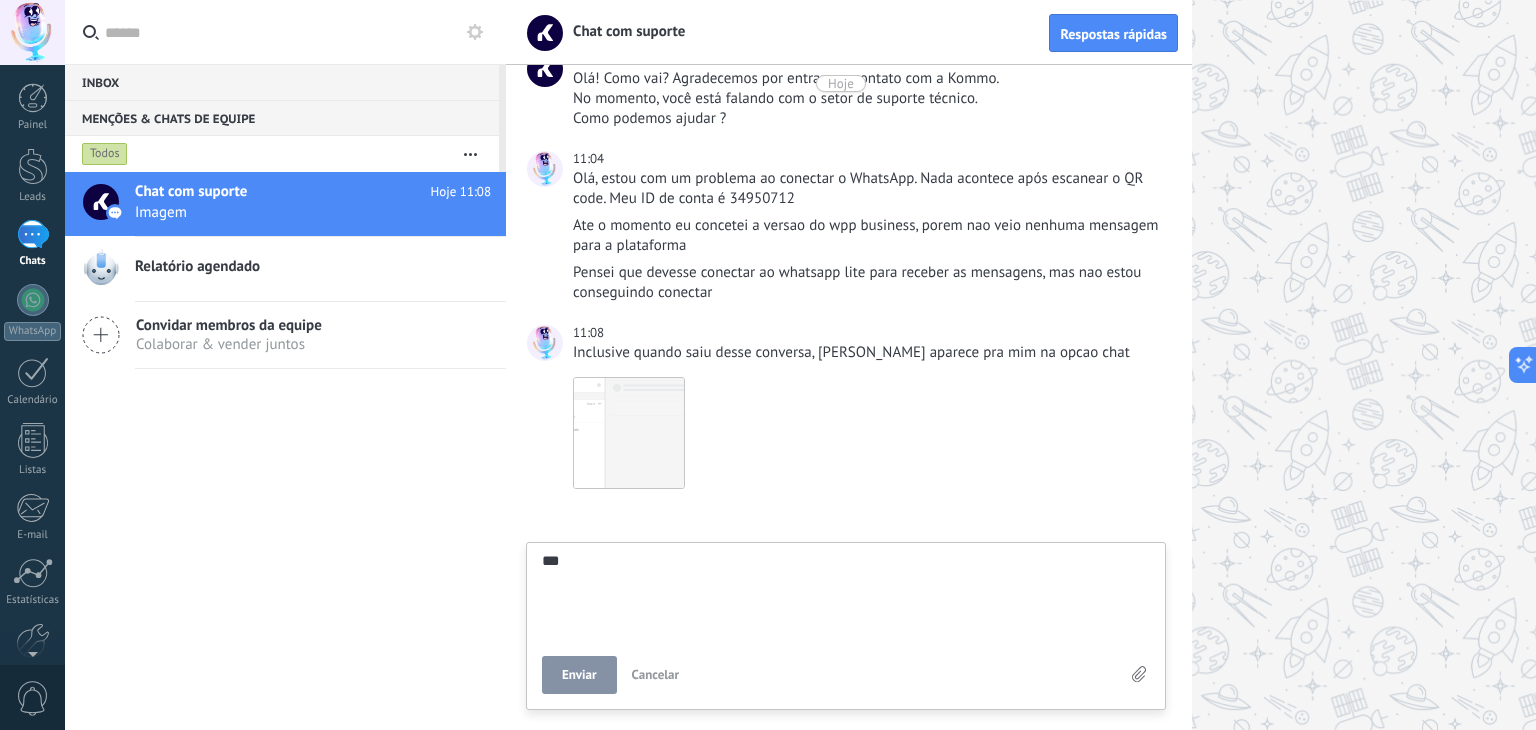 type on "****" 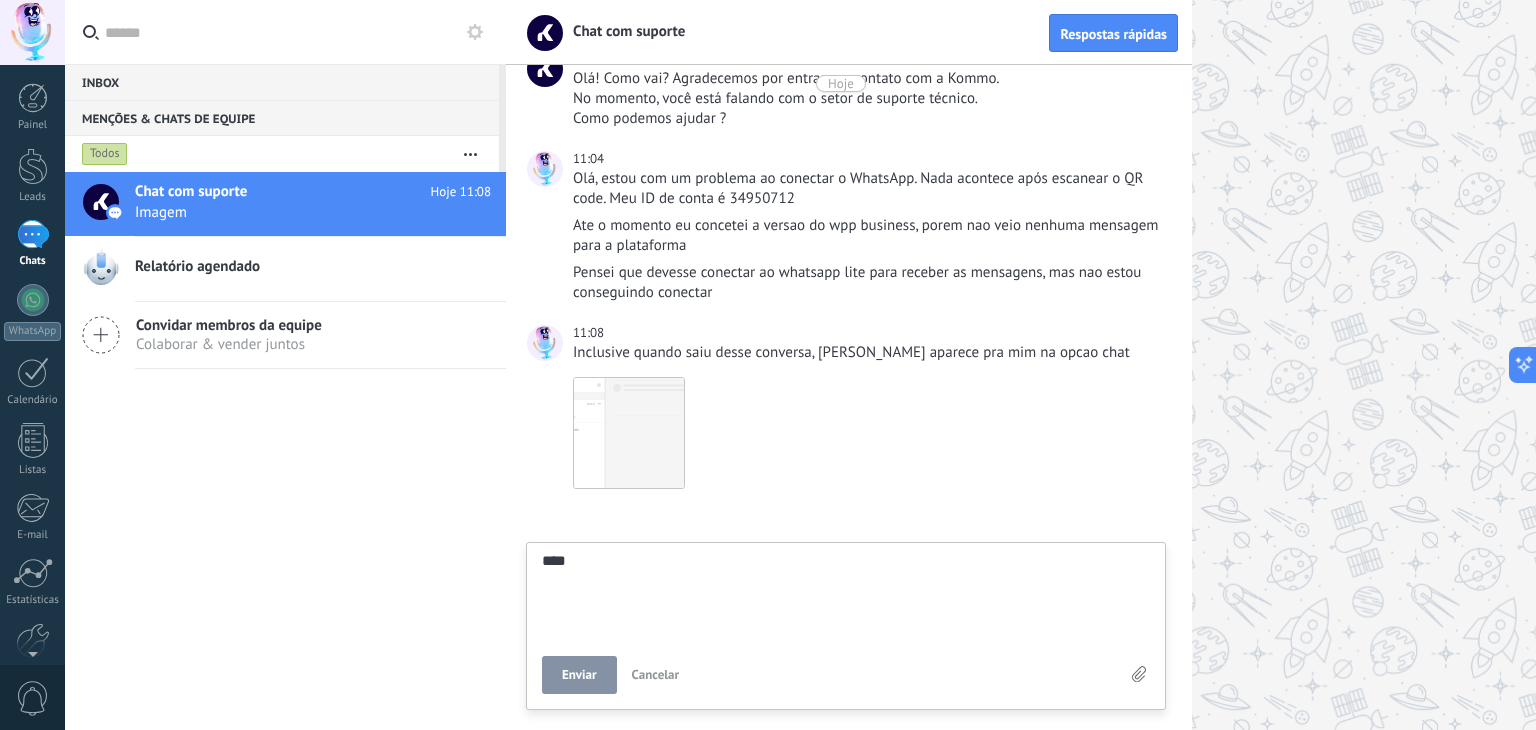 type on "*****" 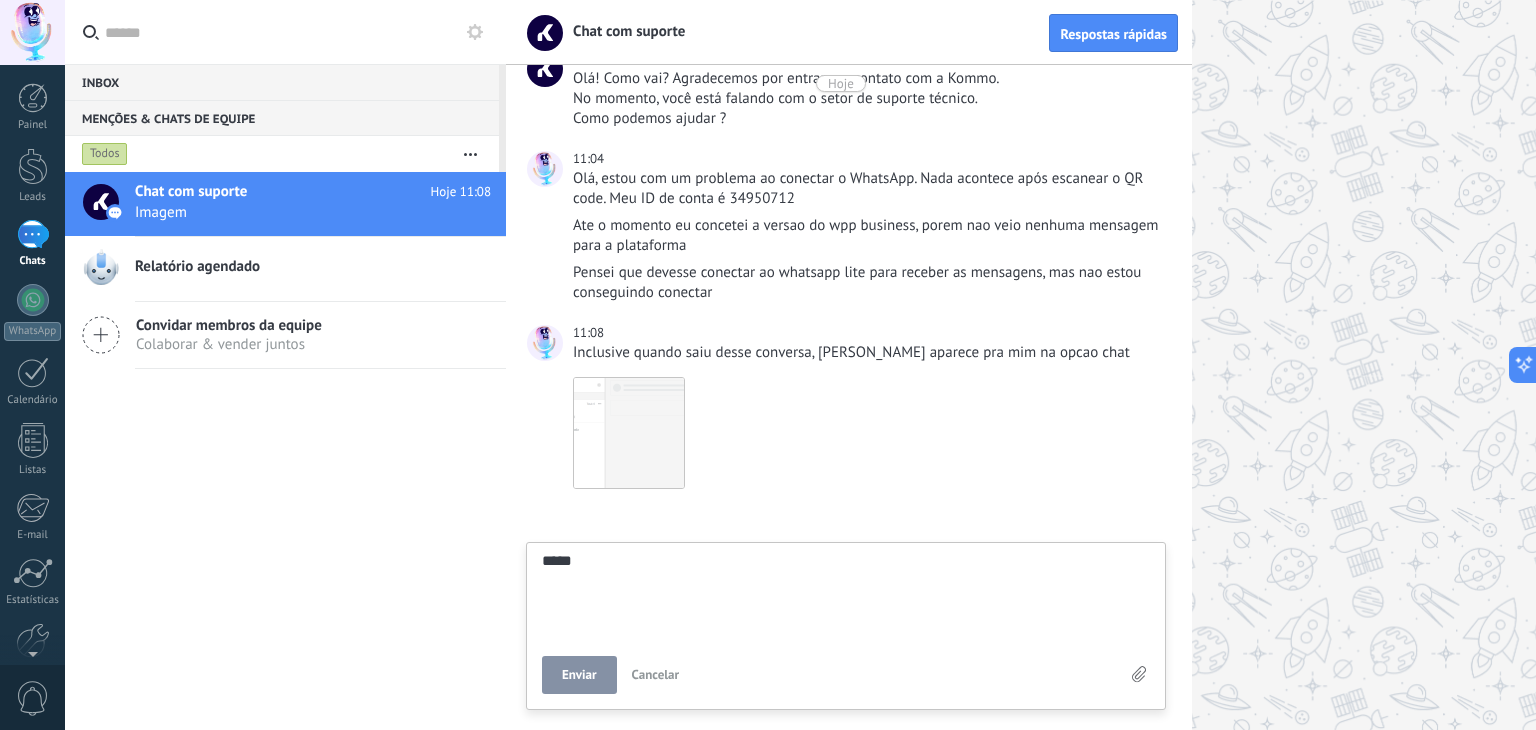 type on "*****" 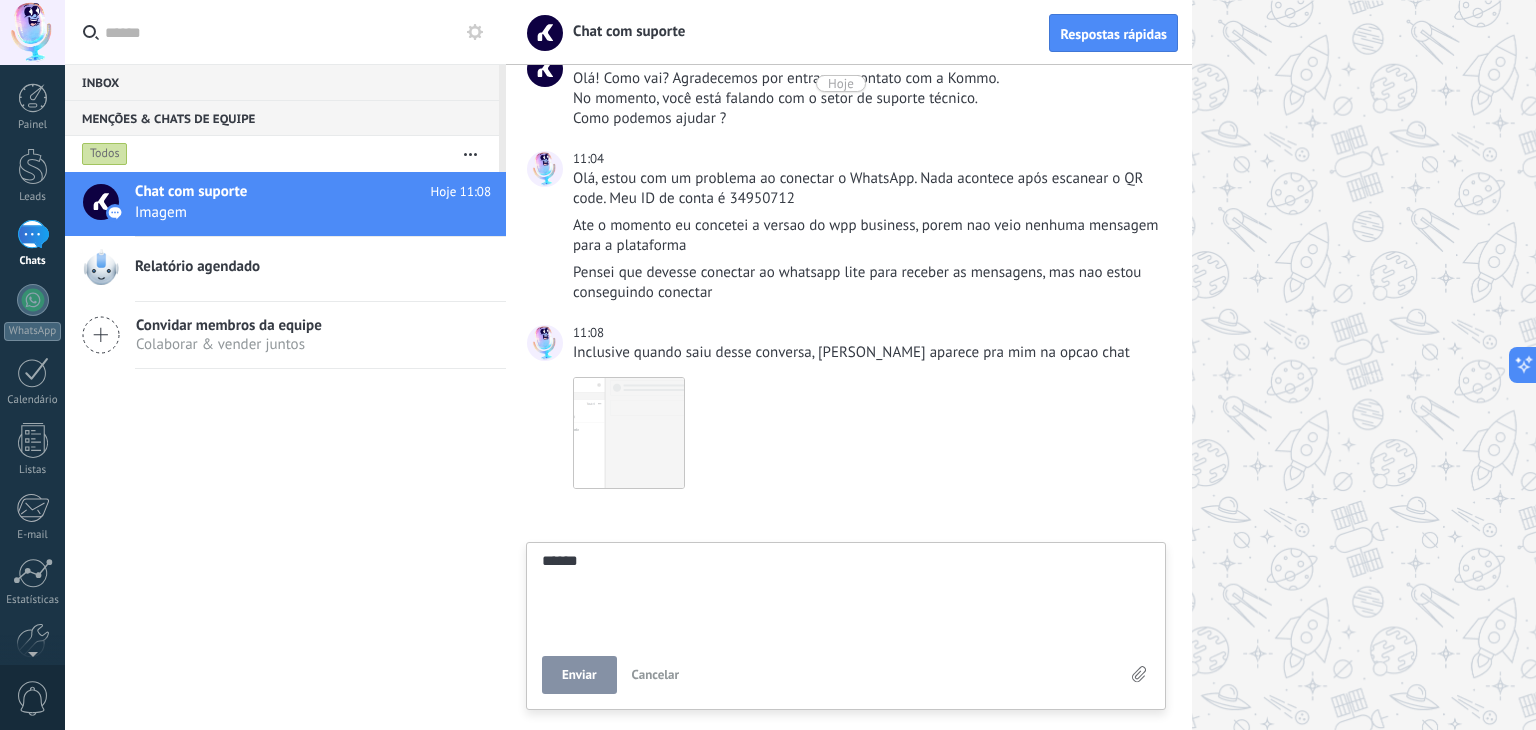 type on "*******" 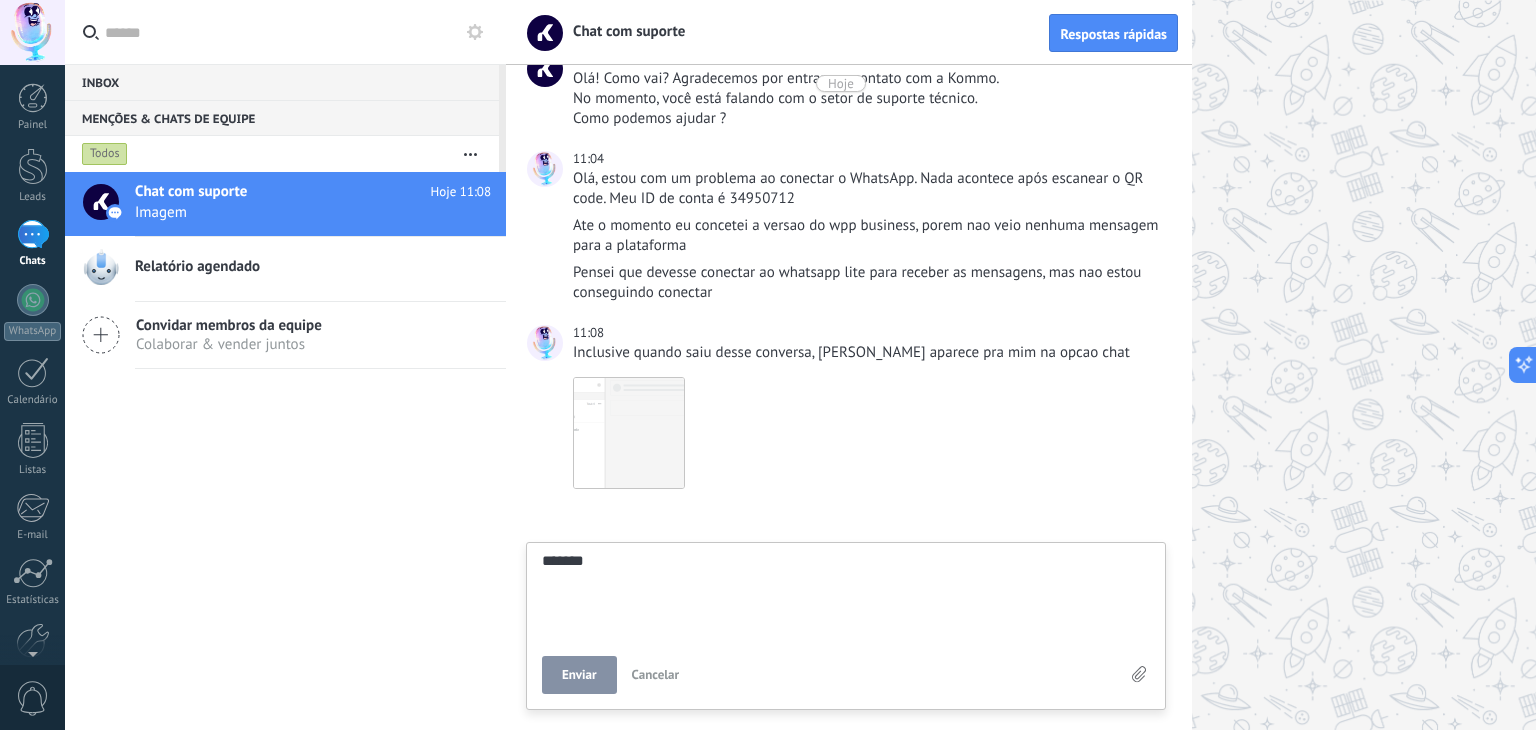 type on "********" 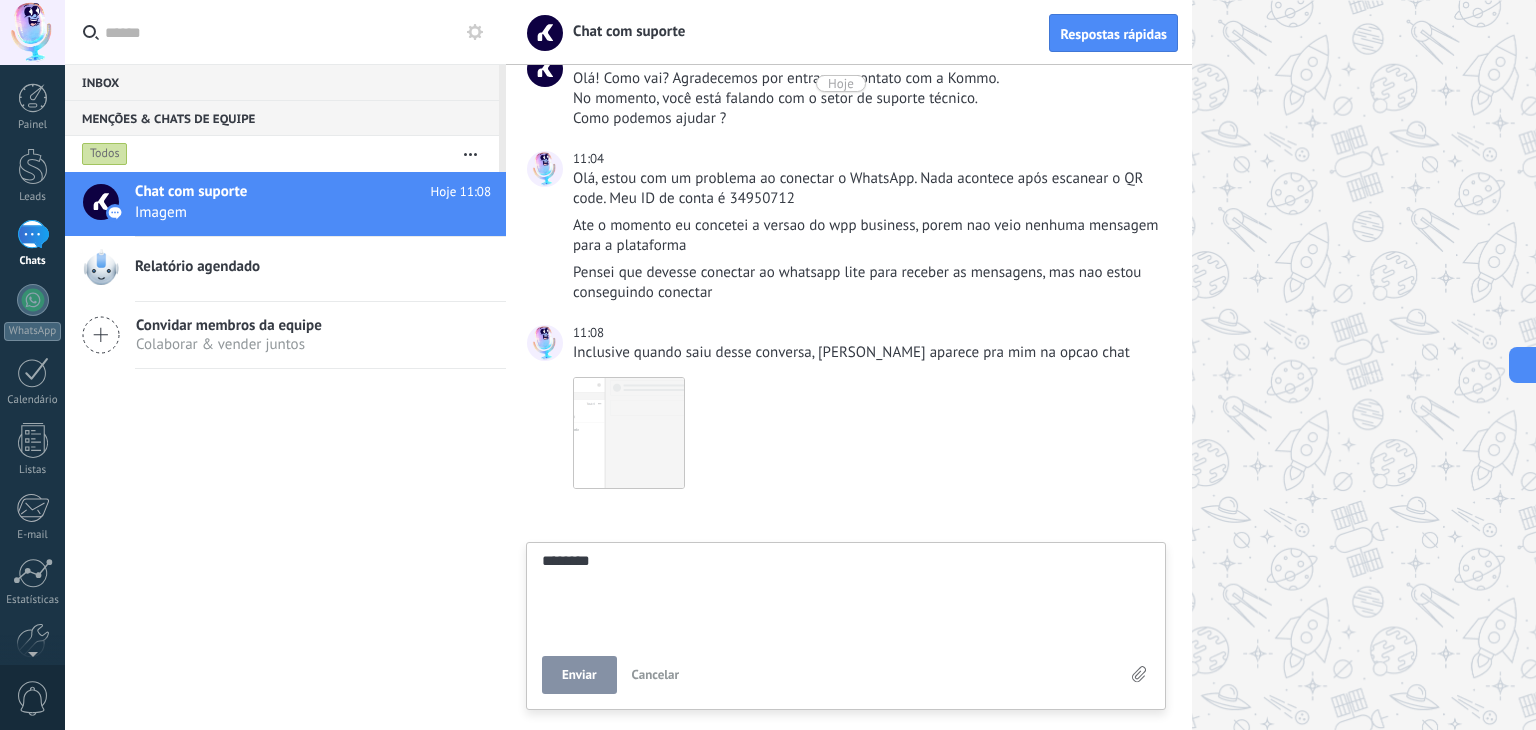type on "*********" 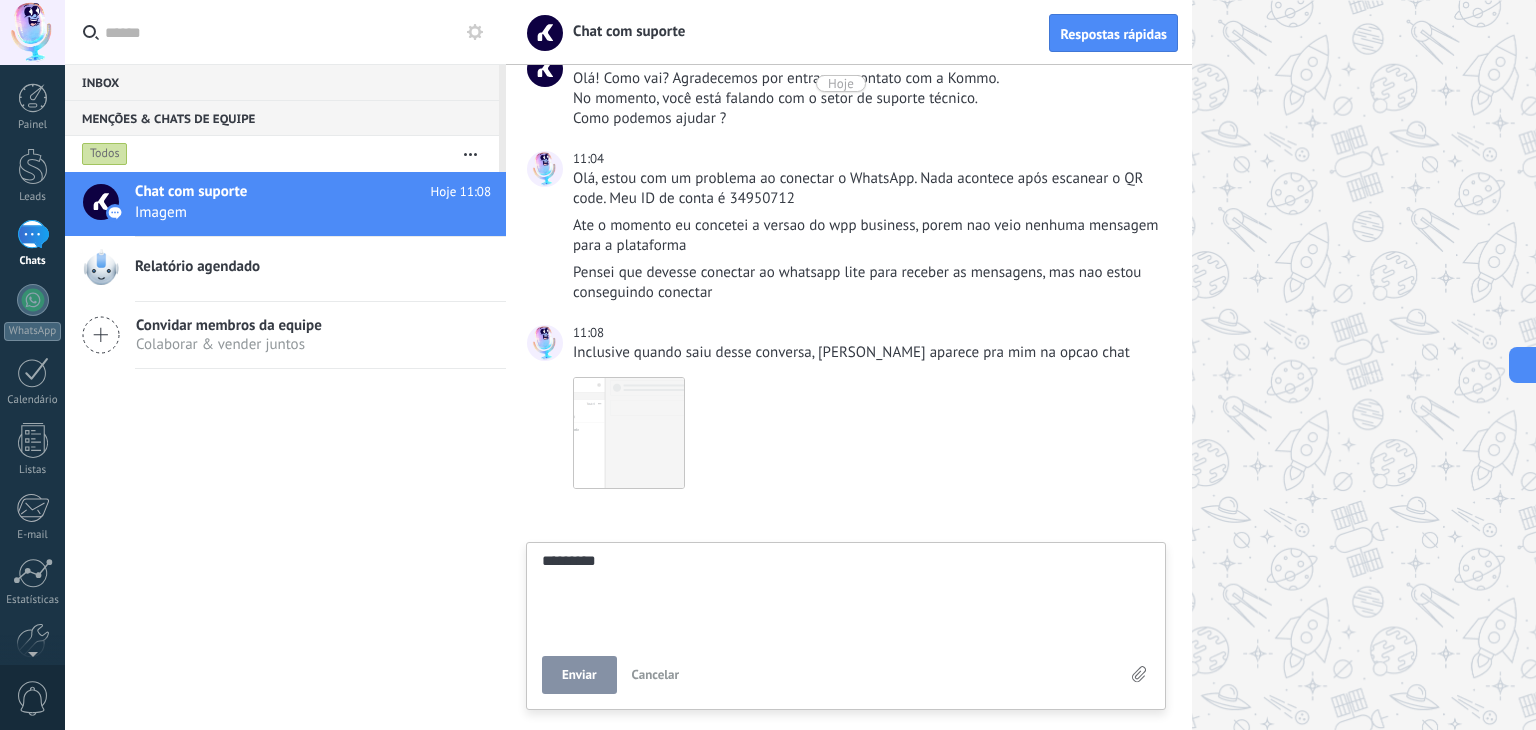 type on "*********" 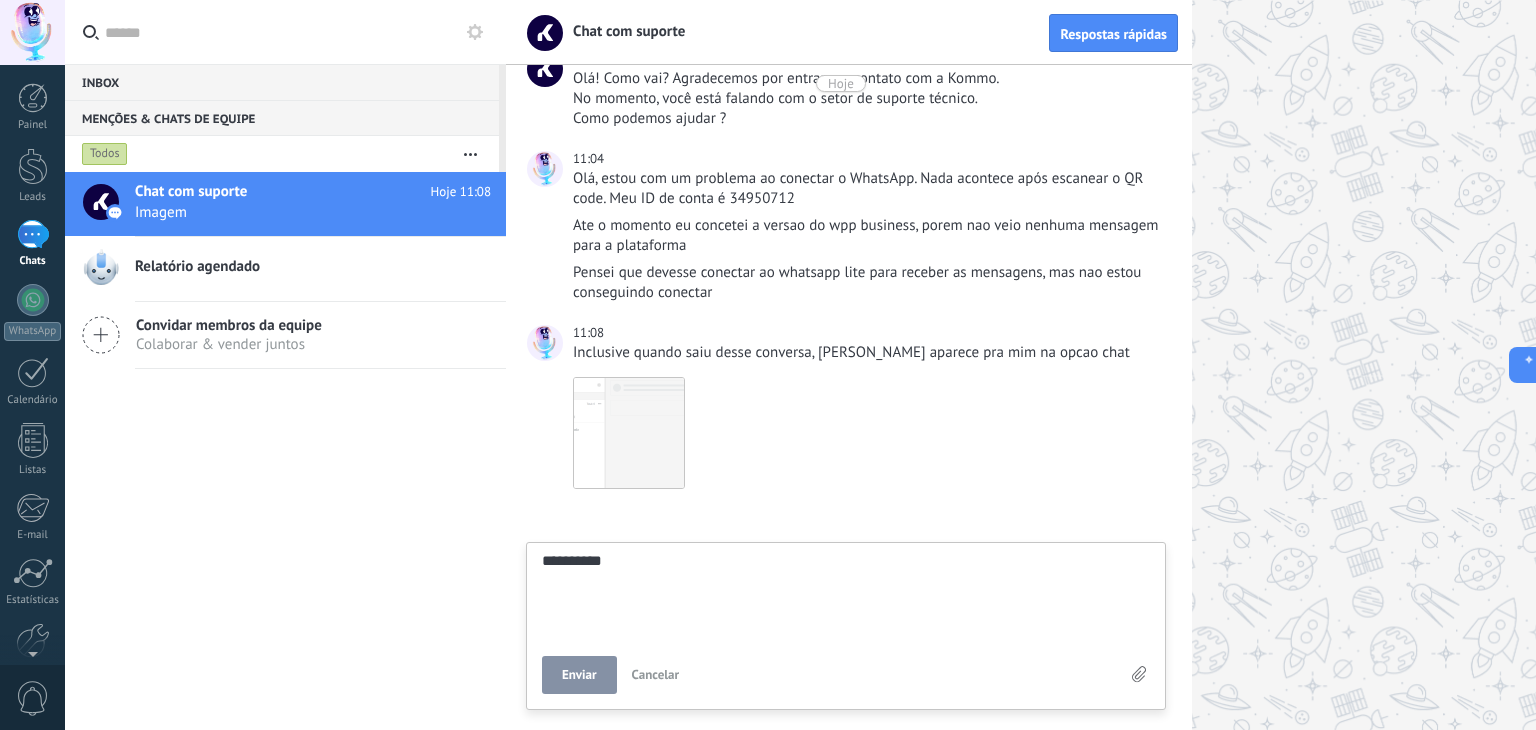 type on "**********" 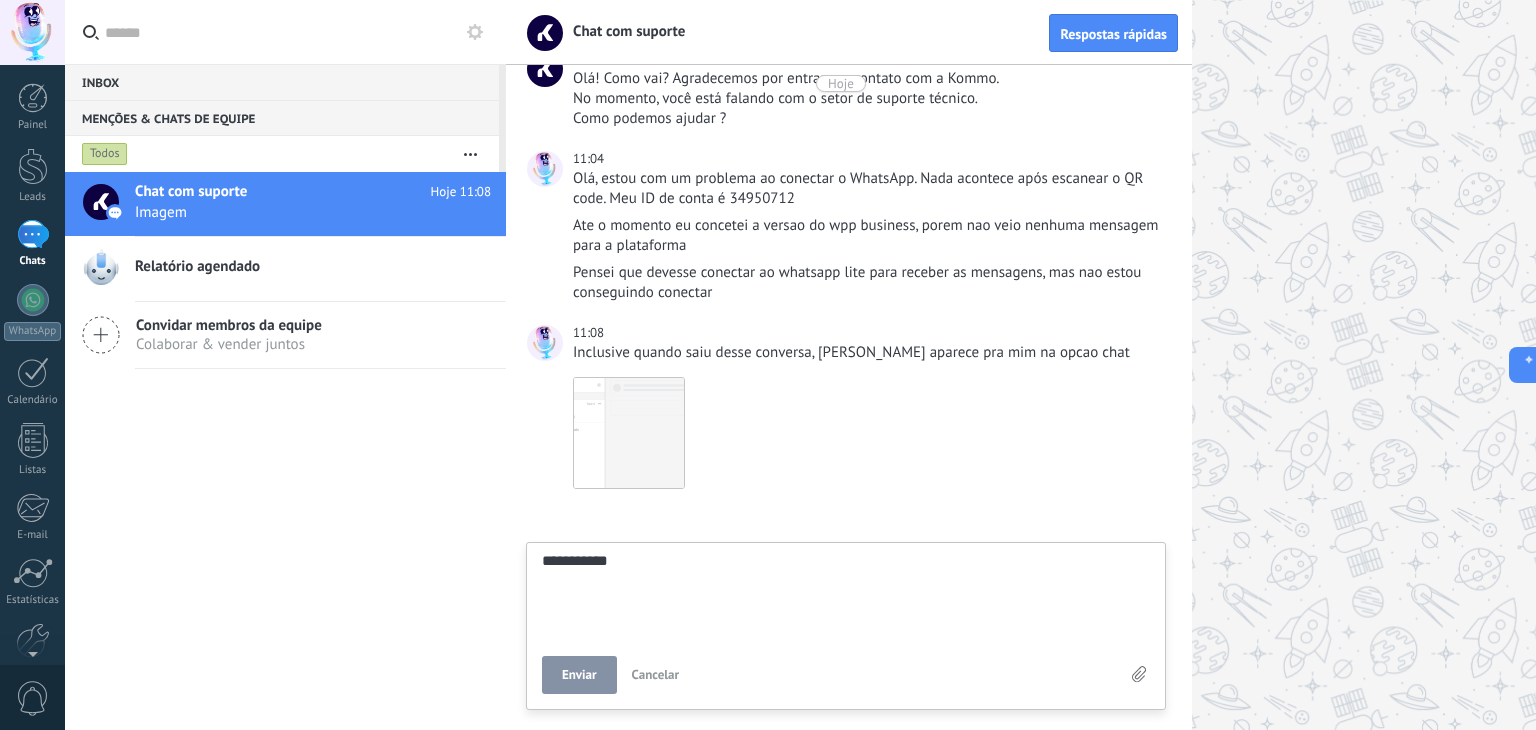 type on "**********" 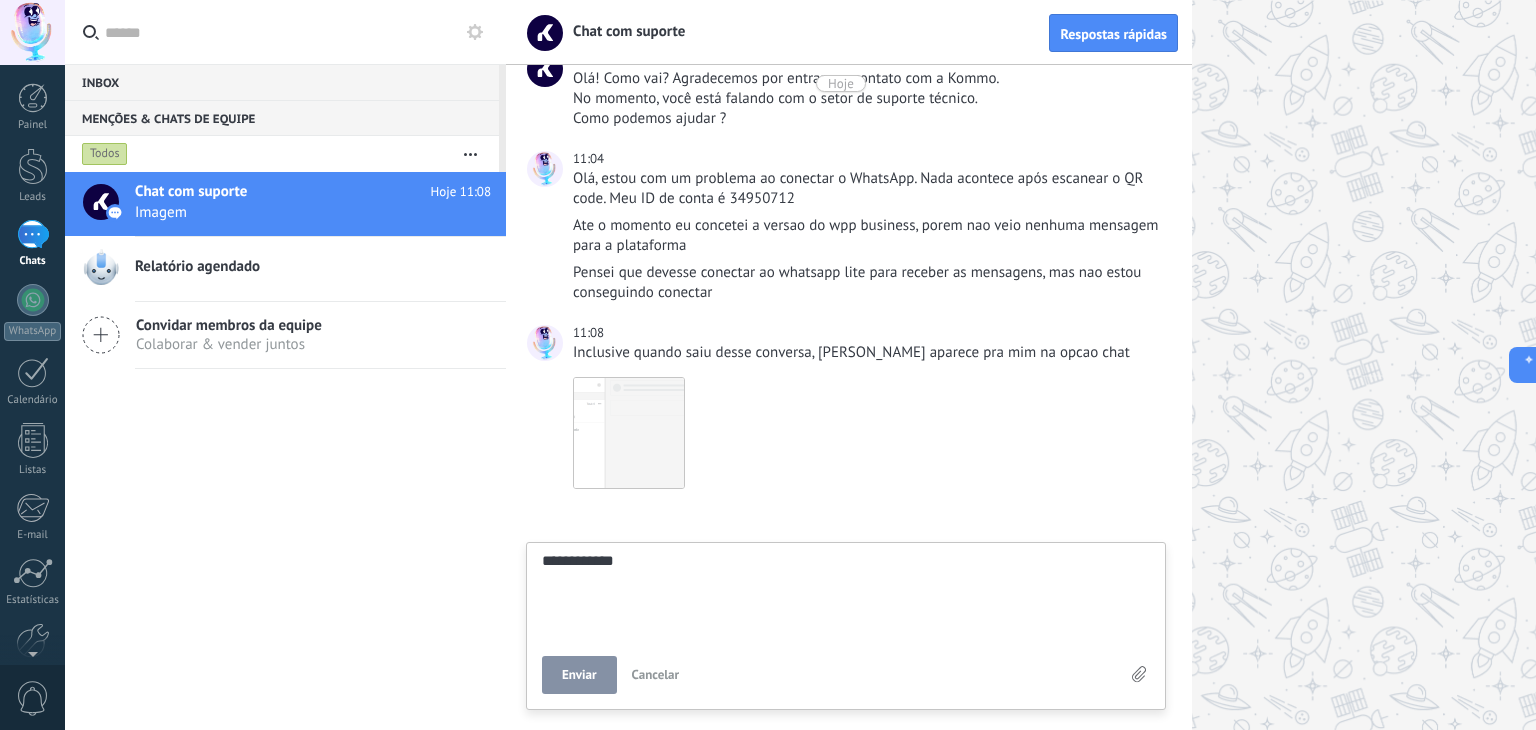 type on "**********" 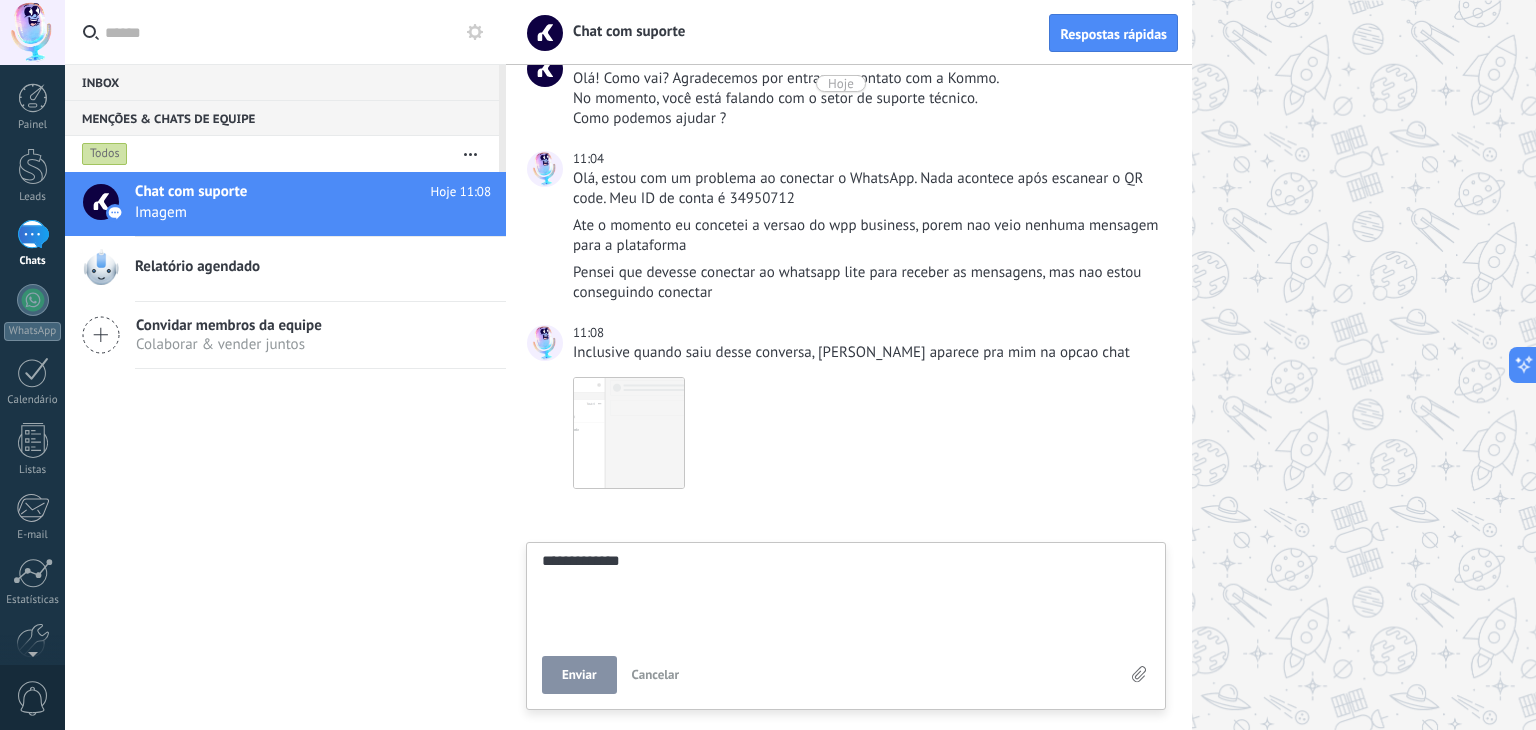 type on "**********" 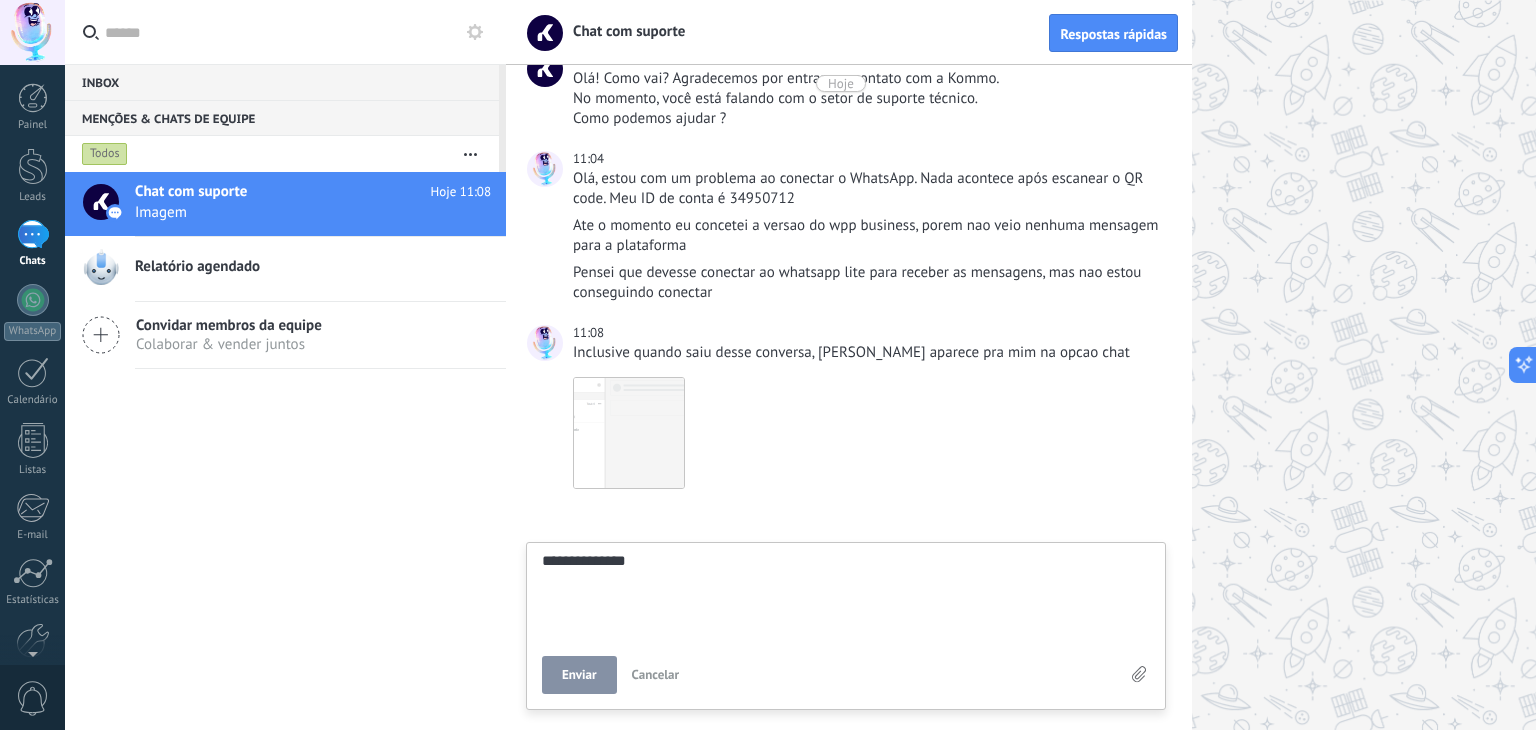 type on "**********" 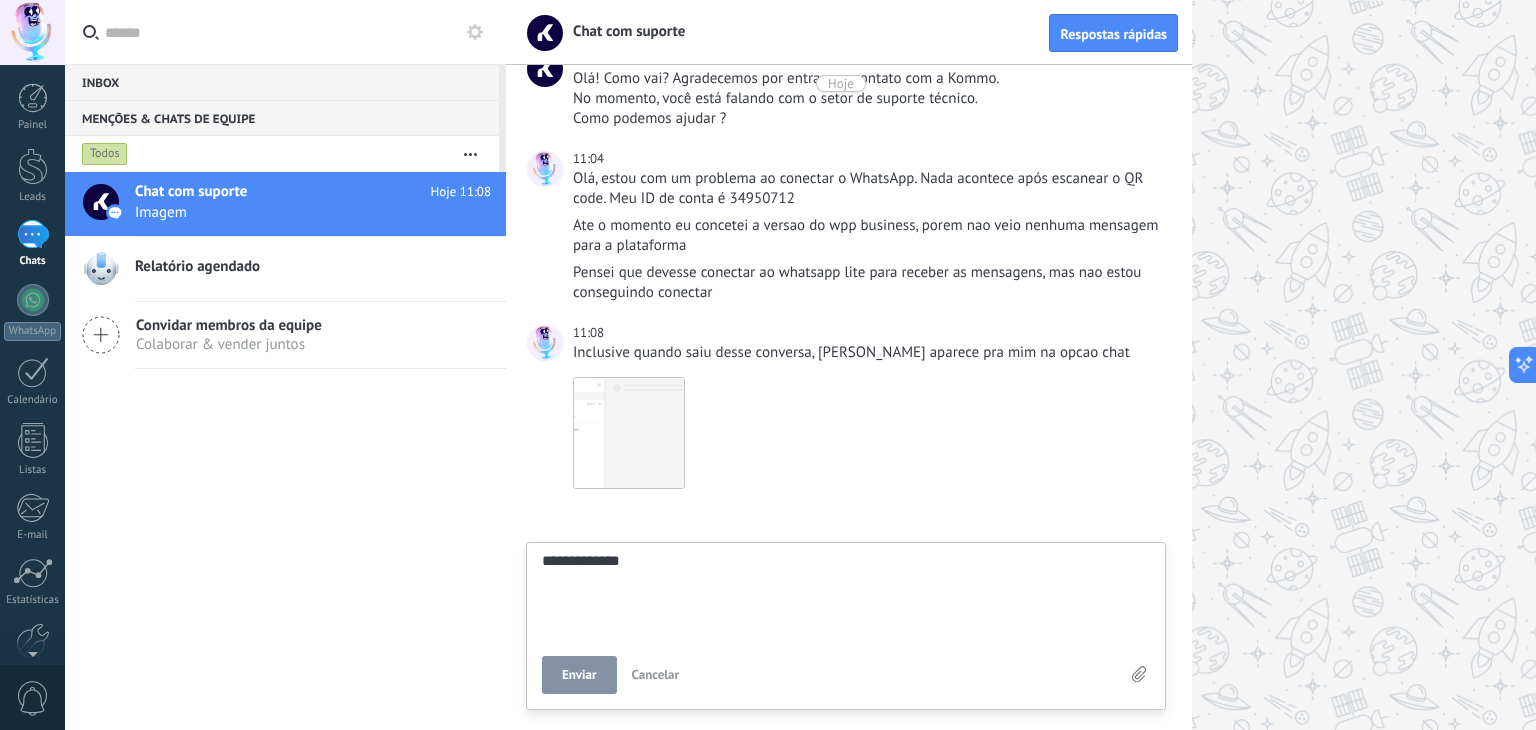 type on "**********" 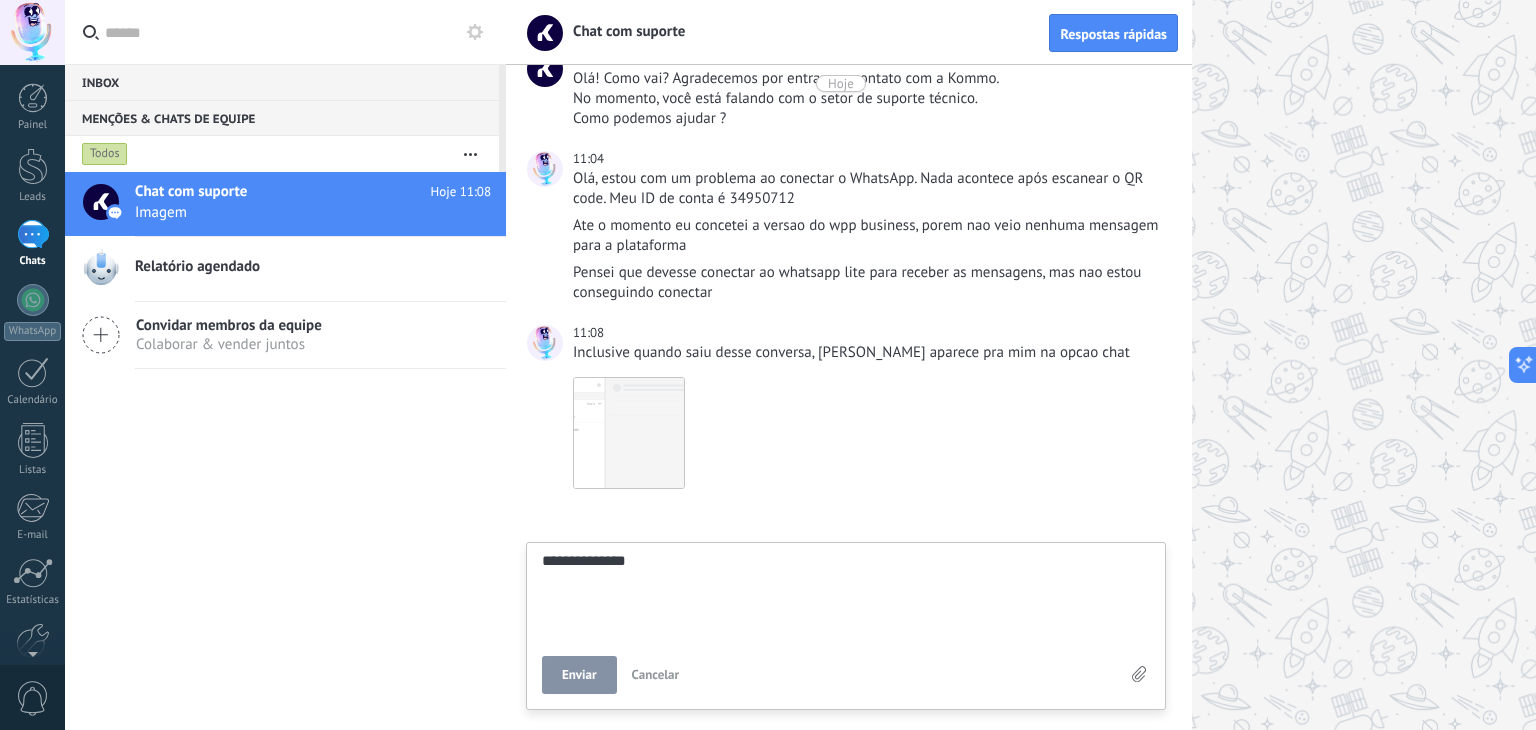 type on "**********" 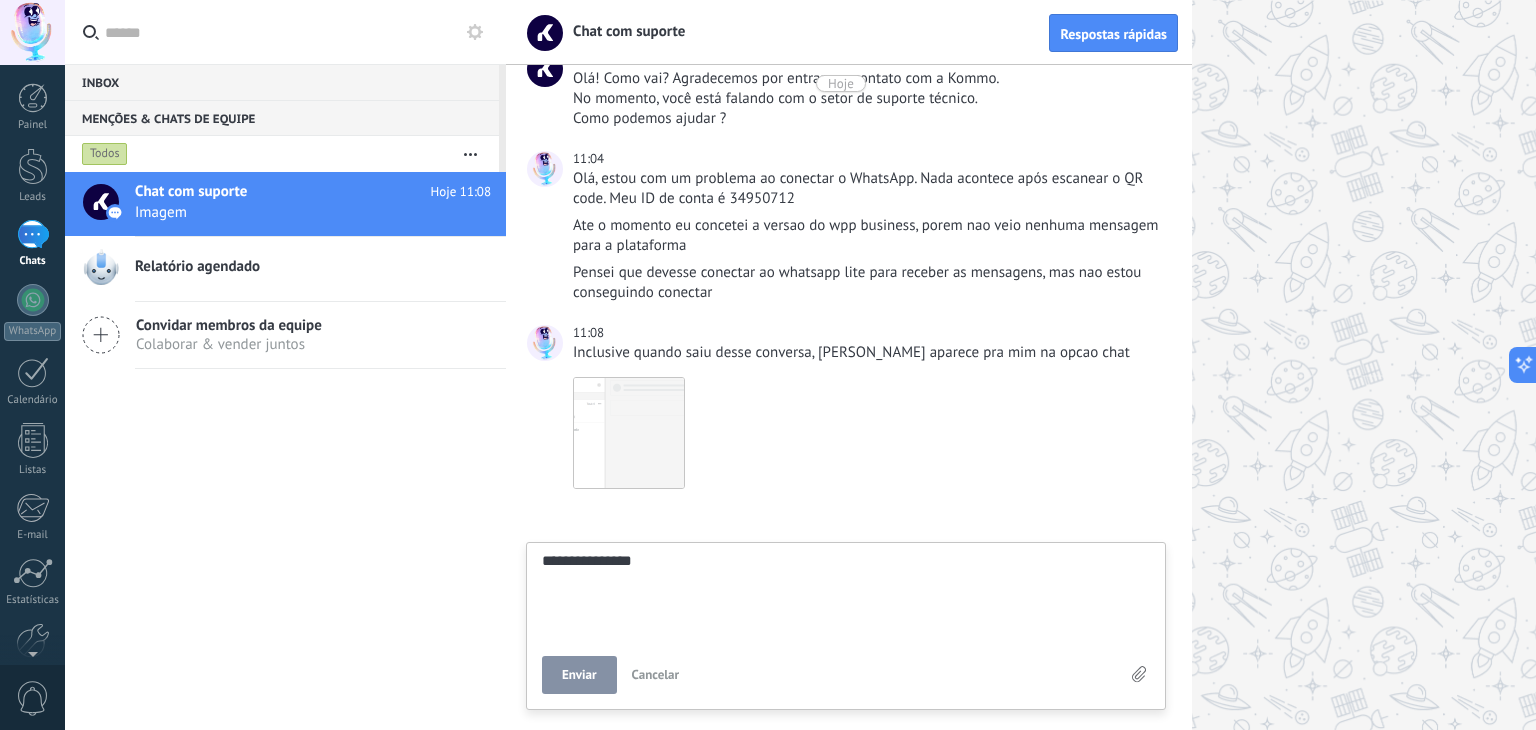 type on "**********" 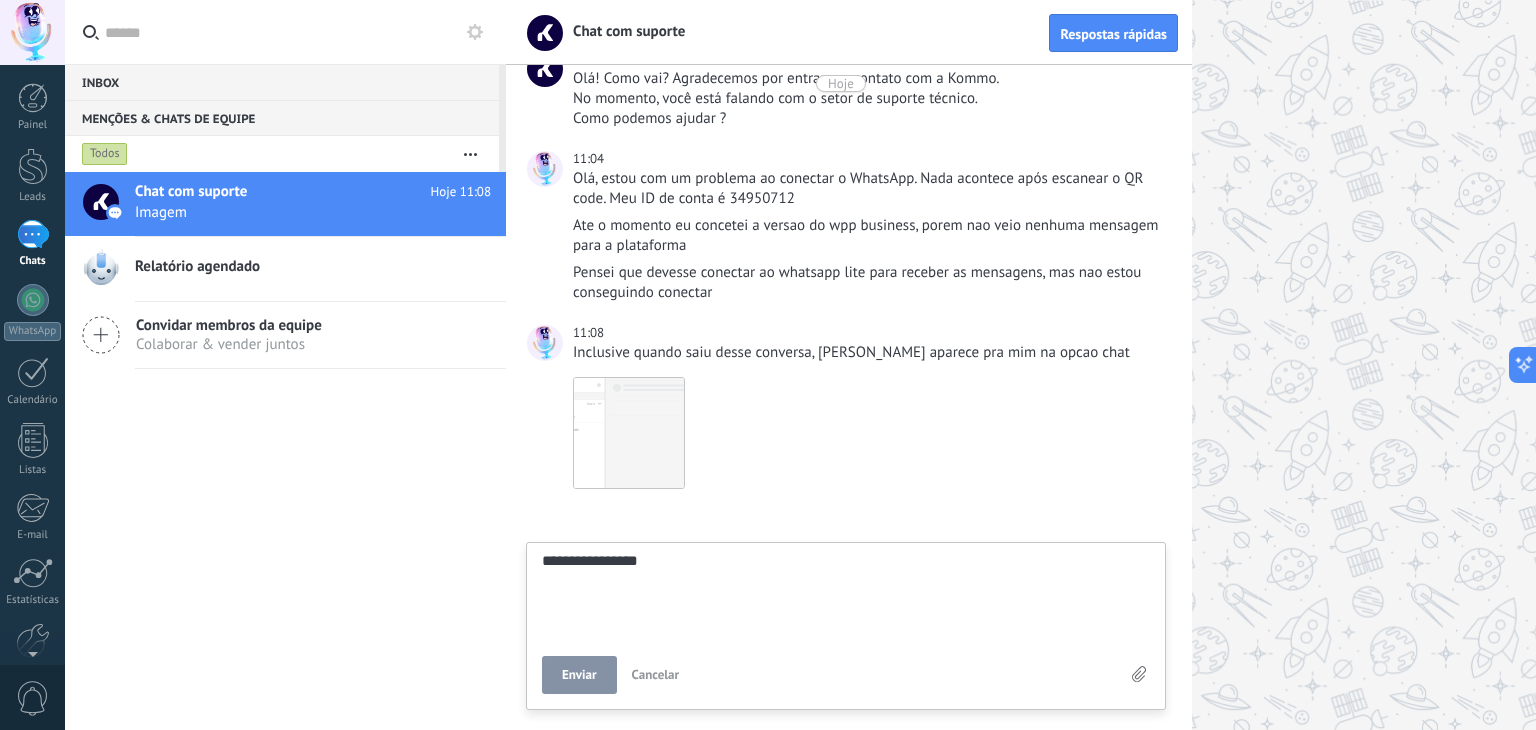 type on "**********" 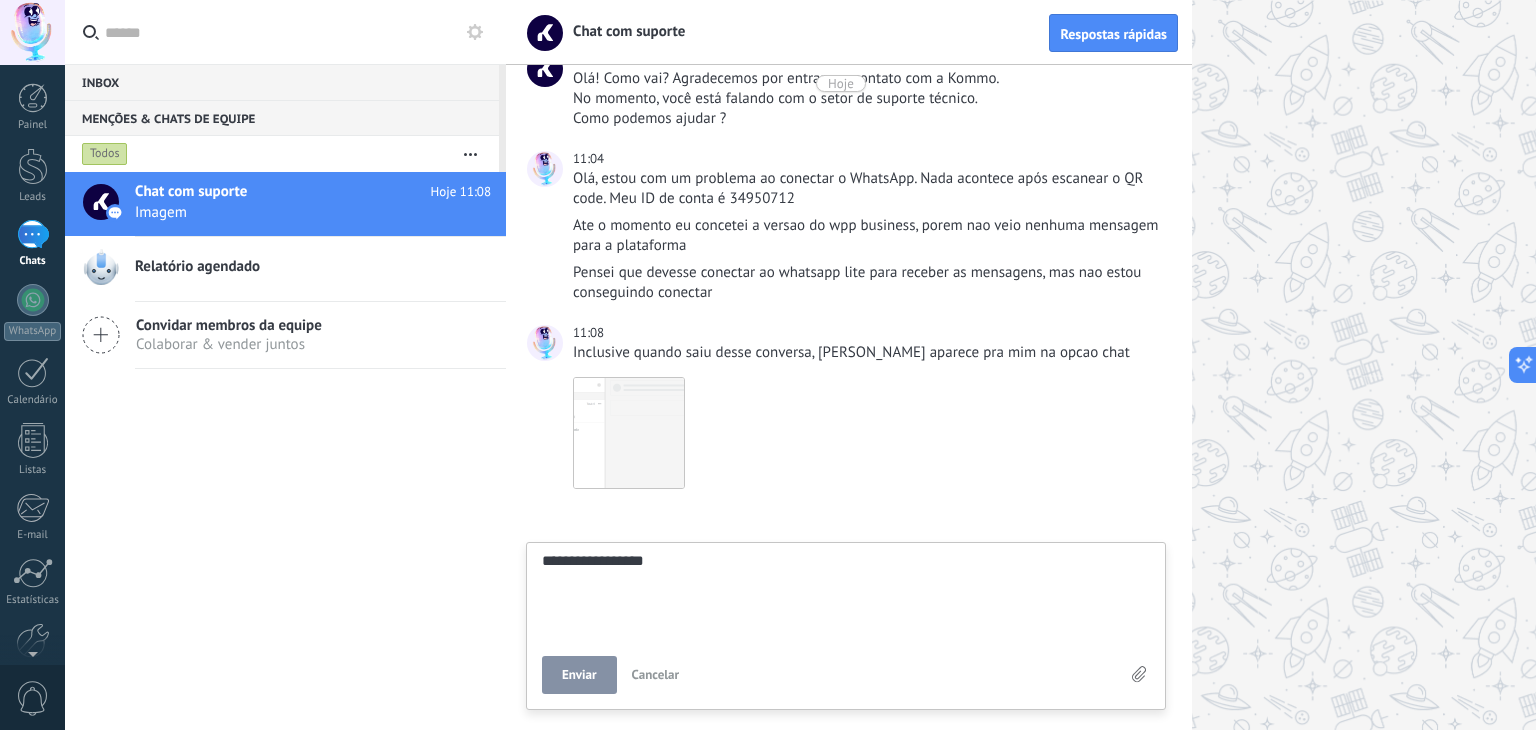 type on "**********" 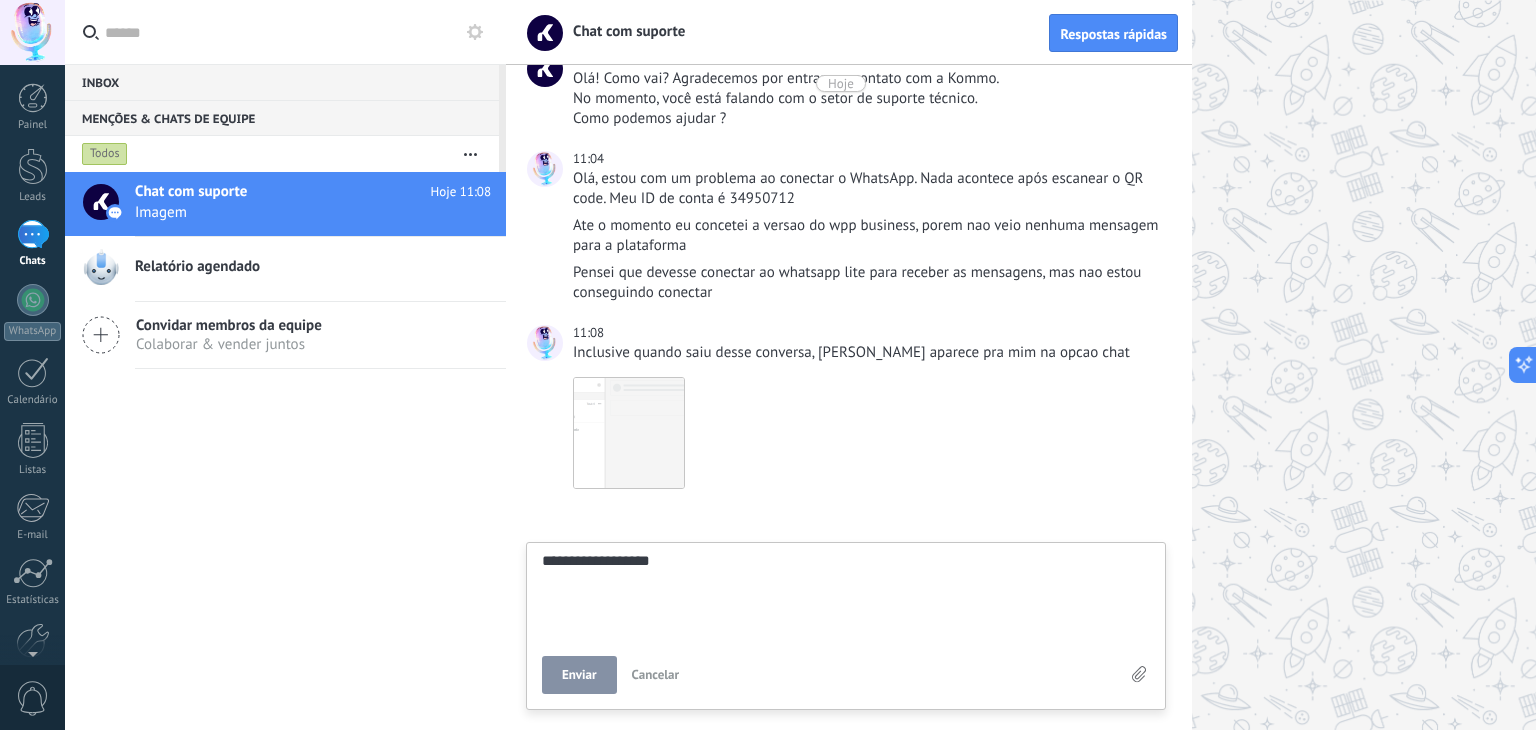 type 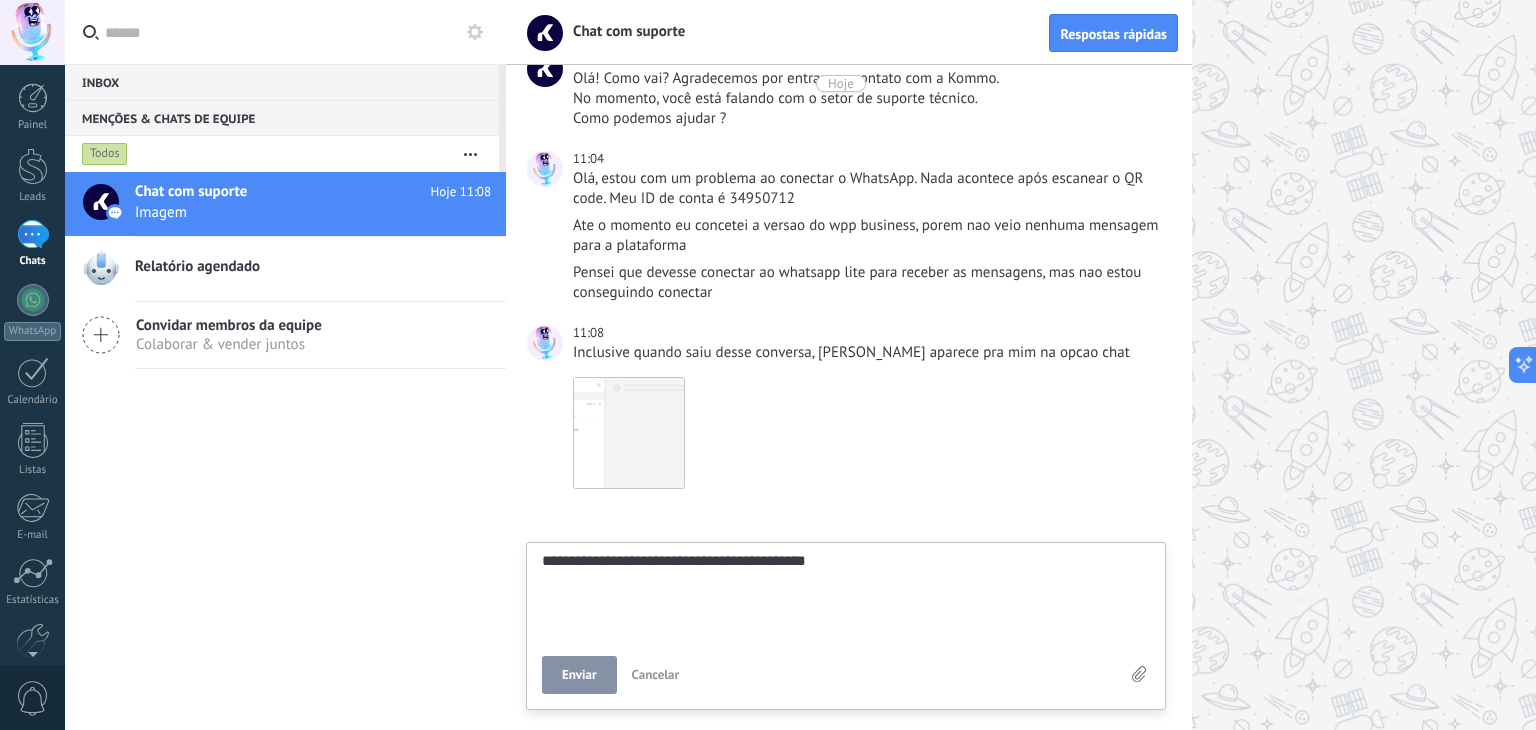 scroll, scrollTop: 19, scrollLeft: 0, axis: vertical 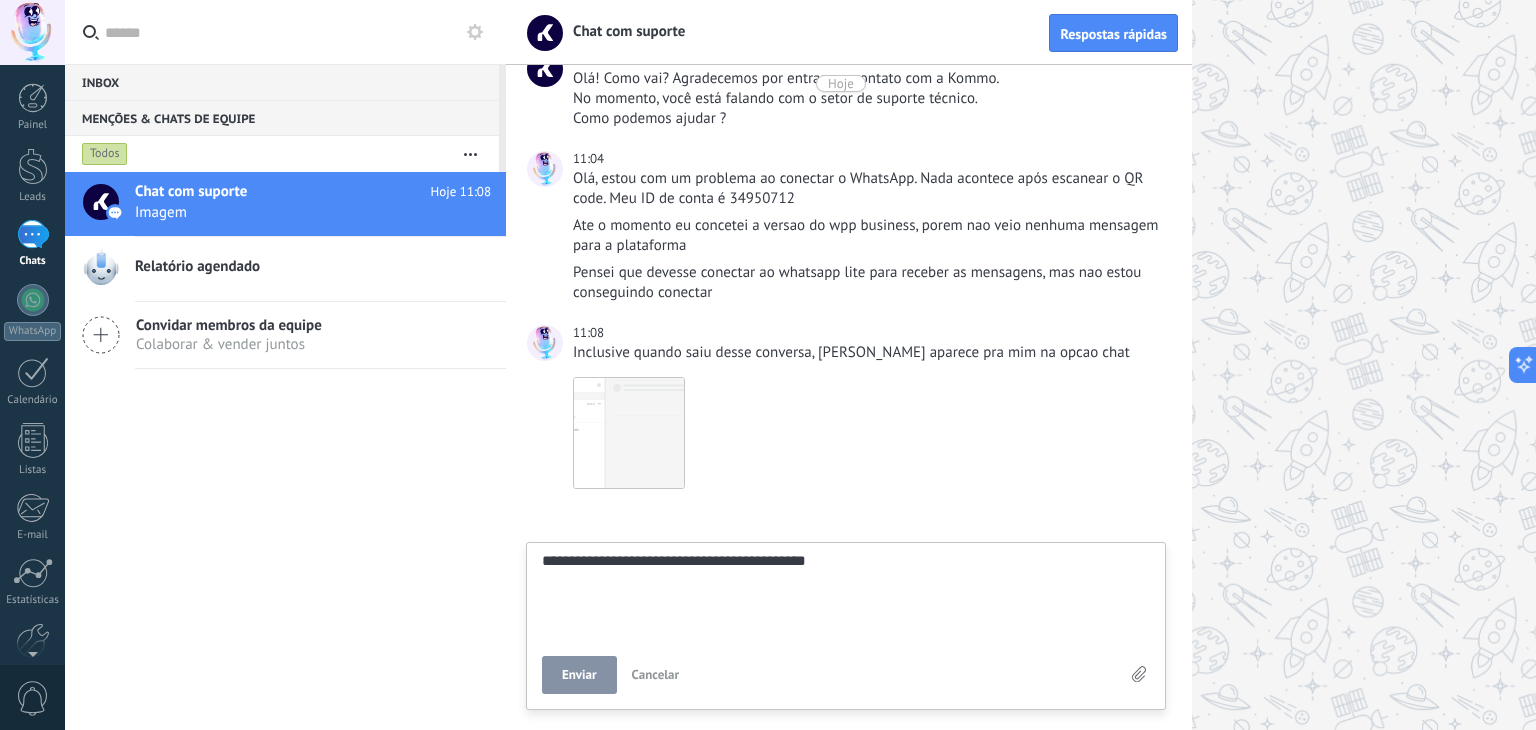 click on "Enviar" at bounding box center [579, 675] 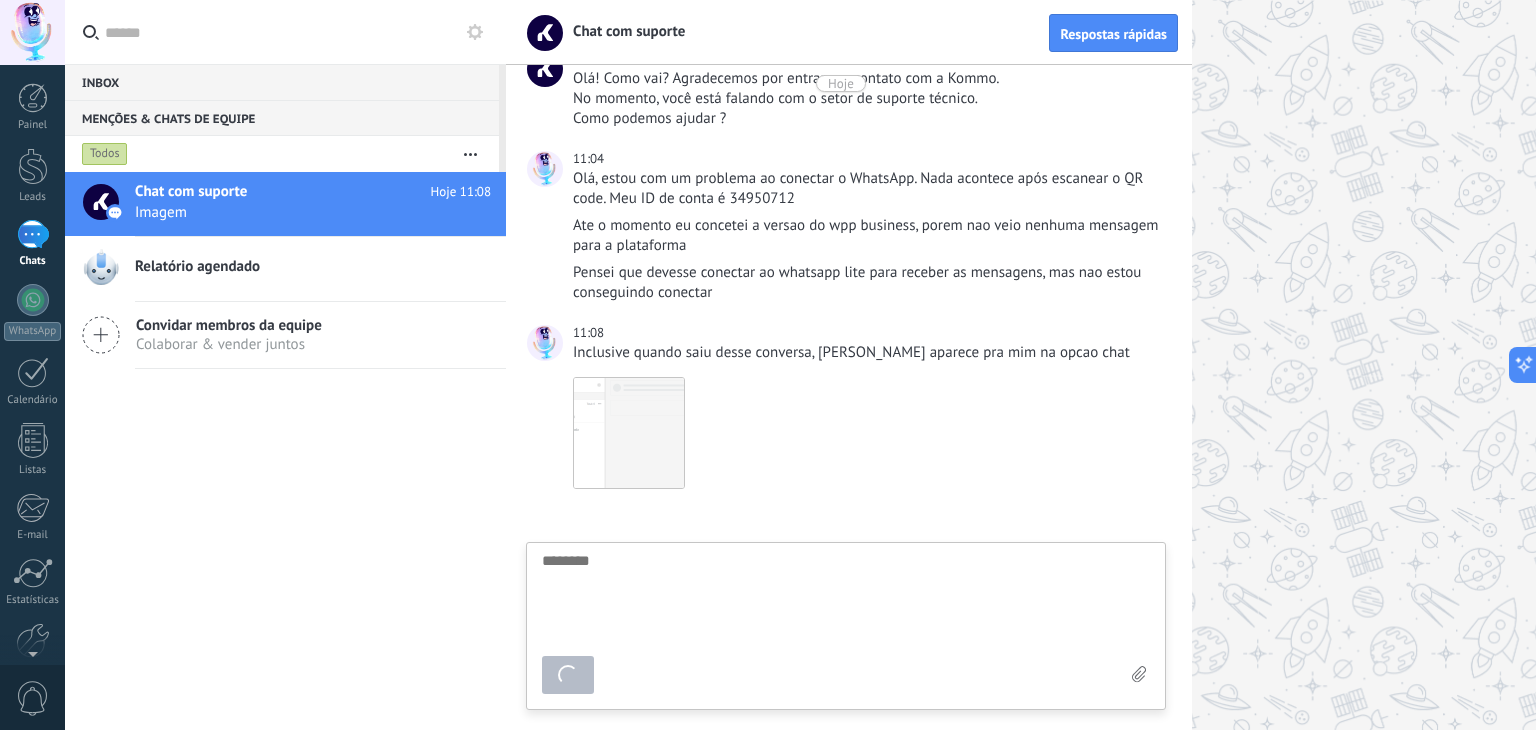 scroll, scrollTop: 233, scrollLeft: 0, axis: vertical 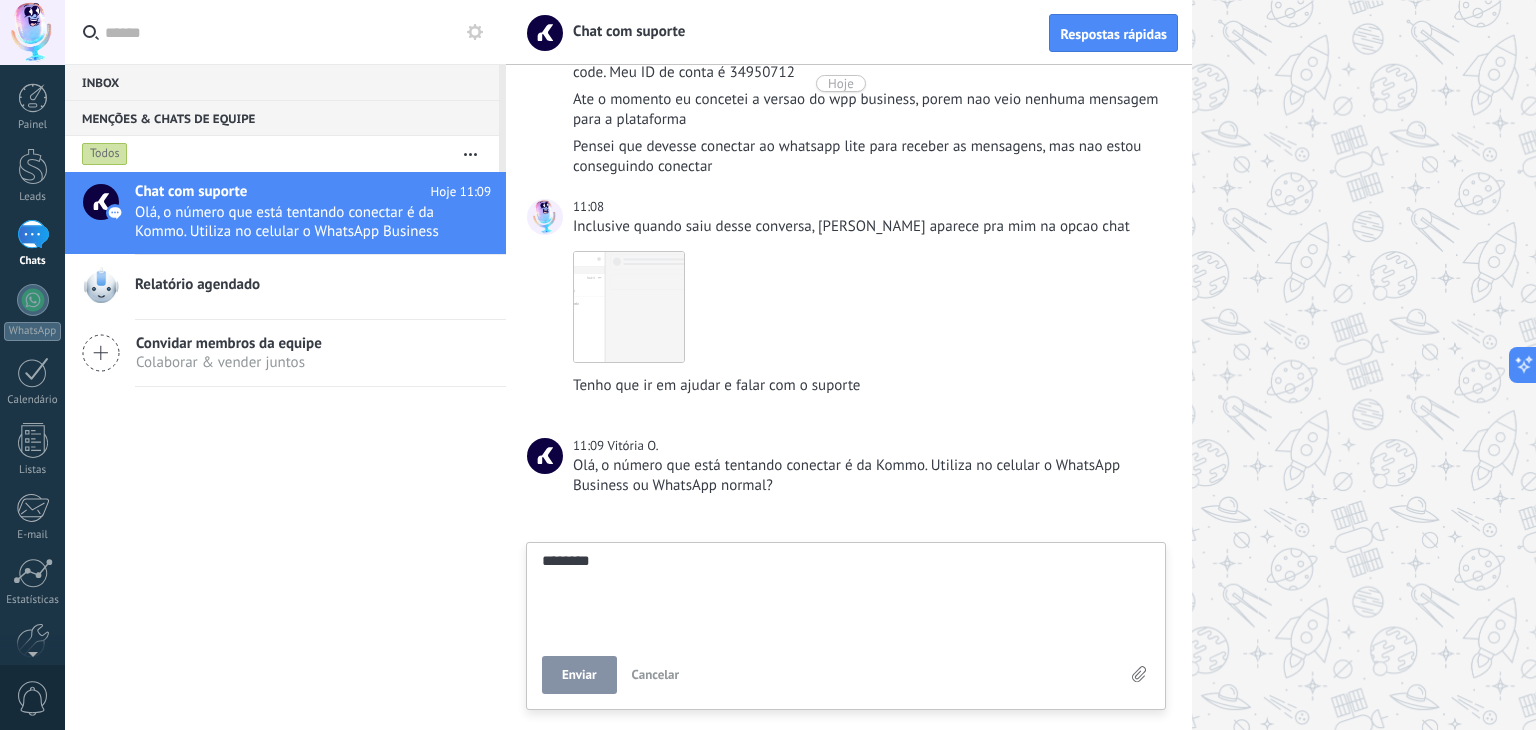 click on "Enviar" at bounding box center (579, 675) 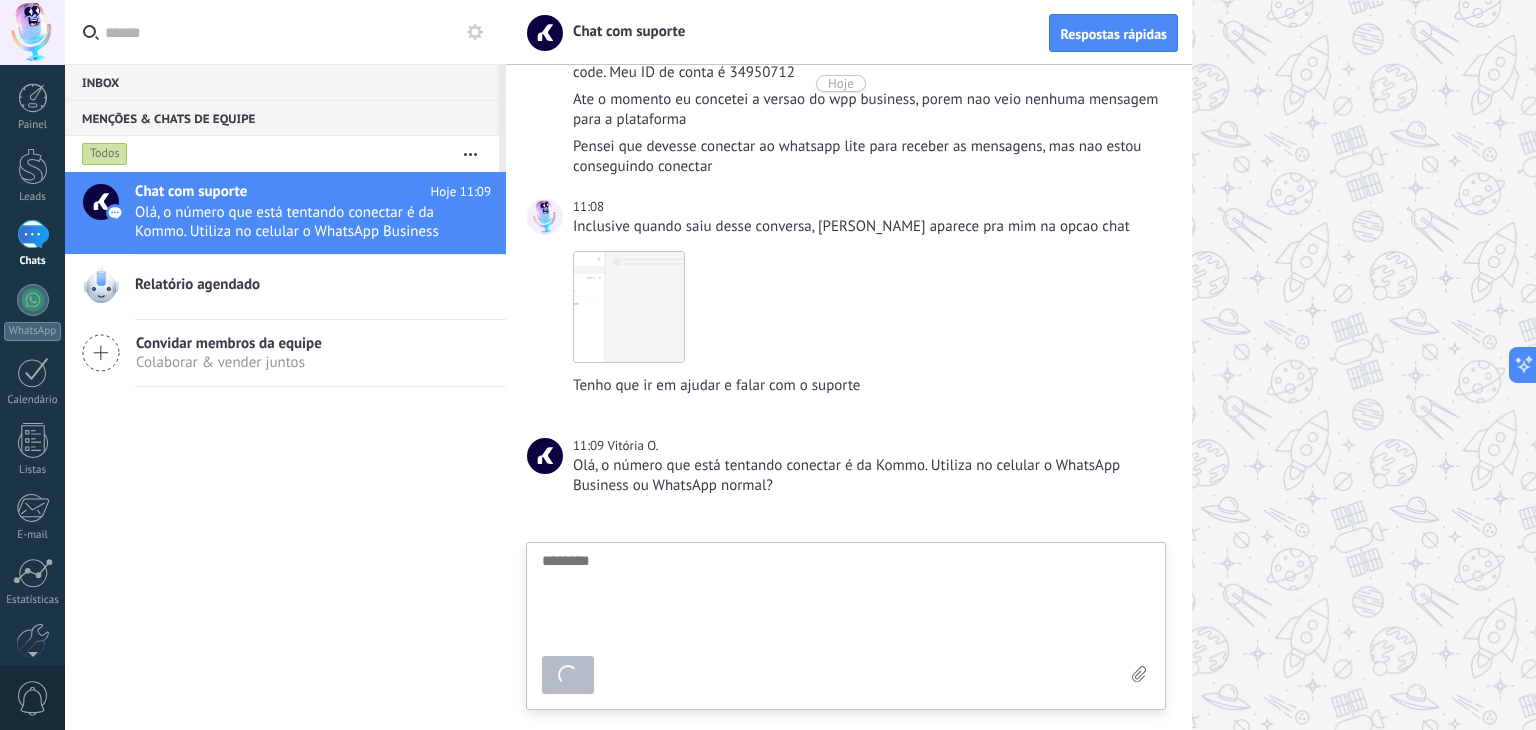 scroll, scrollTop: 392, scrollLeft: 0, axis: vertical 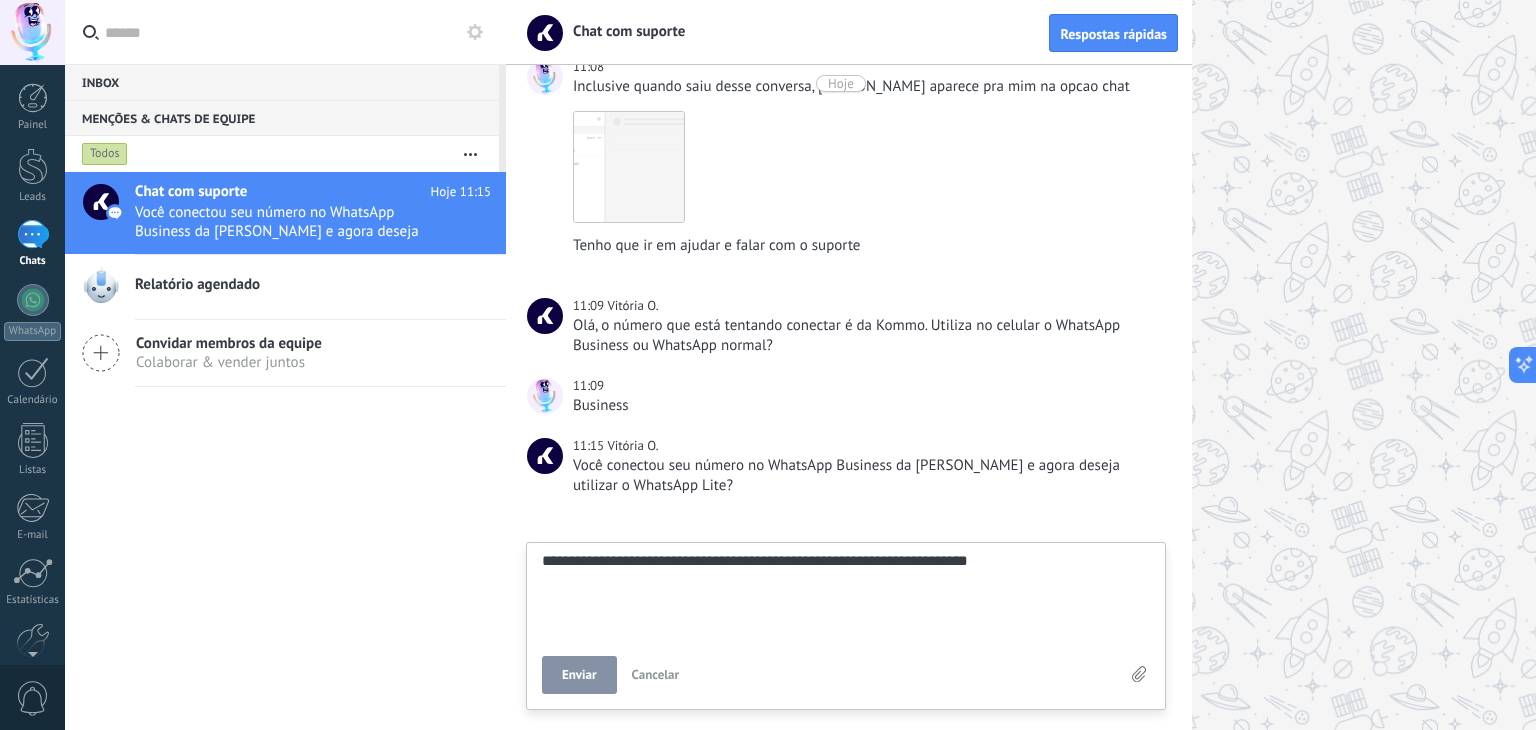 click on "Enviar" at bounding box center [579, 675] 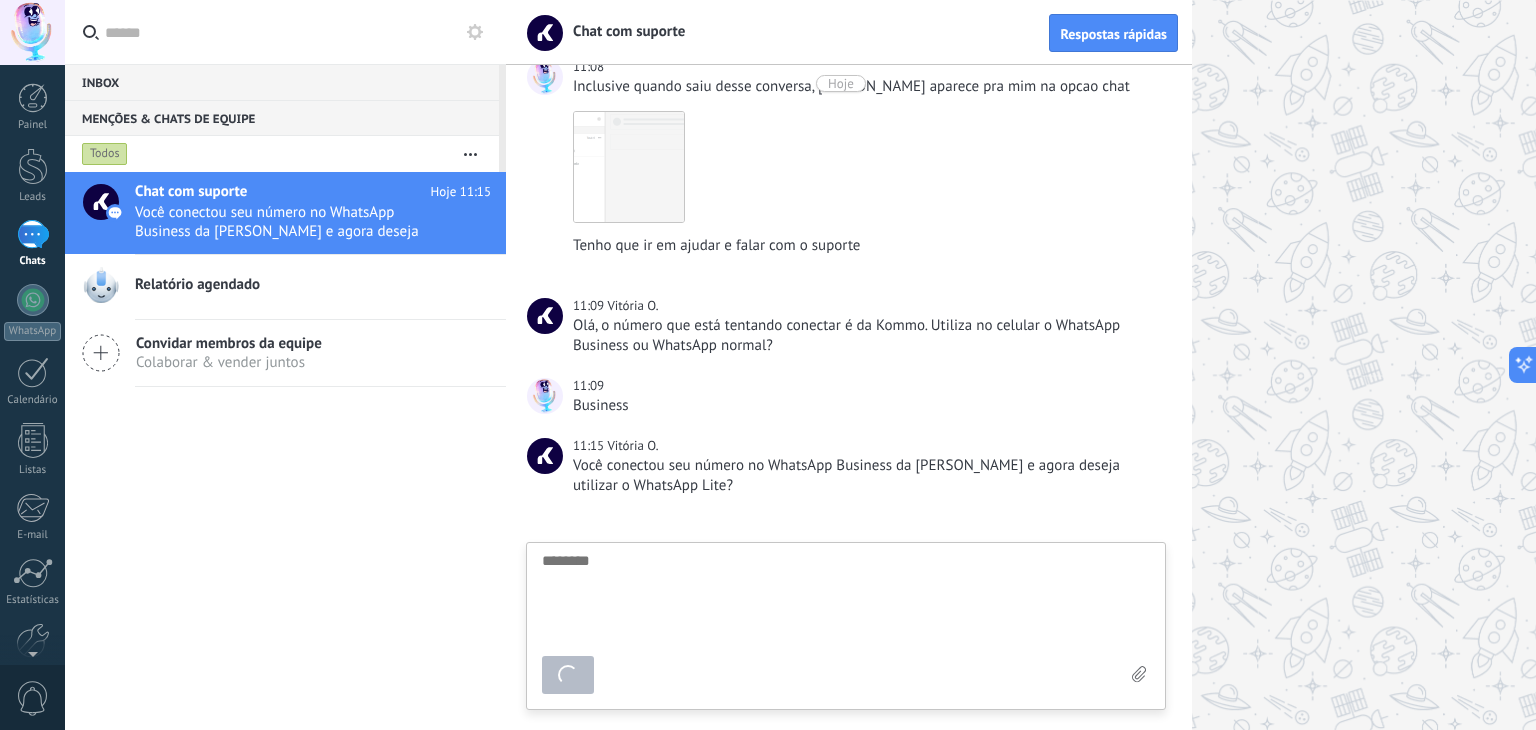 scroll, scrollTop: 532, scrollLeft: 0, axis: vertical 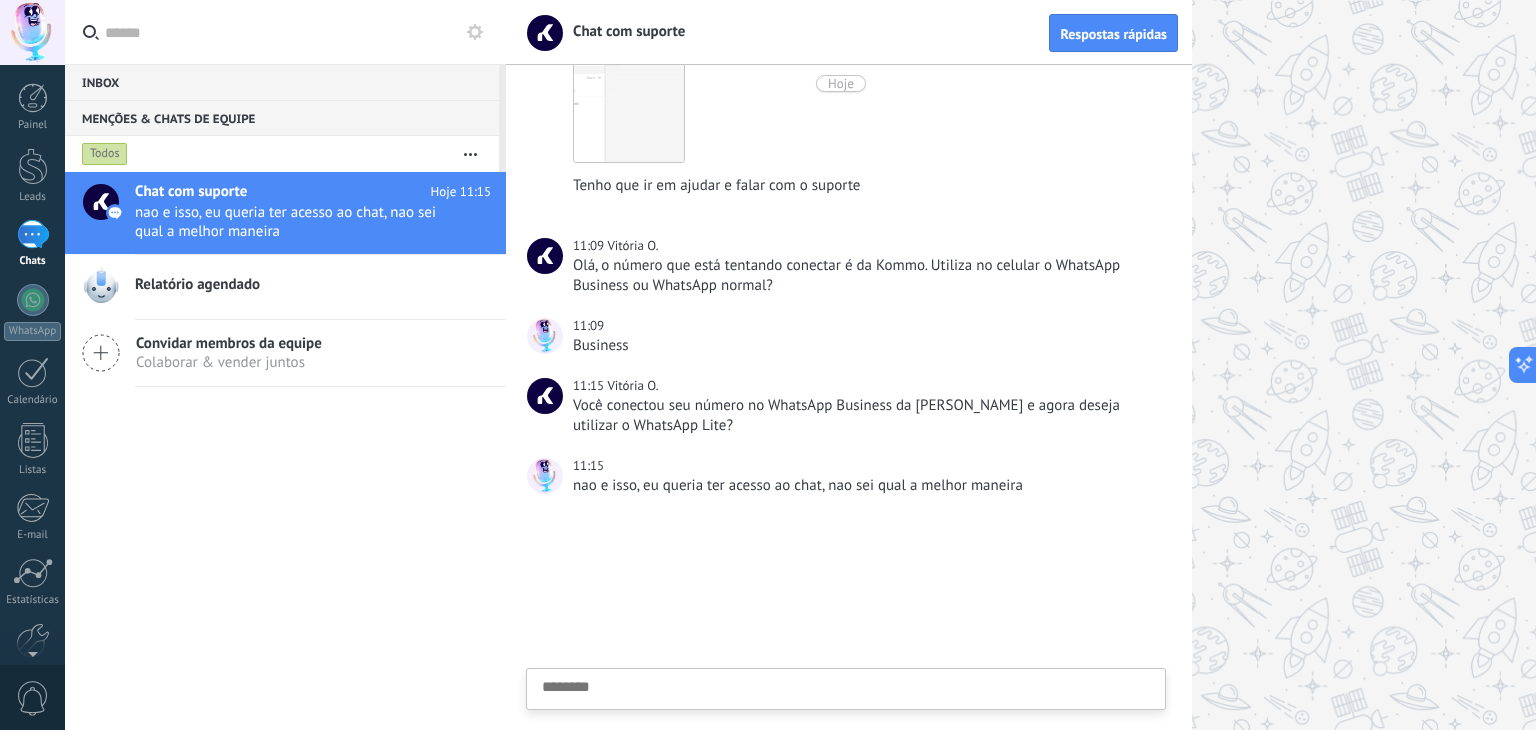 click on "Enviar Cancelar" at bounding box center [846, 689] 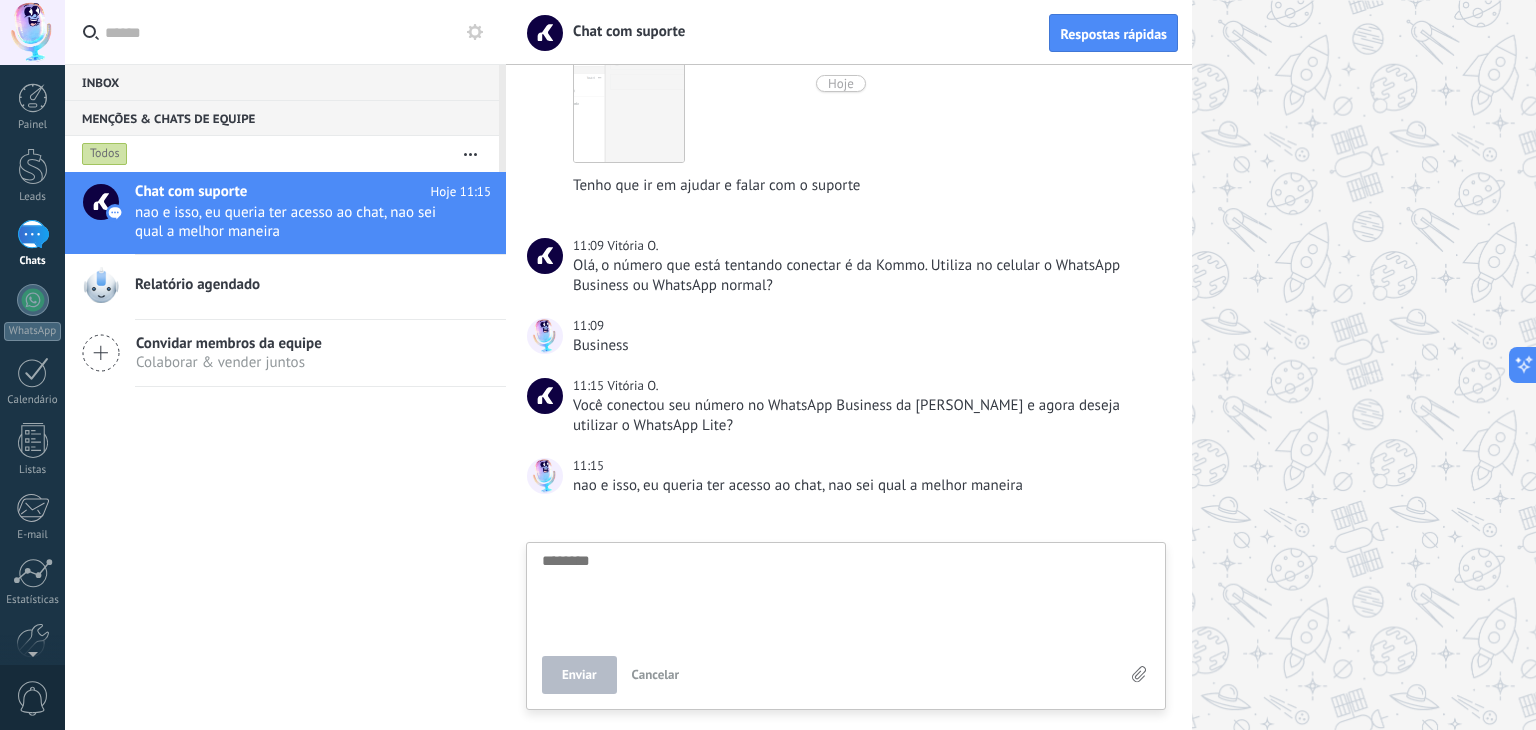 click at bounding box center [846, 594] 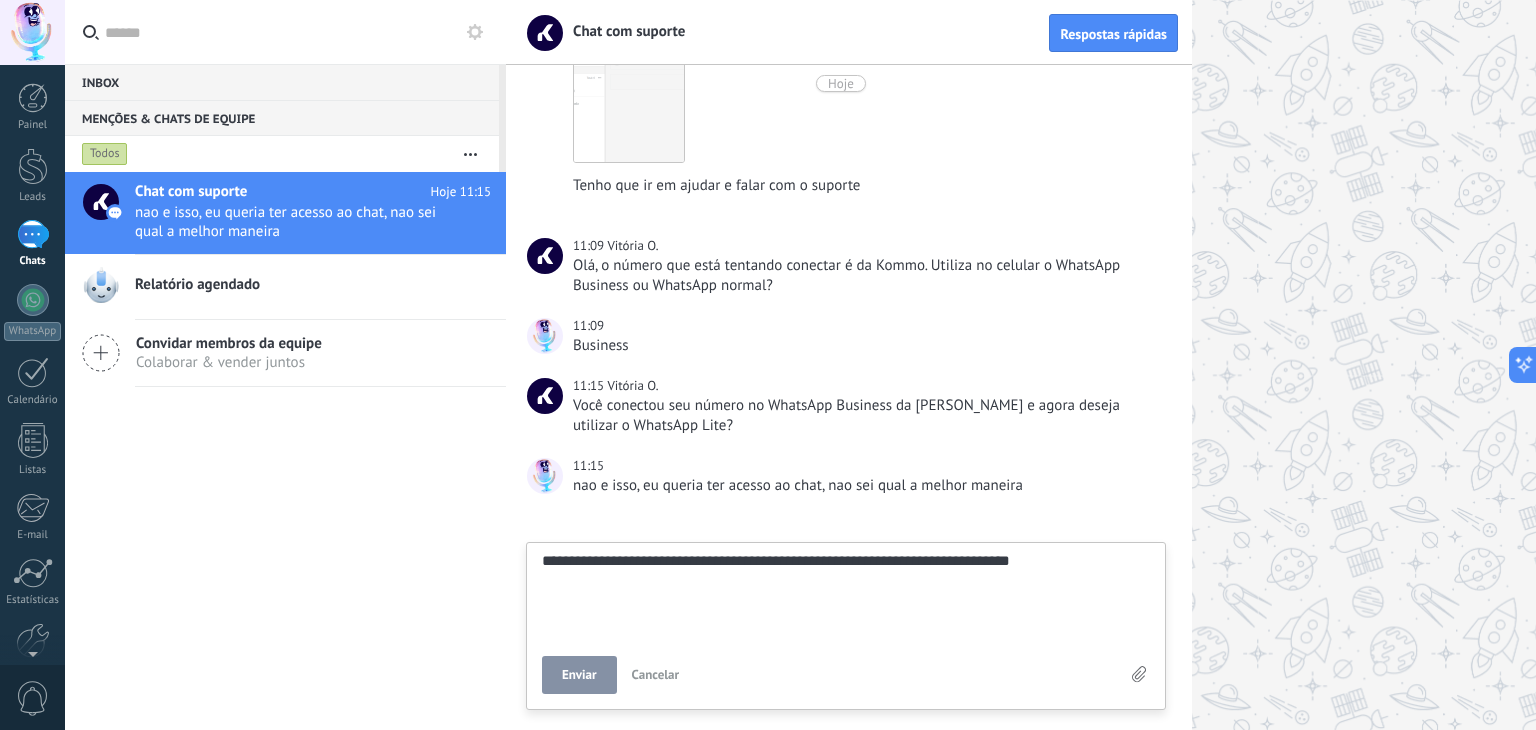 scroll, scrollTop: 19, scrollLeft: 0, axis: vertical 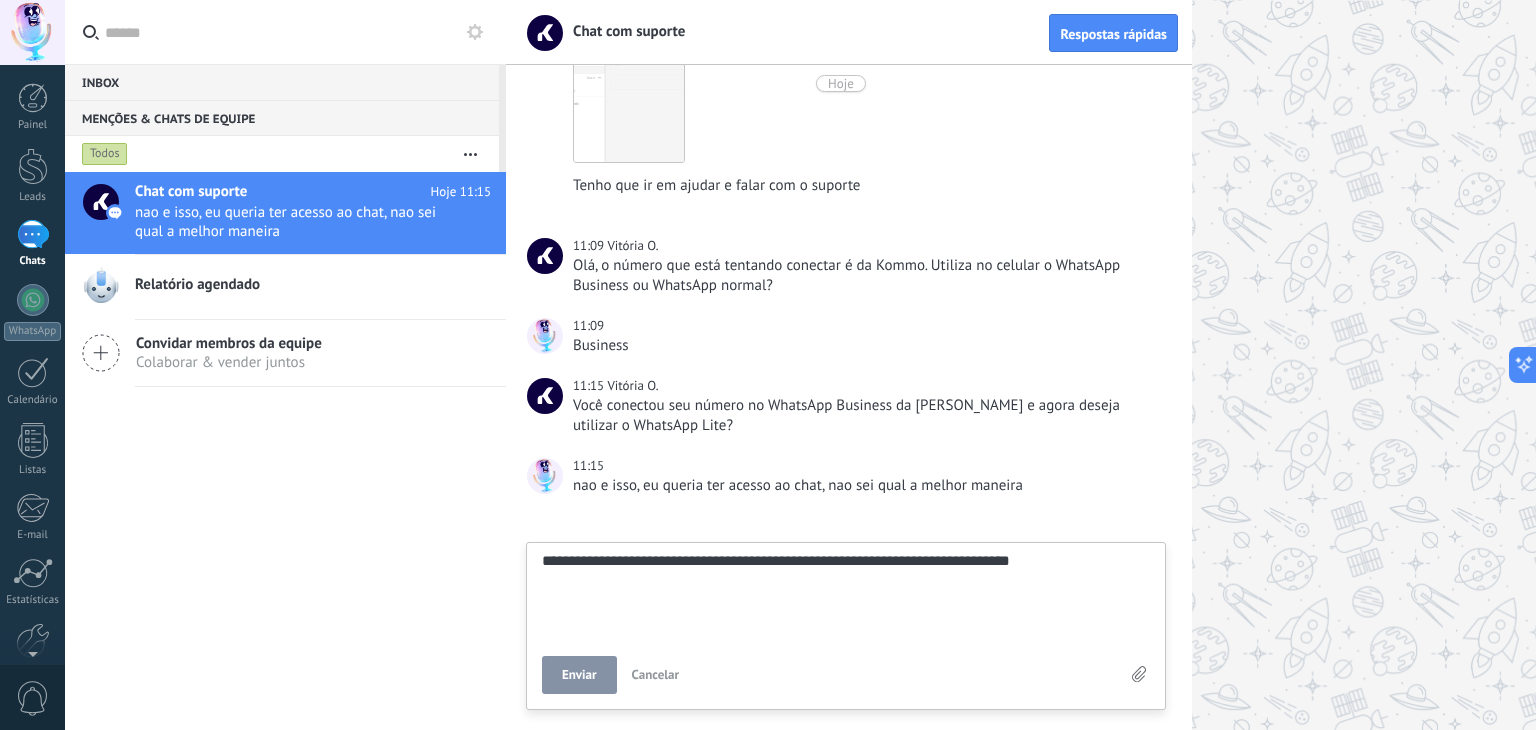 click on "Enviar" at bounding box center [579, 675] 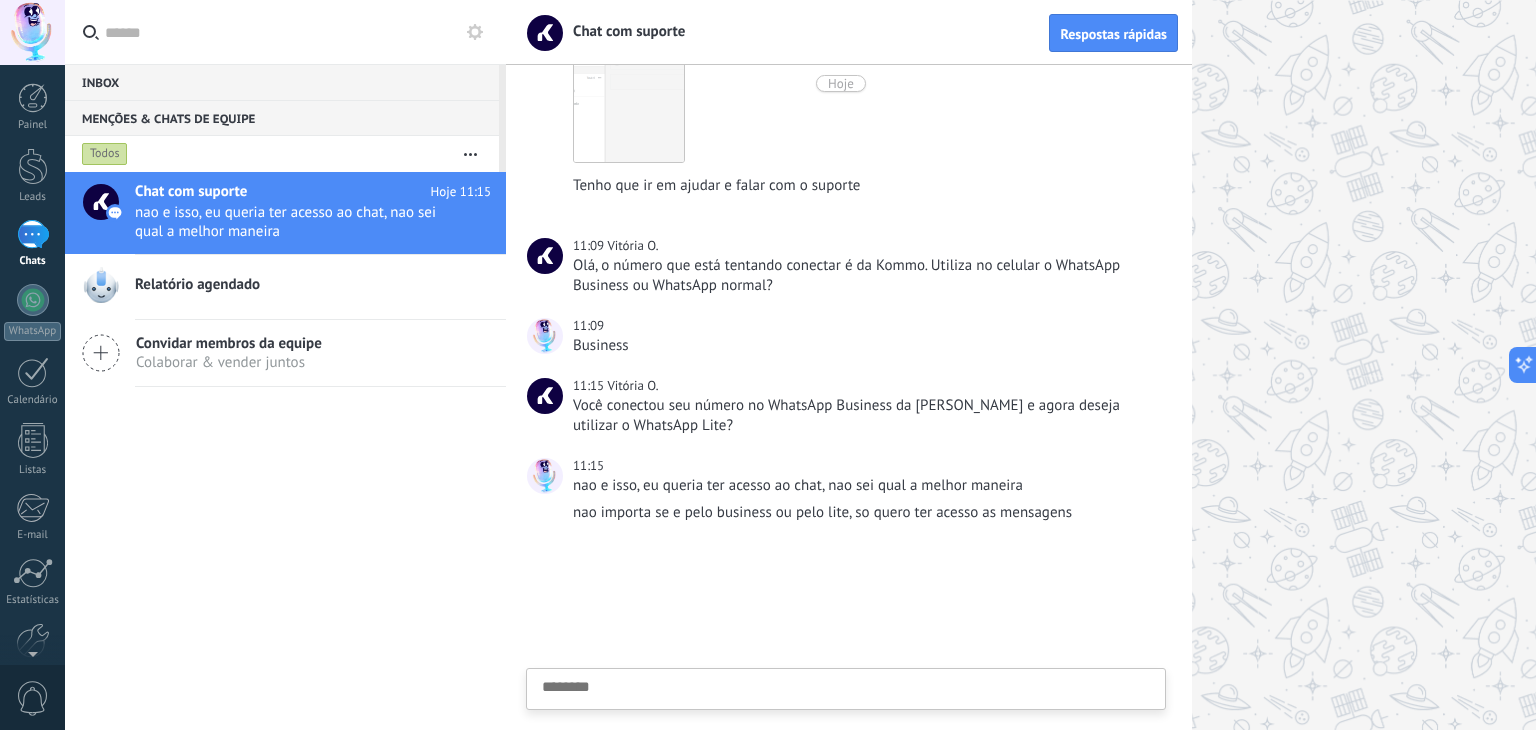scroll, scrollTop: 560, scrollLeft: 0, axis: vertical 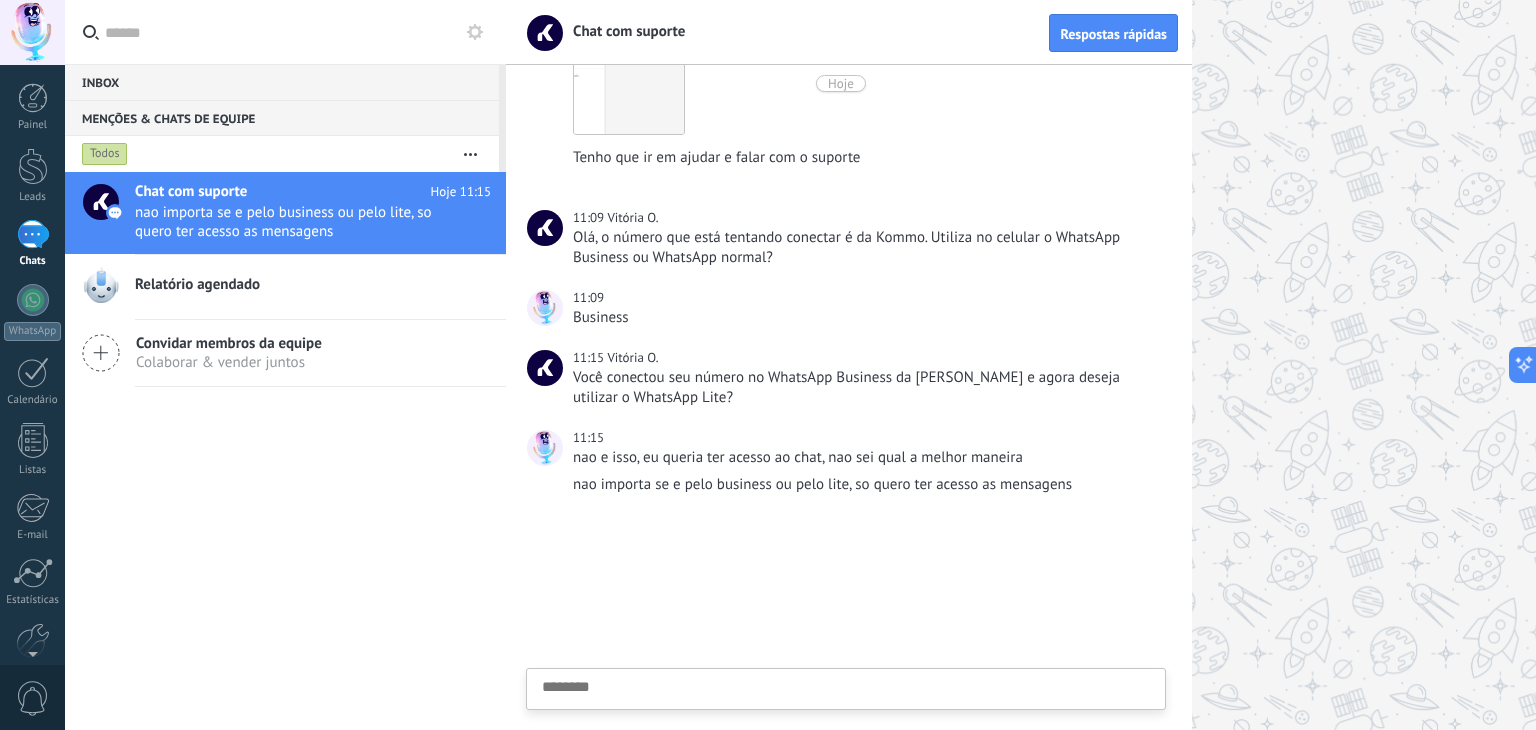 click at bounding box center (846, 720) 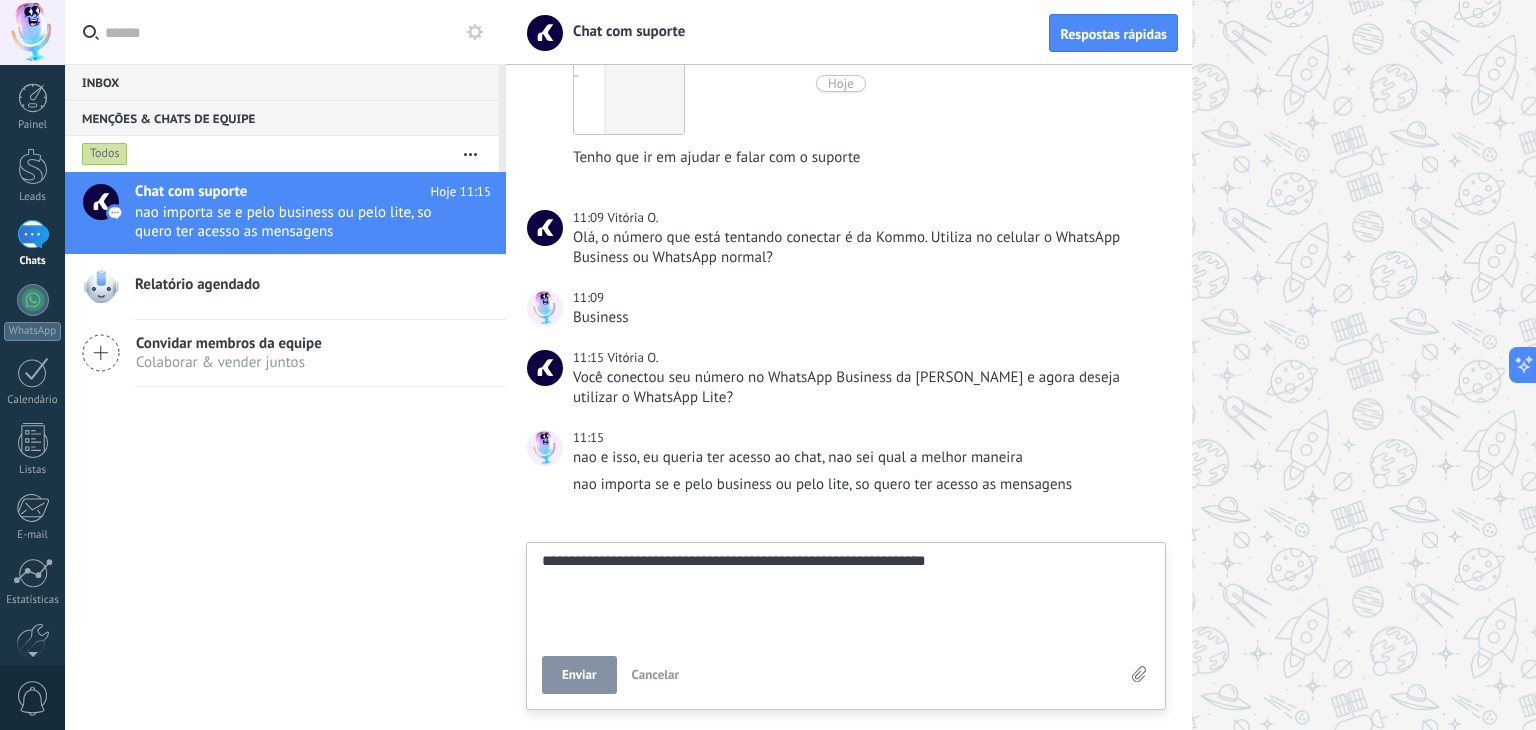 scroll, scrollTop: 19, scrollLeft: 0, axis: vertical 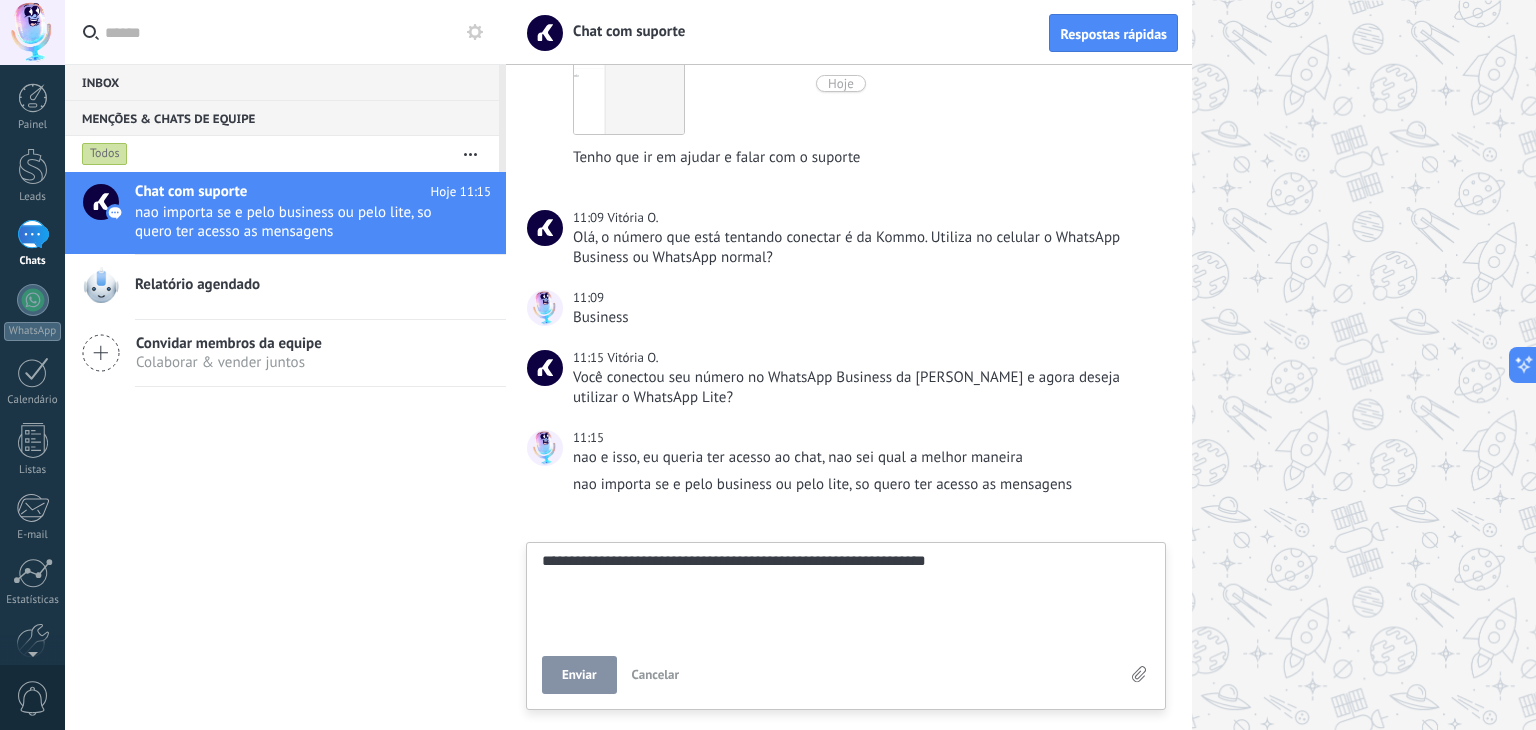 click on "Enviar" at bounding box center (579, 675) 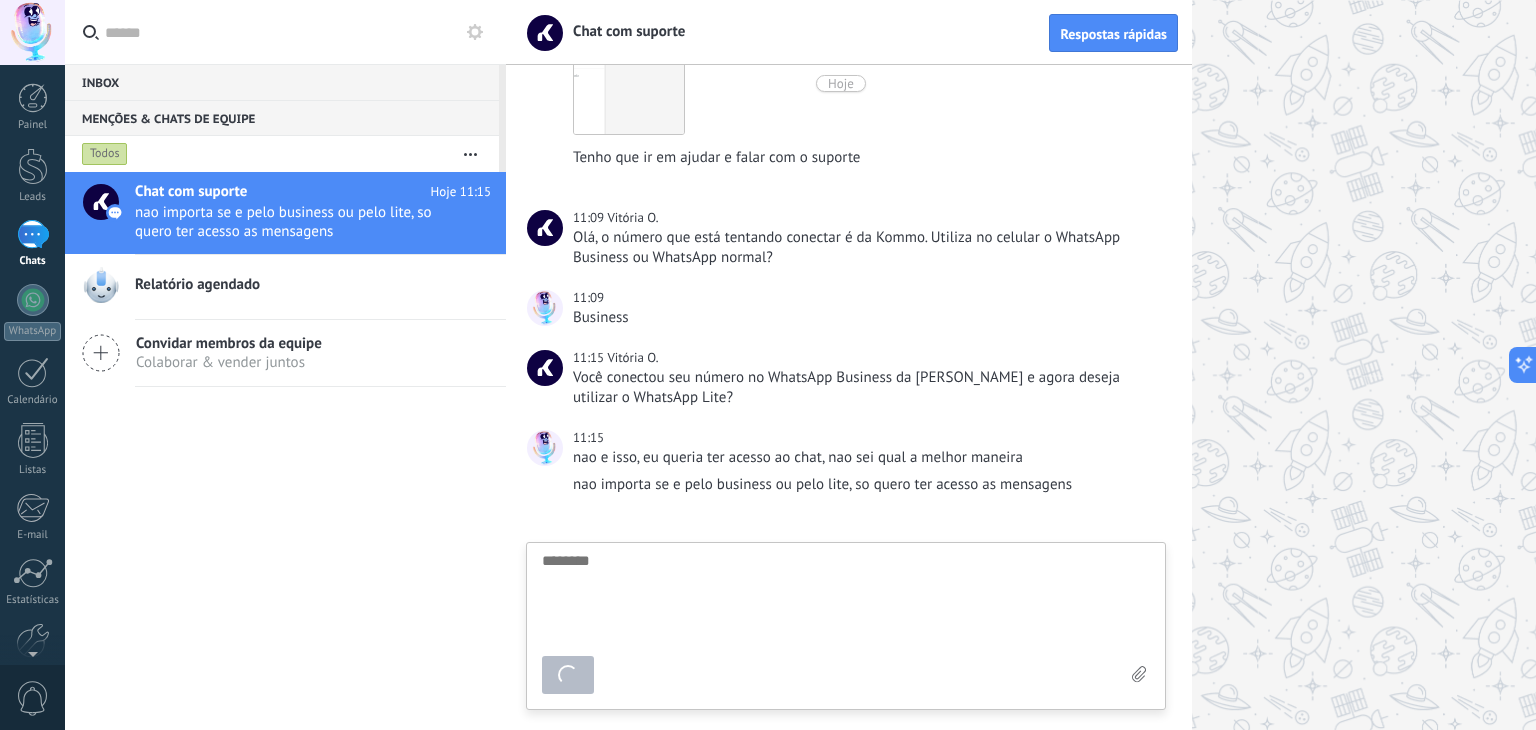scroll, scrollTop: 608, scrollLeft: 0, axis: vertical 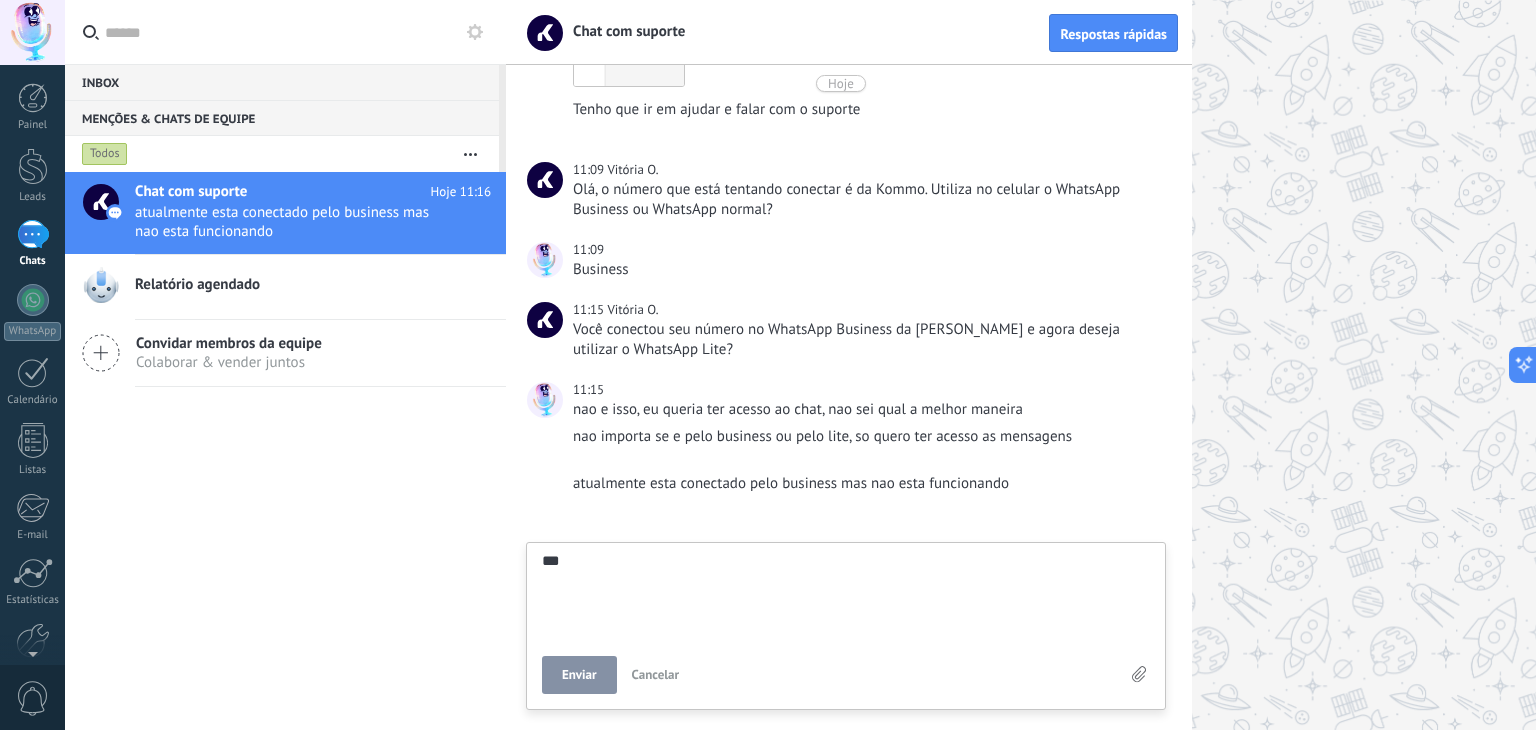 click on "*** Enviar Cancelar" at bounding box center [846, 623] 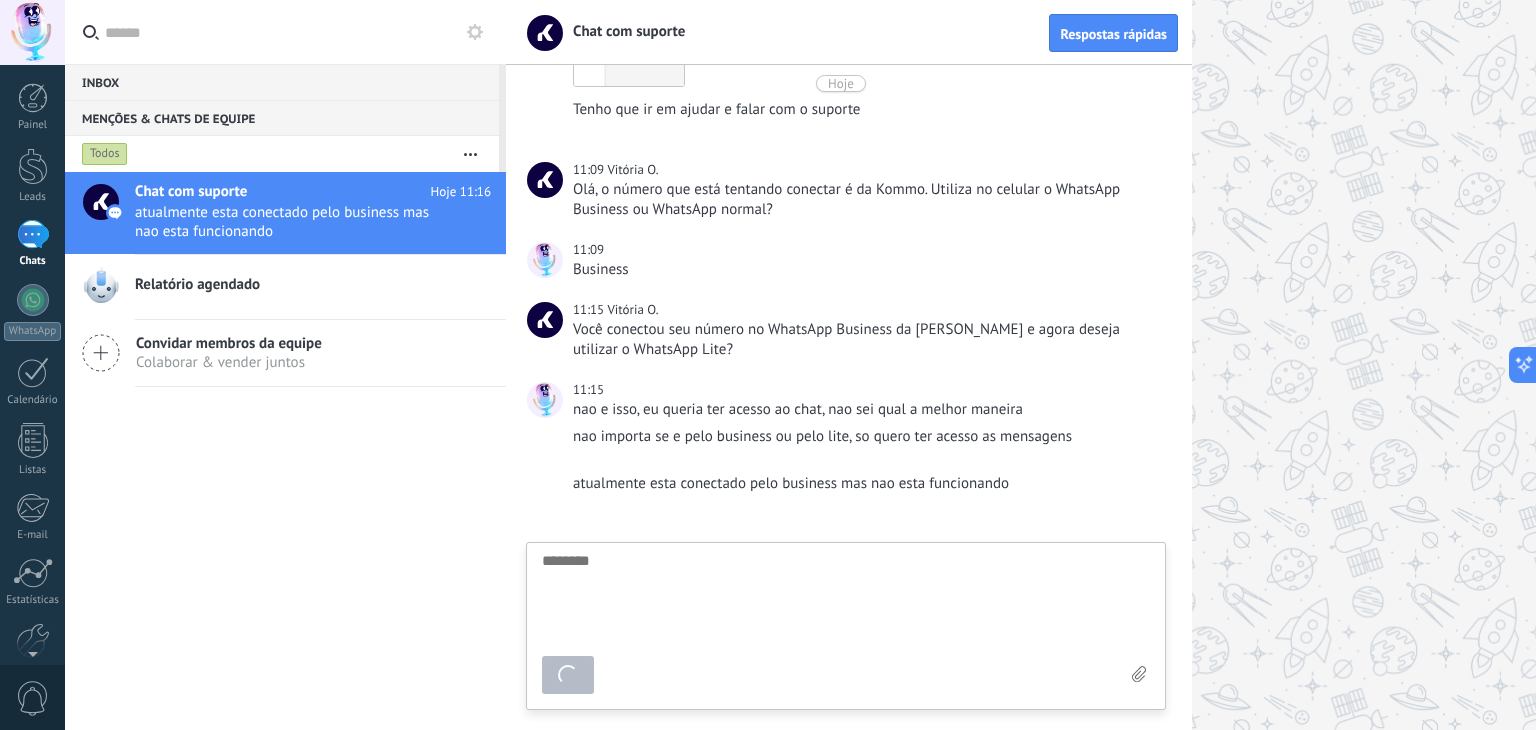 scroll, scrollTop: 687, scrollLeft: 0, axis: vertical 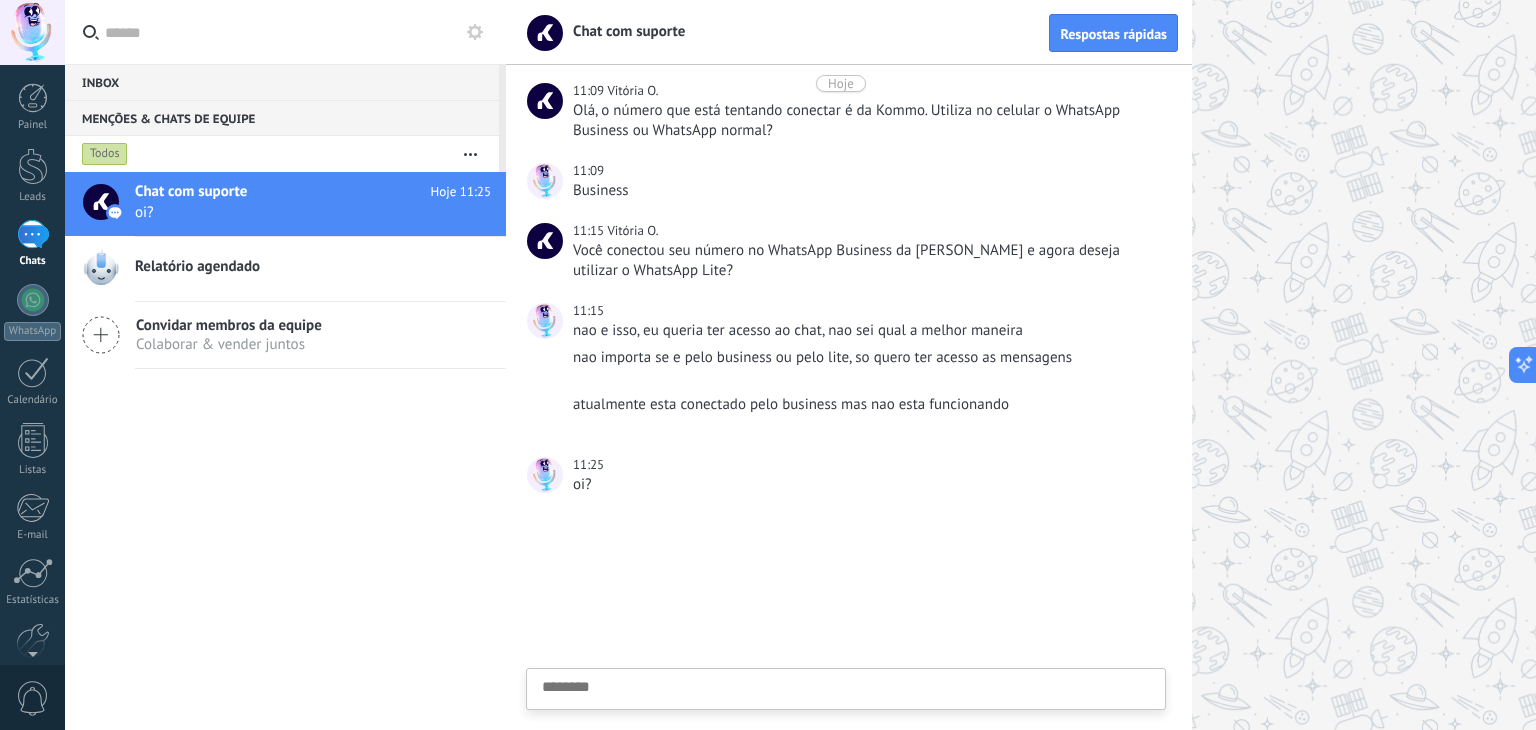 click at bounding box center [849, 622] 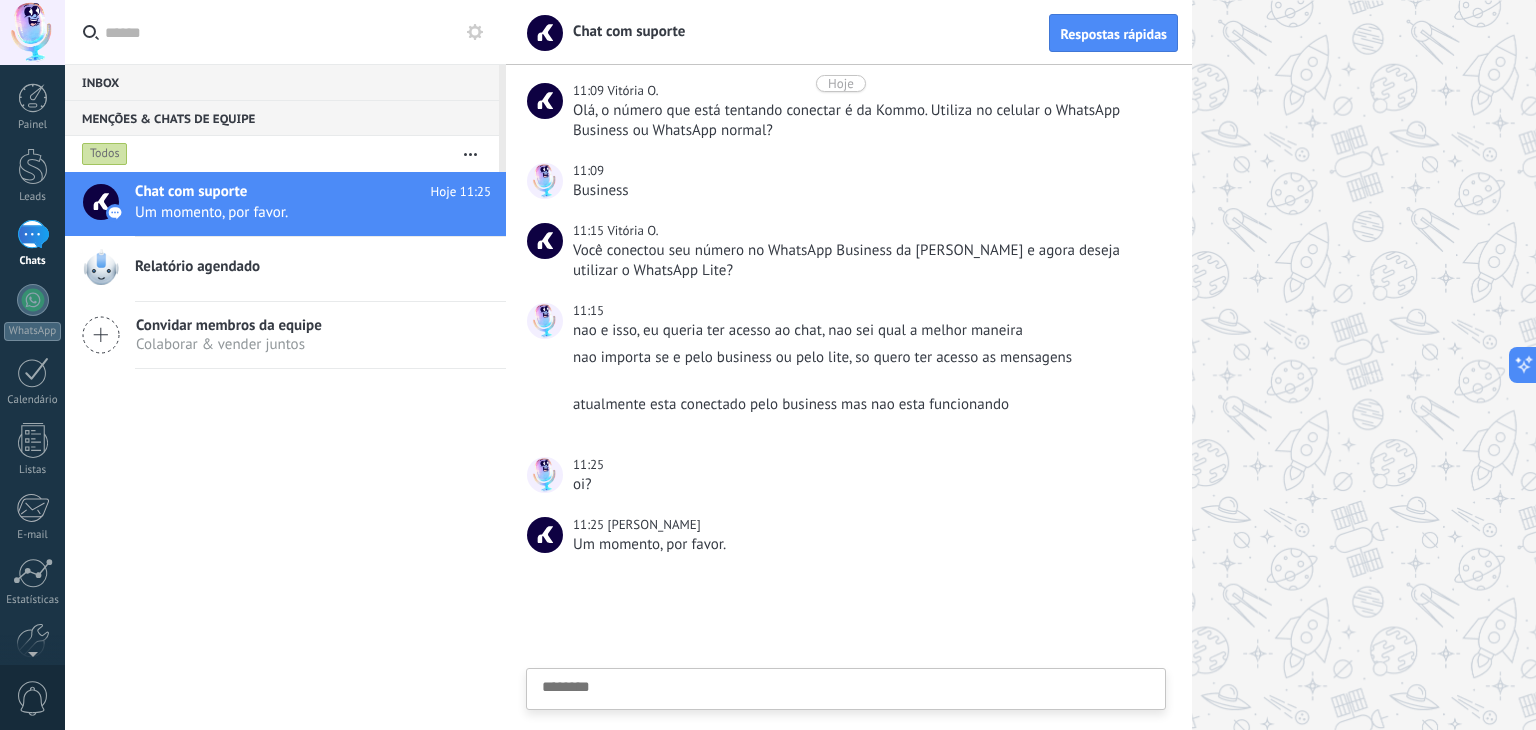 scroll, scrollTop: 747, scrollLeft: 0, axis: vertical 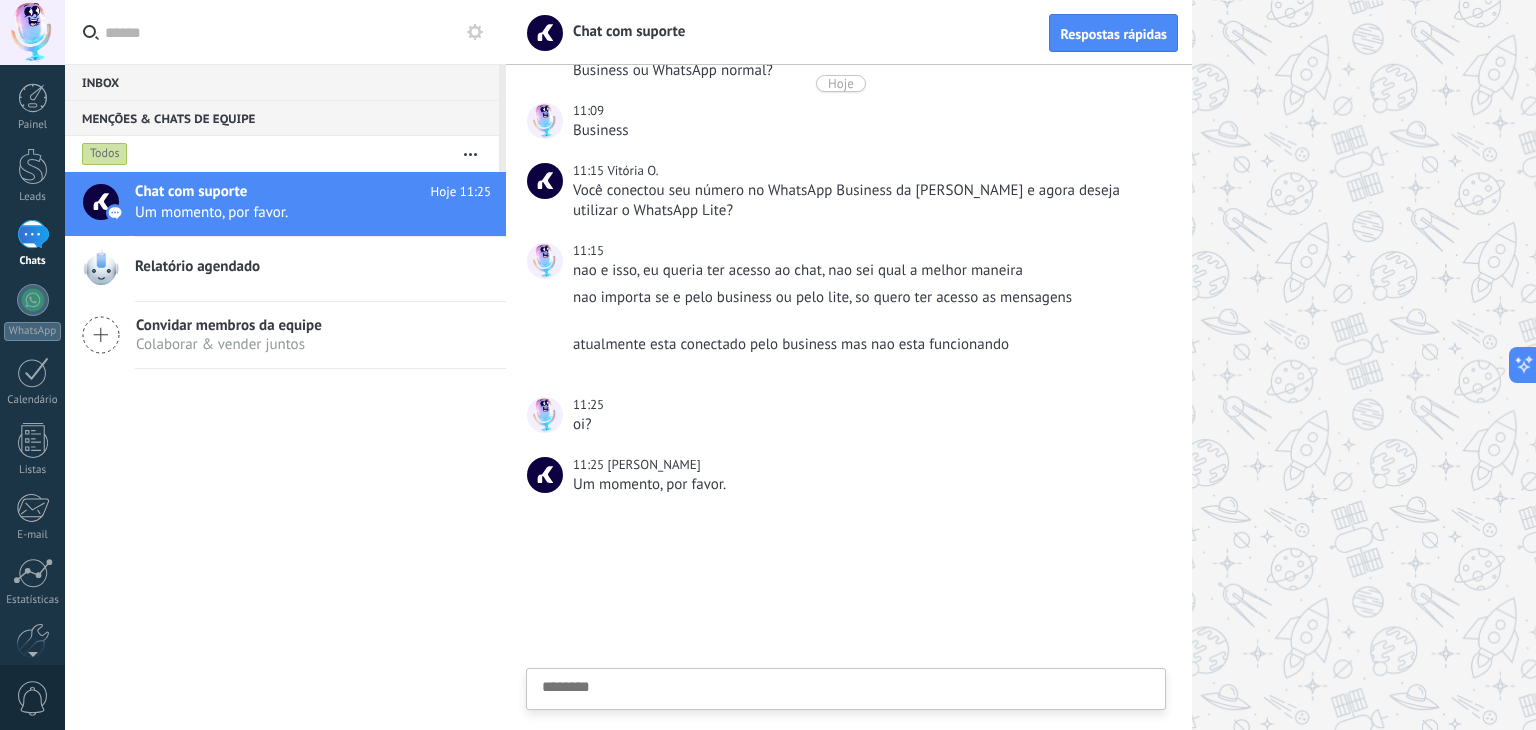 click at bounding box center [846, 720] 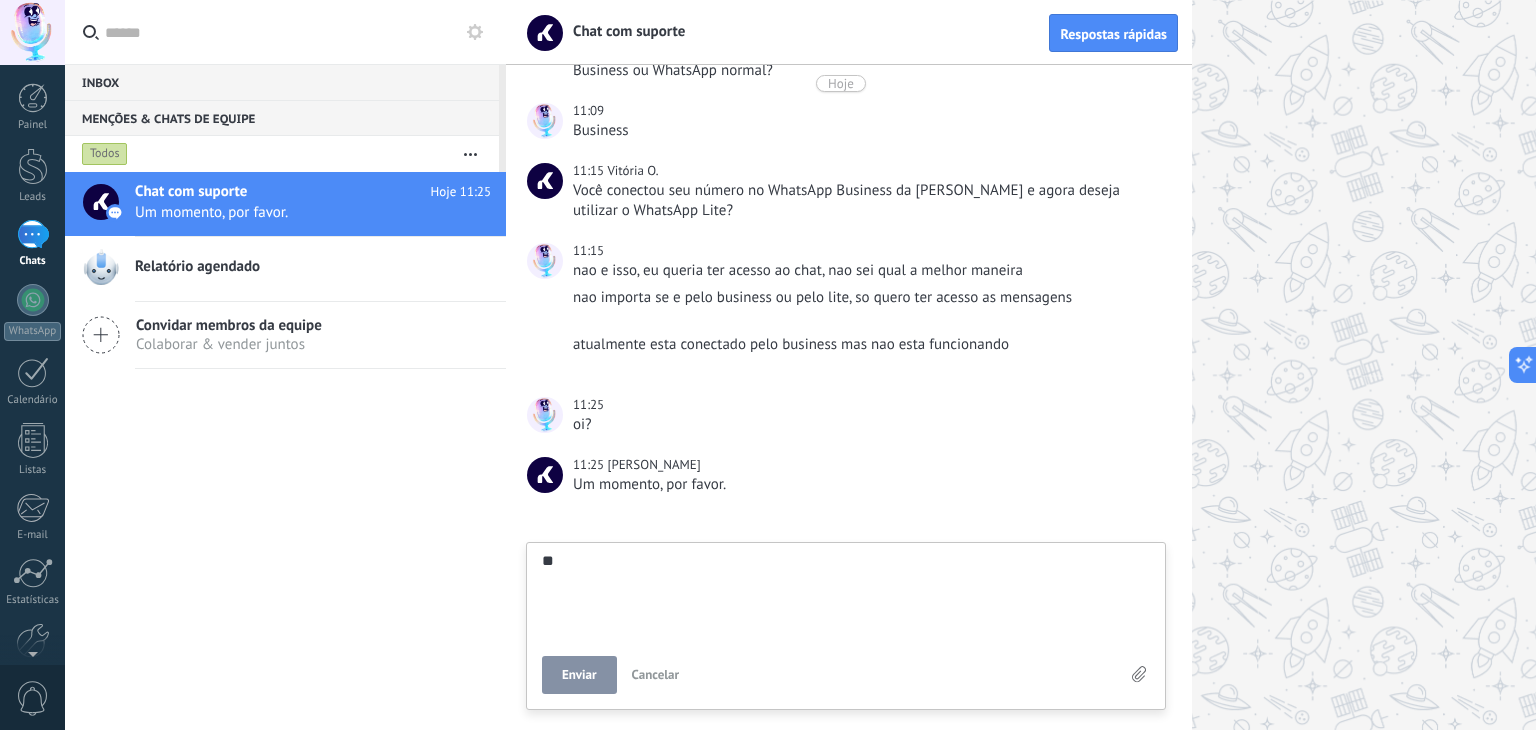 scroll, scrollTop: 19, scrollLeft: 0, axis: vertical 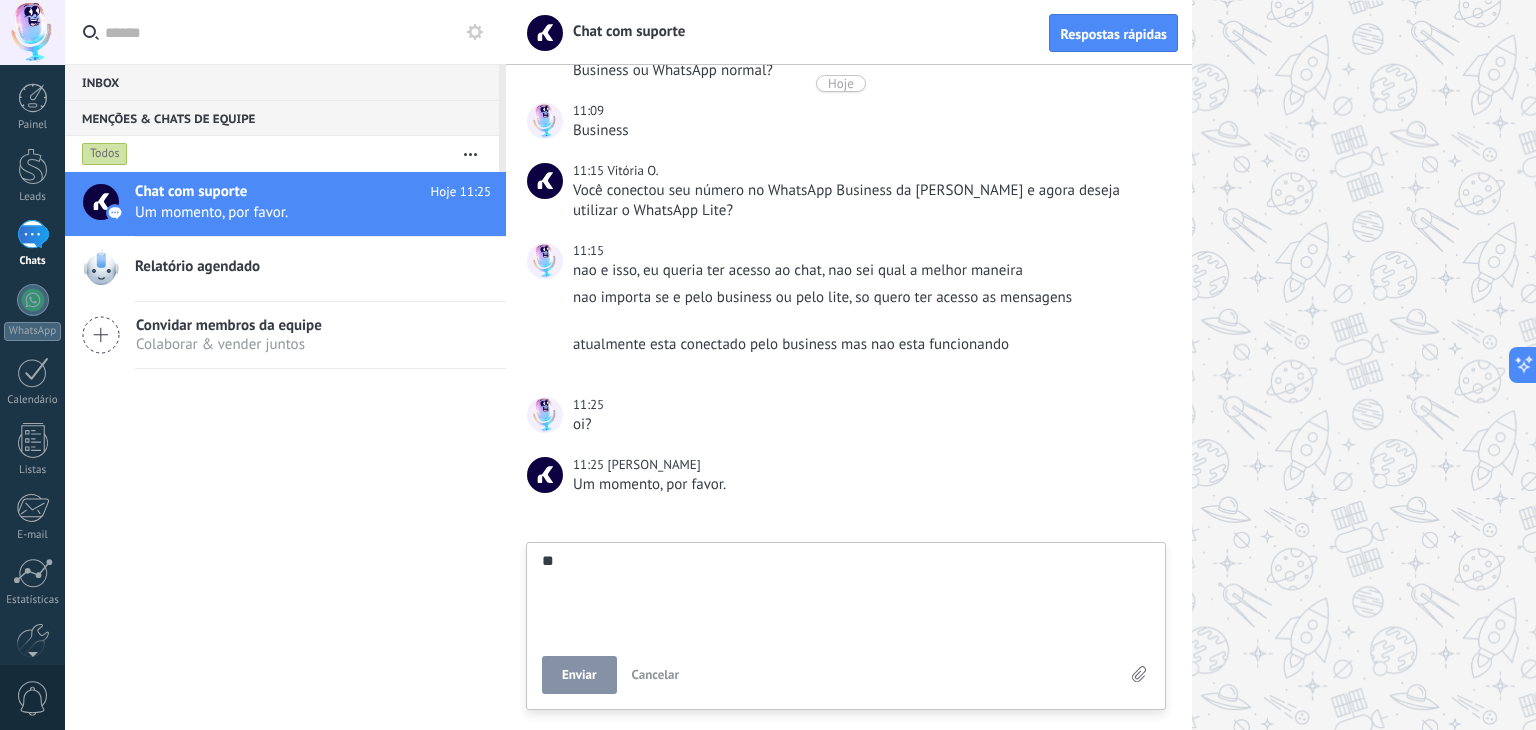 click on "Enviar" at bounding box center [579, 675] 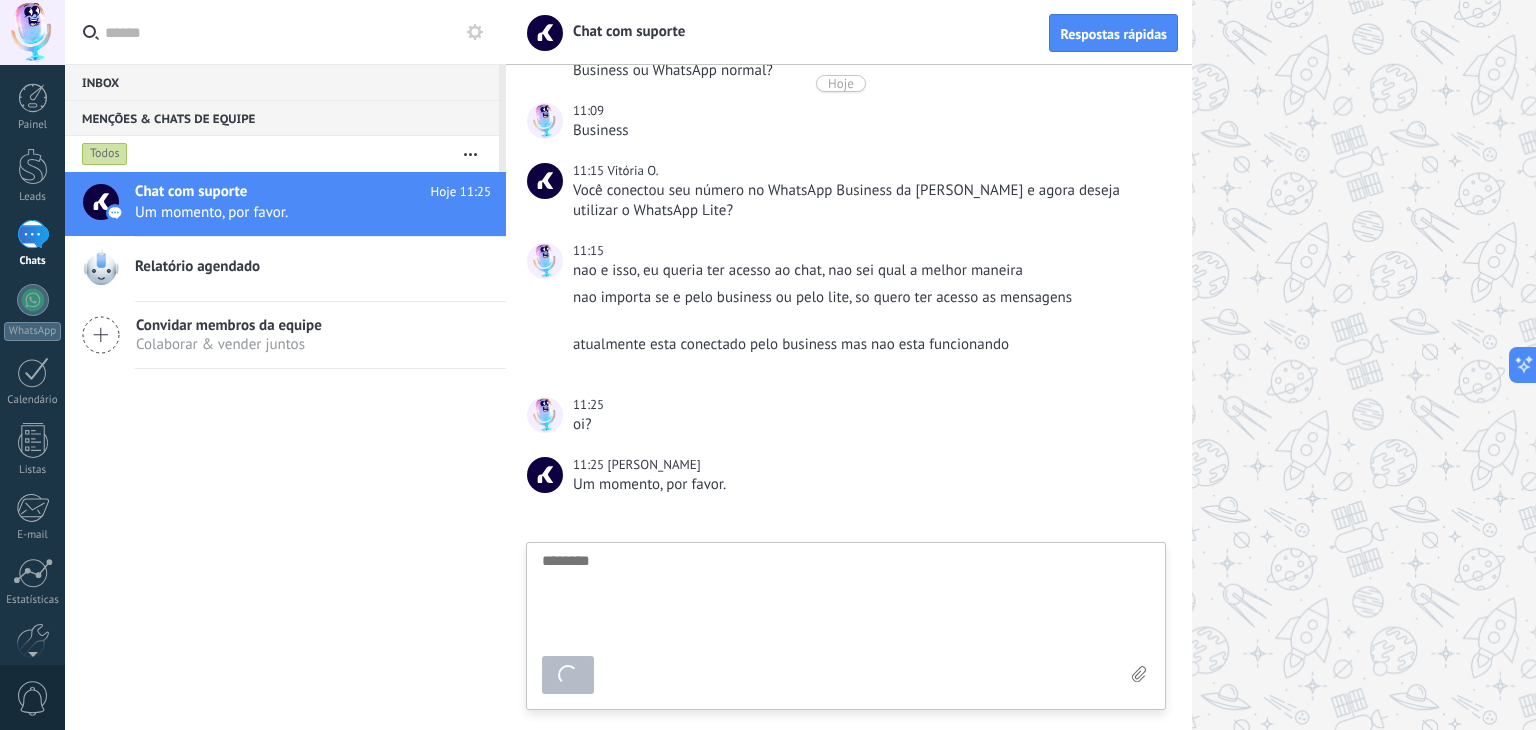 scroll, scrollTop: 807, scrollLeft: 0, axis: vertical 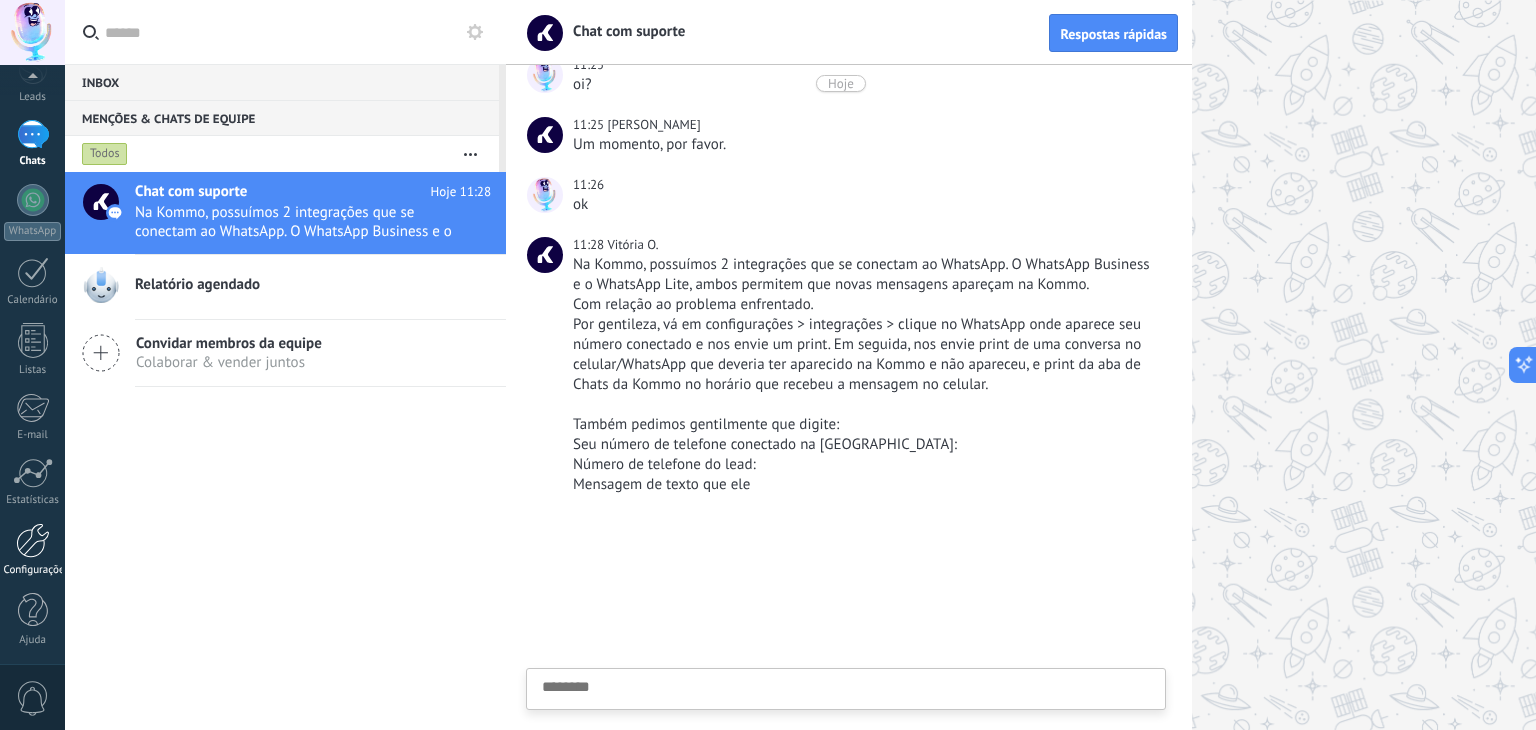 click at bounding box center [33, 540] 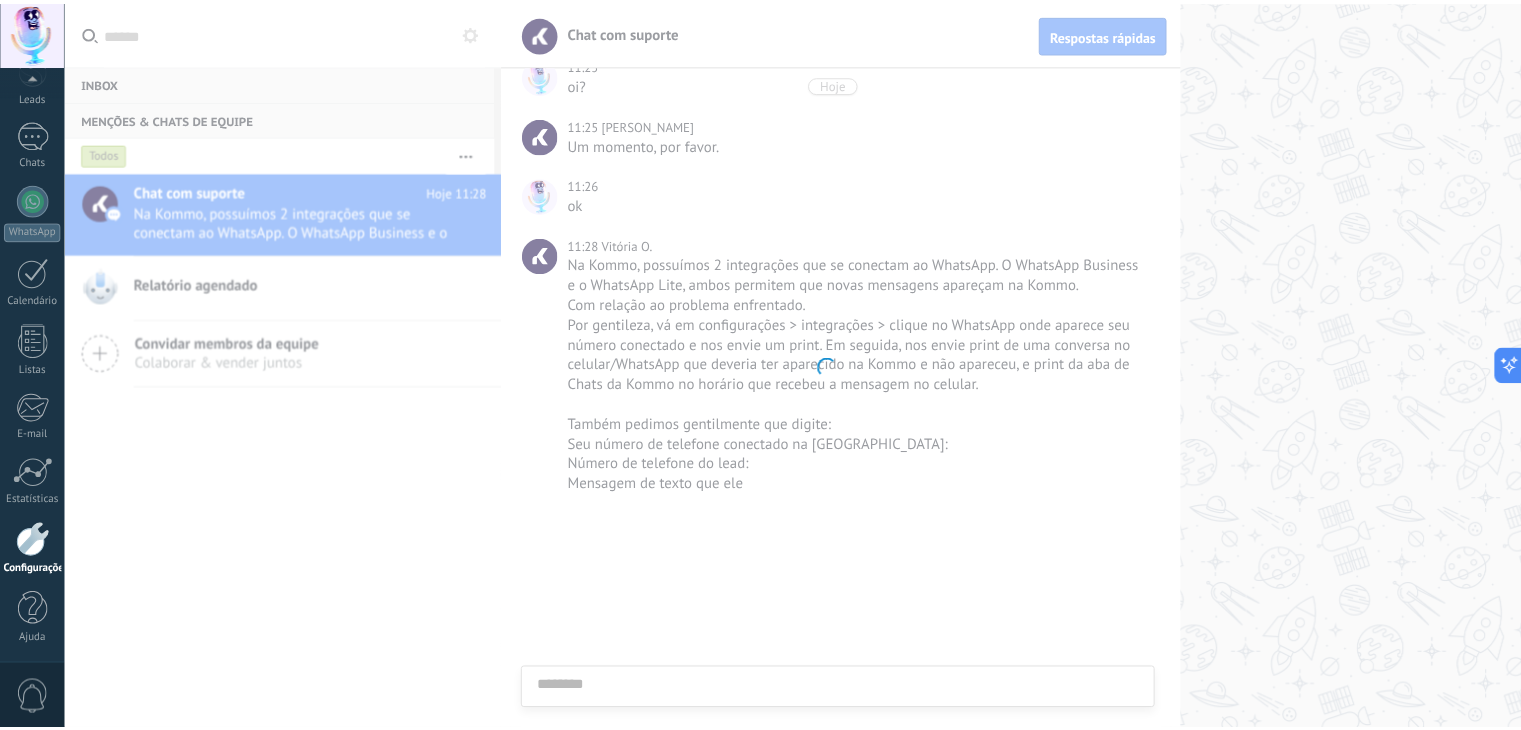 scroll, scrollTop: 101, scrollLeft: 0, axis: vertical 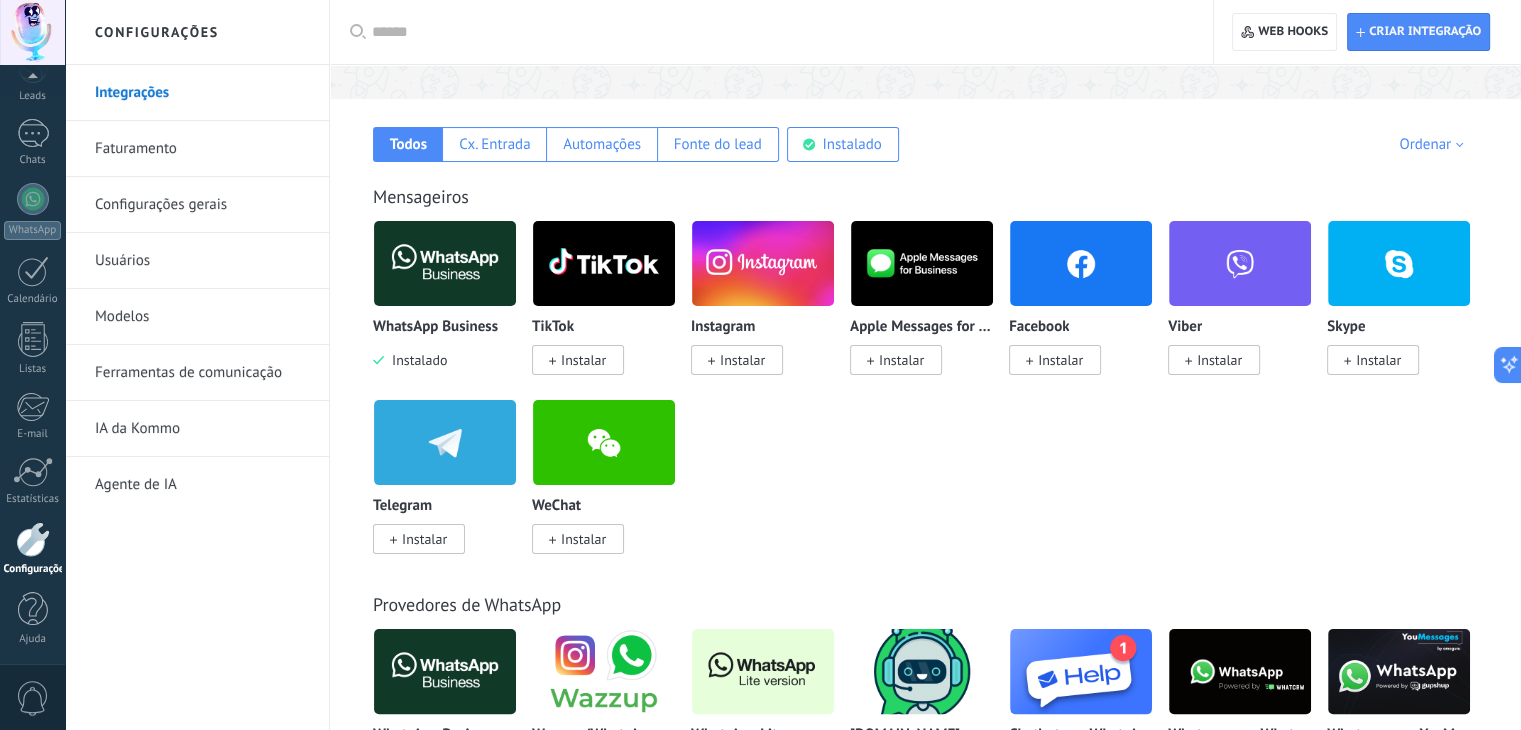 click at bounding box center [445, 263] 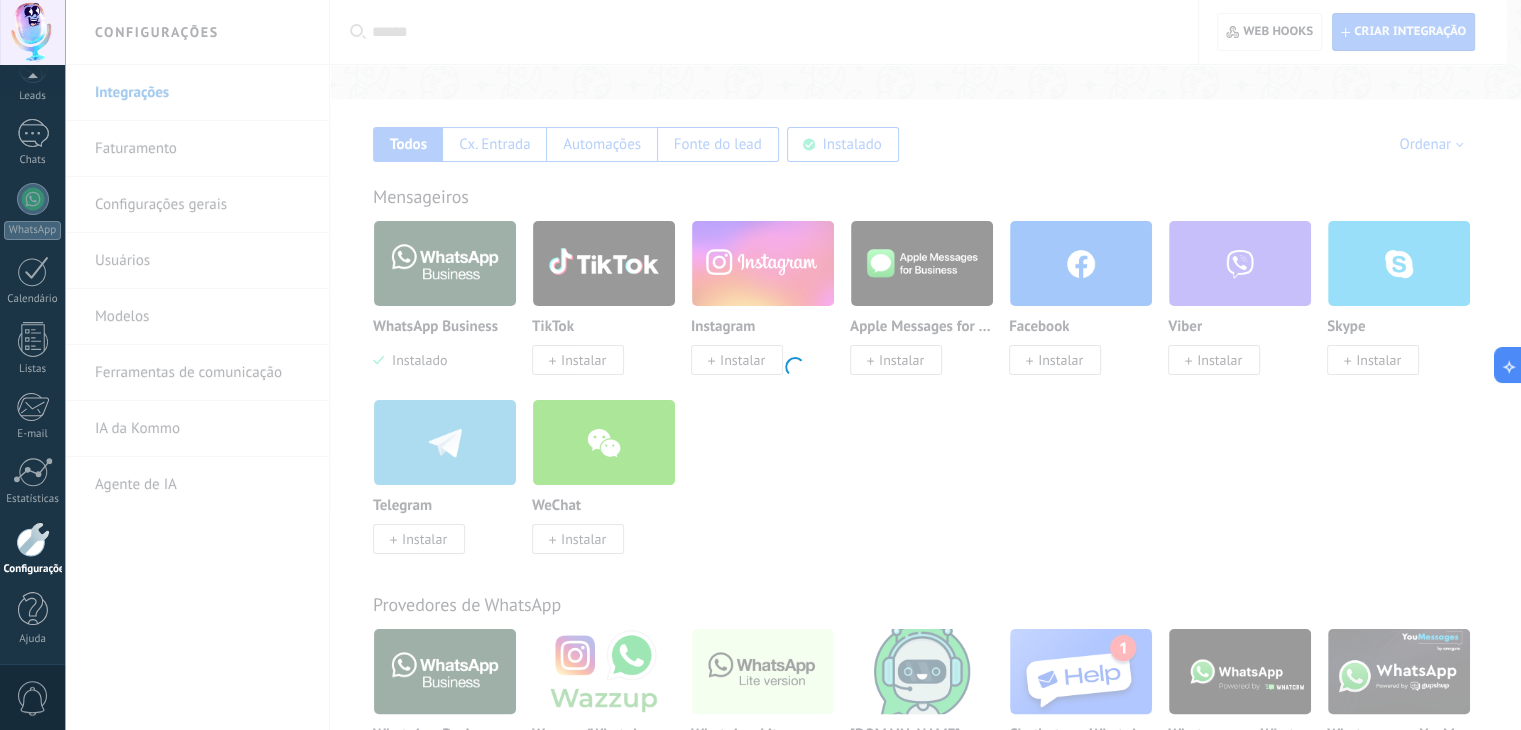 click at bounding box center (793, 365) 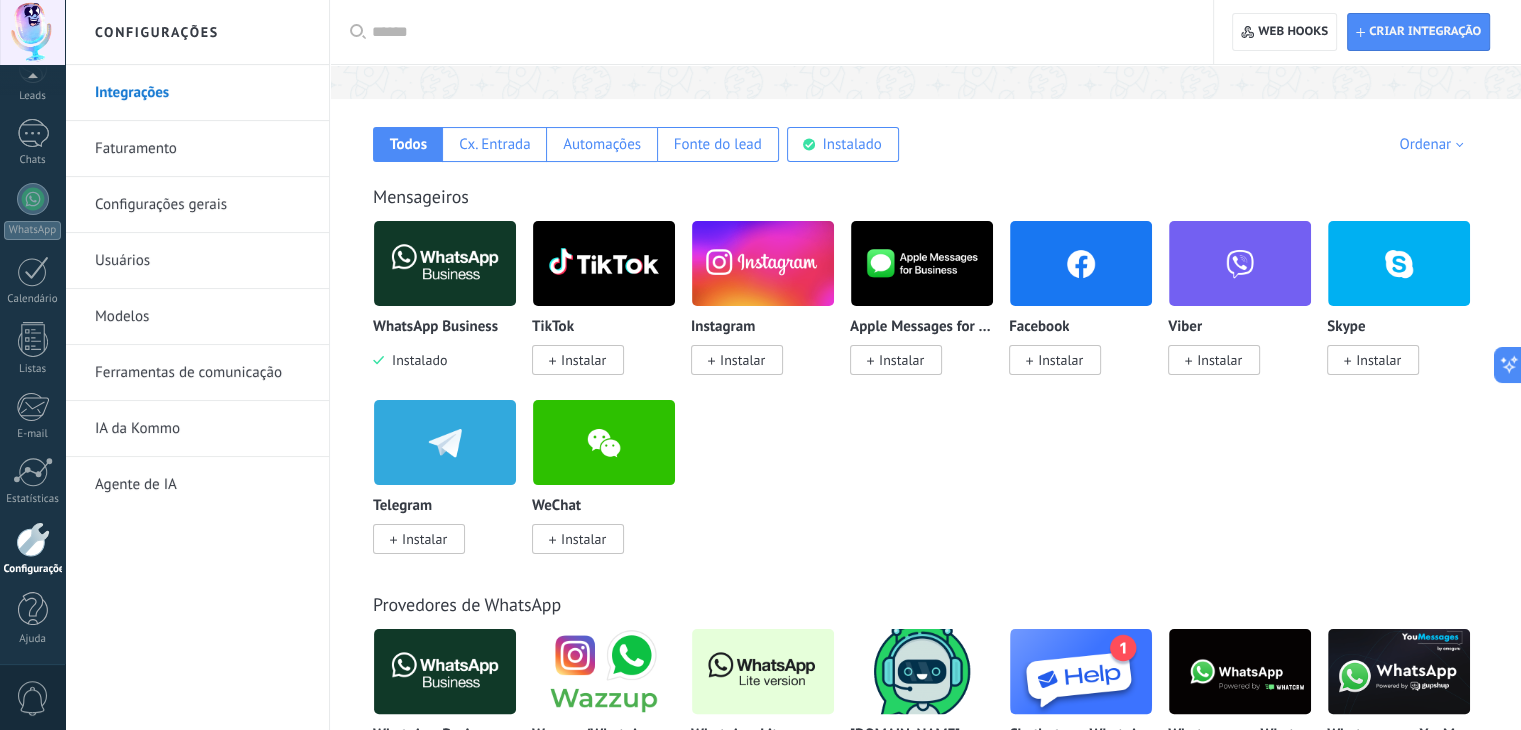 click at bounding box center [445, 263] 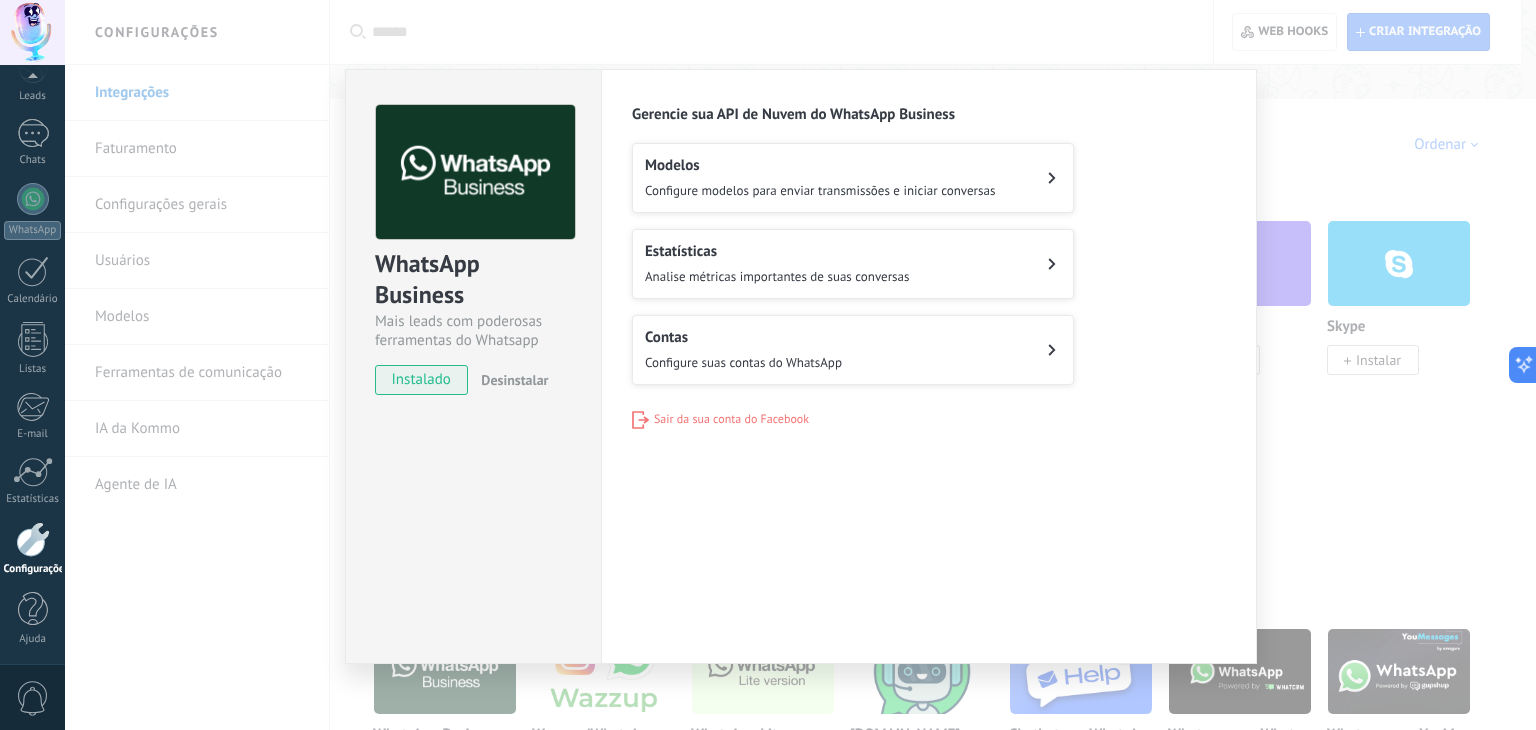 click on "Contas Configure suas contas do WhatsApp" at bounding box center [853, 350] 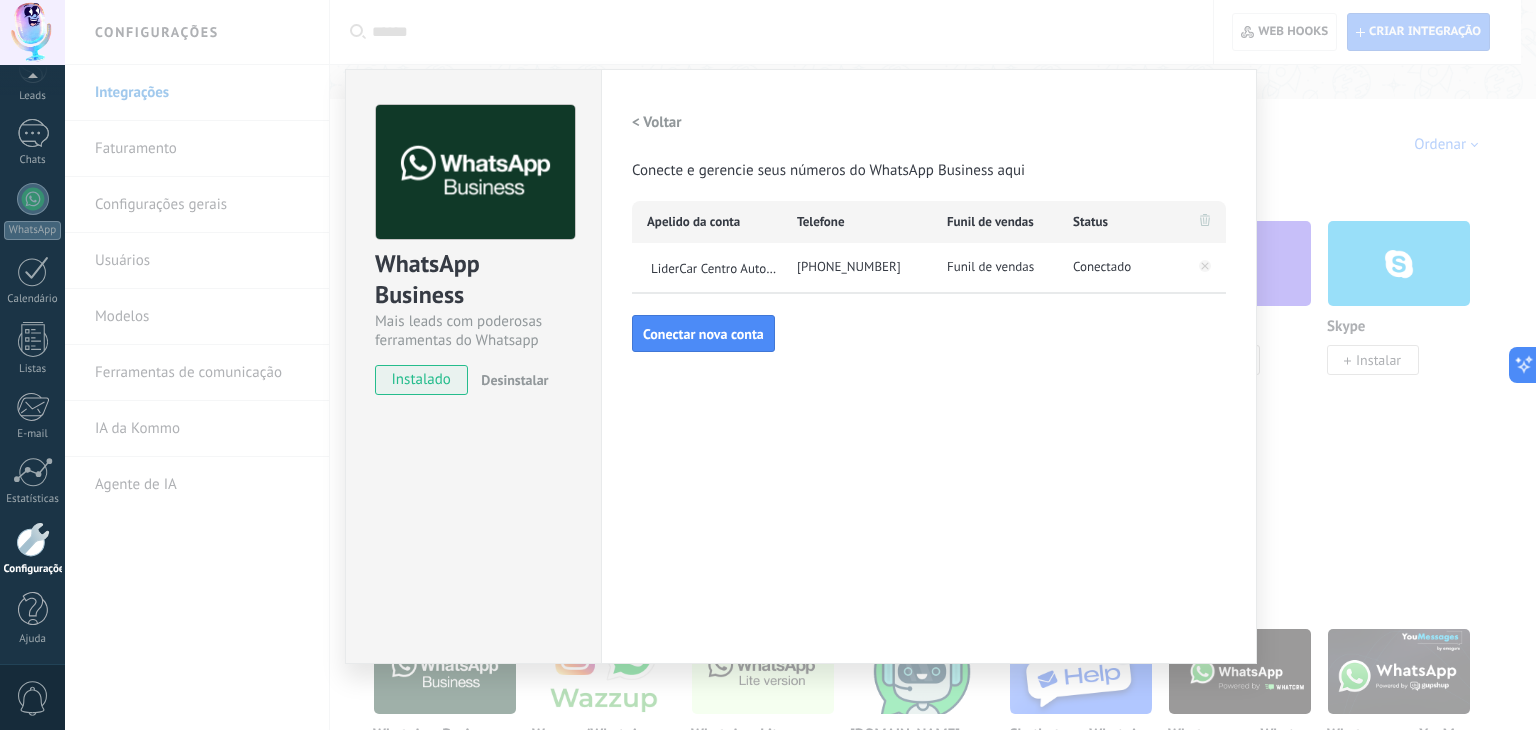 click on "WhatsApp Business Mais leads com poderosas ferramentas do Whatsapp instalado Desinstalar Configurações Autorização Esta aba registra os usuários que permitiram acesso à esta conta. Se você quiser remover a possibilidade de um usuário de enviar solicitações para a conta em relação a esta integração, você pode revogar o acesso. Se o acesso de todos os usuários for revogado, a integração parará de funcionar. Este app está instalado, mas ninguém concedeu acesso ainda. WhatsApp Cloud API Mais _:  Salvar < Voltar Conecte e gerencie seus números do WhatsApp Business aqui Apelido da conta Telefone Funil de vendas Status LiderCar Centro Automotivo [PHONE_NUMBER] Funil de vendas Conectado Conectar nova conta" at bounding box center [800, 365] 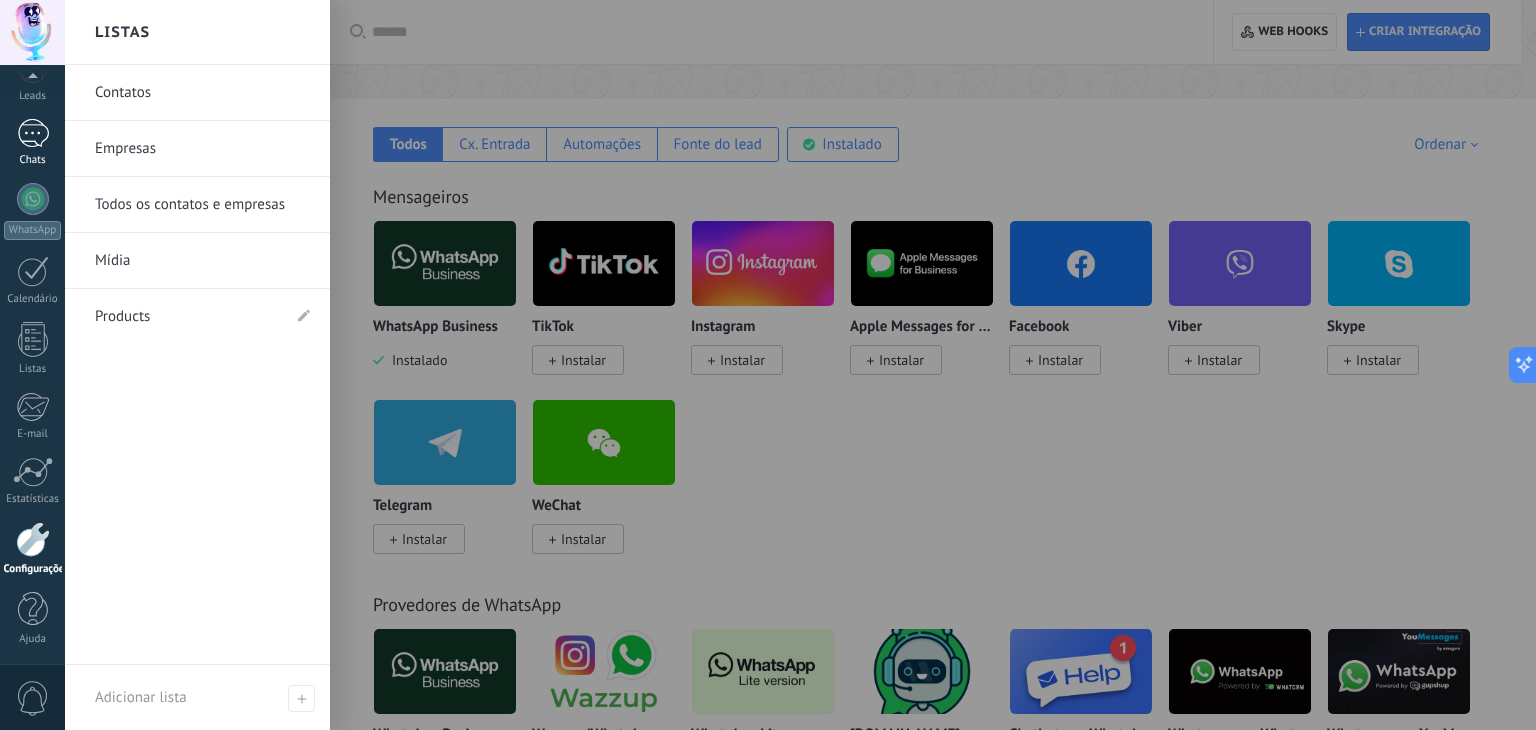 click on "Chats" at bounding box center (33, 160) 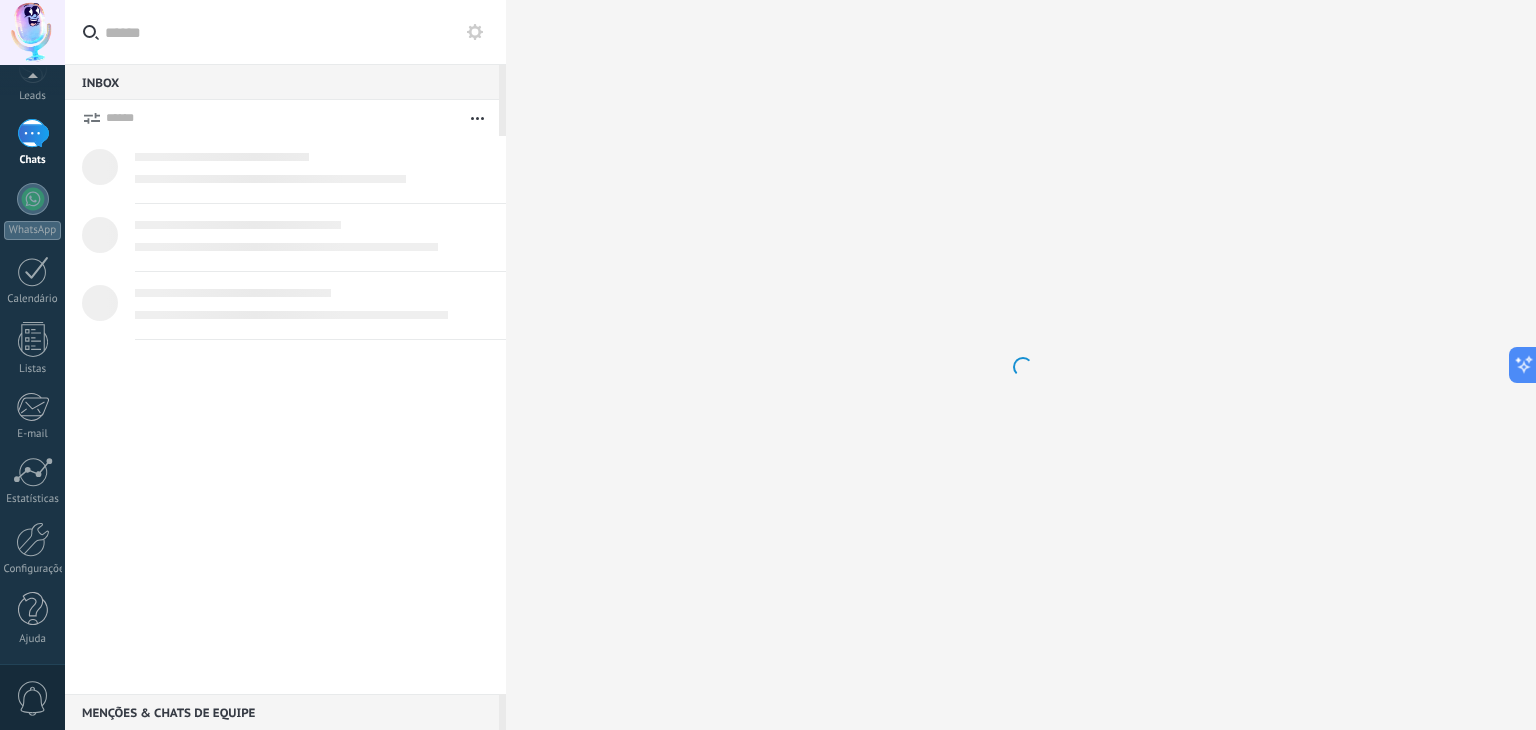 scroll, scrollTop: 0, scrollLeft: 0, axis: both 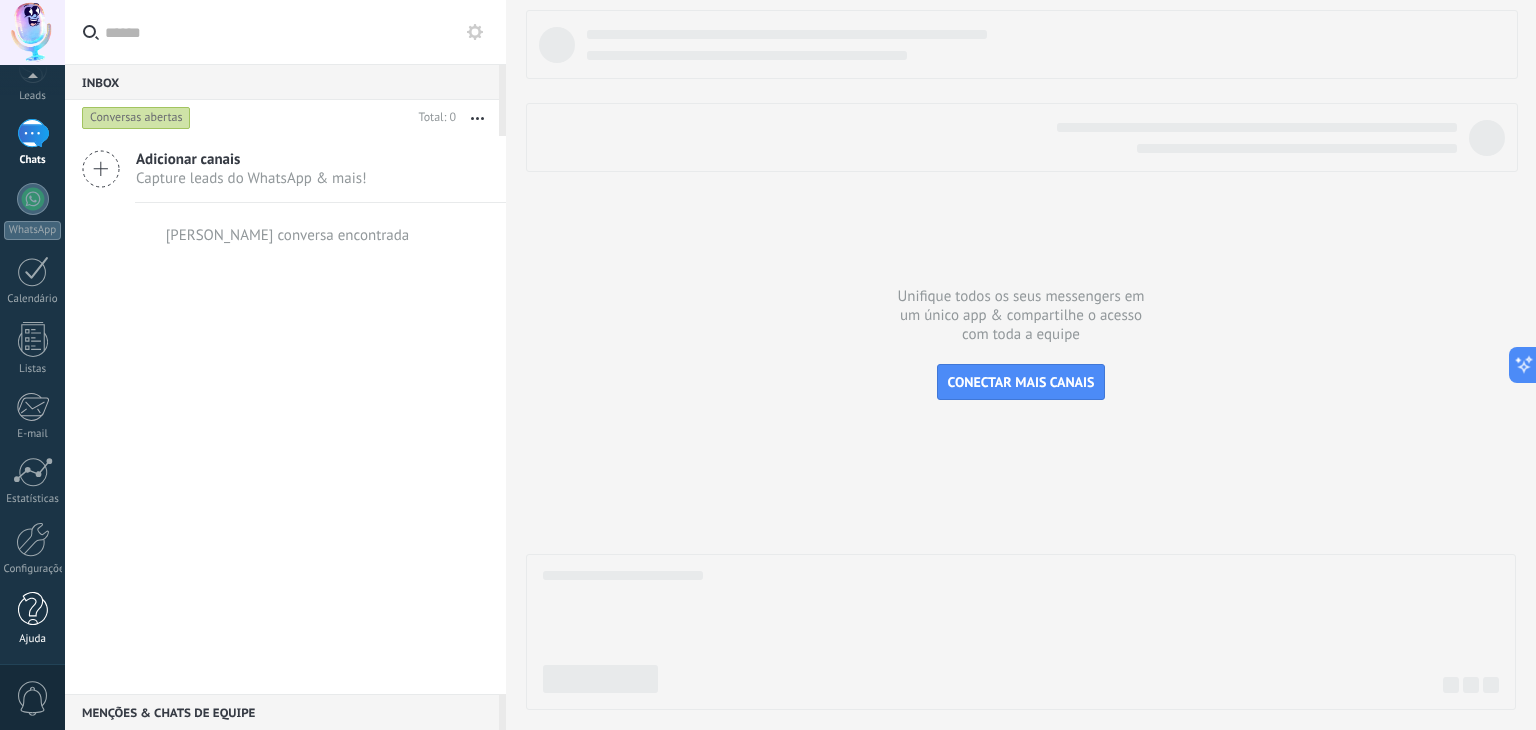 click on "Ajuda" at bounding box center (33, 639) 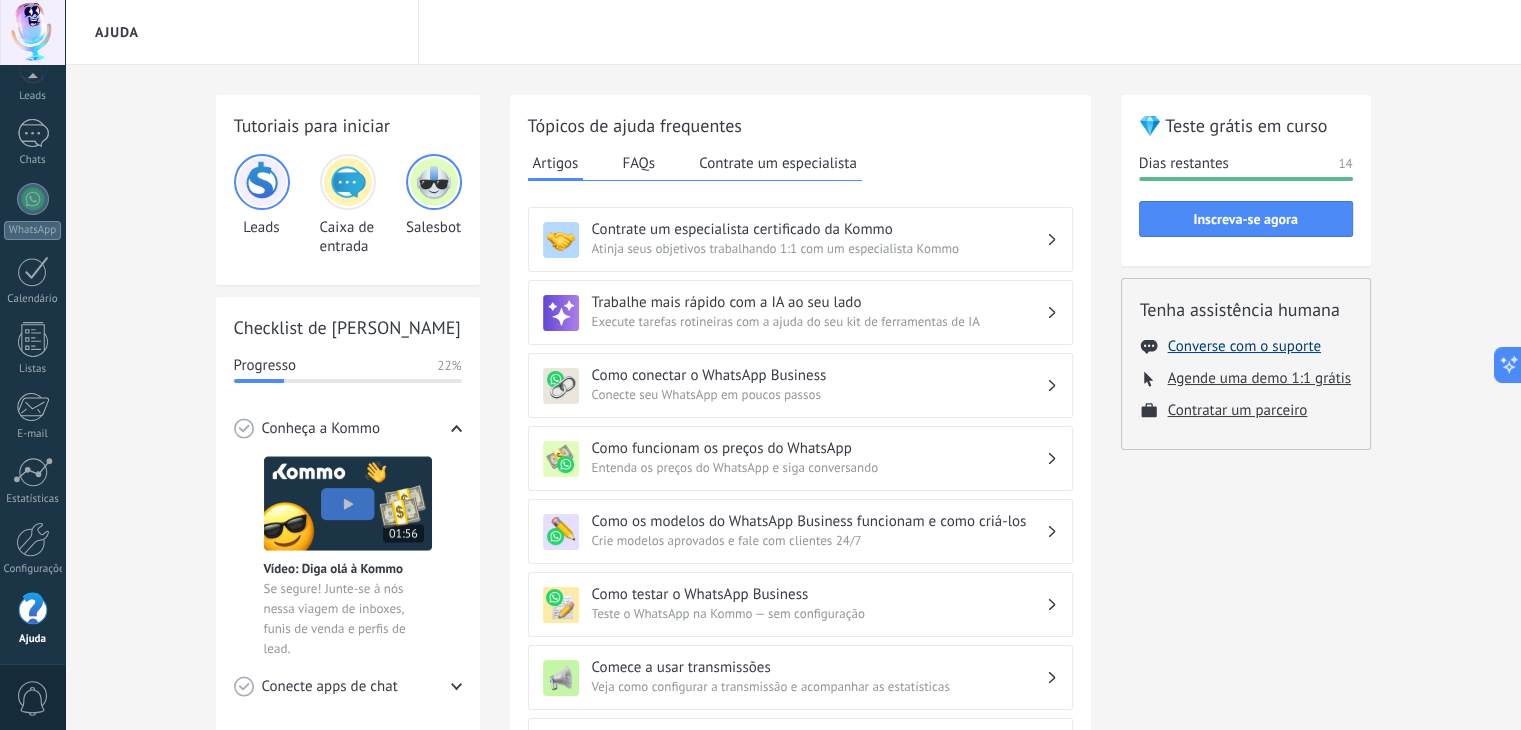 click on "Converse com o suporte" at bounding box center [1244, 346] 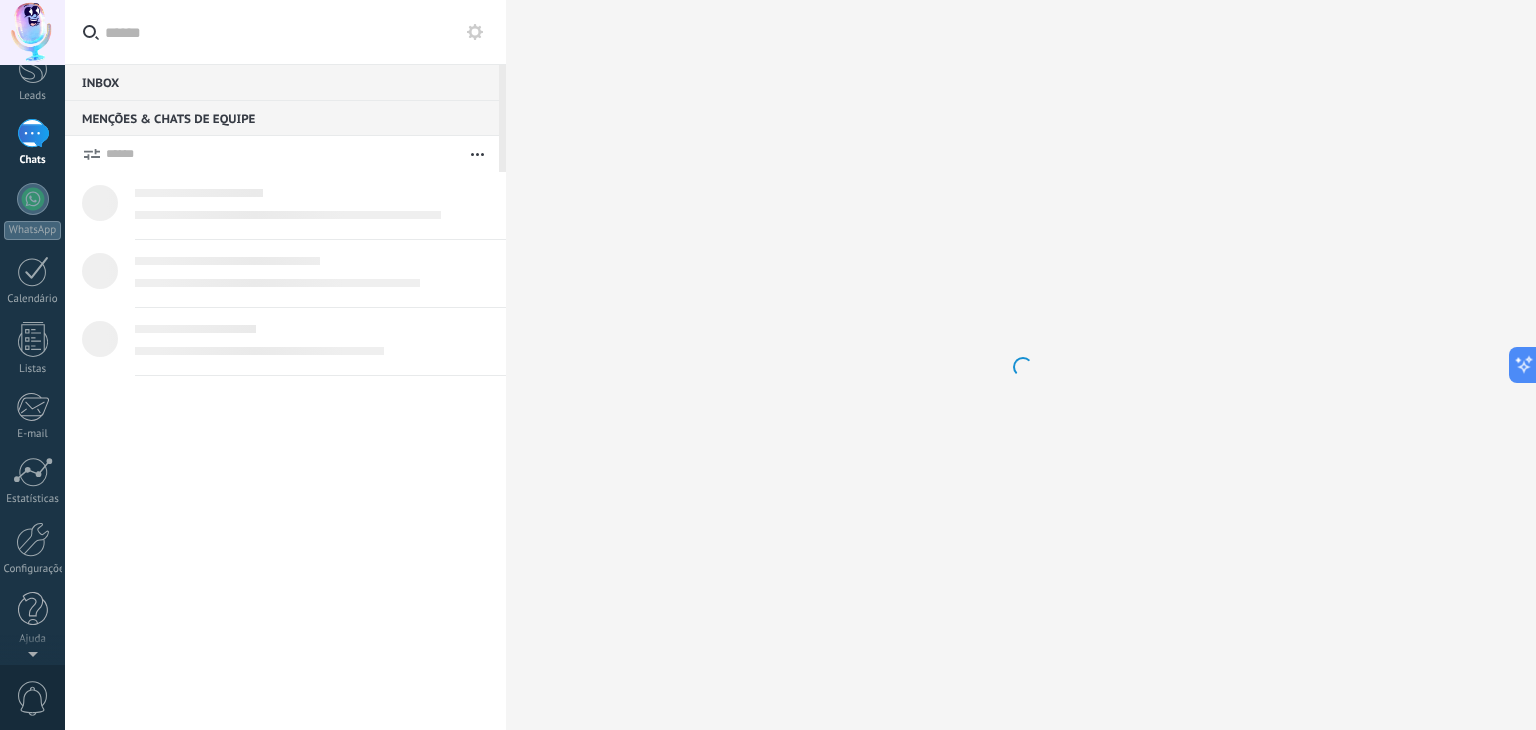 scroll, scrollTop: 0, scrollLeft: 0, axis: both 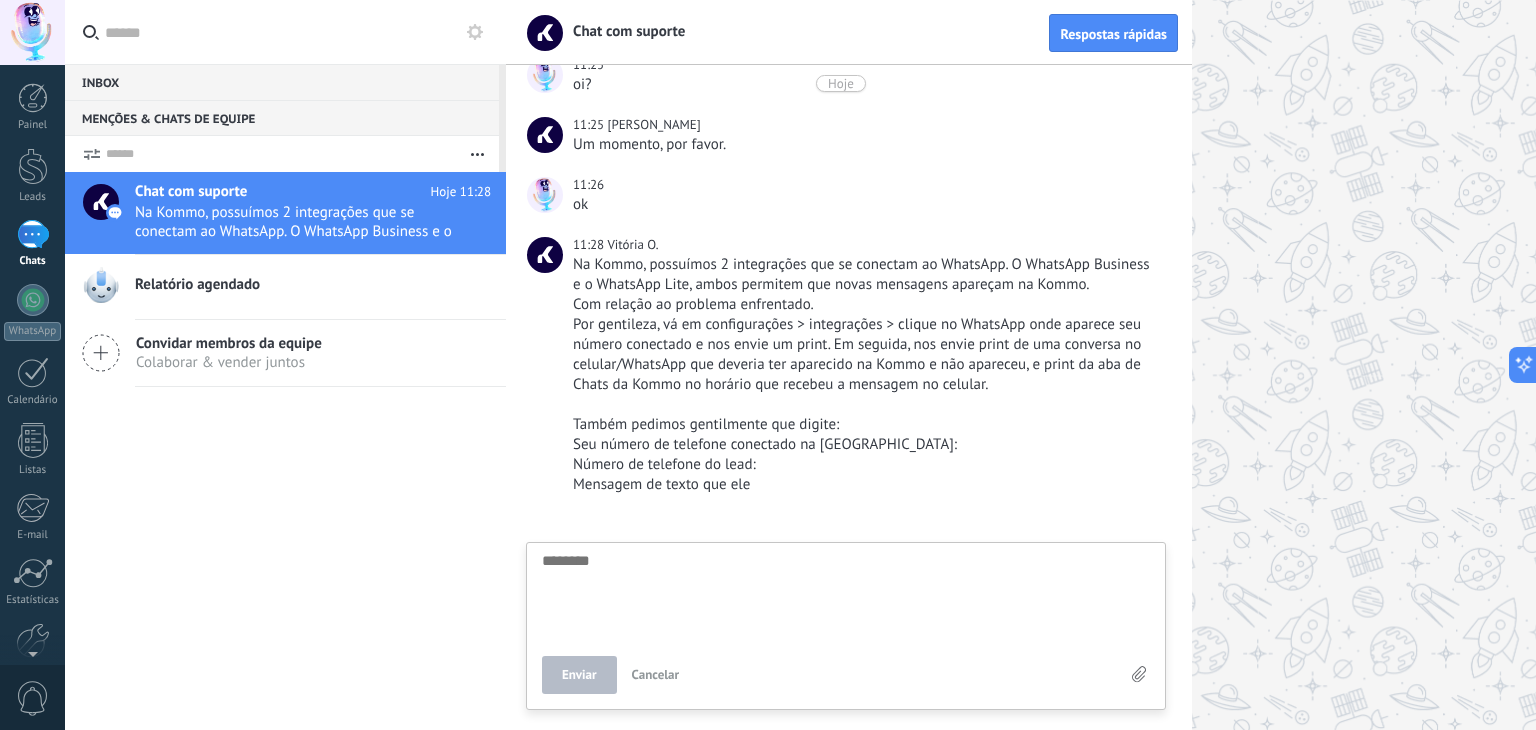 click at bounding box center [846, 594] 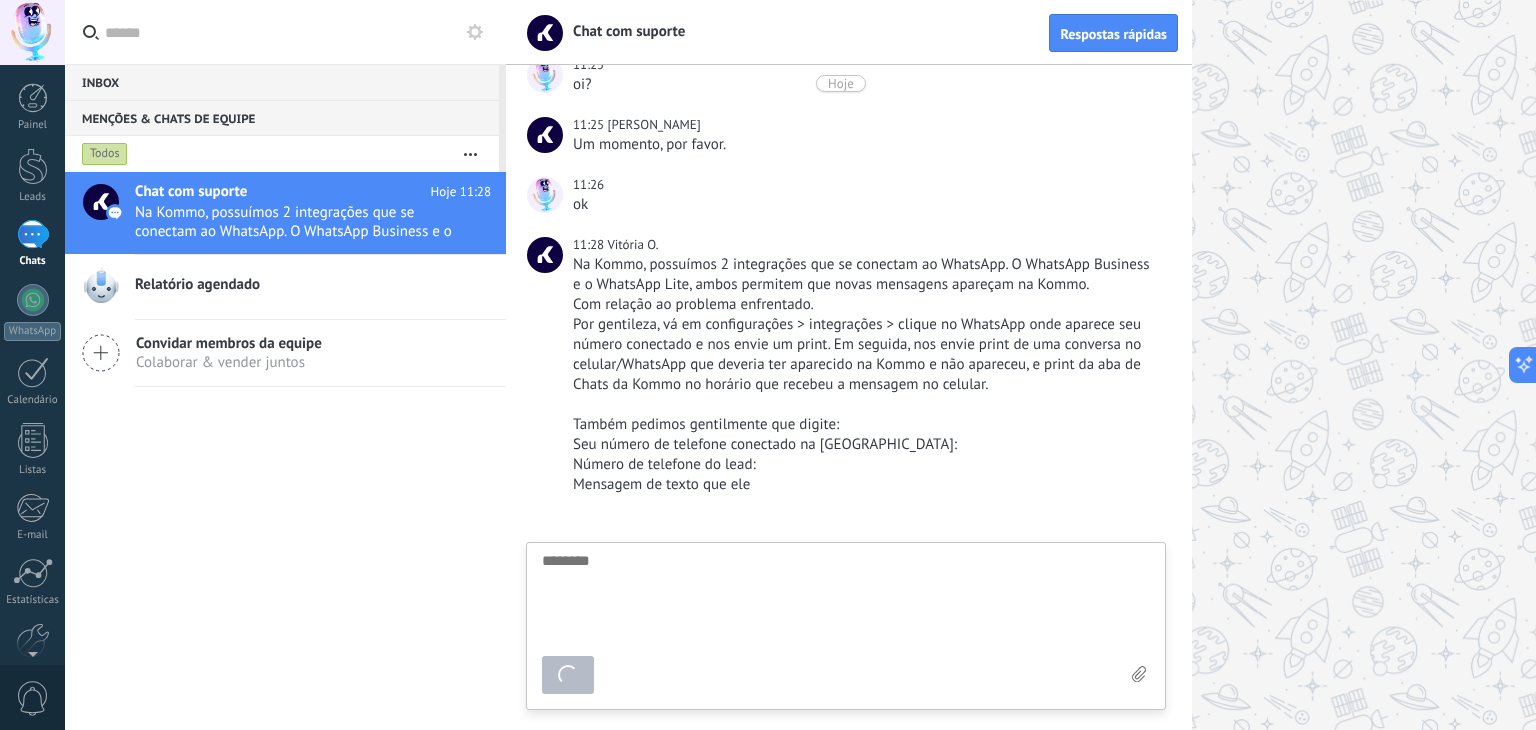 scroll, scrollTop: 1252, scrollLeft: 0, axis: vertical 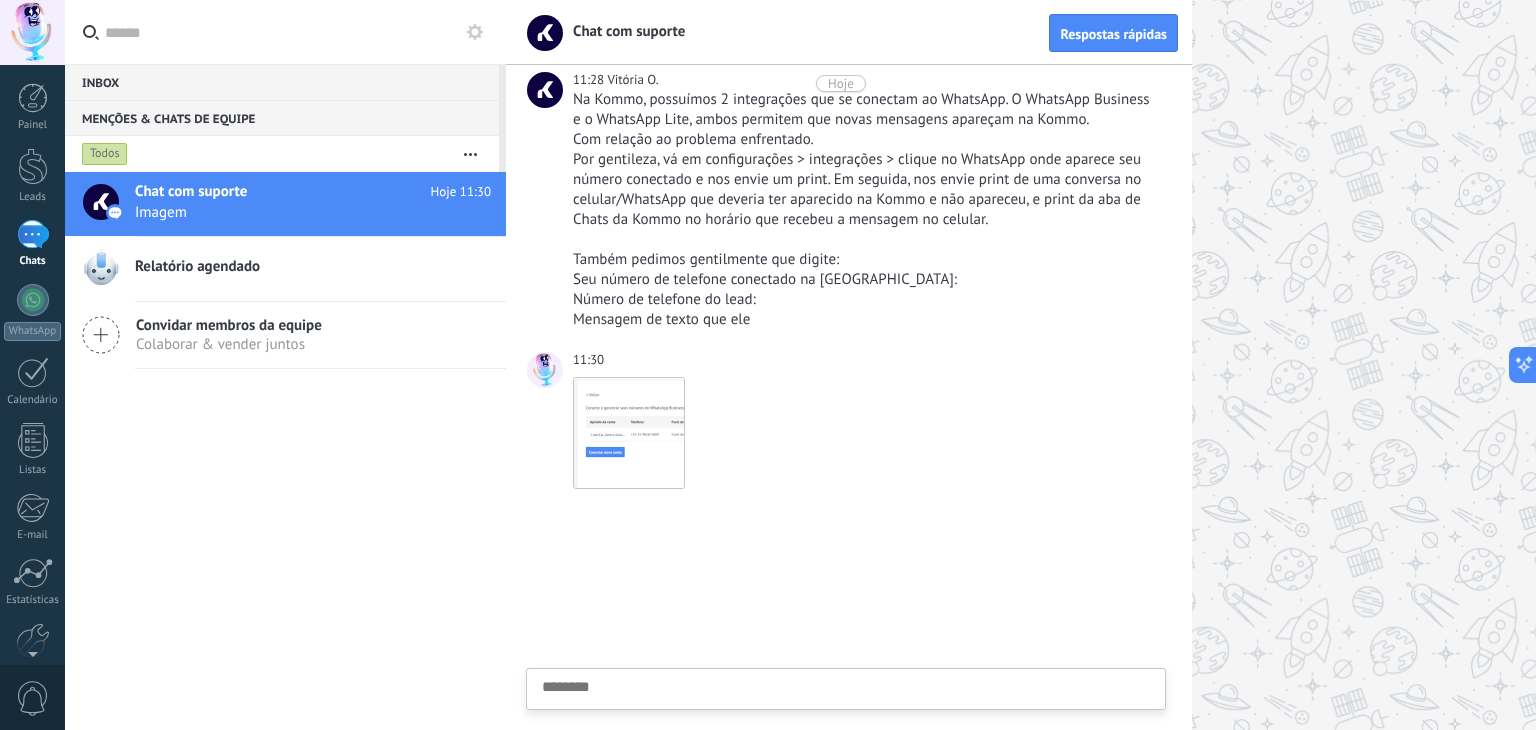 click at bounding box center [846, 720] 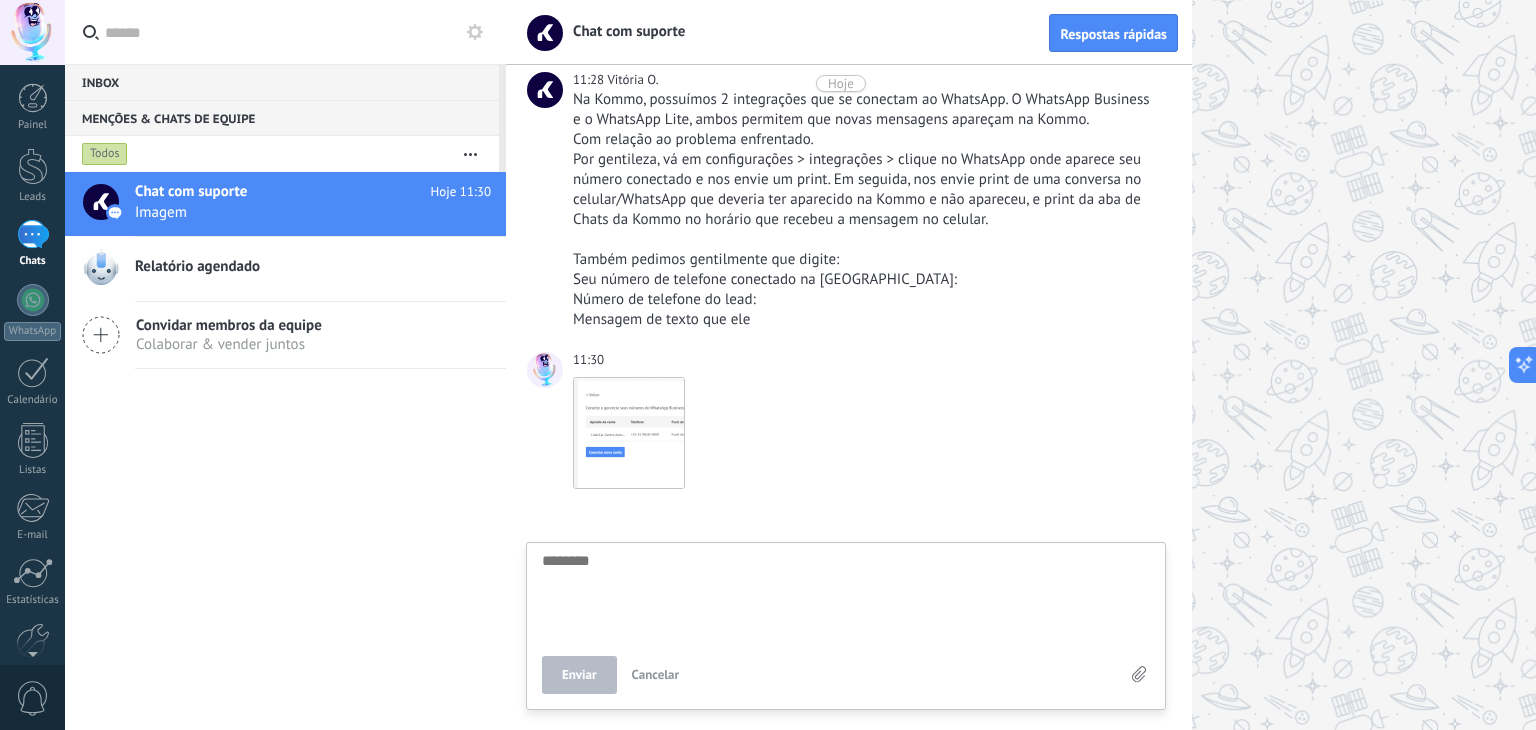 click at bounding box center [846, 594] 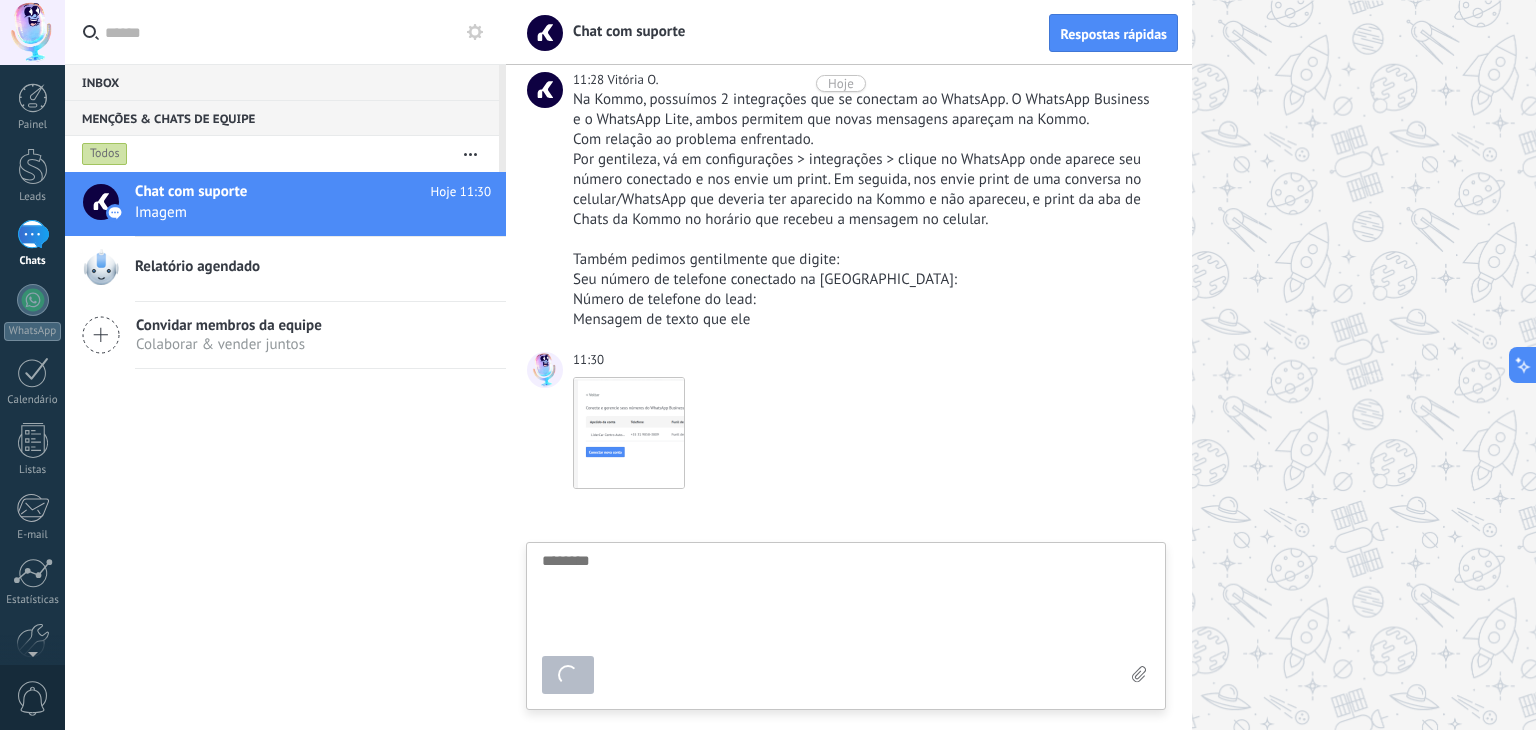 scroll, scrollTop: 1416, scrollLeft: 0, axis: vertical 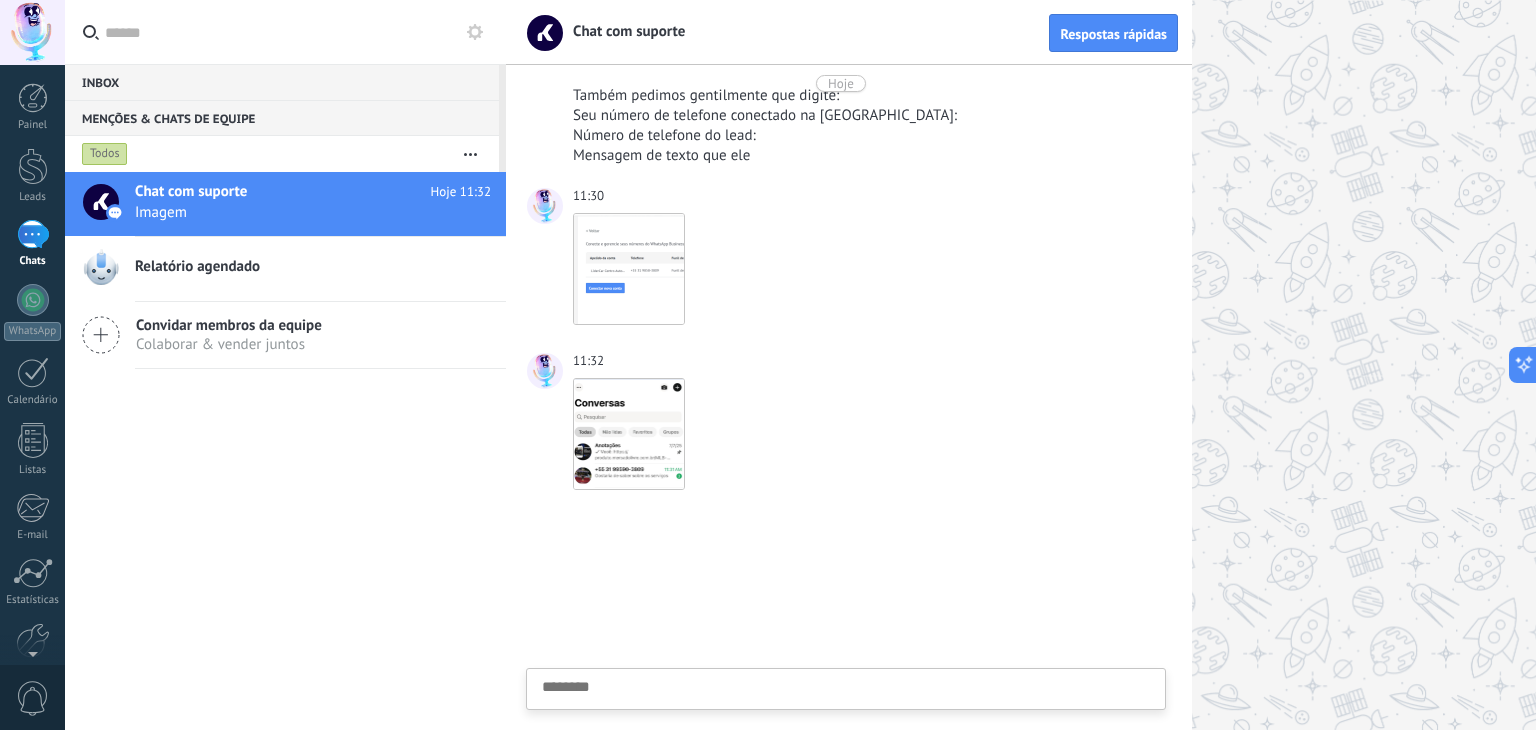 click on "1" at bounding box center [33, 234] 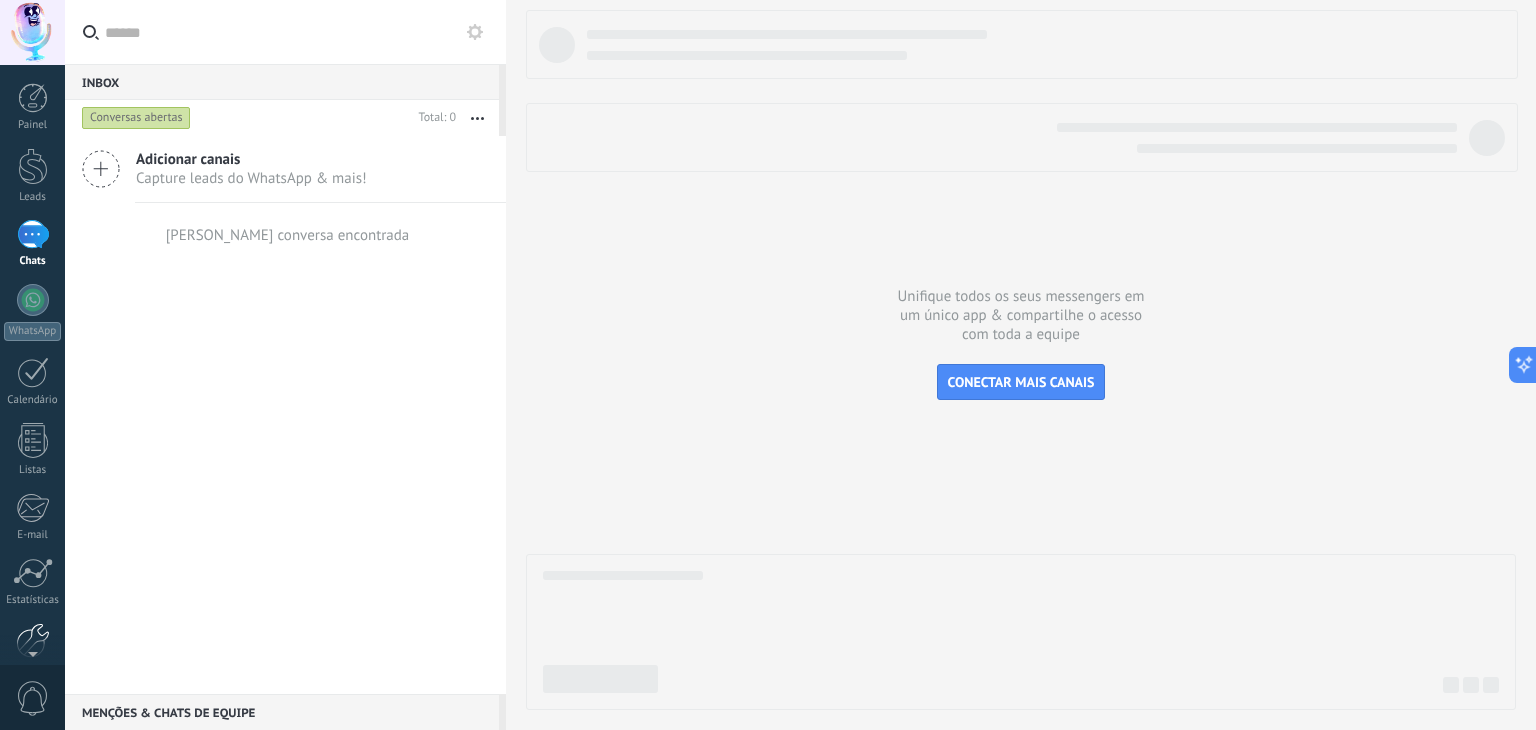 click at bounding box center (33, 640) 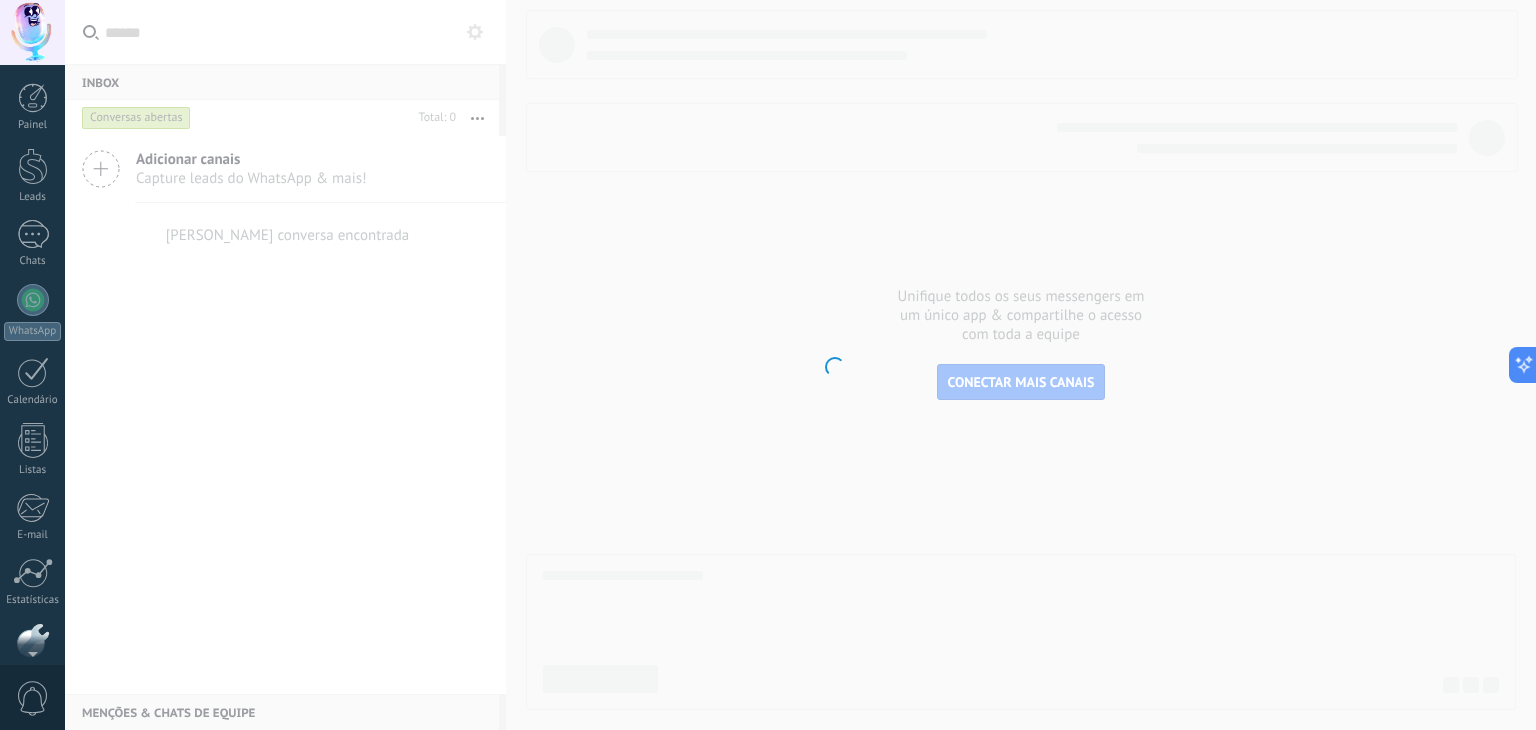 scroll, scrollTop: 101, scrollLeft: 0, axis: vertical 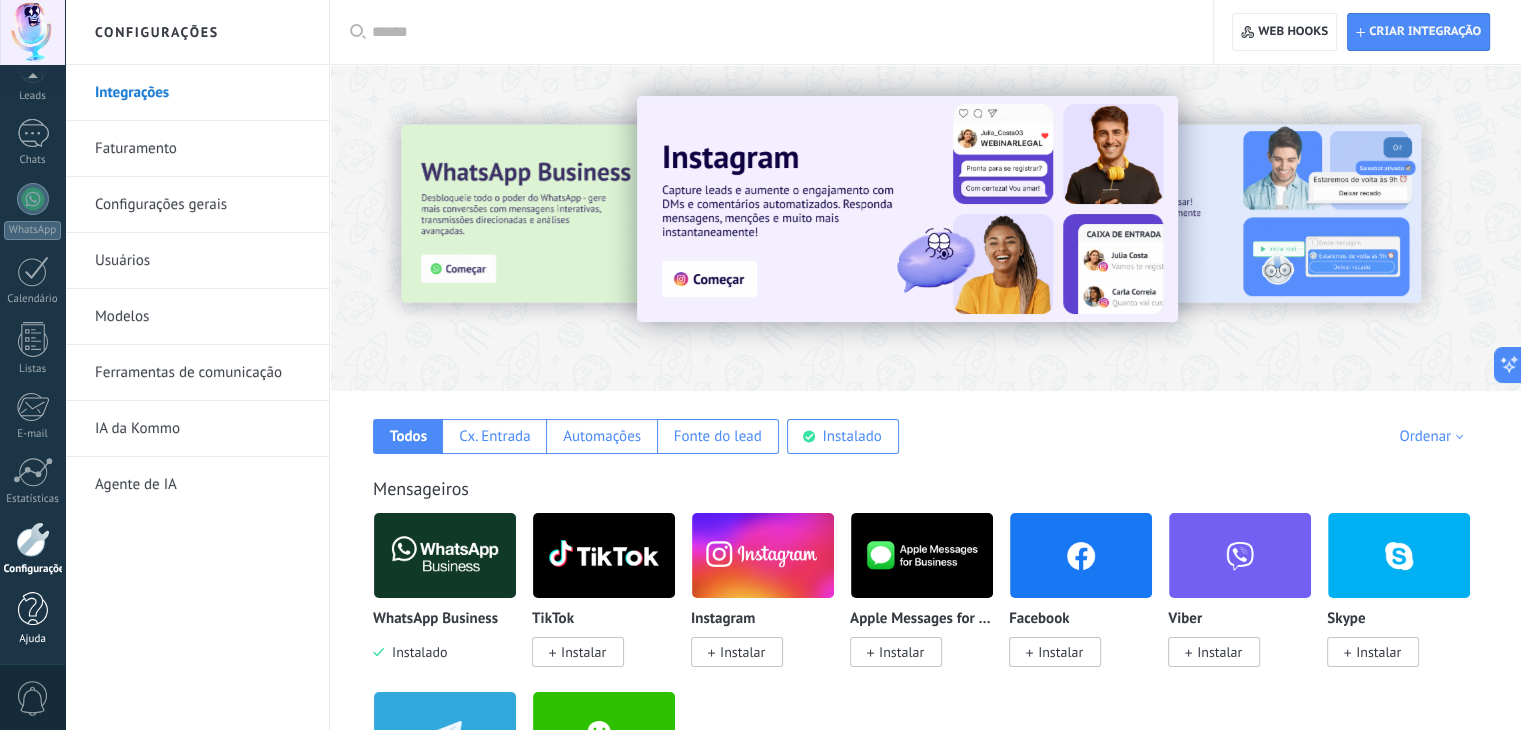 click at bounding box center (33, 609) 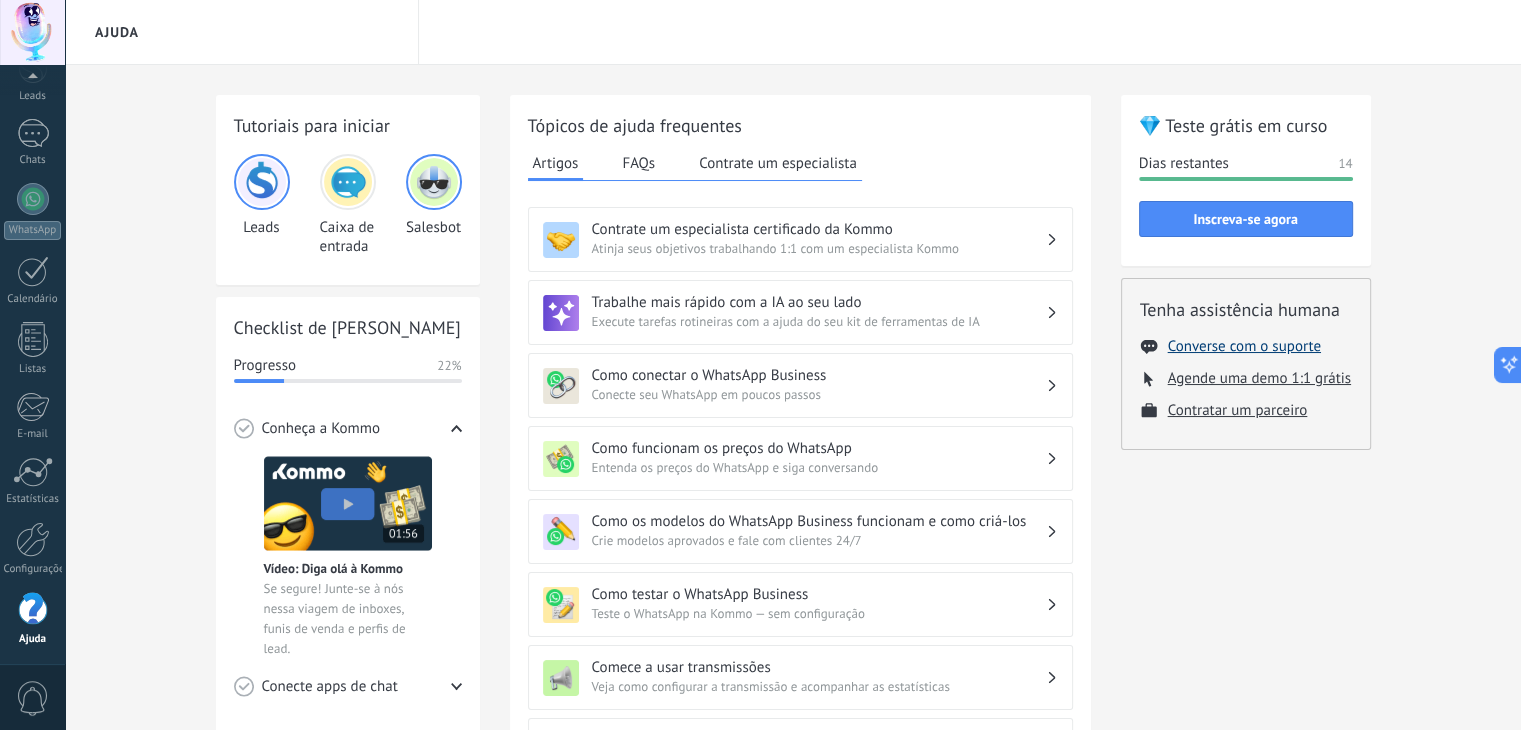click on "Converse com o suporte" at bounding box center [1244, 346] 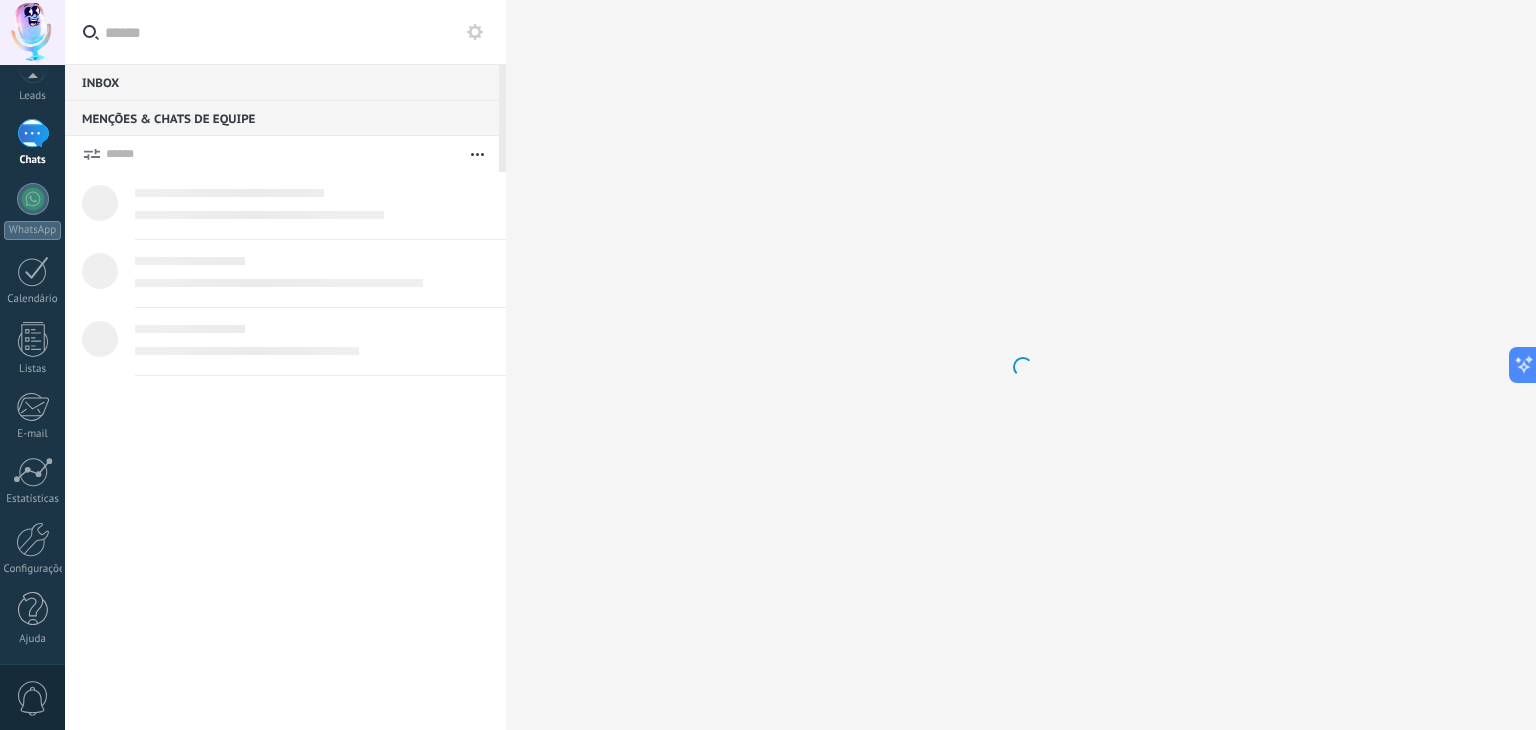 scroll, scrollTop: 0, scrollLeft: 0, axis: both 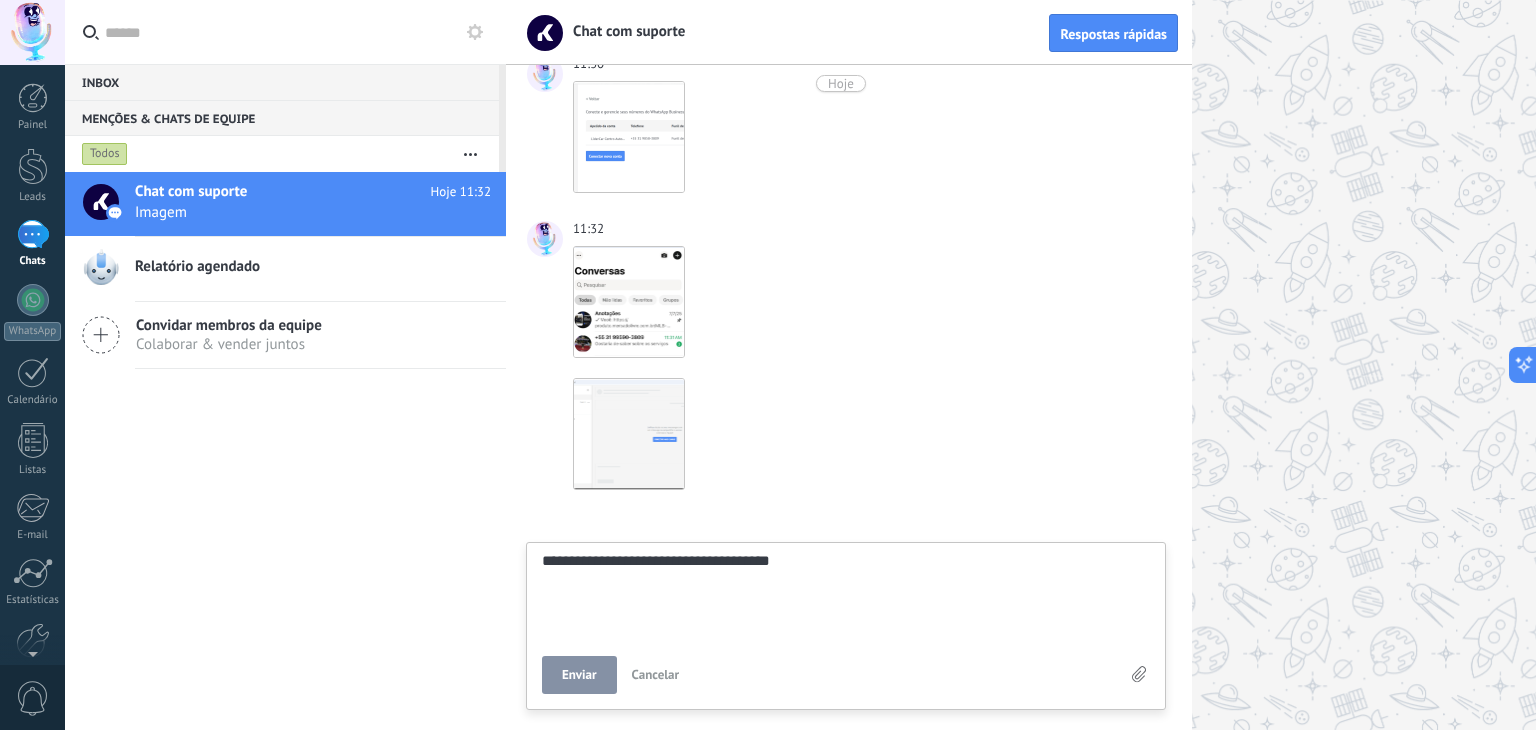 click on "Enviar" at bounding box center (579, 675) 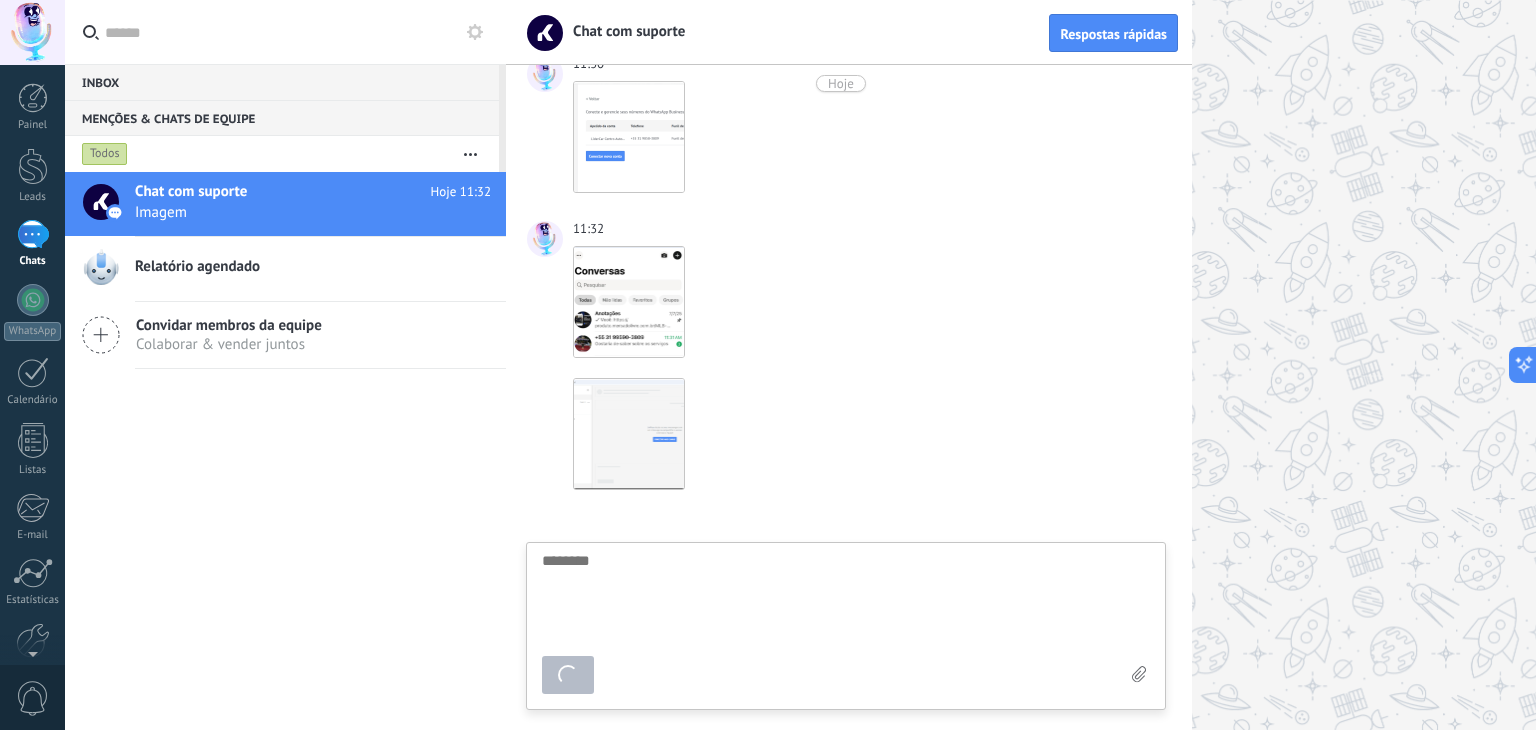 scroll, scrollTop: 1608, scrollLeft: 0, axis: vertical 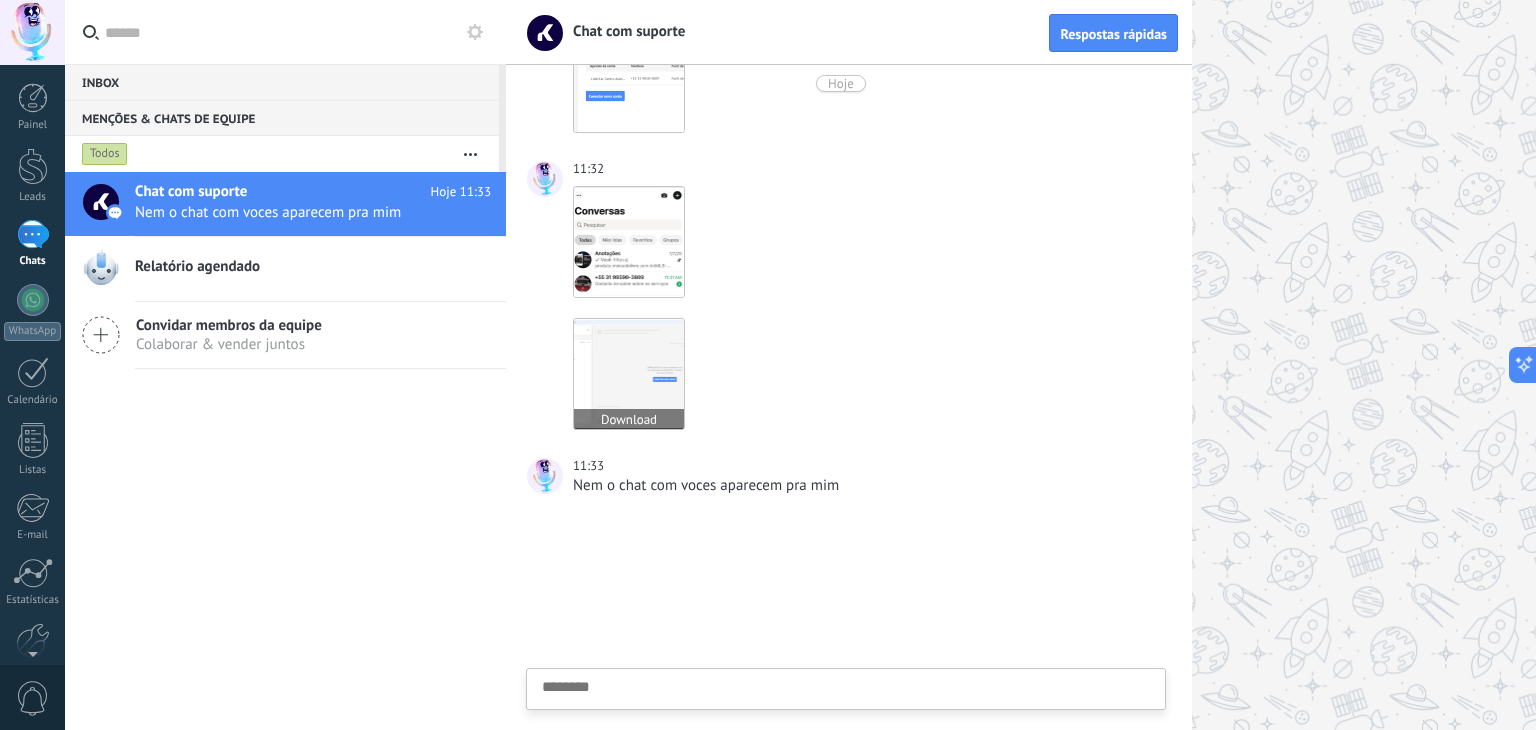 click at bounding box center (629, 374) 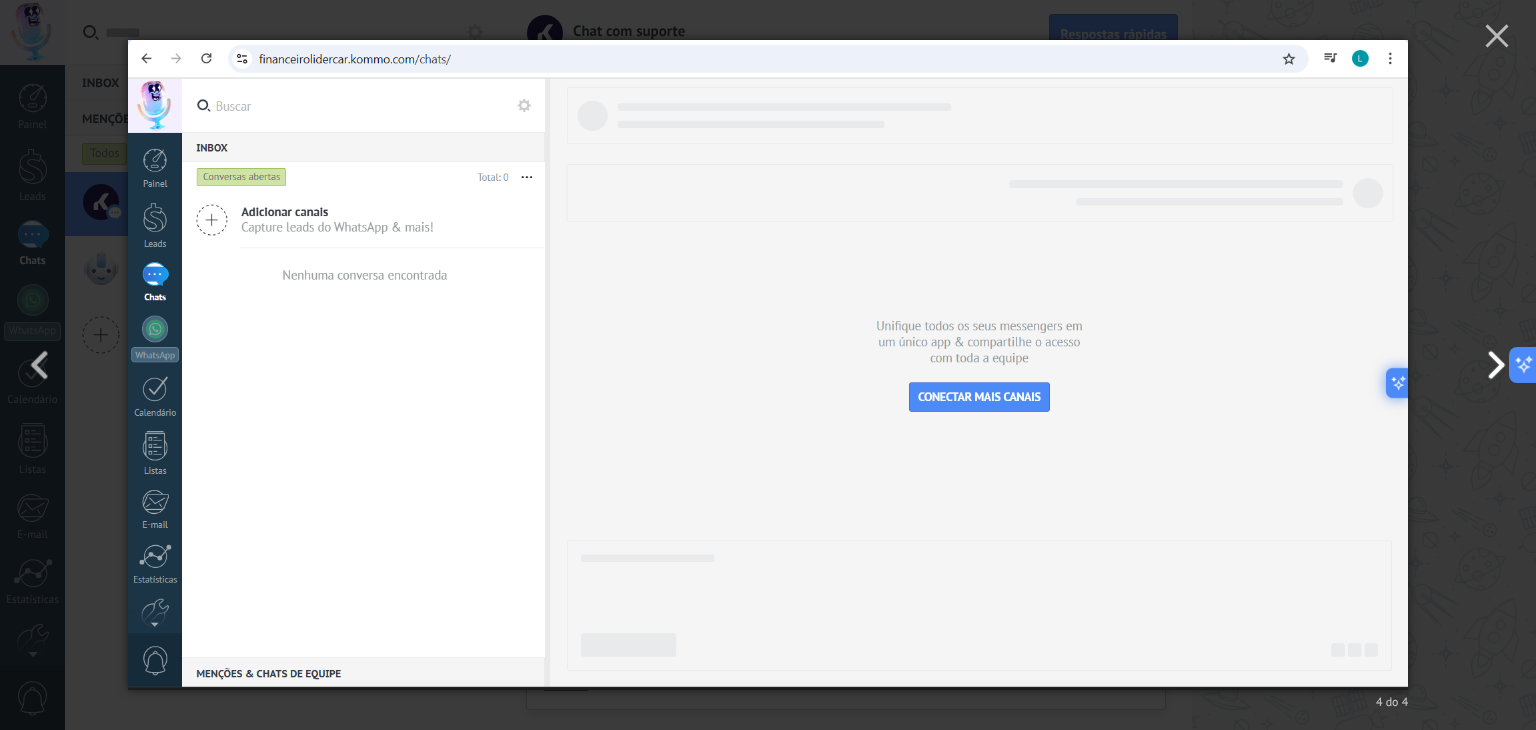 click at bounding box center (1491, 365) 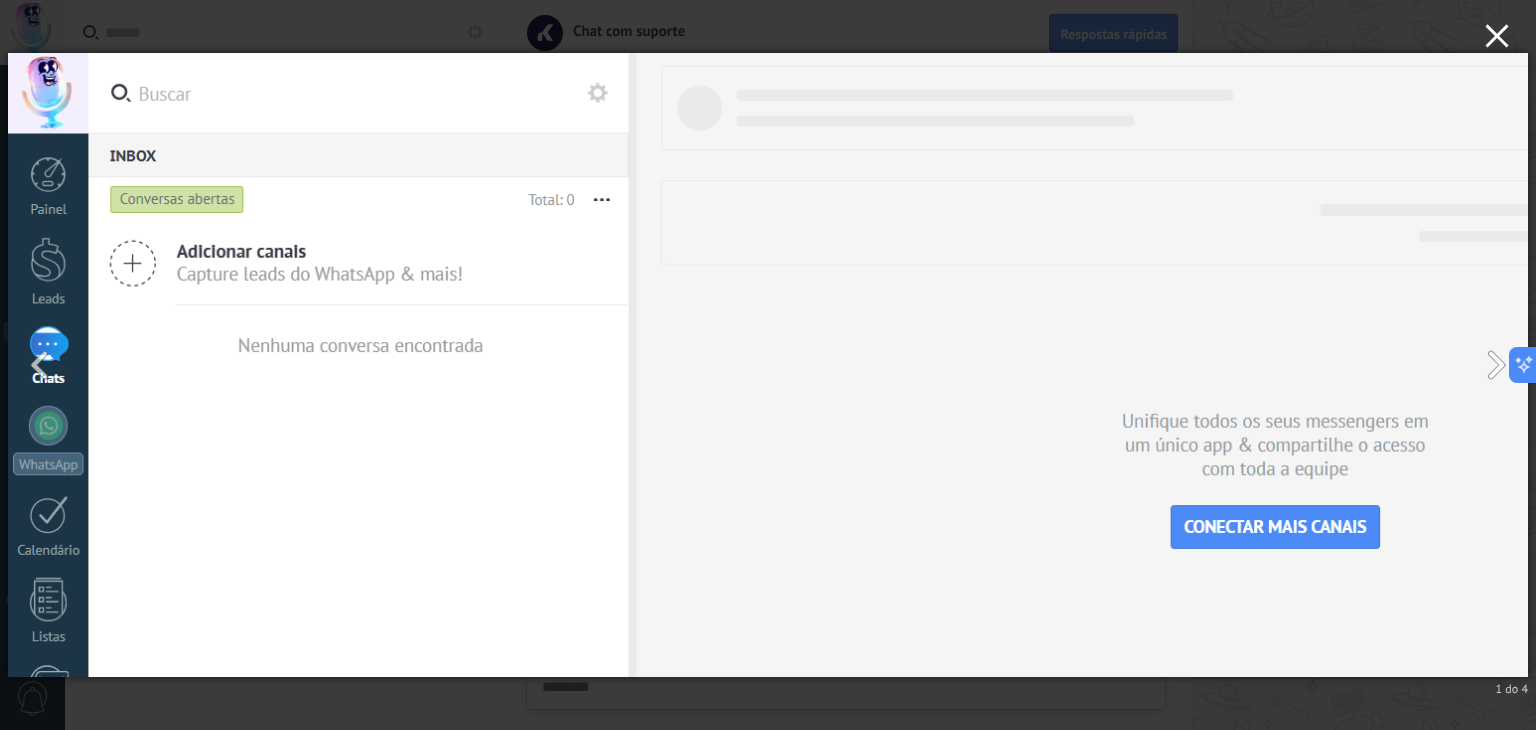 click 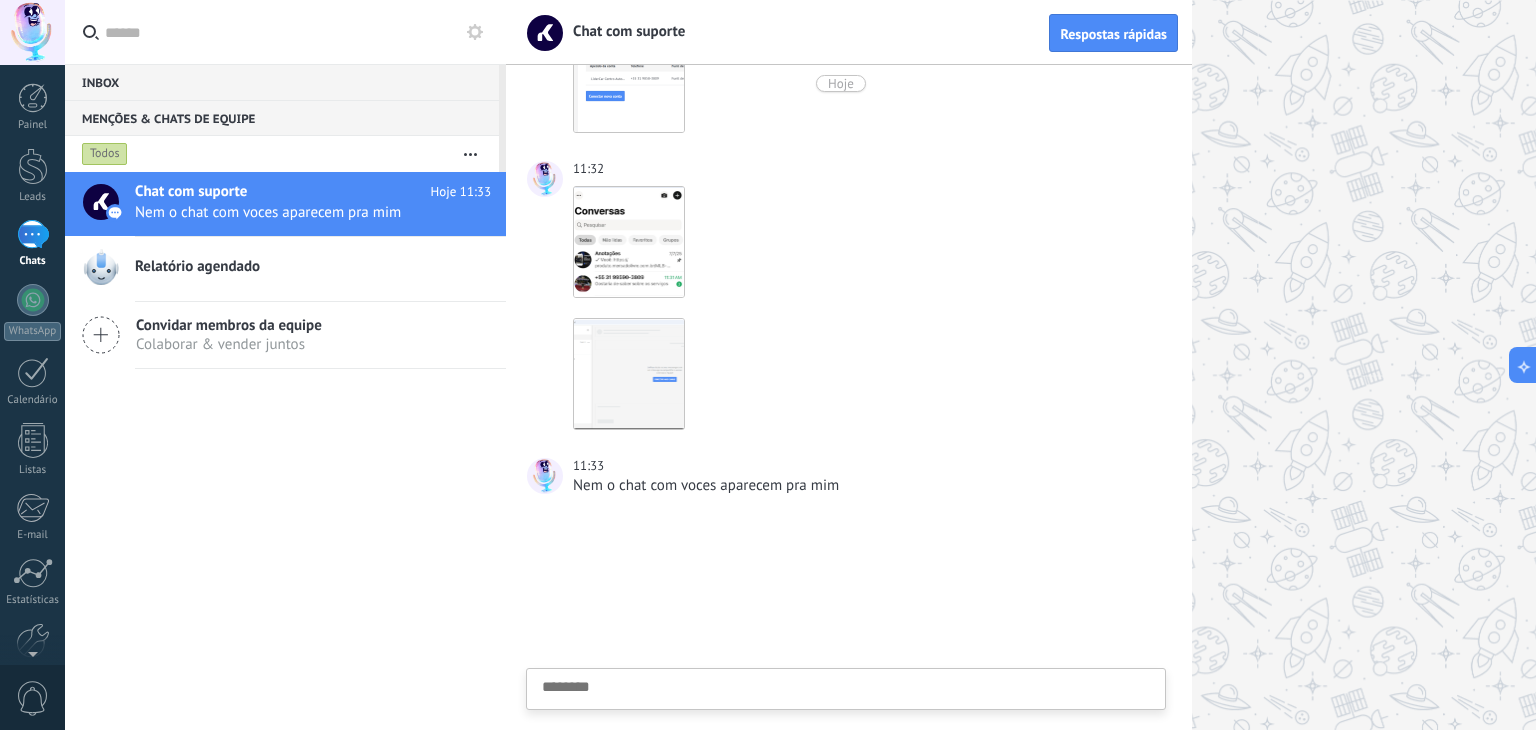 click on "1" at bounding box center [33, 234] 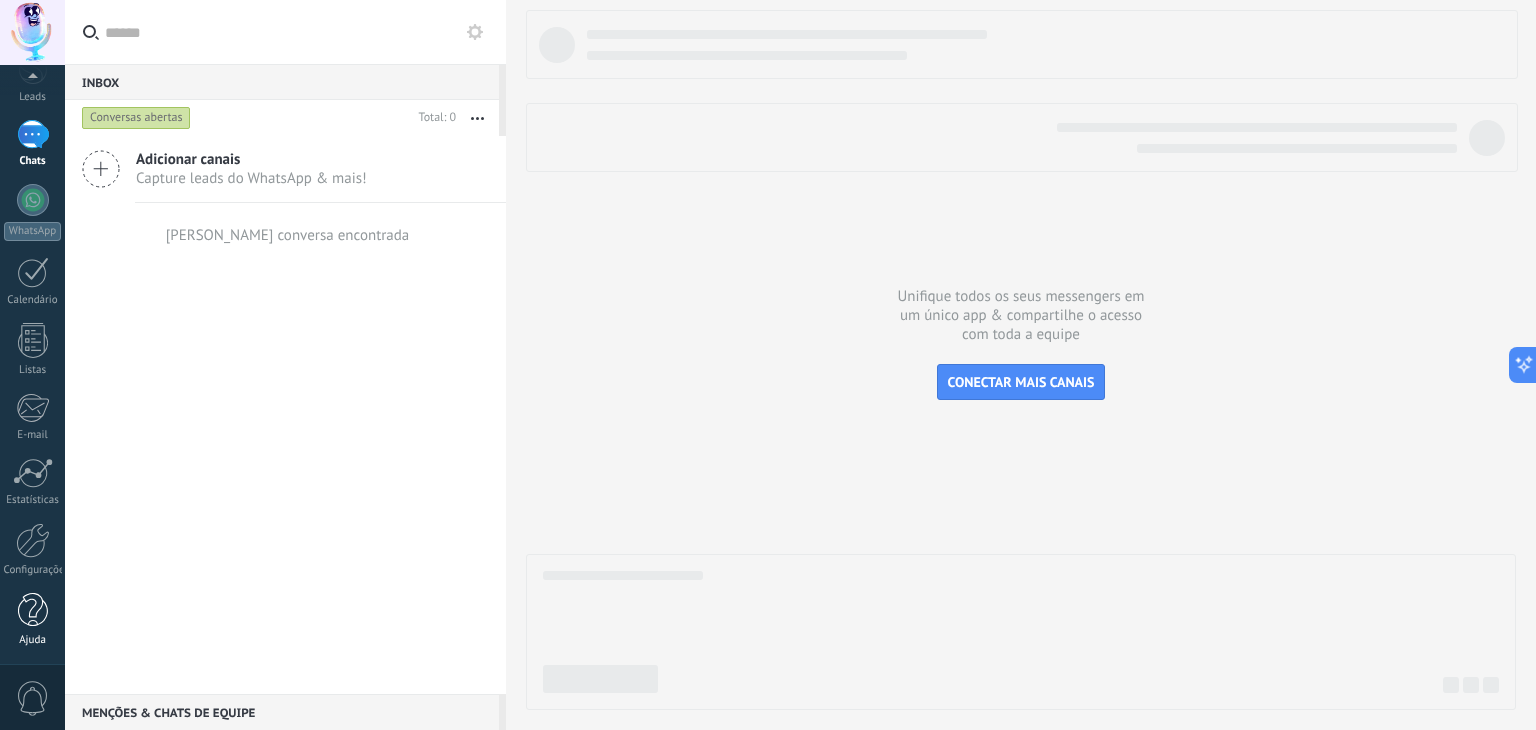 click on "Ajuda" at bounding box center [33, 640] 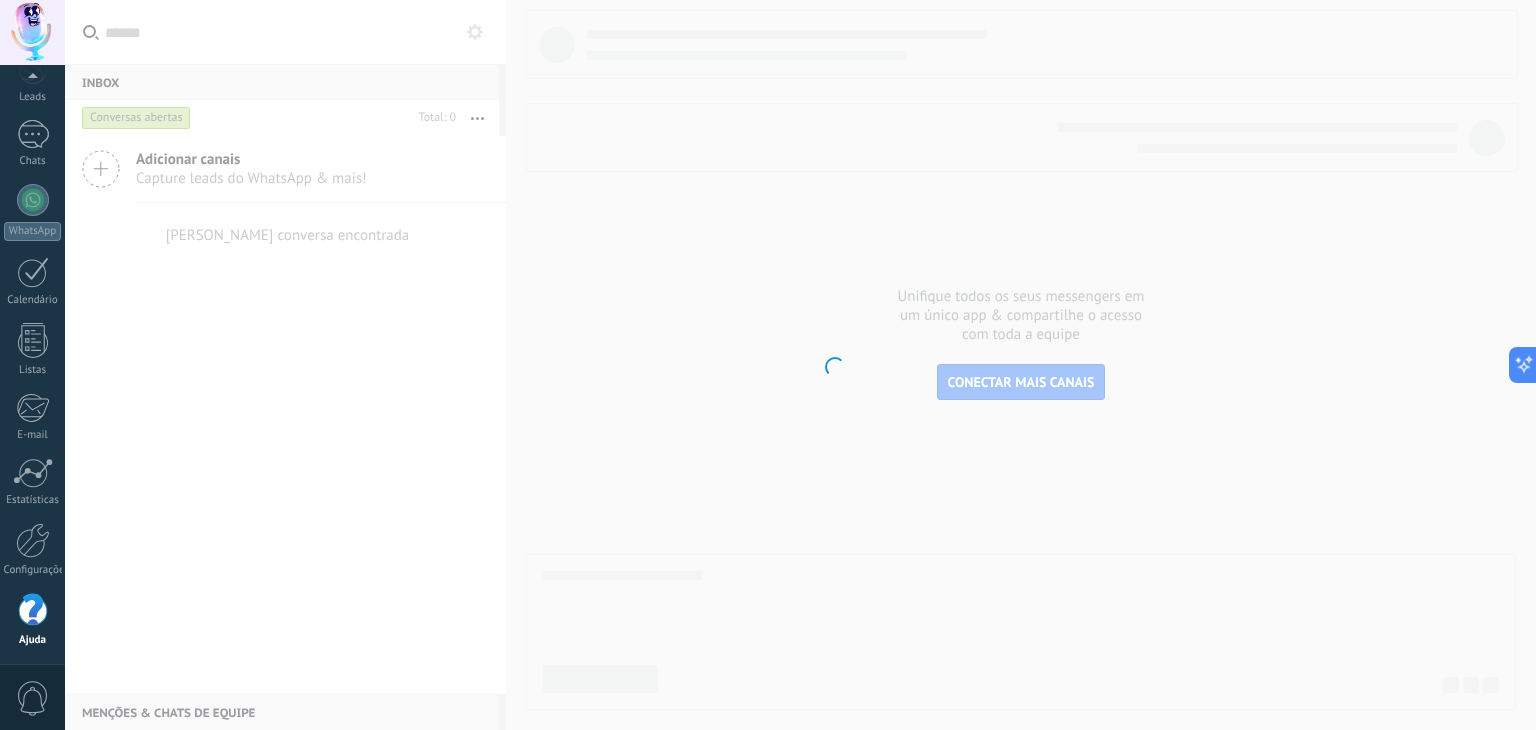 scroll, scrollTop: 101, scrollLeft: 0, axis: vertical 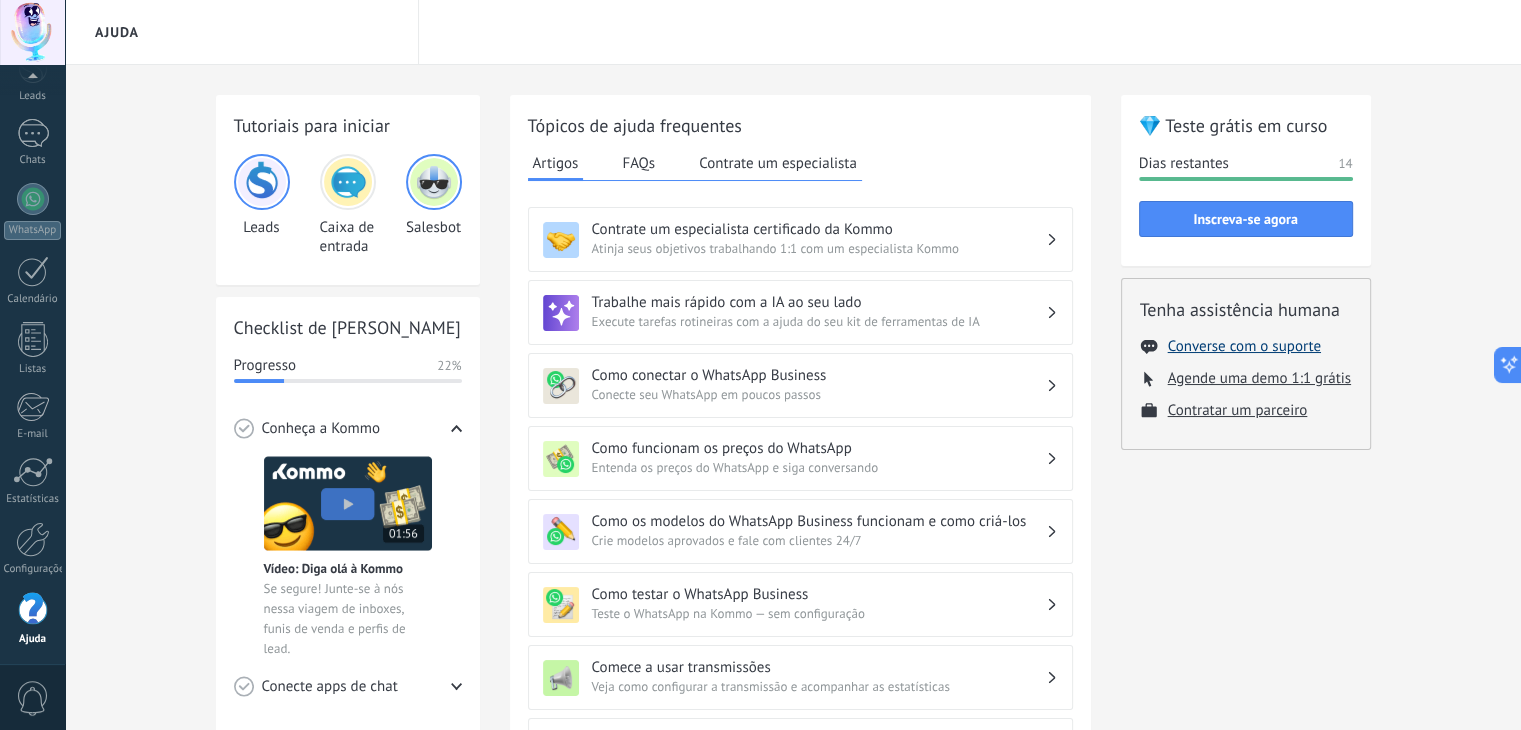 click on "Converse com o suporte" at bounding box center [1244, 346] 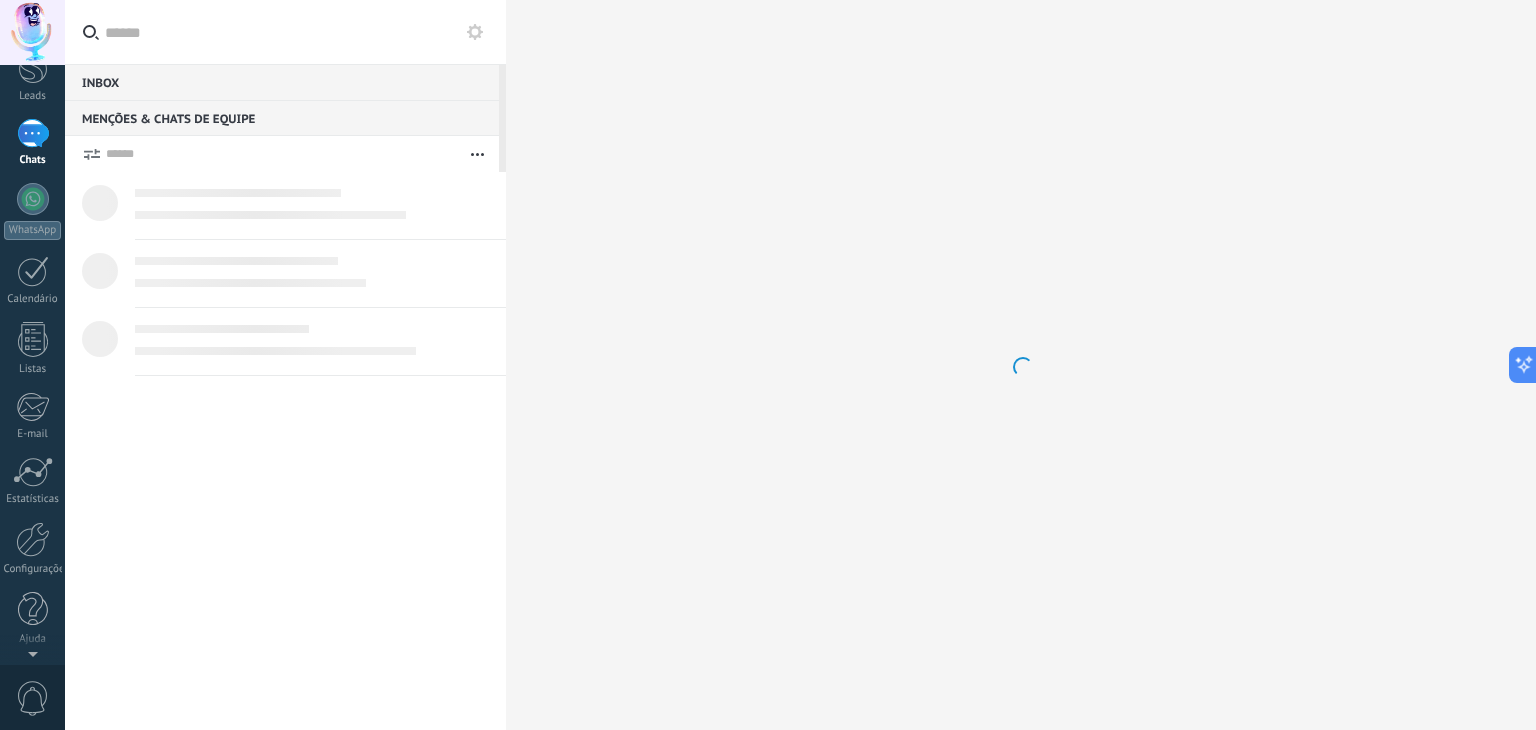 scroll, scrollTop: 0, scrollLeft: 0, axis: both 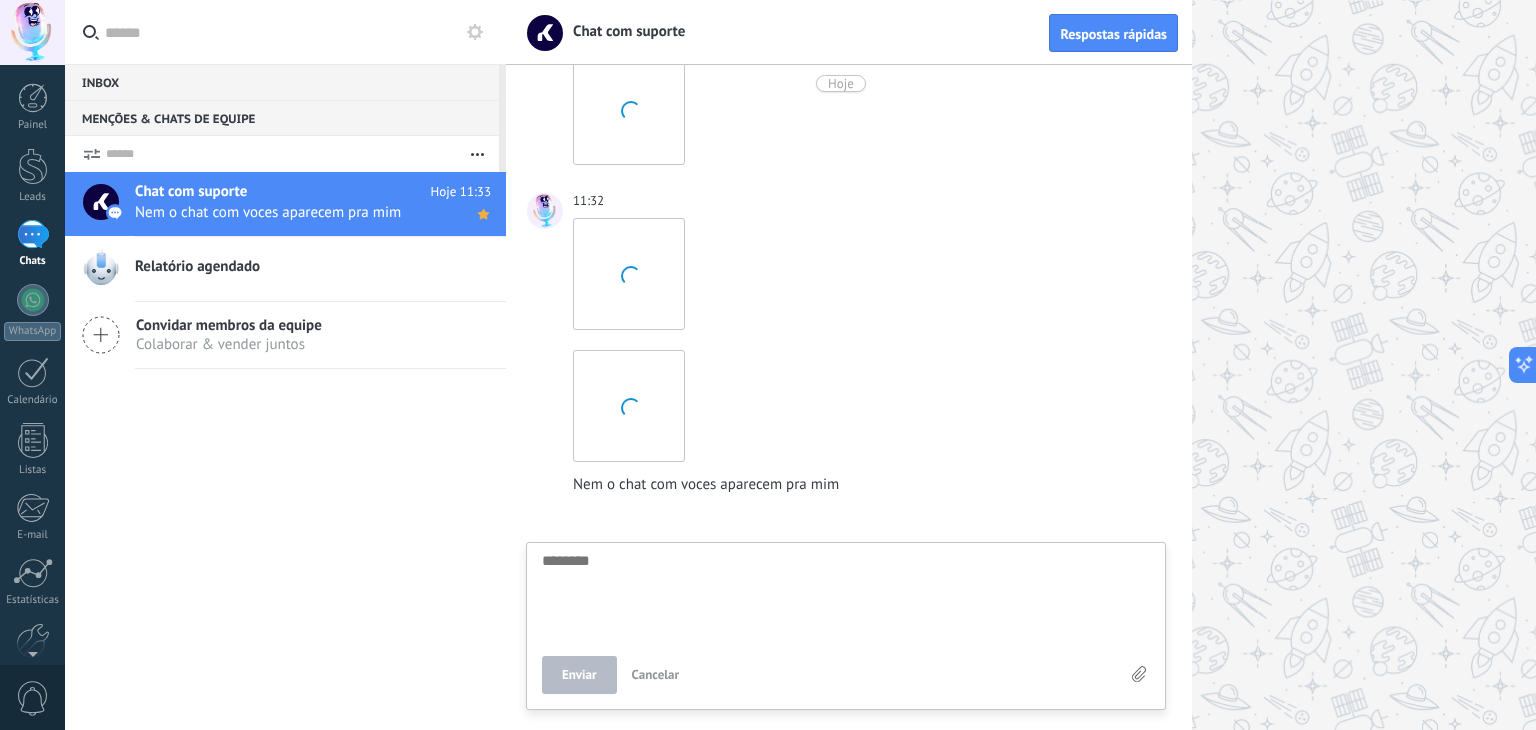 click at bounding box center (846, 594) 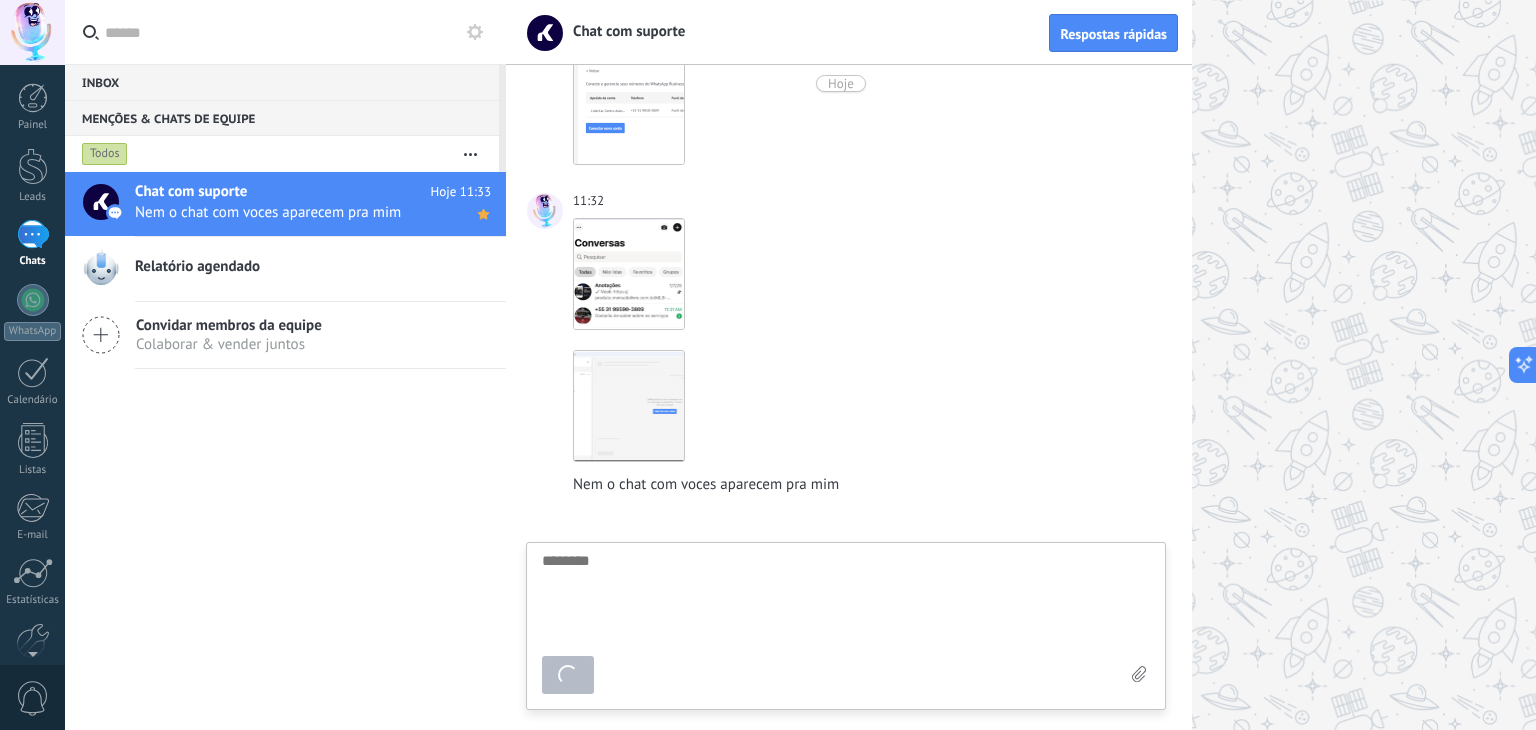 scroll, scrollTop: 1759, scrollLeft: 0, axis: vertical 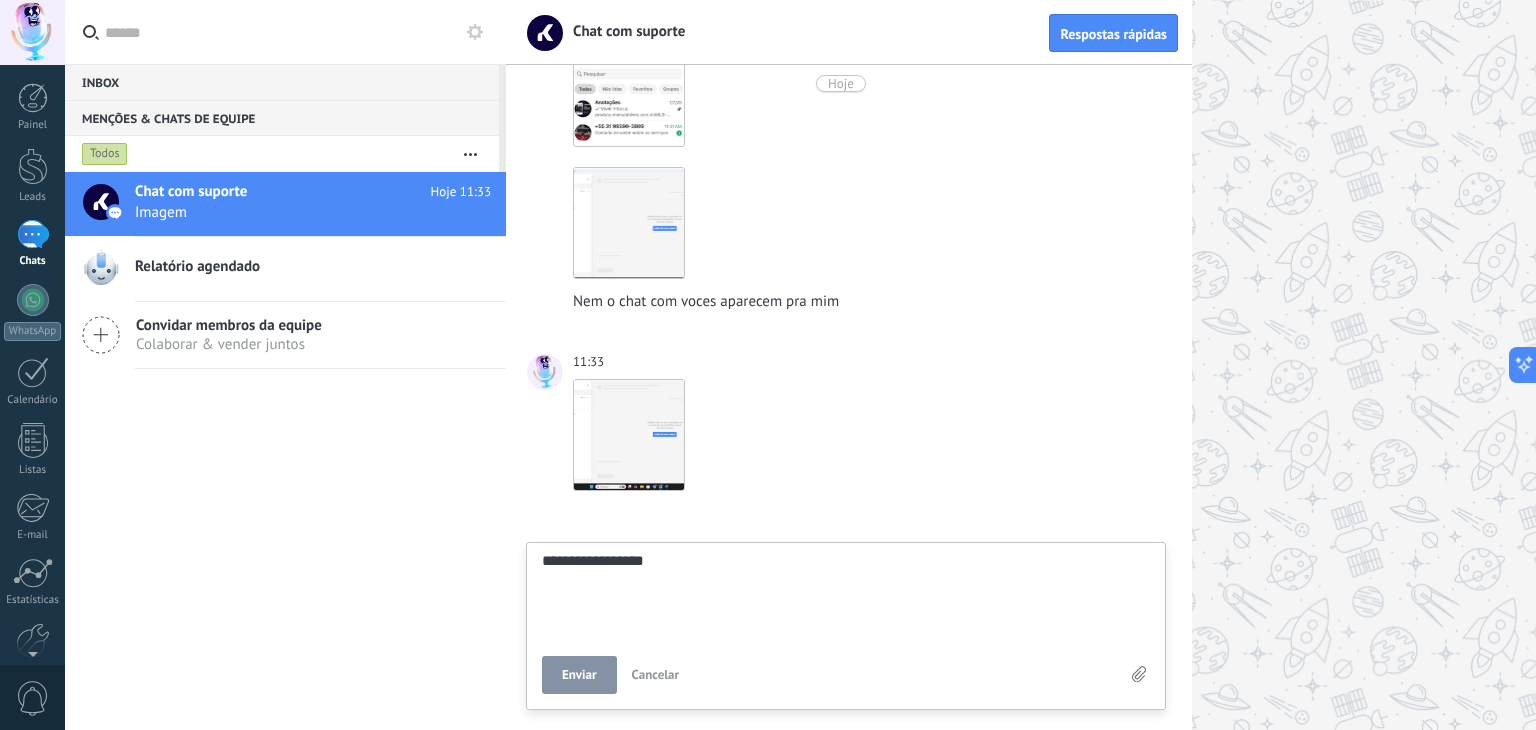 click on "Enviar" at bounding box center [579, 675] 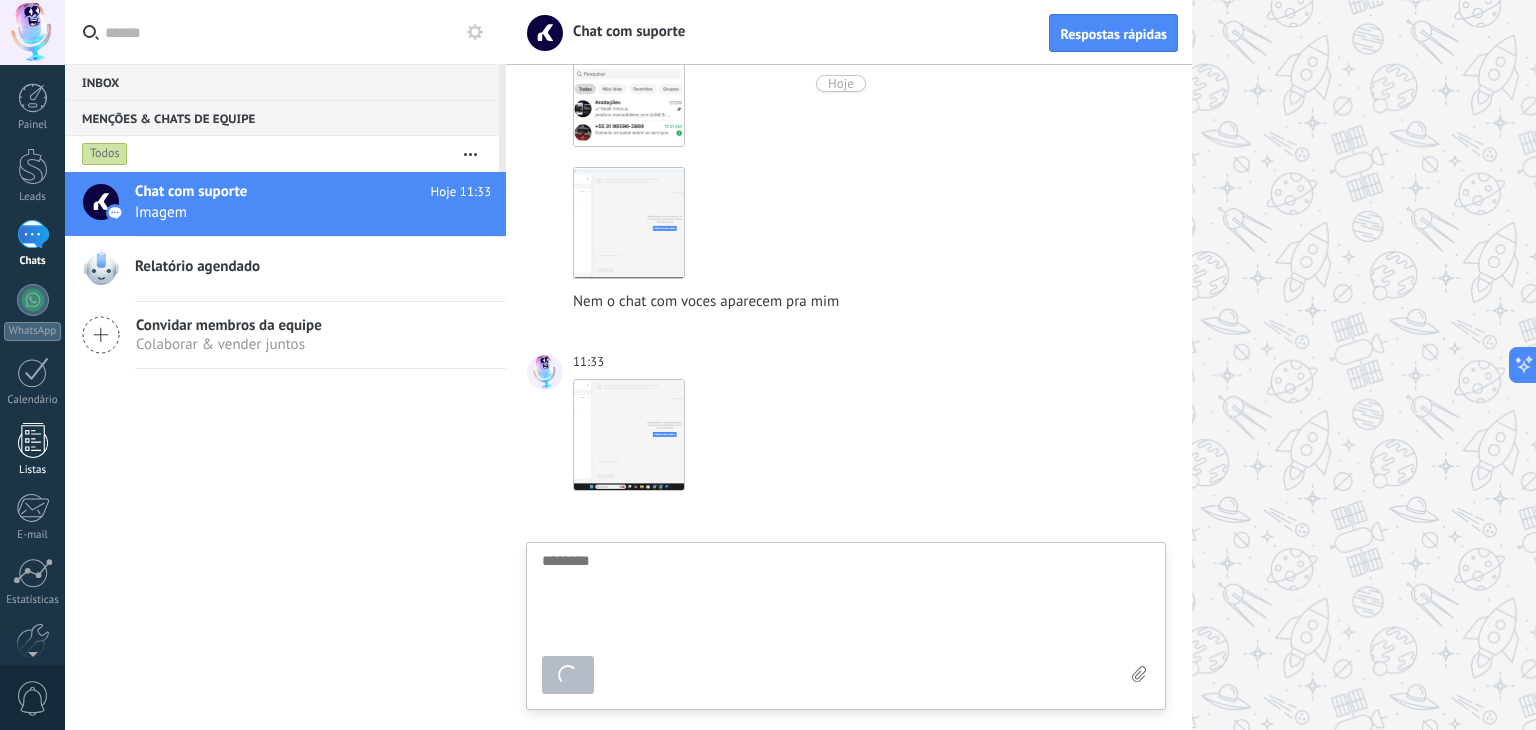 scroll, scrollTop: 1819, scrollLeft: 0, axis: vertical 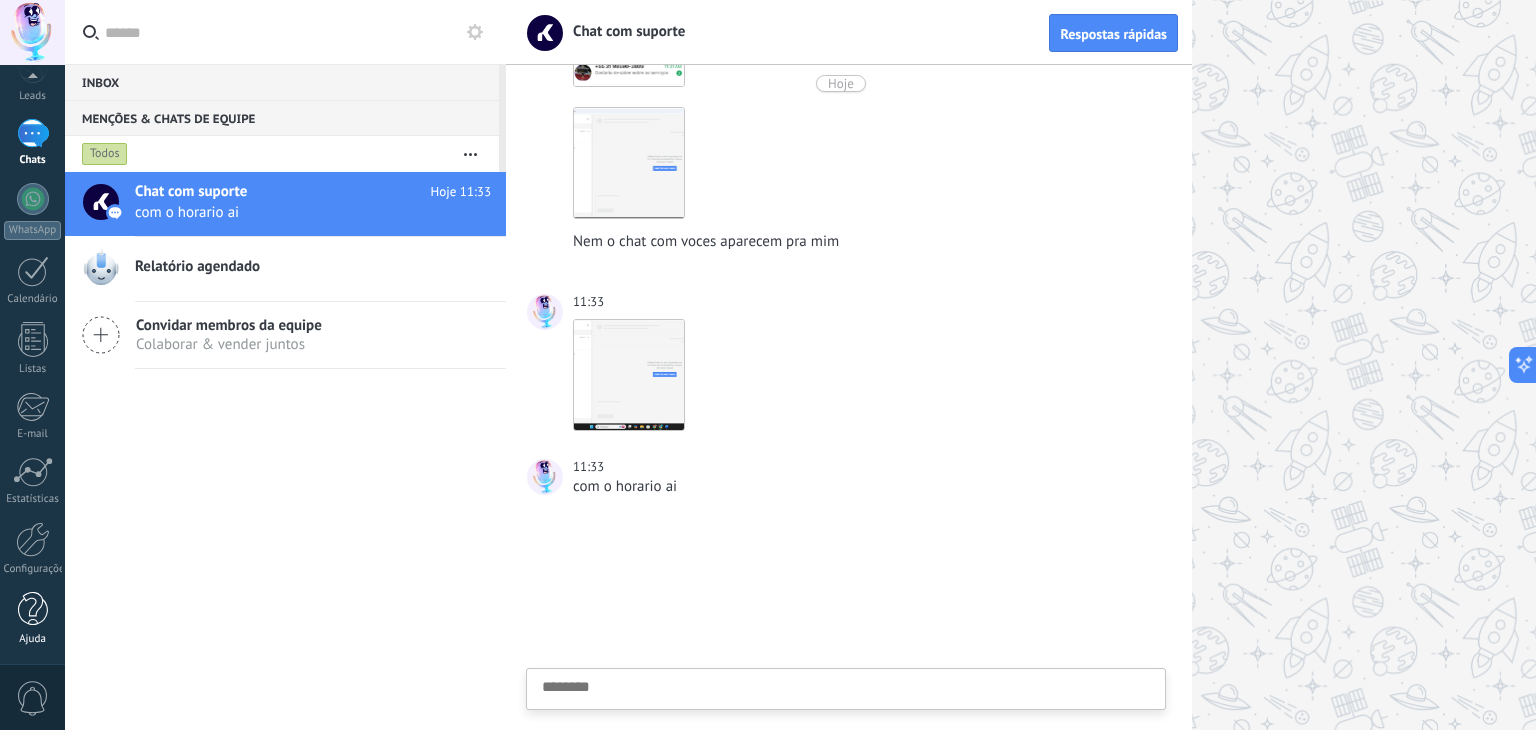 click at bounding box center [33, 609] 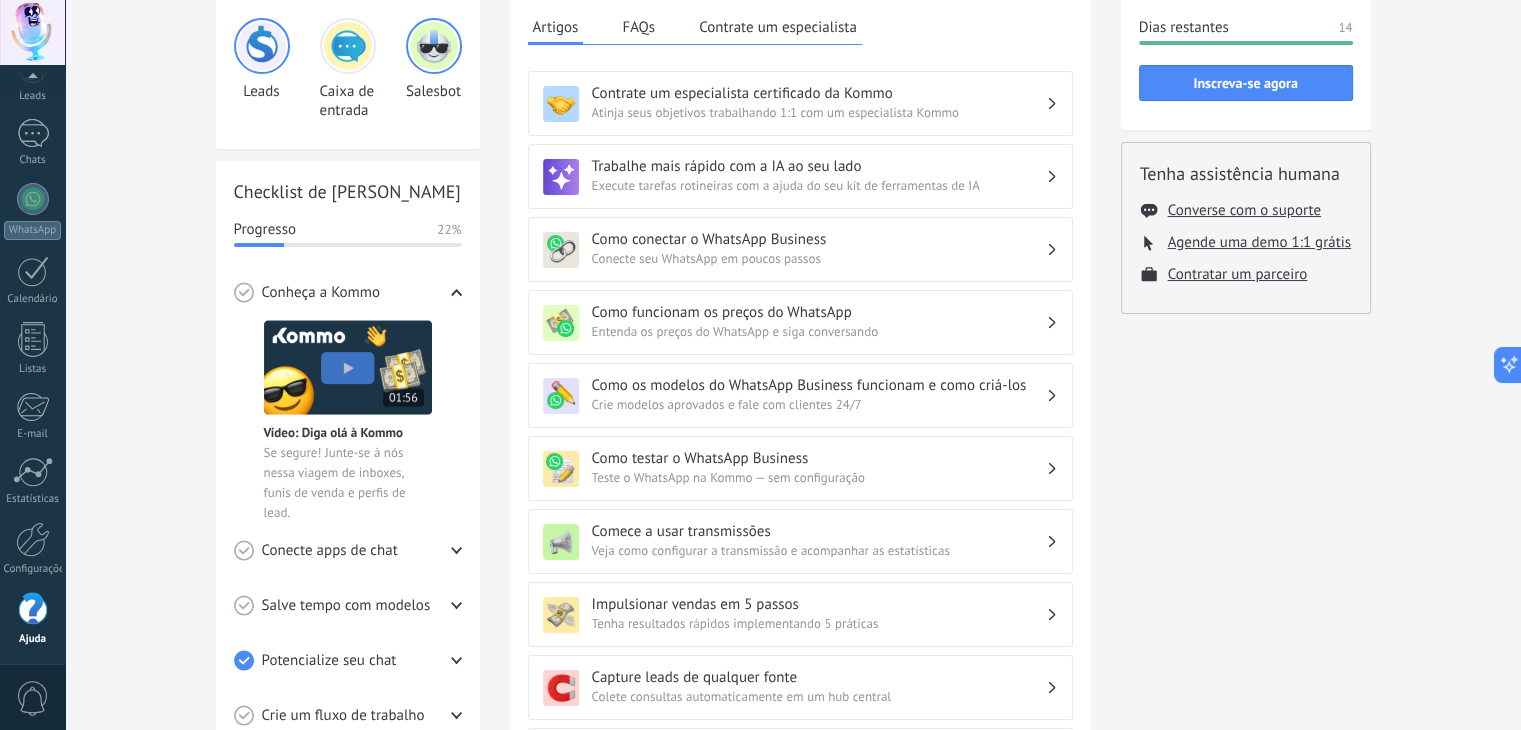 scroll, scrollTop: 136, scrollLeft: 0, axis: vertical 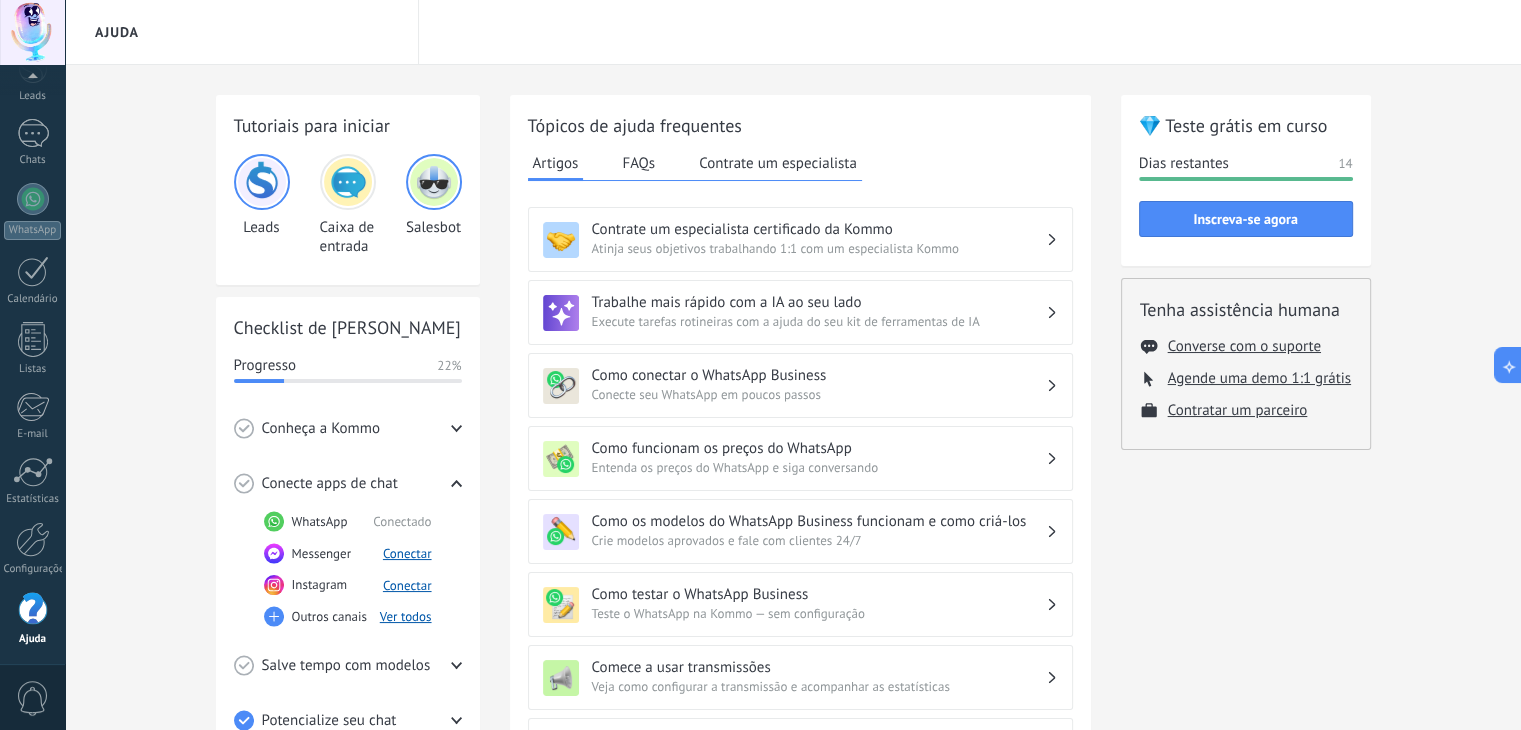 click at bounding box center (348, 182) 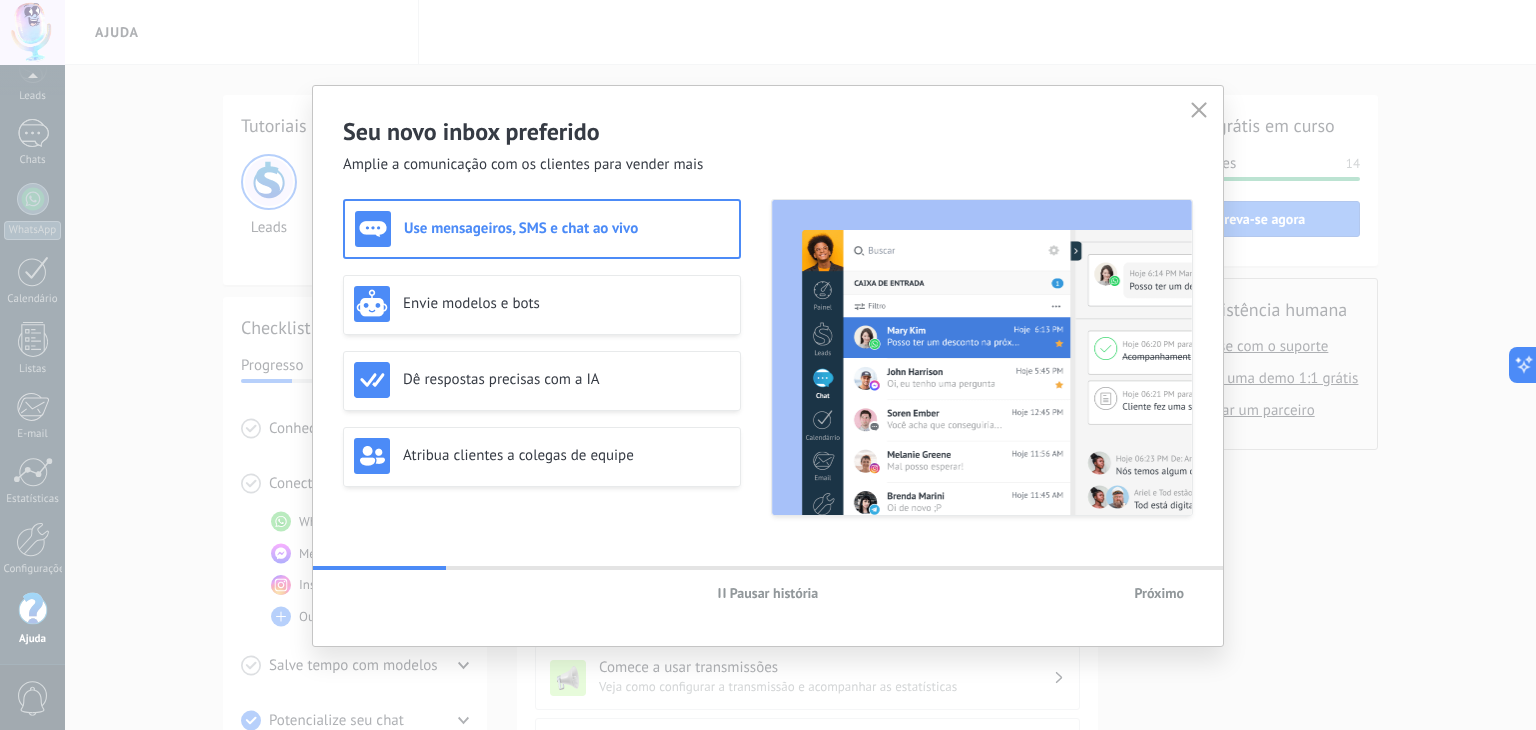 click on "Use mensageiros, SMS e chat ao vivo" at bounding box center [542, 229] 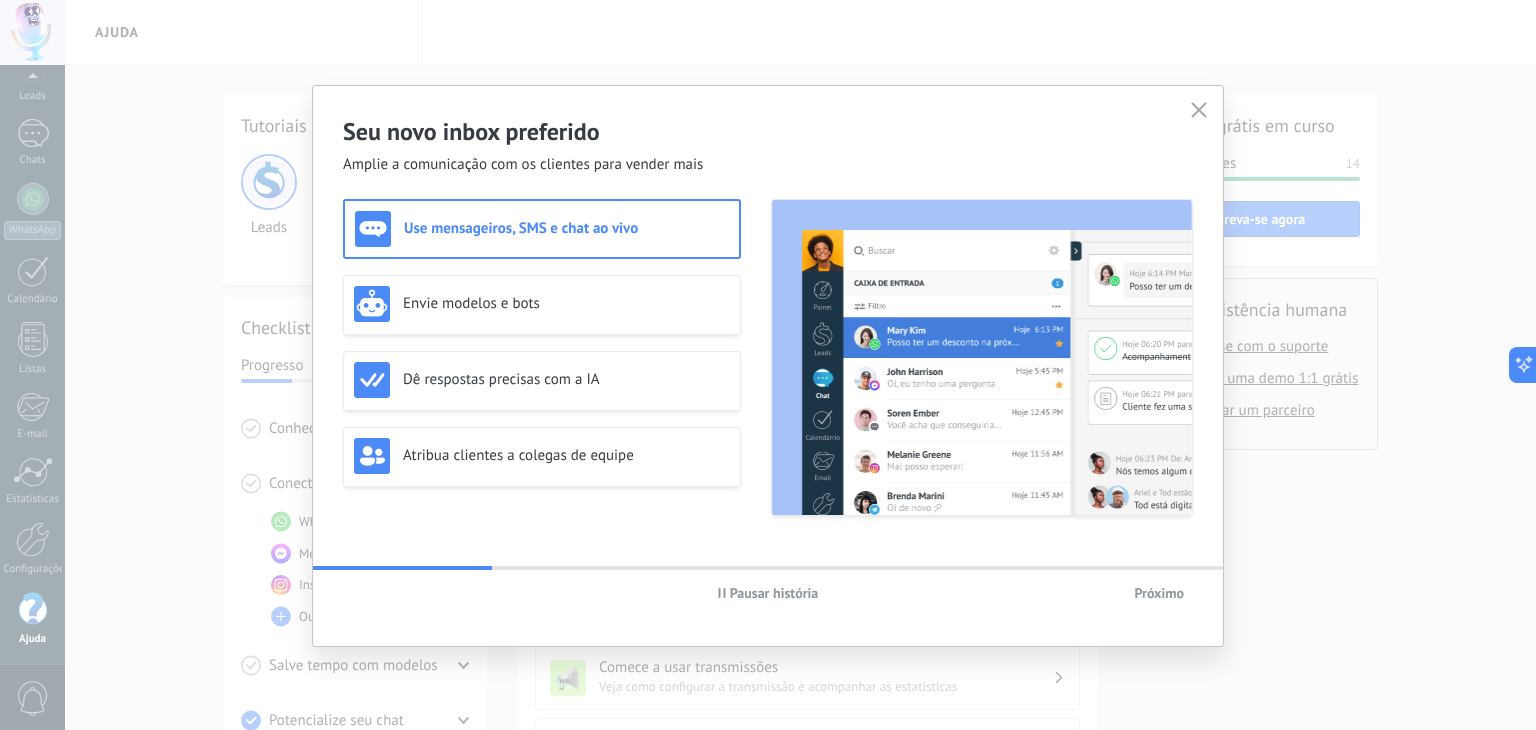 click on "Use mensageiros, SMS e chat ao vivo" at bounding box center [542, 229] 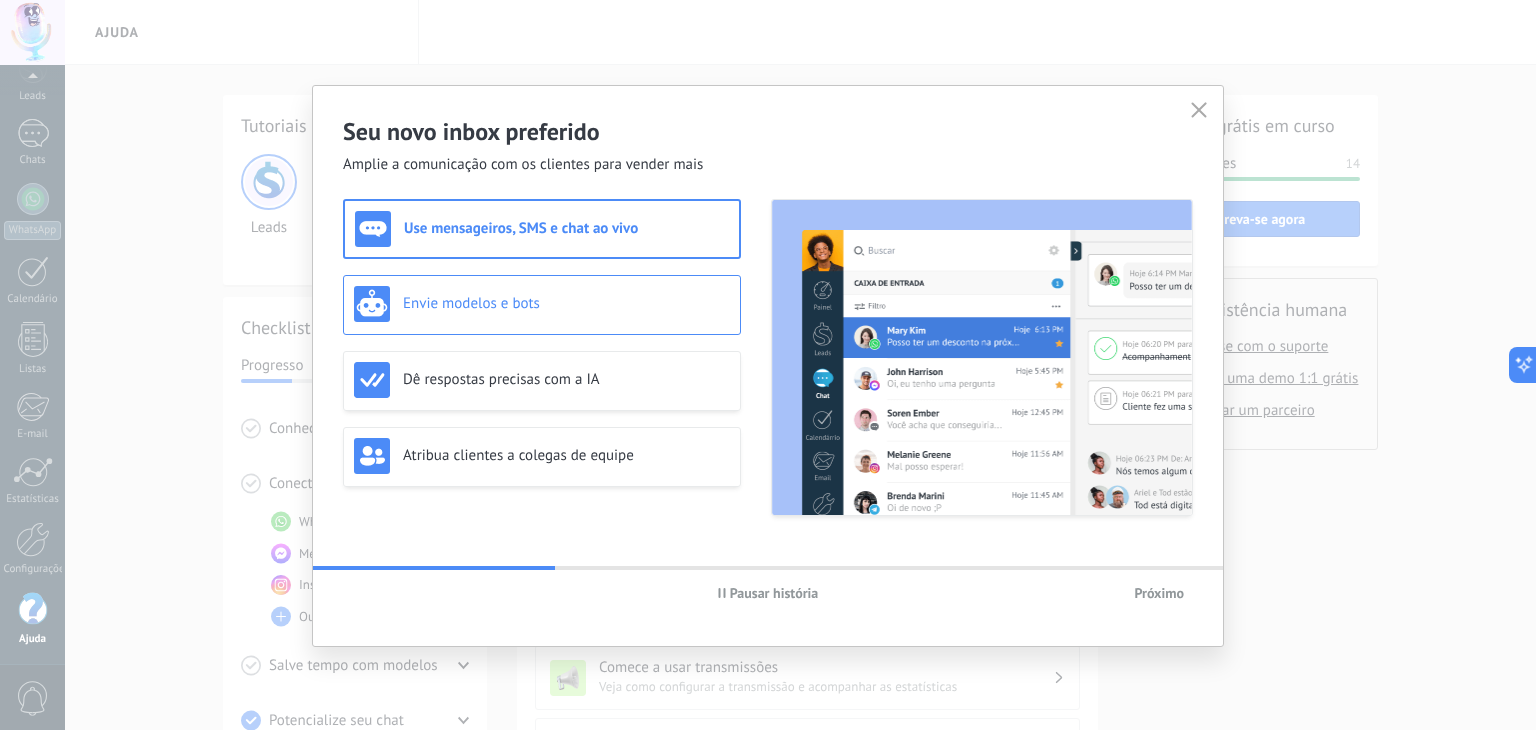 click on "Envie modelos e bots" at bounding box center [566, 303] 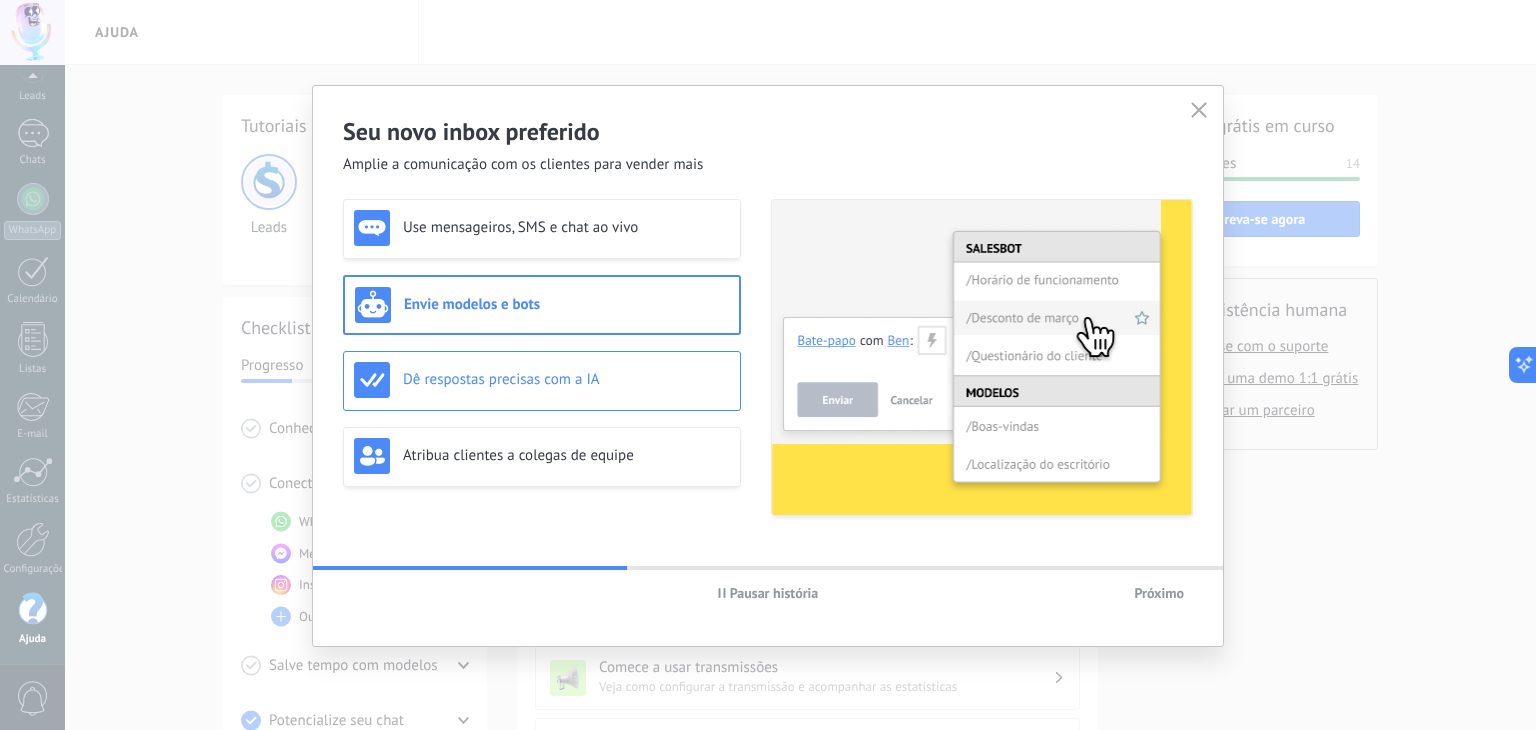 click on "Dê respostas precisas com a IA" at bounding box center [566, 379] 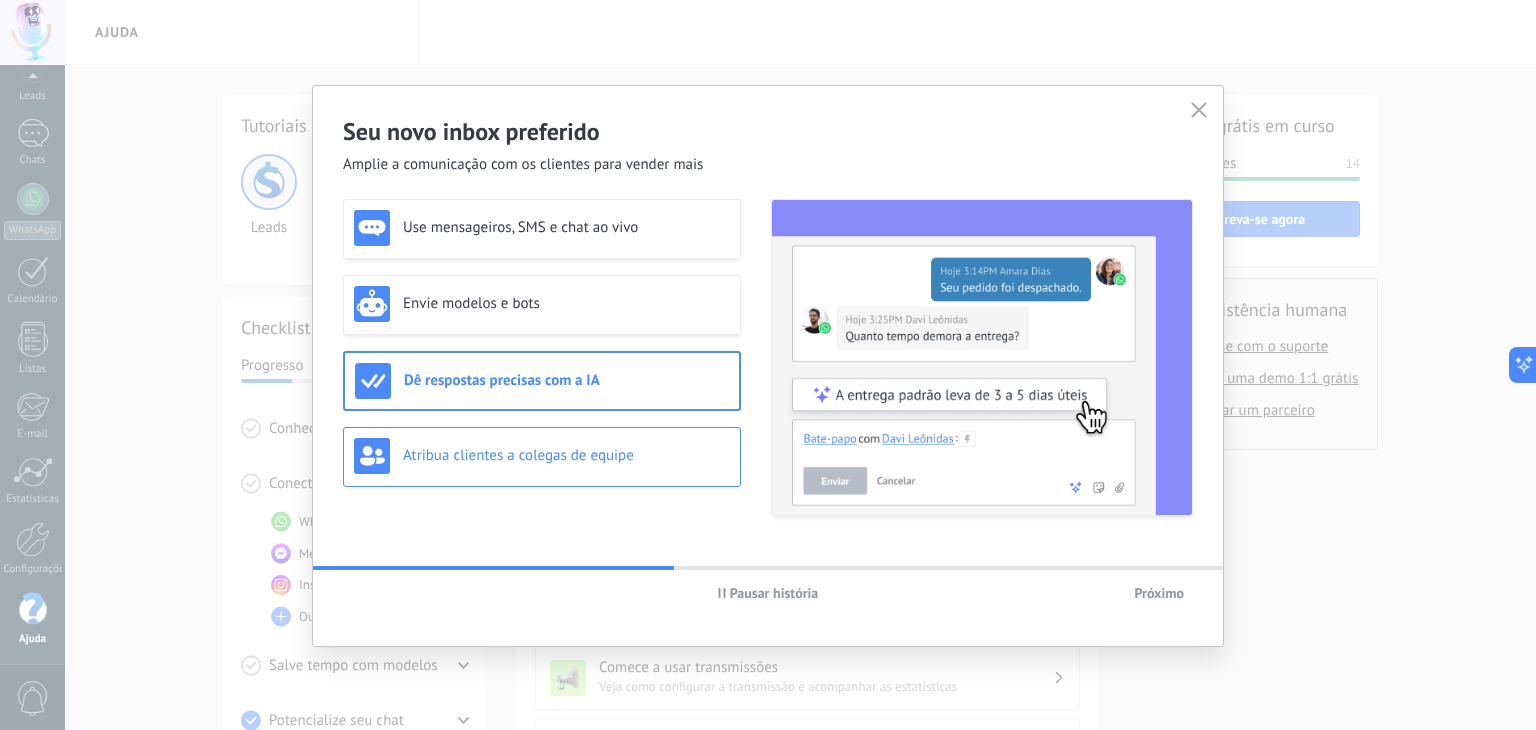 click on "Atribua clientes a colegas de equipe" at bounding box center [566, 455] 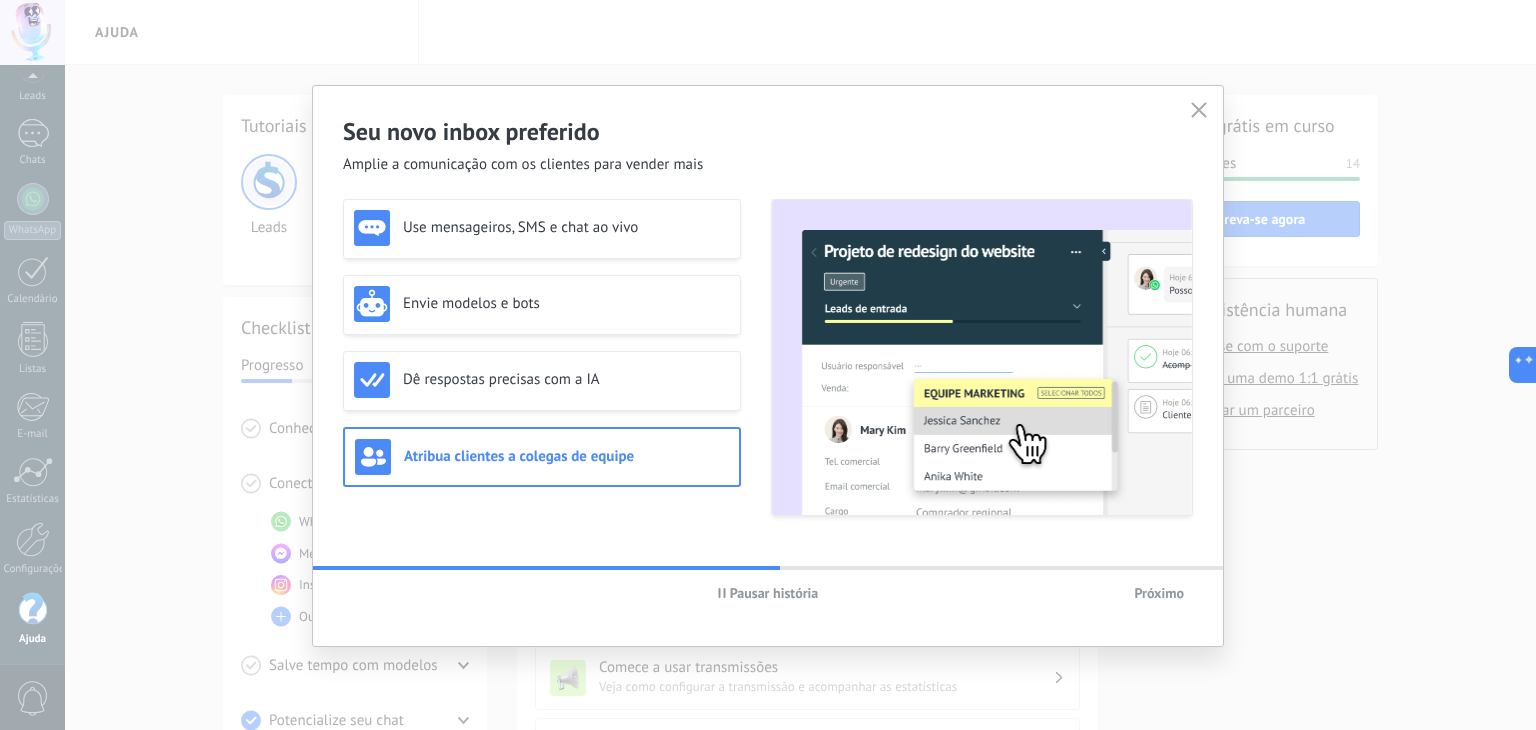 click at bounding box center [1199, 111] 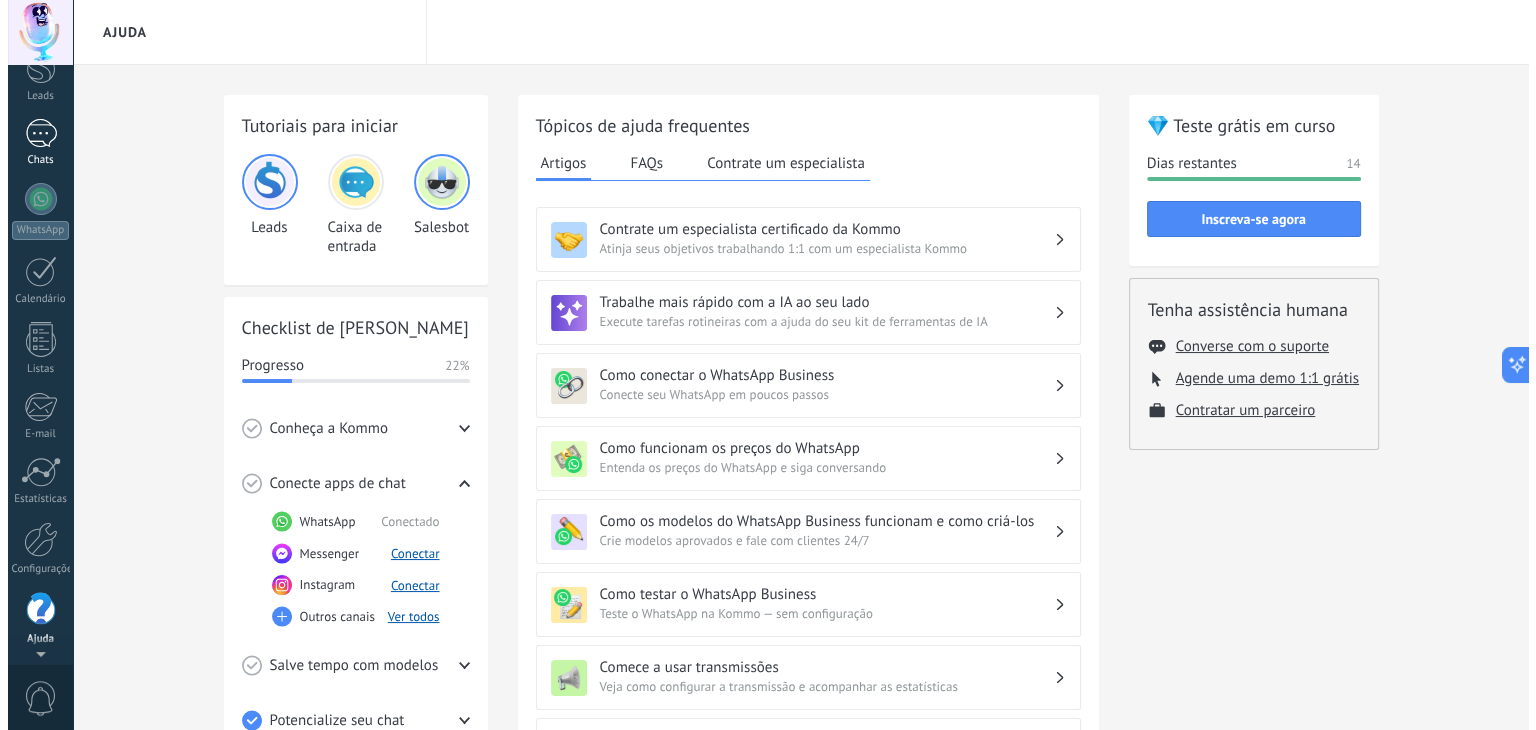 scroll, scrollTop: 0, scrollLeft: 0, axis: both 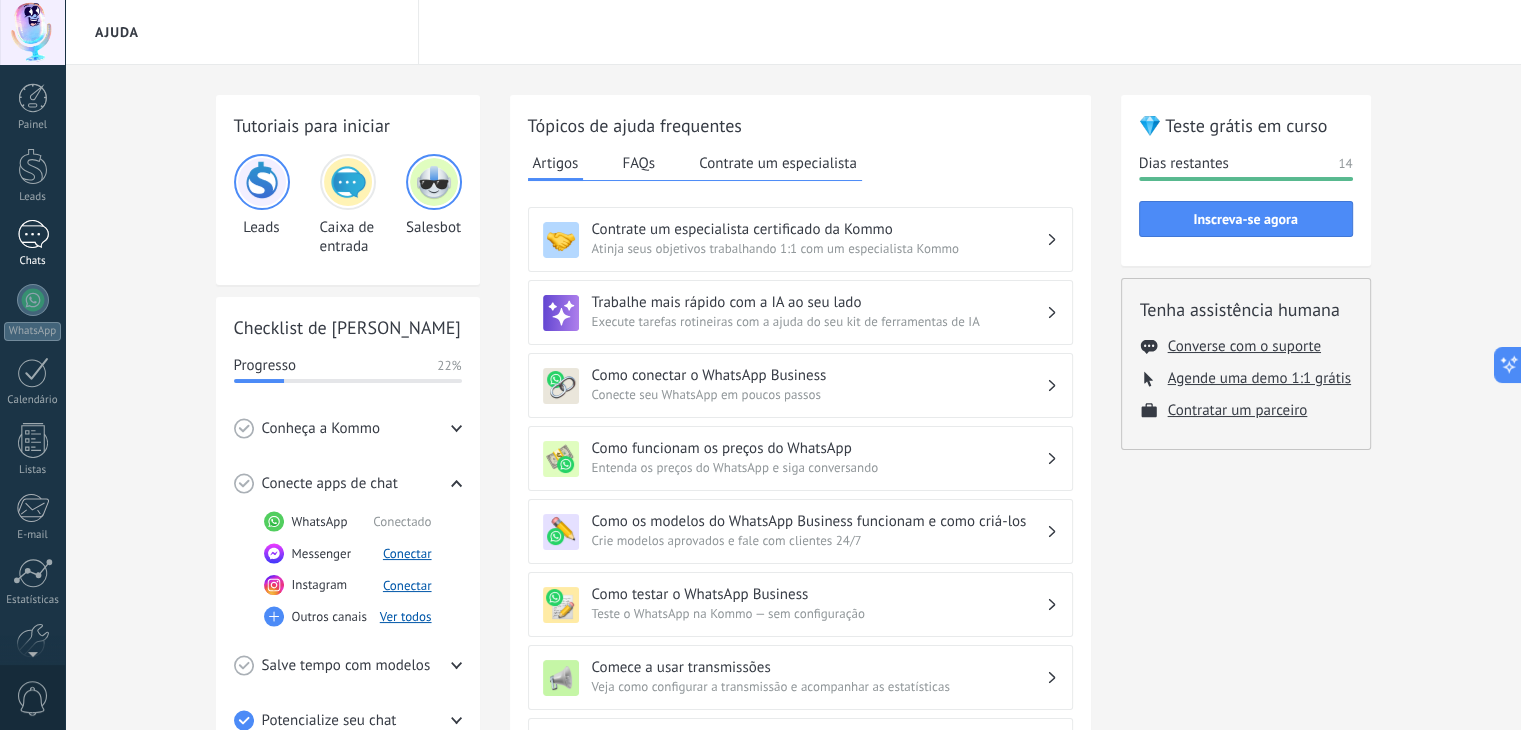 click on "Chats" at bounding box center (33, 261) 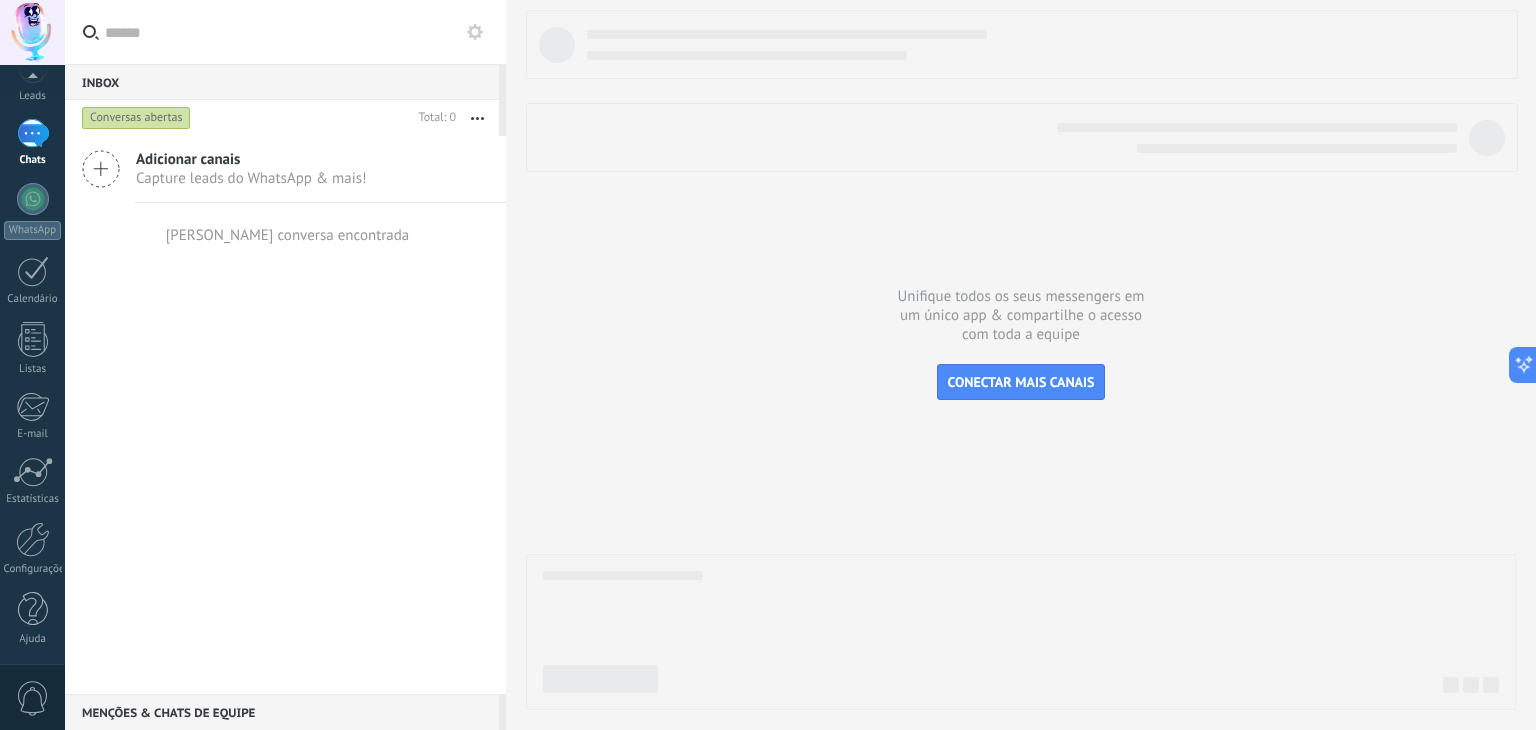 scroll, scrollTop: 100, scrollLeft: 0, axis: vertical 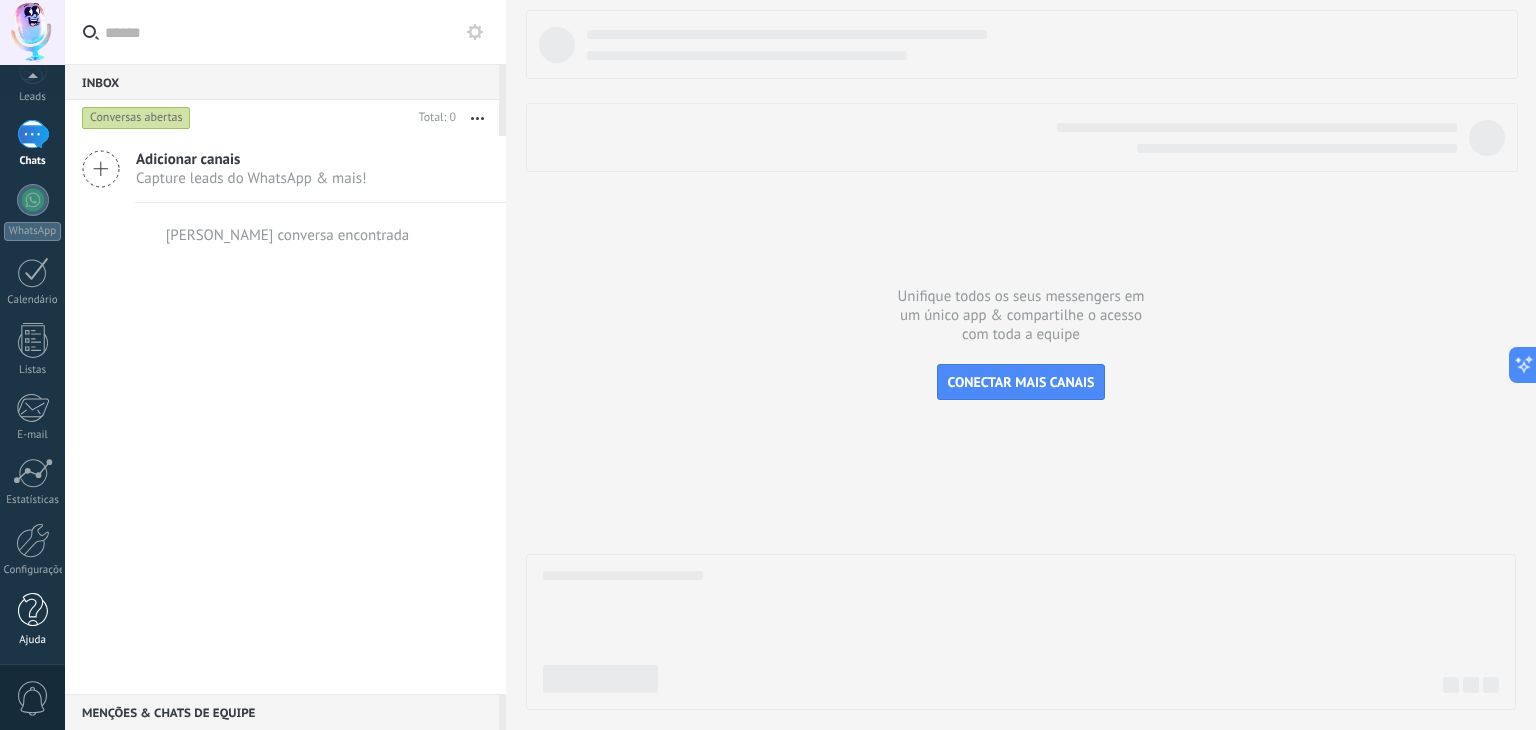 click at bounding box center (33, 610) 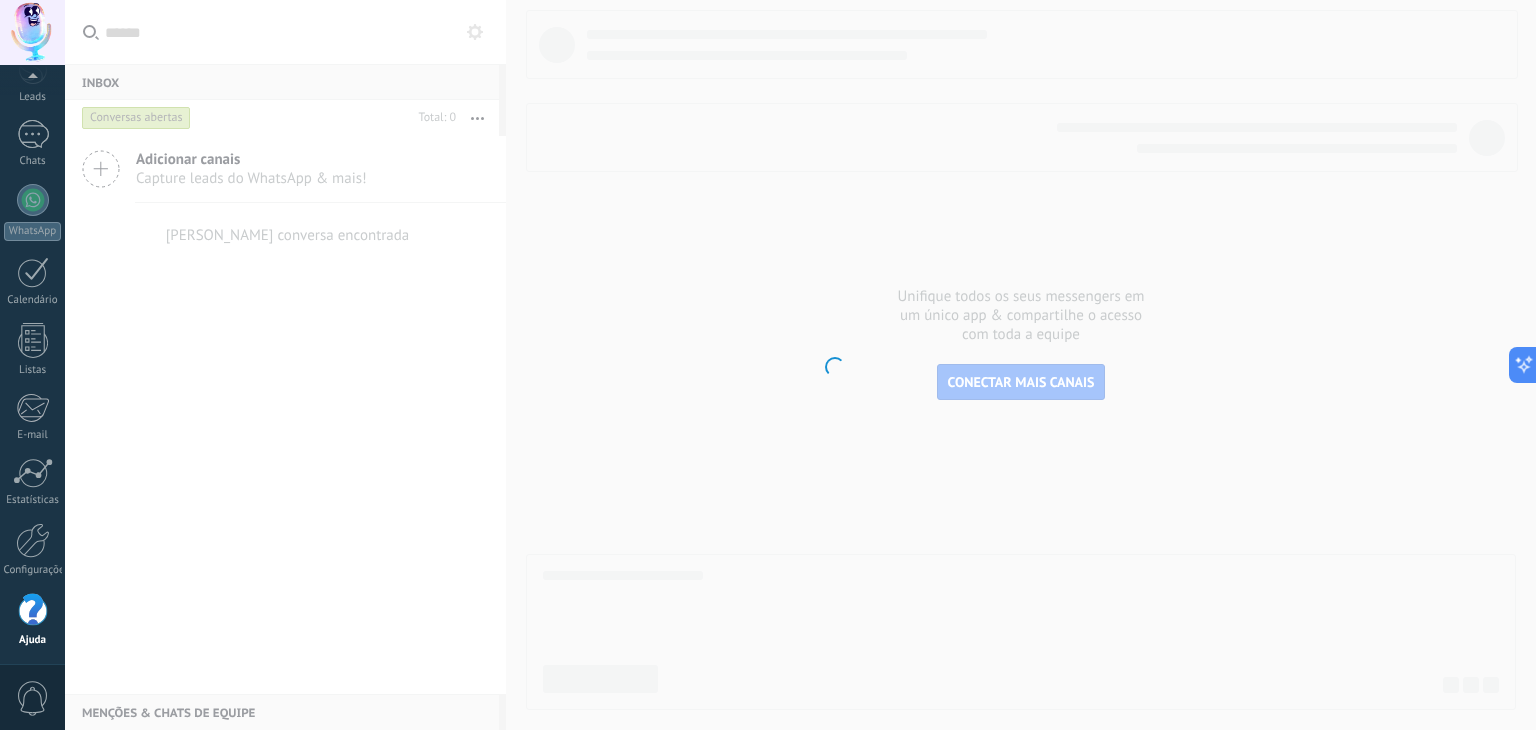 scroll, scrollTop: 101, scrollLeft: 0, axis: vertical 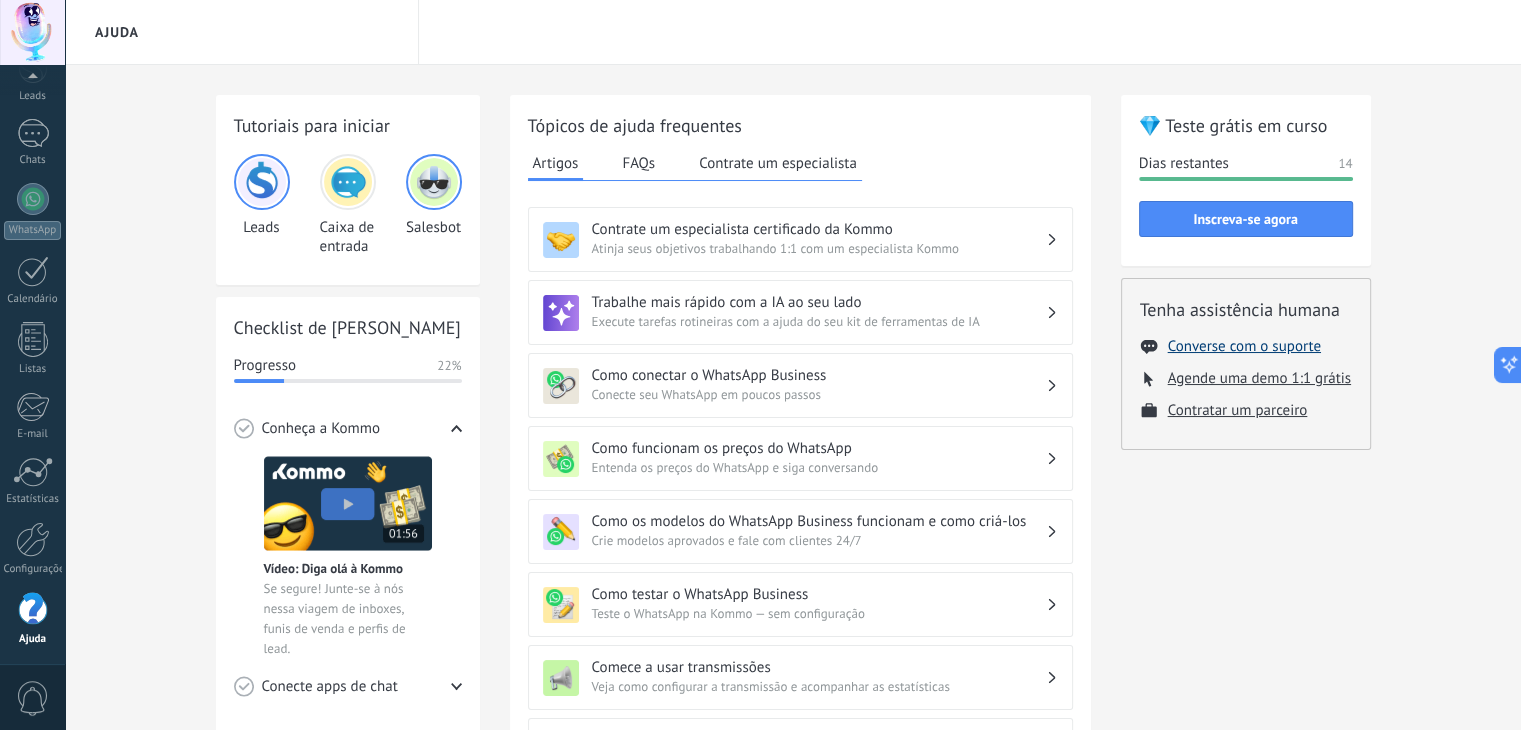 click on "Converse com o suporte" at bounding box center (1244, 346) 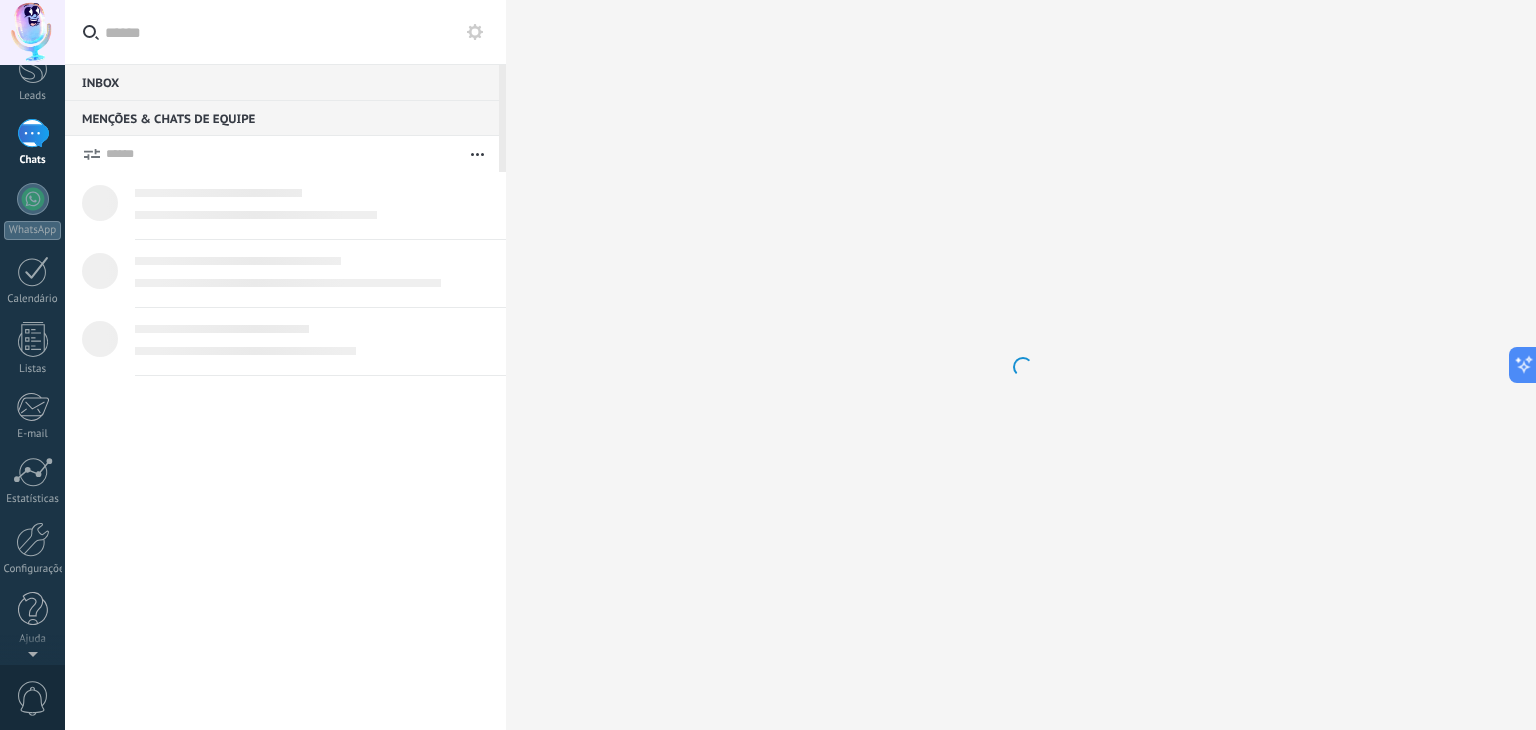 scroll, scrollTop: 0, scrollLeft: 0, axis: both 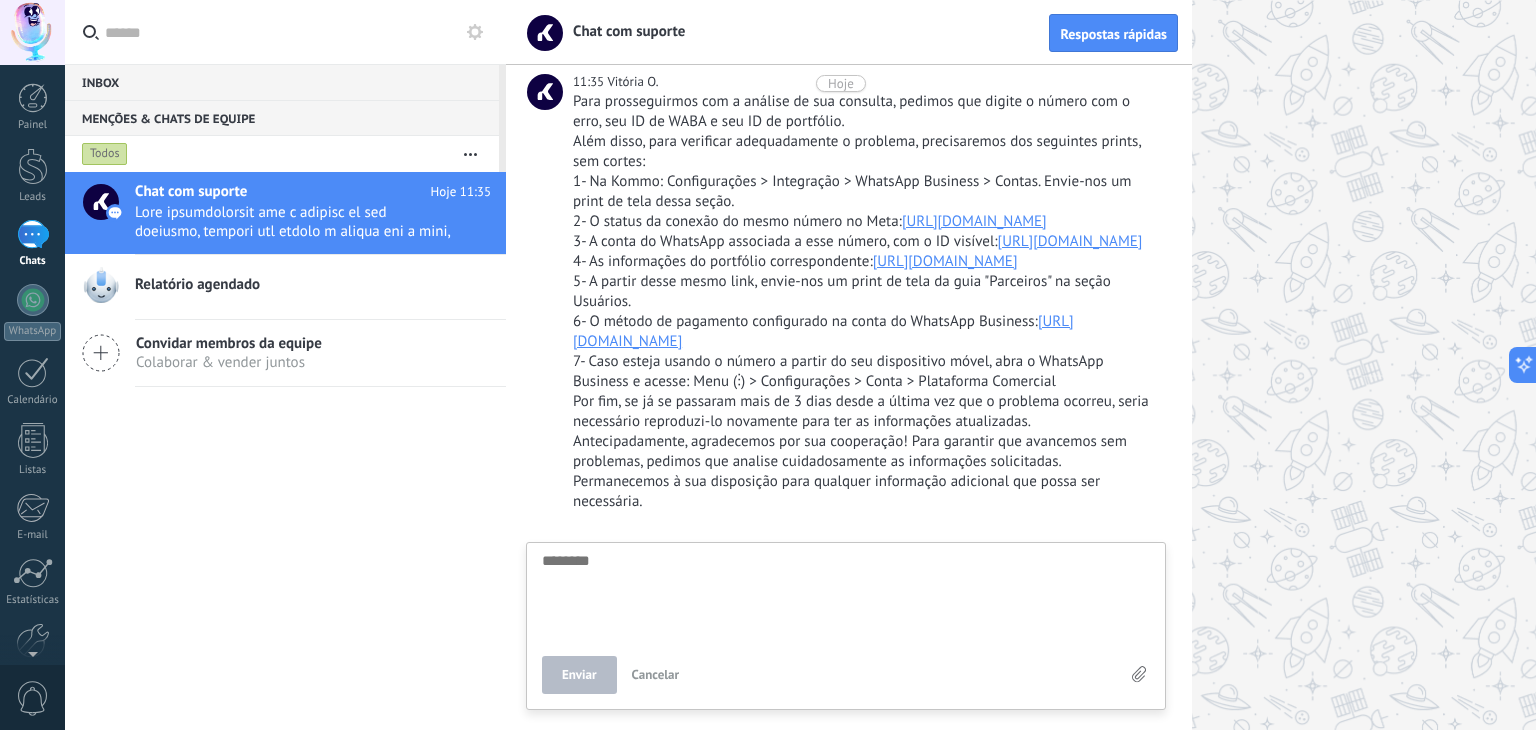 click on "Para prosseguirmos com a análise de sua consulta, pedimos que digite o número com o erro, seu ID de WABA e seu ID de portfólio." at bounding box center [867, 112] 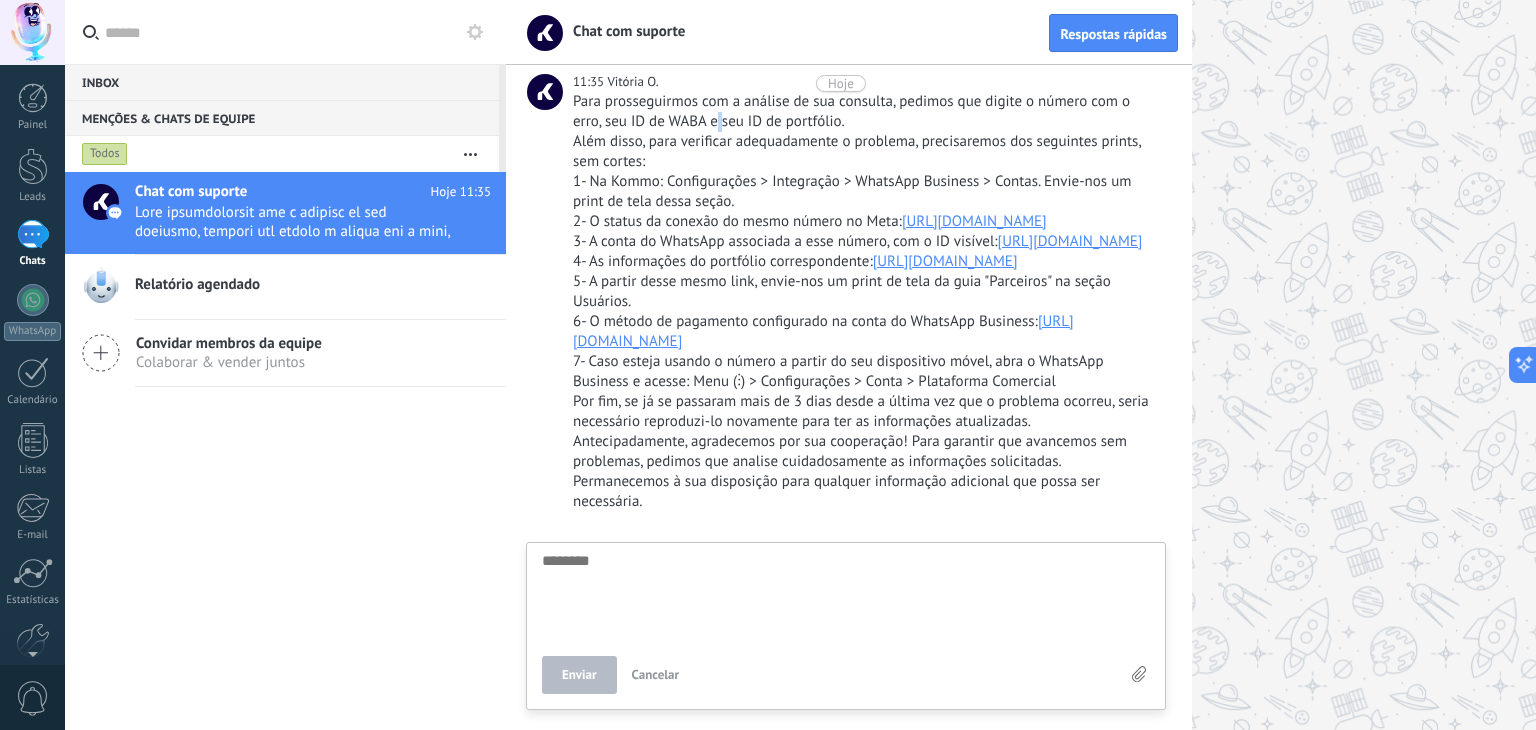 click on "Para prosseguirmos com a análise de sua consulta, pedimos que digite o número com o erro, seu ID de WABA e seu ID de portfólio." at bounding box center [867, 112] 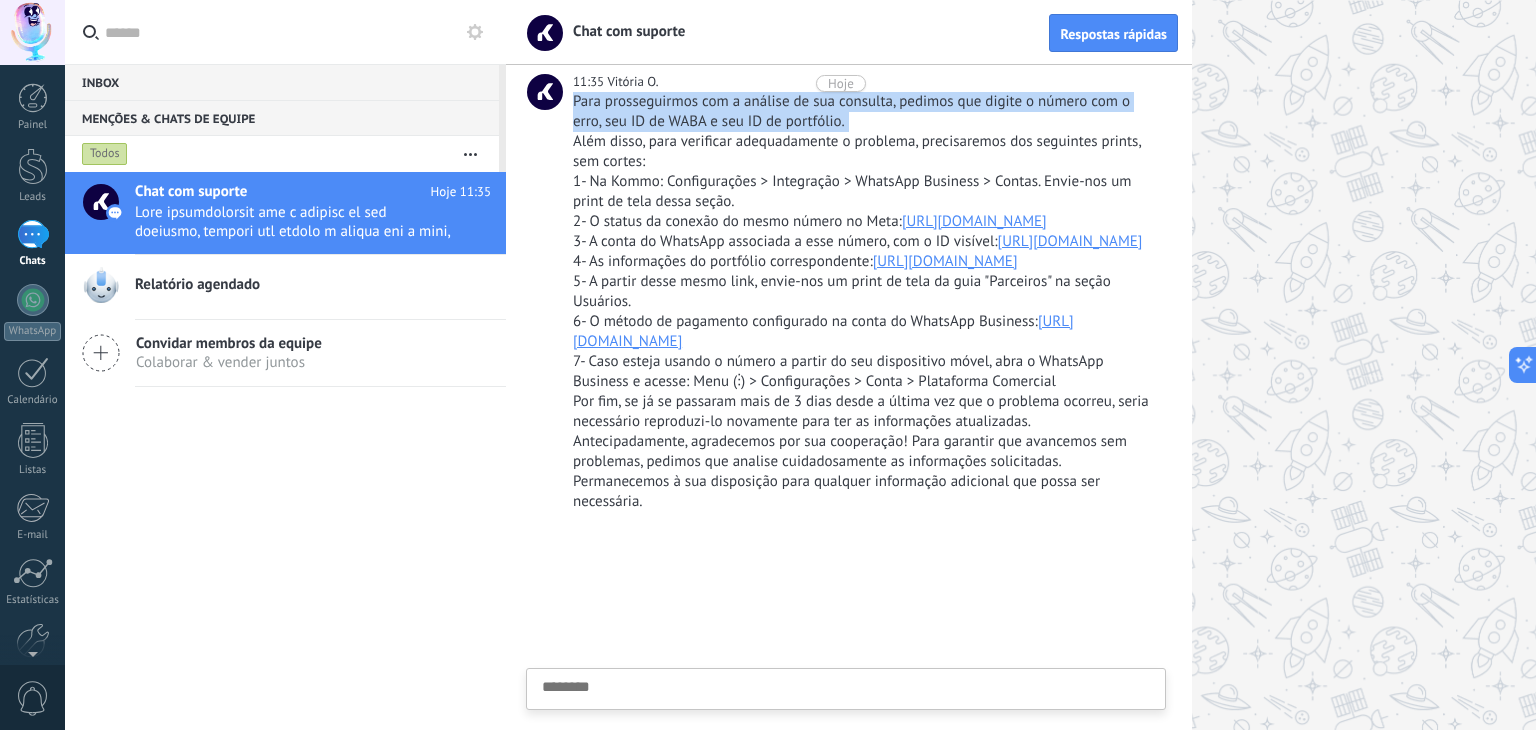 click on "Para prosseguirmos com a análise de sua consulta, pedimos que digite o número com o erro, seu ID de WABA e seu ID de portfólio." at bounding box center [867, 112] 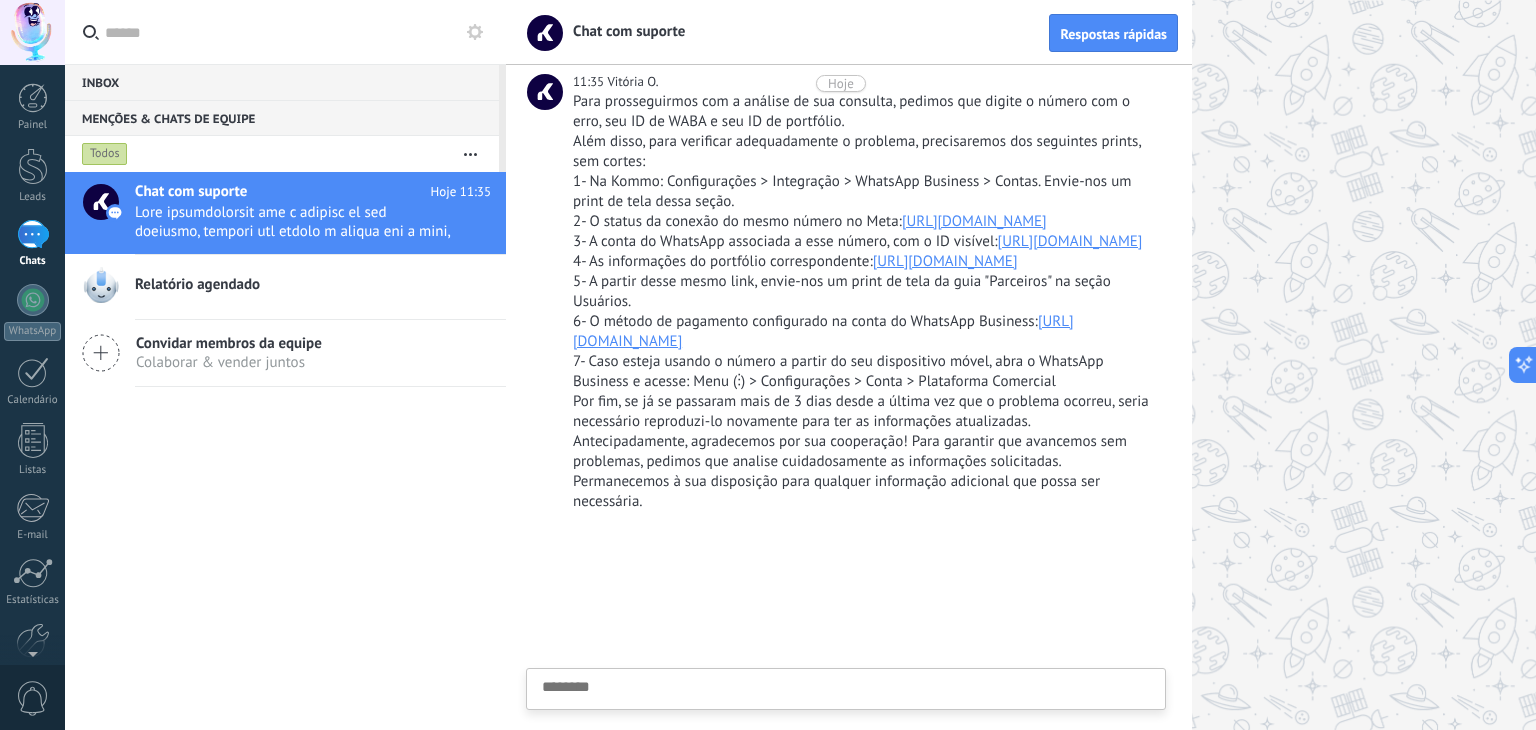 click on "[URL][DOMAIN_NAME]" at bounding box center (974, 221) 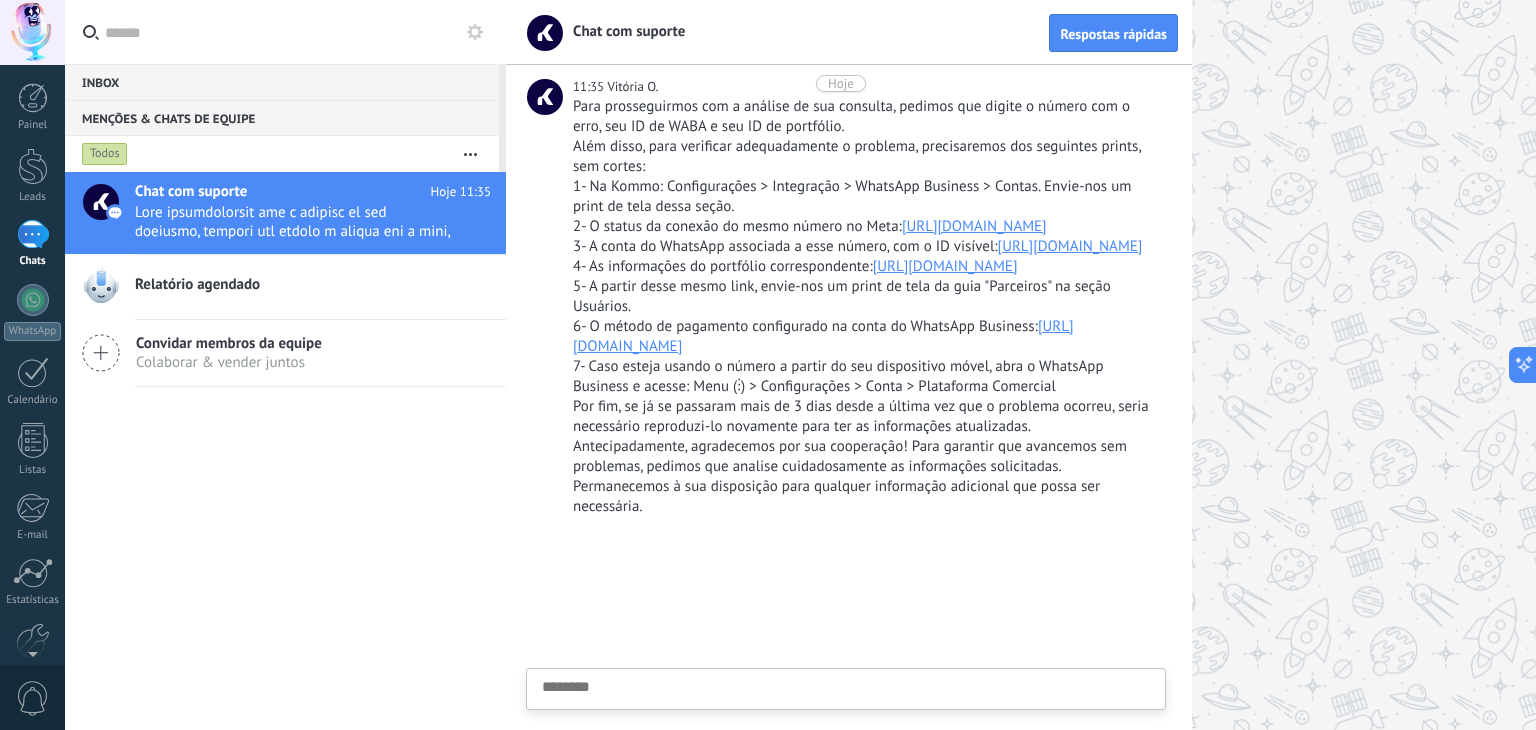 scroll, scrollTop: 2214, scrollLeft: 0, axis: vertical 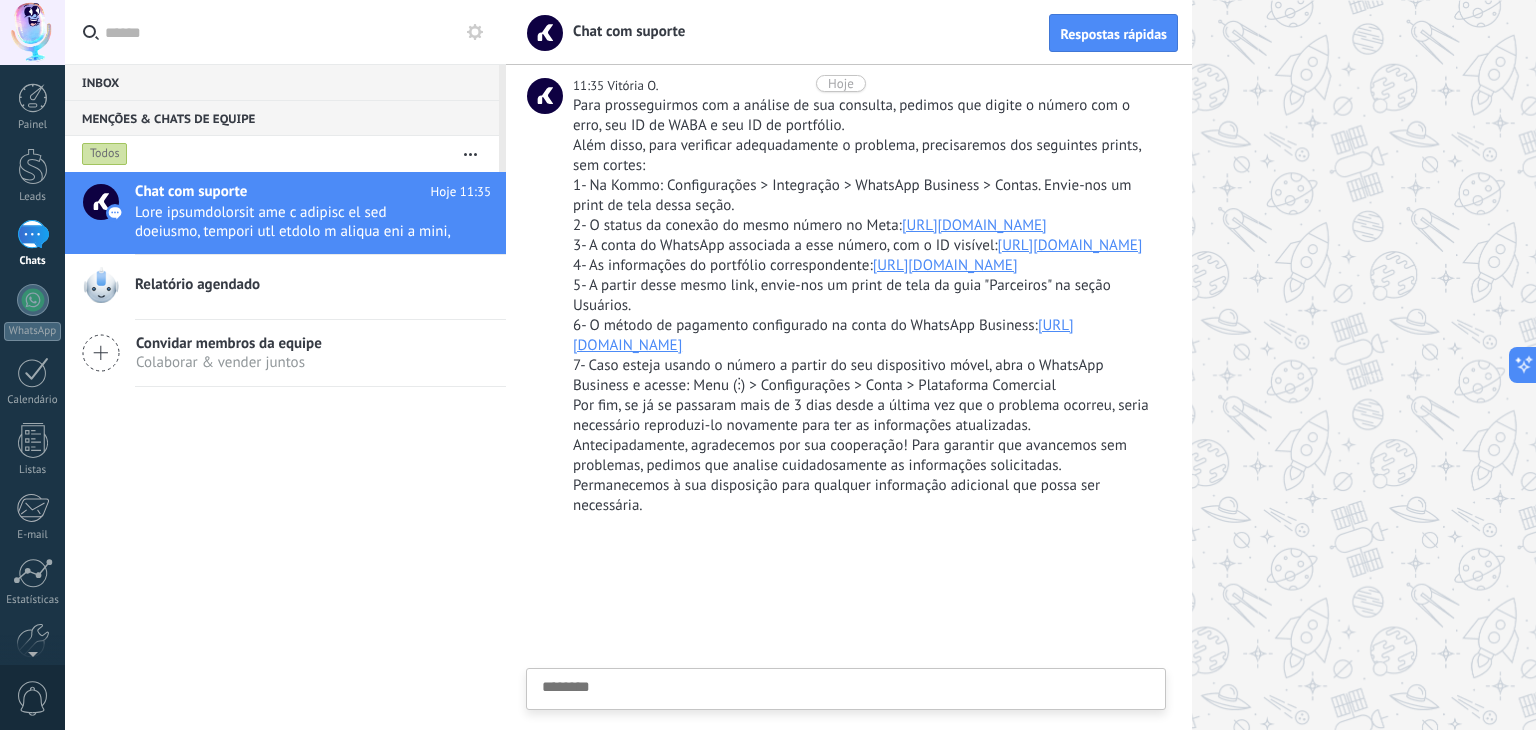 click on "Enviar Cancelar" at bounding box center (846, 689) 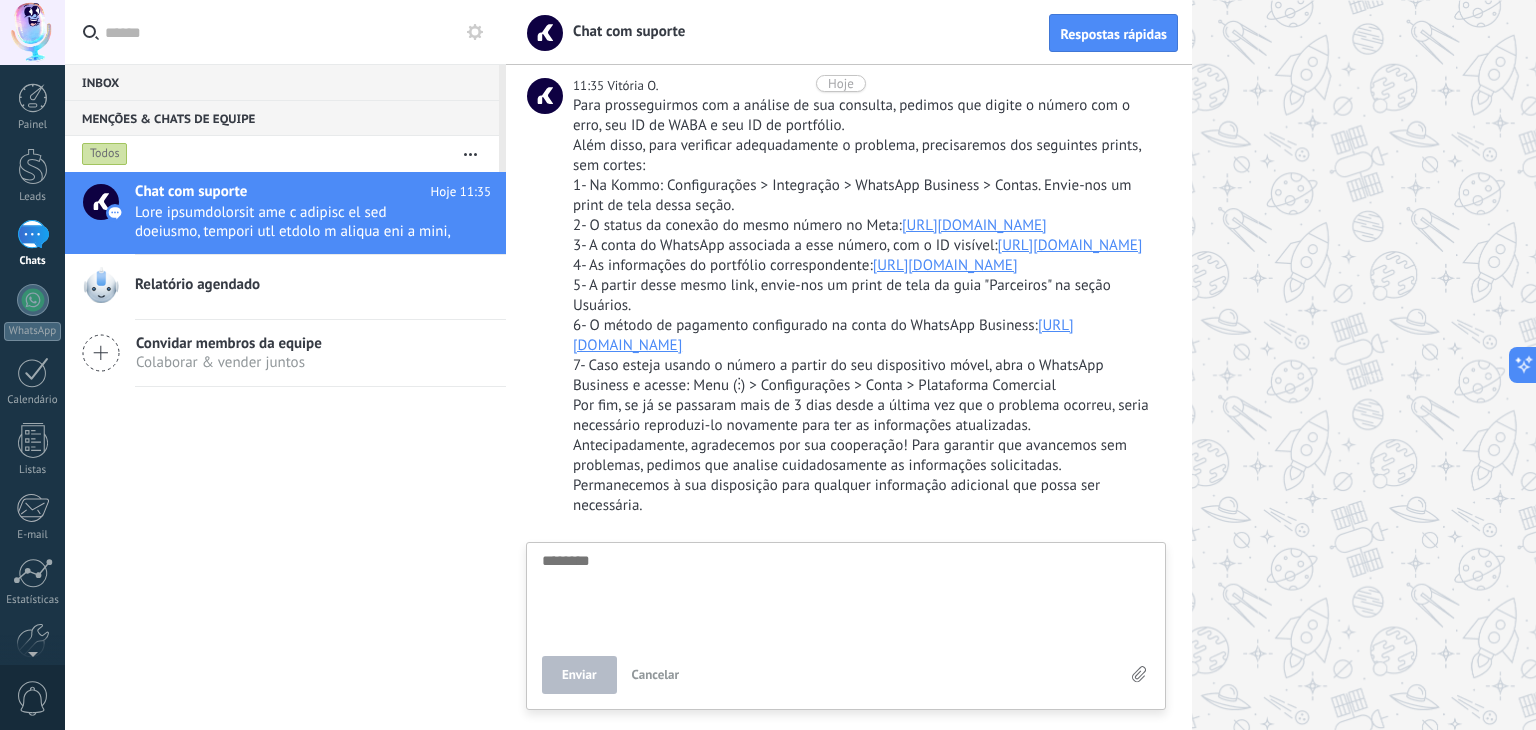 scroll, scrollTop: 19, scrollLeft: 0, axis: vertical 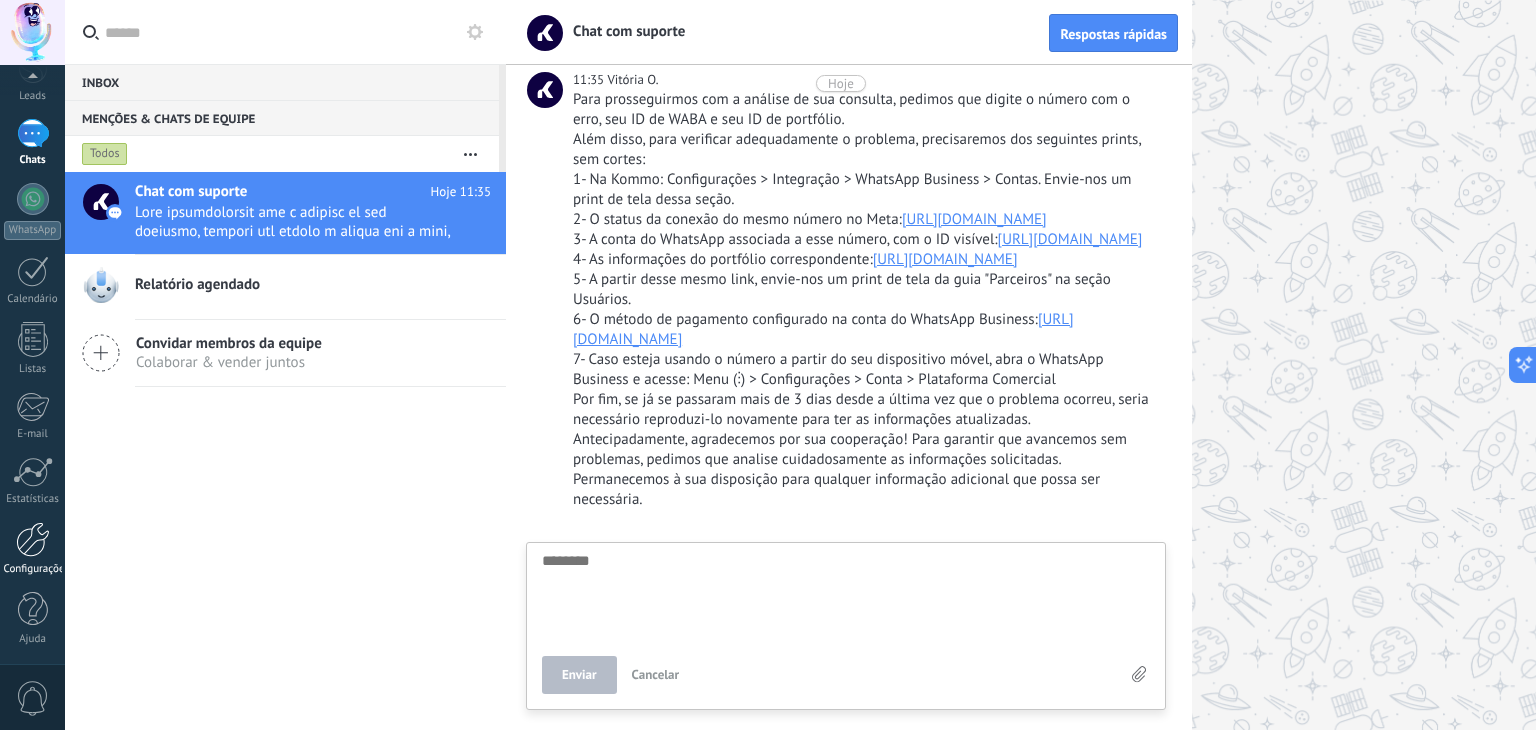 click at bounding box center [33, 539] 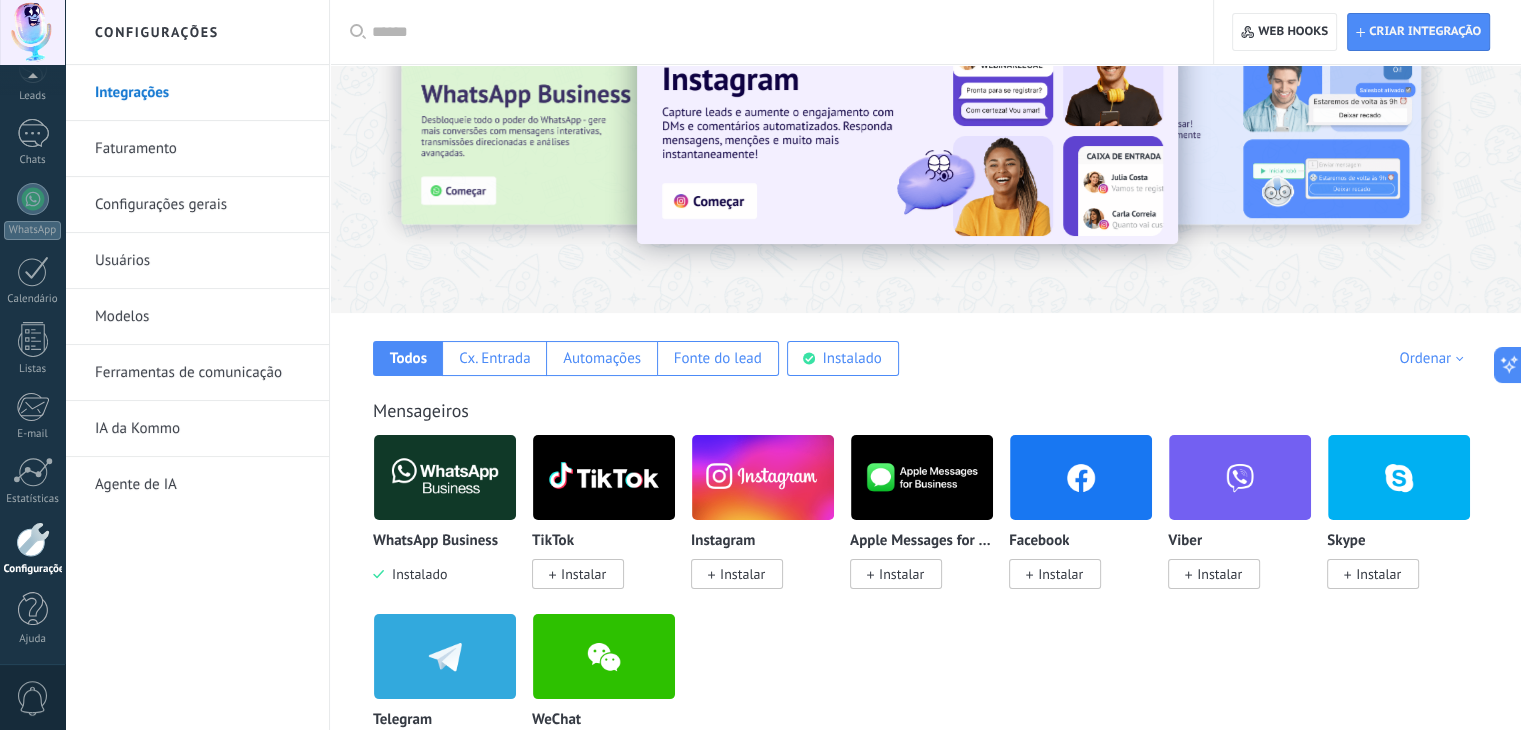 scroll, scrollTop: 80, scrollLeft: 0, axis: vertical 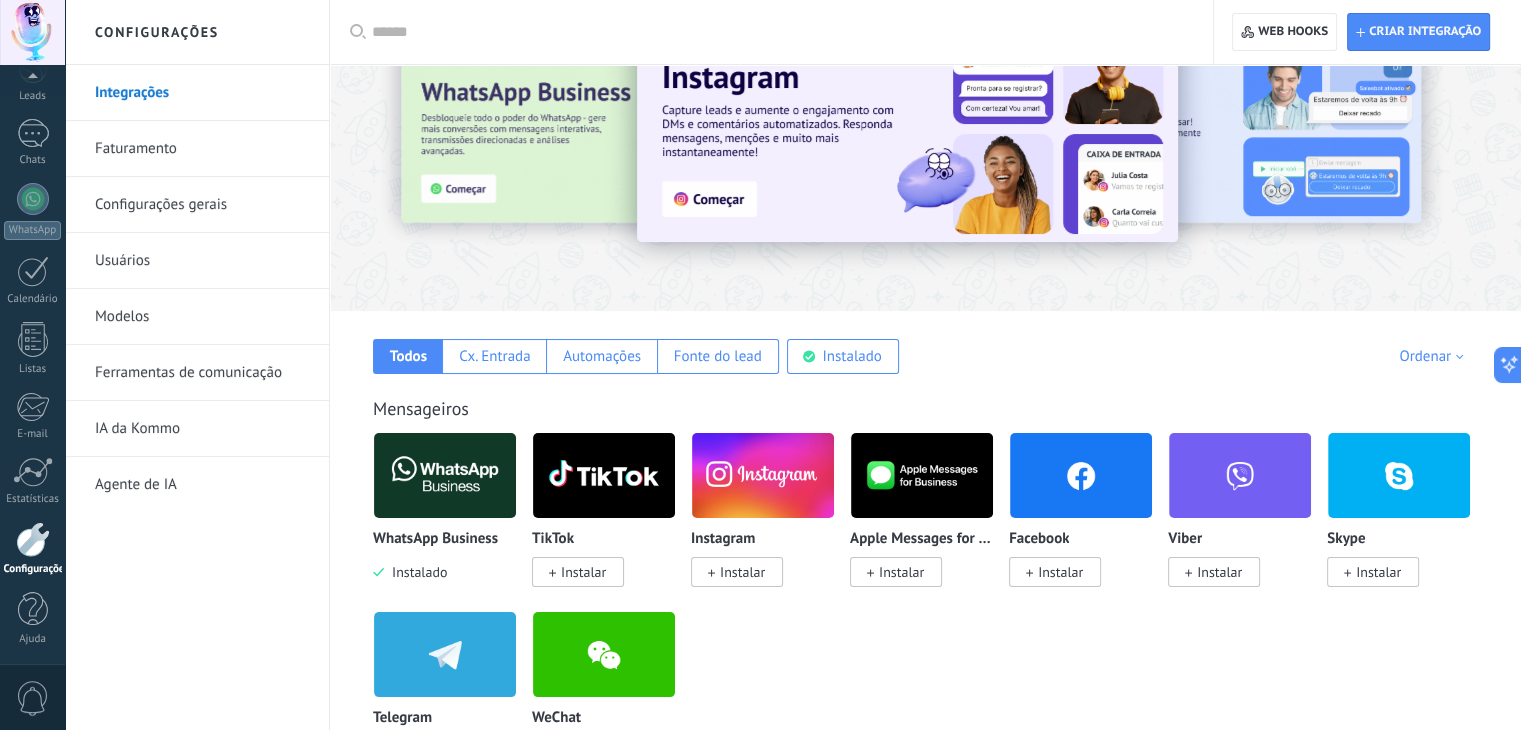 click at bounding box center [445, 475] 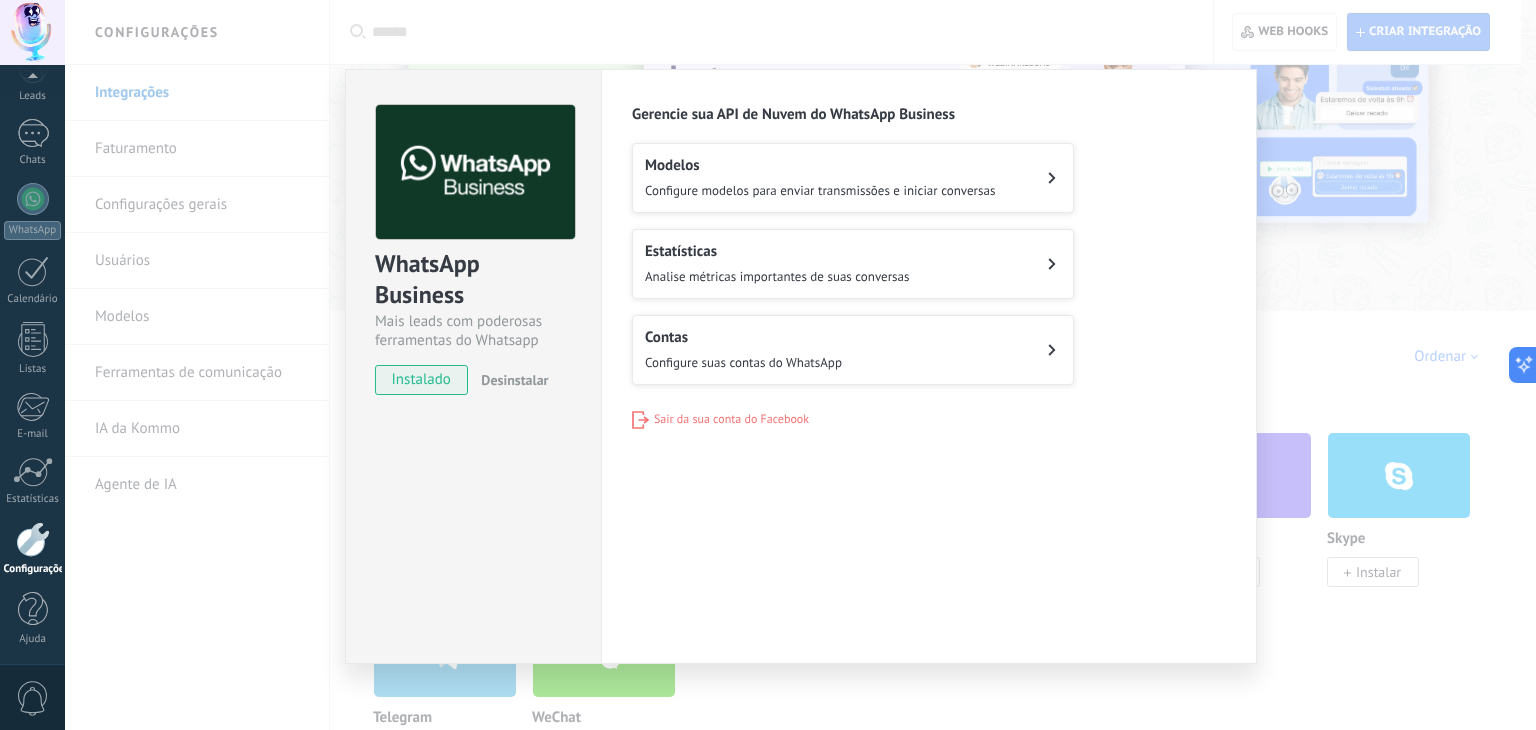 click on "Contas Configure suas contas do WhatsApp" at bounding box center (853, 350) 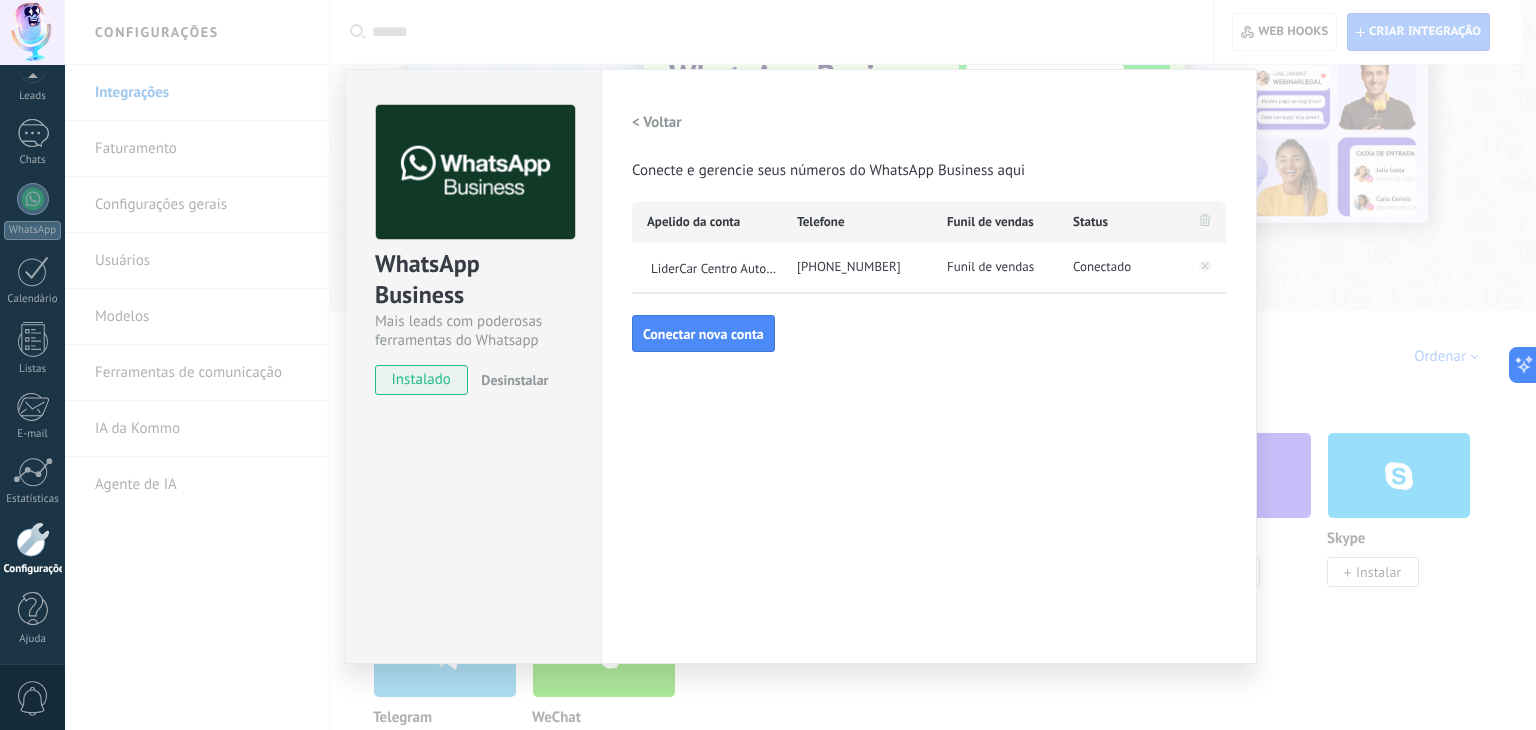 click on "WhatsApp Business Mais leads com poderosas ferramentas do Whatsapp instalado Desinstalar Configurações Autorização Esta aba registra os usuários que permitiram acesso à esta conta. Se você quiser remover a possibilidade de um usuário de enviar solicitações para a conta em relação a esta integração, você pode revogar o acesso. Se o acesso de todos os usuários for revogado, a integração parará de funcionar. Este app está instalado, mas ninguém concedeu acesso ainda. WhatsApp Cloud API Mais _:  Salvar < Voltar Conecte e gerencie seus números do WhatsApp Business aqui Apelido da conta Telefone Funil de vendas Status LiderCar Centro Automotivo [PHONE_NUMBER] Funil de vendas Conectado Conectar nova conta" at bounding box center [800, 365] 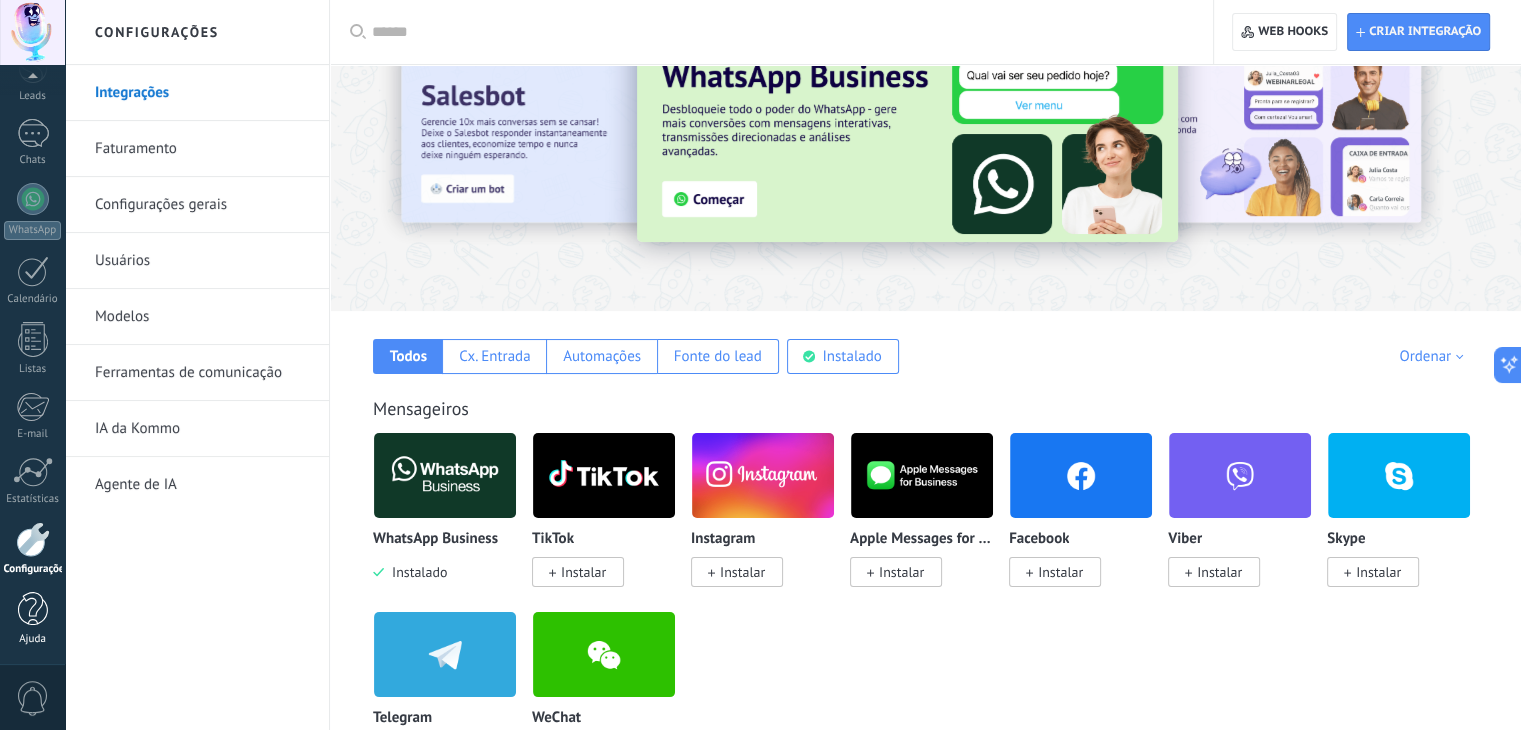 click at bounding box center [33, 609] 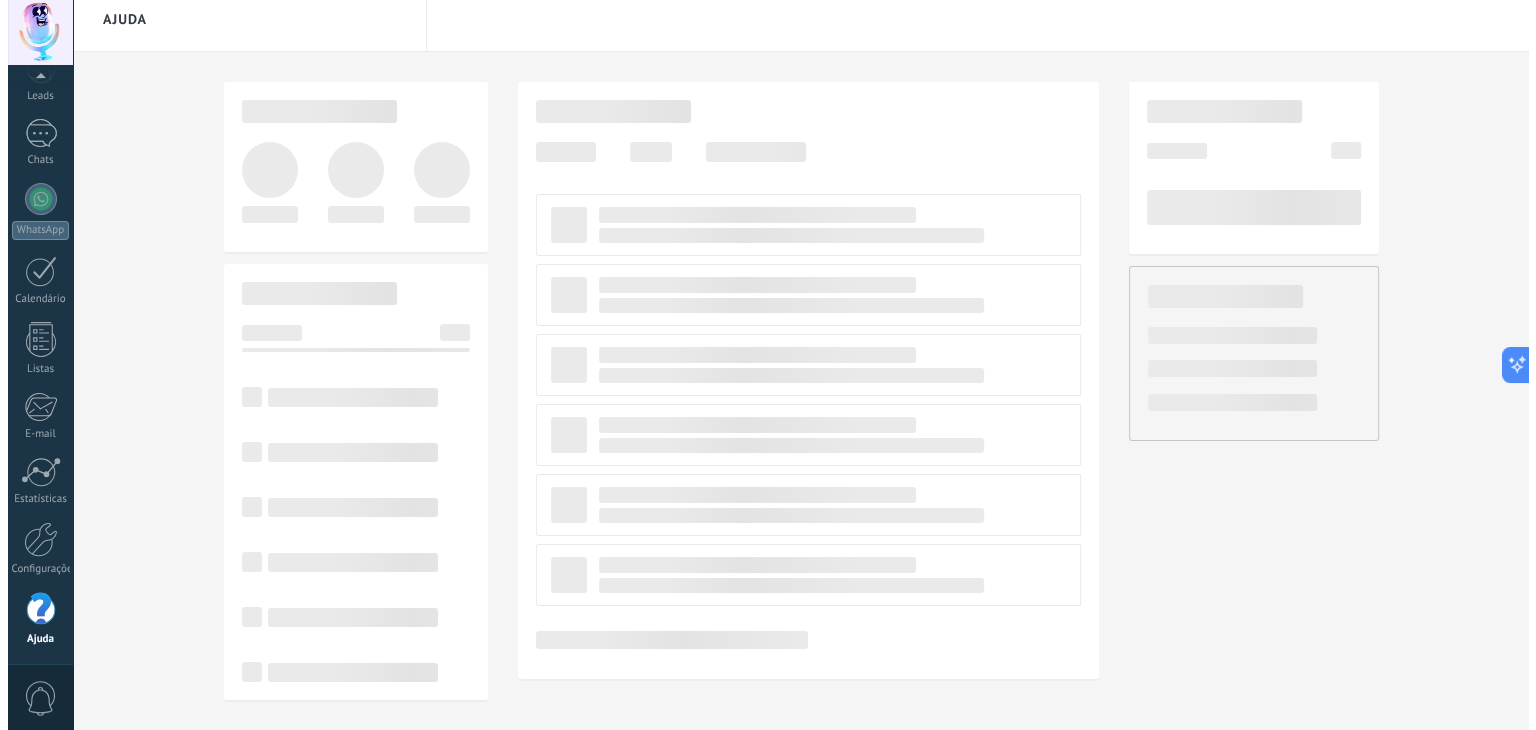 scroll, scrollTop: 0, scrollLeft: 0, axis: both 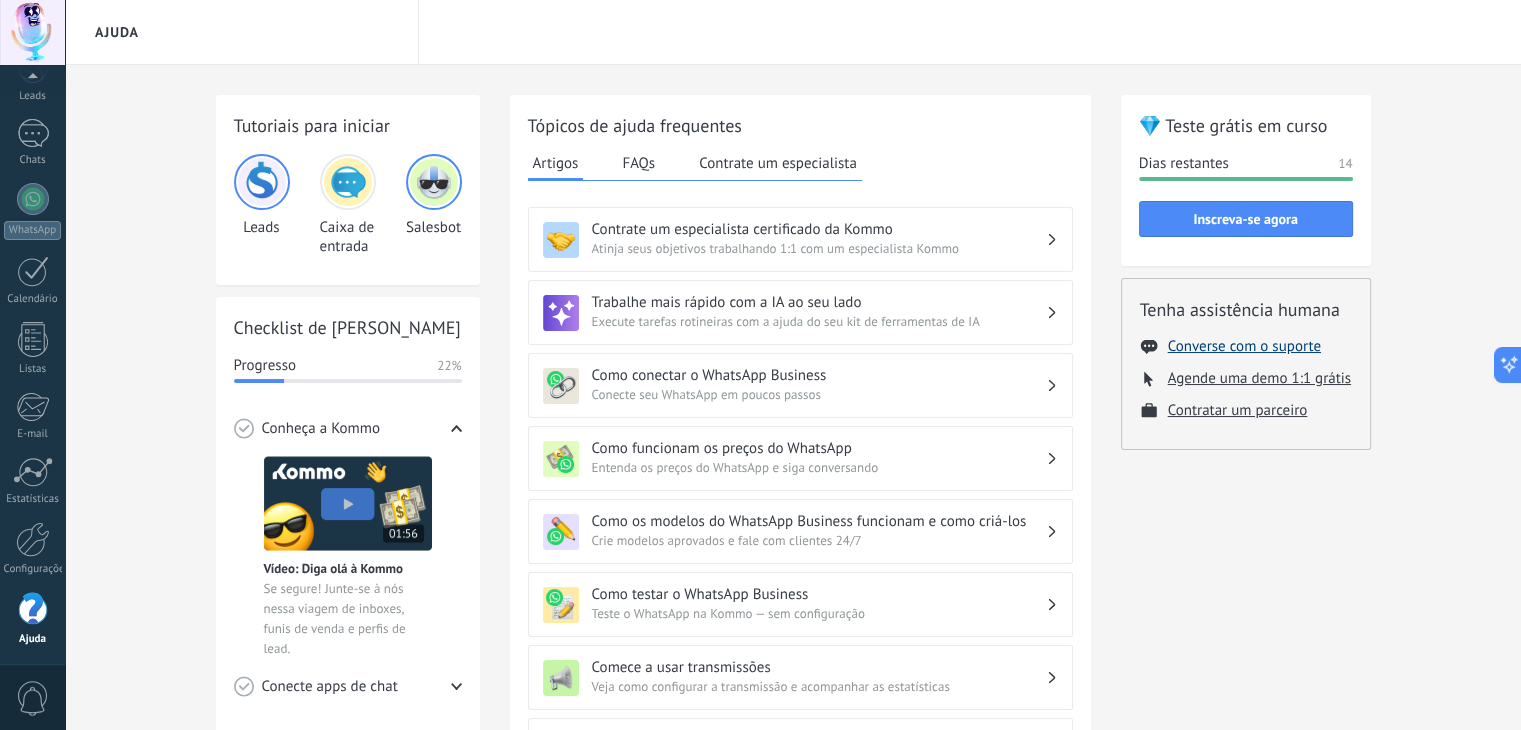 click on "Converse com o suporte" at bounding box center (1244, 346) 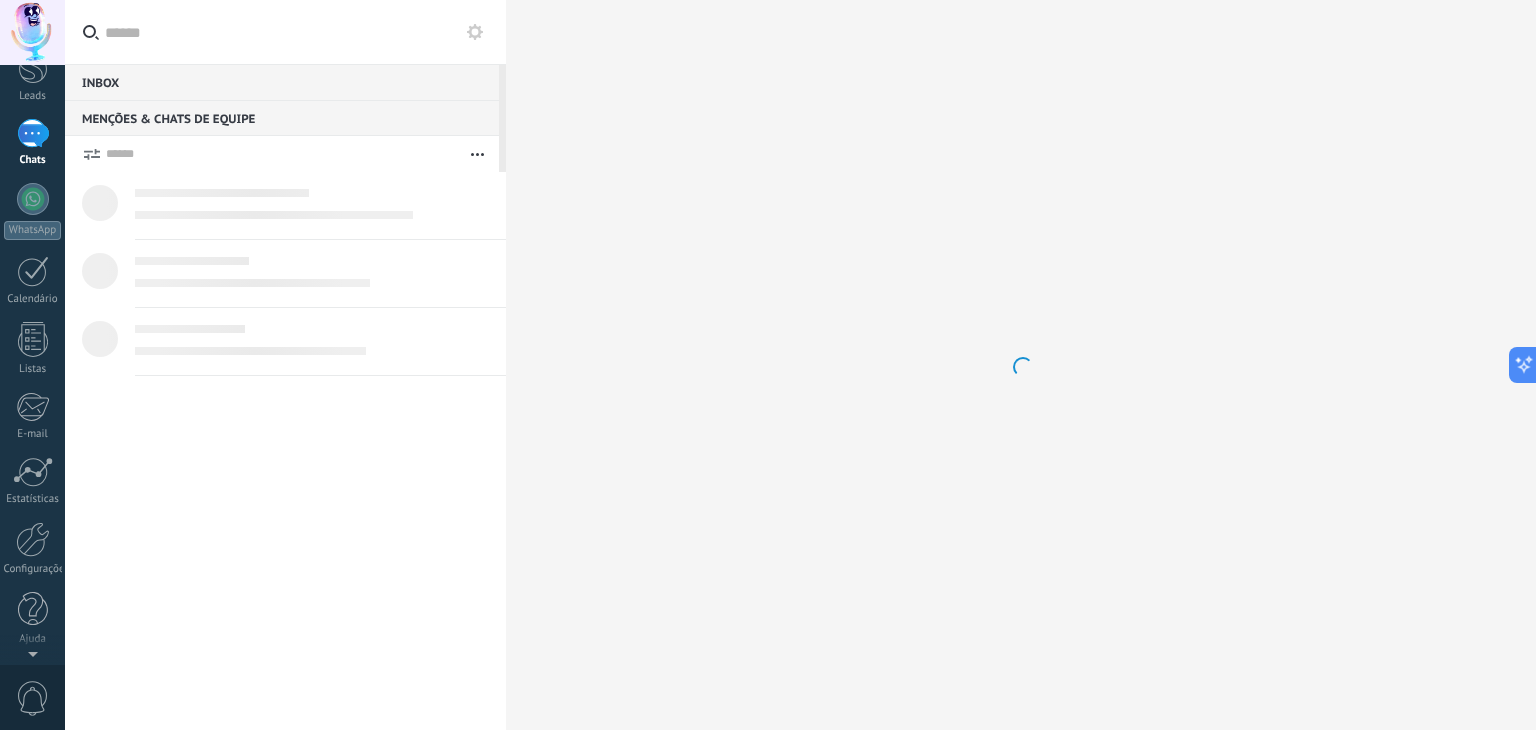 scroll, scrollTop: 0, scrollLeft: 0, axis: both 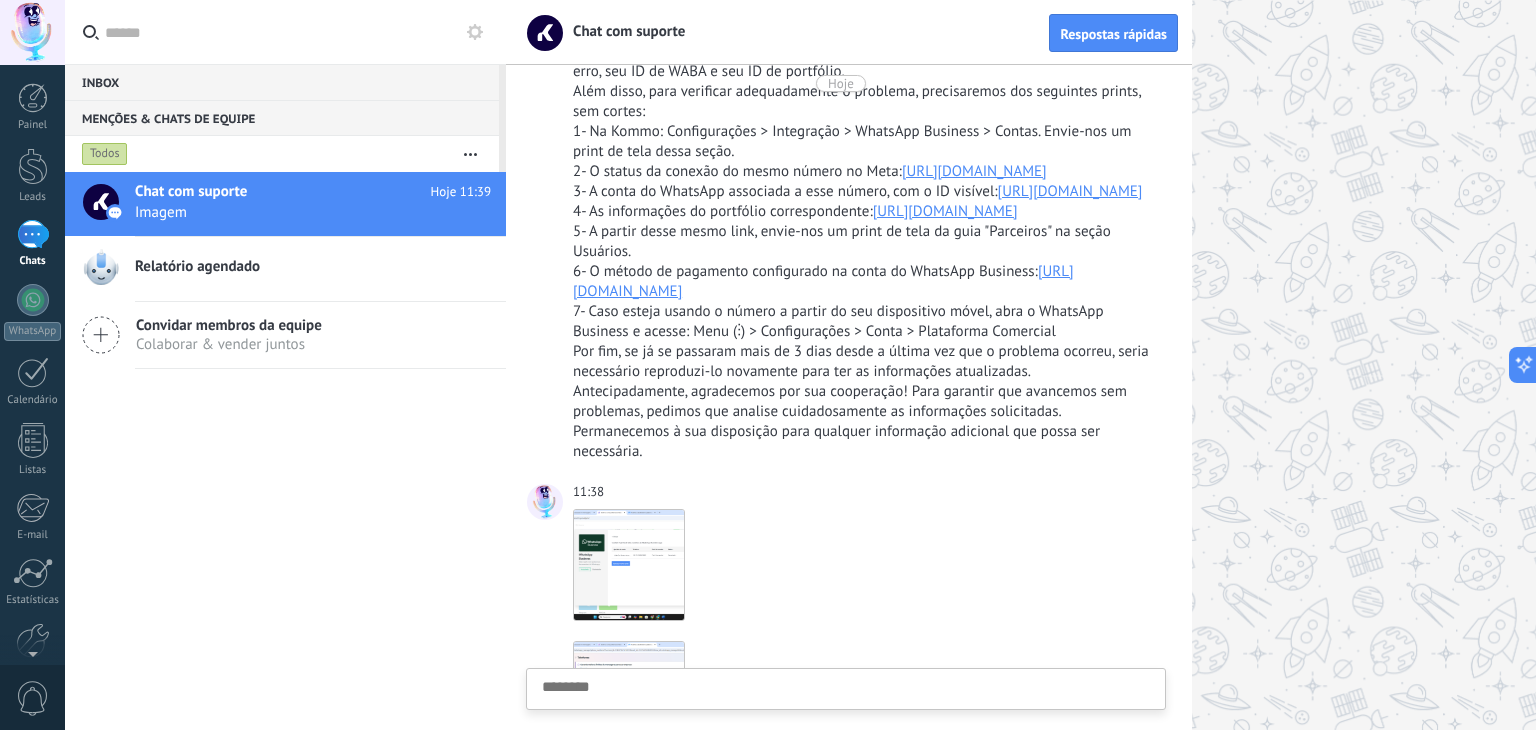 click on "[URL][DOMAIN_NAME]" at bounding box center (1070, 191) 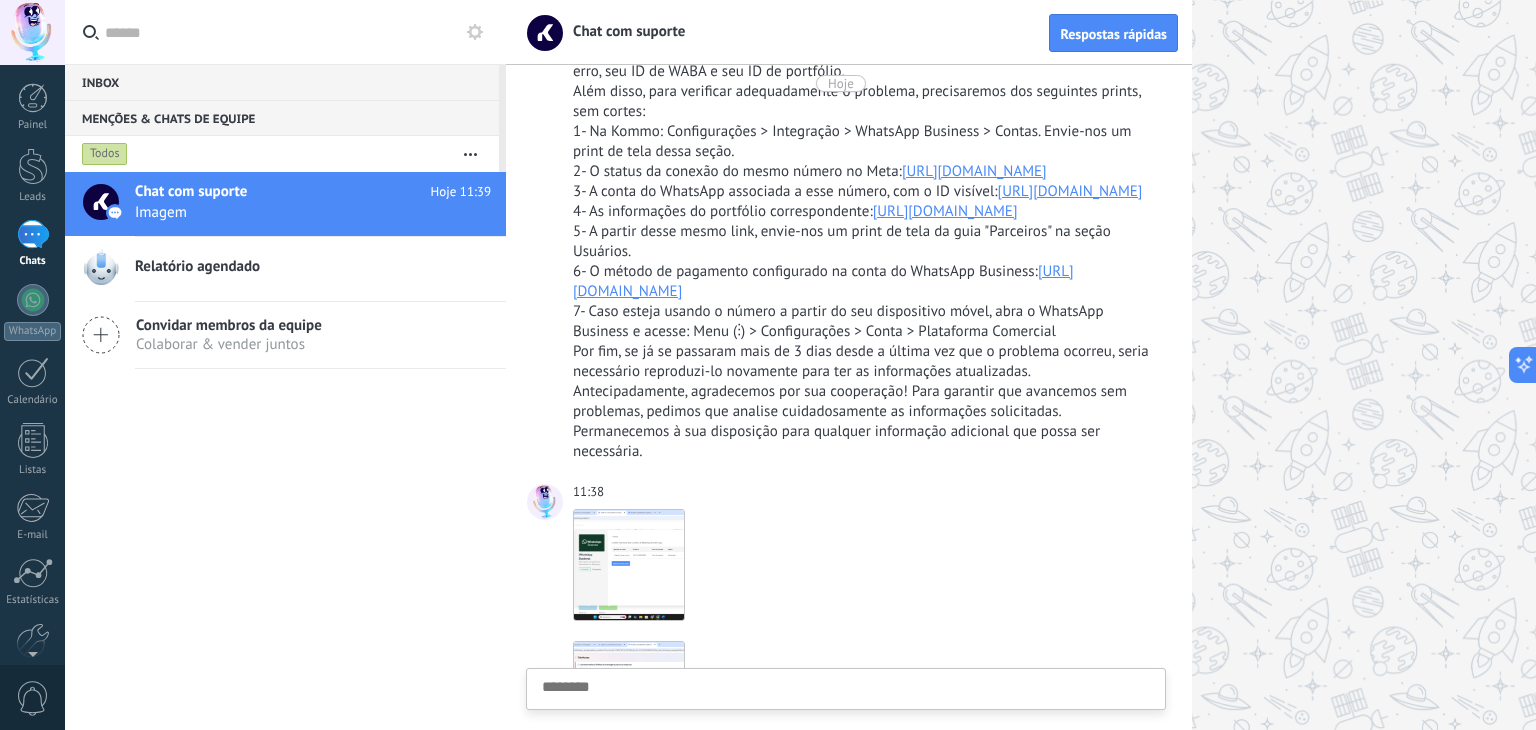 scroll, scrollTop: 2589, scrollLeft: 0, axis: vertical 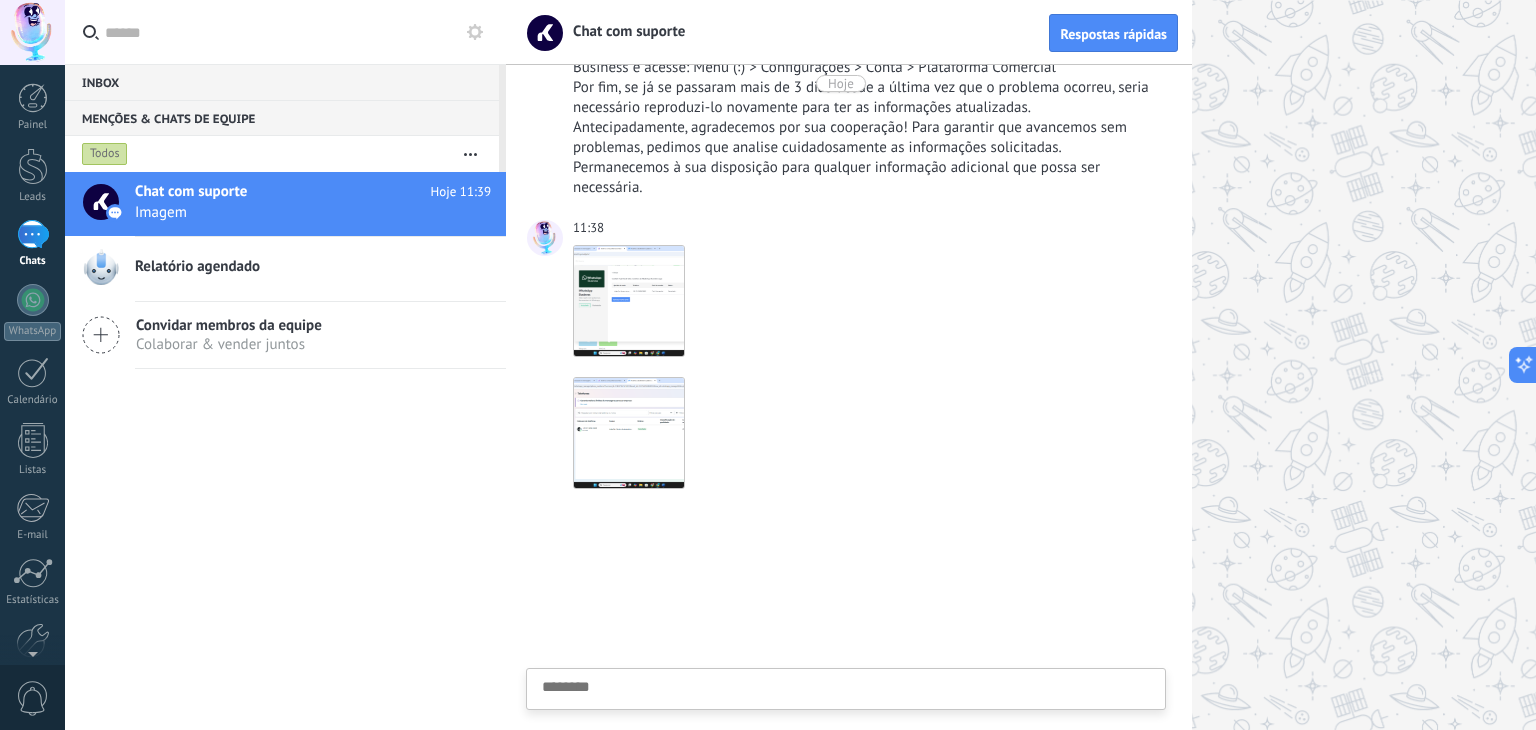 click at bounding box center (846, 720) 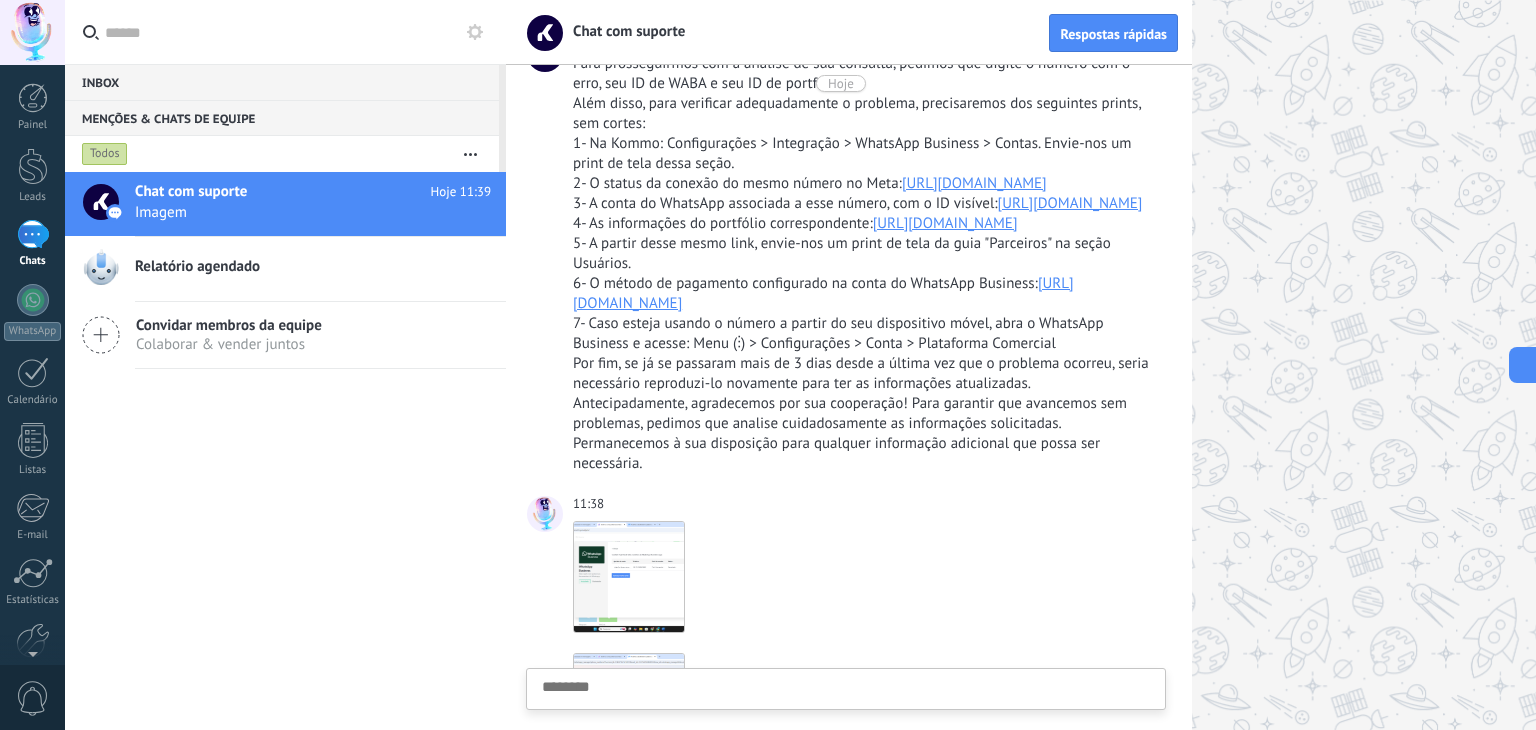scroll, scrollTop: 2244, scrollLeft: 0, axis: vertical 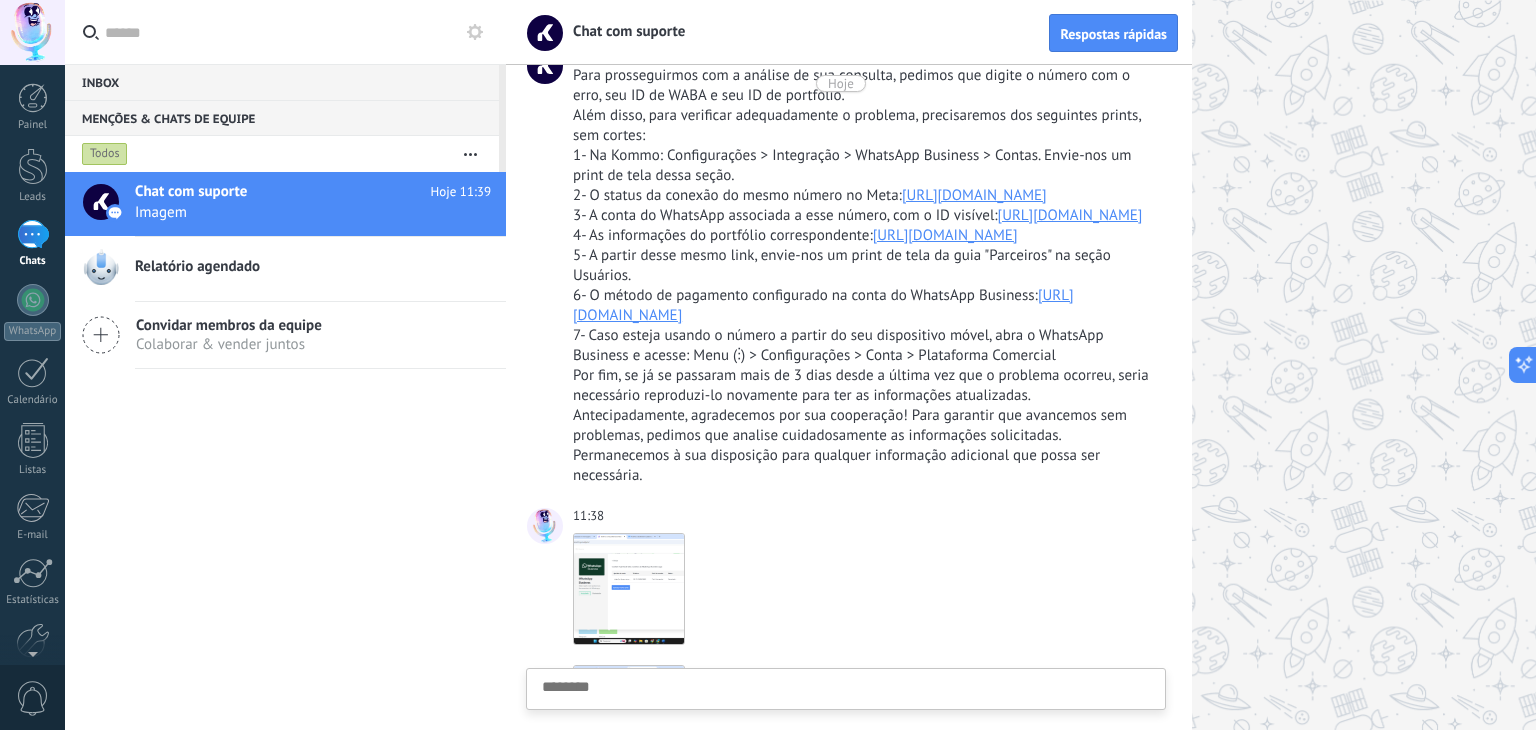 click on "[URL][DOMAIN_NAME]" at bounding box center (945, 235) 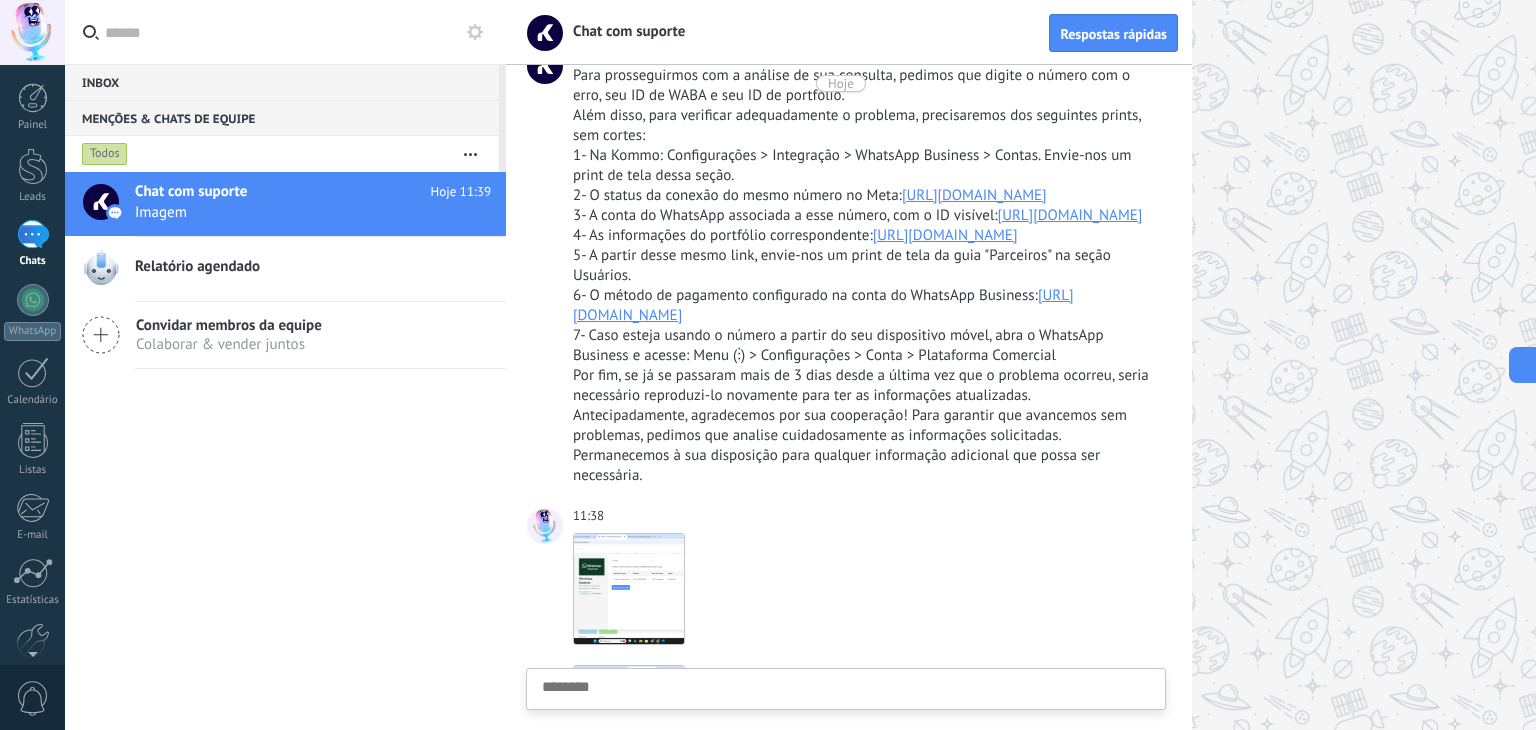 click on "Enviar Cancelar" at bounding box center (846, 689) 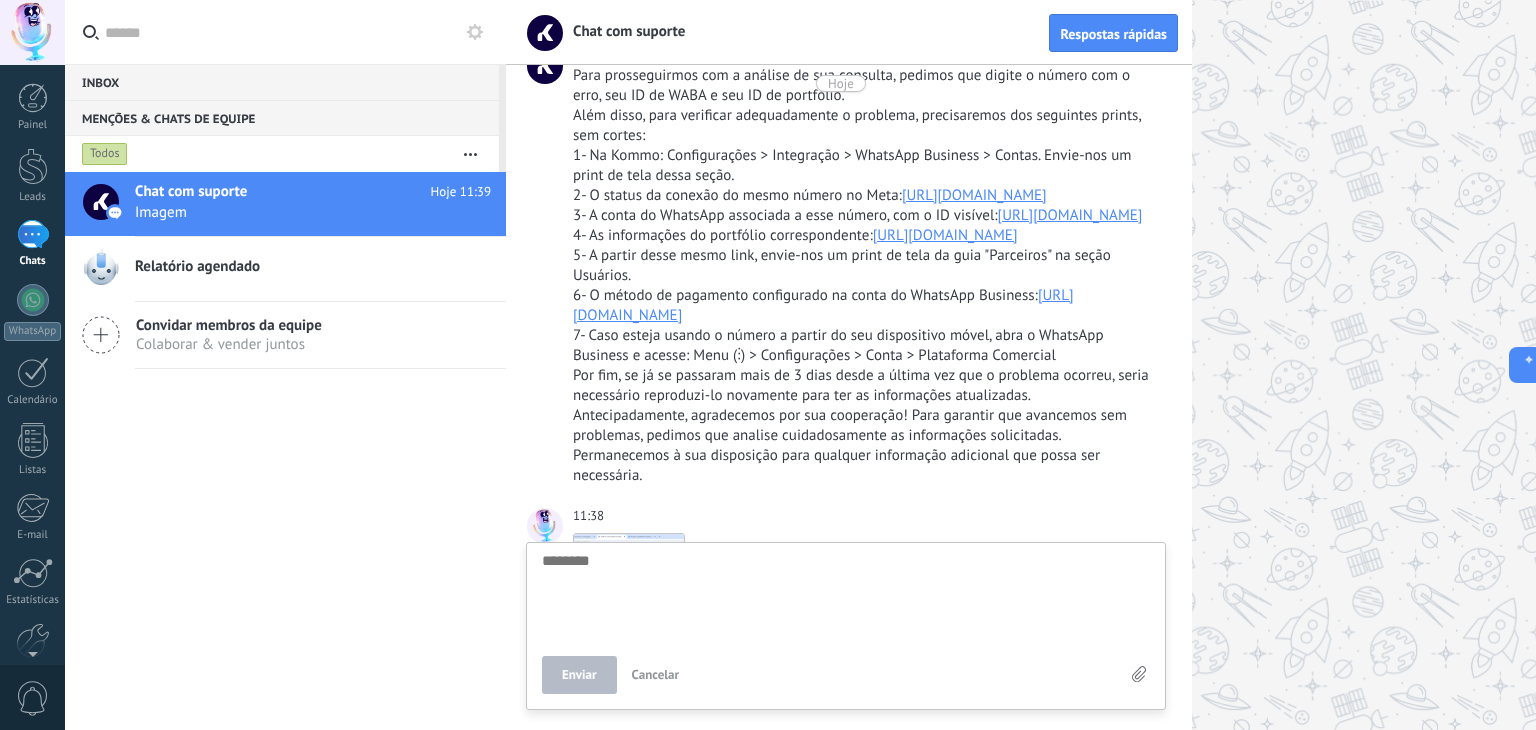 scroll, scrollTop: 19, scrollLeft: 0, axis: vertical 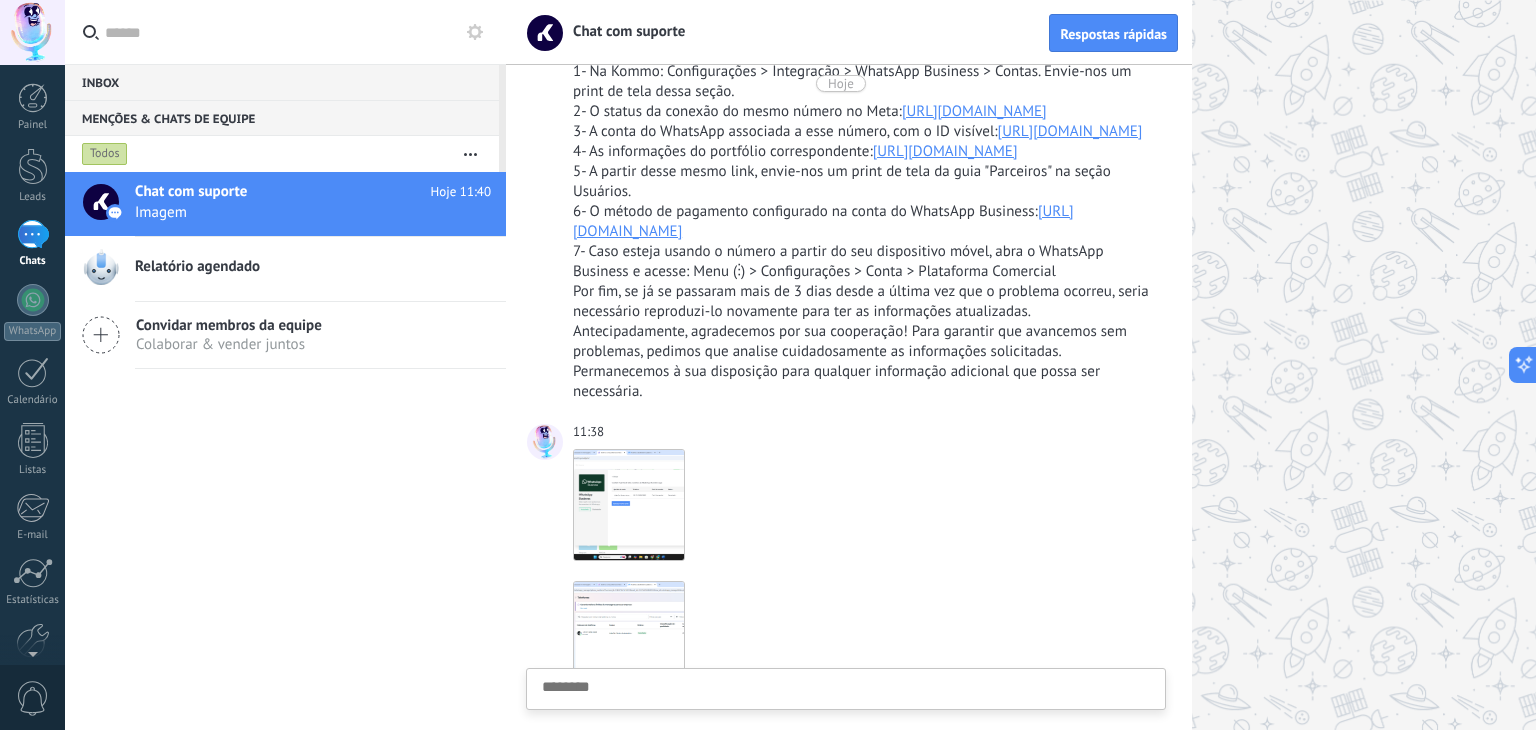 click on "[URL][DOMAIN_NAME]" at bounding box center (823, 221) 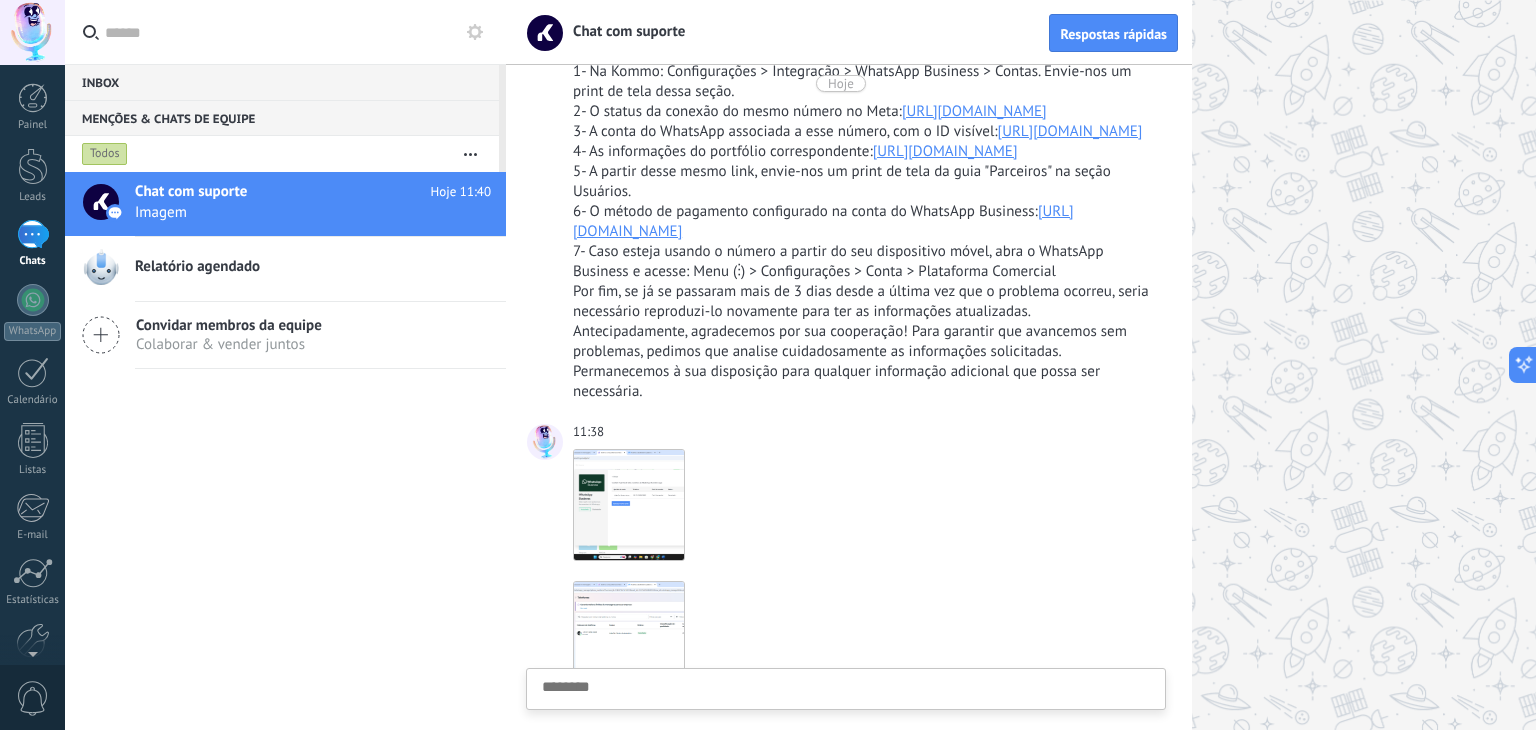 click at bounding box center (846, 720) 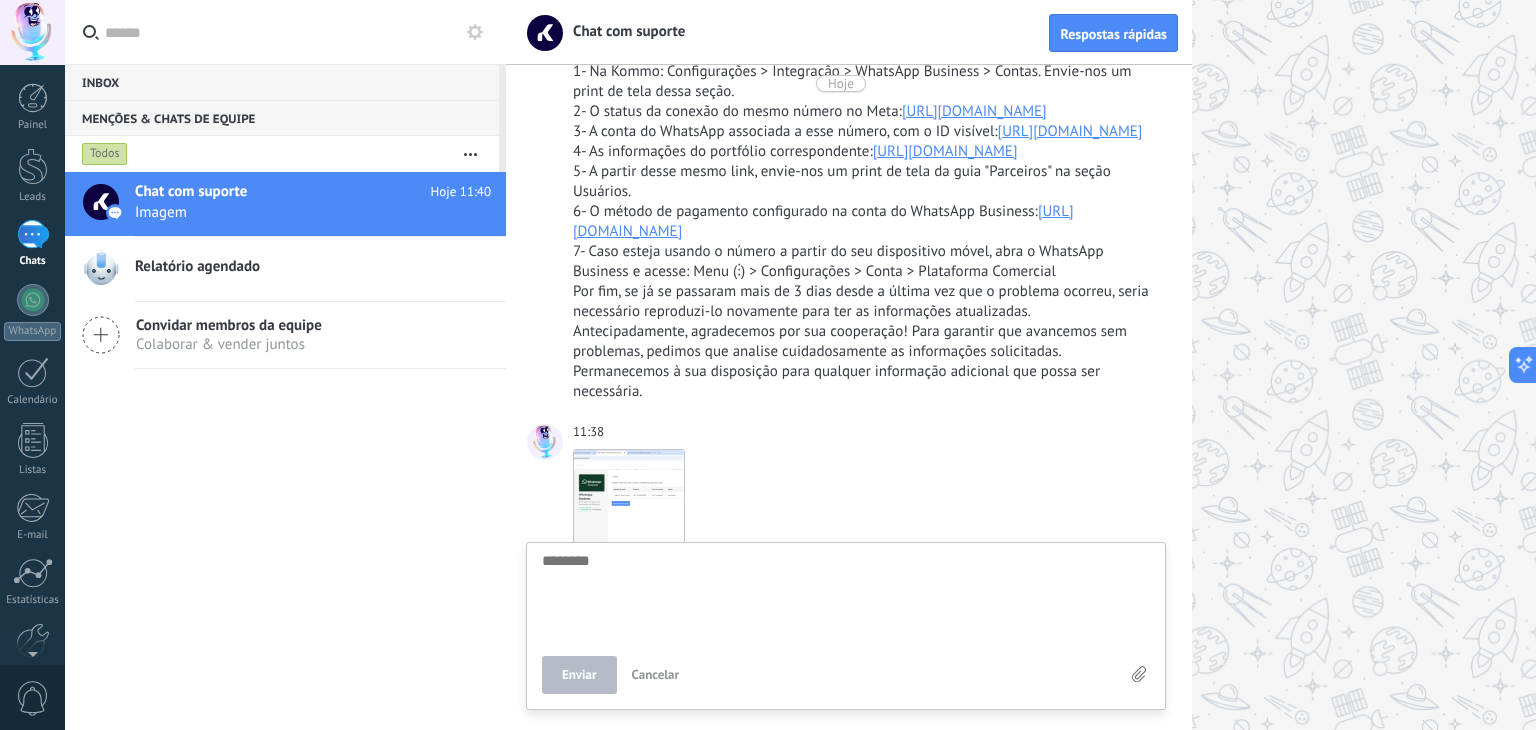 scroll, scrollTop: 19, scrollLeft: 0, axis: vertical 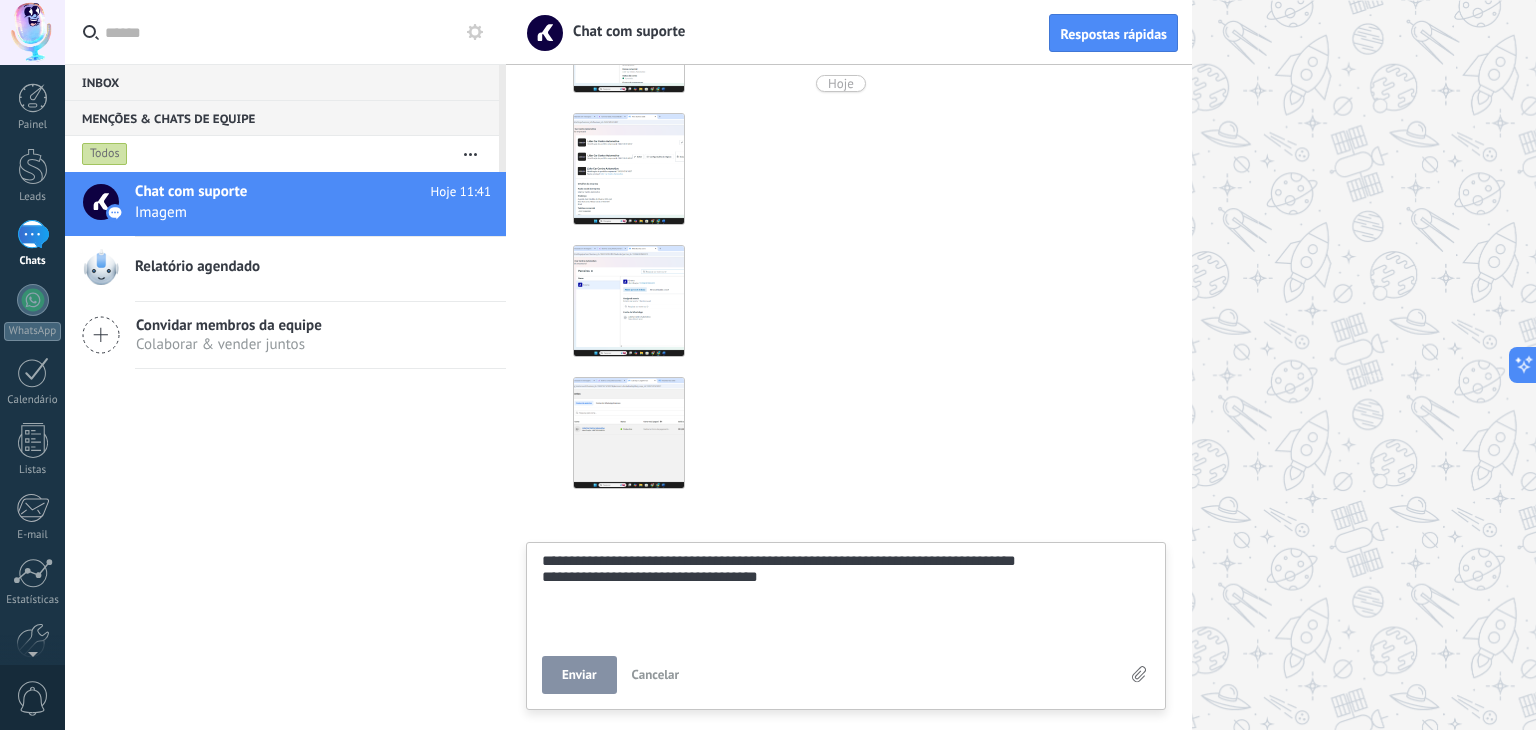 click on "Enviar" at bounding box center [579, 675] 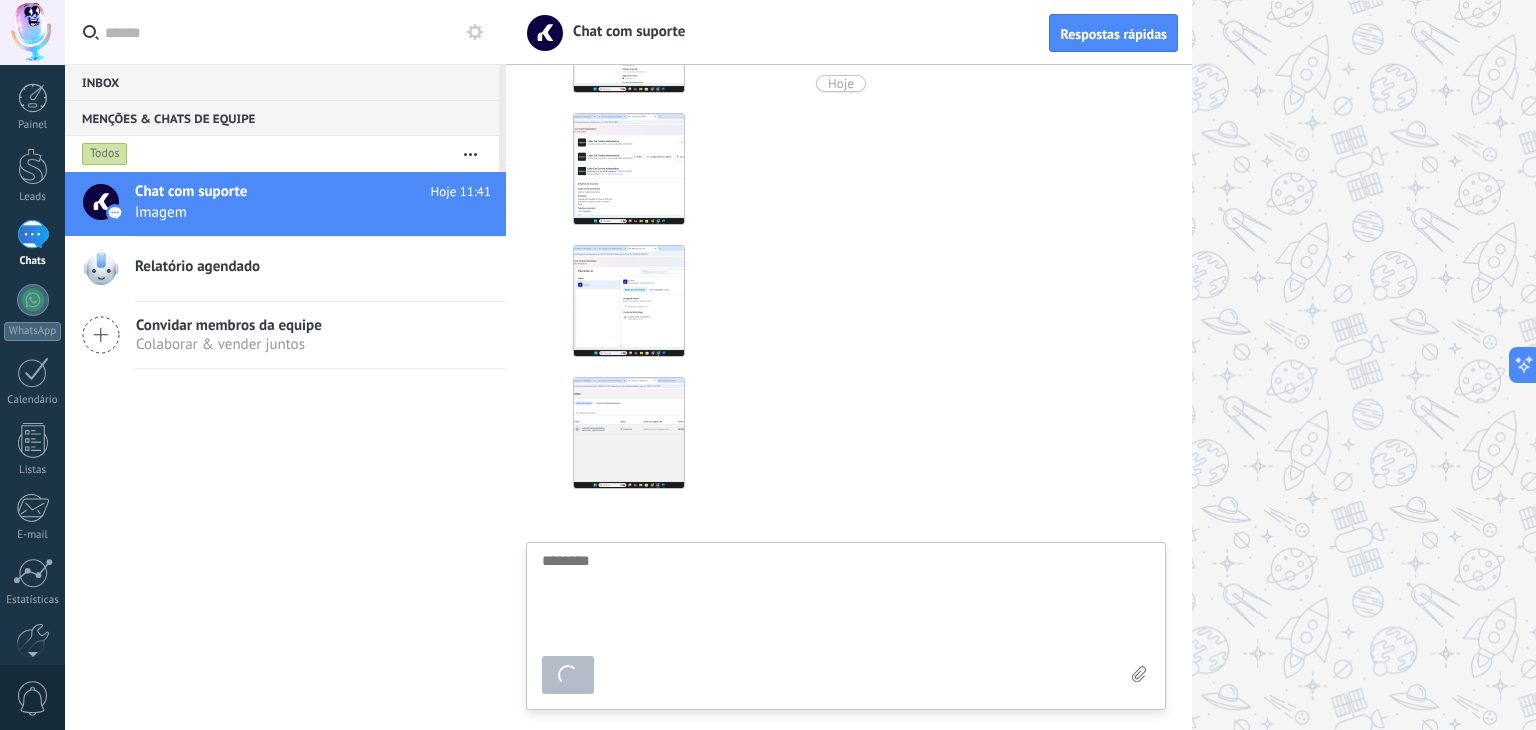 scroll, scrollTop: 3163, scrollLeft: 0, axis: vertical 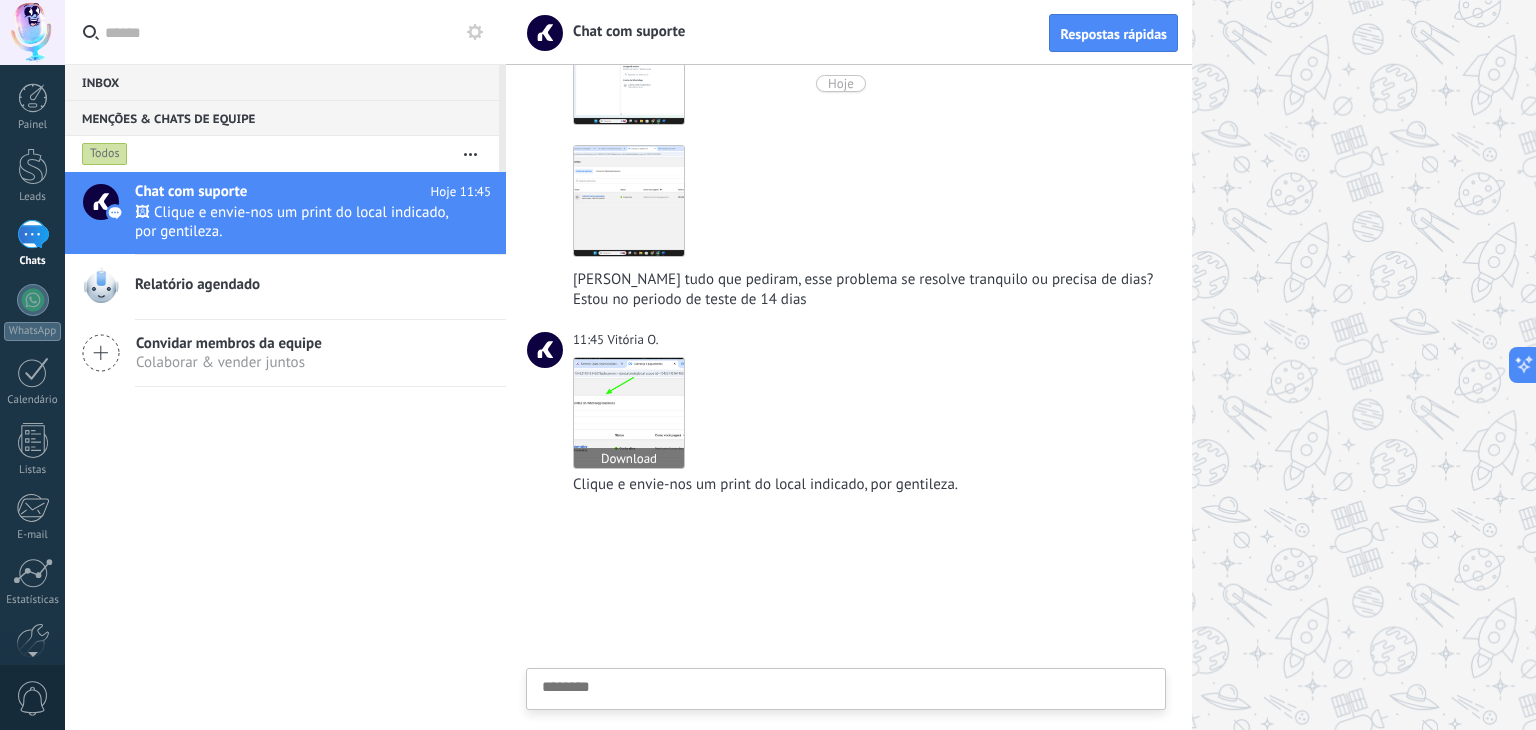 click at bounding box center (629, 413) 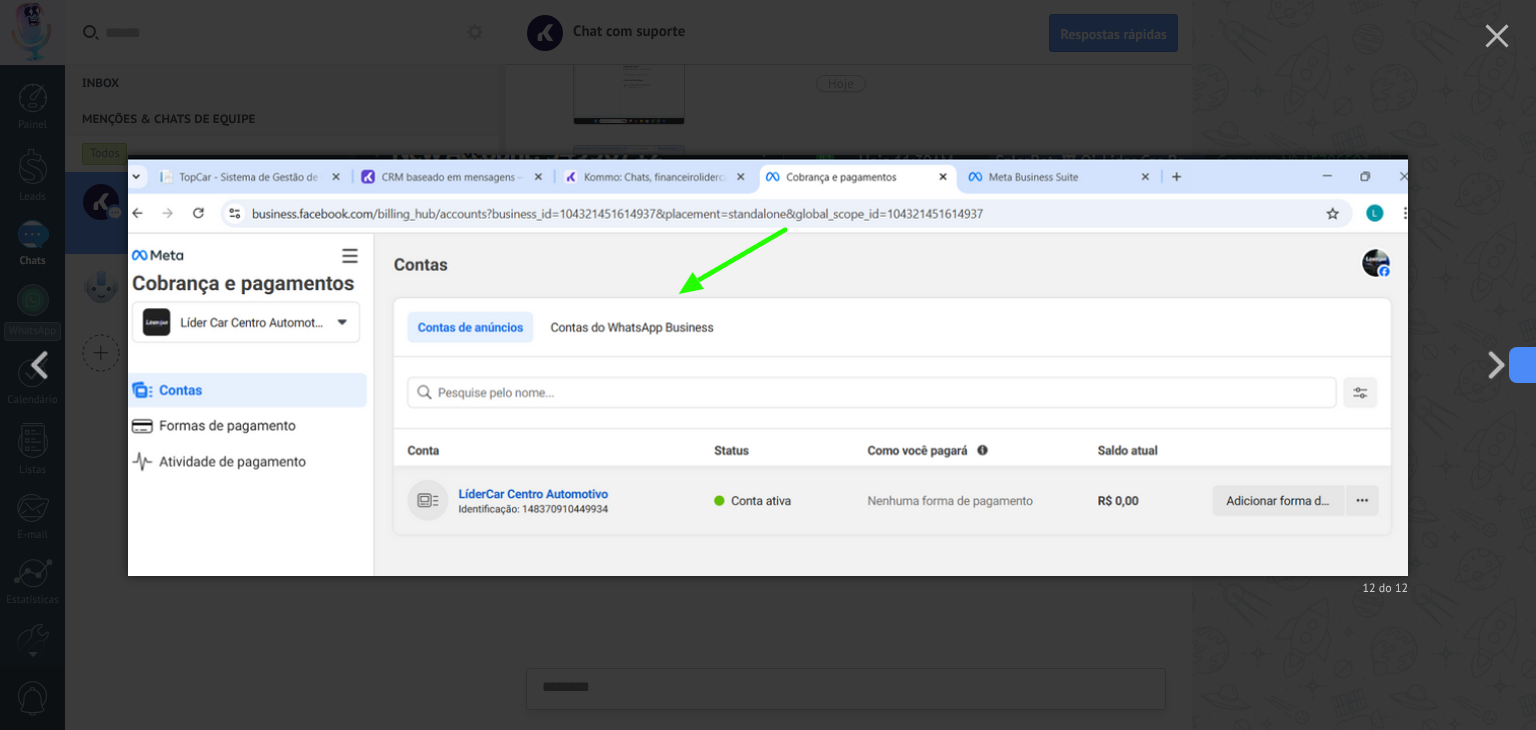 click on "12 do 12" at bounding box center (768, 365) 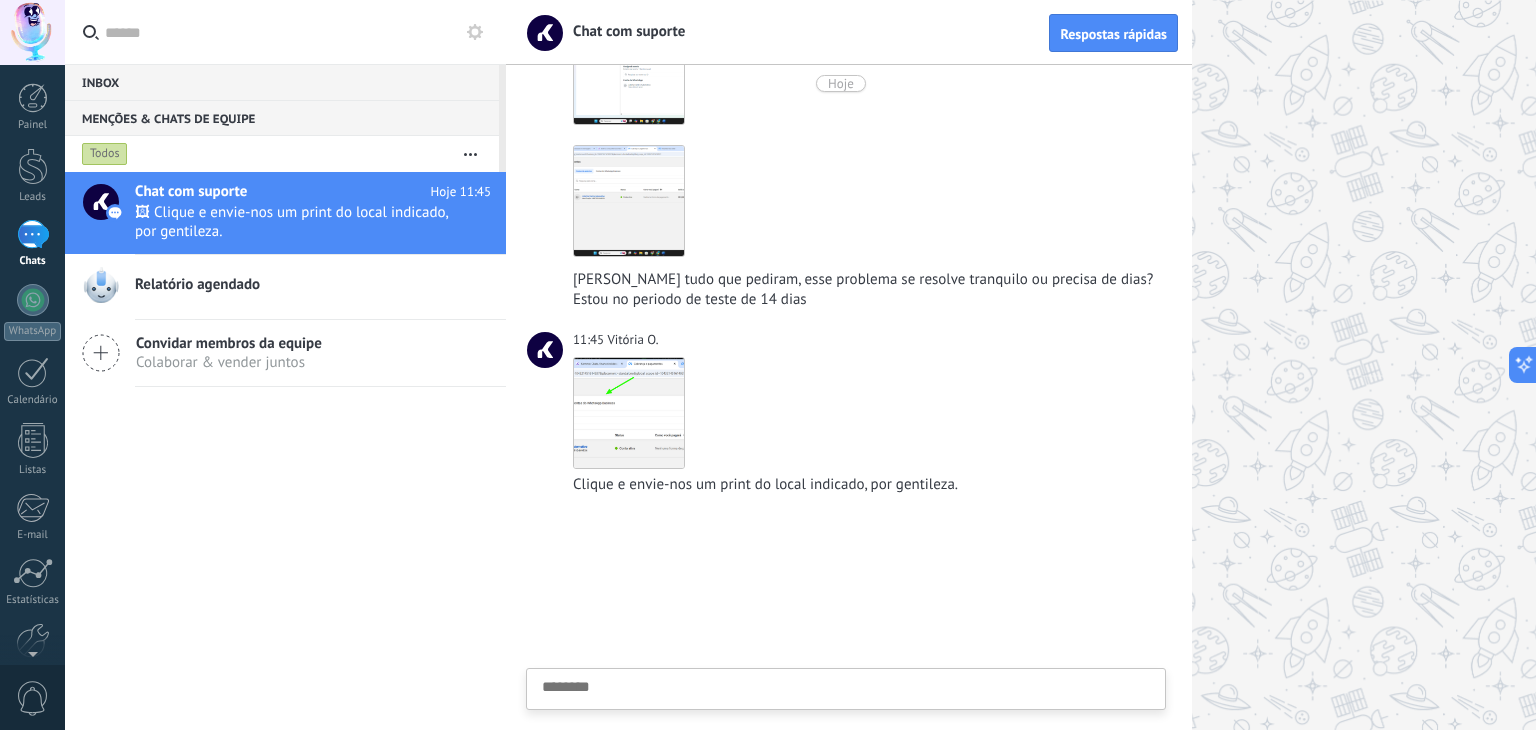 click on "Enviar Cancelar" at bounding box center (846, 689) 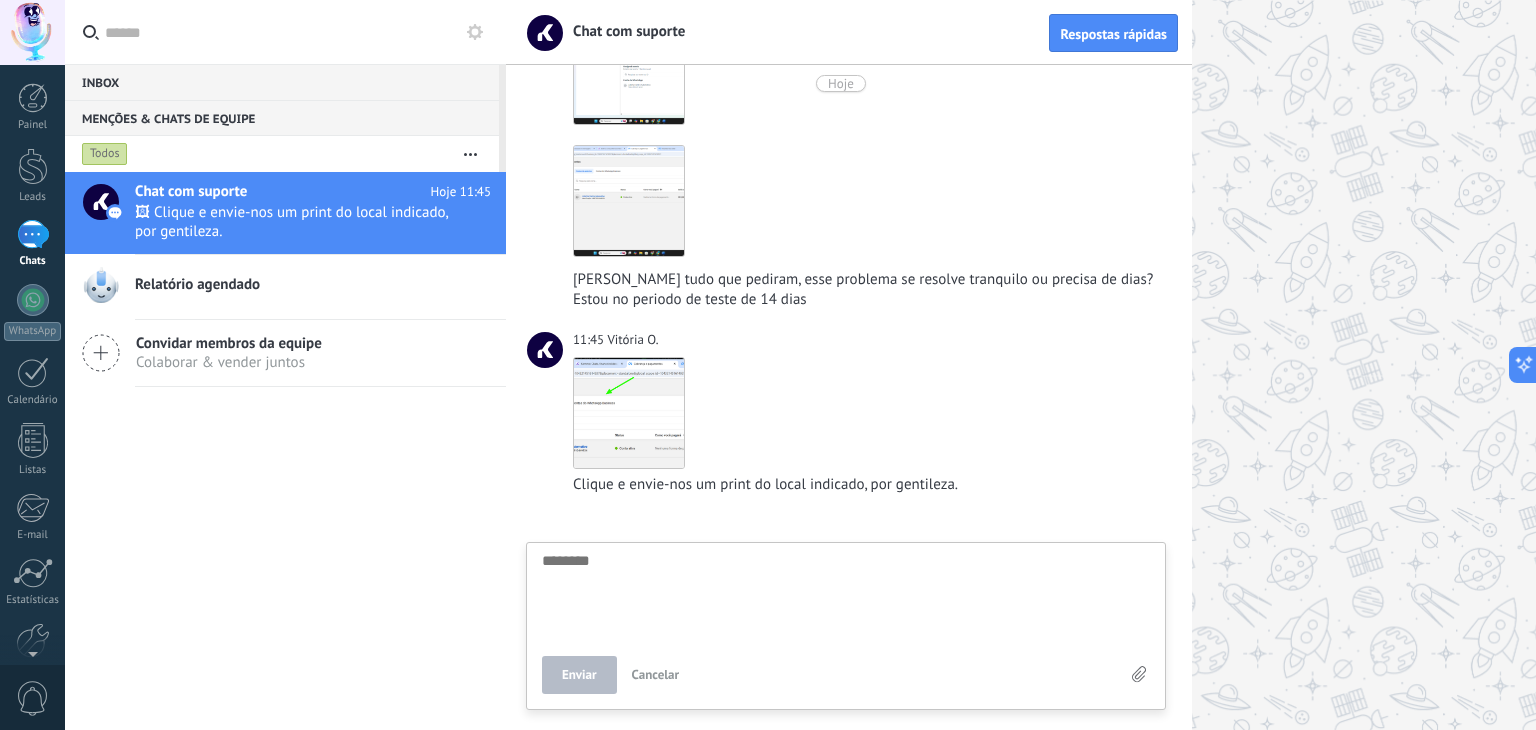 scroll, scrollTop: 19, scrollLeft: 0, axis: vertical 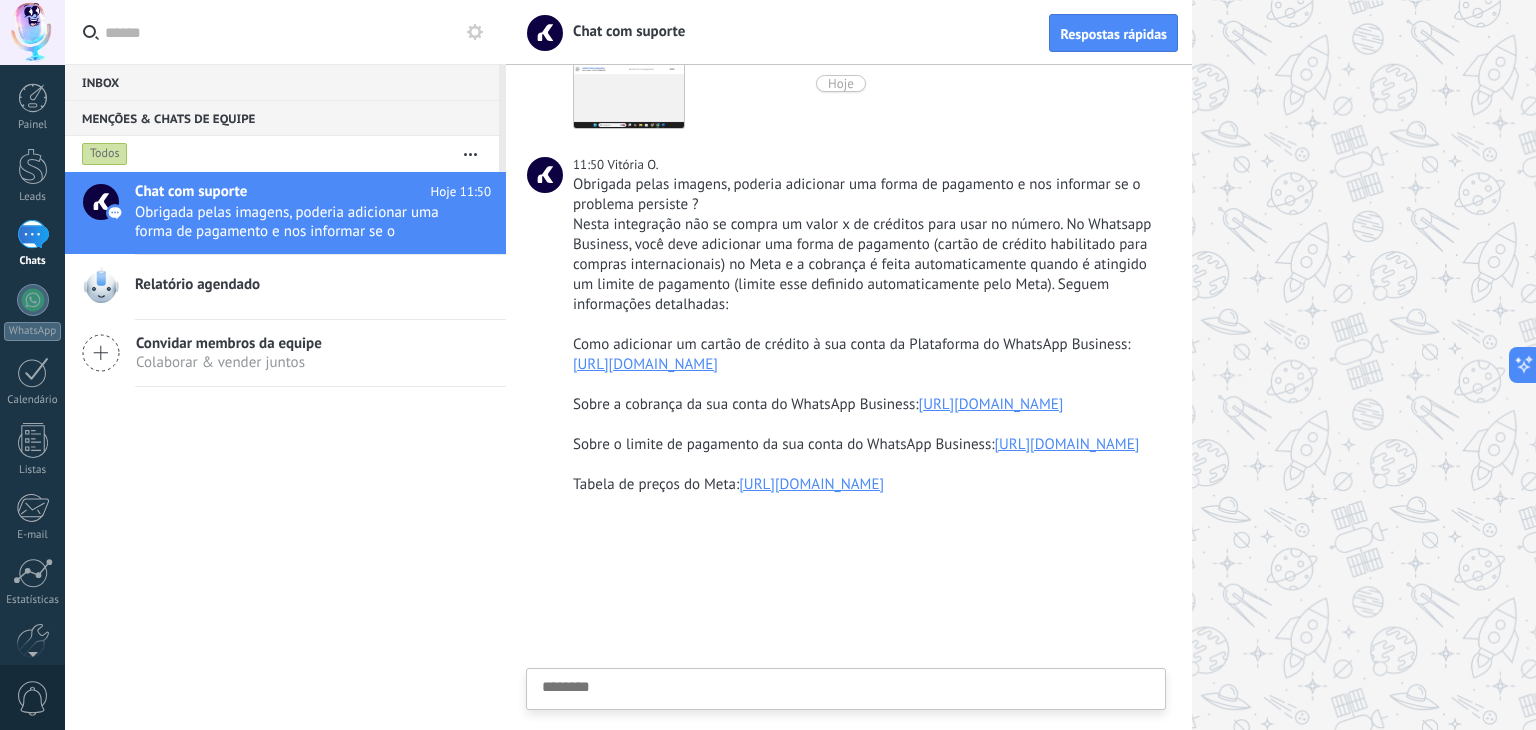 click on "[URL][DOMAIN_NAME]" at bounding box center [991, 404] 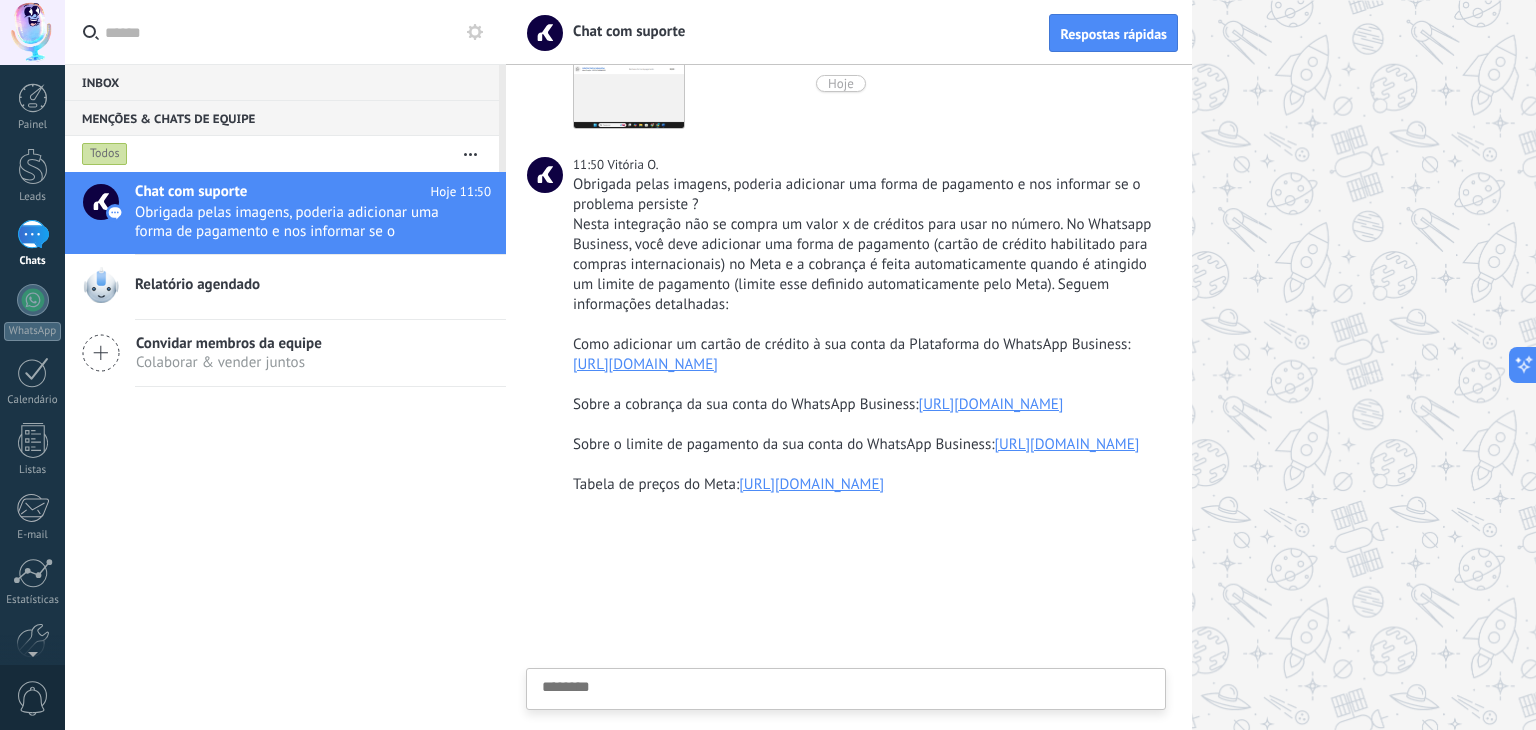 click on "[URL][DOMAIN_NAME]" at bounding box center [811, 484] 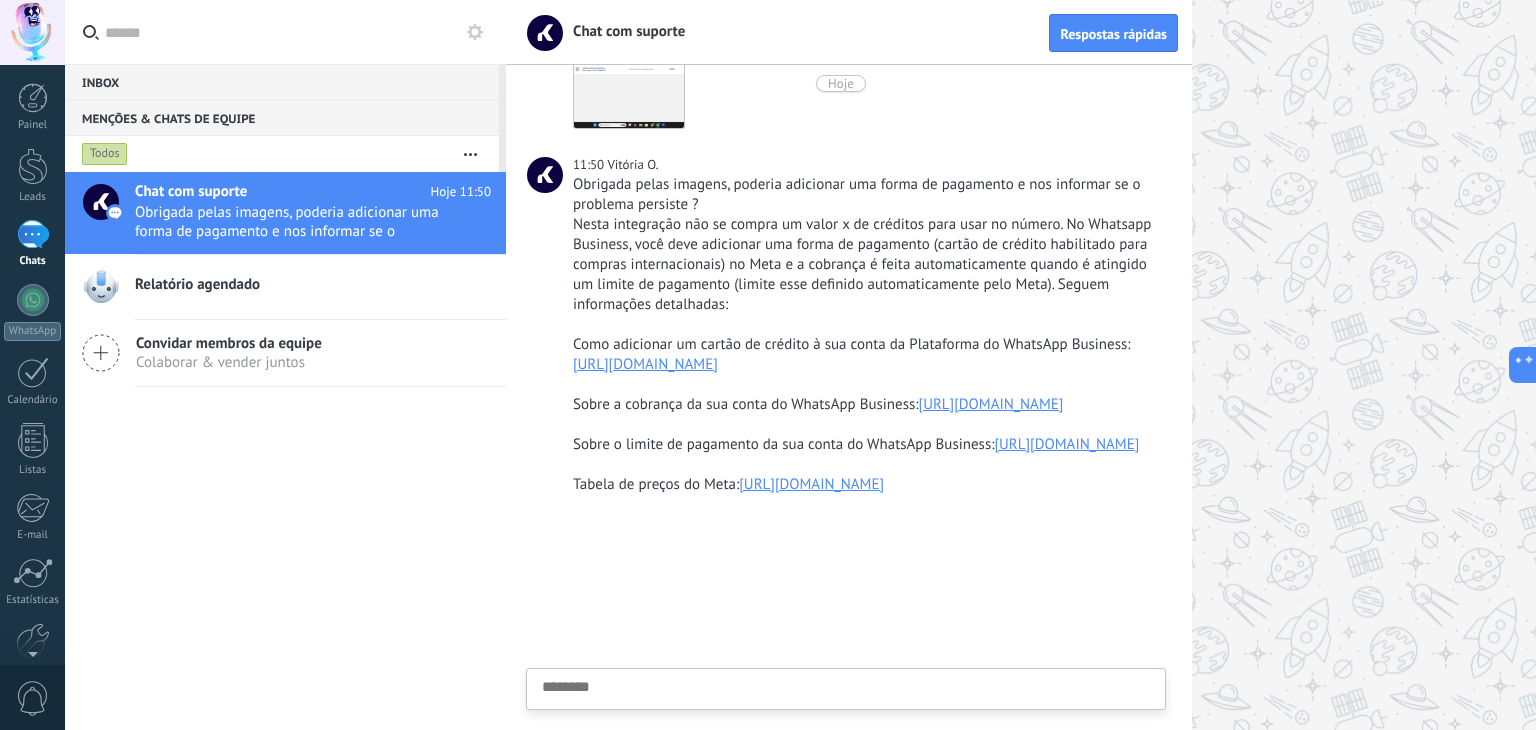 click on "Enviar Cancelar" at bounding box center (846, 749) 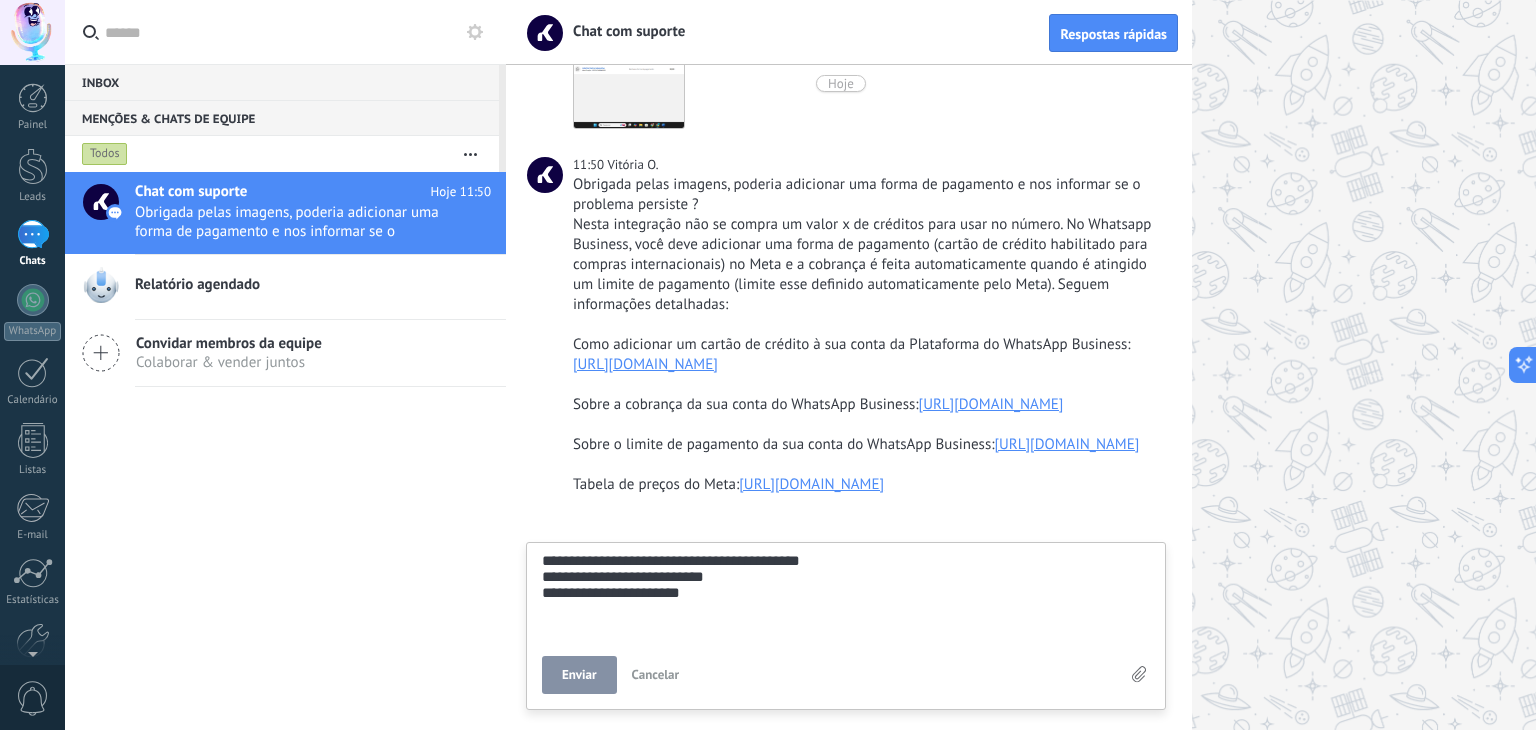 scroll, scrollTop: 57, scrollLeft: 0, axis: vertical 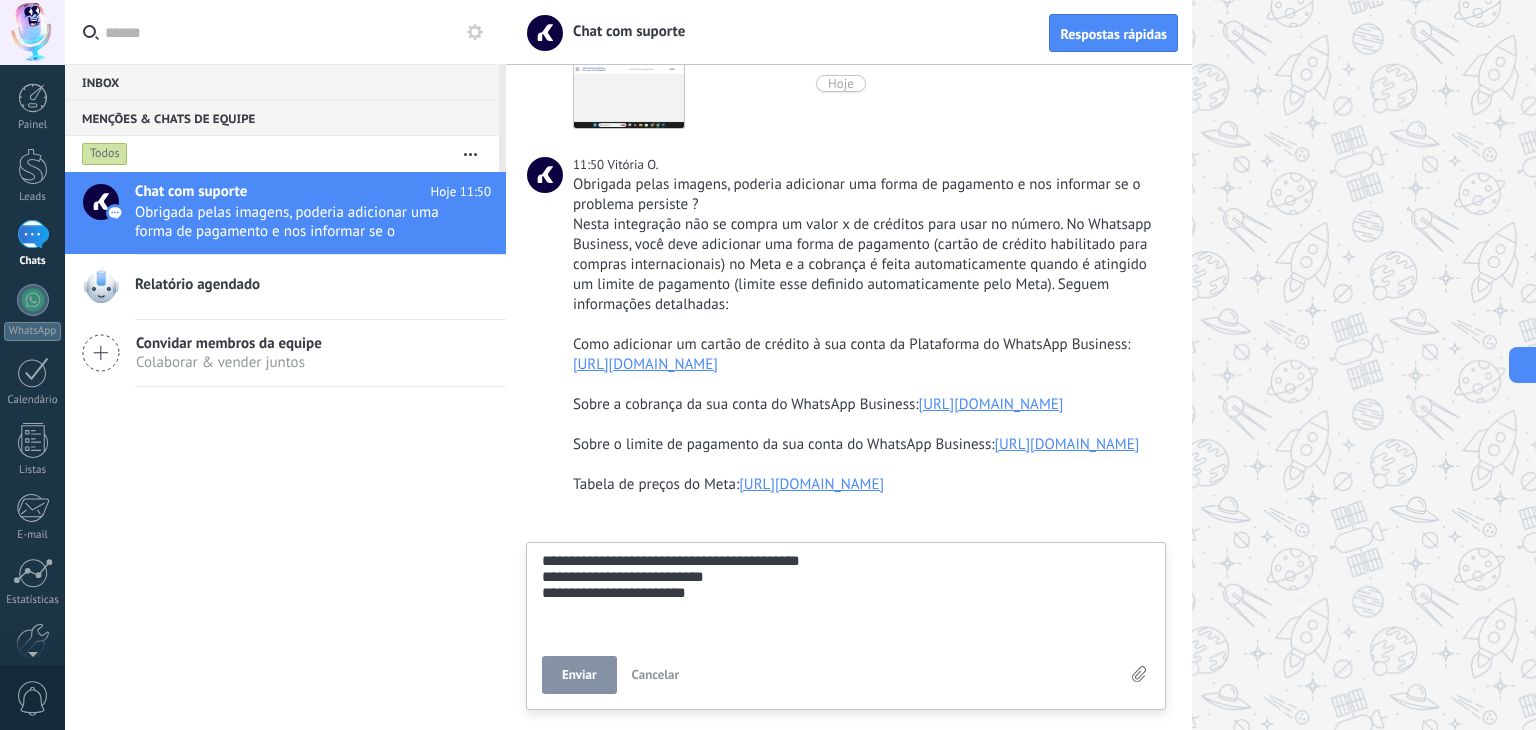 click on "Enviar" at bounding box center [579, 675] 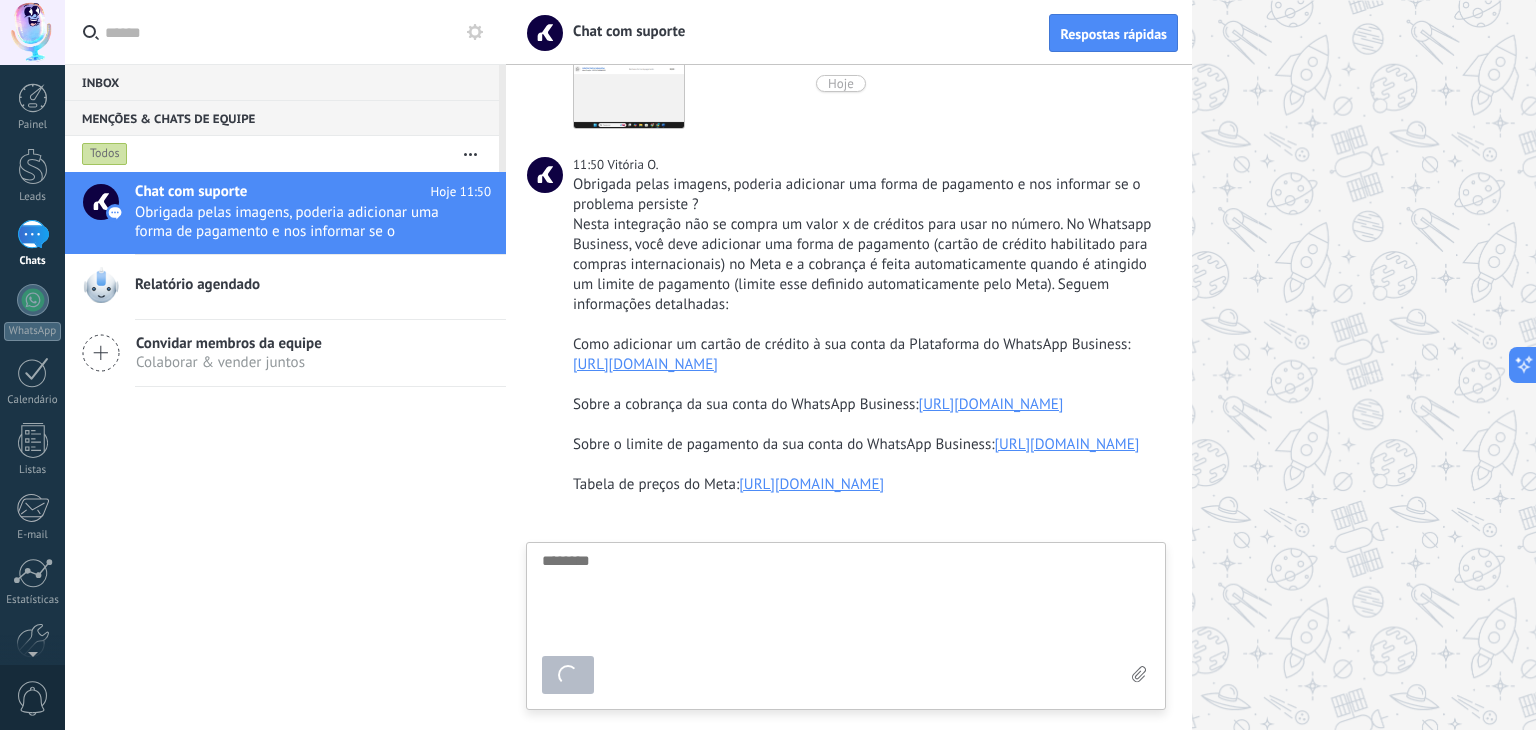 scroll, scrollTop: 4012, scrollLeft: 0, axis: vertical 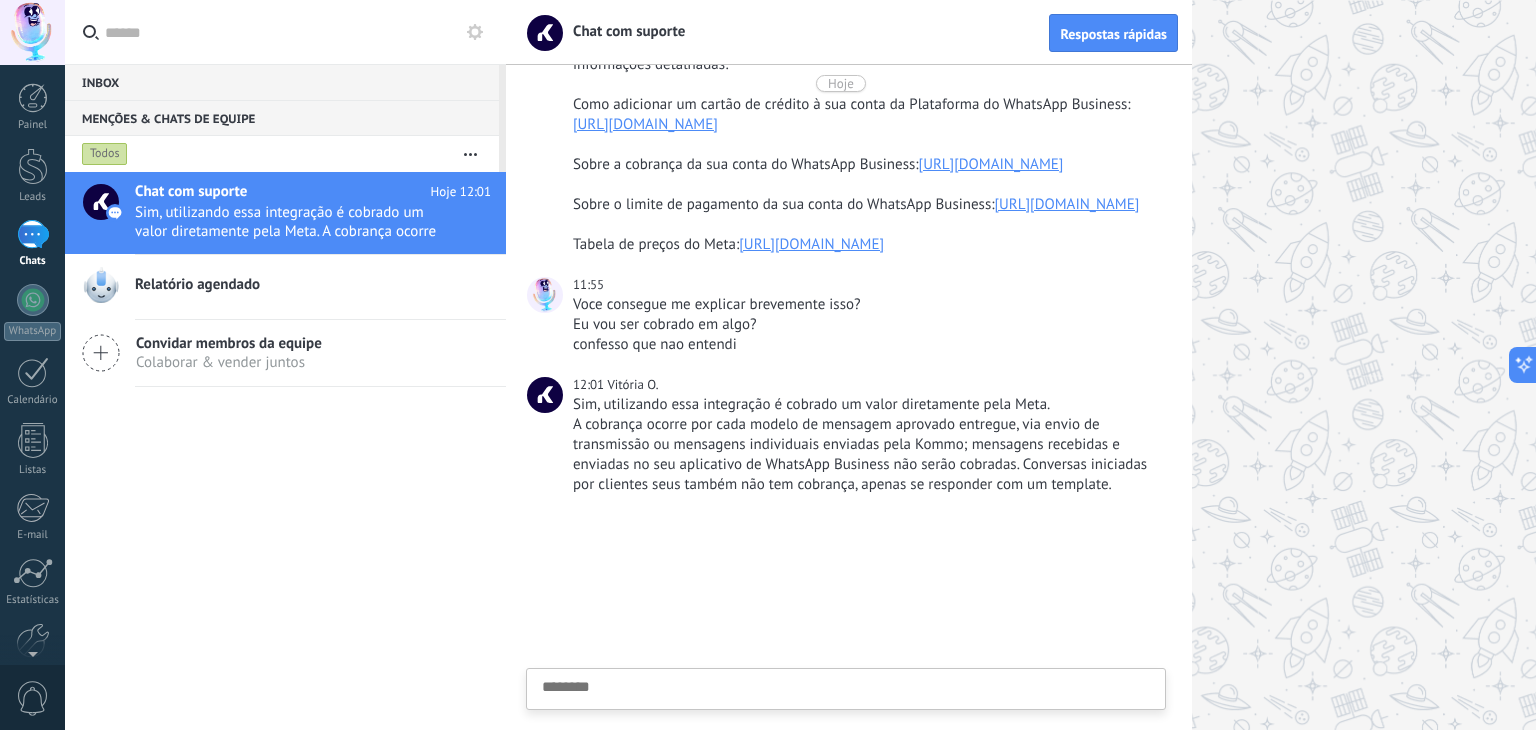 click on "[URL][DOMAIN_NAME]" at bounding box center [811, 244] 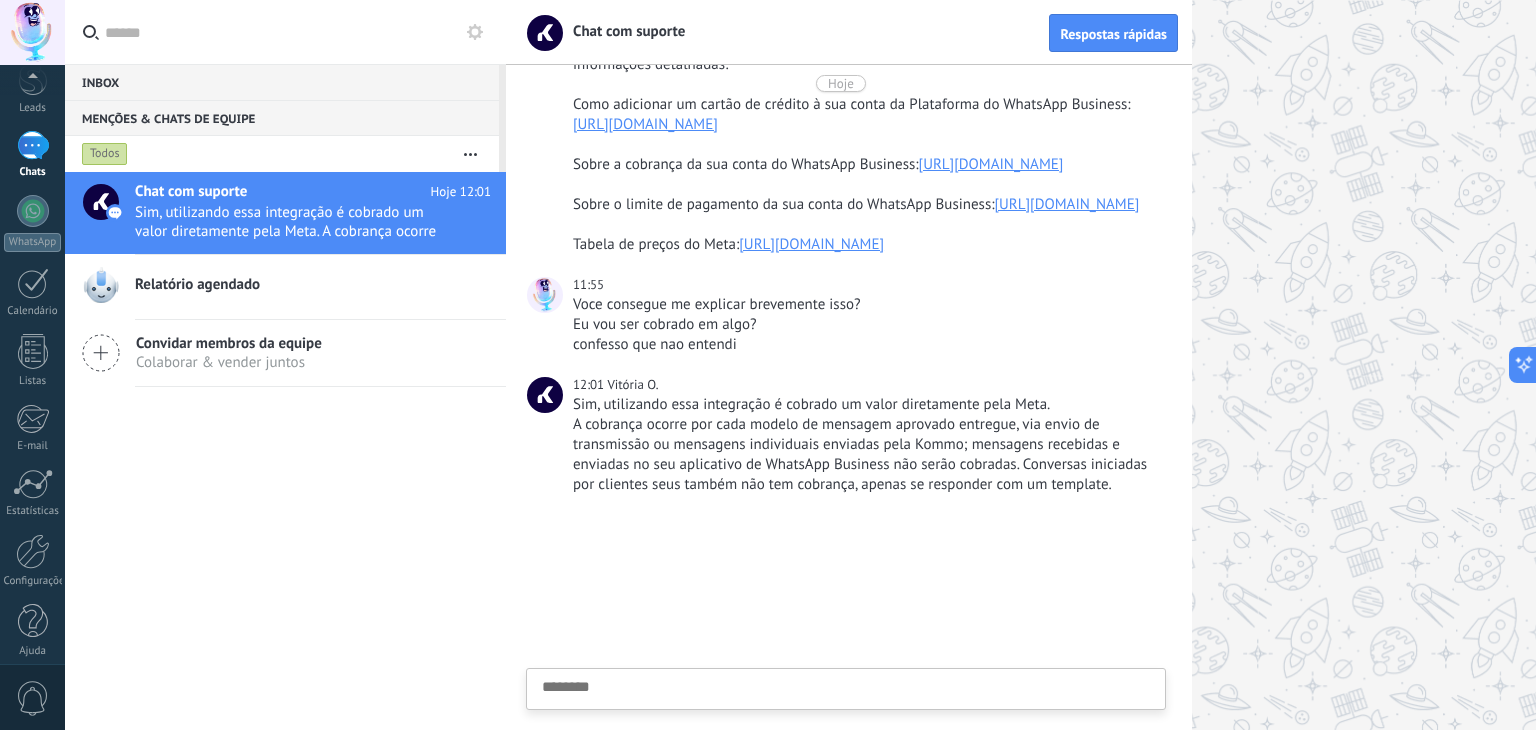 scroll, scrollTop: 100, scrollLeft: 0, axis: vertical 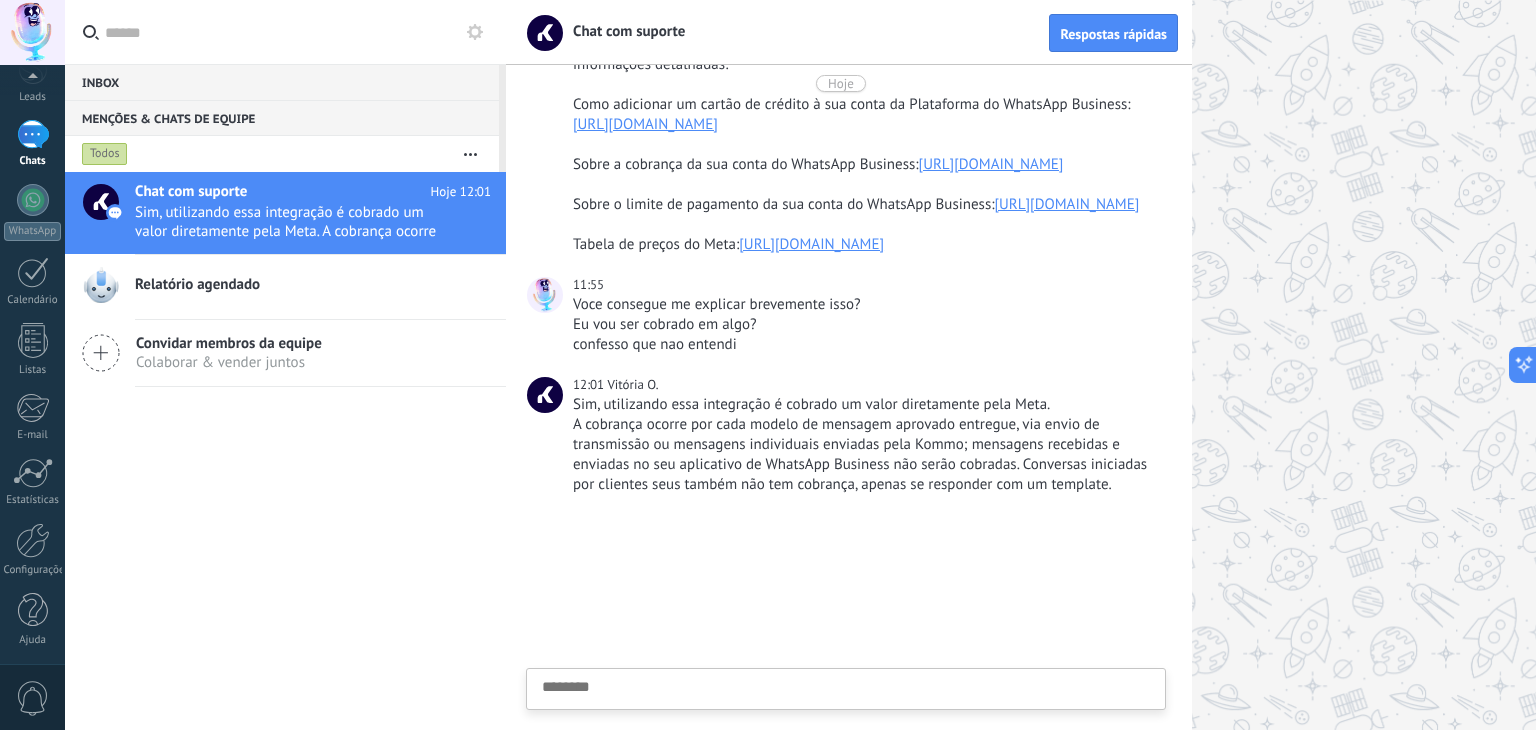 click on "© 2025 Todos direitos reservados |  Termos de uso
Fale Conosco
Lider Car
ID da conta
34950712
perfil
sair
Painel
1 0" at bounding box center [32, 365] 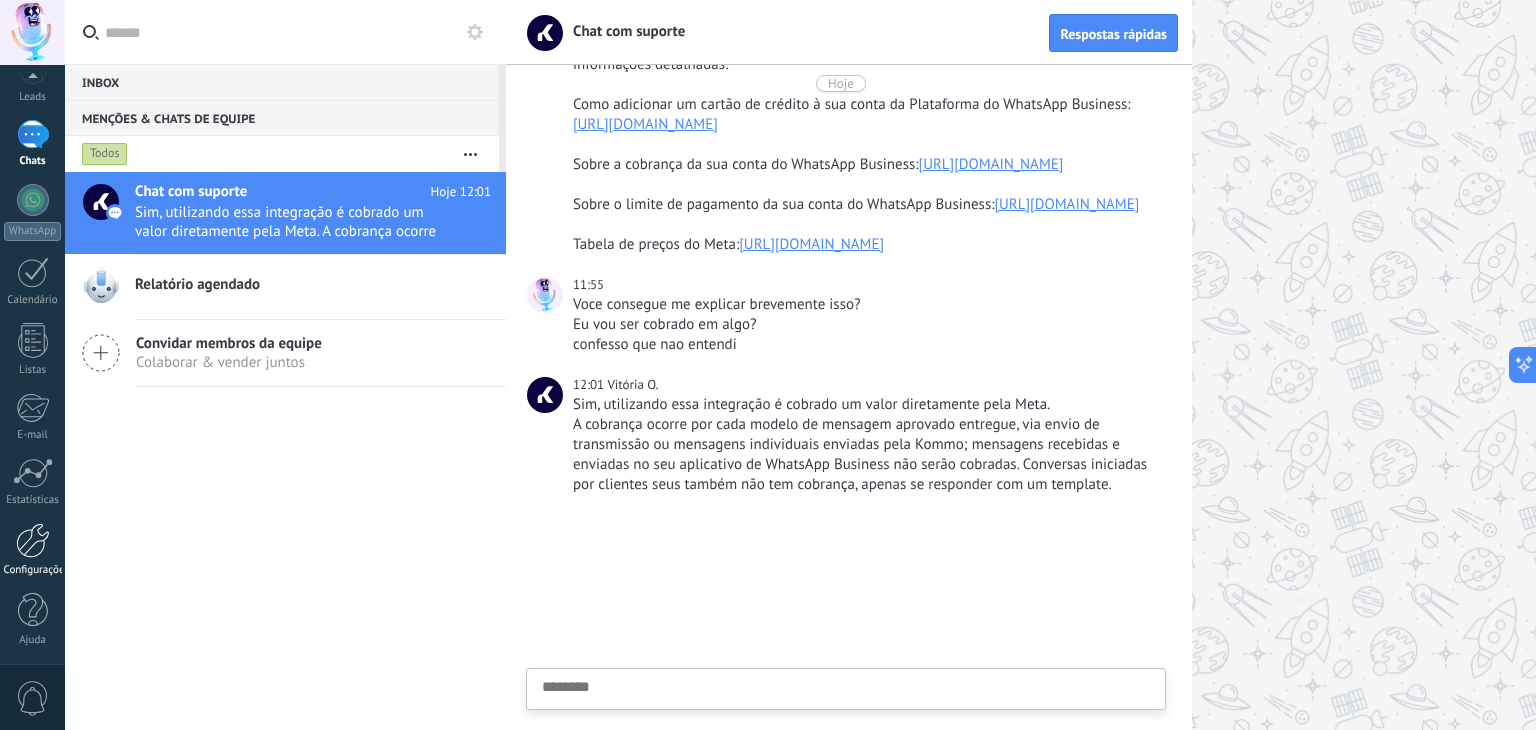 click on "Configurações" at bounding box center (32, 550) 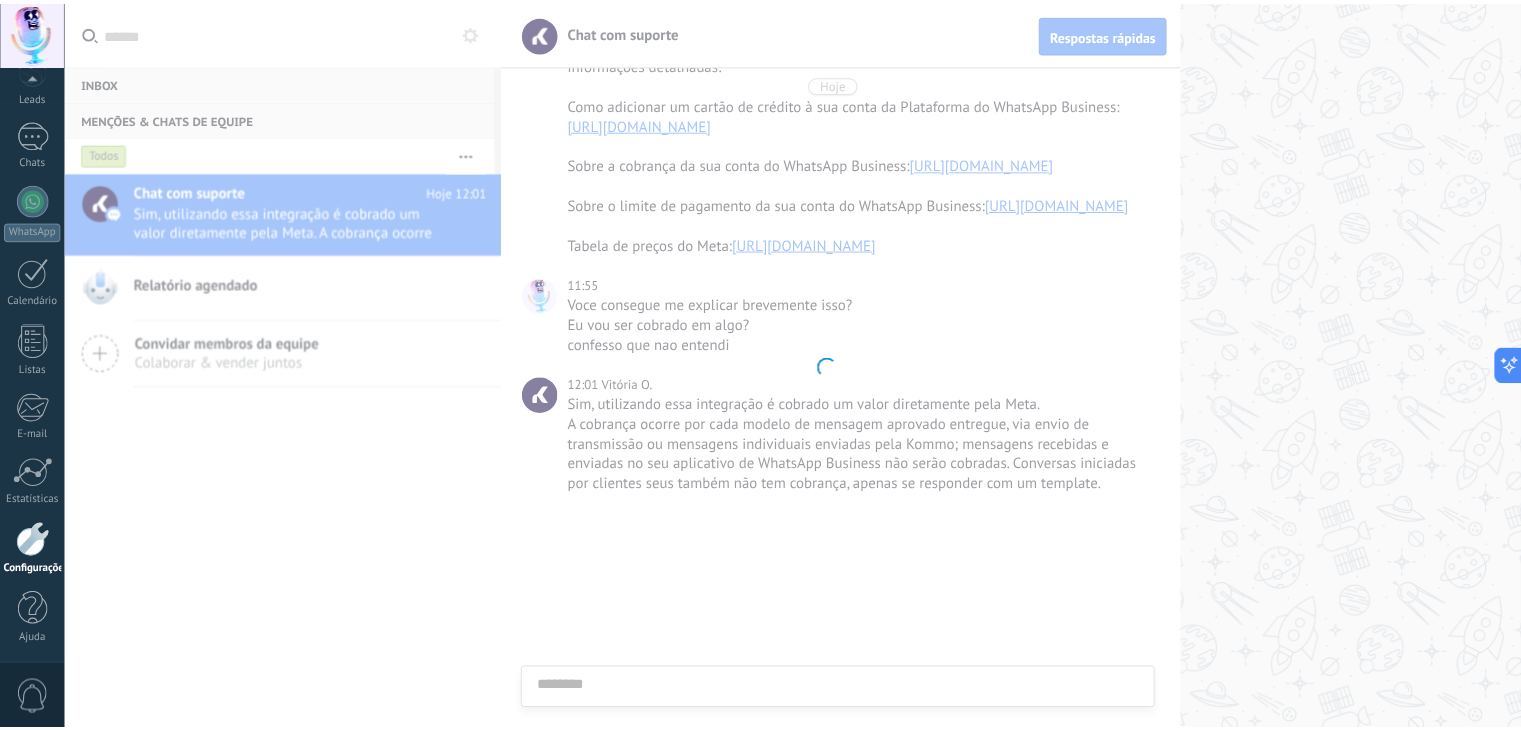 scroll, scrollTop: 101, scrollLeft: 0, axis: vertical 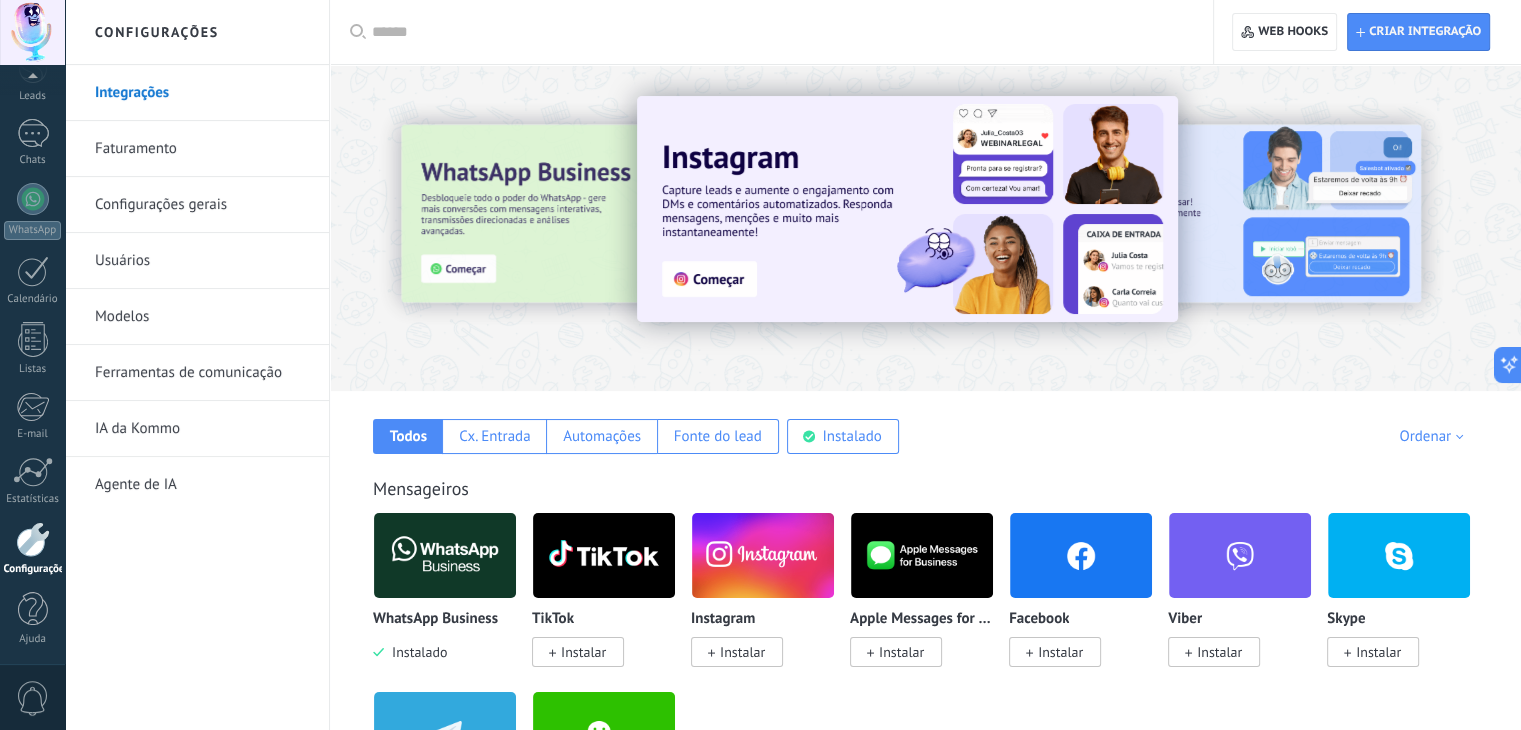 click at bounding box center [445, 555] 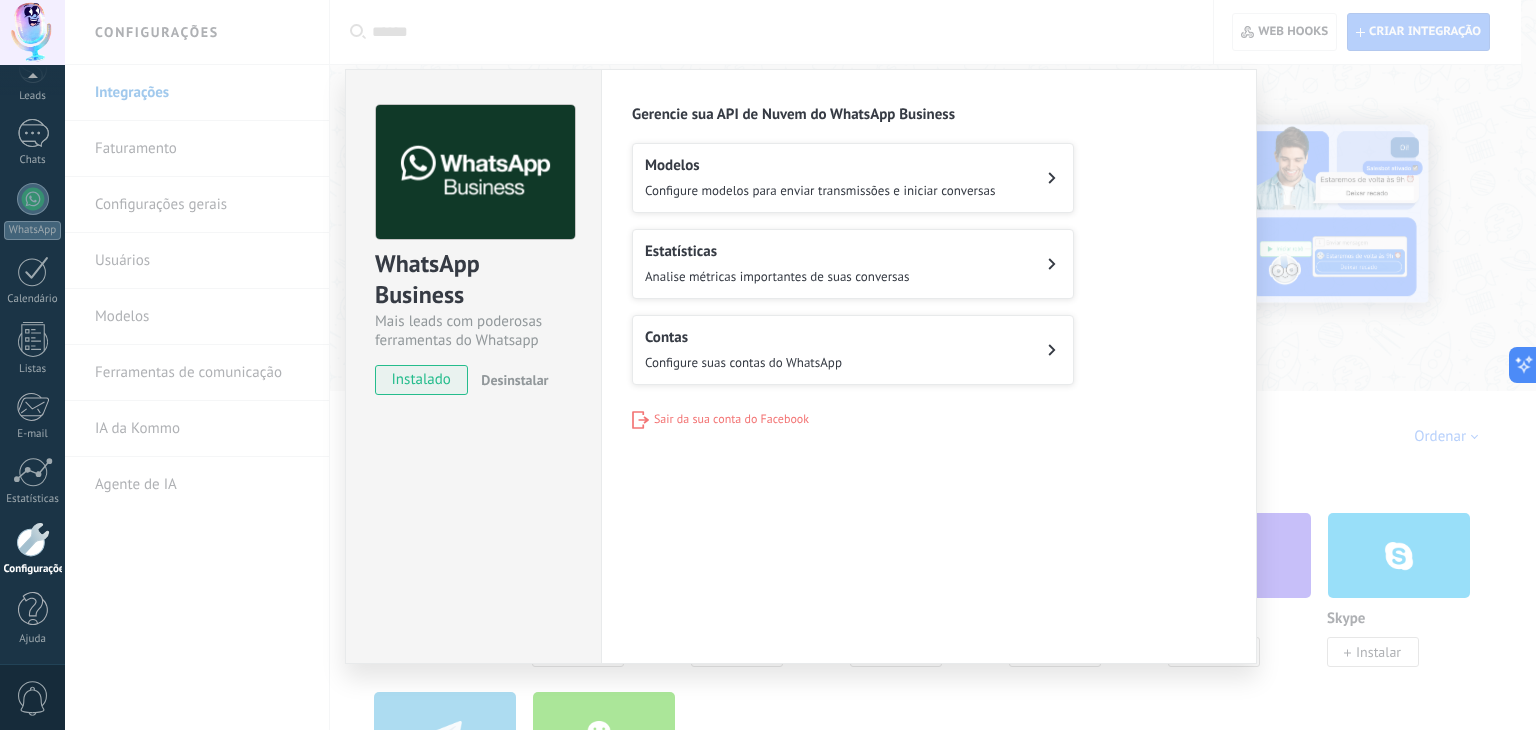 click on "Sair da sua conta do Facebook" at bounding box center (731, 419) 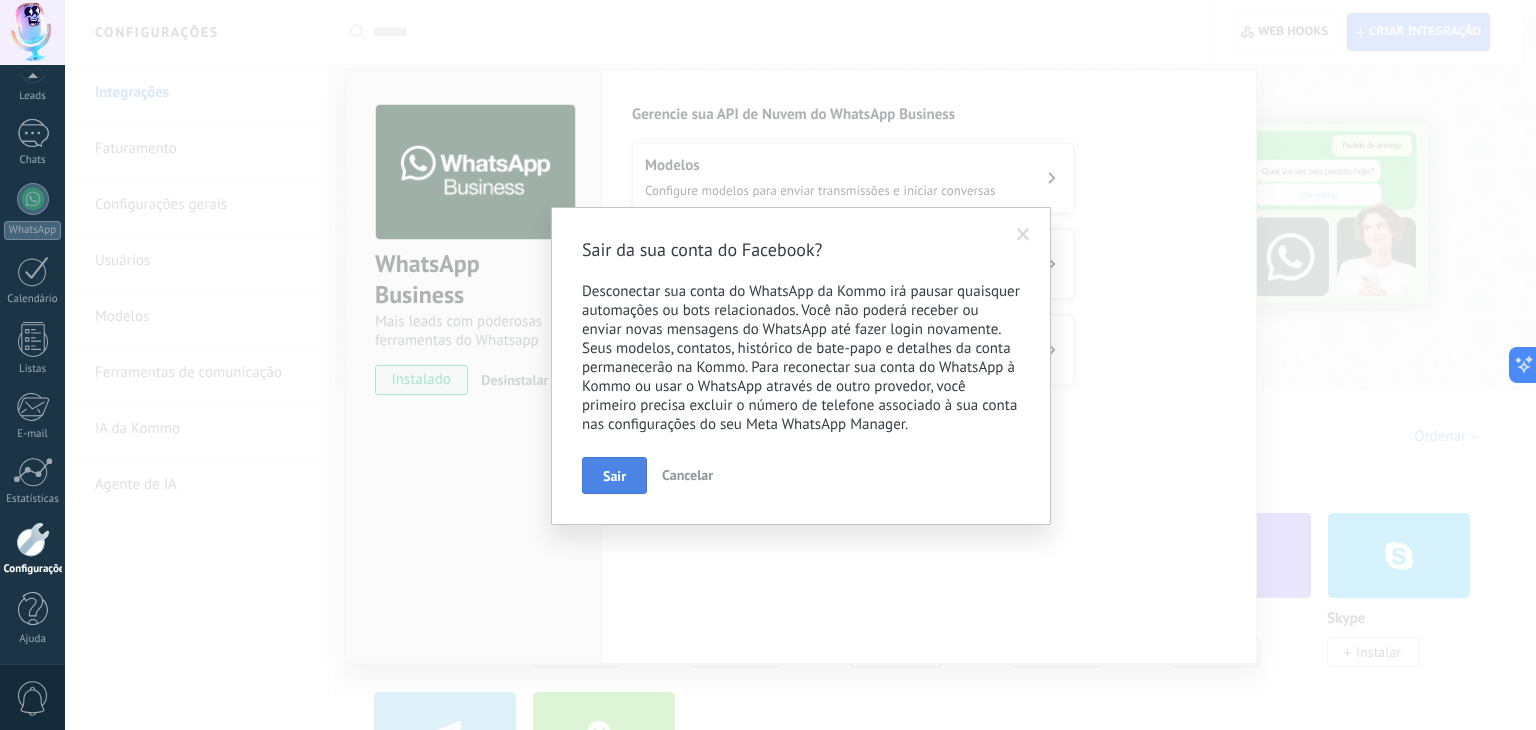 click on "Sair" at bounding box center [614, 476] 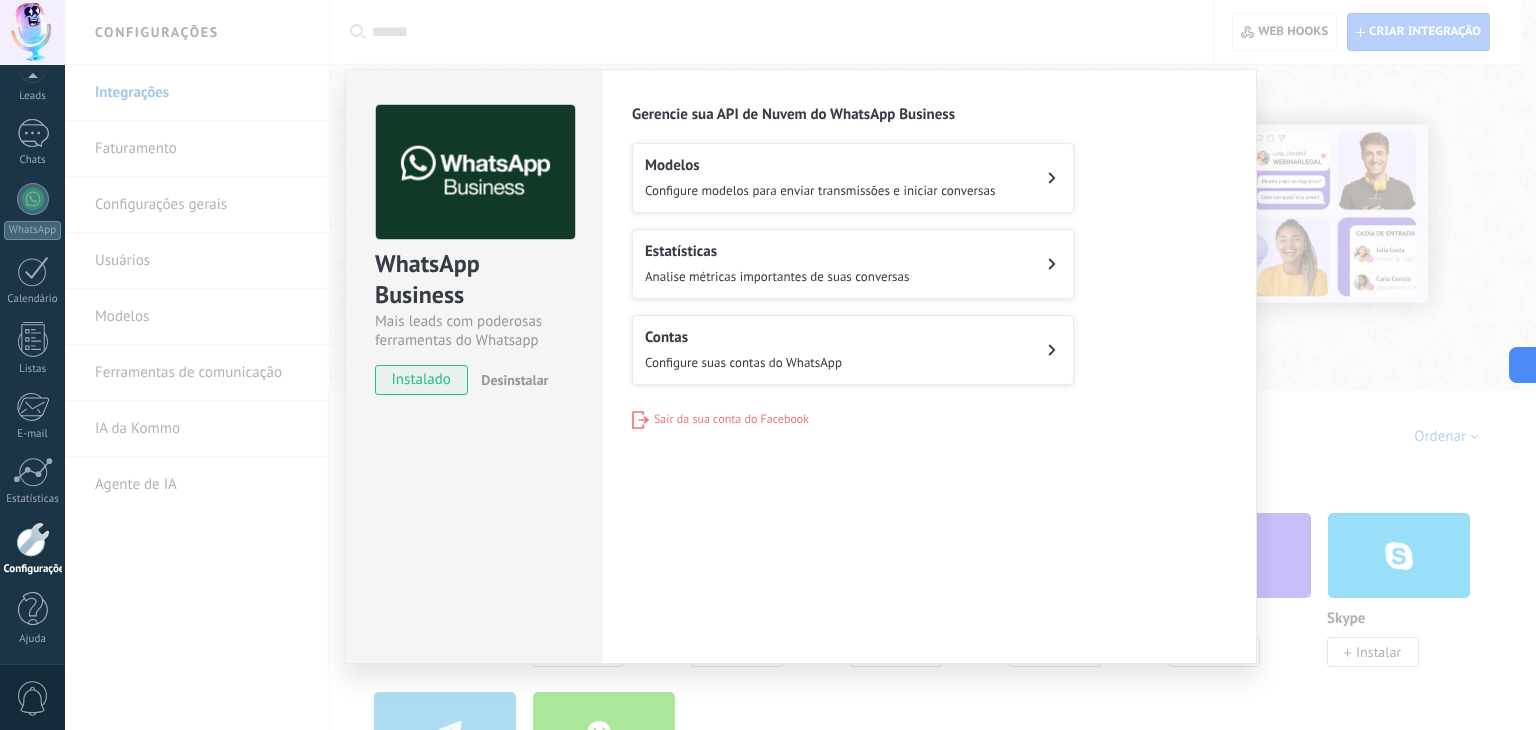 click on "Sair da sua conta do Facebook" at bounding box center [731, 419] 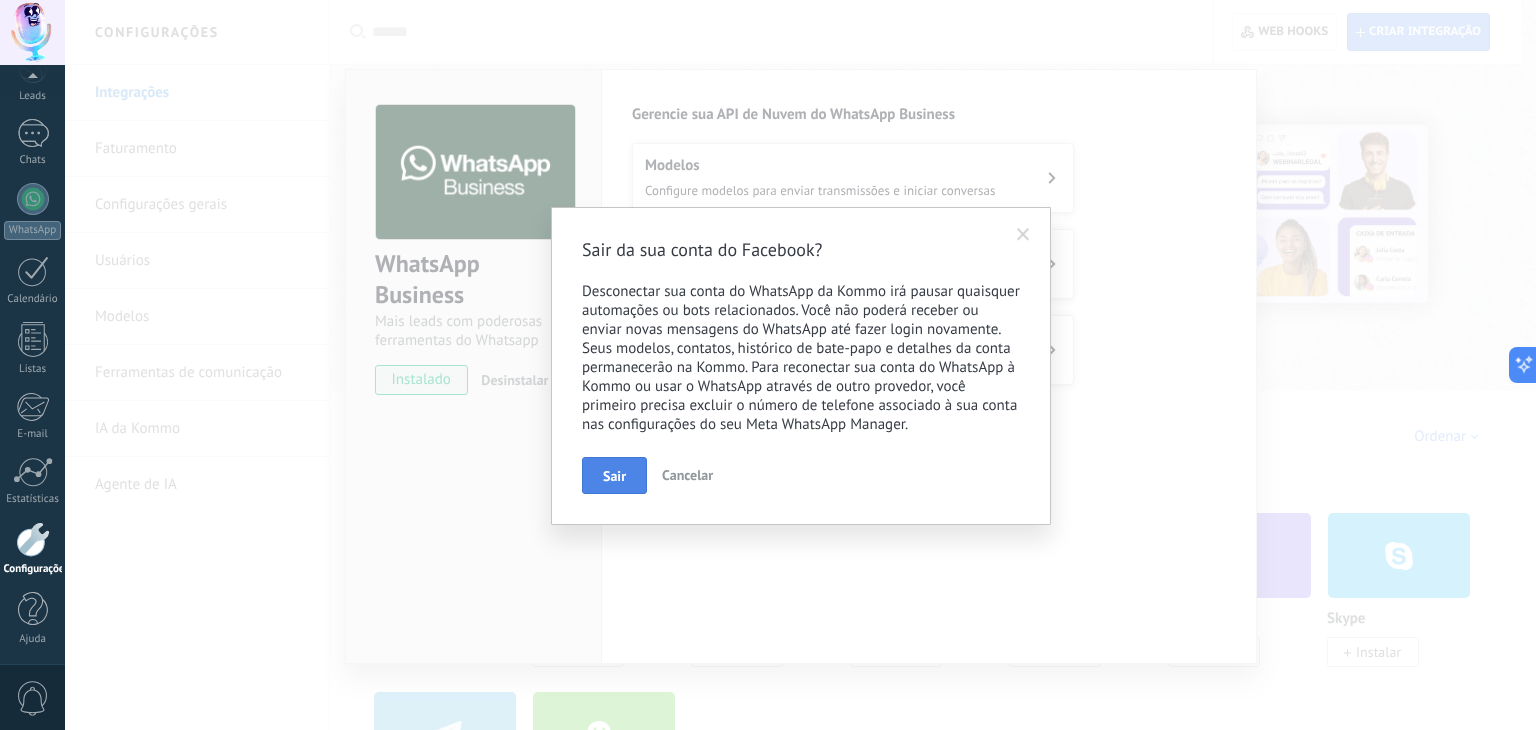 click on "Sair" at bounding box center [614, 476] 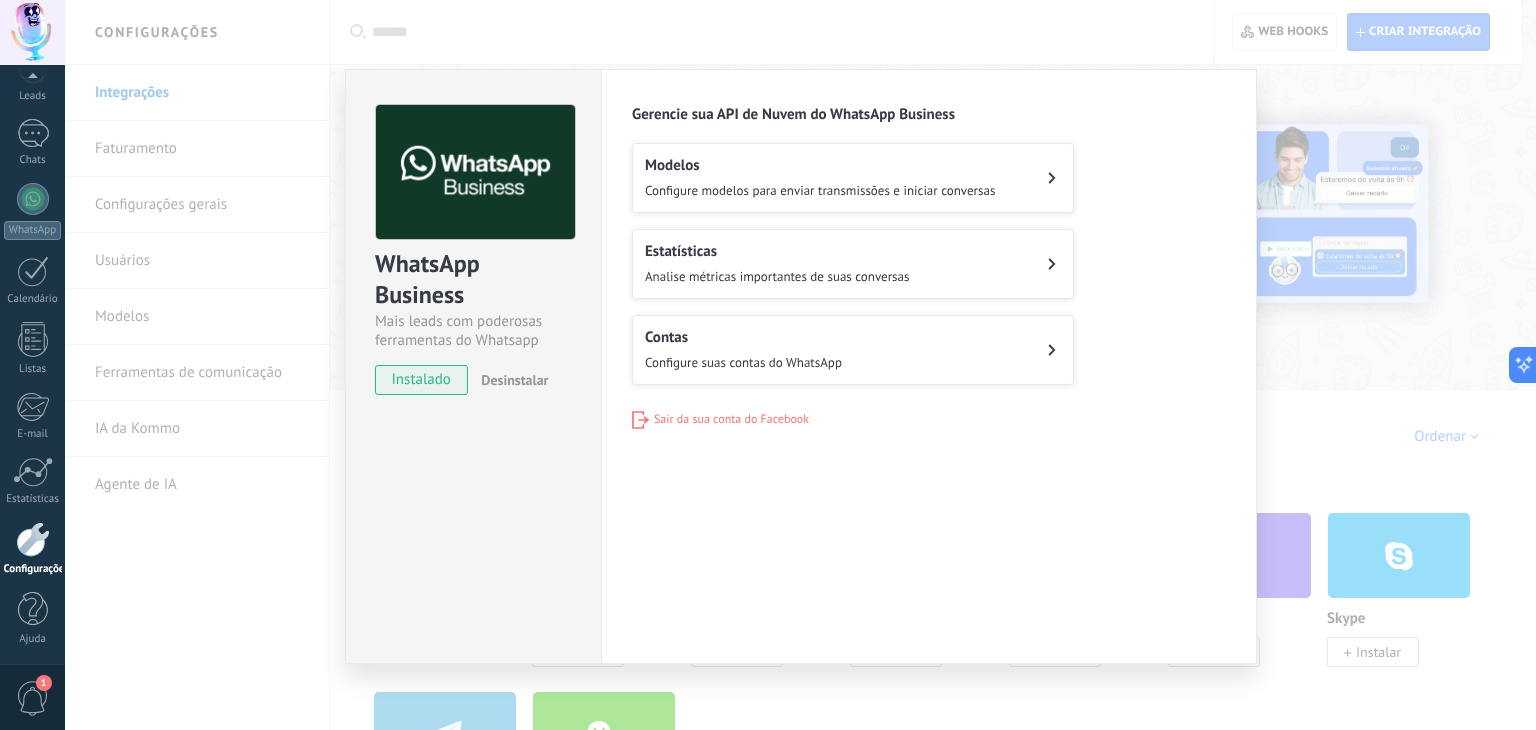 click on "WhatsApp Business Mais leads com poderosas ferramentas do Whatsapp instalado Desinstalar Configurações Autorização Esta aba registra os usuários que permitiram acesso à esta conta. Se você quiser remover a possibilidade de um usuário de enviar solicitações para a conta em relação a esta integração, você pode revogar o acesso. Se o acesso de todos os usuários for revogado, a integração parará de funcionar. Este app está instalado, mas ninguém concedeu acesso ainda. WhatsApp Cloud API Mais _:  [PERSON_NAME] sua API de Nuvem do WhatsApp Business Modelos Configure modelos para enviar transmissões e iniciar conversas Estatísticas Analise métricas importantes de suas conversas Contas Configure suas contas do WhatsApp Sair da sua conta do Facebook" at bounding box center (800, 365) 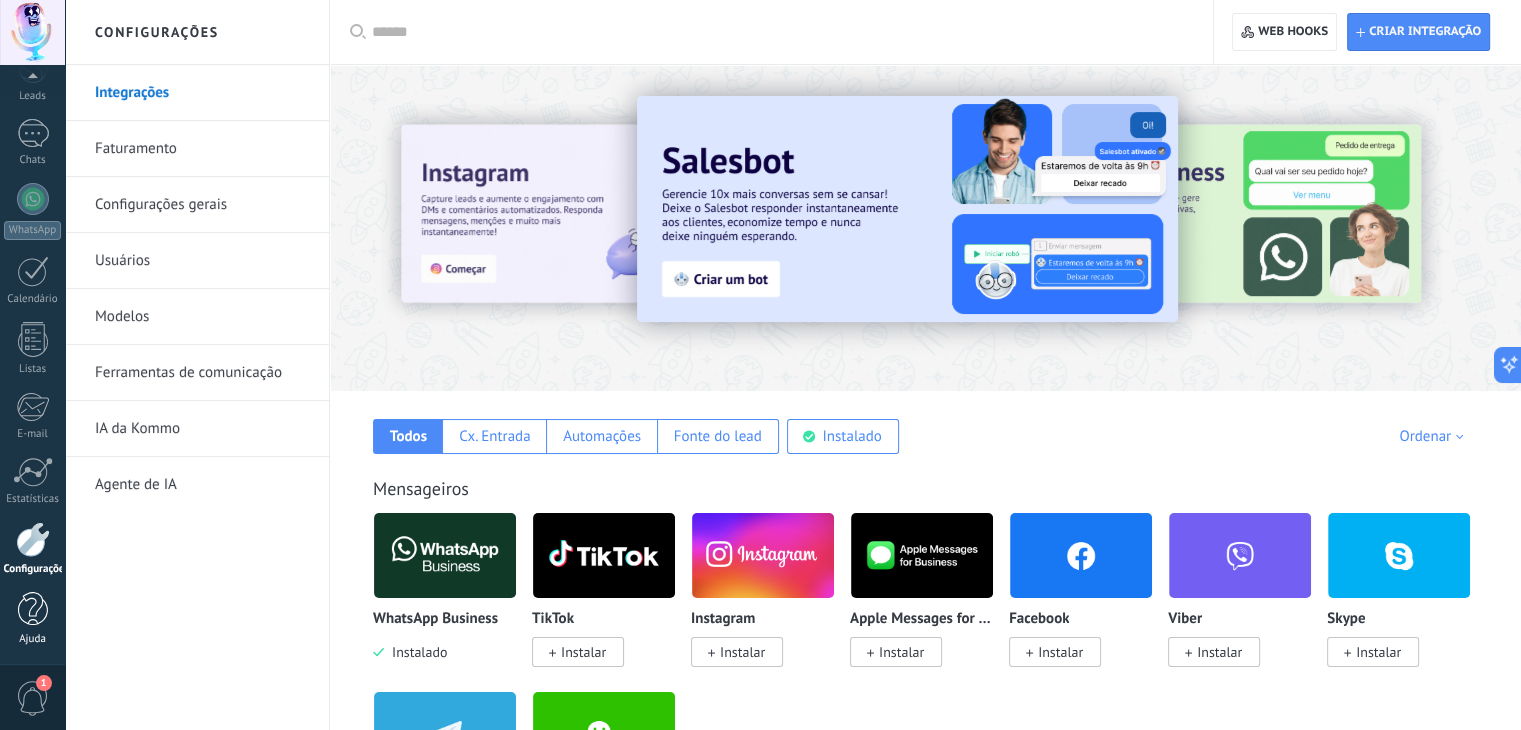 click at bounding box center [33, 609] 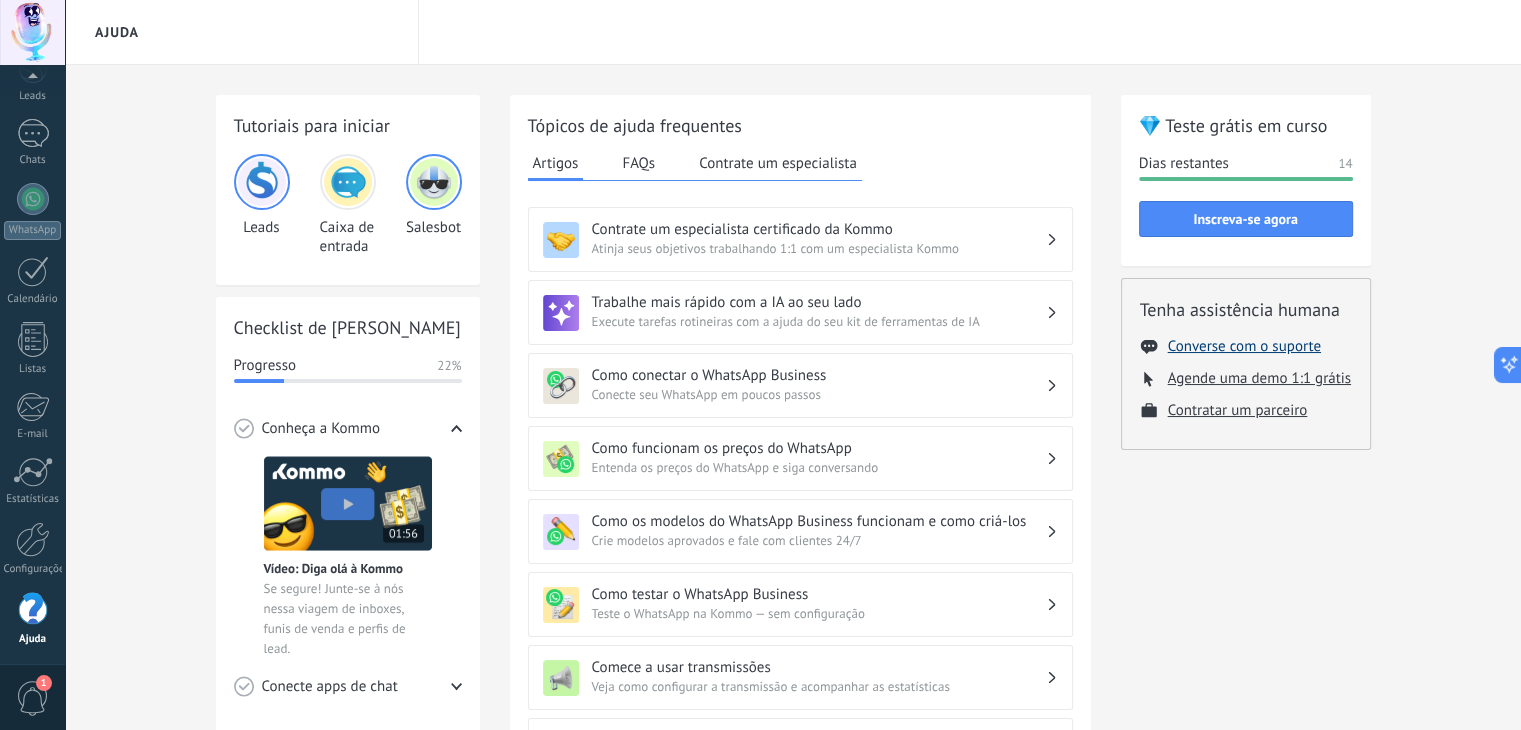 click on "Converse com o suporte" at bounding box center (1244, 346) 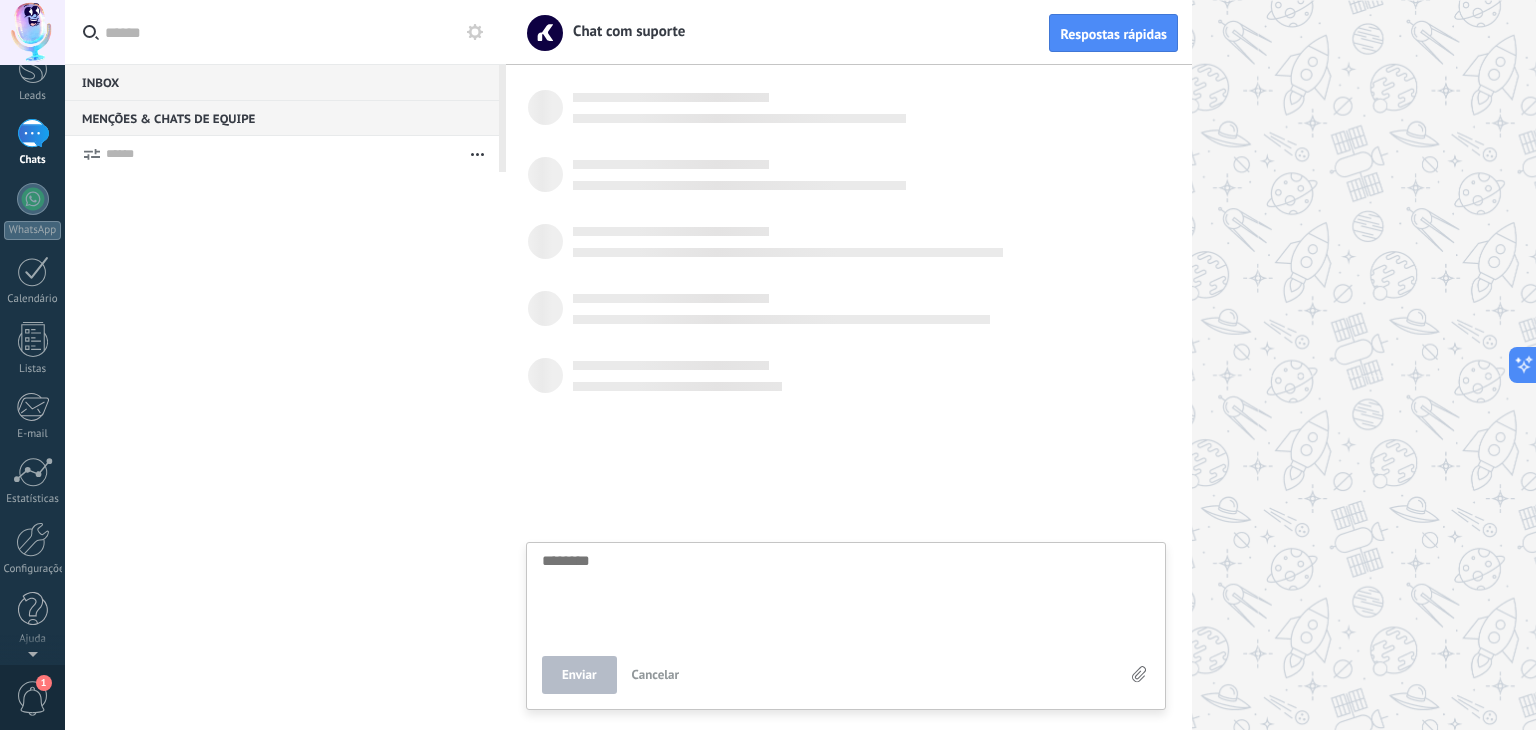 scroll, scrollTop: 0, scrollLeft: 0, axis: both 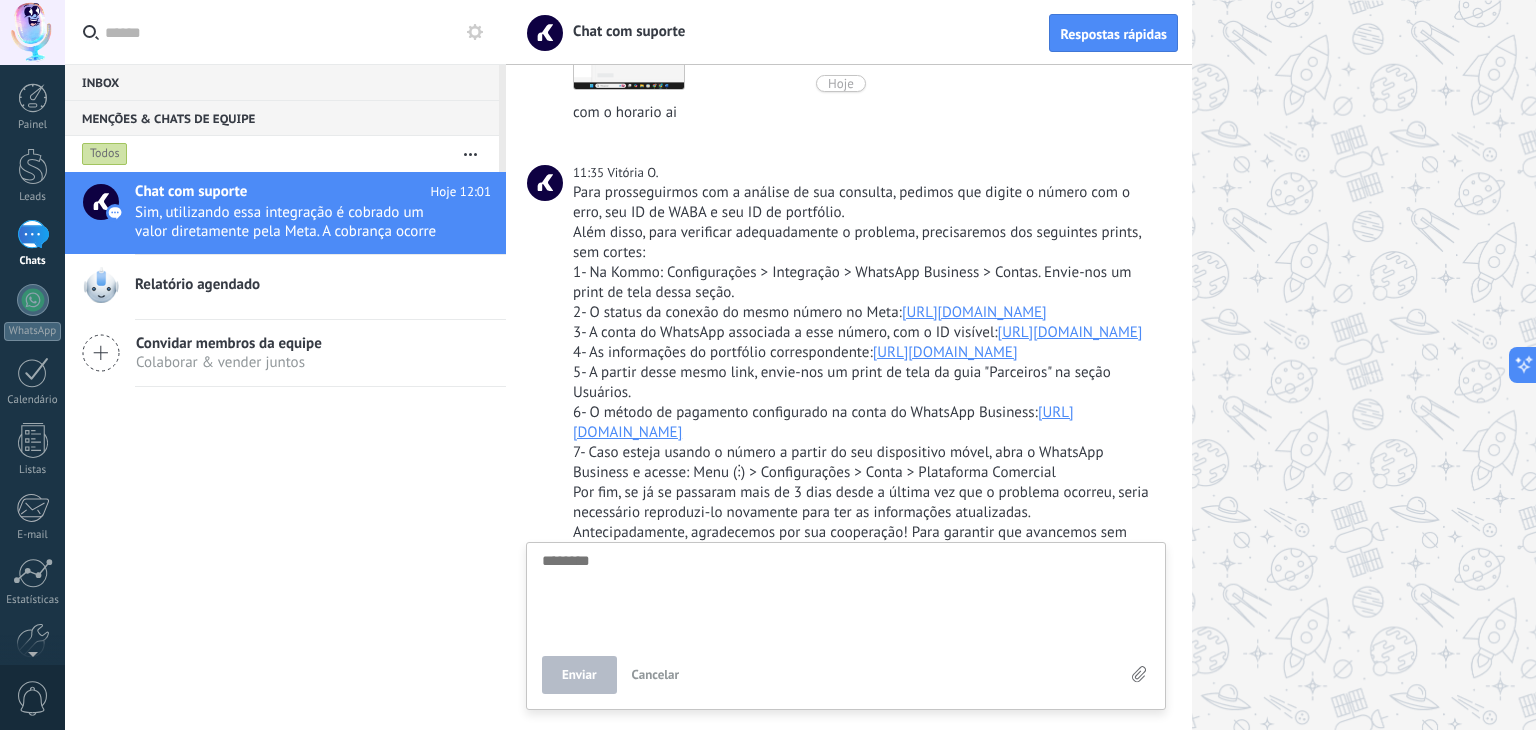 click on "[URL][DOMAIN_NAME]" at bounding box center [974, 312] 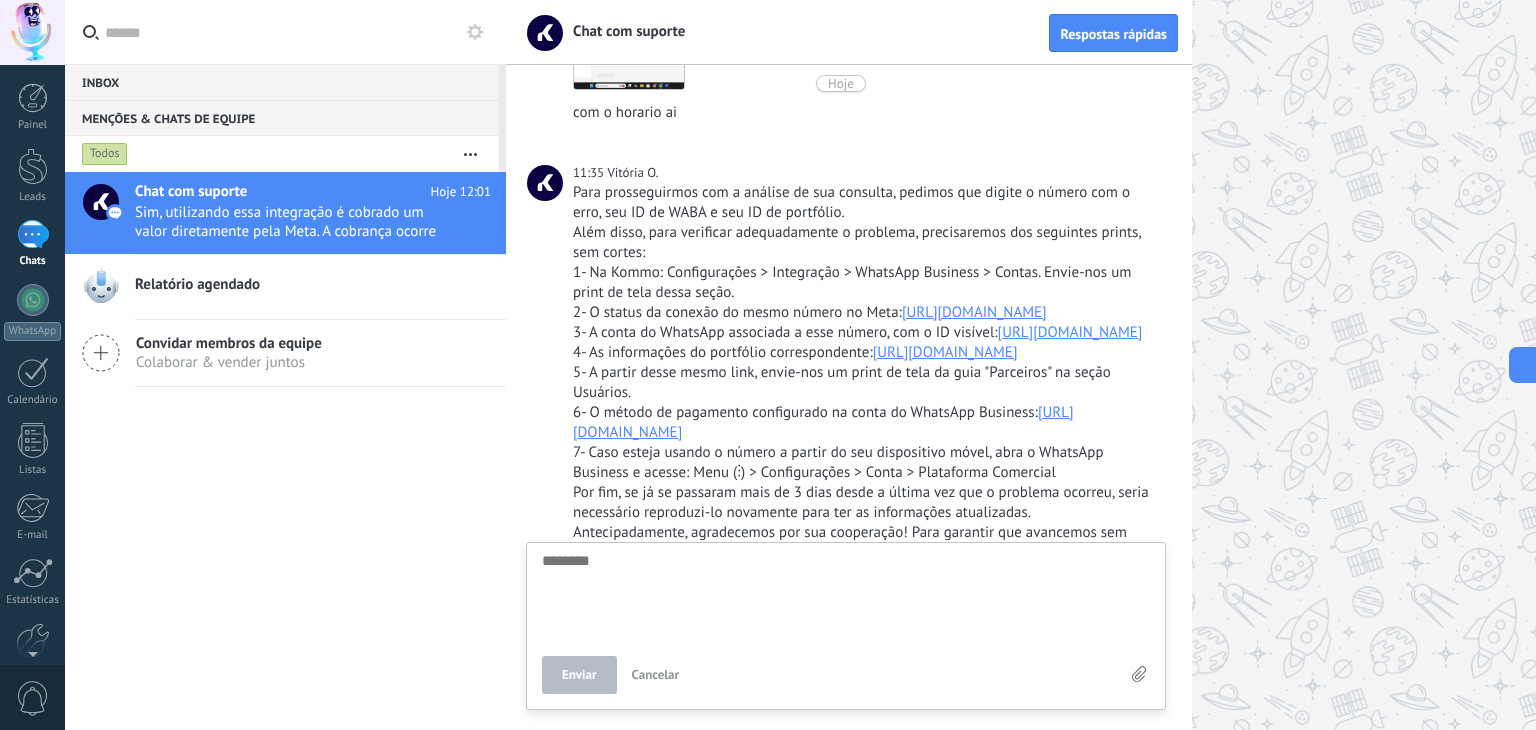 click on "[URL][DOMAIN_NAME]" at bounding box center (1070, 332) 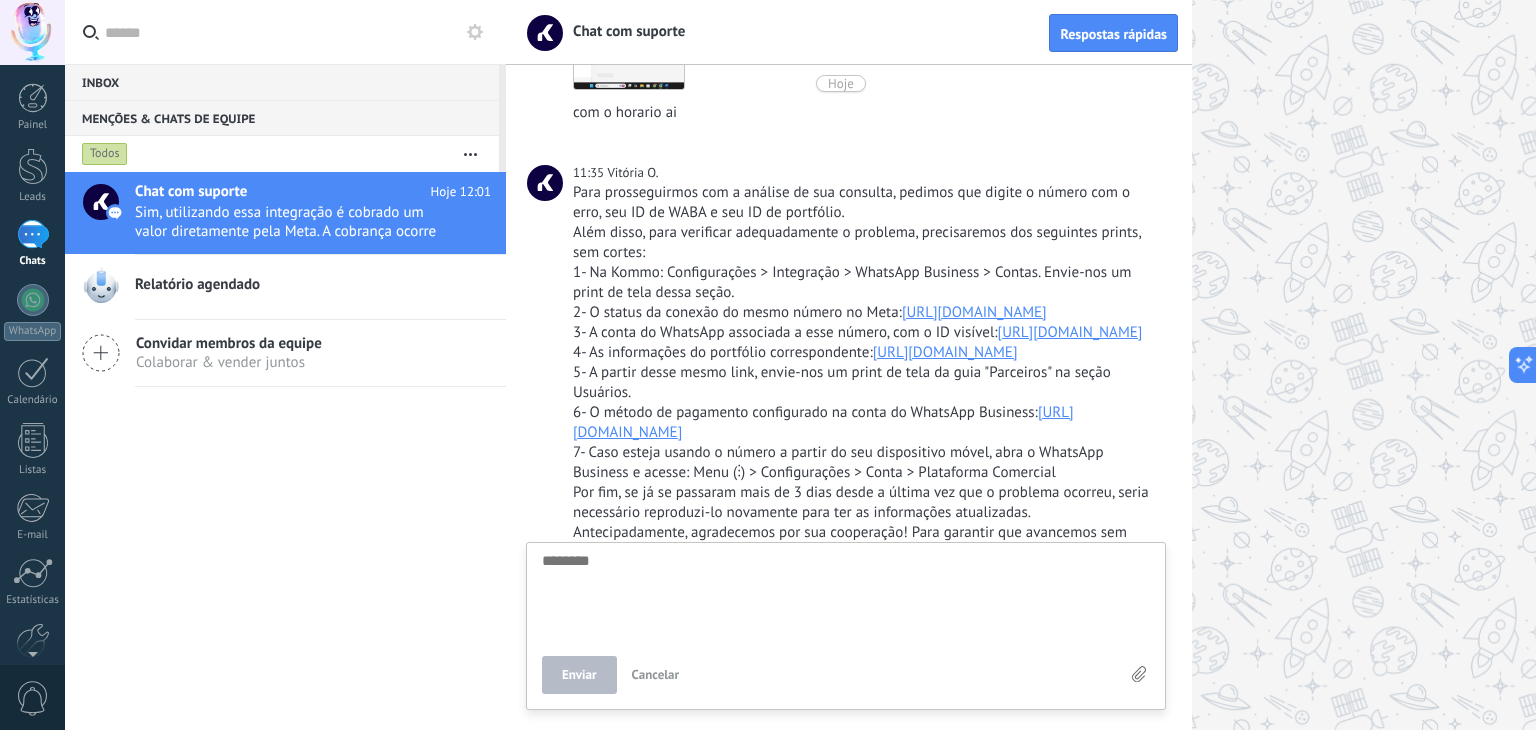 click on "[URL][DOMAIN_NAME]" at bounding box center [945, 352] 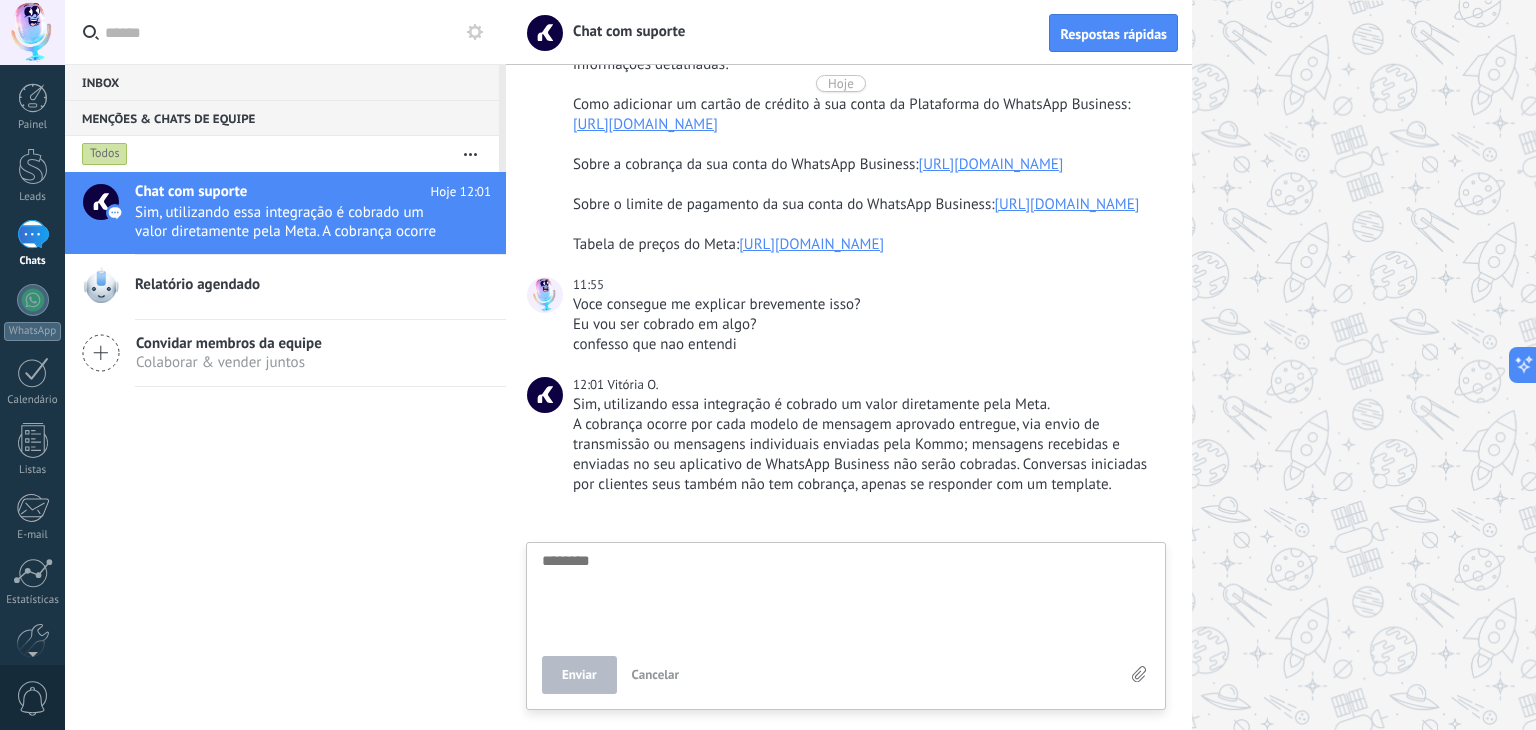 scroll, scrollTop: 4152, scrollLeft: 0, axis: vertical 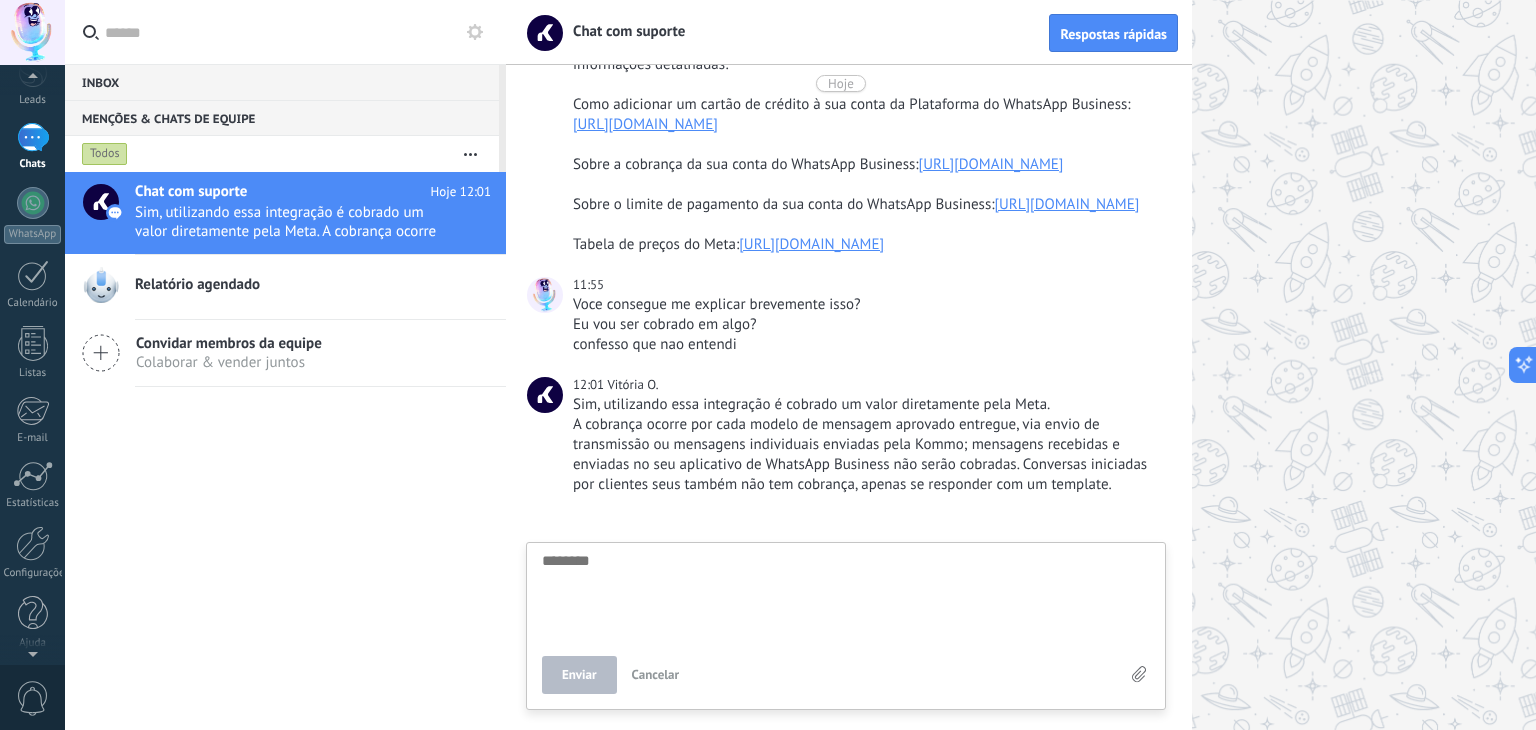 click on "Painel
Leads
1
Chats
WhatsApp
Clientes" at bounding box center (32, 328) 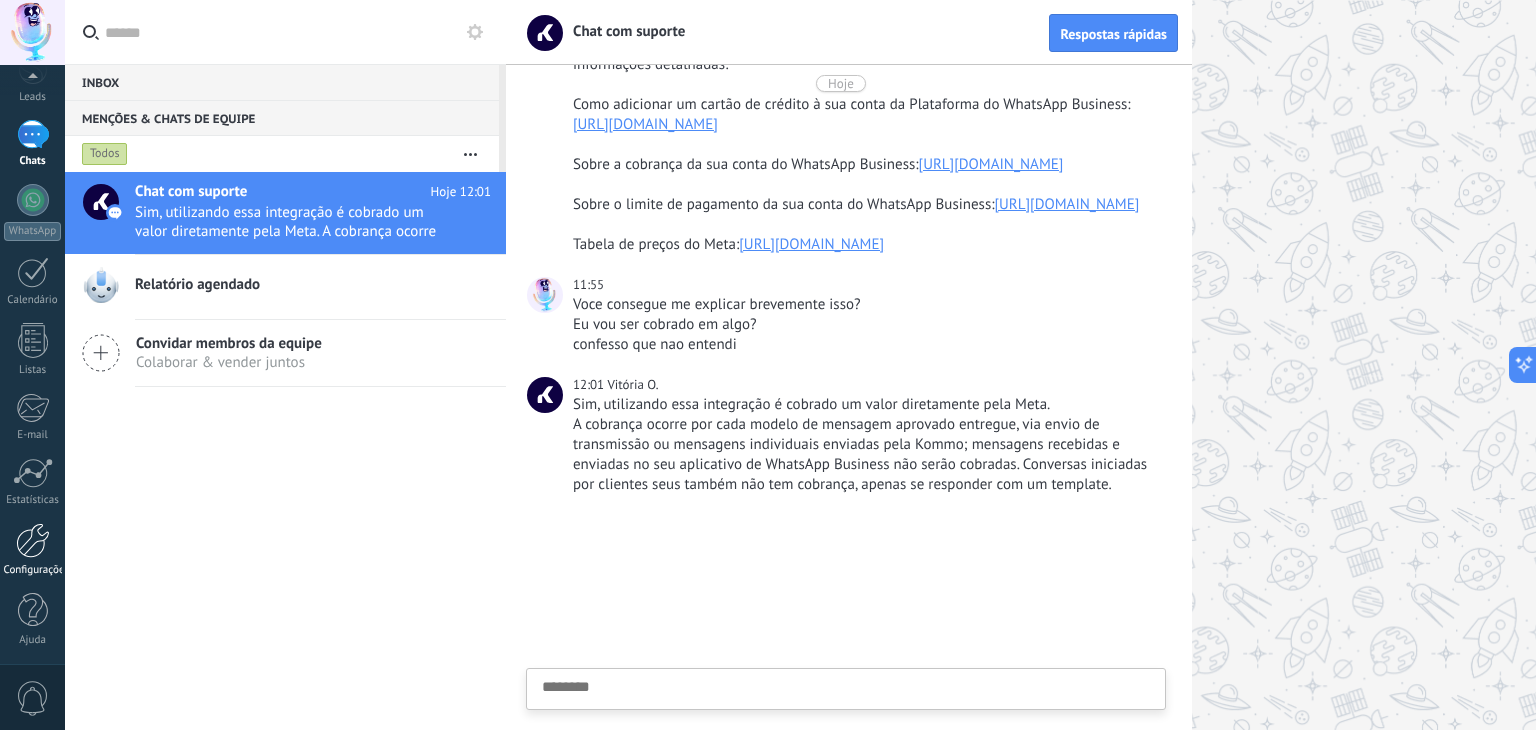 click at bounding box center [33, 540] 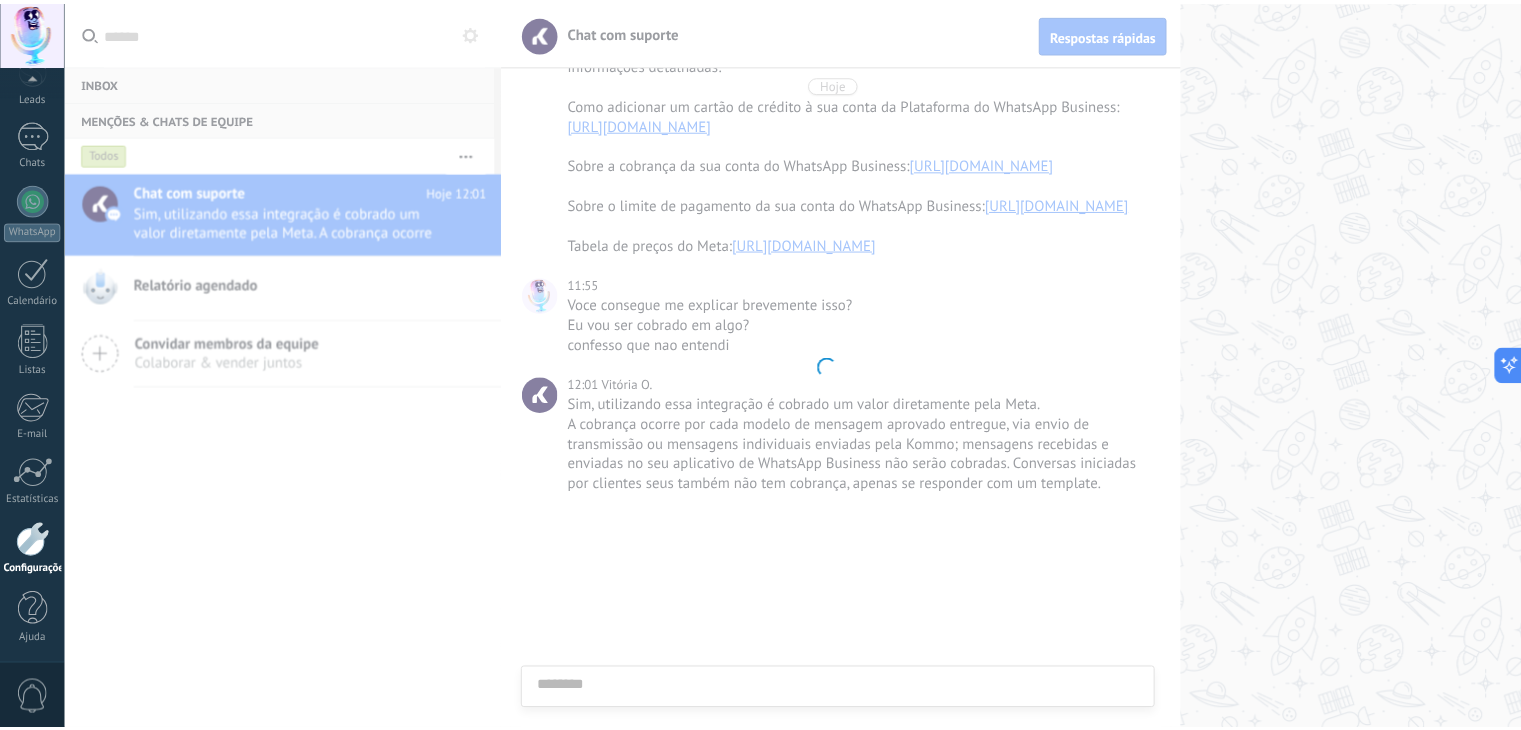 scroll, scrollTop: 101, scrollLeft: 0, axis: vertical 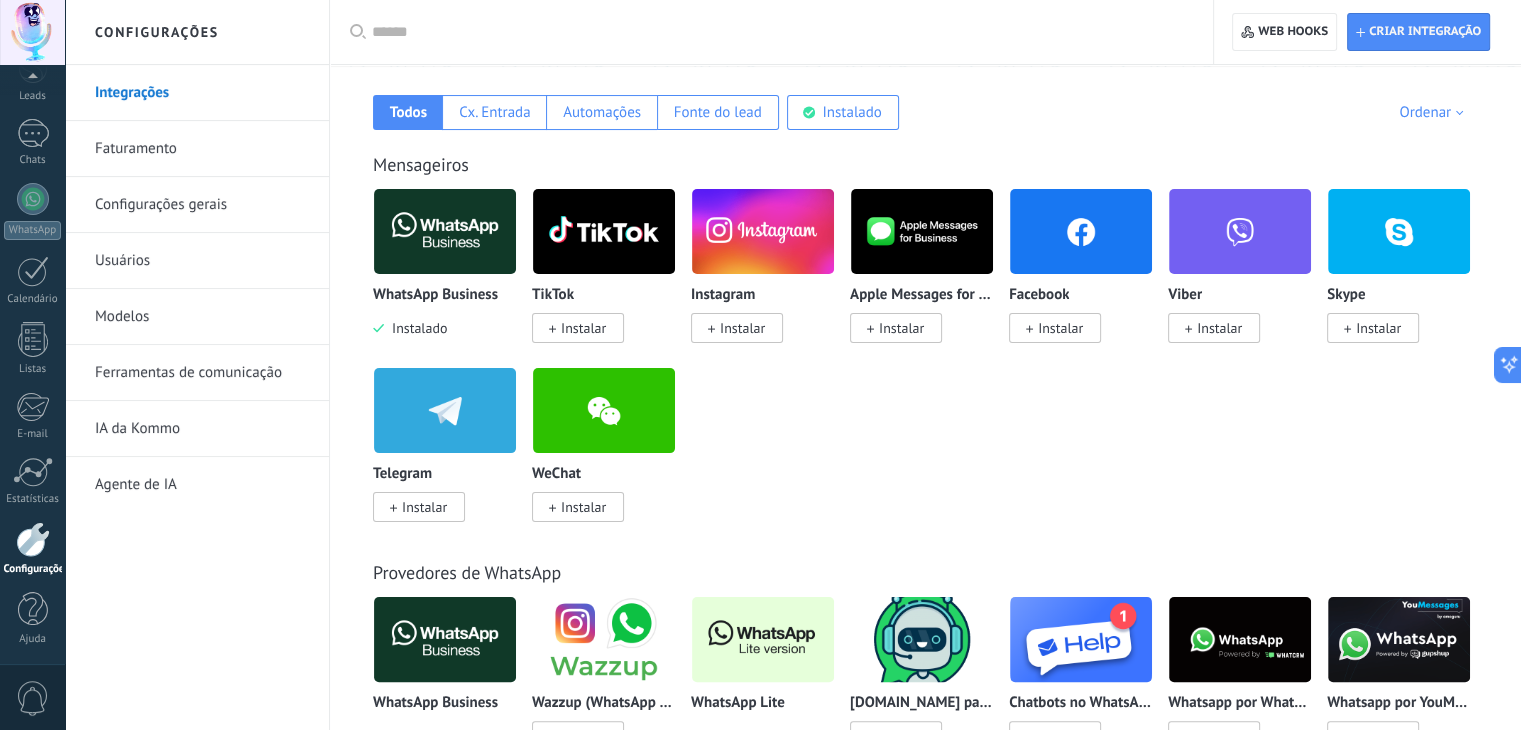 click on "WhatsApp Business" at bounding box center (435, 295) 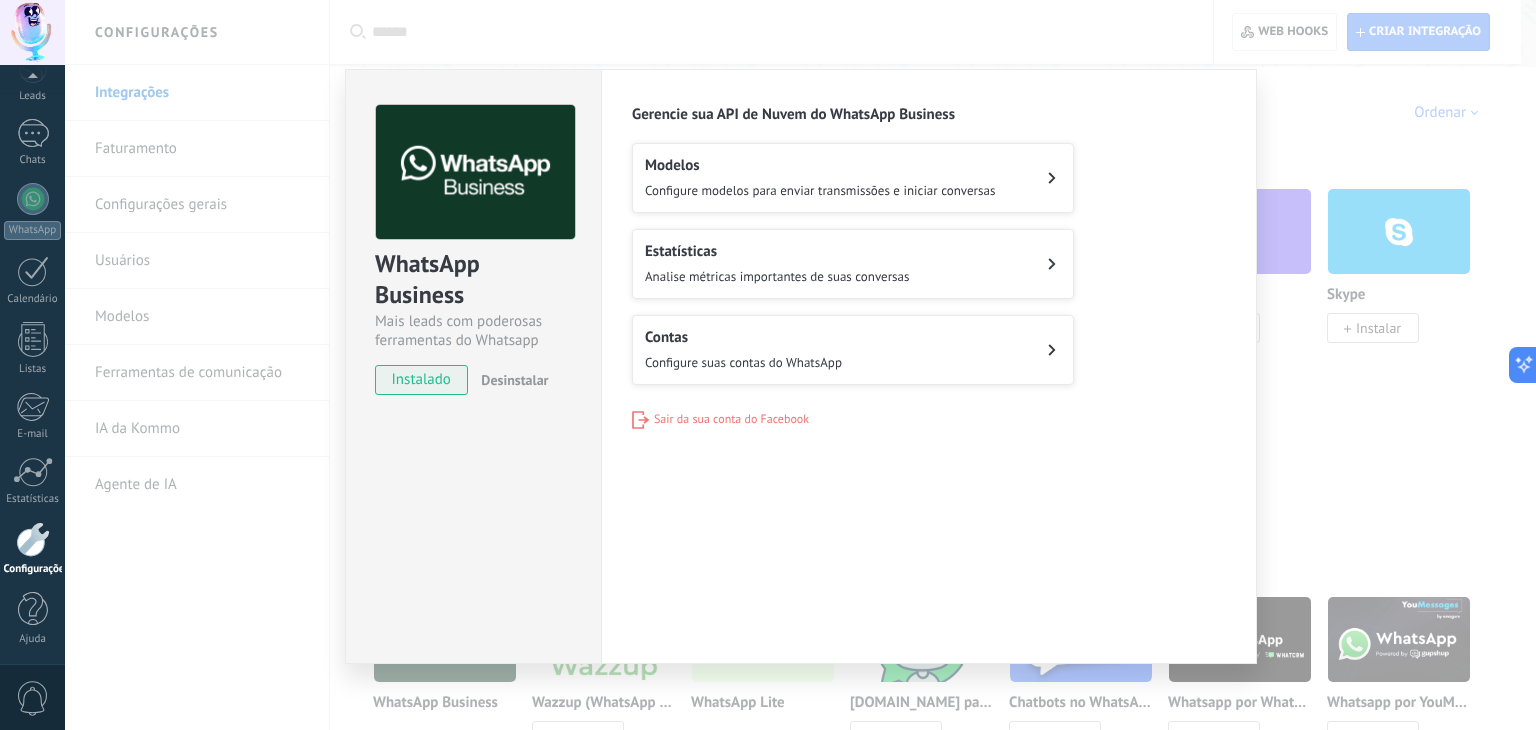 click on "Sair da sua conta do Facebook" at bounding box center (731, 419) 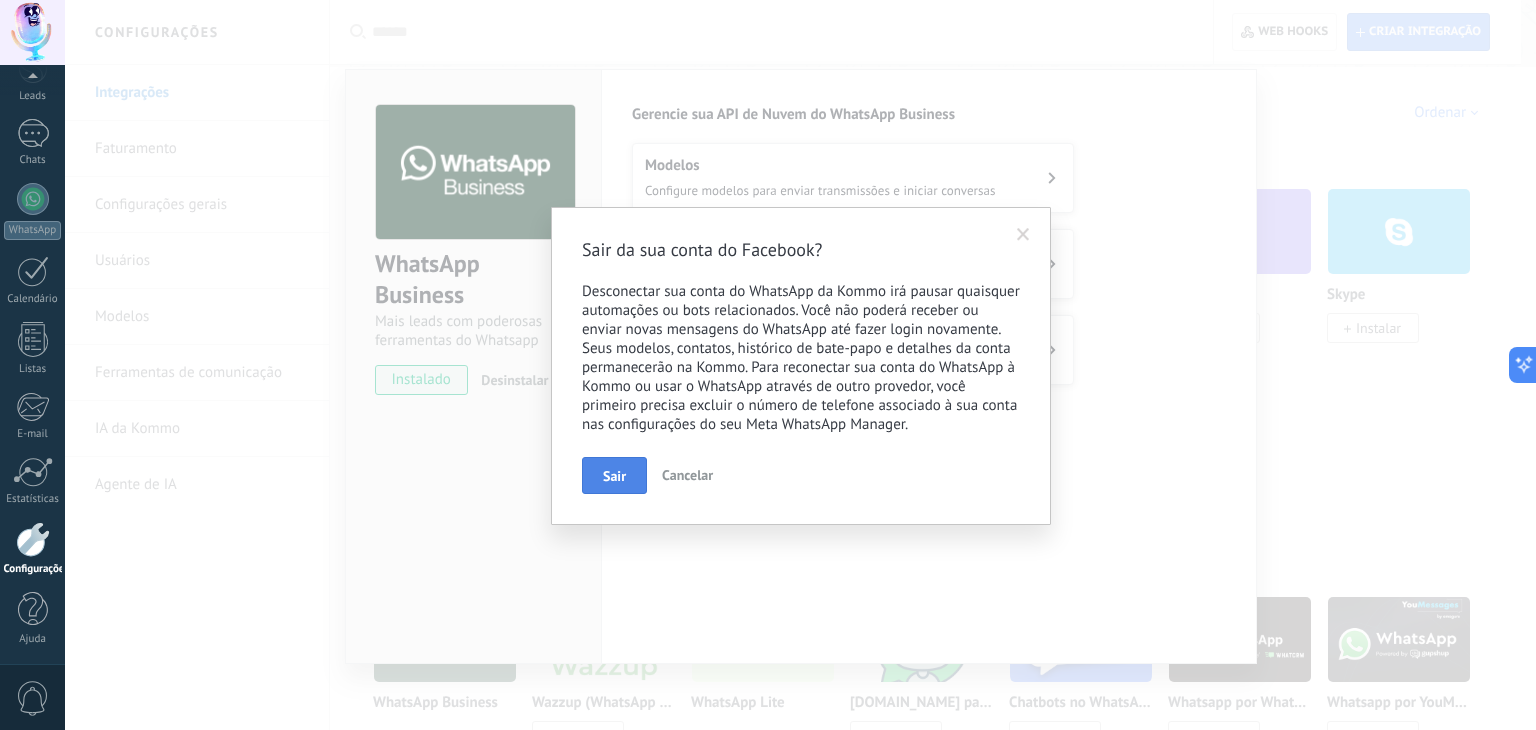click on "Sair" at bounding box center (614, 476) 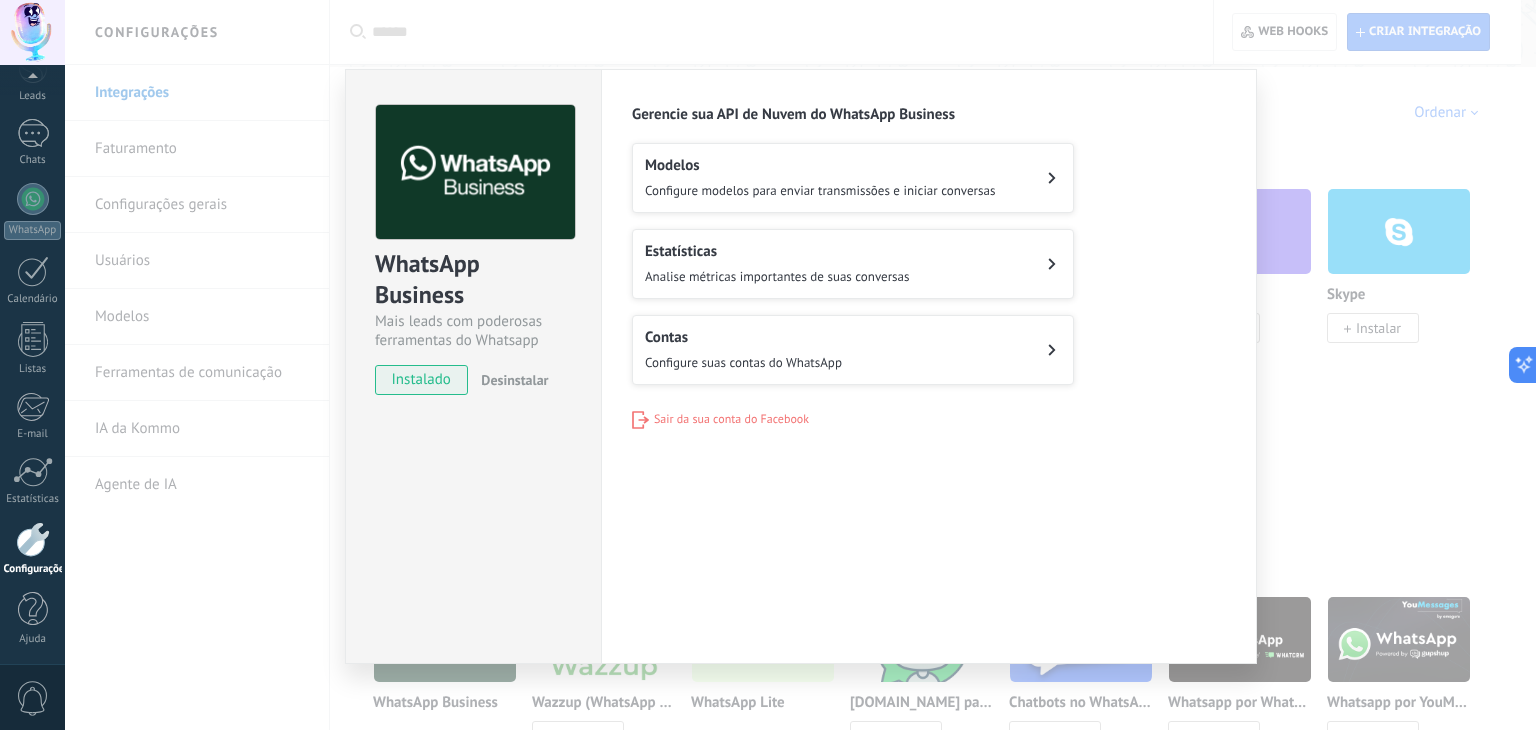 click on "WhatsApp Business Mais leads com poderosas ferramentas do Whatsapp instalado Desinstalar Configurações Autorização Esta aba registra os usuários que permitiram acesso à esta conta. Se você quiser remover a possibilidade de um usuário de enviar solicitações para a conta em relação a esta integração, você pode revogar o acesso. Se o acesso de todos os usuários for revogado, a integração parará de funcionar. Este app está instalado, mas ninguém concedeu acesso ainda. WhatsApp Cloud API Mais _:  [PERSON_NAME] sua API de Nuvem do WhatsApp Business Modelos Configure modelos para enviar transmissões e iniciar conversas Estatísticas Analise métricas importantes de suas conversas Contas Configure suas contas do WhatsApp Sair da sua conta do Facebook" at bounding box center (800, 365) 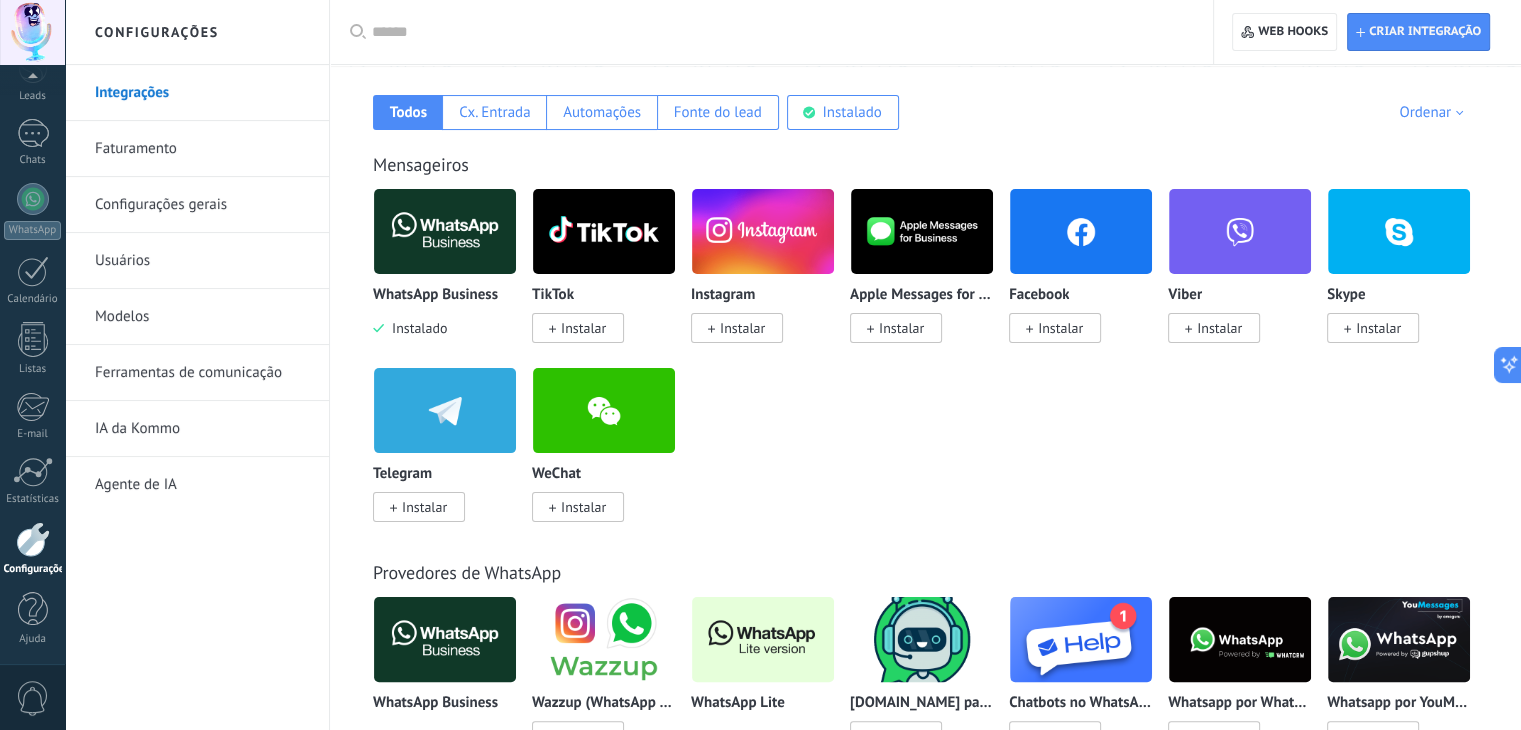 click on "WhatsApp Business Instalado" at bounding box center [445, 263] 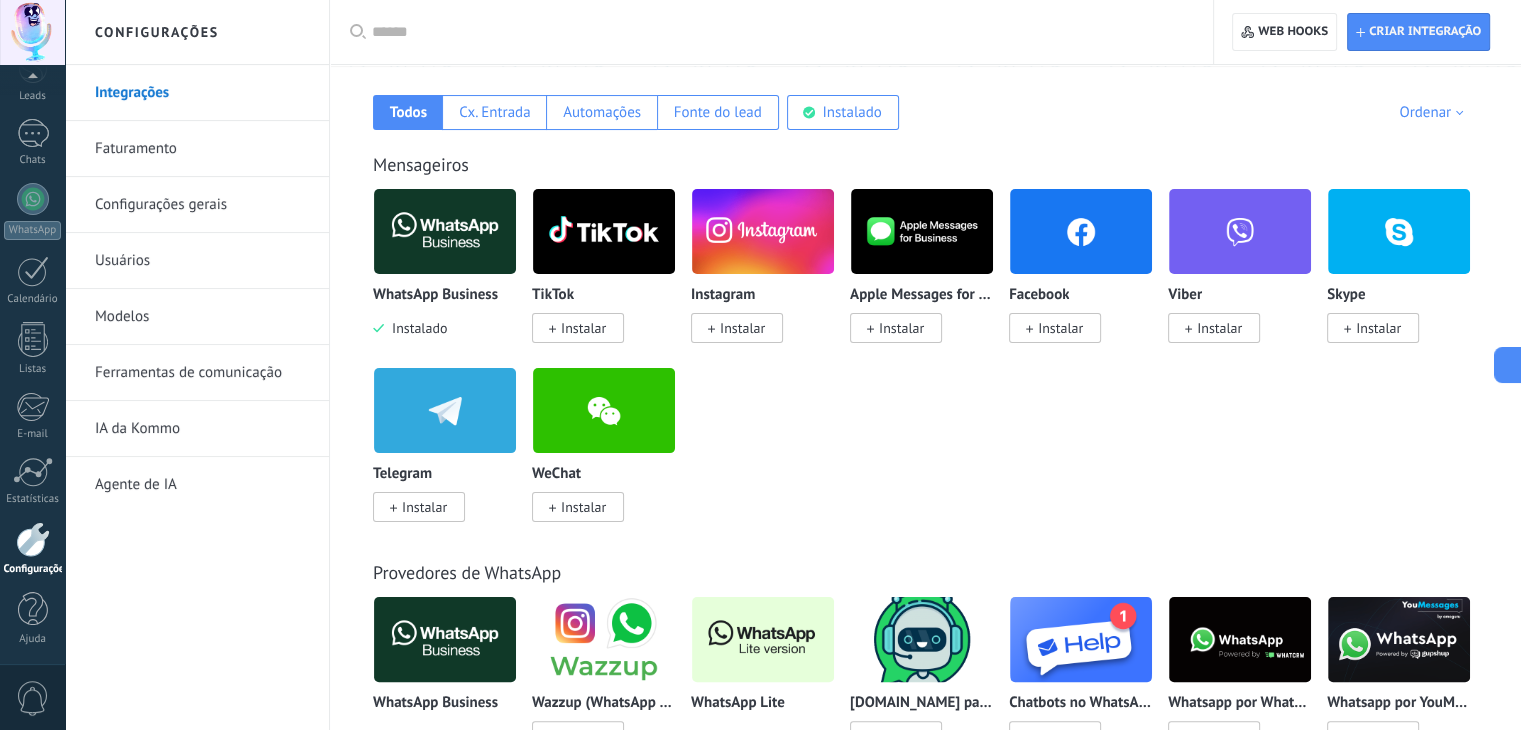 click on "WhatsApp Business Instalado" at bounding box center (445, 263) 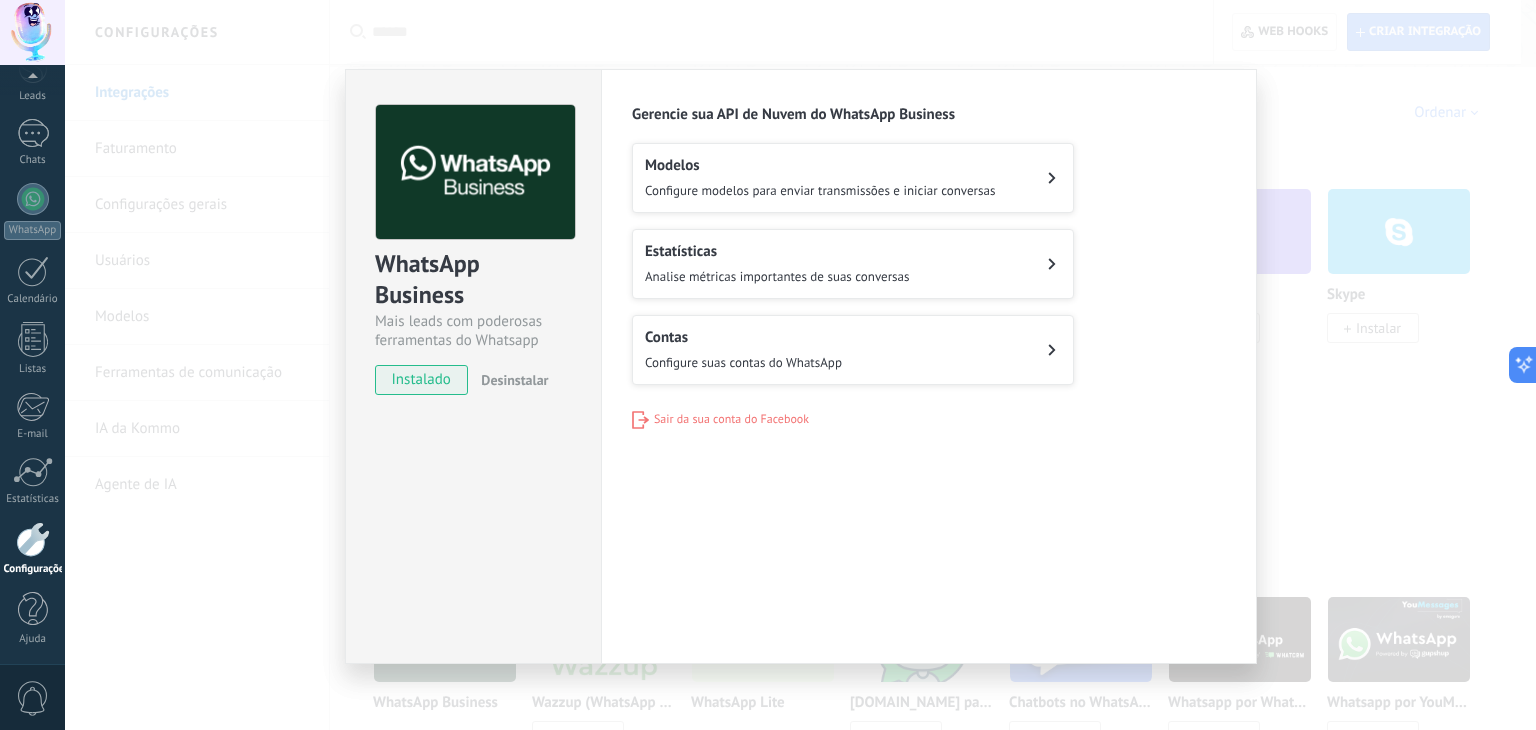 click on "Desinstalar" at bounding box center [514, 380] 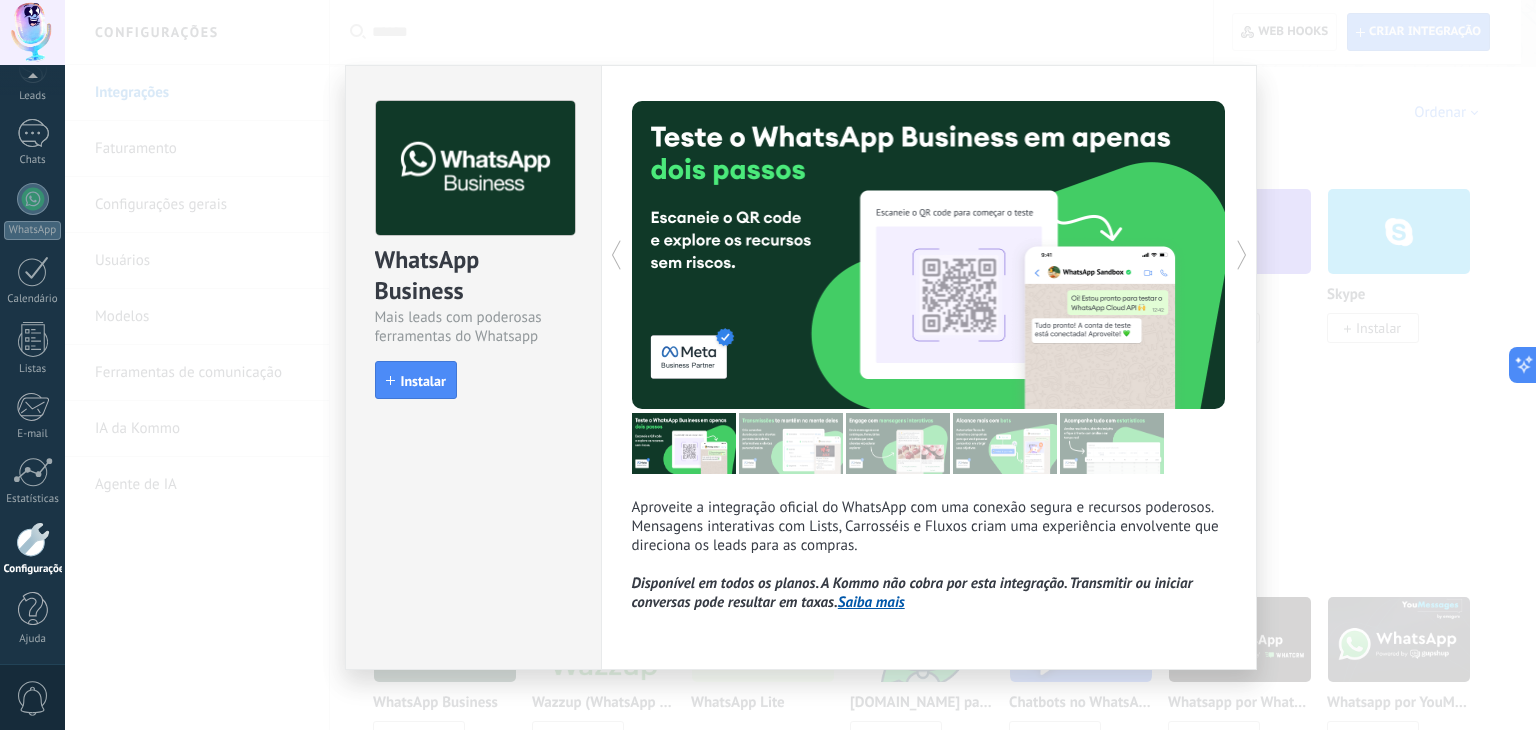 click on "WhatsApp Business Mais leads com poderosas ferramentas do Whatsapp install Instalar Aproveite a integração oficial do WhatsApp com uma conexão segura e recursos poderosos. Mensagens interativas com Lists, Carrosséis e Fluxos criam uma experiência envolvente que direciona os leads para as compras.    Disponível em todos os planos. A Kommo não cobra por esta integração. Transmitir ou iniciar conversas pode resultar em taxas.  Saiba mais Mais" at bounding box center (800, 365) 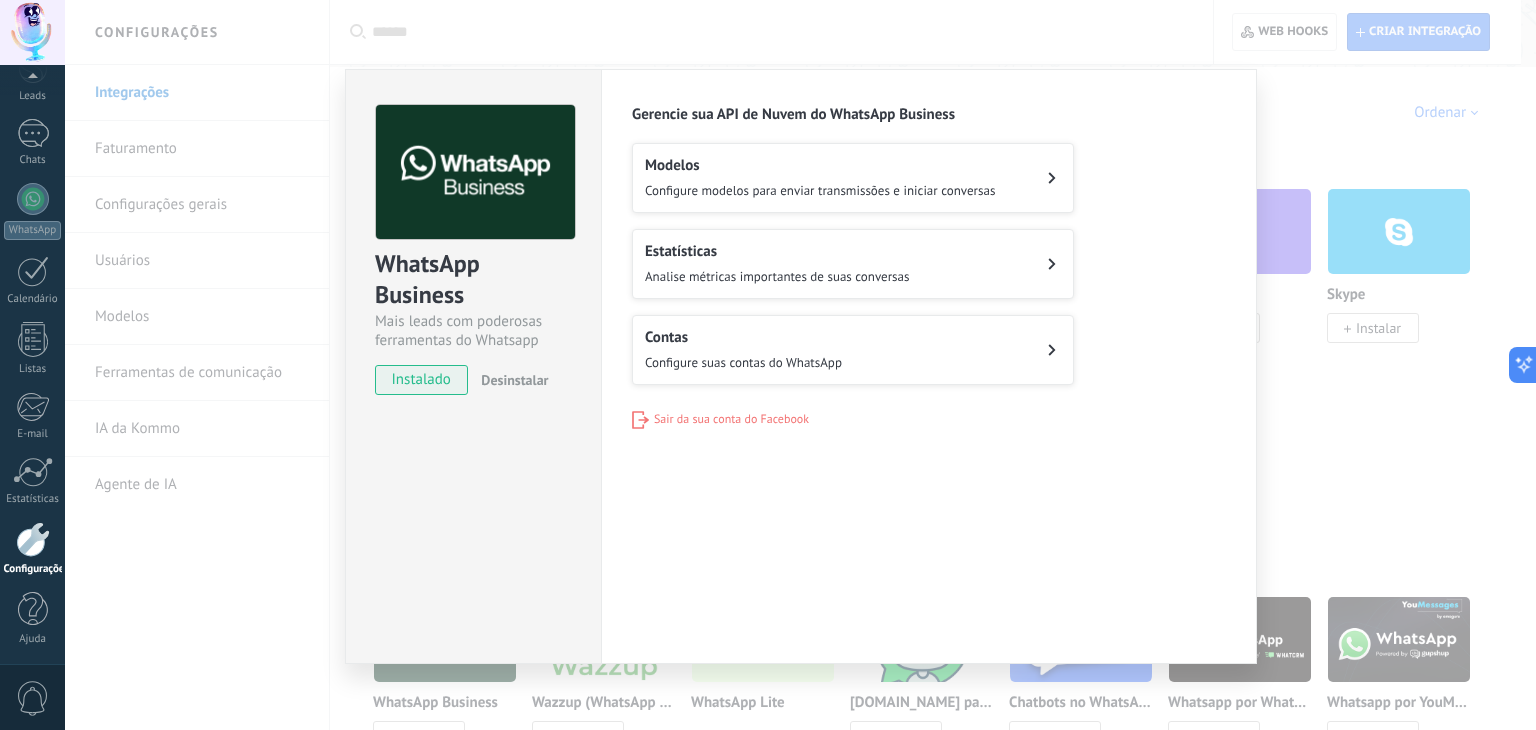 click on "Desinstalar" at bounding box center (514, 380) 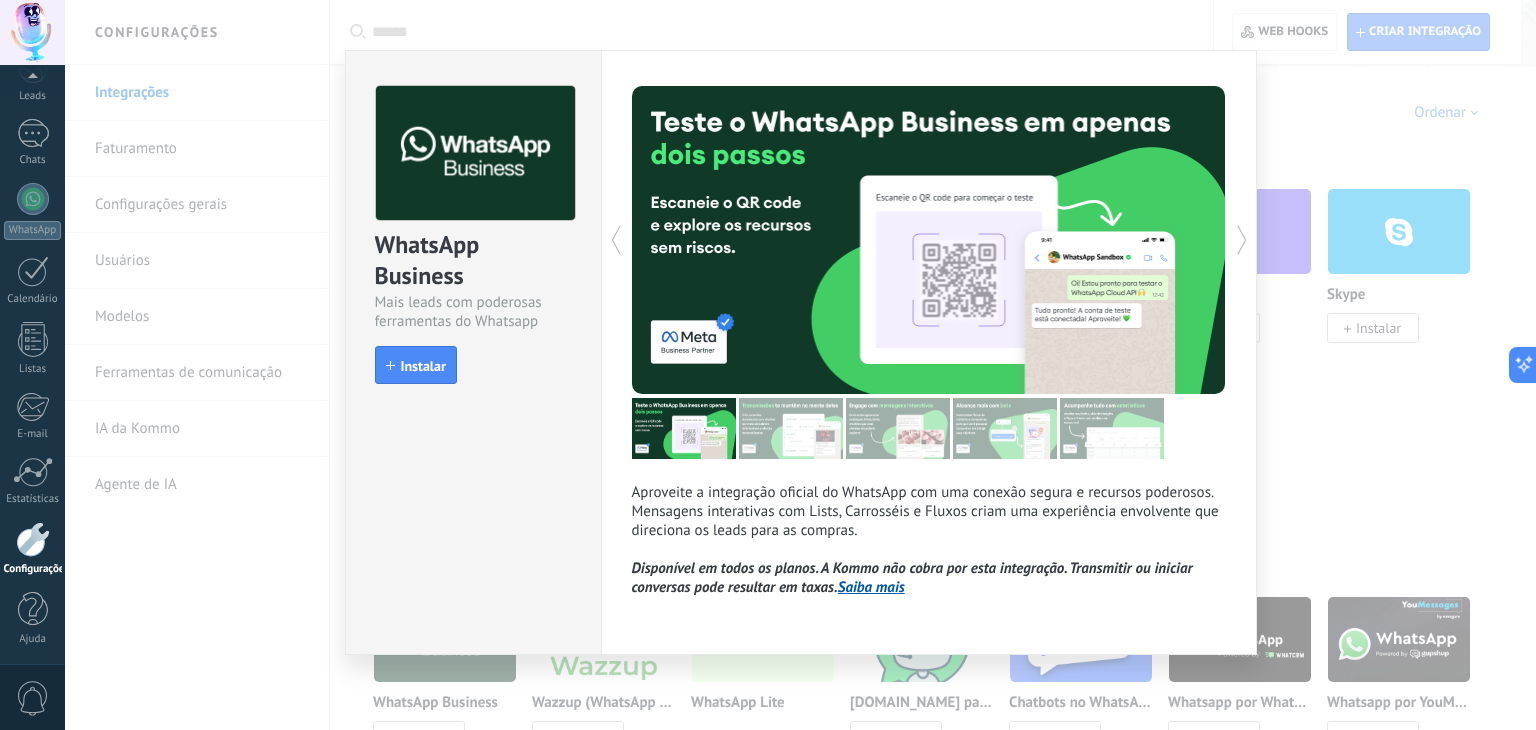 scroll, scrollTop: 16, scrollLeft: 0, axis: vertical 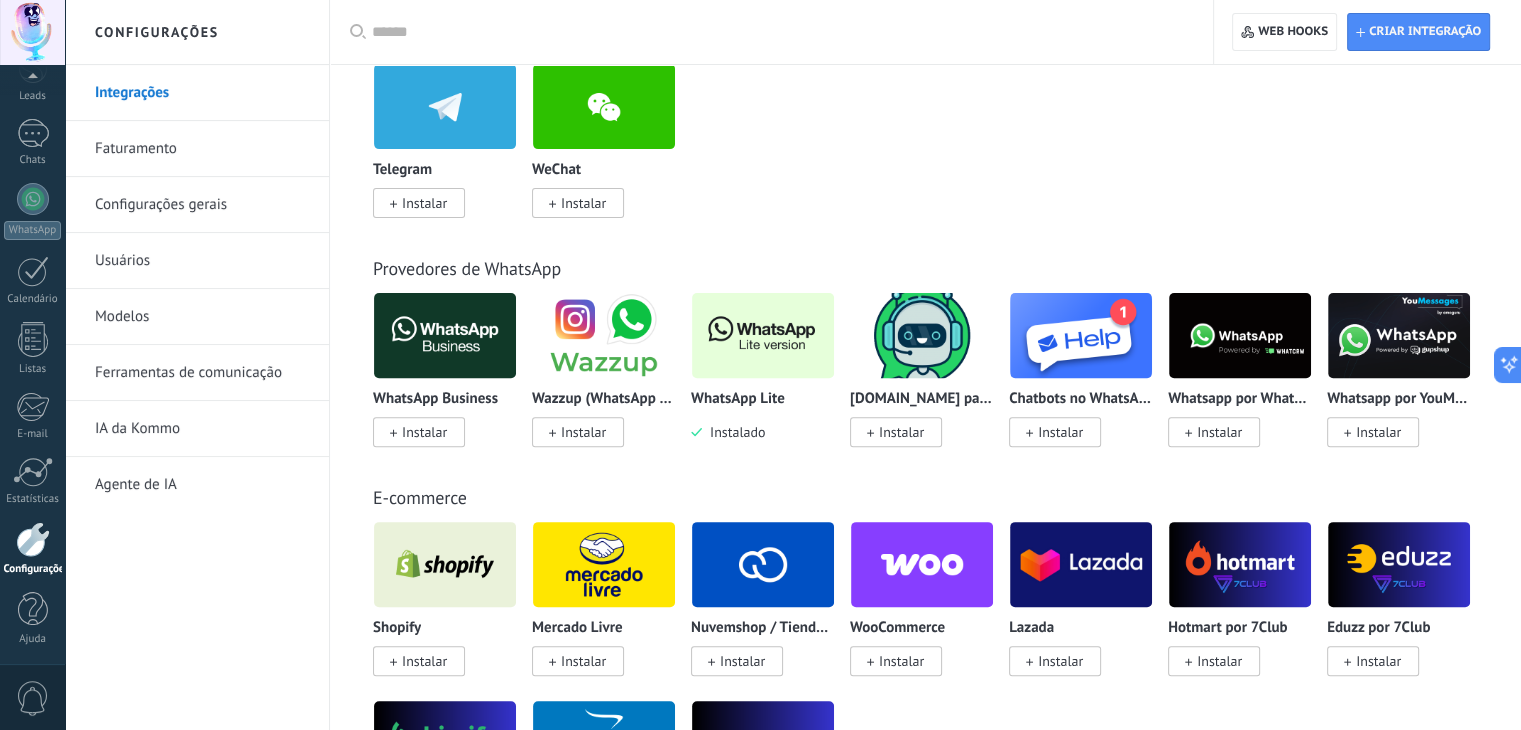 click at bounding box center [763, 335] 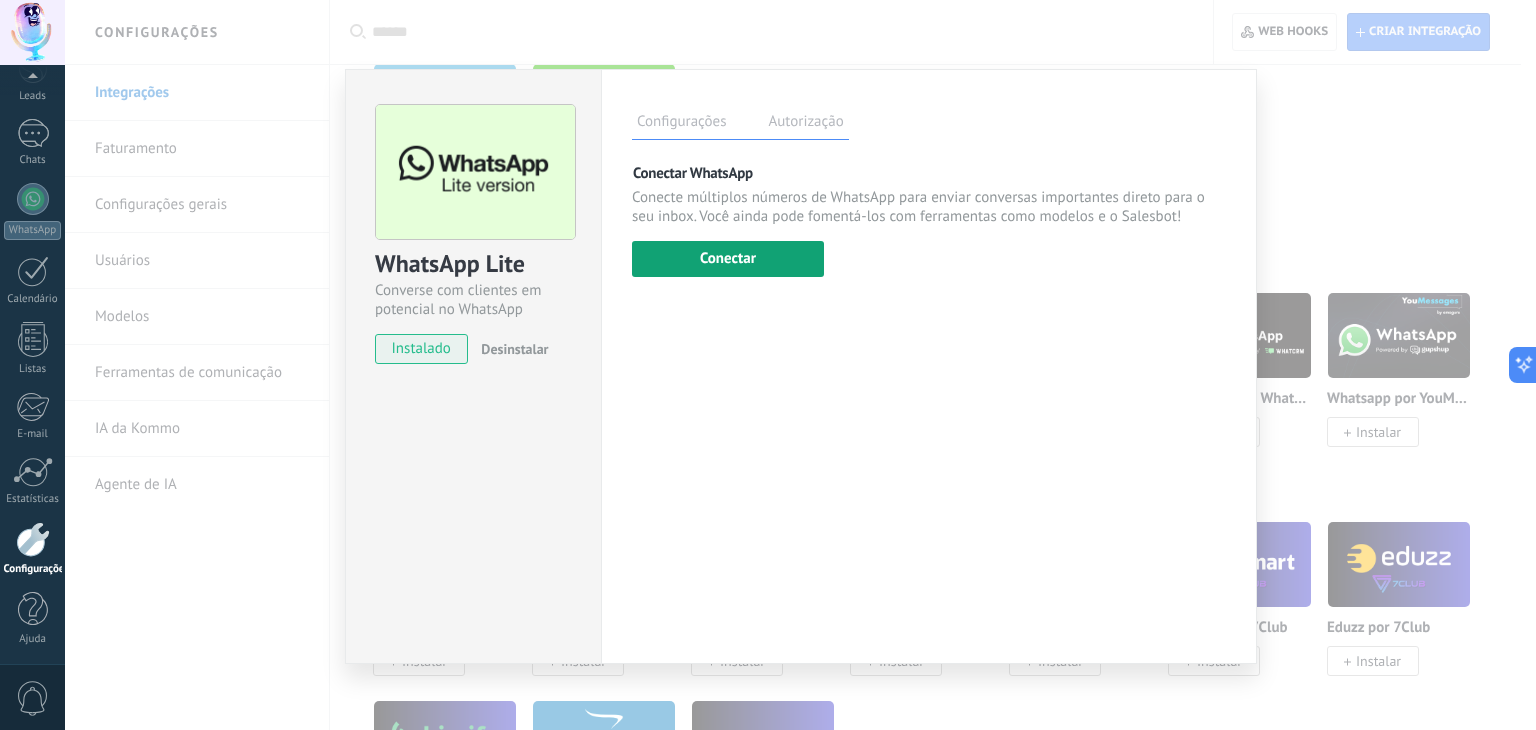 click on "Conectar" at bounding box center [728, 259] 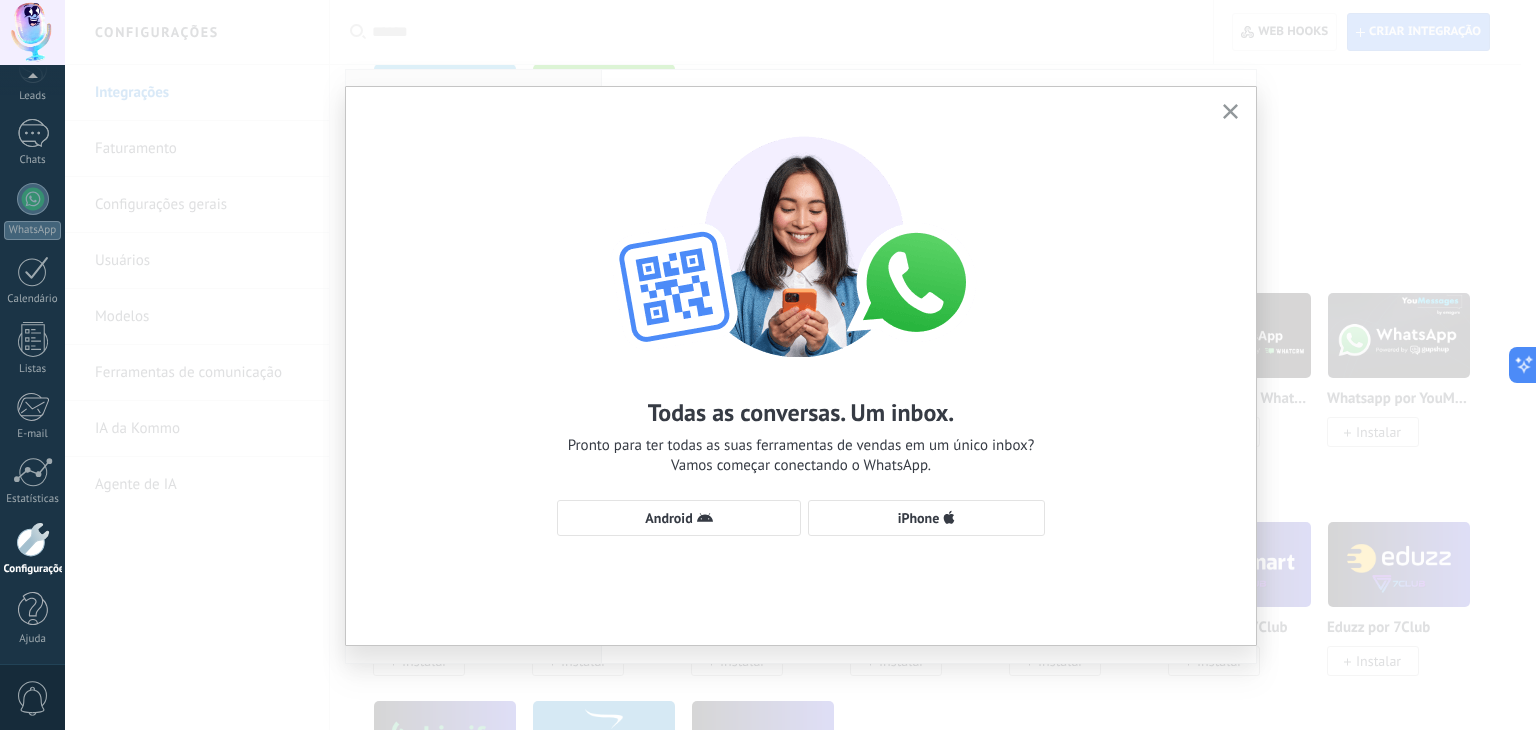 click 